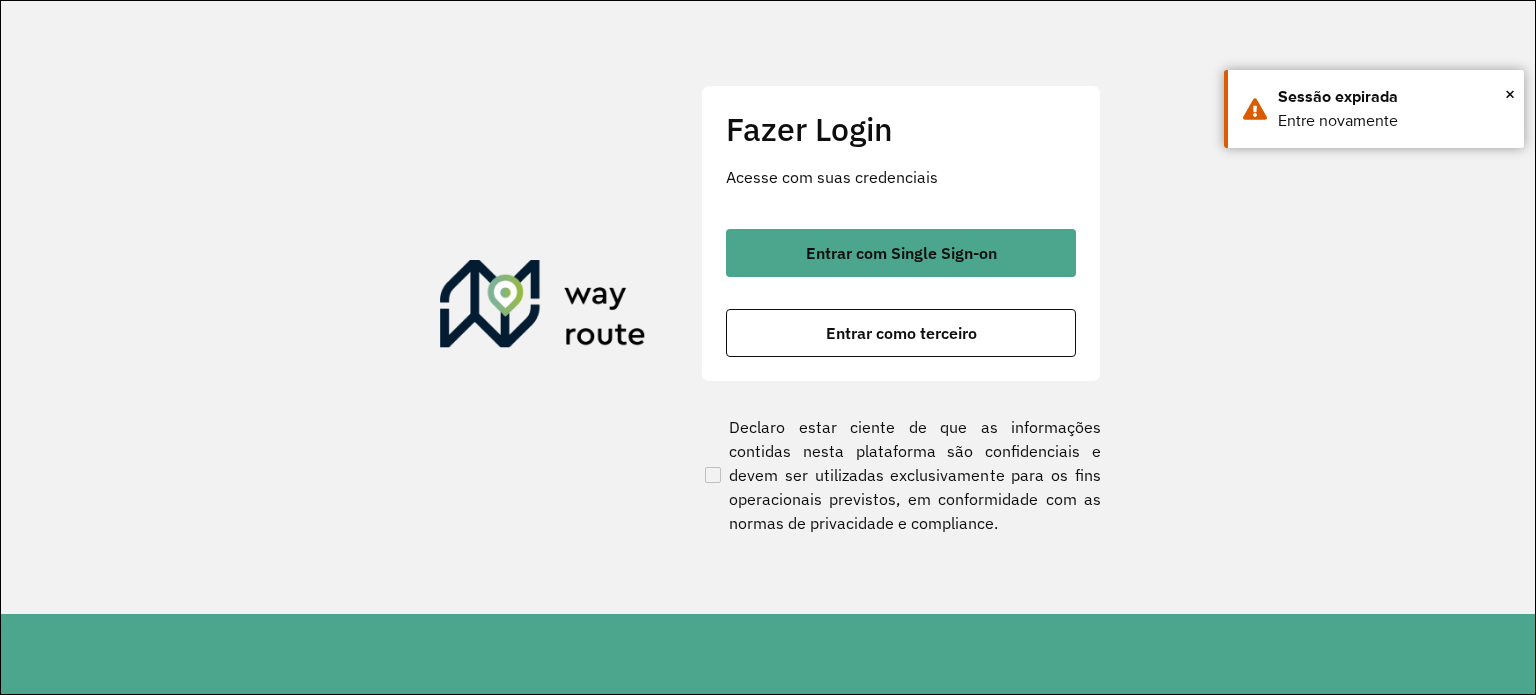 scroll, scrollTop: 0, scrollLeft: 0, axis: both 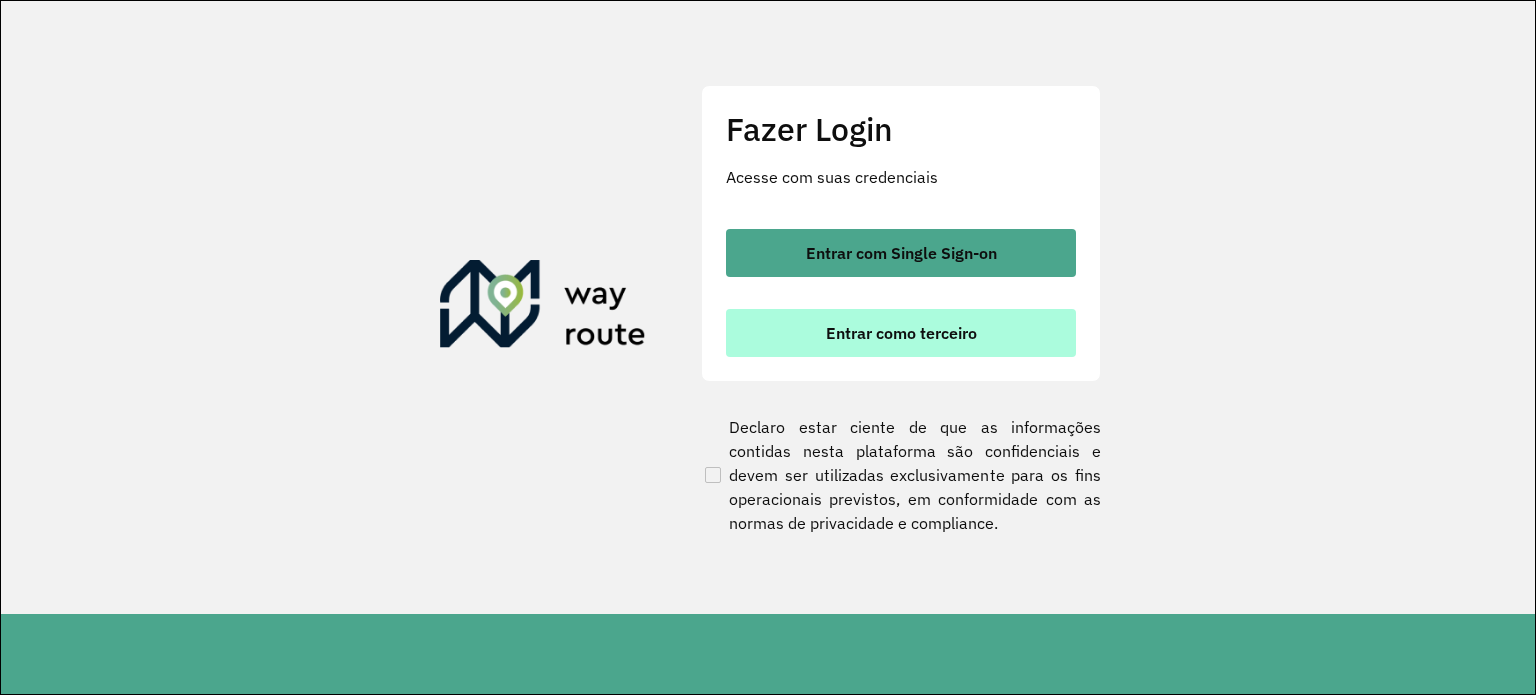 click on "Entrar como terceiro" at bounding box center [901, 333] 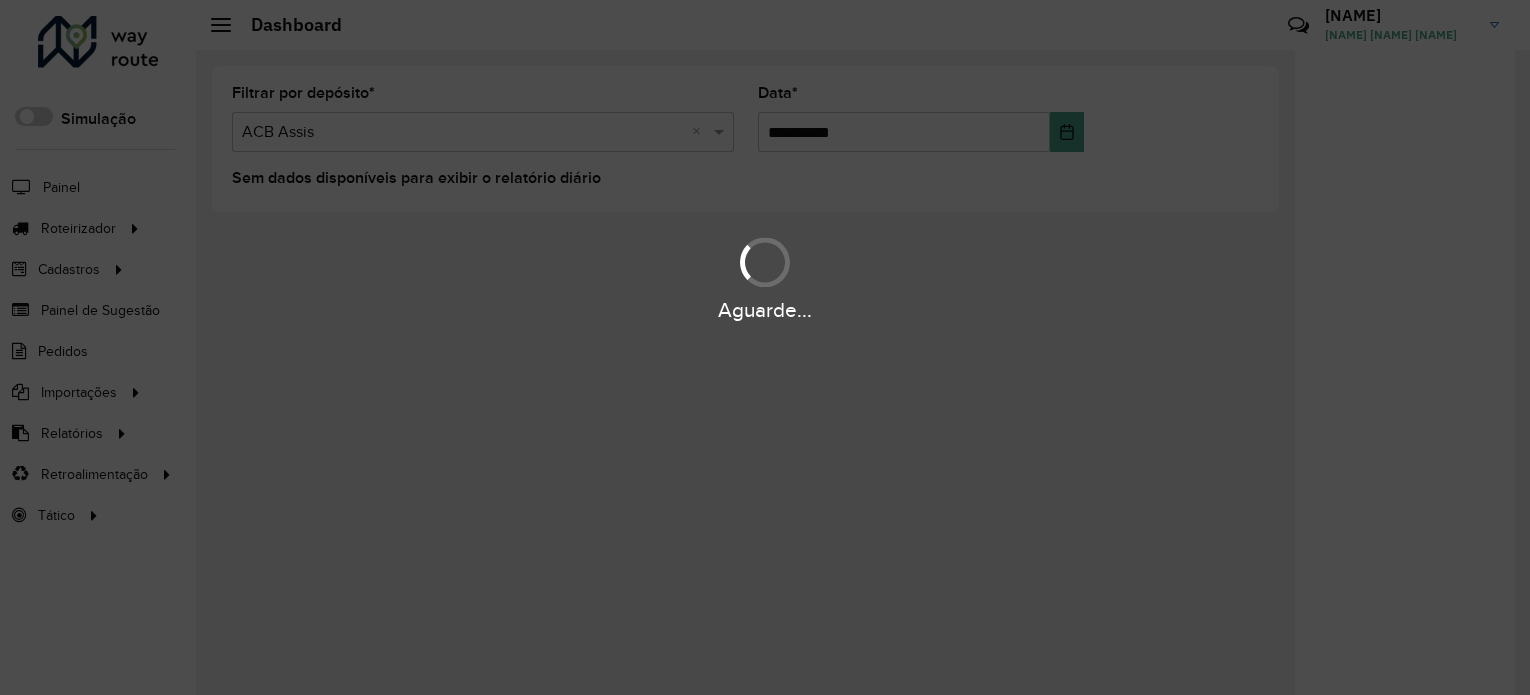scroll, scrollTop: 0, scrollLeft: 0, axis: both 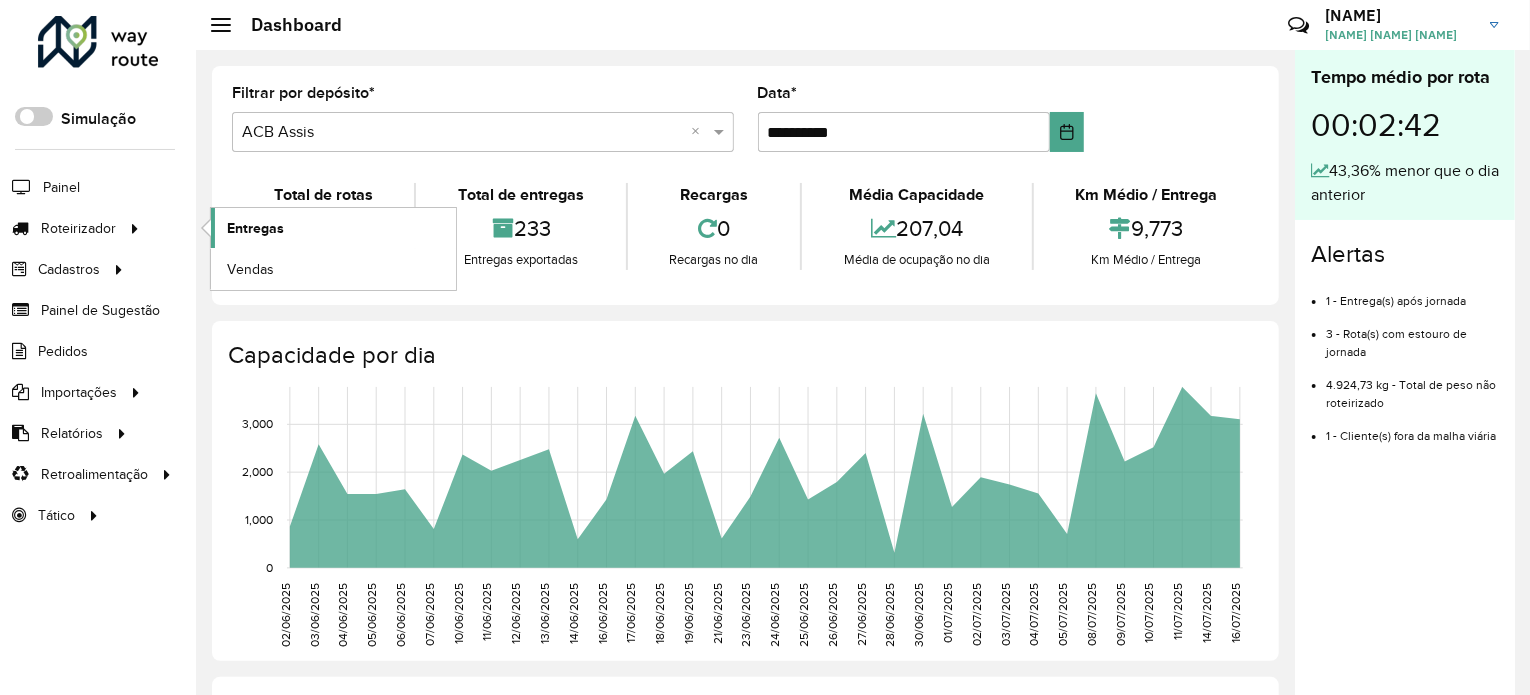 click on "Entregas" 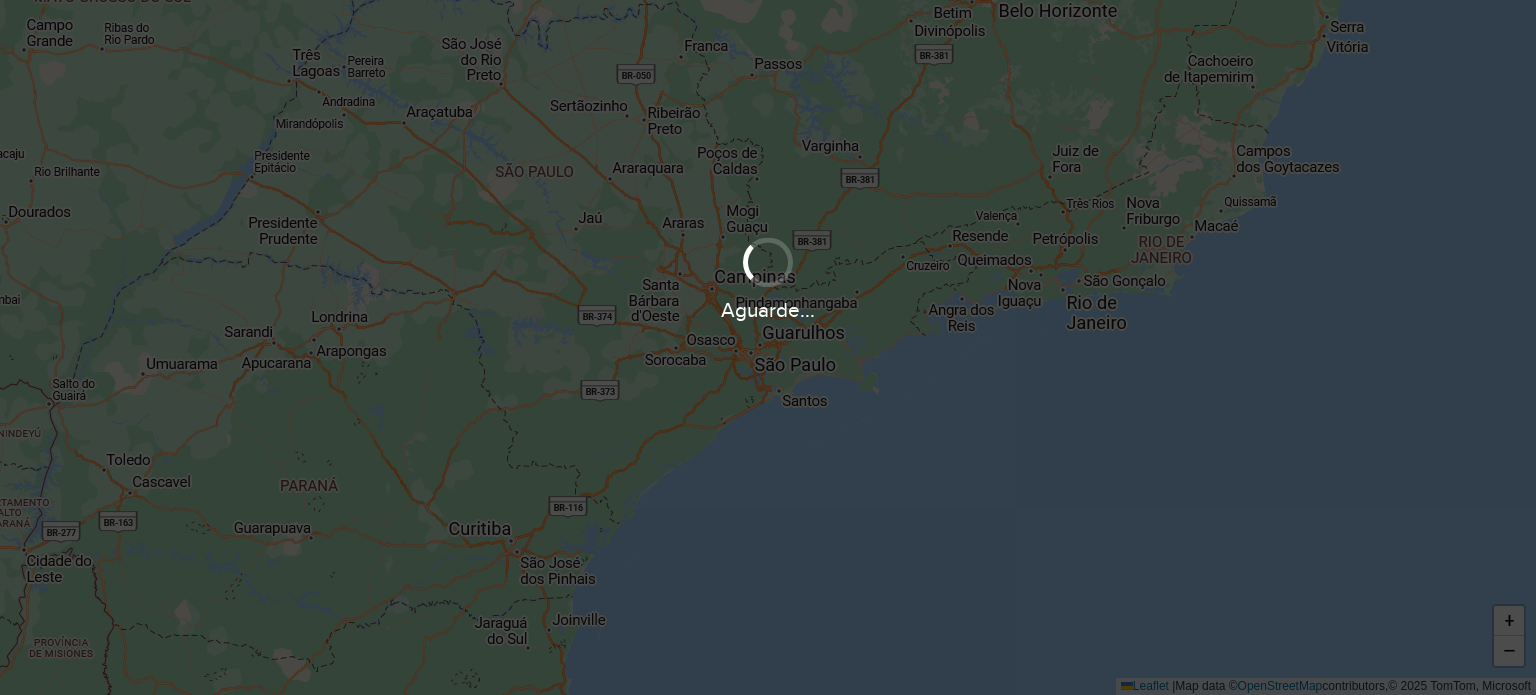 scroll, scrollTop: 0, scrollLeft: 0, axis: both 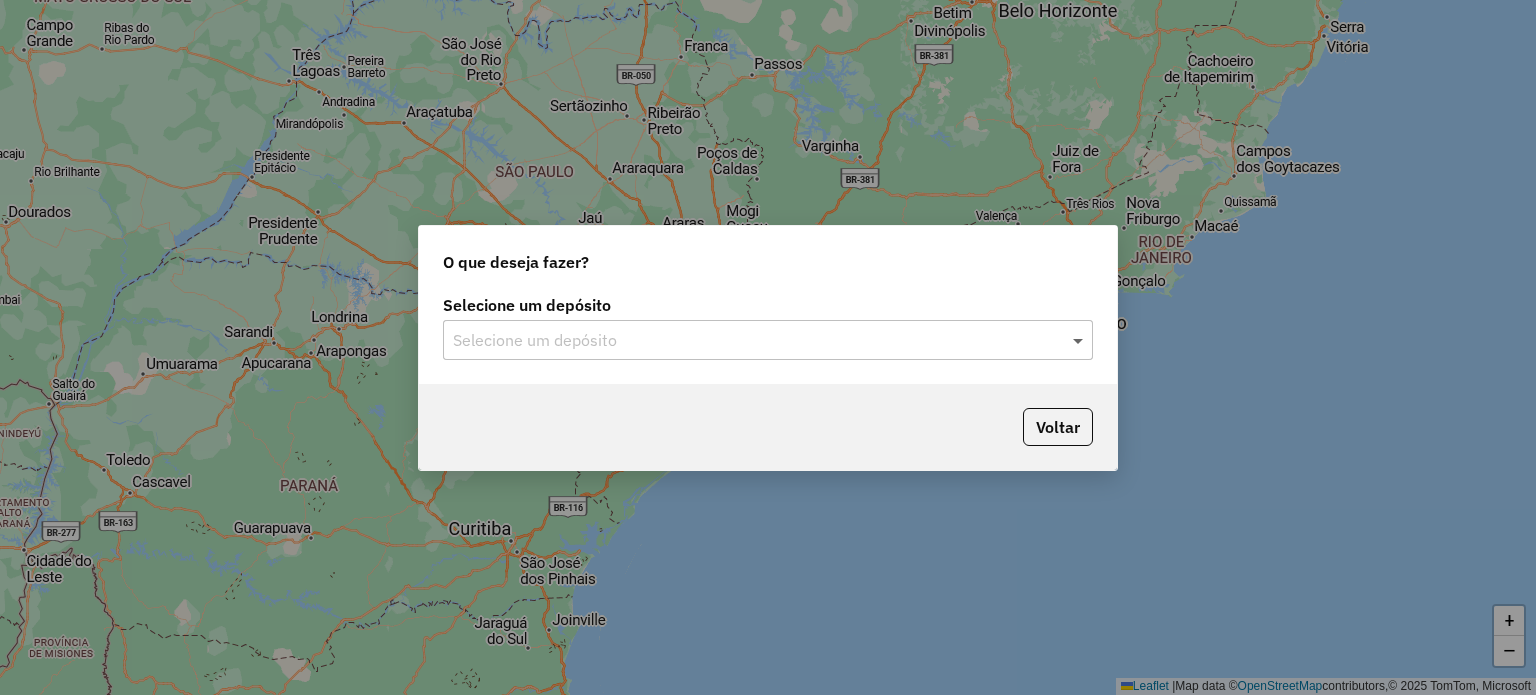 click 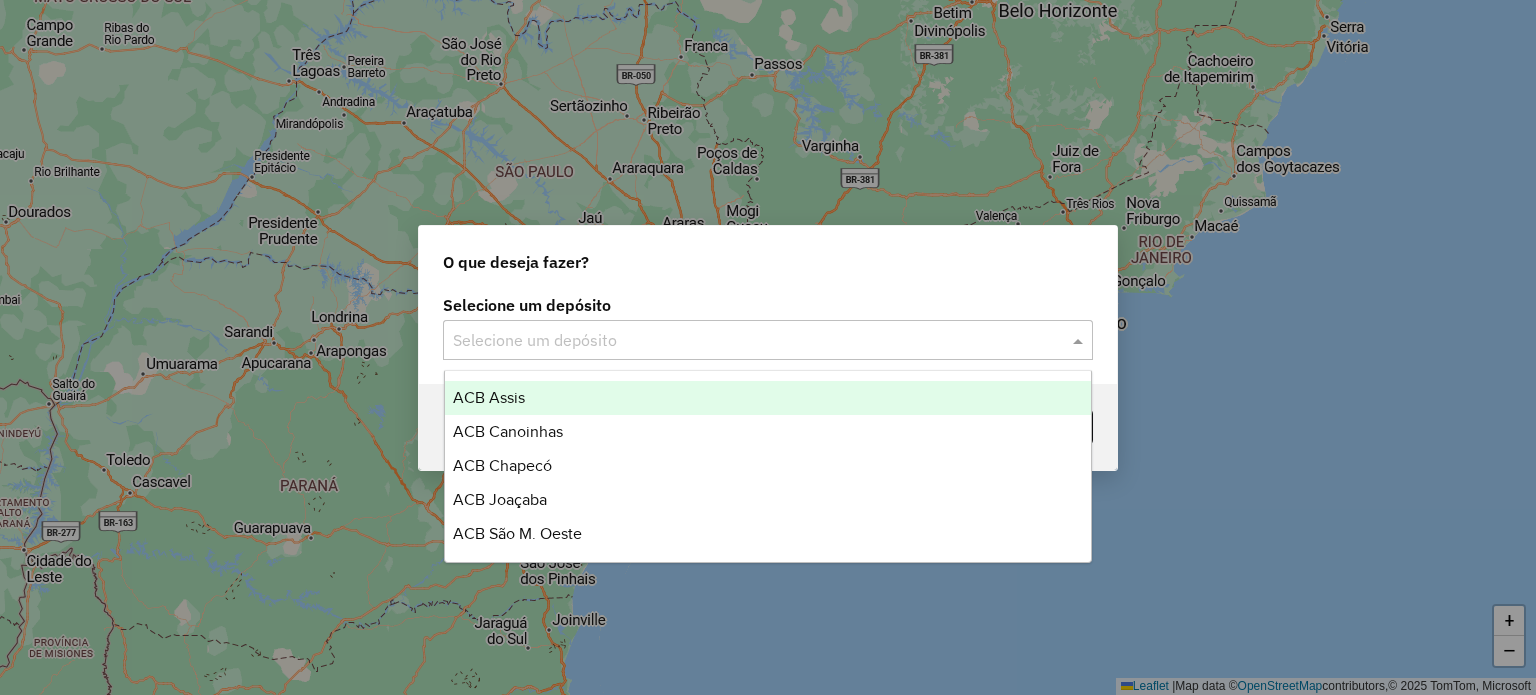 click on "ACB Assis" at bounding box center [489, 397] 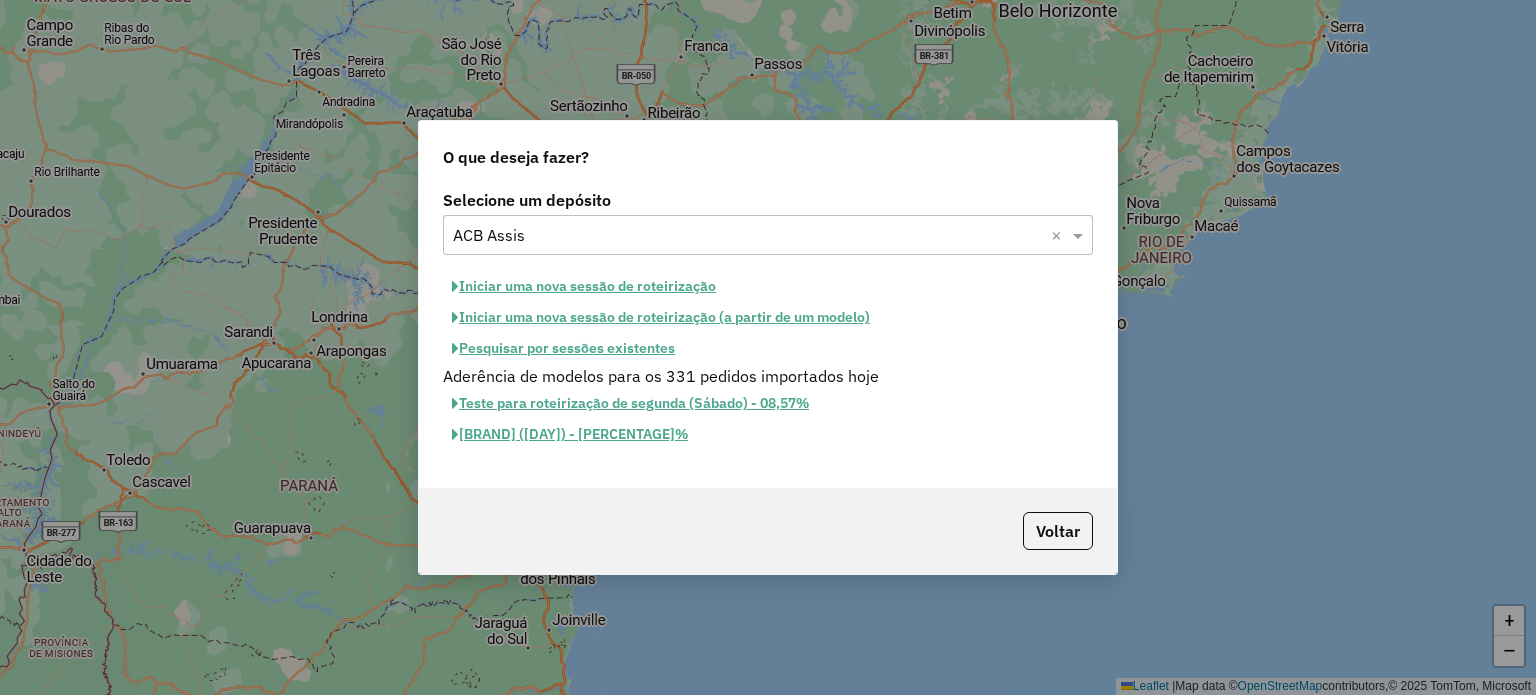 click on "Iniciar uma nova sessão de roteirização" 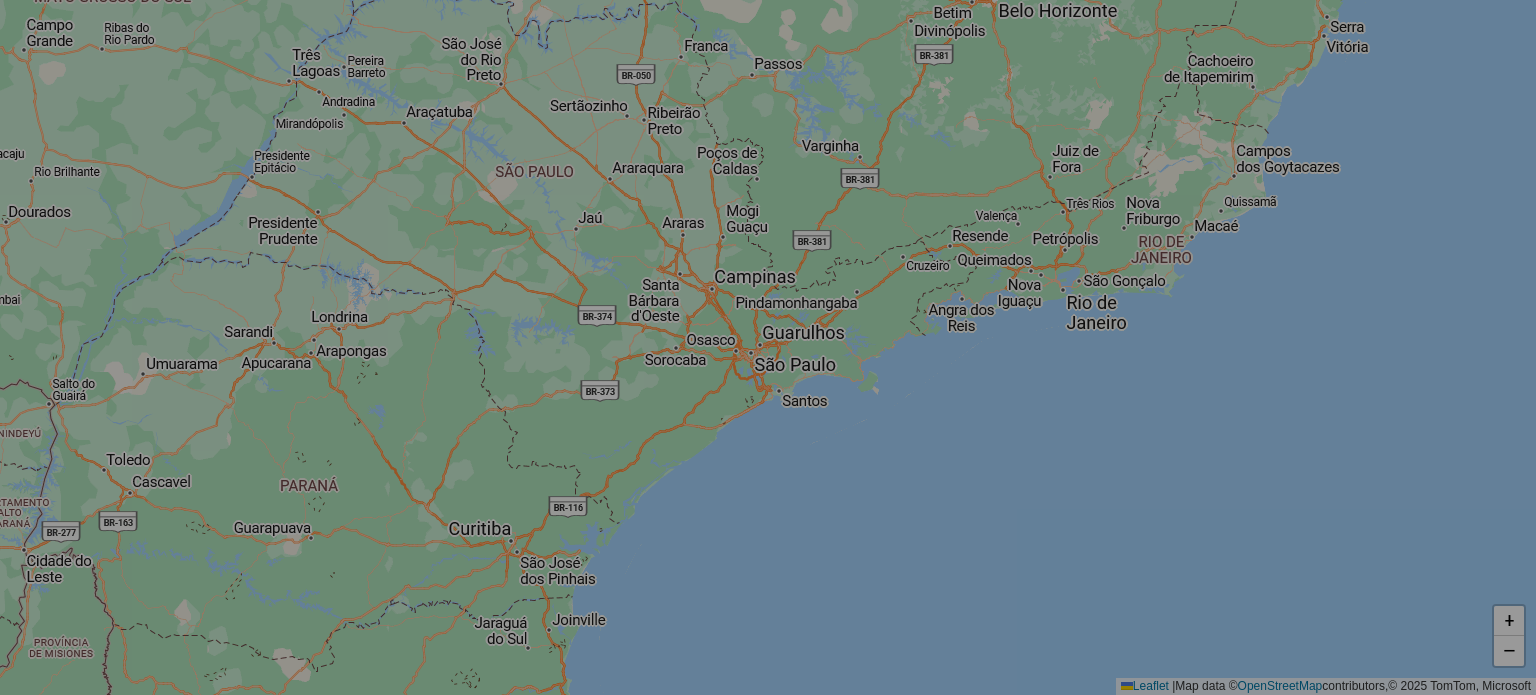 select on "*" 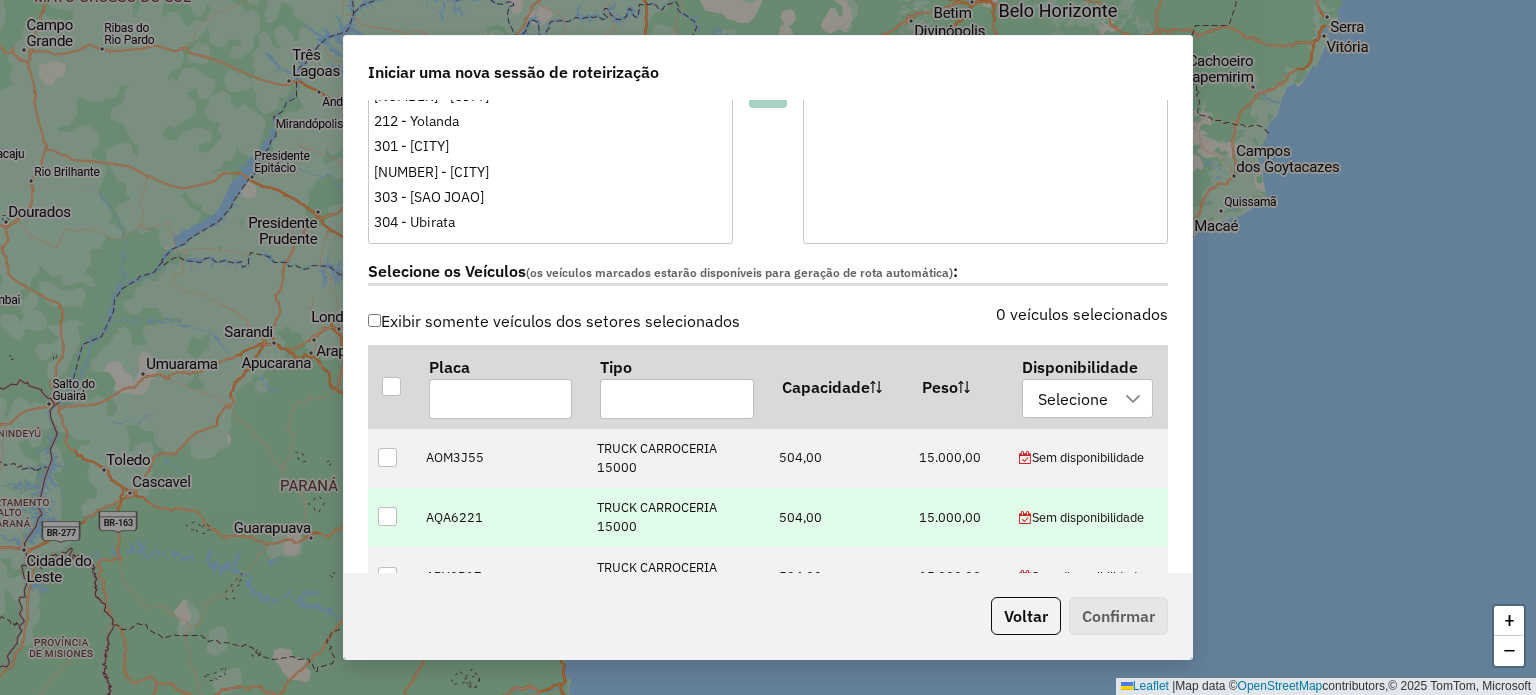 scroll, scrollTop: 600, scrollLeft: 0, axis: vertical 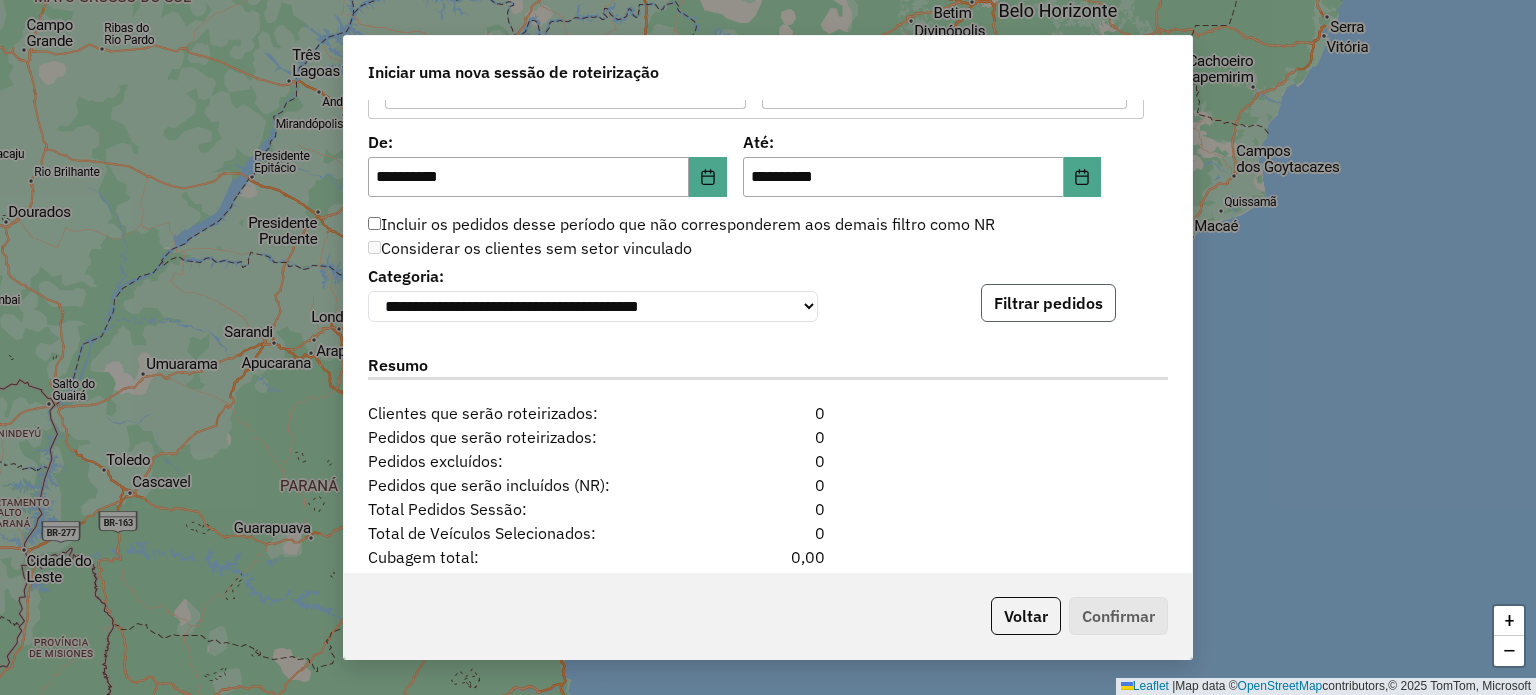 click on "Filtrar pedidos" 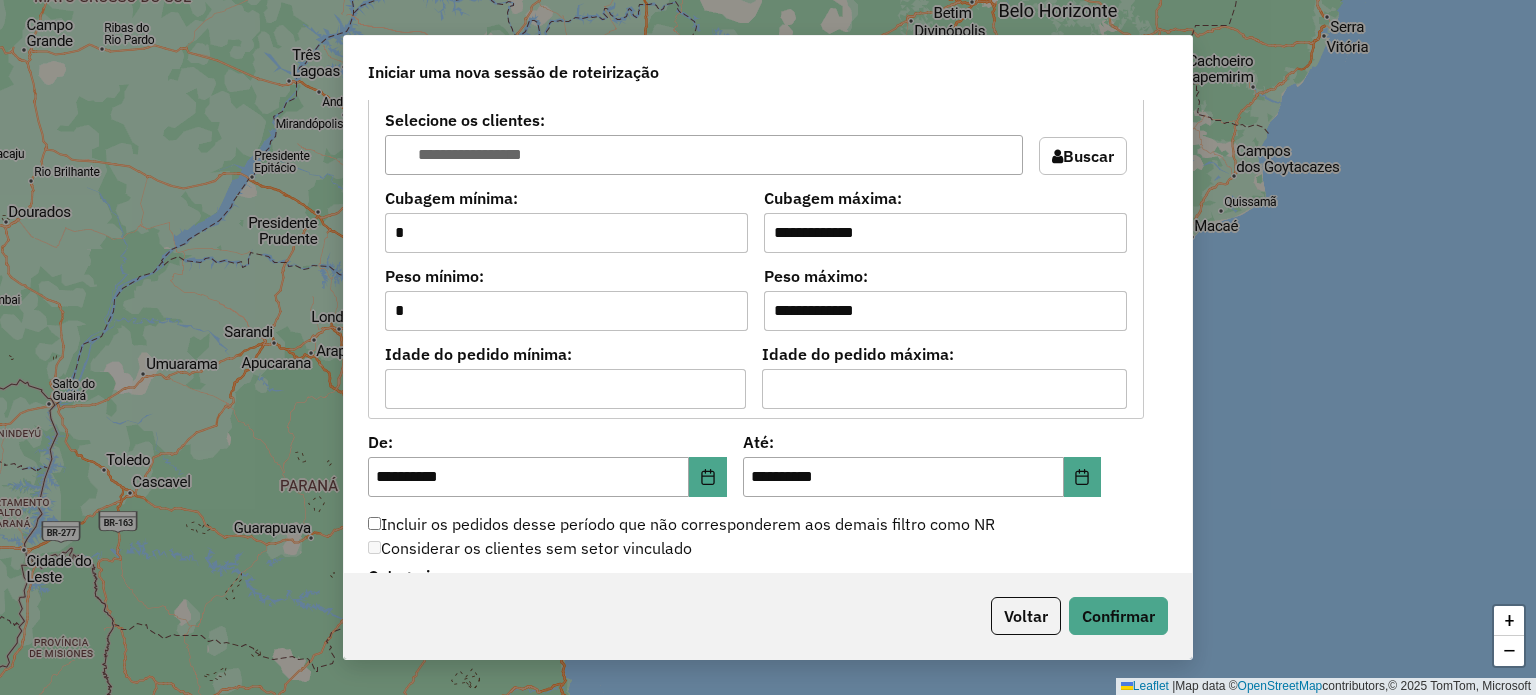 scroll, scrollTop: 2000, scrollLeft: 0, axis: vertical 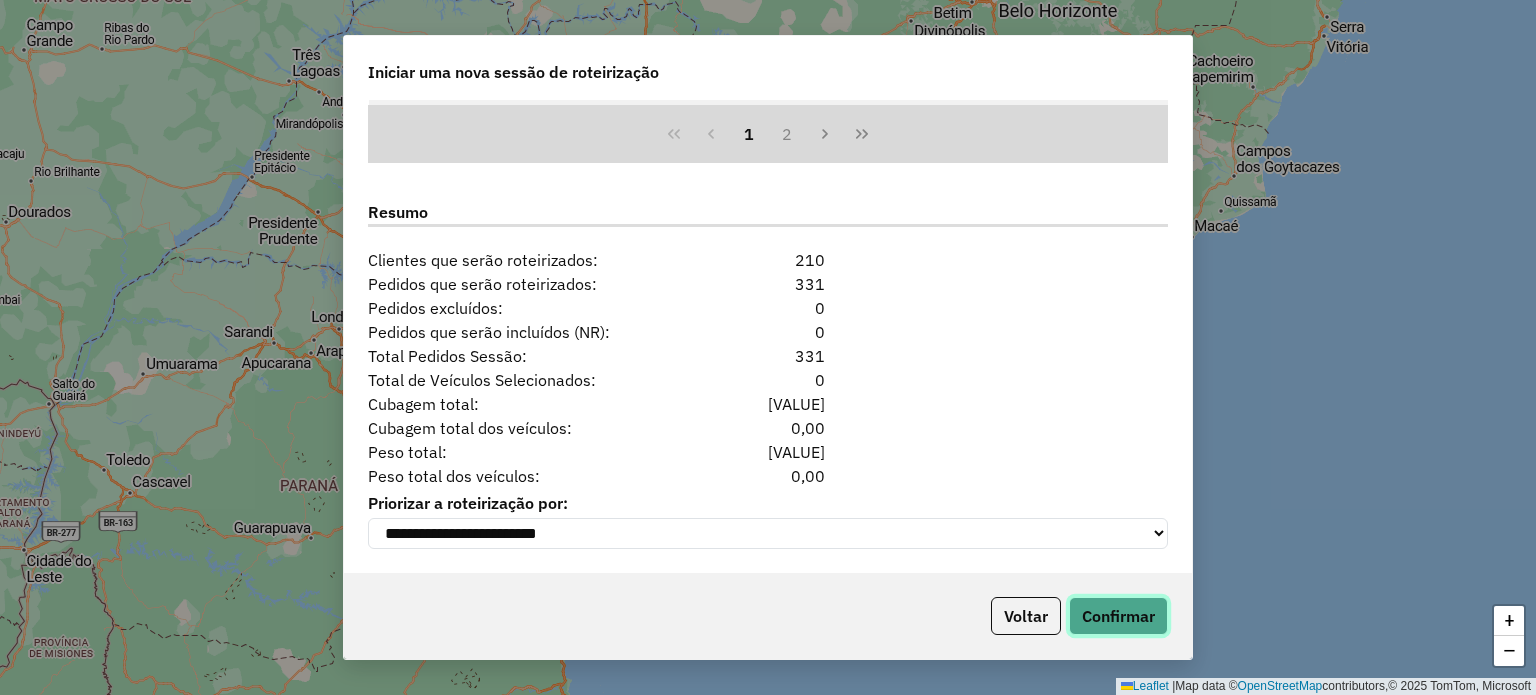 drag, startPoint x: 1111, startPoint y: 604, endPoint x: 1112, endPoint y: 621, distance: 17.029387 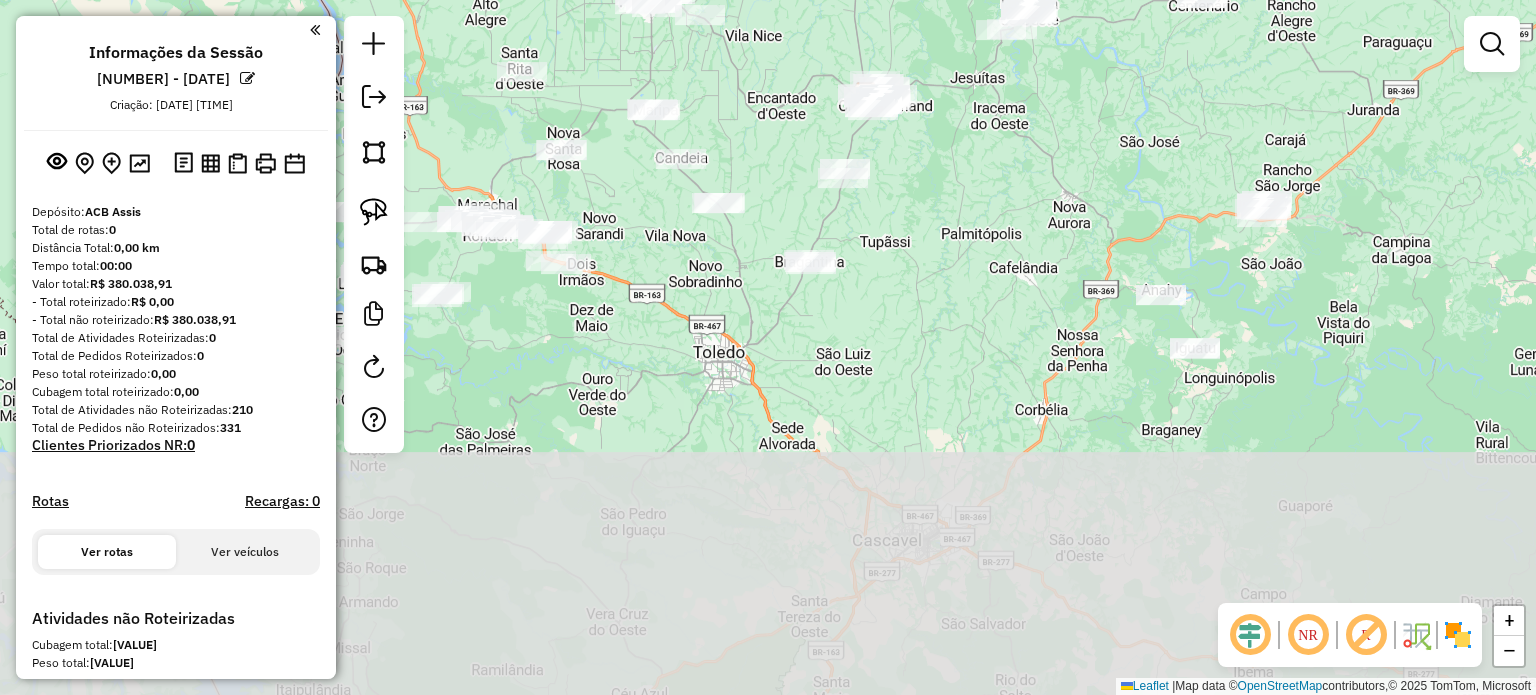 drag, startPoint x: 1068, startPoint y: 247, endPoint x: 1067, endPoint y: 205, distance: 42.0119 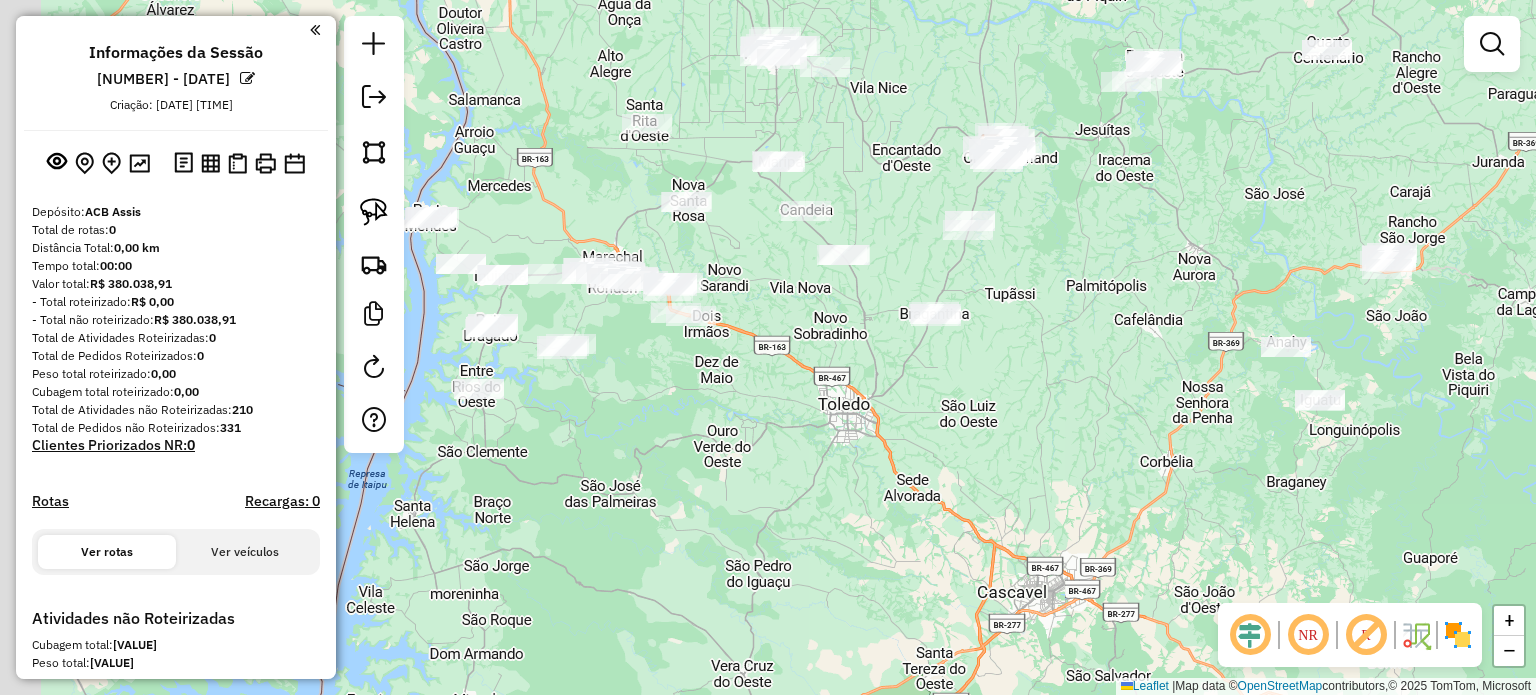 drag, startPoint x: 1092, startPoint y: 471, endPoint x: 1142, endPoint y: 527, distance: 75.073296 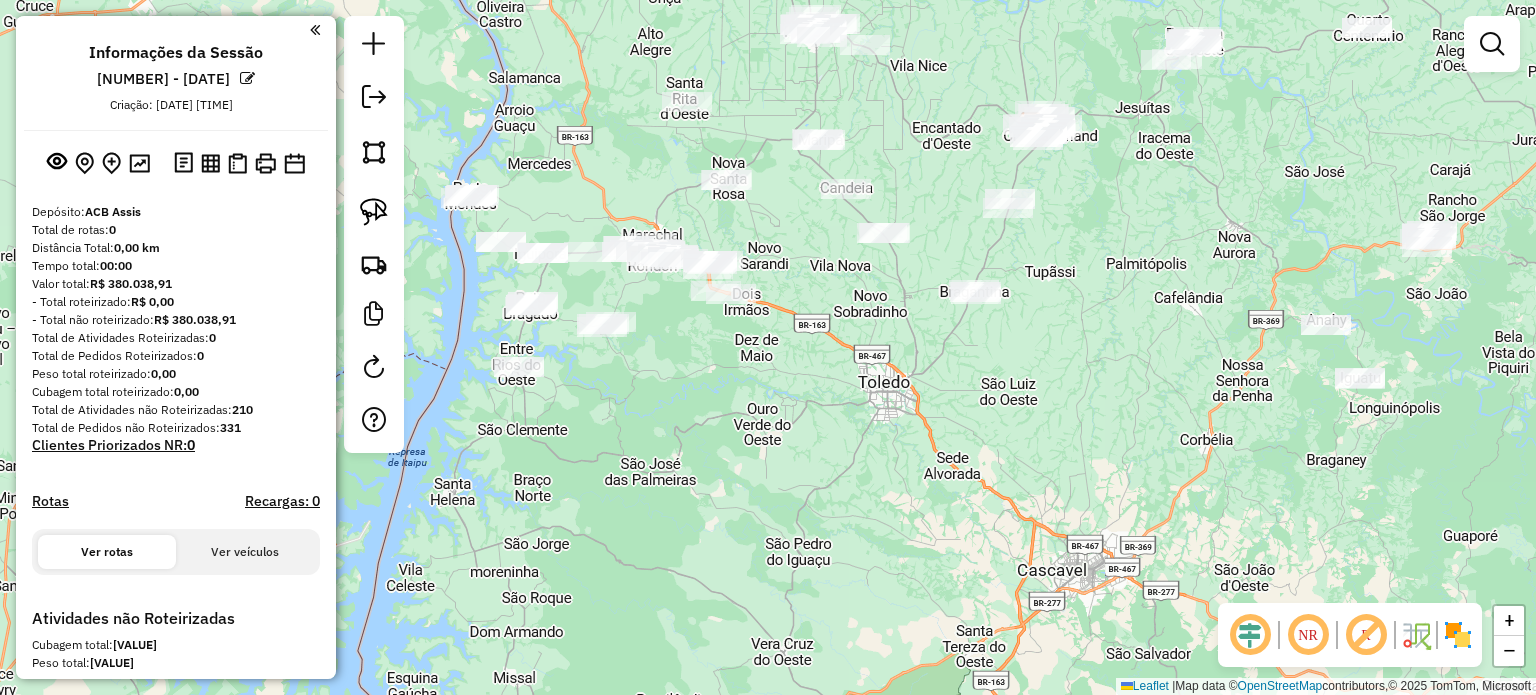 drag, startPoint x: 1056, startPoint y: 509, endPoint x: 1457, endPoint y: 694, distance: 441.6175 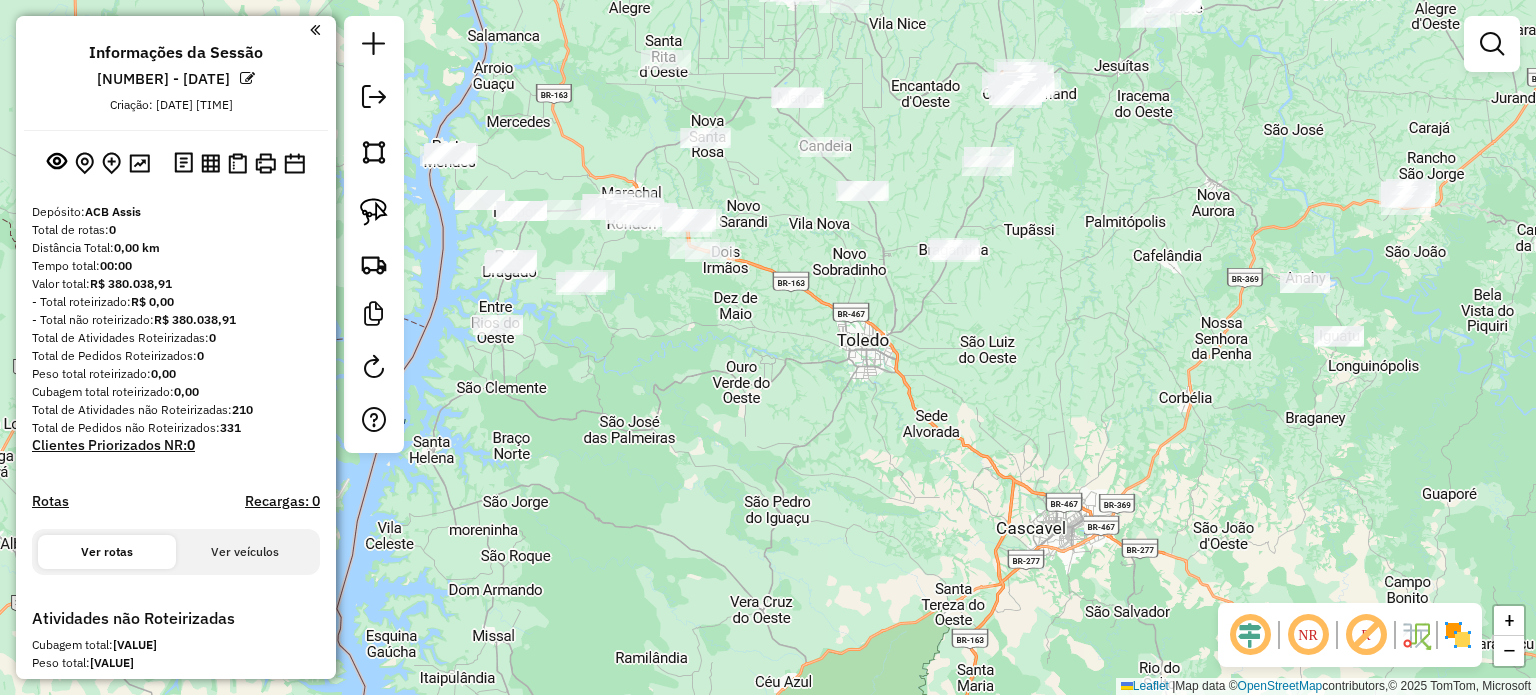 click 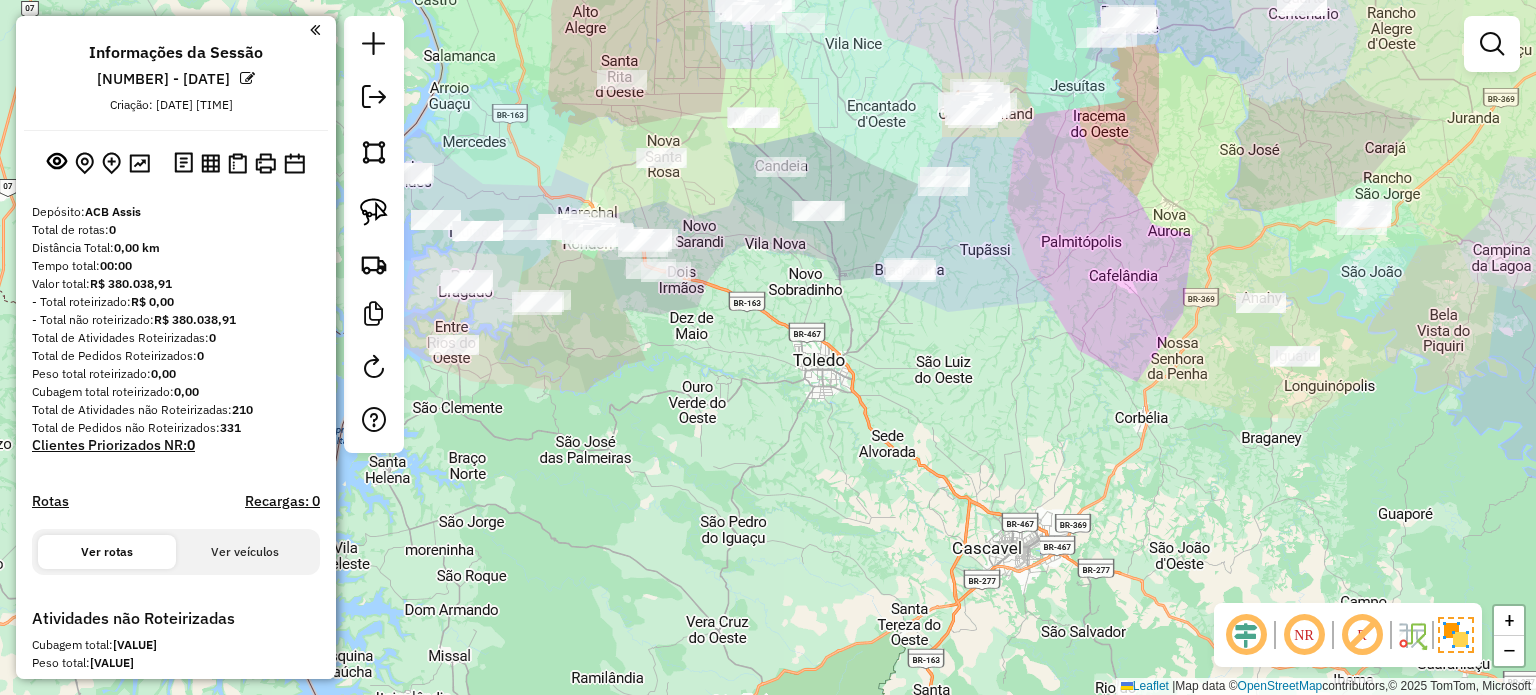 drag, startPoint x: 1022, startPoint y: 390, endPoint x: 757, endPoint y: 506, distance: 289.27667 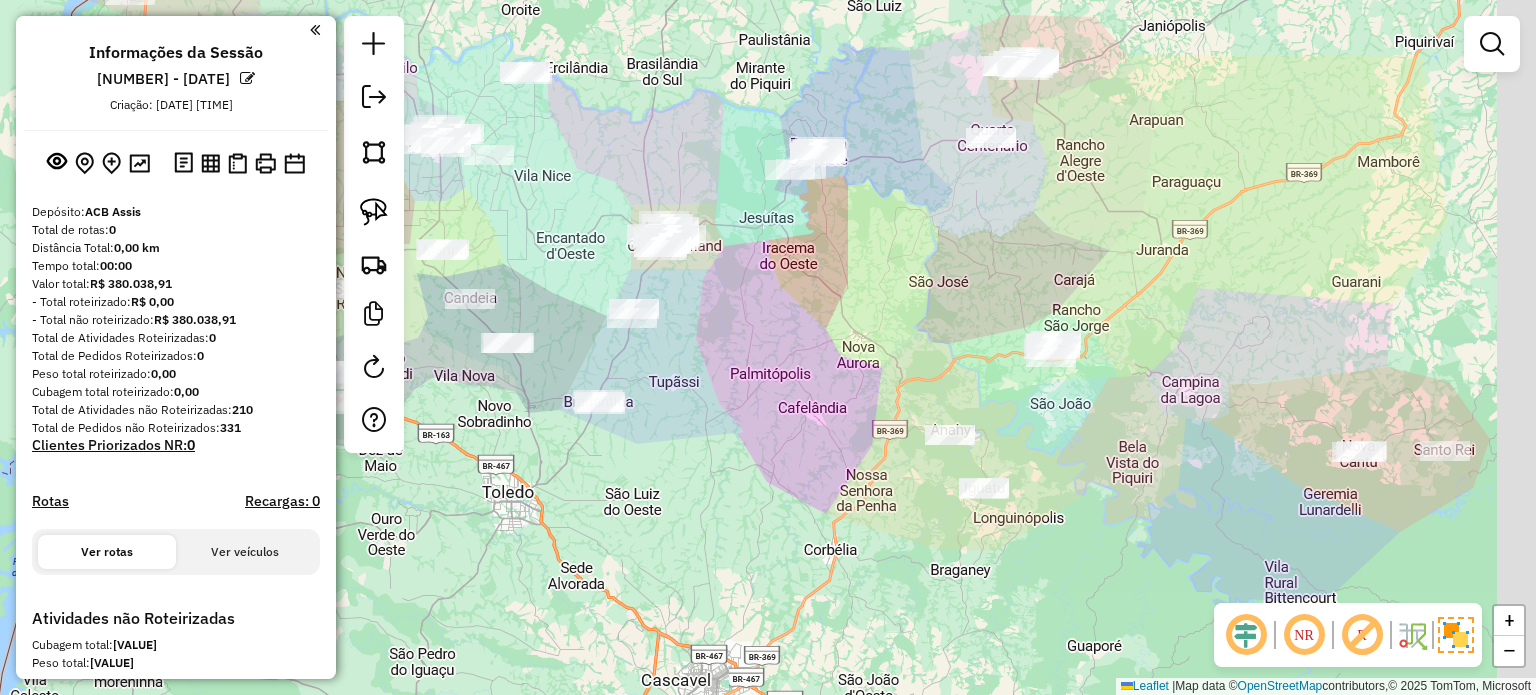 drag, startPoint x: 737, startPoint y: 469, endPoint x: 536, endPoint y: 422, distance: 206.4219 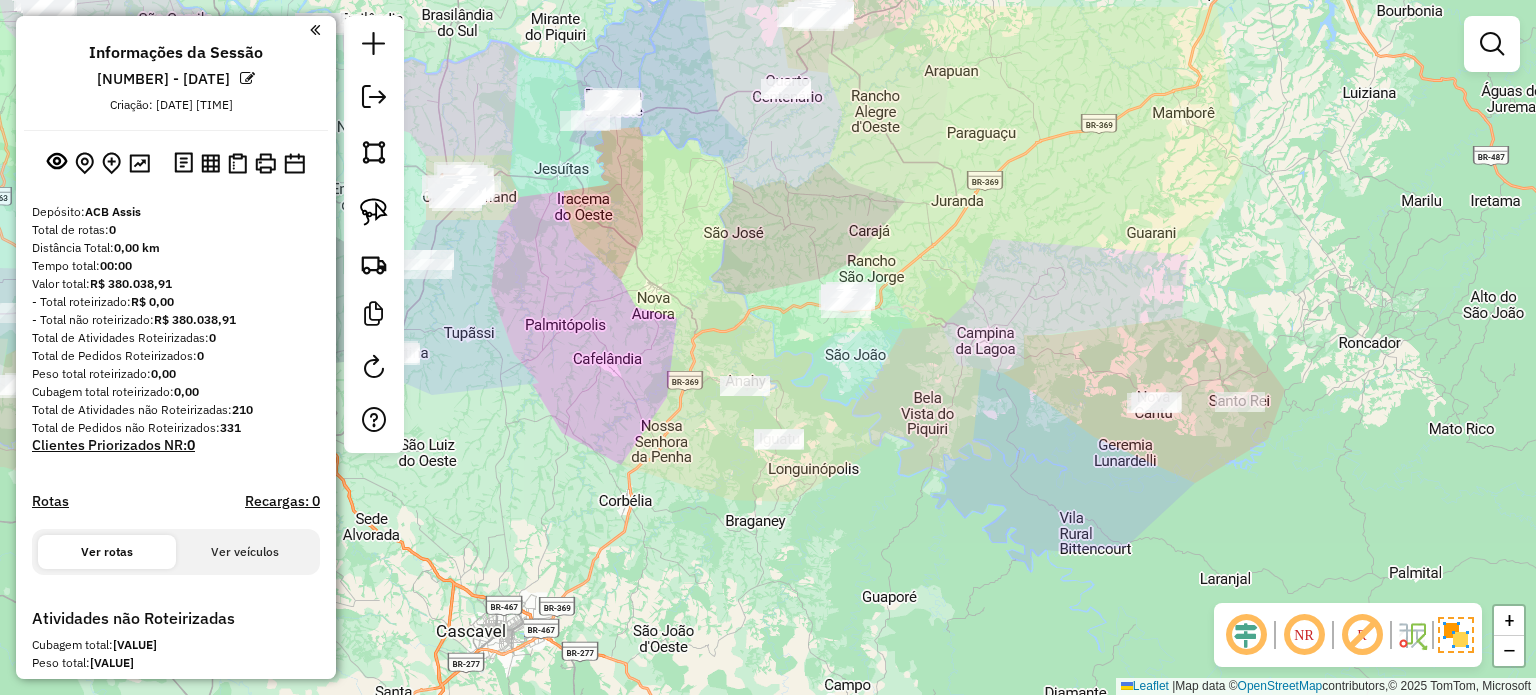 drag, startPoint x: 1001, startPoint y: 506, endPoint x: 928, endPoint y: 481, distance: 77.16217 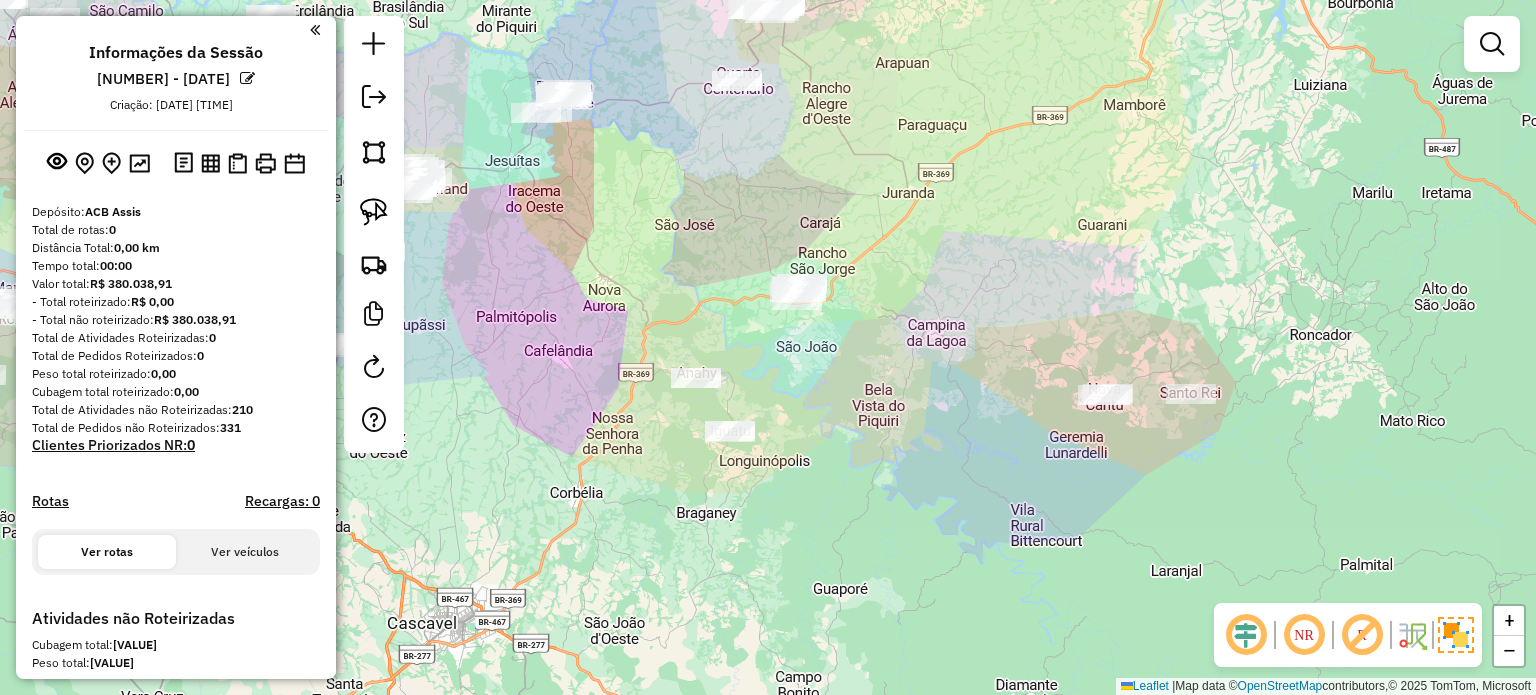 click on "Janela de atendimento Grade de atendimento Capacidade Transportadoras Veículos Cliente Pedidos  Rotas Selecione os dias de semana para filtrar as janelas de atendimento  Seg   Ter   Qua   Qui   Sex   Sáb   Dom  Informe o período da janela de atendimento: De: Até:  Filtrar exatamente a janela do cliente  Considerar janela de atendimento padrão  Selecione os dias de semana para filtrar as grades de atendimento  Seg   Ter   Qua   Qui   Sex   Sáb   Dom   Considerar clientes sem dia de atendimento cadastrado  Clientes fora do dia de atendimento selecionado Filtrar as atividades entre os valores definidos abaixo:  Peso mínimo:   Peso máximo:   Cubagem mínima:   Cubagem máxima:   De:   Até:  Filtrar as atividades entre o tempo de atendimento definido abaixo:  De:   Até:   Considerar capacidade total dos clientes não roteirizados Transportadora: Selecione um ou mais itens Tipo de veículo: Selecione um ou mais itens Veículo: Selecione um ou mais itens Motorista: Selecione um ou mais itens Nome: Rótulo:" 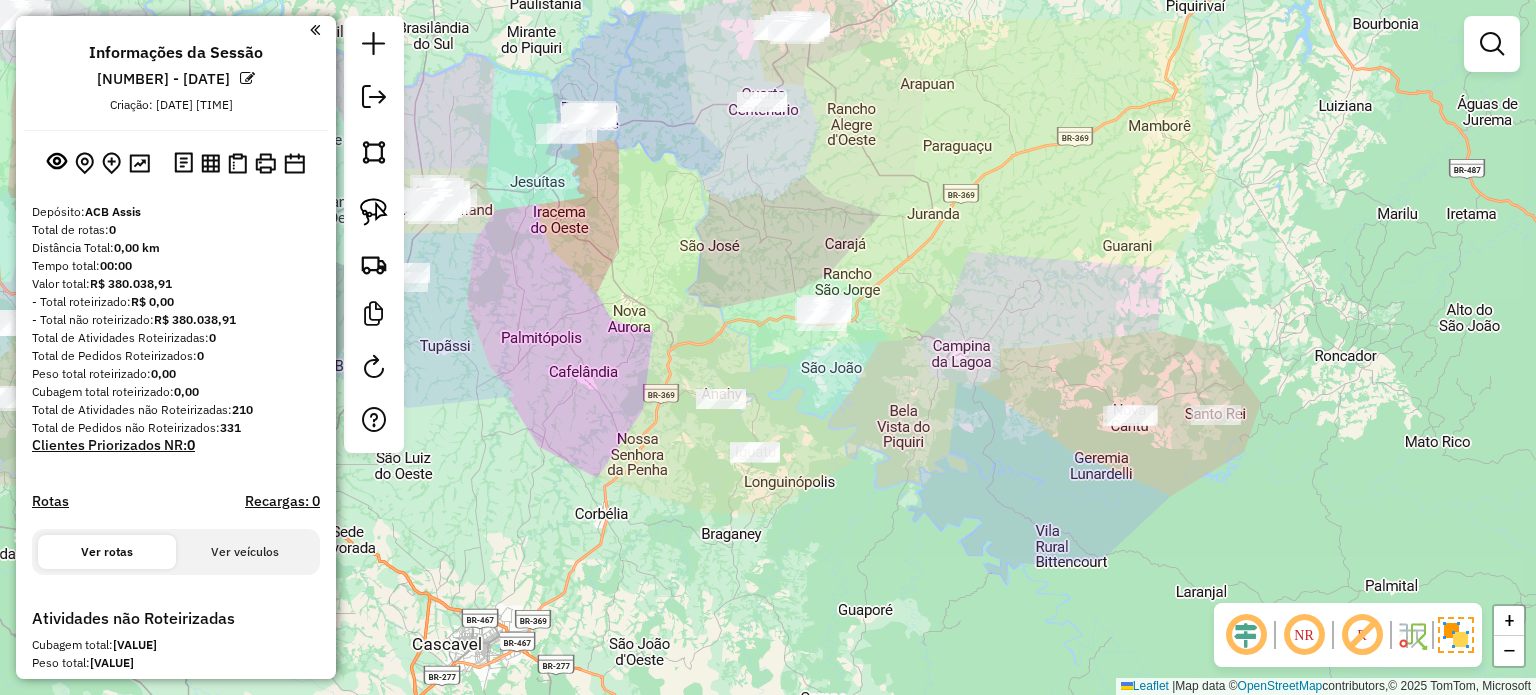 drag, startPoint x: 839, startPoint y: 431, endPoint x: 818, endPoint y: 432, distance: 21.023796 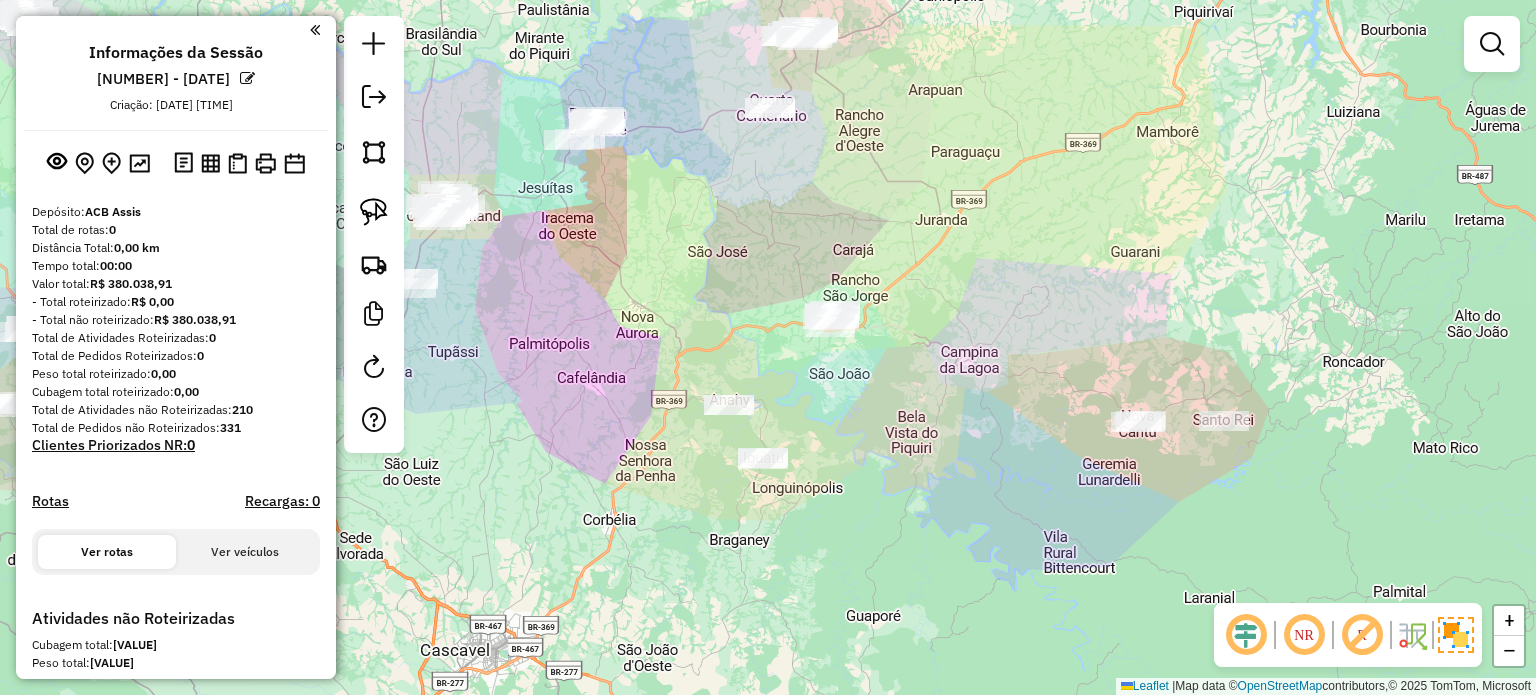 drag, startPoint x: 829, startPoint y: 410, endPoint x: 857, endPoint y: 424, distance: 31.304953 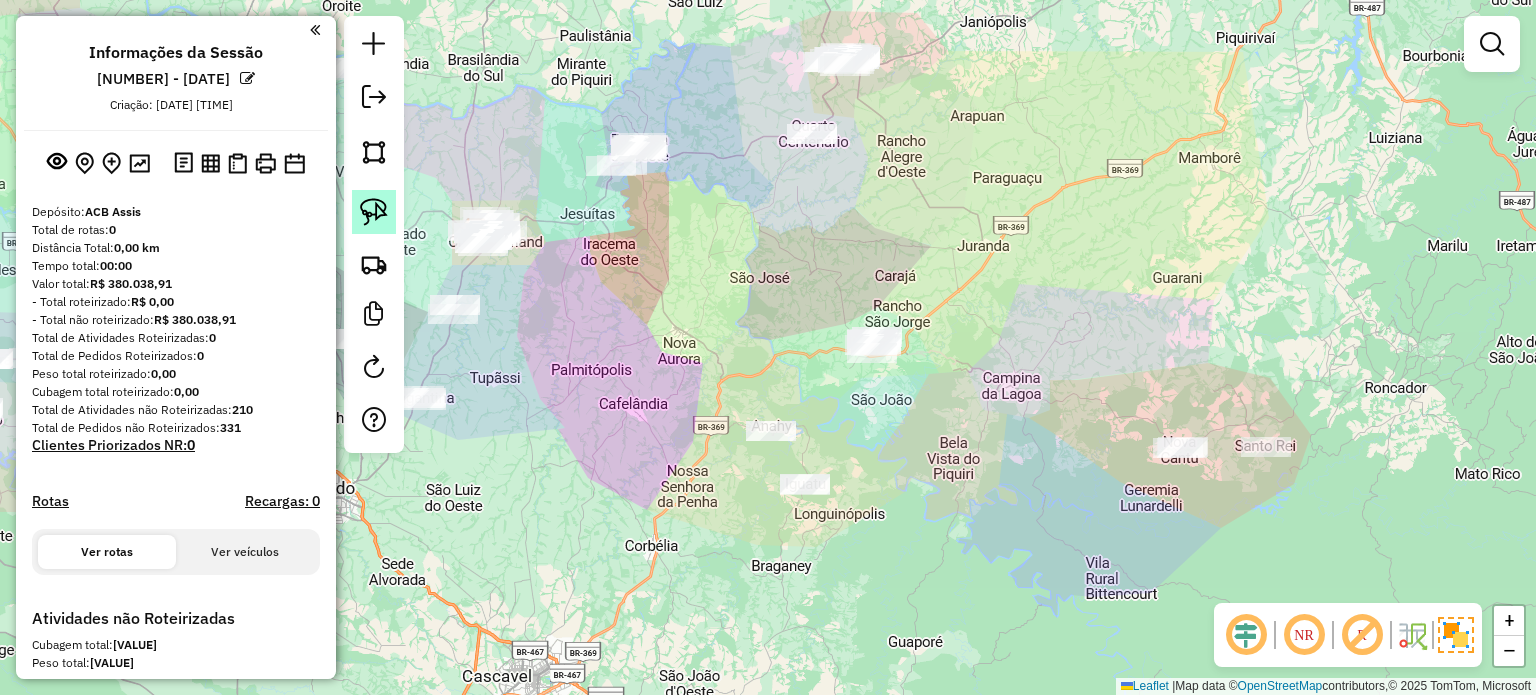click 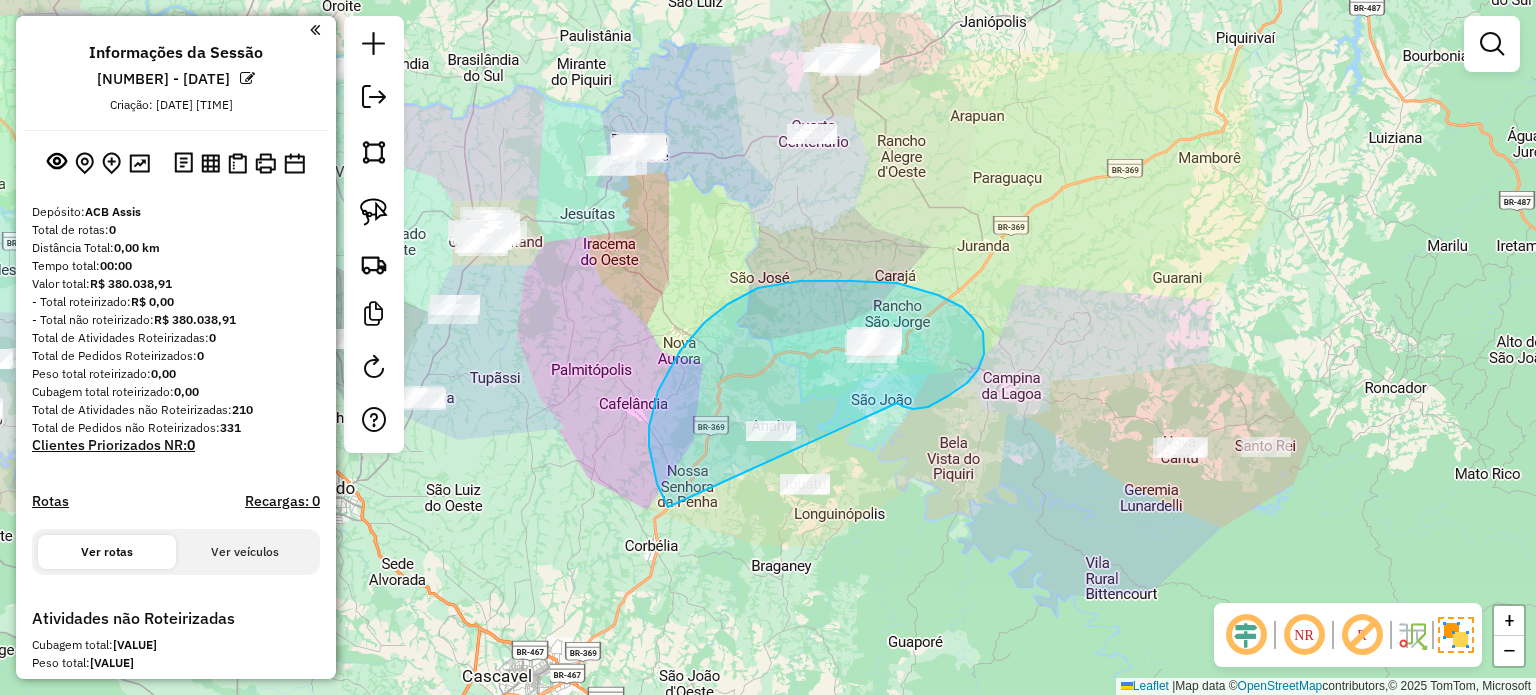 drag, startPoint x: 967, startPoint y: 383, endPoint x: 906, endPoint y: 512, distance: 142.69548 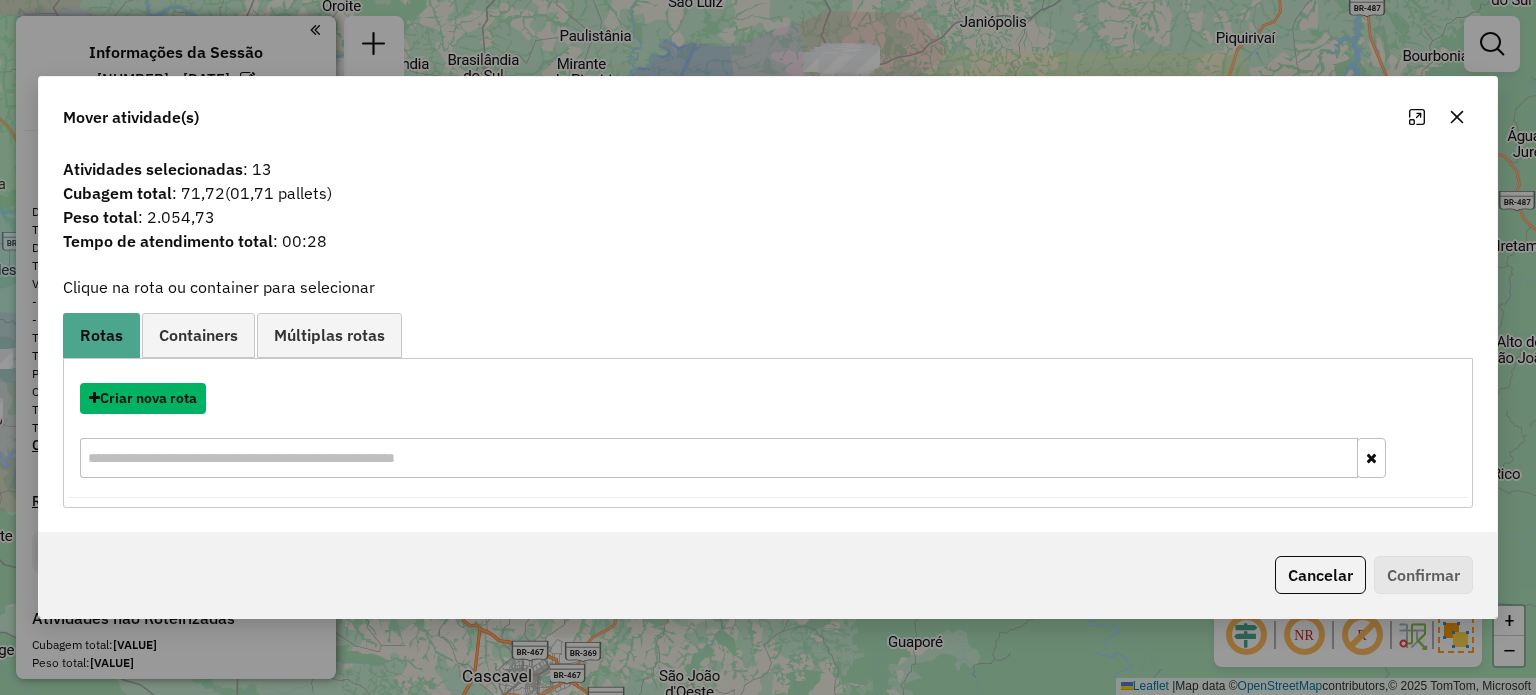 click on "Criar nova rota" at bounding box center (143, 398) 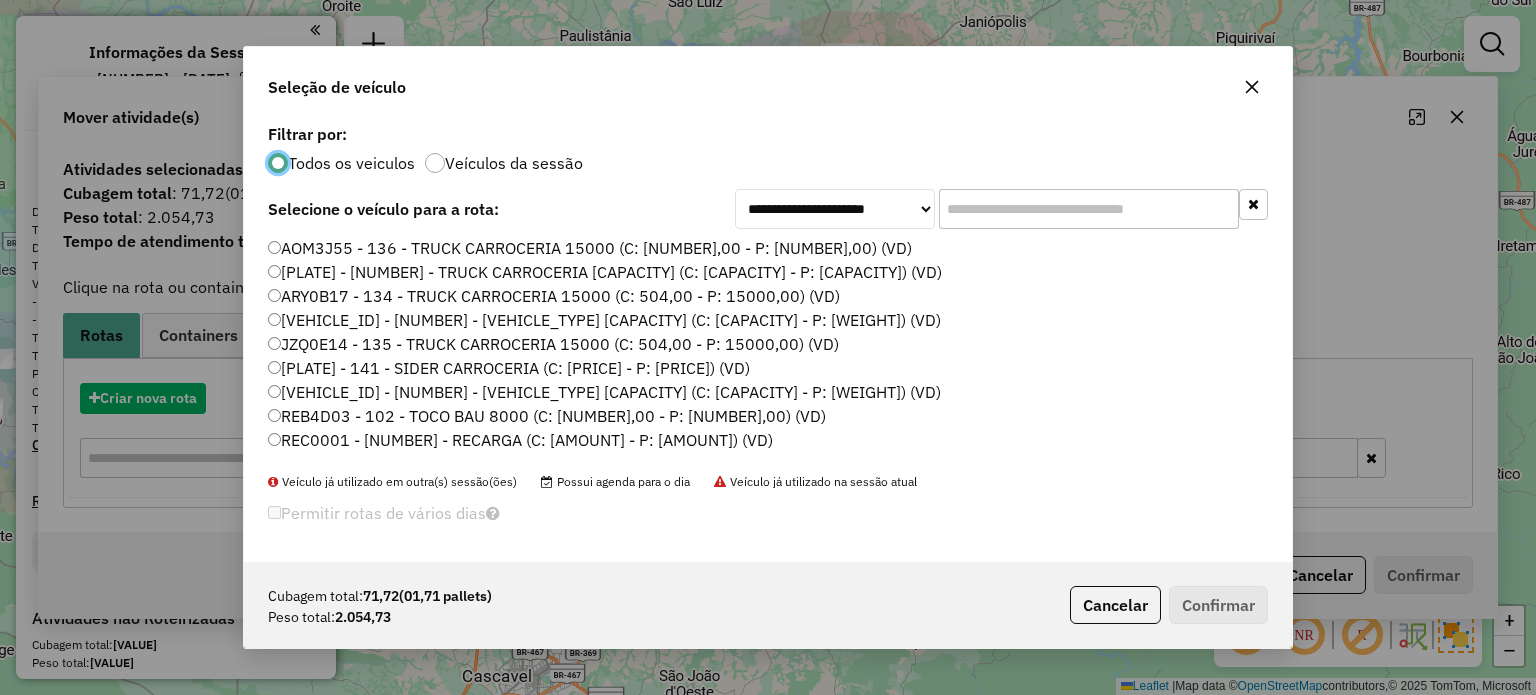 scroll, scrollTop: 10, scrollLeft: 6, axis: both 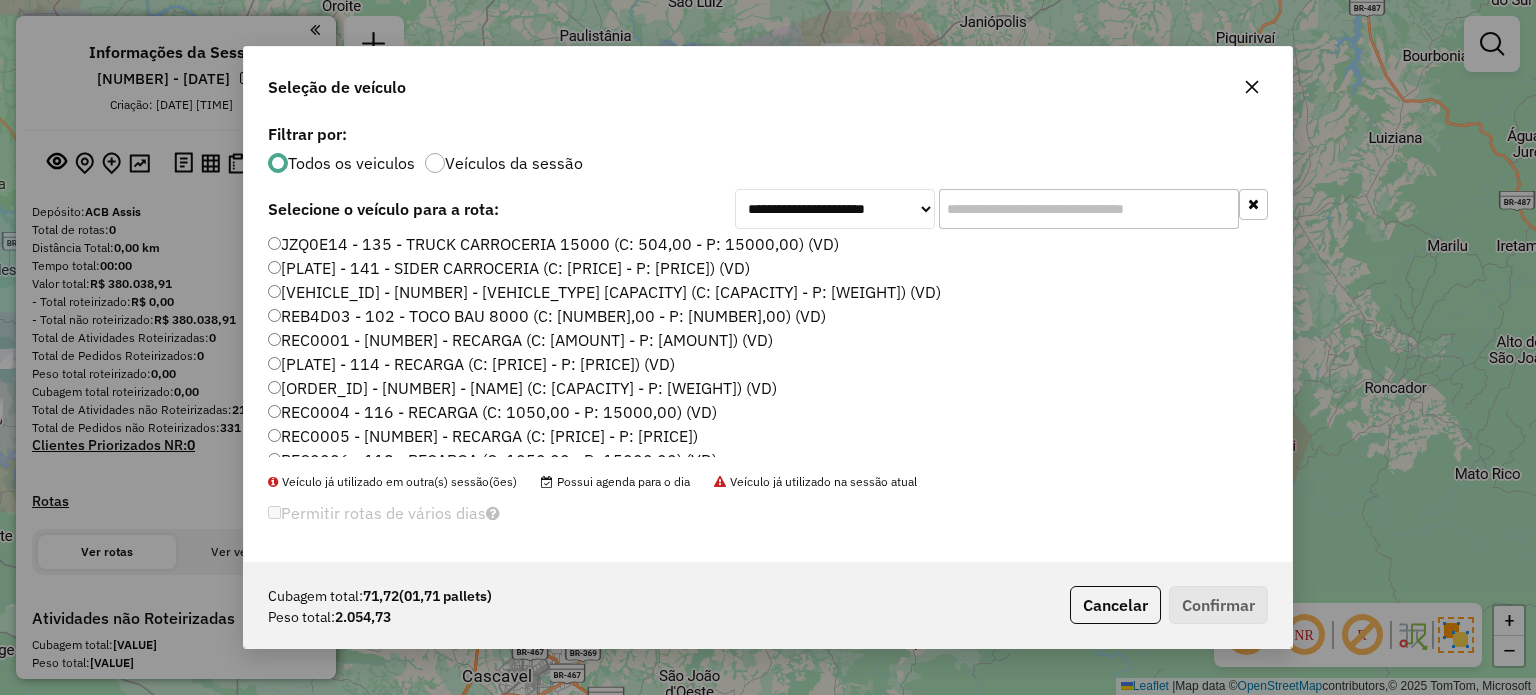 click on "REC0003 - 115 - RECARGA (C: 1050,00 - P: 15000,00) (VD)" 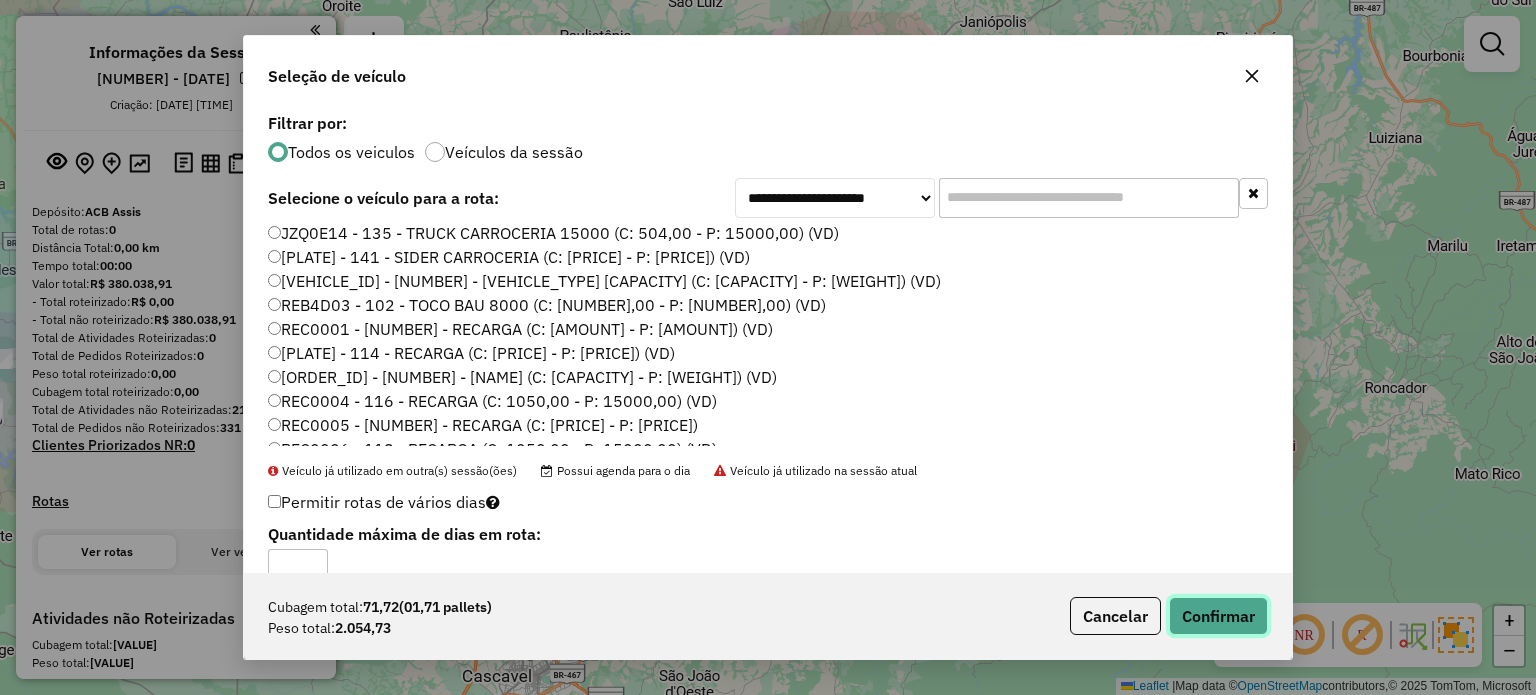 click on "Confirmar" 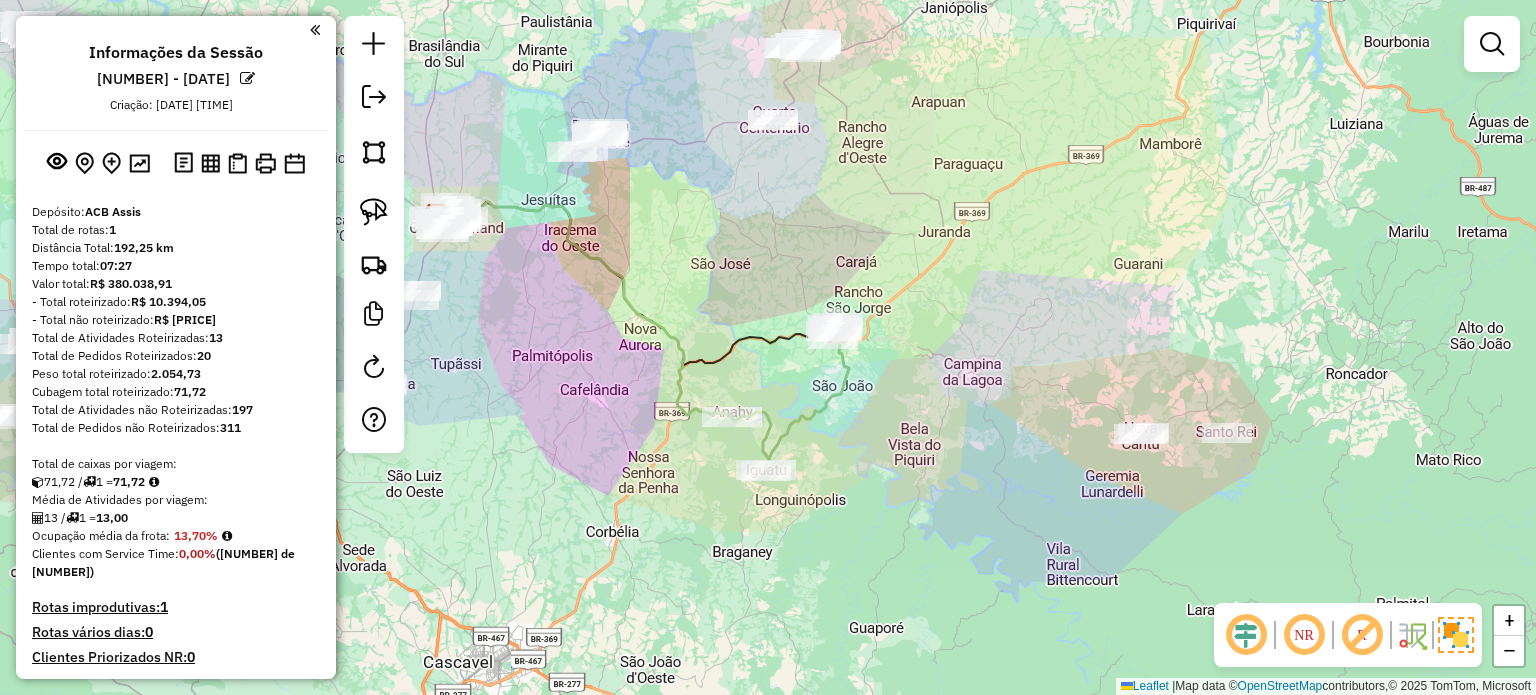 drag, startPoint x: 1176, startPoint y: 501, endPoint x: 1092, endPoint y: 473, distance: 88.54378 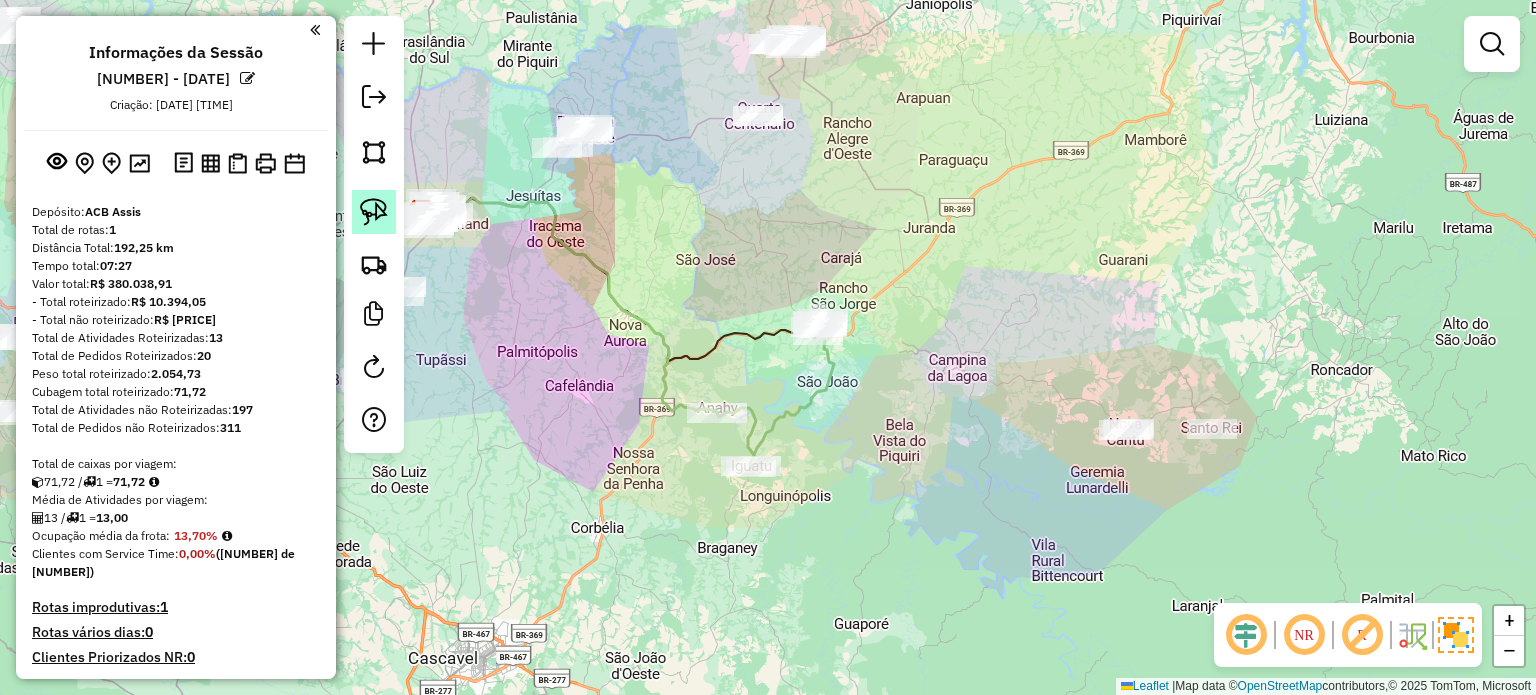 click 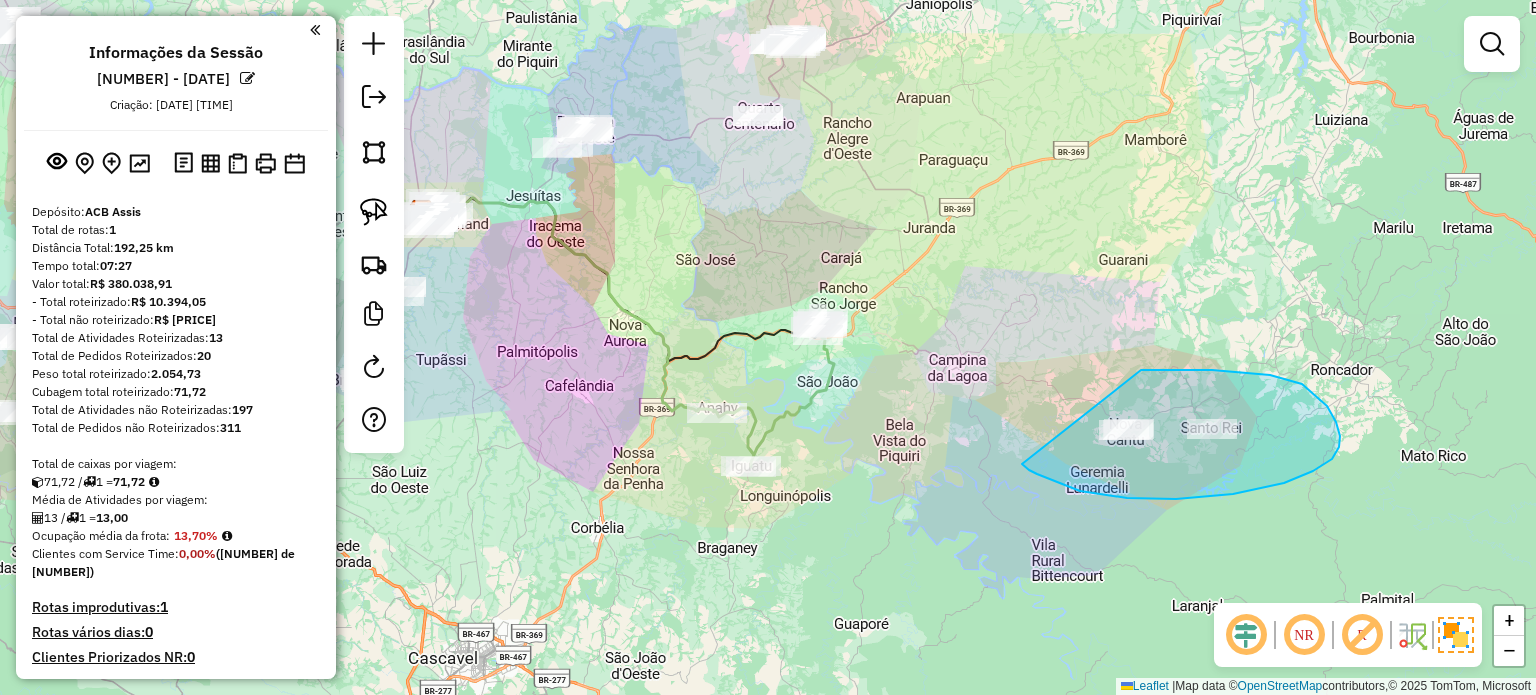 drag, startPoint x: 1037, startPoint y: 474, endPoint x: 1048, endPoint y: 383, distance: 91.66242 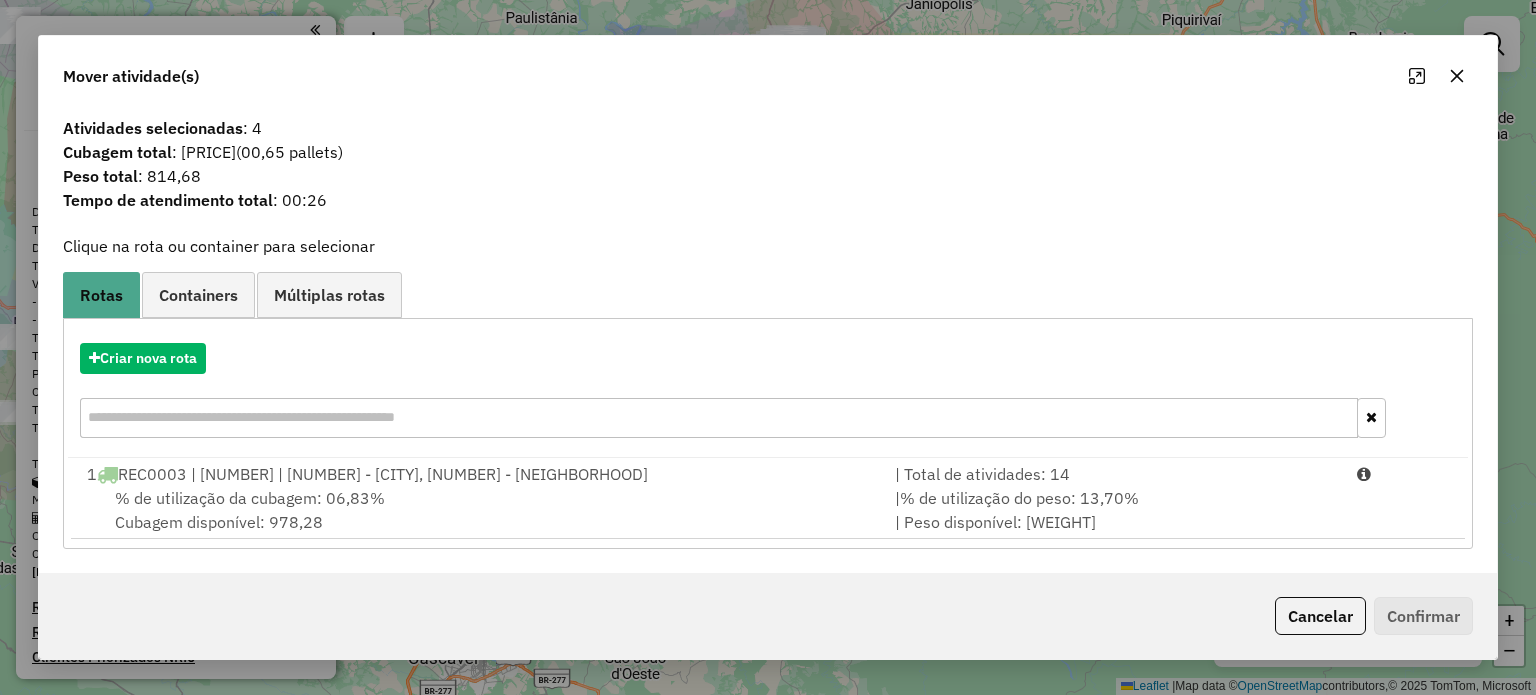 click 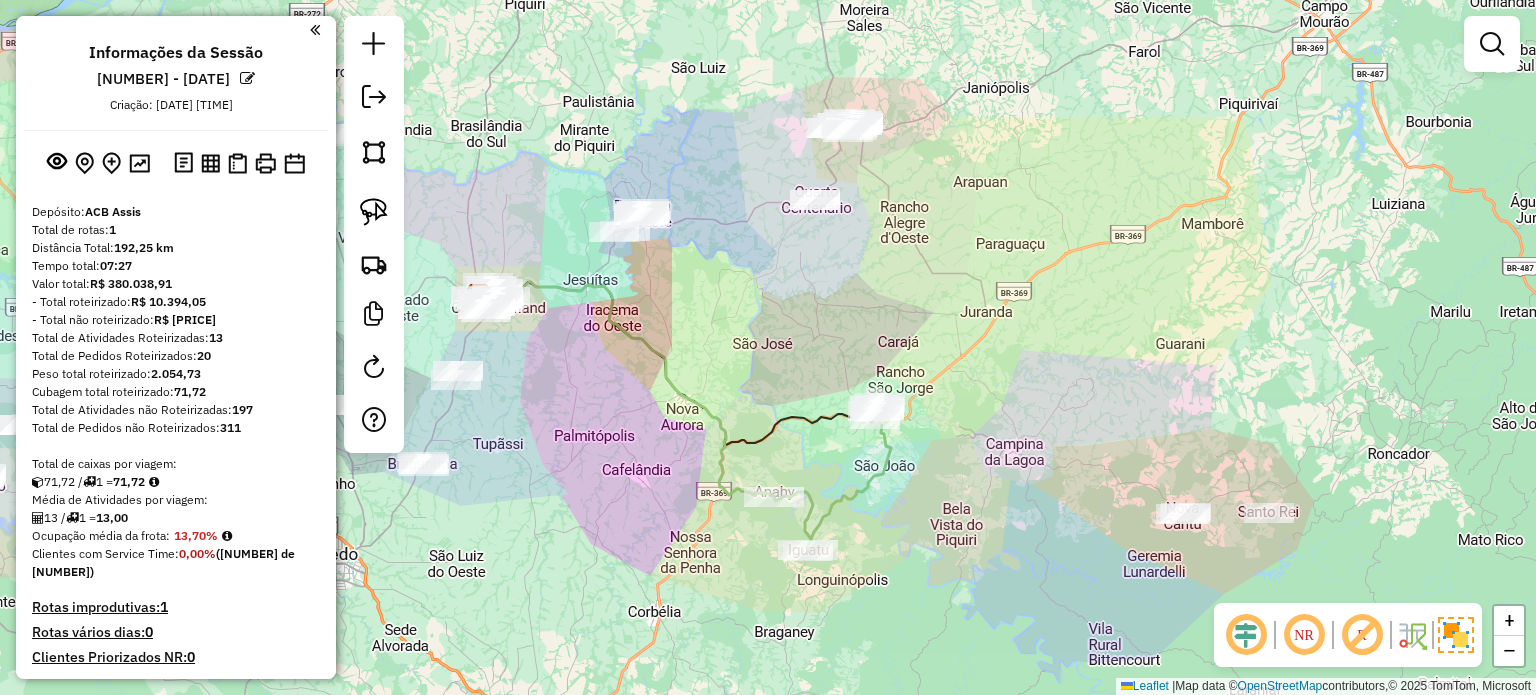 drag, startPoint x: 947, startPoint y: 245, endPoint x: 1018, endPoint y: 416, distance: 185.15399 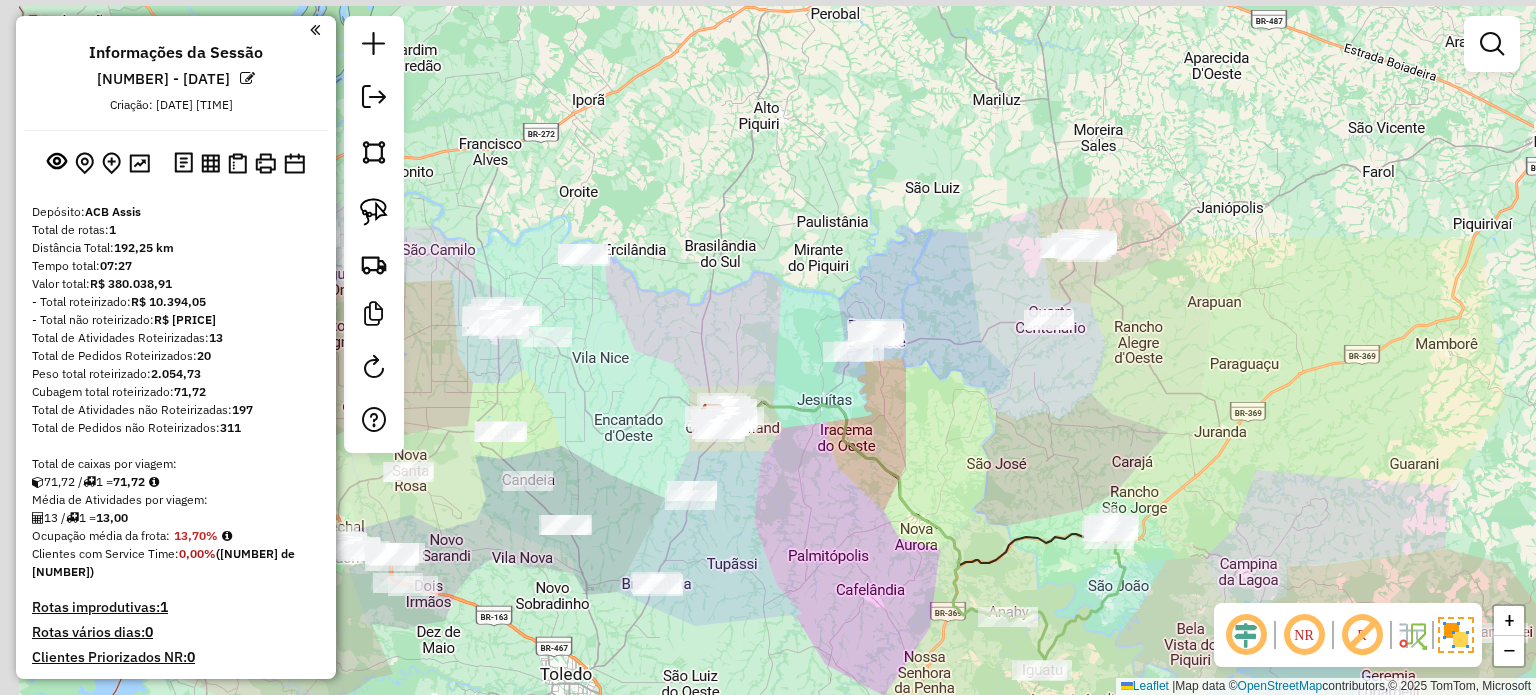 drag, startPoint x: 963, startPoint y: 422, endPoint x: 1067, endPoint y: 443, distance: 106.09901 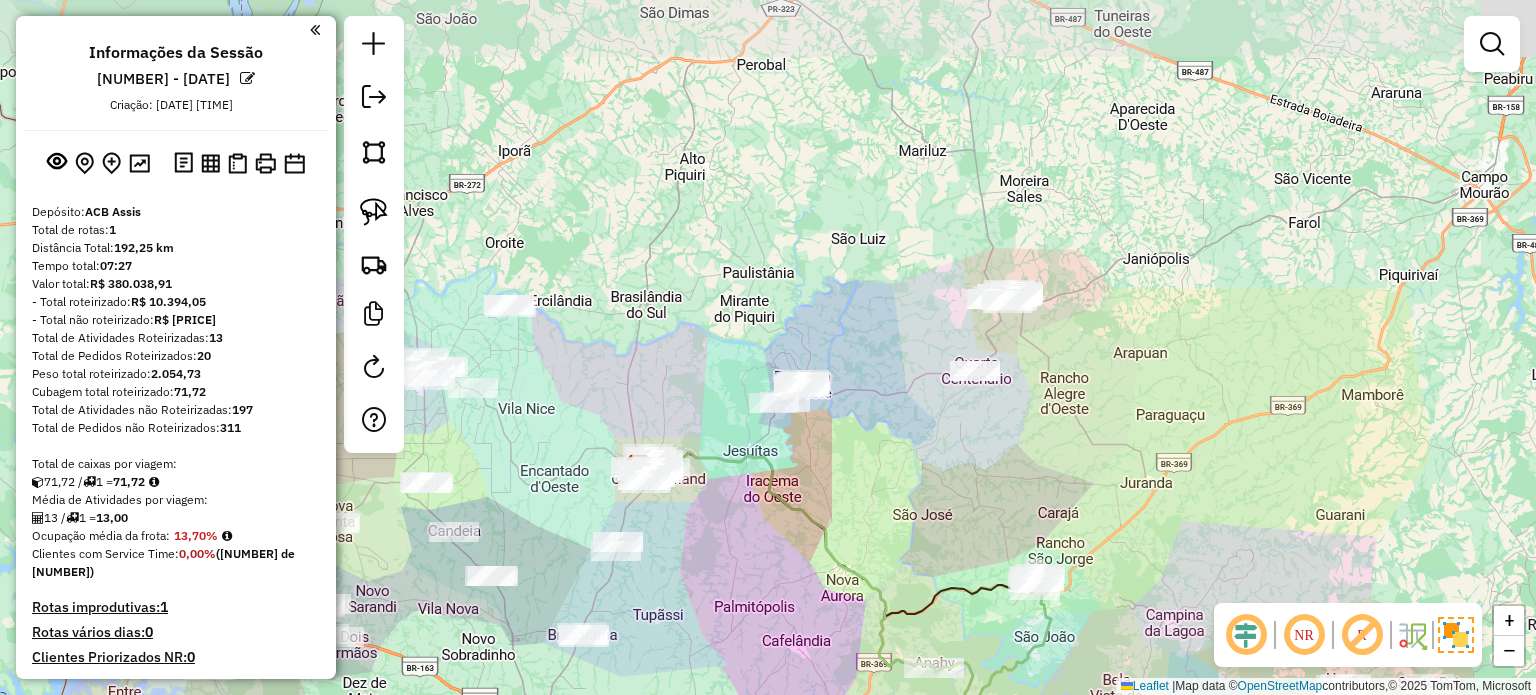 drag, startPoint x: 1023, startPoint y: 456, endPoint x: 956, endPoint y: 491, distance: 75.591 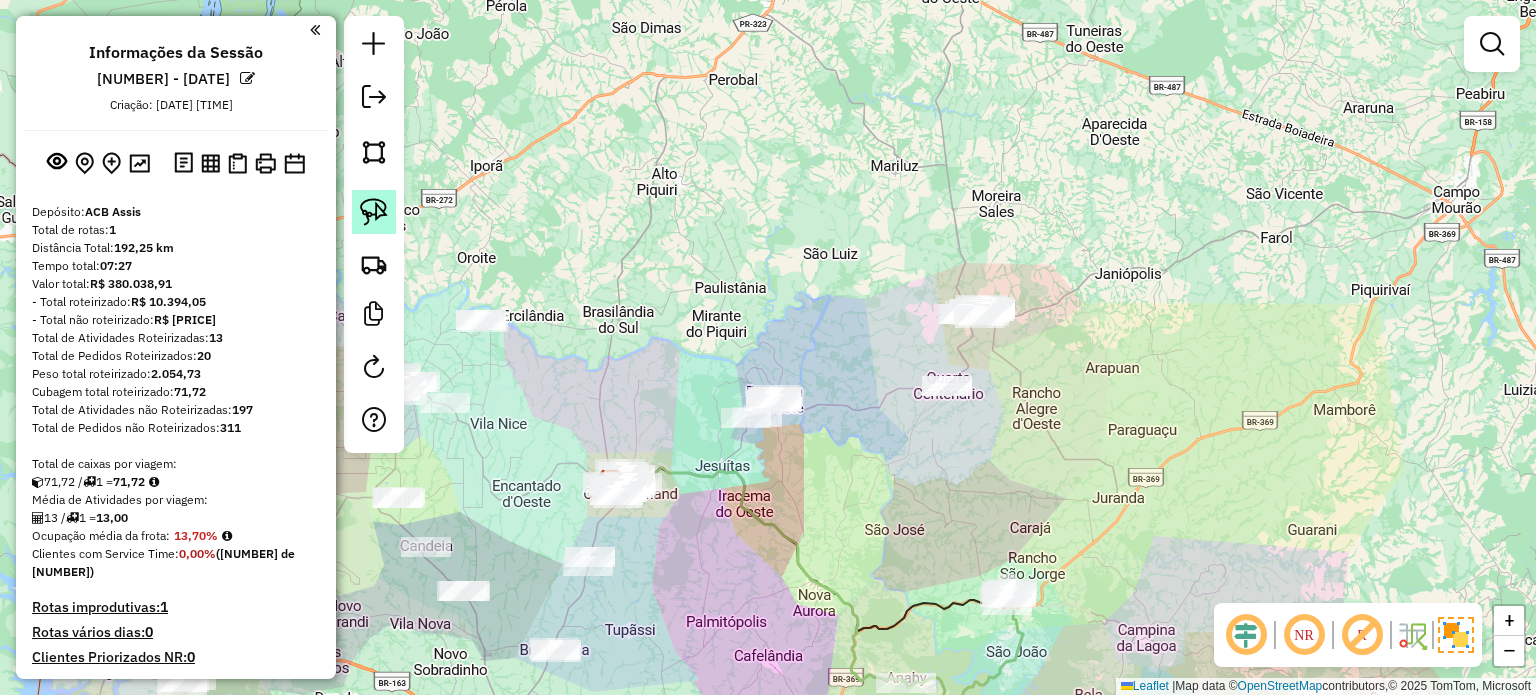click 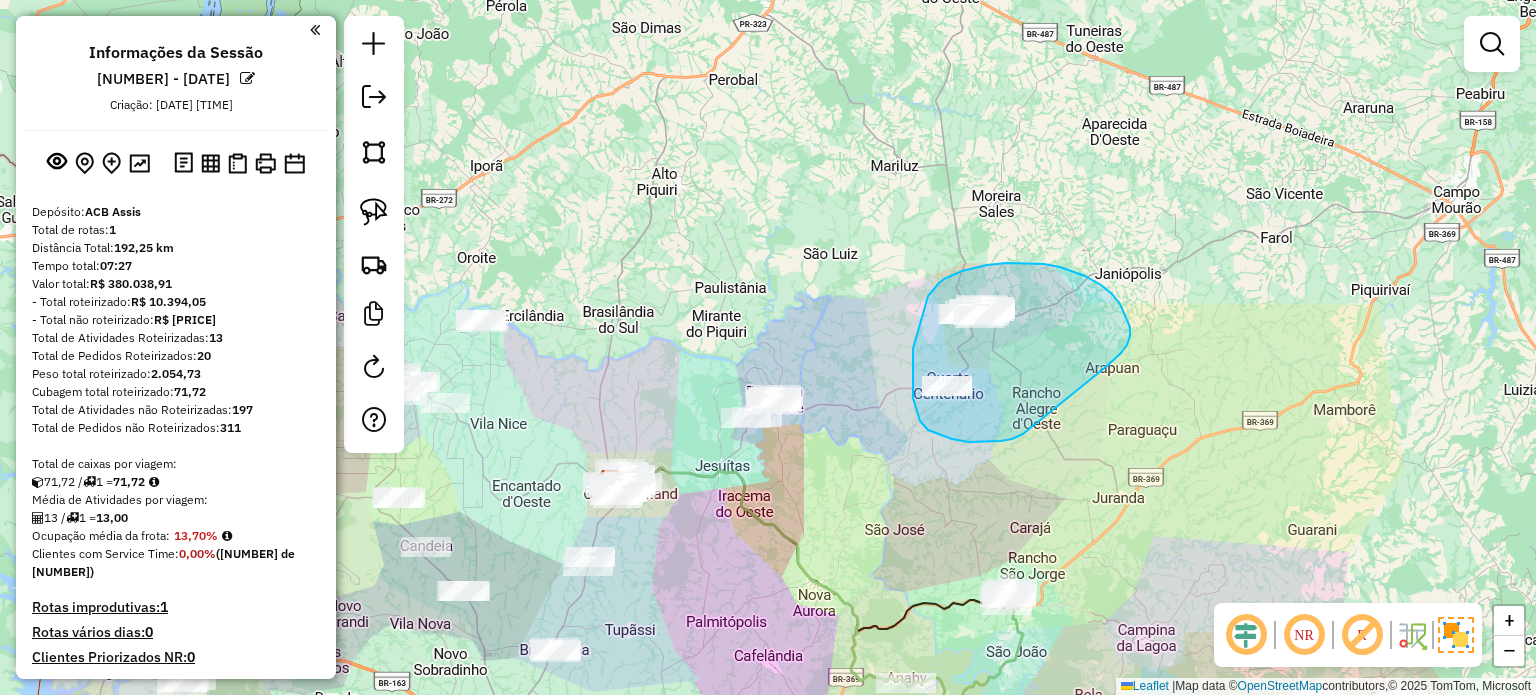 drag, startPoint x: 1130, startPoint y: 327, endPoint x: 1025, endPoint y: 431, distance: 147.787 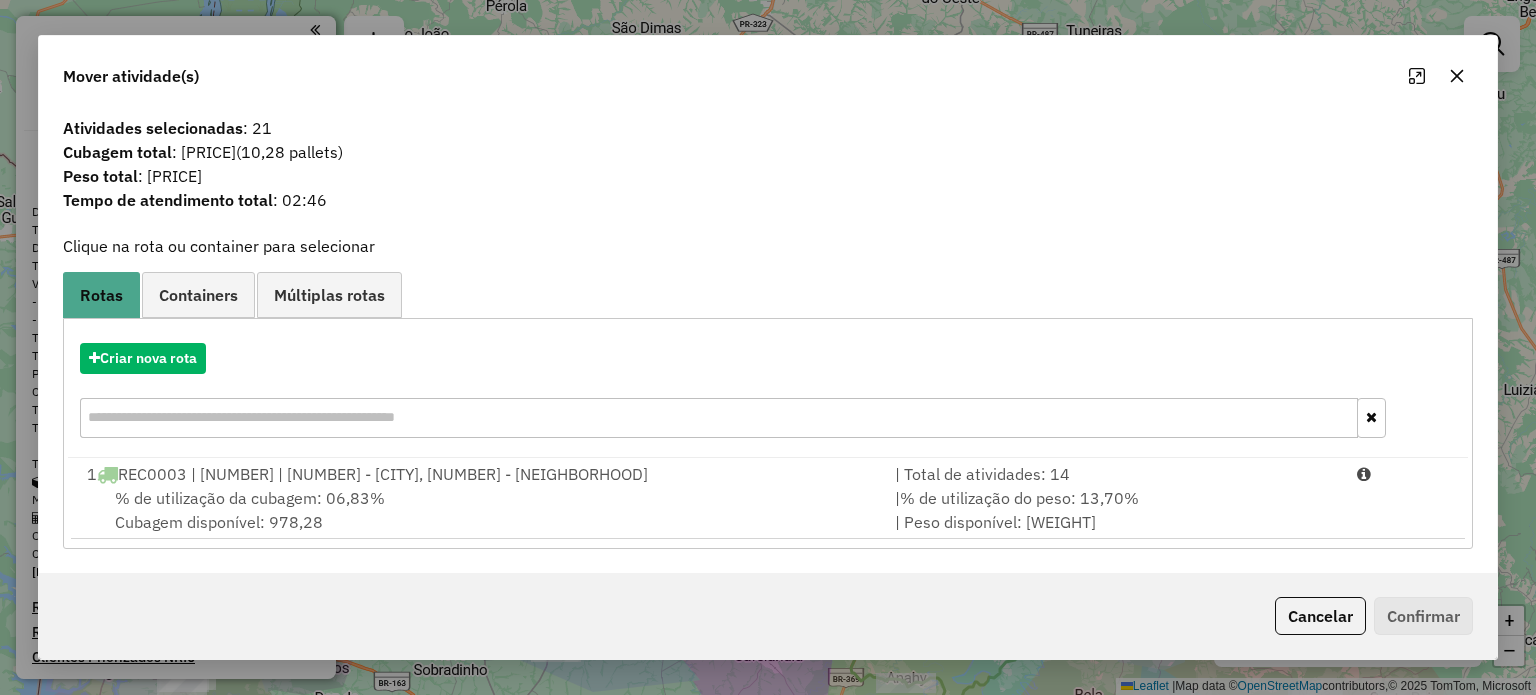 click 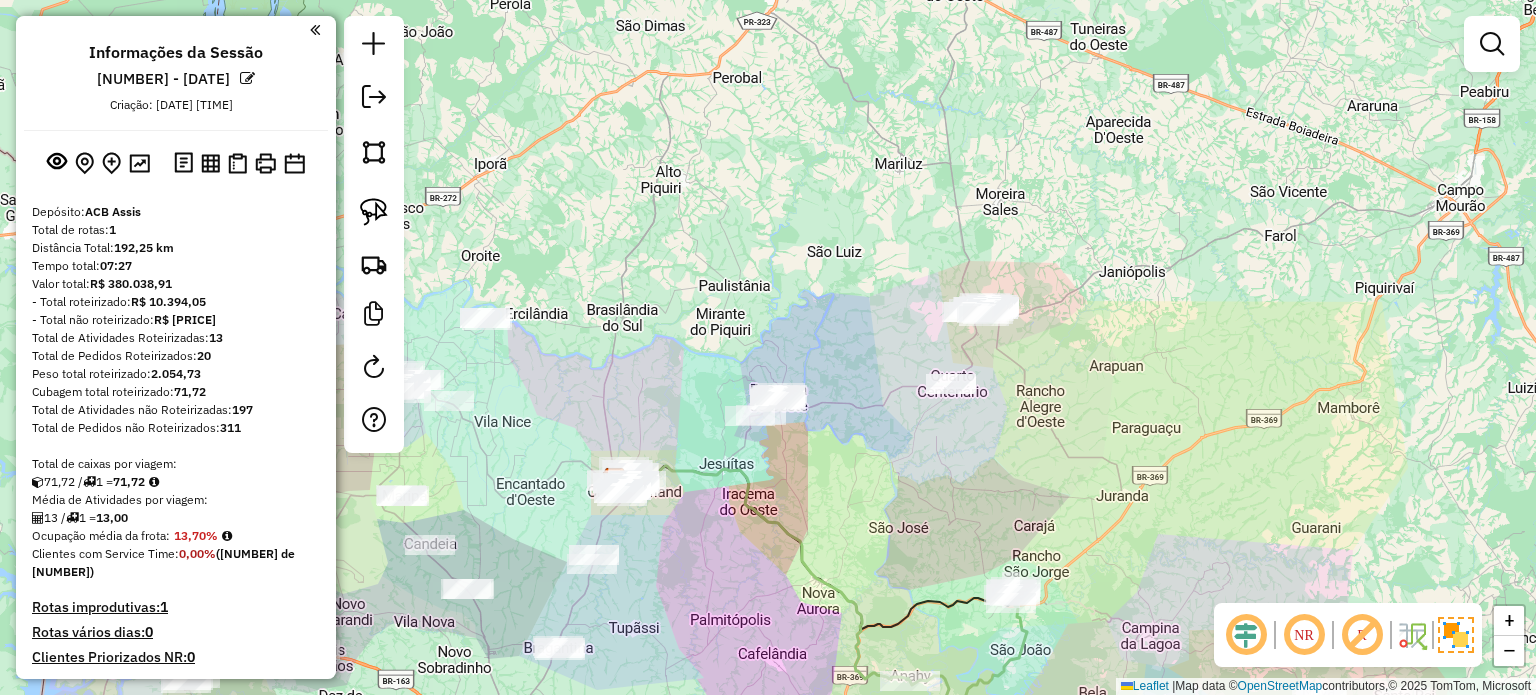drag, startPoint x: 884, startPoint y: 437, endPoint x: 896, endPoint y: 429, distance: 14.422205 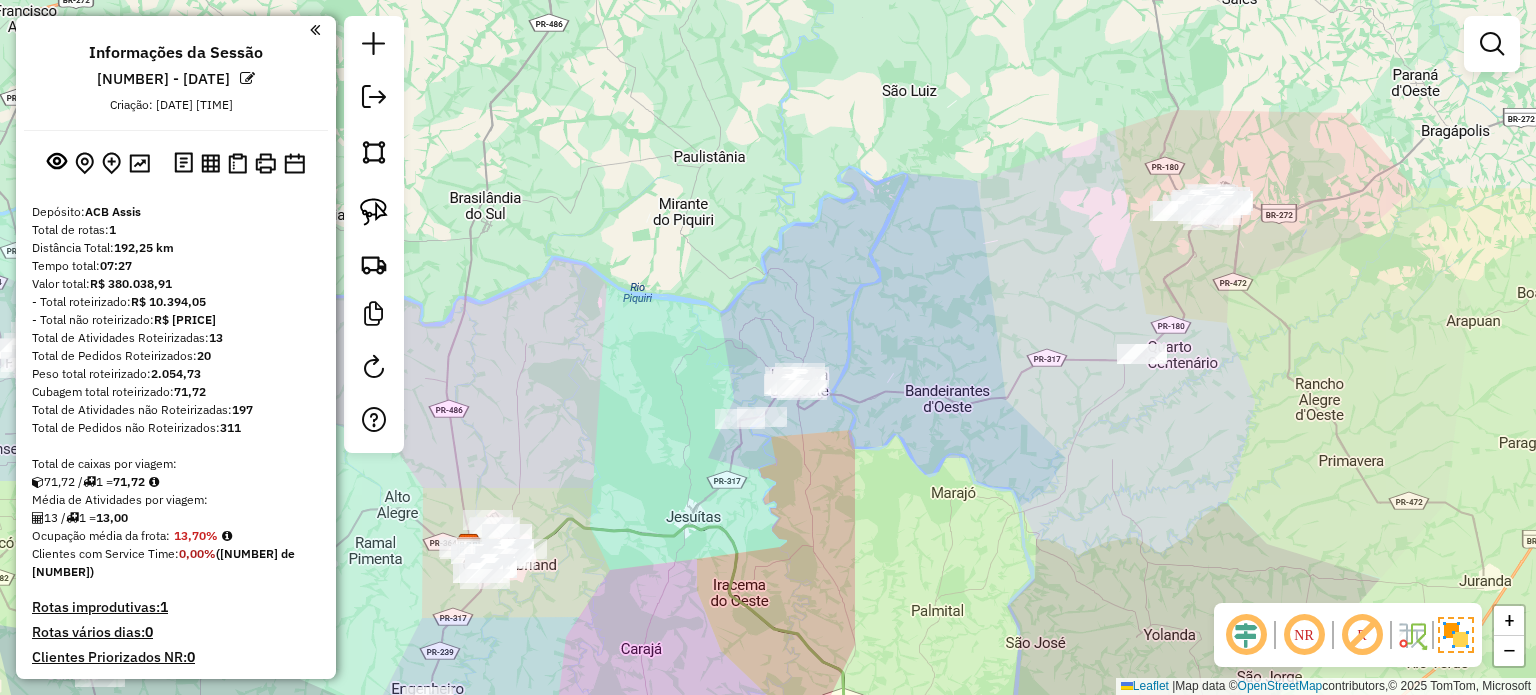 drag, startPoint x: 880, startPoint y: 449, endPoint x: 866, endPoint y: 449, distance: 14 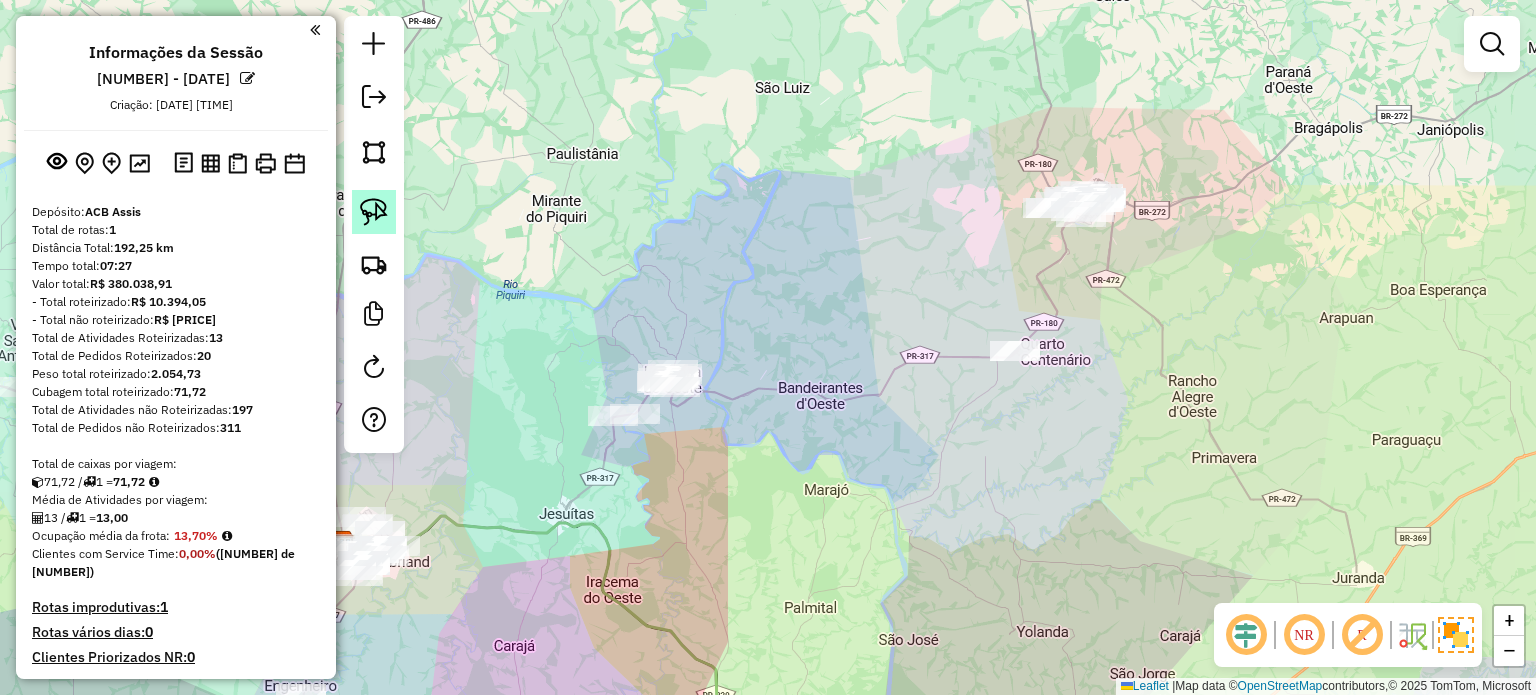 click 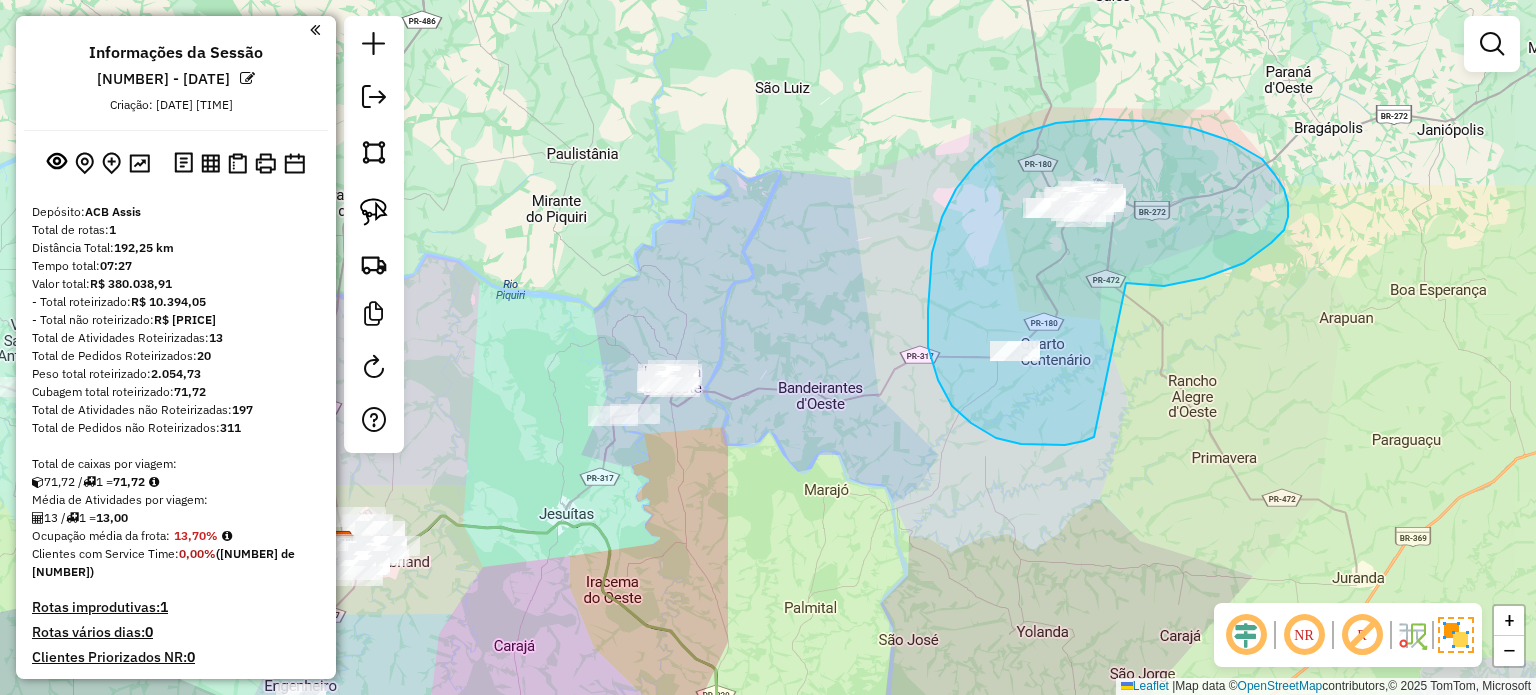 drag, startPoint x: 1164, startPoint y: 286, endPoint x: 1103, endPoint y: 430, distance: 156.38734 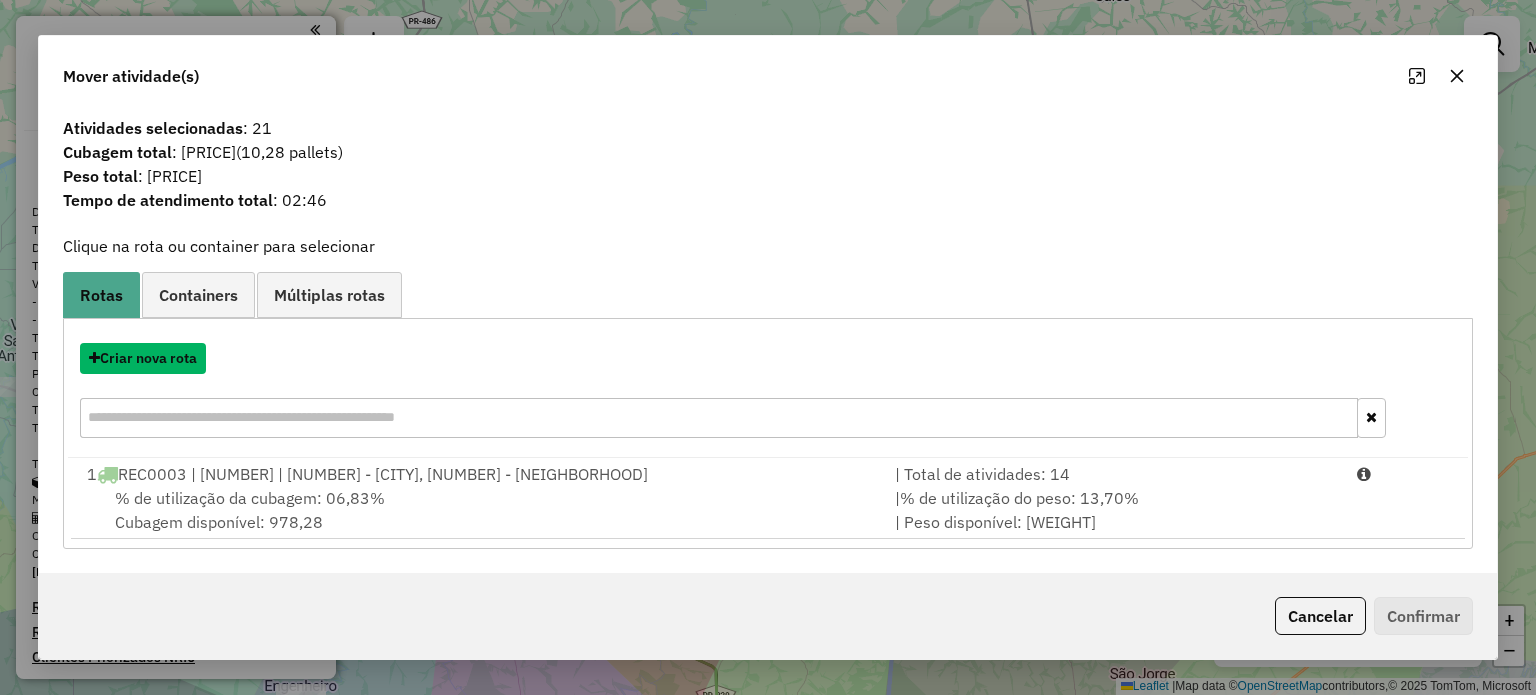 click on "Criar nova rota" at bounding box center [143, 358] 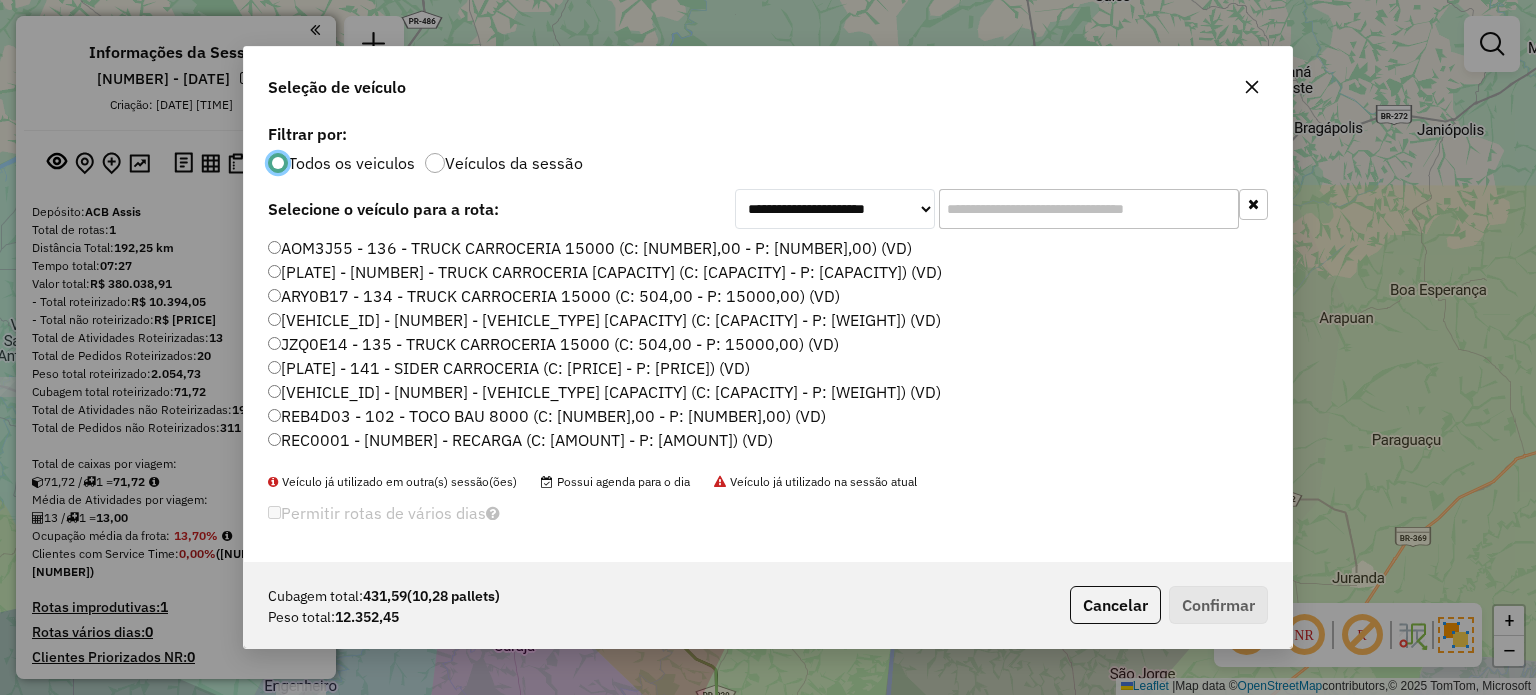 scroll, scrollTop: 10, scrollLeft: 6, axis: both 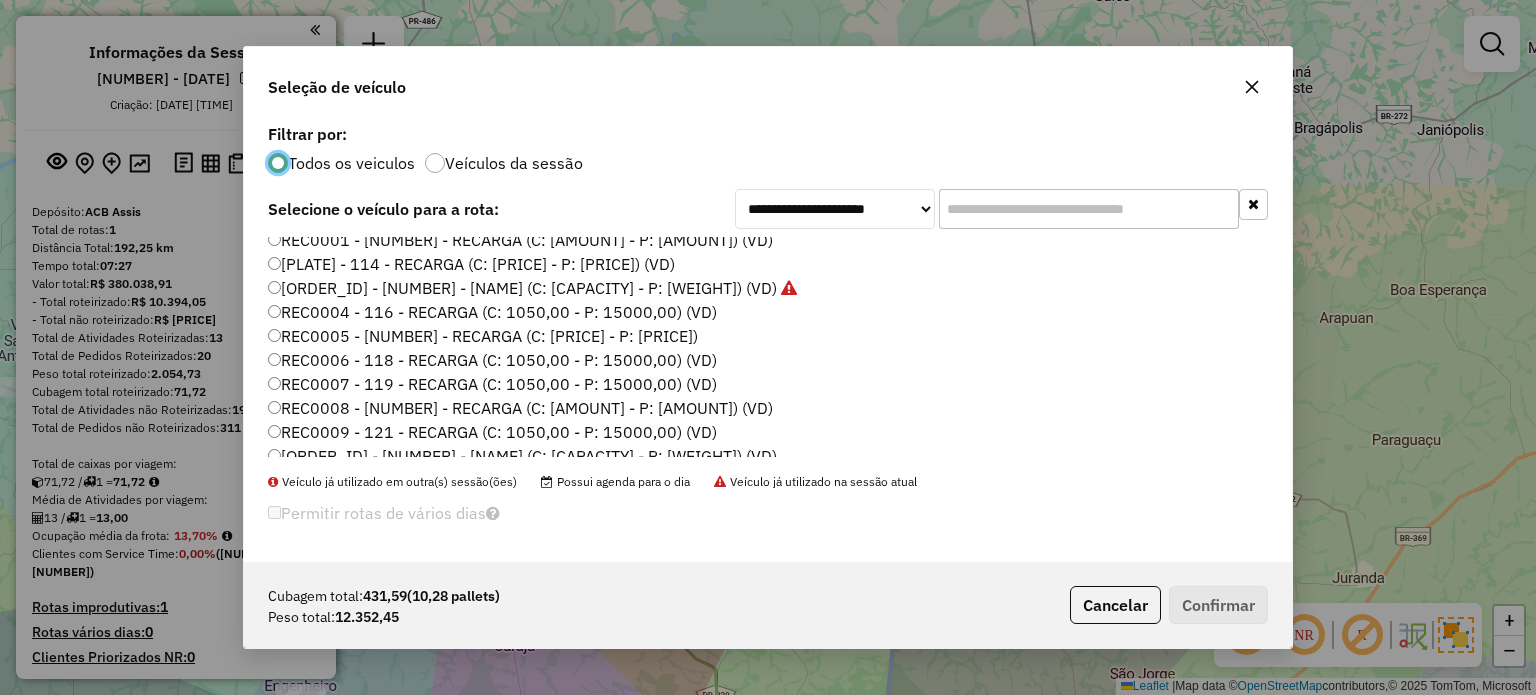 click on "REC0004 - 116 - RECARGA (C: 1050,00 - P: 15000,00) (VD)" 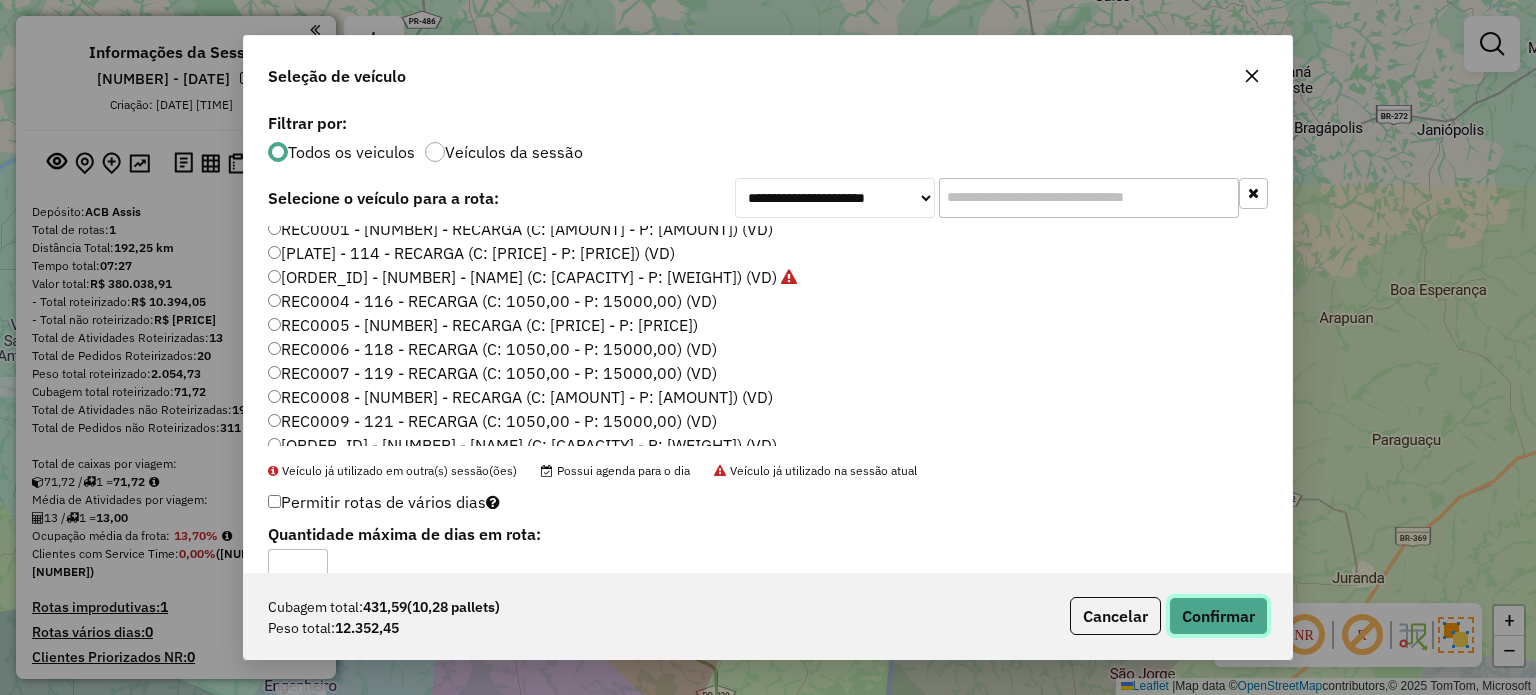 click on "Confirmar" 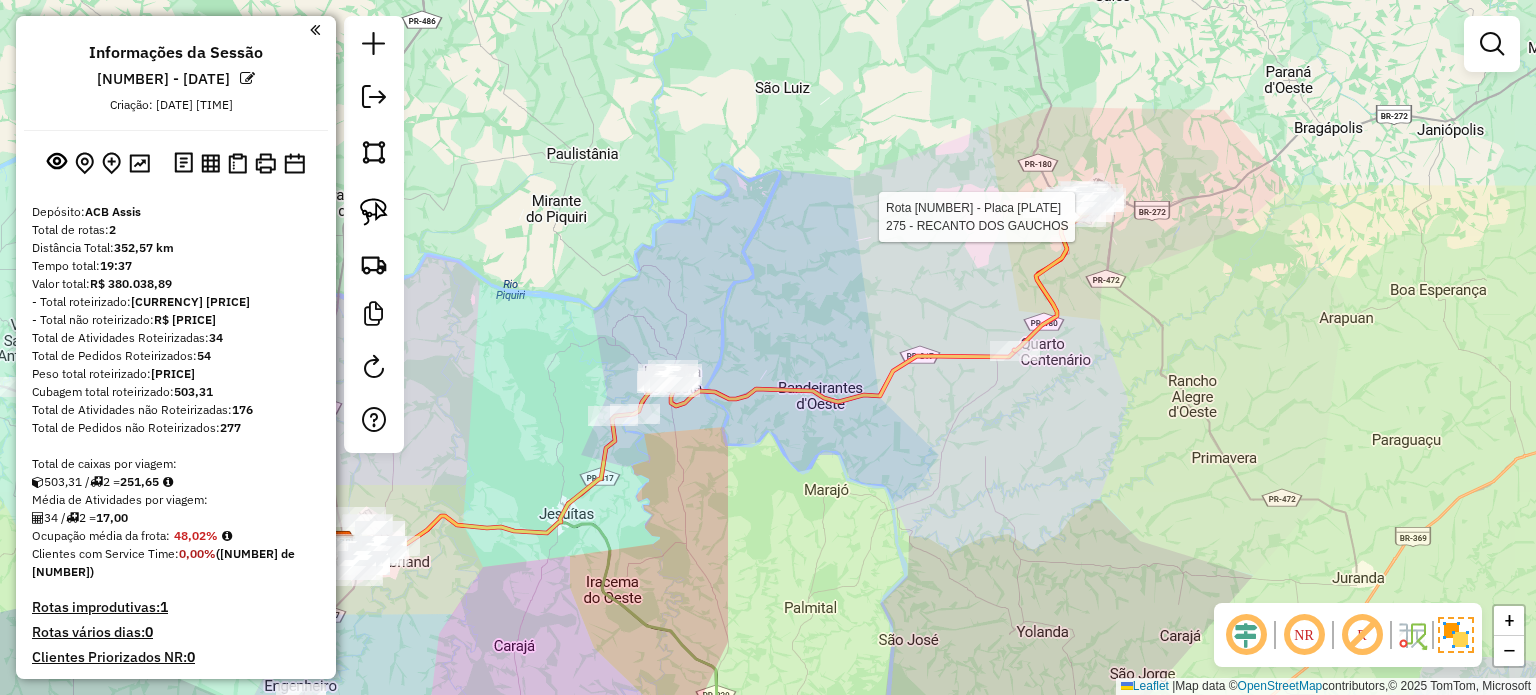 select on "**********" 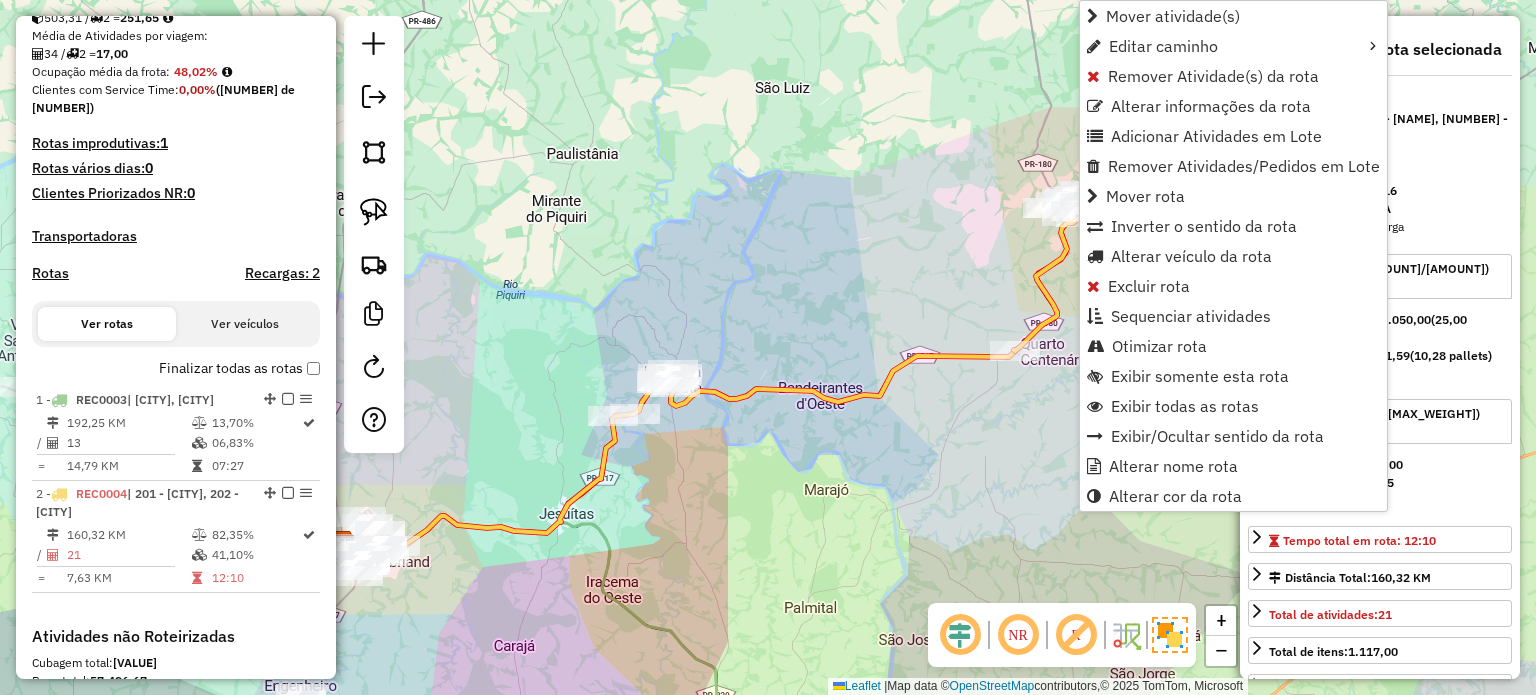 scroll, scrollTop: 770, scrollLeft: 0, axis: vertical 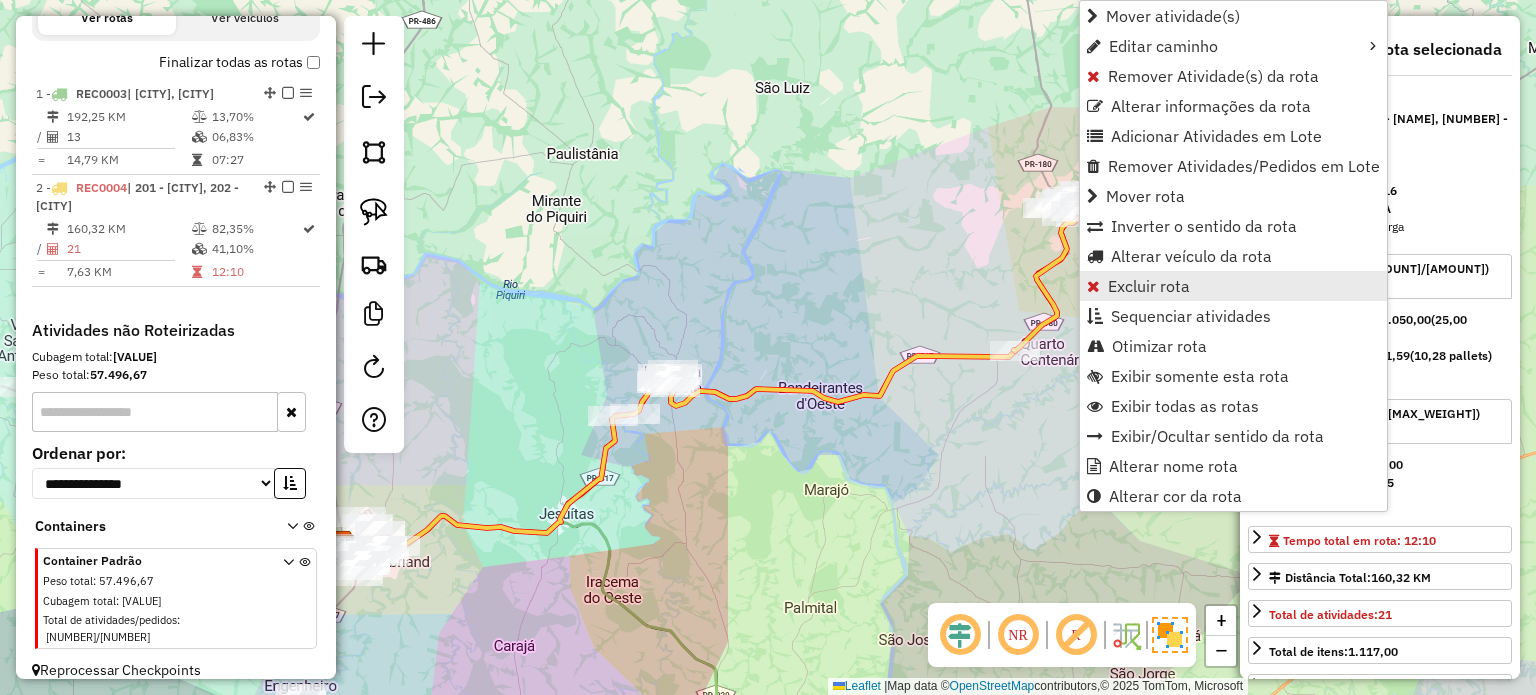 drag, startPoint x: 937, startPoint y: 283, endPoint x: 1080, endPoint y: 287, distance: 143.05594 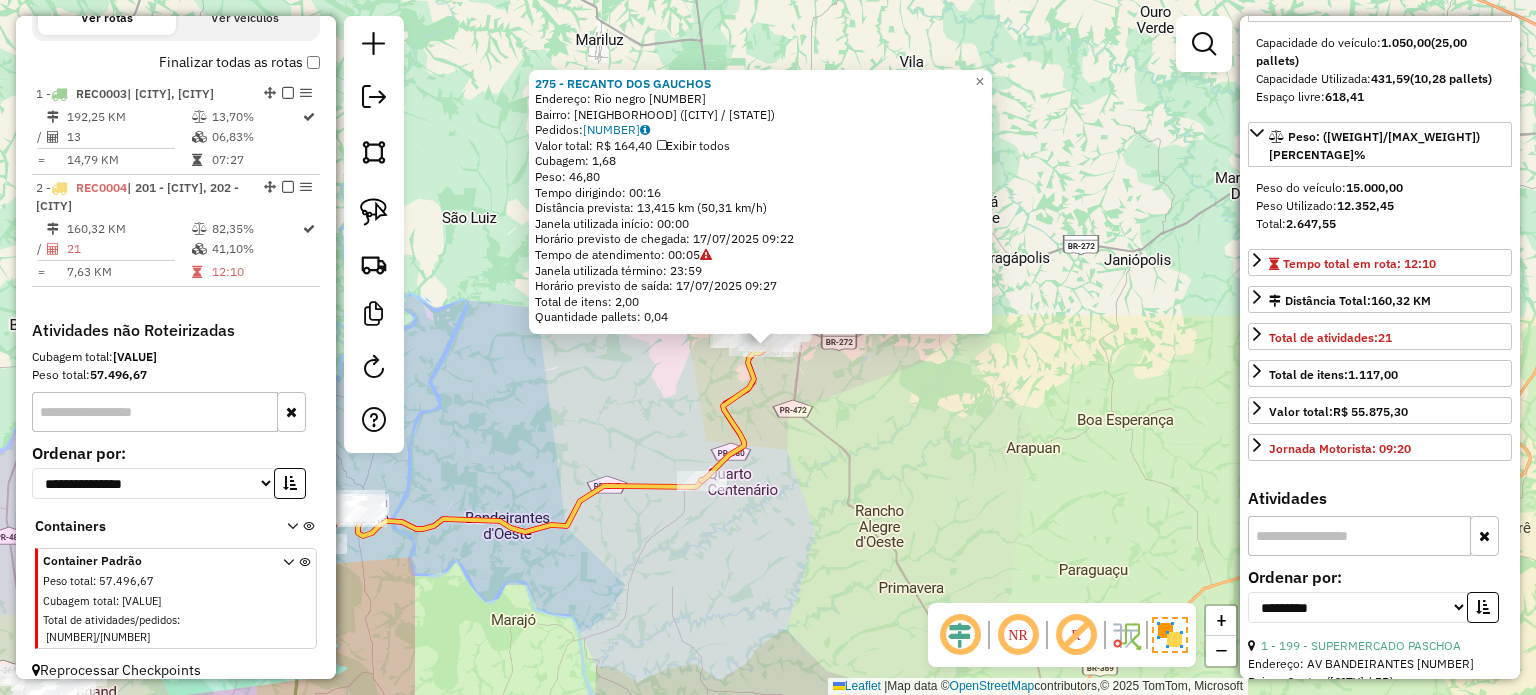 scroll, scrollTop: 400, scrollLeft: 0, axis: vertical 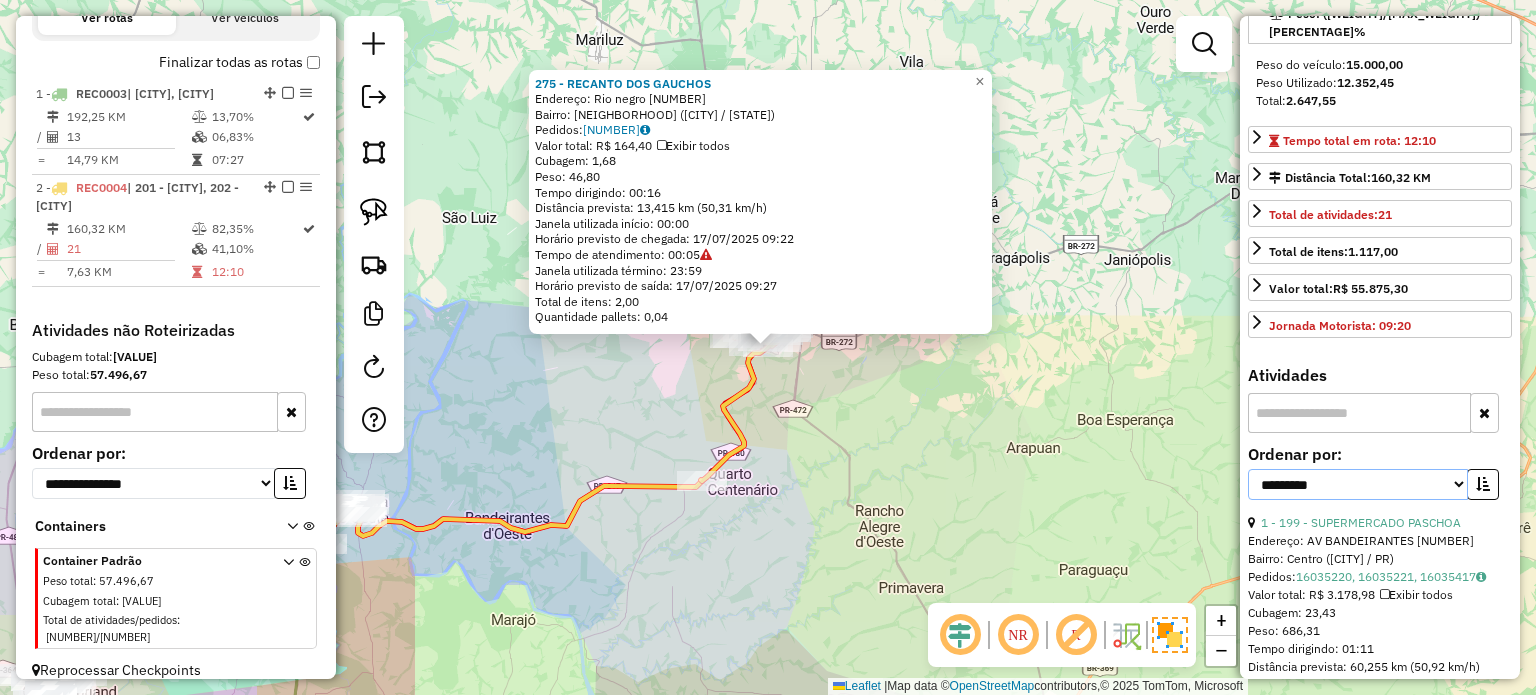 click on "**********" at bounding box center [1358, 484] 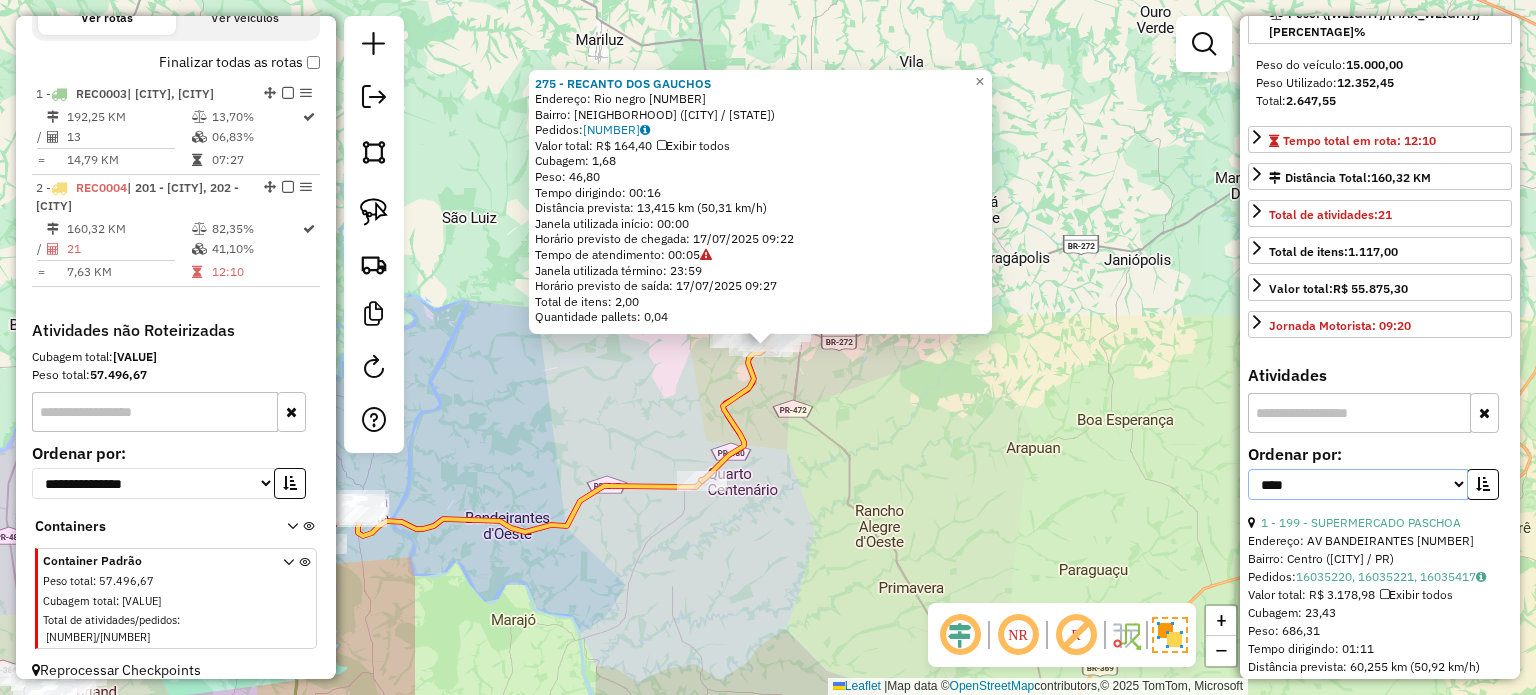 click on "**********" at bounding box center [1358, 484] 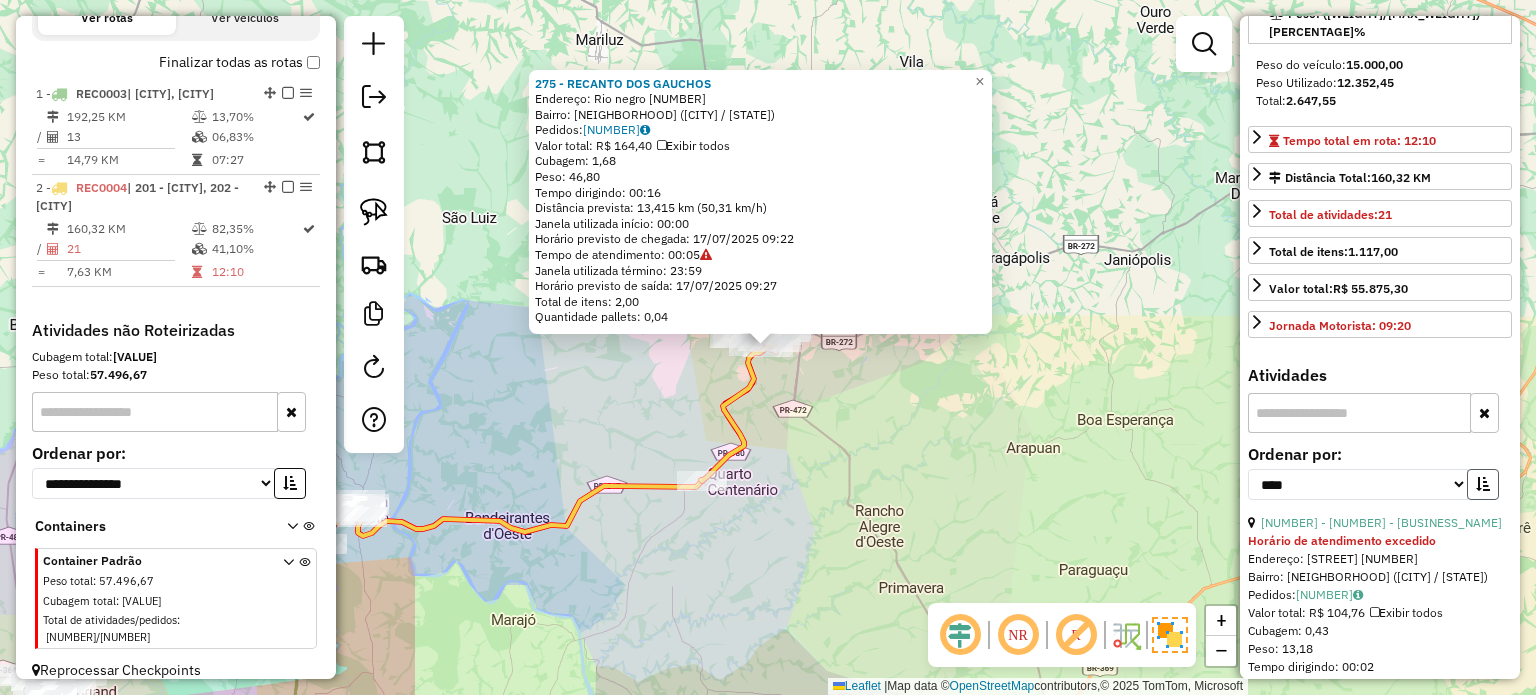 click at bounding box center [1483, 484] 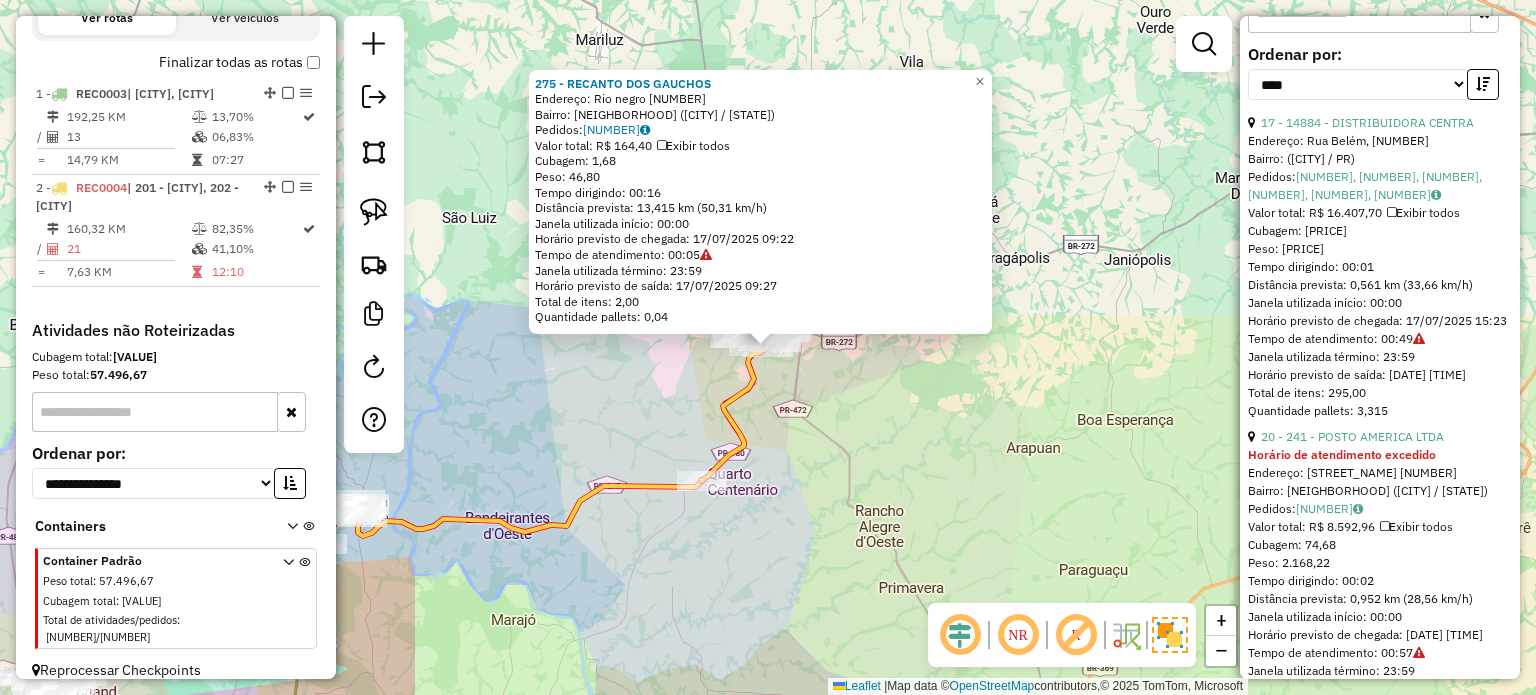 scroll, scrollTop: 600, scrollLeft: 0, axis: vertical 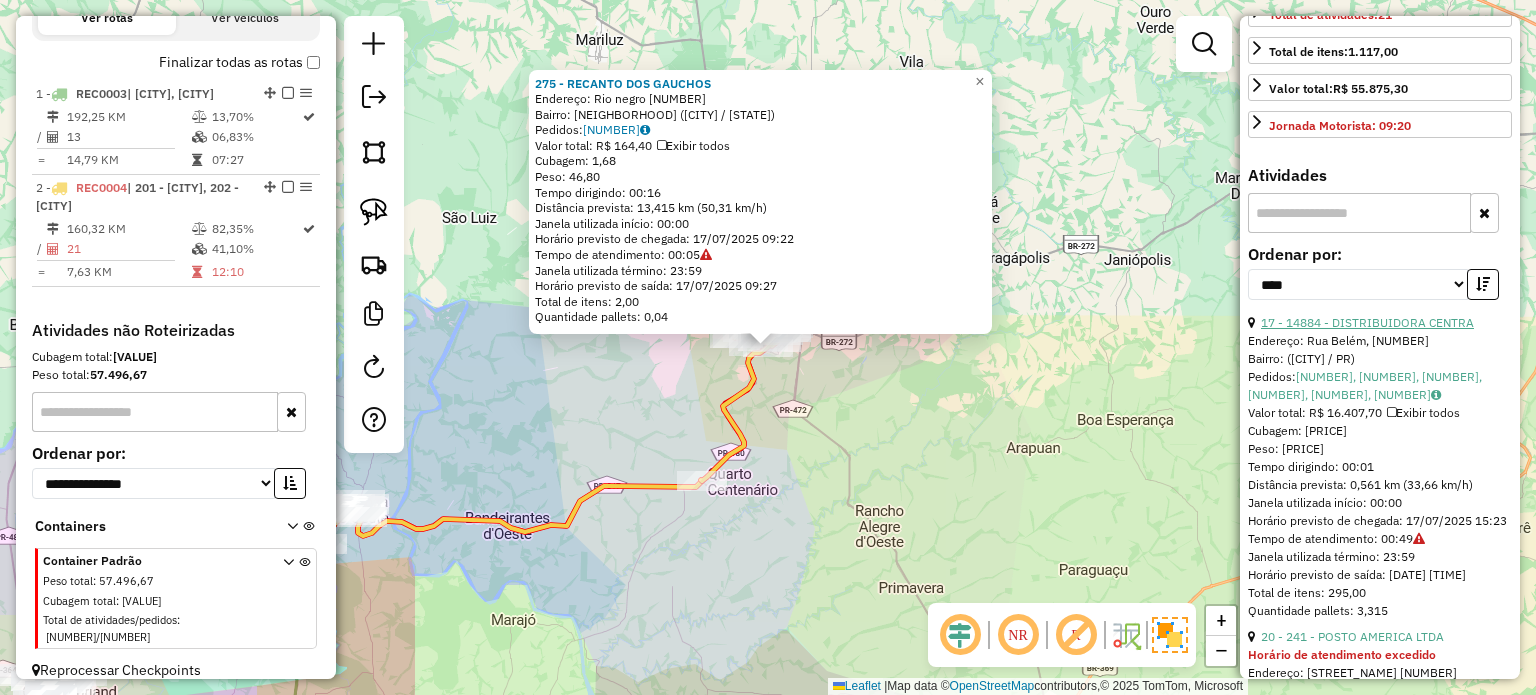 click on "17 - 14884 - DISTRIBUIDORA CENTRA" at bounding box center [1367, 322] 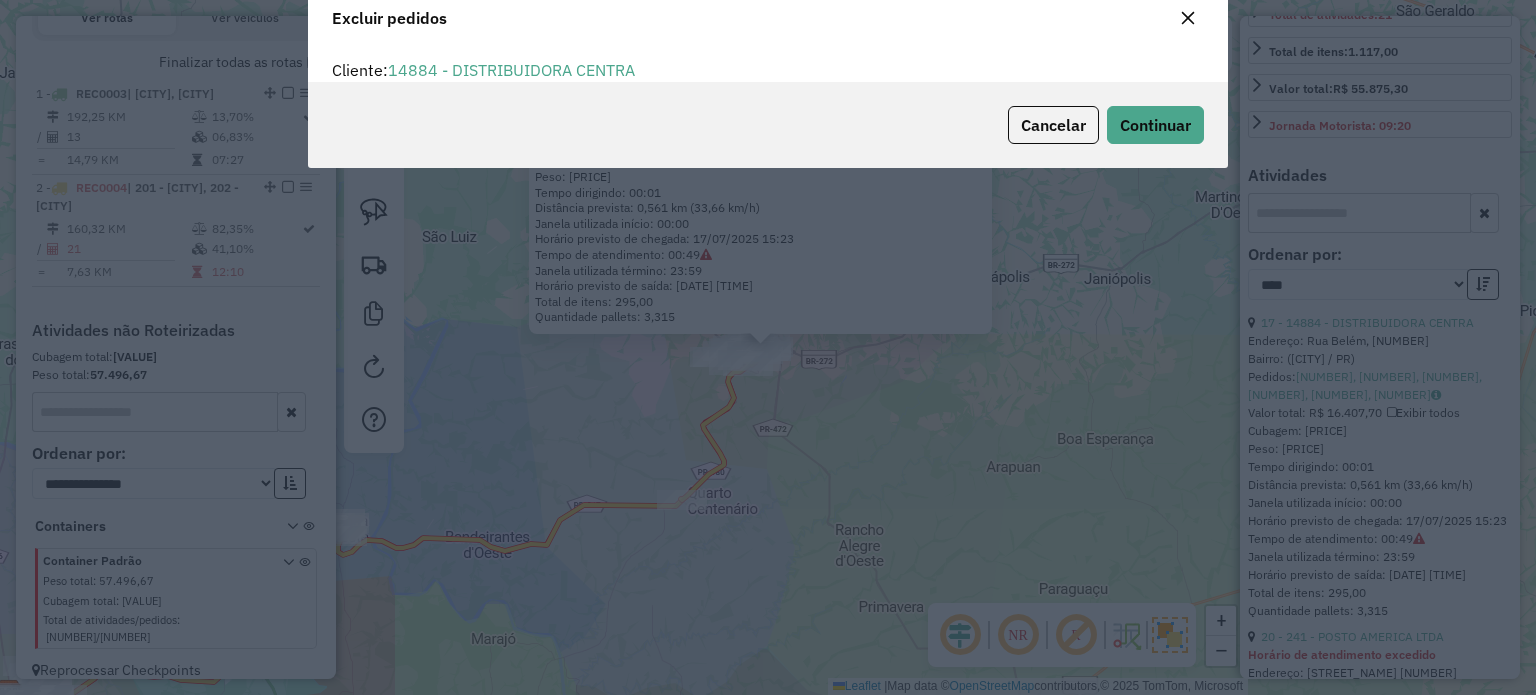scroll, scrollTop: 69, scrollLeft: 0, axis: vertical 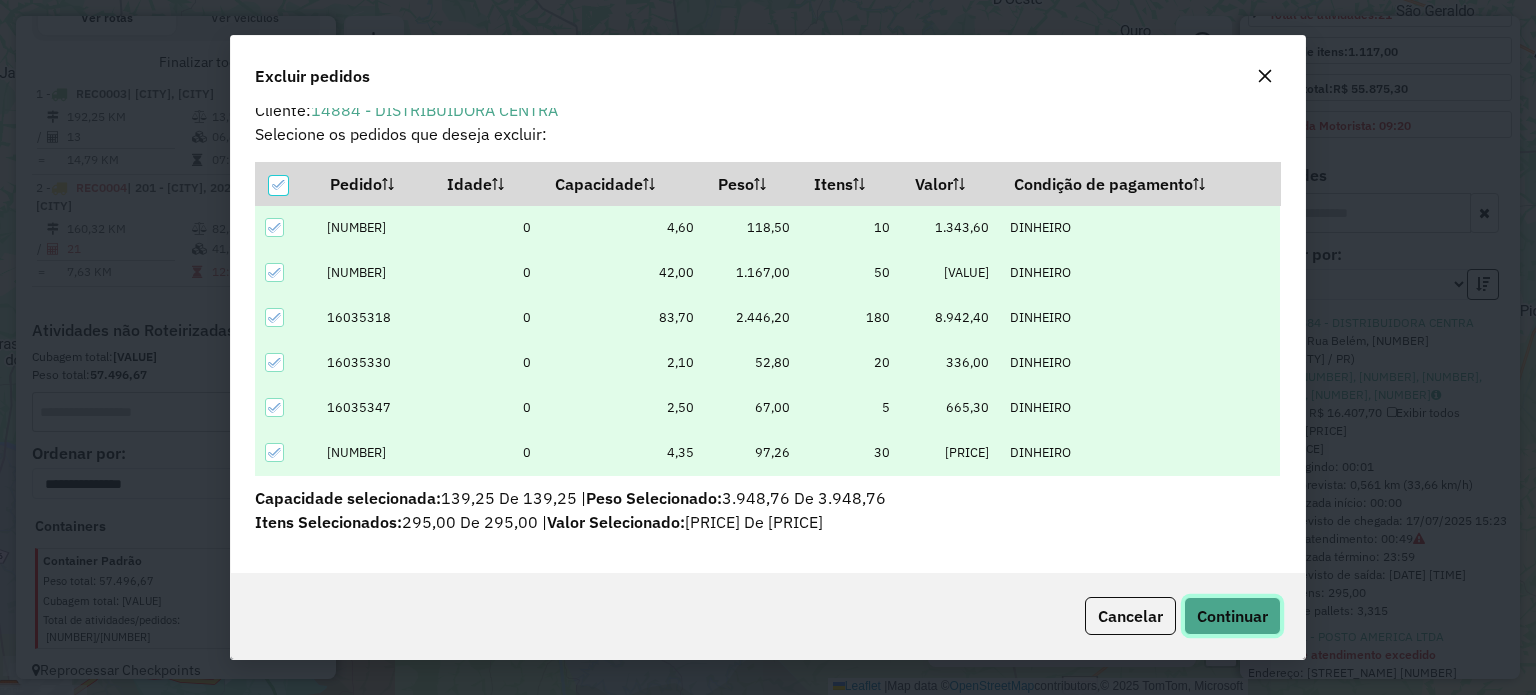click on "Continuar" 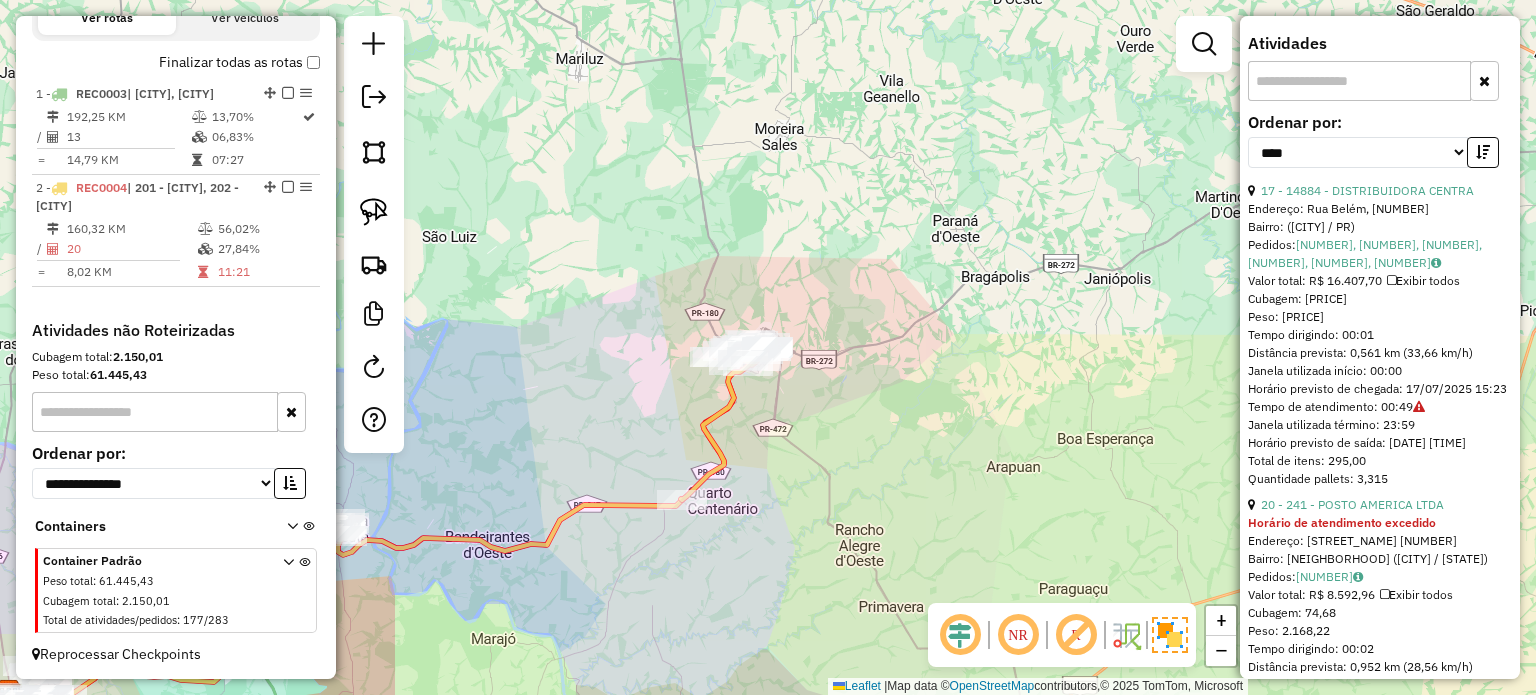 scroll, scrollTop: 800, scrollLeft: 0, axis: vertical 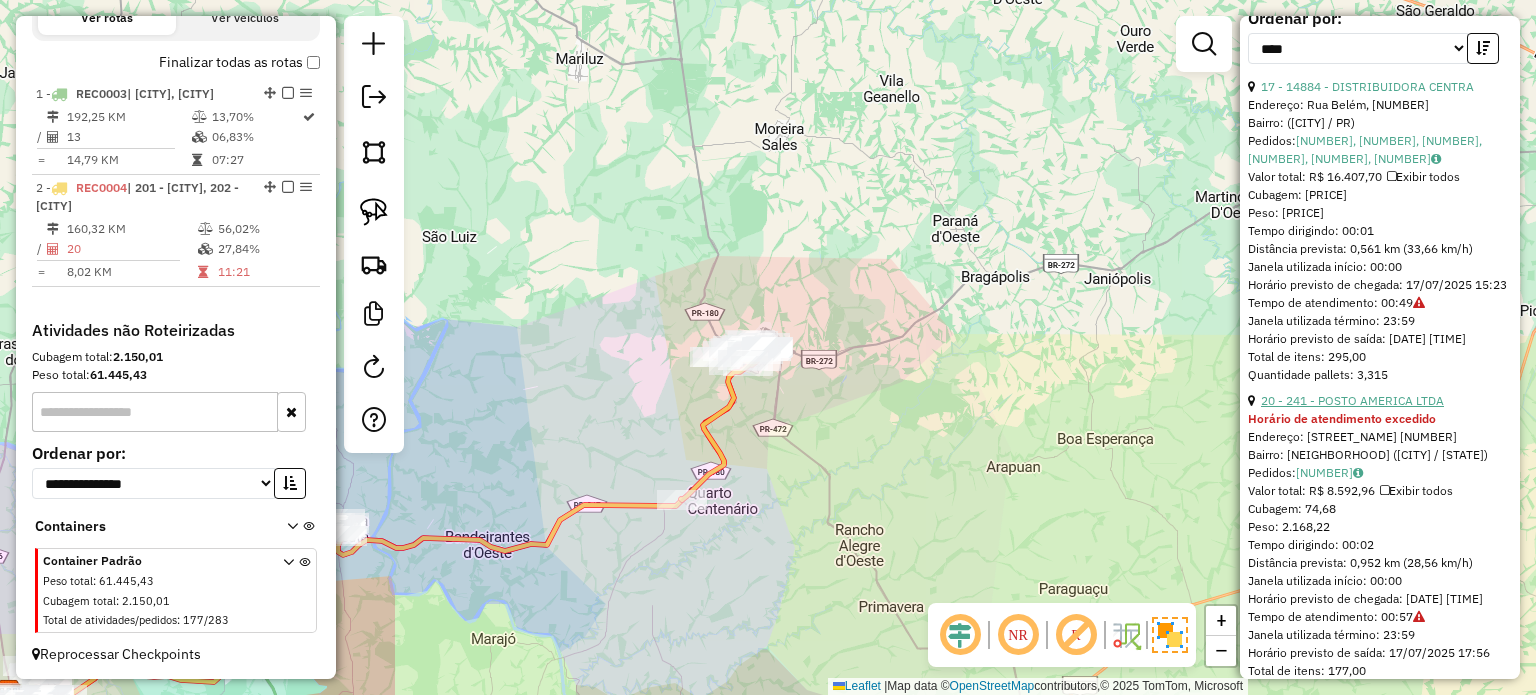click on "20 - 241 - POSTO AMERICA LTDA" at bounding box center [1352, 400] 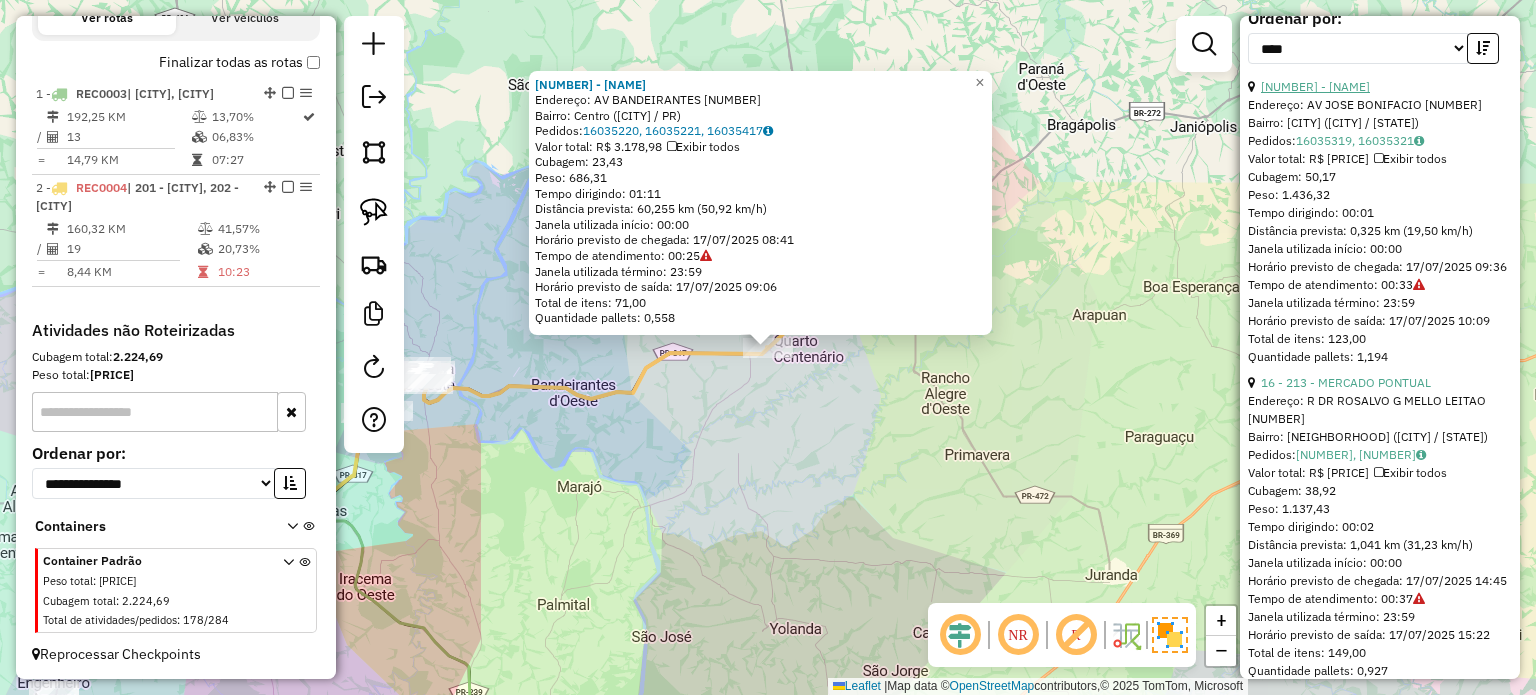 click on "4 - 220 - TETEL CONVENIENCIA" at bounding box center [1315, 86] 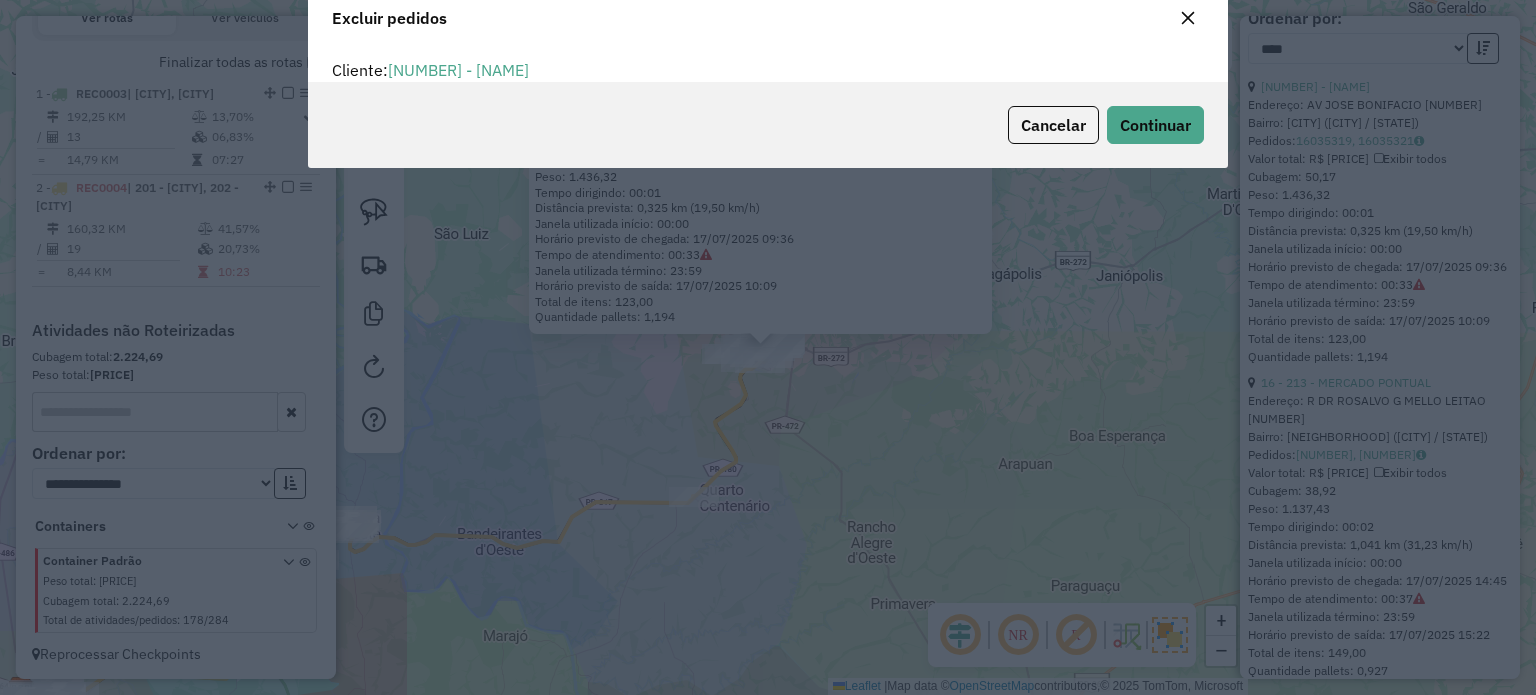 scroll, scrollTop: 69, scrollLeft: 0, axis: vertical 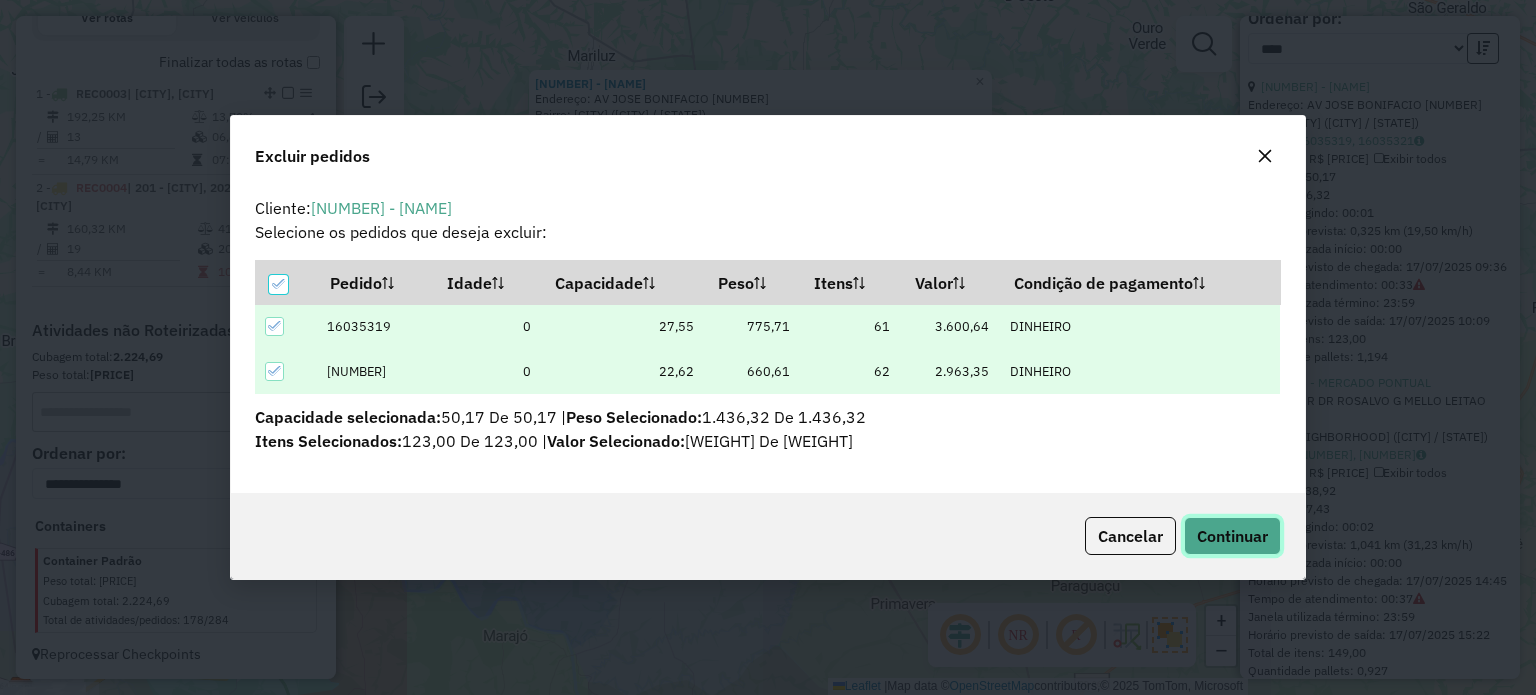 click on "Continuar" 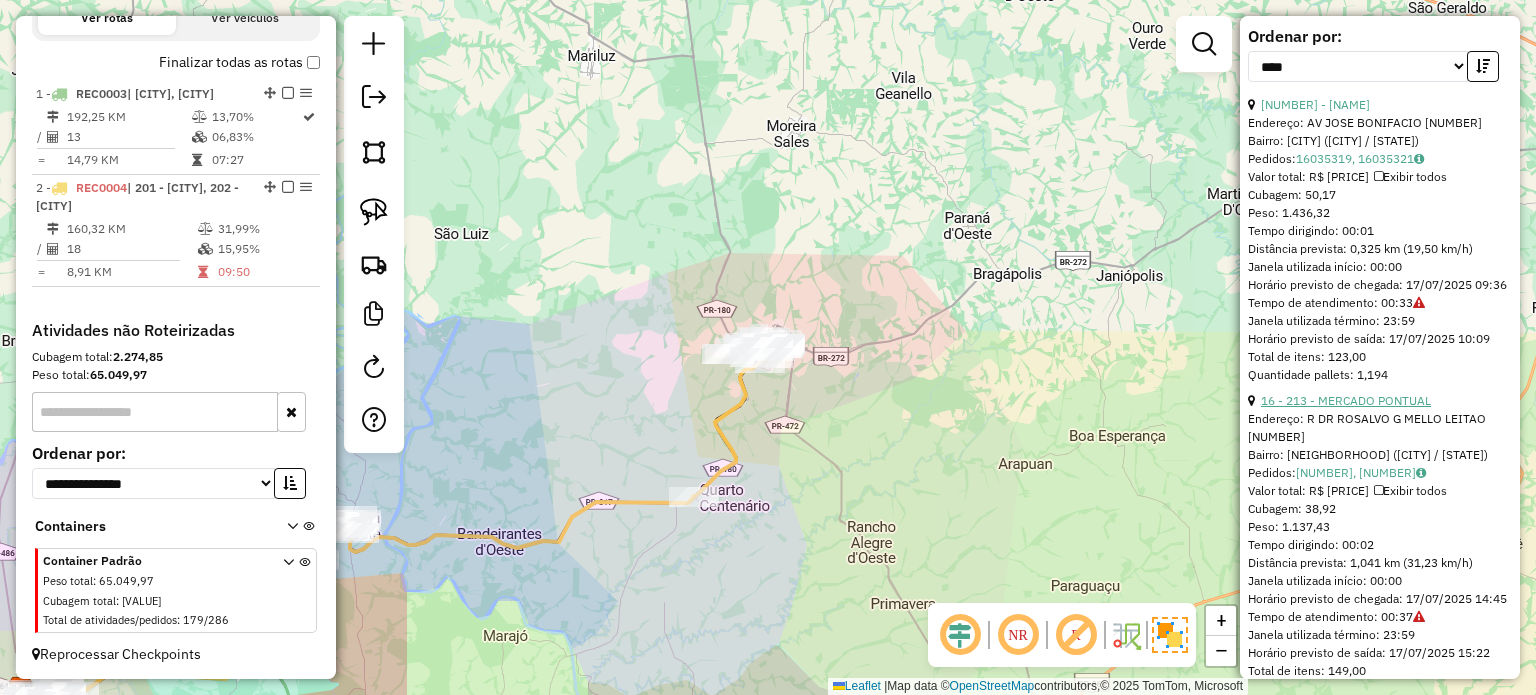 click on "16 - 213 - MERCADO PONTUAL" at bounding box center [1346, 400] 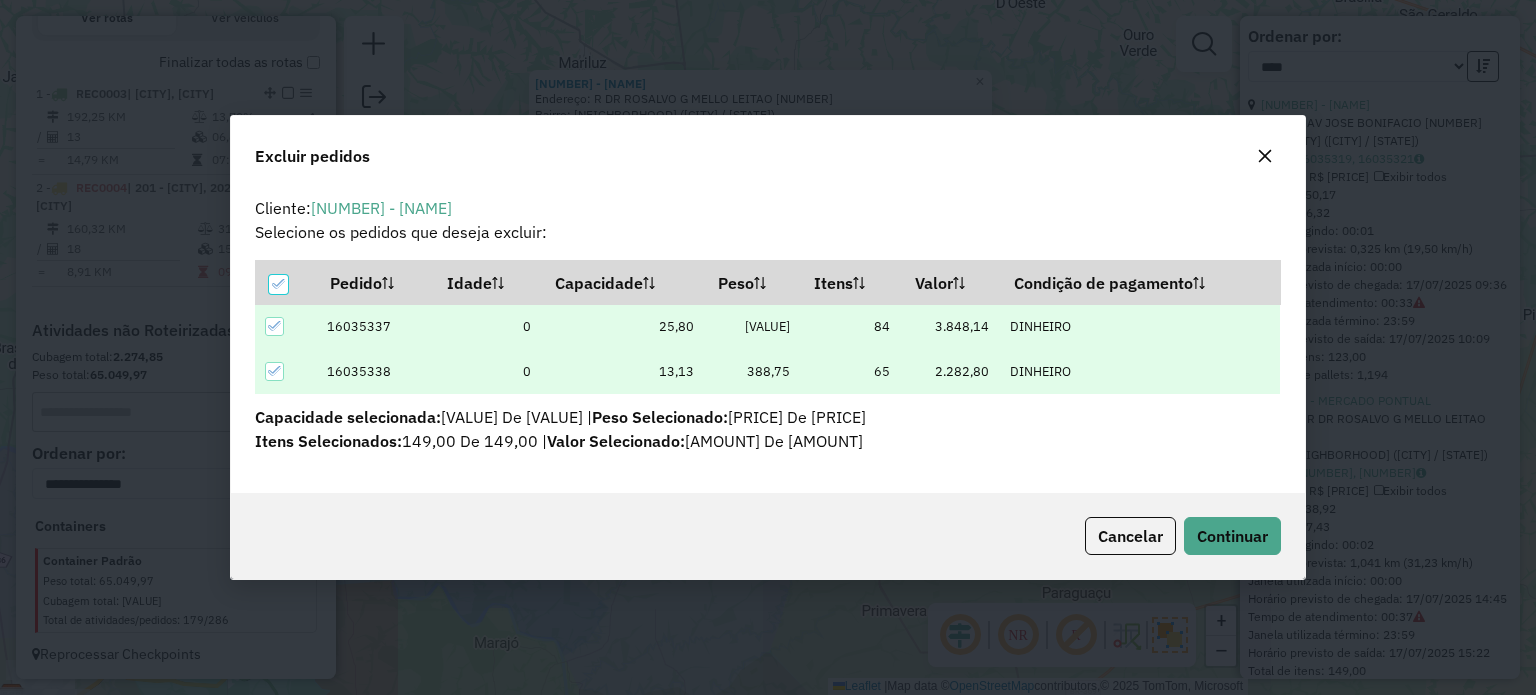scroll, scrollTop: 69, scrollLeft: 0, axis: vertical 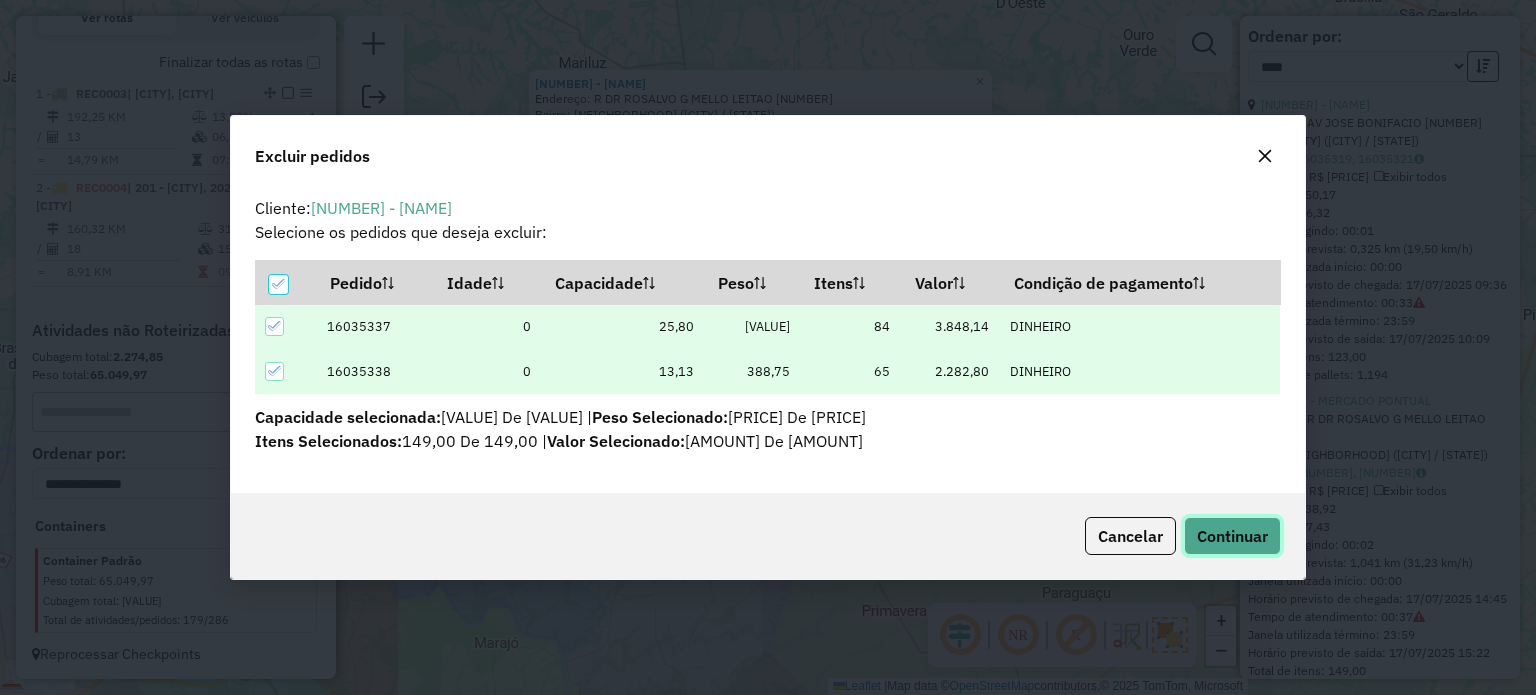 click on "Continuar" 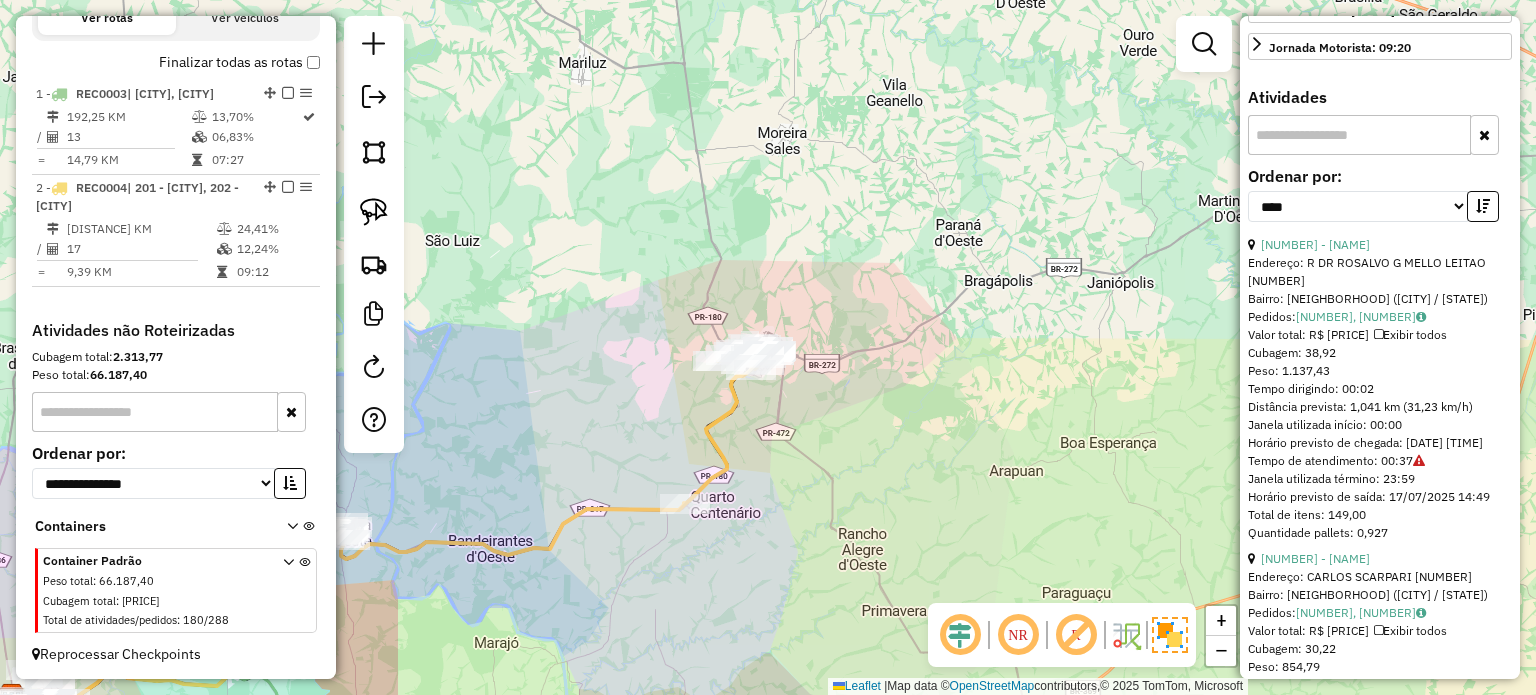 scroll, scrollTop: 500, scrollLeft: 0, axis: vertical 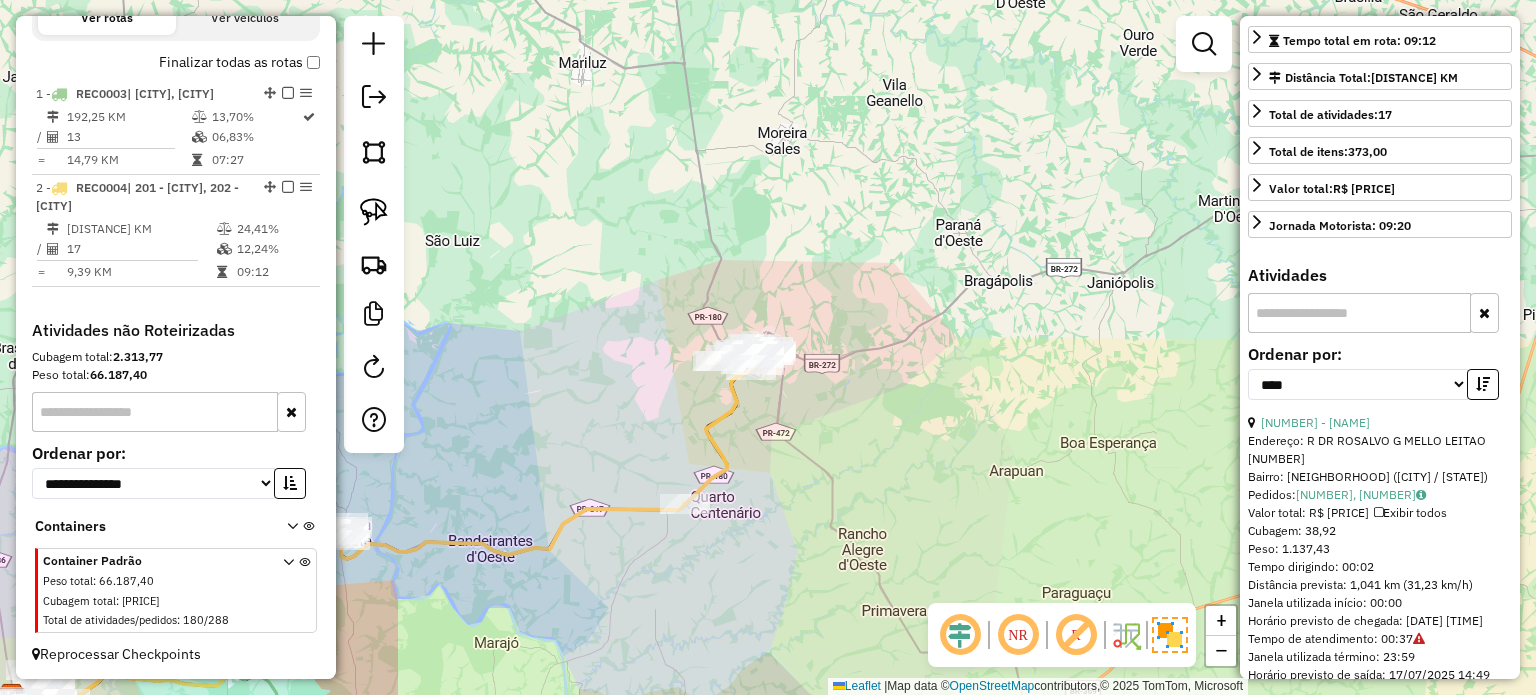 click 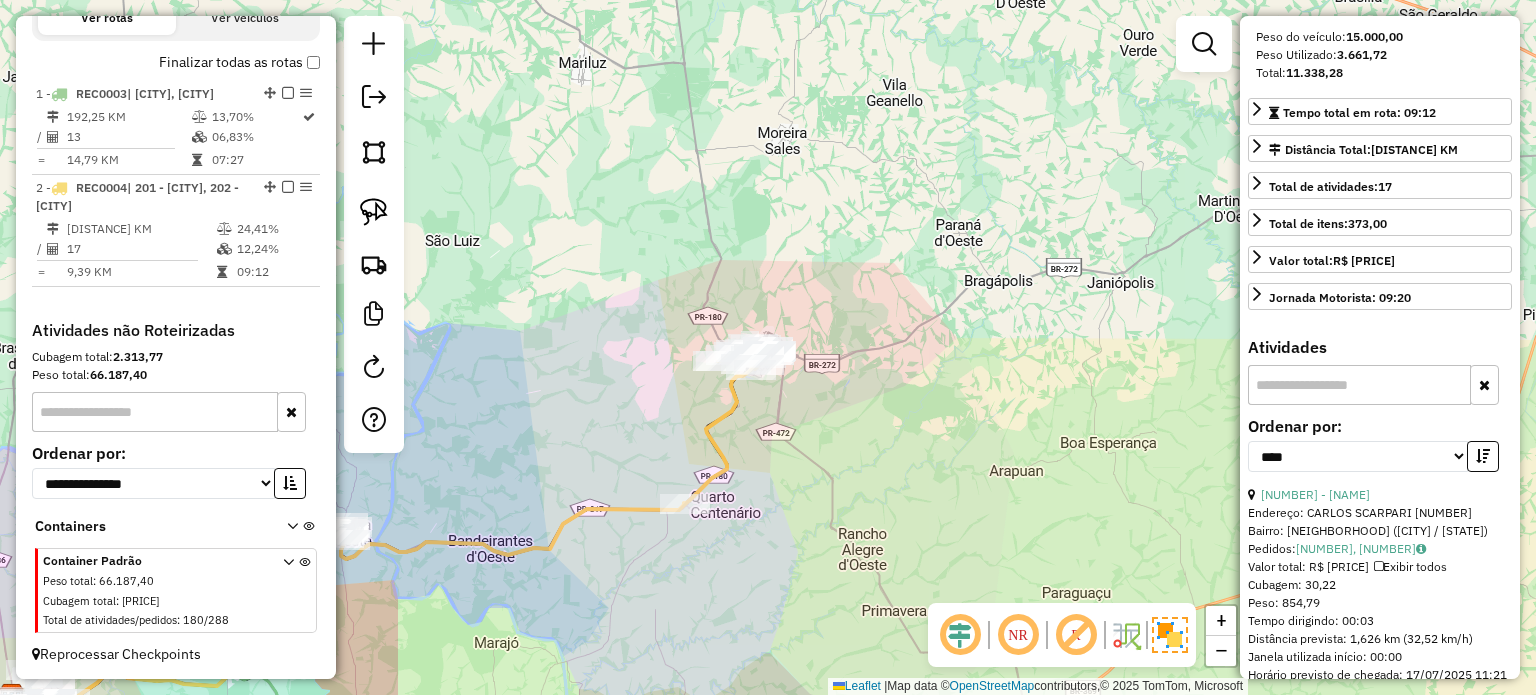 scroll, scrollTop: 700, scrollLeft: 0, axis: vertical 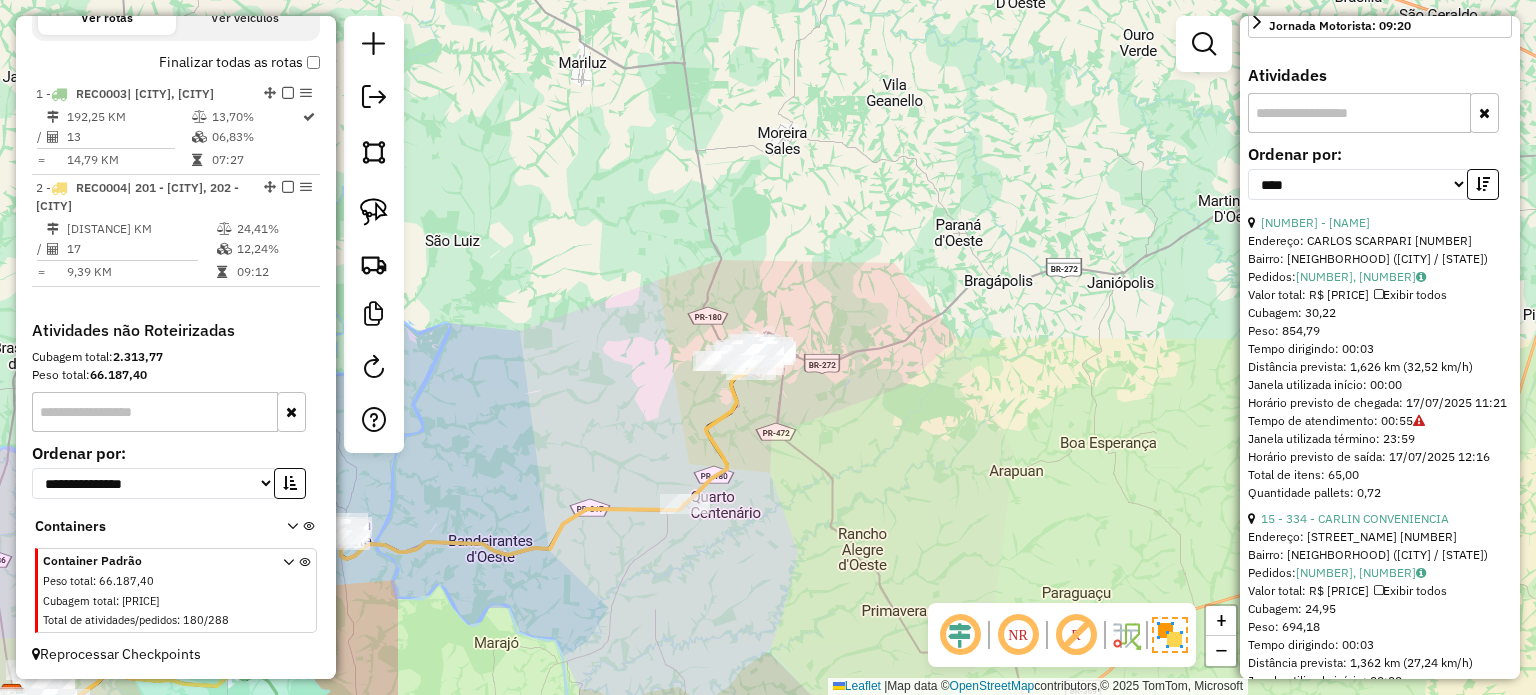 click on "Janela de atendimento Grade de atendimento Capacidade Transportadoras Veículos Cliente Pedidos  Rotas Selecione os dias de semana para filtrar as janelas de atendimento  Seg   Ter   Qua   Qui   Sex   Sáb   Dom  Informe o período da janela de atendimento: De: Até:  Filtrar exatamente a janela do cliente  Considerar janela de atendimento padrão  Selecione os dias de semana para filtrar as grades de atendimento  Seg   Ter   Qua   Qui   Sex   Sáb   Dom   Considerar clientes sem dia de atendimento cadastrado  Clientes fora do dia de atendimento selecionado Filtrar as atividades entre os valores definidos abaixo:  Peso mínimo:   Peso máximo:   Cubagem mínima:   Cubagem máxima:   De:   Até:  Filtrar as atividades entre o tempo de atendimento definido abaixo:  De:   Até:   Considerar capacidade total dos clientes não roteirizados Transportadora: Selecione um ou mais itens Tipo de veículo: Selecione um ou mais itens Veículo: Selecione um ou mais itens Motorista: Selecione um ou mais itens Nome: Rótulo:" 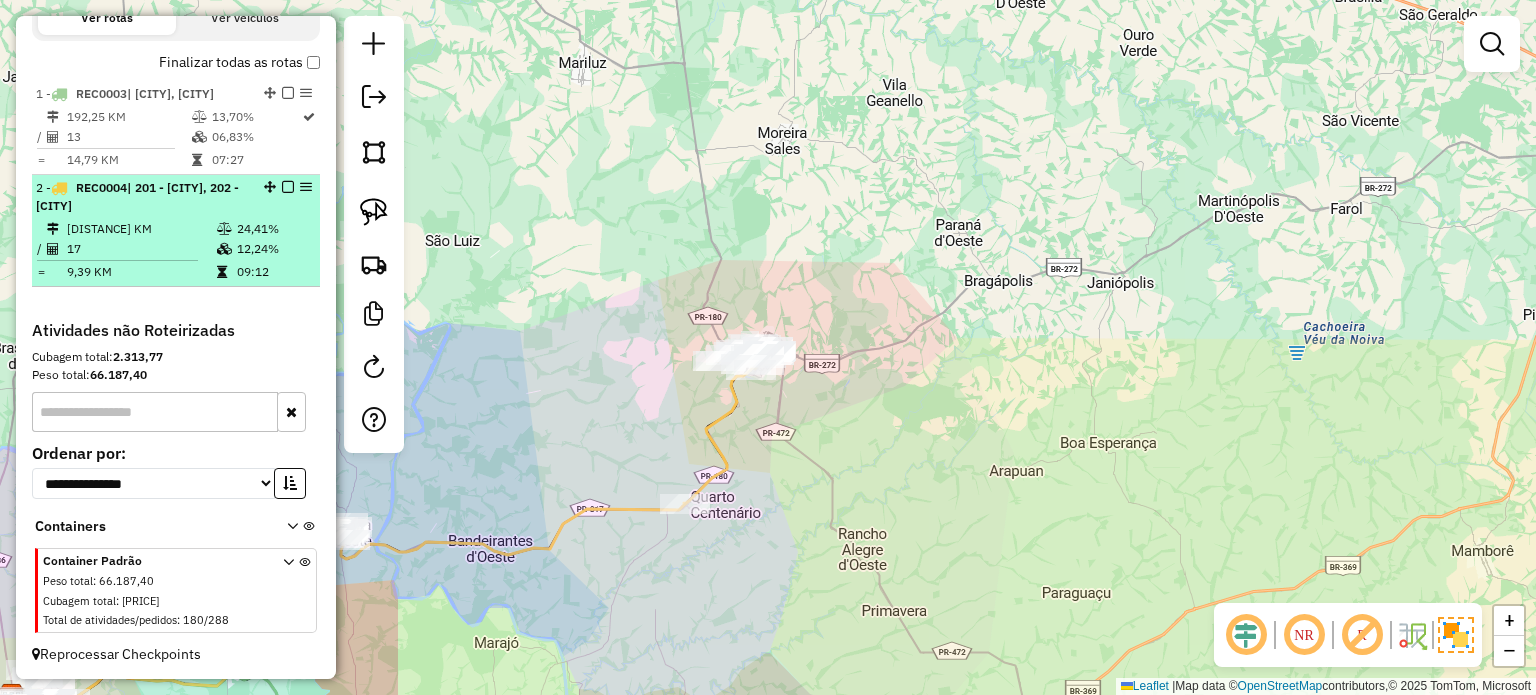 click at bounding box center (288, 187) 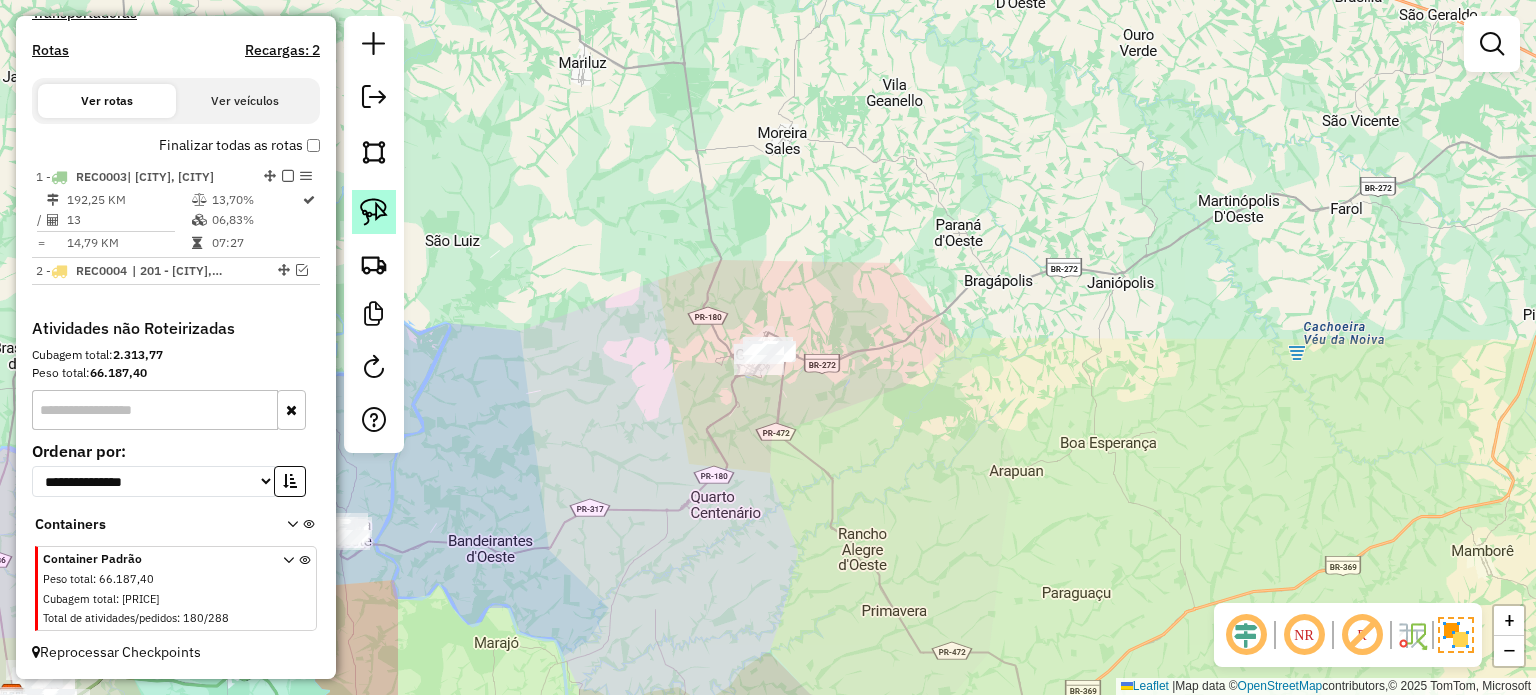 scroll, scrollTop: 684, scrollLeft: 0, axis: vertical 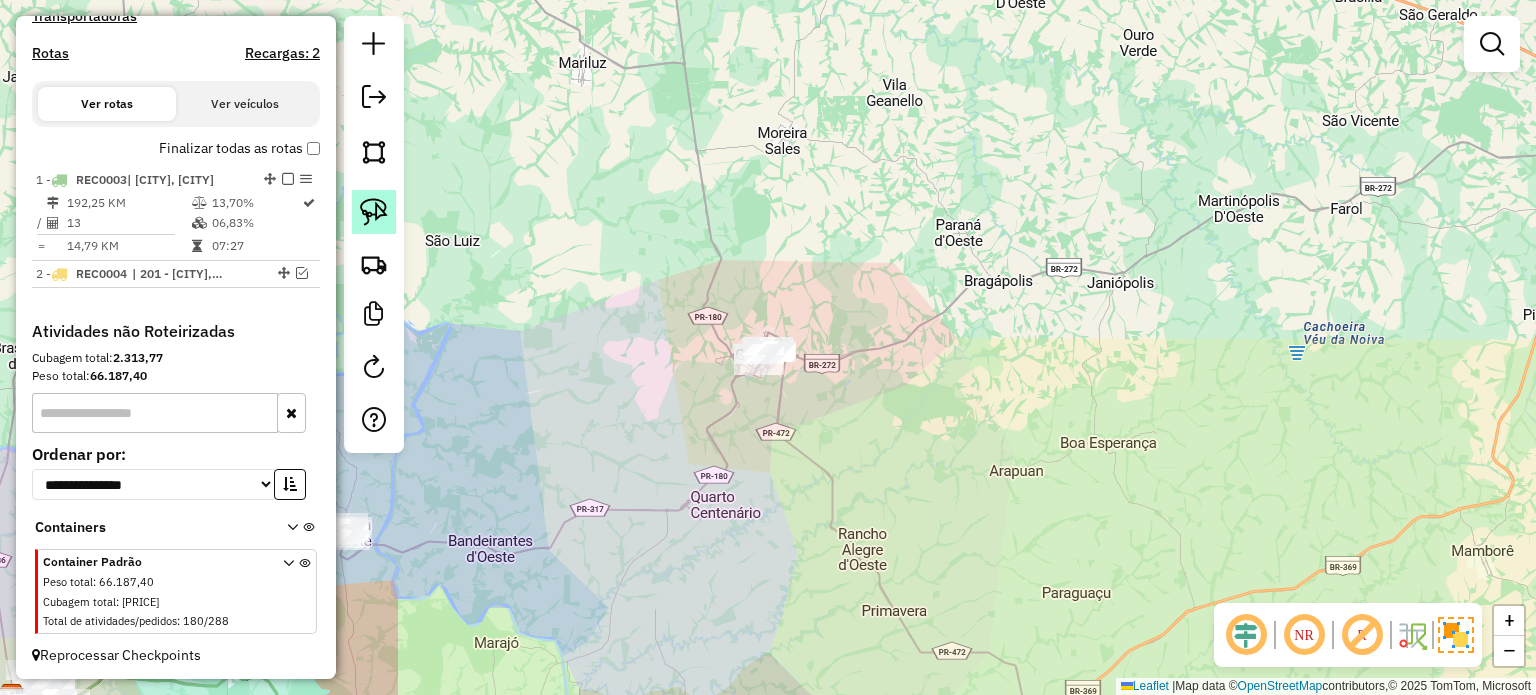 click 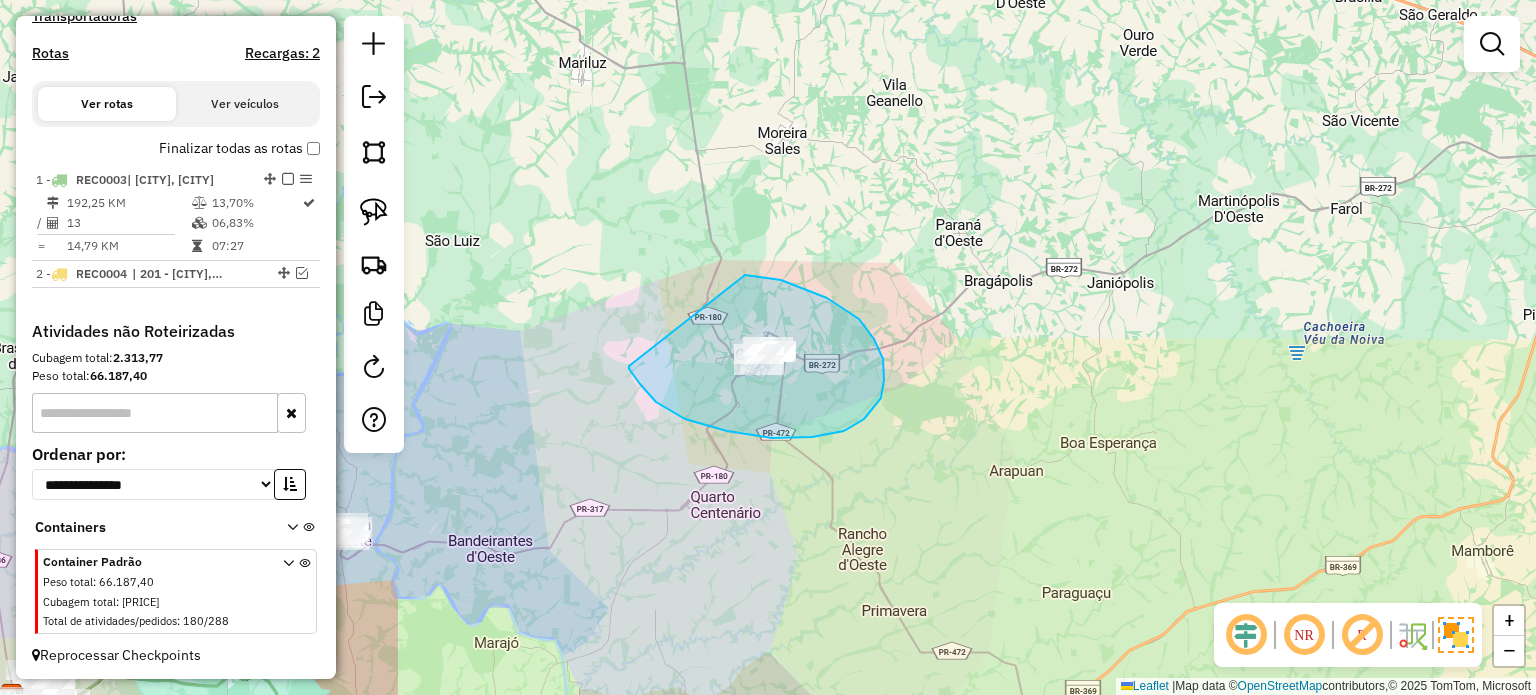 drag, startPoint x: 629, startPoint y: 366, endPoint x: 724, endPoint y: 279, distance: 128.8177 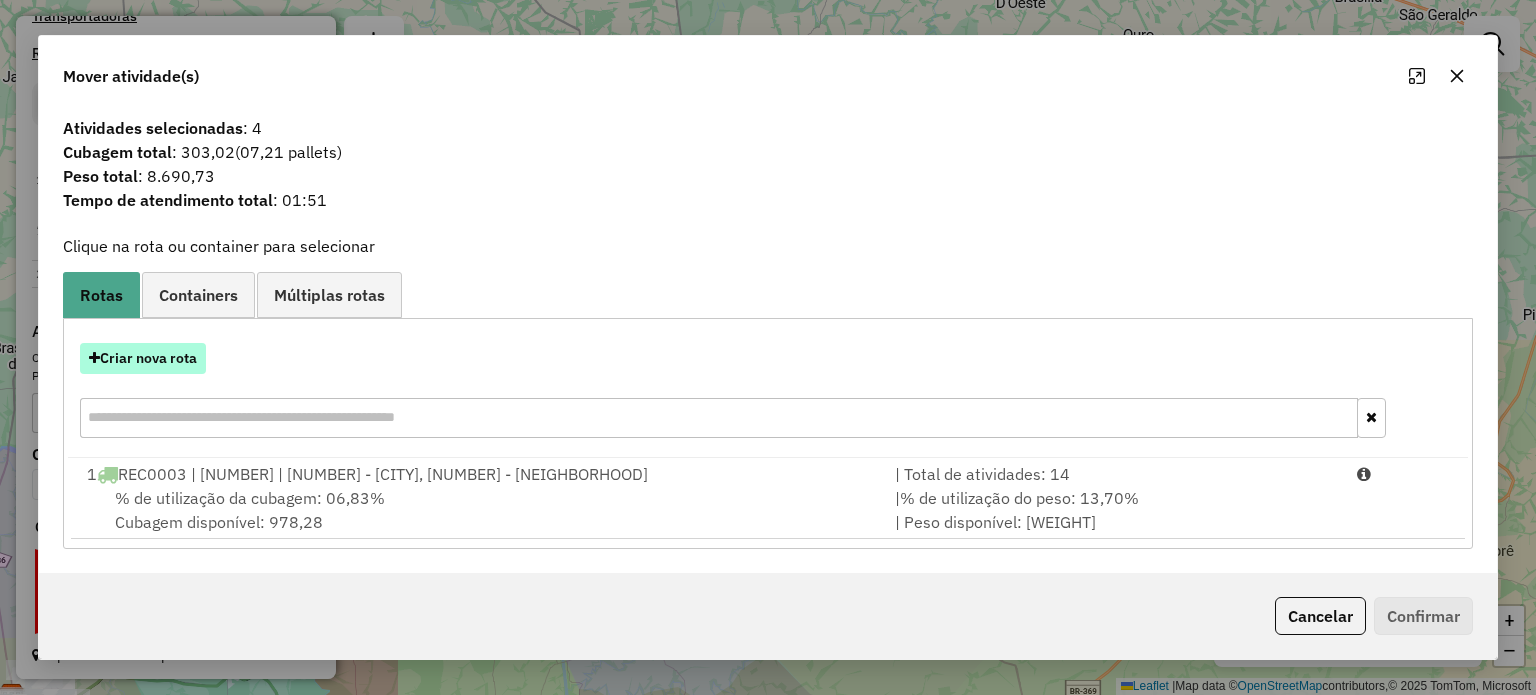 click on "Criar nova rota" at bounding box center (143, 358) 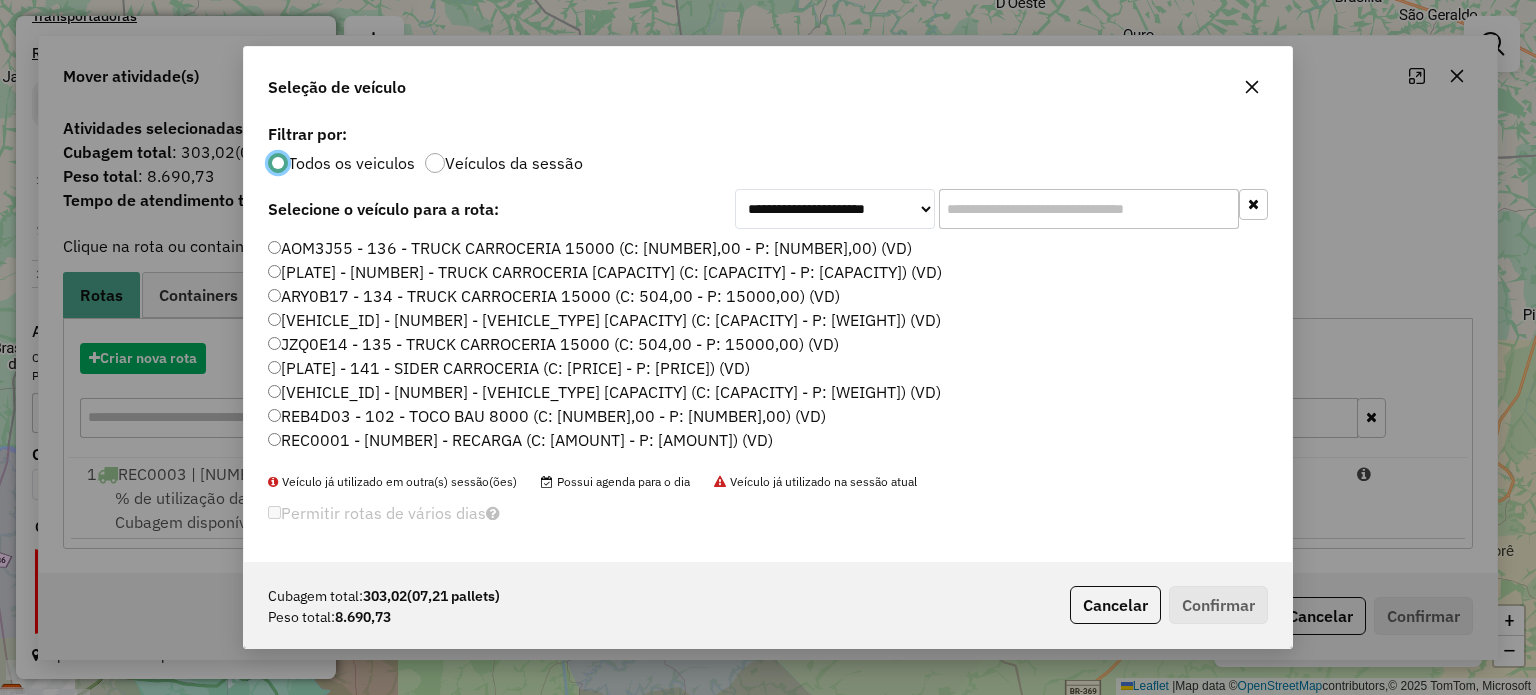 scroll, scrollTop: 10, scrollLeft: 6, axis: both 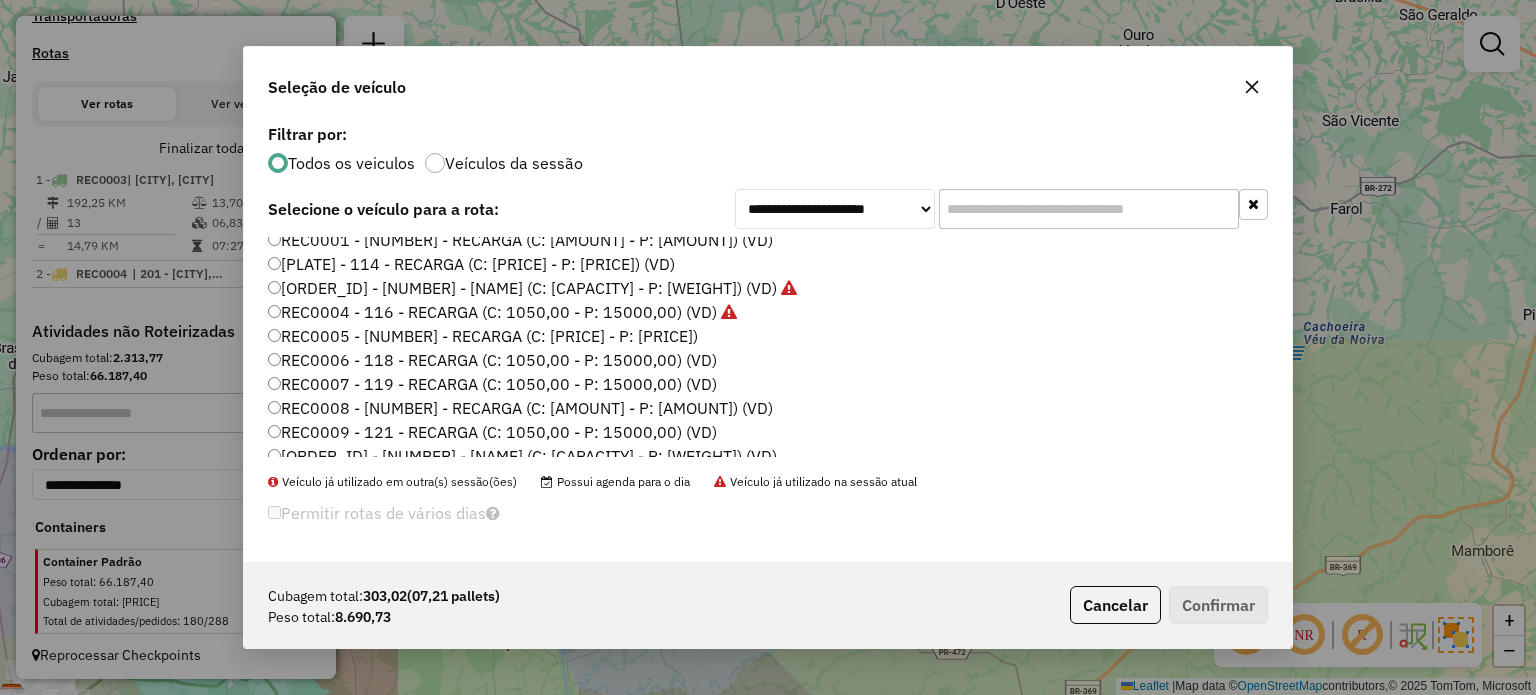 click on "REC0005 - 117 - RECARGA (C: 1050,00 - P: 15000,00) (VD)" 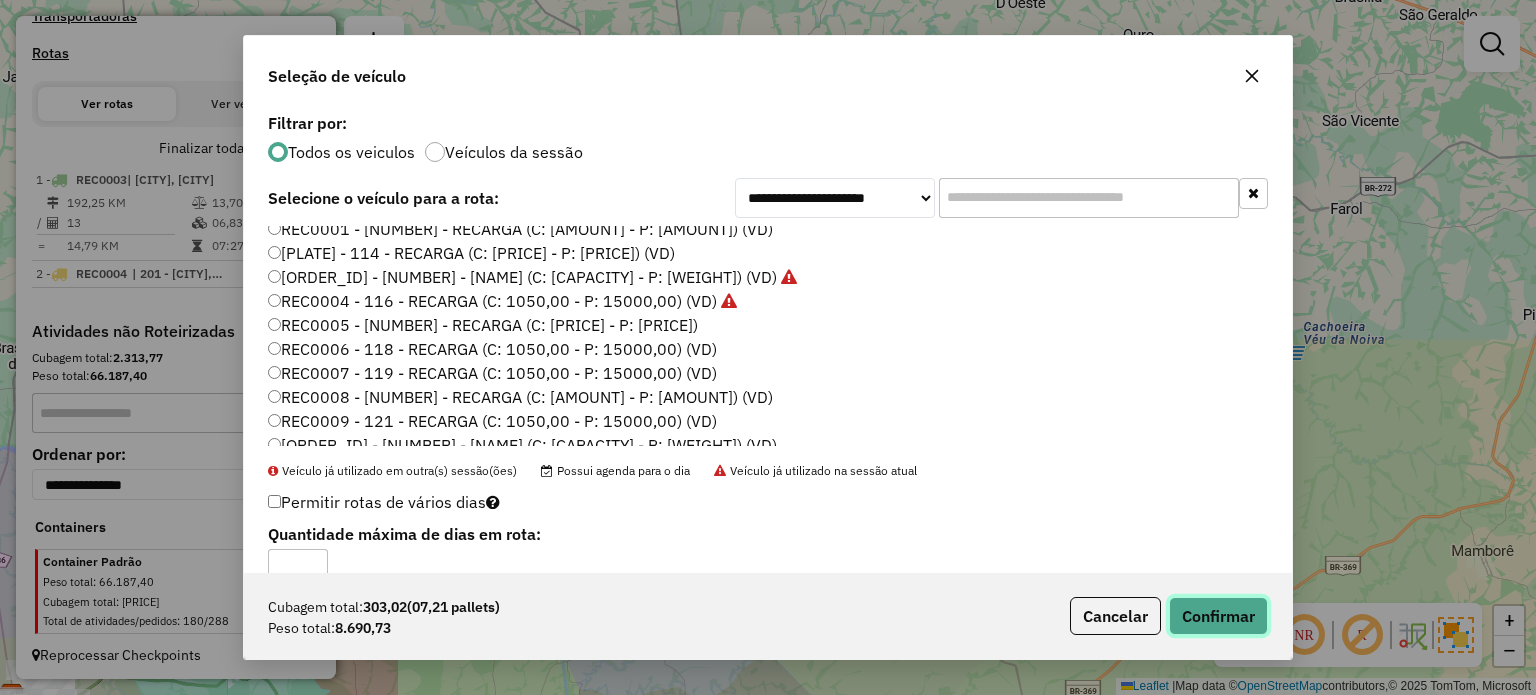 click on "Confirmar" 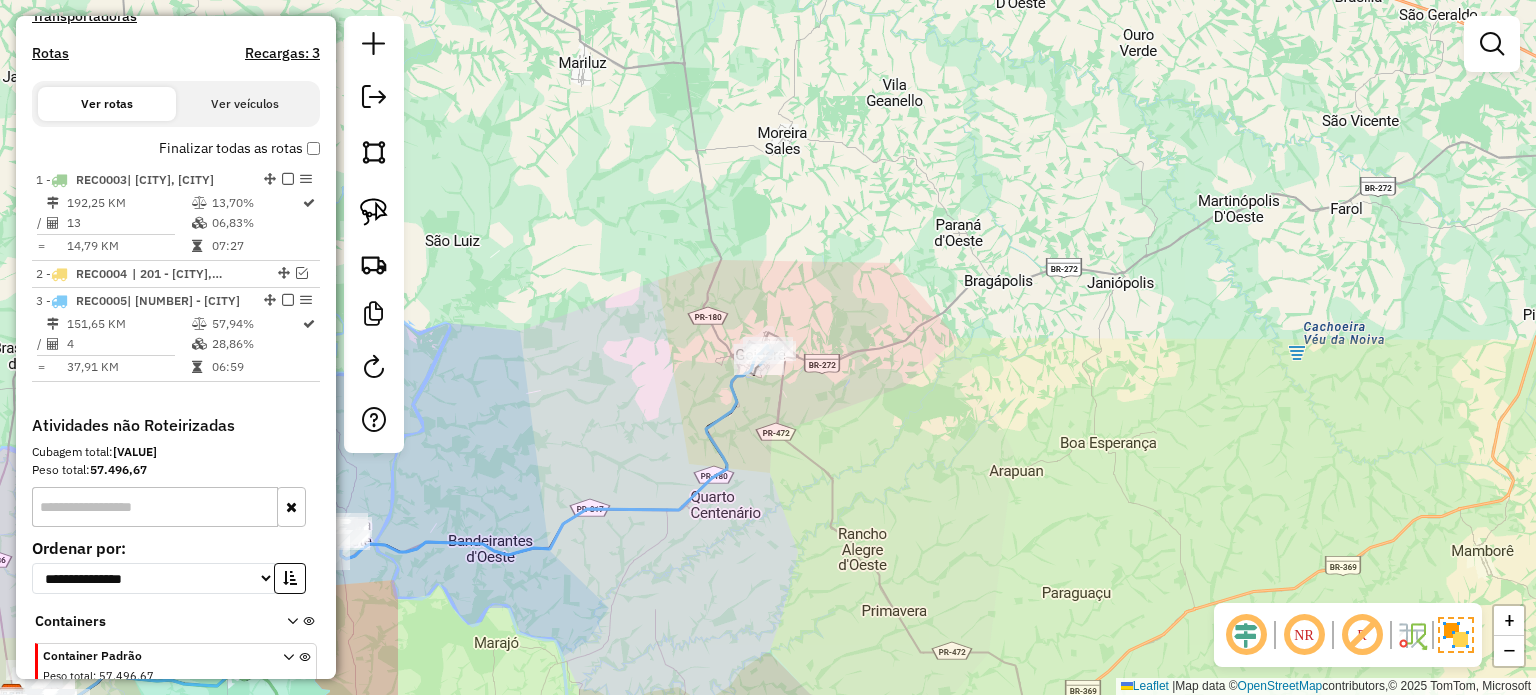 scroll, scrollTop: 770, scrollLeft: 0, axis: vertical 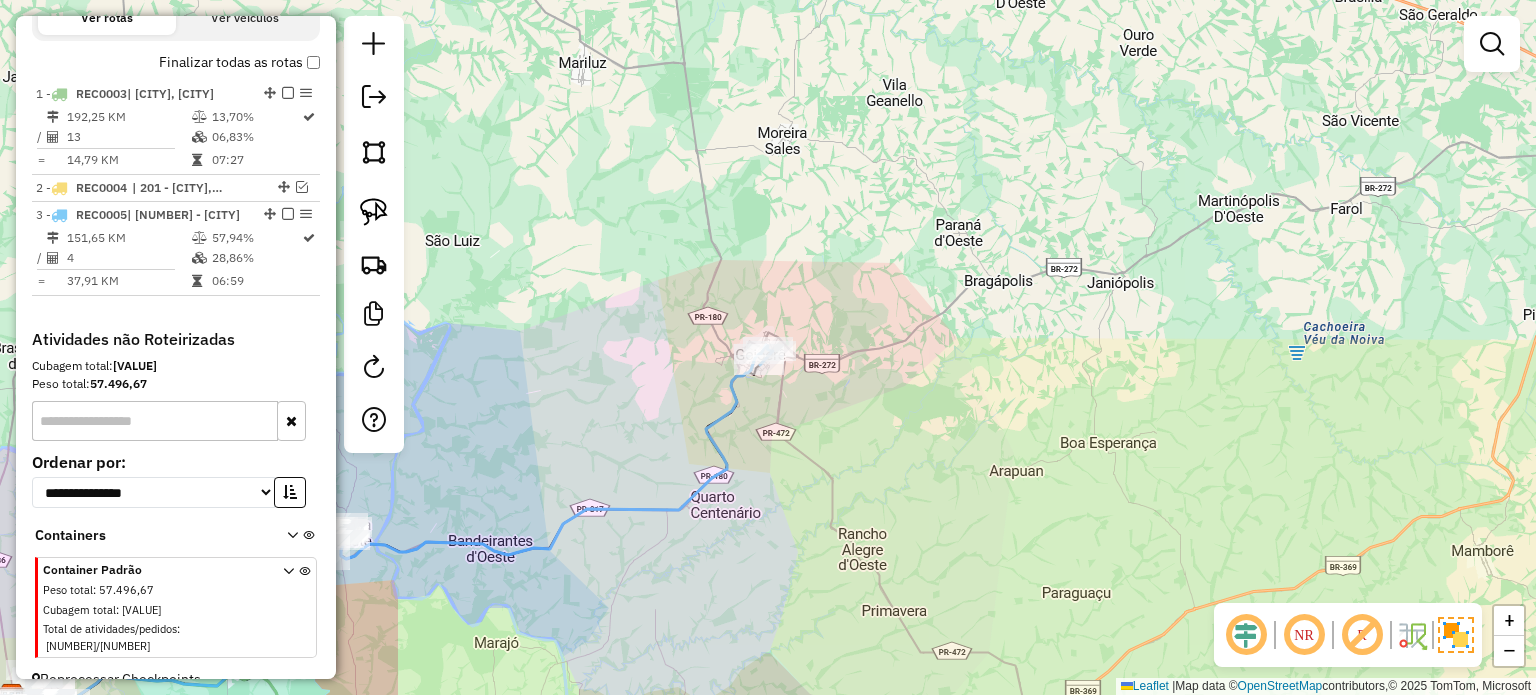 drag, startPoint x: 934, startPoint y: 443, endPoint x: 967, endPoint y: 294, distance: 152.61061 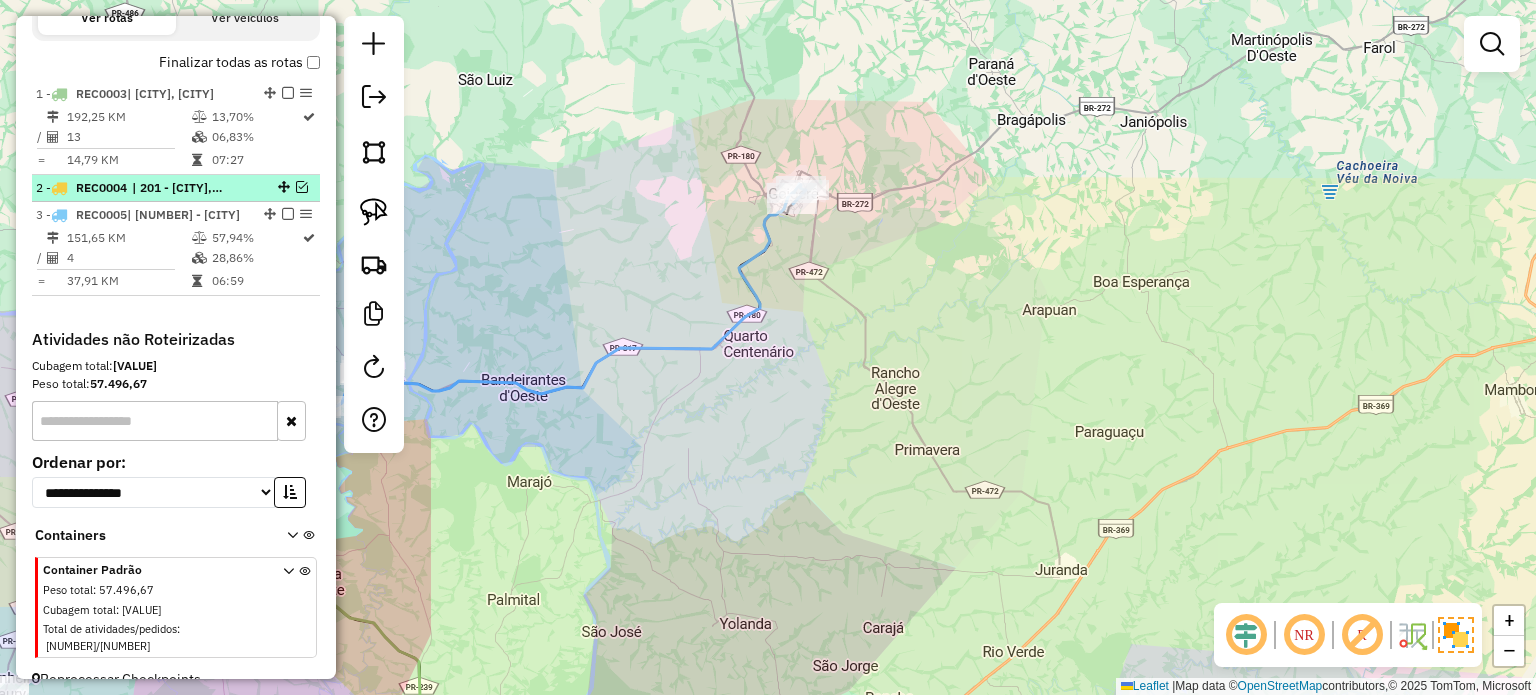 click at bounding box center [302, 187] 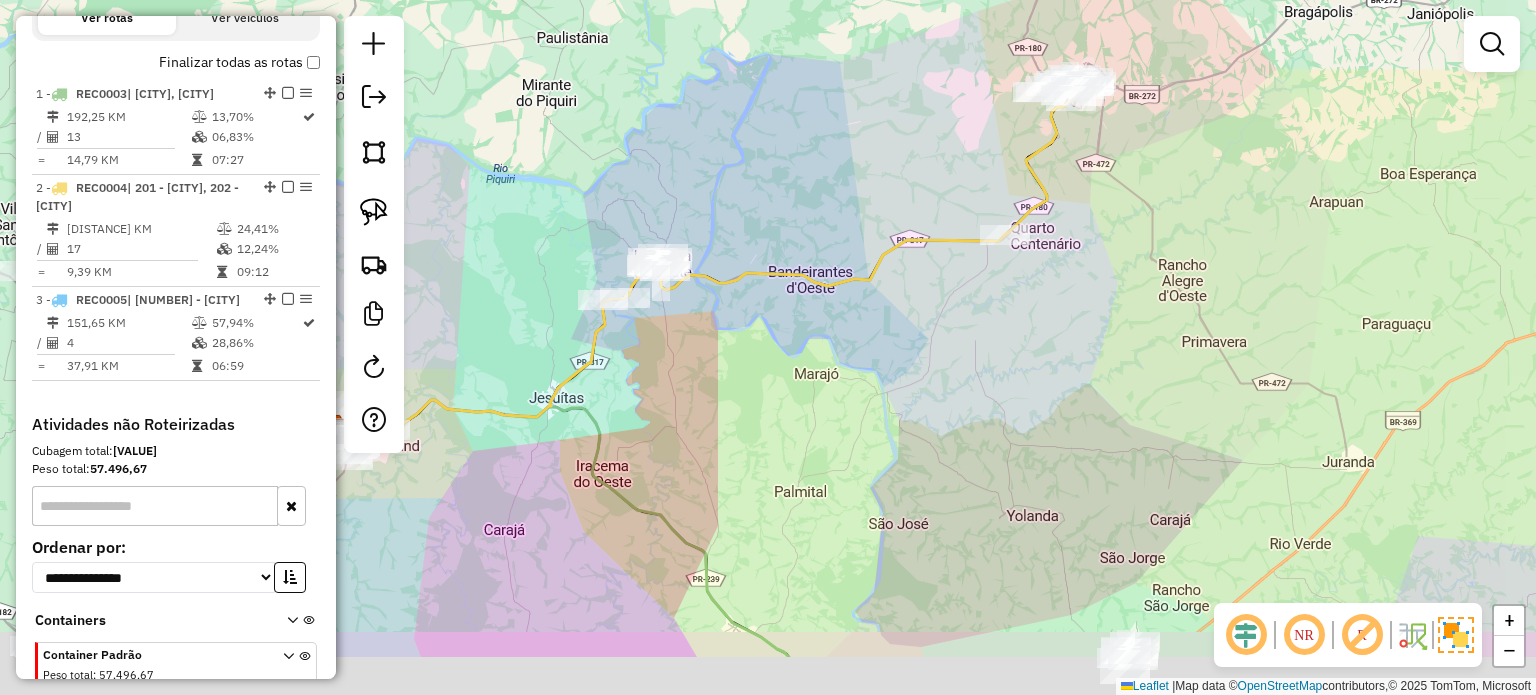 drag, startPoint x: 1045, startPoint y: 397, endPoint x: 1268, endPoint y: 304, distance: 241.6154 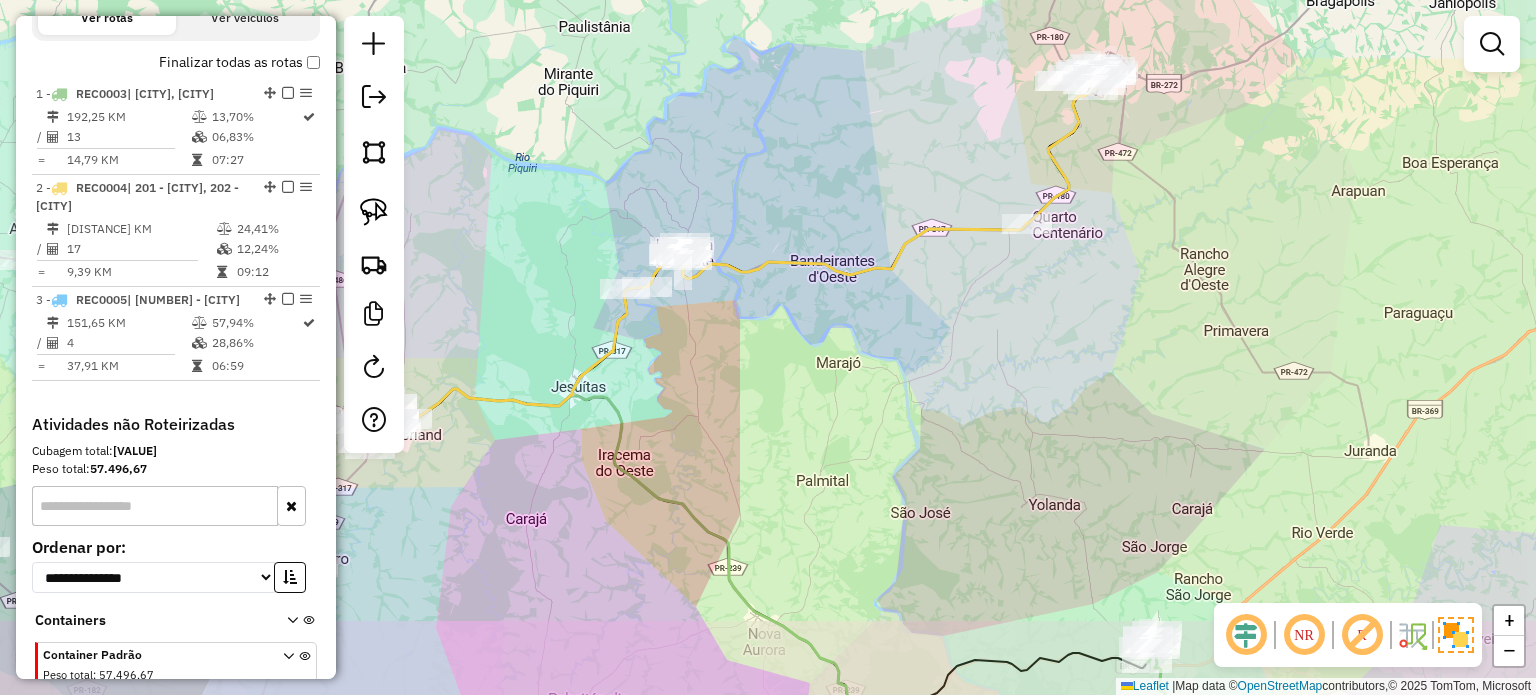 drag, startPoint x: 960, startPoint y: 330, endPoint x: 992, endPoint y: 315, distance: 35.341194 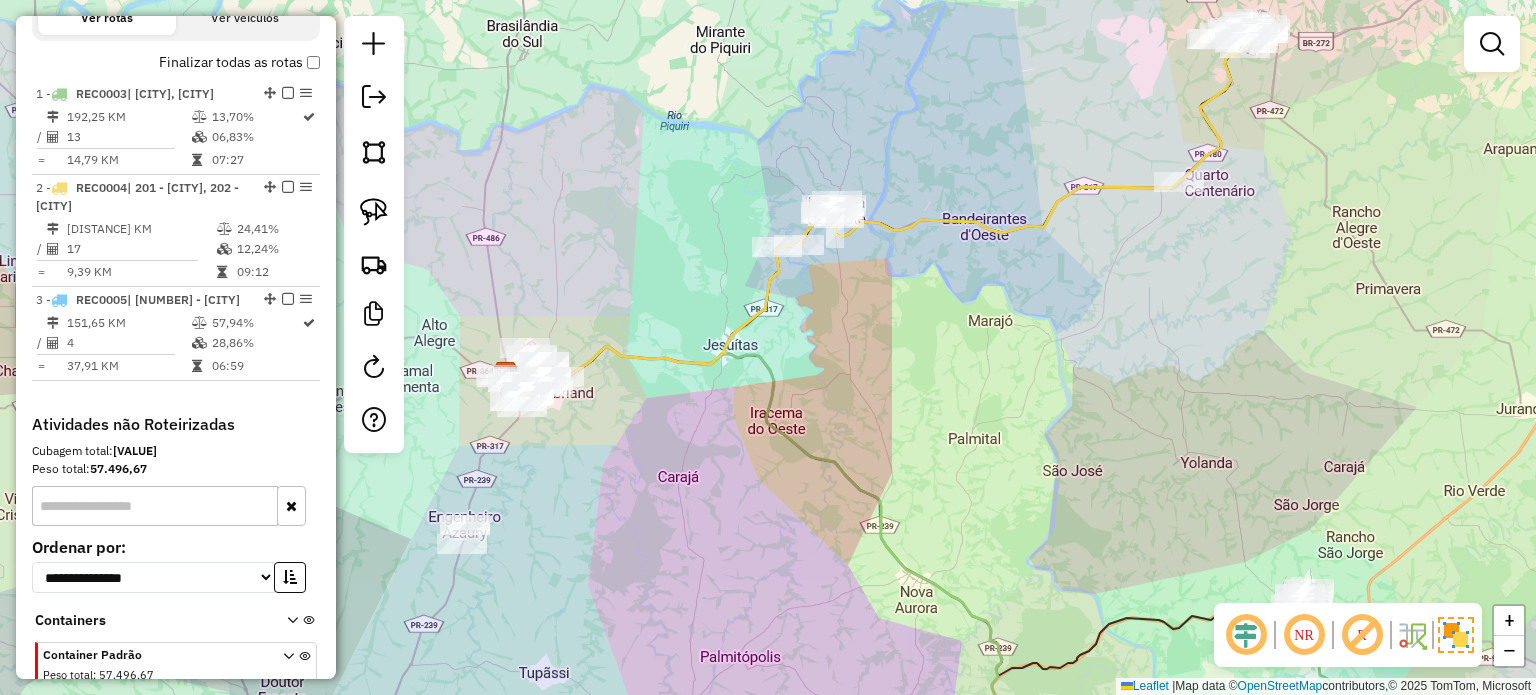 drag, startPoint x: 858, startPoint y: 319, endPoint x: 1001, endPoint y: 319, distance: 143 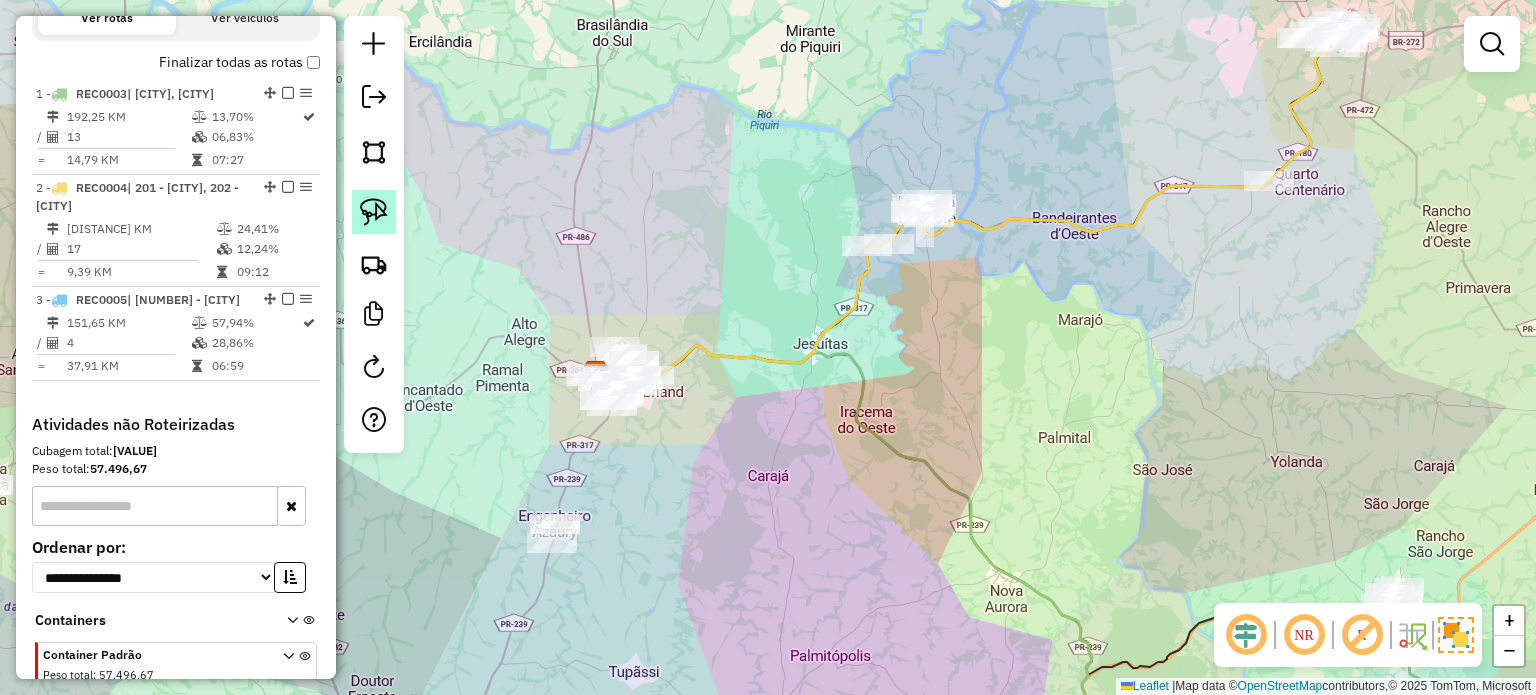 click 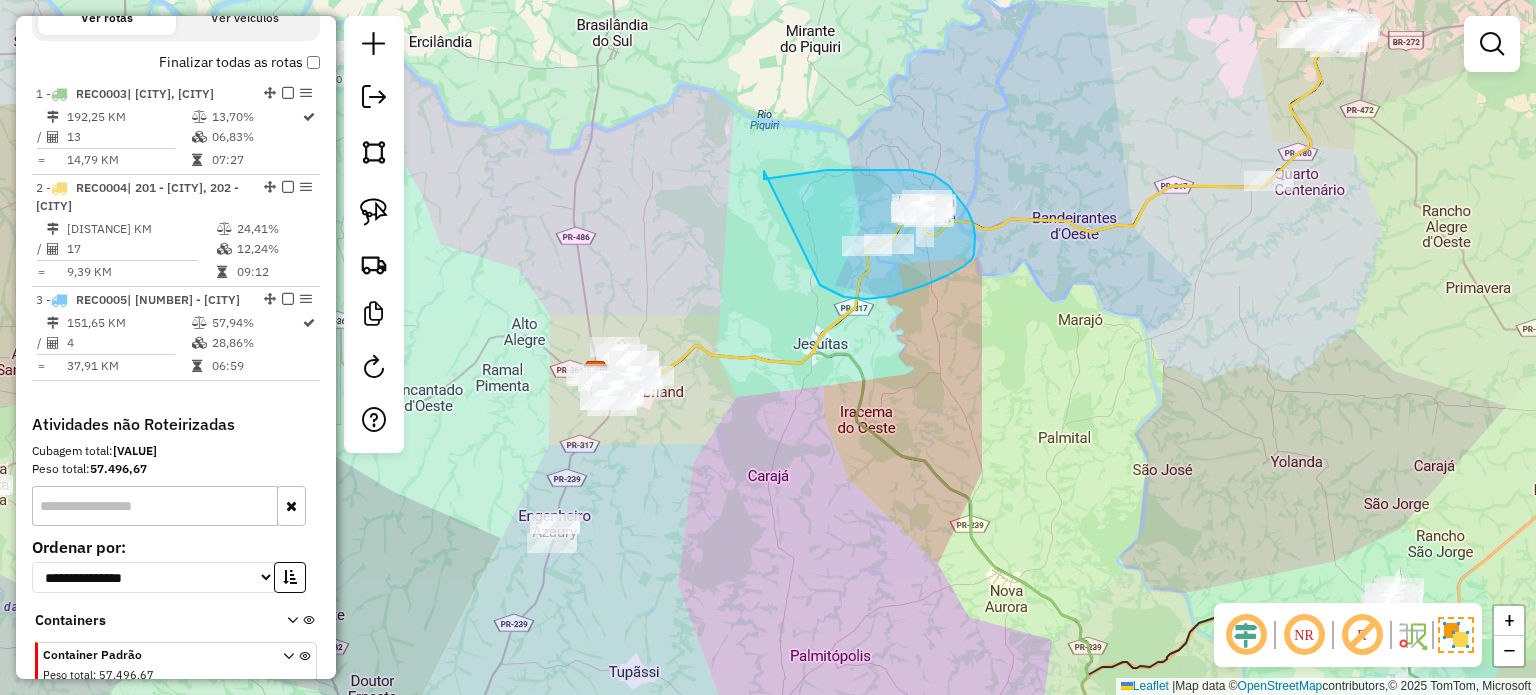 drag, startPoint x: 866, startPoint y: 299, endPoint x: 764, endPoint y: 169, distance: 165.23923 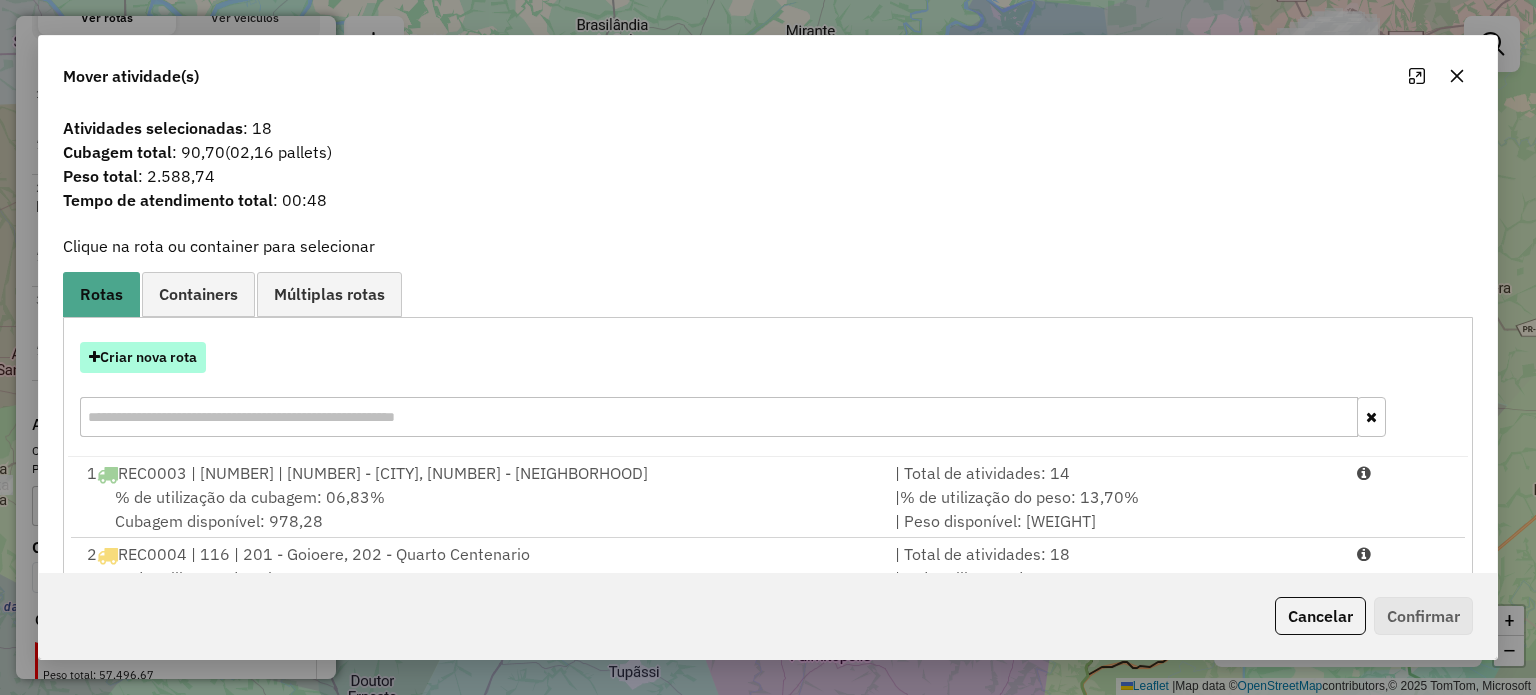 click on "Criar nova rota" at bounding box center (143, 357) 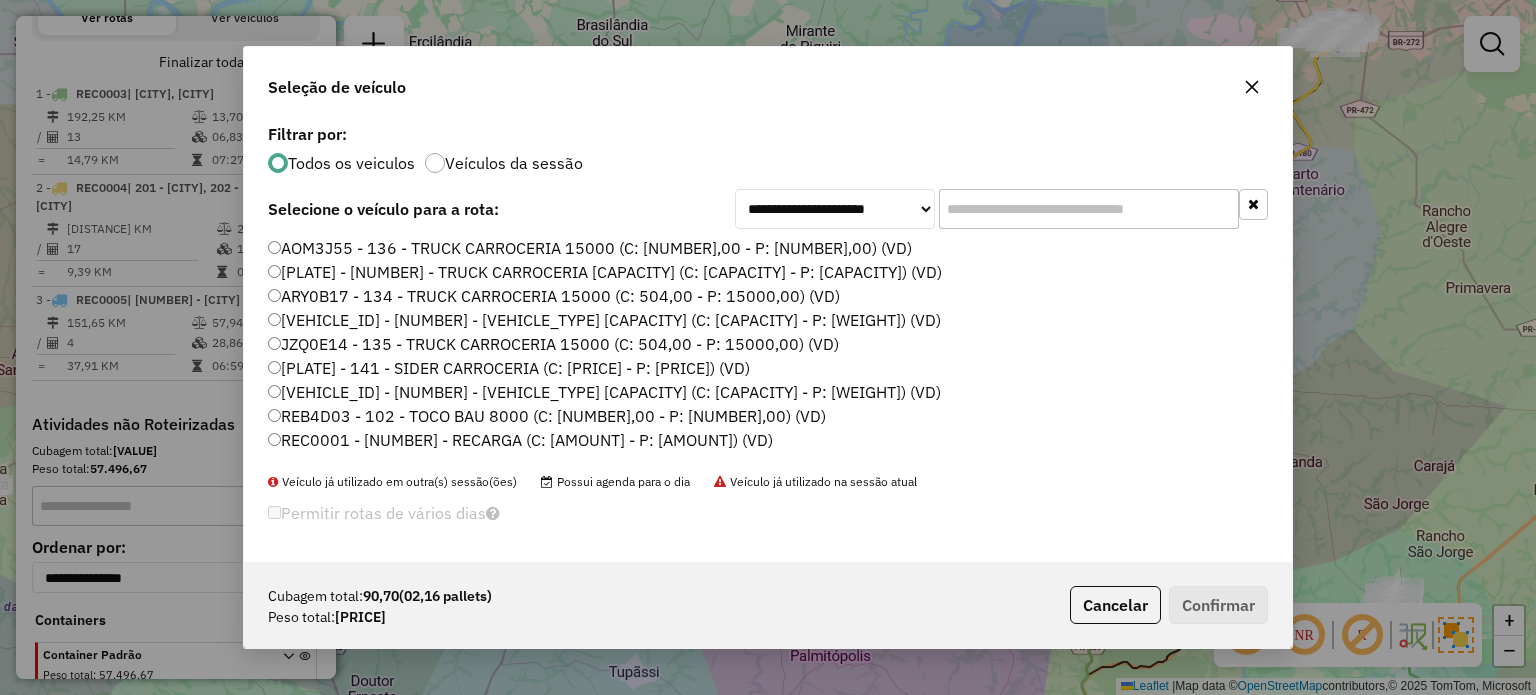 scroll, scrollTop: 10, scrollLeft: 6, axis: both 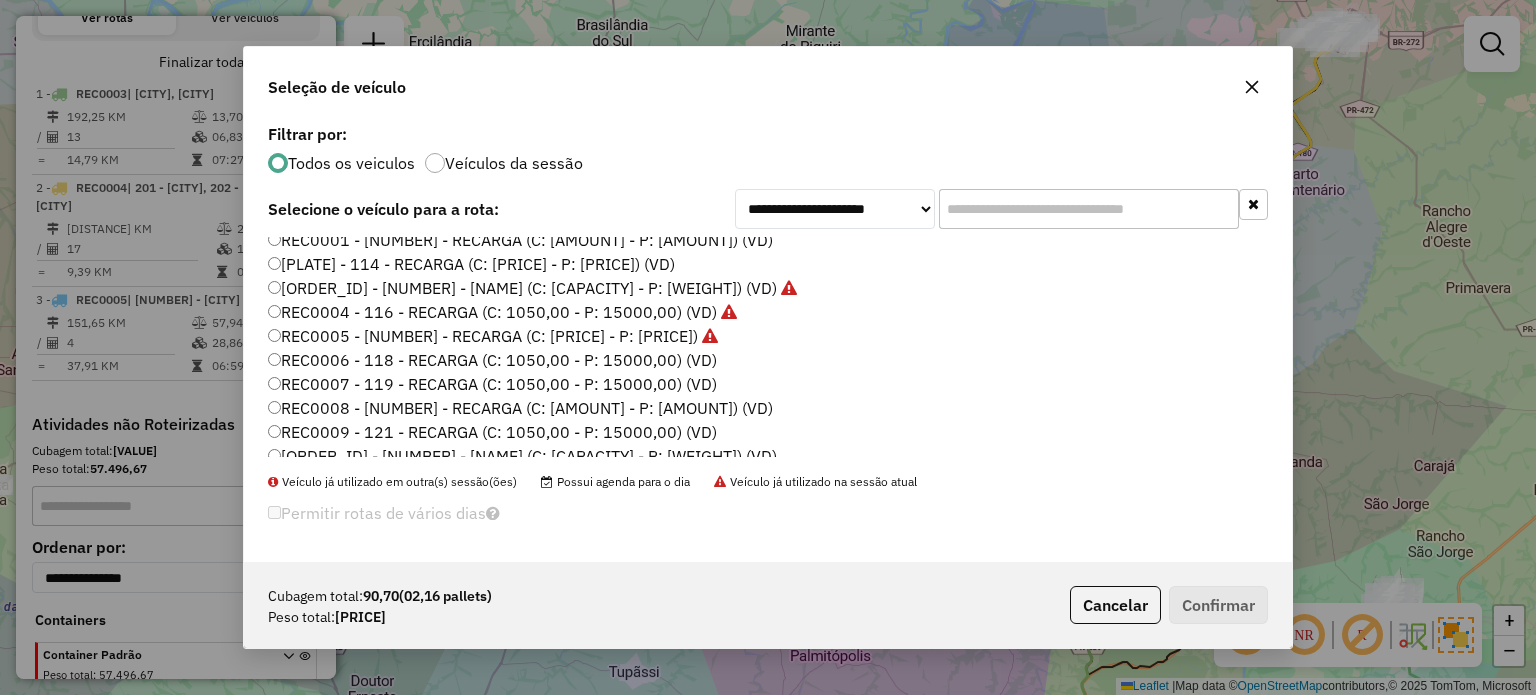click on "REC0006 - 118 - RECARGA (C: 1050,00 - P: 15000,00) (VD)" 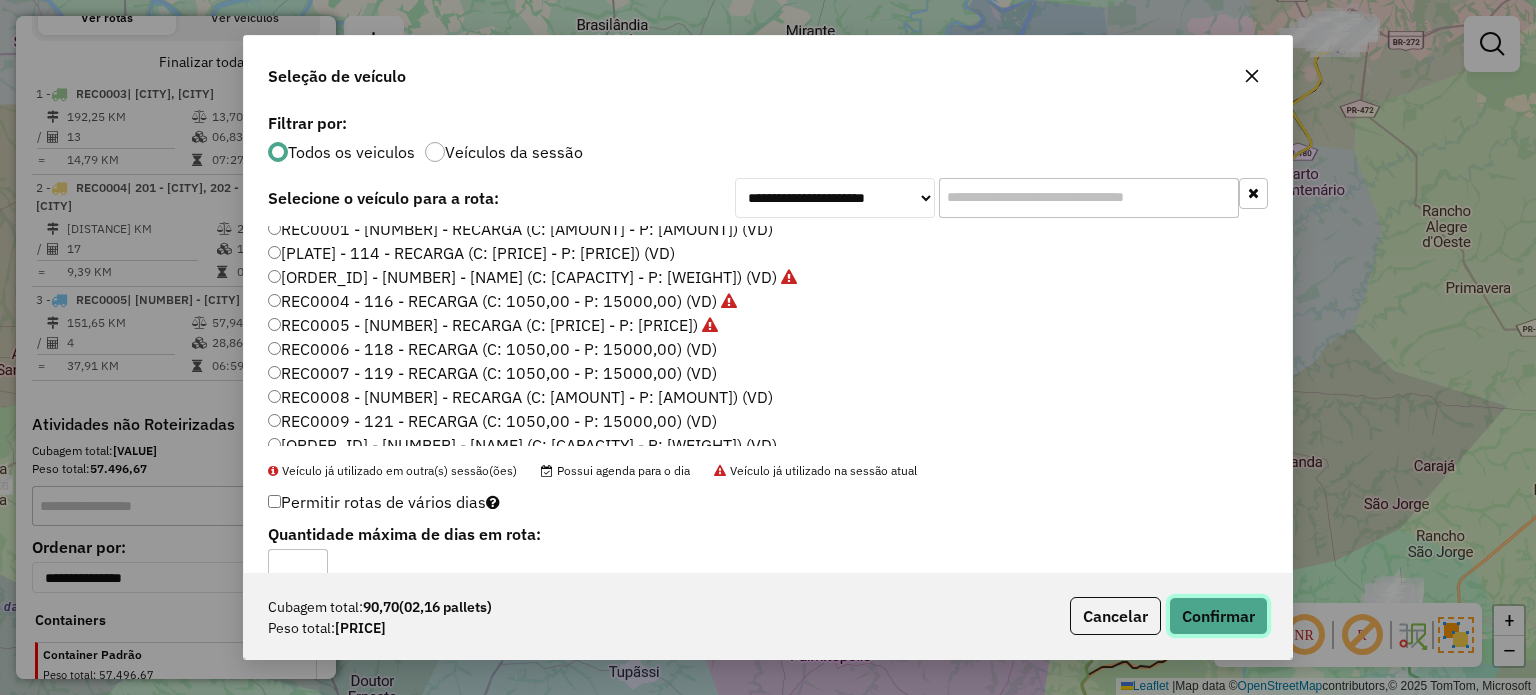 click on "Confirmar" 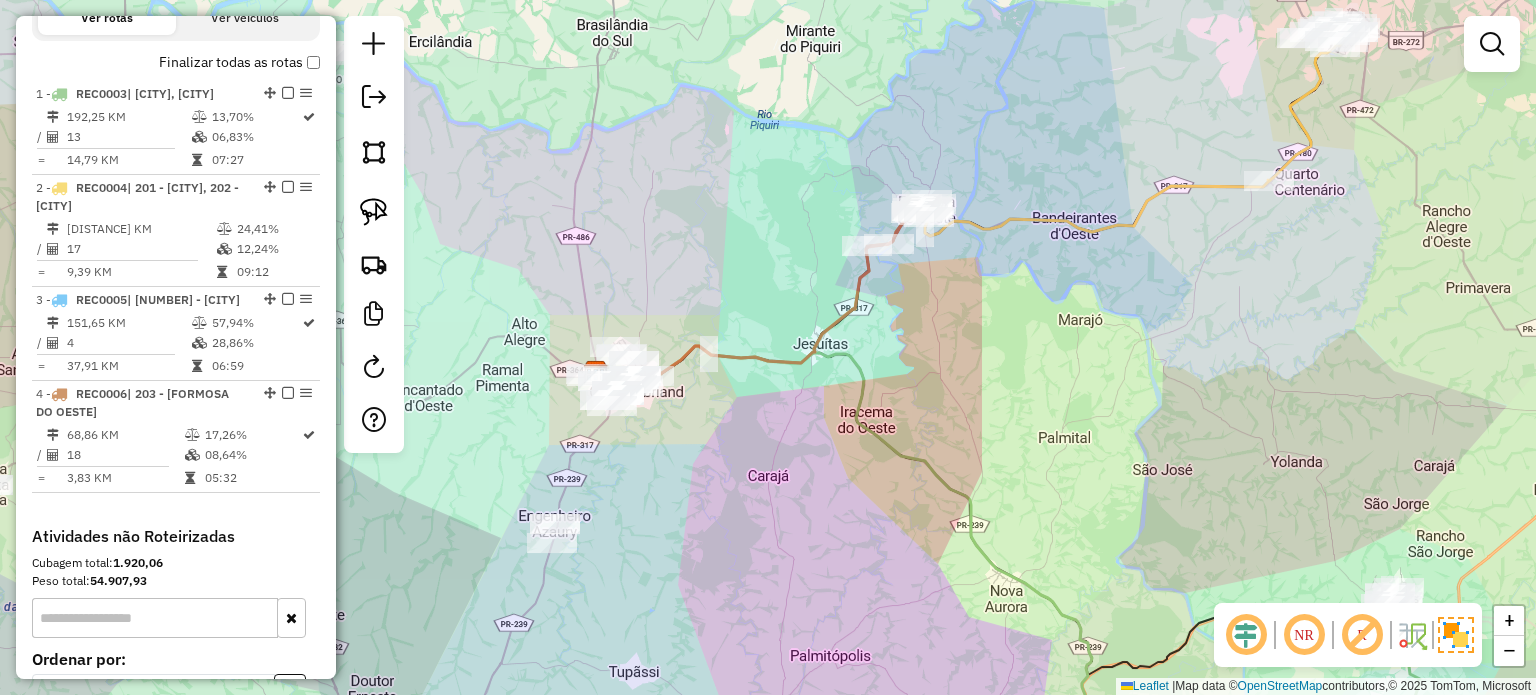 drag, startPoint x: 740, startPoint y: 476, endPoint x: 923, endPoint y: 356, distance: 218.83556 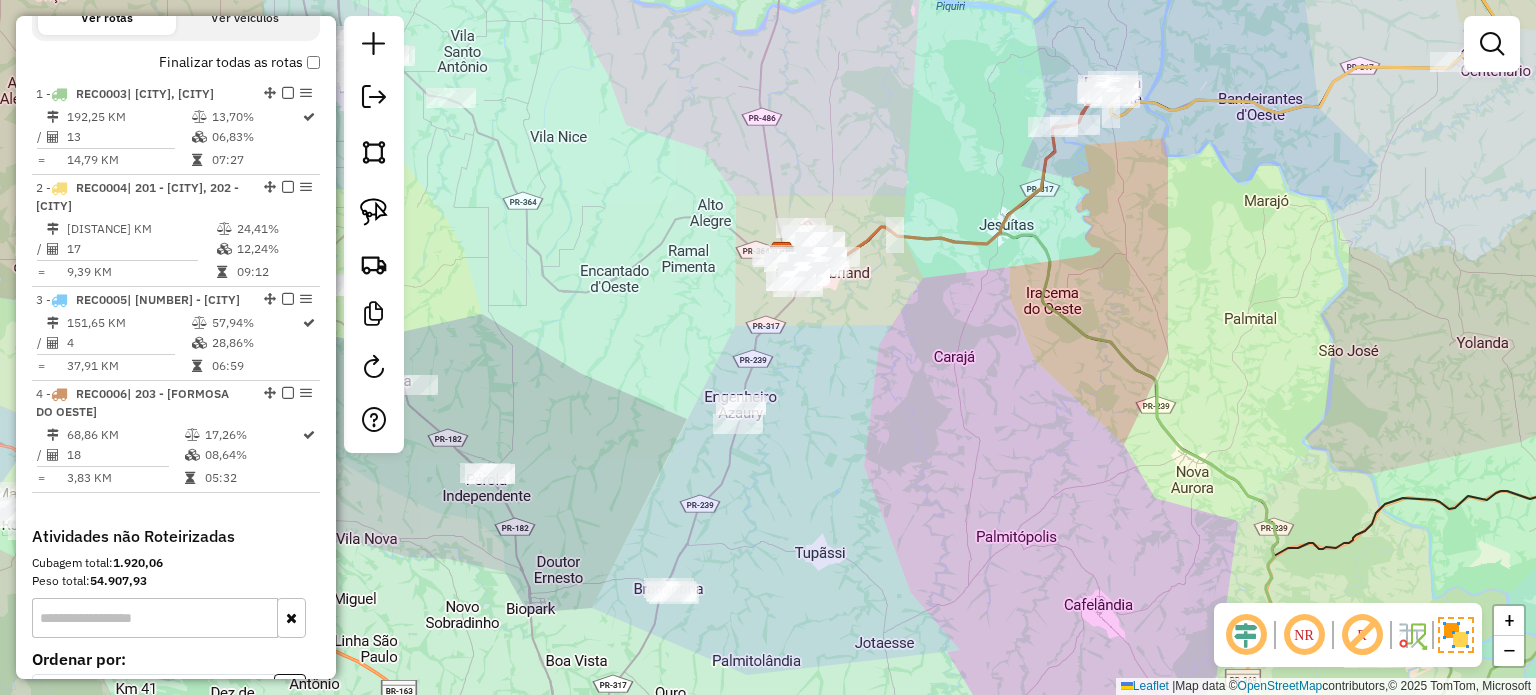 drag, startPoint x: 883, startPoint y: 451, endPoint x: 896, endPoint y: 407, distance: 45.88028 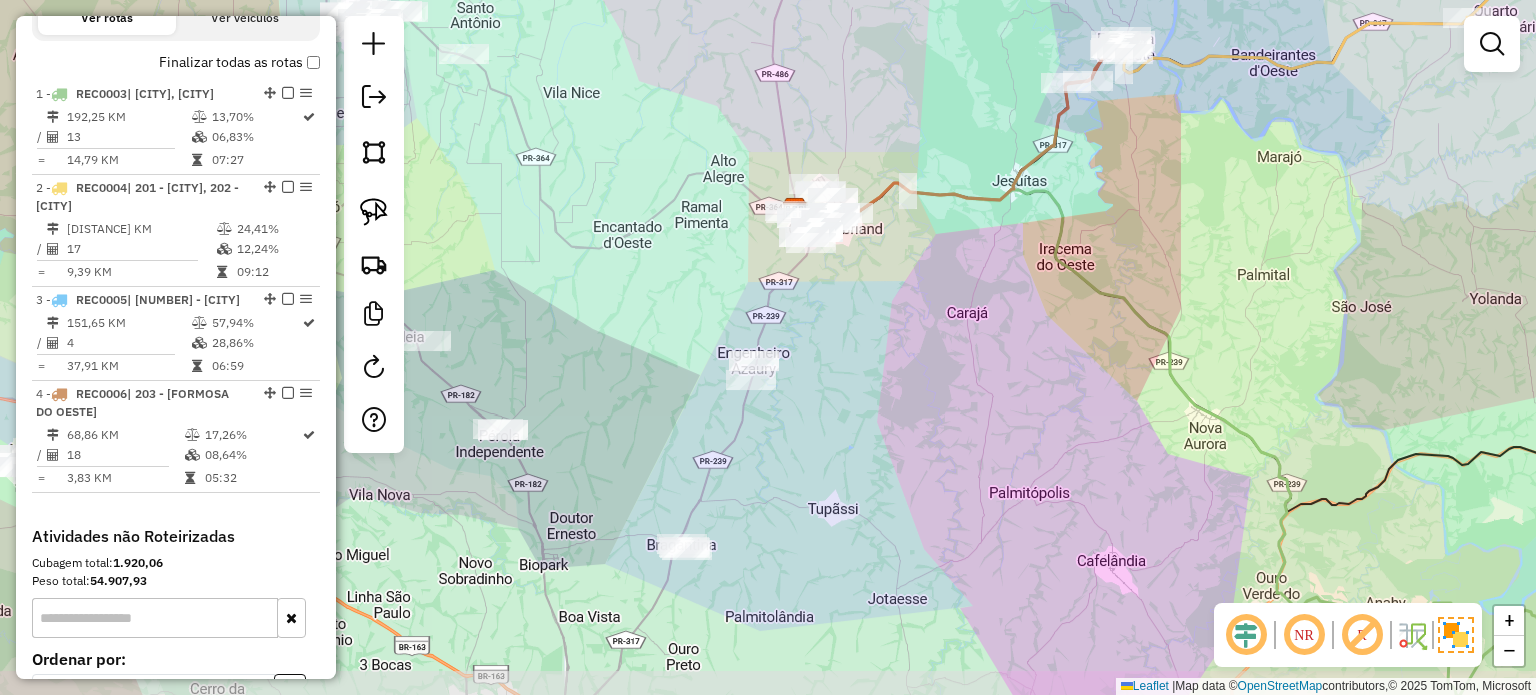 drag, startPoint x: 873, startPoint y: 331, endPoint x: 855, endPoint y: 371, distance: 43.863426 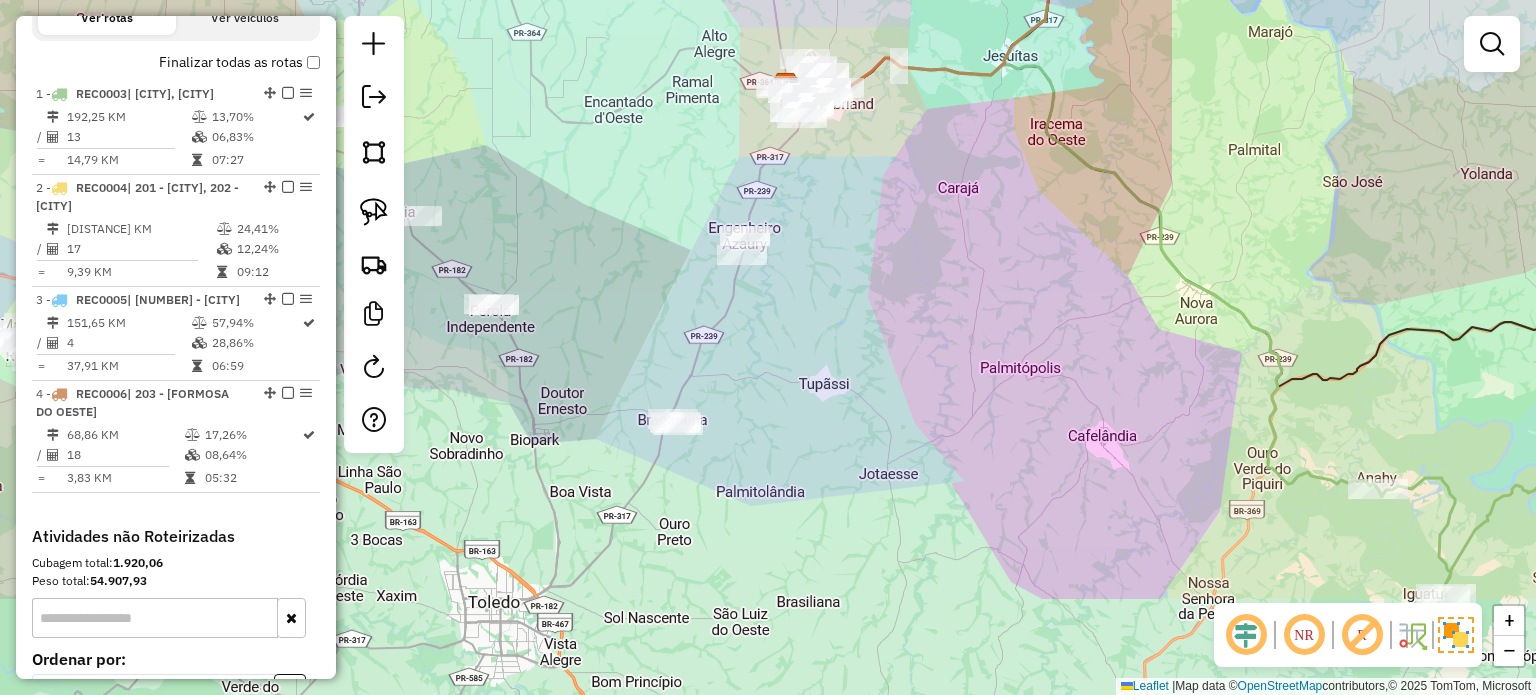 drag, startPoint x: 963, startPoint y: 322, endPoint x: 877, endPoint y: 218, distance: 134.95184 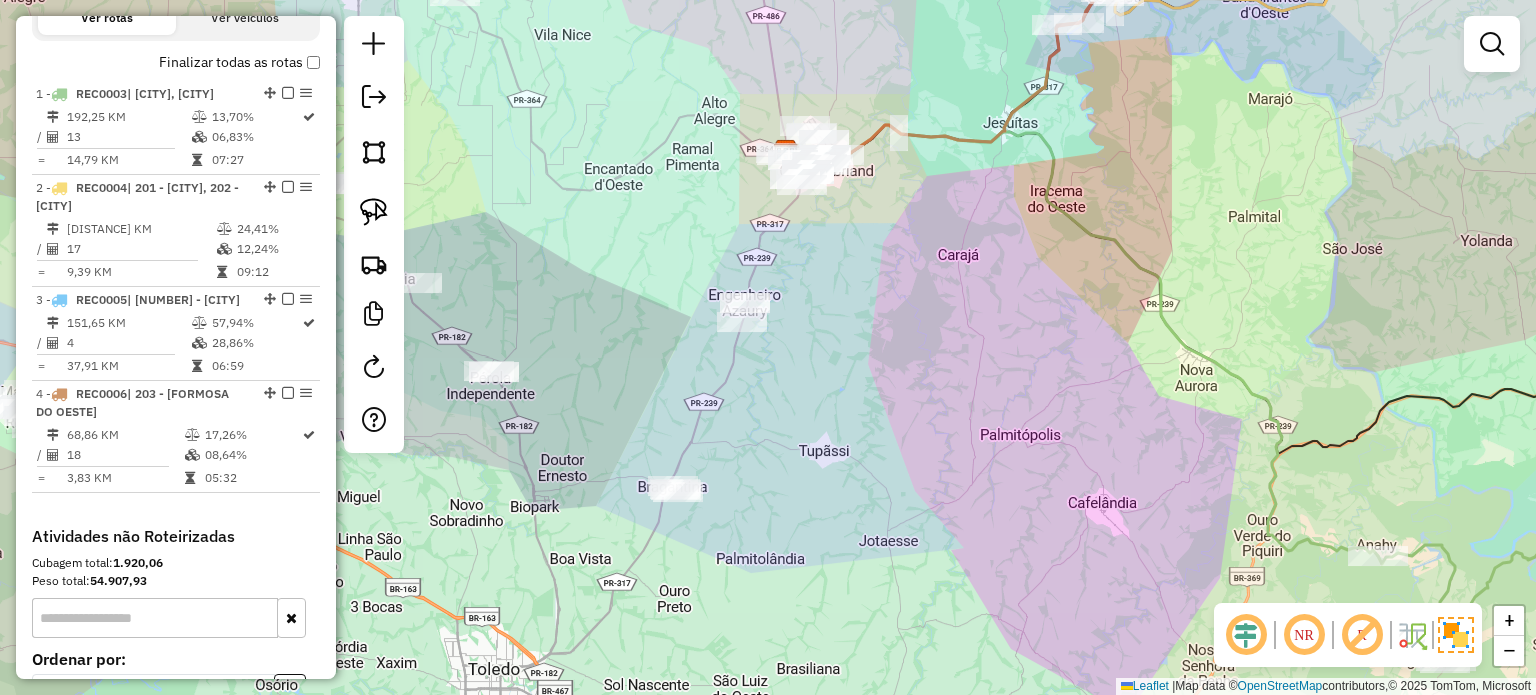 drag, startPoint x: 769, startPoint y: 427, endPoint x: 609, endPoint y: 317, distance: 194.16487 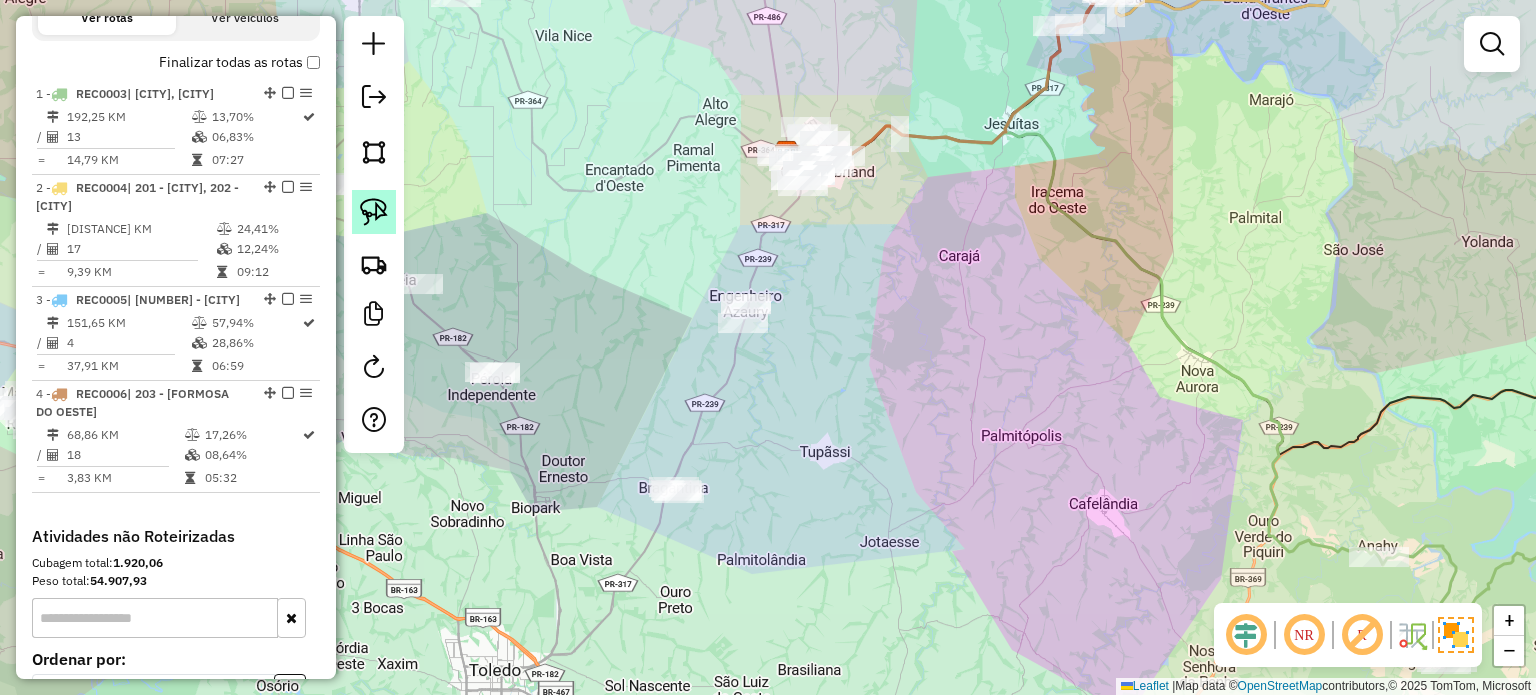 click 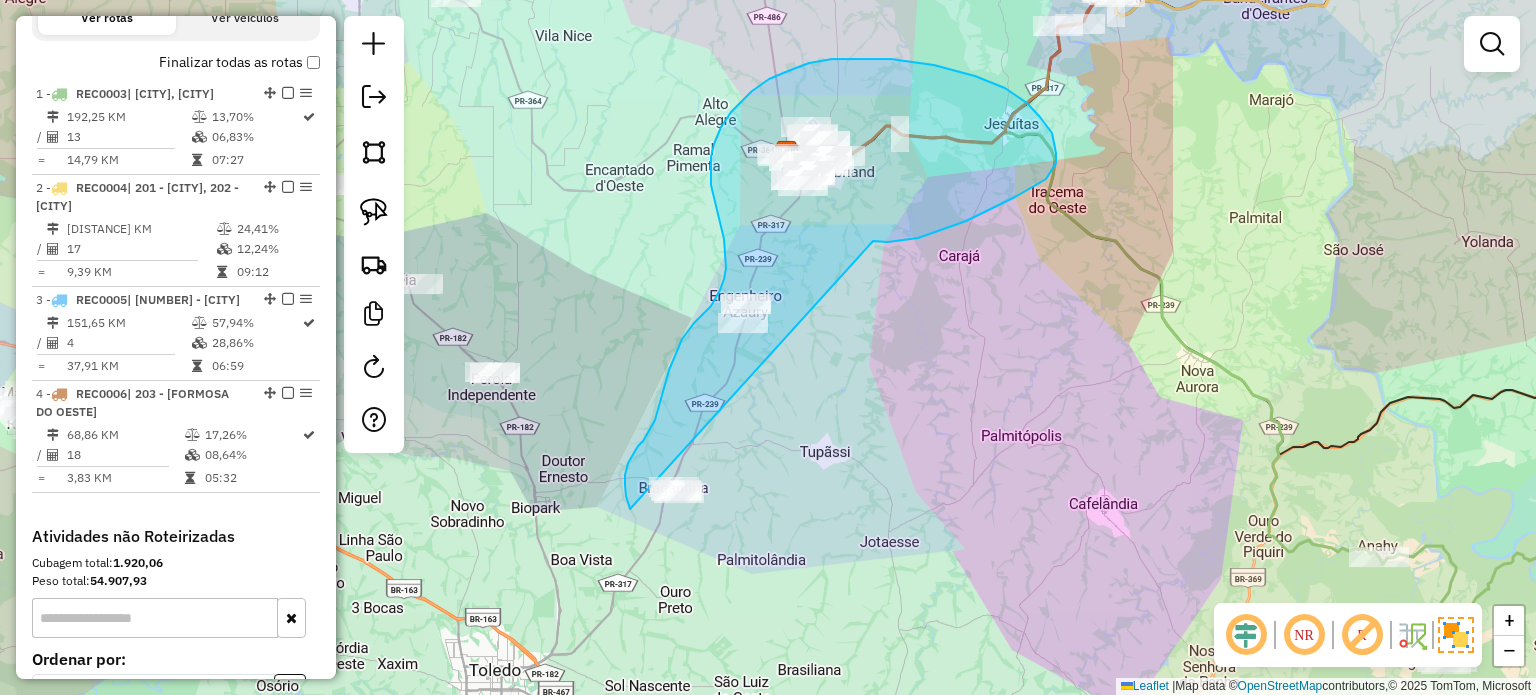 drag, startPoint x: 873, startPoint y: 241, endPoint x: 796, endPoint y: 526, distance: 295.21857 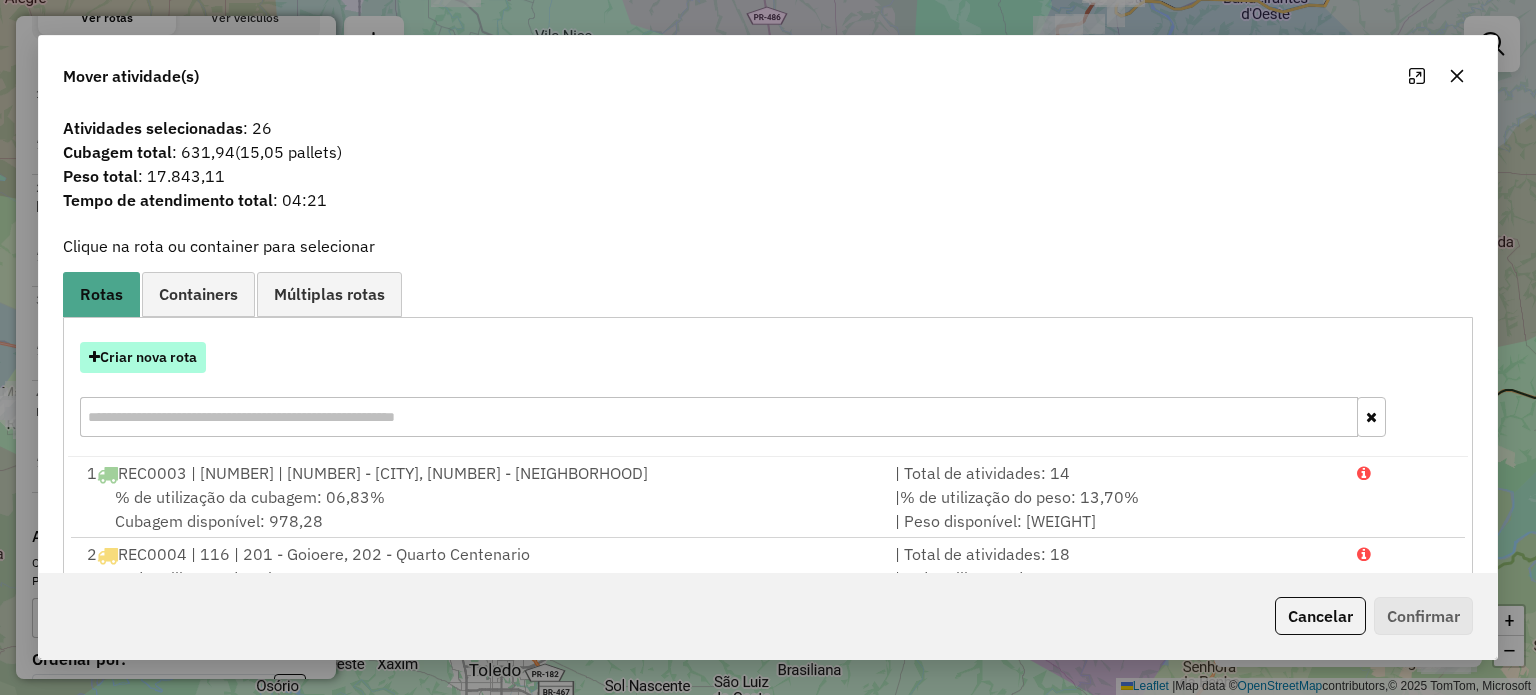 click on "Criar nova rota" at bounding box center [143, 357] 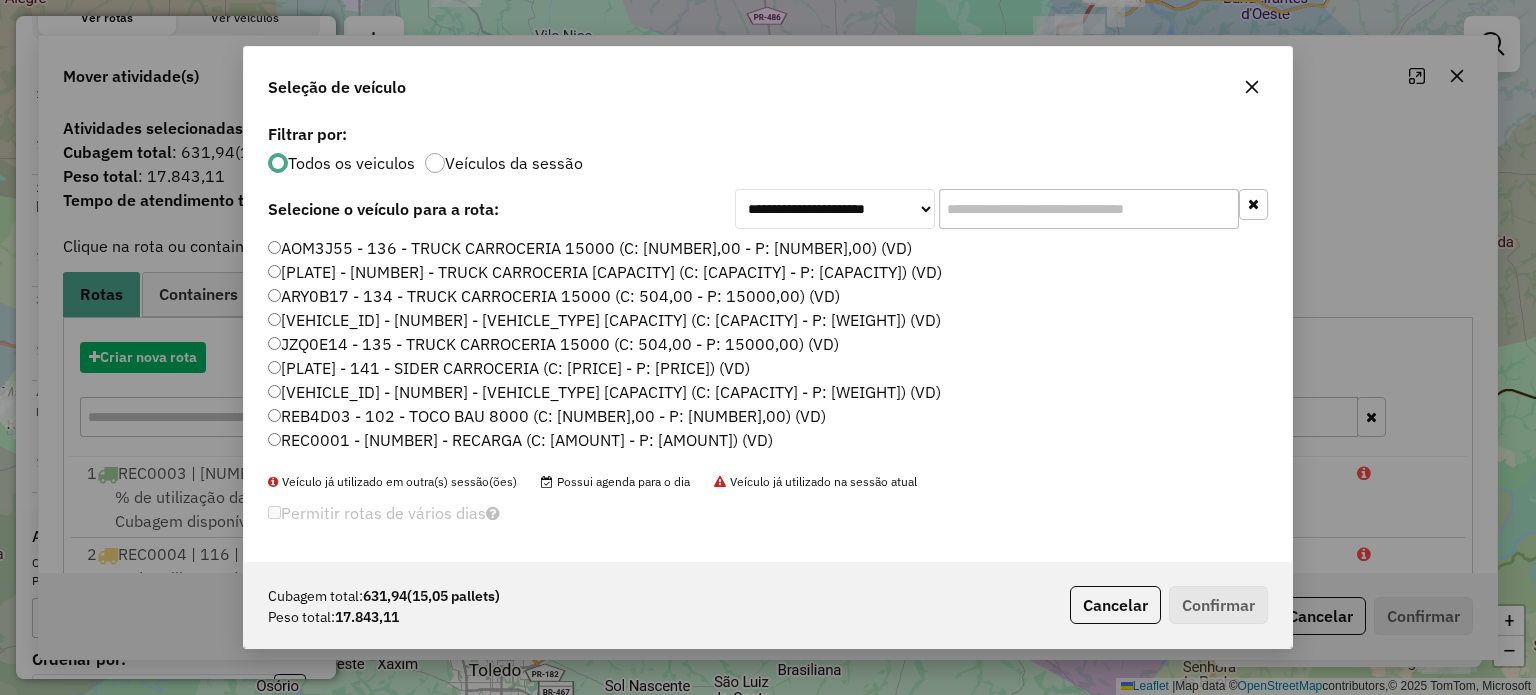 scroll, scrollTop: 10, scrollLeft: 6, axis: both 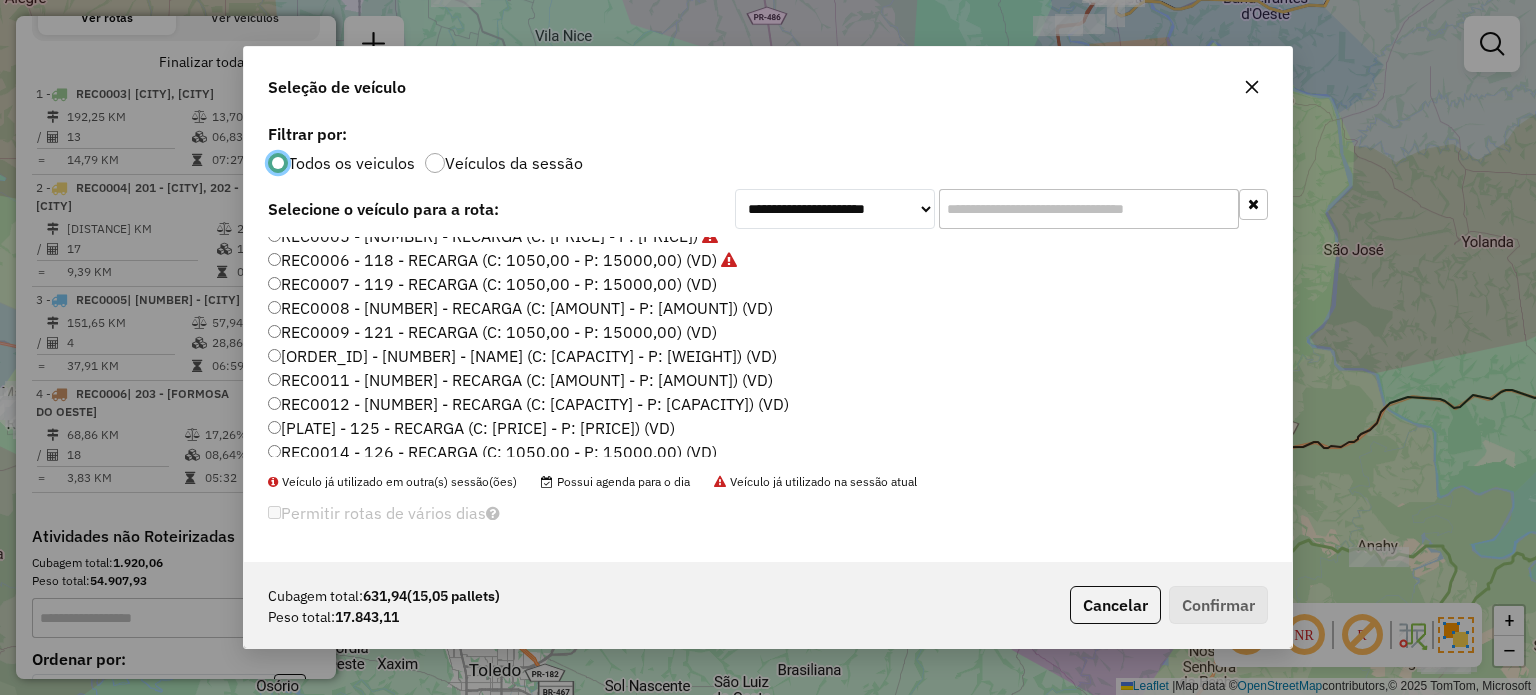 click on "REC0007 - 119 - RECARGA (C: 1050,00 - P: 15000,00) (VD)" 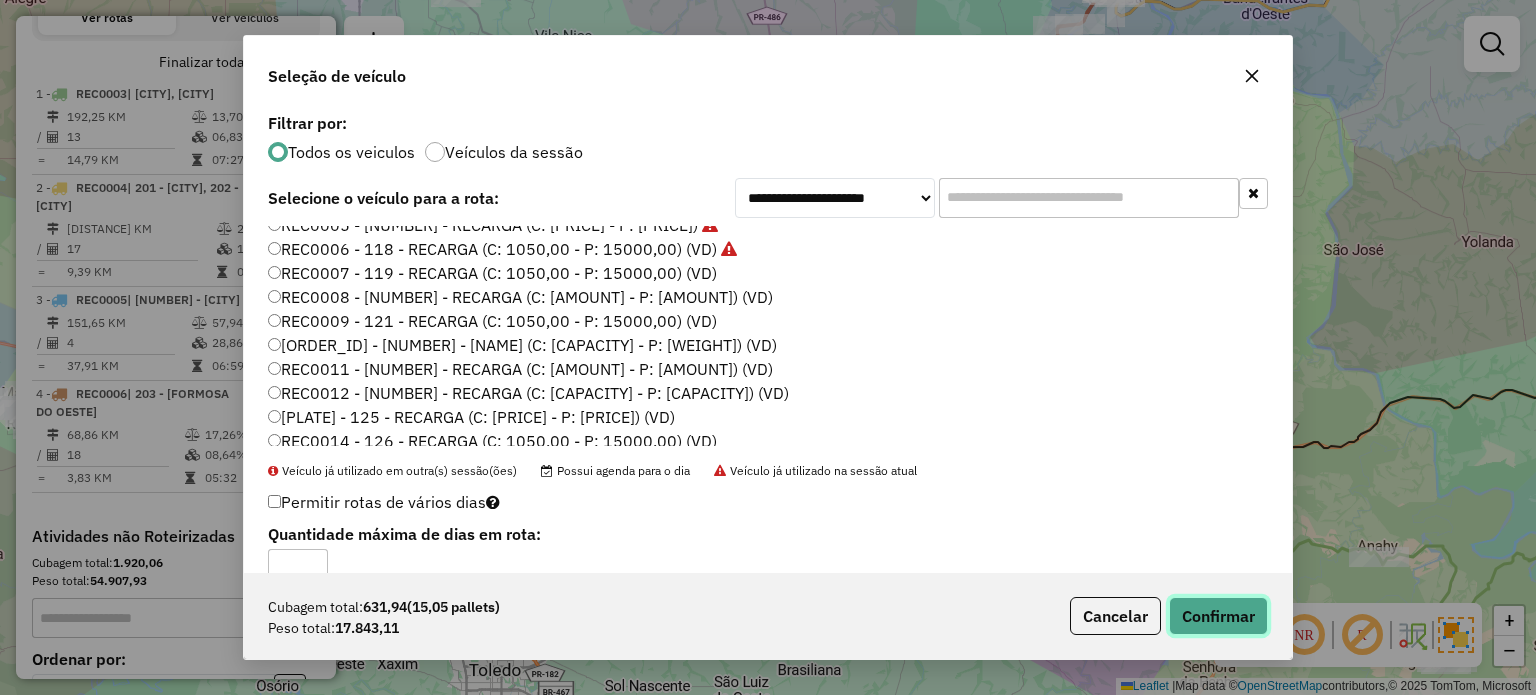 click on "Confirmar" 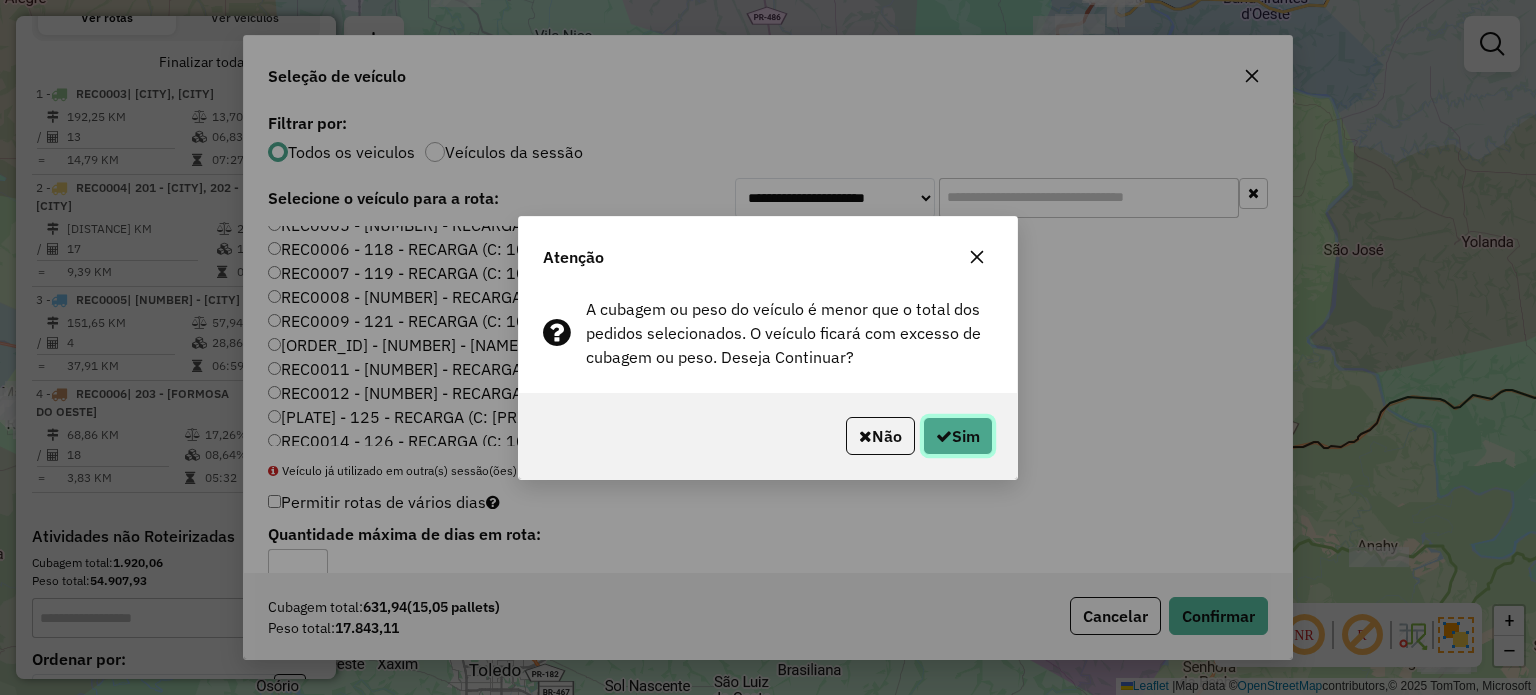 click on "Sim" 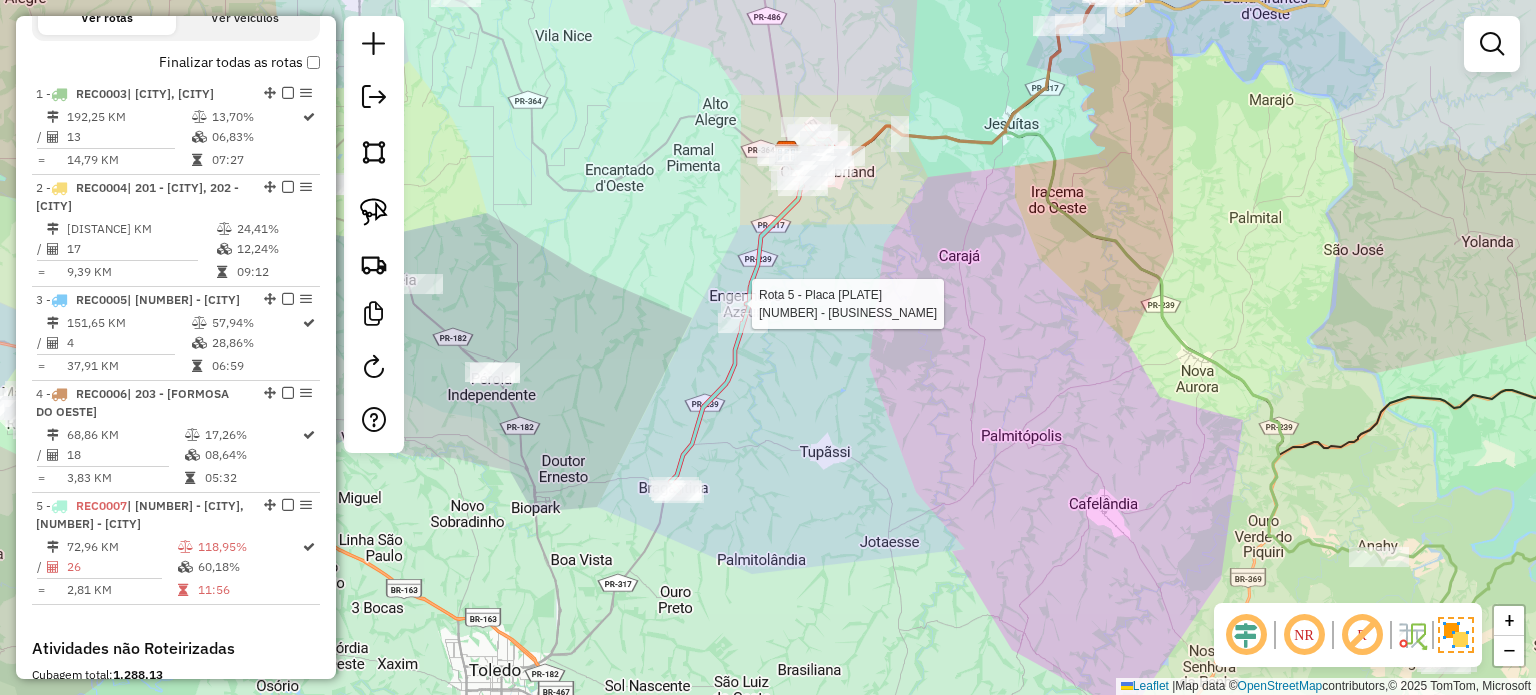 select on "*********" 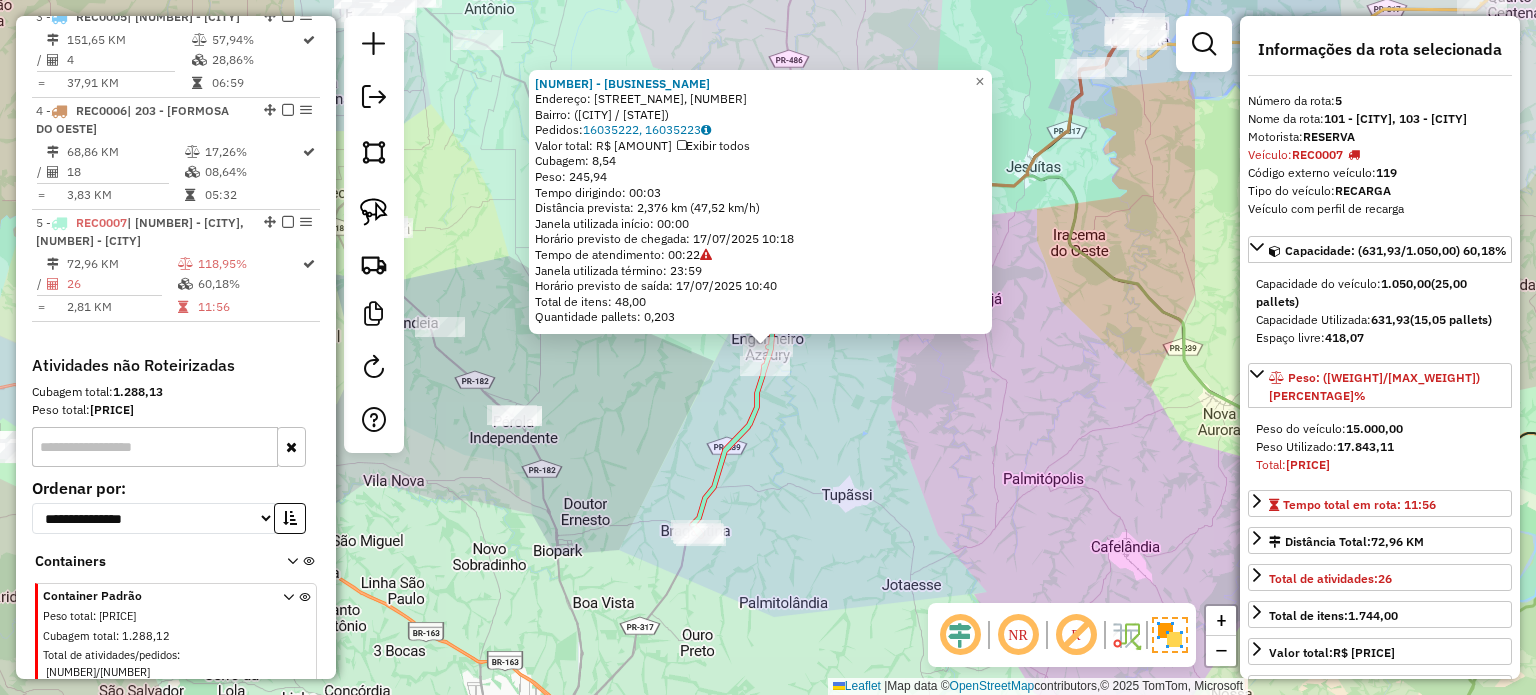 scroll, scrollTop: 1087, scrollLeft: 0, axis: vertical 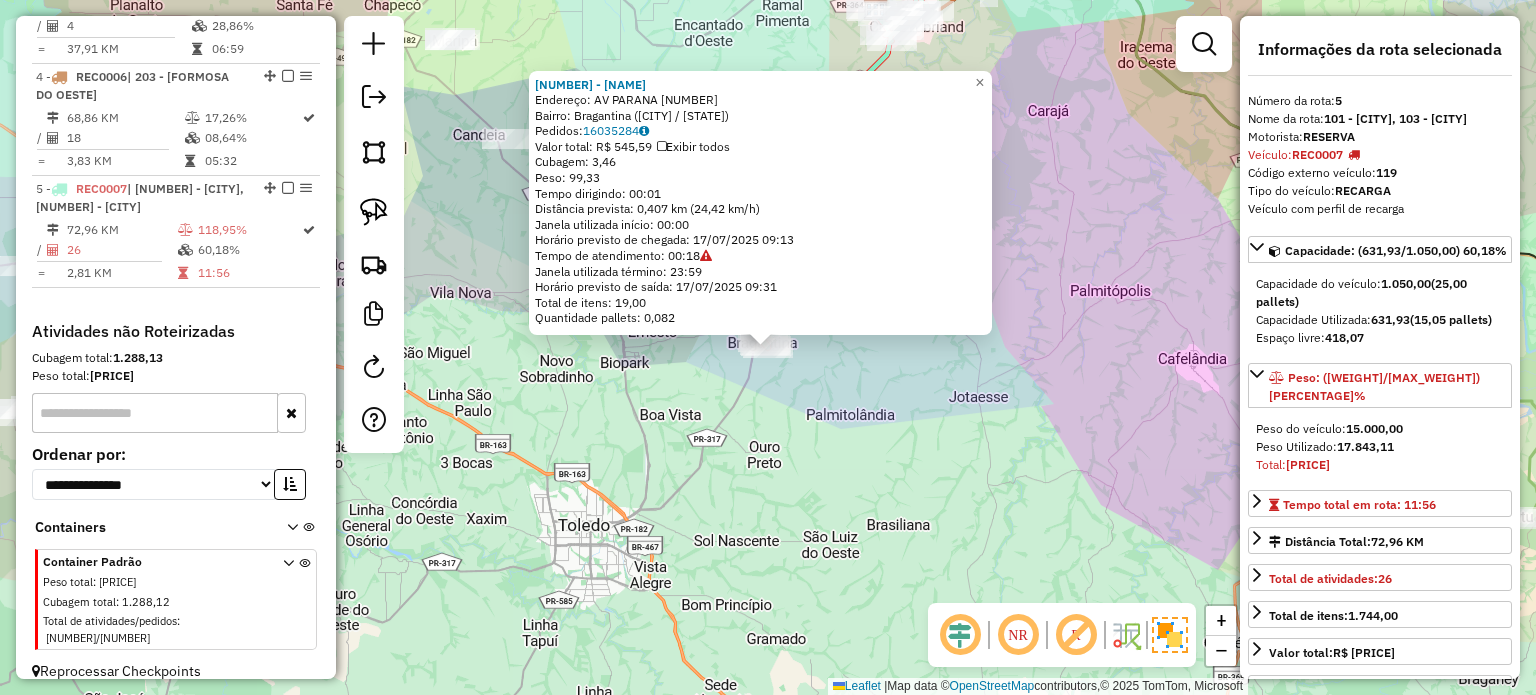 click on "1614 - MERCADO SAO JOSE  Endereço:  AV PARANA 185   Bairro: Bragantina (ASSIS CHATEAUBRIAND / PR)   Pedidos:  16035284   Valor total: R$ 545,59   Exibir todos   Cubagem: 3,46  Peso: 99,33  Tempo dirigindo: 00:01   Distância prevista: 0,407 km (24,42 km/h)   Janela utilizada início: 00:00   Horário previsto de chegada: 17/07/2025 09:13   Tempo de atendimento: 00:18   Janela utilizada término: 23:59   Horário previsto de saída: 17/07/2025 09:31   Total de itens: 19,00   Quantidade pallets: 0,082  × Janela de atendimento Grade de atendimento Capacidade Transportadoras Veículos Cliente Pedidos  Rotas Selecione os dias de semana para filtrar as janelas de atendimento  Seg   Ter   Qua   Qui   Sex   Sáb   Dom  Informe o período da janela de atendimento: De: Até:  Filtrar exatamente a janela do cliente  Considerar janela de atendimento padrão  Selecione os dias de semana para filtrar as grades de atendimento  Seg   Ter   Qua   Qui   Sex   Sáb   Dom   Considerar clientes sem dia de atendimento cadastrado" 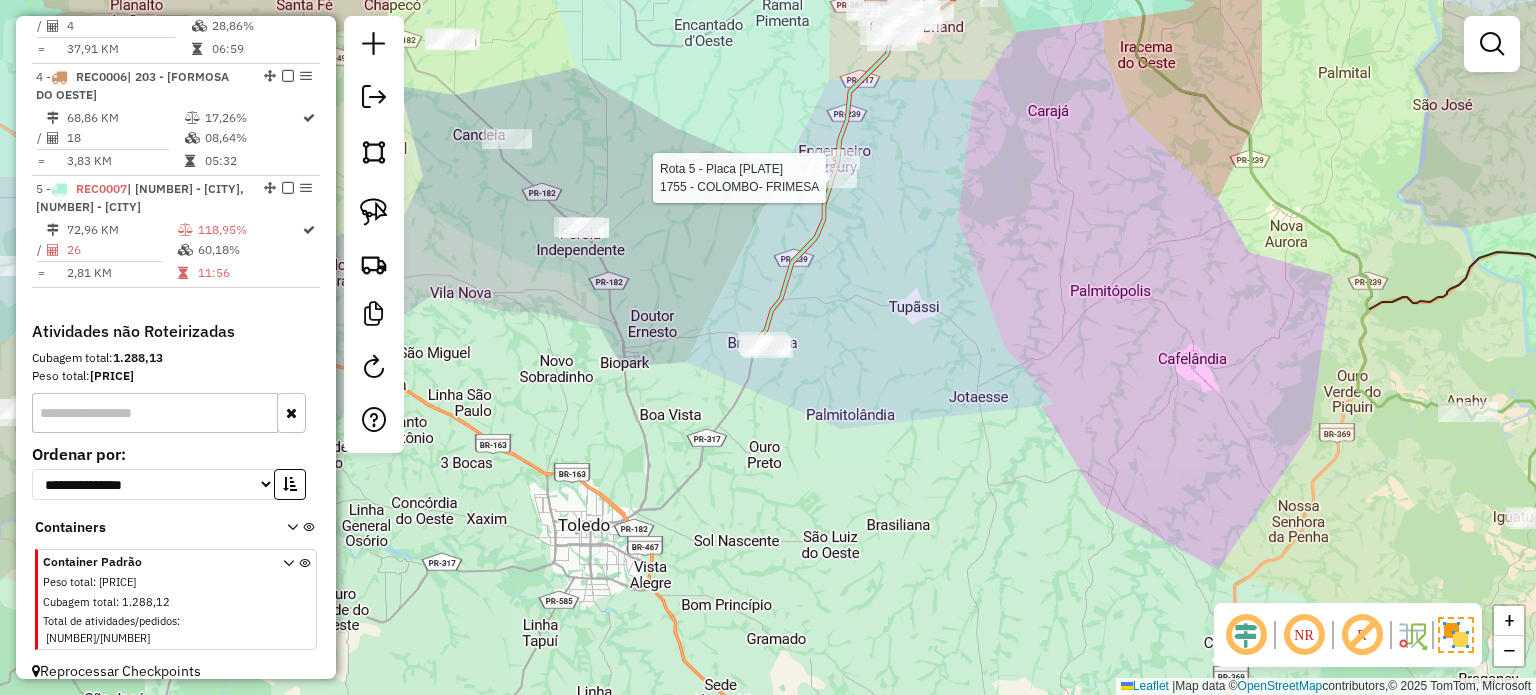 select on "*********" 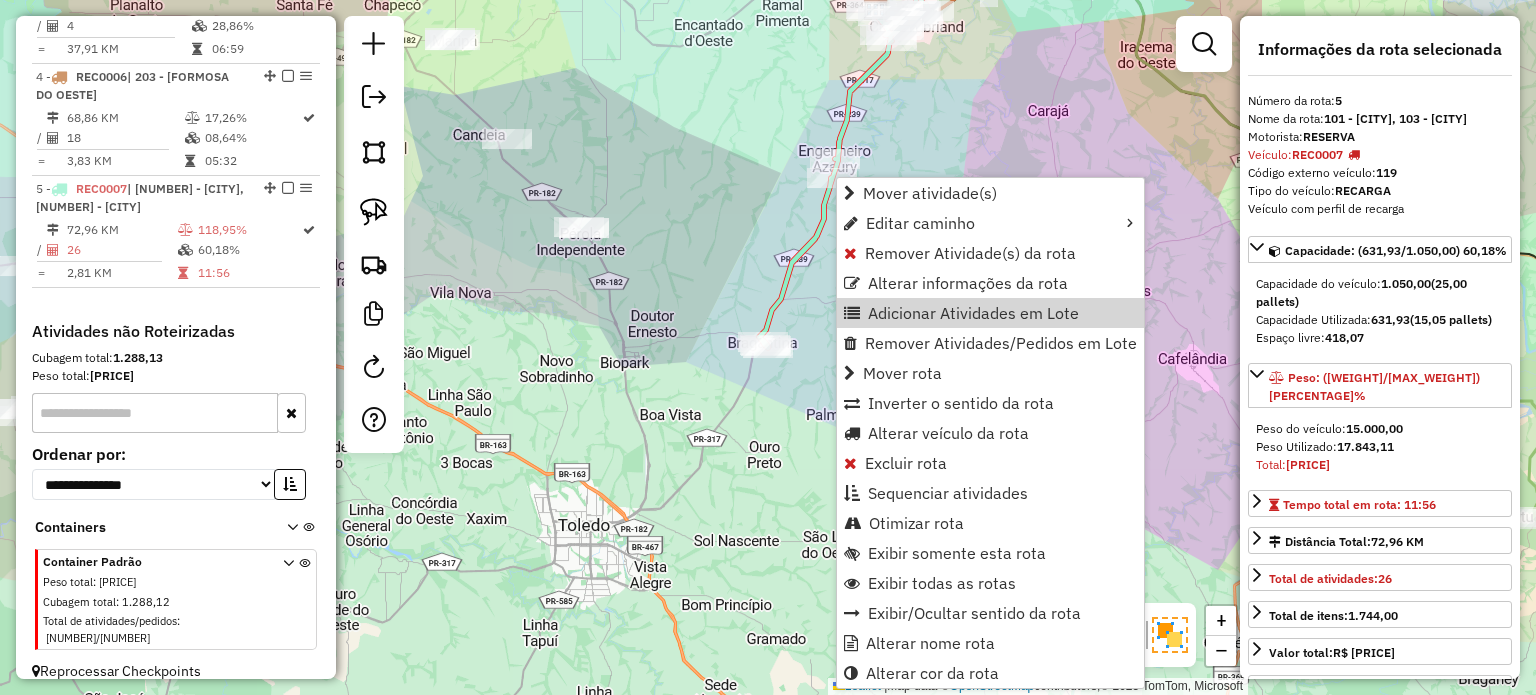 click on "Janela de atendimento Grade de atendimento Capacidade Transportadoras Veículos Cliente Pedidos  Rotas Selecione os dias de semana para filtrar as janelas de atendimento  Seg   Ter   Qua   Qui   Sex   Sáb   Dom  Informe o período da janela de atendimento: De: Até:  Filtrar exatamente a janela do cliente  Considerar janela de atendimento padrão  Selecione os dias de semana para filtrar as grades de atendimento  Seg   Ter   Qua   Qui   Sex   Sáb   Dom   Considerar clientes sem dia de atendimento cadastrado  Clientes fora do dia de atendimento selecionado Filtrar as atividades entre os valores definidos abaixo:  Peso mínimo:   Peso máximo:   Cubagem mínima:   Cubagem máxima:   De:   Até:  Filtrar as atividades entre o tempo de atendimento definido abaixo:  De:   Até:   Considerar capacidade total dos clientes não roteirizados Transportadora: Selecione um ou mais itens Tipo de veículo: Selecione um ou mais itens Veículo: Selecione um ou mais itens Motorista: Selecione um ou mais itens Nome: Rótulo:" 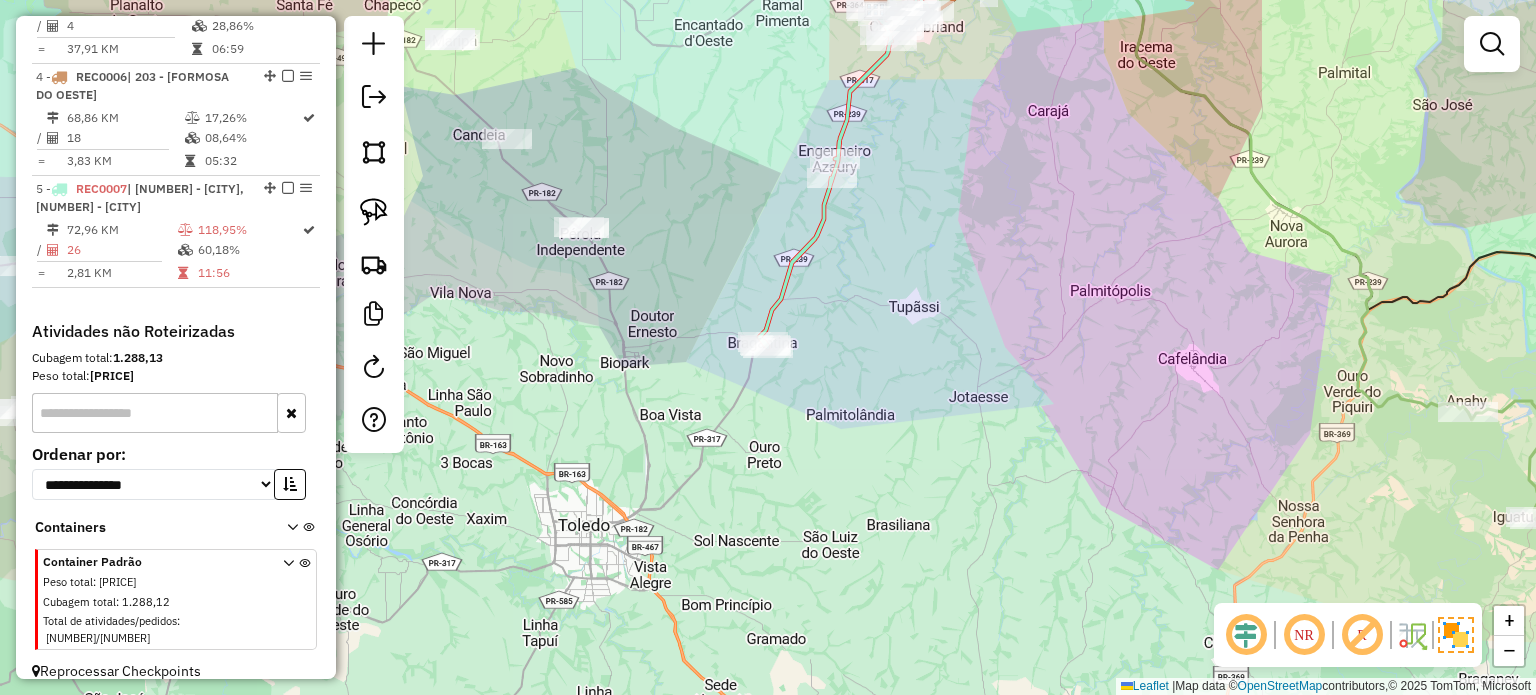 select on "*********" 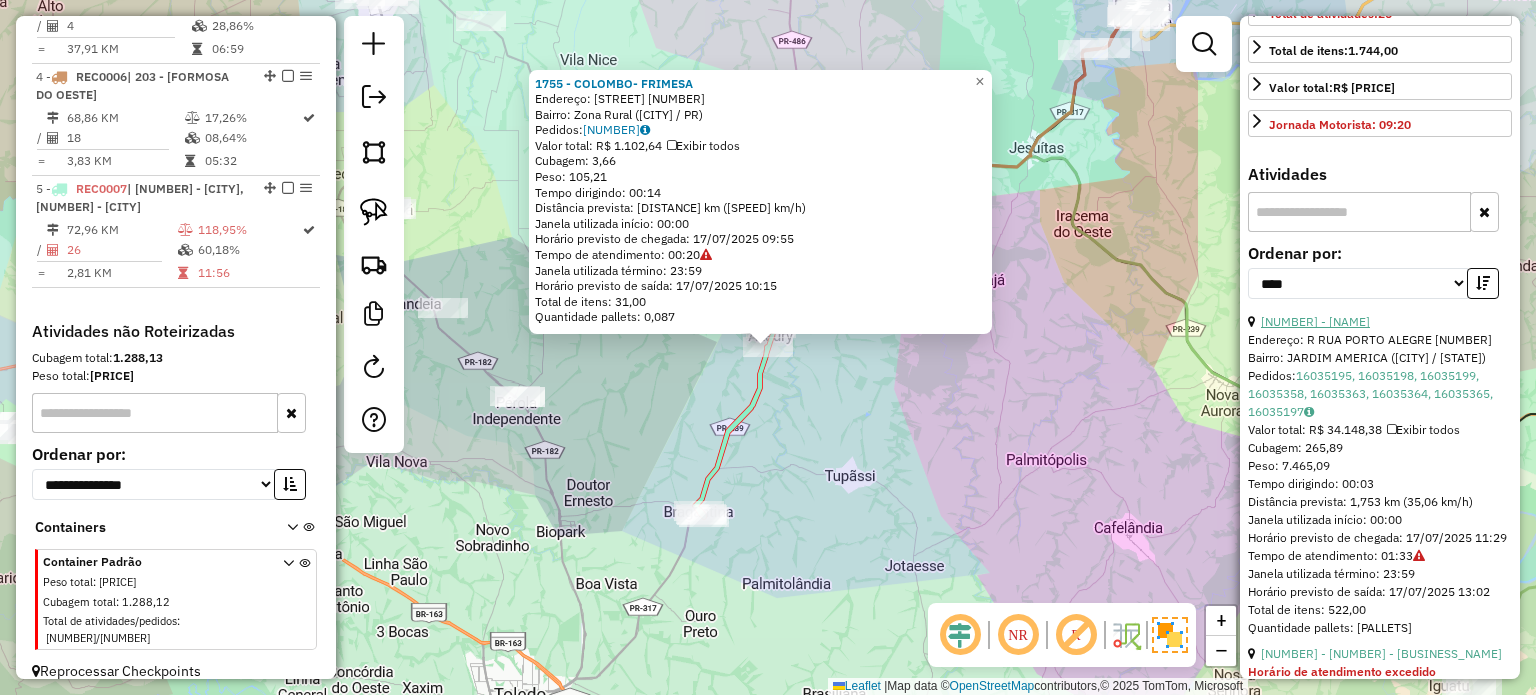 scroll, scrollTop: 600, scrollLeft: 0, axis: vertical 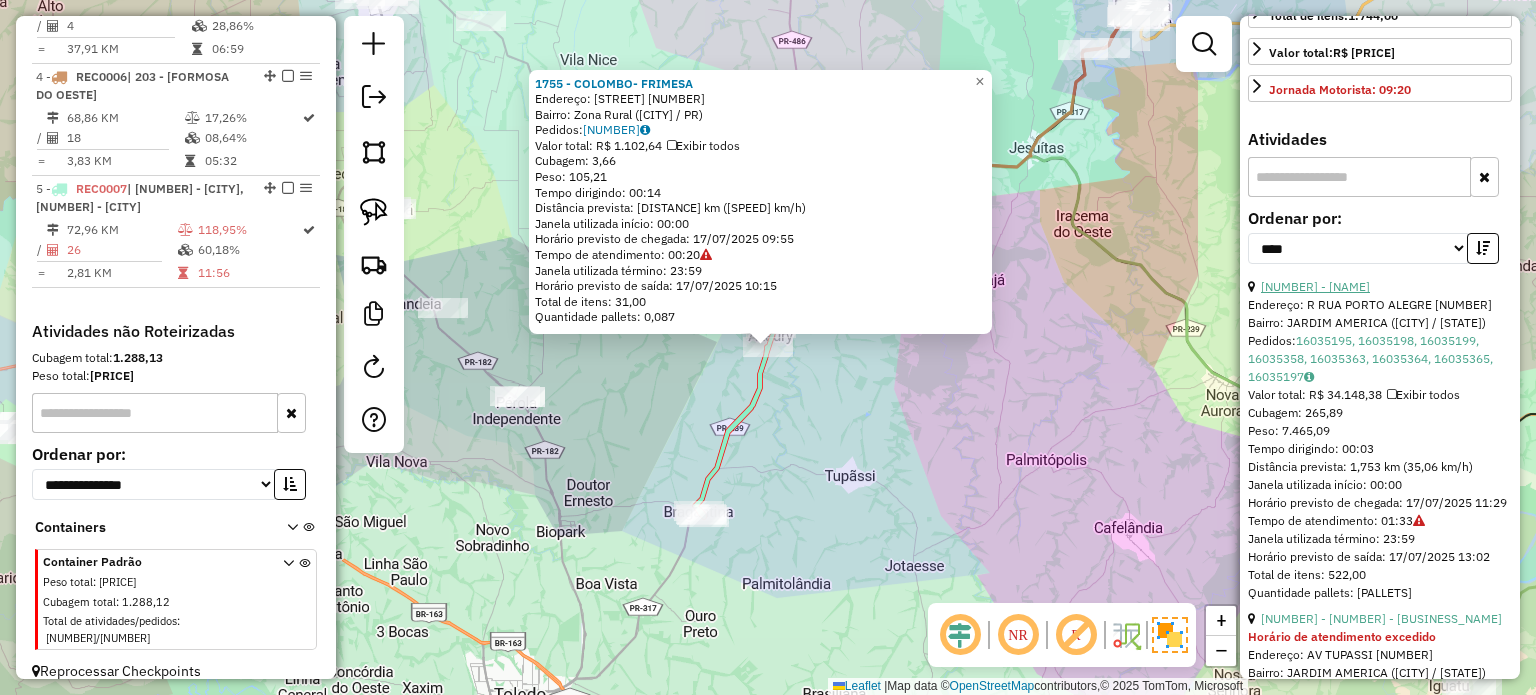 click on "12 - 1693 - ARMAZEM DO BARBIM" at bounding box center [1315, 286] 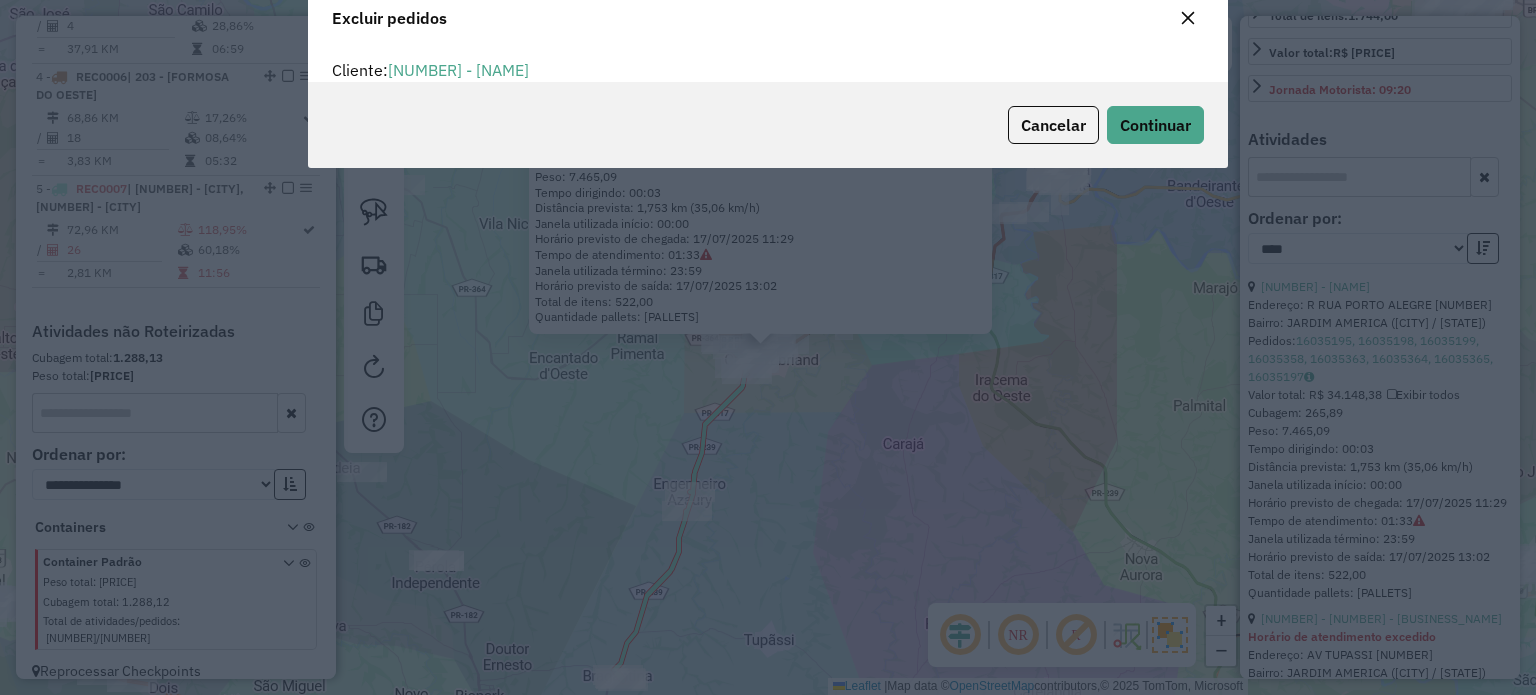 scroll, scrollTop: 69, scrollLeft: 0, axis: vertical 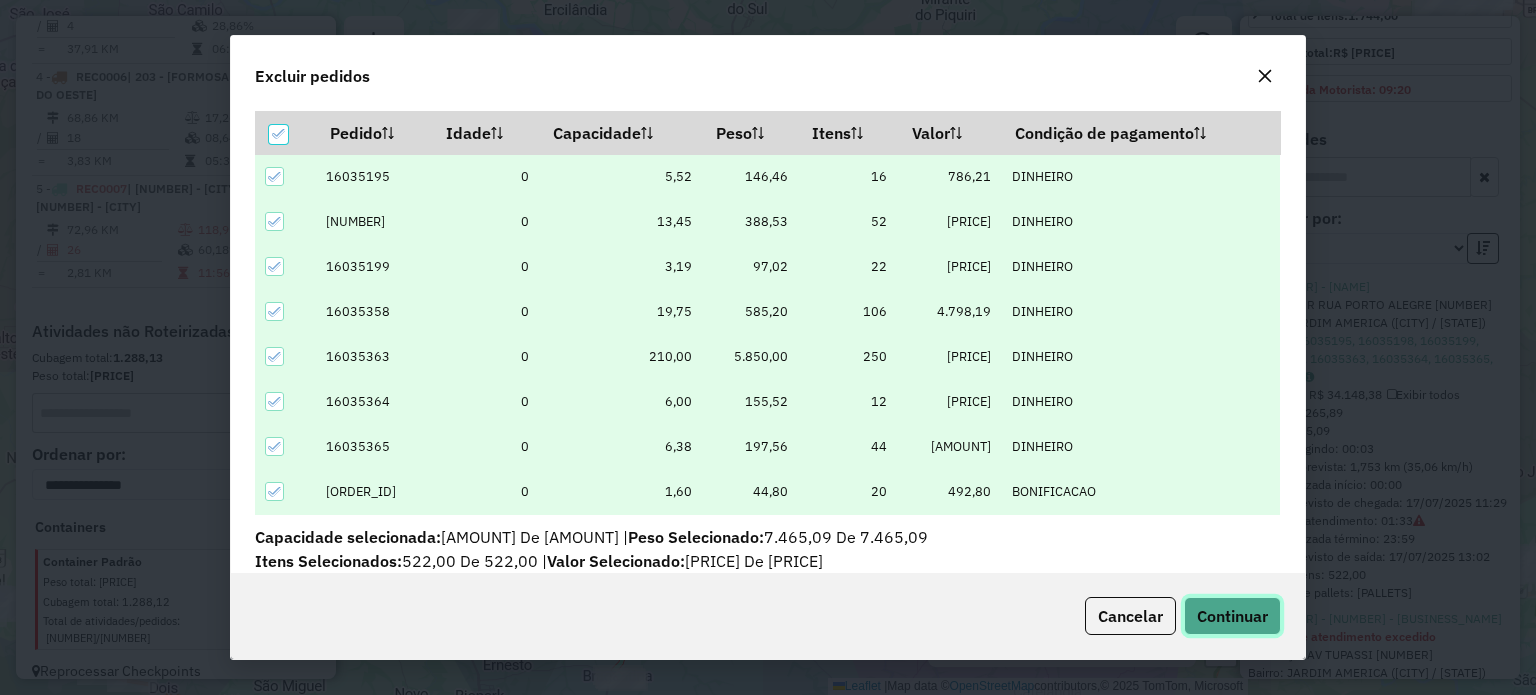 click on "Continuar" 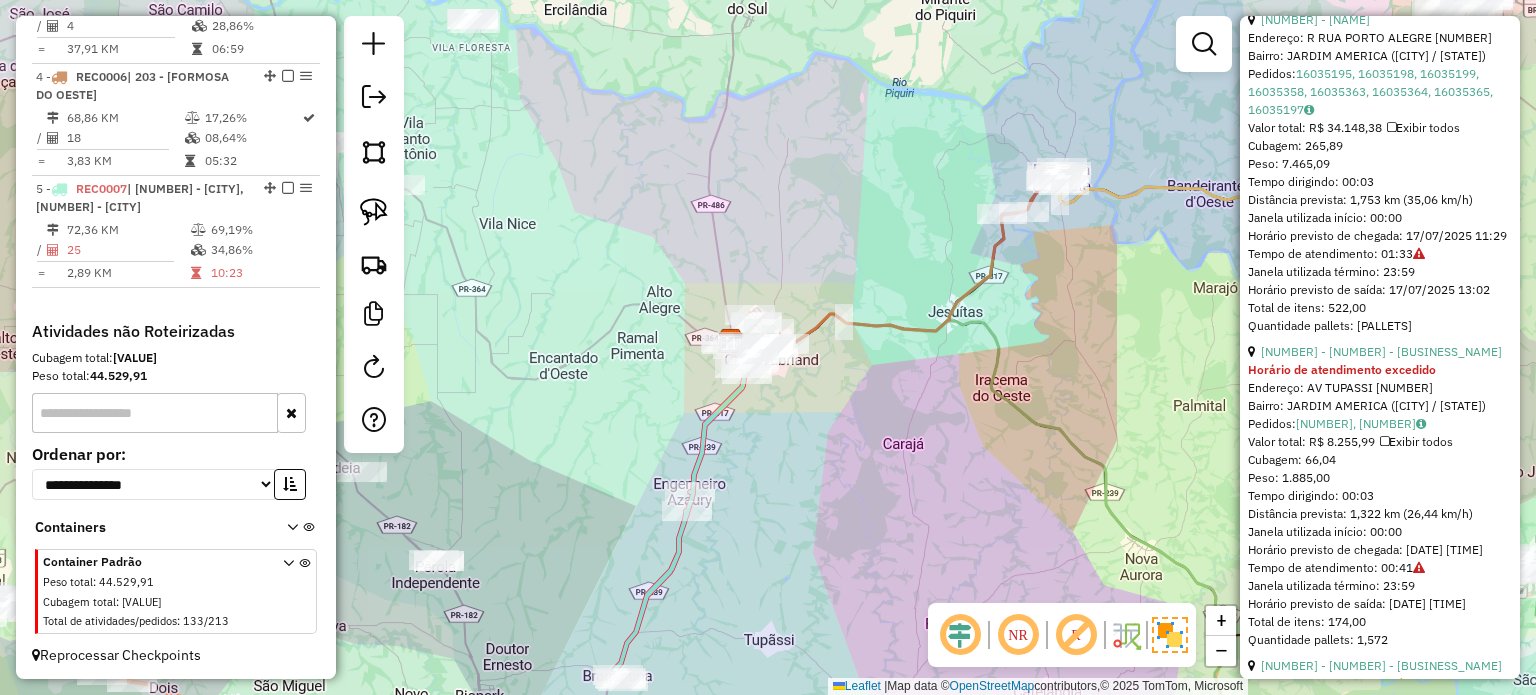 scroll, scrollTop: 881, scrollLeft: 0, axis: vertical 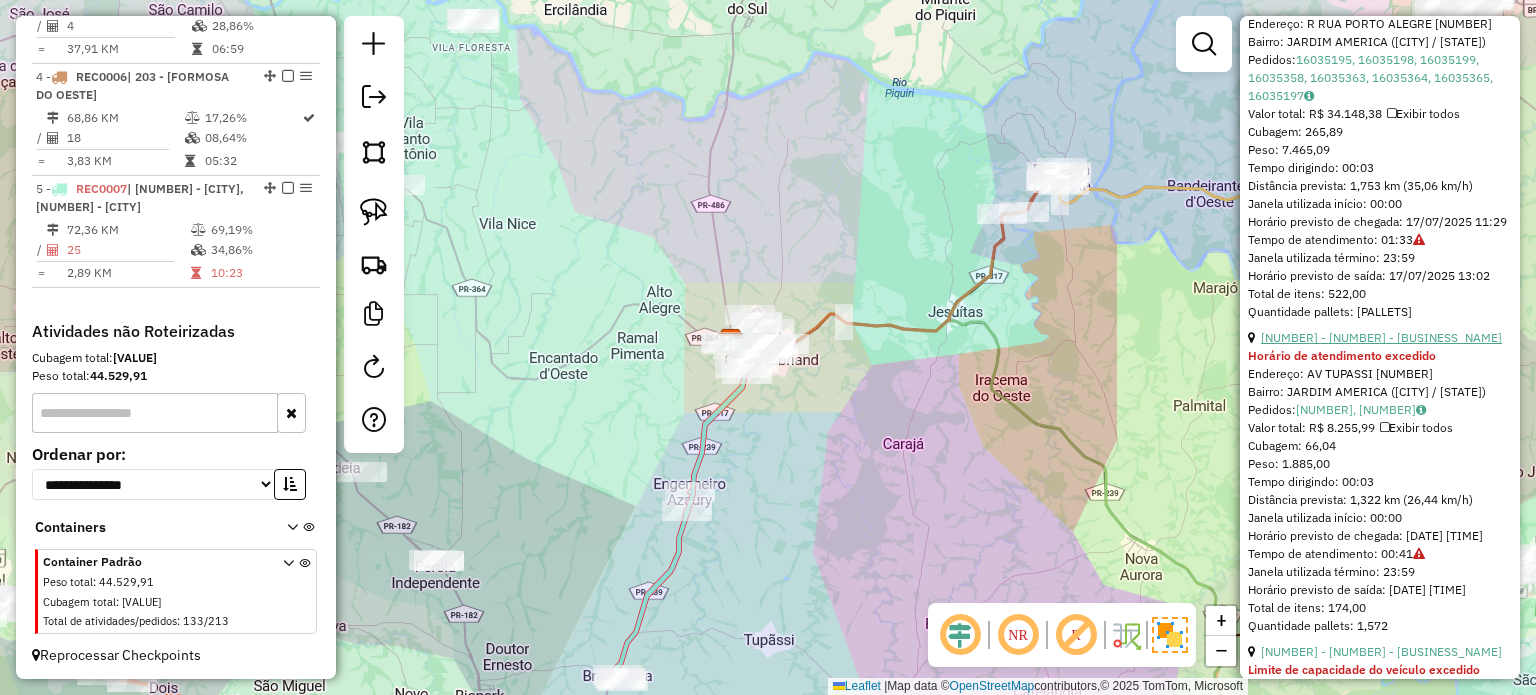 click on "19 - 1651 - POSTO SAO JOSE" at bounding box center [1381, 337] 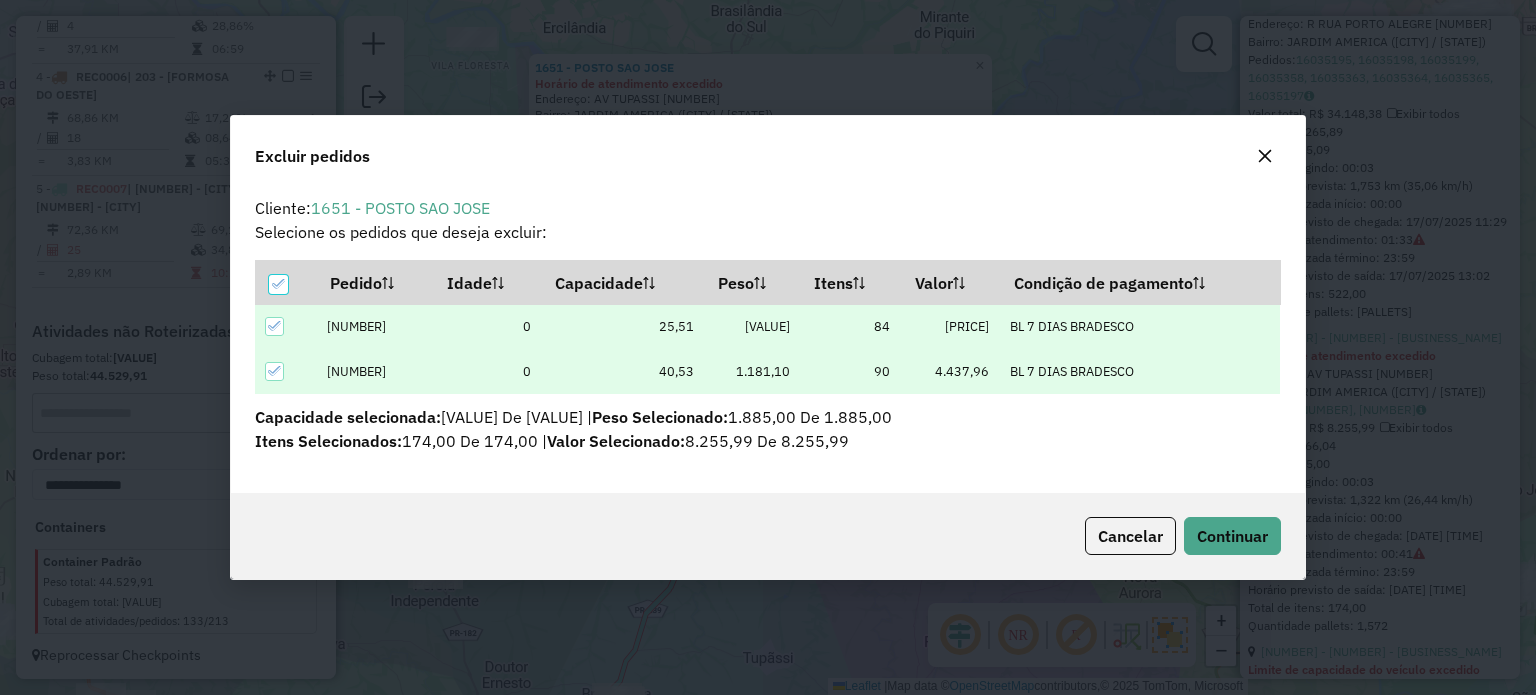 scroll, scrollTop: 69, scrollLeft: 0, axis: vertical 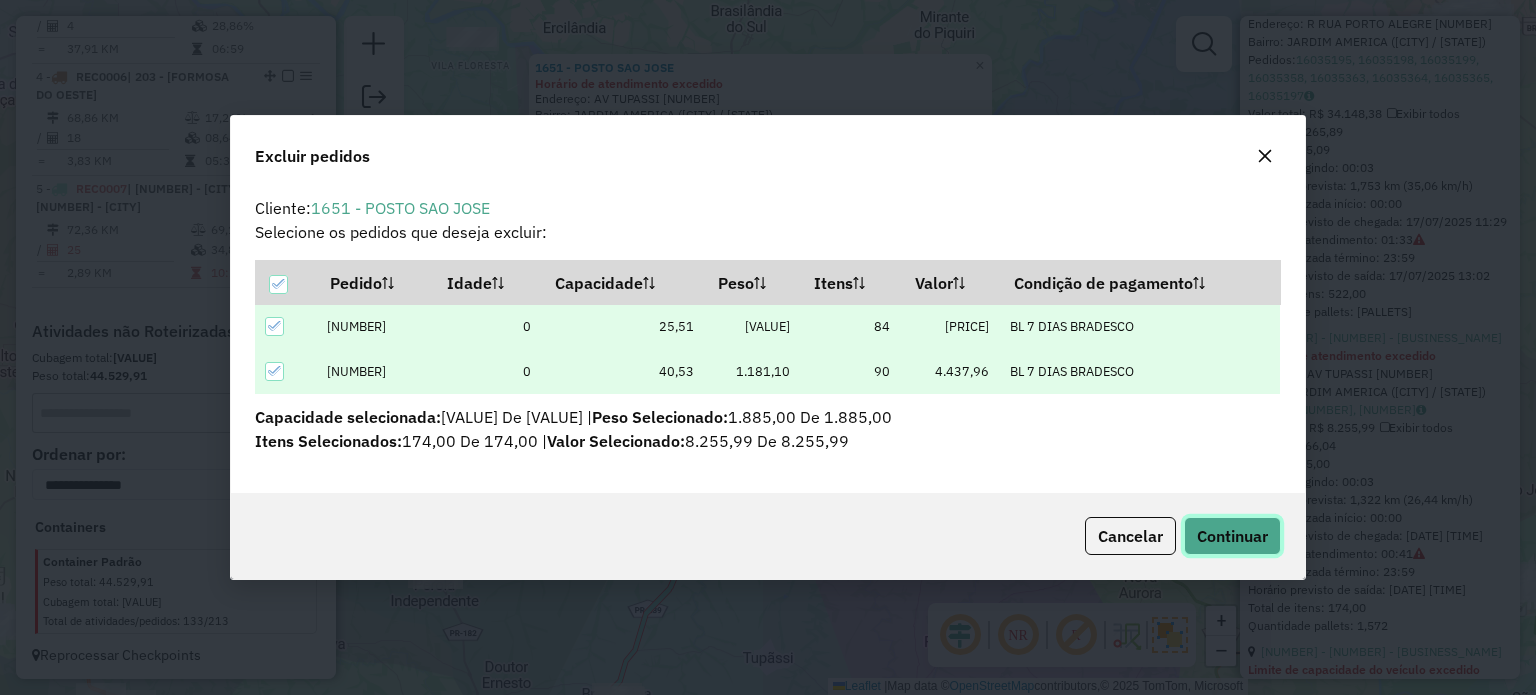 drag, startPoint x: 1216, startPoint y: 536, endPoint x: 1458, endPoint y: 496, distance: 245.28351 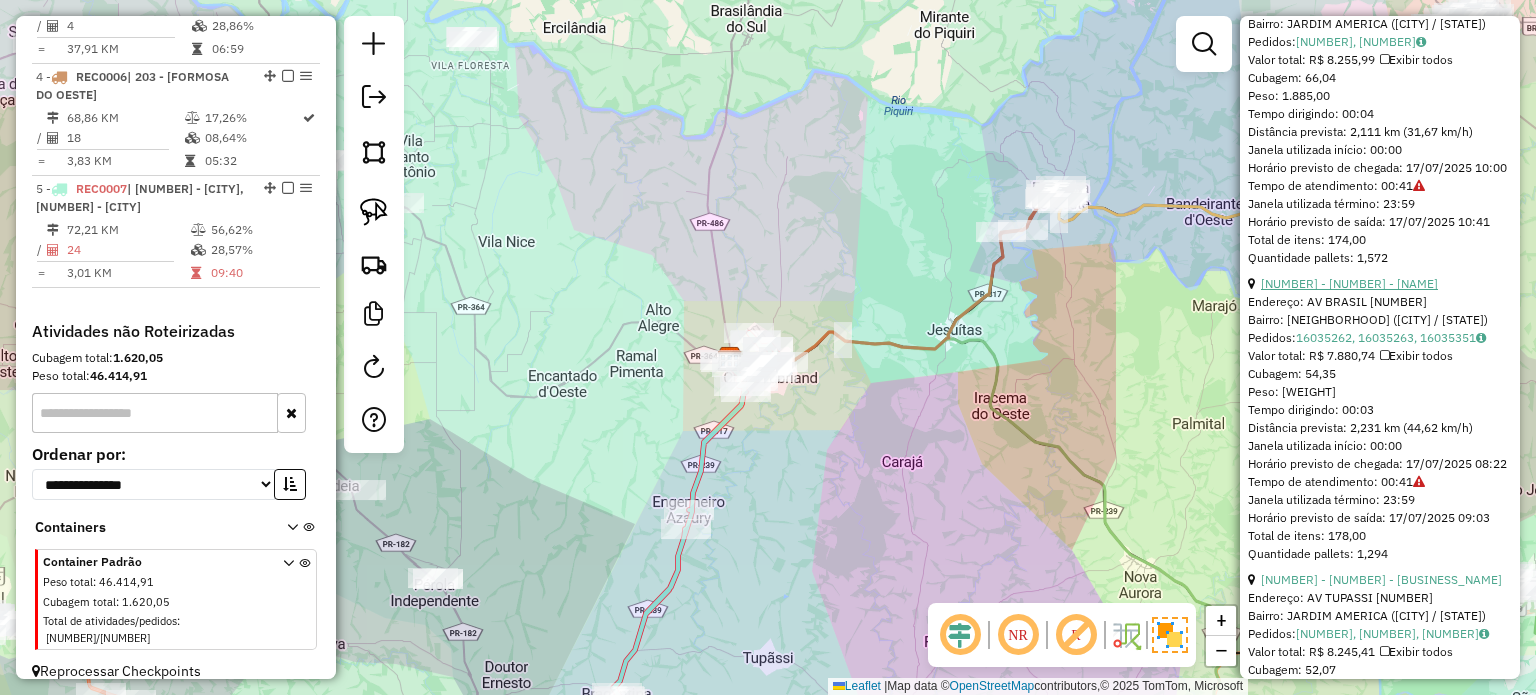 click on "3 - 1790 - AUTO POSTO 100 MILHA" at bounding box center (1349, 283) 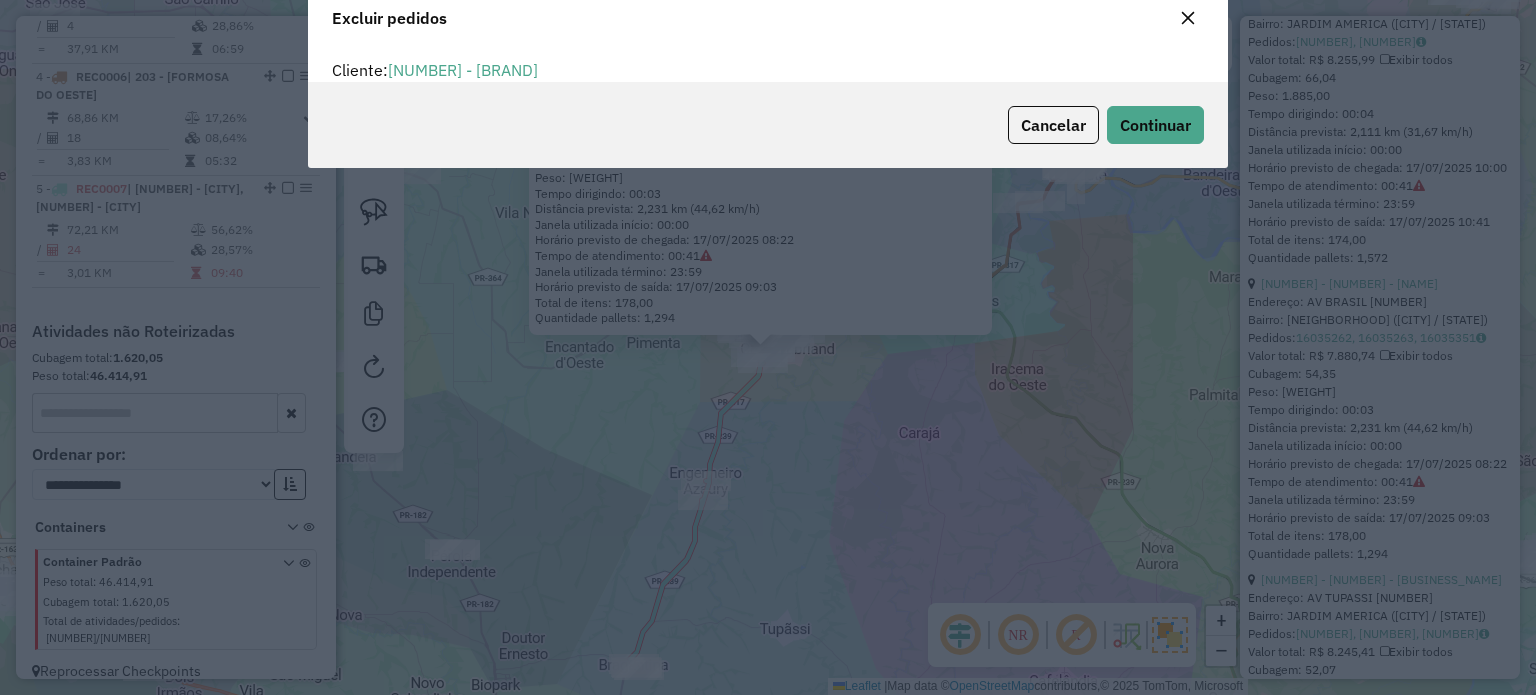 scroll, scrollTop: 69, scrollLeft: 0, axis: vertical 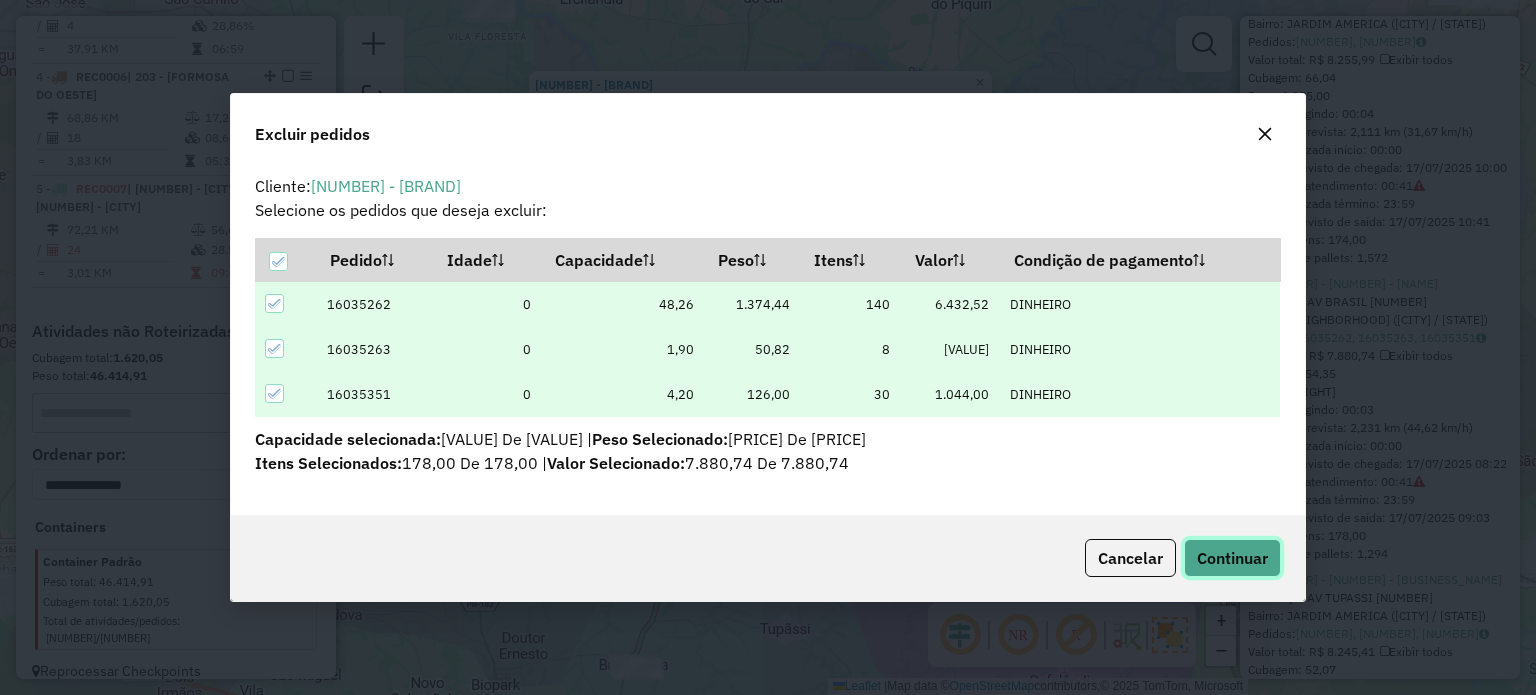 click on "Continuar" 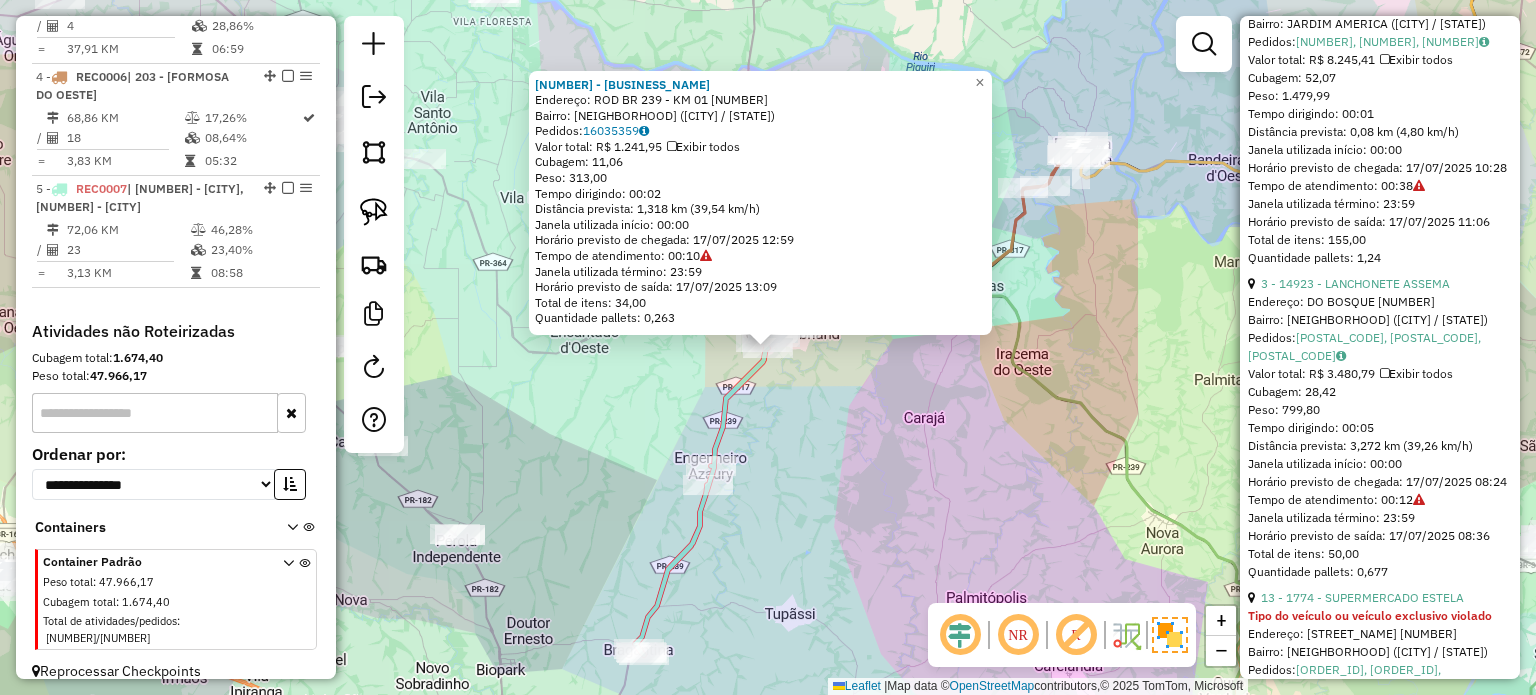 scroll, scrollTop: 581, scrollLeft: 0, axis: vertical 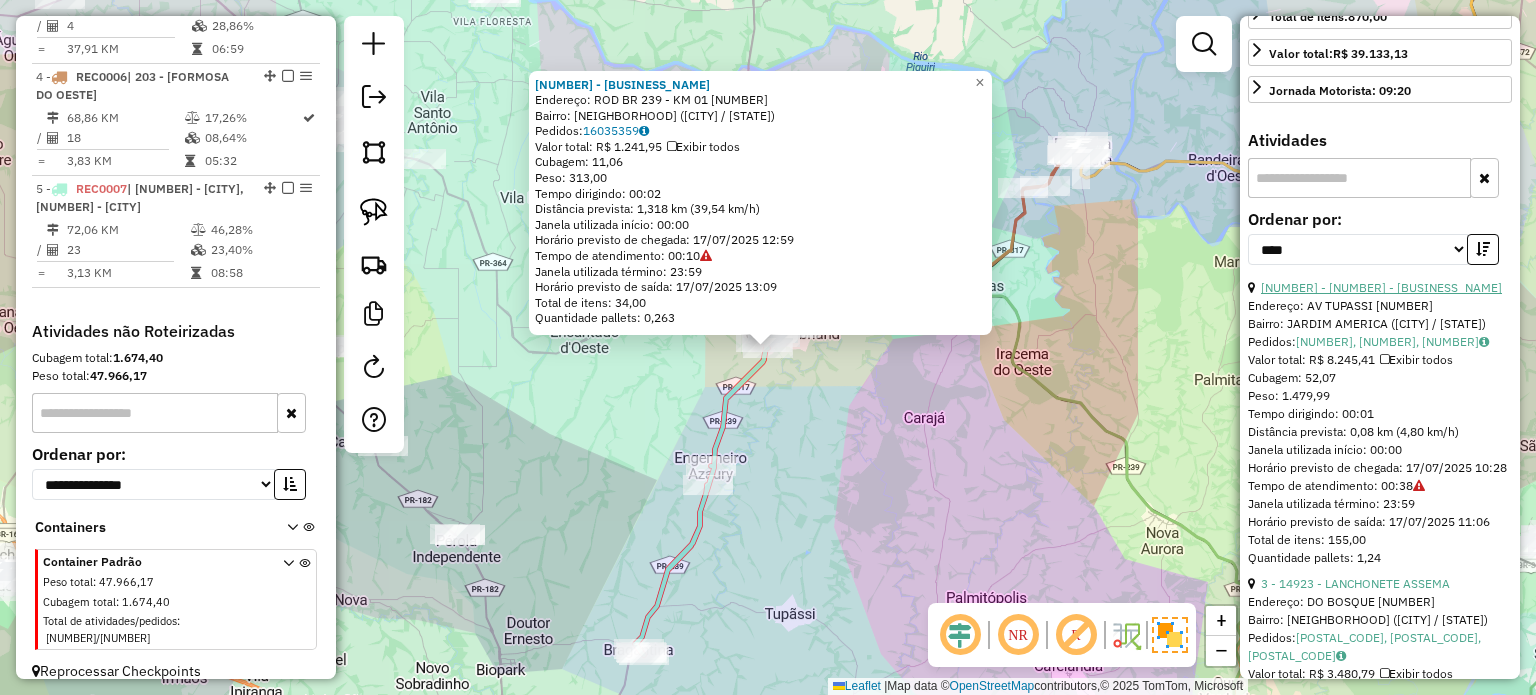click on "11 - 1795 - PIT ASSIS" at bounding box center [1381, 287] 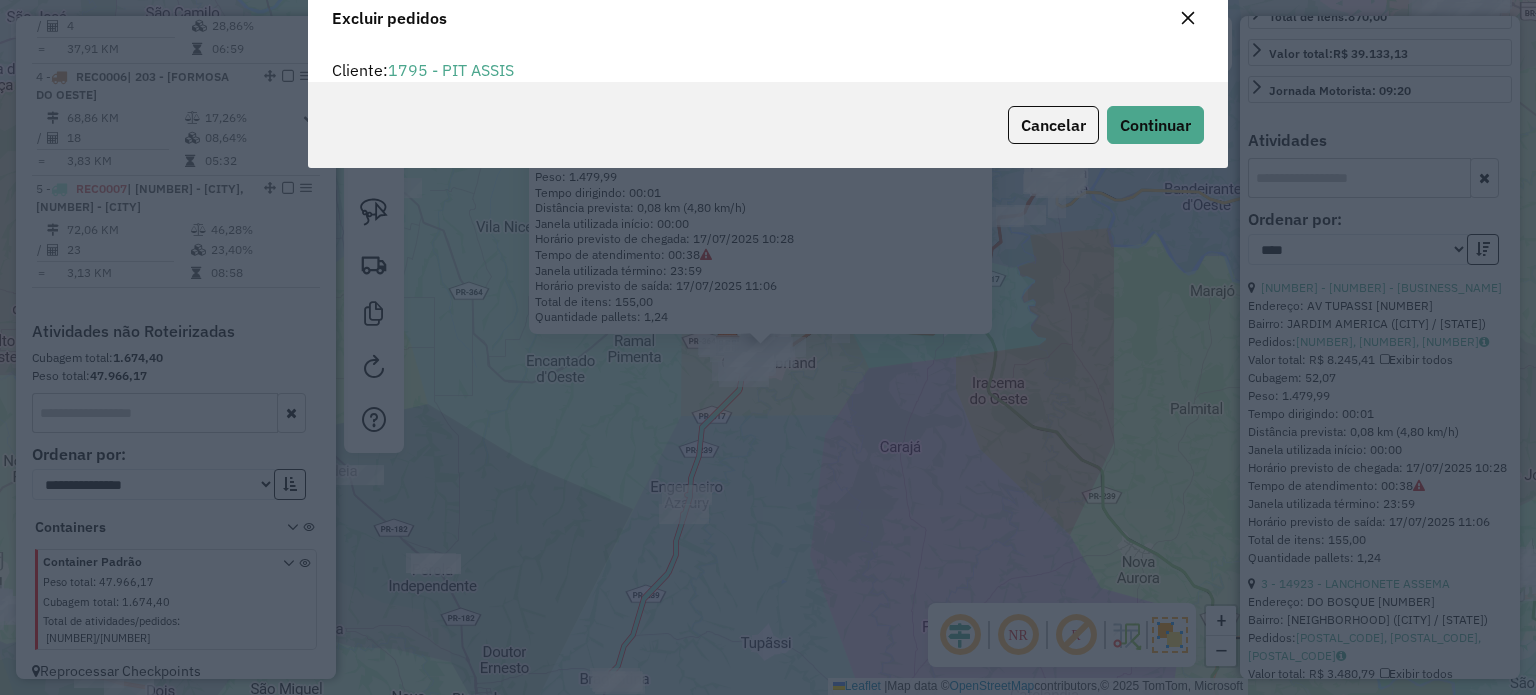 scroll, scrollTop: 69, scrollLeft: 0, axis: vertical 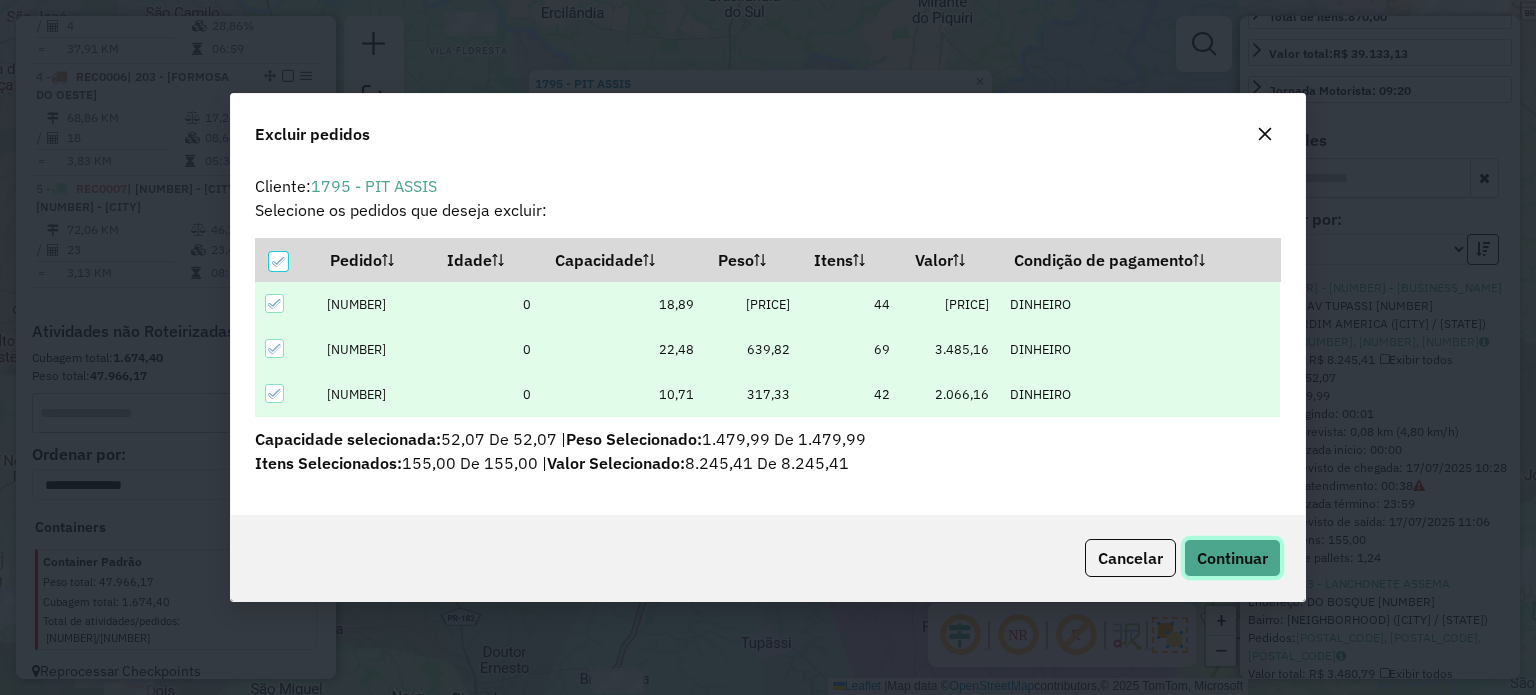 click on "Continuar" 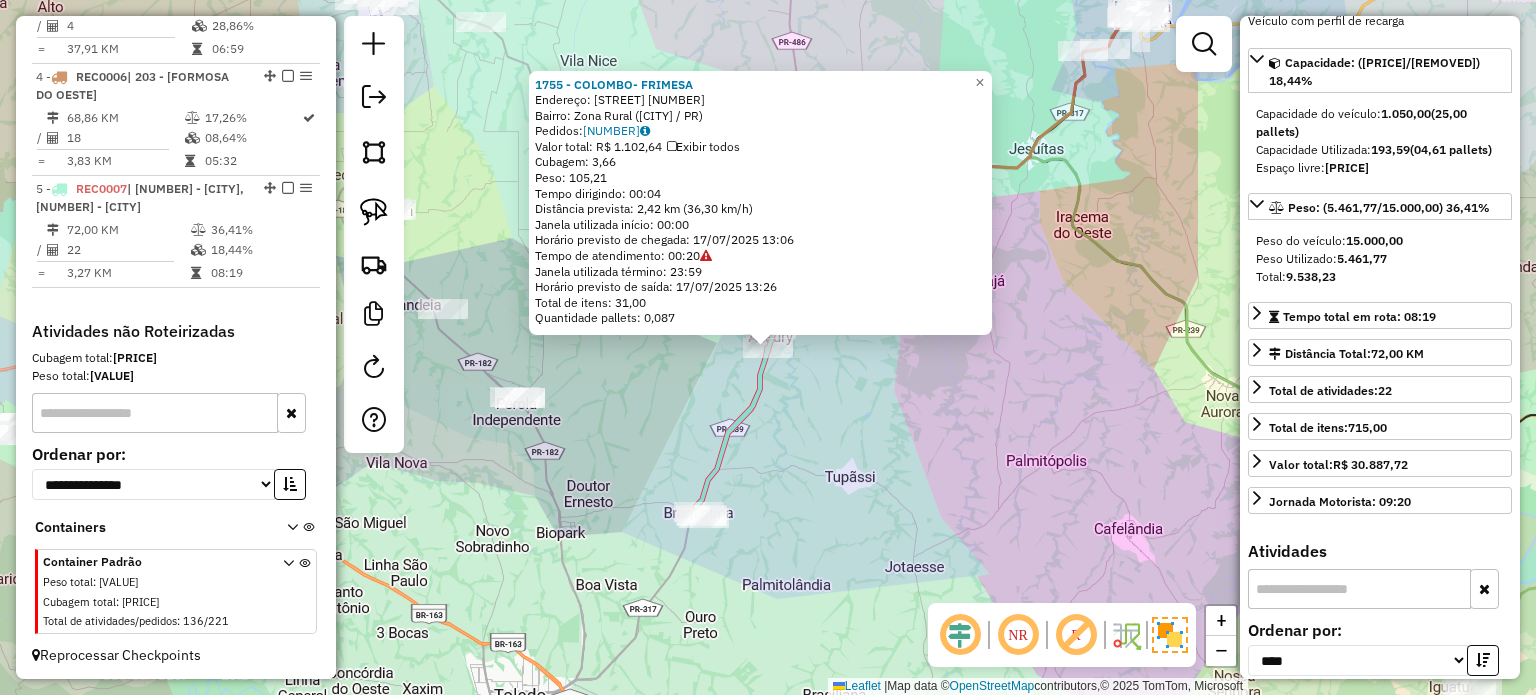 scroll, scrollTop: 81, scrollLeft: 0, axis: vertical 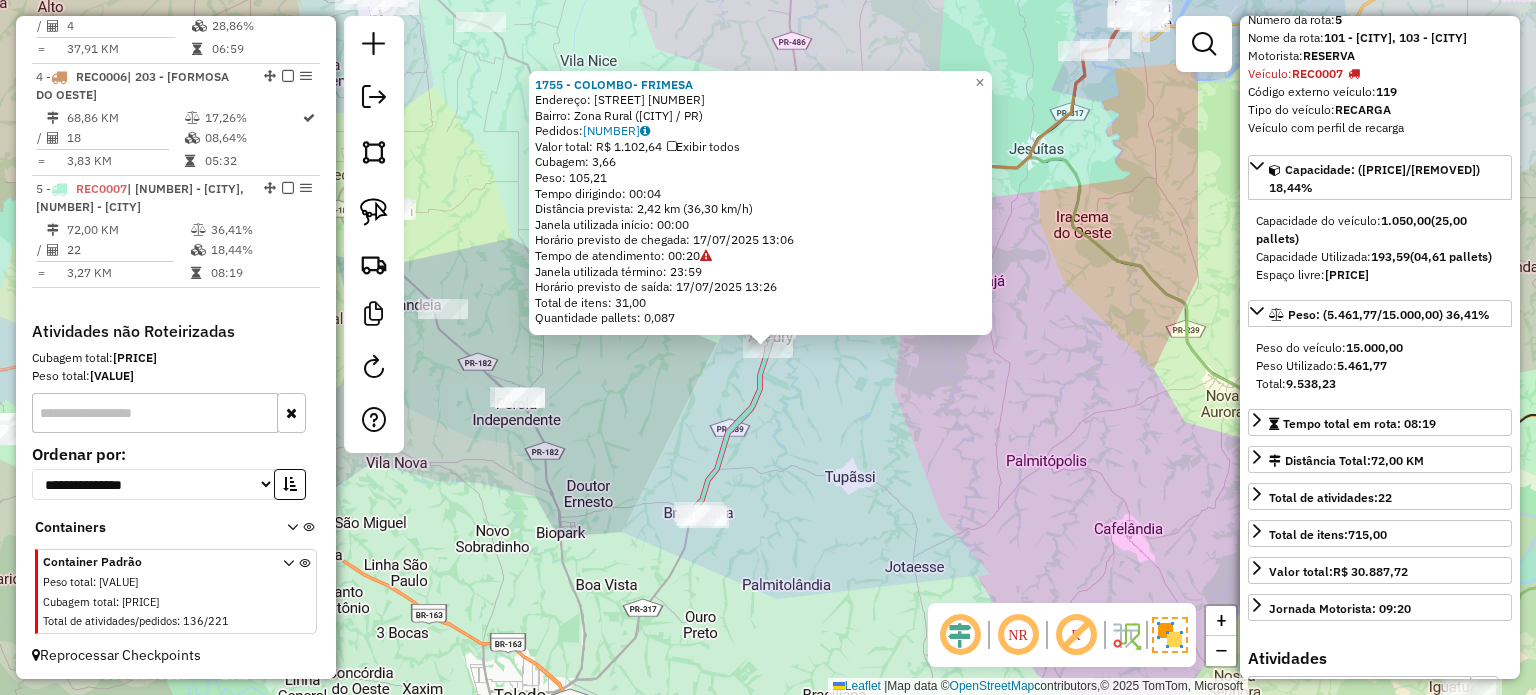 click on "1755 - COLOMBO- FRIMESA  Endereço:  ROD PR 239 592   Bairro: Zona Rural (ASSIS CHATEAUBRIAND / PR)   Pedidos:  16035165   Valor total: R$ 1.102,64   Exibir todos   Cubagem: 3,66  Peso: 105,21  Tempo dirigindo: 00:04   Distância prevista: 2,42 km (36,30 km/h)   Janela utilizada início: 00:00   Horário previsto de chegada: 17/07/2025 13:06   Tempo de atendimento: 00:20   Janela utilizada término: 23:59   Horário previsto de saída: 17/07/2025 13:26   Total de itens: 31,00   Quantidade pallets: 0,087  × Janela de atendimento Grade de atendimento Capacidade Transportadoras Veículos Cliente Pedidos  Rotas Selecione os dias de semana para filtrar as janelas de atendimento  Seg   Ter   Qua   Qui   Sex   Sáb   Dom  Informe o período da janela de atendimento: De: Até:  Filtrar exatamente a janela do cliente  Considerar janela de atendimento padrão  Selecione os dias de semana para filtrar as grades de atendimento  Seg   Ter   Qua   Qui   Sex   Sáb   Dom   Clientes fora do dia de atendimento selecionado +" 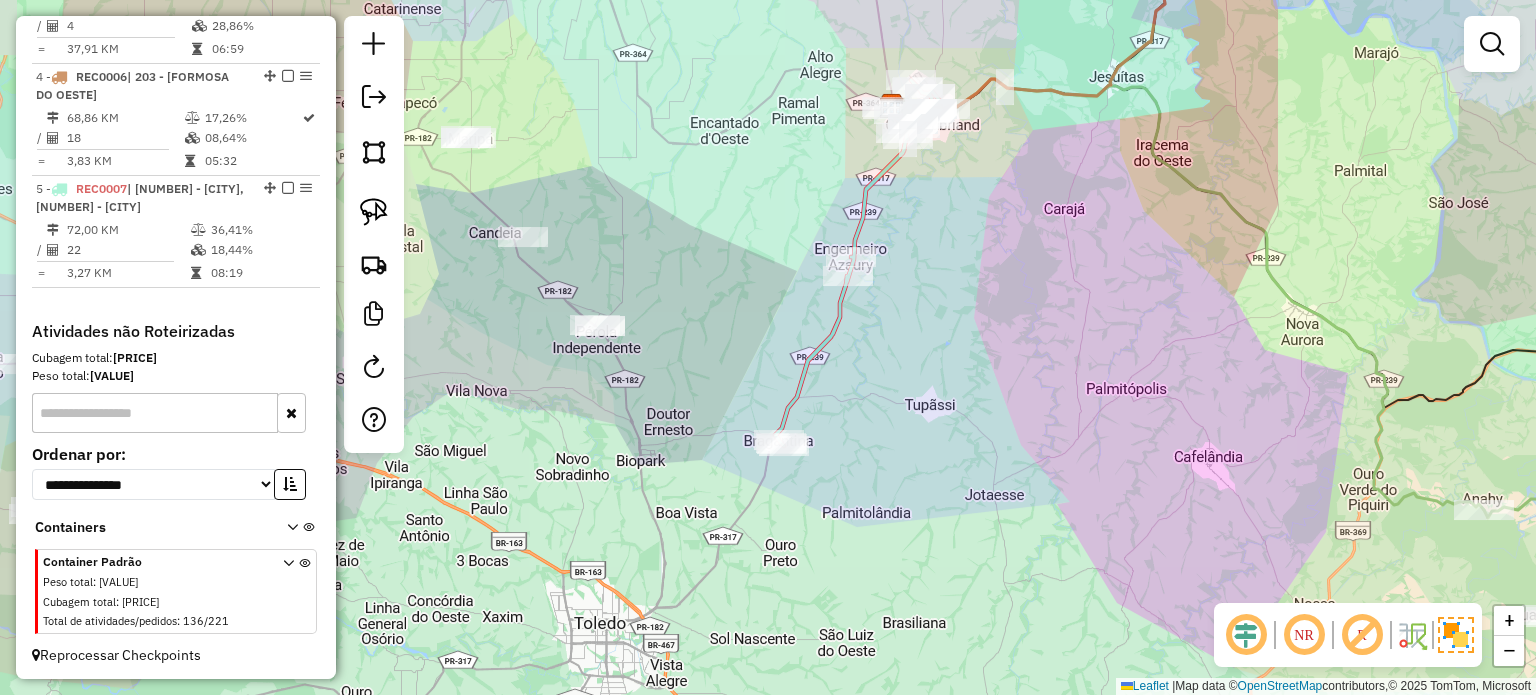 drag, startPoint x: 856, startPoint y: 449, endPoint x: 936, endPoint y: 377, distance: 107.62899 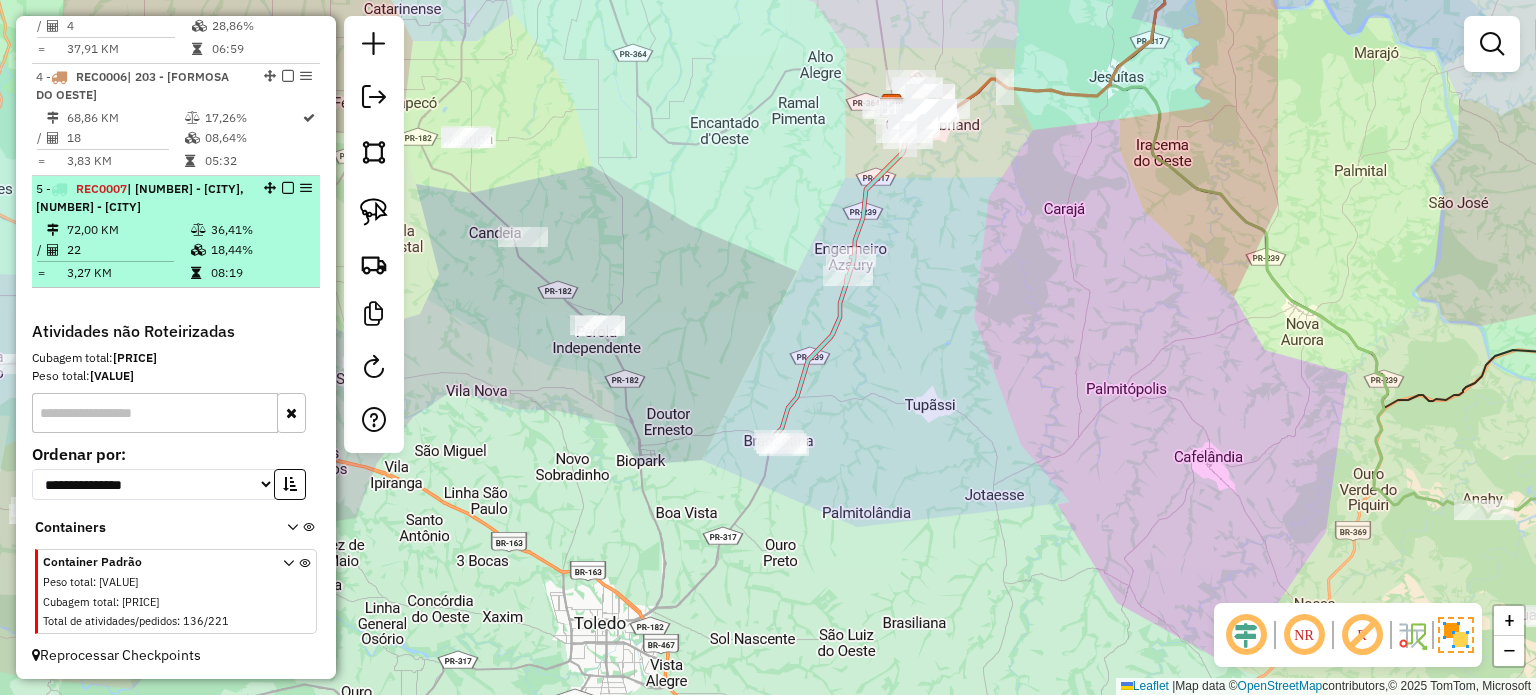 click at bounding box center [288, 188] 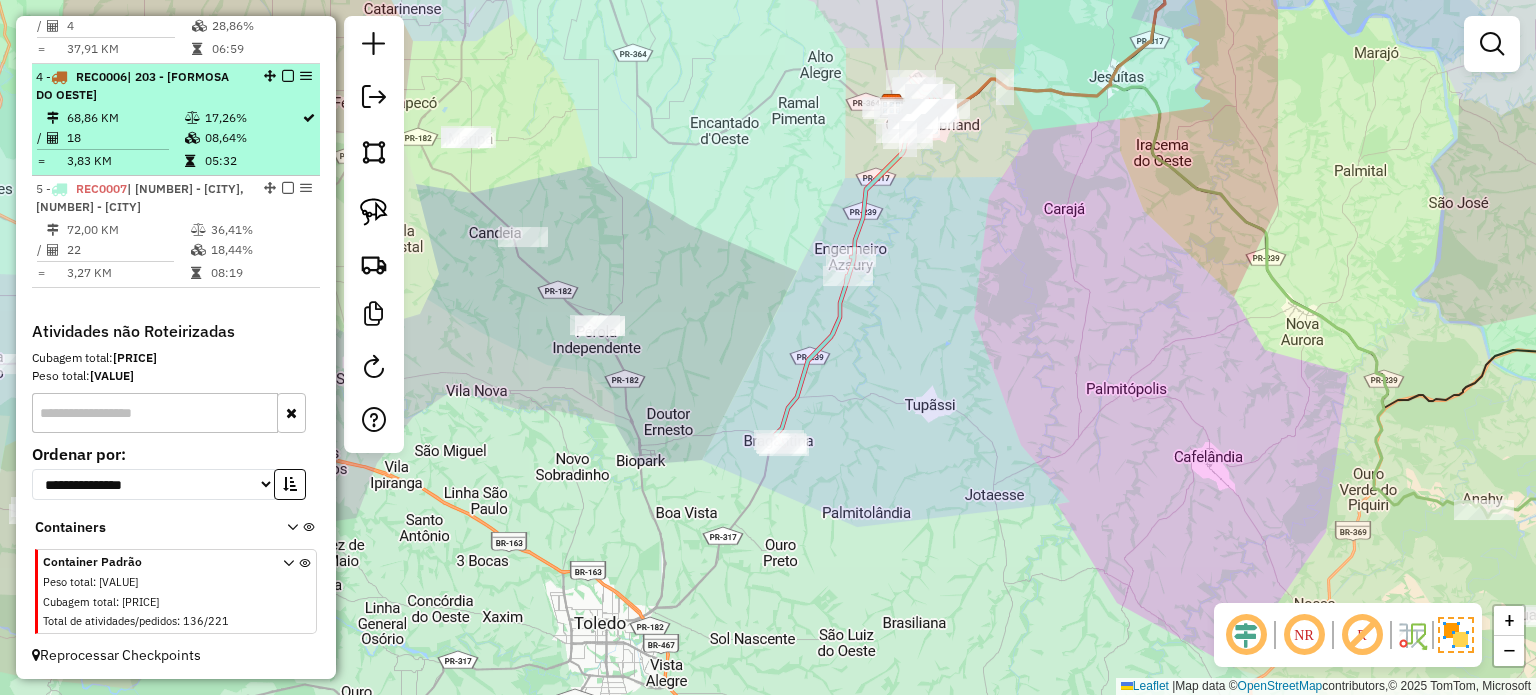 scroll, scrollTop: 1002, scrollLeft: 0, axis: vertical 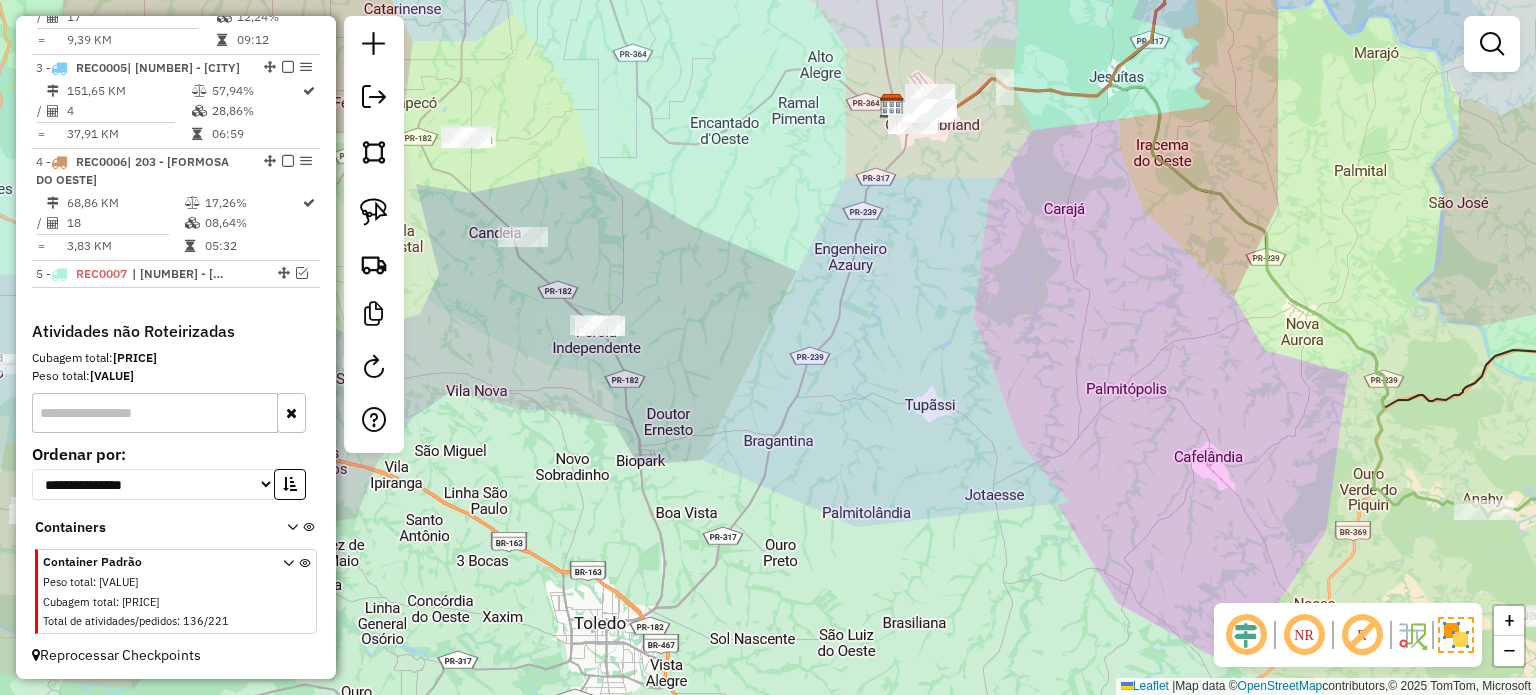 click 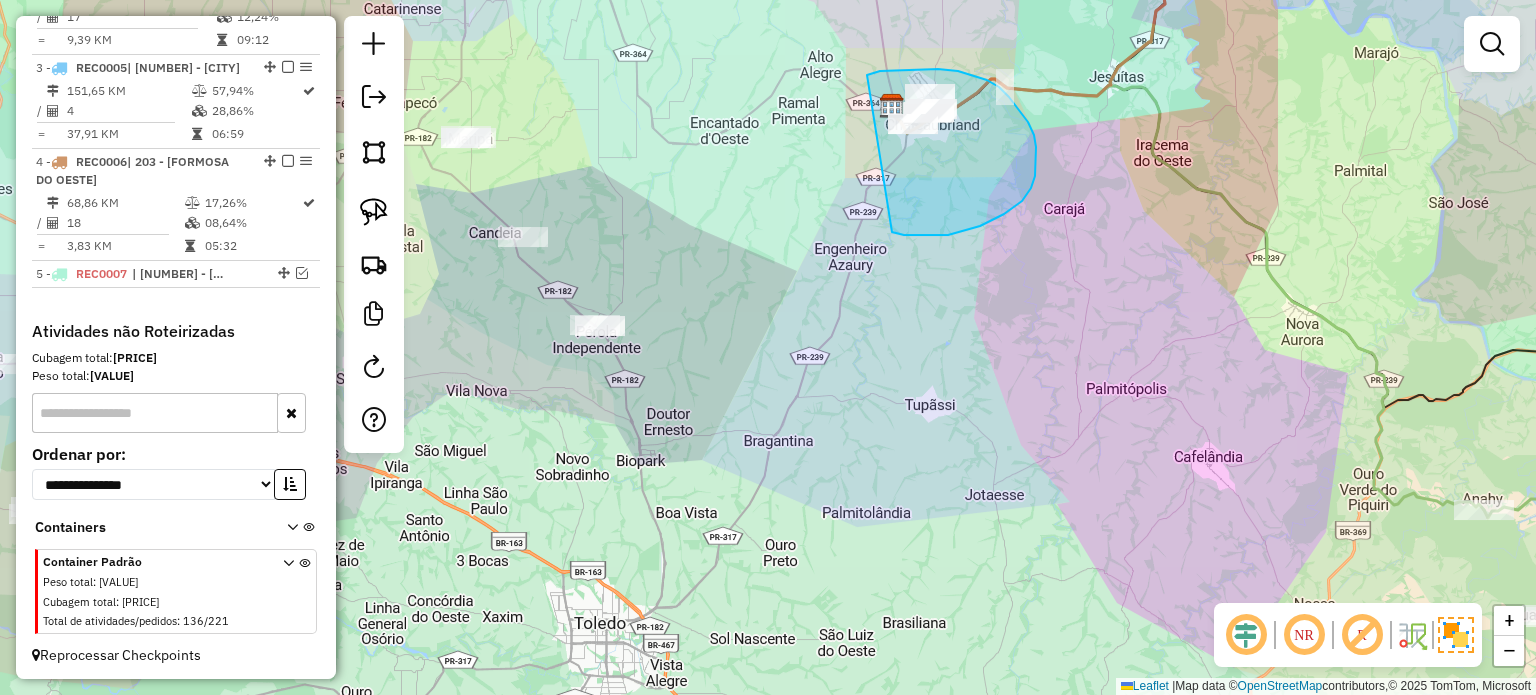 drag, startPoint x: 1031, startPoint y: 188, endPoint x: 860, endPoint y: 77, distance: 203.8676 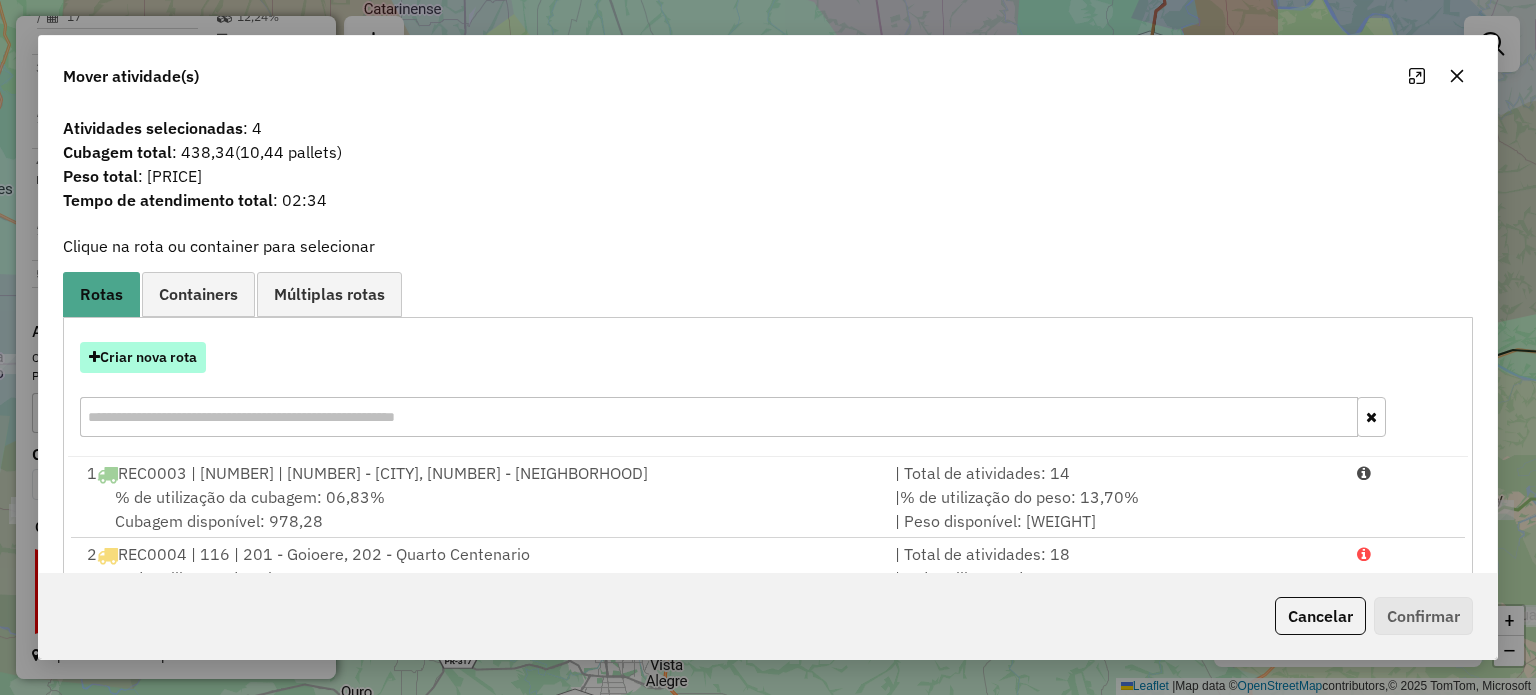 click on "Criar nova rota" at bounding box center (143, 357) 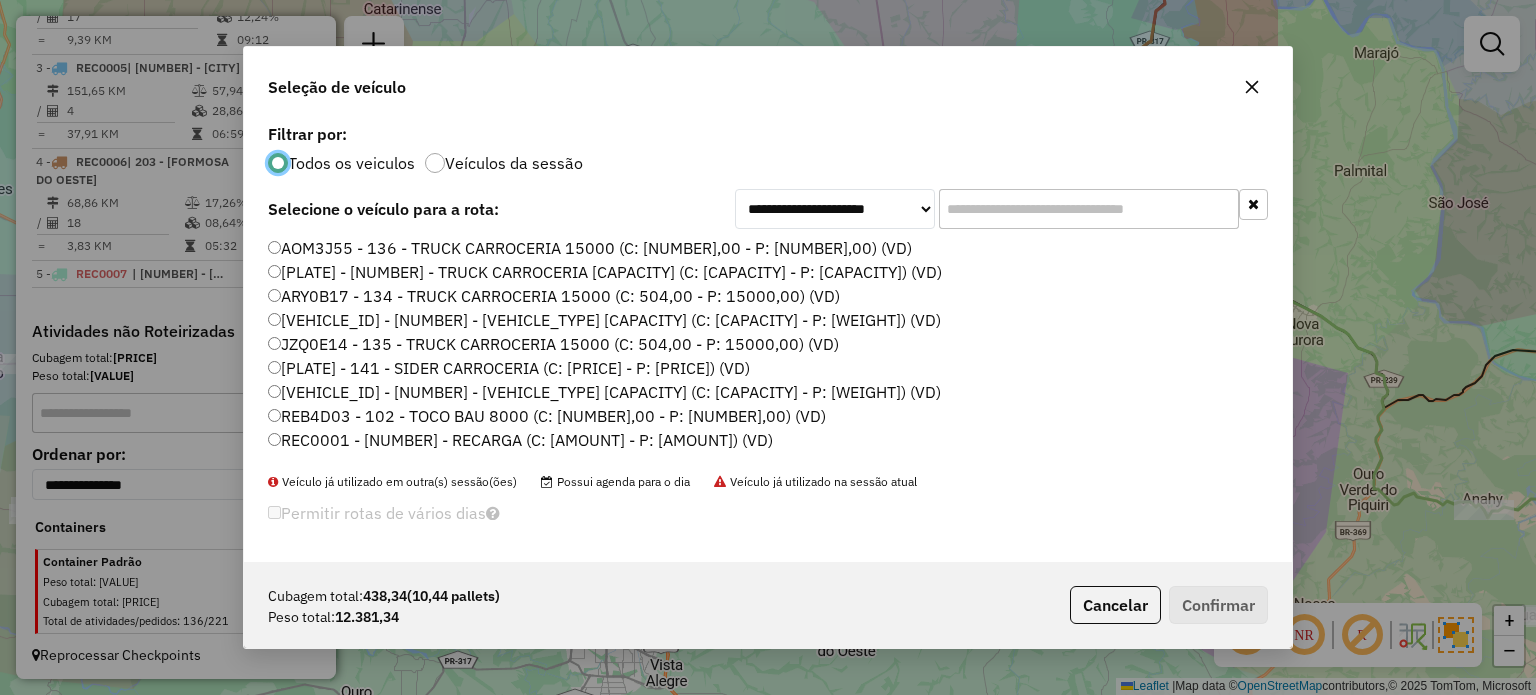 scroll, scrollTop: 10, scrollLeft: 6, axis: both 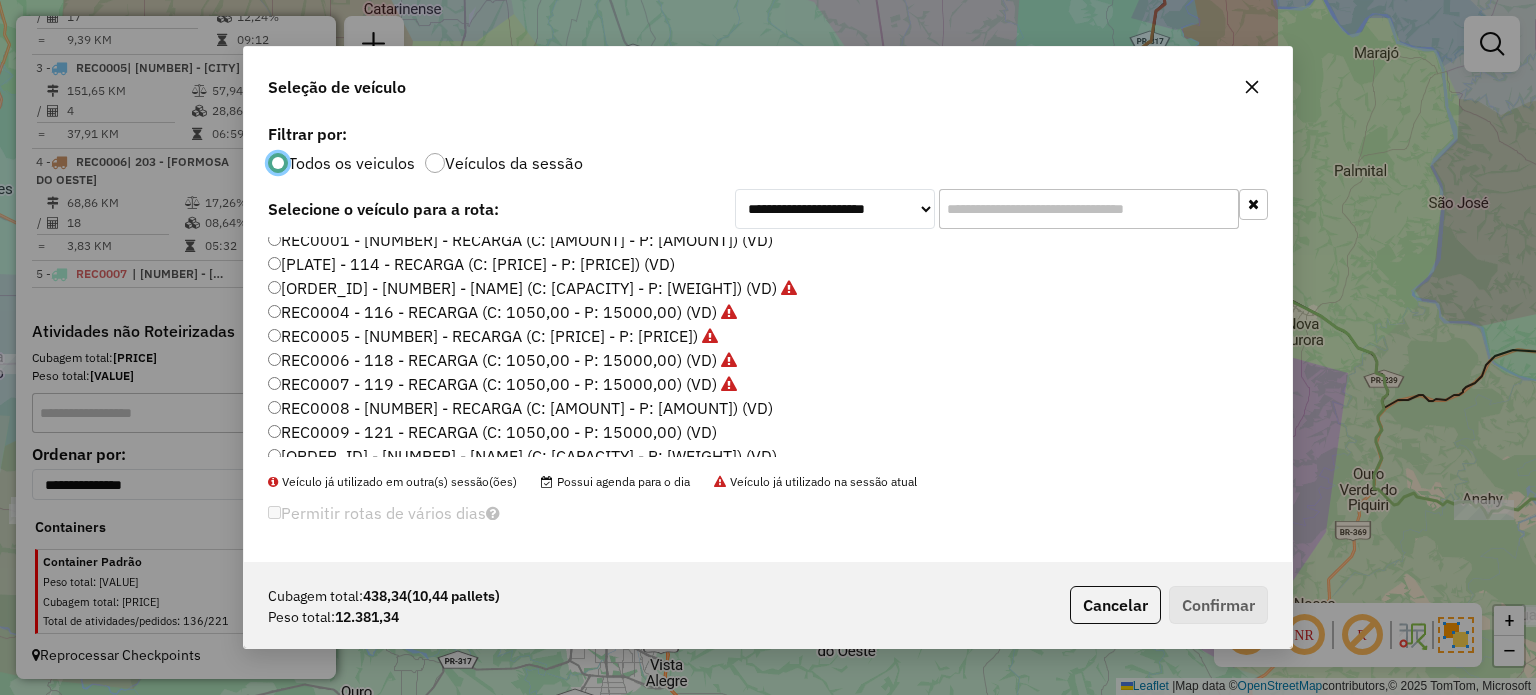 click on "REC0008 - 120 - RECARGA (C: 1050,00 - P: 15000,00) (VD)" 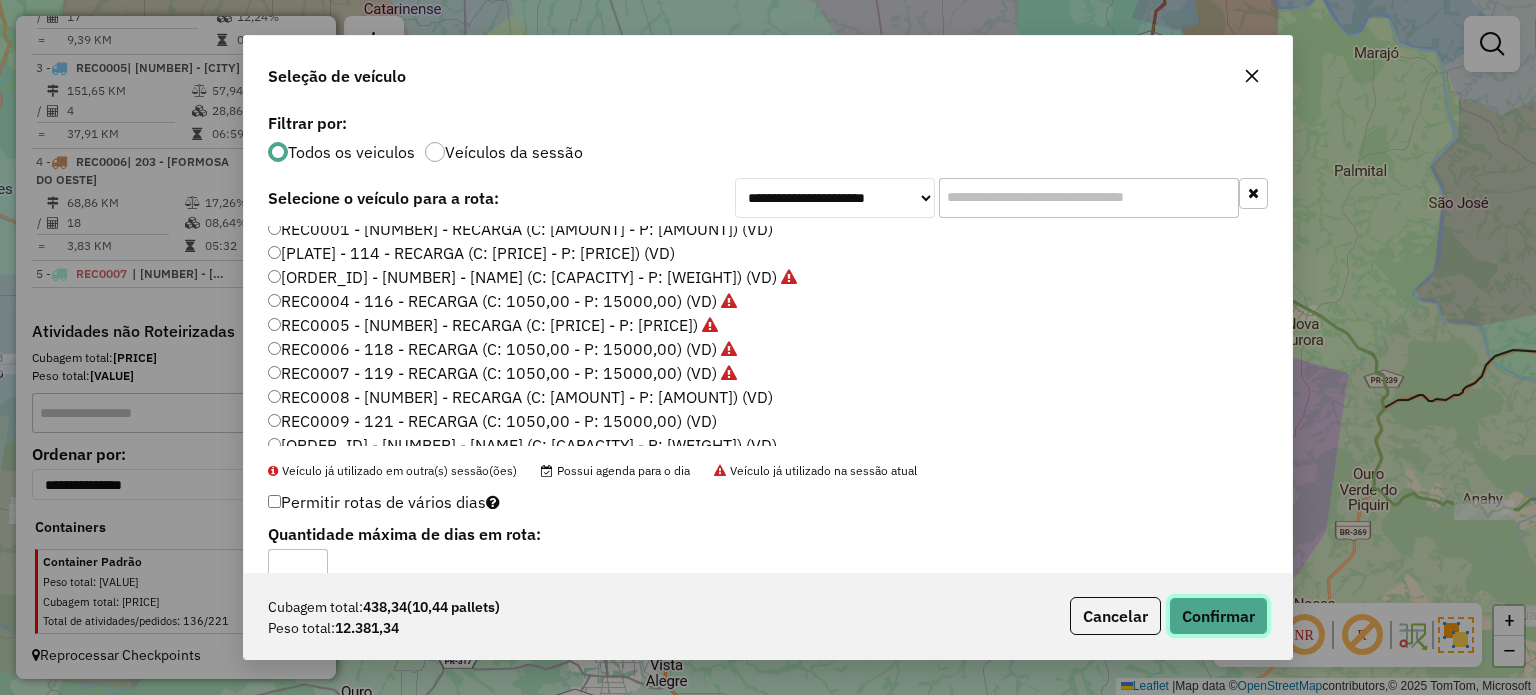 click on "Confirmar" 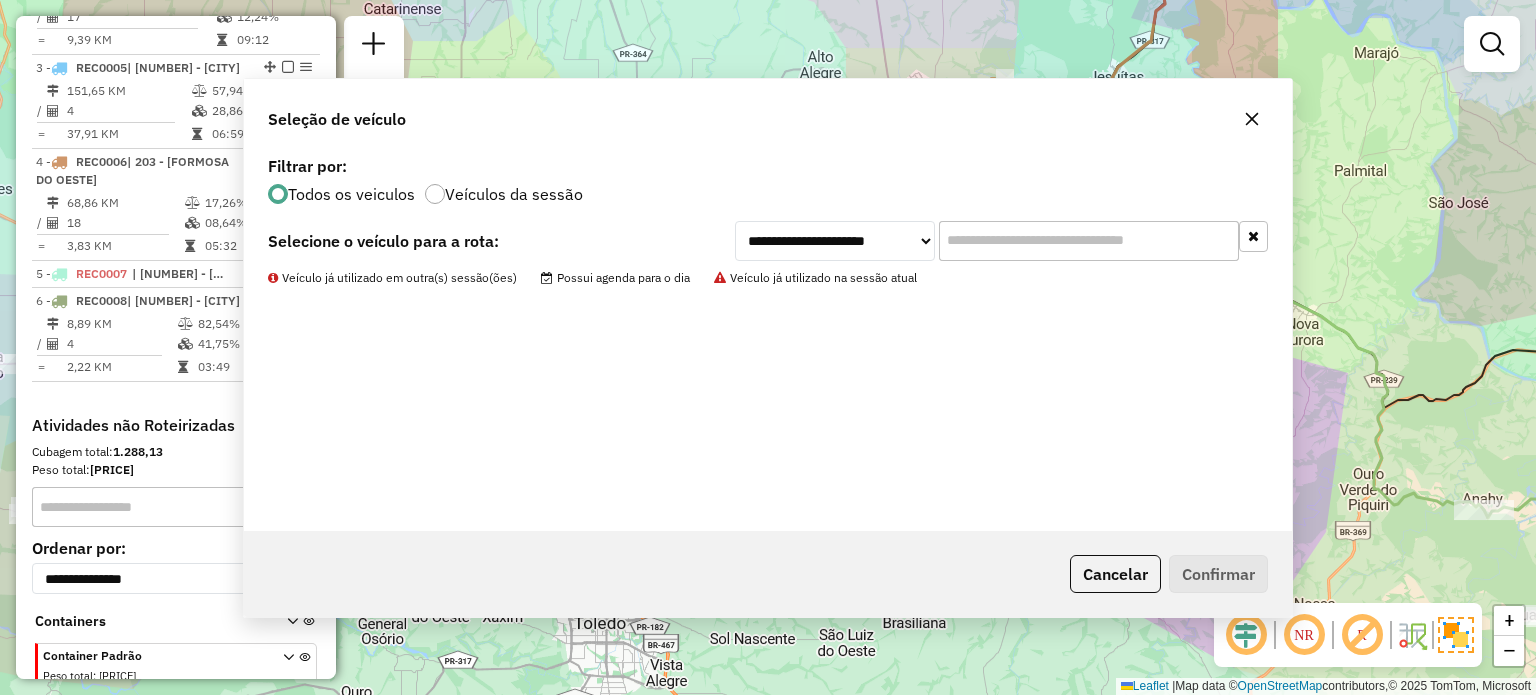 scroll, scrollTop: 1087, scrollLeft: 0, axis: vertical 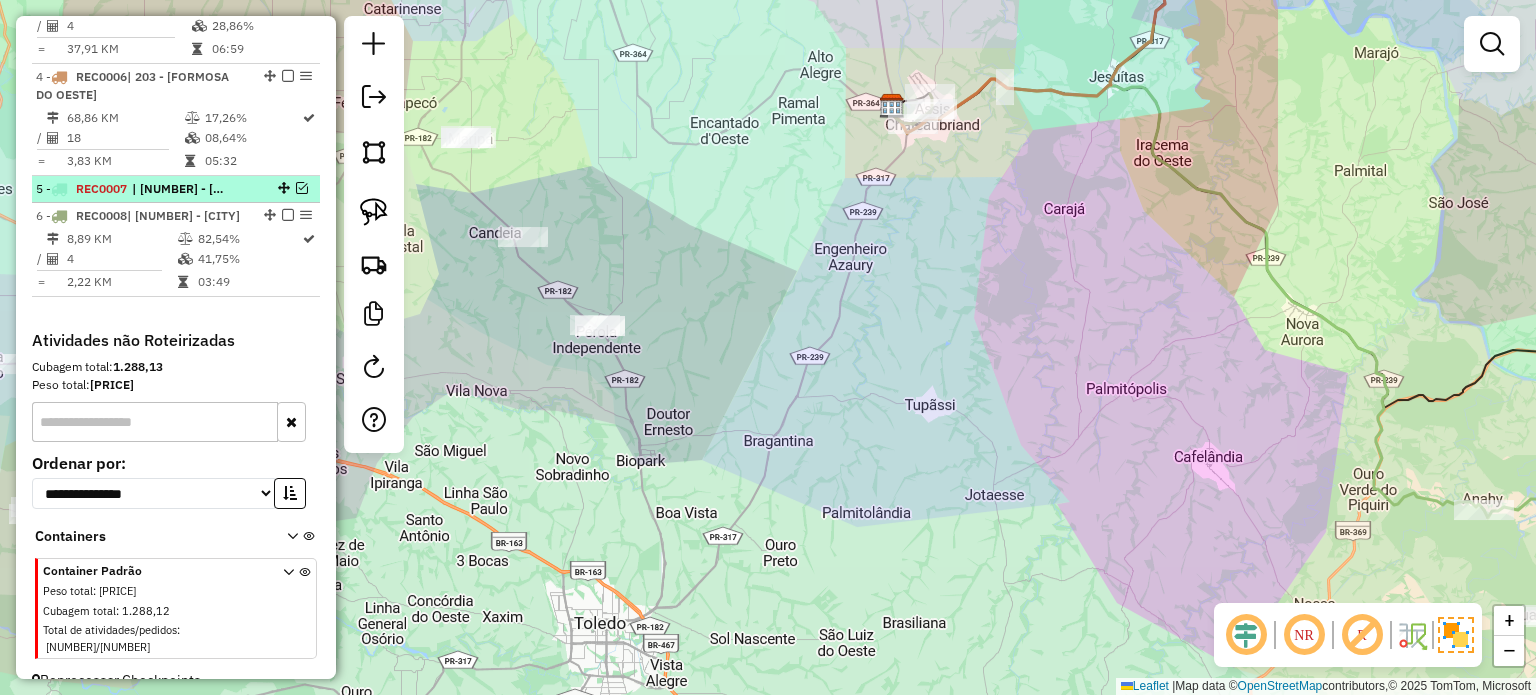 click at bounding box center [302, 188] 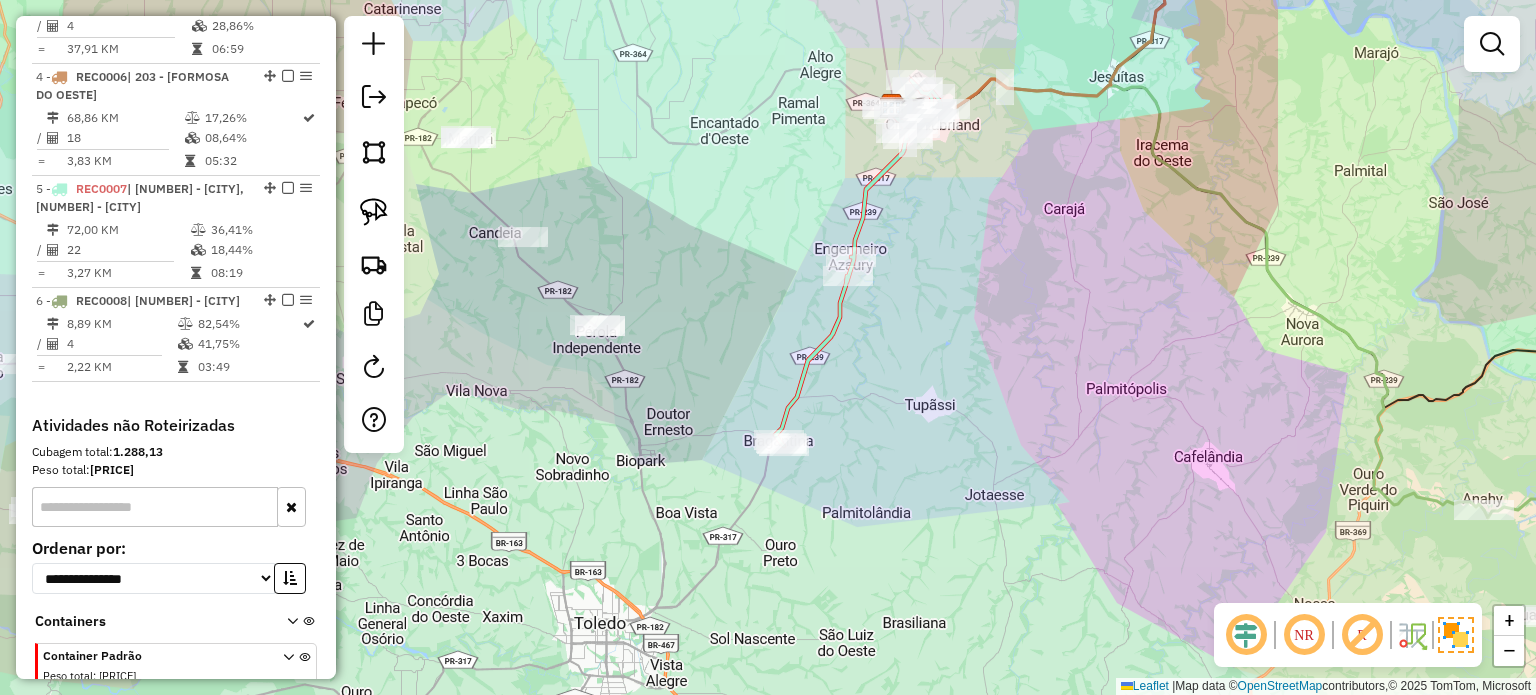 drag, startPoint x: 989, startPoint y: 228, endPoint x: 1063, endPoint y: 157, distance: 102.55243 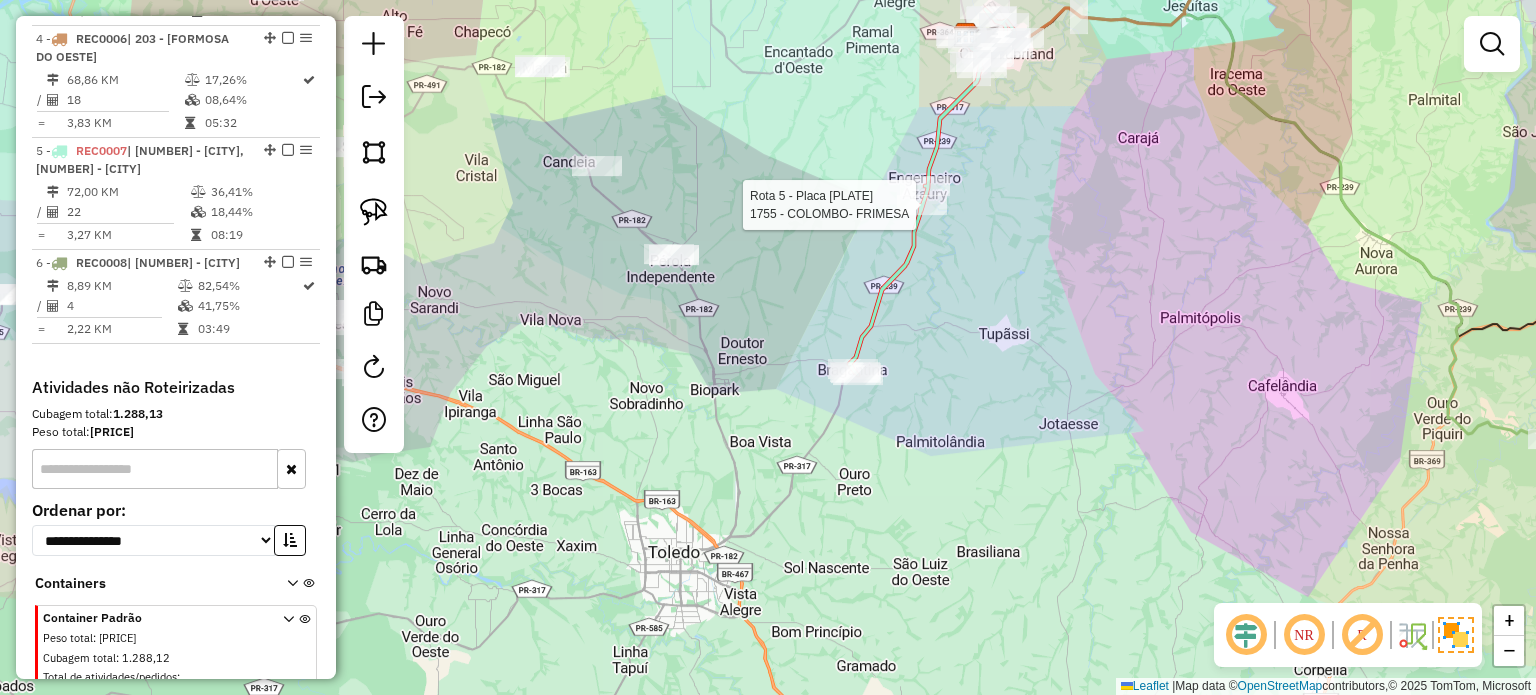 select on "*********" 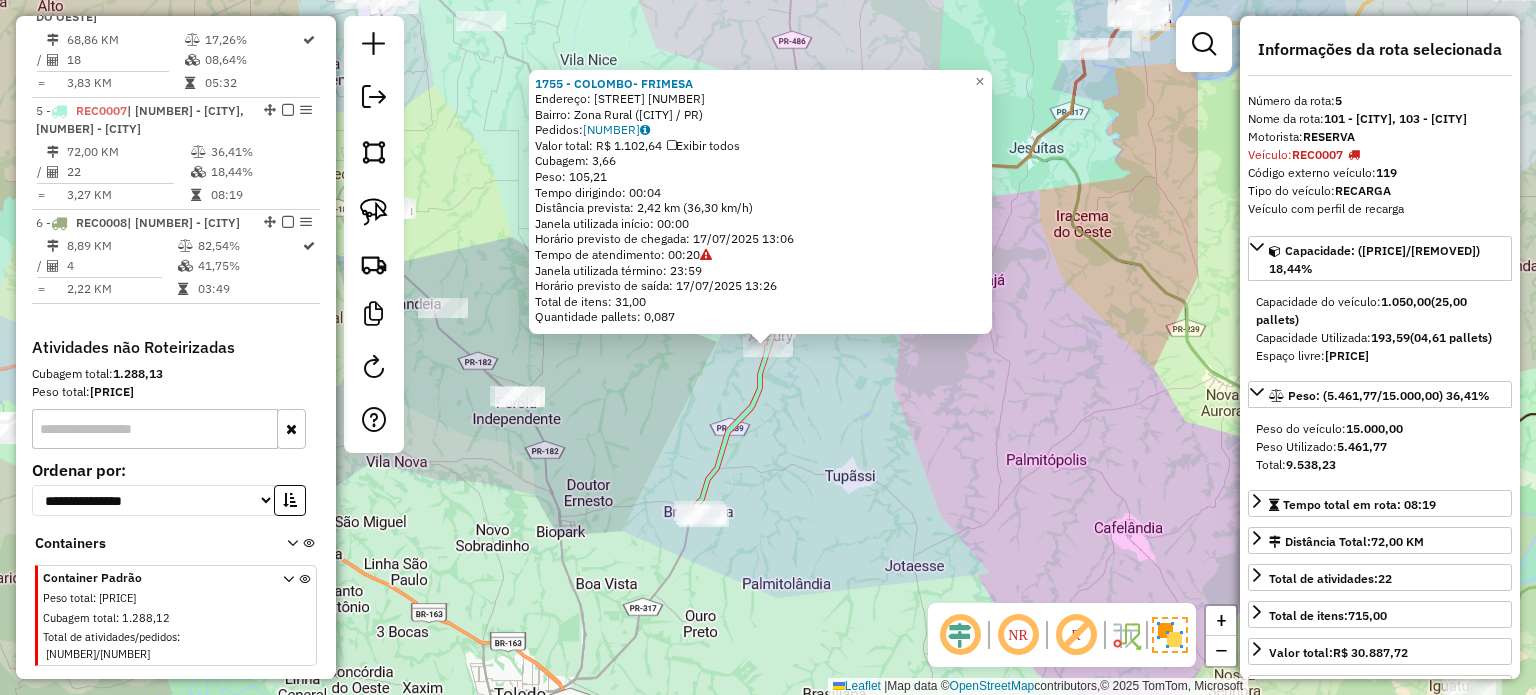 scroll, scrollTop: 1181, scrollLeft: 0, axis: vertical 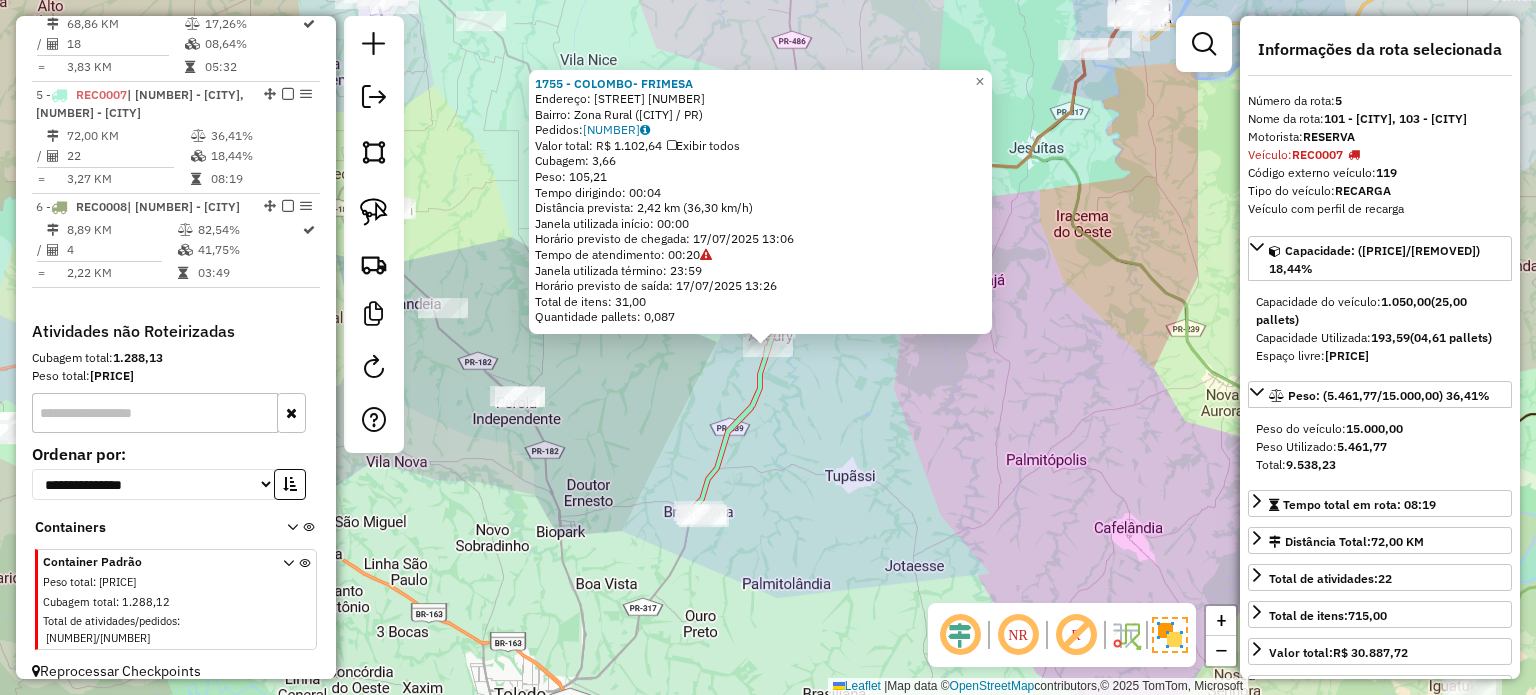 click on "1755 - COLOMBO- FRIMESA  Endereço:  ROD PR 239 592   Bairro: Zona Rural (ASSIS CHATEAUBRIAND / PR)   Pedidos:  16035165   Valor total: R$ 1.102,64   Exibir todos   Cubagem: 3,66  Peso: 105,21  Tempo dirigindo: 00:04   Distância prevista: 2,42 km (36,30 km/h)   Janela utilizada início: 00:00   Horário previsto de chegada: 17/07/2025 13:06   Tempo de atendimento: 00:20   Janela utilizada término: 23:59   Horário previsto de saída: 17/07/2025 13:26   Total de itens: 31,00   Quantidade pallets: 0,087  × Janela de atendimento Grade de atendimento Capacidade Transportadoras Veículos Cliente Pedidos  Rotas Selecione os dias de semana para filtrar as janelas de atendimento  Seg   Ter   Qua   Qui   Sex   Sáb   Dom  Informe o período da janela de atendimento: De: Até:  Filtrar exatamente a janela do cliente  Considerar janela de atendimento padrão  Selecione os dias de semana para filtrar as grades de atendimento  Seg   Ter   Qua   Qui   Sex   Sáb   Dom   Clientes fora do dia de atendimento selecionado +" 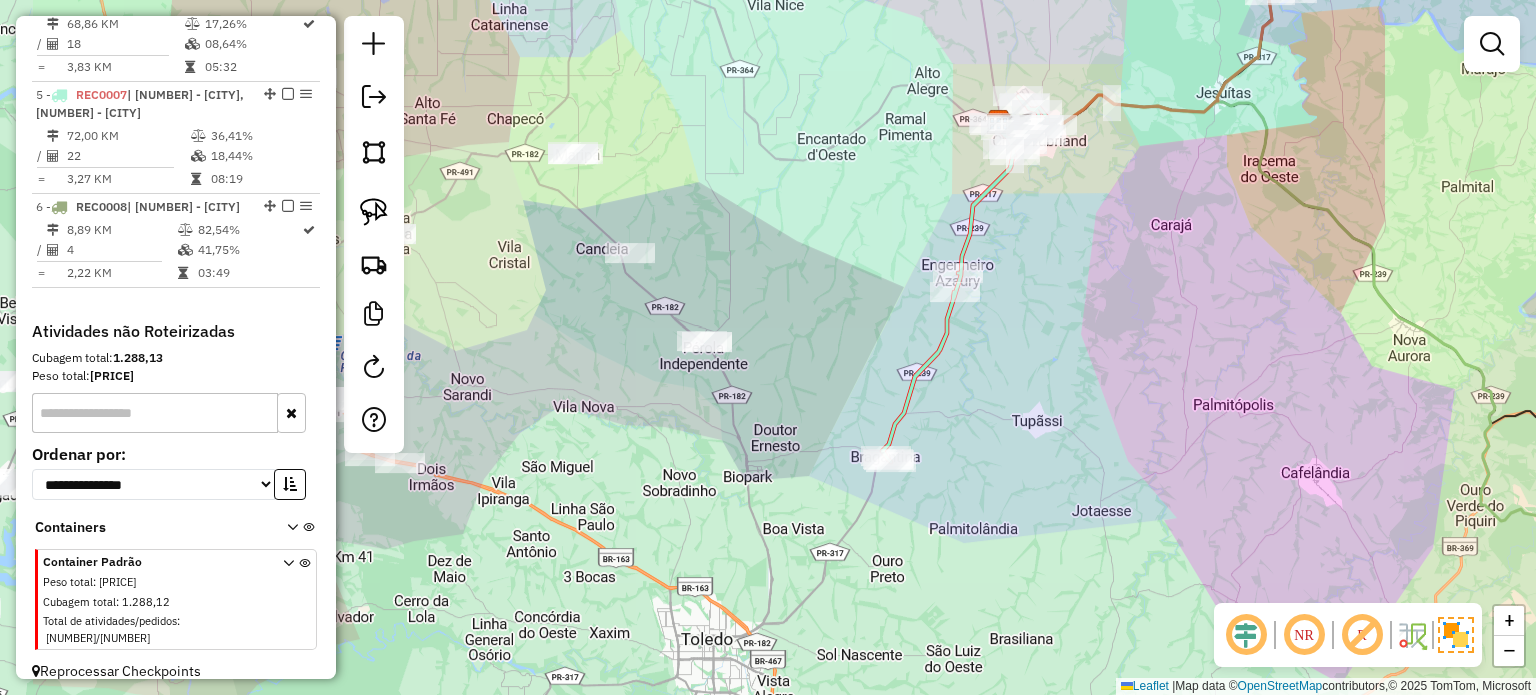 drag, startPoint x: 1016, startPoint y: 403, endPoint x: 954, endPoint y: 395, distance: 62.514 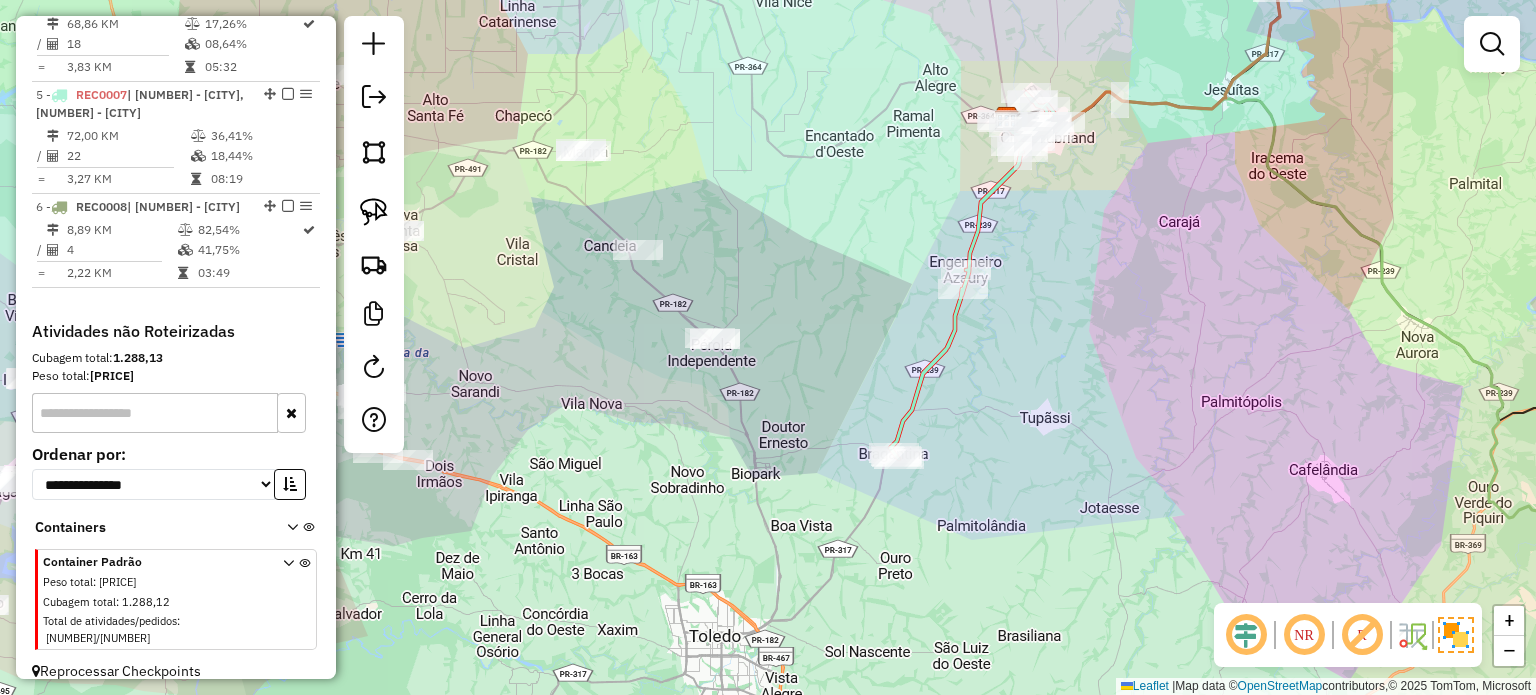 click on "Janela de atendimento Grade de atendimento Capacidade Transportadoras Veículos Cliente Pedidos  Rotas Selecione os dias de semana para filtrar as janelas de atendimento  Seg   Ter   Qua   Qui   Sex   Sáb   Dom  Informe o período da janela de atendimento: De: Até:  Filtrar exatamente a janela do cliente  Considerar janela de atendimento padrão  Selecione os dias de semana para filtrar as grades de atendimento  Seg   Ter   Qua   Qui   Sex   Sáb   Dom   Considerar clientes sem dia de atendimento cadastrado  Clientes fora do dia de atendimento selecionado Filtrar as atividades entre os valores definidos abaixo:  Peso mínimo:   Peso máximo:   Cubagem mínima:   Cubagem máxima:   De:   Até:  Filtrar as atividades entre o tempo de atendimento definido abaixo:  De:   Até:   Considerar capacidade total dos clientes não roteirizados Transportadora: Selecione um ou mais itens Tipo de veículo: Selecione um ou mais itens Veículo: Selecione um ou mais itens Motorista: Selecione um ou mais itens Nome: Rótulo:" 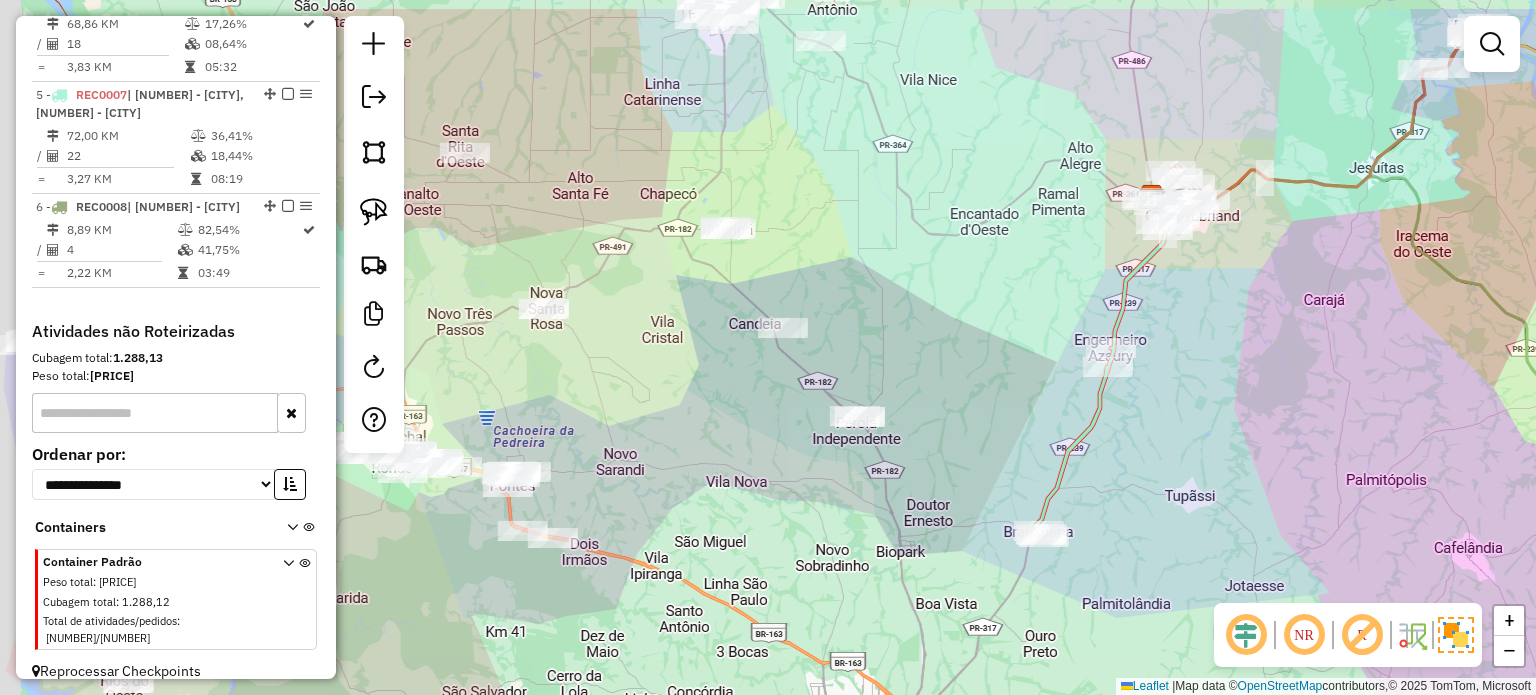 click on "Janela de atendimento Grade de atendimento Capacidade Transportadoras Veículos Cliente Pedidos  Rotas Selecione os dias de semana para filtrar as janelas de atendimento  Seg   Ter   Qua   Qui   Sex   Sáb   Dom  Informe o período da janela de atendimento: De: Até:  Filtrar exatamente a janela do cliente  Considerar janela de atendimento padrão  Selecione os dias de semana para filtrar as grades de atendimento  Seg   Ter   Qua   Qui   Sex   Sáb   Dom   Considerar clientes sem dia de atendimento cadastrado  Clientes fora do dia de atendimento selecionado Filtrar as atividades entre os valores definidos abaixo:  Peso mínimo:   Peso máximo:   Cubagem mínima:   Cubagem máxima:   De:   Até:  Filtrar as atividades entre o tempo de atendimento definido abaixo:  De:   Até:   Considerar capacidade total dos clientes não roteirizados Transportadora: Selecione um ou mais itens Tipo de veículo: Selecione um ou mais itens Veículo: Selecione um ou mais itens Motorista: Selecione um ou mais itens Nome: Rótulo:" 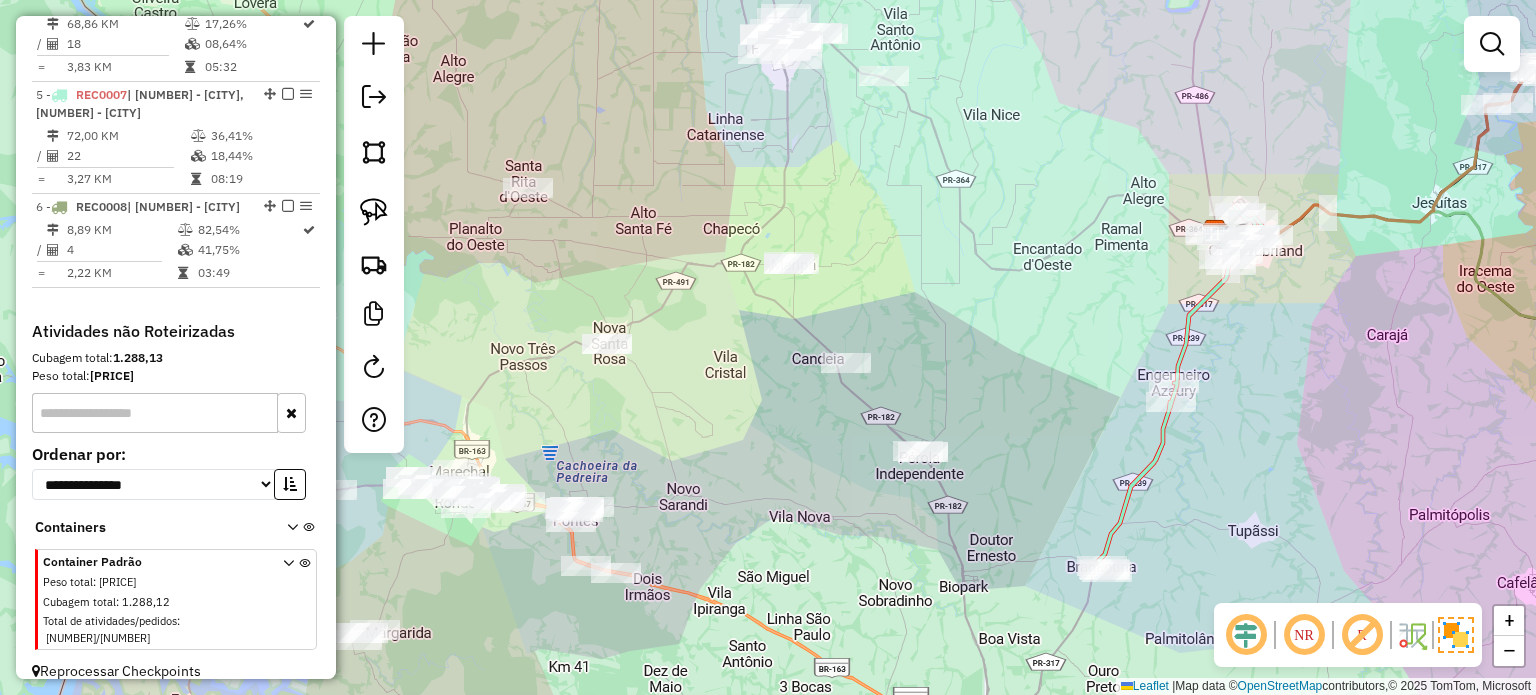 drag, startPoint x: 953, startPoint y: 339, endPoint x: 930, endPoint y: 357, distance: 29.206163 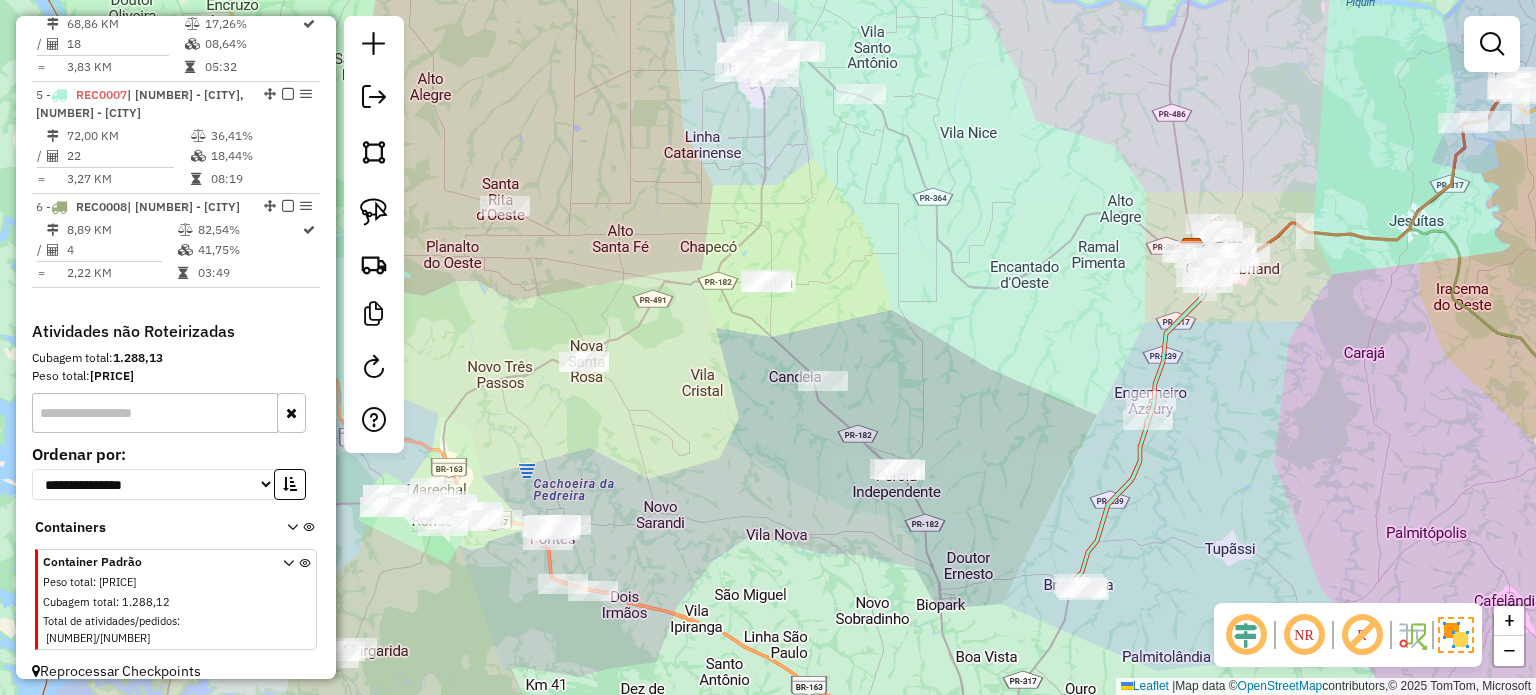 click on "Janela de atendimento Grade de atendimento Capacidade Transportadoras Veículos Cliente Pedidos  Rotas Selecione os dias de semana para filtrar as janelas de atendimento  Seg   Ter   Qua   Qui   Sex   Sáb   Dom  Informe o período da janela de atendimento: De: Até:  Filtrar exatamente a janela do cliente  Considerar janela de atendimento padrão  Selecione os dias de semana para filtrar as grades de atendimento  Seg   Ter   Qua   Qui   Sex   Sáb   Dom   Considerar clientes sem dia de atendimento cadastrado  Clientes fora do dia de atendimento selecionado Filtrar as atividades entre os valores definidos abaixo:  Peso mínimo:   Peso máximo:   Cubagem mínima:   Cubagem máxima:   De:   Até:  Filtrar as atividades entre o tempo de atendimento definido abaixo:  De:   Até:   Considerar capacidade total dos clientes não roteirizados Transportadora: Selecione um ou mais itens Tipo de veículo: Selecione um ou mais itens Veículo: Selecione um ou mais itens Motorista: Selecione um ou mais itens Nome: Rótulo:" 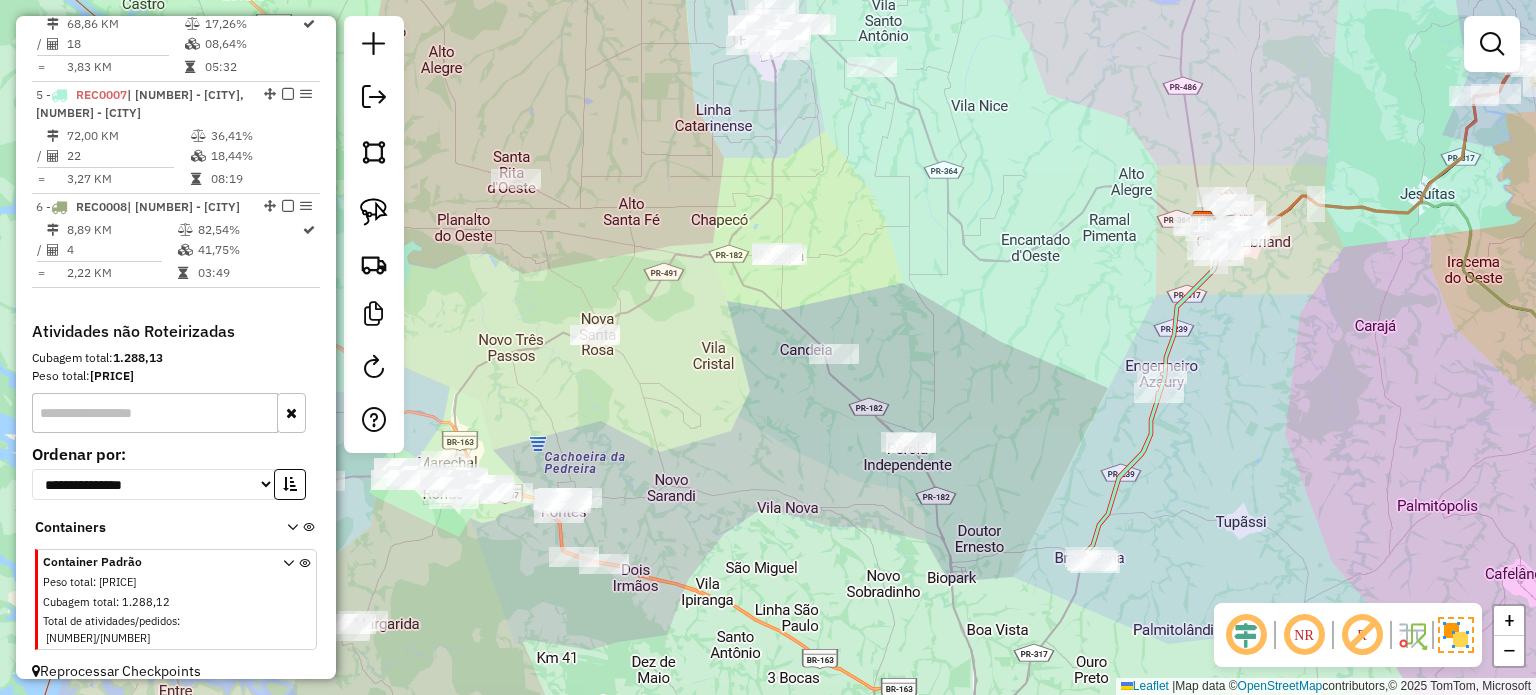 drag, startPoint x: 803, startPoint y: 456, endPoint x: 809, endPoint y: 416, distance: 40.4475 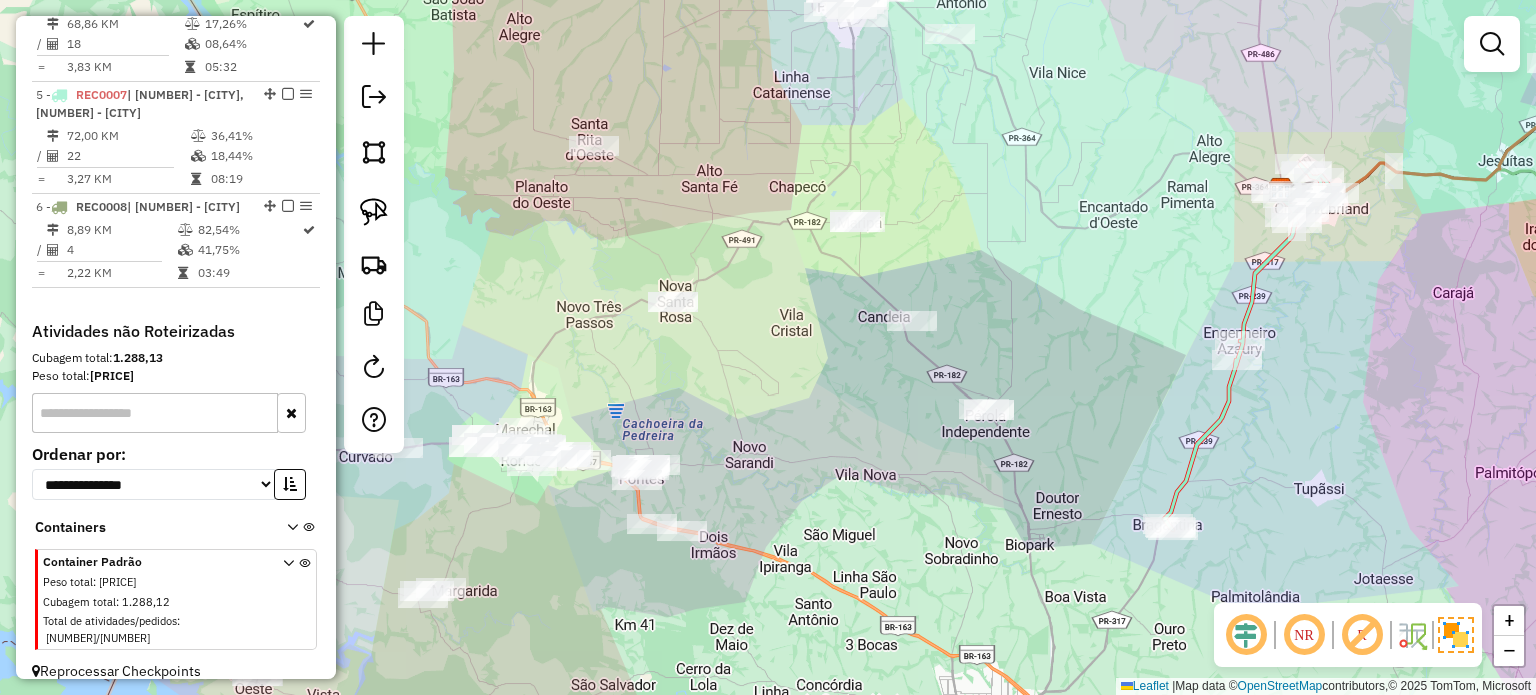 drag, startPoint x: 804, startPoint y: 416, endPoint x: 876, endPoint y: 418, distance: 72.02777 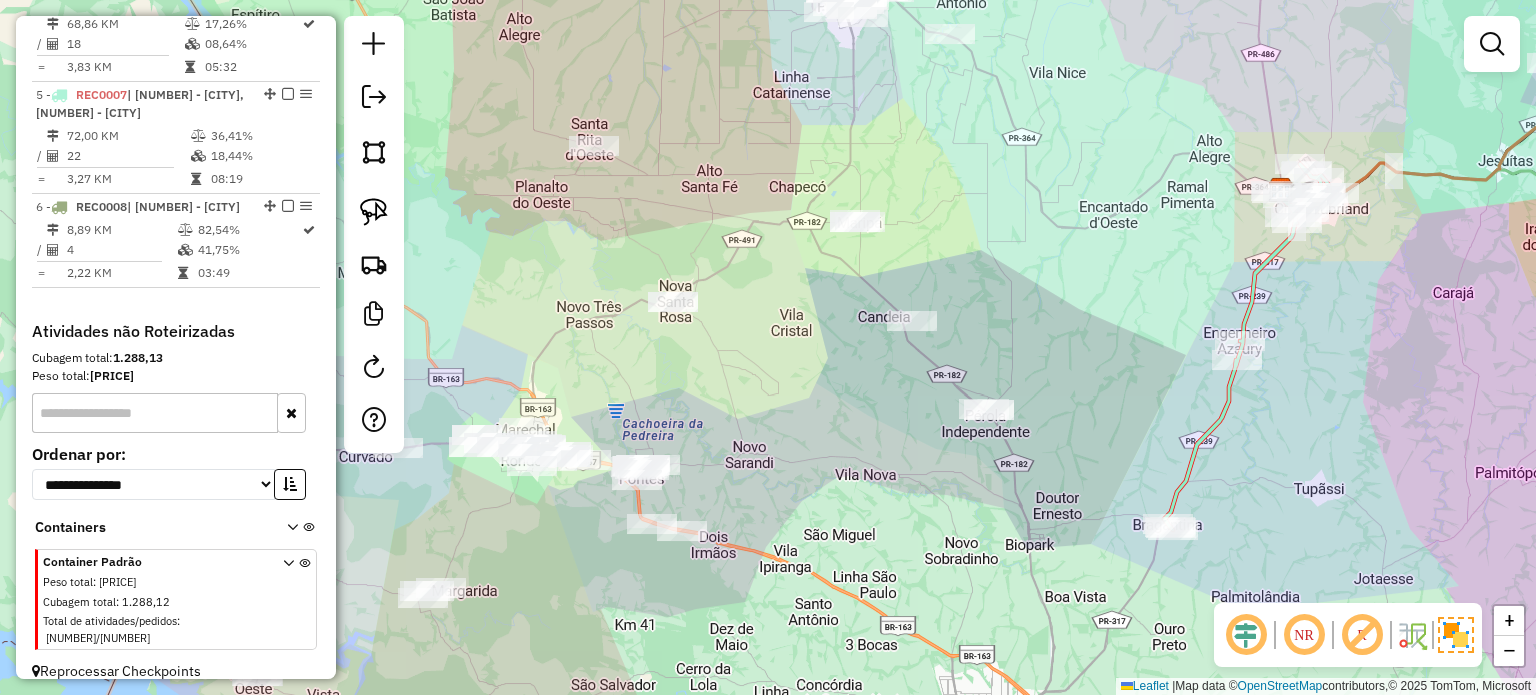 click on "Janela de atendimento Grade de atendimento Capacidade Transportadoras Veículos Cliente Pedidos  Rotas Selecione os dias de semana para filtrar as janelas de atendimento  Seg   Ter   Qua   Qui   Sex   Sáb   Dom  Informe o período da janela de atendimento: De: Até:  Filtrar exatamente a janela do cliente  Considerar janela de atendimento padrão  Selecione os dias de semana para filtrar as grades de atendimento  Seg   Ter   Qua   Qui   Sex   Sáb   Dom   Considerar clientes sem dia de atendimento cadastrado  Clientes fora do dia de atendimento selecionado Filtrar as atividades entre os valores definidos abaixo:  Peso mínimo:   Peso máximo:   Cubagem mínima:   Cubagem máxima:   De:   Até:  Filtrar as atividades entre o tempo de atendimento definido abaixo:  De:   Até:   Considerar capacidade total dos clientes não roteirizados Transportadora: Selecione um ou mais itens Tipo de veículo: Selecione um ou mais itens Veículo: Selecione um ou mais itens Motorista: Selecione um ou mais itens Nome: Rótulo:" 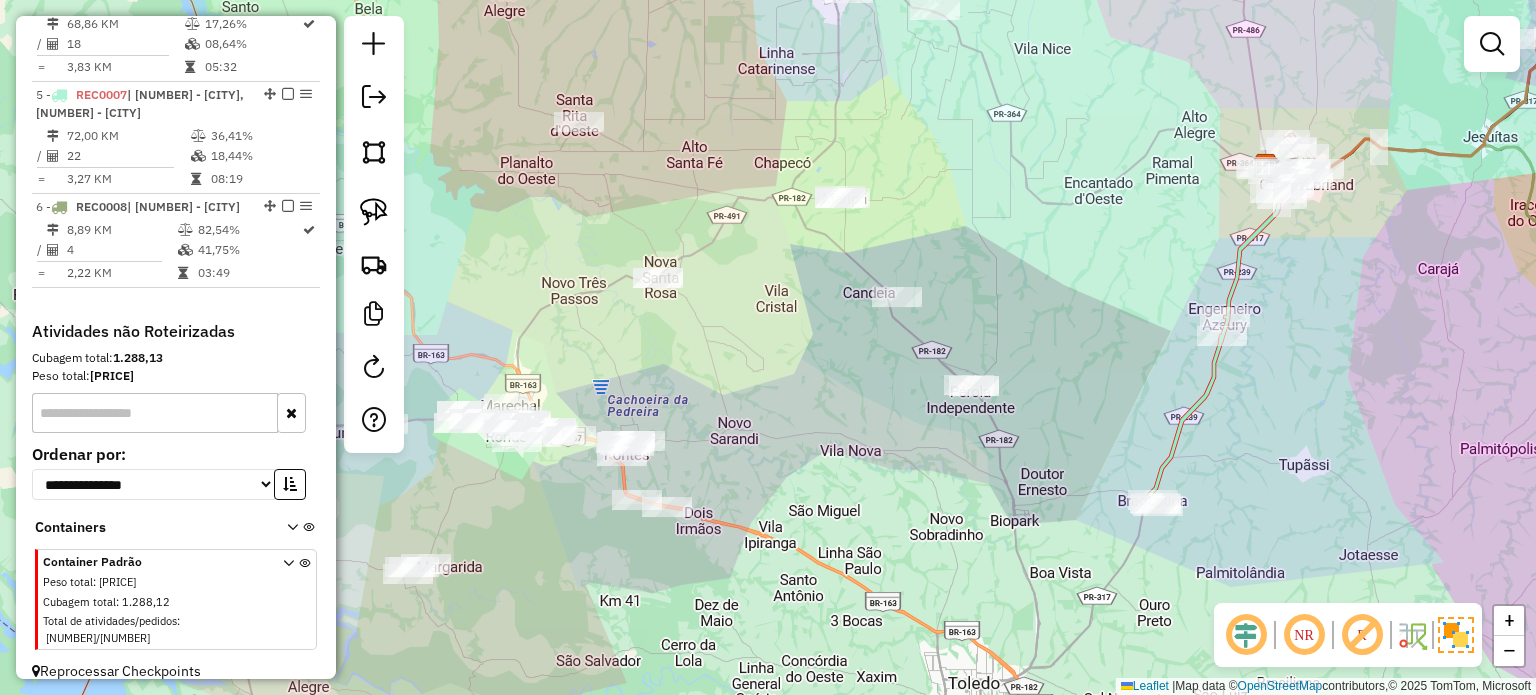 drag, startPoint x: 788, startPoint y: 325, endPoint x: 721, endPoint y: 336, distance: 67.89698 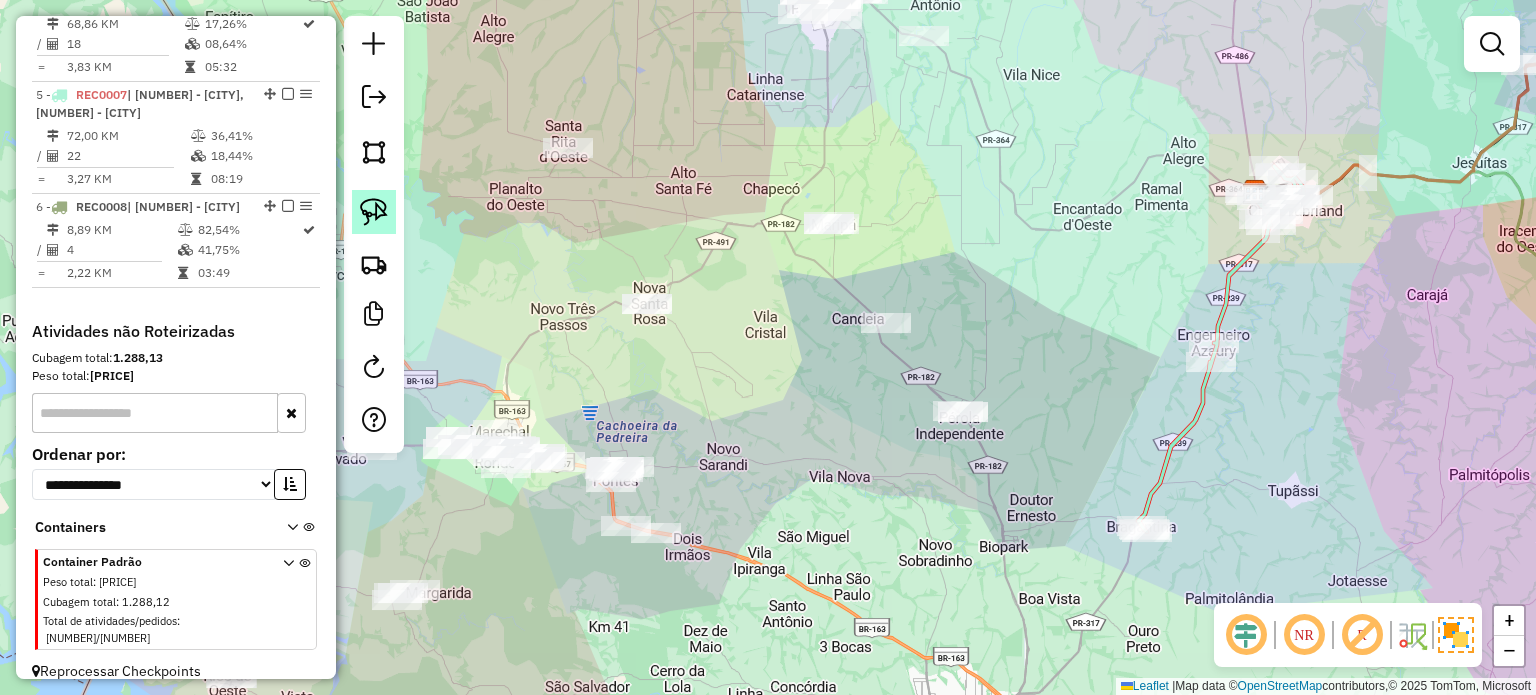 click 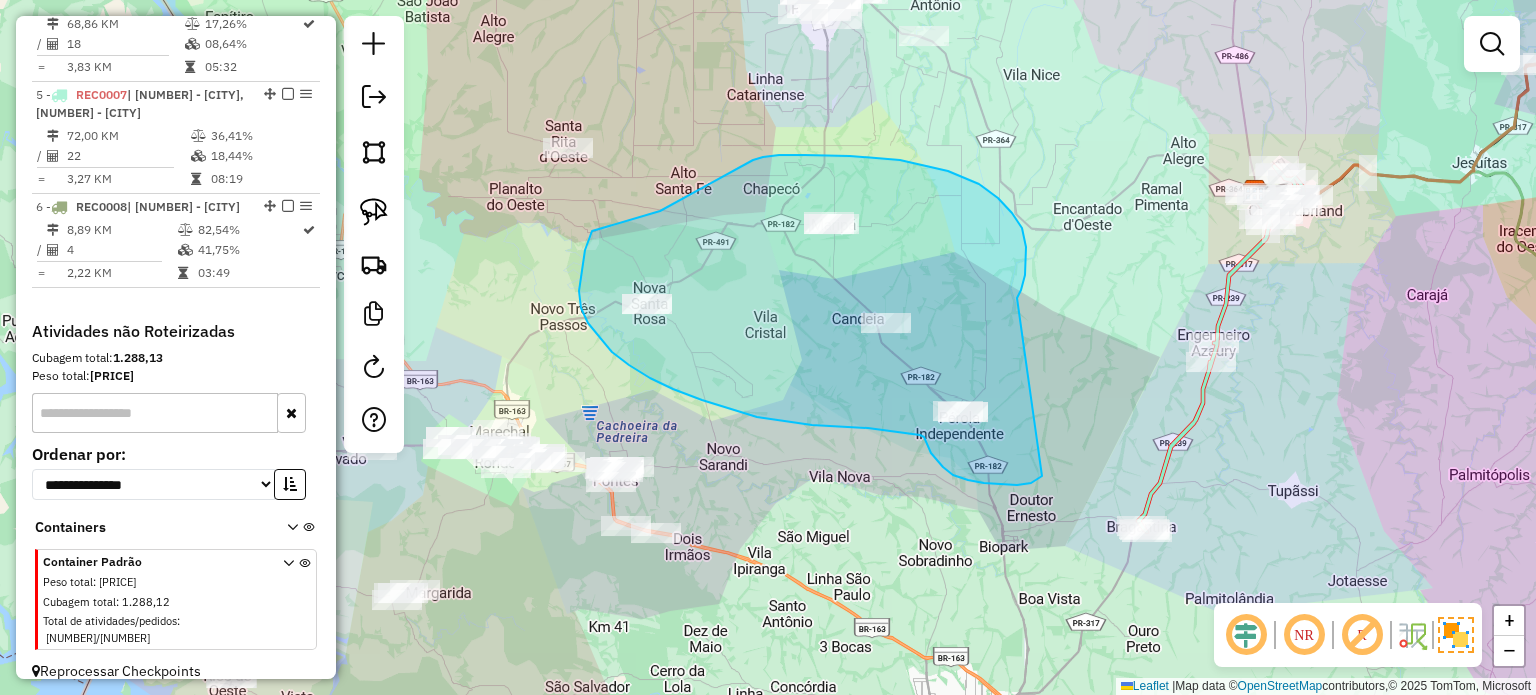 drag, startPoint x: 1017, startPoint y: 298, endPoint x: 1060, endPoint y: 454, distance: 161.8178 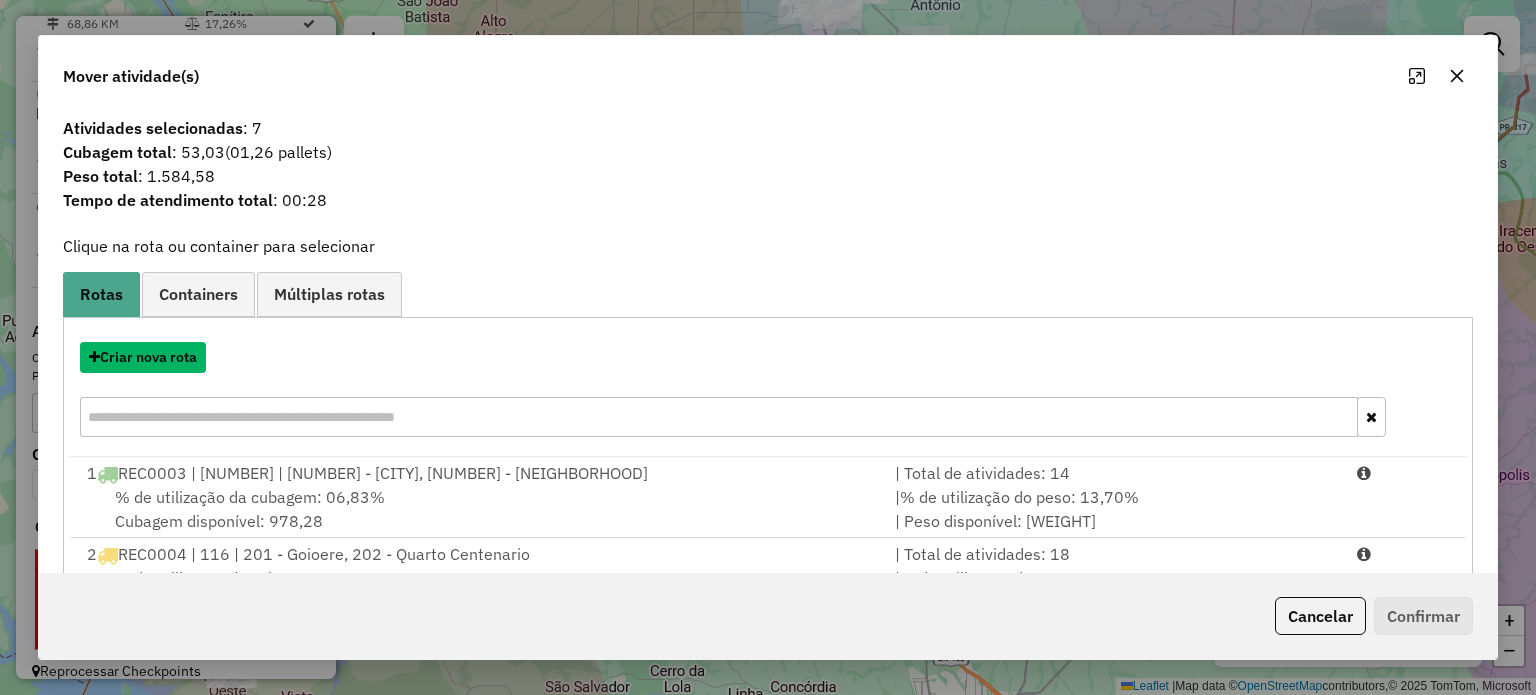 click on "Criar nova rota" at bounding box center (143, 357) 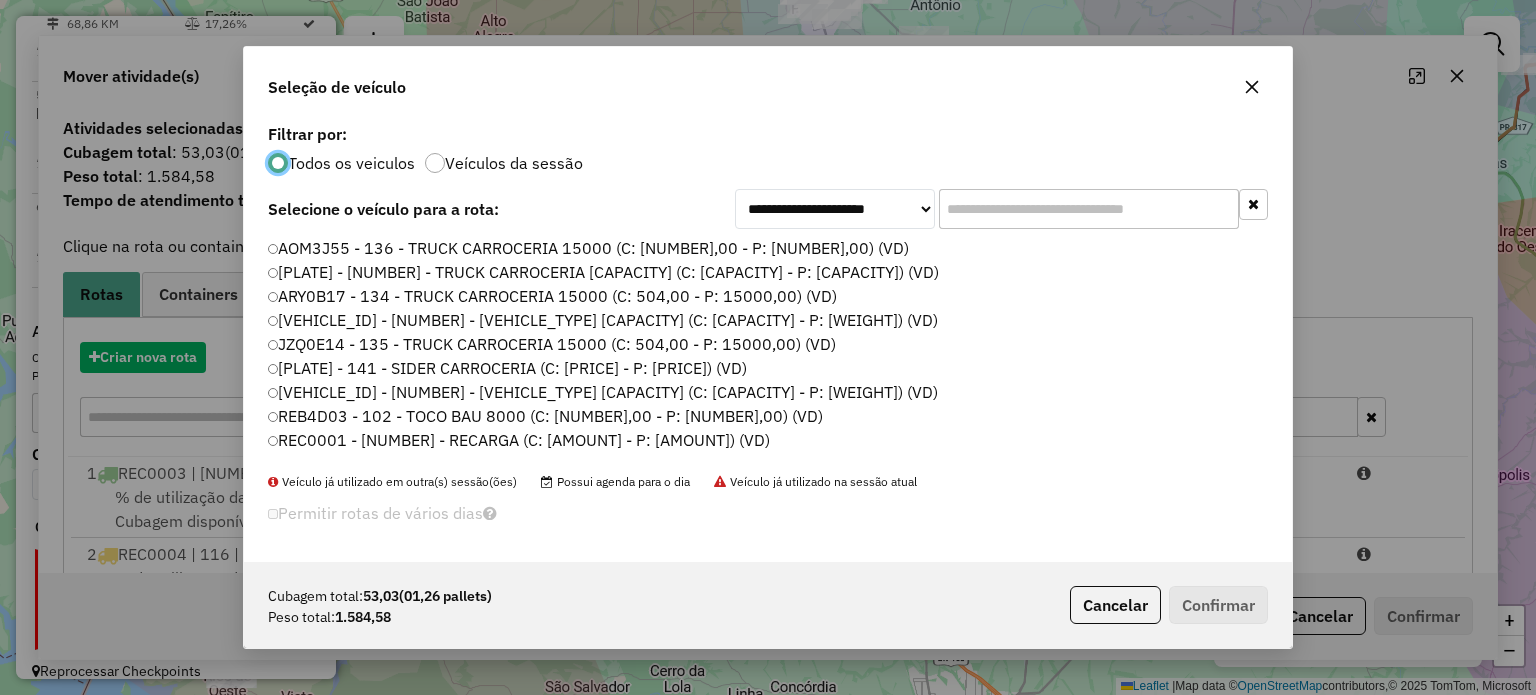 scroll, scrollTop: 10, scrollLeft: 6, axis: both 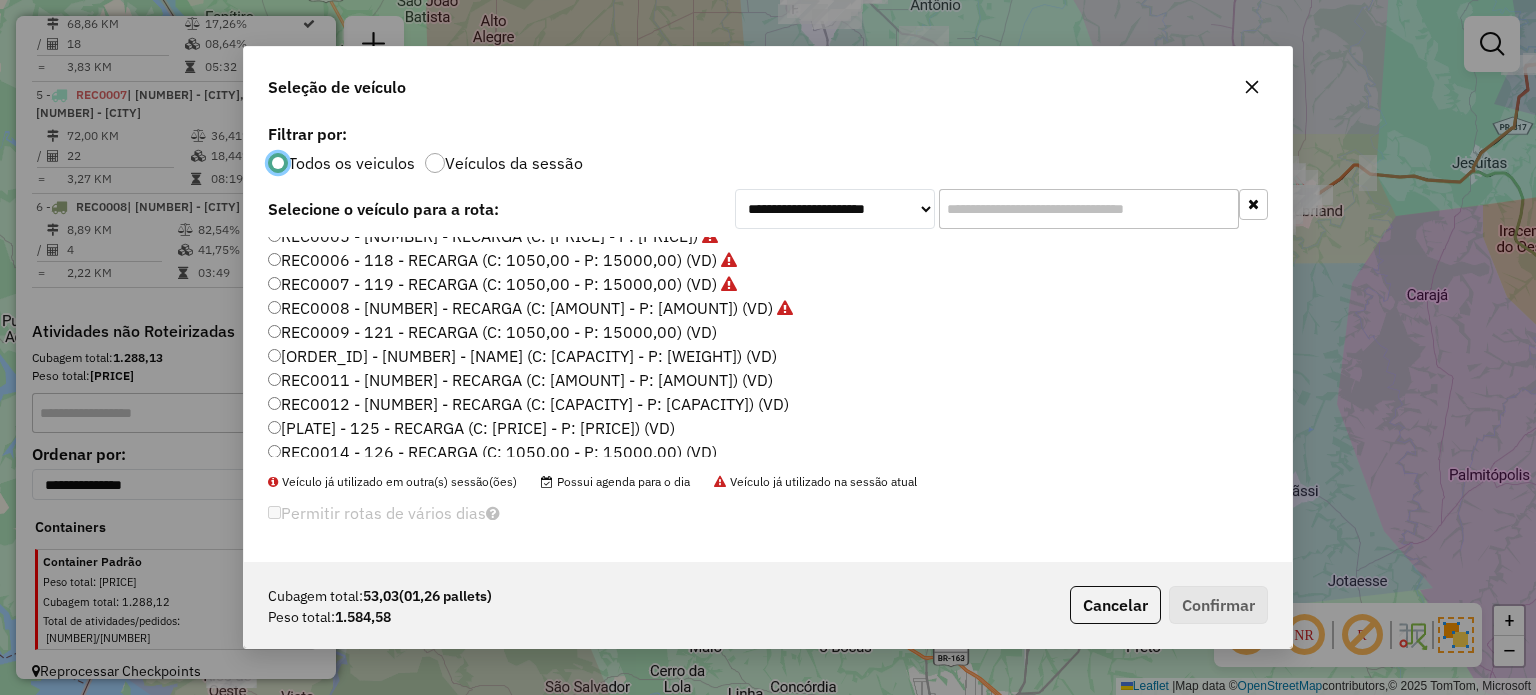 click on "REC0009 - 121 - RECARGA (C: 1050,00 - P: 15000,00) (VD)" 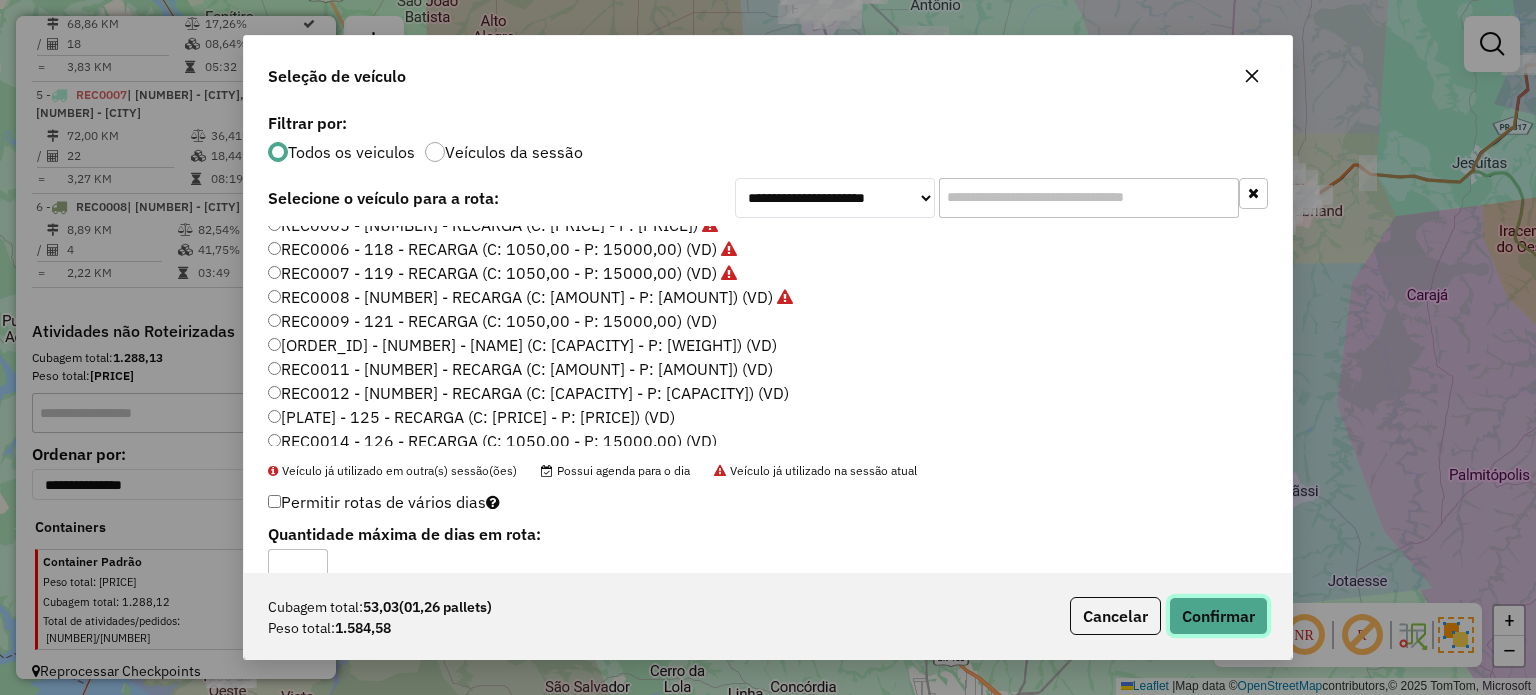 click on "Confirmar" 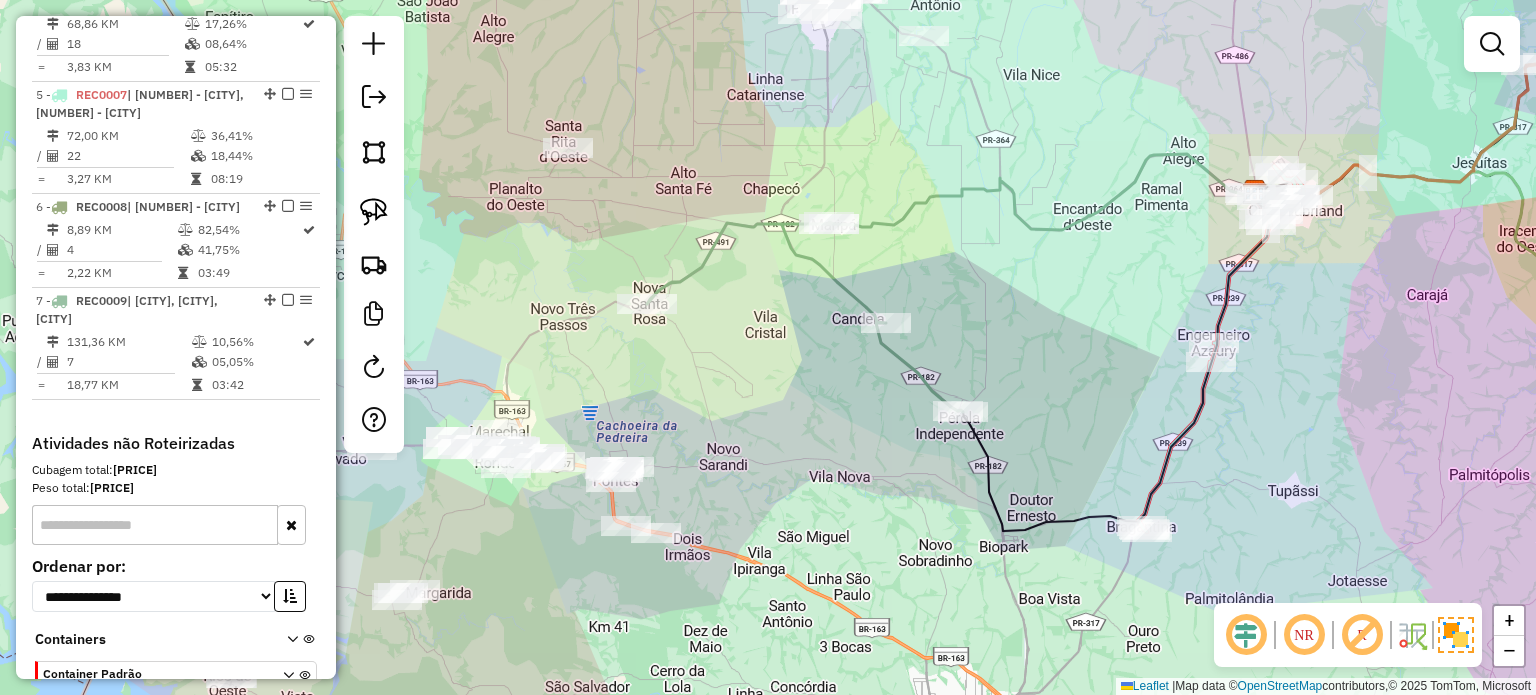 drag, startPoint x: 780, startPoint y: 374, endPoint x: 820, endPoint y: 479, distance: 112.36102 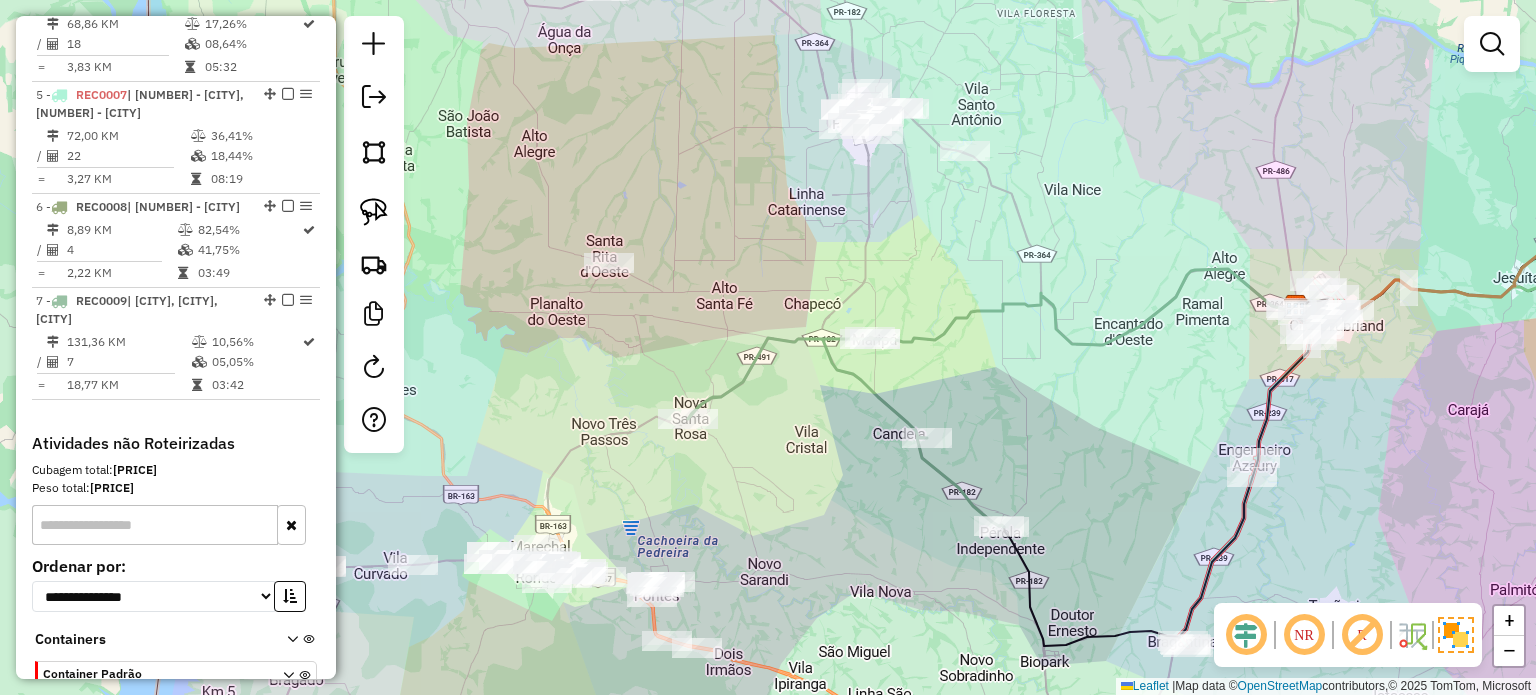 drag, startPoint x: 1044, startPoint y: 223, endPoint x: 936, endPoint y: 388, distance: 197.20294 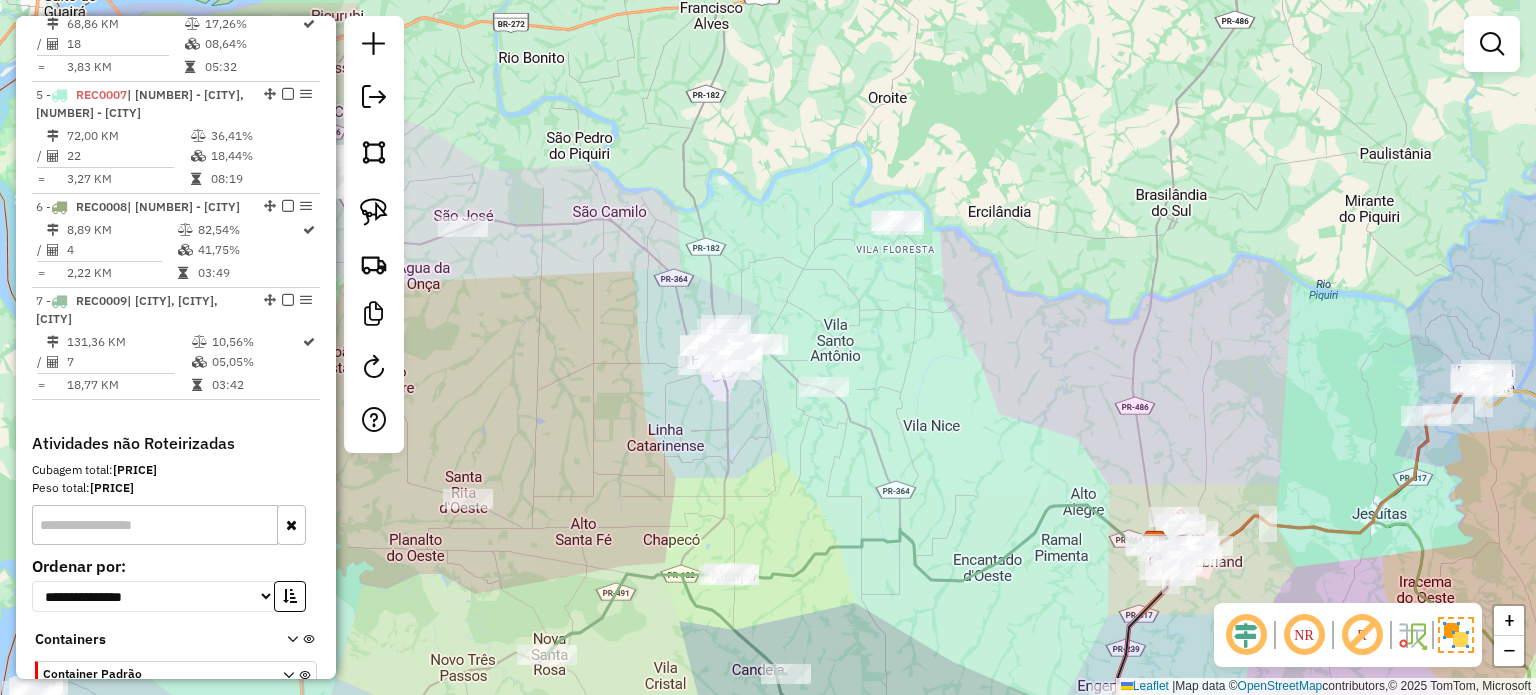 drag, startPoint x: 975, startPoint y: 322, endPoint x: 942, endPoint y: 391, distance: 76.48529 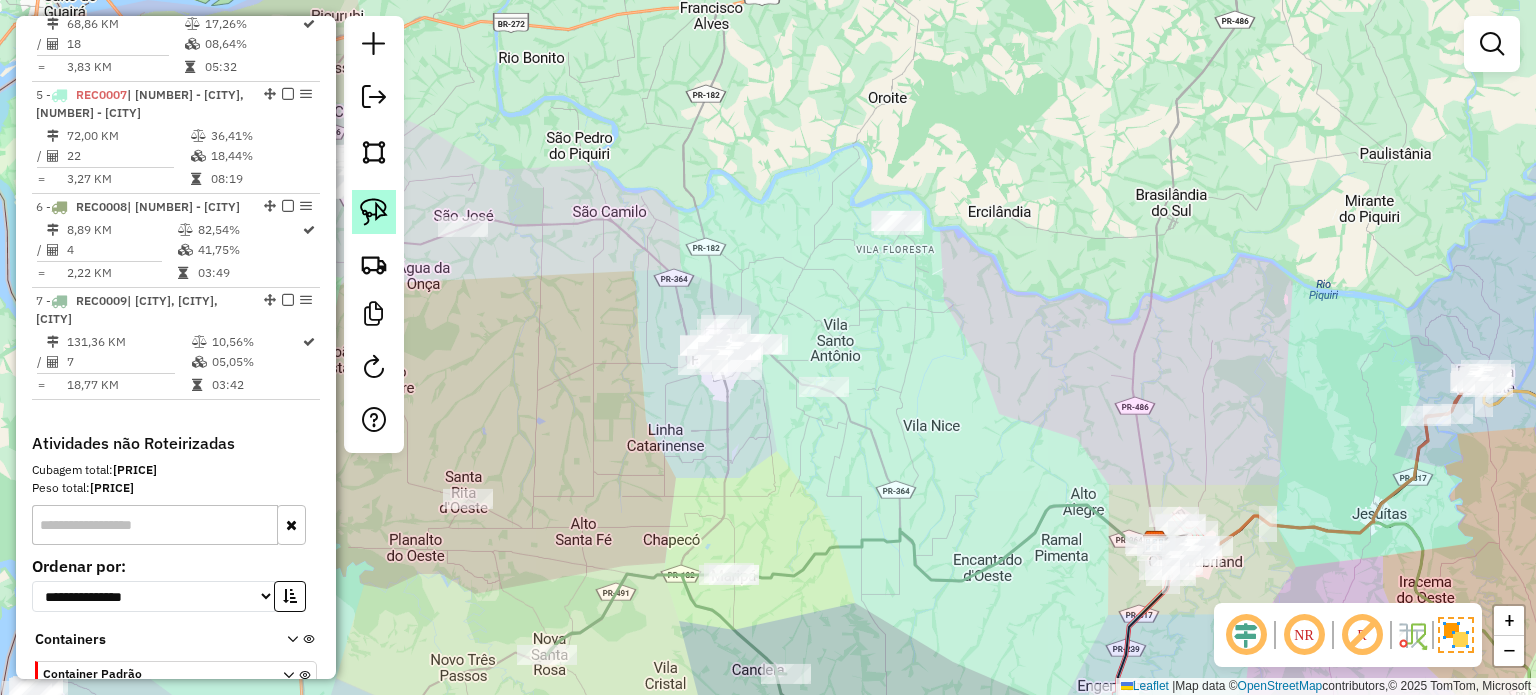 click 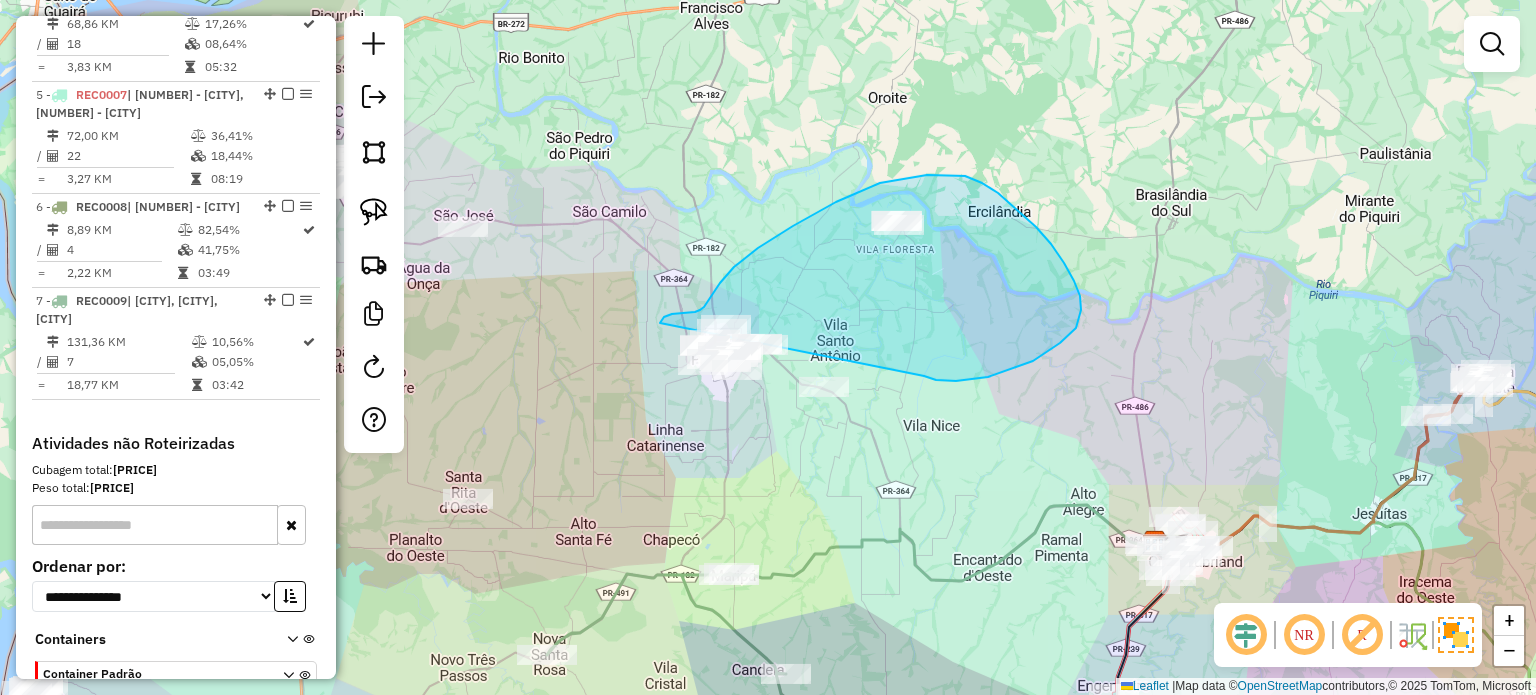 drag, startPoint x: 1081, startPoint y: 310, endPoint x: 886, endPoint y: 415, distance: 221.47235 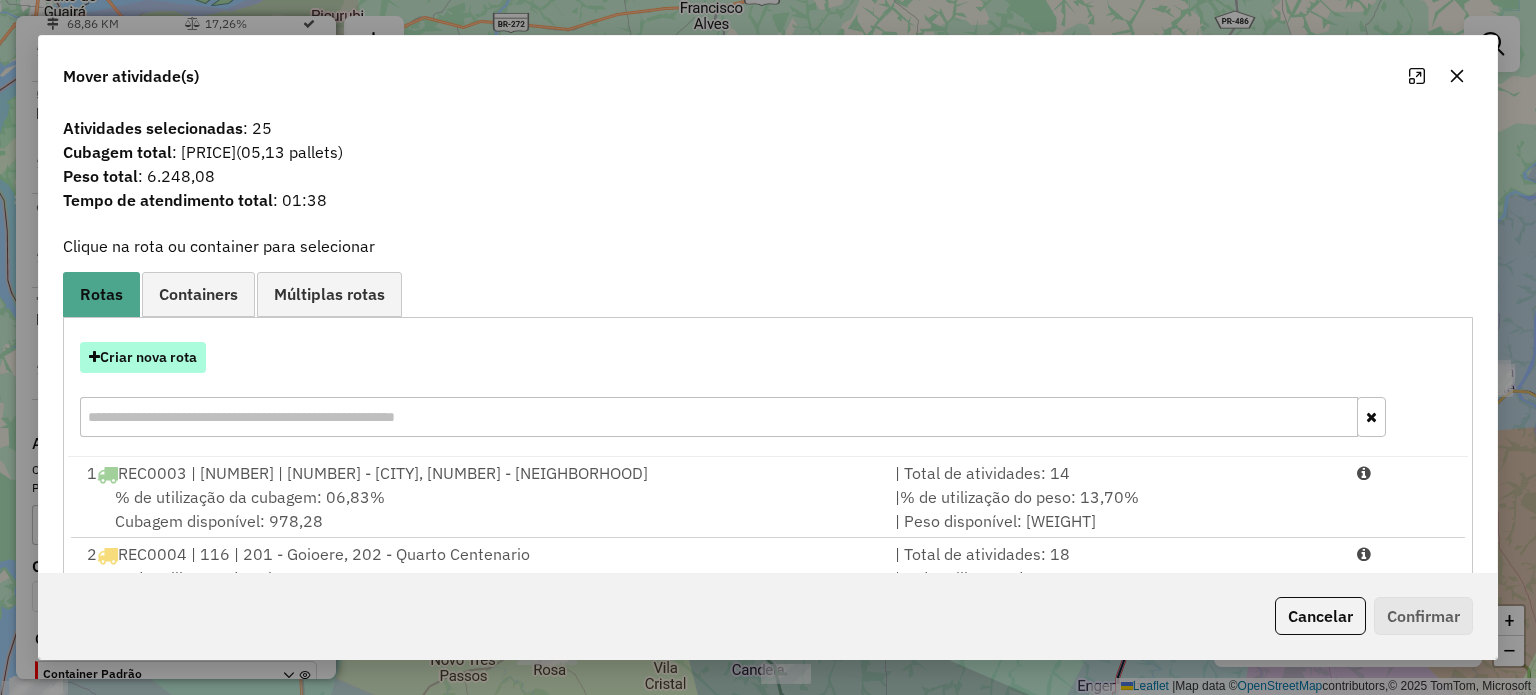 click on "Criar nova rota" at bounding box center (143, 357) 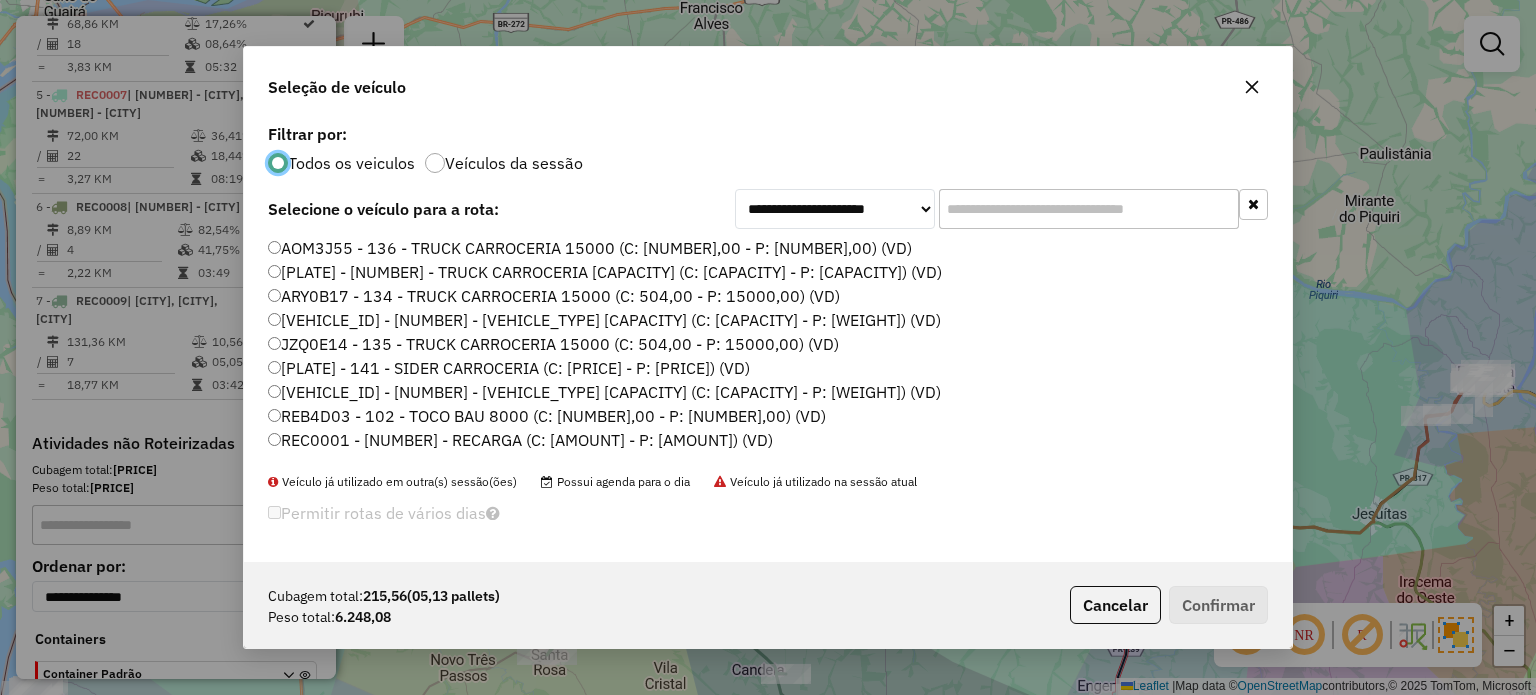 scroll, scrollTop: 10, scrollLeft: 6, axis: both 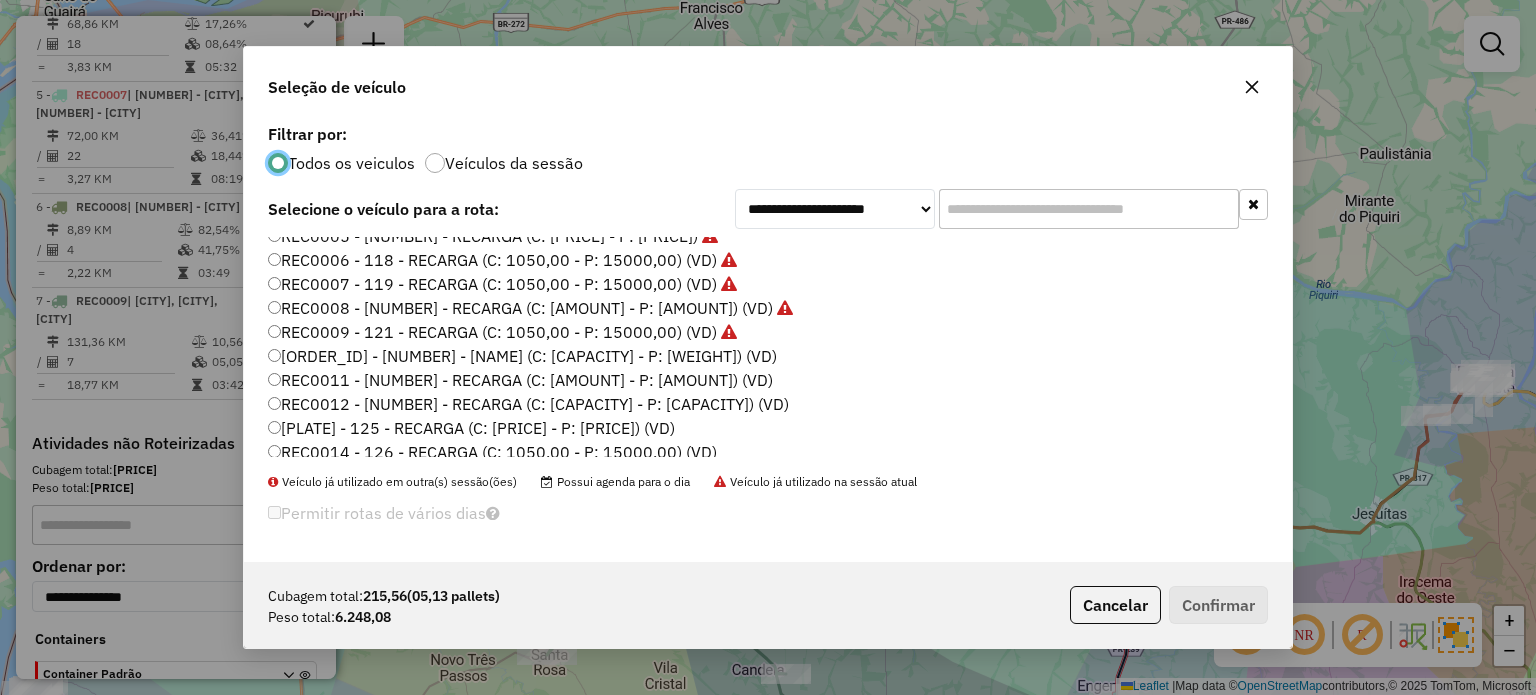 click on "REC0010 - 122 - RECARGA (C: 1050,00 - P: 15000,00) (VD)" 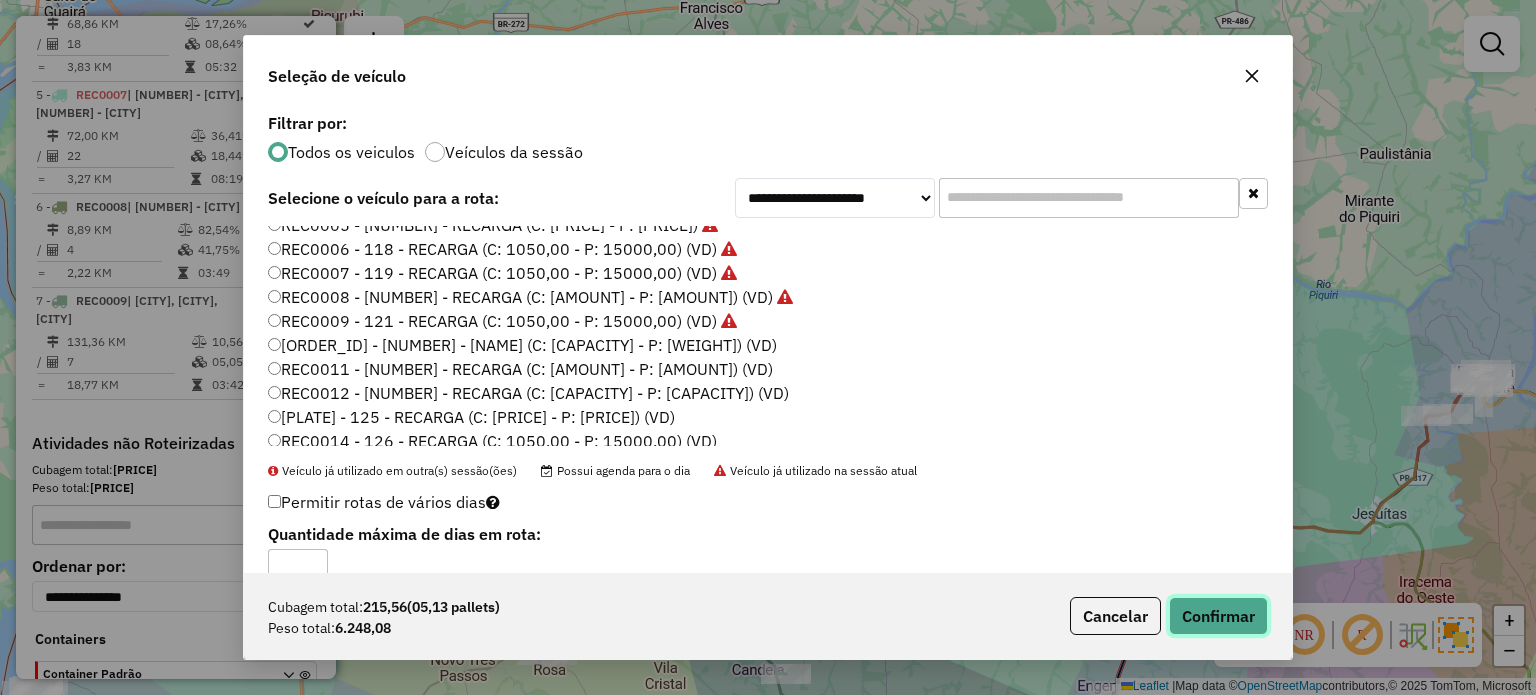 drag, startPoint x: 1208, startPoint y: 609, endPoint x: 1204, endPoint y: 446, distance: 163.04907 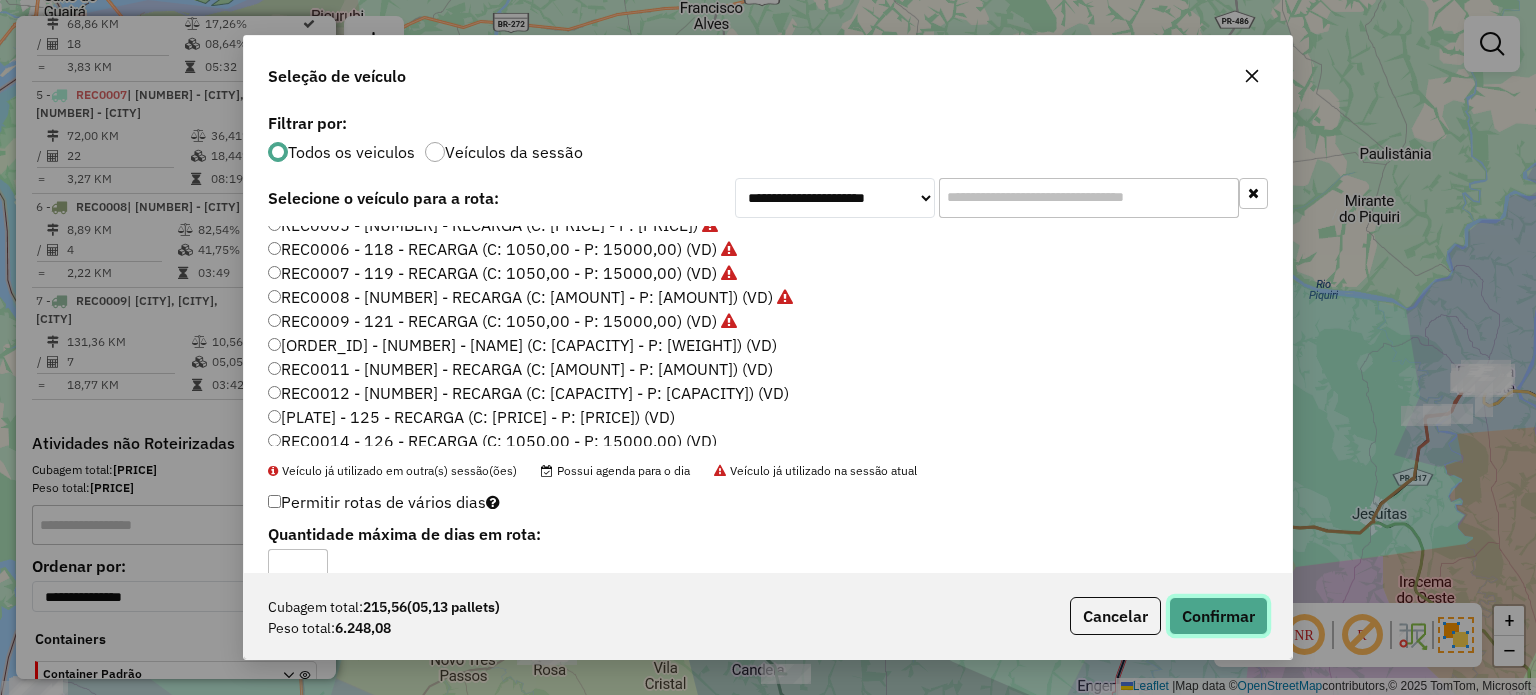 click on "Confirmar" 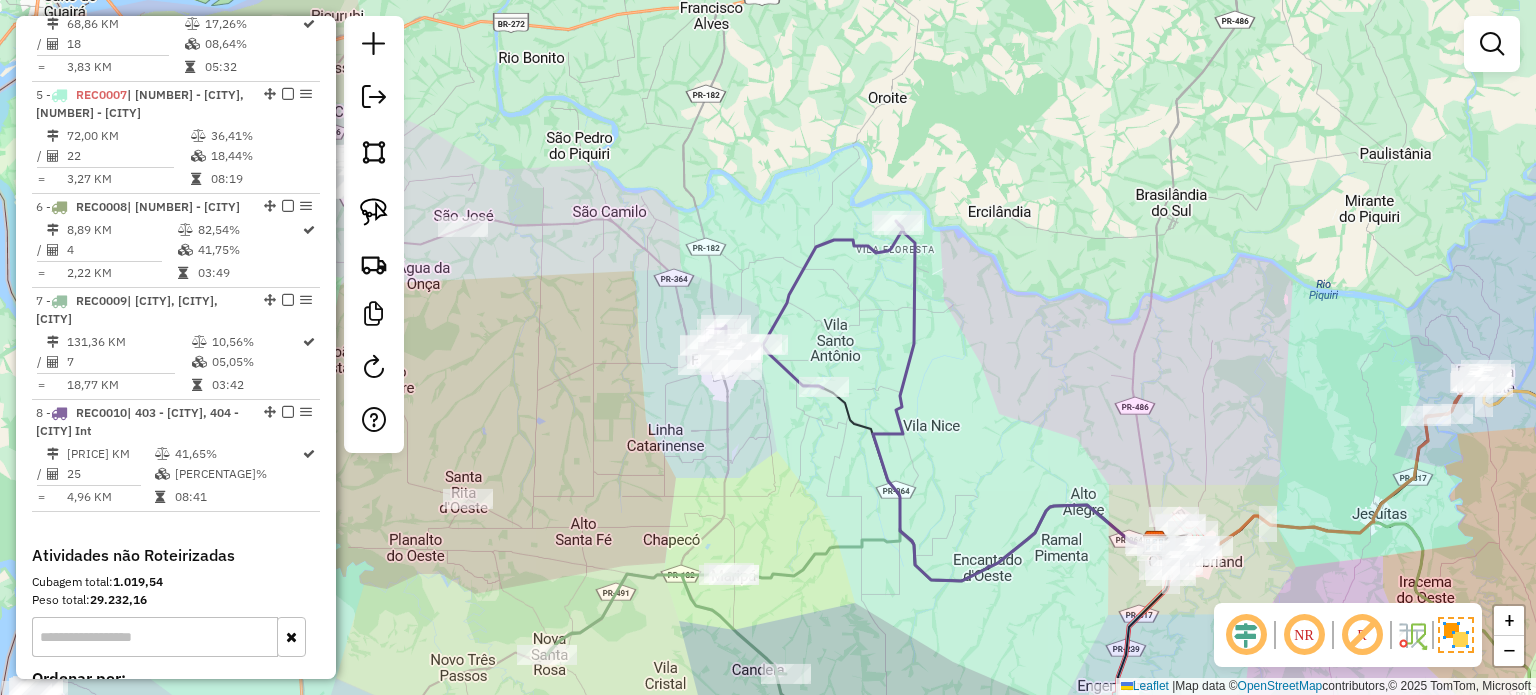 drag, startPoint x: 892, startPoint y: 357, endPoint x: 920, endPoint y: 189, distance: 170.31735 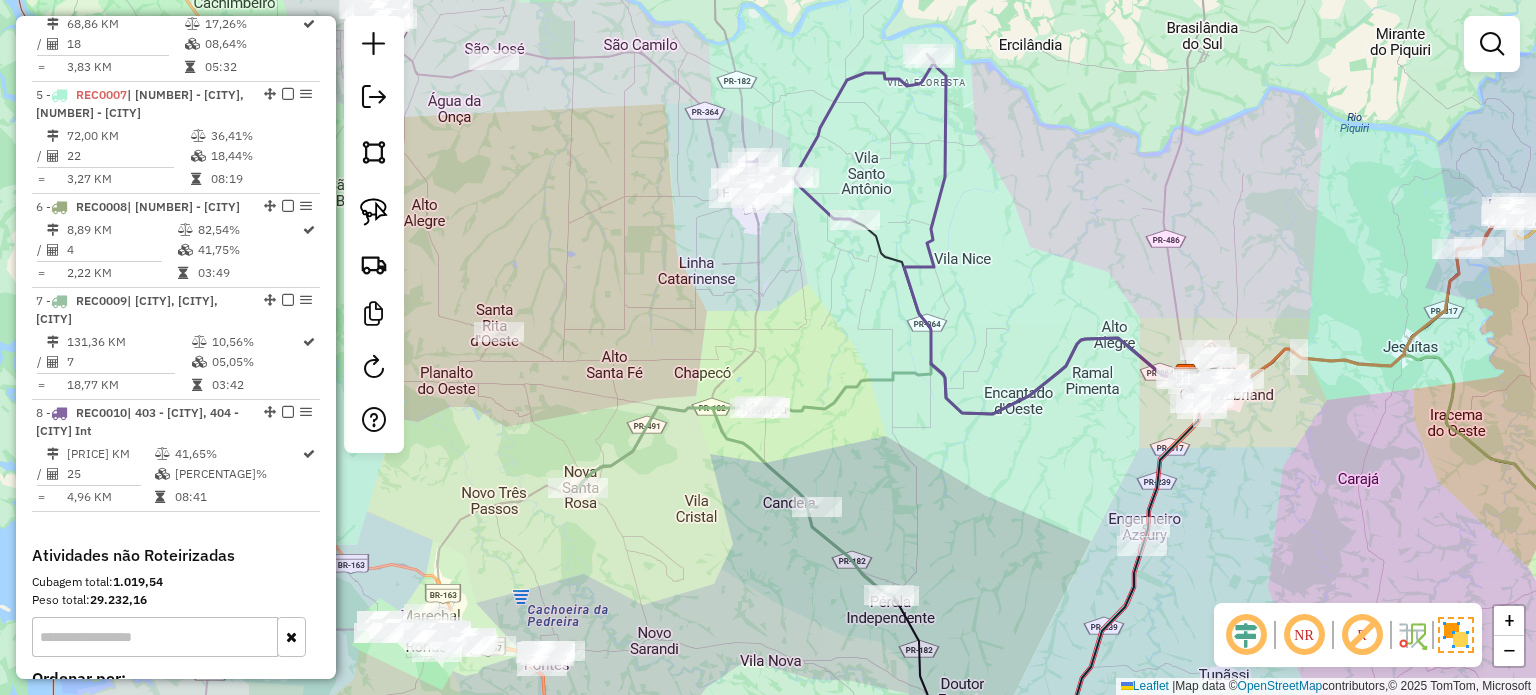 drag, startPoint x: 899, startPoint y: 393, endPoint x: 1130, endPoint y: 398, distance: 231.05411 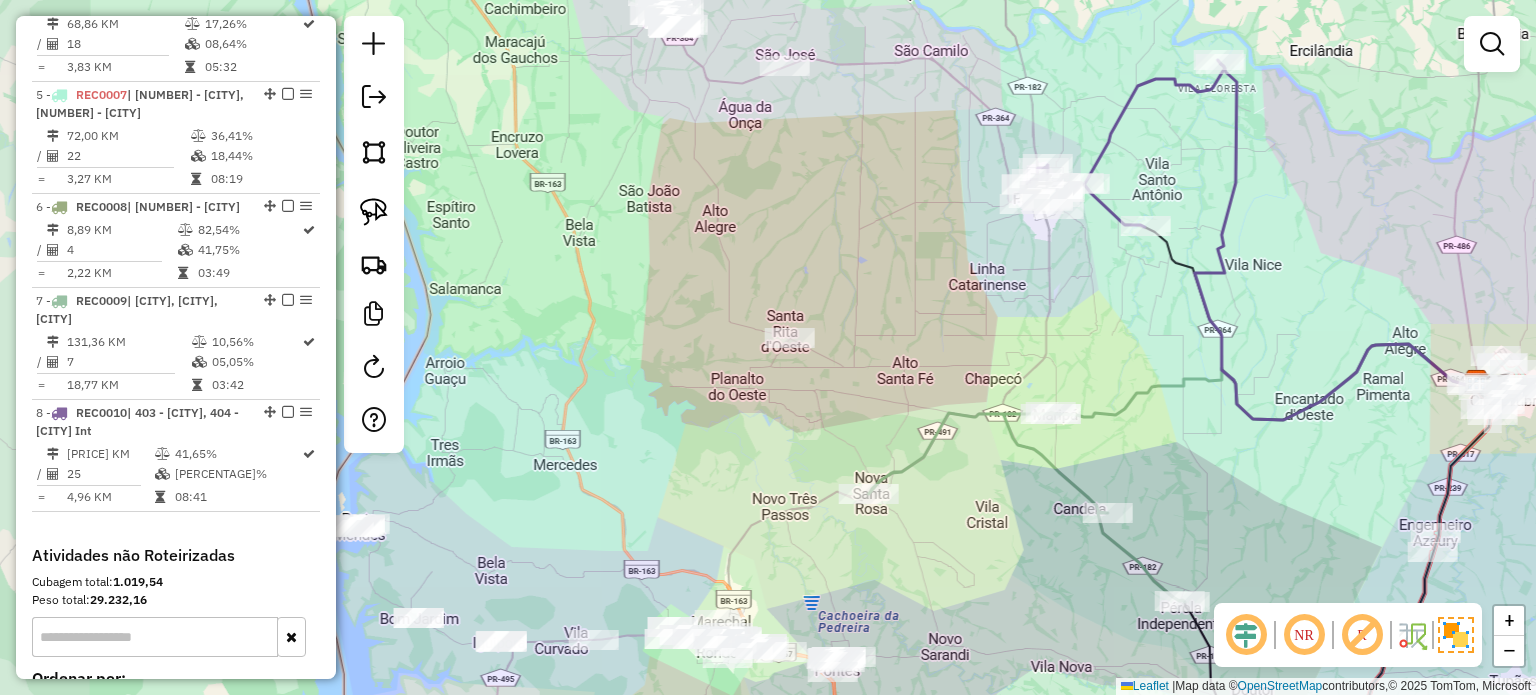 click on "Janela de atendimento Grade de atendimento Capacidade Transportadoras Veículos Cliente Pedidos  Rotas Selecione os dias de semana para filtrar as janelas de atendimento  Seg   Ter   Qua   Qui   Sex   Sáb   Dom  Informe o período da janela de atendimento: De: Até:  Filtrar exatamente a janela do cliente  Considerar janela de atendimento padrão  Selecione os dias de semana para filtrar as grades de atendimento  Seg   Ter   Qua   Qui   Sex   Sáb   Dom   Considerar clientes sem dia de atendimento cadastrado  Clientes fora do dia de atendimento selecionado Filtrar as atividades entre os valores definidos abaixo:  Peso mínimo:   Peso máximo:   Cubagem mínima:   Cubagem máxima:   De:   Até:  Filtrar as atividades entre o tempo de atendimento definido abaixo:  De:   Até:   Considerar capacidade total dos clientes não roteirizados Transportadora: Selecione um ou mais itens Tipo de veículo: Selecione um ou mais itens Veículo: Selecione um ou mais itens Motorista: Selecione um ou mais itens Nome: Rótulo:" 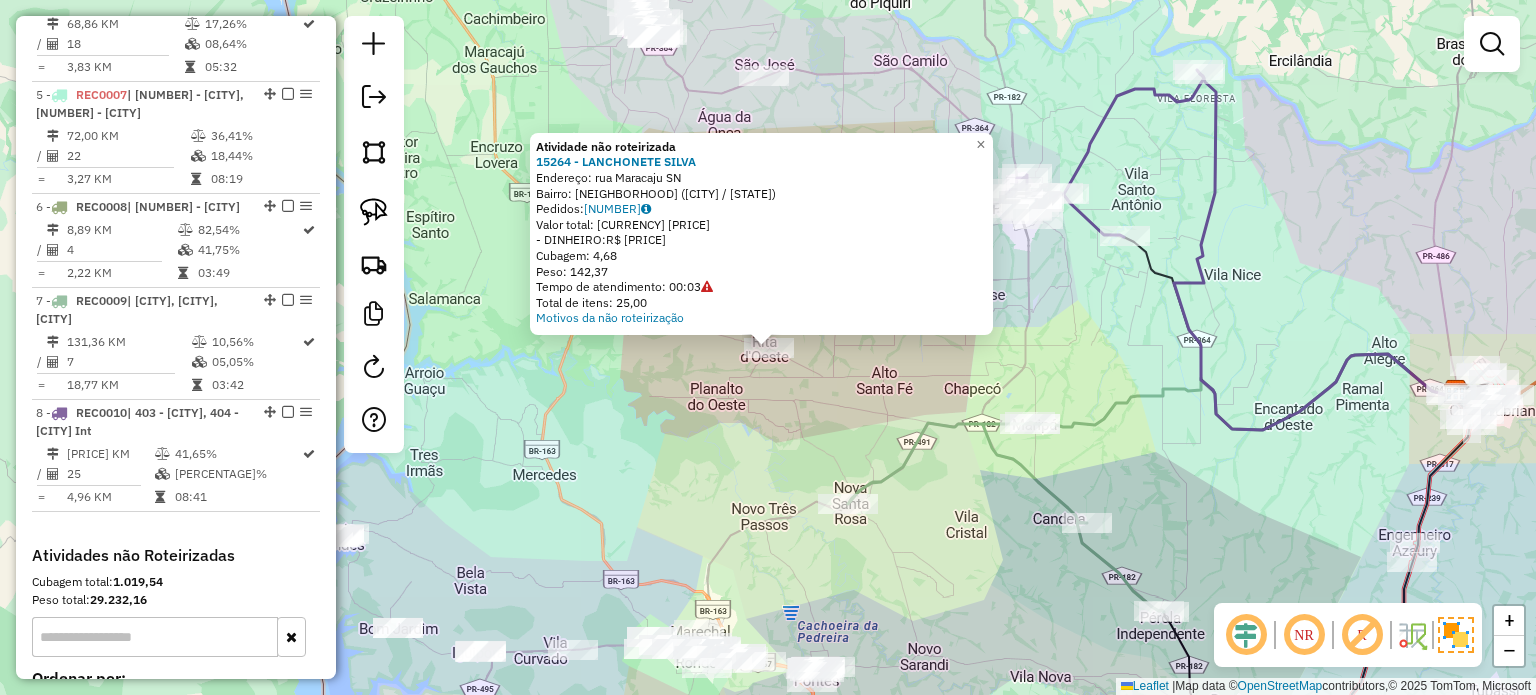 click on "Atividade não roteirizada 15264 - LANCHONETE SILVA  Endereço:  rua Maracaju SN   Bairro: Santa Rita (TERRA ROXA / PR)   Pedidos:  16035192   Valor total: R$ 922,78   - DINHEIRO:  R$ 922,78   Cubagem: 4,68   Peso: 142,37   Tempo de atendimento: 00:03   Total de itens: 25,00  Motivos da não roteirização × Janela de atendimento Grade de atendimento Capacidade Transportadoras Veículos Cliente Pedidos  Rotas Selecione os dias de semana para filtrar as janelas de atendimento  Seg   Ter   Qua   Qui   Sex   Sáb   Dom  Informe o período da janela de atendimento: De: Até:  Filtrar exatamente a janela do cliente  Considerar janela de atendimento padrão  Selecione os dias de semana para filtrar as grades de atendimento  Seg   Ter   Qua   Qui   Sex   Sáb   Dom   Considerar clientes sem dia de atendimento cadastrado  Clientes fora do dia de atendimento selecionado Filtrar as atividades entre os valores definidos abaixo:  Peso mínimo:   Peso máximo:   Cubagem mínima:   Cubagem máxima:   De:   Até:   De:  +" 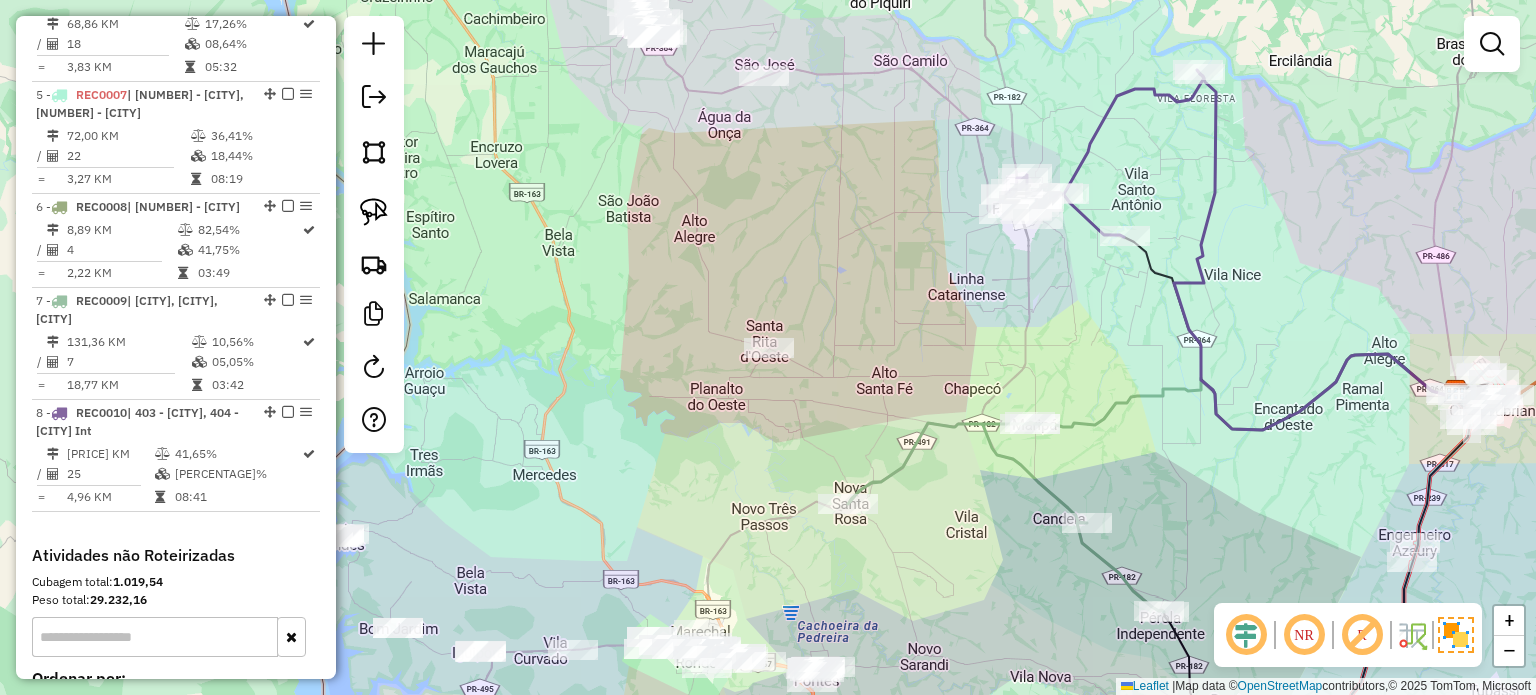 drag, startPoint x: 864, startPoint y: 235, endPoint x: 885, endPoint y: 344, distance: 111.0045 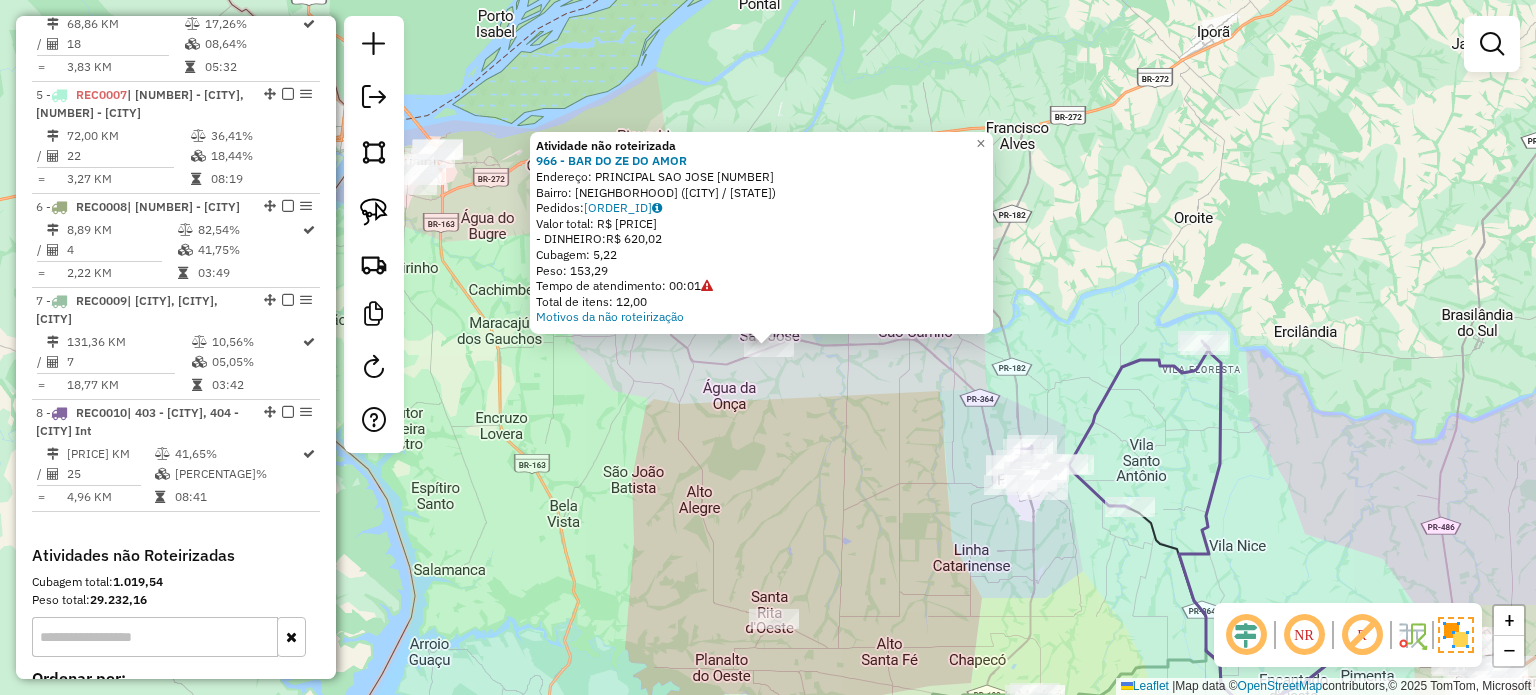 click on "Atividade não roteirizada 966 - BAR DO ZE DO AMOR  Endereço:  PRINCIPAL SAO JOSE 12   Bairro: Sao Jose (TERRA ROXA / PR)   Pedidos:  16035346   Valor total: R$ 620,02   - DINHEIRO:  R$ 620,02   Cubagem: 5,22   Peso: 153,29   Tempo de atendimento: 00:01   Total de itens: 12,00  Motivos da não roteirização × Janela de atendimento Grade de atendimento Capacidade Transportadoras Veículos Cliente Pedidos  Rotas Selecione os dias de semana para filtrar as janelas de atendimento  Seg   Ter   Qua   Qui   Sex   Sáb   Dom  Informe o período da janela de atendimento: De: Até:  Filtrar exatamente a janela do cliente  Considerar janela de atendimento padrão  Selecione os dias de semana para filtrar as grades de atendimento  Seg   Ter   Qua   Qui   Sex   Sáb   Dom   Considerar clientes sem dia de atendimento cadastrado  Clientes fora do dia de atendimento selecionado Filtrar as atividades entre os valores definidos abaixo:  Peso mínimo:   Peso máximo:   Cubagem mínima:   Cubagem máxima:   De:   Até:   De:" 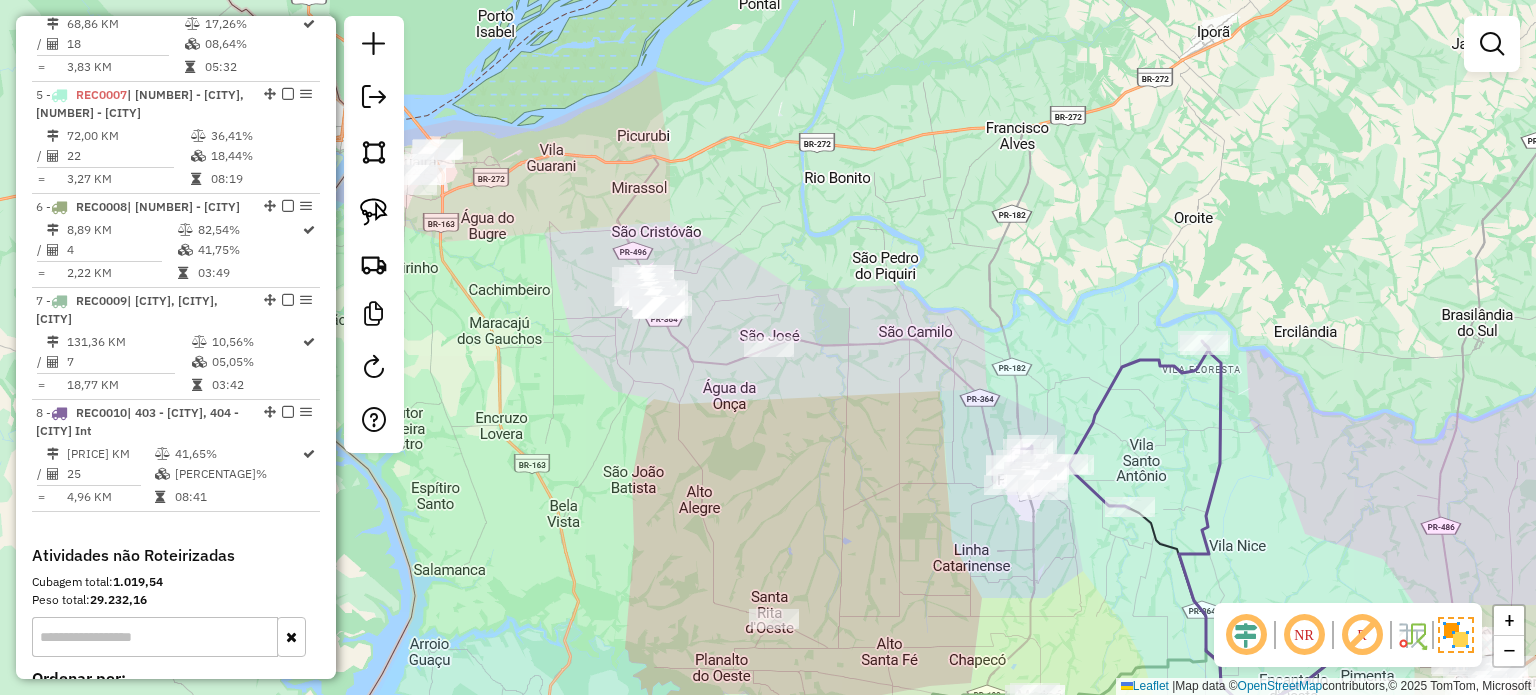 drag, startPoint x: 829, startPoint y: 474, endPoint x: 849, endPoint y: 403, distance: 73.76314 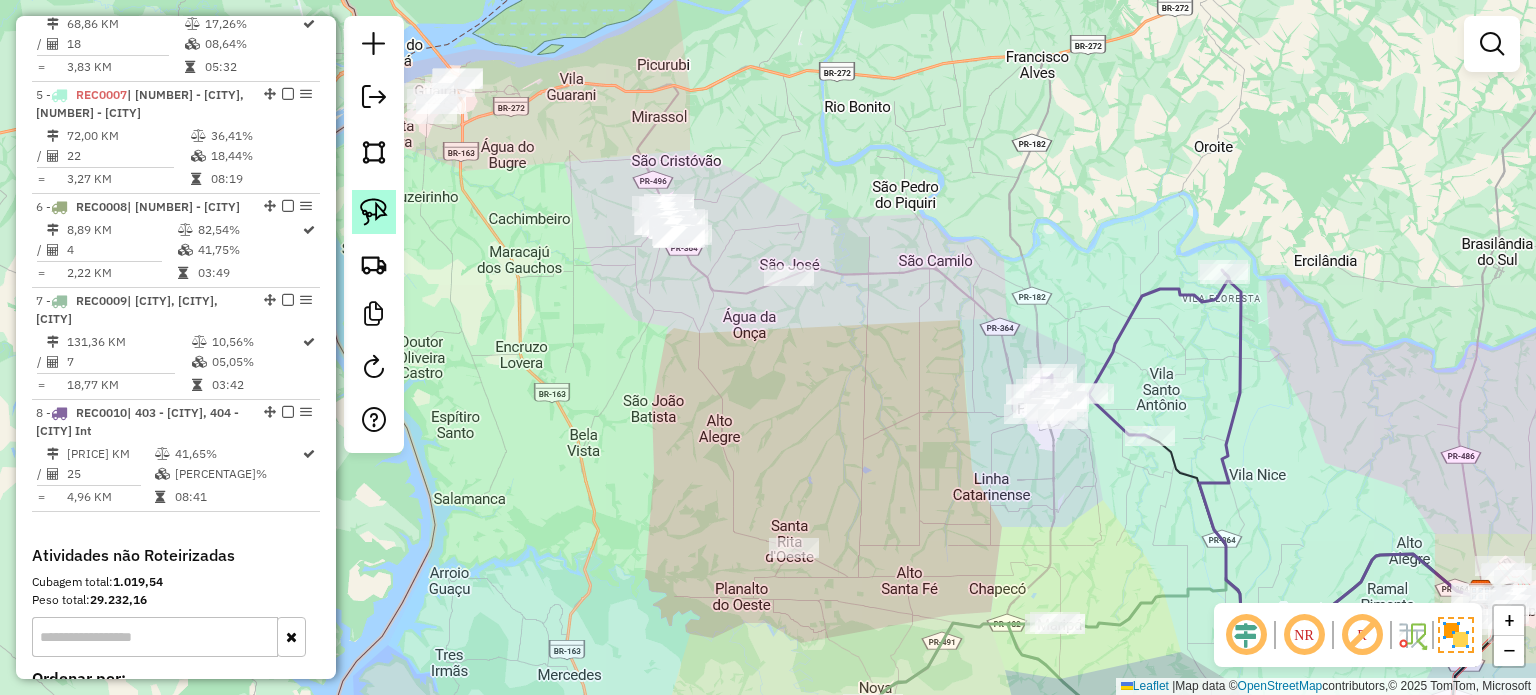click 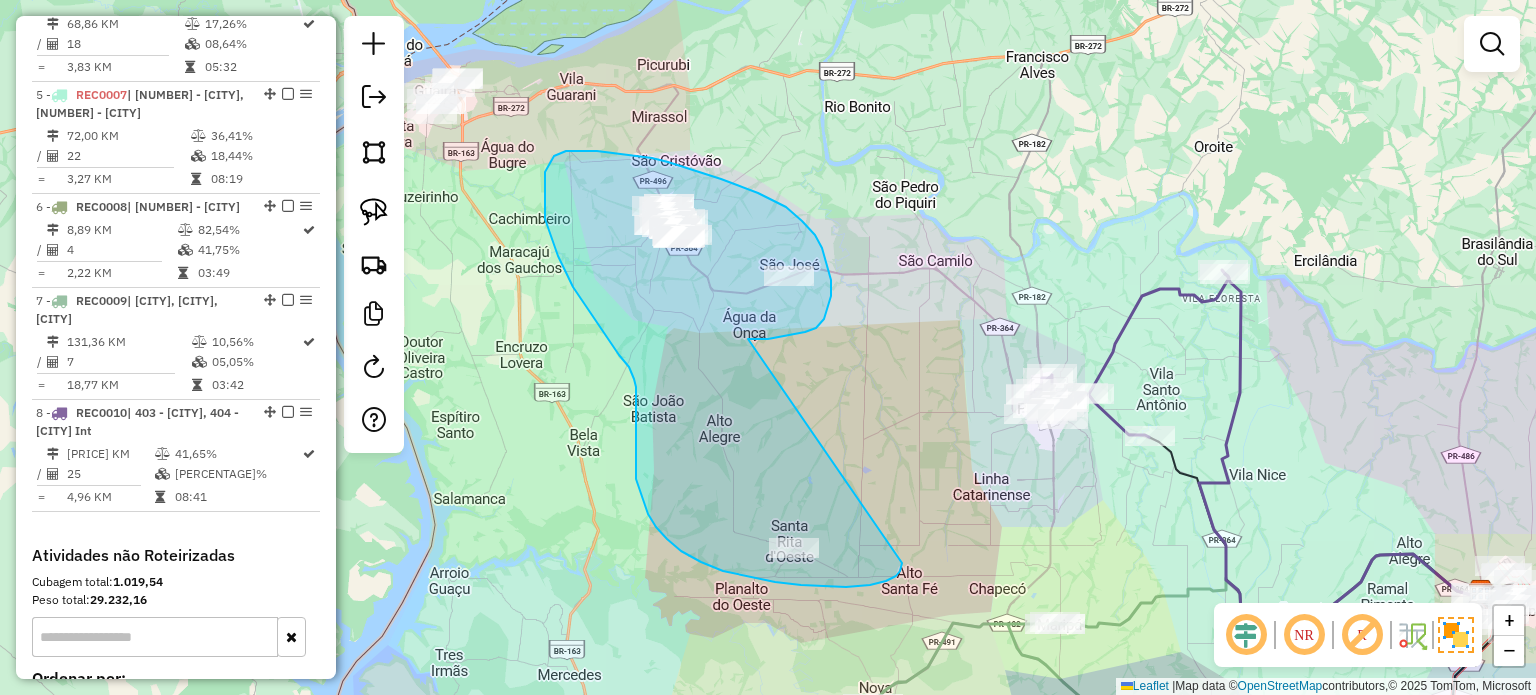 drag, startPoint x: 831, startPoint y: 296, endPoint x: 898, endPoint y: 532, distance: 245.32631 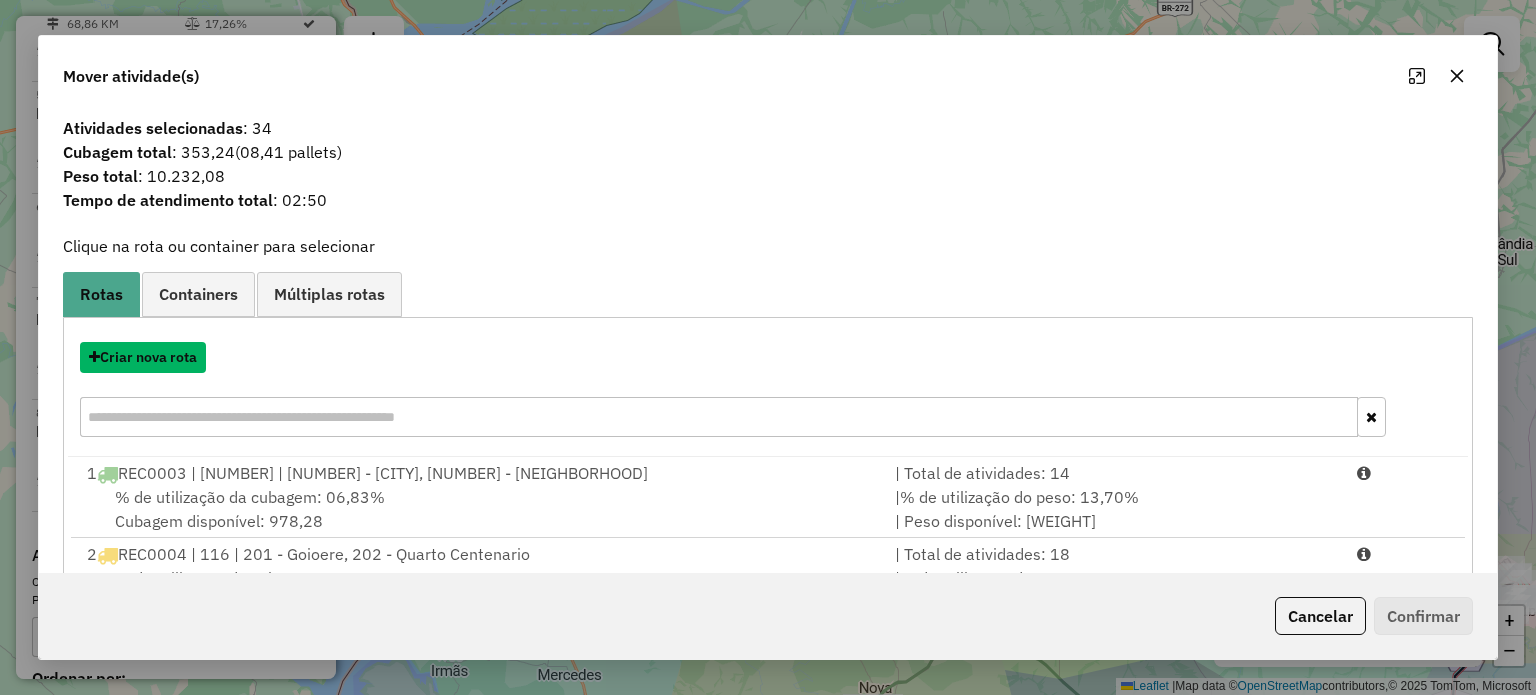 click on "Criar nova rota" at bounding box center [143, 357] 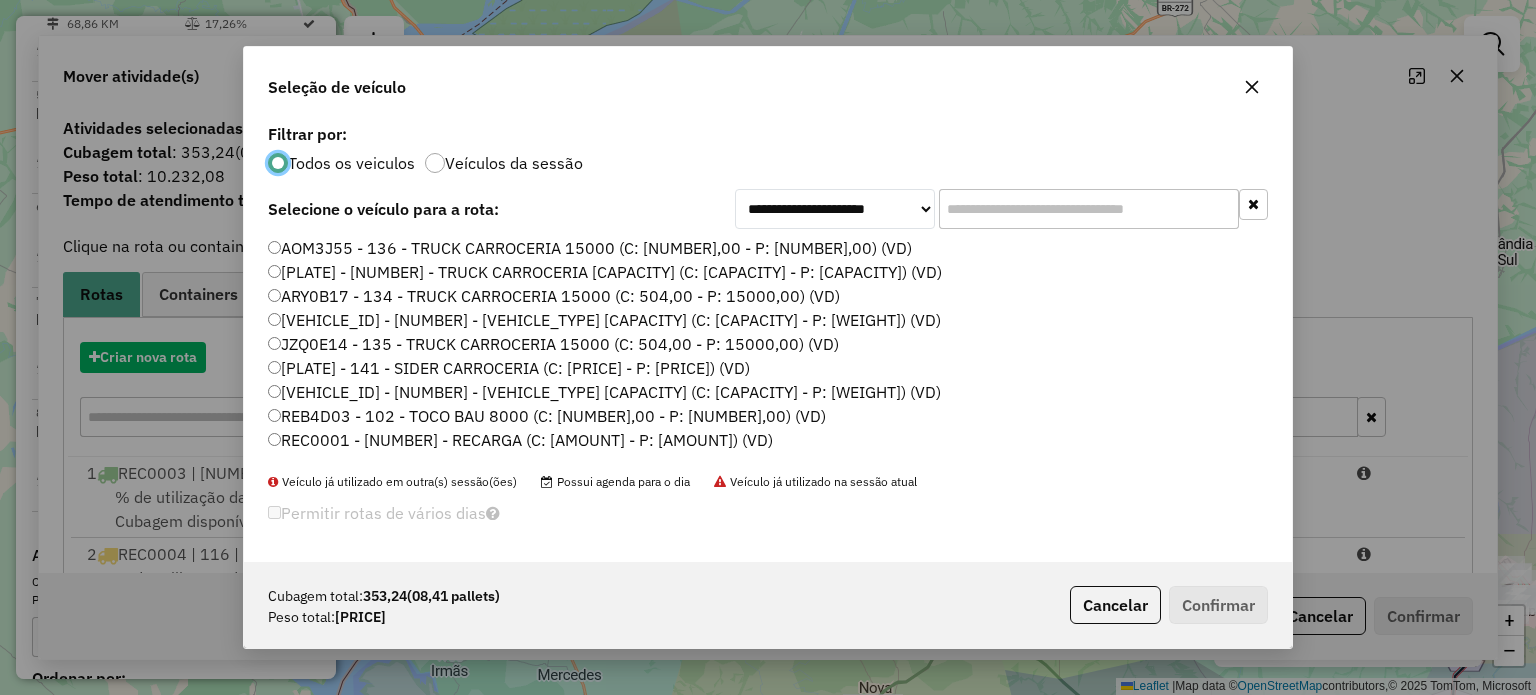 scroll, scrollTop: 10, scrollLeft: 6, axis: both 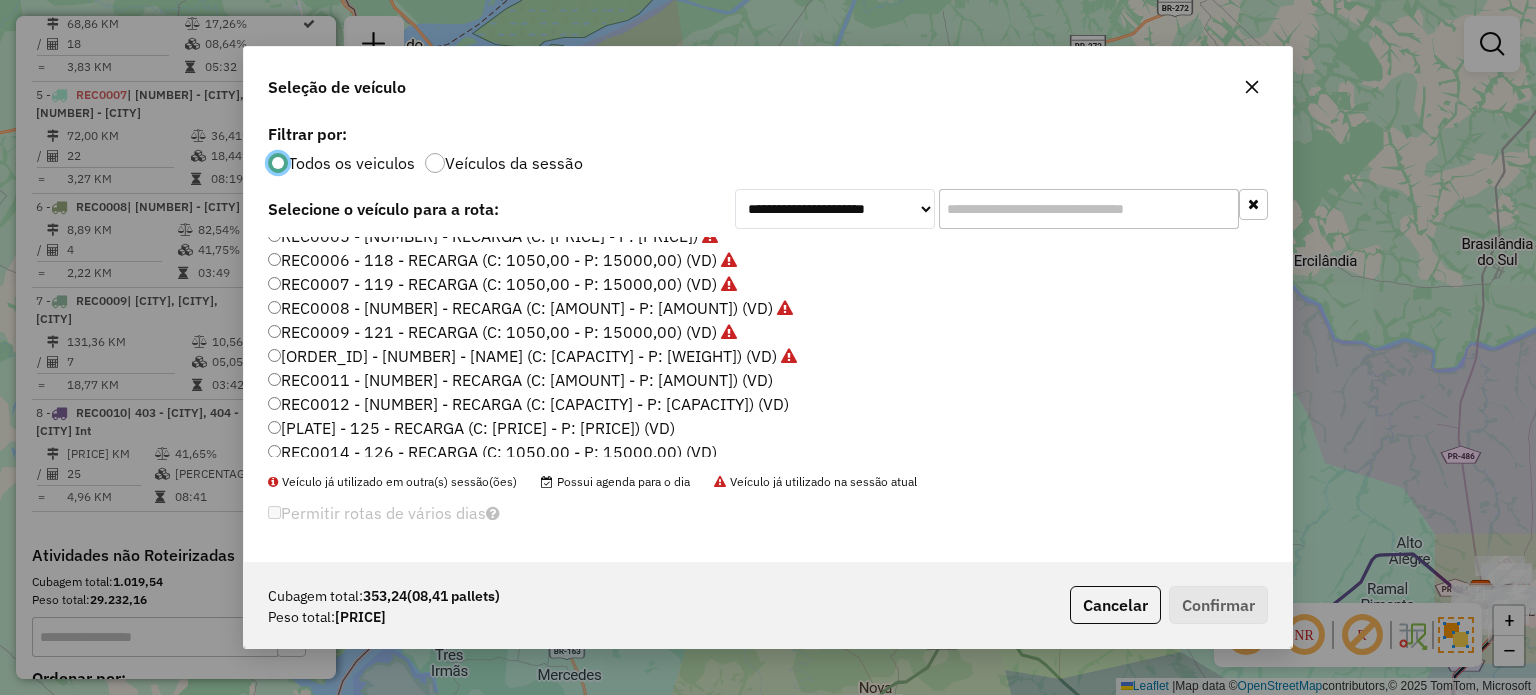 click on "REC0011 - 123 - RECARGA (C: 1050,00 - P: 15000,00) (VD)" 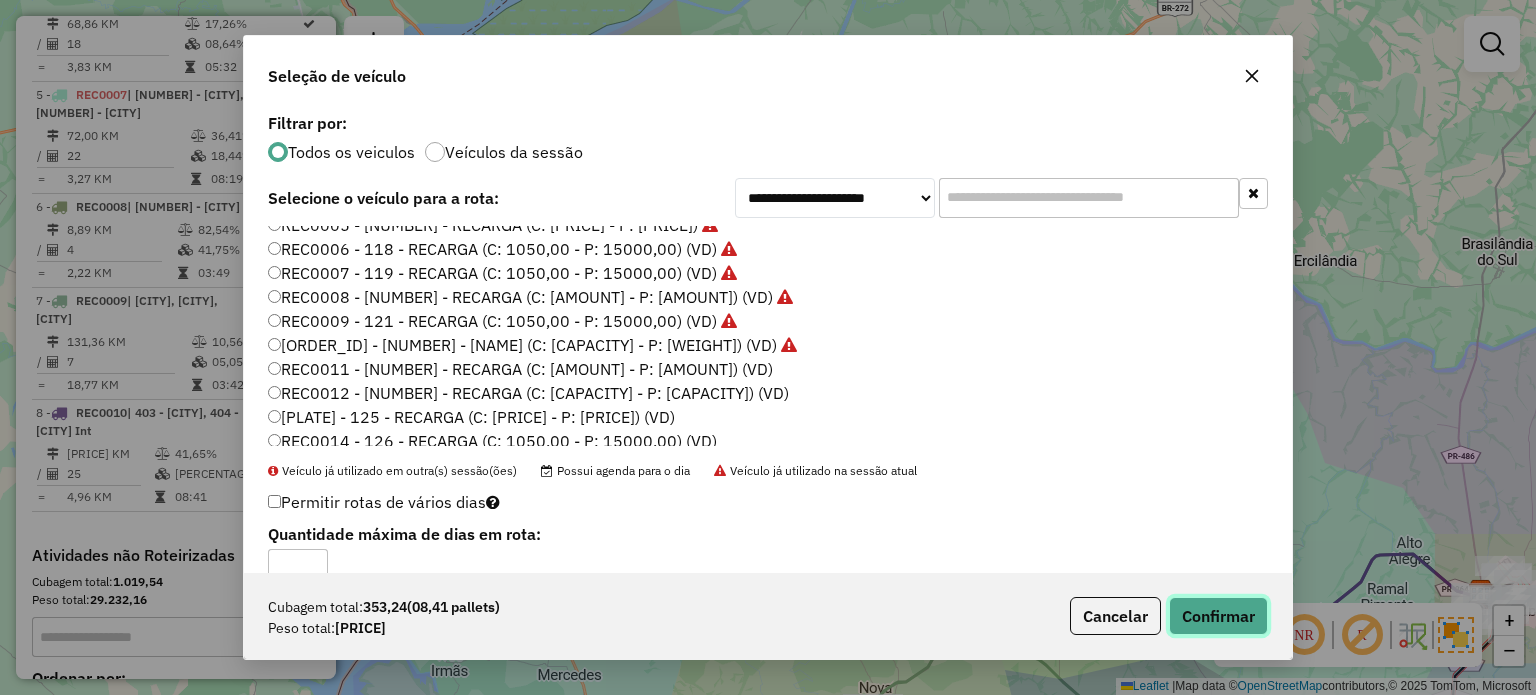 click on "Confirmar" 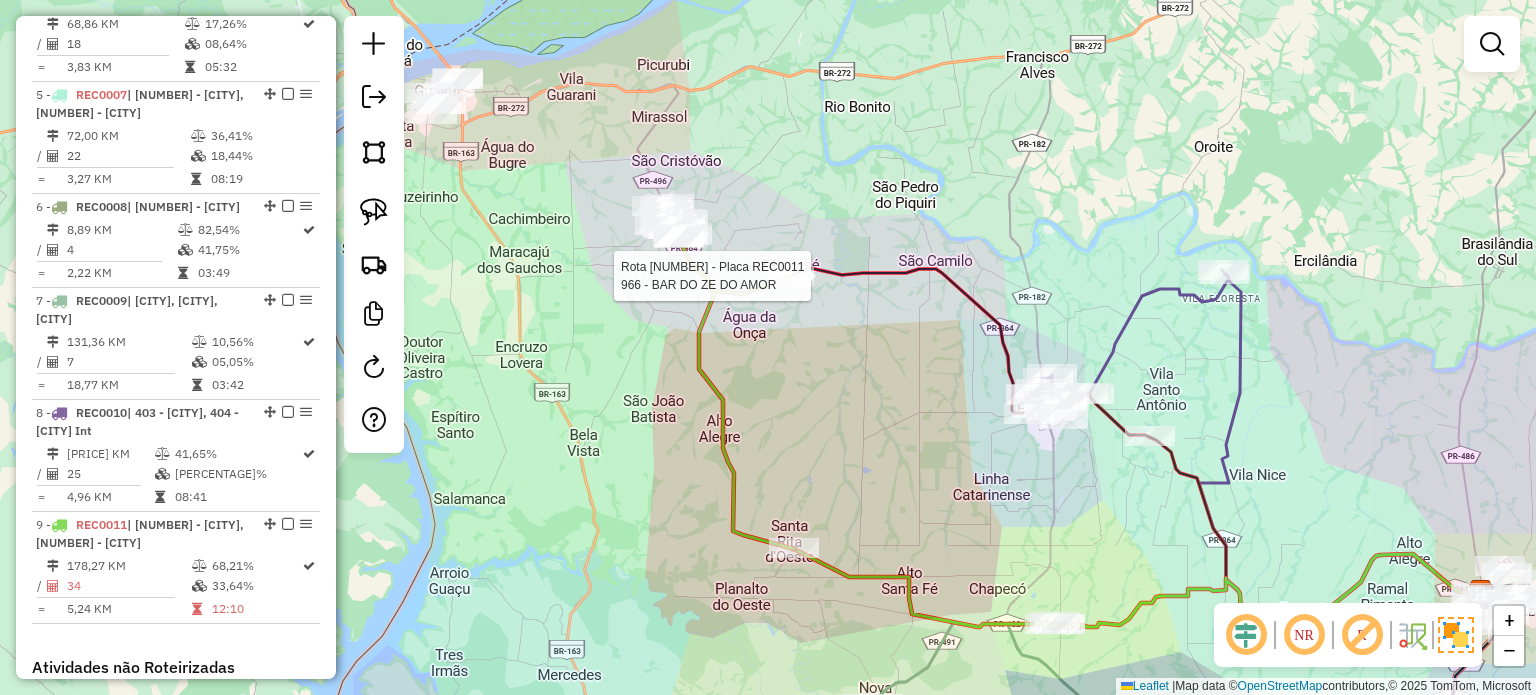 select on "*********" 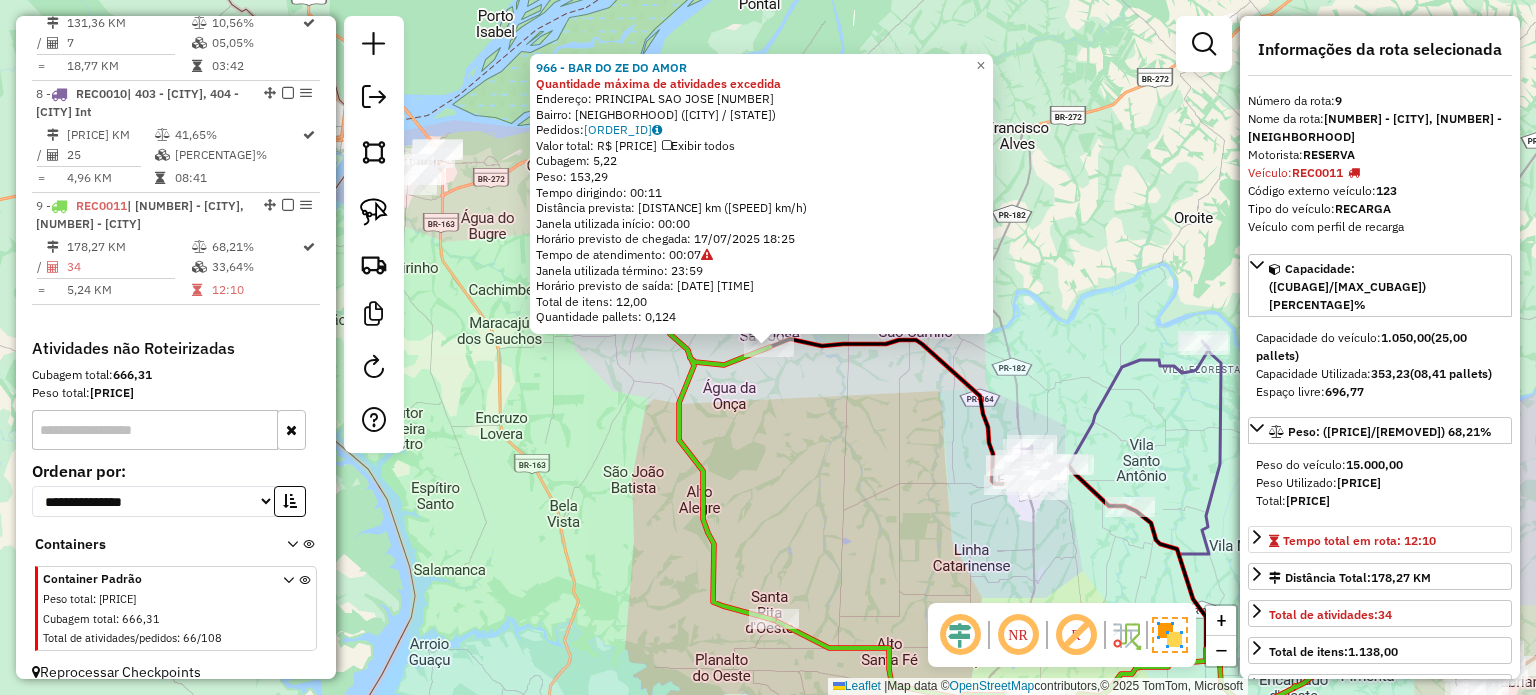 scroll, scrollTop: 1516, scrollLeft: 0, axis: vertical 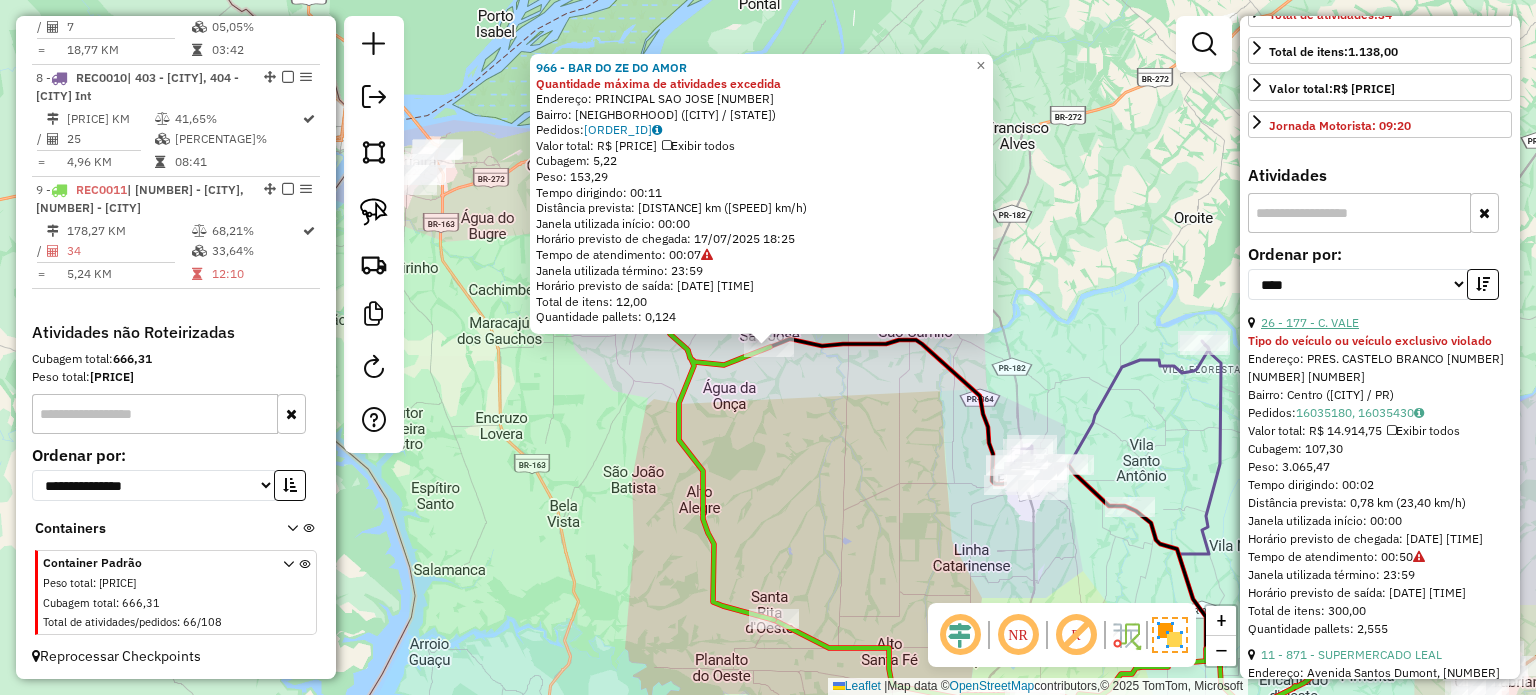 click on "26 - 177 - C. VALE" at bounding box center (1310, 322) 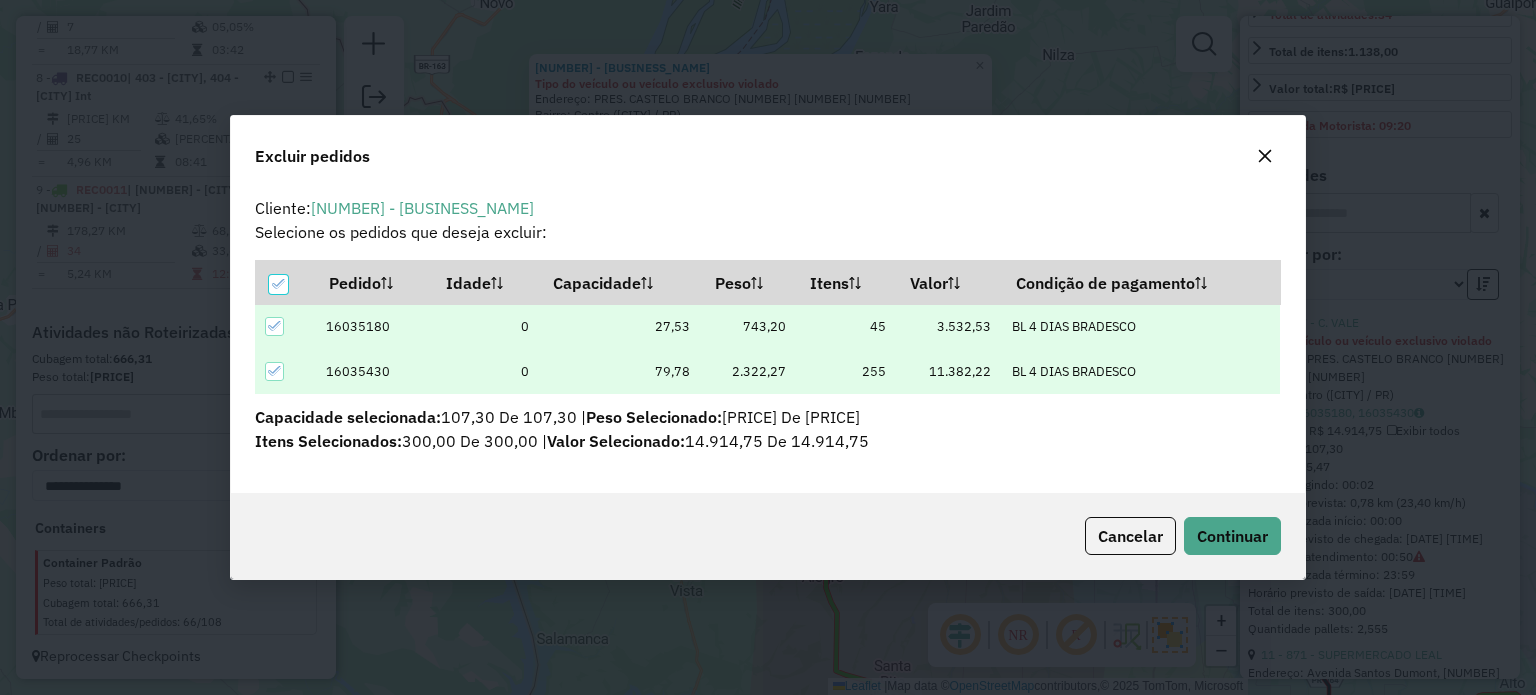 scroll, scrollTop: 0, scrollLeft: 0, axis: both 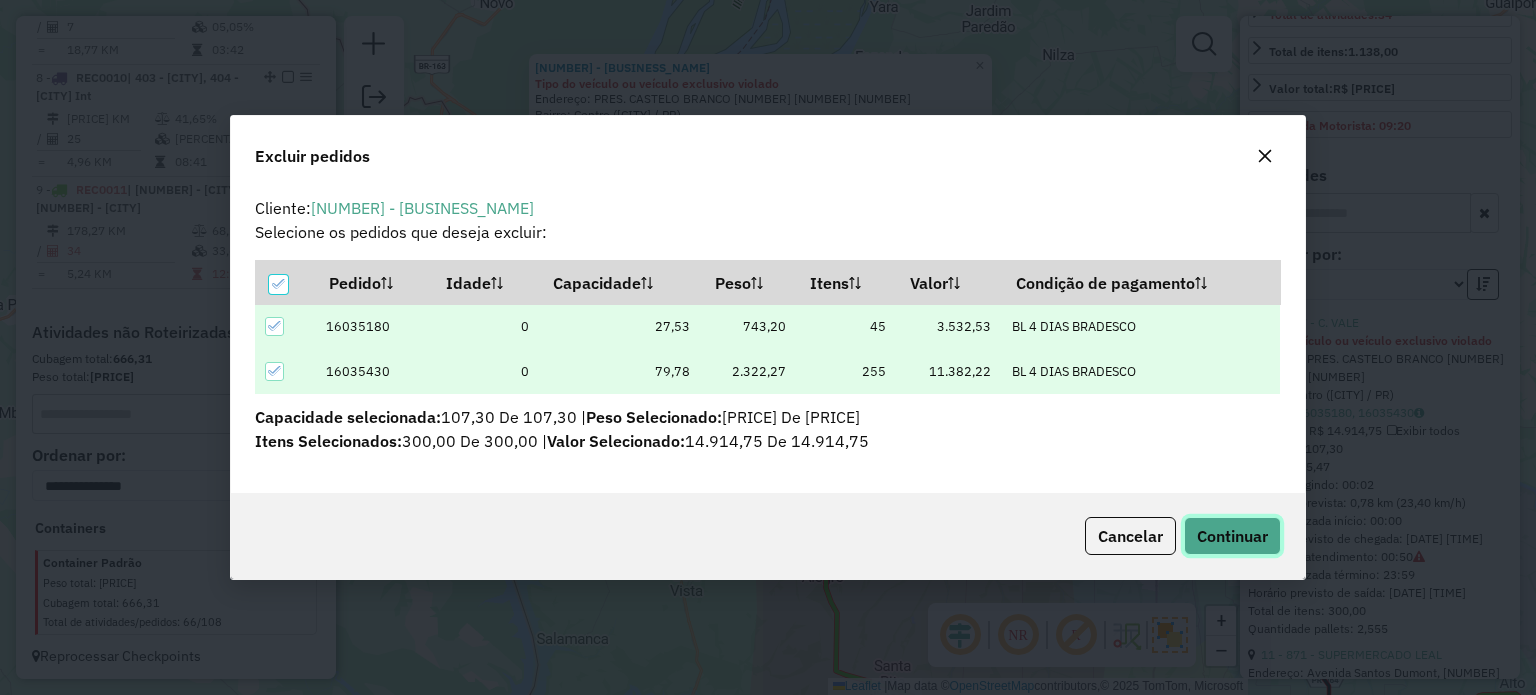 click on "Continuar" 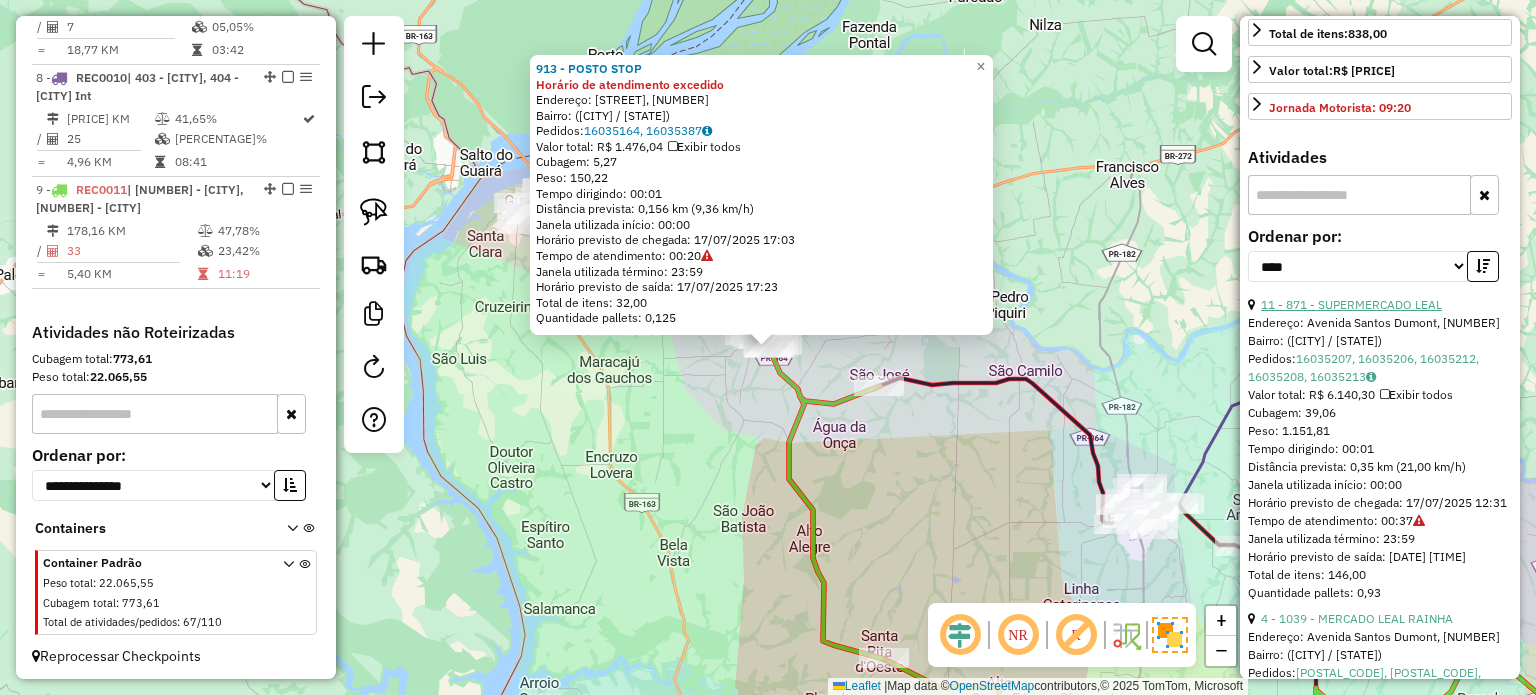 click on "11 - 871 - SUPERMERCADO LEAL" at bounding box center (1351, 304) 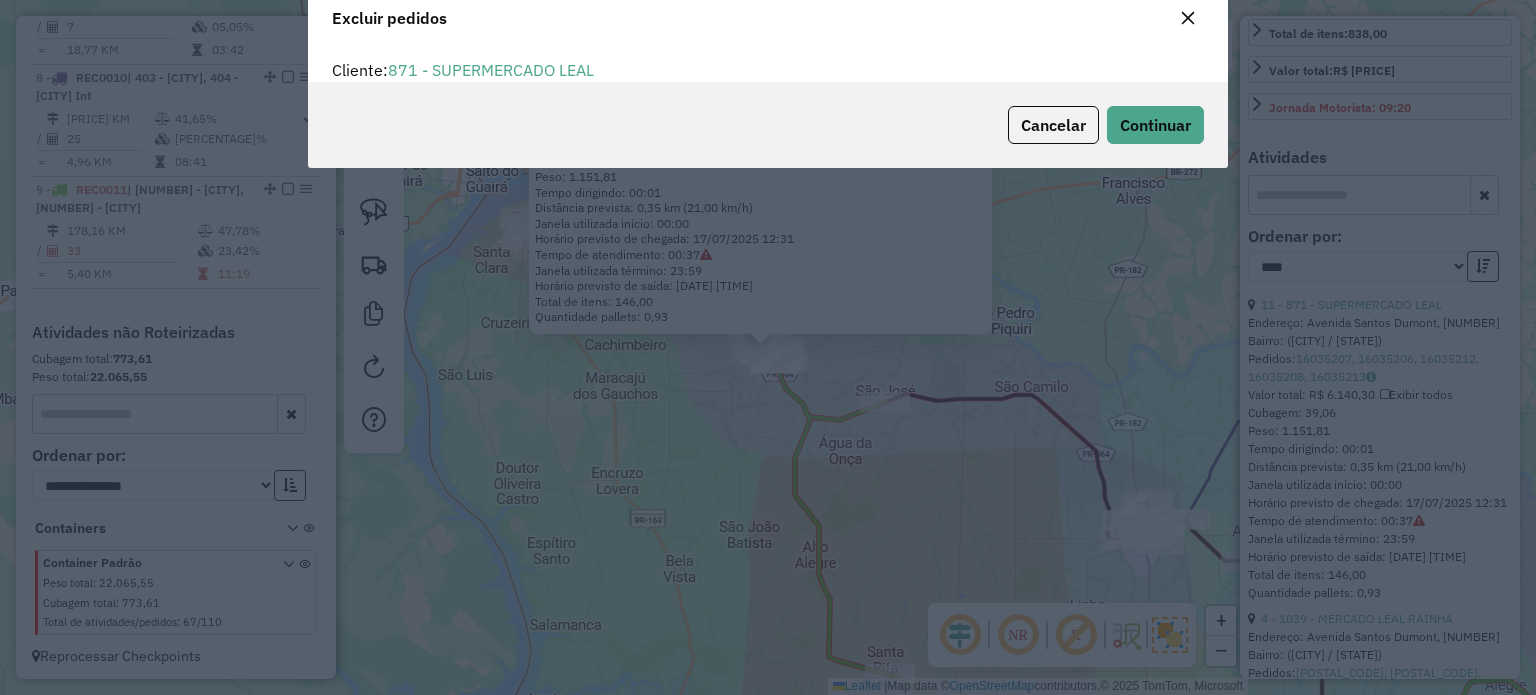 scroll, scrollTop: 69, scrollLeft: 0, axis: vertical 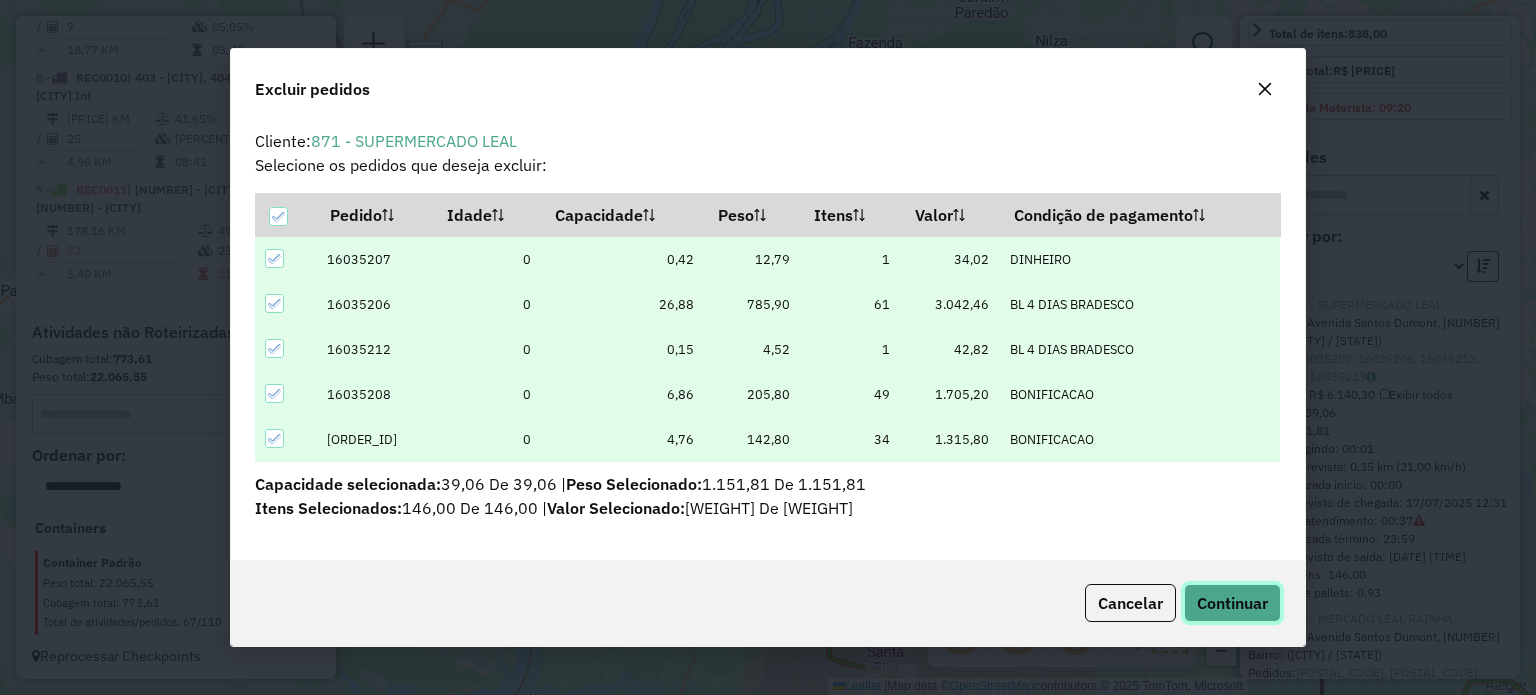 click on "Continuar" 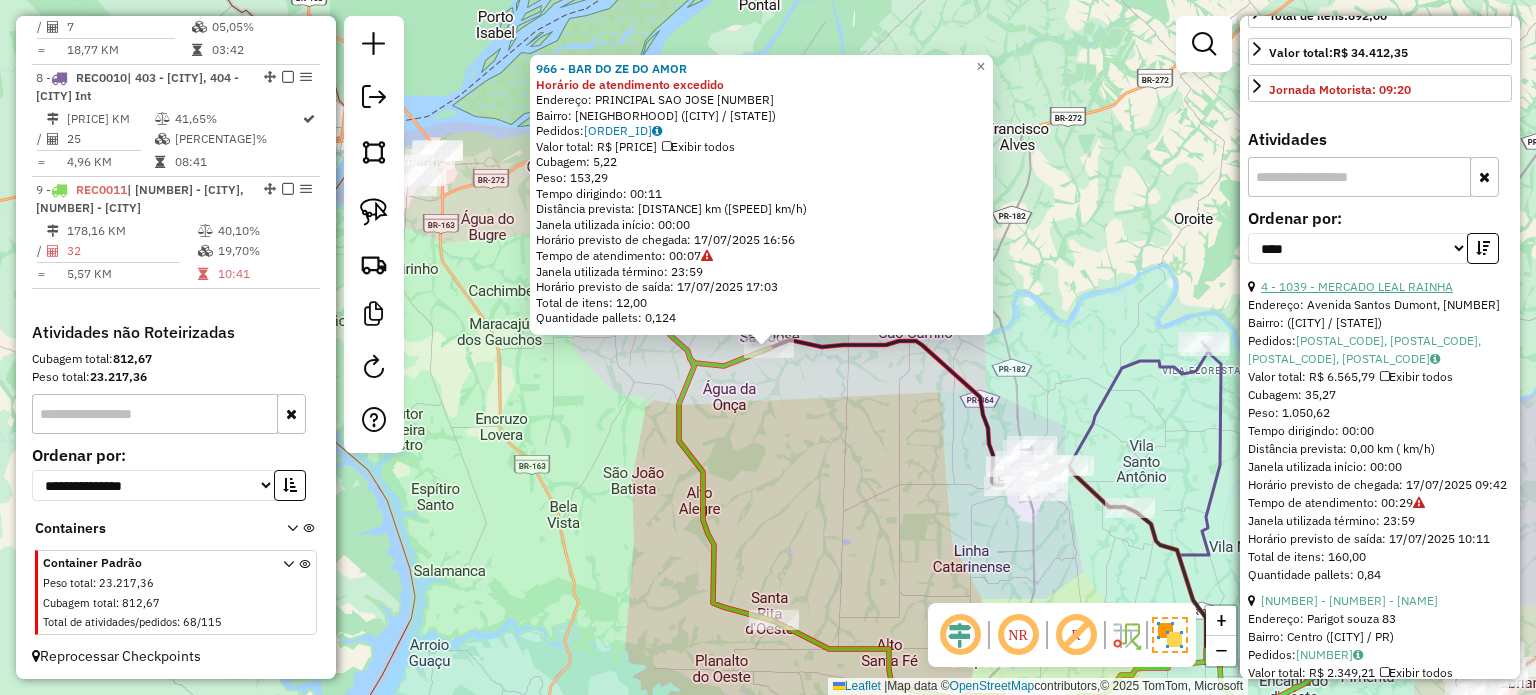 click on "4 - 1039 - MERCADO LEAL RAINHA" at bounding box center (1357, 286) 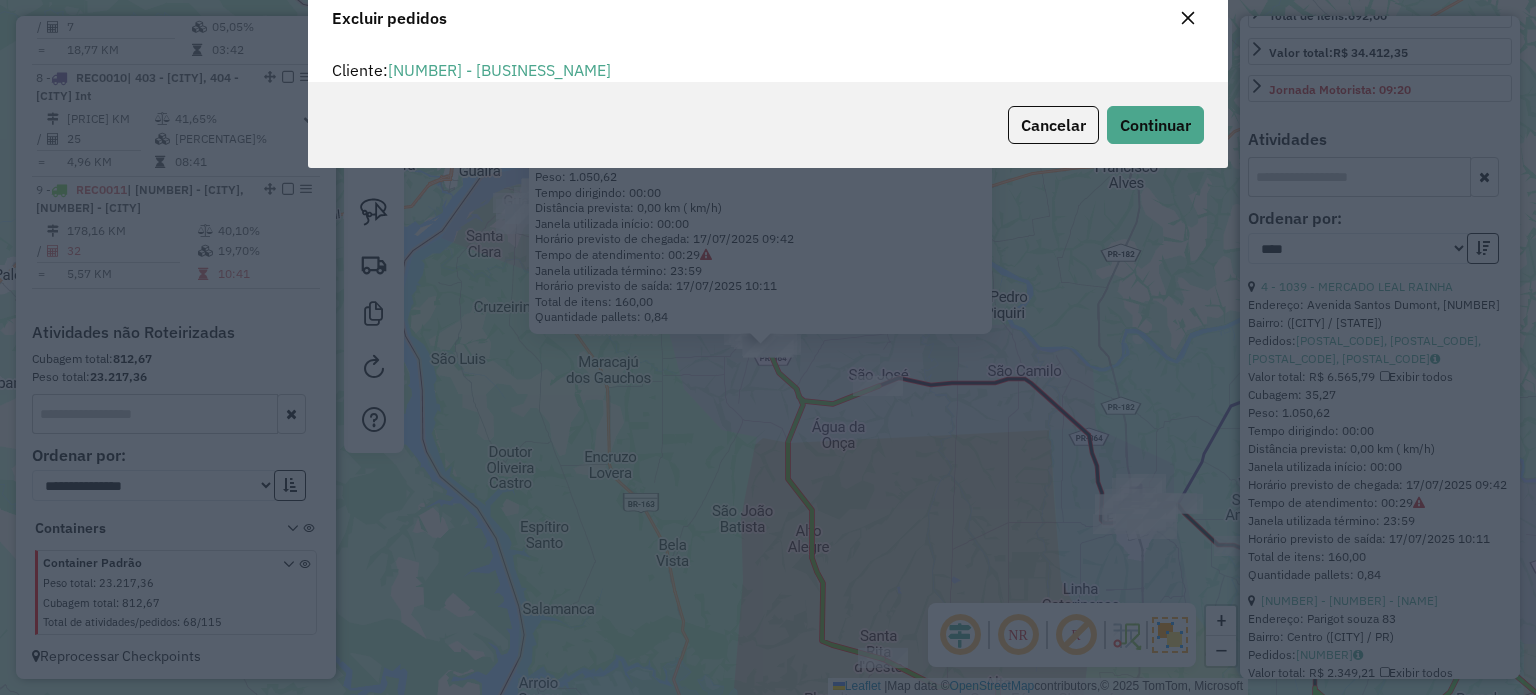 scroll, scrollTop: 69, scrollLeft: 0, axis: vertical 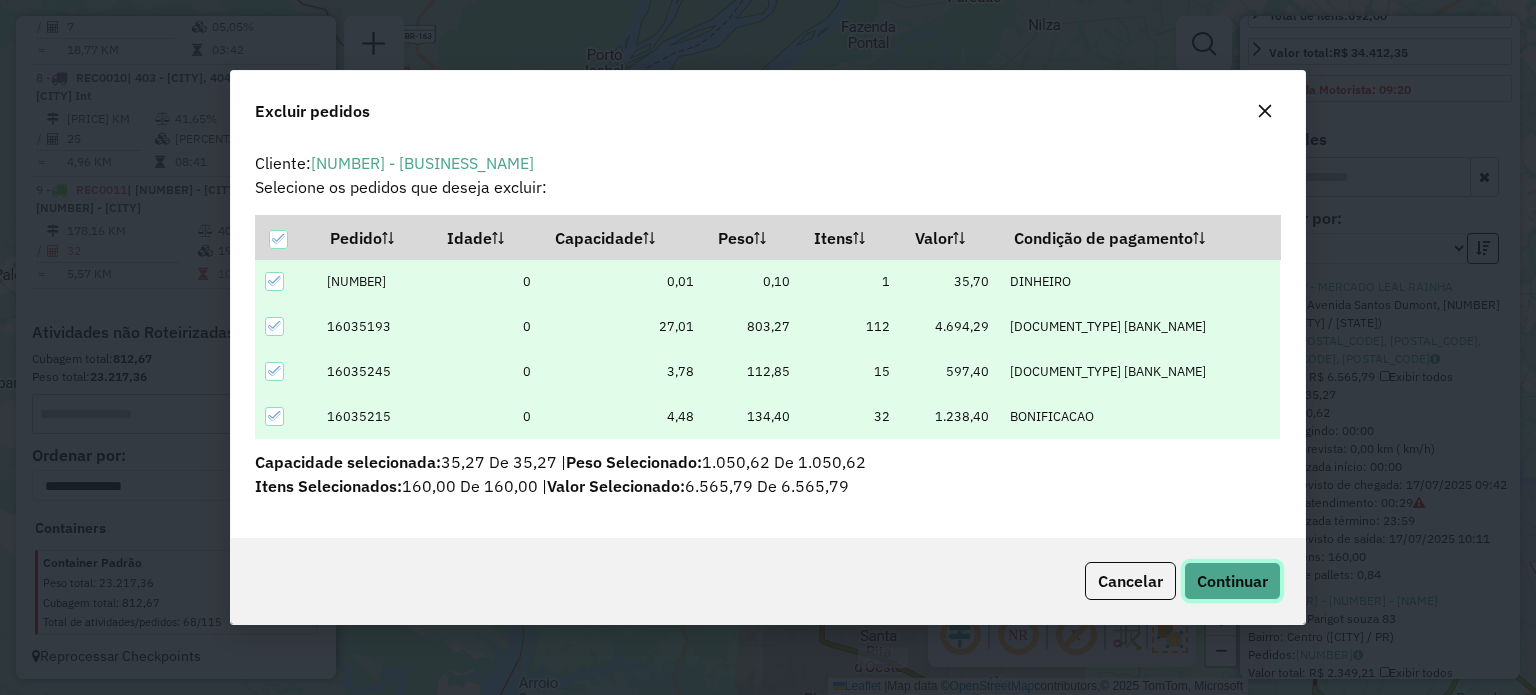 click on "Continuar" 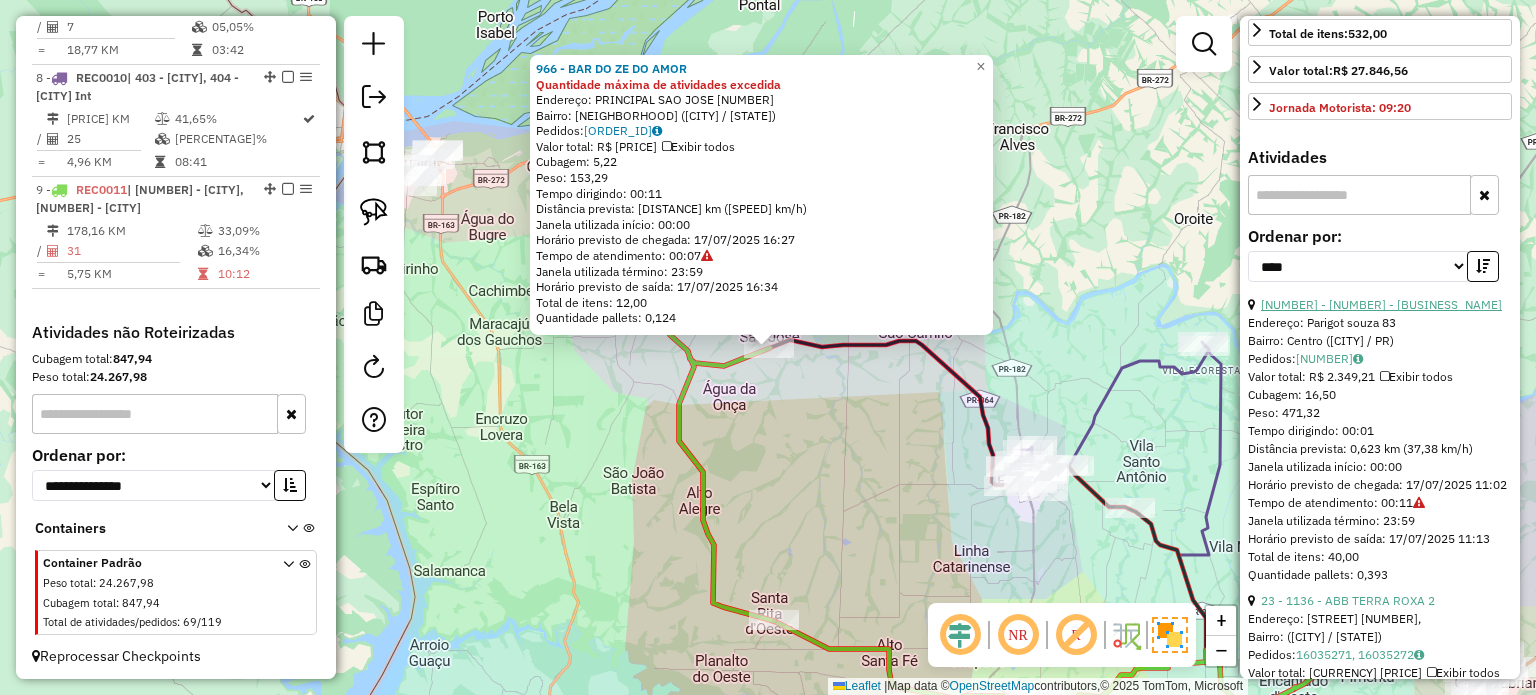 click on "10 - 1156 - BAR E MERCEARIA DO M" at bounding box center [1381, 304] 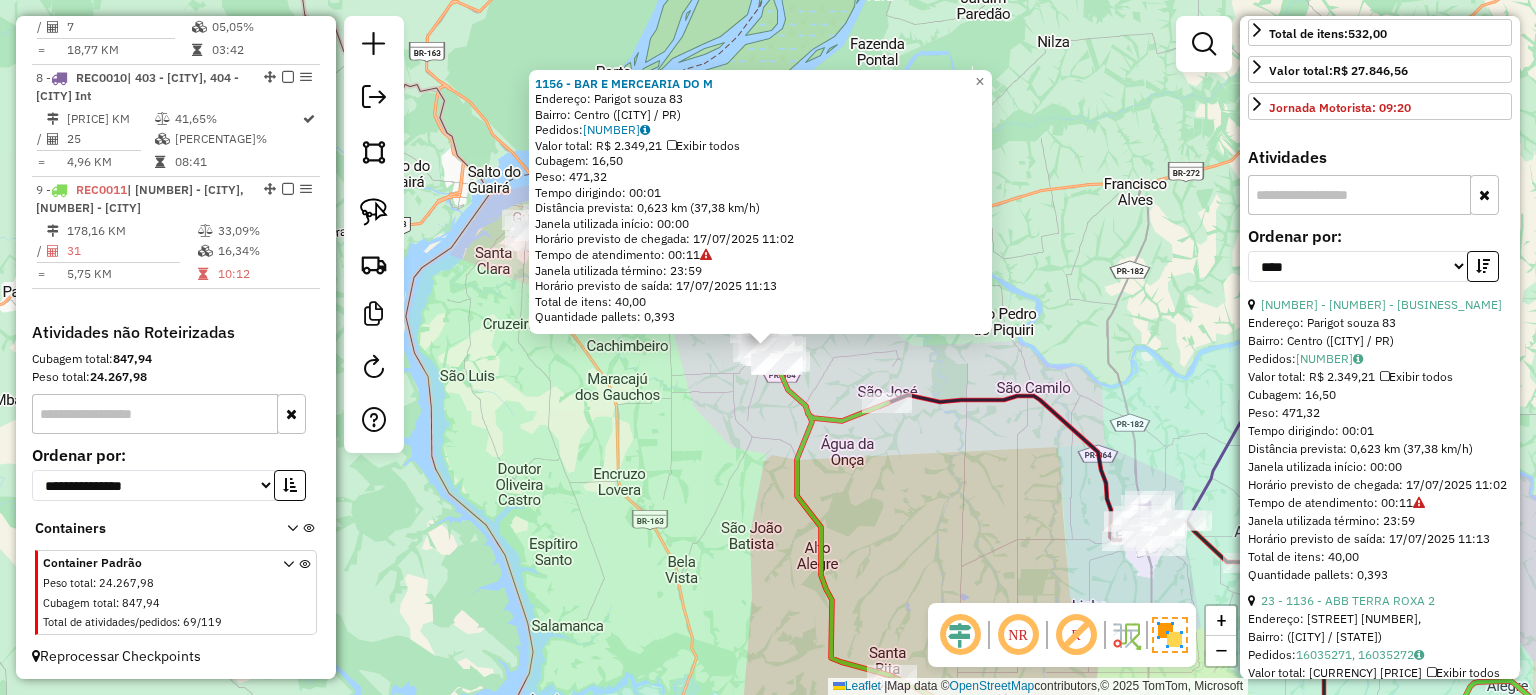 click on "1156 - BAR E MERCEARIA DO M  Endereço:  Parigot souza 83   Bairro: Centro (TERRA ROXA / PR)   Pedidos:  16035361   Valor total: R$ 2.349,21   Exibir todos   Cubagem: 16,50  Peso: 471,32  Tempo dirigindo: 00:01   Distância prevista: 0,623 km (37,38 km/h)   Janela utilizada início: 00:00   Horário previsto de chegada: 17/07/2025 11:02   Tempo de atendimento: 00:11   Janela utilizada término: 23:59   Horário previsto de saída: 17/07/2025 11:13   Total de itens: 40,00   Quantidade pallets: 0,393  × Janela de atendimento Grade de atendimento Capacidade Transportadoras Veículos Cliente Pedidos  Rotas Selecione os dias de semana para filtrar as janelas de atendimento  Seg   Ter   Qua   Qui   Sex   Sáb   Dom  Informe o período da janela de atendimento: De: Até:  Filtrar exatamente a janela do cliente  Considerar janela de atendimento padrão  Selecione os dias de semana para filtrar as grades de atendimento  Seg   Ter   Qua   Qui   Sex   Sáb   Dom   Considerar clientes sem dia de atendimento cadastrado +" 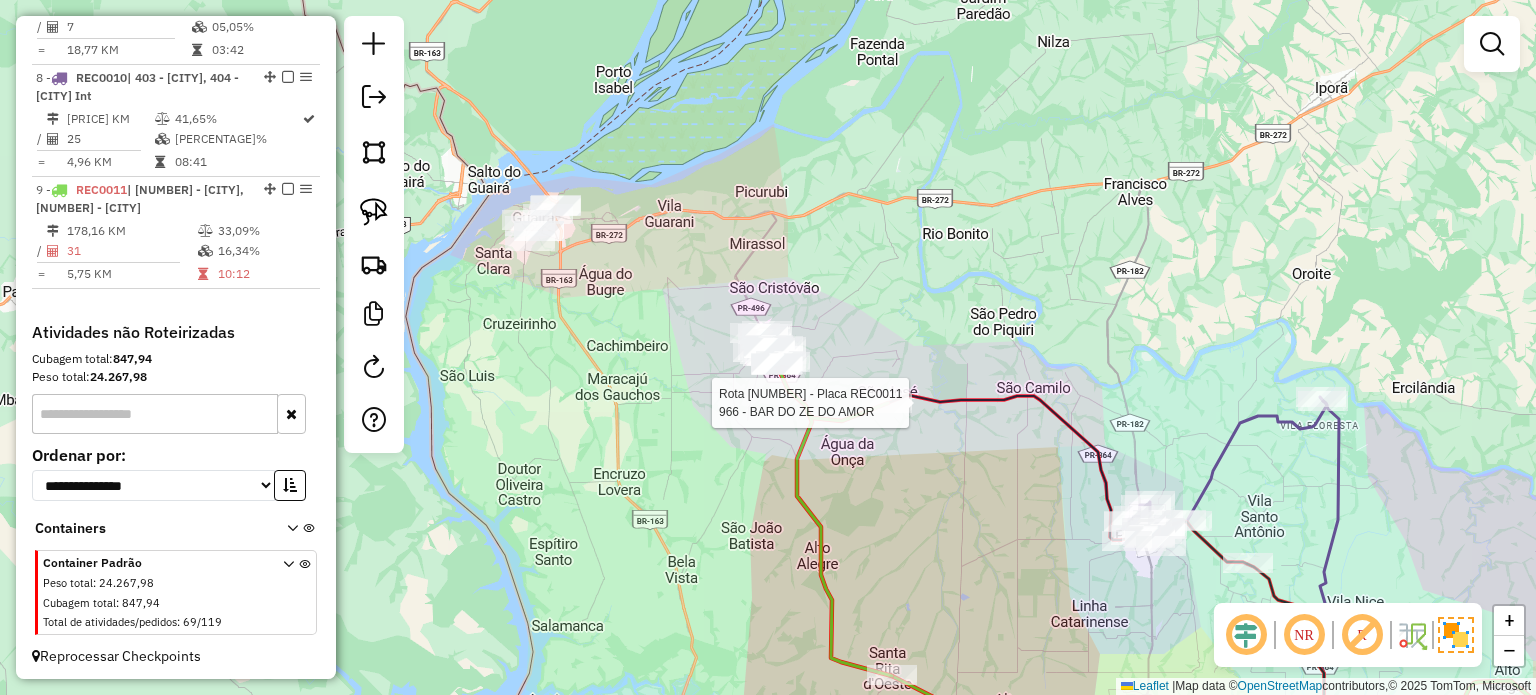 select on "*********" 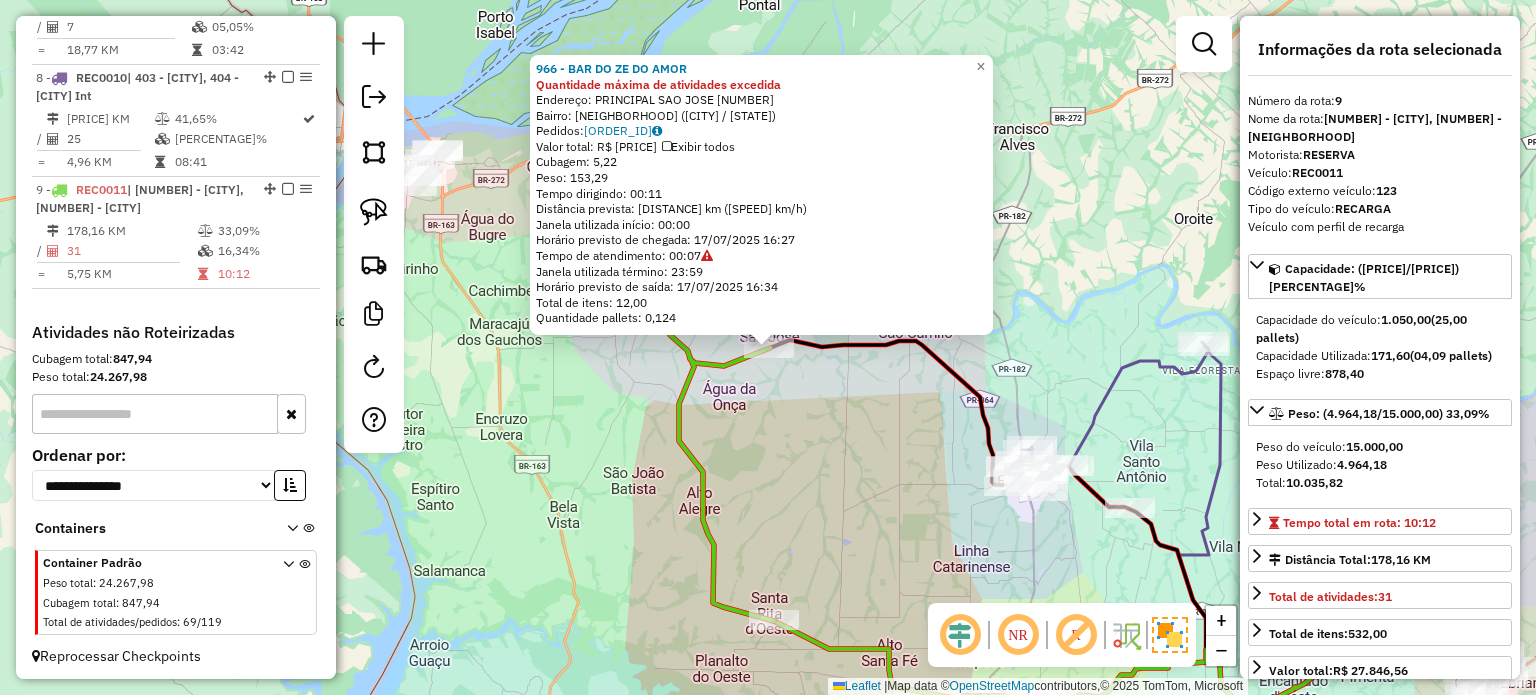 click on "966 - BAR DO ZE DO AMOR Quantidade máxima de atividades excedida  Endereço:  PRINCIPAL SAO JOSE 12   Bairro: Sao Jose (TERRA ROXA / PR)   Pedidos:  16035346   Valor total: R$ 620,02   Exibir todos   Cubagem: 5,22  Peso: 153,29  Tempo dirigindo: 00:11   Distância prevista: 10,042 km (54,77 km/h)   Janela utilizada início: 00:00   Horário previsto de chegada: 17/07/2025 16:27   Tempo de atendimento: 00:07   Janela utilizada término: 23:59   Horário previsto de saída: 17/07/2025 16:34   Total de itens: 12,00   Quantidade pallets: 0,124  × Janela de atendimento Grade de atendimento Capacidade Transportadoras Veículos Cliente Pedidos  Rotas Selecione os dias de semana para filtrar as janelas de atendimento  Seg   Ter   Qua   Qui   Sex   Sáb   Dom  Informe o período da janela de atendimento: De: Até:  Filtrar exatamente a janela do cliente  Considerar janela de atendimento padrão  Selecione os dias de semana para filtrar as grades de atendimento  Seg   Ter   Qua   Qui   Sex   Sáb   Dom   De:   Até:" 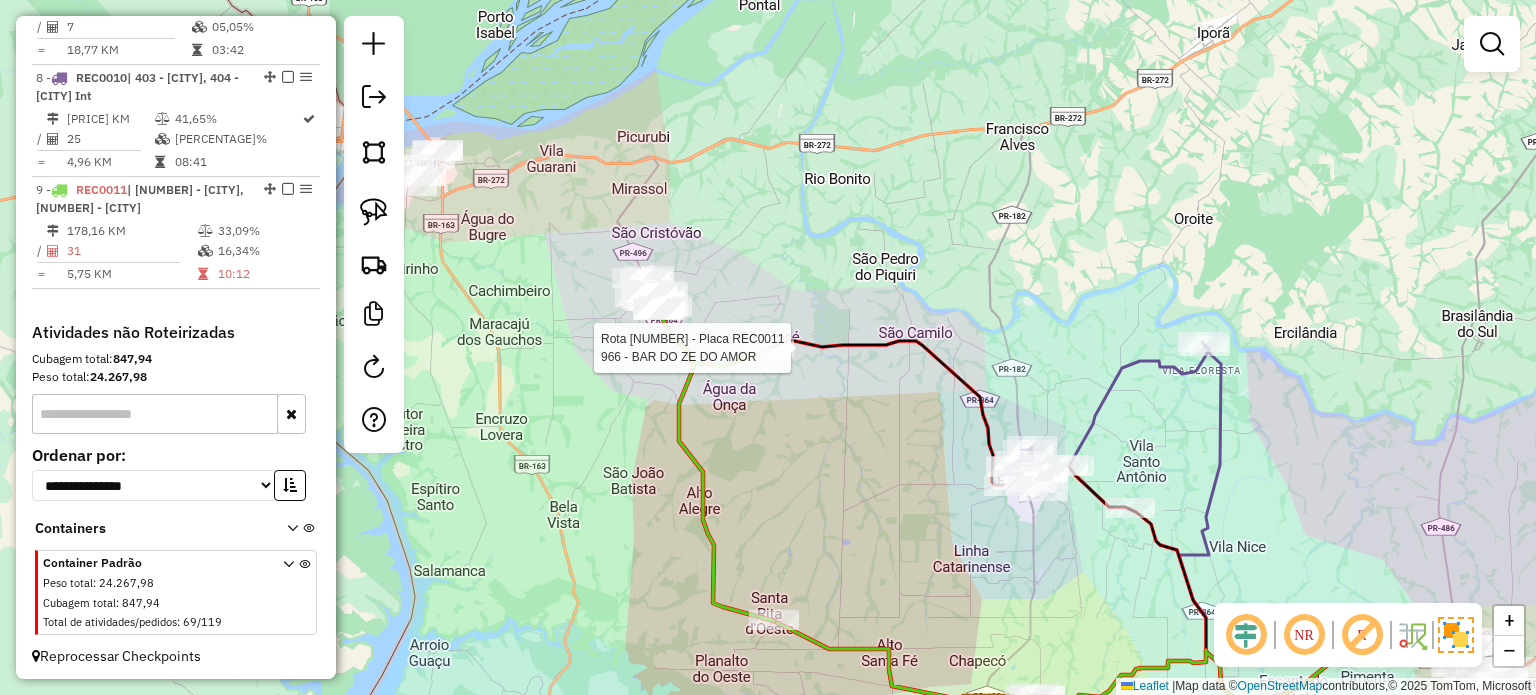 select on "*********" 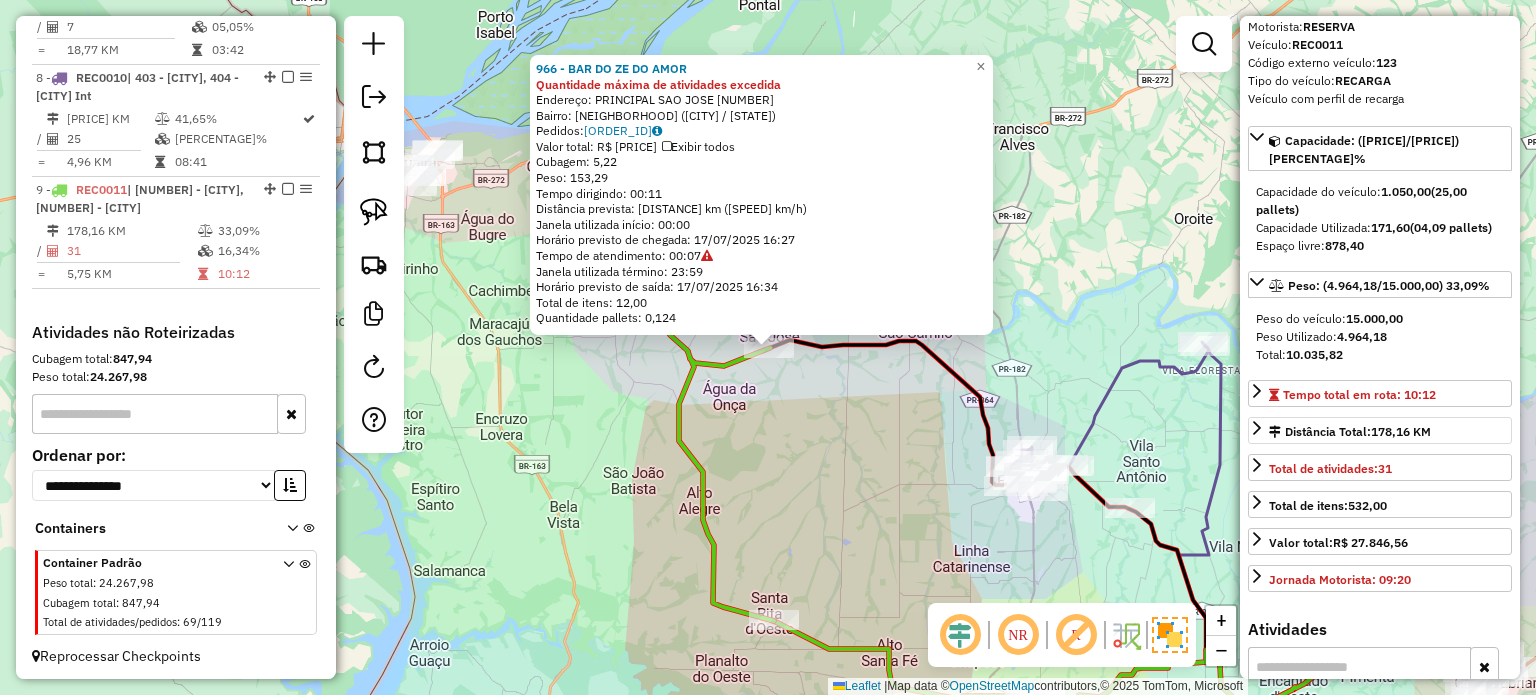 scroll, scrollTop: 400, scrollLeft: 0, axis: vertical 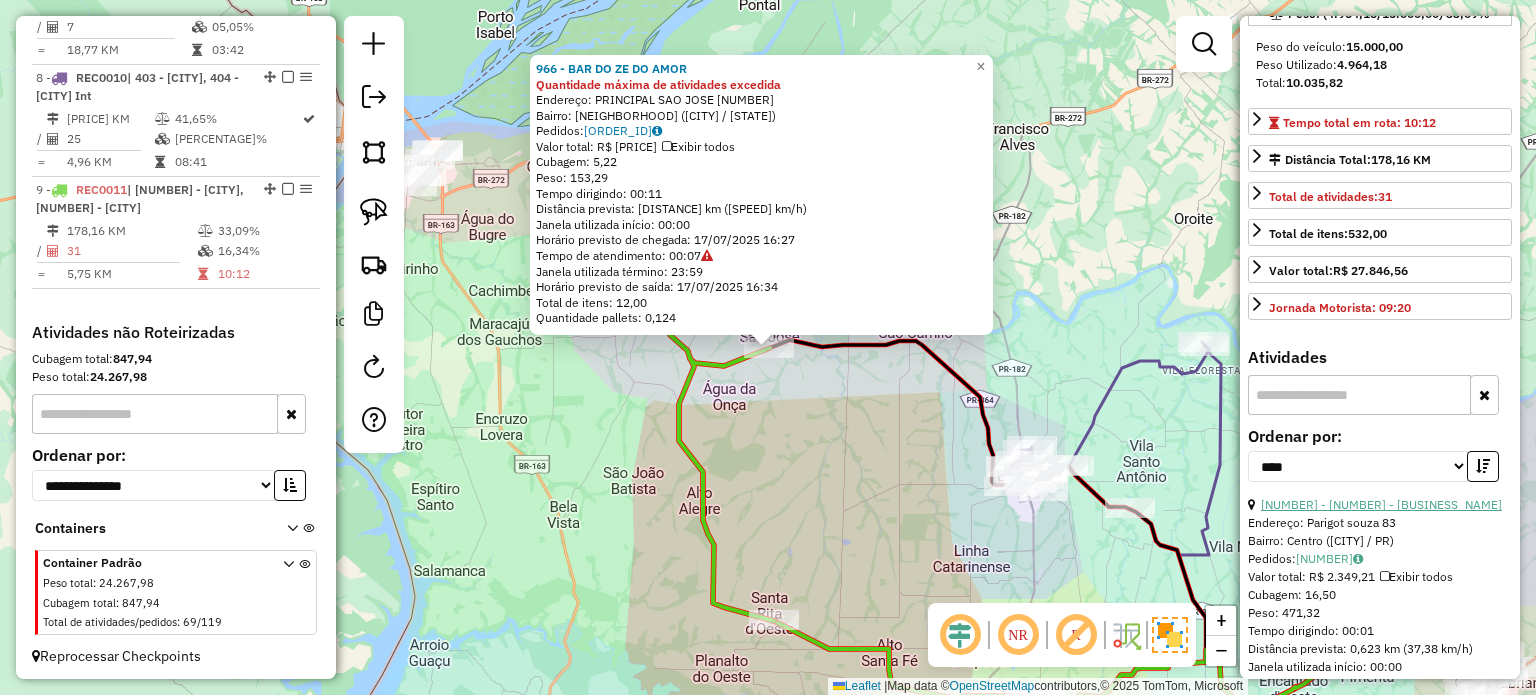 click on "10 - 1156 - BAR E MERCEARIA DO M" at bounding box center (1381, 504) 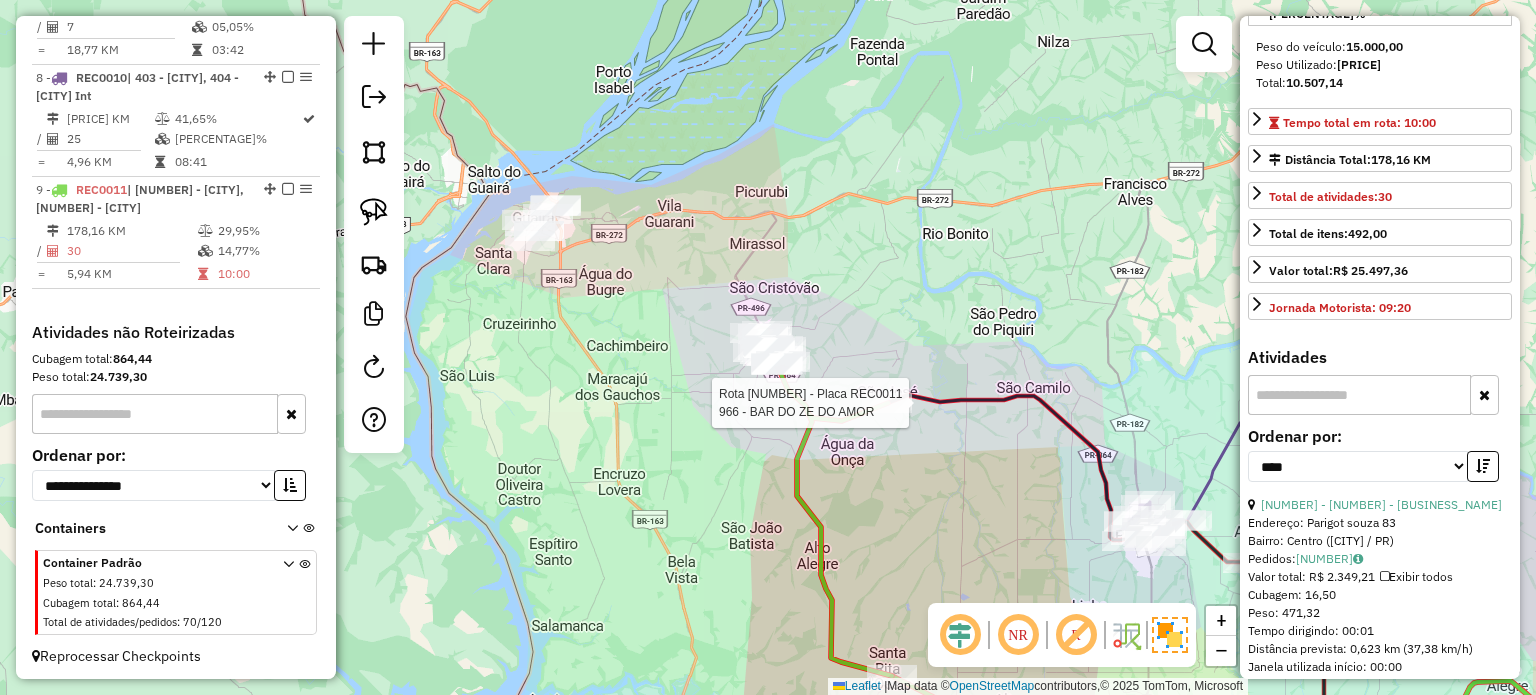 click 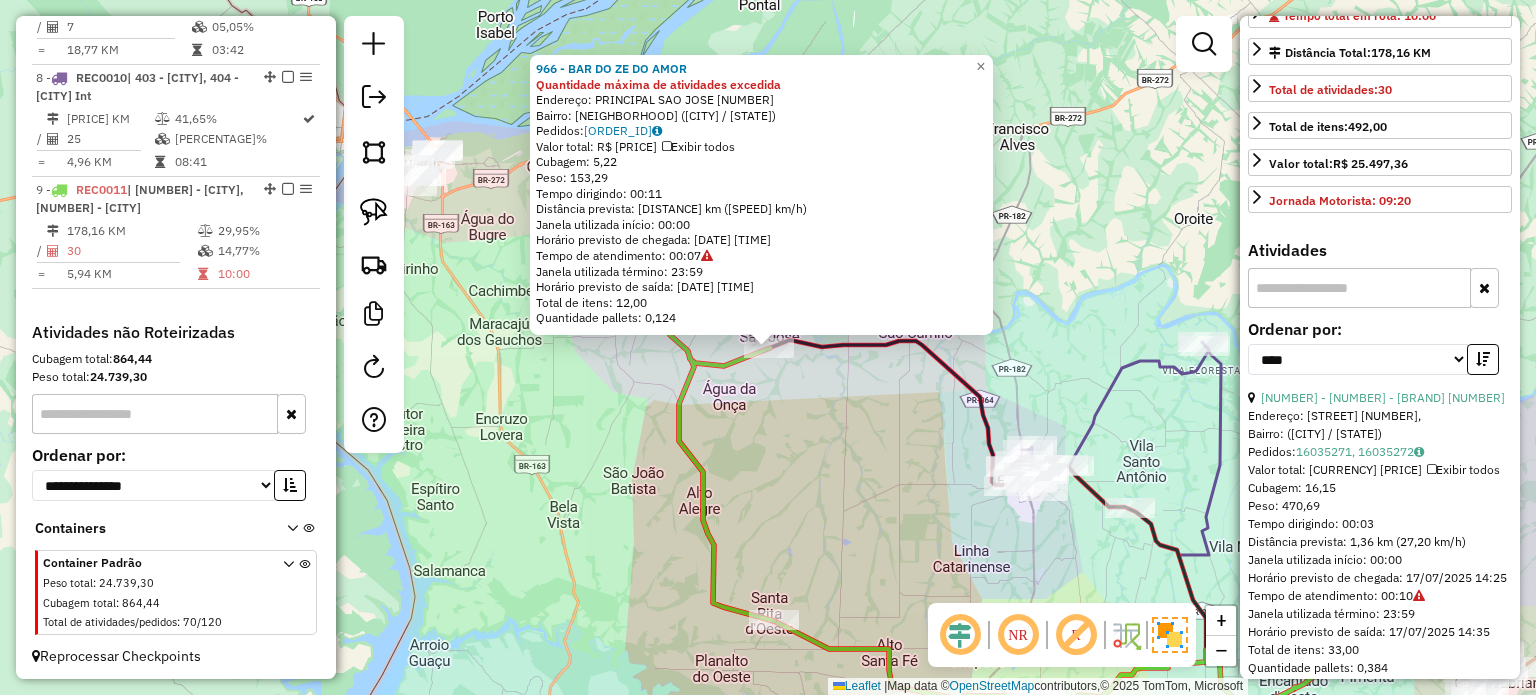 scroll, scrollTop: 600, scrollLeft: 0, axis: vertical 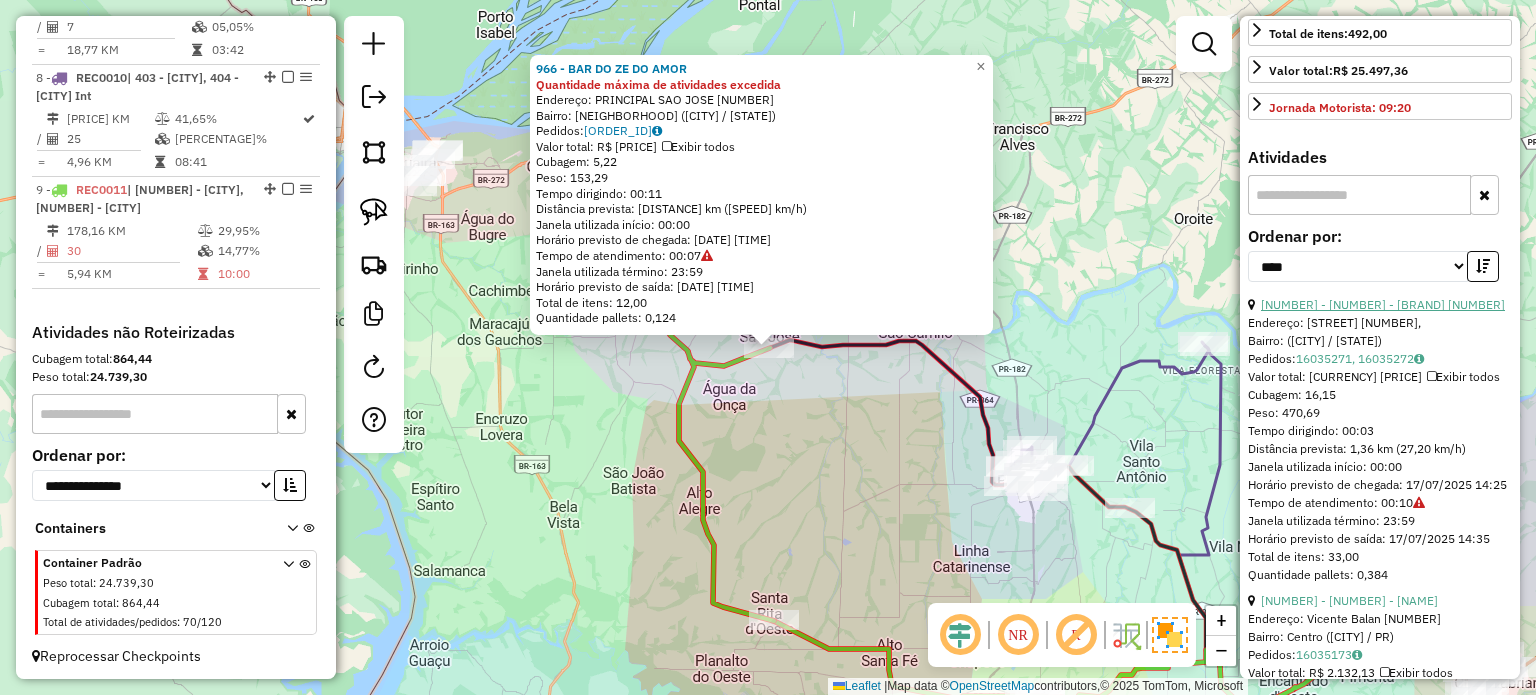 click on "22 - 1136 - ABB TERRA ROXA   2" at bounding box center (1383, 304) 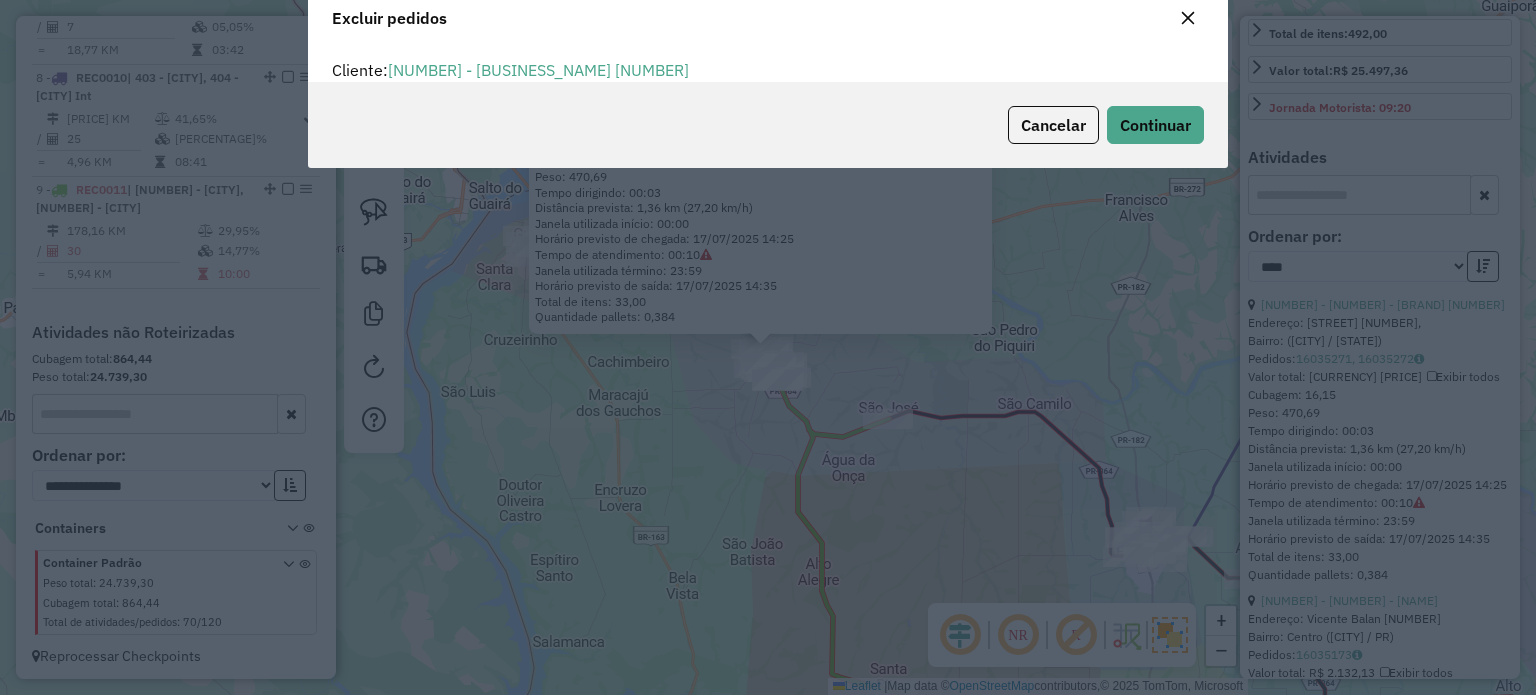 scroll, scrollTop: 69, scrollLeft: 0, axis: vertical 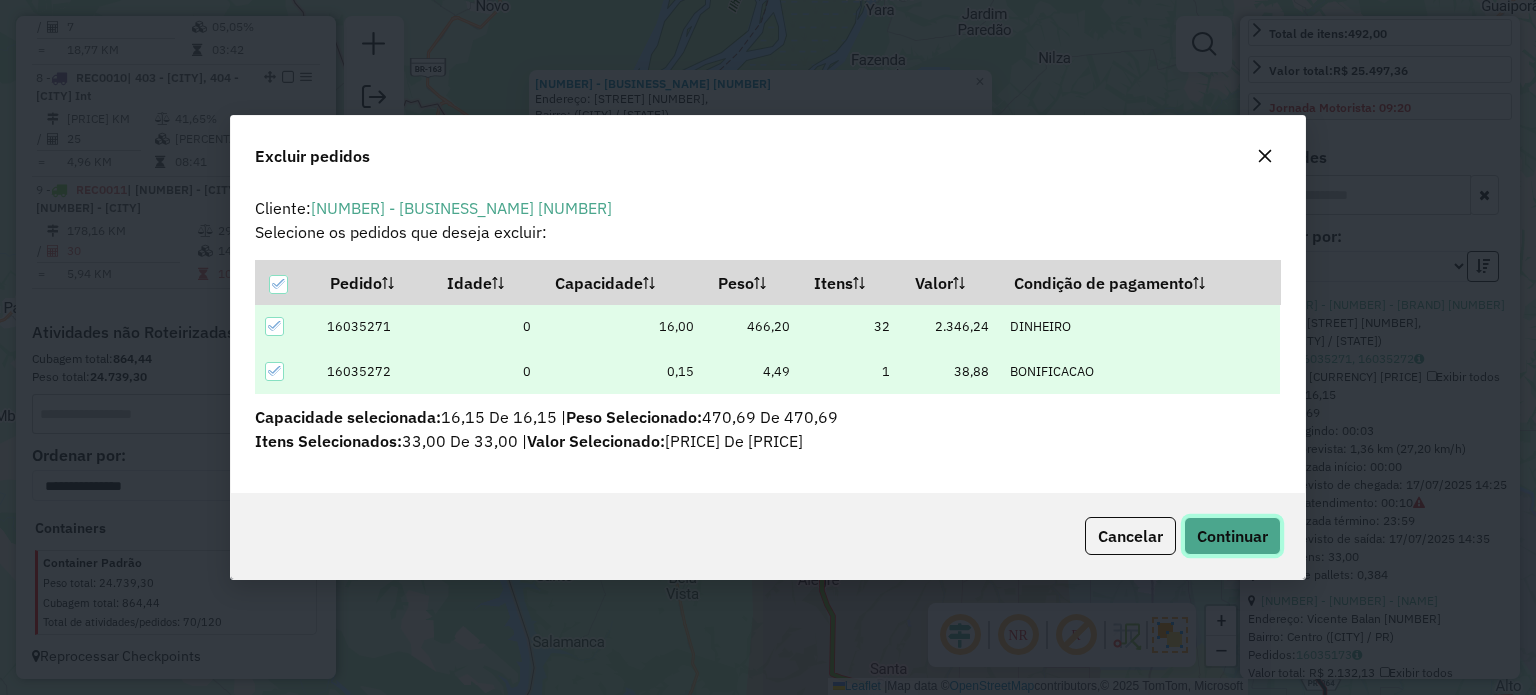 click on "Continuar" 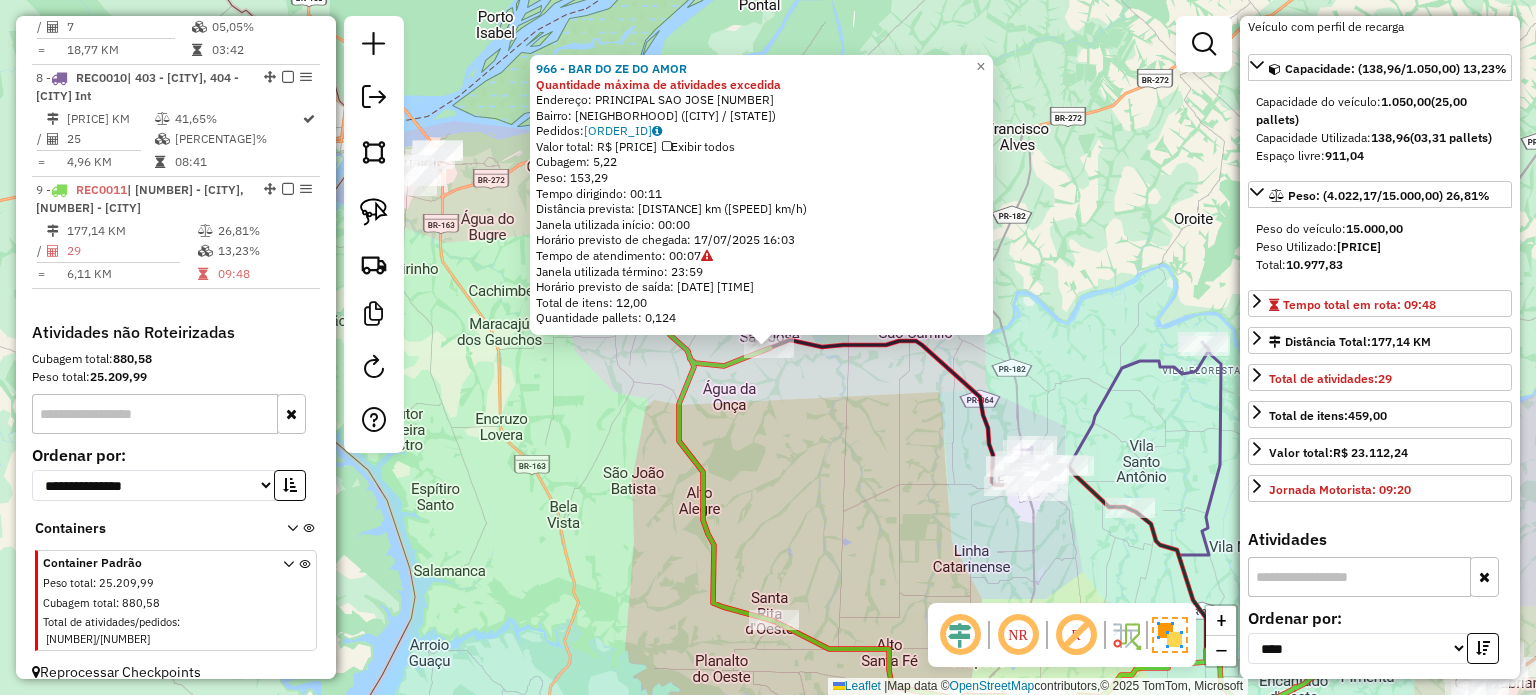 scroll, scrollTop: 300, scrollLeft: 0, axis: vertical 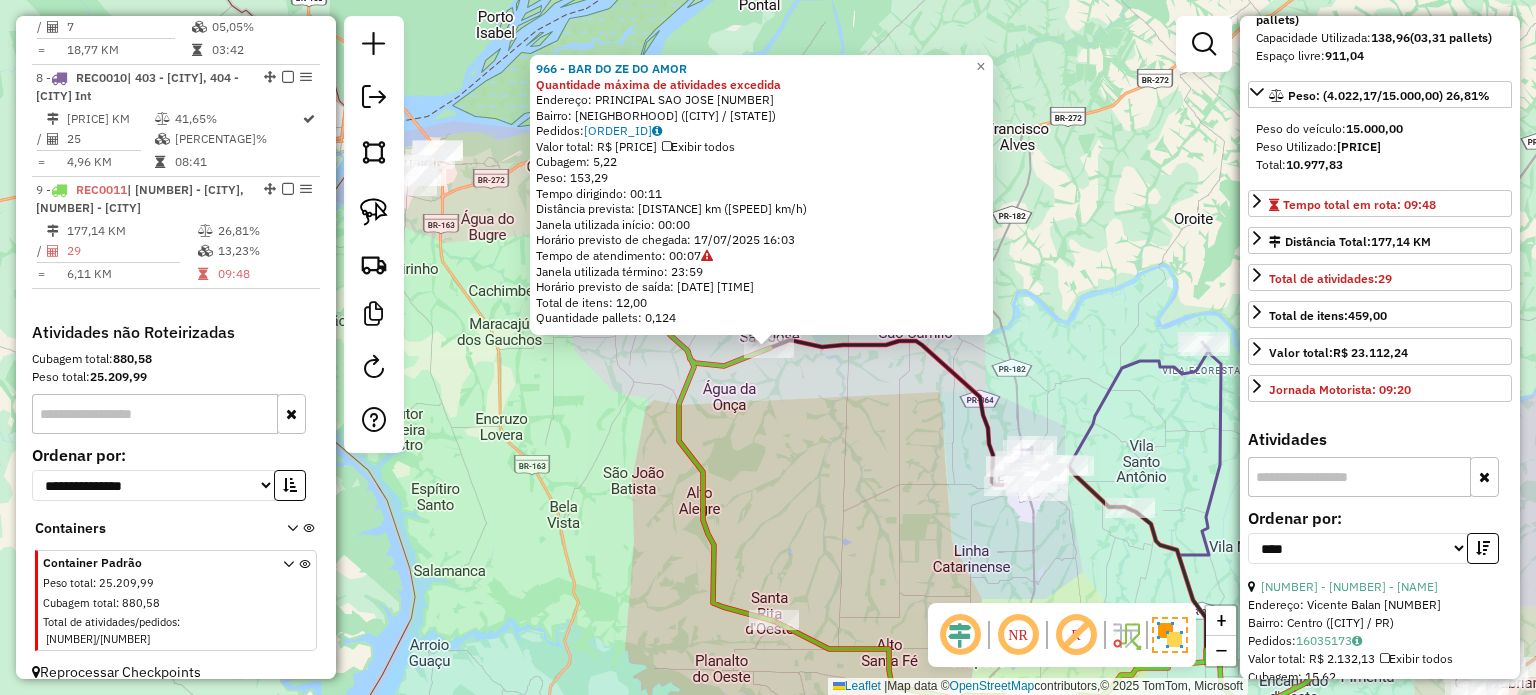 click on "966 - BAR DO ZE DO AMOR Quantidade máxima de atividades excedida  Endereço:  PRINCIPAL SAO JOSE 12   Bairro: Sao Jose (TERRA ROXA / PR)   Pedidos:  16035346   Valor total: R$ 620,02   Exibir todos   Cubagem: 5,22  Peso: 153,29  Tempo dirigindo: 00:11   Distância prevista: 10,042 km (54,77 km/h)   Janela utilizada início: 00:00   Horário previsto de chegada: 17/07/2025 16:03   Tempo de atendimento: 00:07   Janela utilizada término: 23:59   Horário previsto de saída: 17/07/2025 16:10   Total de itens: 12,00   Quantidade pallets: 0,124  × Janela de atendimento Grade de atendimento Capacidade Transportadoras Veículos Cliente Pedidos  Rotas Selecione os dias de semana para filtrar as janelas de atendimento  Seg   Ter   Qua   Qui   Sex   Sáb   Dom  Informe o período da janela de atendimento: De: Até:  Filtrar exatamente a janela do cliente  Considerar janela de atendimento padrão  Selecione os dias de semana para filtrar as grades de atendimento  Seg   Ter   Qua   Qui   Sex   Sáb   Dom   De:   Até:" 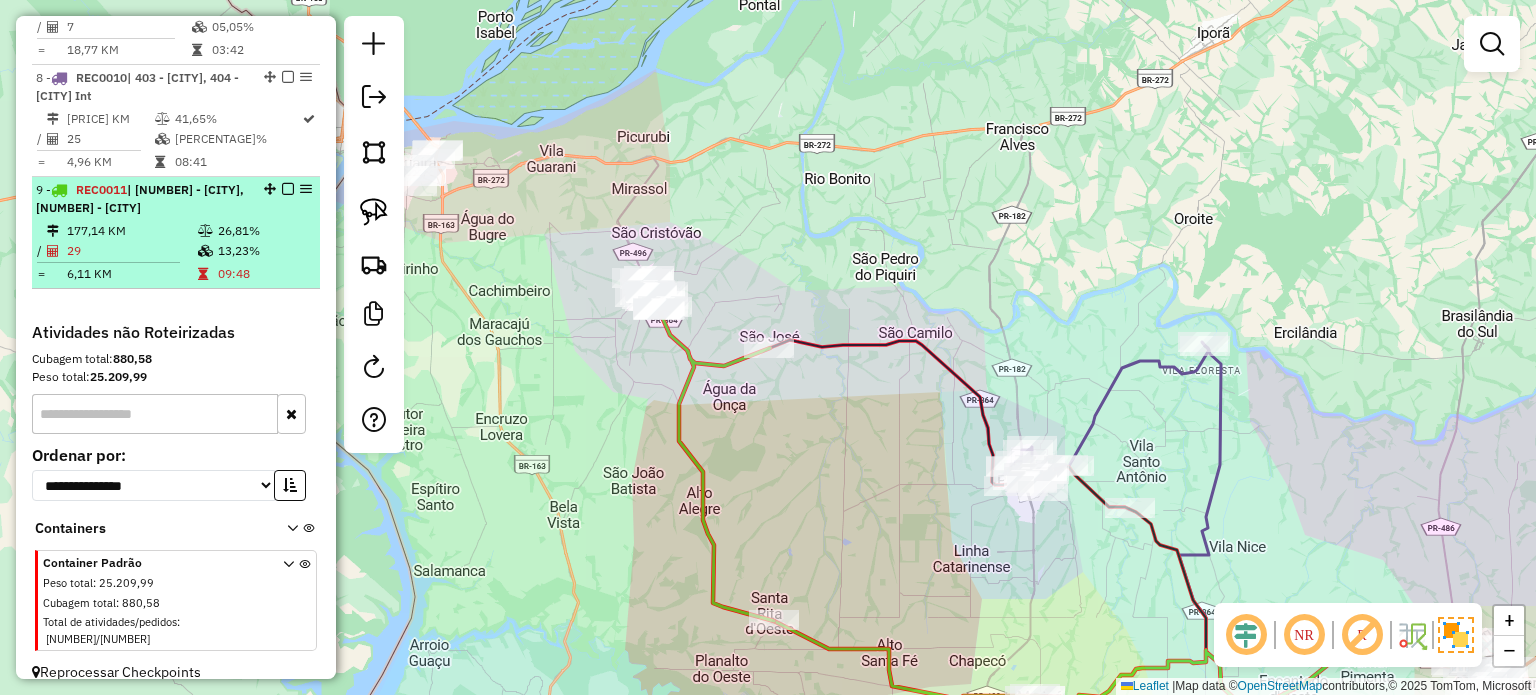 click at bounding box center (288, 189) 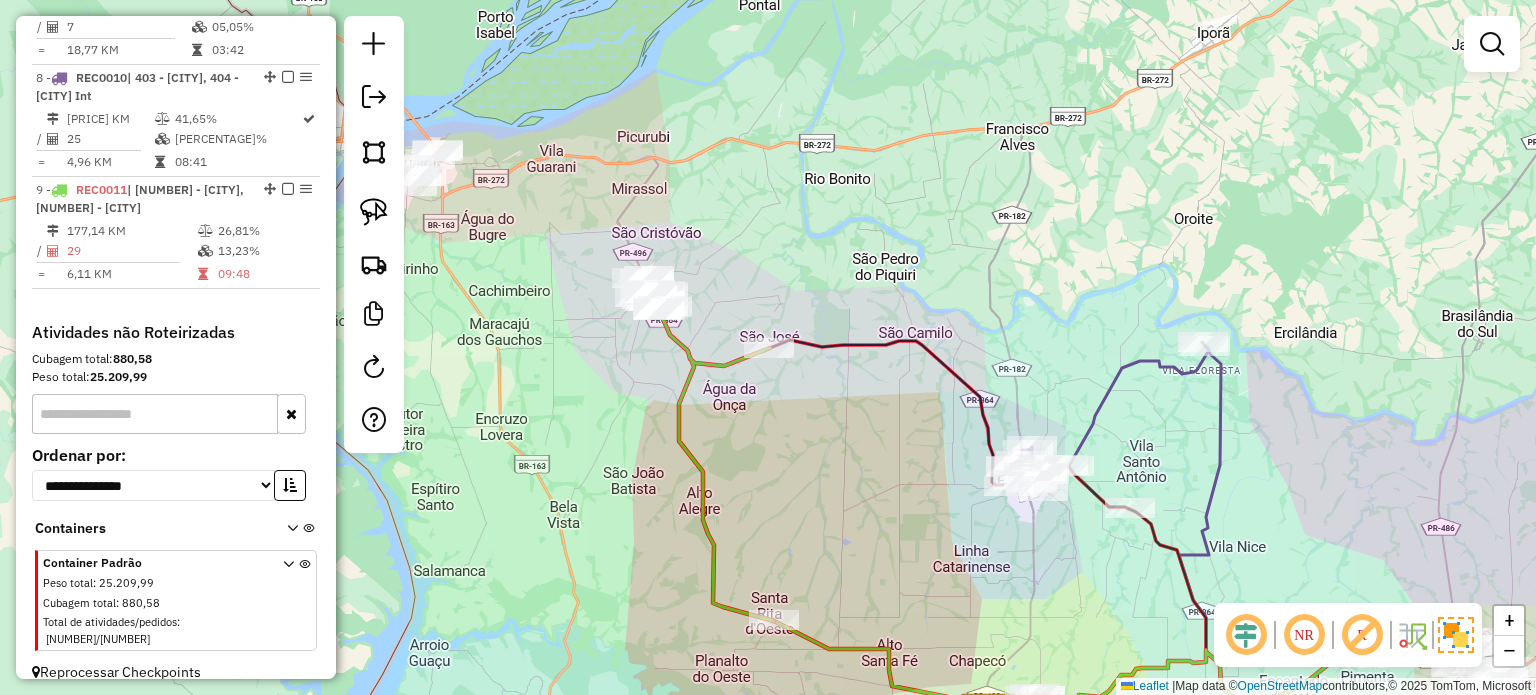 scroll, scrollTop: 1432, scrollLeft: 0, axis: vertical 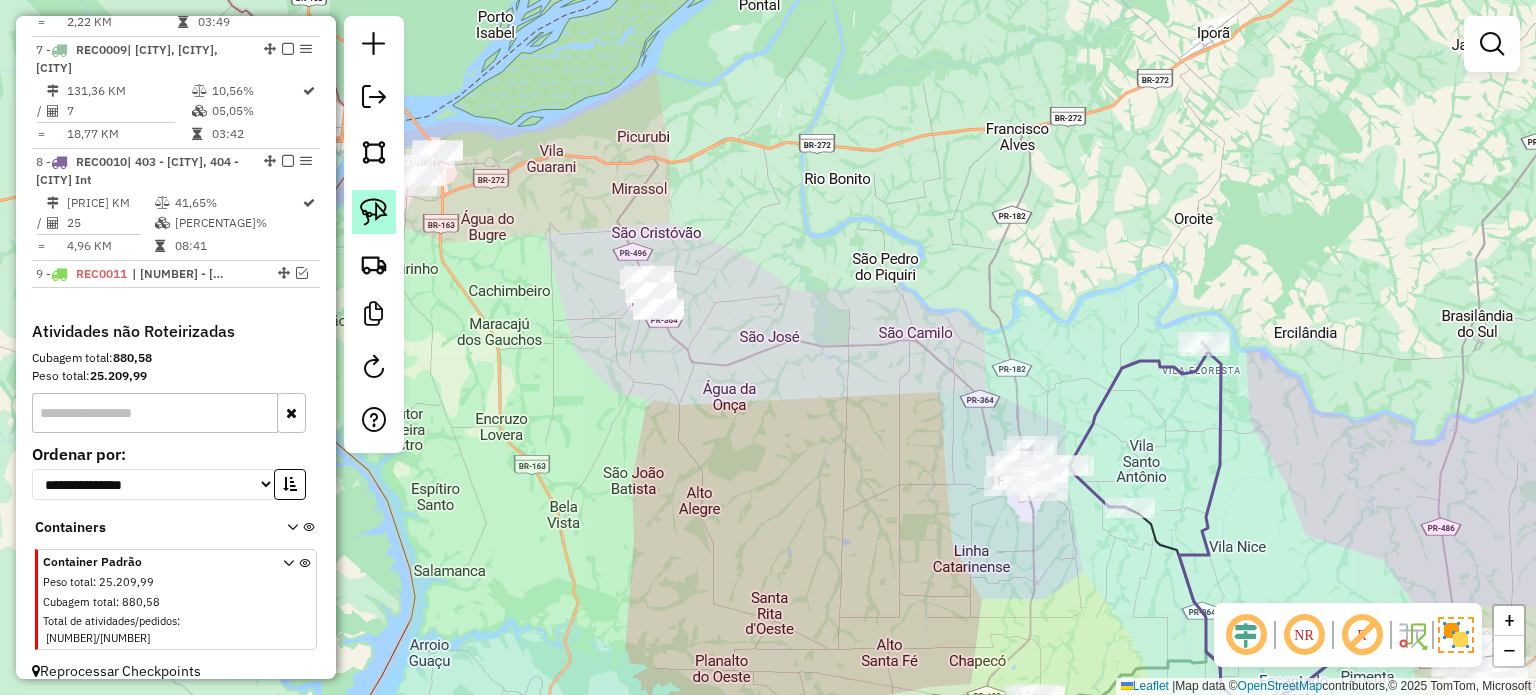 click 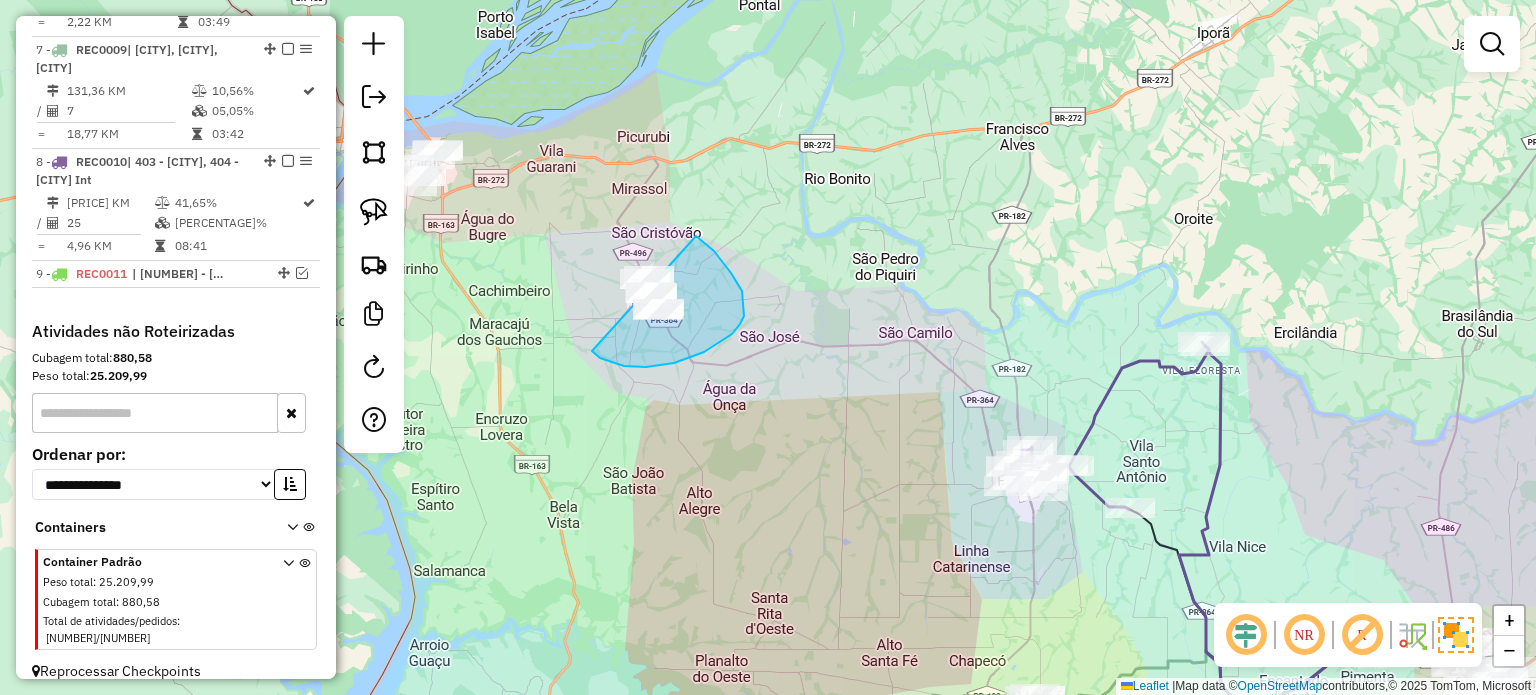 drag, startPoint x: 732, startPoint y: 334, endPoint x: 617, endPoint y: 218, distance: 163.3432 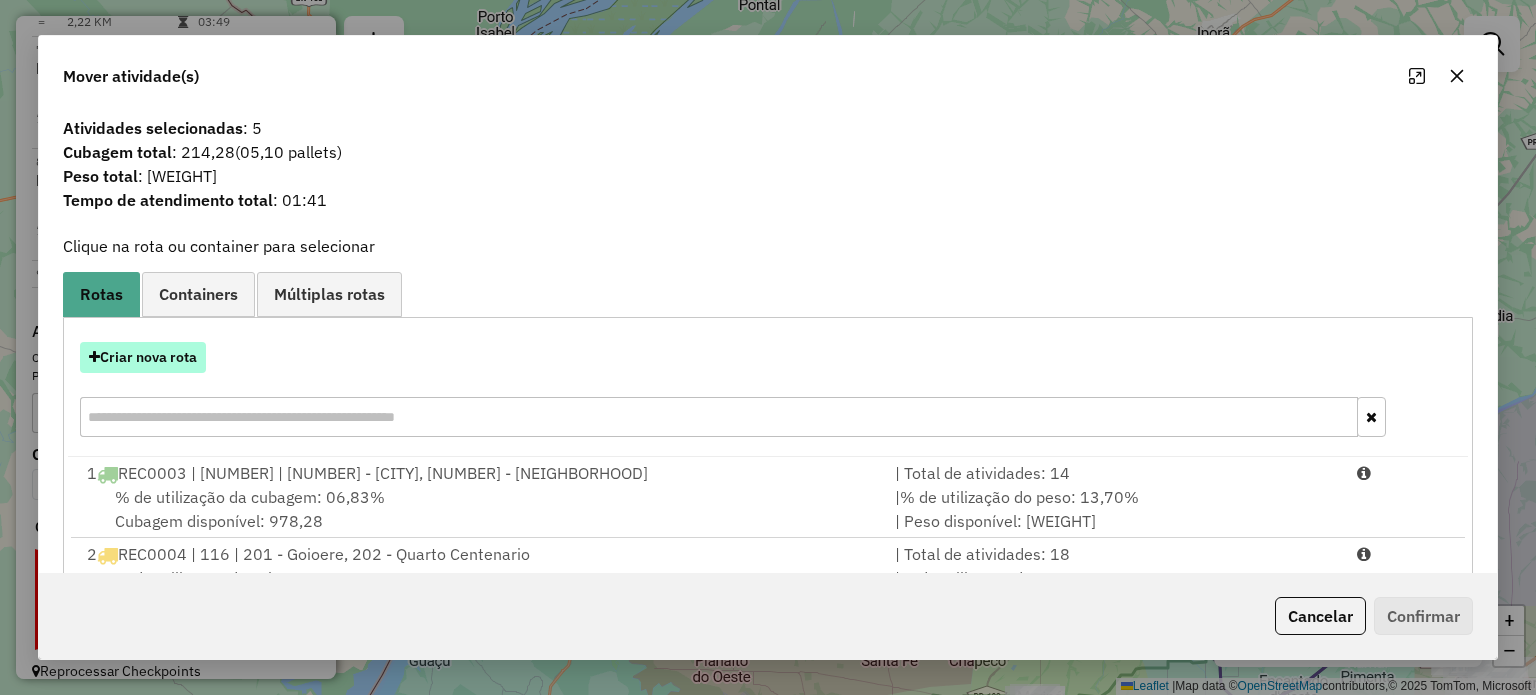 click on "Criar nova rota" at bounding box center [143, 357] 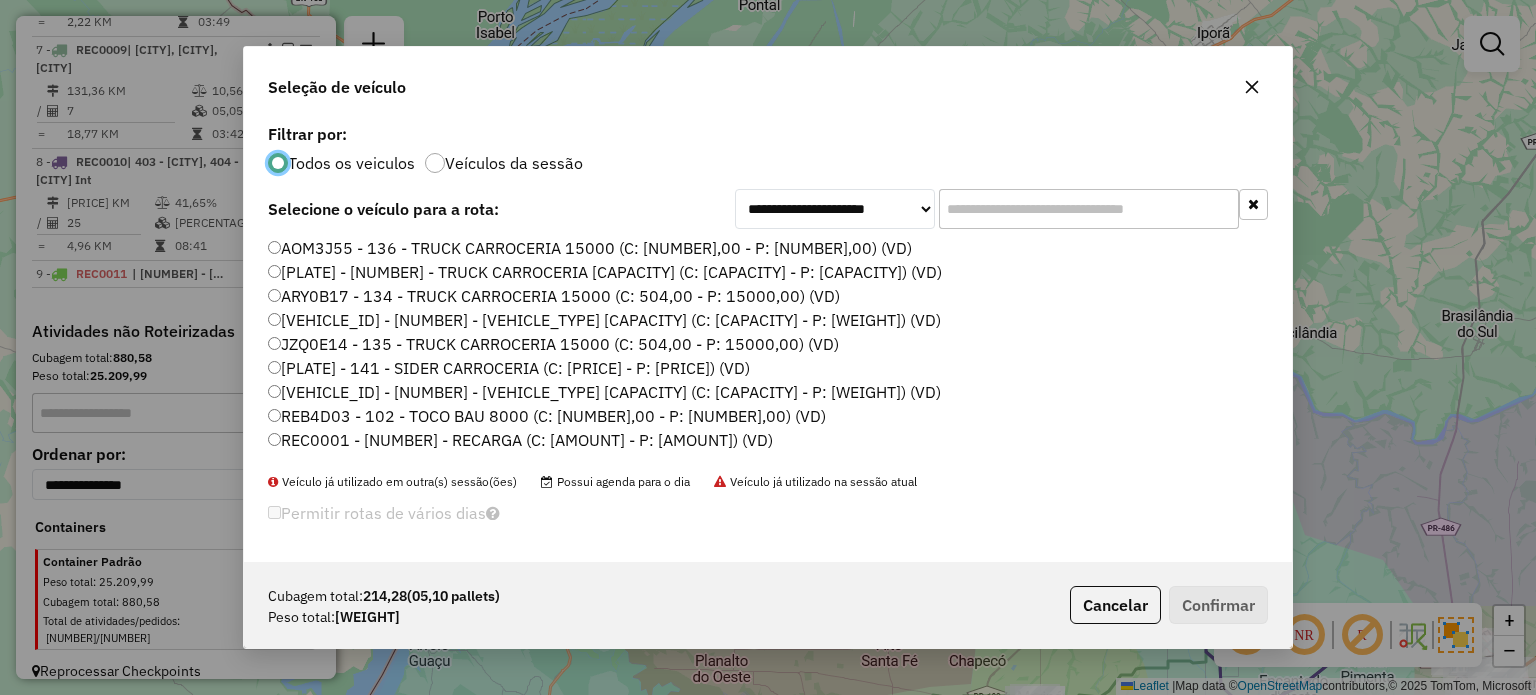 scroll, scrollTop: 10, scrollLeft: 6, axis: both 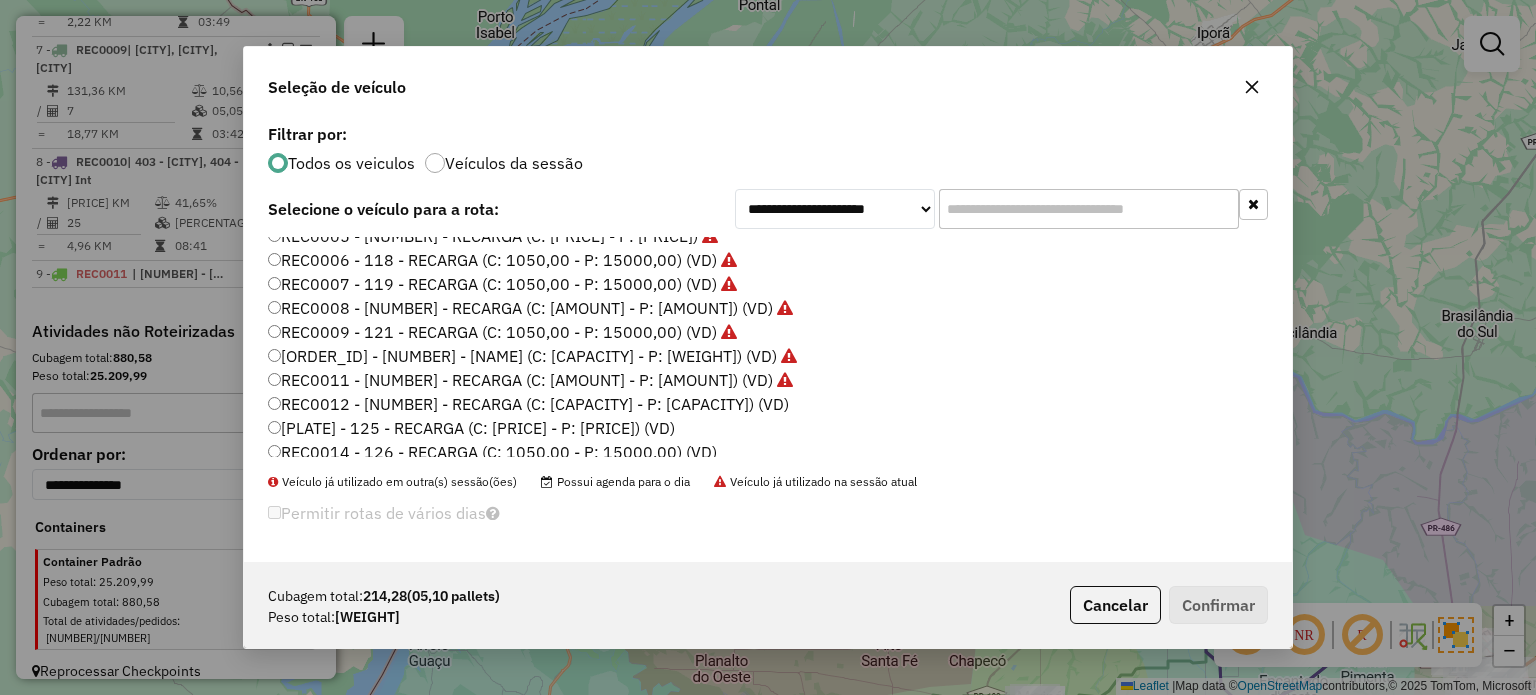 click on "REC0012 - 124 - RECARGA (C: 1050,00 - P: 15000,00) (VD)" 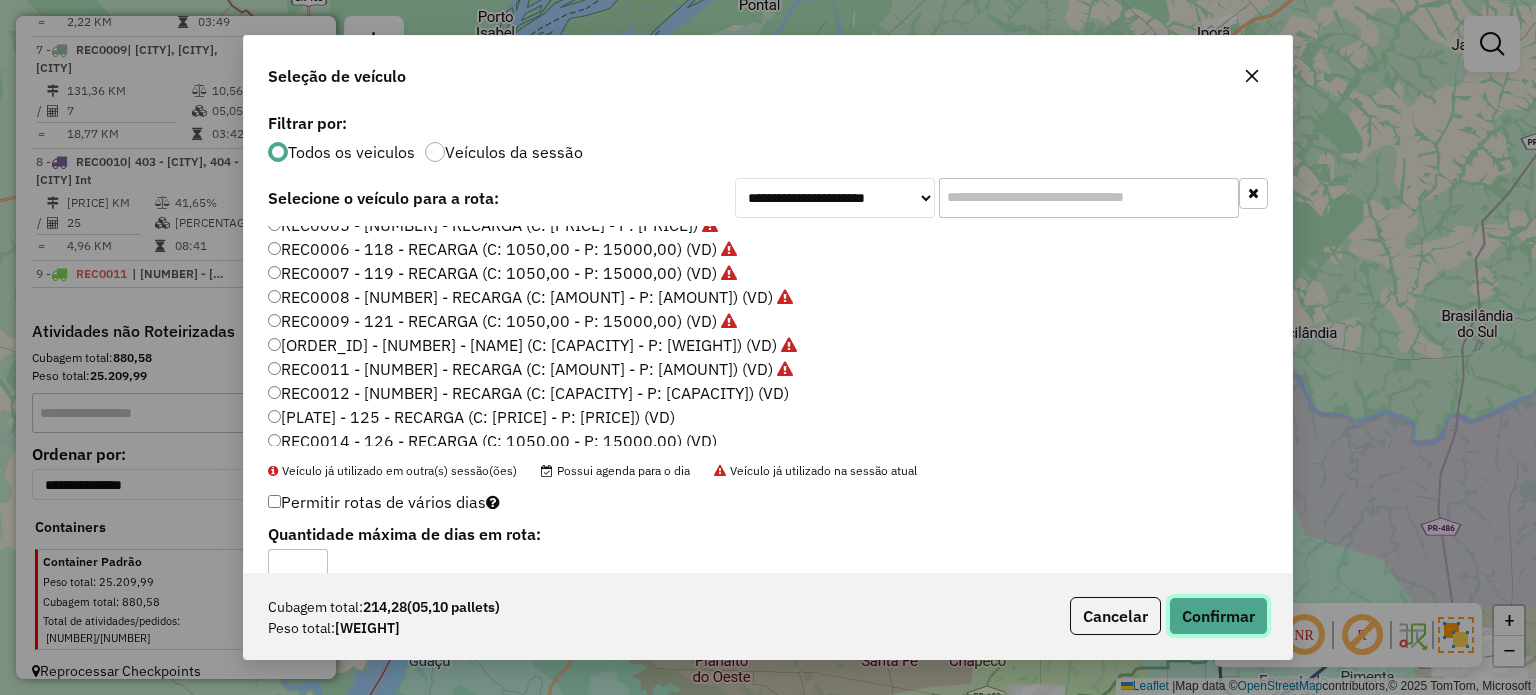 click on "Confirmar" 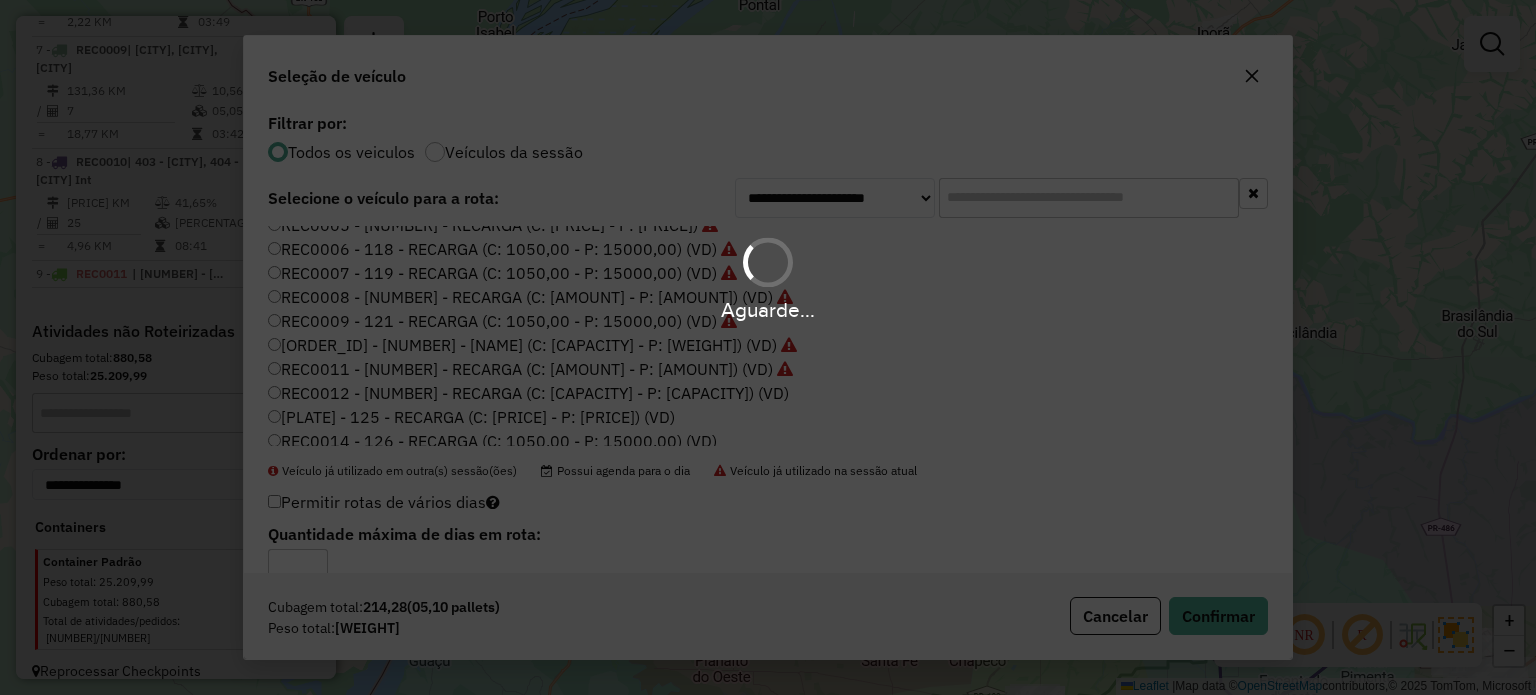 scroll, scrollTop: 1516, scrollLeft: 0, axis: vertical 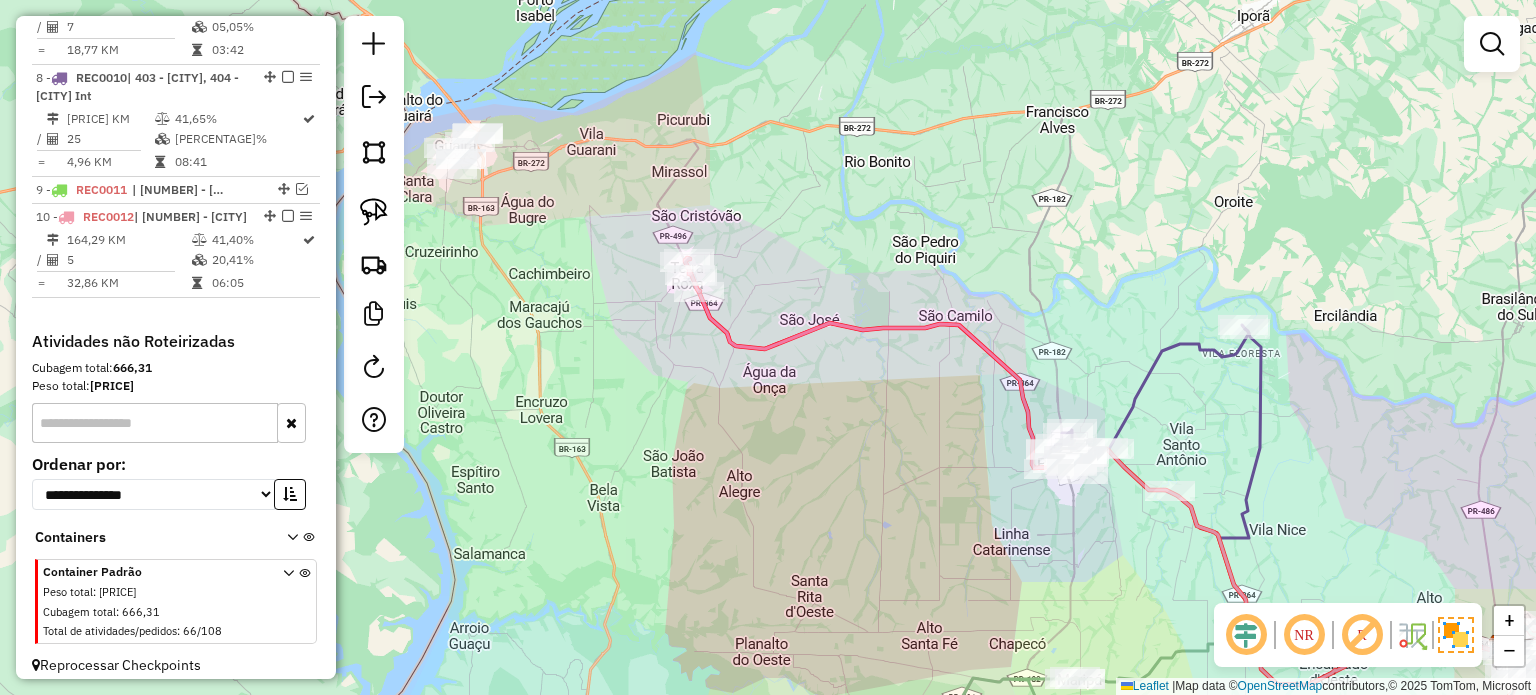 drag, startPoint x: 817, startPoint y: 433, endPoint x: 832, endPoint y: 400, distance: 36.249138 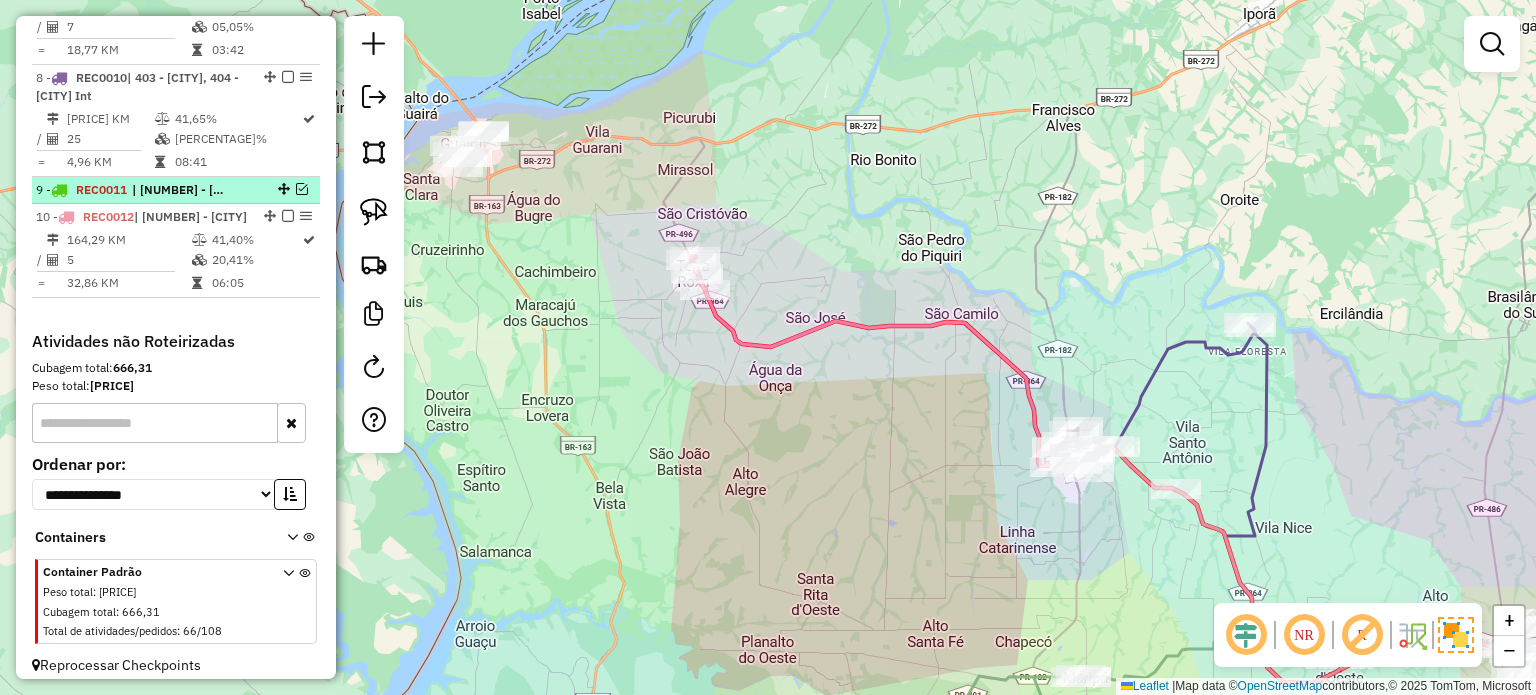 click at bounding box center [302, 189] 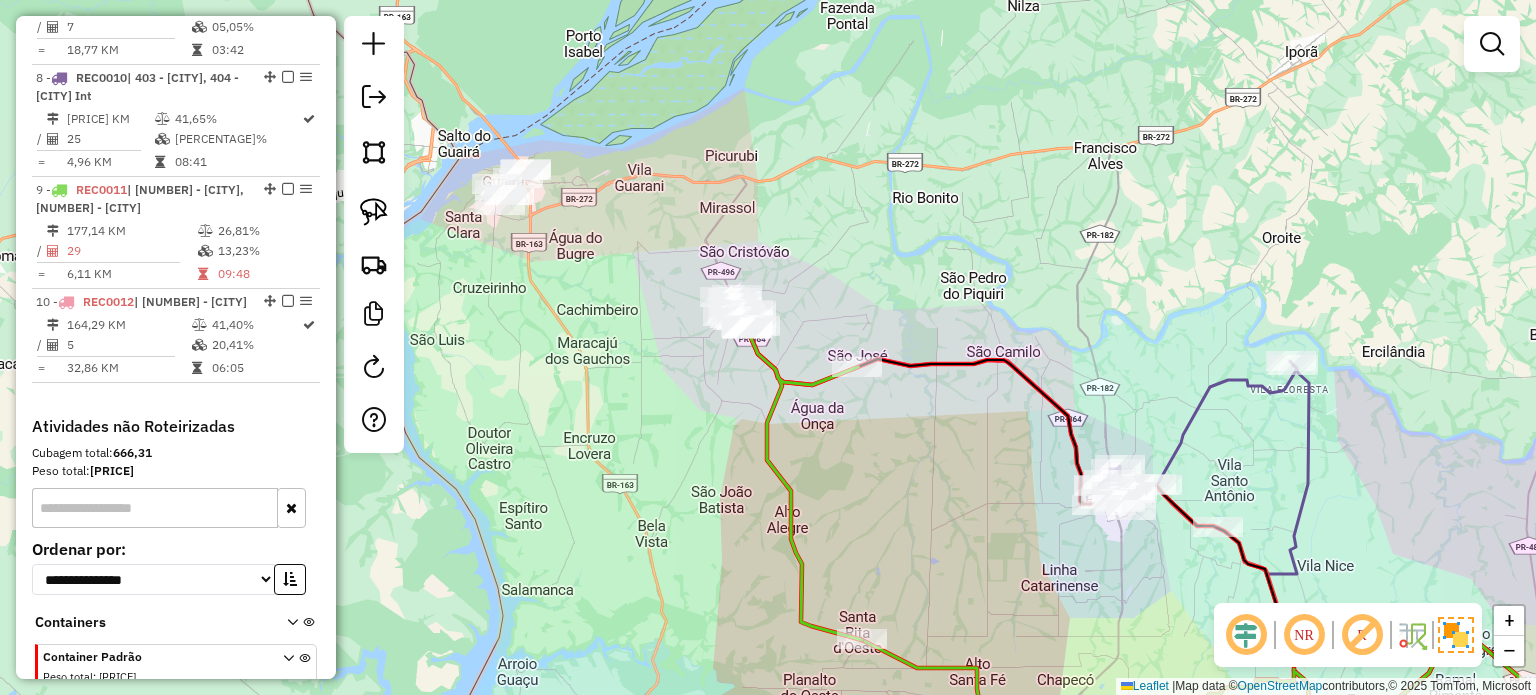 drag, startPoint x: 693, startPoint y: 374, endPoint x: 771, endPoint y: 415, distance: 88.11924 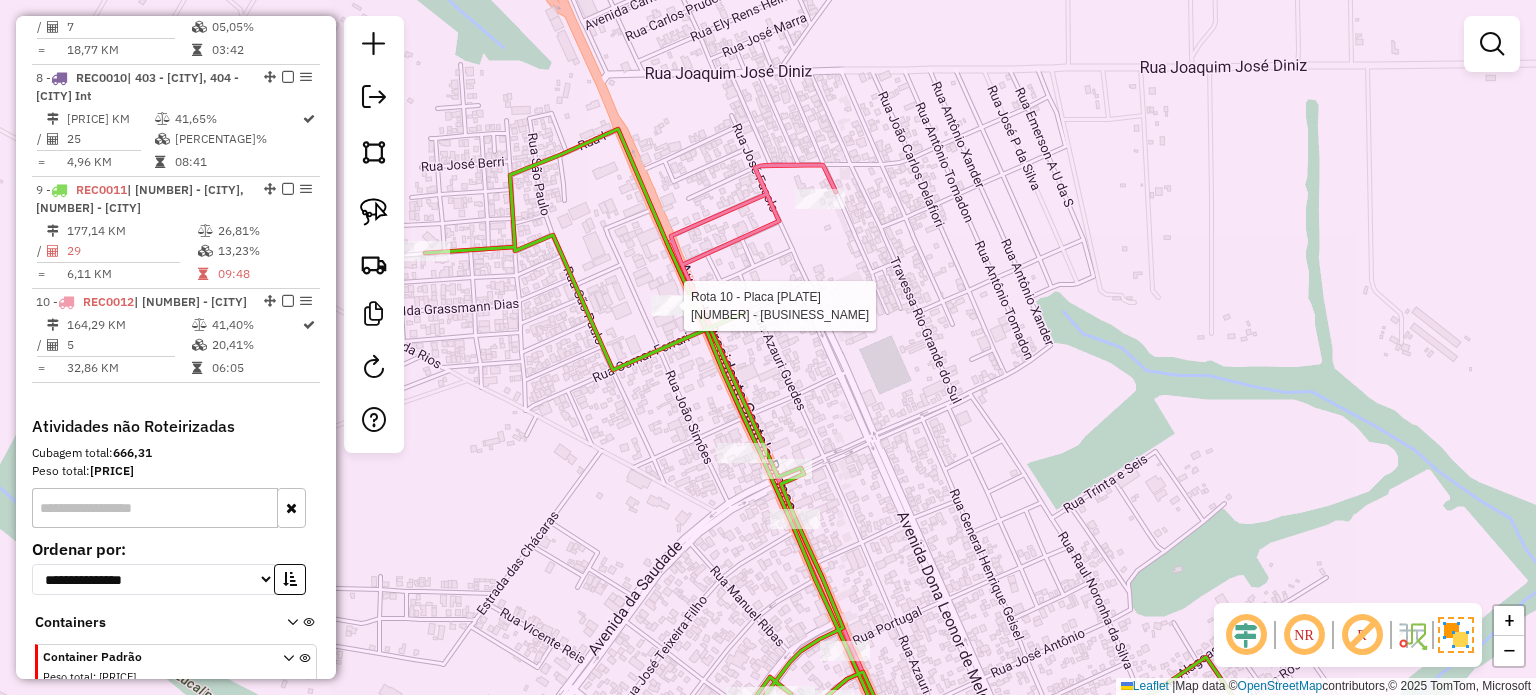 click 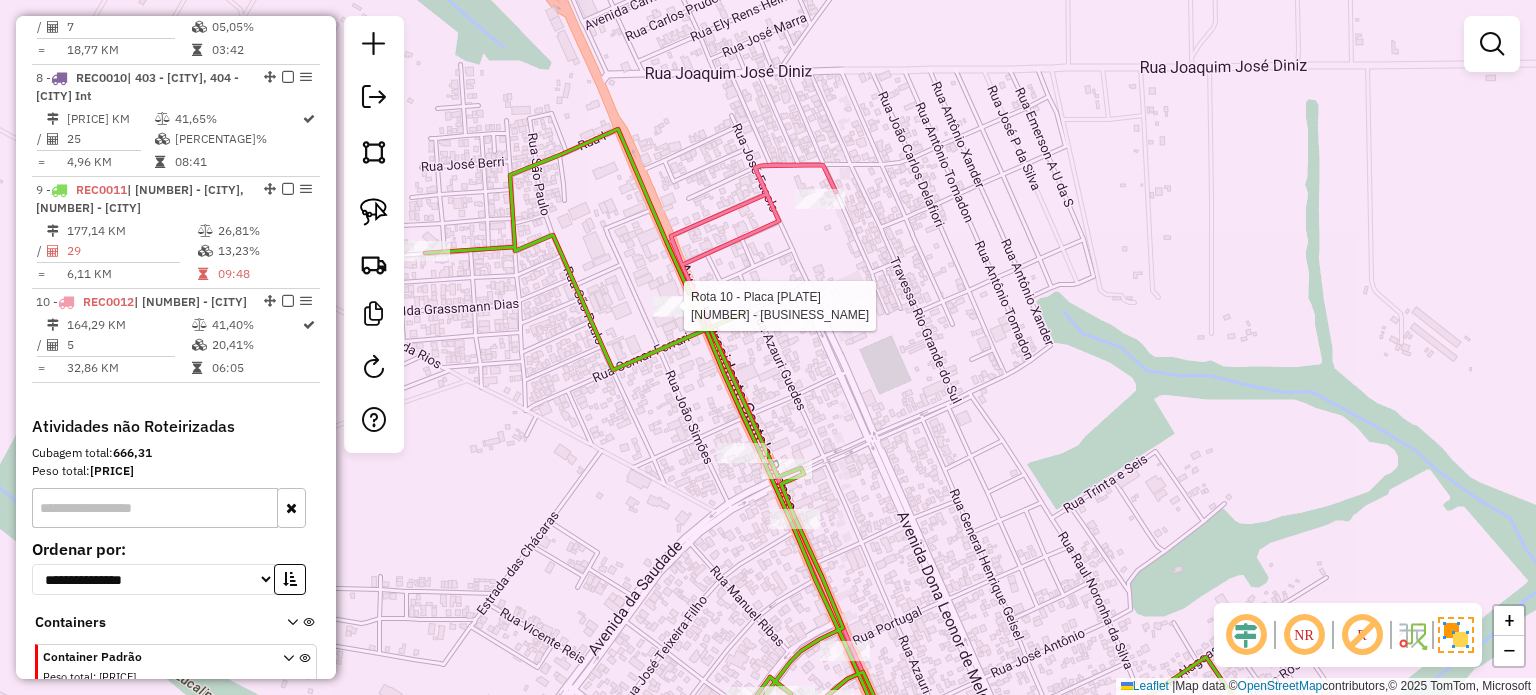 click 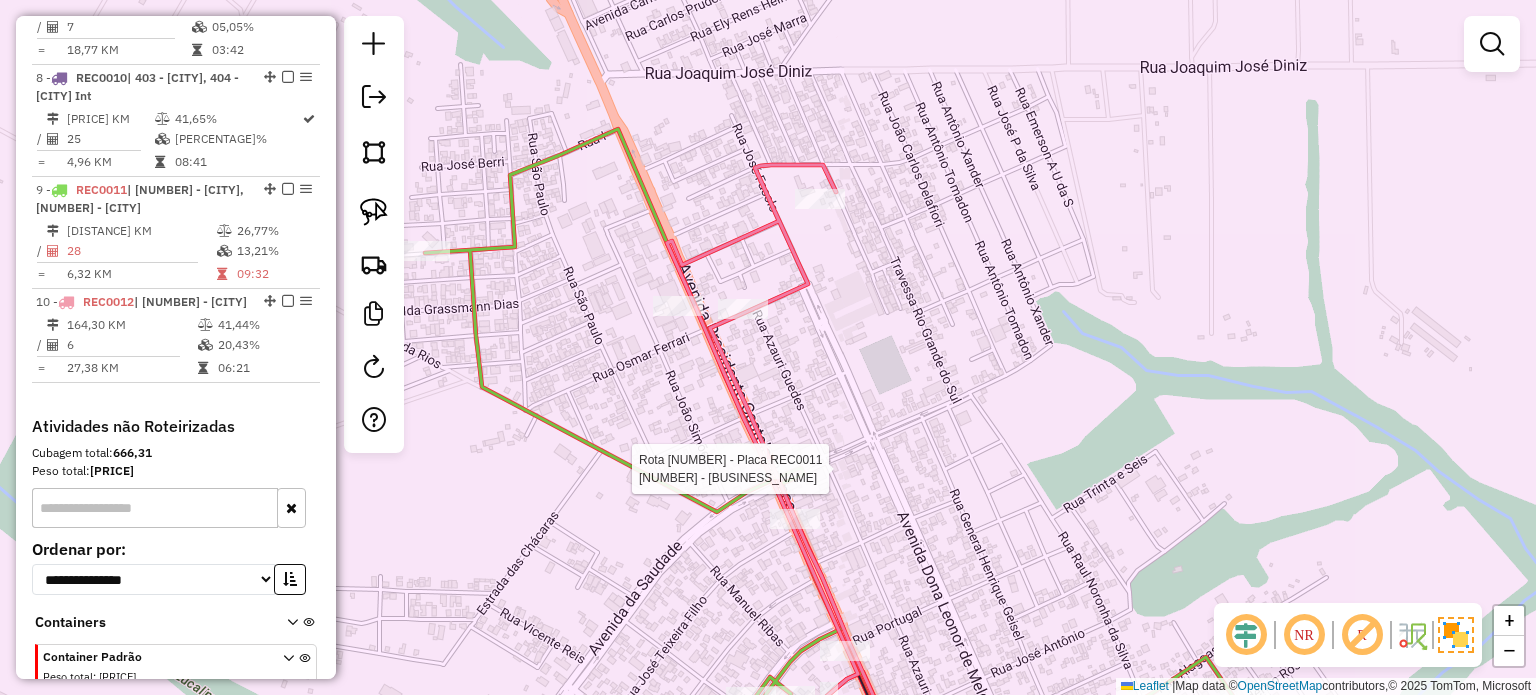 select on "*********" 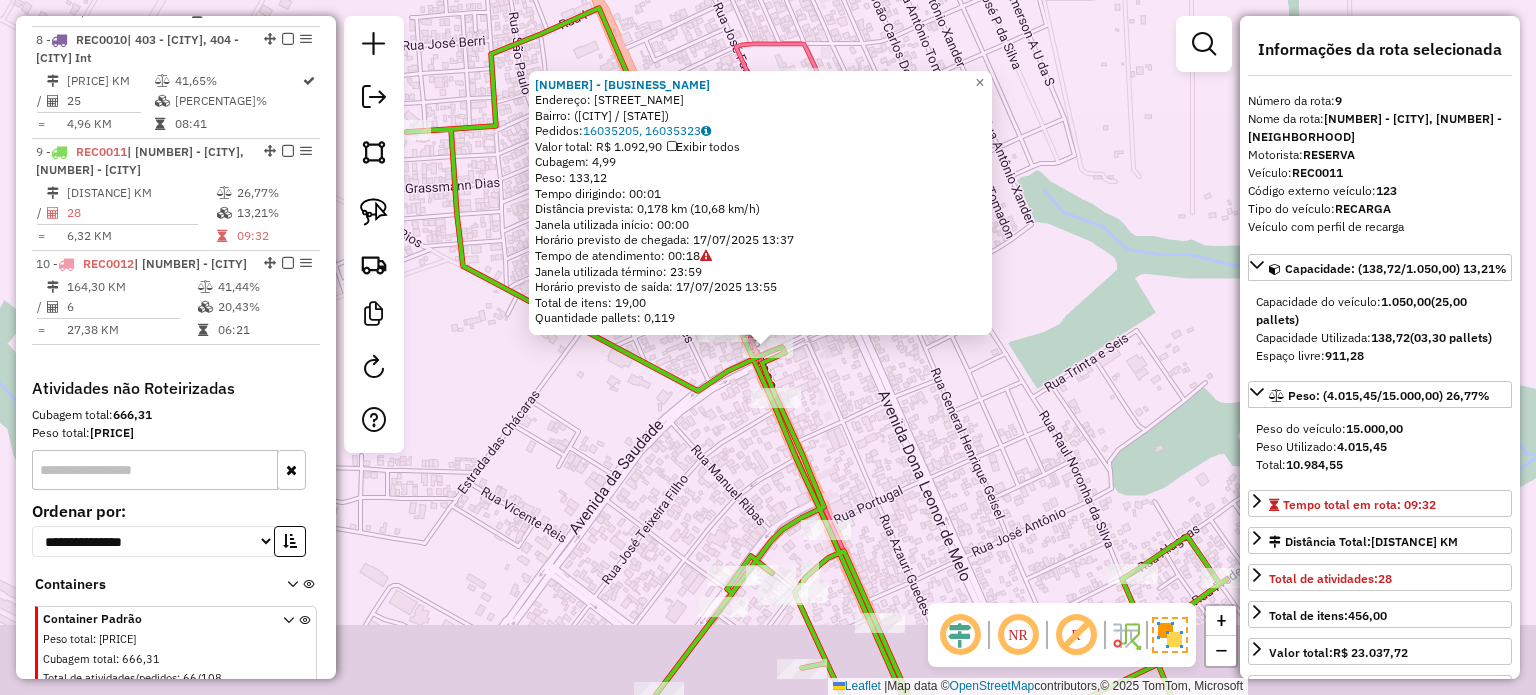 scroll, scrollTop: 1610, scrollLeft: 0, axis: vertical 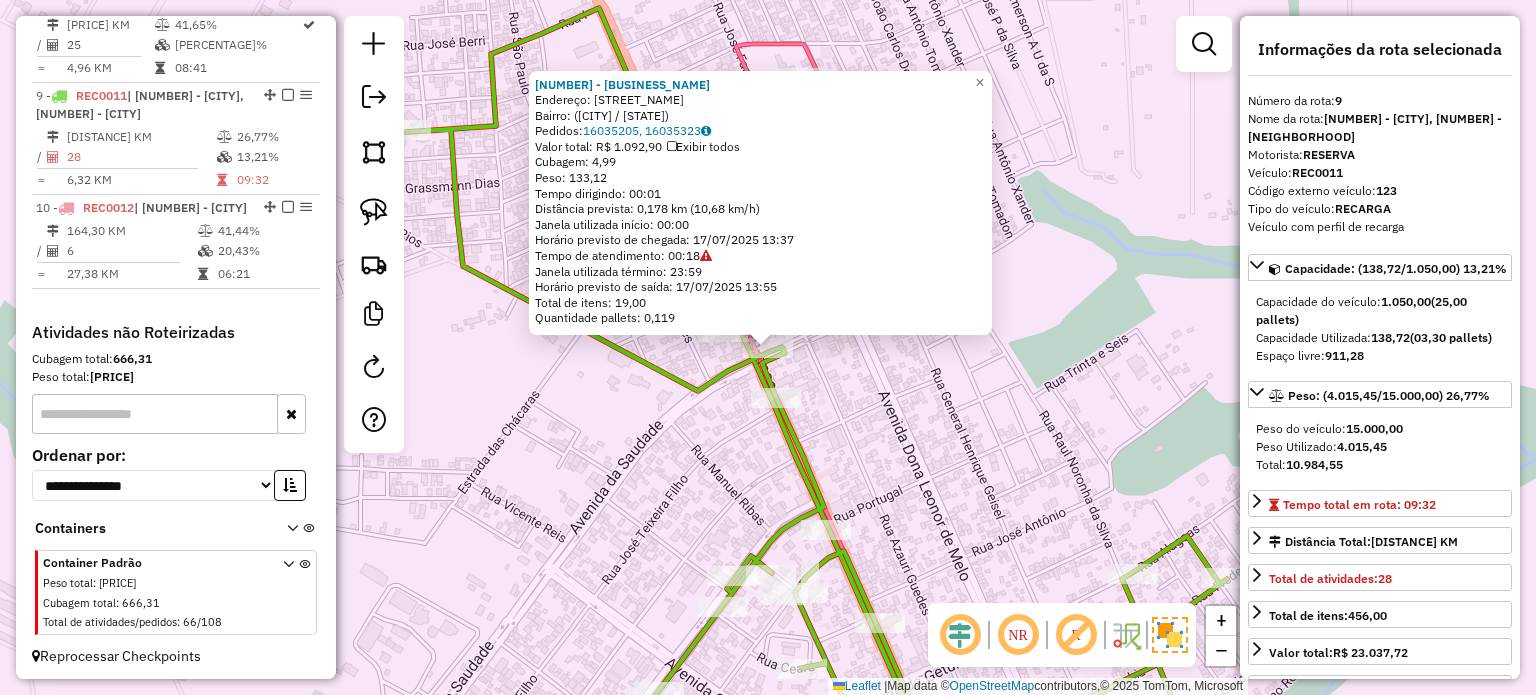 click on "963 - POSTO PORTUGA  Endereço: Avenida da Saudade,    Bairro:  (Terra Roxa / PR)   Pedidos:  16035205, 16035323   Valor total: R$ 1.092,90   Exibir todos   Cubagem: 4,99  Peso: 133,12  Tempo dirigindo: 00:01   Distância prevista: 0,178 km (10,68 km/h)   Janela utilizada início: 00:00   Horário previsto de chegada: 17/07/2025 13:37   Tempo de atendimento: 00:18   Janela utilizada término: 23:59   Horário previsto de saída: 17/07/2025 13:55   Total de itens: 19,00   Quantidade pallets: 0,119  × Janela de atendimento Grade de atendimento Capacidade Transportadoras Veículos Cliente Pedidos  Rotas Selecione os dias de semana para filtrar as janelas de atendimento  Seg   Ter   Qua   Qui   Sex   Sáb   Dom  Informe o período da janela de atendimento: De: Até:  Filtrar exatamente a janela do cliente  Considerar janela de atendimento padrão  Selecione os dias de semana para filtrar as grades de atendimento  Seg   Ter   Qua   Qui   Sex   Sáb   Dom   Considerar clientes sem dia de atendimento cadastrado De:" 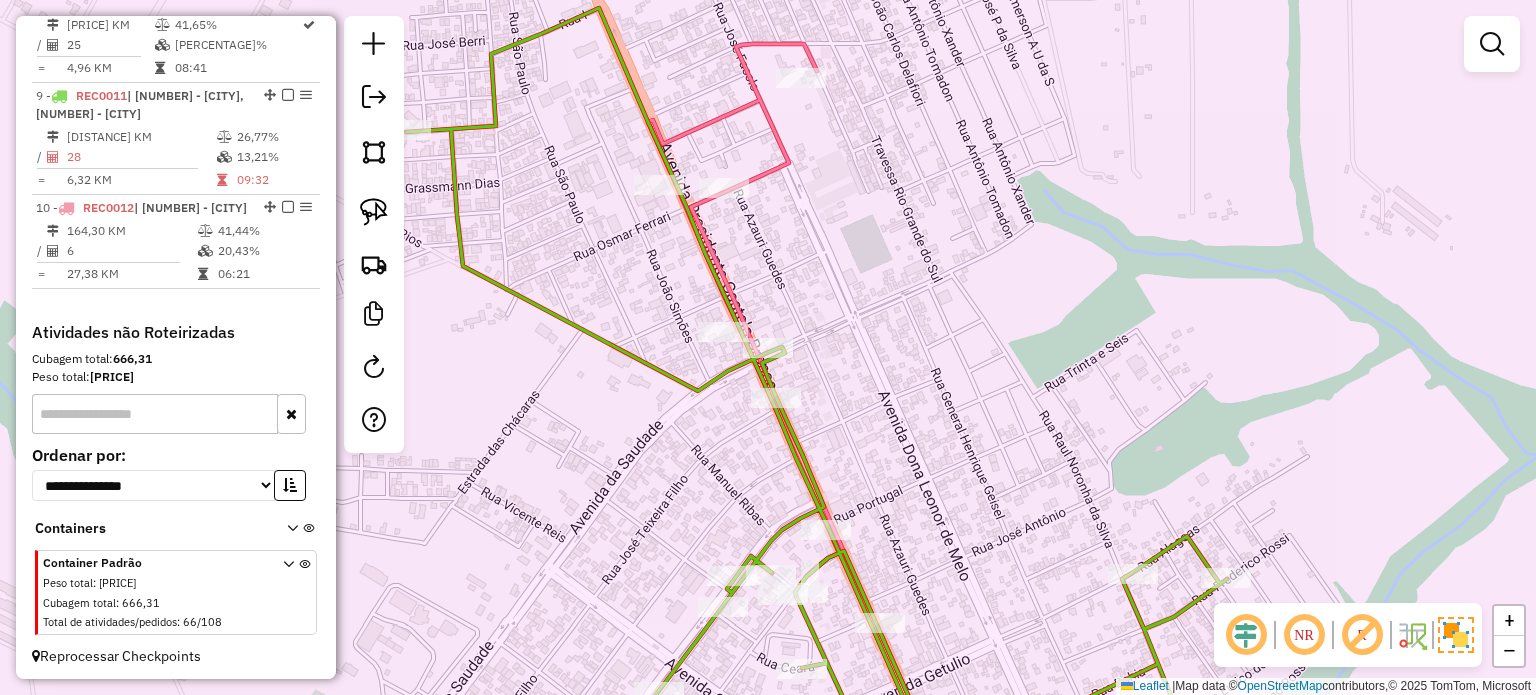 click on "Rota 10 - Placa REC0012  957 - POSTO PALOMA Janela de atendimento Grade de atendimento Capacidade Transportadoras Veículos Cliente Pedidos  Rotas Selecione os dias de semana para filtrar as janelas de atendimento  Seg   Ter   Qua   Qui   Sex   Sáb   Dom  Informe o período da janela de atendimento: De: Até:  Filtrar exatamente a janela do cliente  Considerar janela de atendimento padrão  Selecione os dias de semana para filtrar as grades de atendimento  Seg   Ter   Qua   Qui   Sex   Sáb   Dom   Considerar clientes sem dia de atendimento cadastrado  Clientes fora do dia de atendimento selecionado Filtrar as atividades entre os valores definidos abaixo:  Peso mínimo:   Peso máximo:   Cubagem mínima:   Cubagem máxima:   De:   Até:  Filtrar as atividades entre o tempo de atendimento definido abaixo:  De:   Até:   Considerar capacidade total dos clientes não roteirizados Transportadora: Selecione um ou mais itens Tipo de veículo: Selecione um ou mais itens Veículo: Selecione um ou mais itens Nome: +" 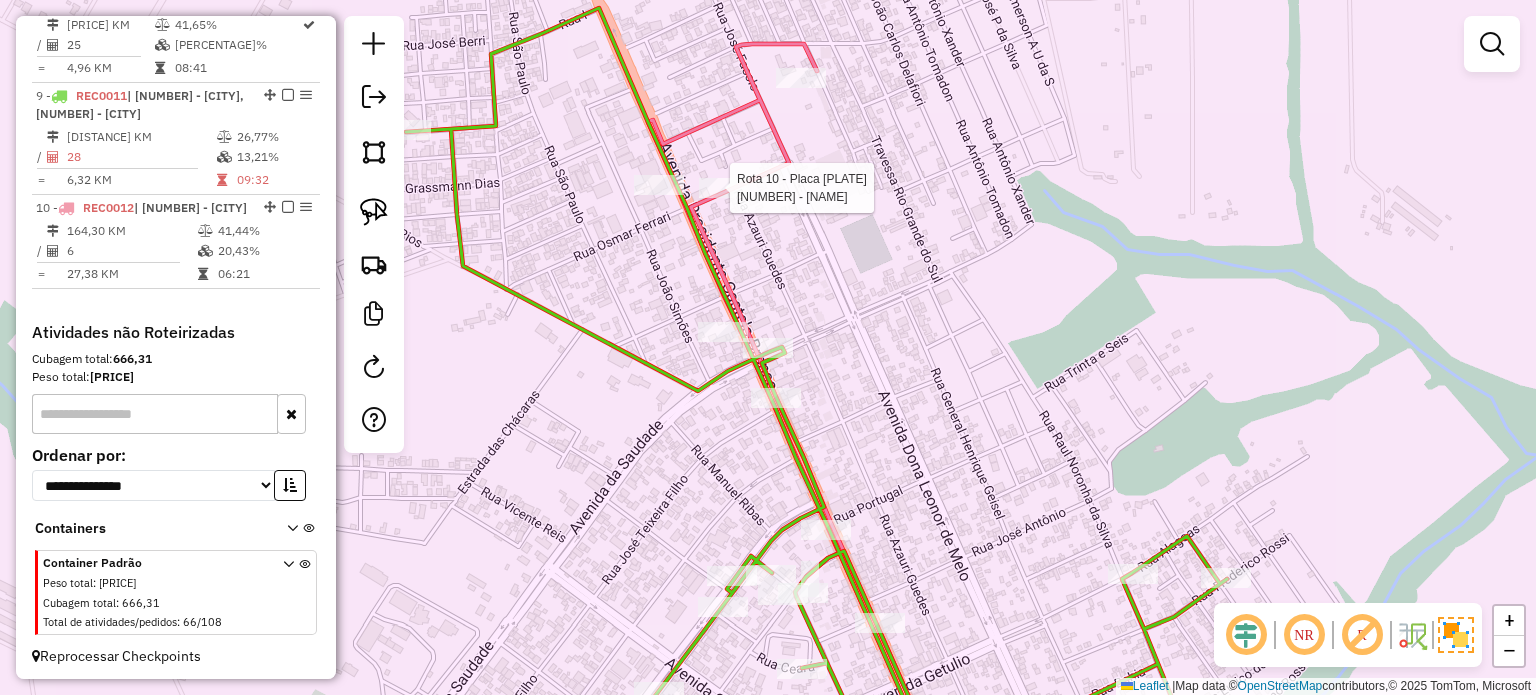 select on "*********" 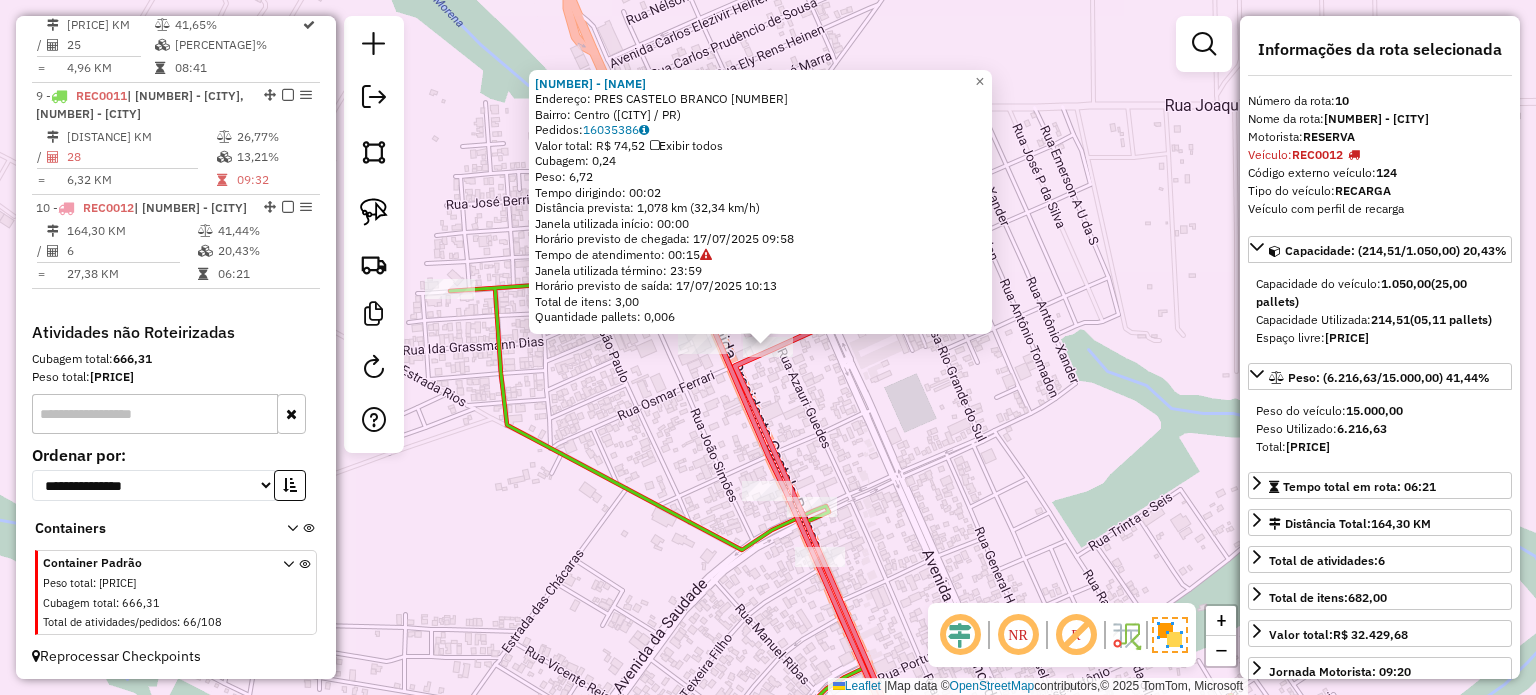 click on "957 - POSTO PALOMA  Endereço:  PRES CASTELO BRANCO 3   Bairro: Centro (TERRA ROXA / PR)   Pedidos:  16035386   Valor total: R$ 74,52   Exibir todos   Cubagem: 0,24  Peso: 6,72  Tempo dirigindo: 00:02   Distância prevista: 1,078 km (32,34 km/h)   Janela utilizada início: 00:00   Horário previsto de chegada: 17/07/2025 09:58   Tempo de atendimento: 00:15   Janela utilizada término: 23:59   Horário previsto de saída: 17/07/2025 10:13   Total de itens: 3,00   Quantidade pallets: 0,006  × Janela de atendimento Grade de atendimento Capacidade Transportadoras Veículos Cliente Pedidos  Rotas Selecione os dias de semana para filtrar as janelas de atendimento  Seg   Ter   Qua   Qui   Sex   Sáb   Dom  Informe o período da janela de atendimento: De: Até:  Filtrar exatamente a janela do cliente  Considerar janela de atendimento padrão  Selecione os dias de semana para filtrar as grades de atendimento  Seg   Ter   Qua   Qui   Sex   Sáb   Dom   Considerar clientes sem dia de atendimento cadastrado  De:   De:" 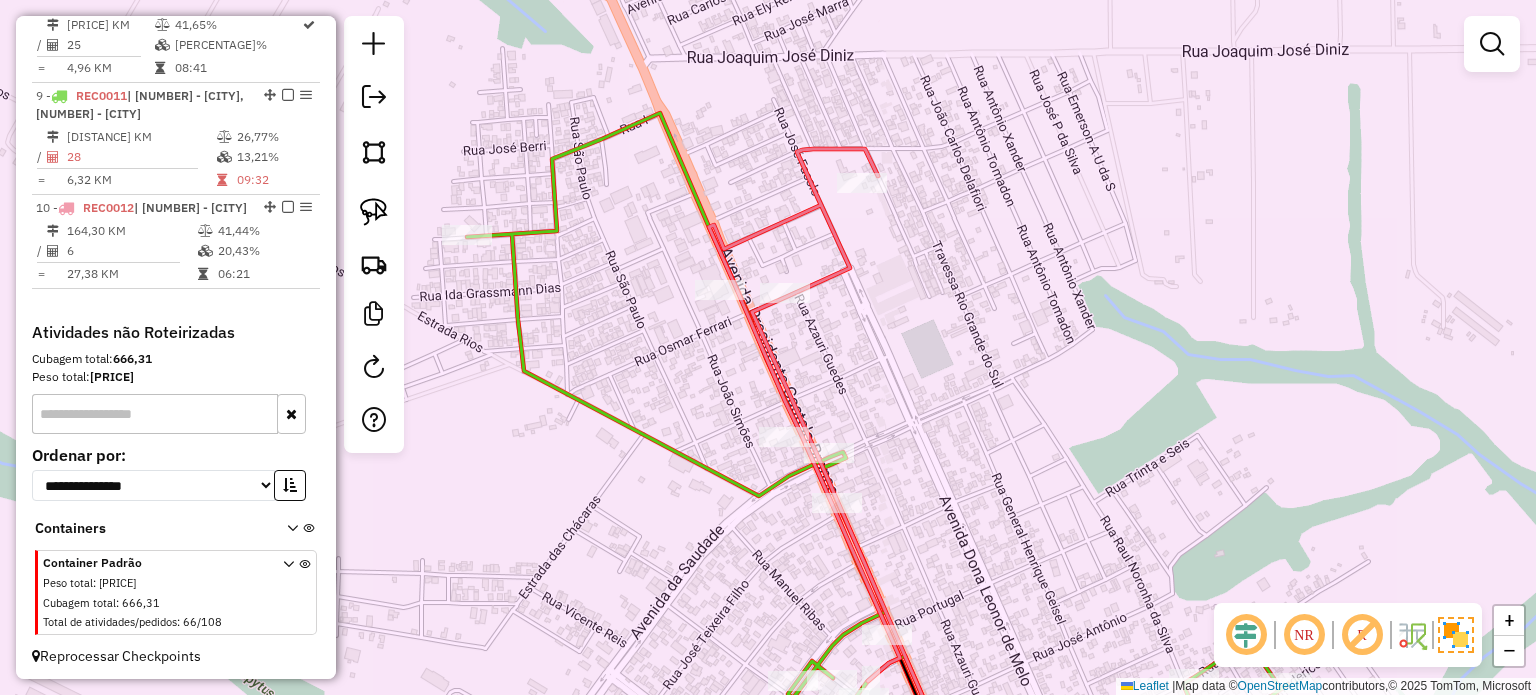 drag, startPoint x: 960, startPoint y: 433, endPoint x: 916, endPoint y: 410, distance: 49.648766 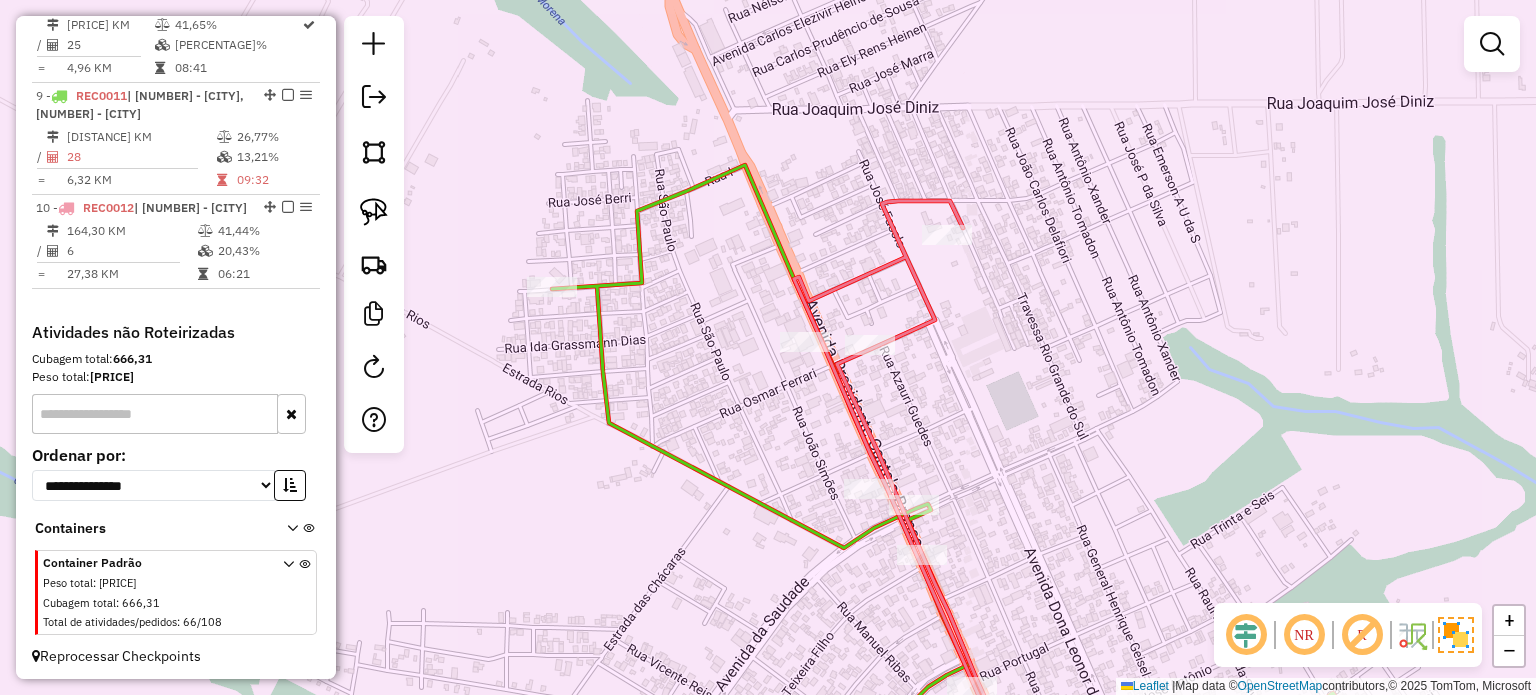 drag, startPoint x: 755, startPoint y: 379, endPoint x: 768, endPoint y: 387, distance: 15.264338 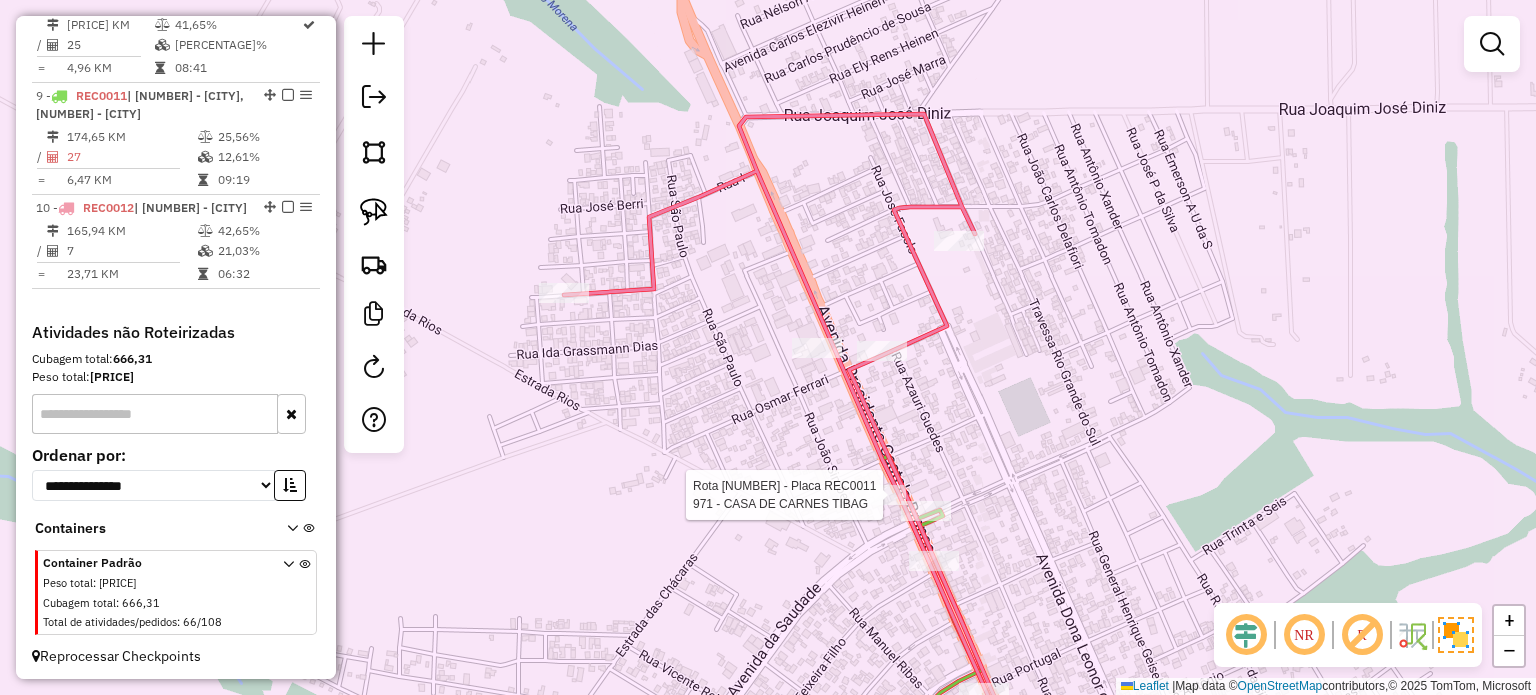 select on "*********" 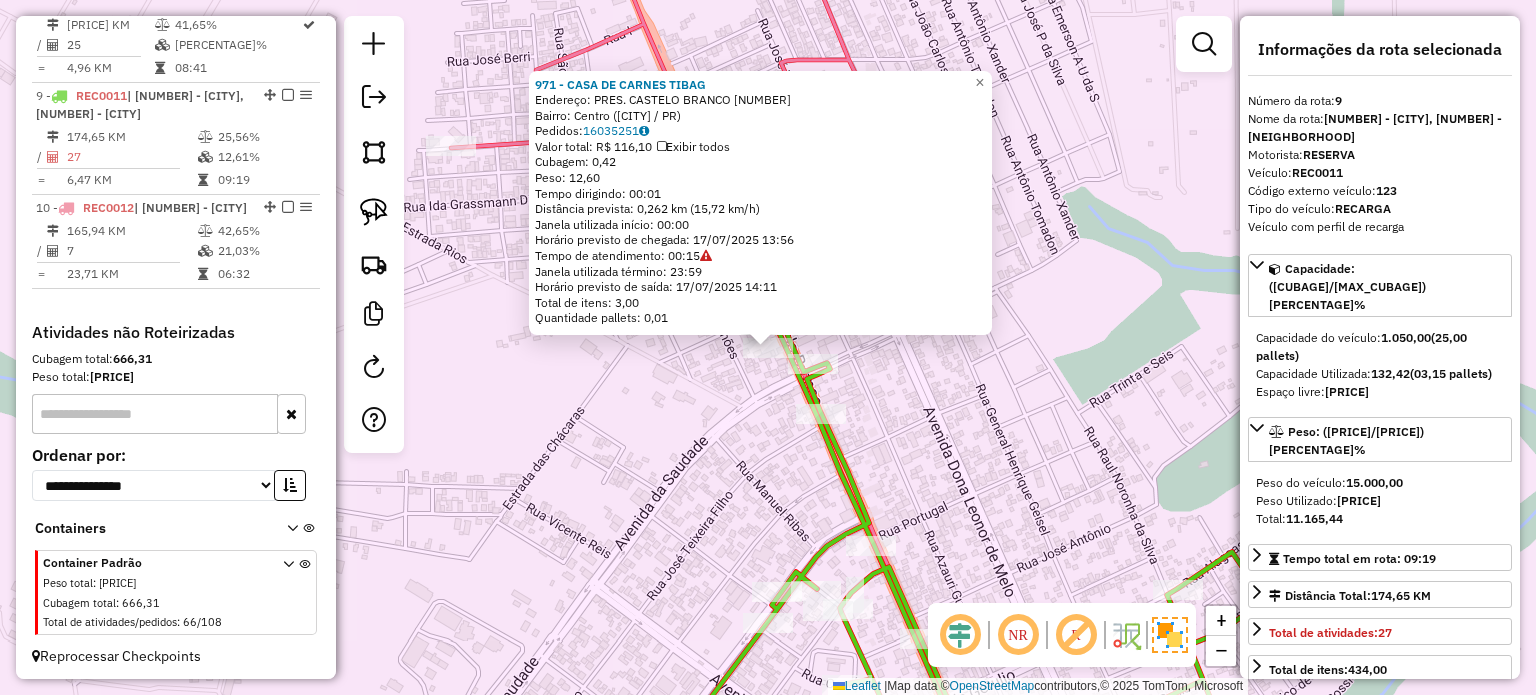 click on "971 - CASA DE CARNES TIBAG  Endereço:  PRES. CASTELO BRANCO 1122   Bairro: Centro (TERRA ROXA / PR)   Pedidos:  16035251   Valor total: R$ 116,10   Exibir todos   Cubagem: 0,42  Peso: 12,60  Tempo dirigindo: 00:01   Distância prevista: 0,262 km (15,72 km/h)   Janela utilizada início: 00:00   Horário previsto de chegada: 17/07/2025 13:56   Tempo de atendimento: 00:15   Janela utilizada término: 23:59   Horário previsto de saída: 17/07/2025 14:11   Total de itens: 3,00   Quantidade pallets: 0,01  × Janela de atendimento Grade de atendimento Capacidade Transportadoras Veículos Cliente Pedidos  Rotas Selecione os dias de semana para filtrar as janelas de atendimento  Seg   Ter   Qua   Qui   Sex   Sáb   Dom  Informe o período da janela de atendimento: De: Até:  Filtrar exatamente a janela do cliente  Considerar janela de atendimento padrão  Selecione os dias de semana para filtrar as grades de atendimento  Seg   Ter   Qua   Qui   Sex   Sáb   Dom   Considerar clientes sem dia de atendimento cadastrado" 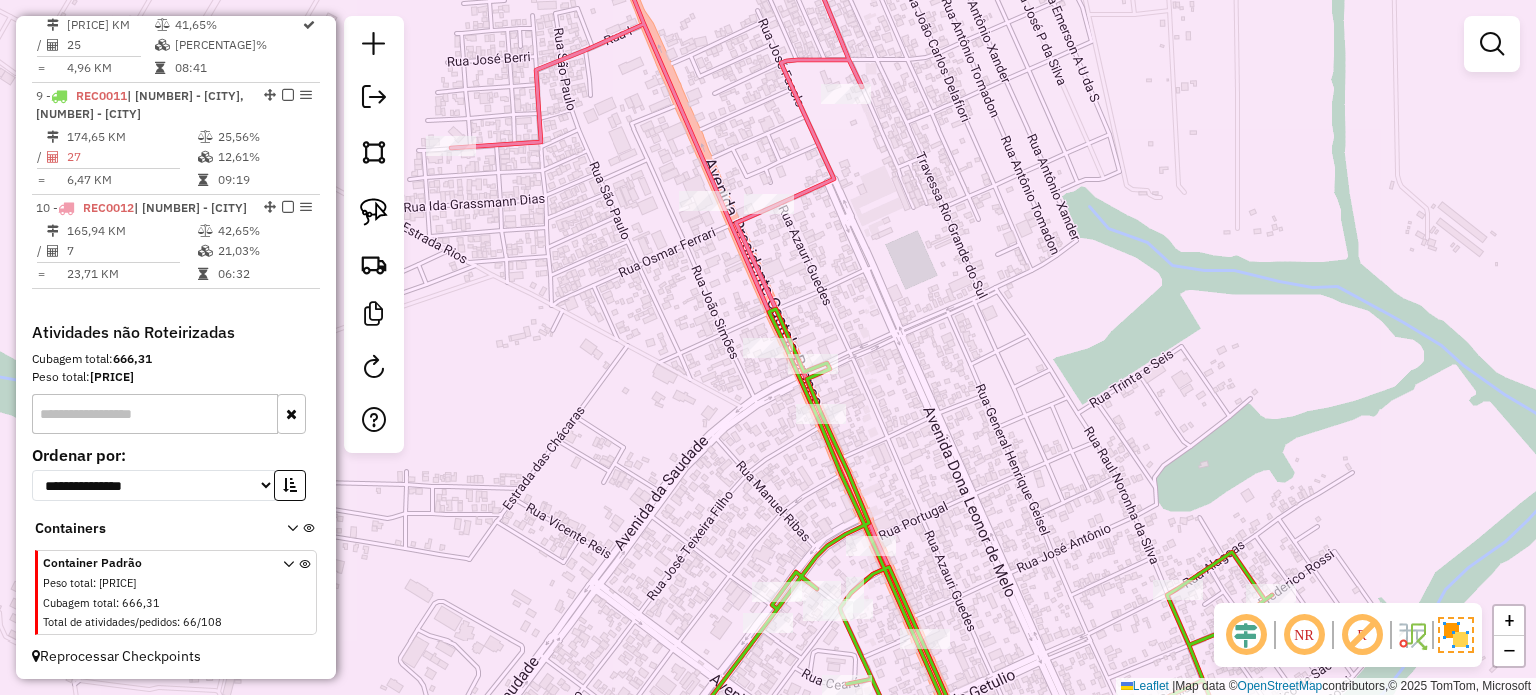 drag, startPoint x: 884, startPoint y: 408, endPoint x: 998, endPoint y: 436, distance: 117.388245 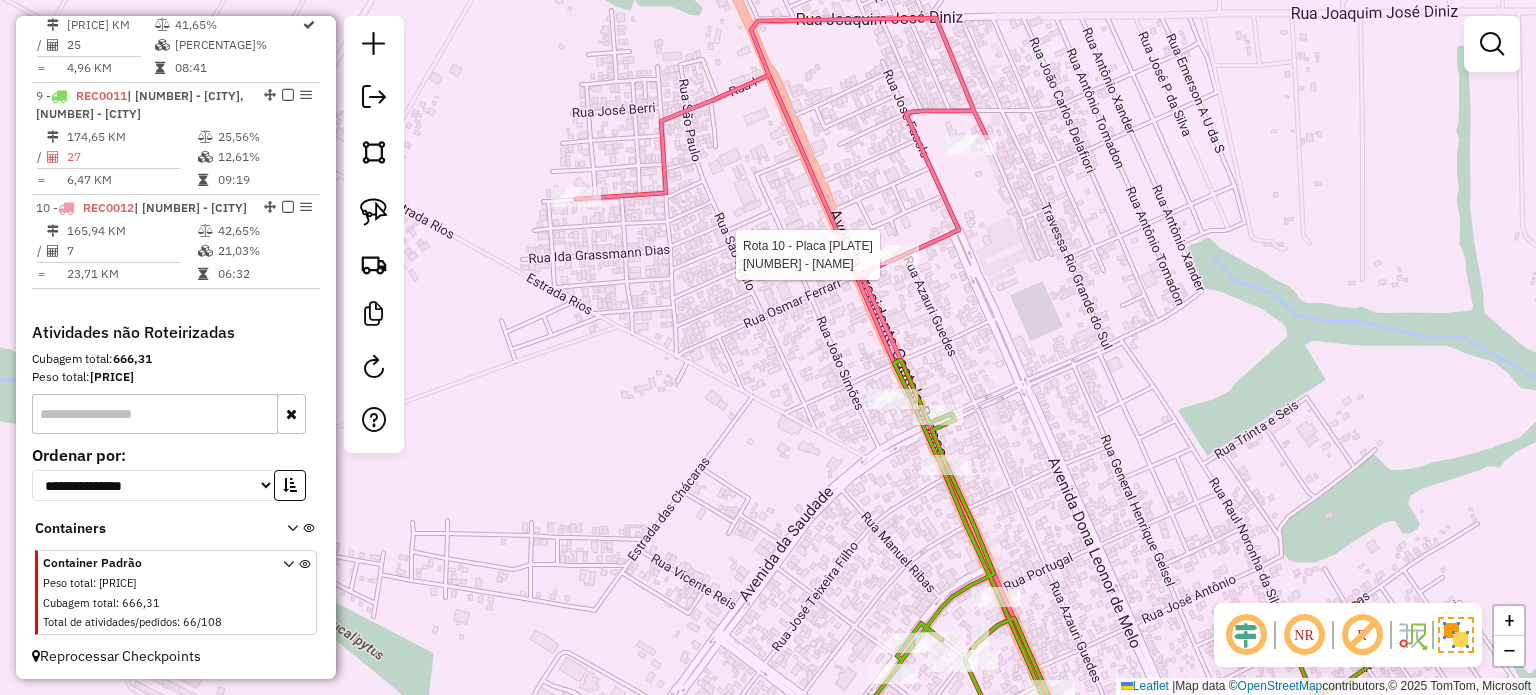 select on "*********" 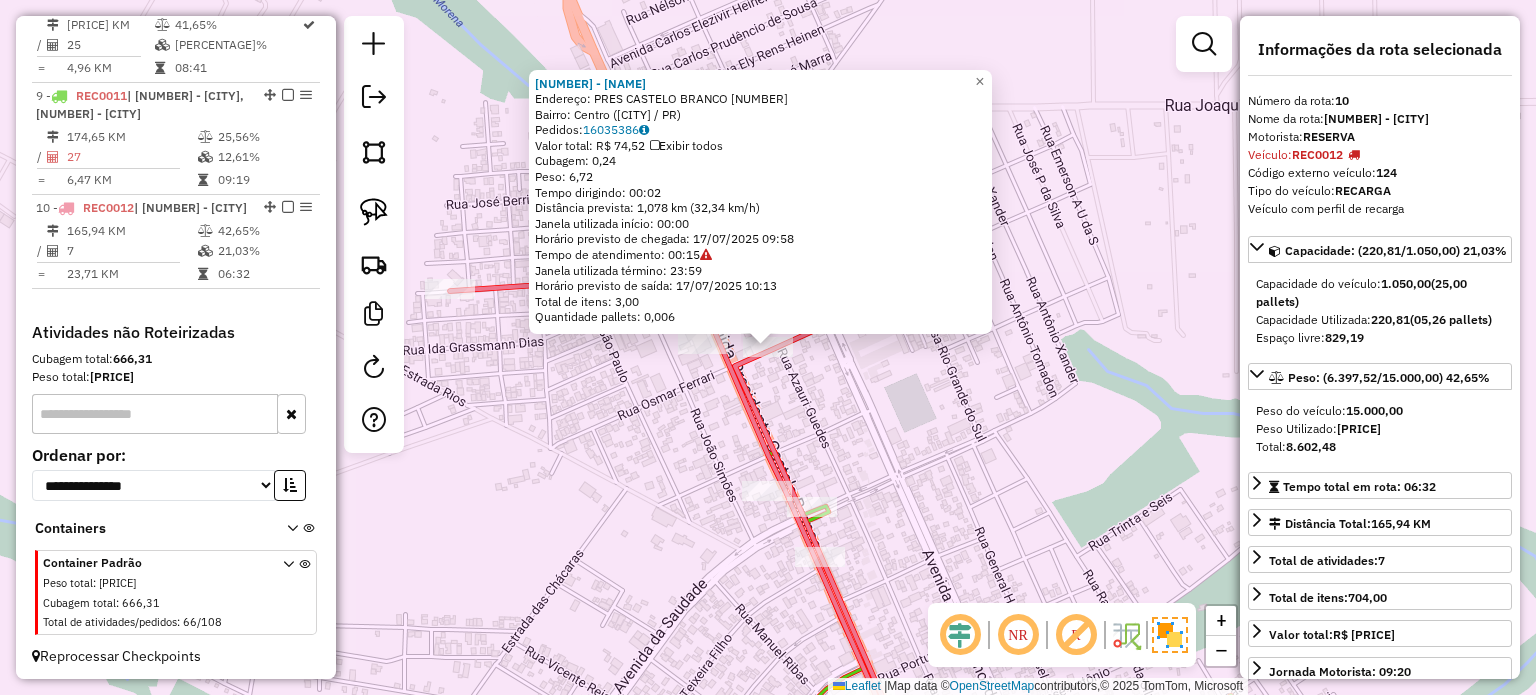 click on "957 - POSTO PALOMA  Endereço:  PRES CASTELO BRANCO 3   Bairro: Centro (TERRA ROXA / PR)   Pedidos:  16035386   Valor total: R$ 74,52   Exibir todos   Cubagem: 0,24  Peso: 6,72  Tempo dirigindo: 00:02   Distância prevista: 1,078 km (32,34 km/h)   Janela utilizada início: 00:00   Horário previsto de chegada: 17/07/2025 09:58   Tempo de atendimento: 00:15   Janela utilizada término: 23:59   Horário previsto de saída: 17/07/2025 10:13   Total de itens: 3,00   Quantidade pallets: 0,006  × Janela de atendimento Grade de atendimento Capacidade Transportadoras Veículos Cliente Pedidos  Rotas Selecione os dias de semana para filtrar as janelas de atendimento  Seg   Ter   Qua   Qui   Sex   Sáb   Dom  Informe o período da janela de atendimento: De: Até:  Filtrar exatamente a janela do cliente  Considerar janela de atendimento padrão  Selecione os dias de semana para filtrar as grades de atendimento  Seg   Ter   Qua   Qui   Sex   Sáb   Dom   Considerar clientes sem dia de atendimento cadastrado  De:   De:" 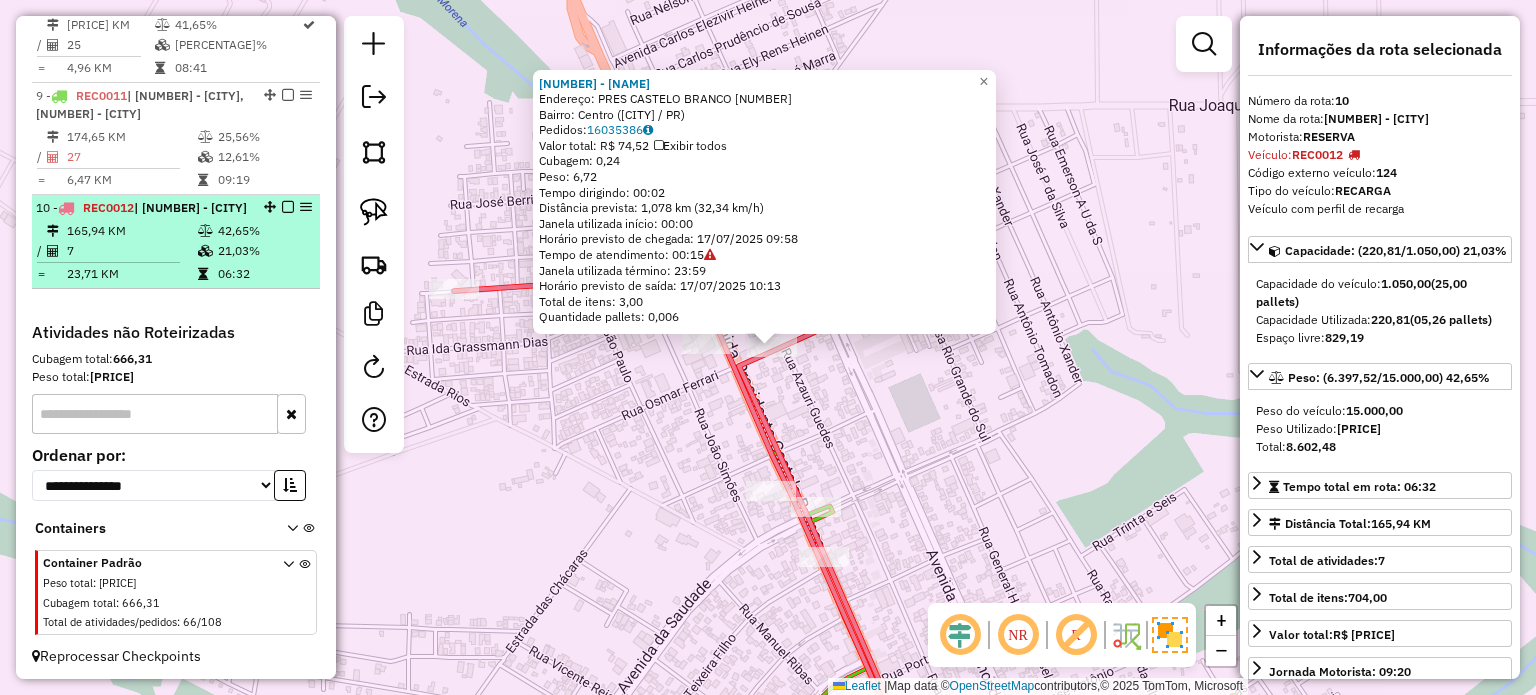 scroll, scrollTop: 1510, scrollLeft: 0, axis: vertical 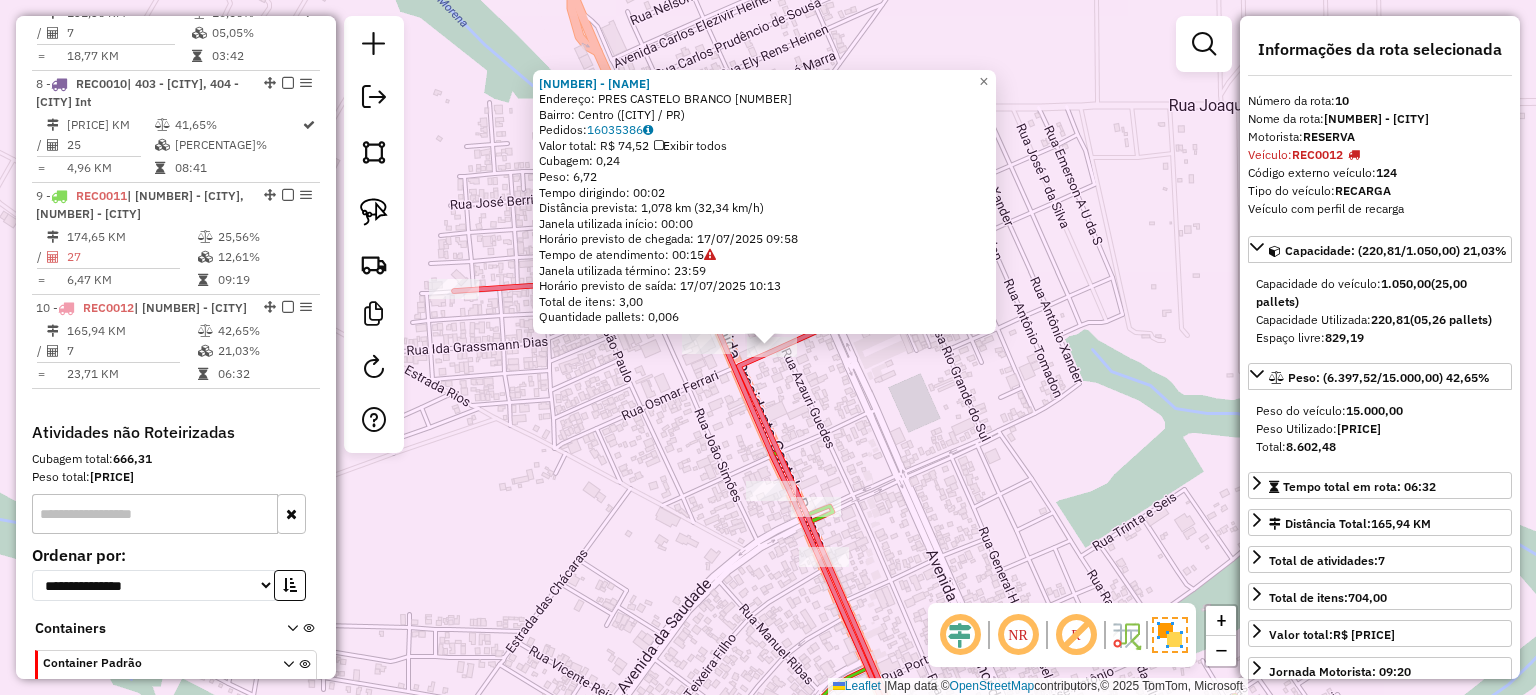 click on "957 - POSTO PALOMA  Endereço:  PRES CASTELO BRANCO 3   Bairro: Centro (TERRA ROXA / PR)   Pedidos:  16035386   Valor total: R$ 74,52   Exibir todos   Cubagem: 0,24  Peso: 6,72  Tempo dirigindo: 00:02   Distância prevista: 1,078 km (32,34 km/h)   Janela utilizada início: 00:00   Horário previsto de chegada: 17/07/2025 09:58   Tempo de atendimento: 00:15   Janela utilizada término: 23:59   Horário previsto de saída: 17/07/2025 10:13   Total de itens: 3,00   Quantidade pallets: 0,006  × Janela de atendimento Grade de atendimento Capacidade Transportadoras Veículos Cliente Pedidos  Rotas Selecione os dias de semana para filtrar as janelas de atendimento  Seg   Ter   Qua   Qui   Sex   Sáb   Dom  Informe o período da janela de atendimento: De: Até:  Filtrar exatamente a janela do cliente  Considerar janela de atendimento padrão  Selecione os dias de semana para filtrar as grades de atendimento  Seg   Ter   Qua   Qui   Sex   Sáb   Dom   Considerar clientes sem dia de atendimento cadastrado  De:   De:" 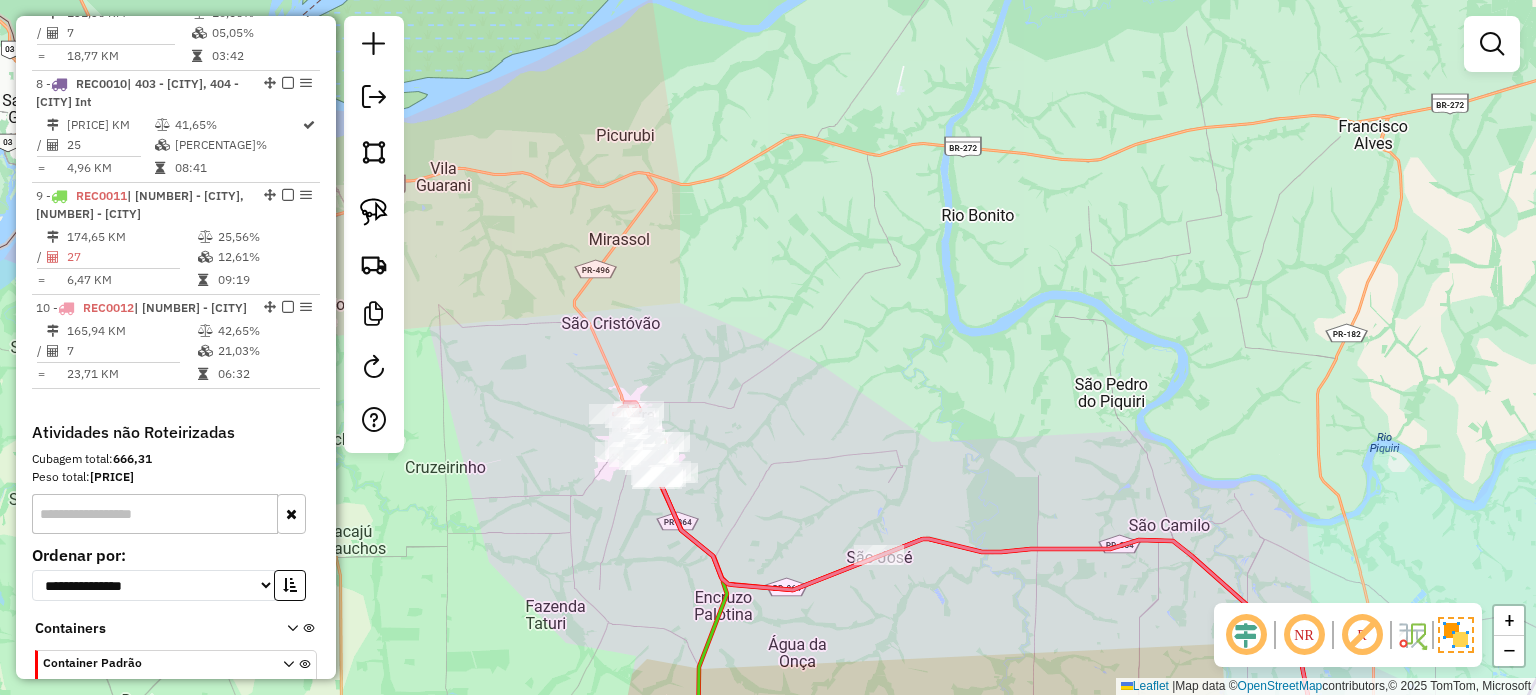 drag, startPoint x: 803, startPoint y: 511, endPoint x: 947, endPoint y: 267, distance: 283.32315 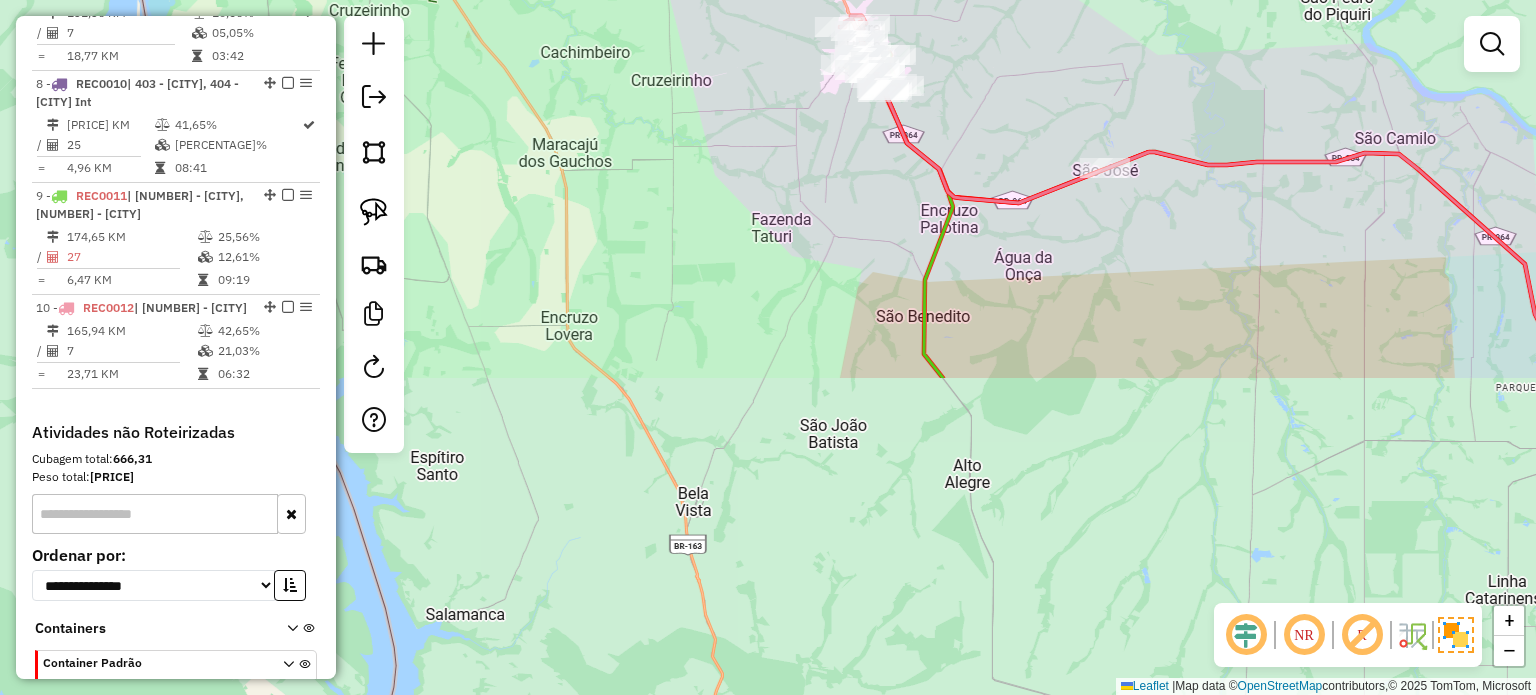 click on "Janela de atendimento Grade de atendimento Capacidade Transportadoras Veículos Cliente Pedidos  Rotas Selecione os dias de semana para filtrar as janelas de atendimento  Seg   Ter   Qua   Qui   Sex   Sáb   Dom  Informe o período da janela de atendimento: De: Até:  Filtrar exatamente a janela do cliente  Considerar janela de atendimento padrão  Selecione os dias de semana para filtrar as grades de atendimento  Seg   Ter   Qua   Qui   Sex   Sáb   Dom   Considerar clientes sem dia de atendimento cadastrado  Clientes fora do dia de atendimento selecionado Filtrar as atividades entre os valores definidos abaixo:  Peso mínimo:   Peso máximo:   Cubagem mínima:   Cubagem máxima:   De:   Até:  Filtrar as atividades entre o tempo de atendimento definido abaixo:  De:   Até:   Considerar capacidade total dos clientes não roteirizados Transportadora: Selecione um ou mais itens Tipo de veículo: Selecione um ou mais itens Veículo: Selecione um ou mais itens Motorista: Selecione um ou mais itens Nome: Rótulo:" 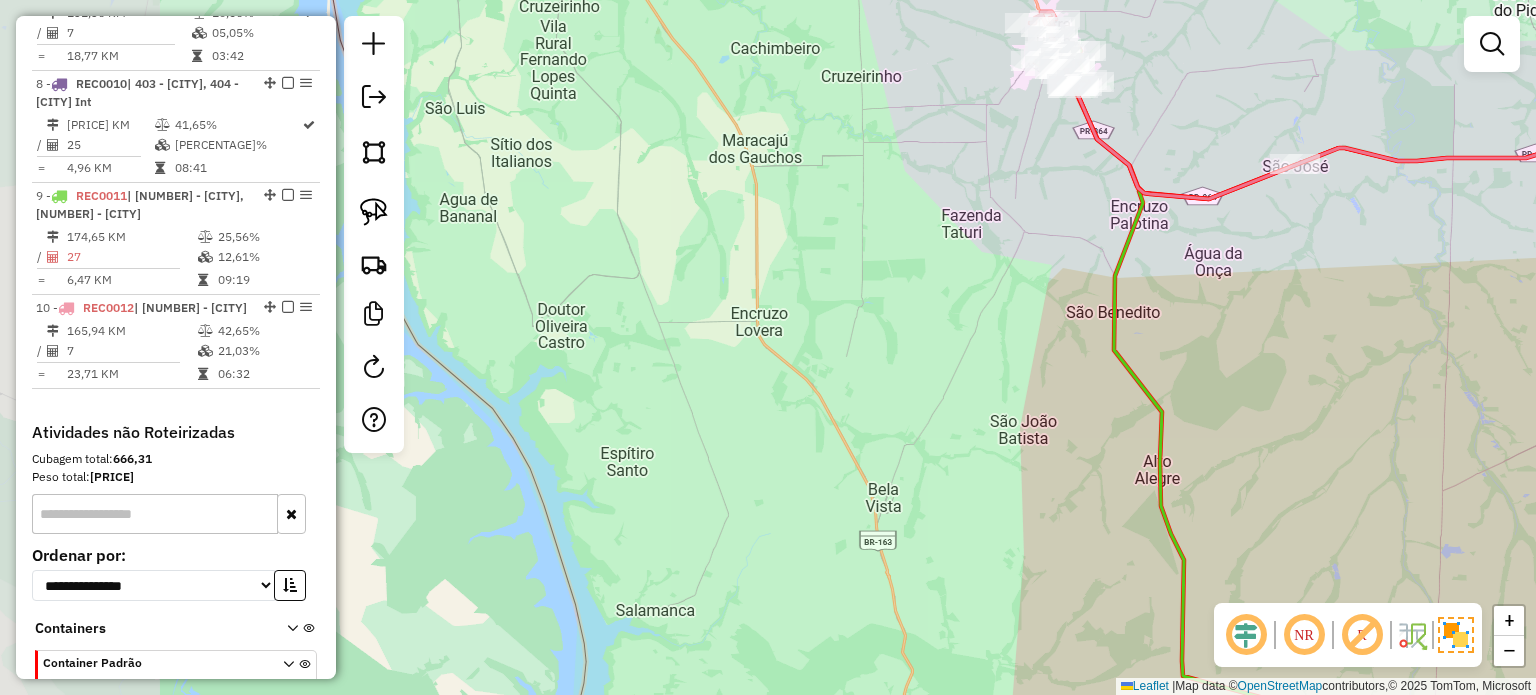 click on "Janela de atendimento Grade de atendimento Capacidade Transportadoras Veículos Cliente Pedidos  Rotas Selecione os dias de semana para filtrar as janelas de atendimento  Seg   Ter   Qua   Qui   Sex   Sáb   Dom  Informe o período da janela de atendimento: De: Até:  Filtrar exatamente a janela do cliente  Considerar janela de atendimento padrão  Selecione os dias de semana para filtrar as grades de atendimento  Seg   Ter   Qua   Qui   Sex   Sáb   Dom   Considerar clientes sem dia de atendimento cadastrado  Clientes fora do dia de atendimento selecionado Filtrar as atividades entre os valores definidos abaixo:  Peso mínimo:   Peso máximo:   Cubagem mínima:   Cubagem máxima:   De:   Até:  Filtrar as atividades entre o tempo de atendimento definido abaixo:  De:   Até:   Considerar capacidade total dos clientes não roteirizados Transportadora: Selecione um ou mais itens Tipo de veículo: Selecione um ou mais itens Veículo: Selecione um ou mais itens Motorista: Selecione um ou mais itens Nome: Rótulo:" 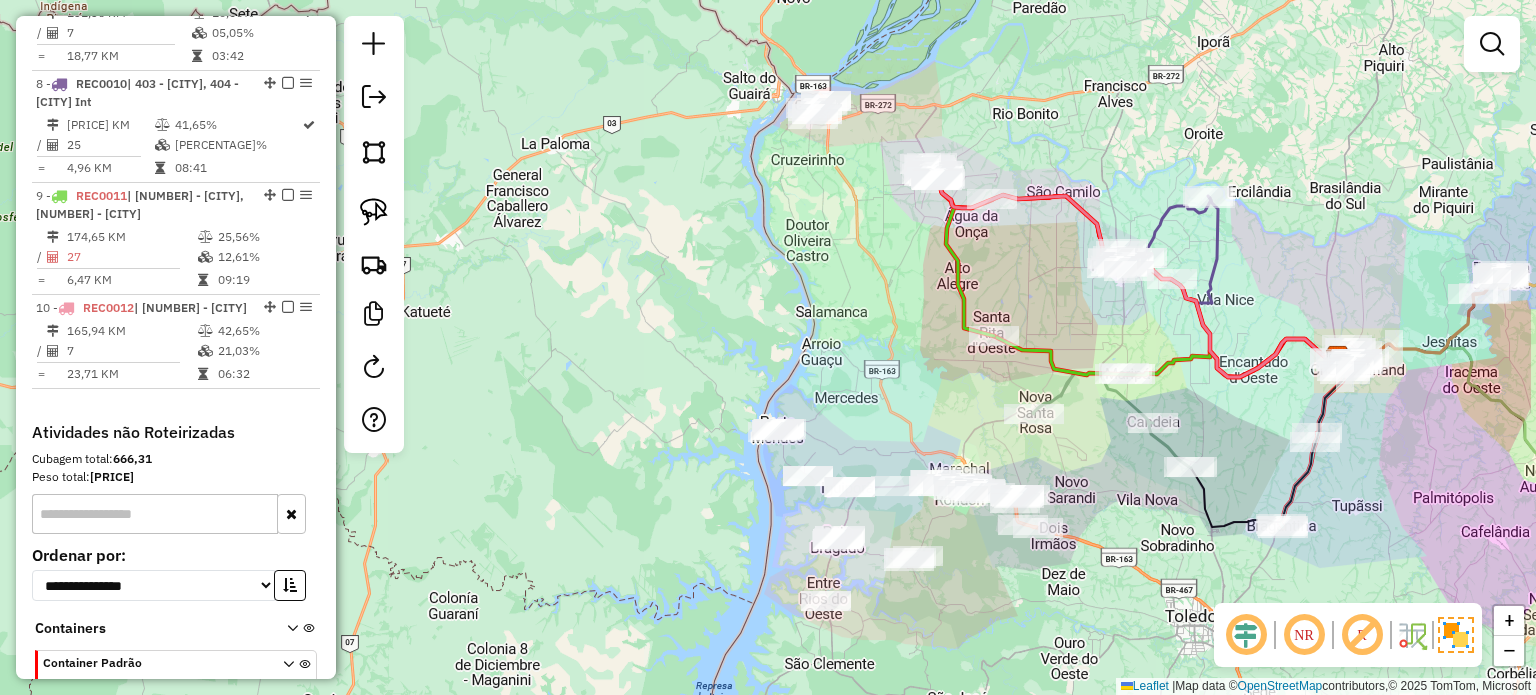 drag, startPoint x: 909, startPoint y: 347, endPoint x: 907, endPoint y: 335, distance: 12.165525 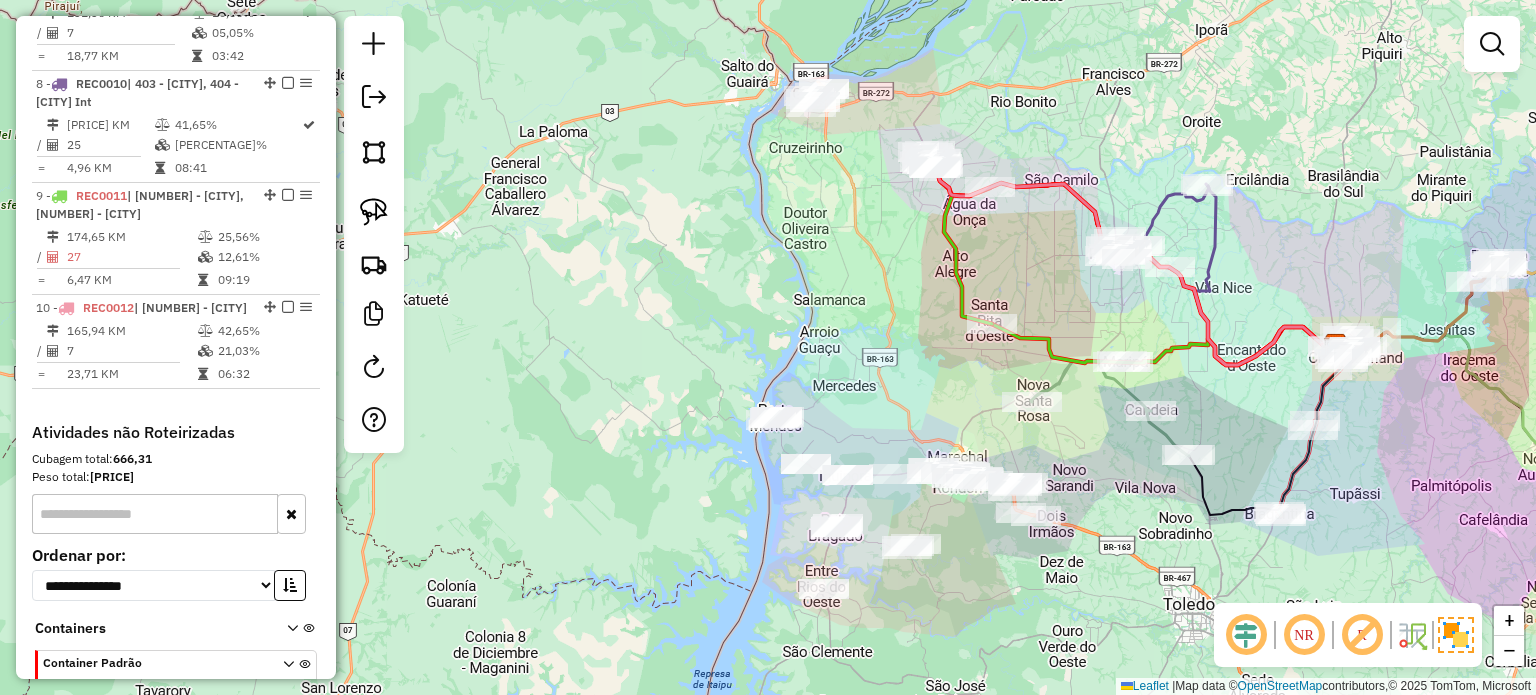 drag, startPoint x: 840, startPoint y: 400, endPoint x: 841, endPoint y: 416, distance: 16.03122 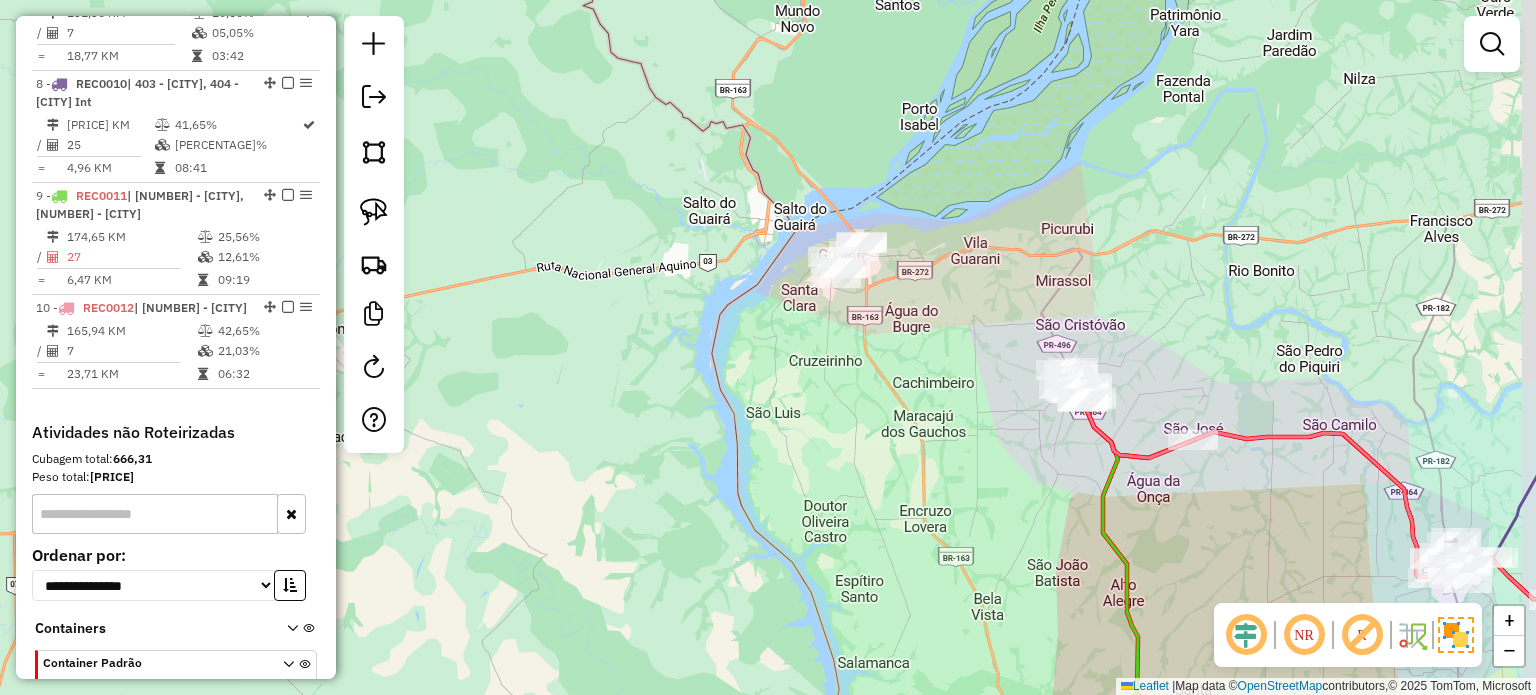 drag, startPoint x: 904, startPoint y: 323, endPoint x: 752, endPoint y: 327, distance: 152.05263 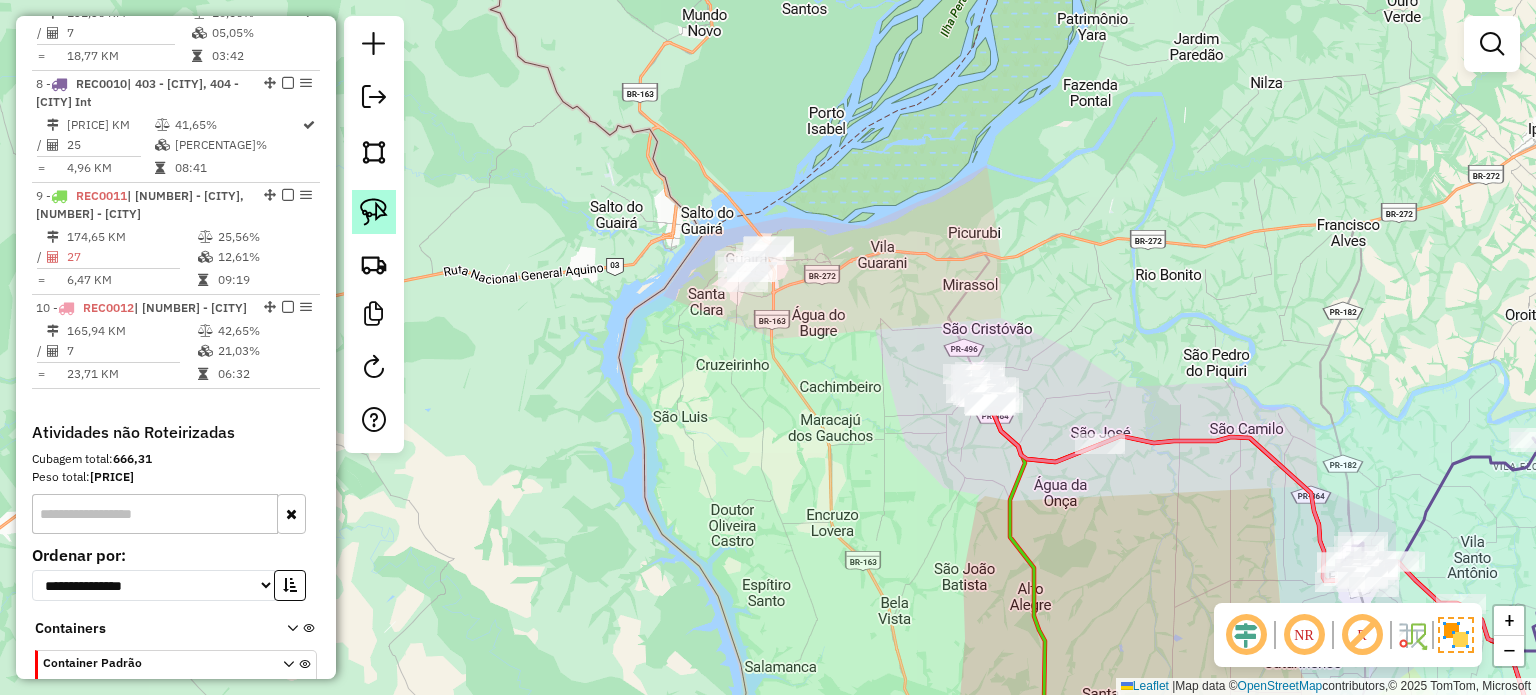 click 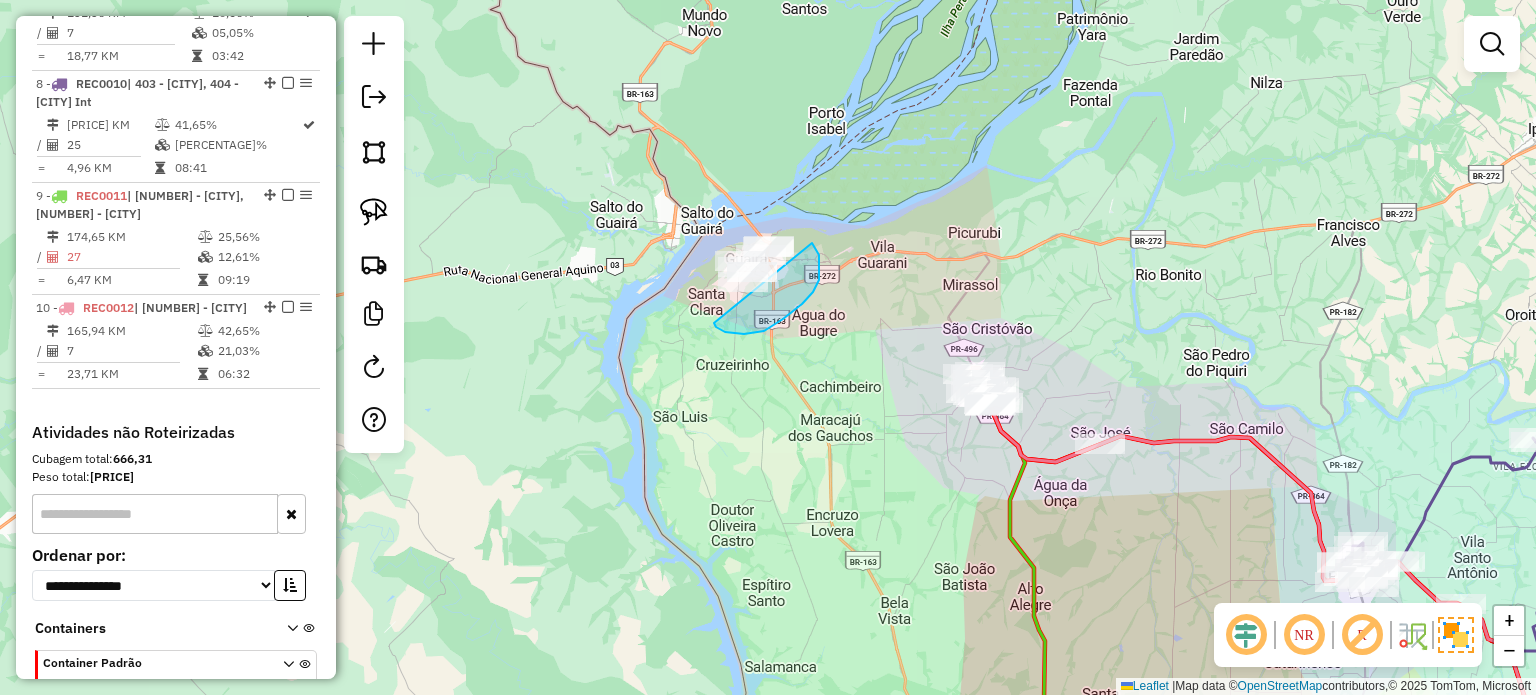 drag, startPoint x: 802, startPoint y: 304, endPoint x: 660, endPoint y: 218, distance: 166.01205 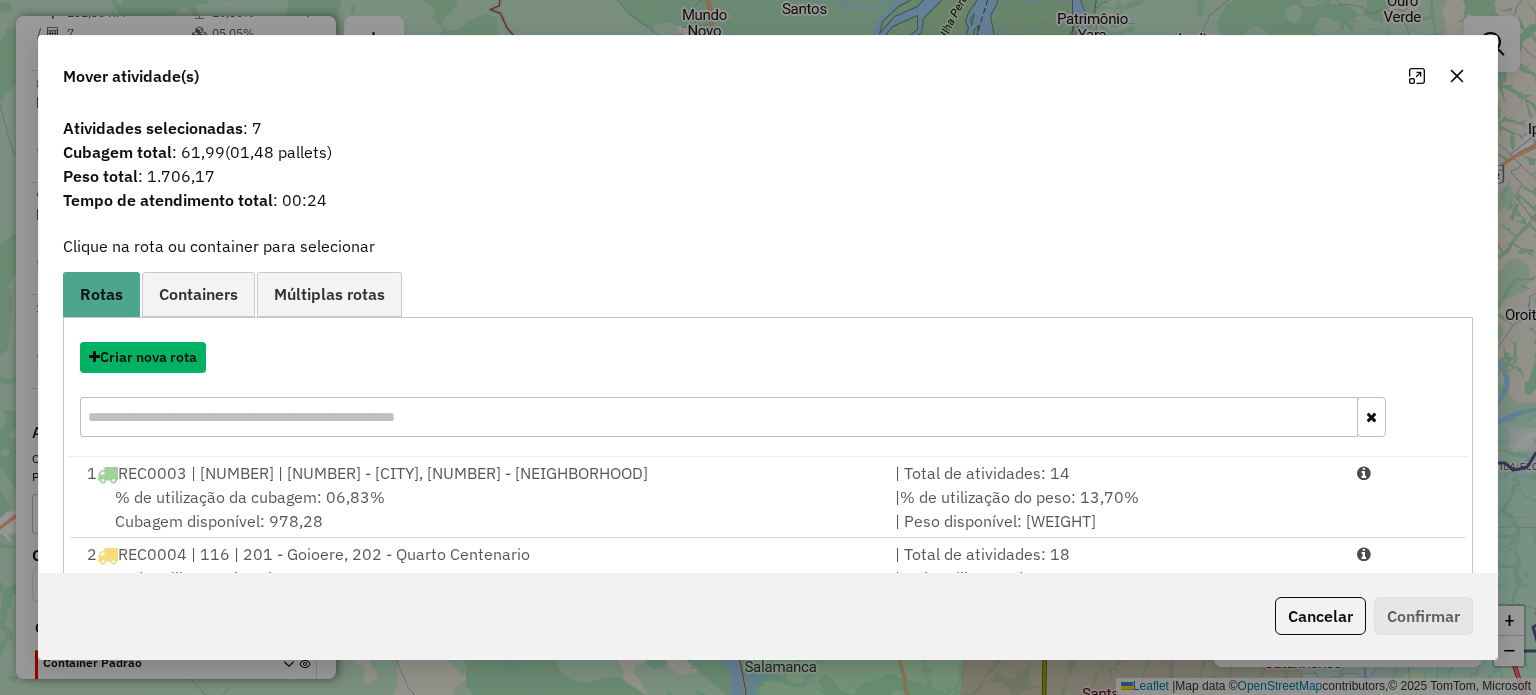 click on "Criar nova rota" at bounding box center (143, 357) 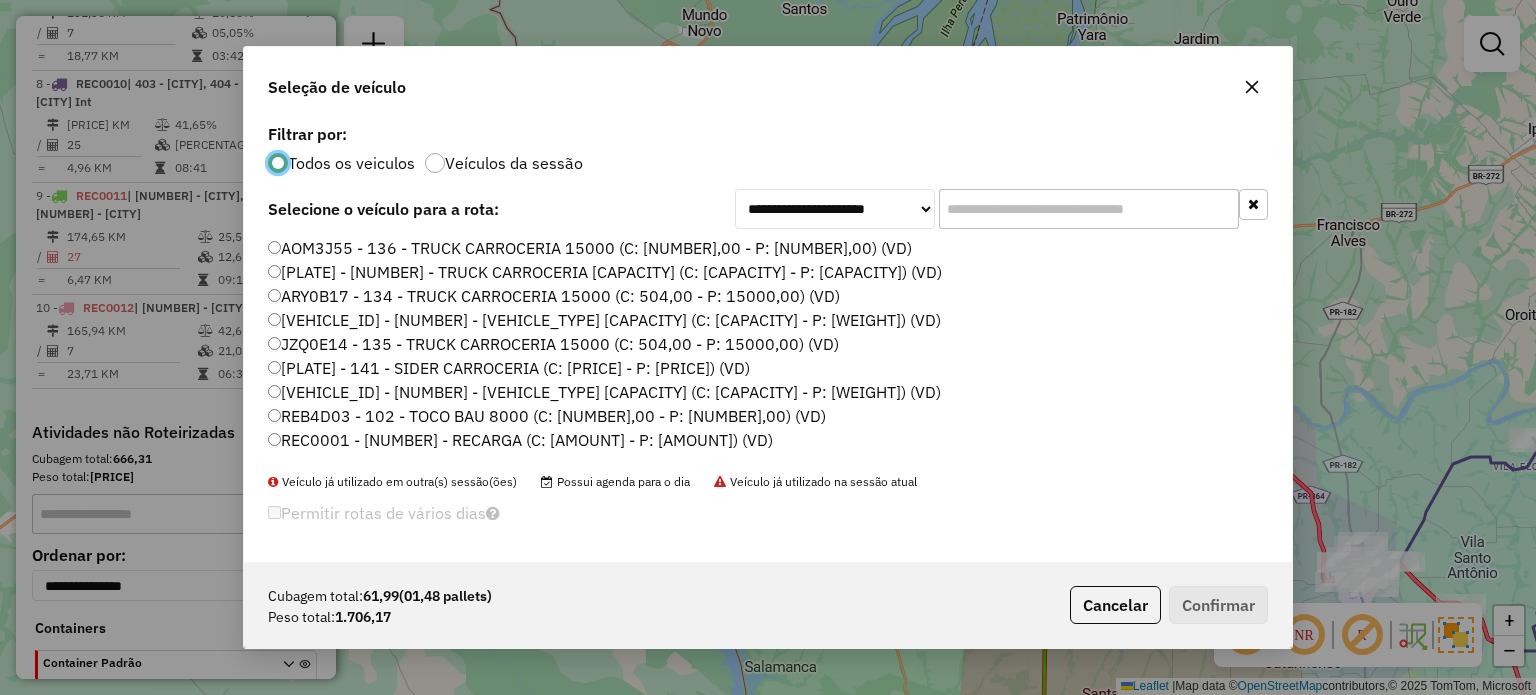 scroll, scrollTop: 10, scrollLeft: 6, axis: both 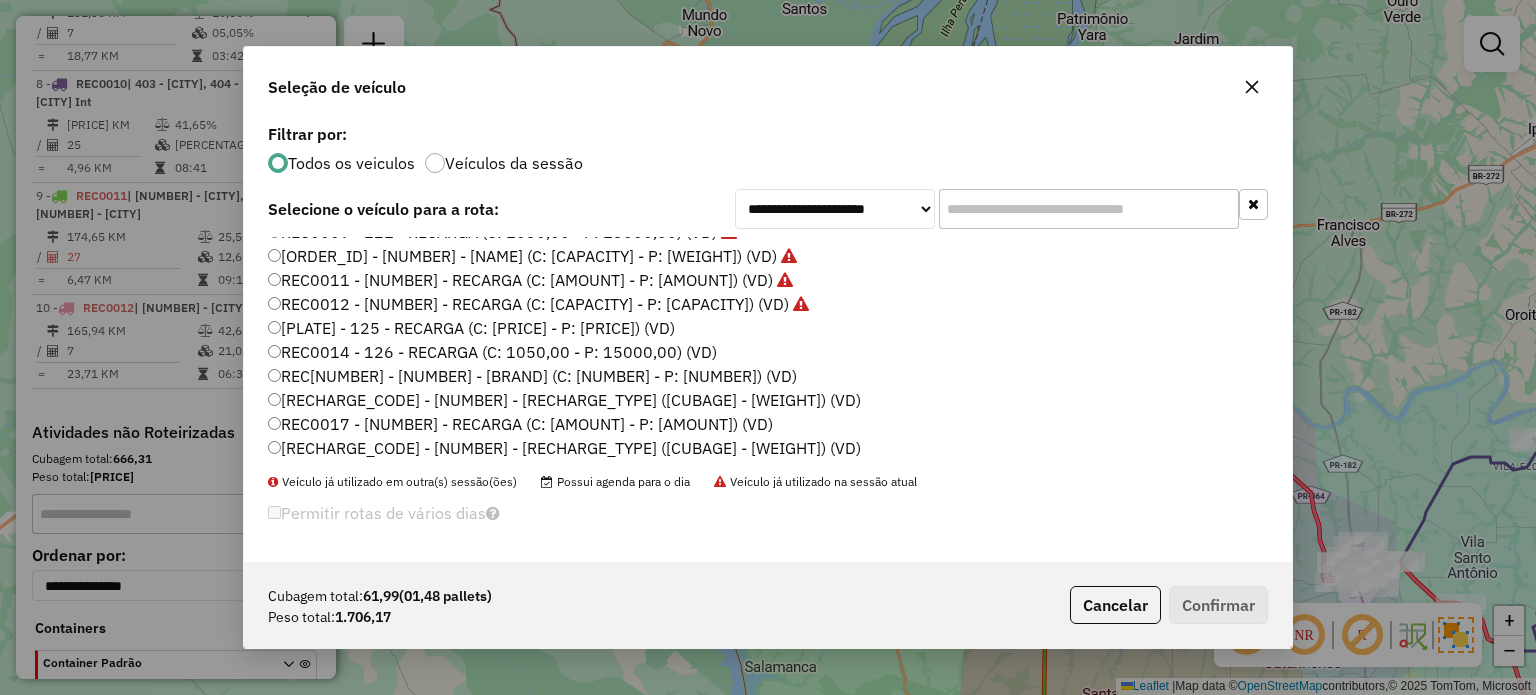 click on "REC0013 - 125 - RECARGA (C: 1050,00 - P: 15000,00) (VD)" 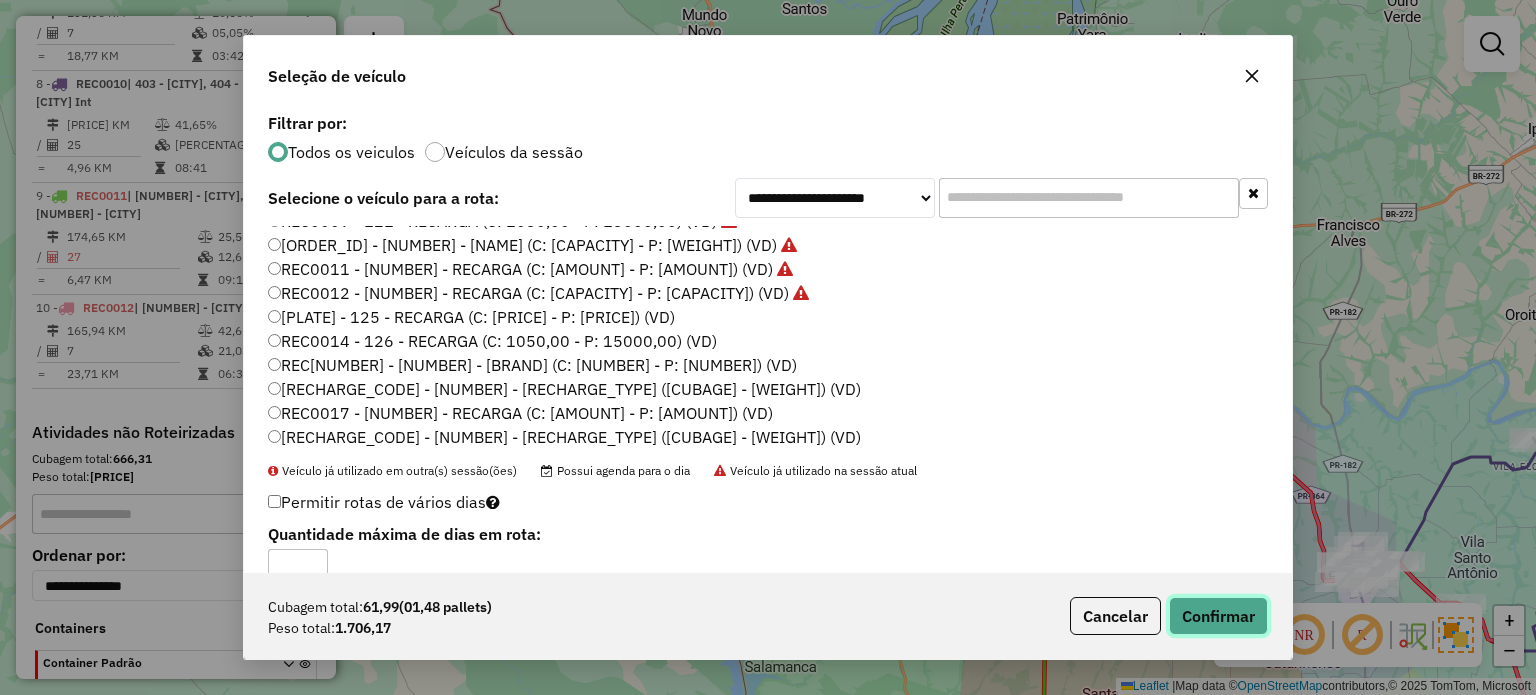 drag, startPoint x: 1216, startPoint y: 607, endPoint x: 995, endPoint y: 479, distance: 255.39186 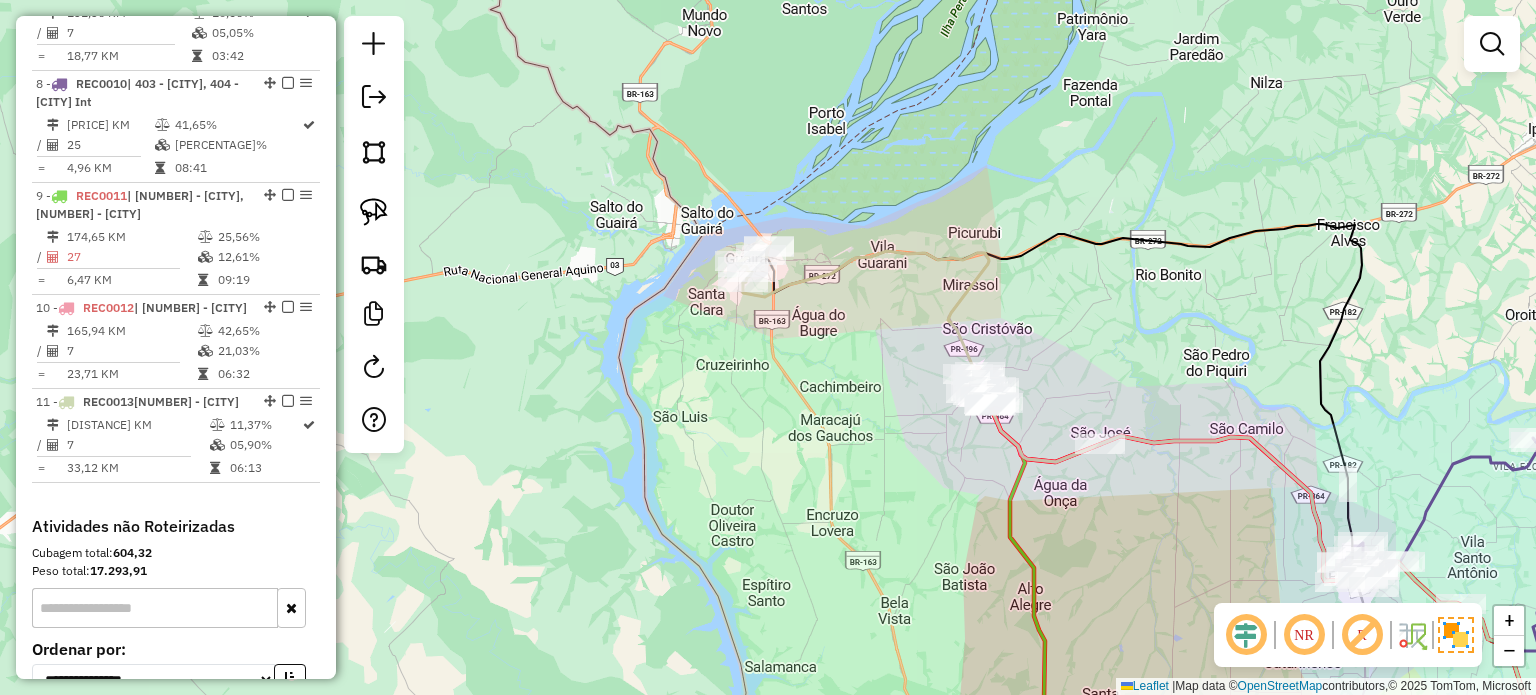 drag, startPoint x: 900, startPoint y: 496, endPoint x: 895, endPoint y: 171, distance: 325.03845 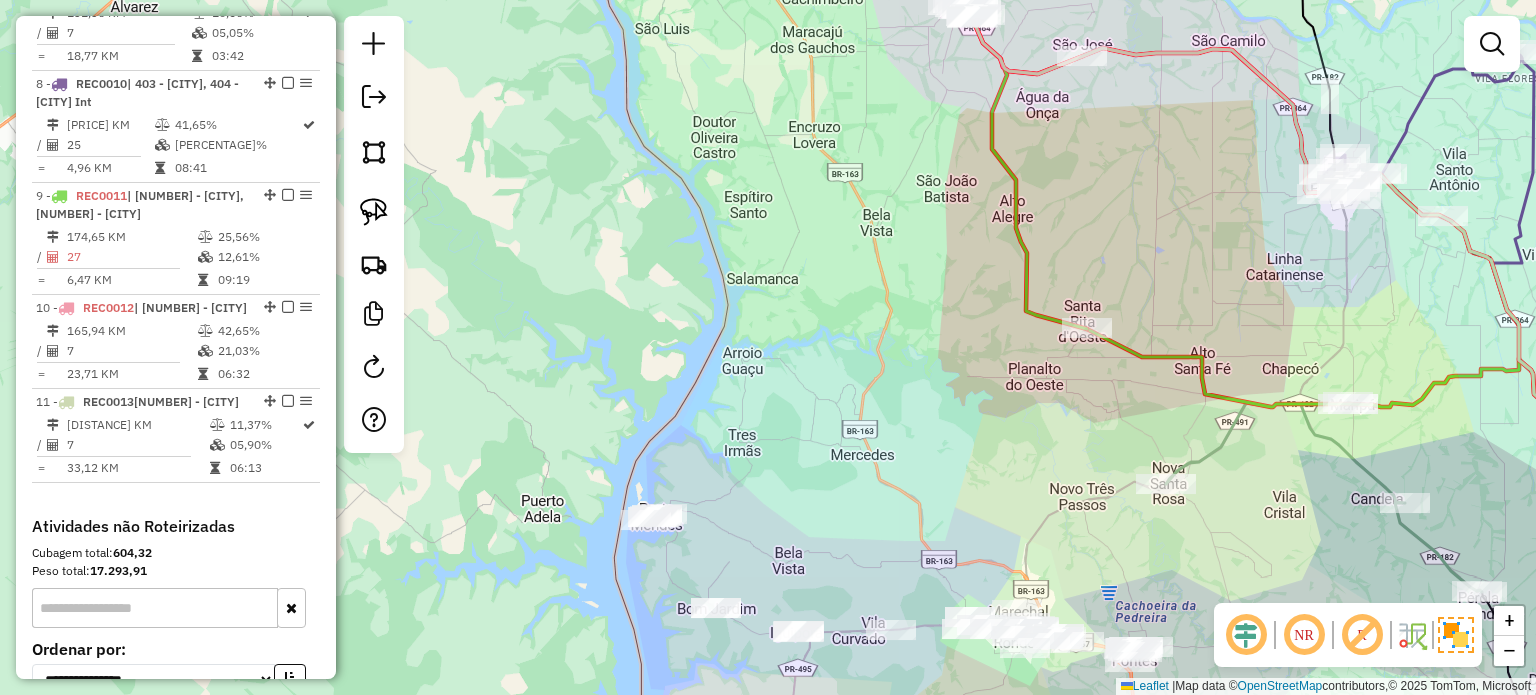 drag, startPoint x: 924, startPoint y: 567, endPoint x: 809, endPoint y: 261, distance: 326.896 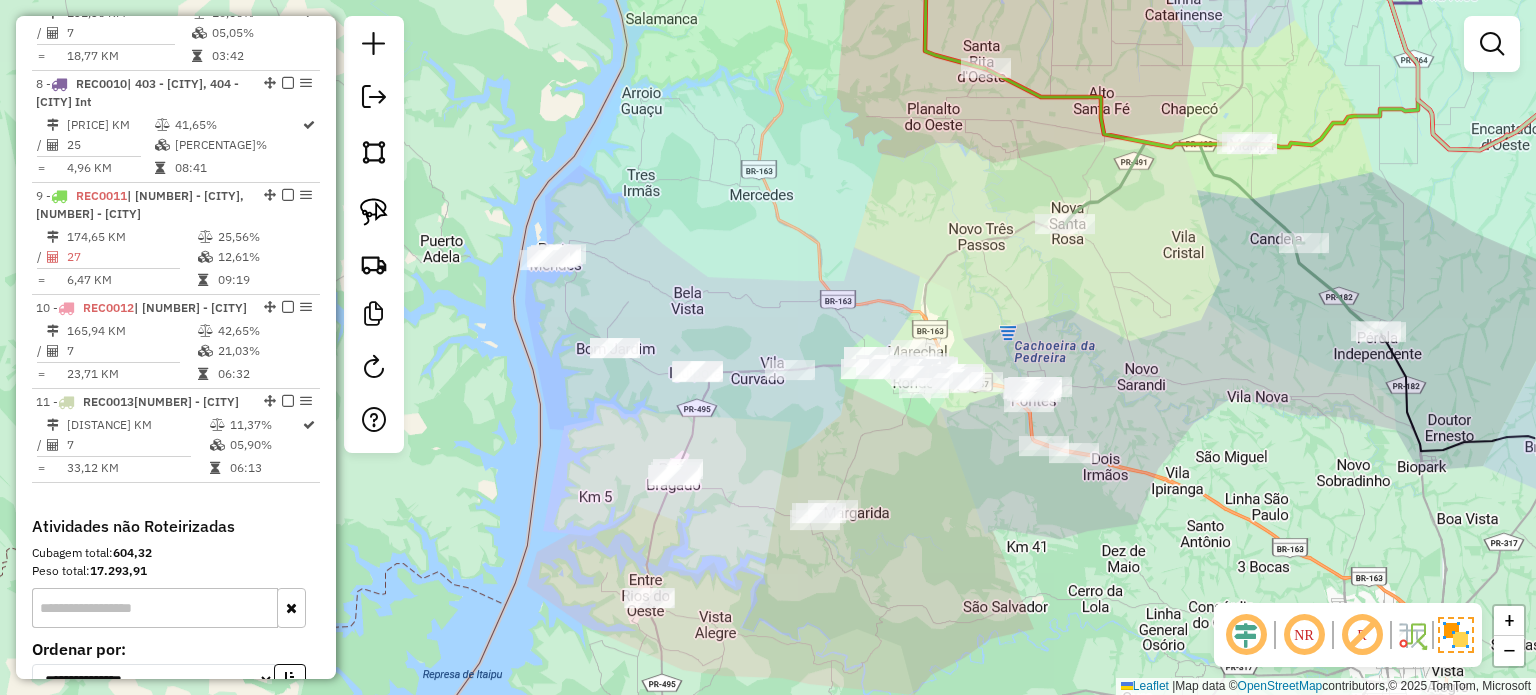 drag, startPoint x: 958, startPoint y: 618, endPoint x: 844, endPoint y: 483, distance: 176.69466 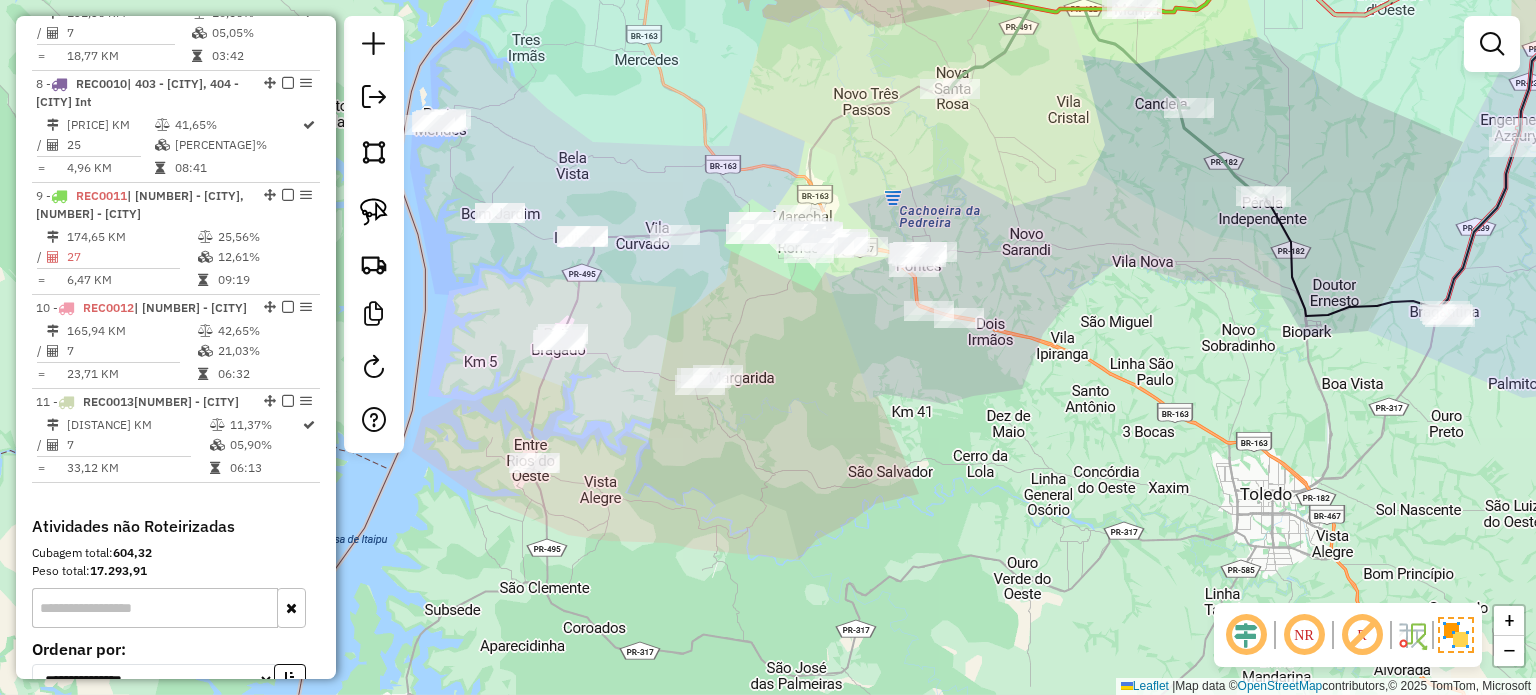 drag, startPoint x: 804, startPoint y: 321, endPoint x: 751, endPoint y: 380, distance: 79.30952 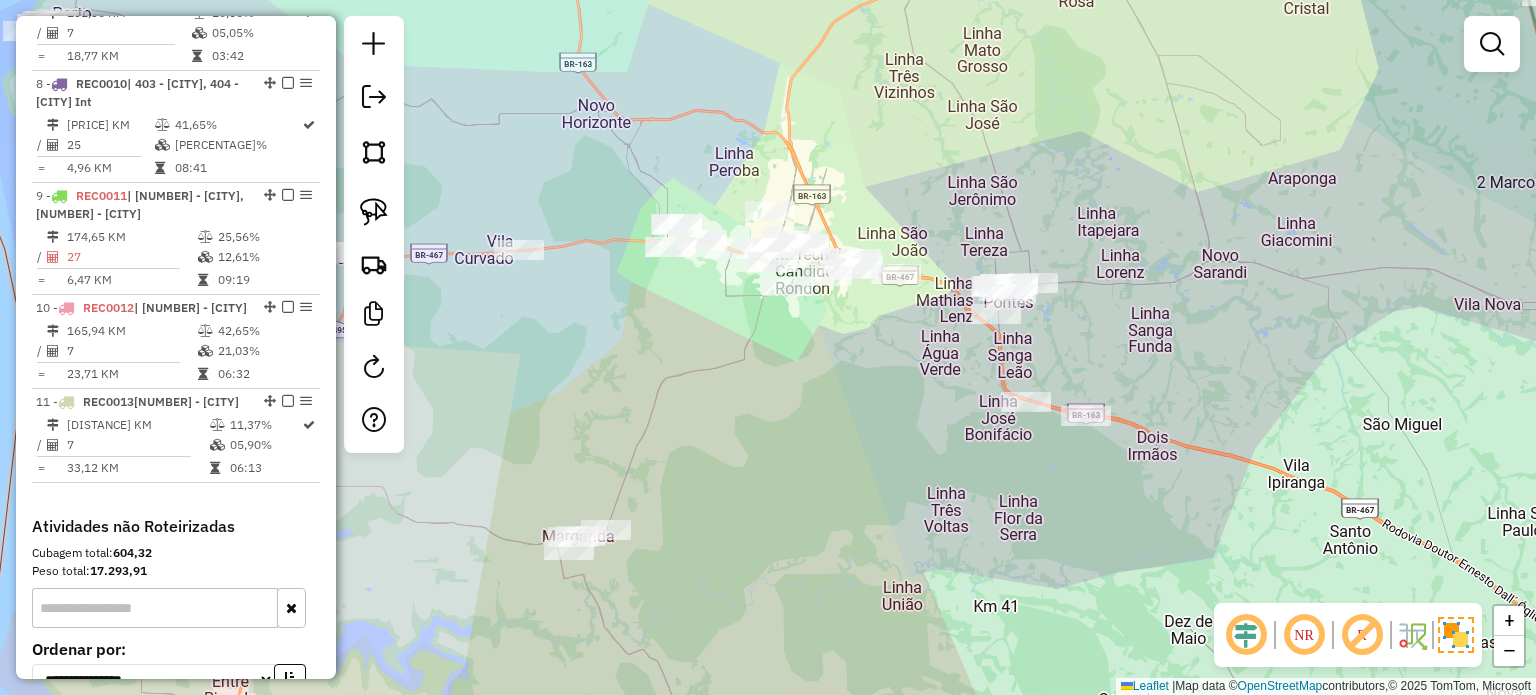 drag, startPoint x: 828, startPoint y: 421, endPoint x: 787, endPoint y: 410, distance: 42.44997 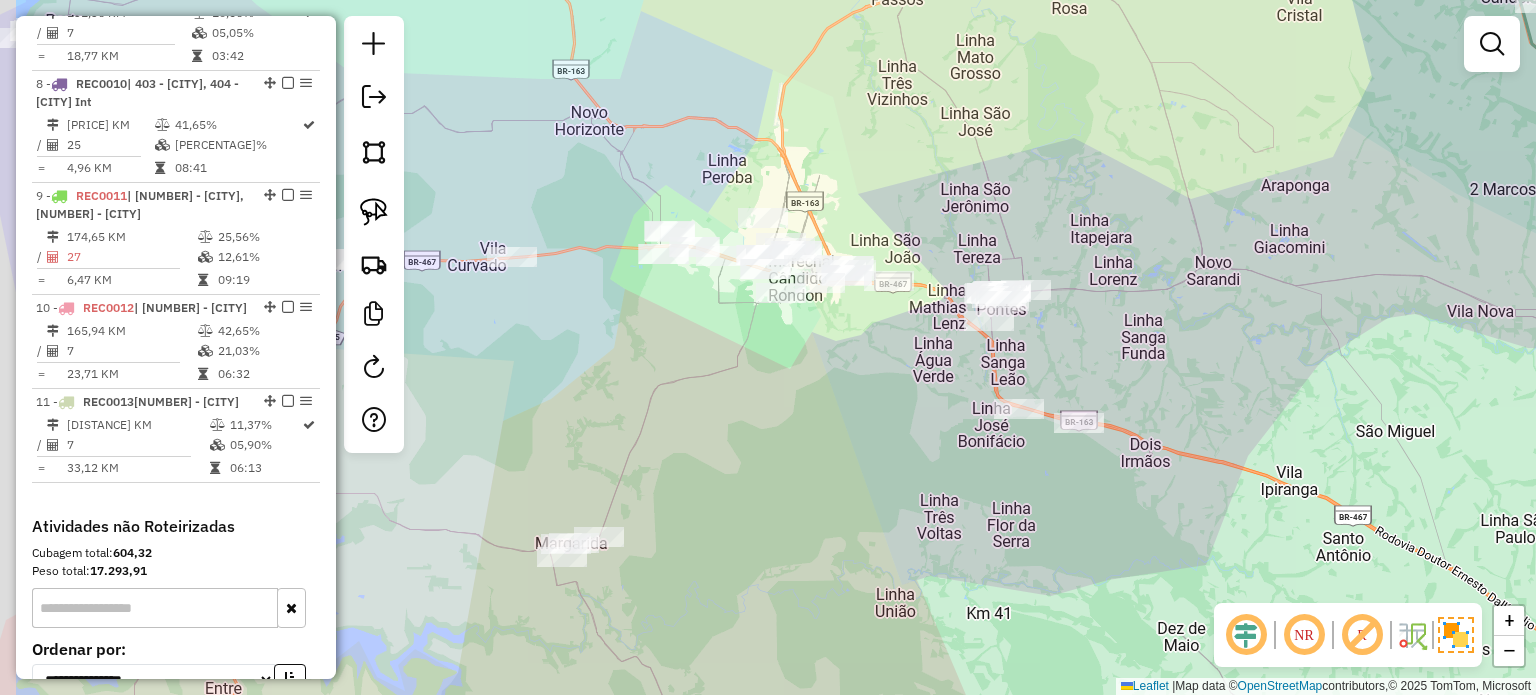 drag, startPoint x: 848, startPoint y: 387, endPoint x: 909, endPoint y: 423, distance: 70.83079 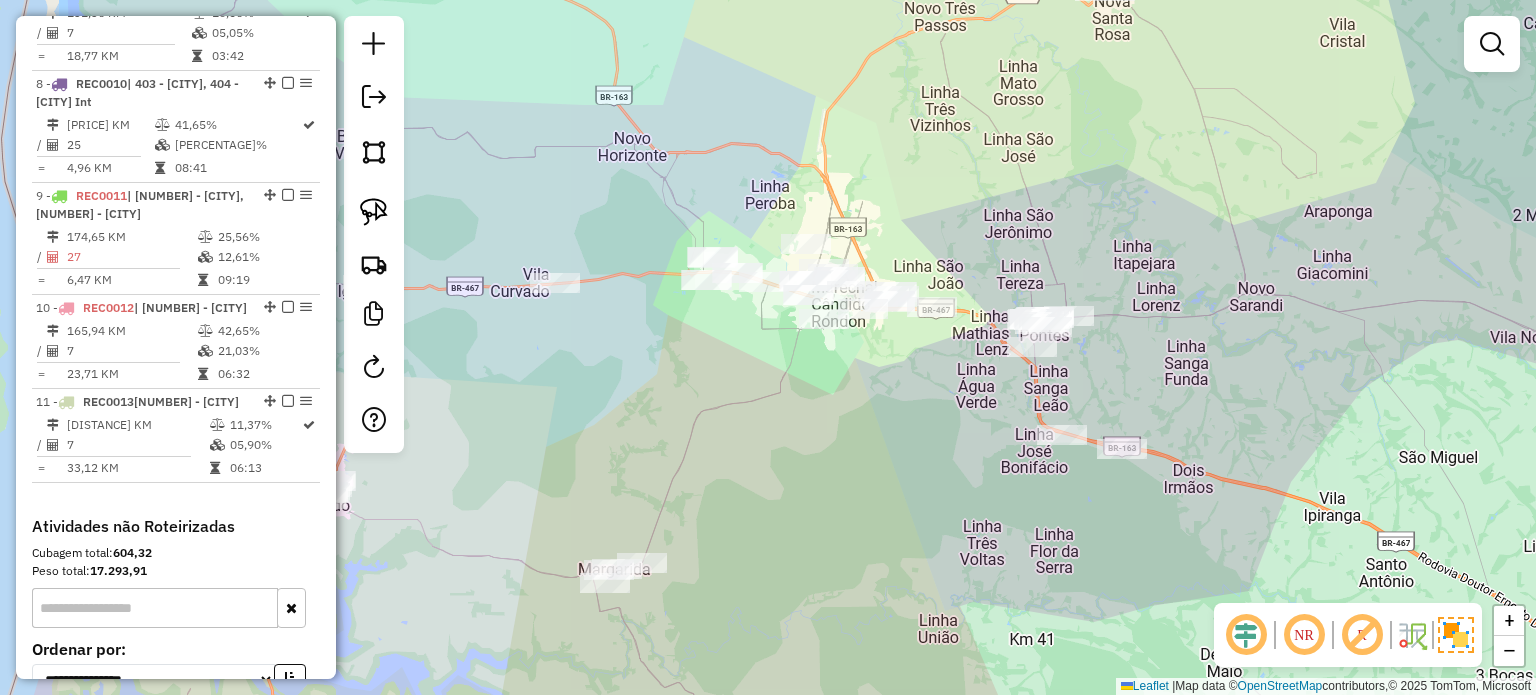 click on "Janela de atendimento Grade de atendimento Capacidade Transportadoras Veículos Cliente Pedidos  Rotas Selecione os dias de semana para filtrar as janelas de atendimento  Seg   Ter   Qua   Qui   Sex   Sáb   Dom  Informe o período da janela de atendimento: De: Até:  Filtrar exatamente a janela do cliente  Considerar janela de atendimento padrão  Selecione os dias de semana para filtrar as grades de atendimento  Seg   Ter   Qua   Qui   Sex   Sáb   Dom   Considerar clientes sem dia de atendimento cadastrado  Clientes fora do dia de atendimento selecionado Filtrar as atividades entre os valores definidos abaixo:  Peso mínimo:   Peso máximo:   Cubagem mínima:   Cubagem máxima:   De:   Até:  Filtrar as atividades entre o tempo de atendimento definido abaixo:  De:   Até:   Considerar capacidade total dos clientes não roteirizados Transportadora: Selecione um ou mais itens Tipo de veículo: Selecione um ou mais itens Veículo: Selecione um ou mais itens Motorista: Selecione um ou mais itens Nome: Rótulo:" 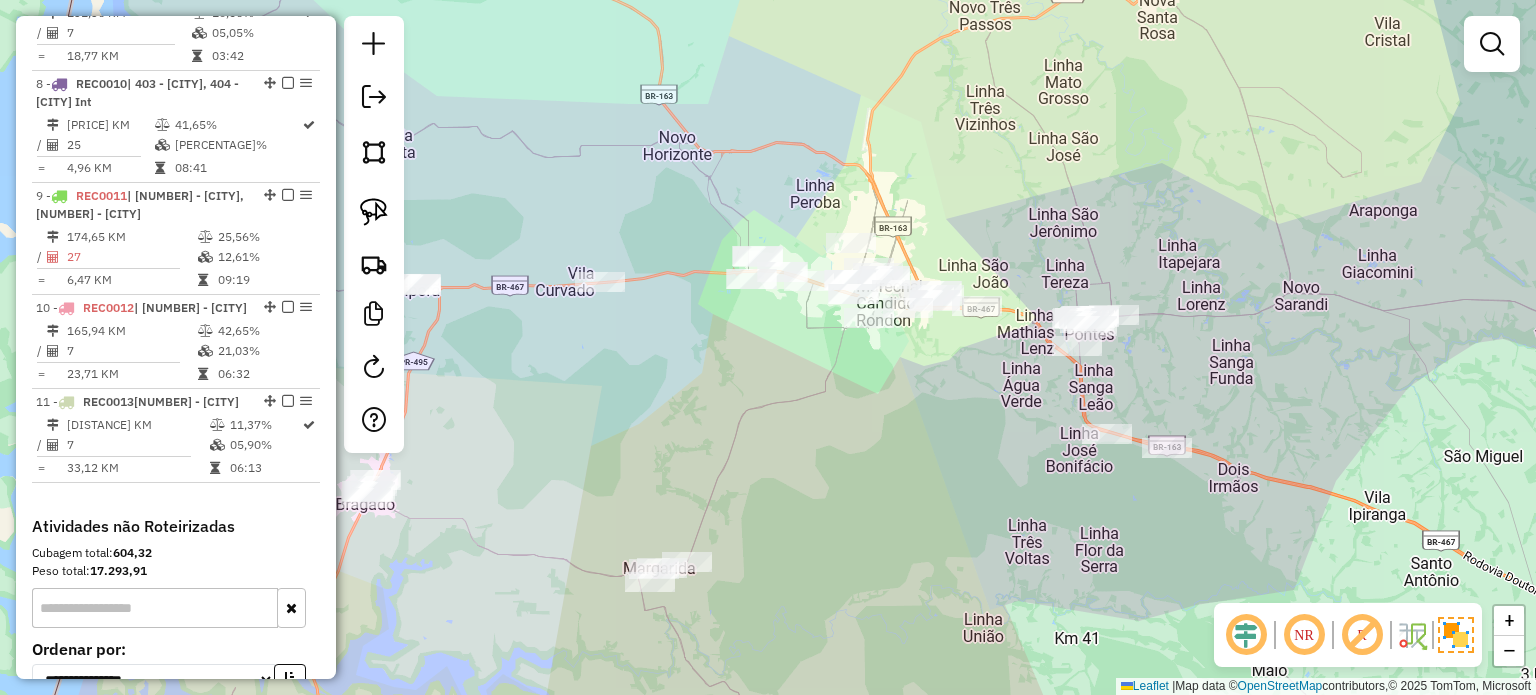 drag, startPoint x: 733, startPoint y: 371, endPoint x: 757, endPoint y: 357, distance: 27.784887 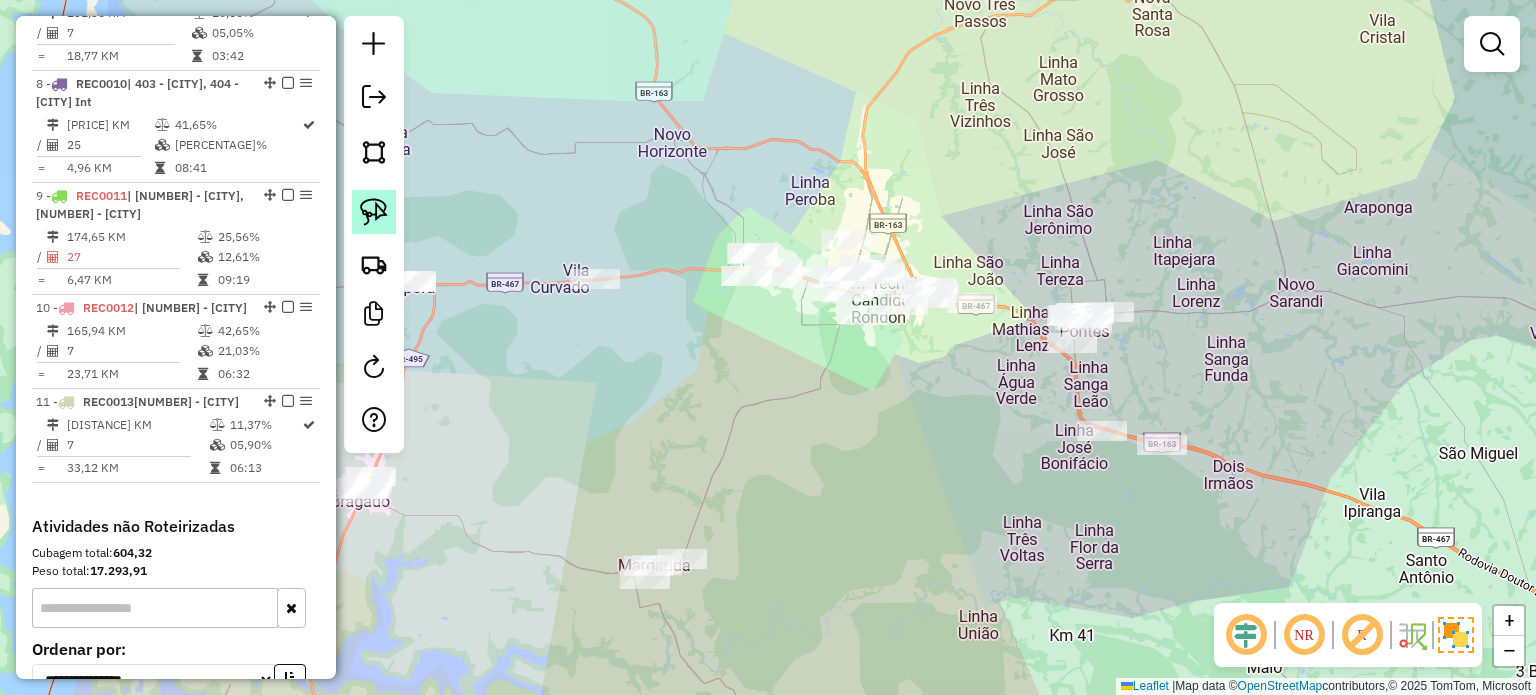 click 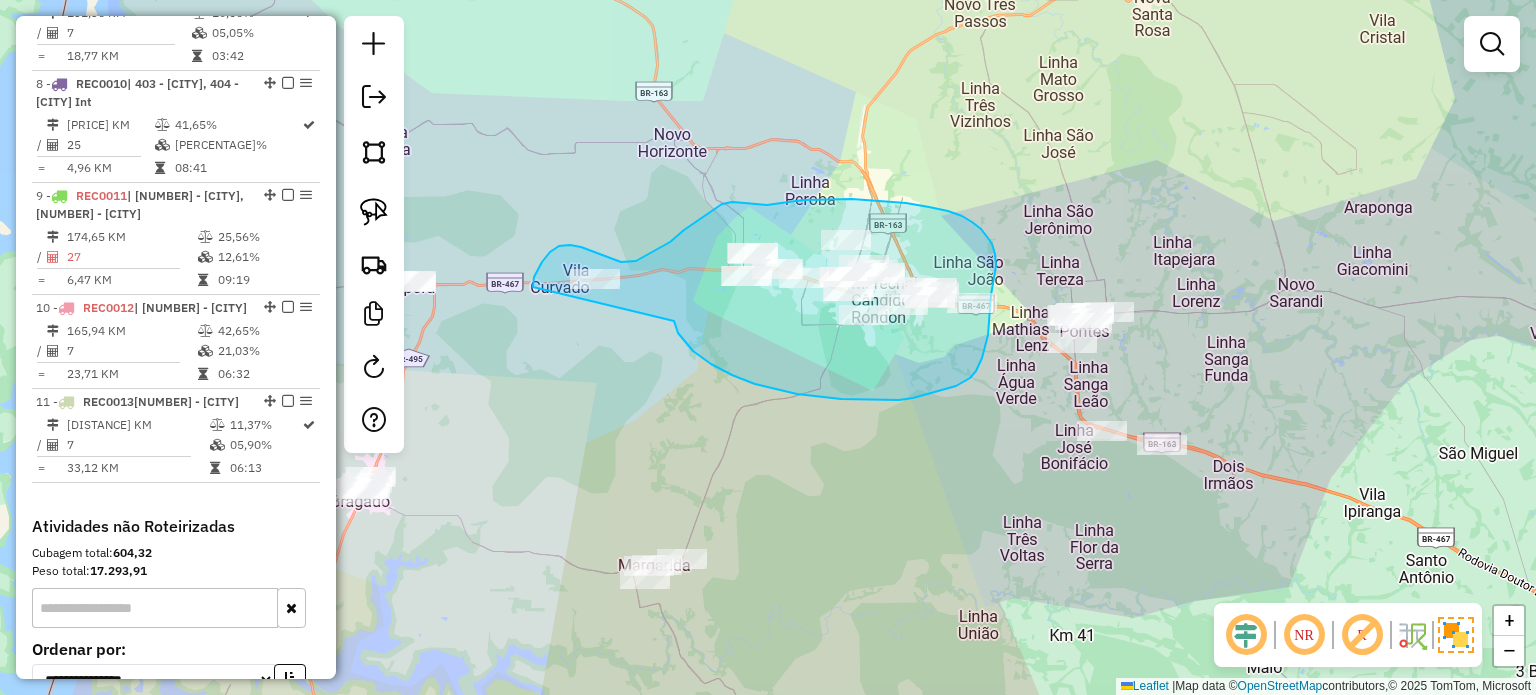 drag, startPoint x: 693, startPoint y: 351, endPoint x: 537, endPoint y: 300, distance: 164.12495 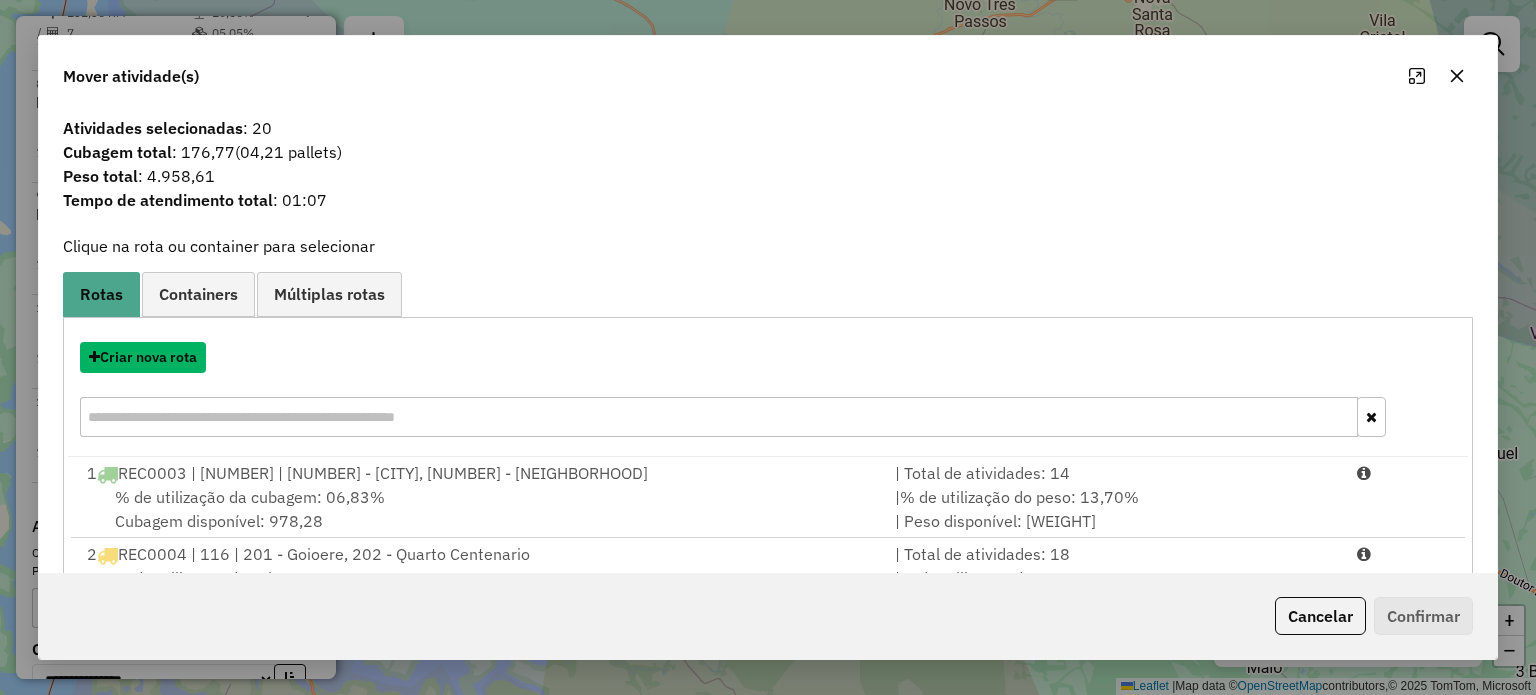 click on "Criar nova rota" at bounding box center (143, 357) 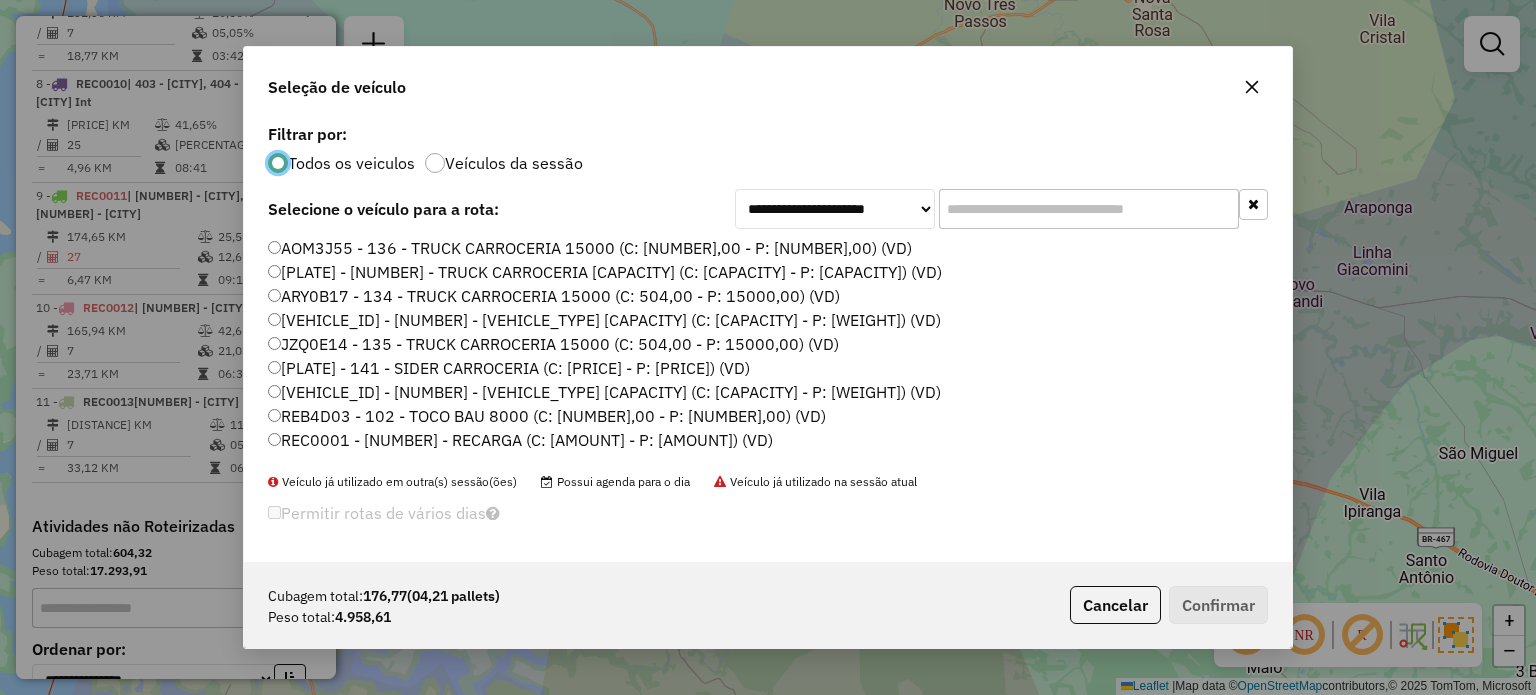 scroll, scrollTop: 10, scrollLeft: 6, axis: both 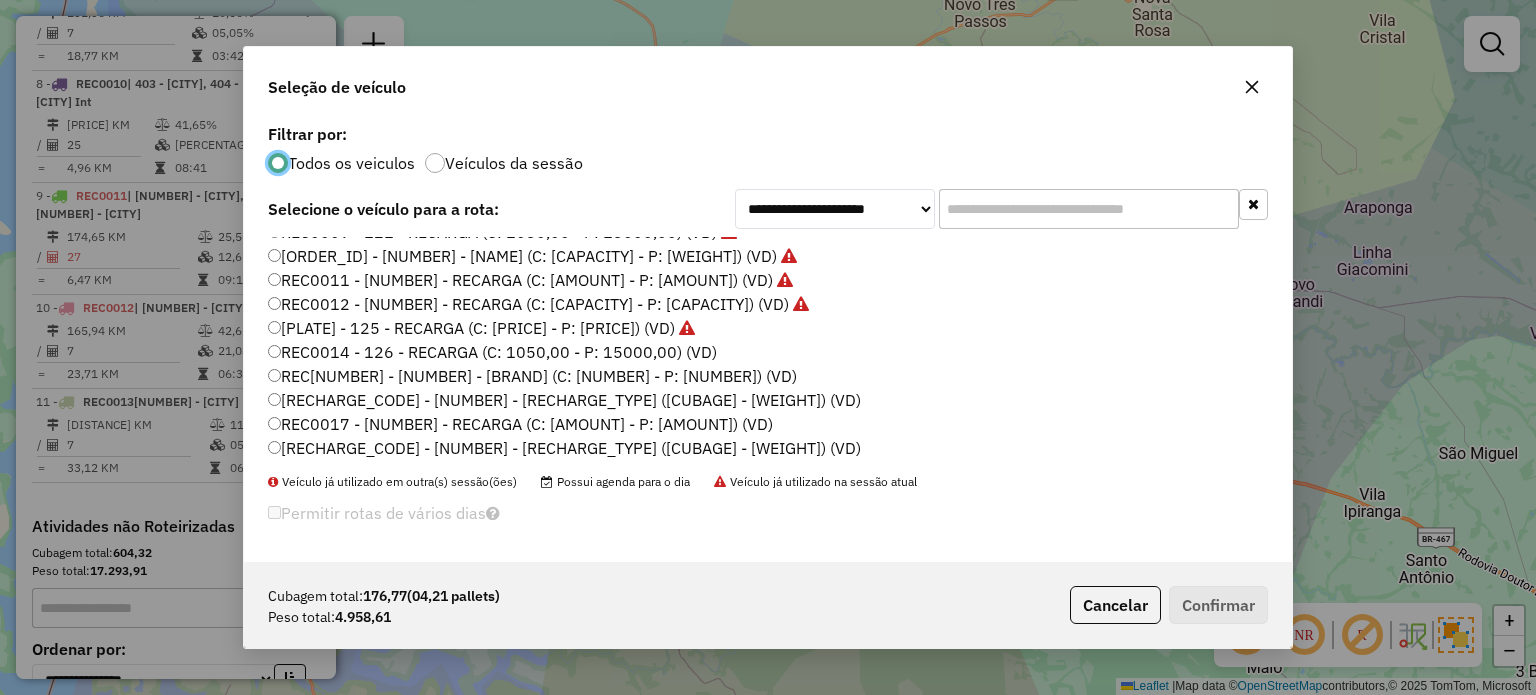 click on "REC0014 - 126 - RECARGA (C: 1050,00 - P: 15000,00) (VD)" 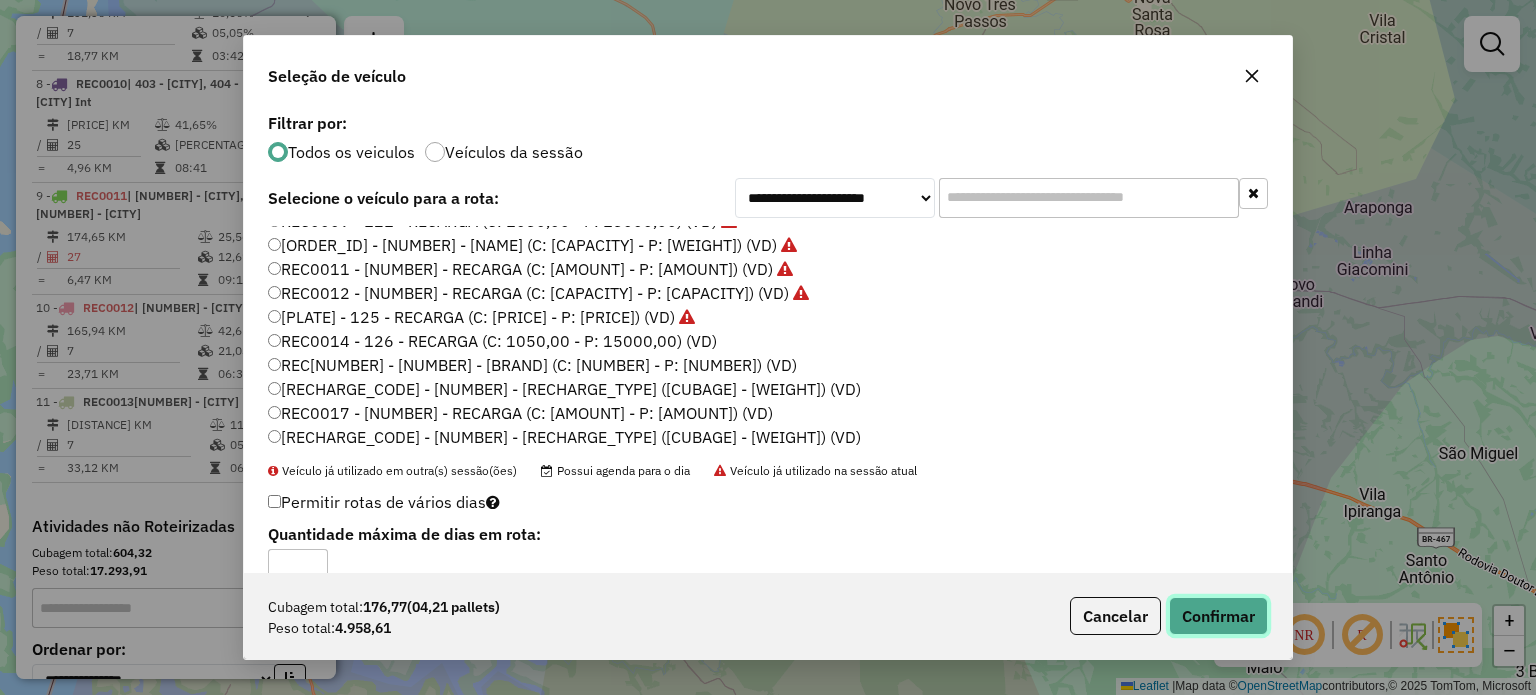 click on "Confirmar" 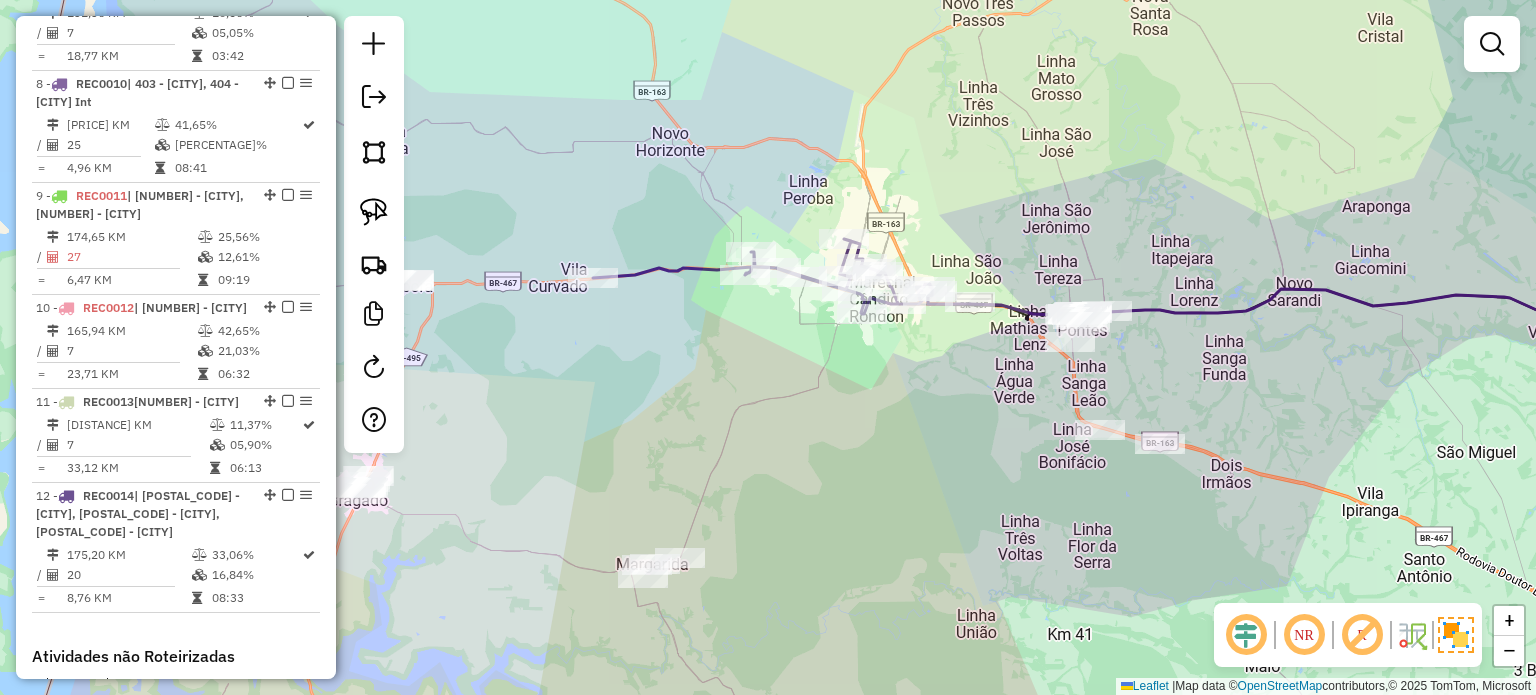 drag, startPoint x: 1017, startPoint y: 486, endPoint x: 941, endPoint y: 431, distance: 93.813644 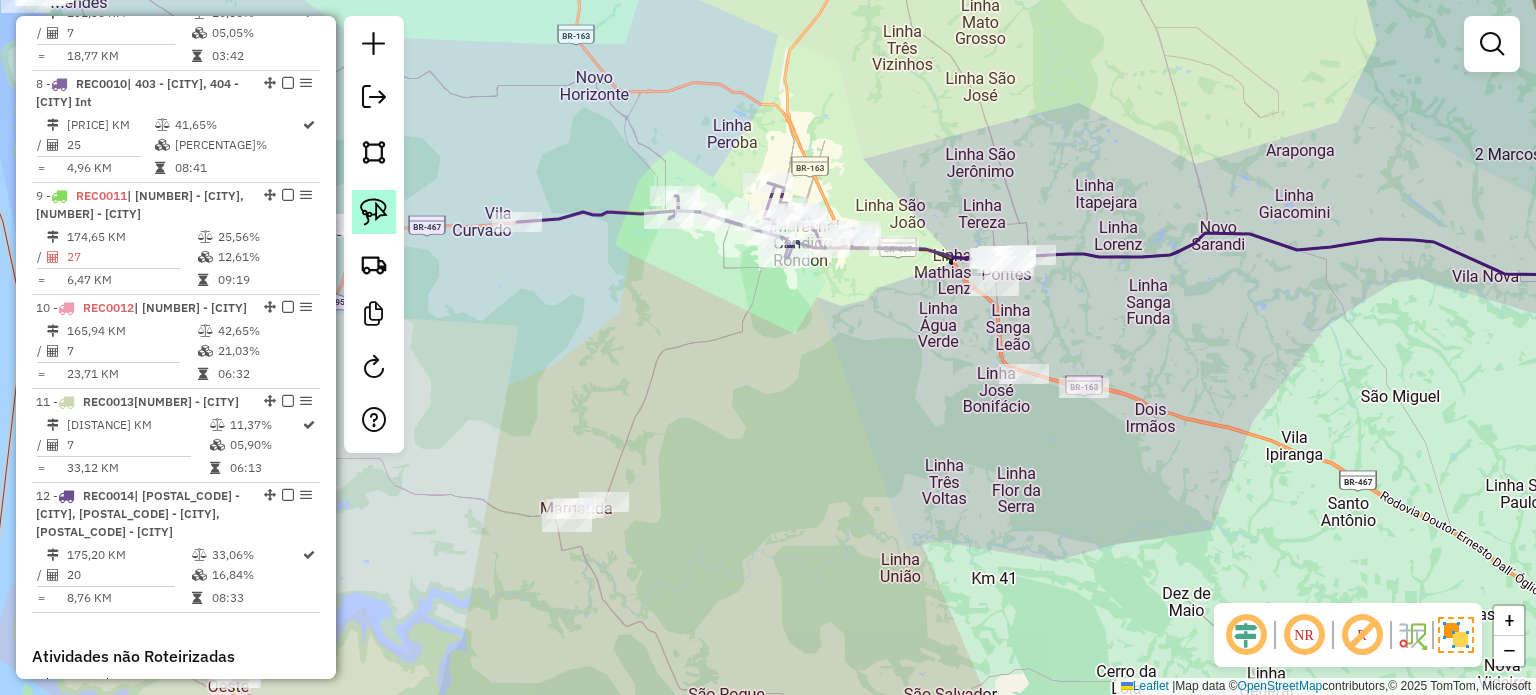 click 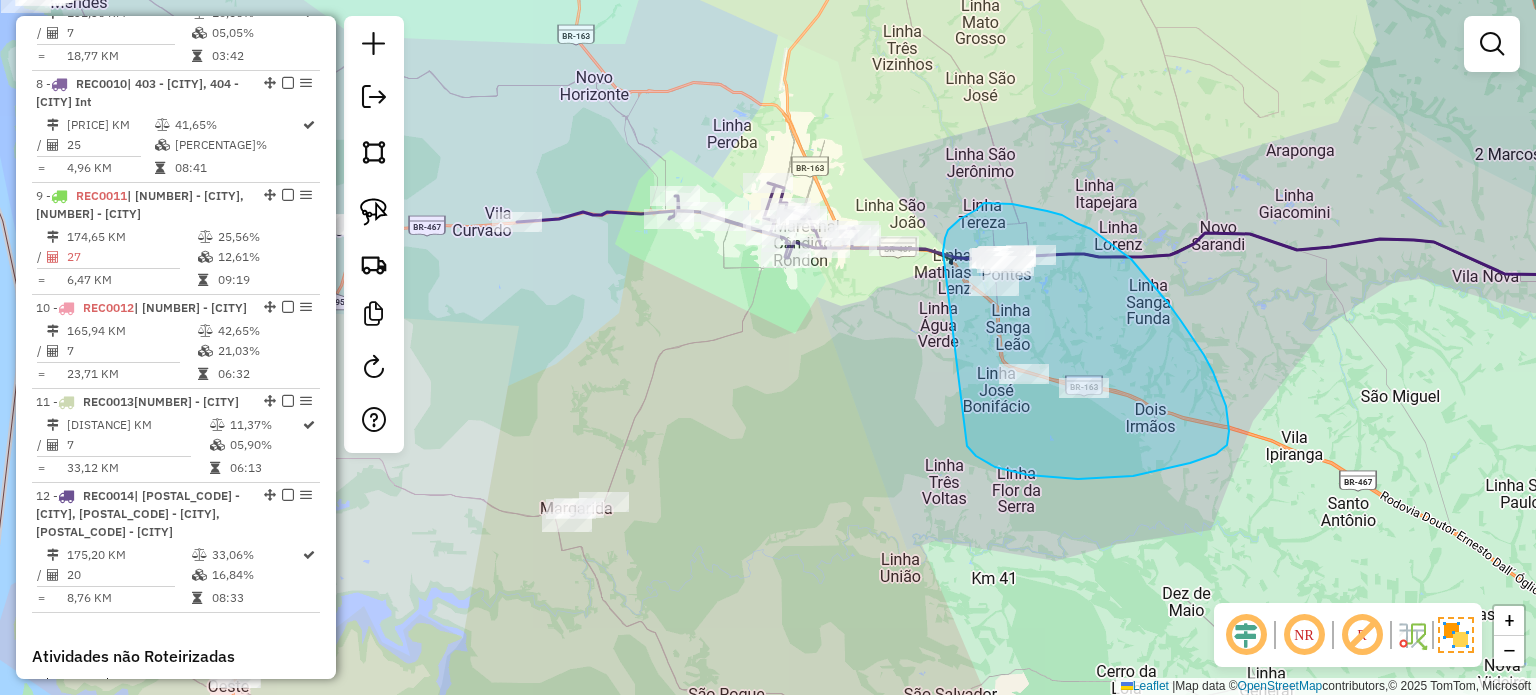 drag, startPoint x: 976, startPoint y: 456, endPoint x: 954, endPoint y: 276, distance: 181.33946 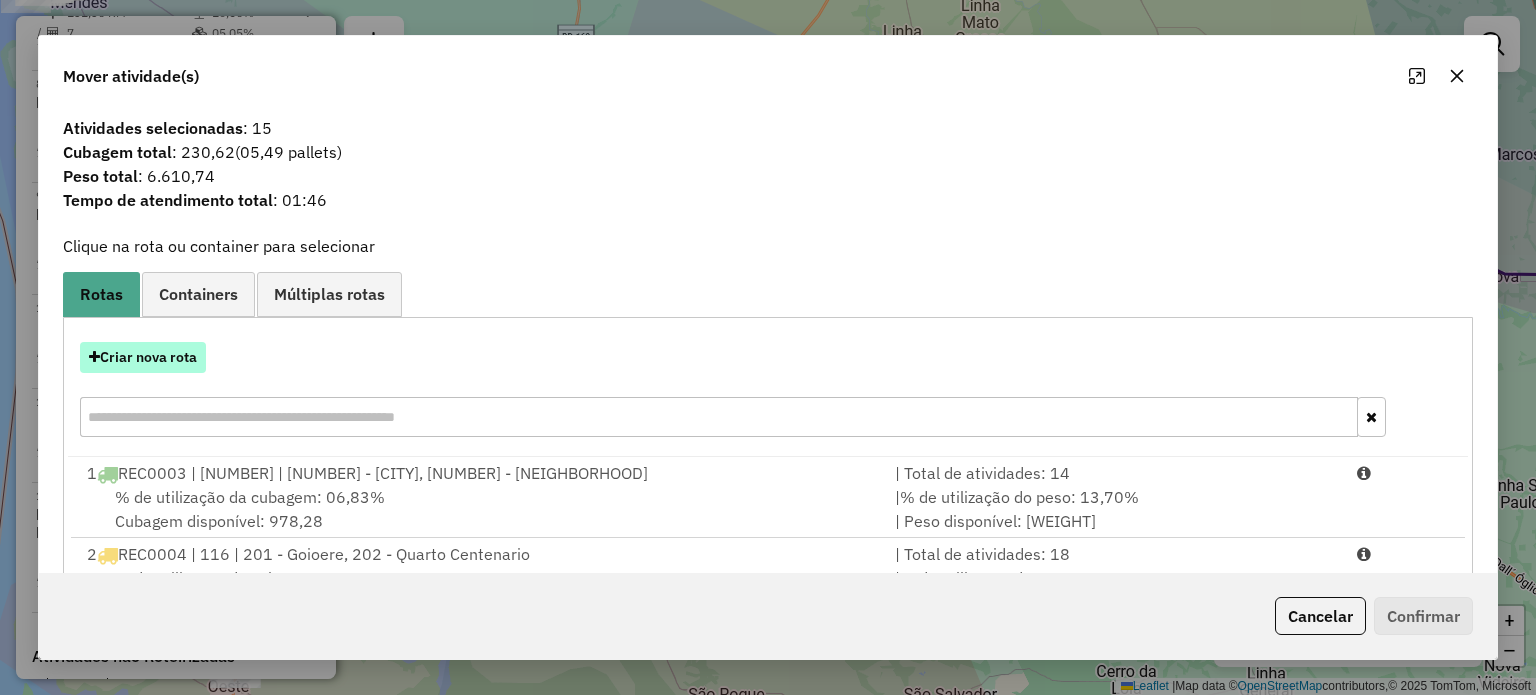 click on "Criar nova rota" at bounding box center [143, 357] 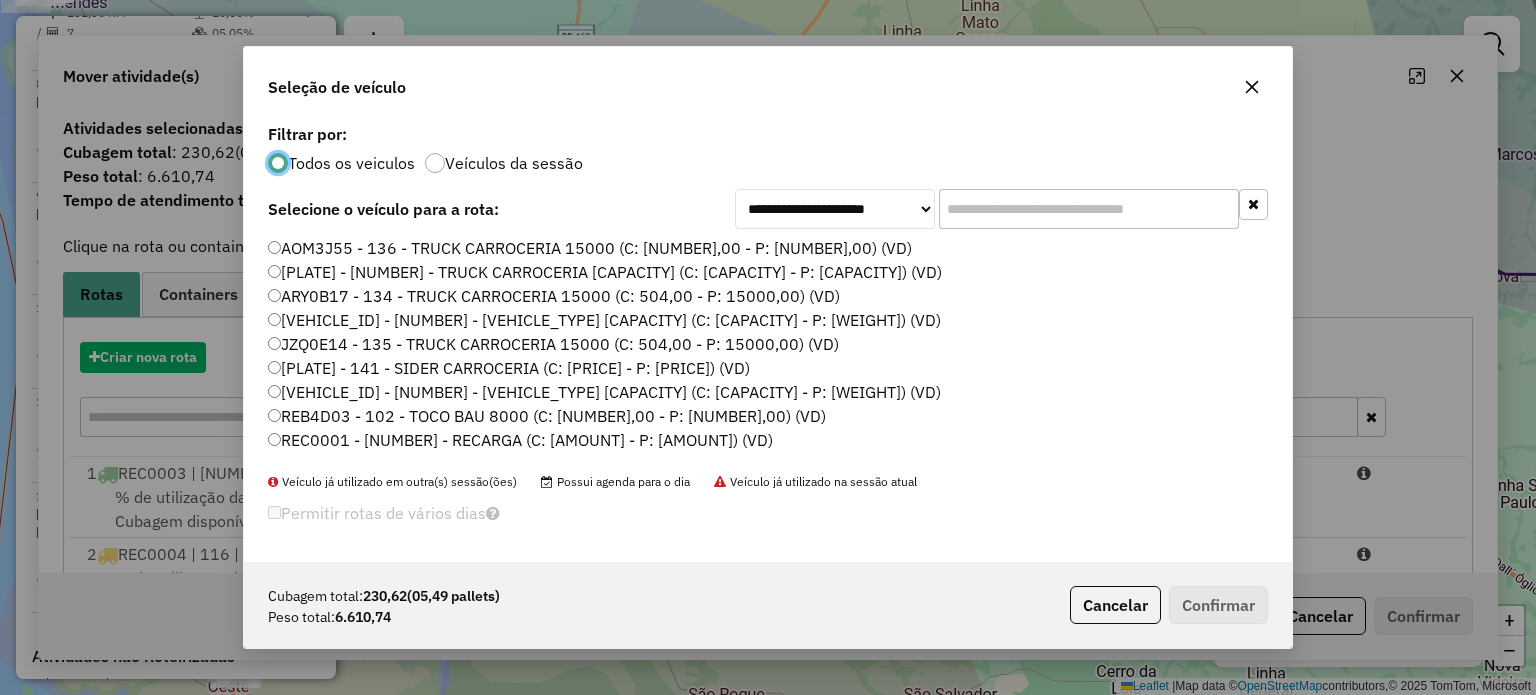 scroll, scrollTop: 10, scrollLeft: 6, axis: both 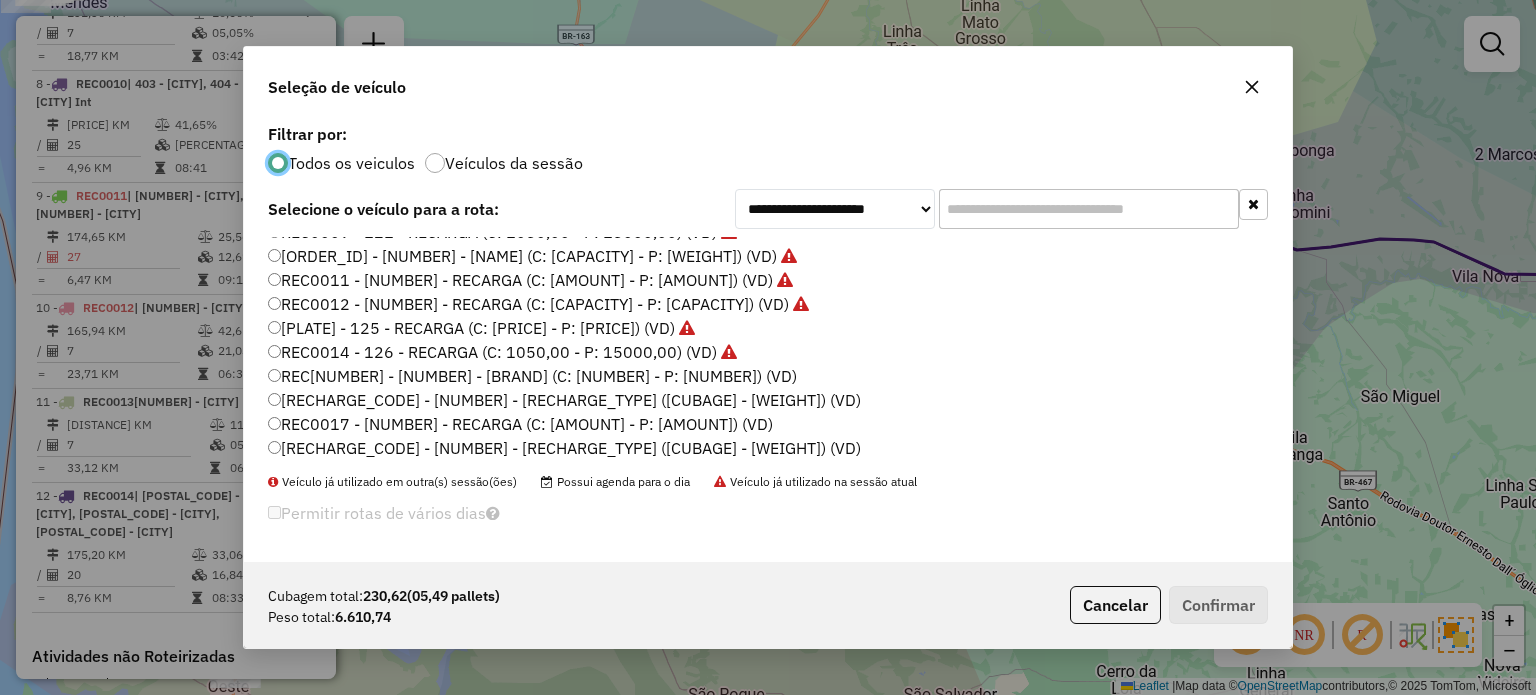 click on "REC0015 - 127 - RECARGA (C: 1050,00 - P: 15000,00) (VD)" 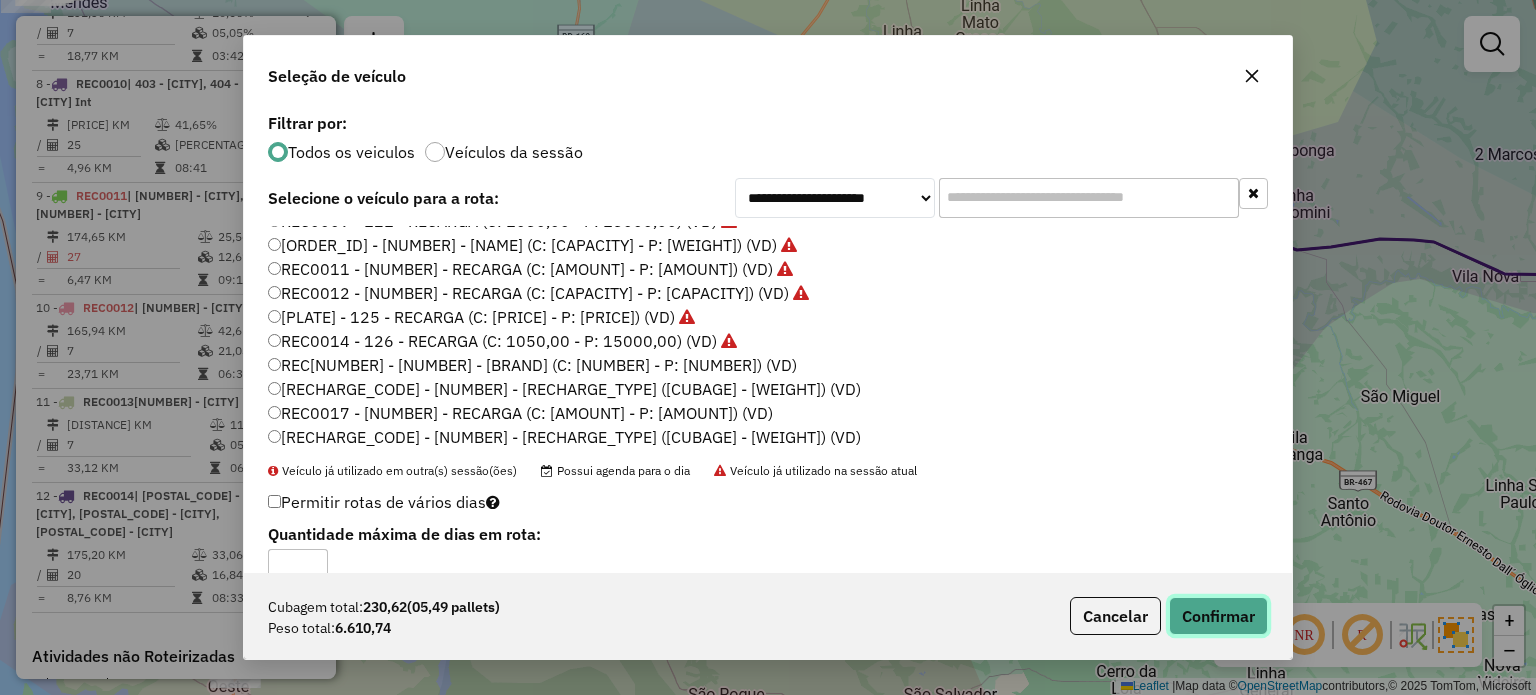 click on "Confirmar" 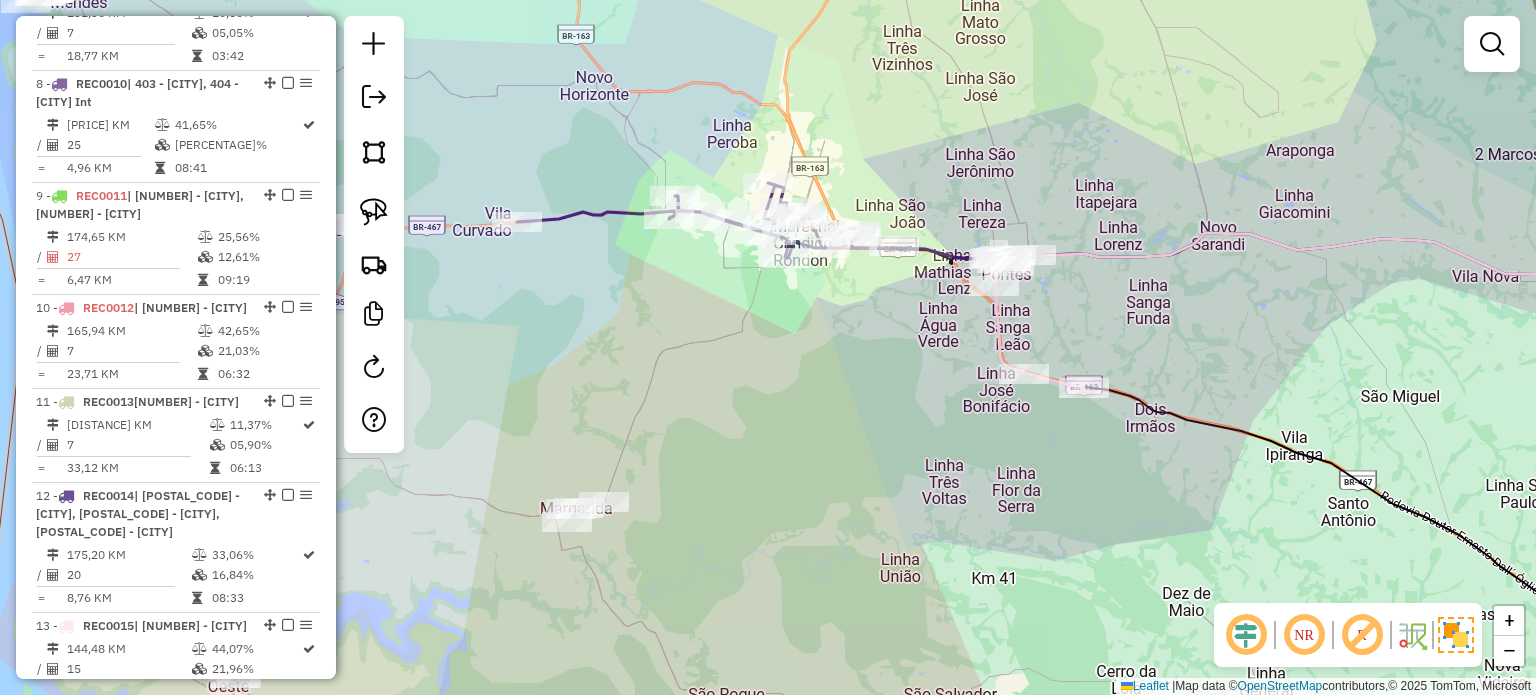drag, startPoint x: 876, startPoint y: 347, endPoint x: 1129, endPoint y: 242, distance: 273.92334 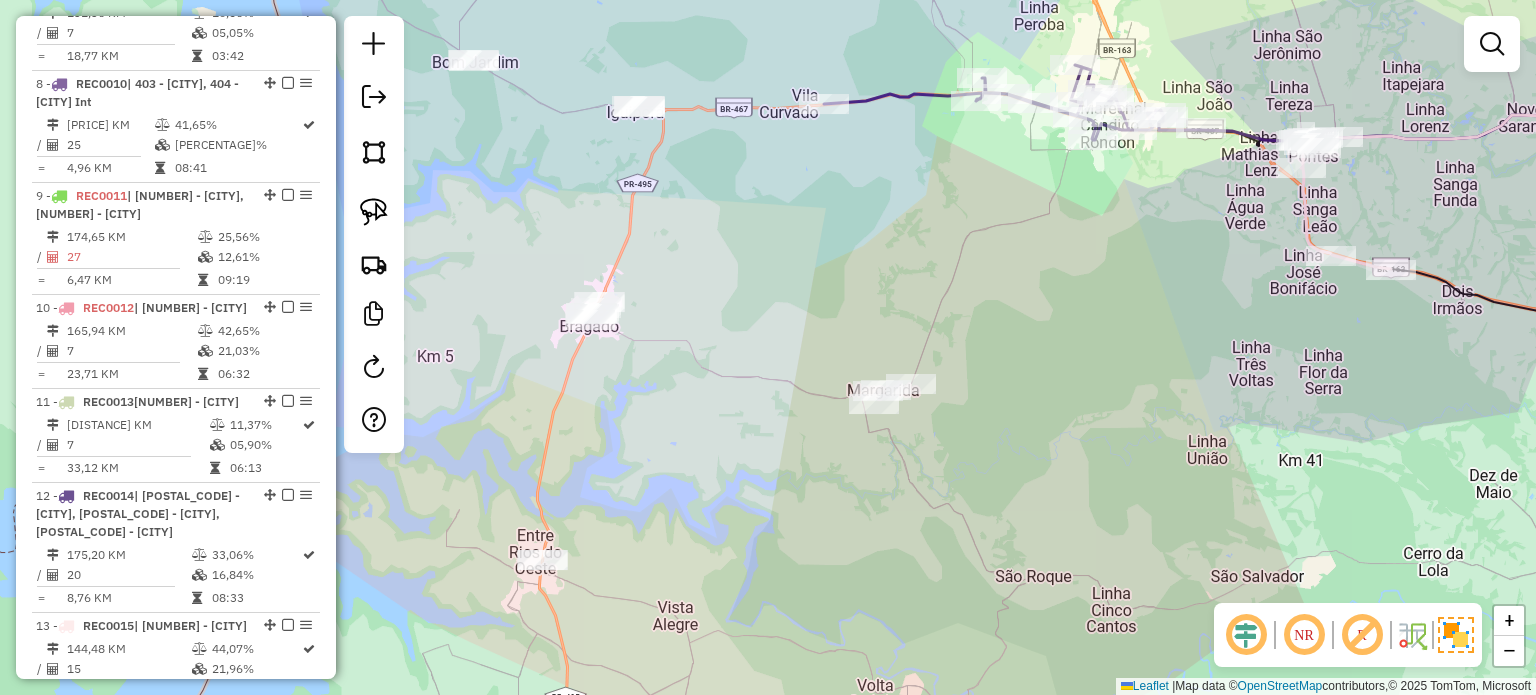 drag, startPoint x: 1102, startPoint y: 306, endPoint x: 1148, endPoint y: 274, distance: 56.0357 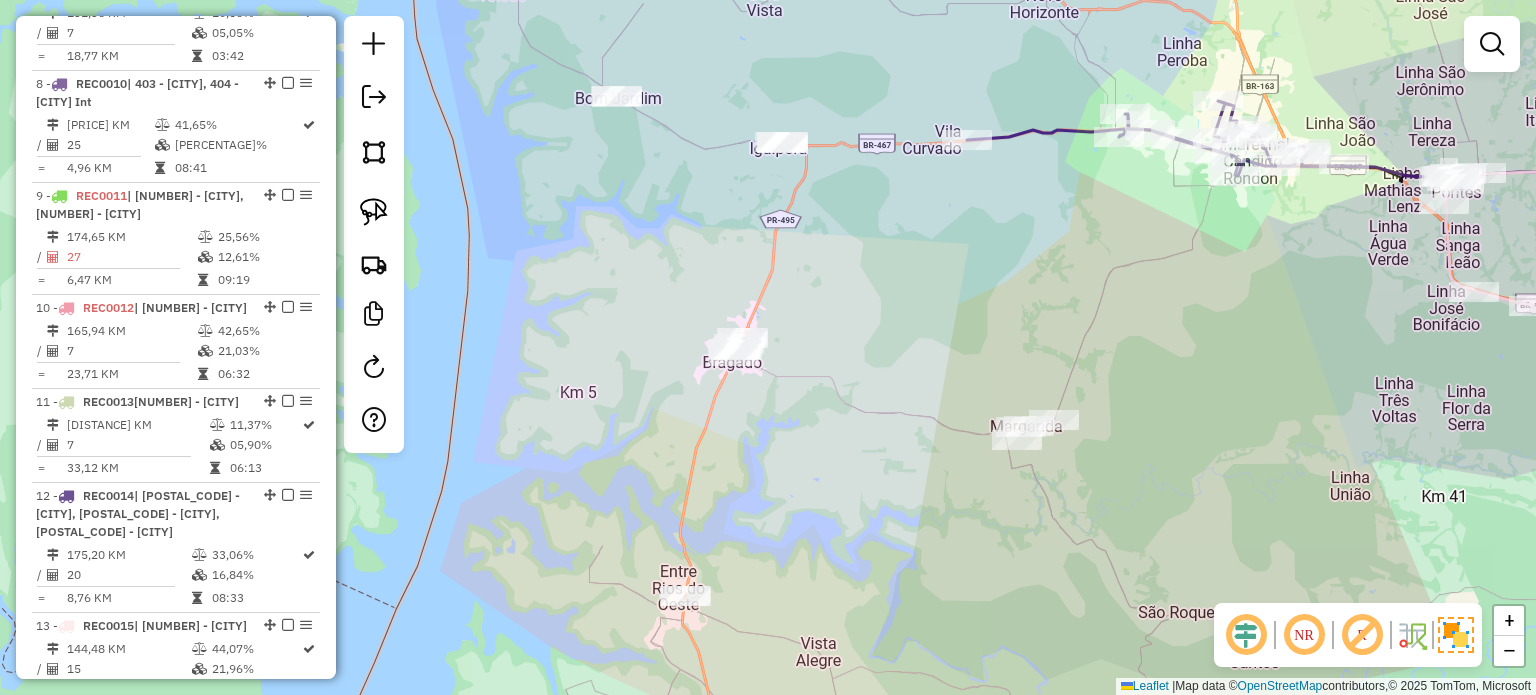 drag, startPoint x: 1036, startPoint y: 239, endPoint x: 1060, endPoint y: 253, distance: 27.784887 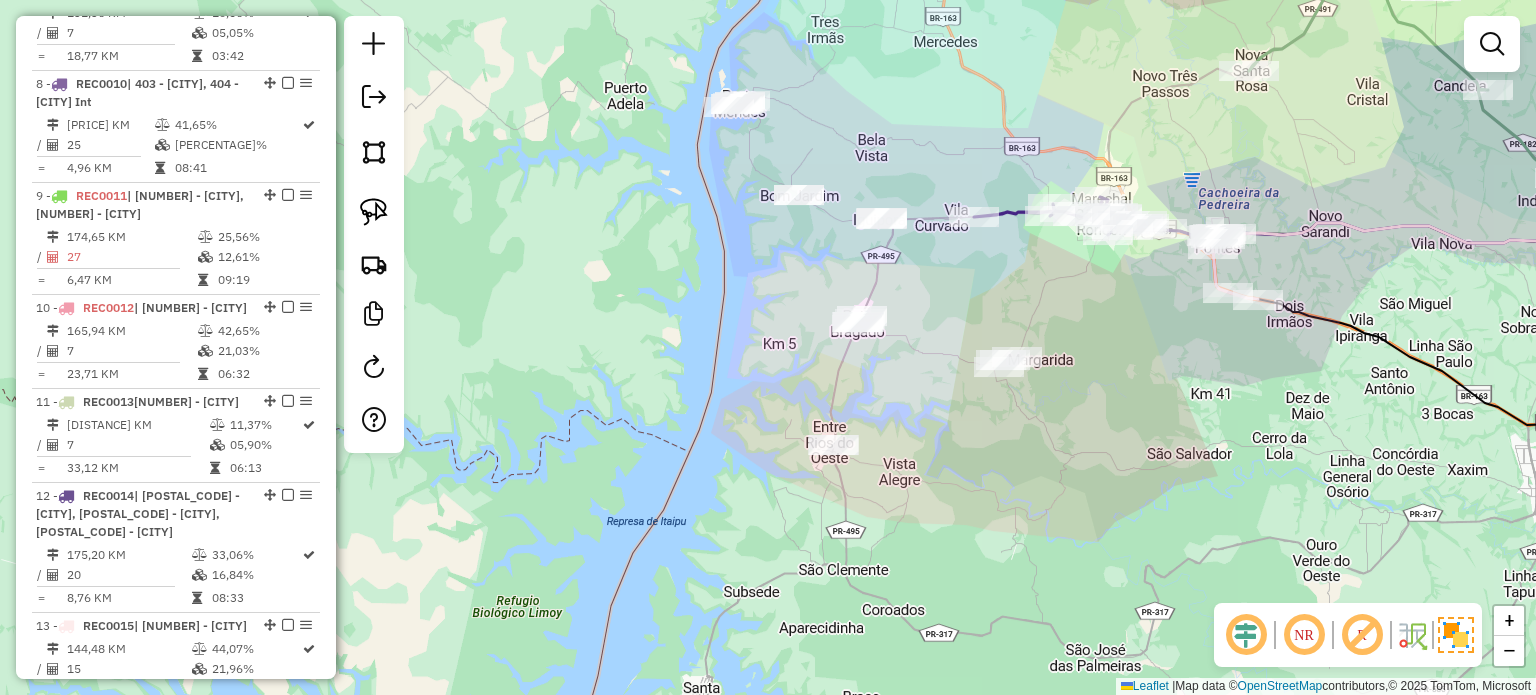 drag, startPoint x: 944, startPoint y: 287, endPoint x: 960, endPoint y: 330, distance: 45.88028 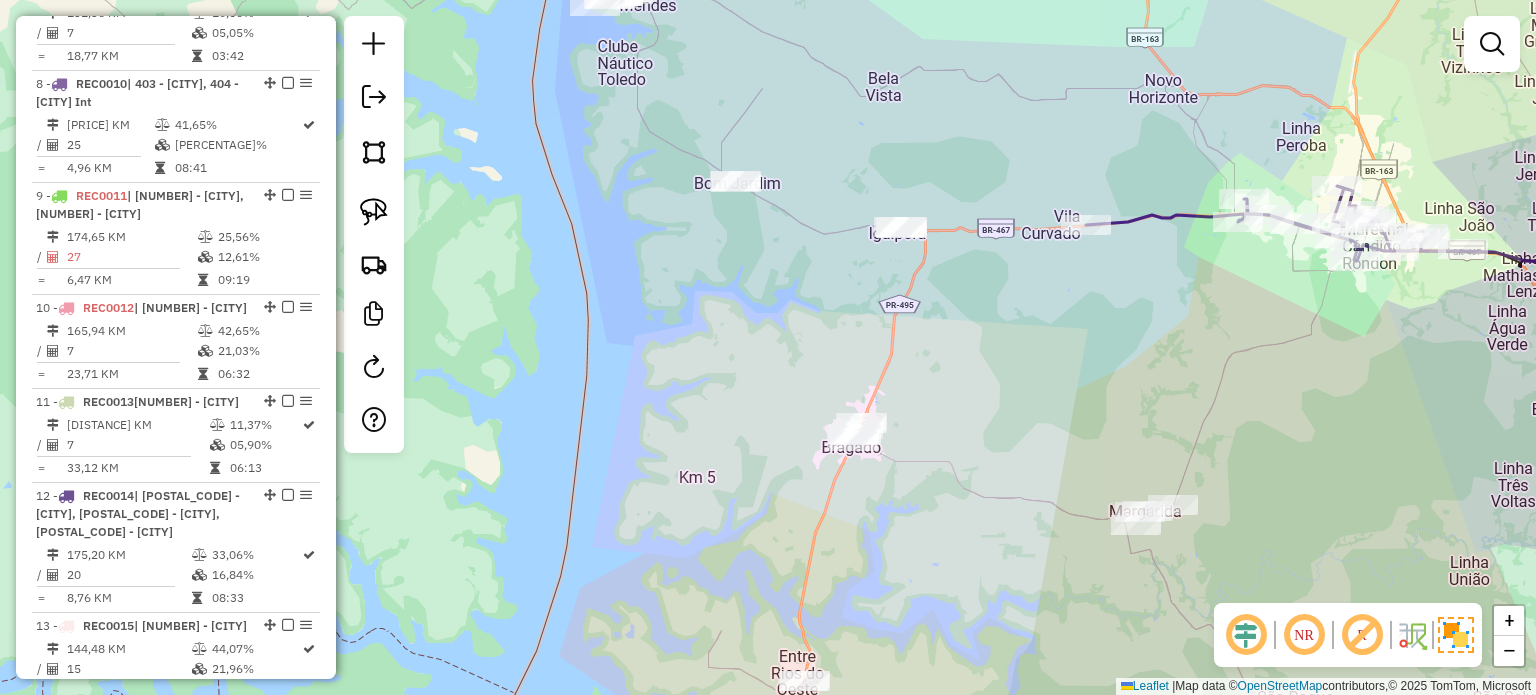 drag, startPoint x: 973, startPoint y: 353, endPoint x: 853, endPoint y: 348, distance: 120.10412 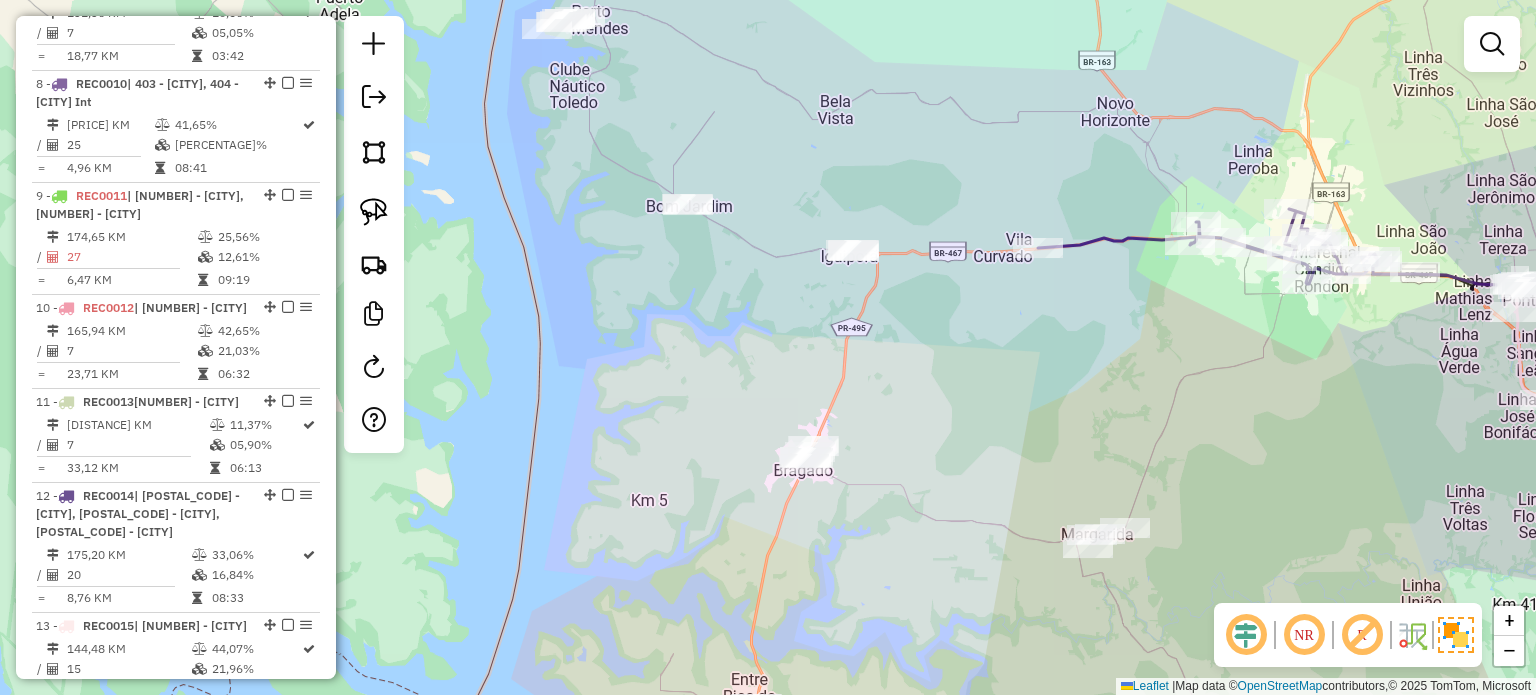 drag, startPoint x: 740, startPoint y: 347, endPoint x: 731, endPoint y: 338, distance: 12.727922 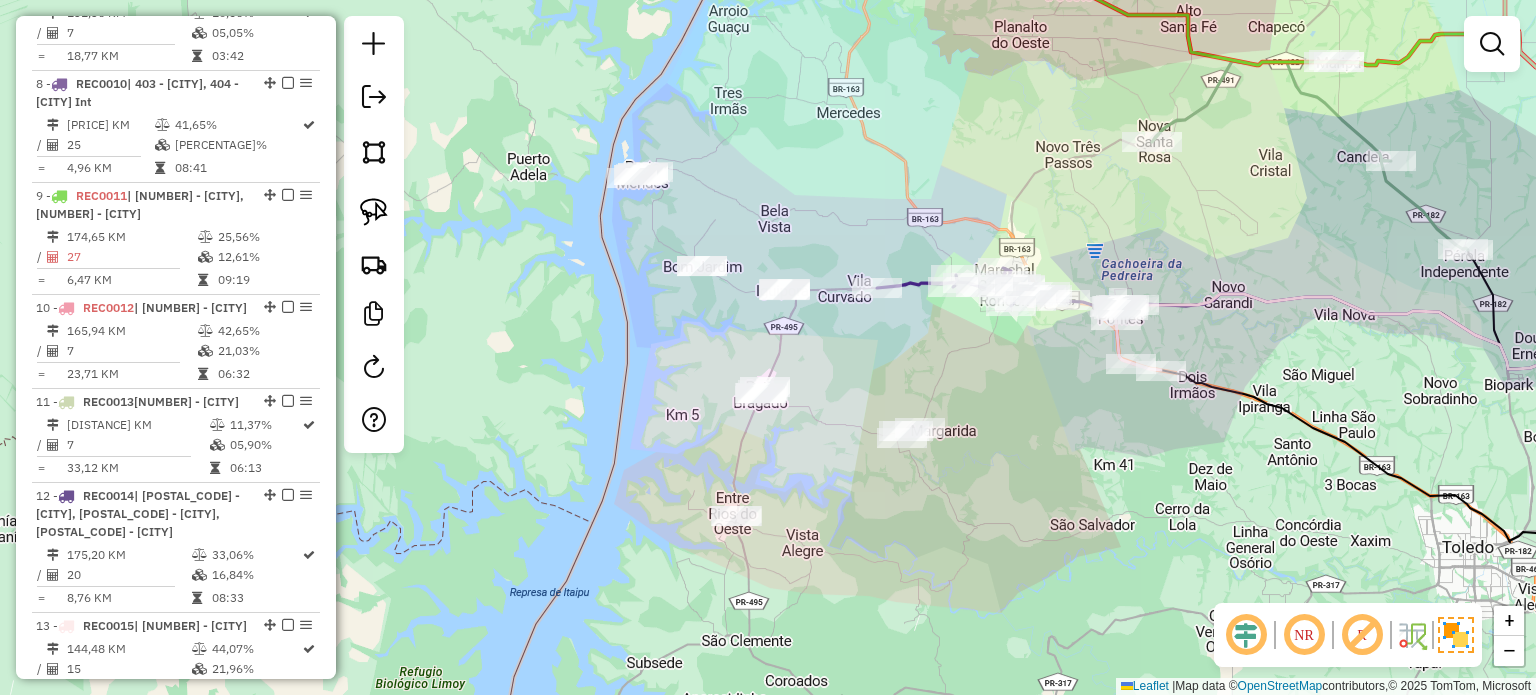 drag, startPoint x: 829, startPoint y: 332, endPoint x: 824, endPoint y: 377, distance: 45.276924 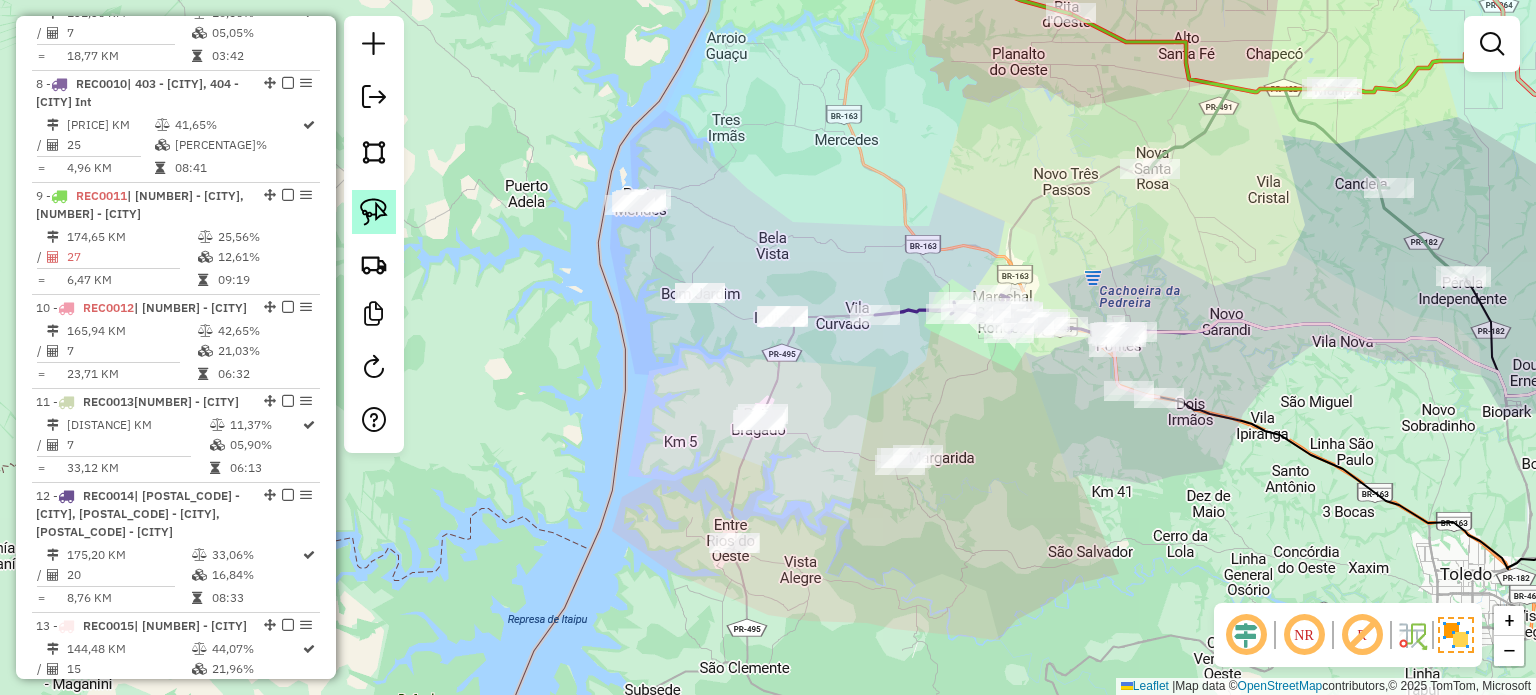 click 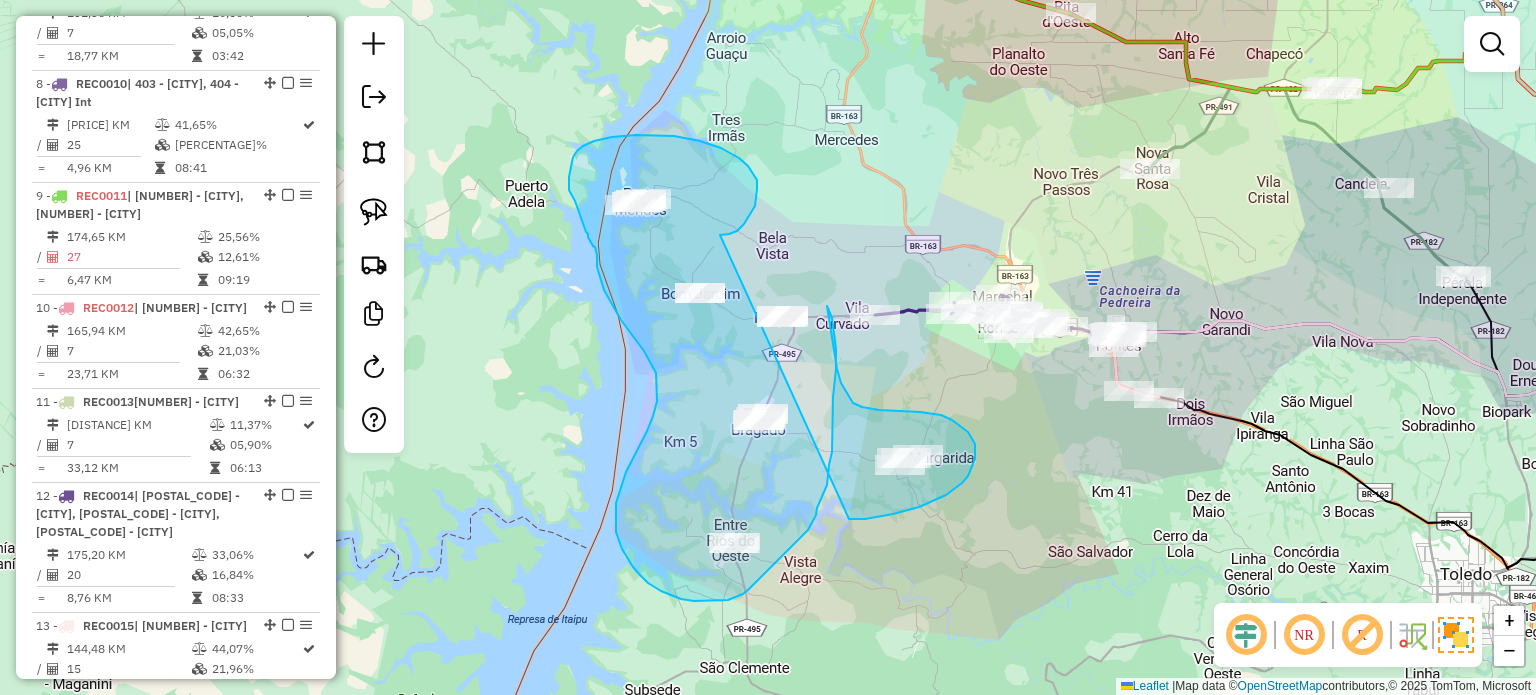 drag, startPoint x: 720, startPoint y: 235, endPoint x: 849, endPoint y: 519, distance: 311.92468 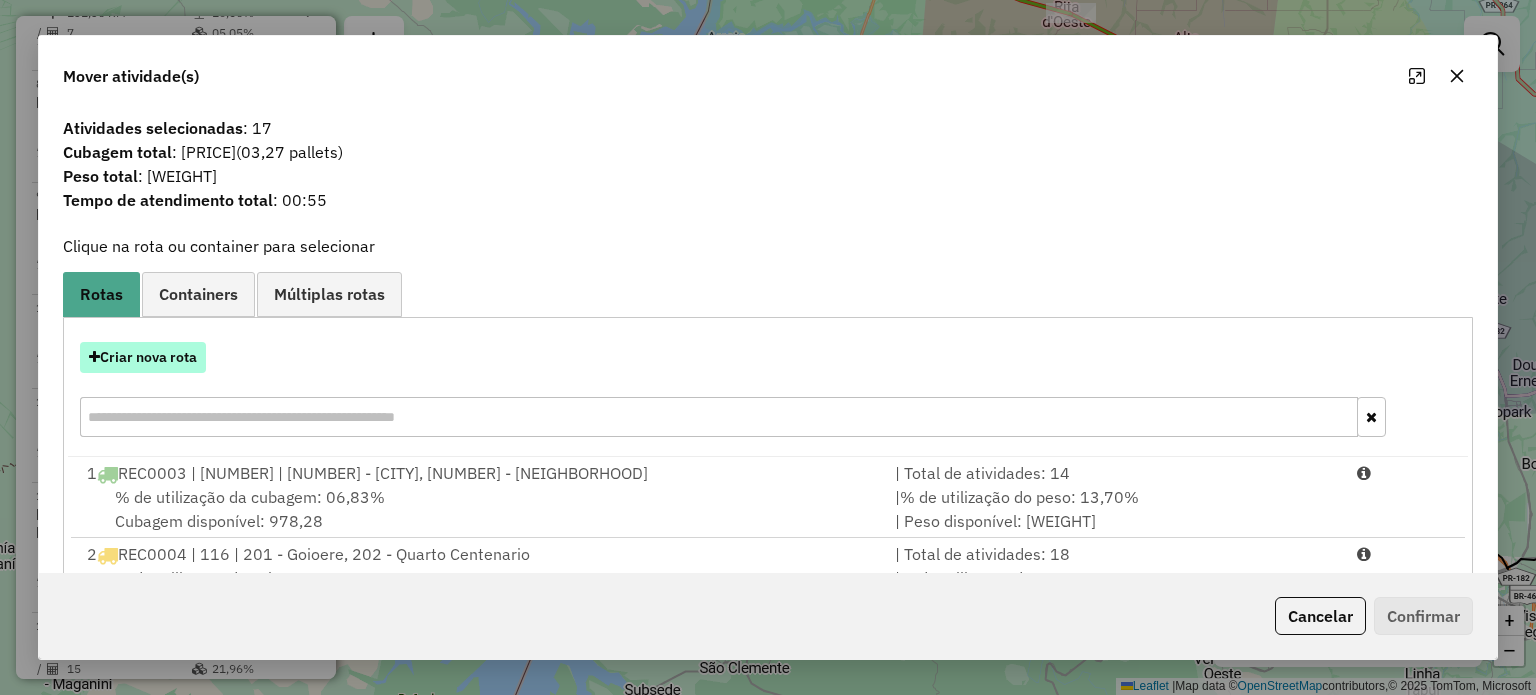 click on "Criar nova rota" at bounding box center (143, 357) 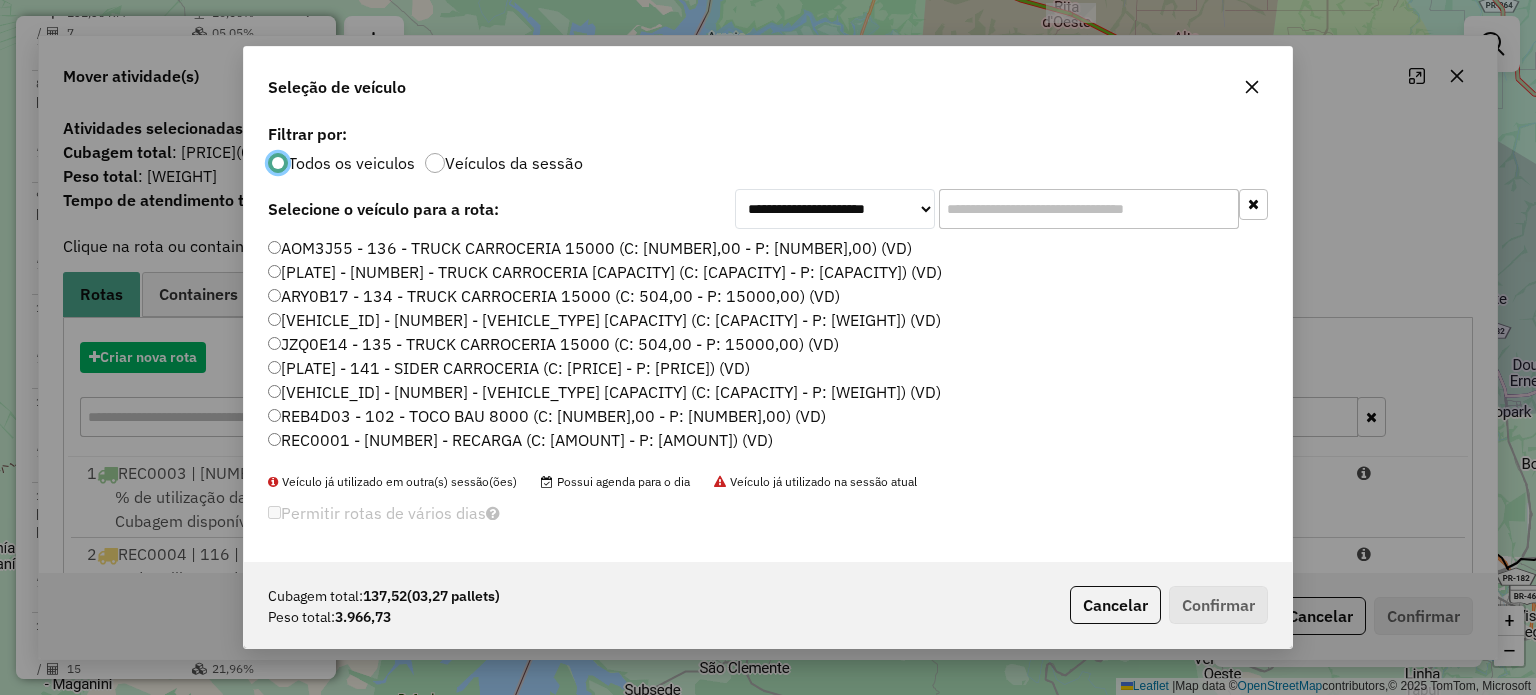 scroll, scrollTop: 10, scrollLeft: 6, axis: both 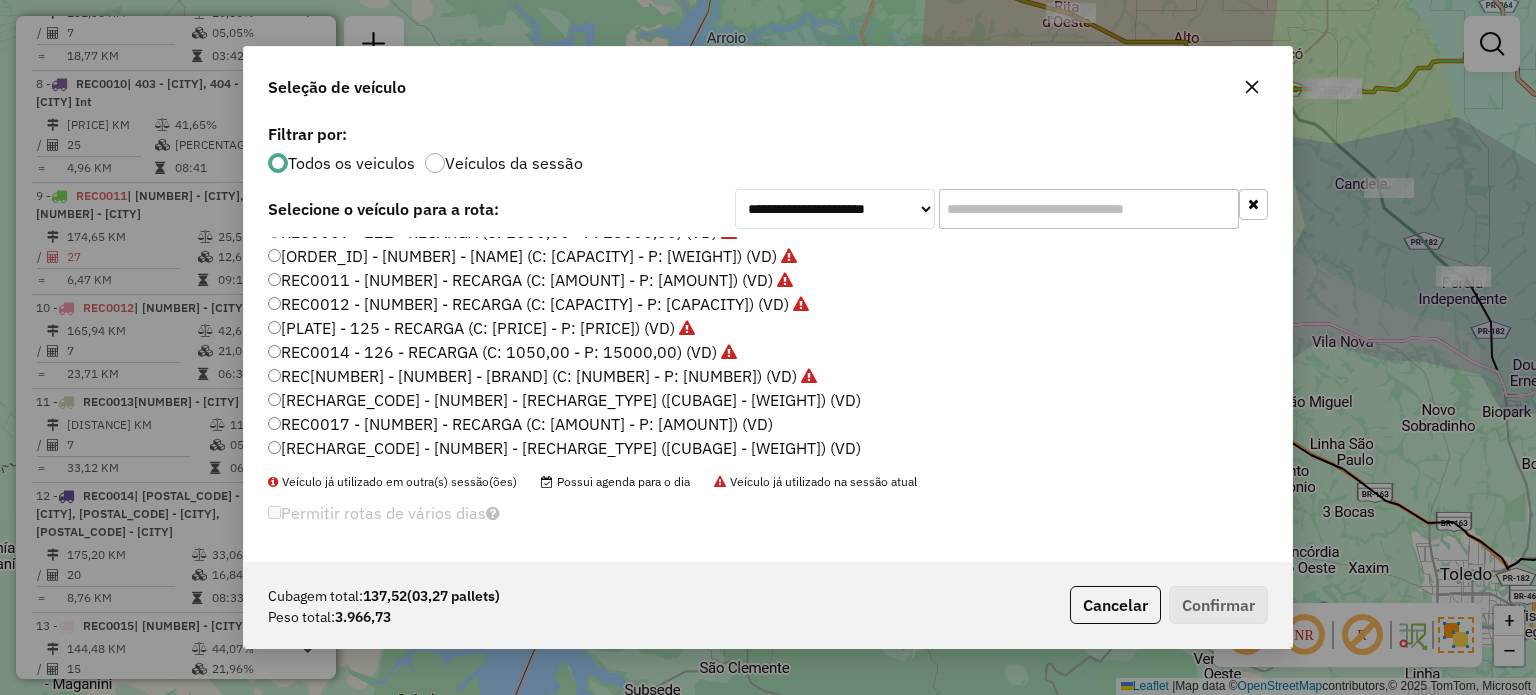 click on "REC0016 - 128 - RECARGA (C: 1050,00 - P: 15000,00) (VD)" 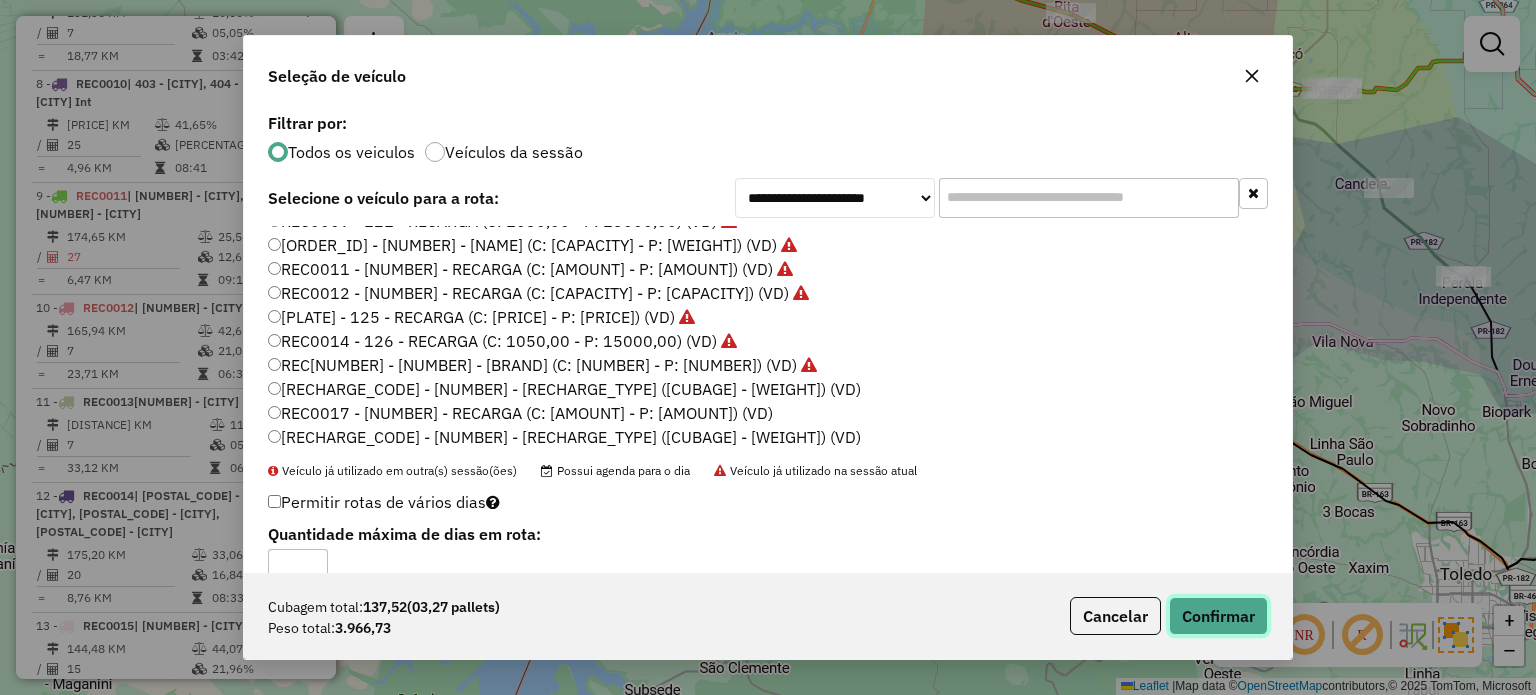 click on "Confirmar" 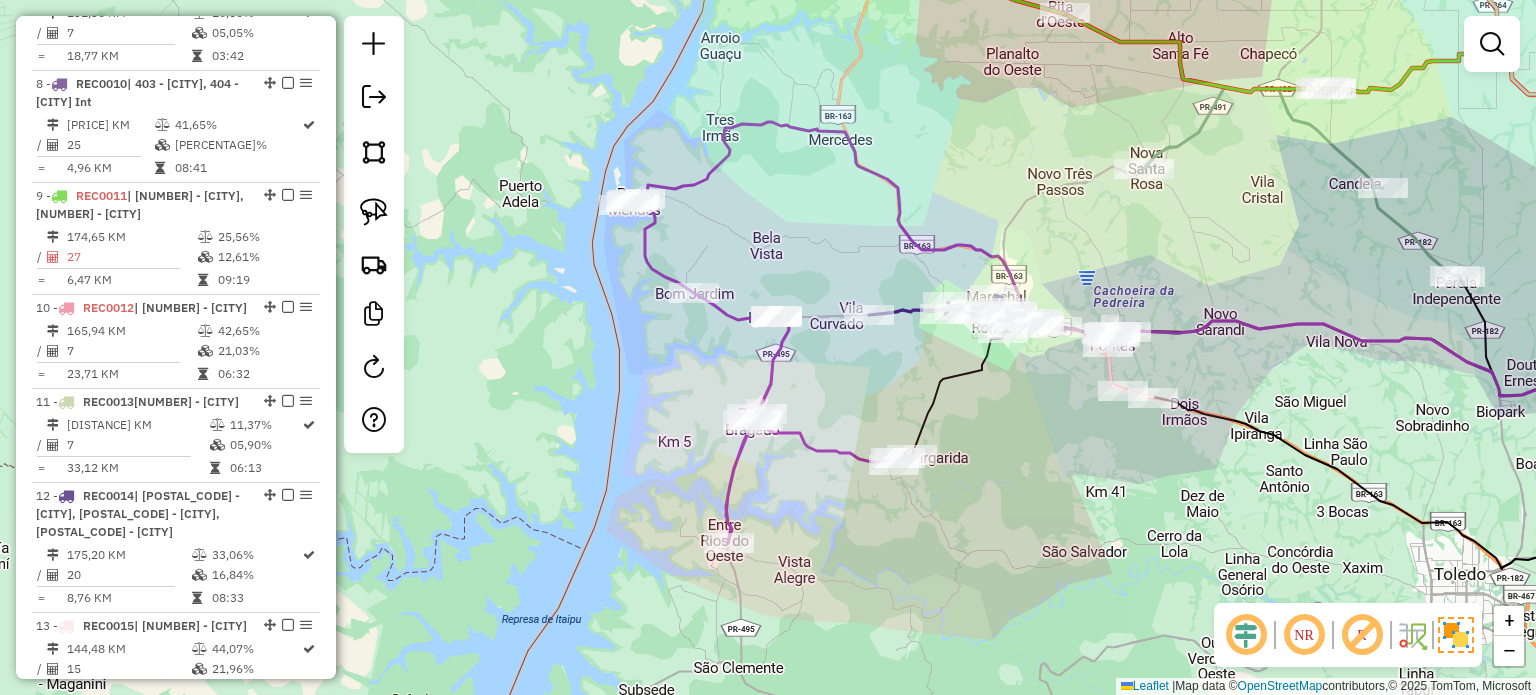 drag, startPoint x: 891, startPoint y: 387, endPoint x: 856, endPoint y: 406, distance: 39.824615 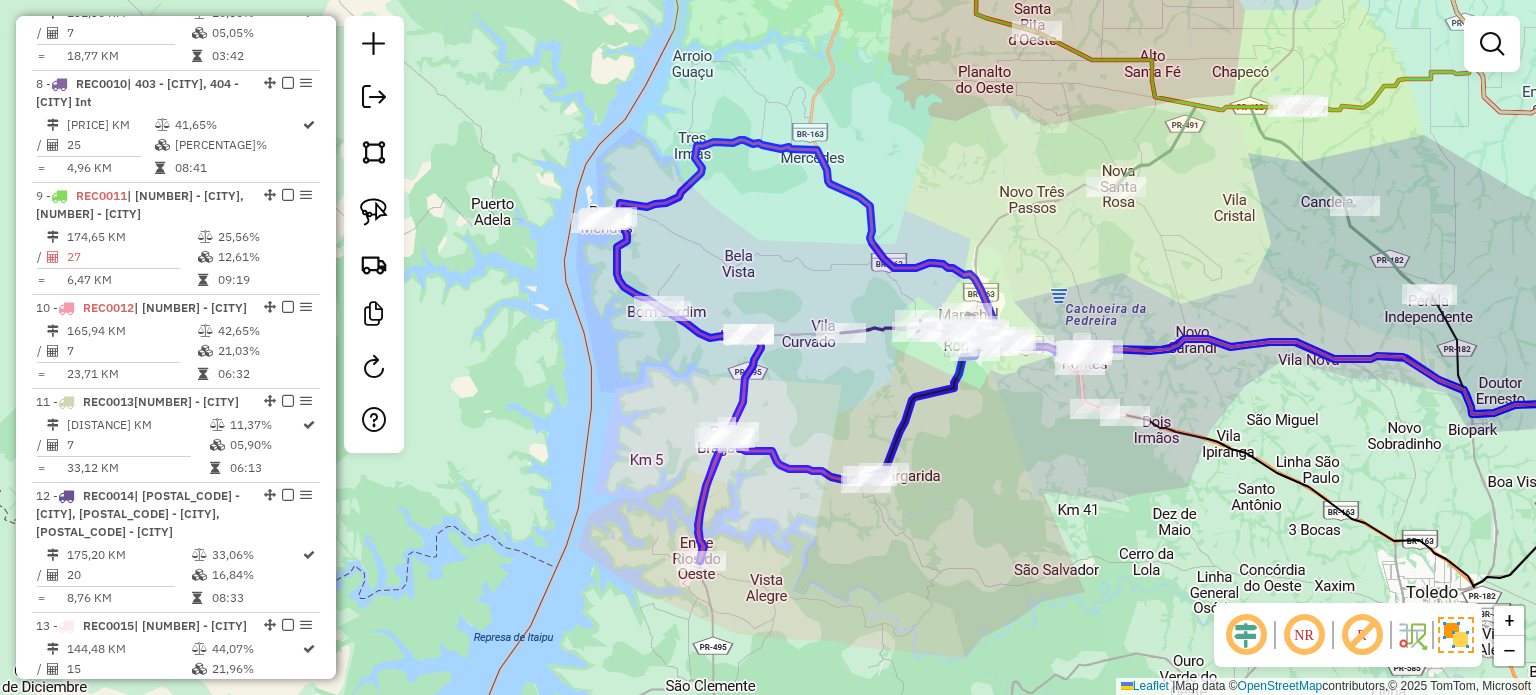 click 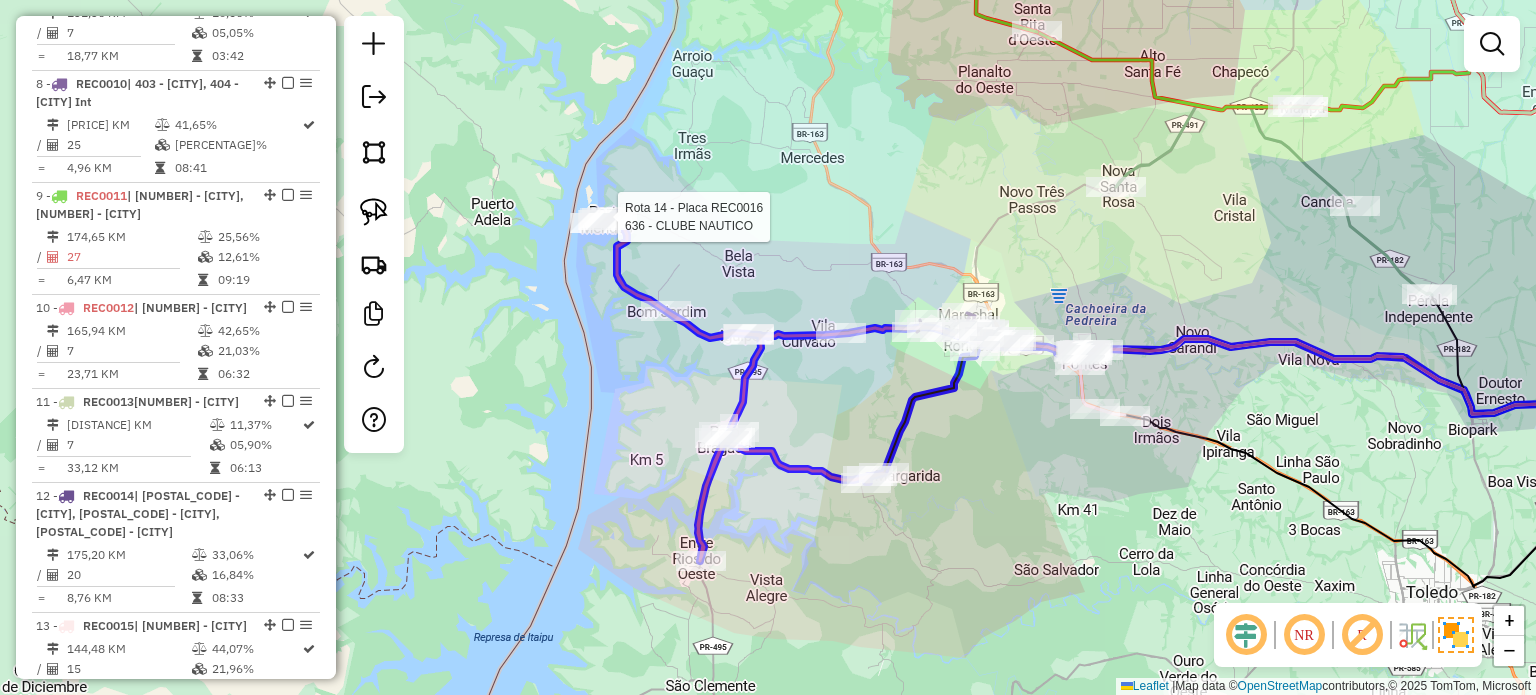 click 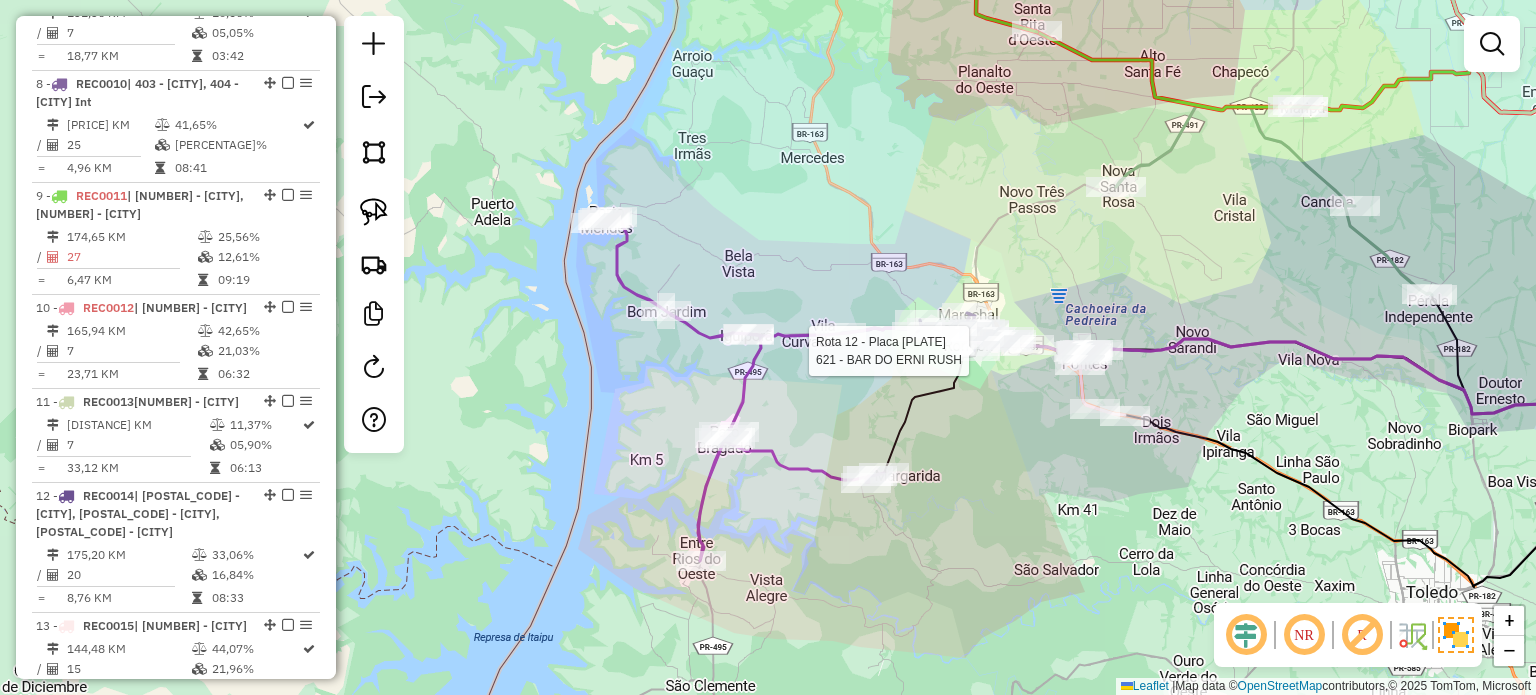 select on "*********" 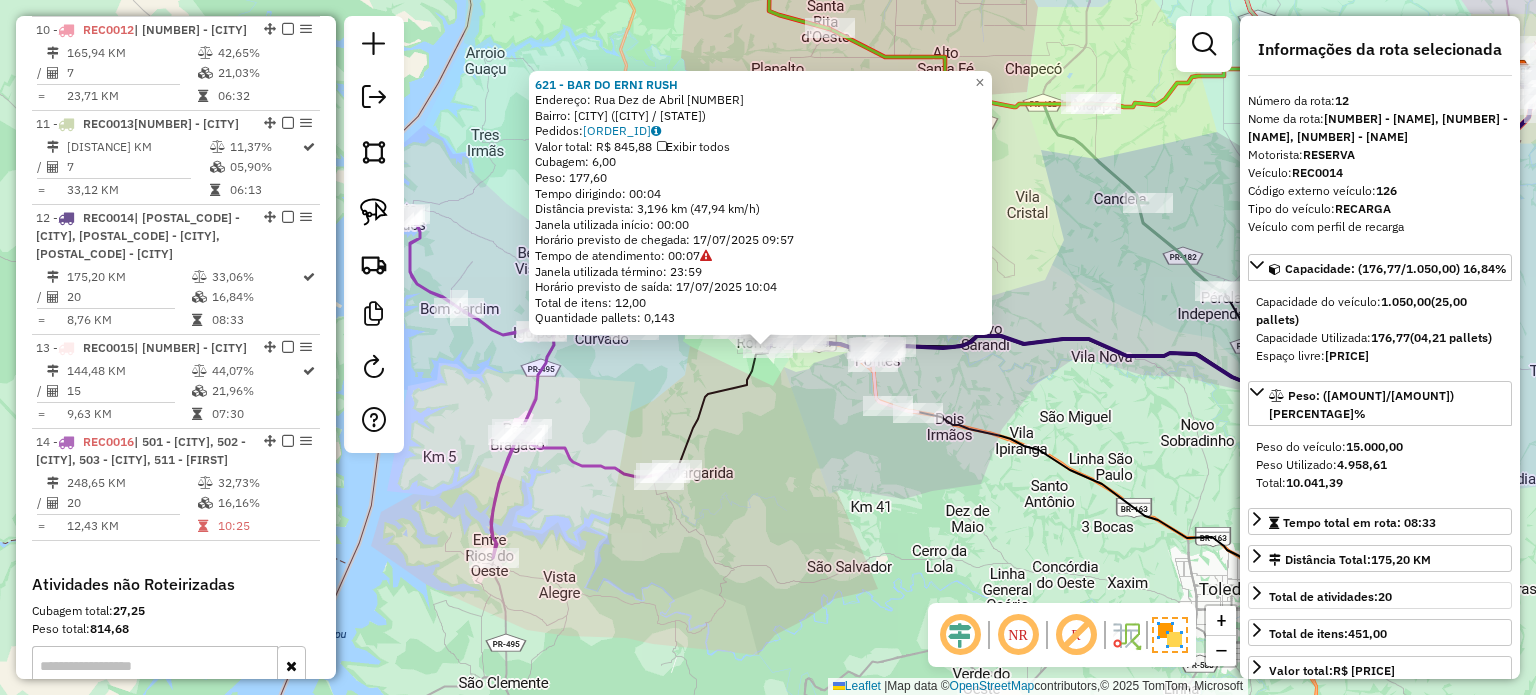scroll, scrollTop: 1974, scrollLeft: 0, axis: vertical 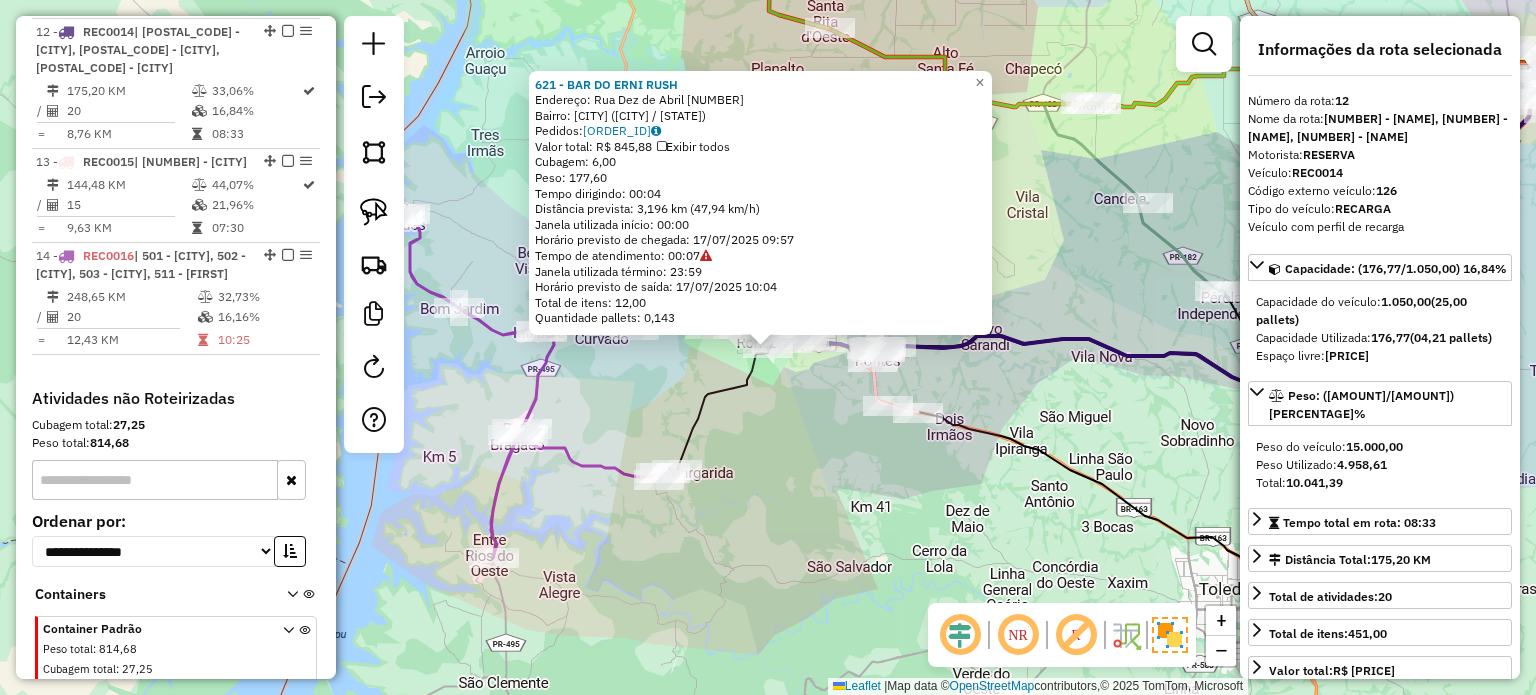 click on "621 - BAR DO ERNI RUSH  Endereço:  Rua Dez de Abril 1712   Bairro: Ana Paula (MARECHAL CANDIDO RONDON / PR)   Pedidos:  16035336   Valor total: R$ 845,88   Exibir todos   Cubagem: 6,00  Peso: 177,60  Tempo dirigindo: 00:04   Distância prevista: 3,196 km (47,94 km/h)   Janela utilizada início: 00:00   Horário previsto de chegada: 17/07/2025 09:57   Tempo de atendimento: 00:07   Janela utilizada término: 23:59   Horário previsto de saída: 17/07/2025 10:04   Total de itens: 12,00   Quantidade pallets: 0,143  × Janela de atendimento Grade de atendimento Capacidade Transportadoras Veículos Cliente Pedidos  Rotas Selecione os dias de semana para filtrar as janelas de atendimento  Seg   Ter   Qua   Qui   Sex   Sáb   Dom  Informe o período da janela de atendimento: De: Até:  Filtrar exatamente a janela do cliente  Considerar janela de atendimento padrão  Selecione os dias de semana para filtrar as grades de atendimento  Seg   Ter   Qua   Qui   Sex   Sáb   Dom   Peso mínimo:   Peso máximo:   De:   De:" 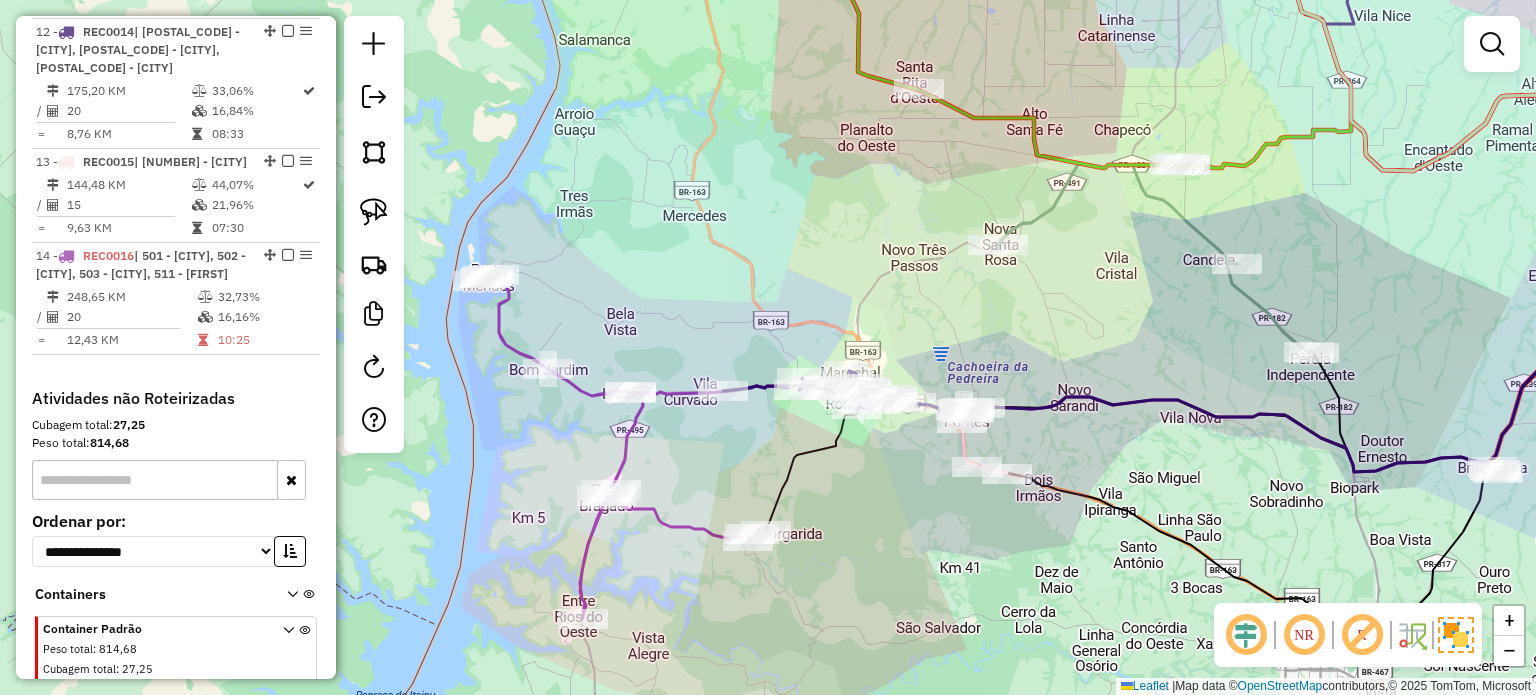 drag, startPoint x: 779, startPoint y: 455, endPoint x: 868, endPoint y: 516, distance: 107.8981 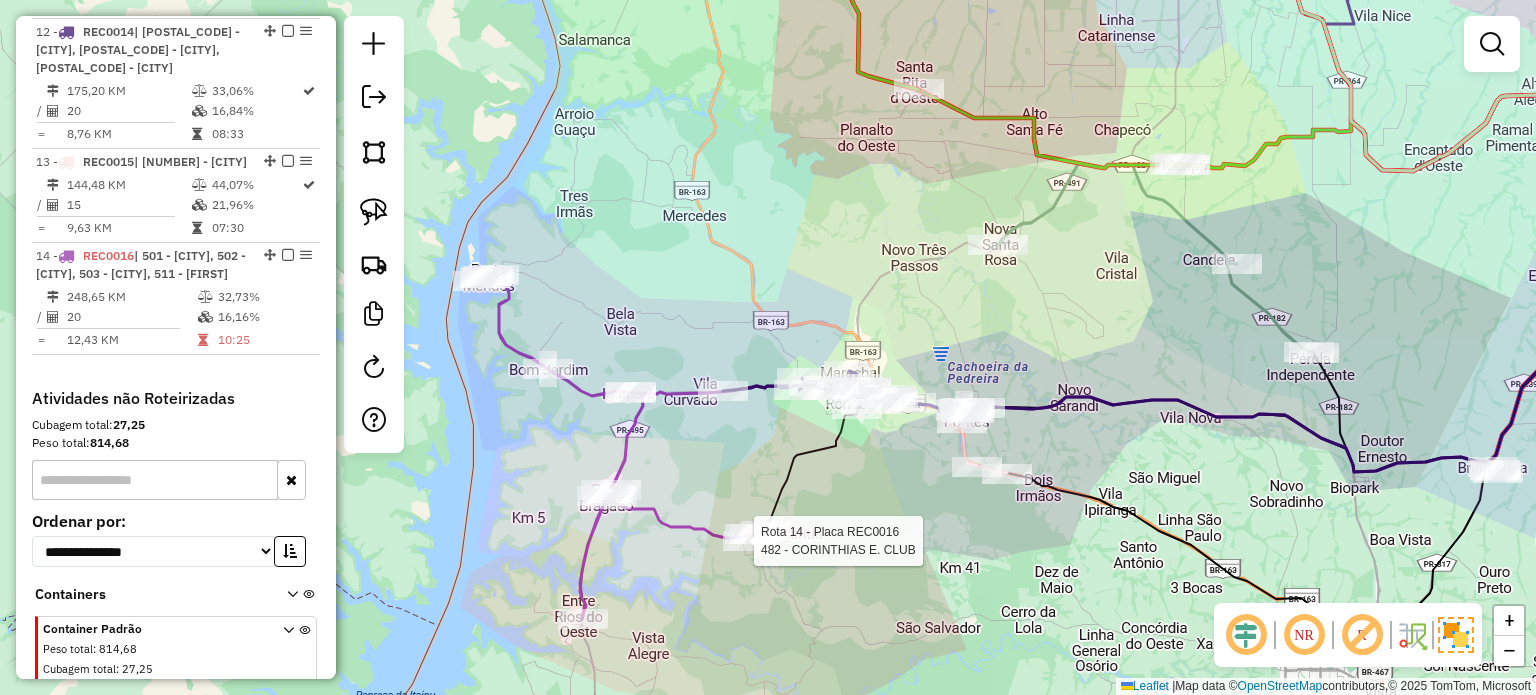select on "*********" 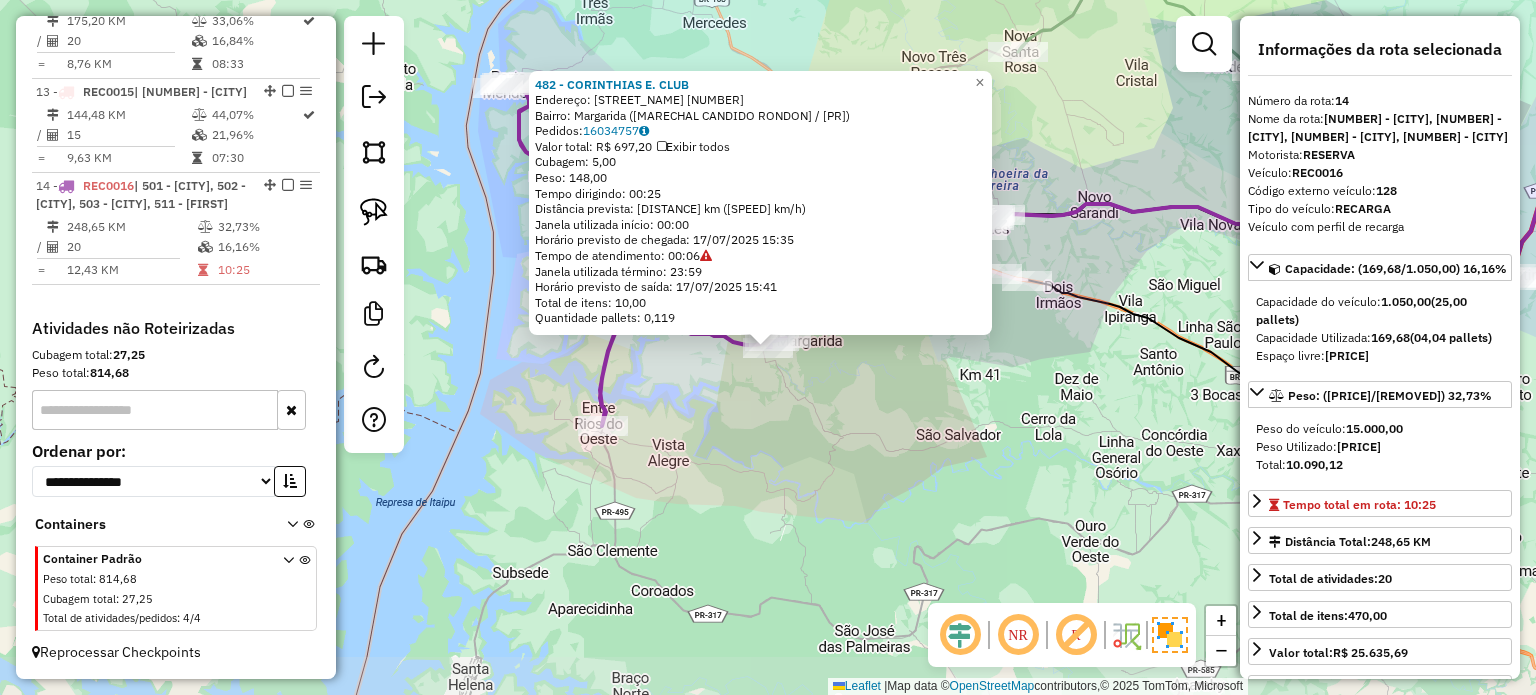 scroll, scrollTop: 2076, scrollLeft: 0, axis: vertical 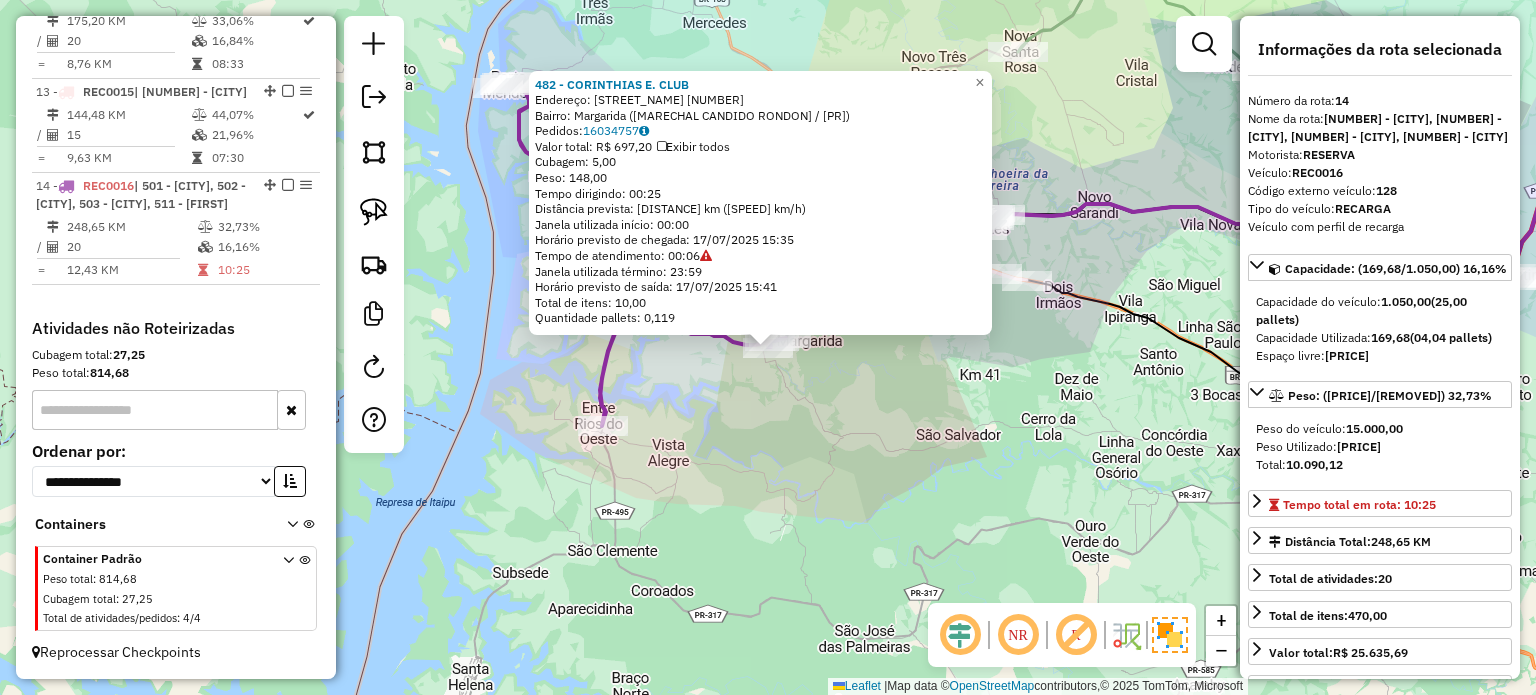 click on "482 - CORINTHIAS E. CLUB  Endereço:  R NAPOLEAO LAUREANO 1   Bairro: Margarida (MARECHAL CANDIDO RONDON / PR)   Pedidos:  16034757   Valor total: R$ 697,20   Exibir todos   Cubagem: 5,00  Peso: 148,00  Tempo dirigindo: 00:25   Distância prevista: 20,015 km (48,04 km/h)   Janela utilizada início: 00:00   Horário previsto de chegada: 17/07/2025 15:35   Tempo de atendimento: 00:06   Janela utilizada término: 23:59   Horário previsto de saída: 17/07/2025 15:41   Total de itens: 10,00   Quantidade pallets: 0,119  × Janela de atendimento Grade de atendimento Capacidade Transportadoras Veículos Cliente Pedidos  Rotas Selecione os dias de semana para filtrar as janelas de atendimento  Seg   Ter   Qua   Qui   Sex   Sáb   Dom  Informe o período da janela de atendimento: De: Até:  Filtrar exatamente a janela do cliente  Considerar janela de atendimento padrão  Selecione os dias de semana para filtrar as grades de atendimento  Seg   Ter   Qua   Qui   Sex   Sáb   Dom   Peso mínimo:   Peso máximo:   De:  +" 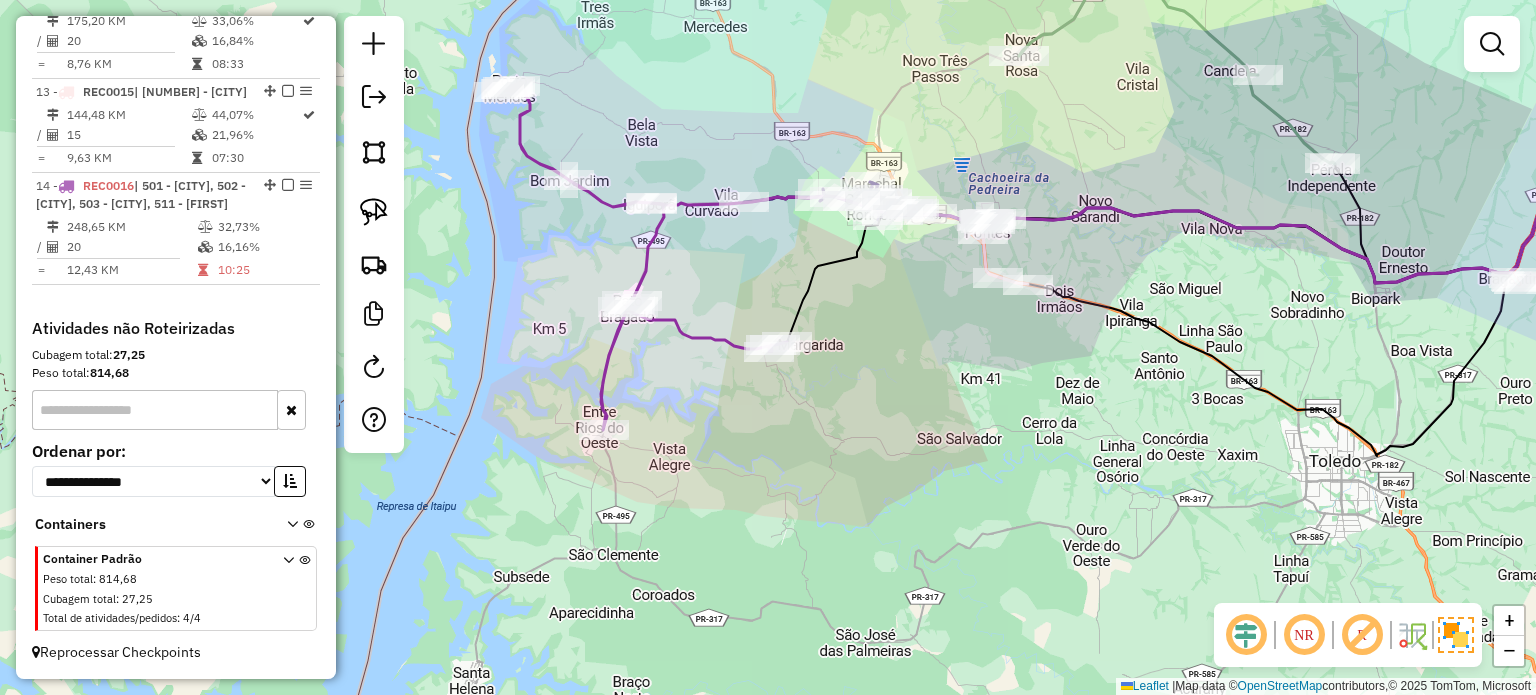 drag, startPoint x: 822, startPoint y: 421, endPoint x: 876, endPoint y: 552, distance: 141.69333 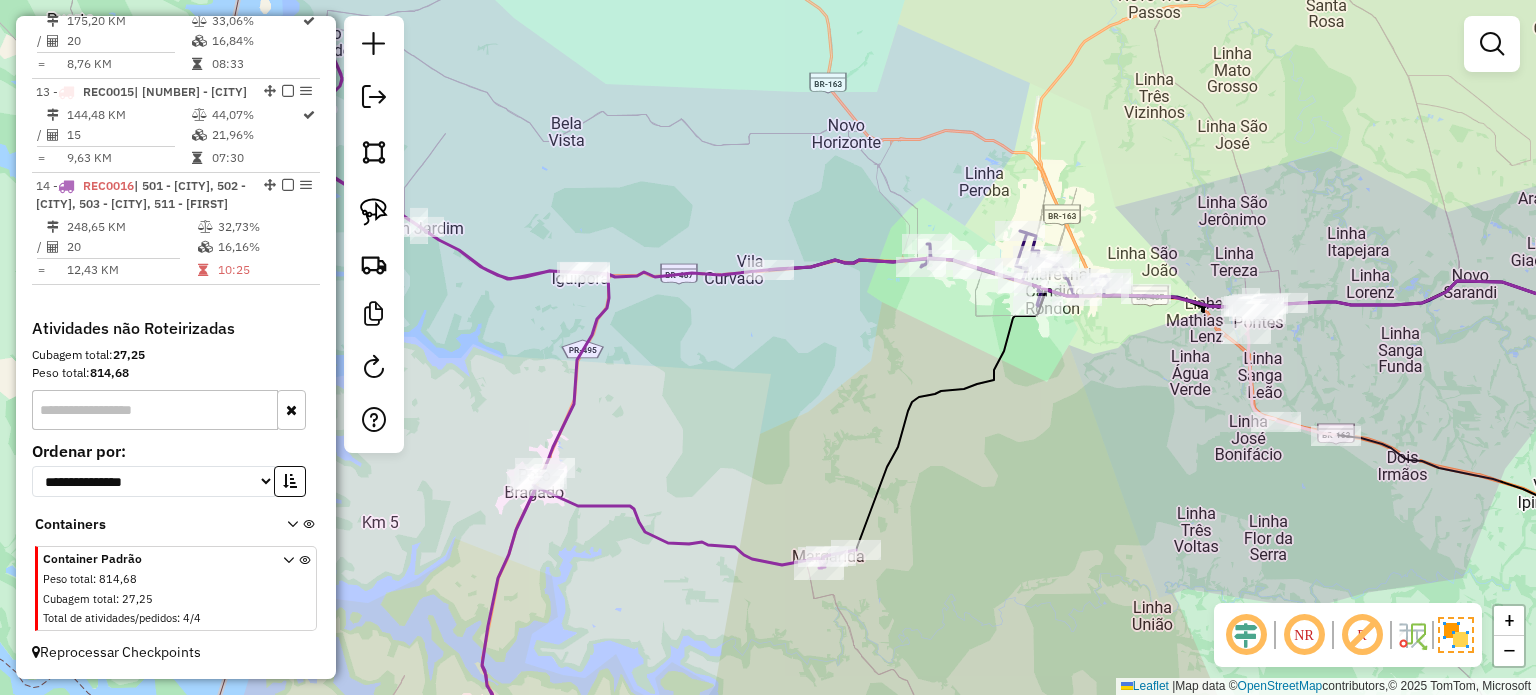 drag, startPoint x: 762, startPoint y: 386, endPoint x: 797, endPoint y: 444, distance: 67.74216 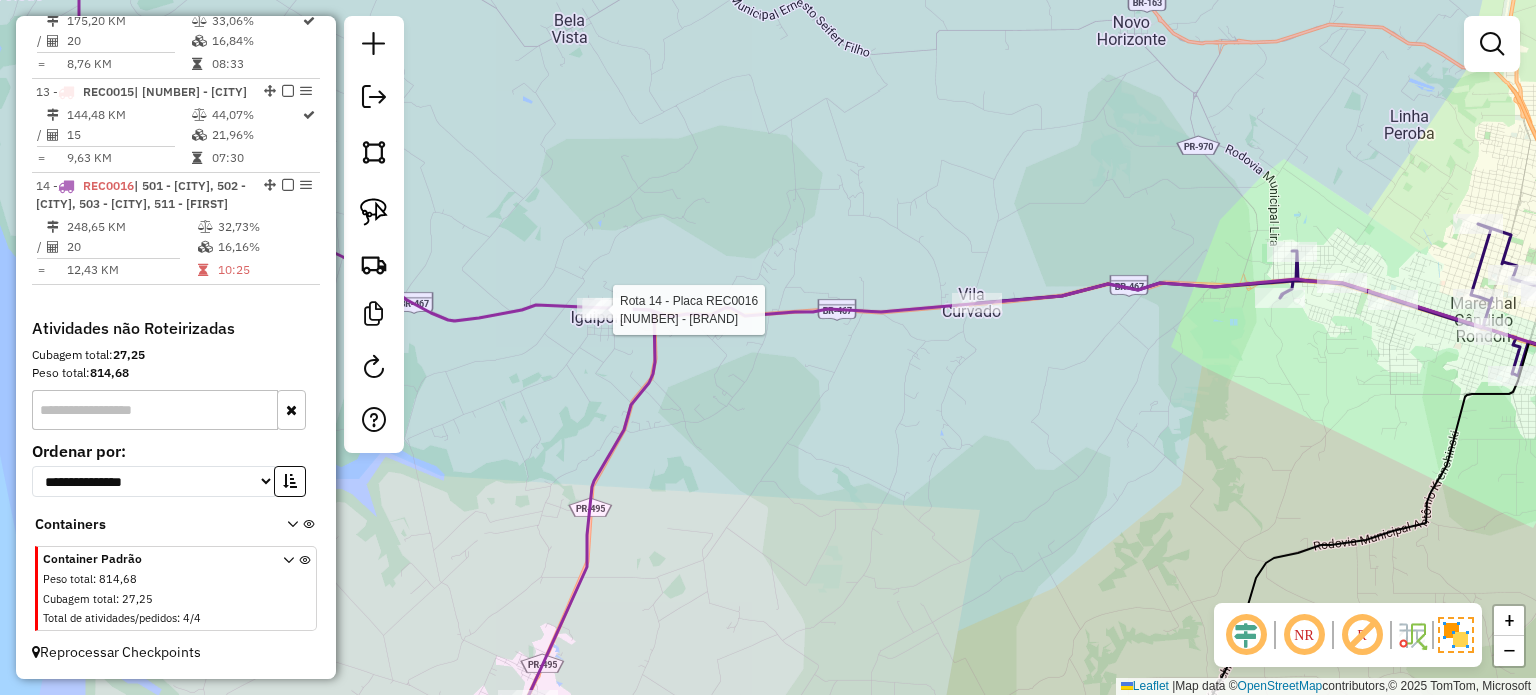select on "*********" 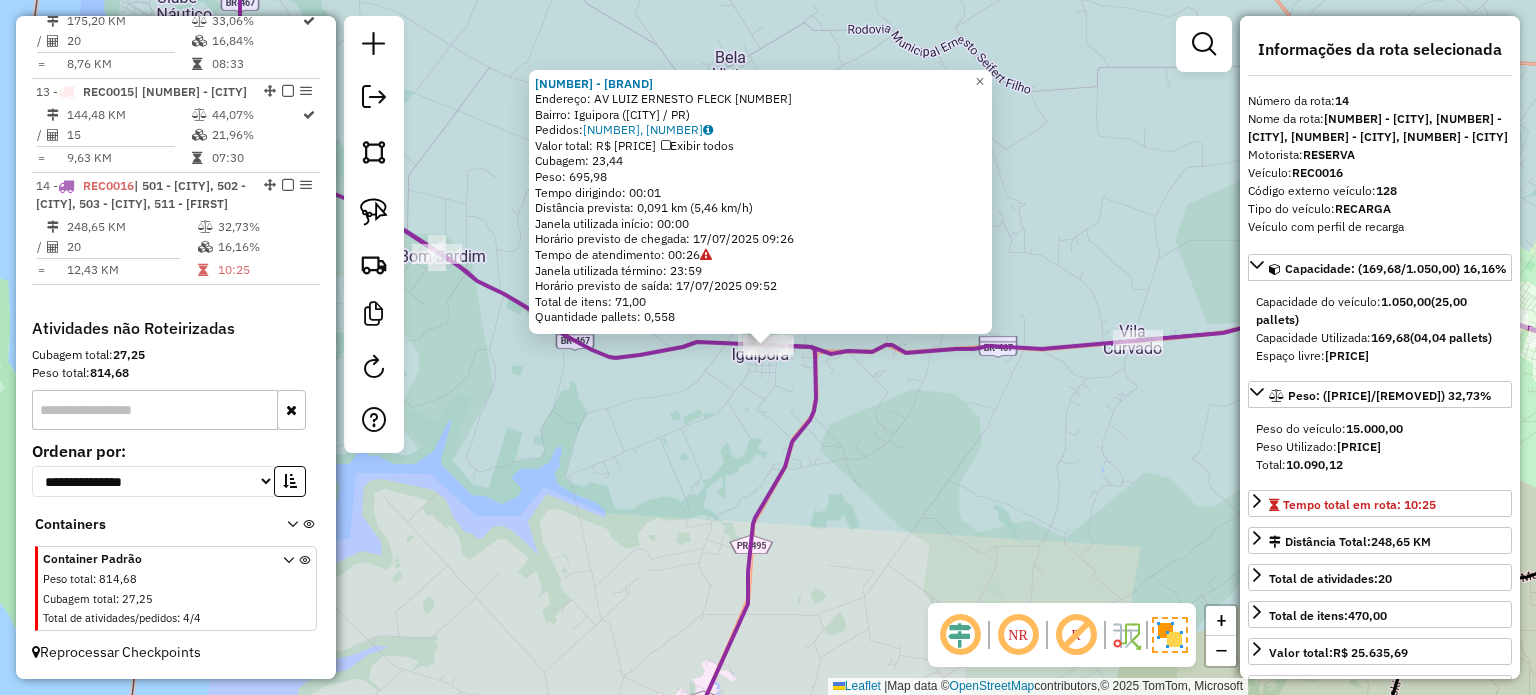 click on "463 - COMERCIAL LIZZONI  Endereço:  AV LUIZ ERNESTO FLECK 410   Bairro: Iguipora (MARECHAL CANDIDO RONDON / PR)   Pedidos:  16035270, 16035184   Valor total: R$ 3.836,82   Exibir todos   Cubagem: 23,44  Peso: 695,98  Tempo dirigindo: 00:01   Distância prevista: 0,091 km (5,46 km/h)   Janela utilizada início: 00:00   Horário previsto de chegada: 17/07/2025 09:26   Tempo de atendimento: 00:26   Janela utilizada término: 23:59   Horário previsto de saída: 17/07/2025 09:52   Total de itens: 71,00   Quantidade pallets: 0,558  × Janela de atendimento Grade de atendimento Capacidade Transportadoras Veículos Cliente Pedidos  Rotas Selecione os dias de semana para filtrar as janelas de atendimento  Seg   Ter   Qua   Qui   Sex   Sáb   Dom  Informe o período da janela de atendimento: De: Até:  Filtrar exatamente a janela do cliente  Considerar janela de atendimento padrão  Selecione os dias de semana para filtrar as grades de atendimento  Seg   Ter   Qua   Qui   Sex   Sáb   Dom   Peso mínimo:   De:   De:" 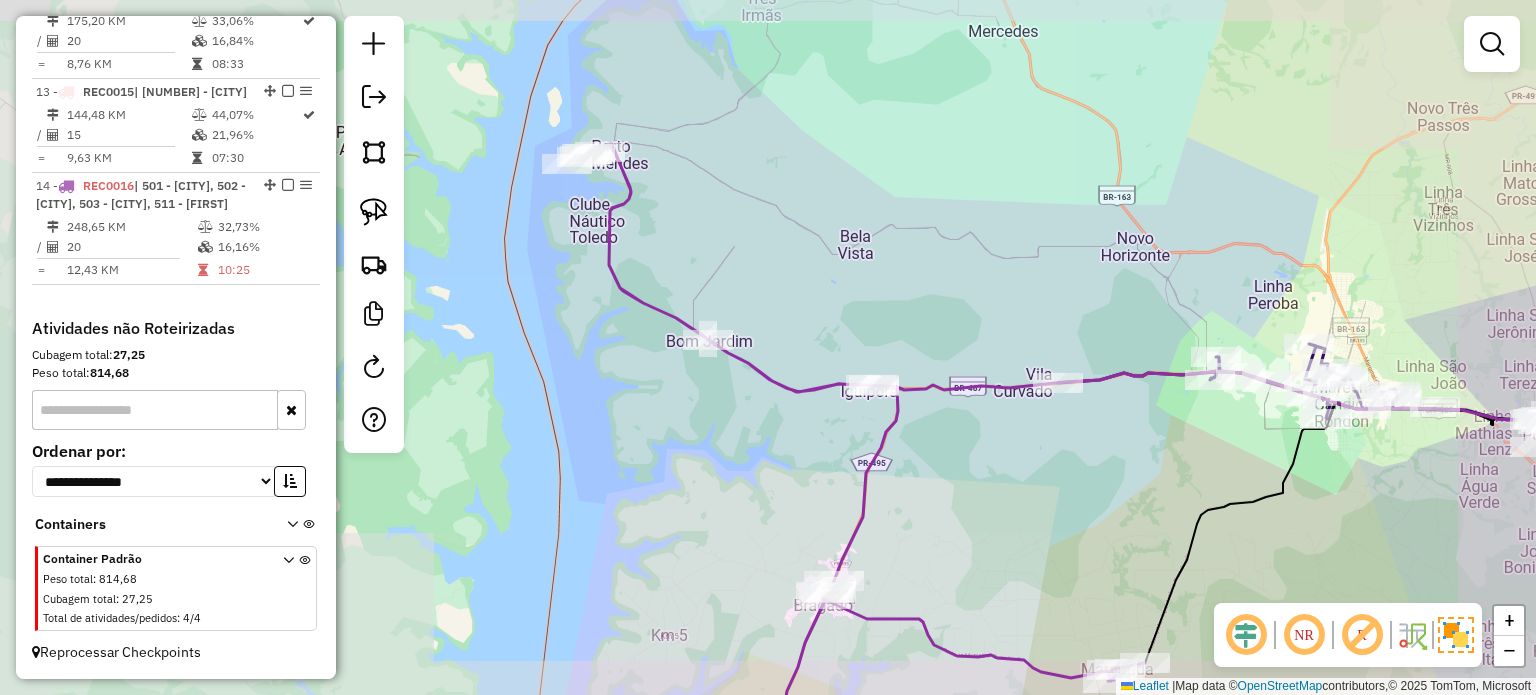 drag, startPoint x: 1090, startPoint y: 483, endPoint x: 977, endPoint y: 485, distance: 113.0177 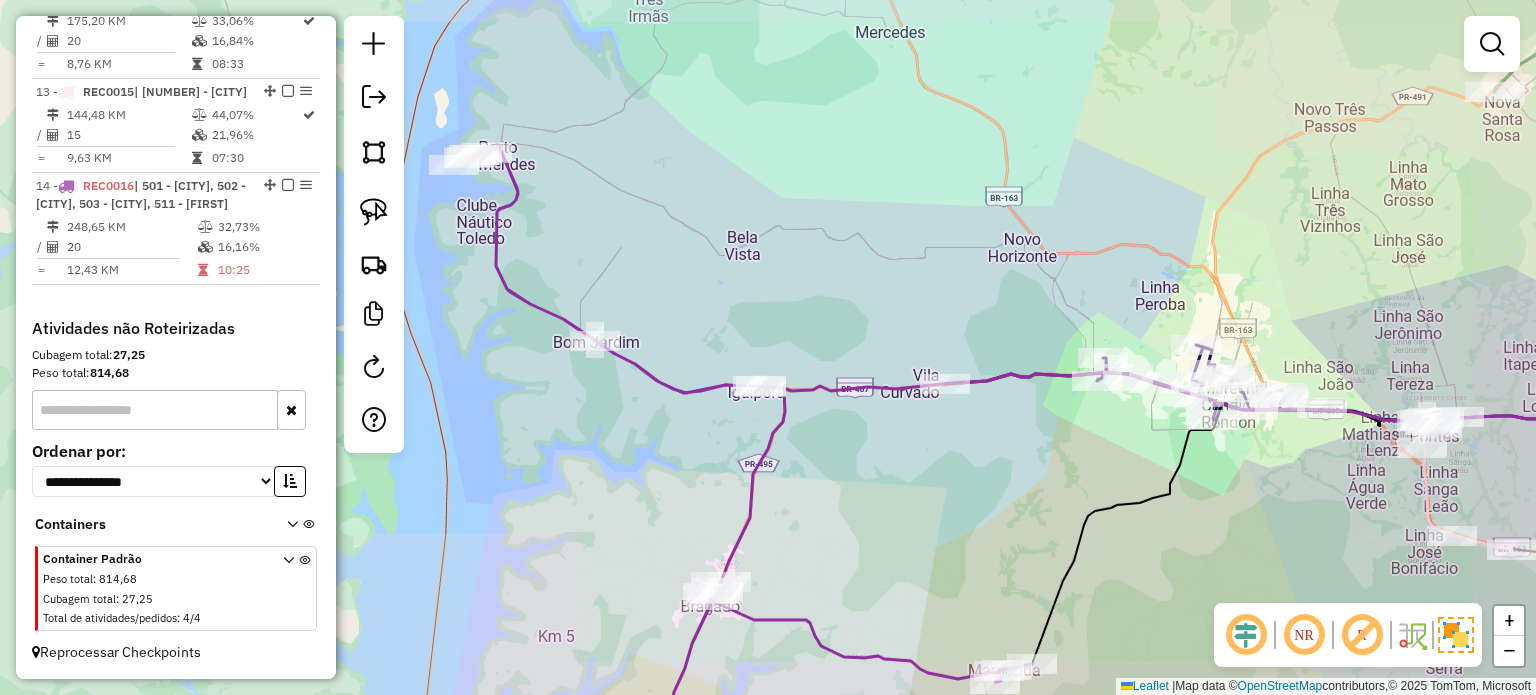 drag, startPoint x: 882, startPoint y: 476, endPoint x: 912, endPoint y: 477, distance: 30.016663 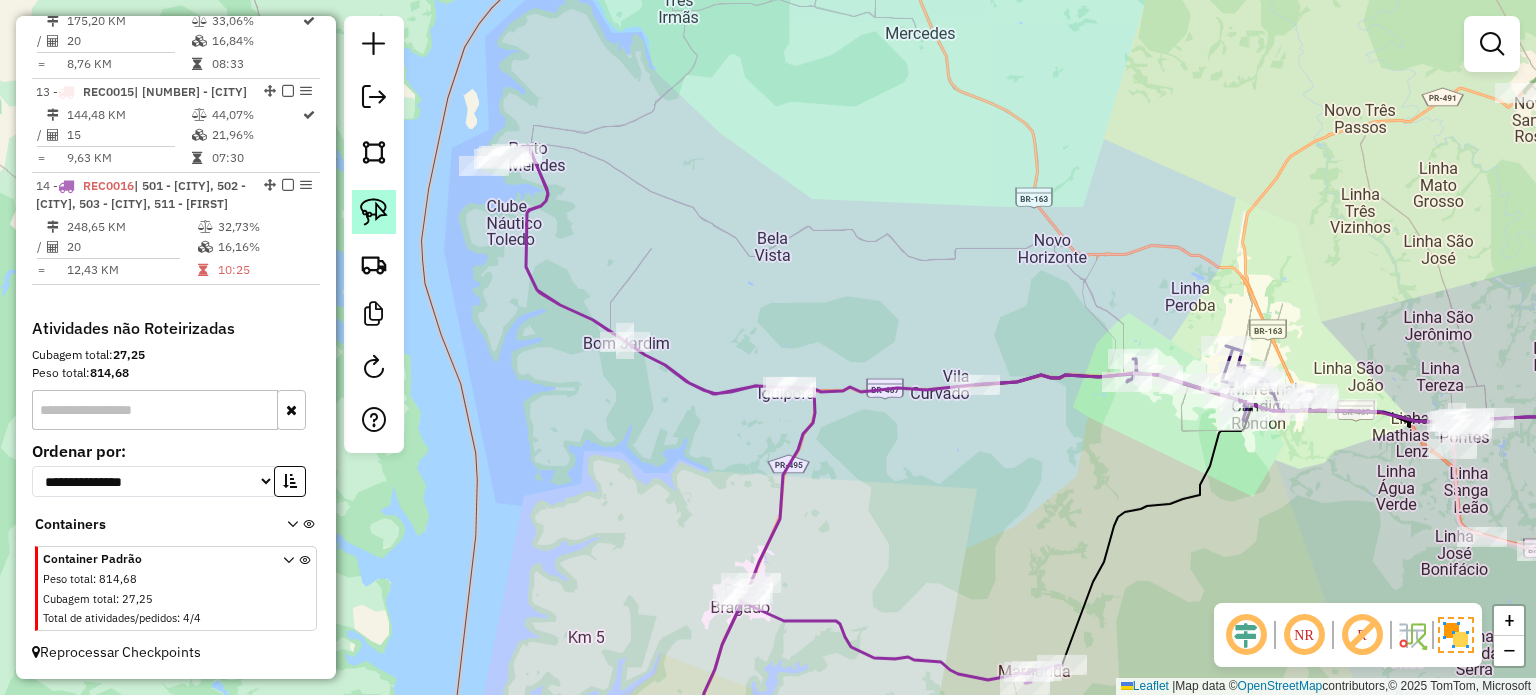 click 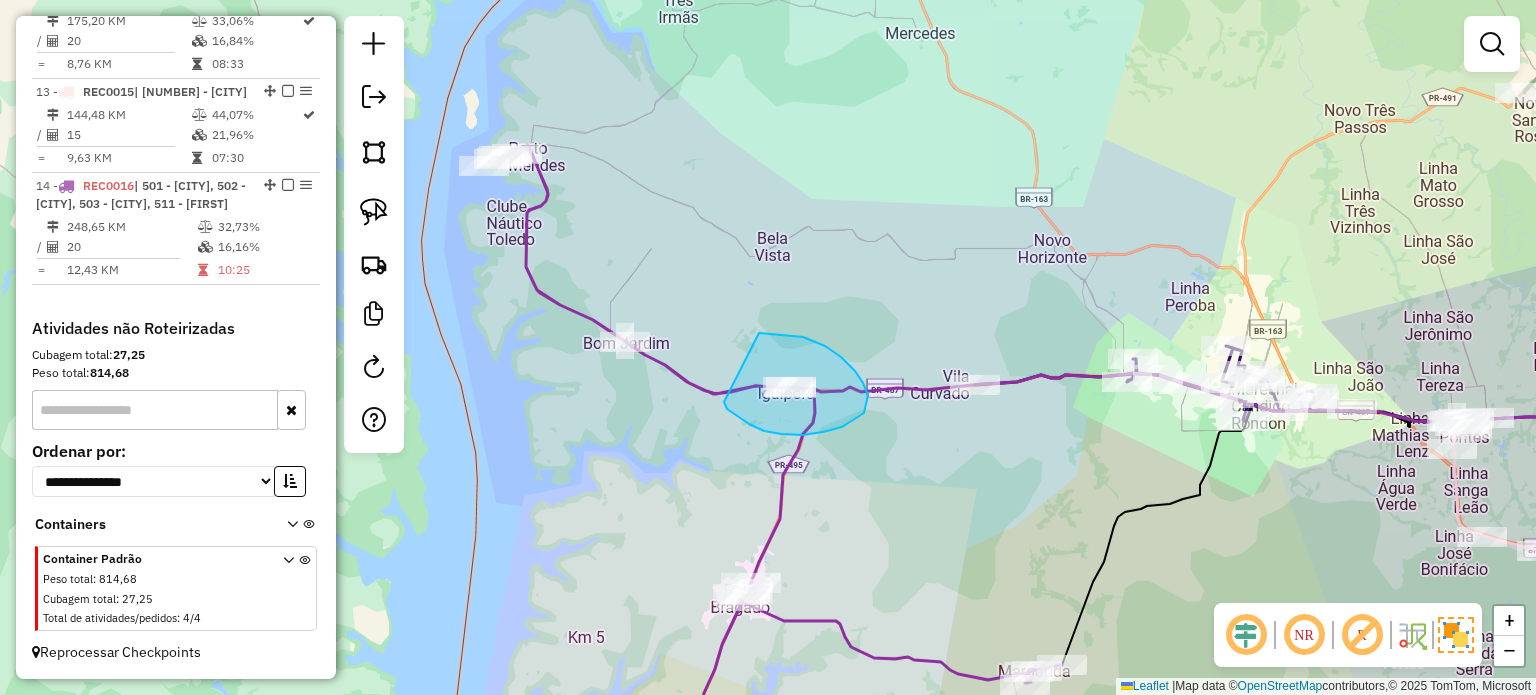 drag, startPoint x: 781, startPoint y: 434, endPoint x: 736, endPoint y: 335, distance: 108.74741 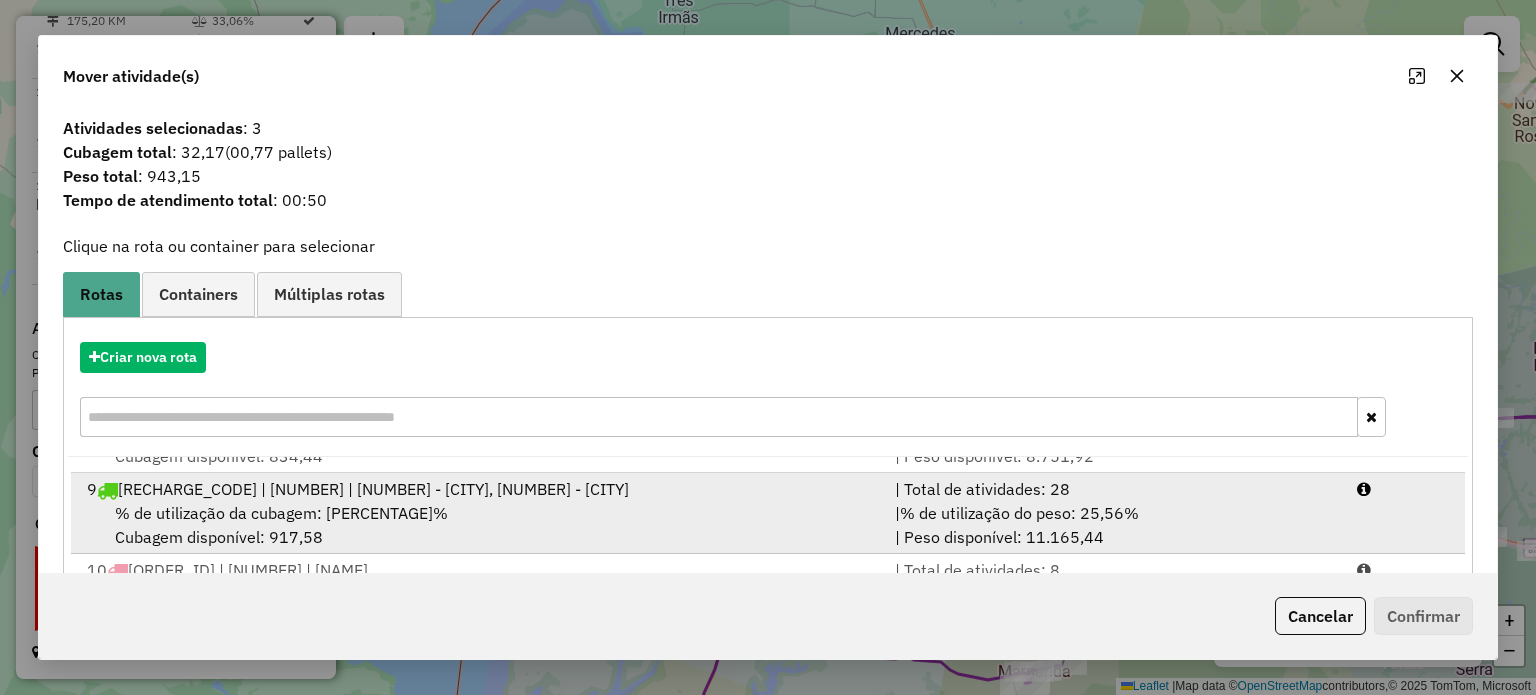 scroll, scrollTop: 650, scrollLeft: 0, axis: vertical 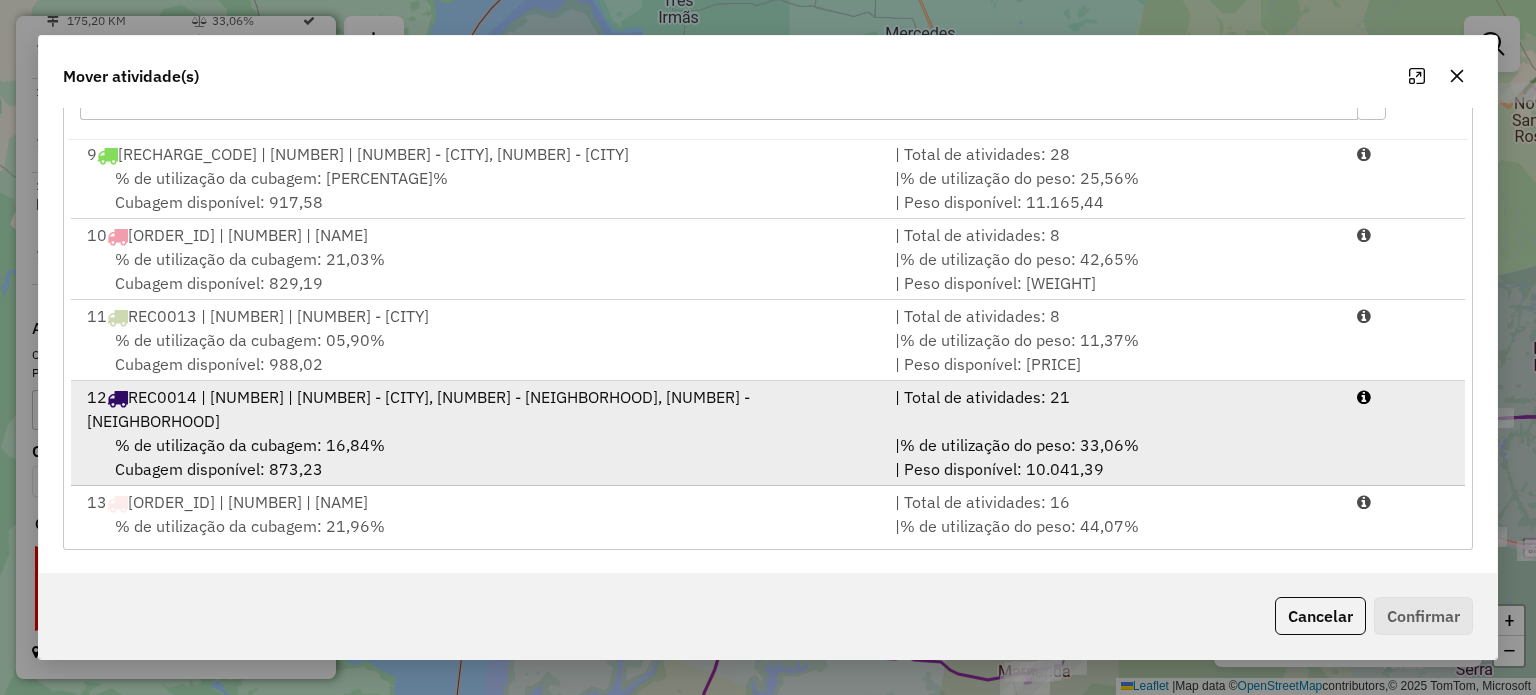 click on "% de utilização da cubagem: 16,84%" at bounding box center (250, 445) 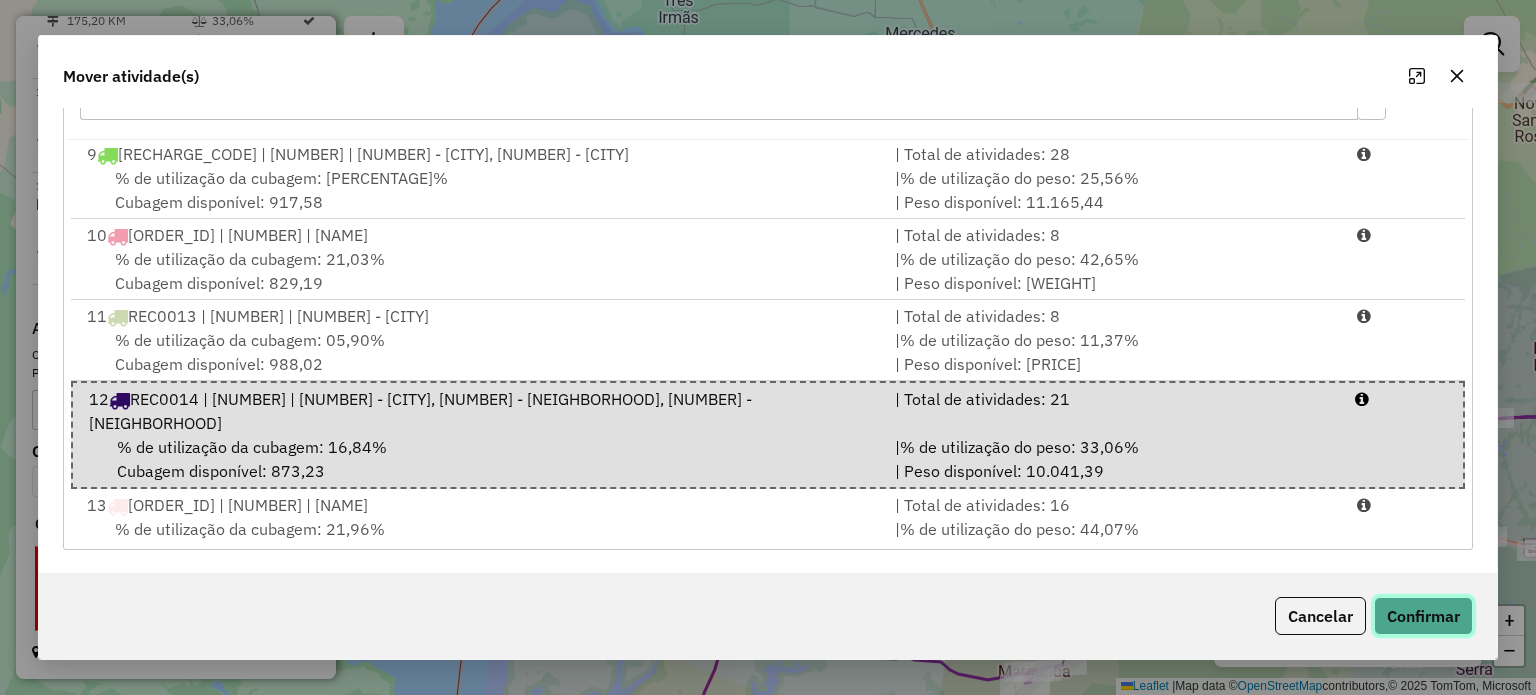drag, startPoint x: 1400, startPoint y: 615, endPoint x: 1376, endPoint y: 422, distance: 194.4865 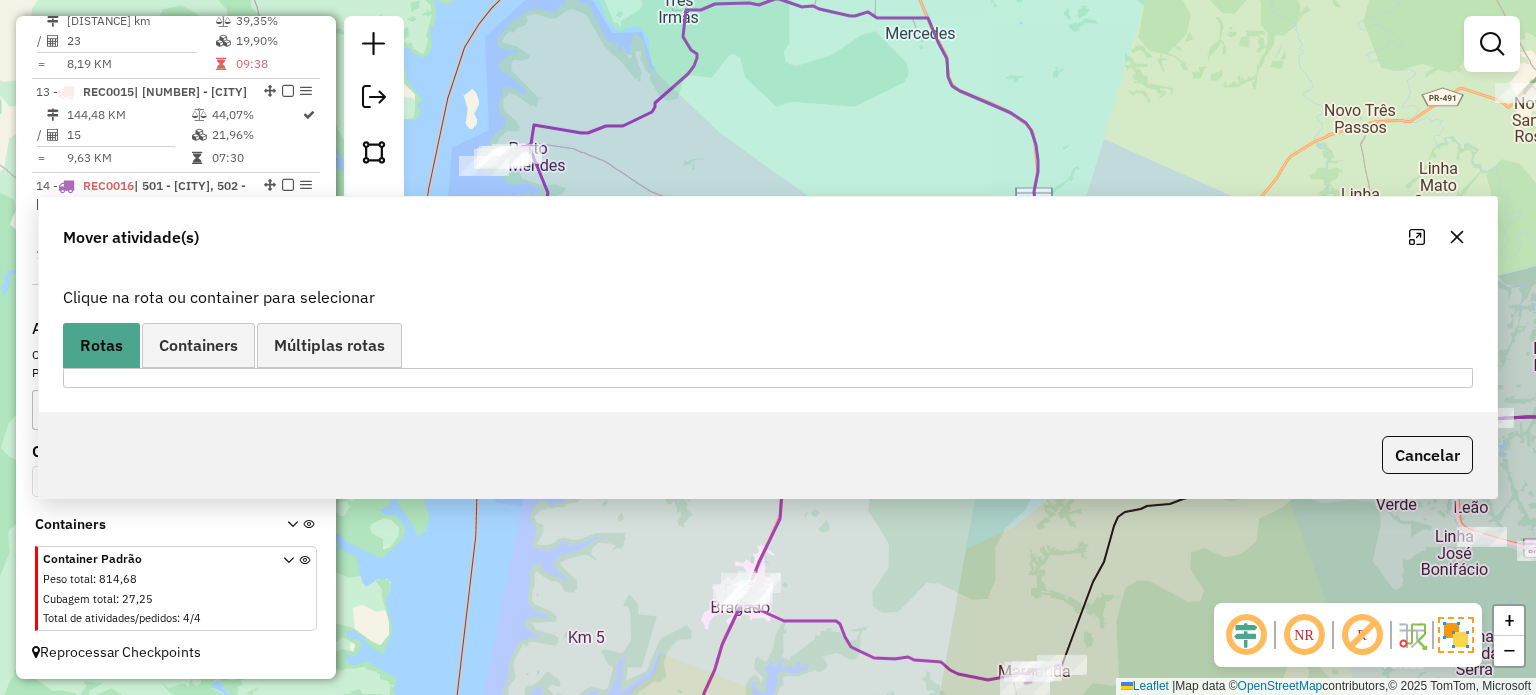 scroll, scrollTop: 0, scrollLeft: 0, axis: both 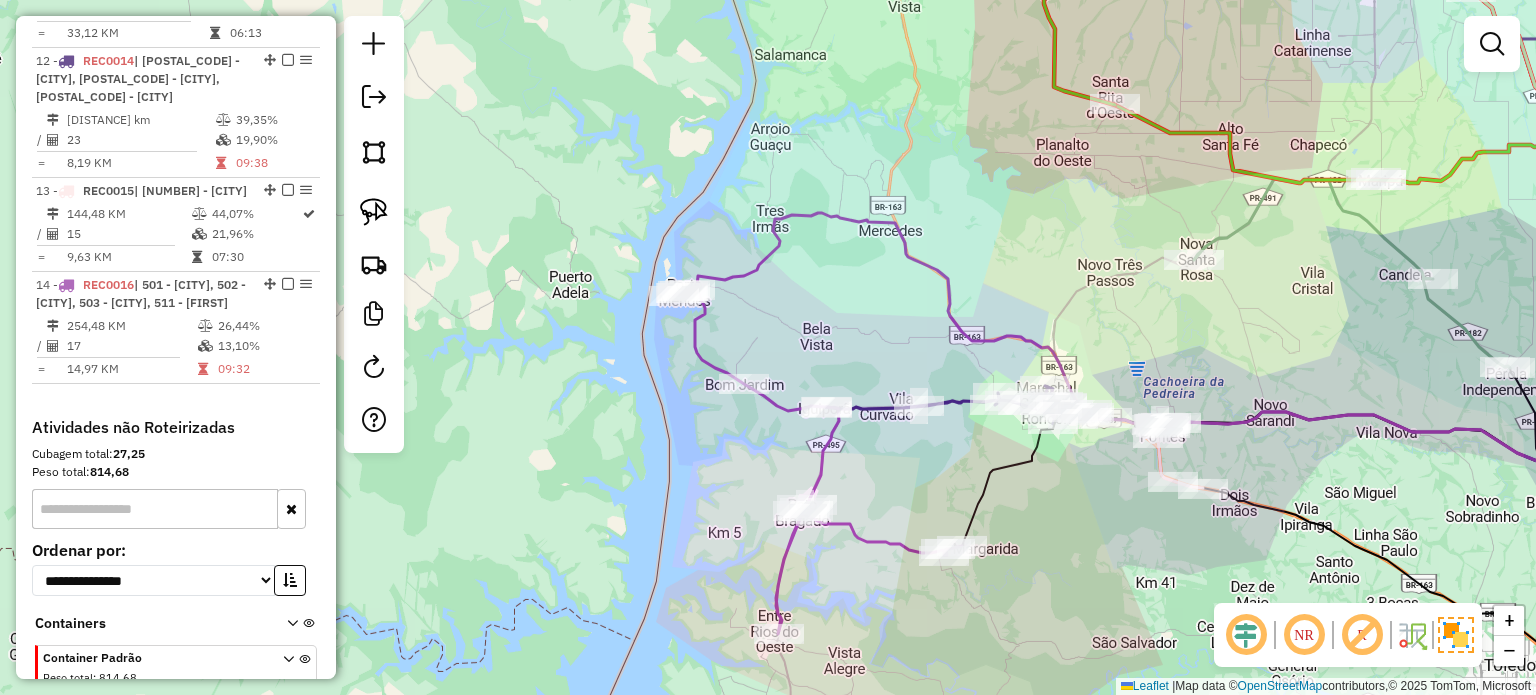drag, startPoint x: 1072, startPoint y: 538, endPoint x: 952, endPoint y: 469, distance: 138.42326 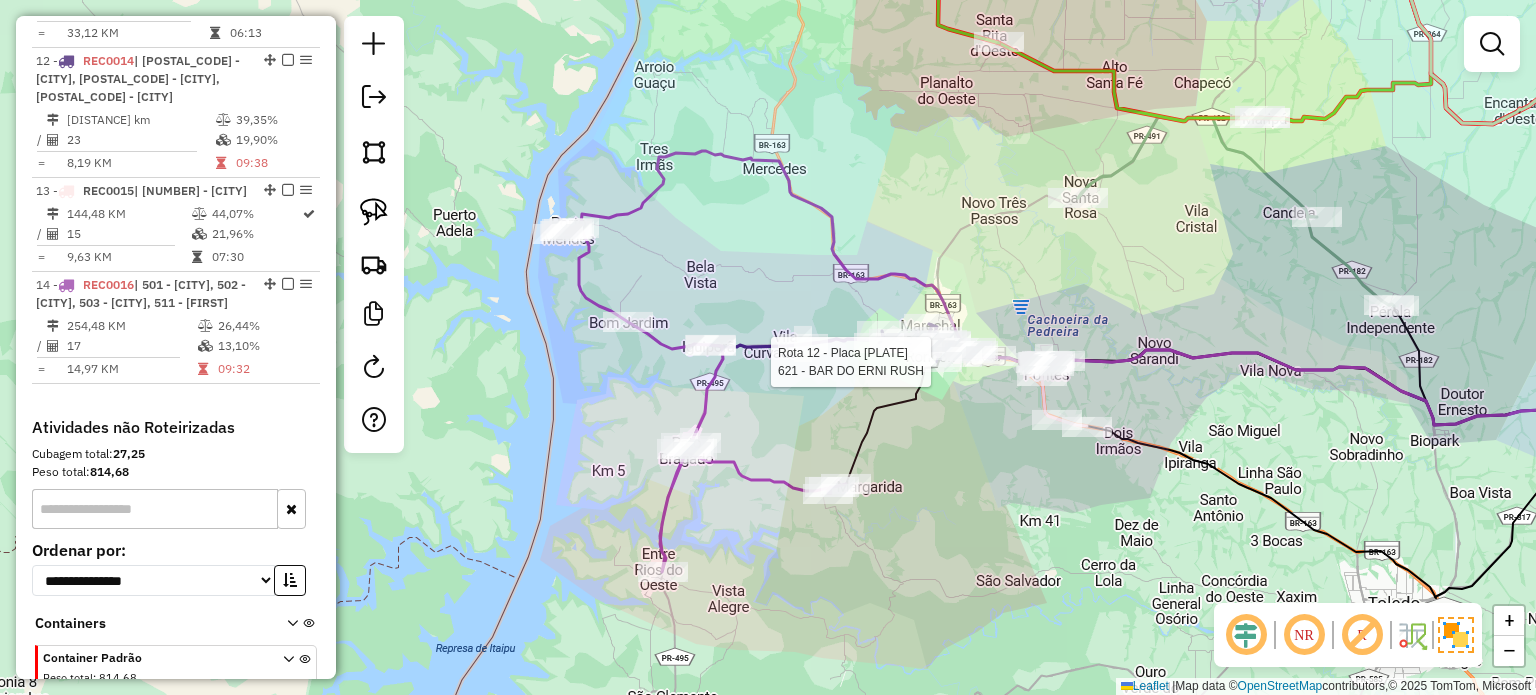 select on "*********" 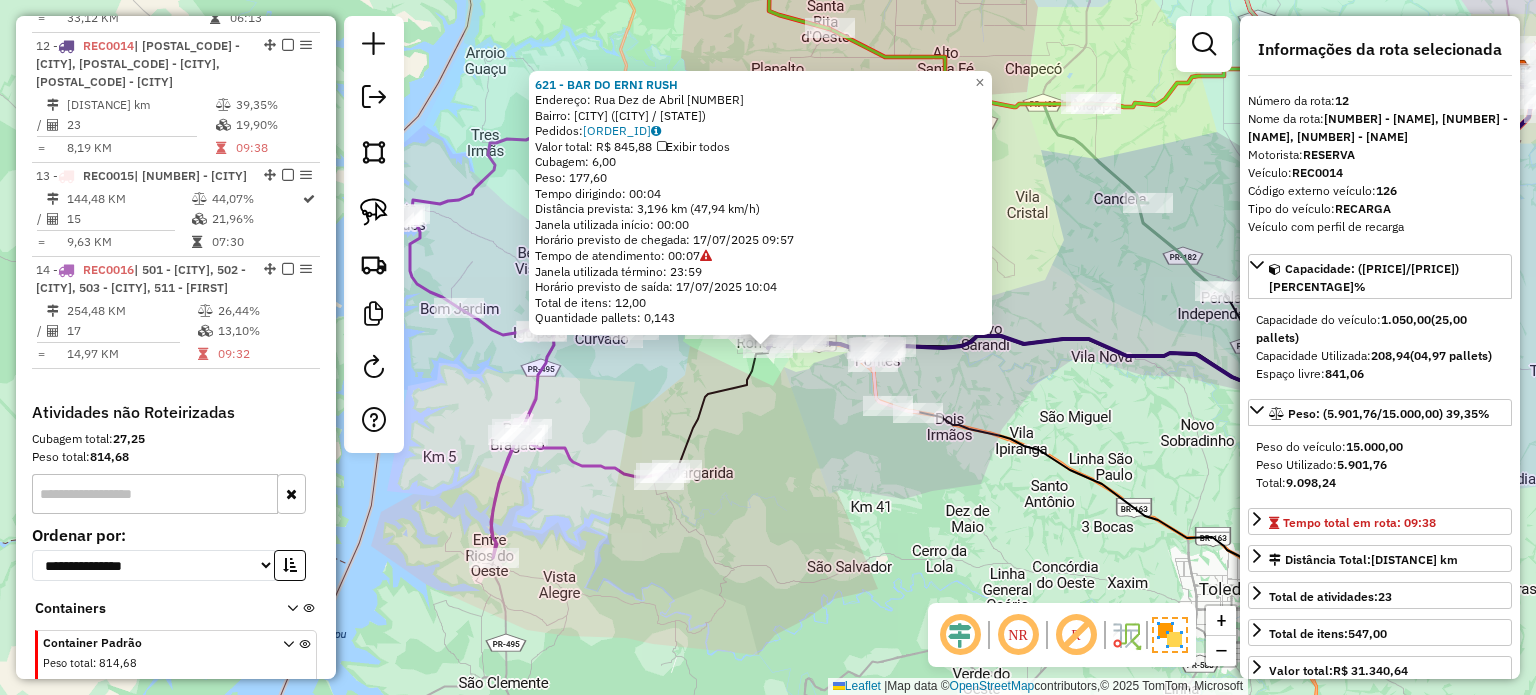 scroll, scrollTop: 1974, scrollLeft: 0, axis: vertical 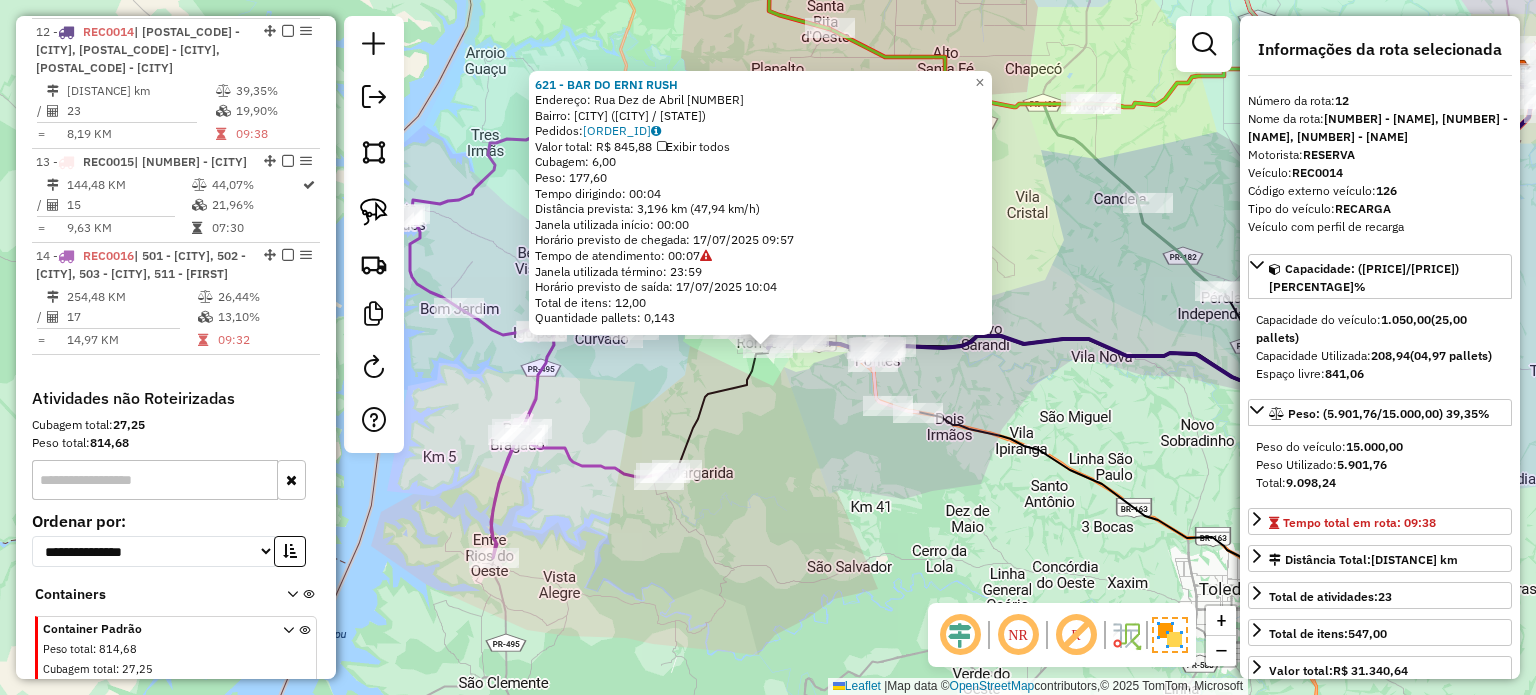 click on "621 - BAR DO ERNI RUSH  Endereço:  Rua Dez de Abril 1712   Bairro: Ana Paula (MARECHAL CANDIDO RONDON / PR)   Pedidos:  16035336   Valor total: R$ 845,88   Exibir todos   Cubagem: 6,00  Peso: 177,60  Tempo dirigindo: 00:04   Distância prevista: 3,196 km (47,94 km/h)   Janela utilizada início: 00:00   Horário previsto de chegada: 17/07/2025 09:57   Tempo de atendimento: 00:07   Janela utilizada término: 23:59   Horário previsto de saída: 17/07/2025 10:04   Total de itens: 12,00   Quantidade pallets: 0,143  × Janela de atendimento Grade de atendimento Capacidade Transportadoras Veículos Cliente Pedidos  Rotas Selecione os dias de semana para filtrar as janelas de atendimento  Seg   Ter   Qua   Qui   Sex   Sáb   Dom  Informe o período da janela de atendimento: De: Até:  Filtrar exatamente a janela do cliente  Considerar janela de atendimento padrão  Selecione os dias de semana para filtrar as grades de atendimento  Seg   Ter   Qua   Qui   Sex   Sáb   Dom   Peso mínimo:   Peso máximo:   De:   De:" 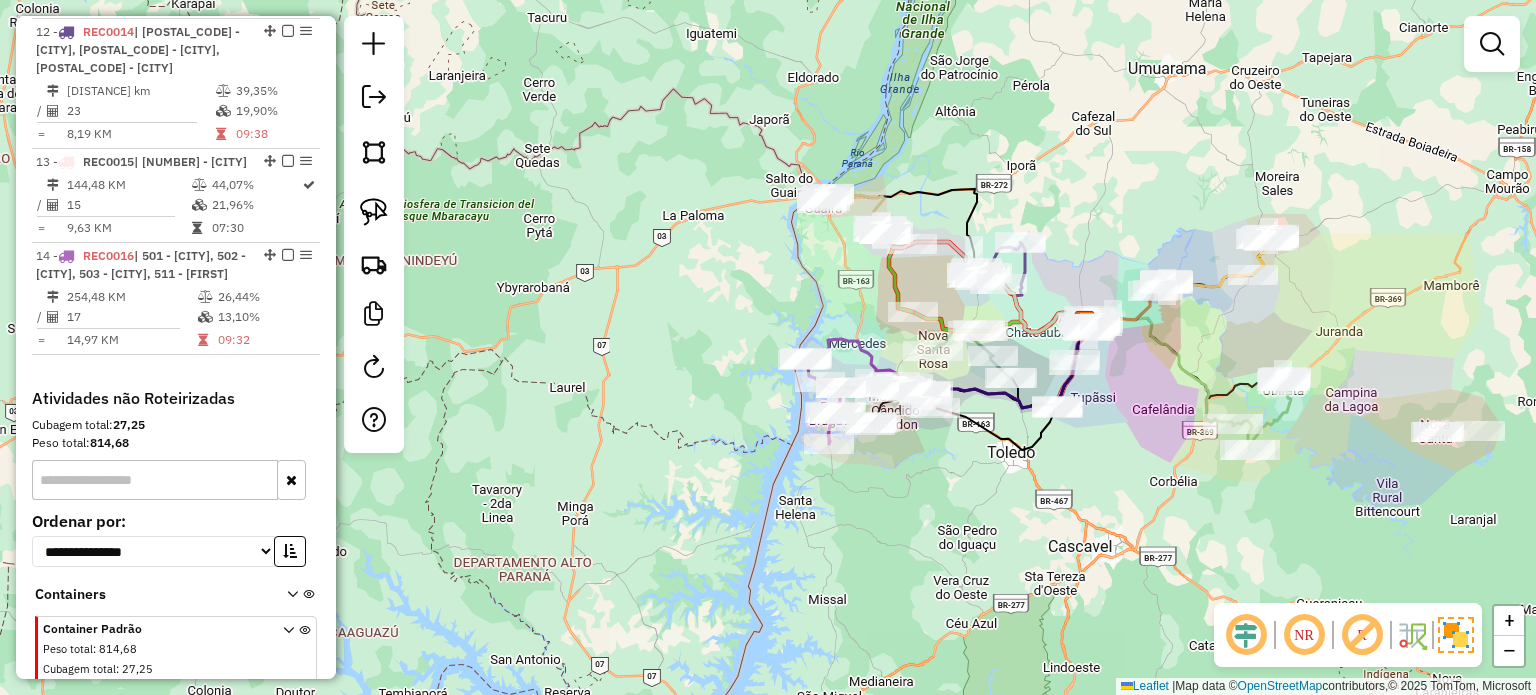 drag, startPoint x: 1168, startPoint y: 530, endPoint x: 804, endPoint y: 503, distance: 365 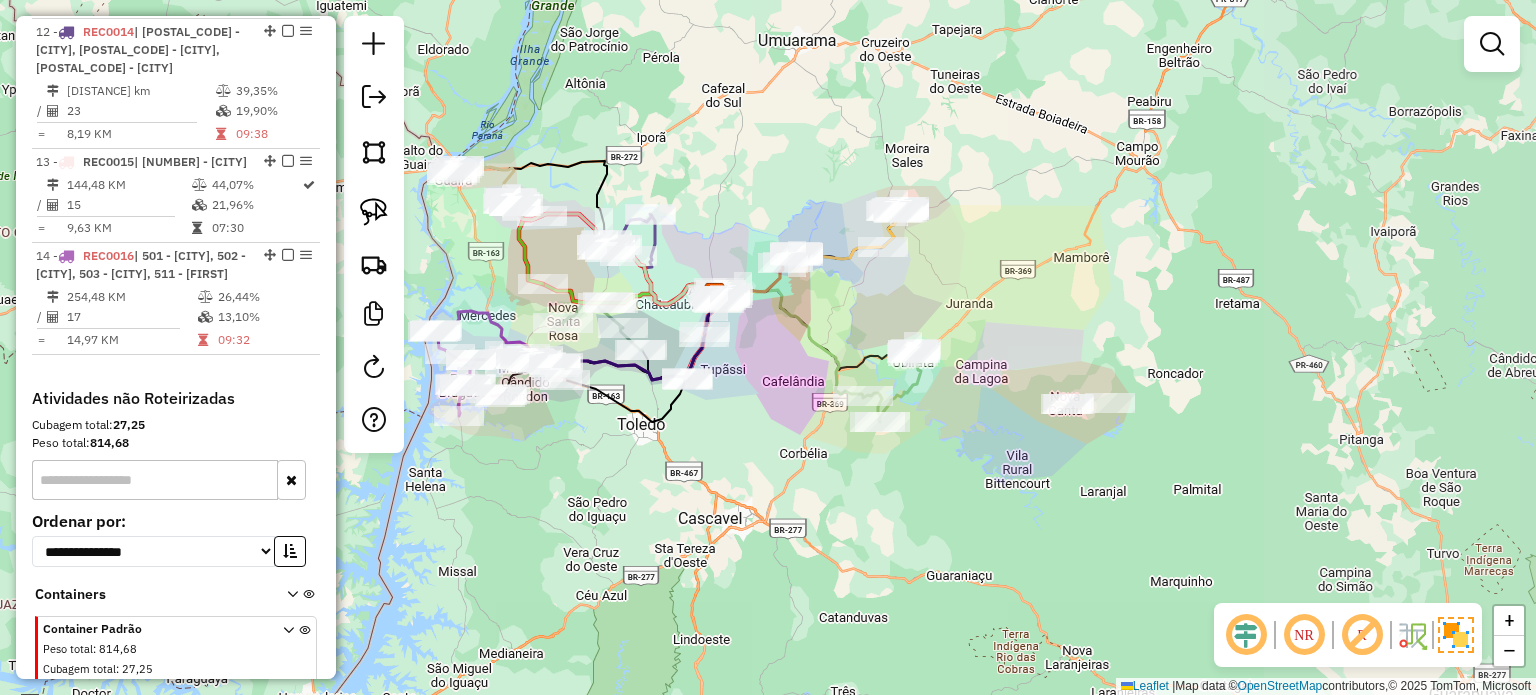 click on "Janela de atendimento Grade de atendimento Capacidade Transportadoras Veículos Cliente Pedidos  Rotas Selecione os dias de semana para filtrar as janelas de atendimento  Seg   Ter   Qua   Qui   Sex   Sáb   Dom  Informe o período da janela de atendimento: De: Até:  Filtrar exatamente a janela do cliente  Considerar janela de atendimento padrão  Selecione os dias de semana para filtrar as grades de atendimento  Seg   Ter   Qua   Qui   Sex   Sáb   Dom   Considerar clientes sem dia de atendimento cadastrado  Clientes fora do dia de atendimento selecionado Filtrar as atividades entre os valores definidos abaixo:  Peso mínimo:   Peso máximo:   Cubagem mínima:   Cubagem máxima:   De:   Até:  Filtrar as atividades entre o tempo de atendimento definido abaixo:  De:   Até:   Considerar capacidade total dos clientes não roteirizados Transportadora: Selecione um ou mais itens Tipo de veículo: Selecione um ou mais itens Veículo: Selecione um ou mais itens Motorista: Selecione um ou mais itens Nome: Rótulo:" 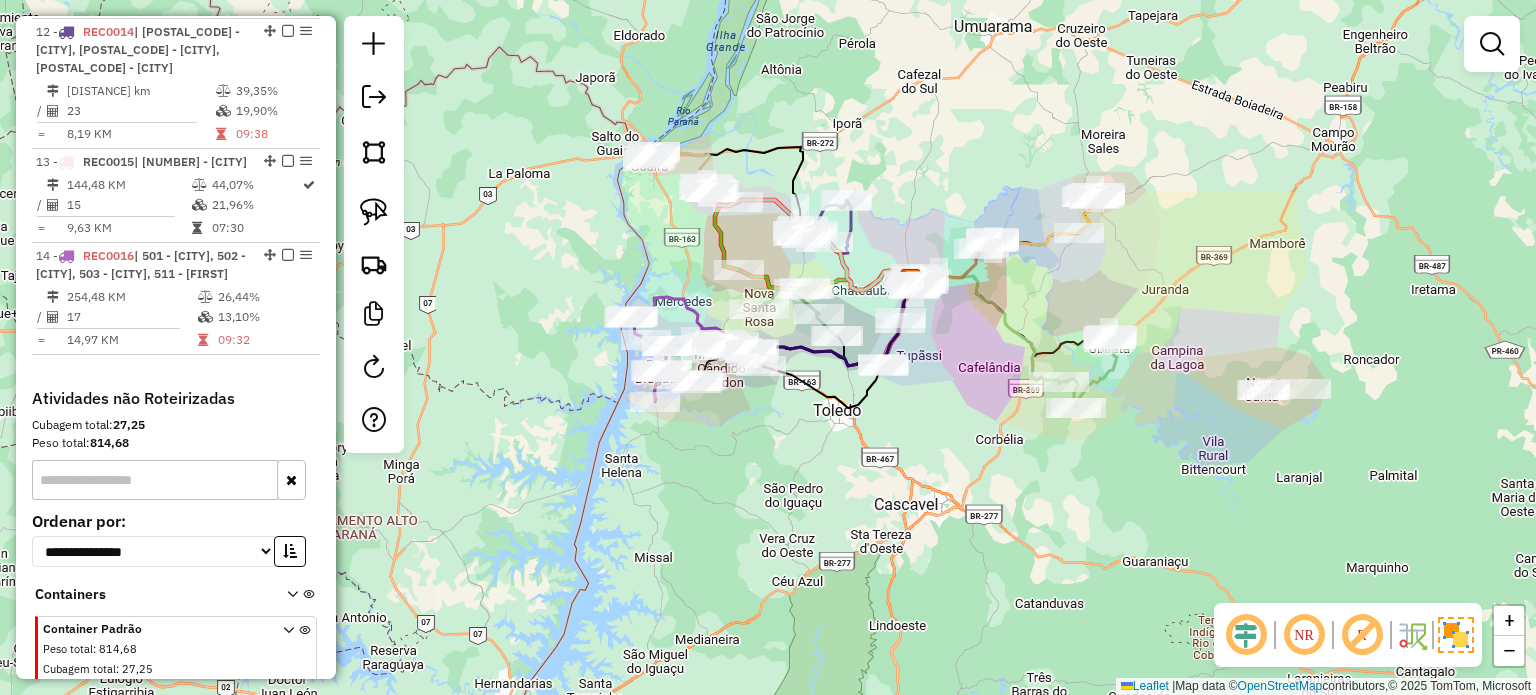 drag, startPoint x: 1009, startPoint y: 436, endPoint x: 939, endPoint y: 419, distance: 72.03471 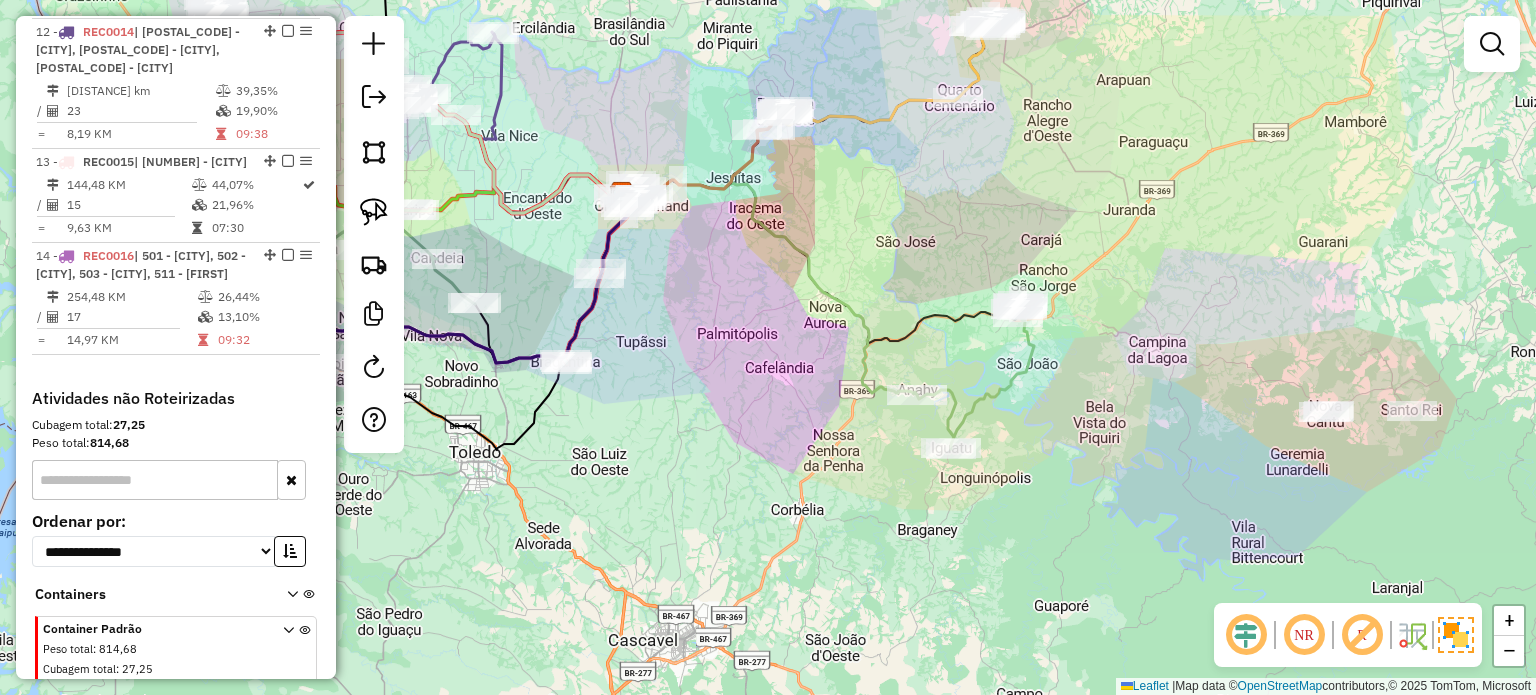 click on "Janela de atendimento Grade de atendimento Capacidade Transportadoras Veículos Cliente Pedidos  Rotas Selecione os dias de semana para filtrar as janelas de atendimento  Seg   Ter   Qua   Qui   Sex   Sáb   Dom  Informe o período da janela de atendimento: De: Até:  Filtrar exatamente a janela do cliente  Considerar janela de atendimento padrão  Selecione os dias de semana para filtrar as grades de atendimento  Seg   Ter   Qua   Qui   Sex   Sáb   Dom   Considerar clientes sem dia de atendimento cadastrado  Clientes fora do dia de atendimento selecionado Filtrar as atividades entre os valores definidos abaixo:  Peso mínimo:   Peso máximo:   Cubagem mínima:   Cubagem máxima:   De:   Até:  Filtrar as atividades entre o tempo de atendimento definido abaixo:  De:   Até:   Considerar capacidade total dos clientes não roteirizados Transportadora: Selecione um ou mais itens Tipo de veículo: Selecione um ou mais itens Veículo: Selecione um ou mais itens Motorista: Selecione um ou mais itens Nome: Rótulo:" 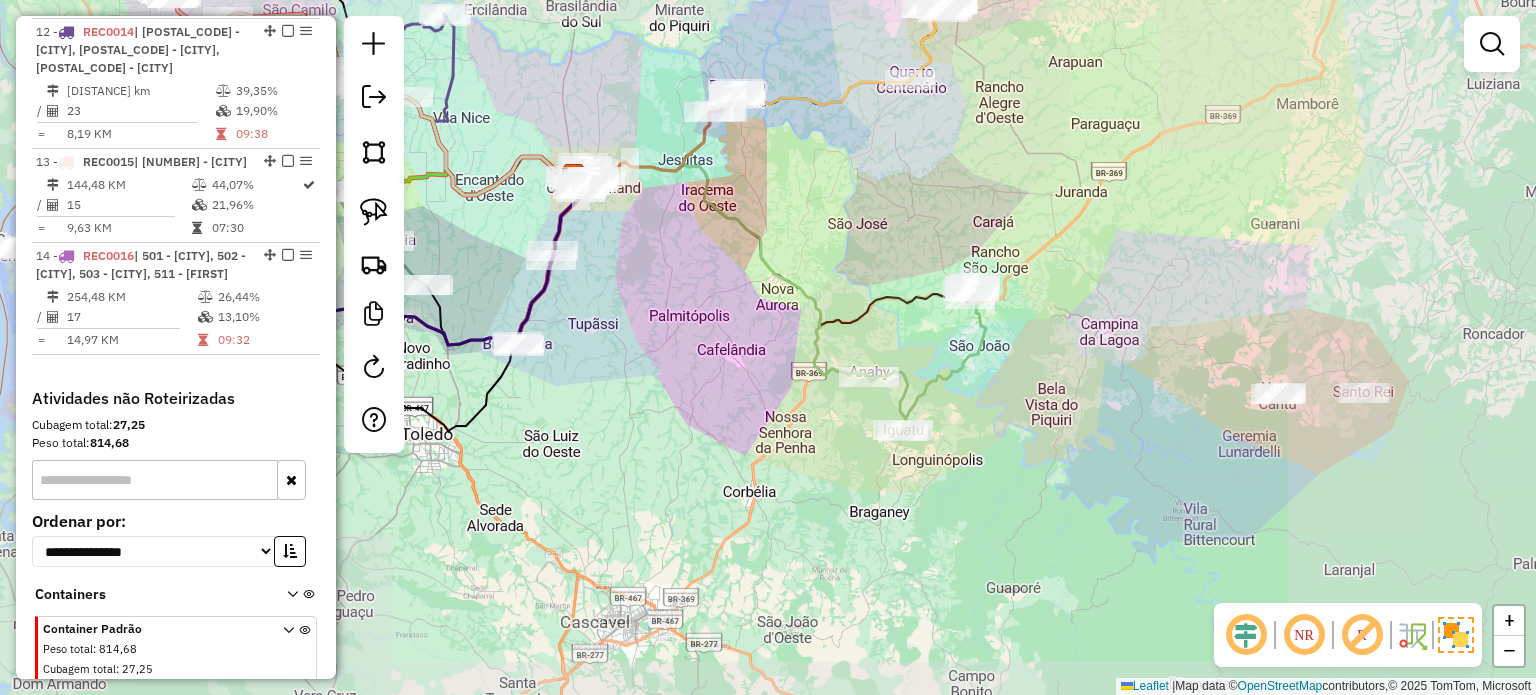 drag, startPoint x: 984, startPoint y: 383, endPoint x: 952, endPoint y: 413, distance: 43.863426 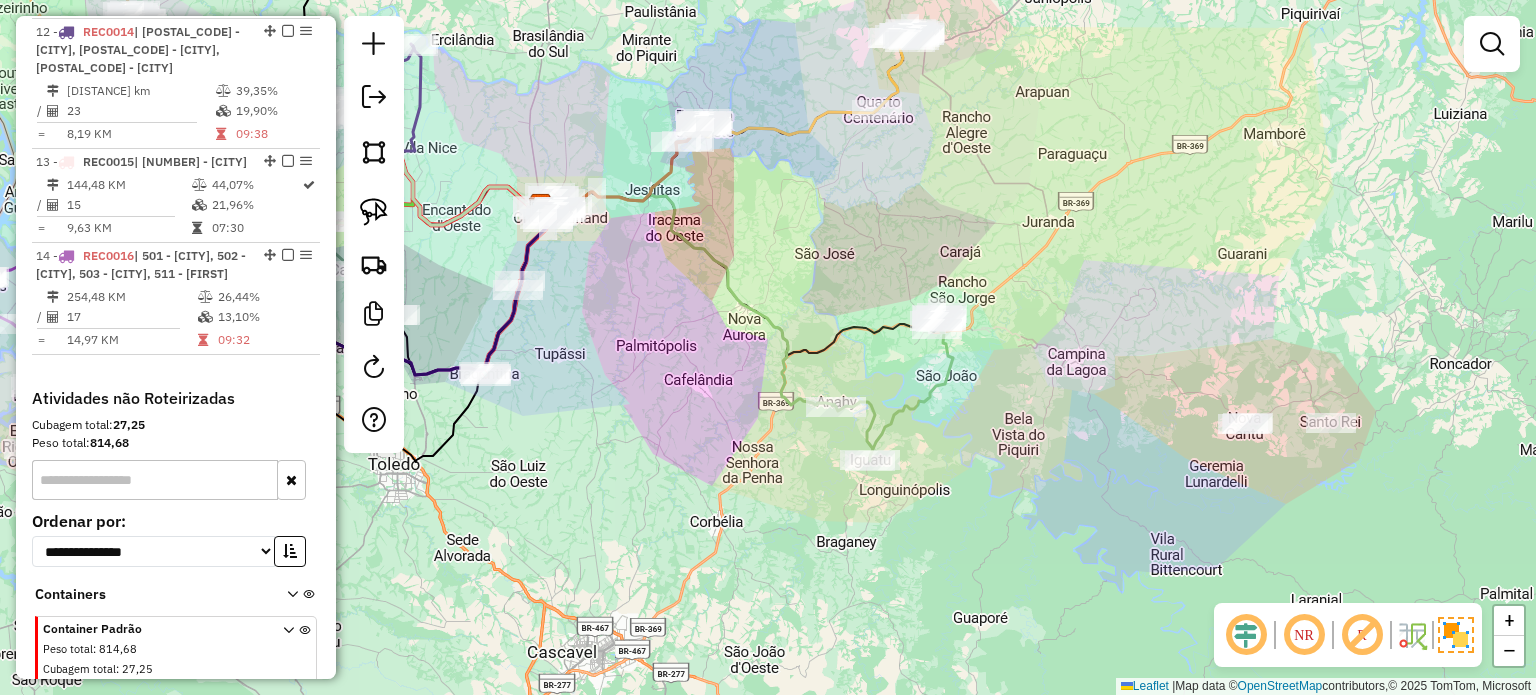 drag, startPoint x: 995, startPoint y: 392, endPoint x: 969, endPoint y: 419, distance: 37.48333 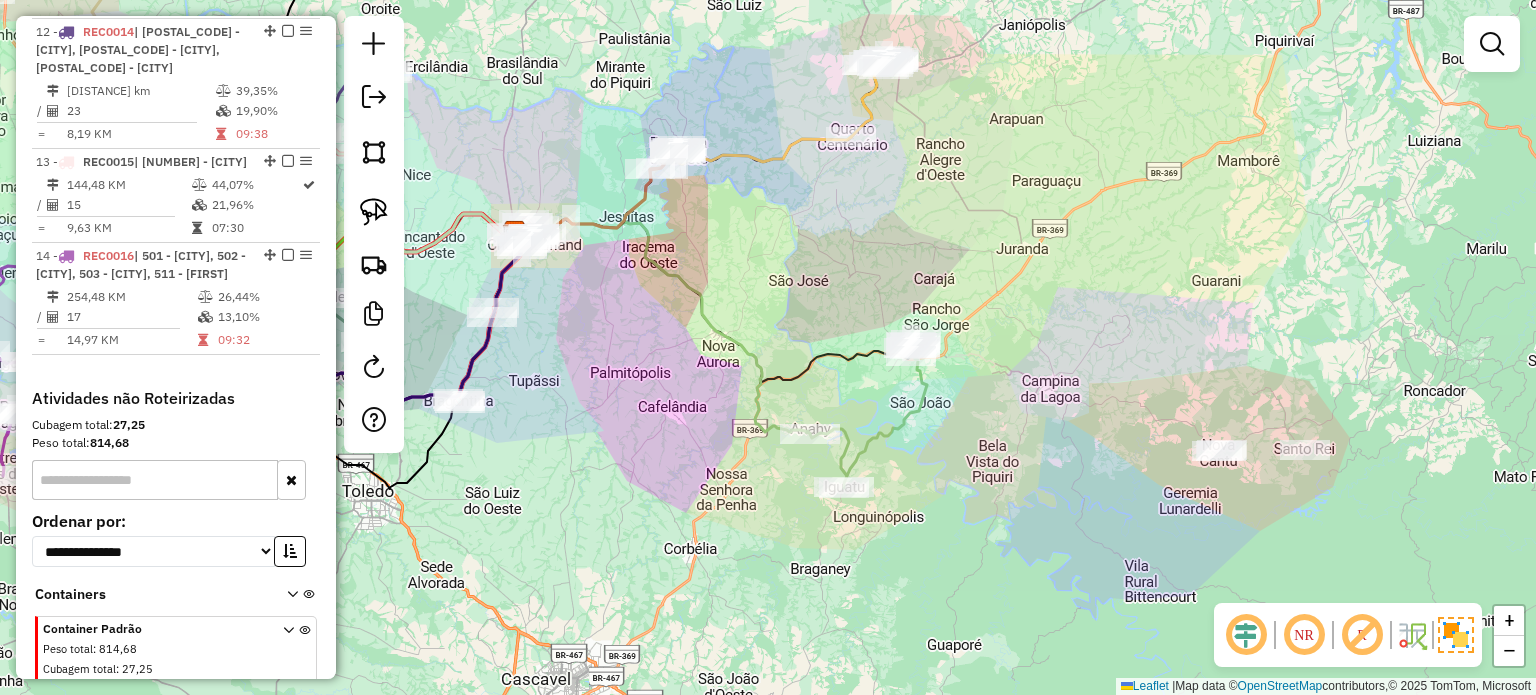 click on "Janela de atendimento Grade de atendimento Capacidade Transportadoras Veículos Cliente Pedidos  Rotas Selecione os dias de semana para filtrar as janelas de atendimento  Seg   Ter   Qua   Qui   Sex   Sáb   Dom  Informe o período da janela de atendimento: De: Até:  Filtrar exatamente a janela do cliente  Considerar janela de atendimento padrão  Selecione os dias de semana para filtrar as grades de atendimento  Seg   Ter   Qua   Qui   Sex   Sáb   Dom   Considerar clientes sem dia de atendimento cadastrado  Clientes fora do dia de atendimento selecionado Filtrar as atividades entre os valores definidos abaixo:  Peso mínimo:   Peso máximo:   Cubagem mínima:   Cubagem máxima:   De:   Até:  Filtrar as atividades entre o tempo de atendimento definido abaixo:  De:   Até:   Considerar capacidade total dos clientes não roteirizados Transportadora: Selecione um ou mais itens Tipo de veículo: Selecione um ou mais itens Veículo: Selecione um ou mais itens Motorista: Selecione um ou mais itens Nome: Rótulo:" 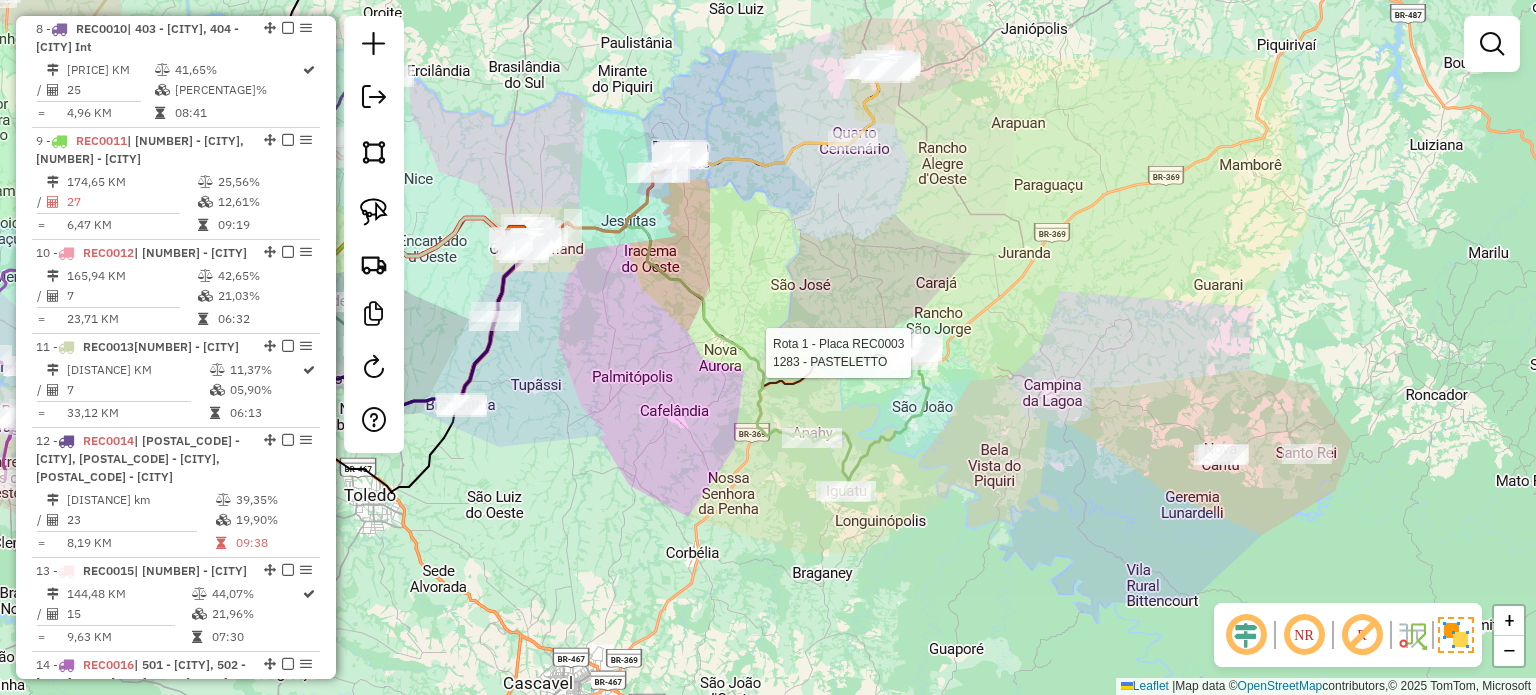 select on "*********" 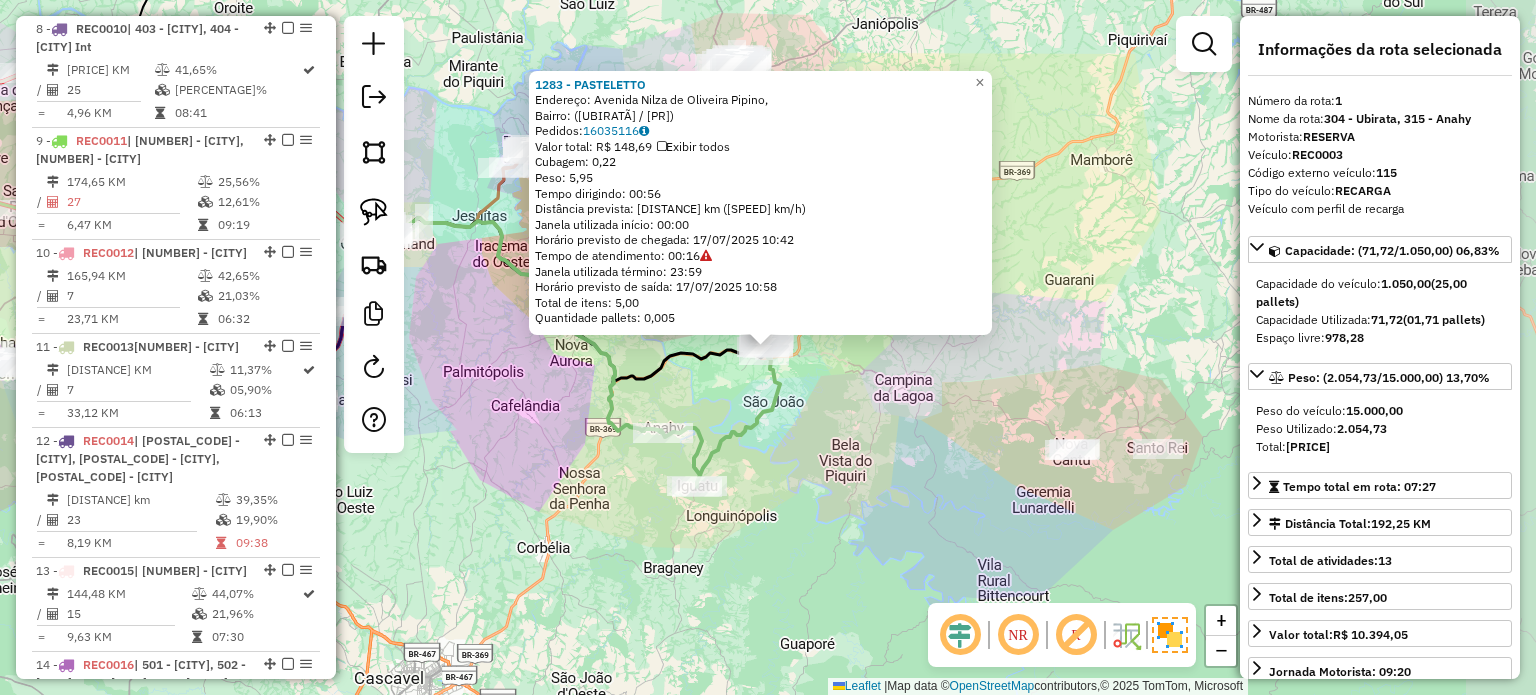 scroll, scrollTop: 816, scrollLeft: 0, axis: vertical 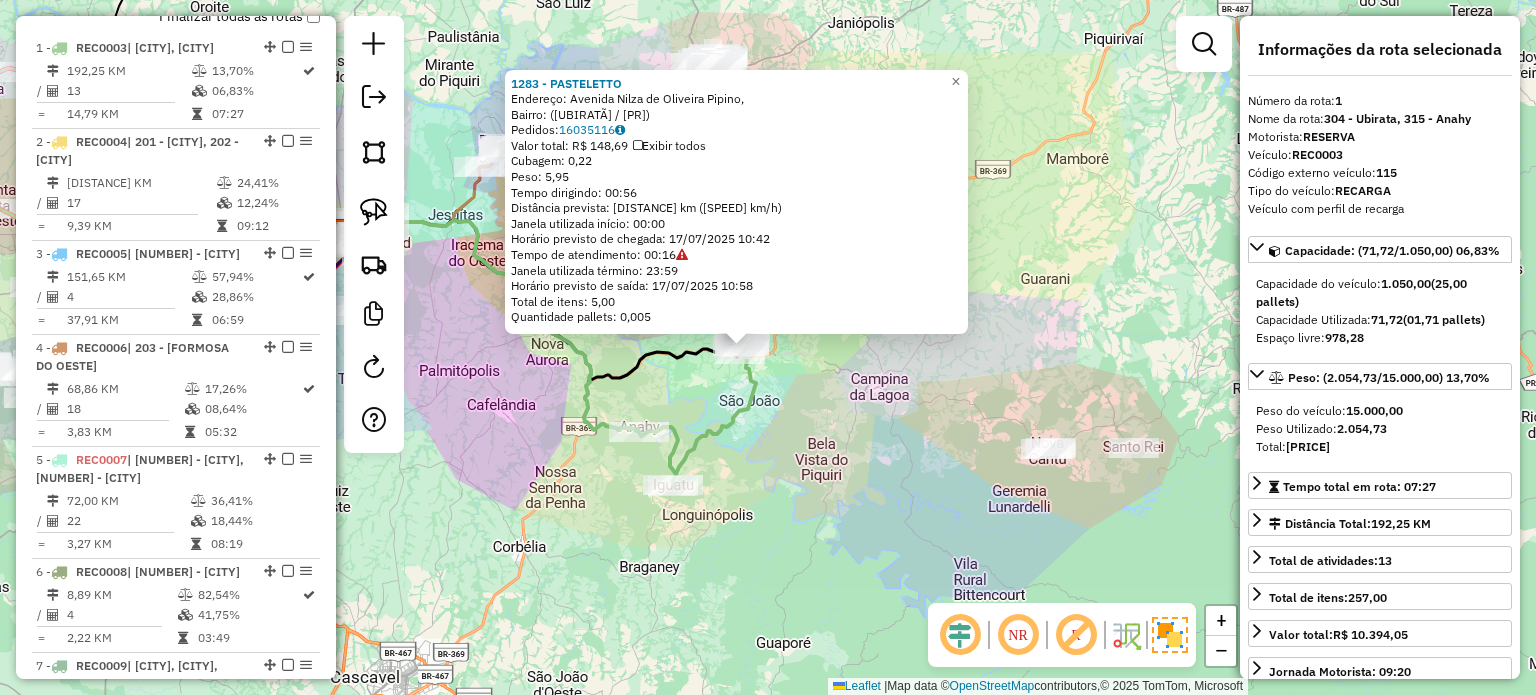 click on "1283 - PASTELETTO  Endereço: Avenida Nilza de Oliveira Pipino,    Bairro:  (Ubiratã / PR)   Pedidos:  16035116   Valor total: R$ 148,69   Exibir todos   Cubagem: 0,22  Peso: 5,95  Tempo dirigindo: 00:56   Distância prevista: 27,836 km (29,82 km/h)   Janela utilizada início: 00:00   Horário previsto de chegada: 17/07/2025 10:42   Tempo de atendimento: 00:16   Janela utilizada término: 23:59   Horário previsto de saída: 17/07/2025 10:58   Total de itens: 5,00   Quantidade pallets: 0,005  × Janela de atendimento Grade de atendimento Capacidade Transportadoras Veículos Cliente Pedidos  Rotas Selecione os dias de semana para filtrar as janelas de atendimento  Seg   Ter   Qua   Qui   Sex   Sáb   Dom  Informe o período da janela de atendimento: De: Até:  Filtrar exatamente a janela do cliente  Considerar janela de atendimento padrão  Selecione os dias de semana para filtrar as grades de atendimento  Seg   Ter   Qua   Qui   Sex   Sáb   Dom   Considerar clientes sem dia de atendimento cadastrado  De:  +" 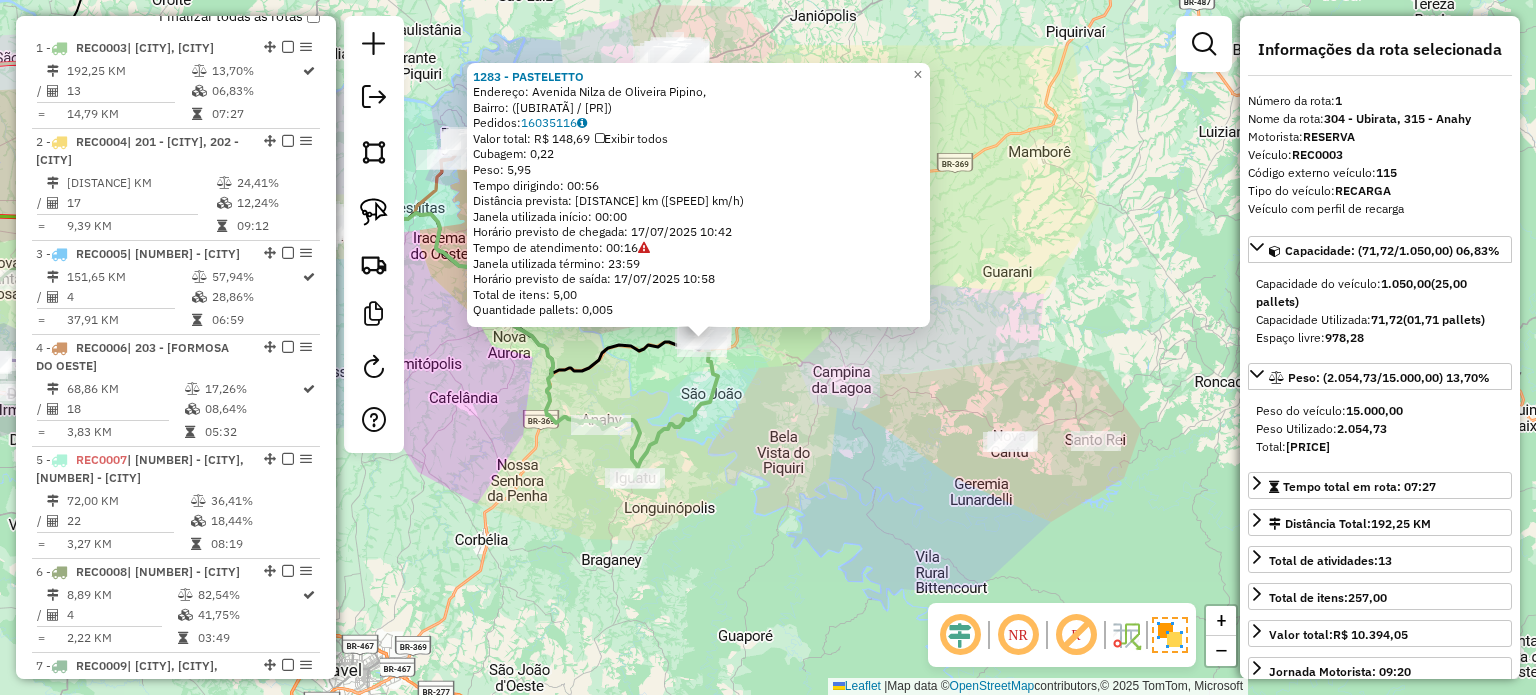 click on "1283 - PASTELETTO  Endereço: Avenida Nilza de Oliveira Pipino,    Bairro:  (Ubiratã / PR)   Pedidos:  16035116   Valor total: R$ 148,69   Exibir todos   Cubagem: 0,22  Peso: 5,95  Tempo dirigindo: 00:56   Distância prevista: 27,836 km (29,82 km/h)   Janela utilizada início: 00:00   Horário previsto de chegada: 17/07/2025 10:42   Tempo de atendimento: 00:16   Janela utilizada término: 23:59   Horário previsto de saída: 17/07/2025 10:58   Total de itens: 5,00   Quantidade pallets: 0,005  × Janela de atendimento Grade de atendimento Capacidade Transportadoras Veículos Cliente Pedidos  Rotas Selecione os dias de semana para filtrar as janelas de atendimento  Seg   Ter   Qua   Qui   Sex   Sáb   Dom  Informe o período da janela de atendimento: De: Até:  Filtrar exatamente a janela do cliente  Considerar janela de atendimento padrão  Selecione os dias de semana para filtrar as grades de atendimento  Seg   Ter   Qua   Qui   Sex   Sáb   Dom   Considerar clientes sem dia de atendimento cadastrado  De:  +" 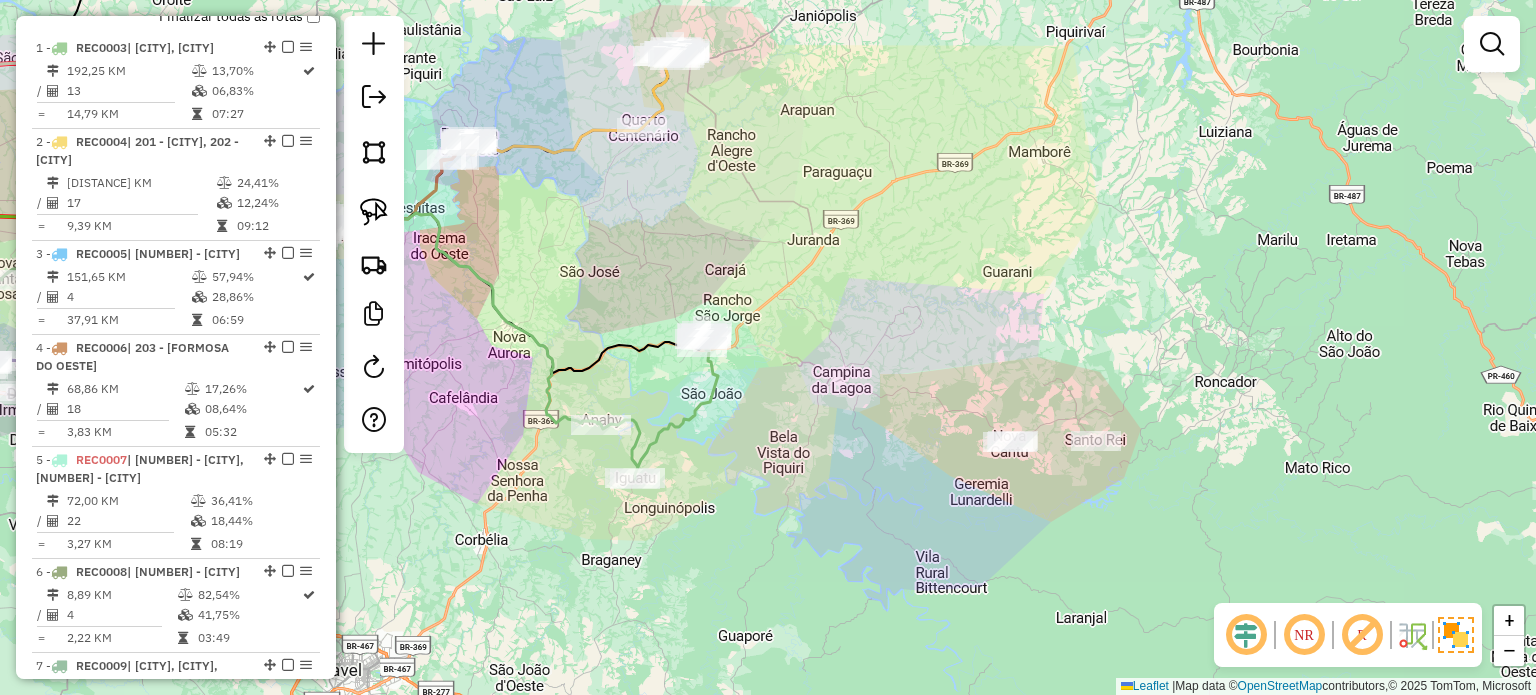 click on "Janela de atendimento Grade de atendimento Capacidade Transportadoras Veículos Cliente Pedidos  Rotas Selecione os dias de semana para filtrar as janelas de atendimento  Seg   Ter   Qua   Qui   Sex   Sáb   Dom  Informe o período da janela de atendimento: De: Até:  Filtrar exatamente a janela do cliente  Considerar janela de atendimento padrão  Selecione os dias de semana para filtrar as grades de atendimento  Seg   Ter   Qua   Qui   Sex   Sáb   Dom   Considerar clientes sem dia de atendimento cadastrado  Clientes fora do dia de atendimento selecionado Filtrar as atividades entre os valores definidos abaixo:  Peso mínimo:   Peso máximo:   Cubagem mínima:   Cubagem máxima:   De:   Até:  Filtrar as atividades entre o tempo de atendimento definido abaixo:  De:   Até:   Considerar capacidade total dos clientes não roteirizados Transportadora: Selecione um ou mais itens Tipo de veículo: Selecione um ou mais itens Veículo: Selecione um ou mais itens Motorista: Selecione um ou mais itens Nome: Rótulo:" 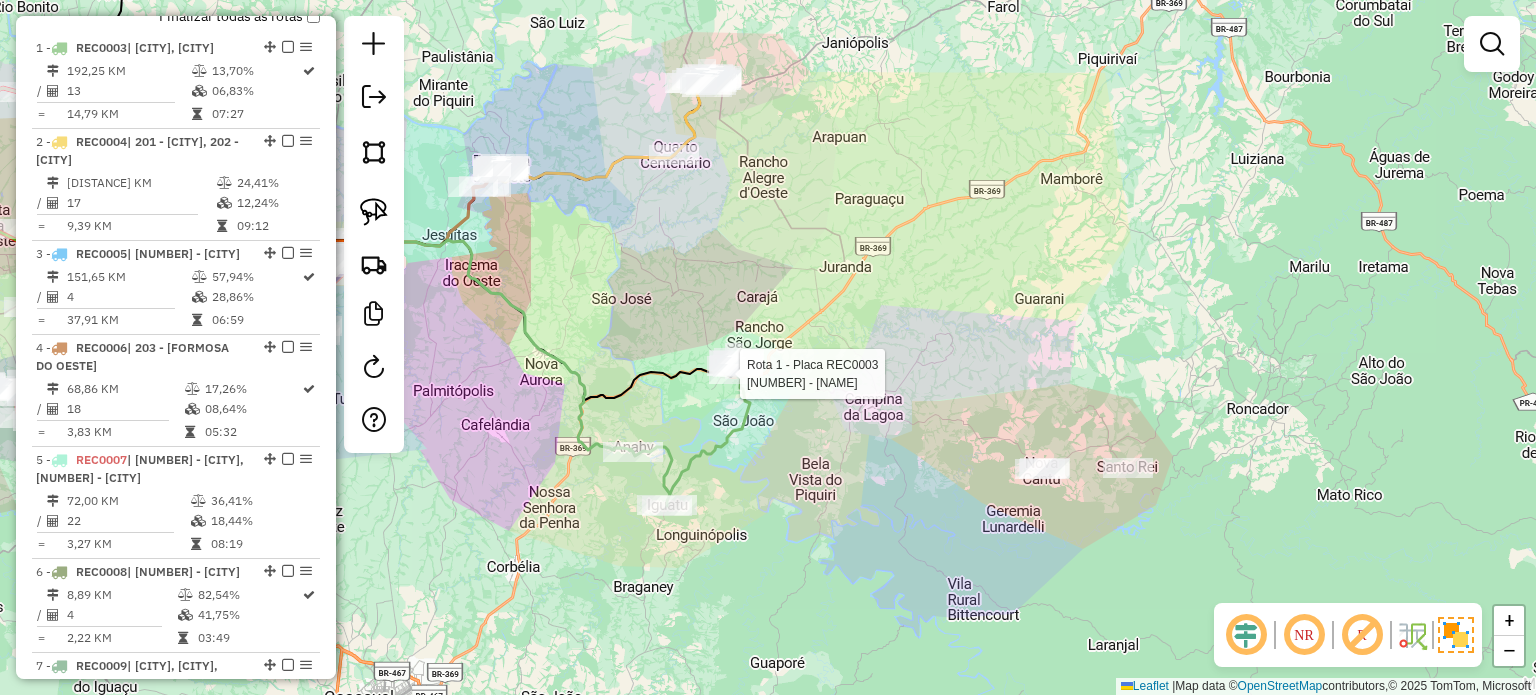 select on "*********" 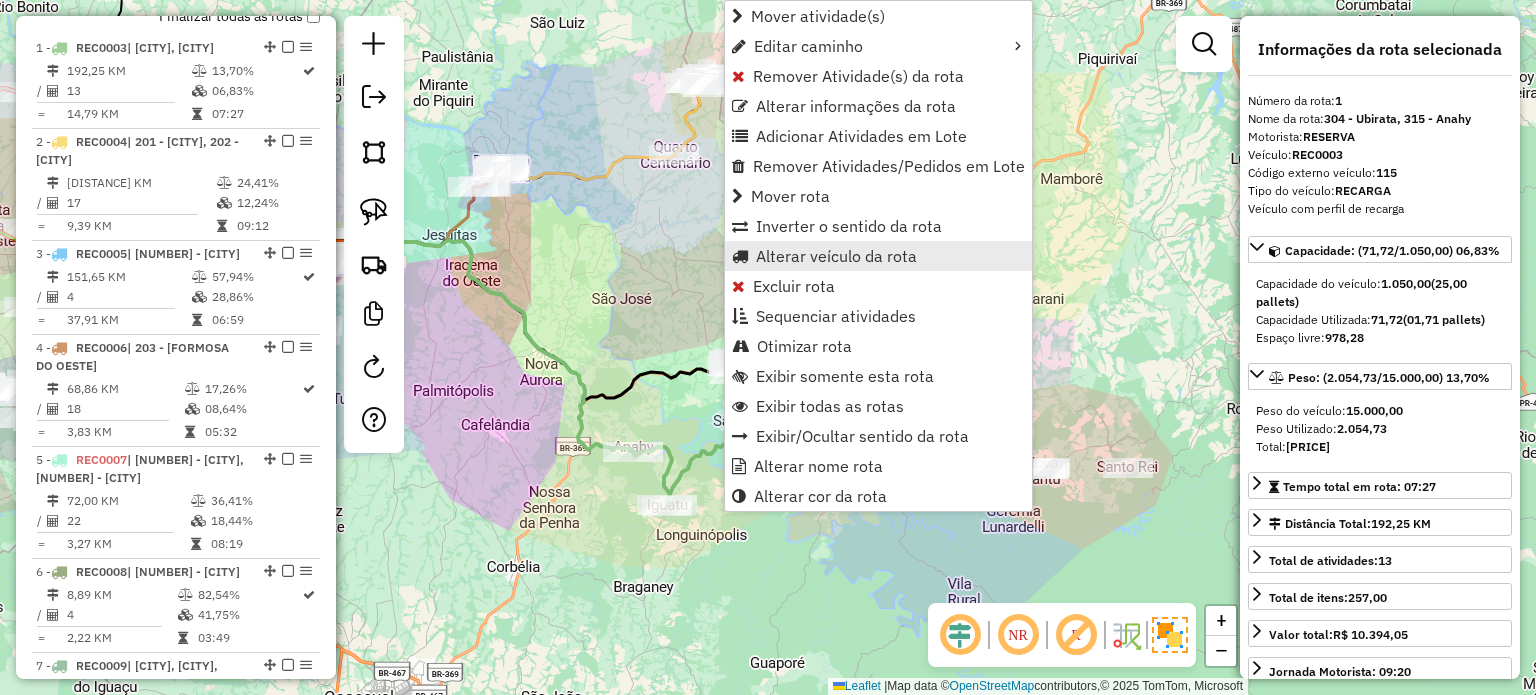 click on "Alterar veículo da rota" at bounding box center [878, 256] 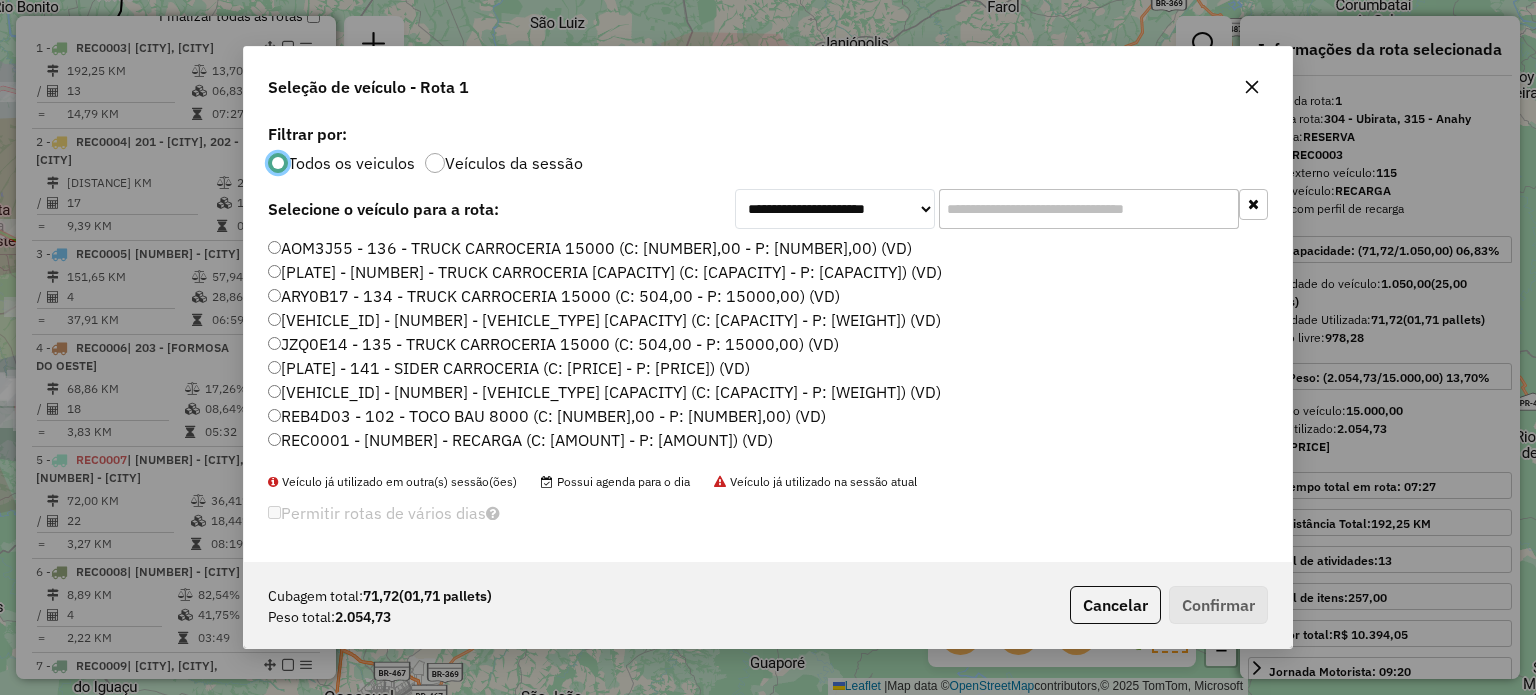 scroll, scrollTop: 10, scrollLeft: 6, axis: both 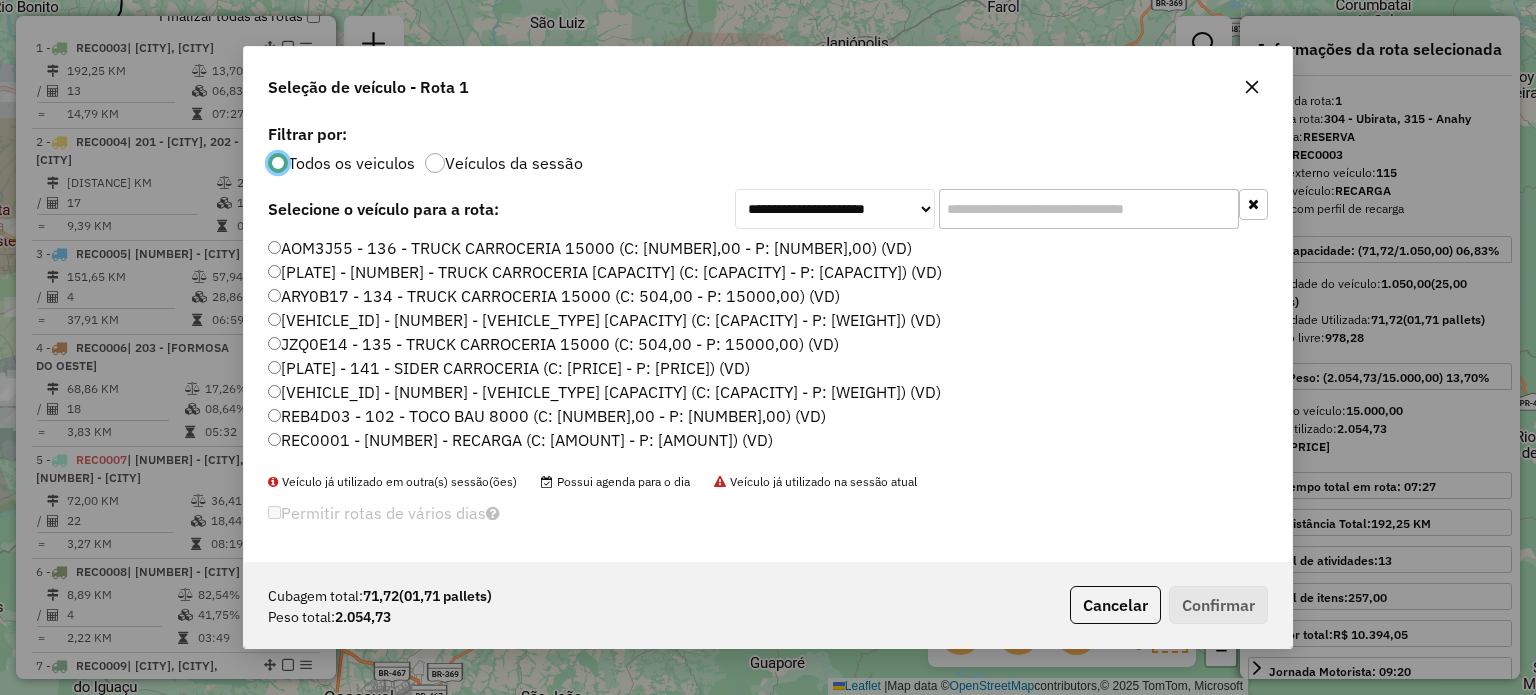 click 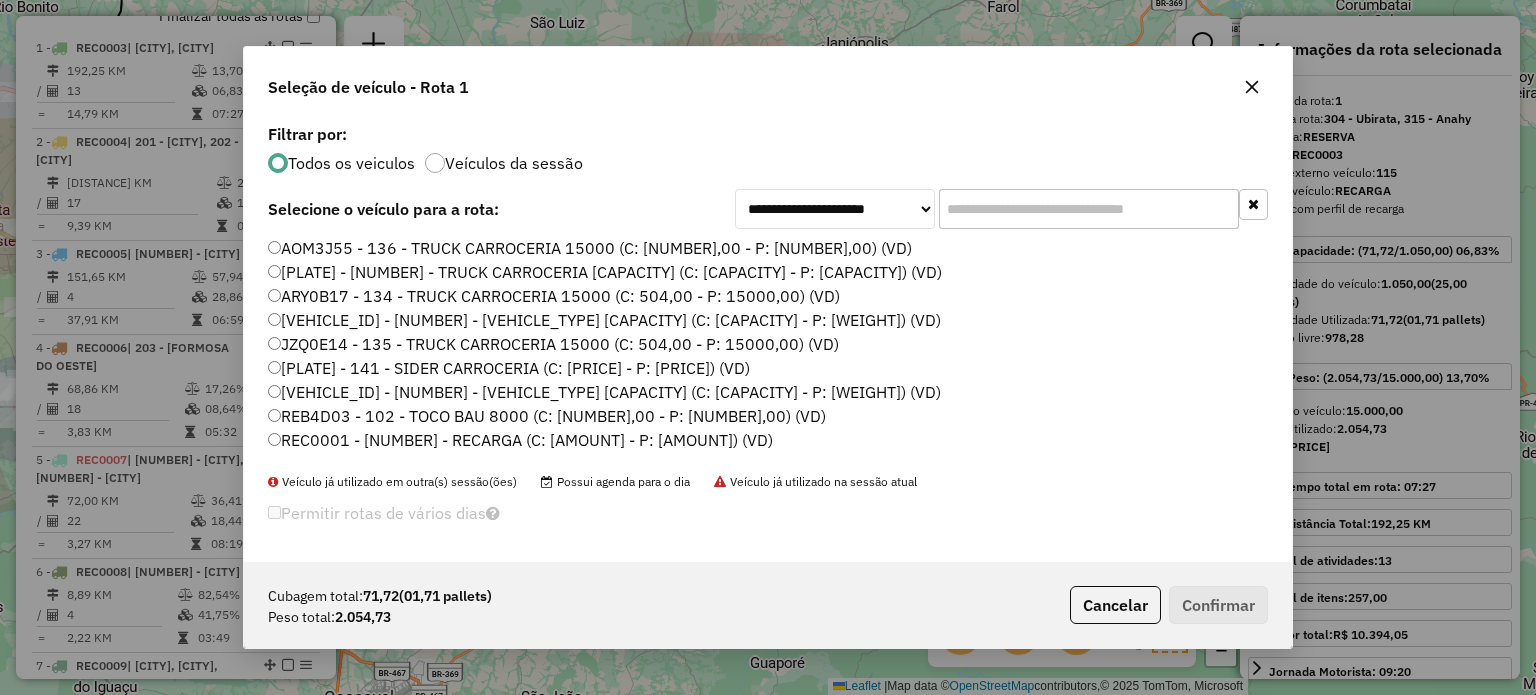 drag, startPoint x: 1253, startPoint y: 89, endPoint x: 1172, endPoint y: 215, distance: 149.78986 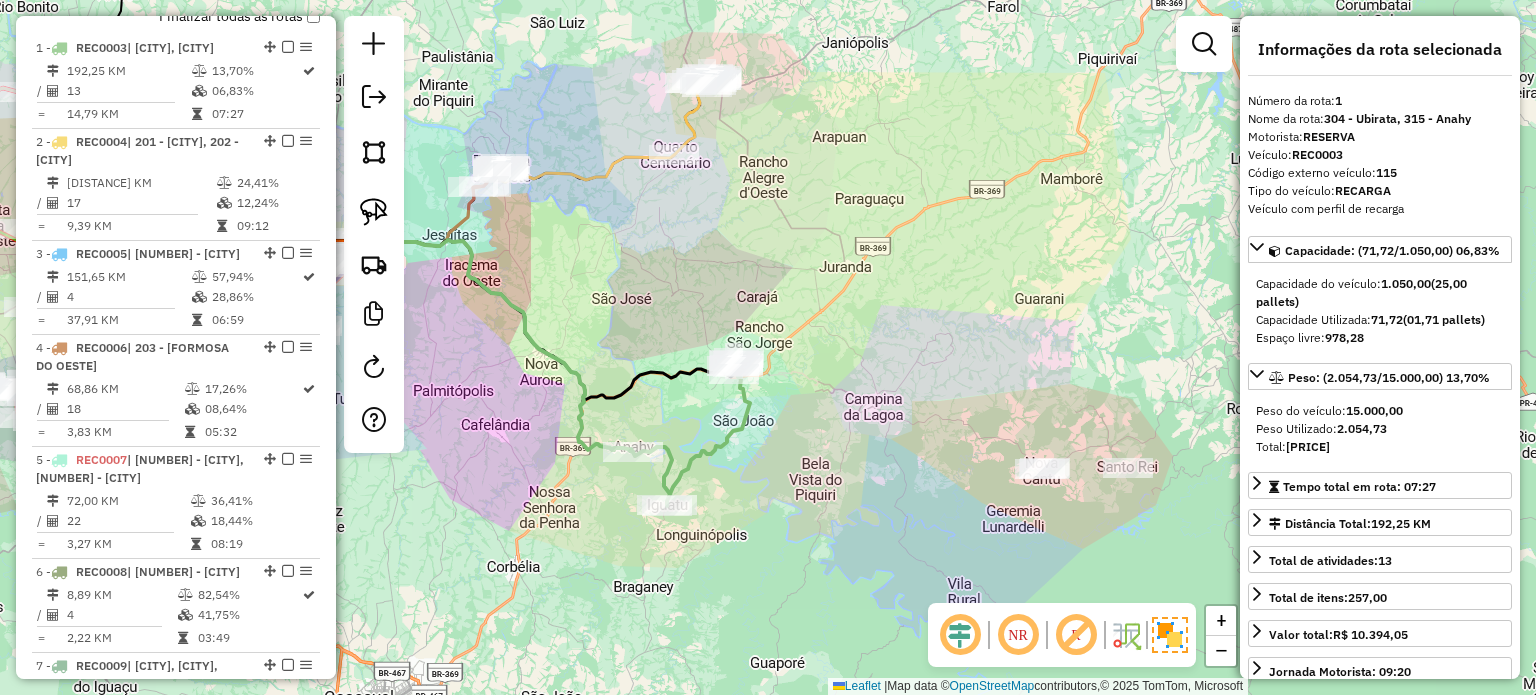 drag, startPoint x: 983, startPoint y: 451, endPoint x: 963, endPoint y: 414, distance: 42.059483 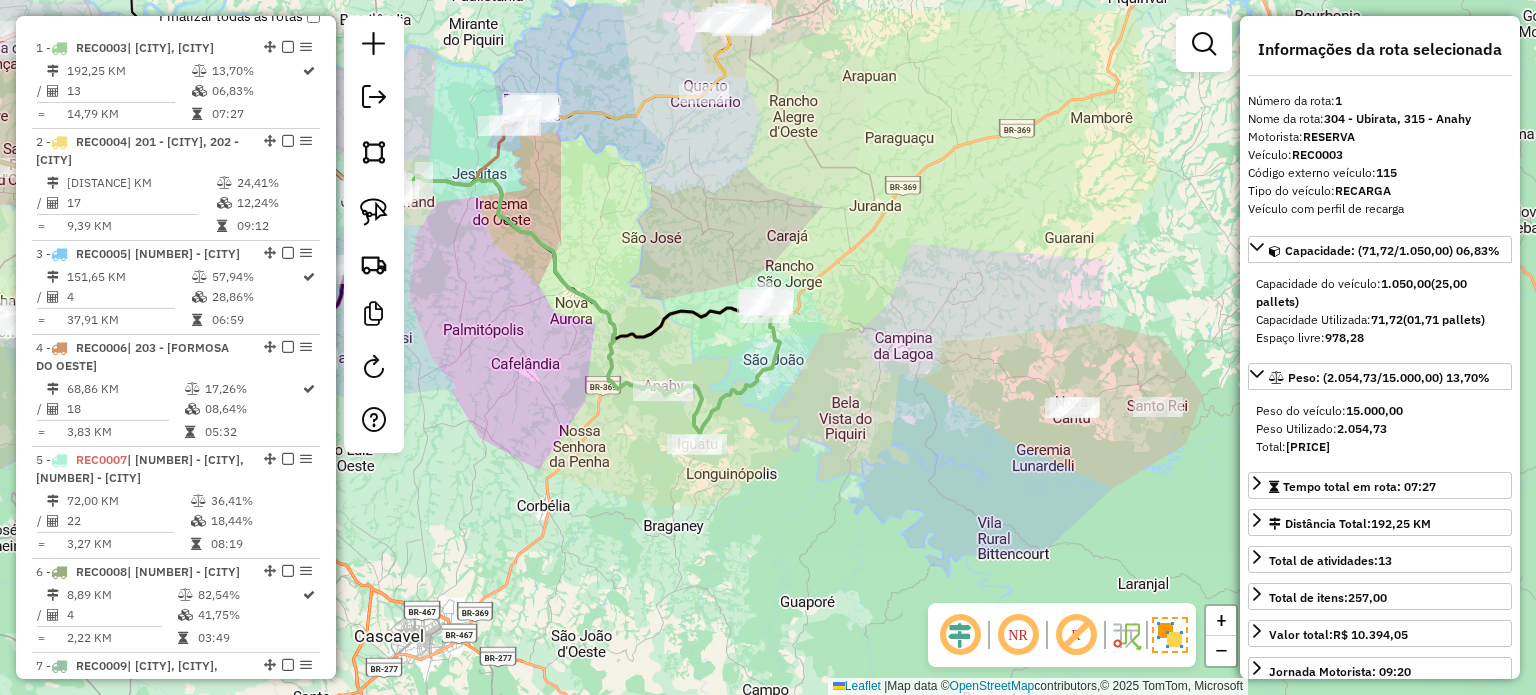 drag, startPoint x: 848, startPoint y: 451, endPoint x: 884, endPoint y: 428, distance: 42.72002 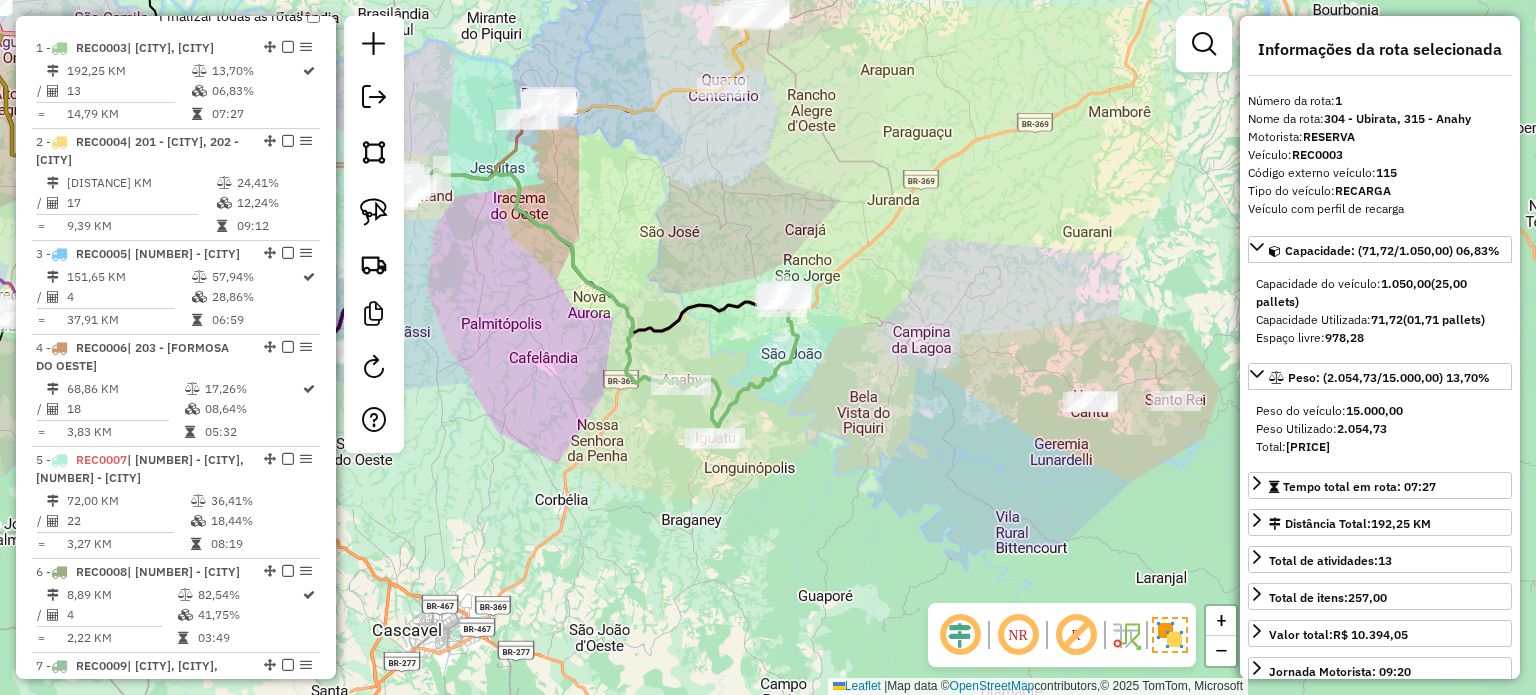 click on "Janela de atendimento Grade de atendimento Capacidade Transportadoras Veículos Cliente Pedidos  Rotas Selecione os dias de semana para filtrar as janelas de atendimento  Seg   Ter   Qua   Qui   Sex   Sáb   Dom  Informe o período da janela de atendimento: De: Até:  Filtrar exatamente a janela do cliente  Considerar janela de atendimento padrão  Selecione os dias de semana para filtrar as grades de atendimento  Seg   Ter   Qua   Qui   Sex   Sáb   Dom   Considerar clientes sem dia de atendimento cadastrado  Clientes fora do dia de atendimento selecionado Filtrar as atividades entre os valores definidos abaixo:  Peso mínimo:   Peso máximo:   Cubagem mínima:   Cubagem máxima:   De:   Até:  Filtrar as atividades entre o tempo de atendimento definido abaixo:  De:   Até:   Considerar capacidade total dos clientes não roteirizados Transportadora: Selecione um ou mais itens Tipo de veículo: Selecione um ou mais itens Veículo: Selecione um ou mais itens Motorista: Selecione um ou mais itens Nome: Rótulo:" 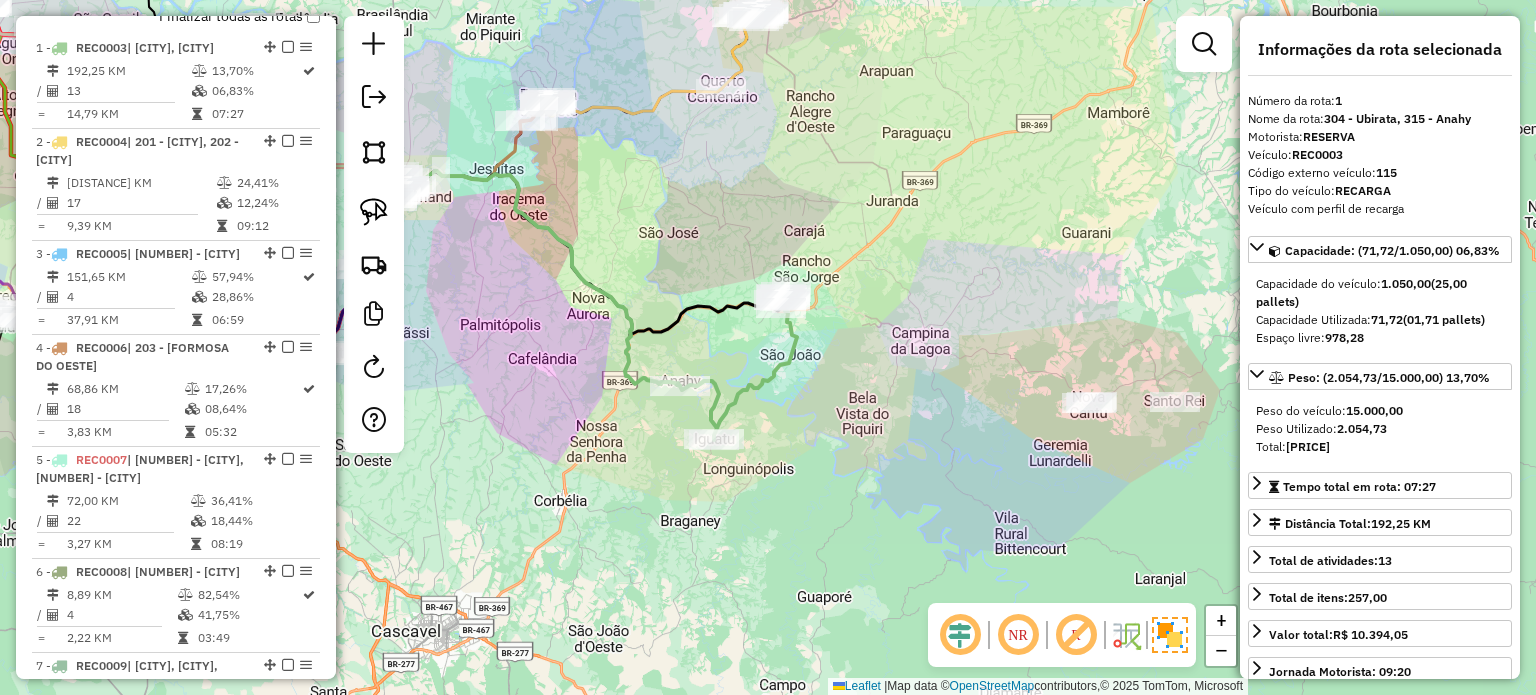 drag, startPoint x: 863, startPoint y: 452, endPoint x: 808, endPoint y: 442, distance: 55.9017 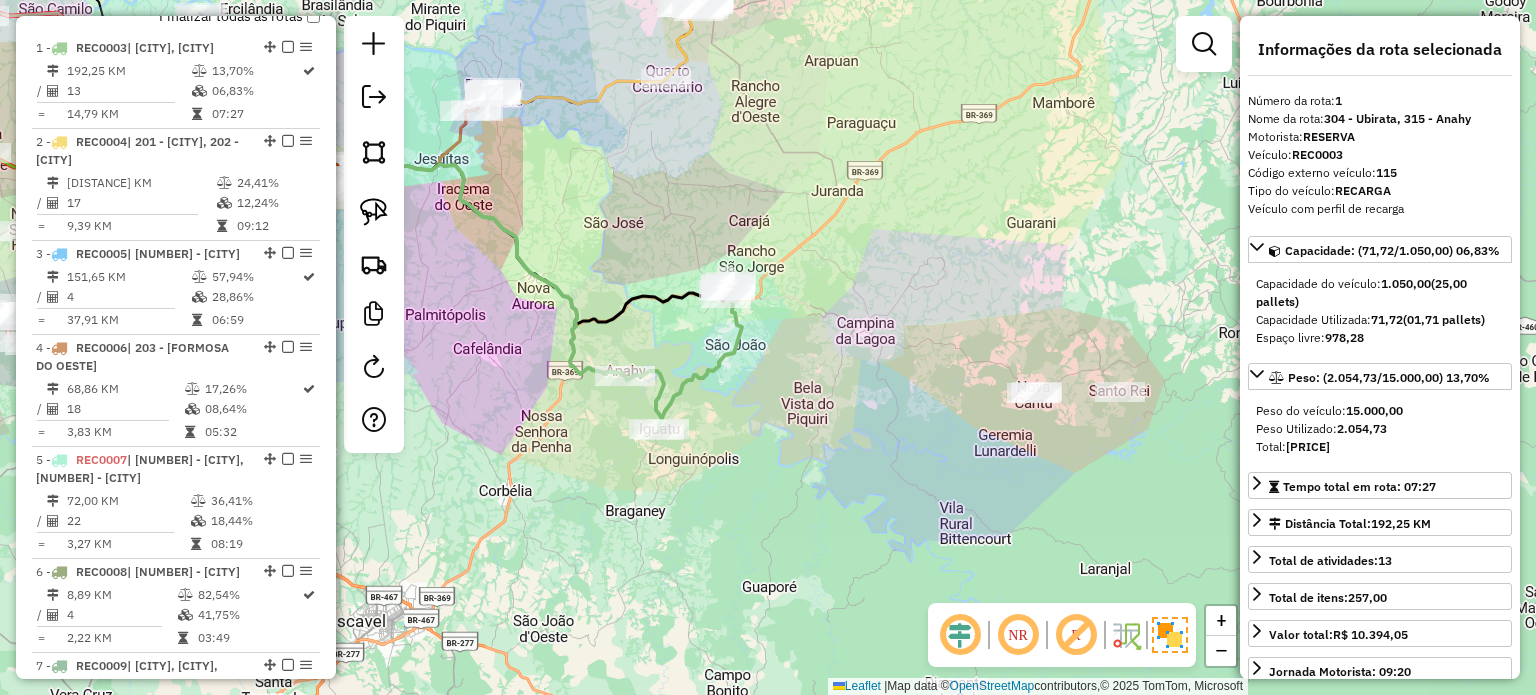 click on "Janela de atendimento Grade de atendimento Capacidade Transportadoras Veículos Cliente Pedidos  Rotas Selecione os dias de semana para filtrar as janelas de atendimento  Seg   Ter   Qua   Qui   Sex   Sáb   Dom  Informe o período da janela de atendimento: De: Até:  Filtrar exatamente a janela do cliente  Considerar janela de atendimento padrão  Selecione os dias de semana para filtrar as grades de atendimento  Seg   Ter   Qua   Qui   Sex   Sáb   Dom   Considerar clientes sem dia de atendimento cadastrado  Clientes fora do dia de atendimento selecionado Filtrar as atividades entre os valores definidos abaixo:  Peso mínimo:   Peso máximo:   Cubagem mínima:   Cubagem máxima:   De:   Até:  Filtrar as atividades entre o tempo de atendimento definido abaixo:  De:   Até:   Considerar capacidade total dos clientes não roteirizados Transportadora: Selecione um ou mais itens Tipo de veículo: Selecione um ou mais itens Veículo: Selecione um ou mais itens Motorista: Selecione um ou mais itens Nome: Rótulo:" 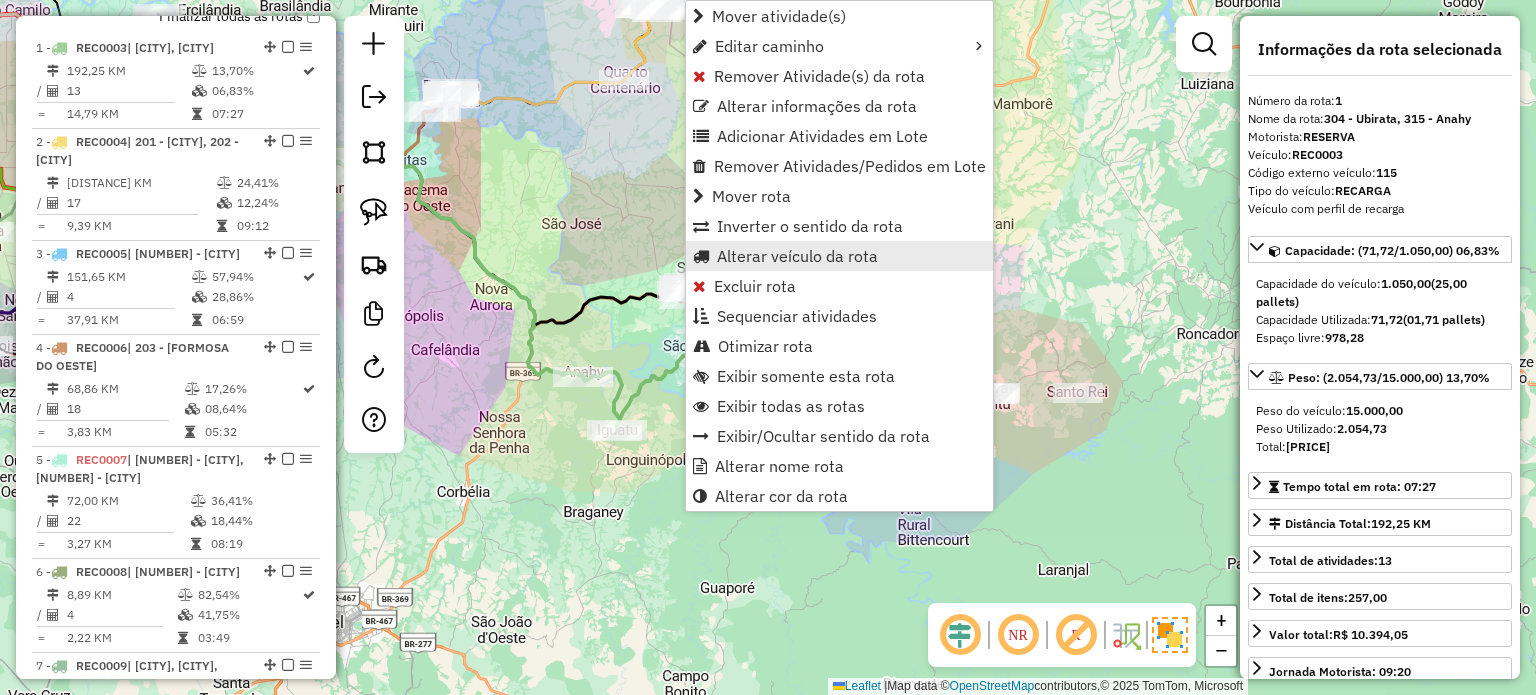 click on "Alterar veículo da rota" at bounding box center (797, 256) 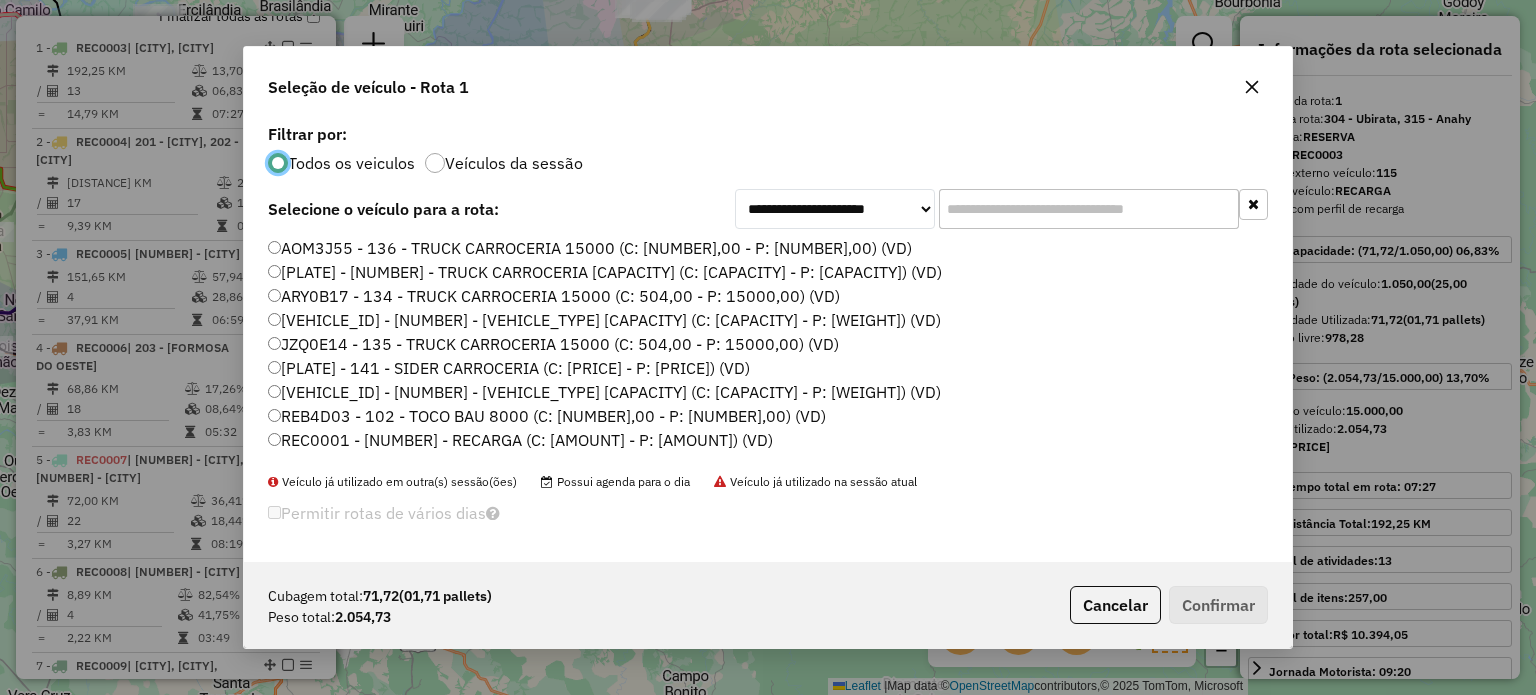 scroll, scrollTop: 10, scrollLeft: 6, axis: both 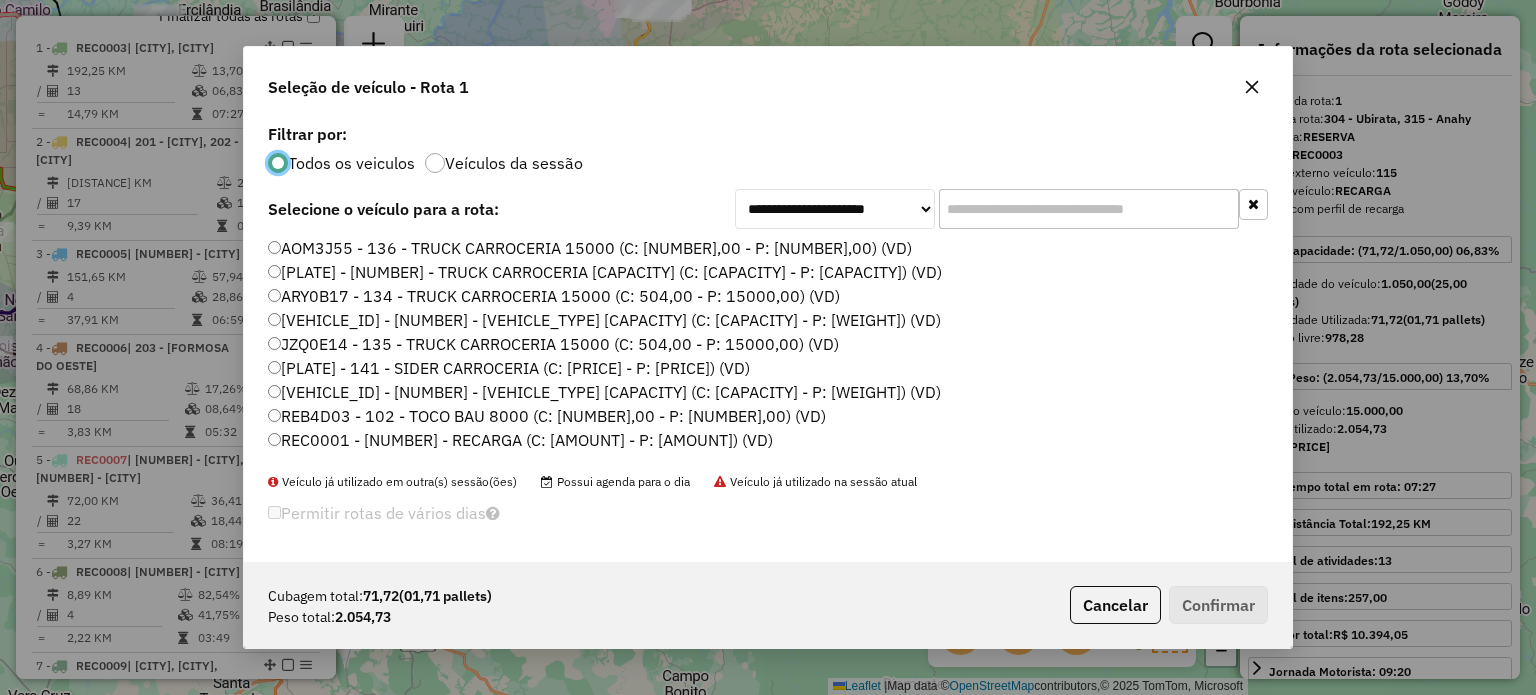 click 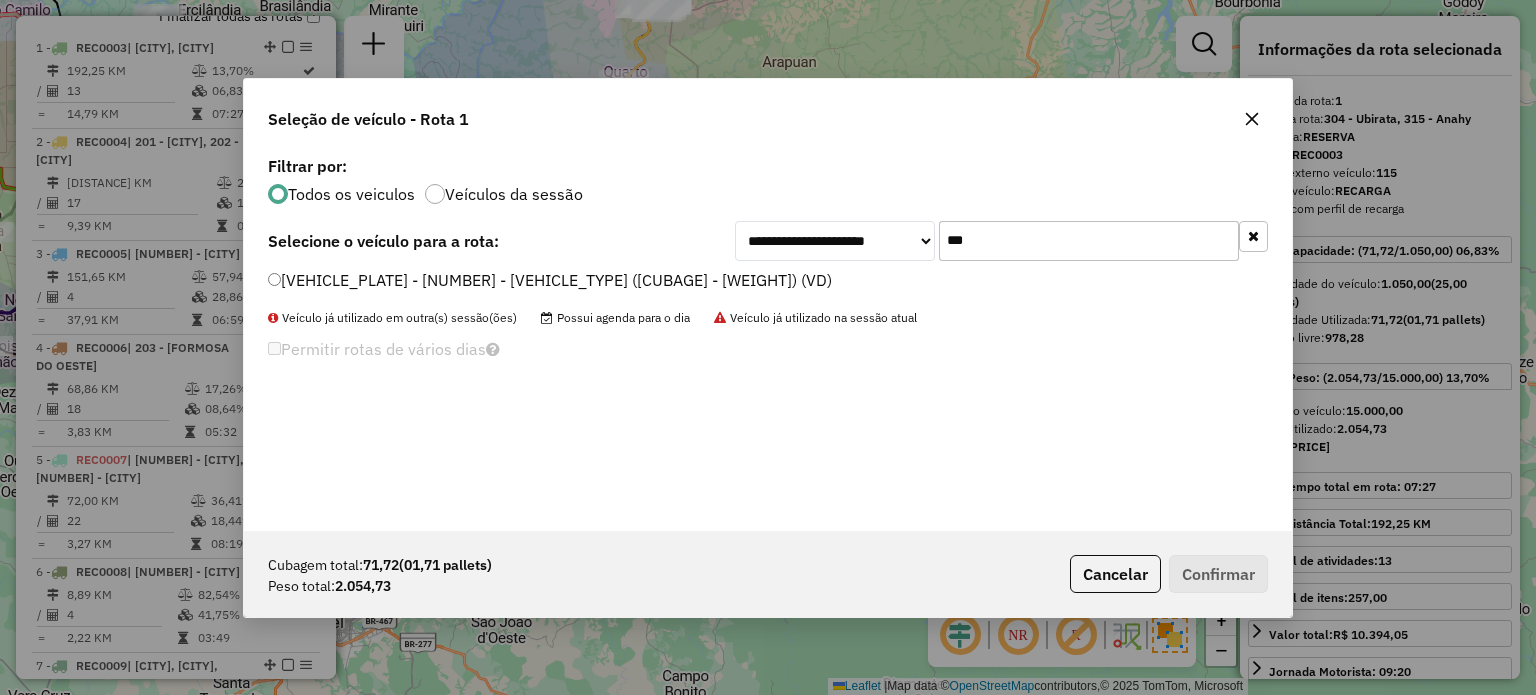 type on "***" 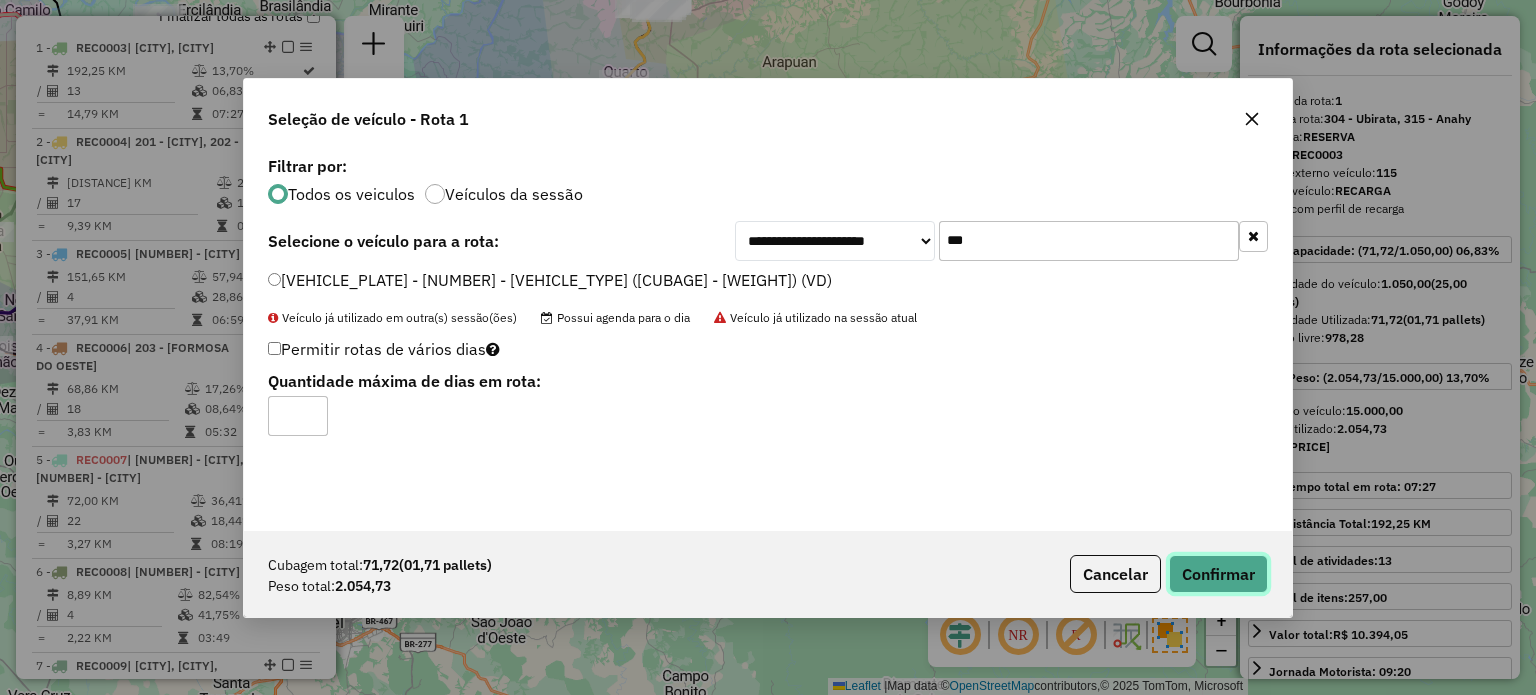 click on "Confirmar" 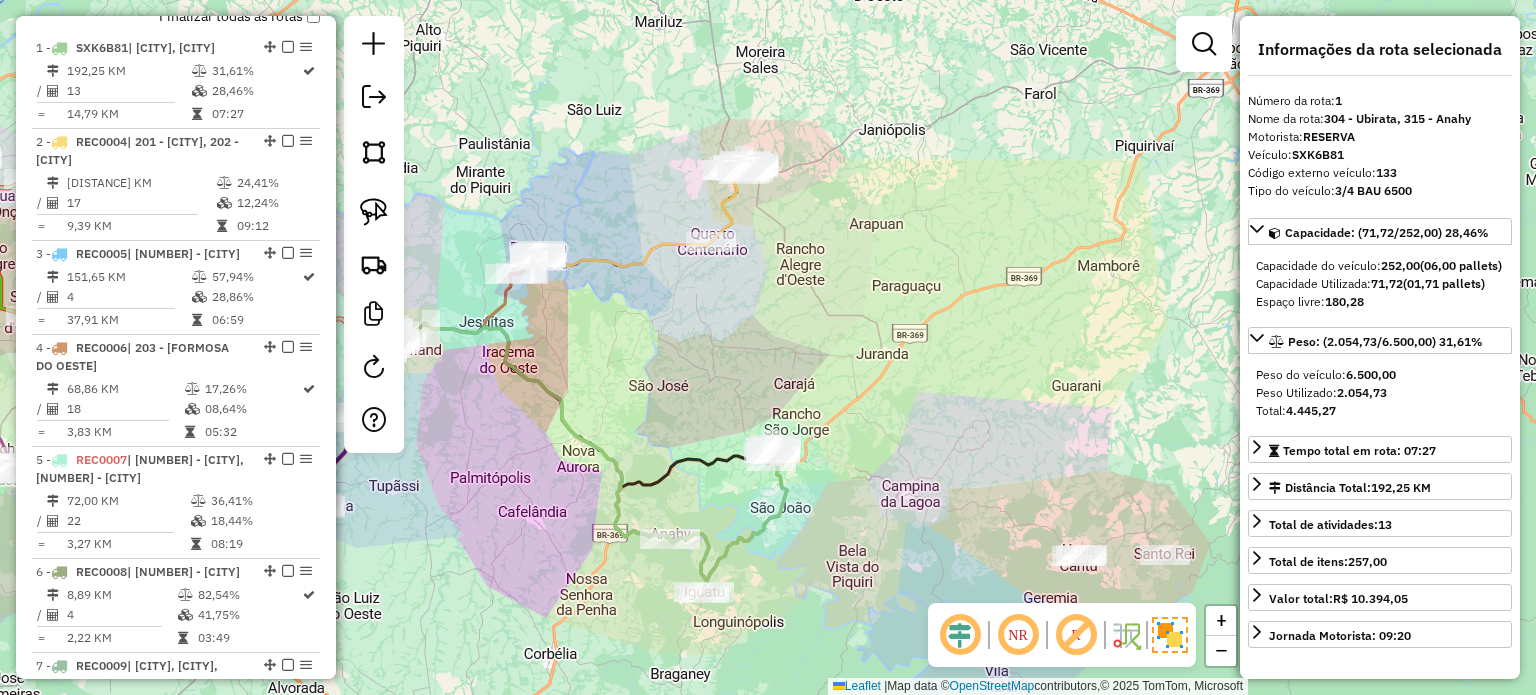 drag, startPoint x: 812, startPoint y: 237, endPoint x: 881, endPoint y: 385, distance: 163.29422 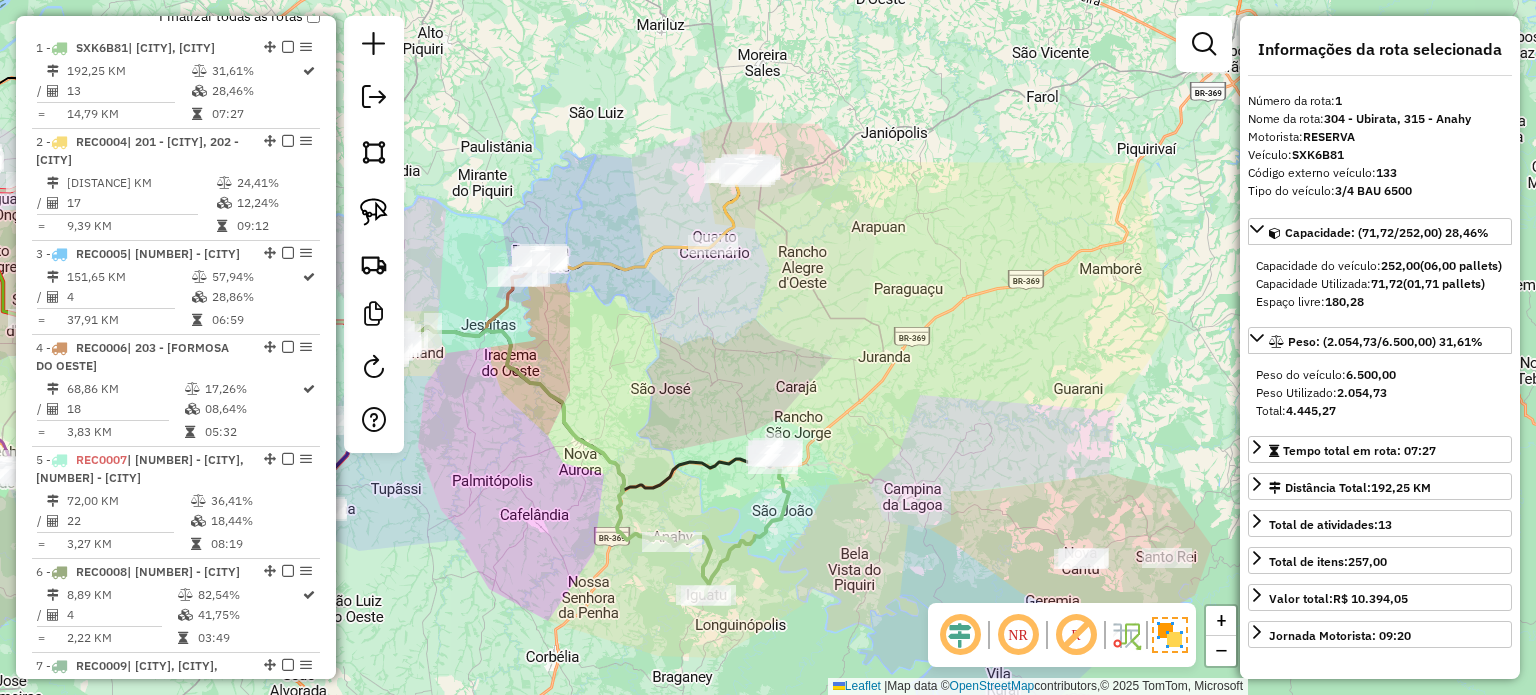 drag, startPoint x: 823, startPoint y: 315, endPoint x: 798, endPoint y: 407, distance: 95.33625 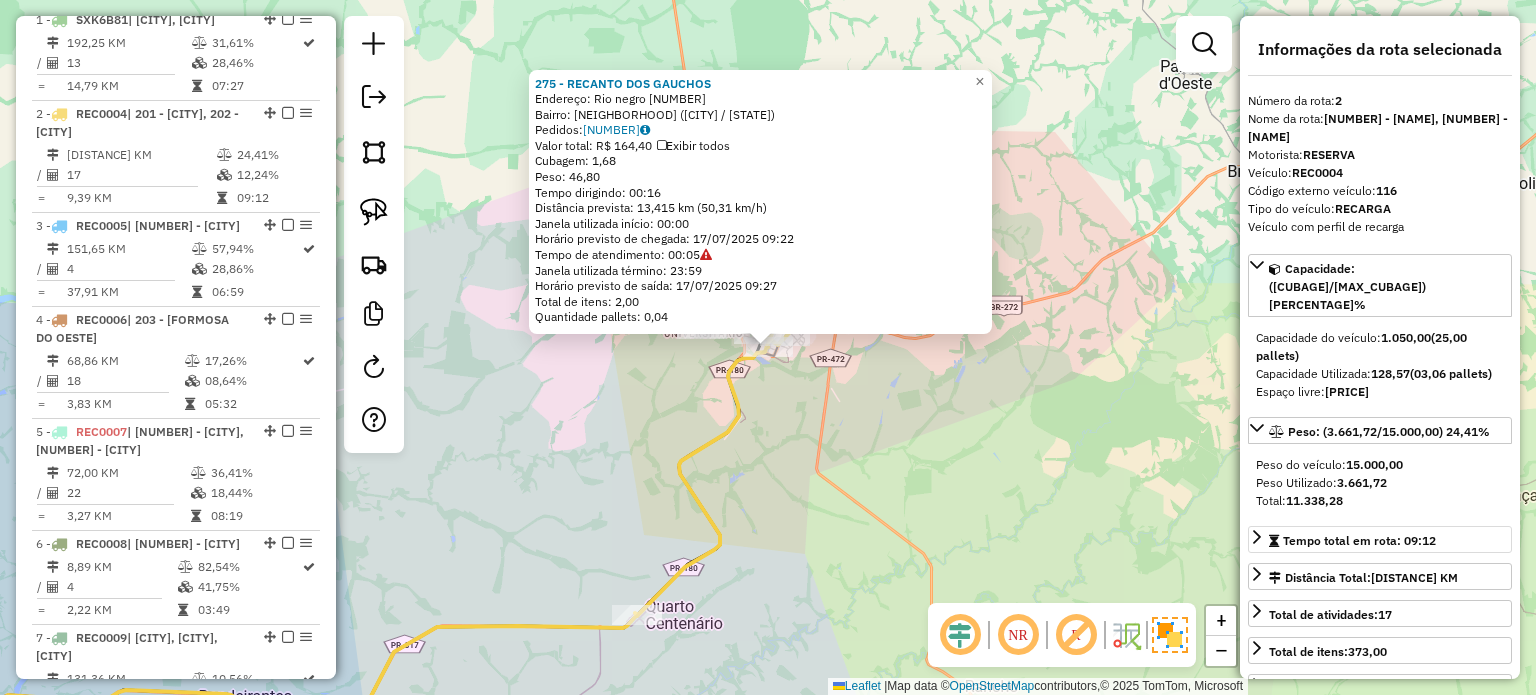 scroll, scrollTop: 928, scrollLeft: 0, axis: vertical 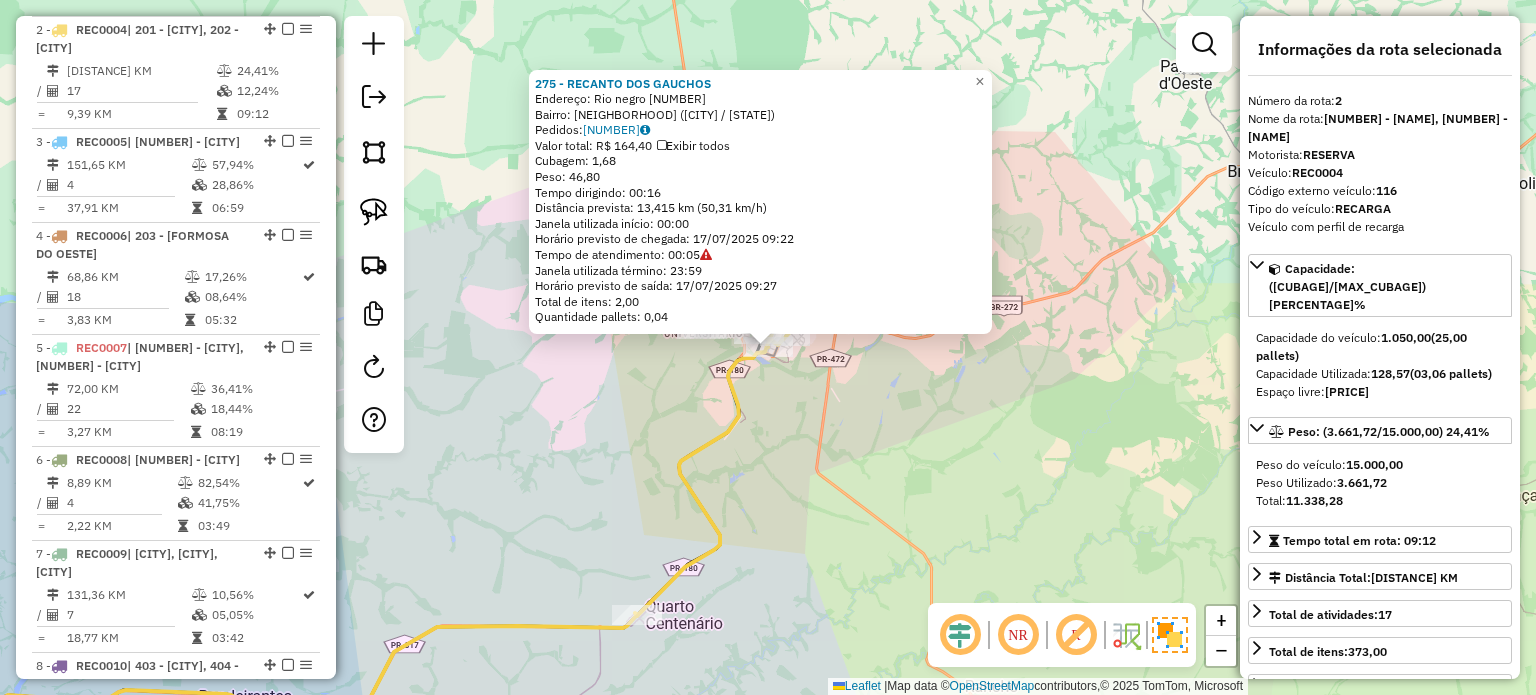 click on "275 - RECANTO DOS GAUCHOS  Endereço:  Rio negro 1805   Bairro: Santa Casa (GOIOERE / PR)   Pedidos:  16035217   Valor total: R$ 164,40   Exibir todos   Cubagem: 1,68  Peso: 46,80  Tempo dirigindo: 00:16   Distância prevista: 13,415 km (50,31 km/h)   Janela utilizada início: 00:00   Horário previsto de chegada: 17/07/2025 09:22   Tempo de atendimento: 00:05   Janela utilizada término: 23:59   Horário previsto de saída: 17/07/2025 09:27   Total de itens: 2,00   Quantidade pallets: 0,04  × Janela de atendimento Grade de atendimento Capacidade Transportadoras Veículos Cliente Pedidos  Rotas Selecione os dias de semana para filtrar as janelas de atendimento  Seg   Ter   Qua   Qui   Sex   Sáb   Dom  Informe o período da janela de atendimento: De: Até:  Filtrar exatamente a janela do cliente  Considerar janela de atendimento padrão  Selecione os dias de semana para filtrar as grades de atendimento  Seg   Ter   Qua   Qui   Sex   Sáb   Dom   Considerar clientes sem dia de atendimento cadastrado  De:  De:" 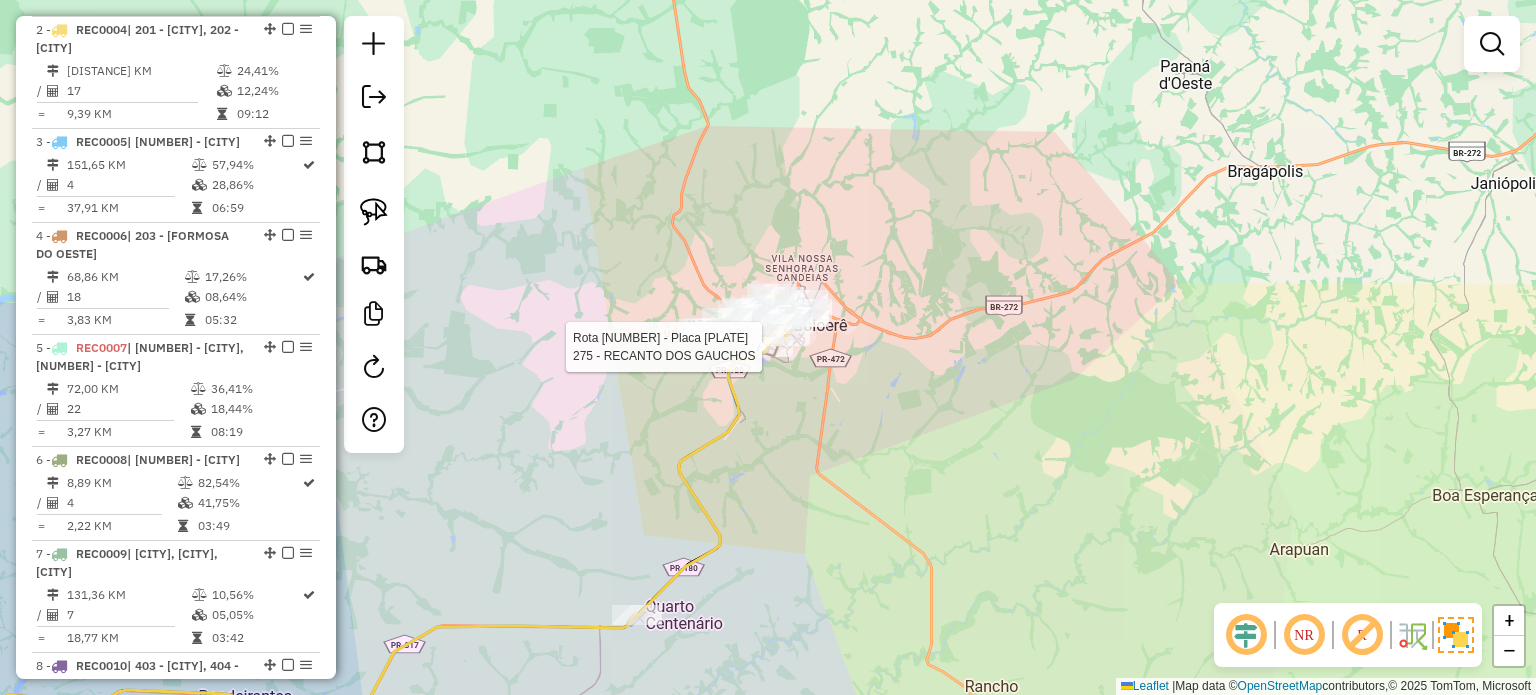 select on "*********" 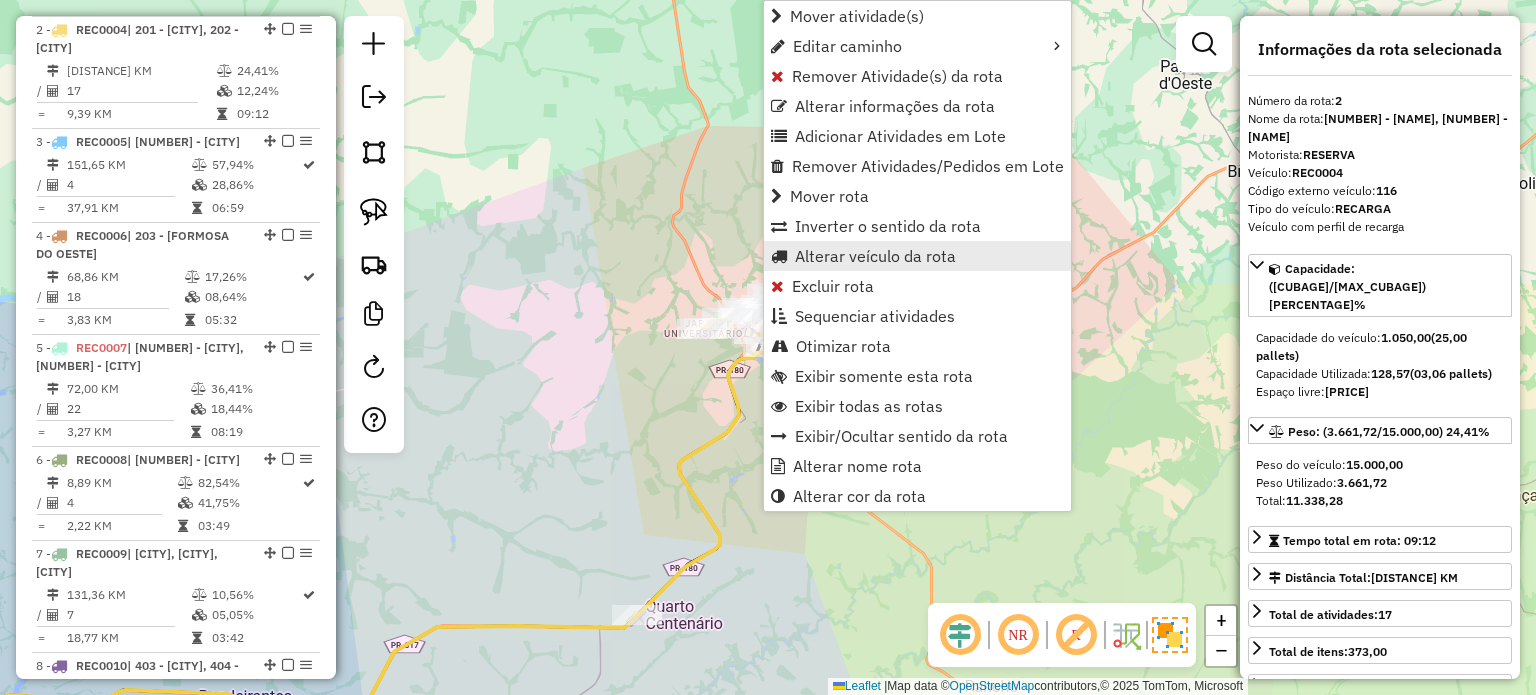 click on "Alterar veículo da rota" at bounding box center (875, 256) 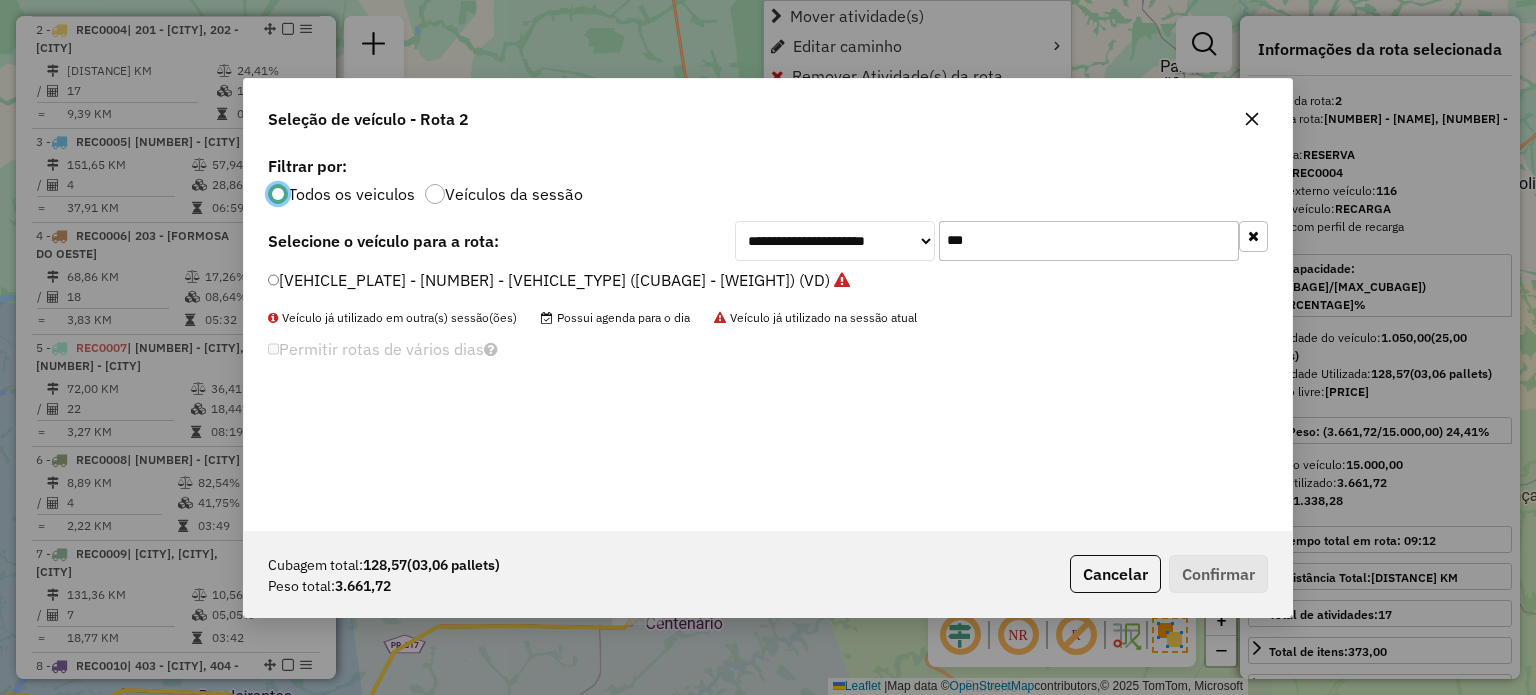 scroll, scrollTop: 10, scrollLeft: 6, axis: both 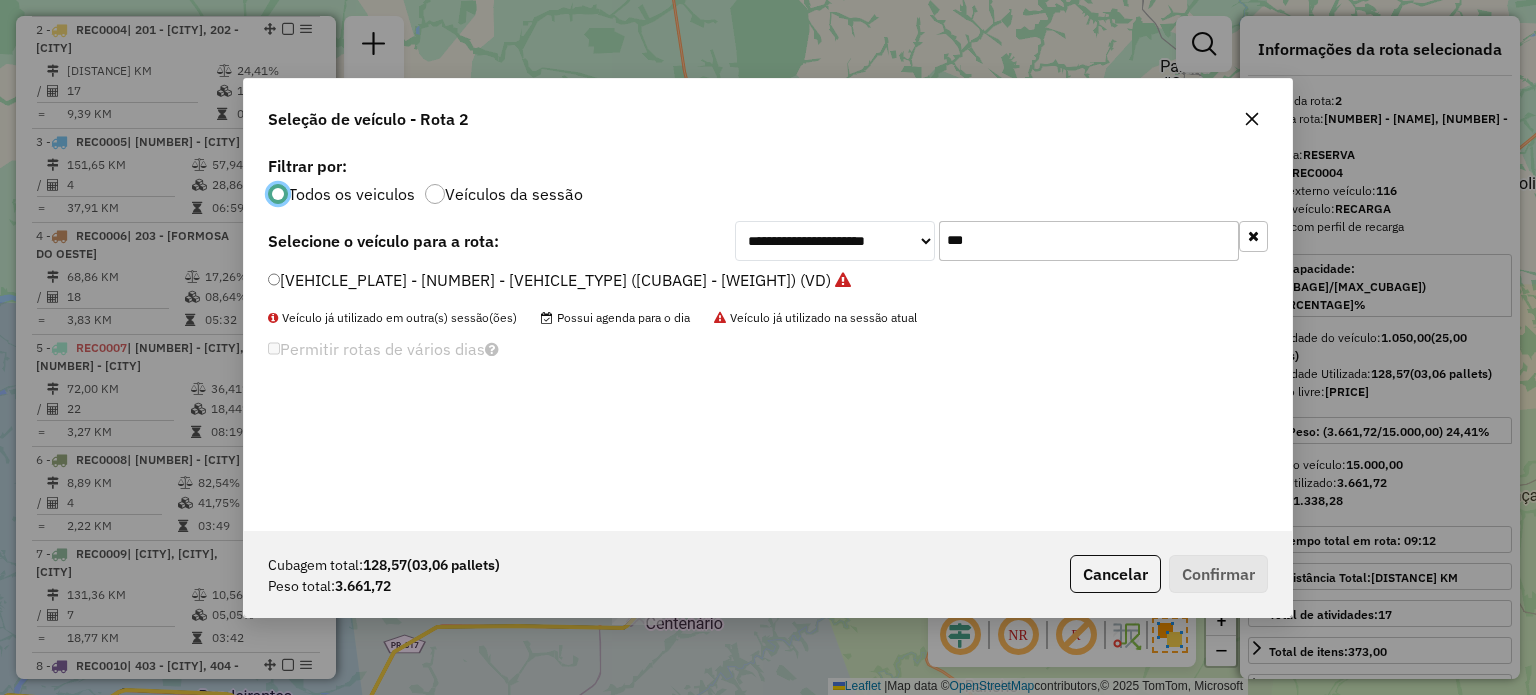 drag, startPoint x: 980, startPoint y: 243, endPoint x: 924, endPoint y: 247, distance: 56.142673 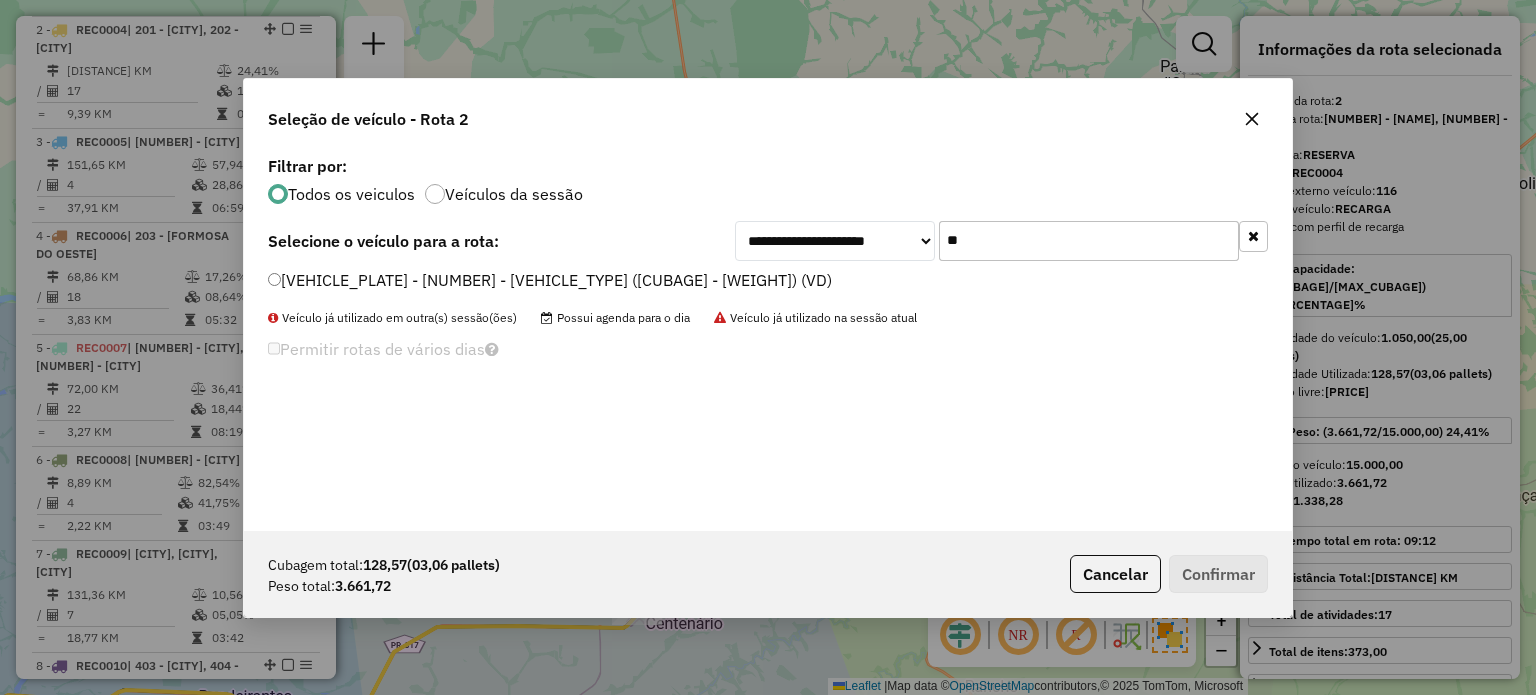 type on "*" 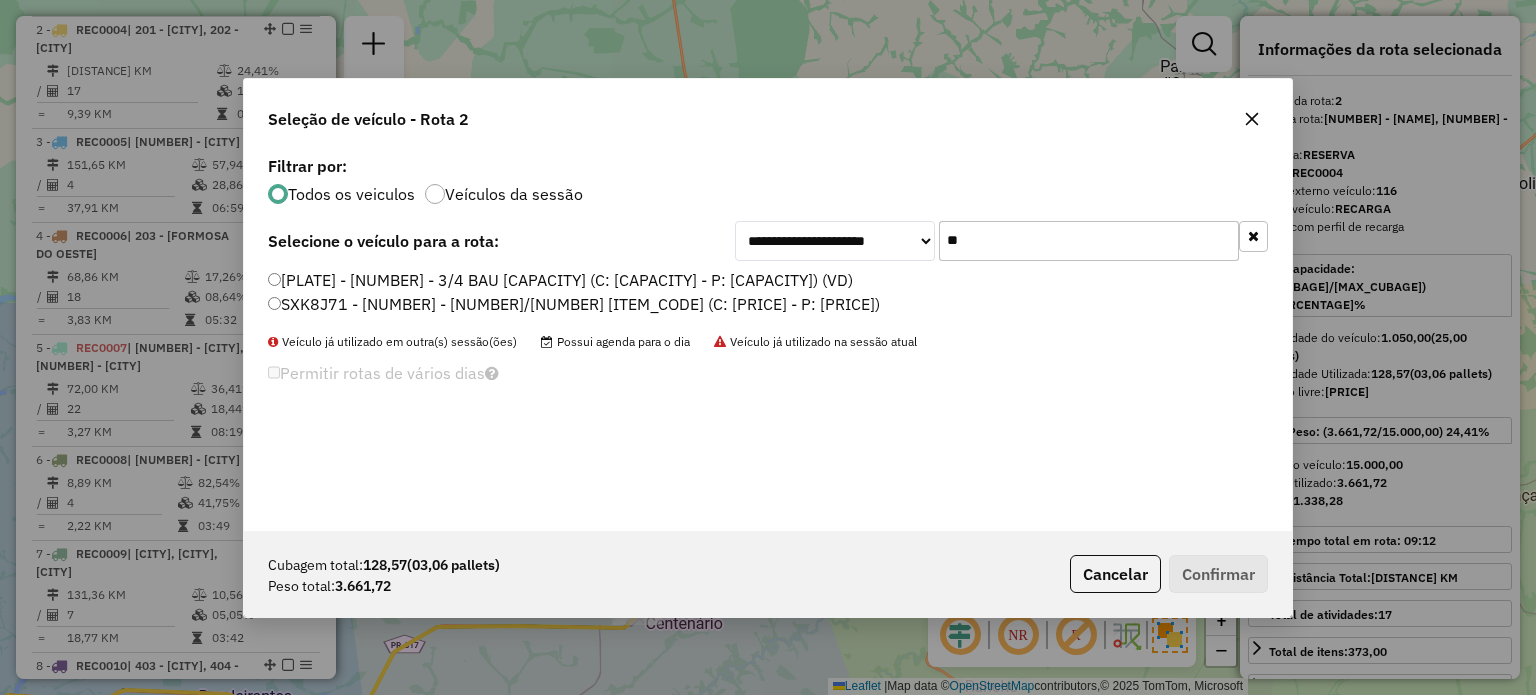 type on "**" 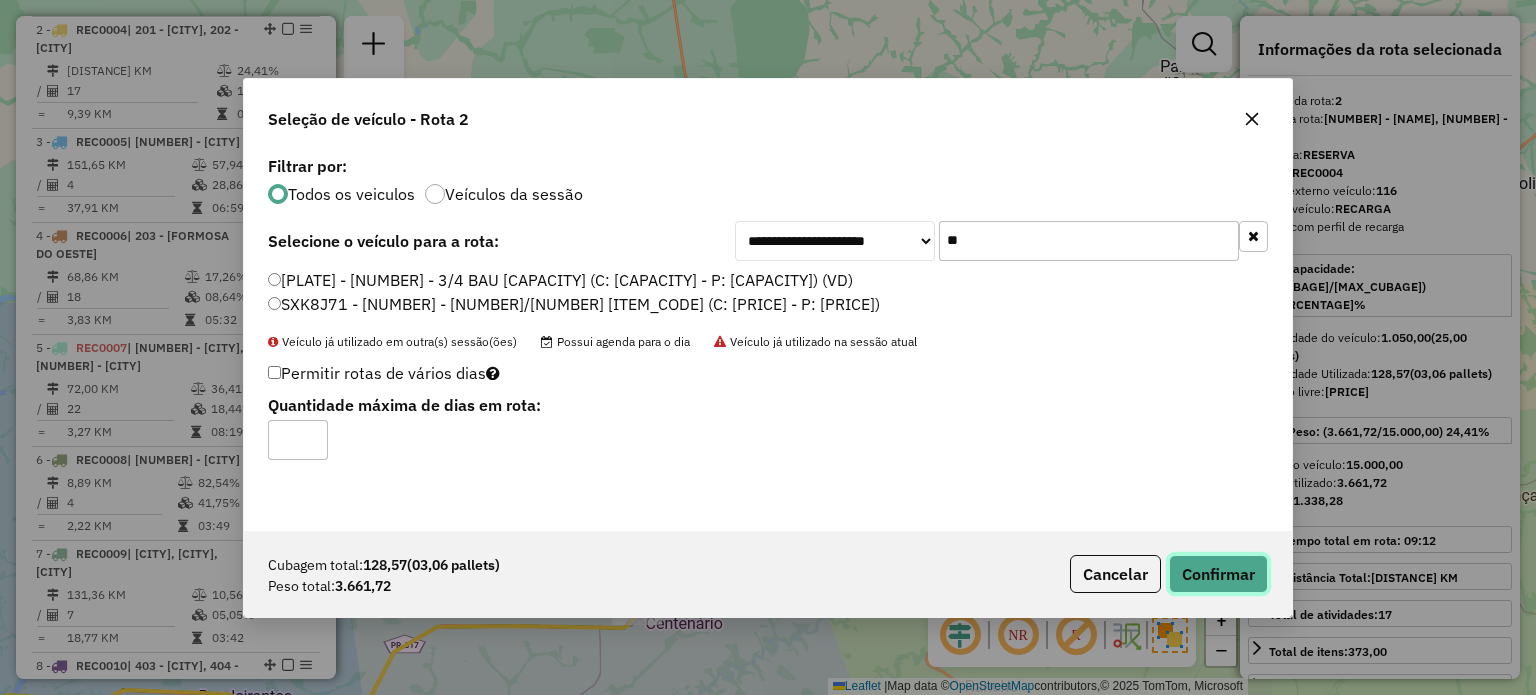 click on "Confirmar" 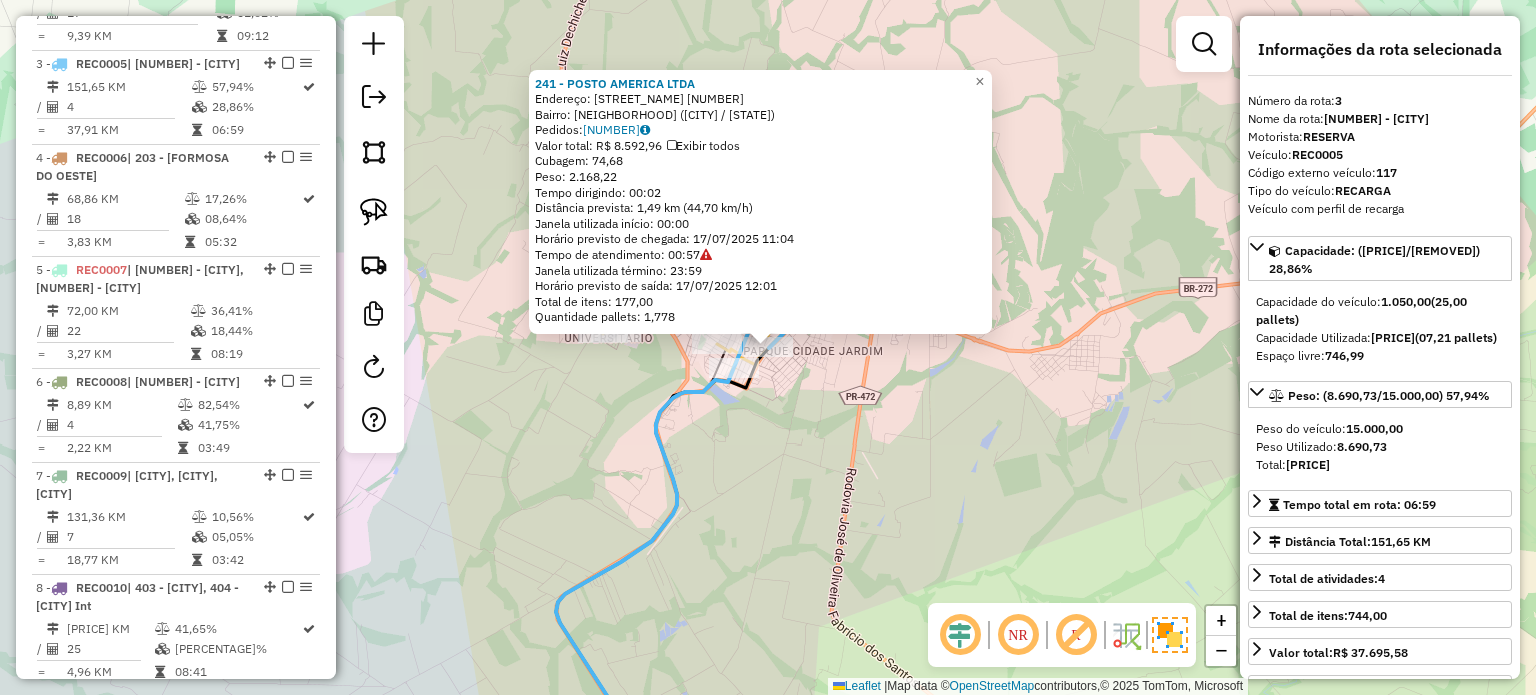 scroll, scrollTop: 1040, scrollLeft: 0, axis: vertical 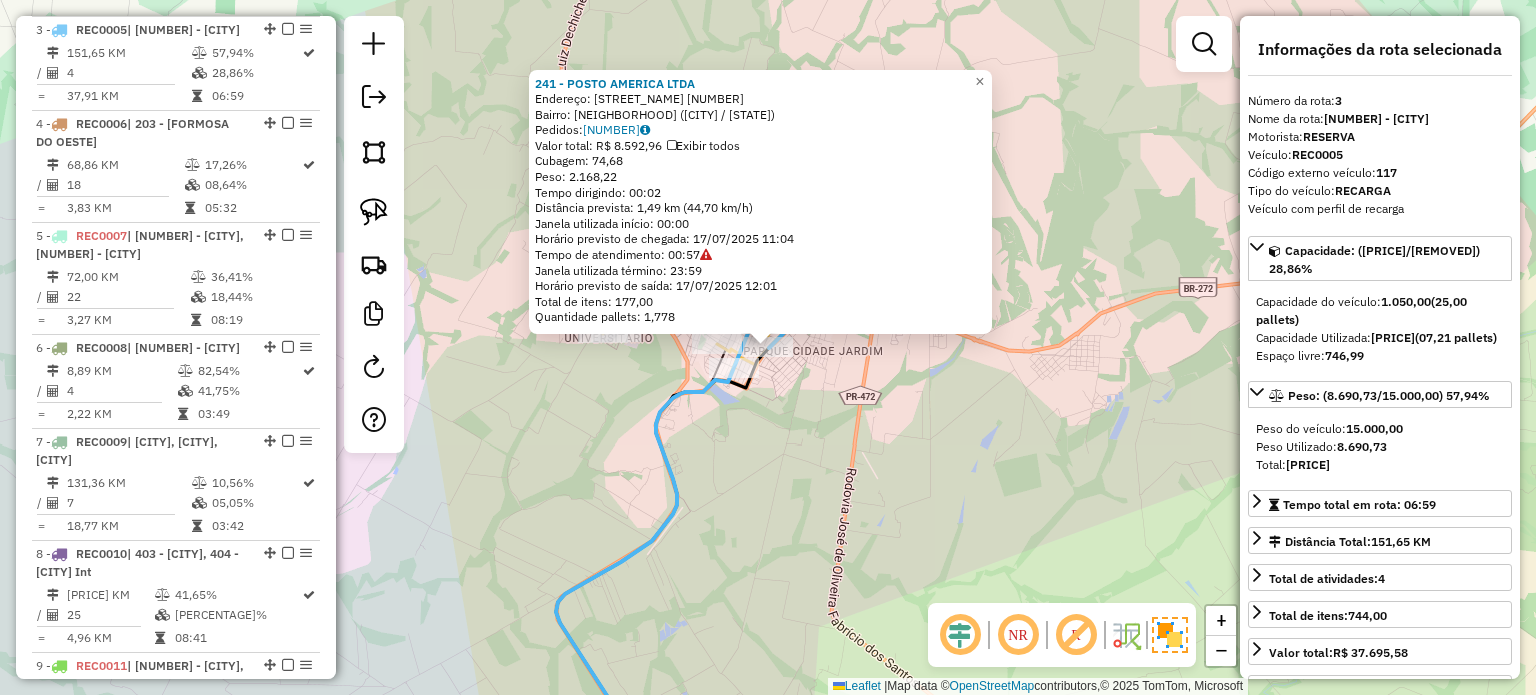 click on "241 - POSTO AMERICA LTDA  Endereço:  SAO MATEUS DO SUL 30   Bairro: Jardim Lindoia (GOIOERE / PR)   Pedidos:  16035258   Valor total: R$ 8.592,96   Exibir todos   Cubagem: 74,68  Peso: 2.168,22  Tempo dirigindo: 00:02   Distância prevista: 1,49 km (44,70 km/h)   Janela utilizada início: 00:00   Horário previsto de chegada: 17/07/2025 11:04   Tempo de atendimento: 00:57   Janela utilizada término: 23:59   Horário previsto de saída: 17/07/2025 12:01   Total de itens: 177,00   Quantidade pallets: 1,778  × Janela de atendimento Grade de atendimento Capacidade Transportadoras Veículos Cliente Pedidos  Rotas Selecione os dias de semana para filtrar as janelas de atendimento  Seg   Ter   Qua   Qui   Sex   Sáb   Dom  Informe o período da janela de atendimento: De: Até:  Filtrar exatamente a janela do cliente  Considerar janela de atendimento padrão  Selecione os dias de semana para filtrar as grades de atendimento  Seg   Ter   Qua   Qui   Sex   Sáb   Dom   Clientes fora do dia de atendimento selecionado" 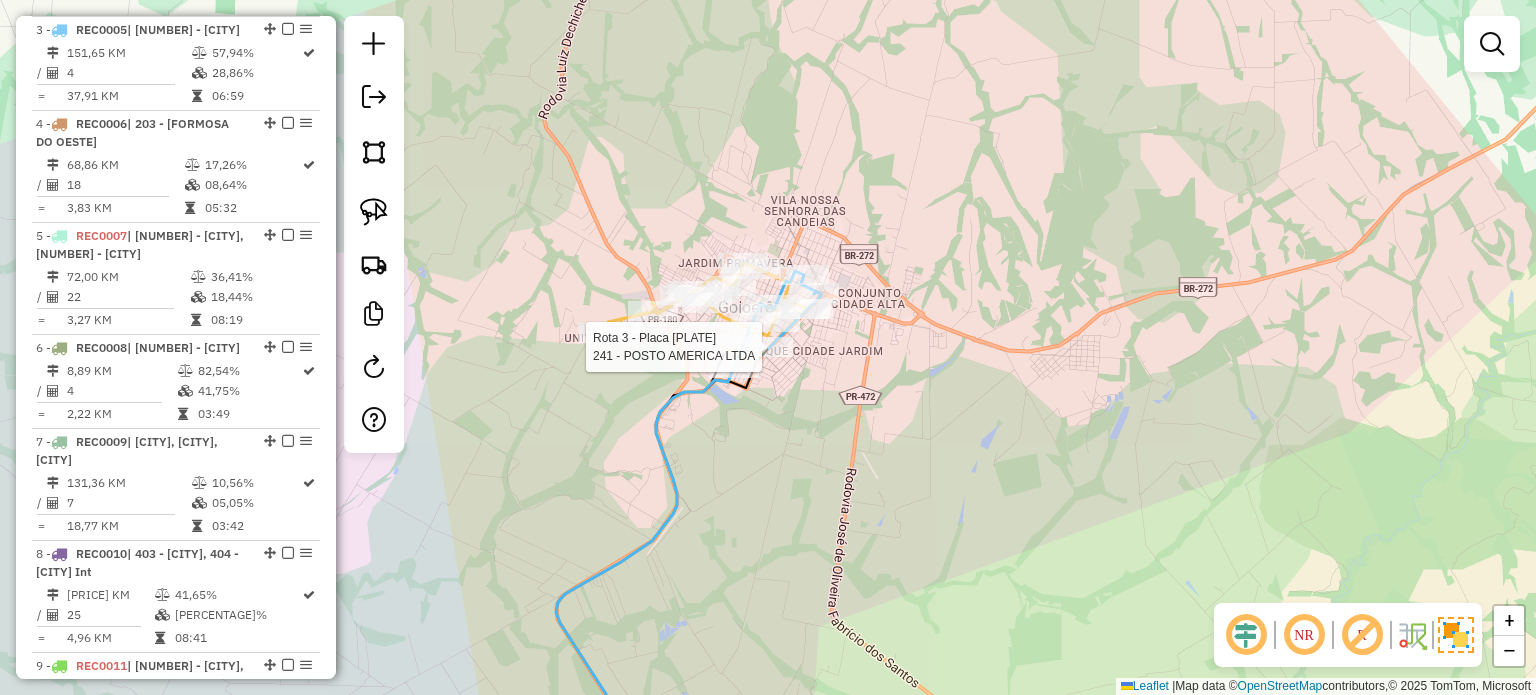 select on "*********" 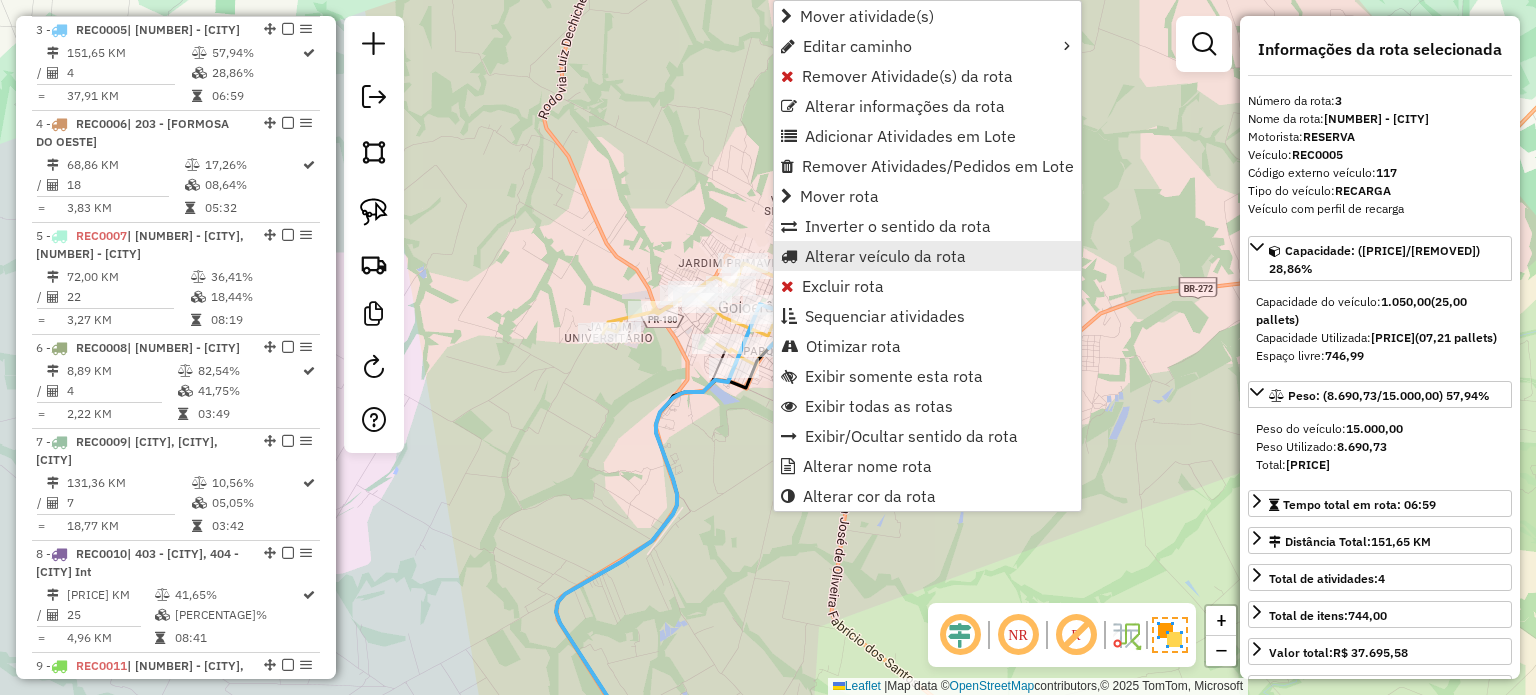 click on "Alterar veículo da rota" at bounding box center (885, 256) 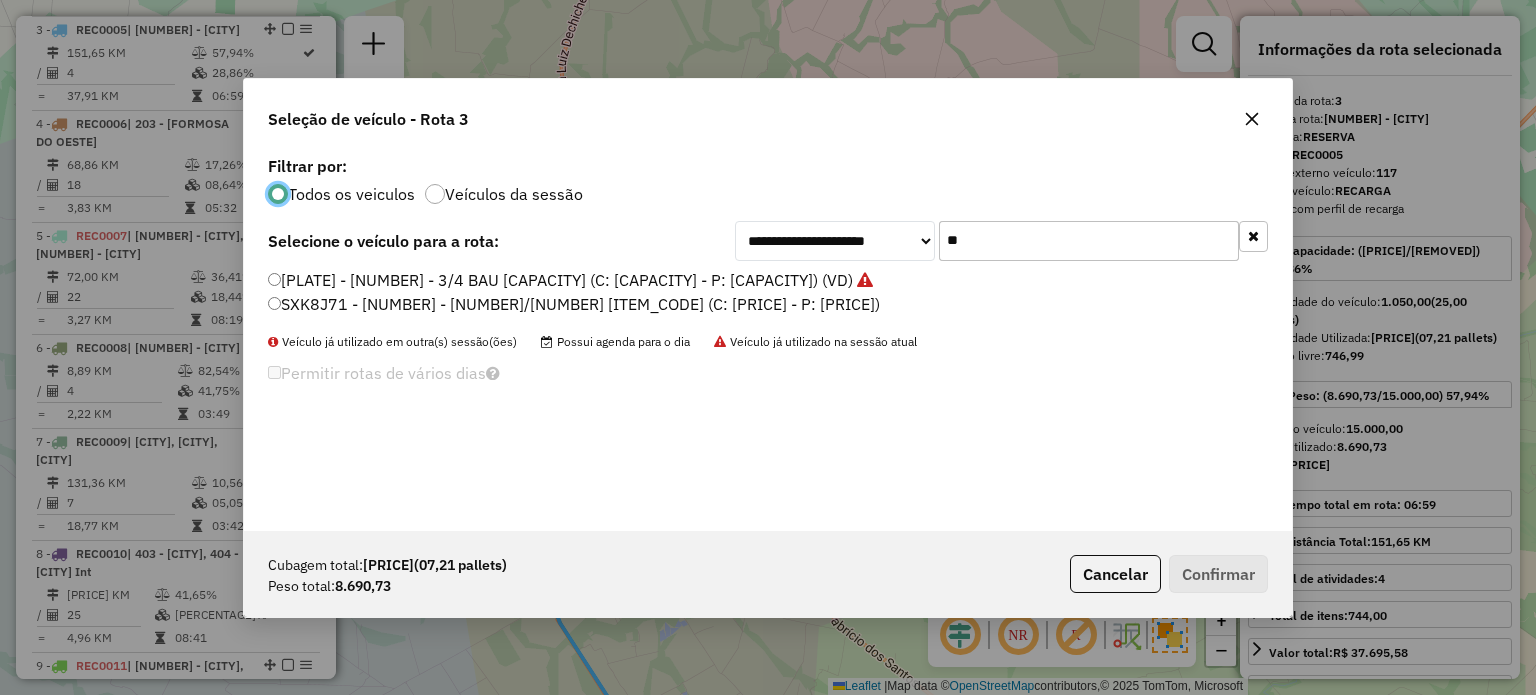 scroll, scrollTop: 10, scrollLeft: 6, axis: both 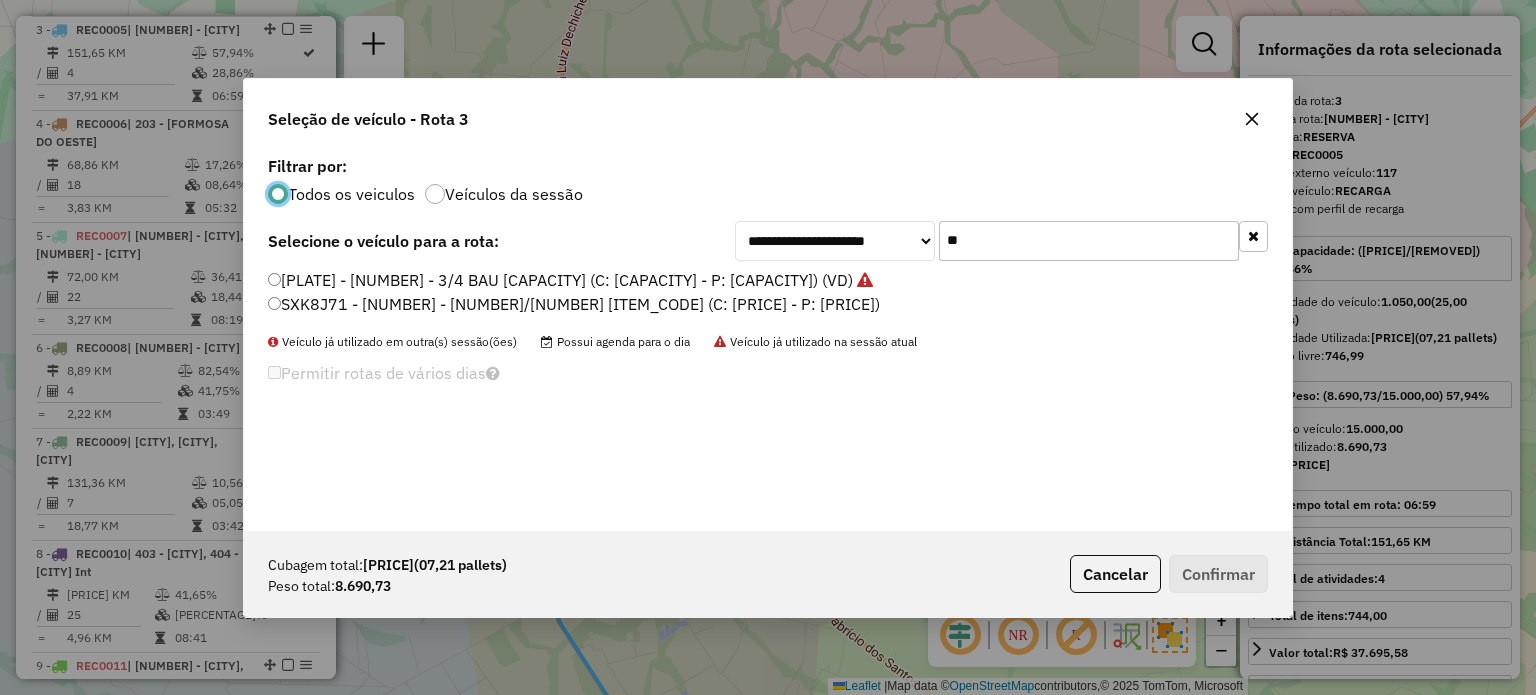 drag, startPoint x: 968, startPoint y: 247, endPoint x: 917, endPoint y: 238, distance: 51.78803 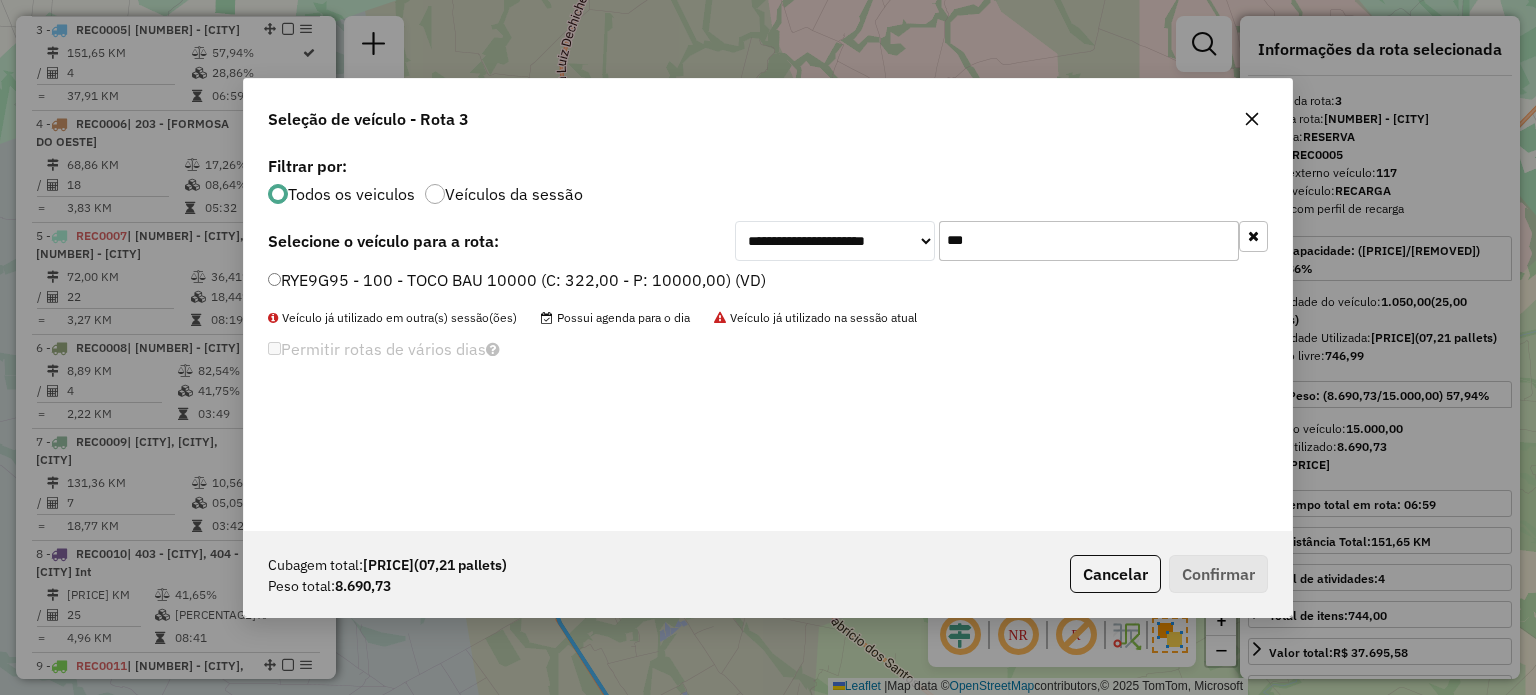 type on "***" 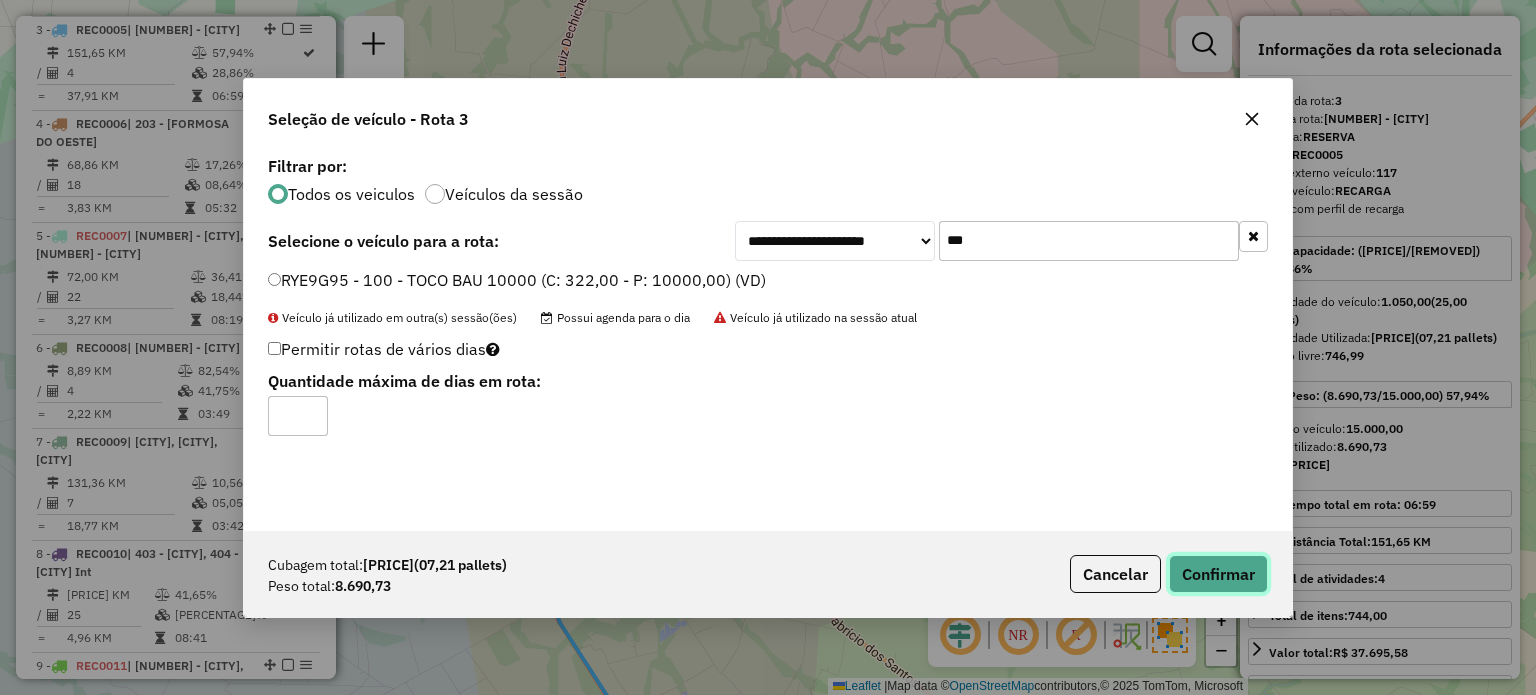 click on "Confirmar" 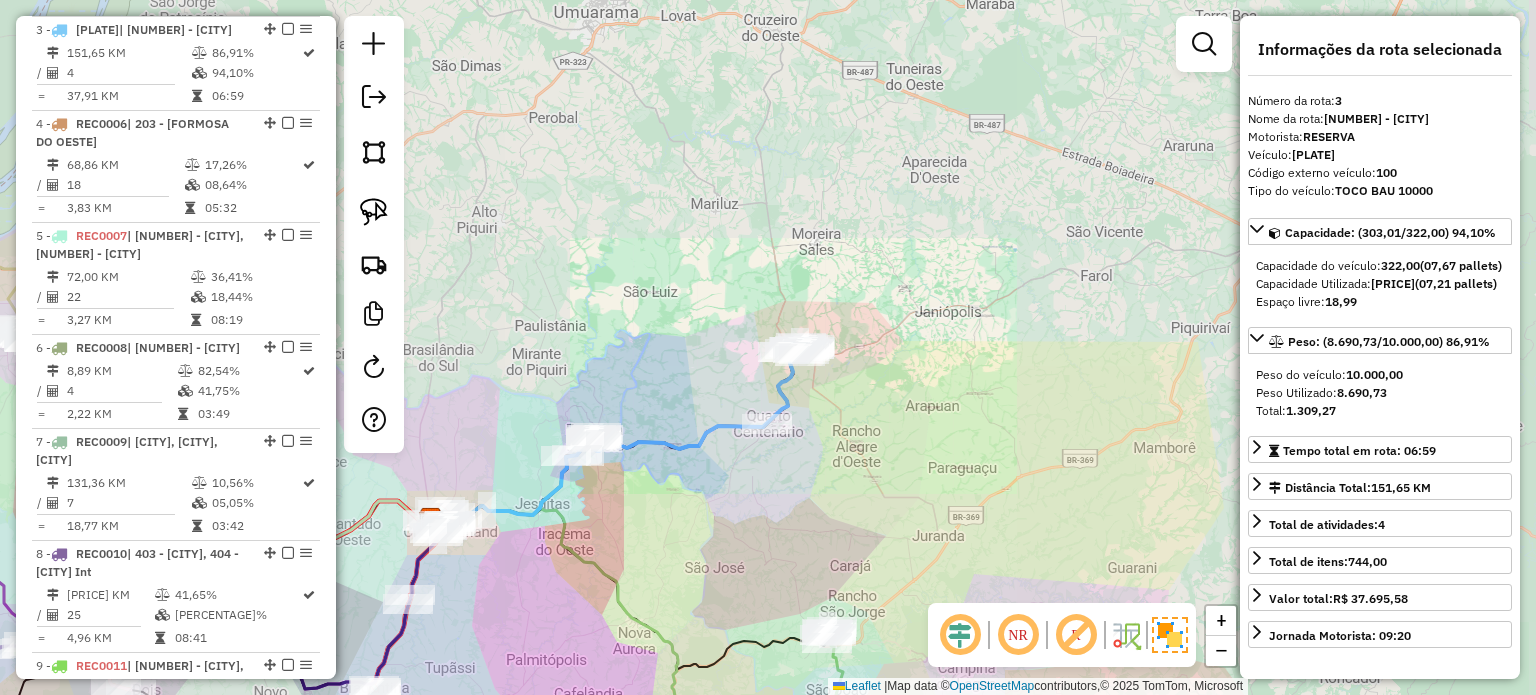 drag, startPoint x: 872, startPoint y: 447, endPoint x: 908, endPoint y: 356, distance: 97.862144 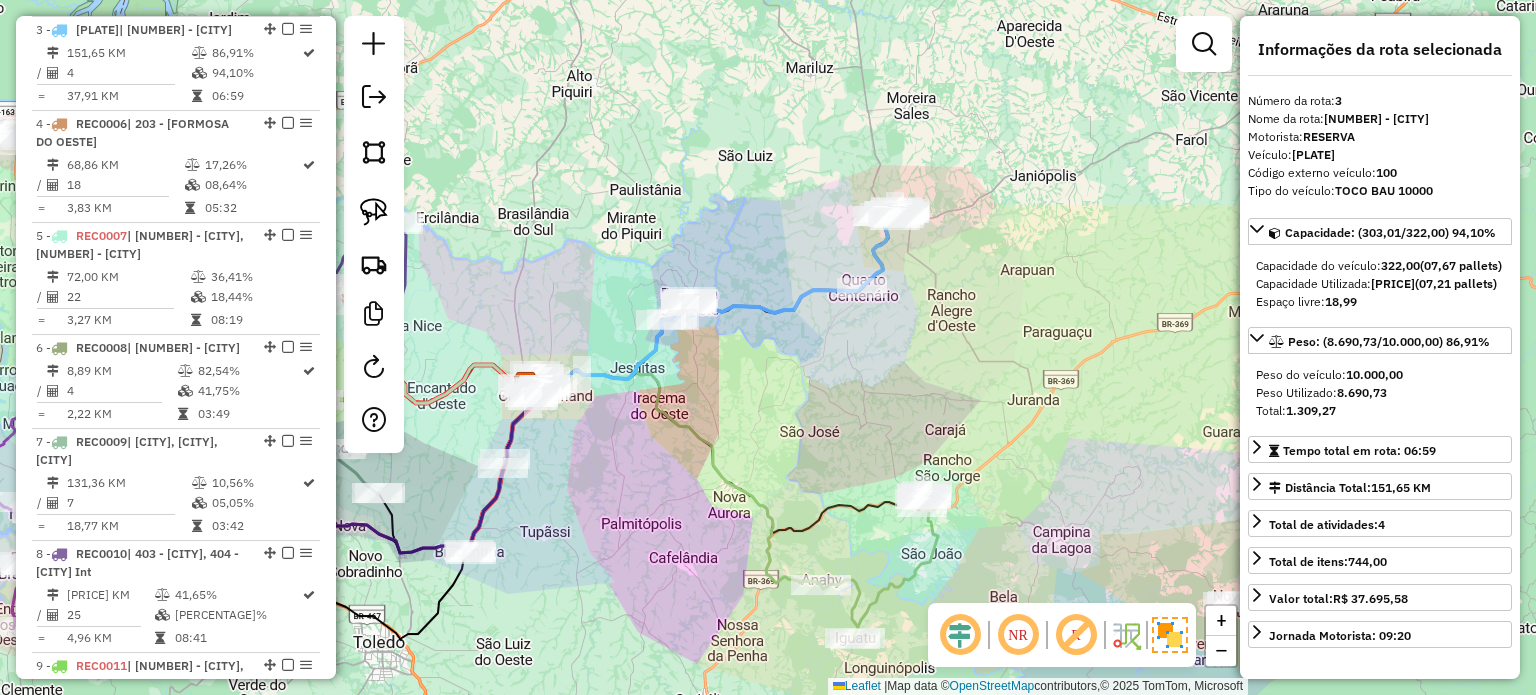 drag, startPoint x: 869, startPoint y: 410, endPoint x: 961, endPoint y: 343, distance: 113.81125 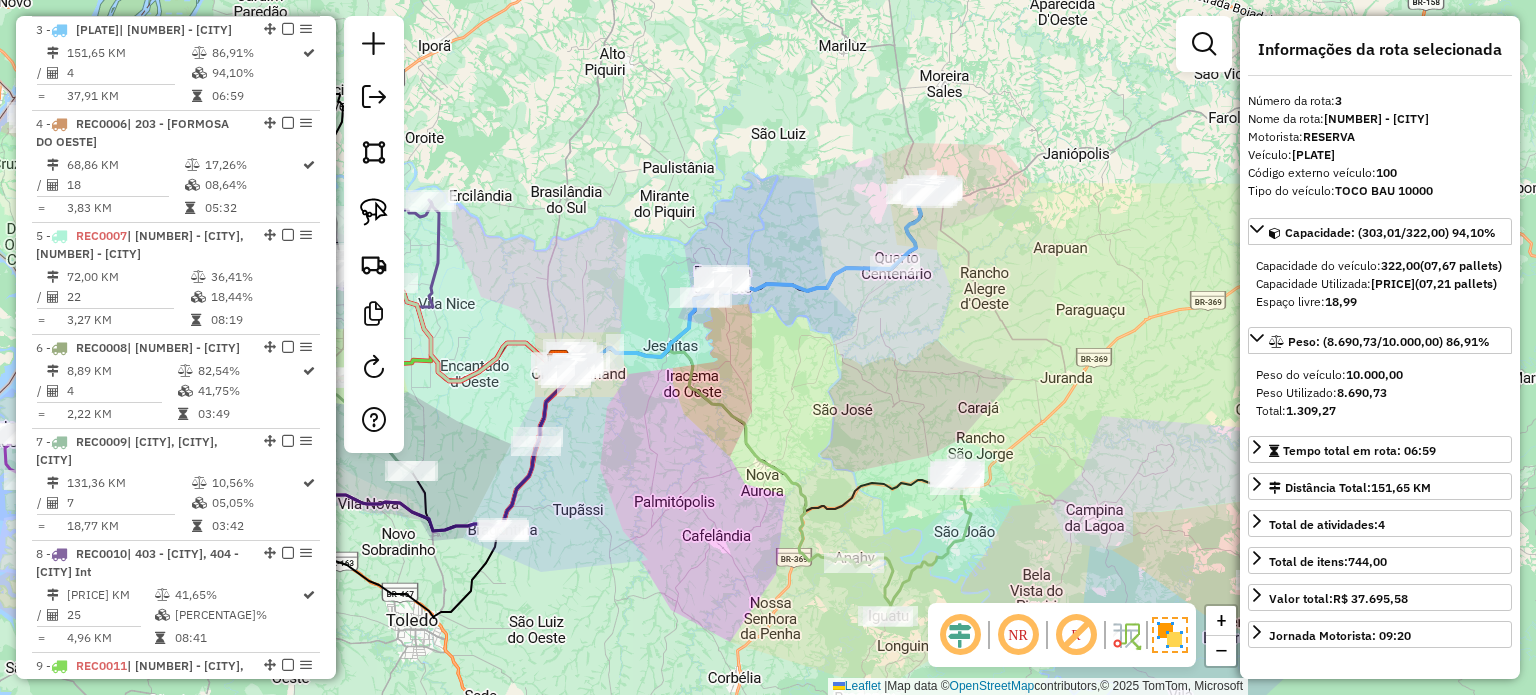 drag, startPoint x: 855, startPoint y: 376, endPoint x: 916, endPoint y: 405, distance: 67.54258 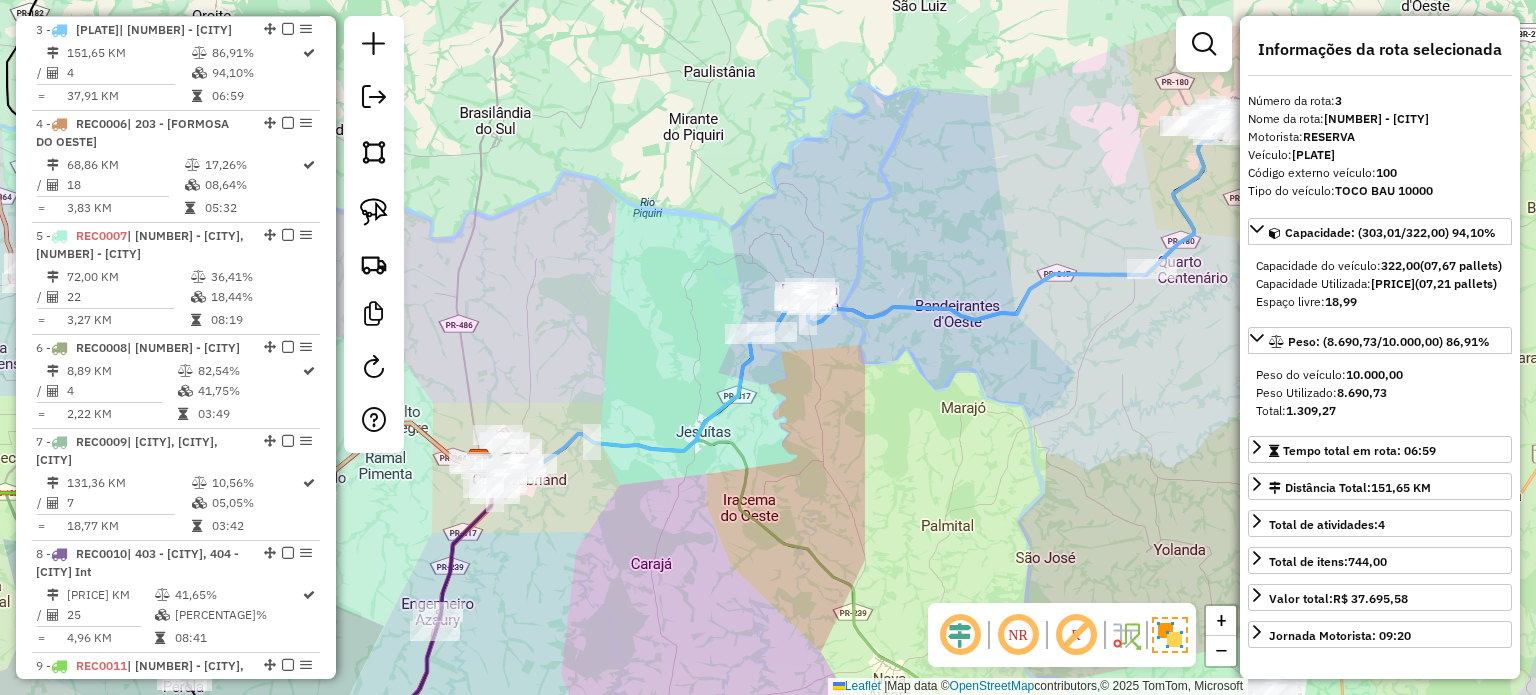 drag, startPoint x: 875, startPoint y: 342, endPoint x: 833, endPoint y: 359, distance: 45.310043 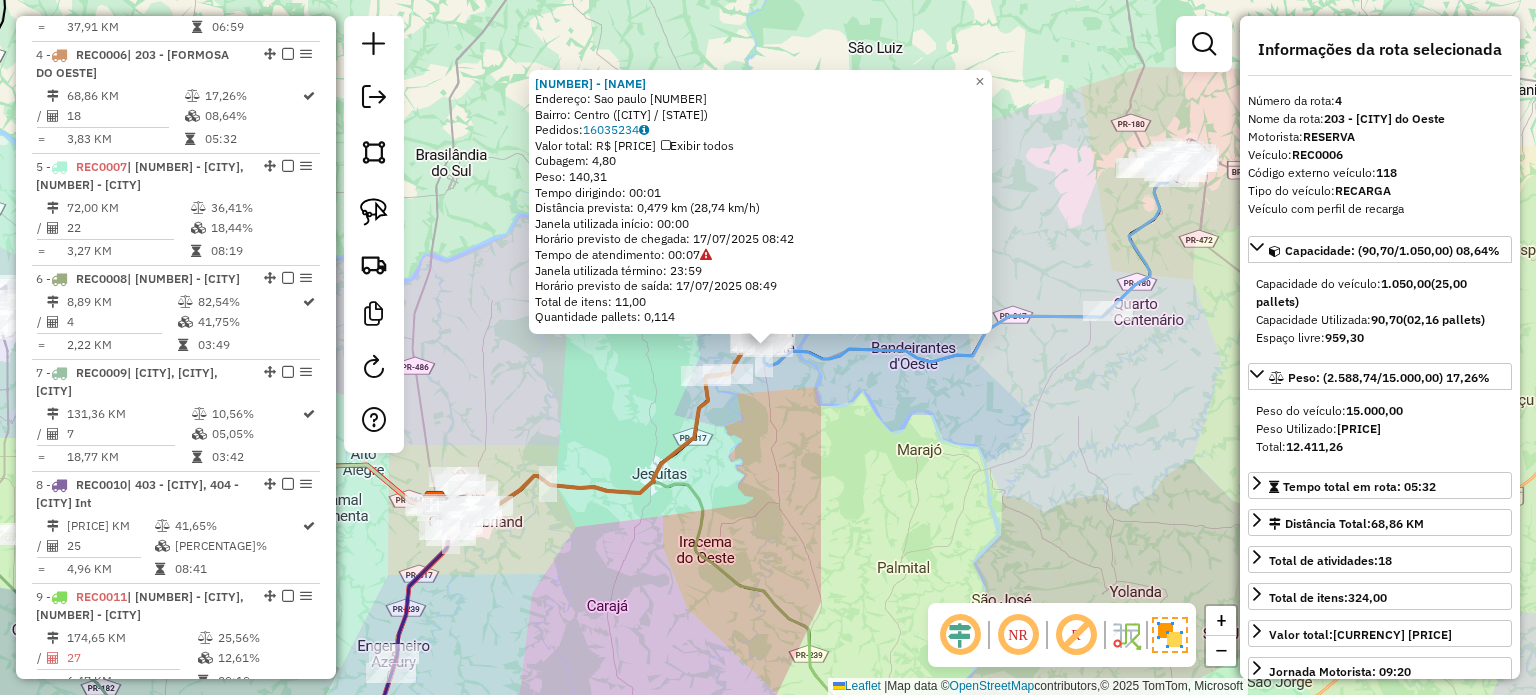 scroll, scrollTop: 1133, scrollLeft: 0, axis: vertical 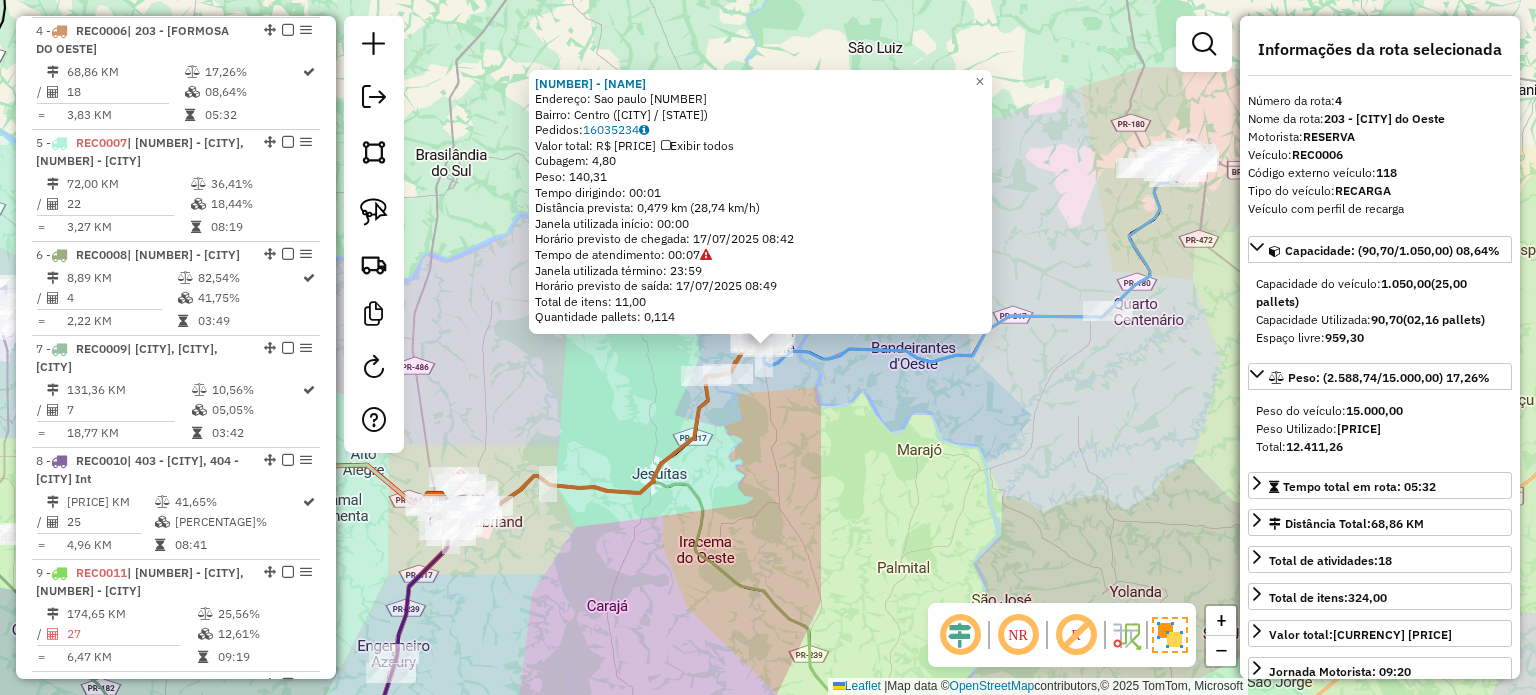 click on "1731 - POINT DOS AMIGOS  Endereço:  Sao paulo 1151   Bairro: Centro (FORMOSA DO OESTE / PR)   Pedidos:  16035234   Valor total: R$ 569,50   Exibir todos   Cubagem: 4,80  Peso: 140,31  Tempo dirigindo: 00:01   Distância prevista: 0,479 km (28,74 km/h)   Janela utilizada início: 00:00   Horário previsto de chegada: 17/07/2025 08:42   Tempo de atendimento: 00:07   Janela utilizada término: 23:59   Horário previsto de saída: 17/07/2025 08:49   Total de itens: 11,00   Quantidade pallets: 0,114  × Janela de atendimento Grade de atendimento Capacidade Transportadoras Veículos Cliente Pedidos  Rotas Selecione os dias de semana para filtrar as janelas de atendimento  Seg   Ter   Qua   Qui   Sex   Sáb   Dom  Informe o período da janela de atendimento: De: Até:  Filtrar exatamente a janela do cliente  Considerar janela de atendimento padrão  Selecione os dias de semana para filtrar as grades de atendimento  Seg   Ter   Qua   Qui   Sex   Sáb   Dom   Considerar clientes sem dia de atendimento cadastrado De:" 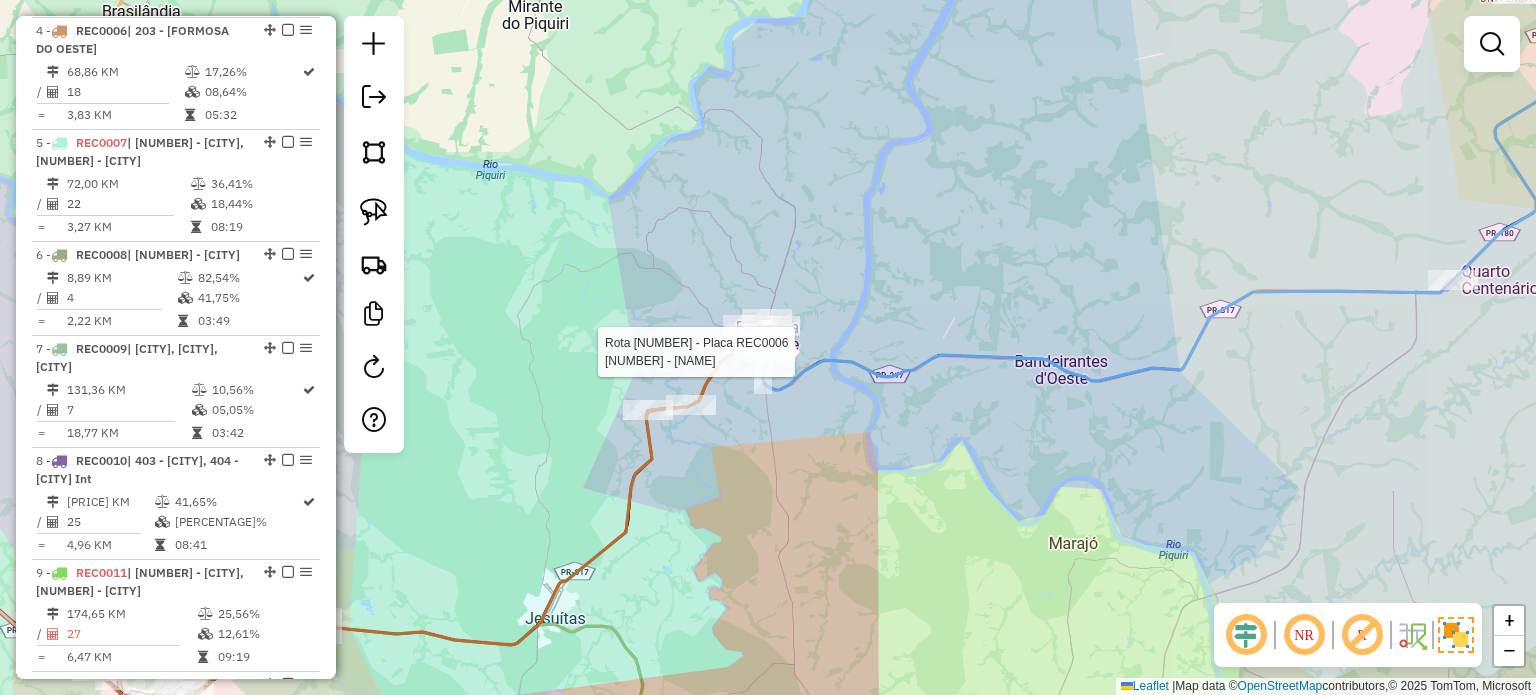 select on "*********" 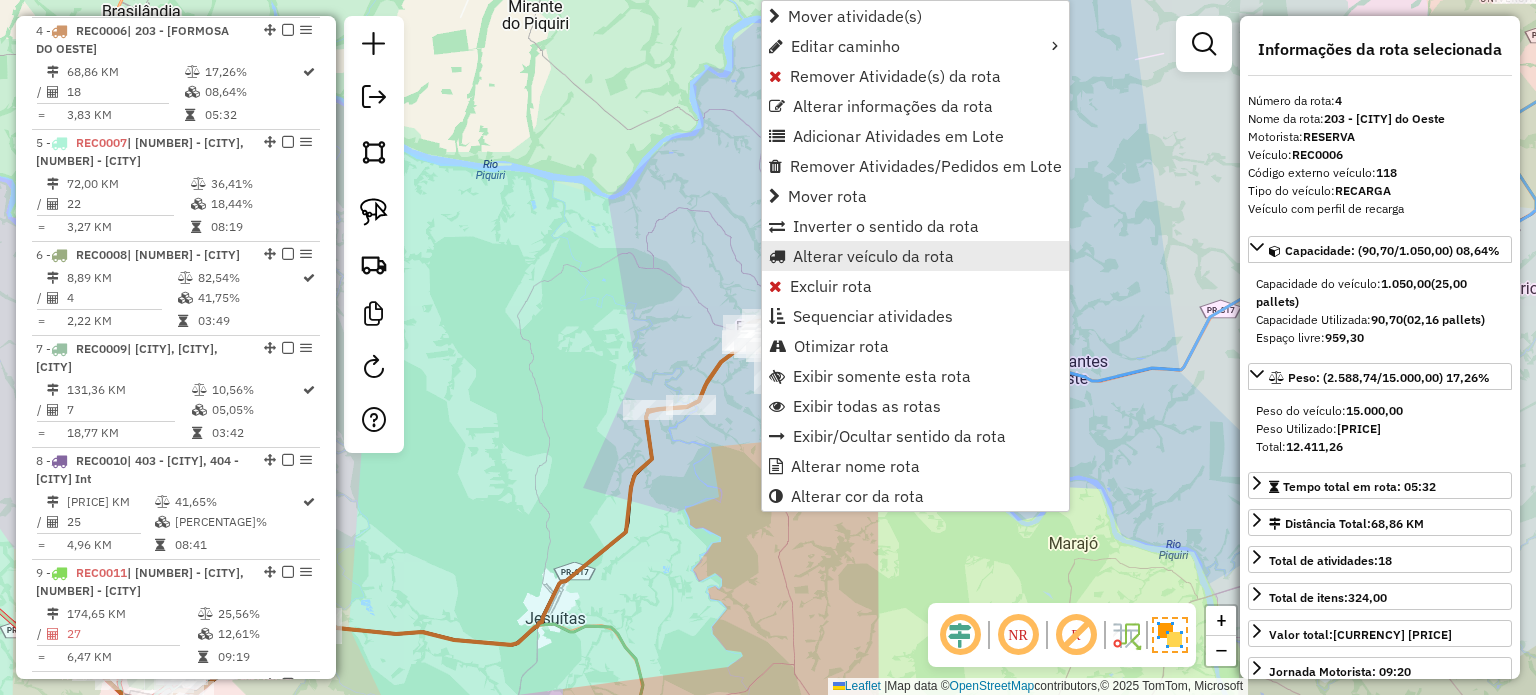 click on "Alterar veículo da rota" at bounding box center (873, 256) 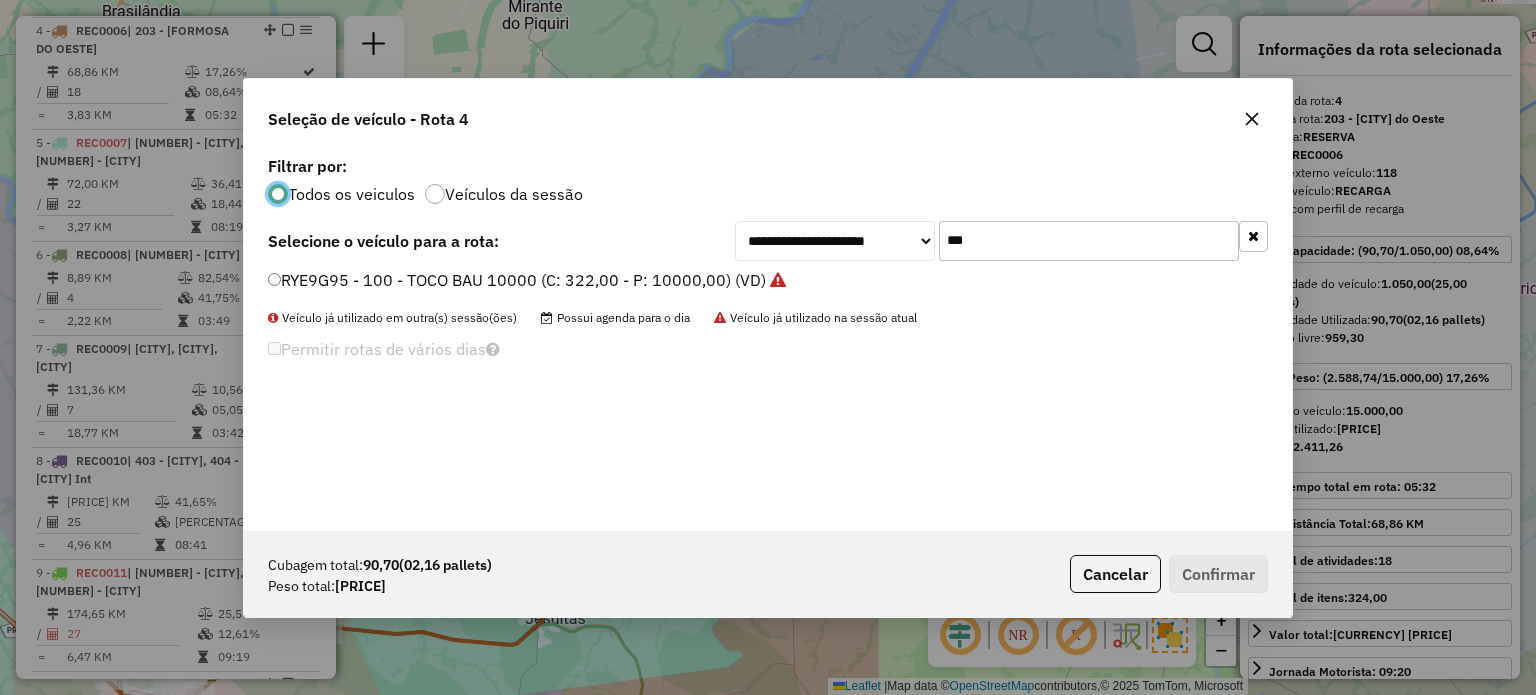 scroll, scrollTop: 10, scrollLeft: 6, axis: both 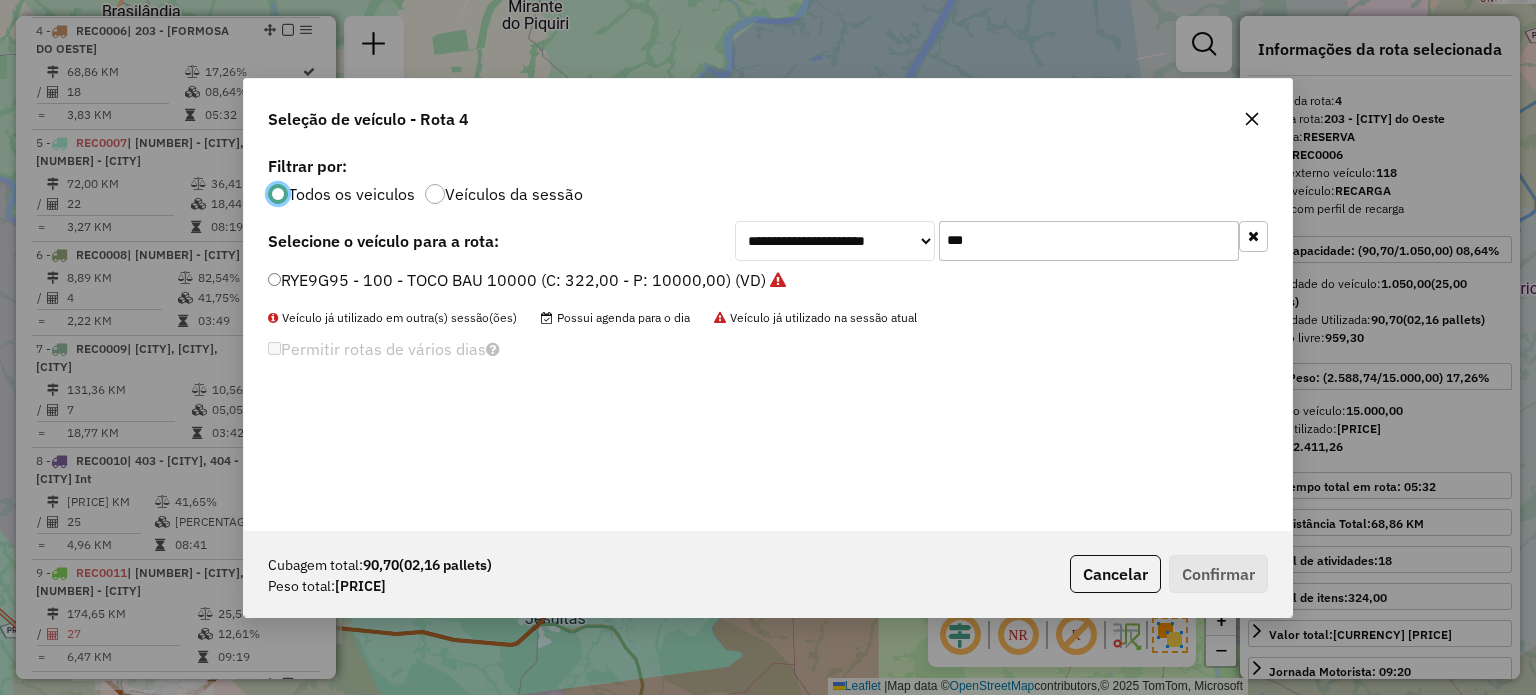 drag, startPoint x: 976, startPoint y: 243, endPoint x: 886, endPoint y: 249, distance: 90.199776 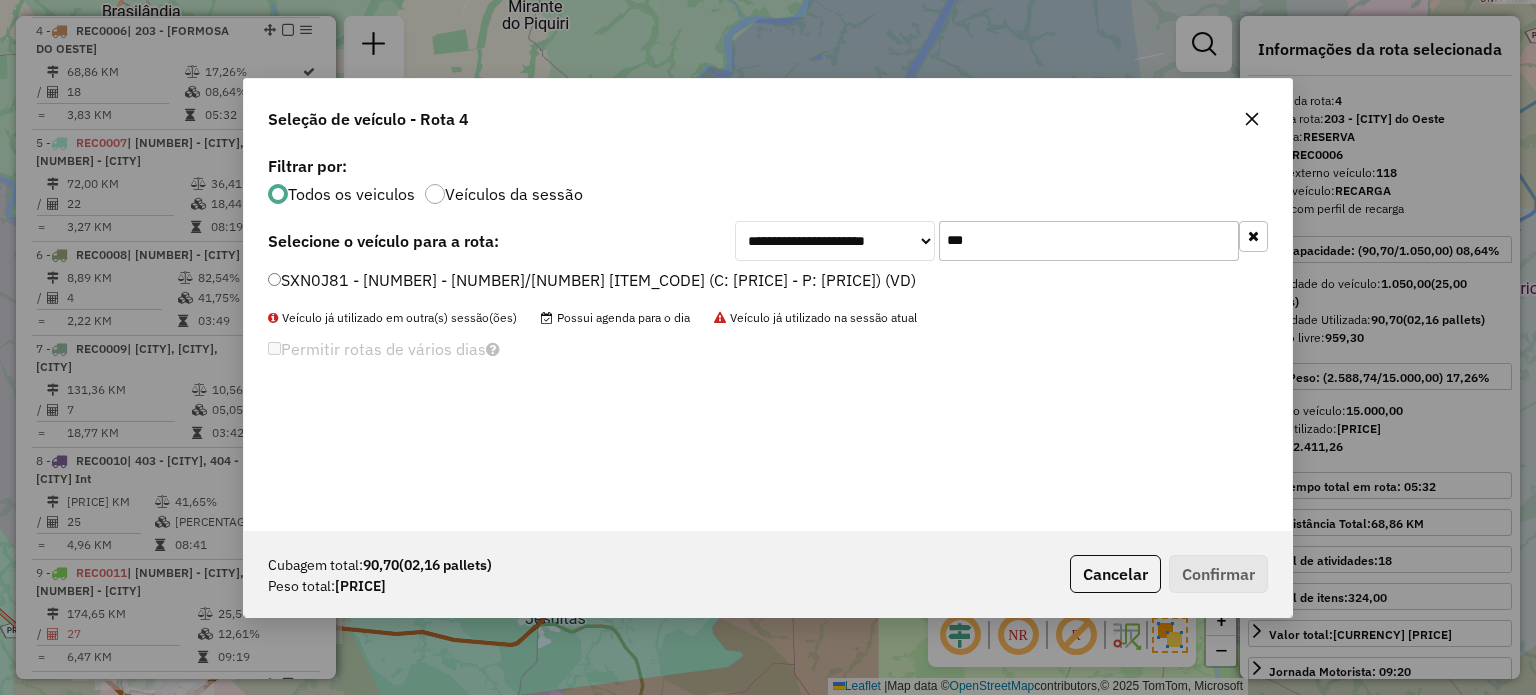 type on "***" 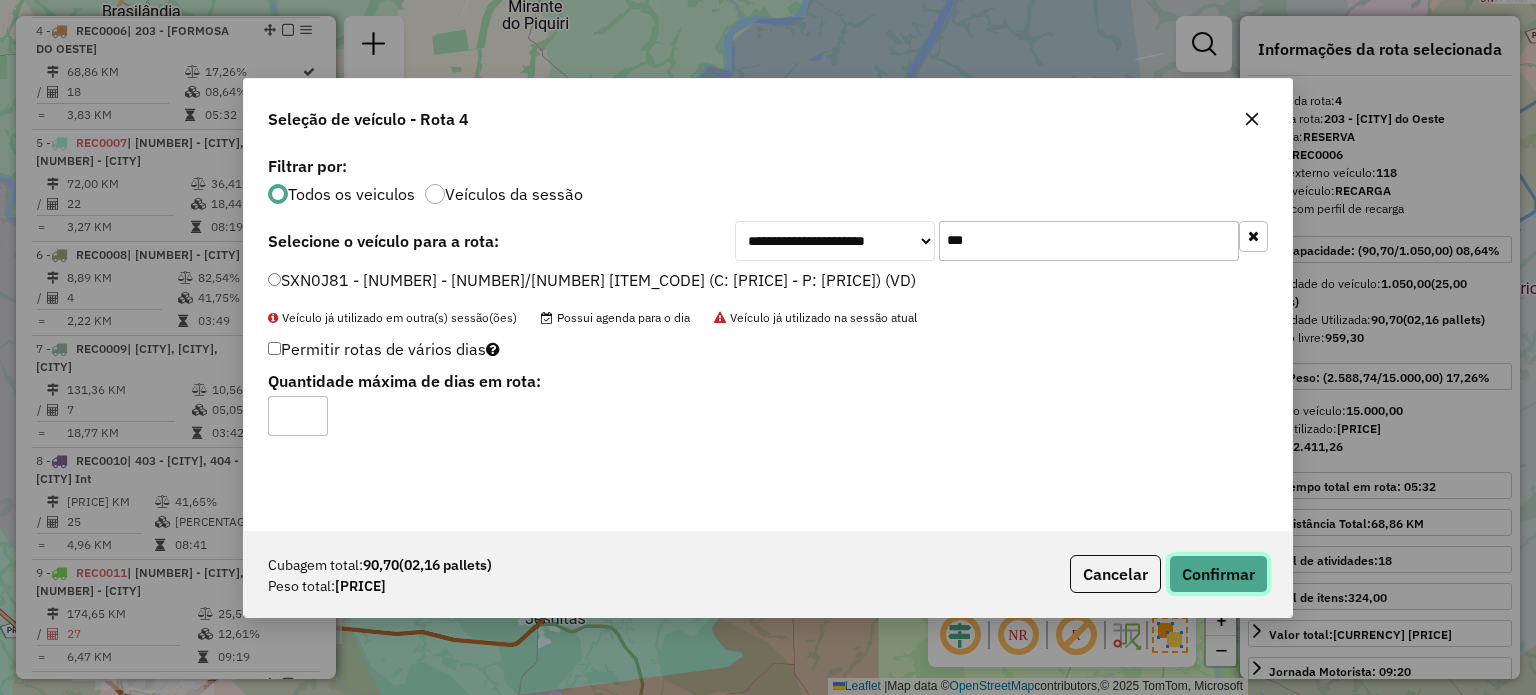drag, startPoint x: 1191, startPoint y: 575, endPoint x: 1158, endPoint y: 479, distance: 101.51354 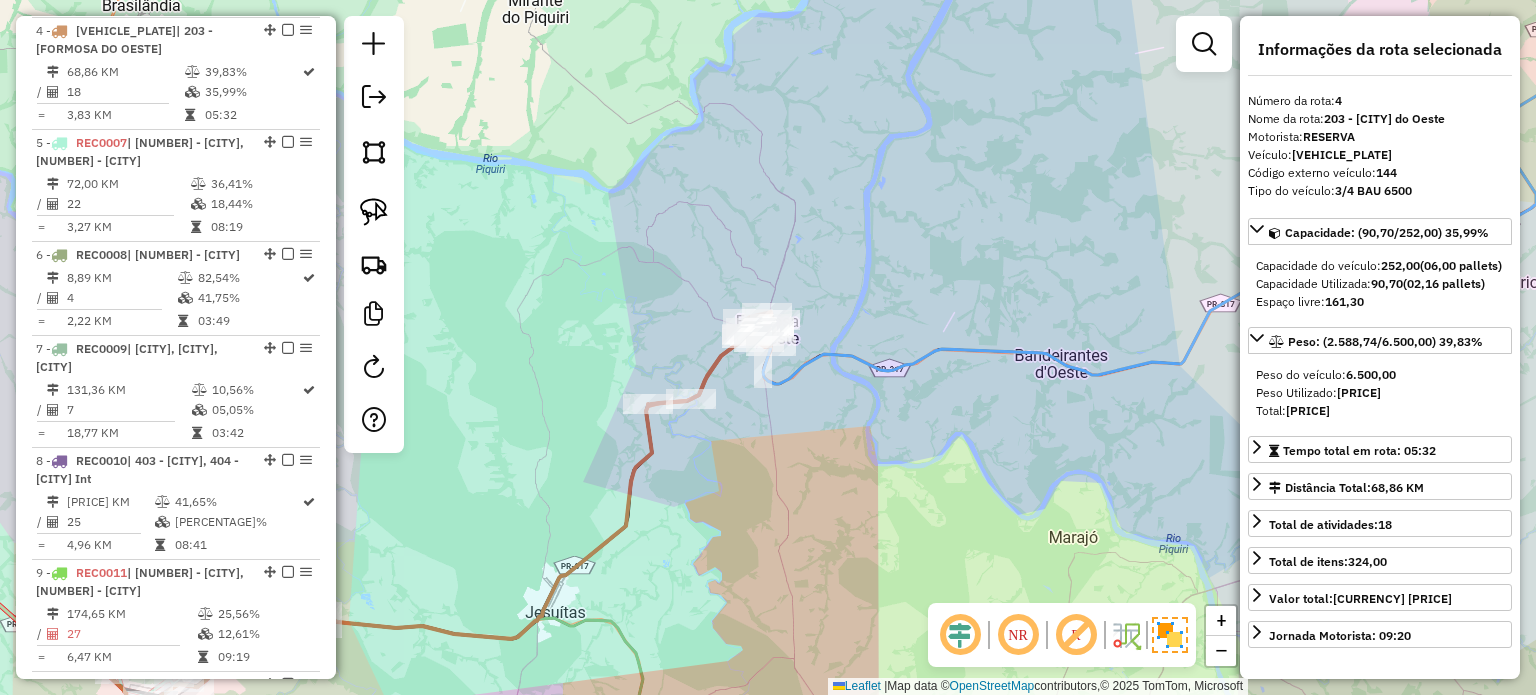 drag, startPoint x: 783, startPoint y: 485, endPoint x: 888, endPoint y: 152, distance: 349.16187 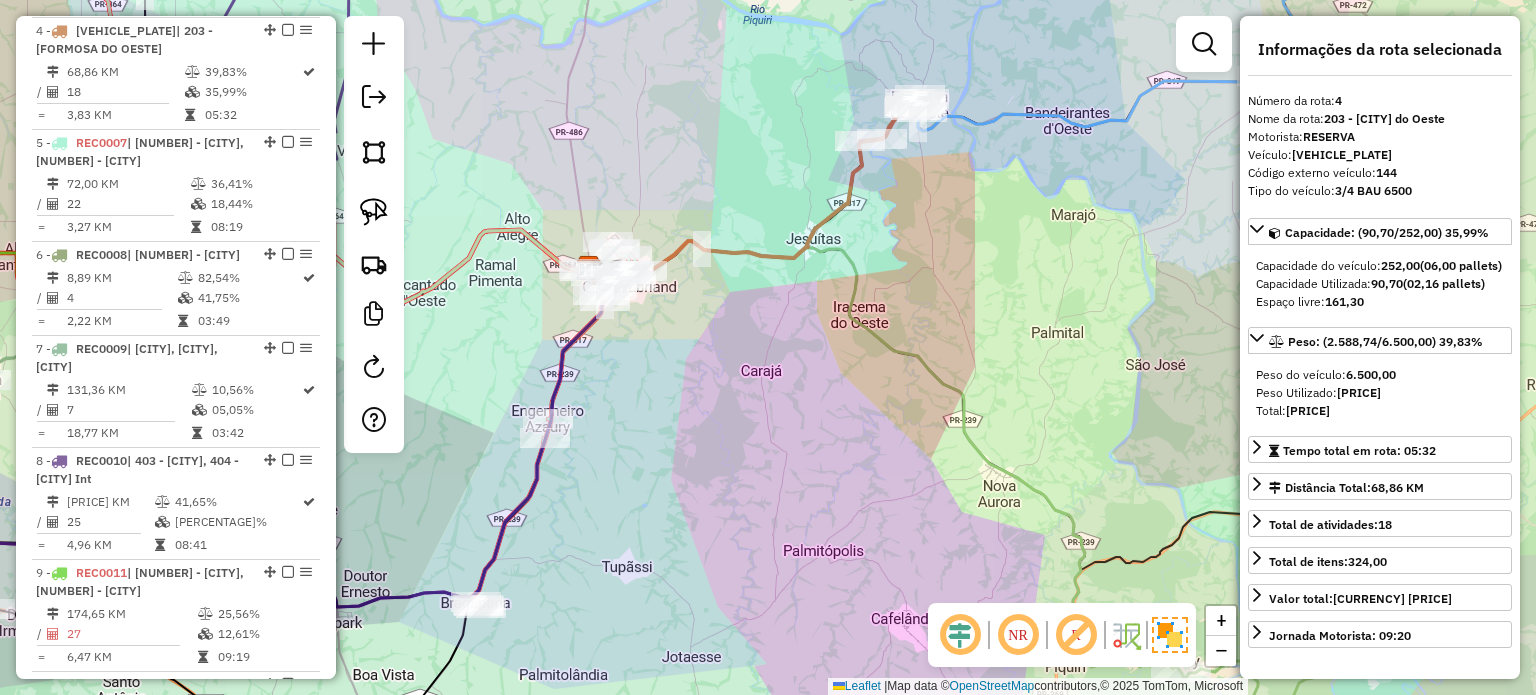 drag, startPoint x: 884, startPoint y: 365, endPoint x: 971, endPoint y: 321, distance: 97.49359 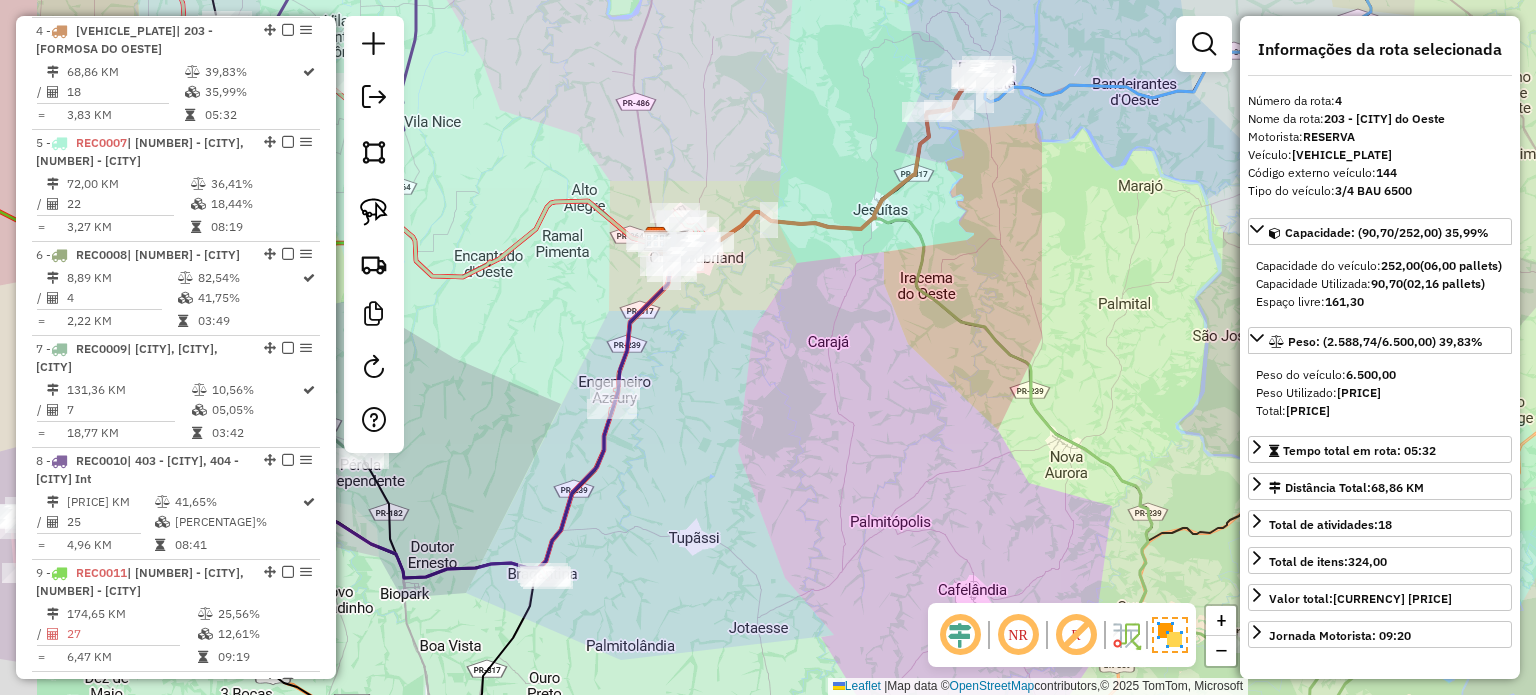 click on "Janela de atendimento Grade de atendimento Capacidade Transportadoras Veículos Cliente Pedidos  Rotas Selecione os dias de semana para filtrar as janelas de atendimento  Seg   Ter   Qua   Qui   Sex   Sáb   Dom  Informe o período da janela de atendimento: De: Até:  Filtrar exatamente a janela do cliente  Considerar janela de atendimento padrão  Selecione os dias de semana para filtrar as grades de atendimento  Seg   Ter   Qua   Qui   Sex   Sáb   Dom   Considerar clientes sem dia de atendimento cadastrado  Clientes fora do dia de atendimento selecionado Filtrar as atividades entre os valores definidos abaixo:  Peso mínimo:   Peso máximo:   Cubagem mínima:   Cubagem máxima:   De:   Até:  Filtrar as atividades entre o tempo de atendimento definido abaixo:  De:   Até:   Considerar capacidade total dos clientes não roteirizados Transportadora: Selecione um ou mais itens Tipo de veículo: Selecione um ou mais itens Veículo: Selecione um ou mais itens Motorista: Selecione um ou mais itens Nome: Rótulo:" 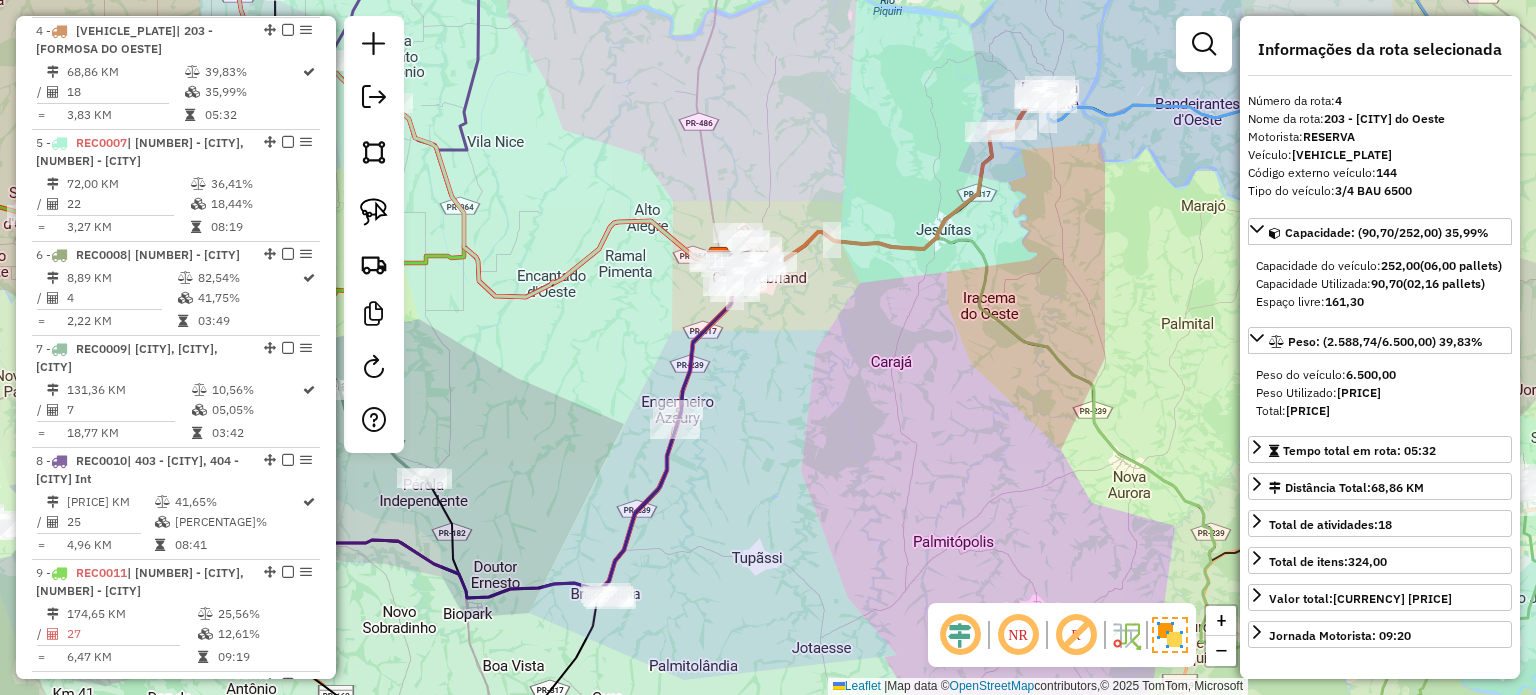 drag, startPoint x: 840, startPoint y: 383, endPoint x: 852, endPoint y: 224, distance: 159.4522 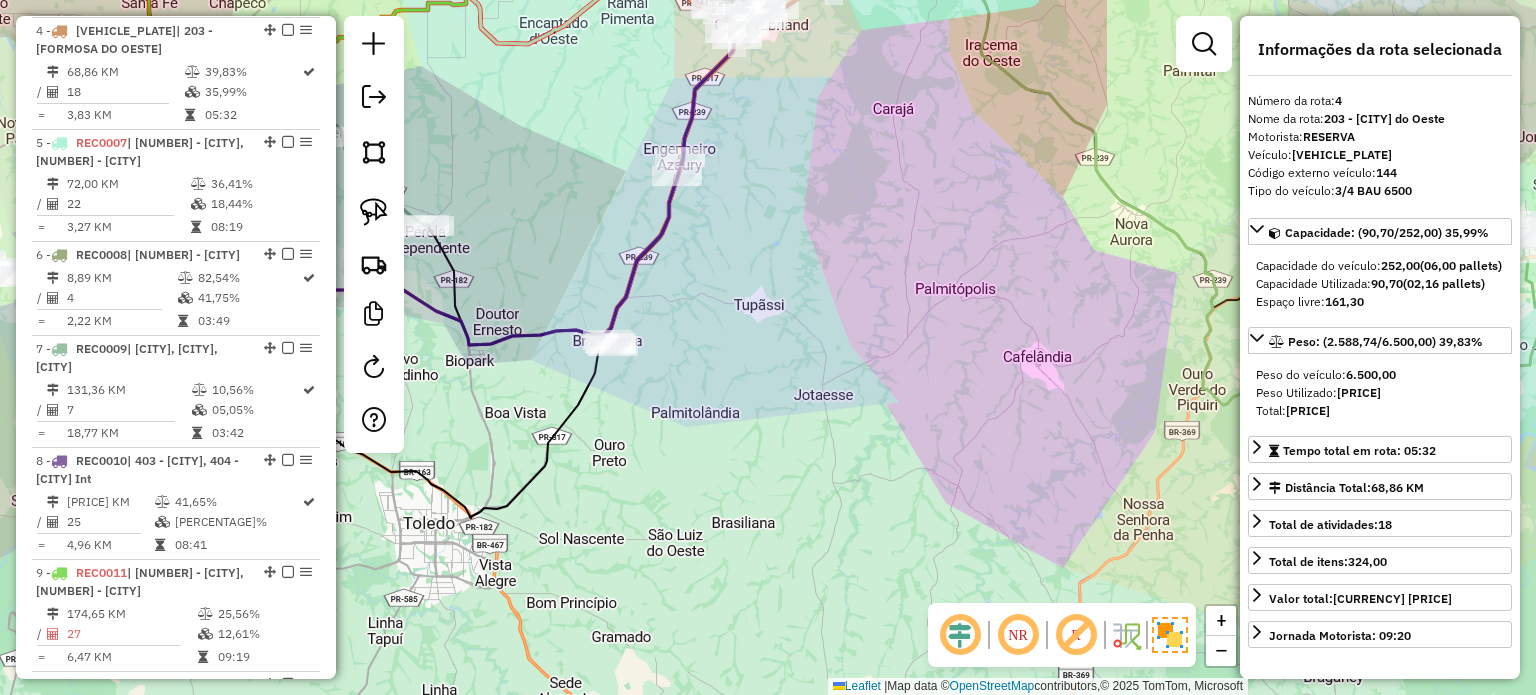drag, startPoint x: 900, startPoint y: 397, endPoint x: 843, endPoint y: 318, distance: 97.41663 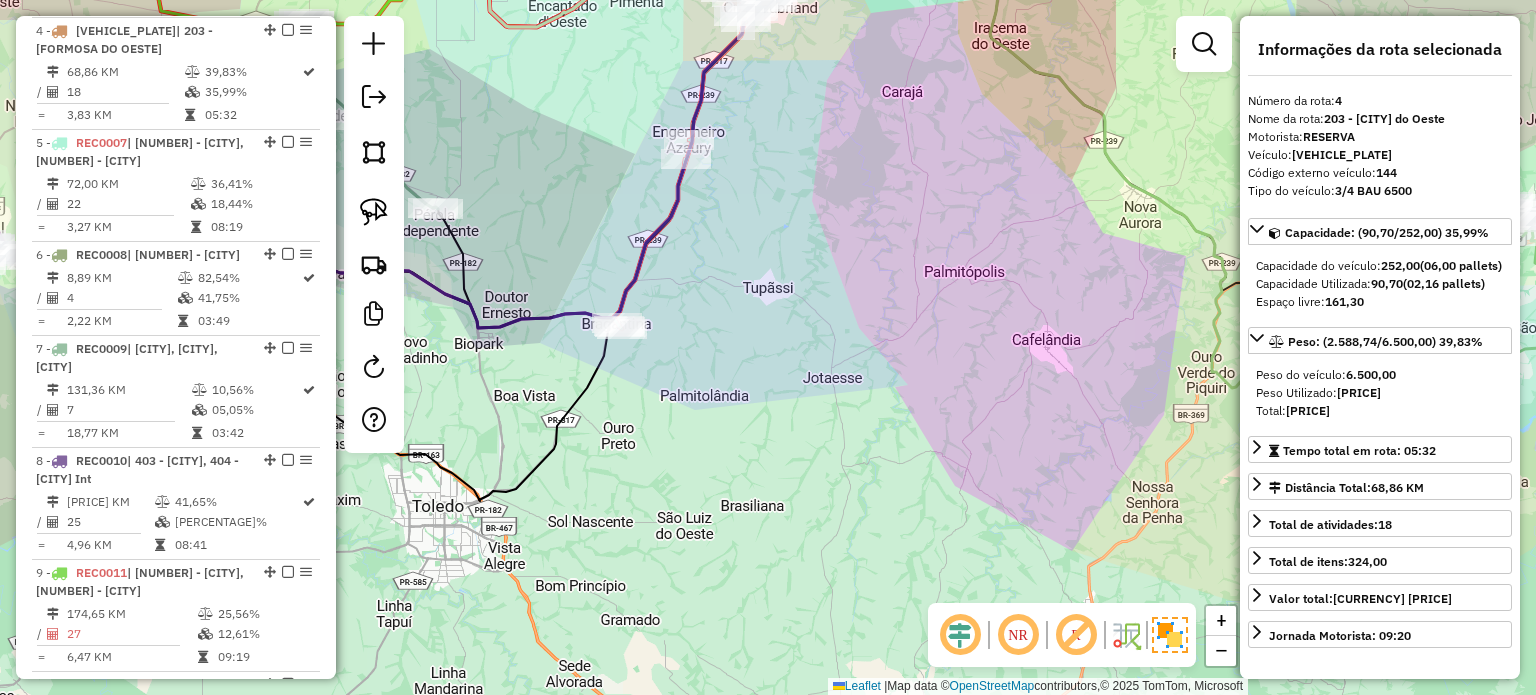 drag, startPoint x: 816, startPoint y: 323, endPoint x: 882, endPoint y: 392, distance: 95.48299 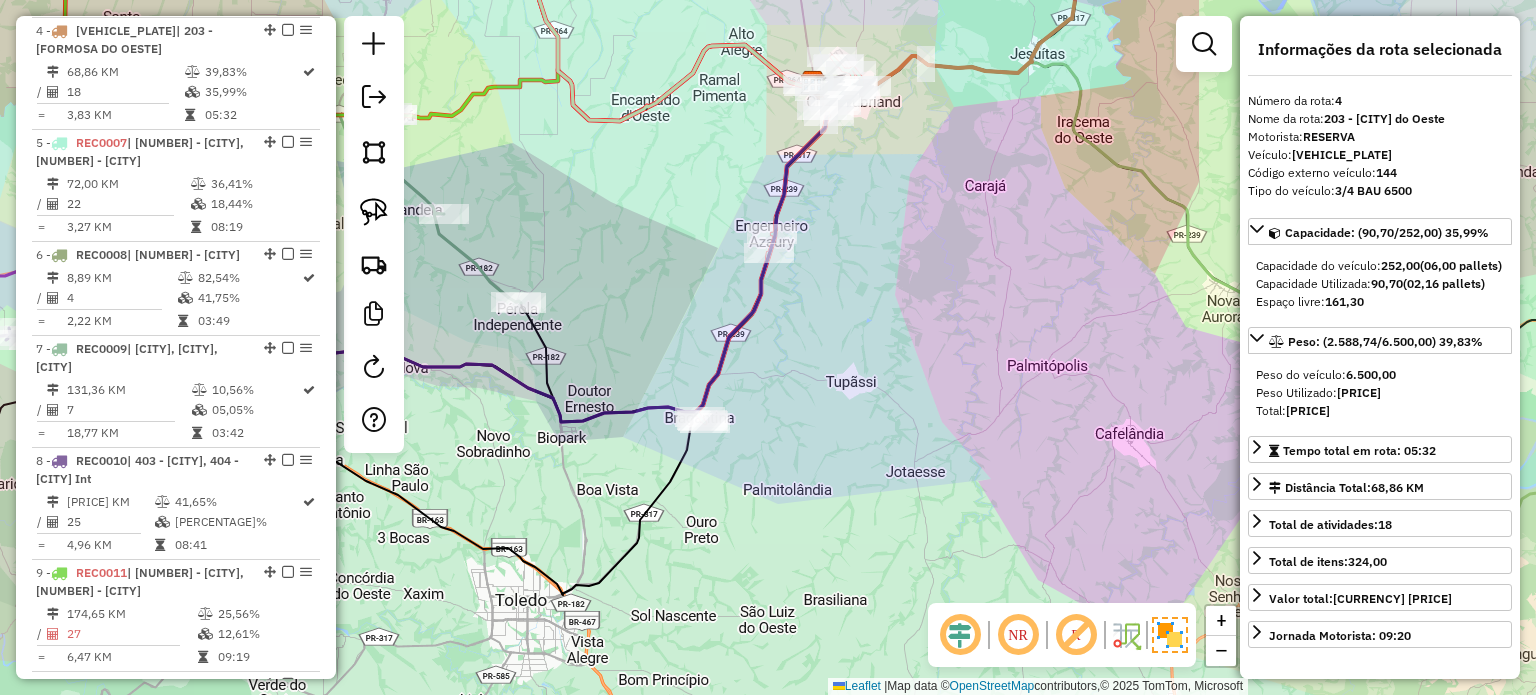 drag, startPoint x: 887, startPoint y: 332, endPoint x: 951, endPoint y: 371, distance: 74.94665 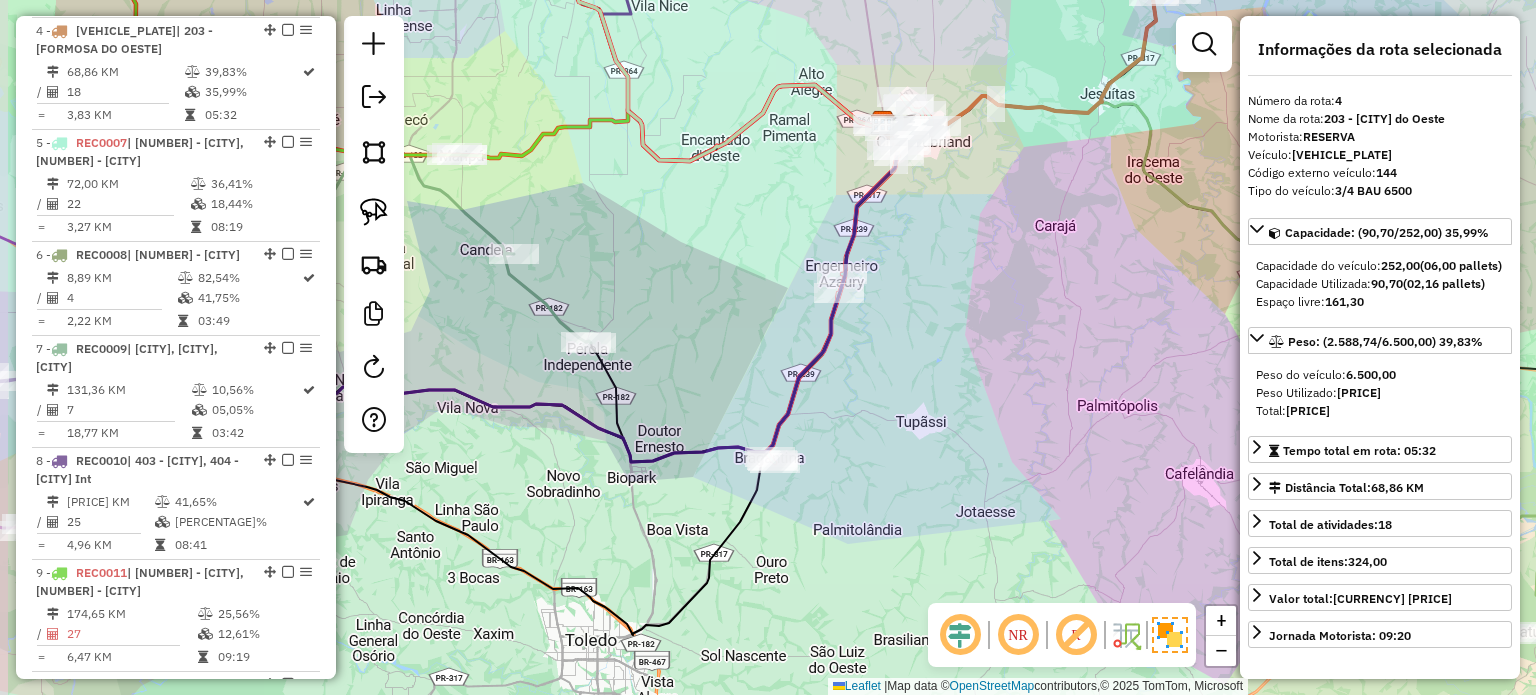 click on "Janela de atendimento Grade de atendimento Capacidade Transportadoras Veículos Cliente Pedidos  Rotas Selecione os dias de semana para filtrar as janelas de atendimento  Seg   Ter   Qua   Qui   Sex   Sáb   Dom  Informe o período da janela de atendimento: De: Até:  Filtrar exatamente a janela do cliente  Considerar janela de atendimento padrão  Selecione os dias de semana para filtrar as grades de atendimento  Seg   Ter   Qua   Qui   Sex   Sáb   Dom   Considerar clientes sem dia de atendimento cadastrado  Clientes fora do dia de atendimento selecionado Filtrar as atividades entre os valores definidos abaixo:  Peso mínimo:   Peso máximo:   Cubagem mínima:   Cubagem máxima:   De:   Até:  Filtrar as atividades entre o tempo de atendimento definido abaixo:  De:   Até:   Considerar capacidade total dos clientes não roteirizados Transportadora: Selecione um ou mais itens Tipo de veículo: Selecione um ou mais itens Veículo: Selecione um ou mais itens Motorista: Selecione um ou mais itens Nome: Rótulo:" 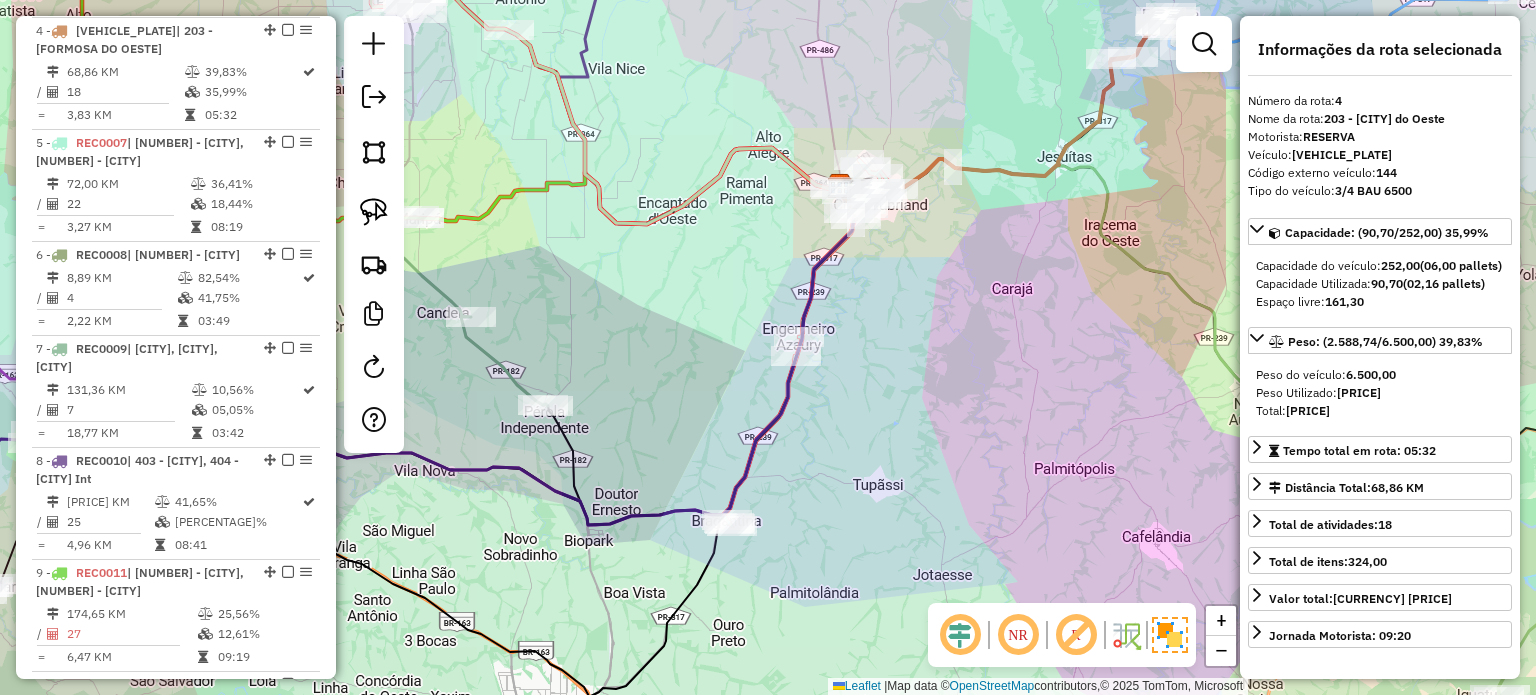 drag, startPoint x: 931, startPoint y: 359, endPoint x: 947, endPoint y: 355, distance: 16.492422 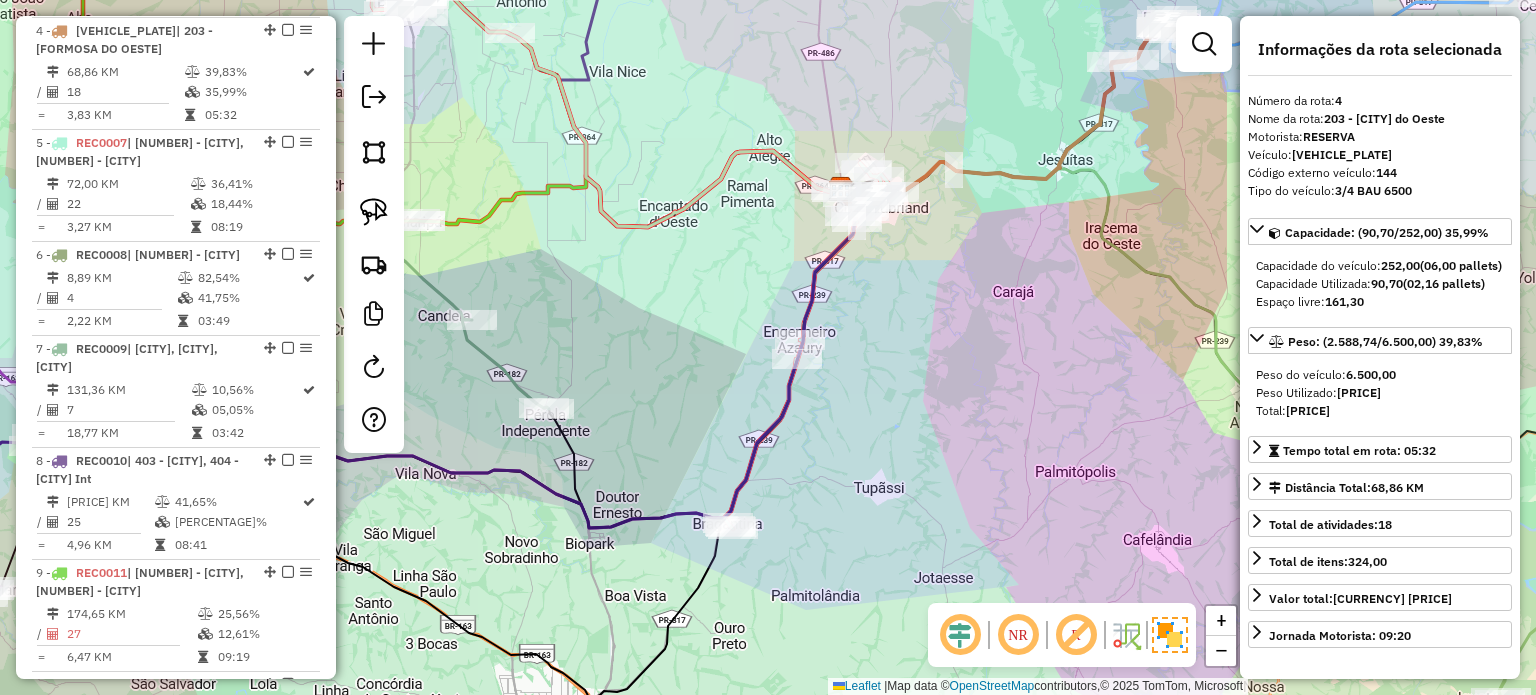 drag, startPoint x: 959, startPoint y: 367, endPoint x: 1008, endPoint y: 360, distance: 49.497475 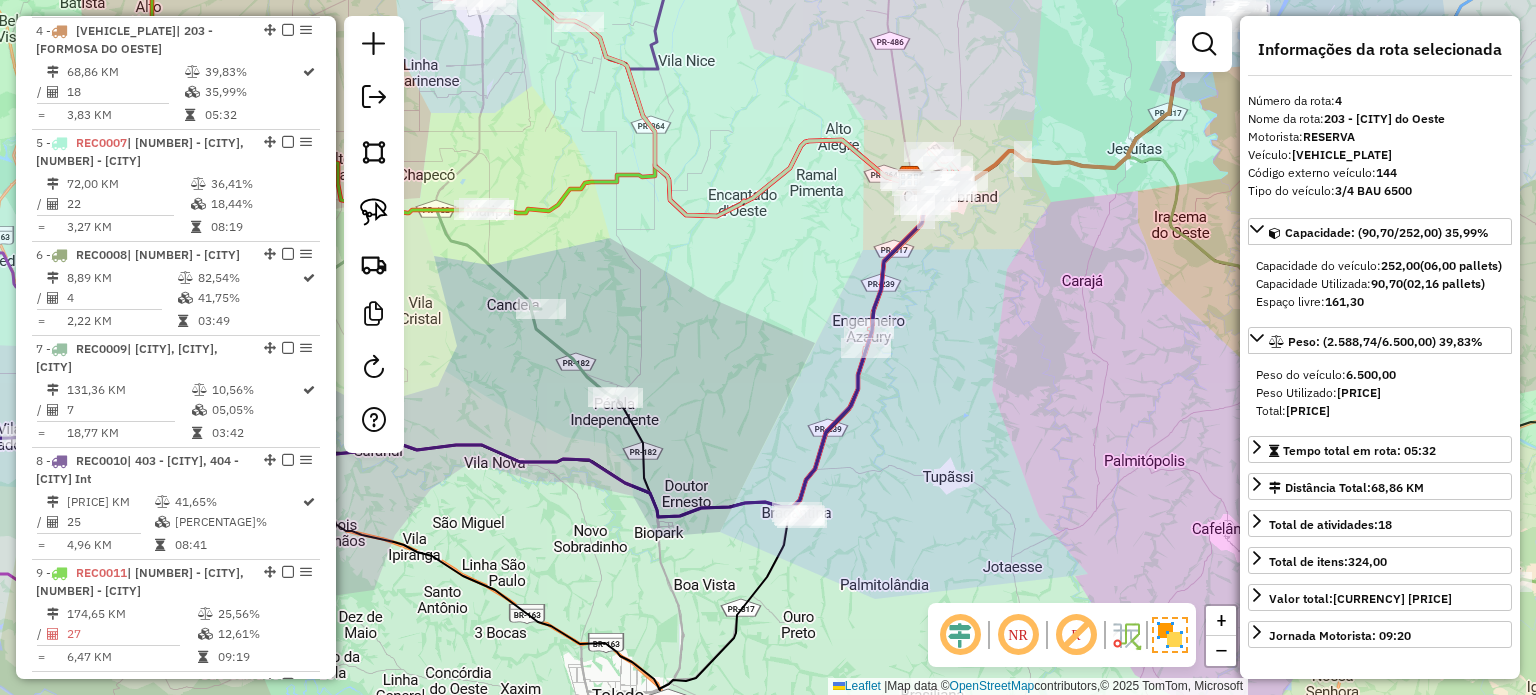 drag, startPoint x: 976, startPoint y: 369, endPoint x: 950, endPoint y: 400, distance: 40.459858 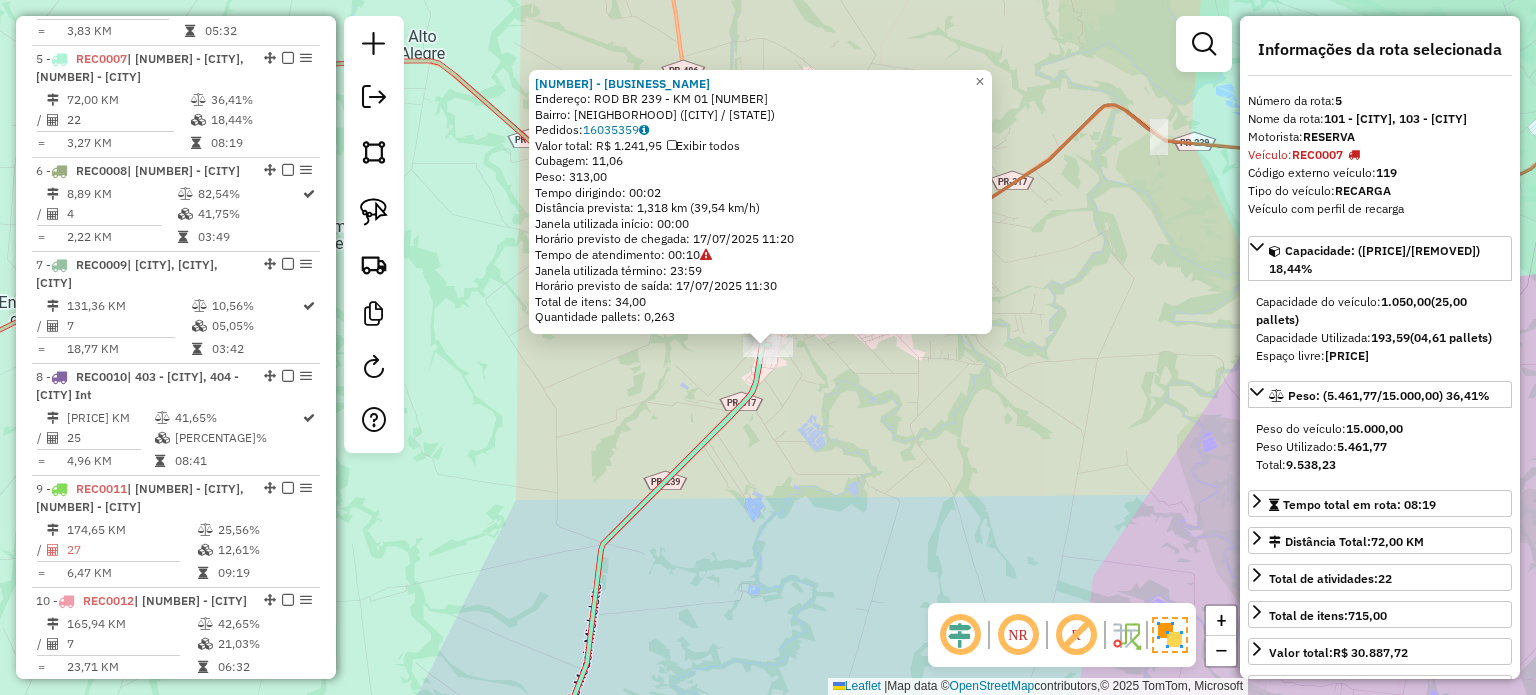 scroll, scrollTop: 1245, scrollLeft: 0, axis: vertical 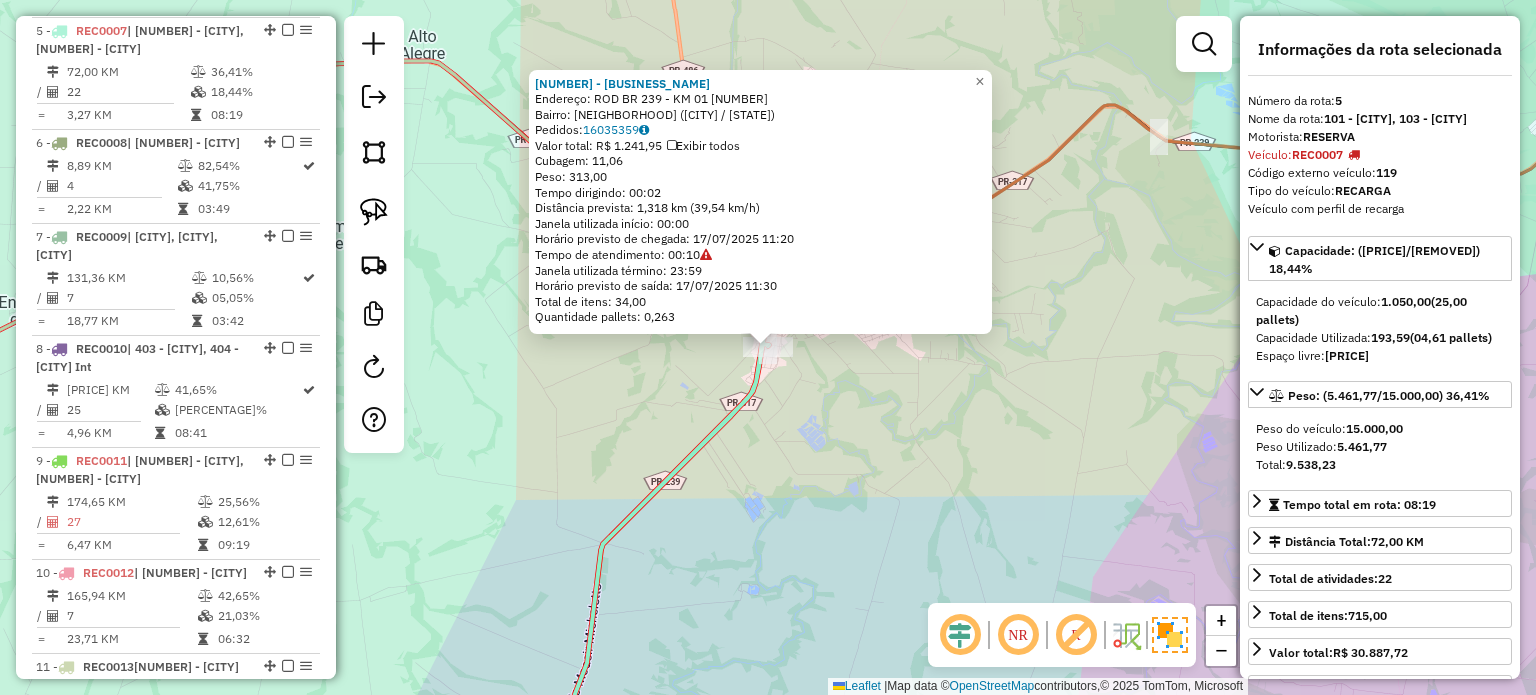 click on "1610 - REST. CHUR MARAVILHA  Endereço:  ROD BR 239 - KM 01 5   Bairro: Jardim Parana (ASSIS CHATEAUBRIAND / PR)   Pedidos:  16035359   Valor total: R$ 1.241,95   Exibir todos   Cubagem: 11,06  Peso: 313,00  Tempo dirigindo: 00:02   Distância prevista: 1,318 km (39,54 km/h)   Janela utilizada início: 00:00   Horário previsto de chegada: 17/07/2025 11:20   Tempo de atendimento: 00:10   Janela utilizada término: 23:59   Horário previsto de saída: 17/07/2025 11:30   Total de itens: 34,00   Quantidade pallets: 0,263  × Janela de atendimento Grade de atendimento Capacidade Transportadoras Veículos Cliente Pedidos  Rotas Selecione os dias de semana para filtrar as janelas de atendimento  Seg   Ter   Qua   Qui   Sex   Sáb   Dom  Informe o período da janela de atendimento: De: Até:  Filtrar exatamente a janela do cliente  Considerar janela de atendimento padrão  Selecione os dias de semana para filtrar as grades de atendimento  Seg   Ter   Qua   Qui   Sex   Sáb   Dom   Peso mínimo:   Peso máximo:  De:" 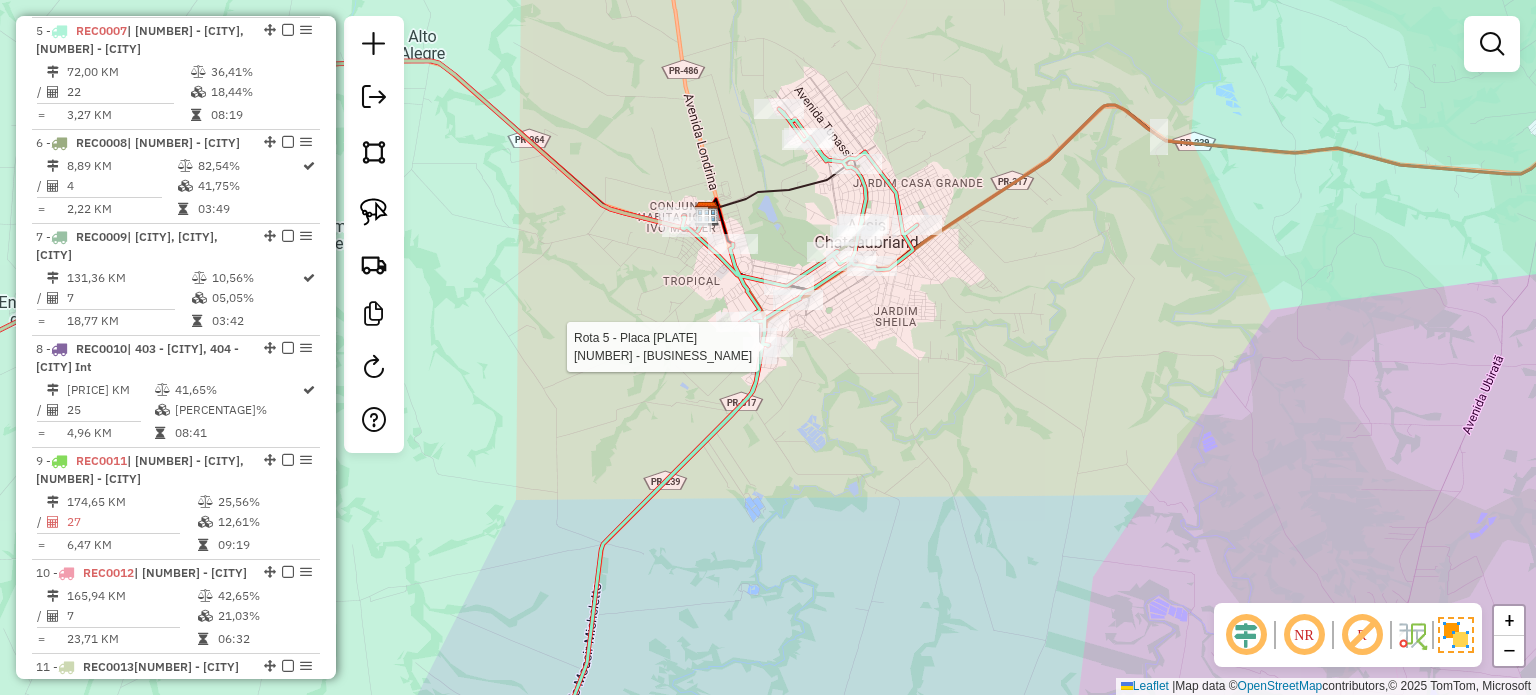 select on "*********" 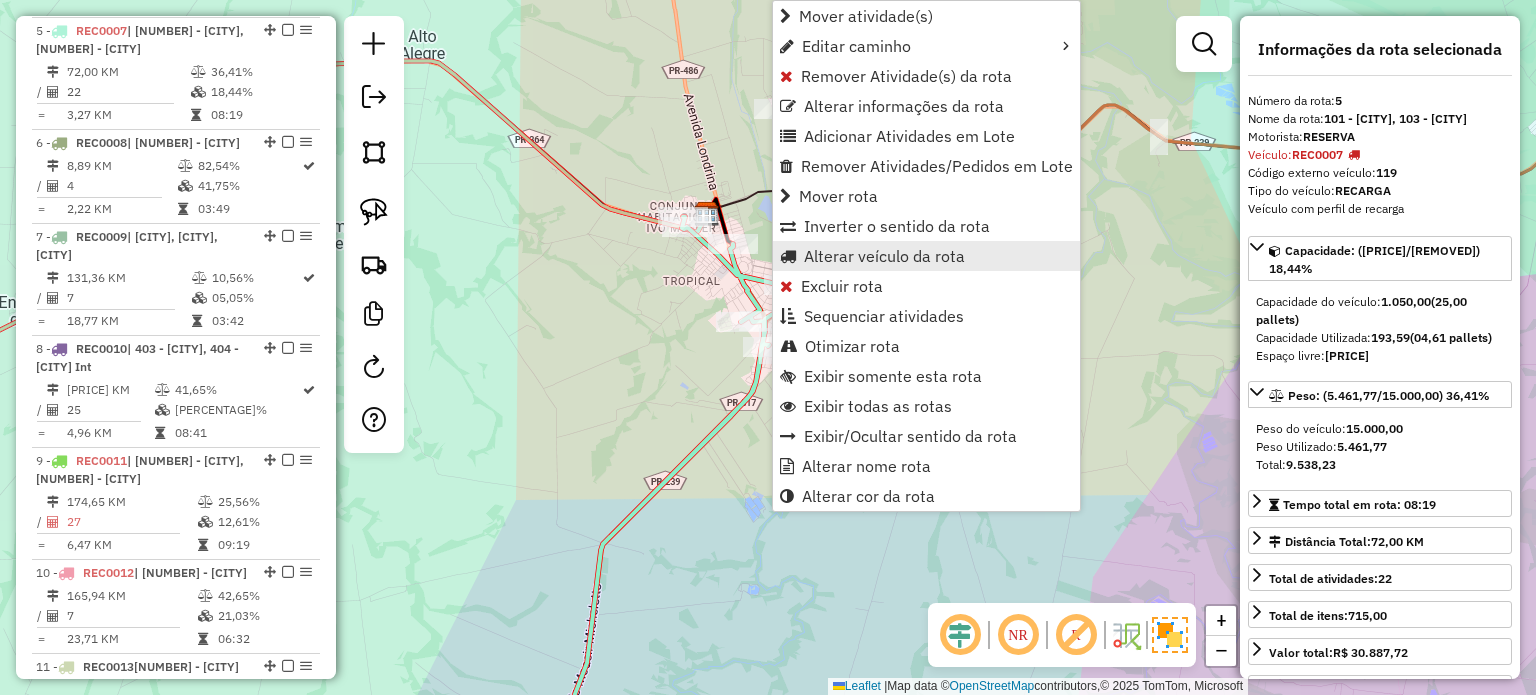 click on "Alterar veículo da rota" at bounding box center [884, 256] 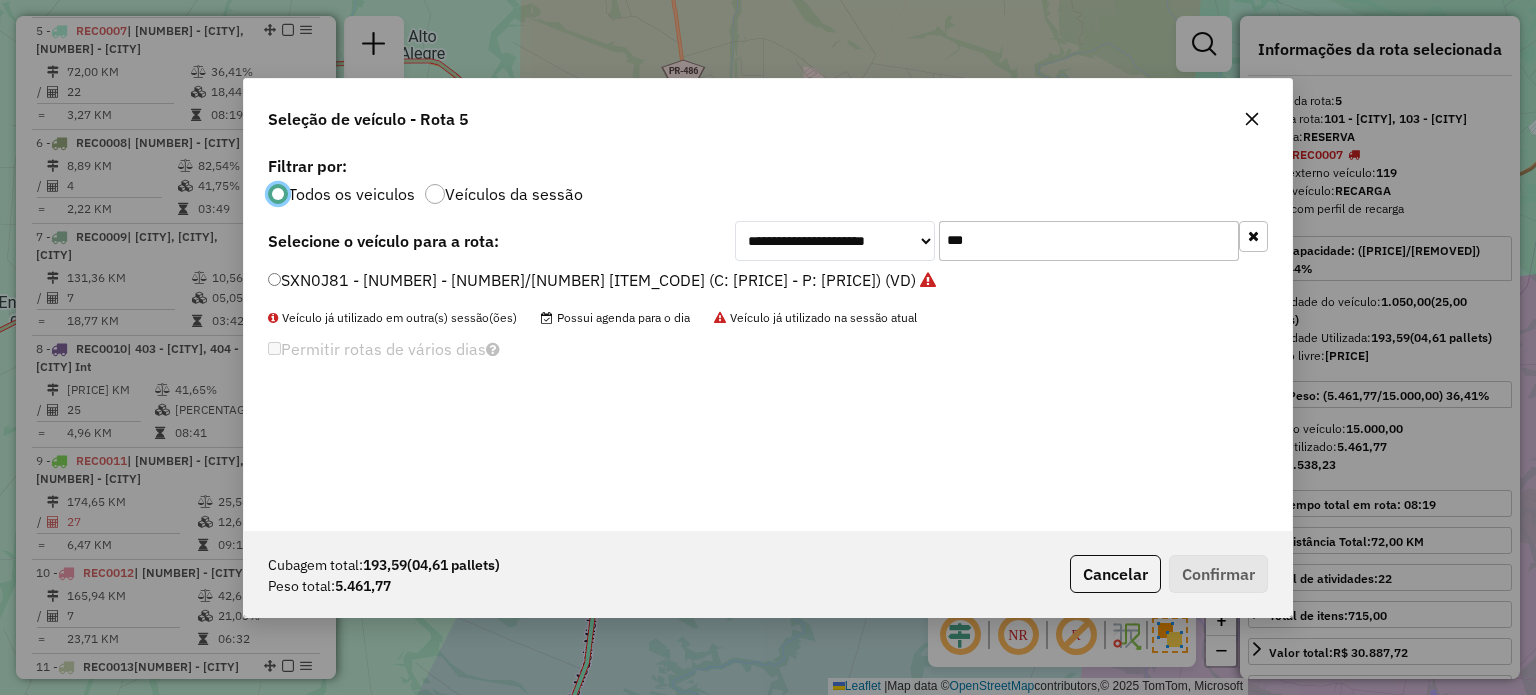 scroll, scrollTop: 10, scrollLeft: 6, axis: both 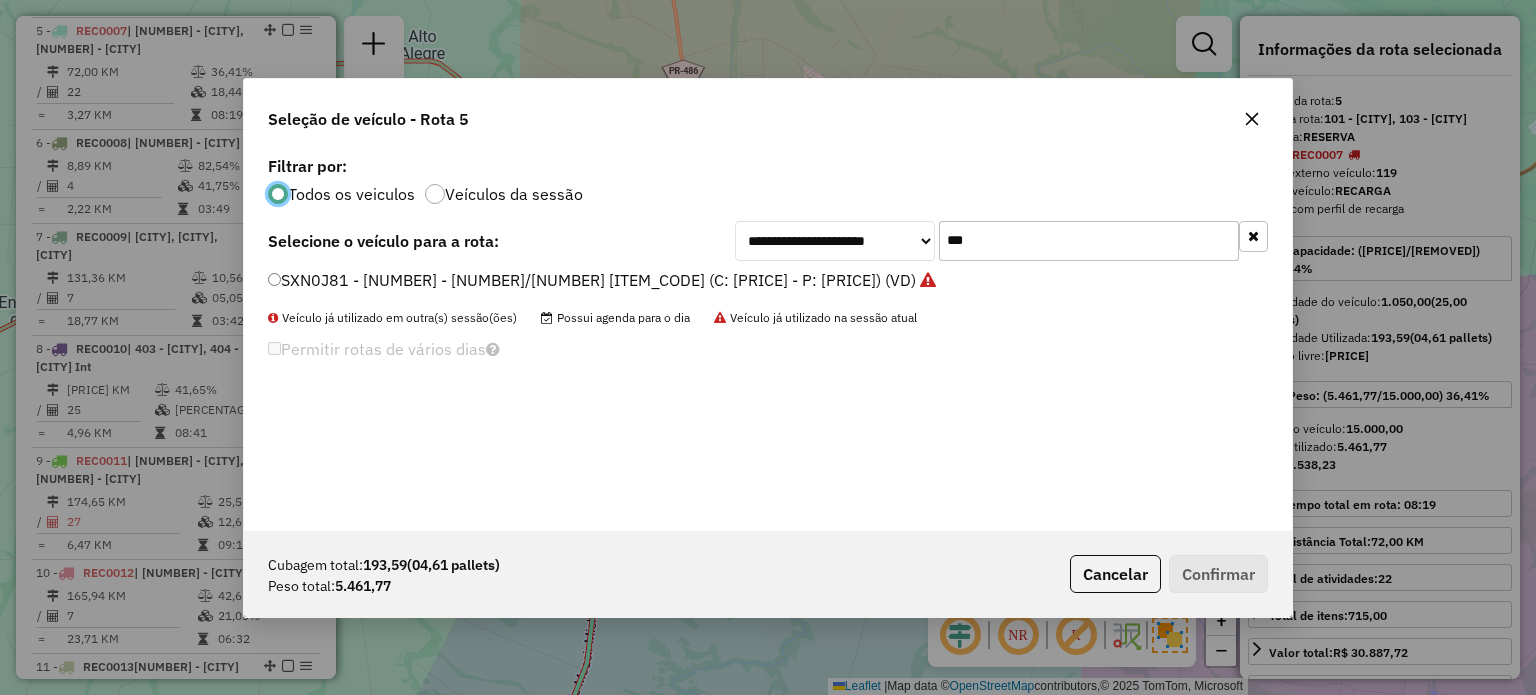 drag, startPoint x: 942, startPoint y: 249, endPoint x: 905, endPoint y: 250, distance: 37.01351 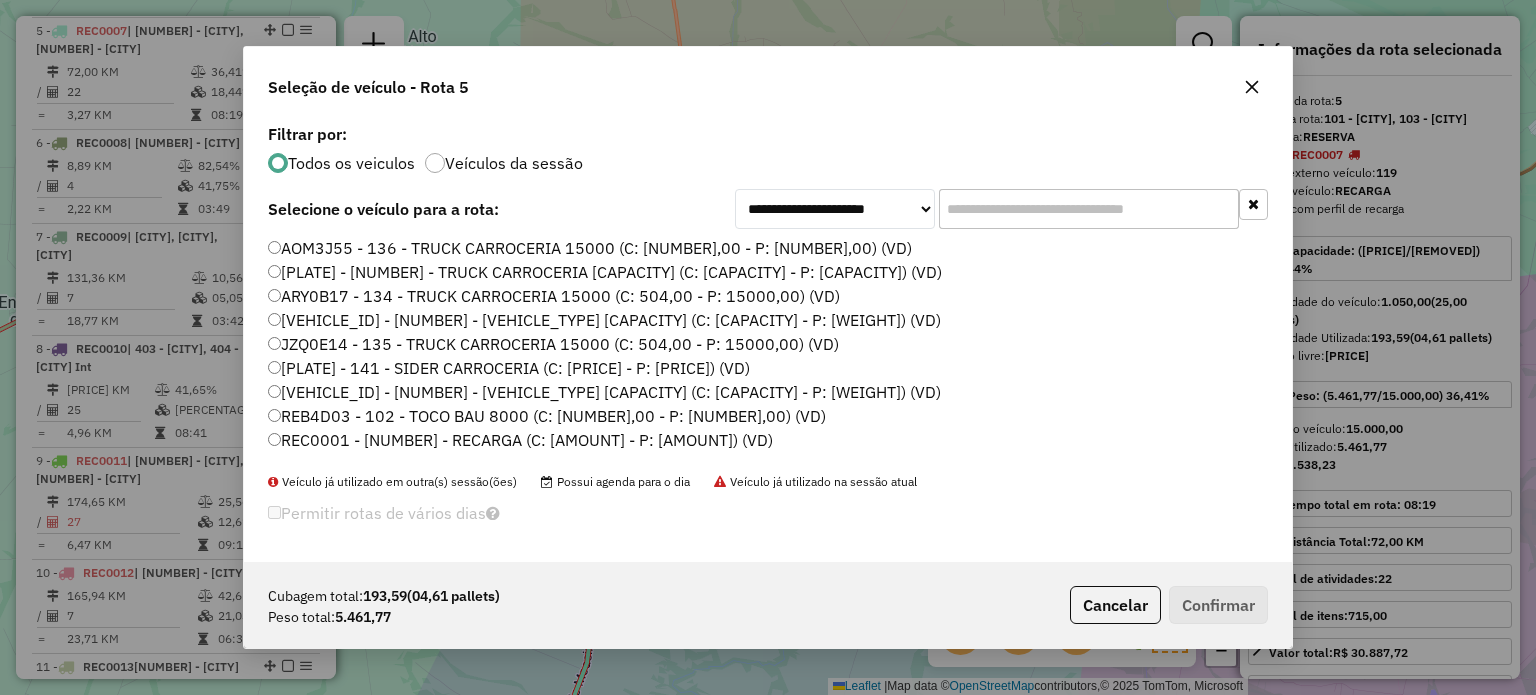 type on "*" 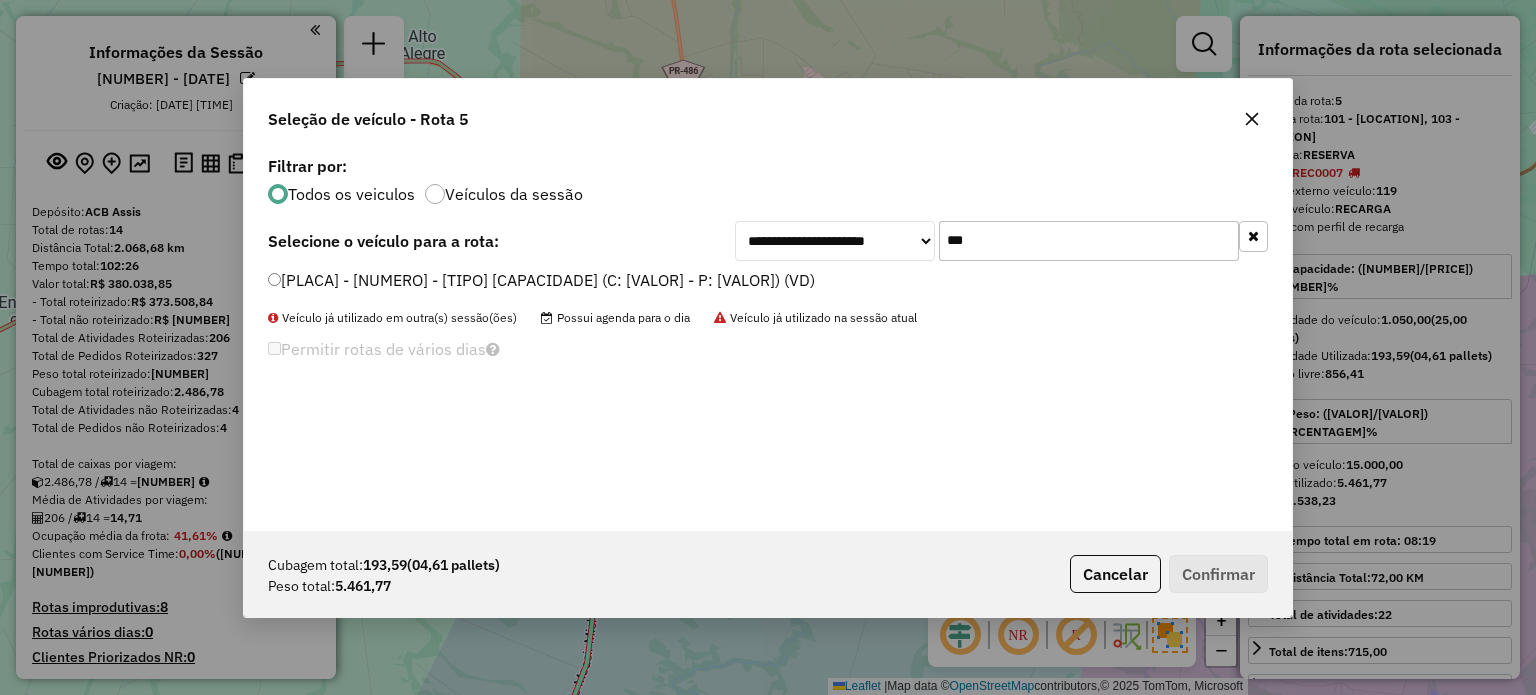 select on "*********" 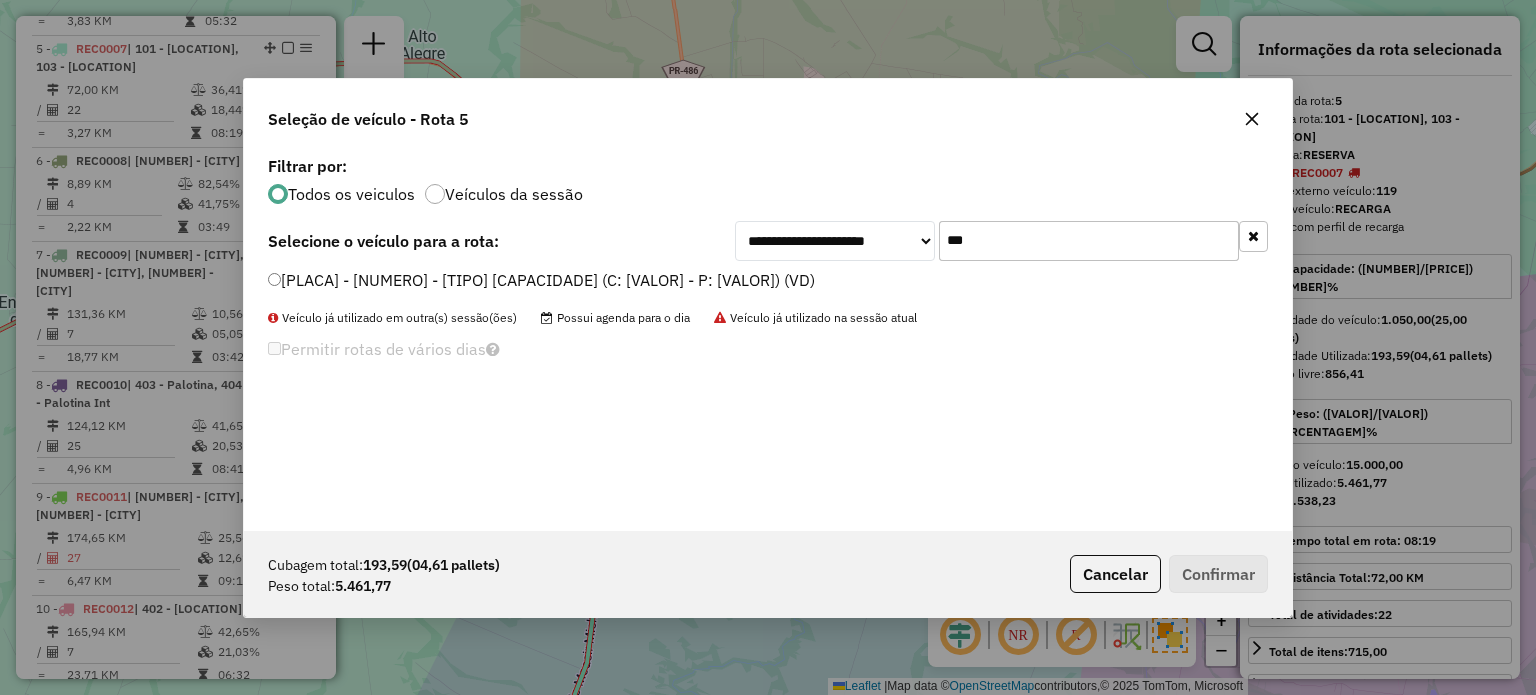 type on "***" 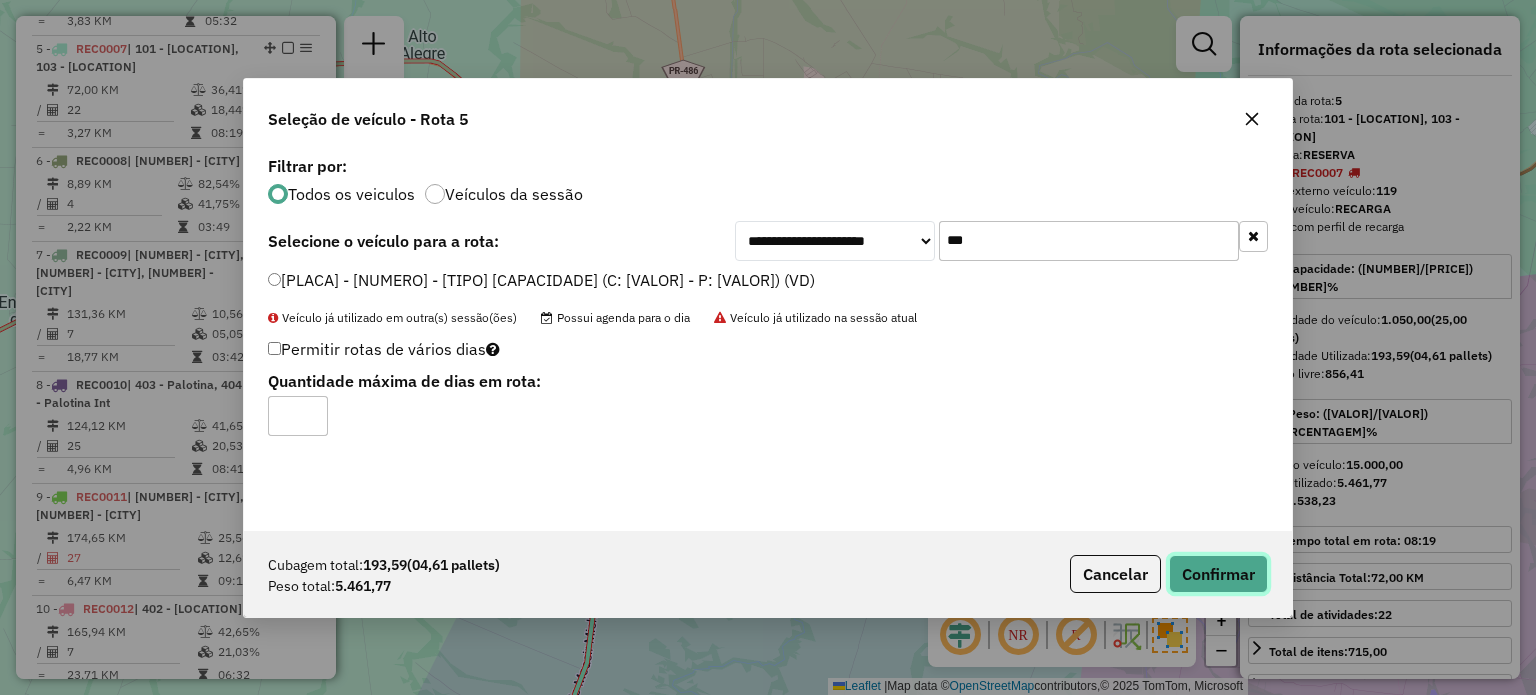 click on "Confirmar" 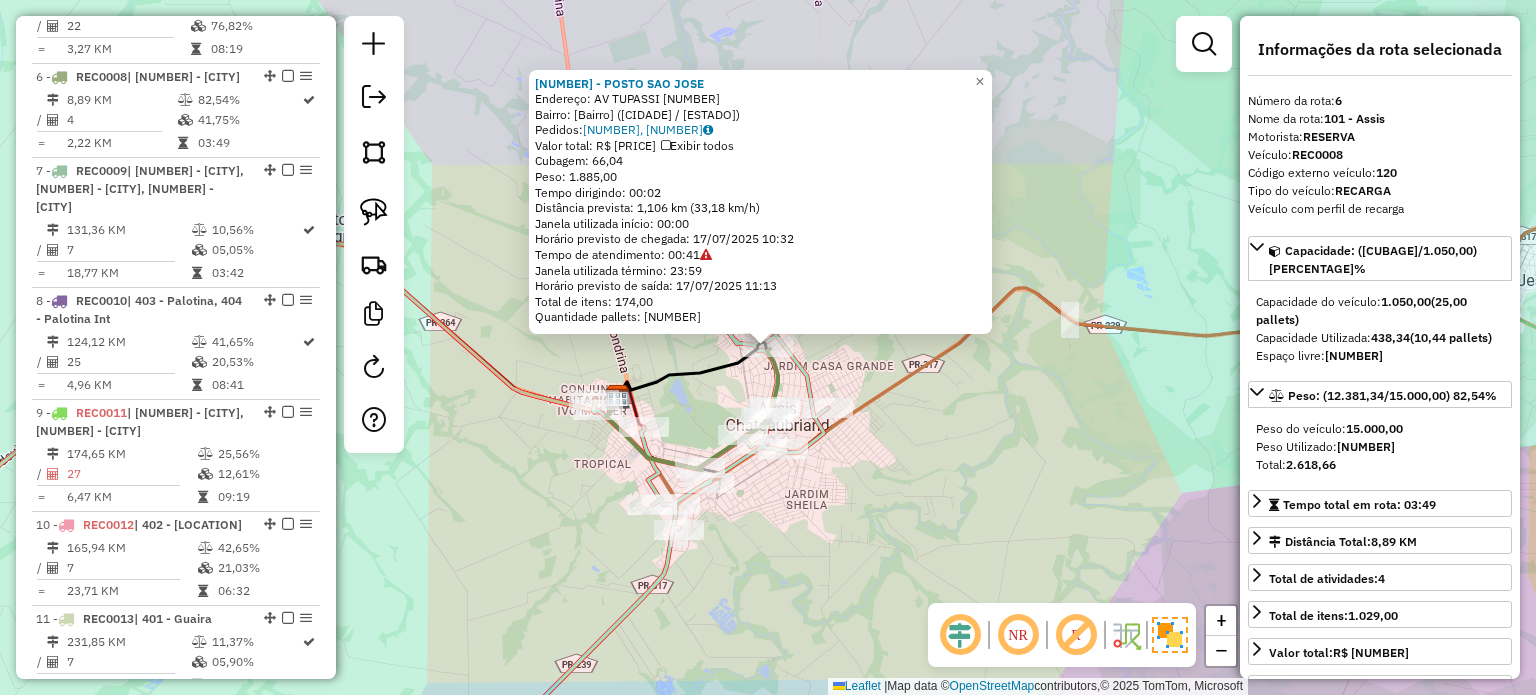 scroll, scrollTop: 1357, scrollLeft: 0, axis: vertical 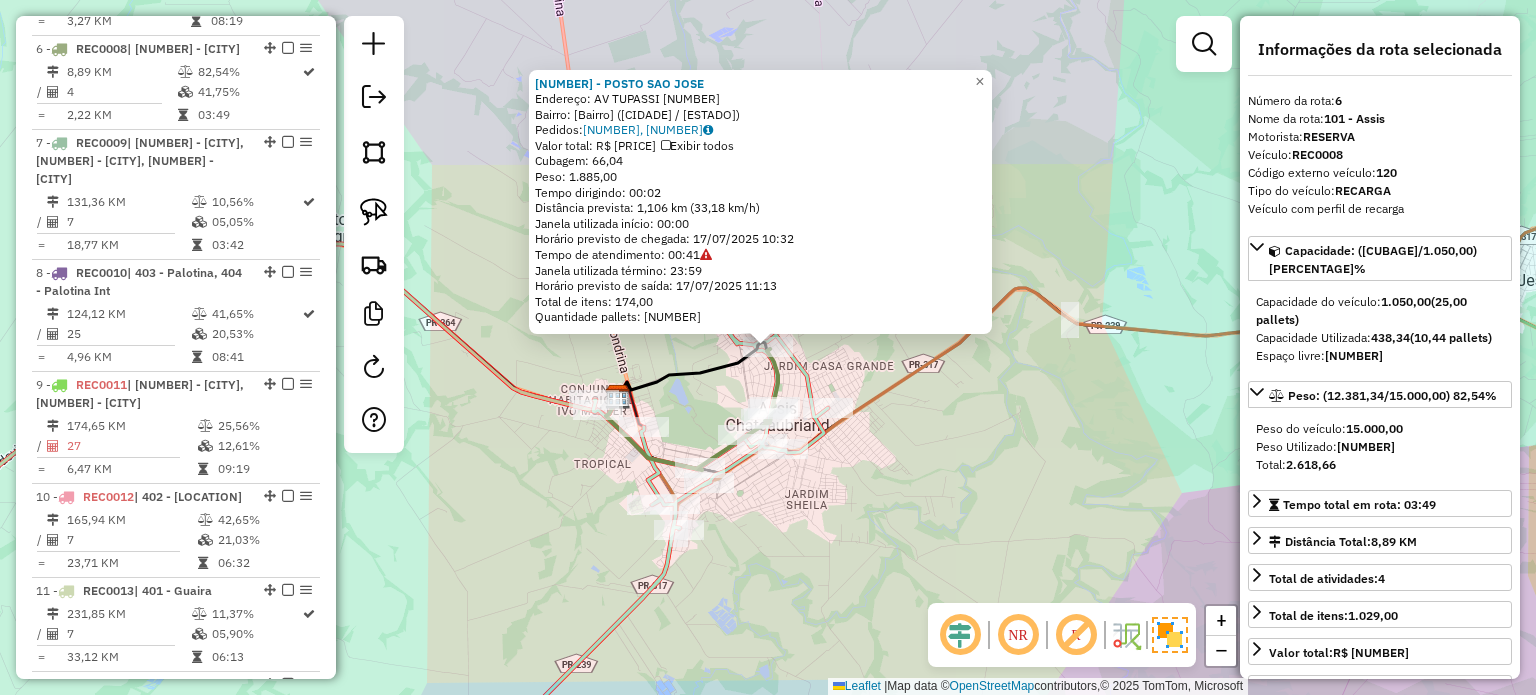 click on "[NUMBER] - [NAME] Endereço: AV TUPASSI [NUMBER] Bairro: JARDIM AMERICA ([STATE] / [STATE]) Pedidos: [NUMBER], [NUMBER] Valor total: R$ [PRICE] Exibir todos Cubagem: [NUMBER] Peso: [NUMBER] Tempo dirigindo: [TIME] Distância prevista: [NUMBER] km ([NUMBER] km/h) Janela utilizada início: [TIME] Horário previsto de chegada: [DATE] [TIME] Tempo de atendimento: [TIME] Janela utilizada término: [TIME] Horário previsto de saída: [DATE] [TIME] Total de itens: [NUMBER] Quantidade pallets: [NUMBER] × Janela de atendimento Grade de atendimento Capacidade Transportadoras Veículos Cliente Pedidos Rotas Selecione os dias de semana para filtrar as janelas de atendimento Seg Ter Qua Qui Sex Sáb Dom Informe o período da janela de atendimento: De: Até: Filtrar exatamente a janela do cliente Considerar janela de atendimento padrão Selecione os dias de semana para filtrar as grades de atendimento Seg Ter Qua Qui Sex Sáb Dom Peso mínimo: Peso máximo: +" 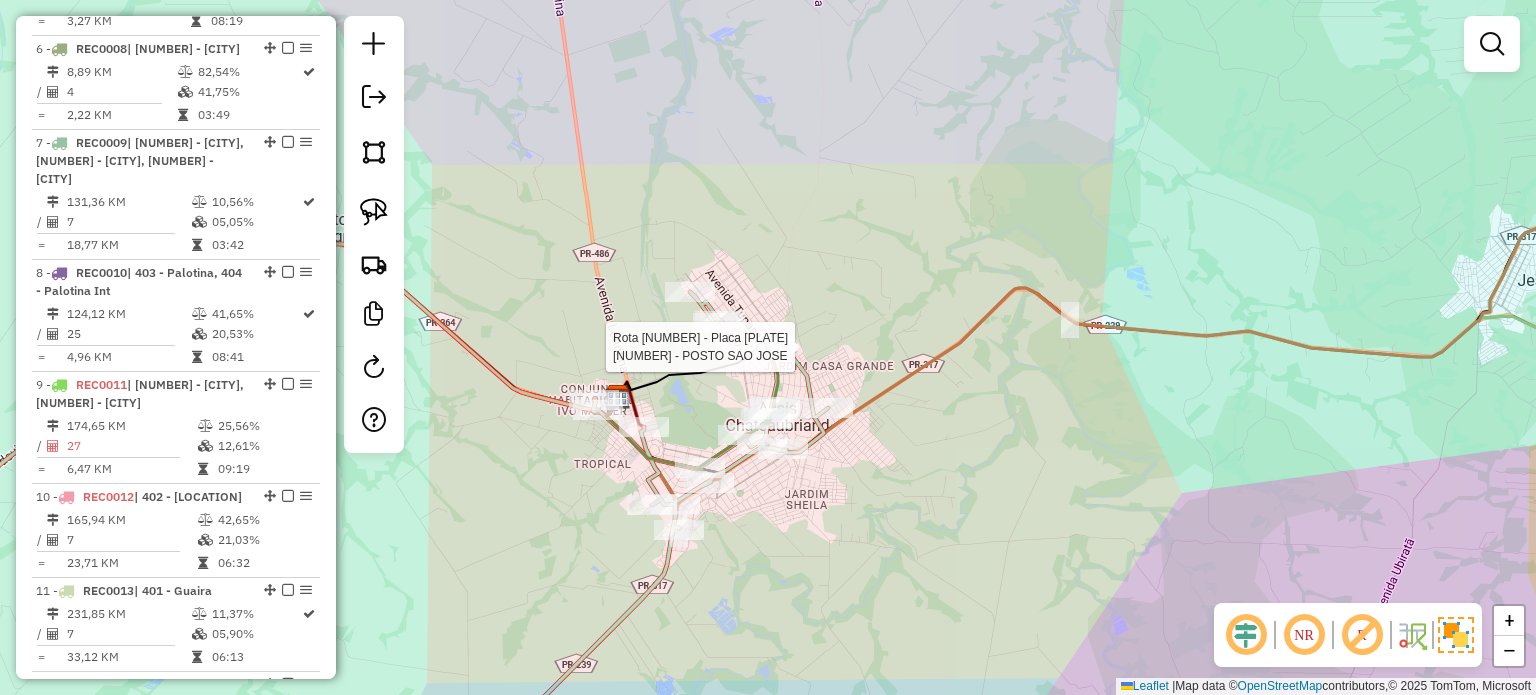 select on "*********" 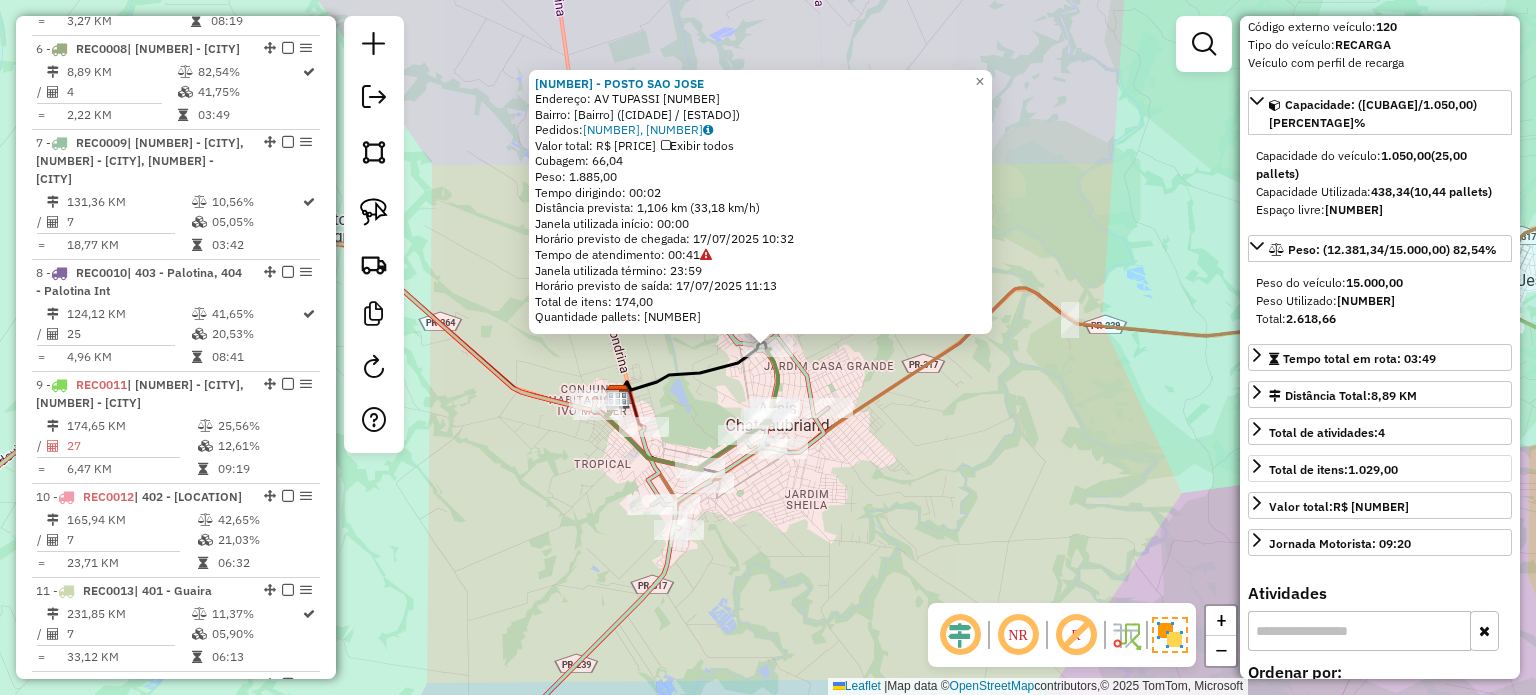 scroll, scrollTop: 400, scrollLeft: 0, axis: vertical 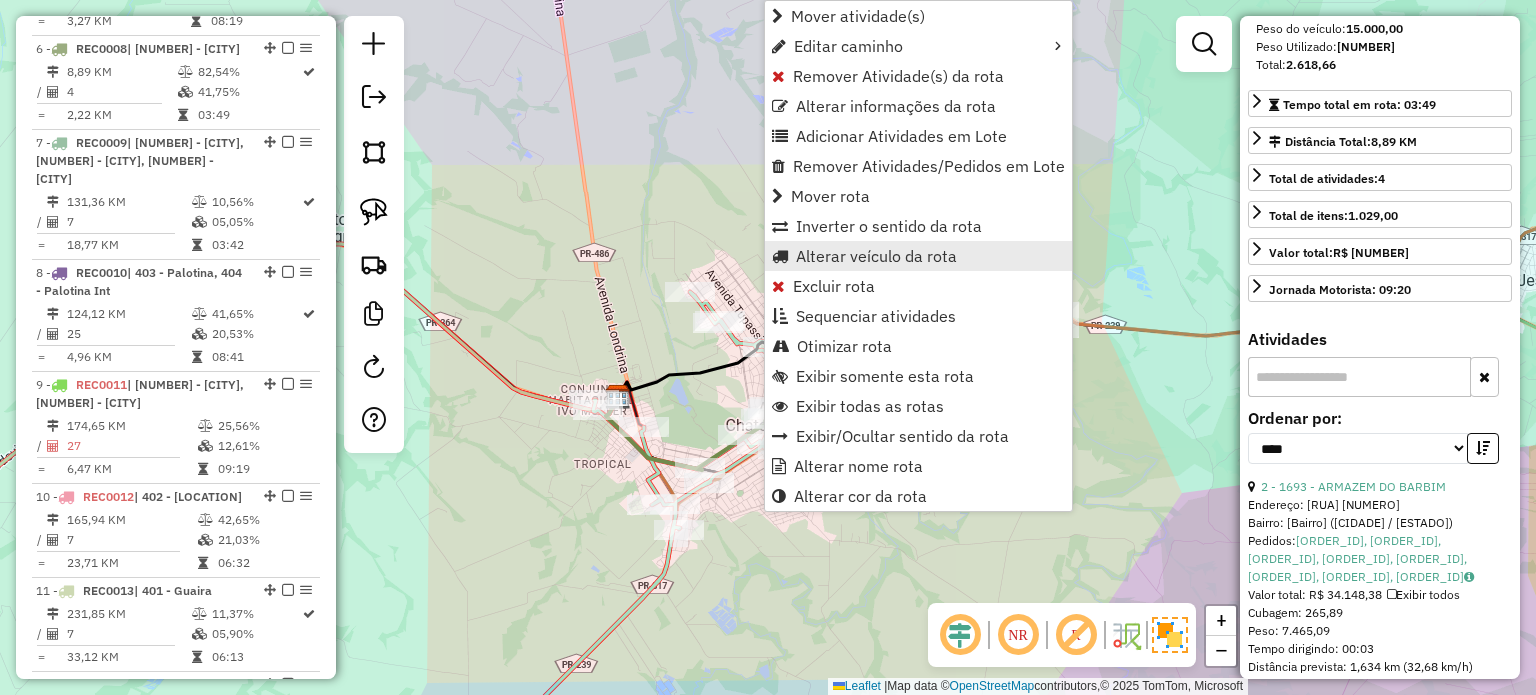 click on "Alterar veículo da rota" at bounding box center (876, 256) 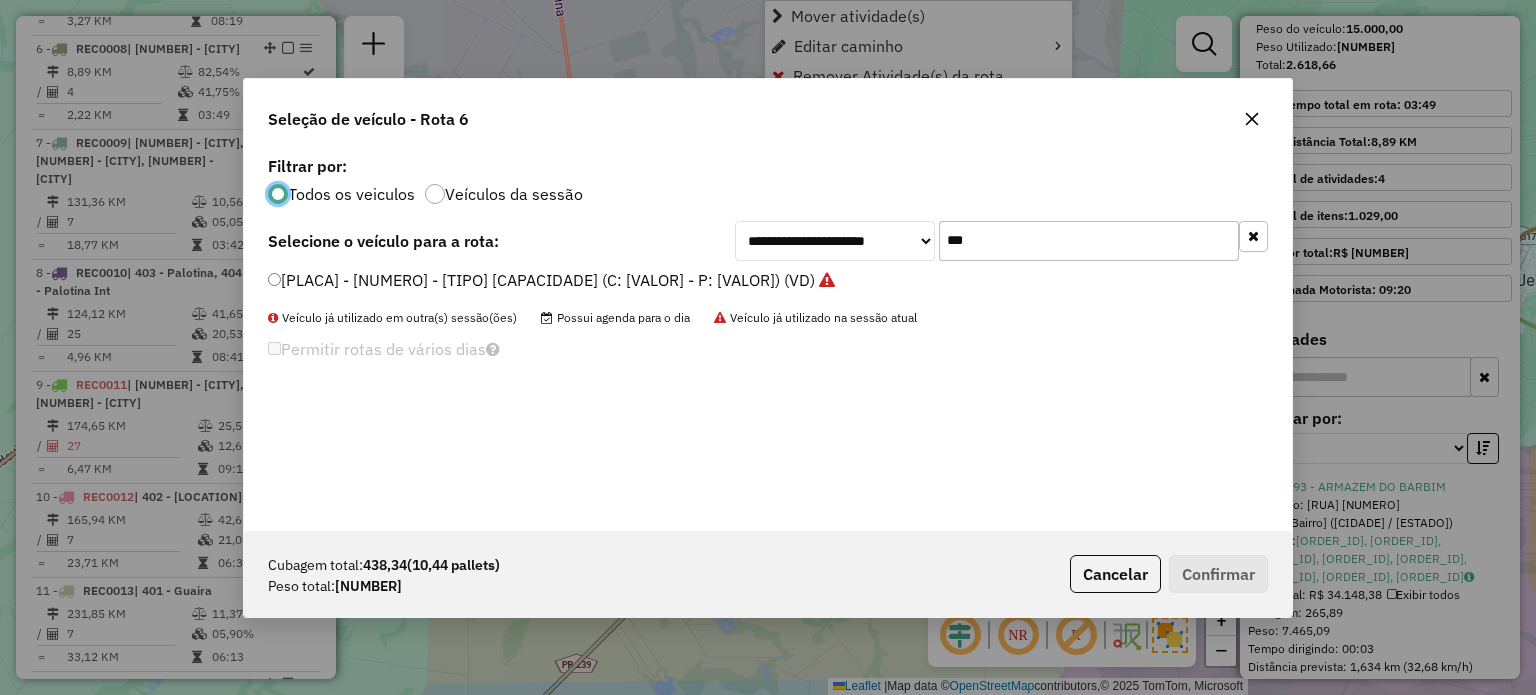 scroll, scrollTop: 10, scrollLeft: 6, axis: both 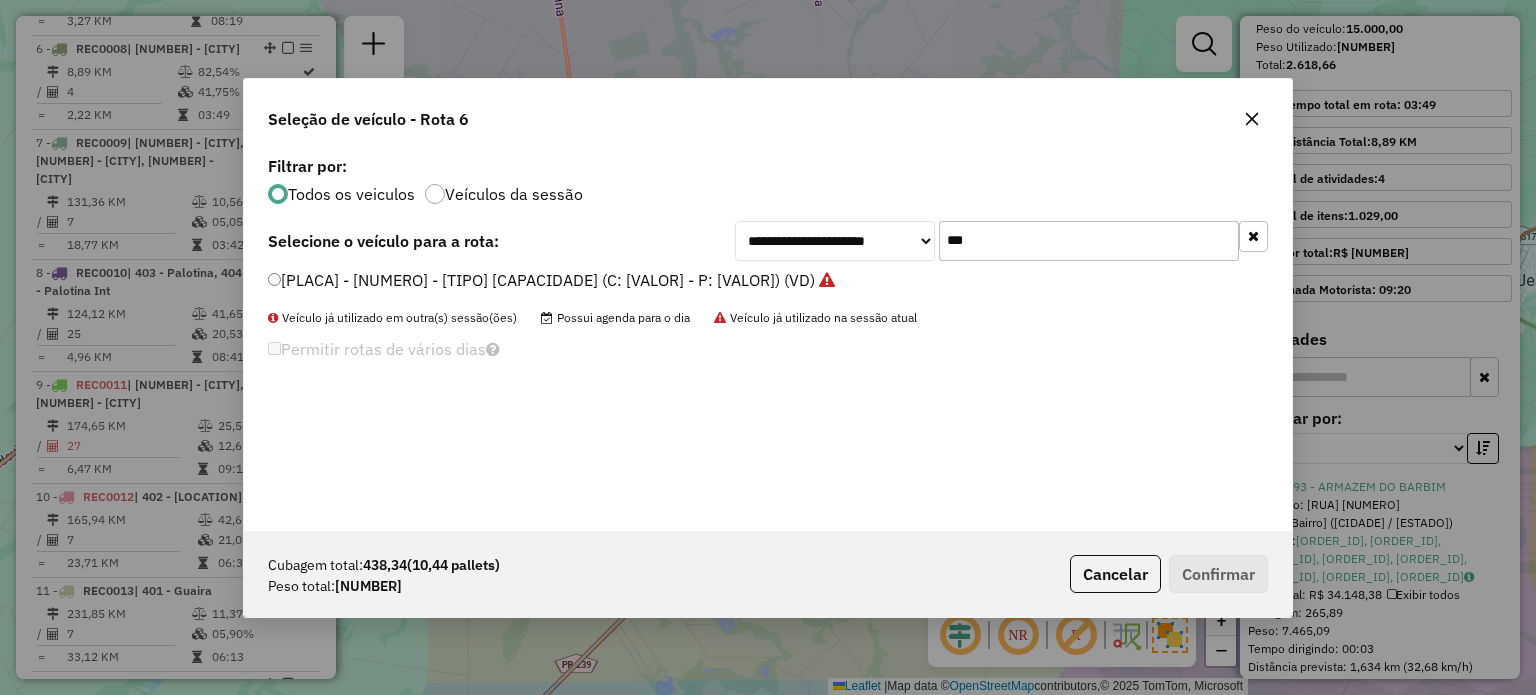 drag, startPoint x: 980, startPoint y: 246, endPoint x: 915, endPoint y: 248, distance: 65.03076 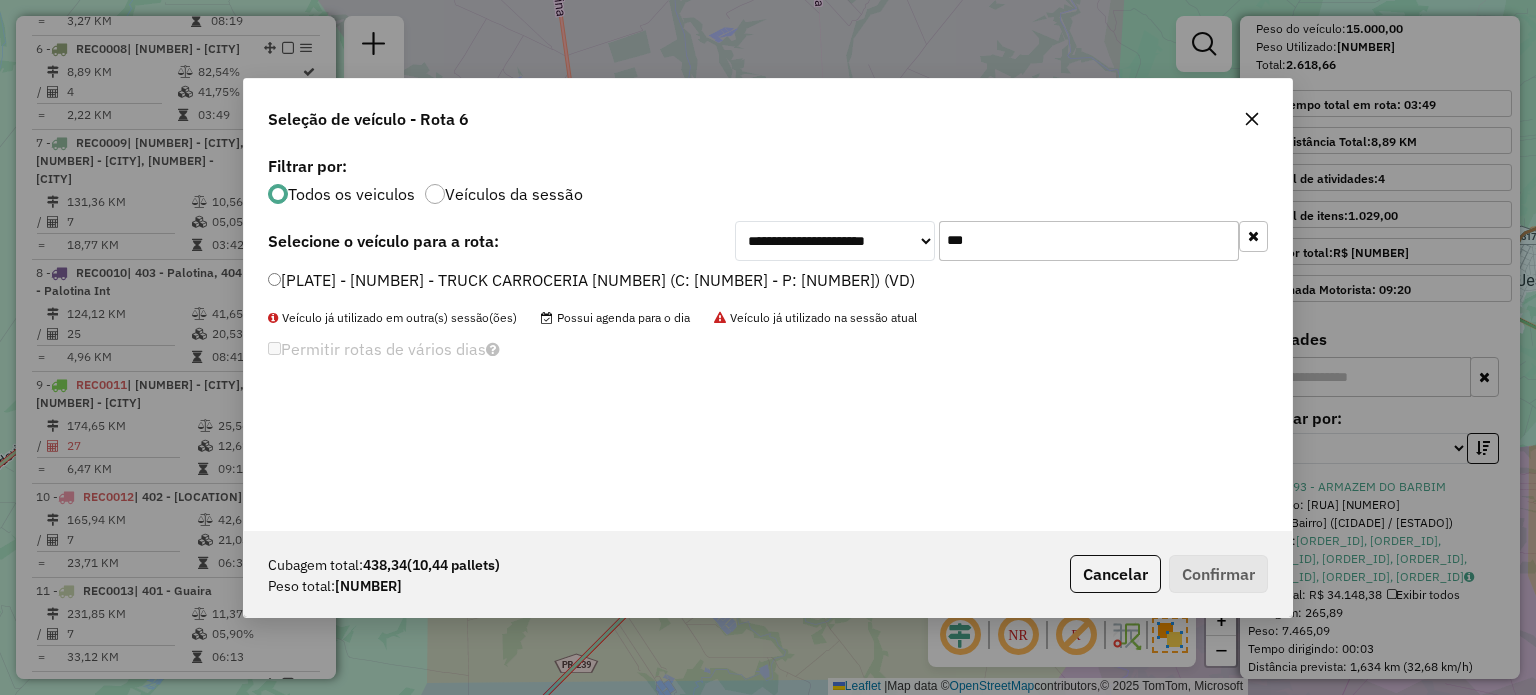 type on "***" 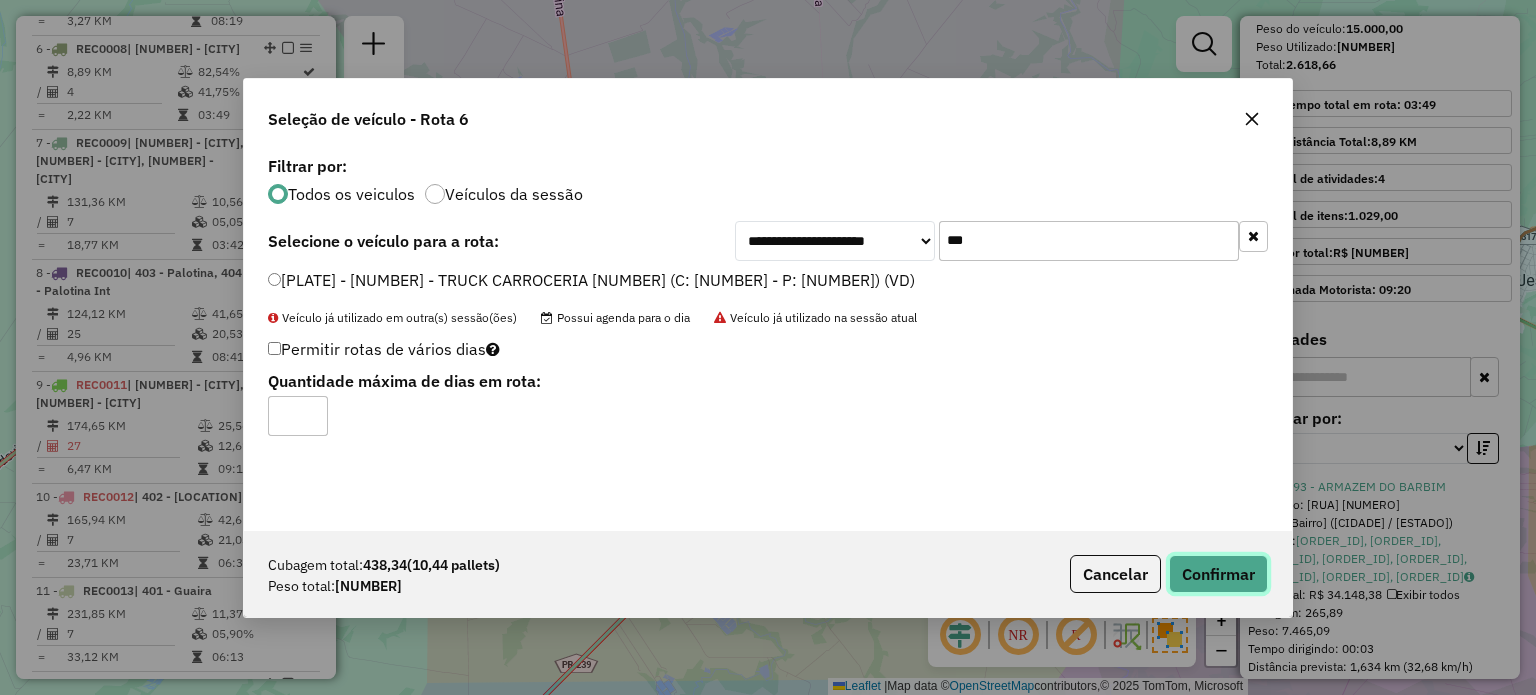 click on "Confirmar" 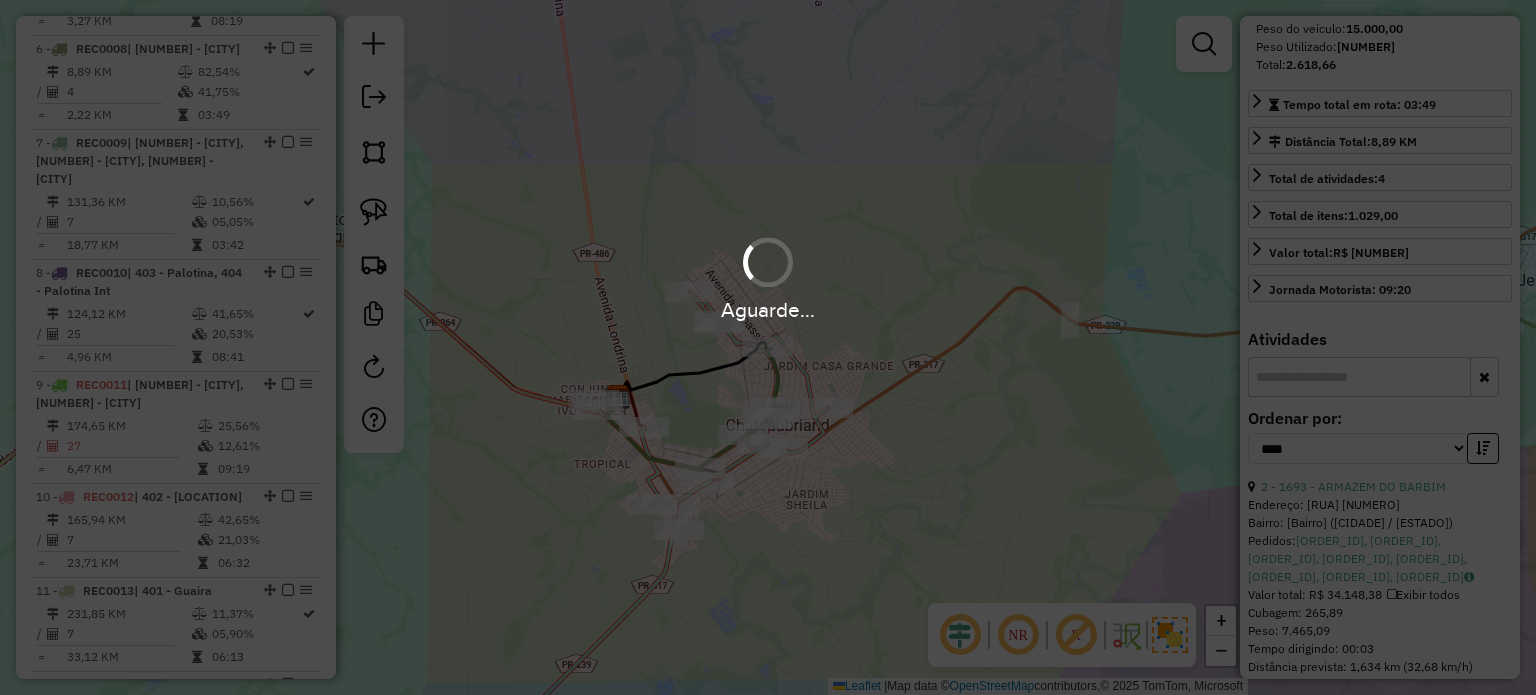 scroll, scrollTop: 364, scrollLeft: 0, axis: vertical 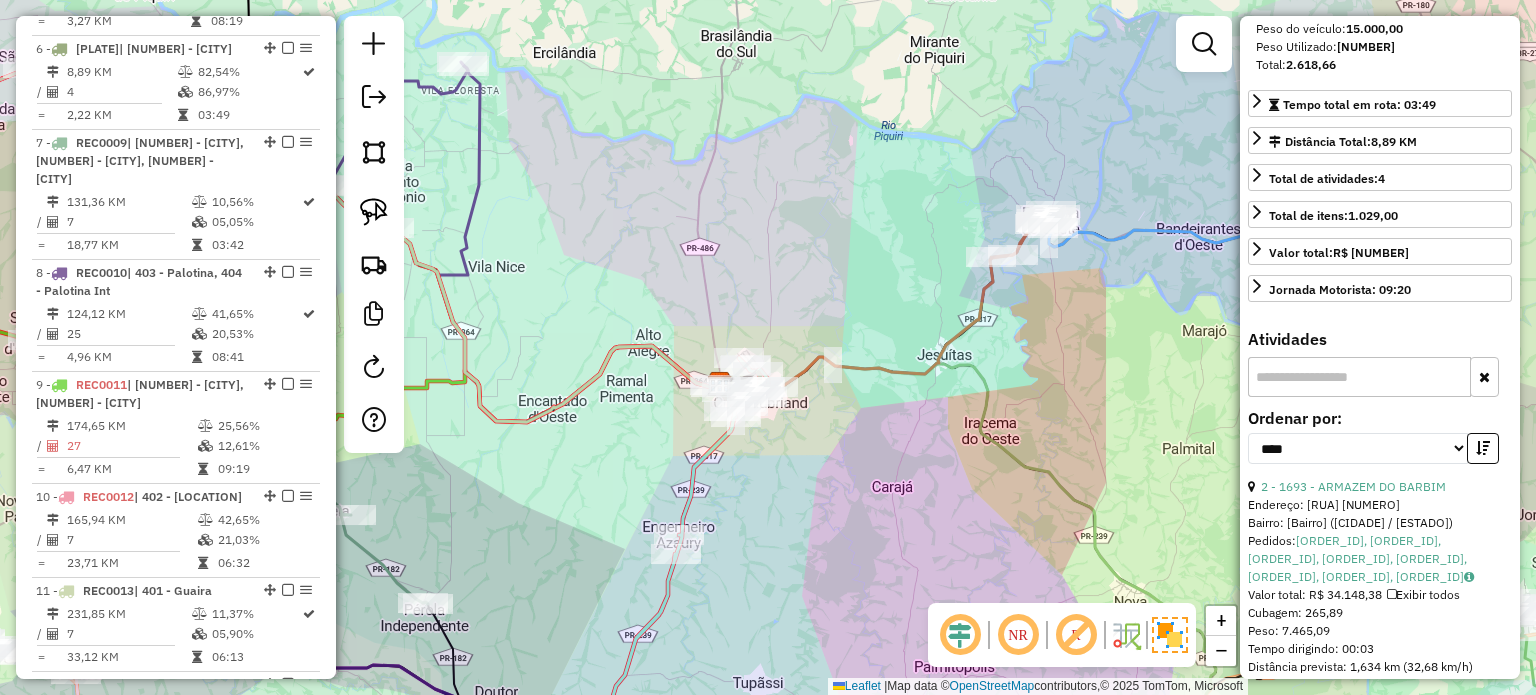 drag, startPoint x: 752, startPoint y: 564, endPoint x: 844, endPoint y: 395, distance: 192.41881 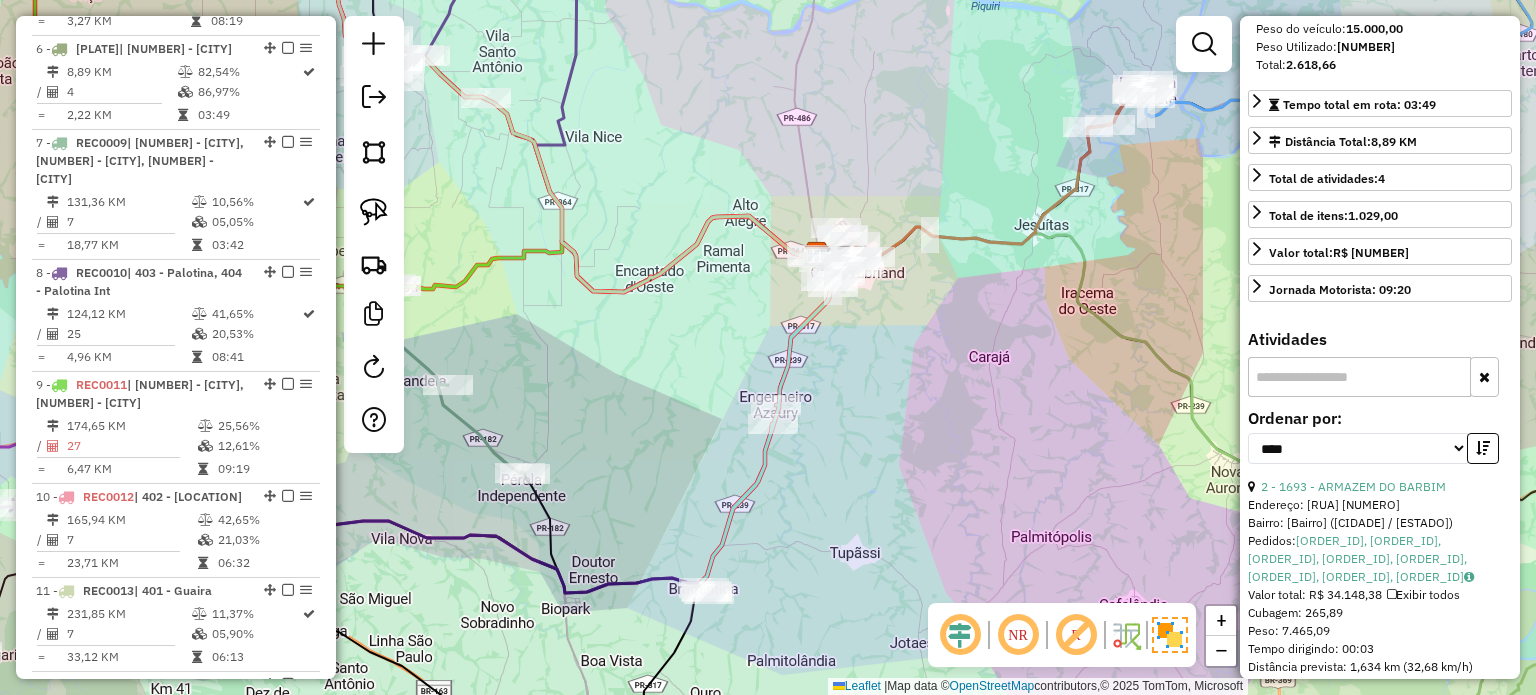 drag, startPoint x: 607, startPoint y: 438, endPoint x: 860, endPoint y: 305, distance: 285.8286 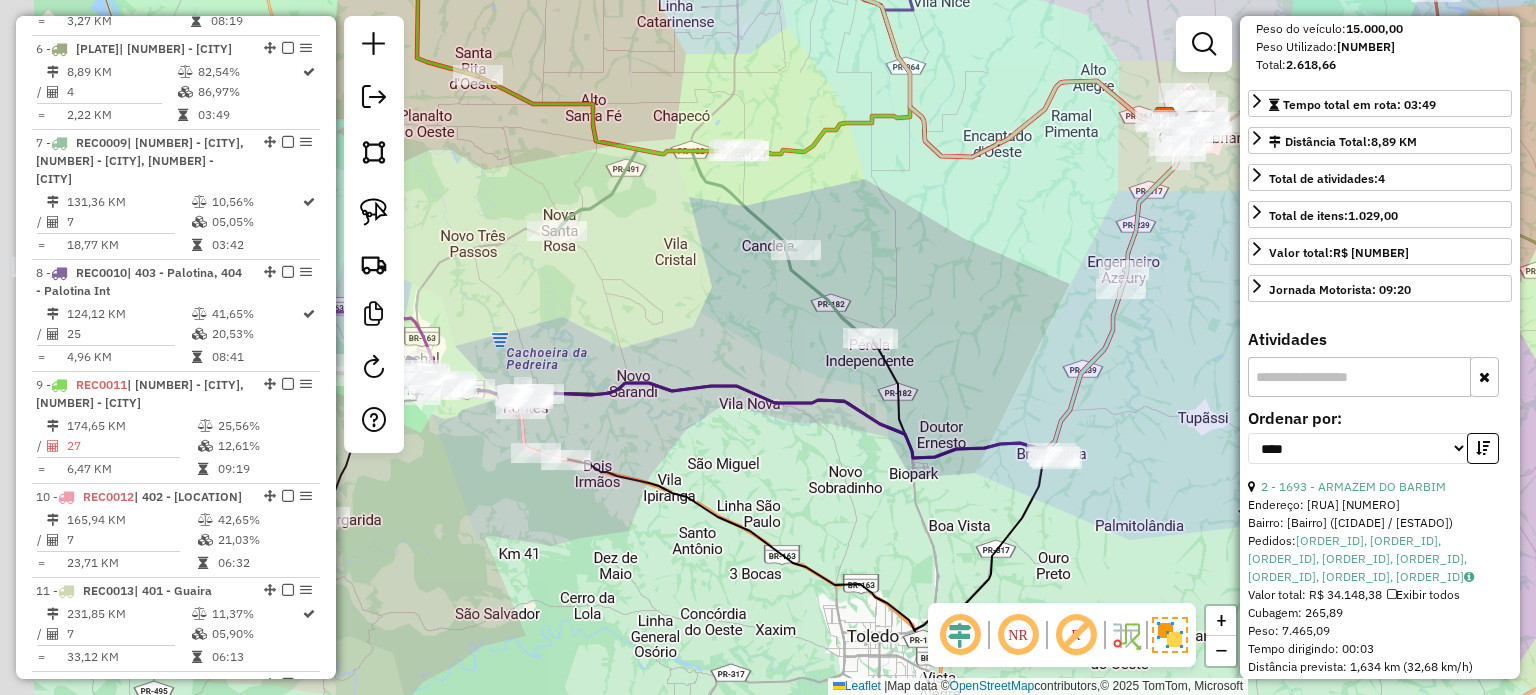 drag, startPoint x: 964, startPoint y: 336, endPoint x: 916, endPoint y: 370, distance: 58.821766 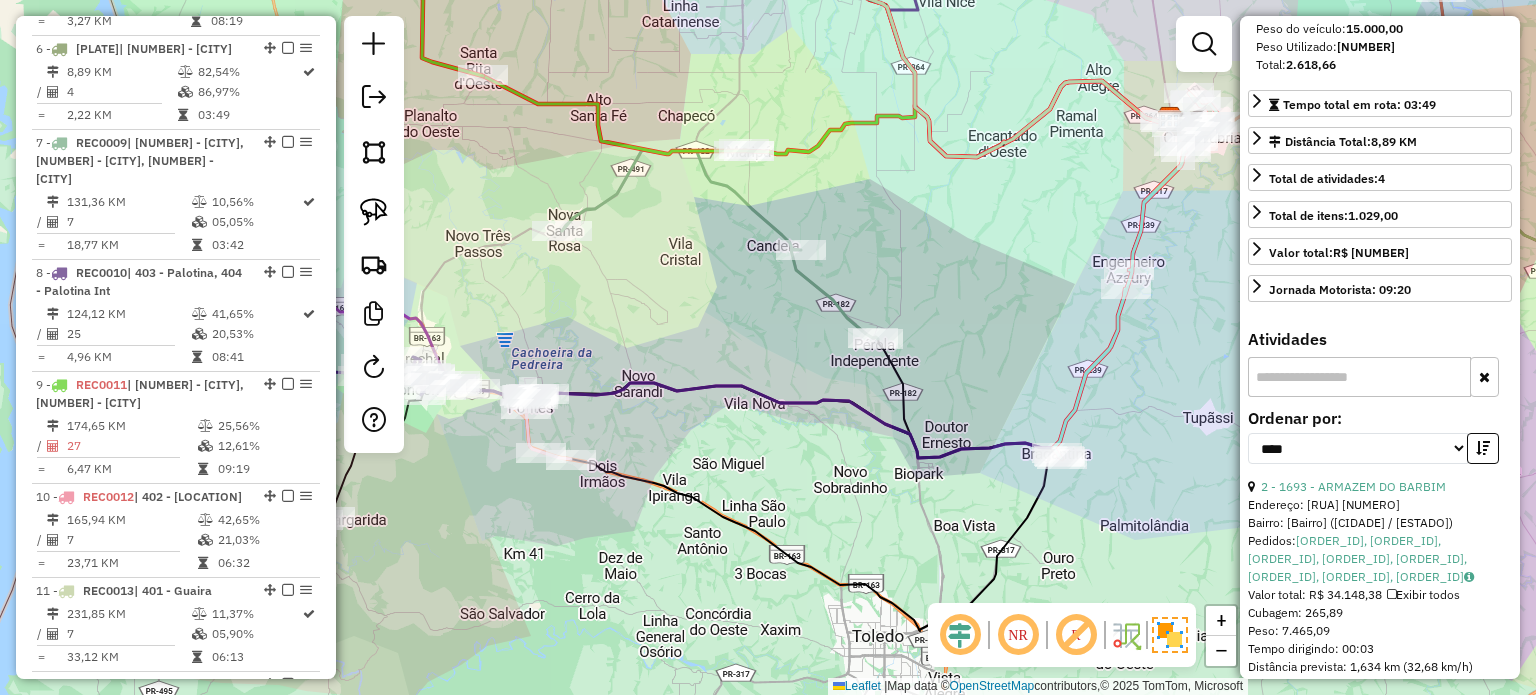 click on "Janela de atendimento Grade de atendimento Capacidade Transportadoras Veículos Cliente Pedidos  Rotas Selecione os dias de semana para filtrar as janelas de atendimento  Seg   Ter   Qua   Qui   Sex   Sáb   Dom  Informe o período da janela de atendimento: De: Até:  Filtrar exatamente a janela do cliente  Considerar janela de atendimento padrão  Selecione os dias de semana para filtrar as grades de atendimento  Seg   Ter   Qua   Qui   Sex   Sáb   Dom   Considerar clientes sem dia de atendimento cadastrado  Clientes fora do dia de atendimento selecionado Filtrar as atividades entre os valores definidos abaixo:  Peso mínimo:   Peso máximo:   Cubagem mínima:   Cubagem máxima:   De:   Até:  Filtrar as atividades entre o tempo de atendimento definido abaixo:  De:   Até:   Considerar capacidade total dos clientes não roteirizados Transportadora: Selecione um ou mais itens Tipo de veículo: Selecione um ou mais itens Veículo: Selecione um ou mais itens Motorista: Selecione um ou mais itens Nome: Rótulo:" 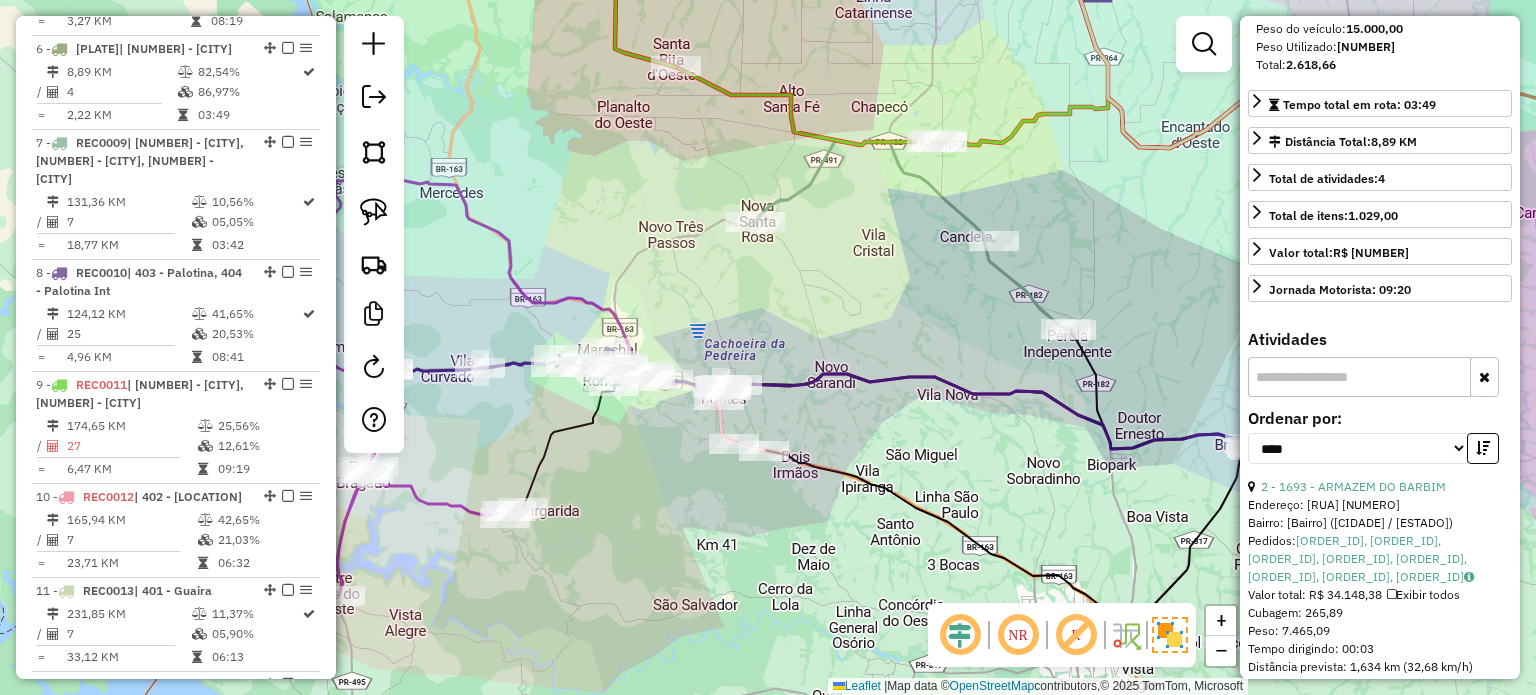 drag, startPoint x: 784, startPoint y: 435, endPoint x: 881, endPoint y: 422, distance: 97.867256 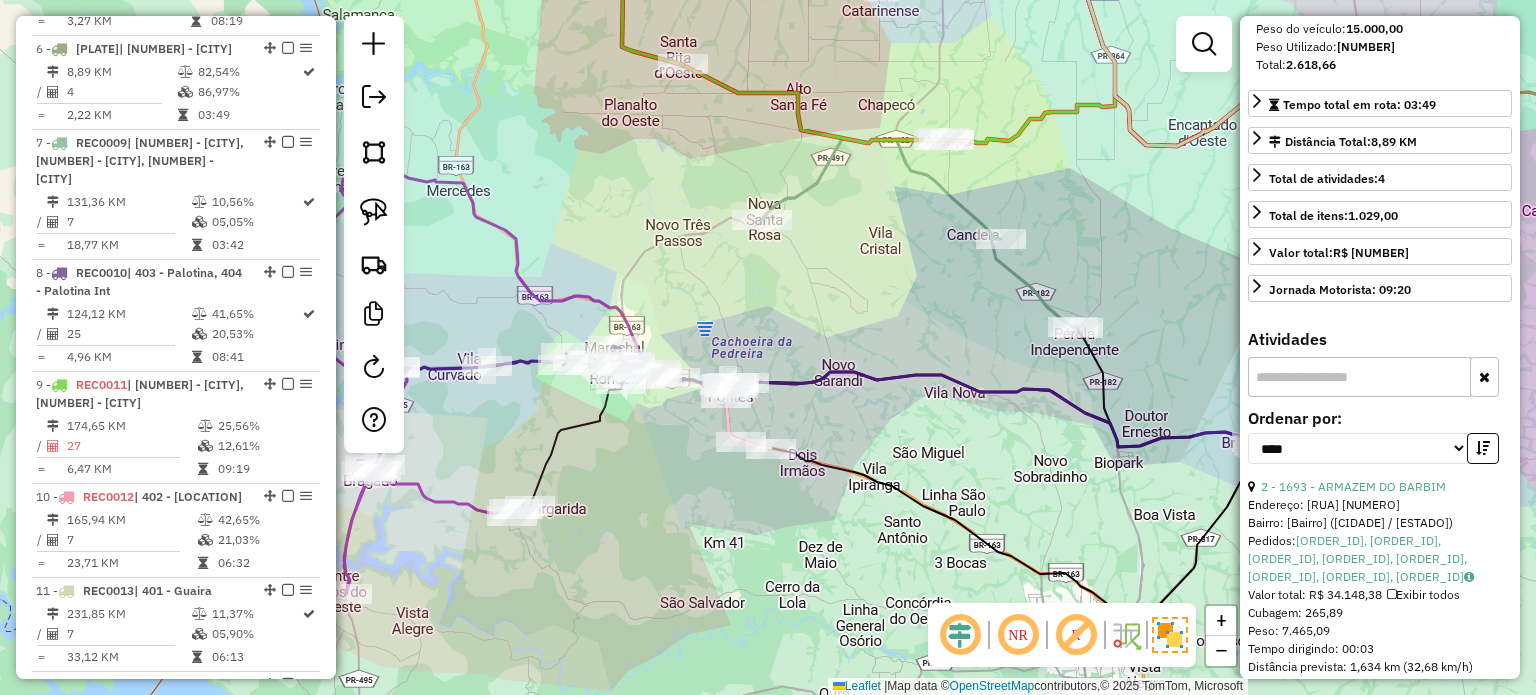 click on "Janela de atendimento Grade de atendimento Capacidade Transportadoras Veículos Cliente Pedidos  Rotas Selecione os dias de semana para filtrar as janelas de atendimento  Seg   Ter   Qua   Qui   Sex   Sáb   Dom  Informe o período da janela de atendimento: De: Até:  Filtrar exatamente a janela do cliente  Considerar janela de atendimento padrão  Selecione os dias de semana para filtrar as grades de atendimento  Seg   Ter   Qua   Qui   Sex   Sáb   Dom   Considerar clientes sem dia de atendimento cadastrado  Clientes fora do dia de atendimento selecionado Filtrar as atividades entre os valores definidos abaixo:  Peso mínimo:   Peso máximo:   Cubagem mínima:   Cubagem máxima:   De:   Até:  Filtrar as atividades entre o tempo de atendimento definido abaixo:  De:   Até:   Considerar capacidade total dos clientes não roteirizados Transportadora: Selecione um ou mais itens Tipo de veículo: Selecione um ou mais itens Veículo: Selecione um ou mais itens Motorista: Selecione um ou mais itens Nome: Rótulo:" 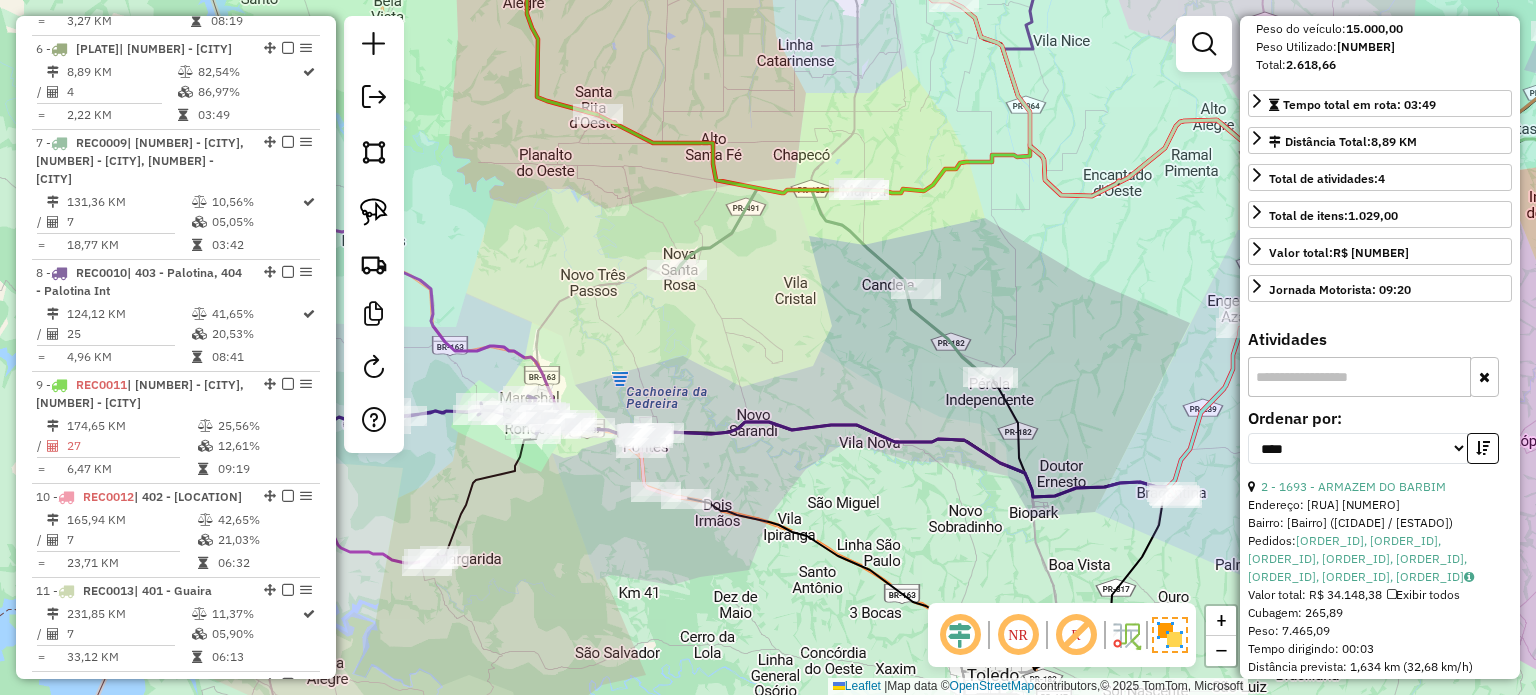 drag, startPoint x: 859, startPoint y: 387, endPoint x: 789, endPoint y: 411, distance: 74 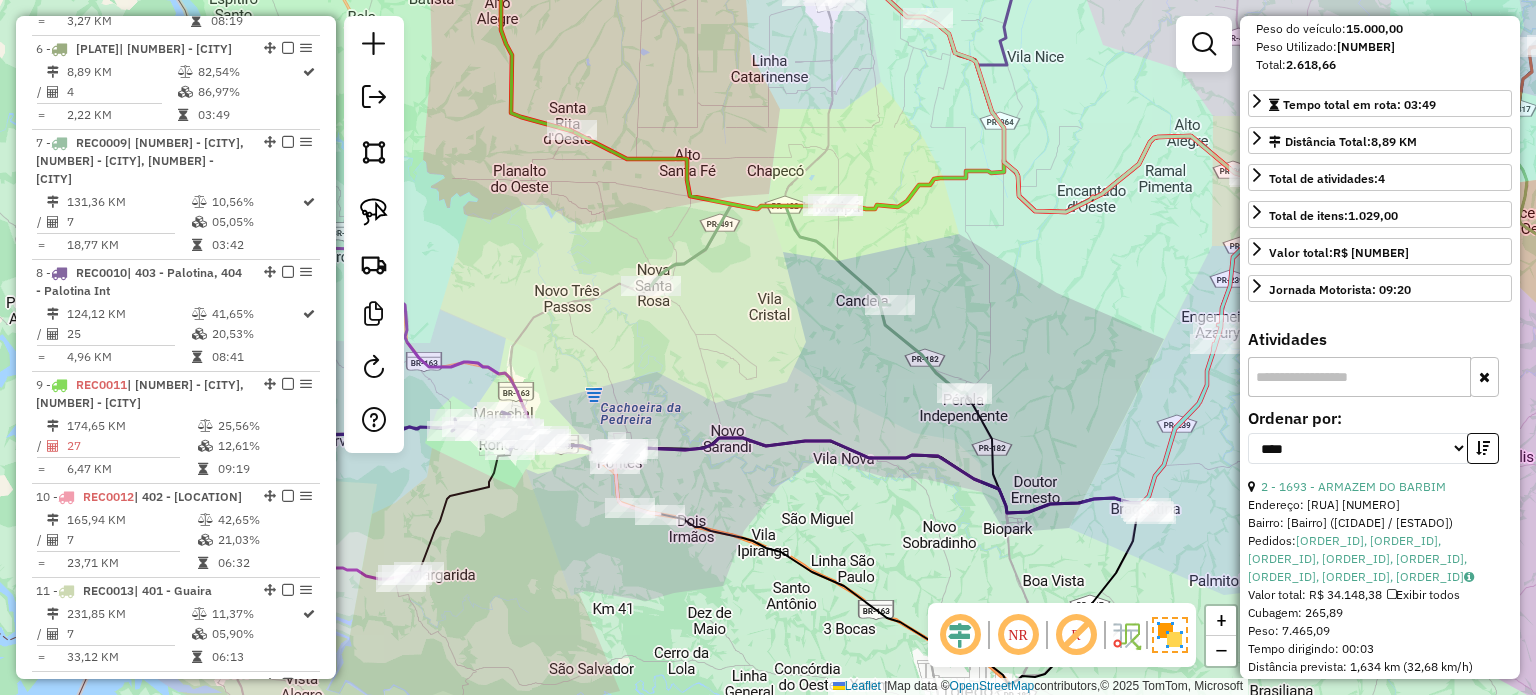 drag, startPoint x: 936, startPoint y: 267, endPoint x: 884, endPoint y: 267, distance: 52 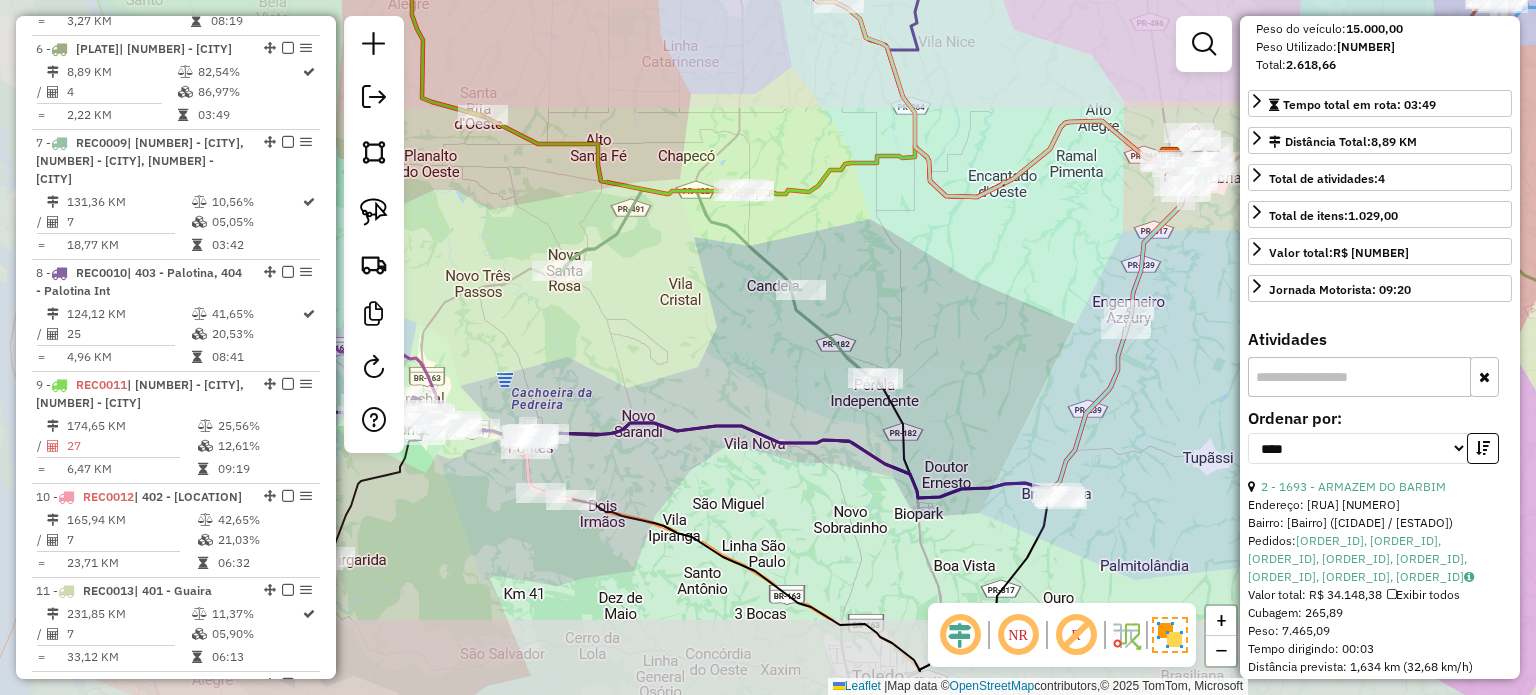 drag, startPoint x: 722, startPoint y: 340, endPoint x: 808, endPoint y: 383, distance: 96.150925 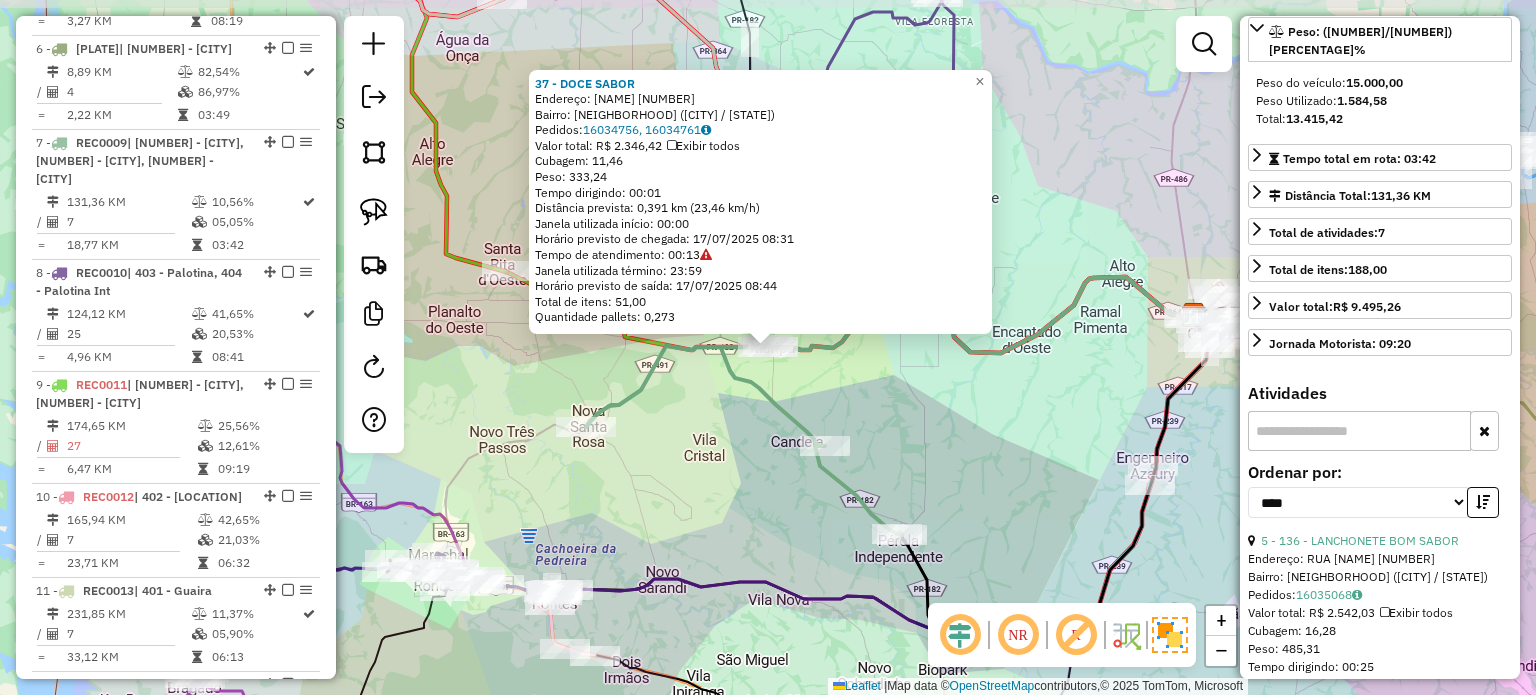 scroll, scrollTop: 382, scrollLeft: 0, axis: vertical 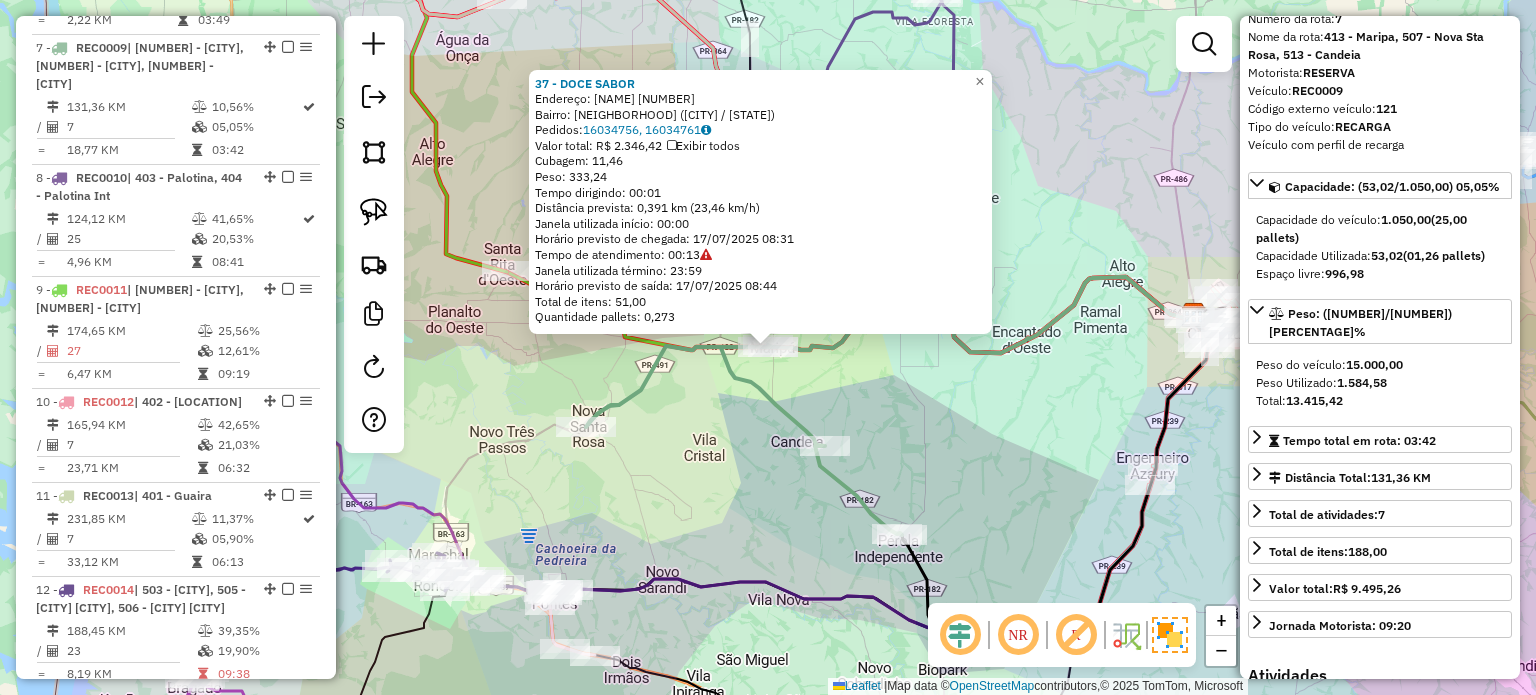 click on "37 - DOCE SABOR  Endereço:  FARRAPOS 914   Bairro: CENTRO (MARIPA / PR)   Pedidos:  16034756, 16034761   Valor total: R$ 2.346,42   Exibir todos   Cubagem: 11,46  Peso: 333,24  Tempo dirigindo: 00:01   Distância prevista: 0,391 km (23,46 km/h)   Janela utilizada início: 00:00   Horário previsto de chegada: 17/07/2025 08:31   Tempo de atendimento: 00:13   Janela utilizada término: 23:59   Horário previsto de saída: 17/07/2025 08:44   Total de itens: 51,00   Quantidade pallets: 0,273  × Janela de atendimento Grade de atendimento Capacidade Transportadoras Veículos Cliente Pedidos  Rotas Selecione os dias de semana para filtrar as janelas de atendimento  Seg   Ter   Qua   Qui   Sex   Sáb   Dom  Informe o período da janela de atendimento: De: Até:  Filtrar exatamente a janela do cliente  Considerar janela de atendimento padrão  Selecione os dias de semana para filtrar as grades de atendimento  Seg   Ter   Qua   Qui   Sex   Sáb   Dom   Considerar clientes sem dia de atendimento cadastrado  De:   De:" 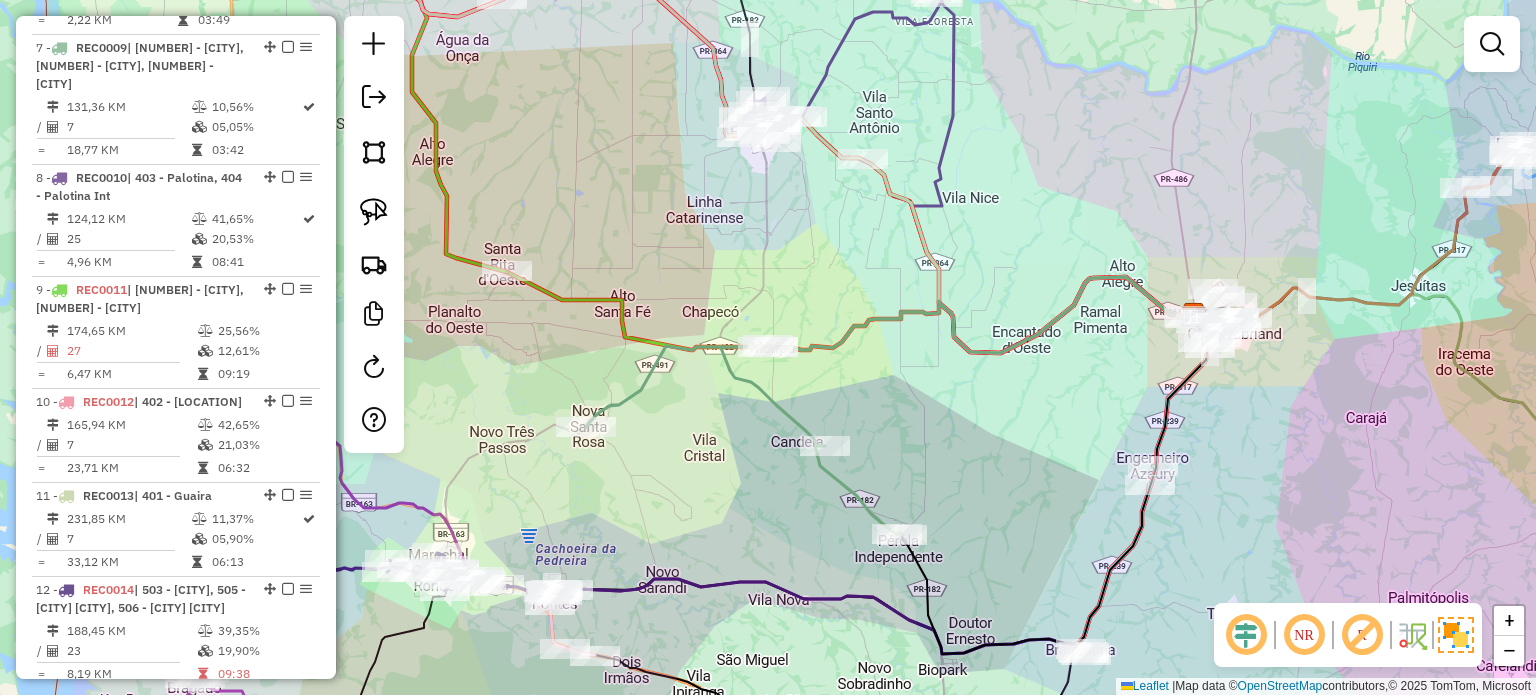 drag, startPoint x: 932, startPoint y: 411, endPoint x: 981, endPoint y: 358, distance: 72.18033 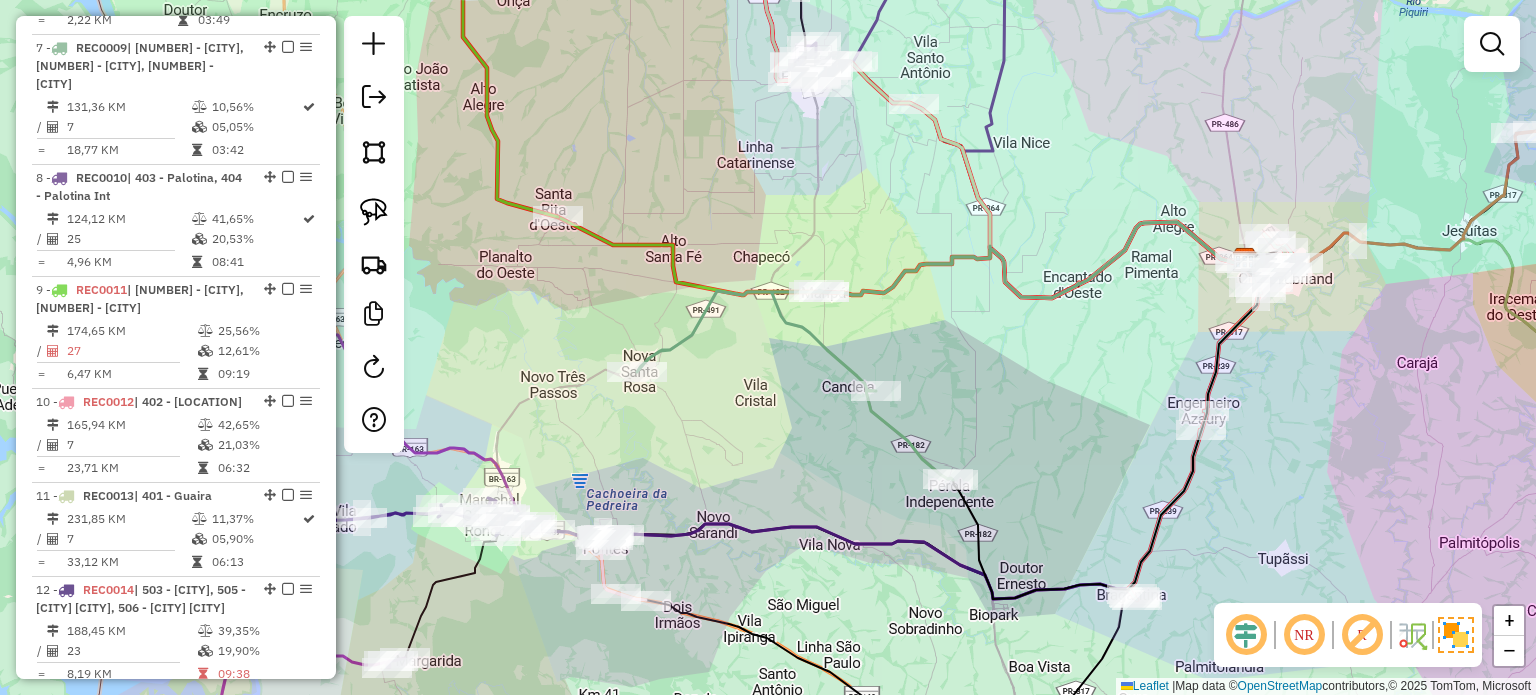 click on "Janela de atendimento Grade de atendimento Capacidade Transportadoras Veículos Cliente Pedidos  Rotas Selecione os dias de semana para filtrar as janelas de atendimento  Seg   Ter   Qua   Qui   Sex   Sáb   Dom  Informe o período da janela de atendimento: De: Até:  Filtrar exatamente a janela do cliente  Considerar janela de atendimento padrão  Selecione os dias de semana para filtrar as grades de atendimento  Seg   Ter   Qua   Qui   Sex   Sáb   Dom   Considerar clientes sem dia de atendimento cadastrado  Clientes fora do dia de atendimento selecionado Filtrar as atividades entre os valores definidos abaixo:  Peso mínimo:   Peso máximo:   Cubagem mínima:   Cubagem máxima:   De:   Até:  Filtrar as atividades entre o tempo de atendimento definido abaixo:  De:   Até:   Considerar capacidade total dos clientes não roteirizados Transportadora: Selecione um ou mais itens Tipo de veículo: Selecione um ou mais itens Veículo: Selecione um ou mais itens Motorista: Selecione um ou mais itens Nome: Rótulo:" 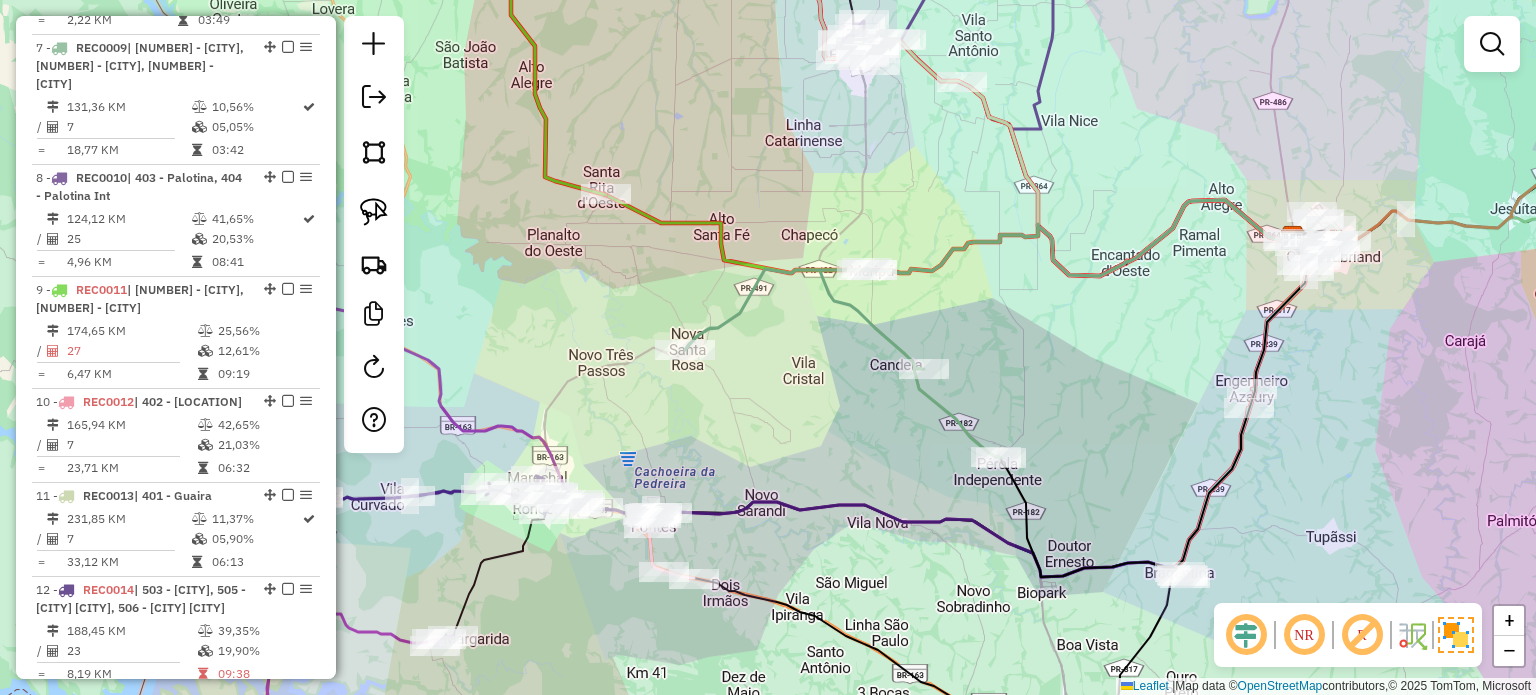 drag, startPoint x: 818, startPoint y: 381, endPoint x: 925, endPoint y: 382, distance: 107.00467 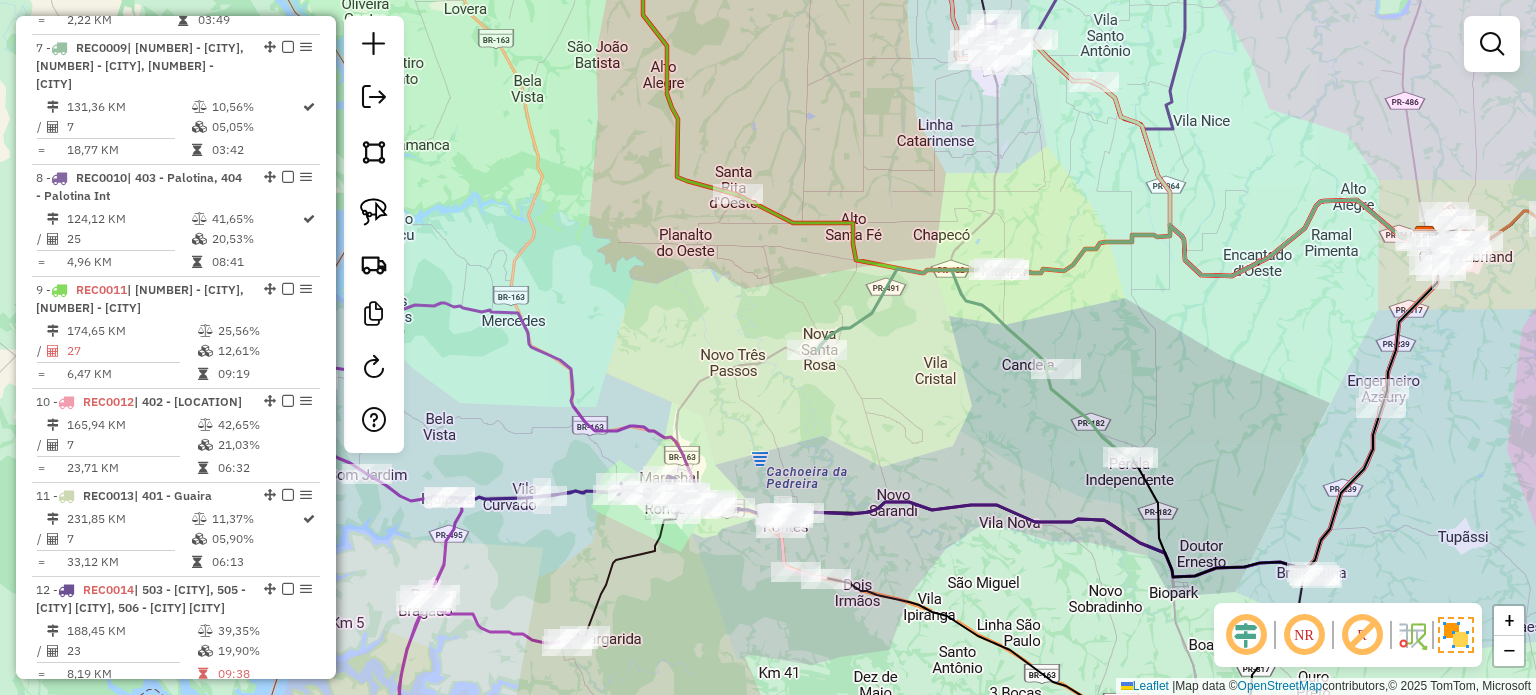 drag, startPoint x: 961, startPoint y: 431, endPoint x: 918, endPoint y: 402, distance: 51.86521 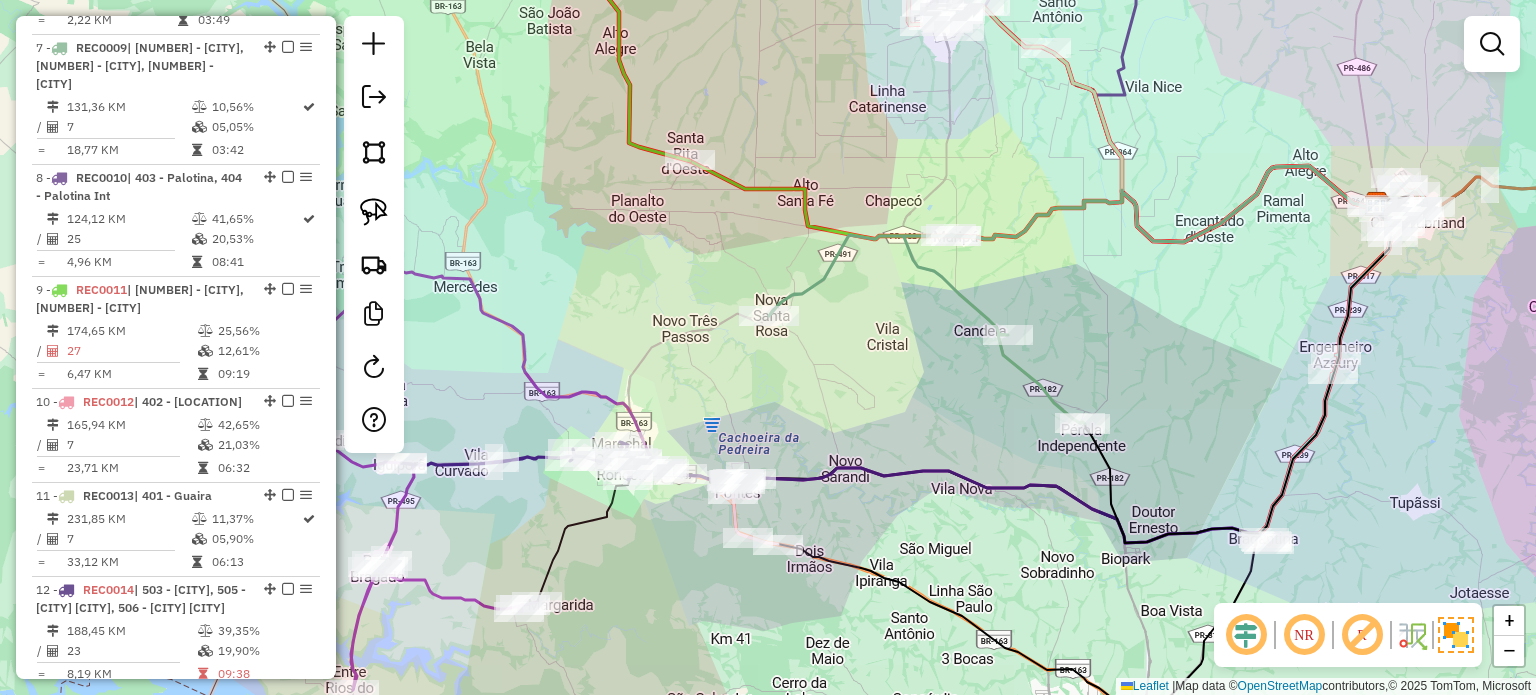 click on "Janela de atendimento Grade de atendimento Capacidade Transportadoras Veículos Cliente Pedidos  Rotas Selecione os dias de semana para filtrar as janelas de atendimento  Seg   Ter   Qua   Qui   Sex   Sáb   Dom  Informe o período da janela de atendimento: De: Até:  Filtrar exatamente a janela do cliente  Considerar janela de atendimento padrão  Selecione os dias de semana para filtrar as grades de atendimento  Seg   Ter   Qua   Qui   Sex   Sáb   Dom   Considerar clientes sem dia de atendimento cadastrado  Clientes fora do dia de atendimento selecionado Filtrar as atividades entre os valores definidos abaixo:  Peso mínimo:   Peso máximo:   Cubagem mínima:   Cubagem máxima:   De:   Até:  Filtrar as atividades entre o tempo de atendimento definido abaixo:  De:   Até:   Considerar capacidade total dos clientes não roteirizados Transportadora: Selecione um ou mais itens Tipo de veículo: Selecione um ou mais itens Veículo: Selecione um ou mais itens Motorista: Selecione um ou mais itens Nome: Rótulo:" 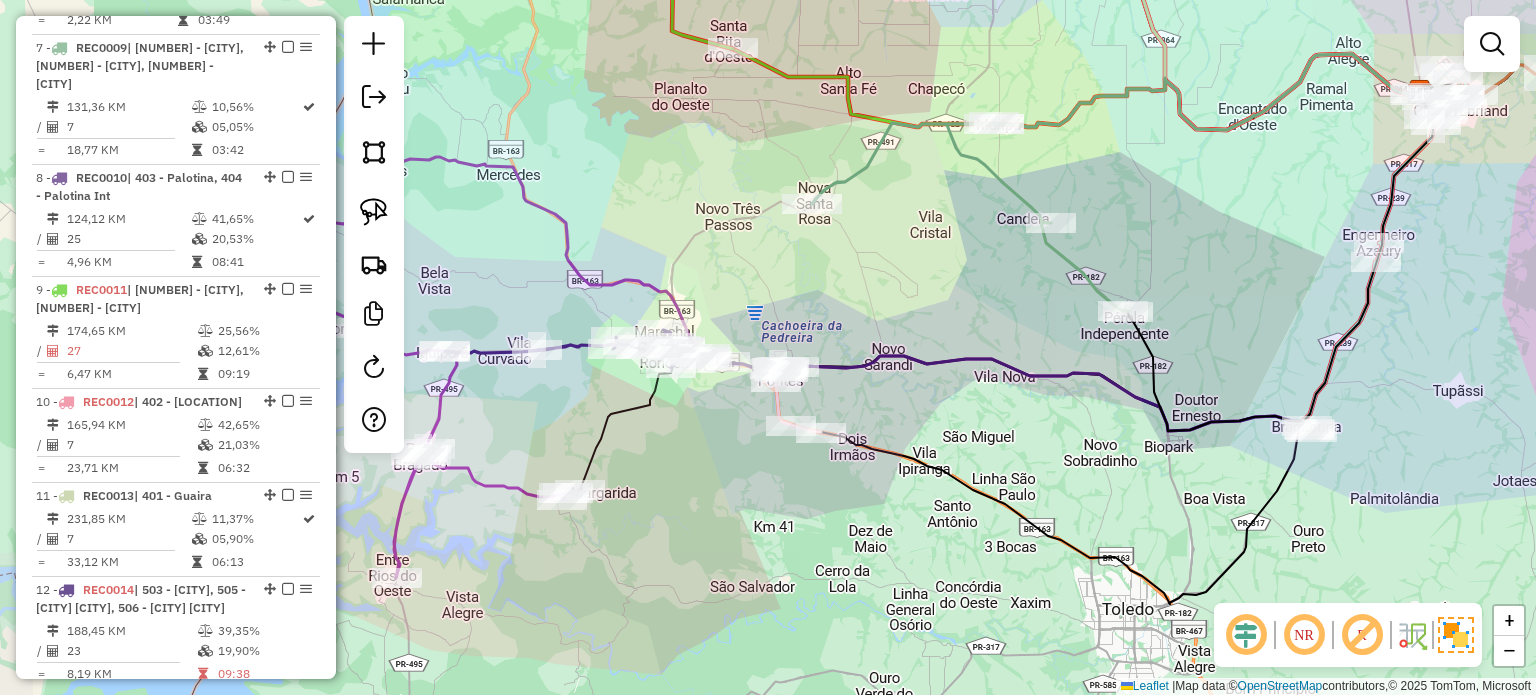 drag, startPoint x: 1000, startPoint y: 371, endPoint x: 1038, endPoint y: 401, distance: 48.414875 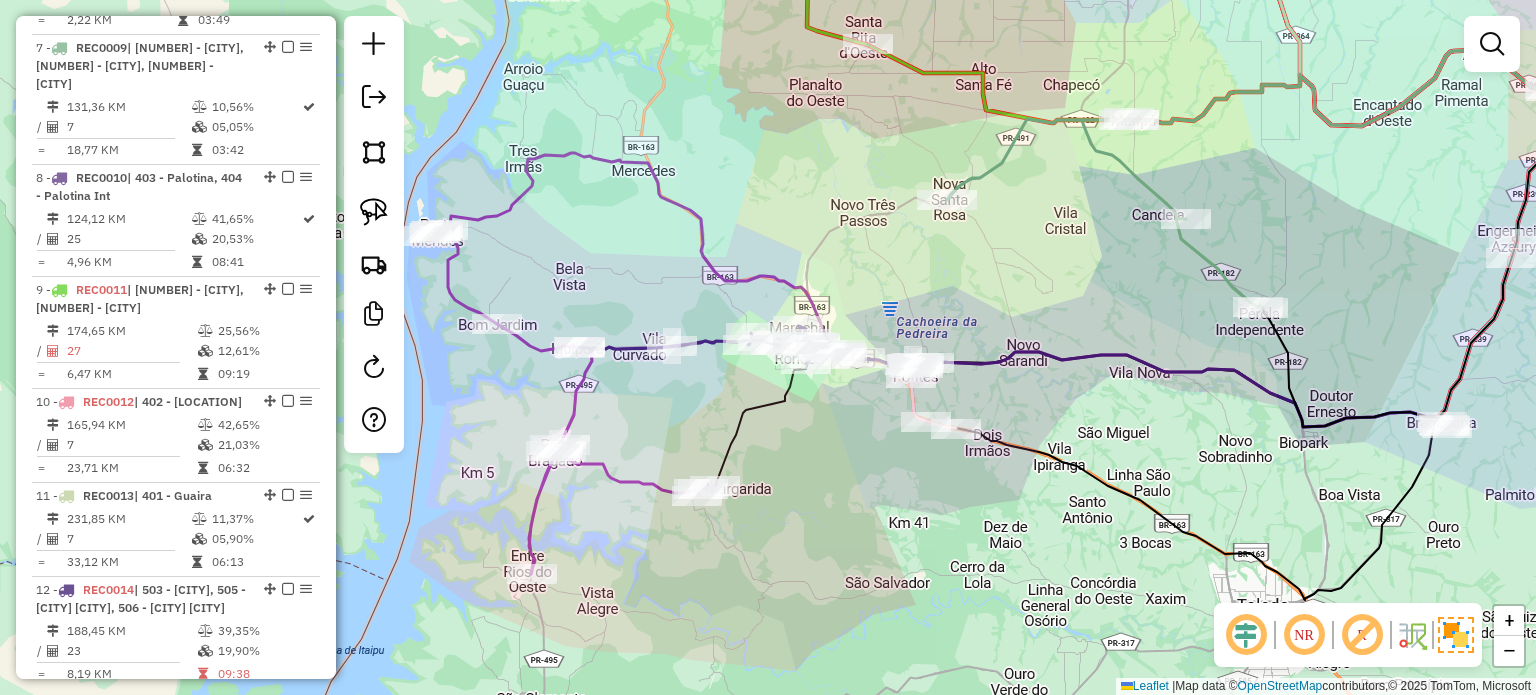 drag, startPoint x: 901, startPoint y: 548, endPoint x: 919, endPoint y: 556, distance: 19.697716 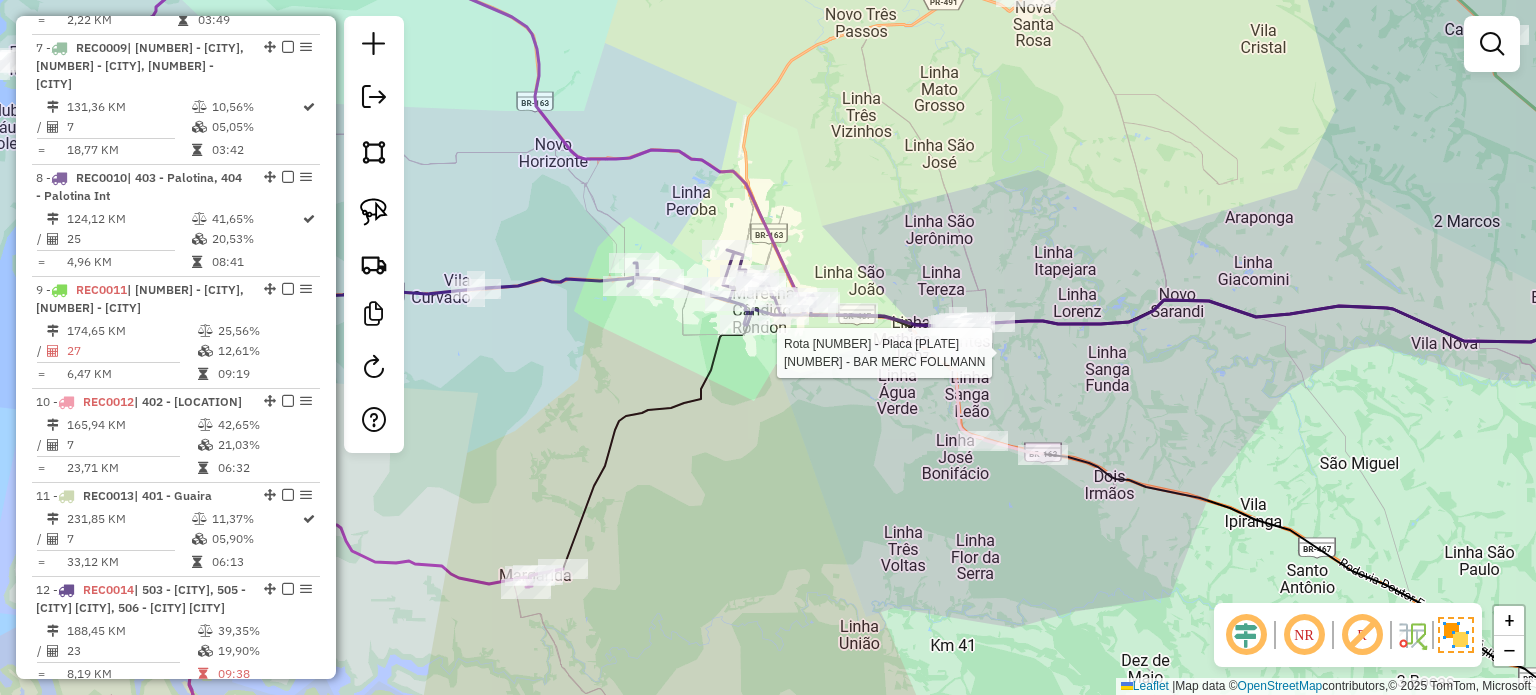 select on "*********" 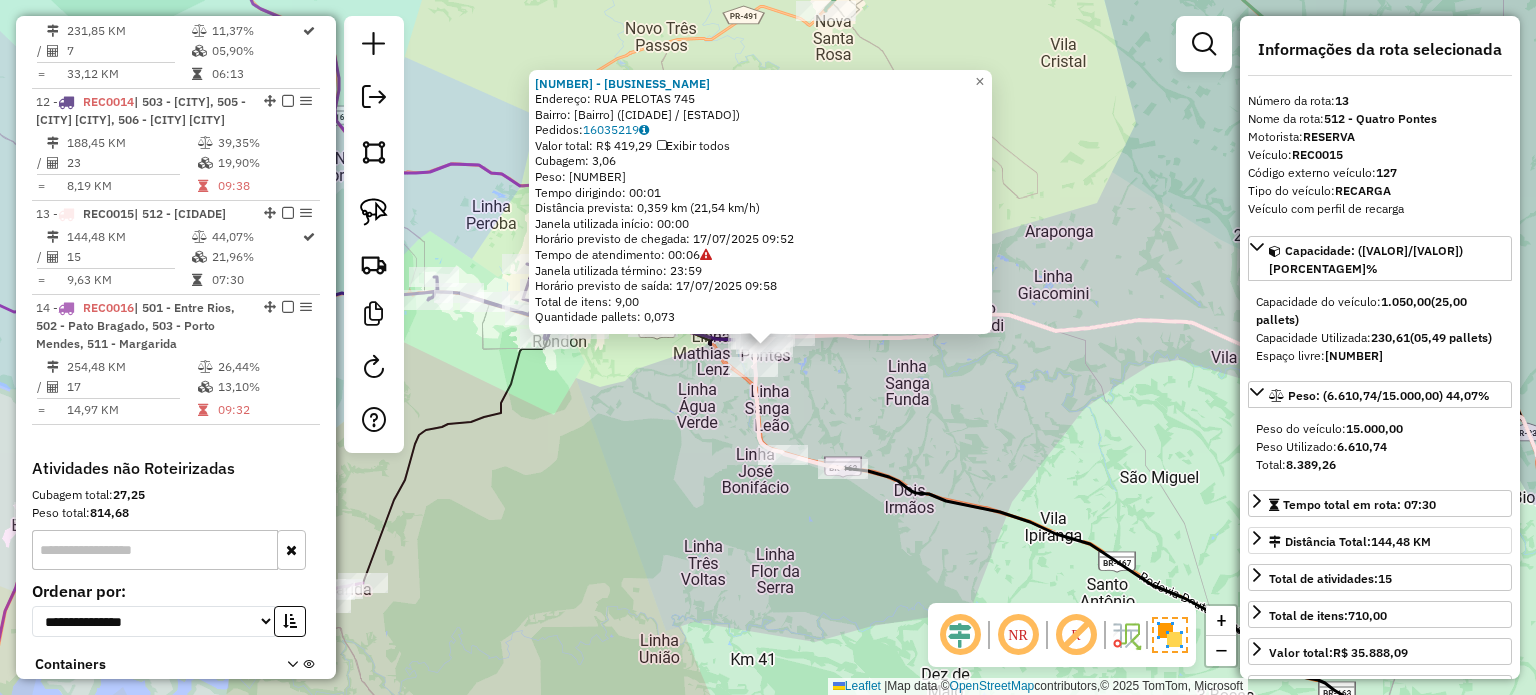 scroll, scrollTop: 2076, scrollLeft: 0, axis: vertical 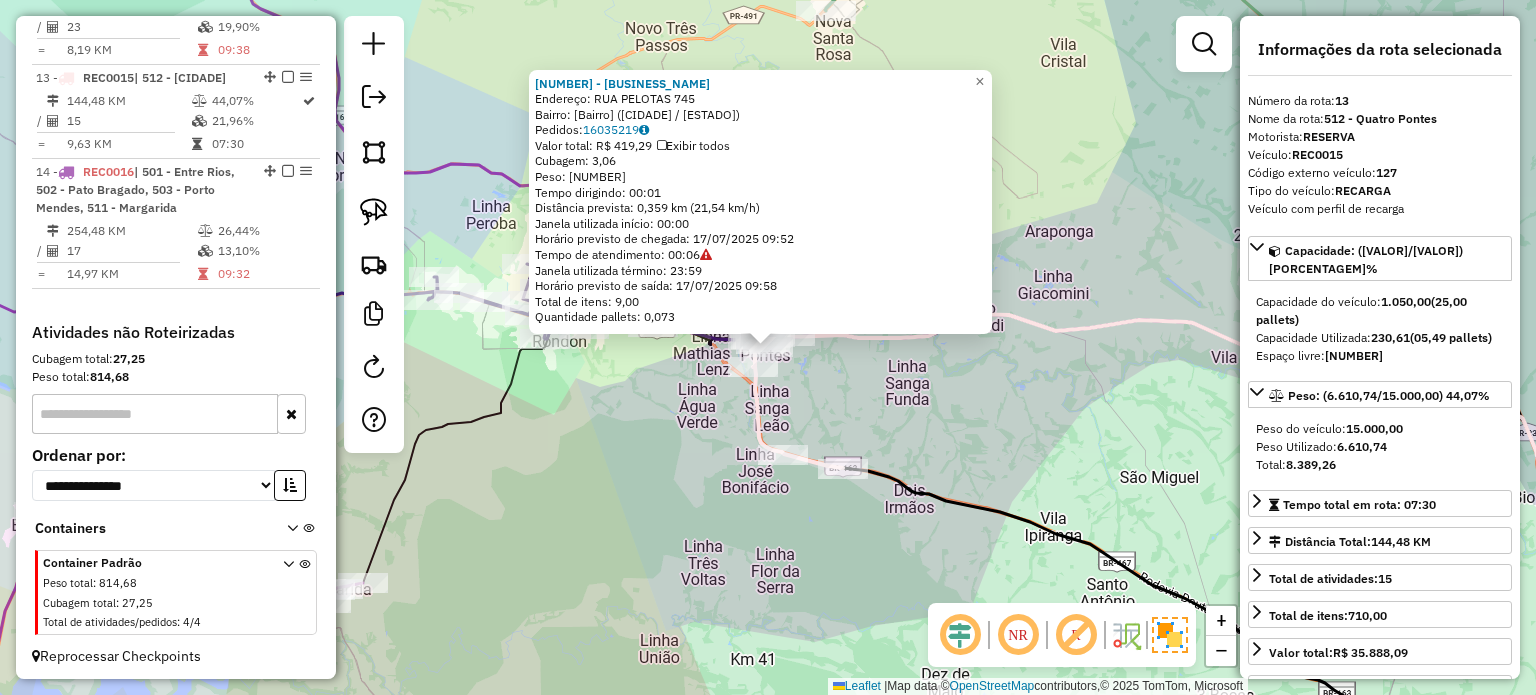 click on "47 - BAR DO RICARDINHO  Endereço:  RUA PELOTAS 745   Bairro: CENTRO (QUATRO PONTES / PR)   Pedidos:  16035219   Valor total: R$ 419,29   Exibir todos   Cubagem: 3,06  Peso: 90,08  Tempo dirigindo: 00:01   Distância prevista: 0,359 km (21,54 km/h)   Janela utilizada início: 00:00   Horário previsto de chegada: 17/07/2025 09:52   Tempo de atendimento: 00:06   Janela utilizada término: 23:59   Horário previsto de saída: 17/07/2025 09:58   Total de itens: 9,00   Quantidade pallets: 0,073  × Janela de atendimento Grade de atendimento Capacidade Transportadoras Veículos Cliente Pedidos  Rotas Selecione os dias de semana para filtrar as janelas de atendimento  Seg   Ter   Qua   Qui   Sex   Sáb   Dom  Informe o período da janela de atendimento: De: Até:  Filtrar exatamente a janela do cliente  Considerar janela de atendimento padrão  Selecione os dias de semana para filtrar as grades de atendimento  Seg   Ter   Qua   Qui   Sex   Sáb   Dom   Considerar clientes sem dia de atendimento cadastrado  De:  De:" 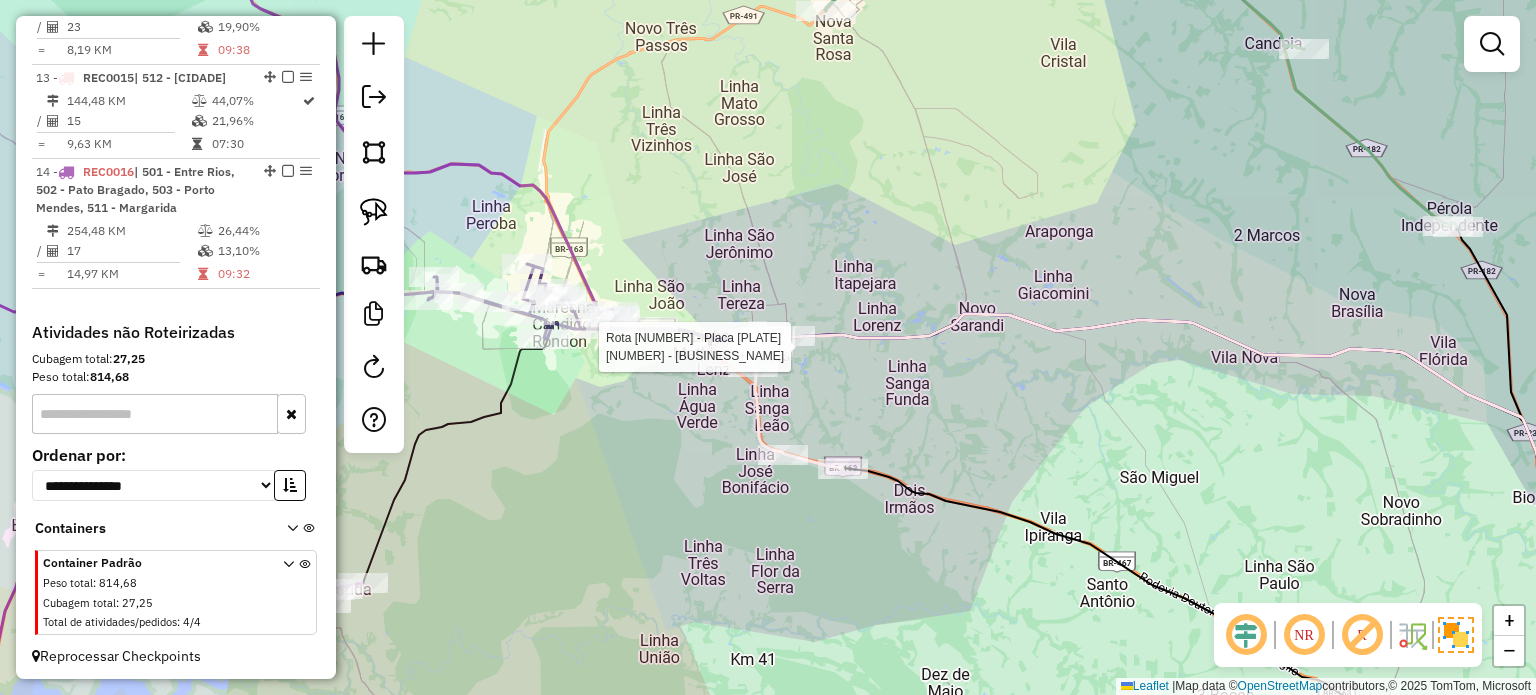 select on "*********" 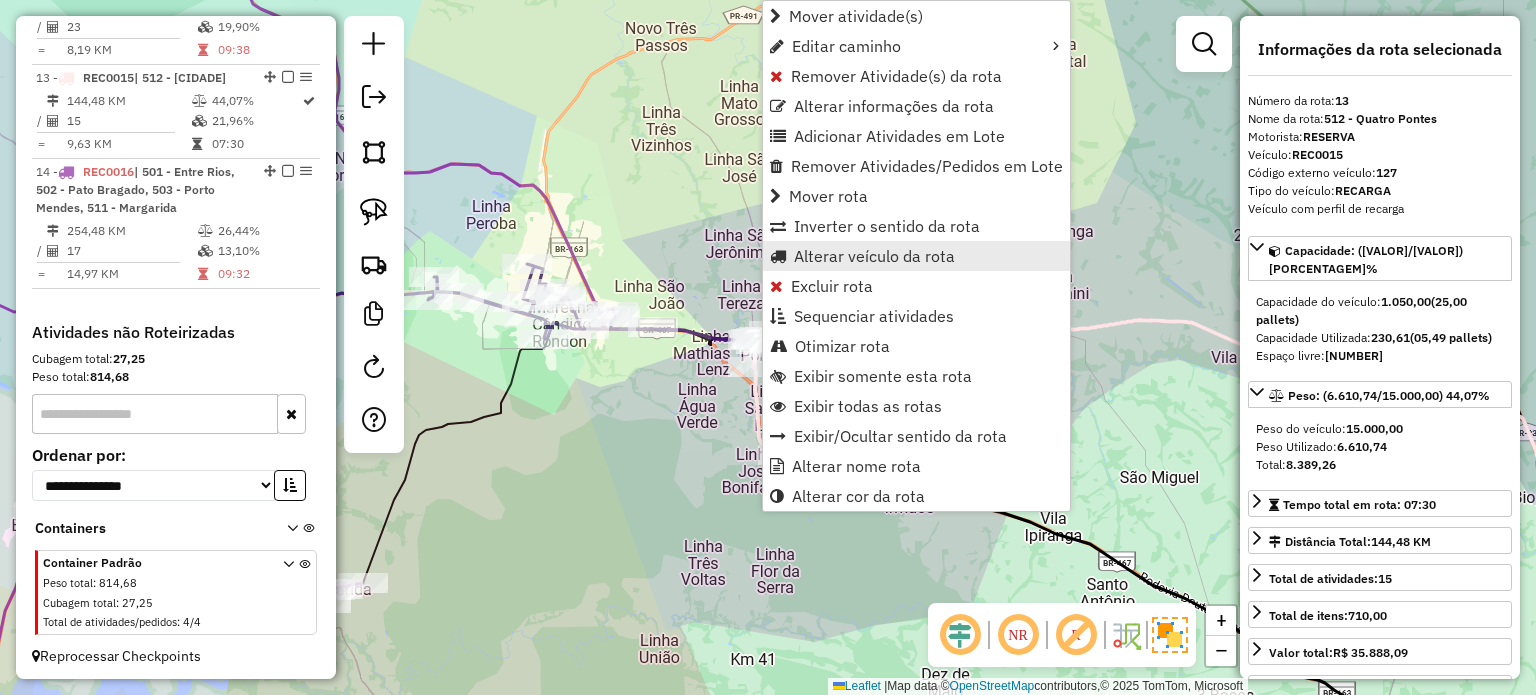 click on "Alterar veículo da rota" at bounding box center [874, 256] 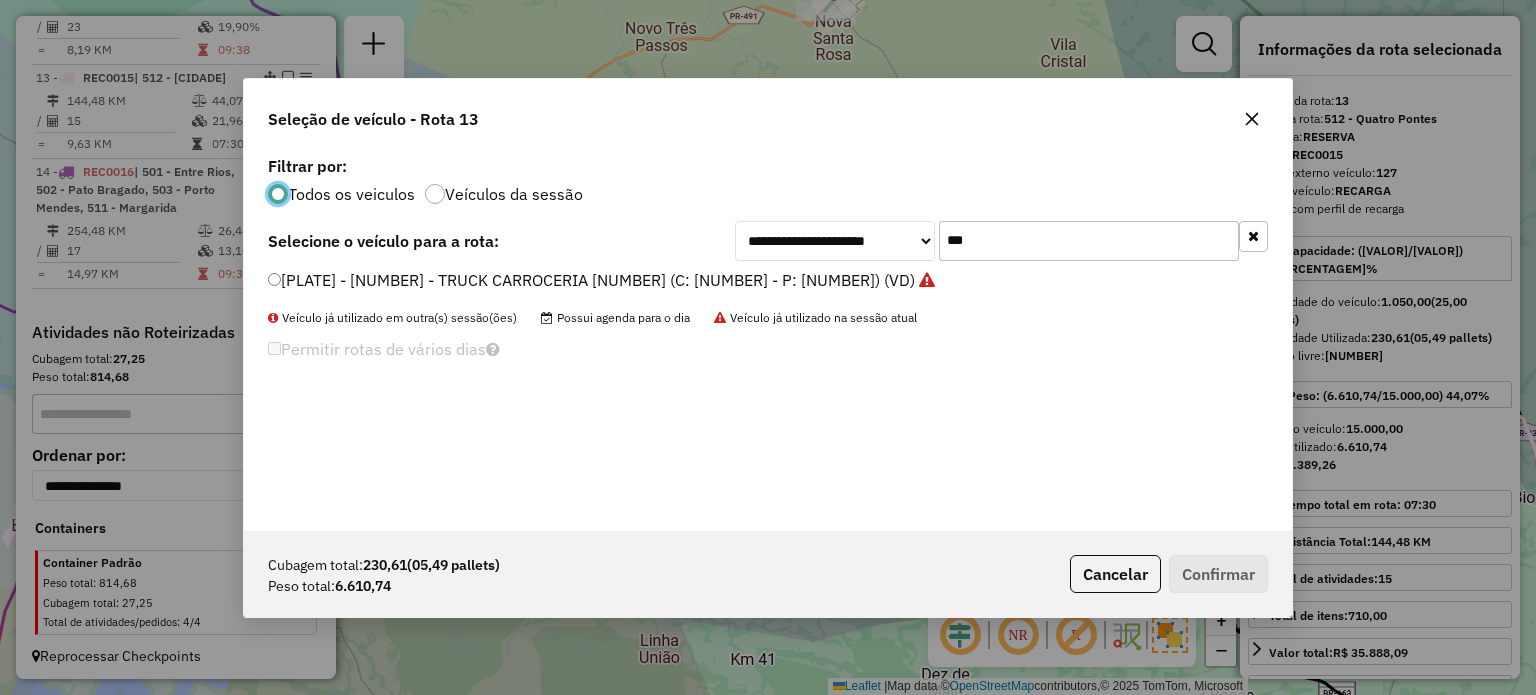 scroll, scrollTop: 10, scrollLeft: 6, axis: both 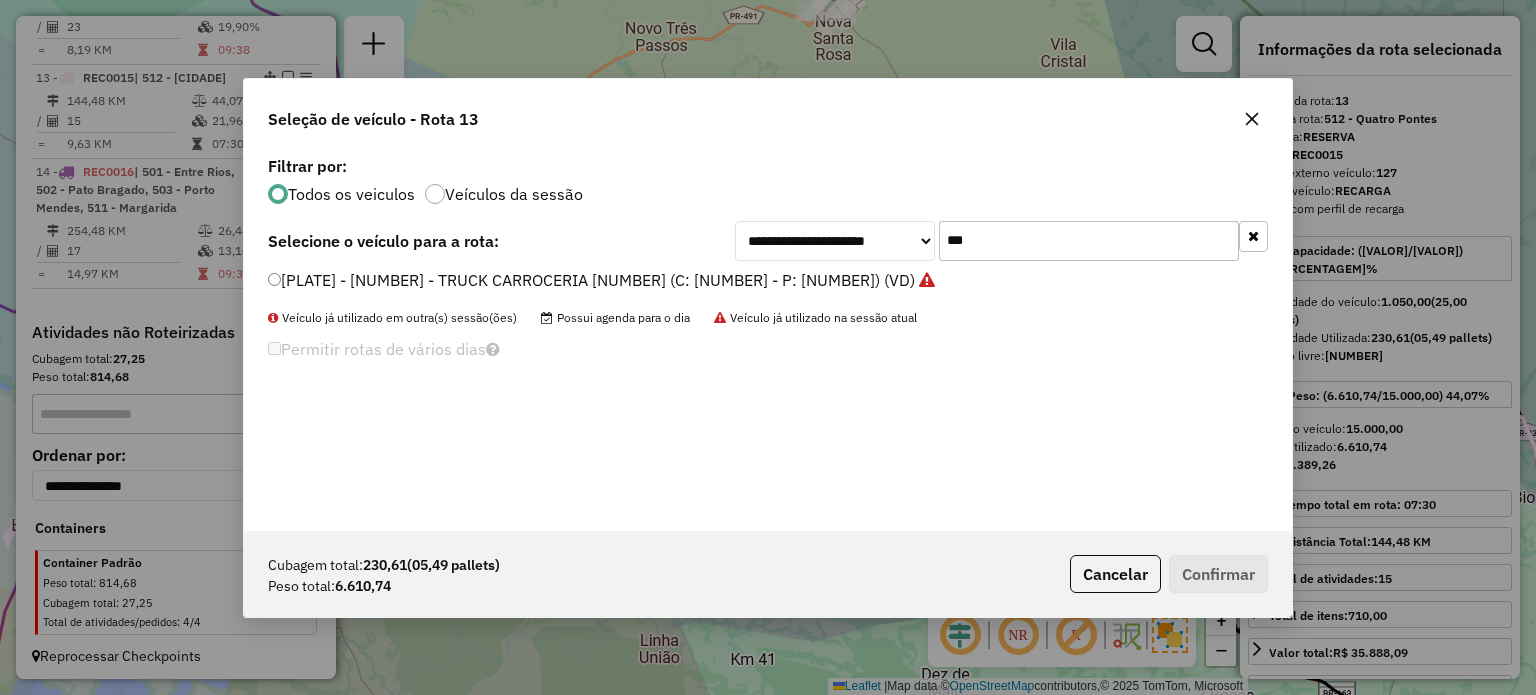 drag, startPoint x: 996, startPoint y: 243, endPoint x: 936, endPoint y: 239, distance: 60.133186 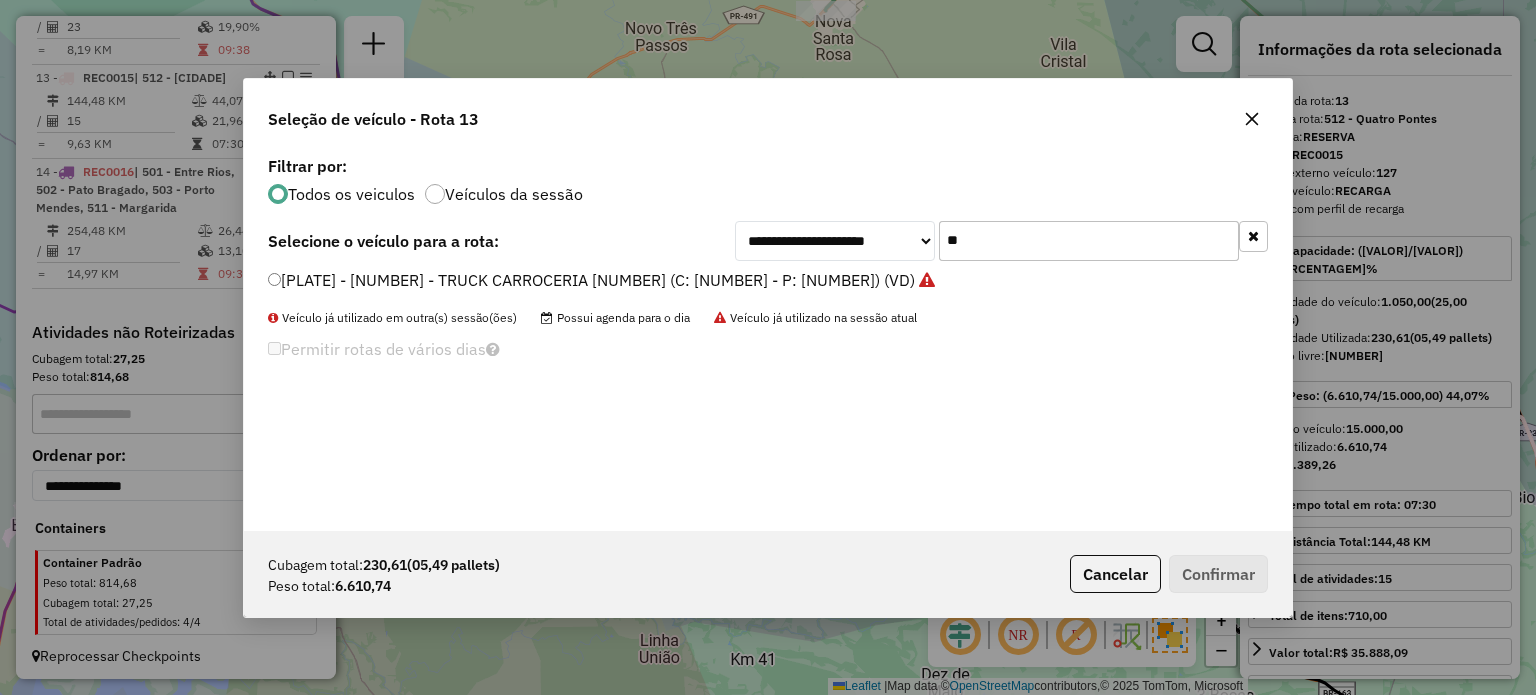 type on "*" 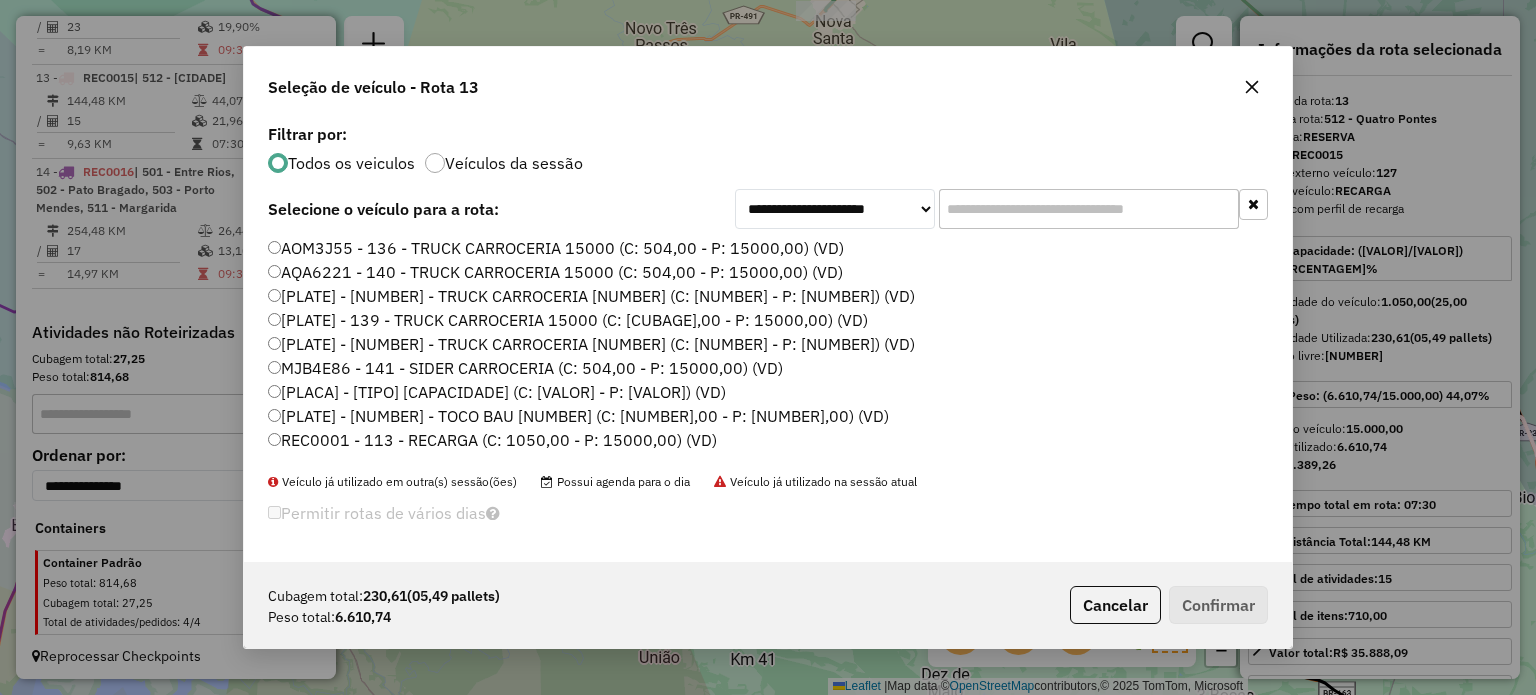 type 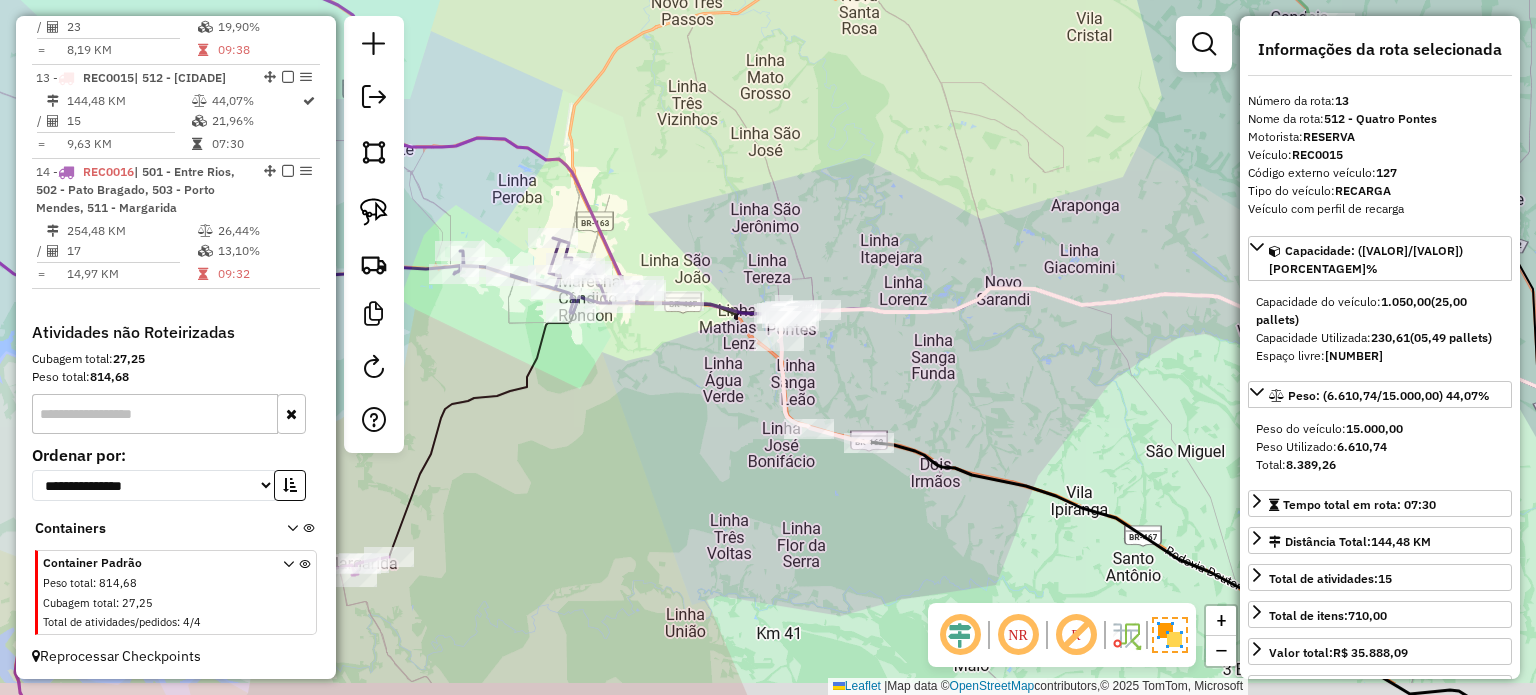 drag, startPoint x: 865, startPoint y: 348, endPoint x: 919, endPoint y: 302, distance: 70.93659 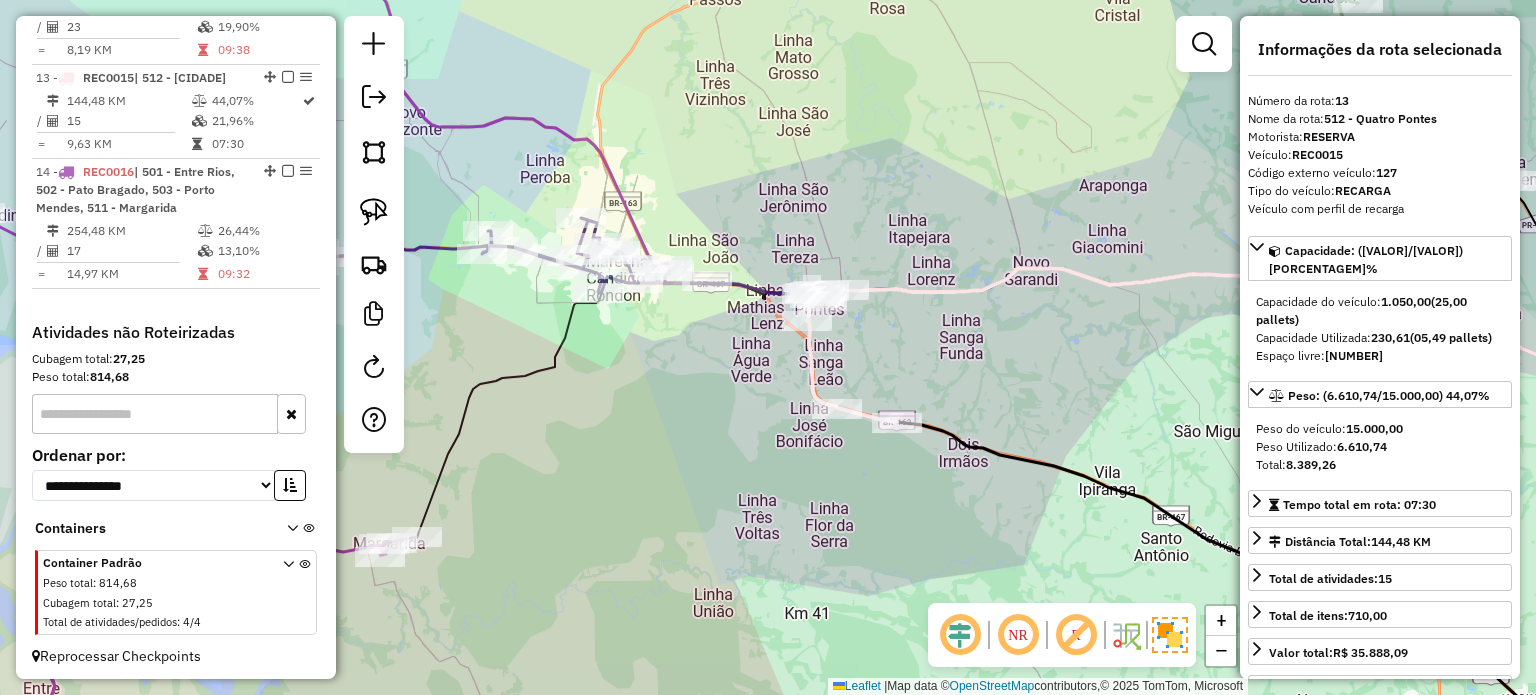drag, startPoint x: 716, startPoint y: 354, endPoint x: 751, endPoint y: 359, distance: 35.35534 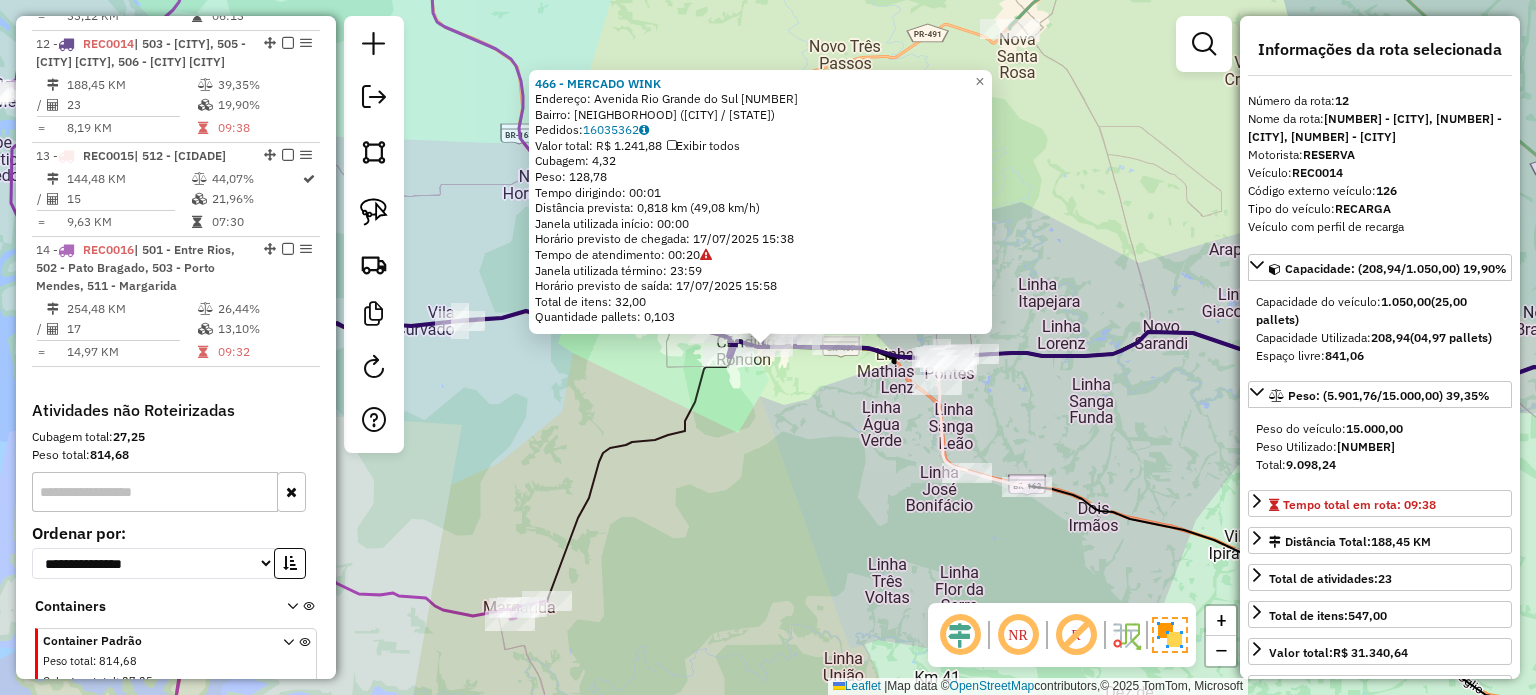 scroll, scrollTop: 1974, scrollLeft: 0, axis: vertical 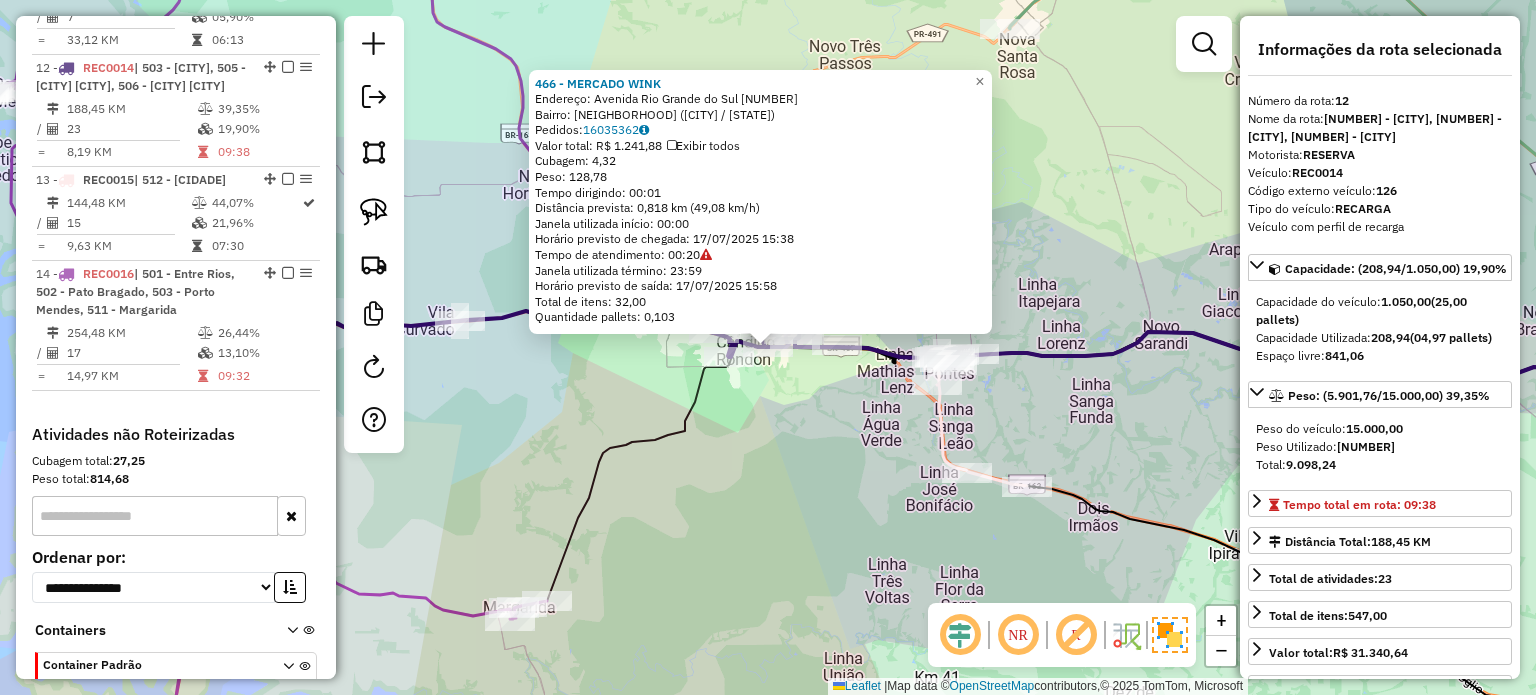 click on "466 - MERCADO WINK  Endereço:  Avenida Rio Grande do Sul 2916   Bairro: Marechal (MARECHAL CANDIDO RONDON / PR)   Pedidos:  16035362   Valor total: R$ 1.241,88   Exibir todos   Cubagem: 4,32  Peso: 128,78  Tempo dirigindo: 00:01   Distância prevista: 0,818 km (49,08 km/h)   Janela utilizada início: 00:00   Horário previsto de chegada: 17/07/2025 15:38   Tempo de atendimento: 00:20   Janela utilizada término: 23:59   Horário previsto de saída: 17/07/2025 15:58   Total de itens: 32,00   Quantidade pallets: 0,103  × Janela de atendimento Grade de atendimento Capacidade Transportadoras Veículos Cliente Pedidos  Rotas Selecione os dias de semana para filtrar as janelas de atendimento  Seg   Ter   Qua   Qui   Sex   Sáb   Dom  Informe o período da janela de atendimento: De: Até:  Filtrar exatamente a janela do cliente  Considerar janela de atendimento padrão  Selecione os dias de semana para filtrar as grades de atendimento  Seg   Ter   Qua   Qui   Sex   Sáb   Dom   Peso mínimo:   Peso máximo:   De:" 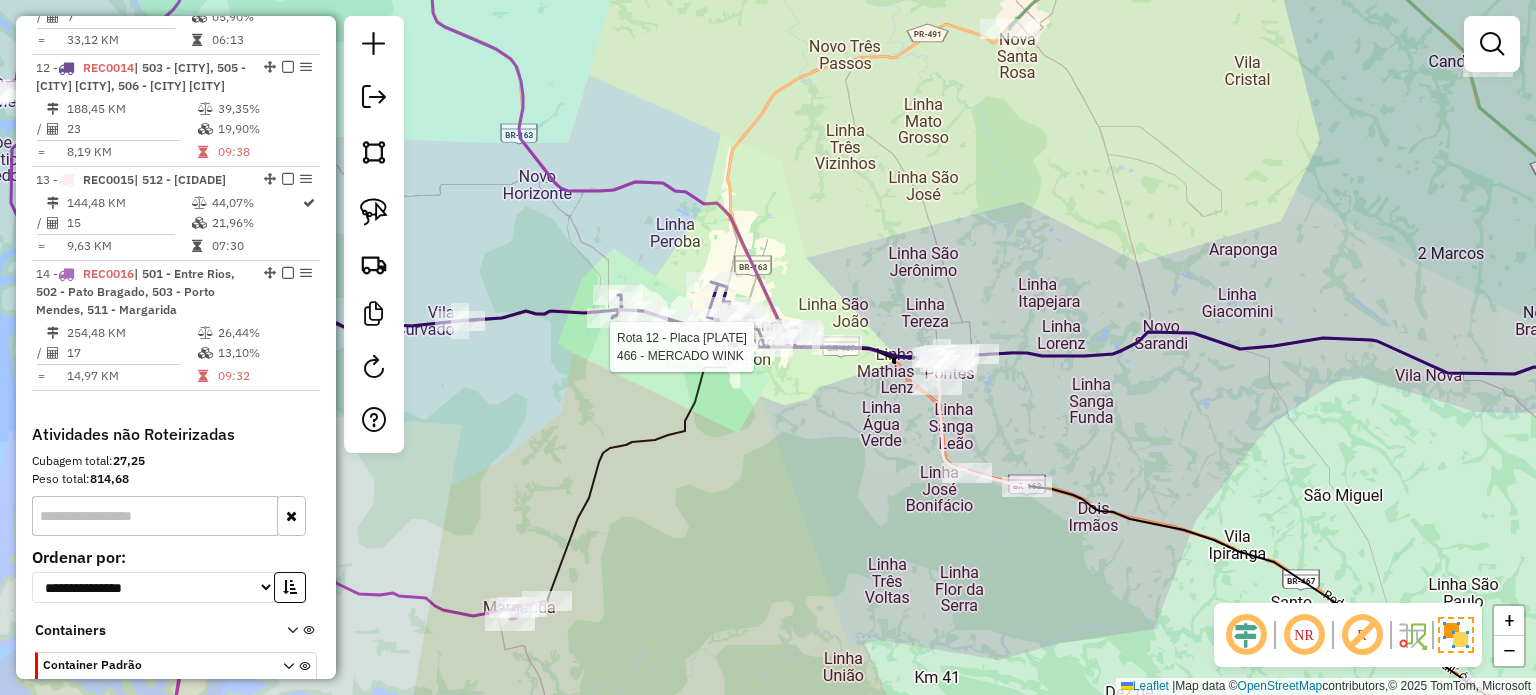select on "*********" 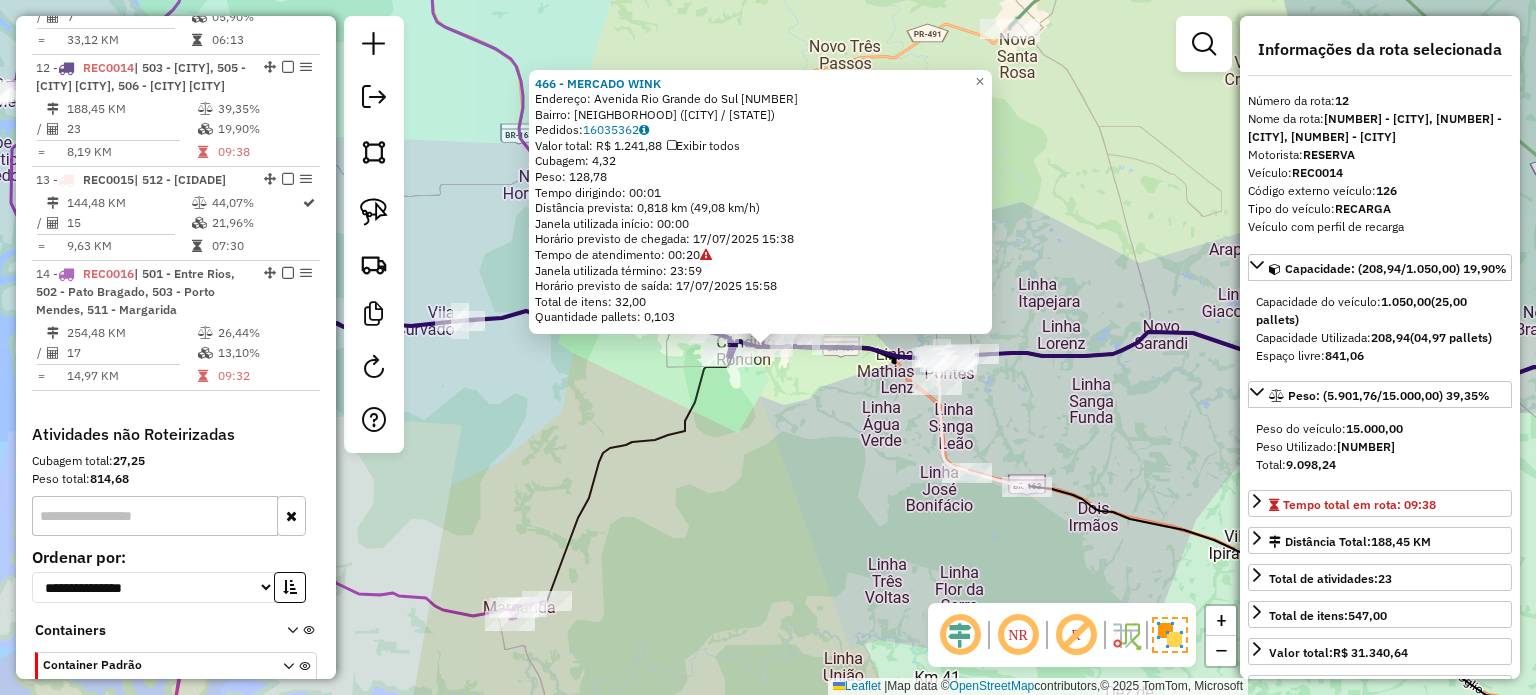 click on "466 - MERCADO WINK  Endereço:  Avenida Rio Grande do Sul 2916   Bairro: Marechal (MARECHAL CANDIDO RONDON / PR)   Pedidos:  16035362   Valor total: R$ 1.241,88   Exibir todos   Cubagem: 4,32  Peso: 128,78  Tempo dirigindo: 00:01   Distância prevista: 0,818 km (49,08 km/h)   Janela utilizada início: 00:00   Horário previsto de chegada: 17/07/2025 15:38   Tempo de atendimento: 00:20   Janela utilizada término: 23:59   Horário previsto de saída: 17/07/2025 15:58   Total de itens: 32,00   Quantidade pallets: 0,103  × Janela de atendimento Grade de atendimento Capacidade Transportadoras Veículos Cliente Pedidos  Rotas Selecione os dias de semana para filtrar as janelas de atendimento  Seg   Ter   Qua   Qui   Sex   Sáb   Dom  Informe o período da janela de atendimento: De: Até:  Filtrar exatamente a janela do cliente  Considerar janela de atendimento padrão  Selecione os dias de semana para filtrar as grades de atendimento  Seg   Ter   Qua   Qui   Sex   Sáb   Dom   Peso mínimo:   Peso máximo:   De:" 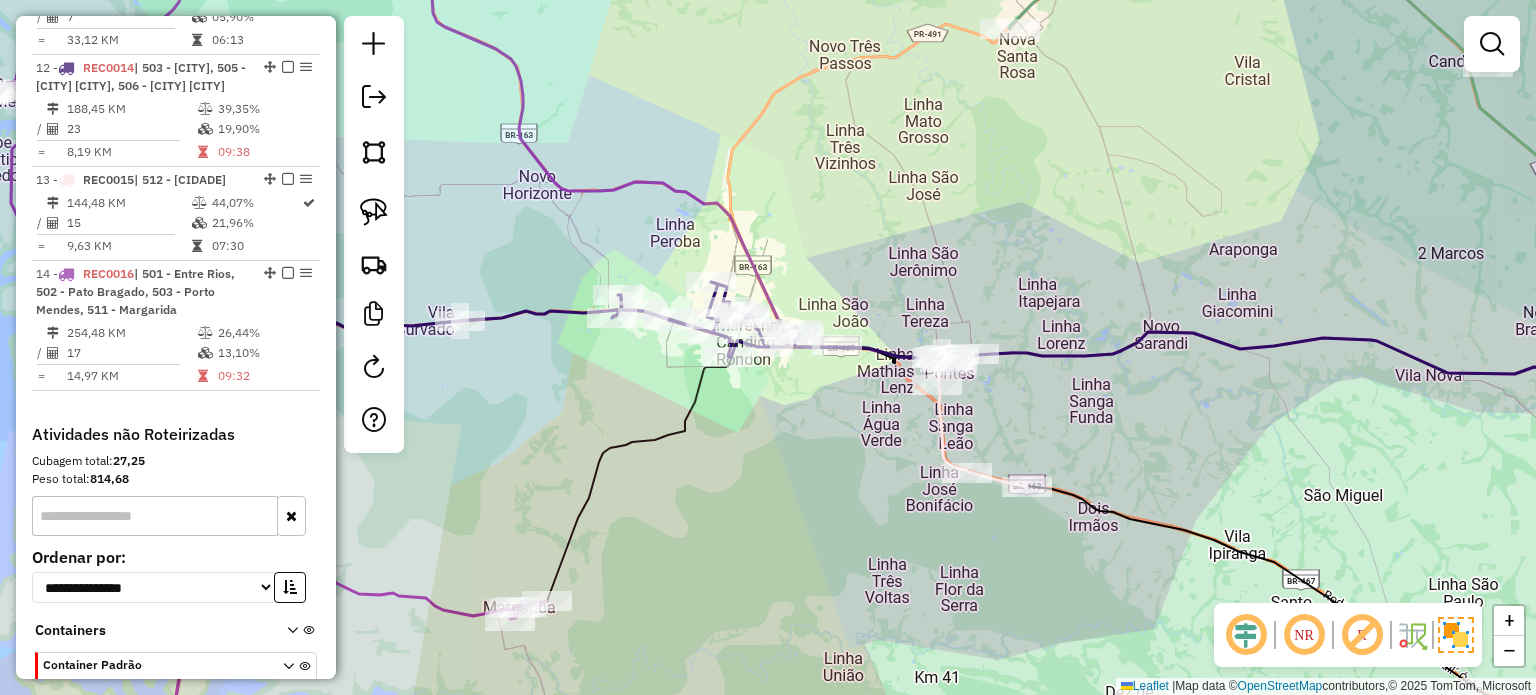 select on "*********" 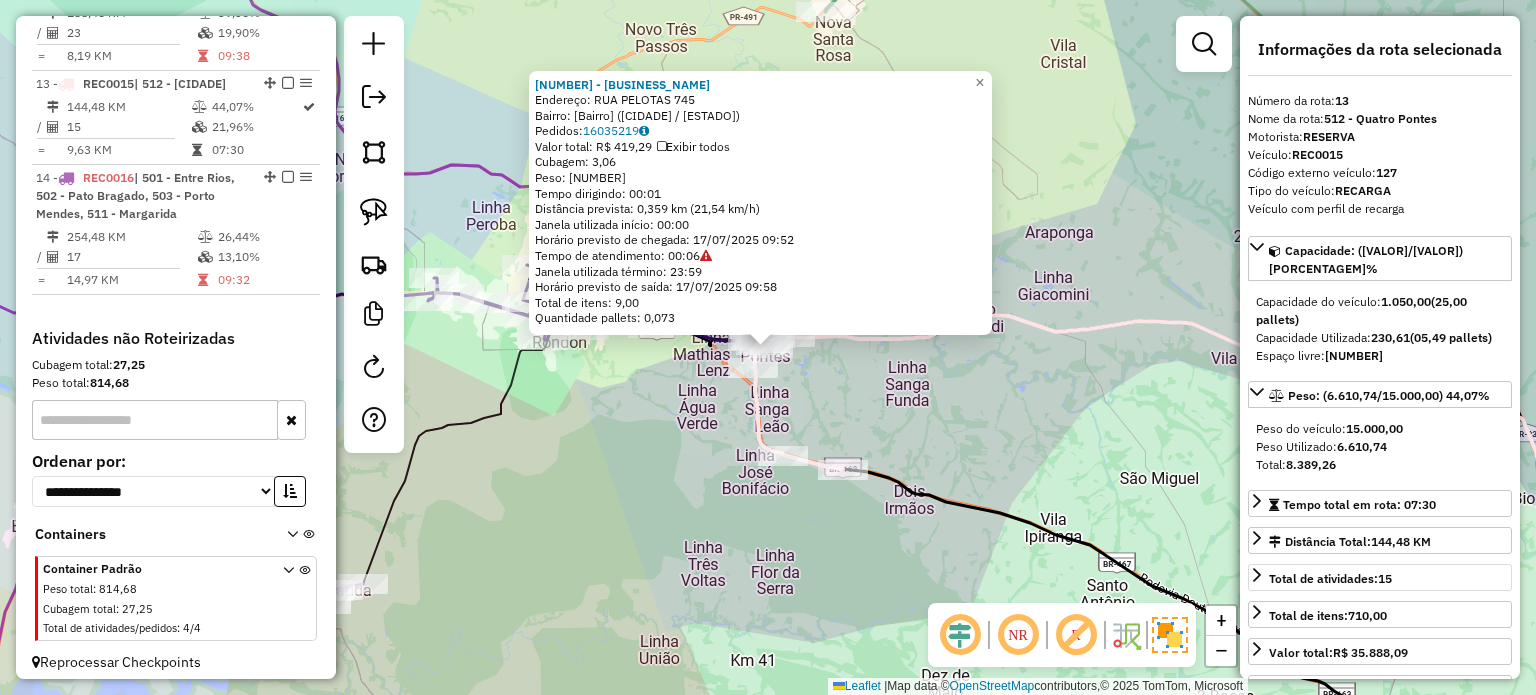 scroll, scrollTop: 2076, scrollLeft: 0, axis: vertical 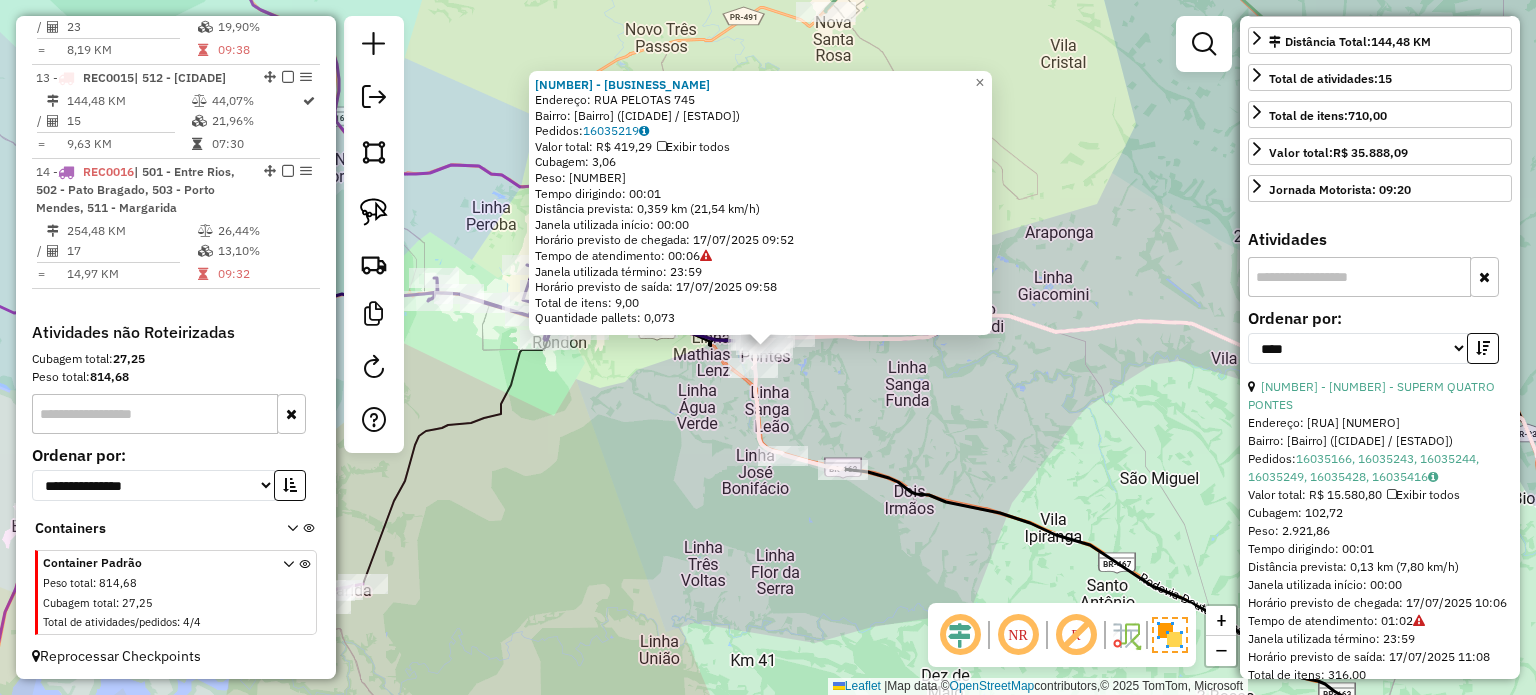 click on "47 - BAR DO RICARDINHO  Endereço:  RUA PELOTAS 745   Bairro: CENTRO (QUATRO PONTES / PR)   Pedidos:  16035219   Valor total: R$ 419,29   Exibir todos   Cubagem: 3,06  Peso: 90,08  Tempo dirigindo: 00:01   Distância prevista: 0,359 km (21,54 km/h)   Janela utilizada início: 00:00   Horário previsto de chegada: 17/07/2025 09:52   Tempo de atendimento: 00:06   Janela utilizada término: 23:59   Horário previsto de saída: 17/07/2025 09:58   Total de itens: 9,00   Quantidade pallets: 0,073  × Janela de atendimento Grade de atendimento Capacidade Transportadoras Veículos Cliente Pedidos  Rotas Selecione os dias de semana para filtrar as janelas de atendimento  Seg   Ter   Qua   Qui   Sex   Sáb   Dom  Informe o período da janela de atendimento: De: Até:  Filtrar exatamente a janela do cliente  Considerar janela de atendimento padrão  Selecione os dias de semana para filtrar as grades de atendimento  Seg   Ter   Qua   Qui   Sex   Sáb   Dom   Considerar clientes sem dia de atendimento cadastrado  De:  De:" 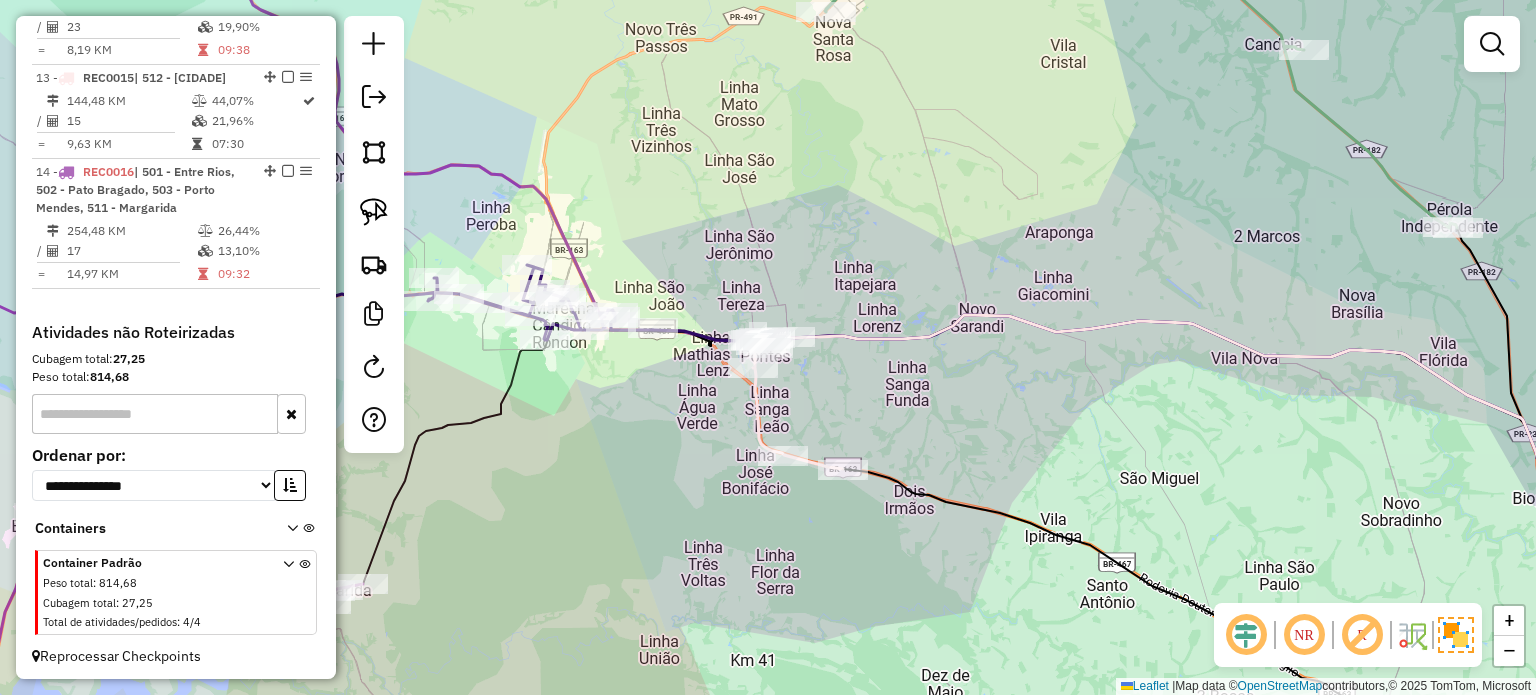 drag, startPoint x: 967, startPoint y: 437, endPoint x: 1075, endPoint y: 427, distance: 108.461975 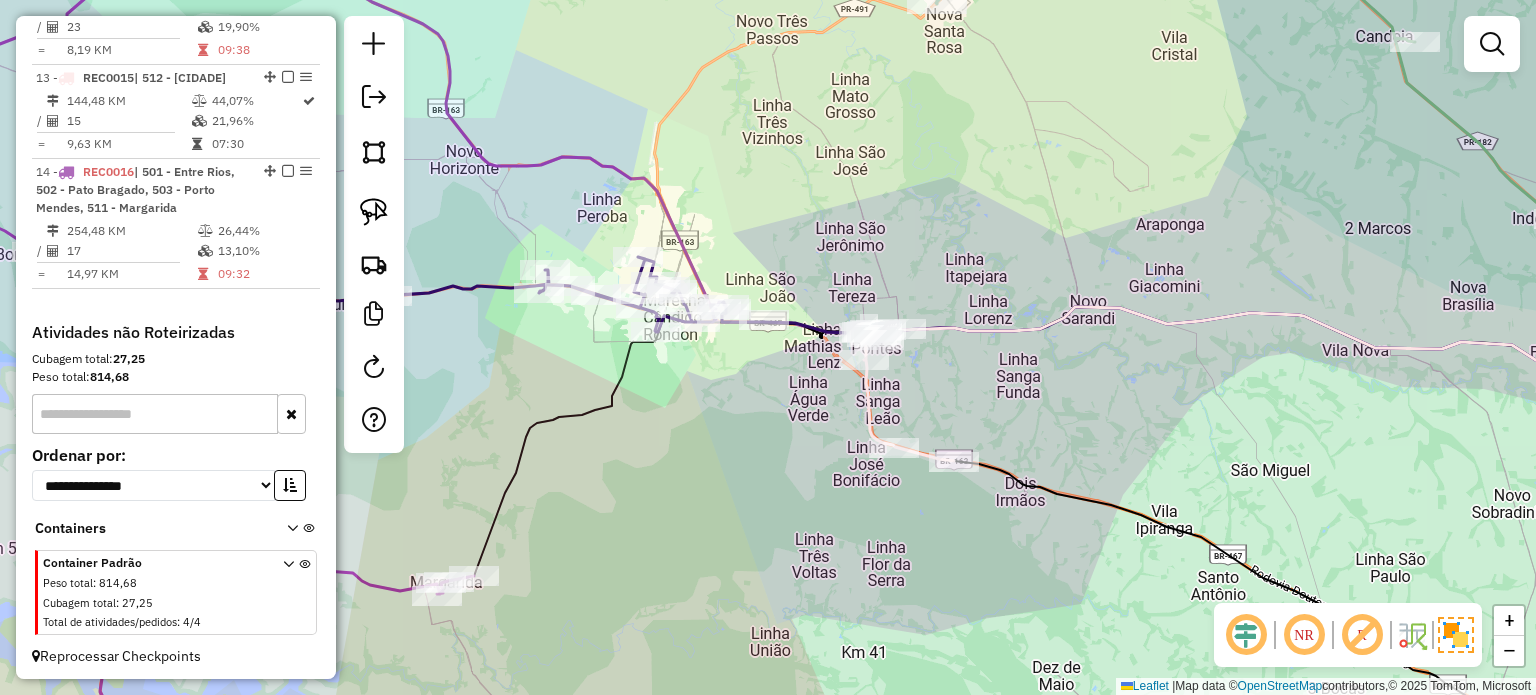 click on "Janela de atendimento Grade de atendimento Capacidade Transportadoras Veículos Cliente Pedidos  Rotas Selecione os dias de semana para filtrar as janelas de atendimento  Seg   Ter   Qua   Qui   Sex   Sáb   Dom  Informe o período da janela de atendimento: De: Até:  Filtrar exatamente a janela do cliente  Considerar janela de atendimento padrão  Selecione os dias de semana para filtrar as grades de atendimento  Seg   Ter   Qua   Qui   Sex   Sáb   Dom   Considerar clientes sem dia de atendimento cadastrado  Clientes fora do dia de atendimento selecionado Filtrar as atividades entre os valores definidos abaixo:  Peso mínimo:   Peso máximo:   Cubagem mínima:   Cubagem máxima:   De:   Até:  Filtrar as atividades entre o tempo de atendimento definido abaixo:  De:   Até:   Considerar capacidade total dos clientes não roteirizados Transportadora: Selecione um ou mais itens Tipo de veículo: Selecione um ou mais itens Veículo: Selecione um ou mais itens Motorista: Selecione um ou mais itens Nome: Rótulo:" 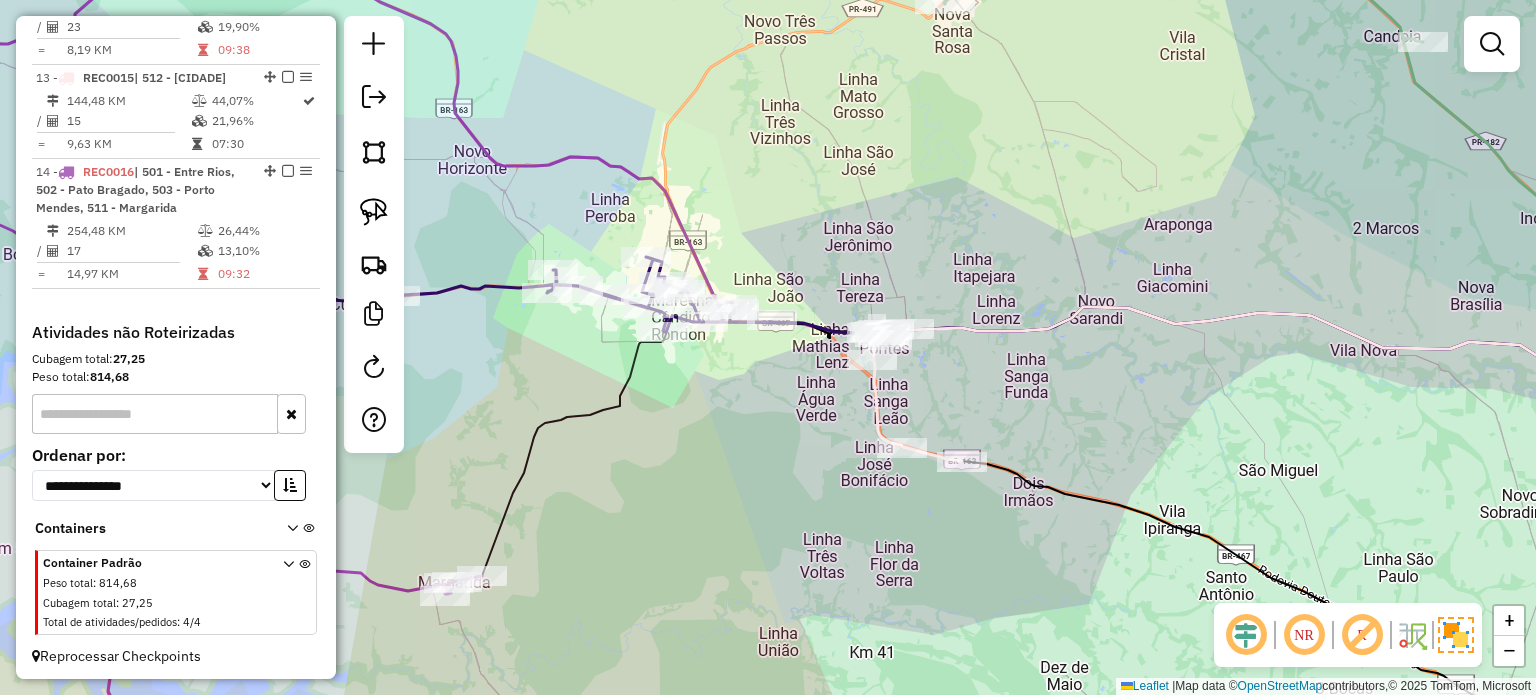 click on "Janela de atendimento Grade de atendimento Capacidade Transportadoras Veículos Cliente Pedidos  Rotas Selecione os dias de semana para filtrar as janelas de atendimento  Seg   Ter   Qua   Qui   Sex   Sáb   Dom  Informe o período da janela de atendimento: De: Até:  Filtrar exatamente a janela do cliente  Considerar janela de atendimento padrão  Selecione os dias de semana para filtrar as grades de atendimento  Seg   Ter   Qua   Qui   Sex   Sáb   Dom   Considerar clientes sem dia de atendimento cadastrado  Clientes fora do dia de atendimento selecionado Filtrar as atividades entre os valores definidos abaixo:  Peso mínimo:   Peso máximo:   Cubagem mínima:   Cubagem máxima:   De:   Até:  Filtrar as atividades entre o tempo de atendimento definido abaixo:  De:   Até:   Considerar capacidade total dos clientes não roteirizados Transportadora: Selecione um ou mais itens Tipo de veículo: Selecione um ou mais itens Veículo: Selecione um ou mais itens Motorista: Selecione um ou mais itens Nome: Rótulo:" 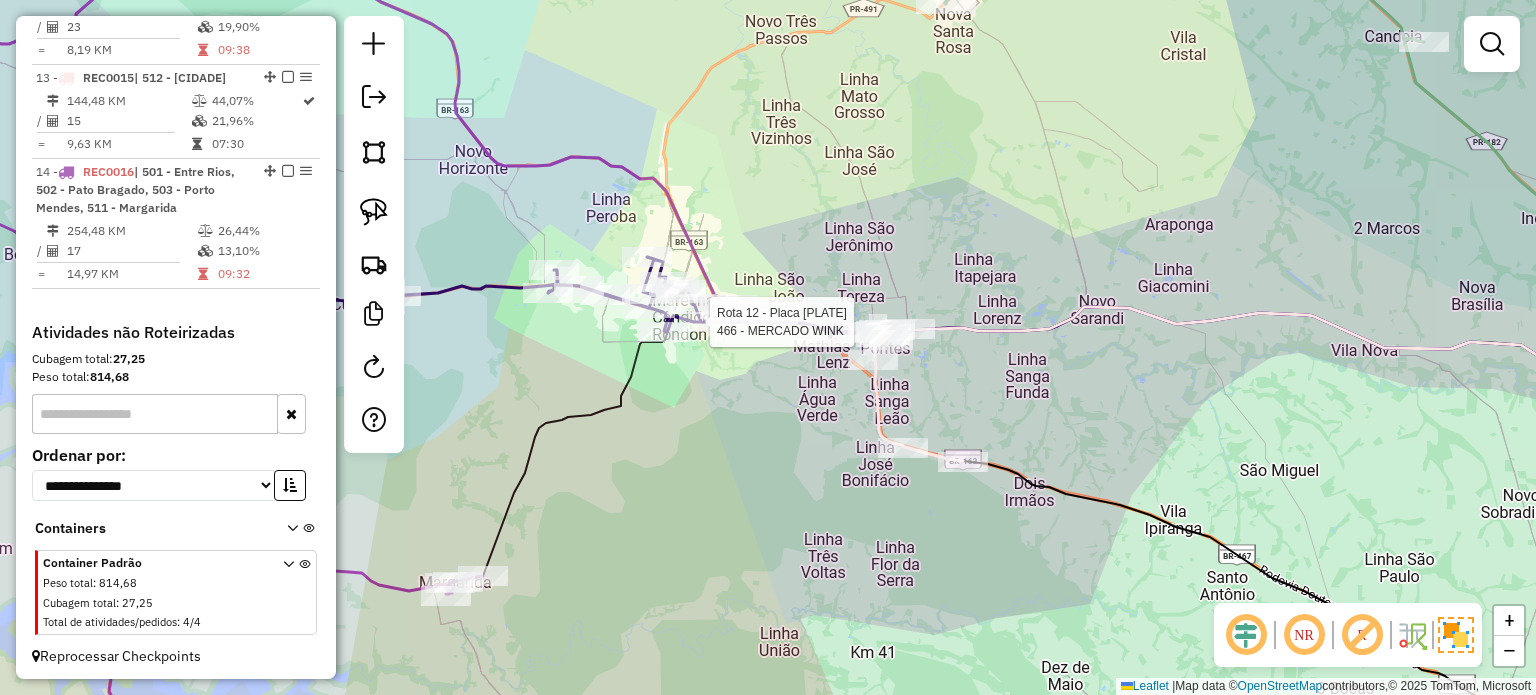 select on "*********" 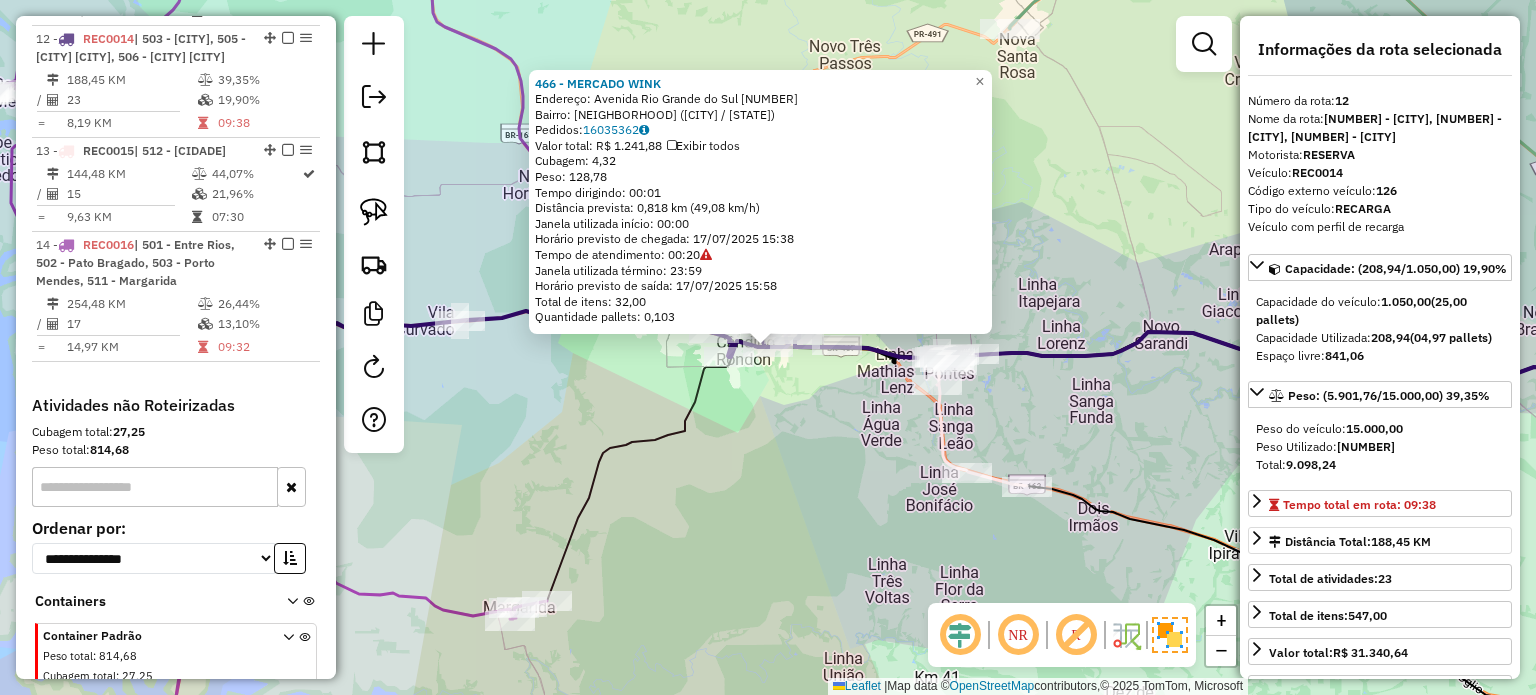 scroll, scrollTop: 1974, scrollLeft: 0, axis: vertical 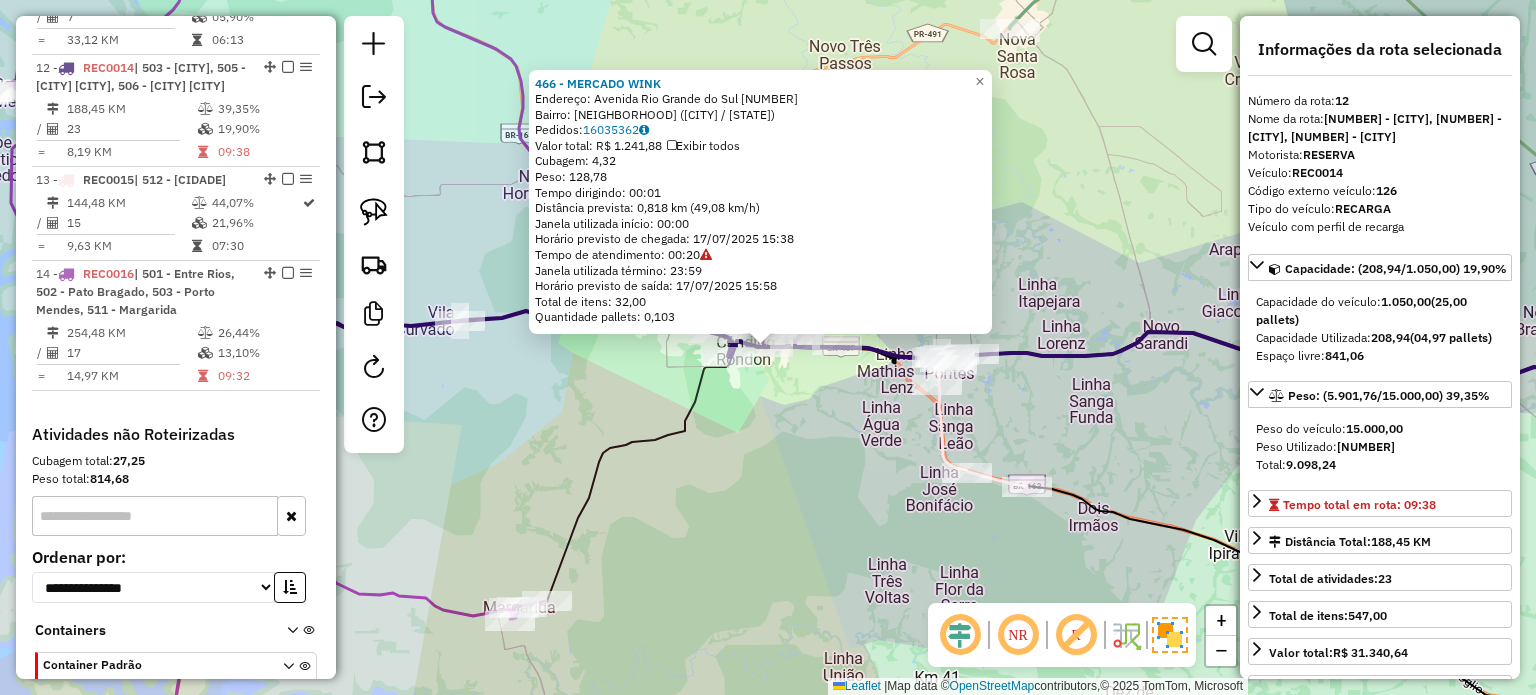 click on "466 - MERCADO WINK  Endereço:  Avenida Rio Grande do Sul 2916   Bairro: Marechal (MARECHAL CANDIDO RONDON / PR)   Pedidos:  16035362   Valor total: R$ 1.241,88   Exibir todos   Cubagem: 4,32  Peso: 128,78  Tempo dirigindo: 00:01   Distância prevista: 0,818 km (49,08 km/h)   Janela utilizada início: 00:00   Horário previsto de chegada: 17/07/2025 15:38   Tempo de atendimento: 00:20   Janela utilizada término: 23:59   Horário previsto de saída: 17/07/2025 15:58   Total de itens: 32,00   Quantidade pallets: 0,103  × Janela de atendimento Grade de atendimento Capacidade Transportadoras Veículos Cliente Pedidos  Rotas Selecione os dias de semana para filtrar as janelas de atendimento  Seg   Ter   Qua   Qui   Sex   Sáb   Dom  Informe o período da janela de atendimento: De: Até:  Filtrar exatamente a janela do cliente  Considerar janela de atendimento padrão  Selecione os dias de semana para filtrar as grades de atendimento  Seg   Ter   Qua   Qui   Sex   Sáb   Dom   Peso mínimo:   Peso máximo:   De:" 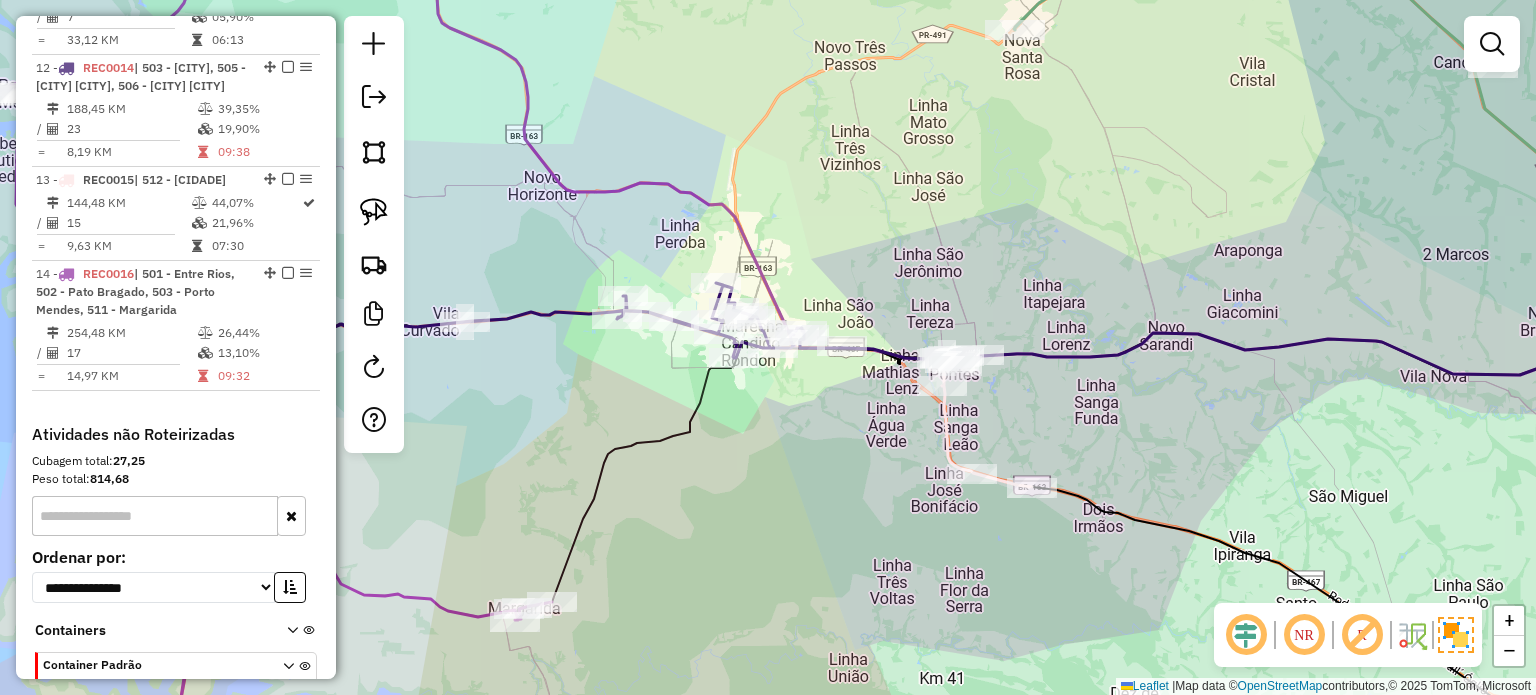 drag, startPoint x: 778, startPoint y: 424, endPoint x: 867, endPoint y: 446, distance: 91.67879 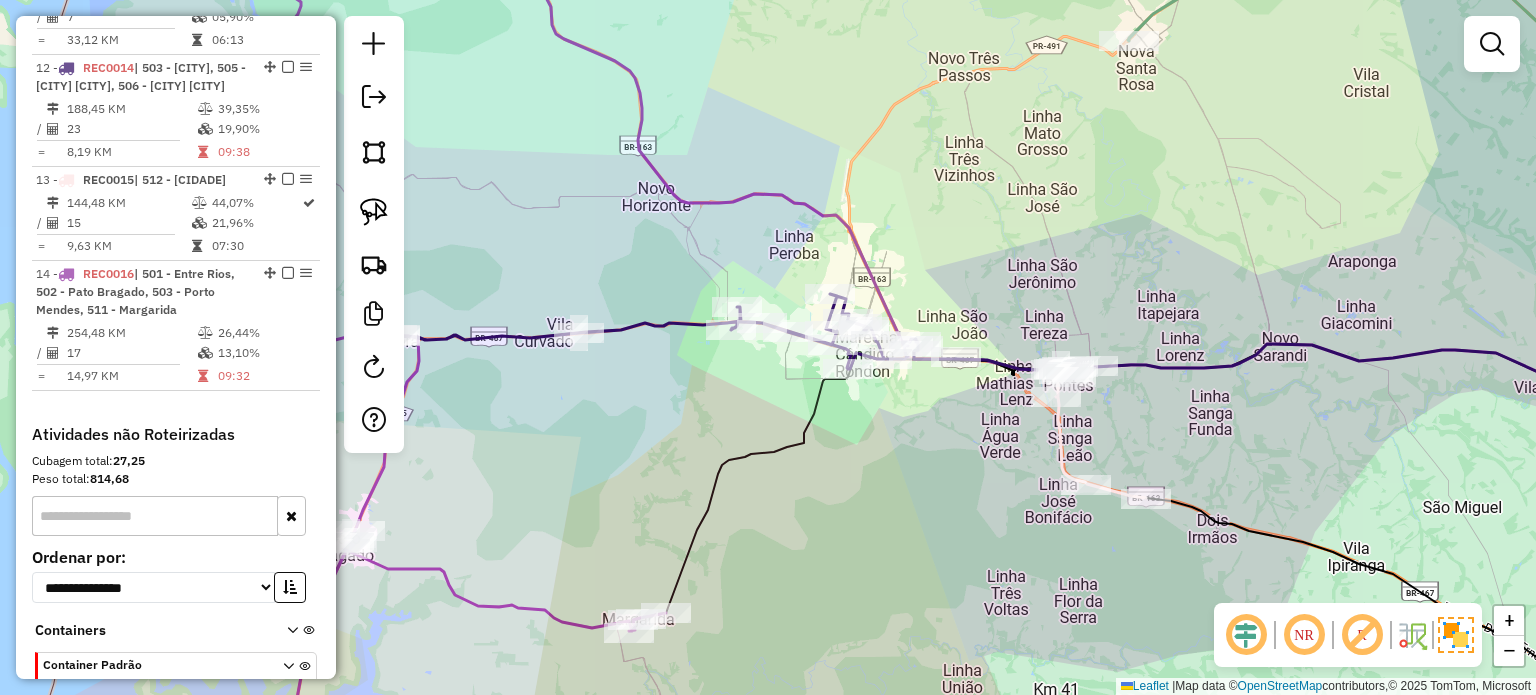 drag, startPoint x: 840, startPoint y: 455, endPoint x: 869, endPoint y: 443, distance: 31.38471 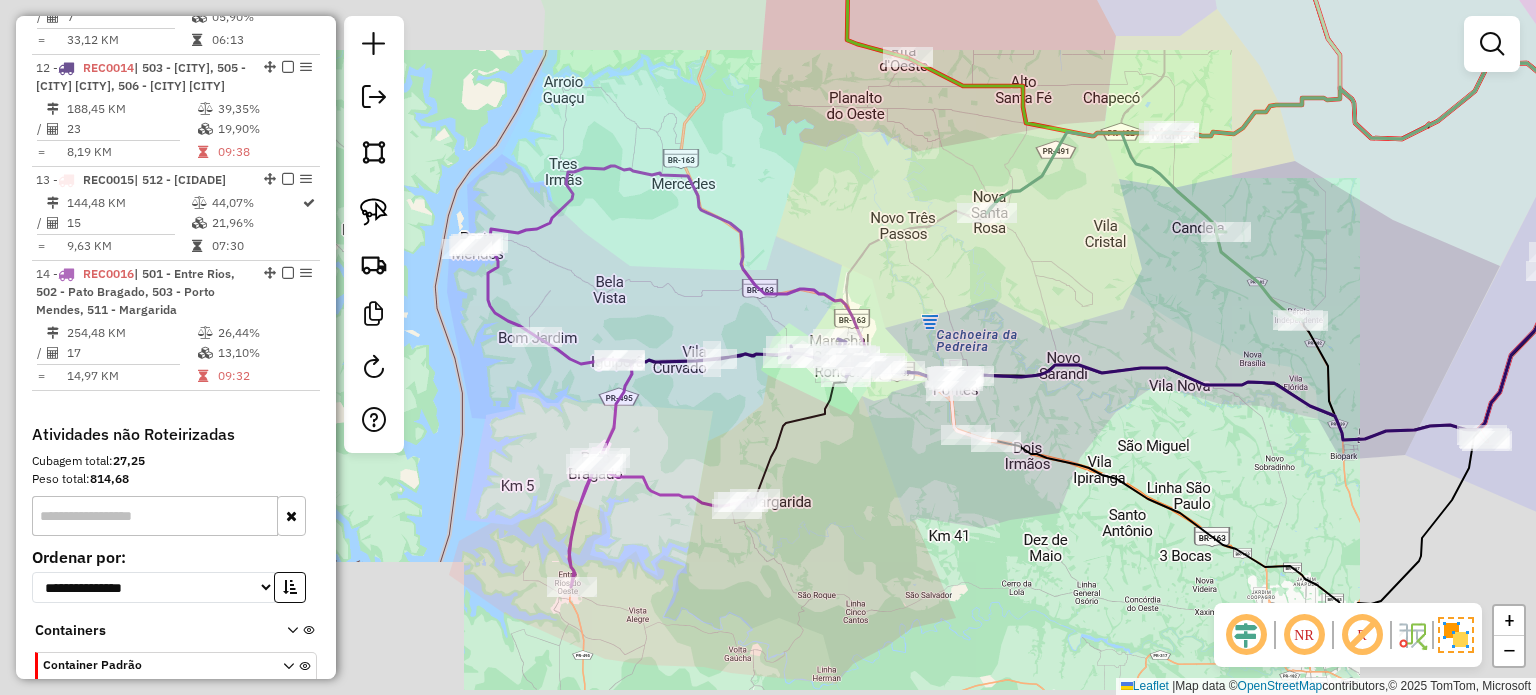drag, startPoint x: 882, startPoint y: 426, endPoint x: 856, endPoint y: 436, distance: 27.856777 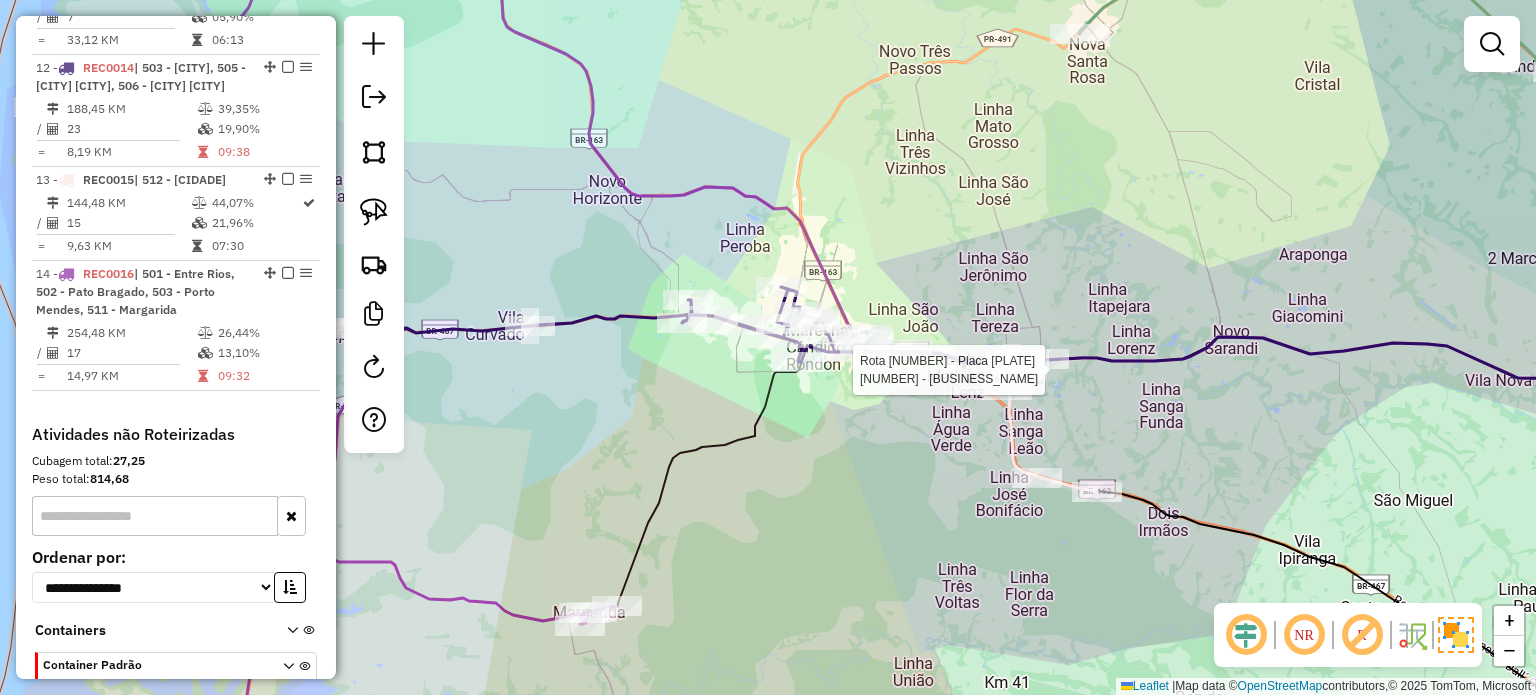 select on "*********" 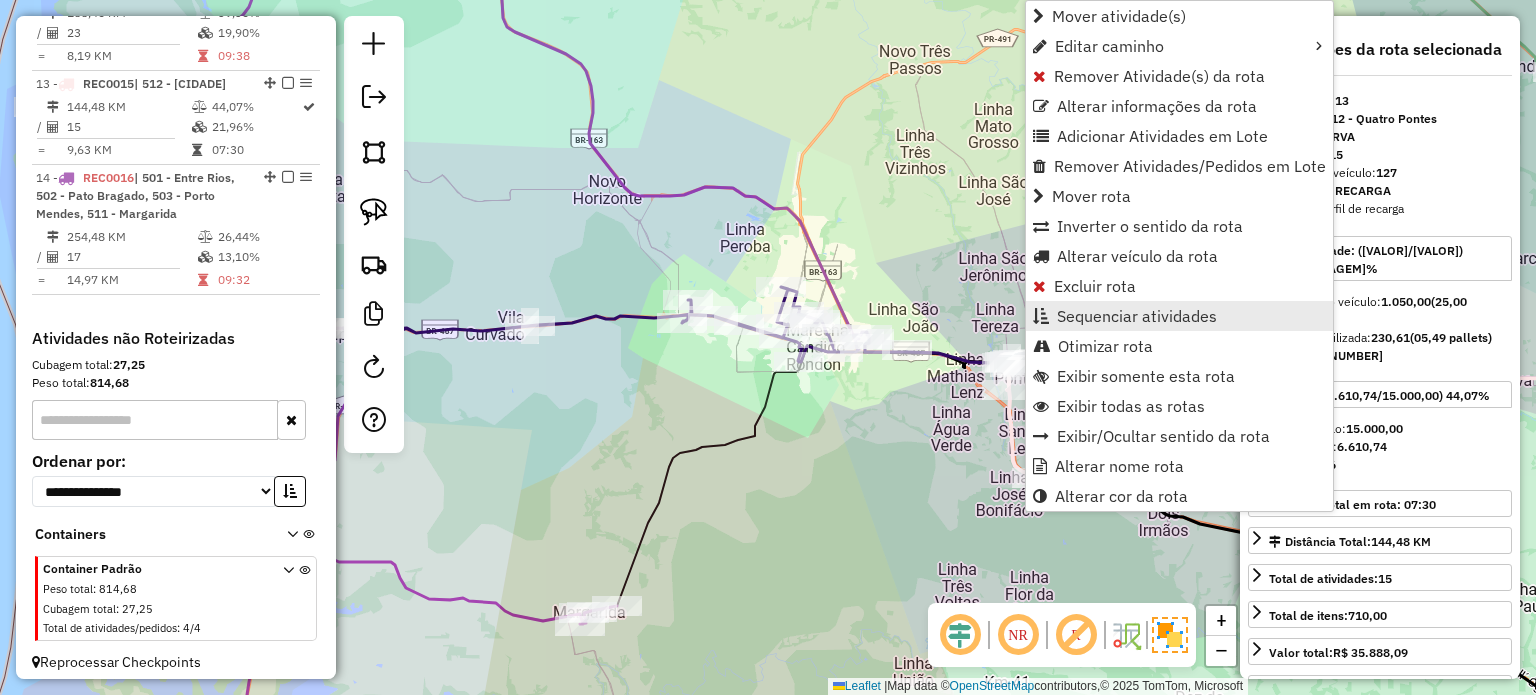 scroll, scrollTop: 2076, scrollLeft: 0, axis: vertical 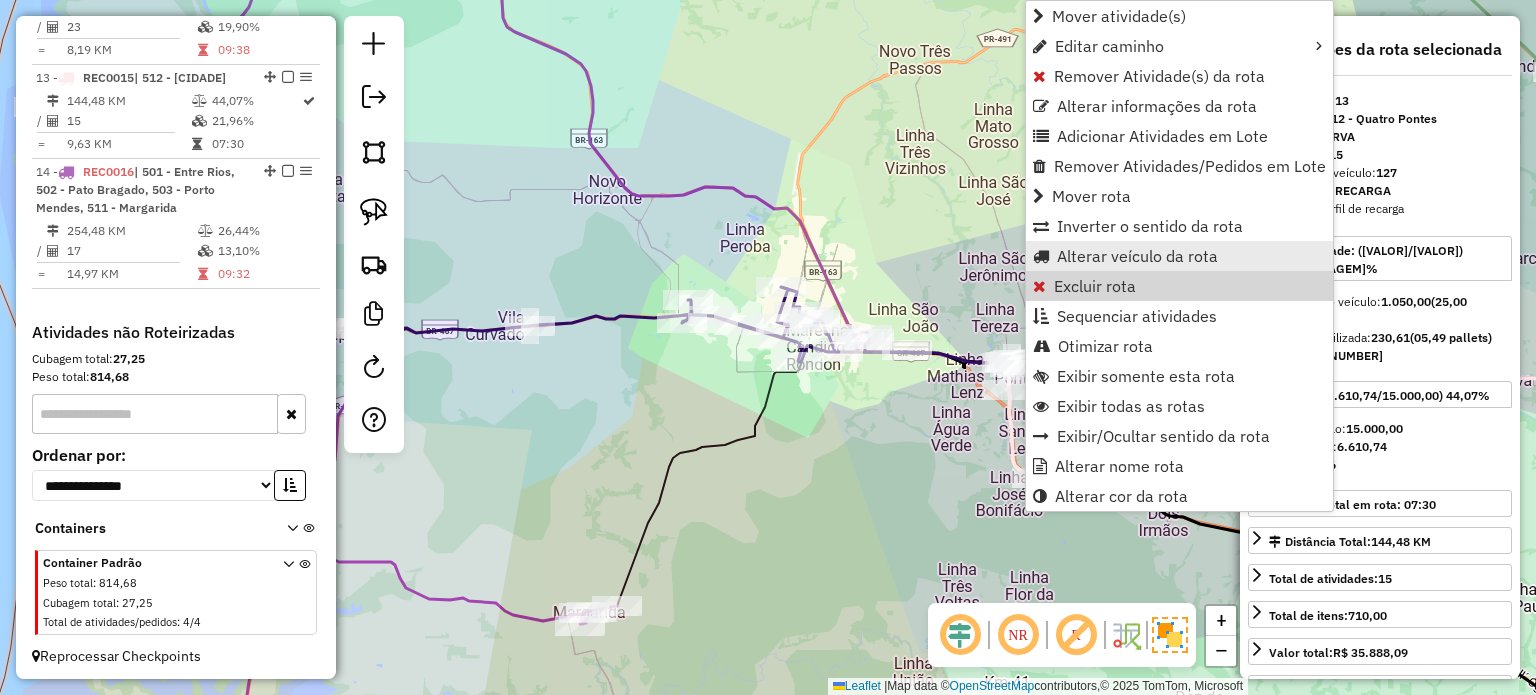 click on "Alterar veículo da rota" at bounding box center (1137, 256) 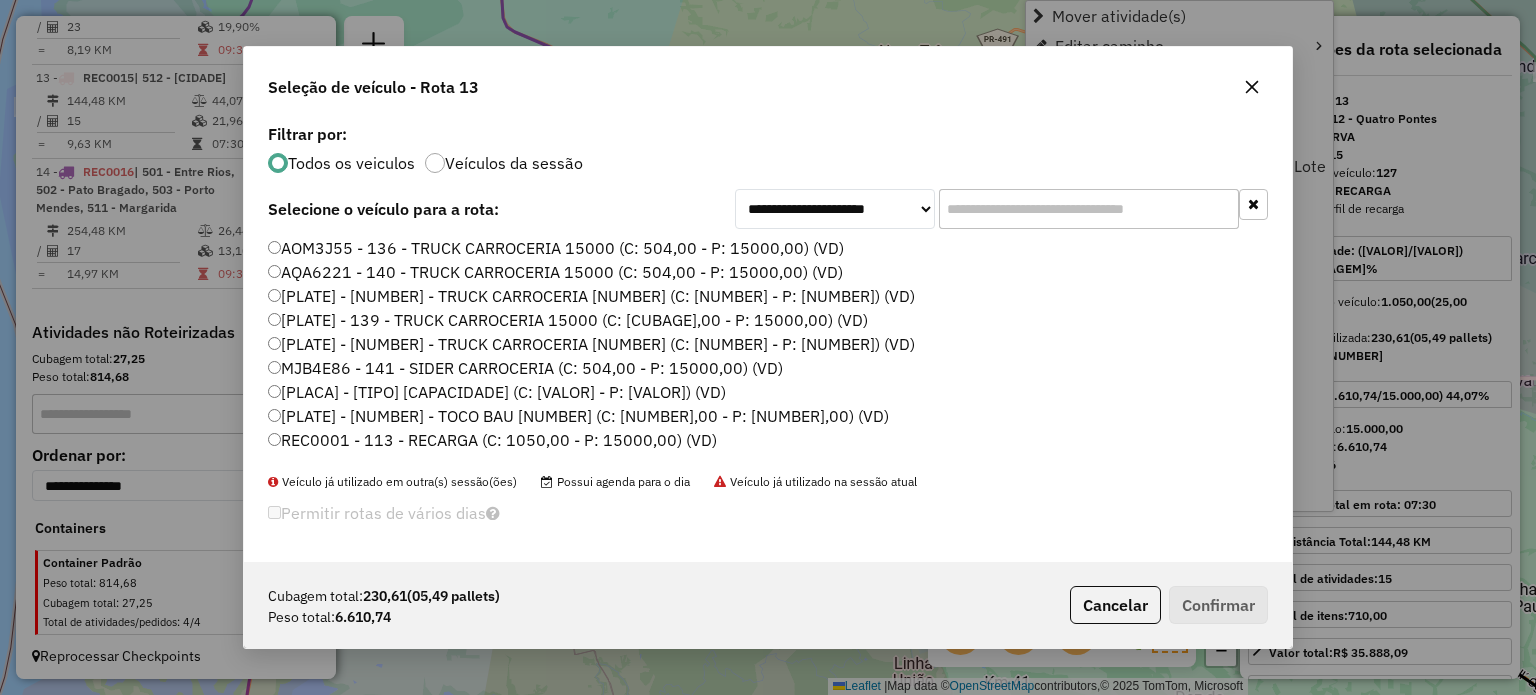 scroll, scrollTop: 10, scrollLeft: 6, axis: both 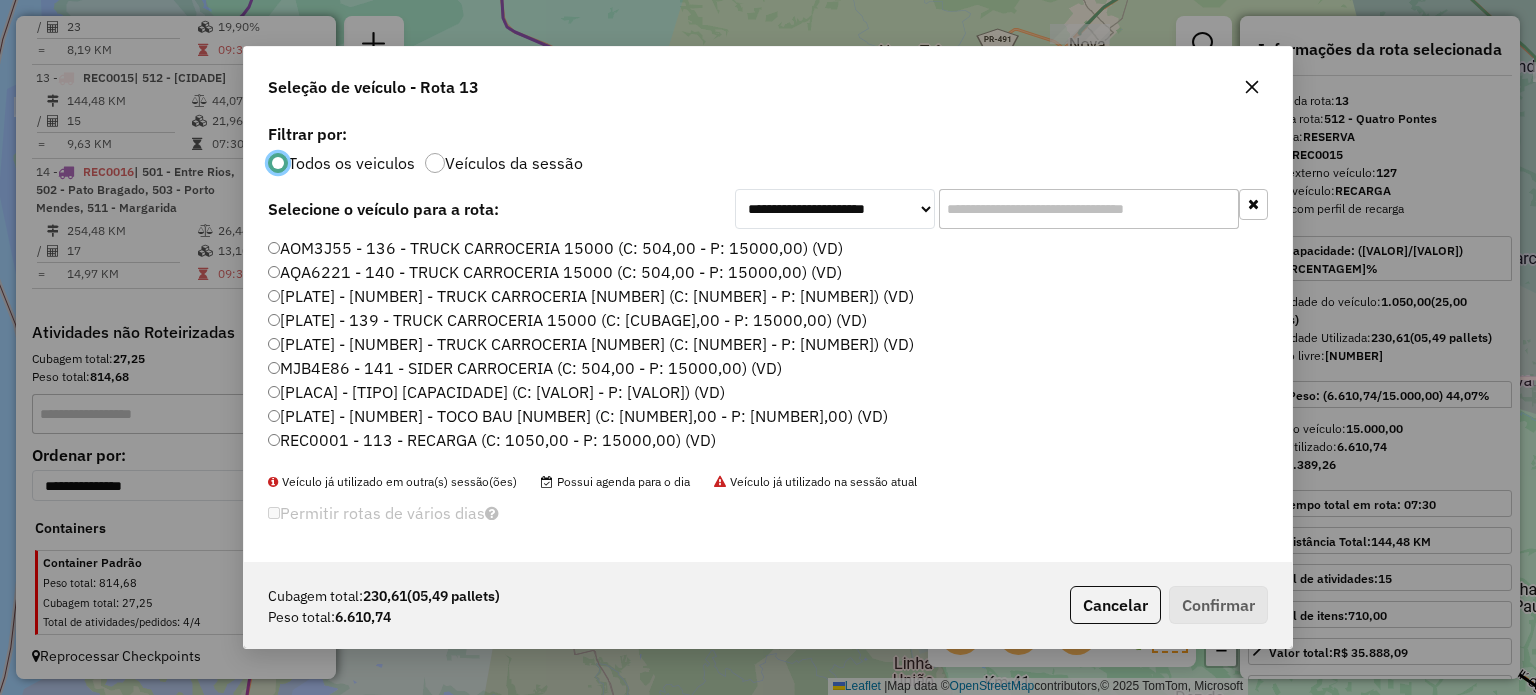 click 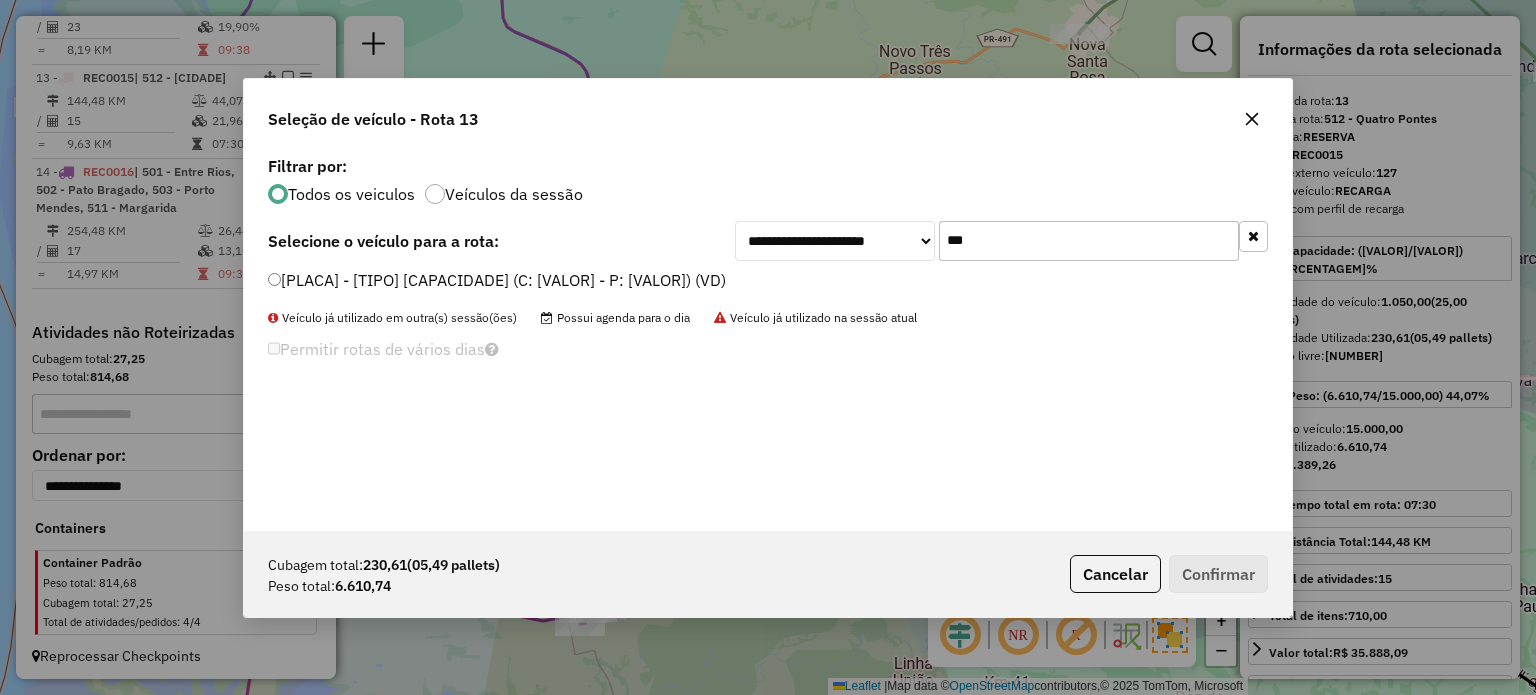 type on "***" 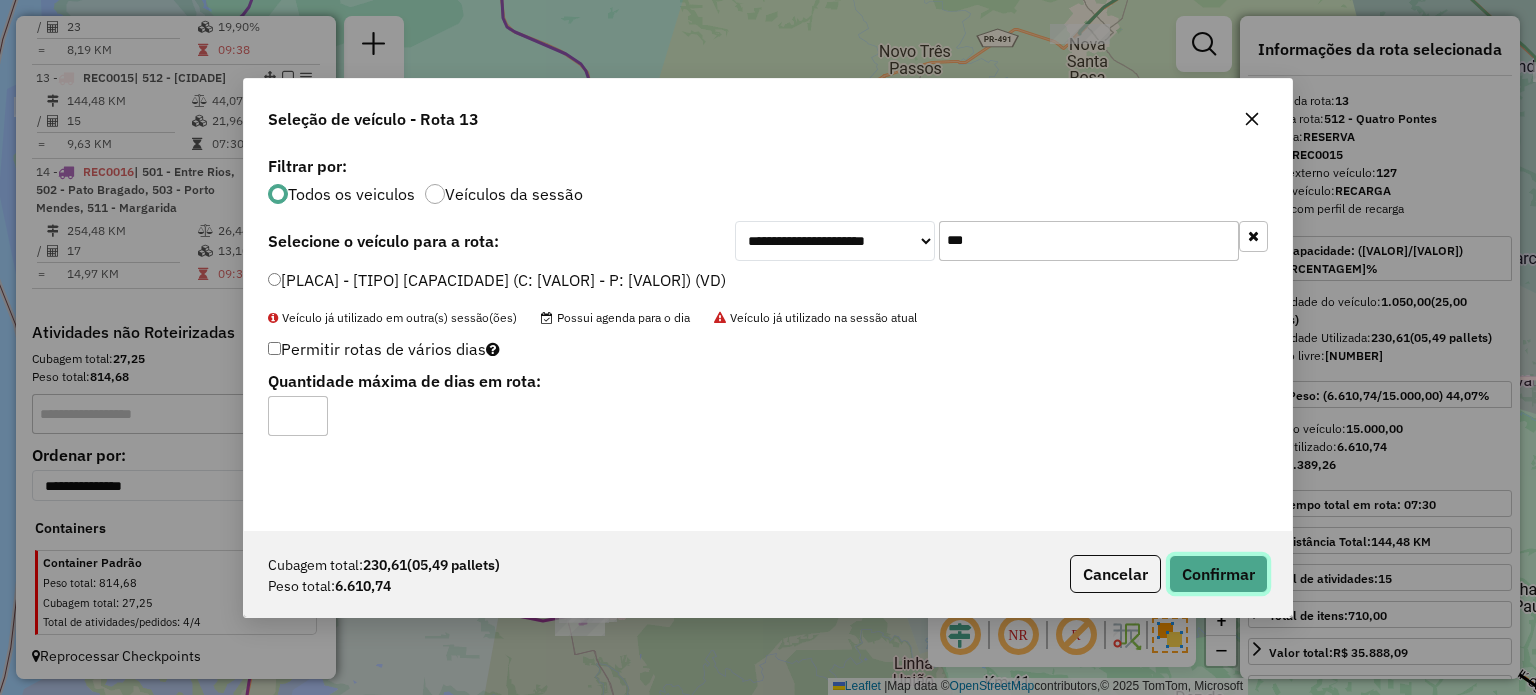 click on "Confirmar" 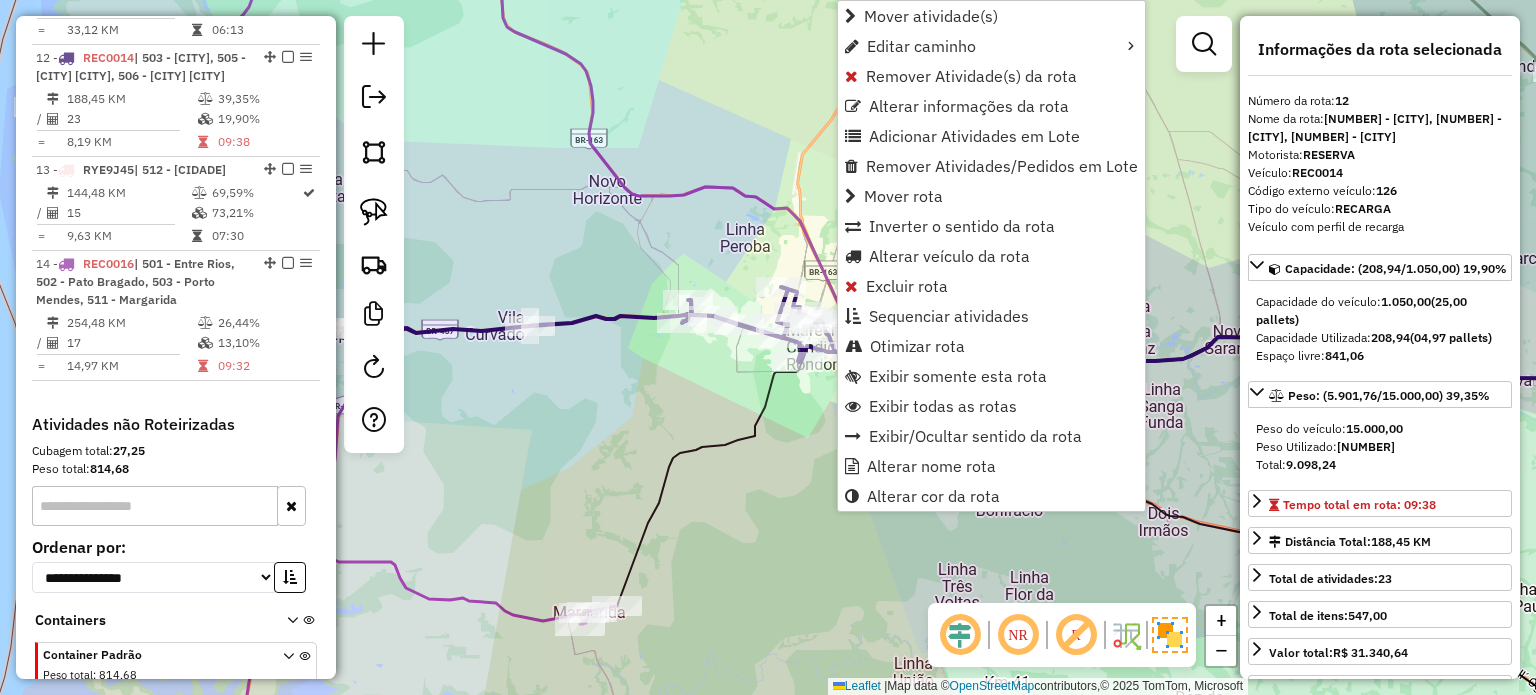 scroll, scrollTop: 1974, scrollLeft: 0, axis: vertical 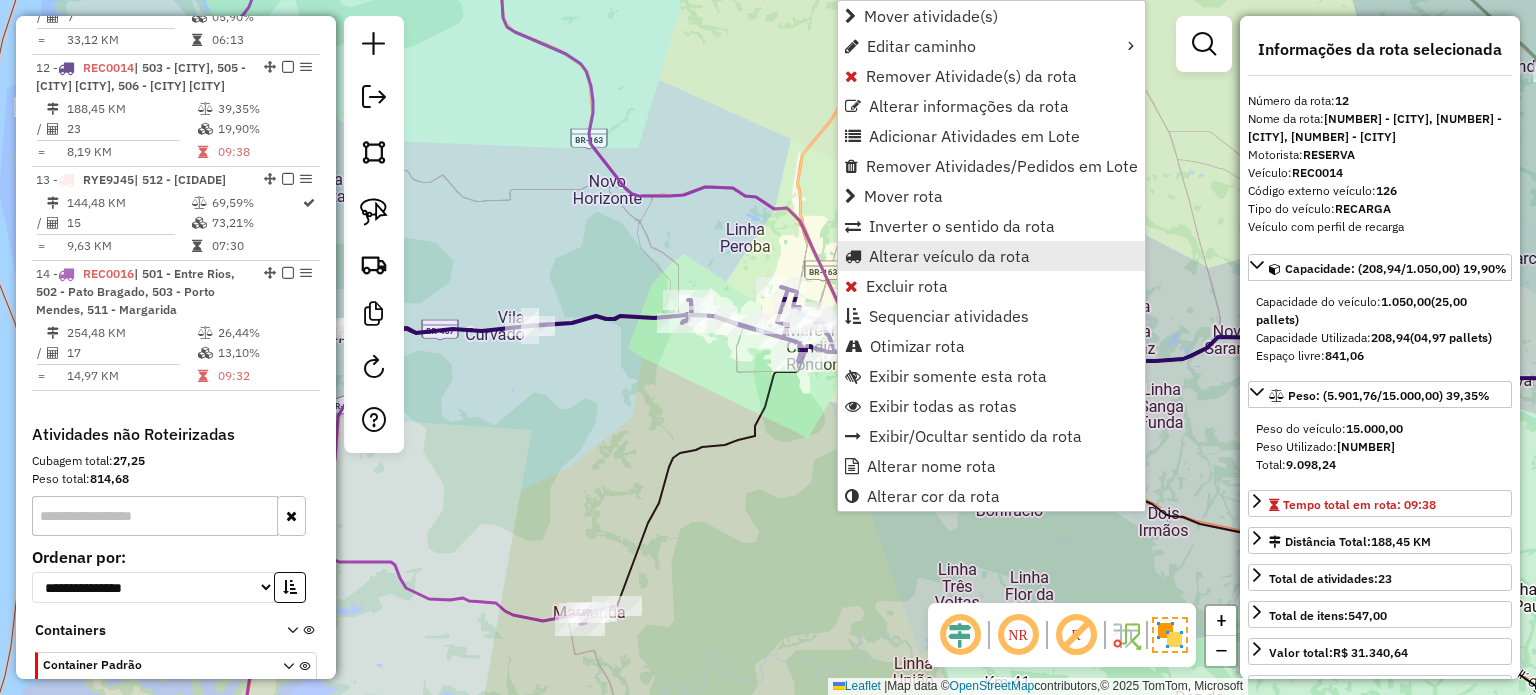 click on "Alterar veículo da rota" at bounding box center [949, 256] 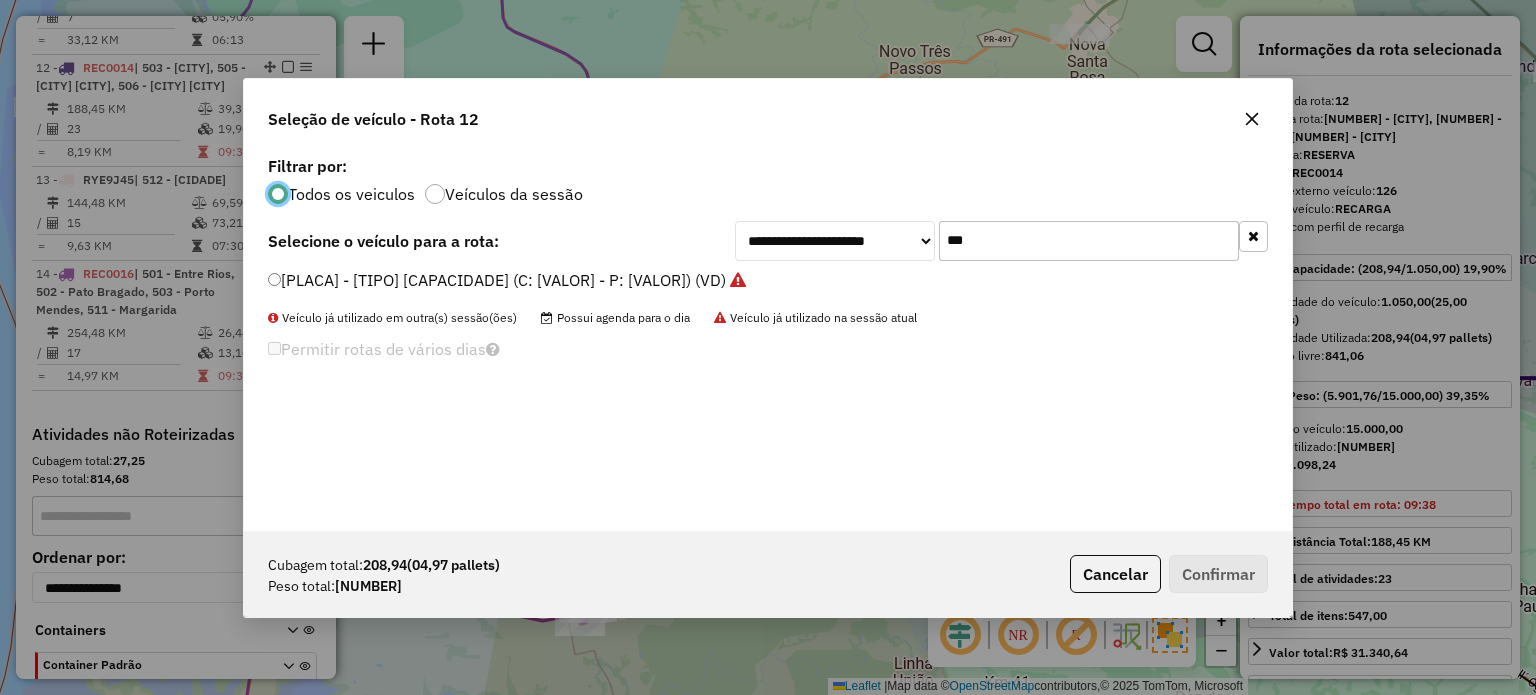 scroll, scrollTop: 10, scrollLeft: 6, axis: both 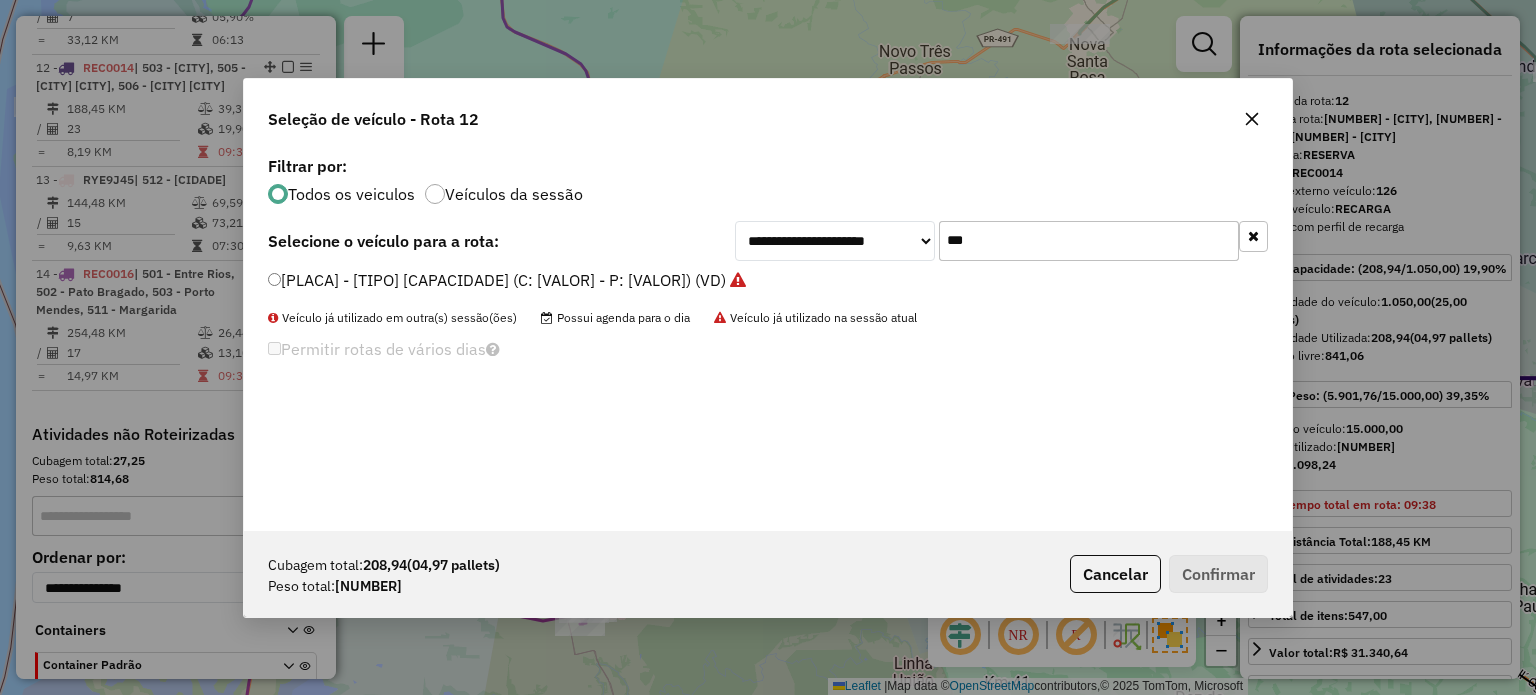 drag, startPoint x: 920, startPoint y: 252, endPoint x: 886, endPoint y: 252, distance: 34 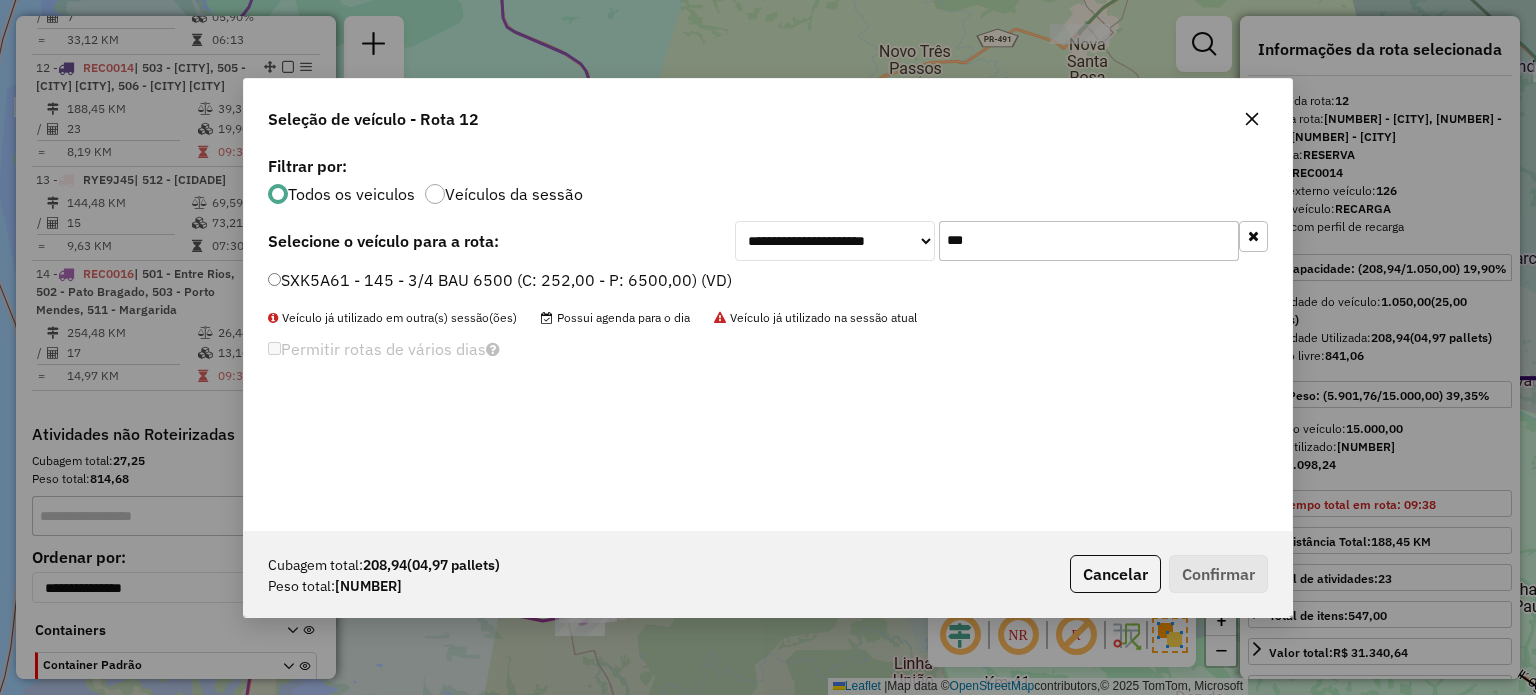 type on "***" 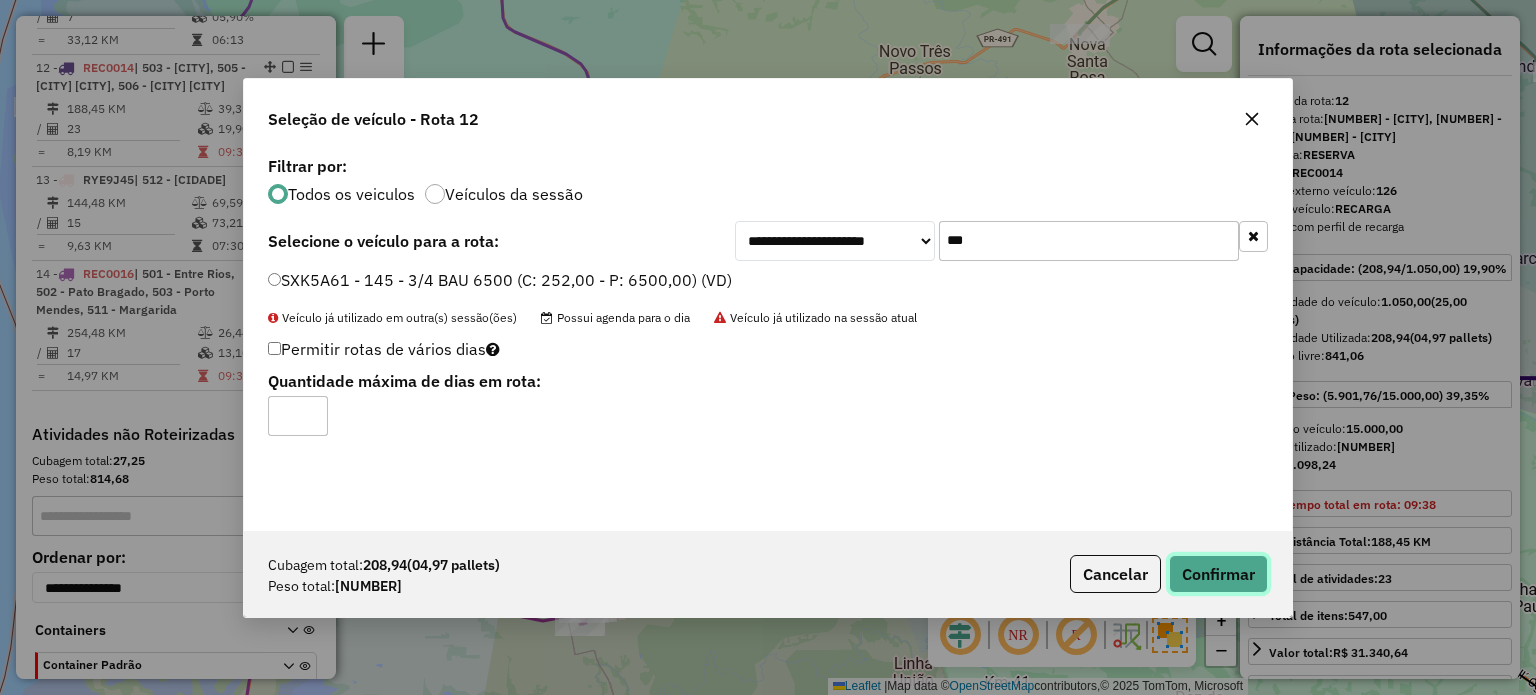 click on "Confirmar" 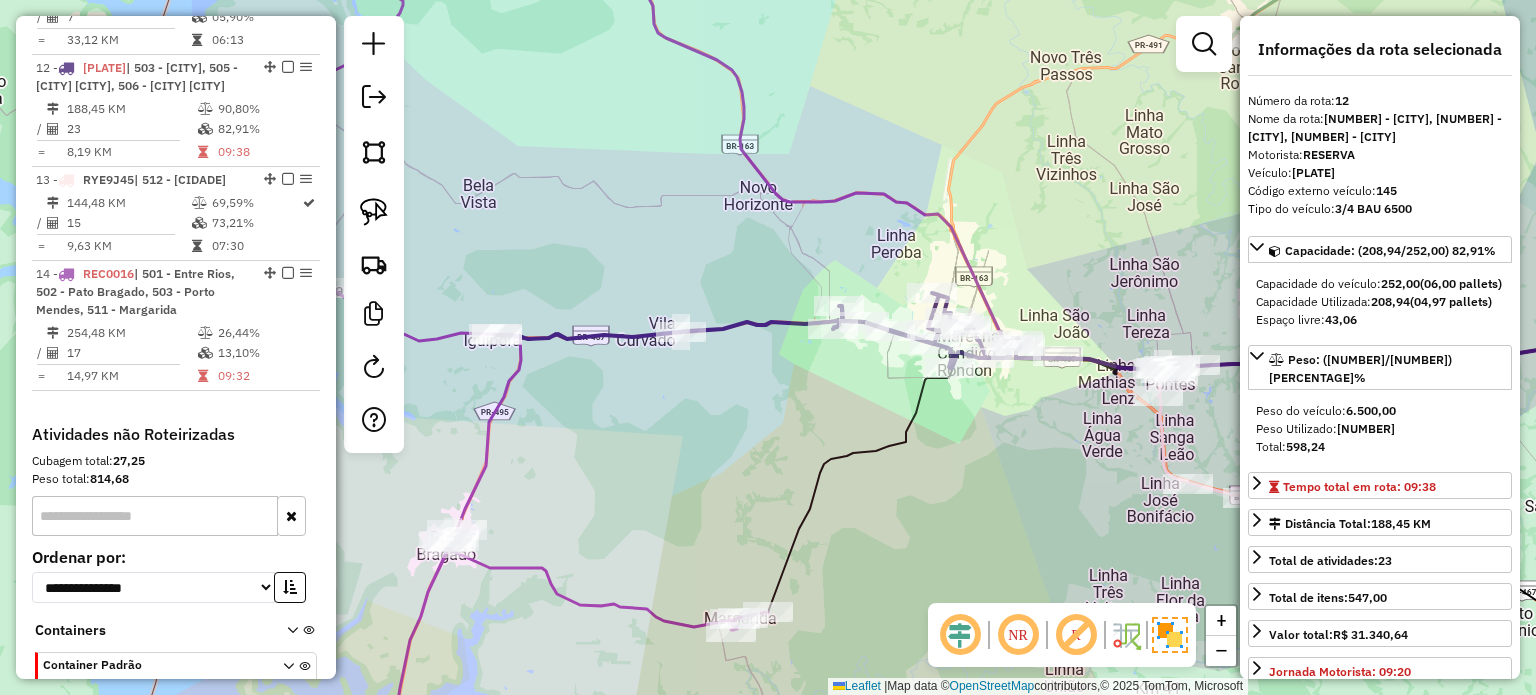 drag, startPoint x: 673, startPoint y: 390, endPoint x: 999, endPoint y: 389, distance: 326.00153 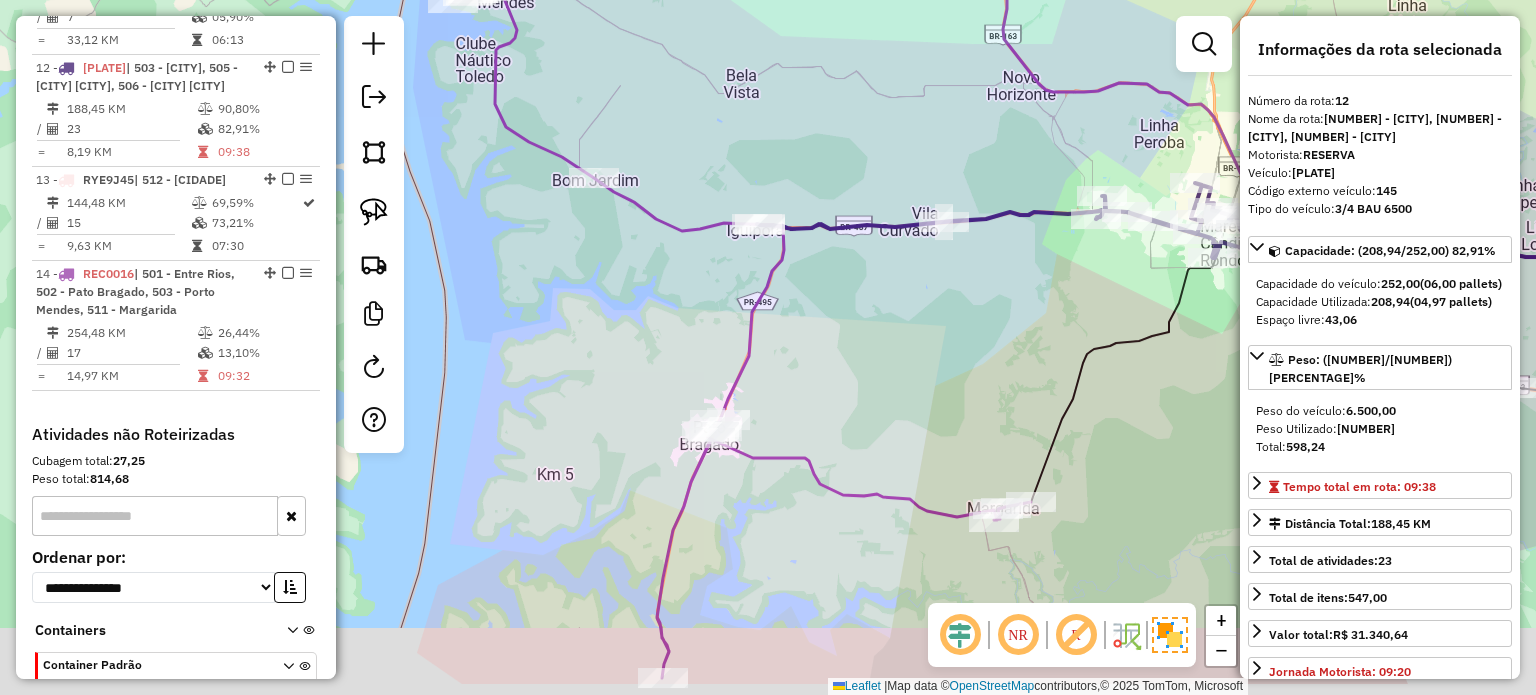 drag, startPoint x: 960, startPoint y: 406, endPoint x: 943, endPoint y: 291, distance: 116.24973 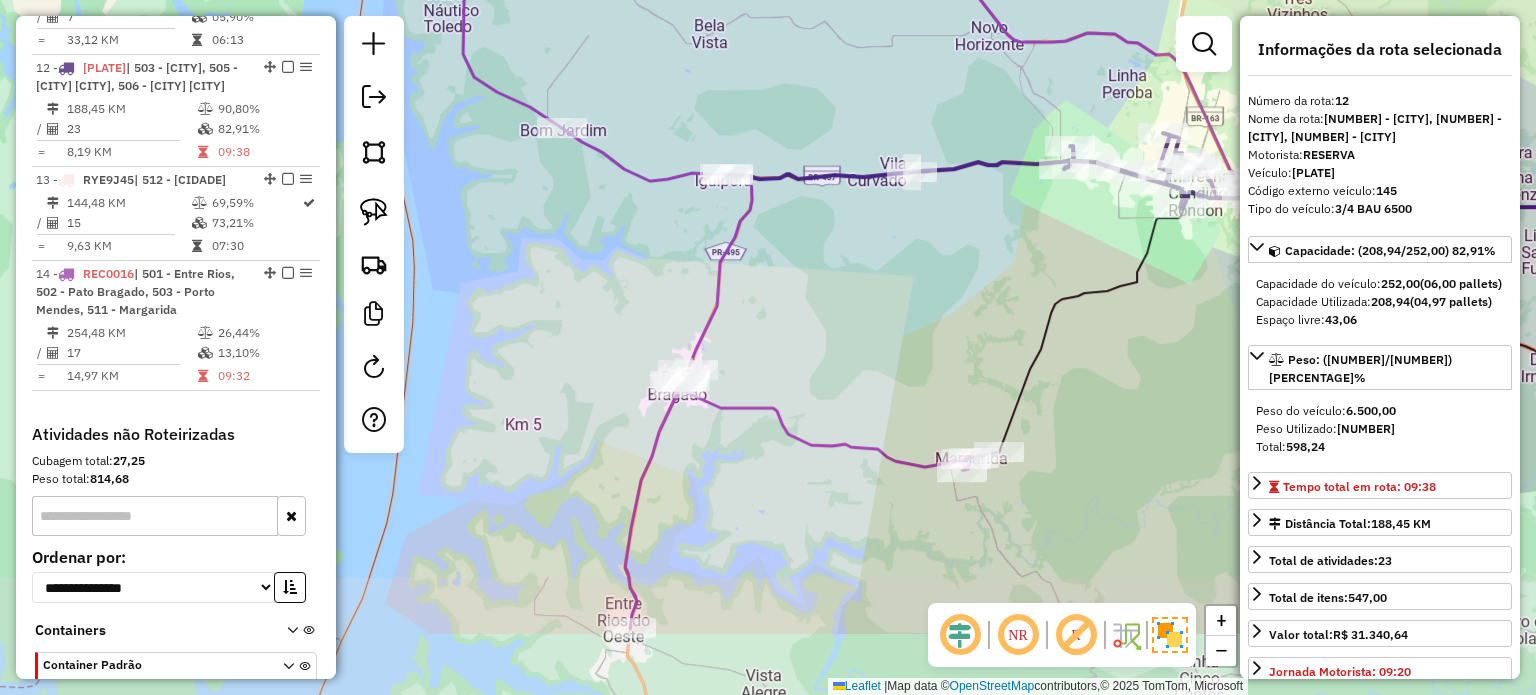 drag, startPoint x: 976, startPoint y: 411, endPoint x: 936, endPoint y: 349, distance: 73.78347 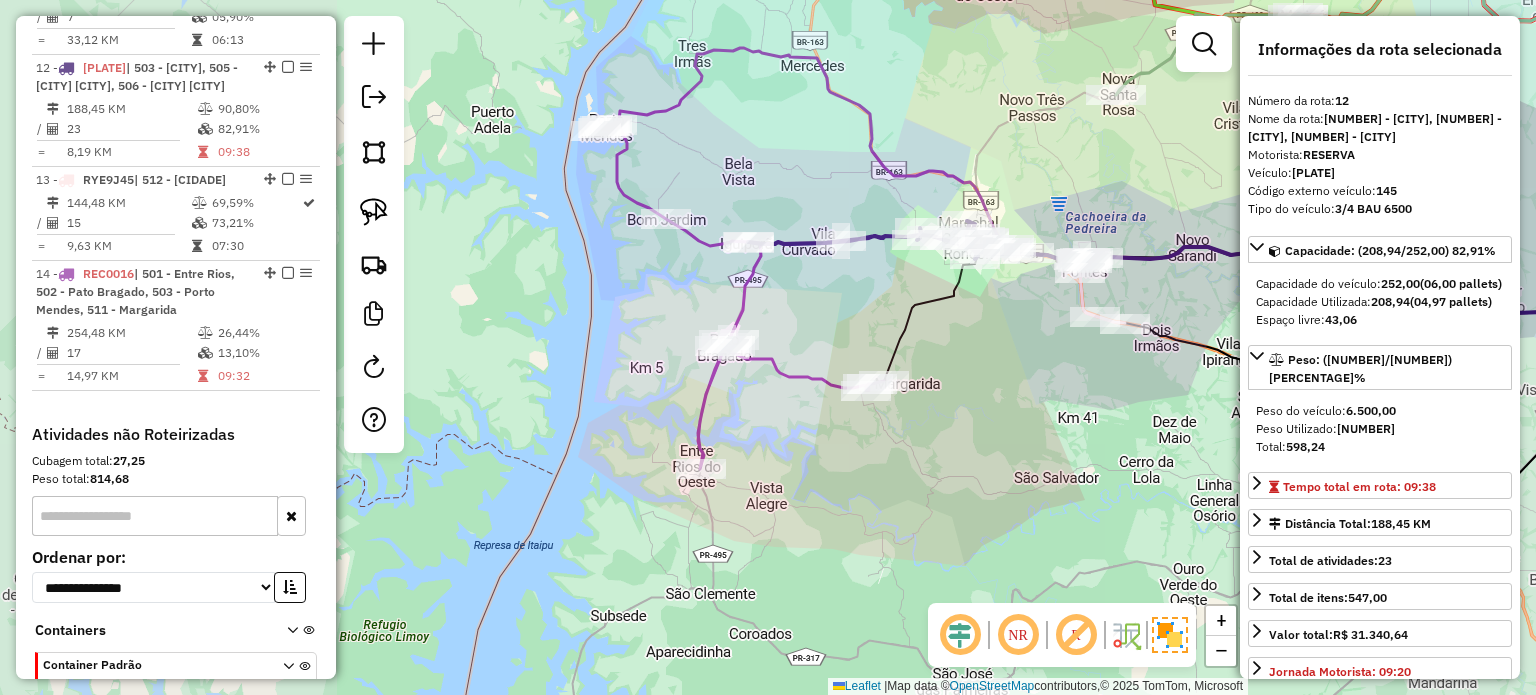 drag, startPoint x: 803, startPoint y: 323, endPoint x: 802, endPoint y: 368, distance: 45.01111 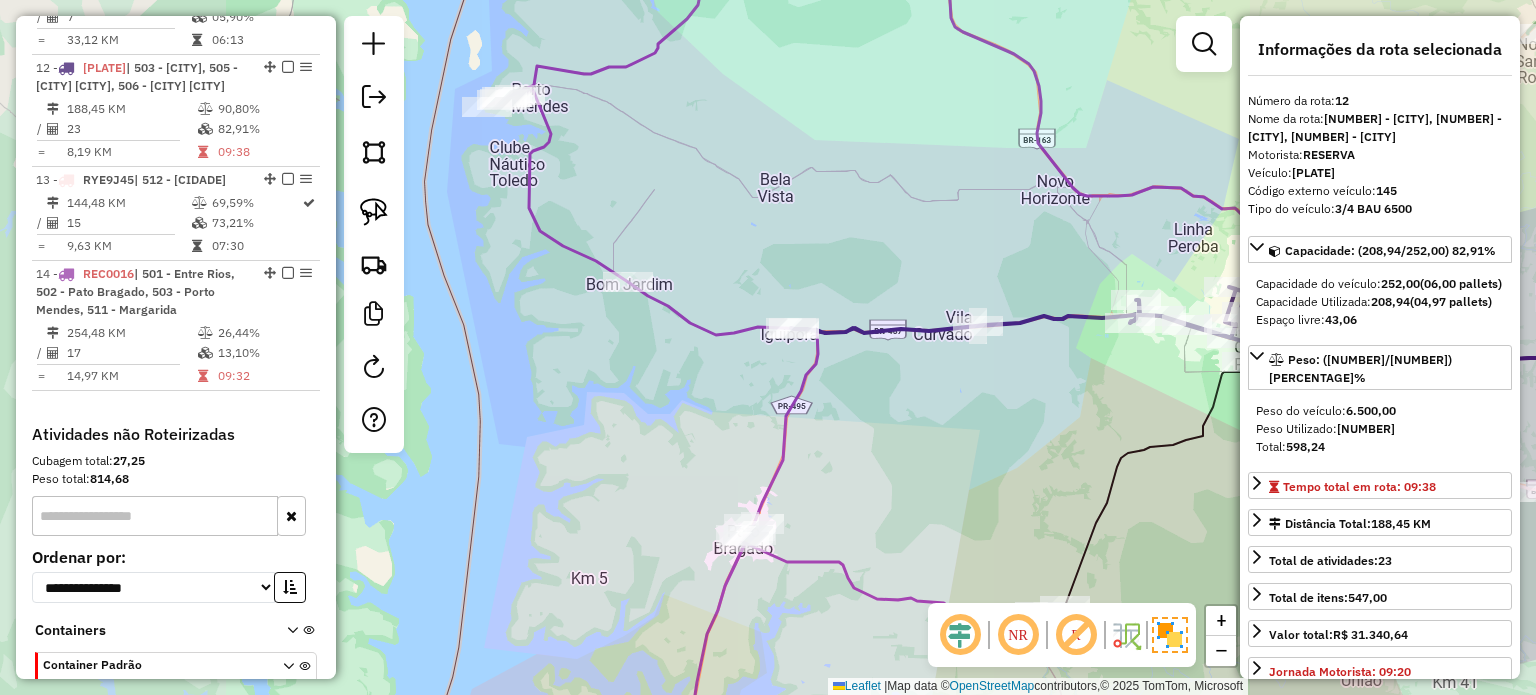 drag, startPoint x: 585, startPoint y: 157, endPoint x: 599, endPoint y: 180, distance: 26.925823 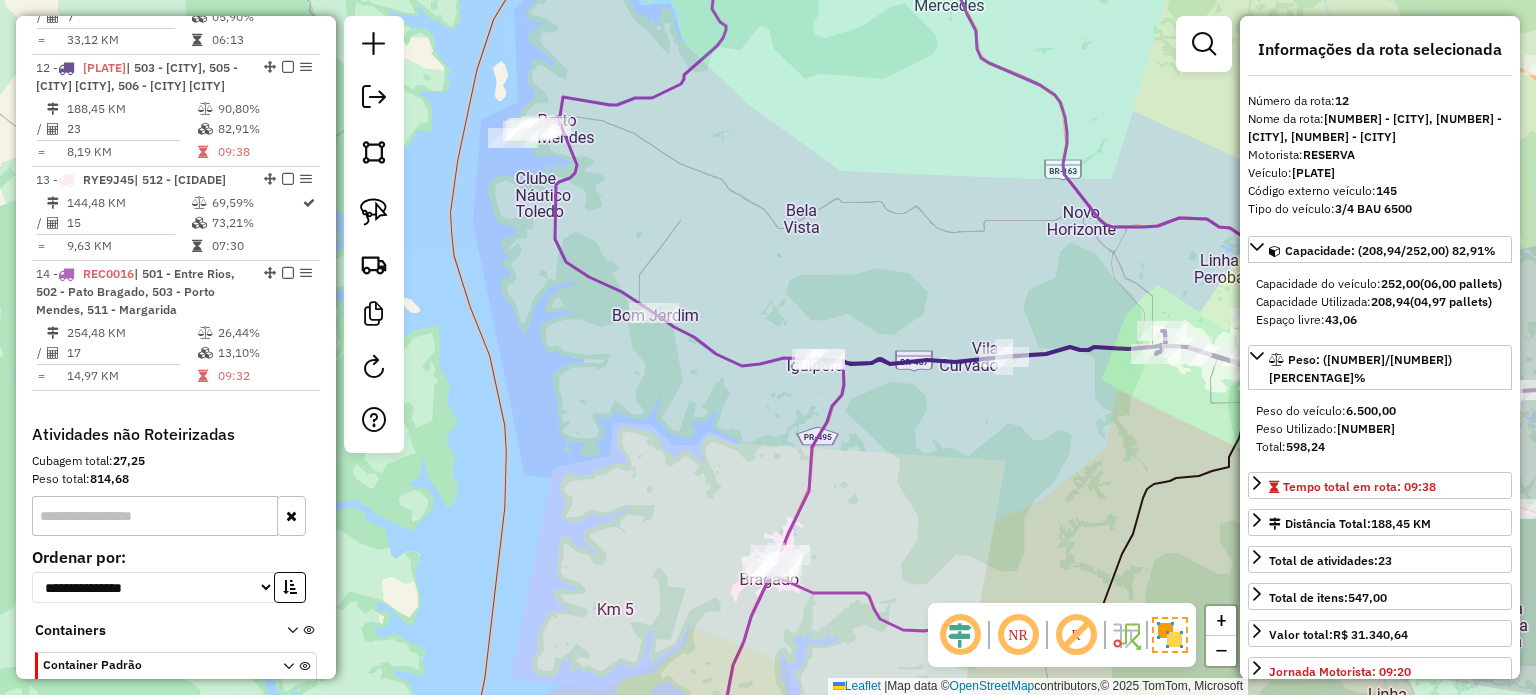 drag, startPoint x: 745, startPoint y: 299, endPoint x: 733, endPoint y: 235, distance: 65.11528 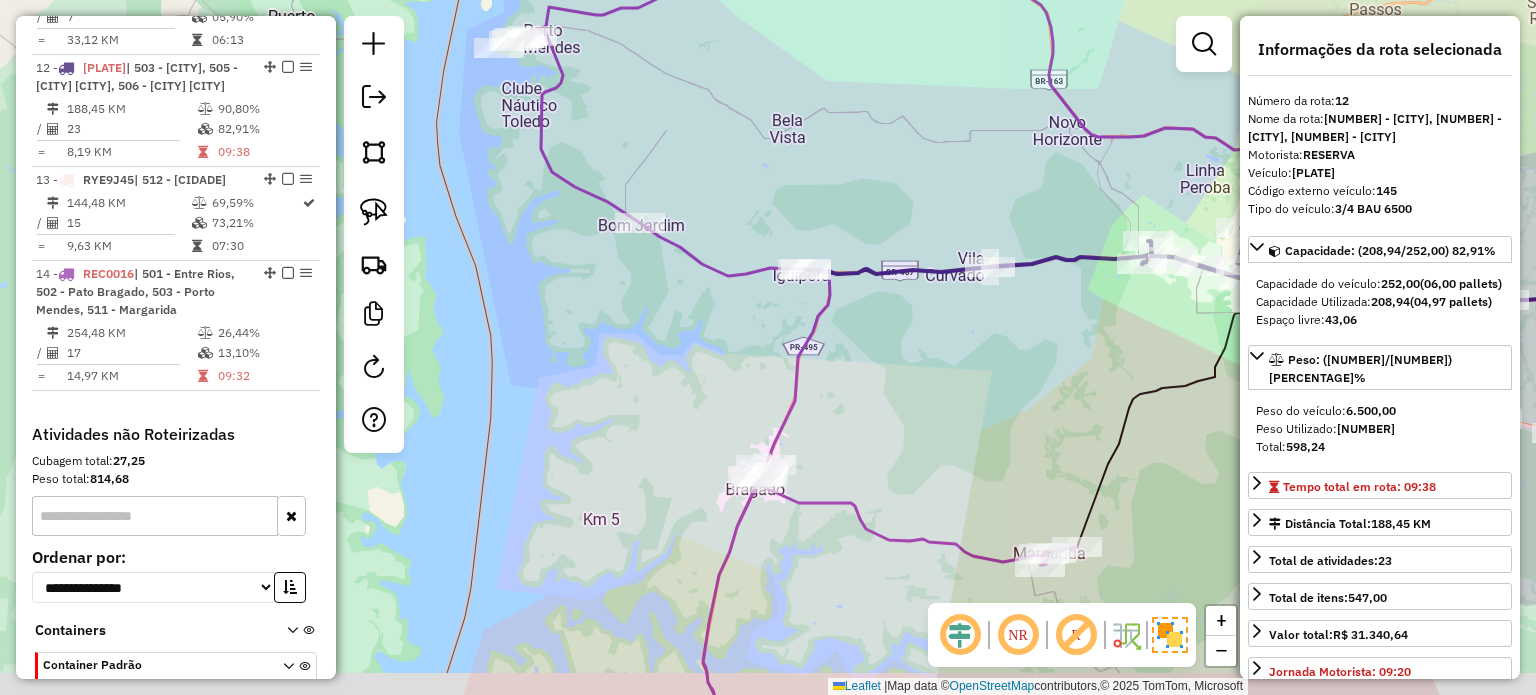 drag, startPoint x: 704, startPoint y: 374, endPoint x: 671, endPoint y: 244, distance: 134.12308 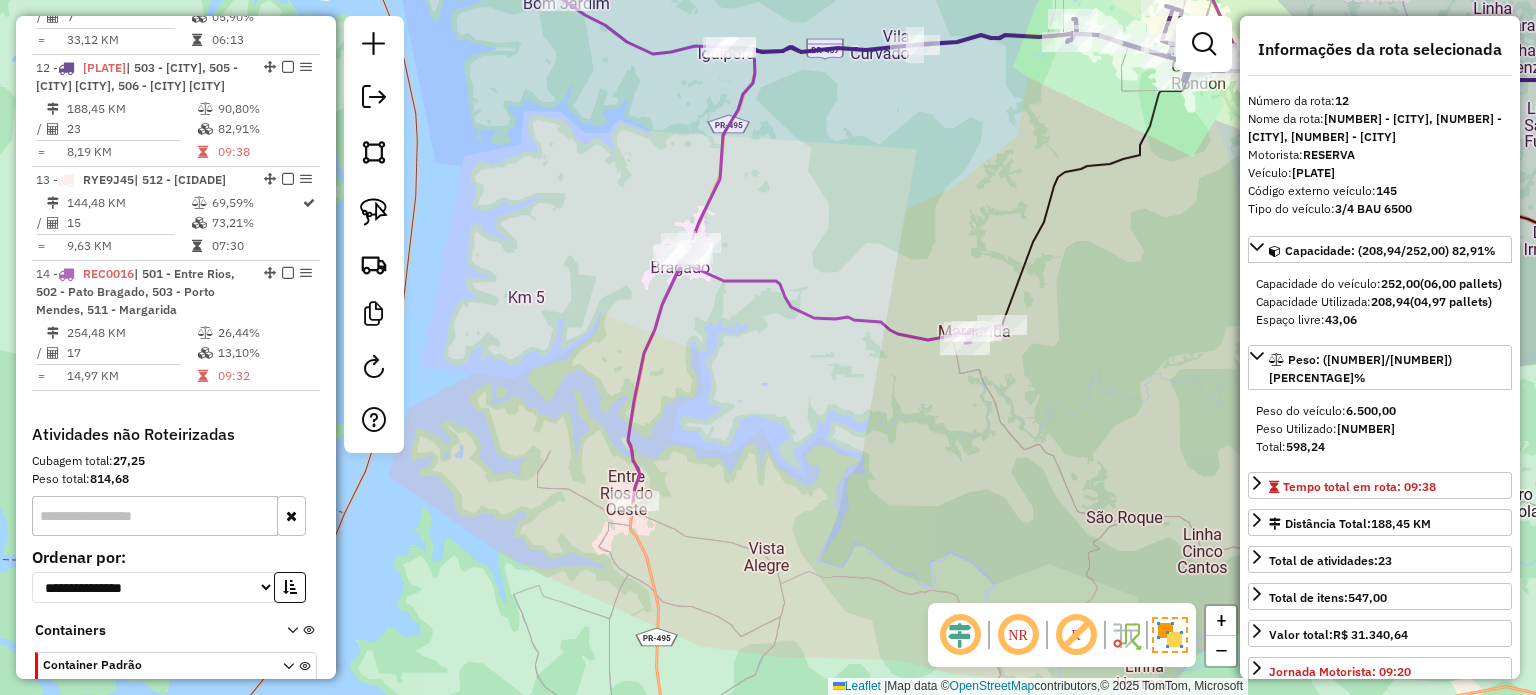 drag, startPoint x: 828, startPoint y: 487, endPoint x: 786, endPoint y: 390, distance: 105.702415 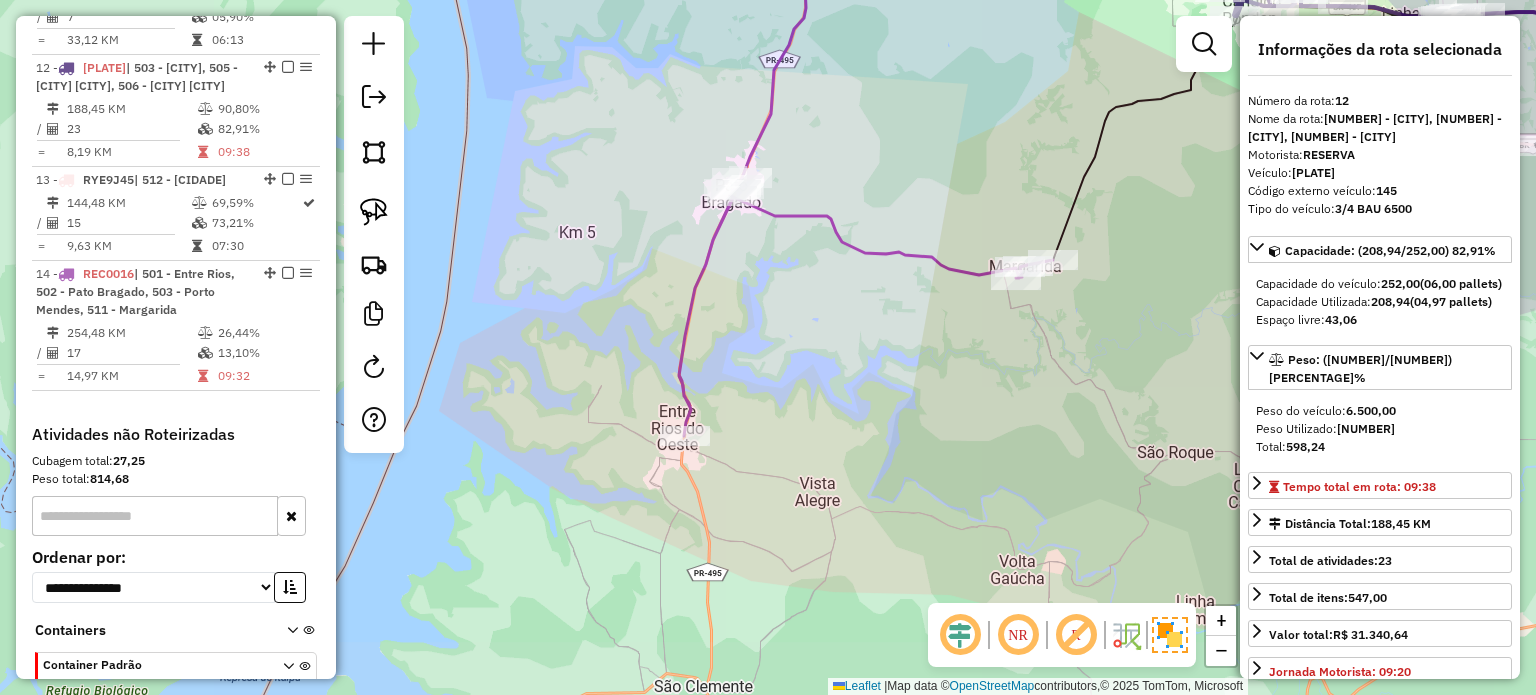 drag, startPoint x: 799, startPoint y: 444, endPoint x: 807, endPoint y: 428, distance: 17.888544 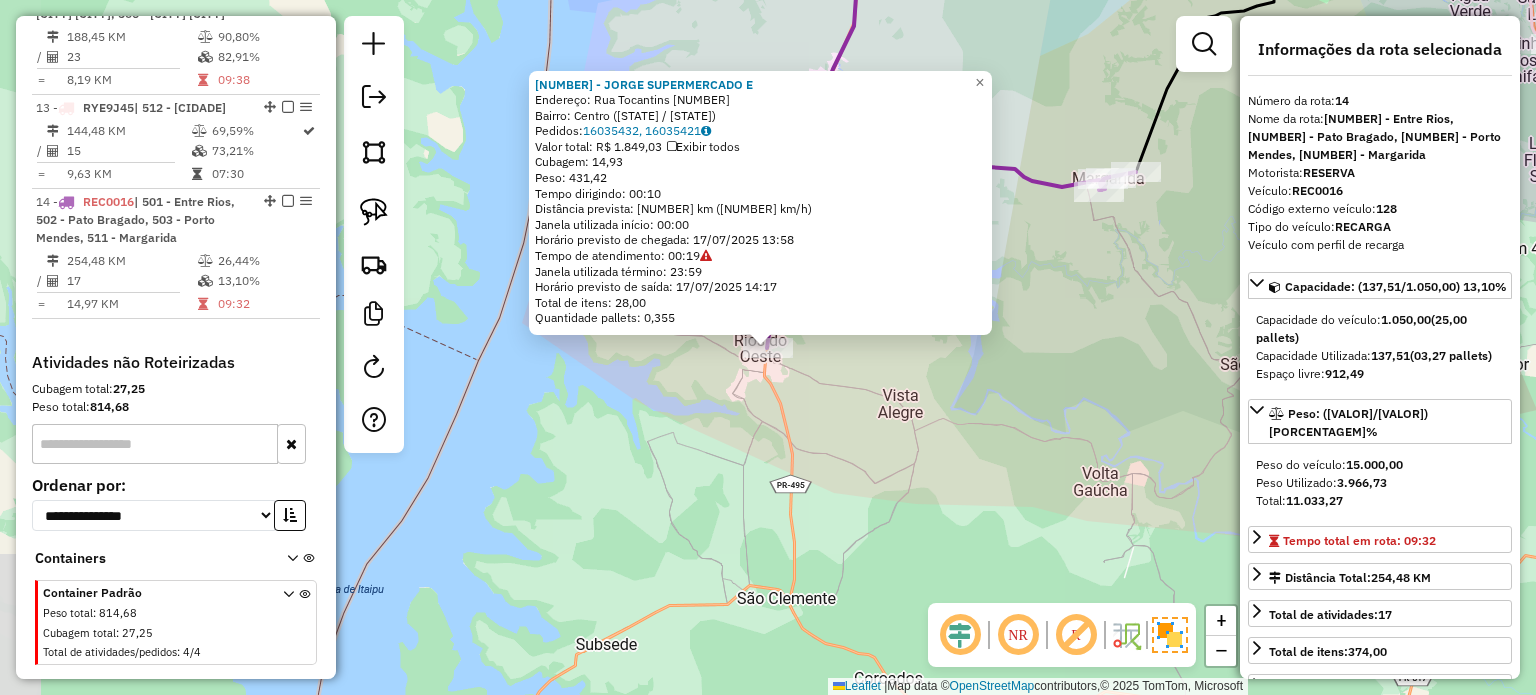 scroll, scrollTop: 2076, scrollLeft: 0, axis: vertical 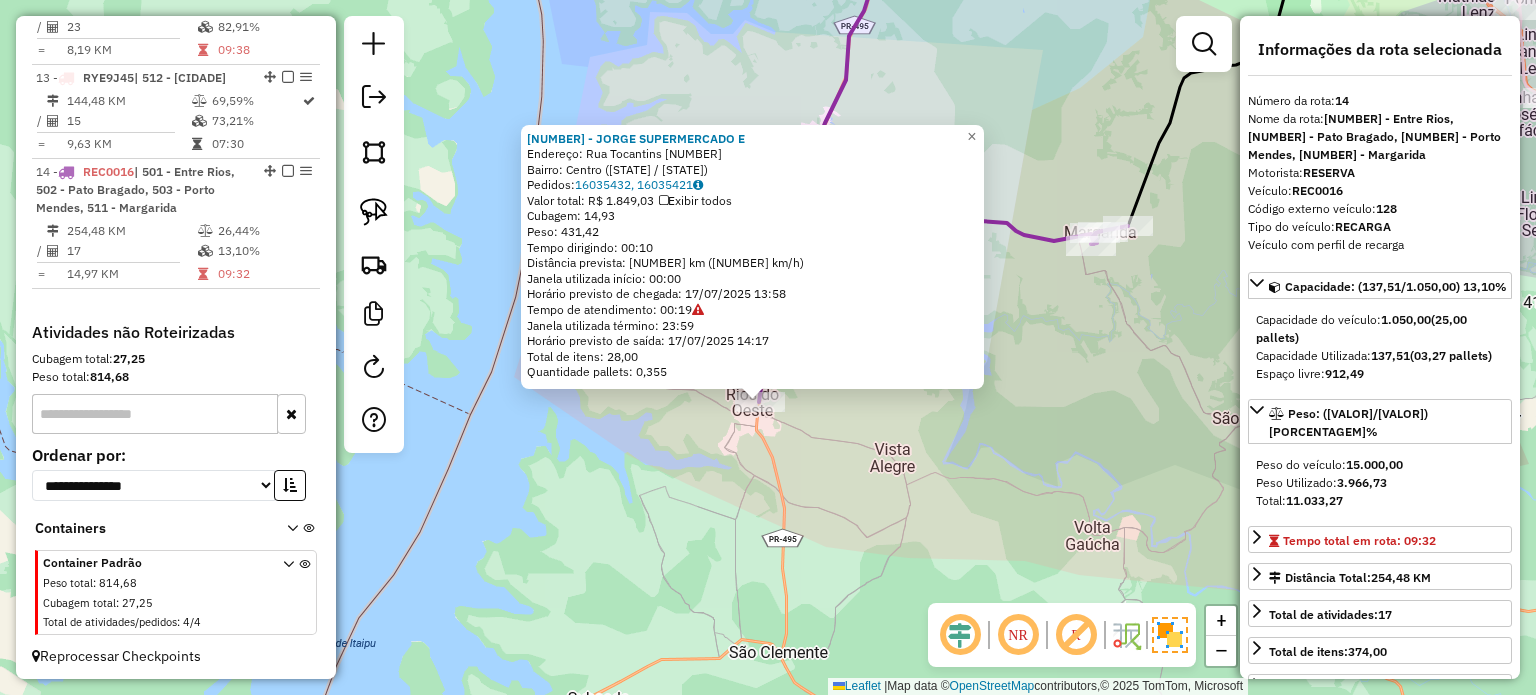 drag, startPoint x: 819, startPoint y: 410, endPoint x: 811, endPoint y: 464, distance: 54.589375 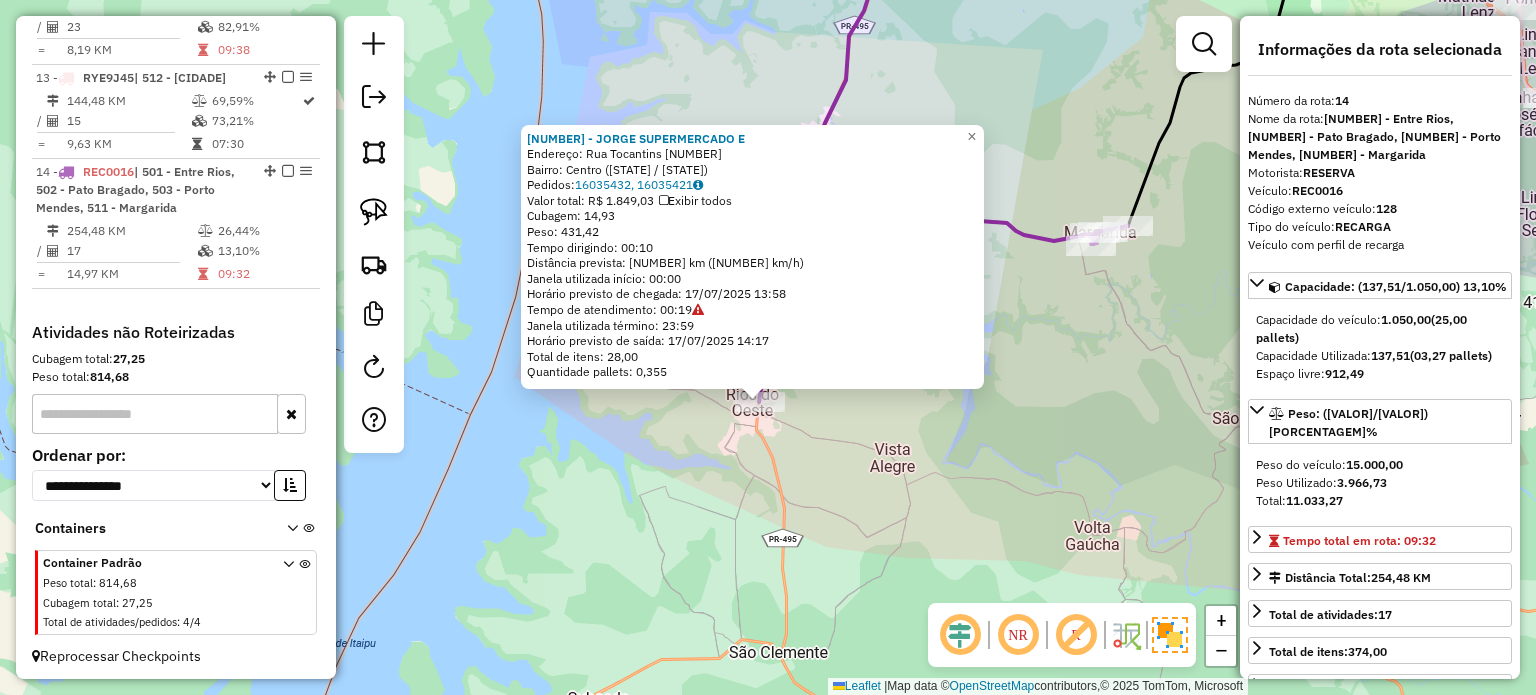 click on "Rota 14 - Placa REC0016  426 - JORGE SUPERMERCADO E 426 - JORGE SUPERMERCADO E  Endereço:  Rua Tocantins 764   Bairro: Centro (ENTRE RIOS DO OESTE / PR)   Pedidos:  16035432, 16035421   Valor total: R$ 1.849,03   Exibir todos   Cubagem: 14,93  Peso: 431,42  Tempo dirigindo: 00:10   Distância prevista: 8,785 km (52,71 km/h)   Janela utilizada início: 00:00   Horário previsto de chegada: 17/07/2025 13:58   Tempo de atendimento: 00:19   Janela utilizada término: 23:59   Horário previsto de saída: 17/07/2025 14:17   Total de itens: 28,00   Quantidade pallets: 0,355  × Janela de atendimento Grade de atendimento Capacidade Transportadoras Veículos Cliente Pedidos  Rotas Selecione os dias de semana para filtrar as janelas de atendimento  Seg   Ter   Qua   Qui   Sex   Sáb   Dom  Informe o período da janela de atendimento: De: Até:  Filtrar exatamente a janela do cliente  Considerar janela de atendimento padrão  Selecione os dias de semana para filtrar as grades de atendimento  Seg   Ter   Qua   Qui  De:" 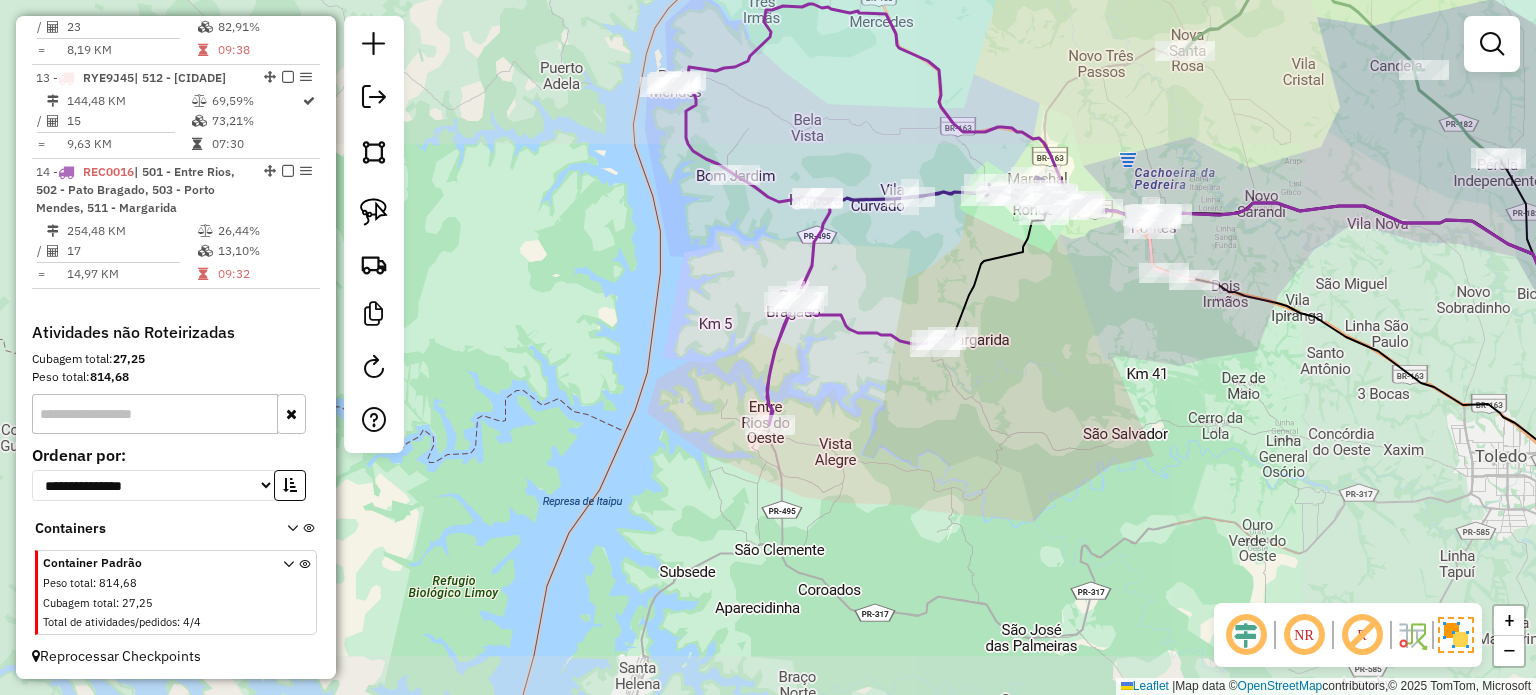 drag, startPoint x: 871, startPoint y: 409, endPoint x: 866, endPoint y: 449, distance: 40.311287 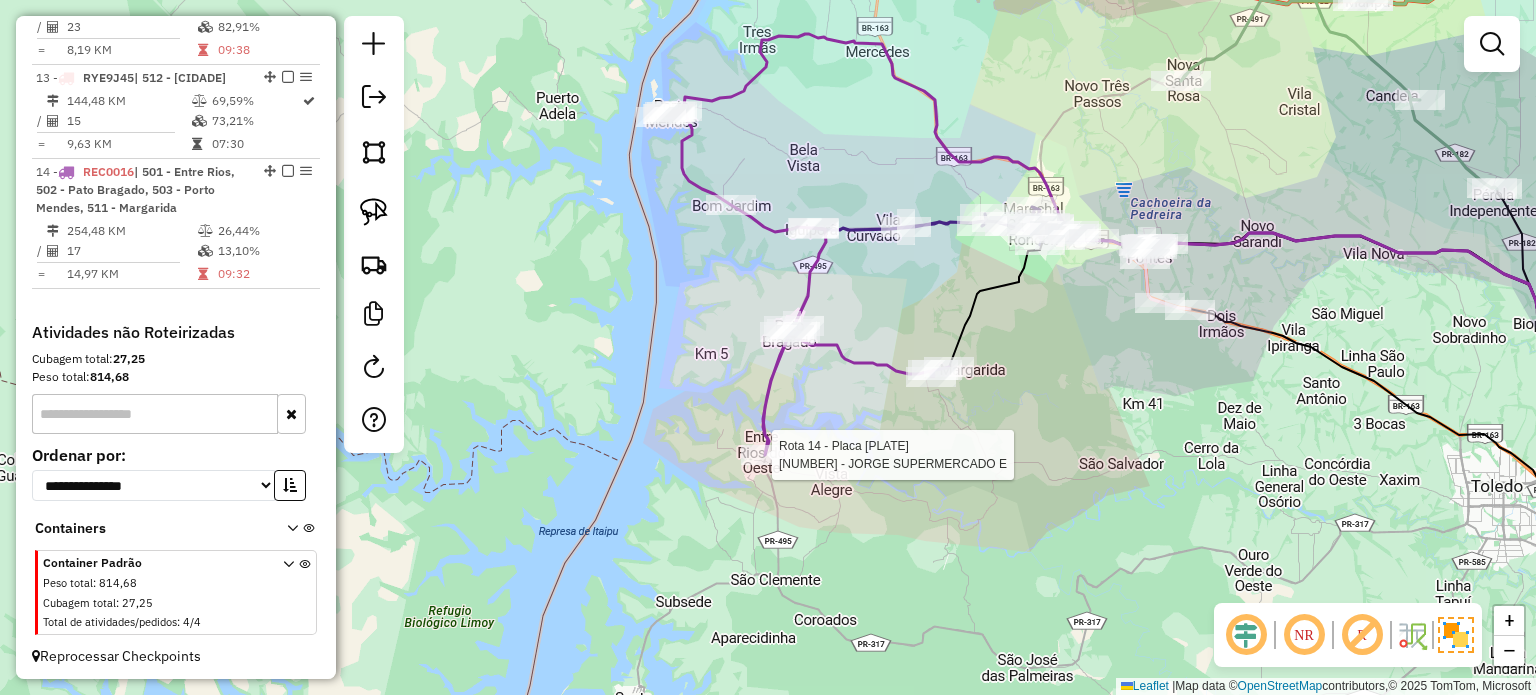 select on "*********" 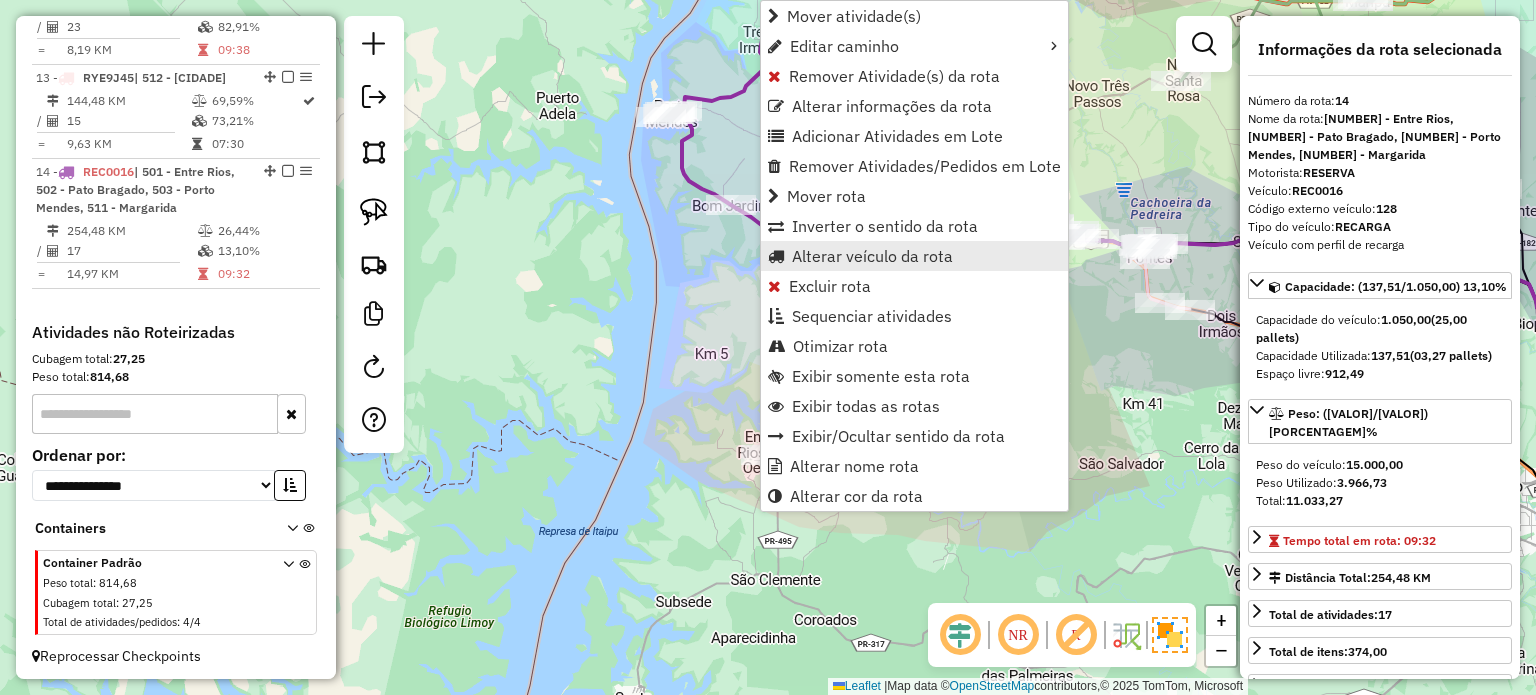 click on "Alterar veículo da rota" at bounding box center (872, 256) 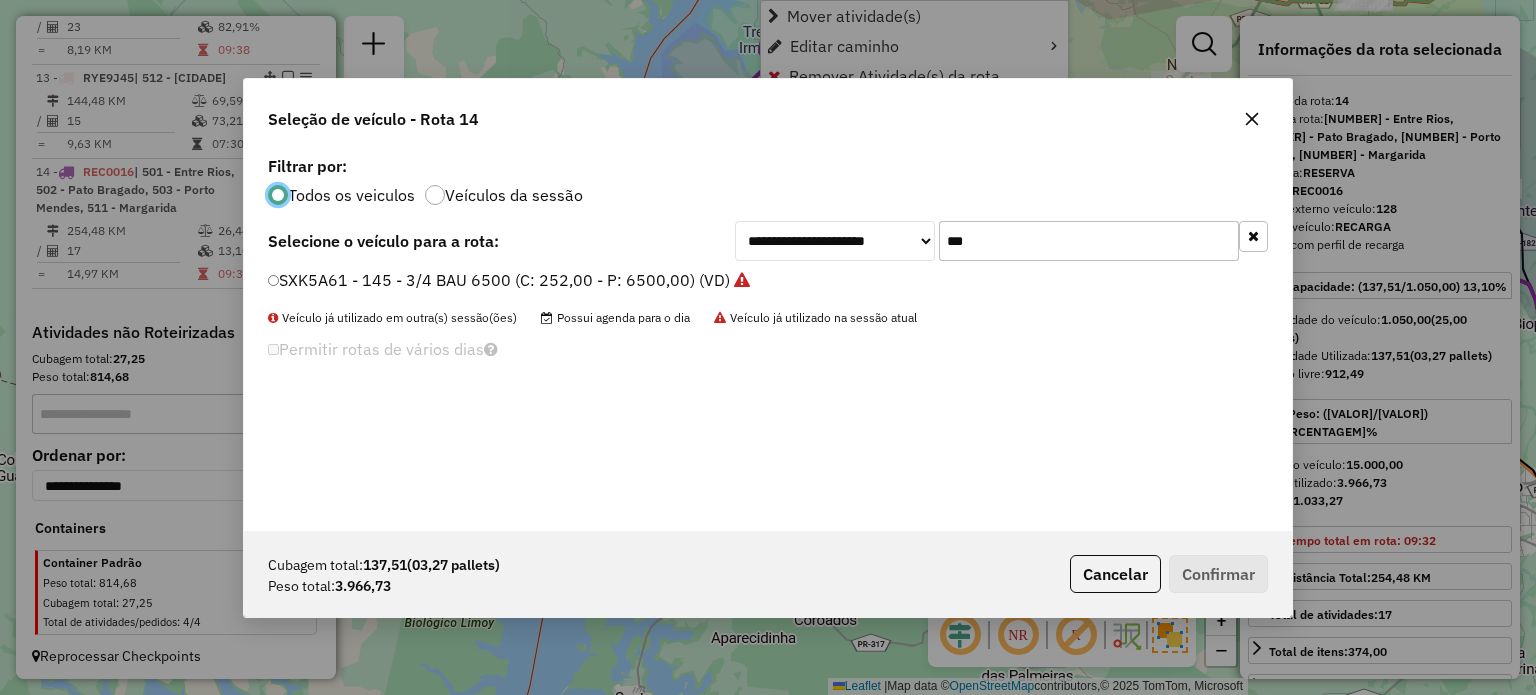 scroll, scrollTop: 10, scrollLeft: 6, axis: both 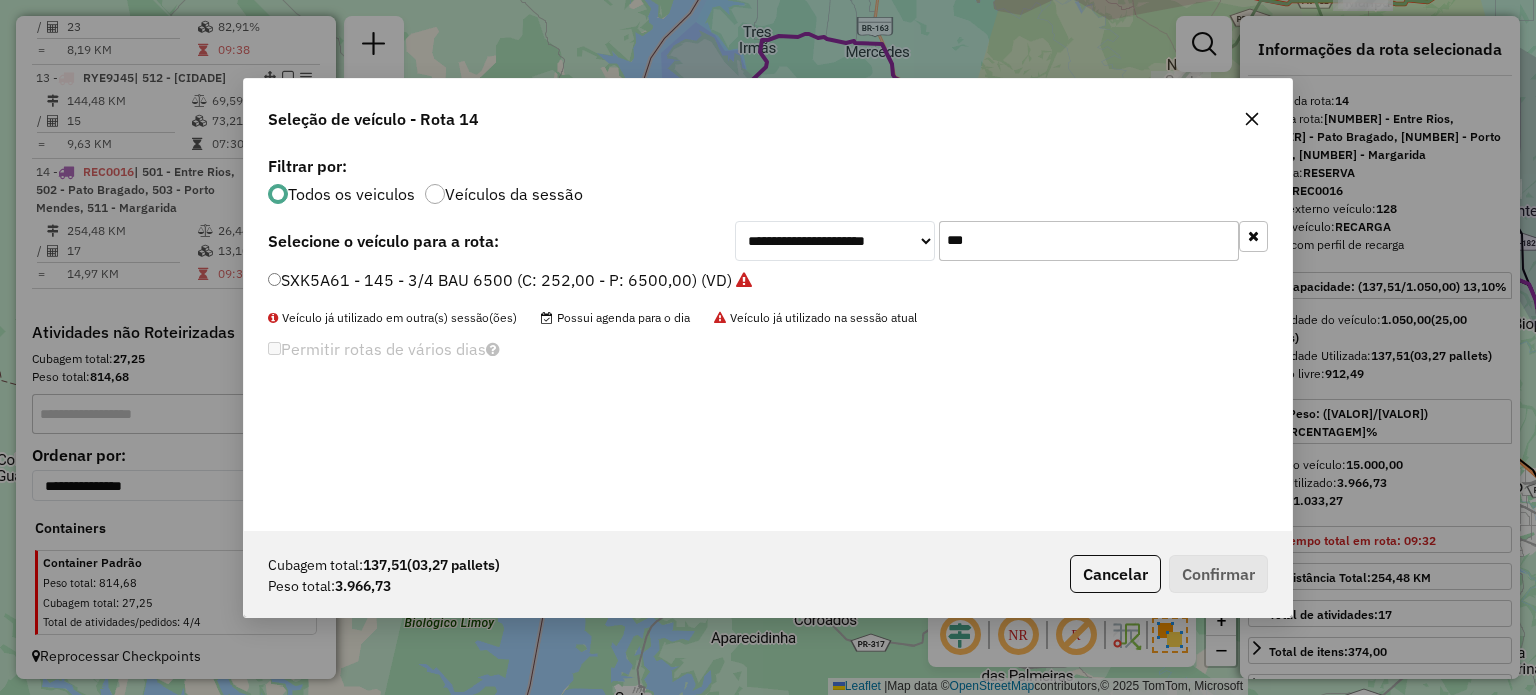drag, startPoint x: 958, startPoint y: 247, endPoint x: 888, endPoint y: 251, distance: 70.11419 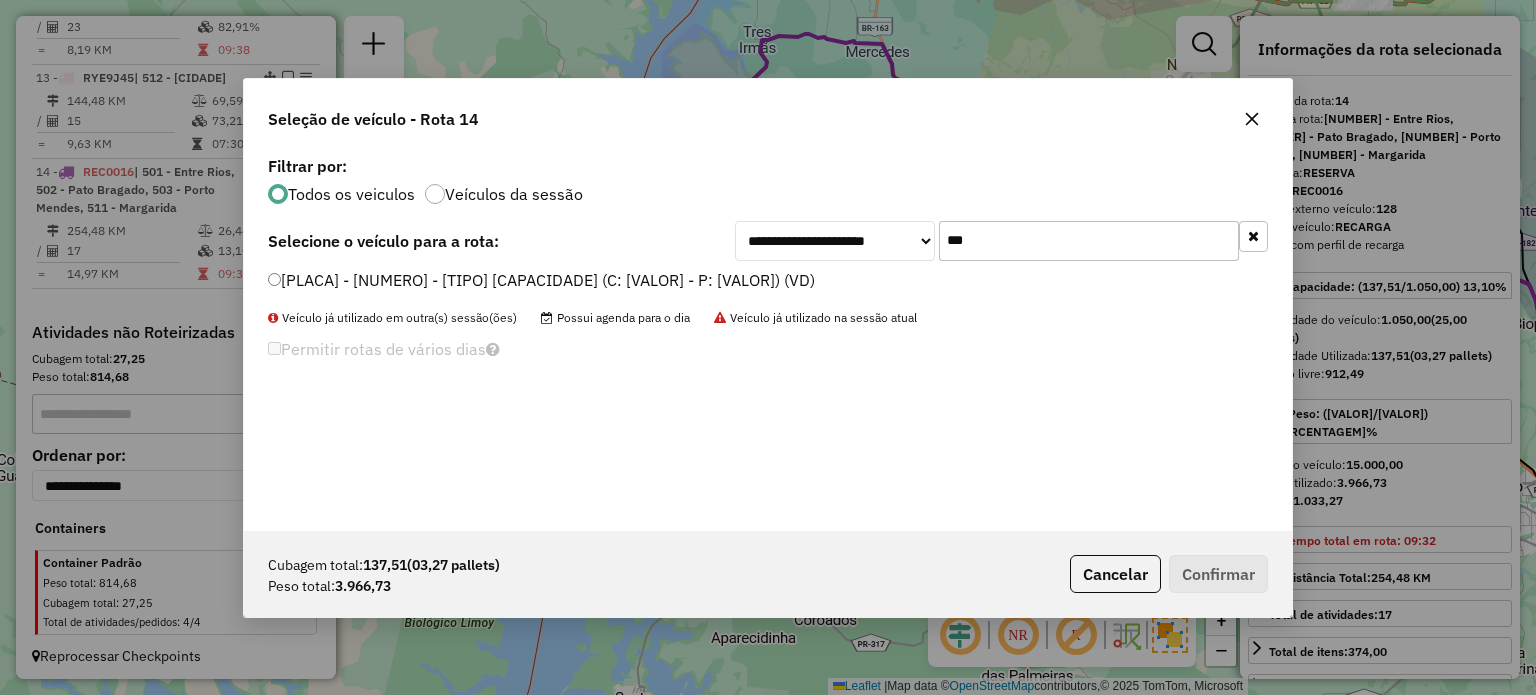 type on "***" 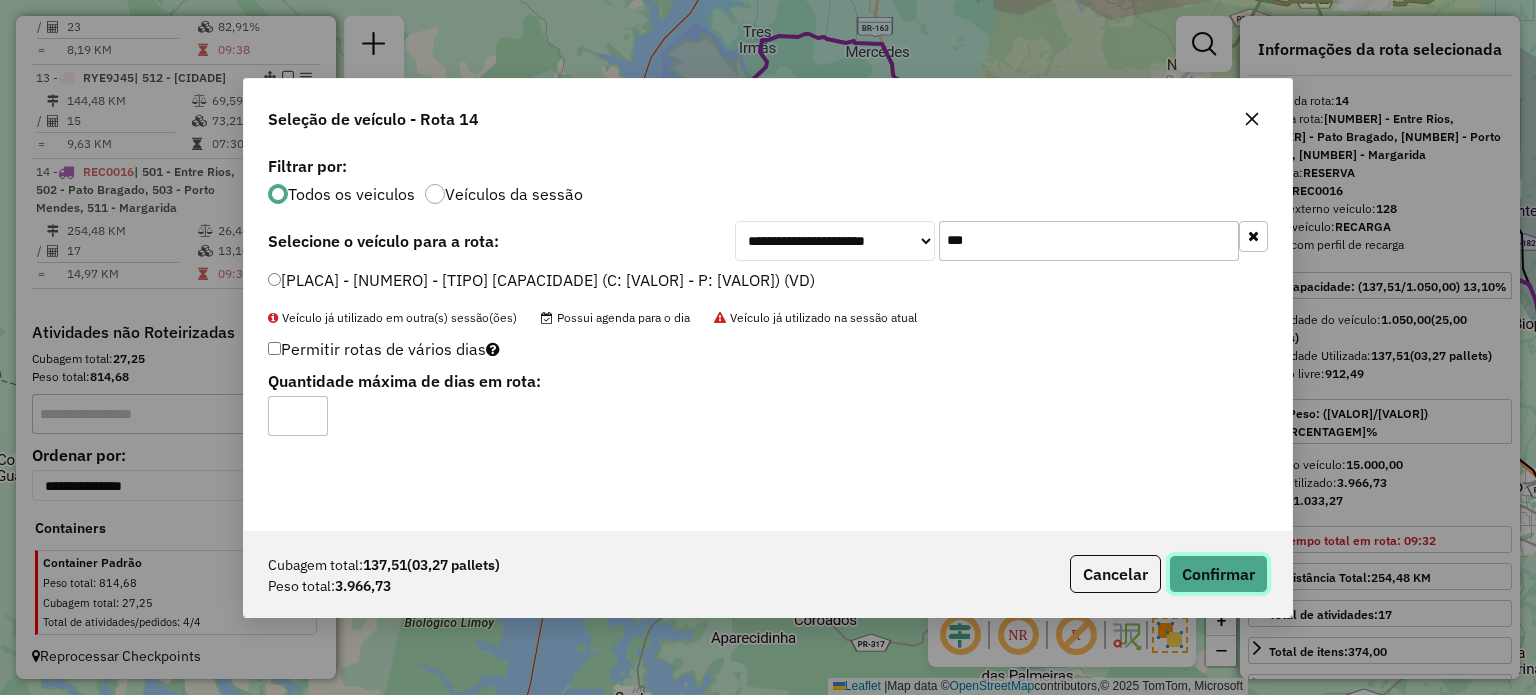 click on "Confirmar" 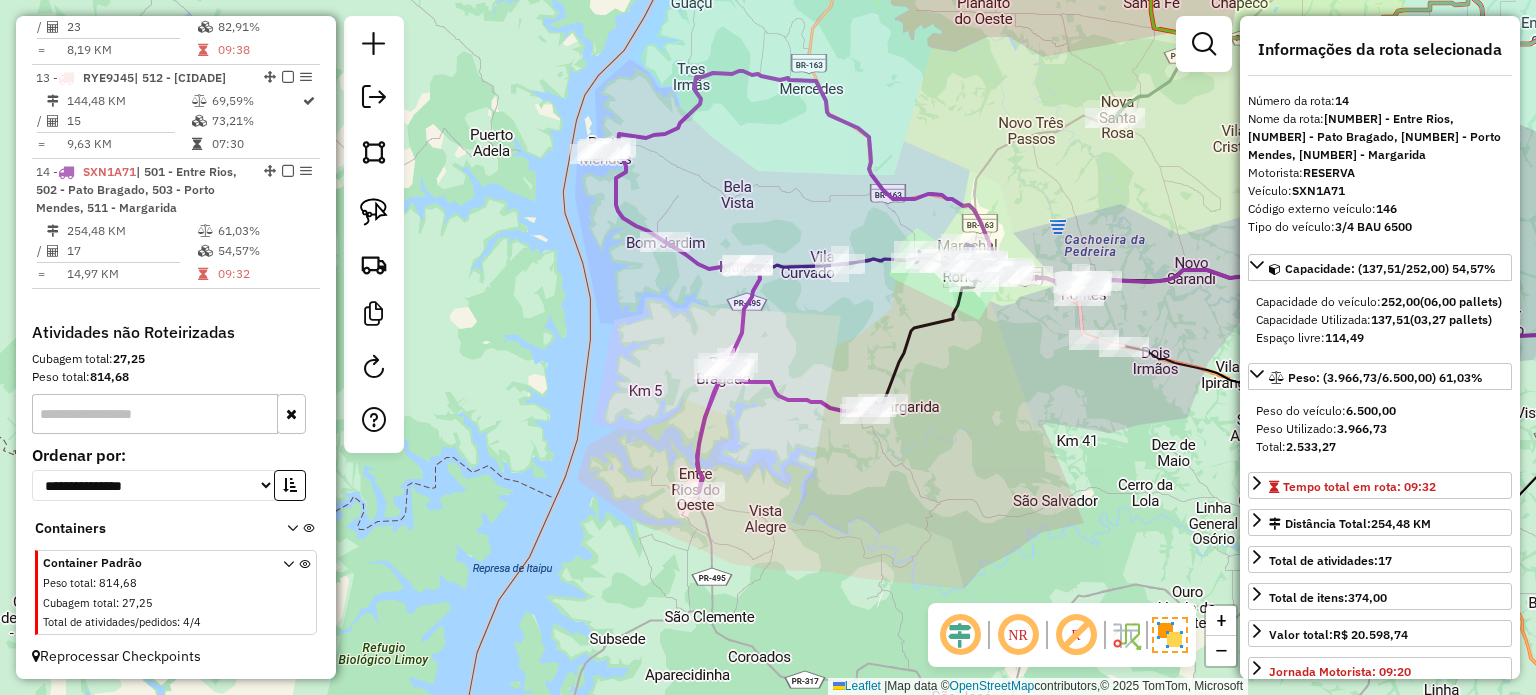 drag, startPoint x: 899, startPoint y: 306, endPoint x: 795, endPoint y: 368, distance: 121.07848 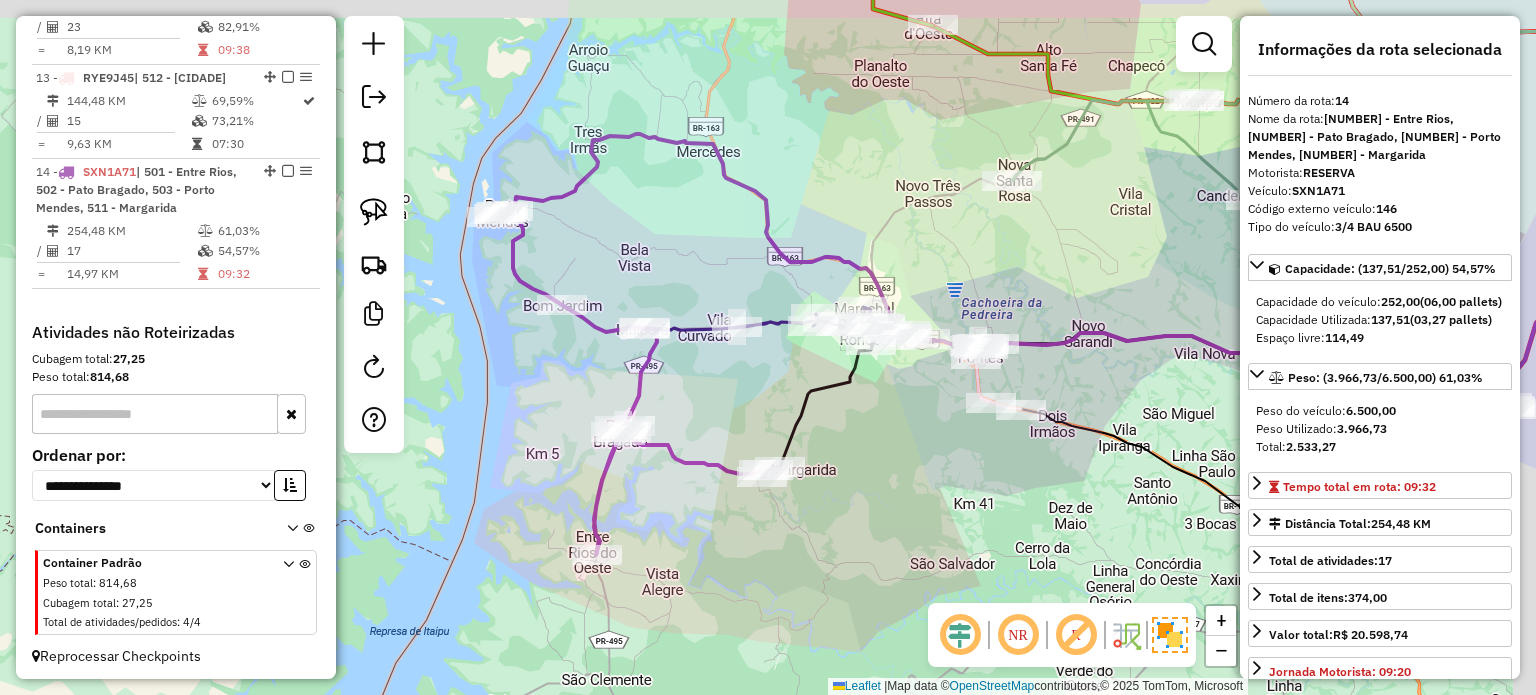 click 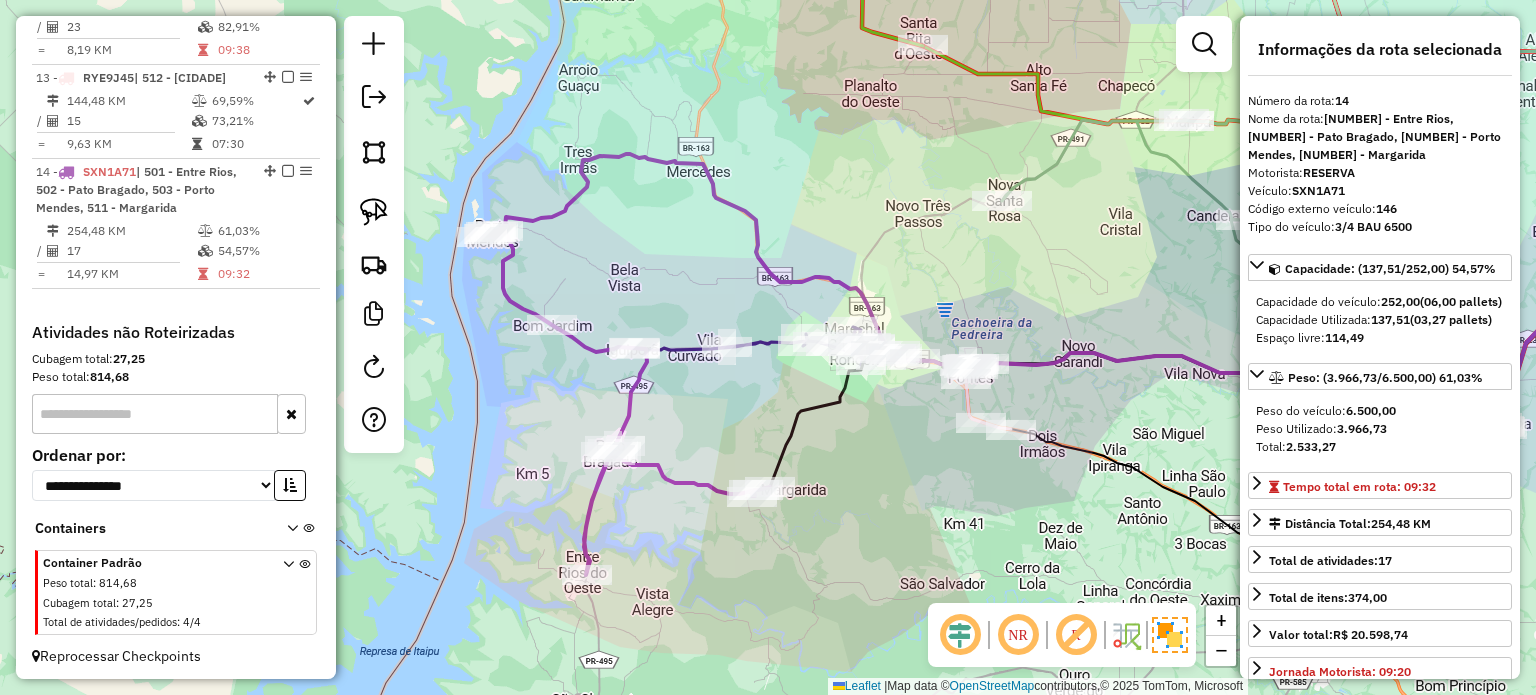 drag, startPoint x: 746, startPoint y: 392, endPoint x: 708, endPoint y: 410, distance: 42.047592 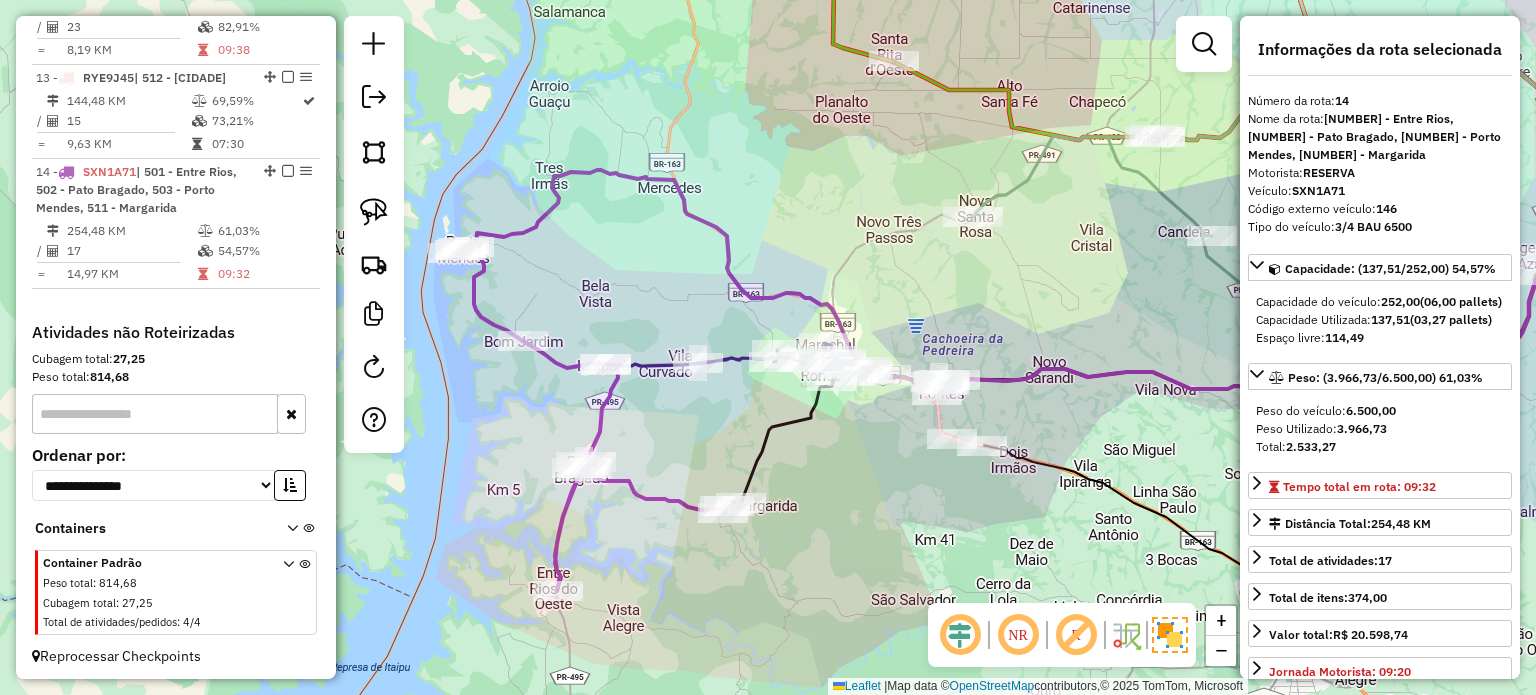 click on "Janela de atendimento Grade de atendimento Capacidade Transportadoras Veículos Cliente Pedidos  Rotas Selecione os dias de semana para filtrar as janelas de atendimento  Seg   Ter   Qua   Qui   Sex   Sáb   Dom  Informe o período da janela de atendimento: De: Até:  Filtrar exatamente a janela do cliente  Considerar janela de atendimento padrão  Selecione os dias de semana para filtrar as grades de atendimento  Seg   Ter   Qua   Qui   Sex   Sáb   Dom   Considerar clientes sem dia de atendimento cadastrado  Clientes fora do dia de atendimento selecionado Filtrar as atividades entre os valores definidos abaixo:  Peso mínimo:   Peso máximo:   Cubagem mínima:   Cubagem máxima:   De:   Até:  Filtrar as atividades entre o tempo de atendimento definido abaixo:  De:   Até:   Considerar capacidade total dos clientes não roteirizados Transportadora: Selecione um ou mais itens Tipo de veículo: Selecione um ou mais itens Veículo: Selecione um ou mais itens Motorista: Selecione um ou mais itens Nome: Rótulo:" 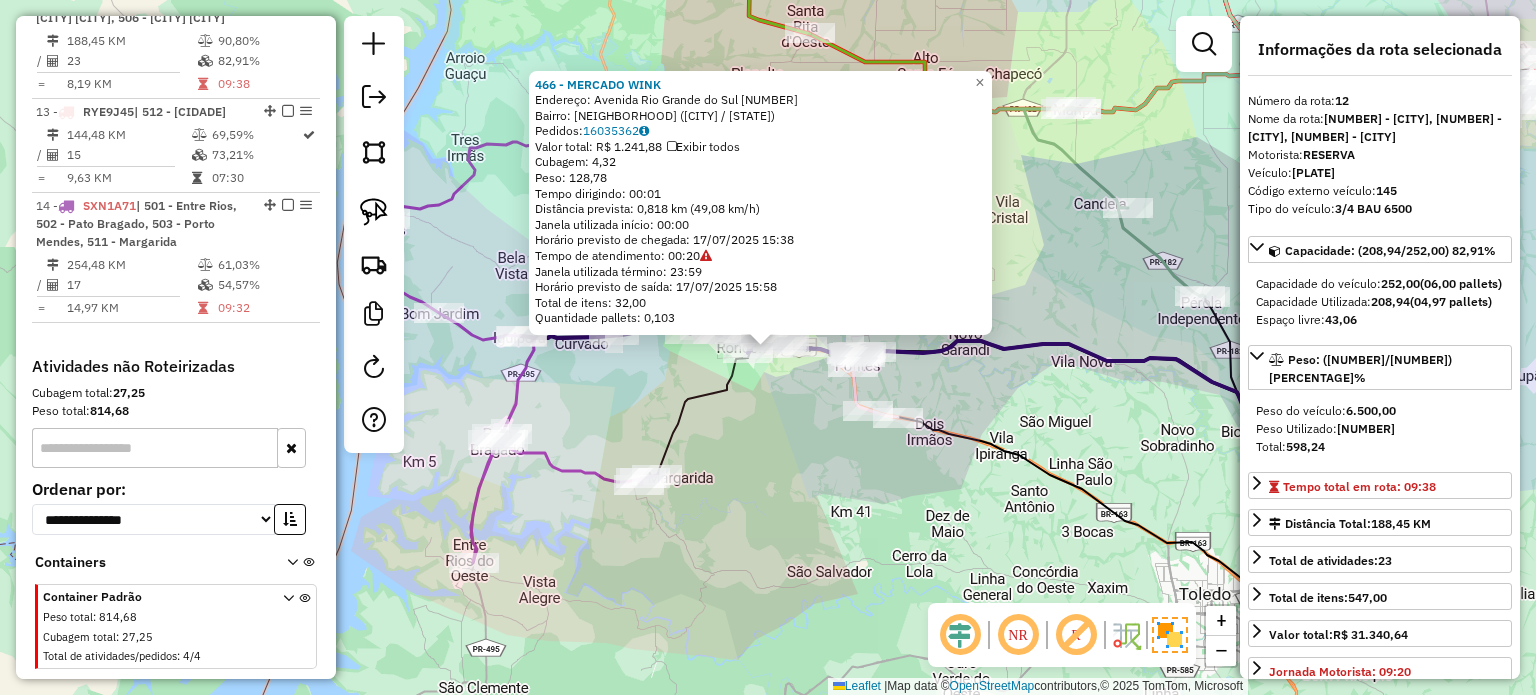 scroll, scrollTop: 1974, scrollLeft: 0, axis: vertical 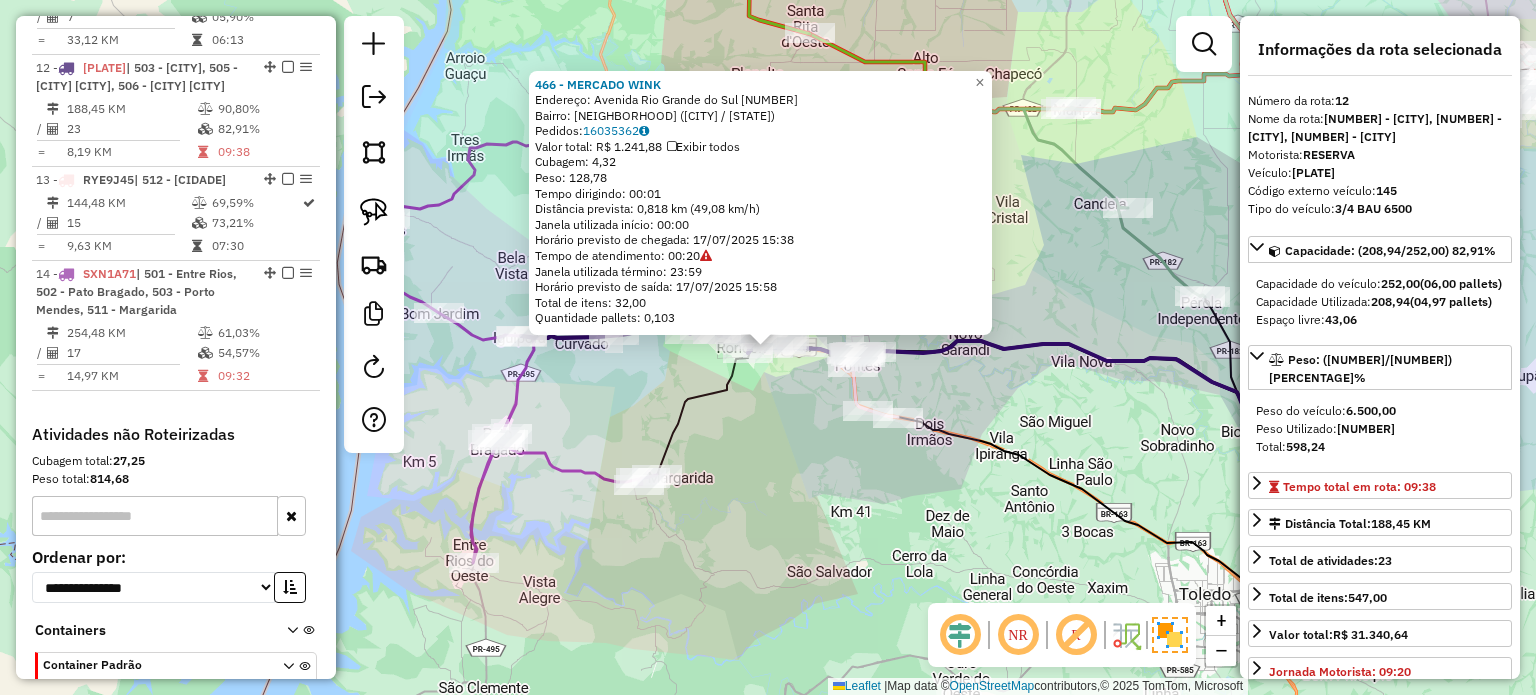 click on "466 - MERCADO WINK  Endereço:  Avenida Rio Grande do Sul 2916   Bairro: Marechal (MARECHAL CANDIDO RONDON / PR)   Pedidos:  16035362   Valor total: R$ 1.241,88   Exibir todos   Cubagem: 4,32  Peso: 128,78  Tempo dirigindo: 00:01   Distância prevista: 0,818 km (49,08 km/h)   Janela utilizada início: 00:00   Horário previsto de chegada: 17/07/2025 15:38   Tempo de atendimento: 00:20   Janela utilizada término: 23:59   Horário previsto de saída: 17/07/2025 15:58   Total de itens: 32,00   Quantidade pallets: 0,103  × Janela de atendimento Grade de atendimento Capacidade Transportadoras Veículos Cliente Pedidos  Rotas Selecione os dias de semana para filtrar as janelas de atendimento  Seg   Ter   Qua   Qui   Sex   Sáb   Dom  Informe o período da janela de atendimento: De: Até:  Filtrar exatamente a janela do cliente  Considerar janela de atendimento padrão  Selecione os dias de semana para filtrar as grades de atendimento  Seg   Ter   Qua   Qui   Sex   Sáb   Dom   Peso mínimo:   Peso máximo:   De:" 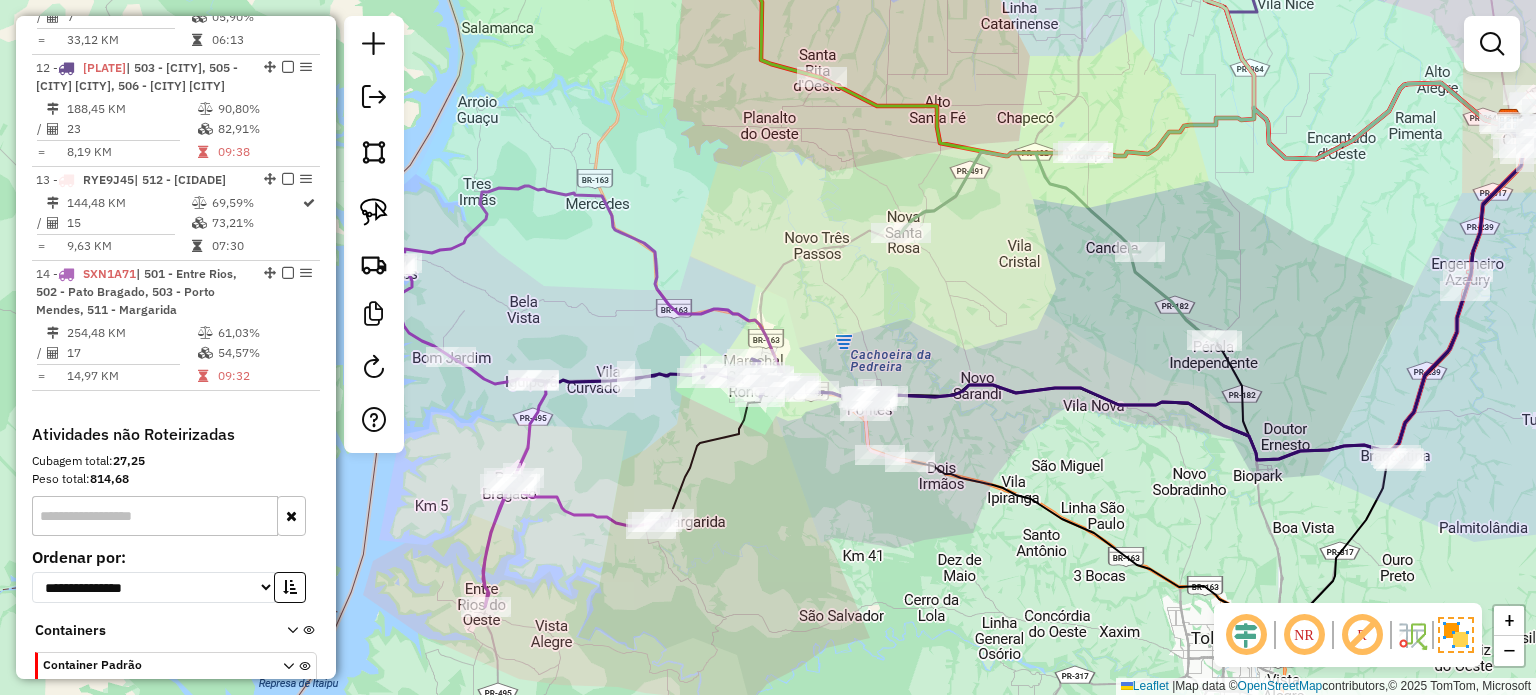 drag, startPoint x: 748, startPoint y: 395, endPoint x: 768, endPoint y: 463, distance: 70.88018 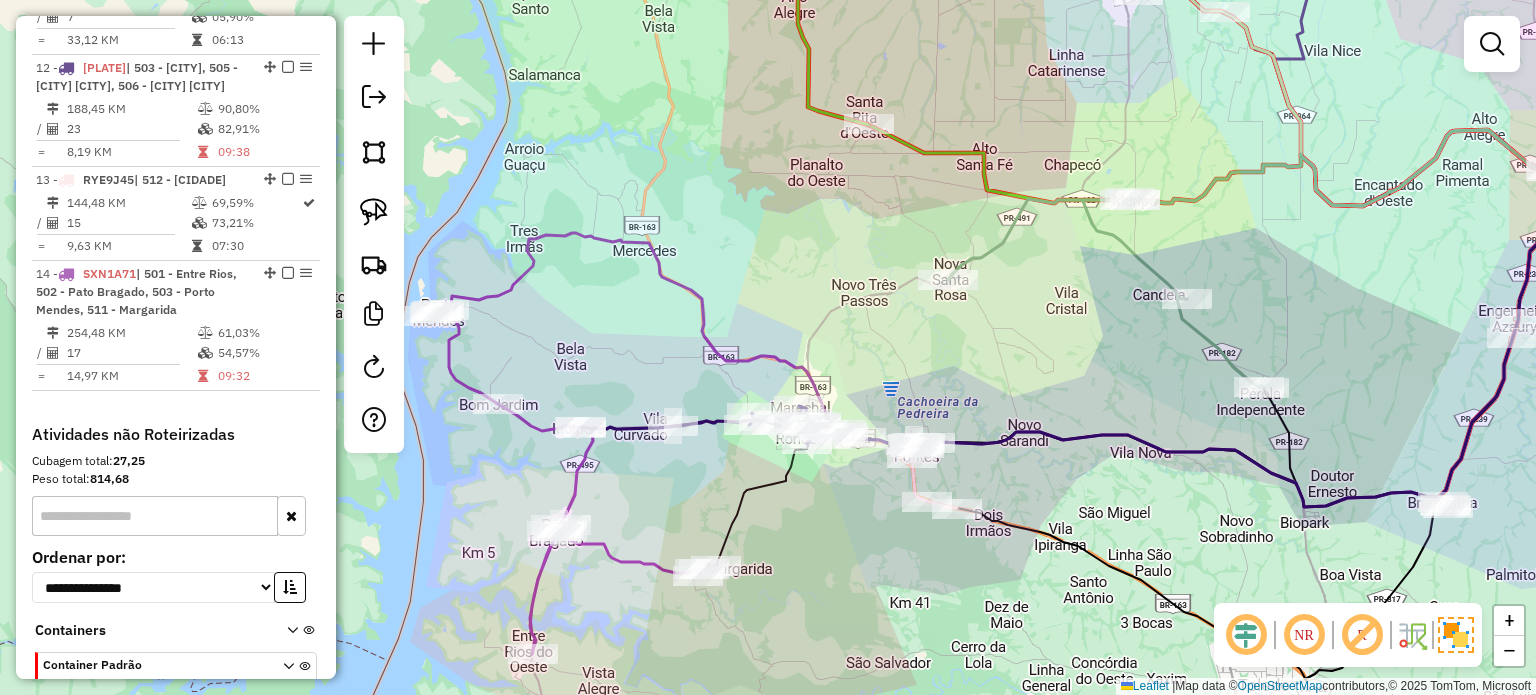 drag, startPoint x: 700, startPoint y: 472, endPoint x: 742, endPoint y: 496, distance: 48.373547 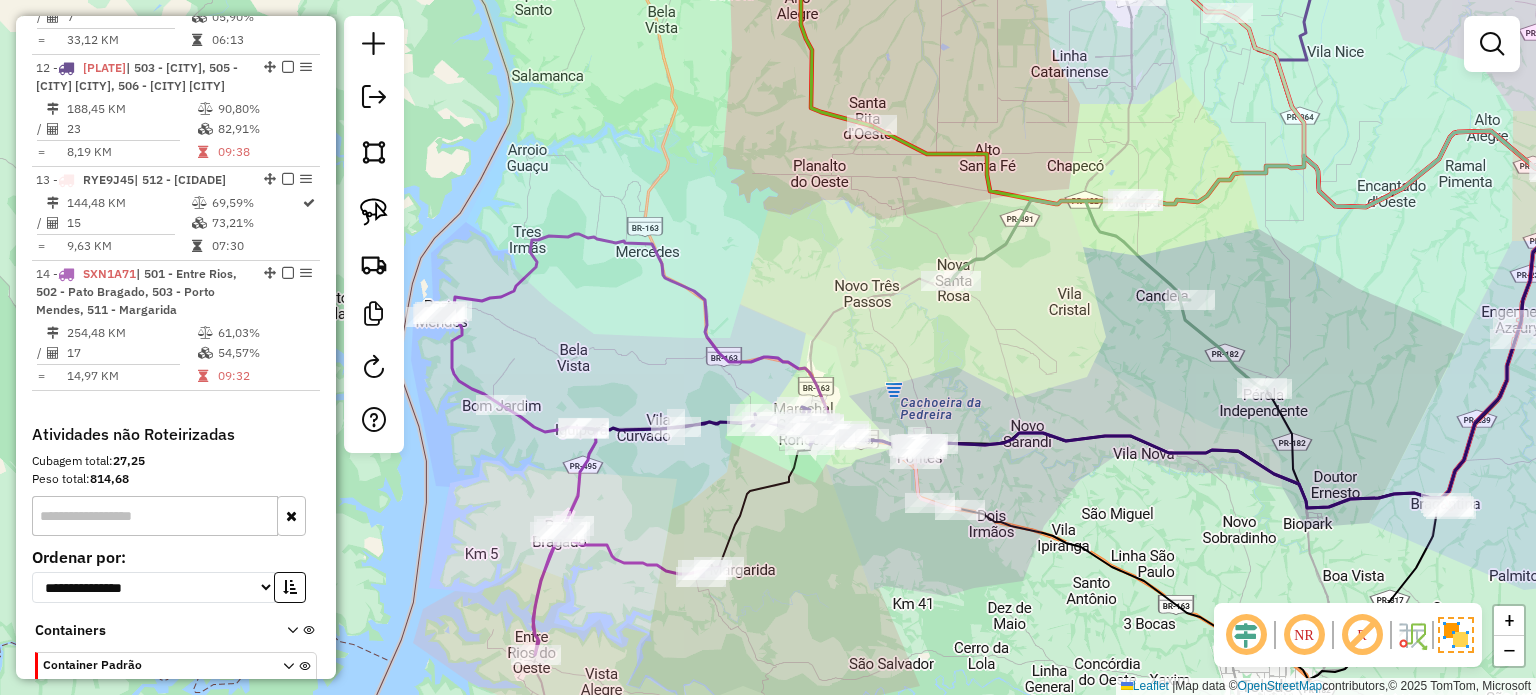 drag, startPoint x: 743, startPoint y: 318, endPoint x: 722, endPoint y: 379, distance: 64.513565 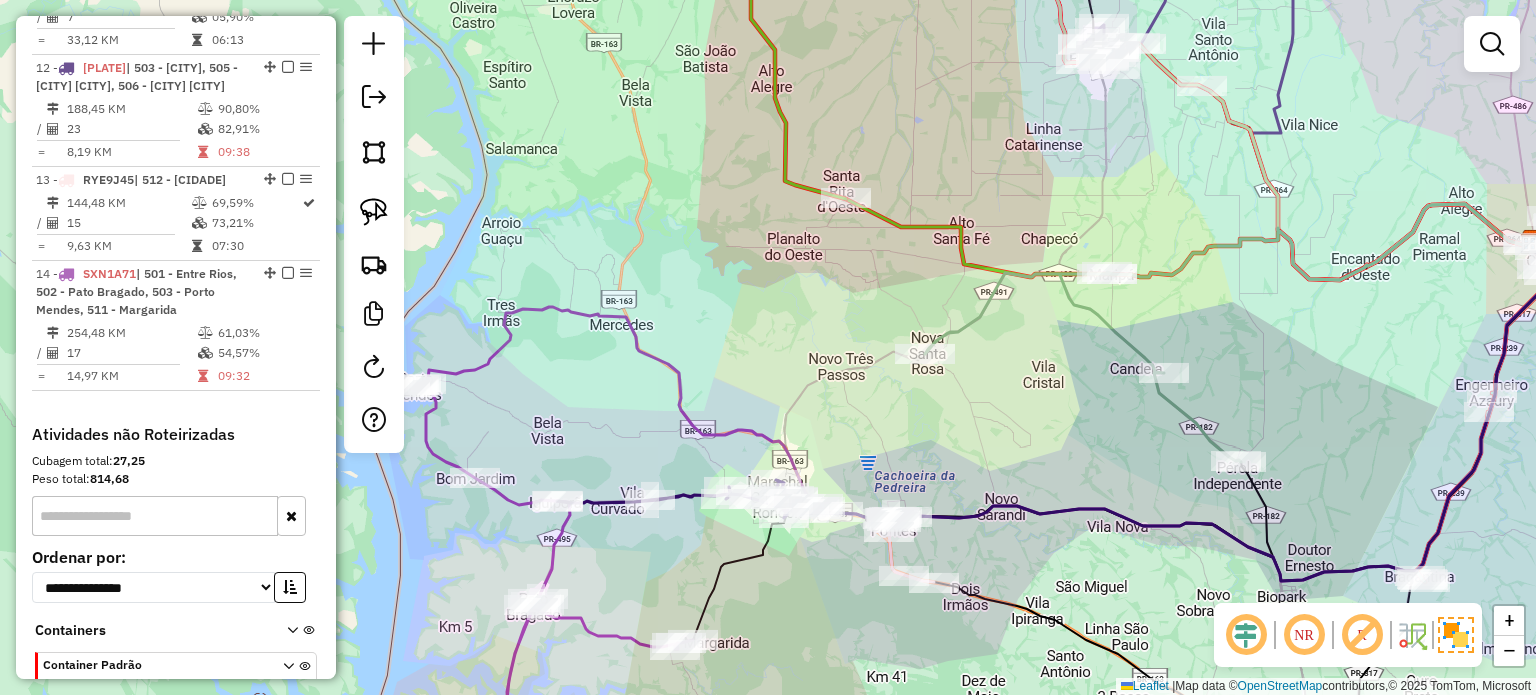 drag, startPoint x: 790, startPoint y: 281, endPoint x: 756, endPoint y: 405, distance: 128.57683 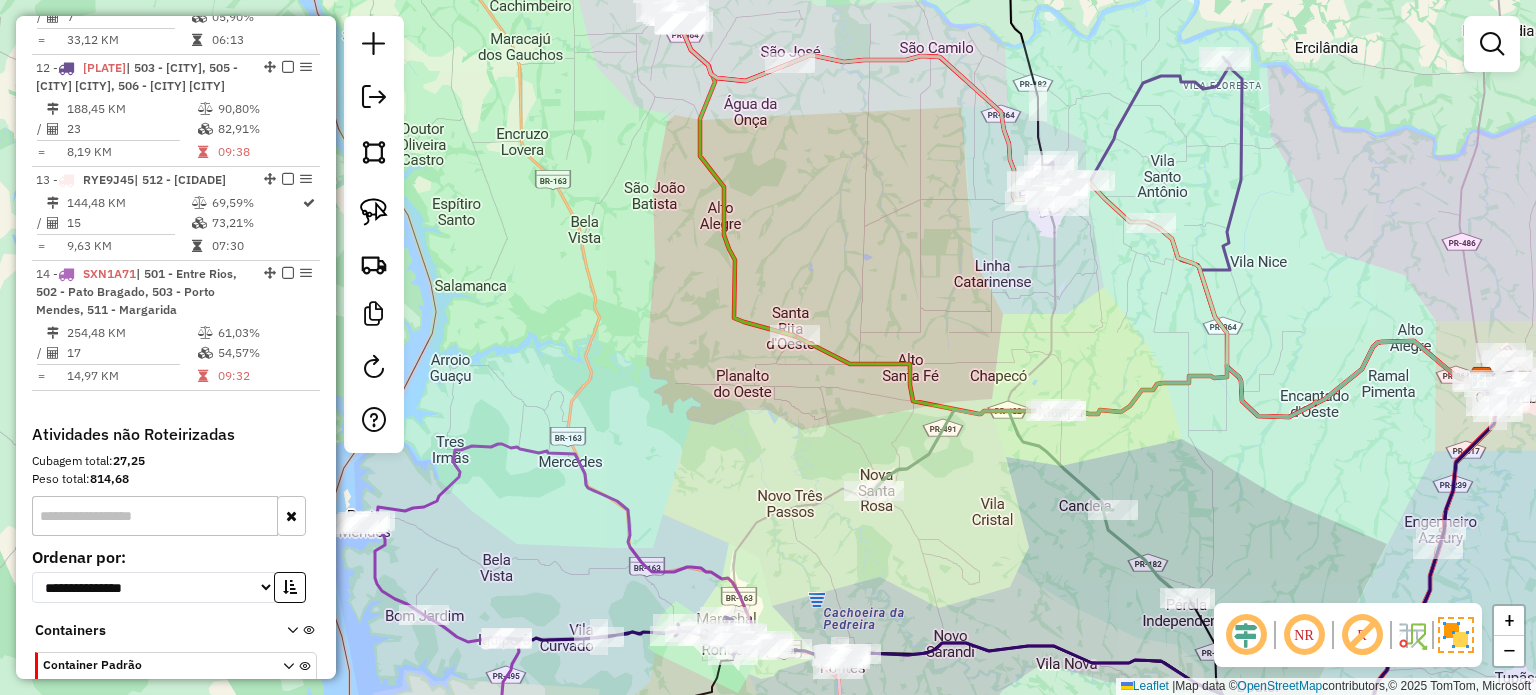 drag, startPoint x: 768, startPoint y: 412, endPoint x: 843, endPoint y: 307, distance: 129.03488 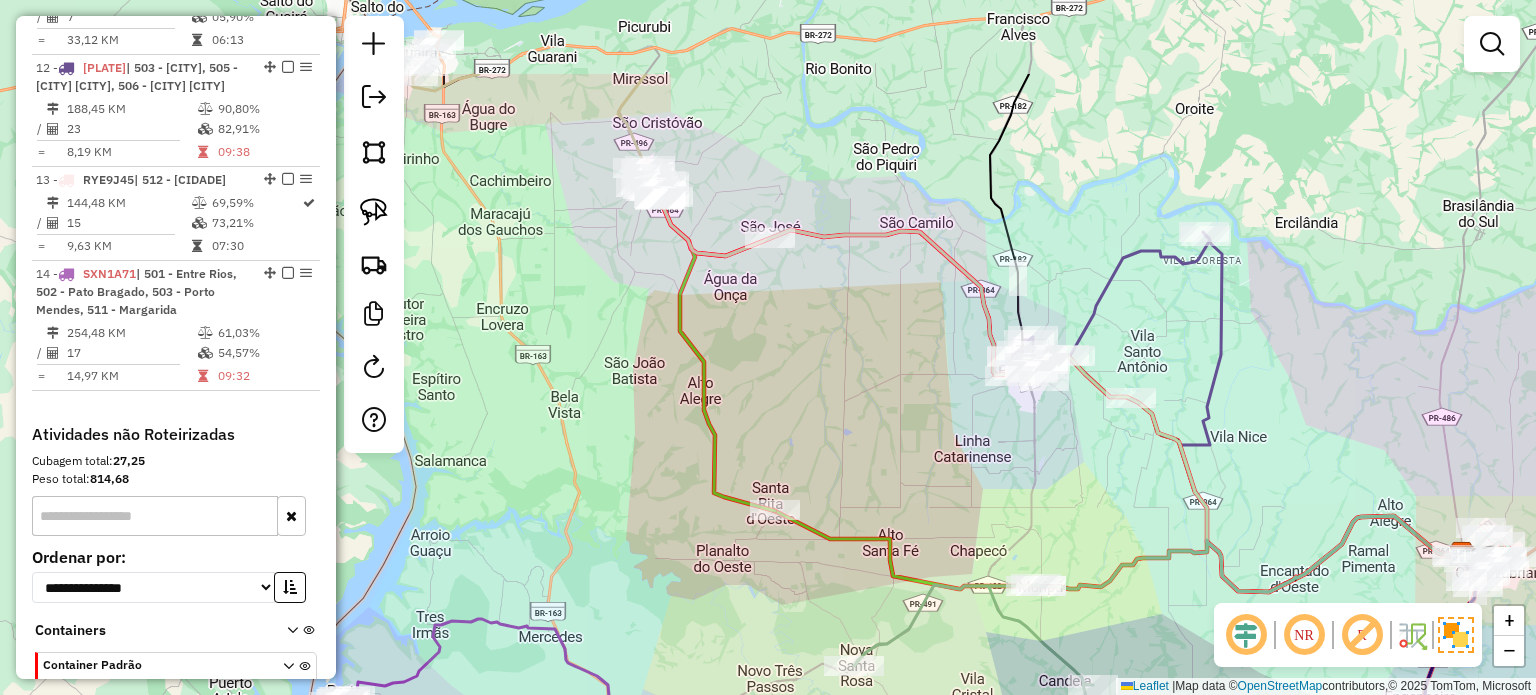 drag, startPoint x: 846, startPoint y: 271, endPoint x: 861, endPoint y: 375, distance: 105.076164 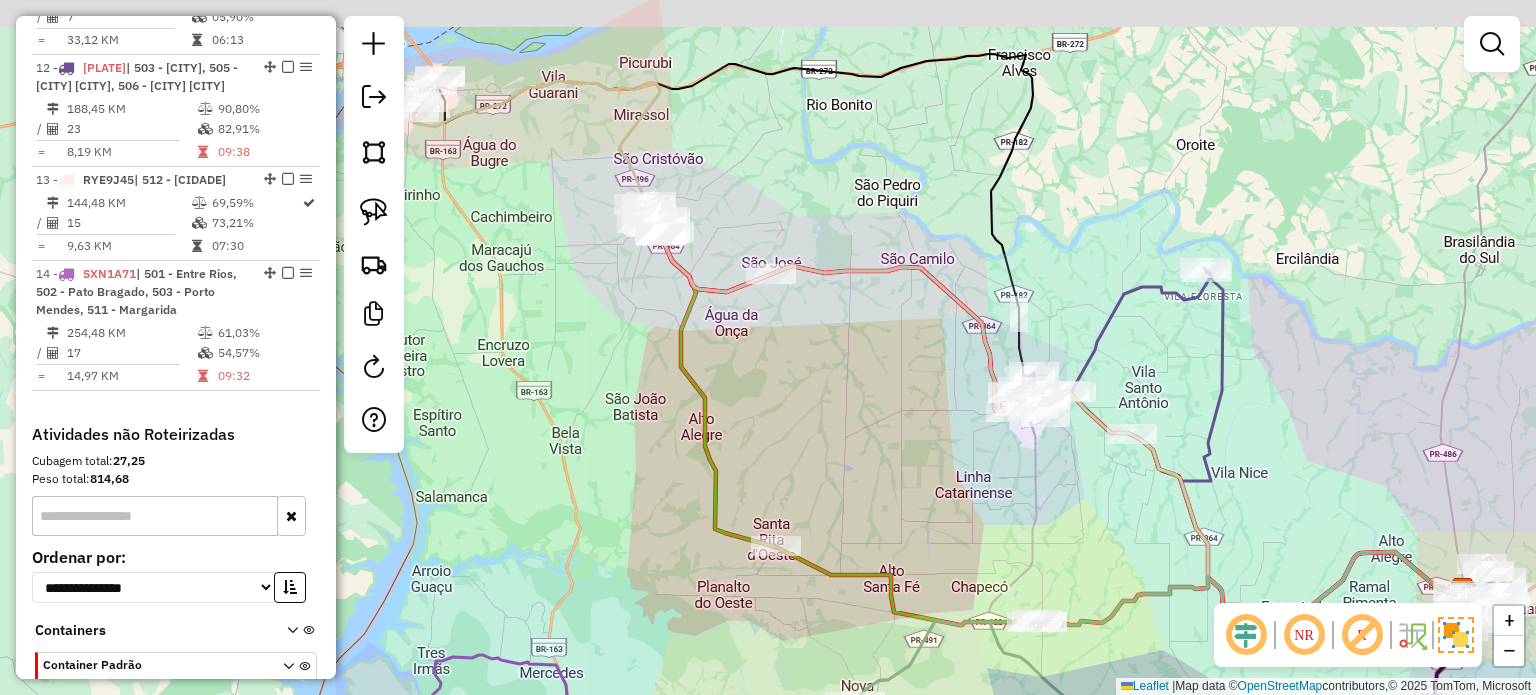 click on "Janela de atendimento Grade de atendimento Capacidade Transportadoras Veículos Cliente Pedidos  Rotas Selecione os dias de semana para filtrar as janelas de atendimento  Seg   Ter   Qua   Qui   Sex   Sáb   Dom  Informe o período da janela de atendimento: De: Até:  Filtrar exatamente a janela do cliente  Considerar janela de atendimento padrão  Selecione os dias de semana para filtrar as grades de atendimento  Seg   Ter   Qua   Qui   Sex   Sáb   Dom   Considerar clientes sem dia de atendimento cadastrado  Clientes fora do dia de atendimento selecionado Filtrar as atividades entre os valores definidos abaixo:  Peso mínimo:   Peso máximo:   Cubagem mínima:   Cubagem máxima:   De:   Até:  Filtrar as atividades entre o tempo de atendimento definido abaixo:  De:   Até:   Considerar capacidade total dos clientes não roteirizados Transportadora: Selecione um ou mais itens Tipo de veículo: Selecione um ou mais itens Veículo: Selecione um ou mais itens Motorista: Selecione um ou mais itens Nome: Rótulo:" 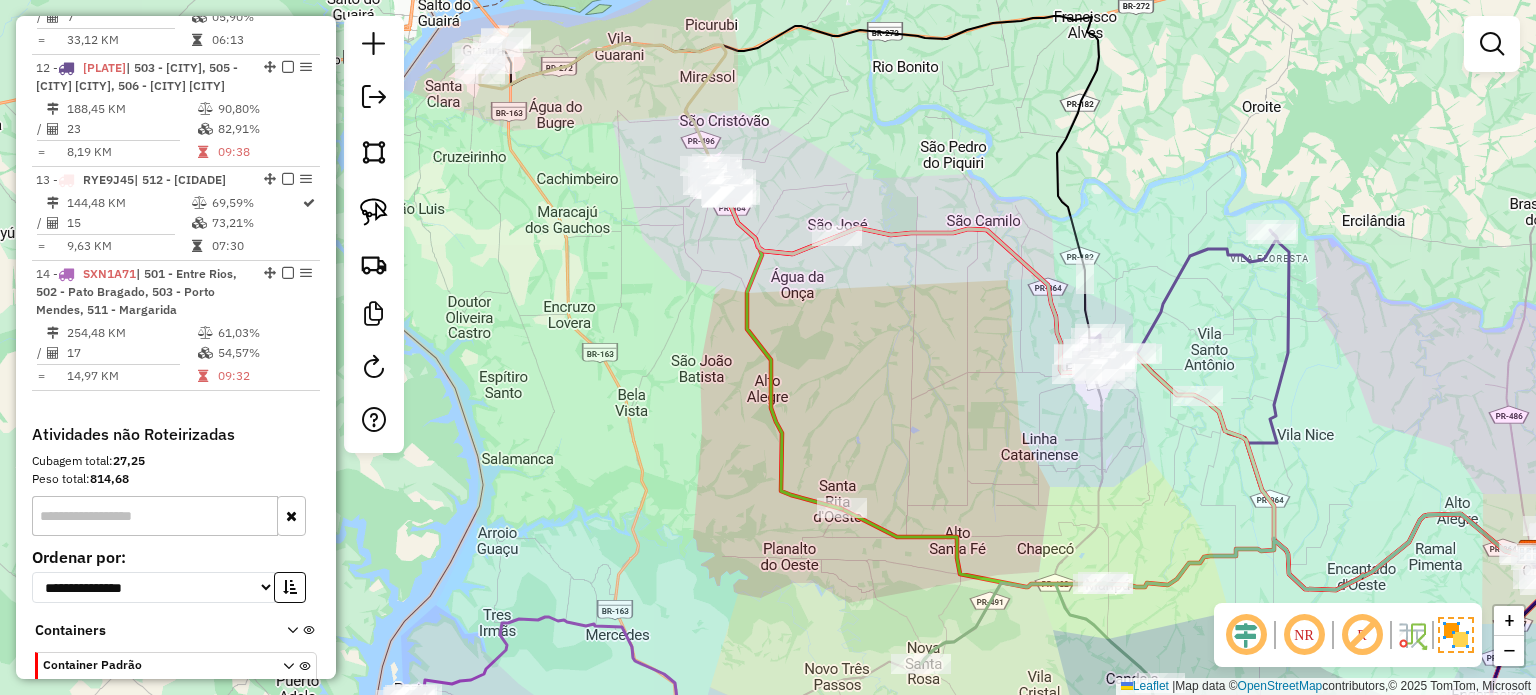 drag, startPoint x: 878, startPoint y: 349, endPoint x: 850, endPoint y: 331, distance: 33.286633 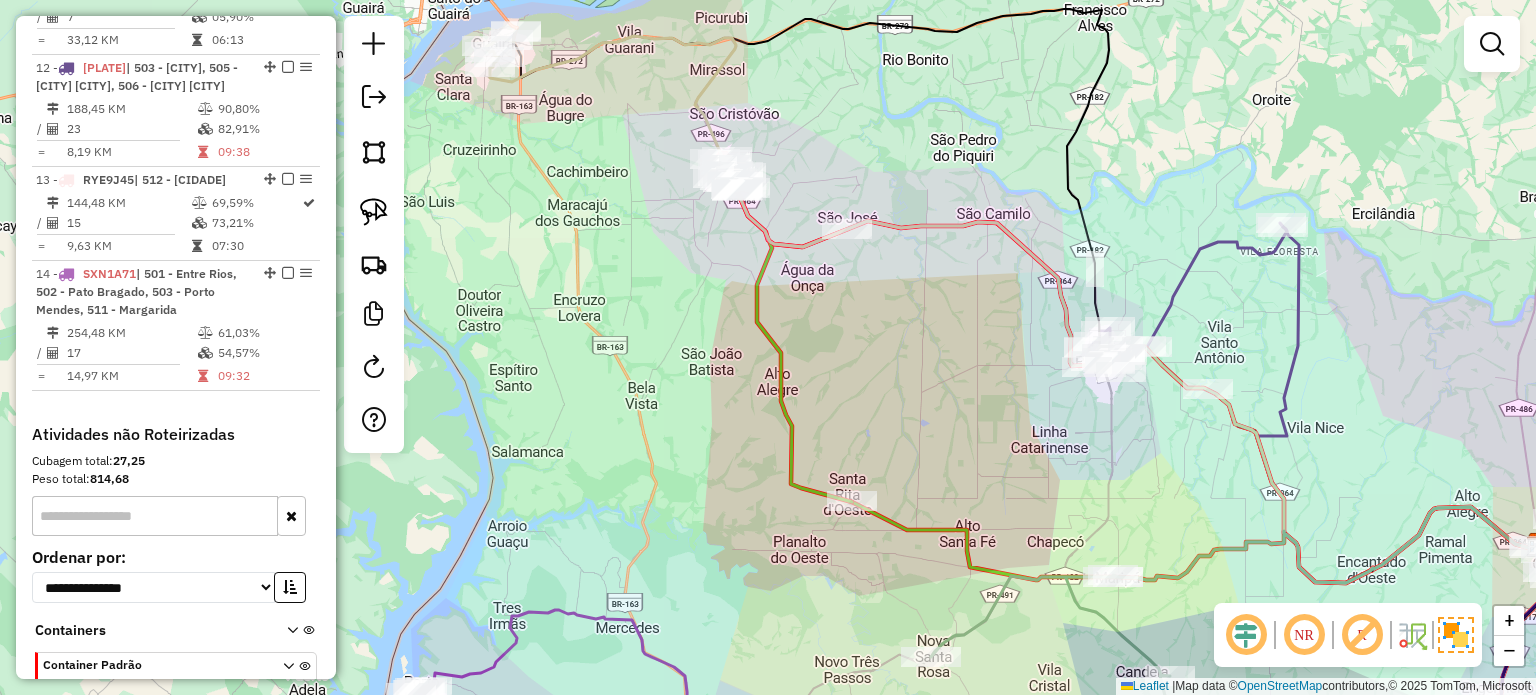 click 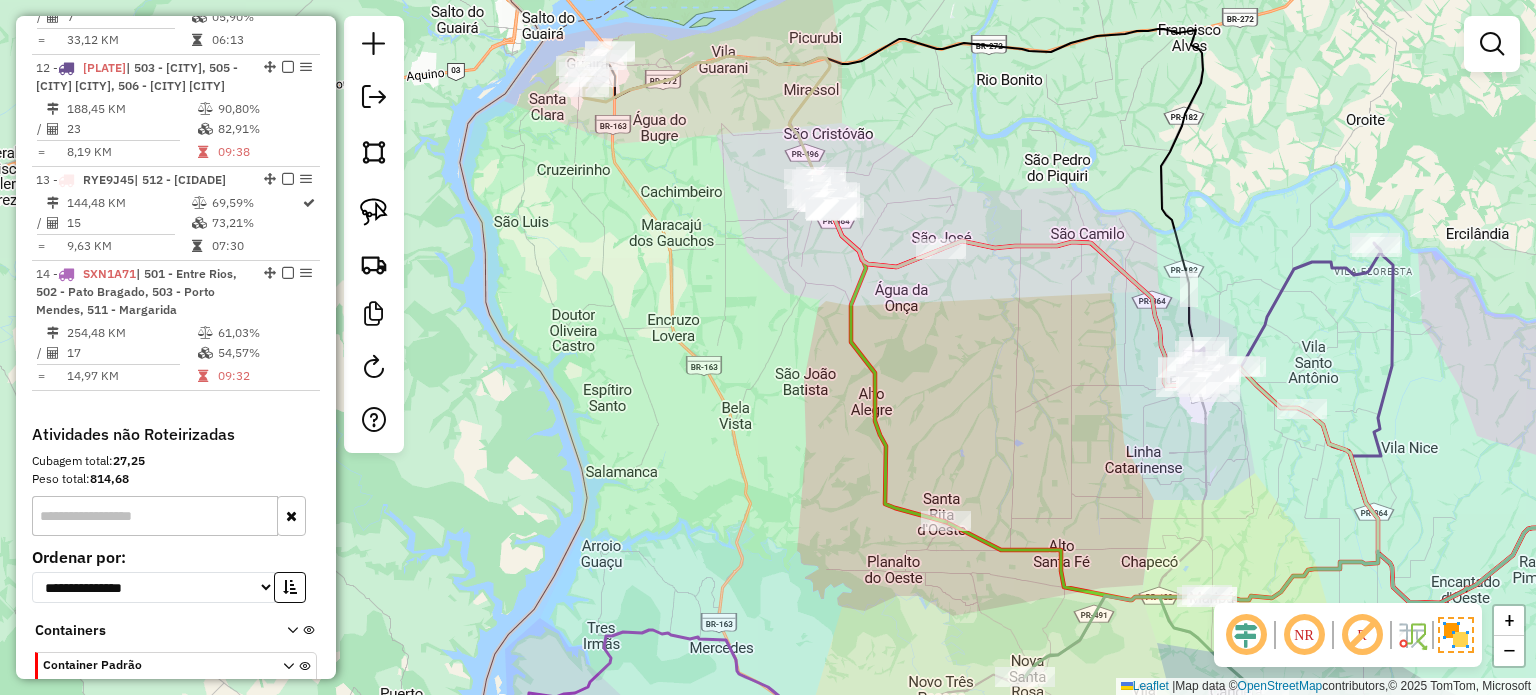 drag, startPoint x: 708, startPoint y: 291, endPoint x: 664, endPoint y: 182, distance: 117.54574 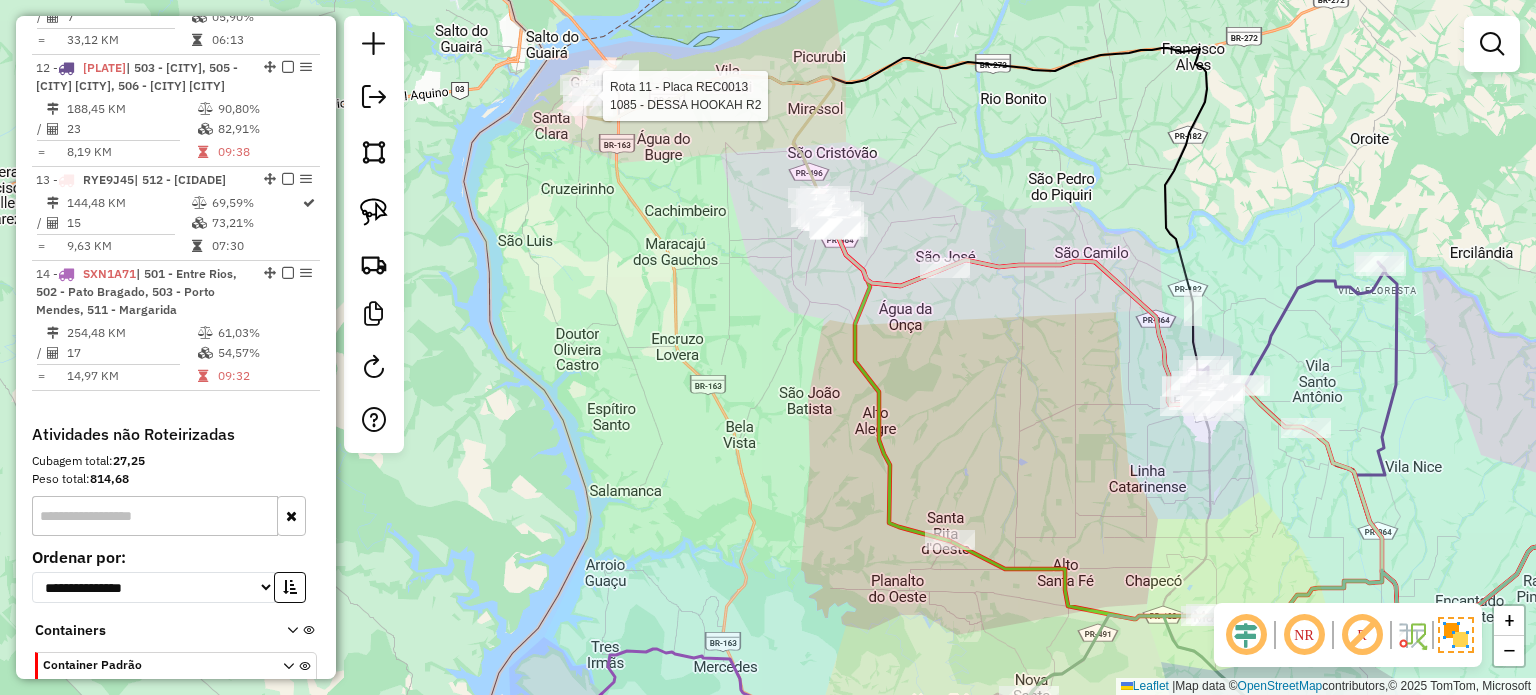 select on "*********" 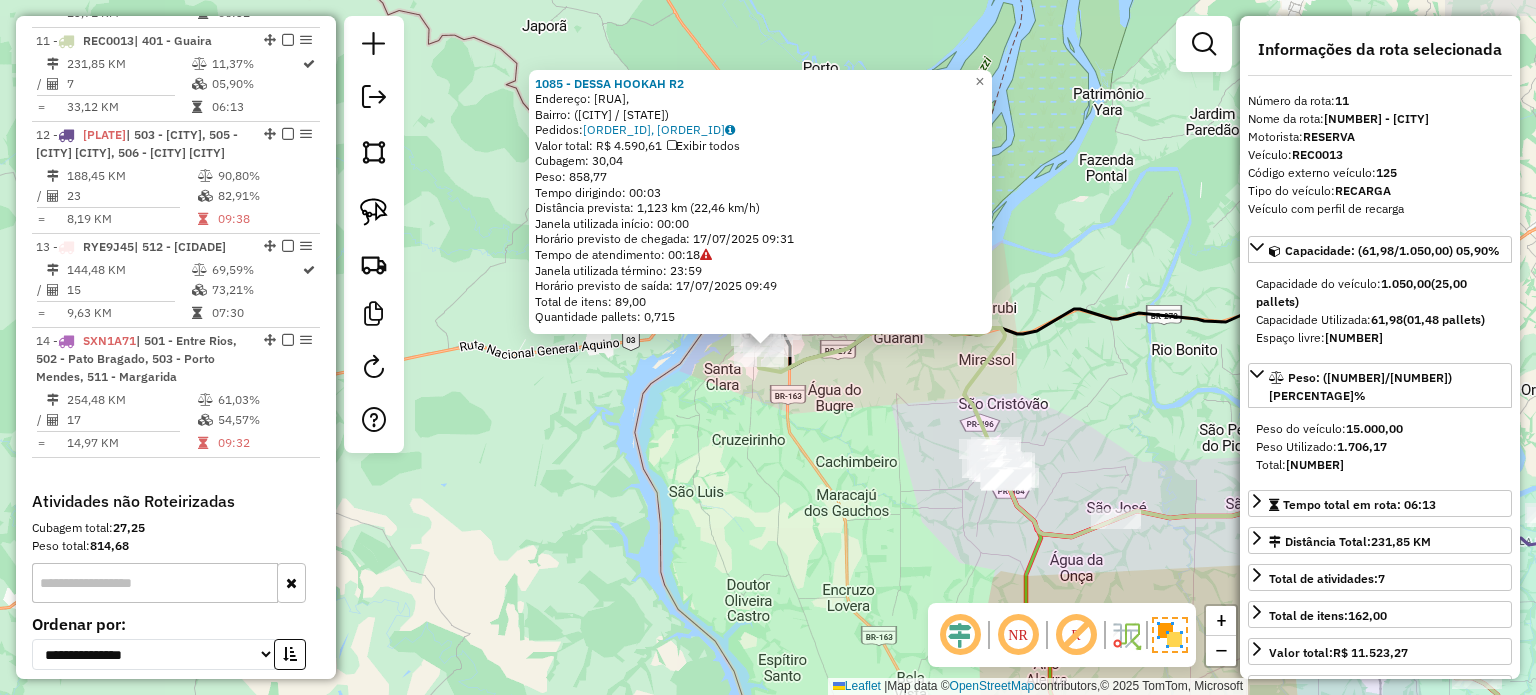 scroll, scrollTop: 1880, scrollLeft: 0, axis: vertical 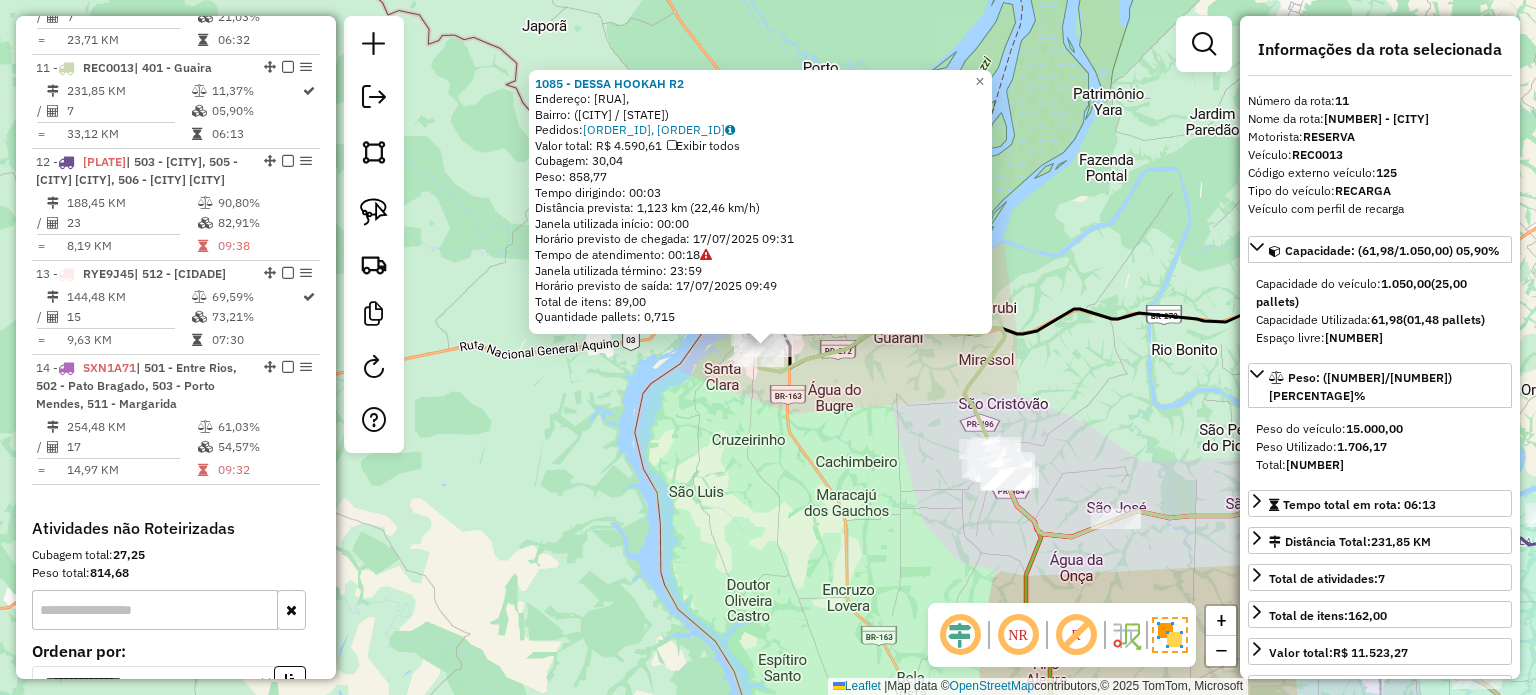 click on "1085 - DESSA HOOKAH  R2  Endereço: Rua Perigot de Souza,    Bairro:  (Guaíra / PR)   Pedidos:  16035376, 16035422   Valor total: R$ 4.590,61   Exibir todos   Cubagem: 30,04  Peso: 858,77  Tempo dirigindo: 00:03   Distância prevista: 1,123 km (22,46 km/h)   Janela utilizada início: 00:00   Horário previsto de chegada: 17/07/2025 09:31   Tempo de atendimento: 00:18   Janela utilizada término: 23:59   Horário previsto de saída: 17/07/2025 09:49   Total de itens: 89,00   Quantidade pallets: 0,715  × Janela de atendimento Grade de atendimento Capacidade Transportadoras Veículos Cliente Pedidos  Rotas Selecione os dias de semana para filtrar as janelas de atendimento  Seg   Ter   Qua   Qui   Sex   Sáb   Dom  Informe o período da janela de atendimento: De: Até:  Filtrar exatamente a janela do cliente  Considerar janela de atendimento padrão  Selecione os dias de semana para filtrar as grades de atendimento  Seg   Ter   Qua   Qui   Sex   Sáb   Dom   Considerar clientes sem dia de atendimento cadastrado" 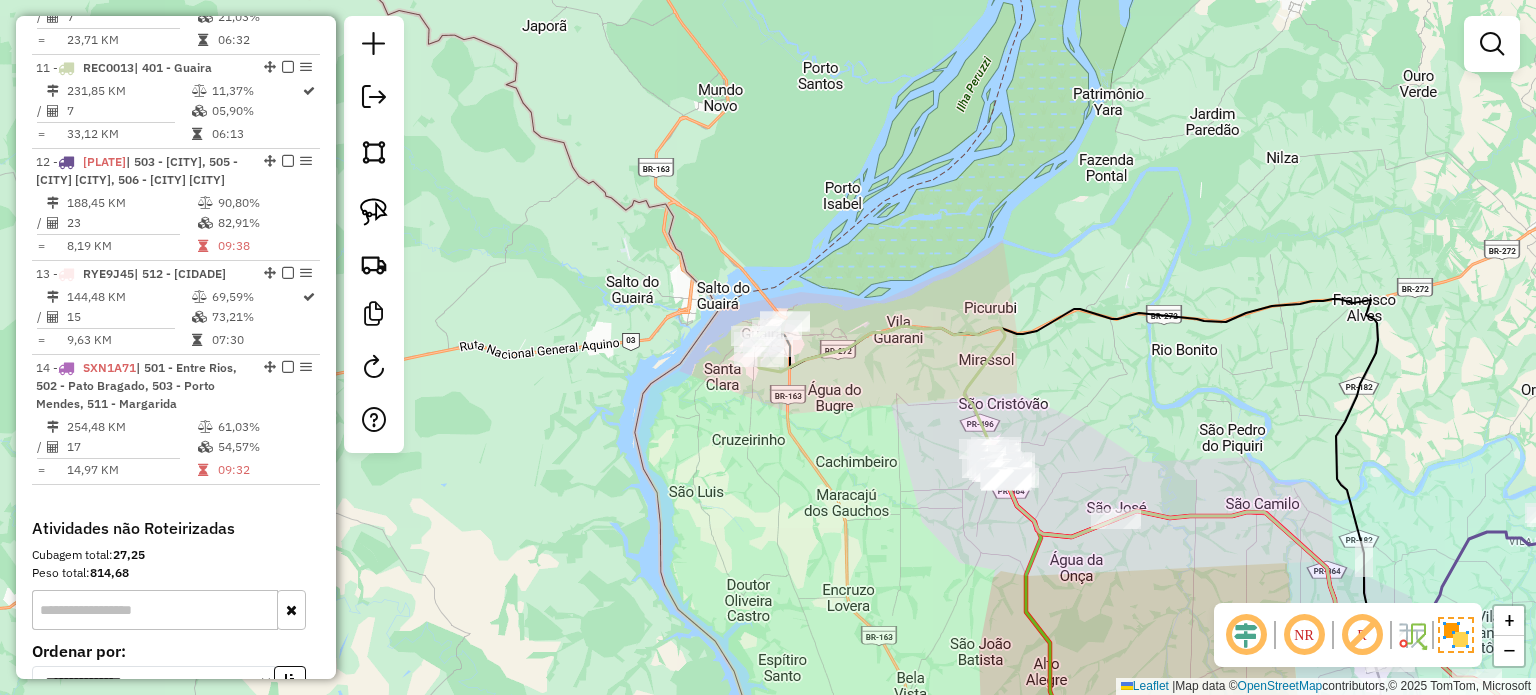 drag, startPoint x: 892, startPoint y: 508, endPoint x: 918, endPoint y: 333, distance: 176.92088 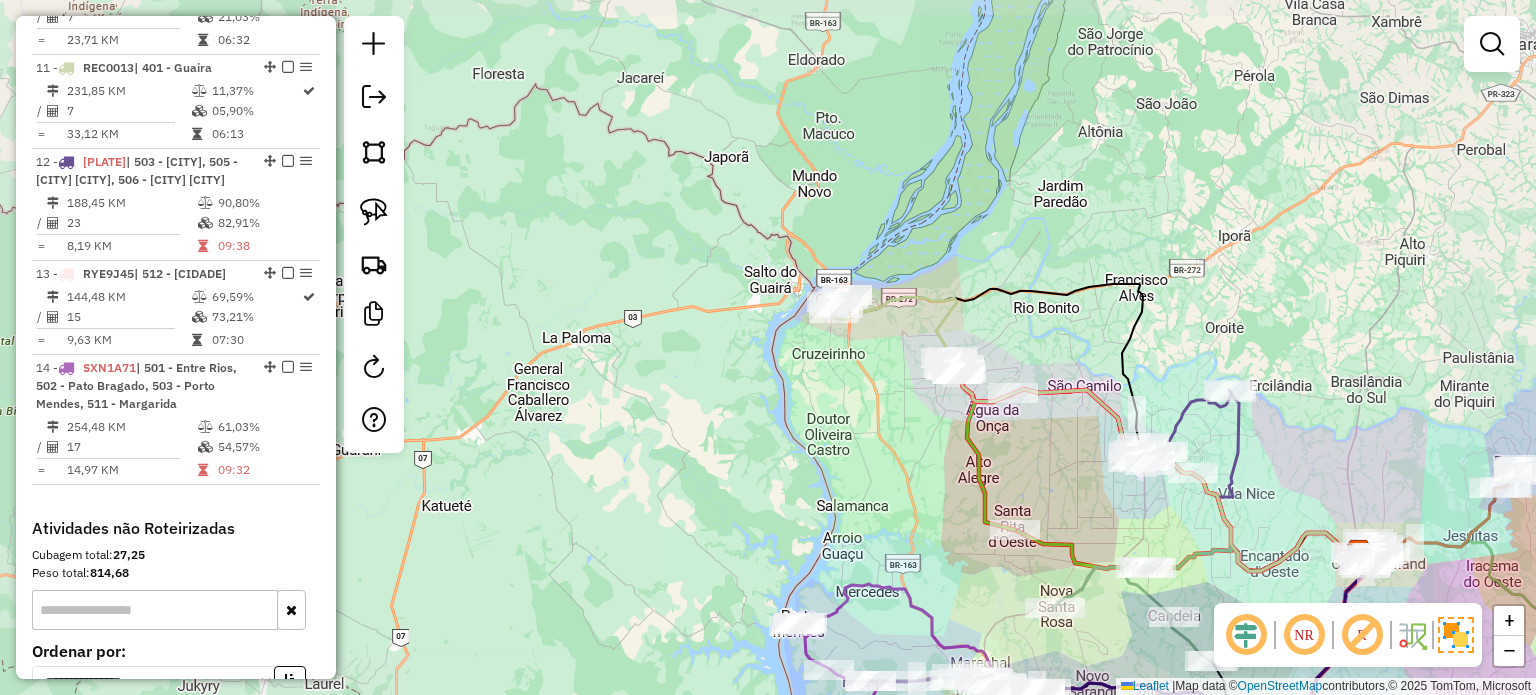 drag, startPoint x: 910, startPoint y: 442, endPoint x: 901, endPoint y: 472, distance: 31.320919 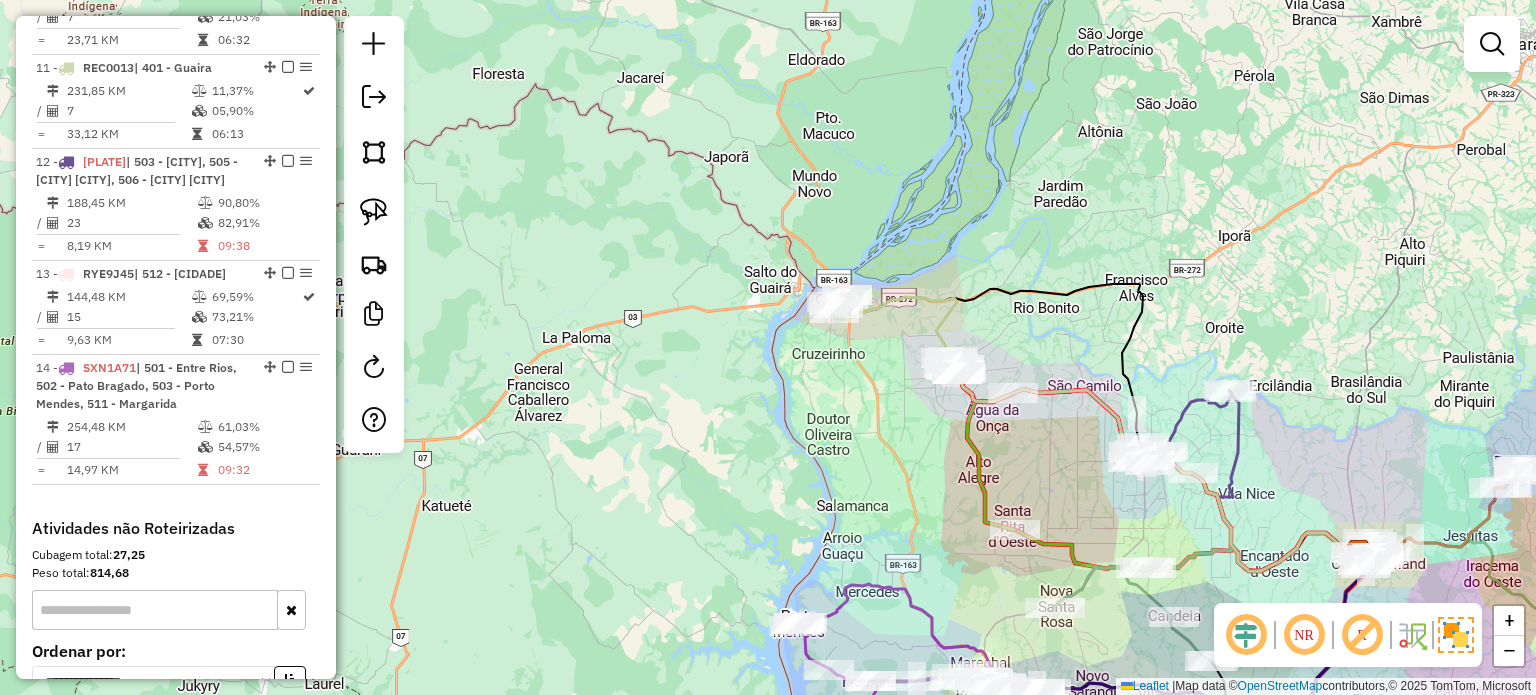click on "Janela de atendimento Grade de atendimento Capacidade Transportadoras Veículos Cliente Pedidos  Rotas Selecione os dias de semana para filtrar as janelas de atendimento  Seg   Ter   Qua   Qui   Sex   Sáb   Dom  Informe o período da janela de atendimento: De: Até:  Filtrar exatamente a janela do cliente  Considerar janela de atendimento padrão  Selecione os dias de semana para filtrar as grades de atendimento  Seg   Ter   Qua   Qui   Sex   Sáb   Dom   Considerar clientes sem dia de atendimento cadastrado  Clientes fora do dia de atendimento selecionado Filtrar as atividades entre os valores definidos abaixo:  Peso mínimo:   Peso máximo:   Cubagem mínima:   Cubagem máxima:   De:   Até:  Filtrar as atividades entre o tempo de atendimento definido abaixo:  De:   Até:   Considerar capacidade total dos clientes não roteirizados Transportadora: Selecione um ou mais itens Tipo de veículo: Selecione um ou mais itens Veículo: Selecione um ou mais itens Motorista: Selecione um ou mais itens Nome: Rótulo:" 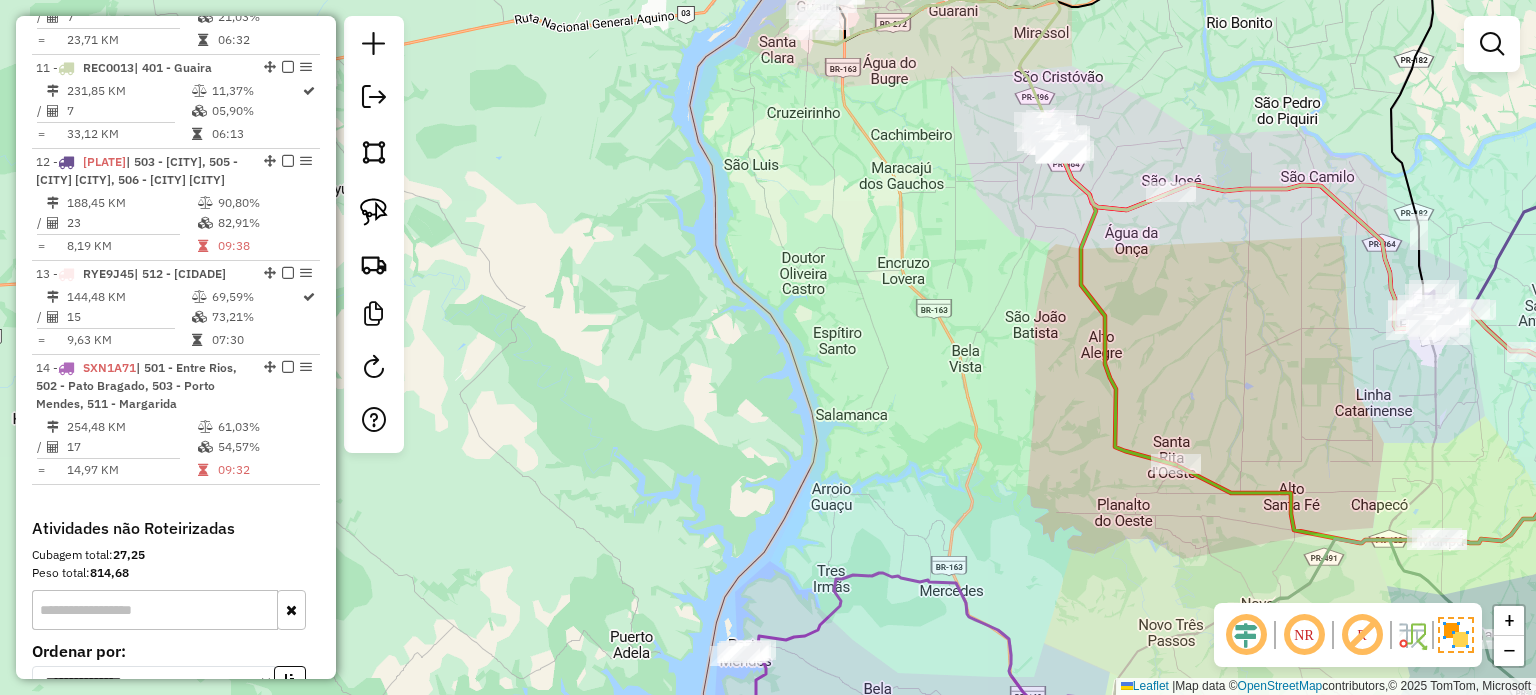 drag, startPoint x: 877, startPoint y: 511, endPoint x: 892, endPoint y: 371, distance: 140.80128 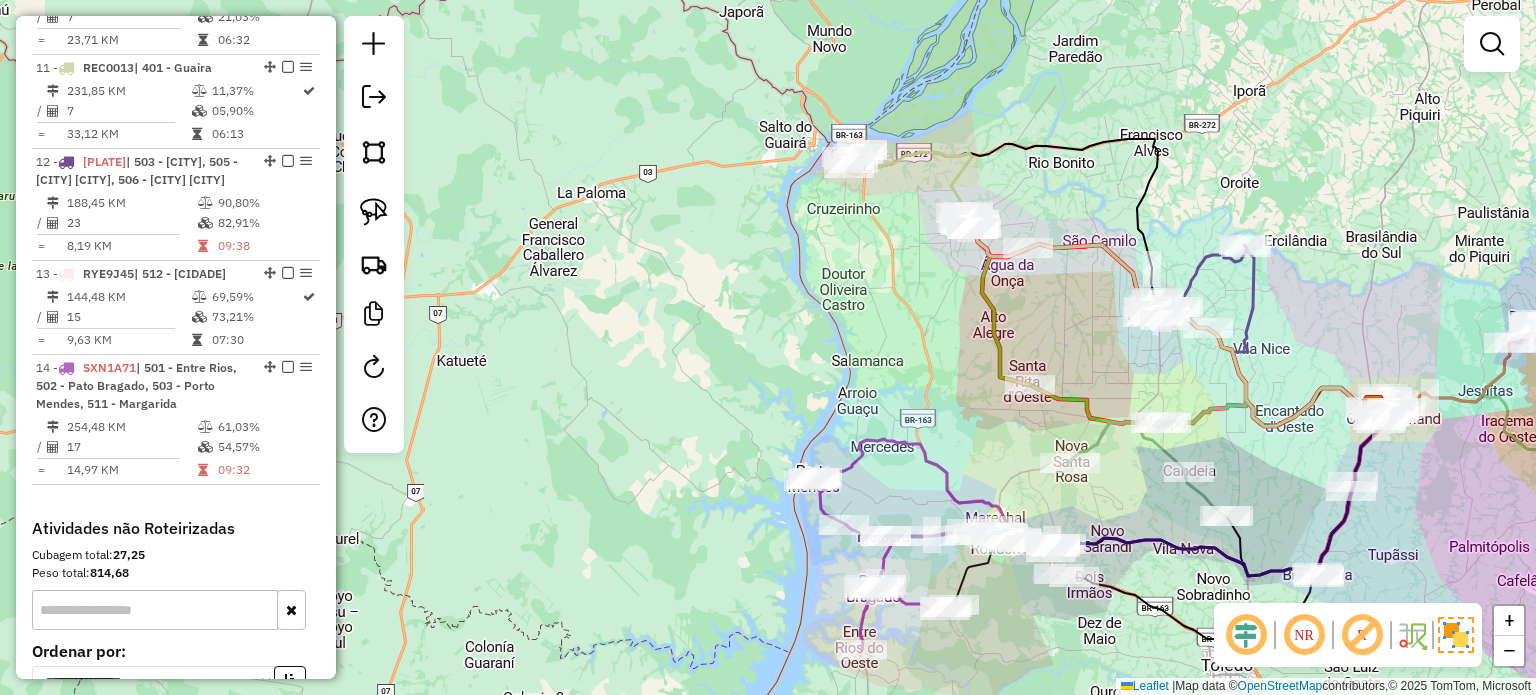 drag, startPoint x: 872, startPoint y: 405, endPoint x: 872, endPoint y: 431, distance: 26 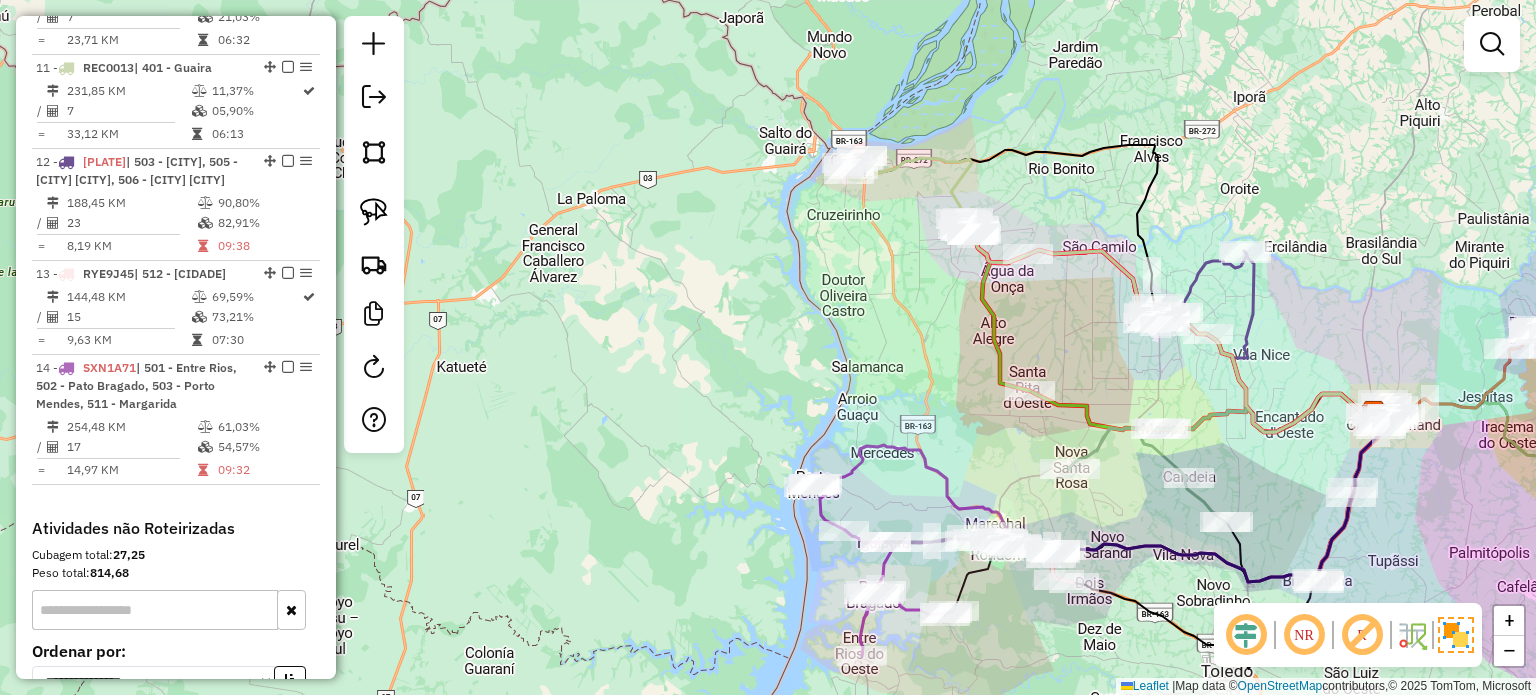 drag, startPoint x: 908, startPoint y: 399, endPoint x: 833, endPoint y: 431, distance: 81.5414 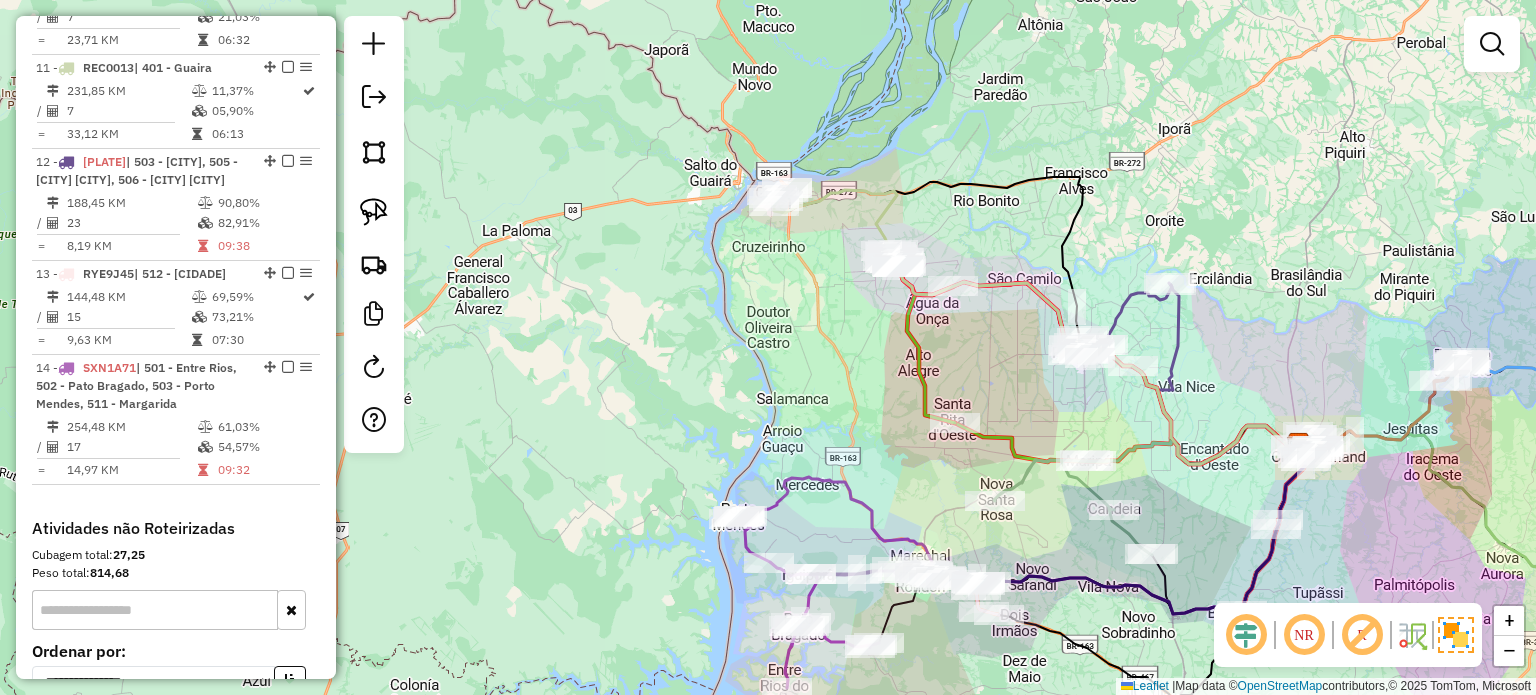 drag, startPoint x: 844, startPoint y: 471, endPoint x: 870, endPoint y: 404, distance: 71.867935 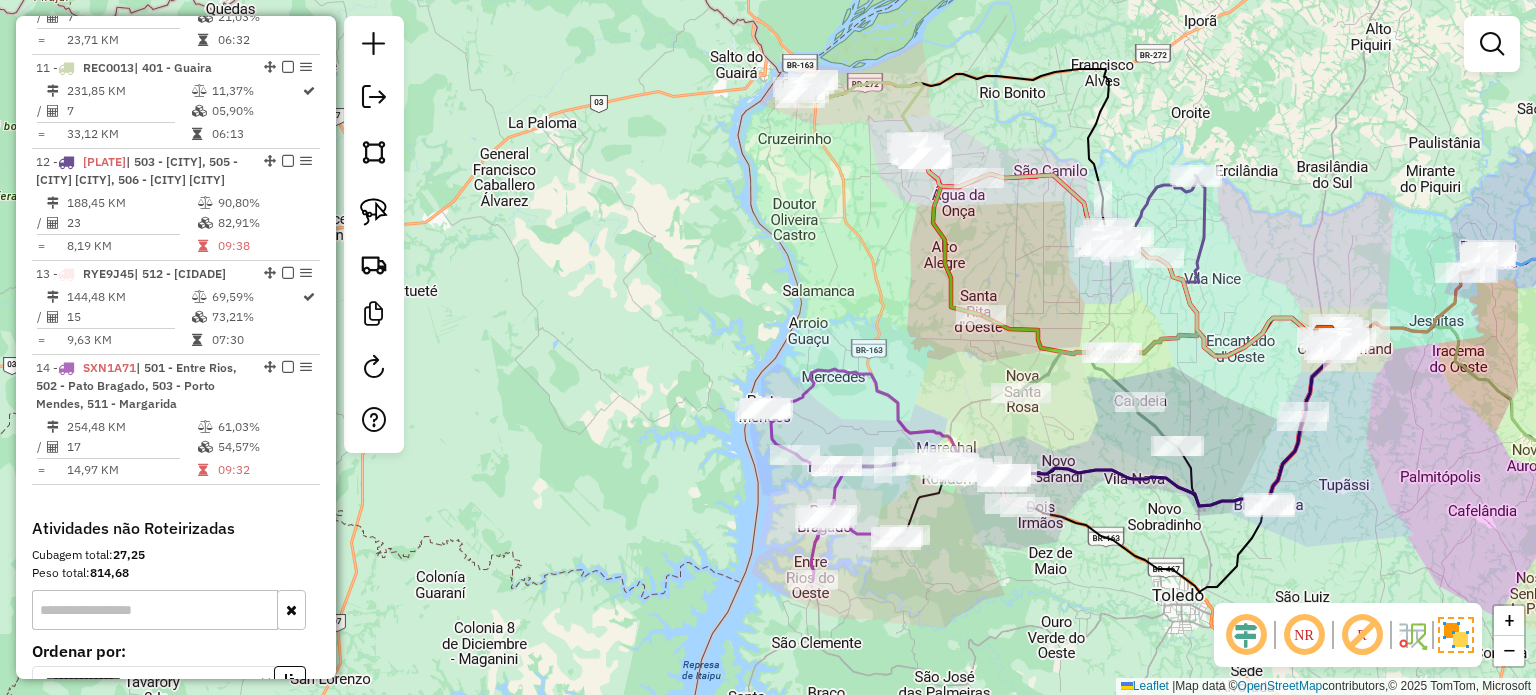 drag, startPoint x: 858, startPoint y: 407, endPoint x: 858, endPoint y: 317, distance: 90 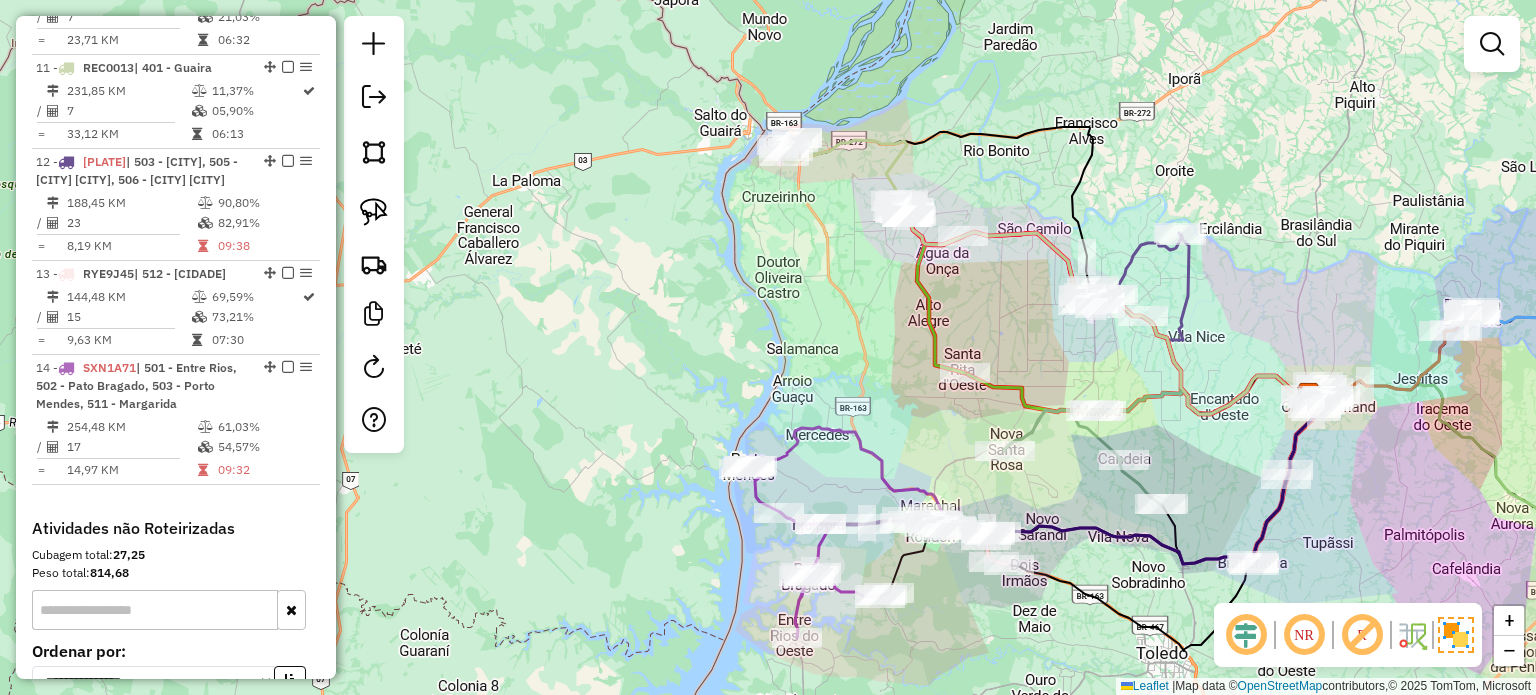 drag, startPoint x: 900, startPoint y: 265, endPoint x: 880, endPoint y: 389, distance: 125.60255 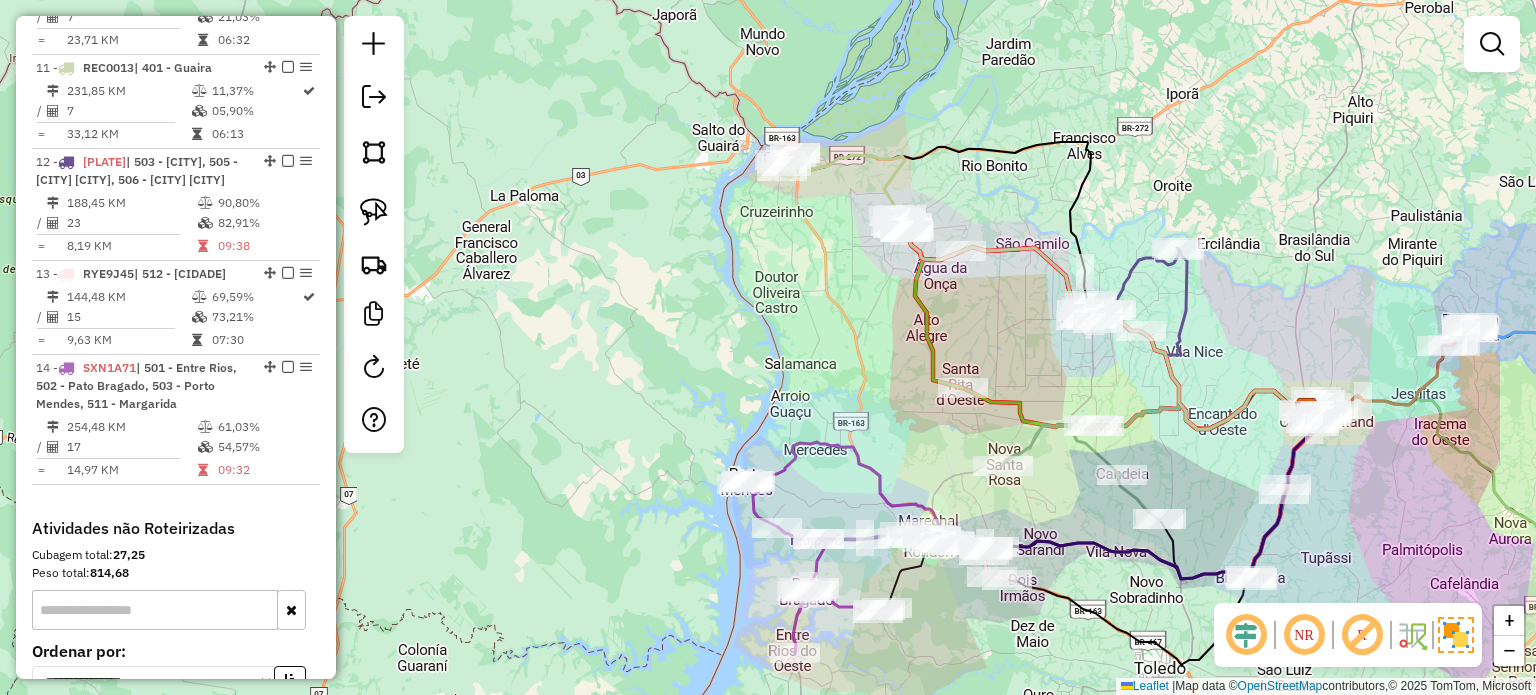 click on "Janela de atendimento Grade de atendimento Capacidade Transportadoras Veículos Cliente Pedidos  Rotas Selecione os dias de semana para filtrar as janelas de atendimento  Seg   Ter   Qua   Qui   Sex   Sáb   Dom  Informe o período da janela de atendimento: De: Até:  Filtrar exatamente a janela do cliente  Considerar janela de atendimento padrão  Selecione os dias de semana para filtrar as grades de atendimento  Seg   Ter   Qua   Qui   Sex   Sáb   Dom   Considerar clientes sem dia de atendimento cadastrado  Clientes fora do dia de atendimento selecionado Filtrar as atividades entre os valores definidos abaixo:  Peso mínimo:   Peso máximo:   Cubagem mínima:   Cubagem máxima:   De:   Até:  Filtrar as atividades entre o tempo de atendimento definido abaixo:  De:   Até:   Considerar capacidade total dos clientes não roteirizados Transportadora: Selecione um ou mais itens Tipo de veículo: Selecione um ou mais itens Veículo: Selecione um ou mais itens Motorista: Selecione um ou mais itens Nome: Rótulo:" 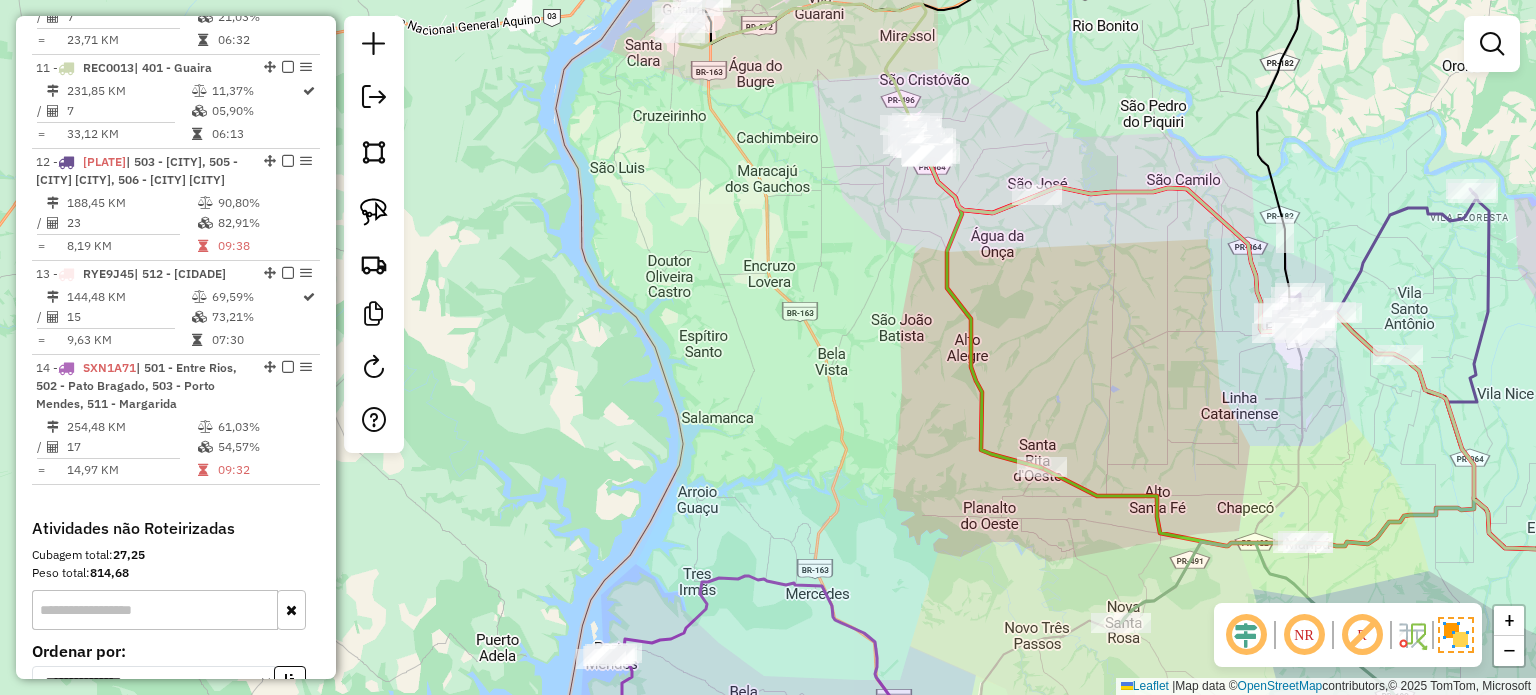 drag, startPoint x: 862, startPoint y: 328, endPoint x: 800, endPoint y: 358, distance: 68.8767 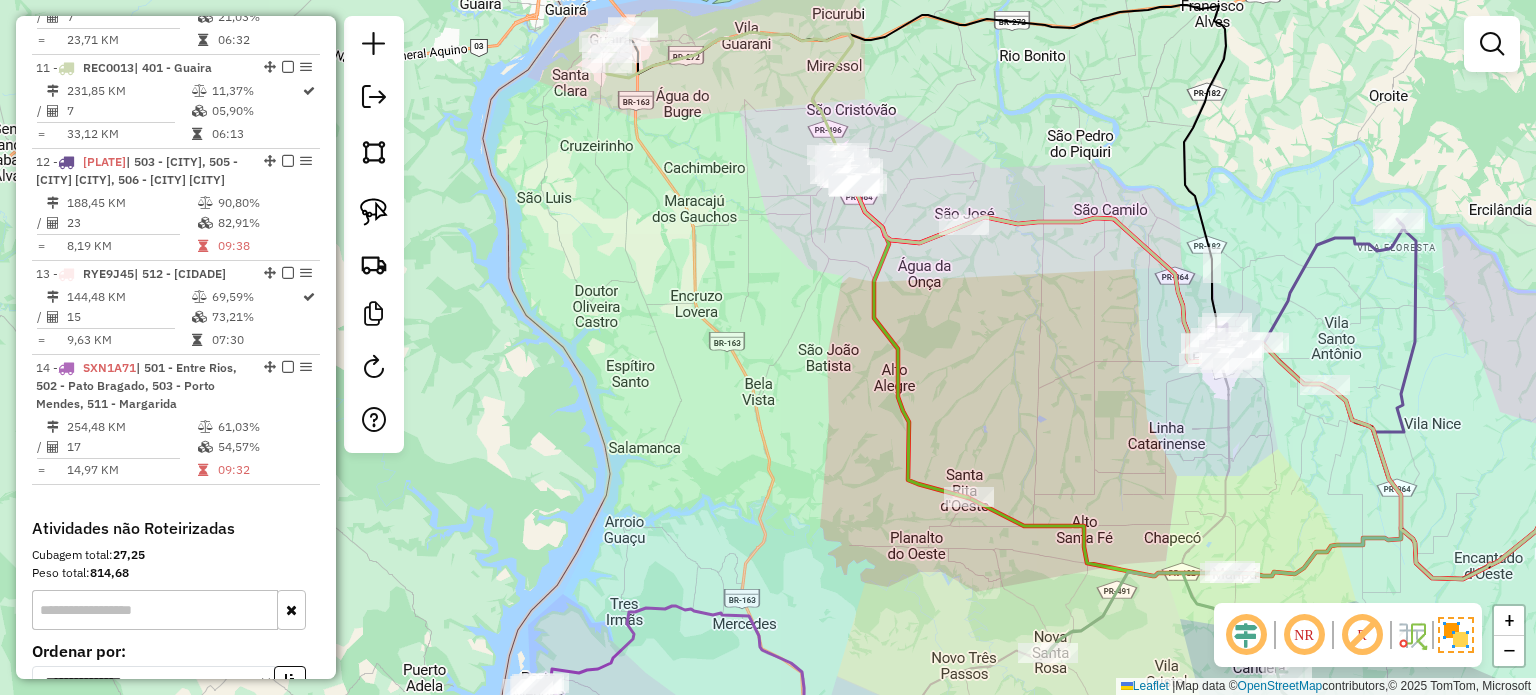 drag, startPoint x: 843, startPoint y: 325, endPoint x: 777, endPoint y: 369, distance: 79.32213 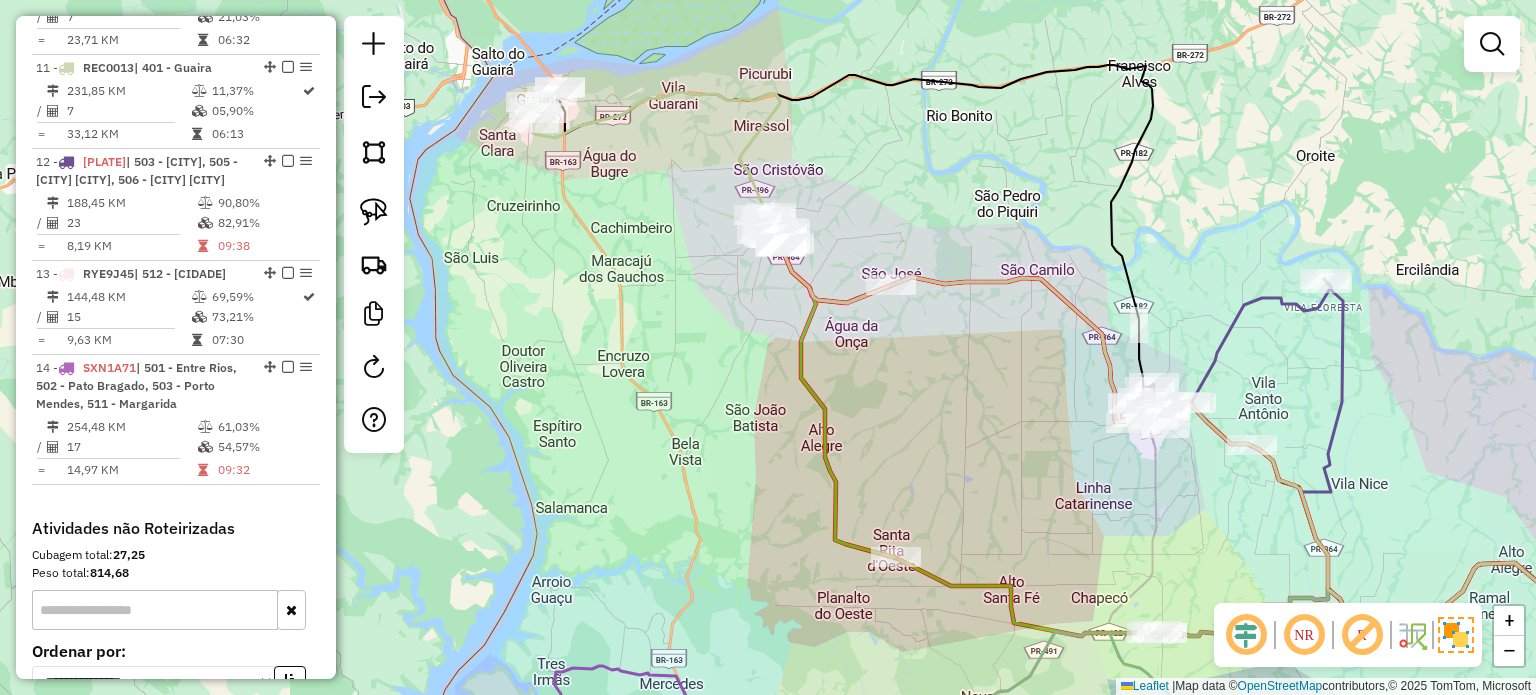 drag, startPoint x: 796, startPoint y: 348, endPoint x: 782, endPoint y: 375, distance: 30.413813 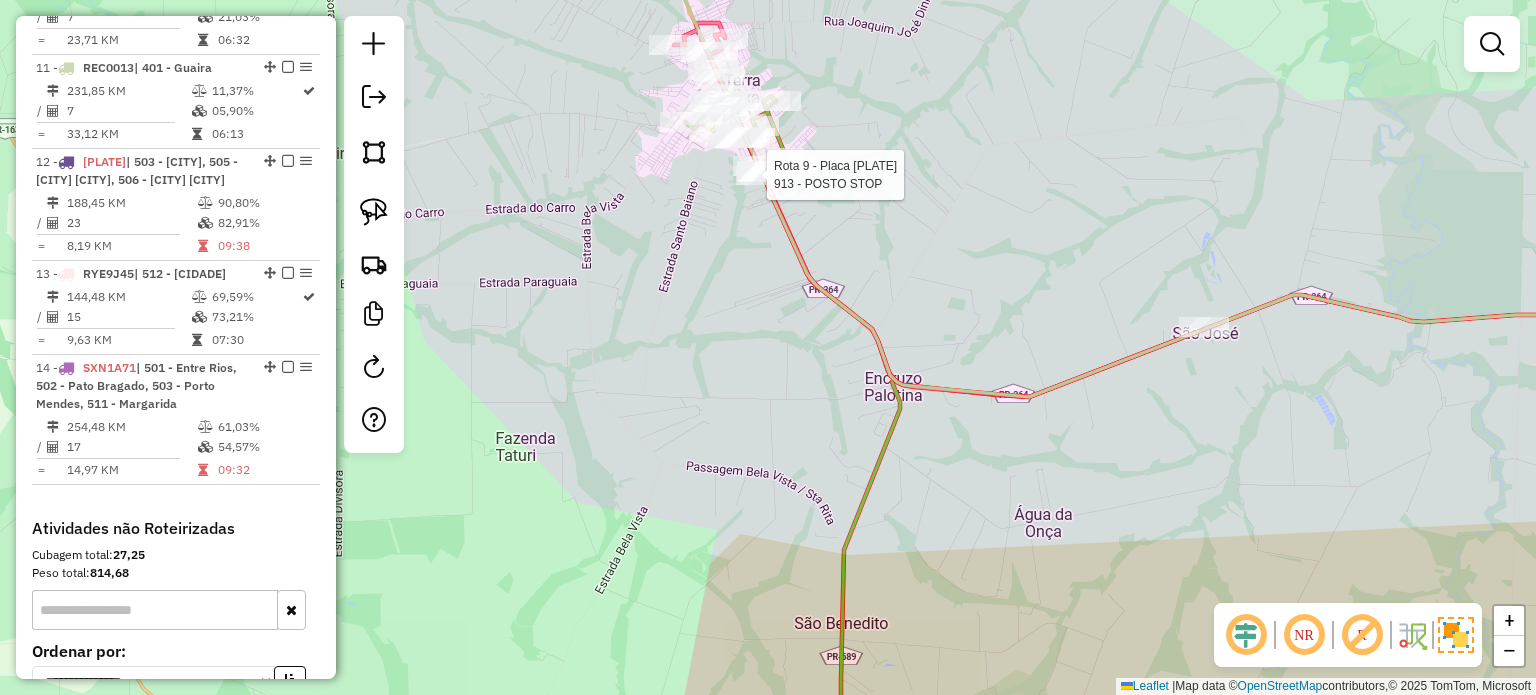 select on "*********" 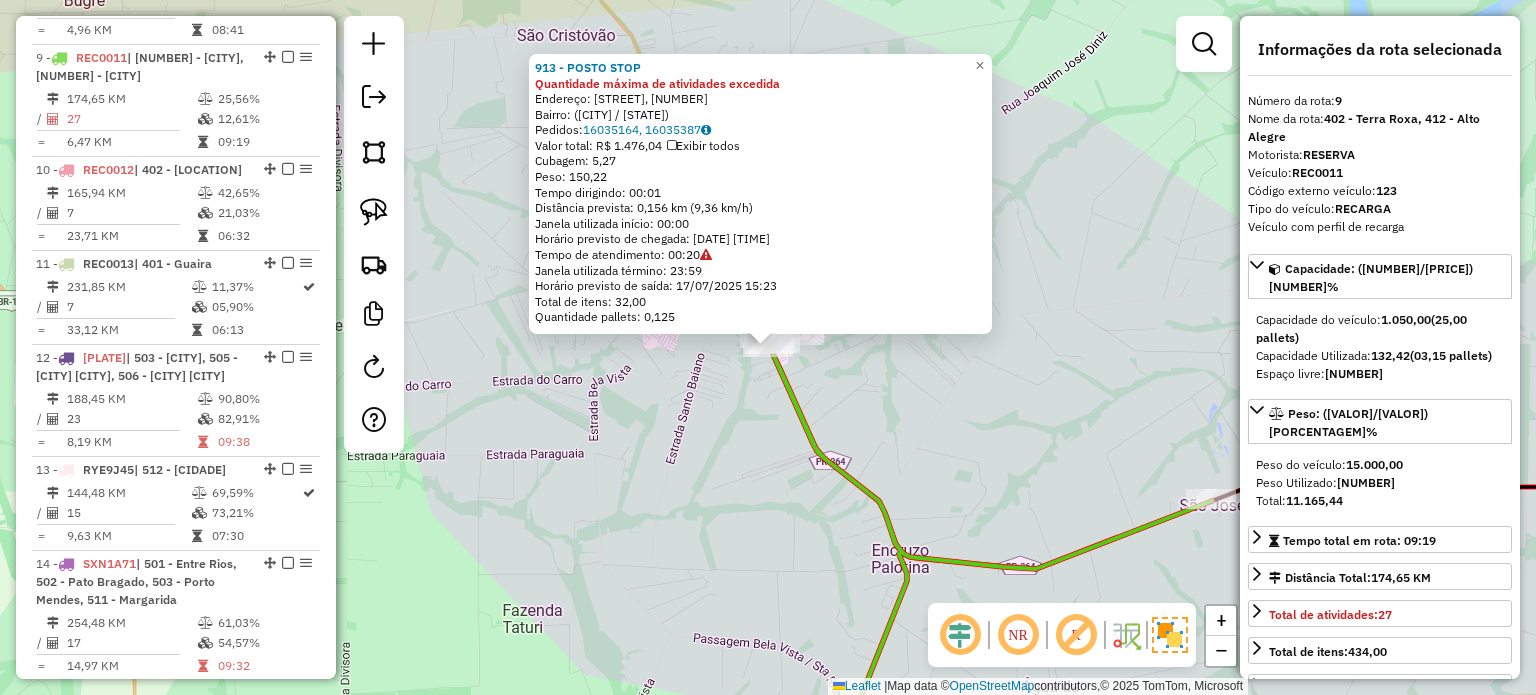 scroll, scrollTop: 1674, scrollLeft: 0, axis: vertical 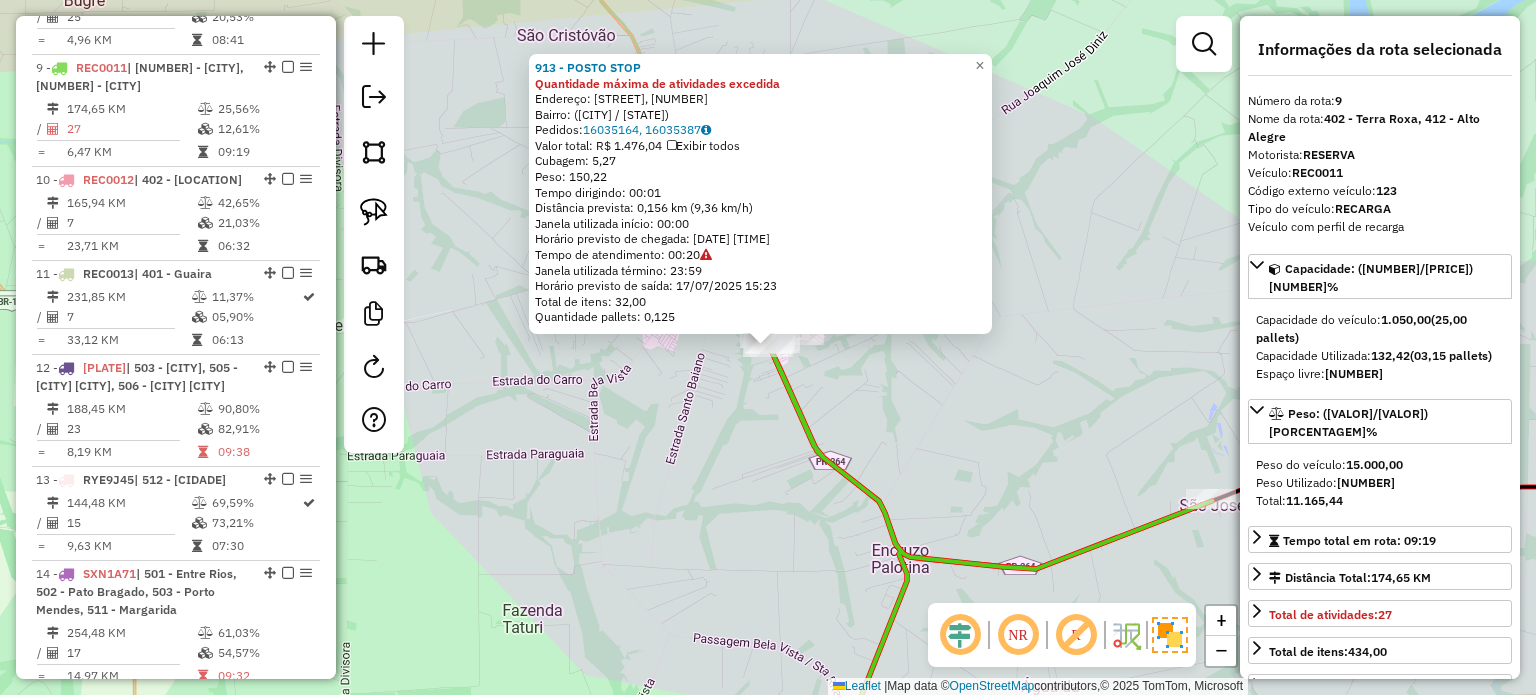 click on "913 - POSTO STOP Quantidade máxima de atividades excedida  Endereço: Rua Piauí, 18   Bairro:  (Terra Roxa / PR)   Pedidos:  16035164, 16035387   Valor total: R$ 1.476,04   Exibir todos   Cubagem: 5,27  Peso: 150,22  Tempo dirigindo: 00:01   Distância prevista: 0,156 km (9,36 km/h)   Janela utilizada início: 00:00   Horário previsto de chegada: 17/07/2025 15:03   Tempo de atendimento: 00:20   Janela utilizada término: 23:59   Horário previsto de saída: 17/07/2025 15:23   Total de itens: 32,00   Quantidade pallets: 0,125  × Janela de atendimento Grade de atendimento Capacidade Transportadoras Veículos Cliente Pedidos  Rotas Selecione os dias de semana para filtrar as janelas de atendimento  Seg   Ter   Qua   Qui   Sex   Sáb   Dom  Informe o período da janela de atendimento: De: Até:  Filtrar exatamente a janela do cliente  Considerar janela de atendimento padrão  Selecione os dias de semana para filtrar as grades de atendimento  Seg   Ter   Qua   Qui   Sex   Sáb   Dom   Peso mínimo:   De:  De:" 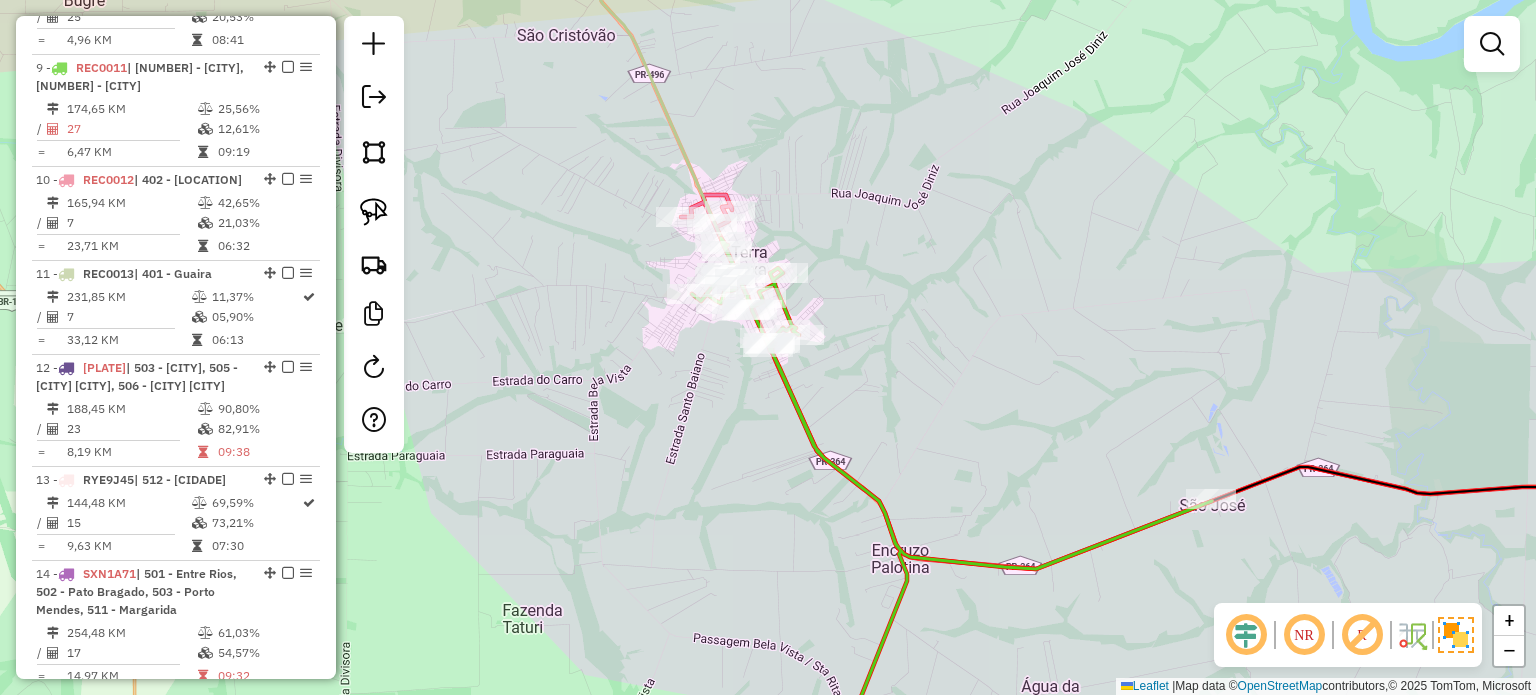 drag, startPoint x: 872, startPoint y: 380, endPoint x: 917, endPoint y: 411, distance: 54.644306 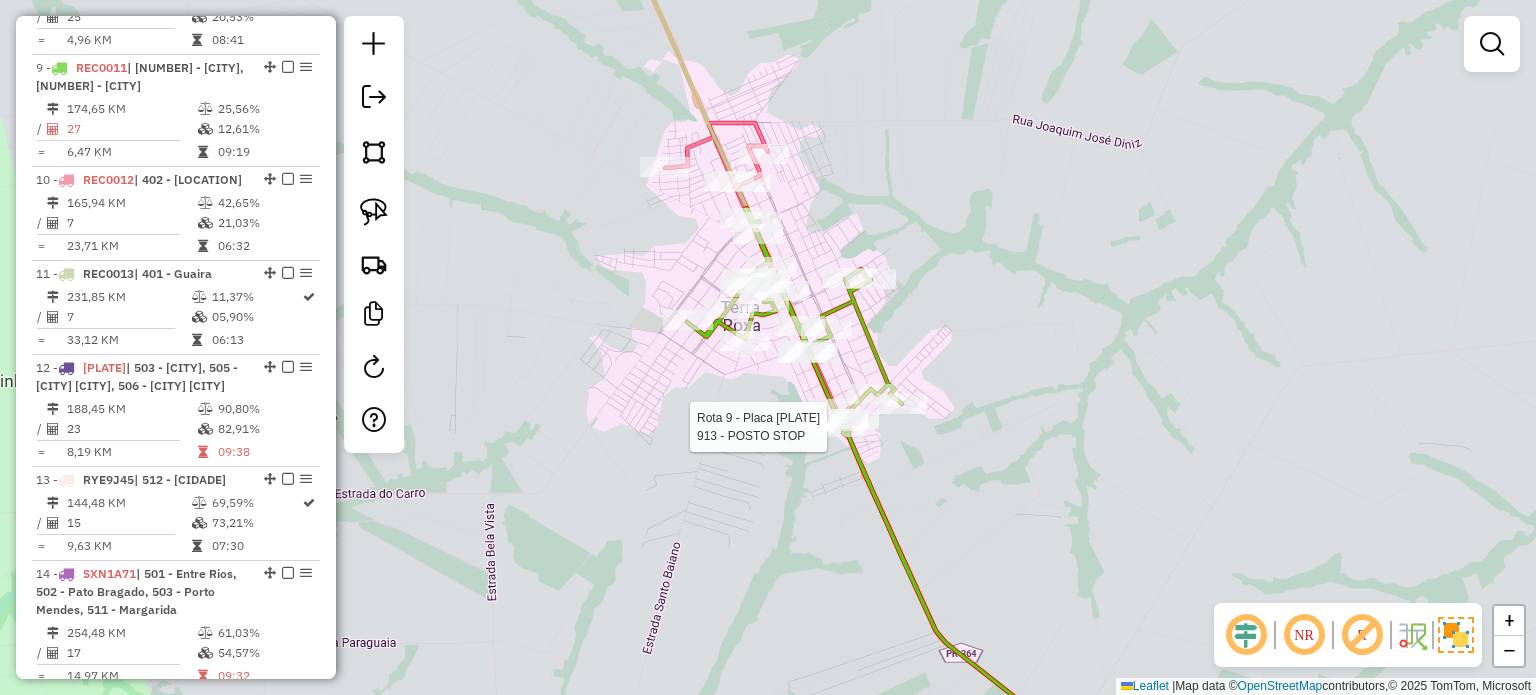 select on "*********" 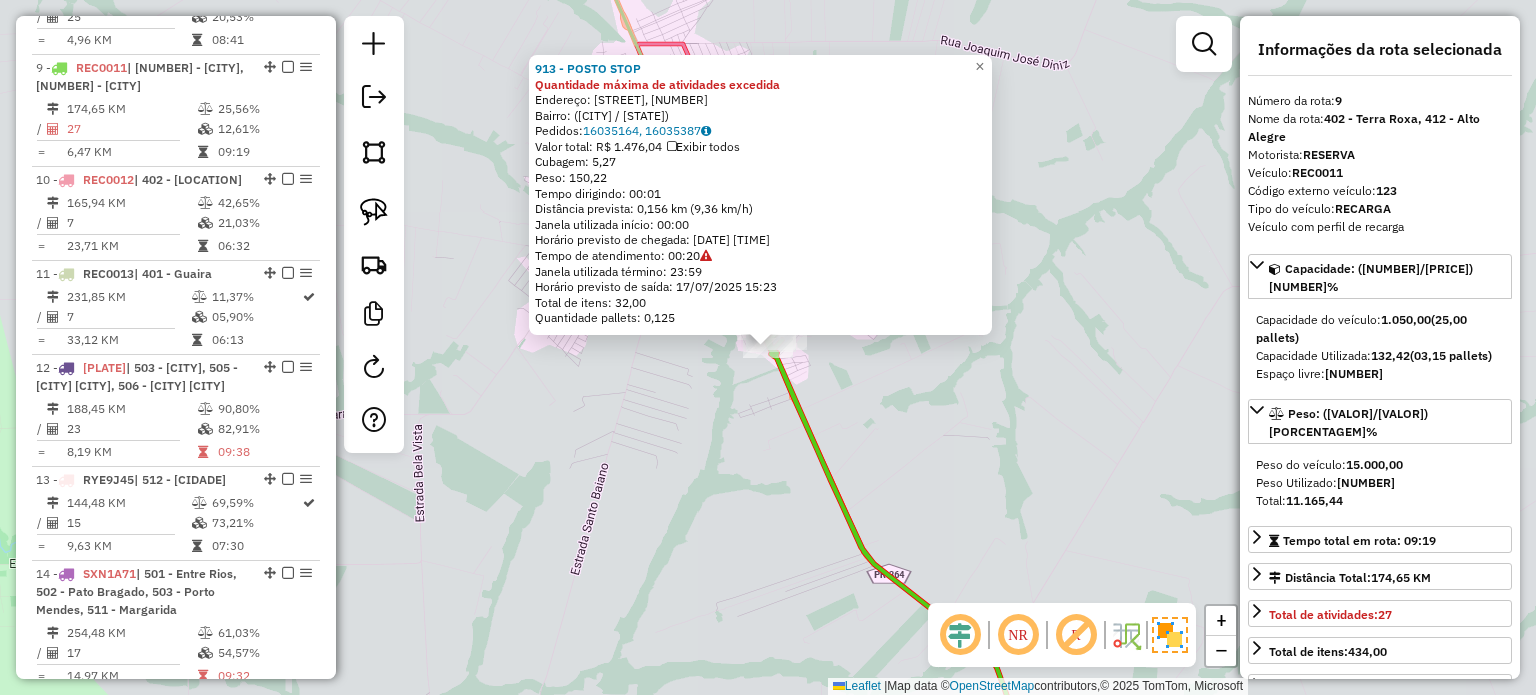 click on "913 - POSTO STOP Quantidade máxima de atividades excedida  Endereço: Rua Piauí, 18   Bairro:  (Terra Roxa / PR)   Pedidos:  16035164, 16035387   Valor total: R$ 1.476,04   Exibir todos   Cubagem: 5,27  Peso: 150,22  Tempo dirigindo: 00:01   Distância prevista: 0,156 km (9,36 km/h)   Janela utilizada início: 00:00   Horário previsto de chegada: 17/07/2025 15:03   Tempo de atendimento: 00:20   Janela utilizada término: 23:59   Horário previsto de saída: 17/07/2025 15:23   Total de itens: 32,00   Quantidade pallets: 0,125  × Janela de atendimento Grade de atendimento Capacidade Transportadoras Veículos Cliente Pedidos  Rotas Selecione os dias de semana para filtrar as janelas de atendimento  Seg   Ter   Qua   Qui   Sex   Sáb   Dom  Informe o período da janela de atendimento: De: Até:  Filtrar exatamente a janela do cliente  Considerar janela de atendimento padrão  Selecione os dias de semana para filtrar as grades de atendimento  Seg   Ter   Qua   Qui   Sex   Sáb   Dom   Peso mínimo:   De:  De:" 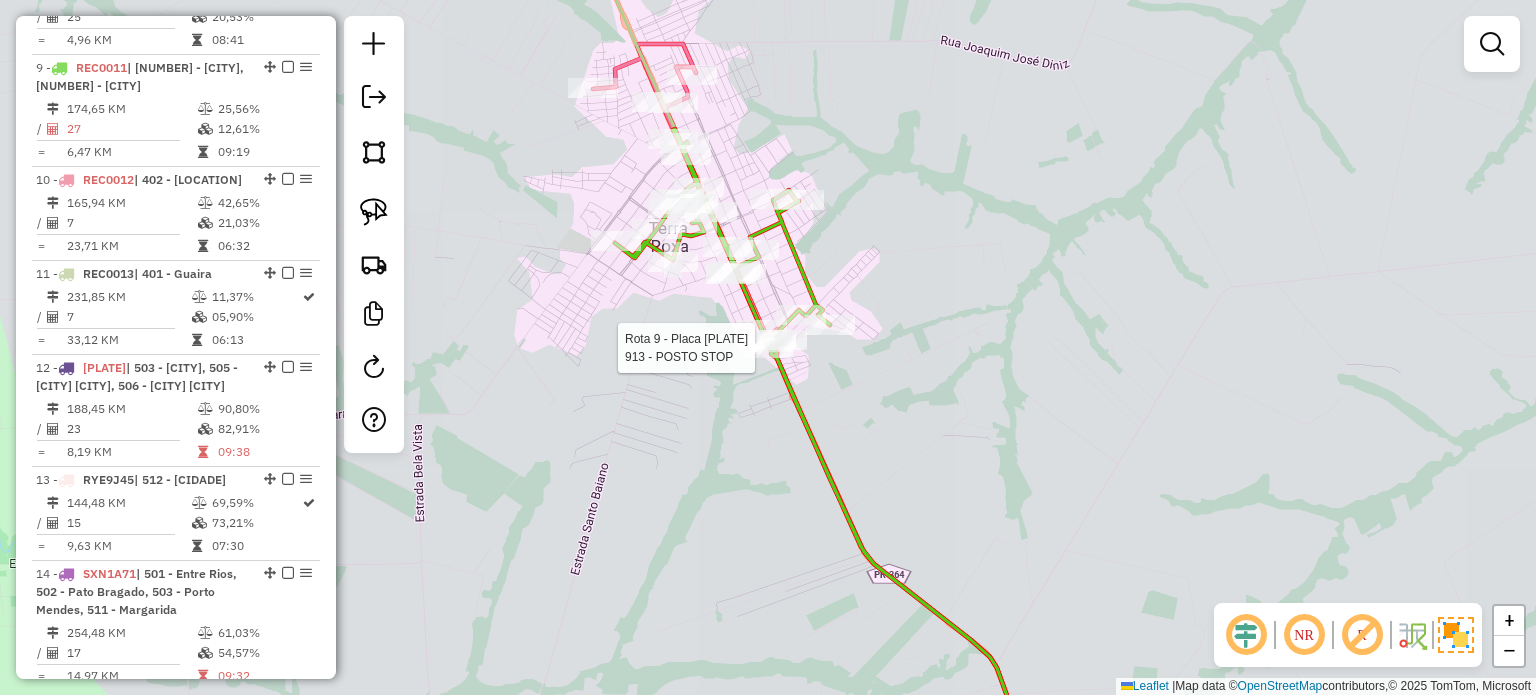 select on "*********" 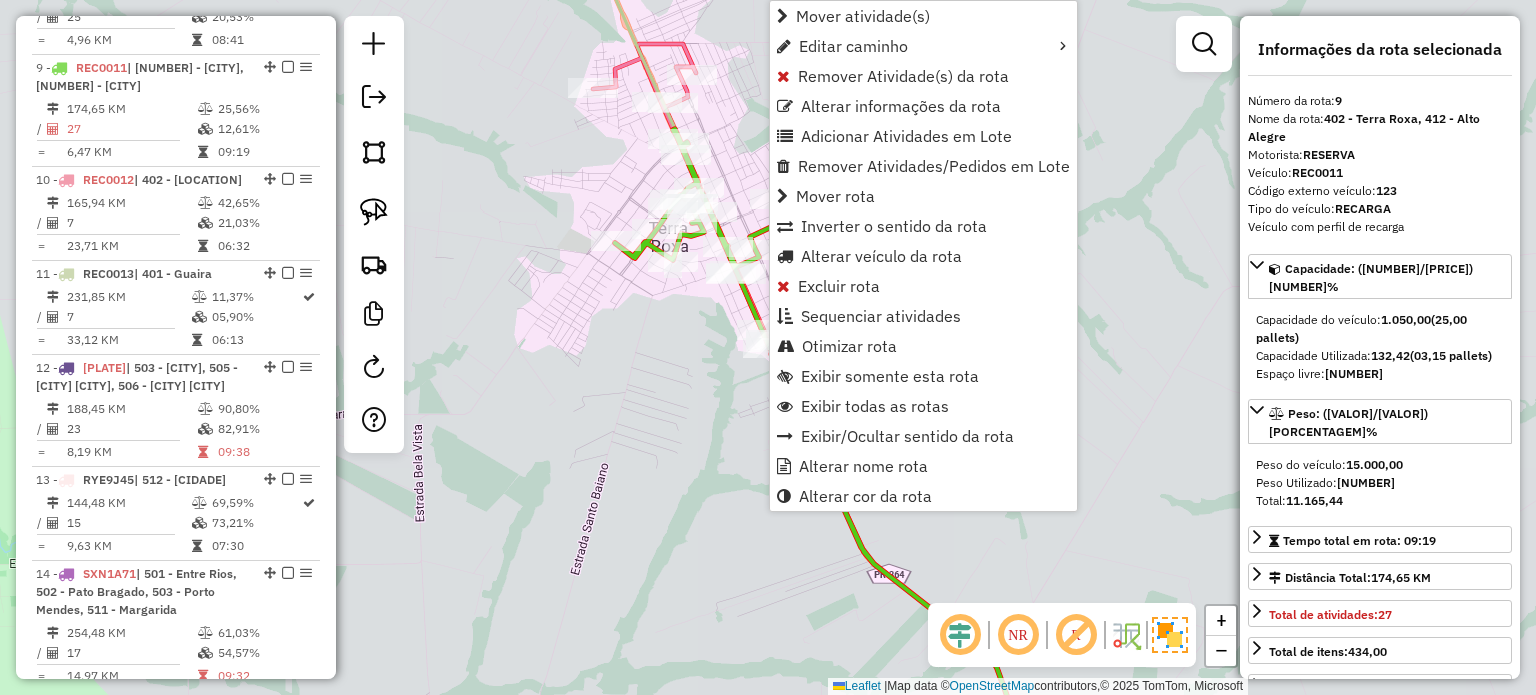 click on "Janela de atendimento Grade de atendimento Capacidade Transportadoras Veículos Cliente Pedidos  Rotas Selecione os dias de semana para filtrar as janelas de atendimento  Seg   Ter   Qua   Qui   Sex   Sáb   Dom  Informe o período da janela de atendimento: De: Até:  Filtrar exatamente a janela do cliente  Considerar janela de atendimento padrão  Selecione os dias de semana para filtrar as grades de atendimento  Seg   Ter   Qua   Qui   Sex   Sáb   Dom   Considerar clientes sem dia de atendimento cadastrado  Clientes fora do dia de atendimento selecionado Filtrar as atividades entre os valores definidos abaixo:  Peso mínimo:   Peso máximo:   Cubagem mínima:   Cubagem máxima:   De:   Até:  Filtrar as atividades entre o tempo de atendimento definido abaixo:  De:   Até:   Considerar capacidade total dos clientes não roteirizados Transportadora: Selecione um ou mais itens Tipo de veículo: Selecione um ou mais itens Veículo: Selecione um ou mais itens Motorista: Selecione um ou mais itens Nome: Rótulo:" 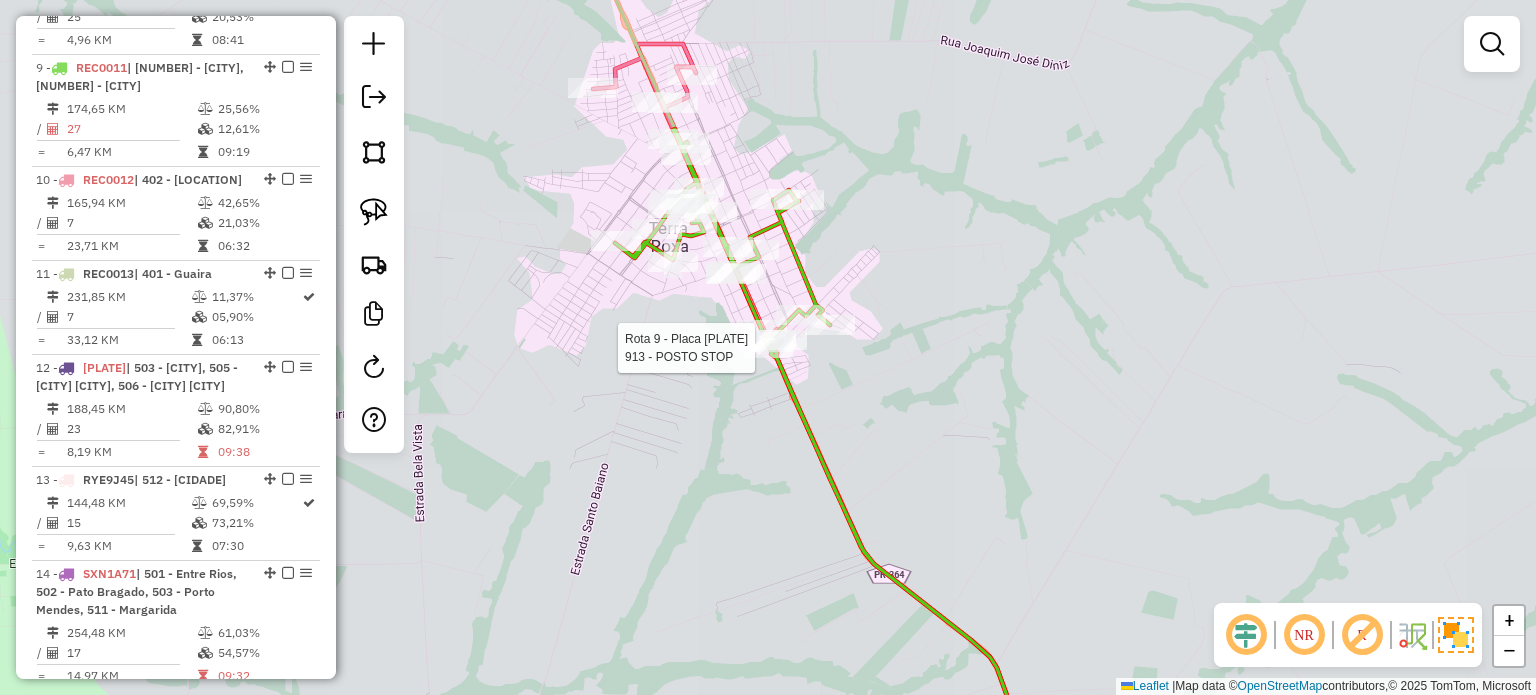 select on "*********" 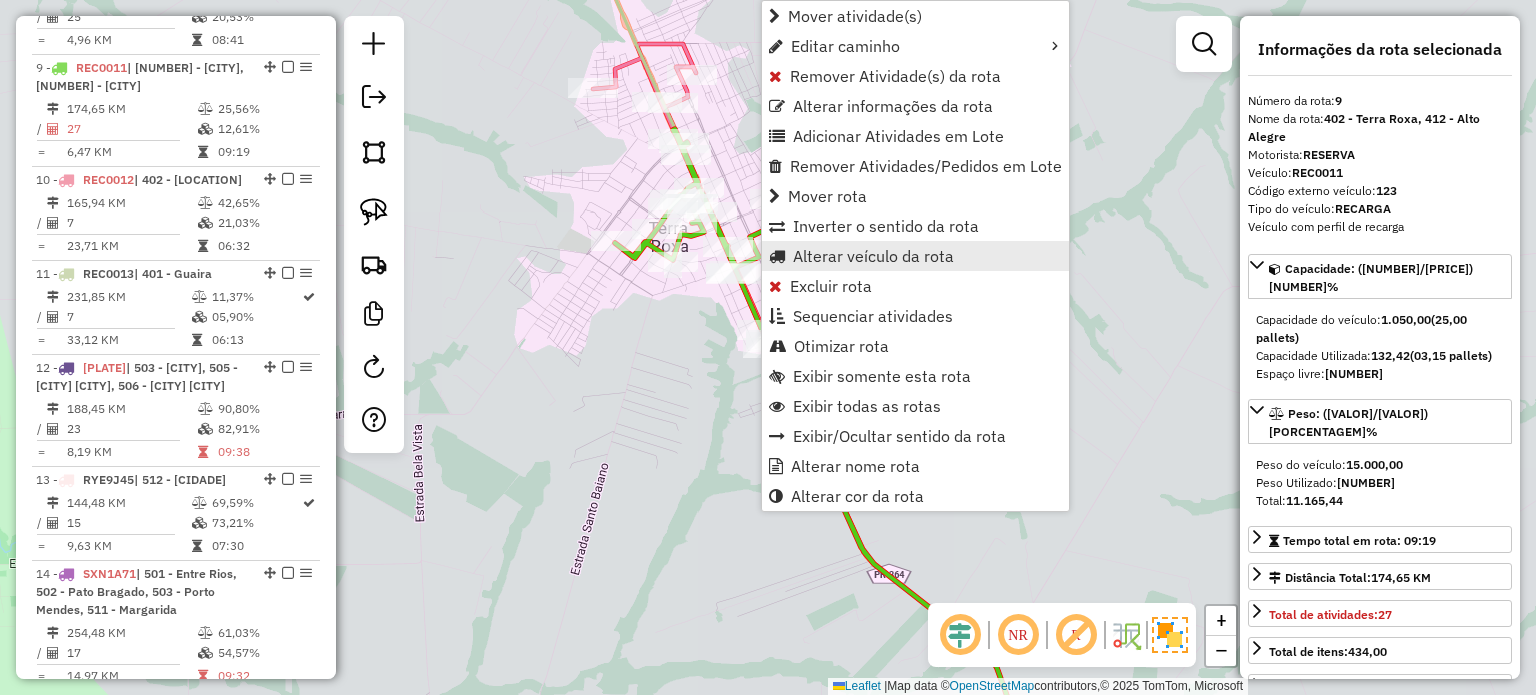click on "Alterar veículo da rota" at bounding box center (873, 256) 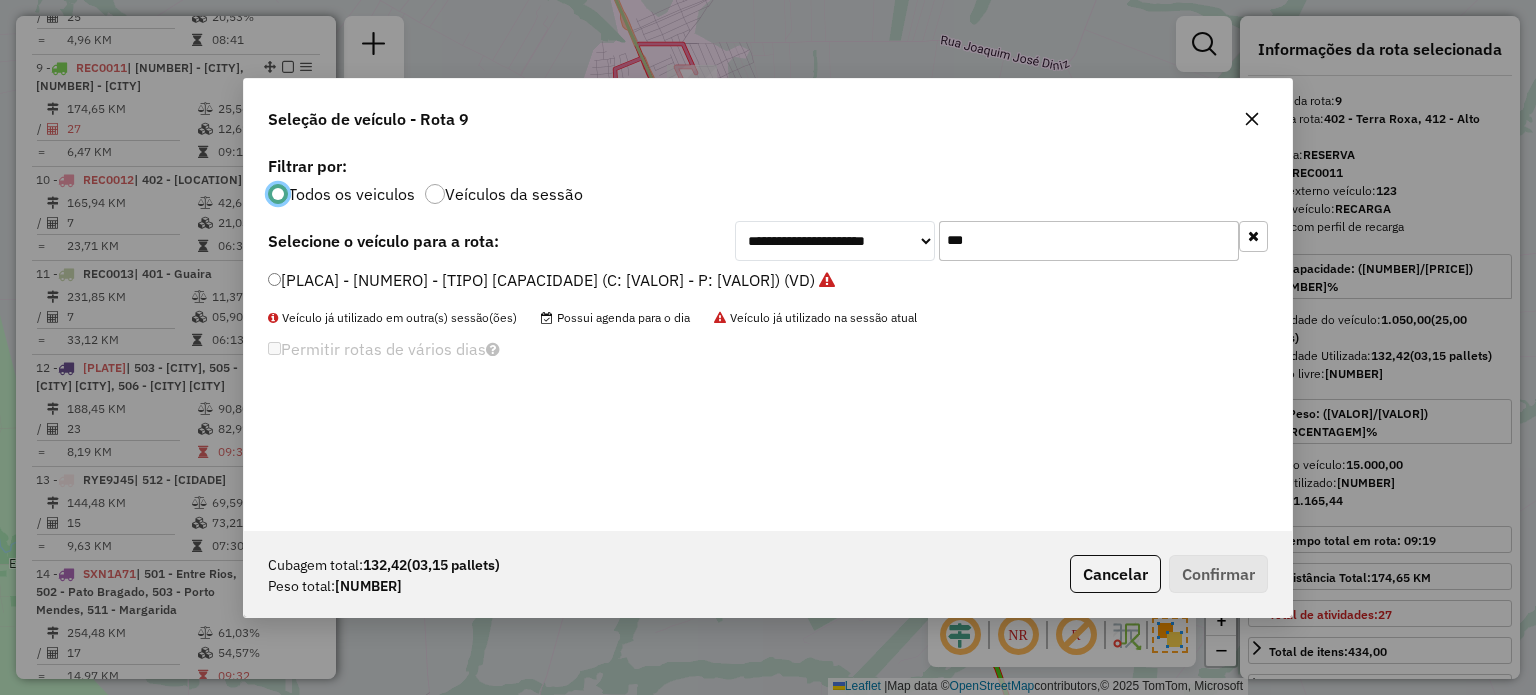 scroll, scrollTop: 10, scrollLeft: 6, axis: both 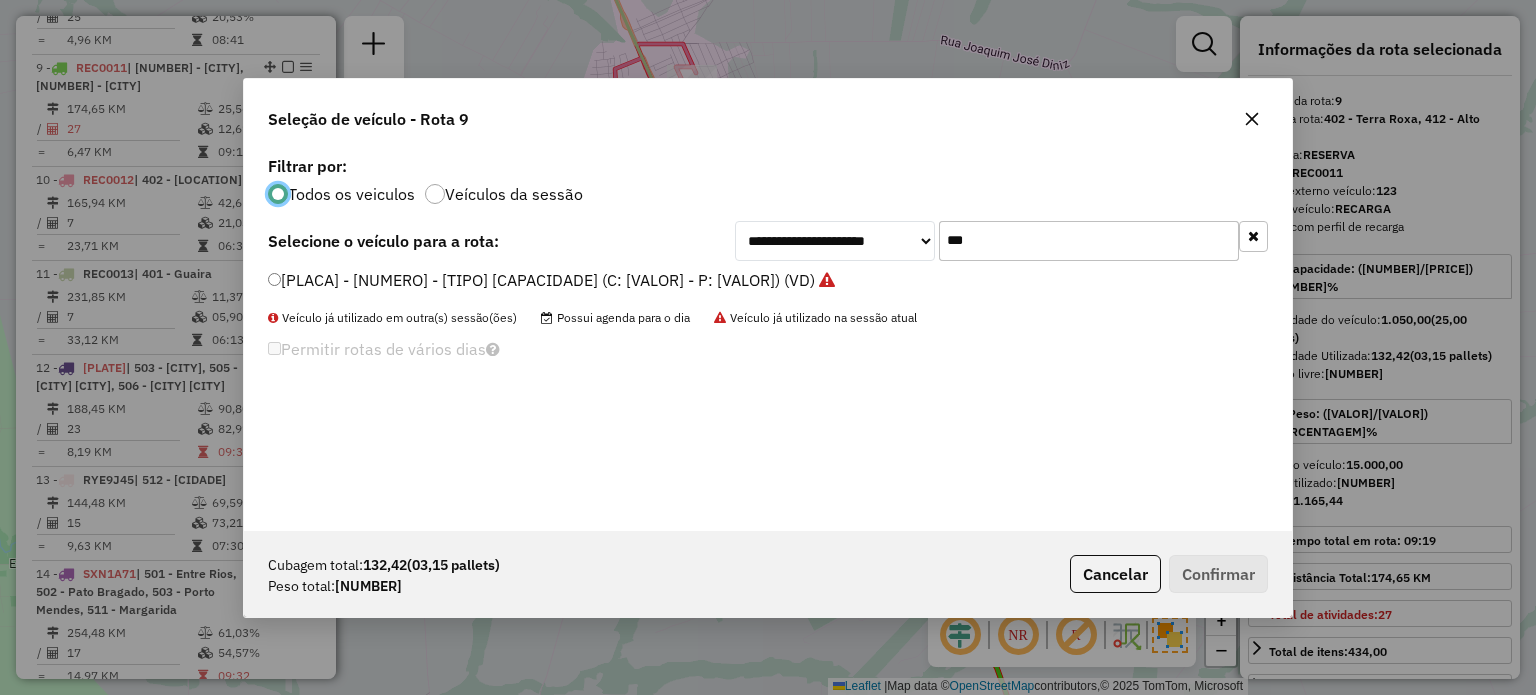 drag, startPoint x: 964, startPoint y: 241, endPoint x: 909, endPoint y: 241, distance: 55 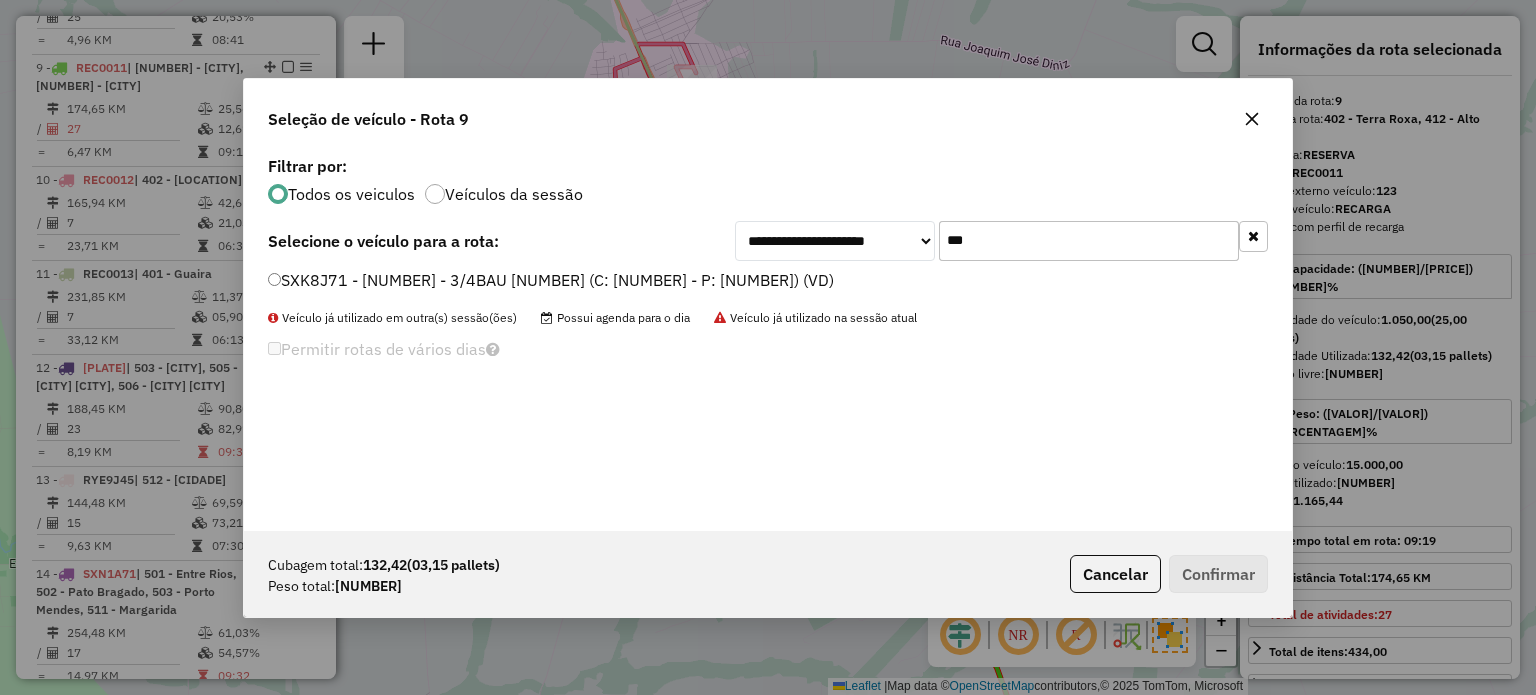 type on "***" 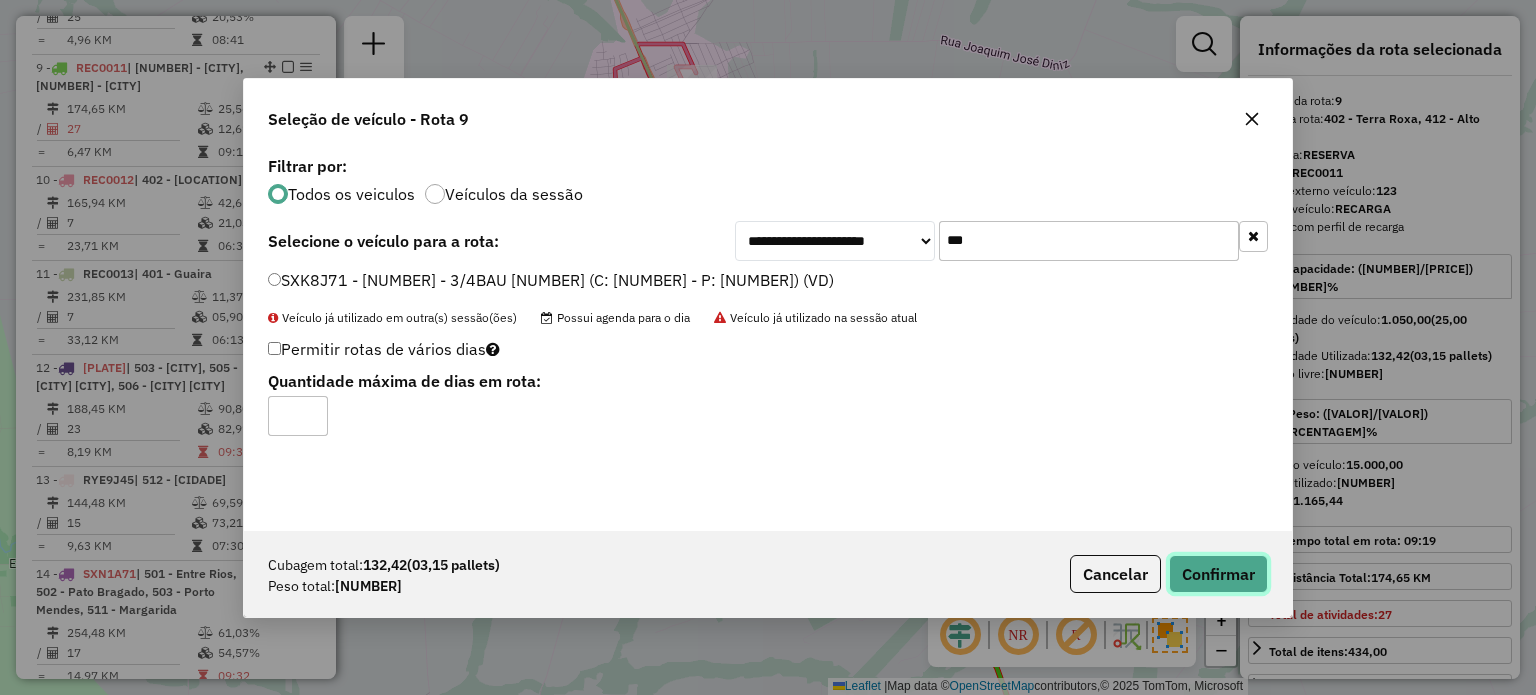 click on "Confirmar" 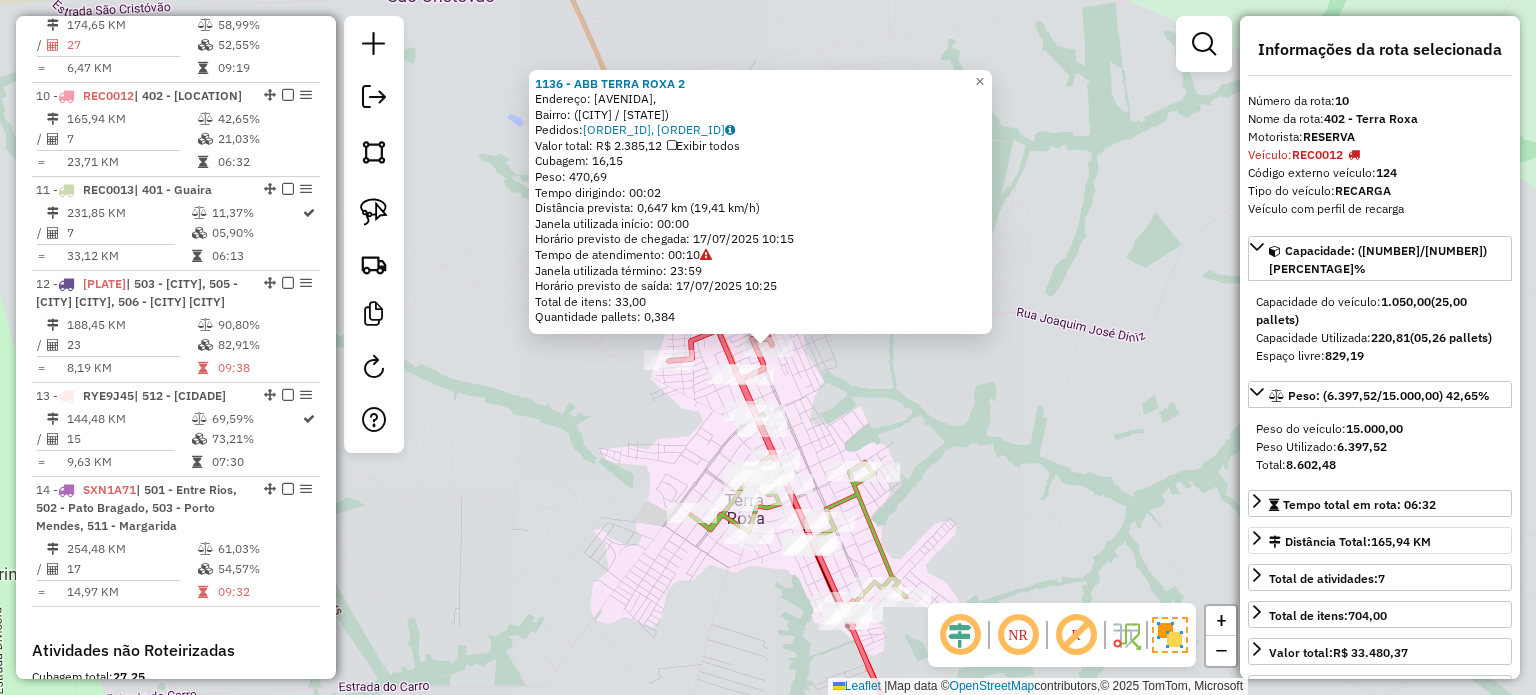 scroll, scrollTop: 1786, scrollLeft: 0, axis: vertical 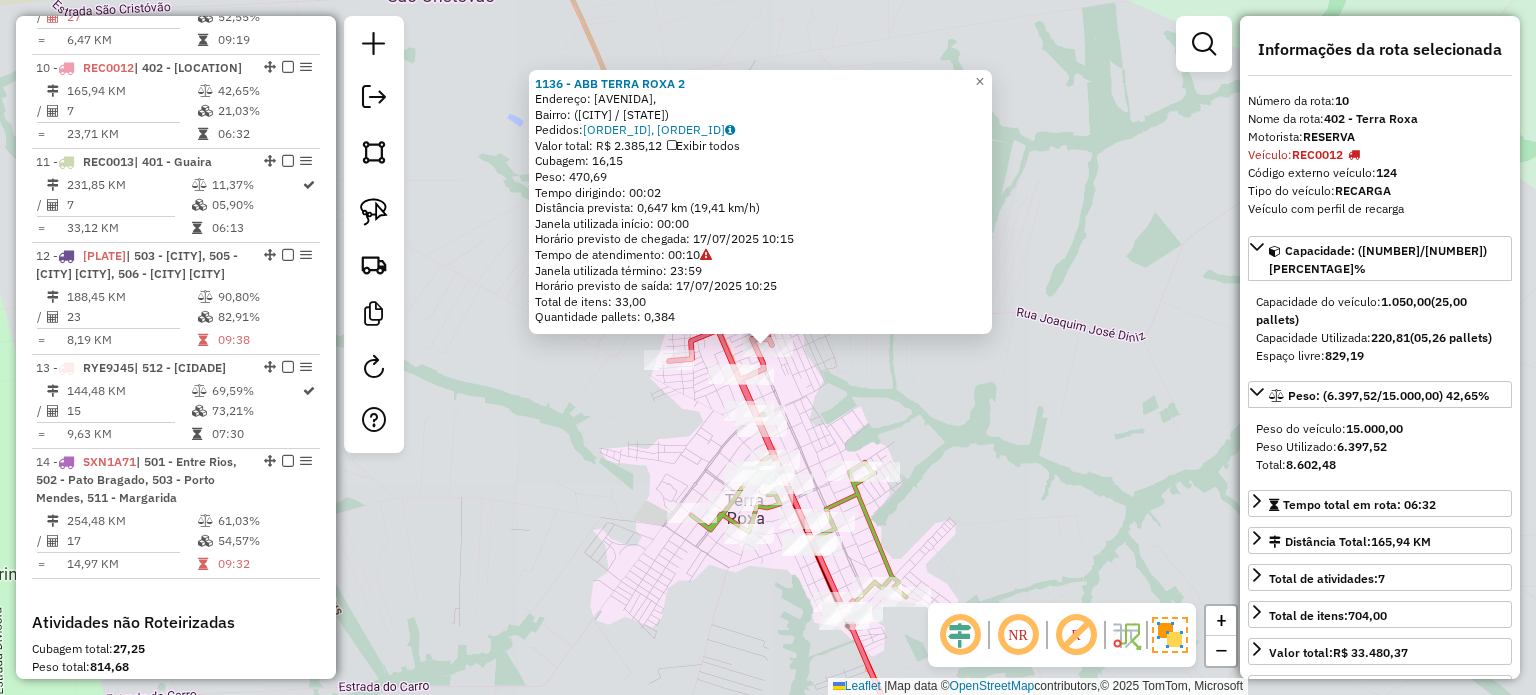 click on "1136 - ABB TERRA ROXA   2  Endereço: Avenida Presidente Castelo Branco,    Bairro:  (Terra Roxa / PR)   Pedidos:  16035271, 16035272   Valor total: R$ 2.385,12   Exibir todos   Cubagem: 16,15  Peso: 470,69  Tempo dirigindo: 00:02   Distância prevista: 0,647 km (19,41 km/h)   Janela utilizada início: 00:00   Horário previsto de chegada: 17/07/2025 10:15   Tempo de atendimento: 00:10   Janela utilizada término: 23:59   Horário previsto de saída: 17/07/2025 10:25   Total de itens: 33,00   Quantidade pallets: 0,384  × Janela de atendimento Grade de atendimento Capacidade Transportadoras Veículos Cliente Pedidos  Rotas Selecione os dias de semana para filtrar as janelas de atendimento  Seg   Ter   Qua   Qui   Sex   Sáb   Dom  Informe o período da janela de atendimento: De: Até:  Filtrar exatamente a janela do cliente  Considerar janela de atendimento padrão  Selecione os dias de semana para filtrar as grades de atendimento  Seg   Ter   Qua   Qui   Sex   Sáb   Dom   Peso mínimo:   Peso máximo:  De:" 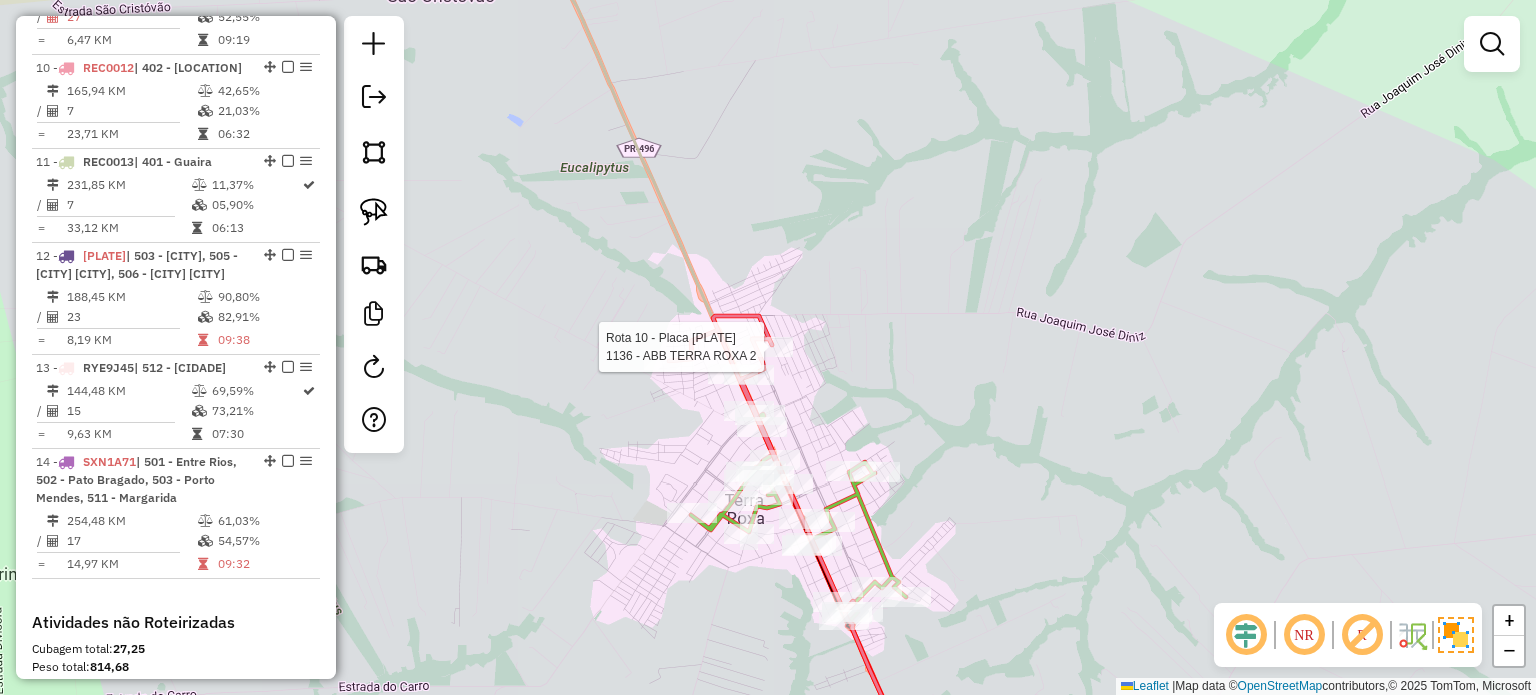 select on "*********" 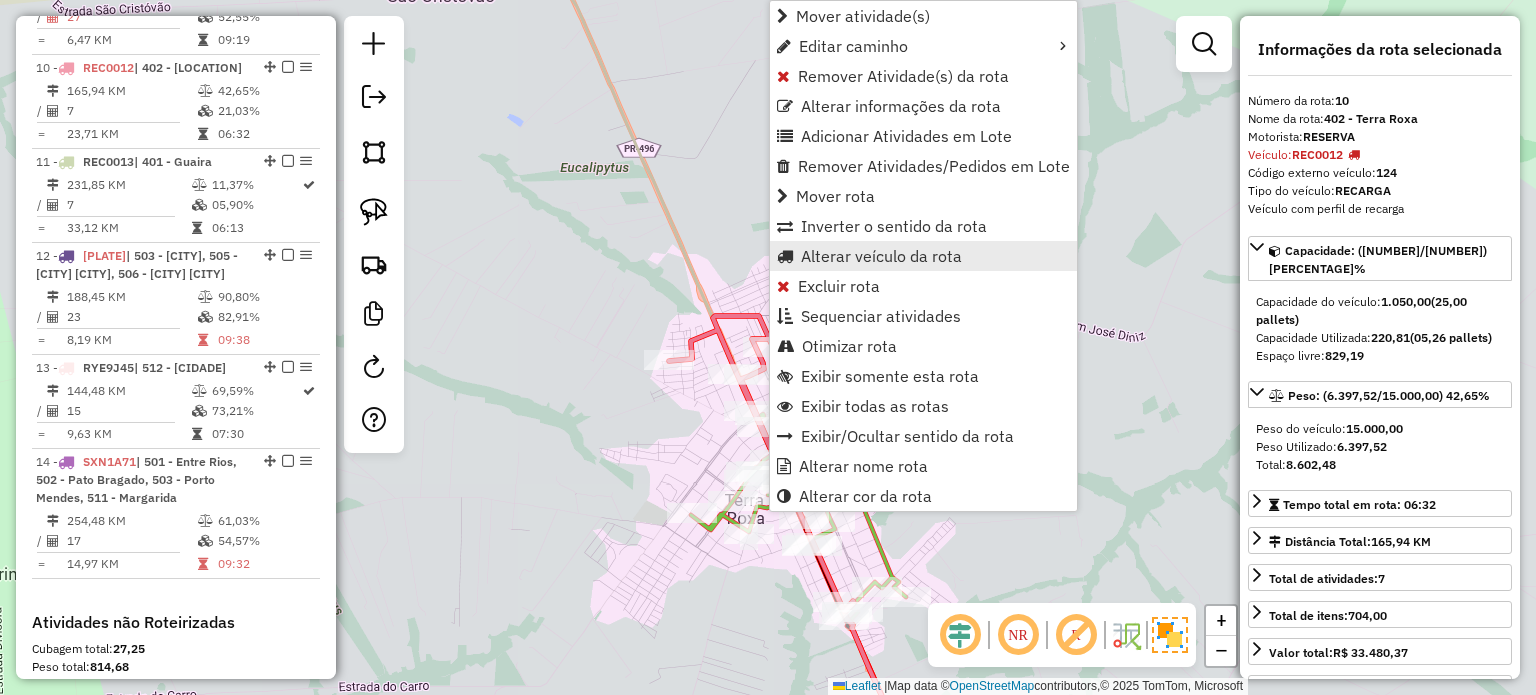 click on "Alterar veículo da rota" at bounding box center [881, 256] 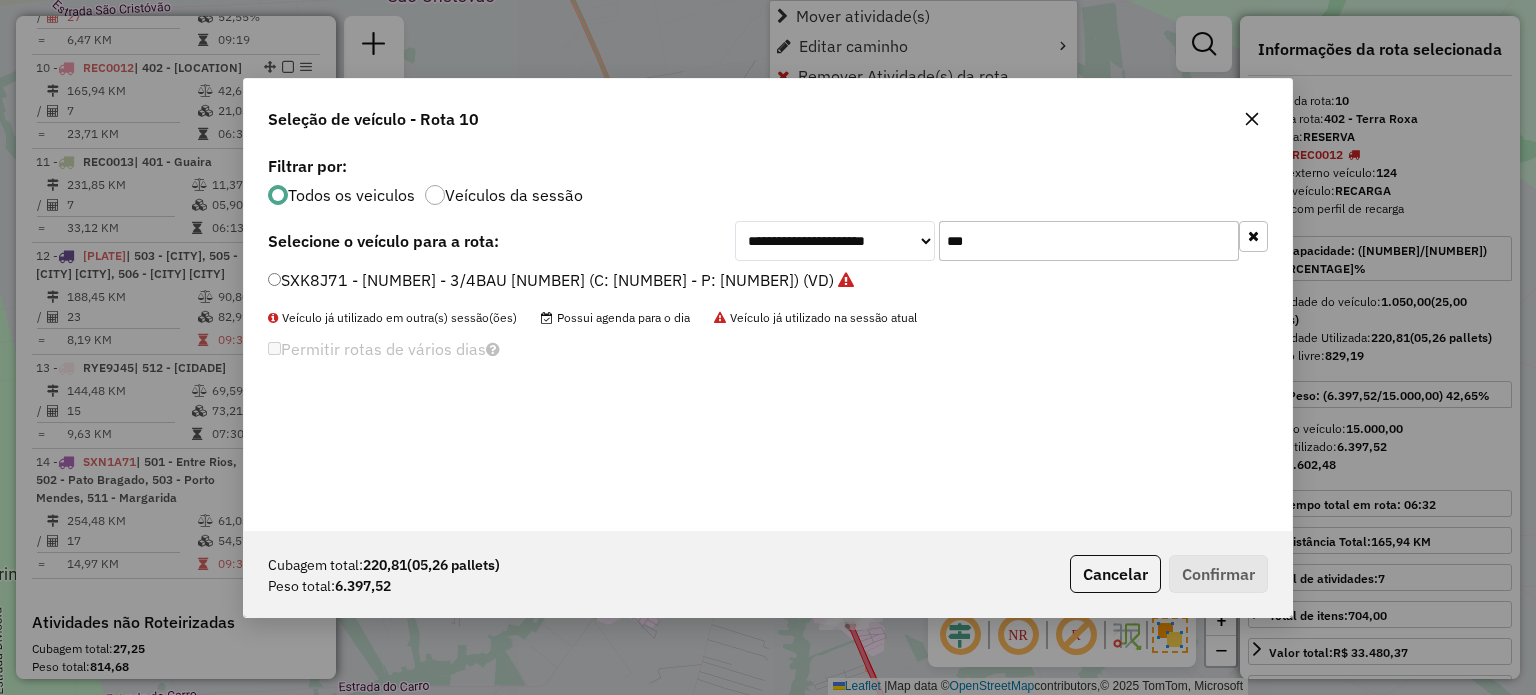 scroll, scrollTop: 10, scrollLeft: 6, axis: both 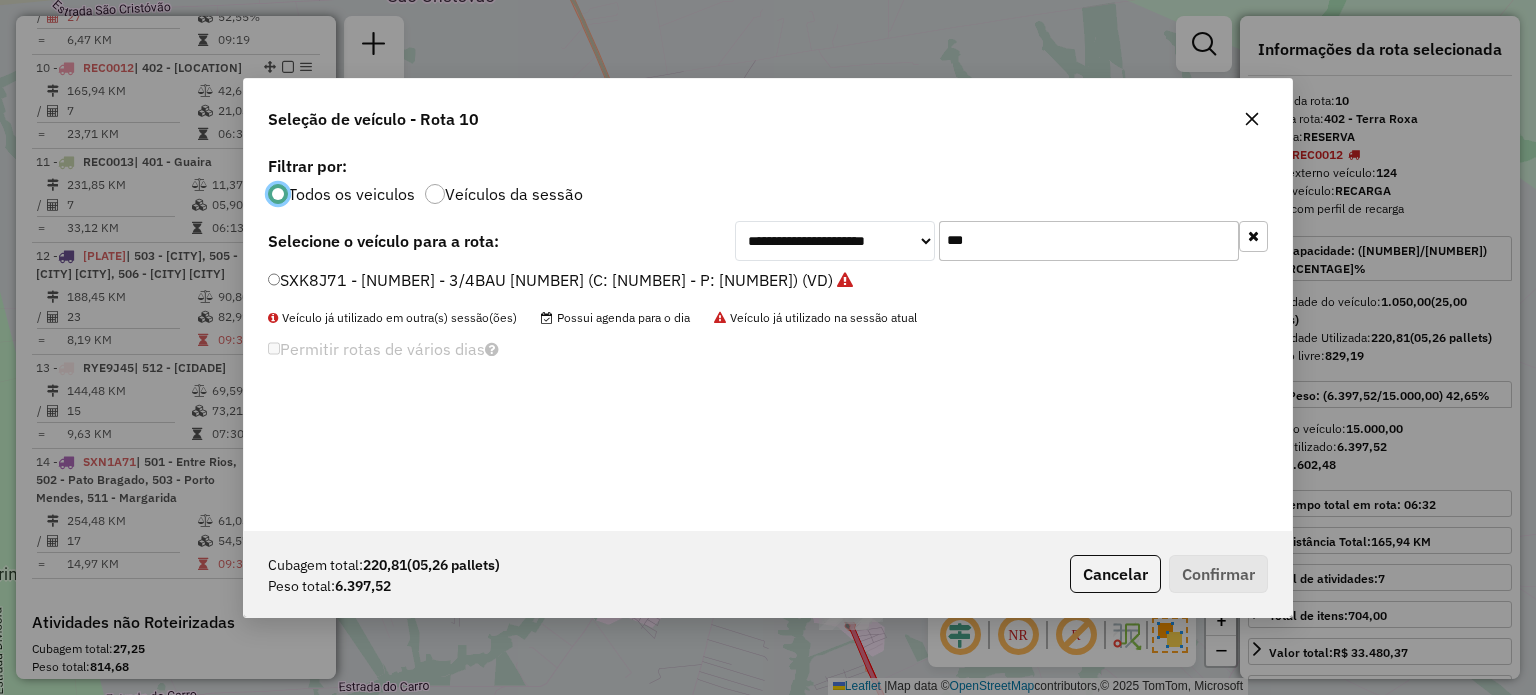 click on "**********" 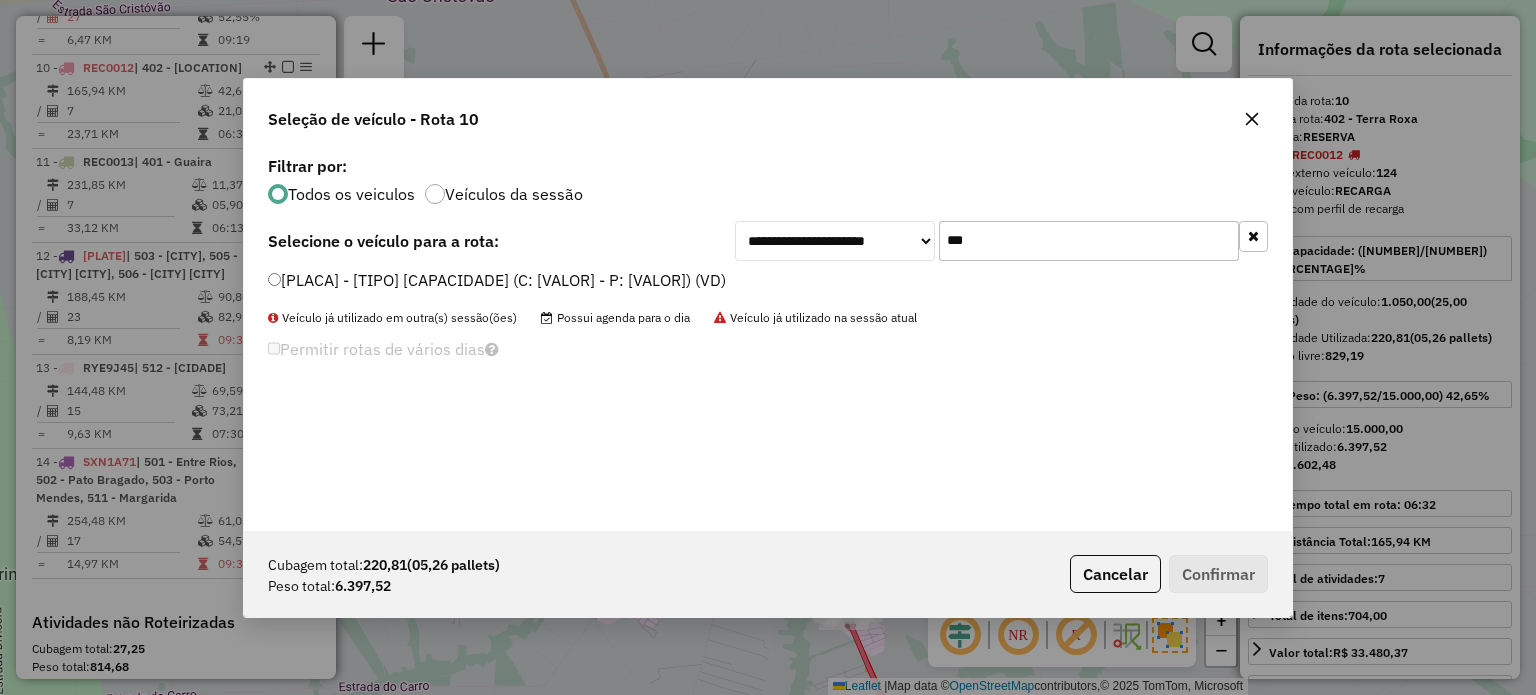 type on "***" 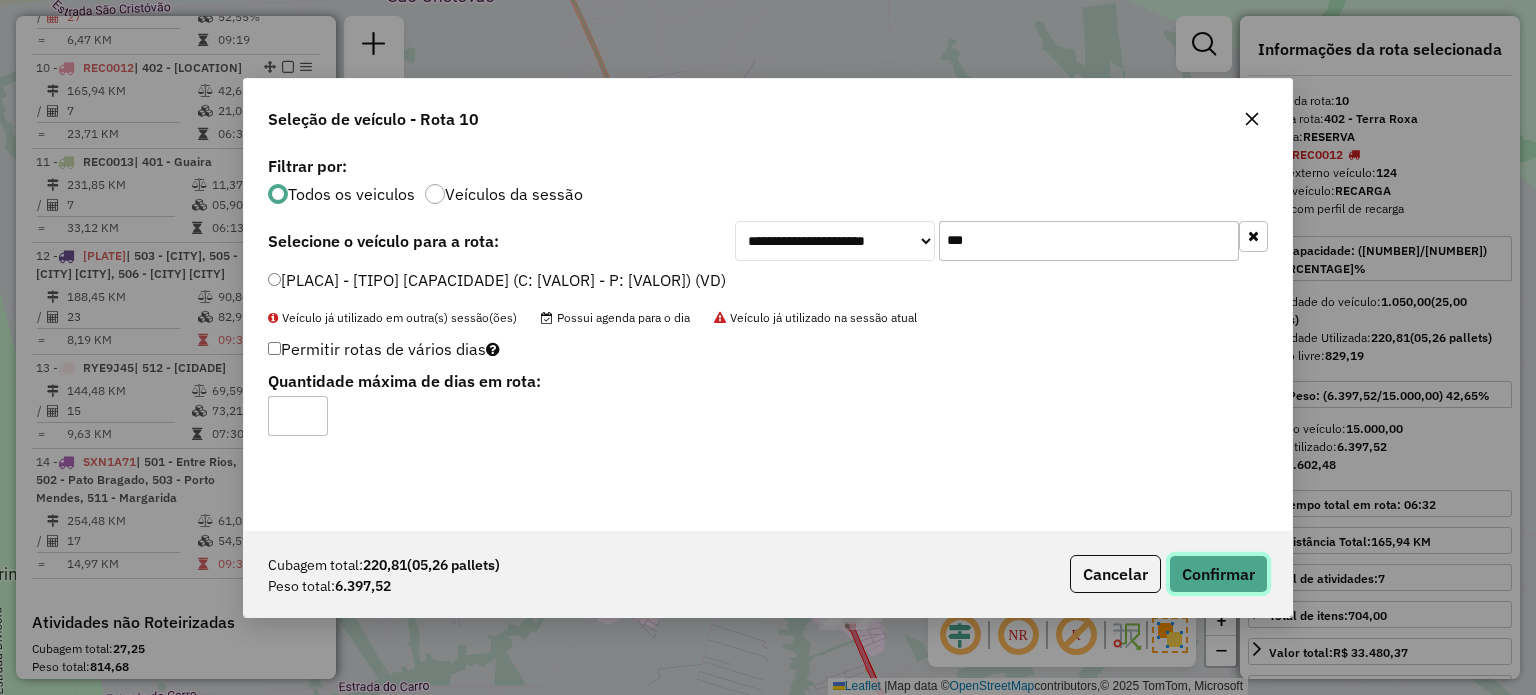 click on "Confirmar" 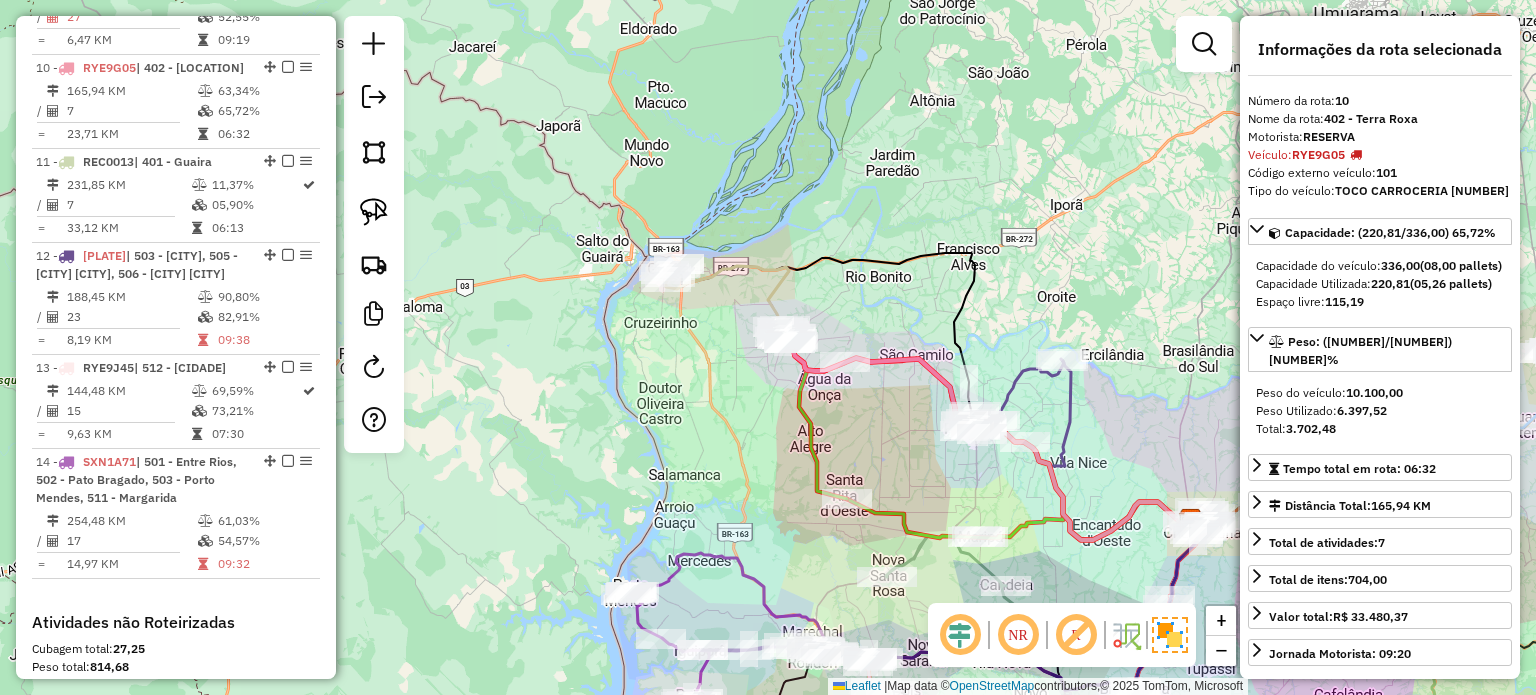 drag, startPoint x: 887, startPoint y: 513, endPoint x: 833, endPoint y: 319, distance: 201.37527 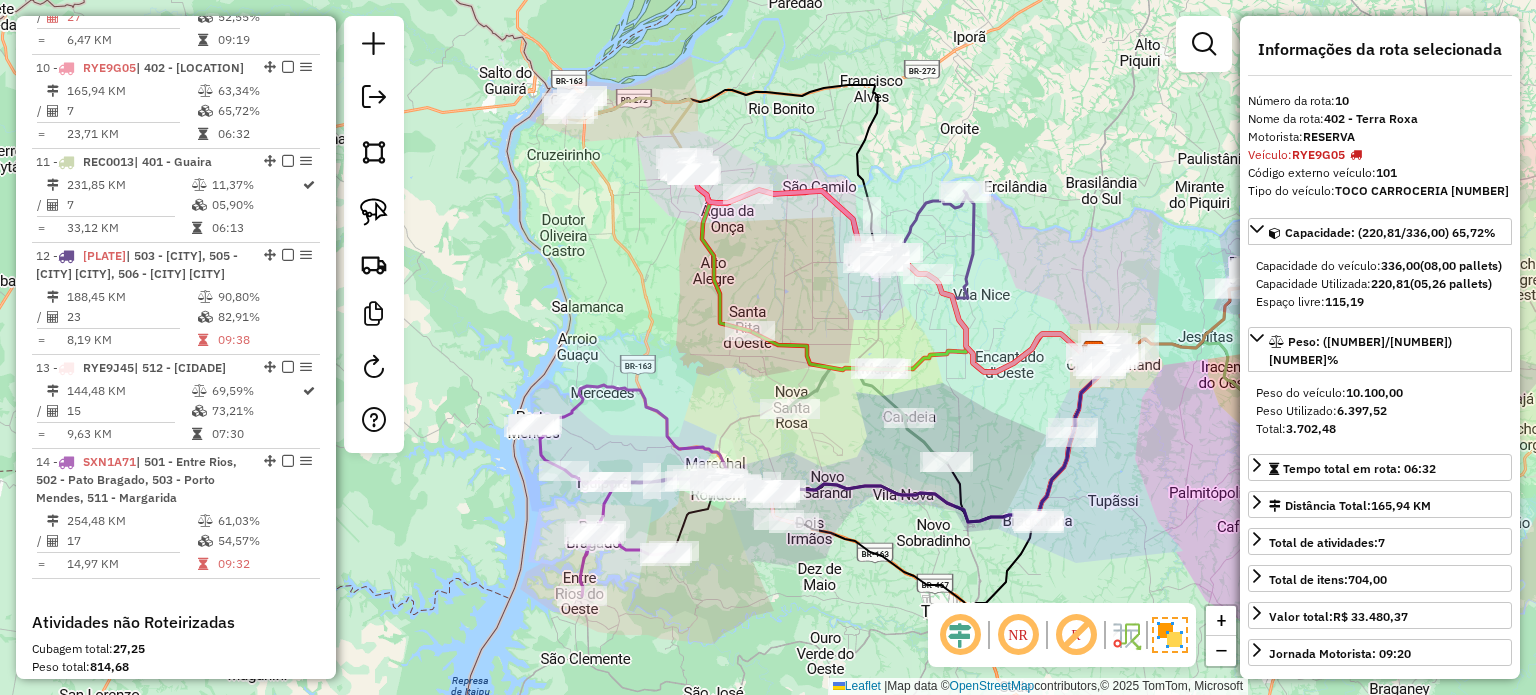 drag, startPoint x: 867, startPoint y: 340, endPoint x: 857, endPoint y: 338, distance: 10.198039 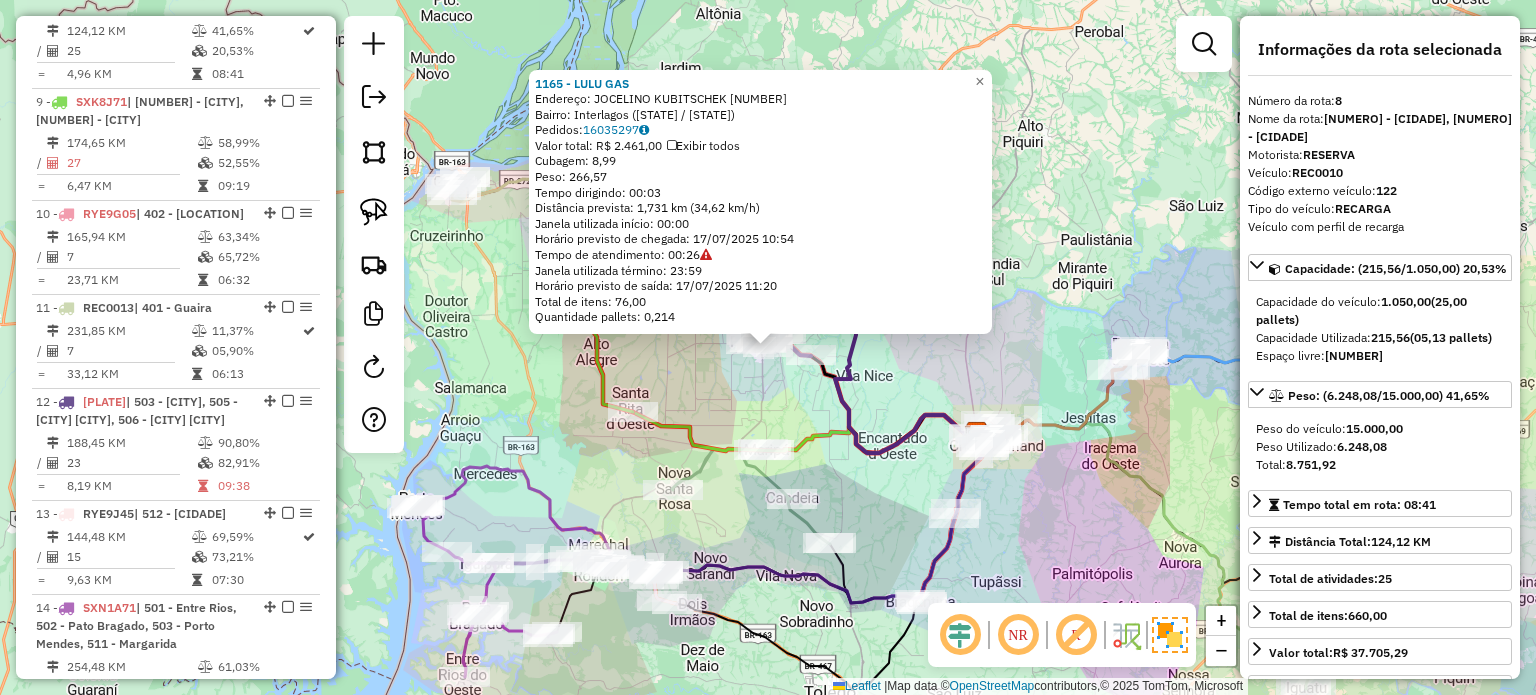 scroll, scrollTop: 1562, scrollLeft: 0, axis: vertical 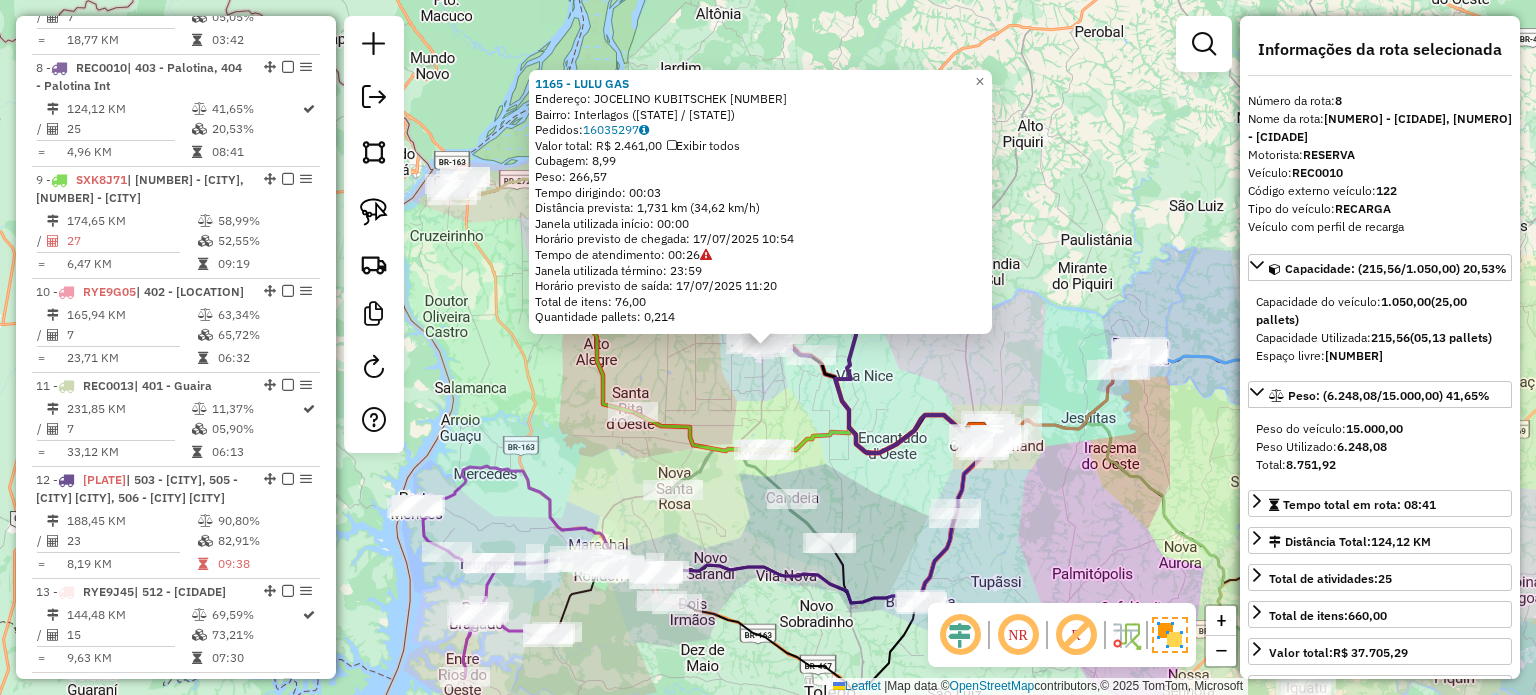 click on "1165 - LULU GAS  Endereço:  JOCELINO KUBITSCHEK 2667   Bairro: Interlagos (PALOTINA / PR)   Pedidos:  16035297   Valor total: R$ 2.461,00   Exibir todos   Cubagem: 8,99  Peso: 266,57  Tempo dirigindo: 00:03   Distância prevista: 1,731 km (34,62 km/h)   Janela utilizada início: 00:00   Horário previsto de chegada: 17/07/2025 10:54   Tempo de atendimento: 00:26   Janela utilizada término: 23:59   Horário previsto de saída: 17/07/2025 11:20   Total de itens: 76,00   Quantidade pallets: 0,214  × Janela de atendimento Grade de atendimento Capacidade Transportadoras Veículos Cliente Pedidos  Rotas Selecione os dias de semana para filtrar as janelas de atendimento  Seg   Ter   Qua   Qui   Sex   Sáb   Dom  Informe o período da janela de atendimento: De: Até:  Filtrar exatamente a janela do cliente  Considerar janela de atendimento padrão  Selecione os dias de semana para filtrar as grades de atendimento  Seg   Ter   Qua   Qui   Sex   Sáb   Dom   Considerar clientes sem dia de atendimento cadastrado De:" 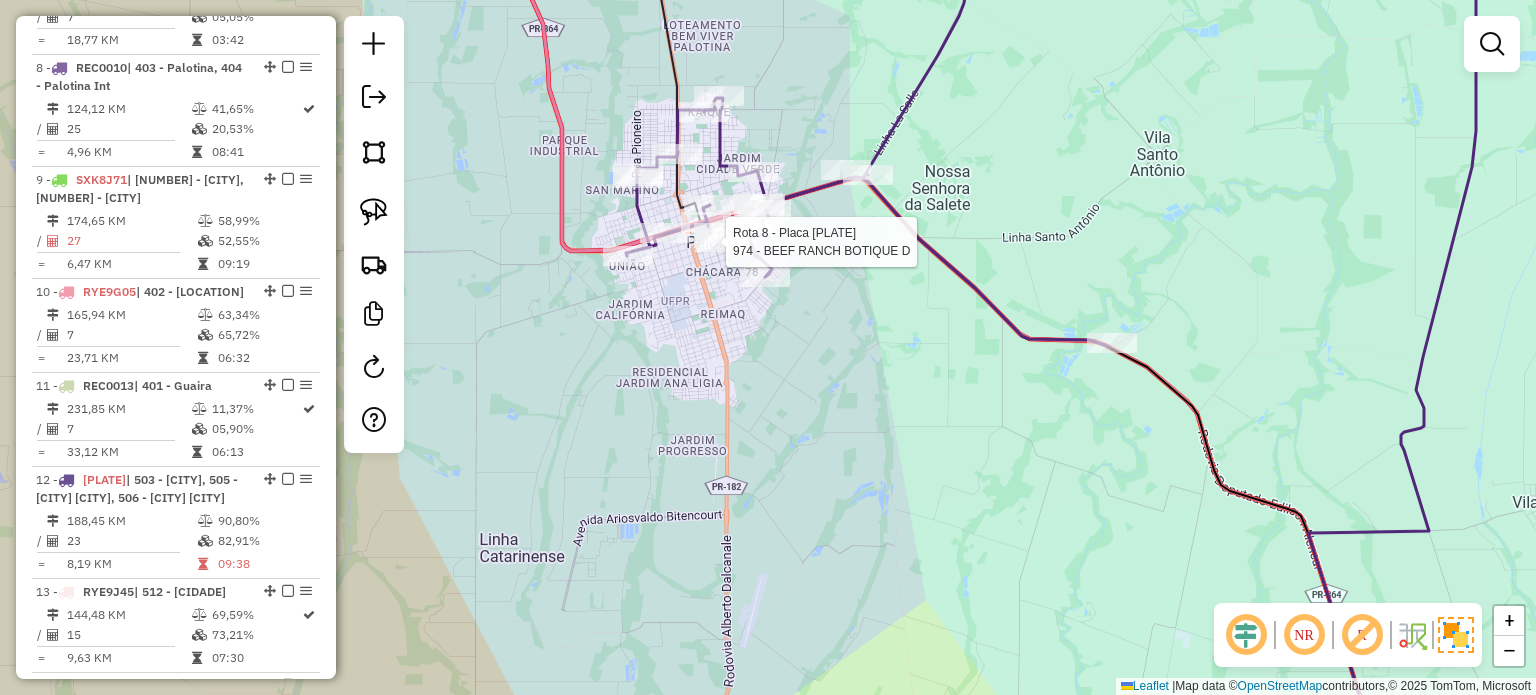 select on "*********" 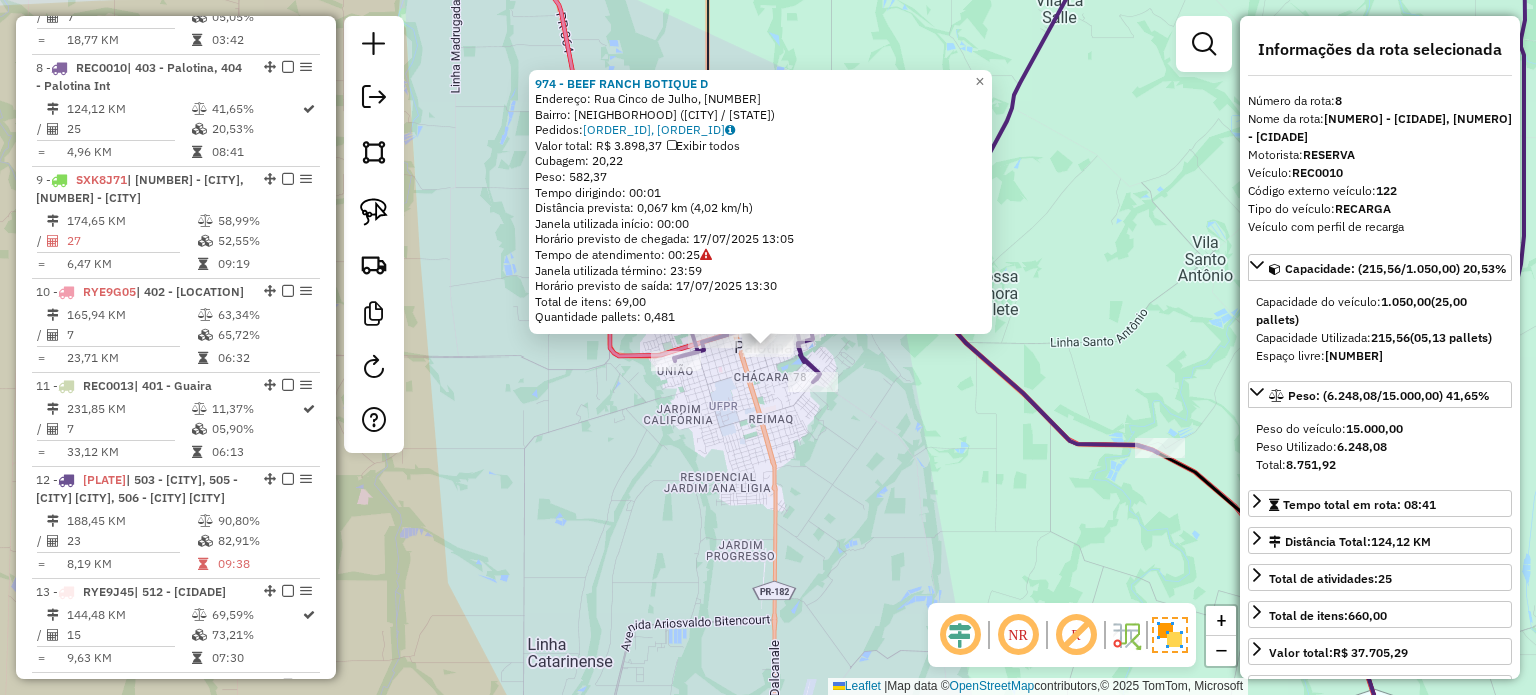 click on "974 - BEEF RANCH BOTIQUE D  Endereço: Rua Cinco de Julho, 689   Bairro: Centro (Palotina / PR)   Pedidos:  16035332, 16035333   Valor total: R$ 3.898,37   Exibir todos   Cubagem: 20,22  Peso: 582,37  Tempo dirigindo: 00:01   Distância prevista: 0,067 km (4,02 km/h)   Janela utilizada início: 00:00   Horário previsto de chegada: 17/07/2025 13:05   Tempo de atendimento: 00:25   Janela utilizada término: 23:59   Horário previsto de saída: 17/07/2025 13:30   Total de itens: 69,00   Quantidade pallets: 0,481  × Janela de atendimento Grade de atendimento Capacidade Transportadoras Veículos Cliente Pedidos  Rotas Selecione os dias de semana para filtrar as janelas de atendimento  Seg   Ter   Qua   Qui   Sex   Sáb   Dom  Informe o período da janela de atendimento: De: Até:  Filtrar exatamente a janela do cliente  Considerar janela de atendimento padrão  Selecione os dias de semana para filtrar as grades de atendimento  Seg   Ter   Qua   Qui   Sex   Sáb   Dom   Peso mínimo:   Peso máximo:   De:   De:" 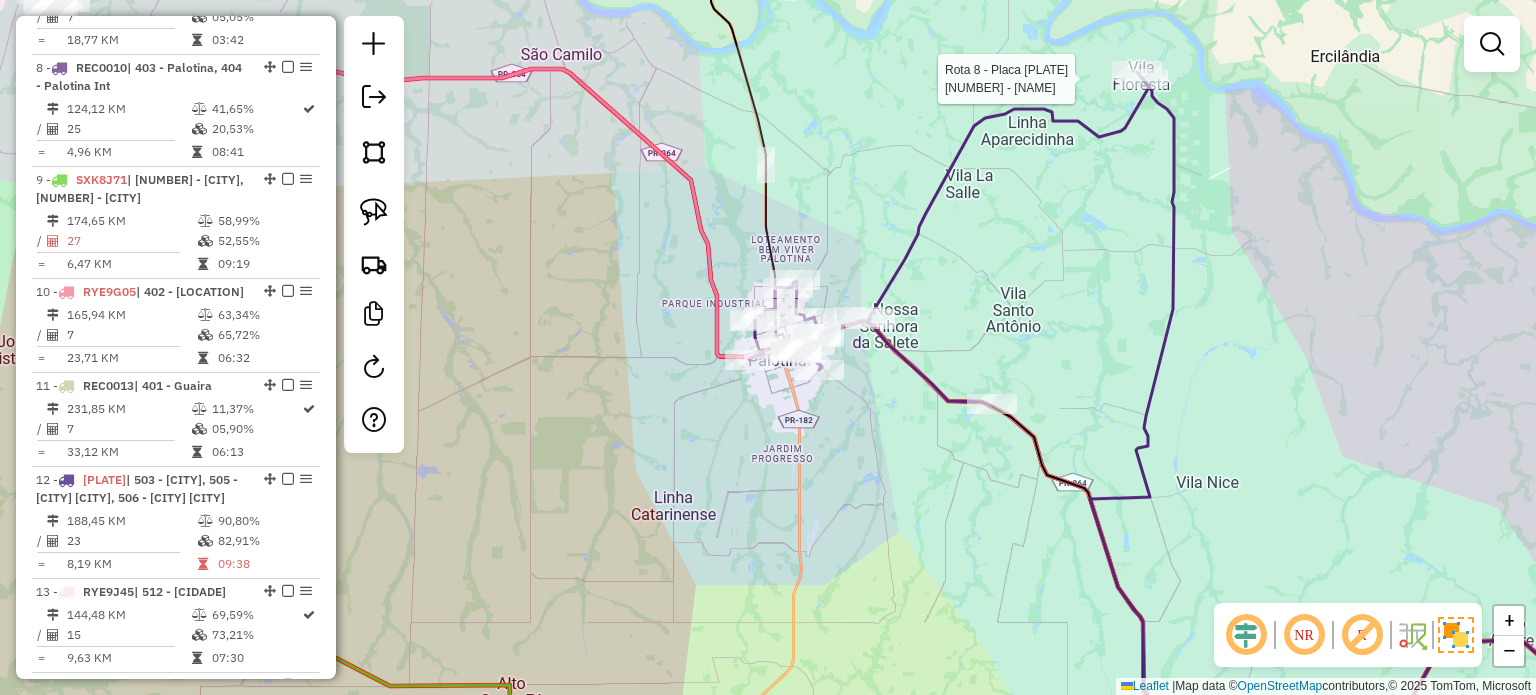 select on "*********" 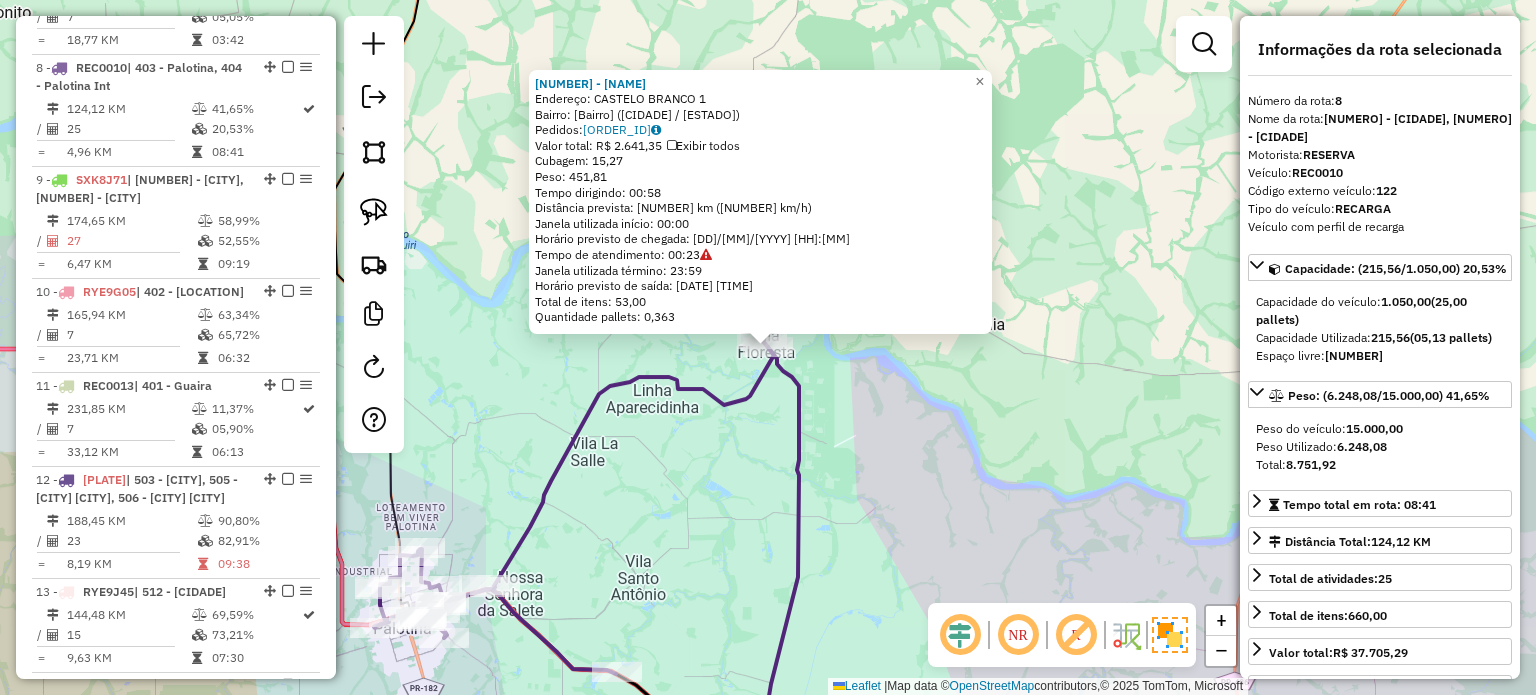 click on "1057 - MERCEARIA E CONVENIE  Endereço:  CASTELO BRANCO 1   Bairro: Floresta (PALOTINA / PR)   Pedidos:  16035309   Valor total: R$ 2.641,35   Exibir todos   Cubagem: 15,27  Peso: 451,81  Tempo dirigindo: 00:58   Distância prevista: 48,065 km (49,72 km/h)   Janela utilizada início: 00:00   Horário previsto de chegada: 17/07/2025 08:28   Tempo de atendimento: 00:23   Janela utilizada término: 23:59   Horário previsto de saída: 17/07/2025 08:51   Total de itens: 53,00   Quantidade pallets: 0,363  × Janela de atendimento Grade de atendimento Capacidade Transportadoras Veículos Cliente Pedidos  Rotas Selecione os dias de semana para filtrar as janelas de atendimento  Seg   Ter   Qua   Qui   Sex   Sáb   Dom  Informe o período da janela de atendimento: De: Até:  Filtrar exatamente a janela do cliente  Considerar janela de atendimento padrão  Selecione os dias de semana para filtrar as grades de atendimento  Seg   Ter   Qua   Qui   Sex   Sáb   Dom   Considerar clientes sem dia de atendimento cadastrado" 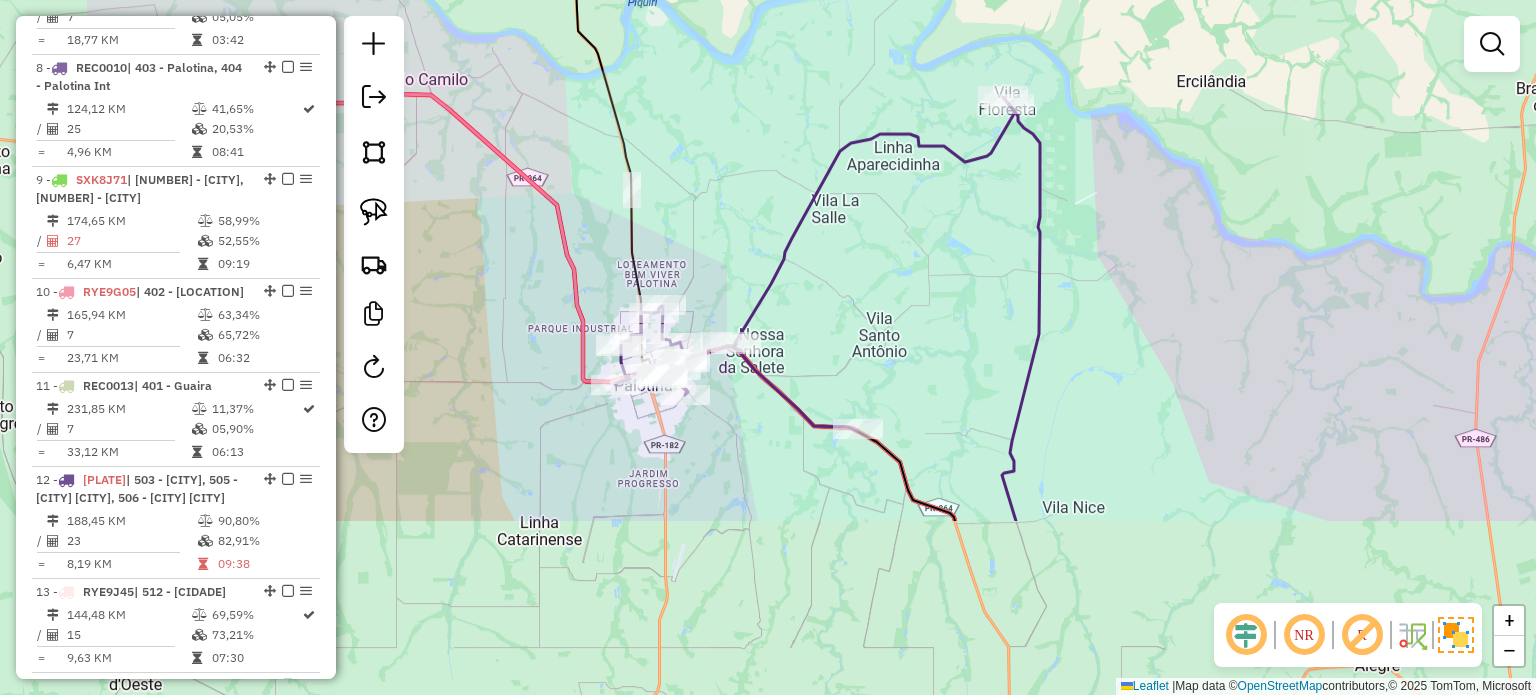 drag, startPoint x: 793, startPoint y: 459, endPoint x: 969, endPoint y: 276, distance: 253.89958 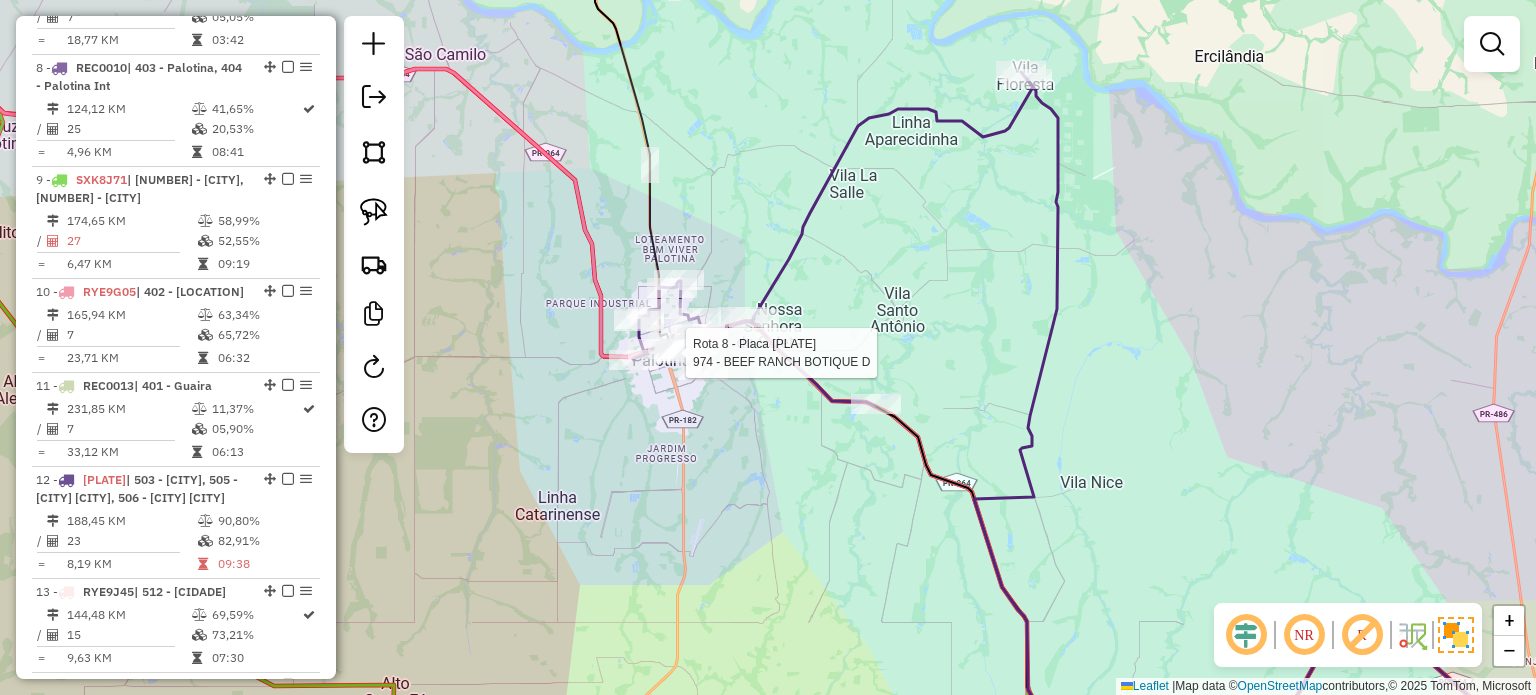 select on "*********" 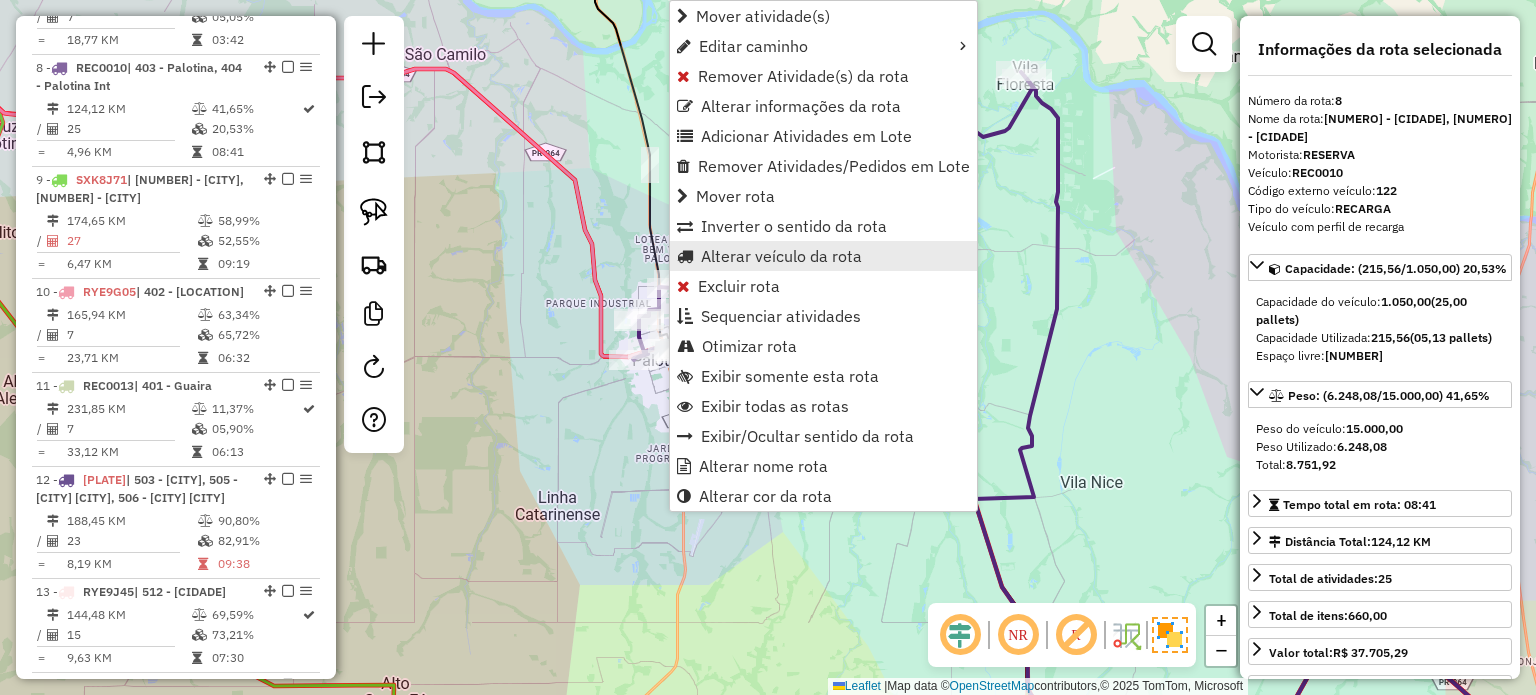 click on "Alterar veículo da rota" at bounding box center [781, 256] 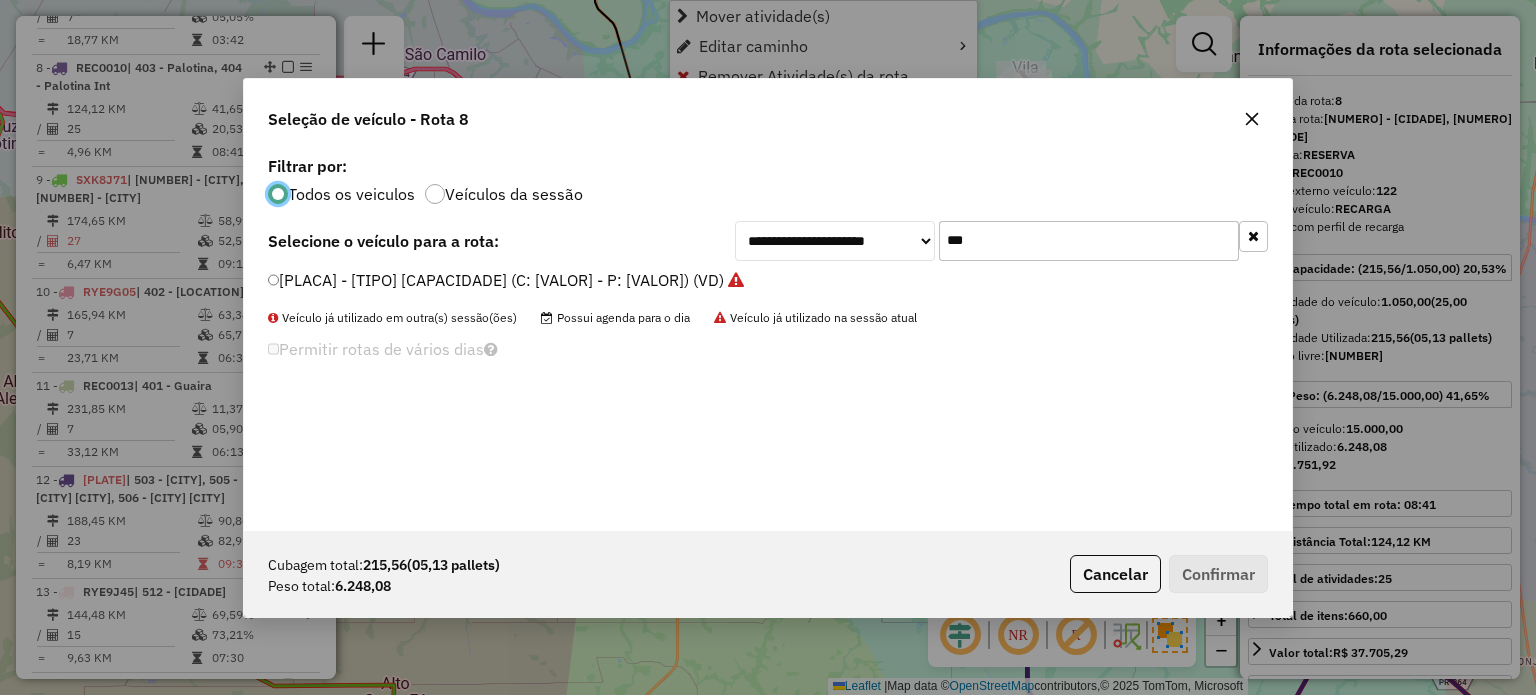 scroll, scrollTop: 10, scrollLeft: 6, axis: both 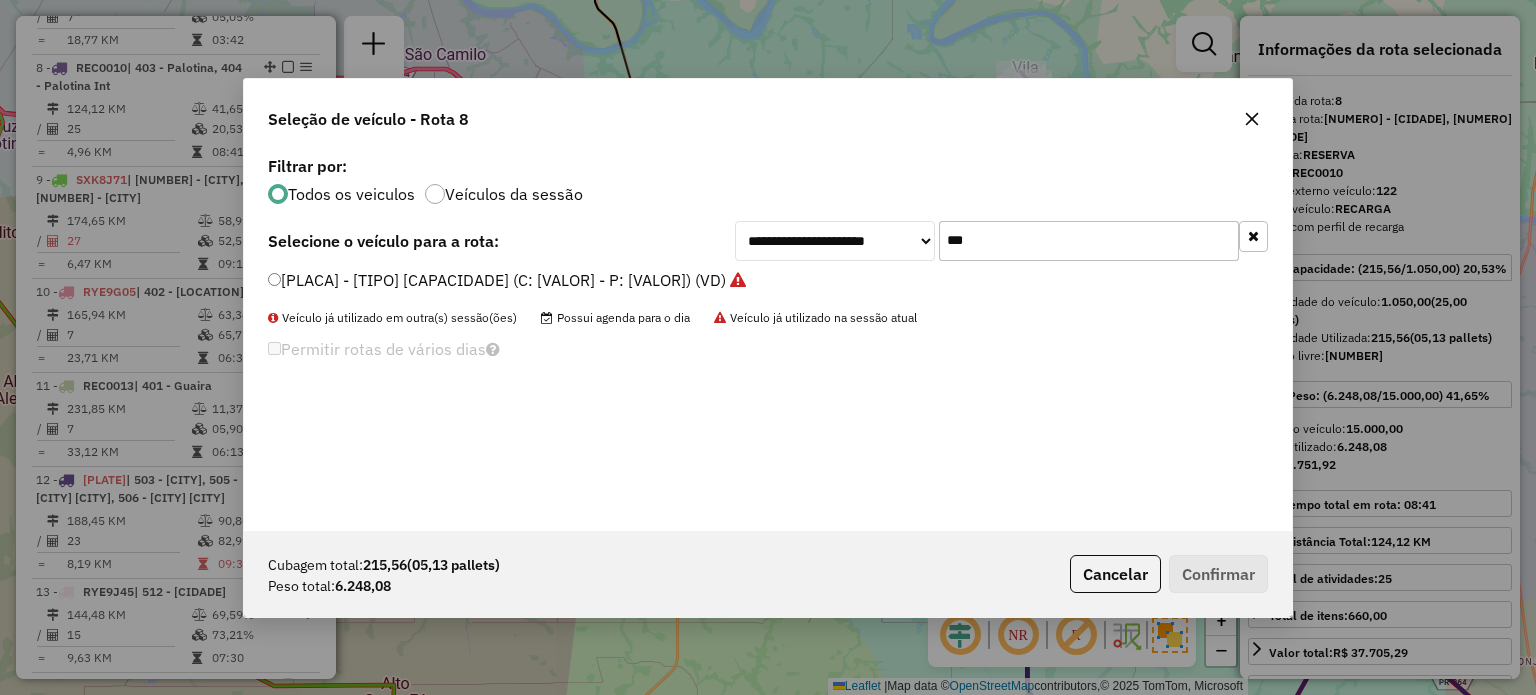 drag, startPoint x: 996, startPoint y: 242, endPoint x: 902, endPoint y: 243, distance: 94.00532 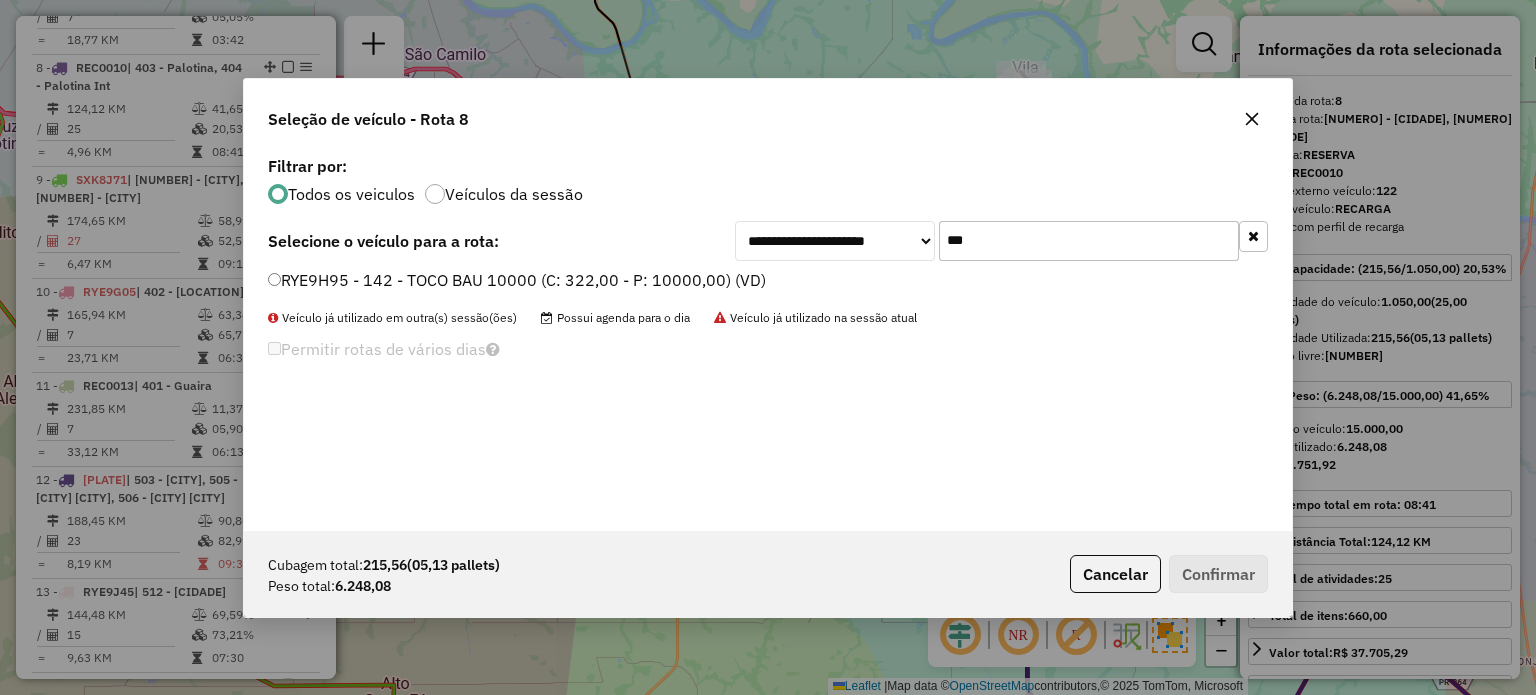type on "***" 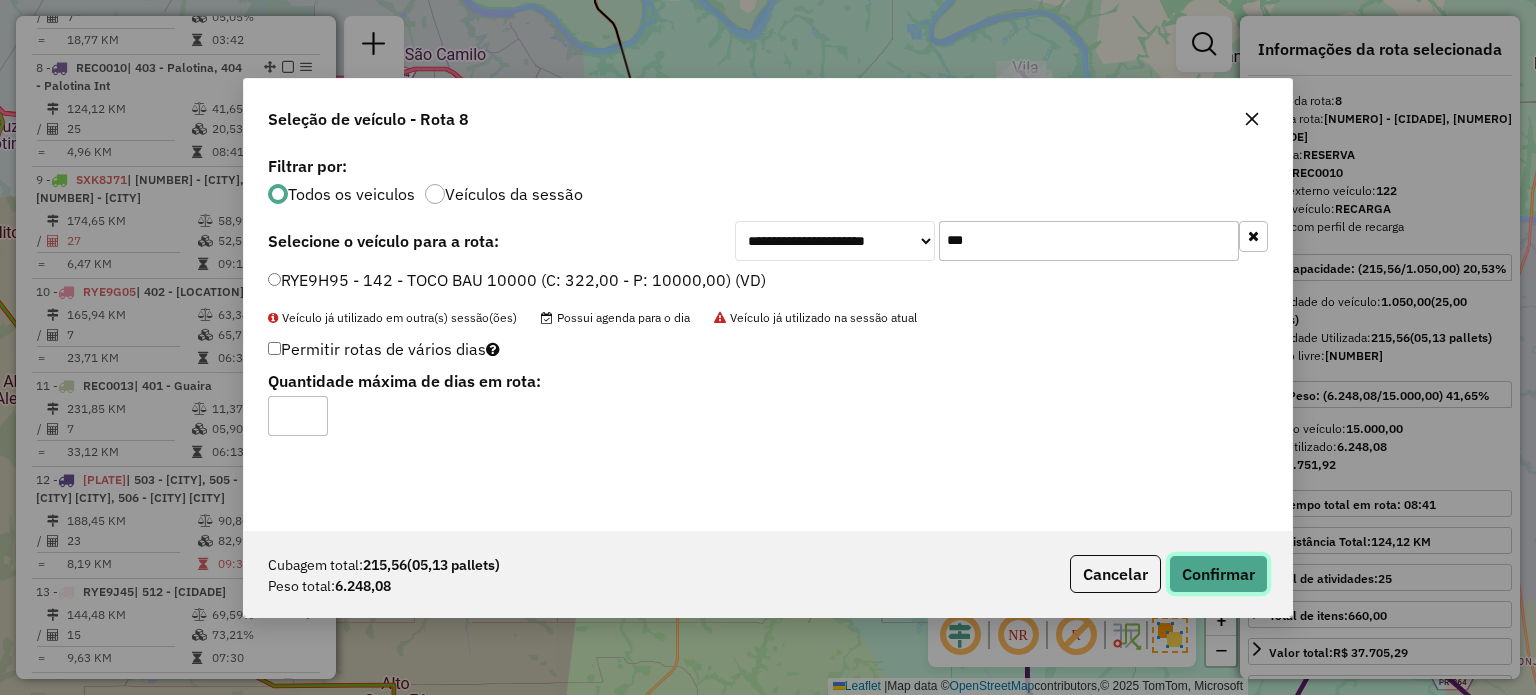 click on "Confirmar" 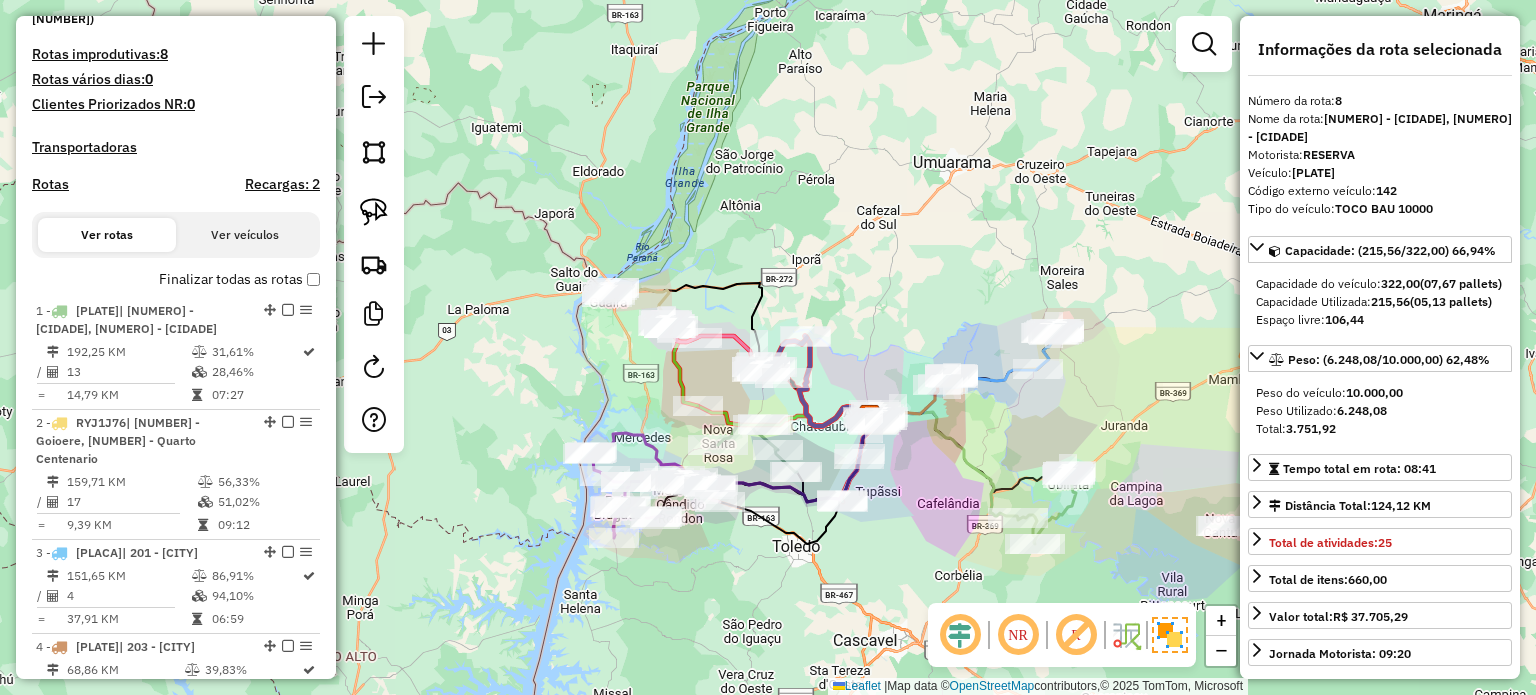 scroll, scrollTop: 262, scrollLeft: 0, axis: vertical 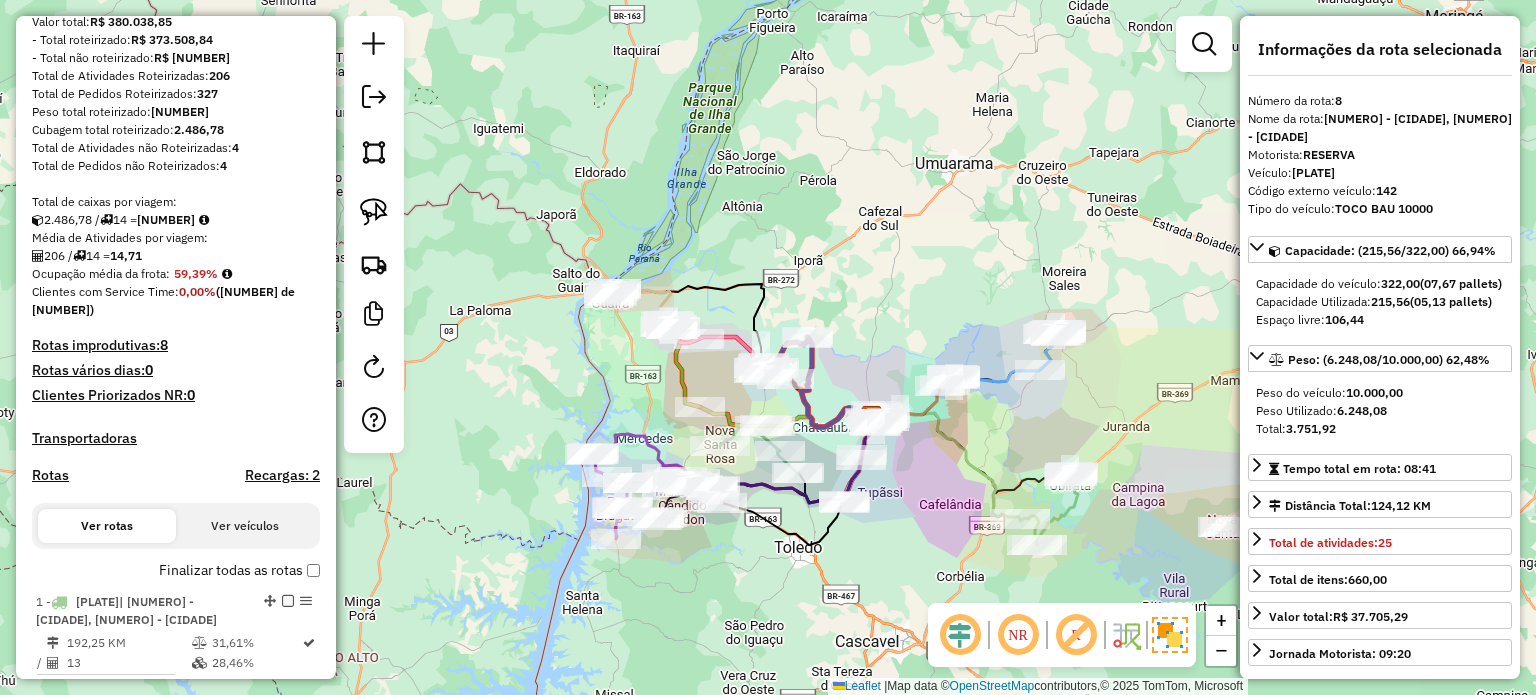 drag, startPoint x: 896, startPoint y: 545, endPoint x: 835, endPoint y: 354, distance: 200.50436 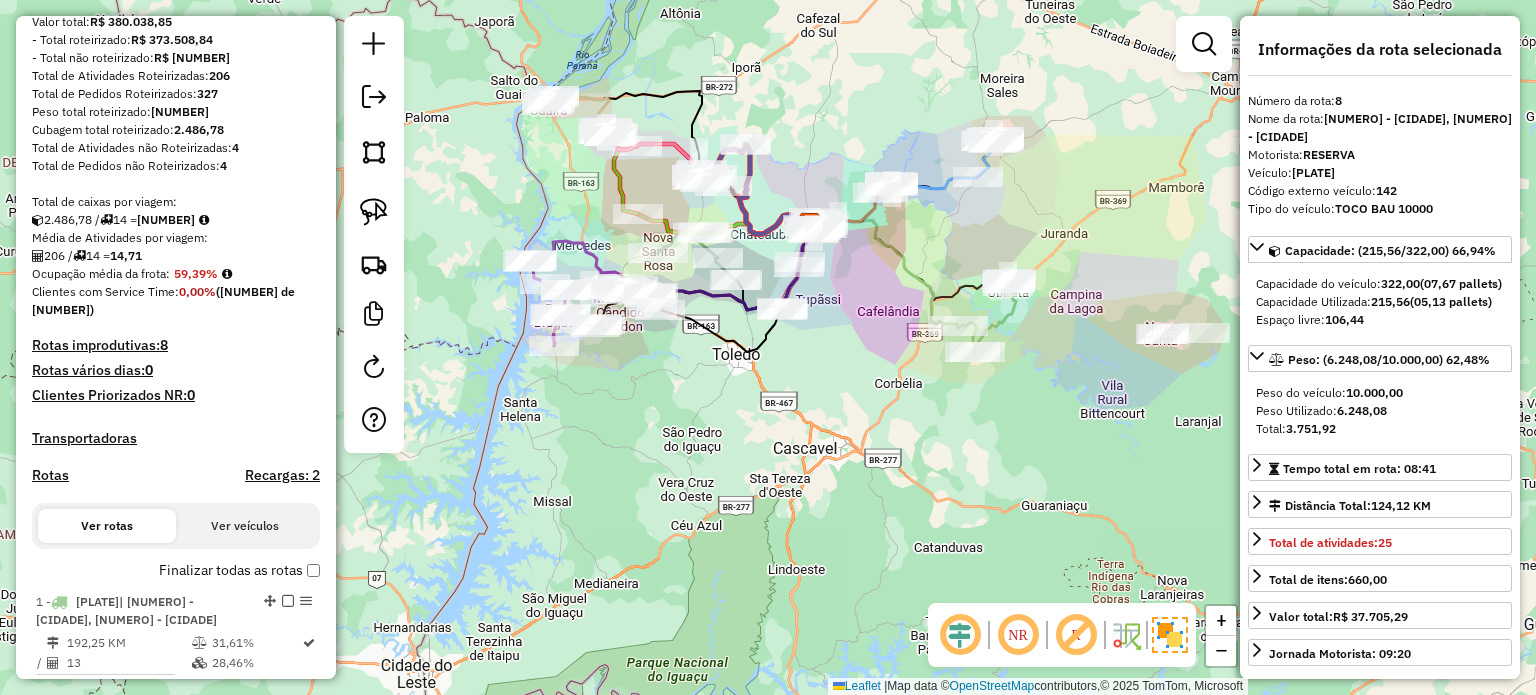 drag, startPoint x: 958, startPoint y: 415, endPoint x: 888, endPoint y: 419, distance: 70.11419 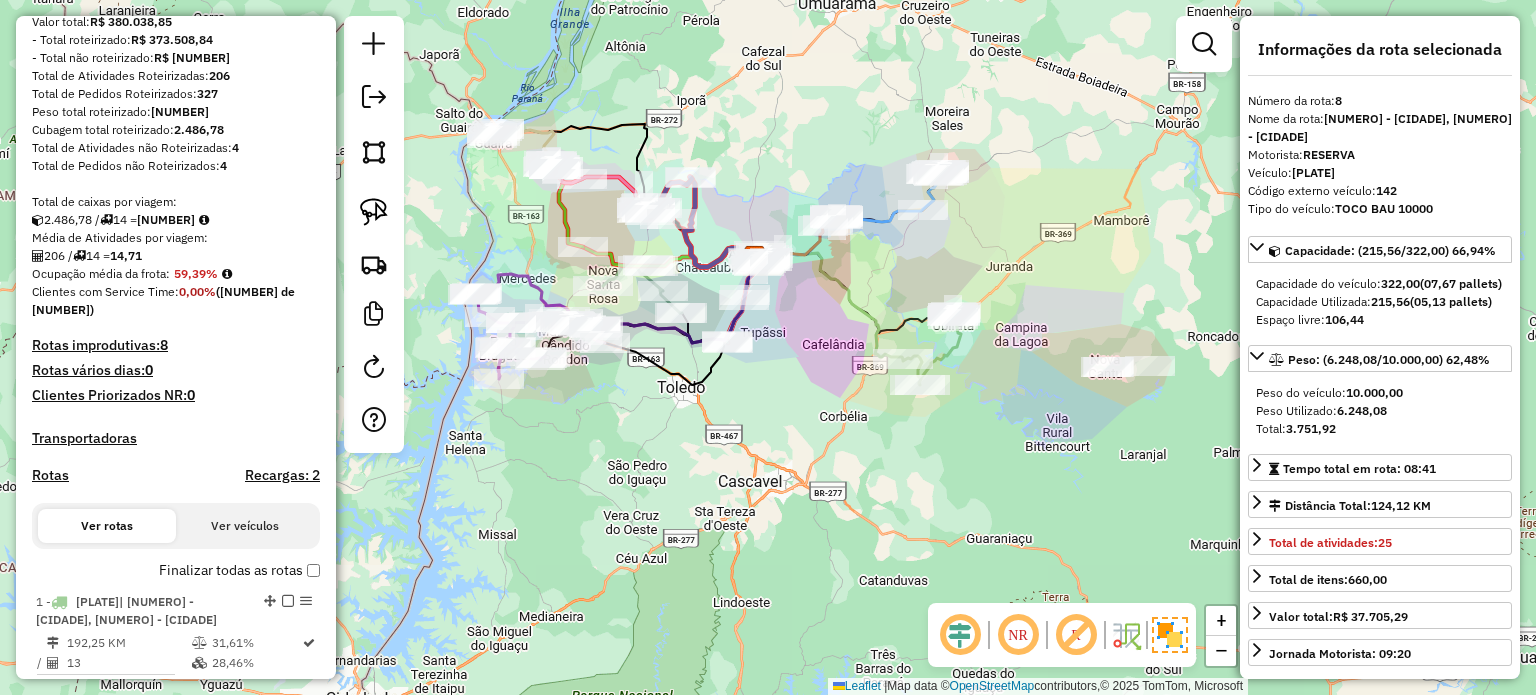 drag, startPoint x: 748, startPoint y: 401, endPoint x: 885, endPoint y: 291, distance: 175.69576 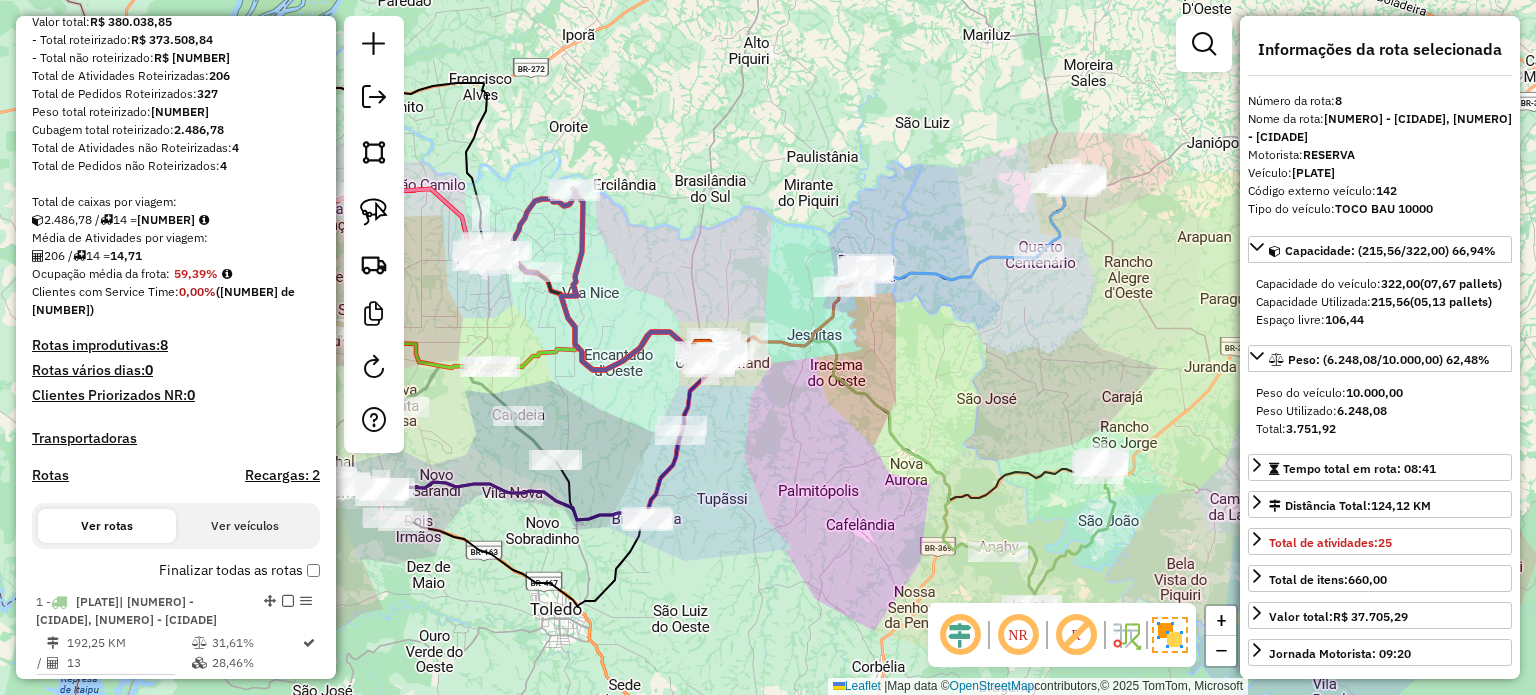 drag, startPoint x: 937, startPoint y: 393, endPoint x: 1044, endPoint y: 345, distance: 117.273186 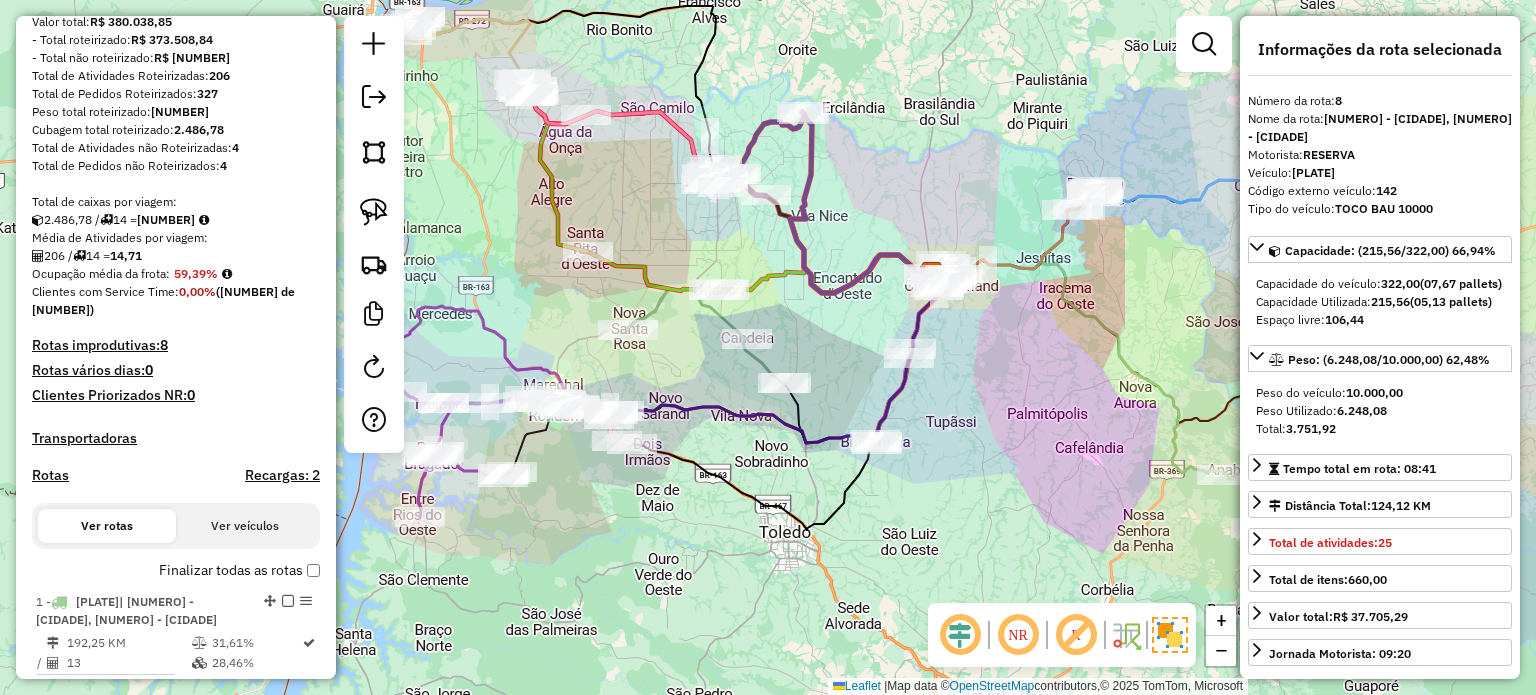 drag, startPoint x: 1031, startPoint y: 375, endPoint x: 1049, endPoint y: 372, distance: 18.248287 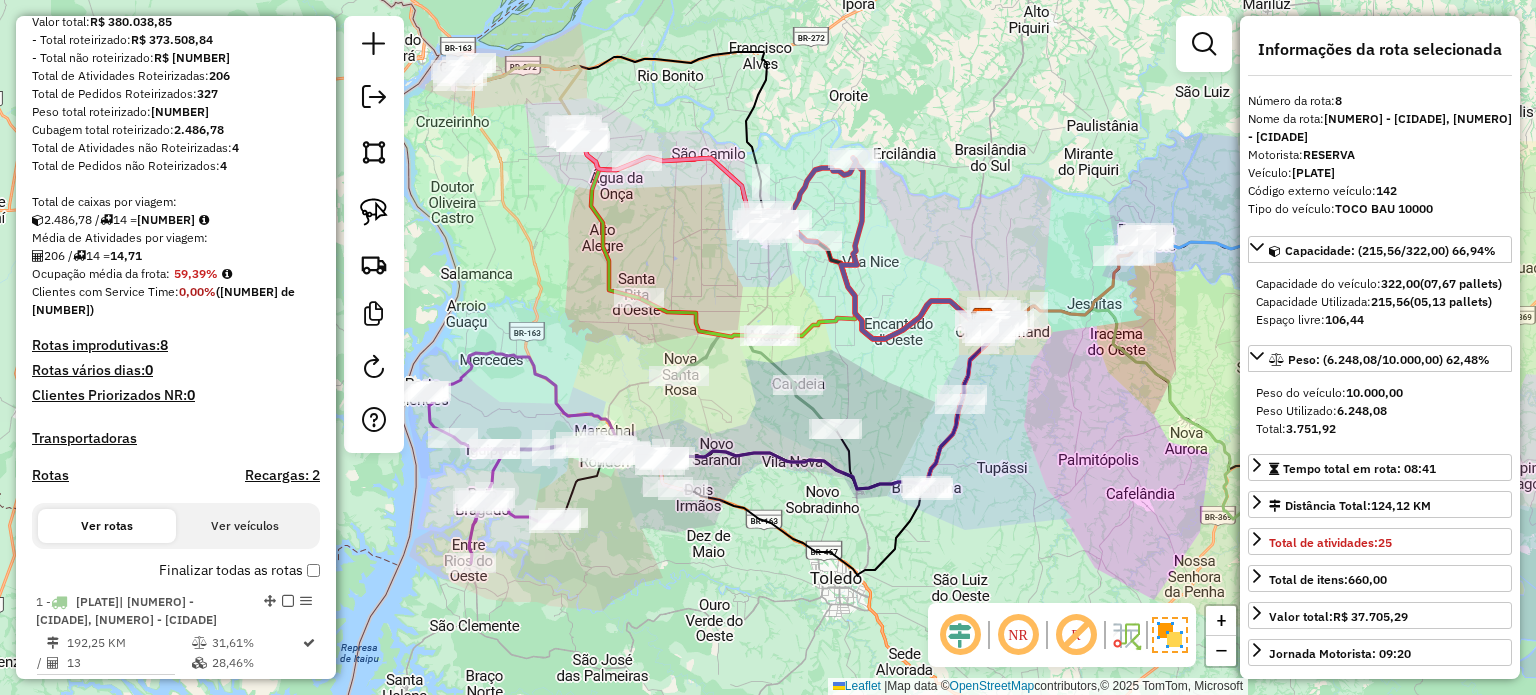drag, startPoint x: 817, startPoint y: 244, endPoint x: 836, endPoint y: 281, distance: 41.59327 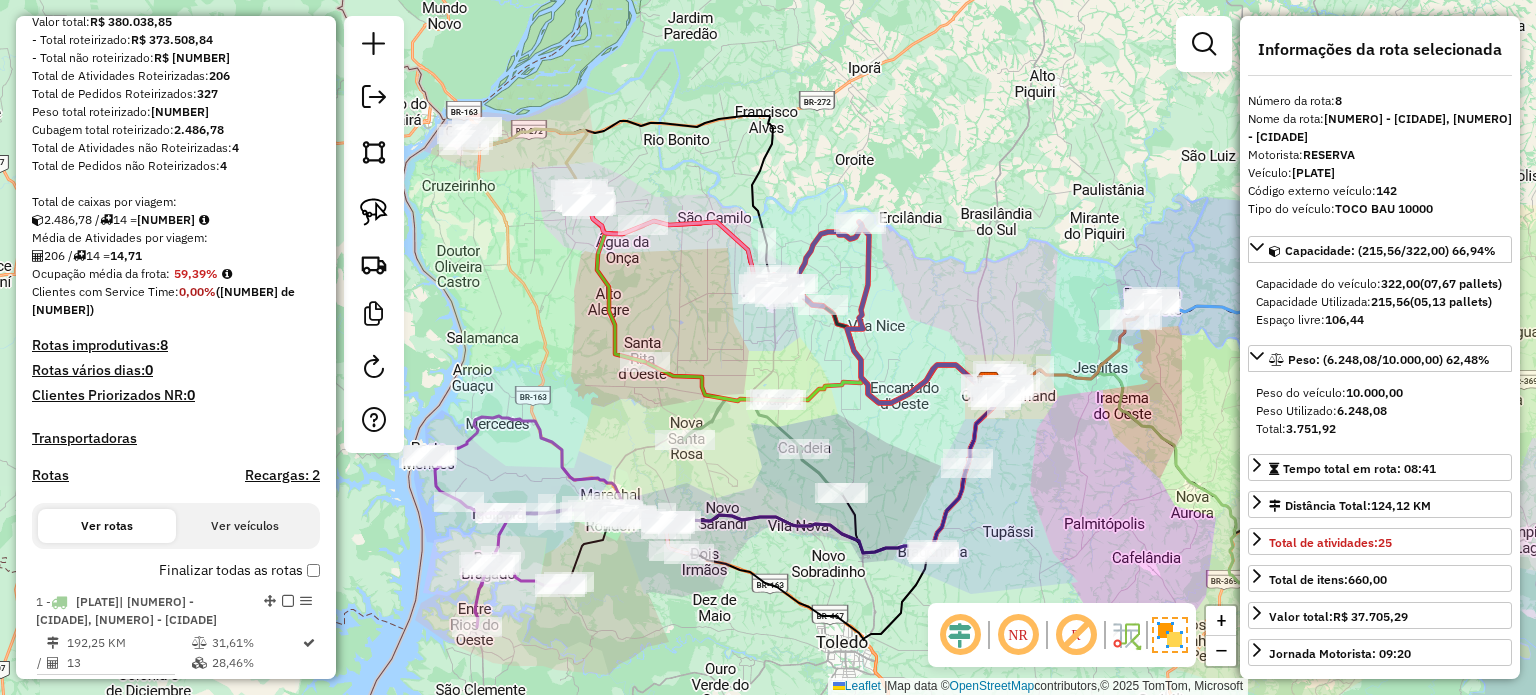 drag, startPoint x: 669, startPoint y: 304, endPoint x: 705, endPoint y: 216, distance: 95.07891 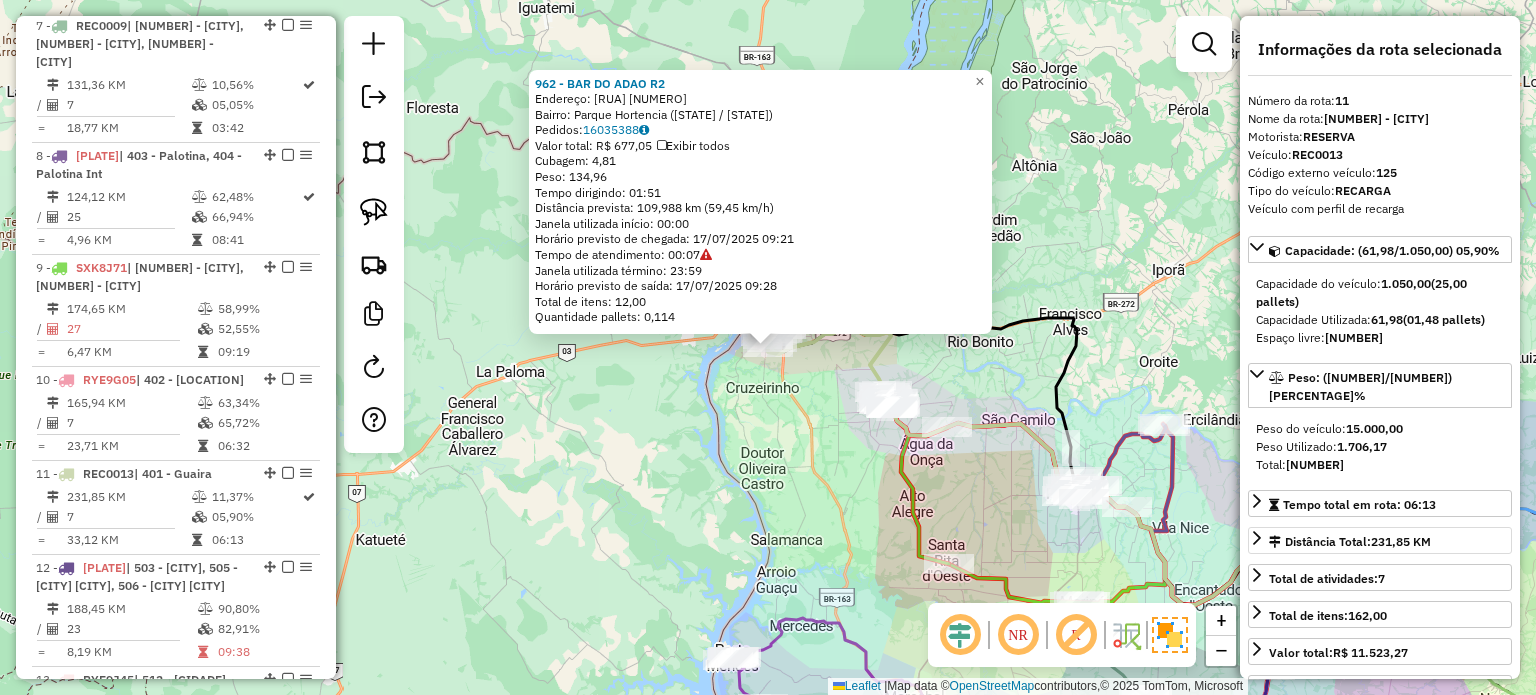 scroll, scrollTop: 1880, scrollLeft: 0, axis: vertical 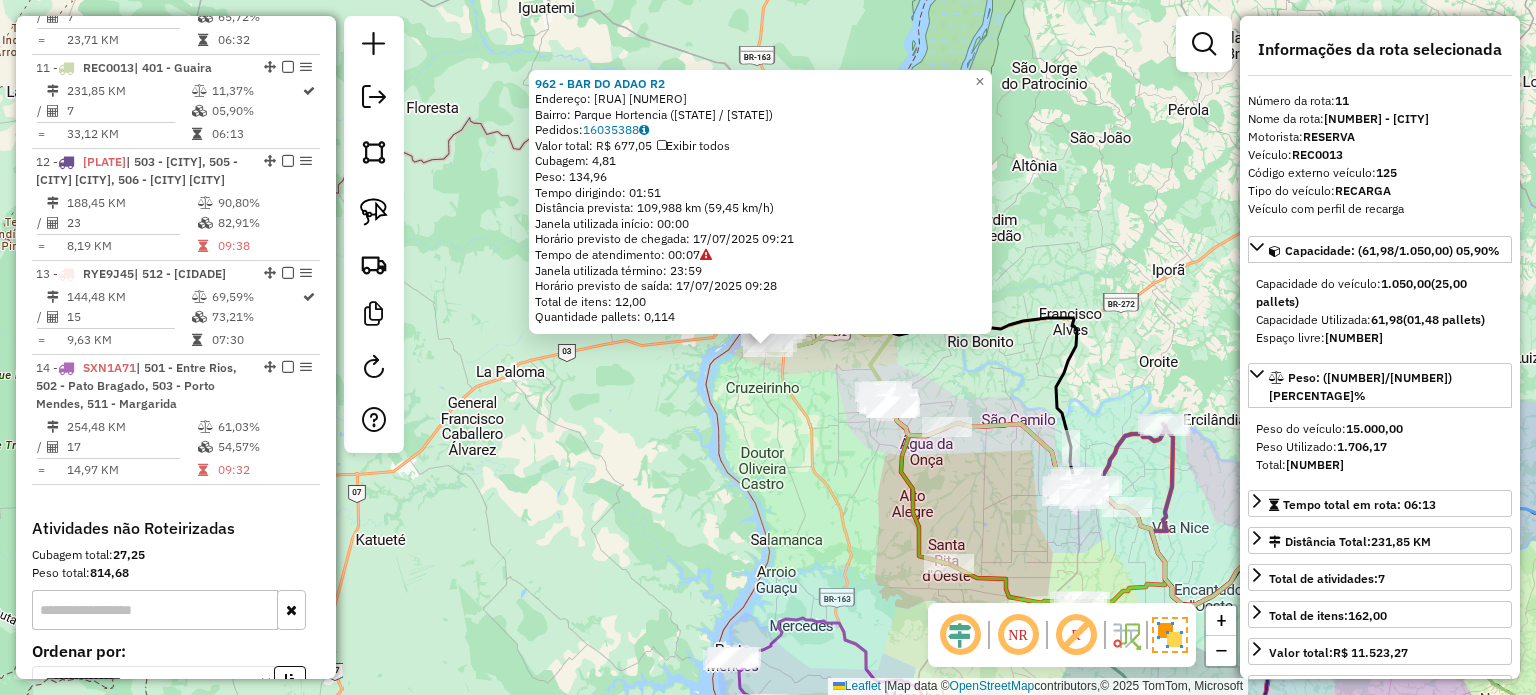 click on "962 - BAR DO ADAO  R2  Endereço:  Victoria Bittencourt Gomes 530   Bairro: Parque Hortencia (GUAIRA / PR)   Pedidos:  16035388   Valor total: R$ 677,05   Exibir todos   Cubagem: 4,81  Peso: 134,96  Tempo dirigindo: 01:51   Distância prevista: 109,988 km (59,45 km/h)   Janela utilizada início: 00:00   Horário previsto de chegada: 17/07/2025 09:21   Tempo de atendimento: 00:07   Janela utilizada término: 23:59   Horário previsto de saída: 17/07/2025 09:28   Total de itens: 12,00   Quantidade pallets: 0,114  × Janela de atendimento Grade de atendimento Capacidade Transportadoras Veículos Cliente Pedidos  Rotas Selecione os dias de semana para filtrar as janelas de atendimento  Seg   Ter   Qua   Qui   Sex   Sáb   Dom  Informe o período da janela de atendimento: De: Até:  Filtrar exatamente a janela do cliente  Considerar janela de atendimento padrão  Selecione os dias de semana para filtrar as grades de atendimento  Seg   Ter   Qua   Qui   Sex   Sáb   Dom   Peso mínimo:   Peso máximo:   De:   De:" 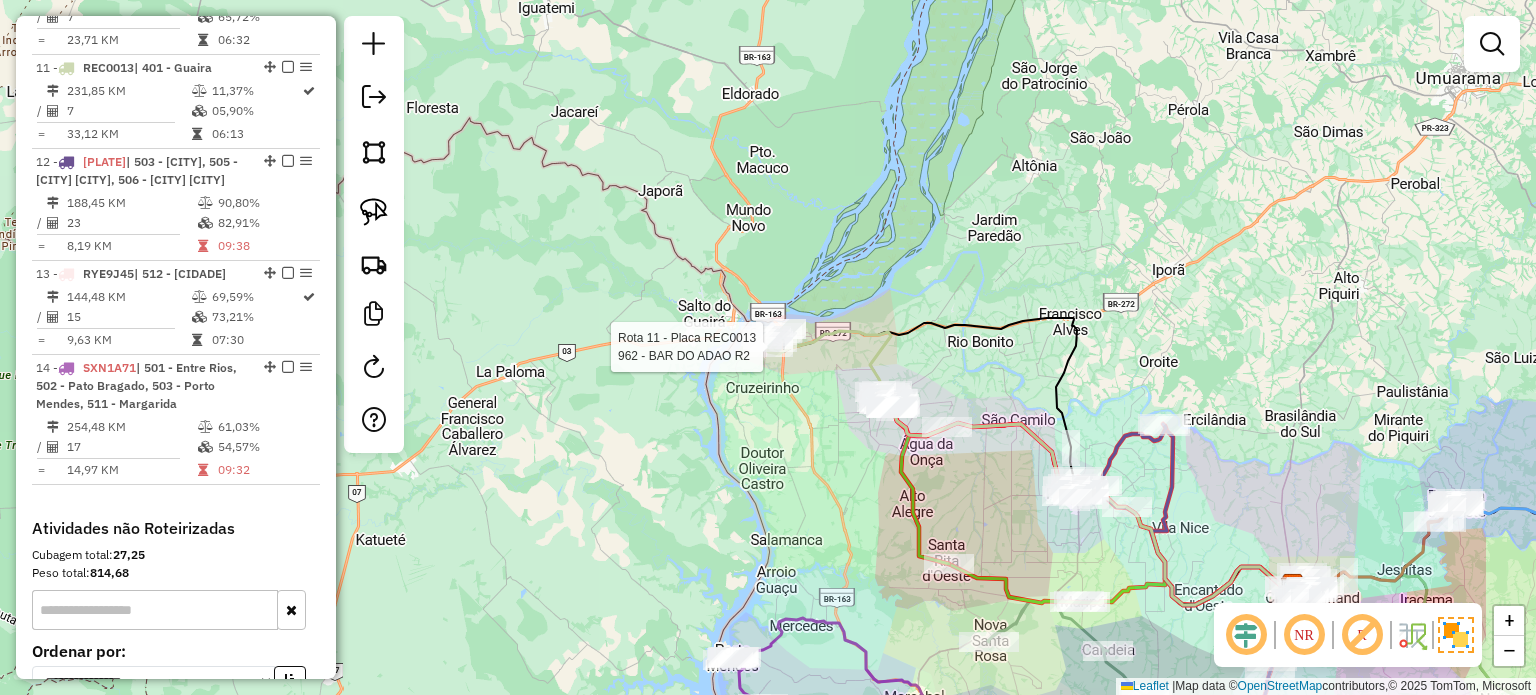 select on "*********" 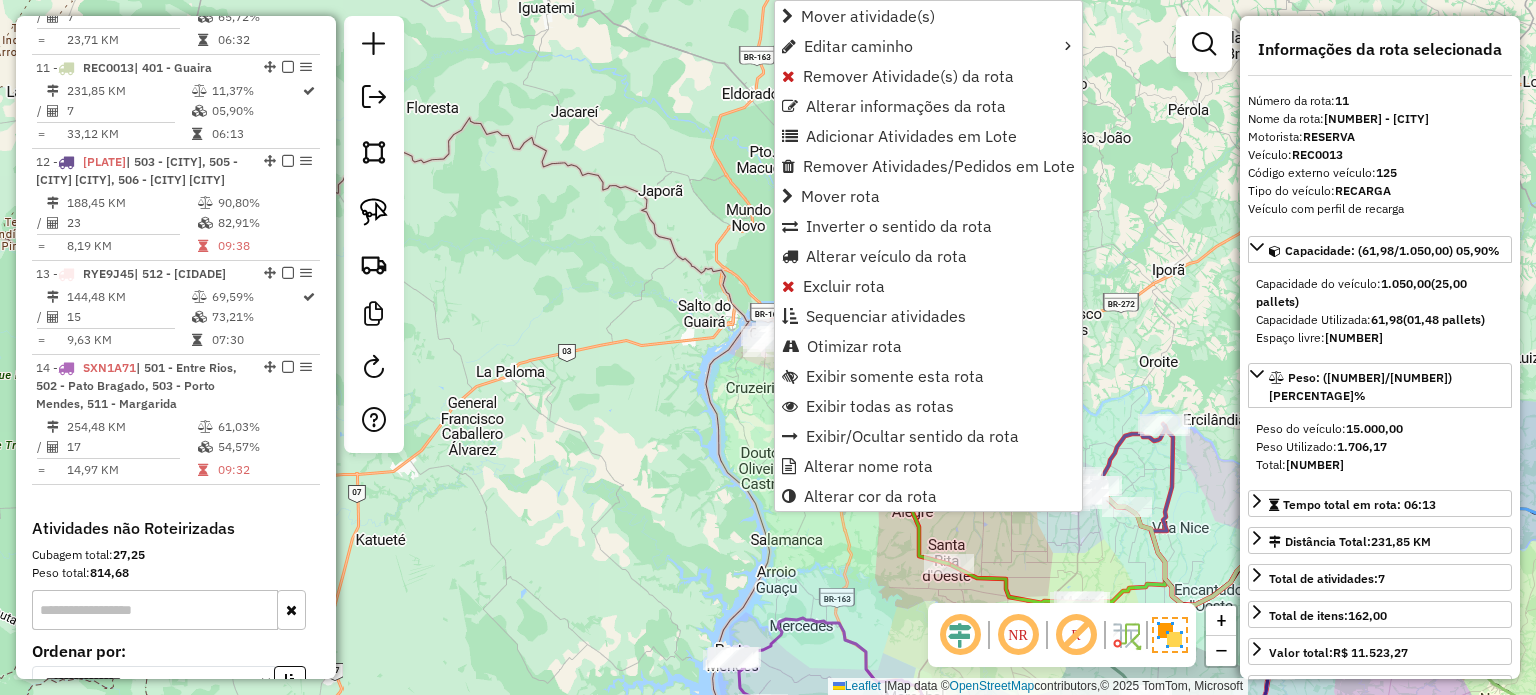 click on "Janela de atendimento Grade de atendimento Capacidade Transportadoras Veículos Cliente Pedidos  Rotas Selecione os dias de semana para filtrar as janelas de atendimento  Seg   Ter   Qua   Qui   Sex   Sáb   Dom  Informe o período da janela de atendimento: De: Até:  Filtrar exatamente a janela do cliente  Considerar janela de atendimento padrão  Selecione os dias de semana para filtrar as grades de atendimento  Seg   Ter   Qua   Qui   Sex   Sáb   Dom   Considerar clientes sem dia de atendimento cadastrado  Clientes fora do dia de atendimento selecionado Filtrar as atividades entre os valores definidos abaixo:  Peso mínimo:   Peso máximo:   Cubagem mínima:   Cubagem máxima:   De:   Até:  Filtrar as atividades entre o tempo de atendimento definido abaixo:  De:   Até:   Considerar capacidade total dos clientes não roteirizados Transportadora: Selecione um ou mais itens Tipo de veículo: Selecione um ou mais itens Veículo: Selecione um ou mais itens Motorista: Selecione um ou mais itens Nome: Rótulo:" 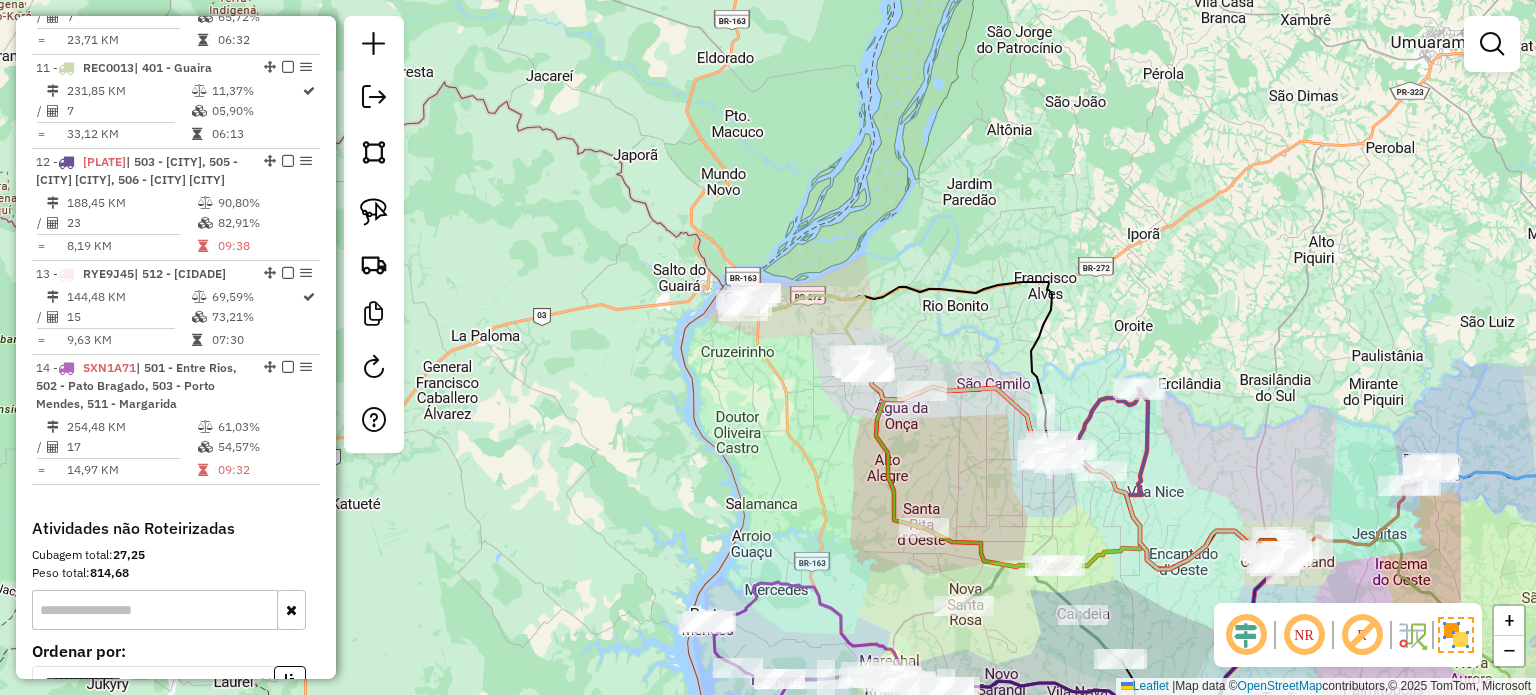 drag, startPoint x: 801, startPoint y: 440, endPoint x: 733, endPoint y: 274, distance: 179.38785 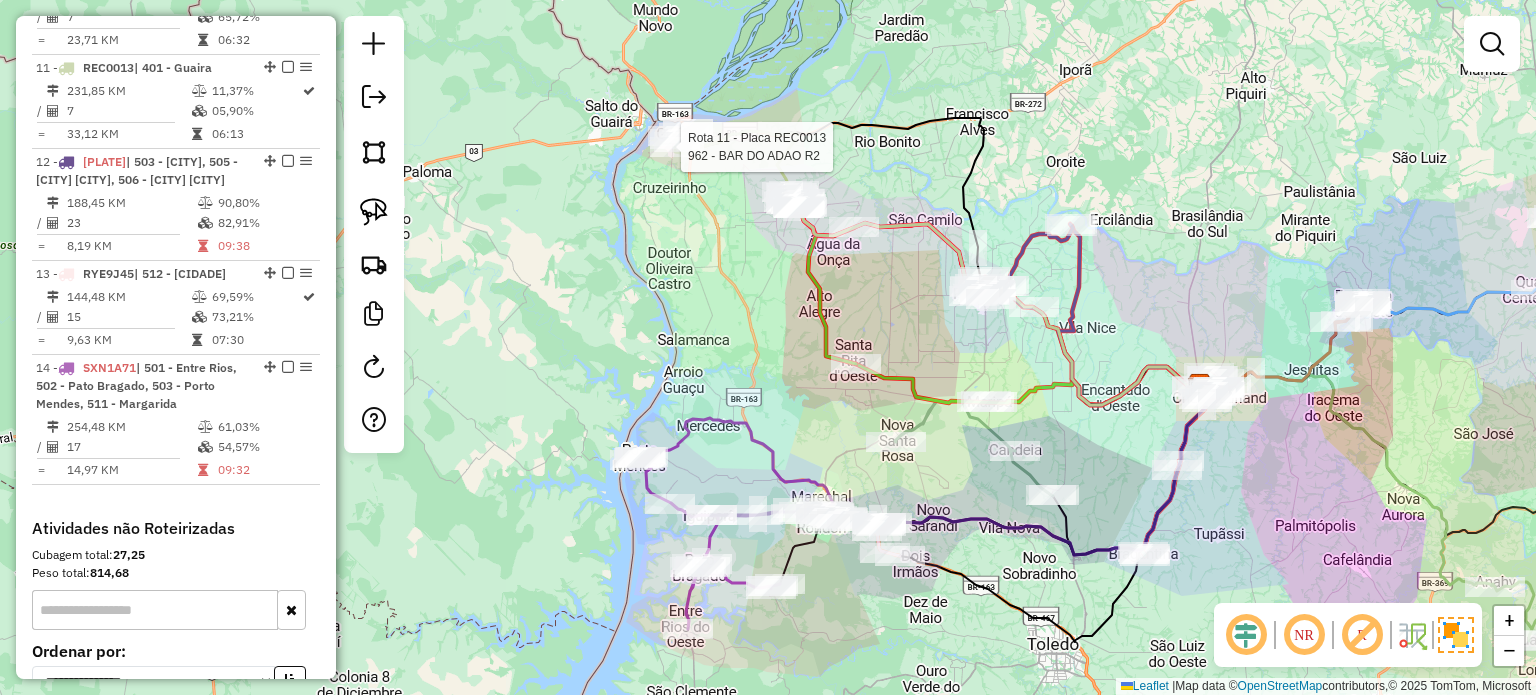select on "*********" 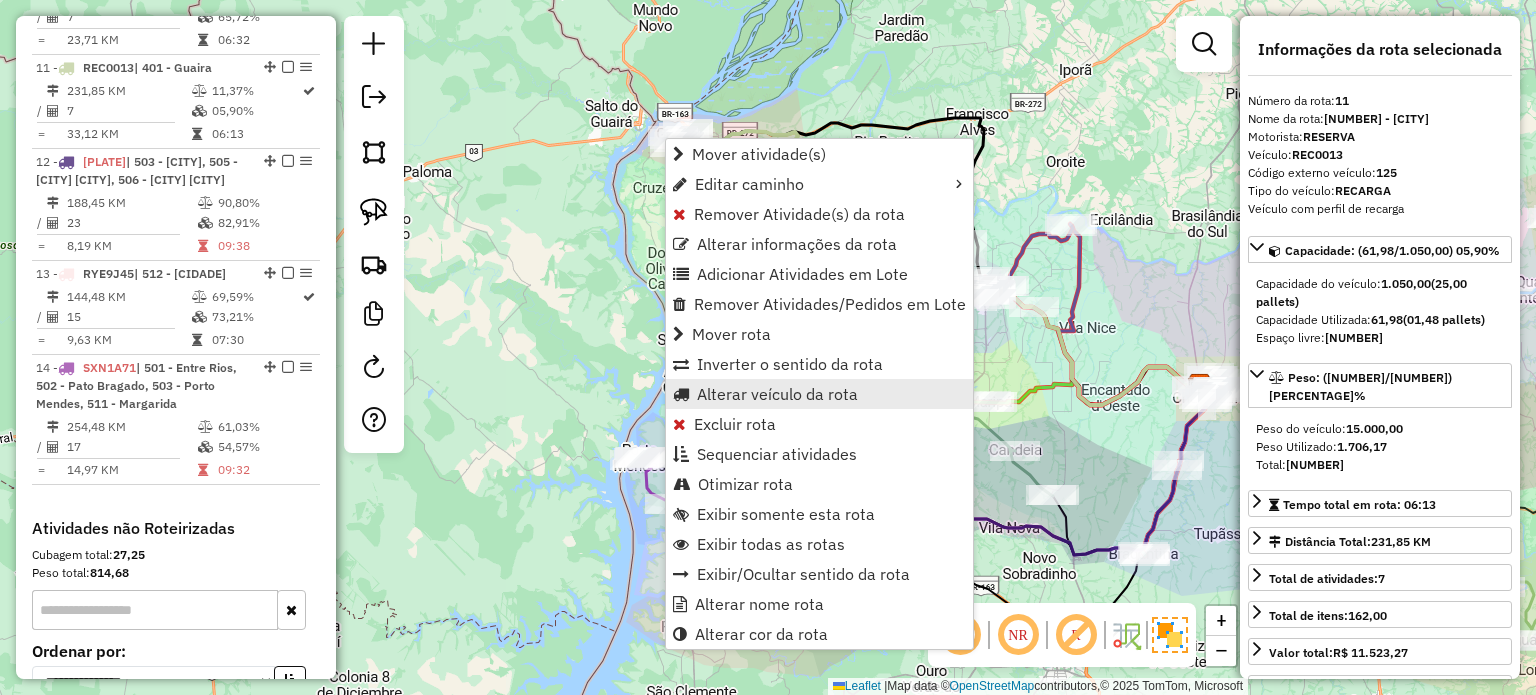 click on "Alterar veículo da rota" at bounding box center (777, 394) 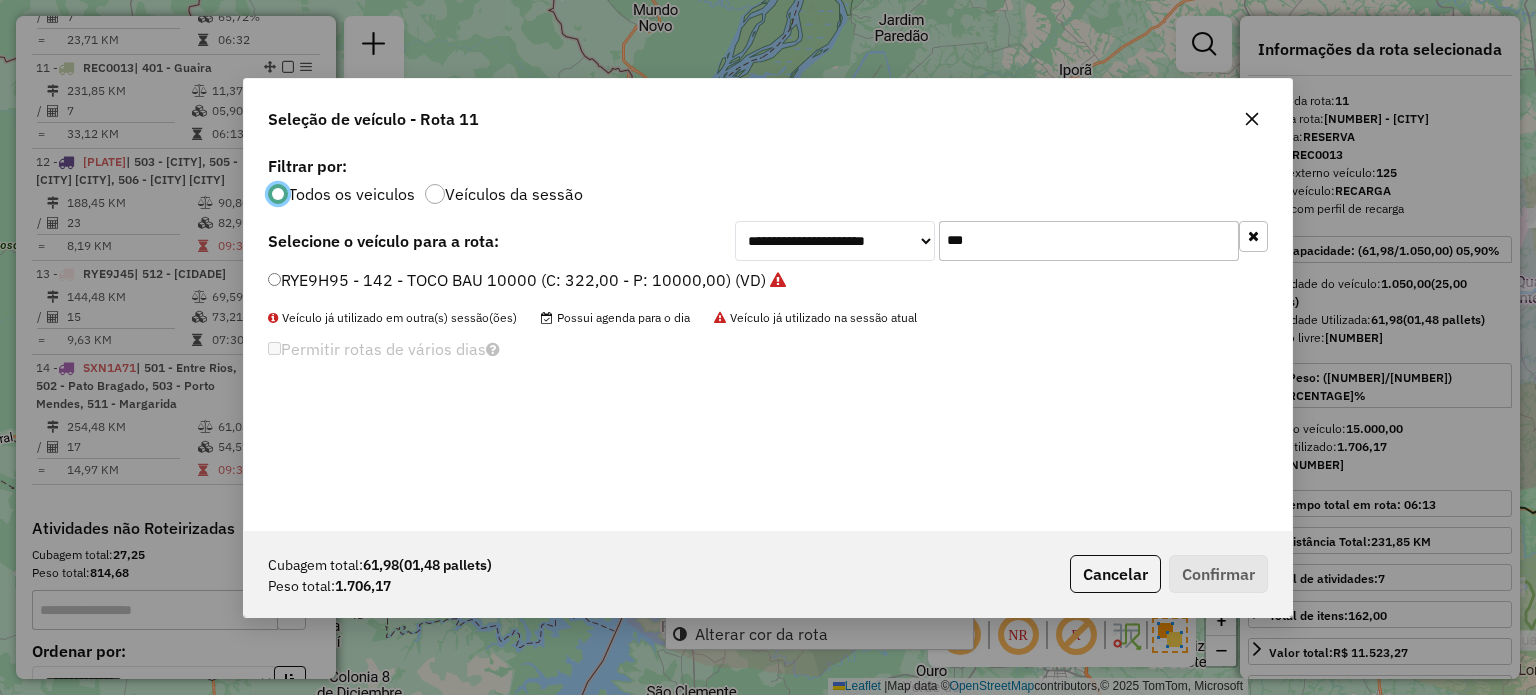 scroll, scrollTop: 10, scrollLeft: 6, axis: both 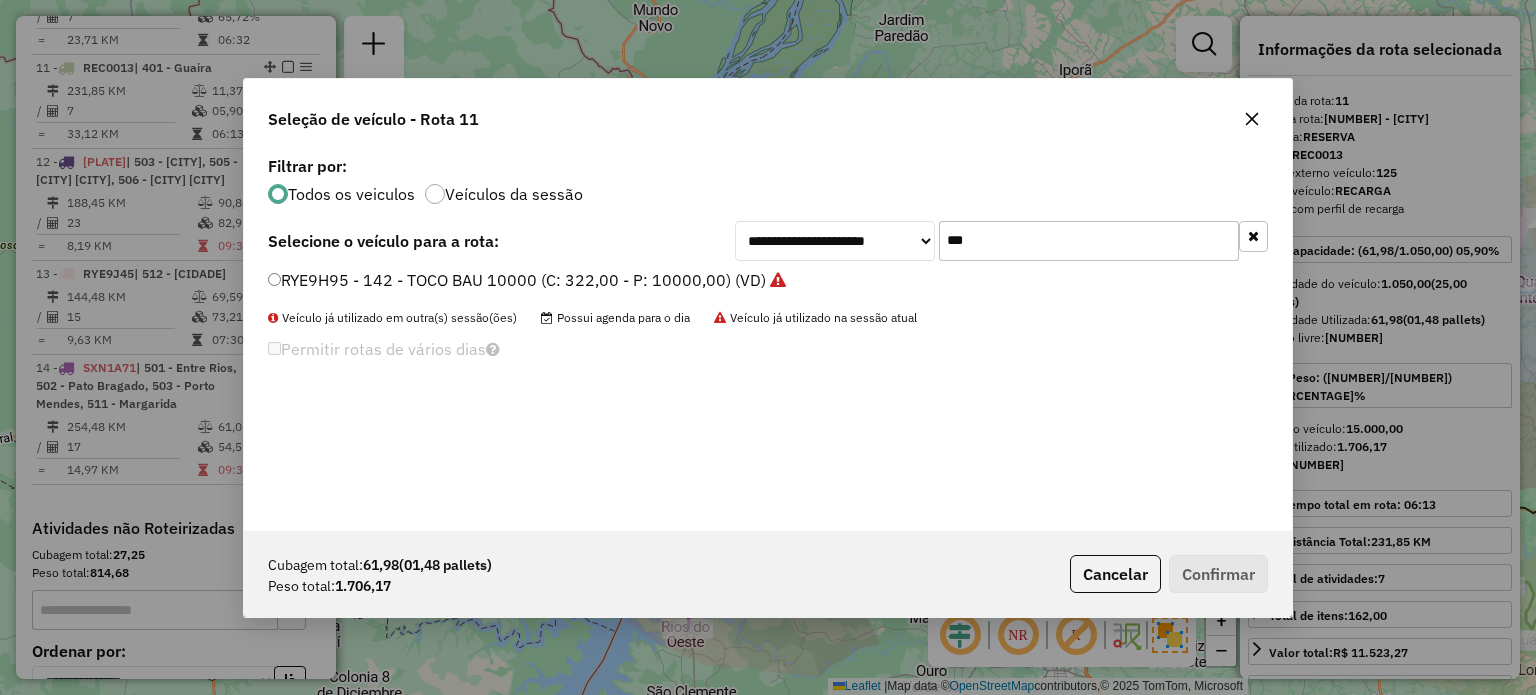 drag, startPoint x: 992, startPoint y: 242, endPoint x: 888, endPoint y: 246, distance: 104.0769 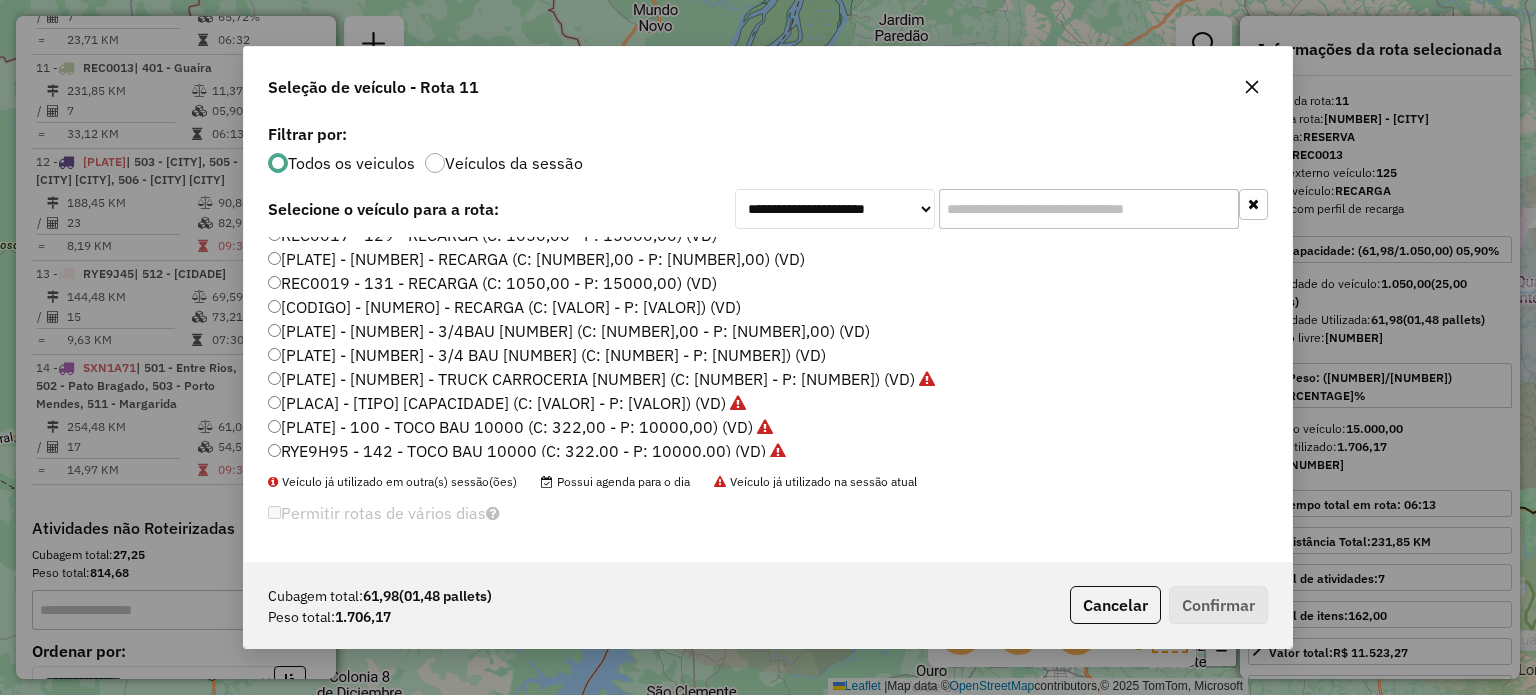scroll, scrollTop: 560, scrollLeft: 0, axis: vertical 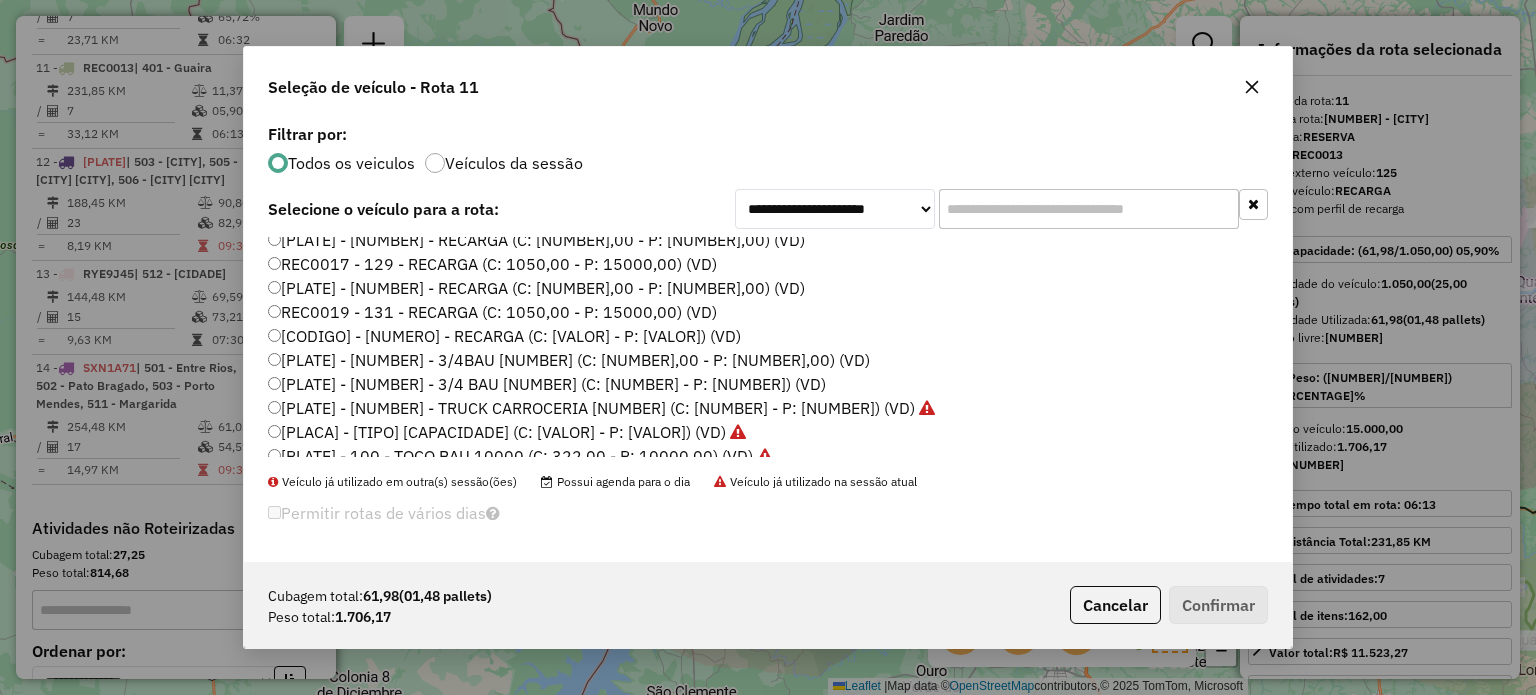 type 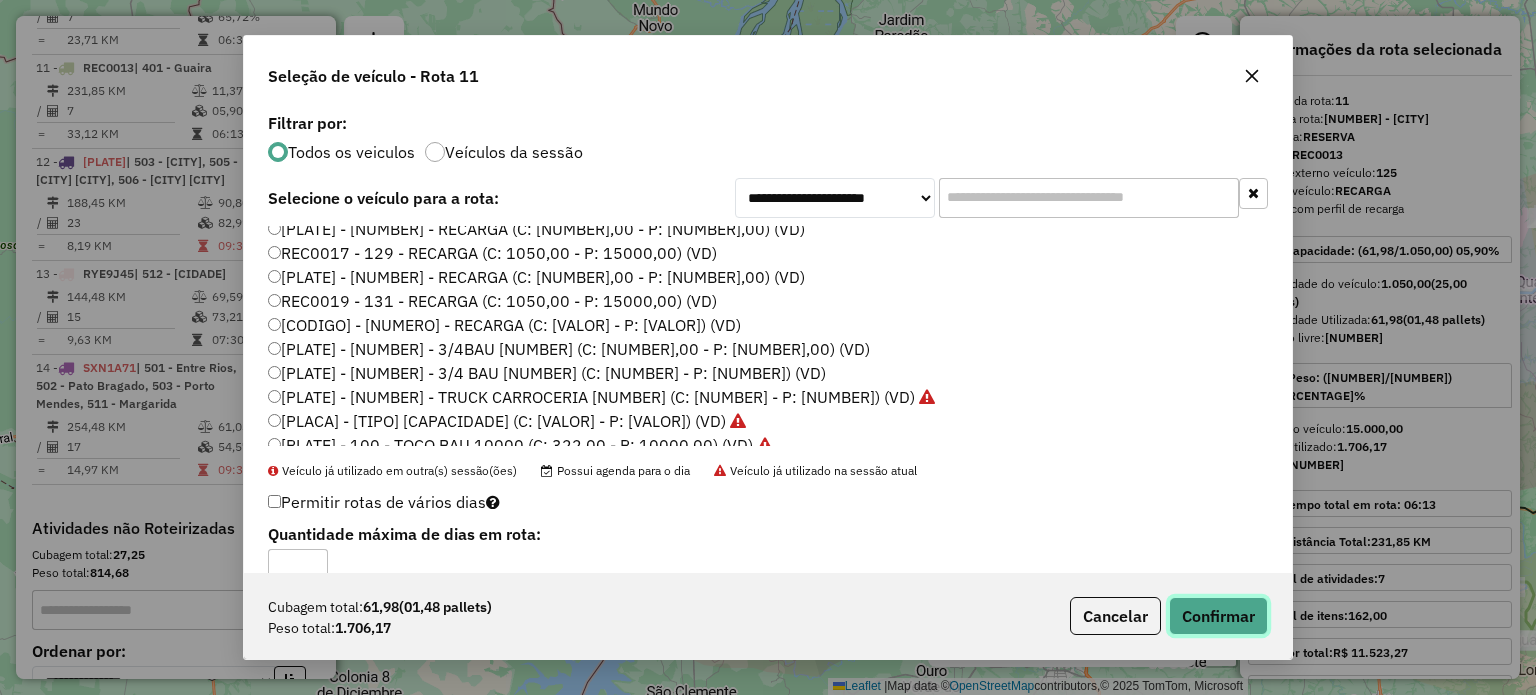 click on "Confirmar" 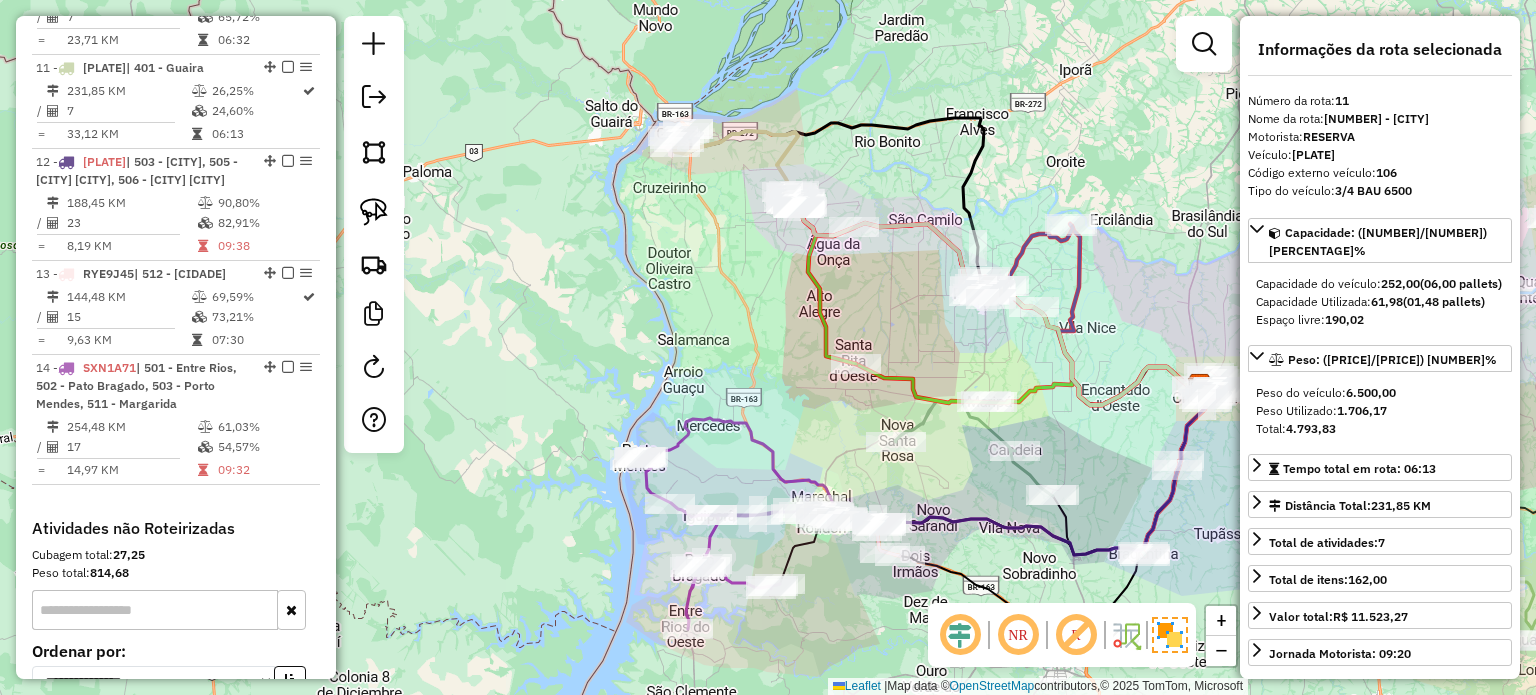drag, startPoint x: 832, startPoint y: 307, endPoint x: 806, endPoint y: 279, distance: 38.209946 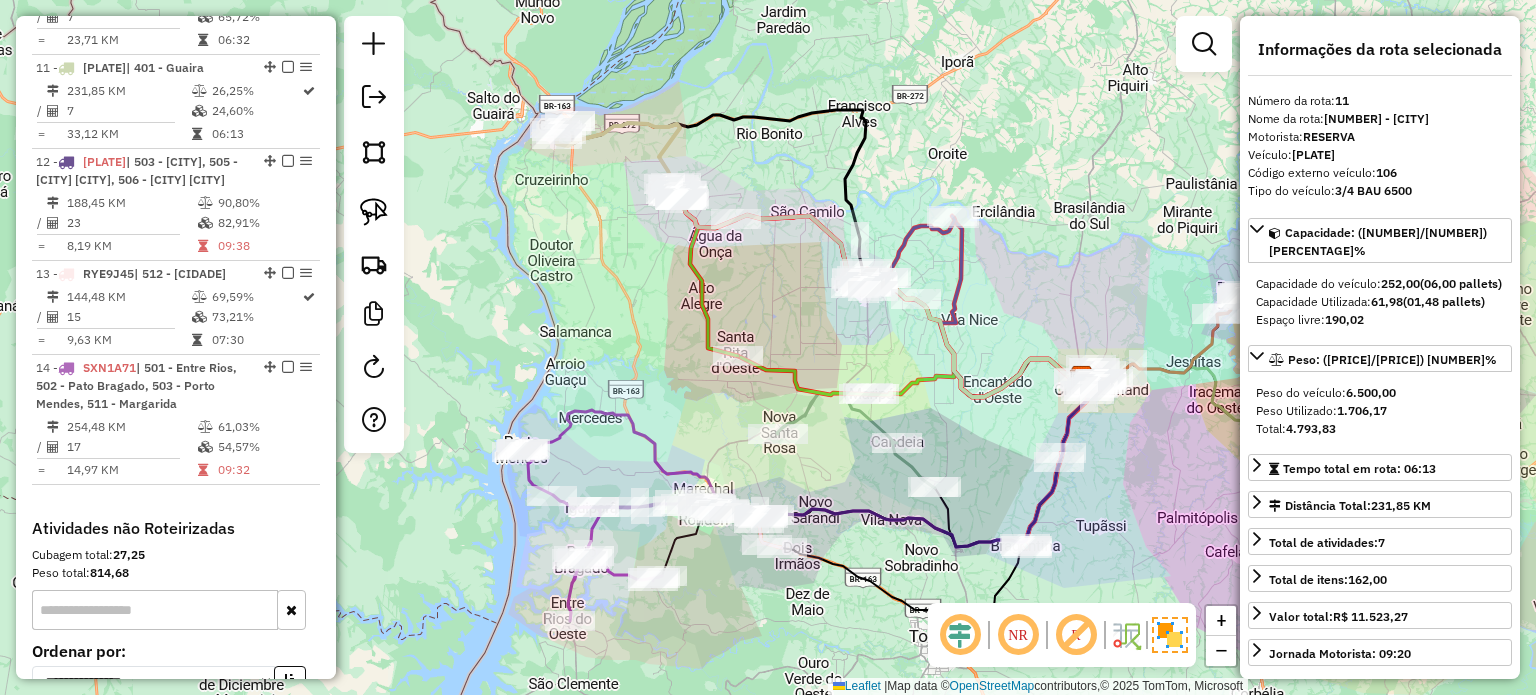 drag, startPoint x: 962, startPoint y: 313, endPoint x: 950, endPoint y: 292, distance: 24.186773 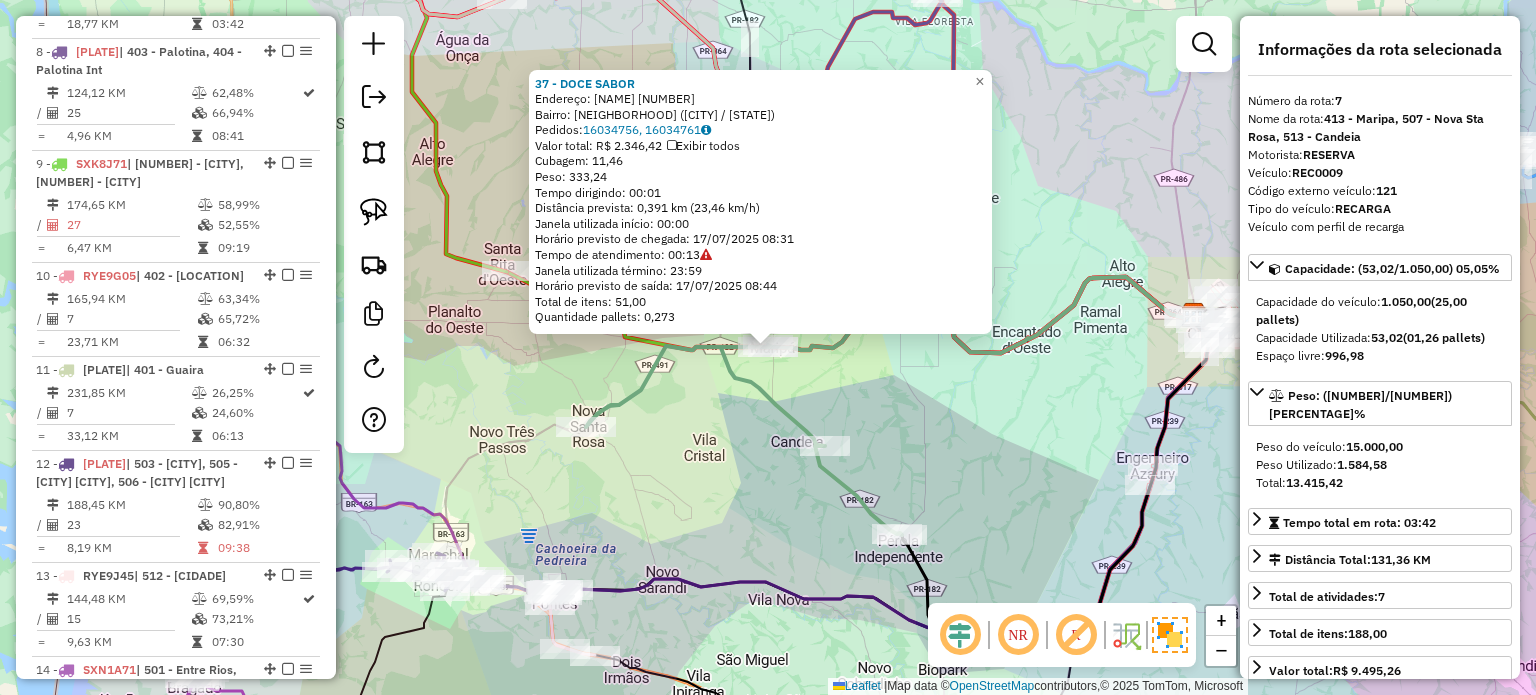 scroll, scrollTop: 1452, scrollLeft: 0, axis: vertical 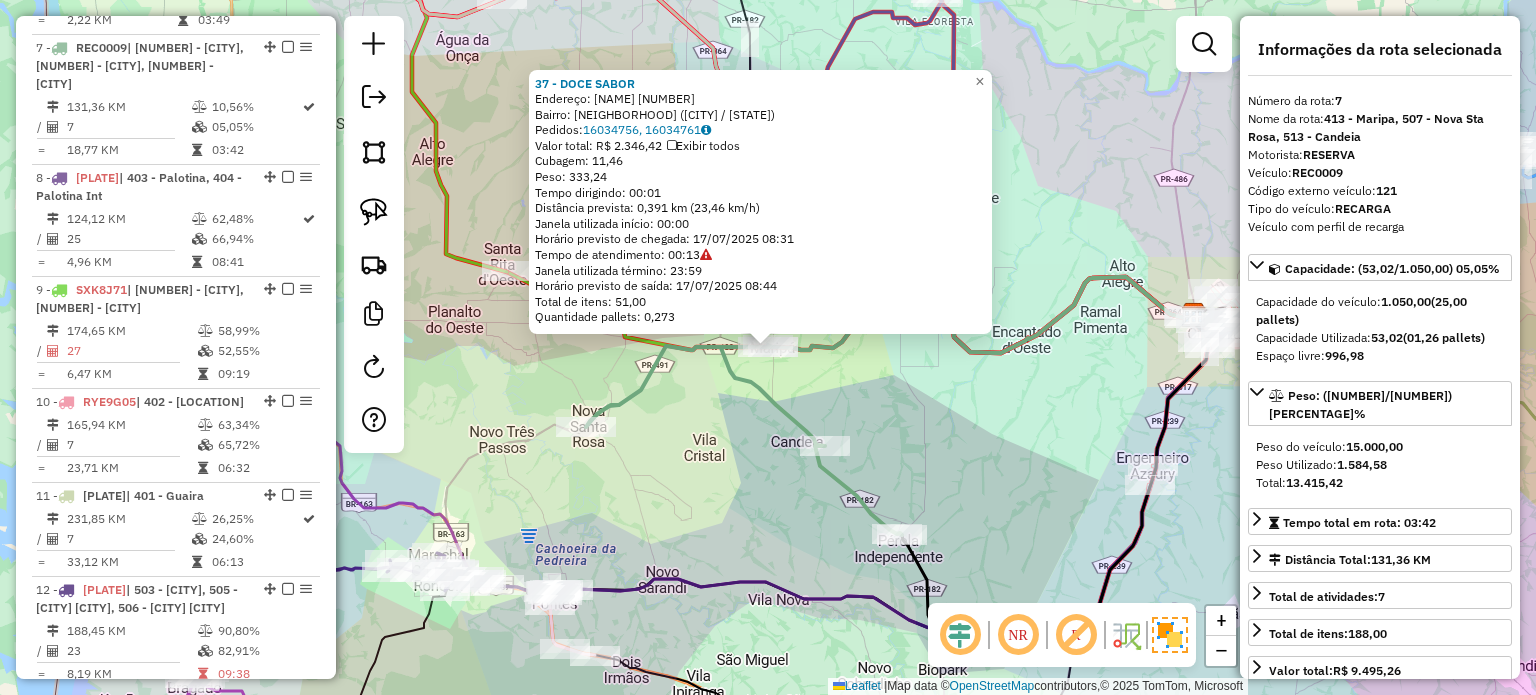 click on "37 - DOCE SABOR  Endereço:  FARRAPOS 914   Bairro: CENTRO (MARIPA / PR)   Pedidos:  16034756, 16034761   Valor total: R$ 2.346,42   Exibir todos   Cubagem: 11,46  Peso: 333,24  Tempo dirigindo: 00:01   Distância prevista: 0,391 km (23,46 km/h)   Janela utilizada início: 00:00   Horário previsto de chegada: 17/07/2025 08:31   Tempo de atendimento: 00:13   Janela utilizada término: 23:59   Horário previsto de saída: 17/07/2025 08:44   Total de itens: 51,00   Quantidade pallets: 0,273  × Janela de atendimento Grade de atendimento Capacidade Transportadoras Veículos Cliente Pedidos  Rotas Selecione os dias de semana para filtrar as janelas de atendimento  Seg   Ter   Qua   Qui   Sex   Sáb   Dom  Informe o período da janela de atendimento: De: Até:  Filtrar exatamente a janela do cliente  Considerar janela de atendimento padrão  Selecione os dias de semana para filtrar as grades de atendimento  Seg   Ter   Qua   Qui   Sex   Sáb   Dom   Considerar clientes sem dia de atendimento cadastrado  De:   De:" 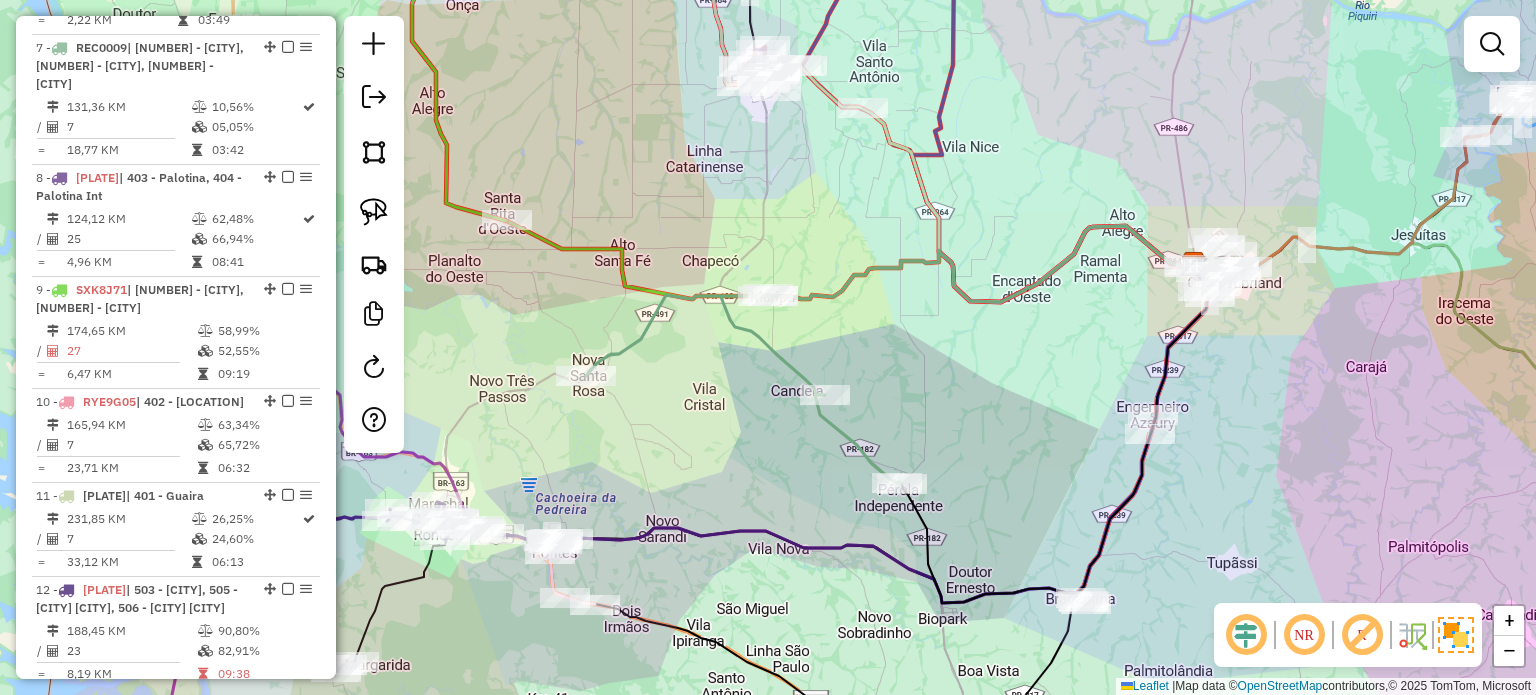 drag, startPoint x: 968, startPoint y: 393, endPoint x: 967, endPoint y: 372, distance: 21.023796 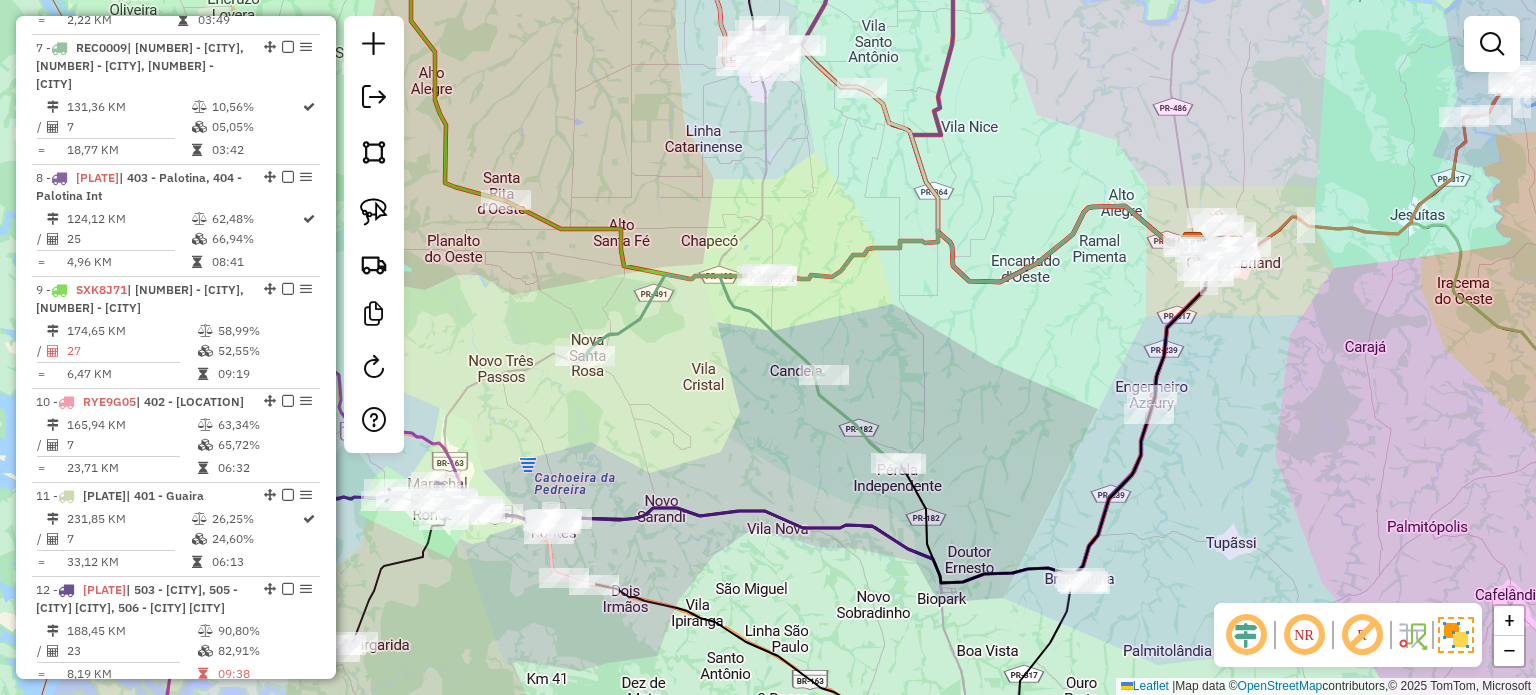 drag, startPoint x: 796, startPoint y: 526, endPoint x: 857, endPoint y: 507, distance: 63.89053 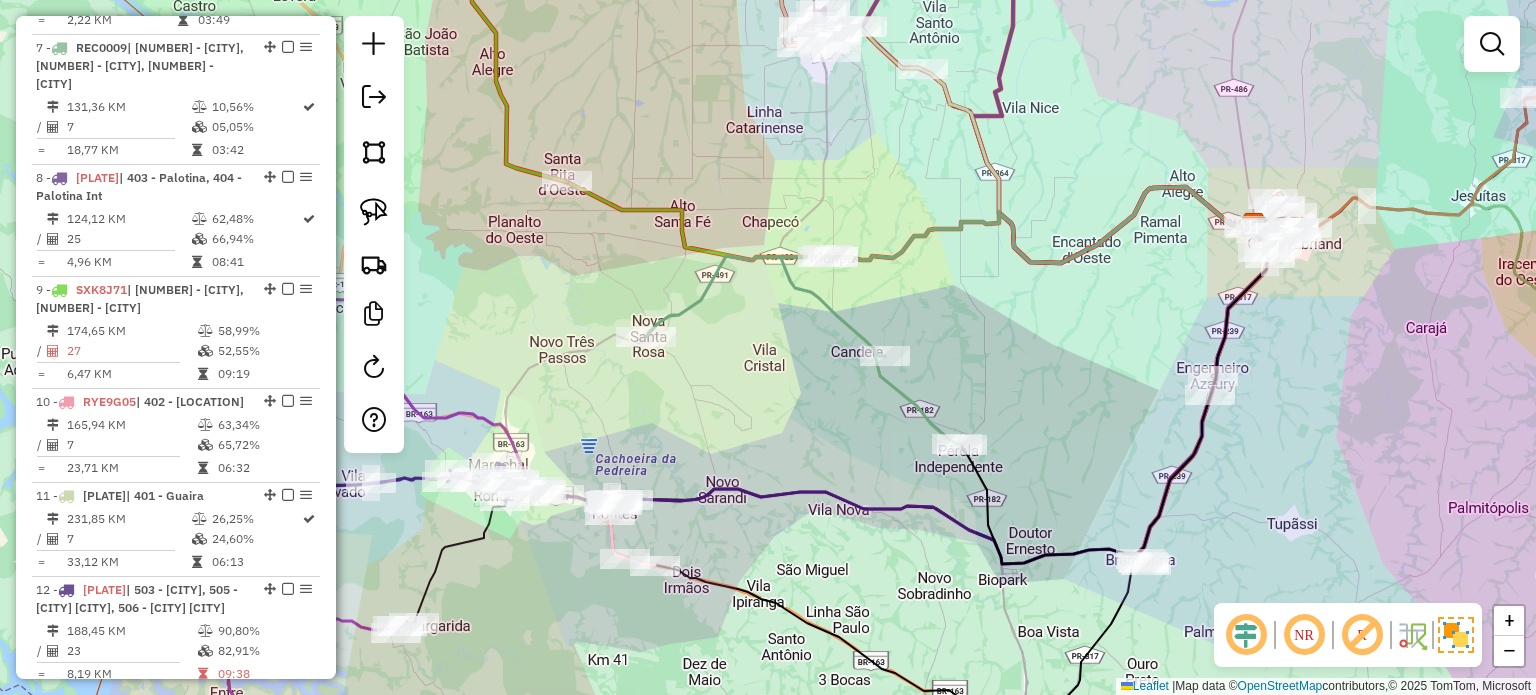 click on "Janela de atendimento Grade de atendimento Capacidade Transportadoras Veículos Cliente Pedidos  Rotas Selecione os dias de semana para filtrar as janelas de atendimento  Seg   Ter   Qua   Qui   Sex   Sáb   Dom  Informe o período da janela de atendimento: De: Até:  Filtrar exatamente a janela do cliente  Considerar janela de atendimento padrão  Selecione os dias de semana para filtrar as grades de atendimento  Seg   Ter   Qua   Qui   Sex   Sáb   Dom   Considerar clientes sem dia de atendimento cadastrado  Clientes fora do dia de atendimento selecionado Filtrar as atividades entre os valores definidos abaixo:  Peso mínimo:   Peso máximo:   Cubagem mínima:   Cubagem máxima:   De:   Até:  Filtrar as atividades entre o tempo de atendimento definido abaixo:  De:   Até:   Considerar capacidade total dos clientes não roteirizados Transportadora: Selecione um ou mais itens Tipo de veículo: Selecione um ou mais itens Veículo: Selecione um ou mais itens Motorista: Selecione um ou mais itens Nome: Rótulo:" 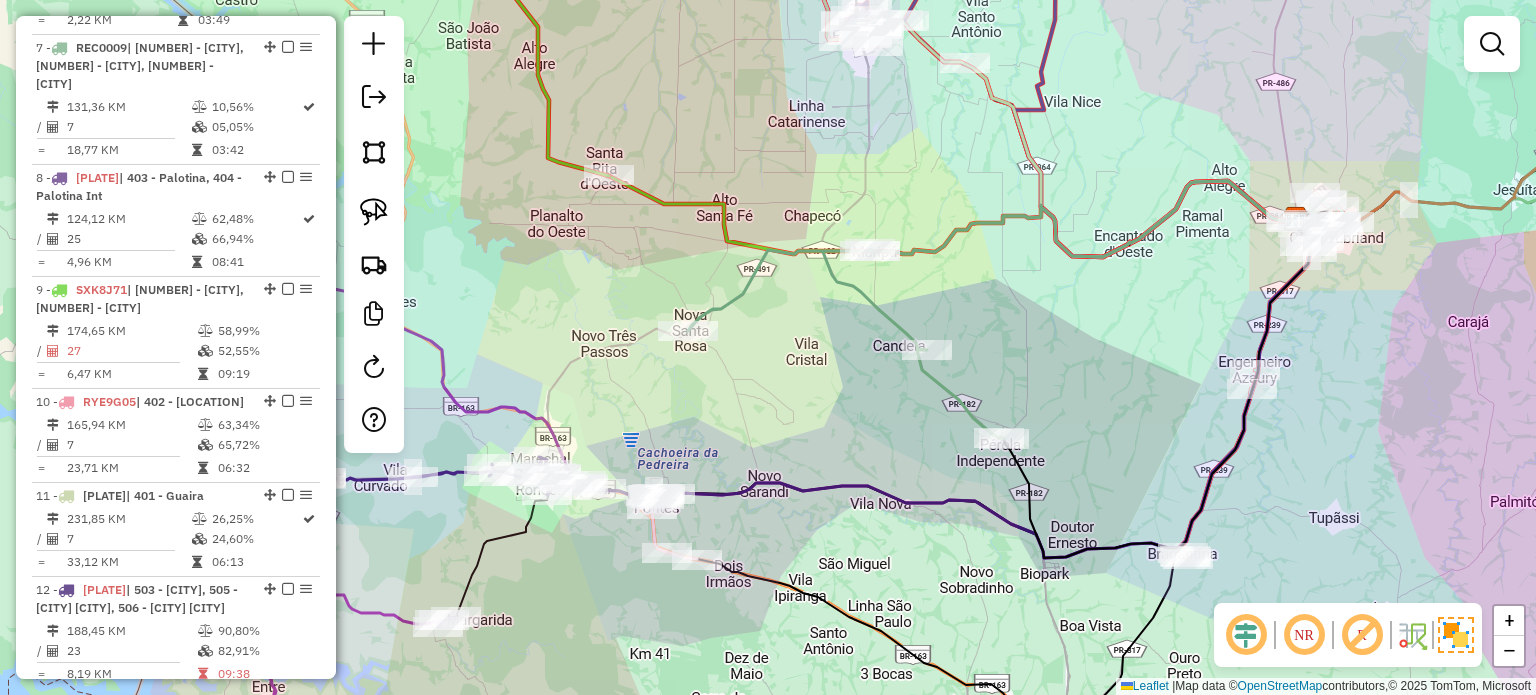 drag, startPoint x: 852, startPoint y: 419, endPoint x: 840, endPoint y: 430, distance: 16.27882 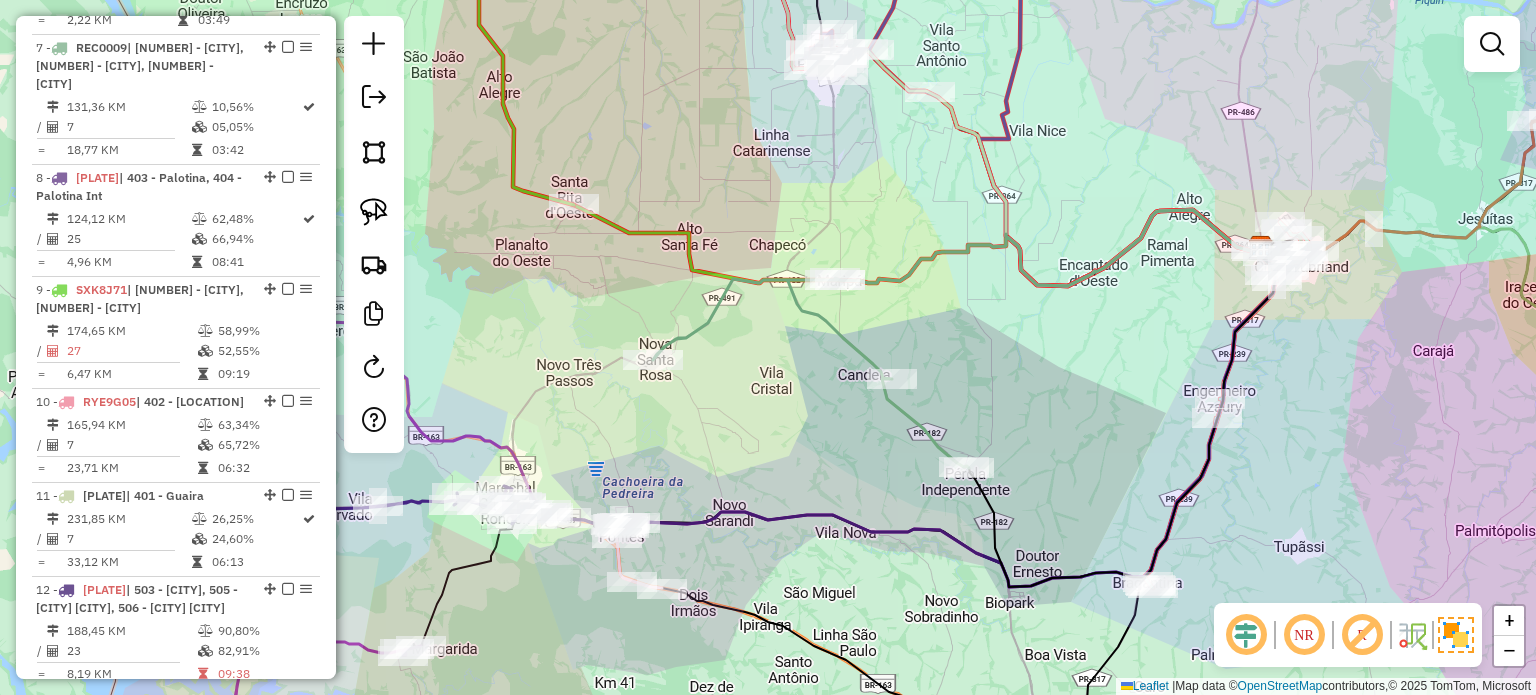drag, startPoint x: 802, startPoint y: 439, endPoint x: 805, endPoint y: 387, distance: 52.086468 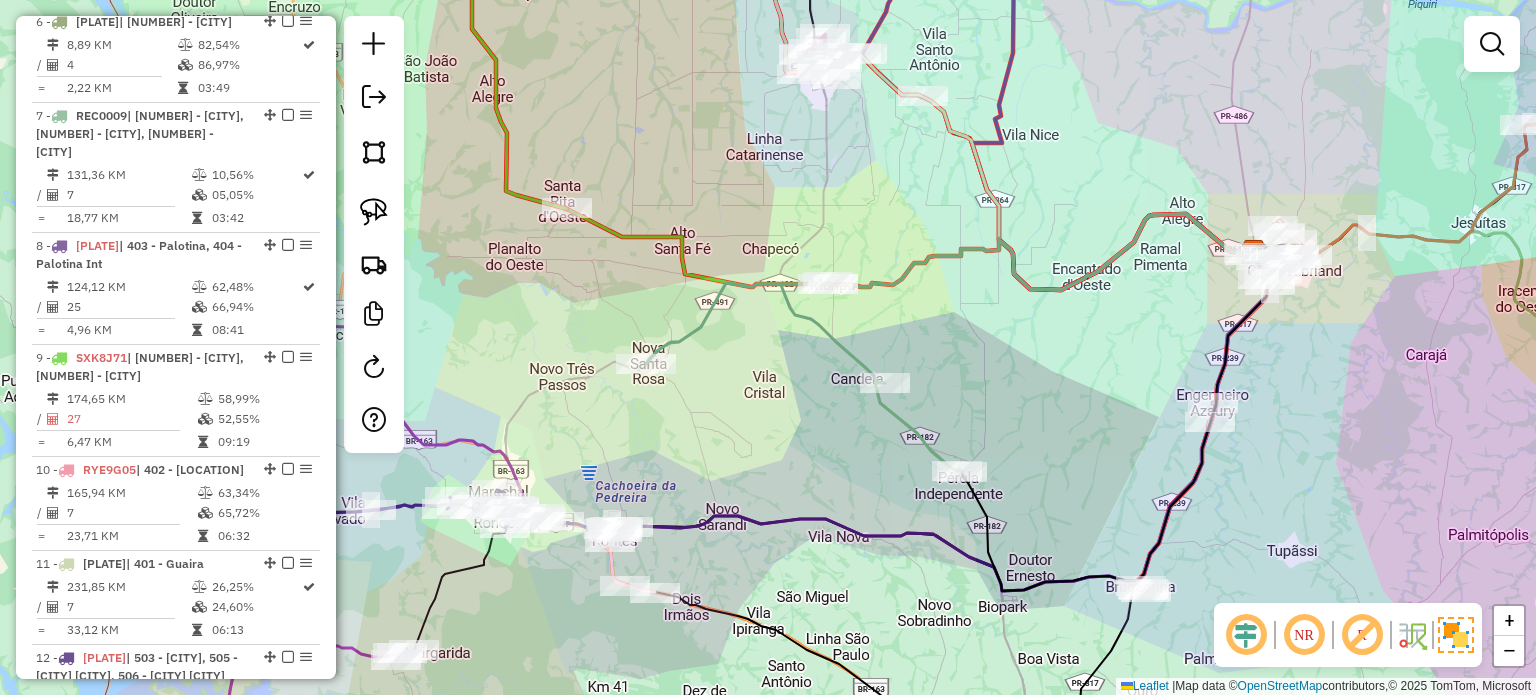 scroll, scrollTop: 1576, scrollLeft: 0, axis: vertical 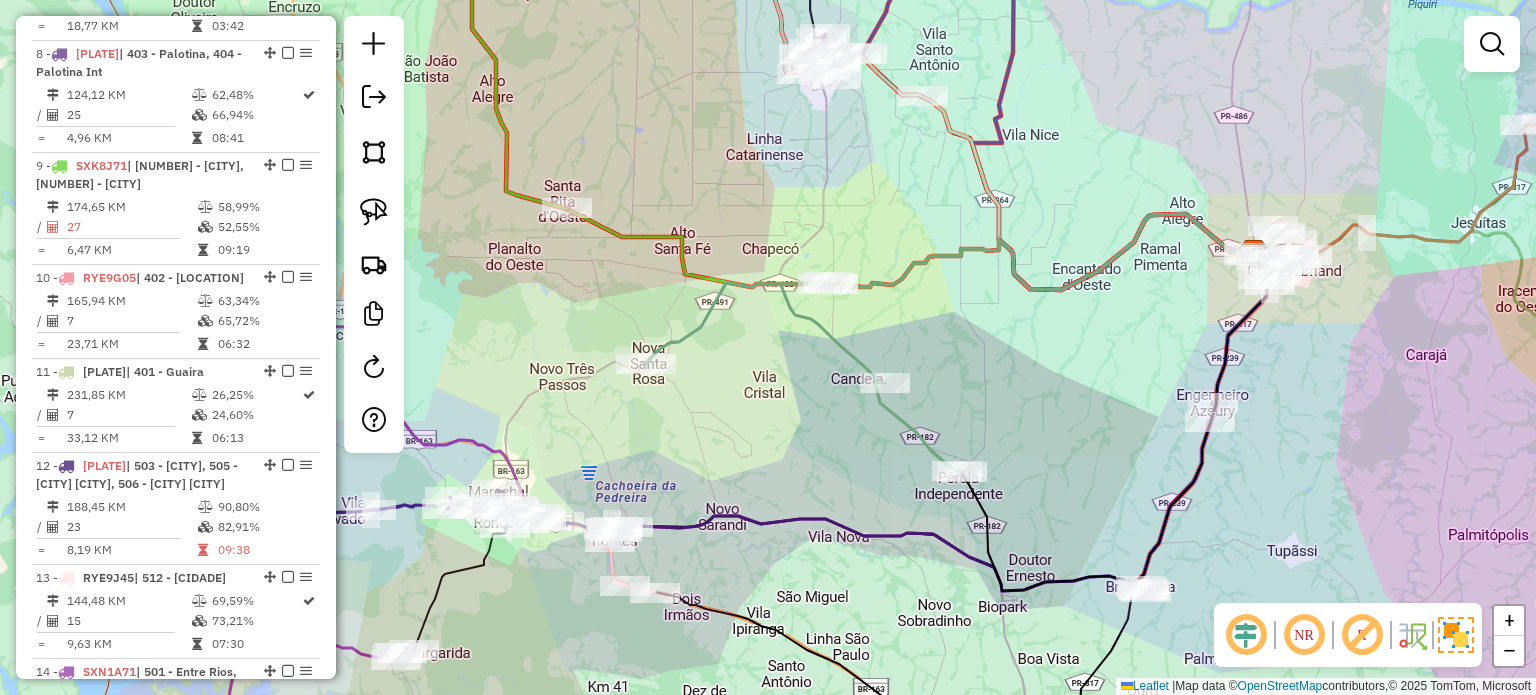 drag, startPoint x: 789, startPoint y: 380, endPoint x: 945, endPoint y: 331, distance: 163.51453 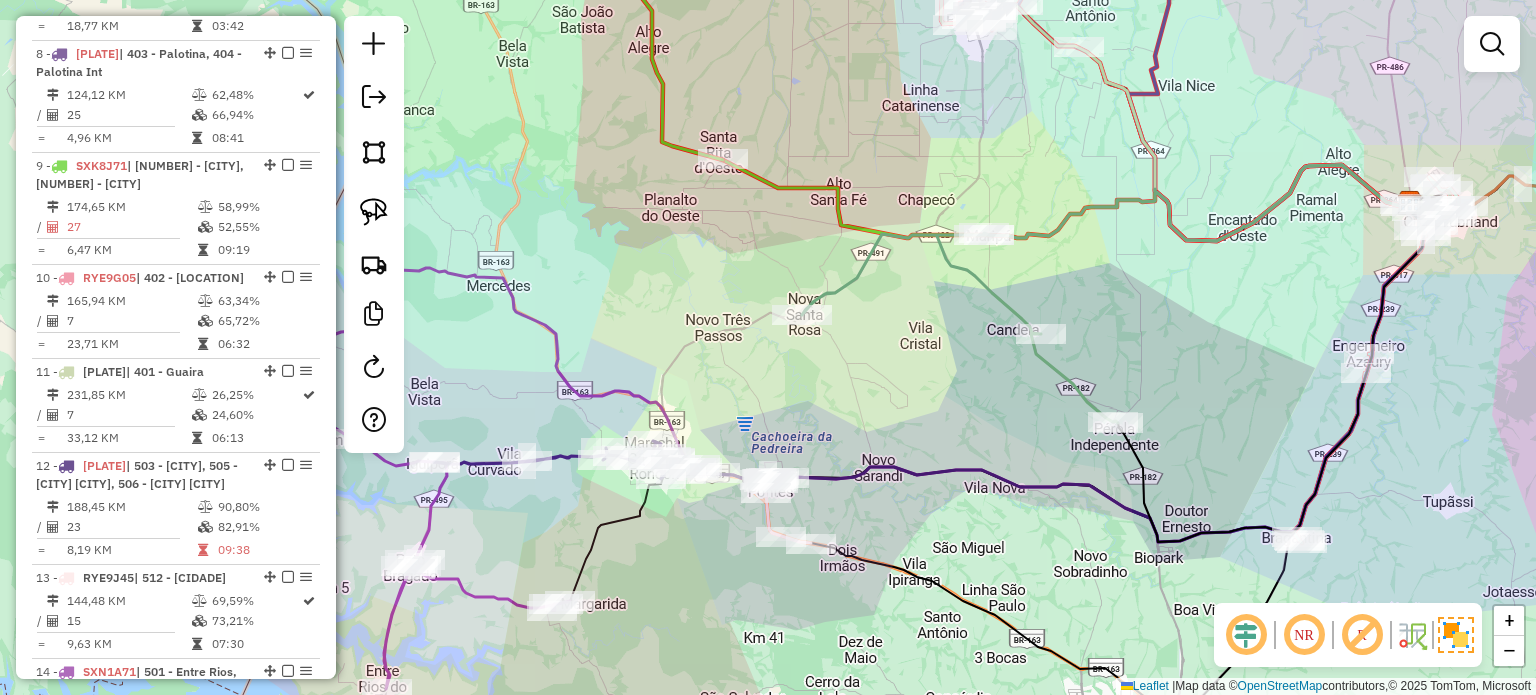drag, startPoint x: 865, startPoint y: 365, endPoint x: 889, endPoint y: 347, distance: 30 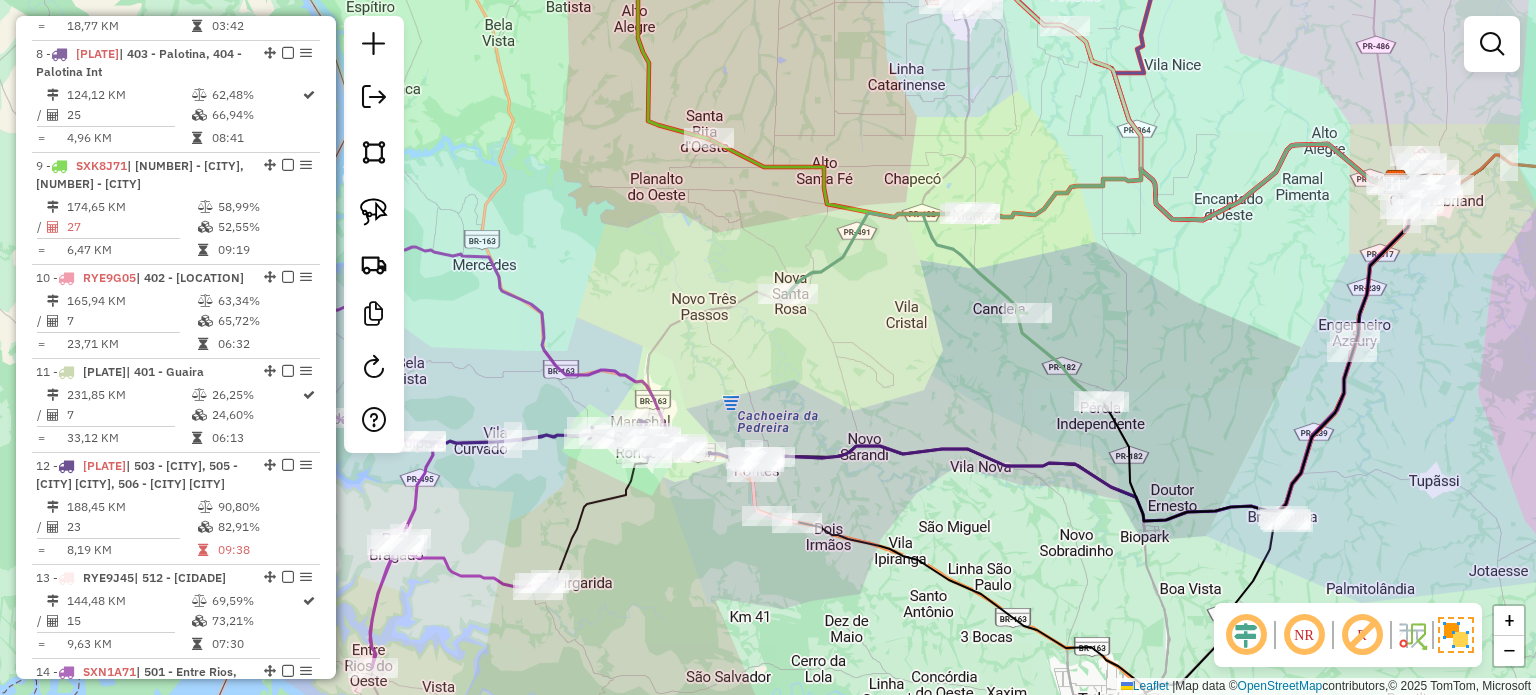 drag, startPoint x: 938, startPoint y: 405, endPoint x: 912, endPoint y: 409, distance: 26.305893 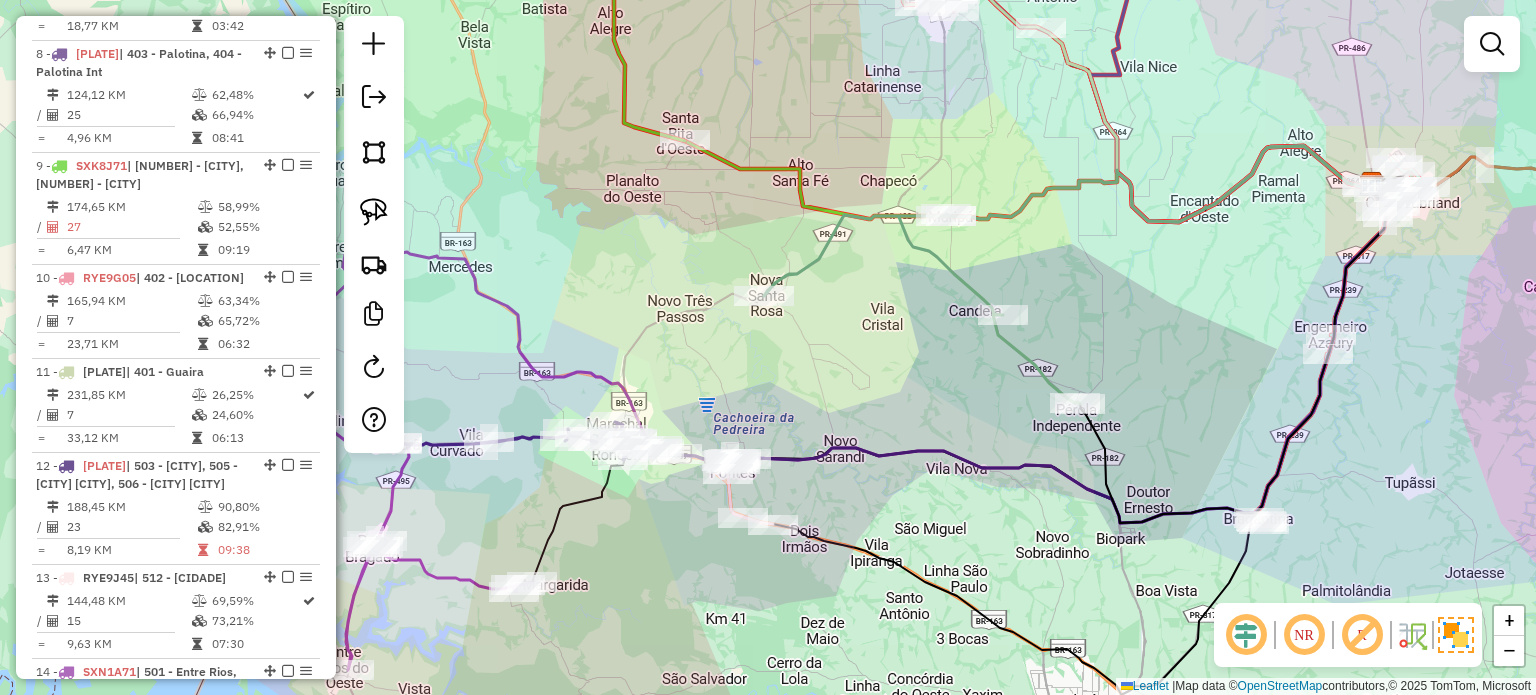 drag, startPoint x: 950, startPoint y: 350, endPoint x: 828, endPoint y: 566, distance: 248.07257 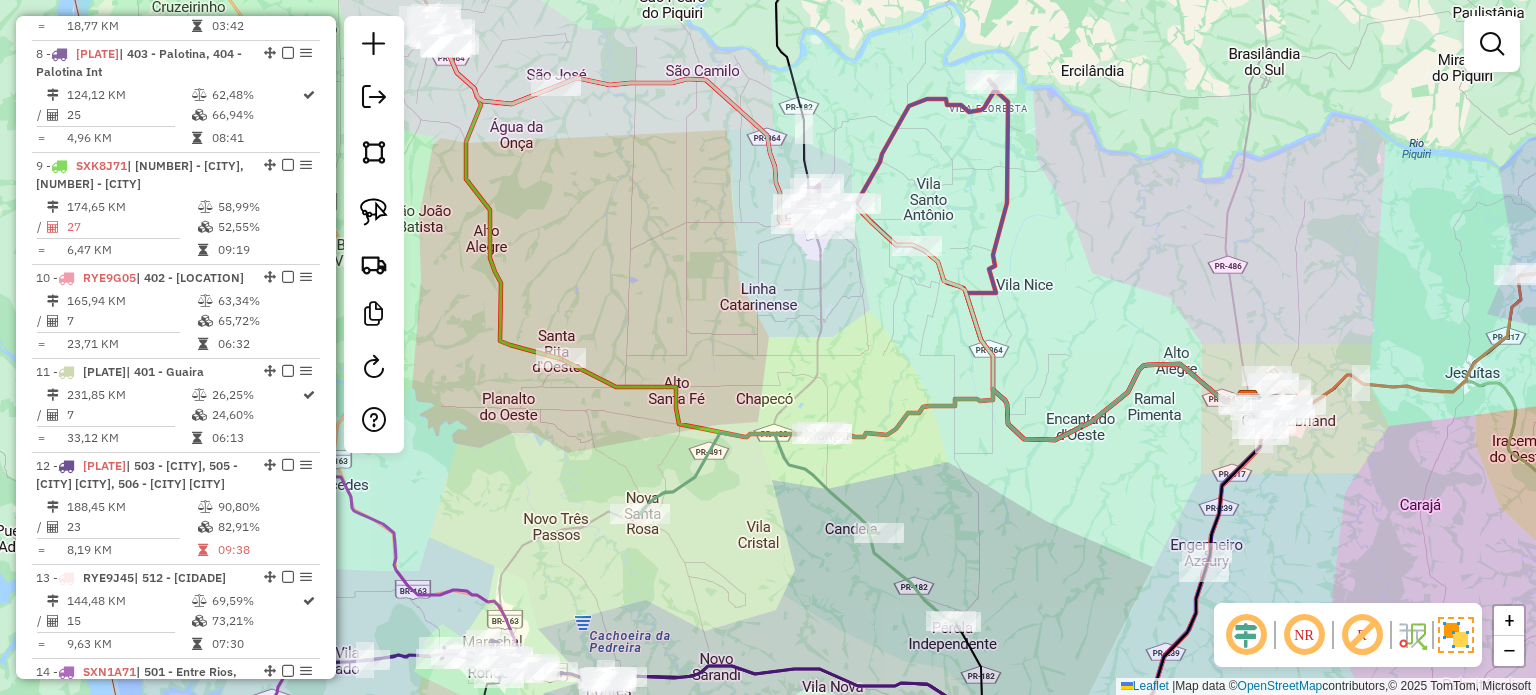 click on "Janela de atendimento Grade de atendimento Capacidade Transportadoras Veículos Cliente Pedidos  Rotas Selecione os dias de semana para filtrar as janelas de atendimento  Seg   Ter   Qua   Qui   Sex   Sáb   Dom  Informe o período da janela de atendimento: De: Até:  Filtrar exatamente a janela do cliente  Considerar janela de atendimento padrão  Selecione os dias de semana para filtrar as grades de atendimento  Seg   Ter   Qua   Qui   Sex   Sáb   Dom   Considerar clientes sem dia de atendimento cadastrado  Clientes fora do dia de atendimento selecionado Filtrar as atividades entre os valores definidos abaixo:  Peso mínimo:   Peso máximo:   Cubagem mínima:   Cubagem máxima:   De:   Até:  Filtrar as atividades entre o tempo de atendimento definido abaixo:  De:   Até:   Considerar capacidade total dos clientes não roteirizados Transportadora: Selecione um ou mais itens Tipo de veículo: Selecione um ou mais itens Veículo: Selecione um ou mais itens Motorista: Selecione um ou mais itens Nome: Rótulo:" 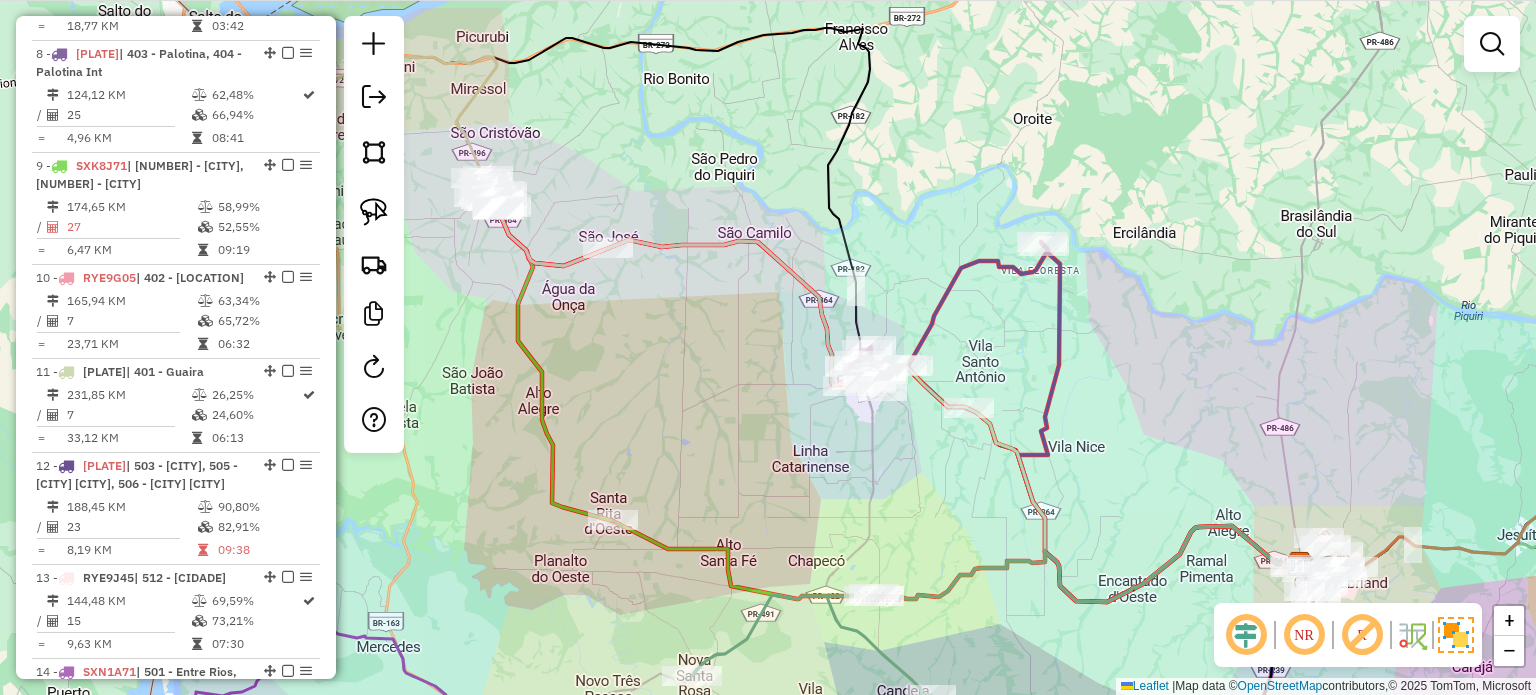drag, startPoint x: 677, startPoint y: 354, endPoint x: 715, endPoint y: 395, distance: 55.9017 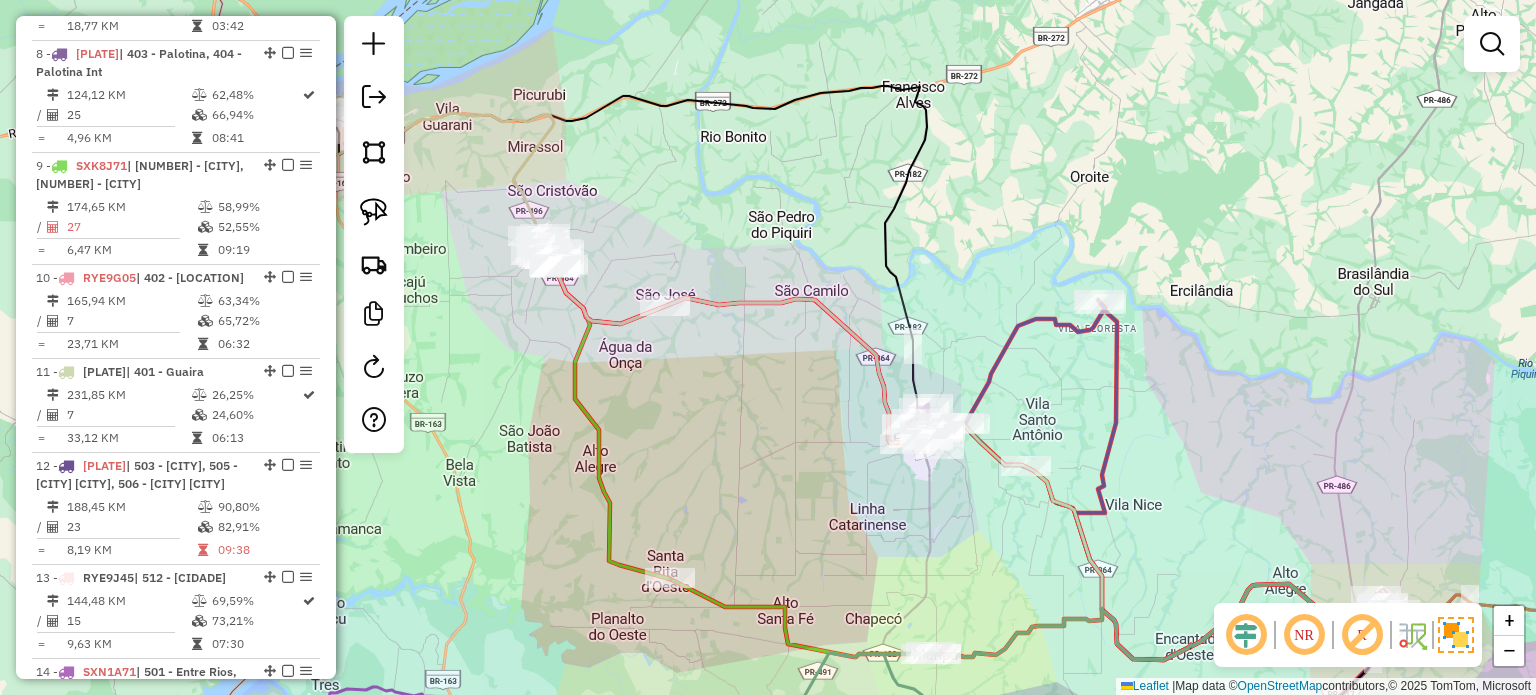 drag, startPoint x: 576, startPoint y: 273, endPoint x: 665, endPoint y: 354, distance: 120.34118 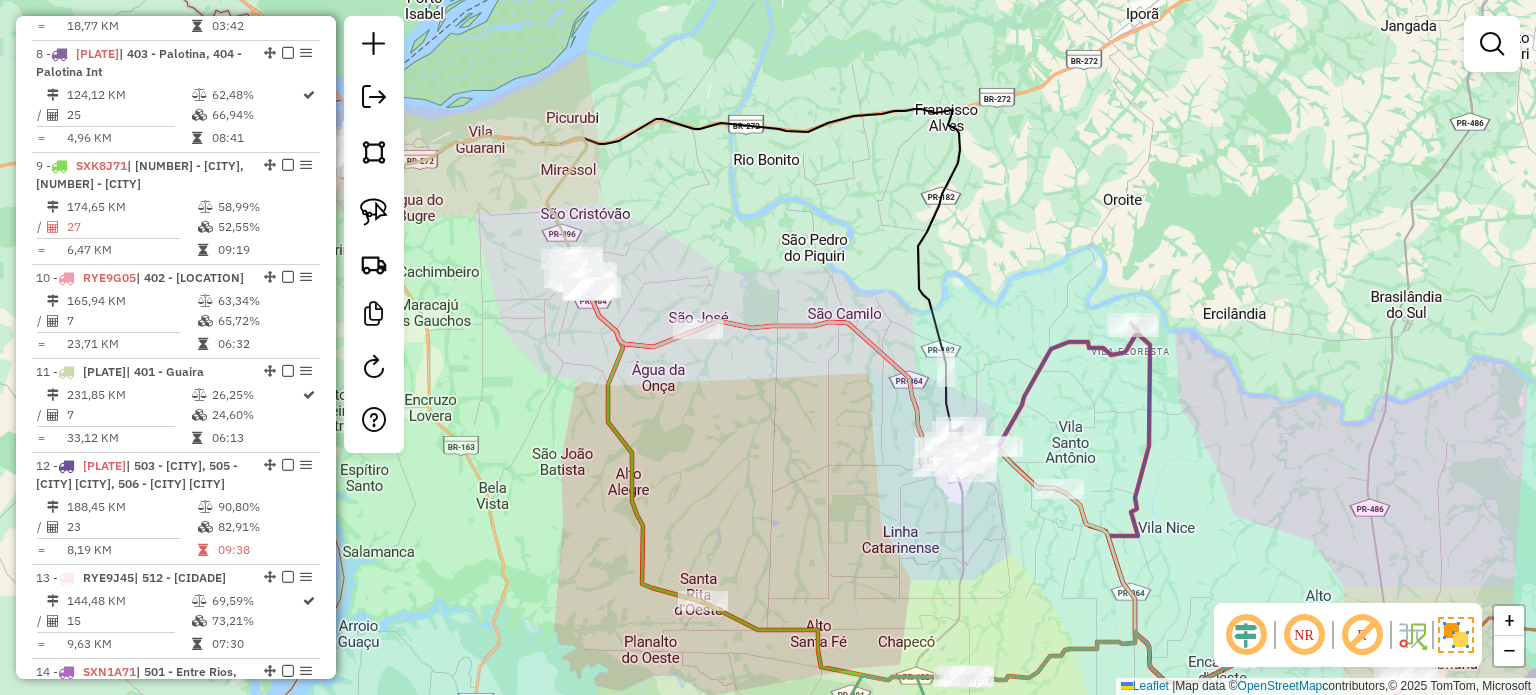 drag, startPoint x: 1130, startPoint y: 422, endPoint x: 1104, endPoint y: 372, distance: 56.35601 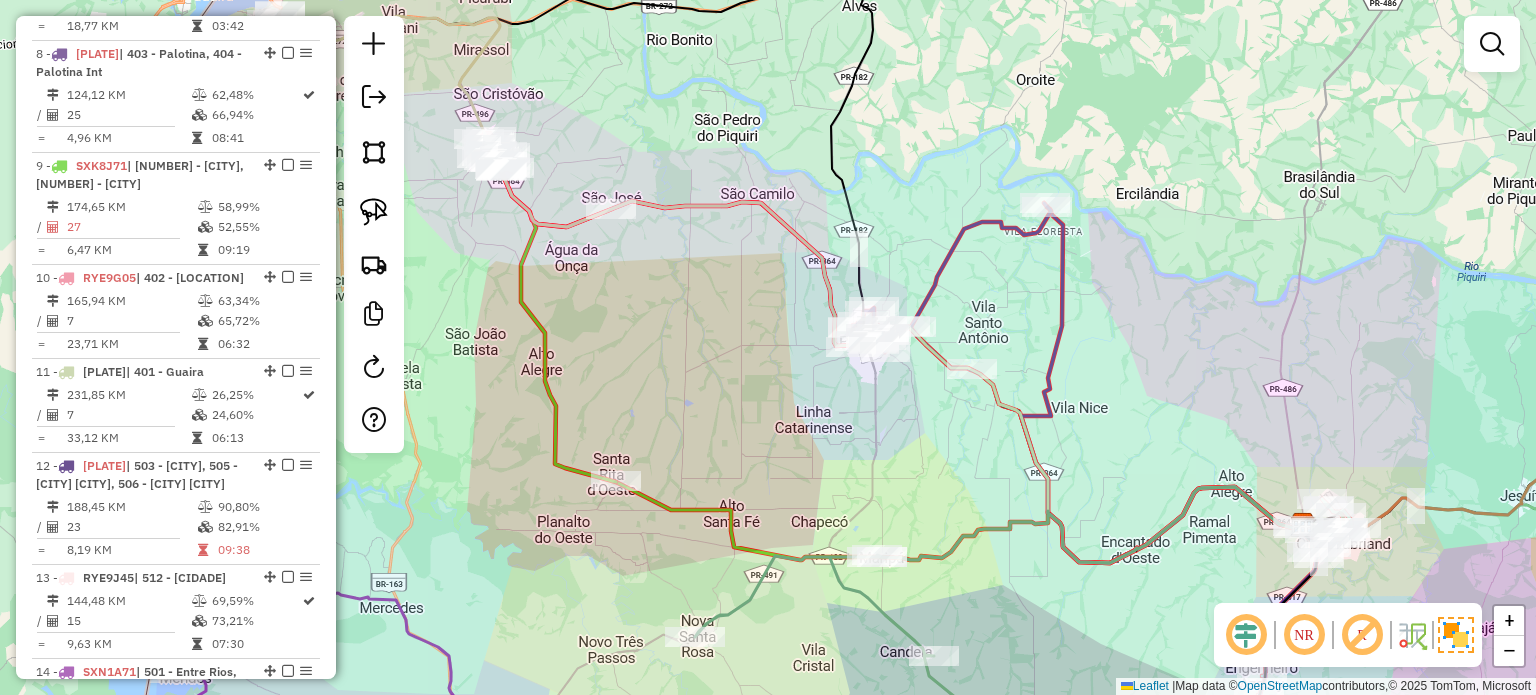 drag, startPoint x: 806, startPoint y: 379, endPoint x: 620, endPoint y: 251, distance: 225.7875 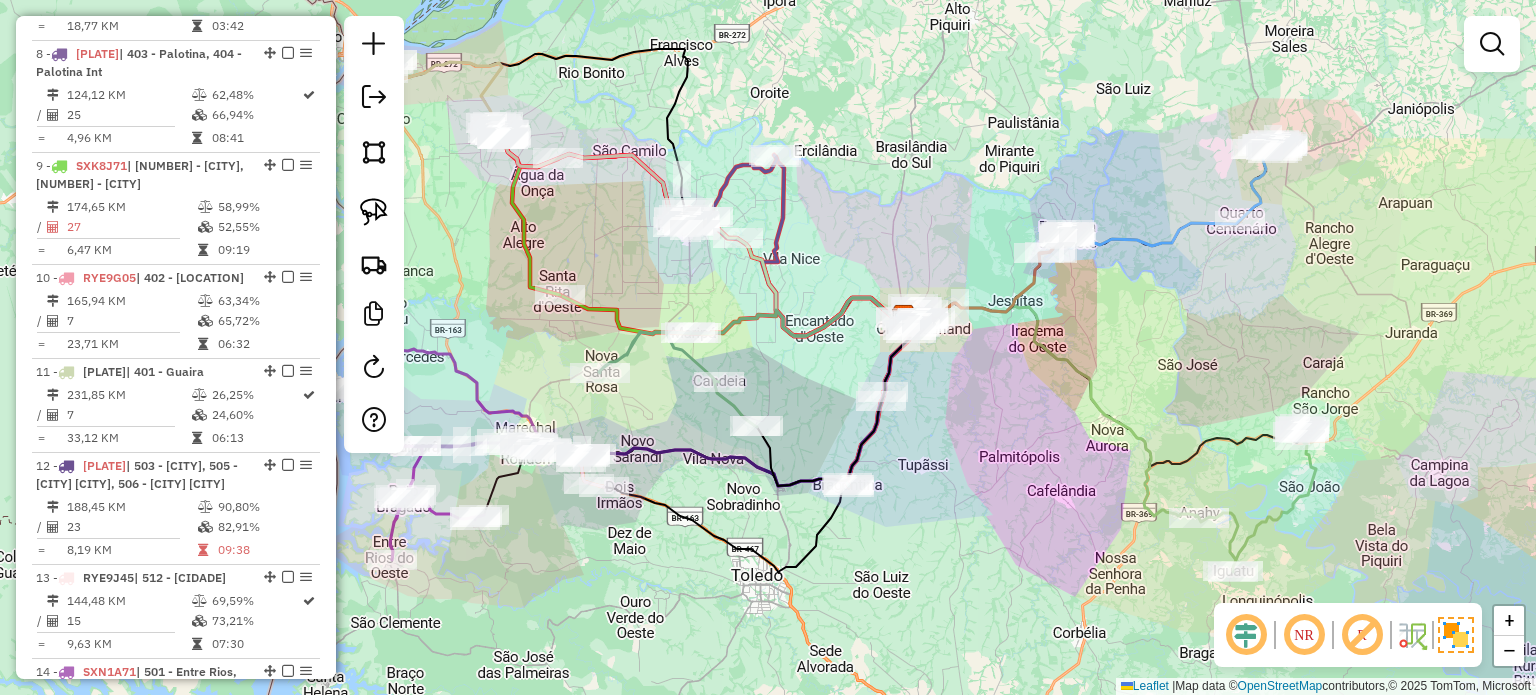 click on "Janela de atendimento Grade de atendimento Capacidade Transportadoras Veículos Cliente Pedidos  Rotas Selecione os dias de semana para filtrar as janelas de atendimento  Seg   Ter   Qua   Qui   Sex   Sáb   Dom  Informe o período da janela de atendimento: De: Até:  Filtrar exatamente a janela do cliente  Considerar janela de atendimento padrão  Selecione os dias de semana para filtrar as grades de atendimento  Seg   Ter   Qua   Qui   Sex   Sáb   Dom   Considerar clientes sem dia de atendimento cadastrado  Clientes fora do dia de atendimento selecionado Filtrar as atividades entre os valores definidos abaixo:  Peso mínimo:   Peso máximo:   Cubagem mínima:   Cubagem máxima:   De:   Até:  Filtrar as atividades entre o tempo de atendimento definido abaixo:  De:   Até:   Considerar capacidade total dos clientes não roteirizados Transportadora: Selecione um ou mais itens Tipo de veículo: Selecione um ou mais itens Veículo: Selecione um ou mais itens Motorista: Selecione um ou mais itens Nome: Rótulo:" 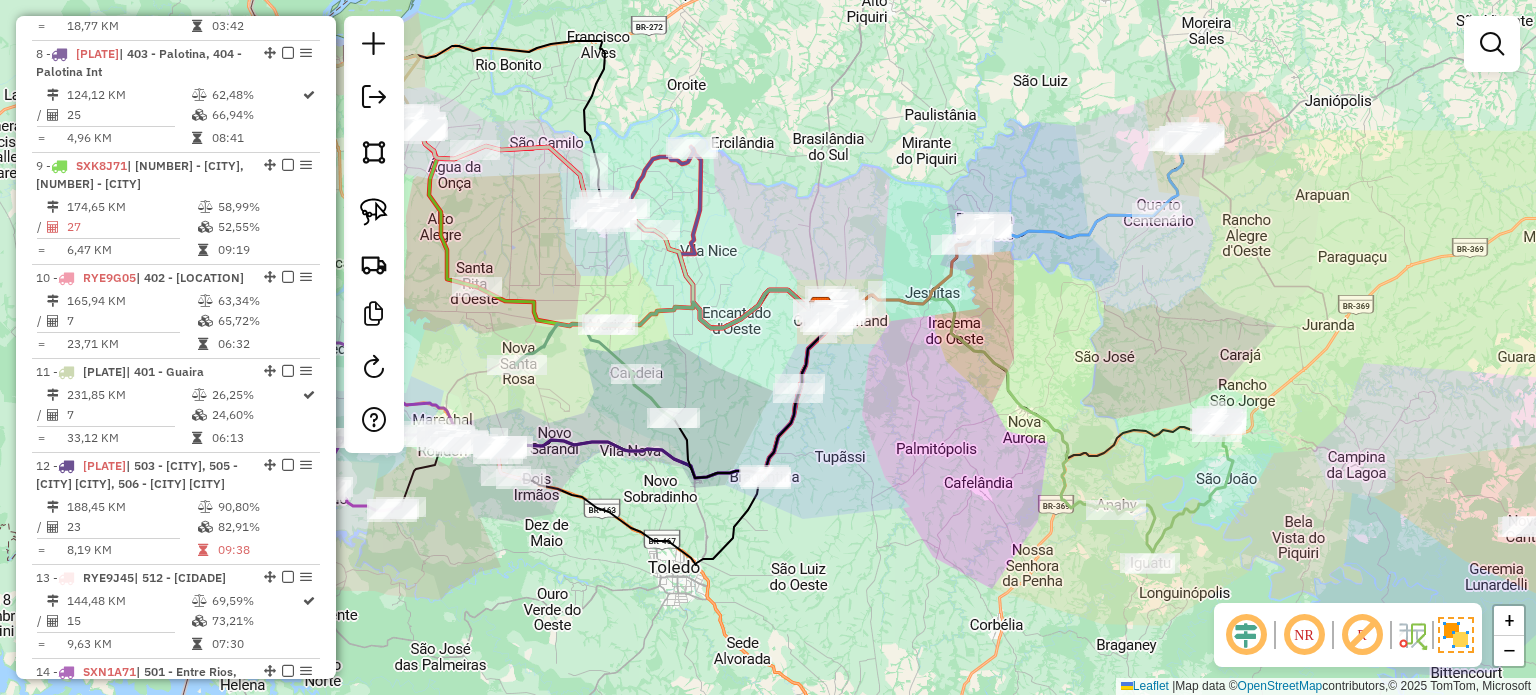 drag, startPoint x: 1045, startPoint y: 355, endPoint x: 1033, endPoint y: 359, distance: 12.649111 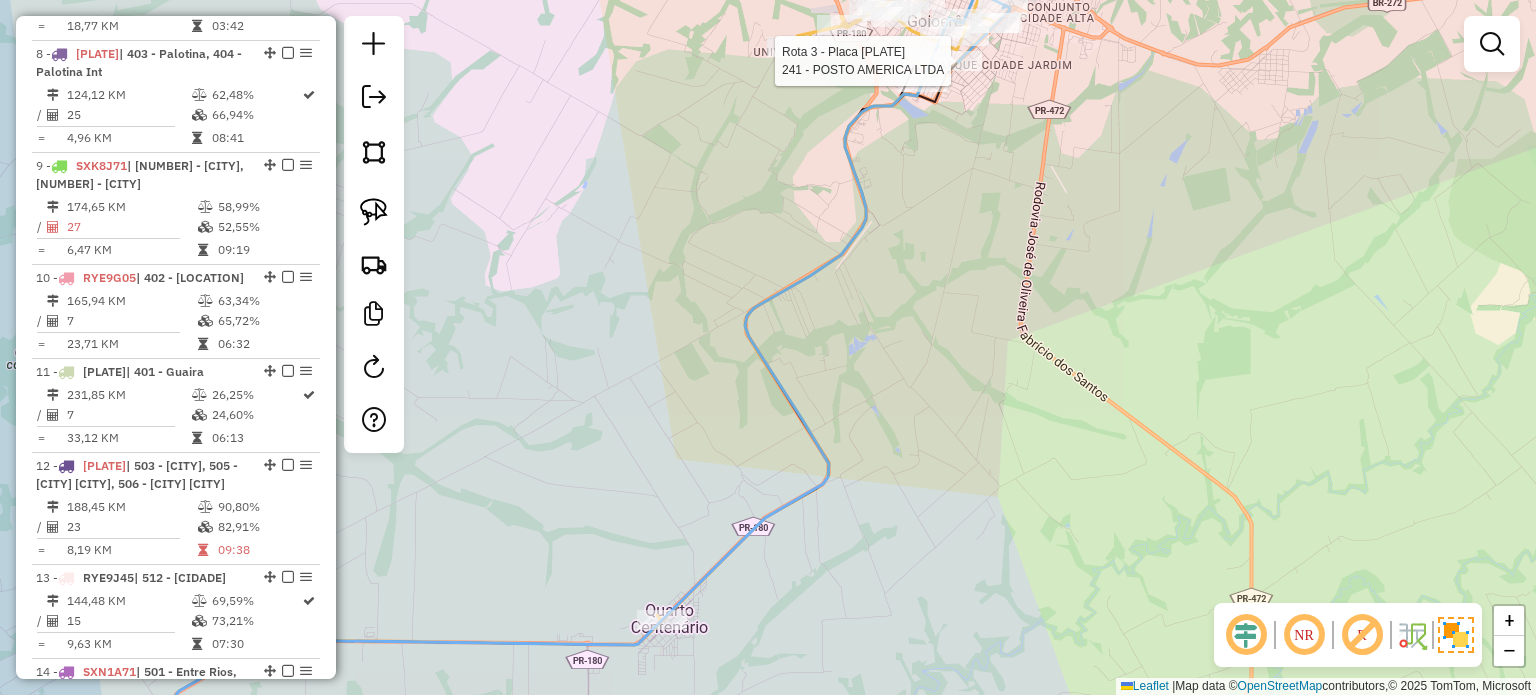 select on "*********" 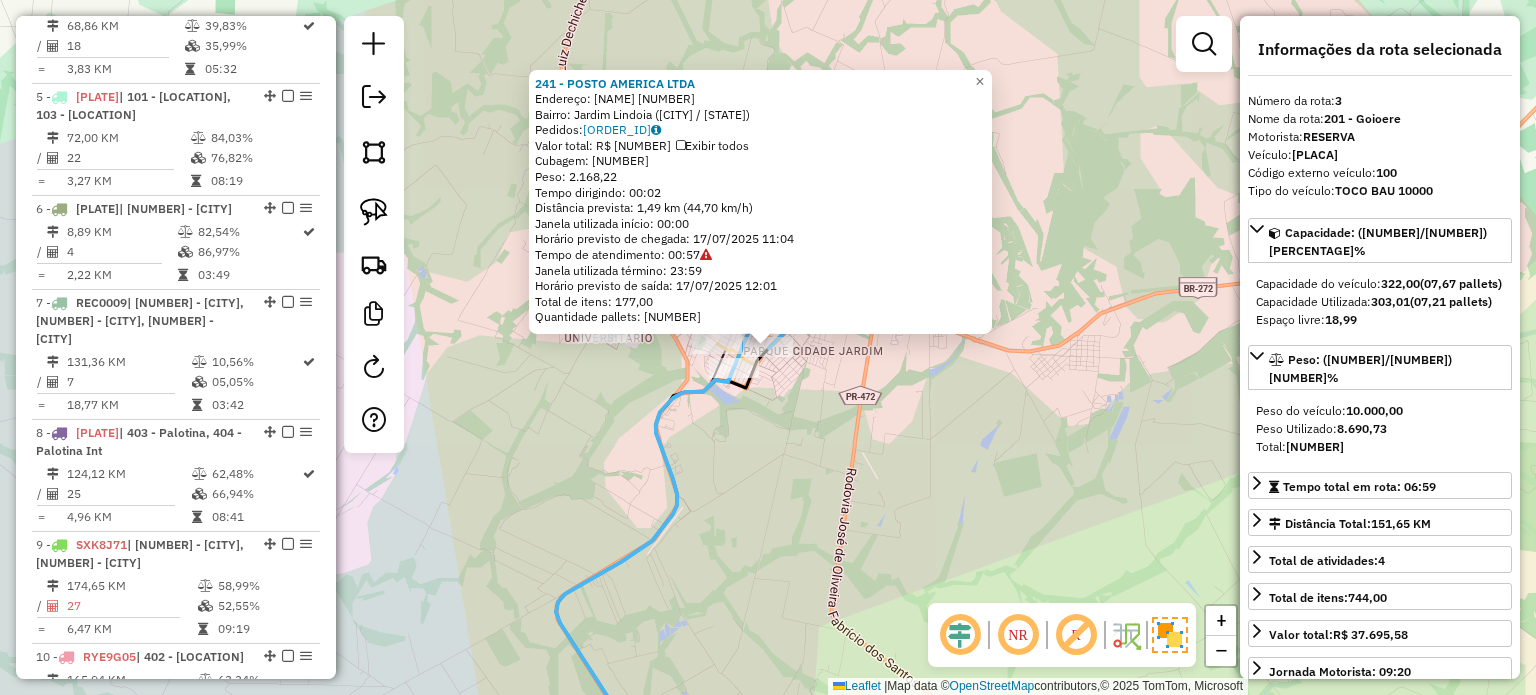 scroll, scrollTop: 1040, scrollLeft: 0, axis: vertical 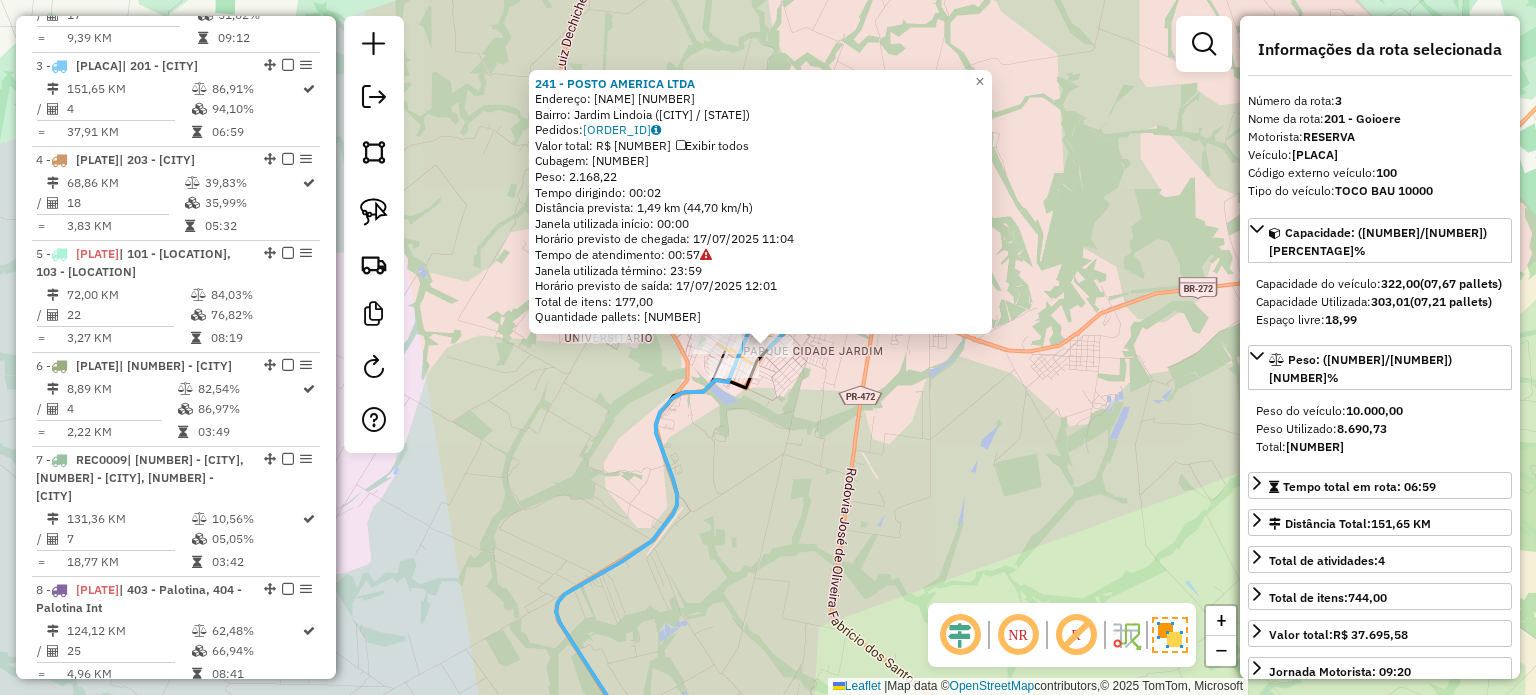 click on "241 - POSTO AMERICA LTDA  Endereço:  SAO MATEUS DO SUL 30   Bairro: Jardim Lindoia (GOIOERE / PR)   Pedidos:  16035258   Valor total: R$ 8.592,96   Exibir todos   Cubagem: 74,68  Peso: 2.168,22  Tempo dirigindo: 00:02   Distância prevista: 1,49 km (44,70 km/h)   Janela utilizada início: 00:00   Horário previsto de chegada: 17/07/2025 11:04   Tempo de atendimento: 00:57   Janela utilizada término: 23:59   Horário previsto de saída: 17/07/2025 12:01   Total de itens: 177,00   Quantidade pallets: 1,778  × Janela de atendimento Grade de atendimento Capacidade Transportadoras Veículos Cliente Pedidos  Rotas Selecione os dias de semana para filtrar as janelas de atendimento  Seg   Ter   Qua   Qui   Sex   Sáb   Dom  Informe o período da janela de atendimento: De: Até:  Filtrar exatamente a janela do cliente  Considerar janela de atendimento padrão  Selecione os dias de semana para filtrar as grades de atendimento  Seg   Ter   Qua   Qui   Sex   Sáb   Dom   Clientes fora do dia de atendimento selecionado" 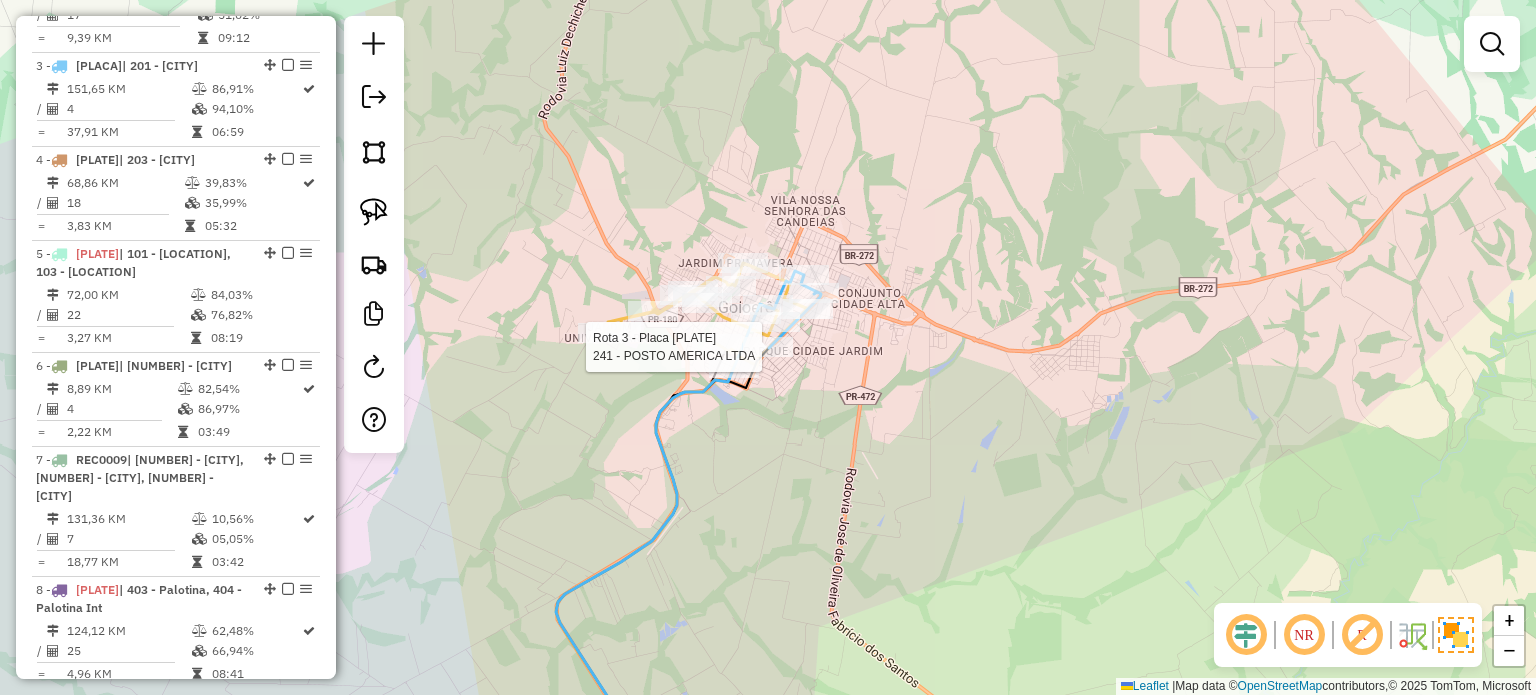 select on "*********" 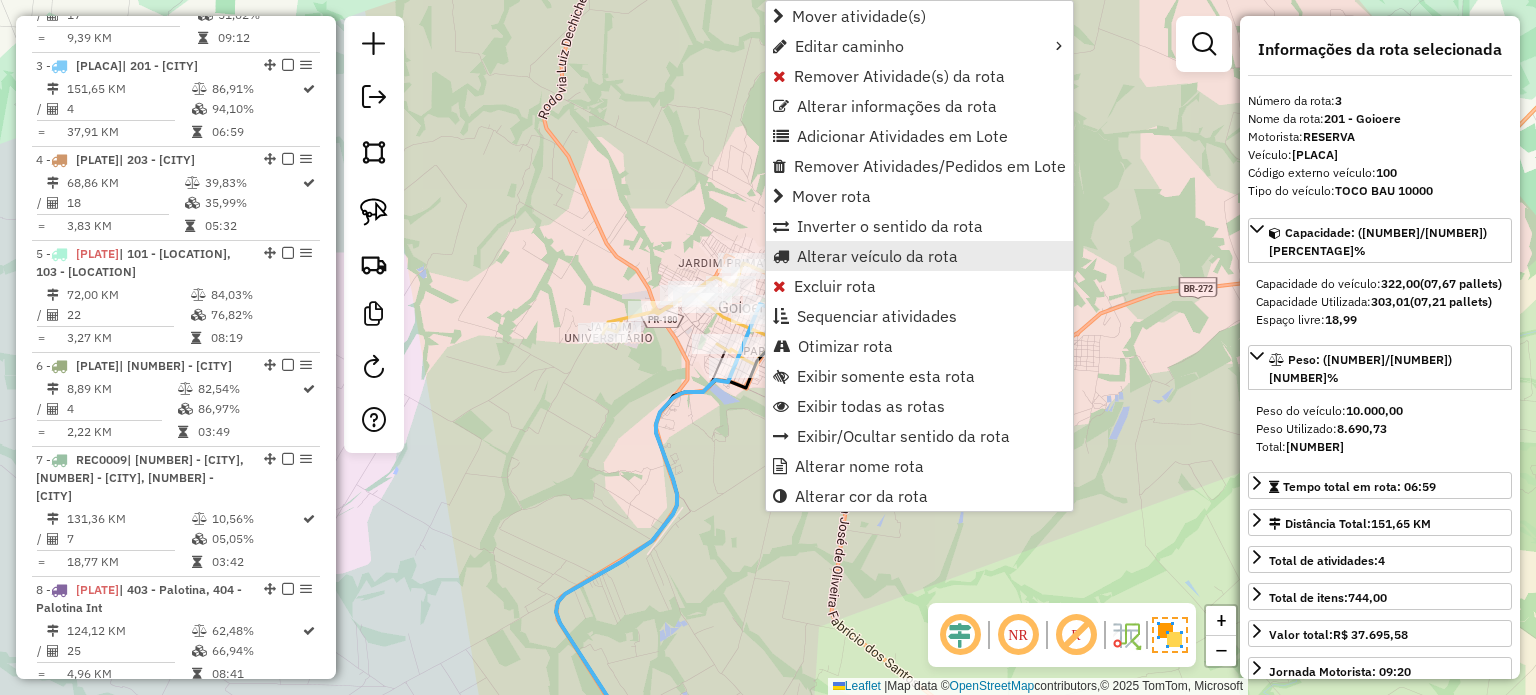 click on "Alterar veículo da rota" at bounding box center [877, 256] 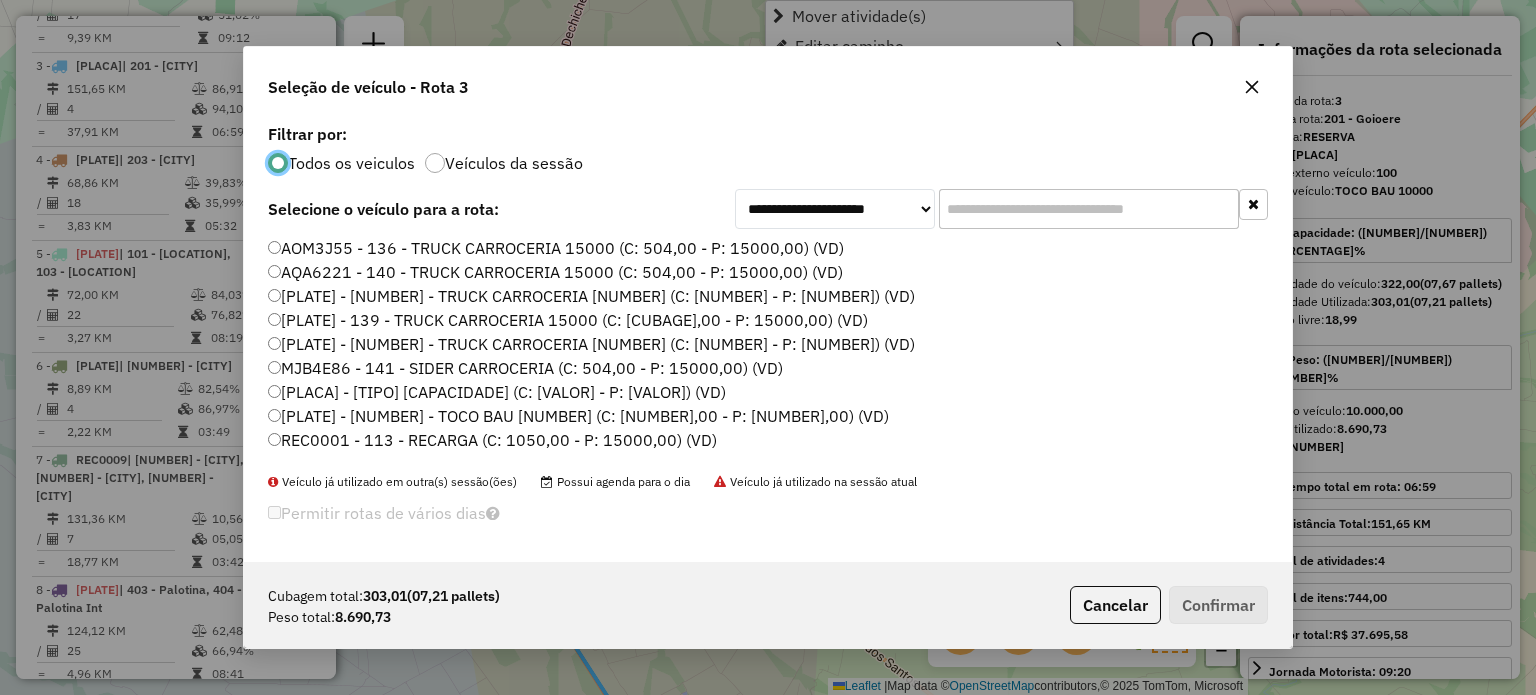 scroll, scrollTop: 10, scrollLeft: 6, axis: both 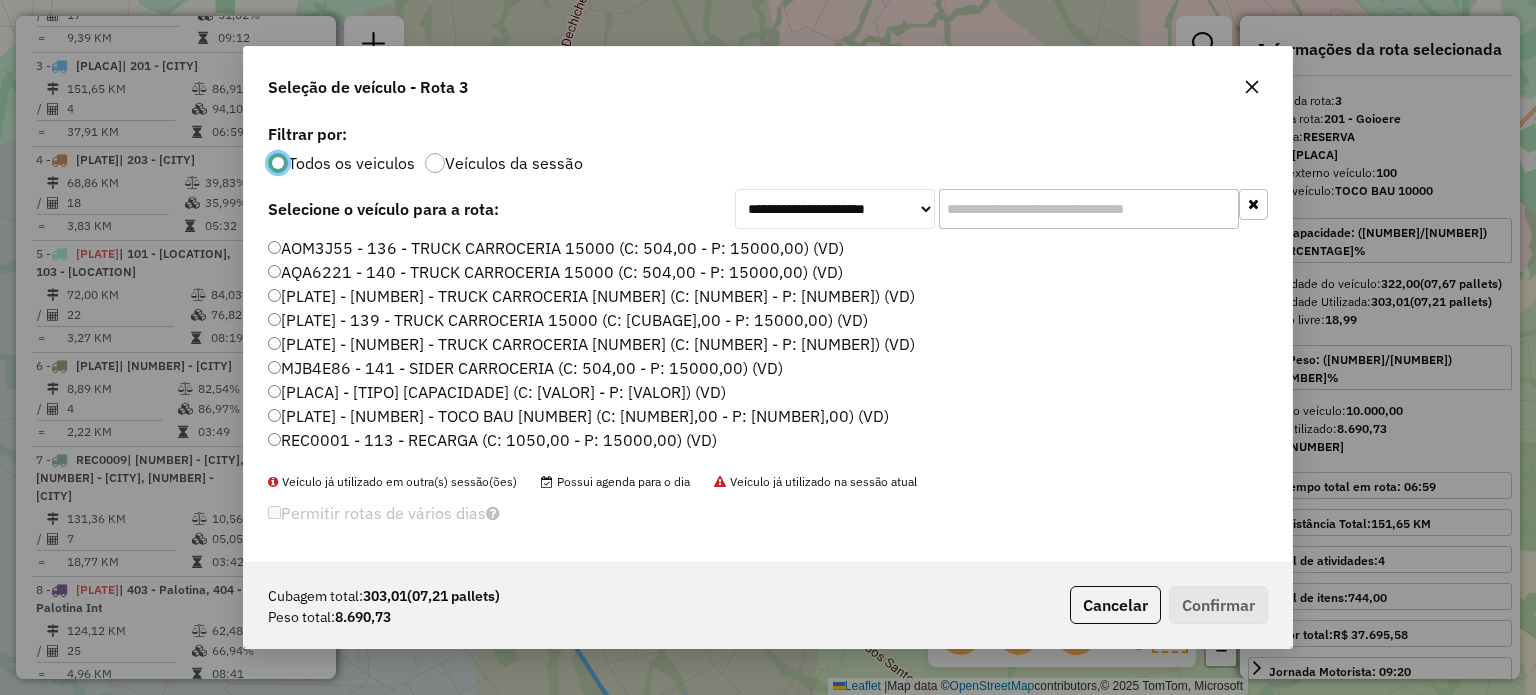 click 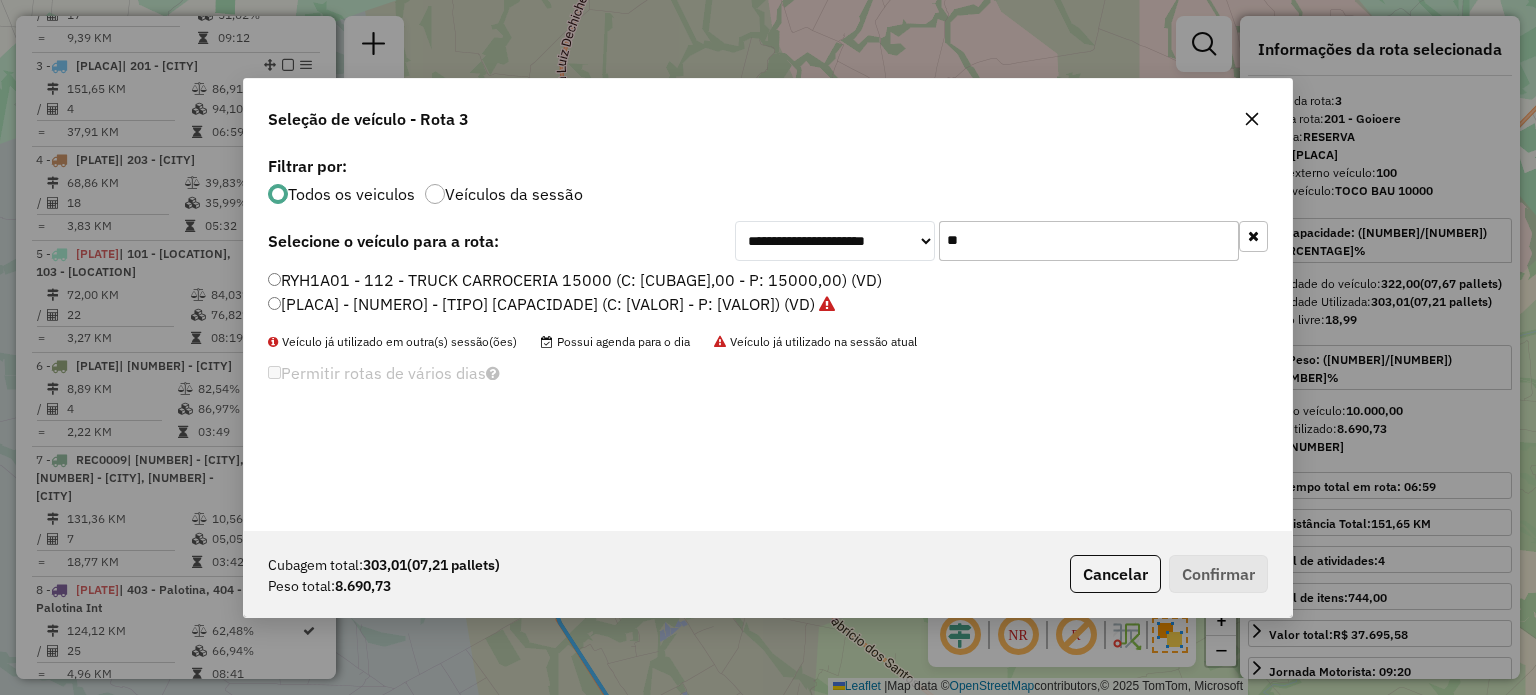 type on "**" 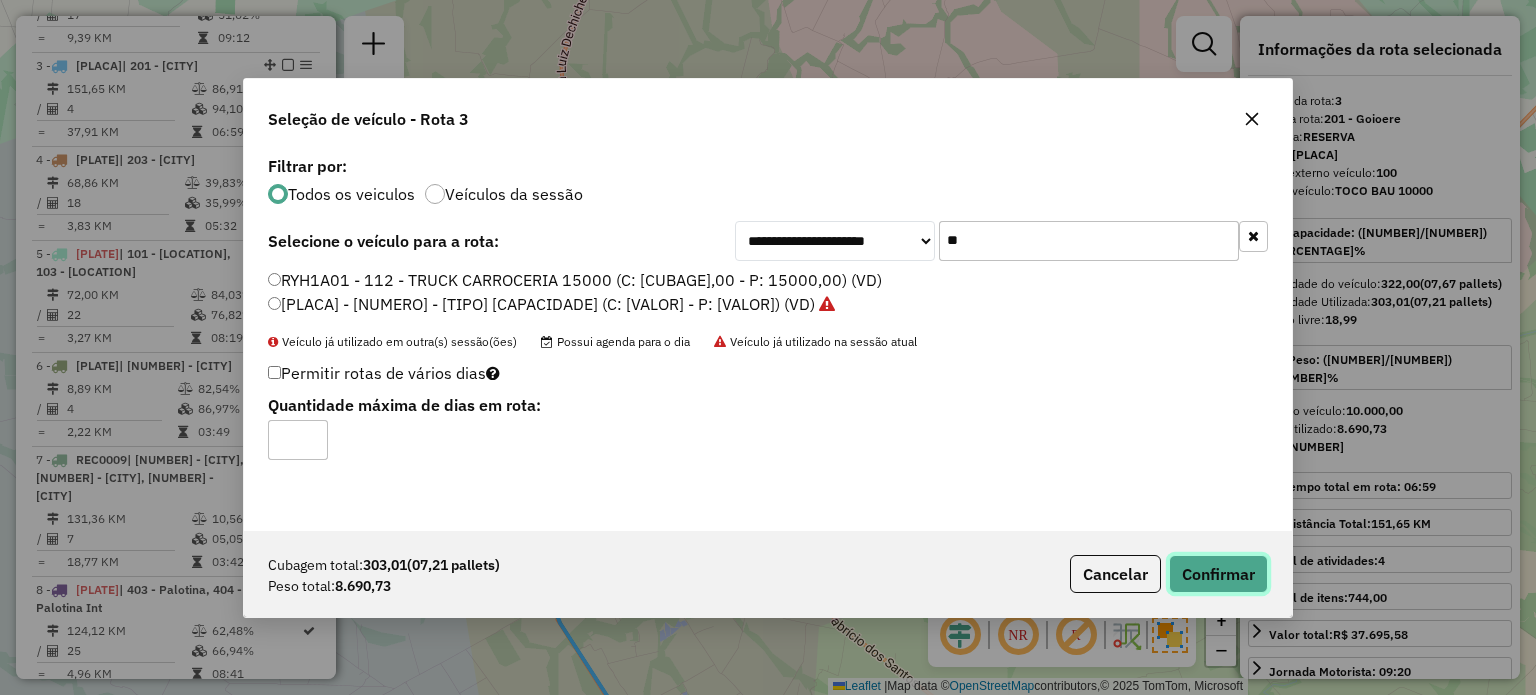 click on "Confirmar" 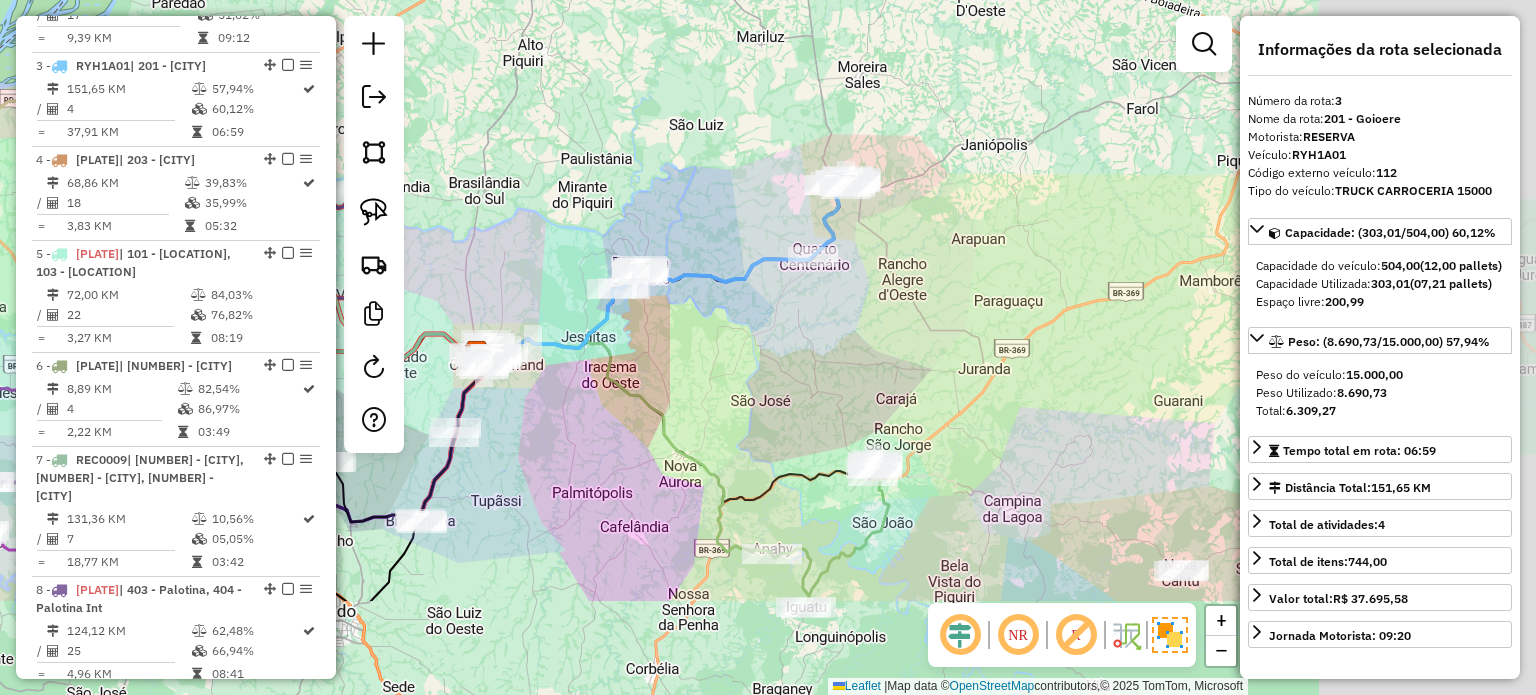 drag, startPoint x: 850, startPoint y: 368, endPoint x: 853, endPoint y: 339, distance: 29.15476 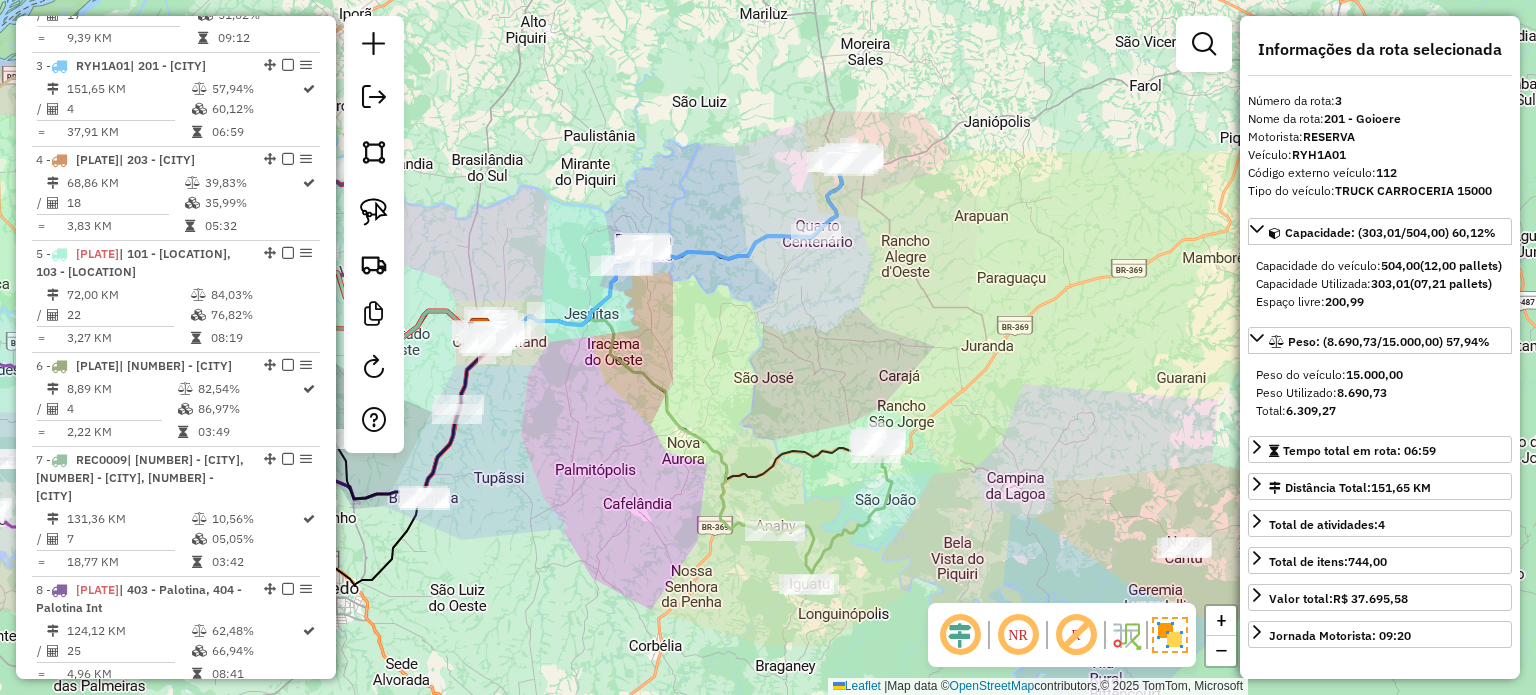 drag, startPoint x: 668, startPoint y: 395, endPoint x: 880, endPoint y: 375, distance: 212.9413 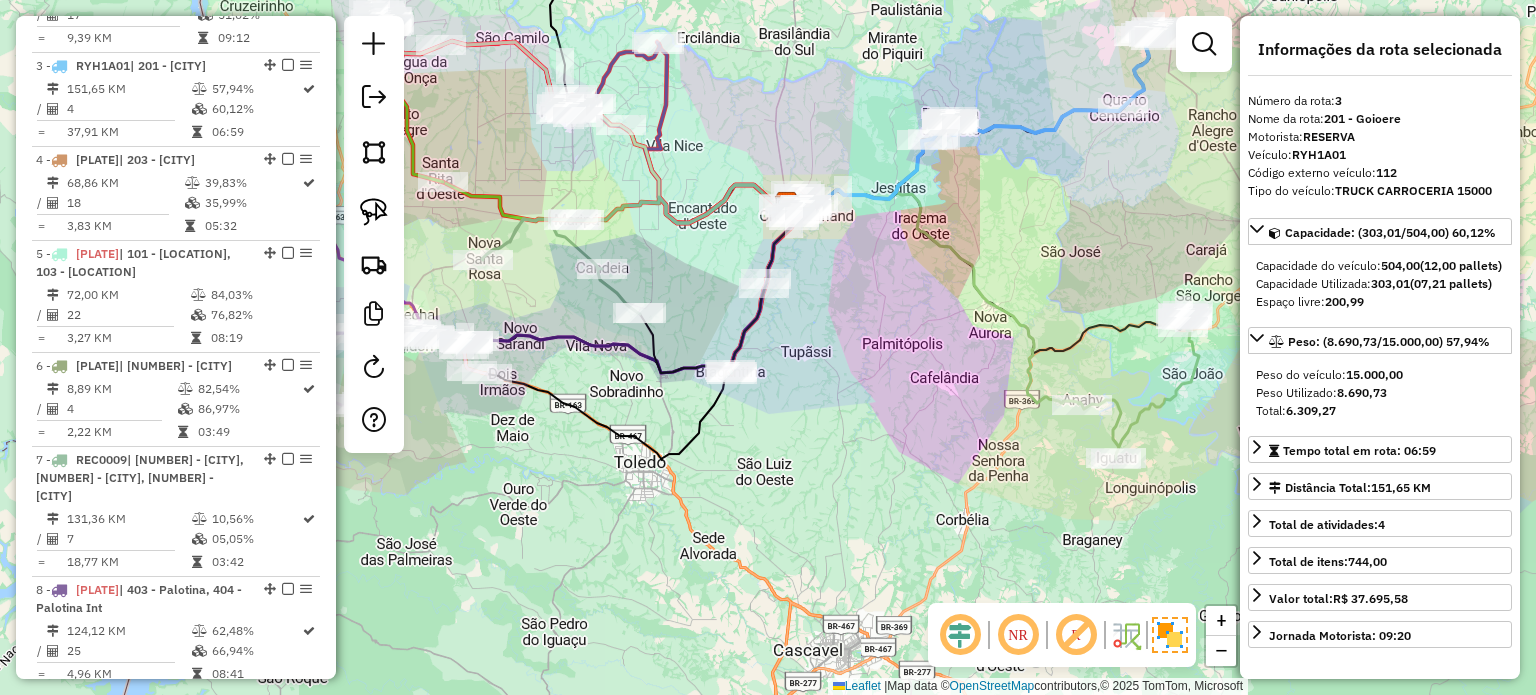 drag, startPoint x: 876, startPoint y: 411, endPoint x: 880, endPoint y: 391, distance: 20.396078 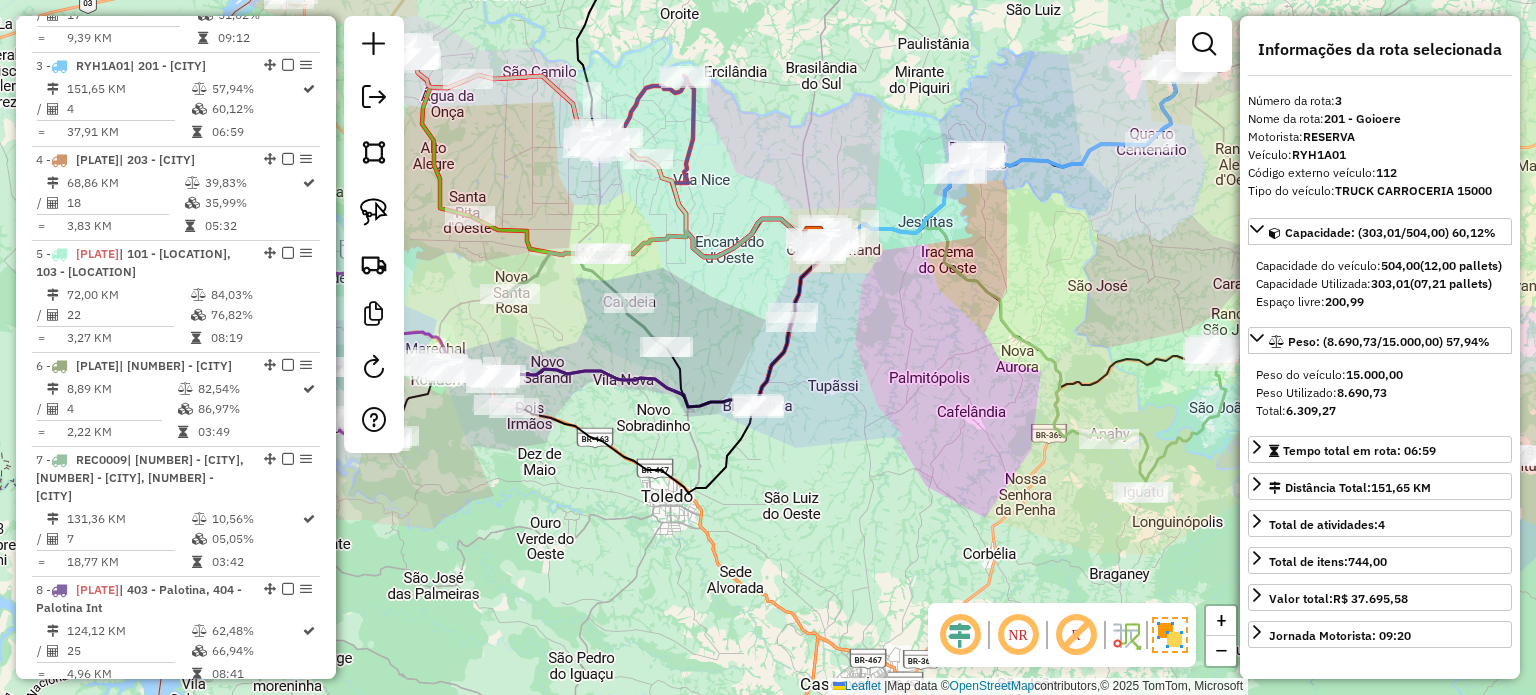 drag, startPoint x: 659, startPoint y: 239, endPoint x: 722, endPoint y: 302, distance: 89.09545 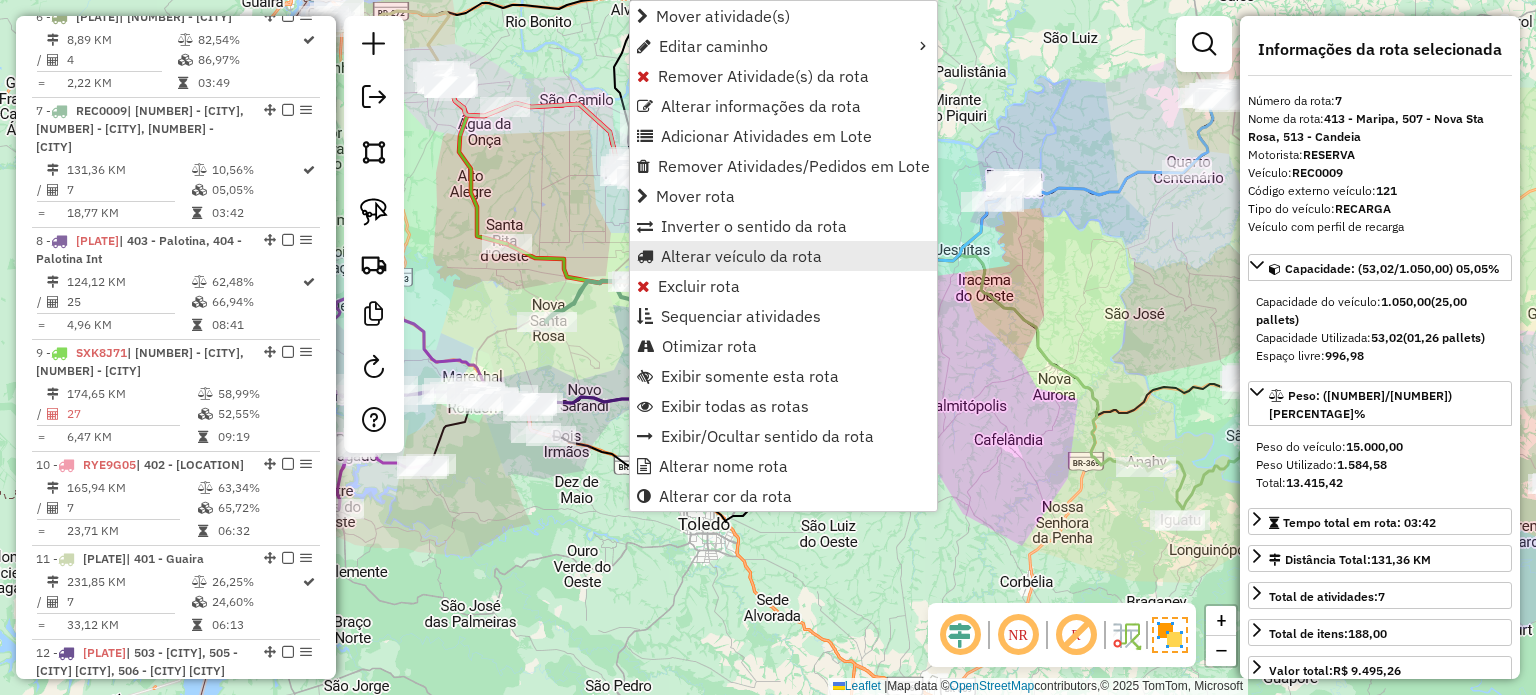 scroll, scrollTop: 1452, scrollLeft: 0, axis: vertical 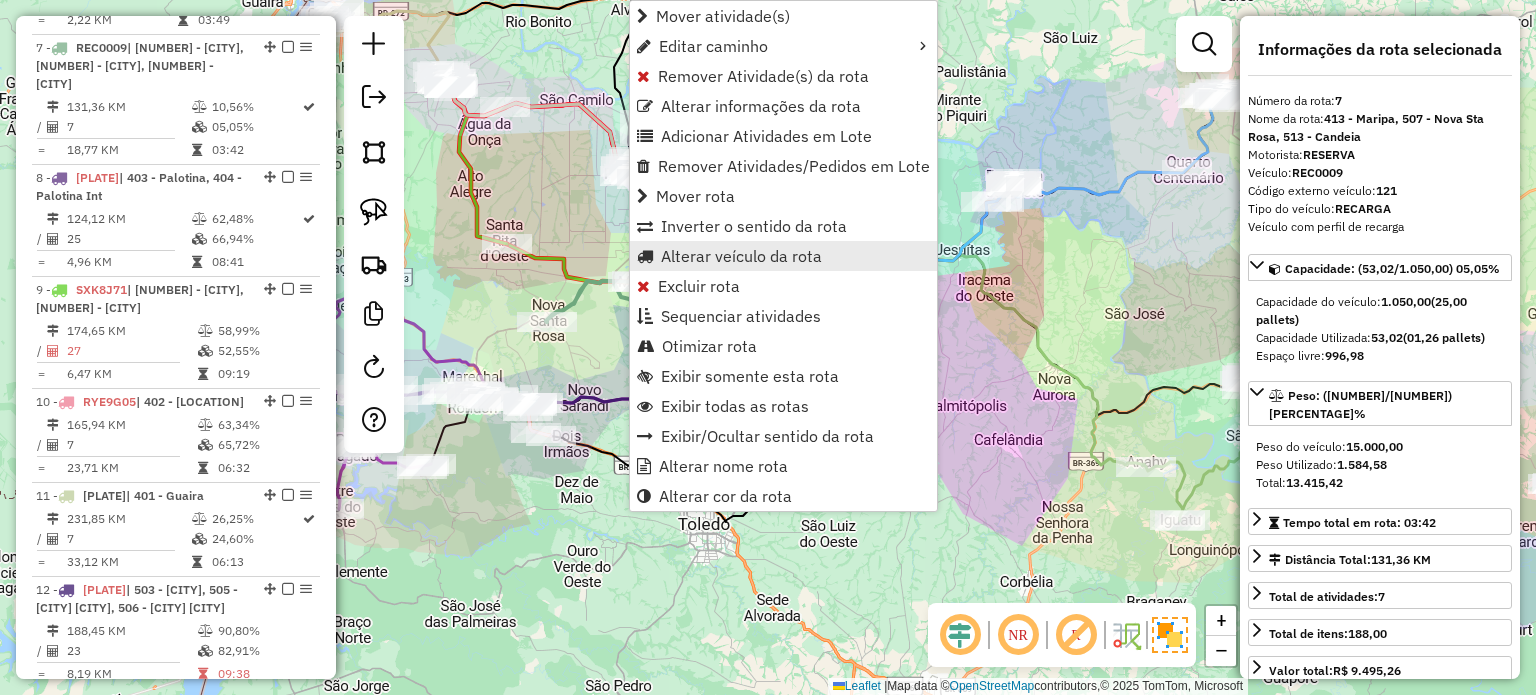 click on "Alterar veículo da rota" at bounding box center (741, 256) 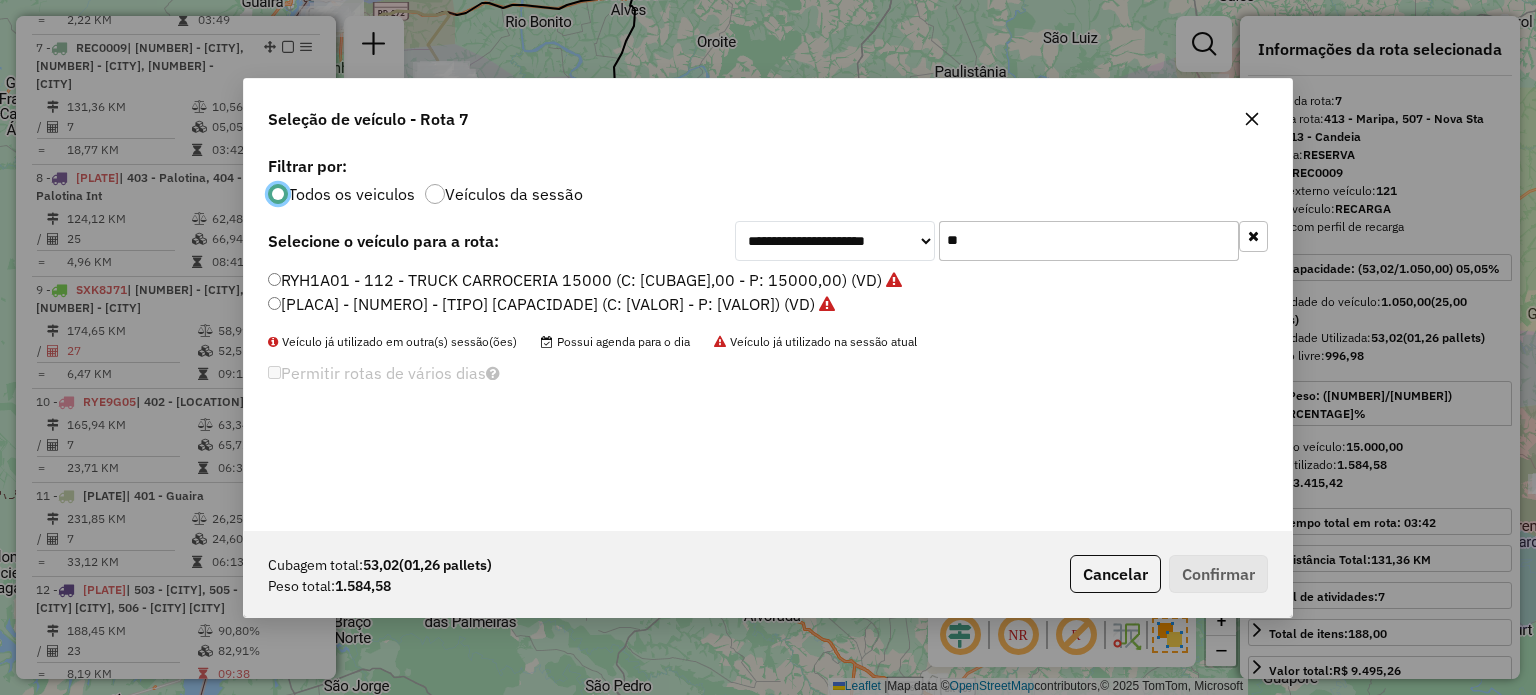 scroll, scrollTop: 10, scrollLeft: 6, axis: both 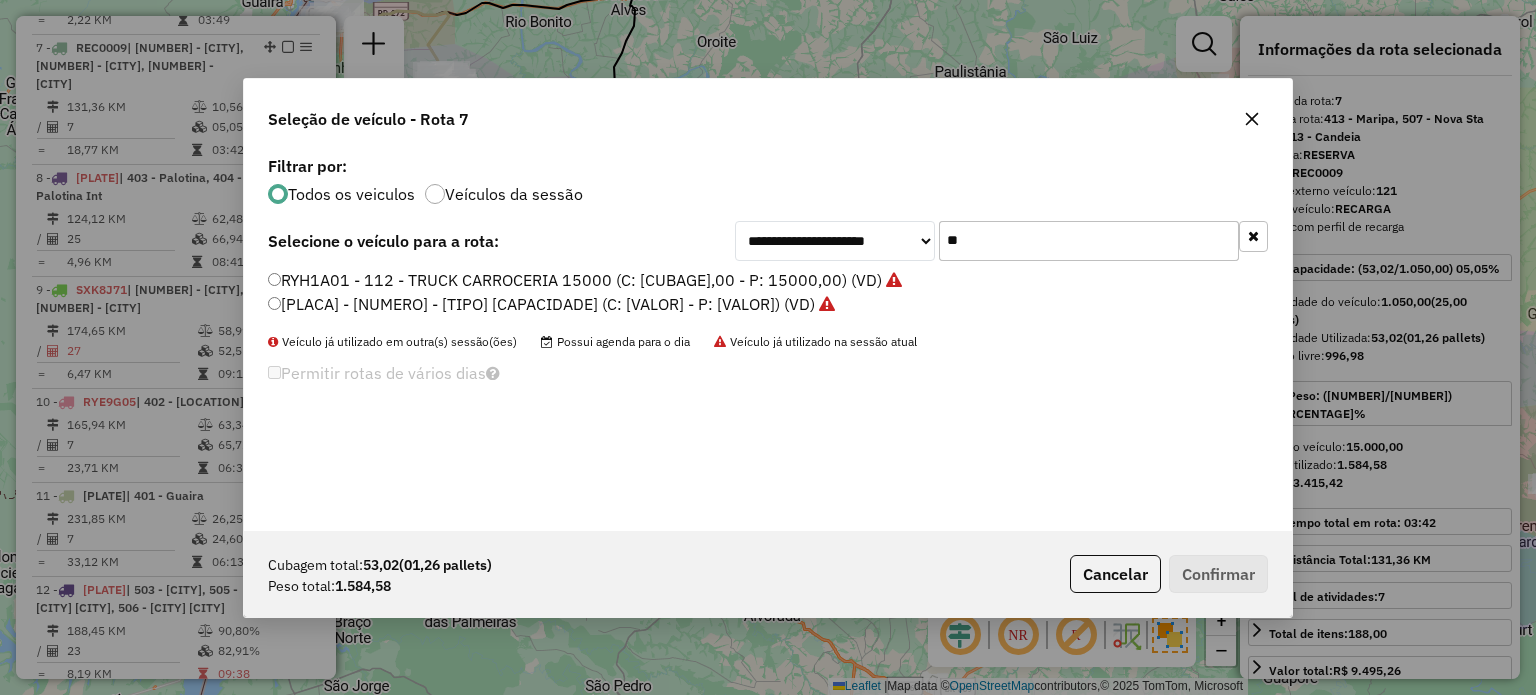 drag, startPoint x: 976, startPoint y: 250, endPoint x: 880, endPoint y: 253, distance: 96.04687 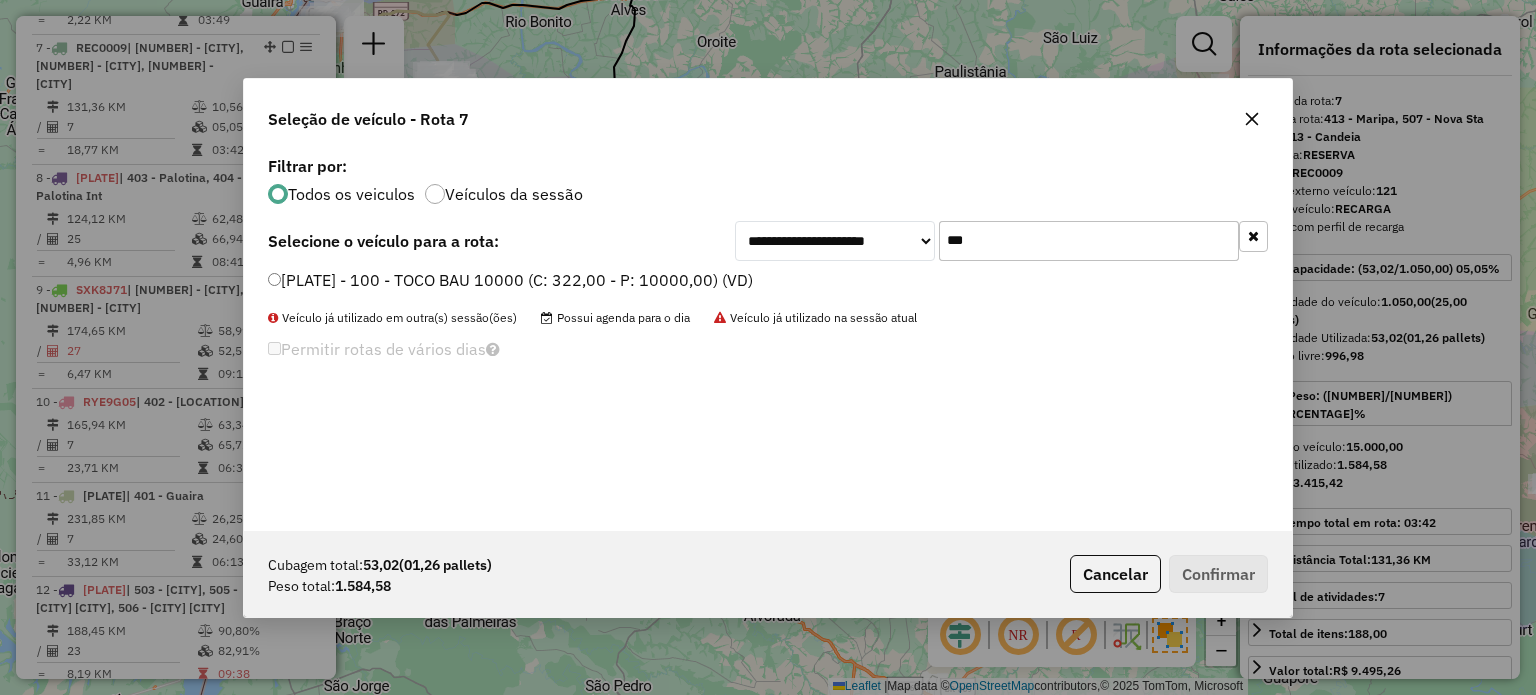 type on "***" 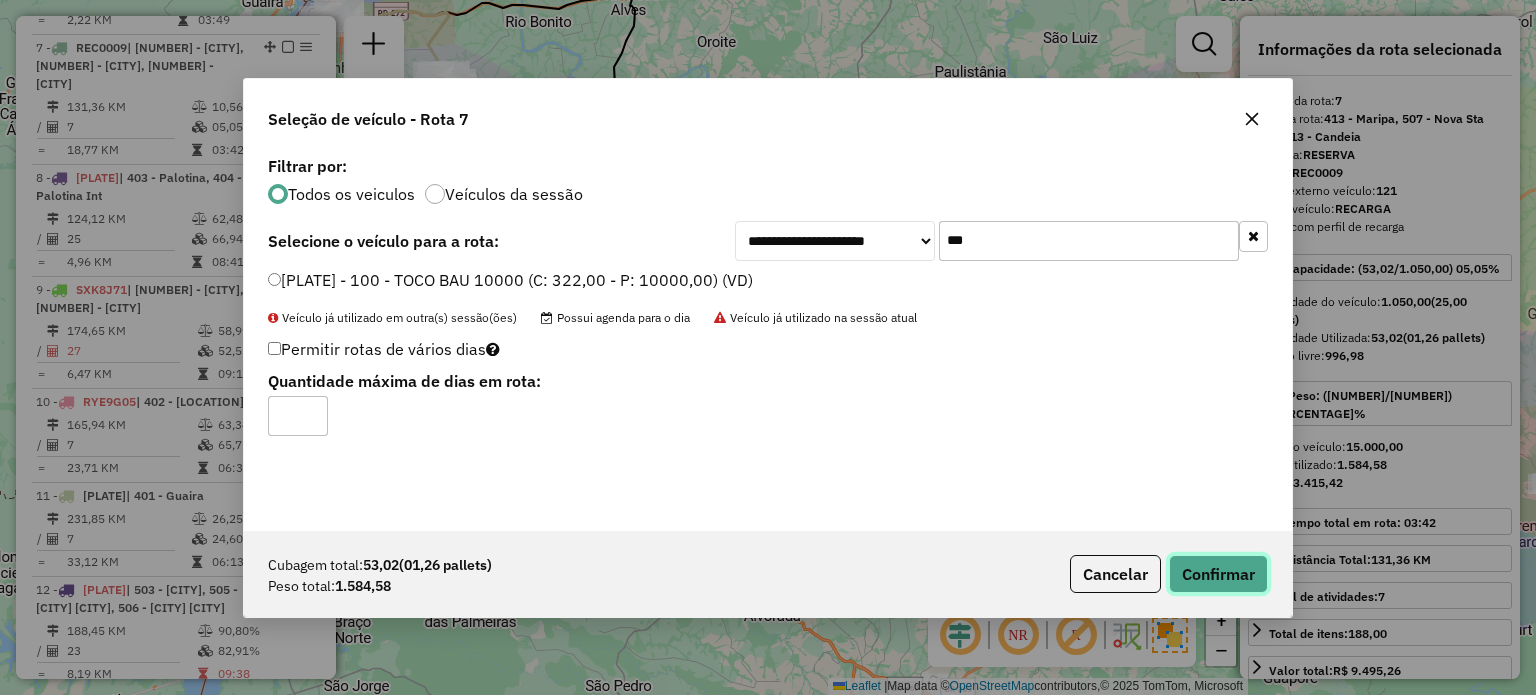 click on "Confirmar" 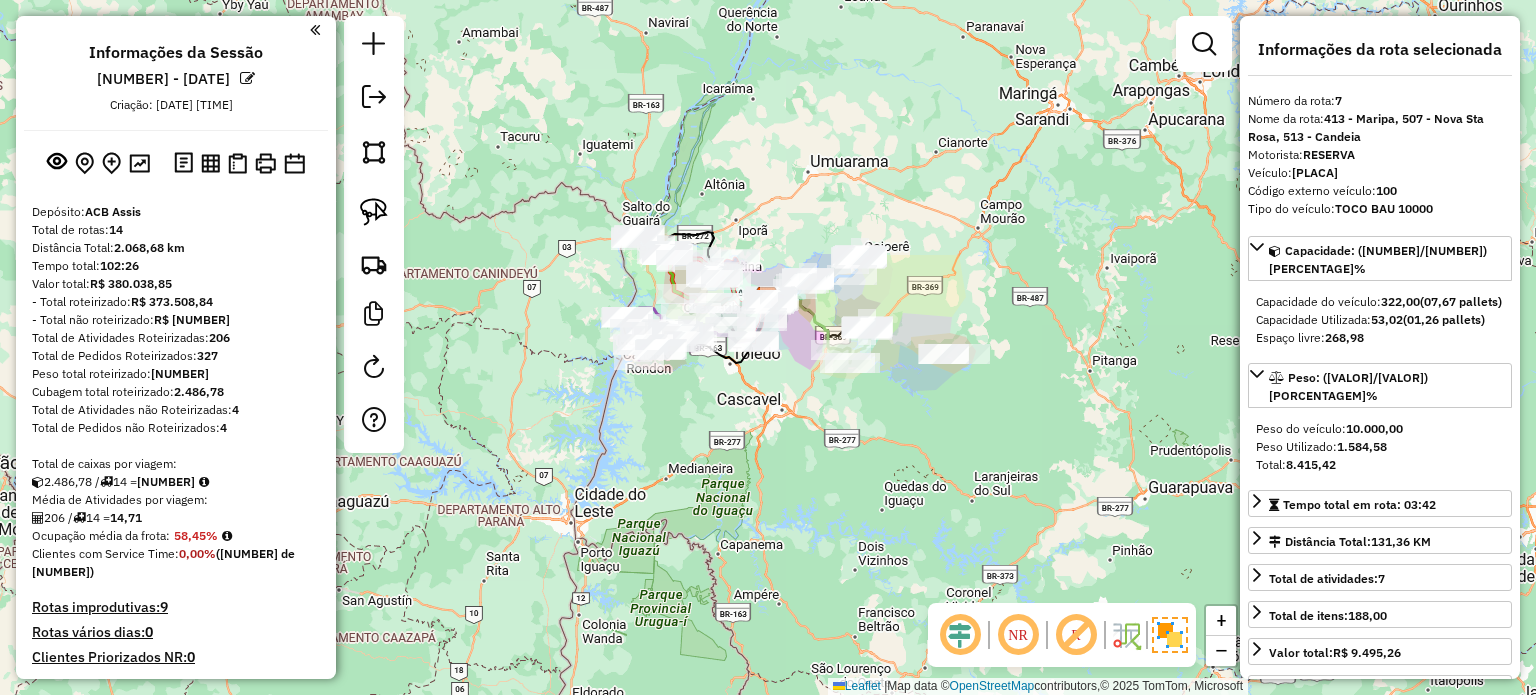 scroll, scrollTop: 200, scrollLeft: 0, axis: vertical 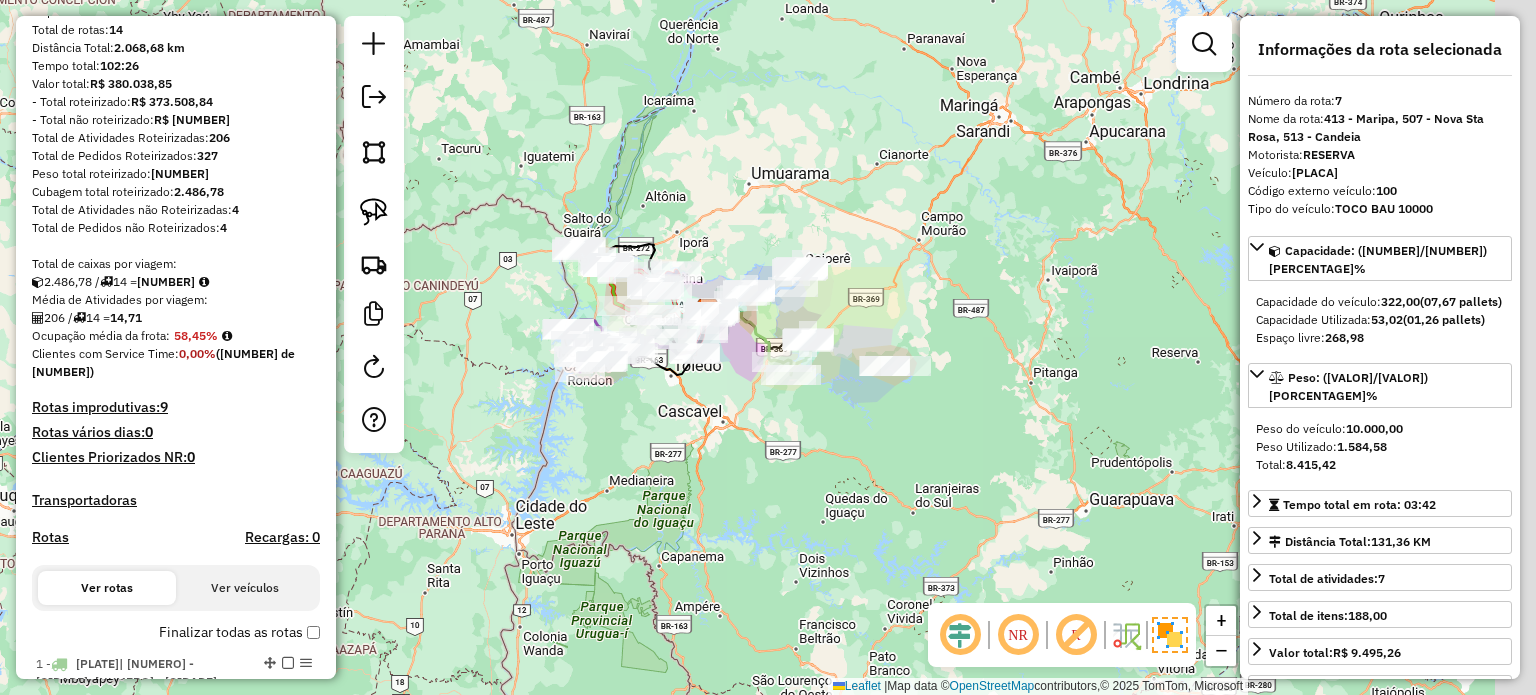 drag, startPoint x: 916, startPoint y: 433, endPoint x: 832, endPoint y: 450, distance: 85.70297 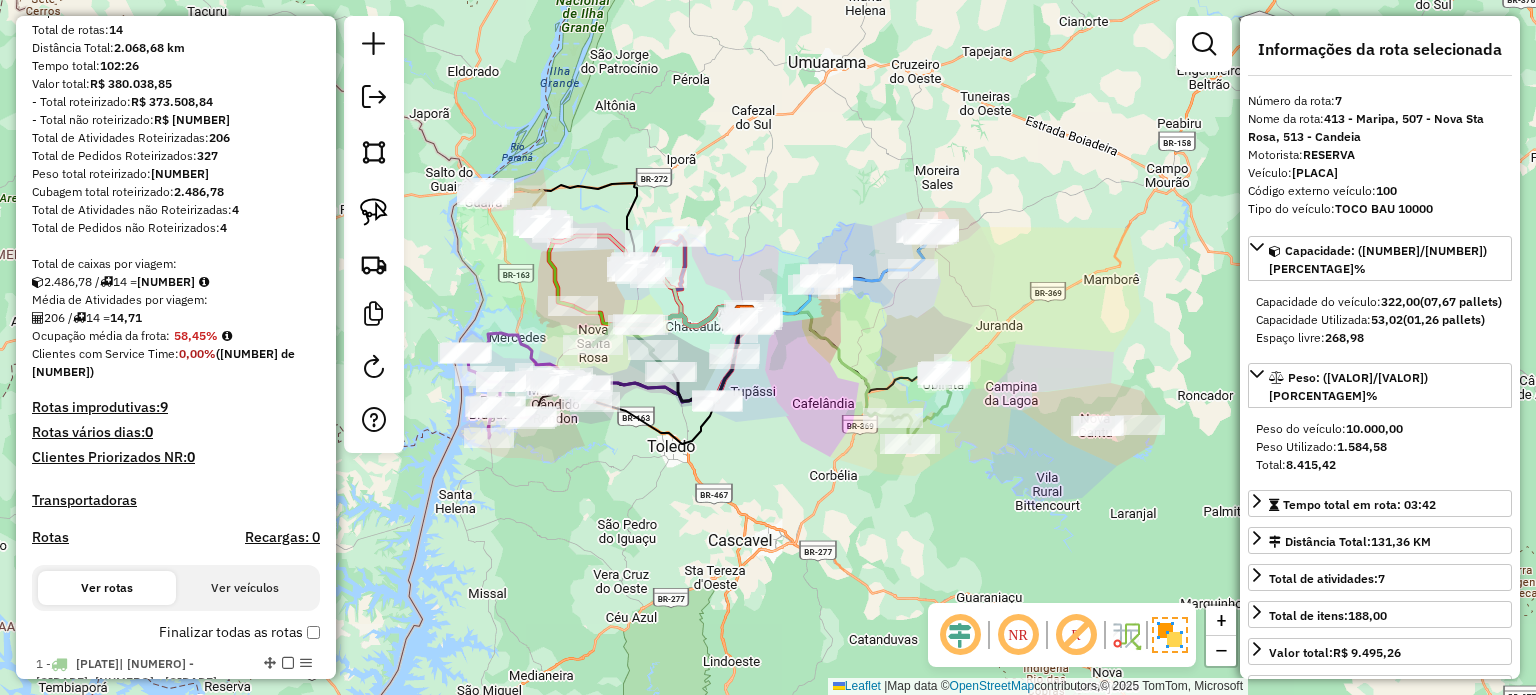 drag, startPoint x: 883, startPoint y: 485, endPoint x: 798, endPoint y: 489, distance: 85.09406 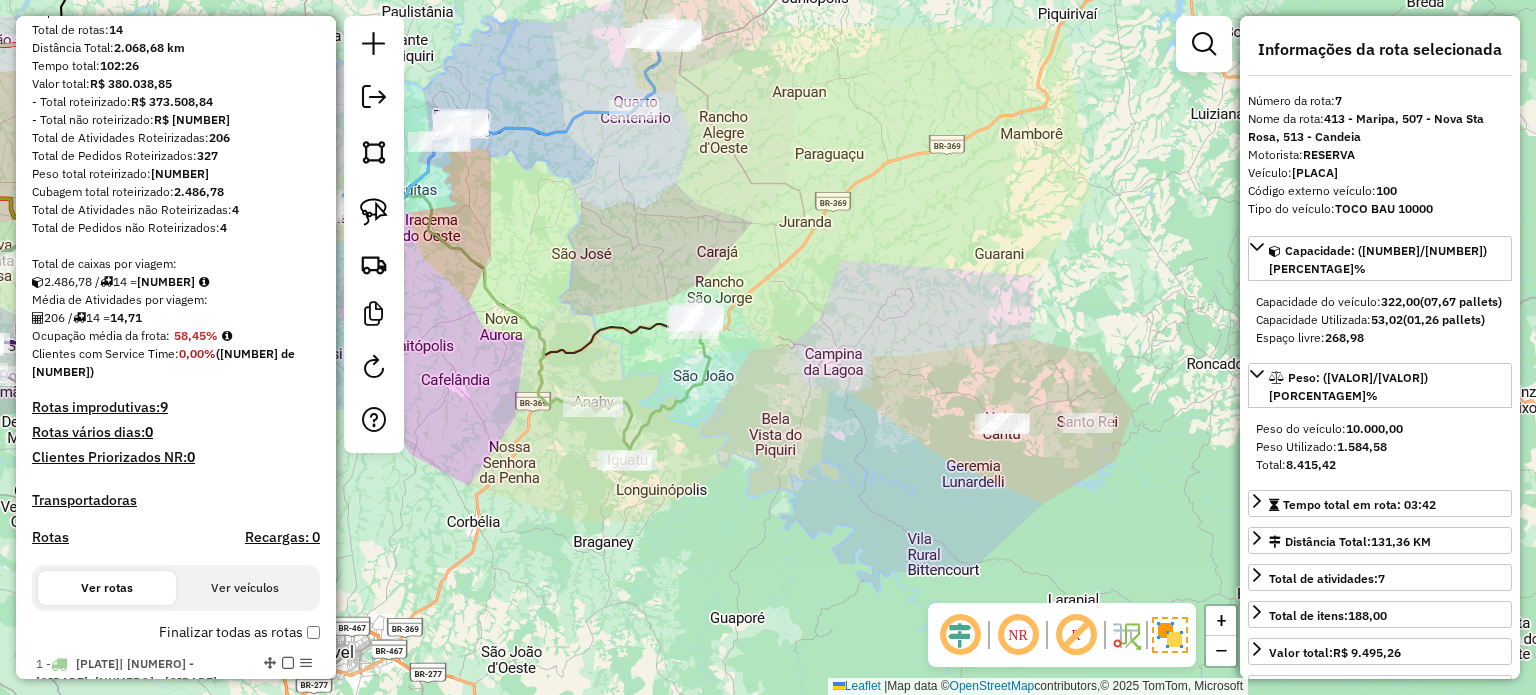 drag, startPoint x: 1023, startPoint y: 491, endPoint x: 882, endPoint y: 454, distance: 145.7738 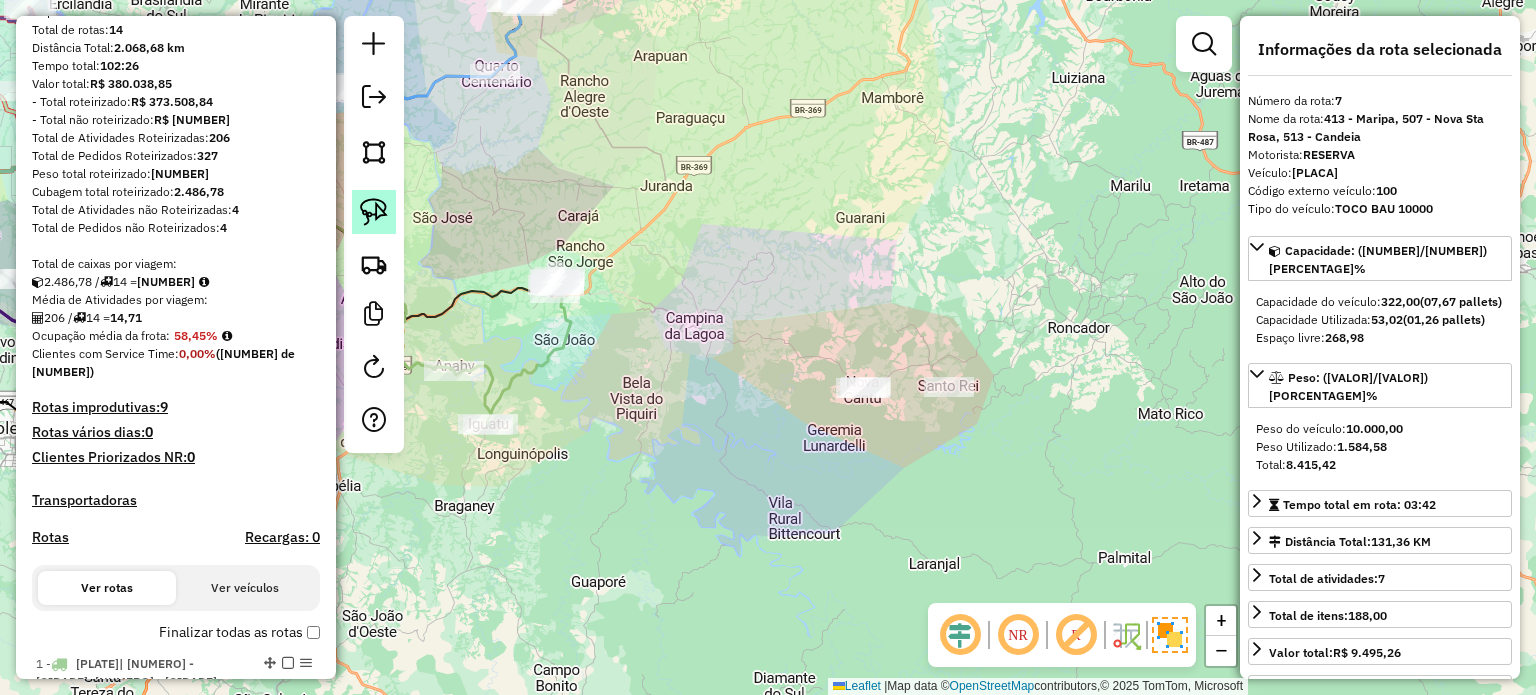 click 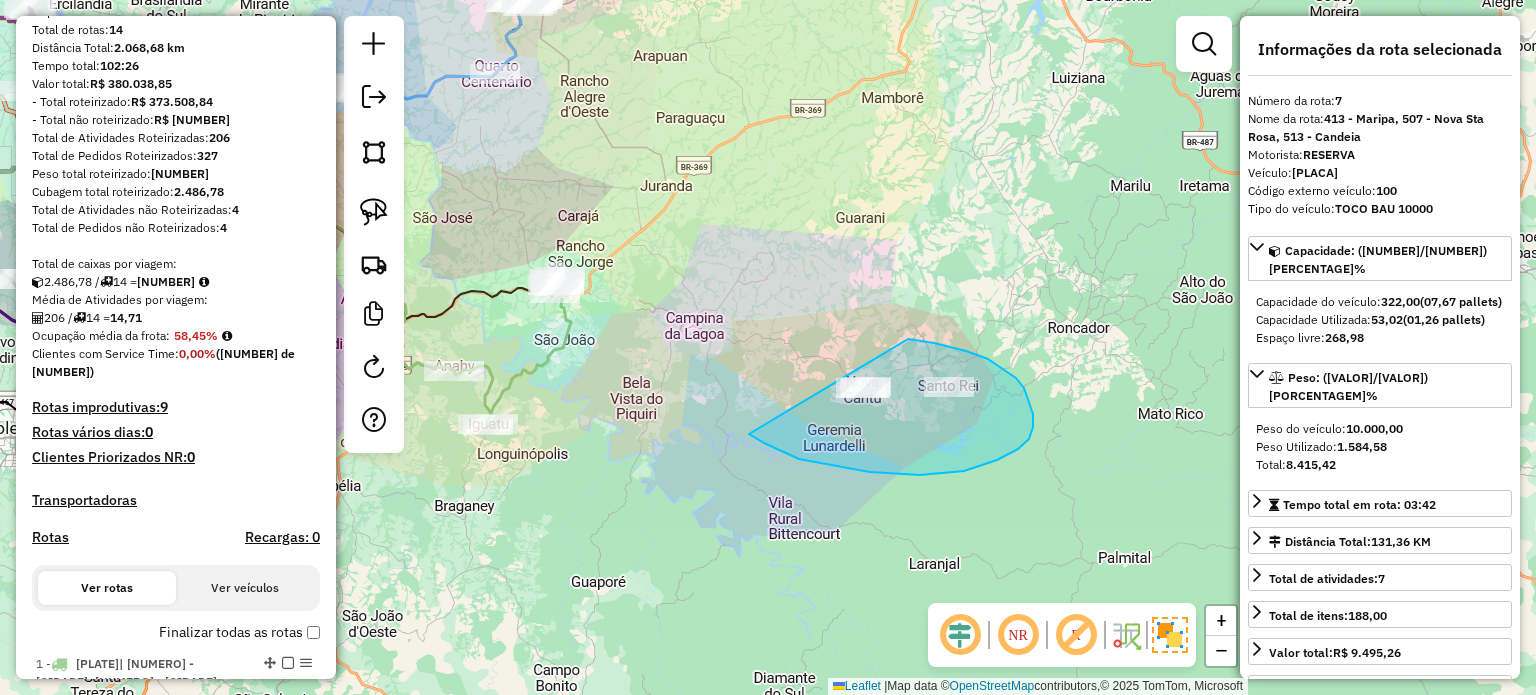 drag, startPoint x: 799, startPoint y: 459, endPoint x: 865, endPoint y: 331, distance: 144.01389 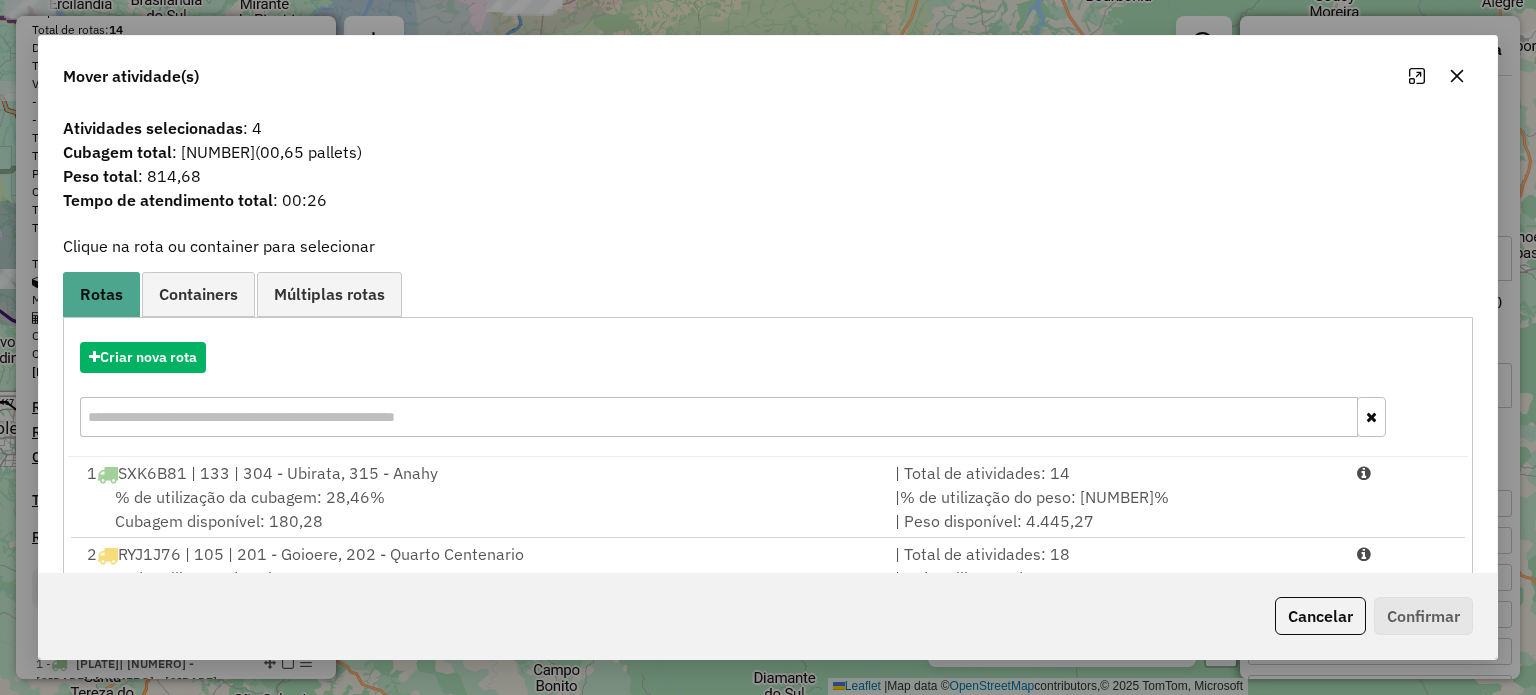 click 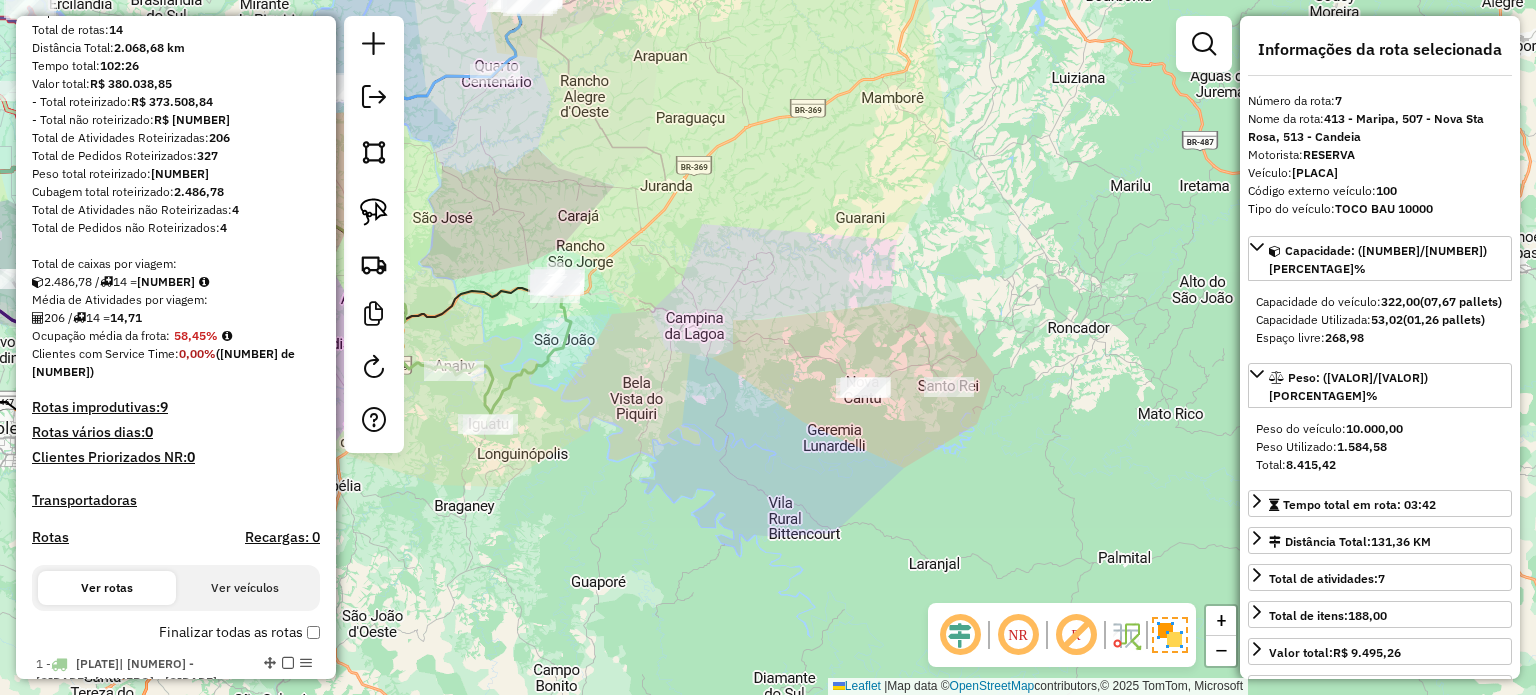 drag, startPoint x: 606, startPoint y: 383, endPoint x: 624, endPoint y: 361, distance: 28.42534 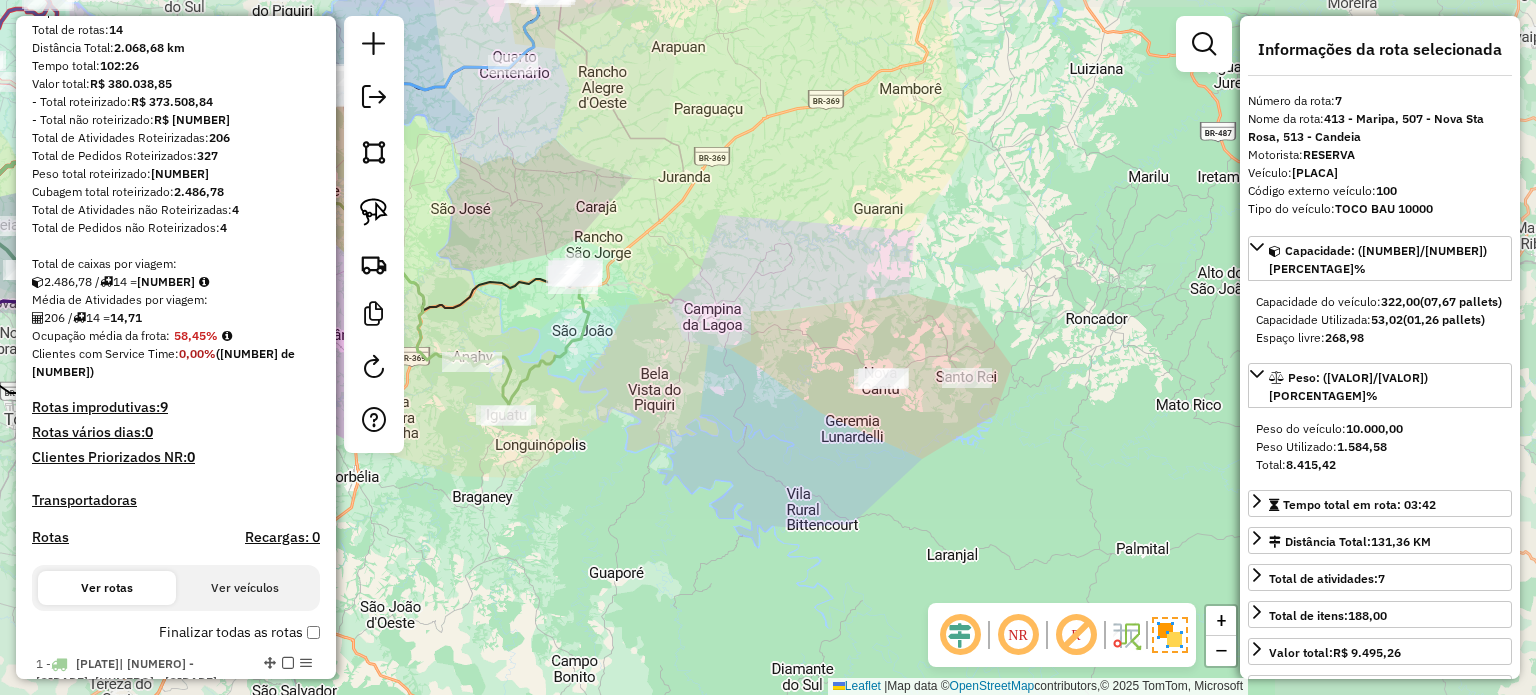 drag, startPoint x: 696, startPoint y: 443, endPoint x: 824, endPoint y: 405, distance: 133.52153 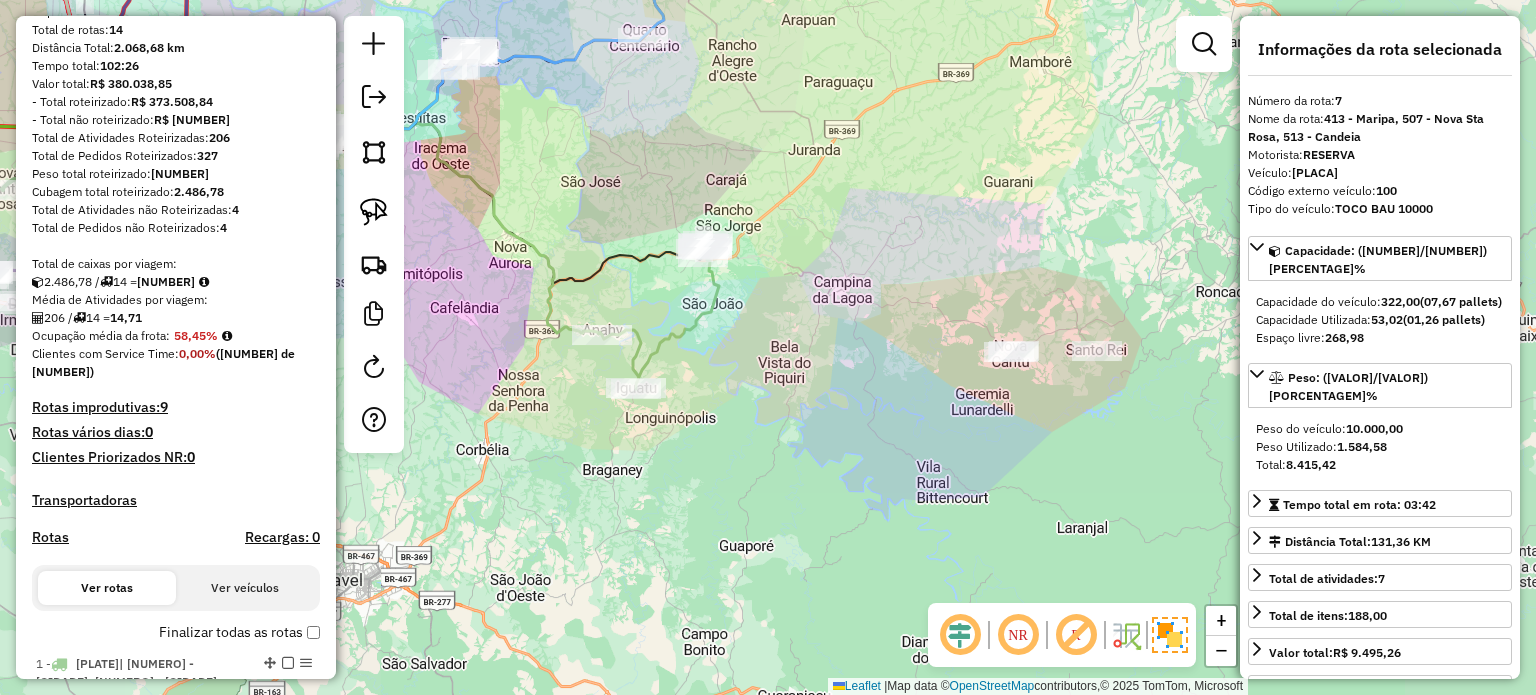 drag, startPoint x: 729, startPoint y: 292, endPoint x: 730, endPoint y: 319, distance: 27.018513 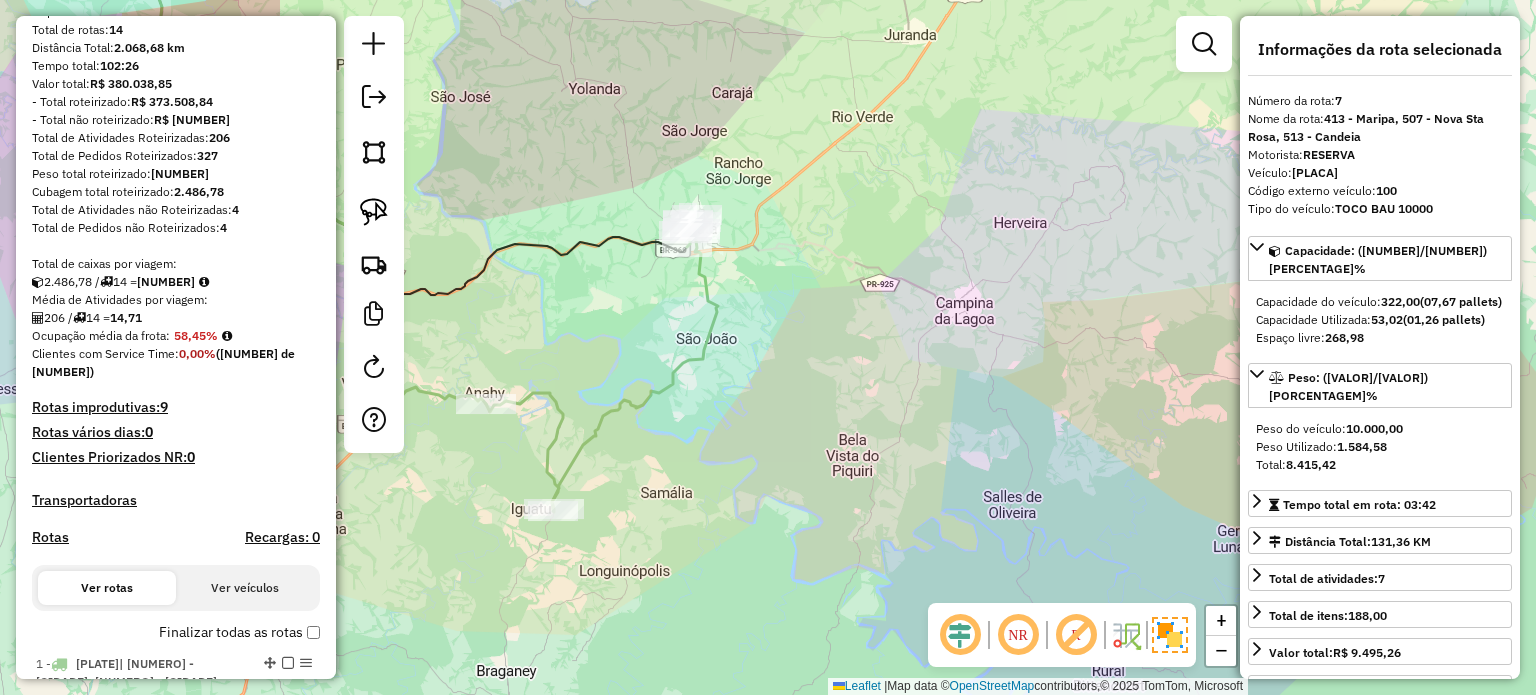 drag, startPoint x: 785, startPoint y: 391, endPoint x: 784, endPoint y: 355, distance: 36.013885 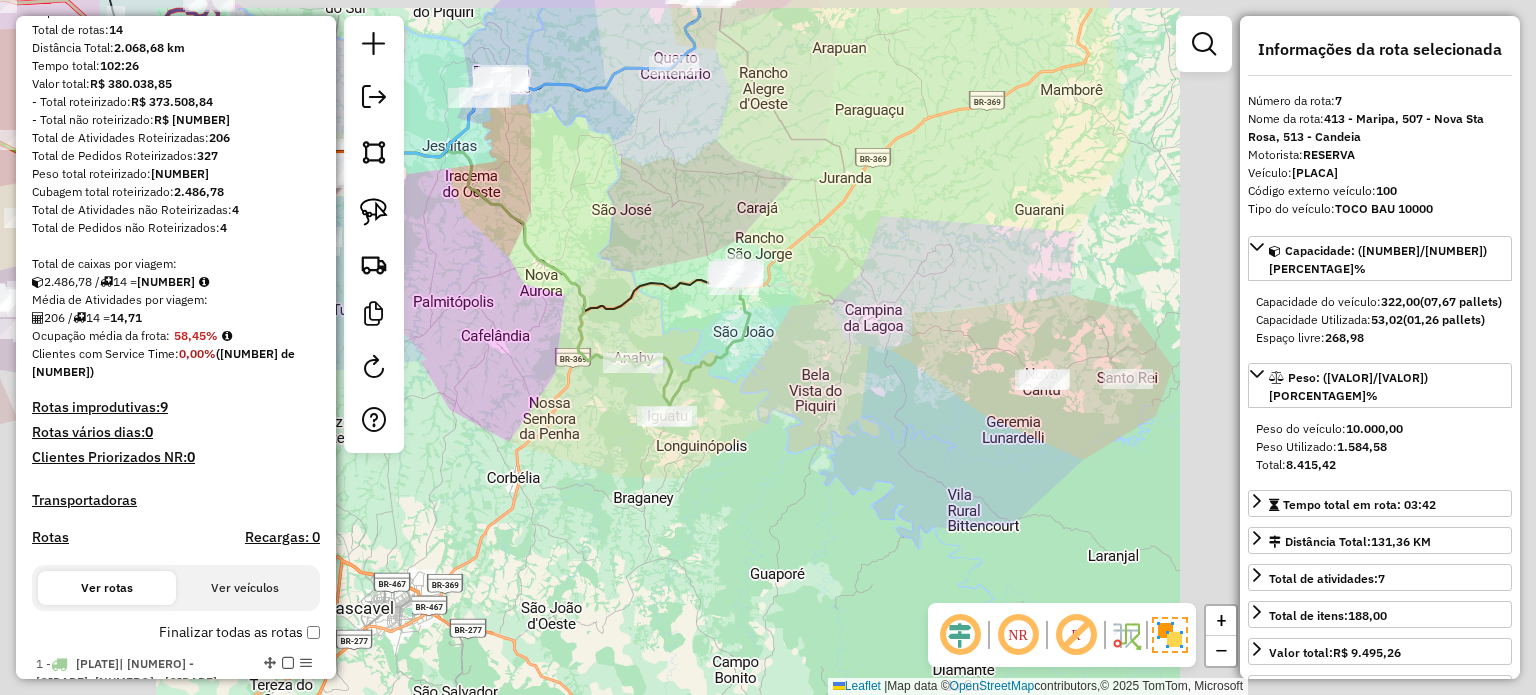 click on "Janela de atendimento Grade de atendimento Capacidade Transportadoras Veículos Cliente Pedidos  Rotas Selecione os dias de semana para filtrar as janelas de atendimento  Seg   Ter   Qua   Qui   Sex   Sáb   Dom  Informe o período da janela de atendimento: De: Até:  Filtrar exatamente a janela do cliente  Considerar janela de atendimento padrão  Selecione os dias de semana para filtrar as grades de atendimento  Seg   Ter   Qua   Qui   Sex   Sáb   Dom   Considerar clientes sem dia de atendimento cadastrado  Clientes fora do dia de atendimento selecionado Filtrar as atividades entre os valores definidos abaixo:  Peso mínimo:   Peso máximo:   Cubagem mínima:   Cubagem máxima:   De:   Até:  Filtrar as atividades entre o tempo de atendimento definido abaixo:  De:   Até:   Considerar capacidade total dos clientes não roteirizados Transportadora: Selecione um ou mais itens Tipo de veículo: Selecione um ou mais itens Veículo: Selecione um ou mais itens Motorista: Selecione um ou mais itens Nome: Rótulo:" 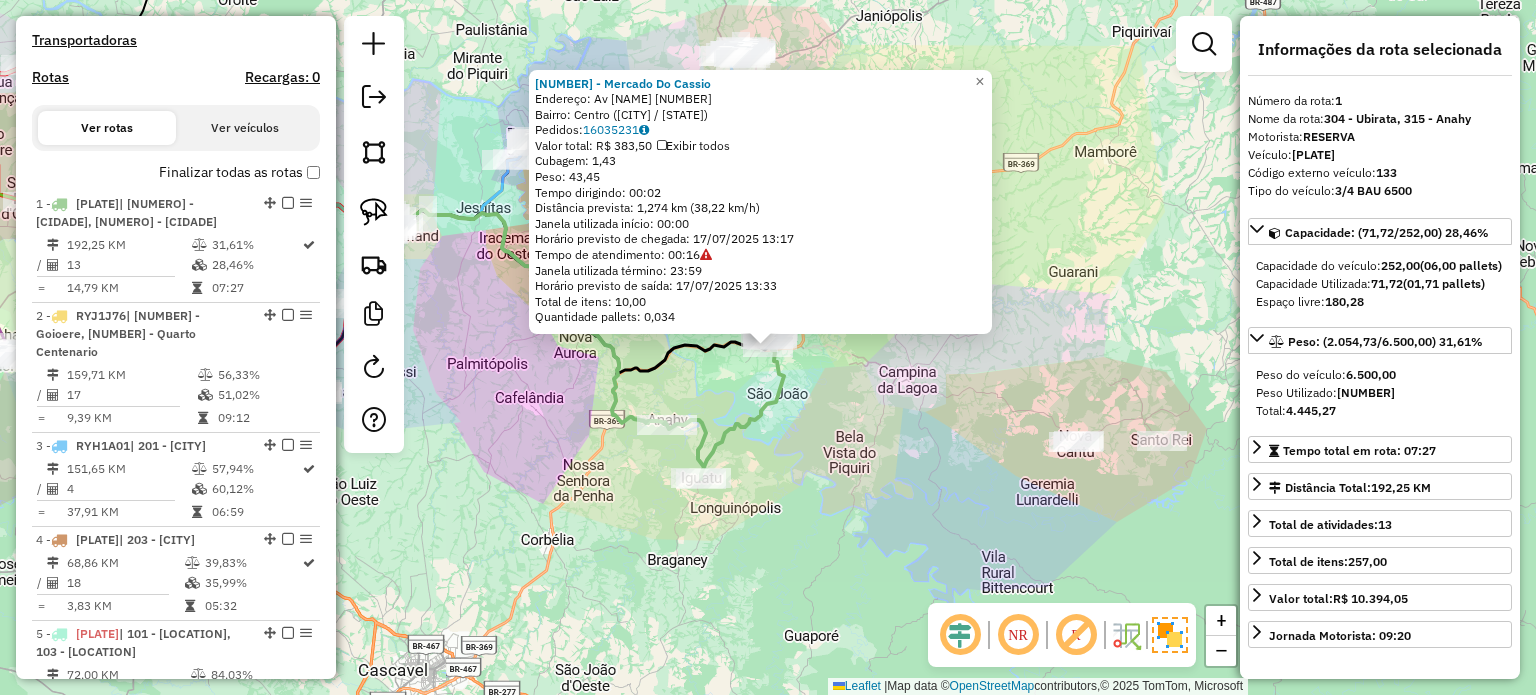 scroll, scrollTop: 816, scrollLeft: 0, axis: vertical 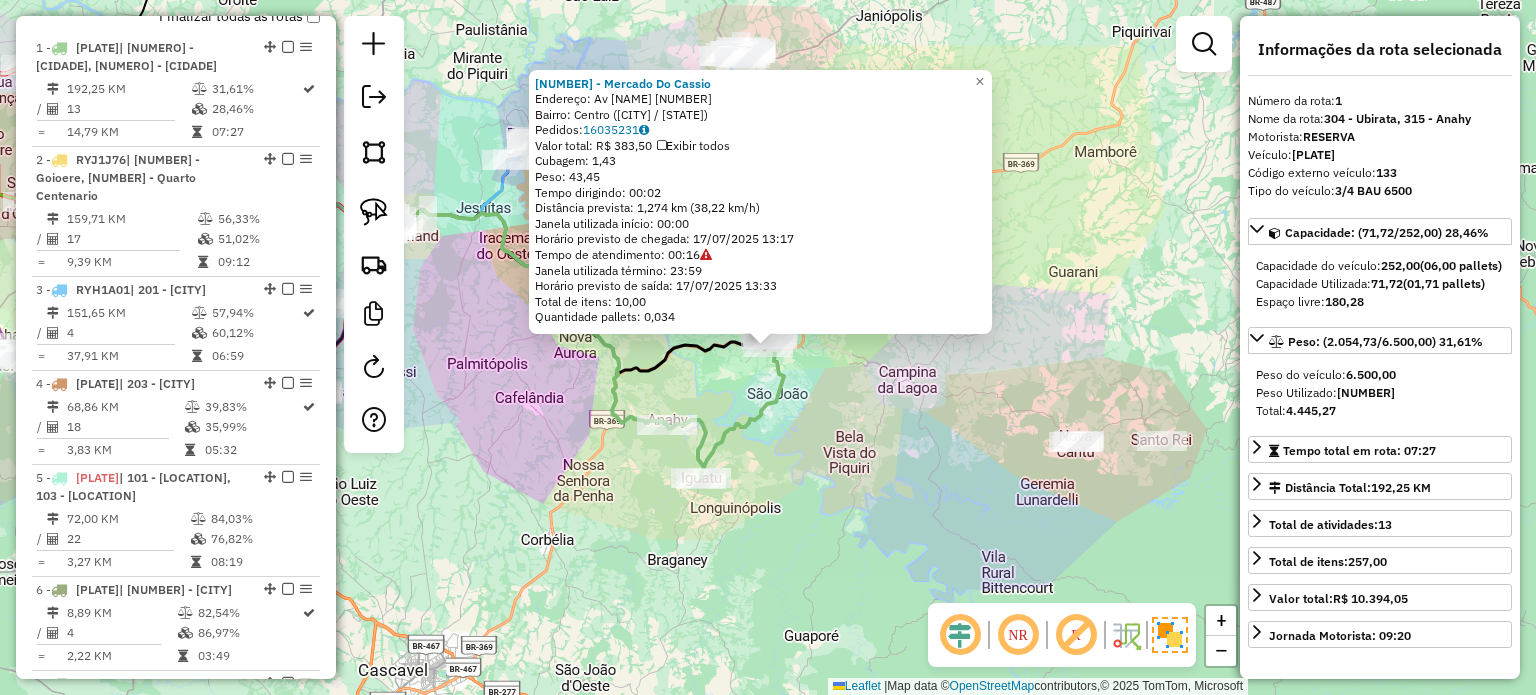 click on "1420 - Mercado Do Cassio  Endereço:  Av Joao  pepino 126   Bairro: Centro (UBIRATA / PR)   Pedidos:  16035231   Valor total: R$ 383,50   Exibir todos   Cubagem: 1,43  Peso: 43,45  Tempo dirigindo: 00:02   Distância prevista: 1,274 km (38,22 km/h)   Janela utilizada início: 00:00   Horário previsto de chegada: 17/07/2025 13:17   Tempo de atendimento: 00:16   Janela utilizada término: 23:59   Horário previsto de saída: 17/07/2025 13:33   Total de itens: 10,00   Quantidade pallets: 0,034  × Janela de atendimento Grade de atendimento Capacidade Transportadoras Veículos Cliente Pedidos  Rotas Selecione os dias de semana para filtrar as janelas de atendimento  Seg   Ter   Qua   Qui   Sex   Sáb   Dom  Informe o período da janela de atendimento: De: Até:  Filtrar exatamente a janela do cliente  Considerar janela de atendimento padrão  Selecione os dias de semana para filtrar as grades de atendimento  Seg   Ter   Qua   Qui   Sex   Sáb   Dom   Considerar clientes sem dia de atendimento cadastrado  De:  +" 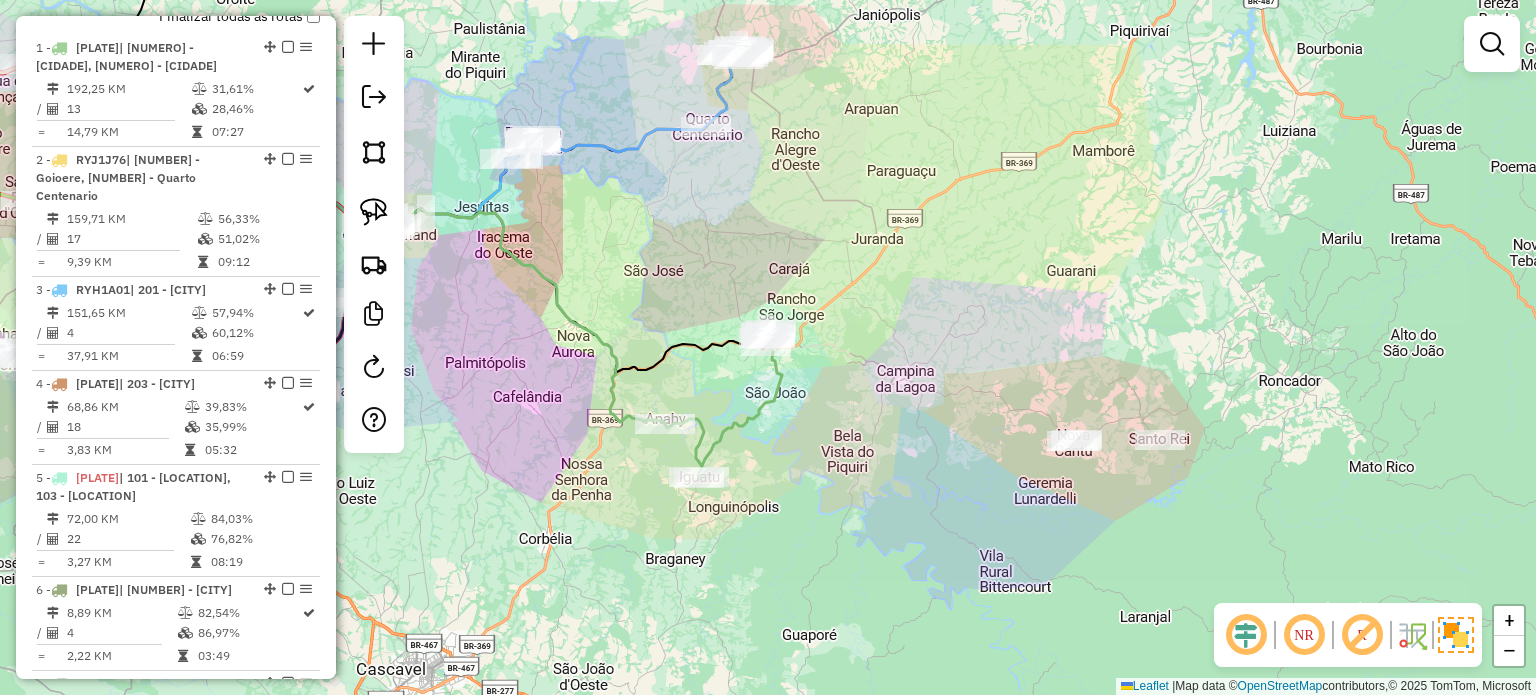drag, startPoint x: 827, startPoint y: 459, endPoint x: 941, endPoint y: 398, distance: 129.29424 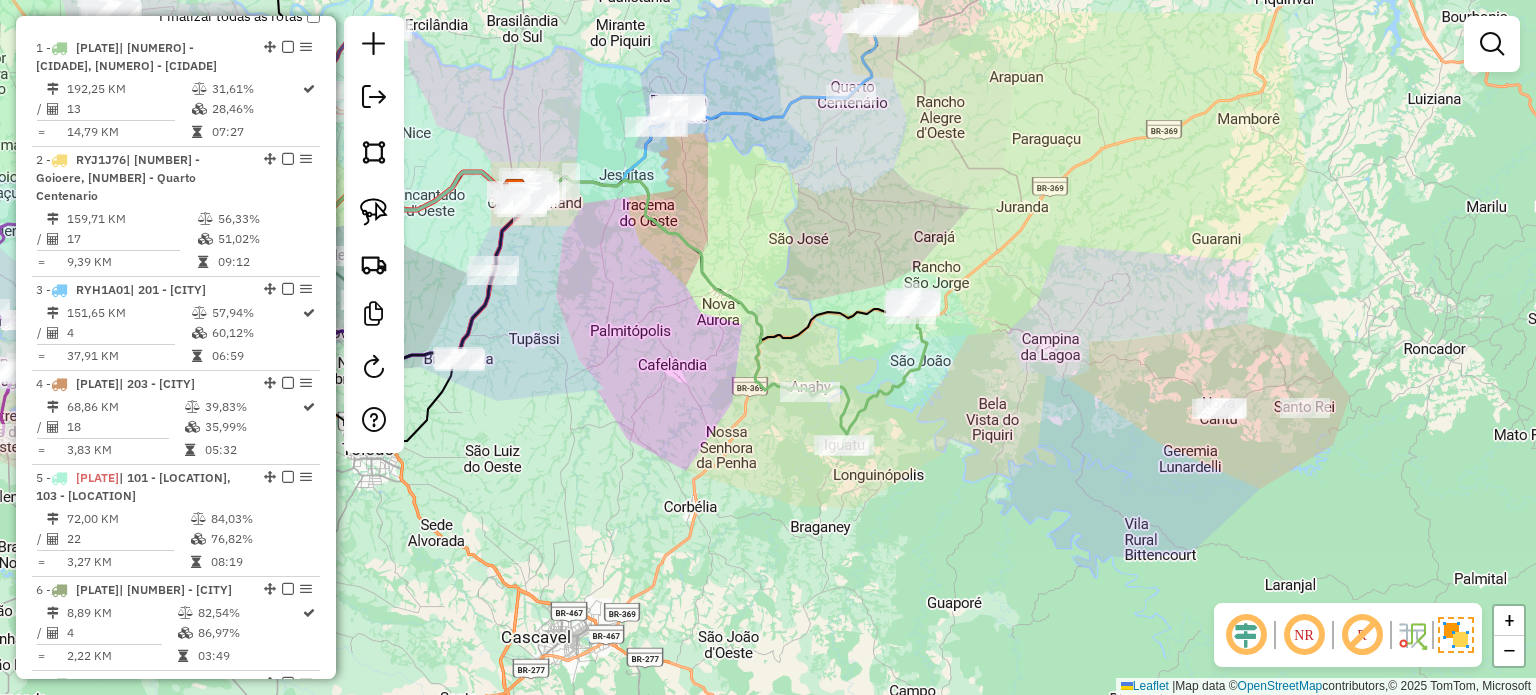 drag, startPoint x: 557, startPoint y: 288, endPoint x: 584, endPoint y: 316, distance: 38.8973 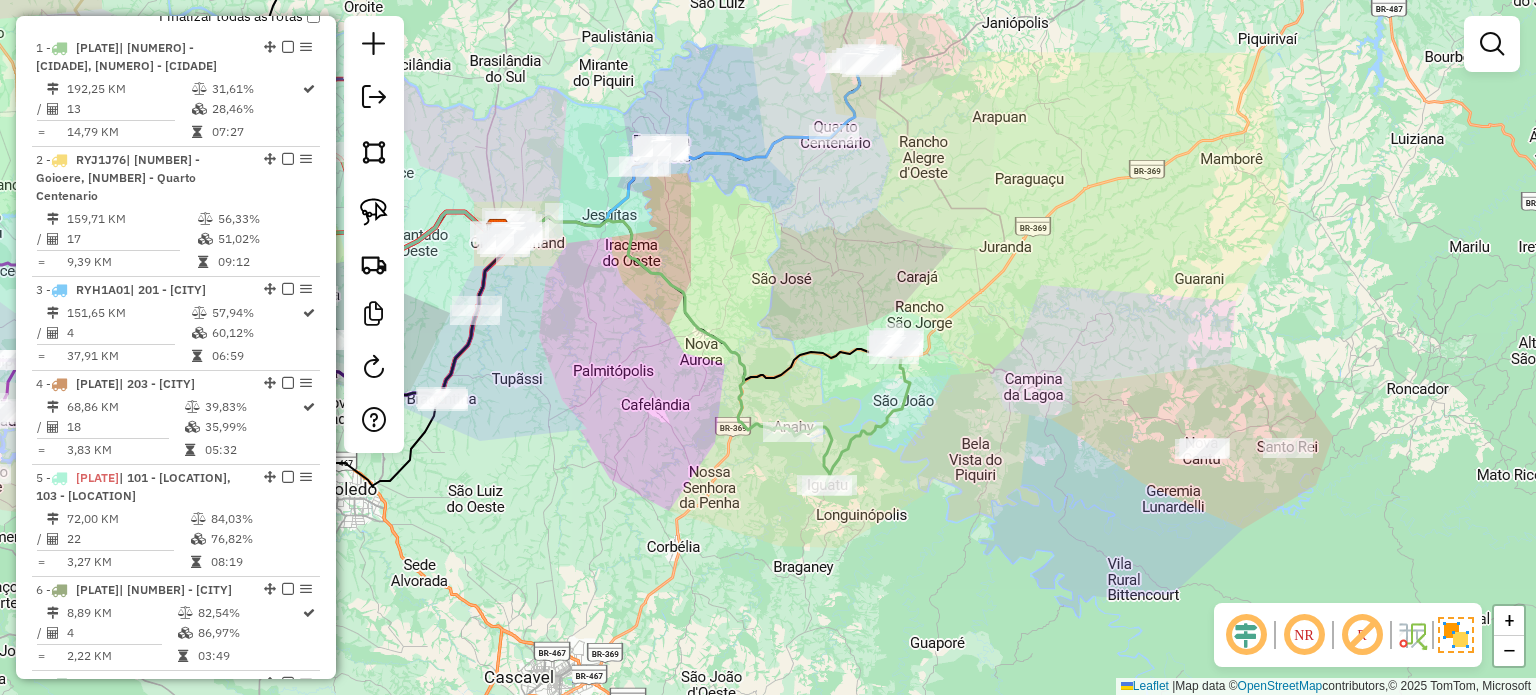 drag, startPoint x: 634, startPoint y: 317, endPoint x: 622, endPoint y: 343, distance: 28.635643 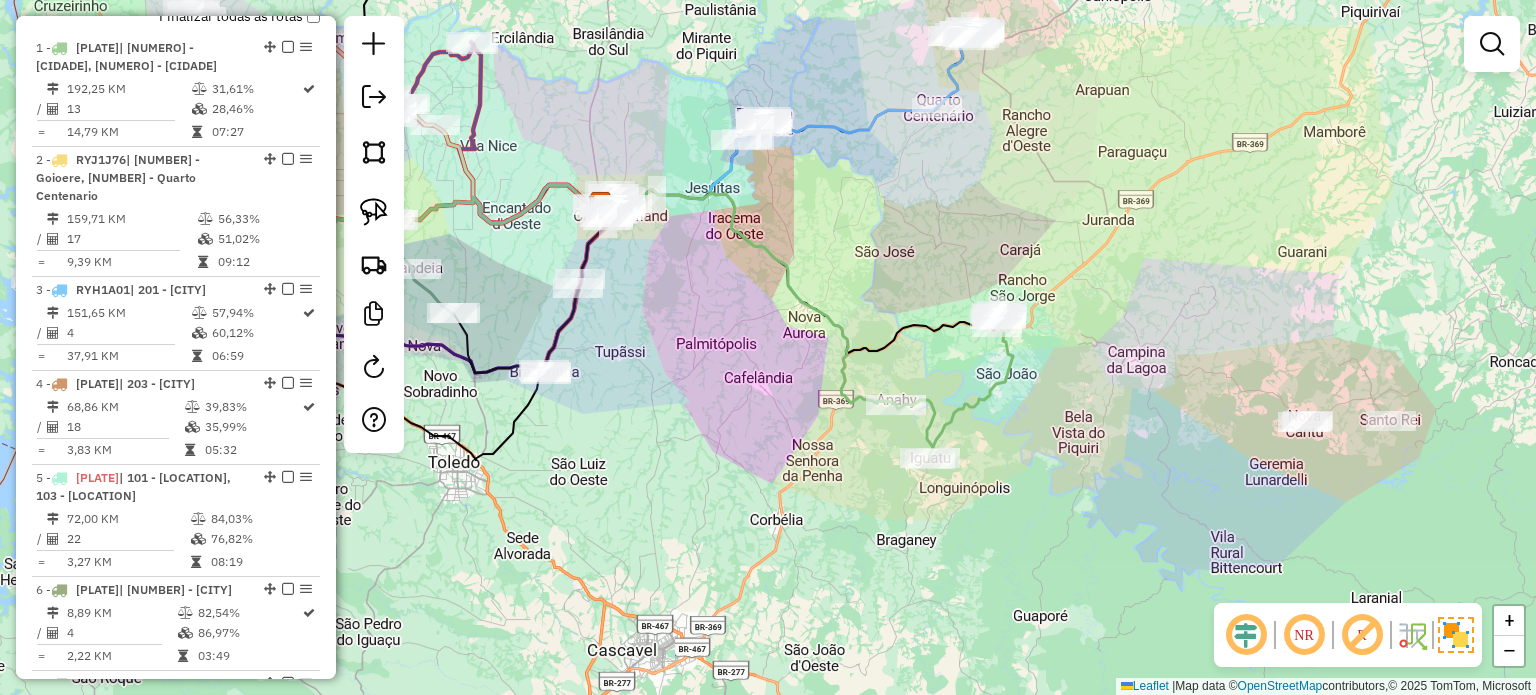 drag, startPoint x: 712, startPoint y: 323, endPoint x: 770, endPoint y: 306, distance: 60.440052 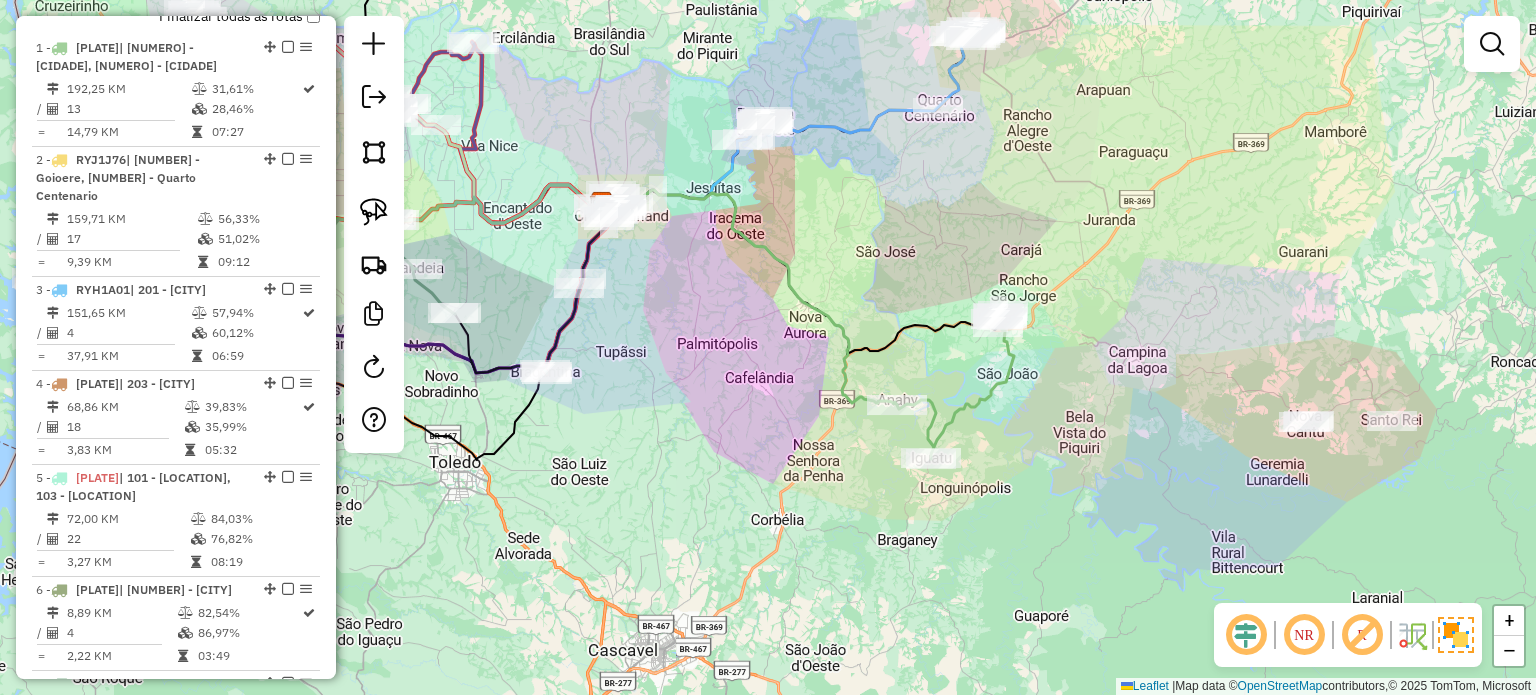 drag, startPoint x: 788, startPoint y: 376, endPoint x: 1072, endPoint y: 275, distance: 301.42496 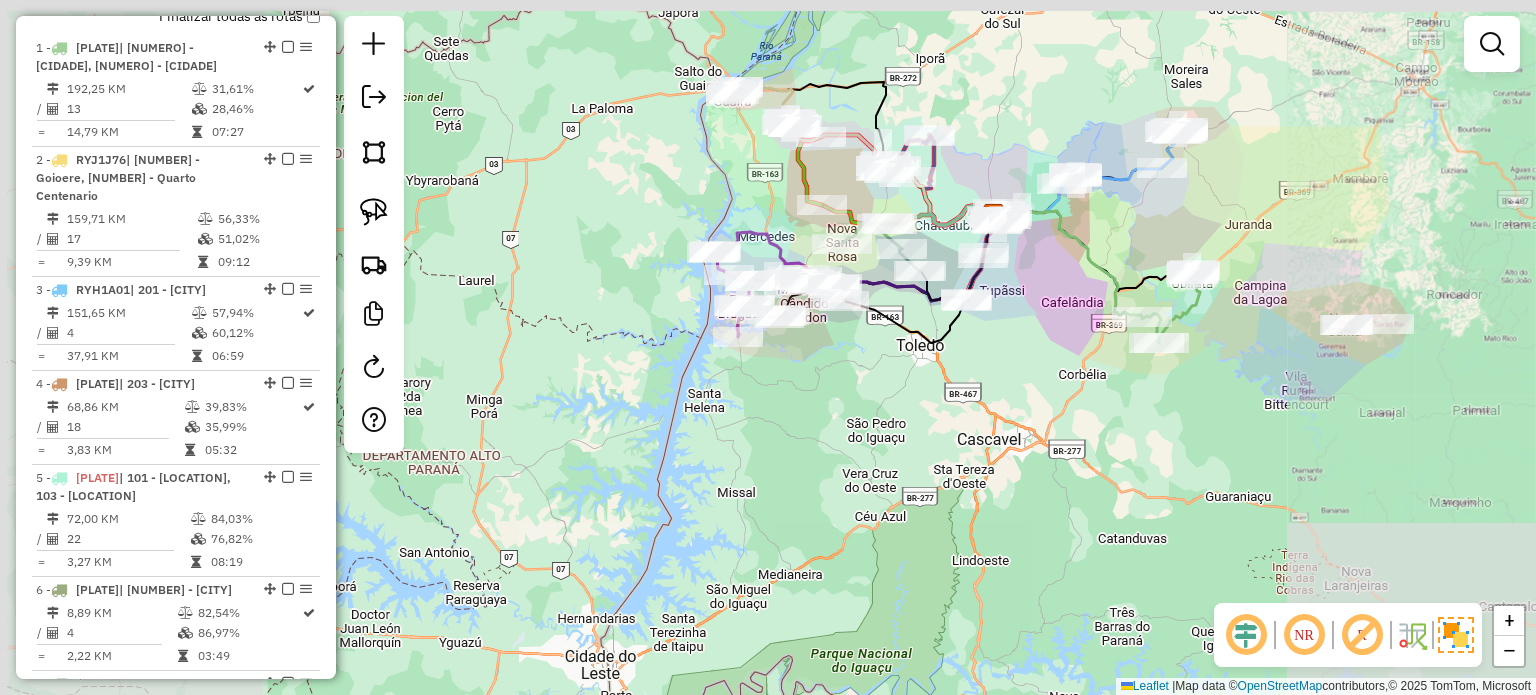 drag, startPoint x: 768, startPoint y: 379, endPoint x: 805, endPoint y: 396, distance: 40.718548 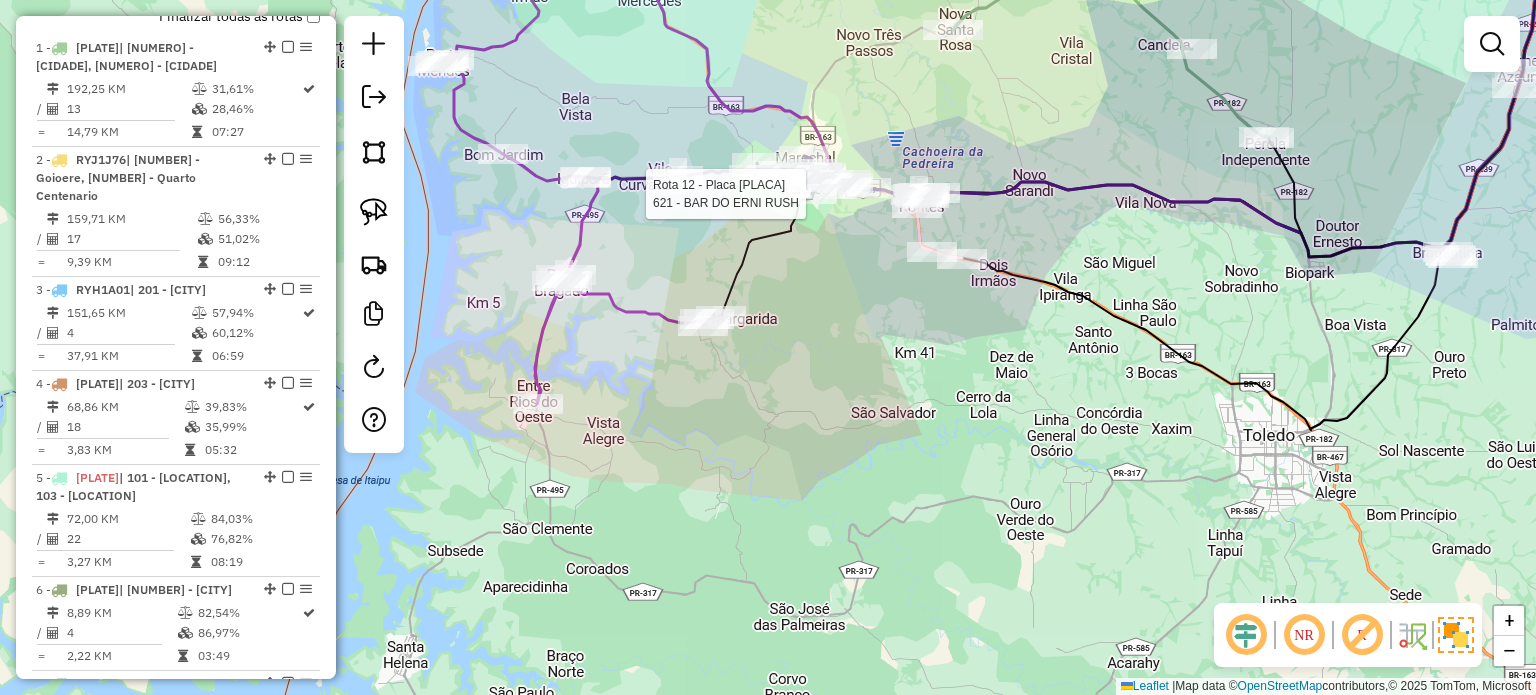 select on "*********" 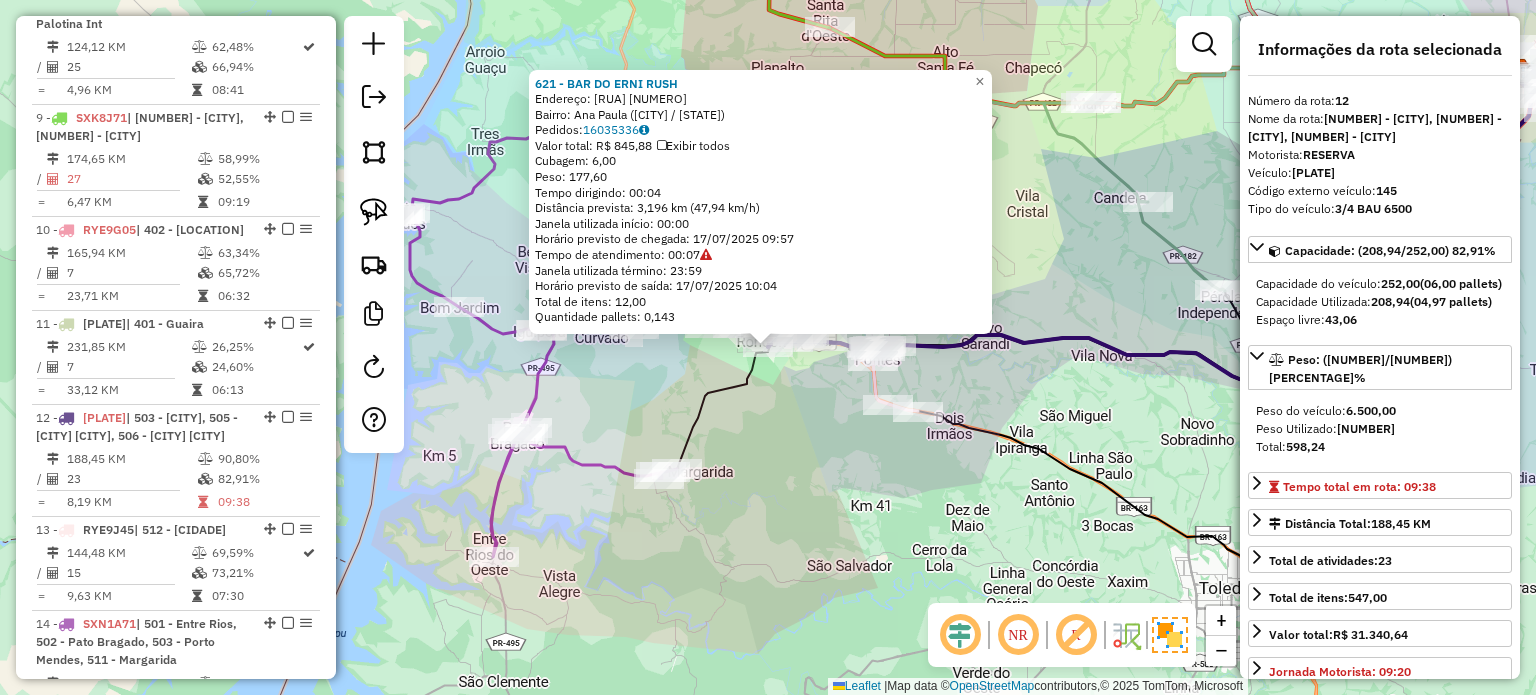scroll, scrollTop: 1974, scrollLeft: 0, axis: vertical 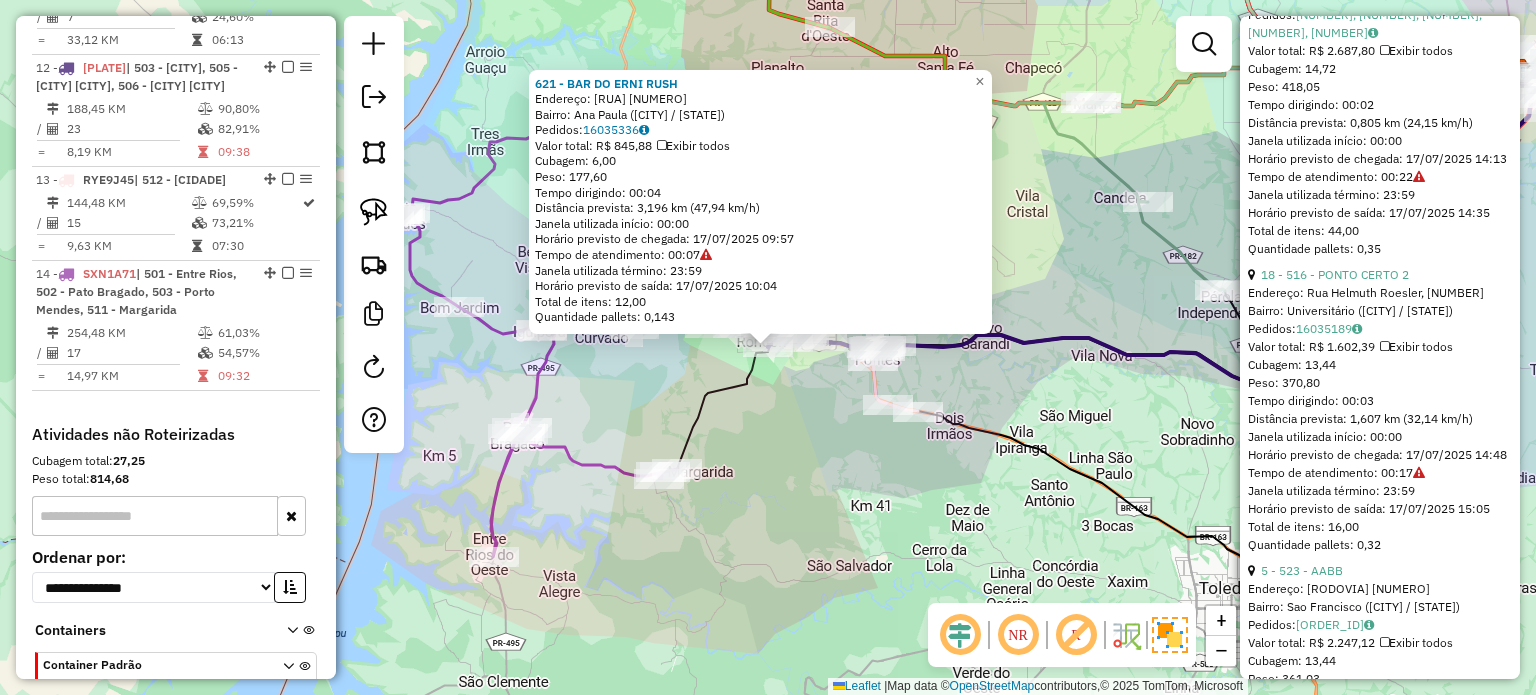 click on "621 - BAR DO ERNI RUSH  Endereço:  Rua Dez de Abril 1712   Bairro: Ana Paula (MARECHAL CANDIDO RONDON / PR)   Pedidos:  16035336   Valor total: R$ 845,88   Exibir todos   Cubagem: 6,00  Peso: 177,60  Tempo dirigindo: 00:04   Distância prevista: 3,196 km (47,94 km/h)   Janela utilizada início: 00:00   Horário previsto de chegada: 17/07/2025 09:57   Tempo de atendimento: 00:07   Janela utilizada término: 23:59   Horário previsto de saída: 17/07/2025 10:04   Total de itens: 12,00   Quantidade pallets: 0,143  × Janela de atendimento Grade de atendimento Capacidade Transportadoras Veículos Cliente Pedidos  Rotas Selecione os dias de semana para filtrar as janelas de atendimento  Seg   Ter   Qua   Qui   Sex   Sáb   Dom  Informe o período da janela de atendimento: De: Até:  Filtrar exatamente a janela do cliente  Considerar janela de atendimento padrão  Selecione os dias de semana para filtrar as grades de atendimento  Seg   Ter   Qua   Qui   Sex   Sáb   Dom   Peso mínimo:   Peso máximo:   De:   De:" 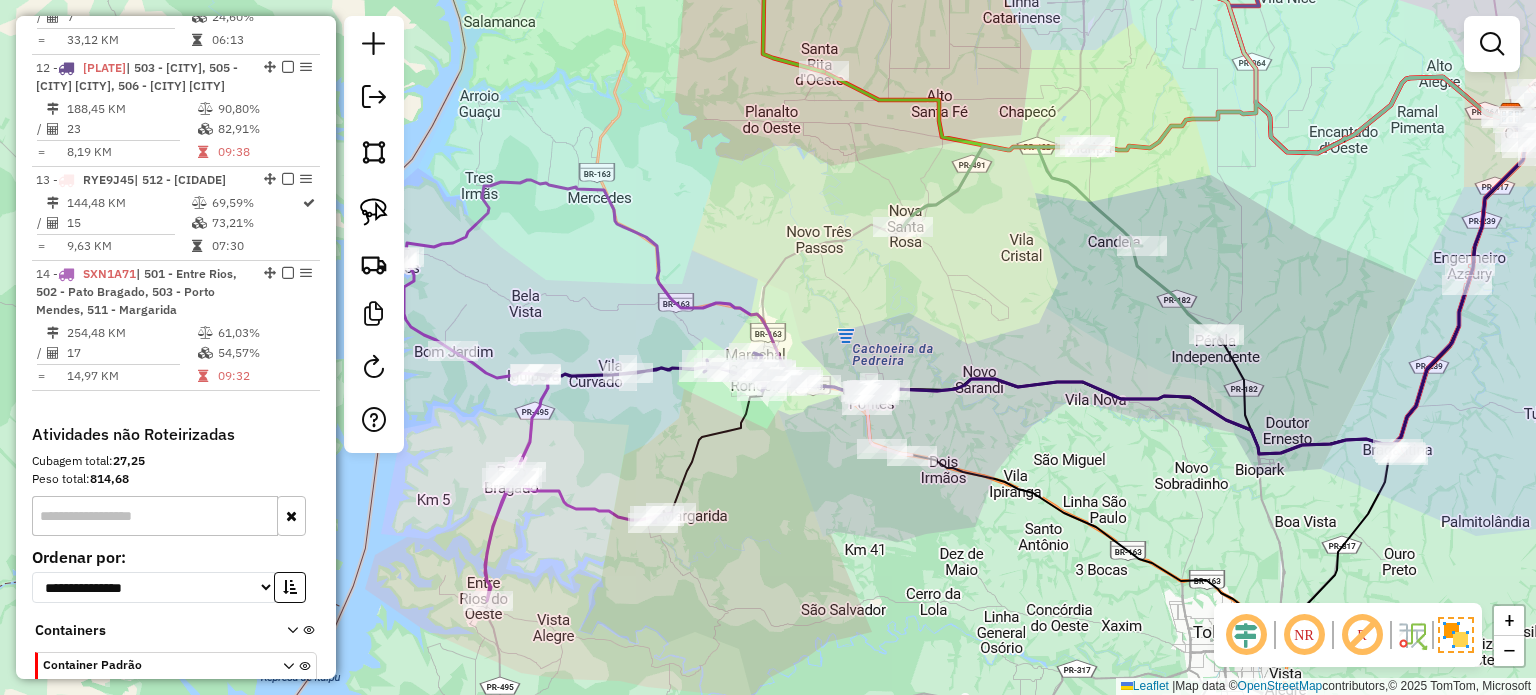 click on "Janela de atendimento Grade de atendimento Capacidade Transportadoras Veículos Cliente Pedidos  Rotas Selecione os dias de semana para filtrar as janelas de atendimento  Seg   Ter   Qua   Qui   Sex   Sáb   Dom  Informe o período da janela de atendimento: De: Até:  Filtrar exatamente a janela do cliente  Considerar janela de atendimento padrão  Selecione os dias de semana para filtrar as grades de atendimento  Seg   Ter   Qua   Qui   Sex   Sáb   Dom   Considerar clientes sem dia de atendimento cadastrado  Clientes fora do dia de atendimento selecionado Filtrar as atividades entre os valores definidos abaixo:  Peso mínimo:   Peso máximo:   Cubagem mínima:   Cubagem máxima:   De:   Até:  Filtrar as atividades entre o tempo de atendimento definido abaixo:  De:   Até:   Considerar capacidade total dos clientes não roteirizados Transportadora: Selecione um ou mais itens Tipo de veículo: Selecione um ou mais itens Veículo: Selecione um ou mais itens Motorista: Selecione um ou mais itens Nome: Rótulo:" 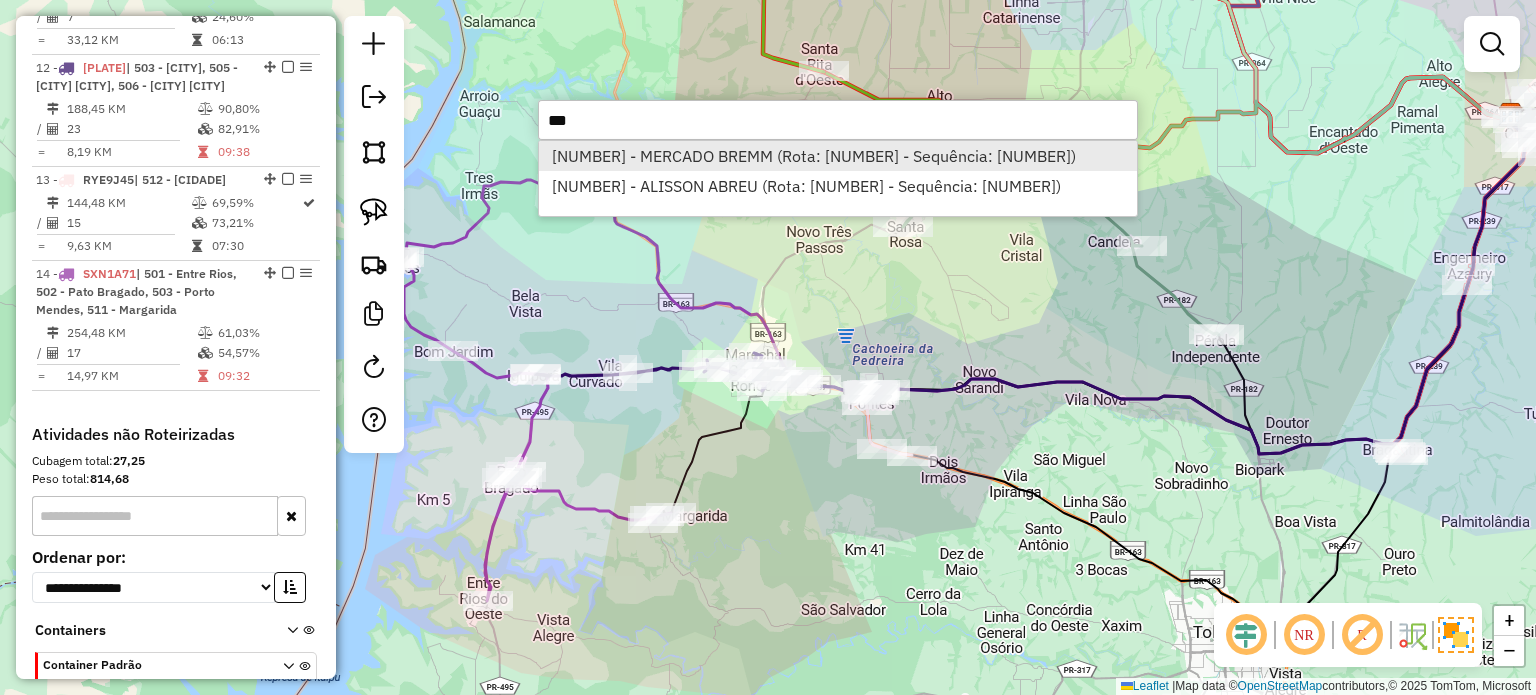 type on "***" 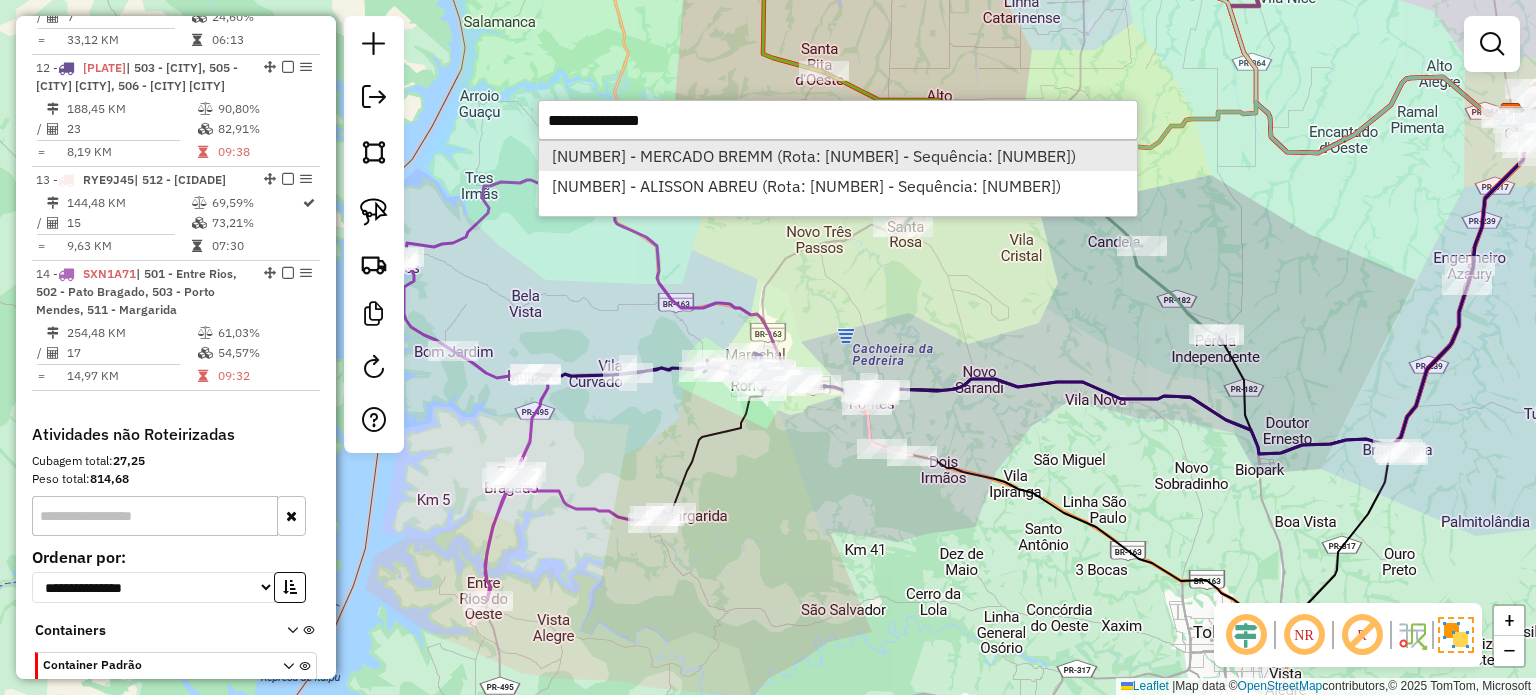 select on "*********" 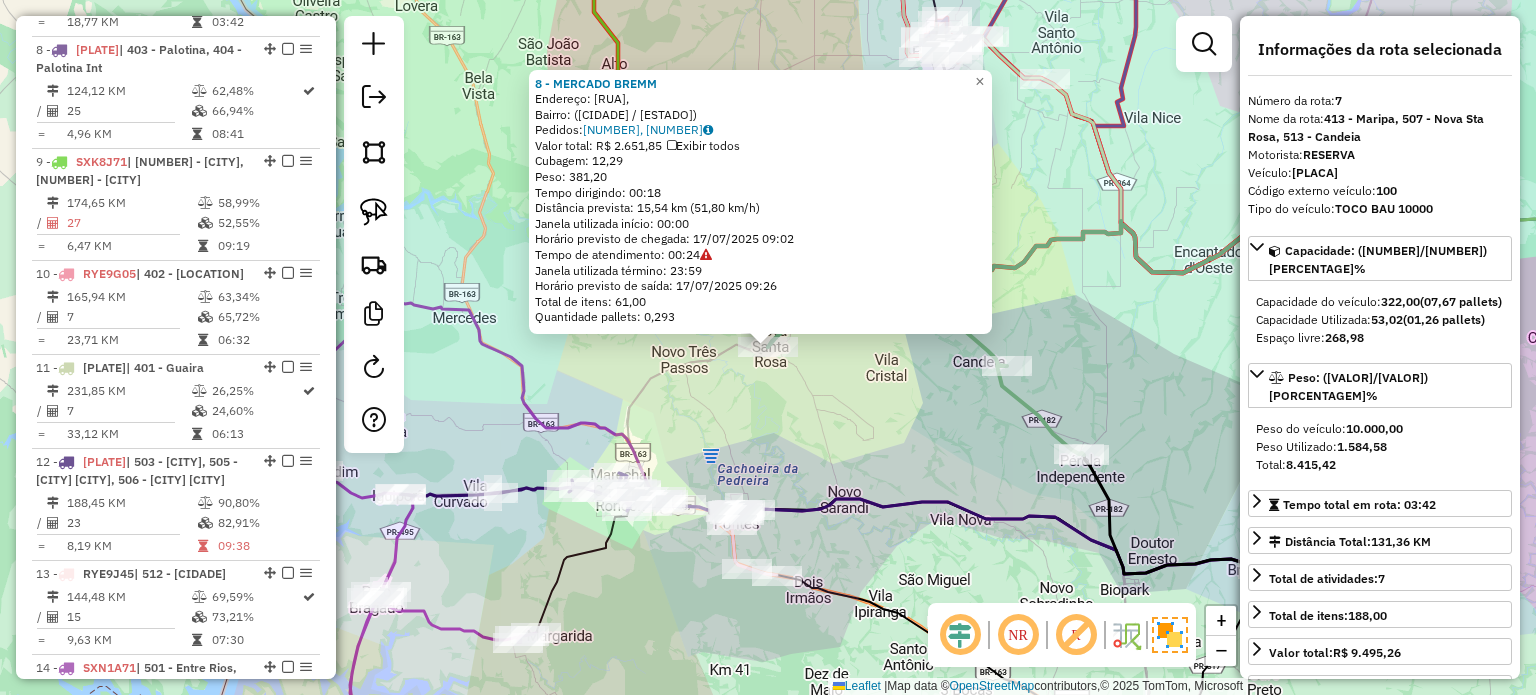 scroll, scrollTop: 1452, scrollLeft: 0, axis: vertical 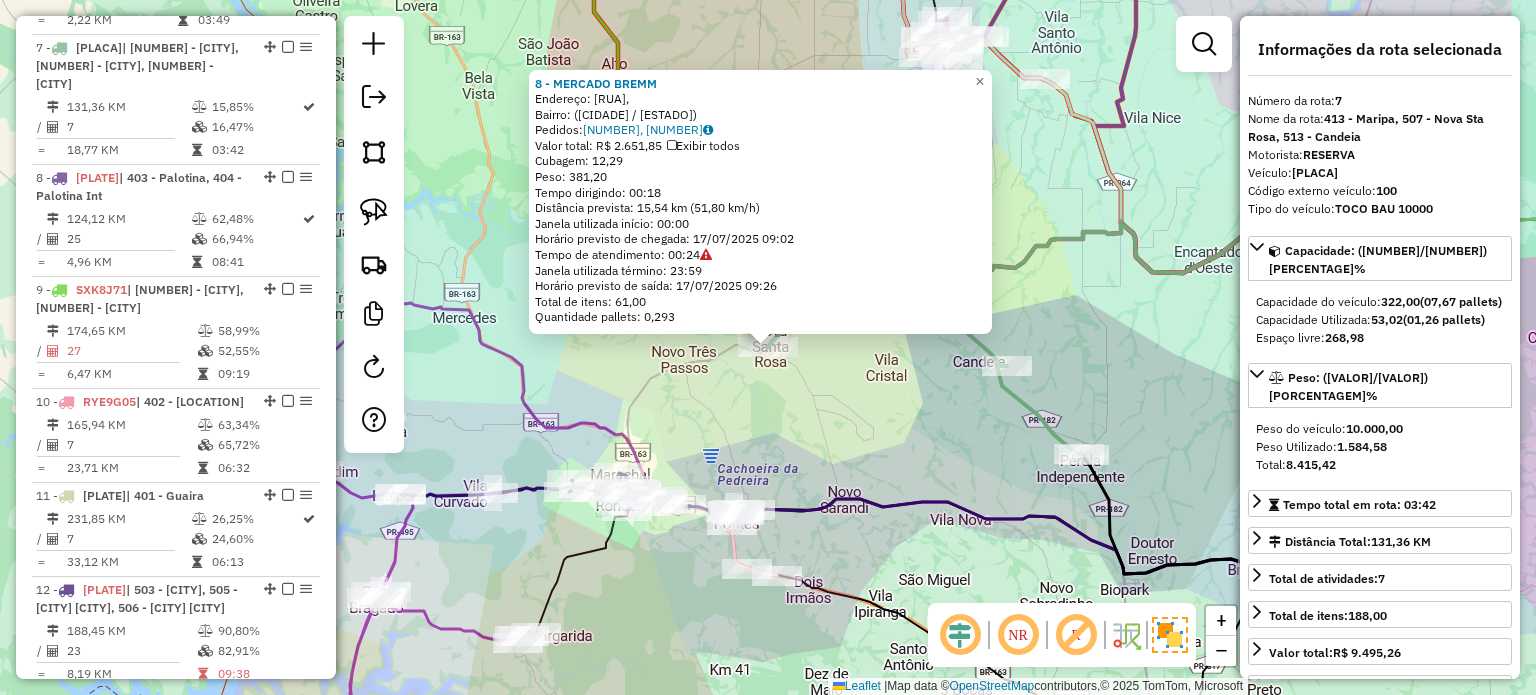 click on "8 - MERCADO BREMM  Endereço: Rua Três de Maio,    Bairro:  (Nova Santa Rosa / PR)   Pedidos:  16034921, 16034922   Valor total: R$ 2.651,85   Exibir todos   Cubagem: 12,29  Peso: 381,20  Tempo dirigindo: 00:18   Distância prevista: 15,54 km (51,80 km/h)   Janela utilizada início: 00:00   Horário previsto de chegada: 17/07/2025 09:02   Tempo de atendimento: 00:24   Janela utilizada término: 23:59   Horário previsto de saída: 17/07/2025 09:26   Total de itens: 61,00   Quantidade pallets: 0,293  × Janela de atendimento Grade de atendimento Capacidade Transportadoras Veículos Cliente Pedidos  Rotas Selecione os dias de semana para filtrar as janelas de atendimento  Seg   Ter   Qua   Qui   Sex   Sáb   Dom  Informe o período da janela de atendimento: De: Até:  Filtrar exatamente a janela do cliente  Considerar janela de atendimento padrão  Selecione os dias de semana para filtrar as grades de atendimento  Seg   Ter   Qua   Qui   Sex   Sáb   Dom   Considerar clientes sem dia de atendimento cadastrado" 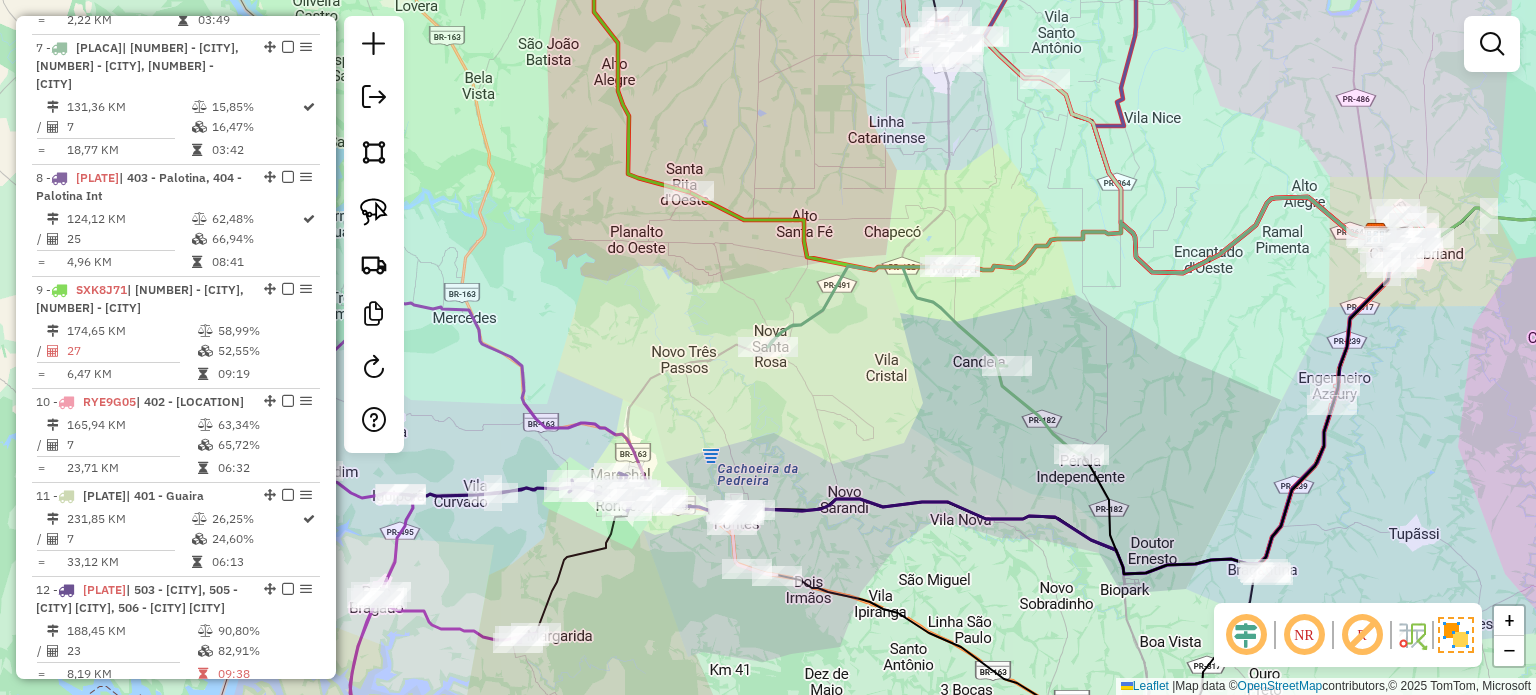 drag, startPoint x: 868, startPoint y: 391, endPoint x: 804, endPoint y: 475, distance: 105.60303 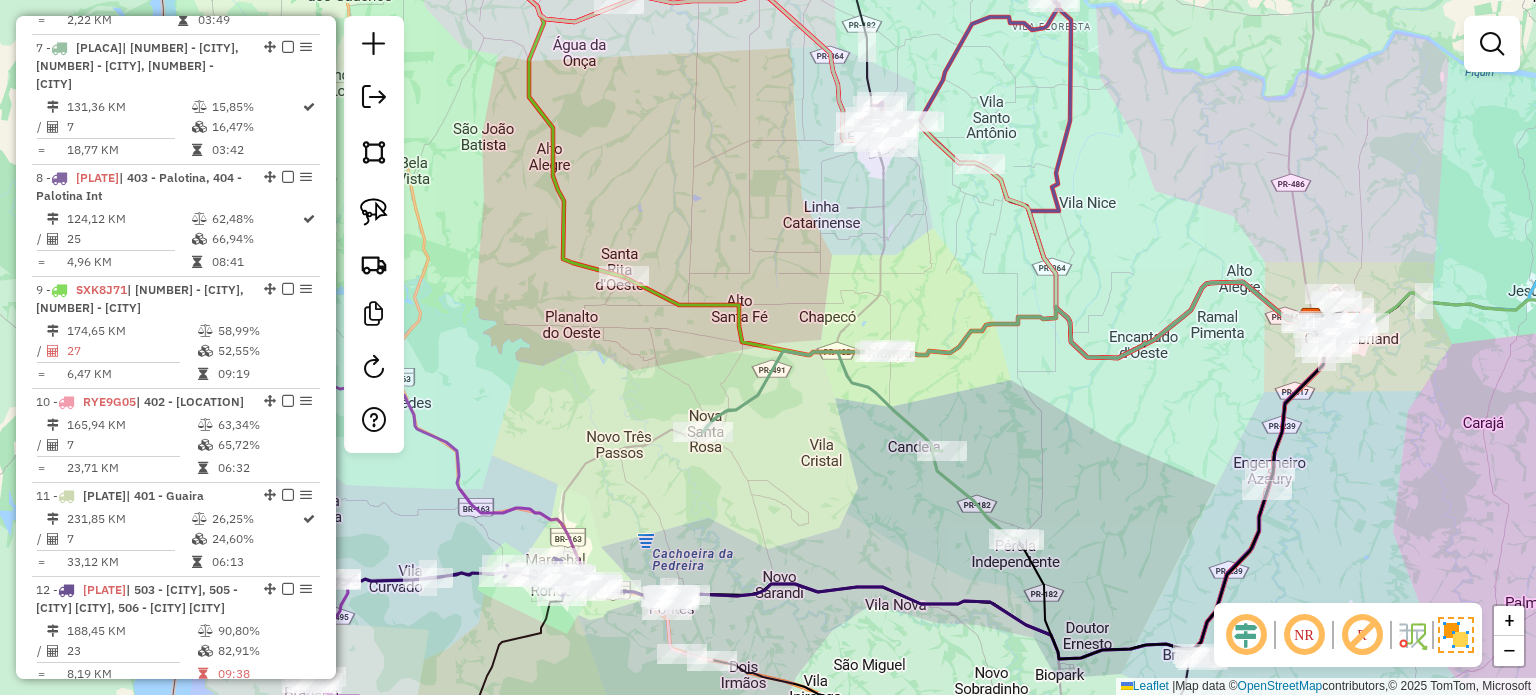 drag, startPoint x: 911, startPoint y: 311, endPoint x: 896, endPoint y: 303, distance: 17 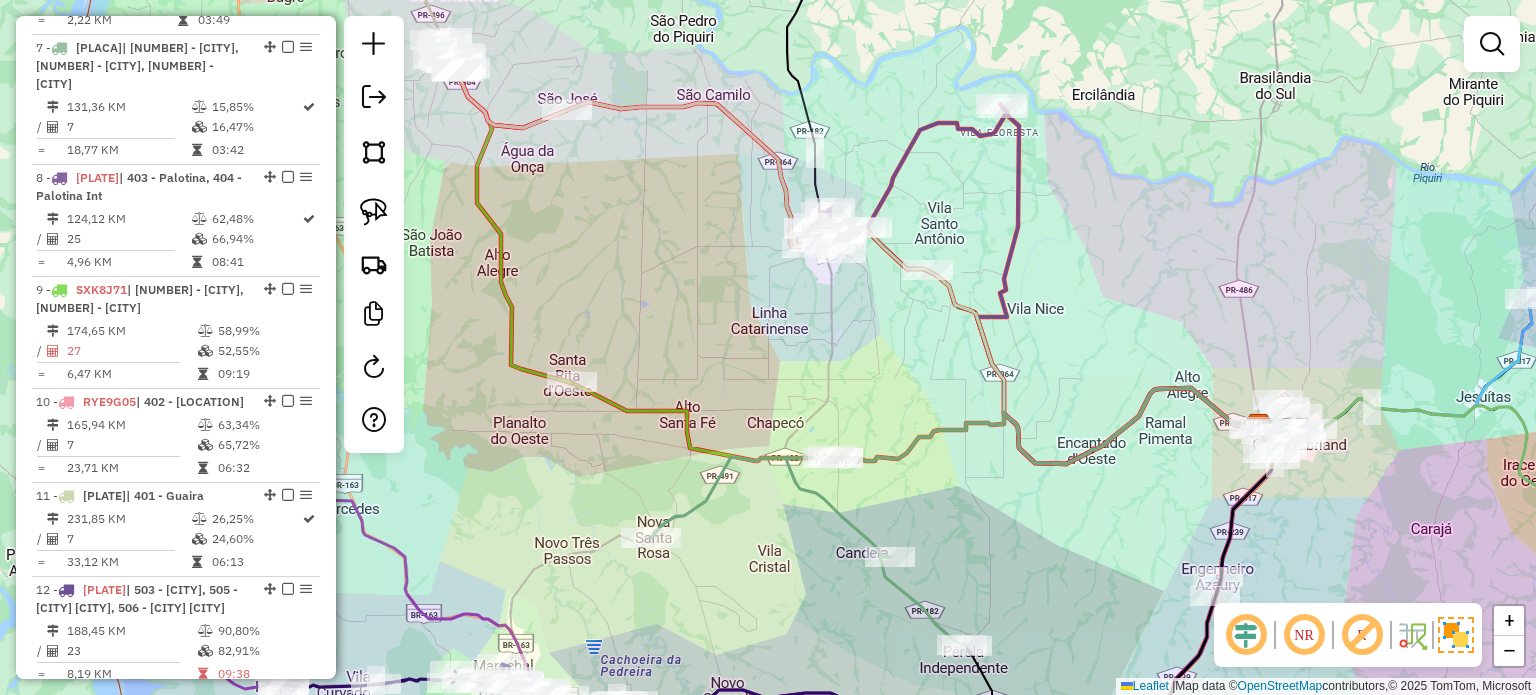 drag, startPoint x: 908, startPoint y: 303, endPoint x: 876, endPoint y: 343, distance: 51.224995 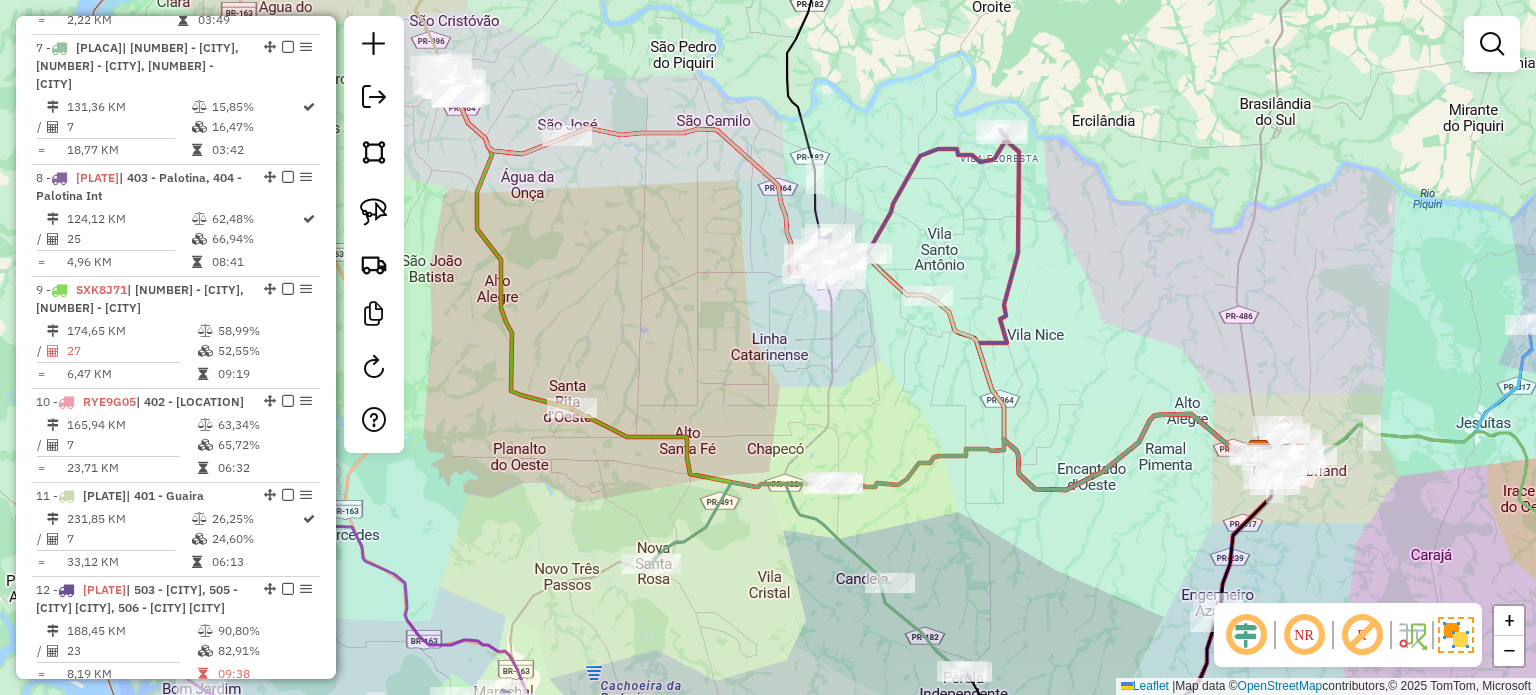 drag, startPoint x: 853, startPoint y: 371, endPoint x: 862, endPoint y: 288, distance: 83.48653 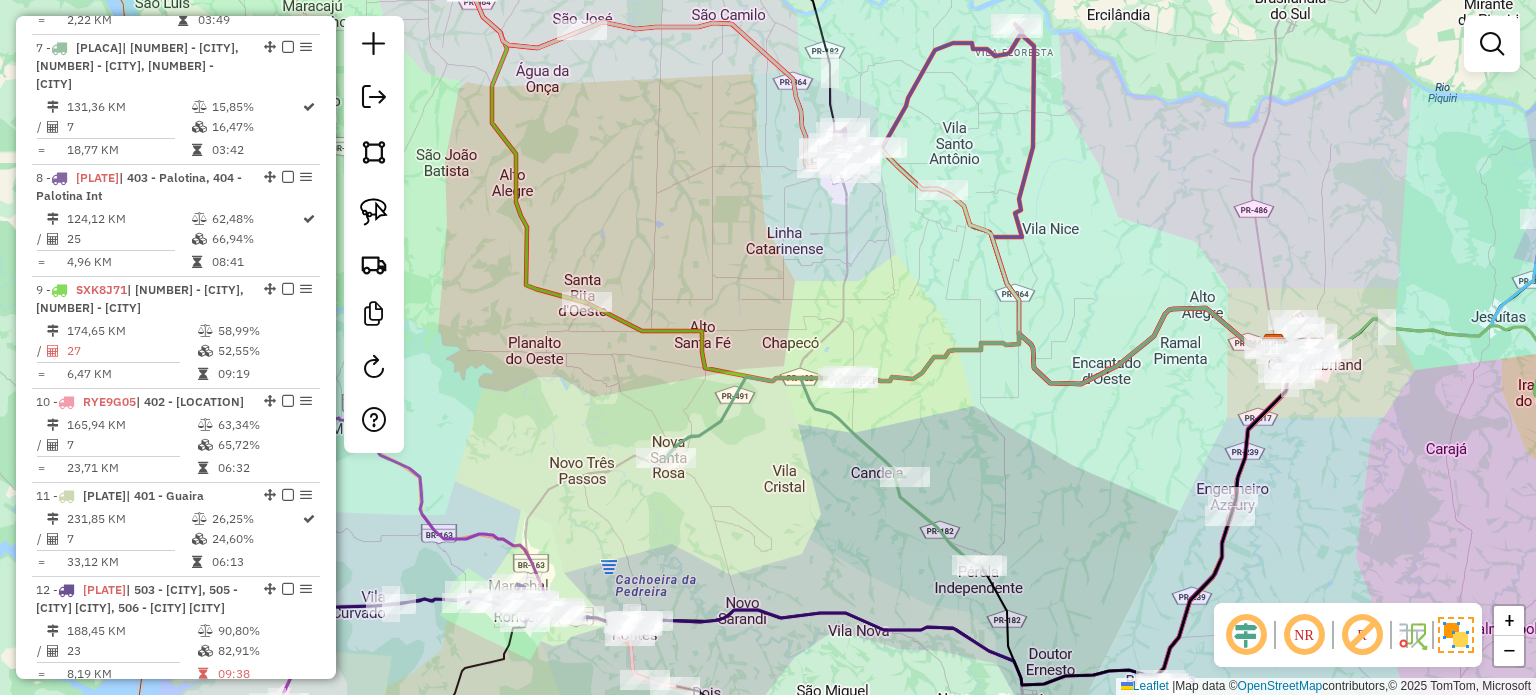 drag, startPoint x: 872, startPoint y: 310, endPoint x: 877, endPoint y: 289, distance: 21.587032 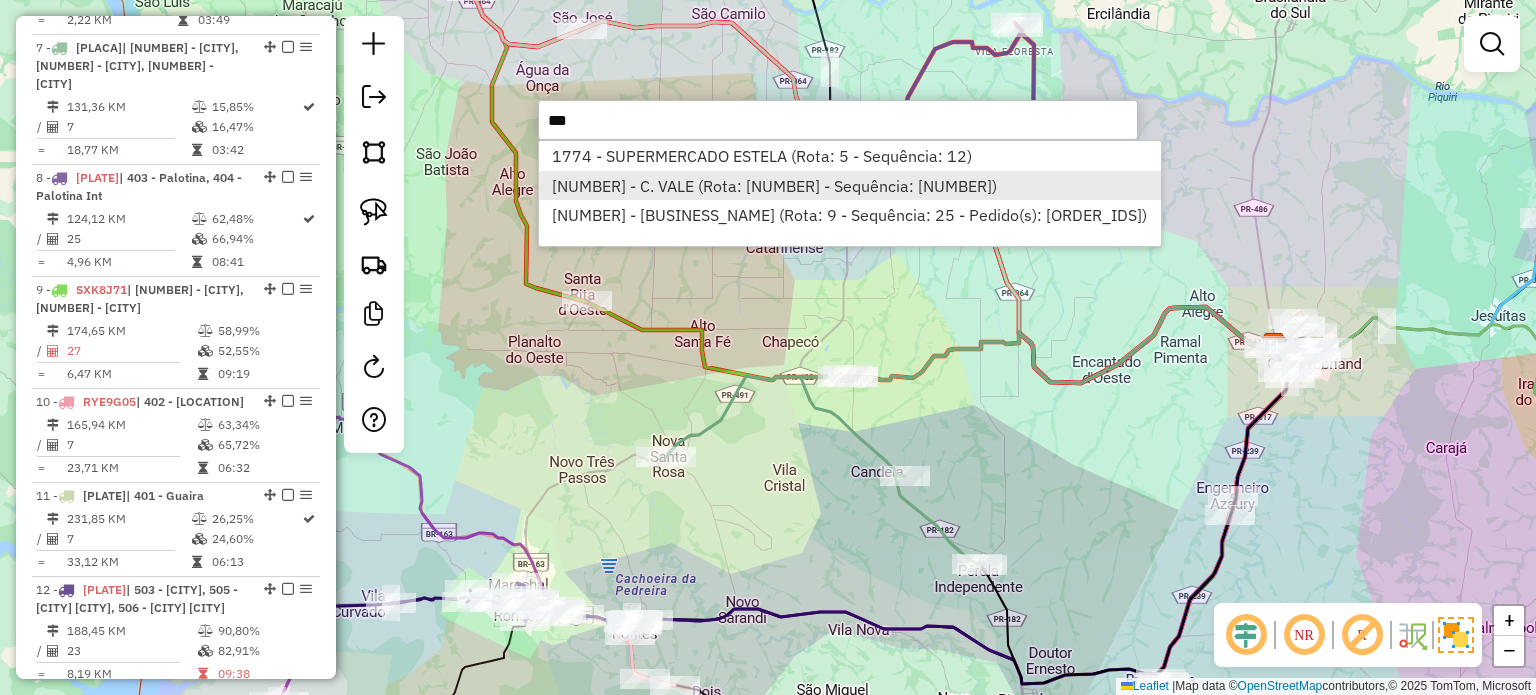 type on "***" 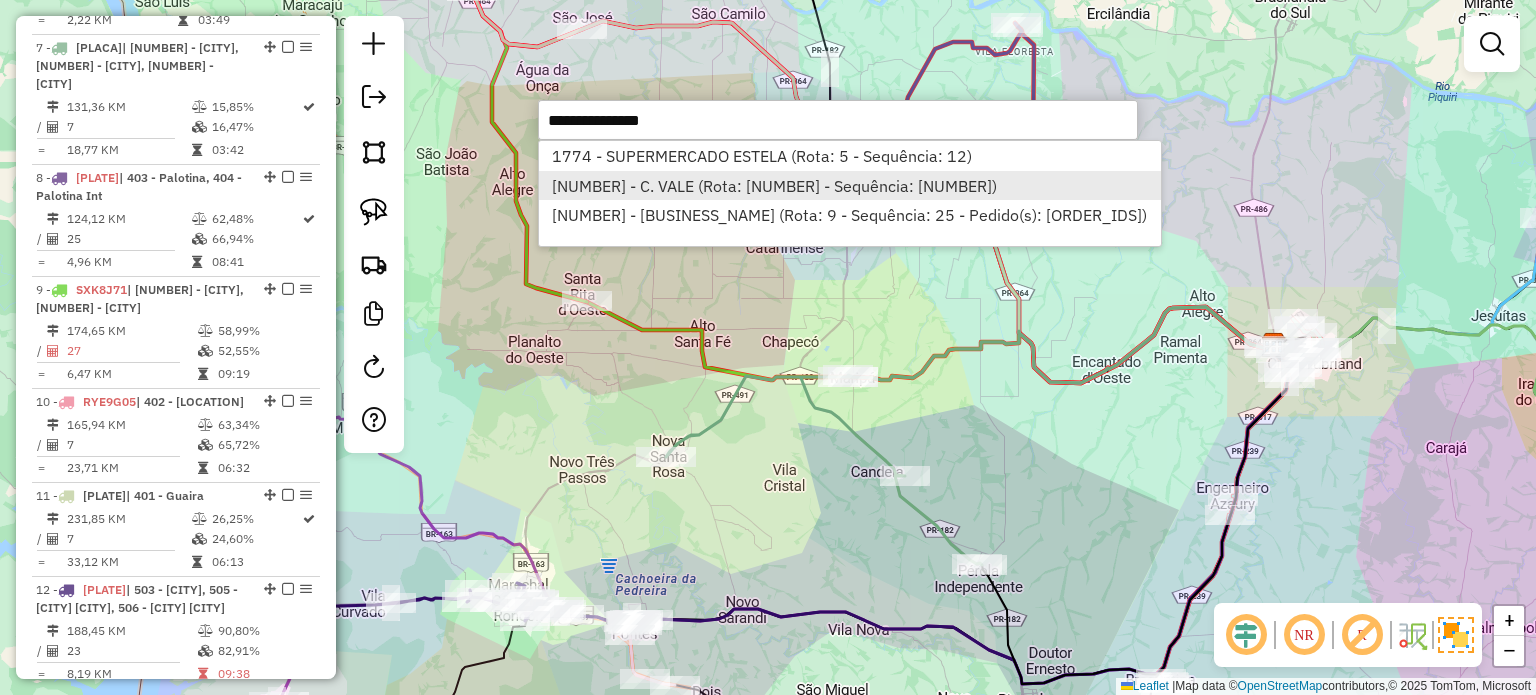 select on "*********" 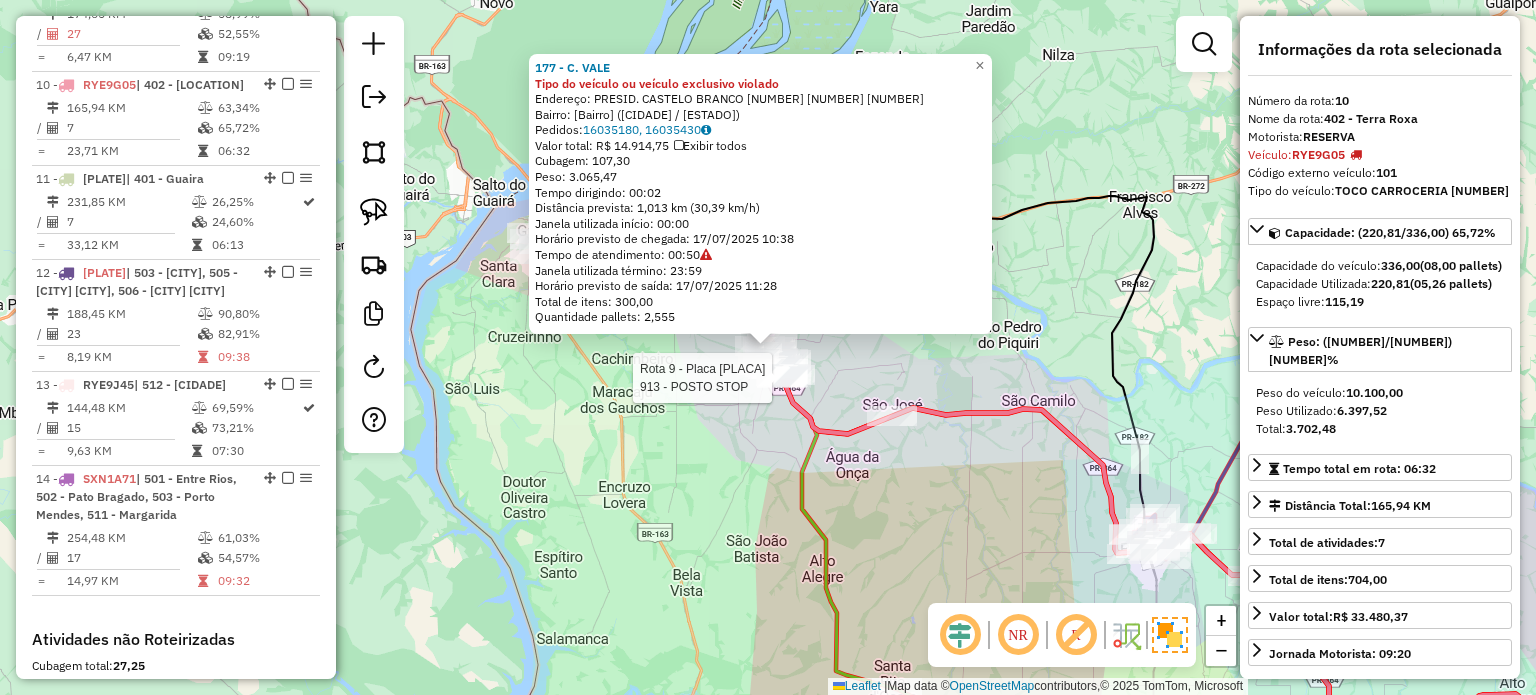 scroll, scrollTop: 1786, scrollLeft: 0, axis: vertical 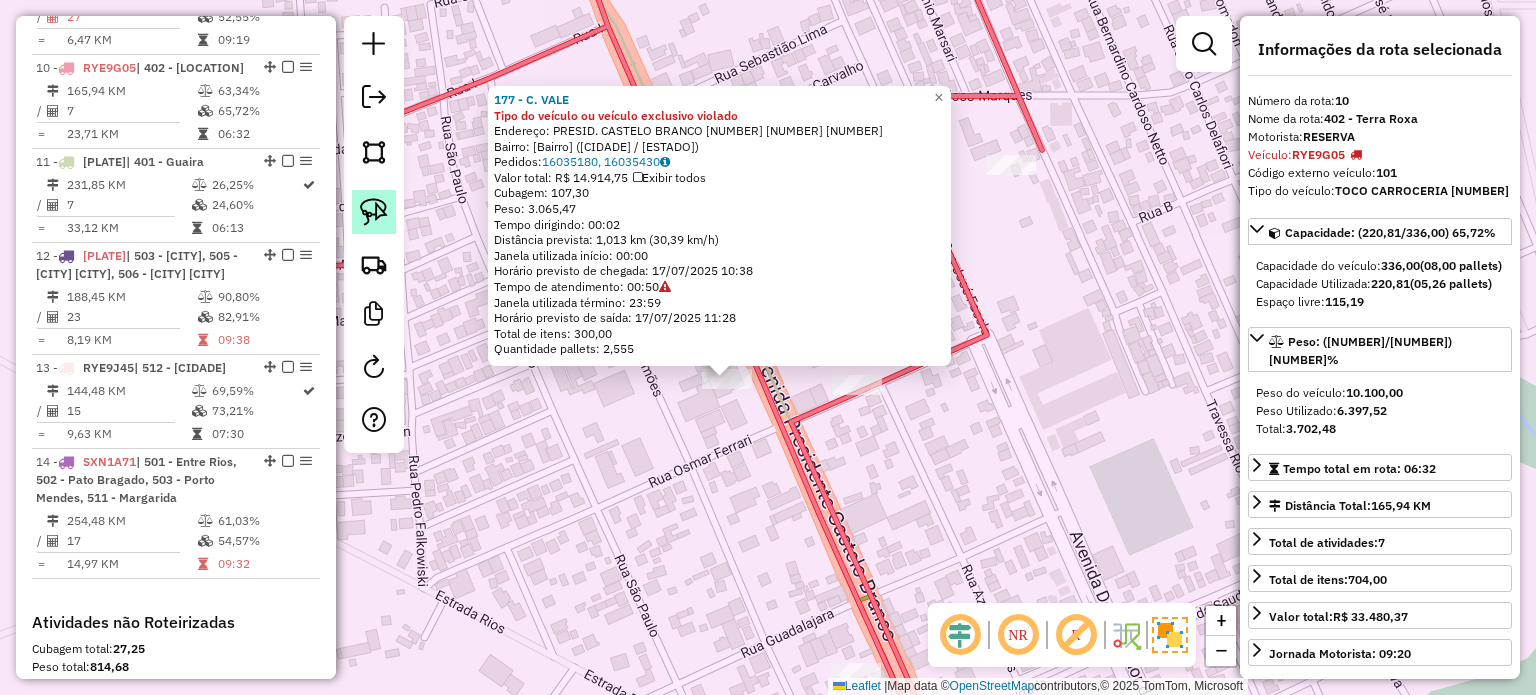 click 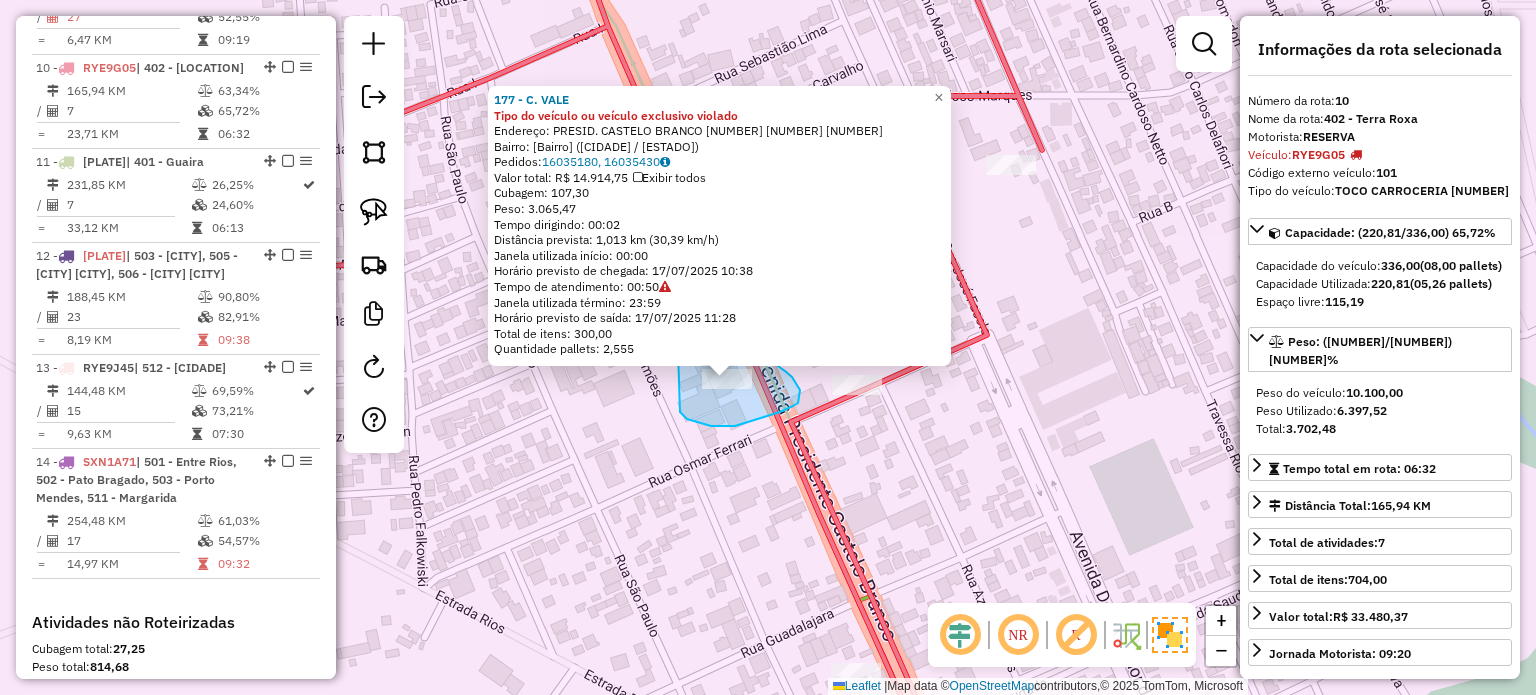 drag, startPoint x: 711, startPoint y: 426, endPoint x: 671, endPoint y: 361, distance: 76.321686 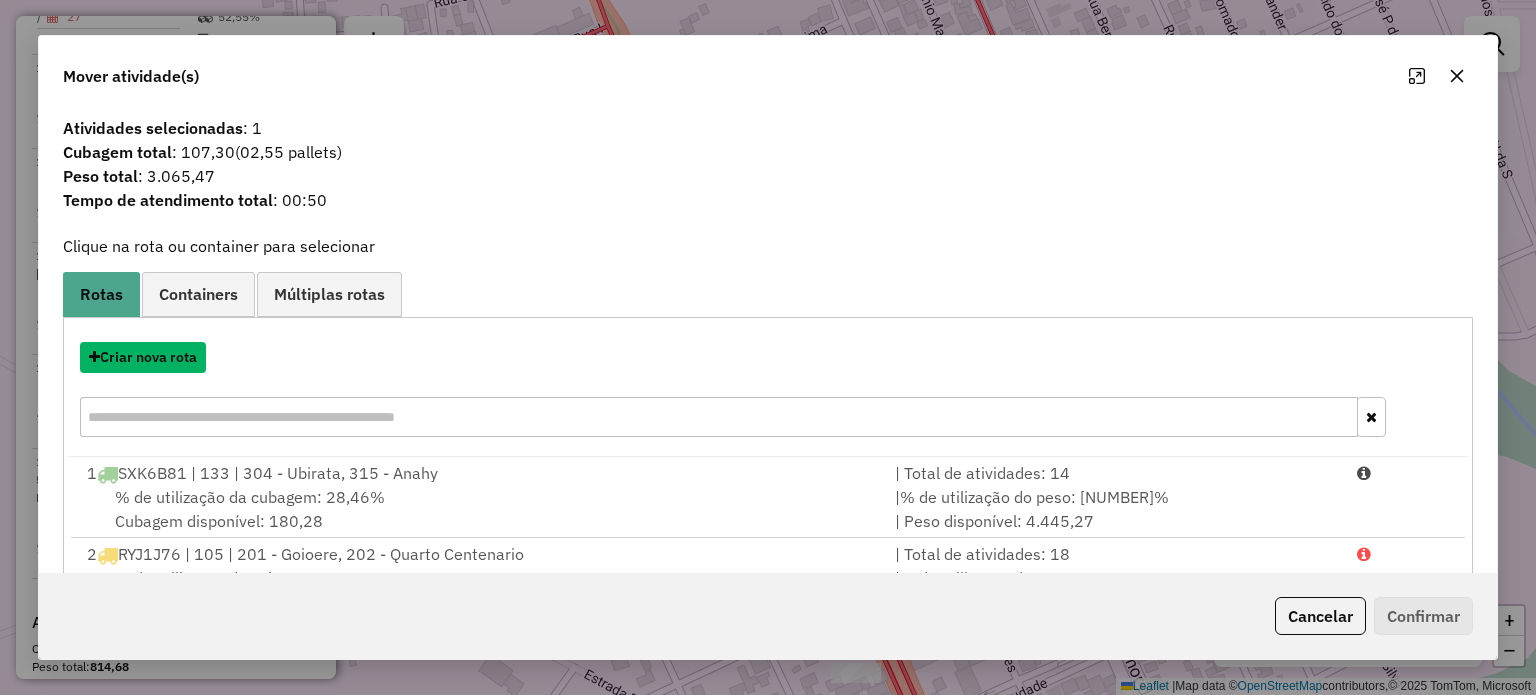 click on "Criar nova rota" at bounding box center (143, 357) 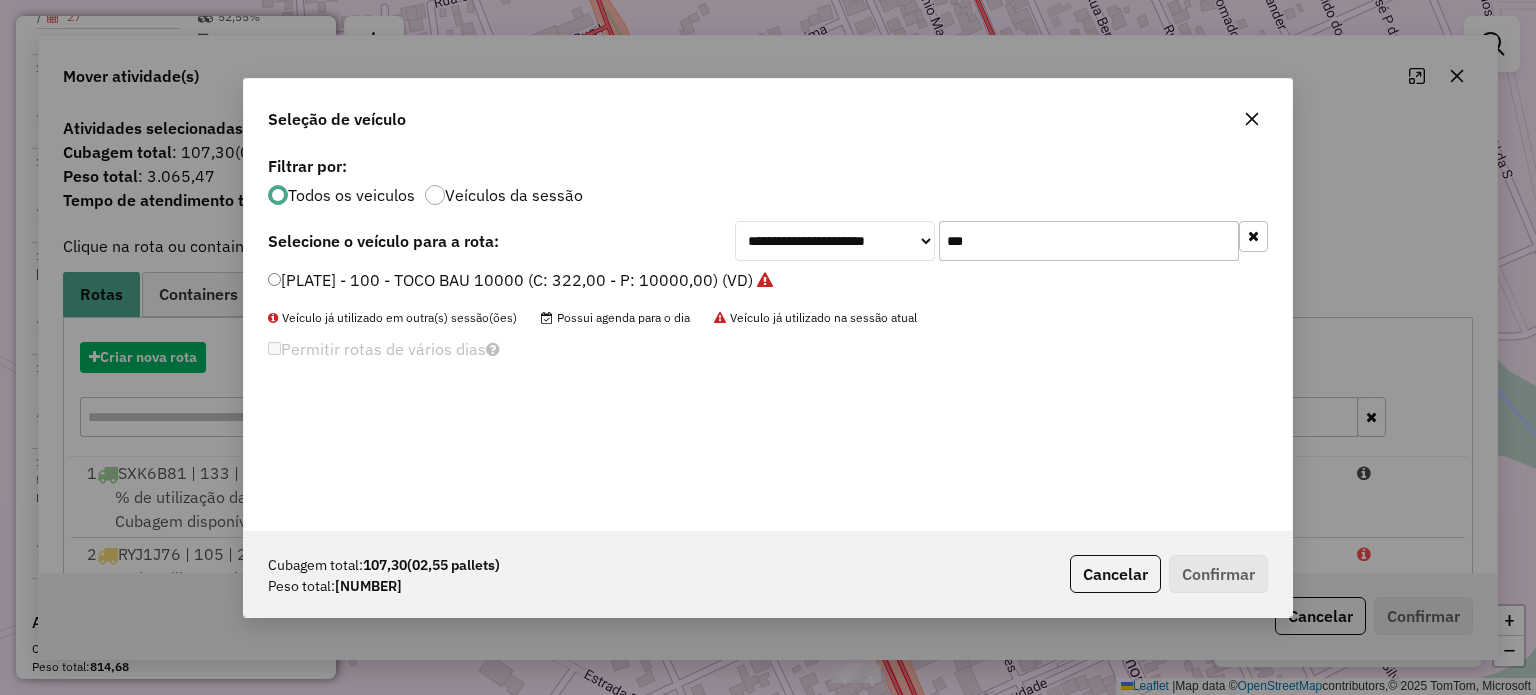 scroll, scrollTop: 10, scrollLeft: 6, axis: both 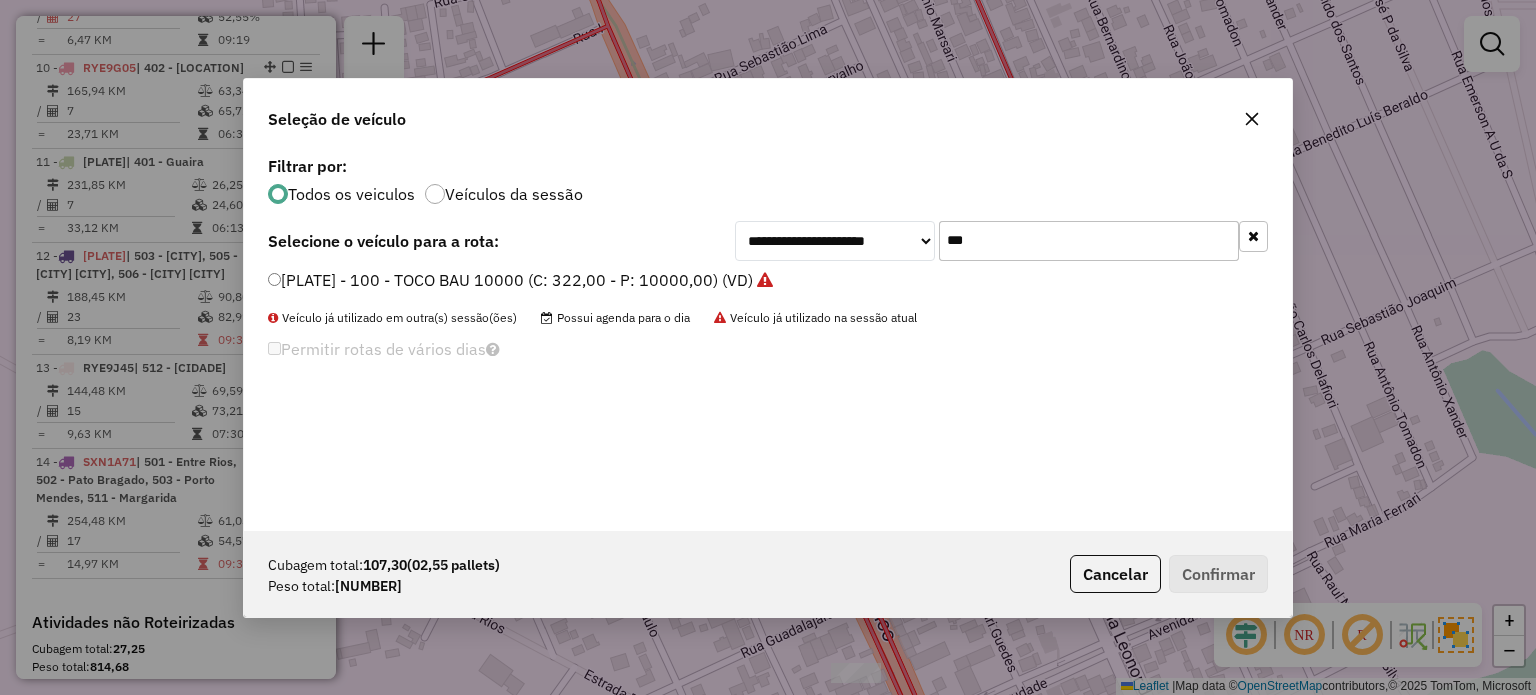drag, startPoint x: 980, startPoint y: 246, endPoint x: 834, endPoint y: 244, distance: 146.0137 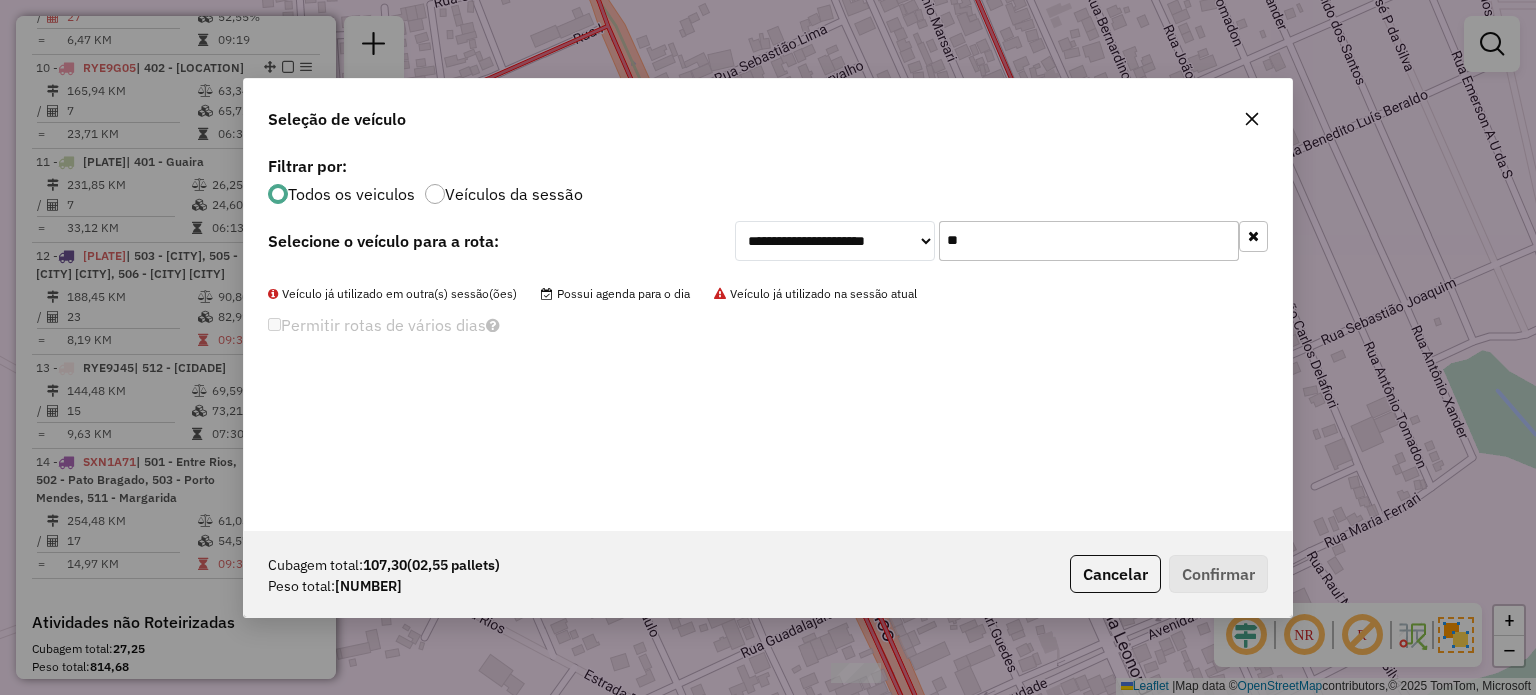 type on "*" 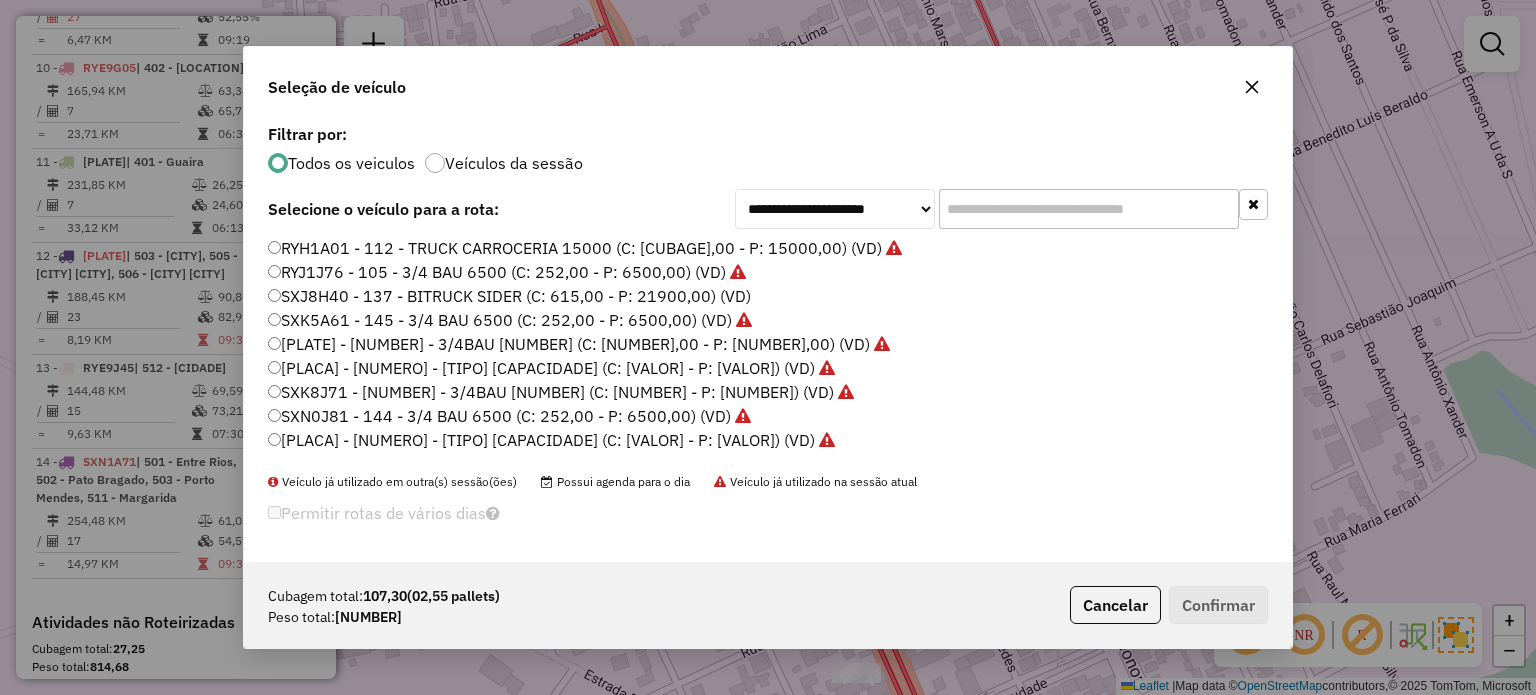 scroll, scrollTop: 860, scrollLeft: 0, axis: vertical 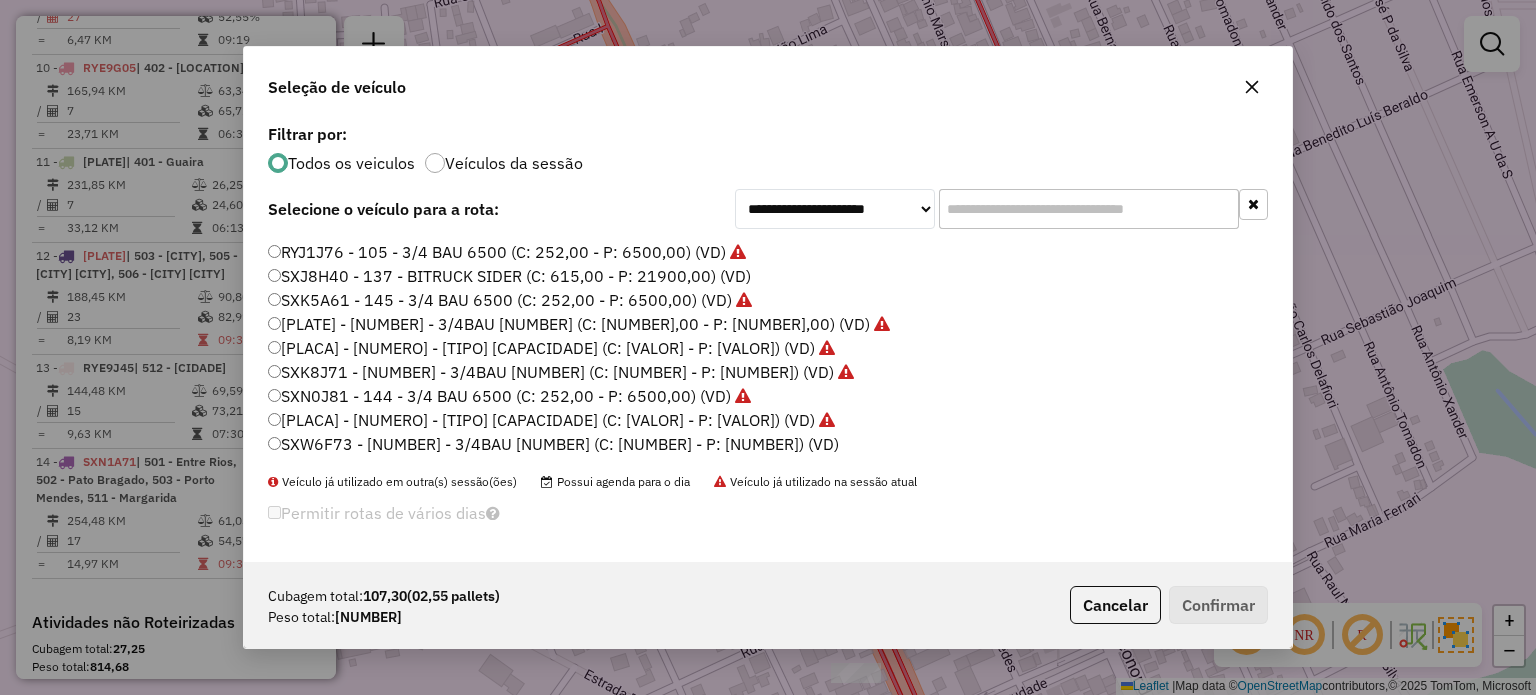 type 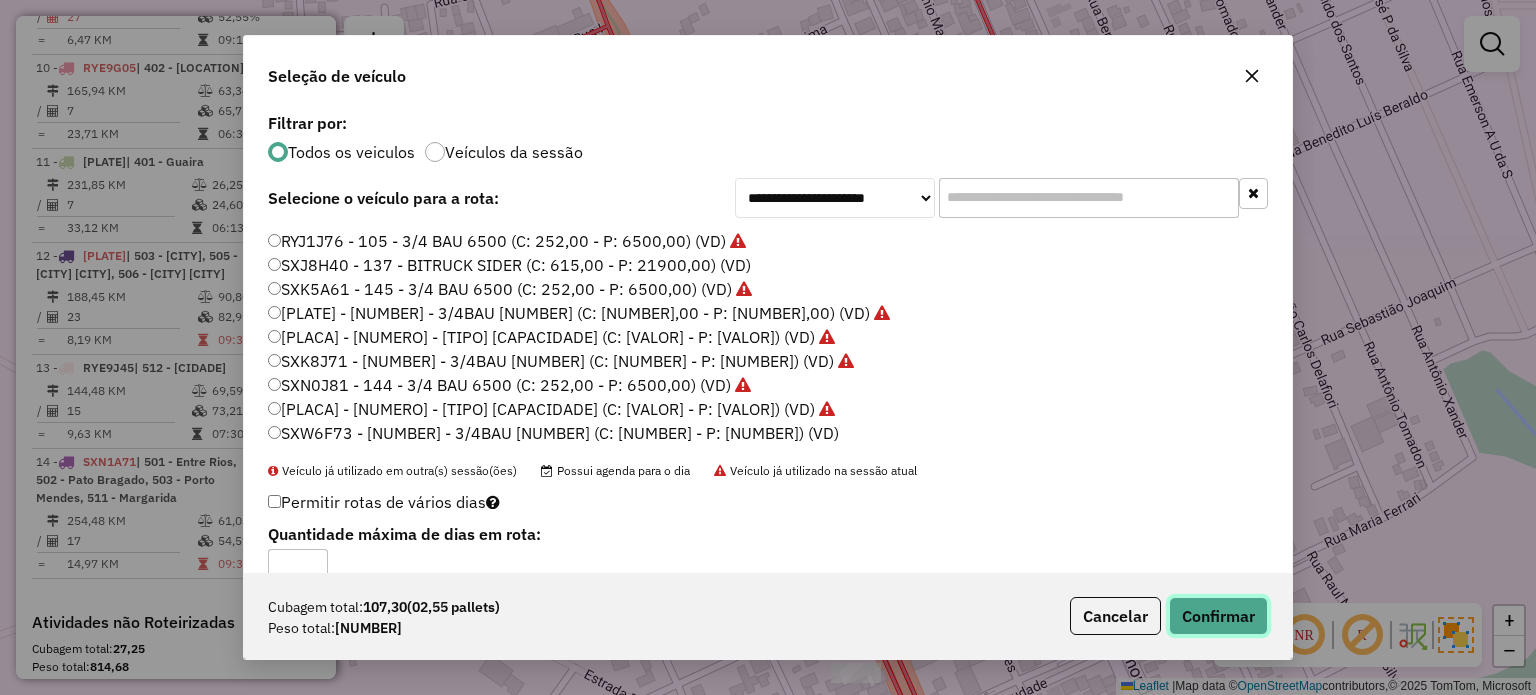 click on "Confirmar" 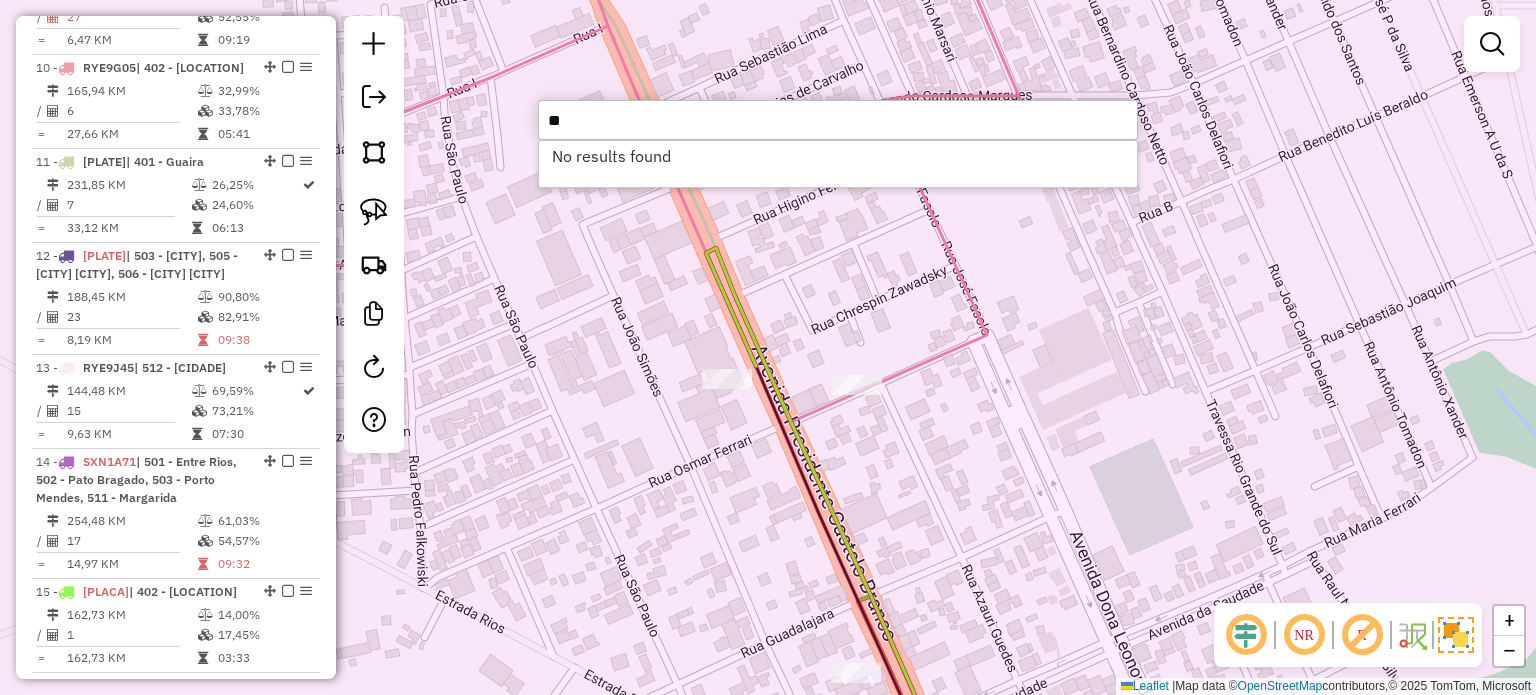 type on "*" 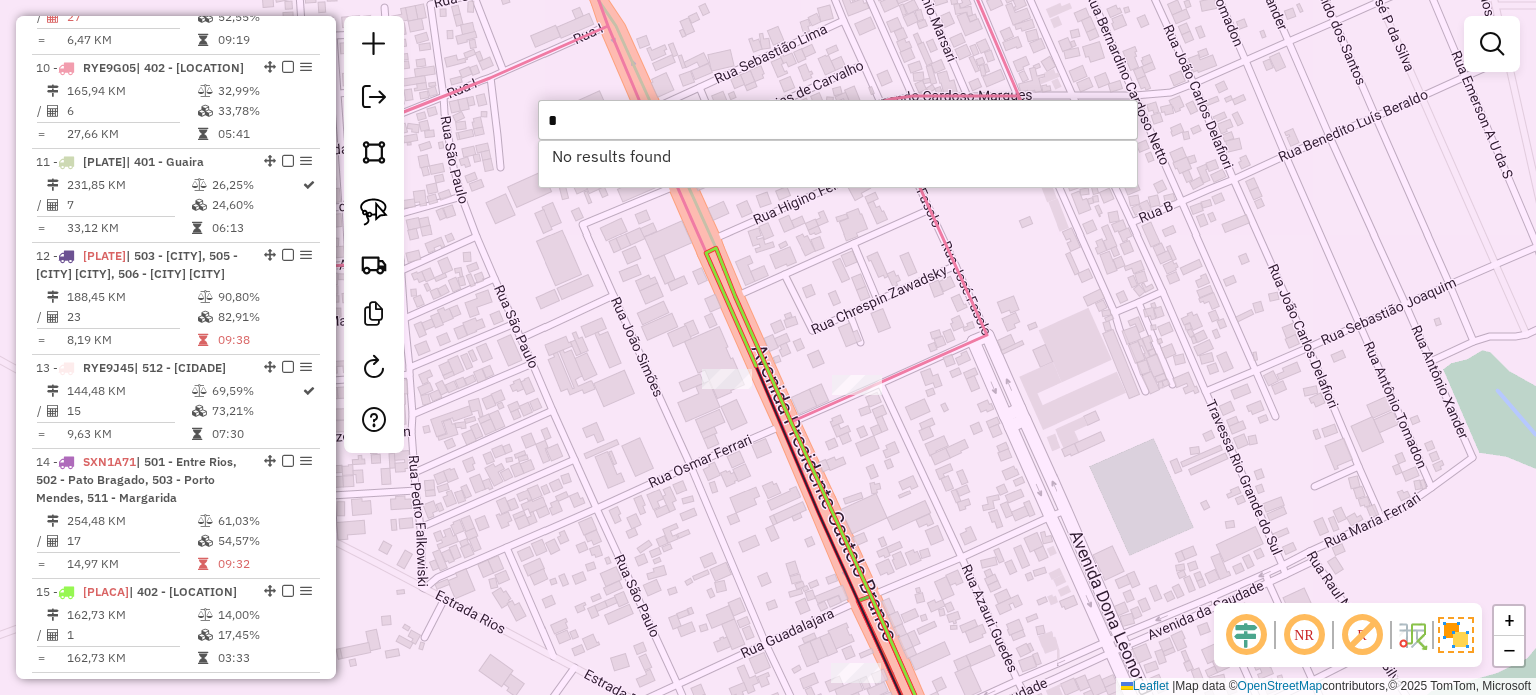 type 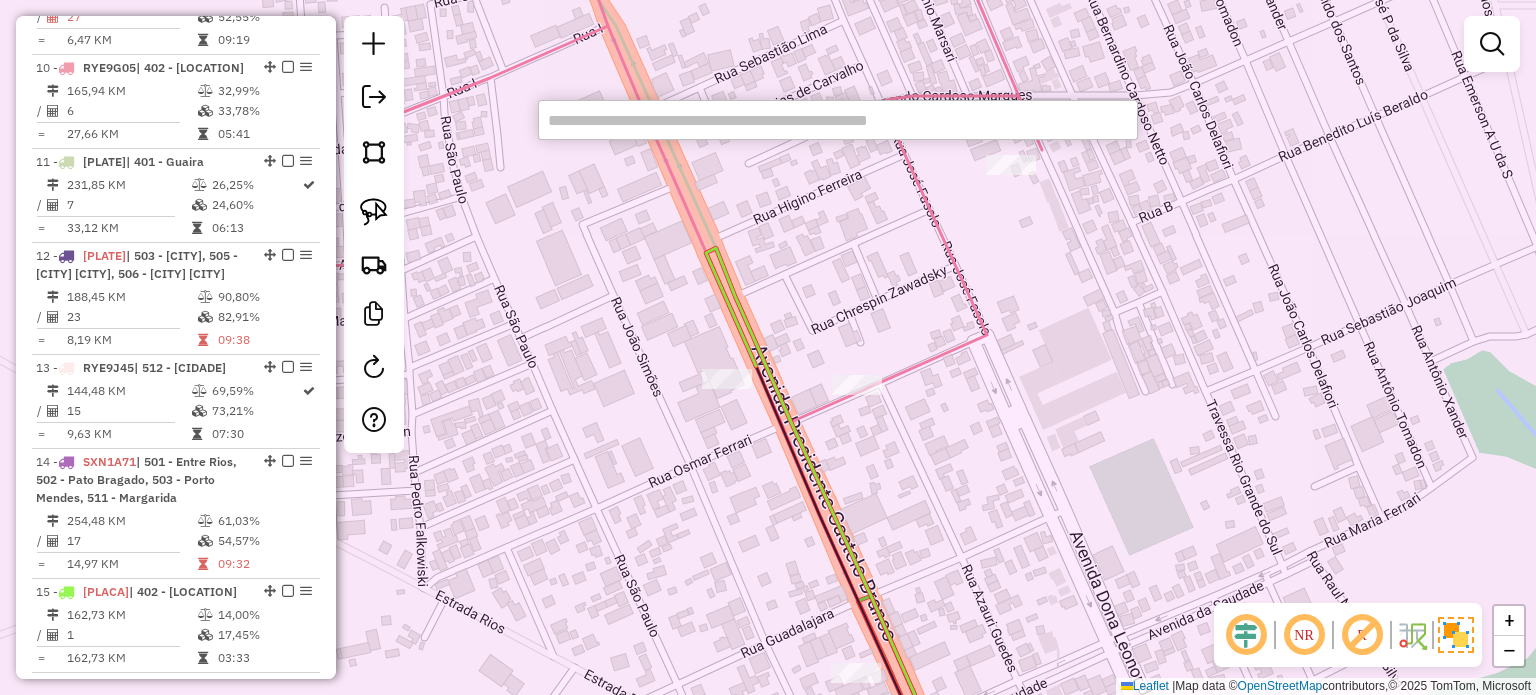 select on "*********" 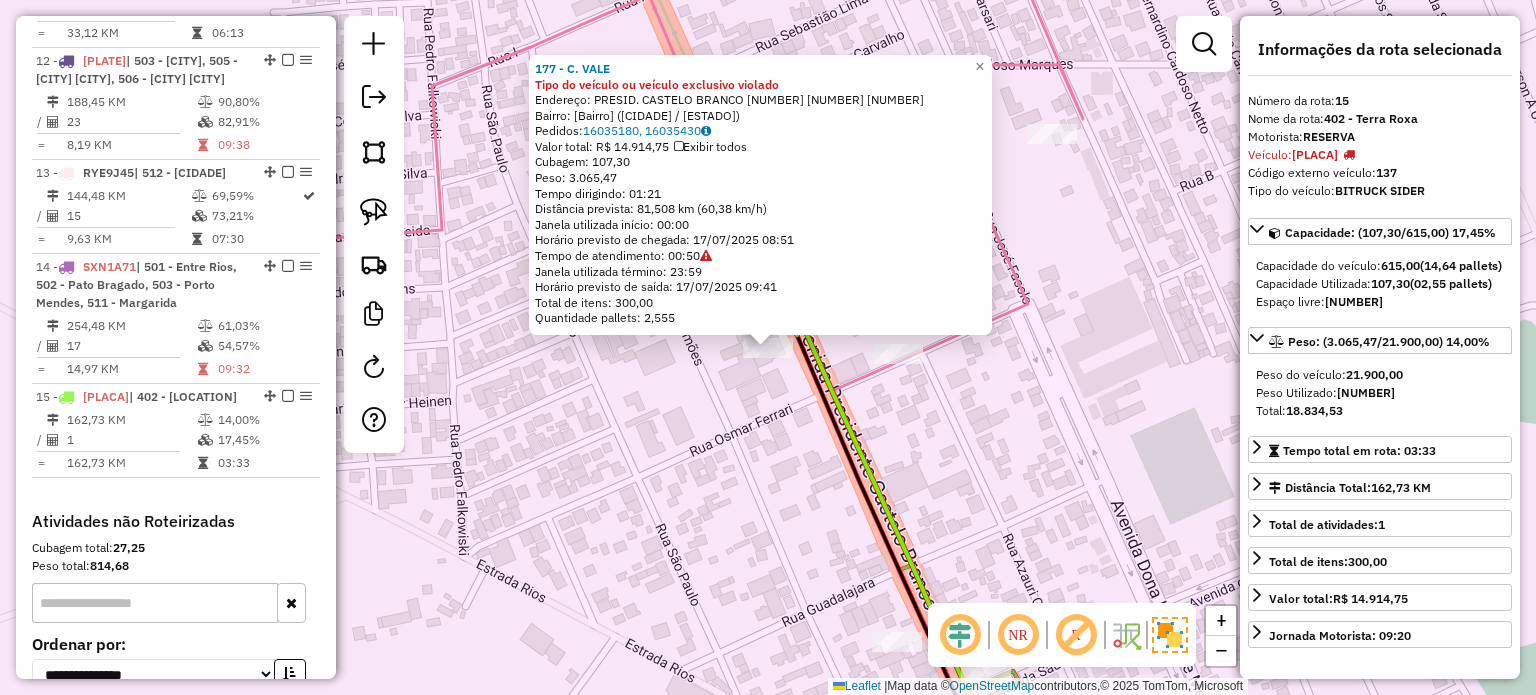 scroll, scrollTop: 2169, scrollLeft: 0, axis: vertical 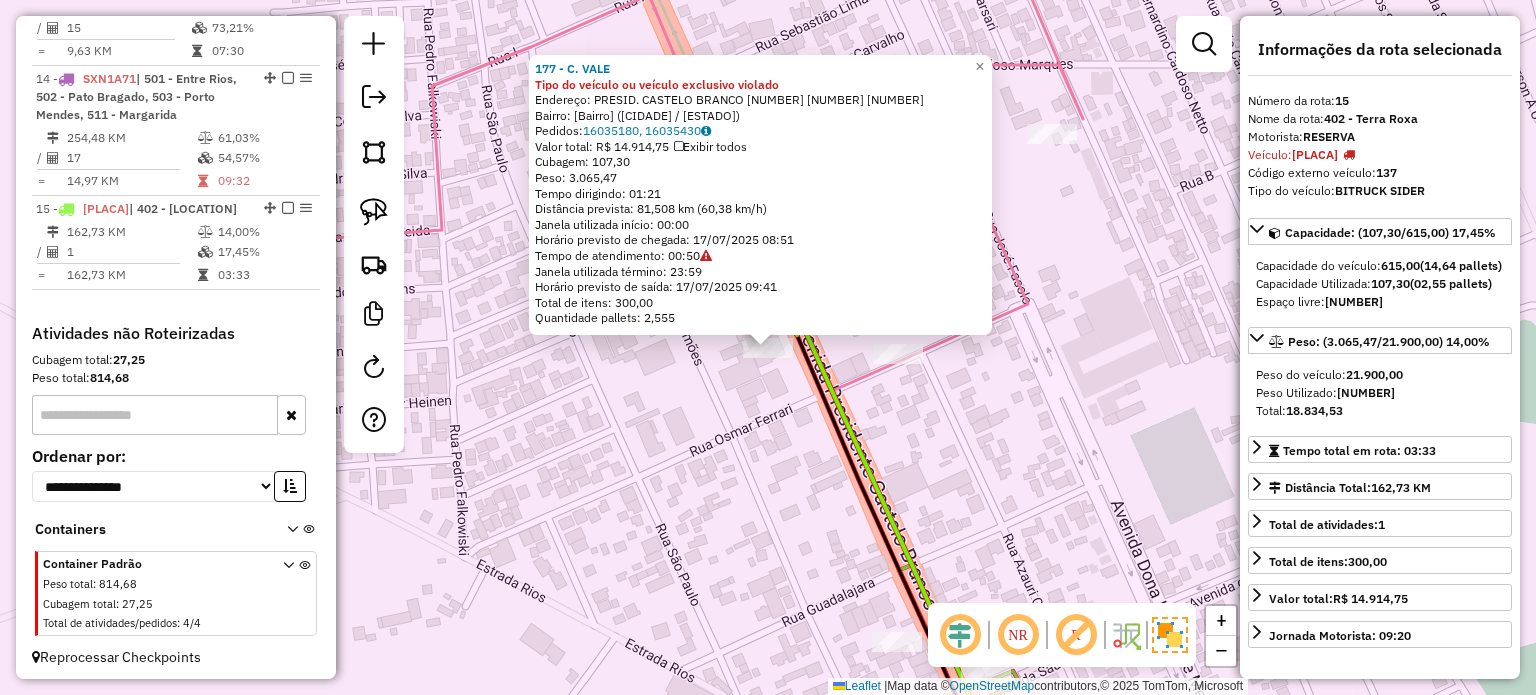 click on "177 - C. VALE Tipo do veículo ou veículo exclusivo violado  Endereço:  PRESID. CASTELO BRANCO 312 312 312   Bairro: Centro (TERRA ROXA / PR)   Pedidos:  16035180, 16035430   Valor total: R$ 14.914,75   Exibir todos   Cubagem: 107,30  Peso: 3.065,47  Tempo dirigindo: 01:21   Distância prevista: 81,508 km (60,38 km/h)   Janela utilizada início: 00:00   Horário previsto de chegada: 17/07/2025 08:51   Tempo de atendimento: 00:50   Janela utilizada término: 23:59   Horário previsto de saída: 17/07/2025 09:41   Total de itens: 300,00   Quantidade pallets: 2,555  × Janela de atendimento Grade de atendimento Capacidade Transportadoras Veículos Cliente Pedidos  Rotas Selecione os dias de semana para filtrar as janelas de atendimento  Seg   Ter   Qua   Qui   Sex   Sáb   Dom  Informe o período da janela de atendimento: De: Até:  Filtrar exatamente a janela do cliente  Considerar janela de atendimento padrão  Selecione os dias de semana para filtrar as grades de atendimento  Seg   Ter   Qua   Qui   Sex  +" 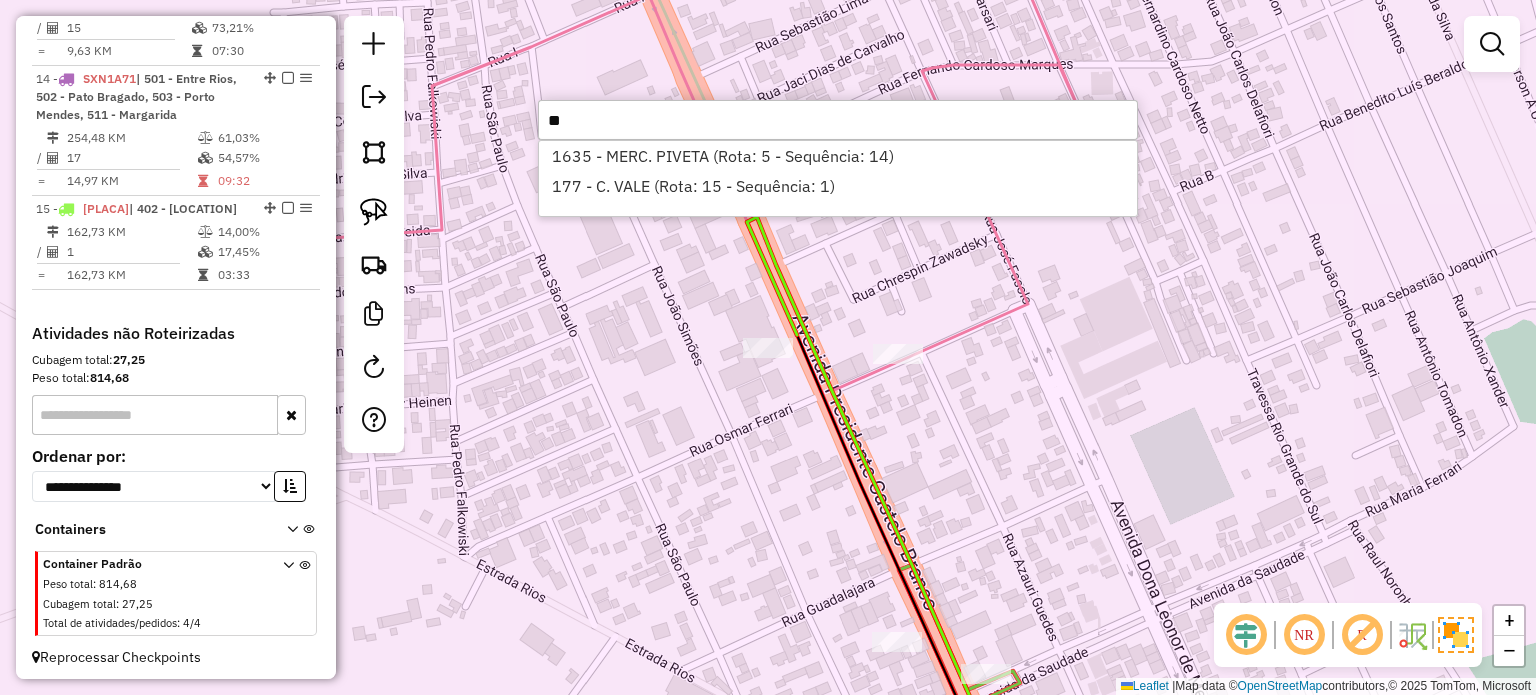 type on "**" 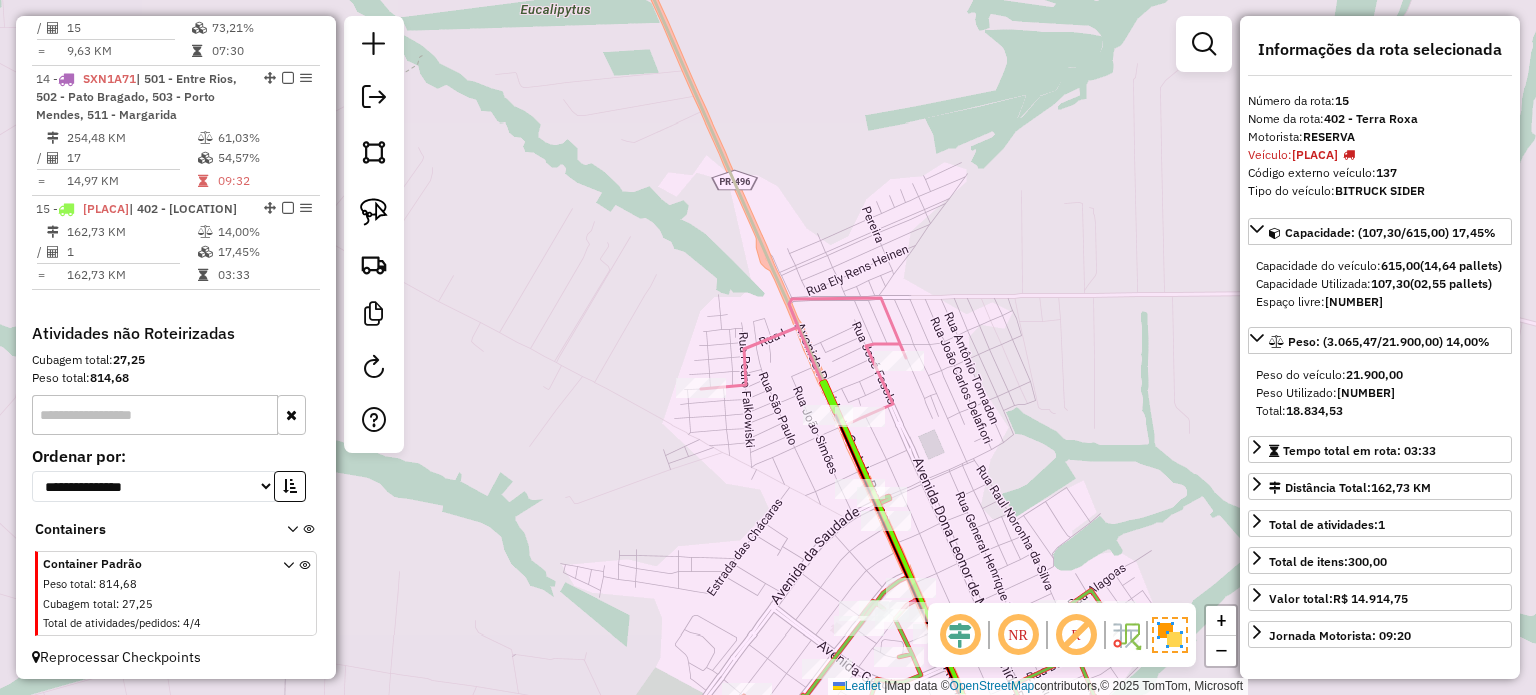 drag, startPoint x: 955, startPoint y: 495, endPoint x: 904, endPoint y: 366, distance: 138.71553 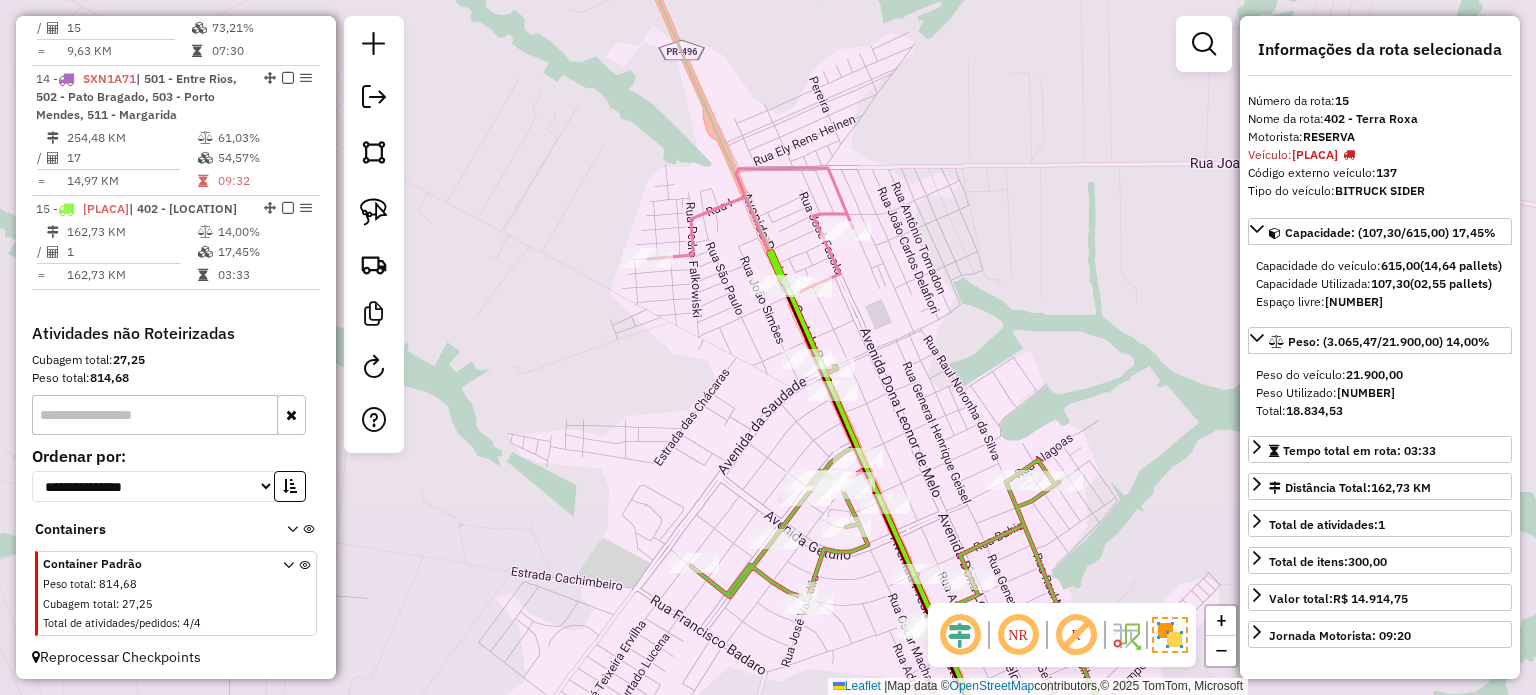 drag, startPoint x: 930, startPoint y: 397, endPoint x: 912, endPoint y: 332, distance: 67.44627 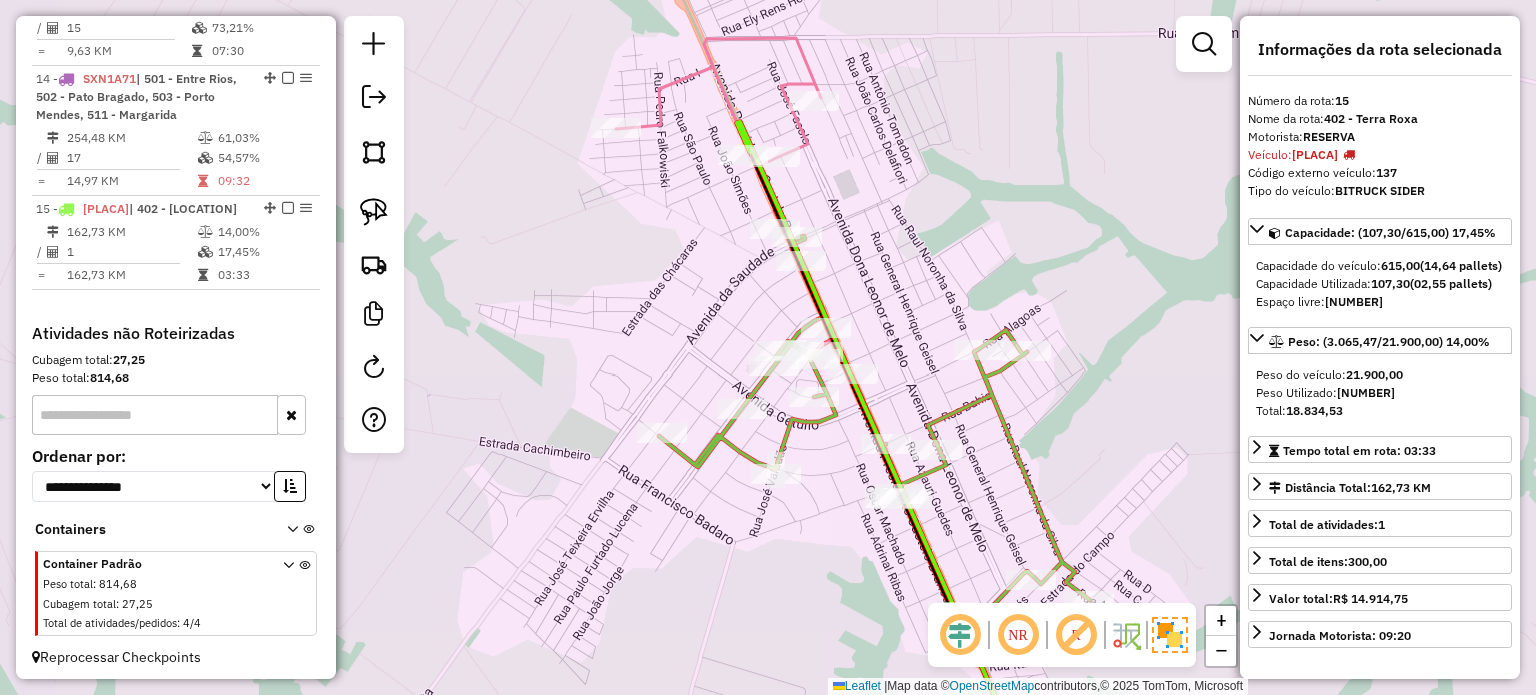 drag, startPoint x: 865, startPoint y: 276, endPoint x: 837, endPoint y: 182, distance: 98.0816 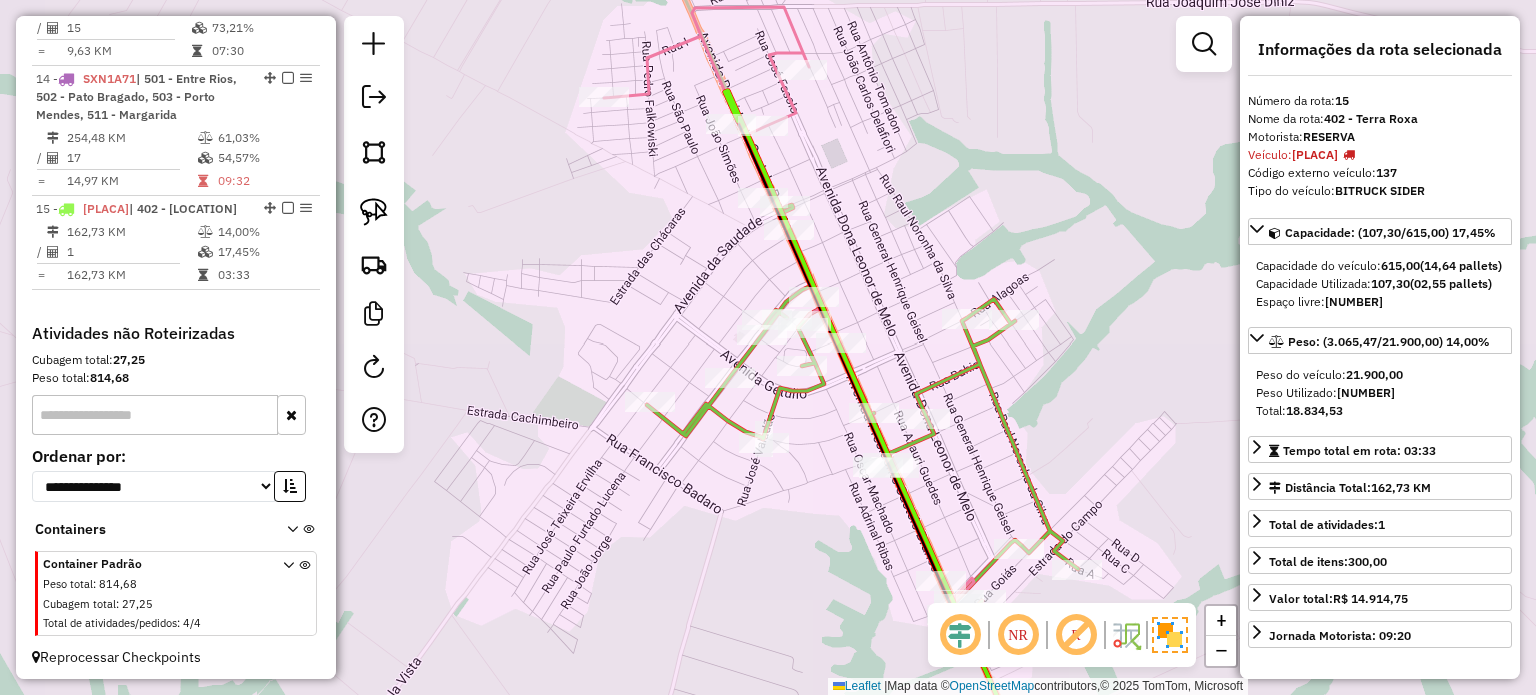 drag, startPoint x: 906, startPoint y: 283, endPoint x: 883, endPoint y: 202, distance: 84.20214 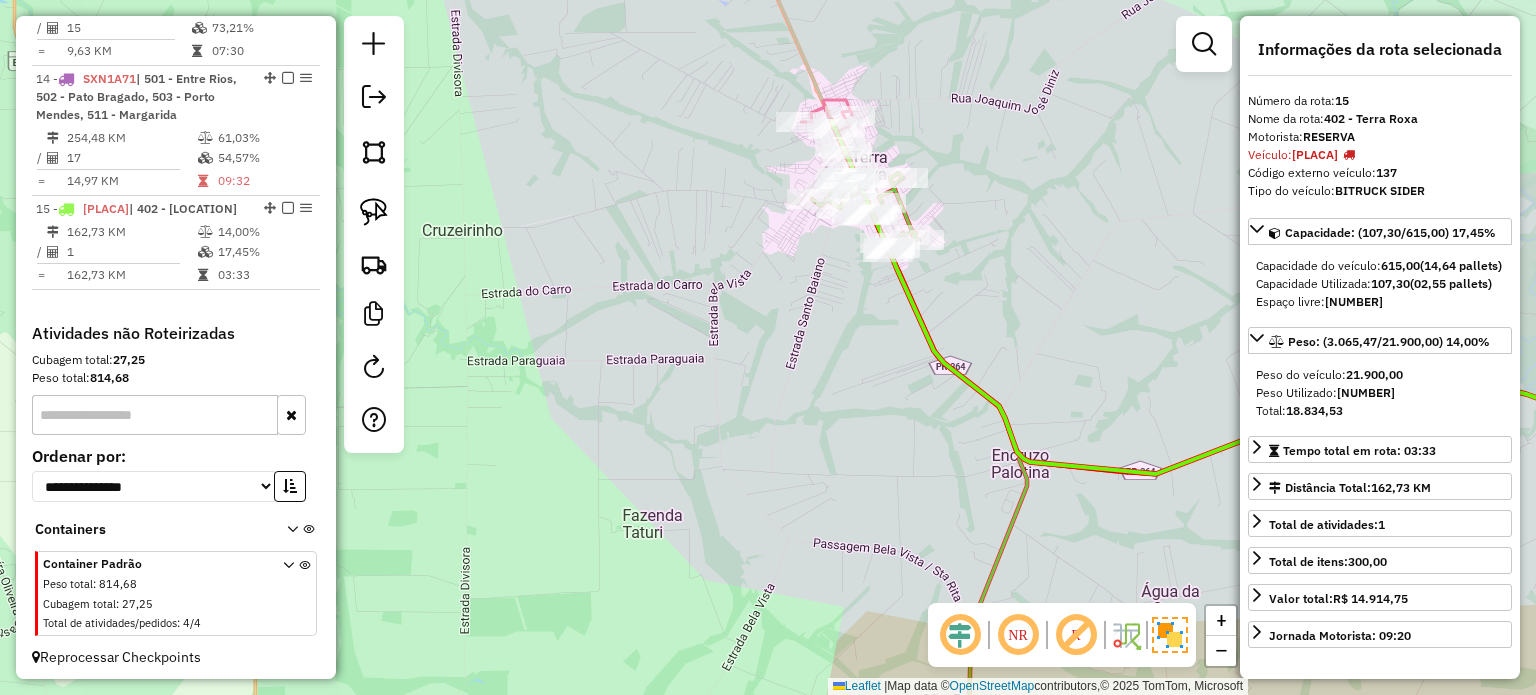 drag, startPoint x: 1006, startPoint y: 299, endPoint x: 901, endPoint y: 319, distance: 106.887794 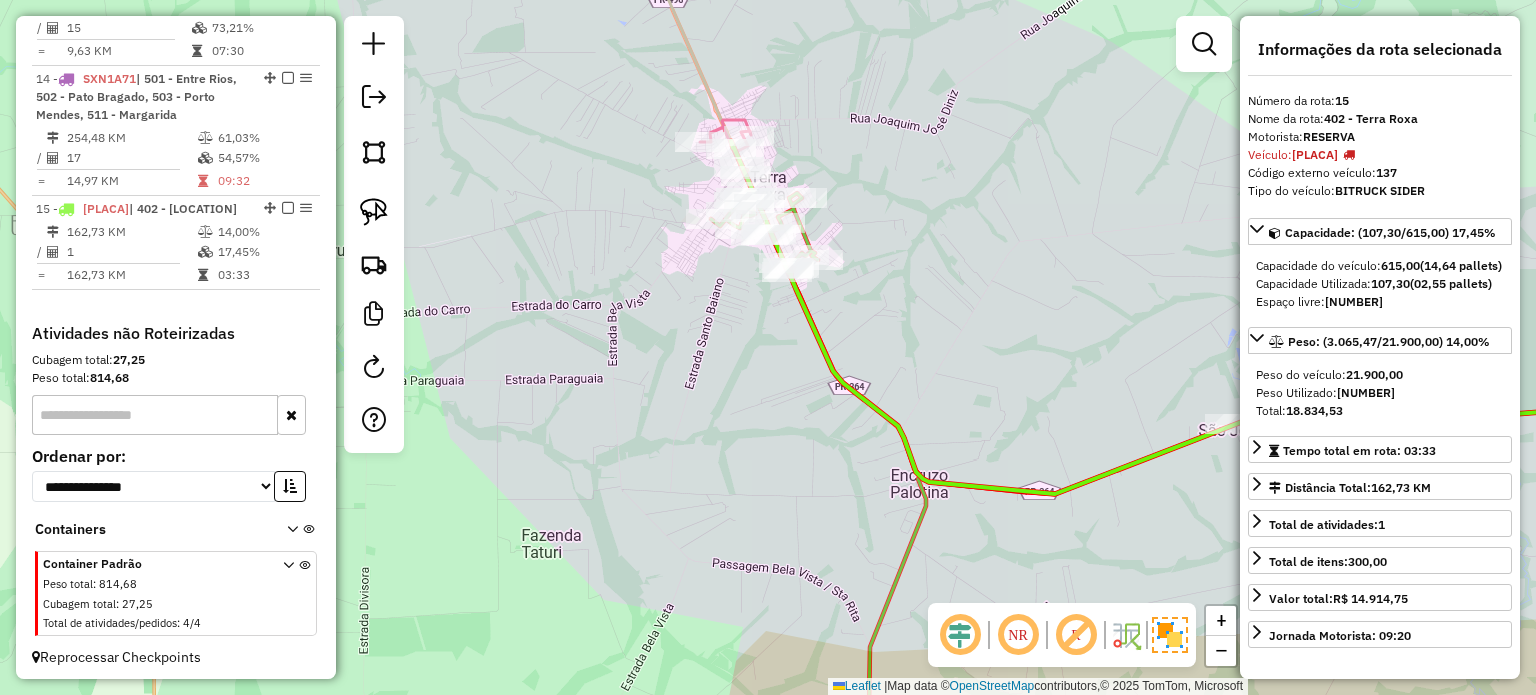 drag, startPoint x: 900, startPoint y: 303, endPoint x: 856, endPoint y: 307, distance: 44.181442 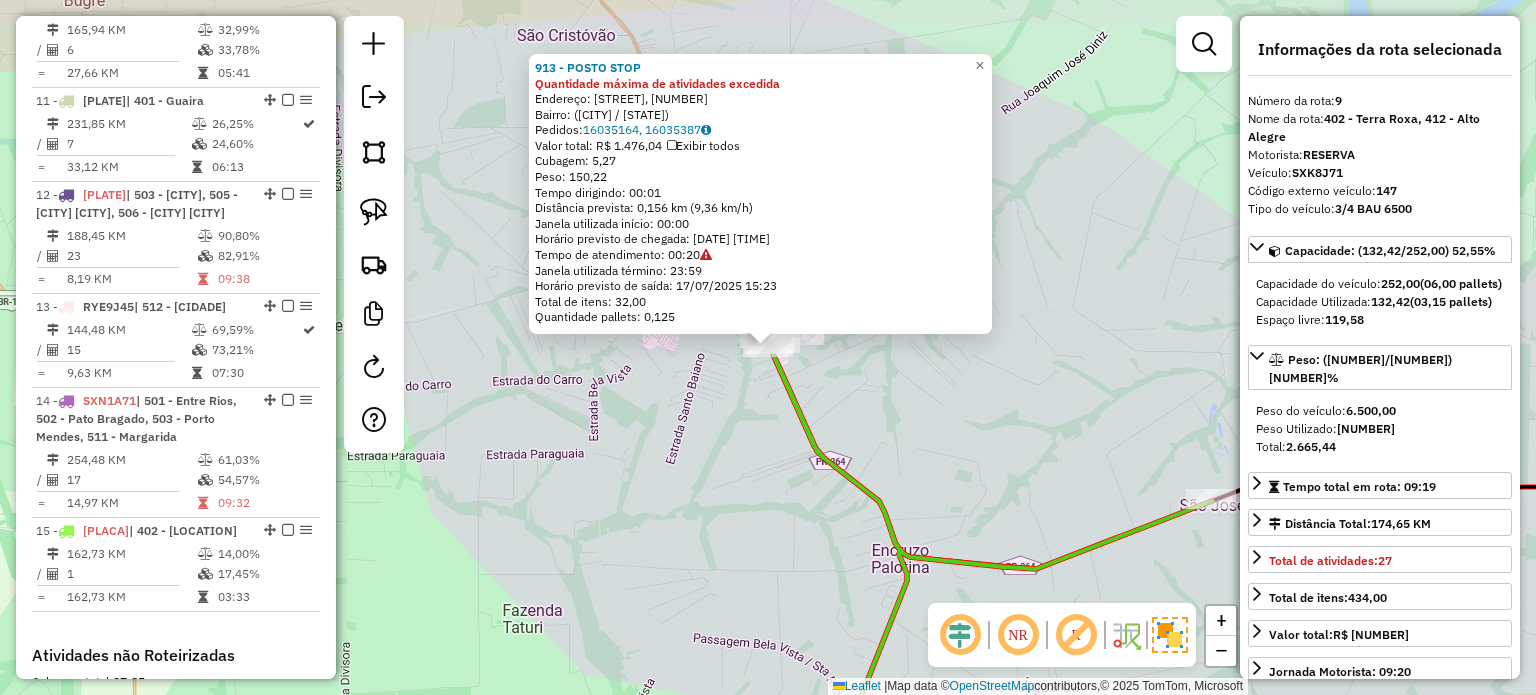 scroll, scrollTop: 1674, scrollLeft: 0, axis: vertical 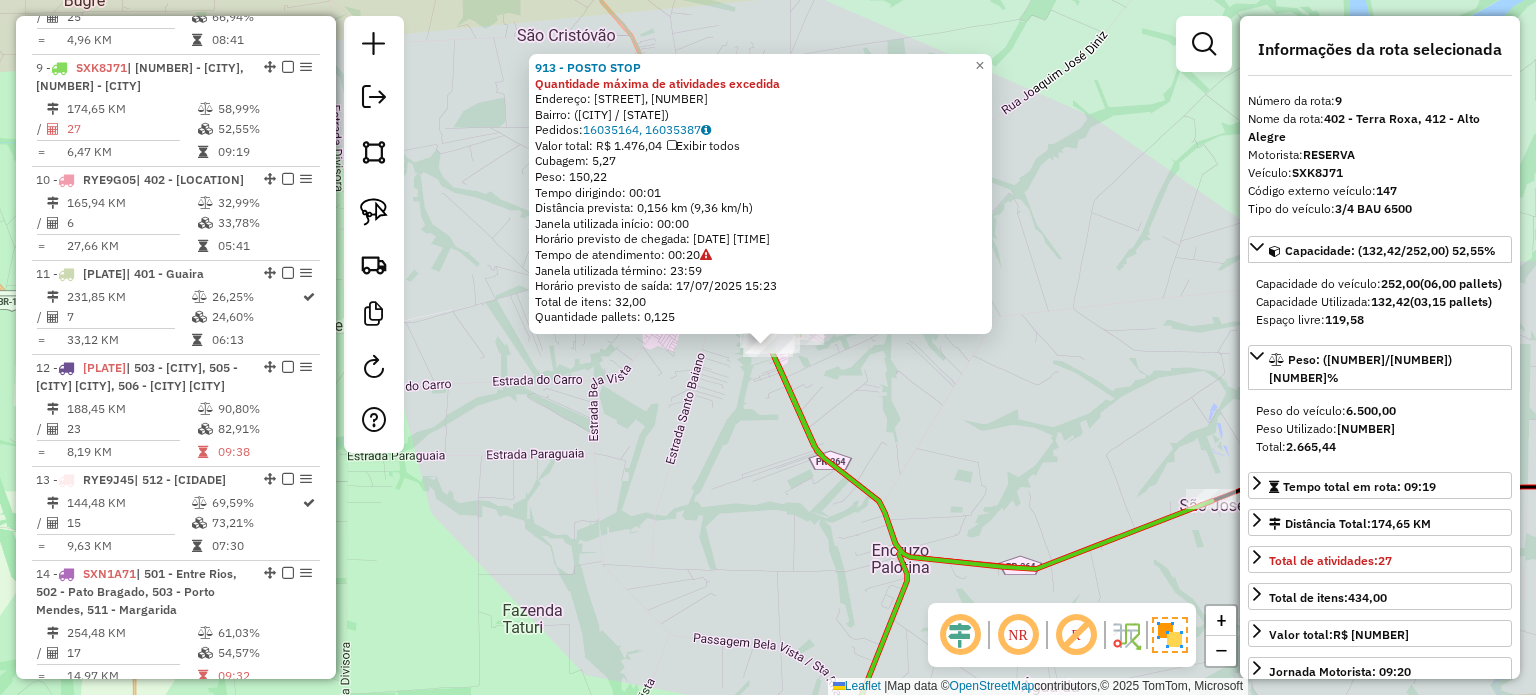 drag, startPoint x: 952, startPoint y: 366, endPoint x: 913, endPoint y: 404, distance: 54.451813 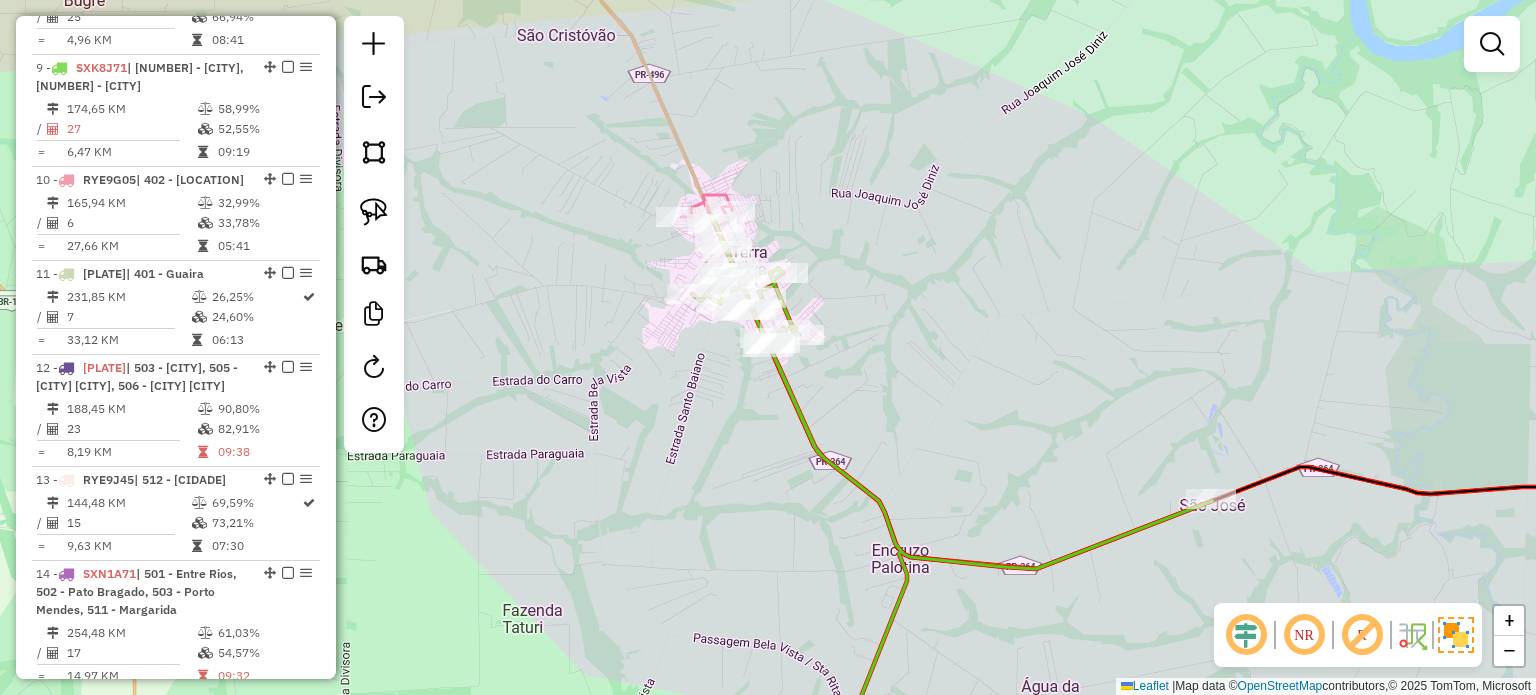 click on "913 - POSTO STOP Quantidade máxima de atividades excedida  Endereço: Rua Piauí, 18   Bairro:  (Terra Roxa / PR)   Pedidos:  16035164, 16035387   Valor total: R$ 1.476,04   Exibir todos   Cubagem: 5,27  Peso: 150,22  Tempo dirigindo: 00:01   Distância prevista: 0,156 km (9,36 km/h)   Janela utilizada início: 00:00   Horário previsto de chegada: 17/07/2025 15:03   Tempo de atendimento: 00:20   Janela utilizada término: 23:59   Horário previsto de saída: 17/07/2025 15:23   Total de itens: 32,00   Quantidade pallets: 0,125  × Janela de atendimento Grade de atendimento Capacidade Transportadoras Veículos Cliente Pedidos  Rotas Selecione os dias de semana para filtrar as janelas de atendimento  Seg   Ter   Qua   Qui   Sex   Sáb   Dom  Informe o período da janela de atendimento: De: Até:  Filtrar exatamente a janela do cliente  Considerar janela de atendimento padrão  Selecione os dias de semana para filtrar as grades de atendimento  Seg   Ter   Qua   Qui   Sex   Sáb   Dom   Peso mínimo:   De:  De:" 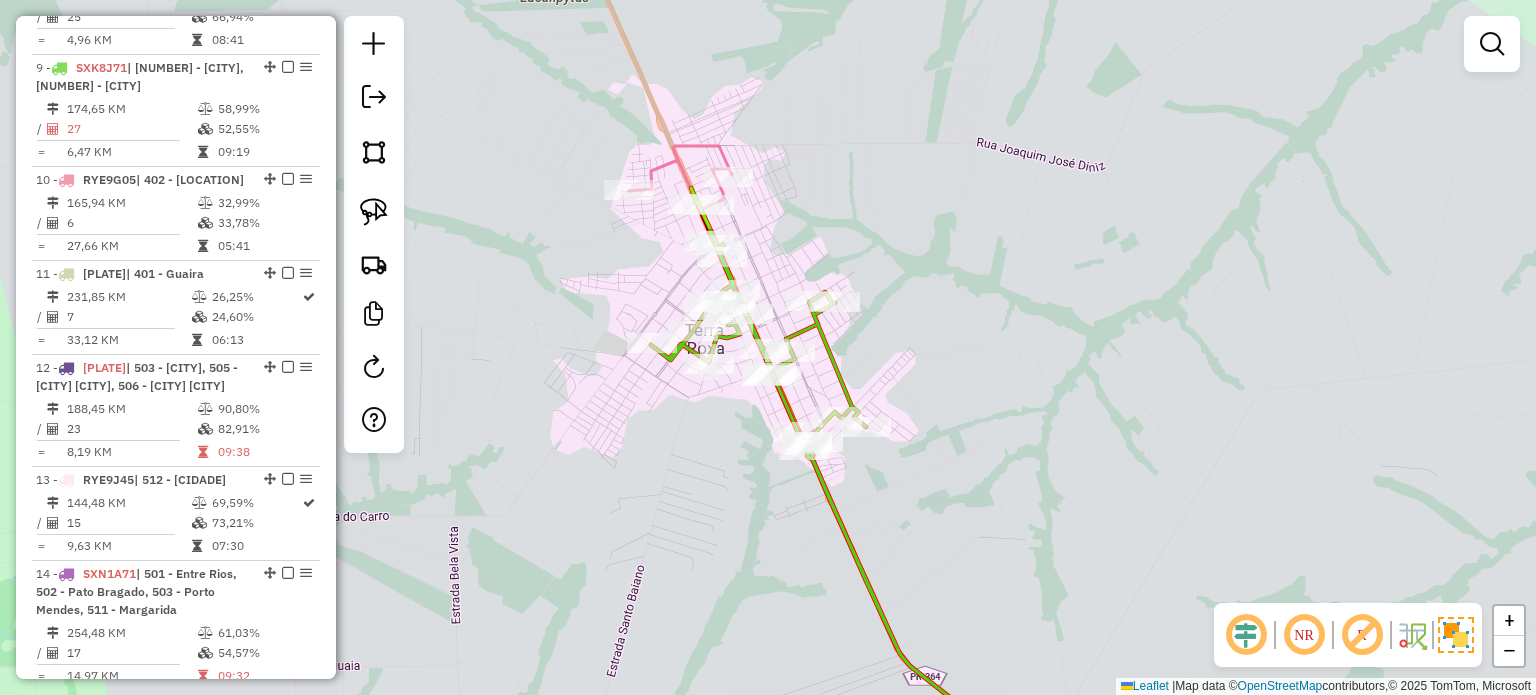 drag, startPoint x: 828, startPoint y: 234, endPoint x: 867, endPoint y: 255, distance: 44.294468 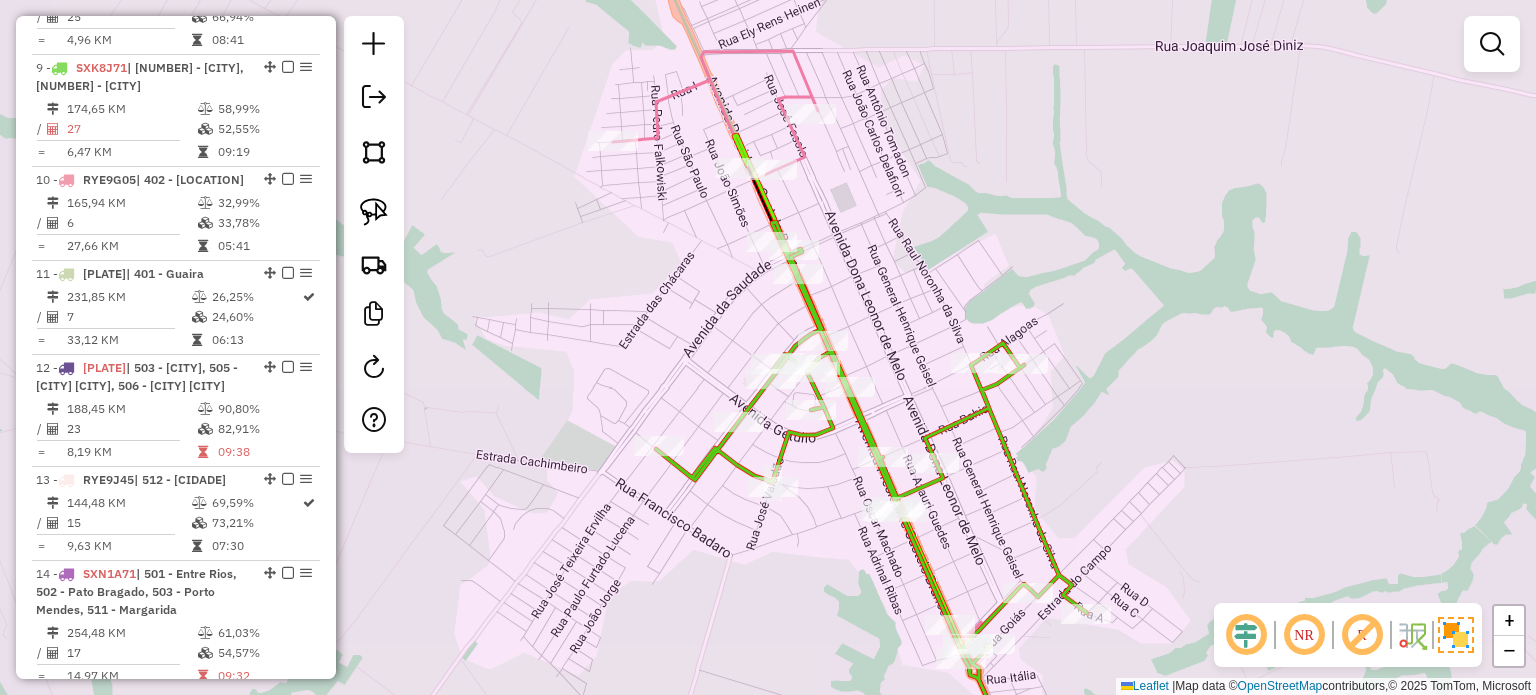 drag, startPoint x: 876, startPoint y: 242, endPoint x: 904, endPoint y: 218, distance: 36.878178 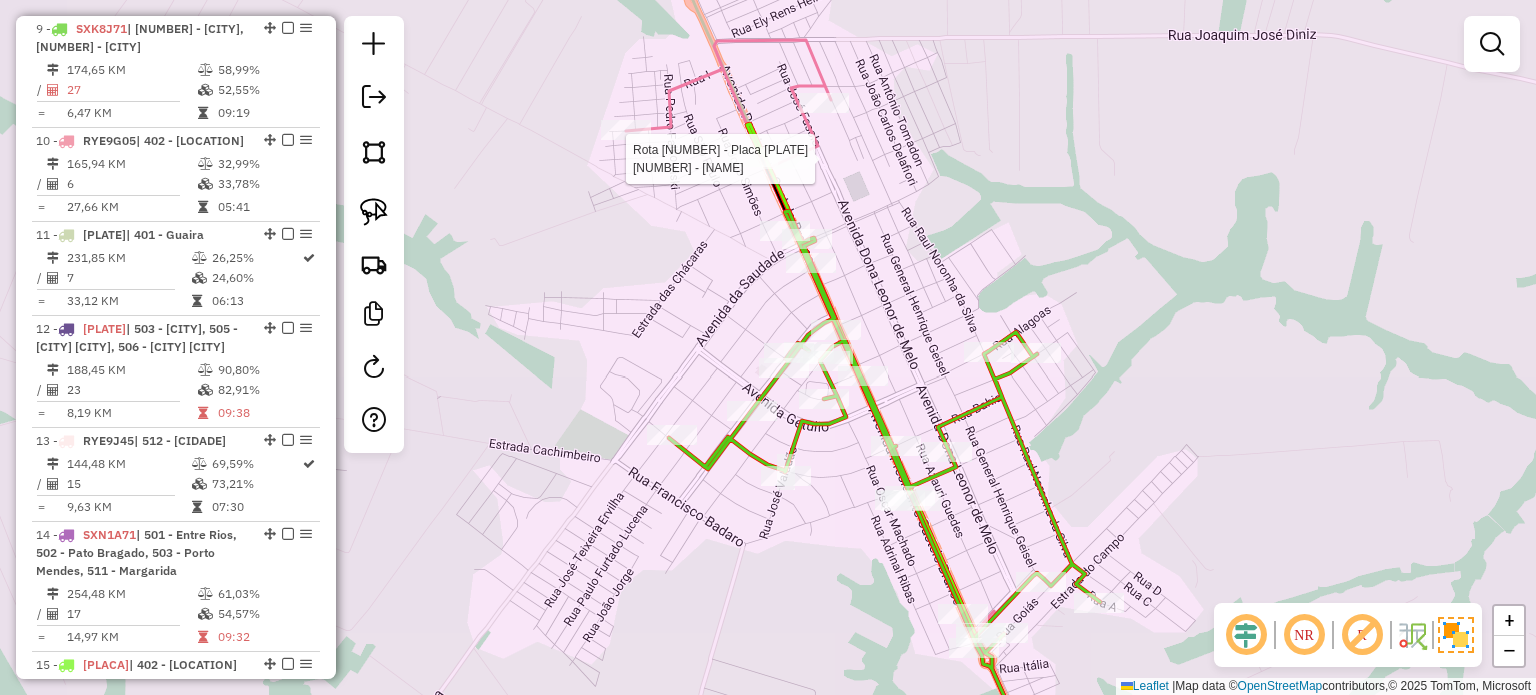 select on "*********" 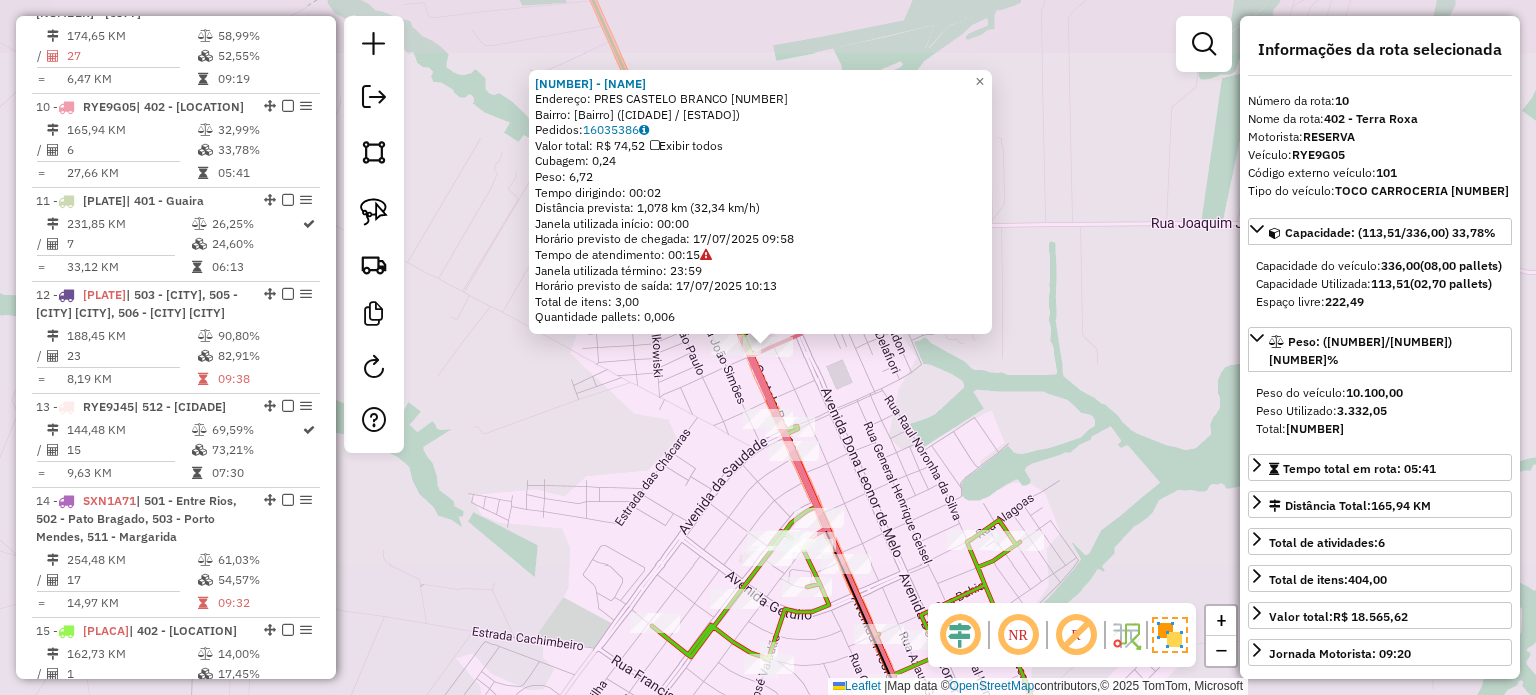 scroll, scrollTop: 1786, scrollLeft: 0, axis: vertical 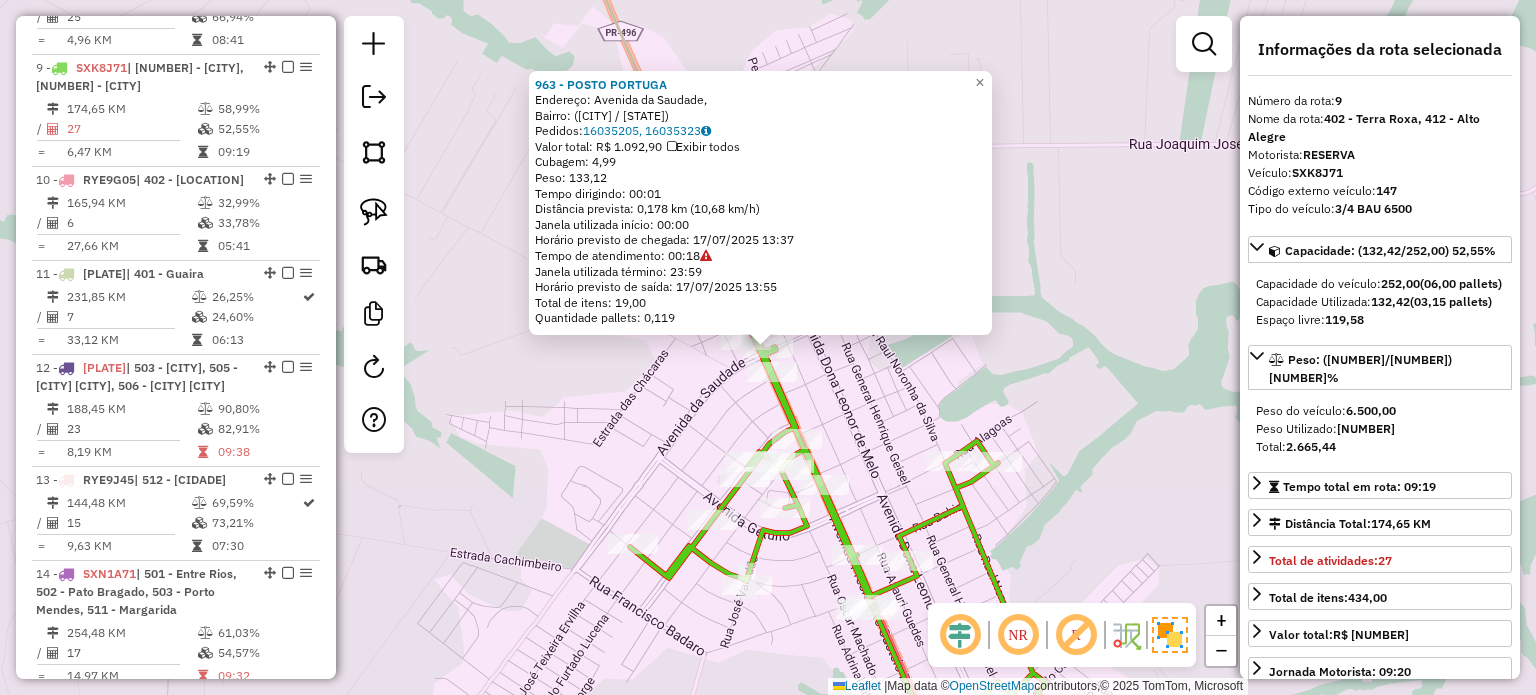 click 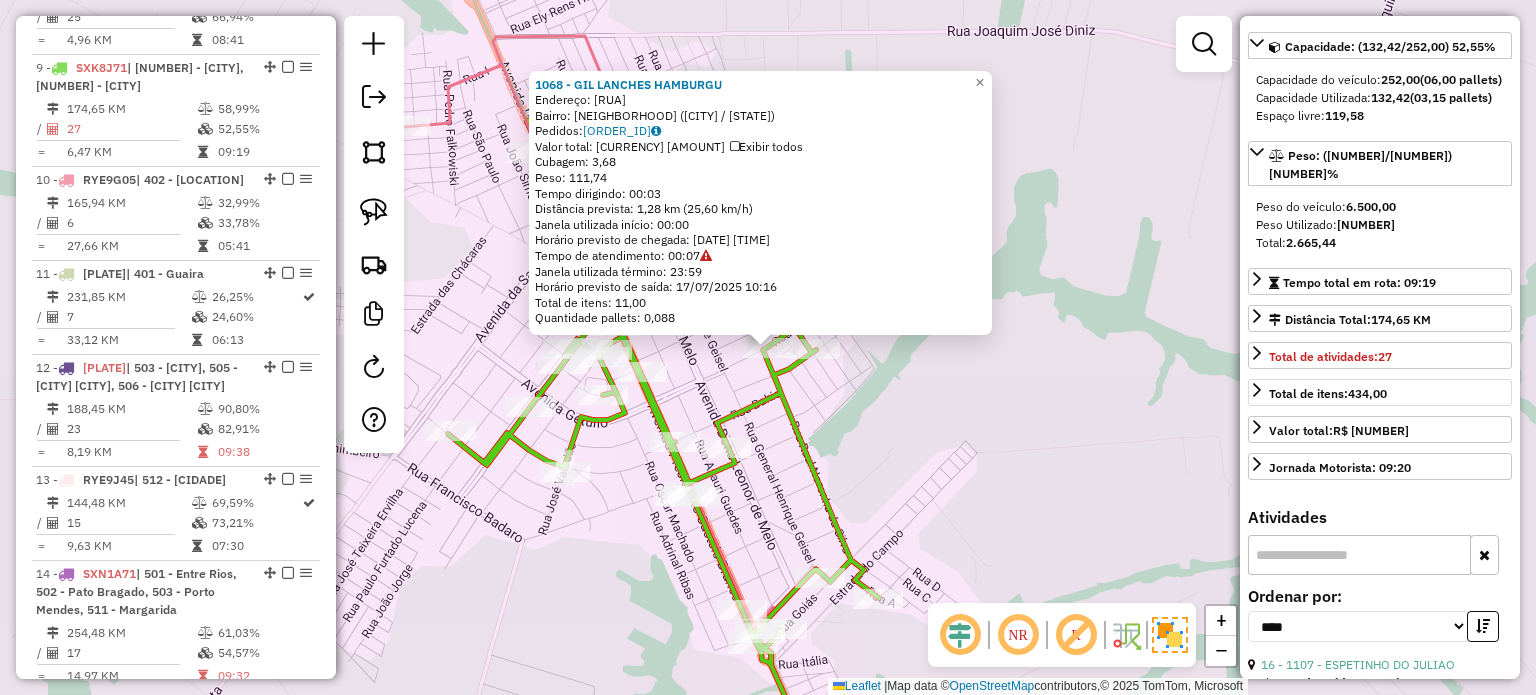 scroll, scrollTop: 400, scrollLeft: 0, axis: vertical 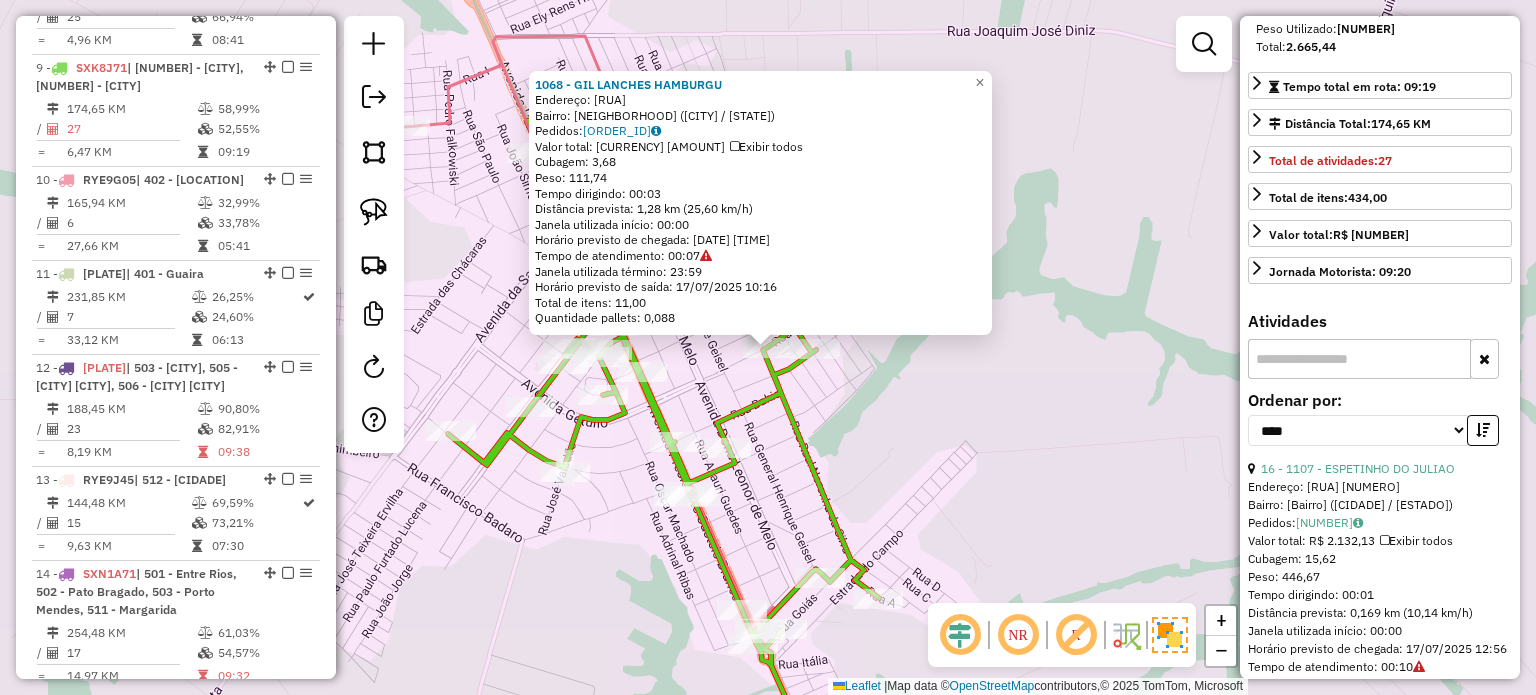 click on "1068 - GIL LANCHES HAMBURGU  Endereço:  Travessa 38   Bairro: Jardim Eliza (TERRA ROXA / PR)   Pedidos:  16035252   Valor total: R$ 523,01   Exibir todos   Cubagem: 3,68  Peso: 111,74  Tempo dirigindo: 00:03   Distância prevista: 1,28 km (25,60 km/h)   Janela utilizada início: 00:00   Horário previsto de chegada: 17/07/2025 10:09   Tempo de atendimento: 00:07   Janela utilizada término: 23:59   Horário previsto de saída: 17/07/2025 10:16   Total de itens: 11,00   Quantidade pallets: 0,088  × Janela de atendimento Grade de atendimento Capacidade Transportadoras Veículos Cliente Pedidos  Rotas Selecione os dias de semana para filtrar as janelas de atendimento  Seg   Ter   Qua   Qui   Sex   Sáb   Dom  Informe o período da janela de atendimento: De: Até:  Filtrar exatamente a janela do cliente  Considerar janela de atendimento padrão  Selecione os dias de semana para filtrar as grades de atendimento  Seg   Ter   Qua   Qui   Sex   Sáb   Dom   Considerar clientes sem dia de atendimento cadastrado De:" 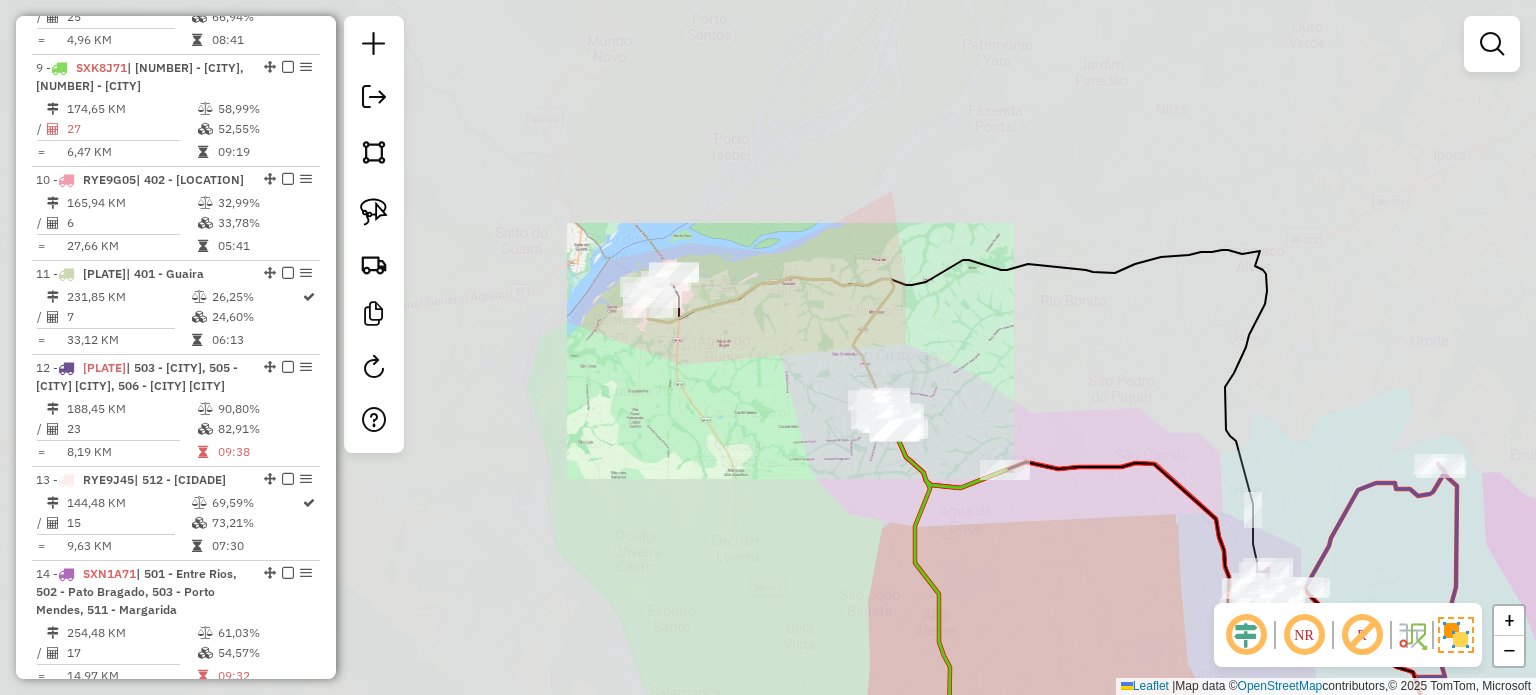 drag, startPoint x: 1109, startPoint y: 499, endPoint x: 1014, endPoint y: 302, distance: 218.70985 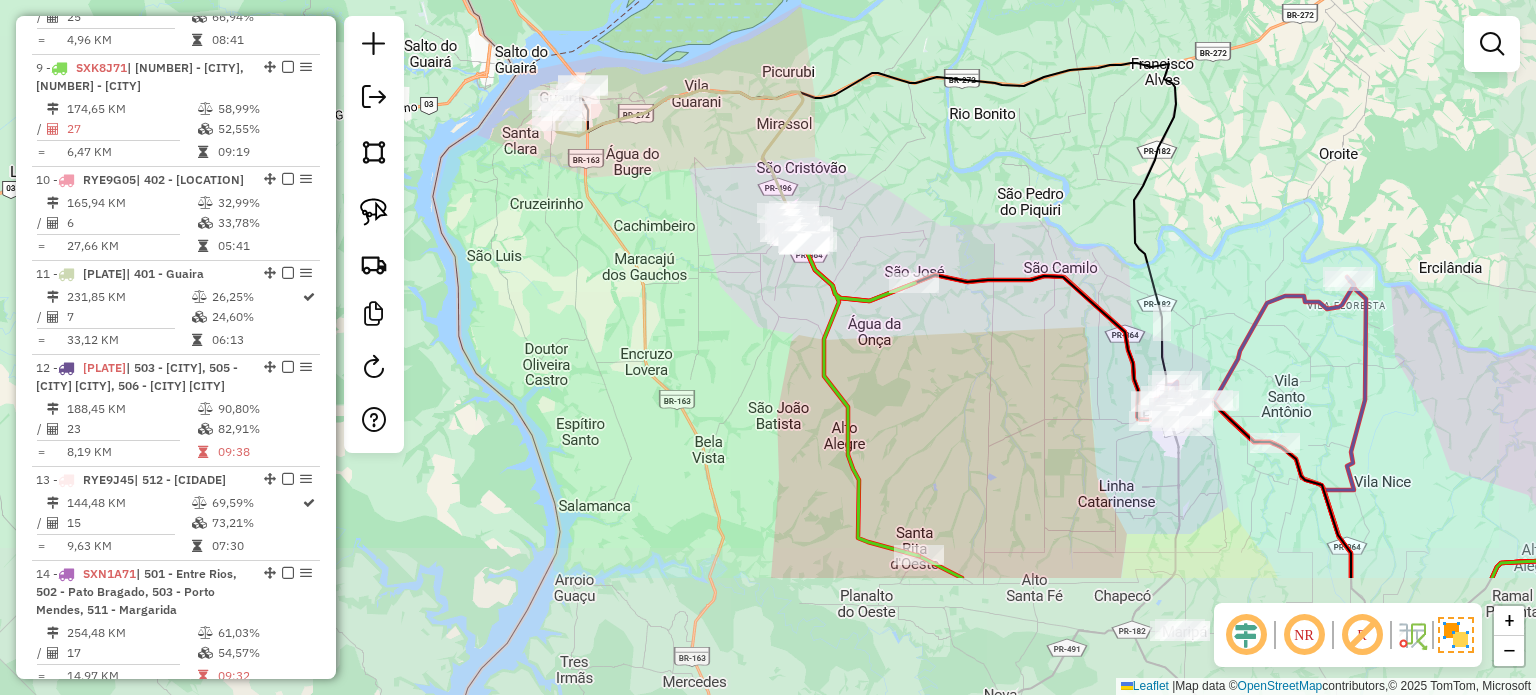 click on "Janela de atendimento Grade de atendimento Capacidade Transportadoras Veículos Cliente Pedidos  Rotas Selecione os dias de semana para filtrar as janelas de atendimento  Seg   Ter   Qua   Qui   Sex   Sáb   Dom  Informe o período da janela de atendimento: De: Até:  Filtrar exatamente a janela do cliente  Considerar janela de atendimento padrão  Selecione os dias de semana para filtrar as grades de atendimento  Seg   Ter   Qua   Qui   Sex   Sáb   Dom   Considerar clientes sem dia de atendimento cadastrado  Clientes fora do dia de atendimento selecionado Filtrar as atividades entre os valores definidos abaixo:  Peso mínimo:   Peso máximo:   Cubagem mínima:   Cubagem máxima:   De:   Até:  Filtrar as atividades entre o tempo de atendimento definido abaixo:  De:   Até:   Considerar capacidade total dos clientes não roteirizados Transportadora: Selecione um ou mais itens Tipo de veículo: Selecione um ou mais itens Veículo: Selecione um ou mais itens Motorista: Selecione um ou mais itens Nome: Rótulo:" 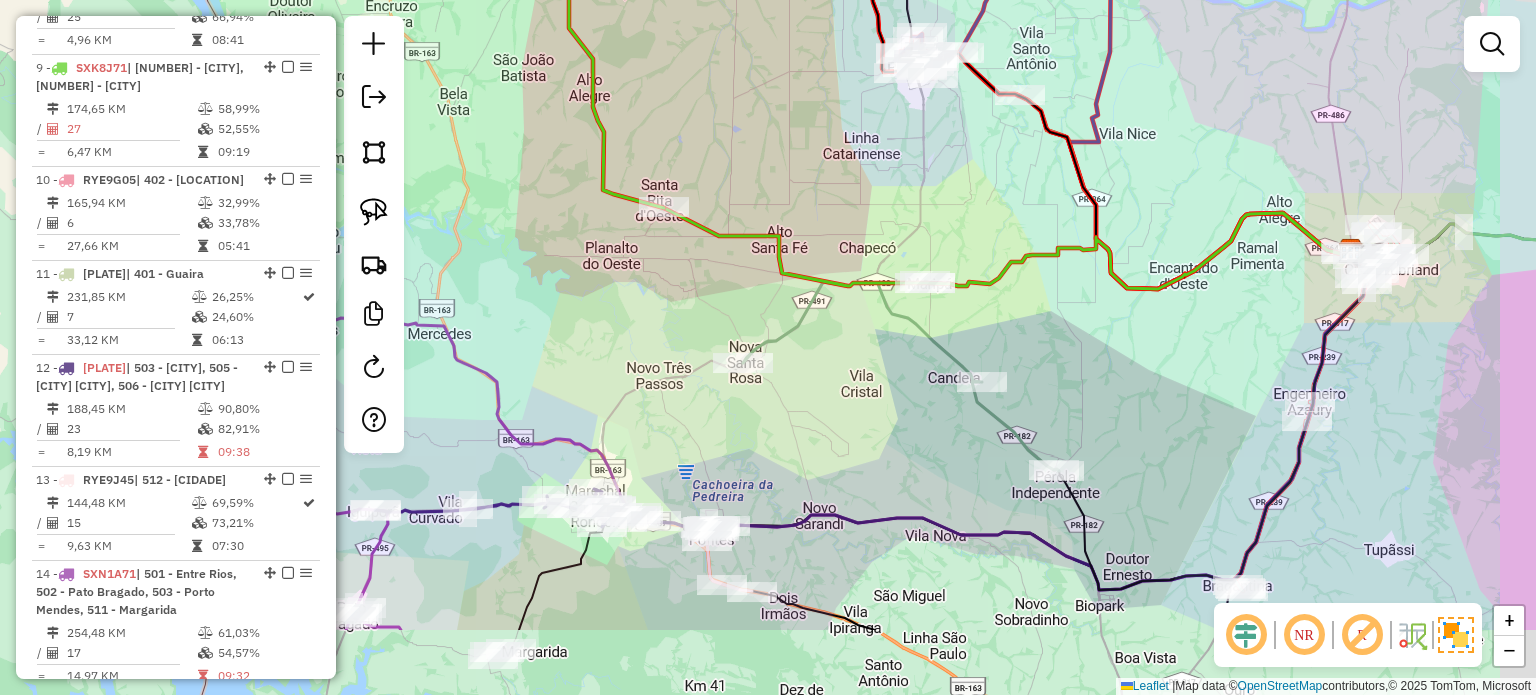 drag, startPoint x: 1085, startPoint y: 326, endPoint x: 1062, endPoint y: 275, distance: 55.946404 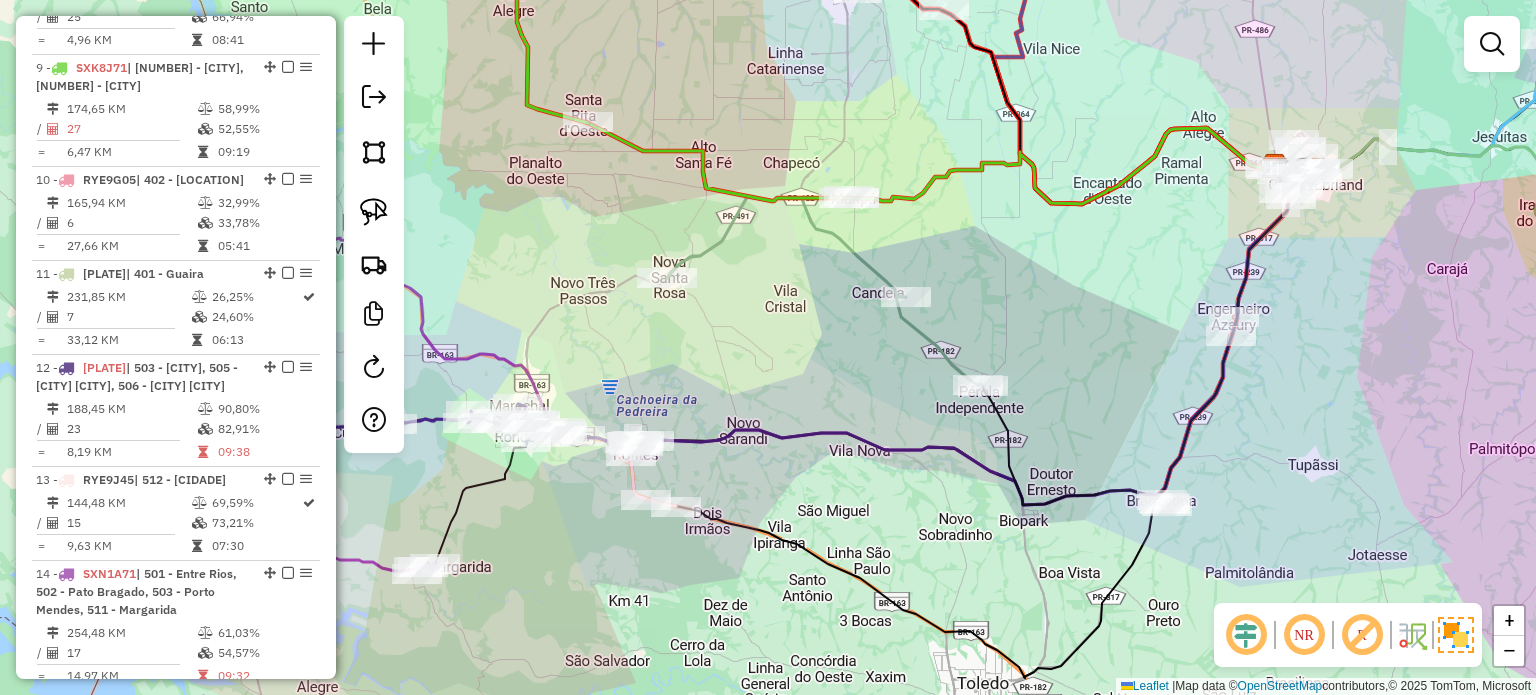 drag, startPoint x: 1167, startPoint y: 419, endPoint x: 1122, endPoint y: 375, distance: 62.936478 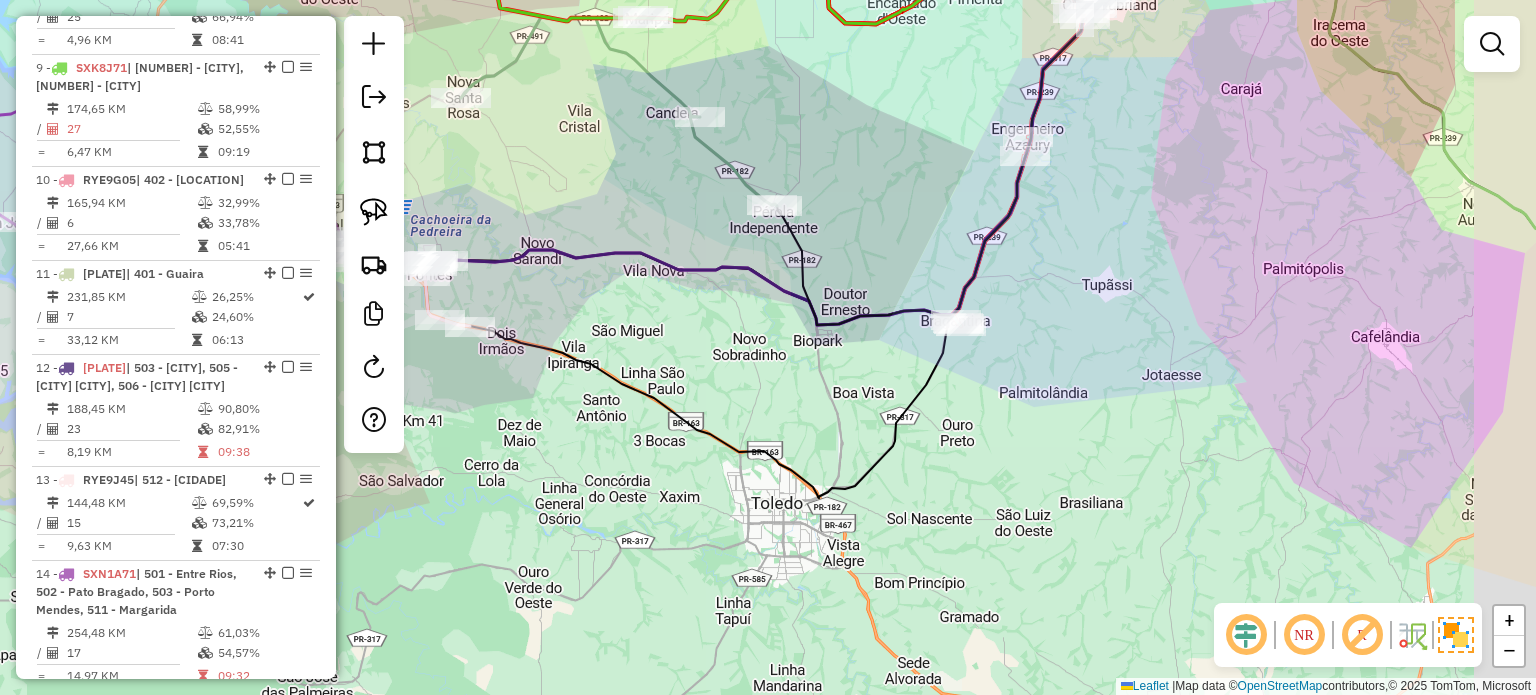 drag, startPoint x: 1164, startPoint y: 370, endPoint x: 1123, endPoint y: 289, distance: 90.78546 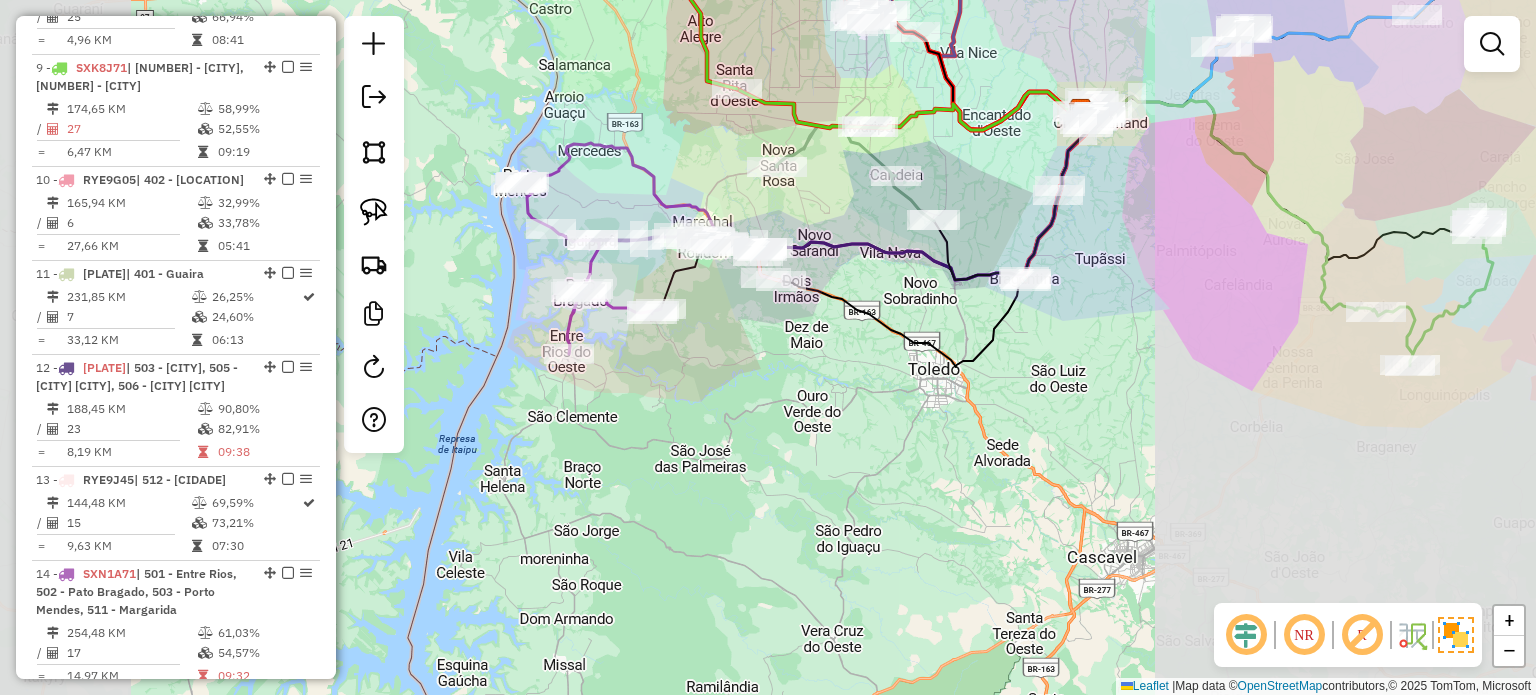 drag, startPoint x: 1045, startPoint y: 359, endPoint x: 1018, endPoint y: 346, distance: 29.966648 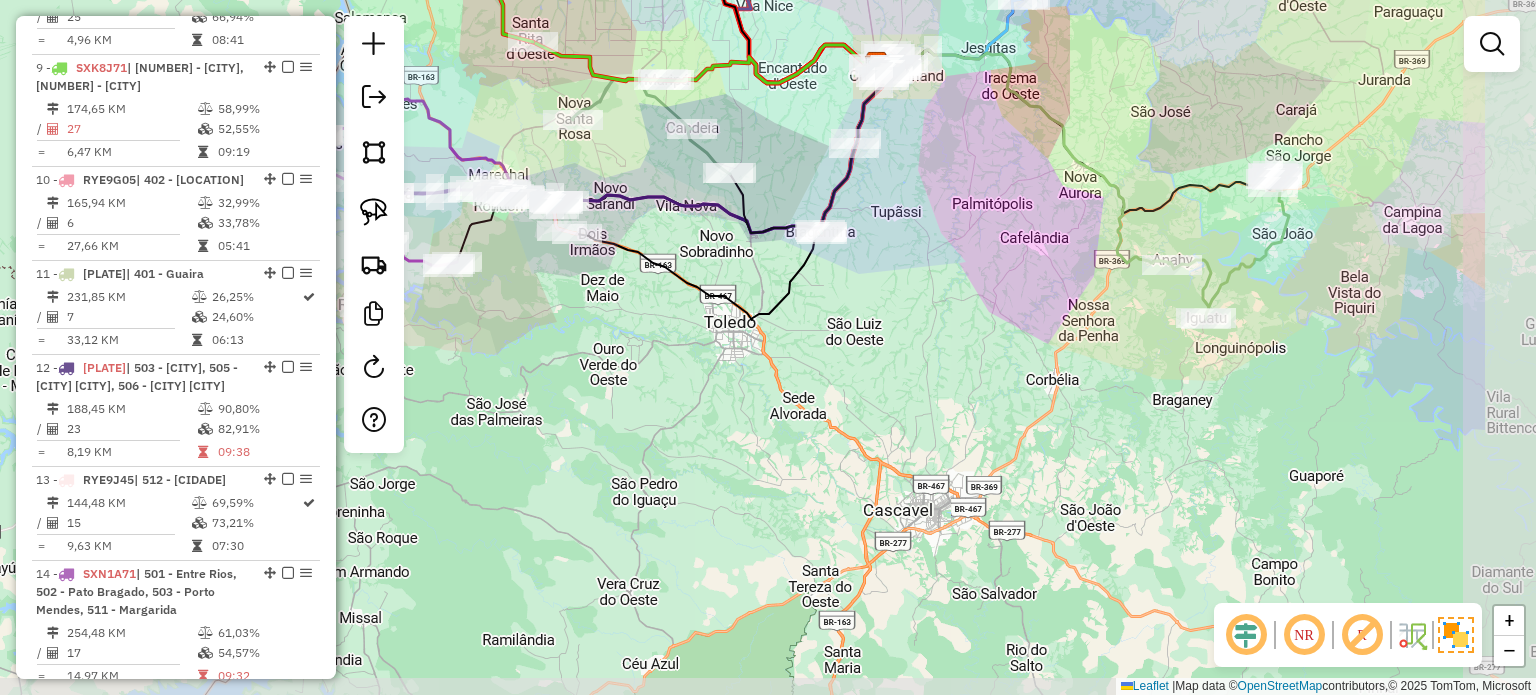 drag, startPoint x: 1146, startPoint y: 405, endPoint x: 972, endPoint y: 398, distance: 174.14075 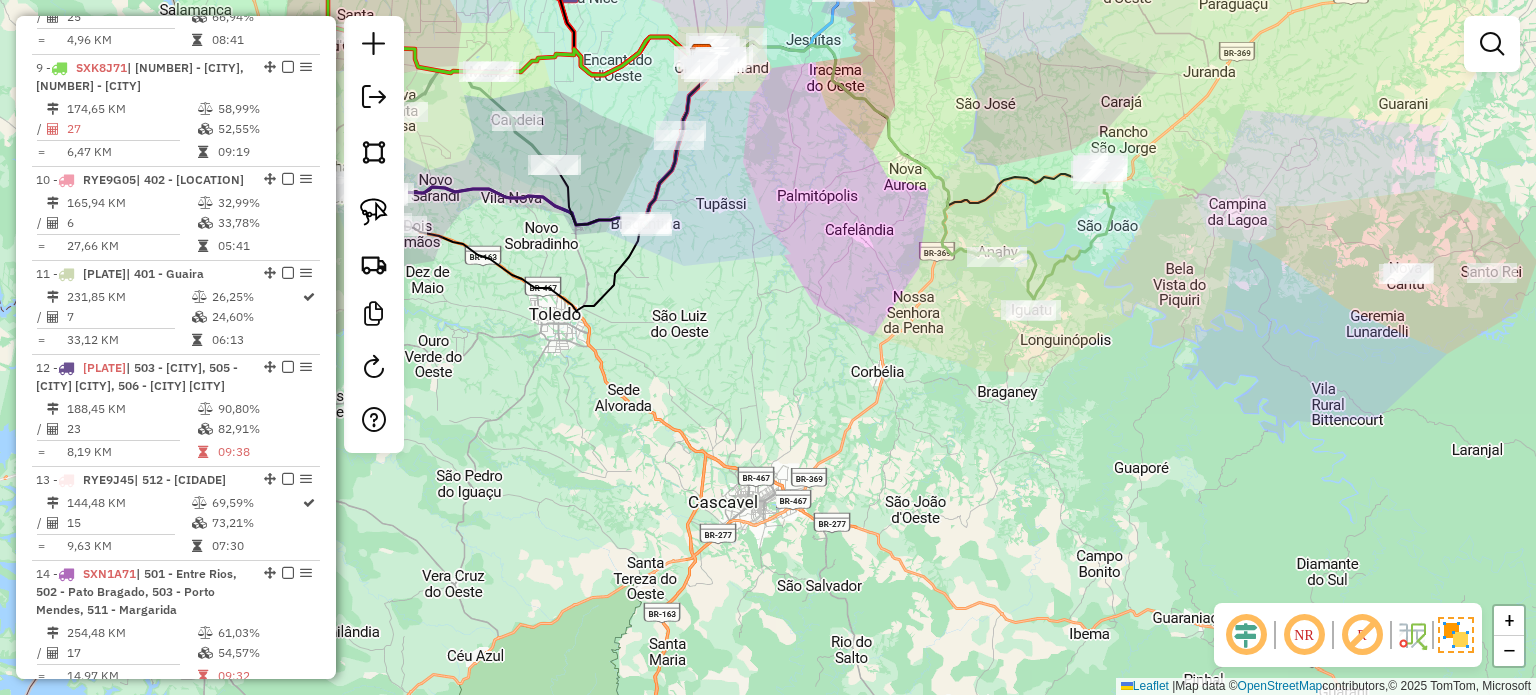 drag, startPoint x: 1097, startPoint y: 409, endPoint x: 1023, endPoint y: 415, distance: 74.24284 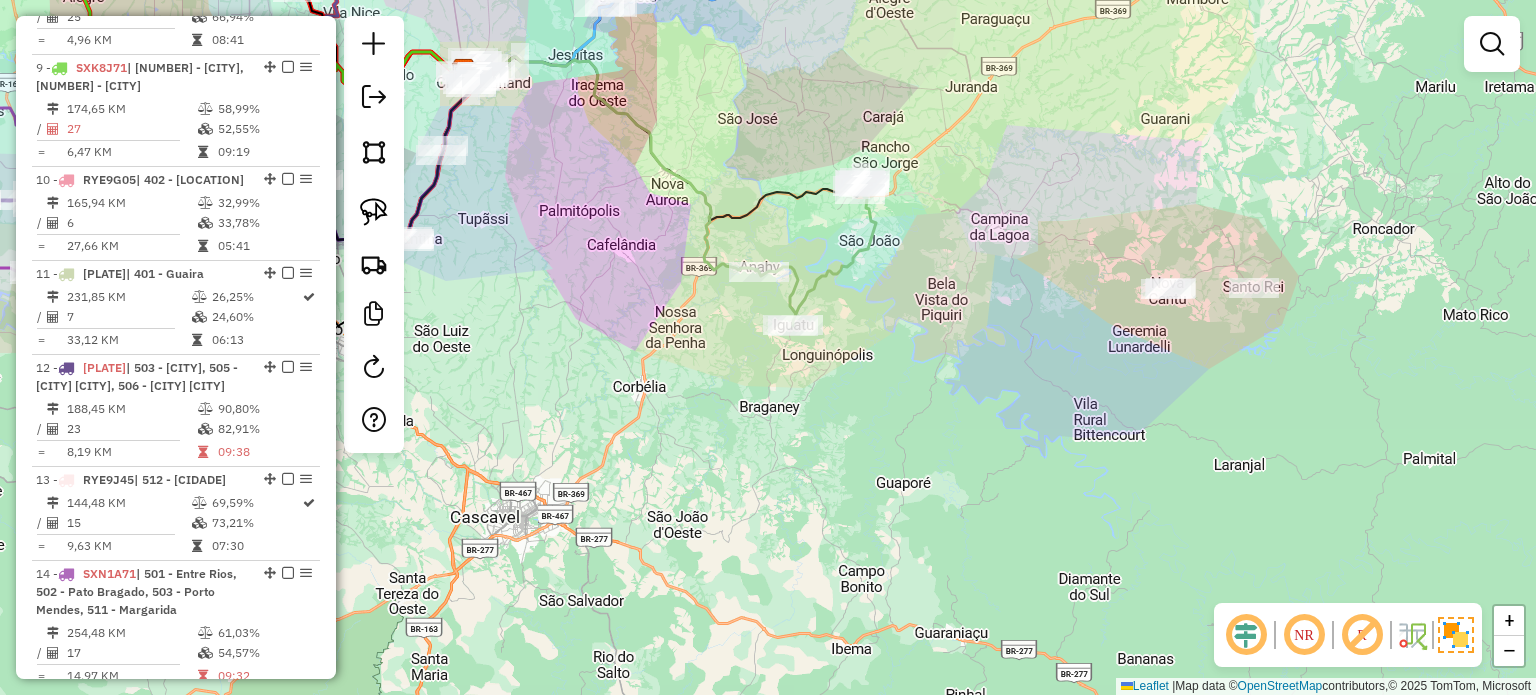 drag, startPoint x: 1122, startPoint y: 403, endPoint x: 937, endPoint y: 279, distance: 222.71281 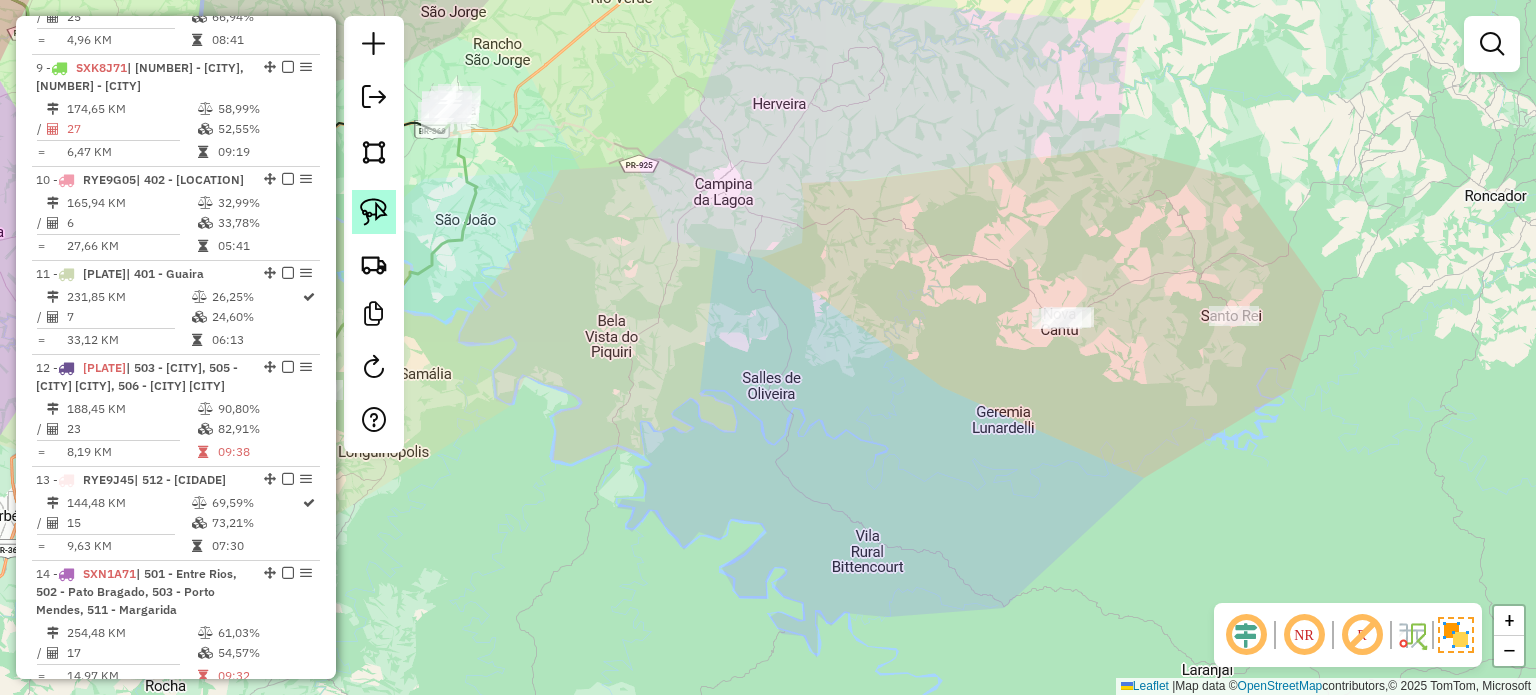 click 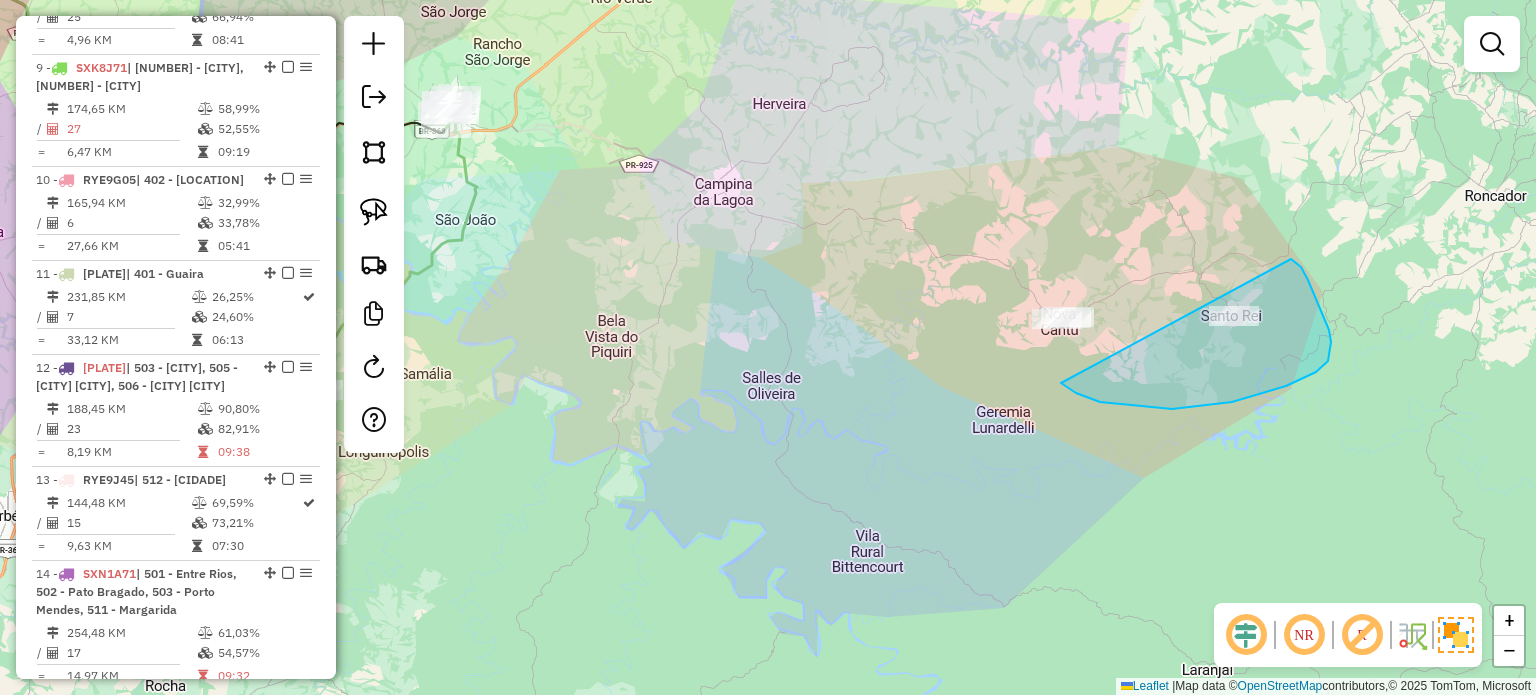 drag, startPoint x: 1061, startPoint y: 383, endPoint x: 764, endPoint y: 337, distance: 300.54117 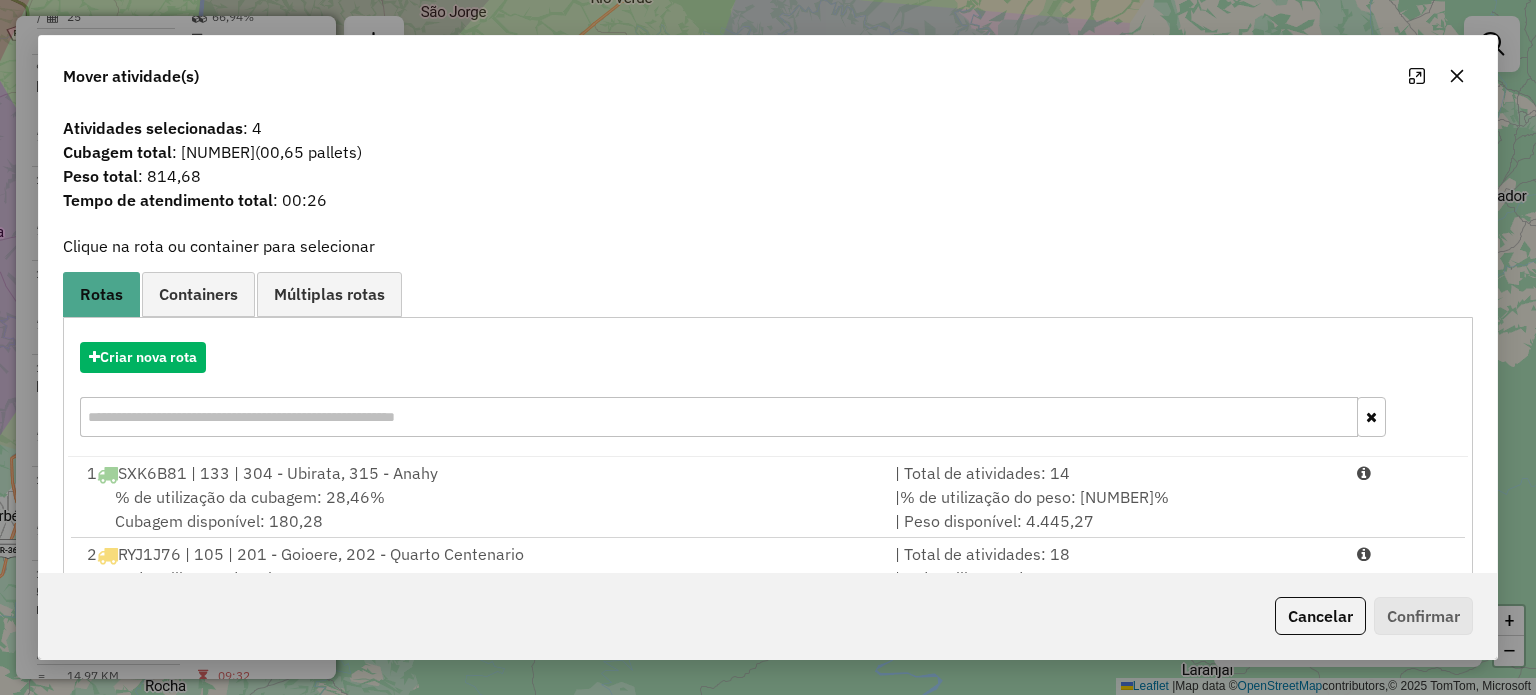 click 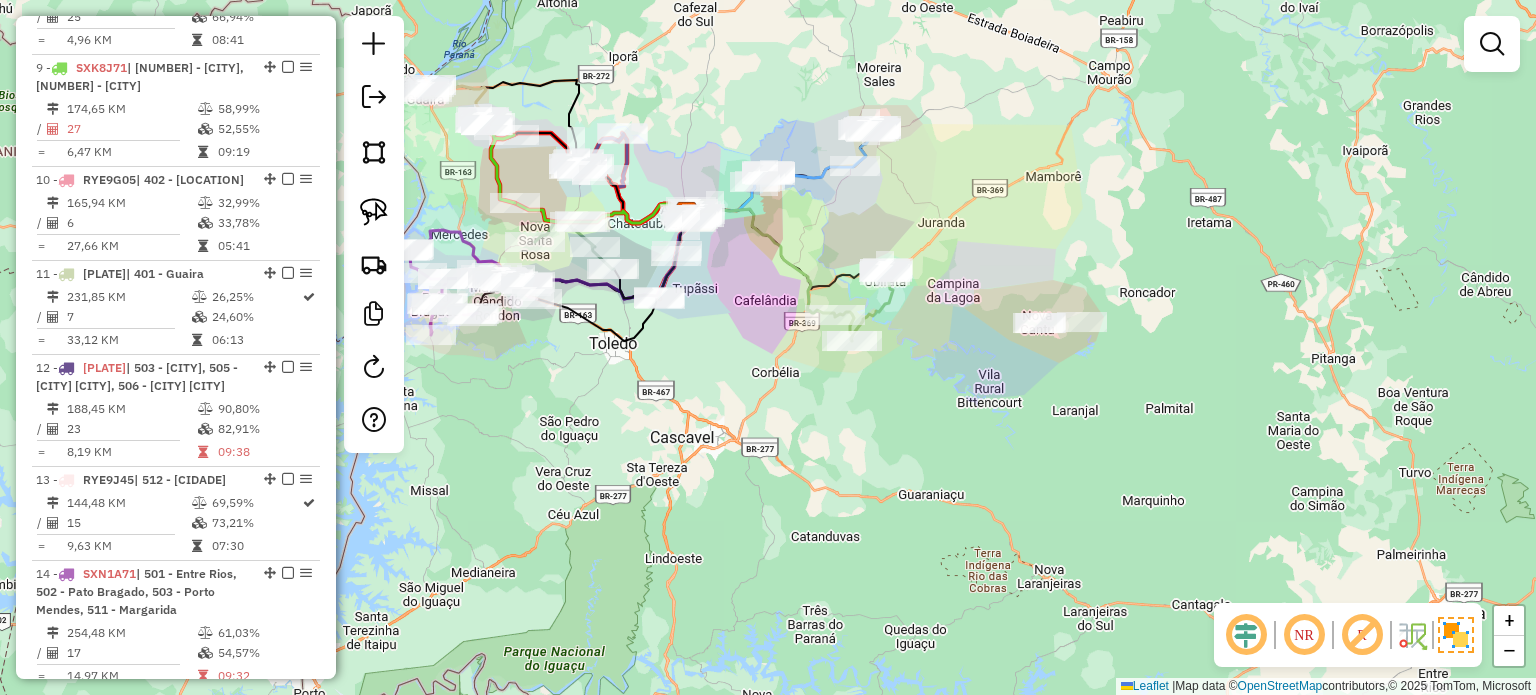 drag, startPoint x: 805, startPoint y: 447, endPoint x: 941, endPoint y: 403, distance: 142.94055 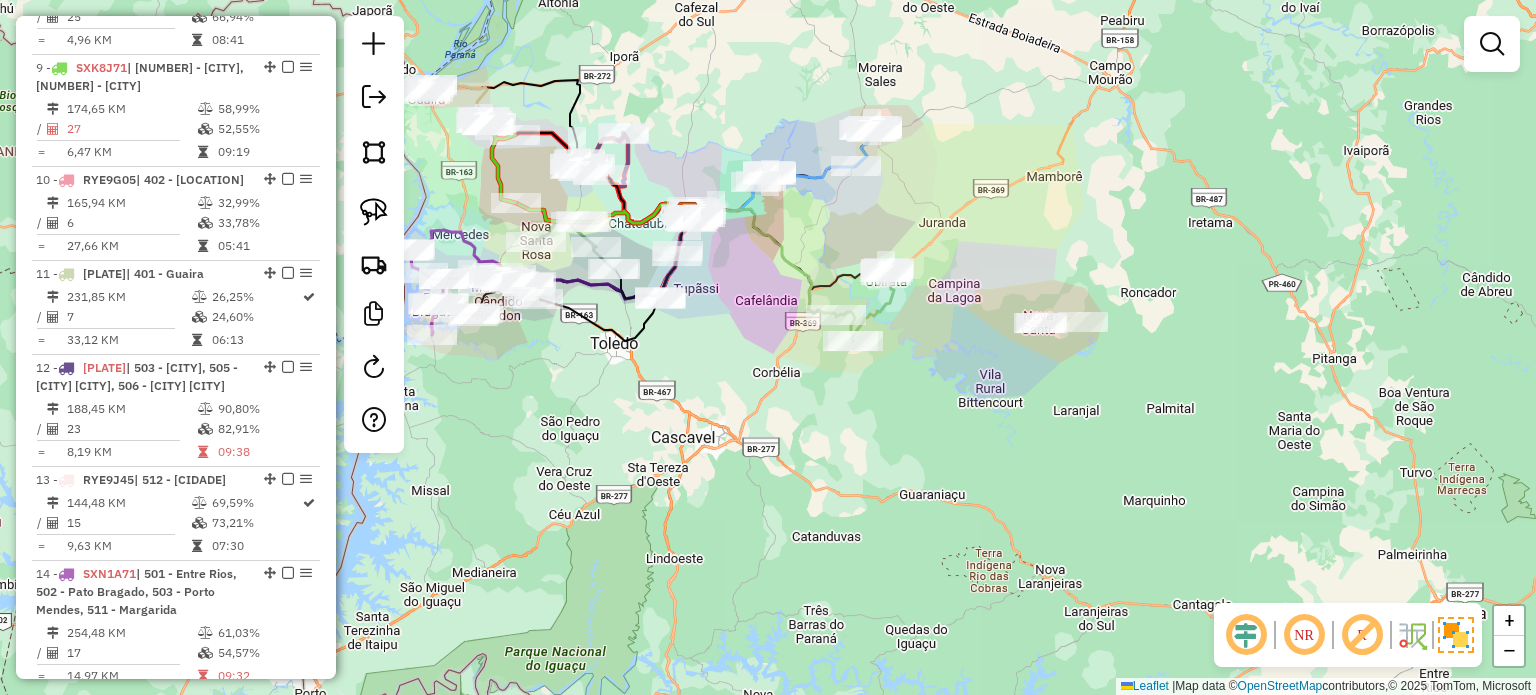 drag, startPoint x: 921, startPoint y: 411, endPoint x: 1040, endPoint y: 458, distance: 127.9453 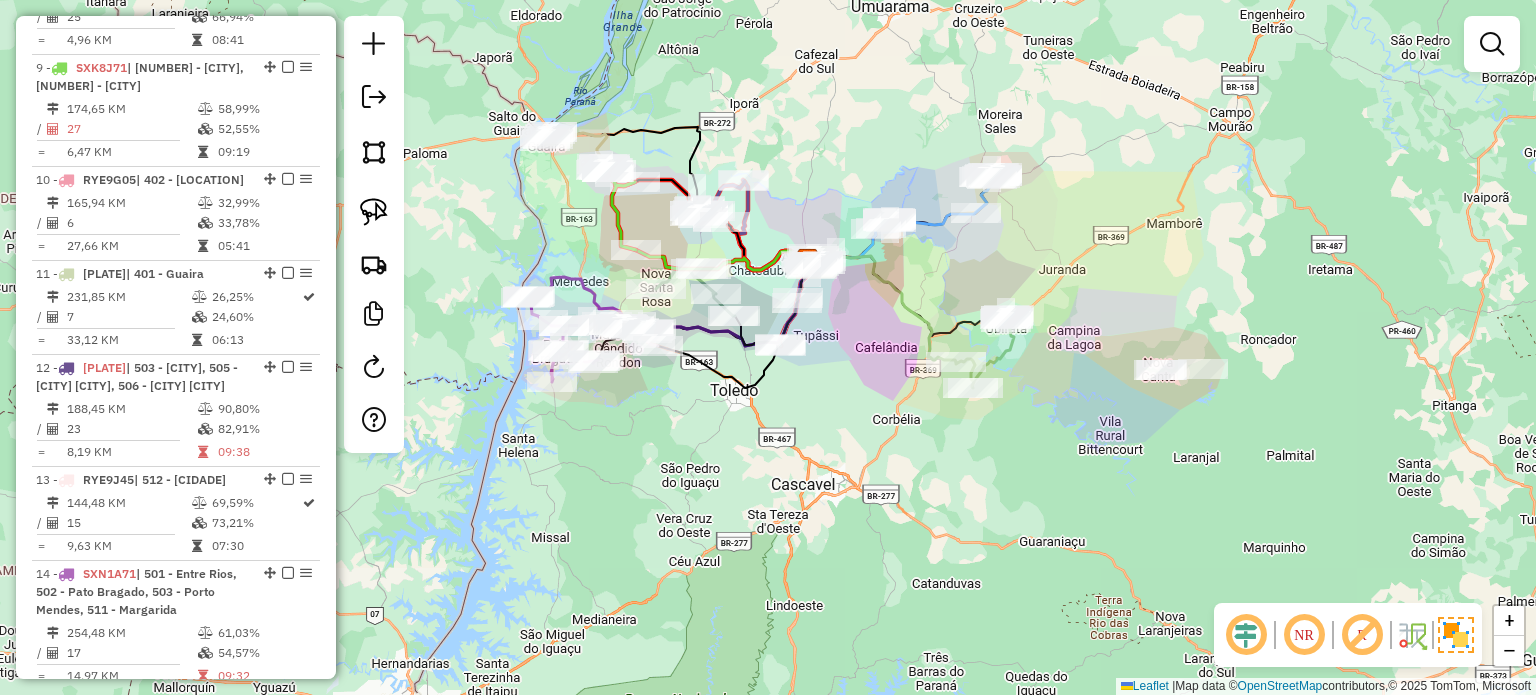 drag, startPoint x: 847, startPoint y: 469, endPoint x: 876, endPoint y: 475, distance: 29.614185 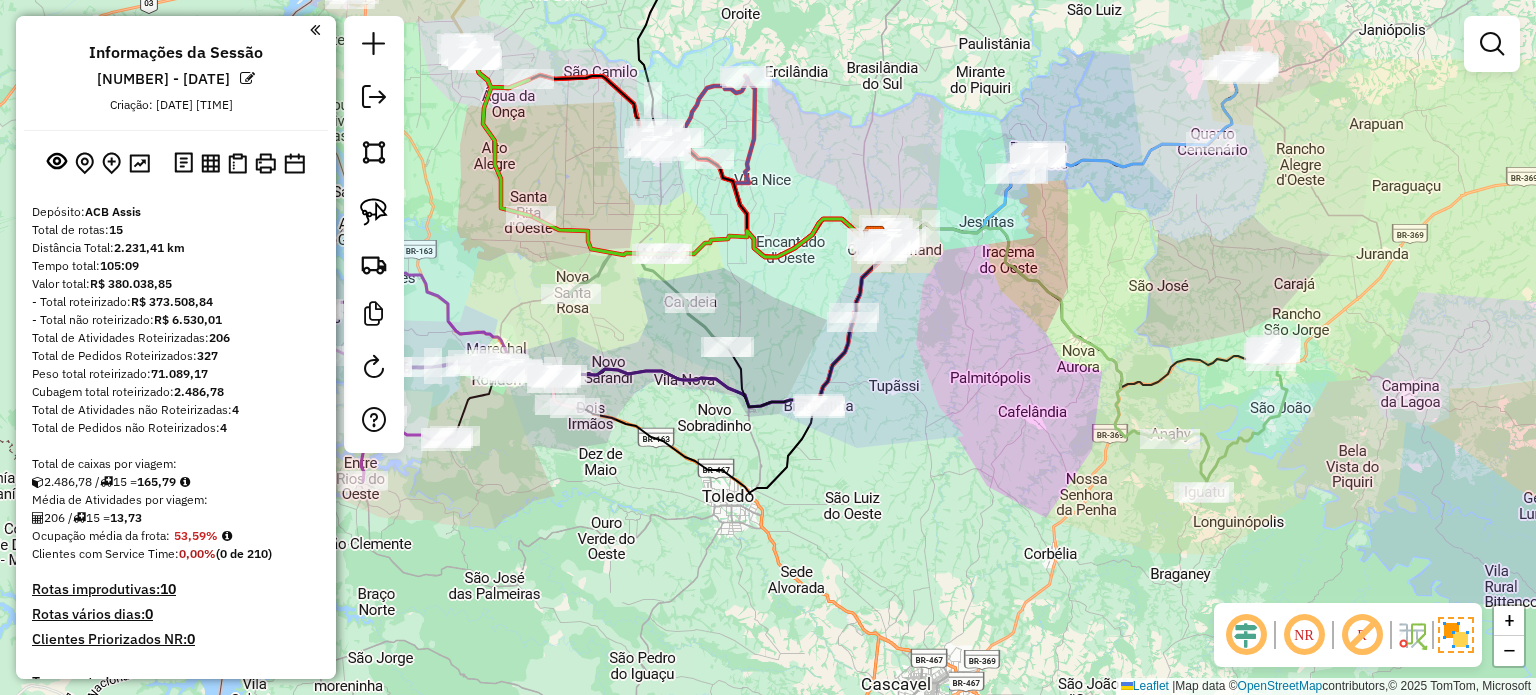 scroll, scrollTop: 0, scrollLeft: 0, axis: both 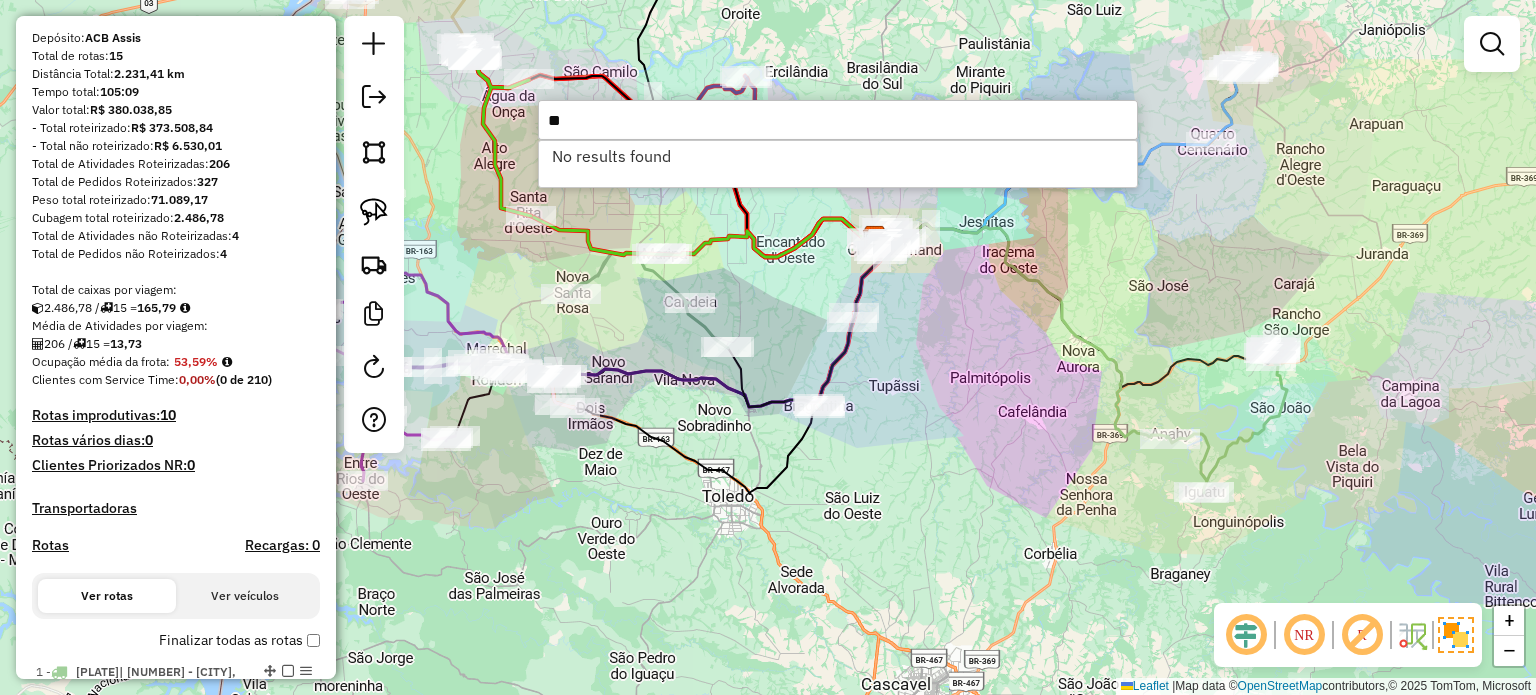 type on "*" 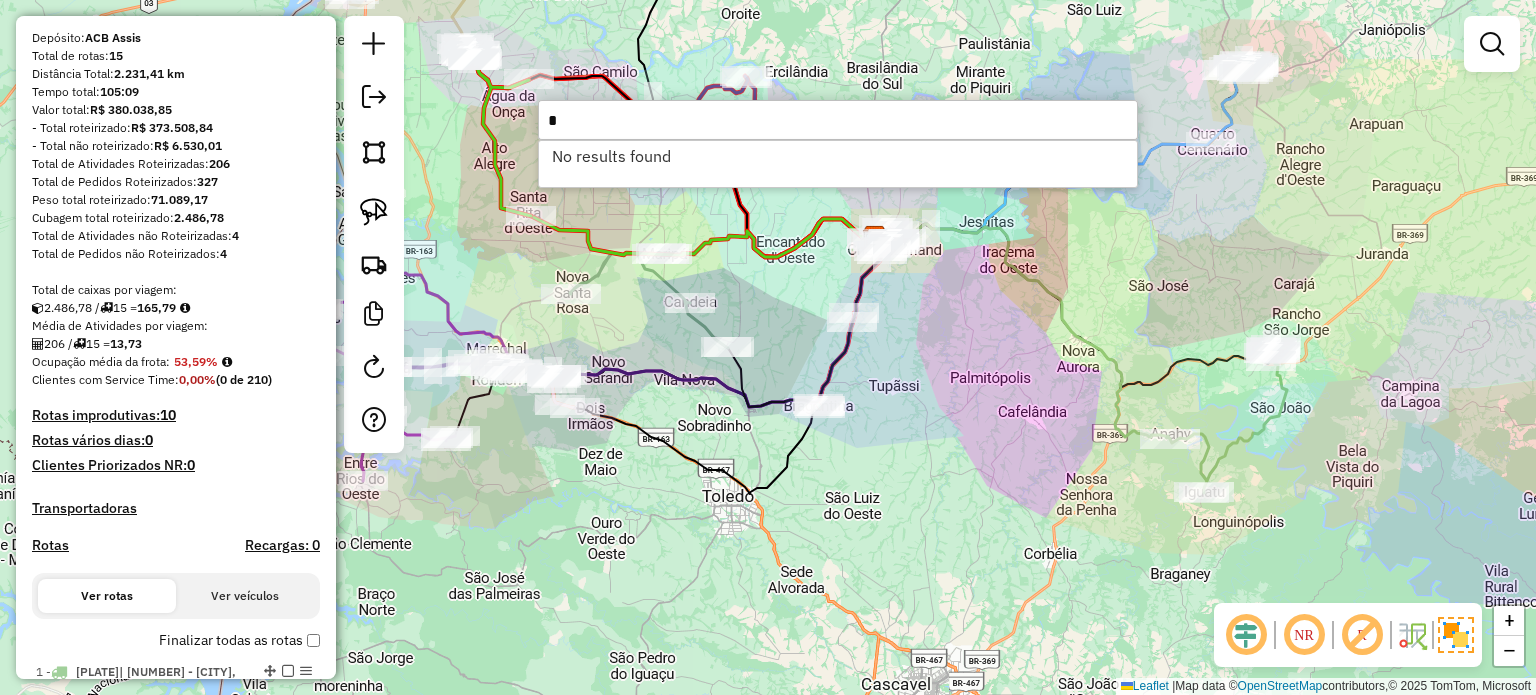type 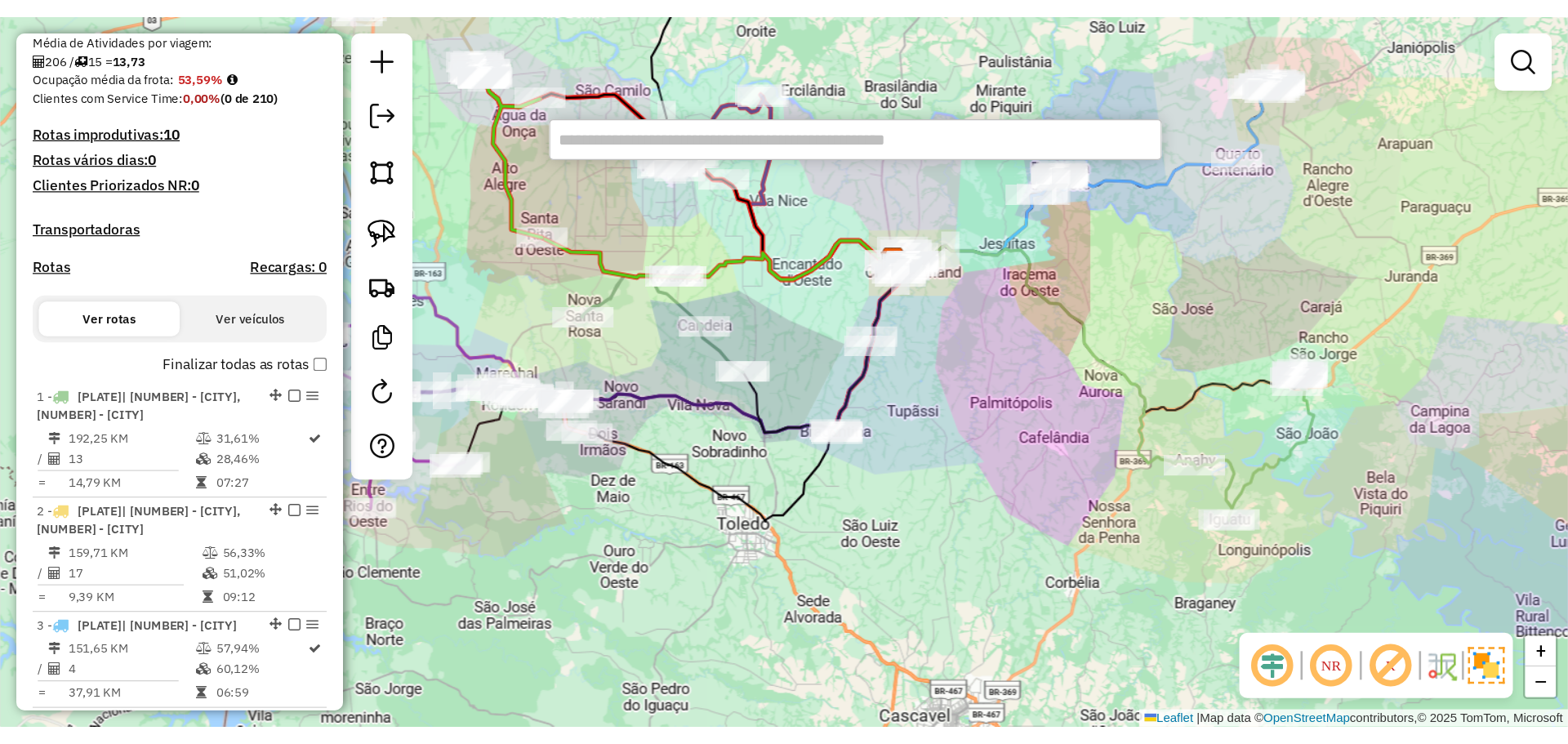 scroll, scrollTop: 0, scrollLeft: 0, axis: both 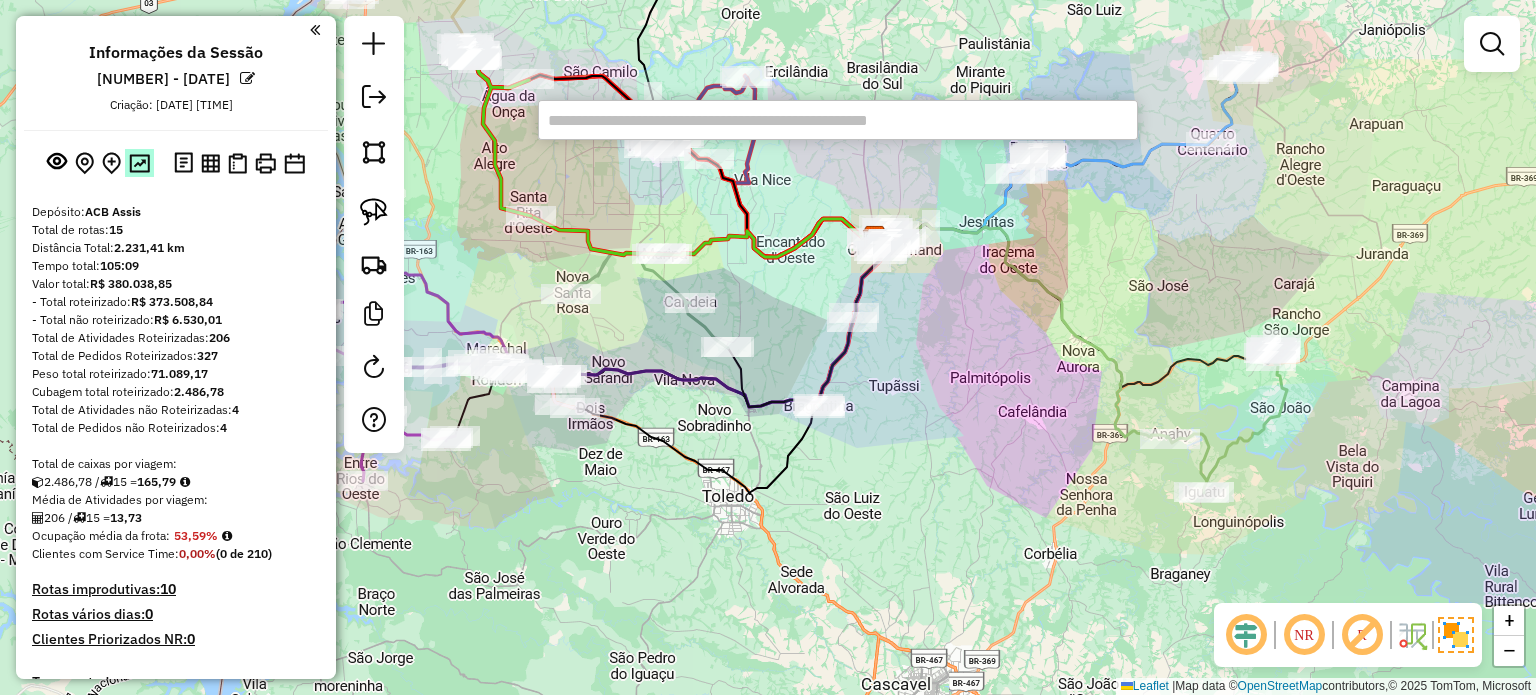 click at bounding box center [139, 163] 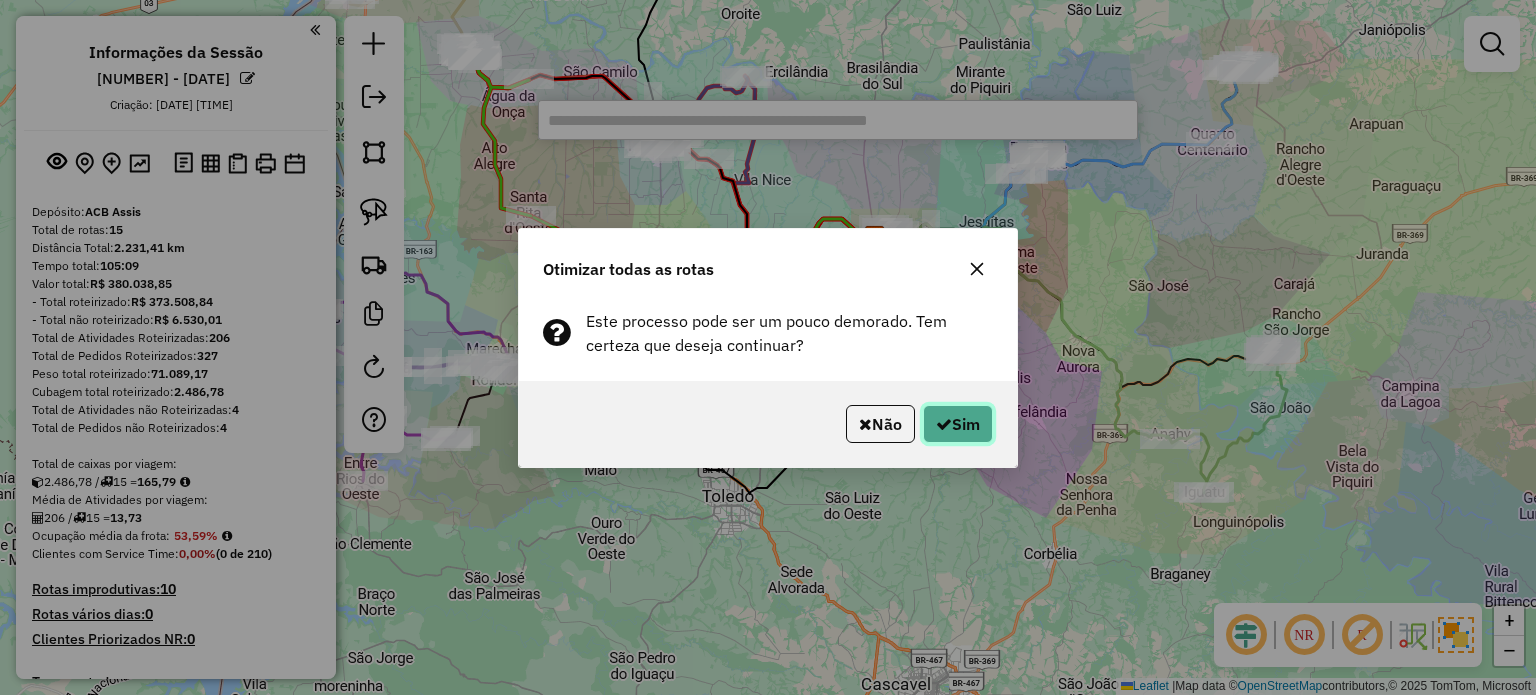 click on "Sim" 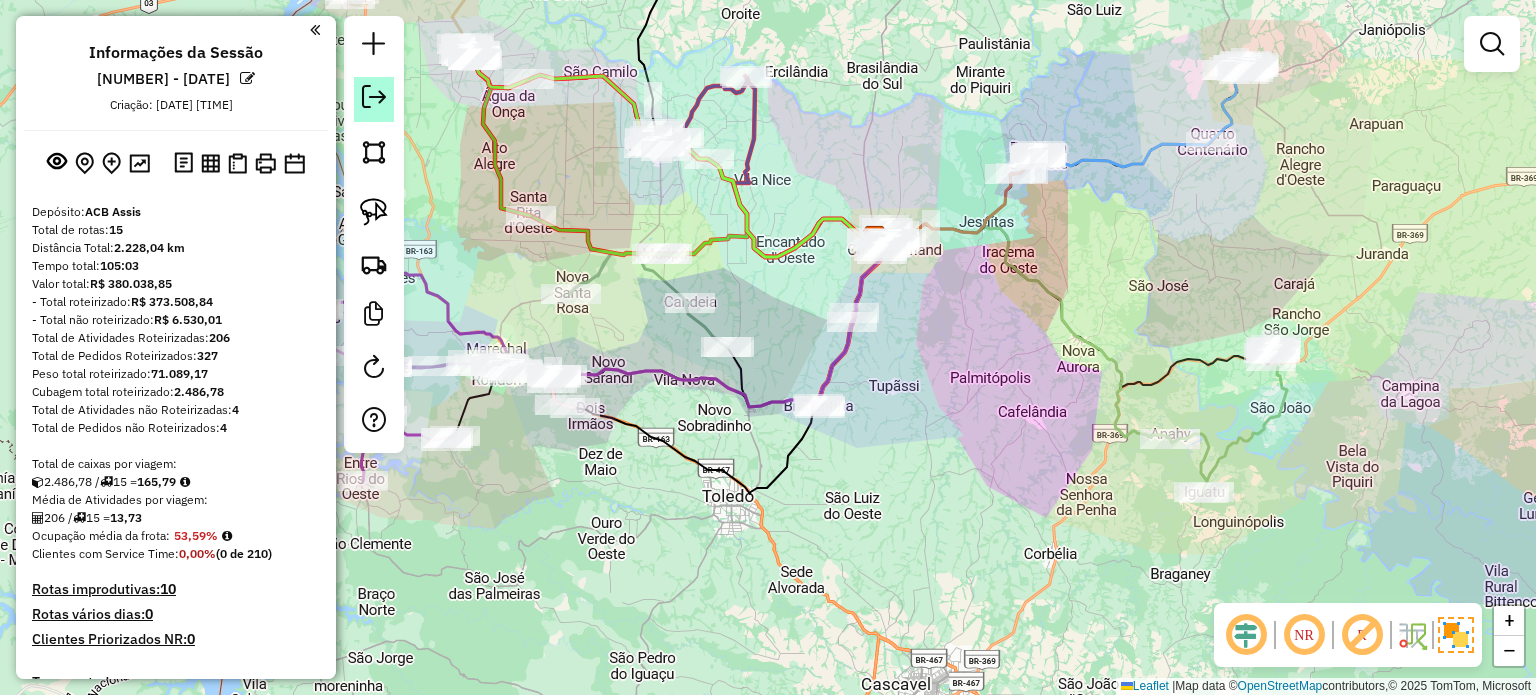click 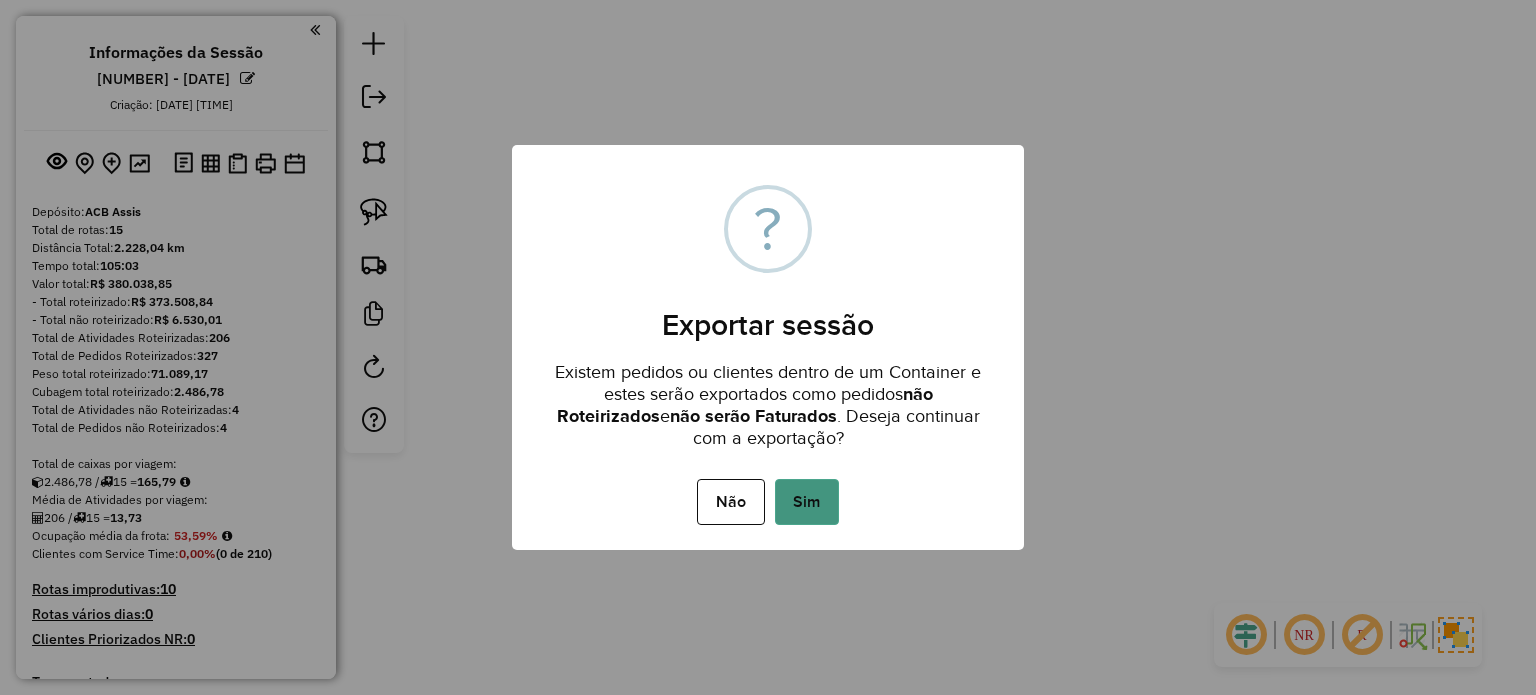 click on "Sim" at bounding box center [807, 502] 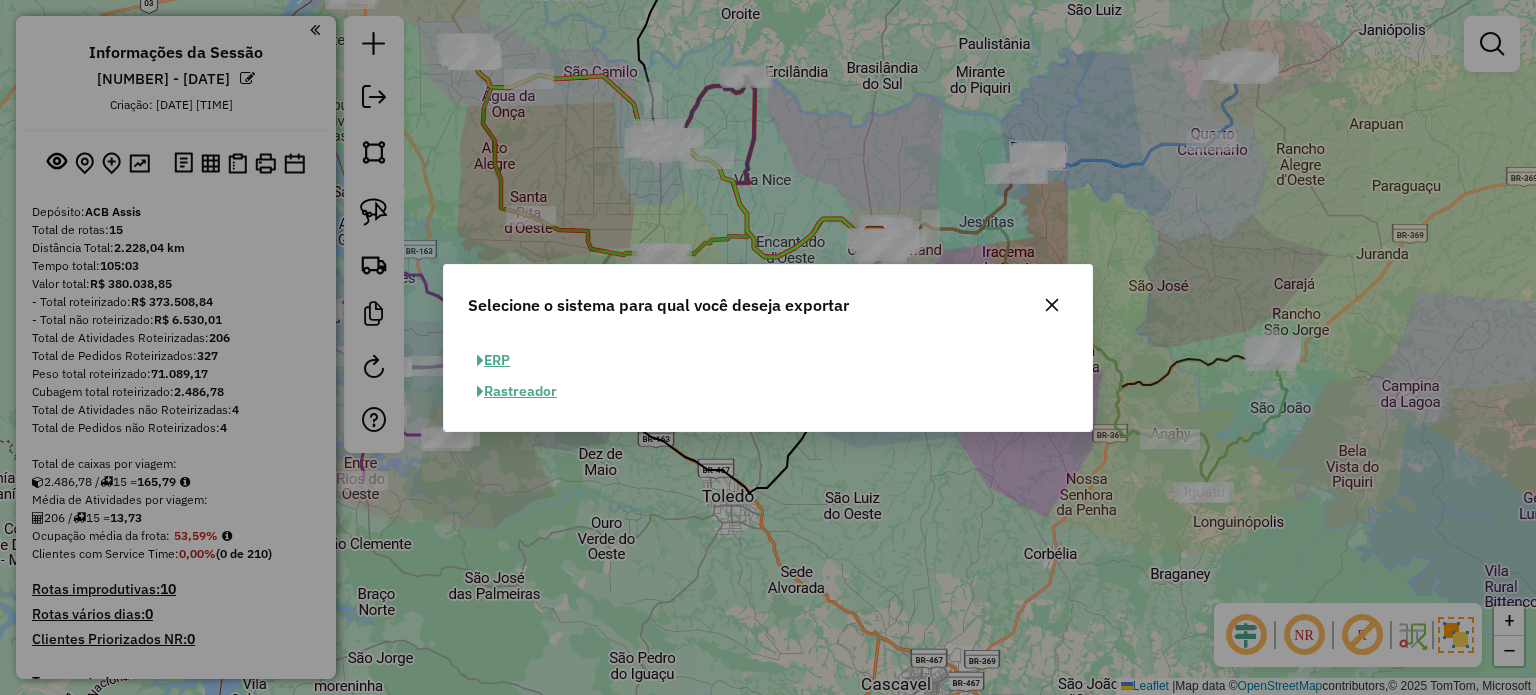 click on "ERP" 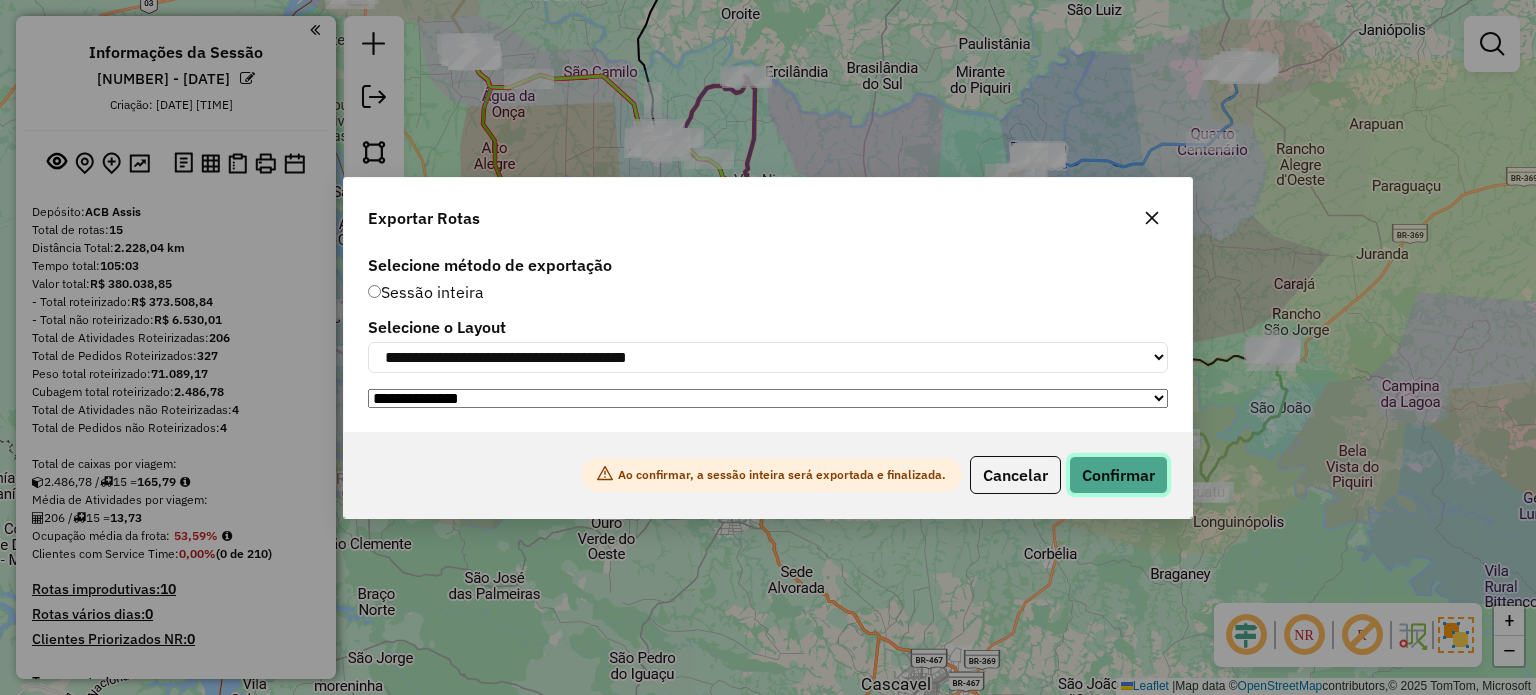click on "Confirmar" 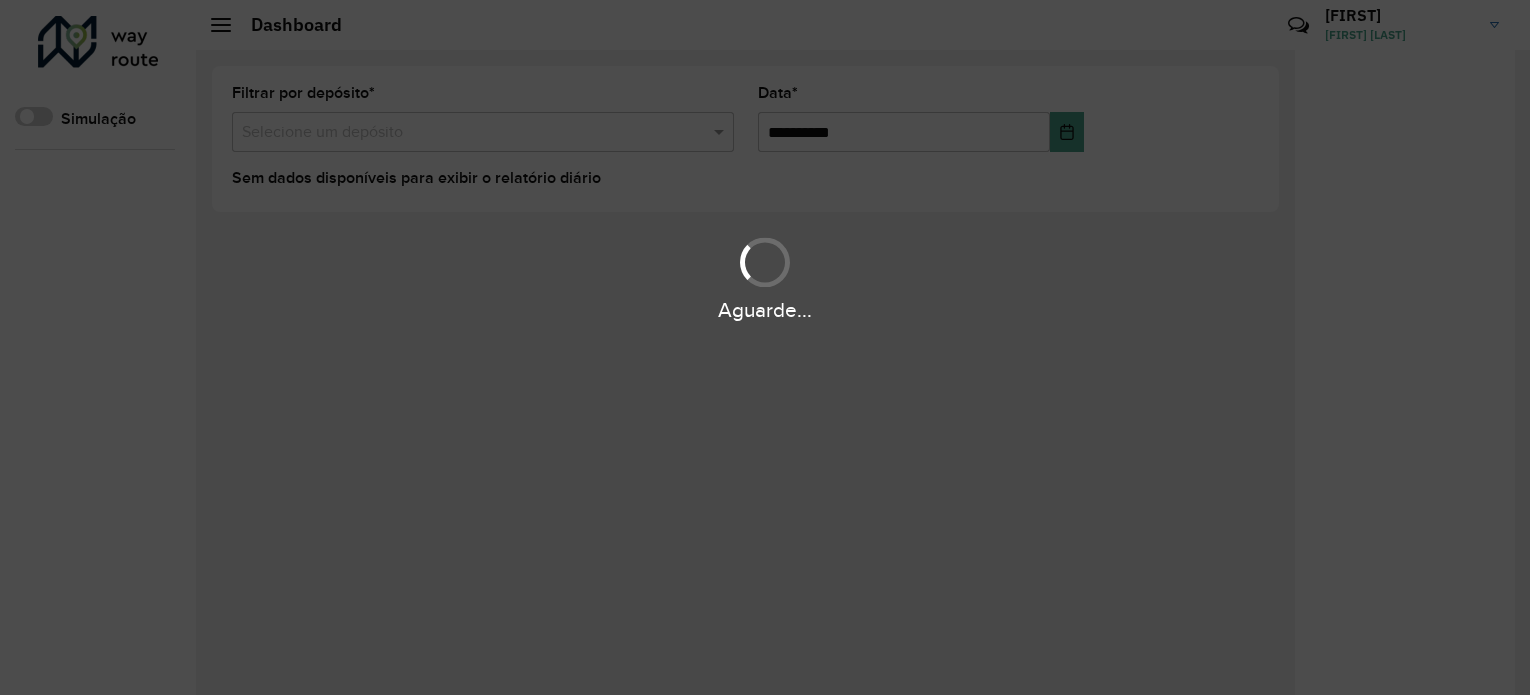 scroll, scrollTop: 0, scrollLeft: 0, axis: both 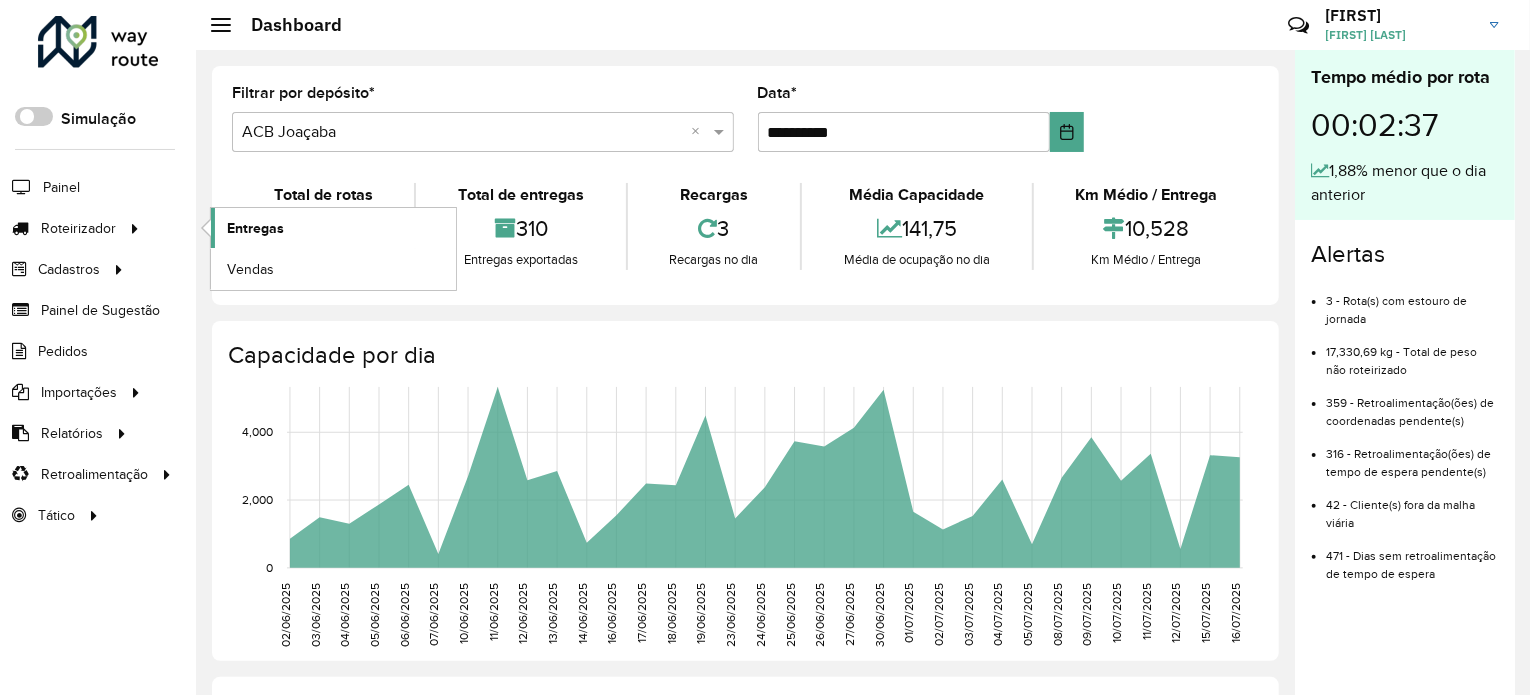 click on "Entregas" 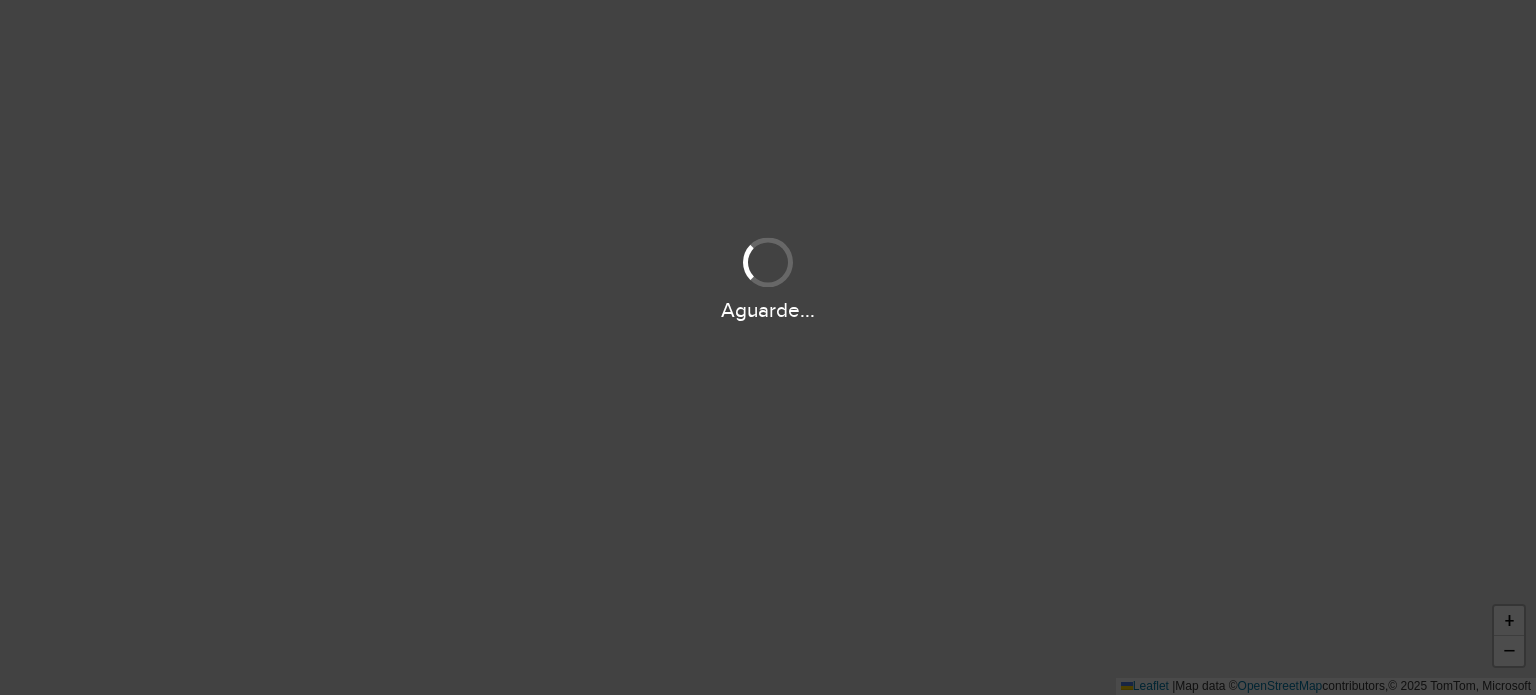 scroll, scrollTop: 0, scrollLeft: 0, axis: both 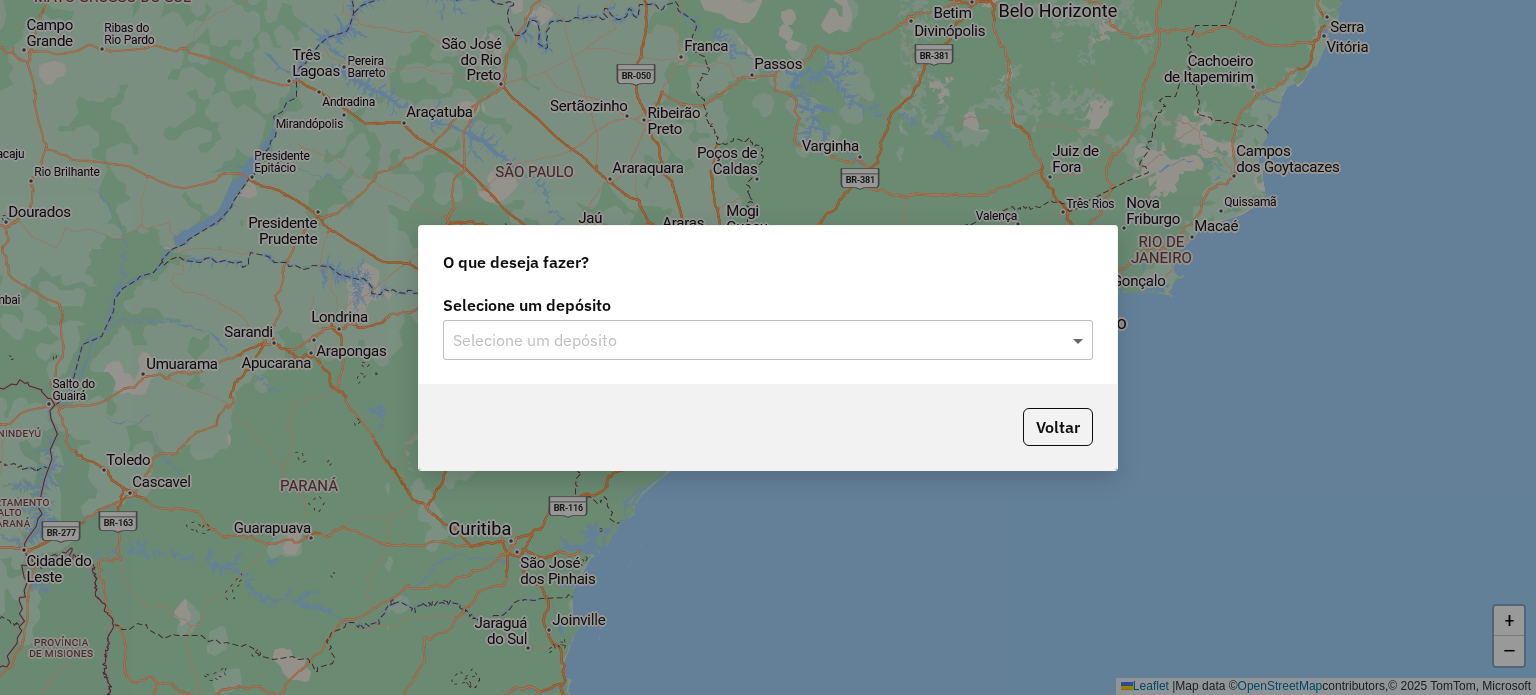 click 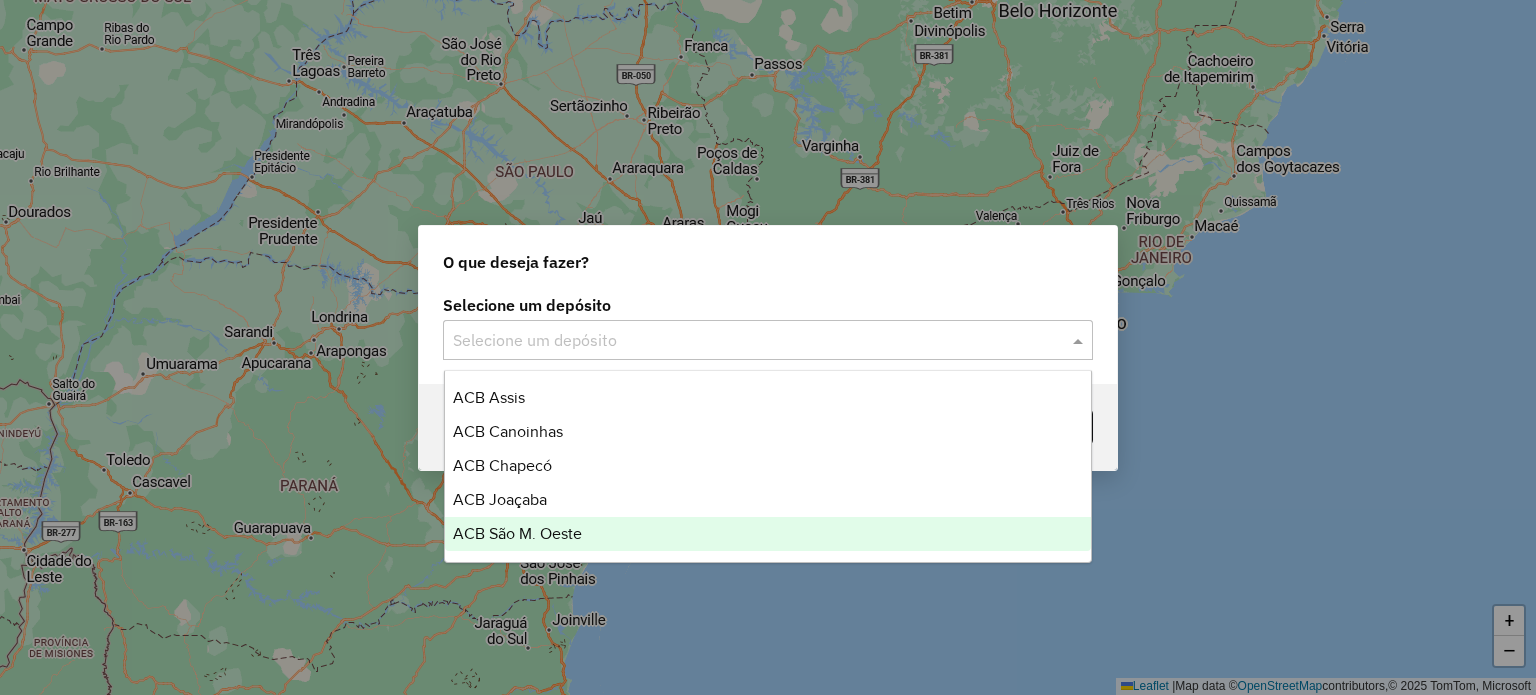 click on "ACB São M. Oeste" at bounding box center (517, 533) 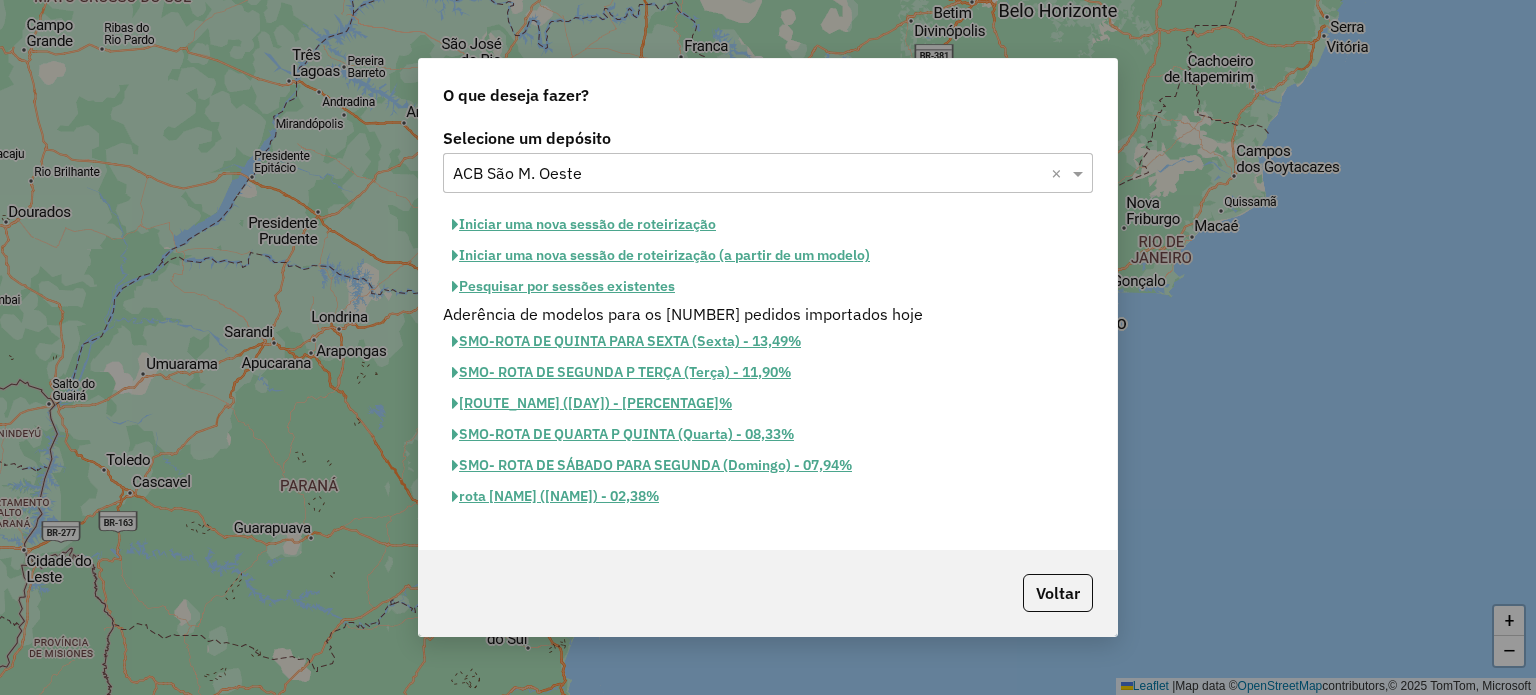 click on "Iniciar uma nova sessão de roteirização" 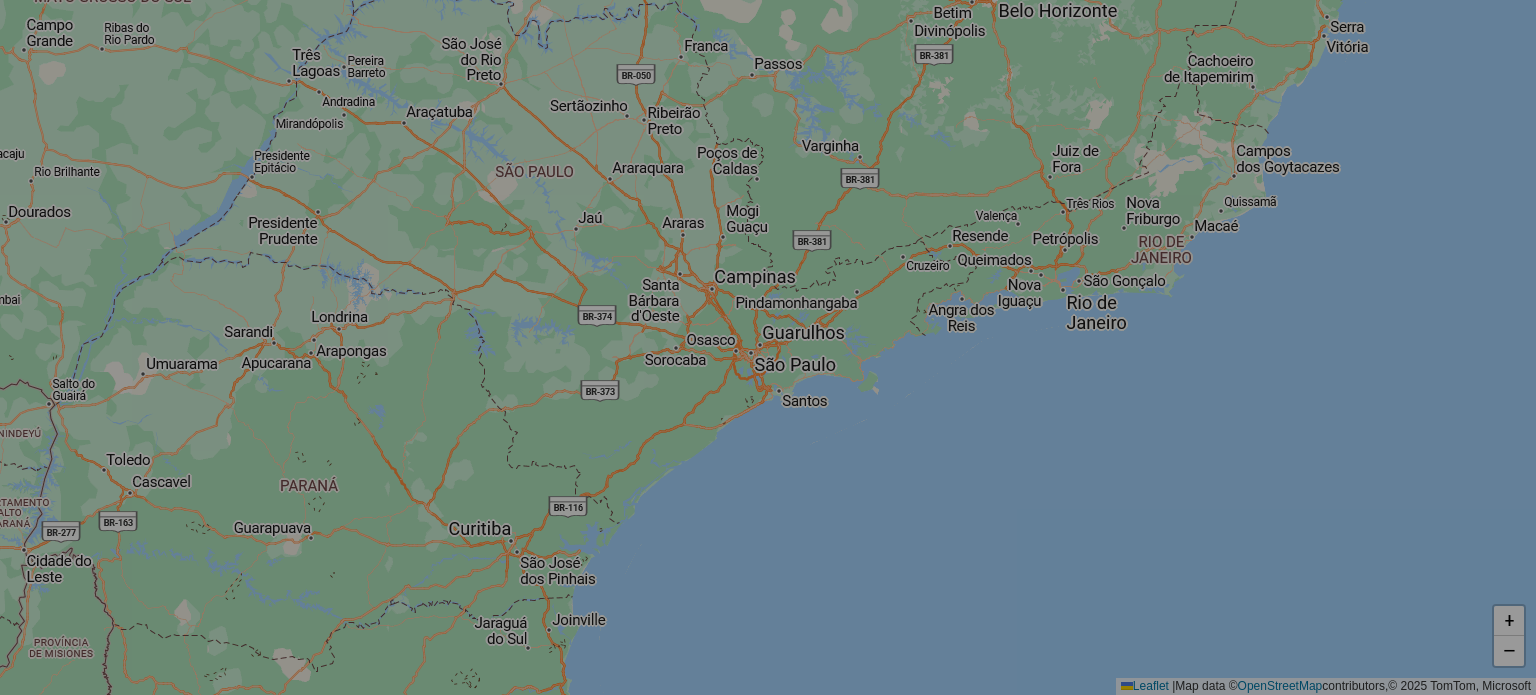select on "*" 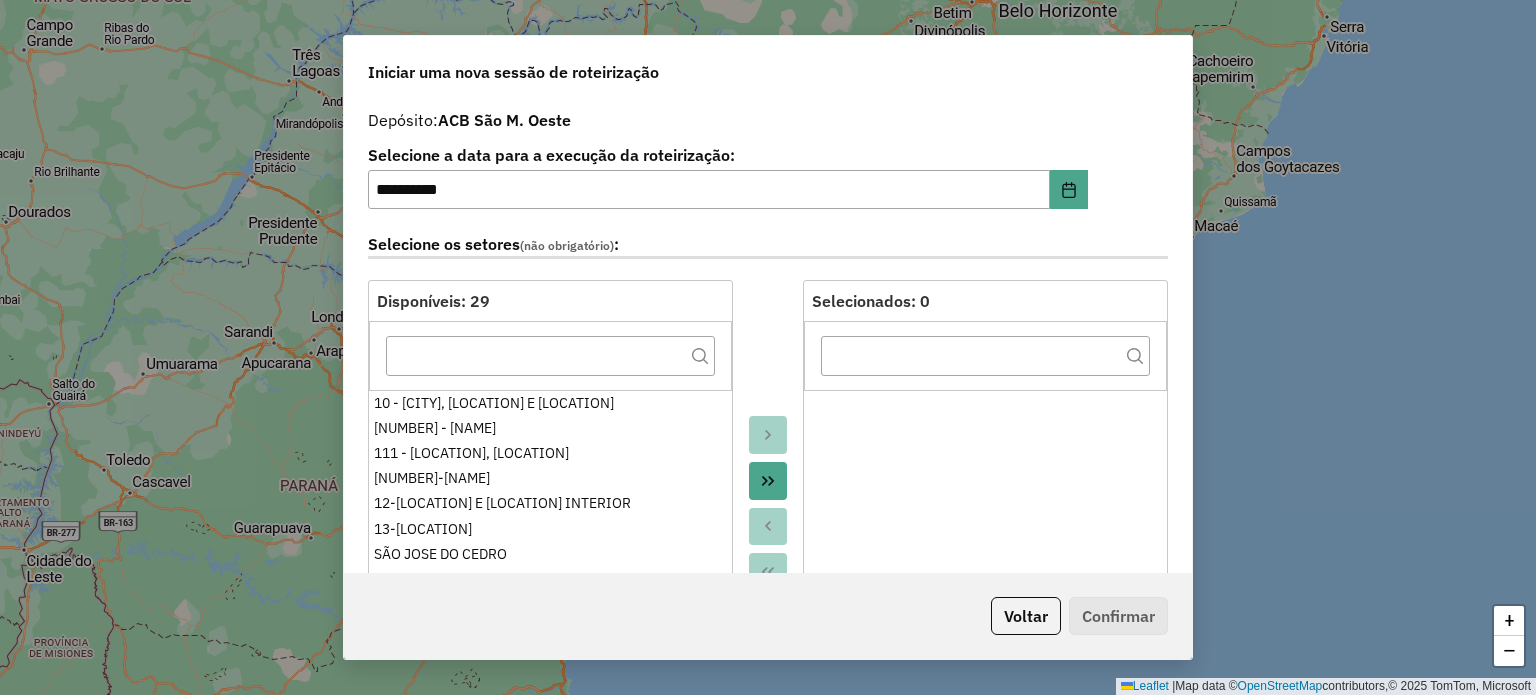 click on "**********" 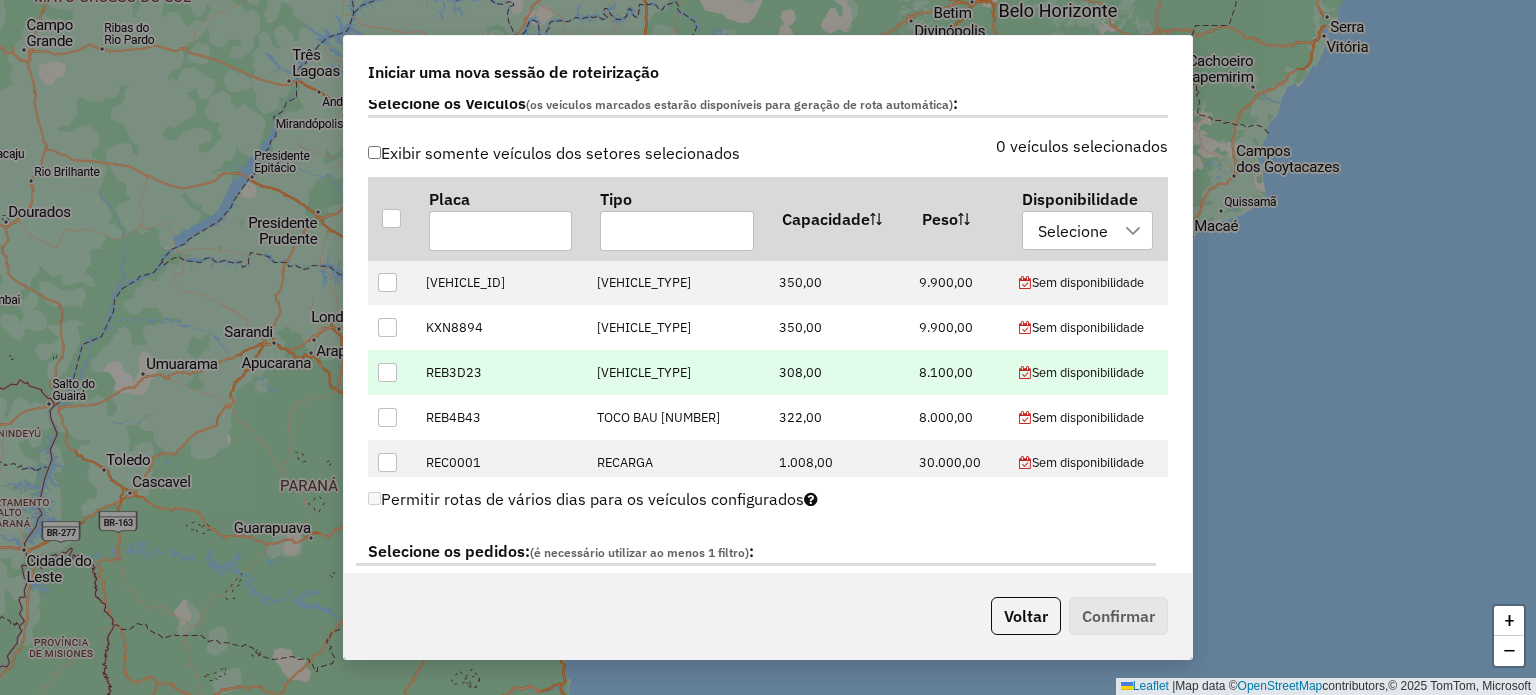 scroll, scrollTop: 700, scrollLeft: 0, axis: vertical 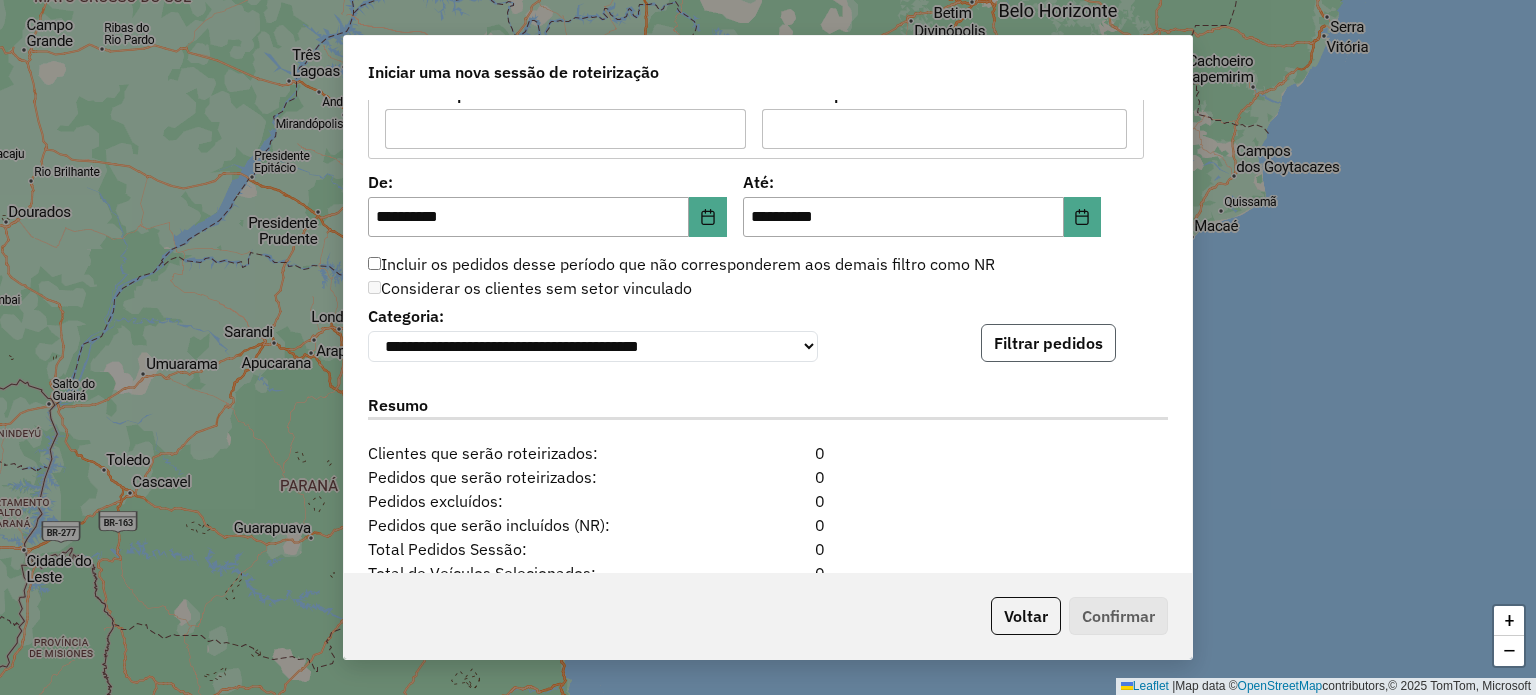 click on "Filtrar pedidos" 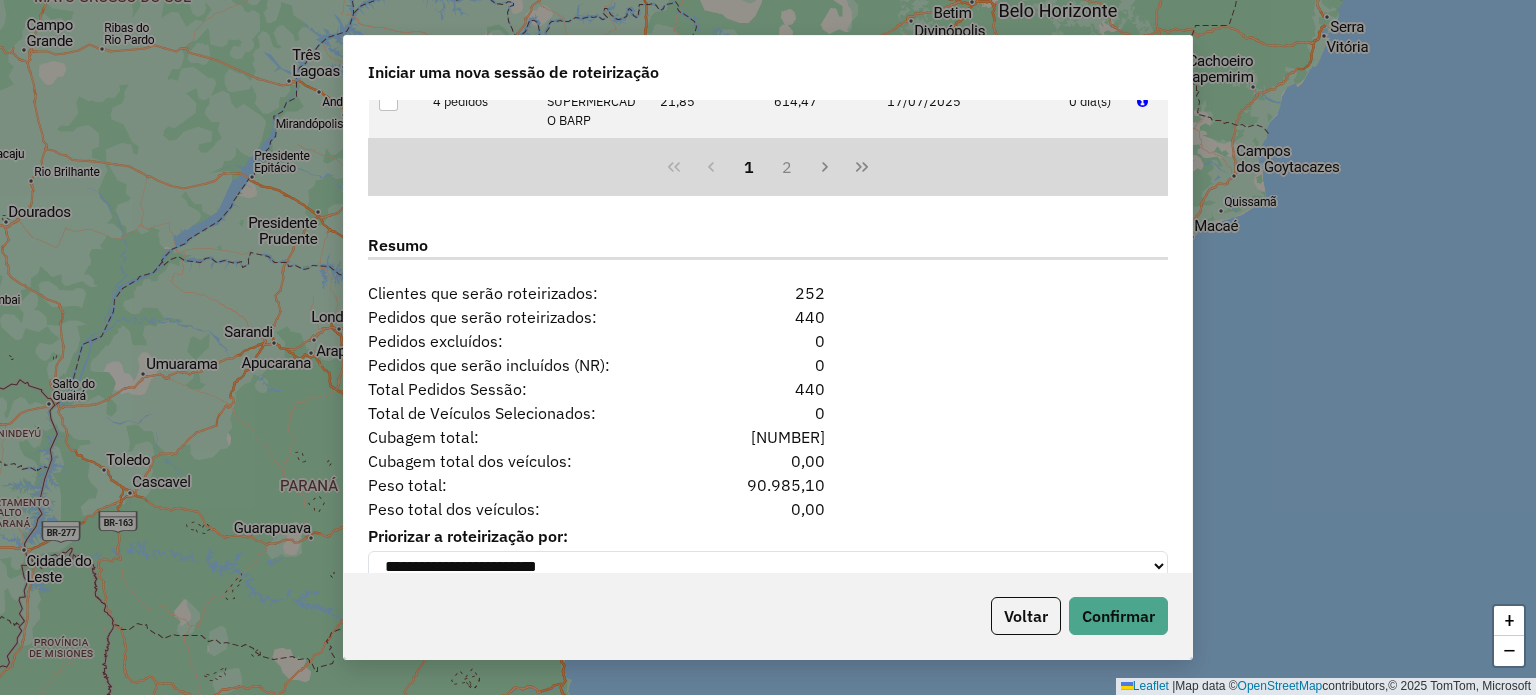 scroll, scrollTop: 2472, scrollLeft: 0, axis: vertical 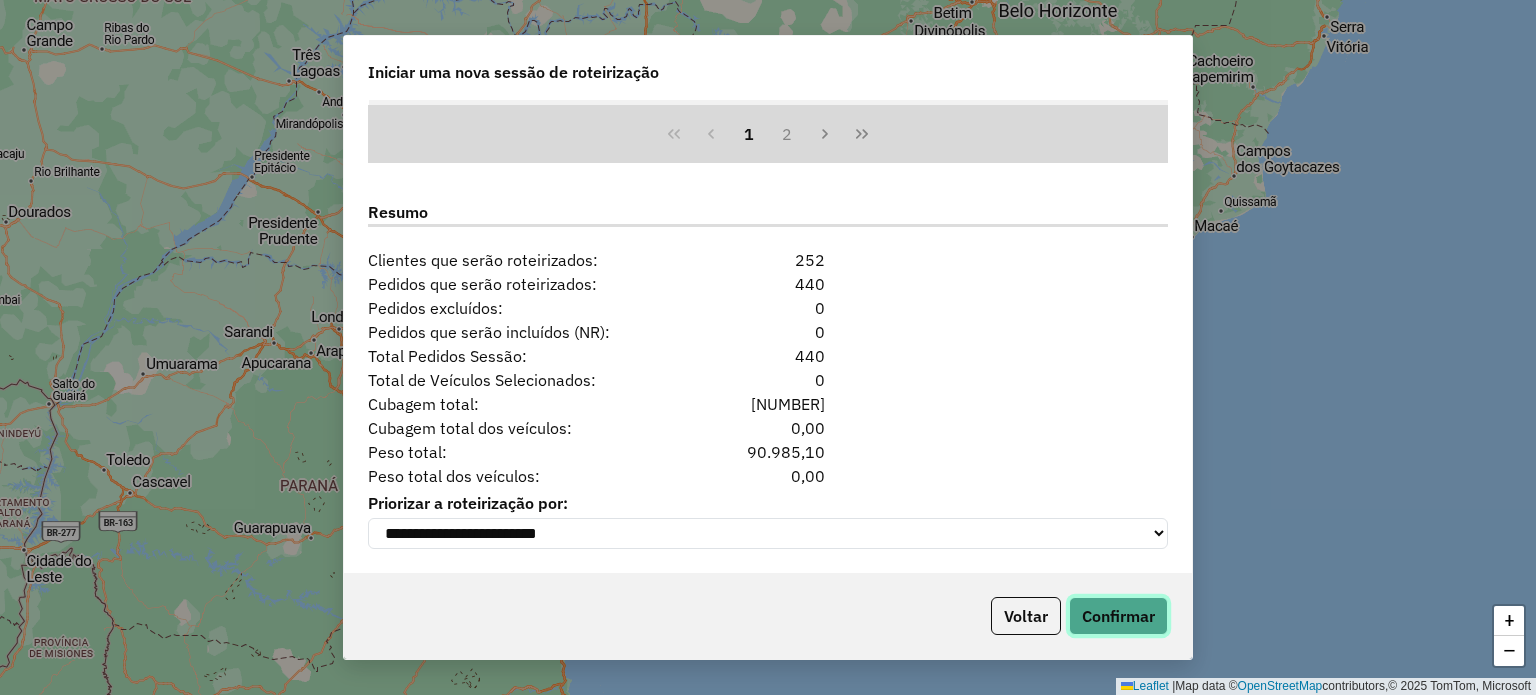 click on "Confirmar" 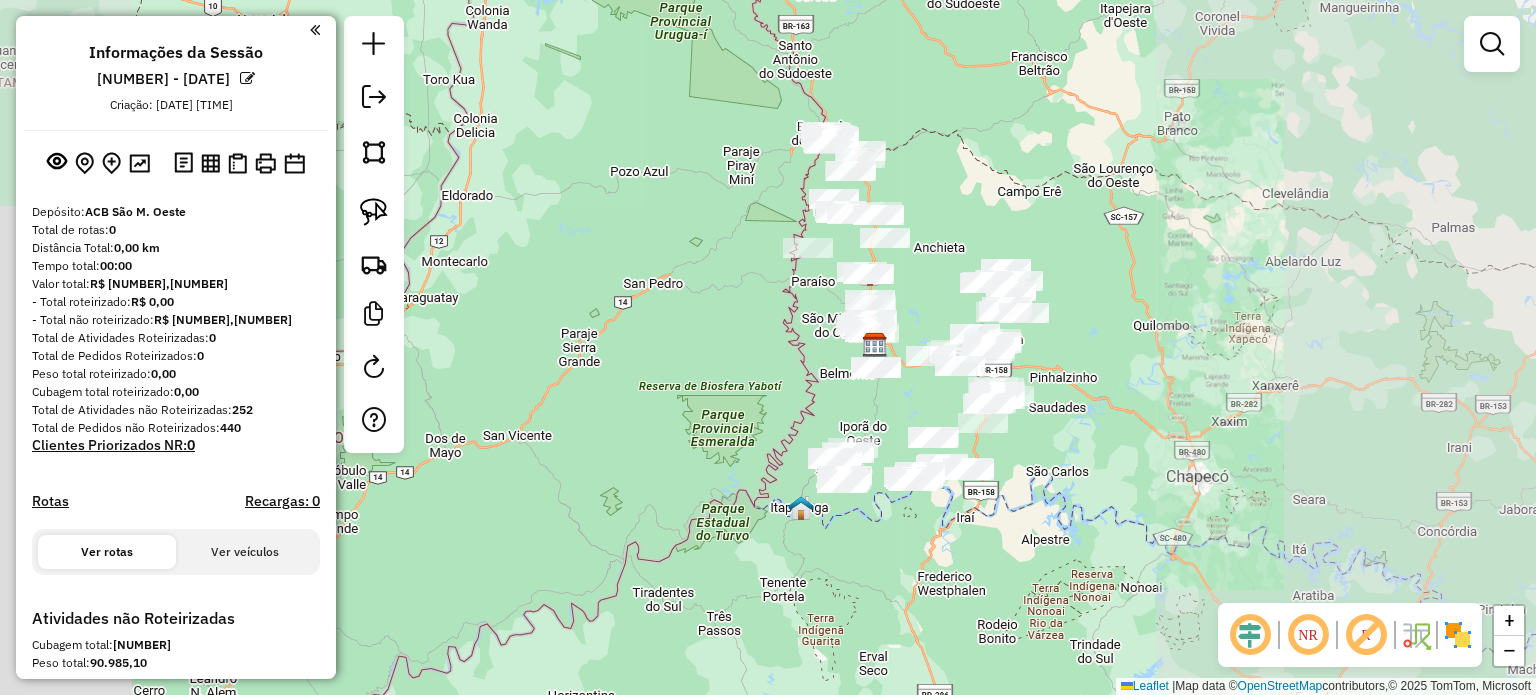 drag, startPoint x: 1004, startPoint y: 395, endPoint x: 987, endPoint y: 379, distance: 23.345236 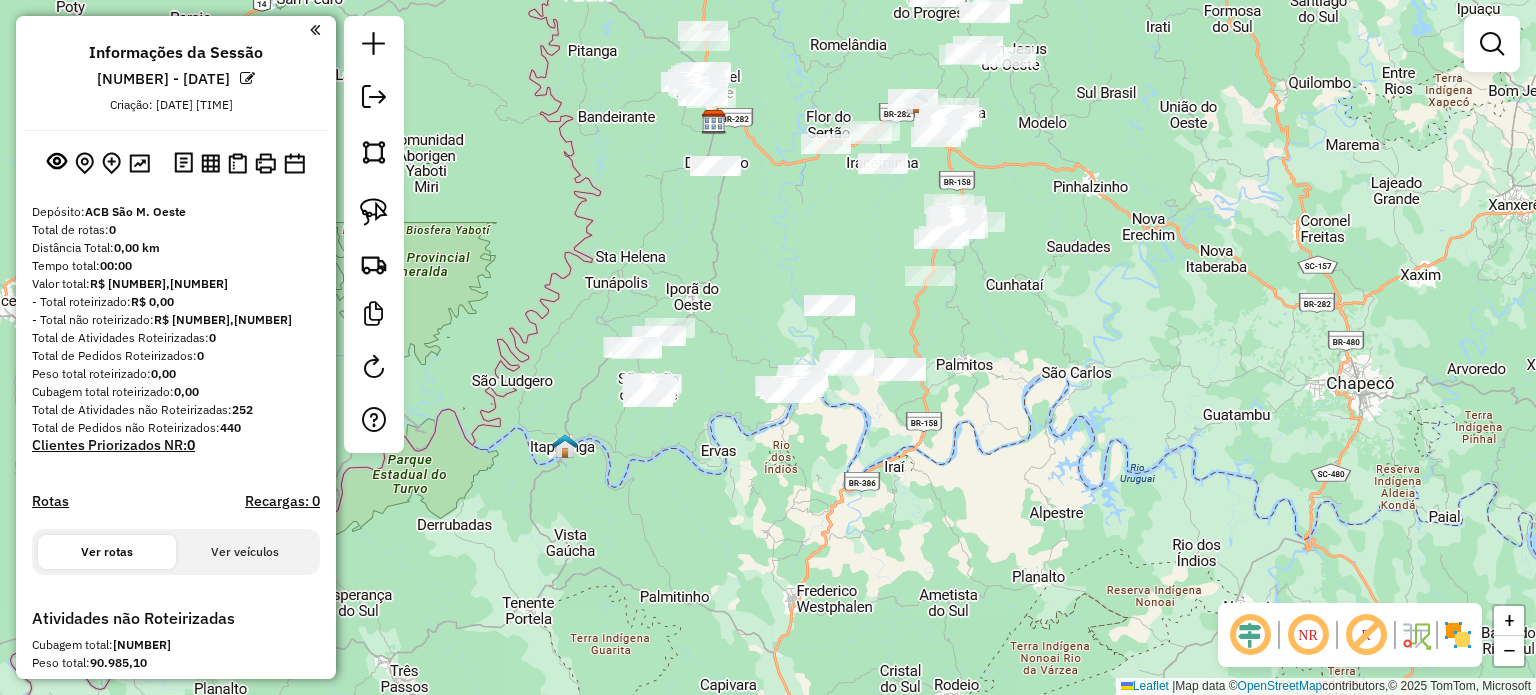 click 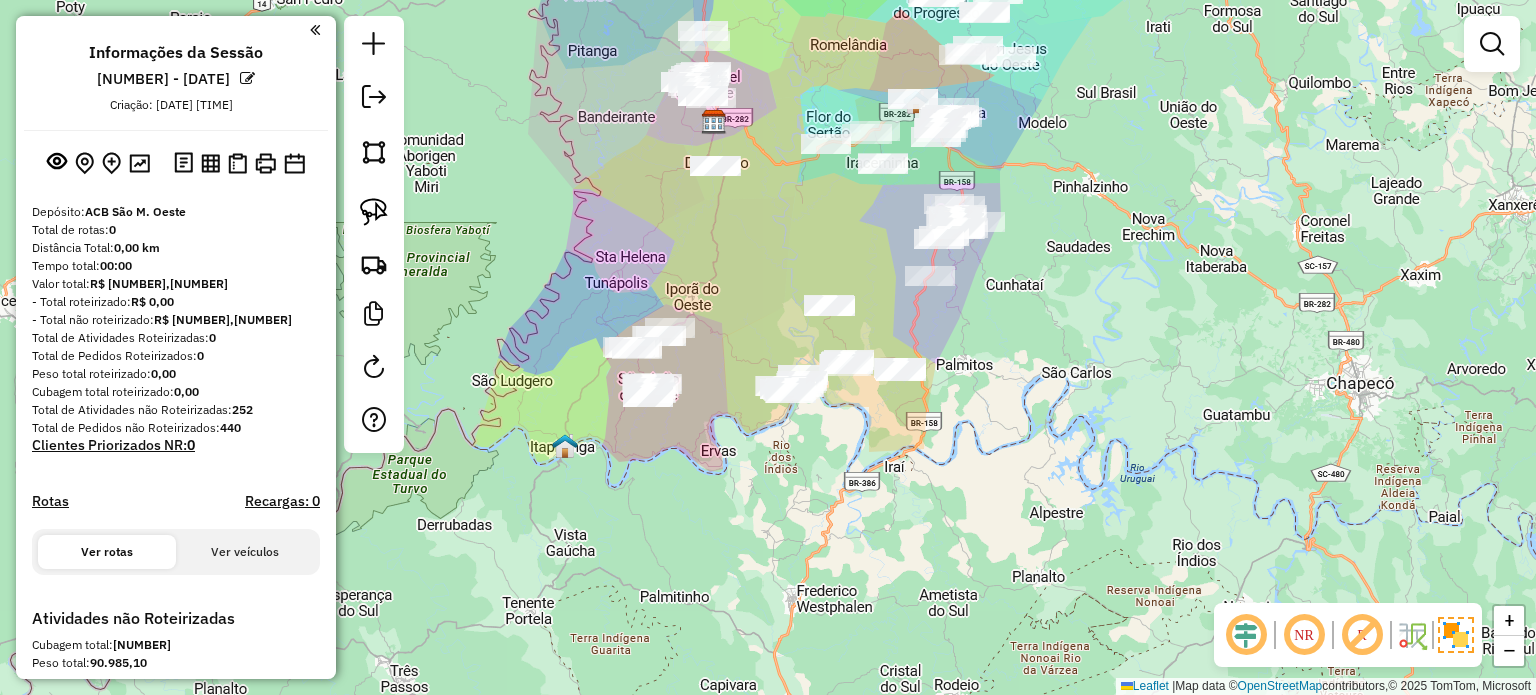 drag, startPoint x: 892, startPoint y: 449, endPoint x: 874, endPoint y: 457, distance: 19.697716 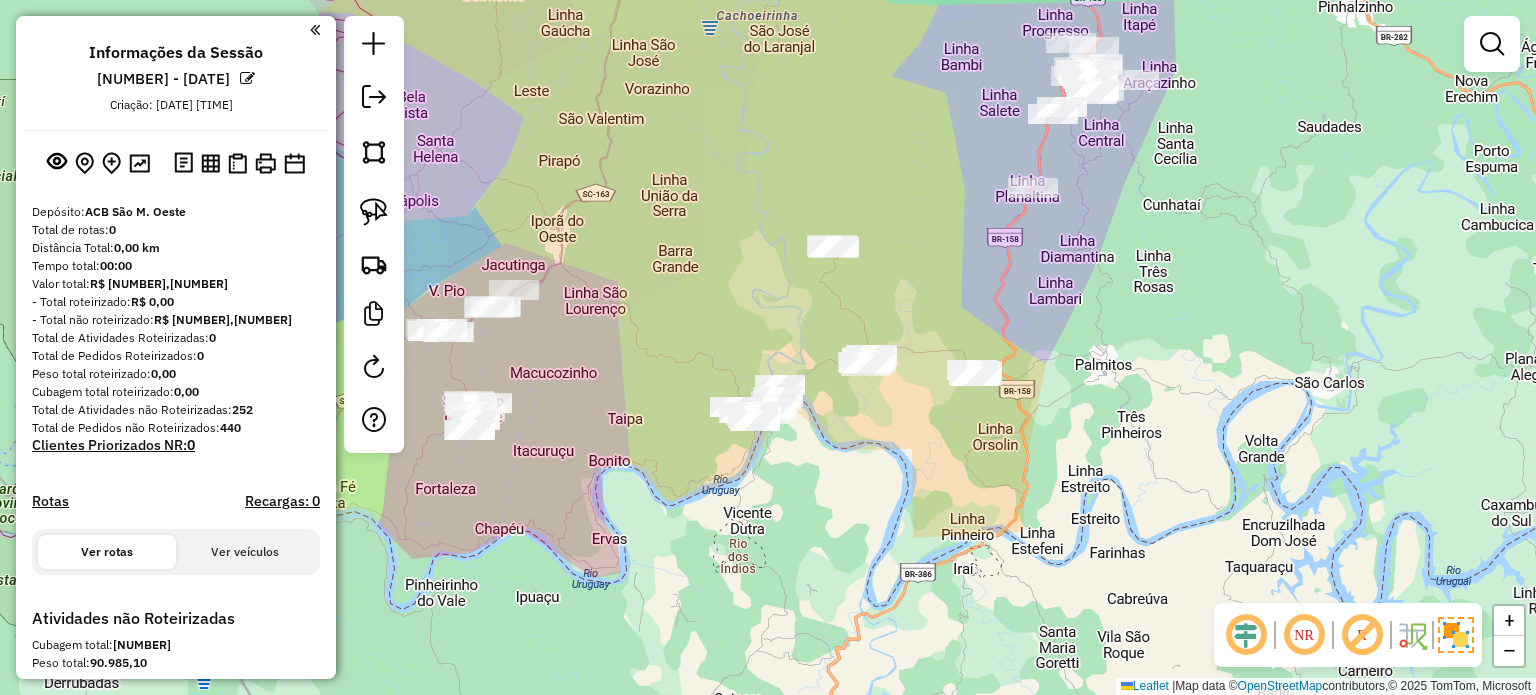 click on "Janela de atendimento Grade de atendimento Capacidade Transportadoras Veículos Cliente Pedidos  Rotas Selecione os dias de semana para filtrar as janelas de atendimento  Seg   Ter   Qua   Qui   Sex   Sáb   Dom  Informe o período da janela de atendimento: De: Até:  Filtrar exatamente a janela do cliente  Considerar janela de atendimento padrão  Selecione os dias de semana para filtrar as grades de atendimento  Seg   Ter   Qua   Qui   Sex   Sáb   Dom   Considerar clientes sem dia de atendimento cadastrado  Clientes fora do dia de atendimento selecionado Filtrar as atividades entre os valores definidos abaixo:  Peso mínimo:   Peso máximo:   Cubagem mínima:   Cubagem máxima:   De:   Até:  Filtrar as atividades entre o tempo de atendimento definido abaixo:  De:   Até:   Considerar capacidade total dos clientes não roteirizados Transportadora: Selecione um ou mais itens Tipo de veículo: Selecione um ou mais itens Veículo: Selecione um ou mais itens Motorista: Selecione um ou mais itens Nome: Rótulo:" 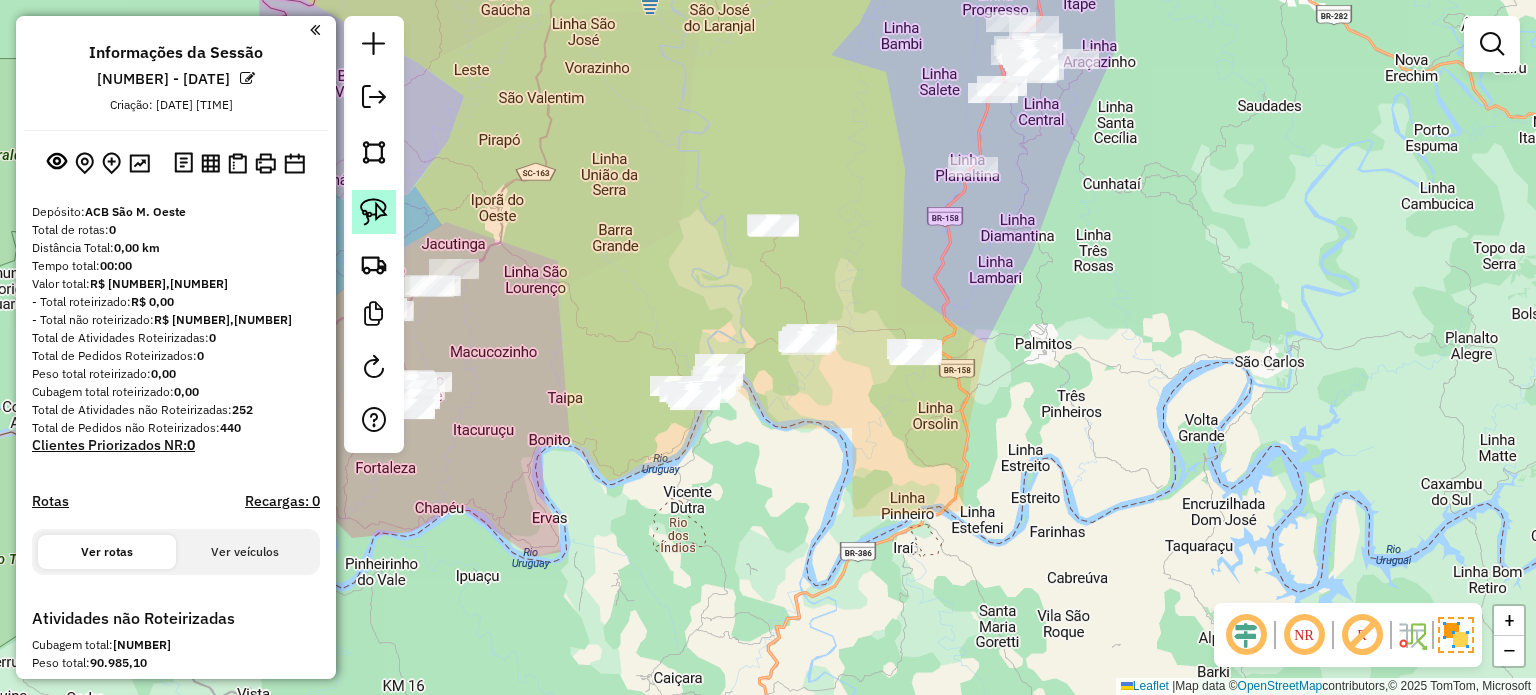 click 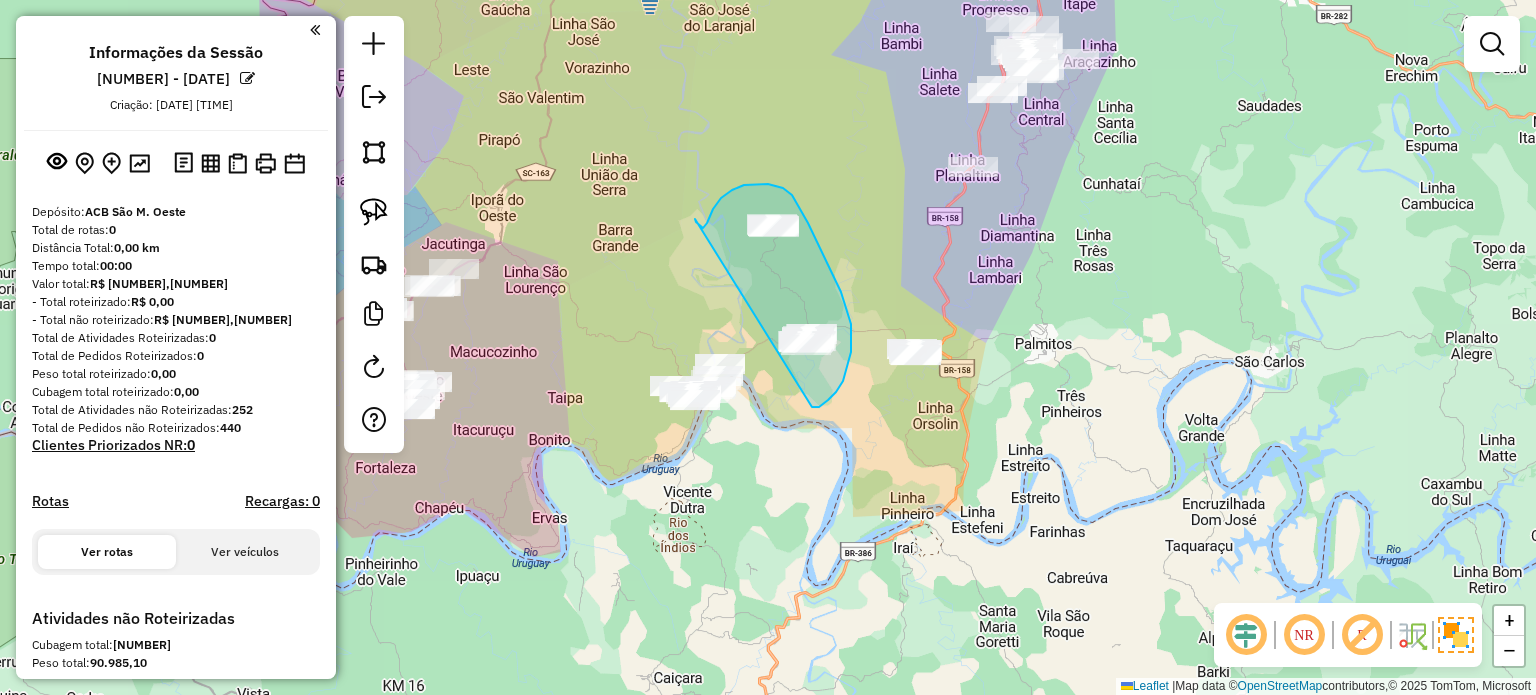drag, startPoint x: 812, startPoint y: 407, endPoint x: 694, endPoint y: 219, distance: 221.96396 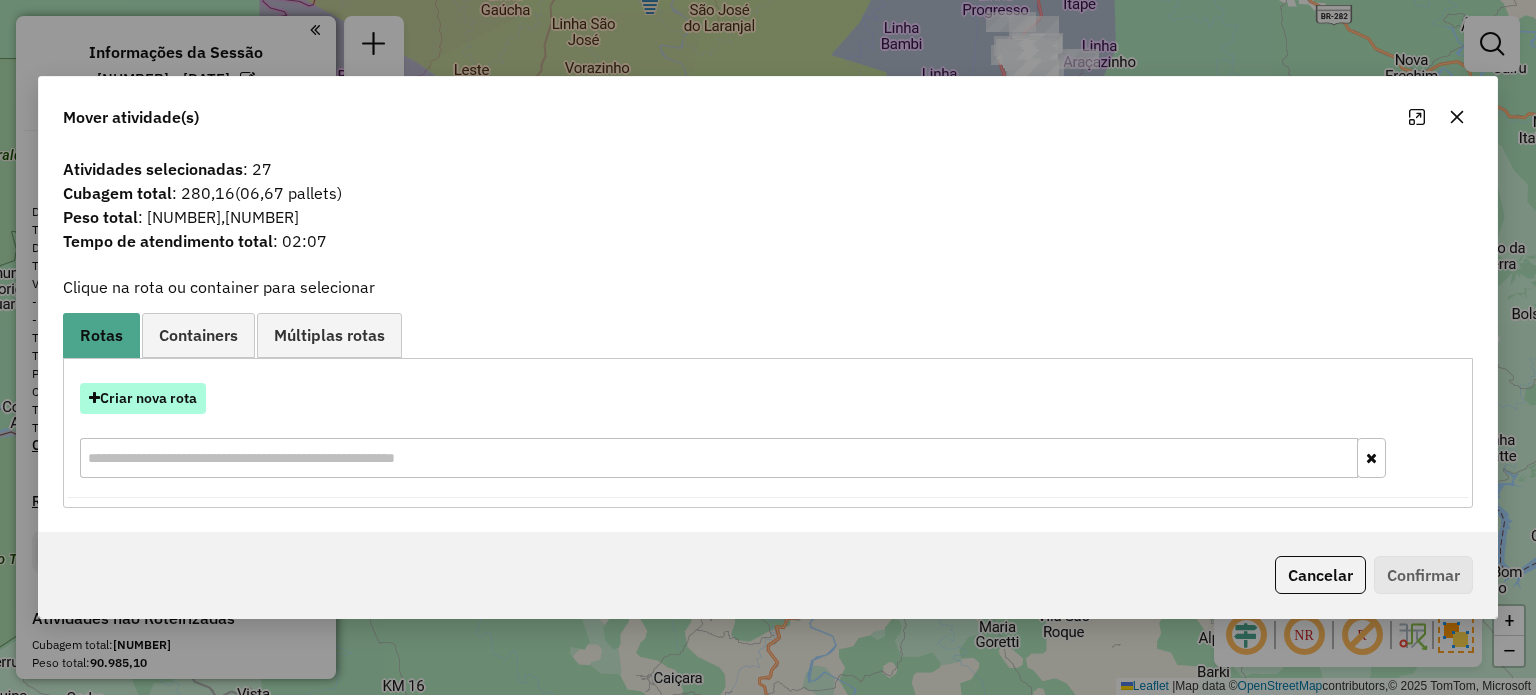 click on "Criar nova rota" at bounding box center (143, 398) 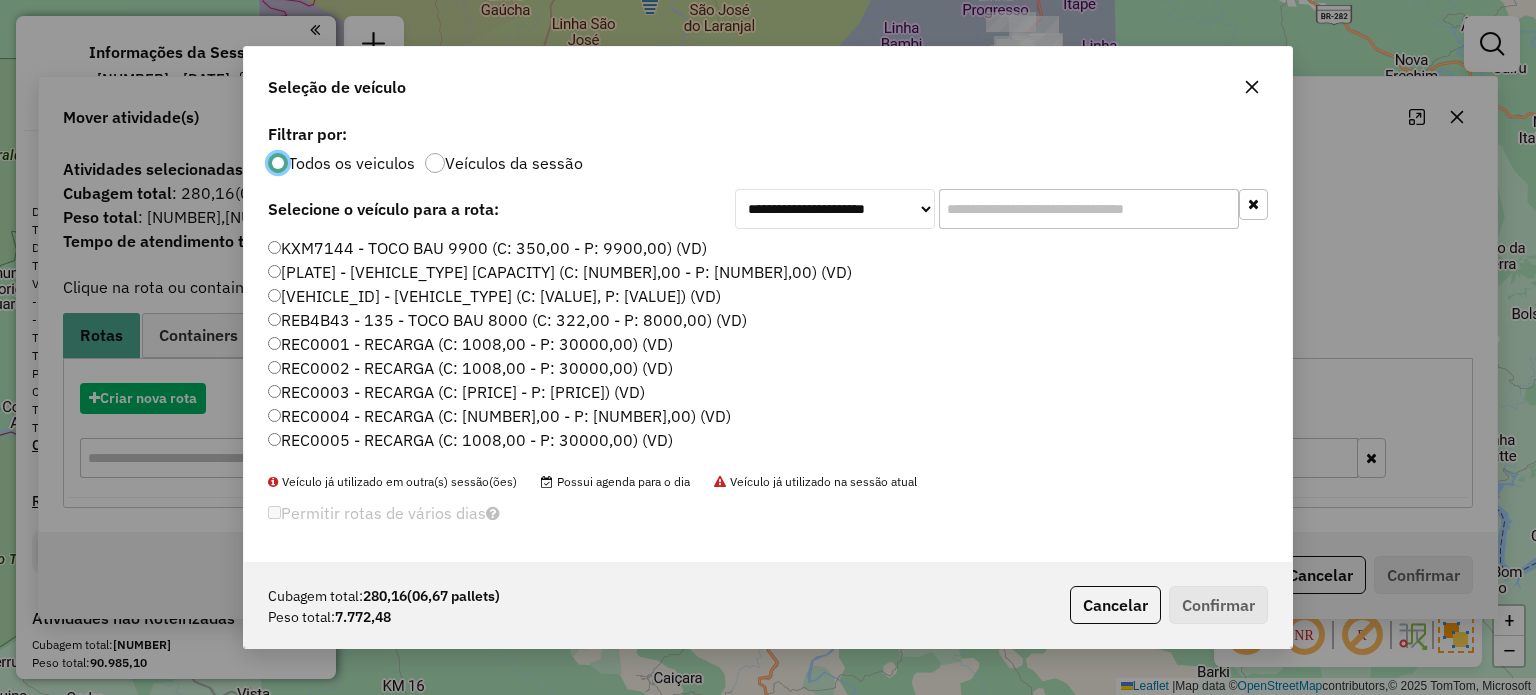 scroll, scrollTop: 10, scrollLeft: 6, axis: both 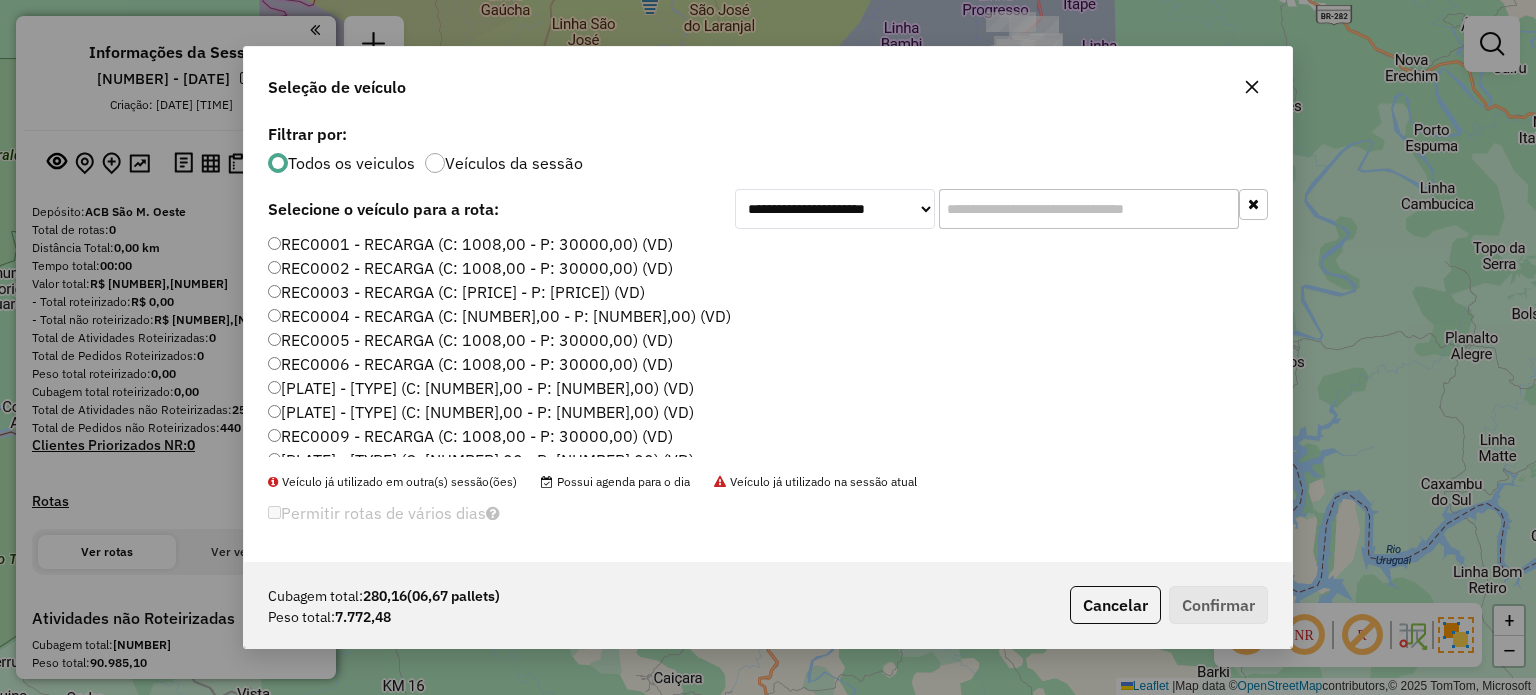 click on "[PLATE] - [TYPE] (C: [NUMBER],00 - P: [NUMBER],00) (VD)" 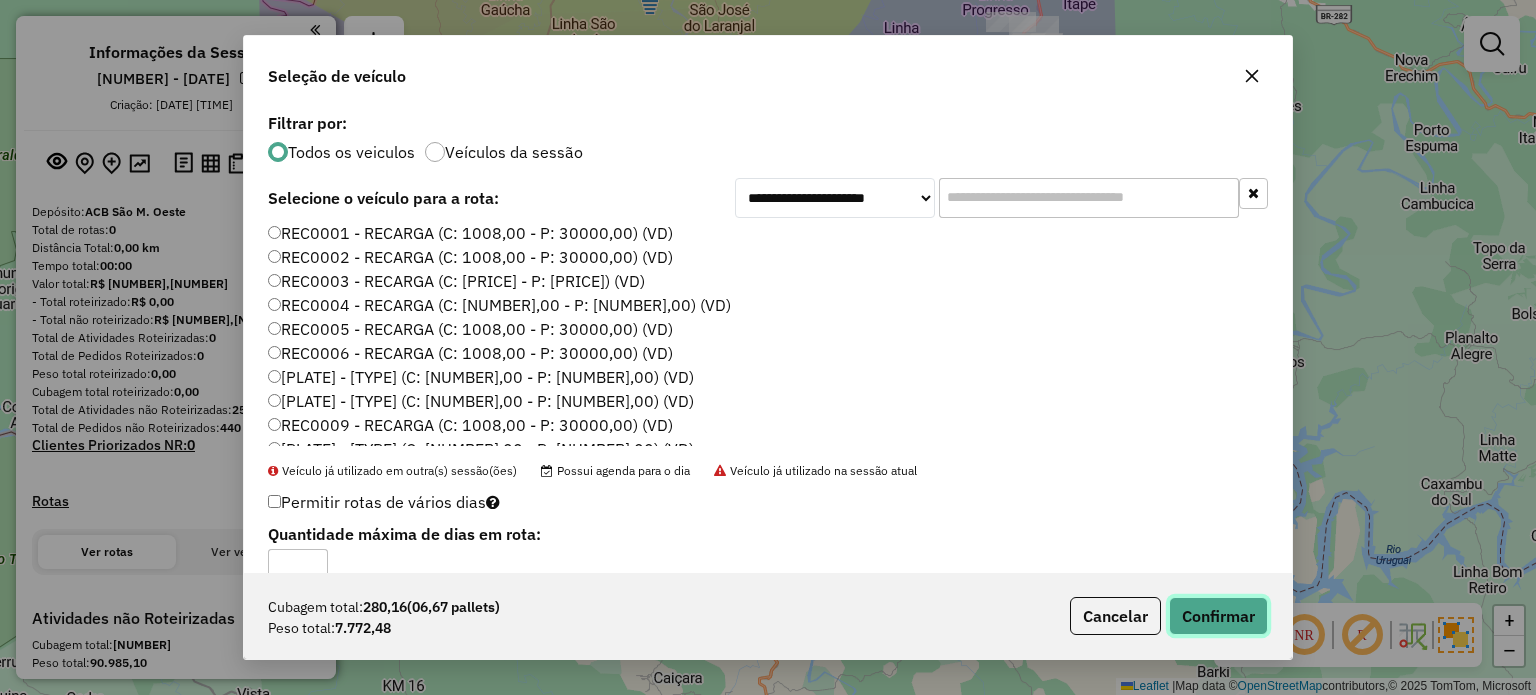click on "Confirmar" 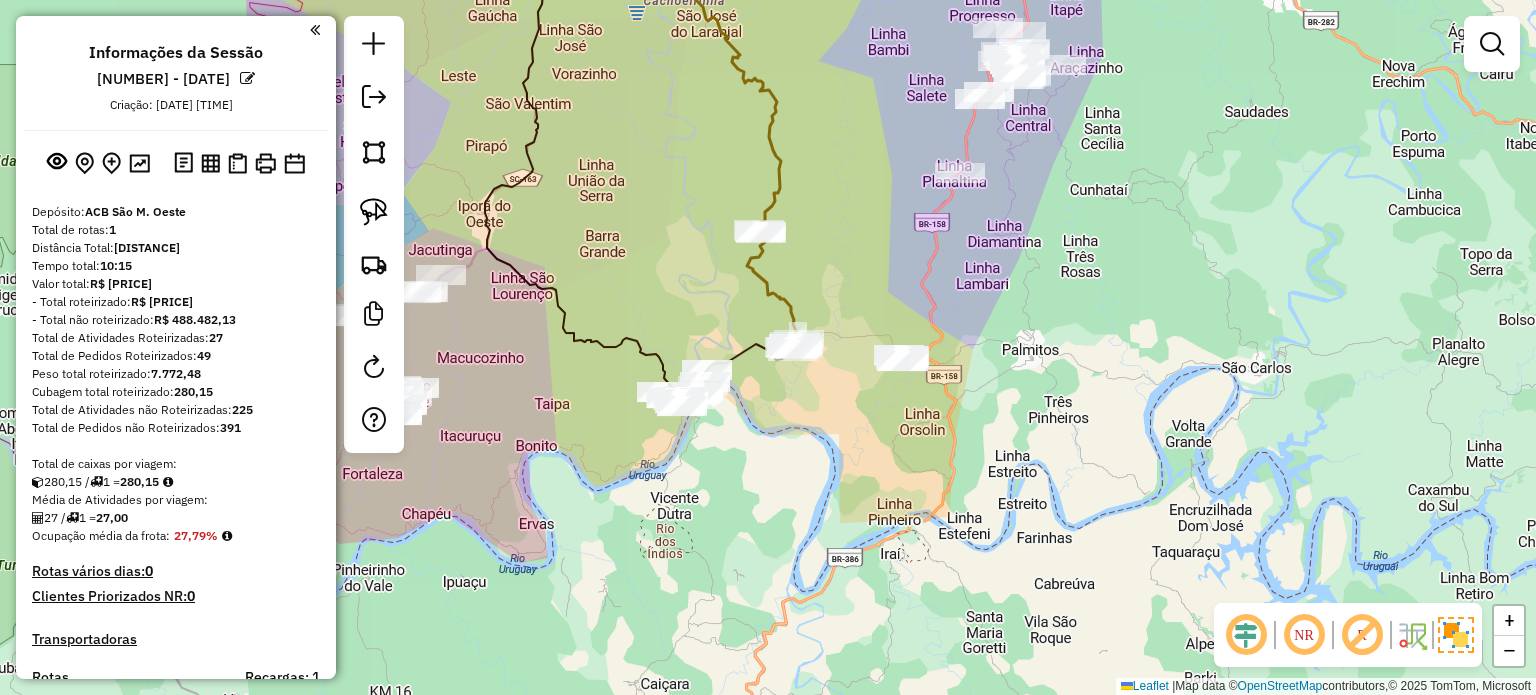 drag, startPoint x: 858, startPoint y: 435, endPoint x: 799, endPoint y: 436, distance: 59.008472 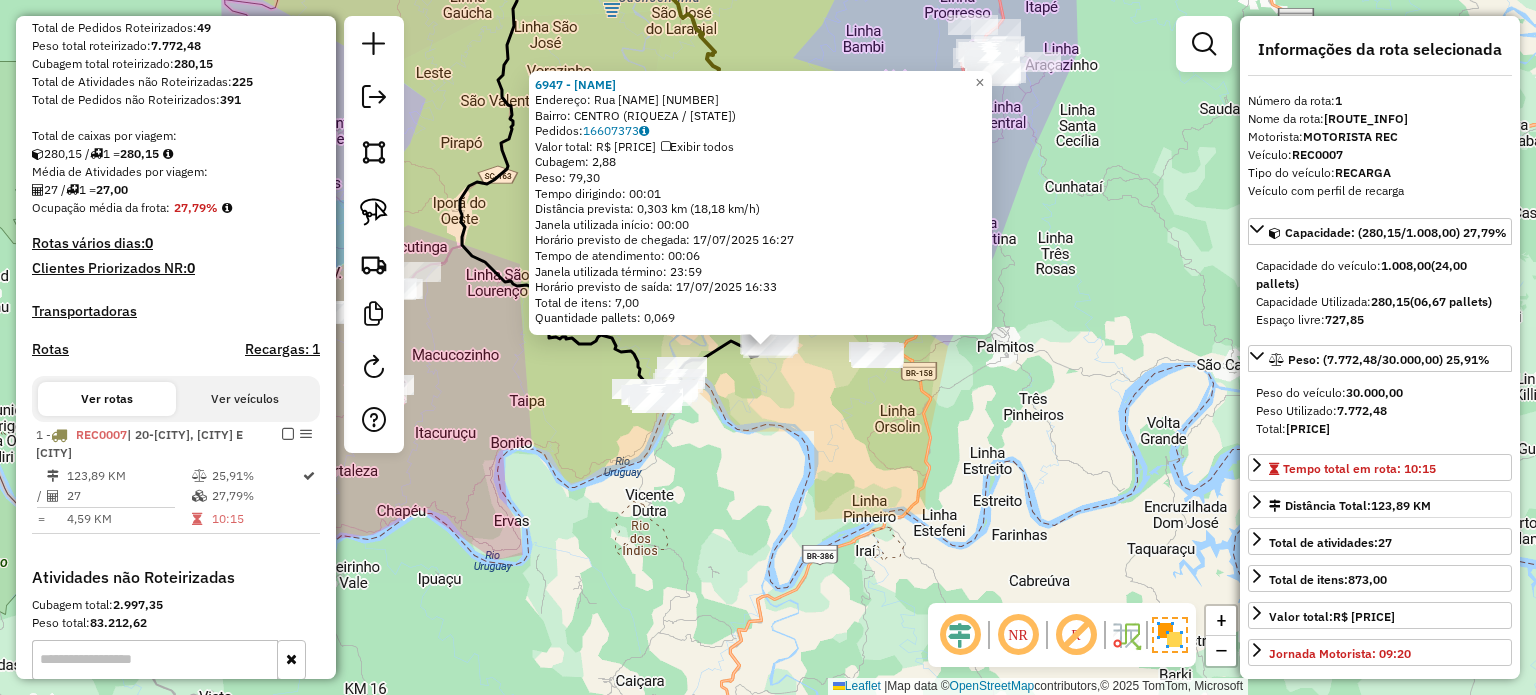 scroll, scrollTop: 575, scrollLeft: 0, axis: vertical 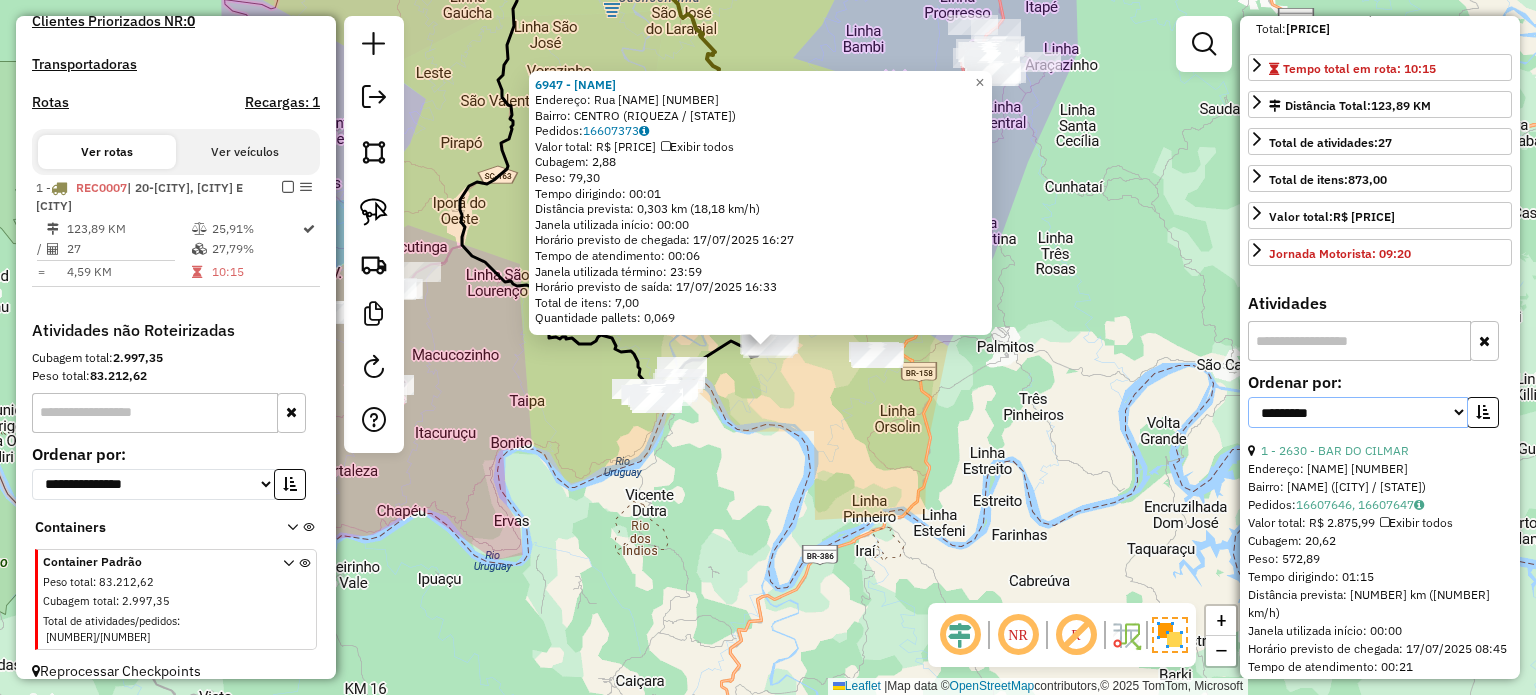 click on "**********" at bounding box center [1358, 412] 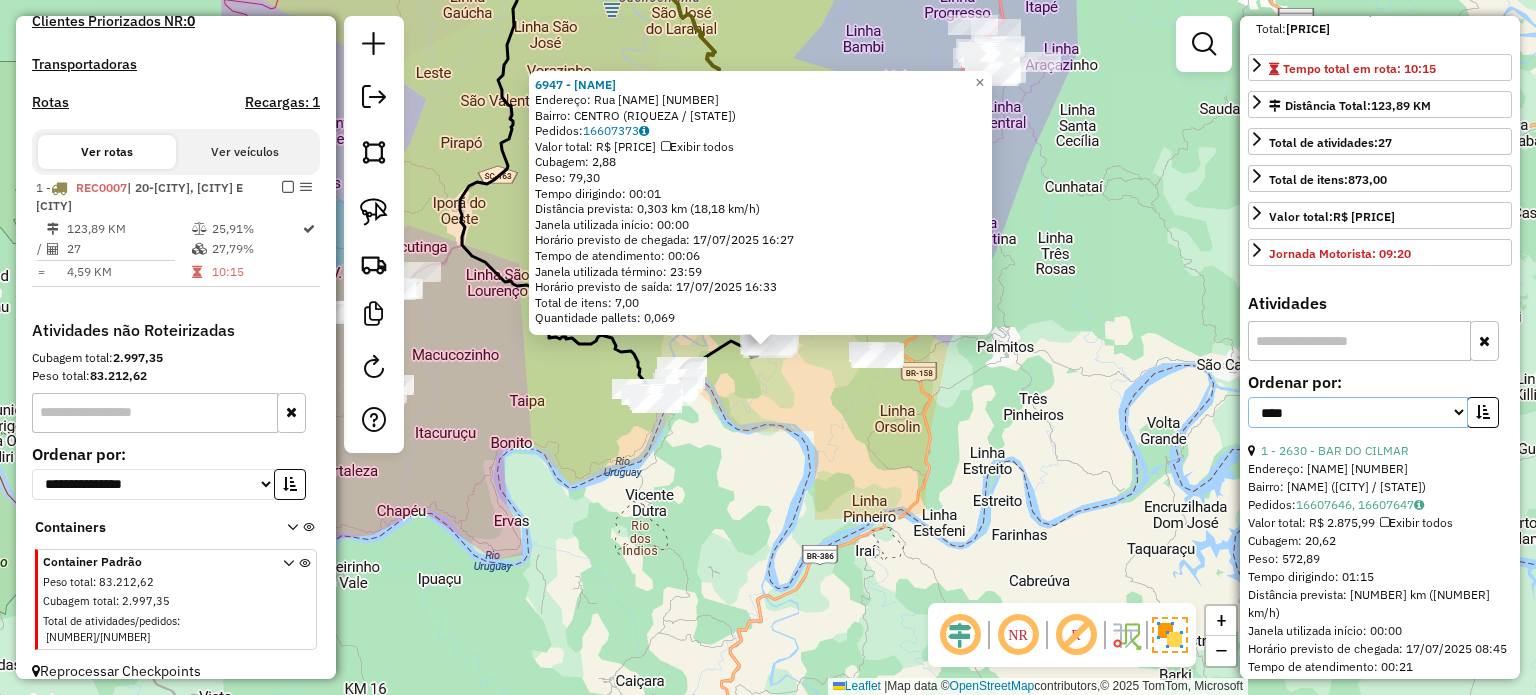 click on "**********" at bounding box center [1358, 412] 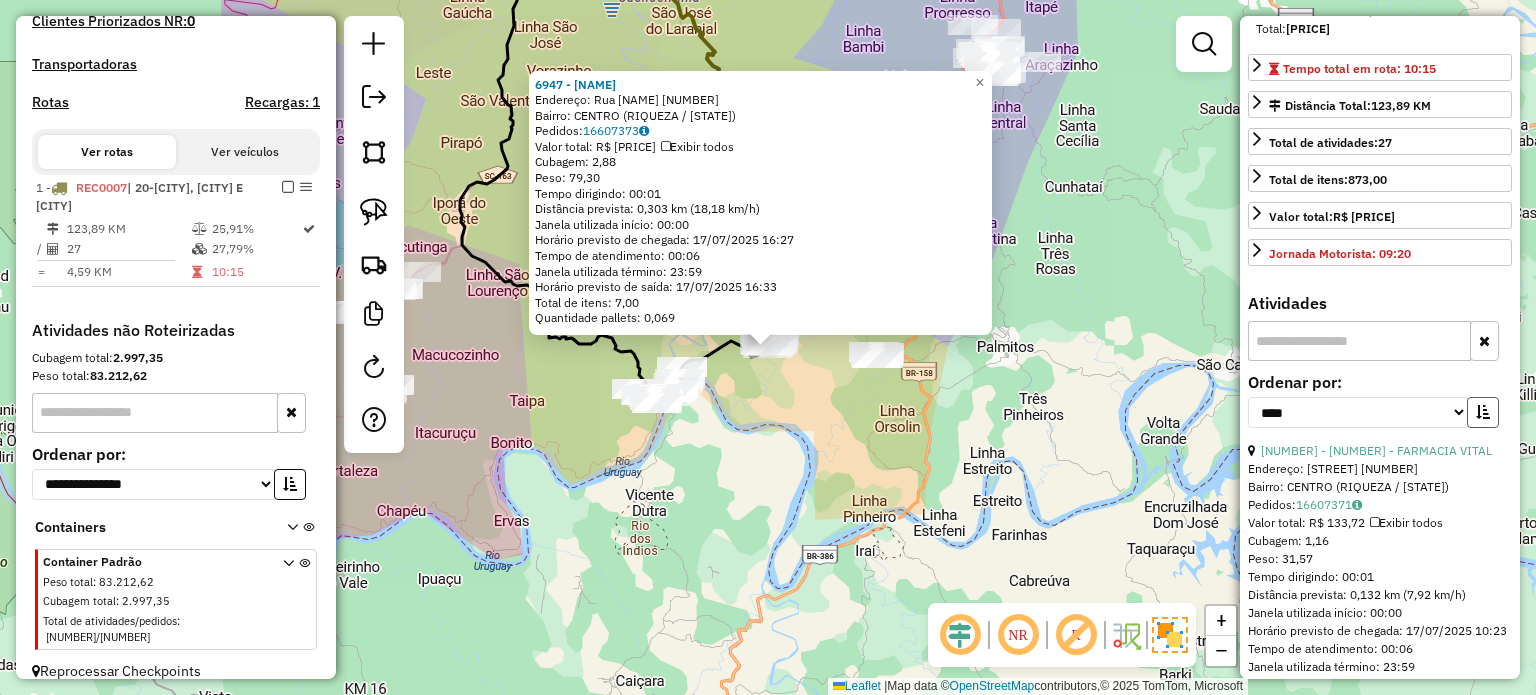 click at bounding box center [1483, 412] 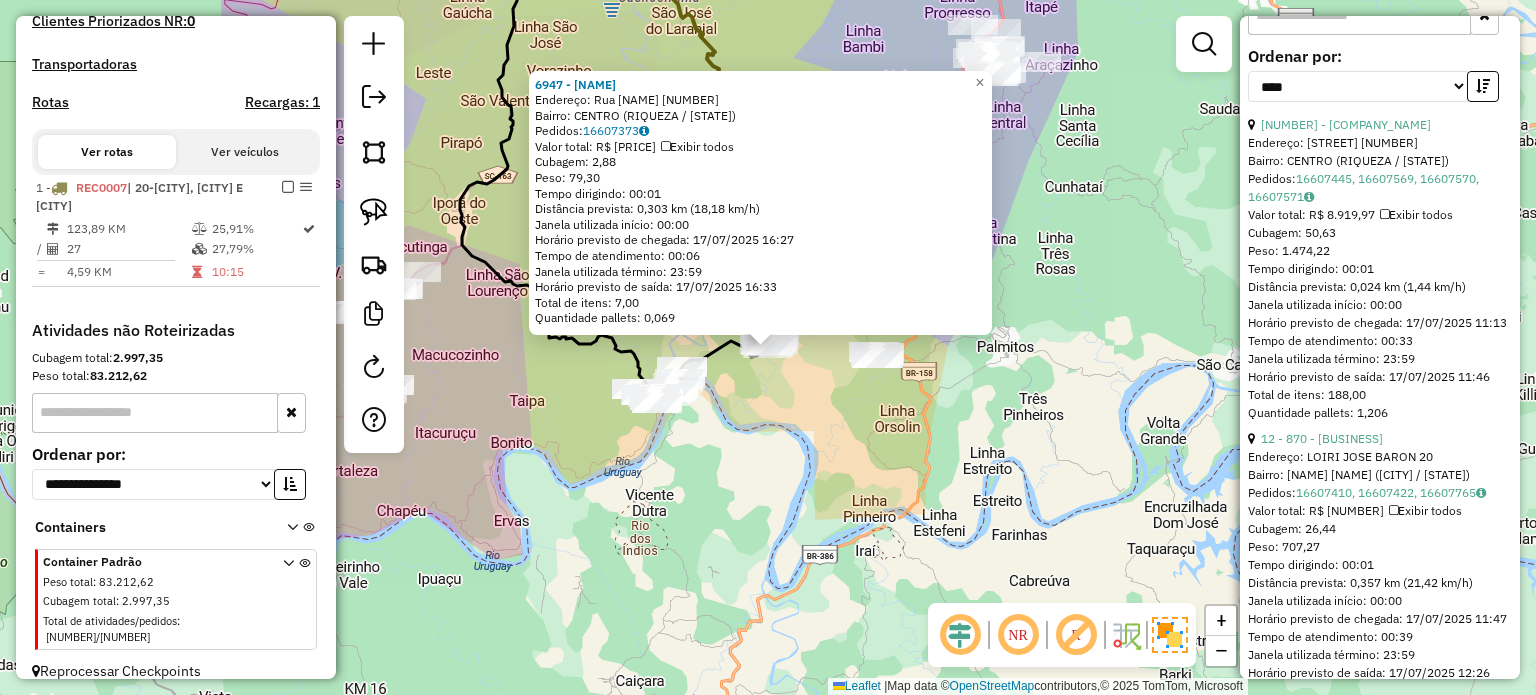 scroll, scrollTop: 800, scrollLeft: 0, axis: vertical 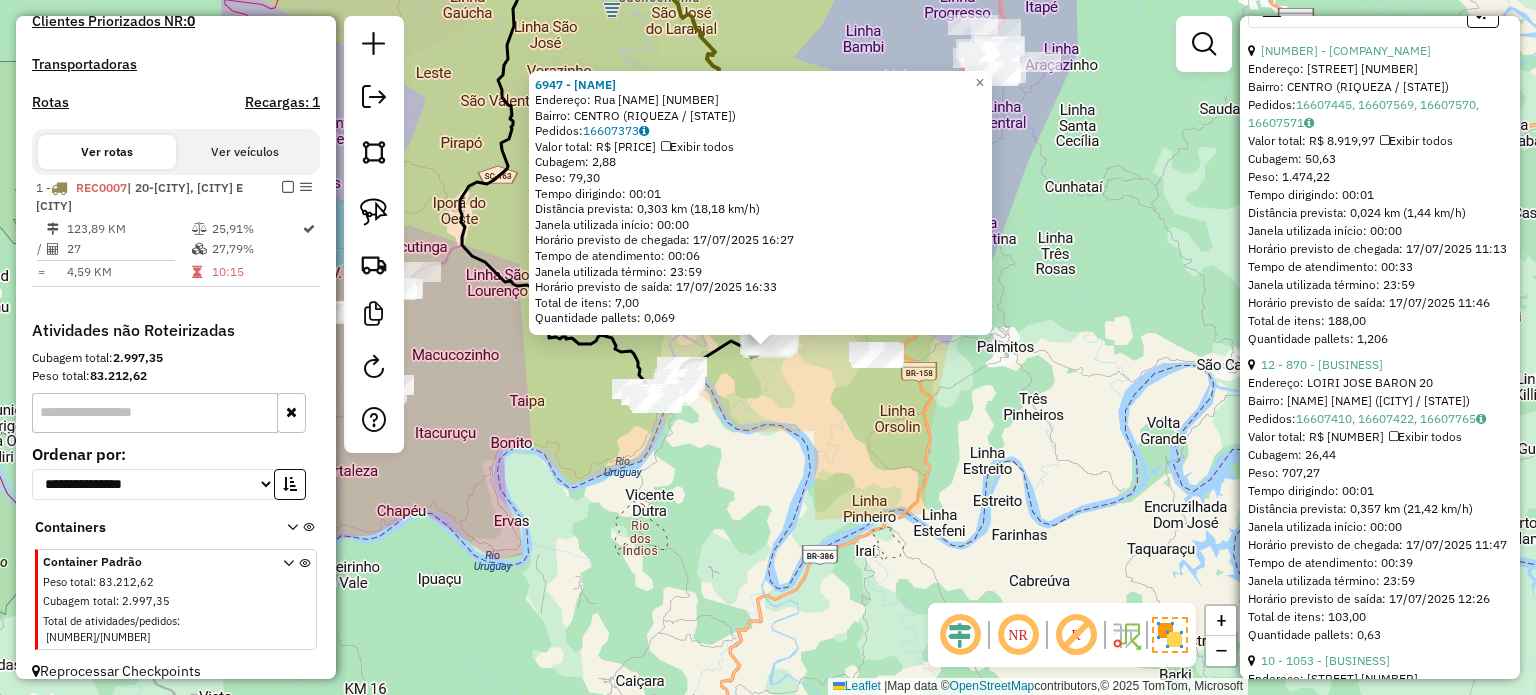 click on "6947 - VALMI SELMA [LAST] Endereço: Rua Tiradentes [NUMBER] Bairro: CENTRO ([CITY] / SC) Pedidos: 16607373 Valor total: R$ 253,34 Exibir todos Cubagem: 2,88 Peso: 79,30 Tempo dirigindo: 00:01 Distância prevista: 0,303 km (18,18 km/h) Janela utilizada início: 00:00 Horário previsto de chegada: 17/07/2025 16:27 Tempo de atendimento: 00:06 Janela utilizada término: 23:59 Horário previsto de saída: 17/07/2025 16:33 Total de itens: 7,00 Quantidade pallets: 0,069 × Janela de atendimento Grade de atendimento Capacidade Transportadoras Veículos Cliente Pedidos Rotas Selecione os dias de semana para filtrar as janelas de atendimento Seg Ter Qua Qui Sex Sáb Dom Informe o período da janela de atendimento: De: Até: Filtrar exatamente a janela do cliente Considerar janela de atendimento padrão Selecione os dias de semana para filtrar as grades de atendimento Seg Ter Qua Qui Sex Sáb Dom Considerar clientes sem dia de atendimento cadastrado De: +" 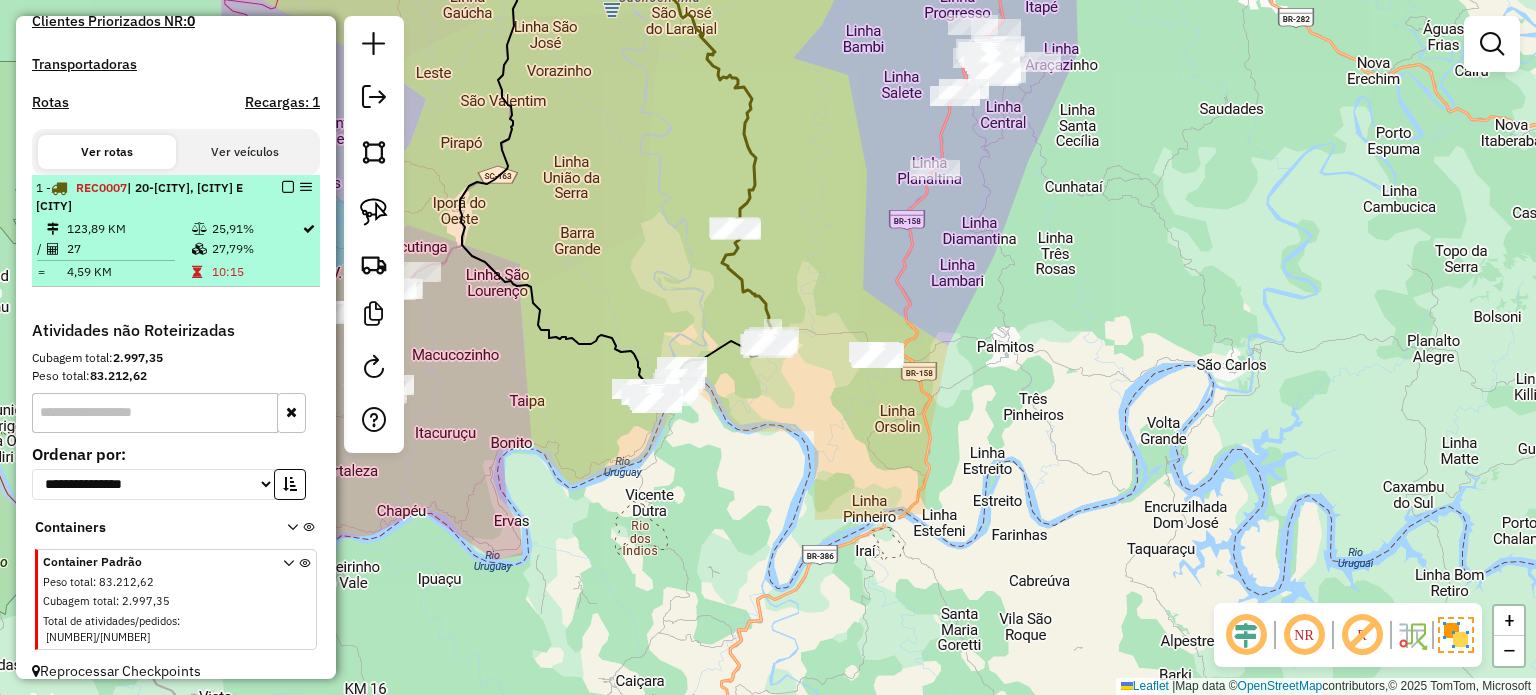 click at bounding box center (288, 187) 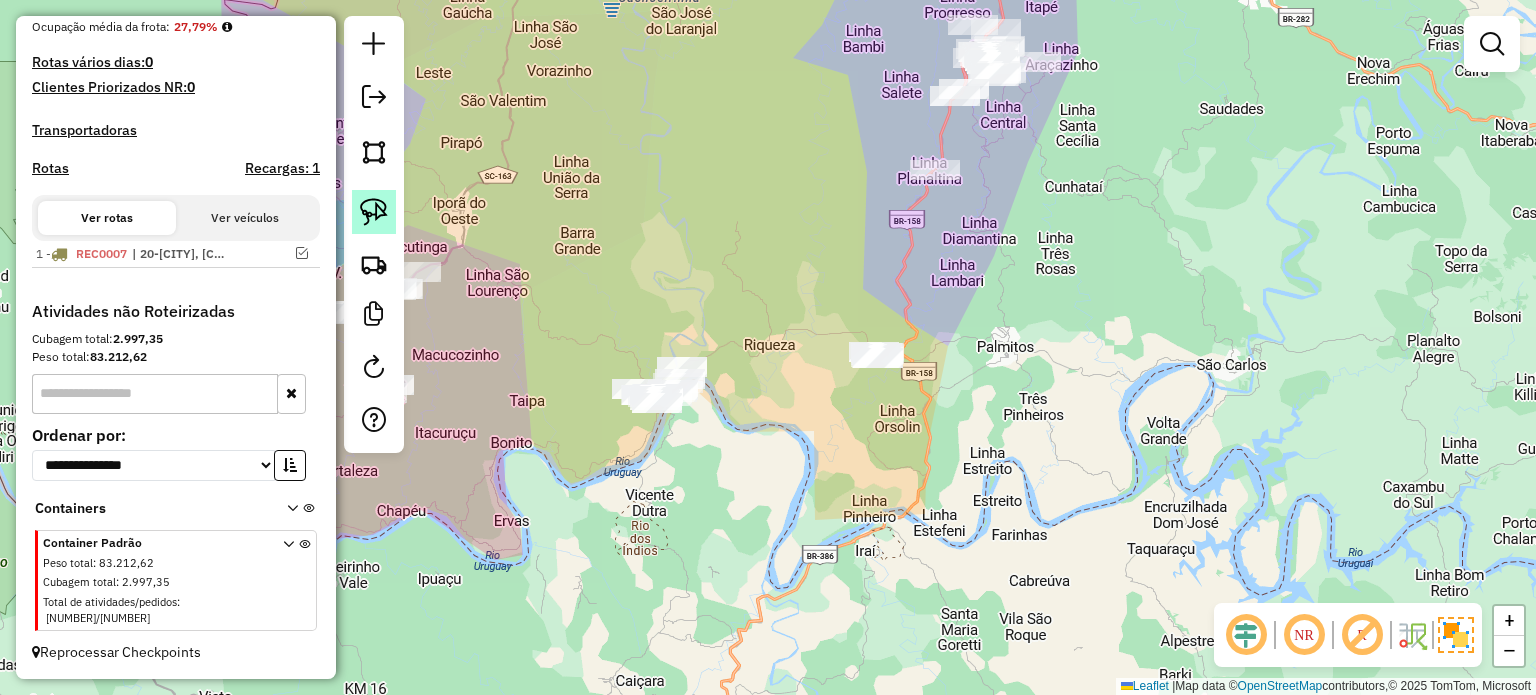 scroll, scrollTop: 490, scrollLeft: 0, axis: vertical 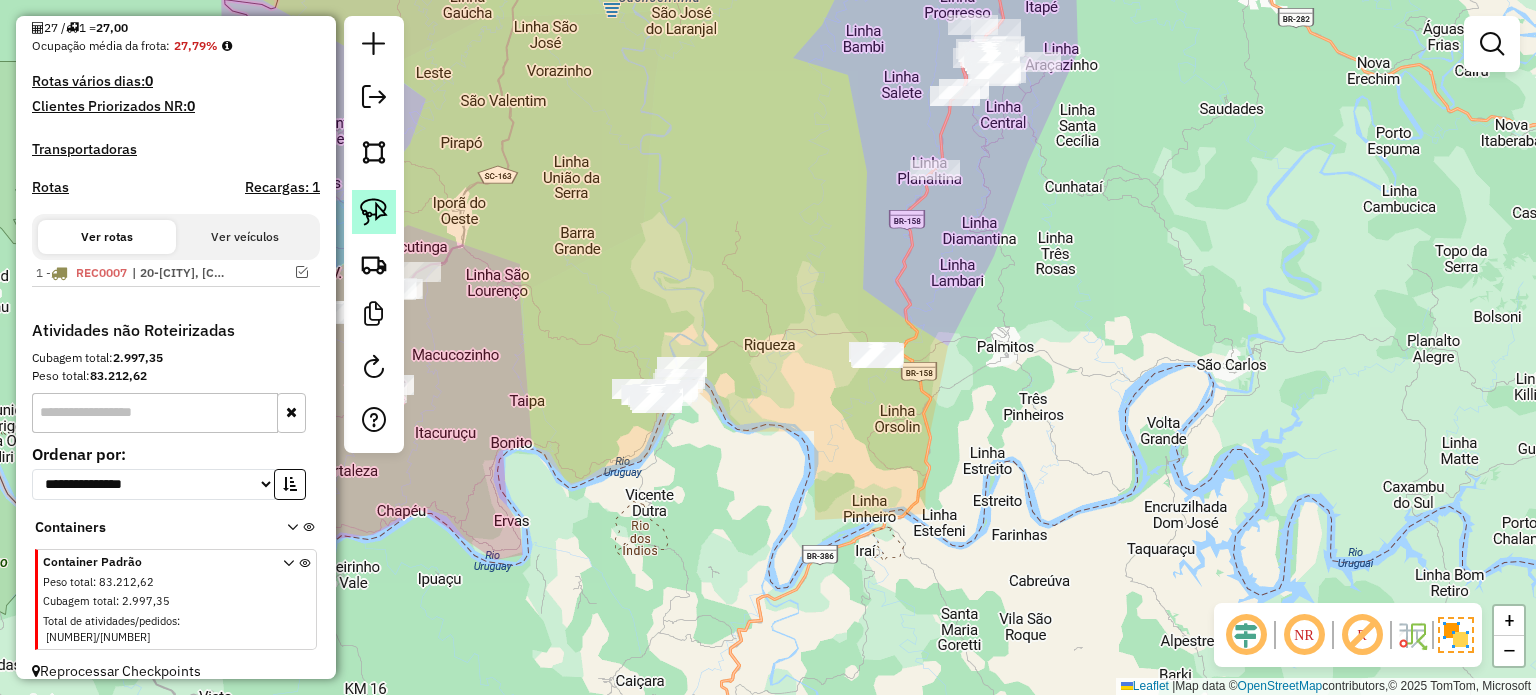 click 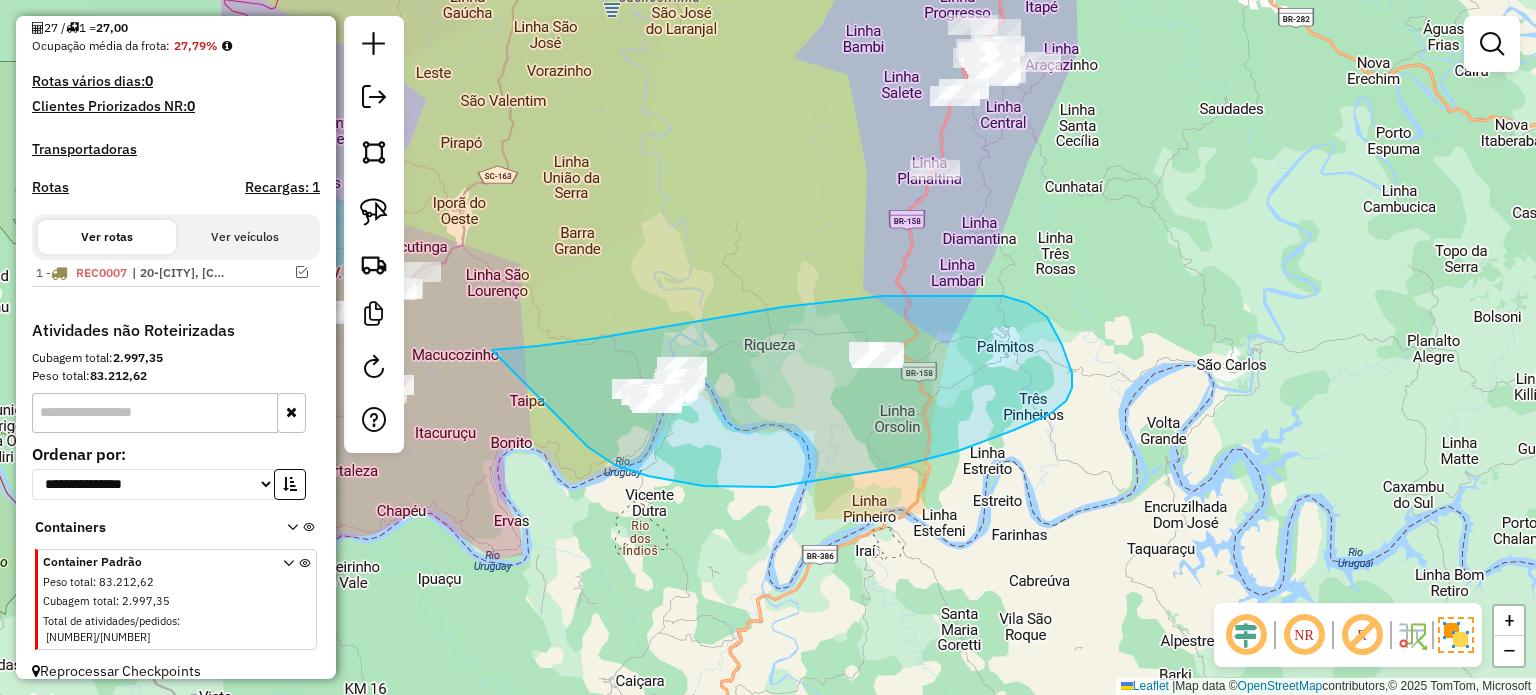 drag, startPoint x: 1014, startPoint y: 430, endPoint x: 492, endPoint y: 350, distance: 528.09467 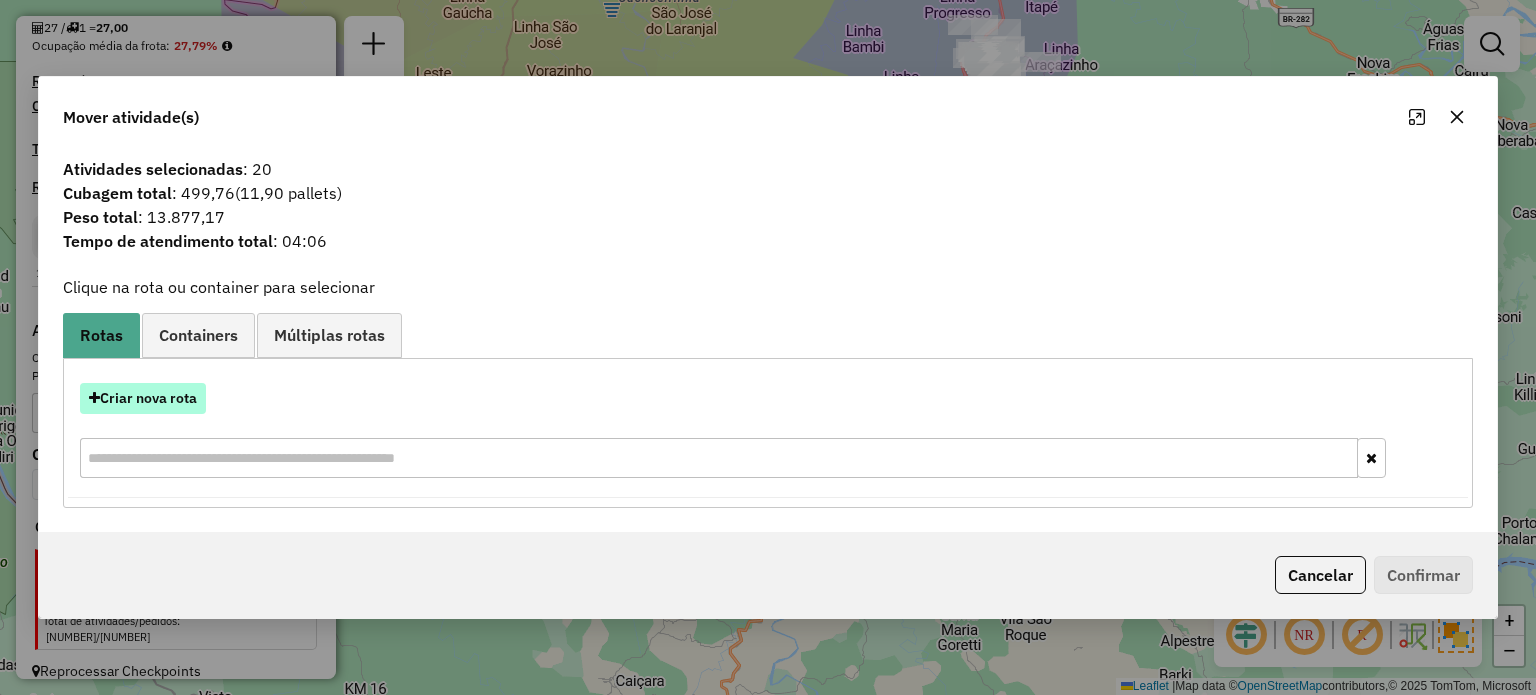 click on "Criar nova rota" at bounding box center [143, 398] 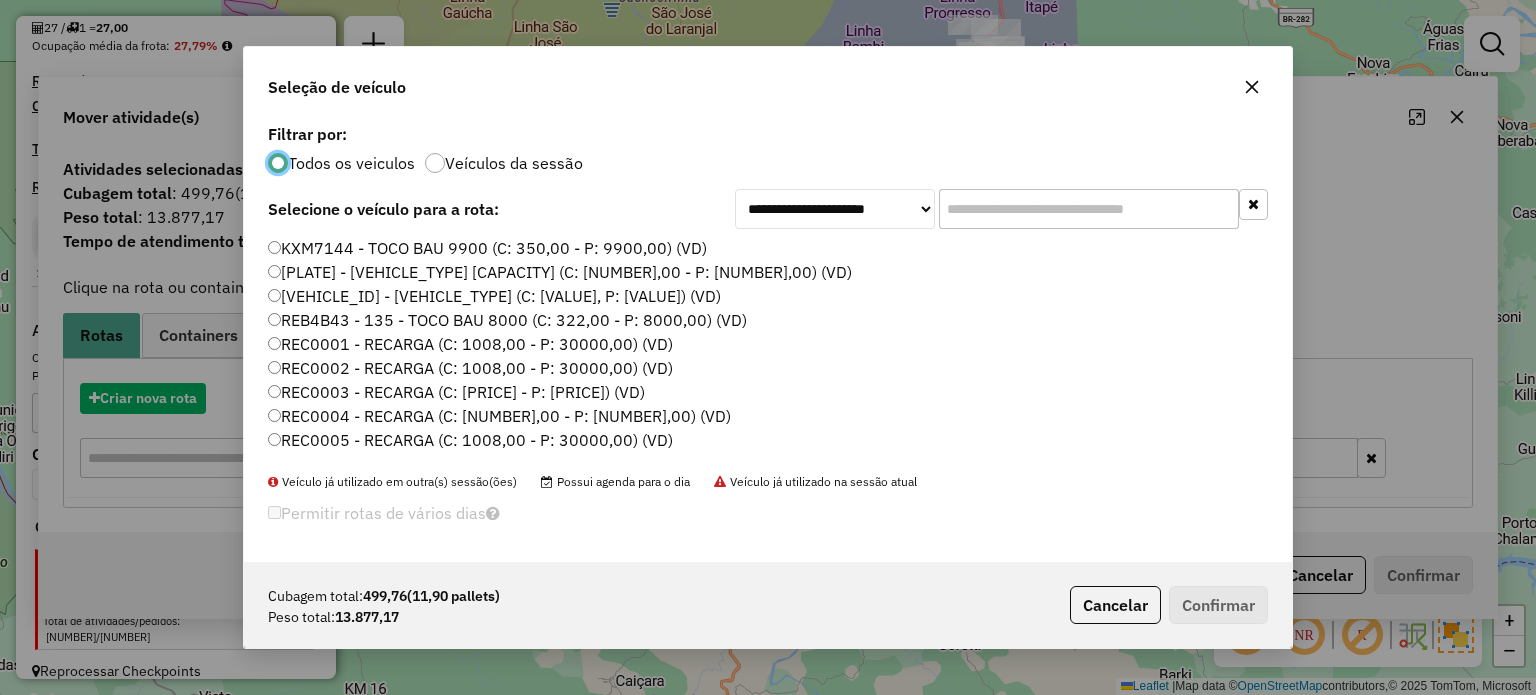 scroll, scrollTop: 10, scrollLeft: 6, axis: both 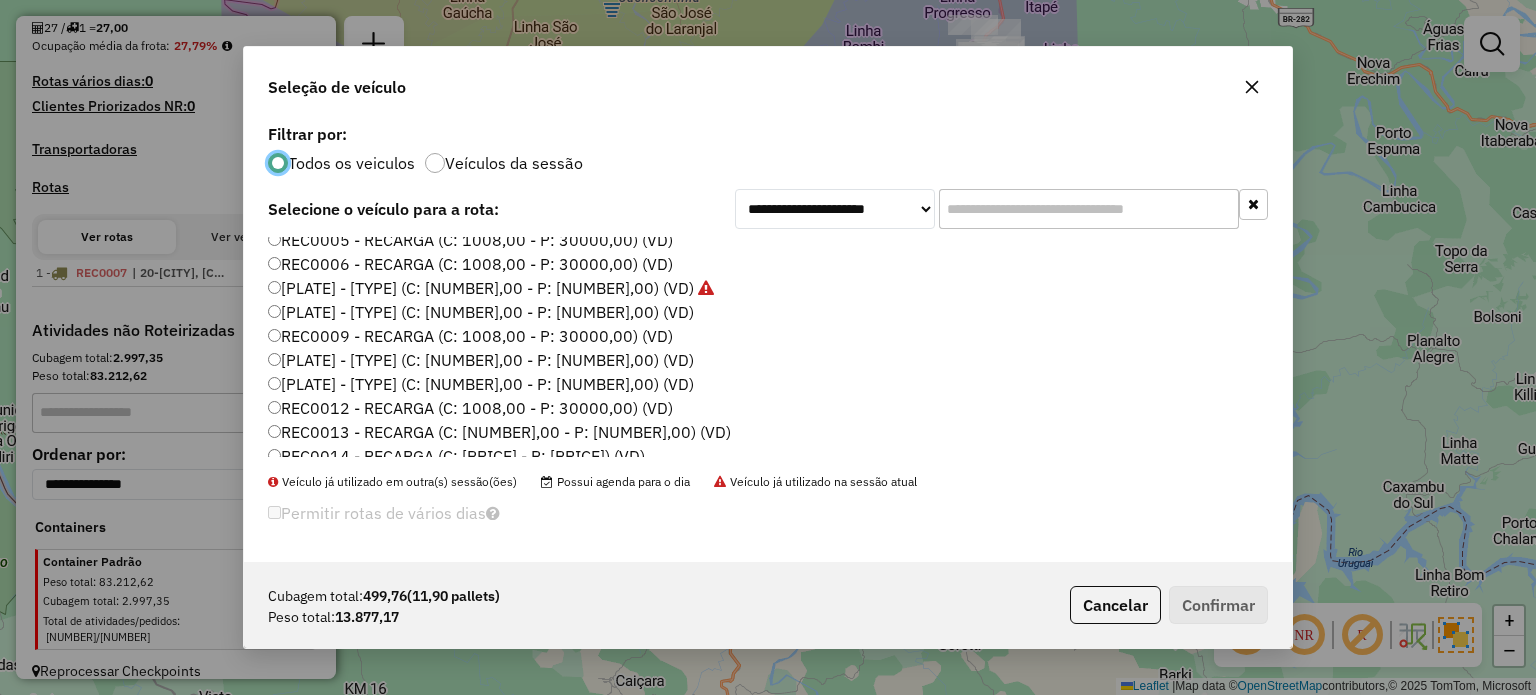 click on "[PLATE] - [TYPE] (C: [NUMBER],00 - P: [NUMBER],00) (VD)" 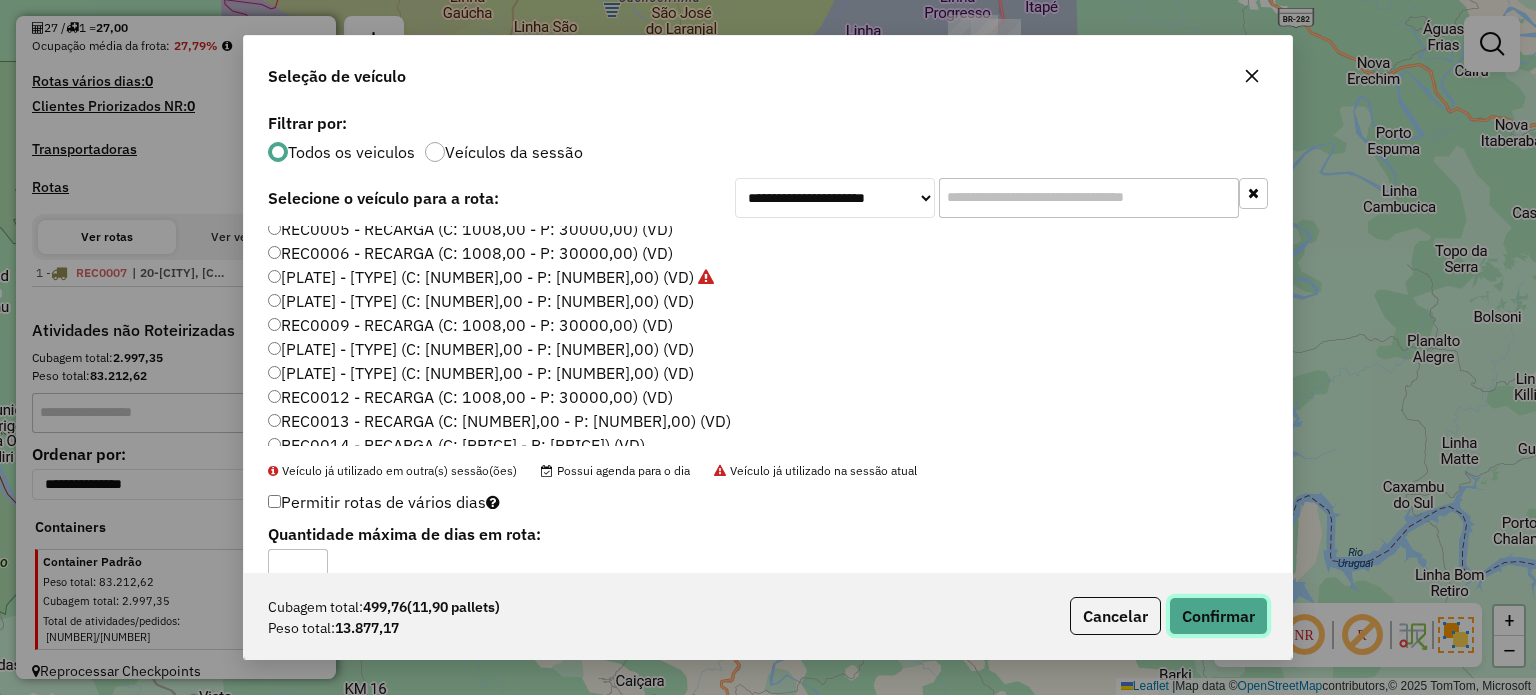 click on "Confirmar" 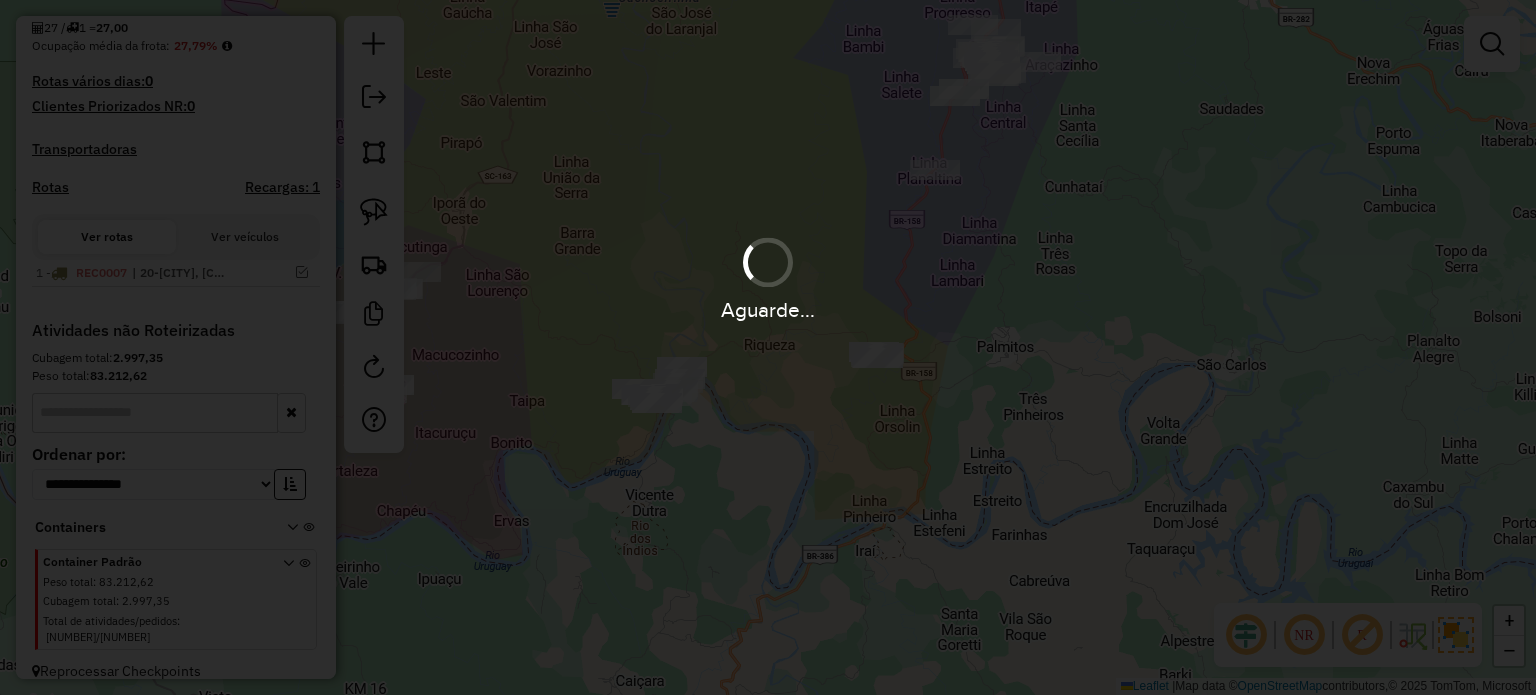scroll, scrollTop: 575, scrollLeft: 0, axis: vertical 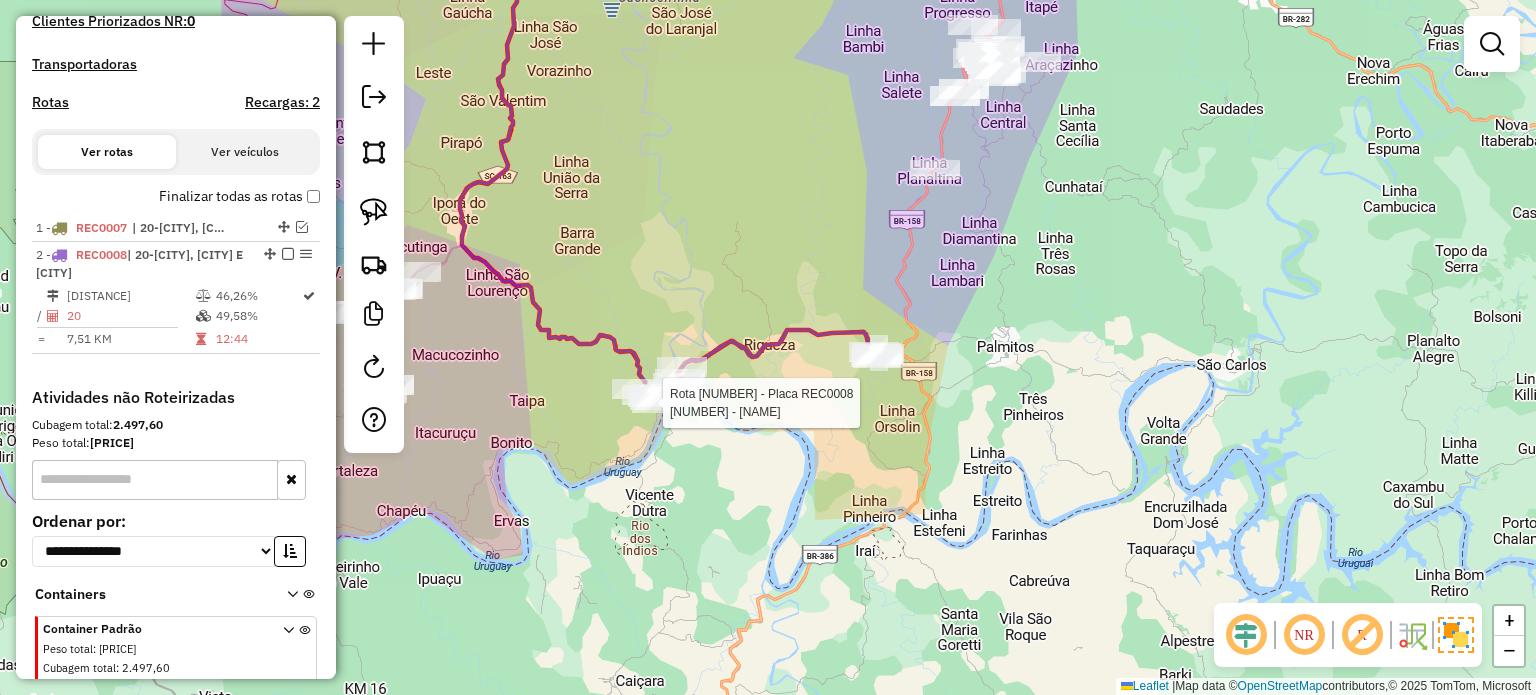 select on "*********" 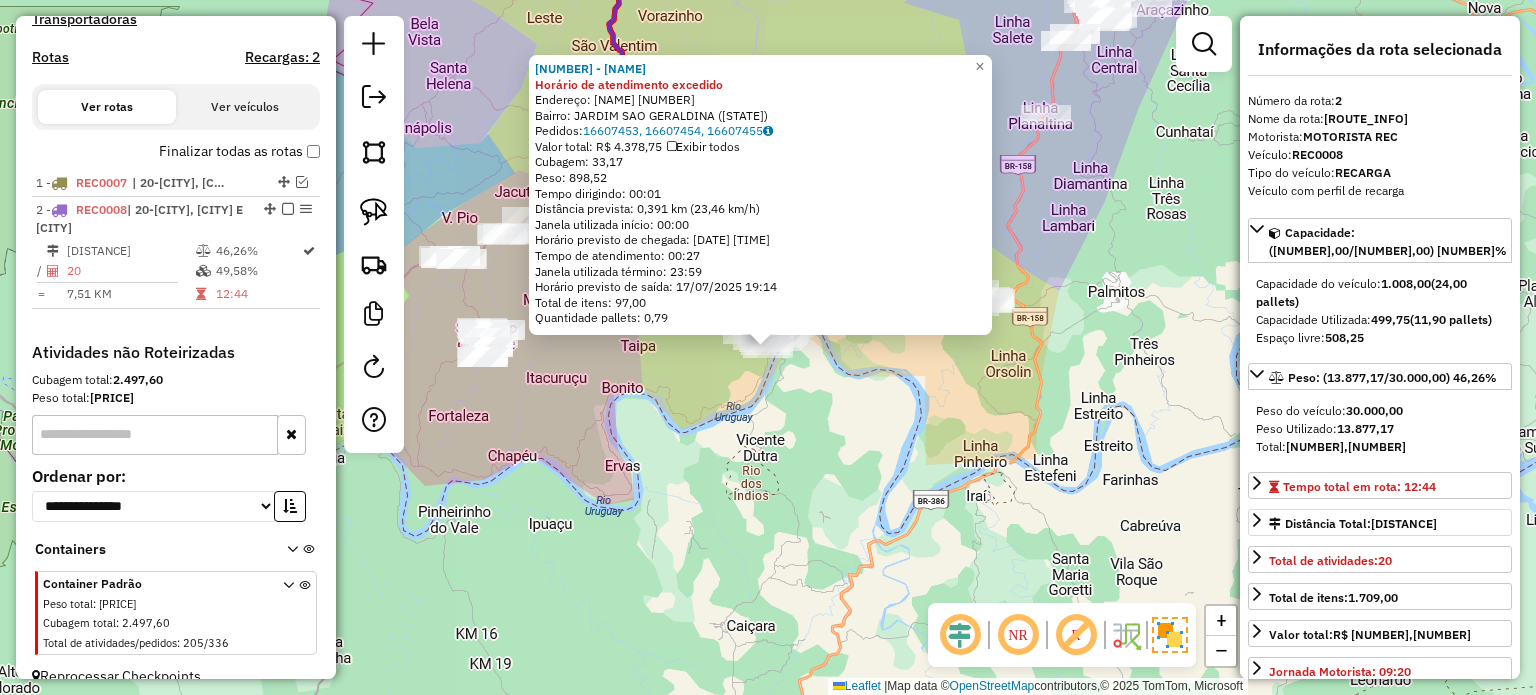 scroll, scrollTop: 642, scrollLeft: 0, axis: vertical 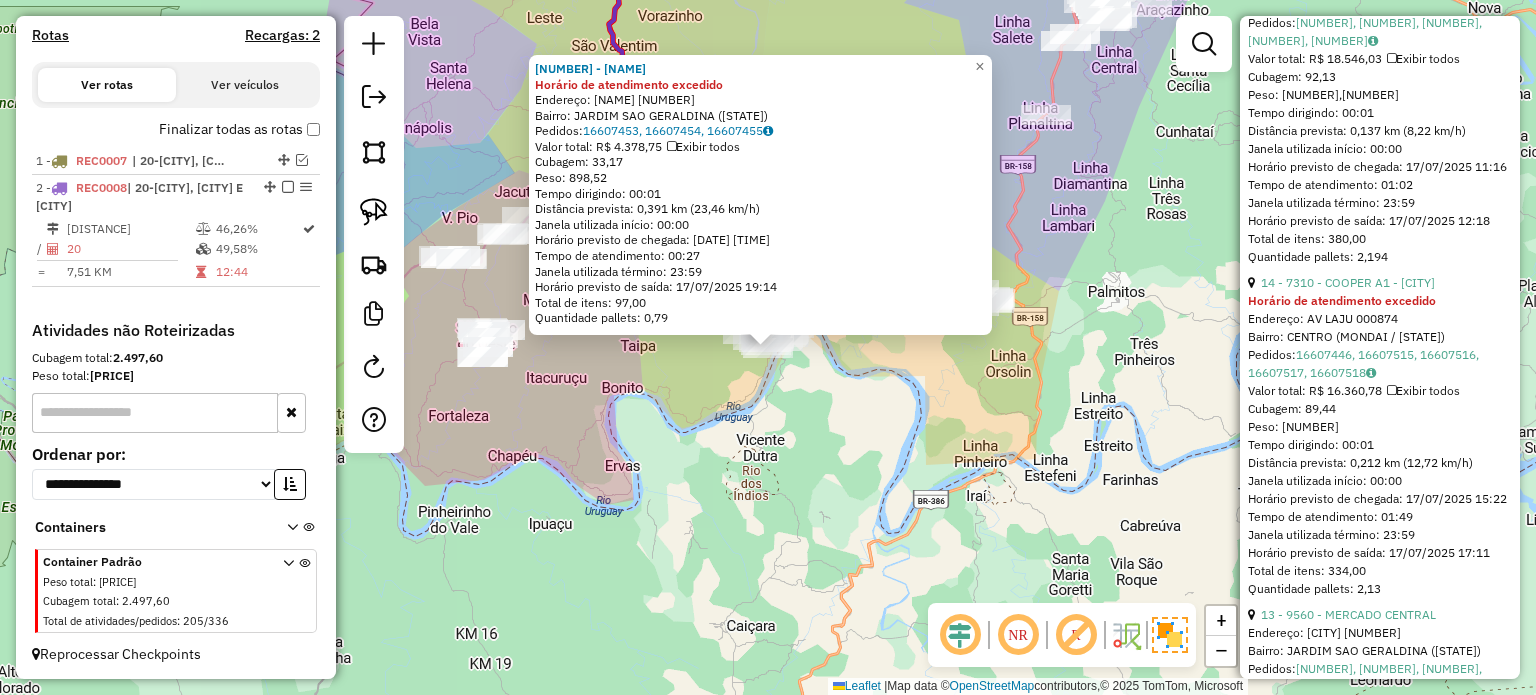 click on "5897 - BRASIL SUPERMERCADO Horário de atendimento excedido  Endereço:  LAJU 410   Bairro: JARDIM SAO GERALDINA ([STATE])   Pedidos:  16607453, 16607454, 16607455   Valor total: R$ 4.378,75   Exibir todos   Cubagem: 33,17  Peso: 898,52  Tempo dirigindo: 00:01   Distância prevista: 0,391 km (23,46 km/h)   Janela utilizada início: 00:00   Horário previsto de chegada: [DATE] [TIME]   Tempo de atendimento: 00:27   Janela utilizada término: 23:59   Horário previsto de saída: [DATE] [TIME]   Total de itens: 97,00   Quantidade pallets: 0,79  × Janela de atendimento Grade de atendimento Capacidade Transportadoras Veículos Cliente Pedidos  Rotas Selecione os dias de semana para filtrar as janelas de atendimento  Seg   Ter   Qua   Qui   Sex   Sáb   Dom  Informe o período da janela de atendimento: De: Até:  Filtrar exatamente a janela do cliente  Considerar janela de atendimento padrão  Selecione os dias de semana para filtrar as grades de atendimento  Seg   Ter   Qua   Qui   Sex   Sáb   Dom  De:" 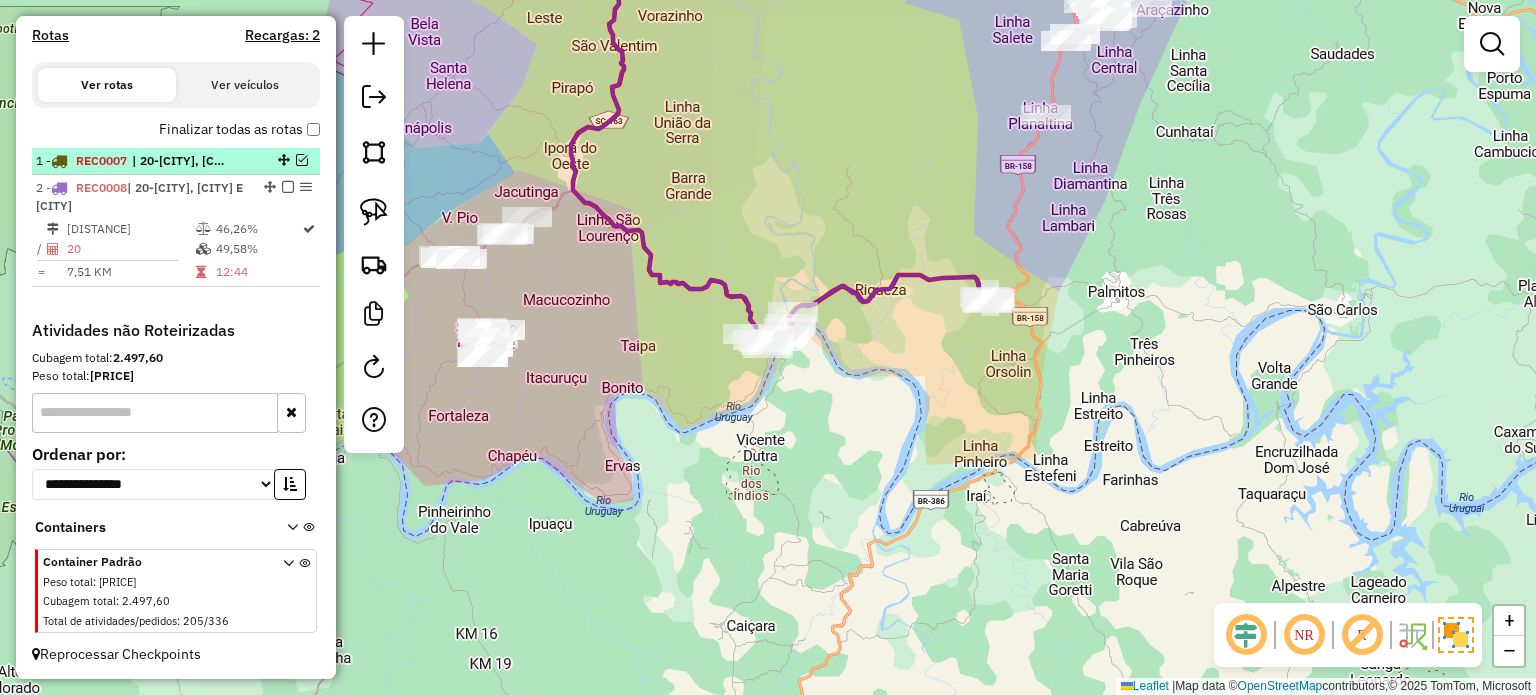 click at bounding box center [302, 160] 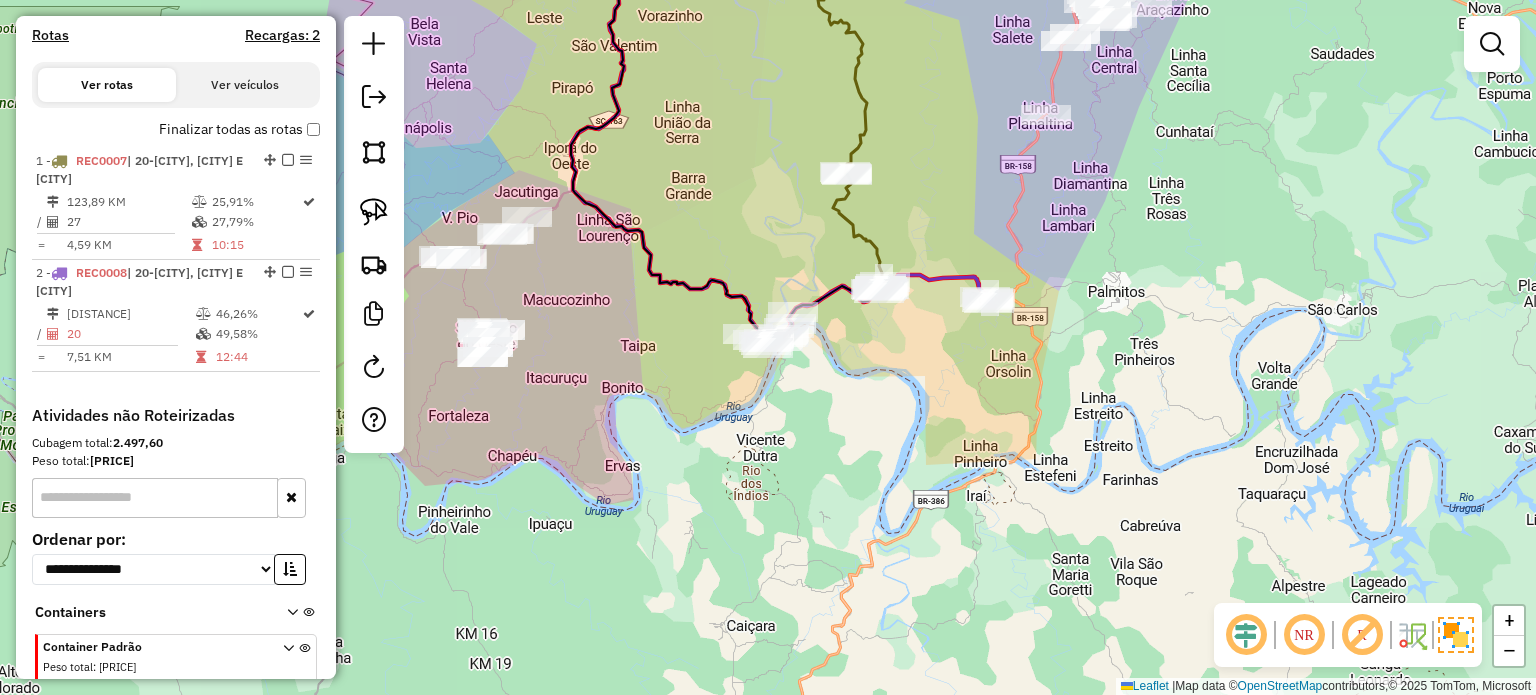 drag, startPoint x: 886, startPoint y: 499, endPoint x: 840, endPoint y: 548, distance: 67.20863 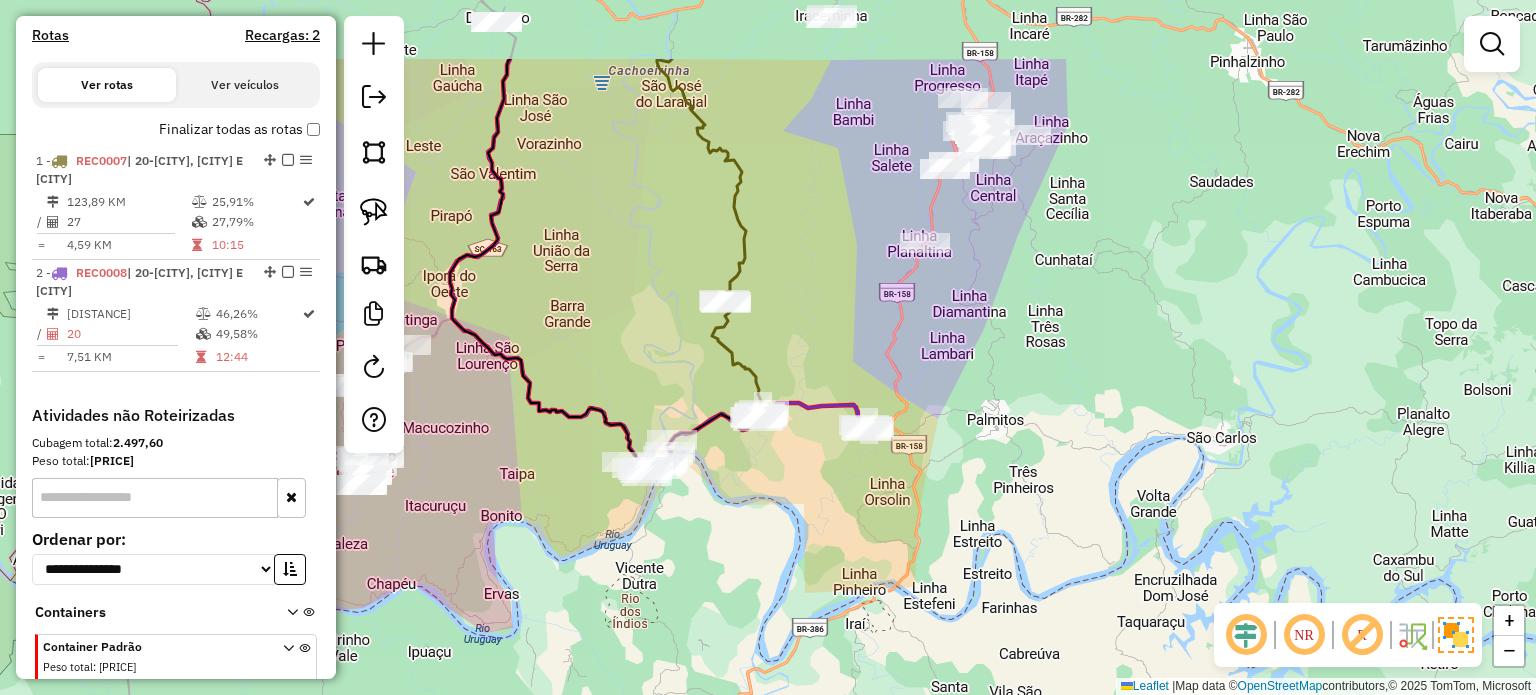 drag, startPoint x: 1077, startPoint y: 327, endPoint x: 936, endPoint y: 442, distance: 181.95055 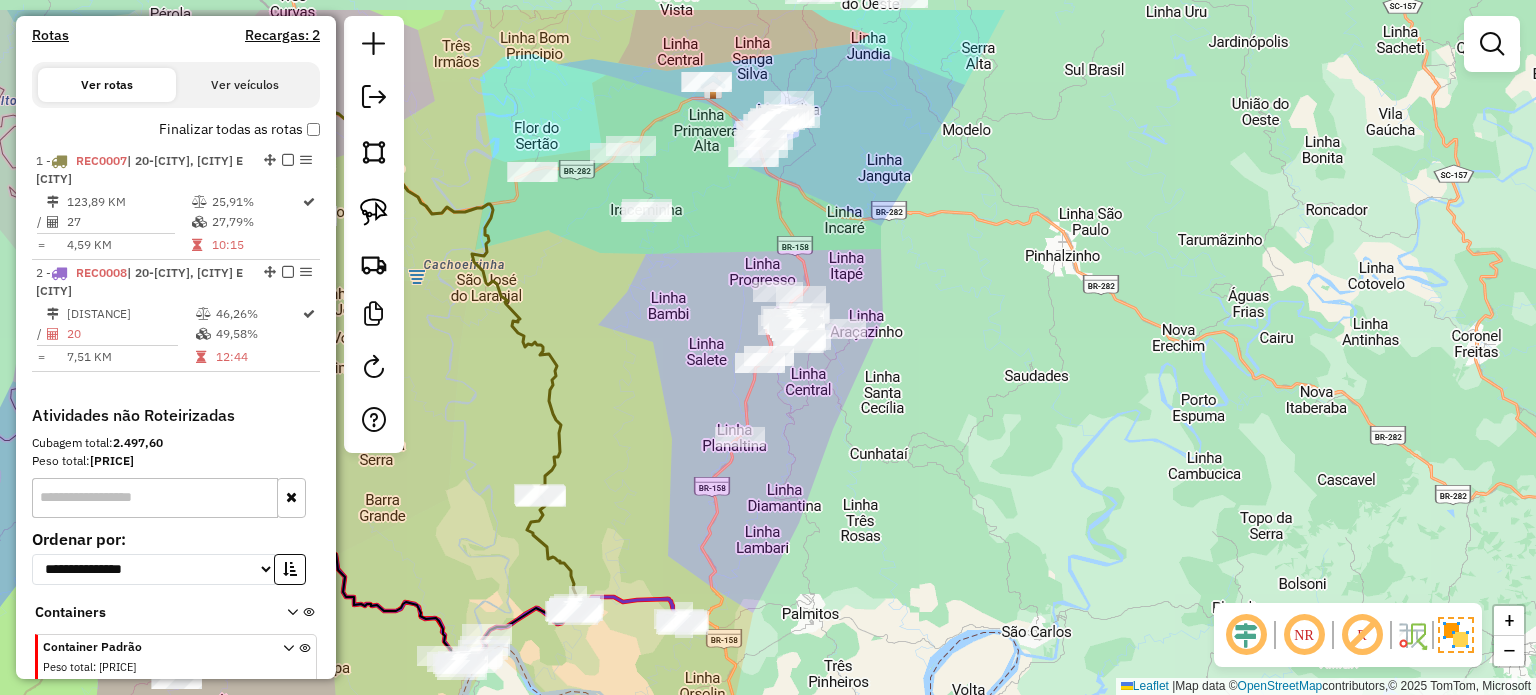 drag, startPoint x: 984, startPoint y: 400, endPoint x: 928, endPoint y: 474, distance: 92.800865 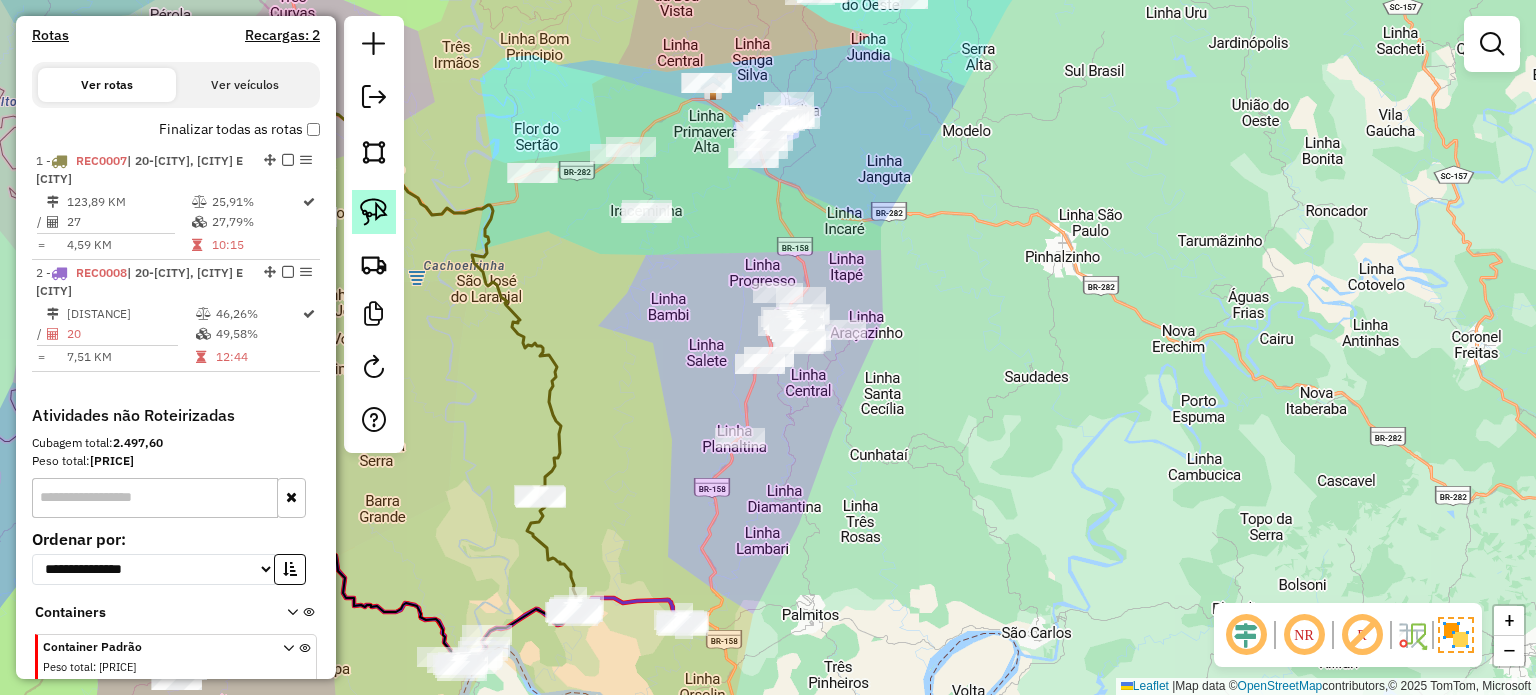 click 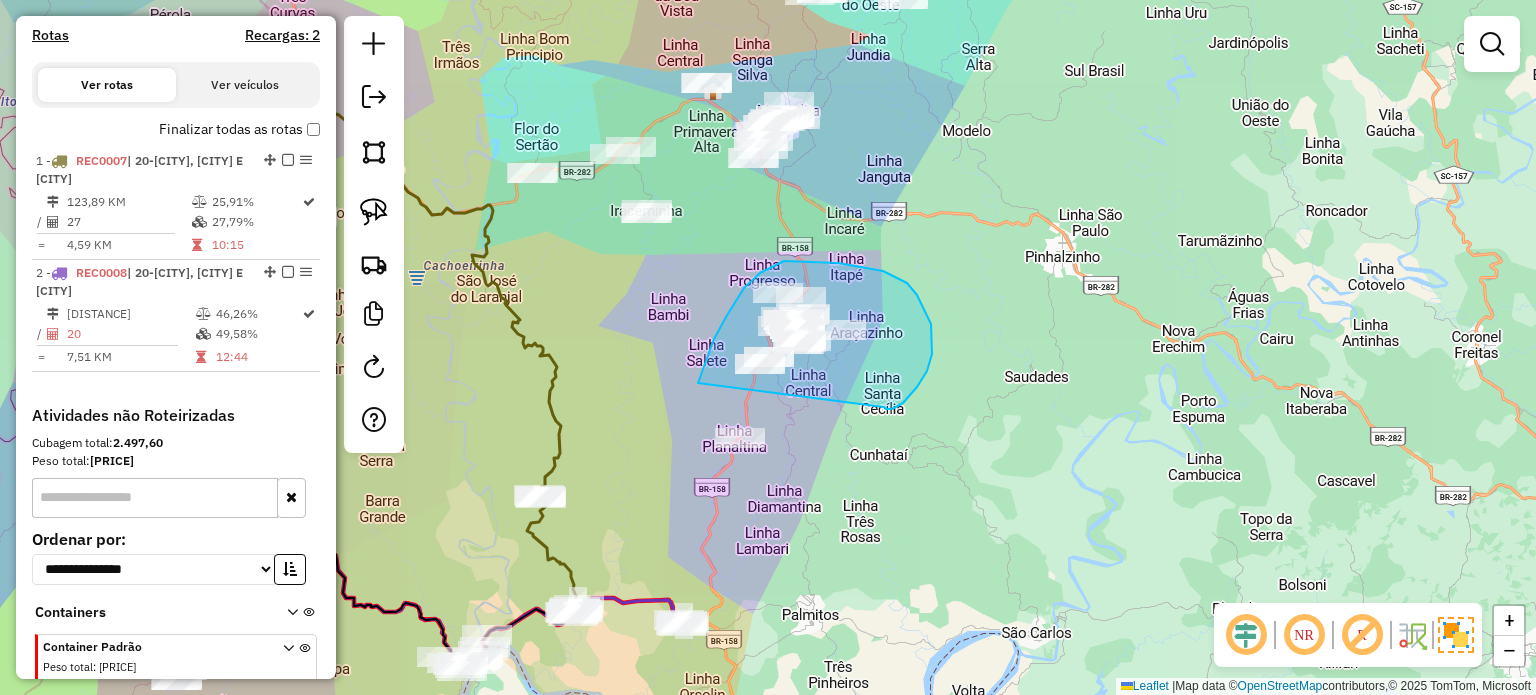 drag, startPoint x: 884, startPoint y: 407, endPoint x: 866, endPoint y: 451, distance: 47.539455 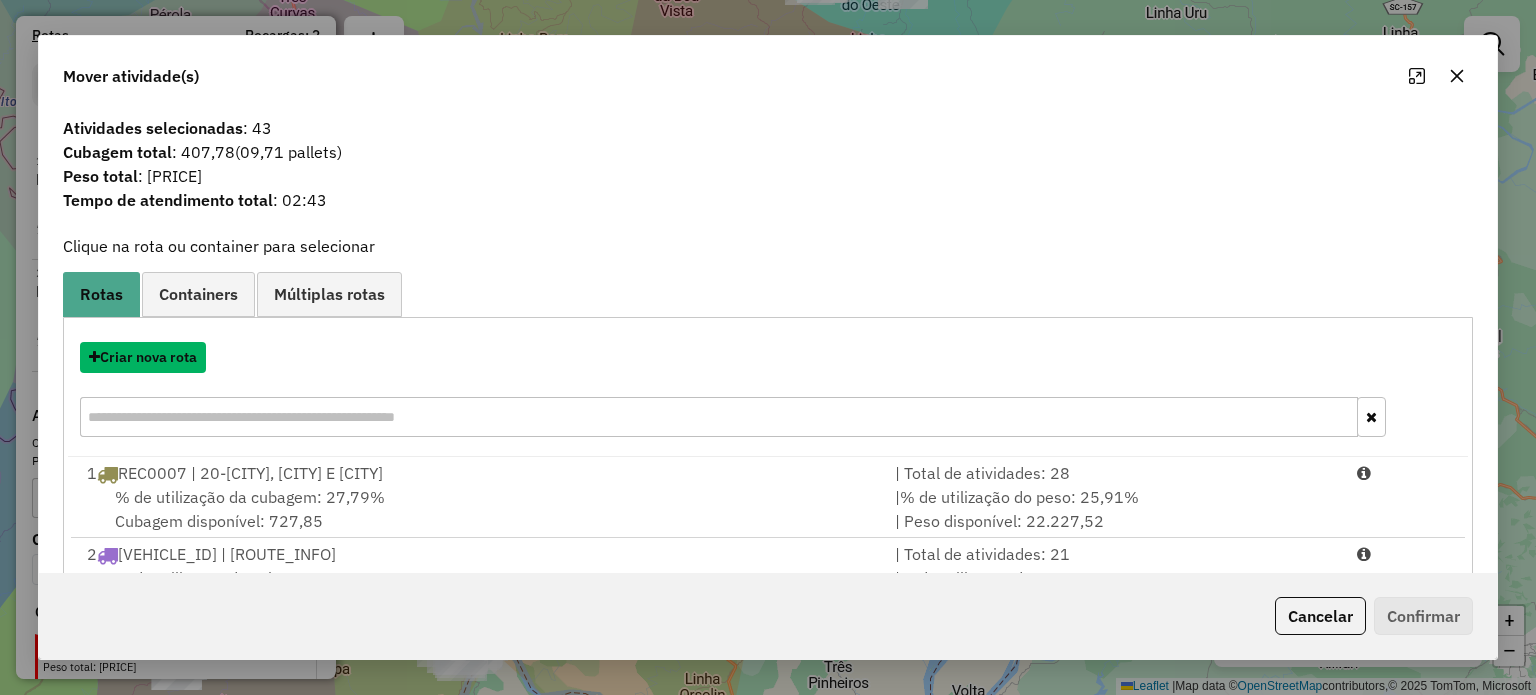 click on "Criar nova rota" at bounding box center (143, 357) 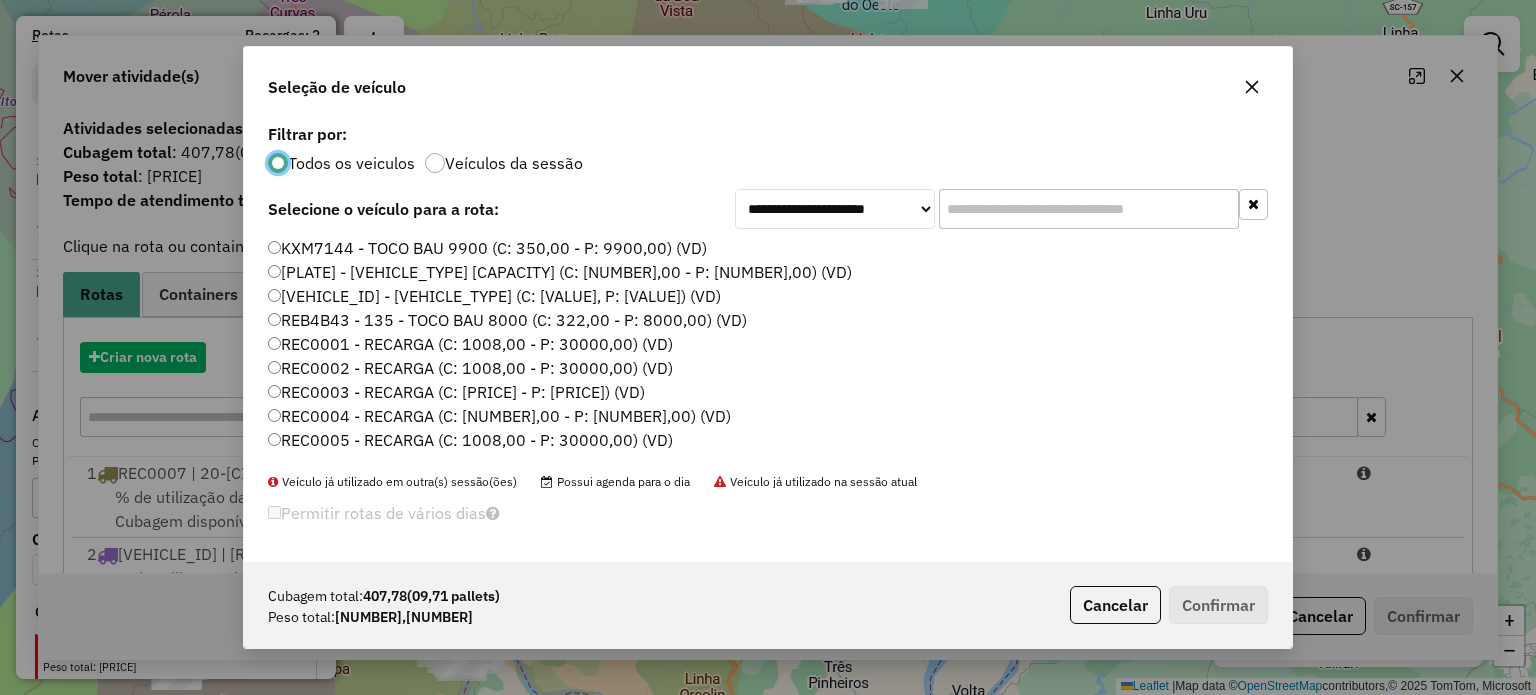 scroll, scrollTop: 10, scrollLeft: 6, axis: both 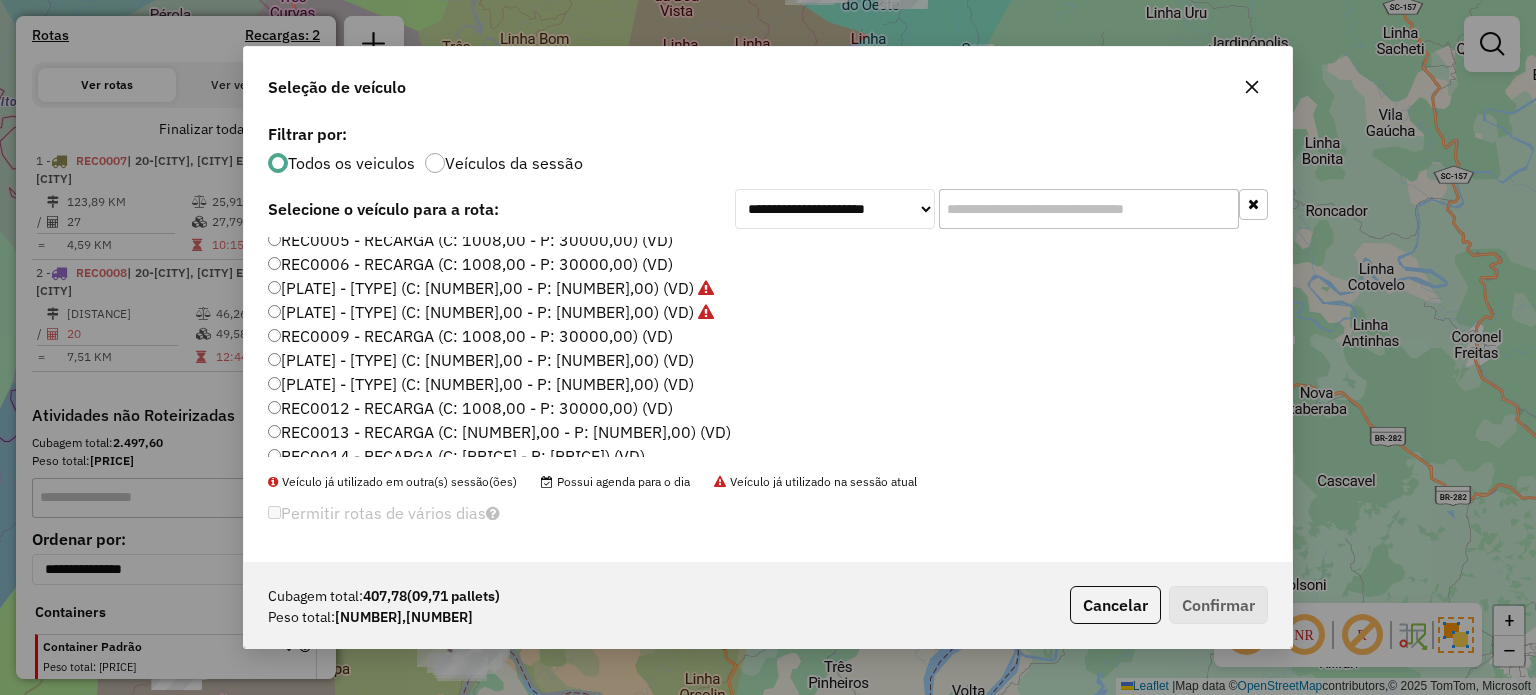 click on "REC0009 - RECARGA (C: 1008,00 - P: 30000,00) (VD)" 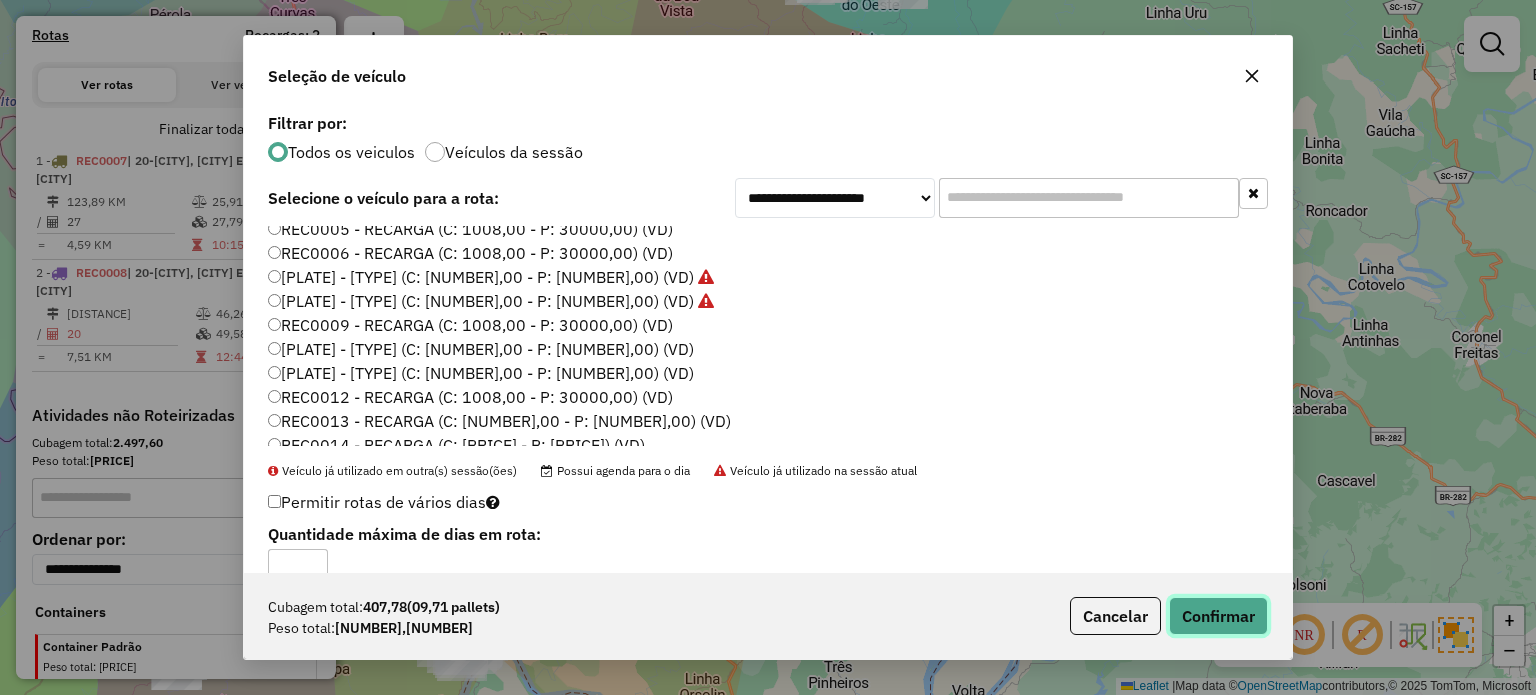 click on "Confirmar" 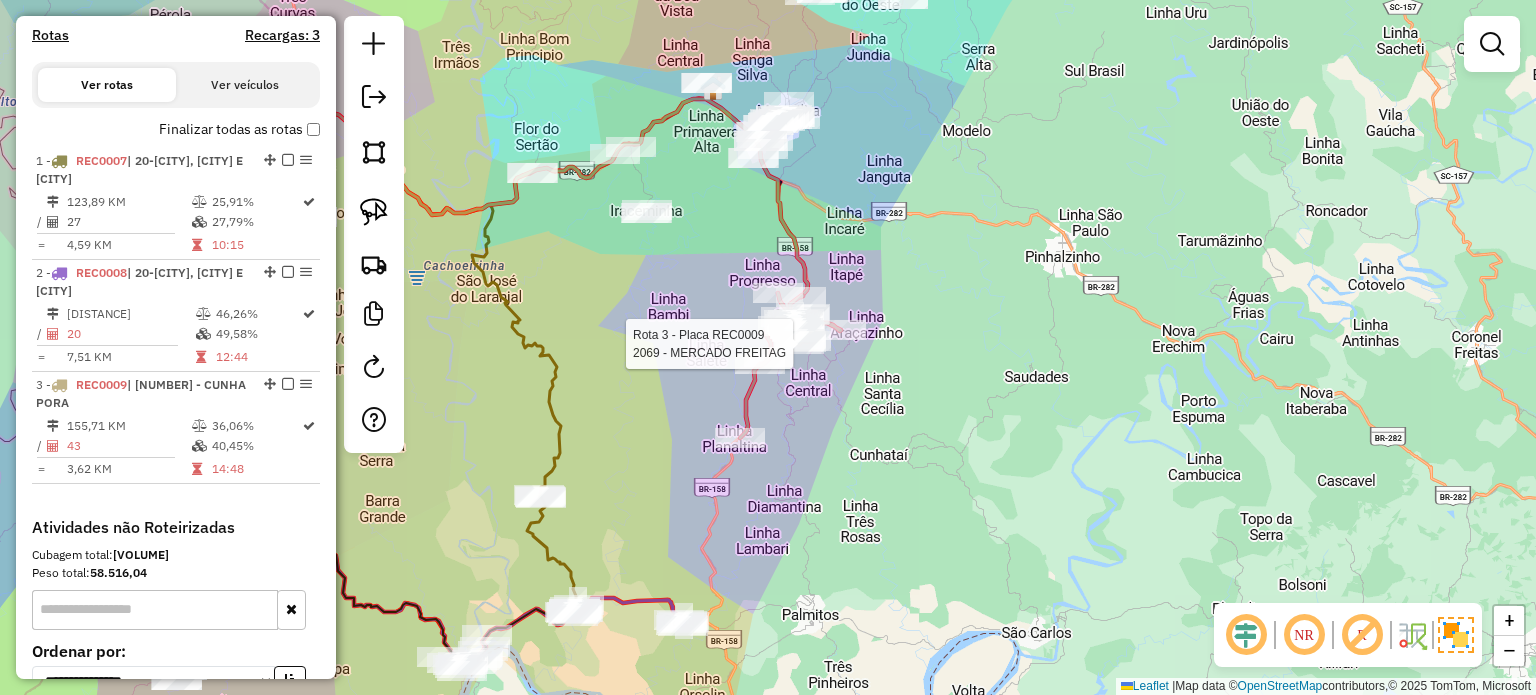 select on "*********" 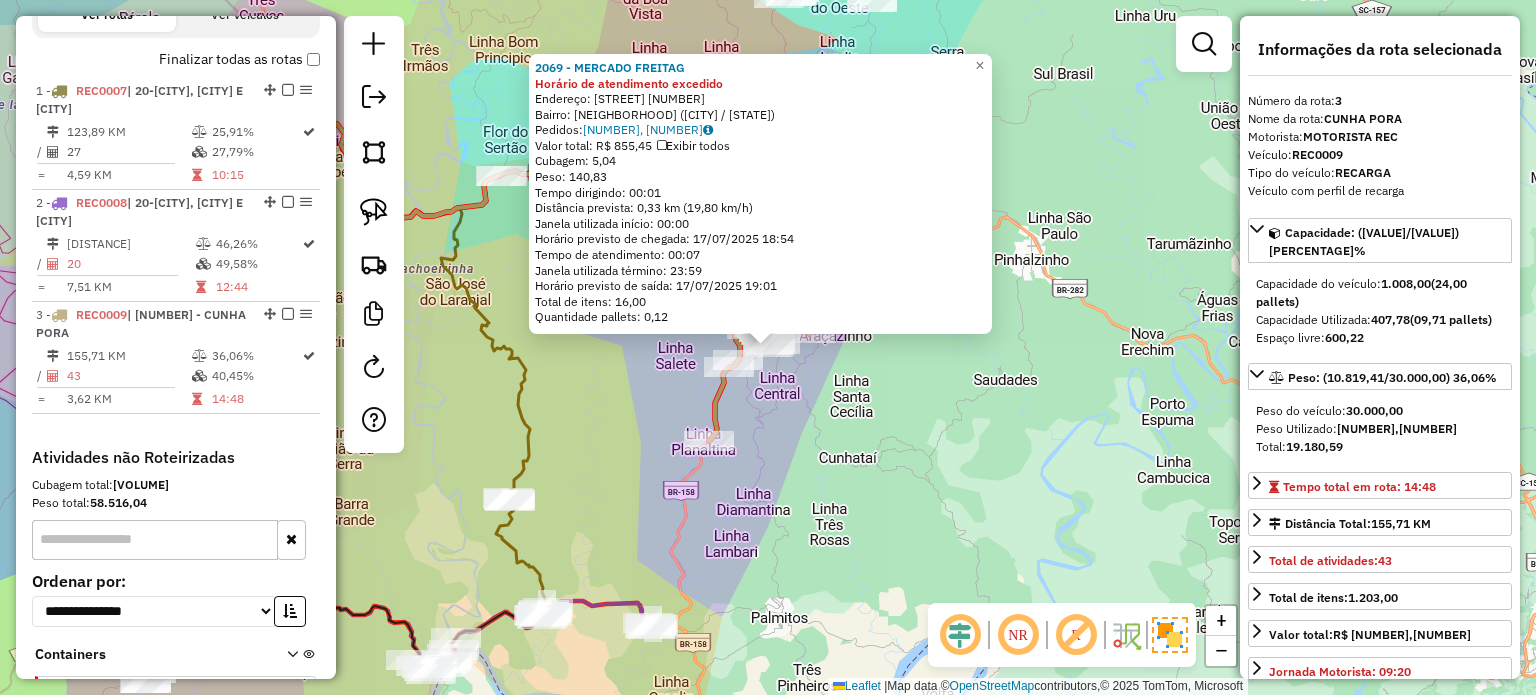 scroll, scrollTop: 820, scrollLeft: 0, axis: vertical 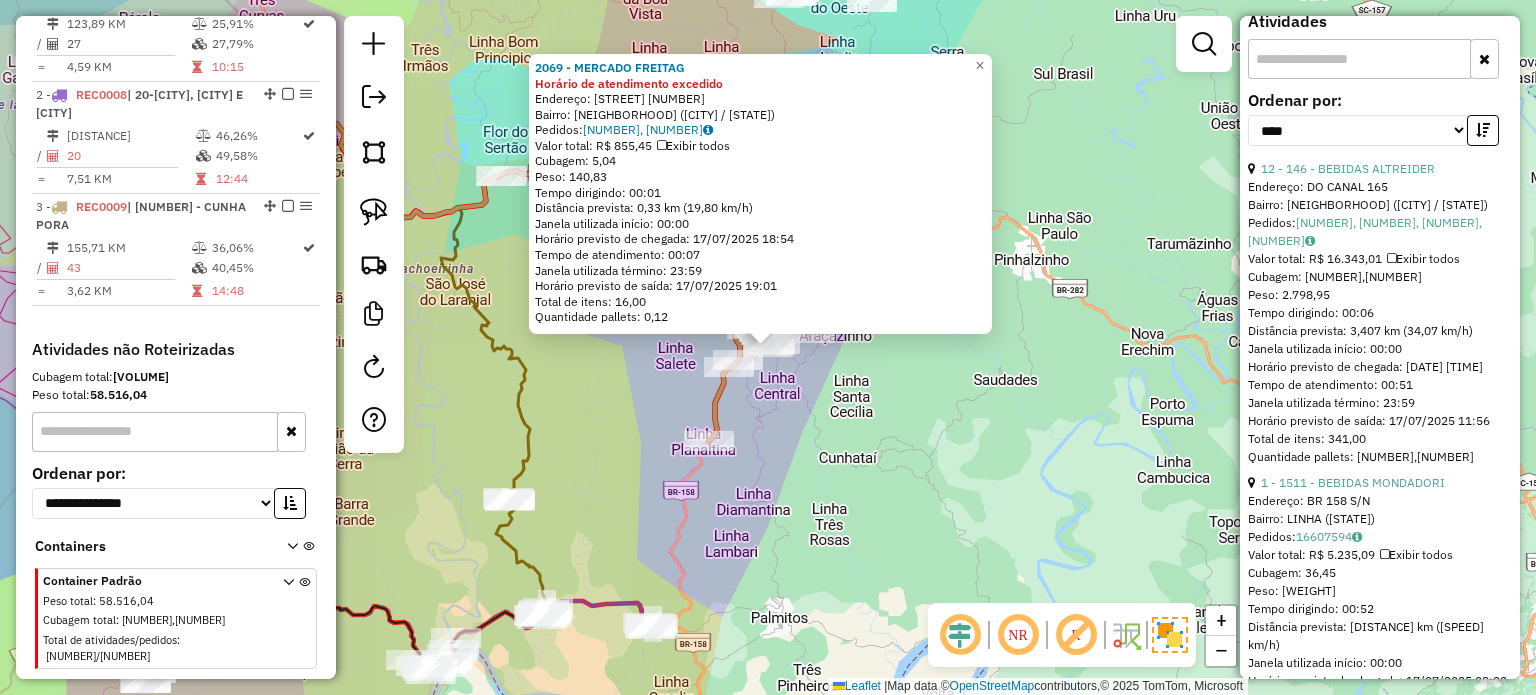 click on "[NUMBER] - [NAME] Horário de atendimento excedido Endereço: [NAME] [NUMBER] Bairro: [NAME] ([CITY] / [STATE]) Pedidos: [NUMBER], [NUMBER] Valor total: R$ [NUMBER],[NUMBER] Exibir todos Cubagem: [NUMBER],[NUMBER] Peso: [NUMBER],[NUMBER] Tempo dirigindo: 00:01 Distância prevista: 0,33 km (19,80 km/h) Janela utilizada início: 00:00 Horário previsto de chegada: 17/07/2025 18:54 Tempo de atendimento: 00:07 Janela utilizada término: 23:59 Horário previsto de saída: 17/07/2025 19:01 Total de itens: 16,00 Quantidade pallets: 0,12 × Janela de atendimento Grade de atendimento Capacidade Transportadoras Veículos Cliente Pedidos Rotas Selecione os dias de semana para filtrar as janelas de atendimento Seg Ter Qua Qui Sex Sáb Dom Informe o período da janela de atendimento: De: Até: Filtrar exatamente a janela do cliente Considerar janela de atendimento padrão Selecione os dias de semana para filtrar as grades de atendimento Seg Ter Qua Qui Sex Sáb Dom Peso mínimo: De:" 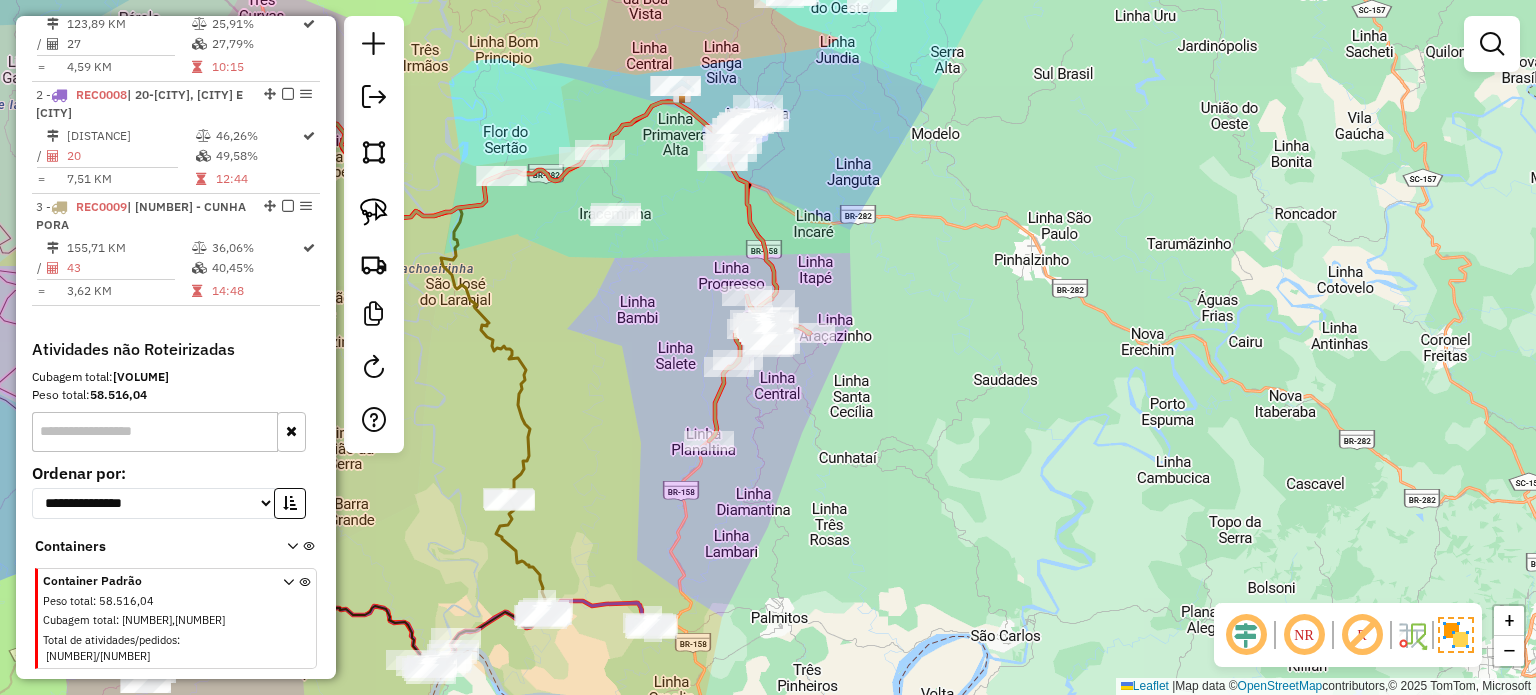drag, startPoint x: 944, startPoint y: 431, endPoint x: 976, endPoint y: 463, distance: 45.254833 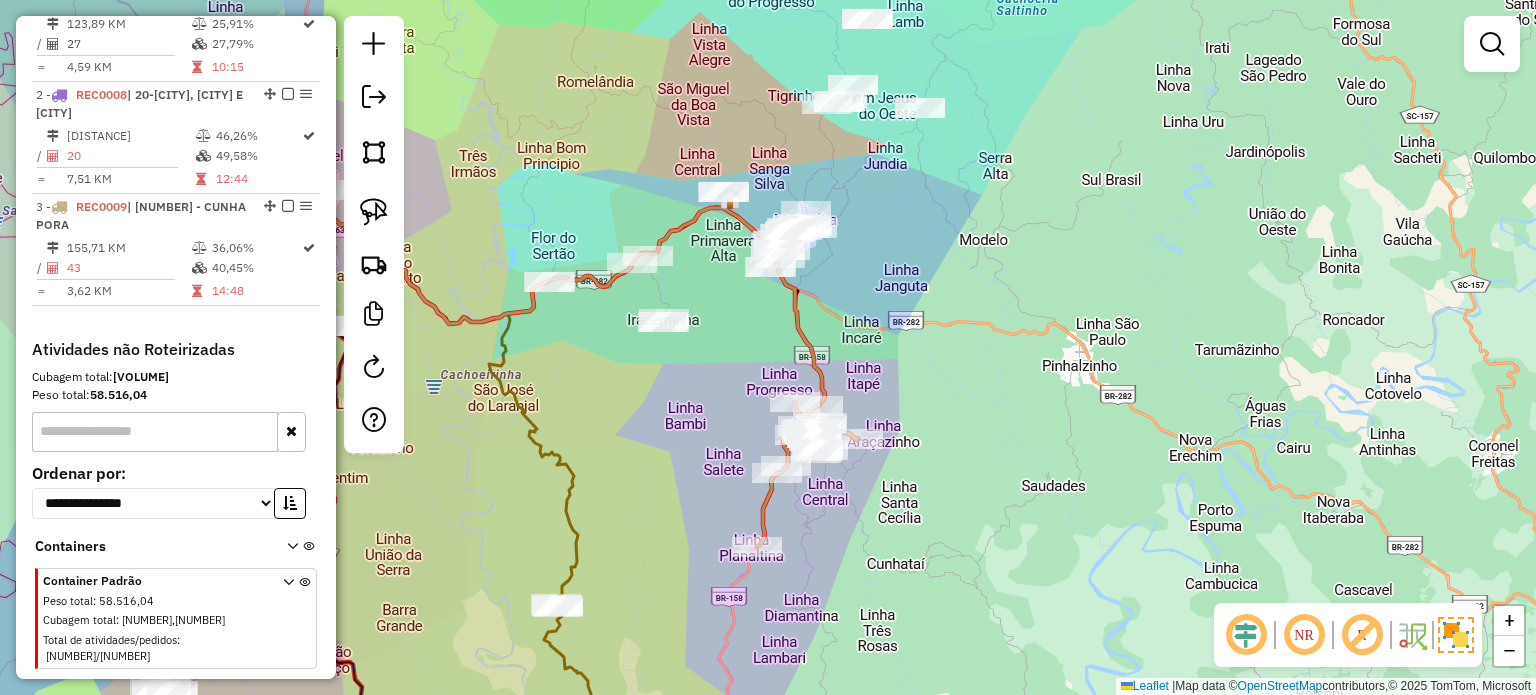 drag, startPoint x: 925, startPoint y: 353, endPoint x: 913, endPoint y: 326, distance: 29.546574 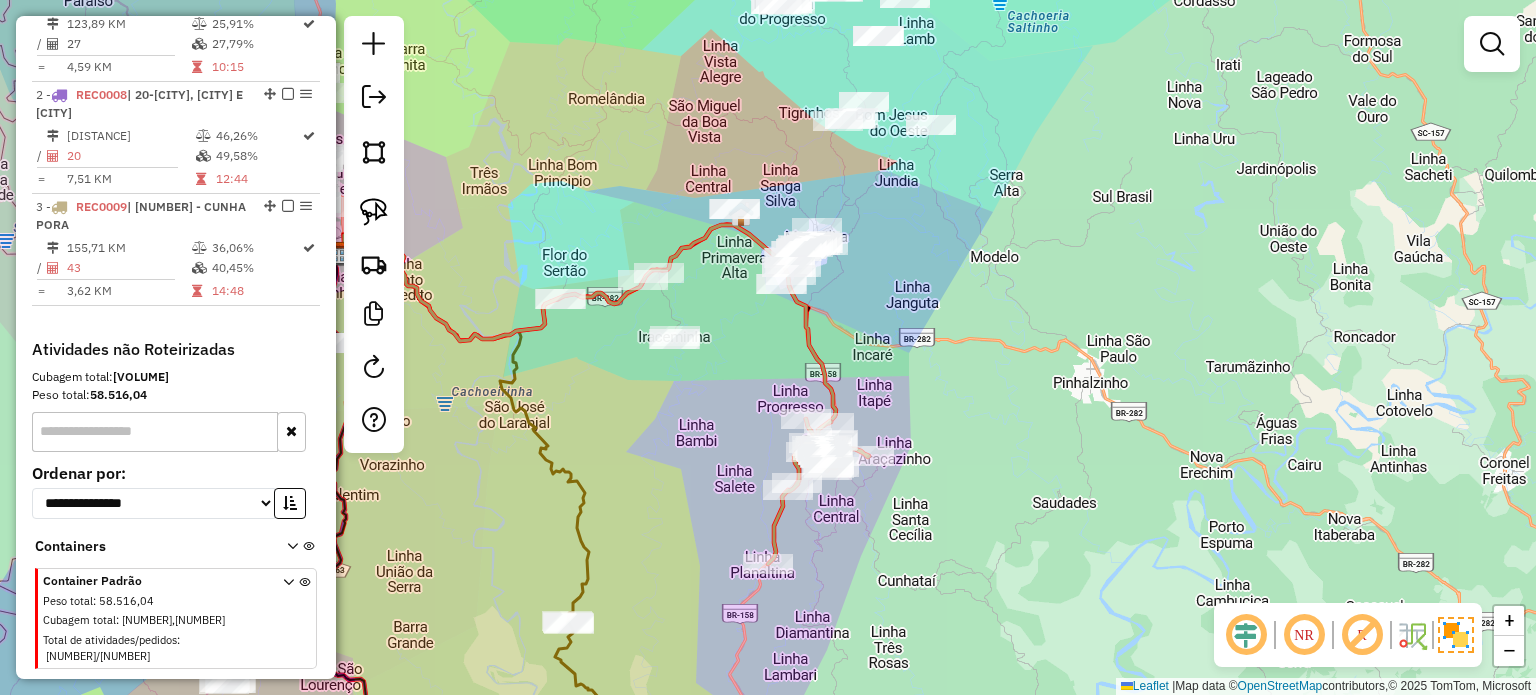 drag, startPoint x: 910, startPoint y: 318, endPoint x: 908, endPoint y: 367, distance: 49.0408 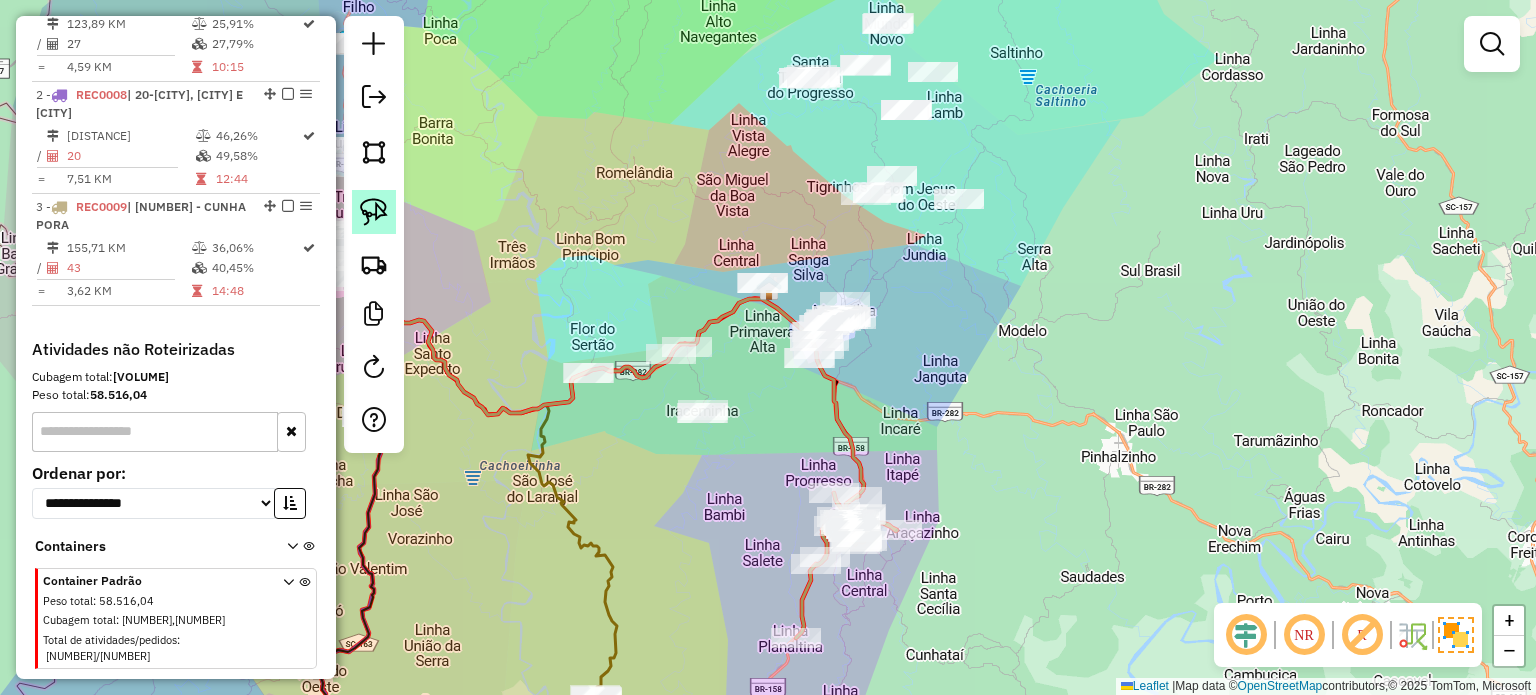 click 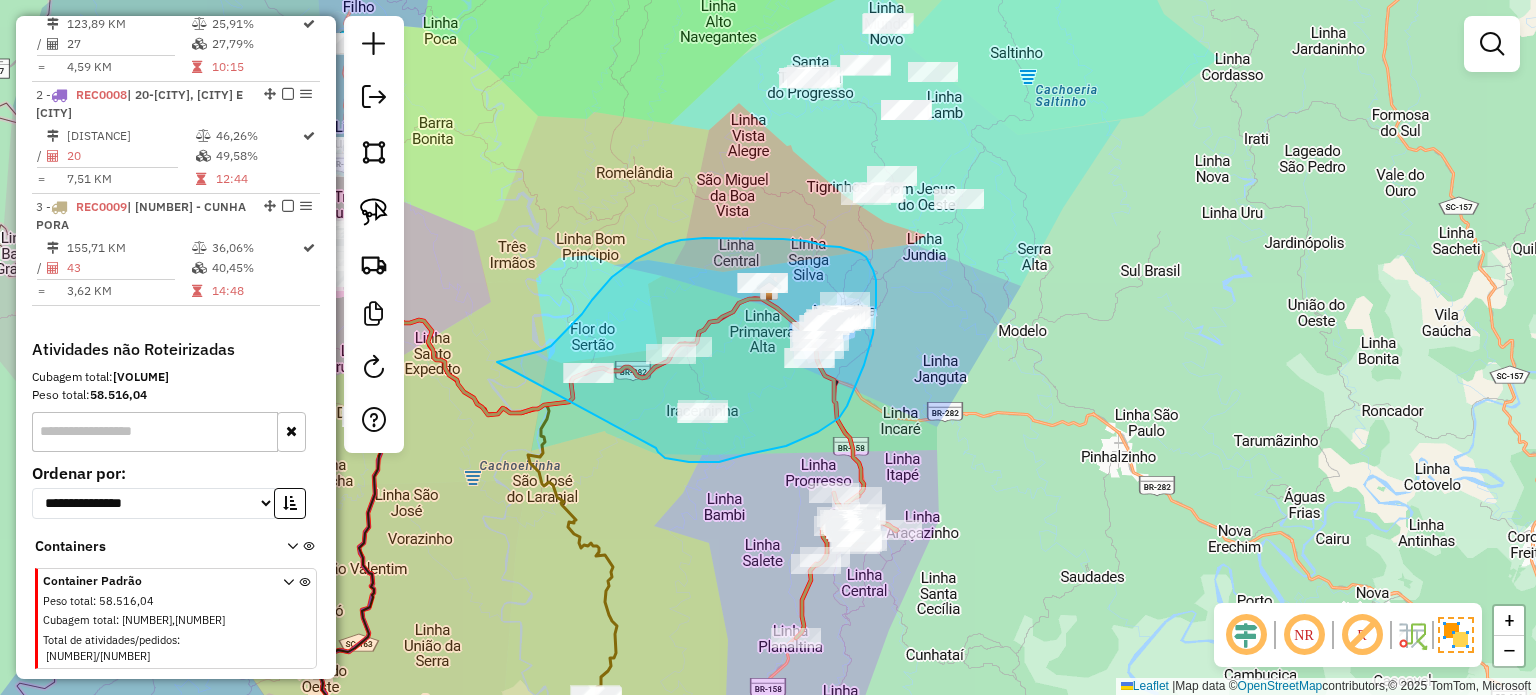 drag, startPoint x: 656, startPoint y: 448, endPoint x: 511, endPoint y: 370, distance: 164.64812 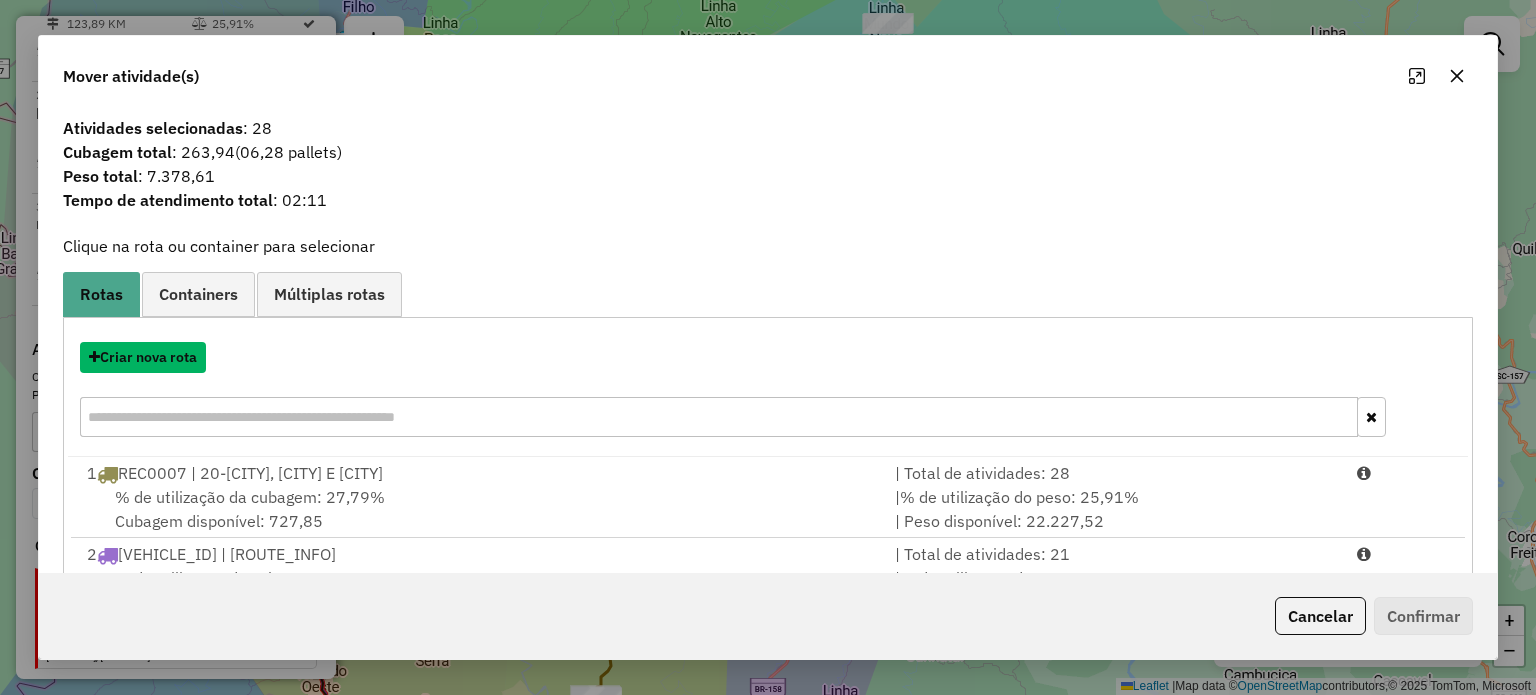 click on "Criar nova rota" at bounding box center [143, 357] 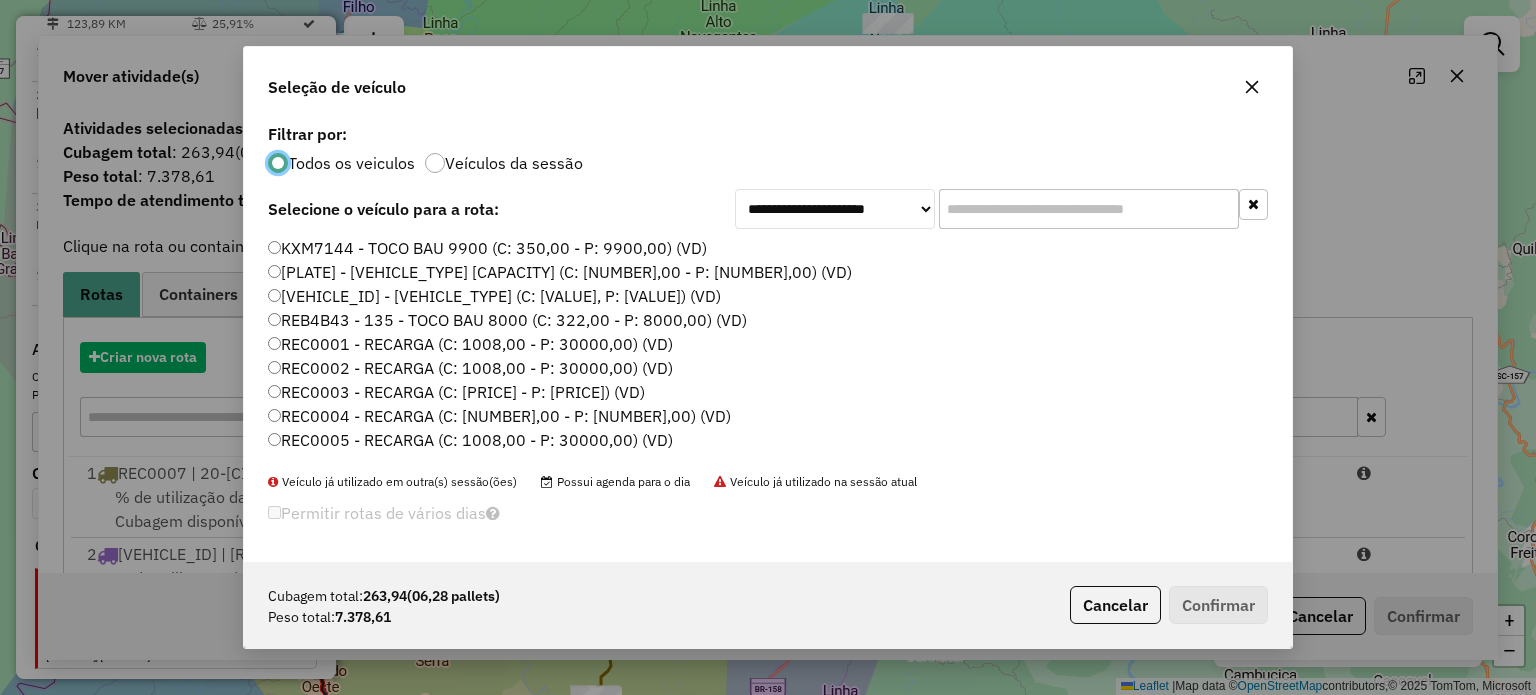 scroll, scrollTop: 10, scrollLeft: 6, axis: both 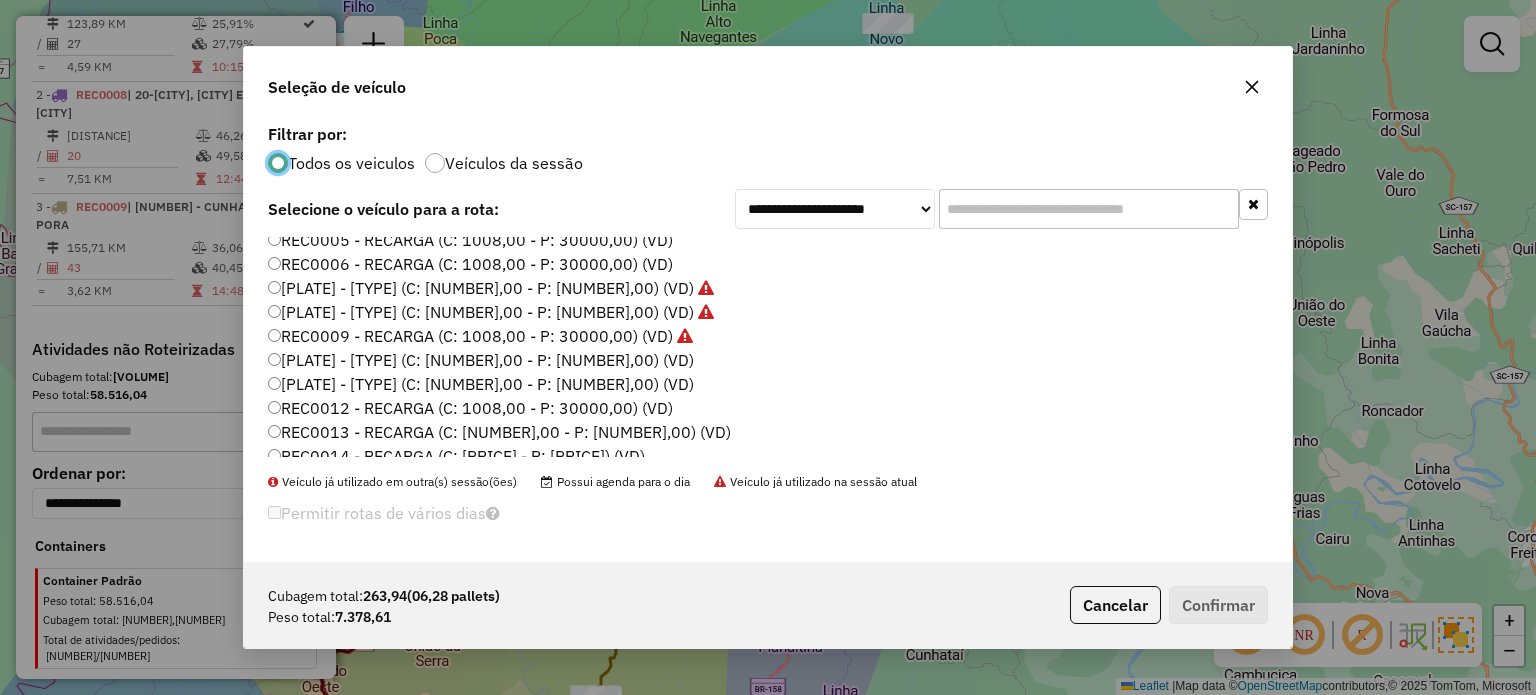 click on "[PLATE] - [TYPE] (C: [NUMBER],00 - P: [NUMBER],00) (VD)" 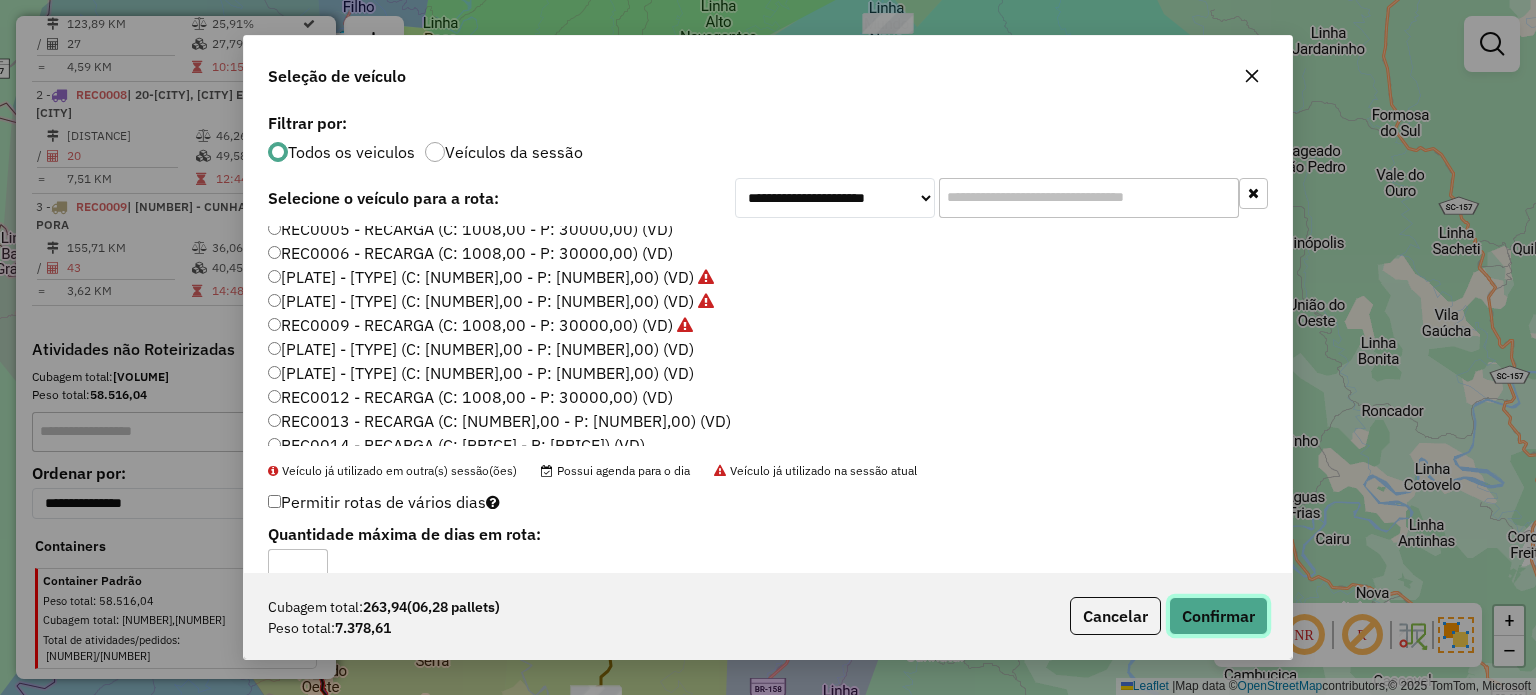 click on "Confirmar" 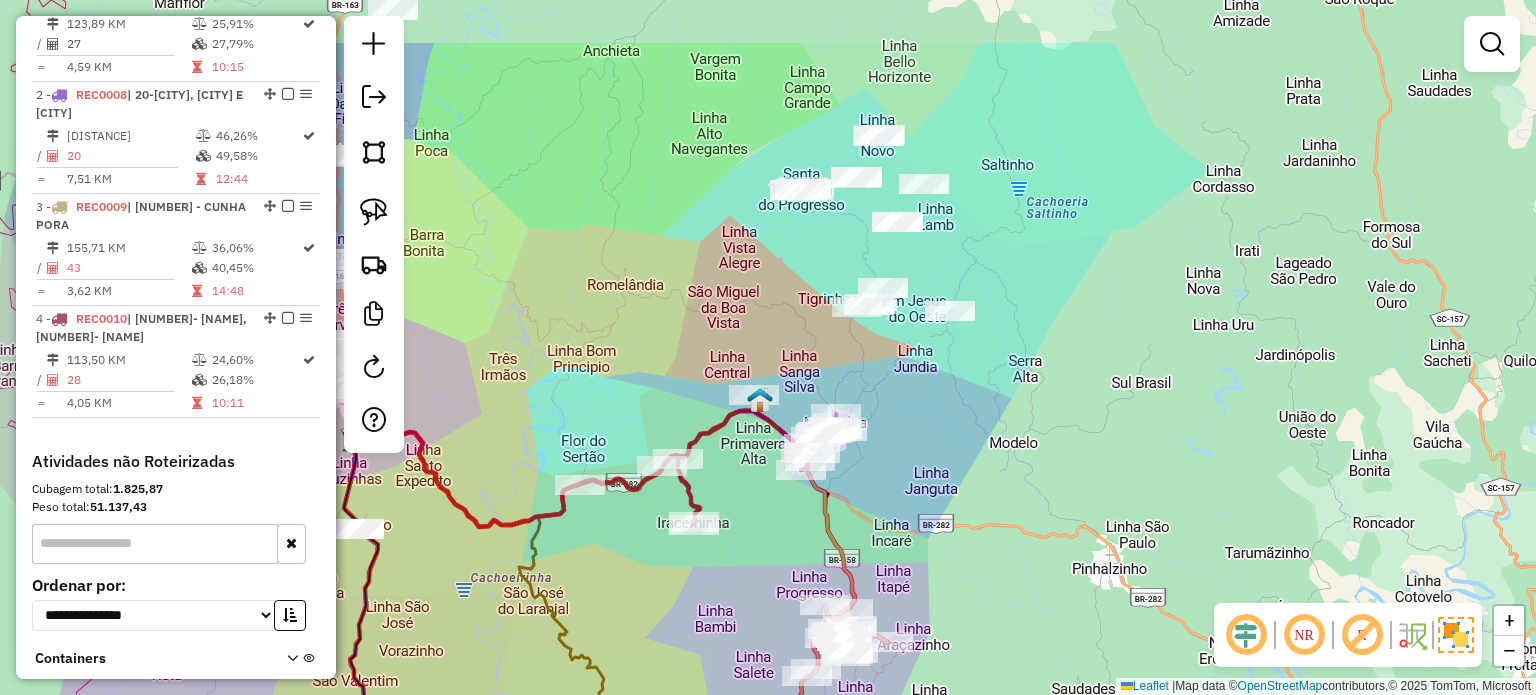 drag, startPoint x: 968, startPoint y: 409, endPoint x: 969, endPoint y: 435, distance: 26.019224 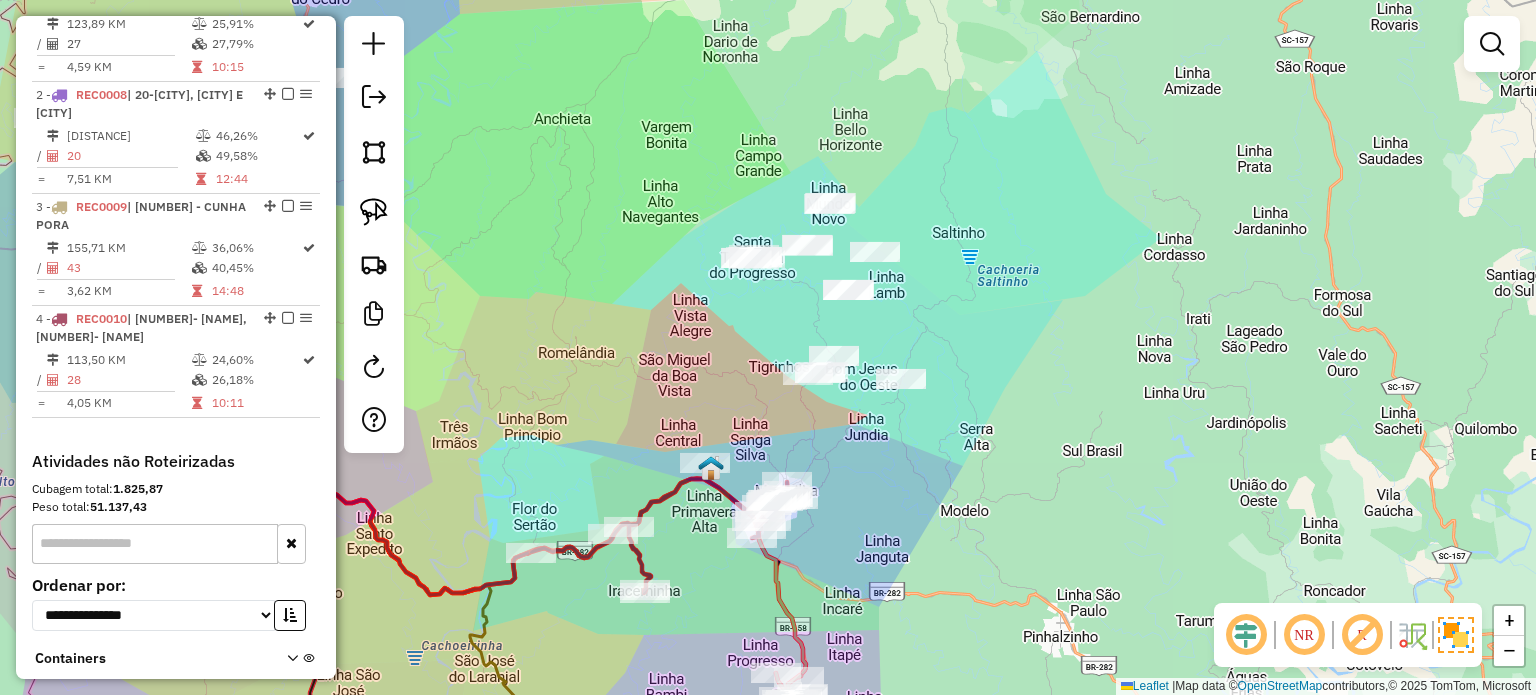 drag, startPoint x: 570, startPoint y: 215, endPoint x: 514, endPoint y: 278, distance: 84.29116 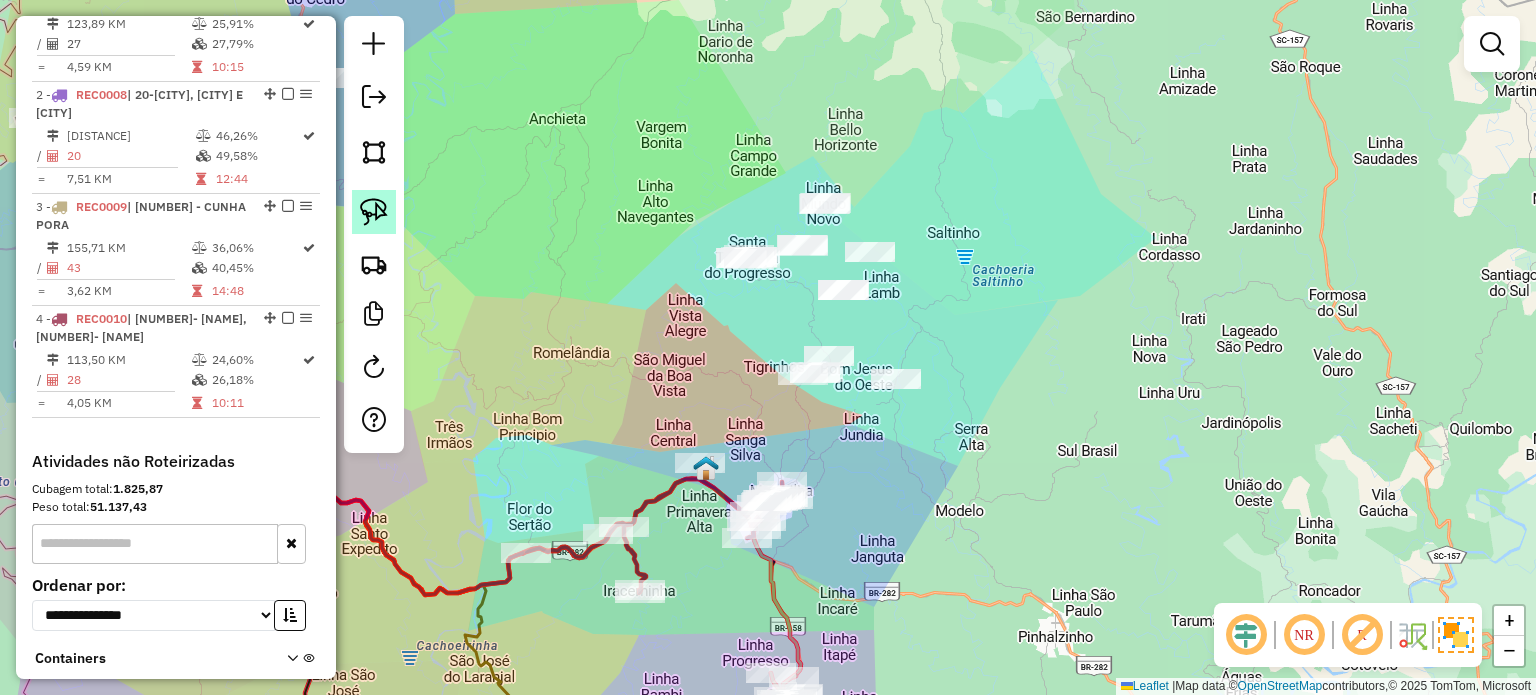 click 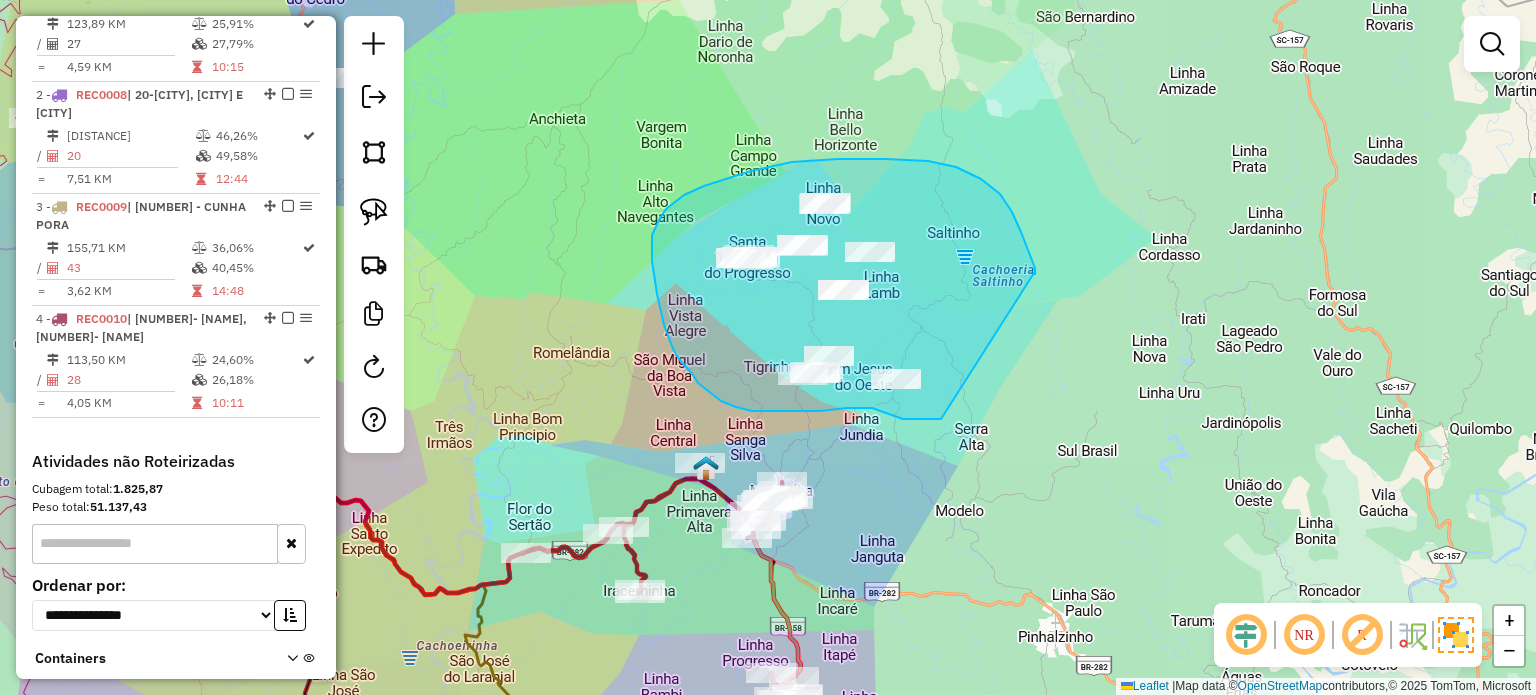 drag, startPoint x: 1034, startPoint y: 273, endPoint x: 1010, endPoint y: 415, distance: 144.01389 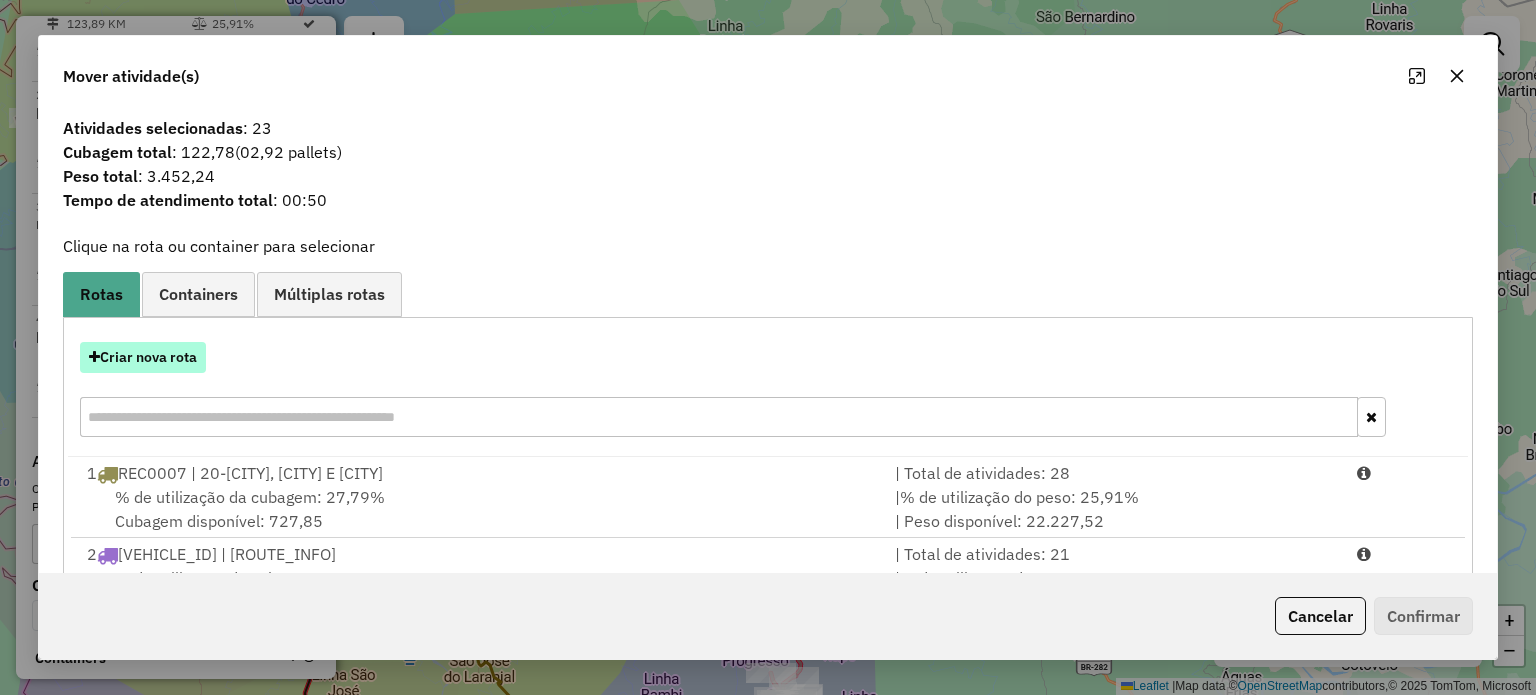 click on "Criar nova rota" at bounding box center [143, 357] 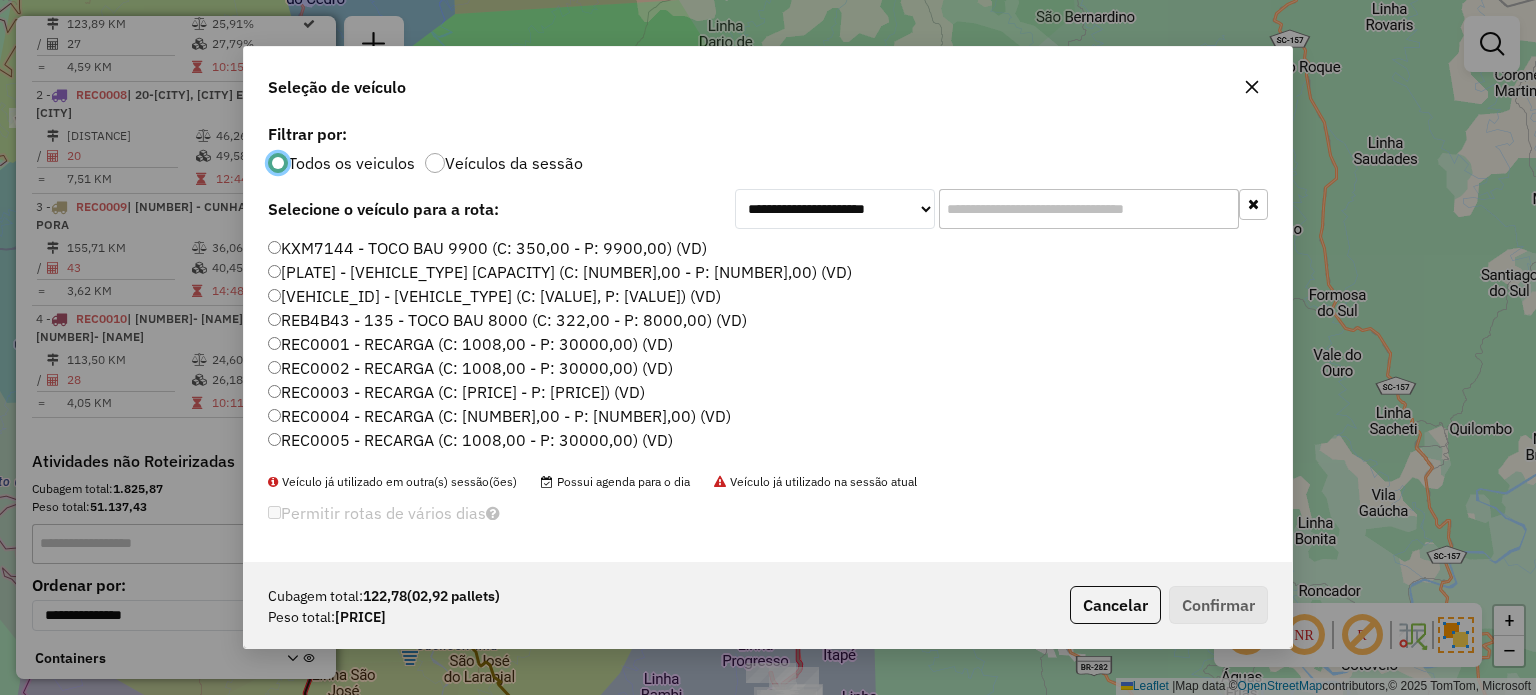 scroll, scrollTop: 10, scrollLeft: 6, axis: both 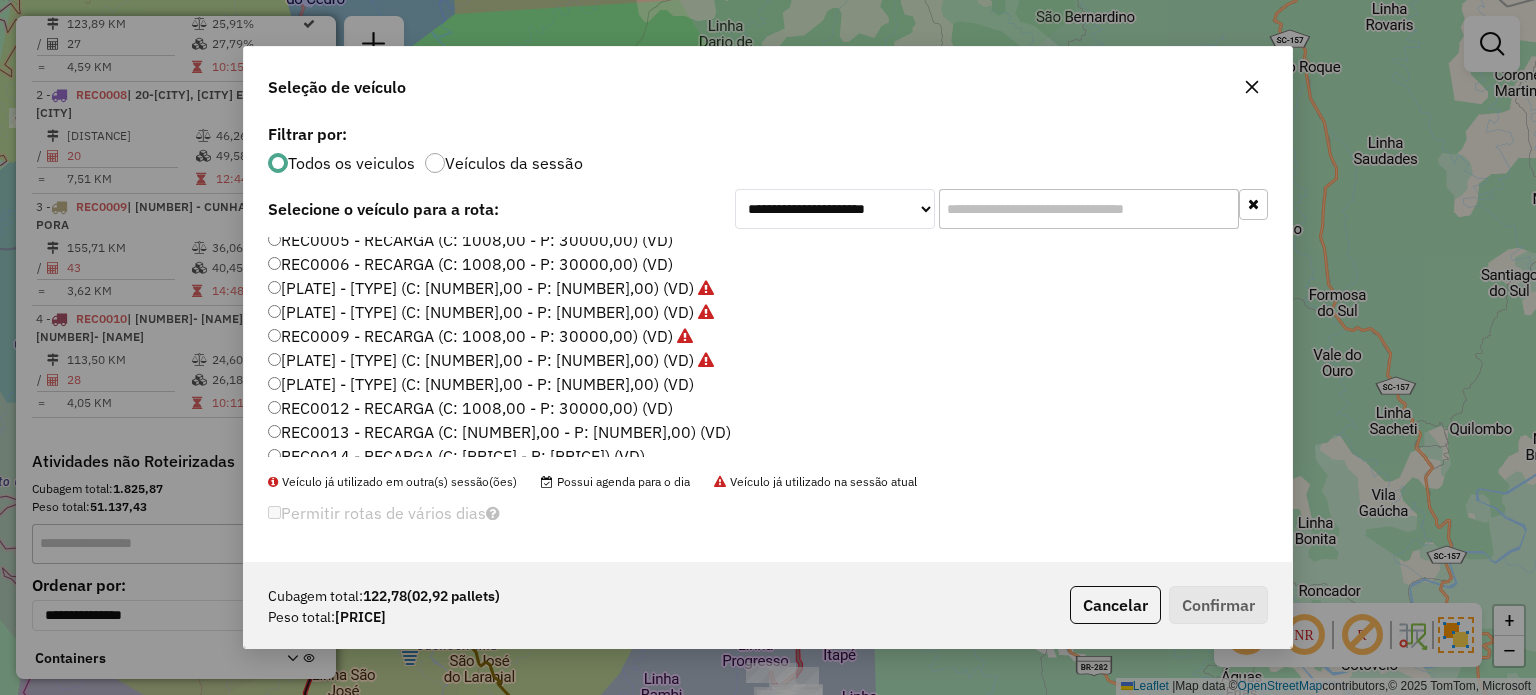 click on "[PLATE] - [TYPE] (C: [NUMBER],00 - P: [NUMBER],00) (VD)" 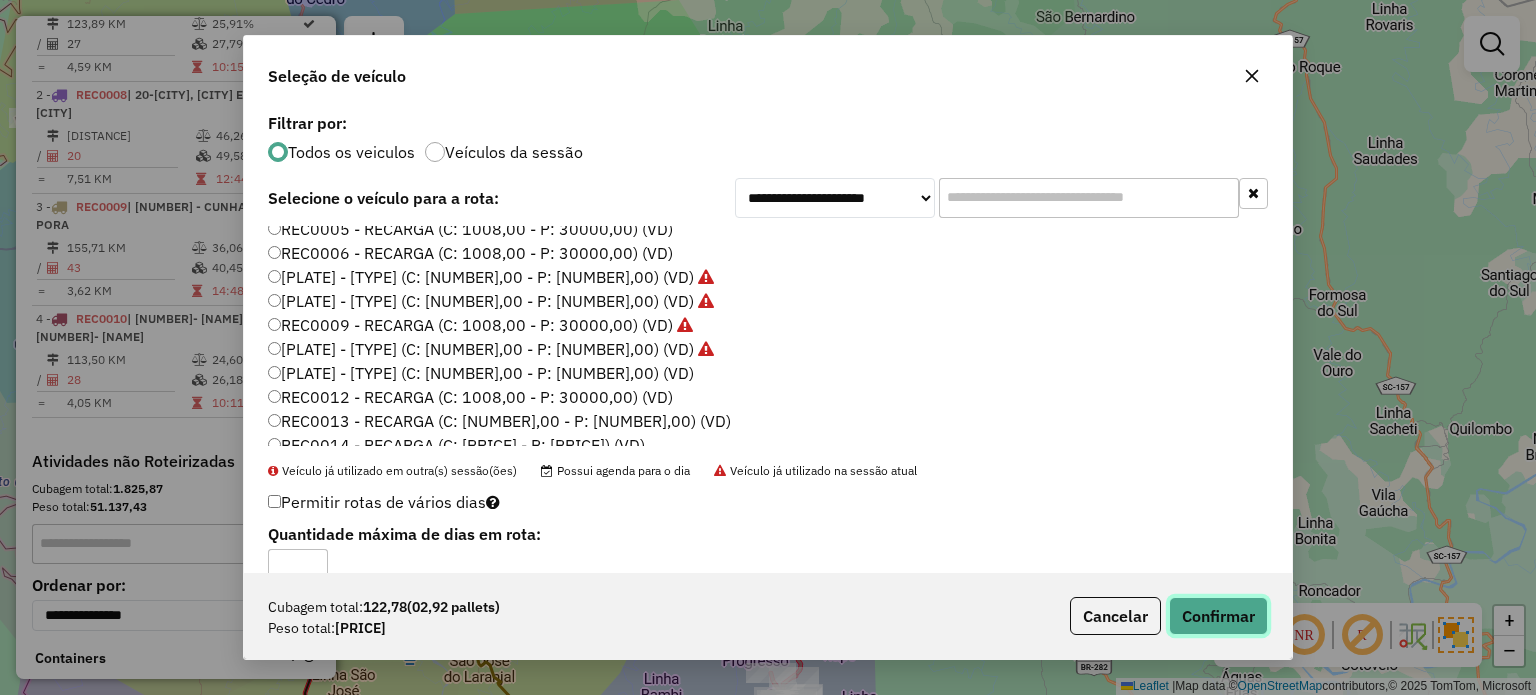 click on "Confirmar" 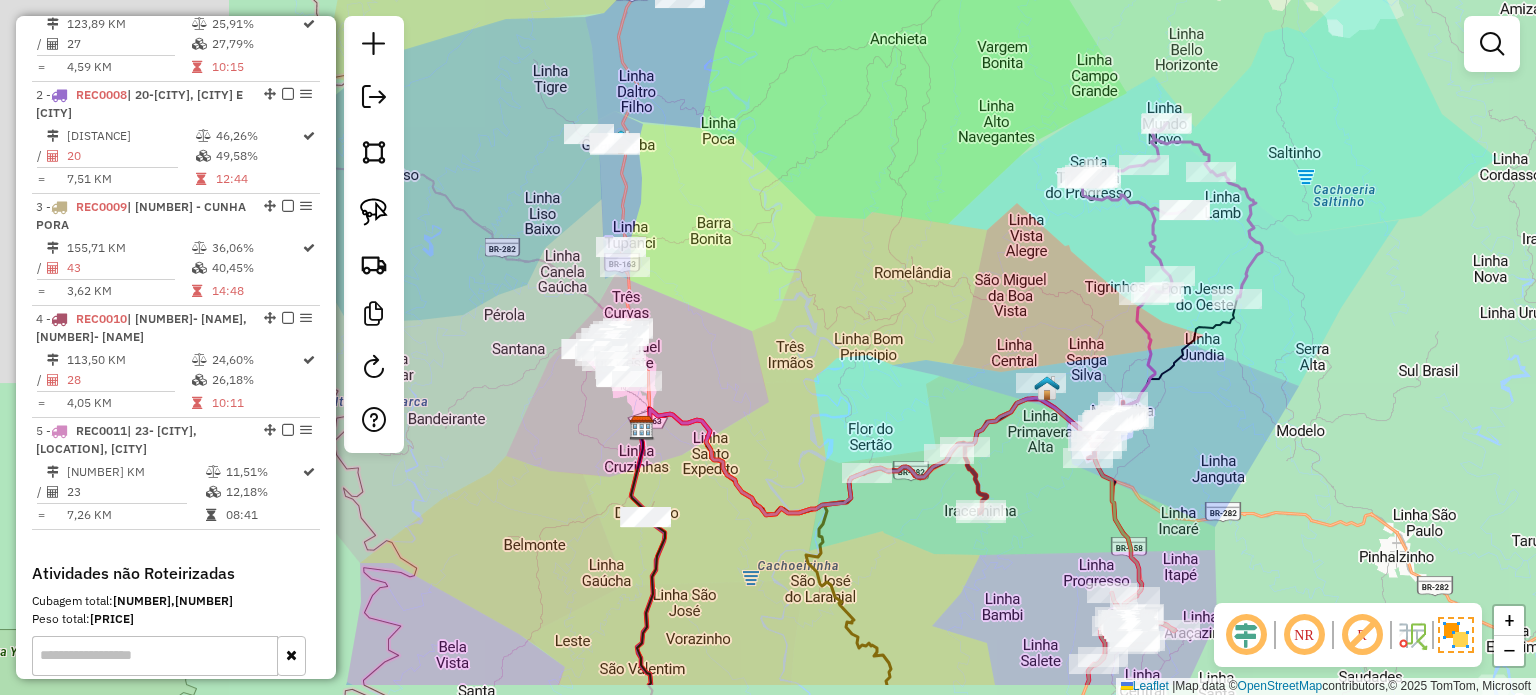 drag, startPoint x: 720, startPoint y: 326, endPoint x: 991, endPoint y: 302, distance: 272.06067 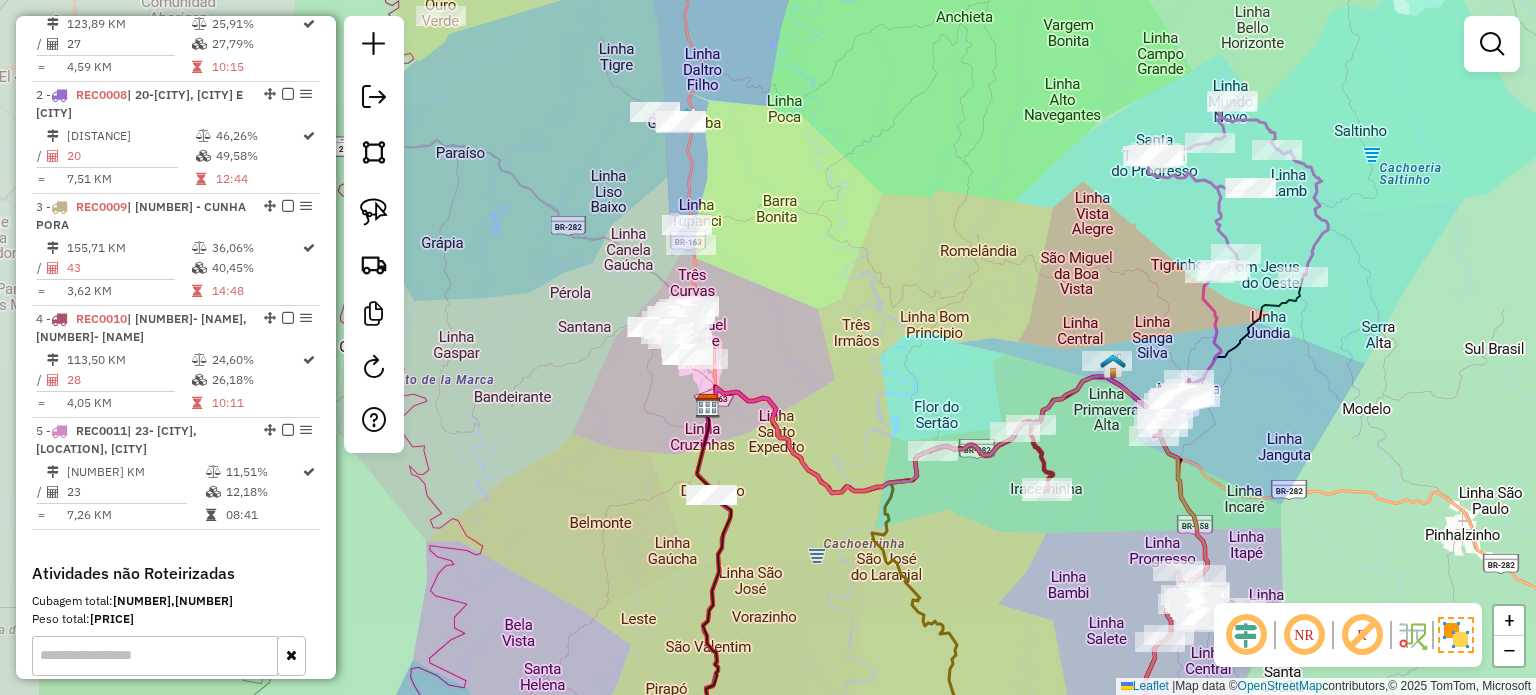 drag, startPoint x: 1053, startPoint y: 266, endPoint x: 1105, endPoint y: 207, distance: 78.64477 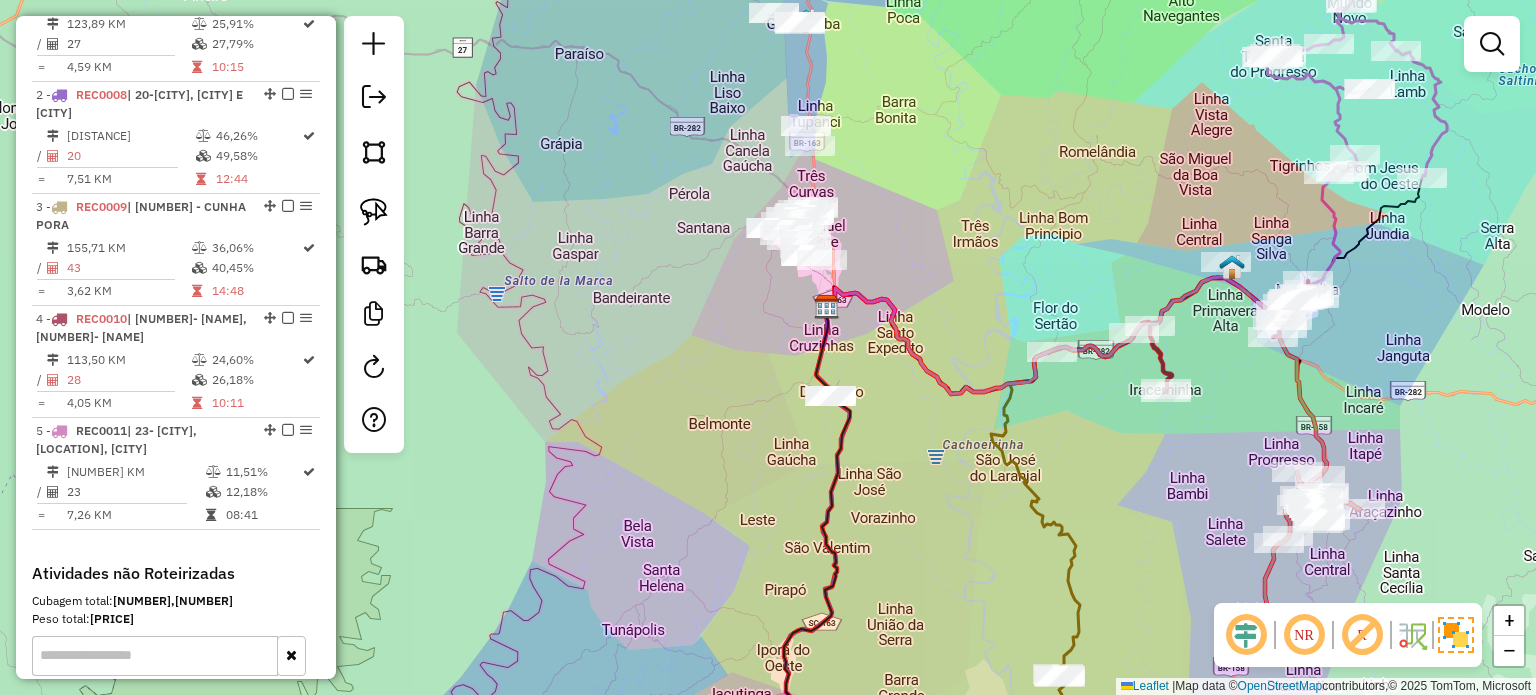 drag, startPoint x: 943, startPoint y: 279, endPoint x: 944, endPoint y: 46, distance: 233.00215 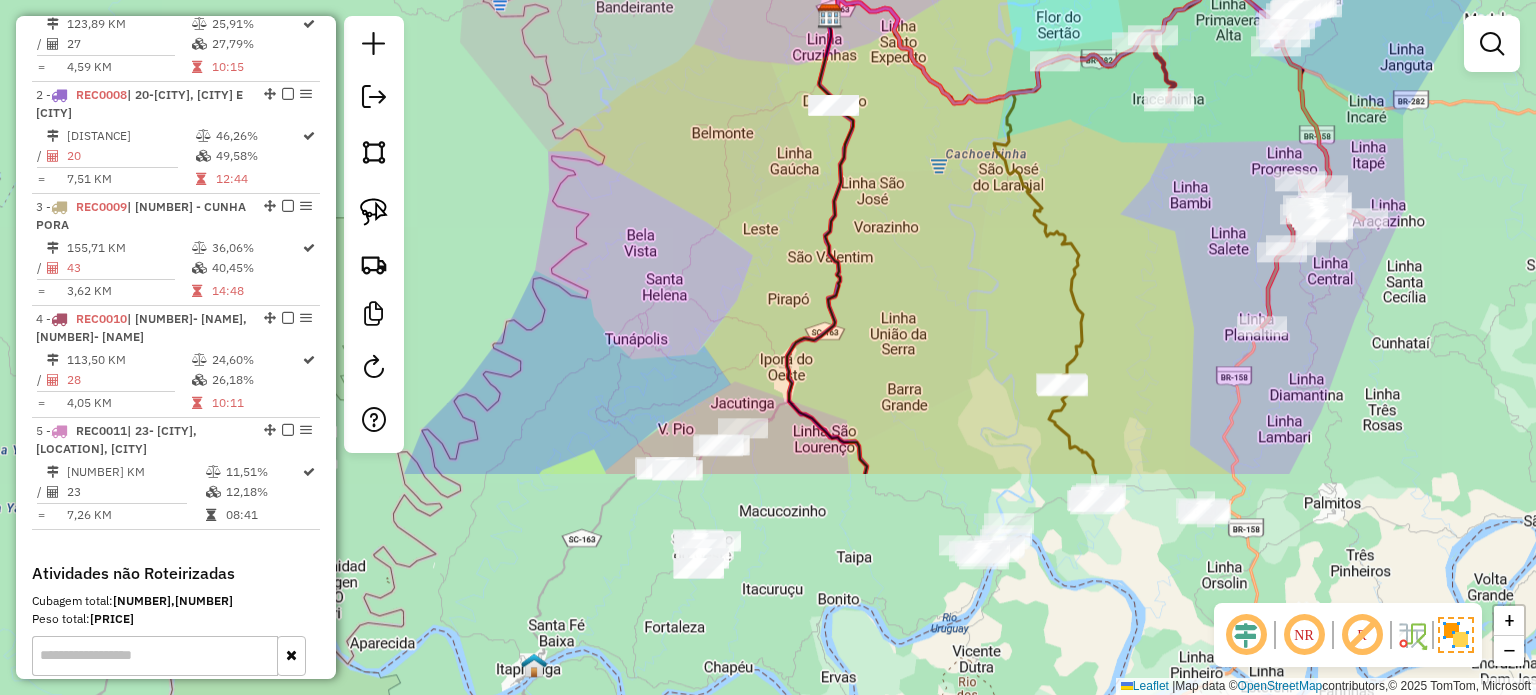drag, startPoint x: 888, startPoint y: 491, endPoint x: 923, endPoint y: 359, distance: 136.56134 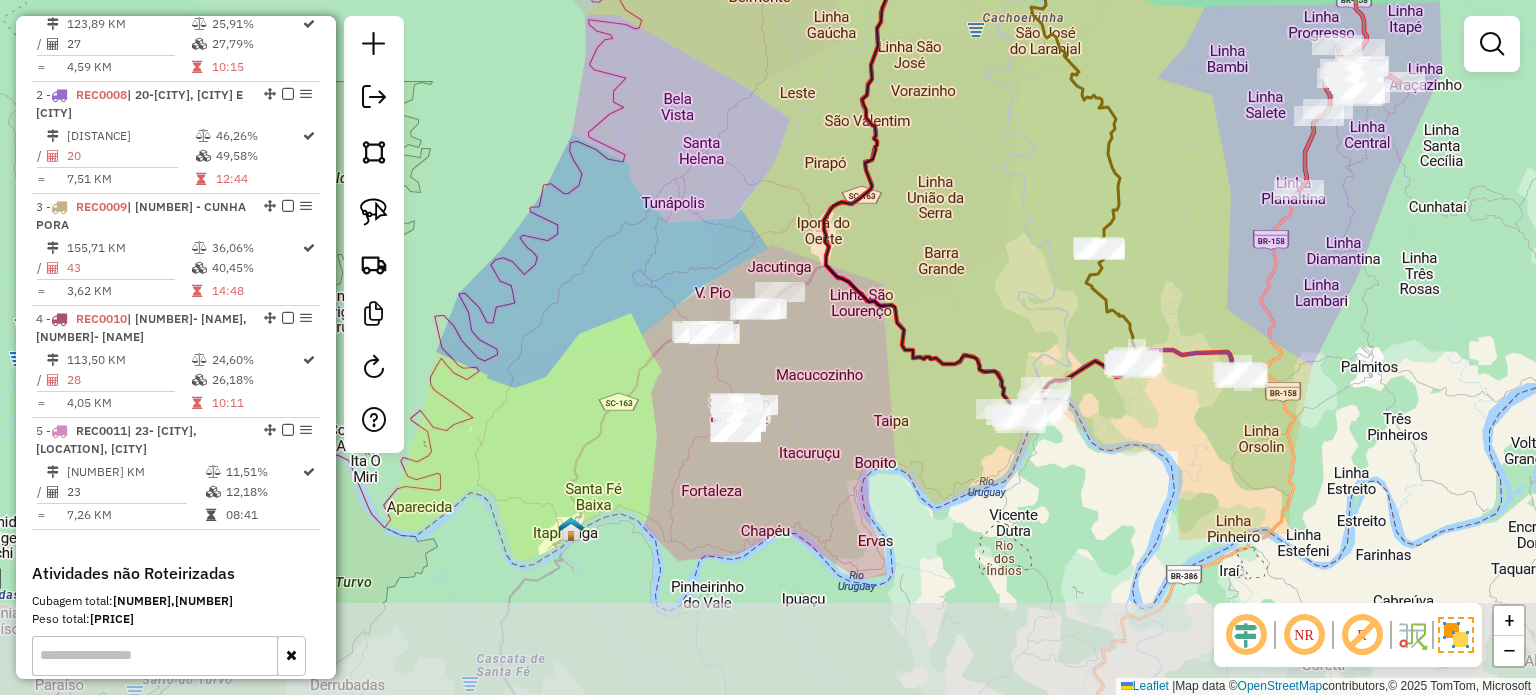 click on "Janela de atendimento Grade de atendimento Capacidade Transportadoras Veículos Cliente Pedidos  Rotas Selecione os dias de semana para filtrar as janelas de atendimento  Seg   Ter   Qua   Qui   Sex   Sáb   Dom  Informe o período da janela de atendimento: De: Até:  Filtrar exatamente a janela do cliente  Considerar janela de atendimento padrão  Selecione os dias de semana para filtrar as grades de atendimento  Seg   Ter   Qua   Qui   Sex   Sáb   Dom   Considerar clientes sem dia de atendimento cadastrado  Clientes fora do dia de atendimento selecionado Filtrar as atividades entre os valores definidos abaixo:  Peso mínimo:   Peso máximo:   Cubagem mínima:   Cubagem máxima:   De:   Até:  Filtrar as atividades entre o tempo de atendimento definido abaixo:  De:   Até:   Considerar capacidade total dos clientes não roteirizados Transportadora: Selecione um ou mais itens Tipo de veículo: Selecione um ou mais itens Veículo: Selecione um ou mais itens Motorista: Selecione um ou mais itens Nome: Rótulo:" 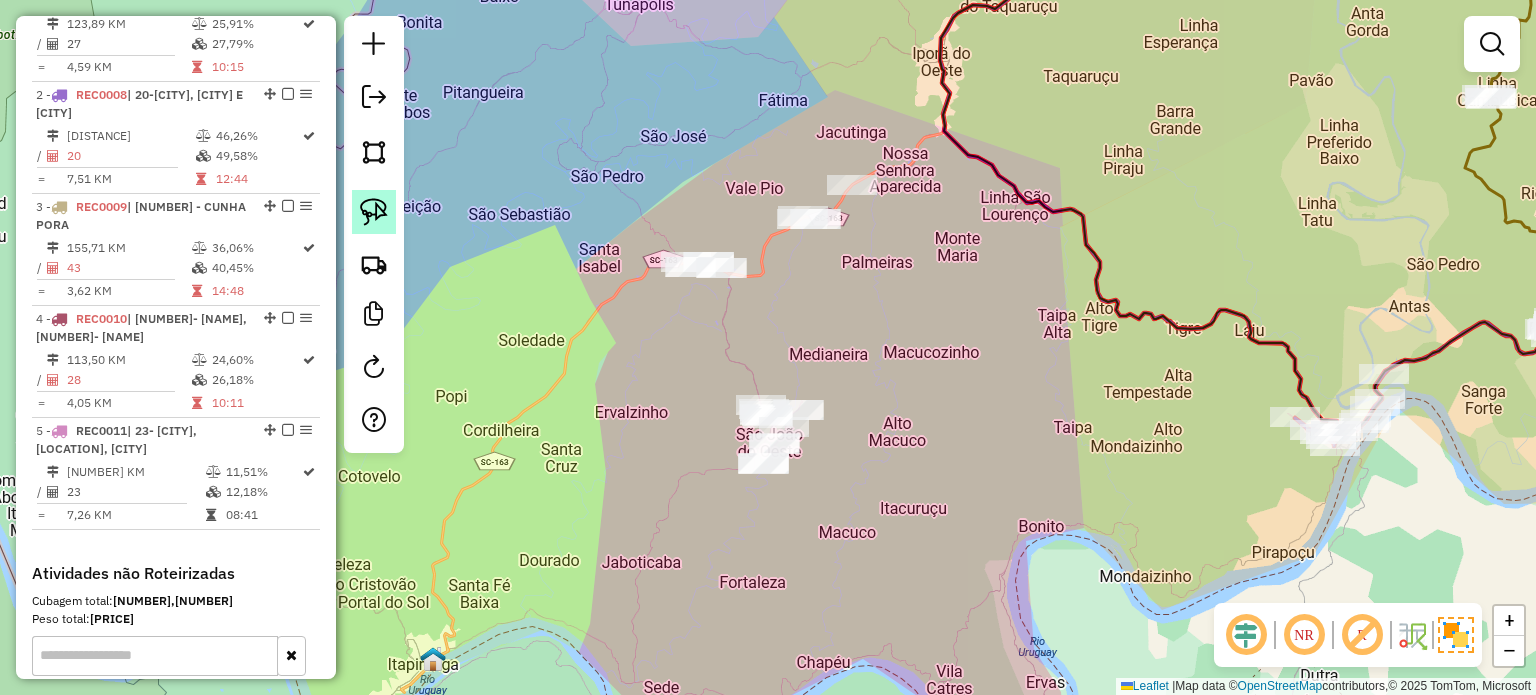 click 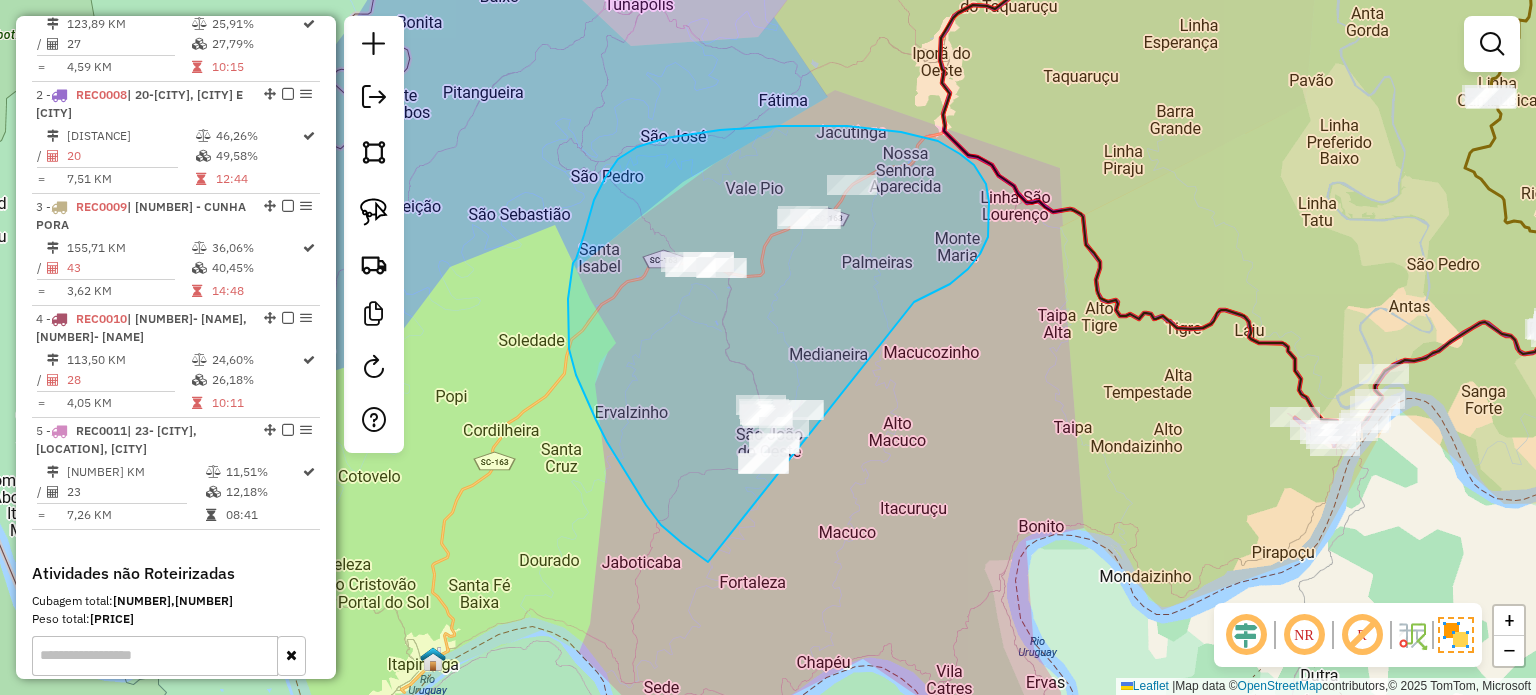 drag, startPoint x: 980, startPoint y: 254, endPoint x: 919, endPoint y: 476, distance: 230.22815 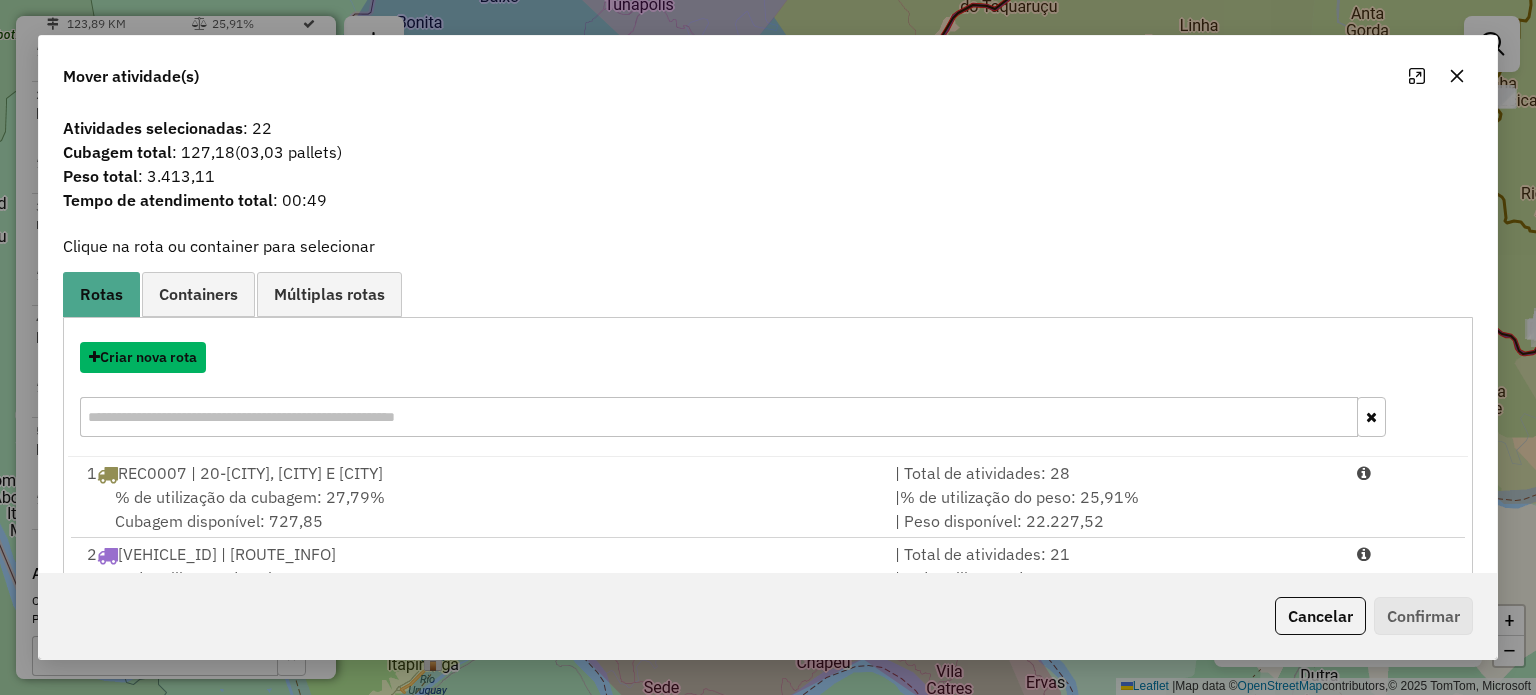 click on "Criar nova rota" at bounding box center [143, 357] 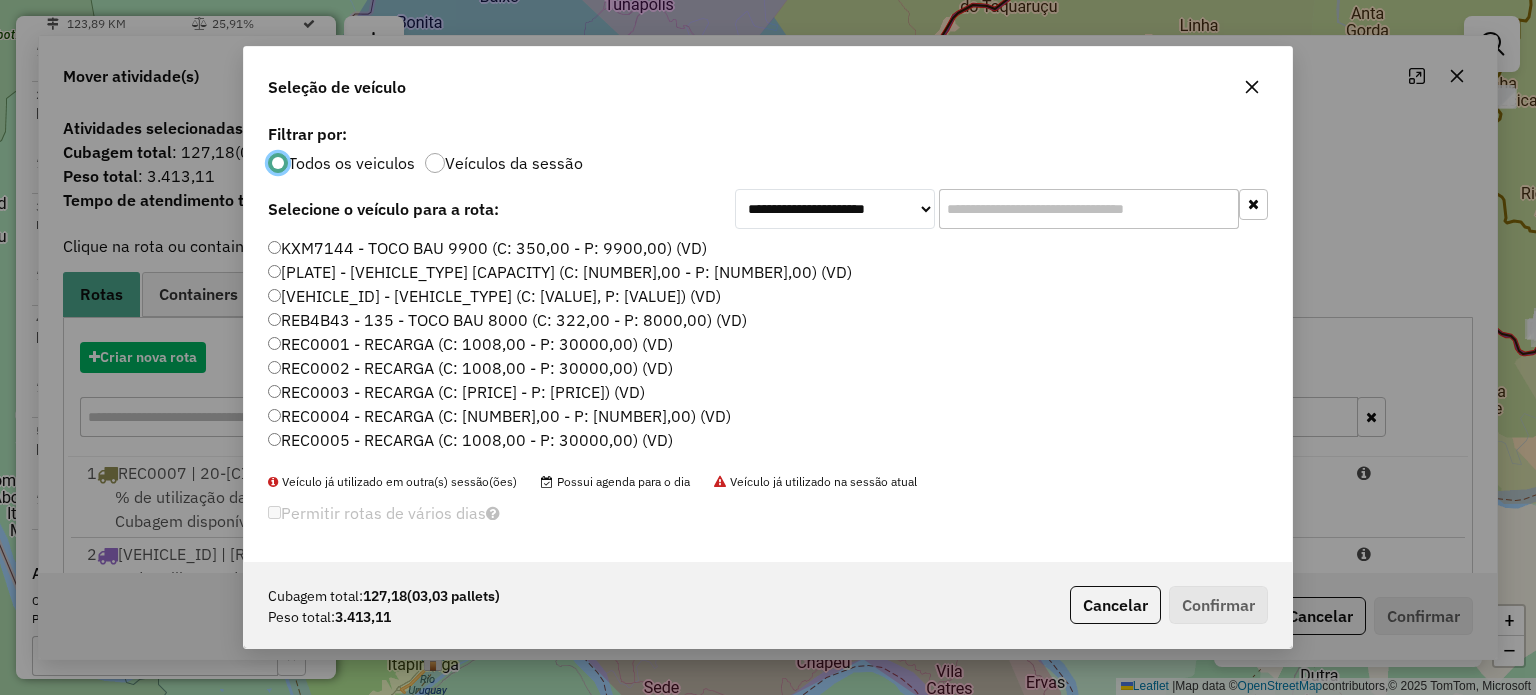 scroll, scrollTop: 10, scrollLeft: 6, axis: both 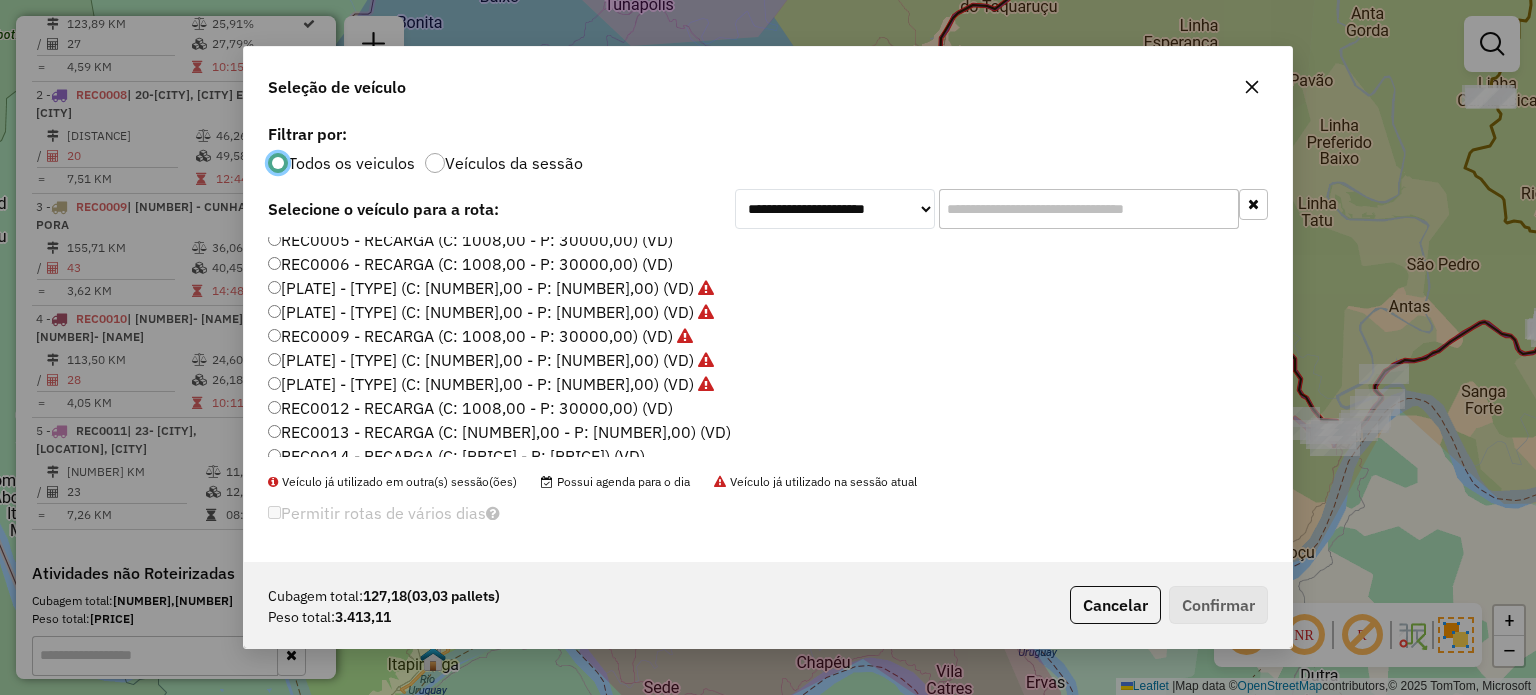 click on "REC0012 - RECARGA (C: 1008,00 - P: 30000,00) (VD)" 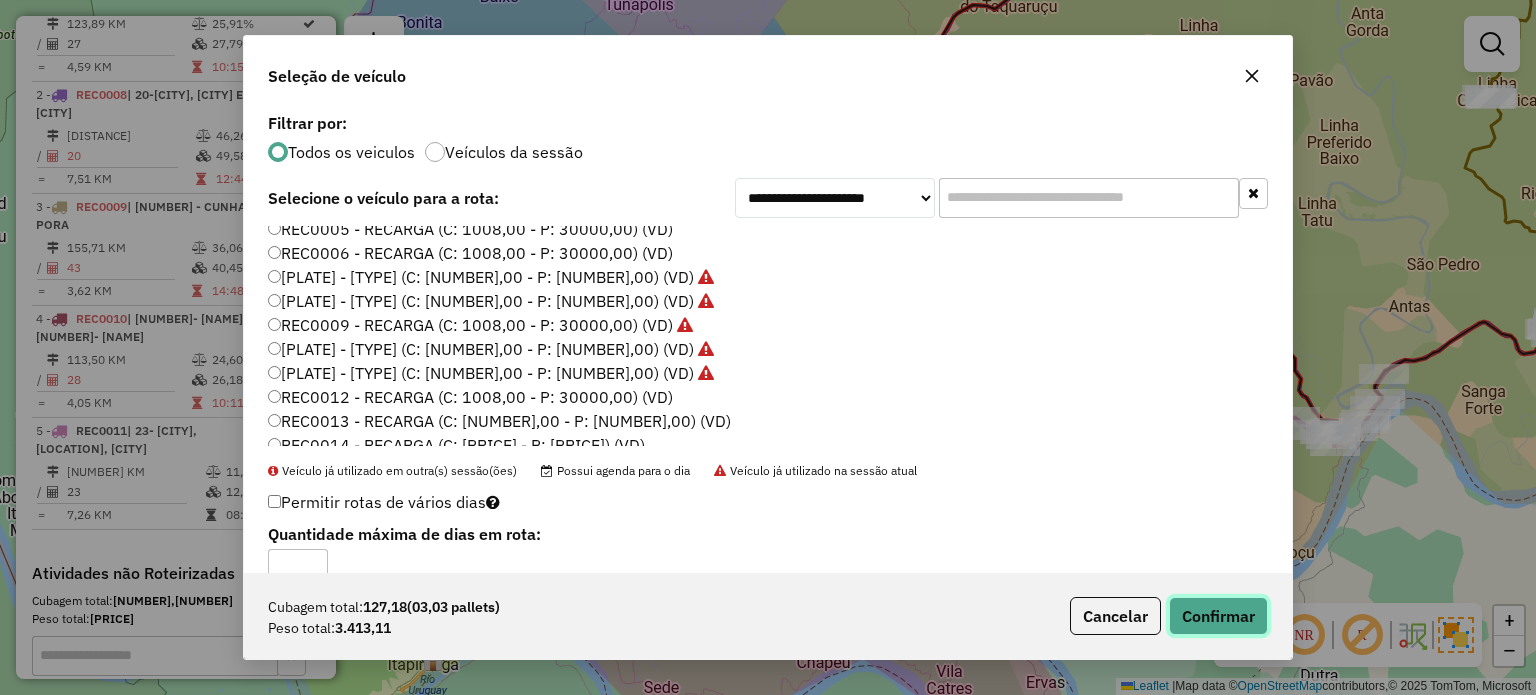 click on "Confirmar" 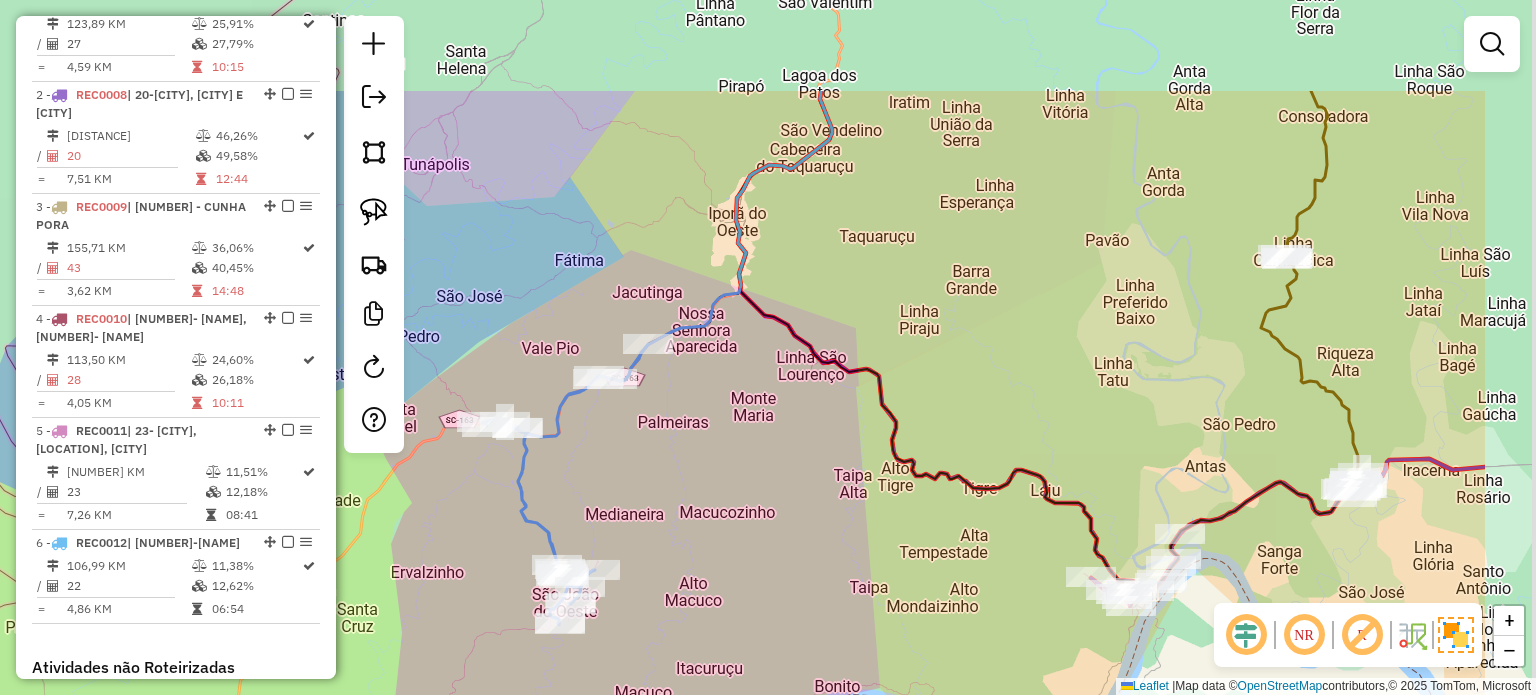 drag, startPoint x: 809, startPoint y: 384, endPoint x: 702, endPoint y: 465, distance: 134.20134 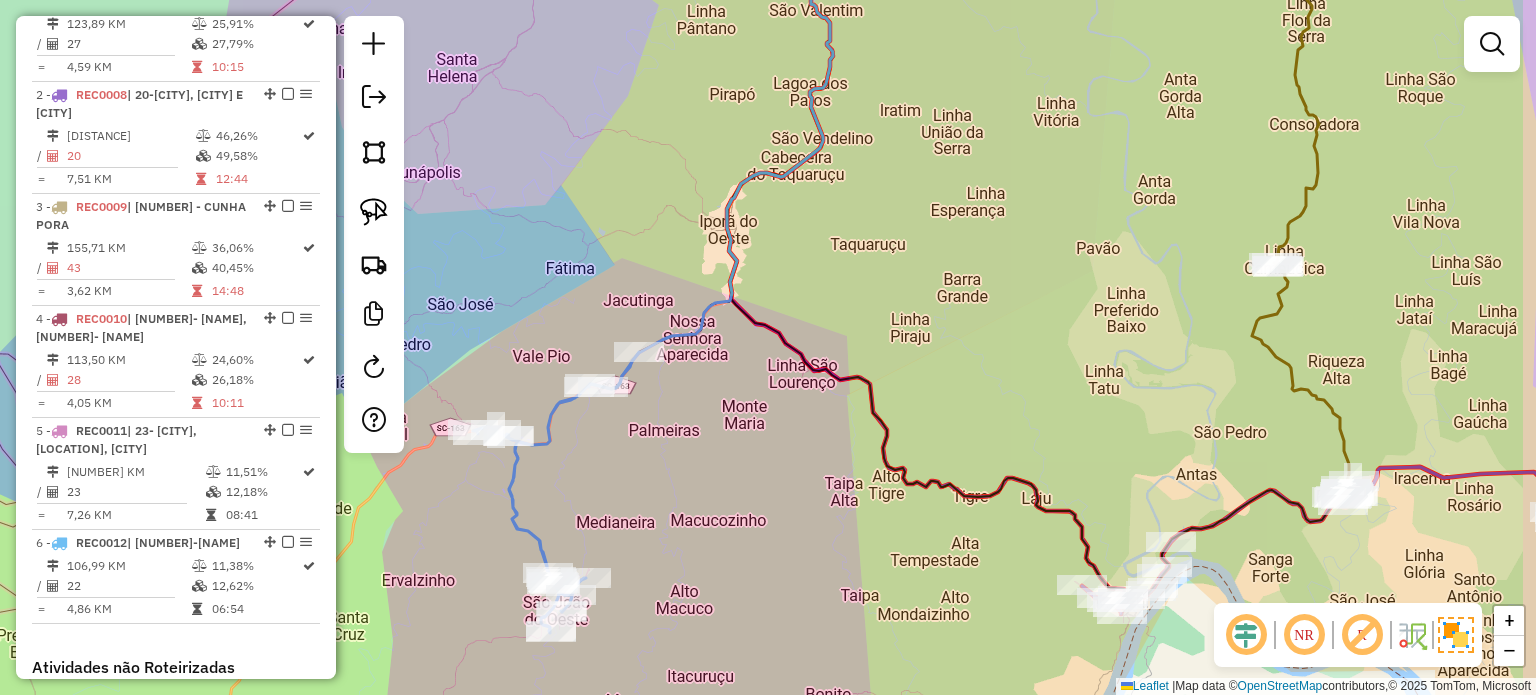 drag, startPoint x: 919, startPoint y: 359, endPoint x: 720, endPoint y: 391, distance: 201.55644 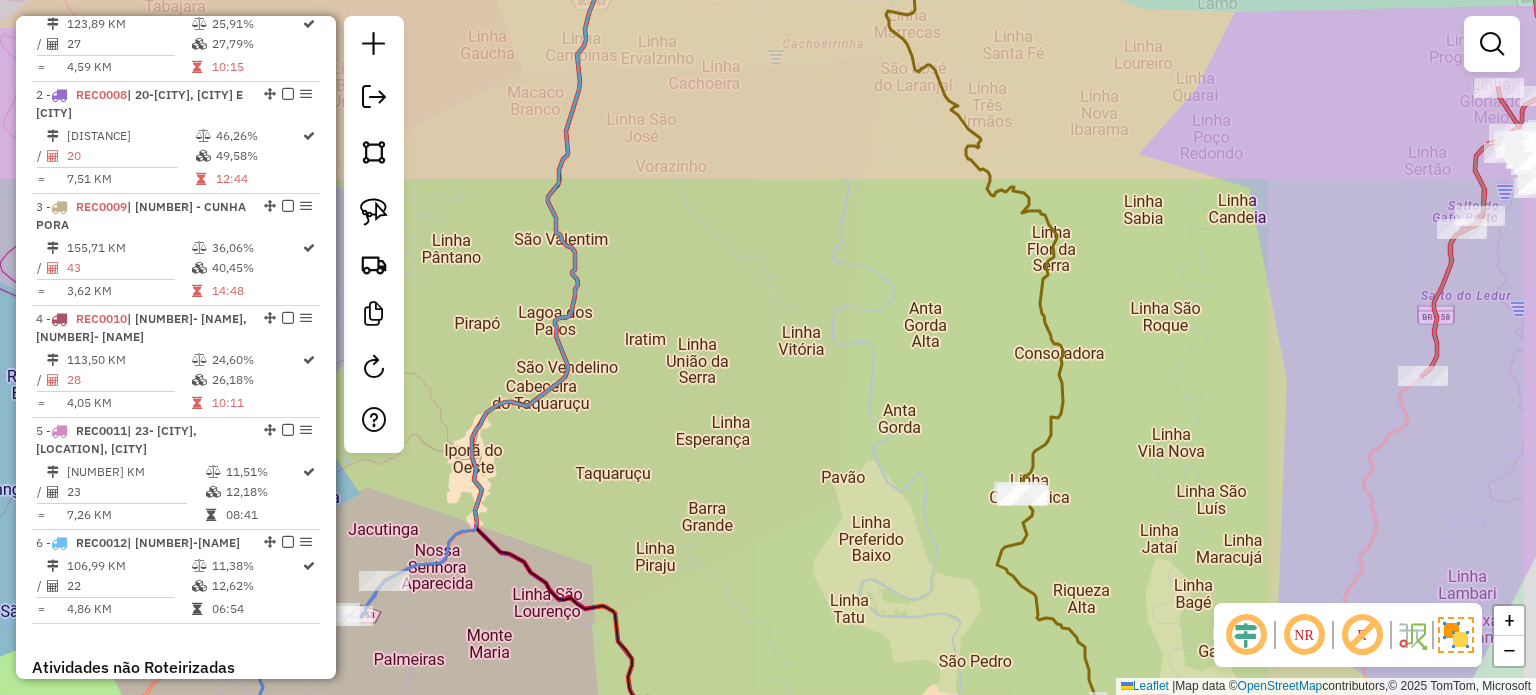 click on "Janela de atendimento Grade de atendimento Capacidade Transportadoras Veículos Cliente Pedidos  Rotas Selecione os dias de semana para filtrar as janelas de atendimento  Seg   Ter   Qua   Qui   Sex   Sáb   Dom  Informe o período da janela de atendimento: De: Até:  Filtrar exatamente a janela do cliente  Considerar janela de atendimento padrão  Selecione os dias de semana para filtrar as grades de atendimento  Seg   Ter   Qua   Qui   Sex   Sáb   Dom   Considerar clientes sem dia de atendimento cadastrado  Clientes fora do dia de atendimento selecionado Filtrar as atividades entre os valores definidos abaixo:  Peso mínimo:   Peso máximo:   Cubagem mínima:   Cubagem máxima:   De:   Até:  Filtrar as atividades entre o tempo de atendimento definido abaixo:  De:   Até:   Considerar capacidade total dos clientes não roteirizados Transportadora: Selecione um ou mais itens Tipo de veículo: Selecione um ou mais itens Veículo: Selecione um ou mais itens Motorista: Selecione um ou mais itens Nome: Rótulo:" 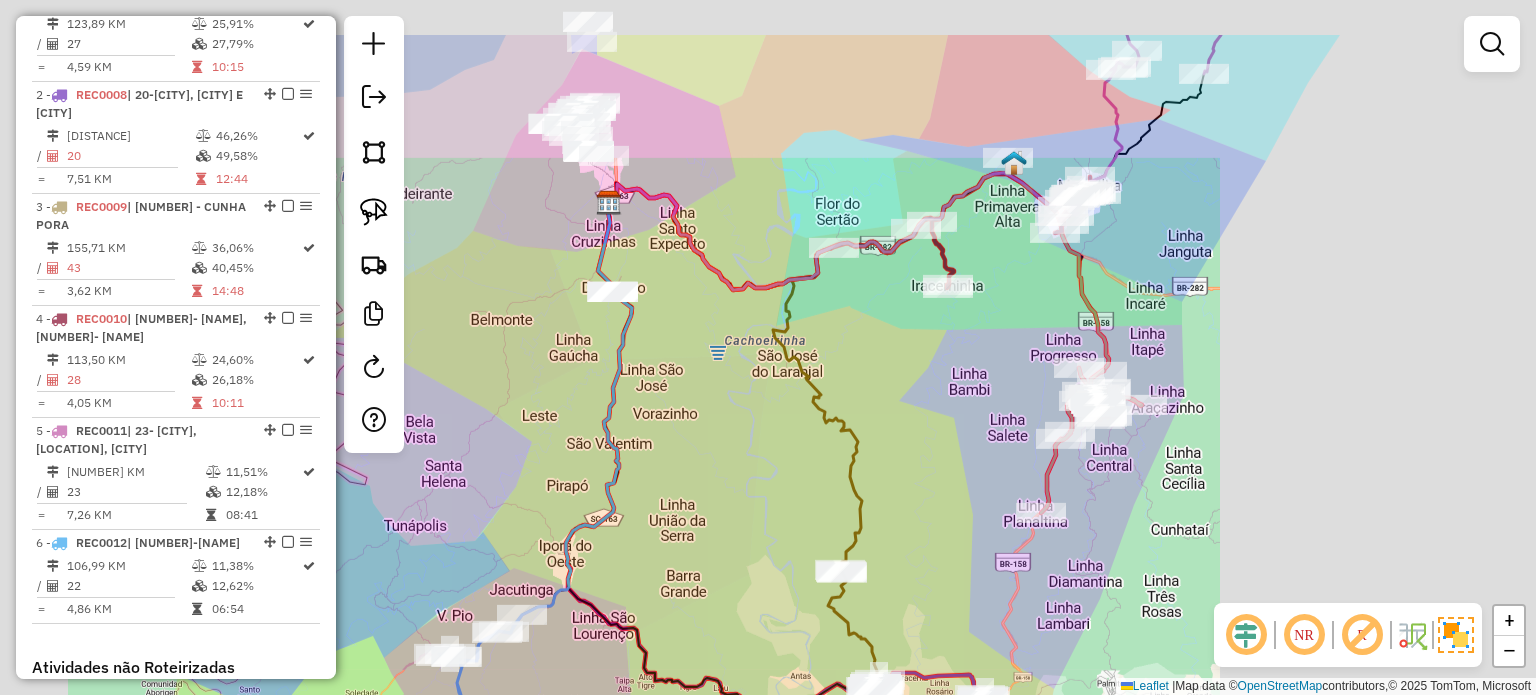 drag, startPoint x: 723, startPoint y: 396, endPoint x: 748, endPoint y: 437, distance: 48.02083 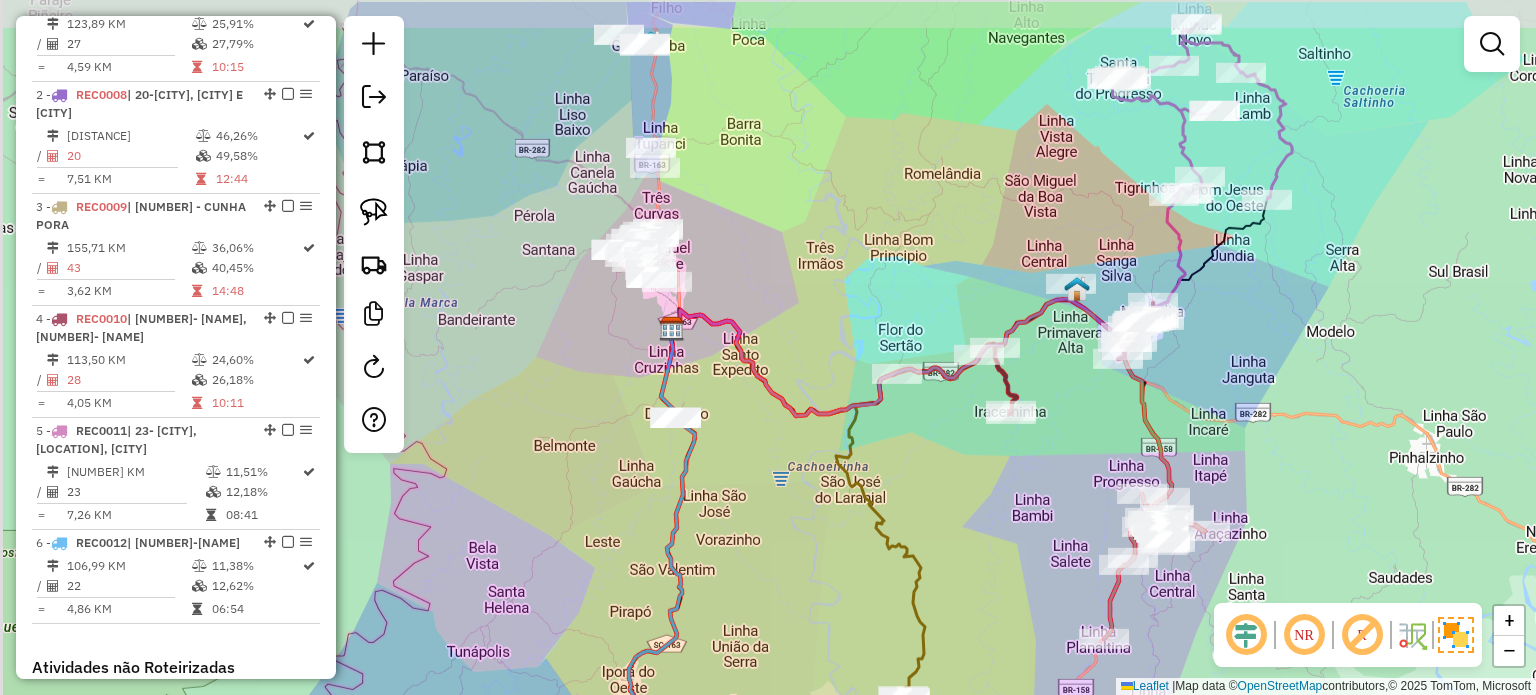 drag, startPoint x: 752, startPoint y: 444, endPoint x: 760, endPoint y: 455, distance: 13.601471 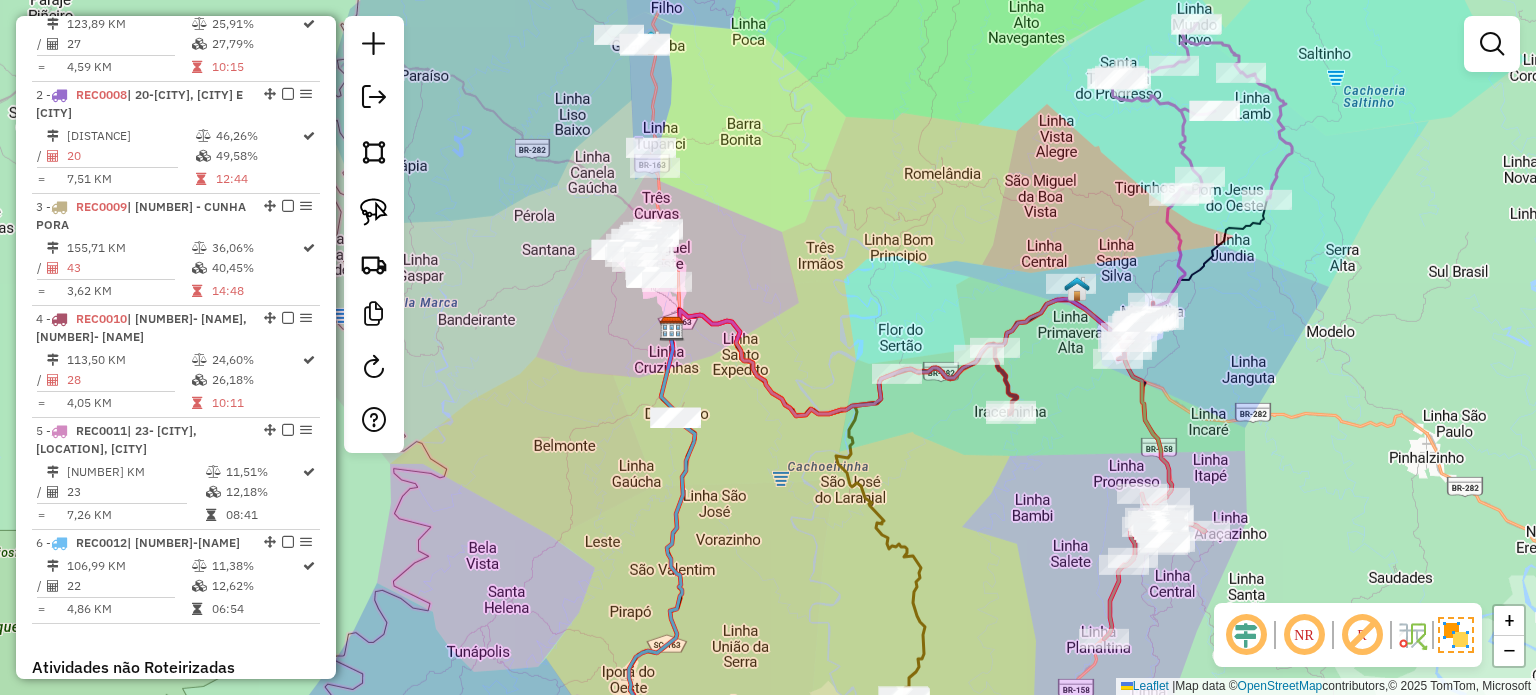 click 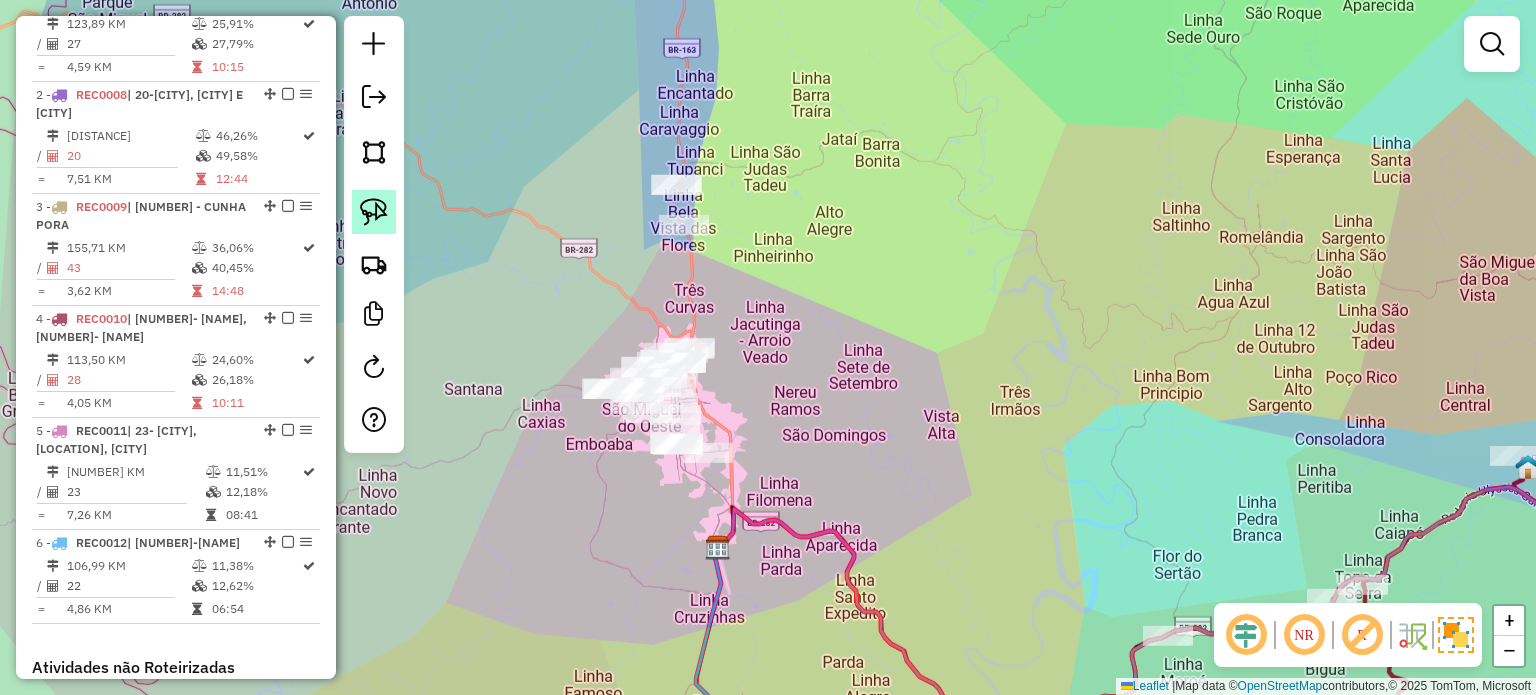 click 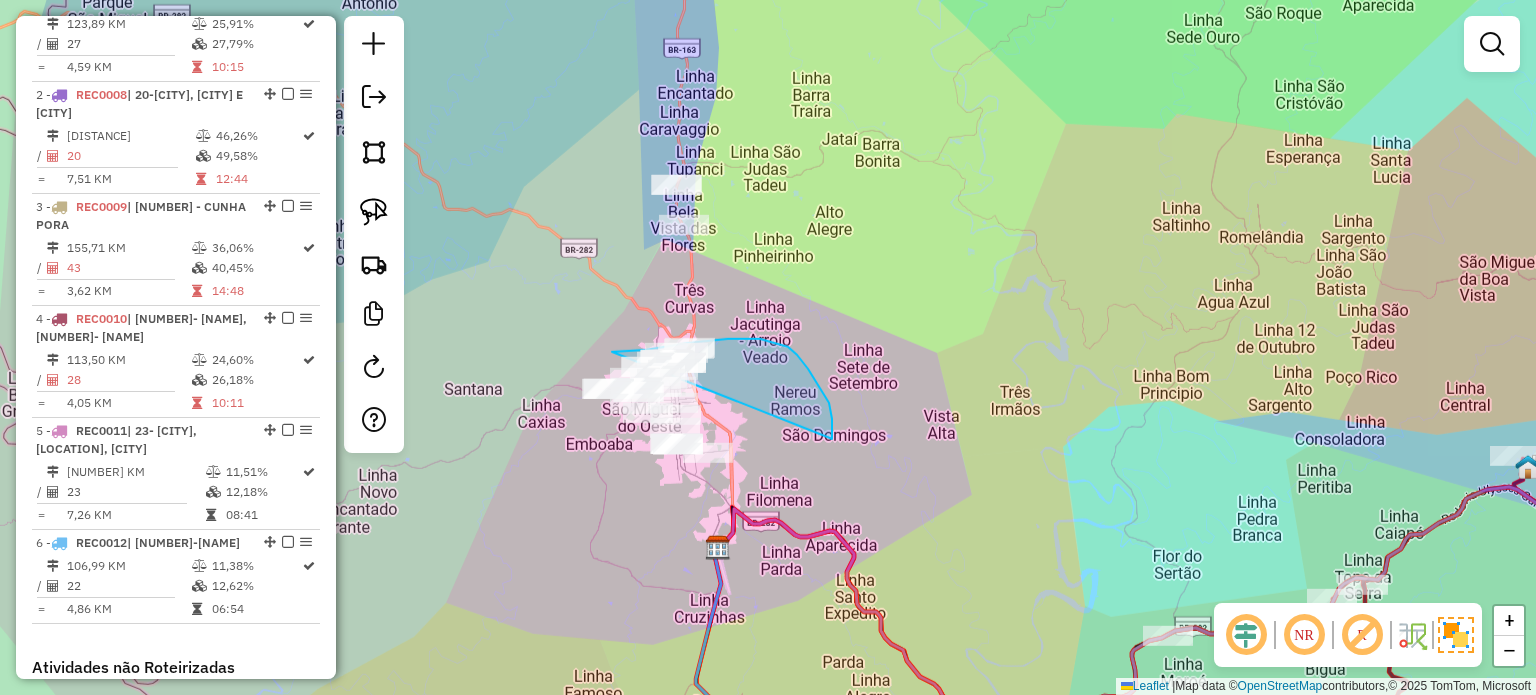 drag, startPoint x: 832, startPoint y: 439, endPoint x: 595, endPoint y: 354, distance: 251.78165 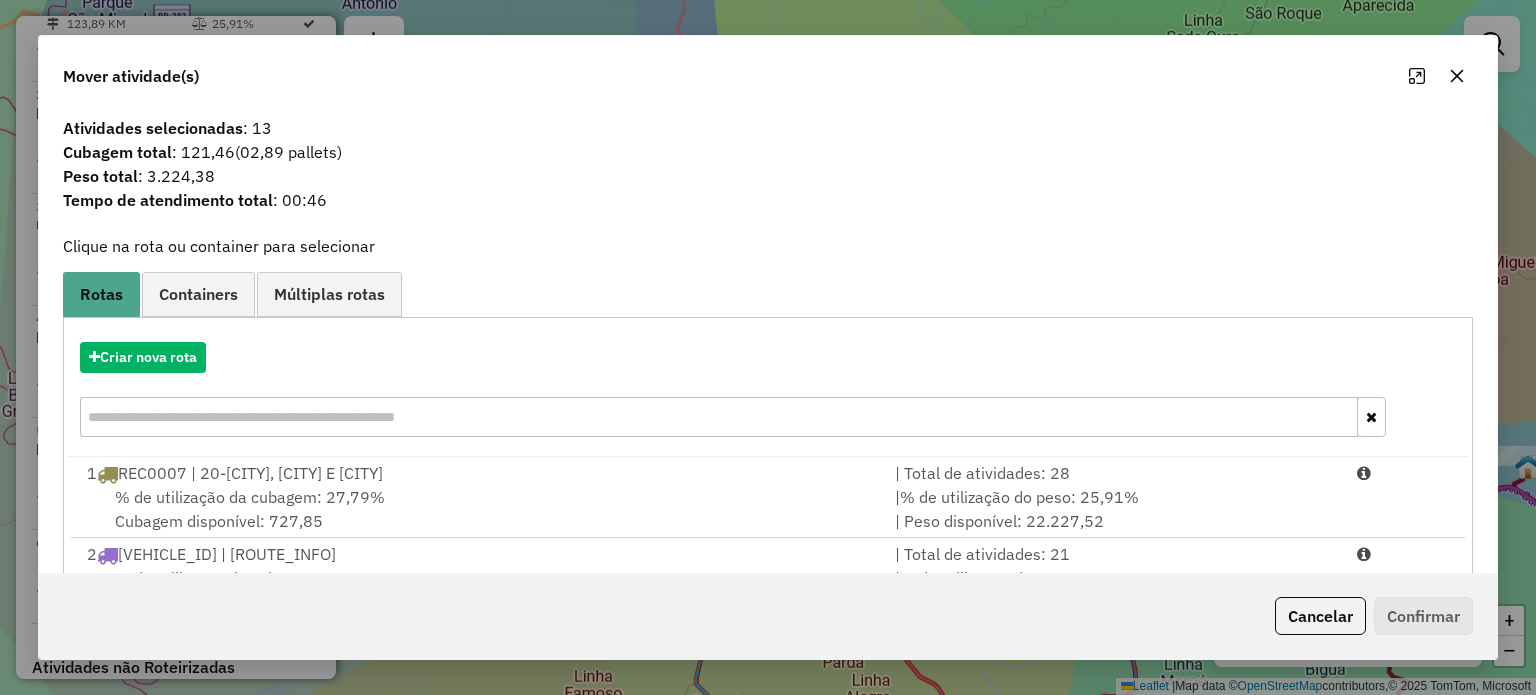 click 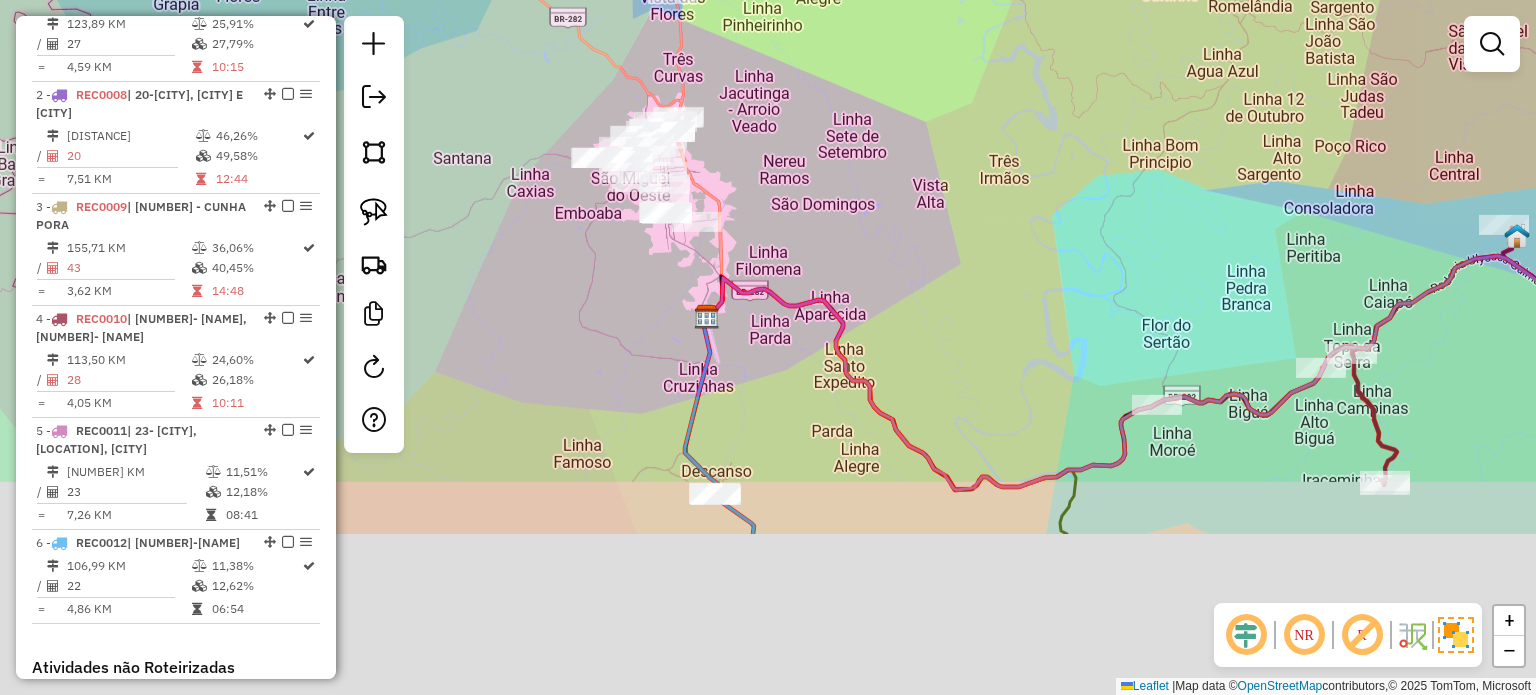 click on "Janela de atendimento Grade de atendimento Capacidade Transportadoras Veículos Cliente Pedidos  Rotas Selecione os dias de semana para filtrar as janelas de atendimento  Seg   Ter   Qua   Qui   Sex   Sáb   Dom  Informe o período da janela de atendimento: De: Até:  Filtrar exatamente a janela do cliente  Considerar janela de atendimento padrão  Selecione os dias de semana para filtrar as grades de atendimento  Seg   Ter   Qua   Qui   Sex   Sáb   Dom   Considerar clientes sem dia de atendimento cadastrado  Clientes fora do dia de atendimento selecionado Filtrar as atividades entre os valores definidos abaixo:  Peso mínimo:   Peso máximo:   Cubagem mínima:   Cubagem máxima:   De:   Até:  Filtrar as atividades entre o tempo de atendimento definido abaixo:  De:   Até:   Considerar capacidade total dos clientes não roteirizados Transportadora: Selecione um ou mais itens Tipo de veículo: Selecione um ou mais itens Veículo: Selecione um ou mais itens Motorista: Selecione um ou mais itens Nome: Rótulo:" 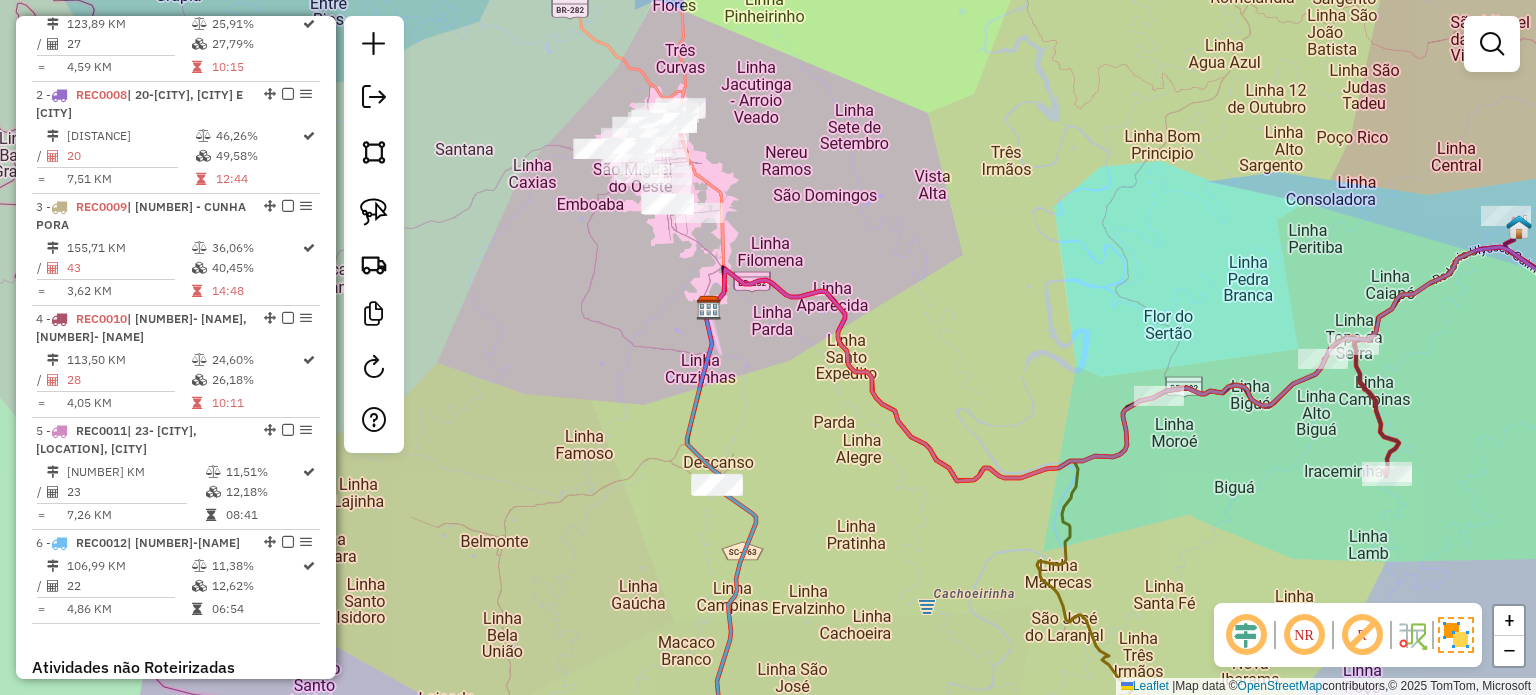 drag, startPoint x: 381, startPoint y: 210, endPoint x: 470, endPoint y: 230, distance: 91.21951 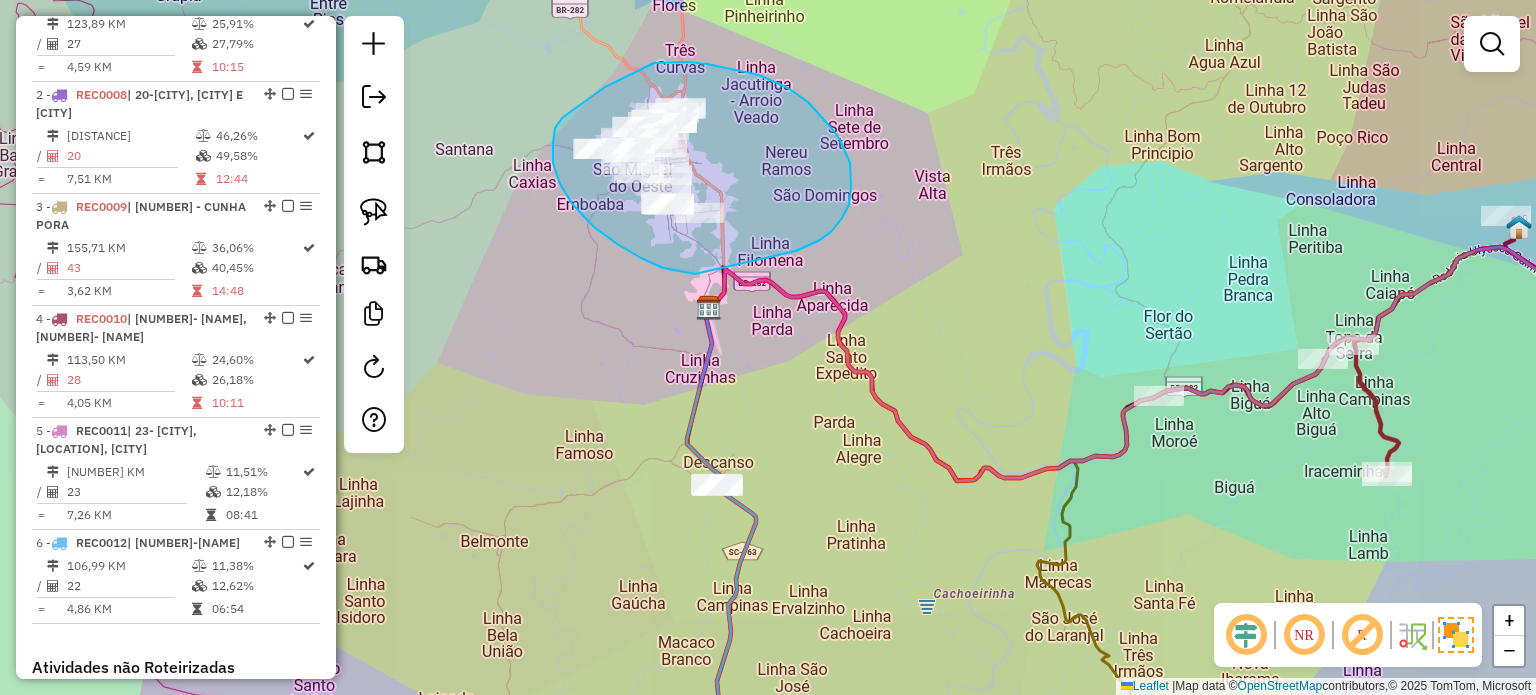 drag, startPoint x: 805, startPoint y: 247, endPoint x: 712, endPoint y: 263, distance: 94.36631 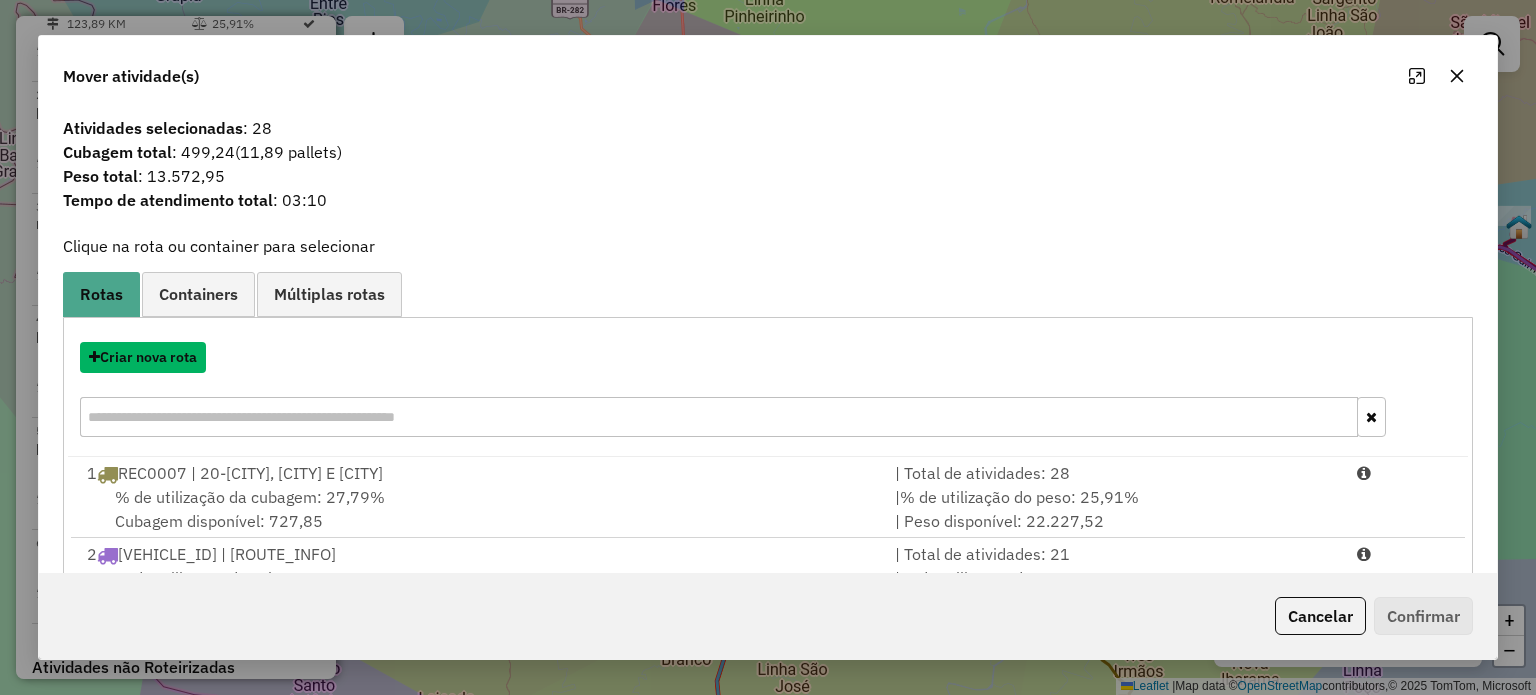 click on "Criar nova rota" at bounding box center (143, 357) 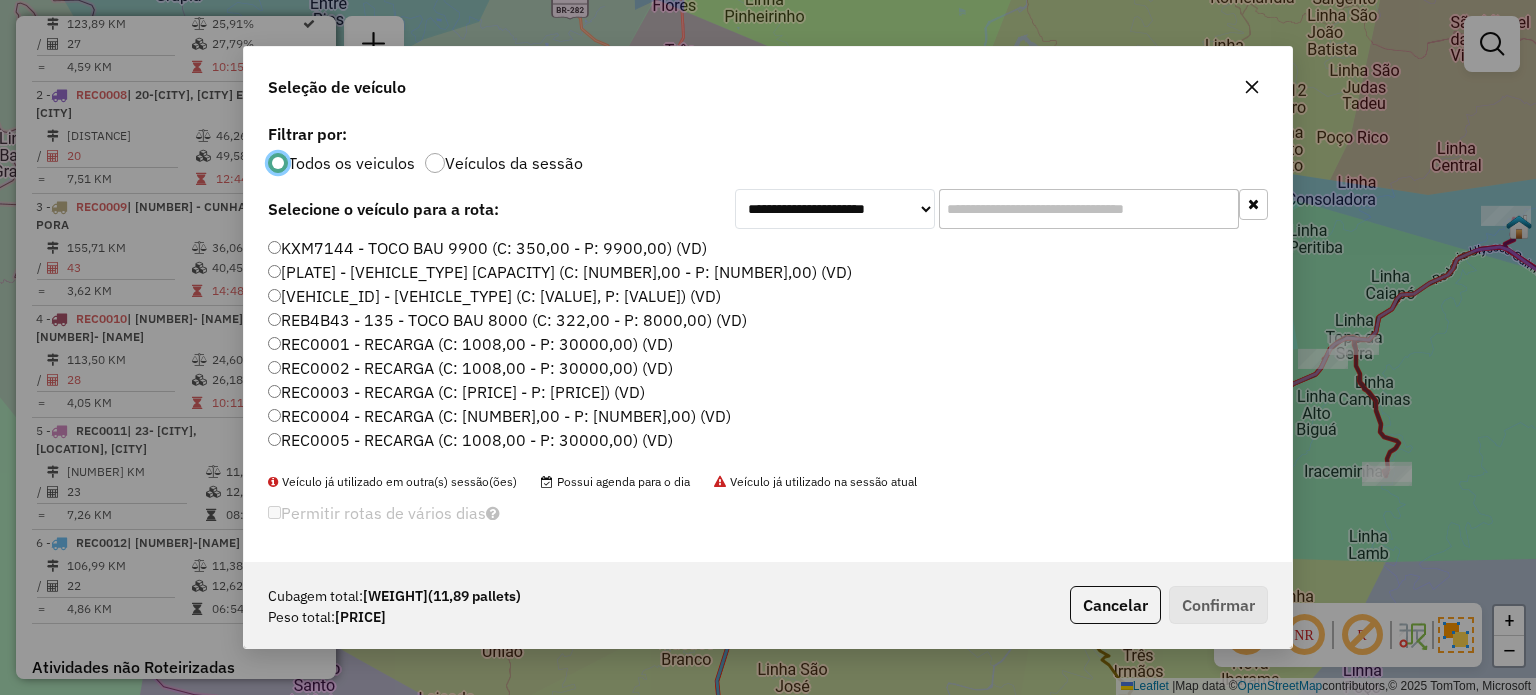 scroll, scrollTop: 10, scrollLeft: 6, axis: both 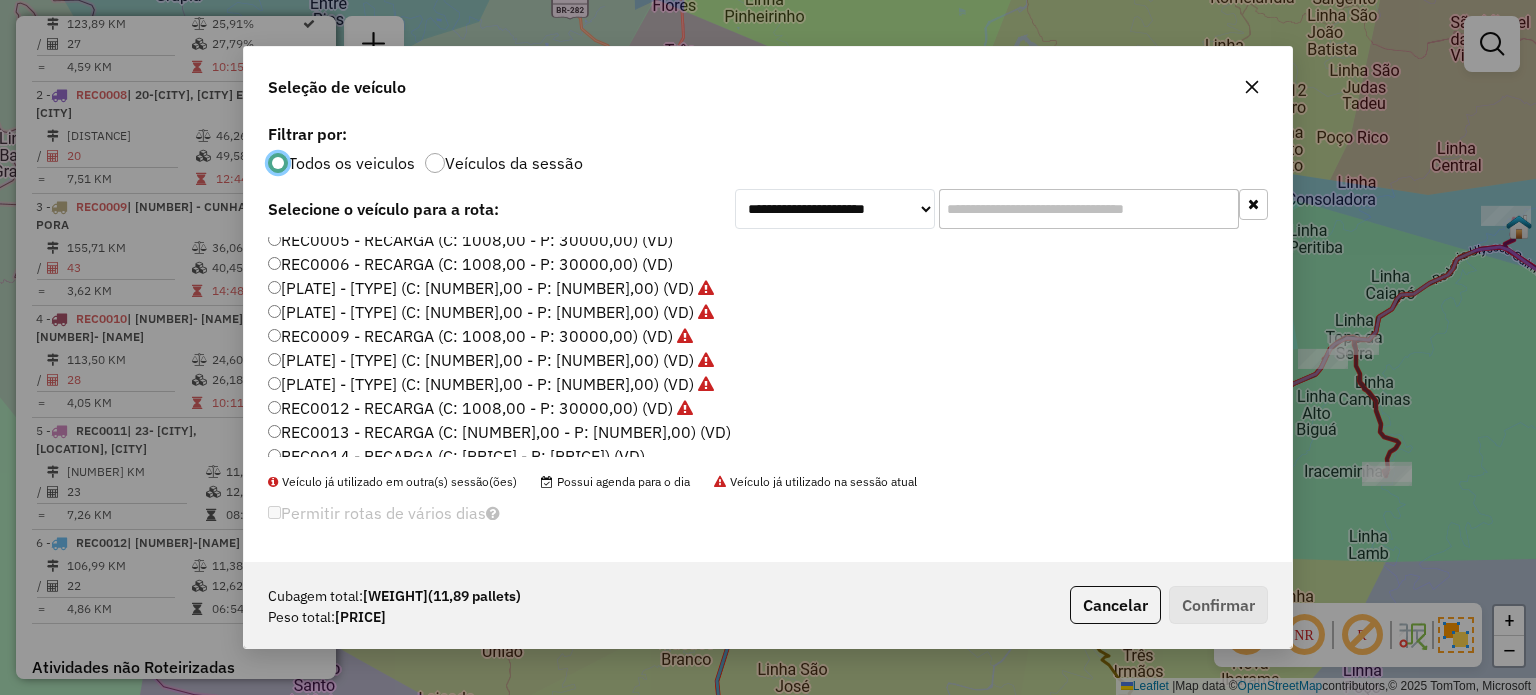click on "REC0013 - RECARGA (C: [NUMBER],00 - P: [NUMBER],00) (VD)" 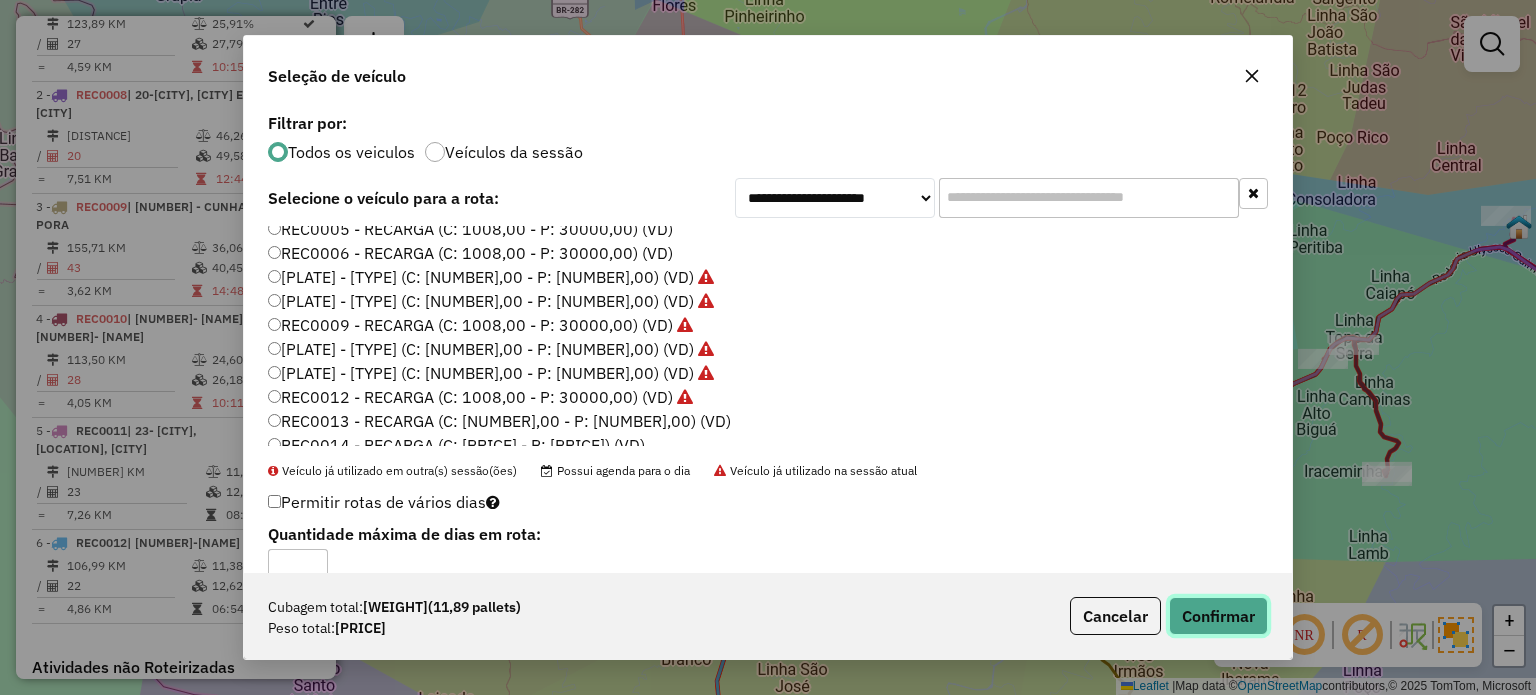 click on "Confirmar" 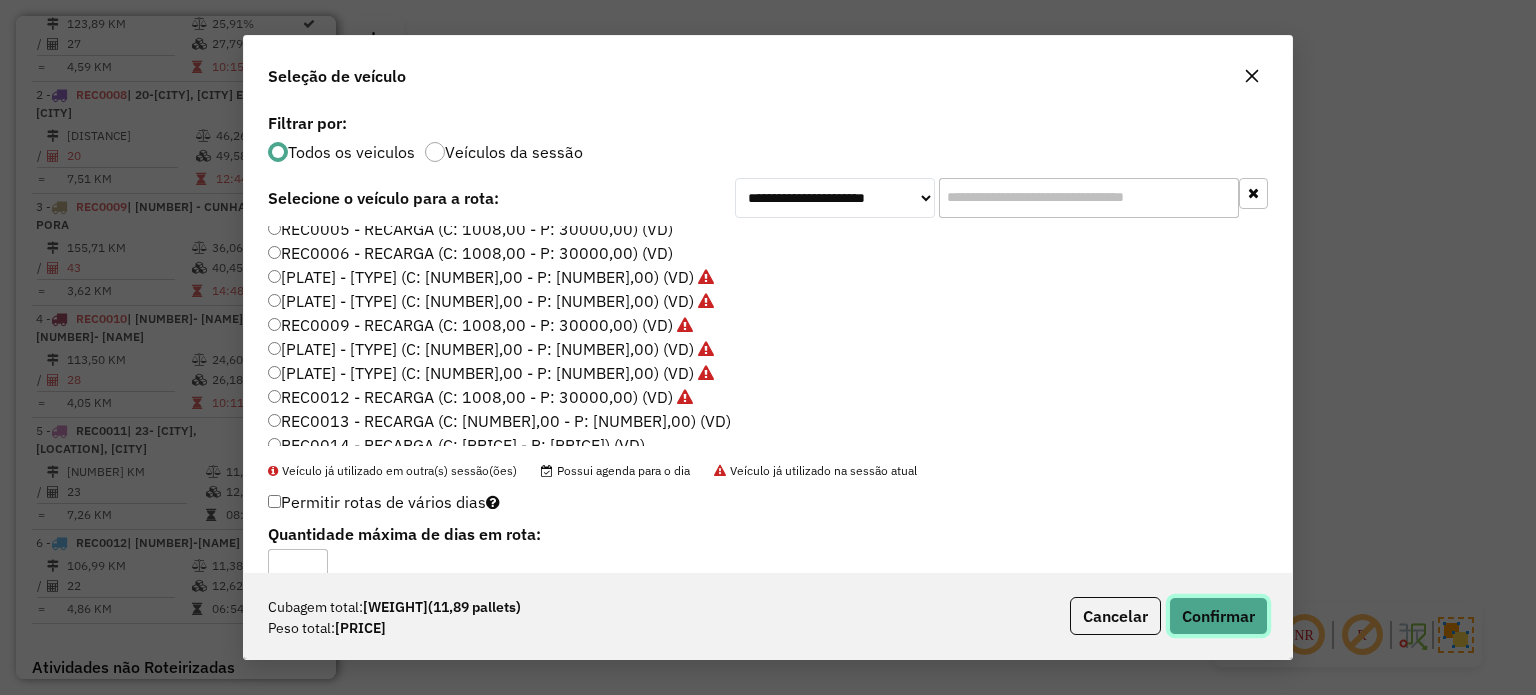 click on "Confirmar" 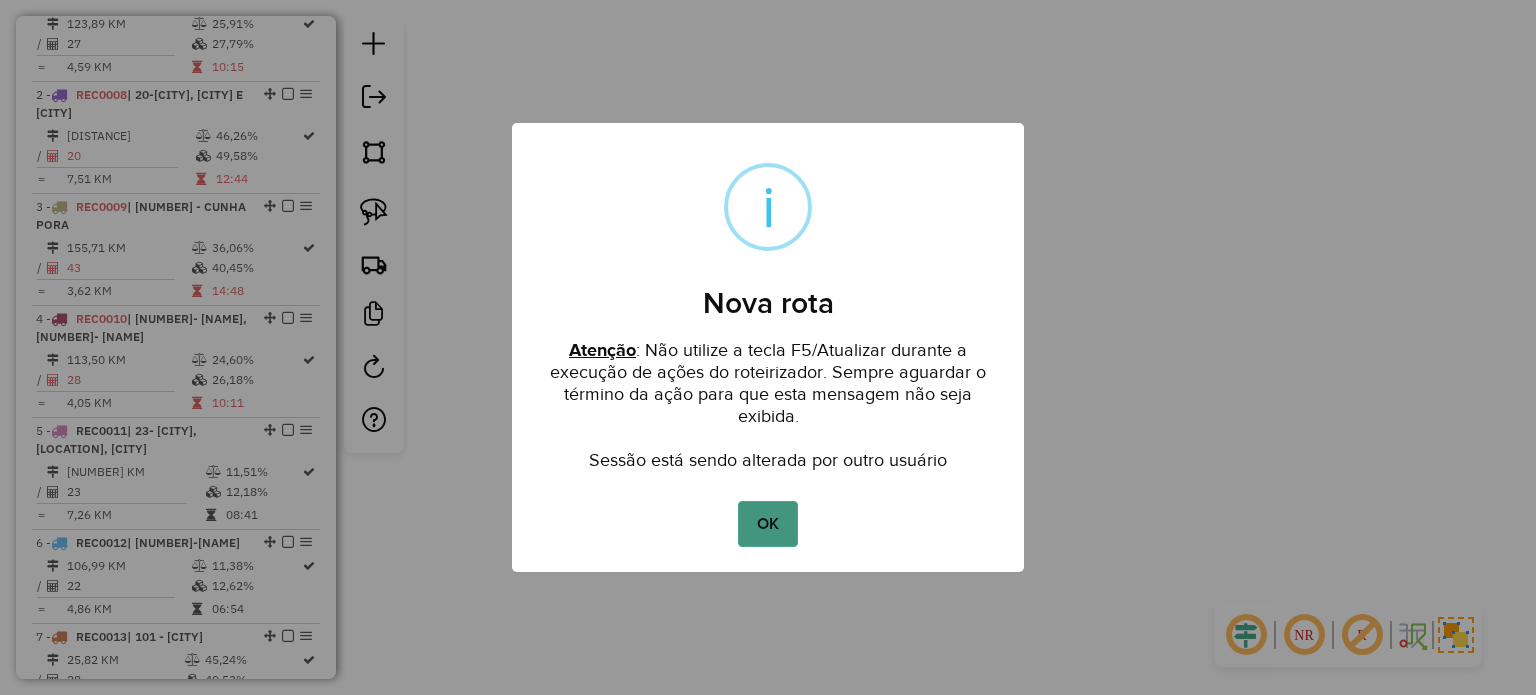 click on "OK" at bounding box center (767, 524) 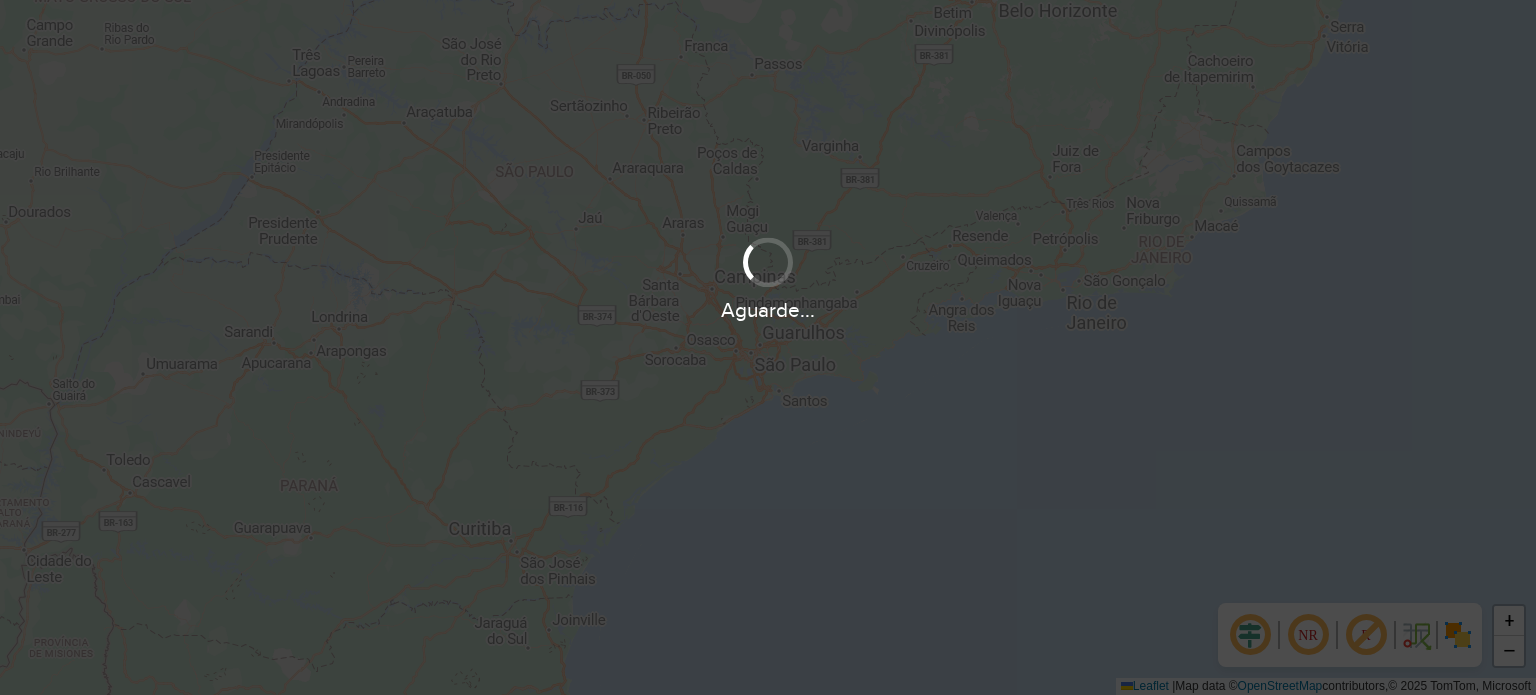 scroll, scrollTop: 0, scrollLeft: 0, axis: both 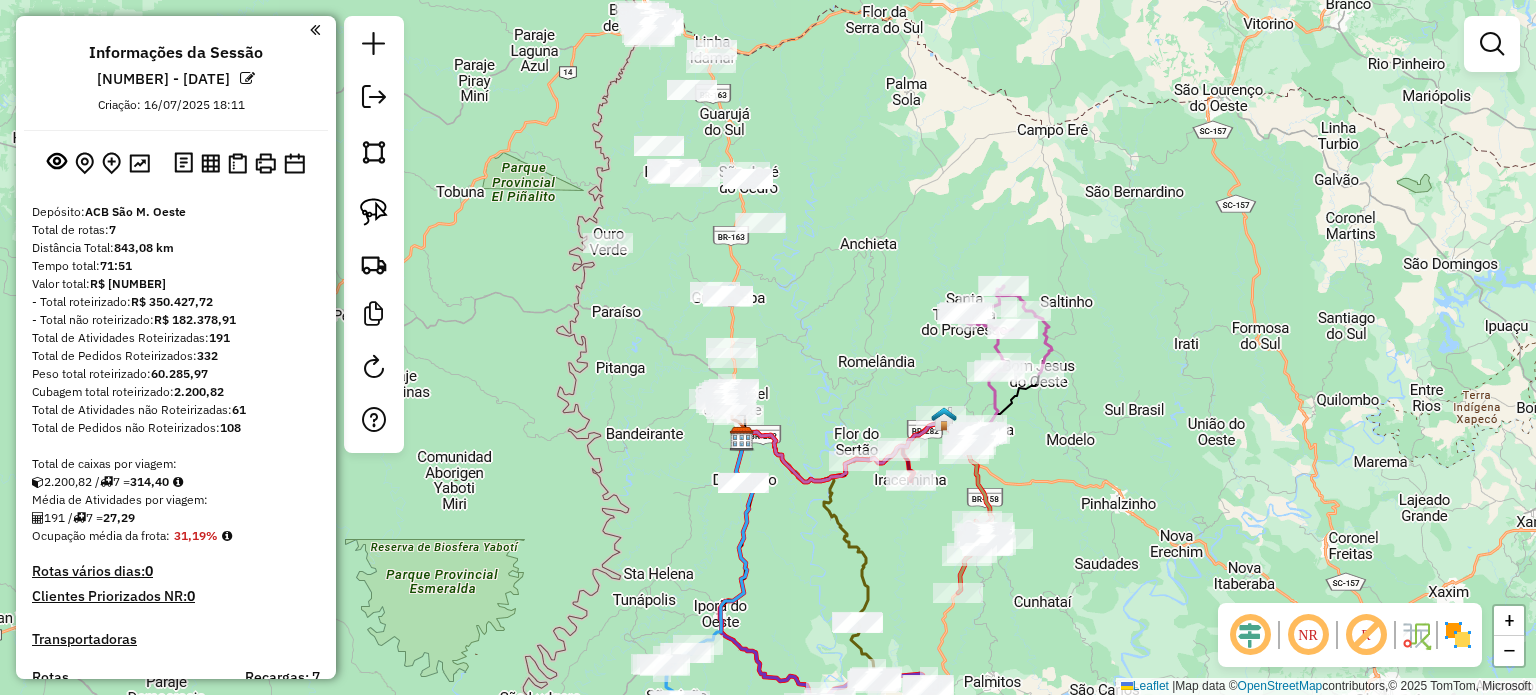 drag, startPoint x: 830, startPoint y: 260, endPoint x: 804, endPoint y: 356, distance: 99.458534 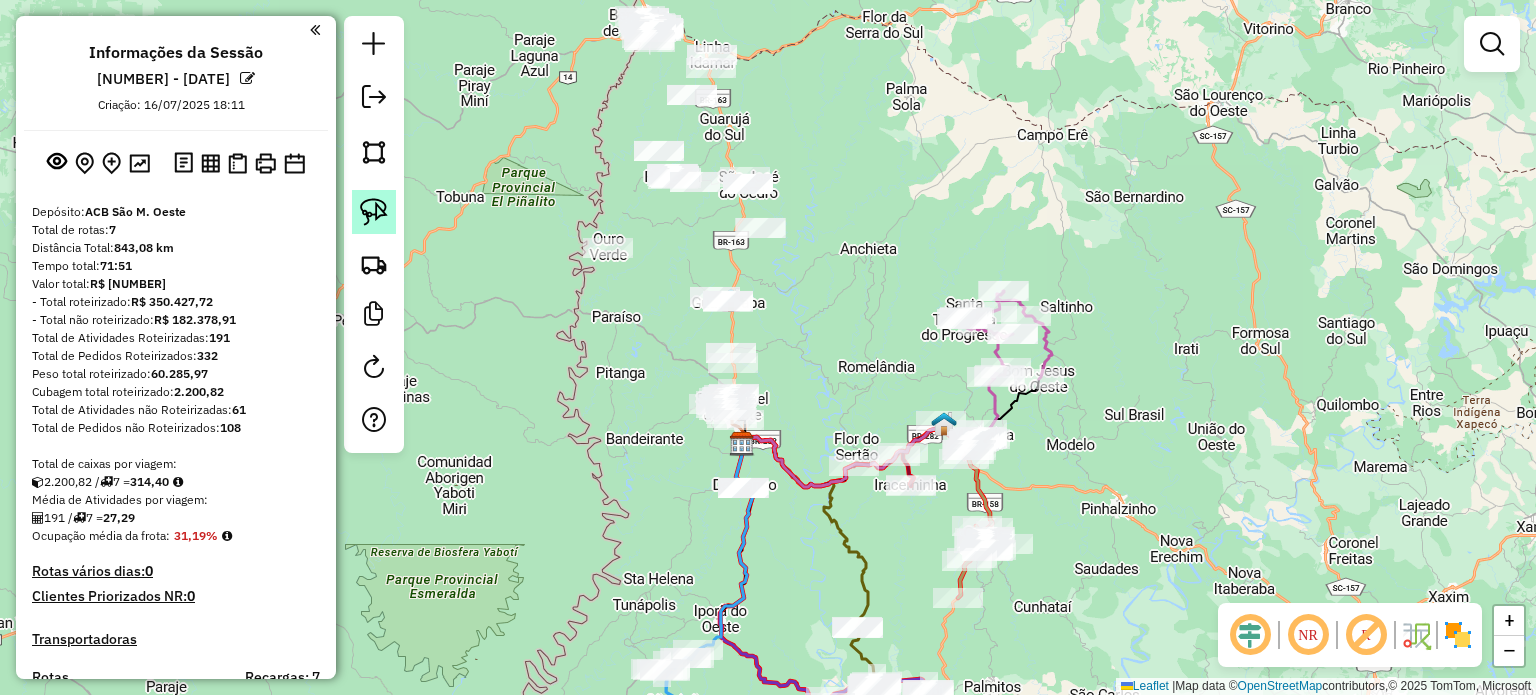 click 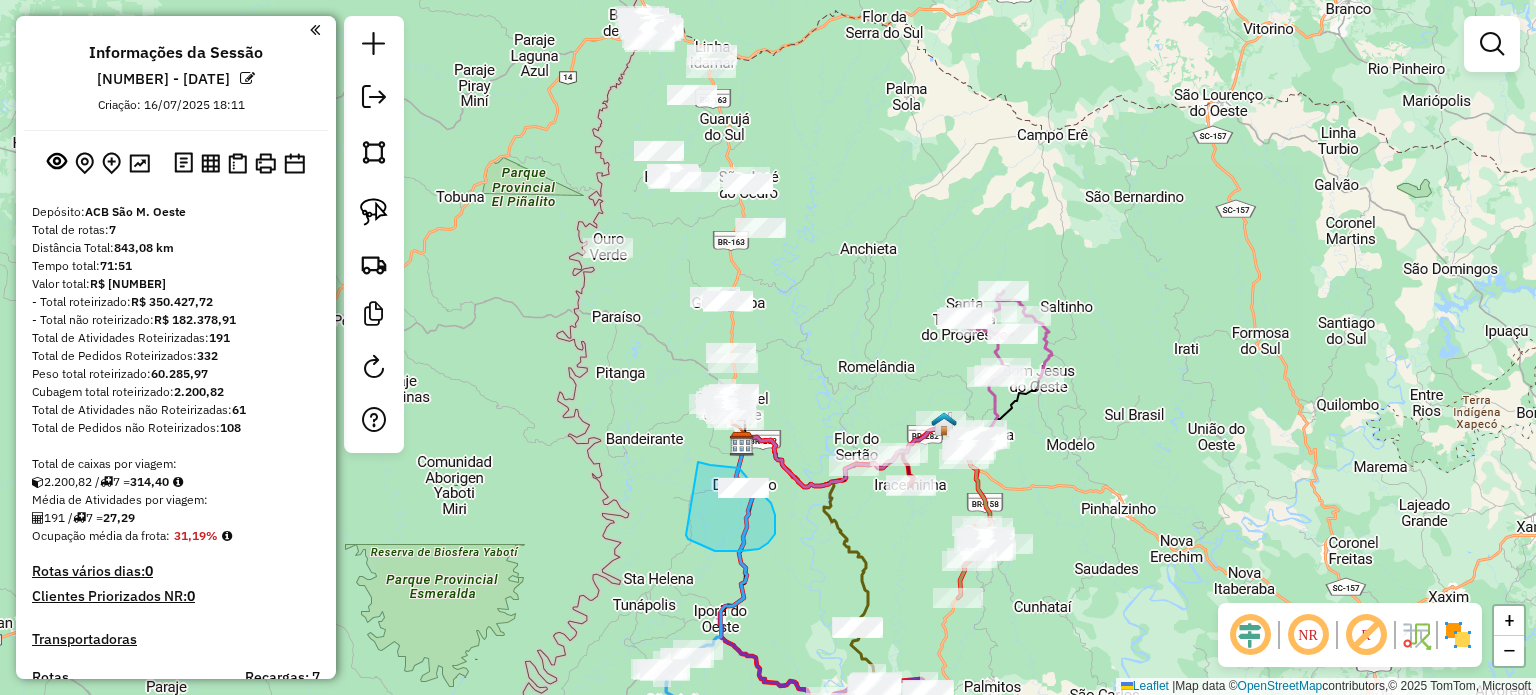 drag, startPoint x: 686, startPoint y: 535, endPoint x: 681, endPoint y: 452, distance: 83.15047 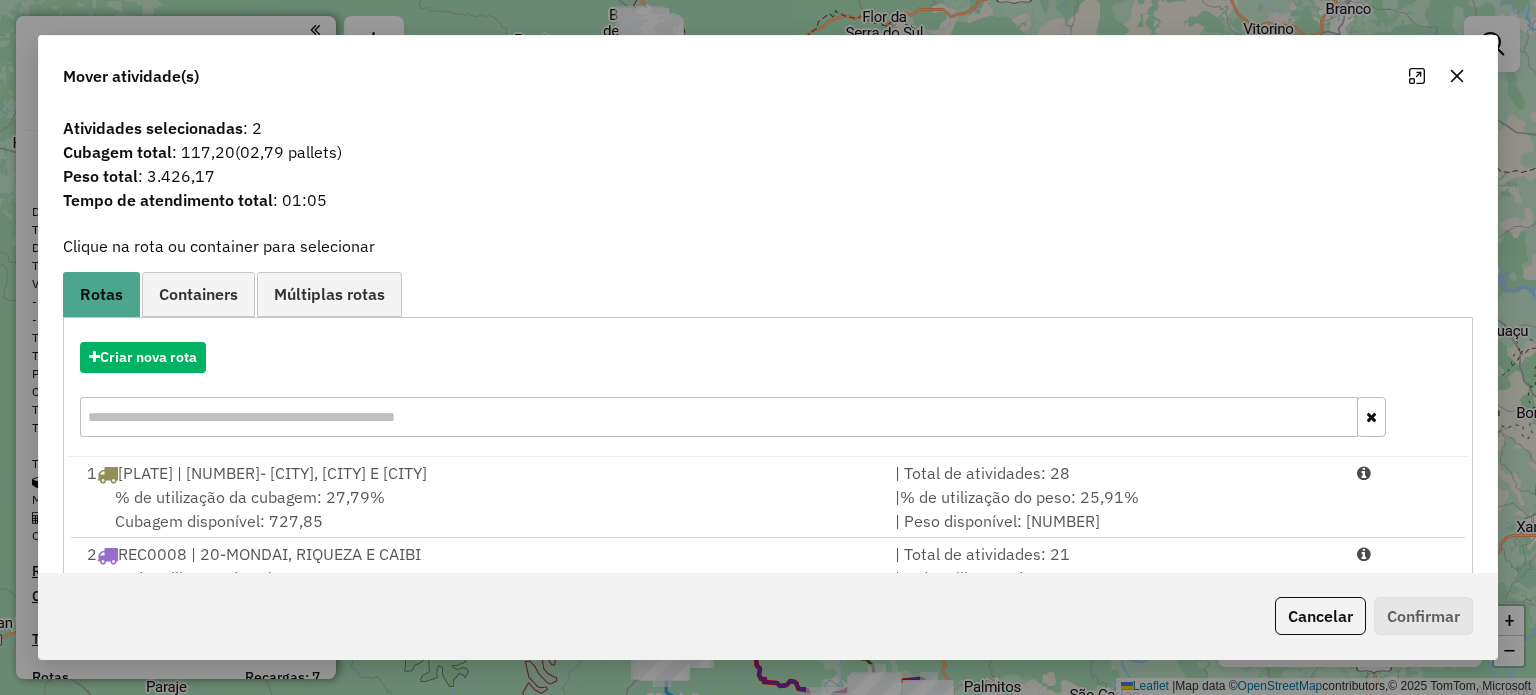 click 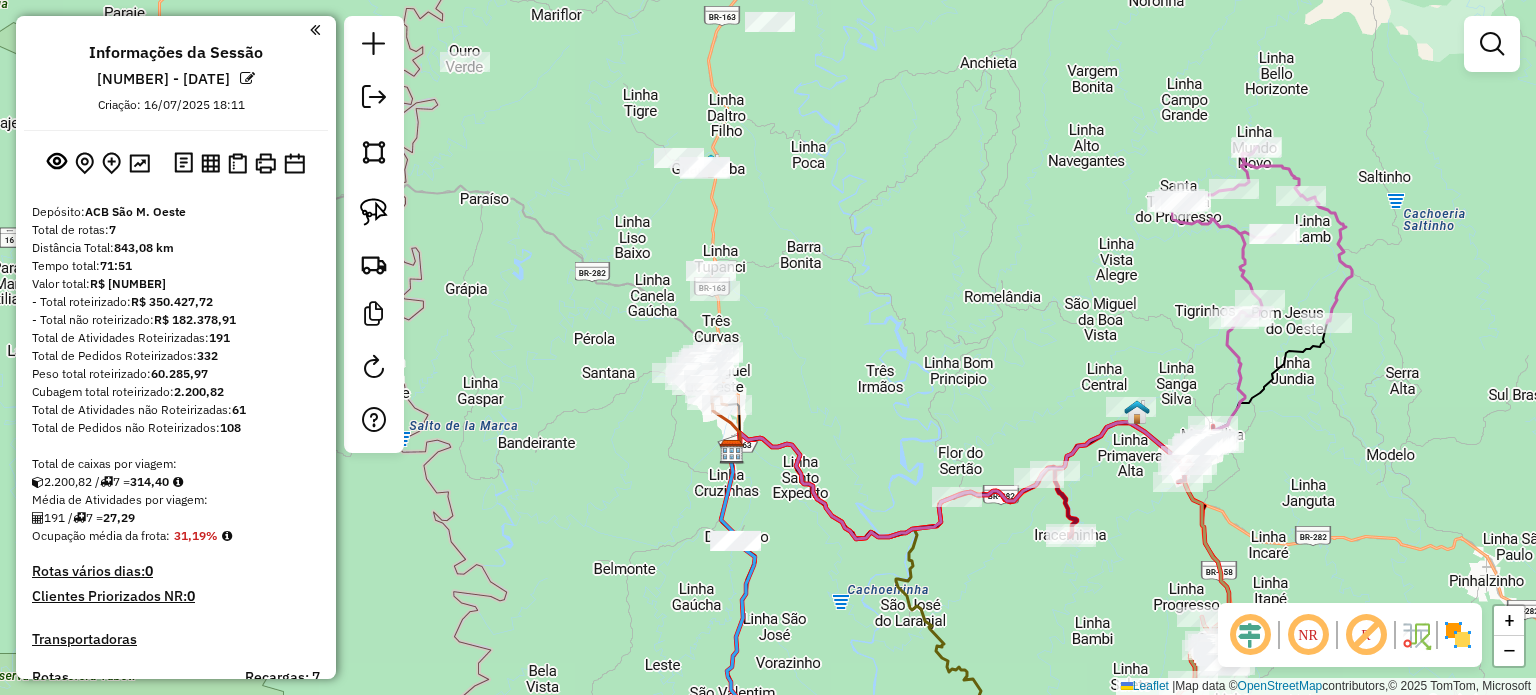 drag, startPoint x: 804, startPoint y: 451, endPoint x: 796, endPoint y: 334, distance: 117.273186 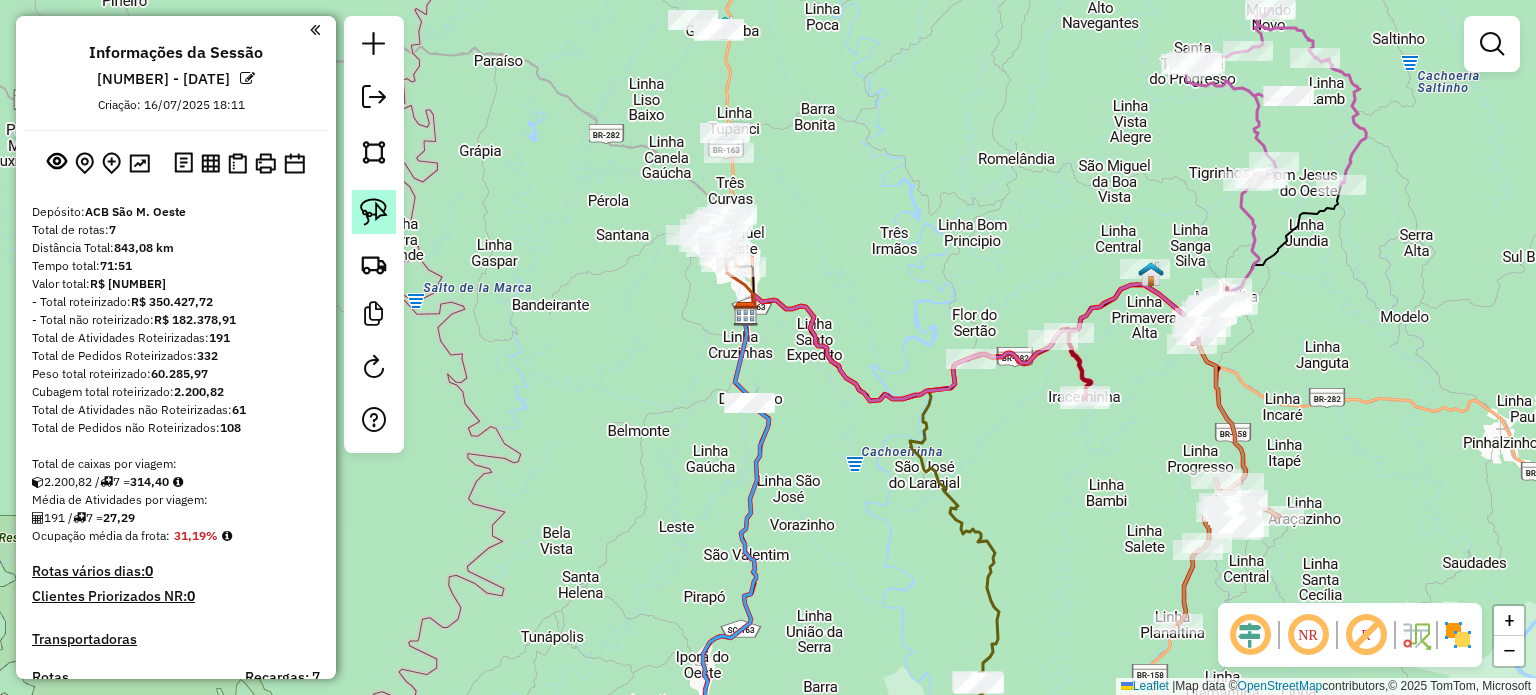 click 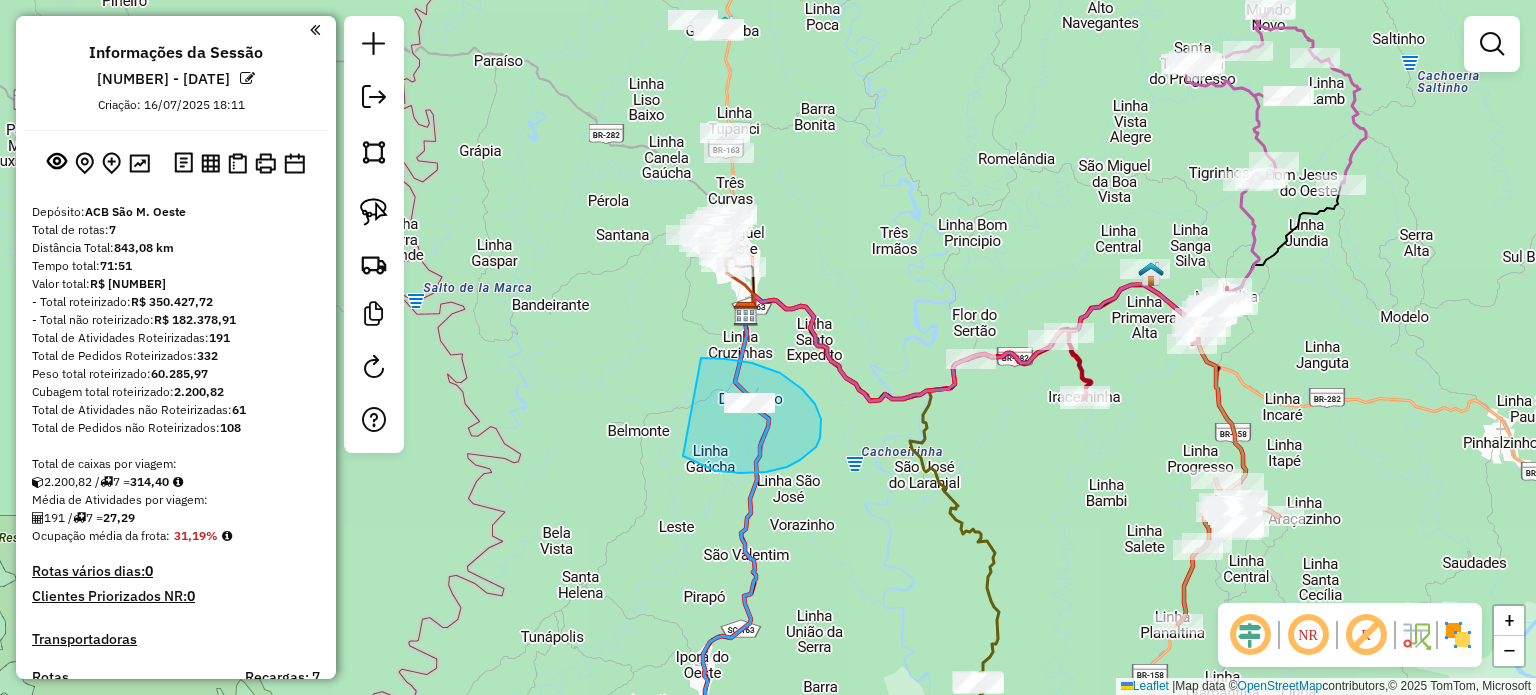 drag, startPoint x: 716, startPoint y: 471, endPoint x: 652, endPoint y: 366, distance: 122.967476 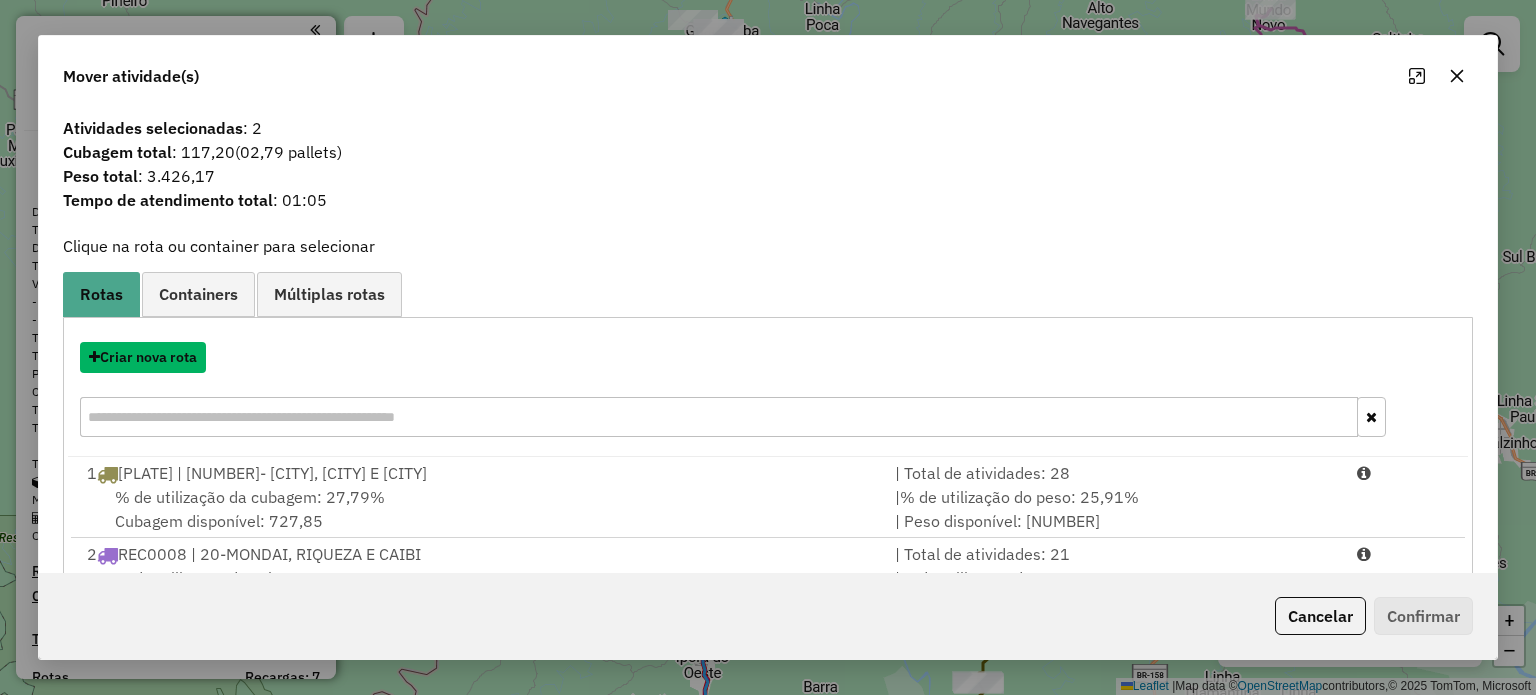 click on "Criar nova rota" at bounding box center (143, 357) 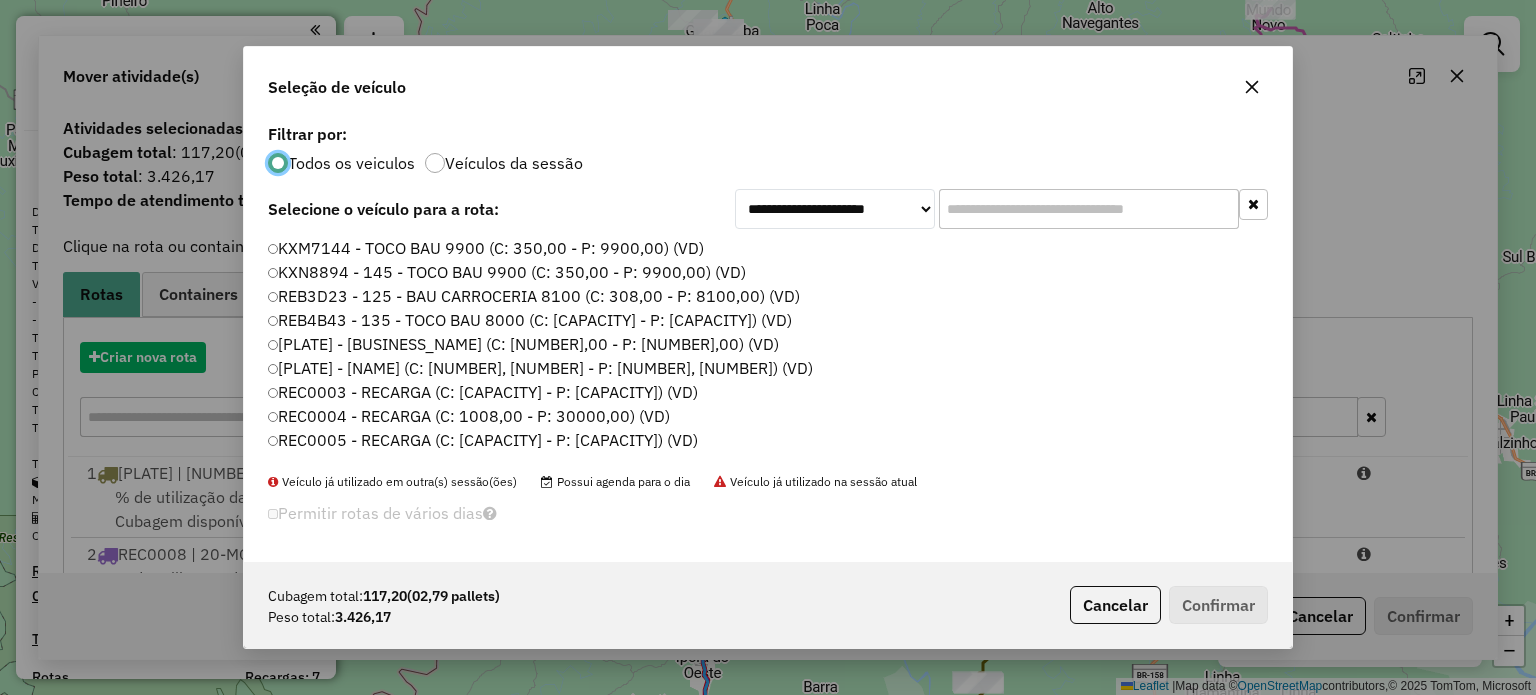 scroll, scrollTop: 10, scrollLeft: 6, axis: both 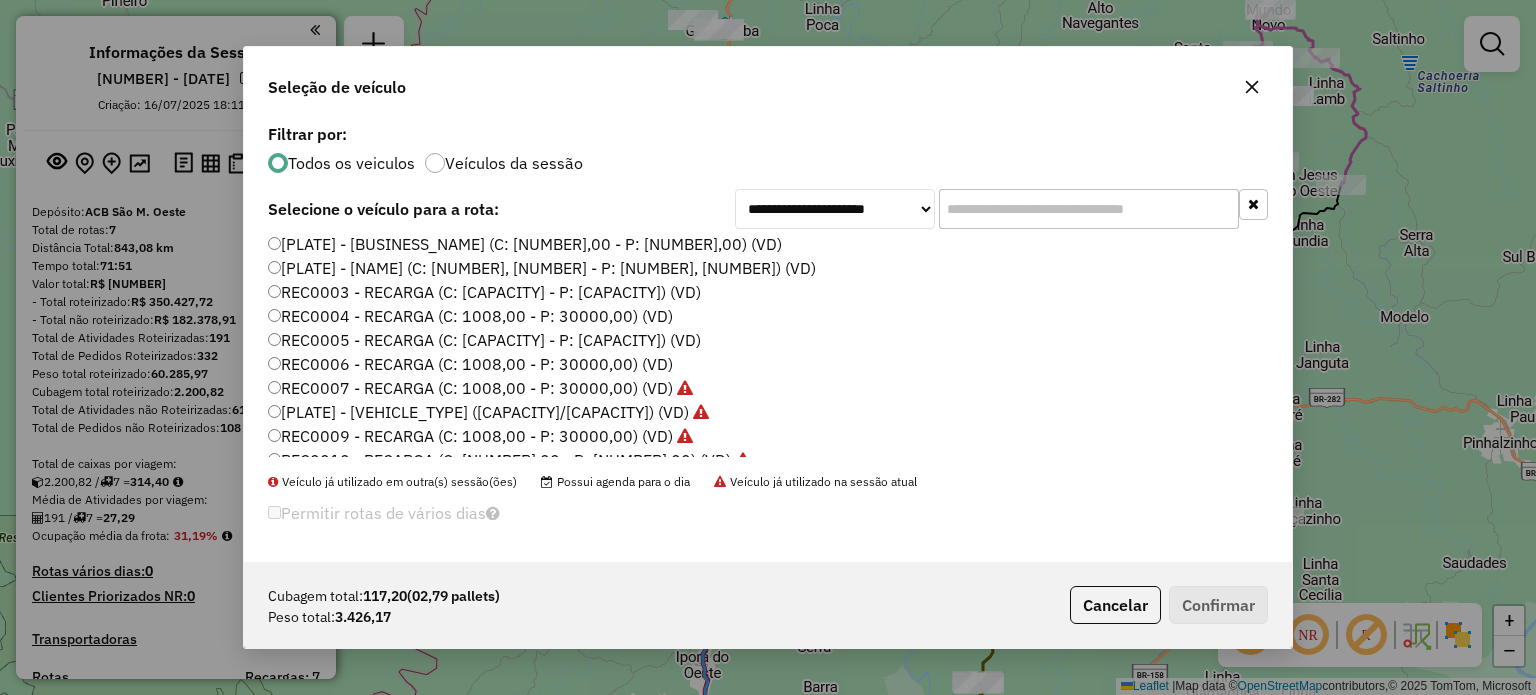 click on "REC0006 - RECARGA (C: 1008,00 - P: 30000,00) (VD)" 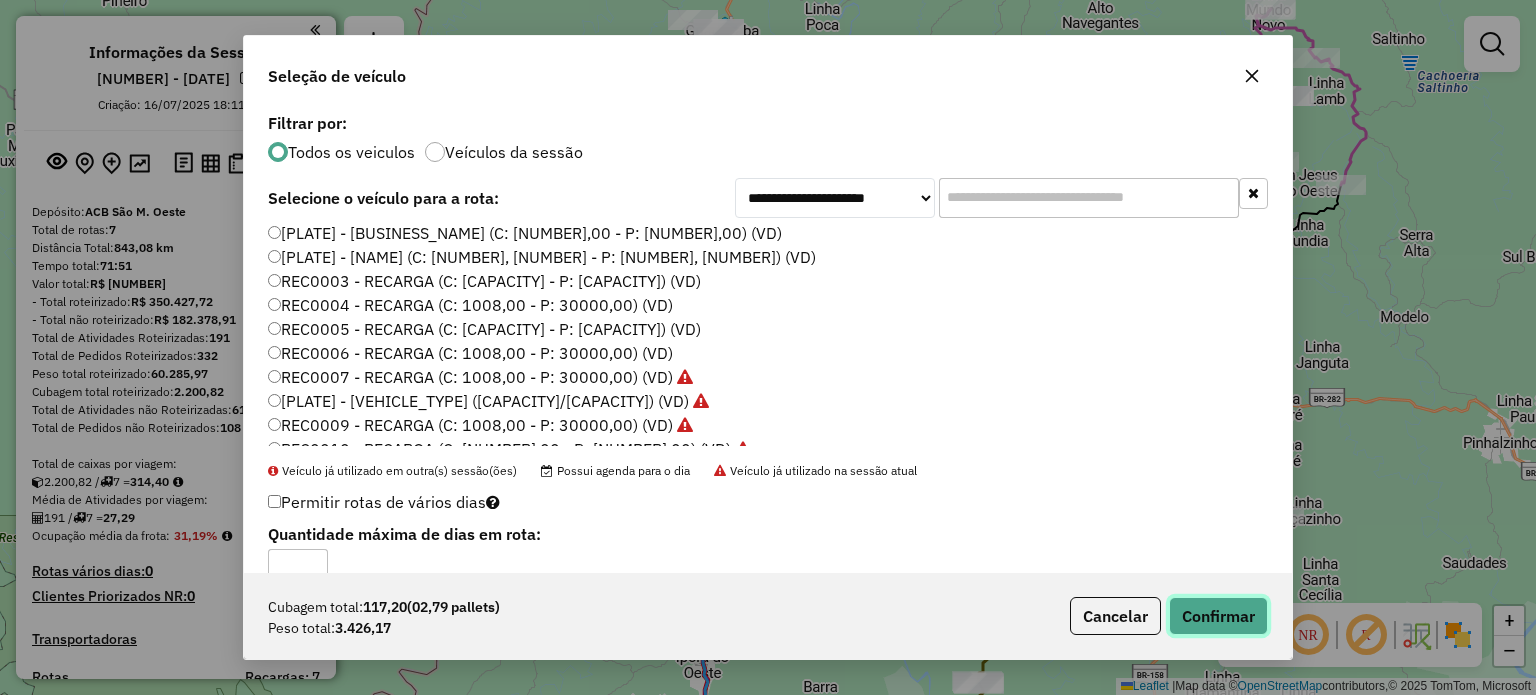 click on "Confirmar" 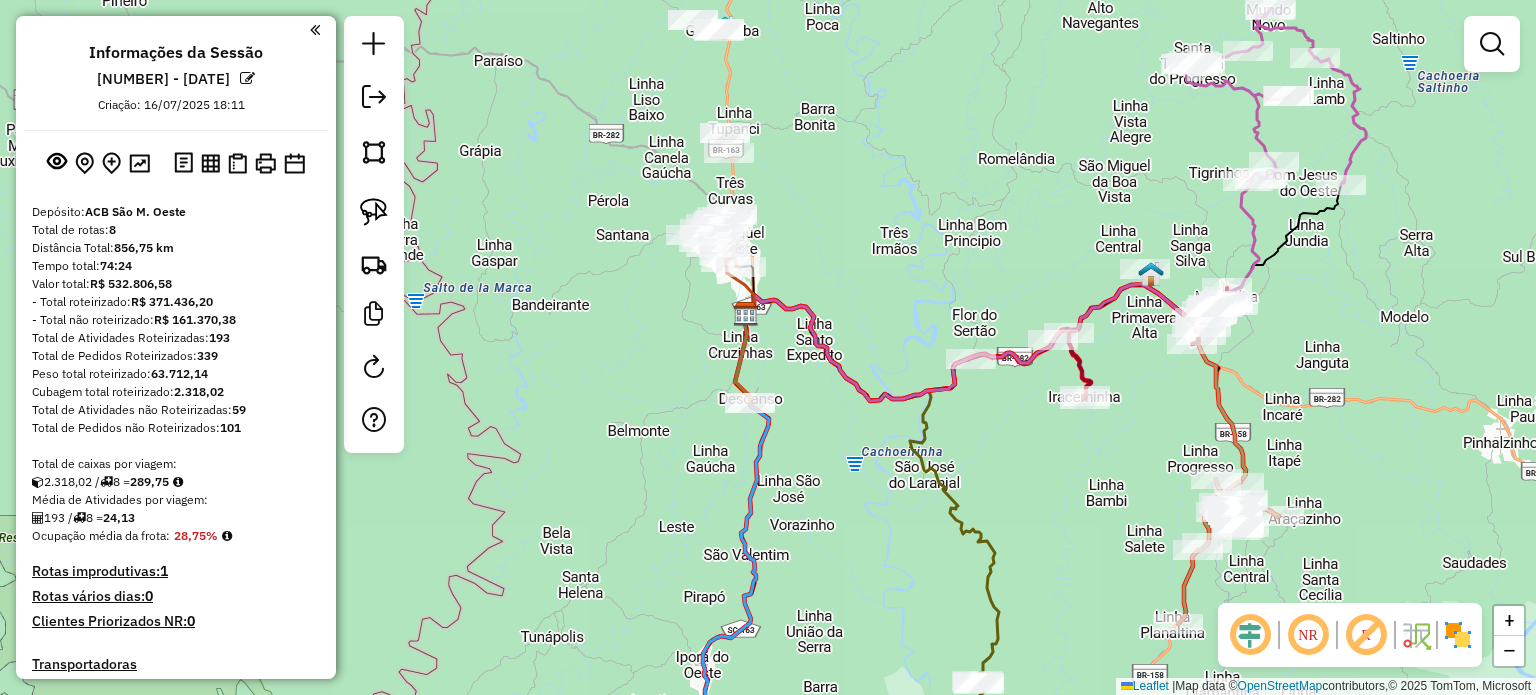 click on "Janela de atendimento Grade de atendimento Capacidade Transportadoras Veículos Cliente Pedidos  Rotas Selecione os dias de semana para filtrar as janelas de atendimento  Seg   Ter   Qua   Qui   Sex   Sáb   Dom  Informe o período da janela de atendimento: De: Até:  Filtrar exatamente a janela do cliente  Considerar janela de atendimento padrão  Selecione os dias de semana para filtrar as grades de atendimento  Seg   Ter   Qua   Qui   Sex   Sáb   Dom   Considerar clientes sem dia de atendimento cadastrado  Clientes fora do dia de atendimento selecionado Filtrar as atividades entre os valores definidos abaixo:  Peso mínimo:   Peso máximo:   Cubagem mínima:   Cubagem máxima:   De:   Até:  Filtrar as atividades entre o tempo de atendimento definido abaixo:  De:   Até:   Considerar capacidade total dos clientes não roteirizados Transportadora: Selecione um ou mais itens Tipo de veículo: Selecione um ou mais itens Veículo: Selecione um ou mais itens Motorista: Selecione um ou mais itens Nome: Rótulo:" 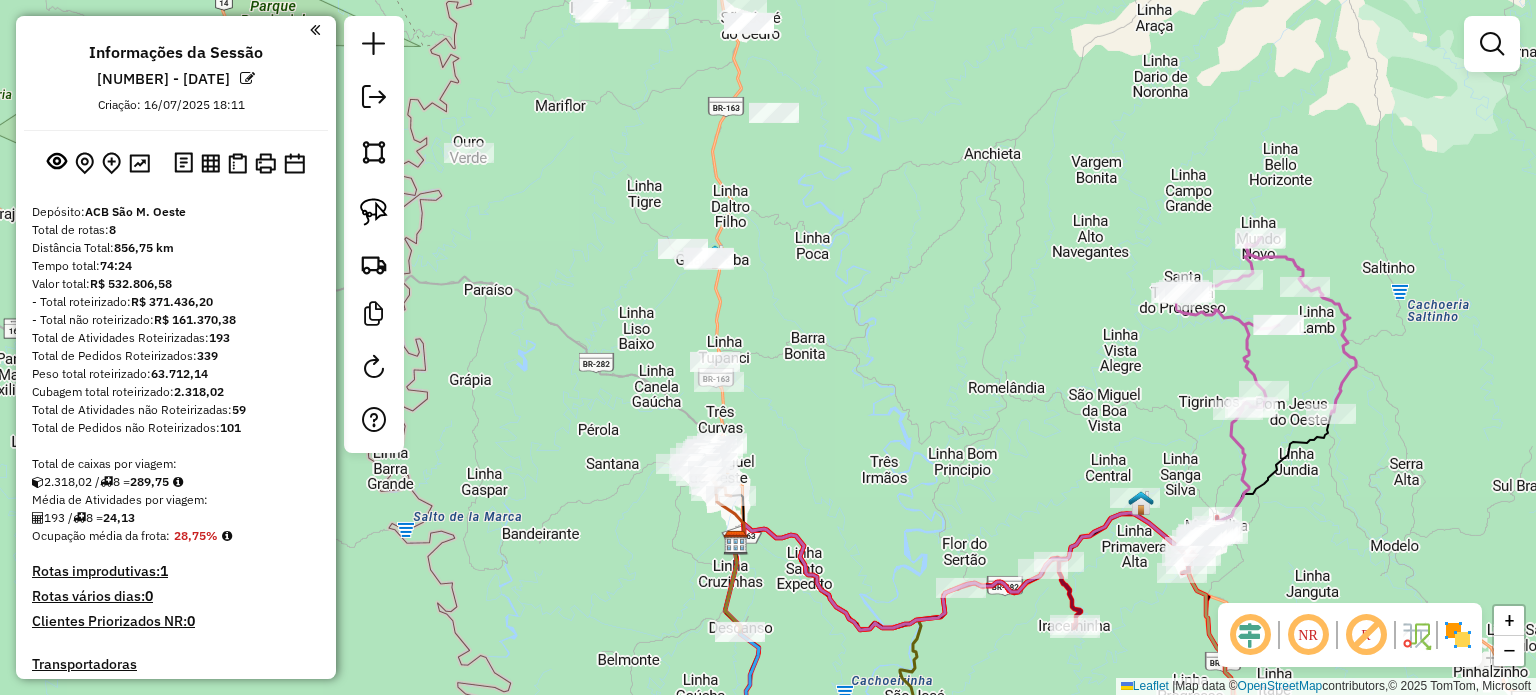 drag, startPoint x: 816, startPoint y: 368, endPoint x: 832, endPoint y: 393, distance: 29.681644 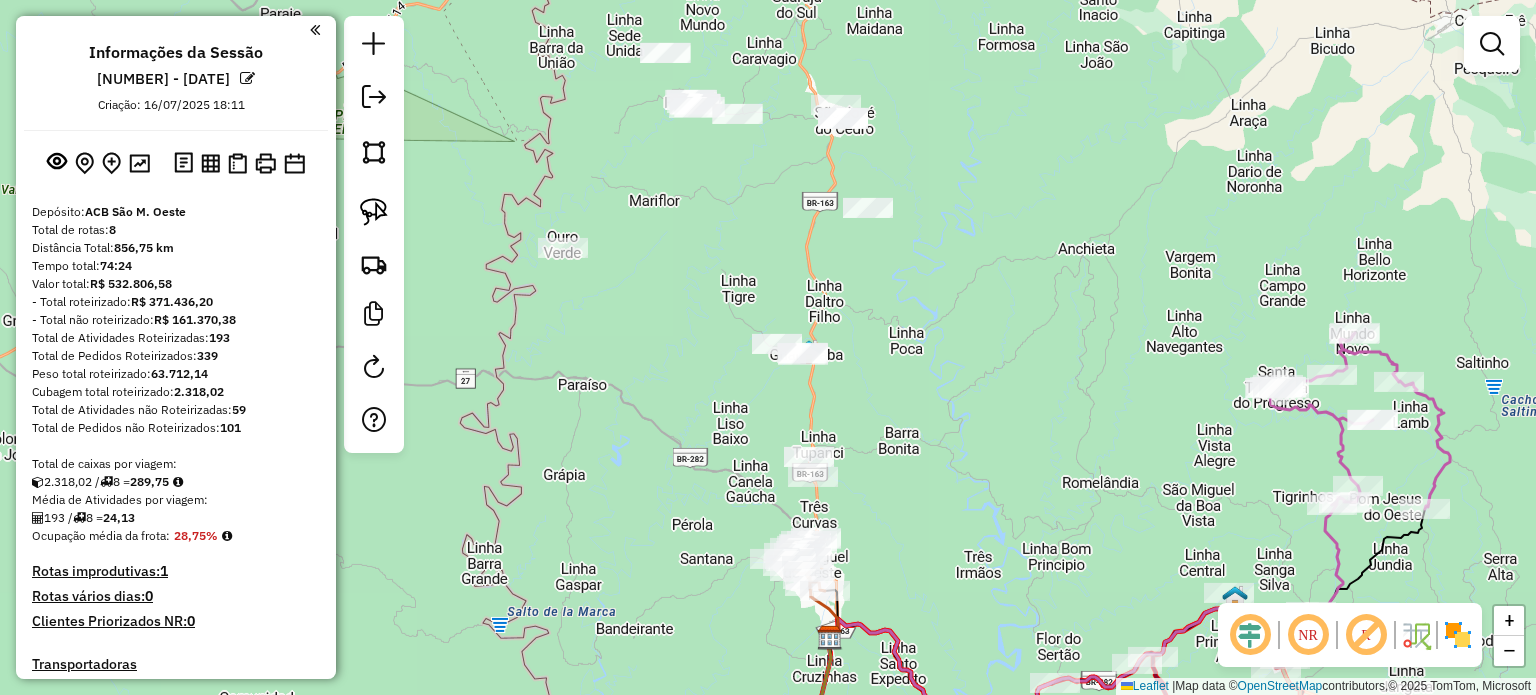 drag, startPoint x: 848, startPoint y: 383, endPoint x: 926, endPoint y: 451, distance: 103.47947 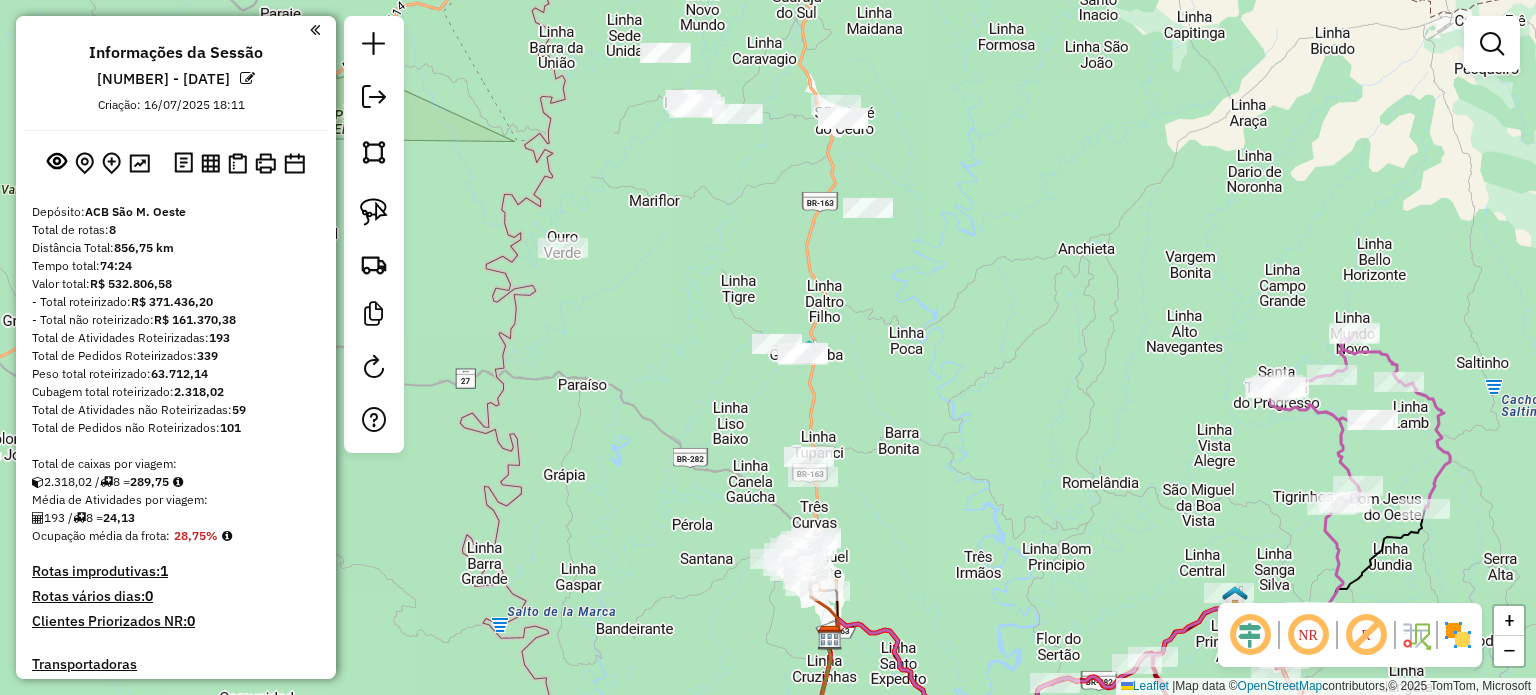 drag, startPoint x: 932, startPoint y: 416, endPoint x: 960, endPoint y: 461, distance: 53 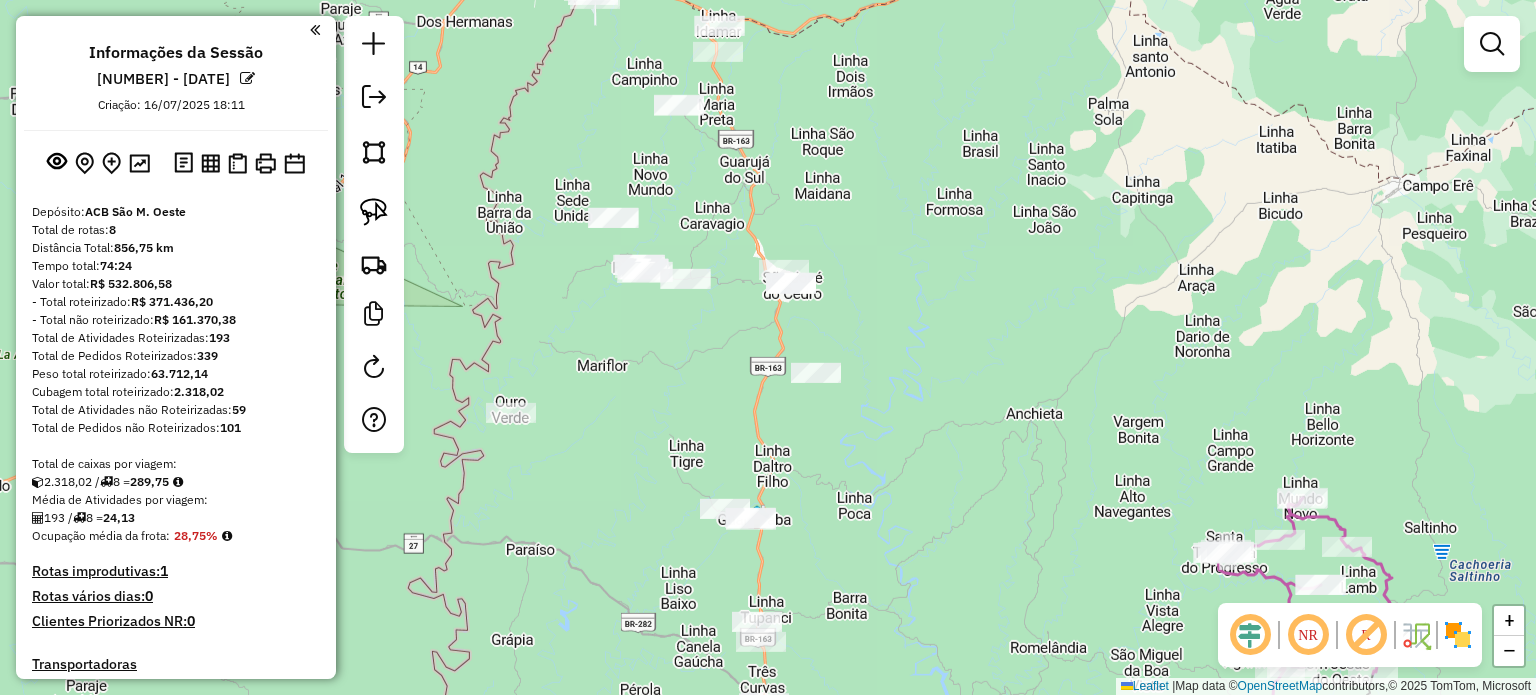 drag, startPoint x: 959, startPoint y: 404, endPoint x: 862, endPoint y: 502, distance: 137.88763 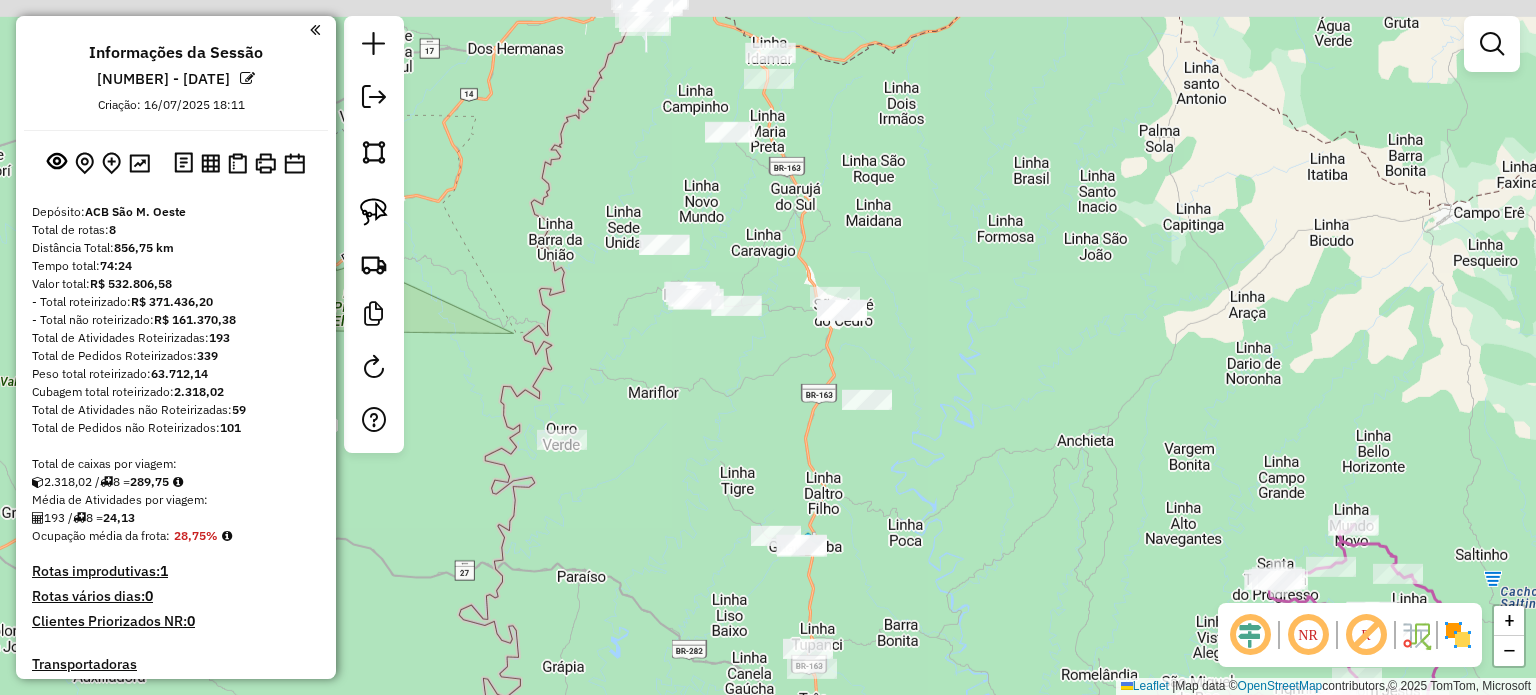 click on "Janela de atendimento Grade de atendimento Capacidade Transportadoras Veículos Cliente Pedidos  Rotas Selecione os dias de semana para filtrar as janelas de atendimento  Seg   Ter   Qua   Qui   Sex   Sáb   Dom  Informe o período da janela de atendimento: De: Até:  Filtrar exatamente a janela do cliente  Considerar janela de atendimento padrão  Selecione os dias de semana para filtrar as grades de atendimento  Seg   Ter   Qua   Qui   Sex   Sáb   Dom   Considerar clientes sem dia de atendimento cadastrado  Clientes fora do dia de atendimento selecionado Filtrar as atividades entre os valores definidos abaixo:  Peso mínimo:   Peso máximo:   Cubagem mínima:   Cubagem máxima:   De:   Até:  Filtrar as atividades entre o tempo de atendimento definido abaixo:  De:   Até:   Considerar capacidade total dos clientes não roteirizados Transportadora: Selecione um ou mais itens Tipo de veículo: Selecione um ou mais itens Veículo: Selecione um ou mais itens Motorista: Selecione um ou mais itens Nome: Rótulo:" 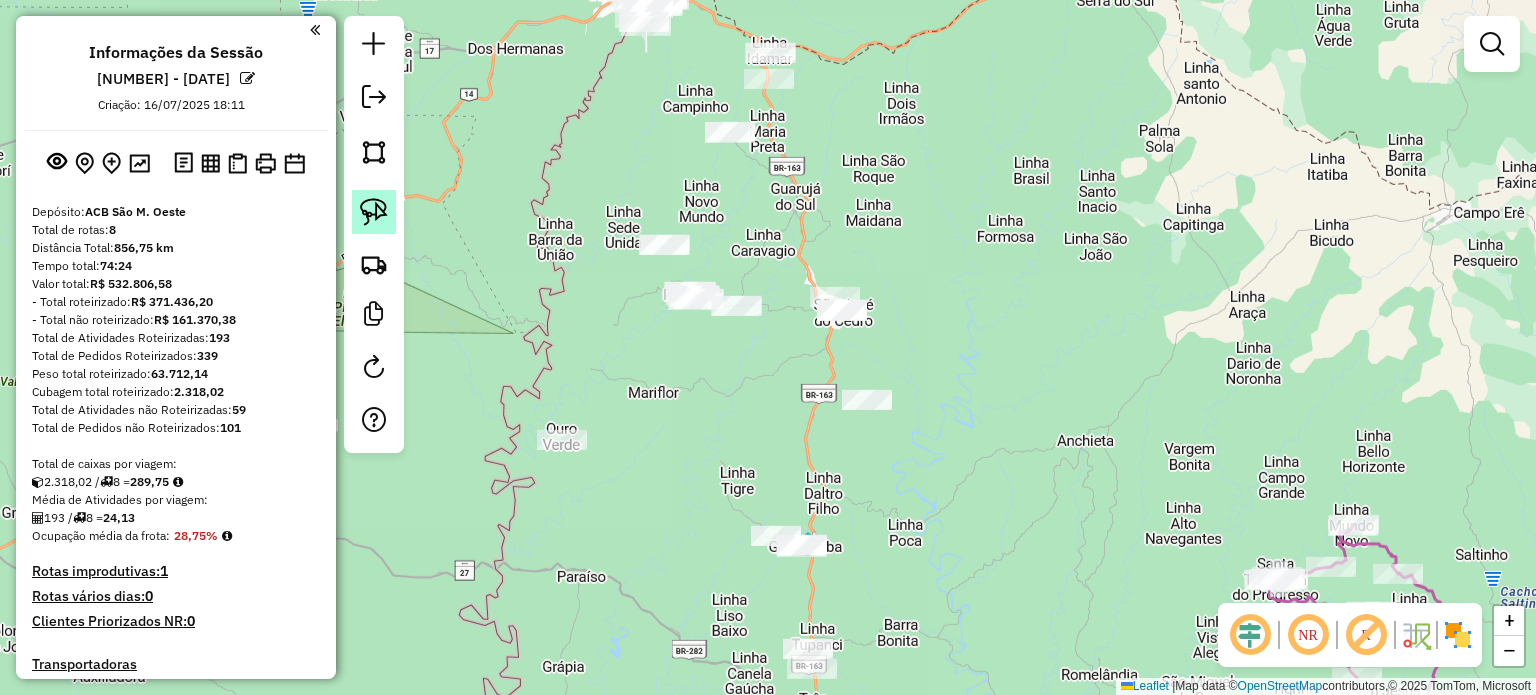 drag, startPoint x: 381, startPoint y: 205, endPoint x: 388, endPoint y: 215, distance: 12.206555 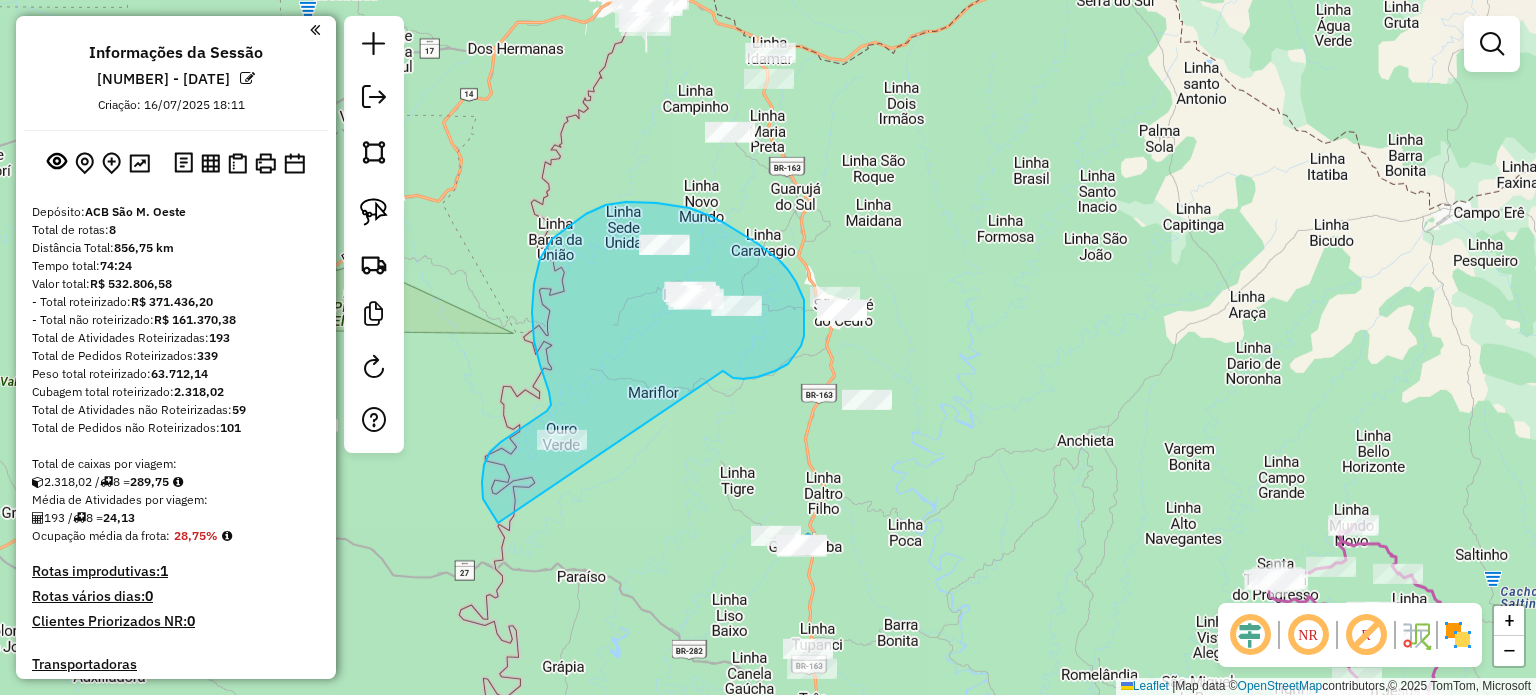 drag, startPoint x: 758, startPoint y: 377, endPoint x: 635, endPoint y: 505, distance: 177.51901 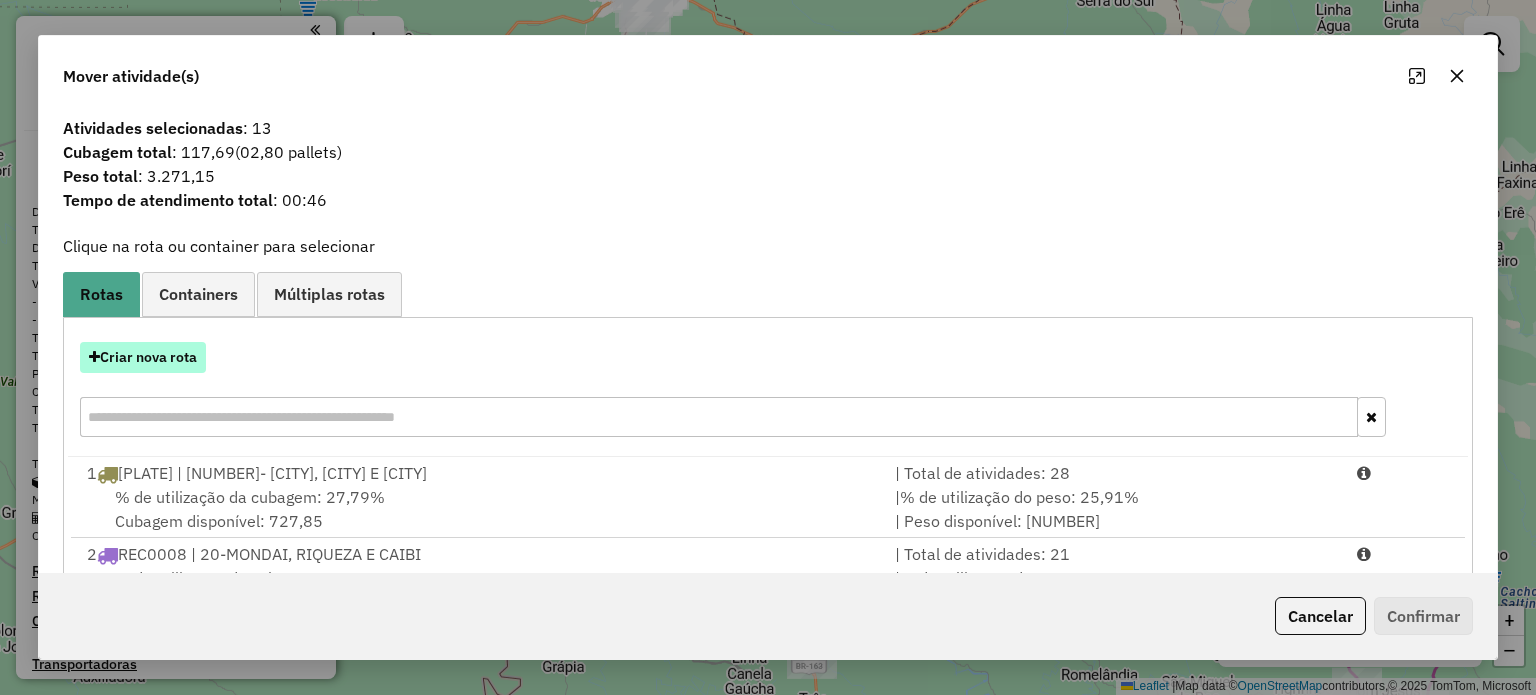 click on "Criar nova rota" at bounding box center [143, 357] 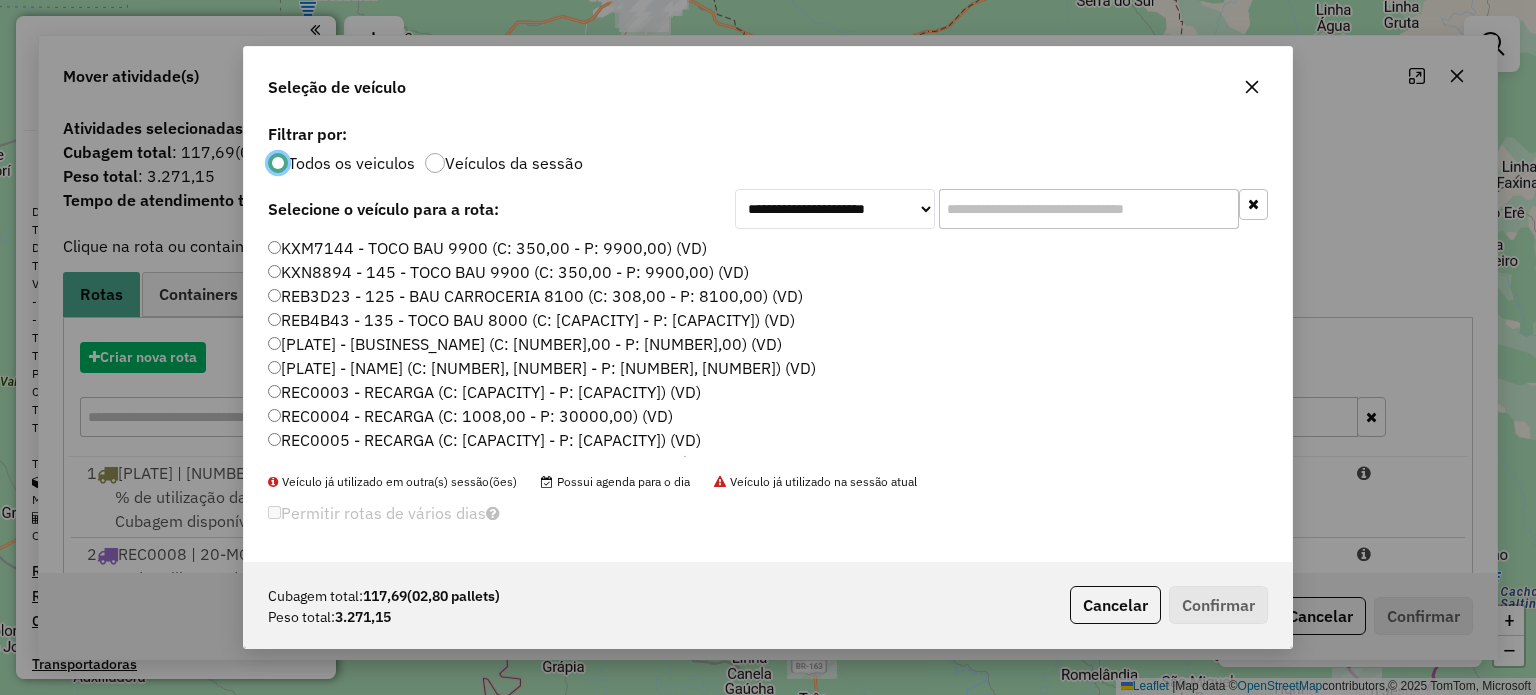 scroll, scrollTop: 10, scrollLeft: 6, axis: both 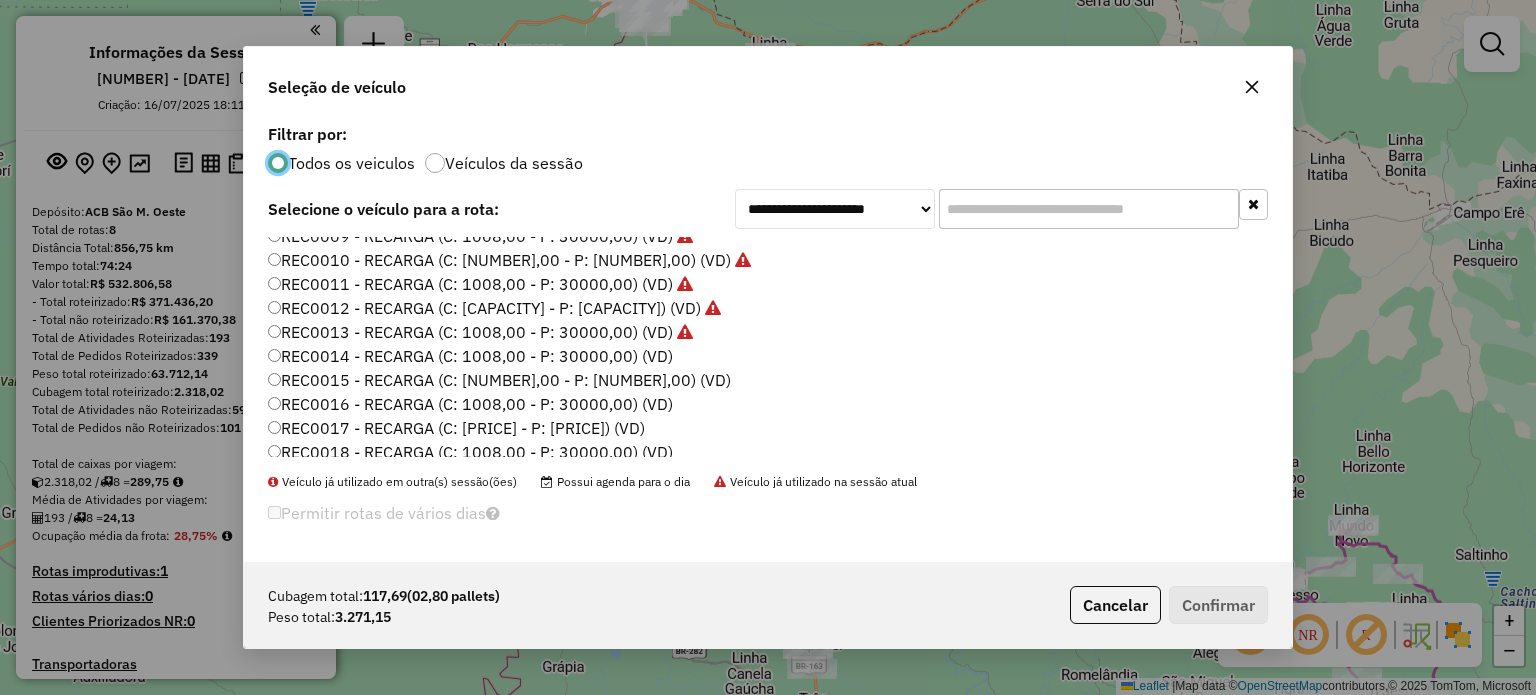 click on "REC0014 - RECARGA (C: [PRICE] - P: [PRICE]) (VD)" 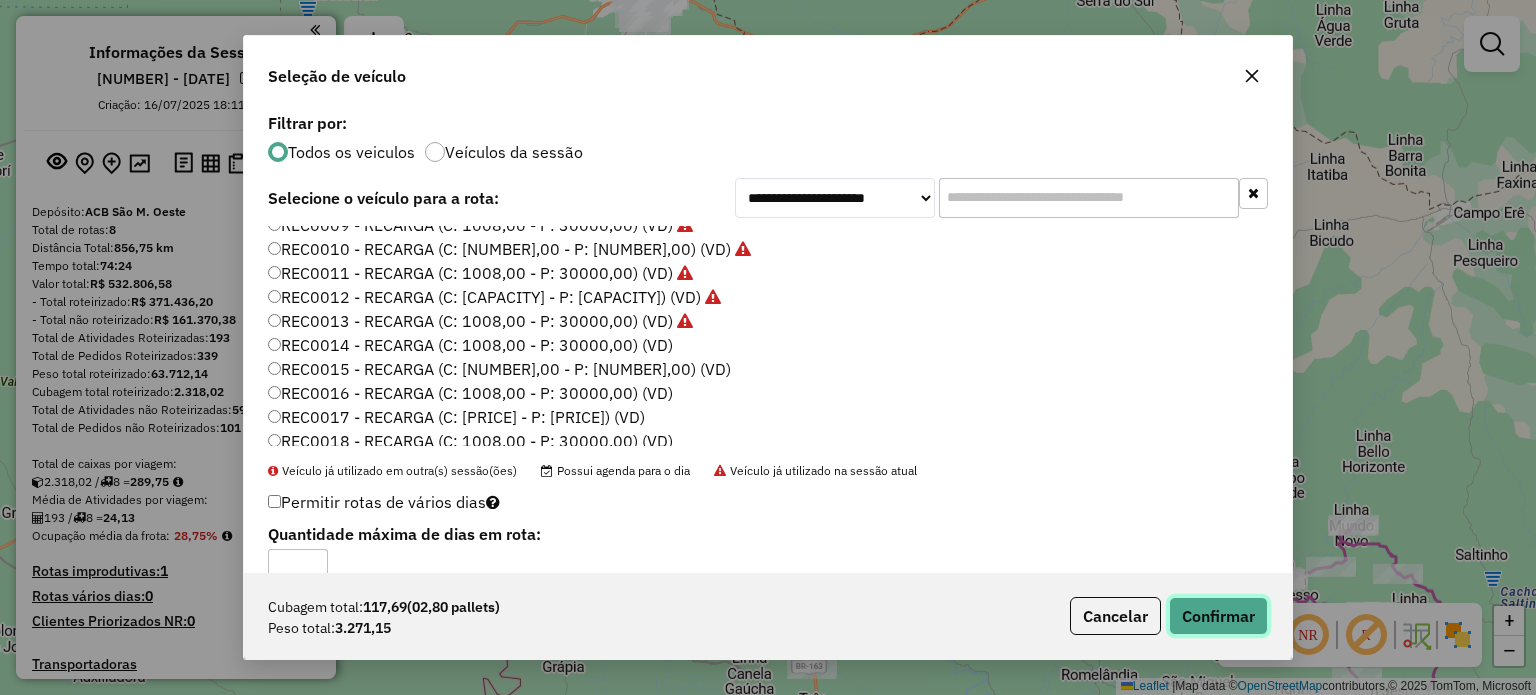 drag, startPoint x: 1205, startPoint y: 607, endPoint x: 1175, endPoint y: 412, distance: 197.29419 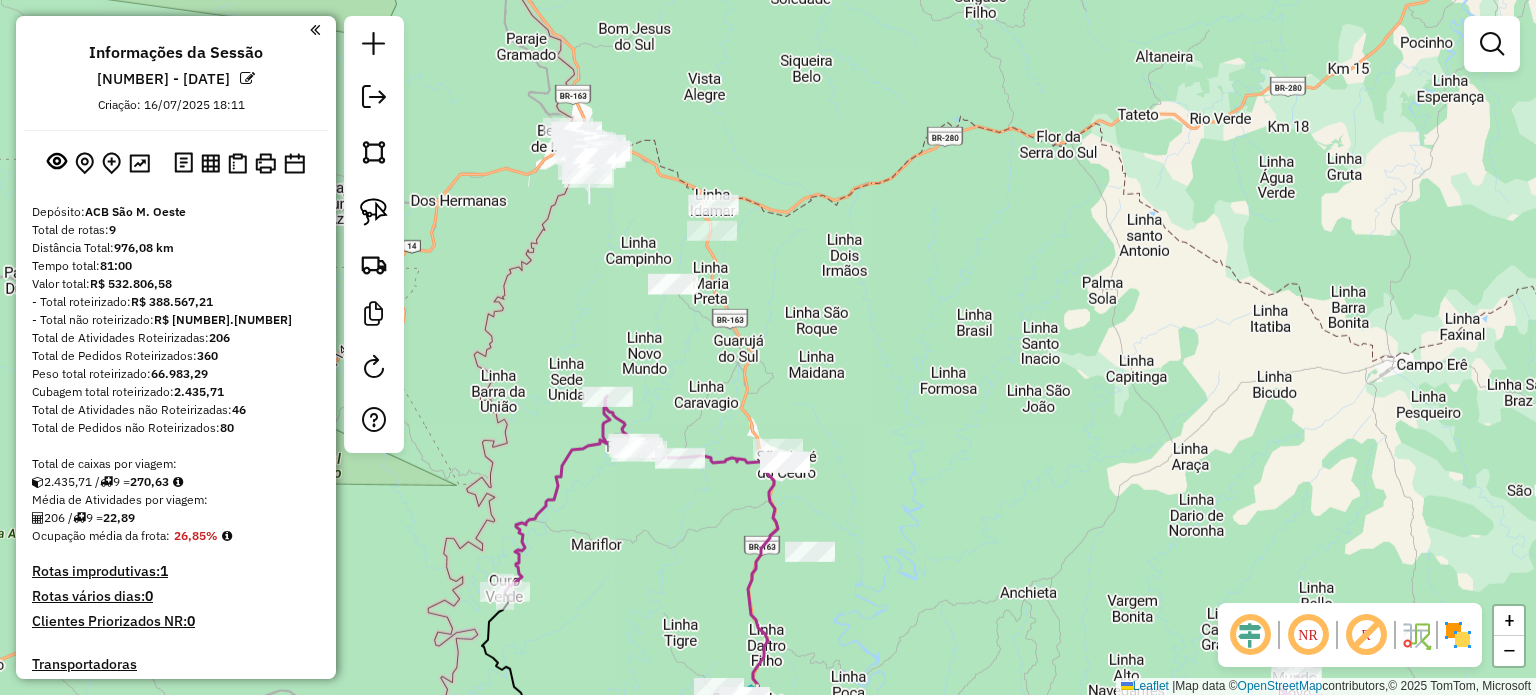 click on "Janela de atendimento Grade de atendimento Capacidade Transportadoras Veículos Cliente Pedidos  Rotas Selecione os dias de semana para filtrar as janelas de atendimento  Seg   Ter   Qua   Qui   Sex   Sáb   Dom  Informe o período da janela de atendimento: De: Até:  Filtrar exatamente a janela do cliente  Considerar janela de atendimento padrão  Selecione os dias de semana para filtrar as grades de atendimento  Seg   Ter   Qua   Qui   Sex   Sáb   Dom   Considerar clientes sem dia de atendimento cadastrado  Clientes fora do dia de atendimento selecionado Filtrar as atividades entre os valores definidos abaixo:  Peso mínimo:   Peso máximo:   Cubagem mínima:   Cubagem máxima:   De:   Até:  Filtrar as atividades entre o tempo de atendimento definido abaixo:  De:   Até:   Considerar capacidade total dos clientes não roteirizados Transportadora: Selecione um ou mais itens Tipo de veículo: Selecione um ou mais itens Veículo: Selecione um ou mais itens Motorista: Selecione um ou mais itens Nome: Rótulo:" 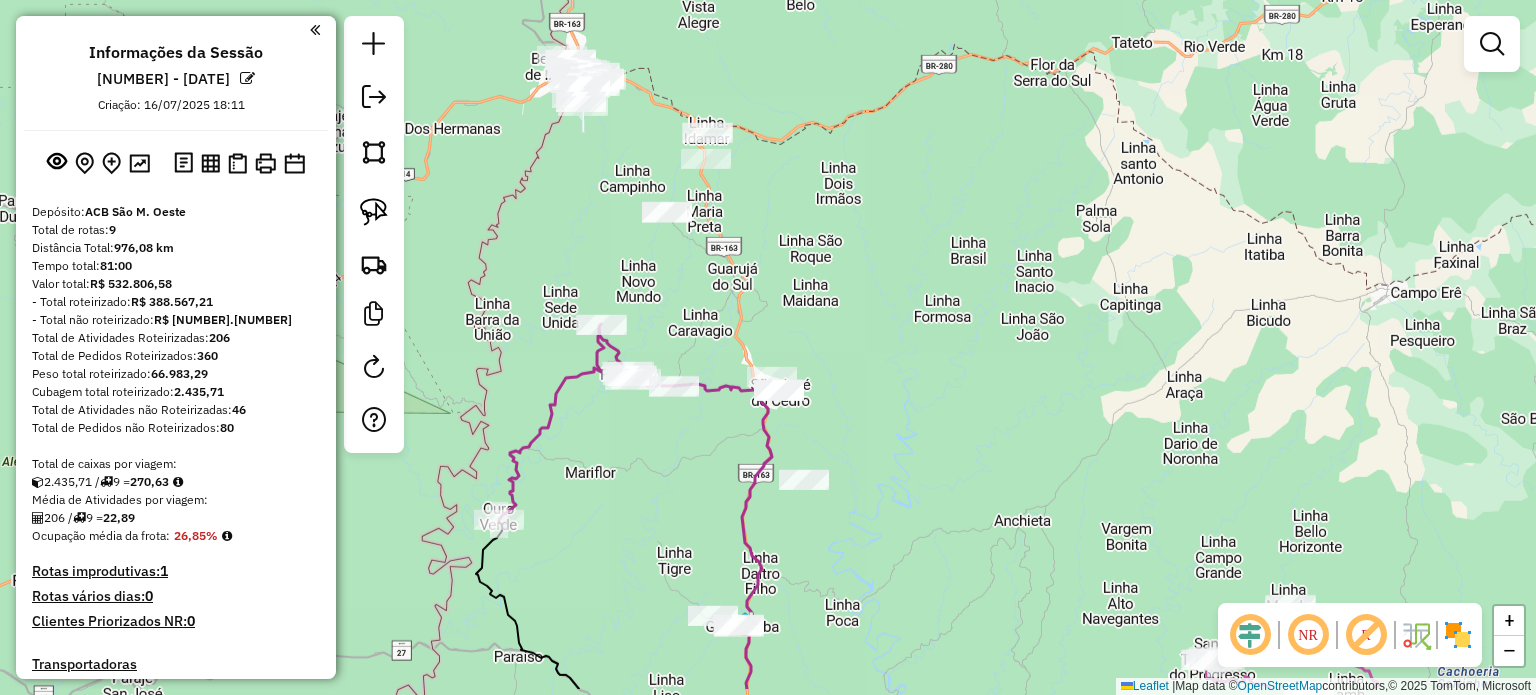 drag, startPoint x: 954, startPoint y: 471, endPoint x: 930, endPoint y: 113, distance: 358.80356 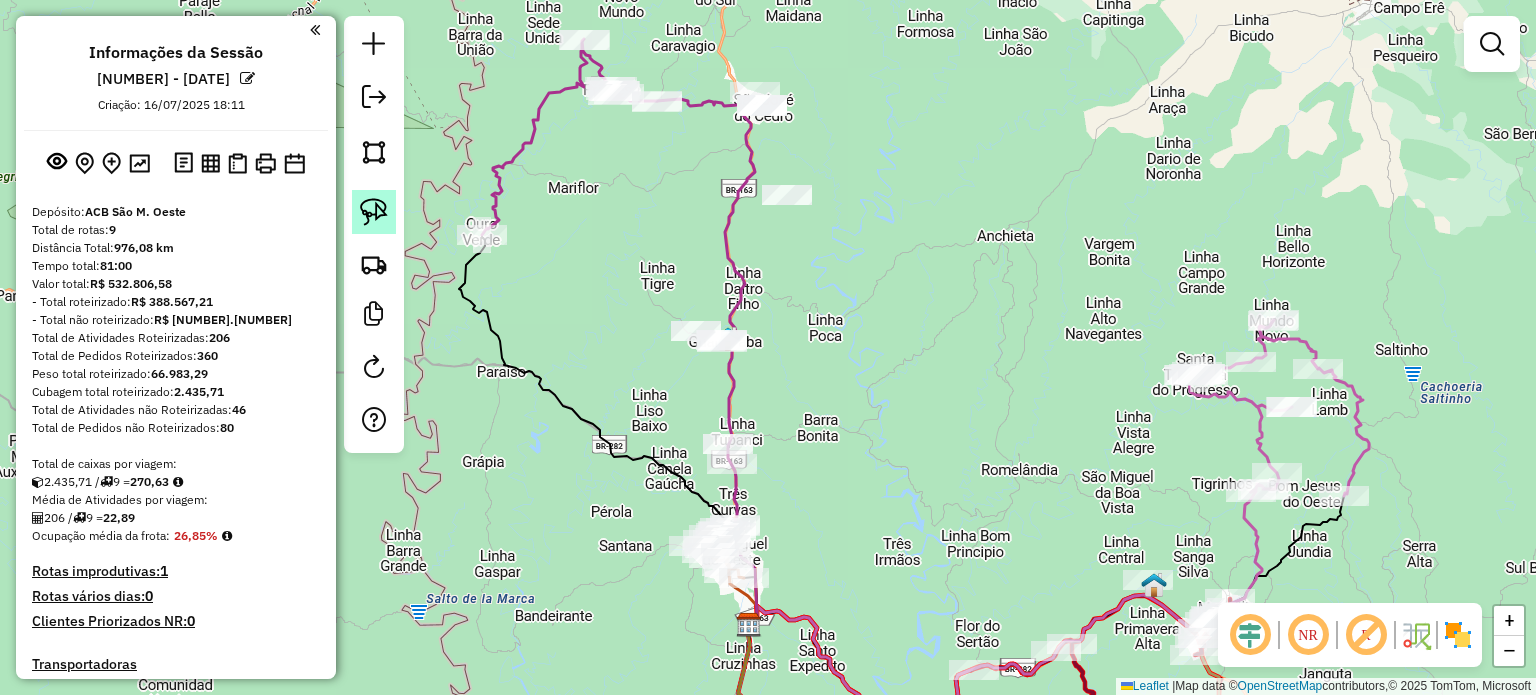 click 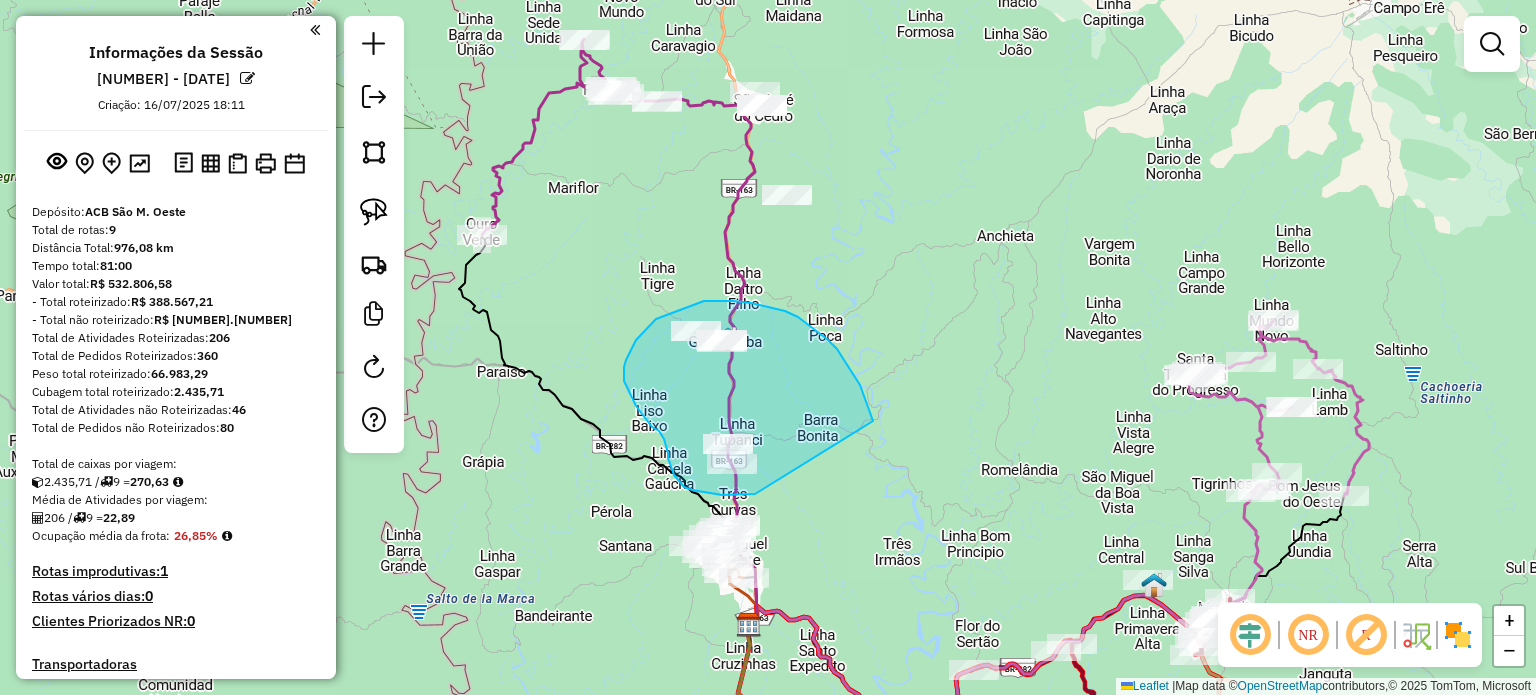 drag, startPoint x: 871, startPoint y: 415, endPoint x: 755, endPoint y: 494, distance: 140.34601 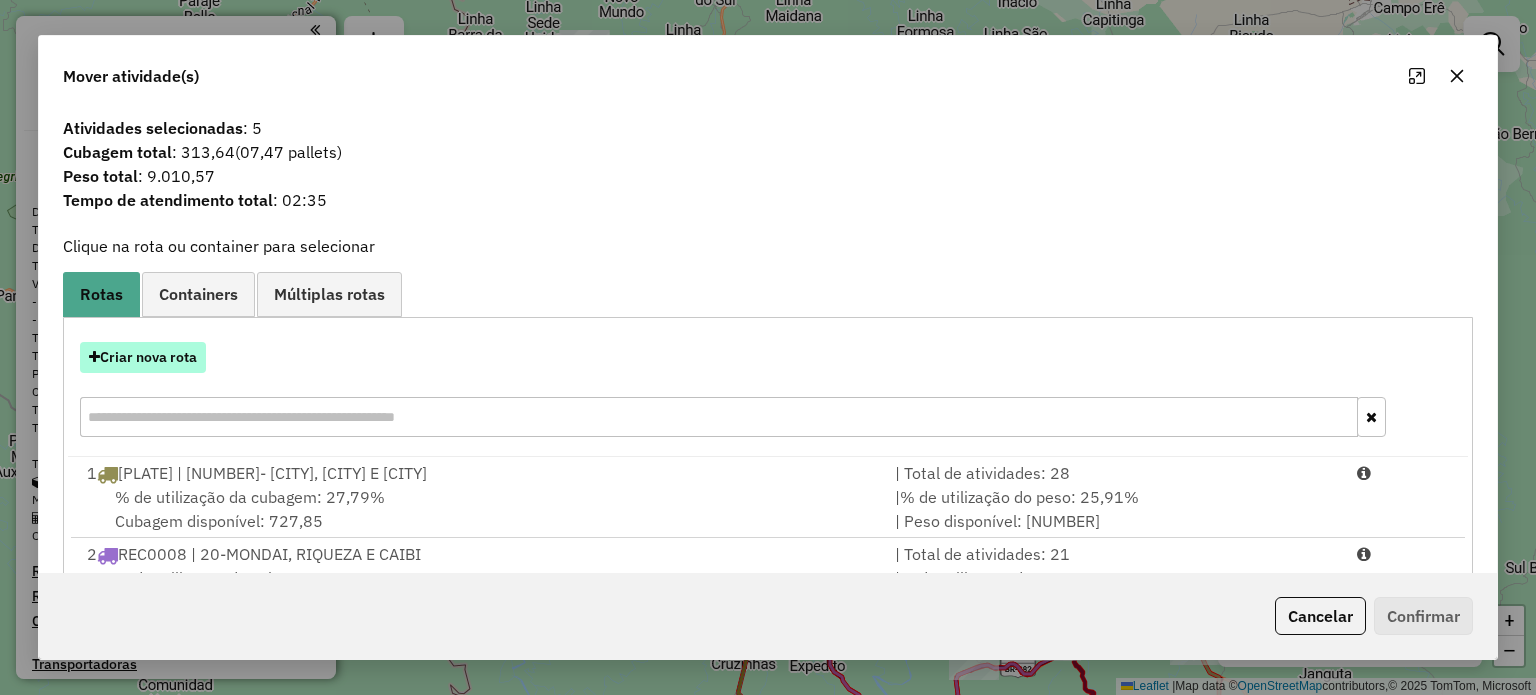 click on "Criar nova rota" at bounding box center (143, 357) 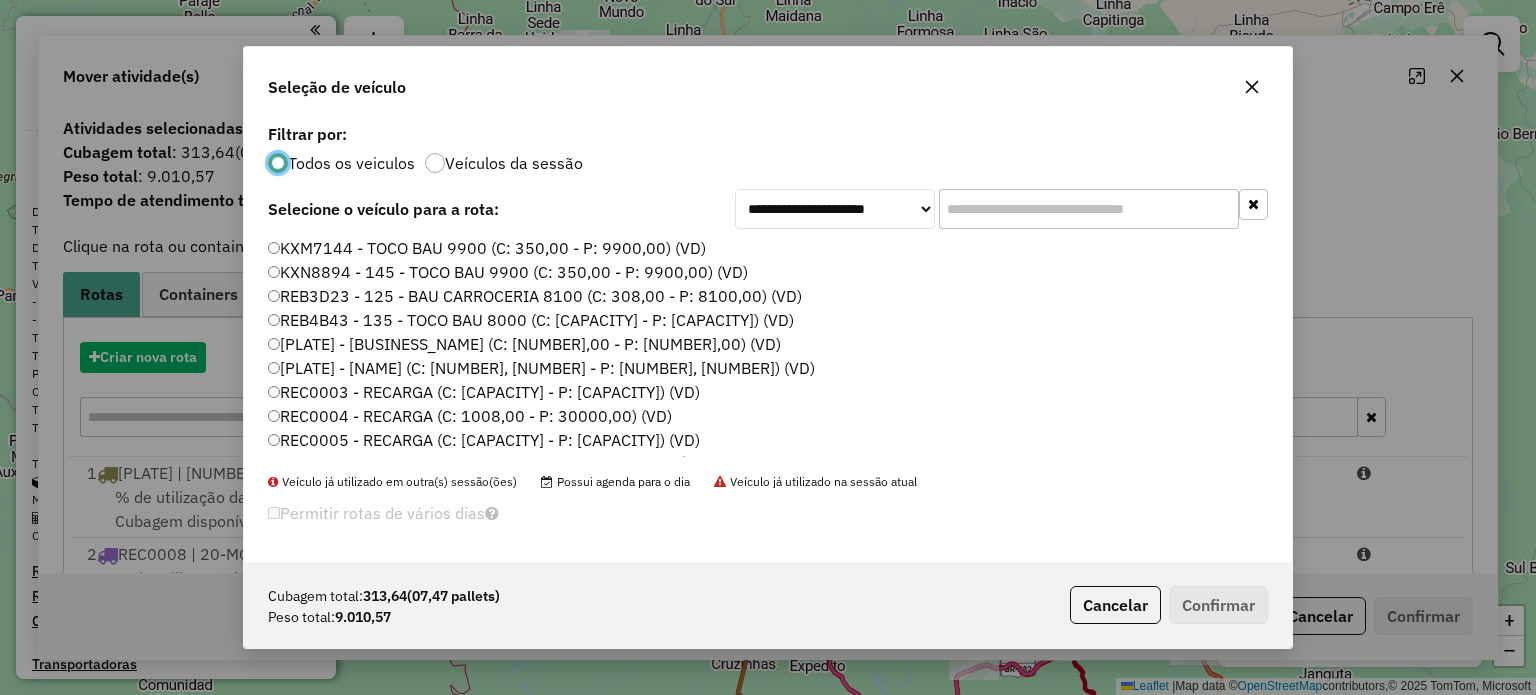 scroll, scrollTop: 10, scrollLeft: 6, axis: both 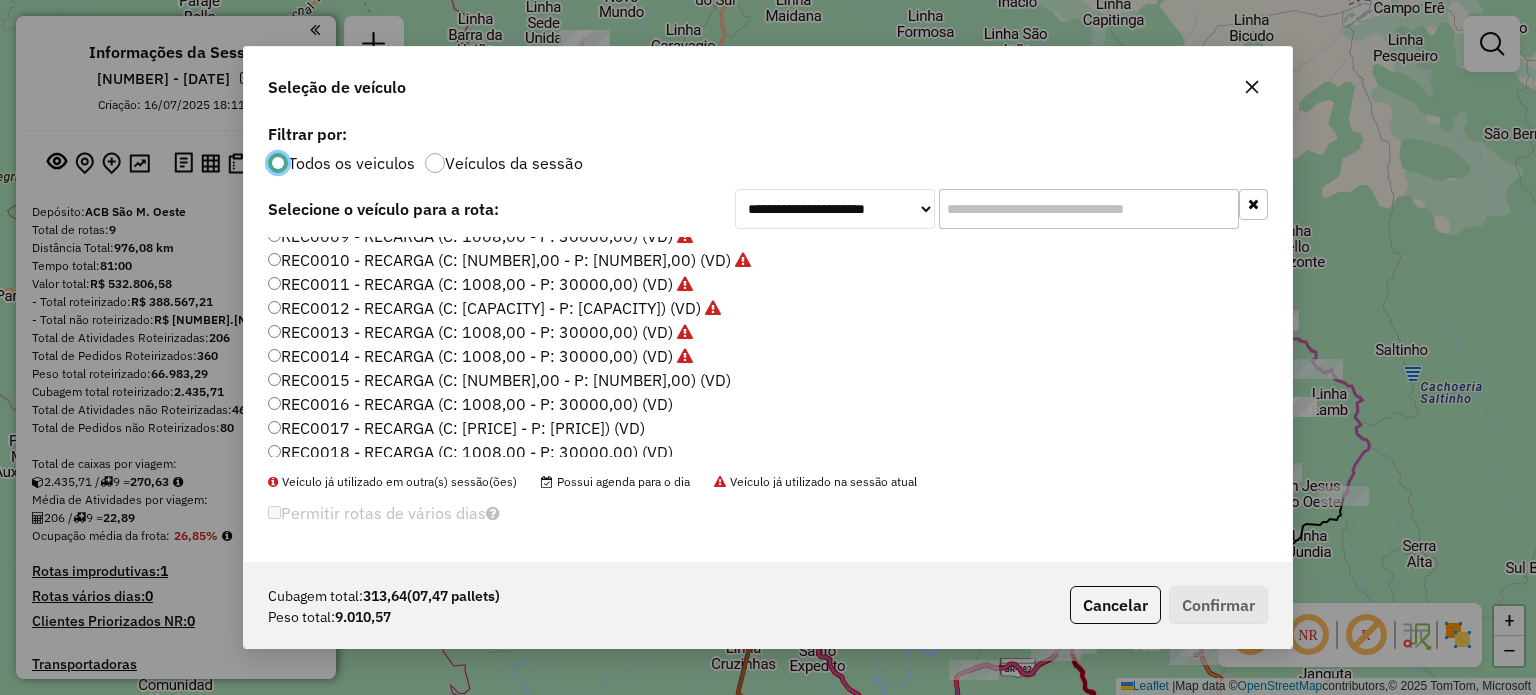 click on "[PLATE] - [TYPE] (C: [NUMBER],00 - P: [NUMBER],00) (VD)" 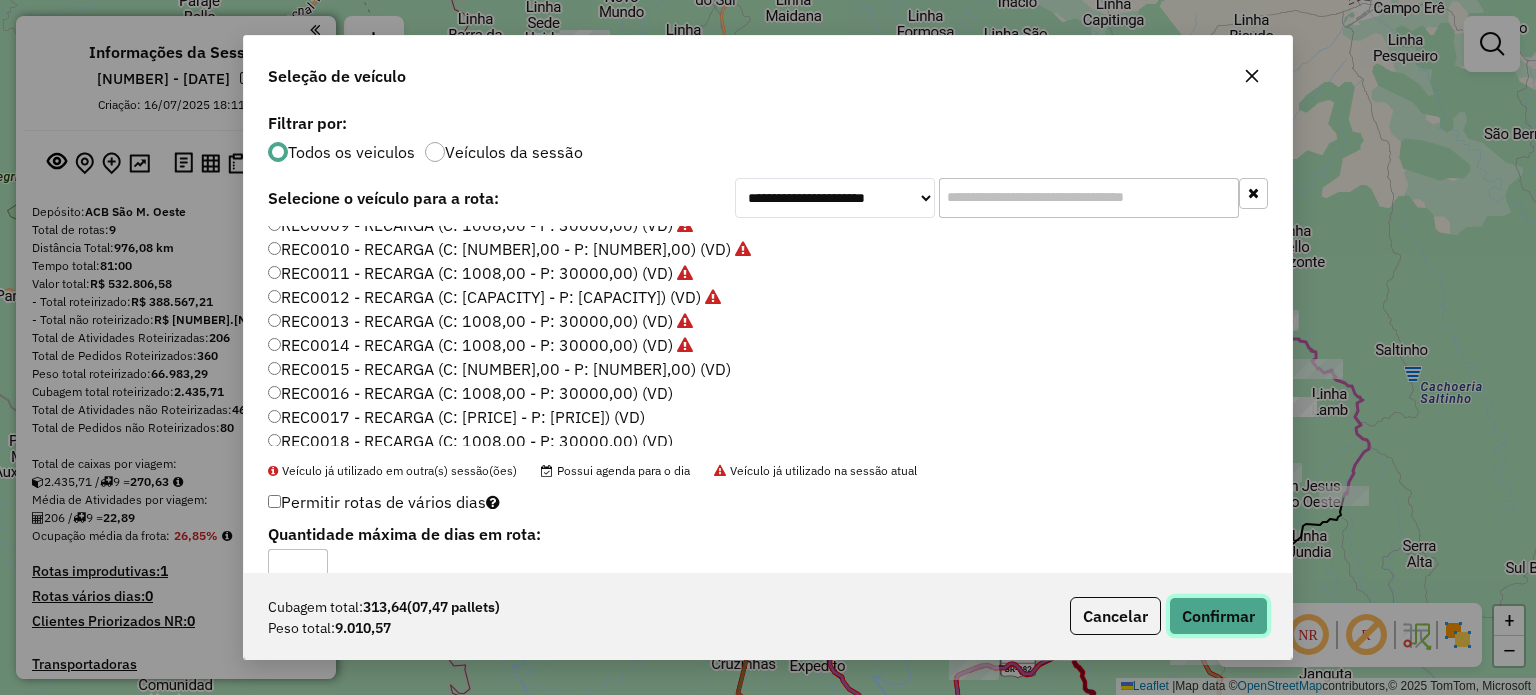 click on "Confirmar" 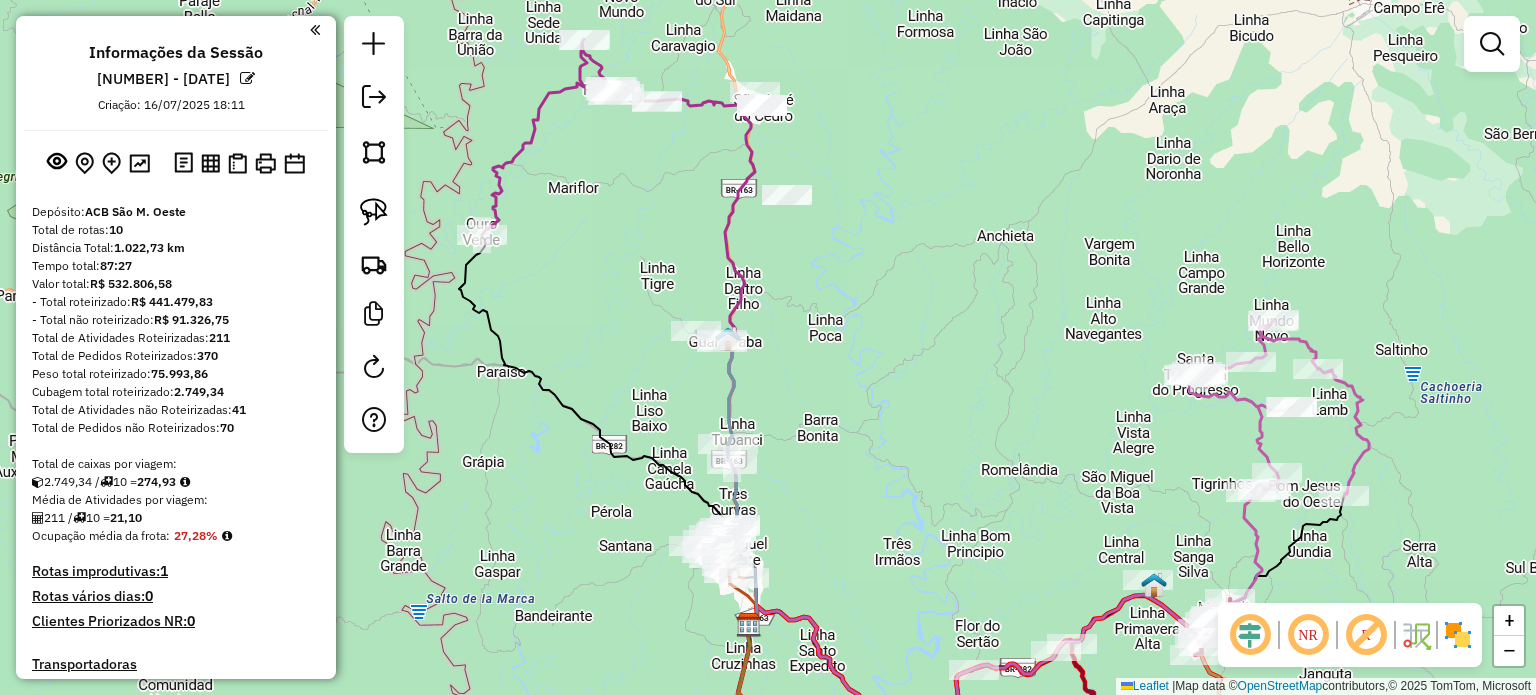drag, startPoint x: 865, startPoint y: 444, endPoint x: 864, endPoint y: 461, distance: 17.029387 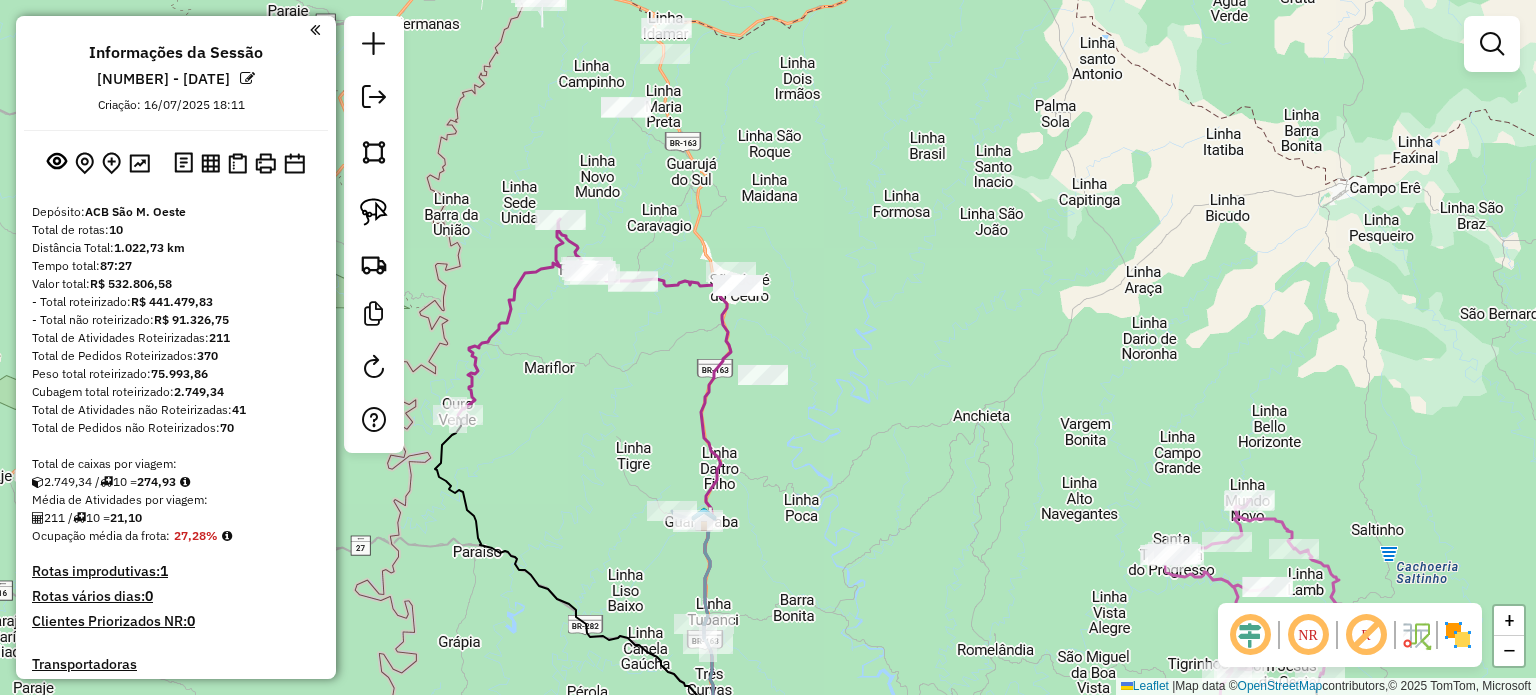 drag, startPoint x: 839, startPoint y: 477, endPoint x: 774, endPoint y: 511, distance: 73.3553 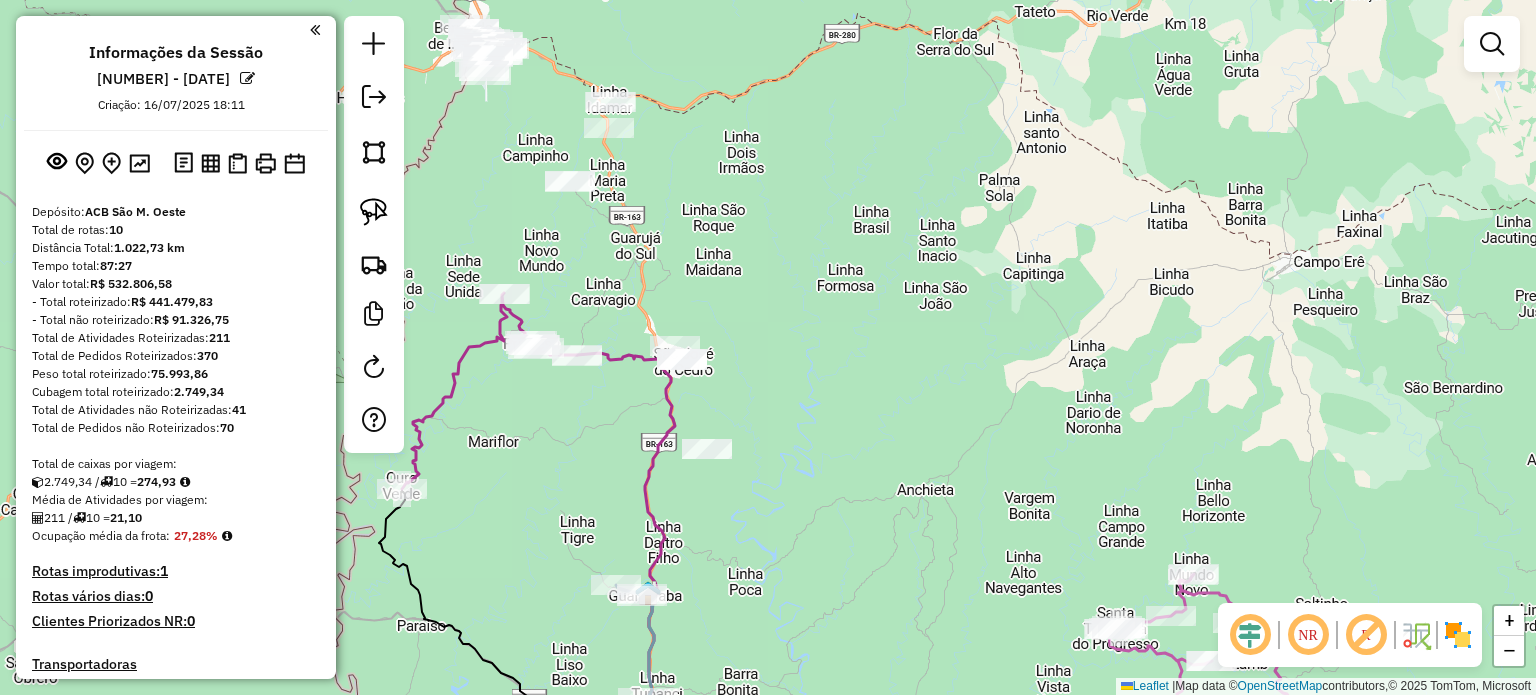 drag, startPoint x: 620, startPoint y: 475, endPoint x: 571, endPoint y: 461, distance: 50.96077 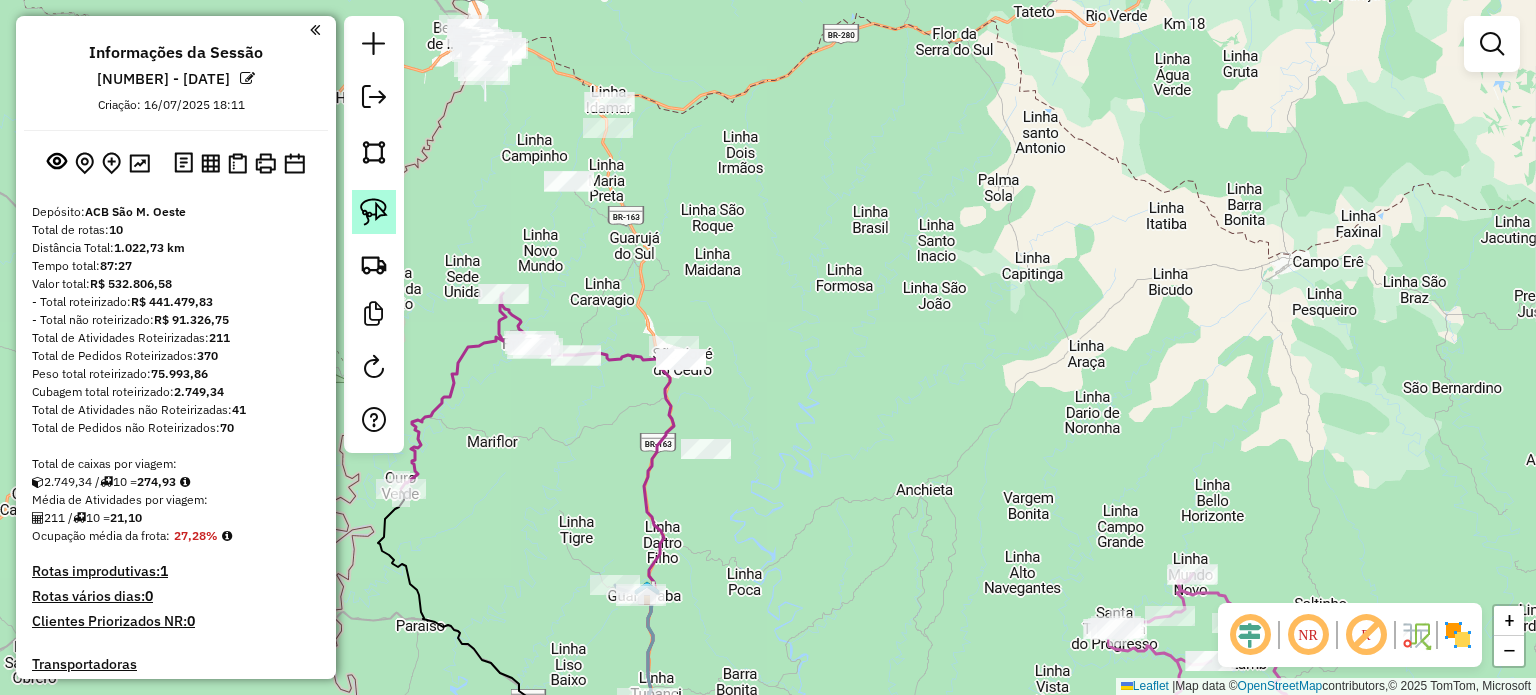 click 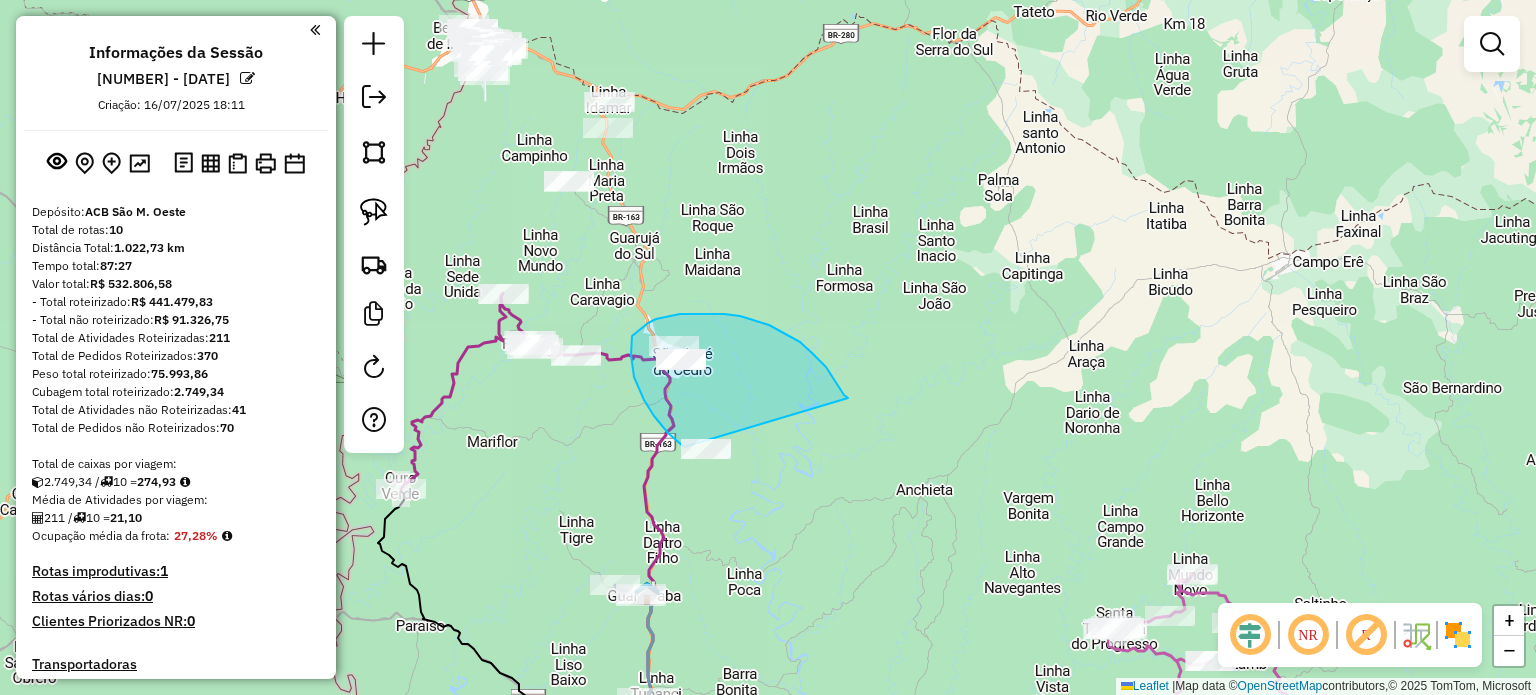 drag, startPoint x: 848, startPoint y: 398, endPoint x: 743, endPoint y: 479, distance: 132.61221 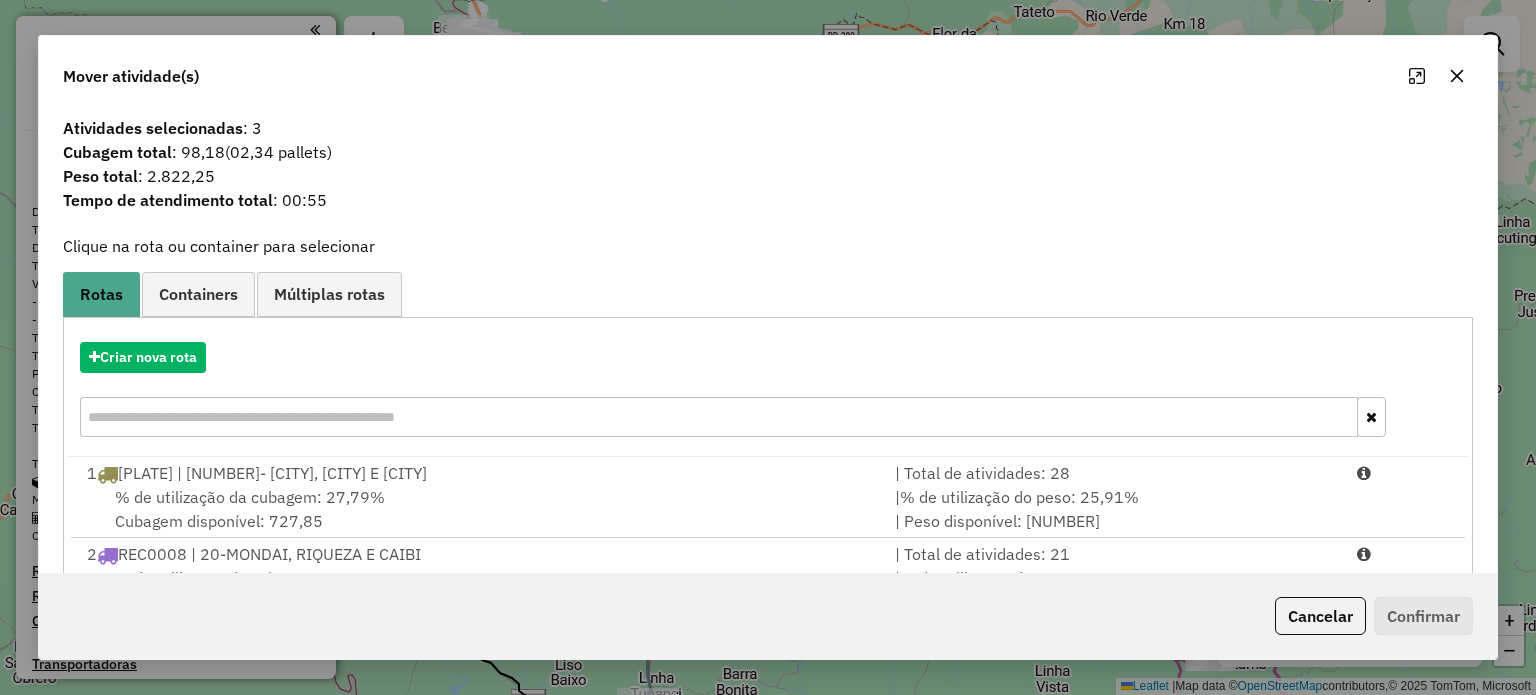 click 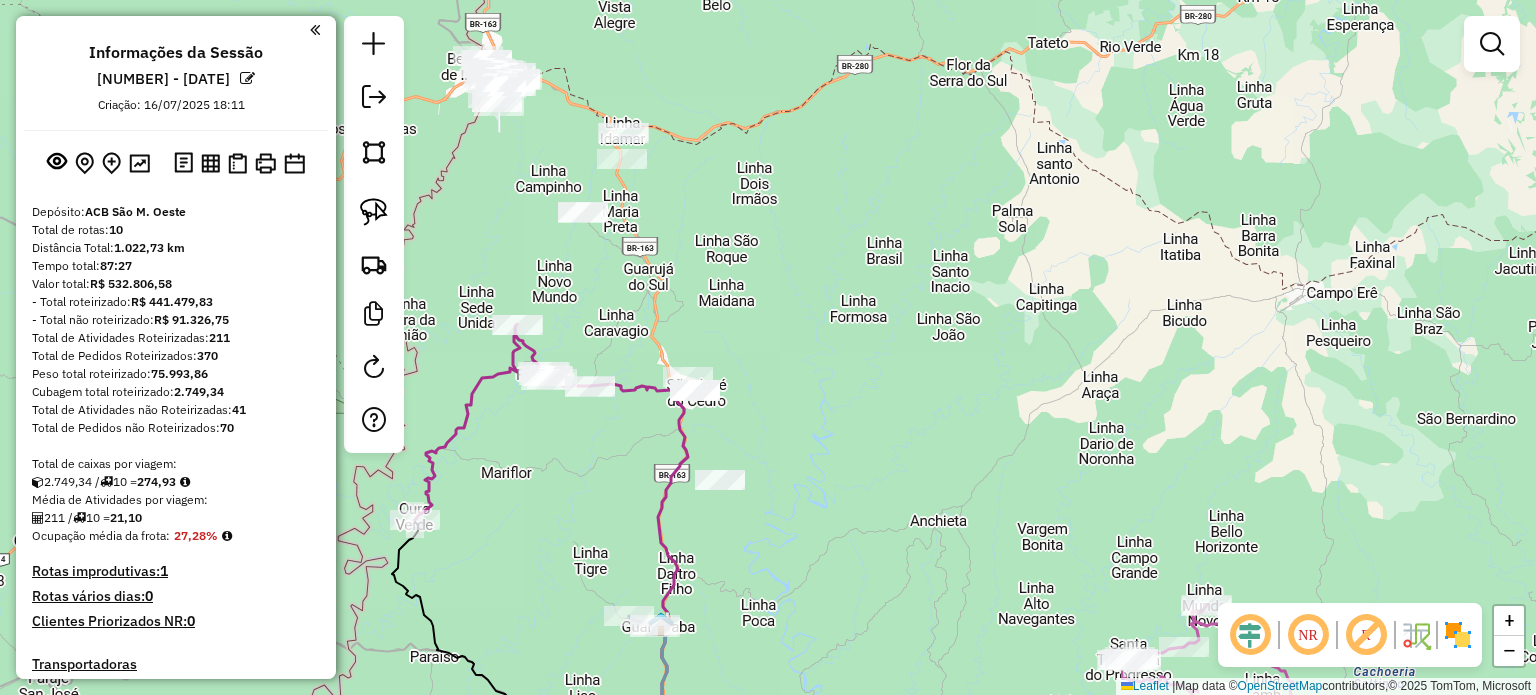 drag, startPoint x: 786, startPoint y: 322, endPoint x: 822, endPoint y: 387, distance: 74.30343 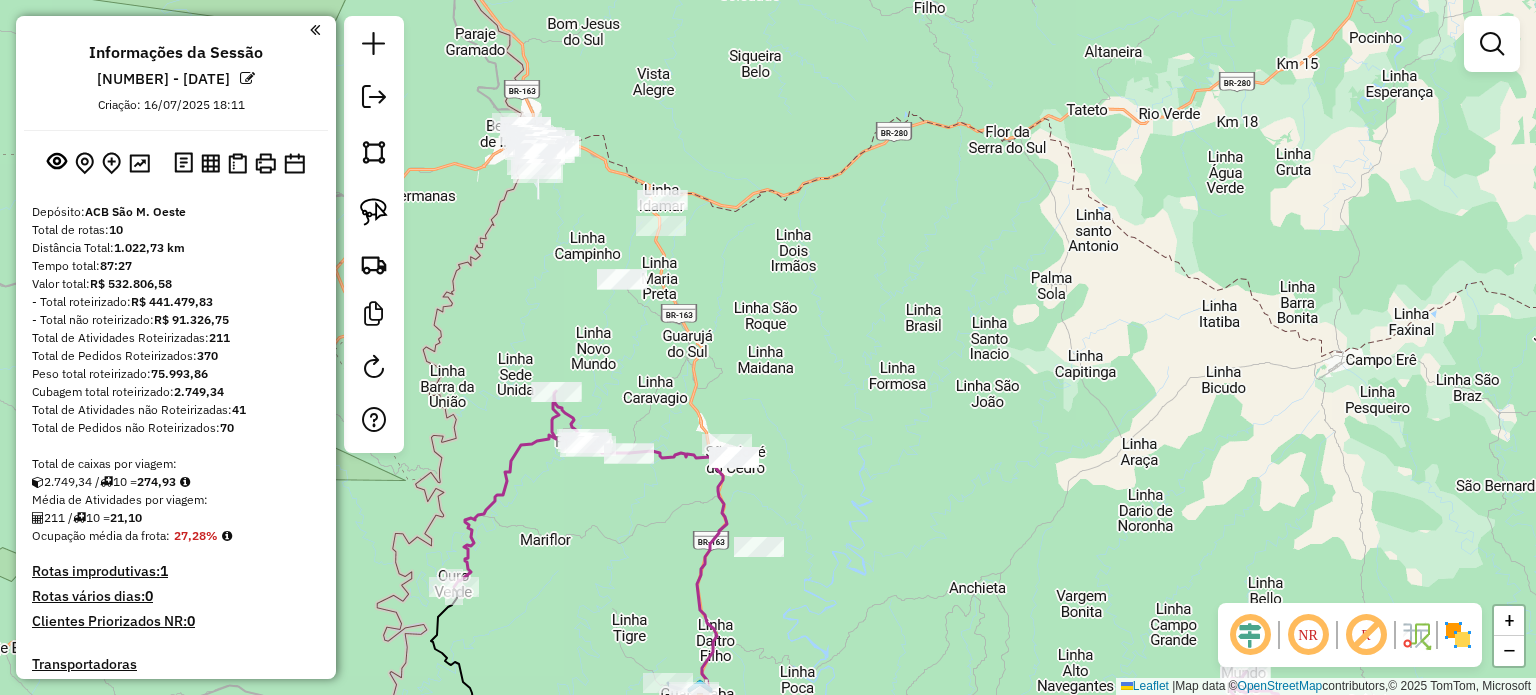 click on "Janela de atendimento Grade de atendimento Capacidade Transportadoras Veículos Cliente Pedidos  Rotas Selecione os dias de semana para filtrar as janelas de atendimento  Seg   Ter   Qua   Qui   Sex   Sáb   Dom  Informe o período da janela de atendimento: De: Até:  Filtrar exatamente a janela do cliente  Considerar janela de atendimento padrão  Selecione os dias de semana para filtrar as grades de atendimento  Seg   Ter   Qua   Qui   Sex   Sáb   Dom   Considerar clientes sem dia de atendimento cadastrado  Clientes fora do dia de atendimento selecionado Filtrar as atividades entre os valores definidos abaixo:  Peso mínimo:   Peso máximo:   Cubagem mínima:   Cubagem máxima:   De:   Até:  Filtrar as atividades entre o tempo de atendimento definido abaixo:  De:   Até:   Considerar capacidade total dos clientes não roteirizados Transportadora: Selecione um ou mais itens Tipo de veículo: Selecione um ou mais itens Veículo: Selecione um ou mais itens Motorista: Selecione um ou mais itens Nome: Rótulo:" 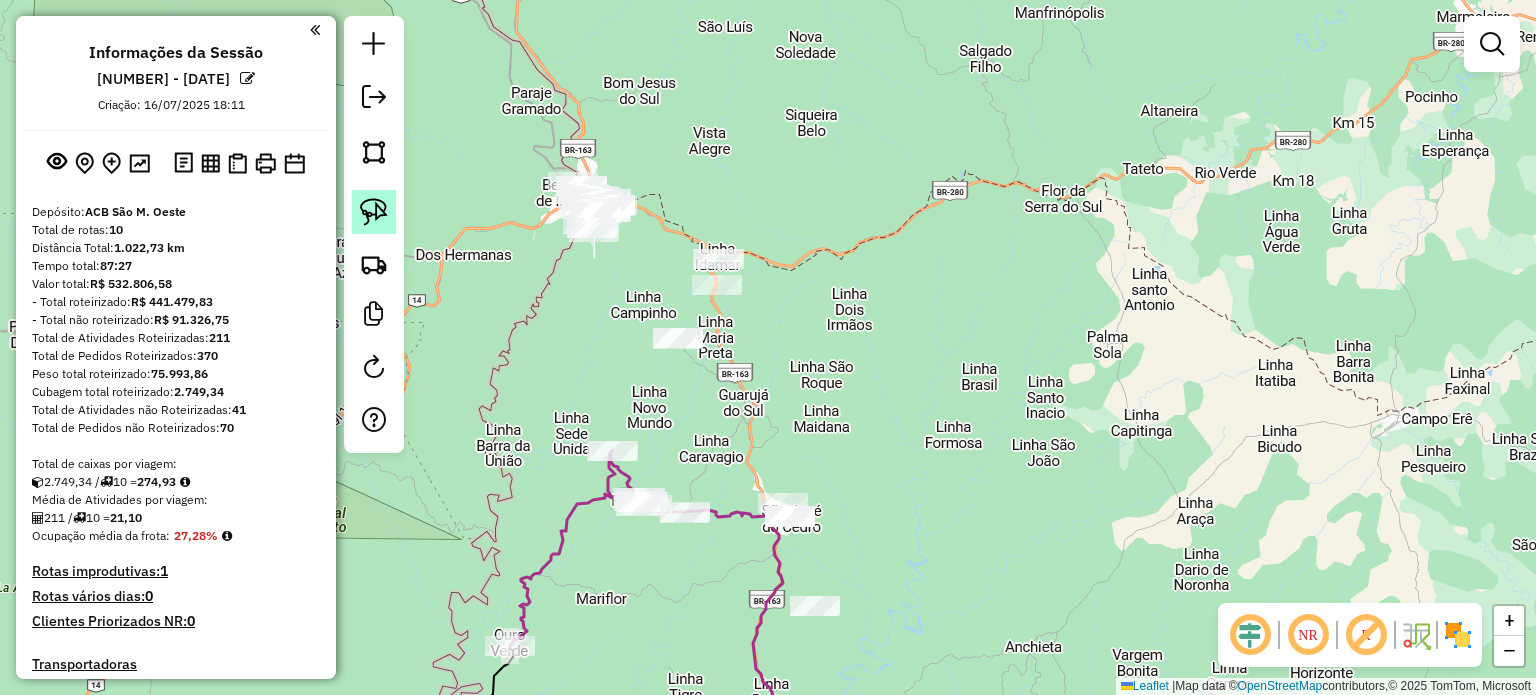 click 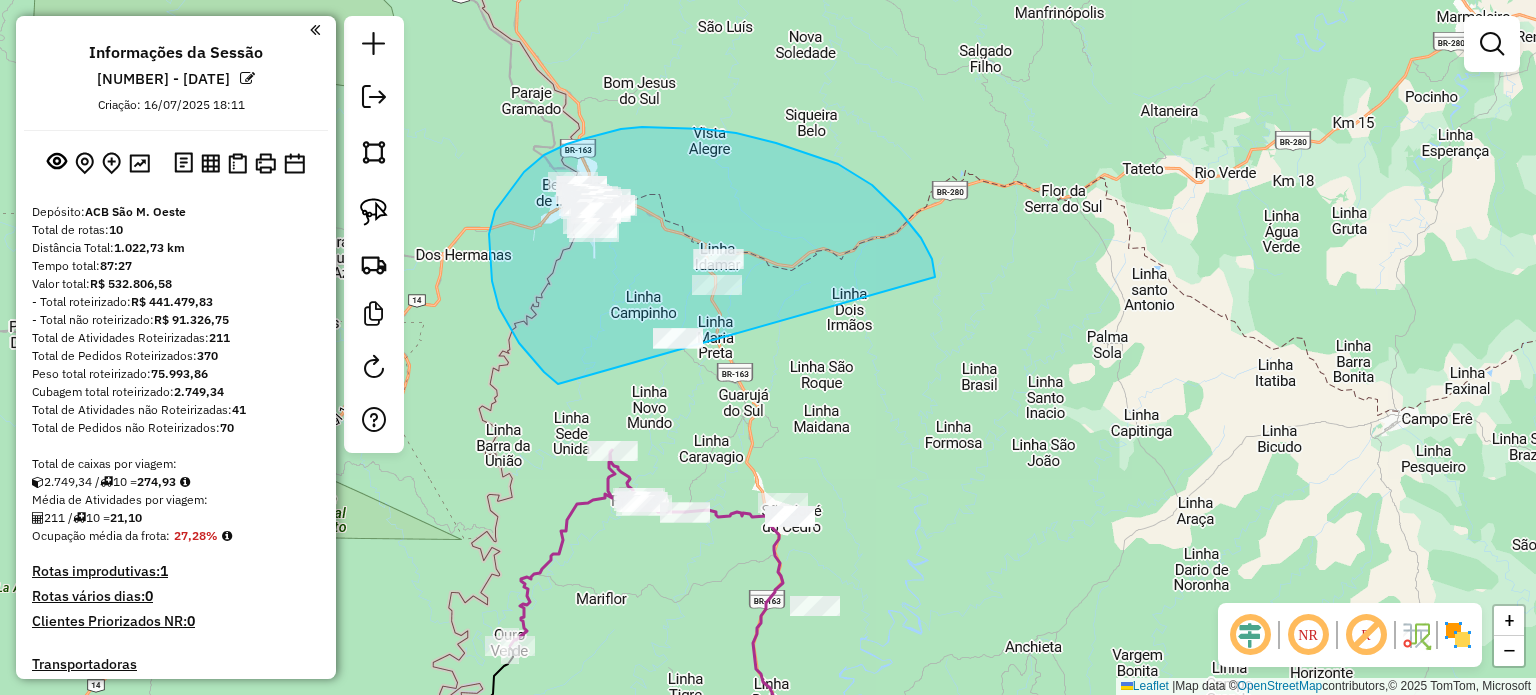 drag, startPoint x: 935, startPoint y: 277, endPoint x: 709, endPoint y: 401, distance: 257.78287 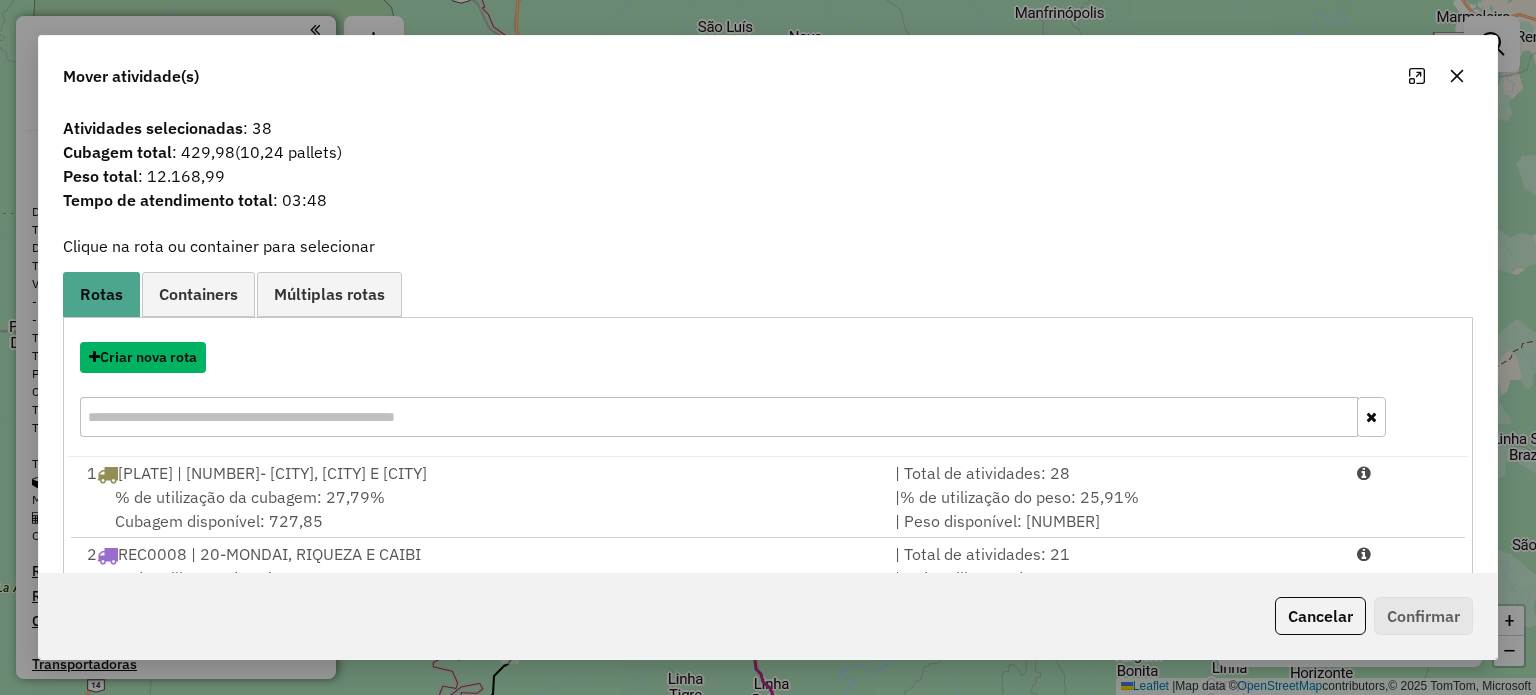 click on "Criar nova rota" at bounding box center [143, 357] 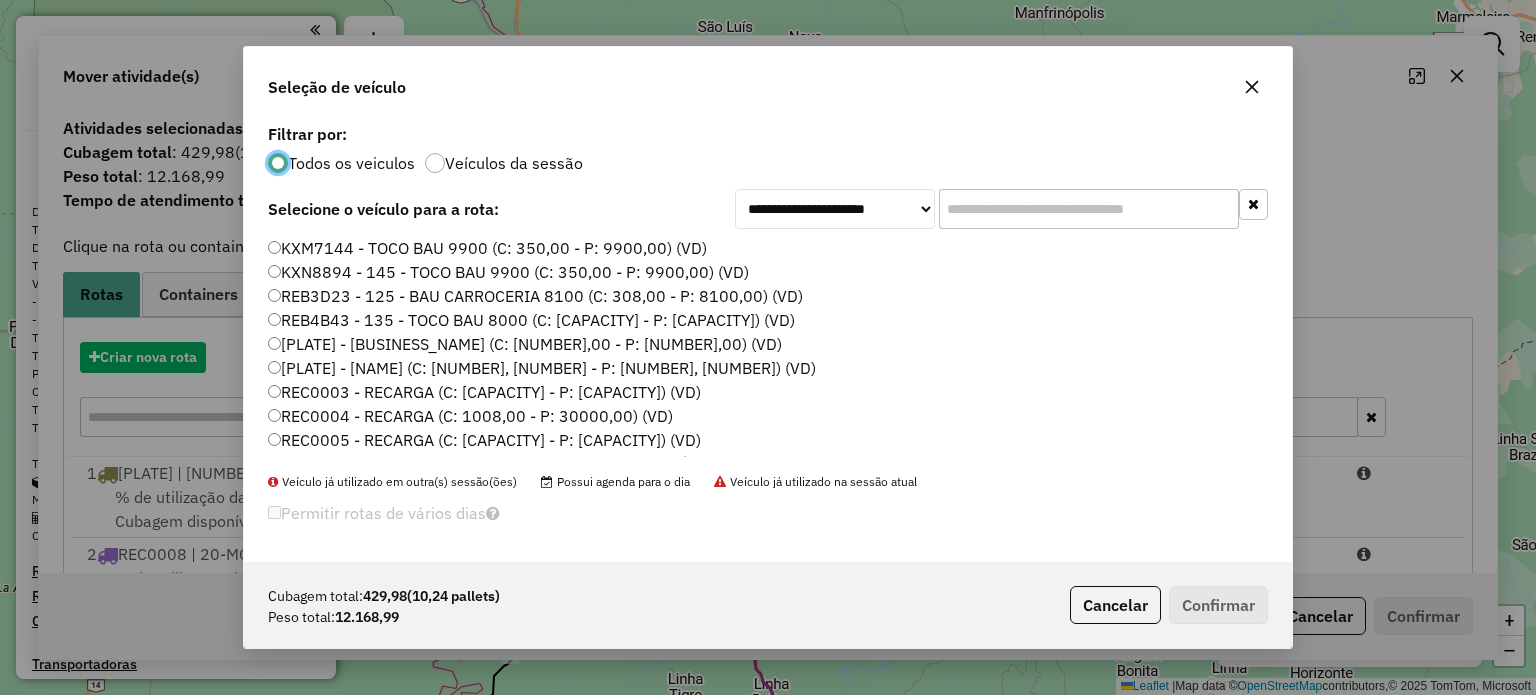 scroll, scrollTop: 10, scrollLeft: 6, axis: both 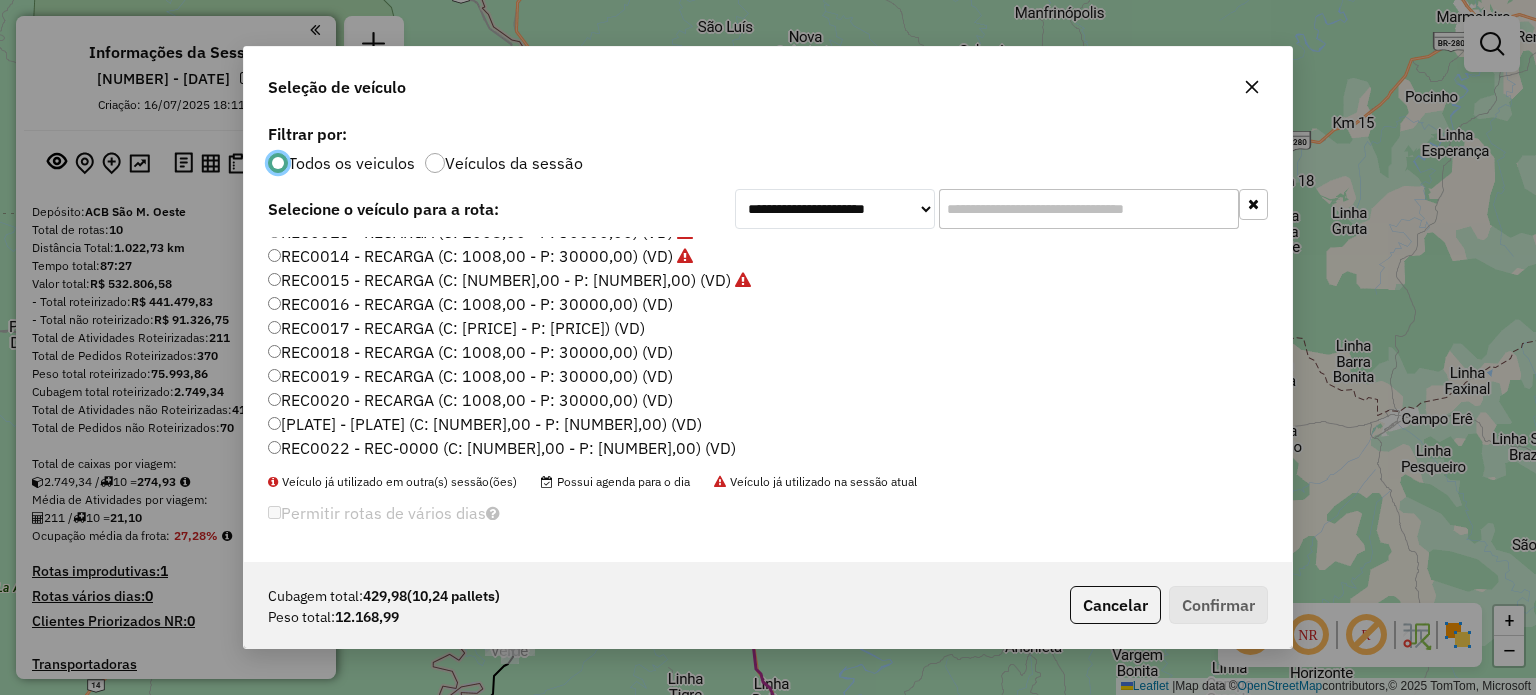 click on "REC0016 - RECARGA (C: 1008,00 - P: 30000,00) (VD)" 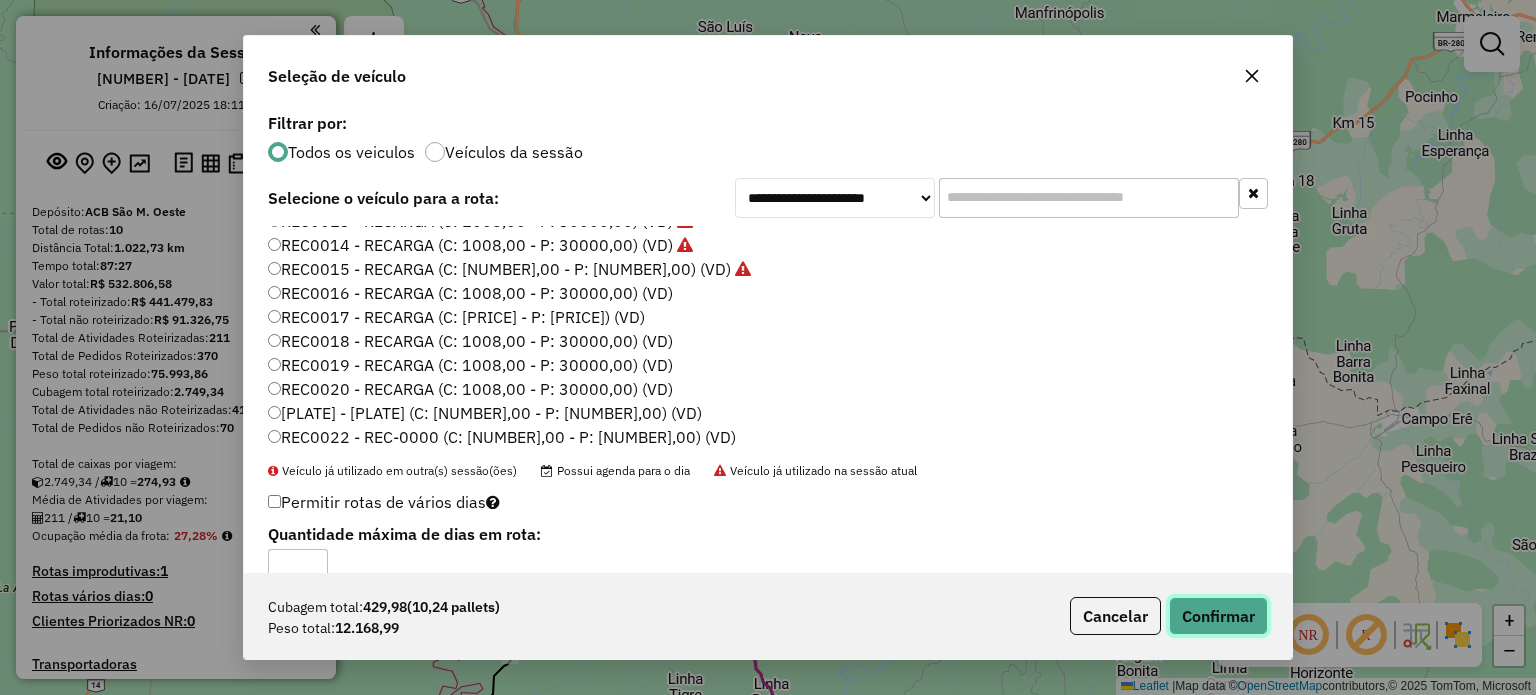 click on "Confirmar" 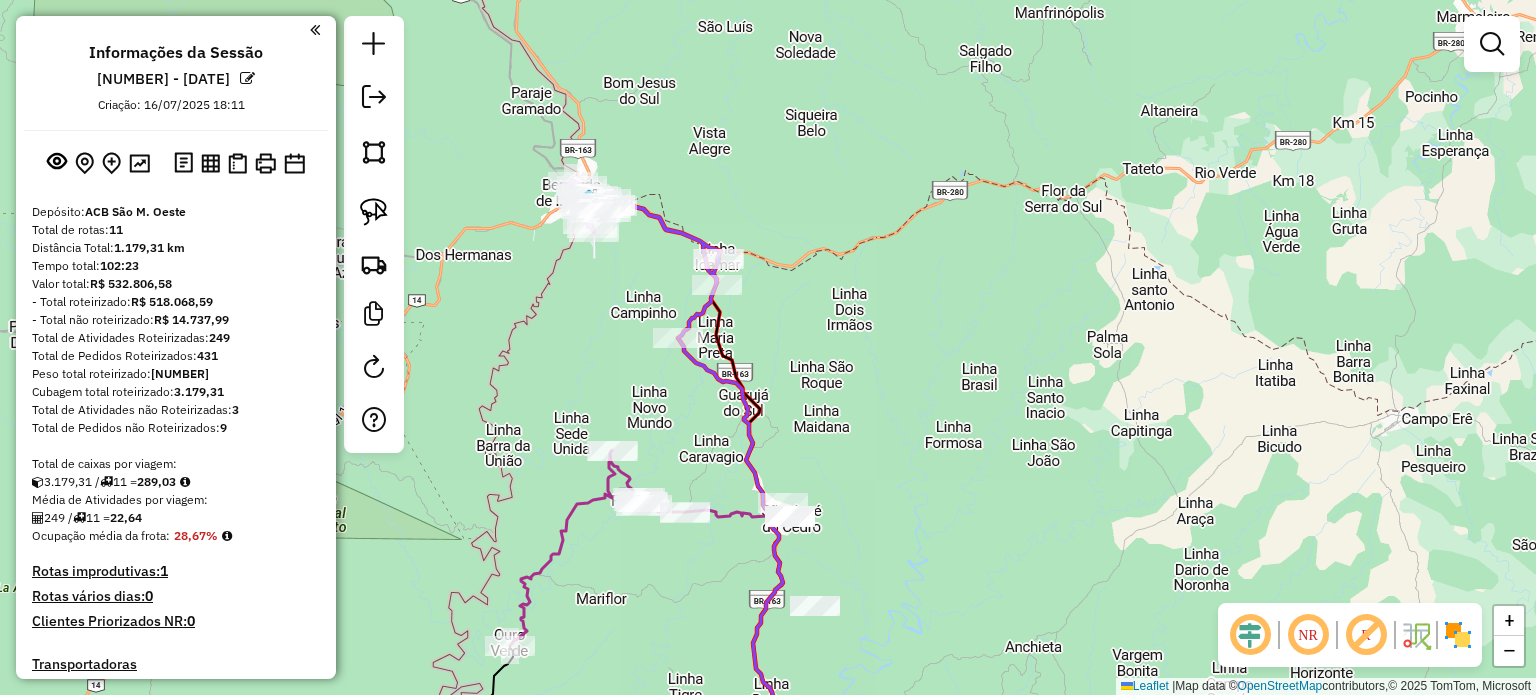 drag, startPoint x: 924, startPoint y: 447, endPoint x: 844, endPoint y: 171, distance: 287.3604 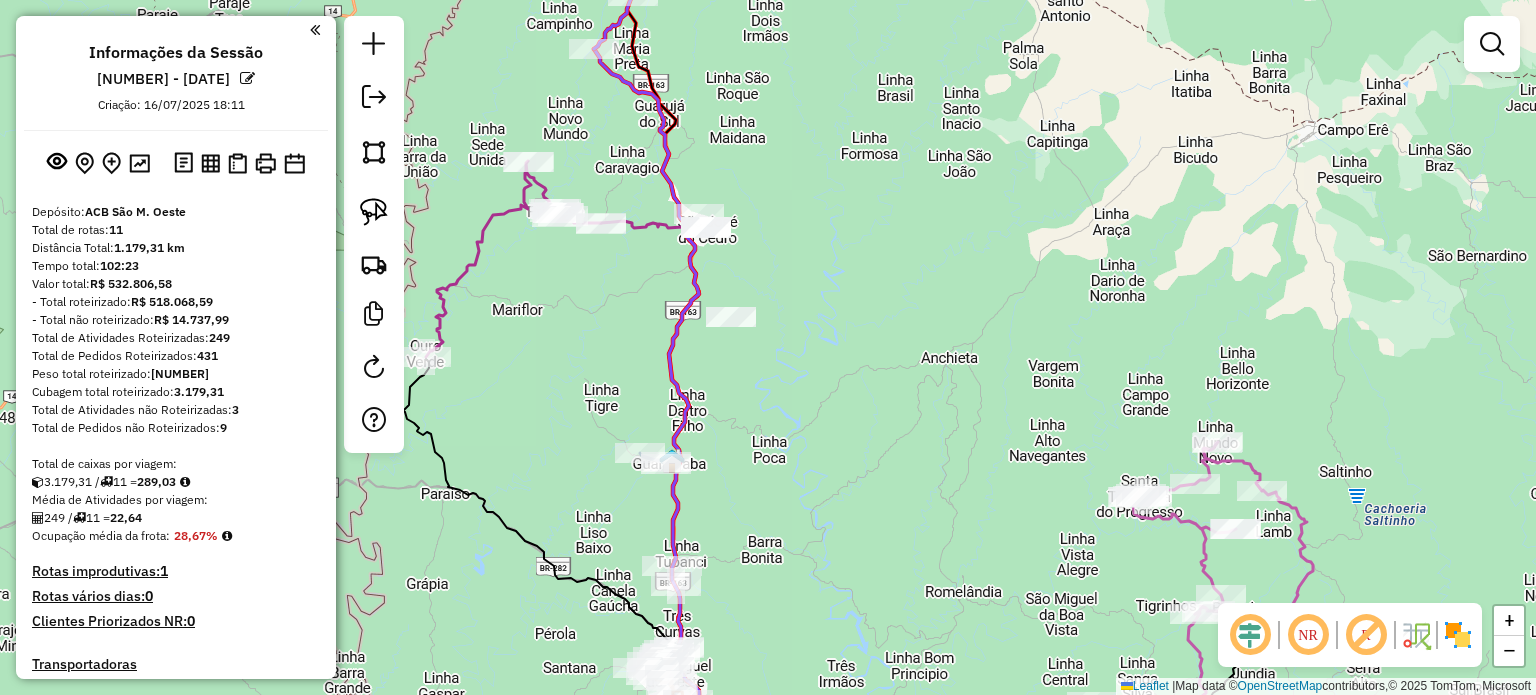 drag, startPoint x: 875, startPoint y: 316, endPoint x: 837, endPoint y: 92, distance: 227.20035 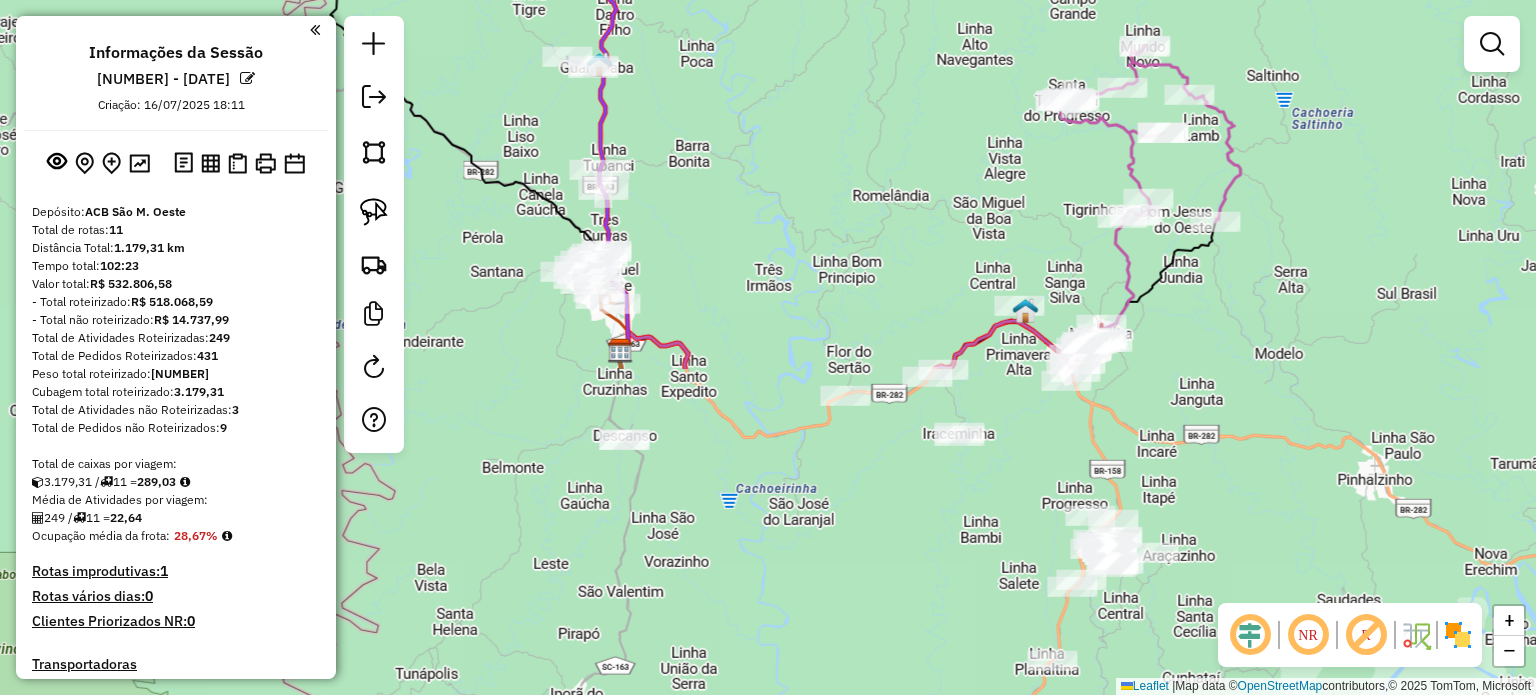 drag, startPoint x: 908, startPoint y: 336, endPoint x: 924, endPoint y: 299, distance: 40.311287 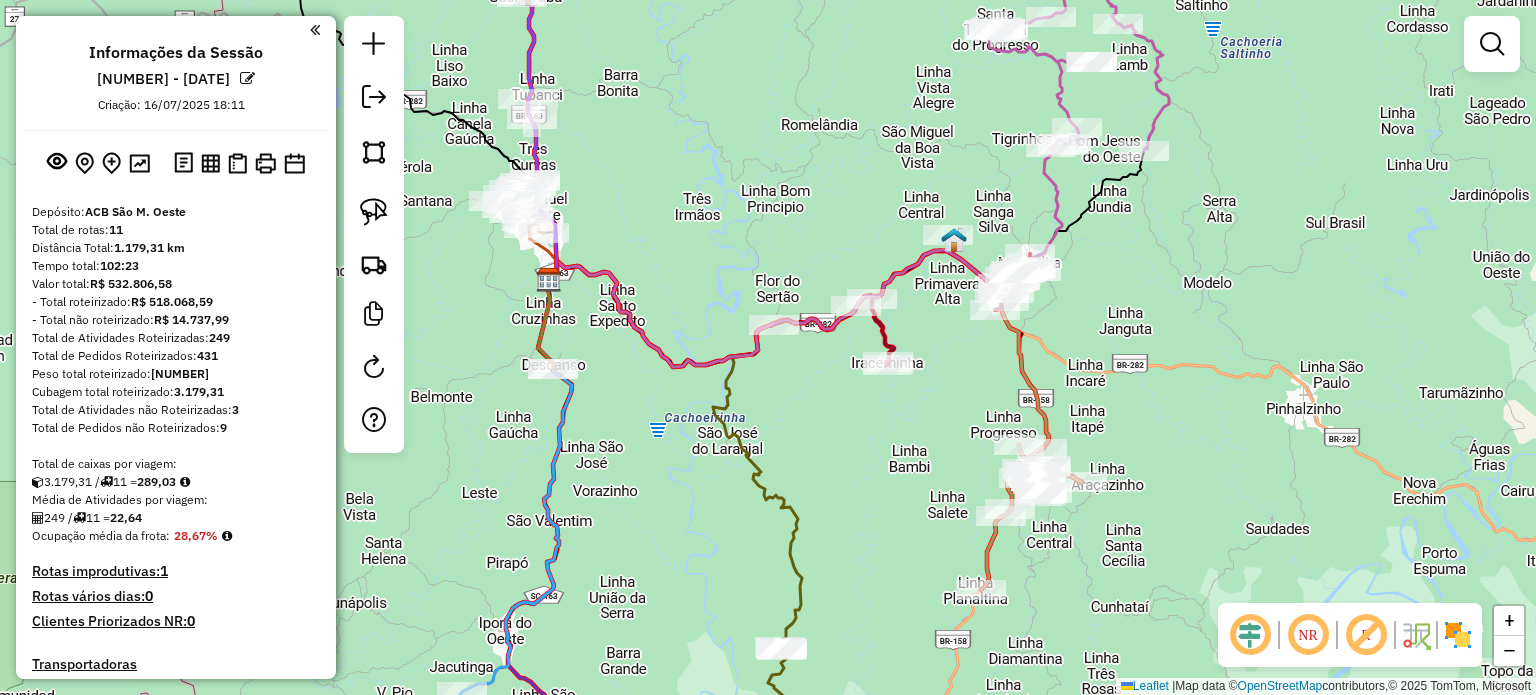 drag, startPoint x: 1172, startPoint y: 407, endPoint x: 1047, endPoint y: 380, distance: 127.88276 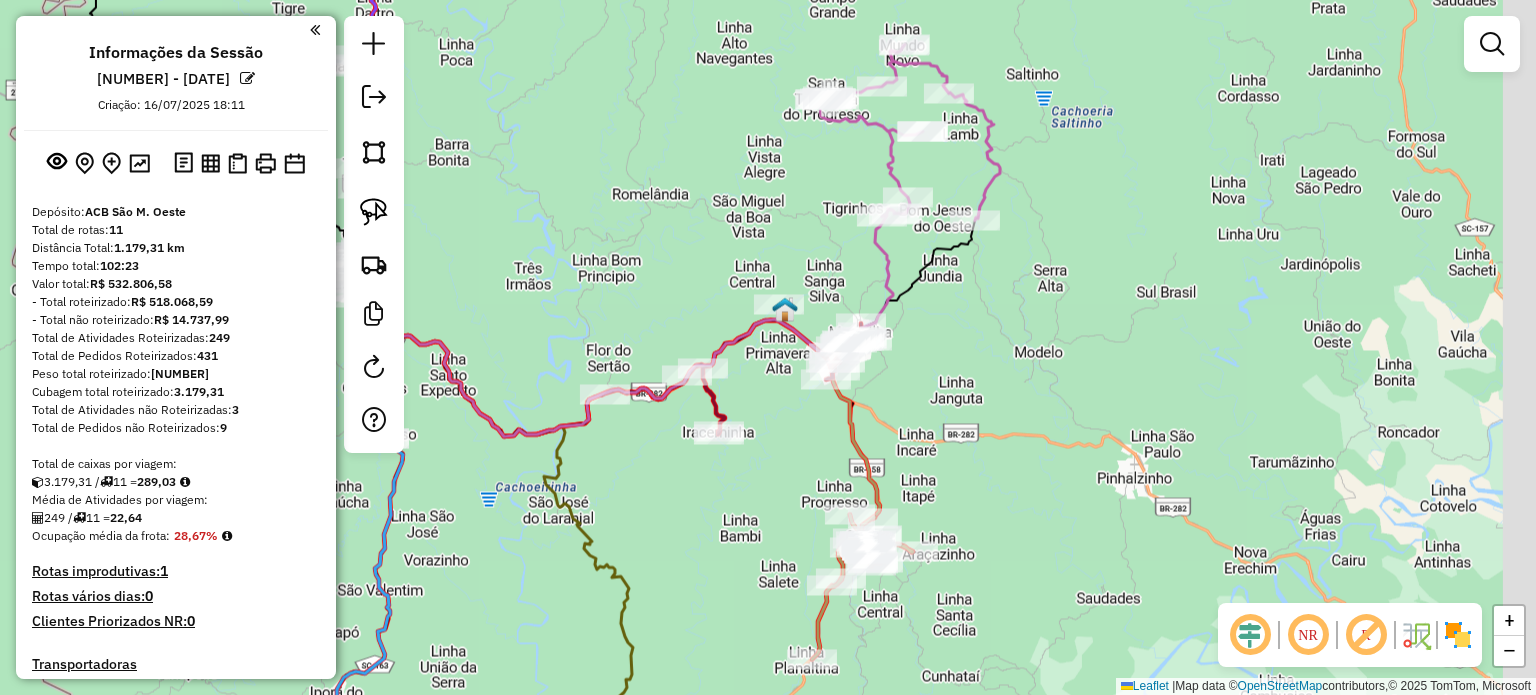 drag, startPoint x: 1040, startPoint y: 378, endPoint x: 1018, endPoint y: 446, distance: 71.470276 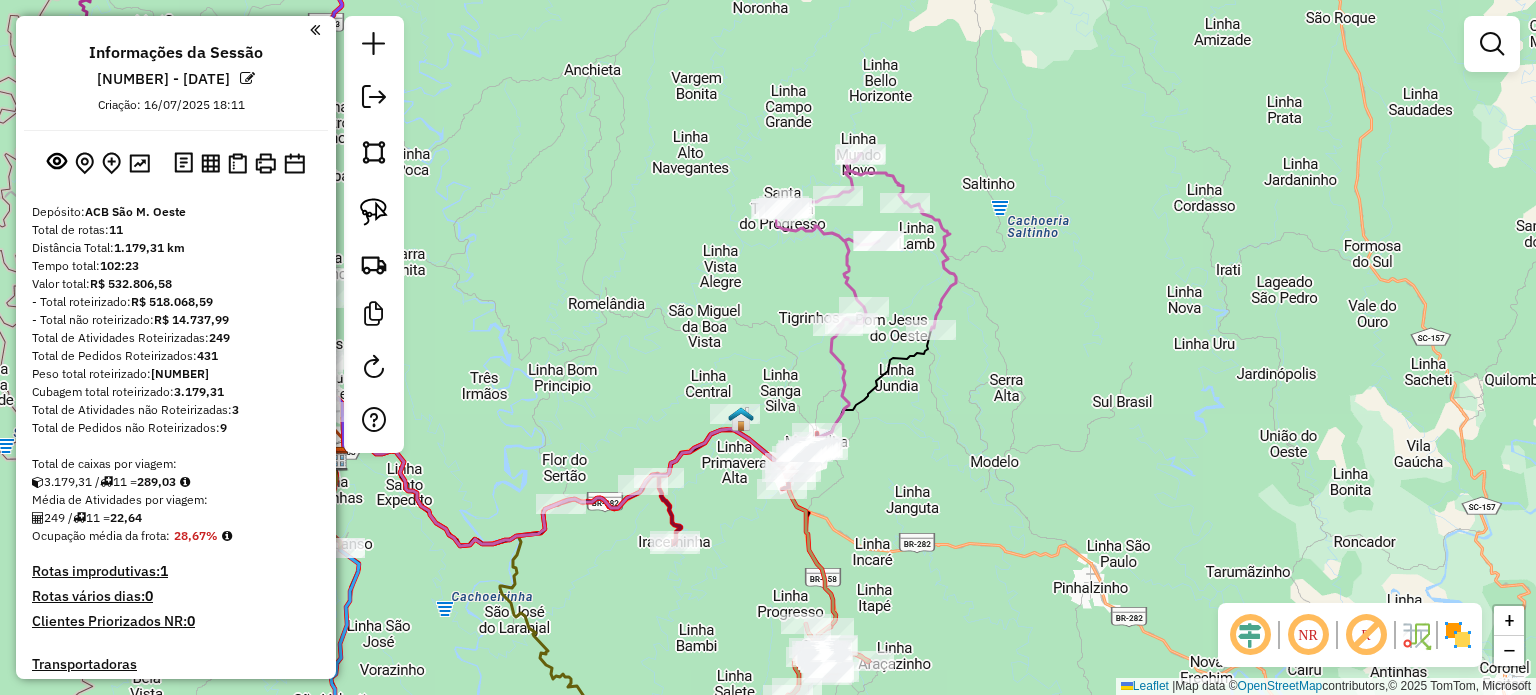 drag, startPoint x: 1036, startPoint y: 419, endPoint x: 1036, endPoint y: 436, distance: 17 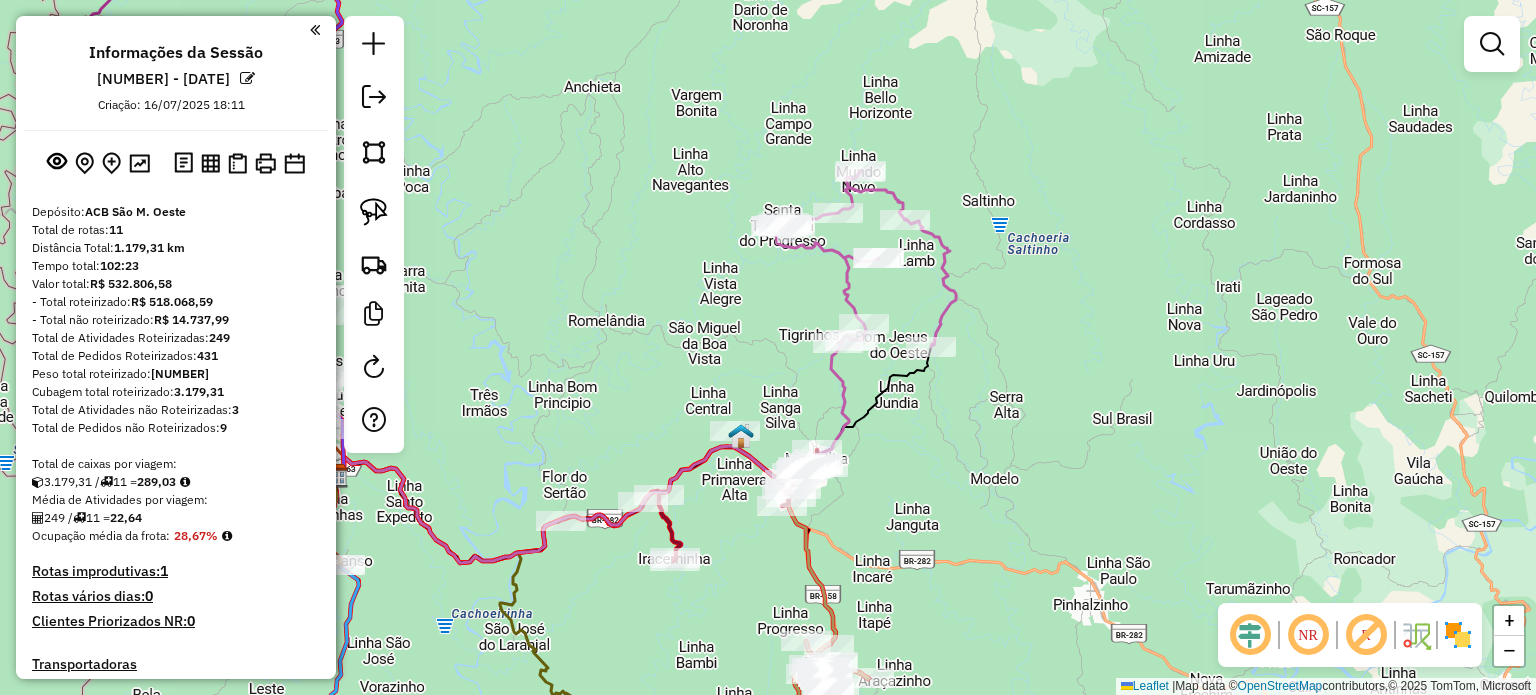 drag, startPoint x: 1016, startPoint y: 463, endPoint x: 1014, endPoint y: 372, distance: 91.02197 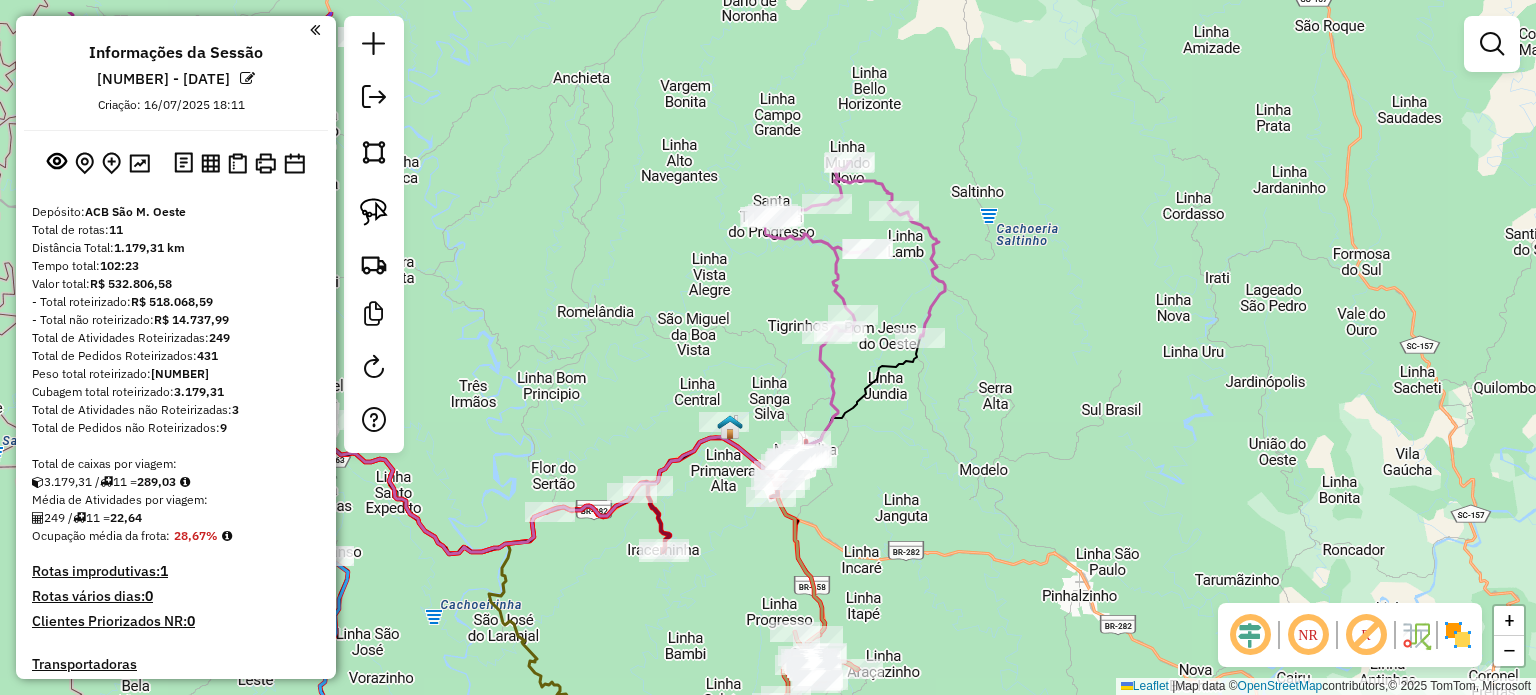 click on "Janela de atendimento Grade de atendimento Capacidade Transportadoras Veículos Cliente Pedidos  Rotas Selecione os dias de semana para filtrar as janelas de atendimento  Seg   Ter   Qua   Qui   Sex   Sáb   Dom  Informe o período da janela de atendimento: De: Até:  Filtrar exatamente a janela do cliente  Considerar janela de atendimento padrão  Selecione os dias de semana para filtrar as grades de atendimento  Seg   Ter   Qua   Qui   Sex   Sáb   Dom   Considerar clientes sem dia de atendimento cadastrado  Clientes fora do dia de atendimento selecionado Filtrar as atividades entre os valores definidos abaixo:  Peso mínimo:   Peso máximo:   Cubagem mínima:   Cubagem máxima:   De:   Até:  Filtrar as atividades entre o tempo de atendimento definido abaixo:  De:   Até:   Considerar capacidade total dos clientes não roteirizados Transportadora: Selecione um ou mais itens Tipo de veículo: Selecione um ou mais itens Veículo: Selecione um ou mais itens Motorista: Selecione um ou mais itens Nome: Rótulo:" 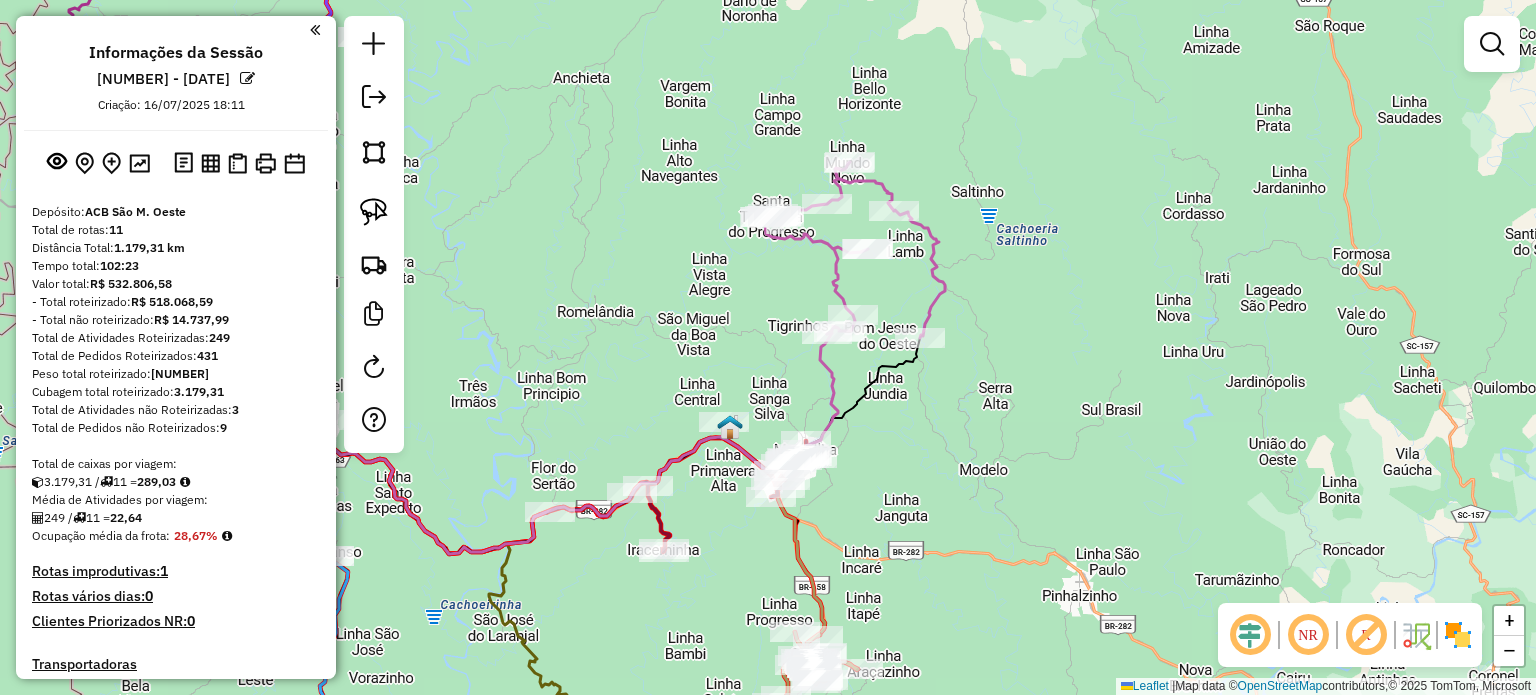 drag, startPoint x: 1044, startPoint y: 391, endPoint x: 1031, endPoint y: 413, distance: 25.553865 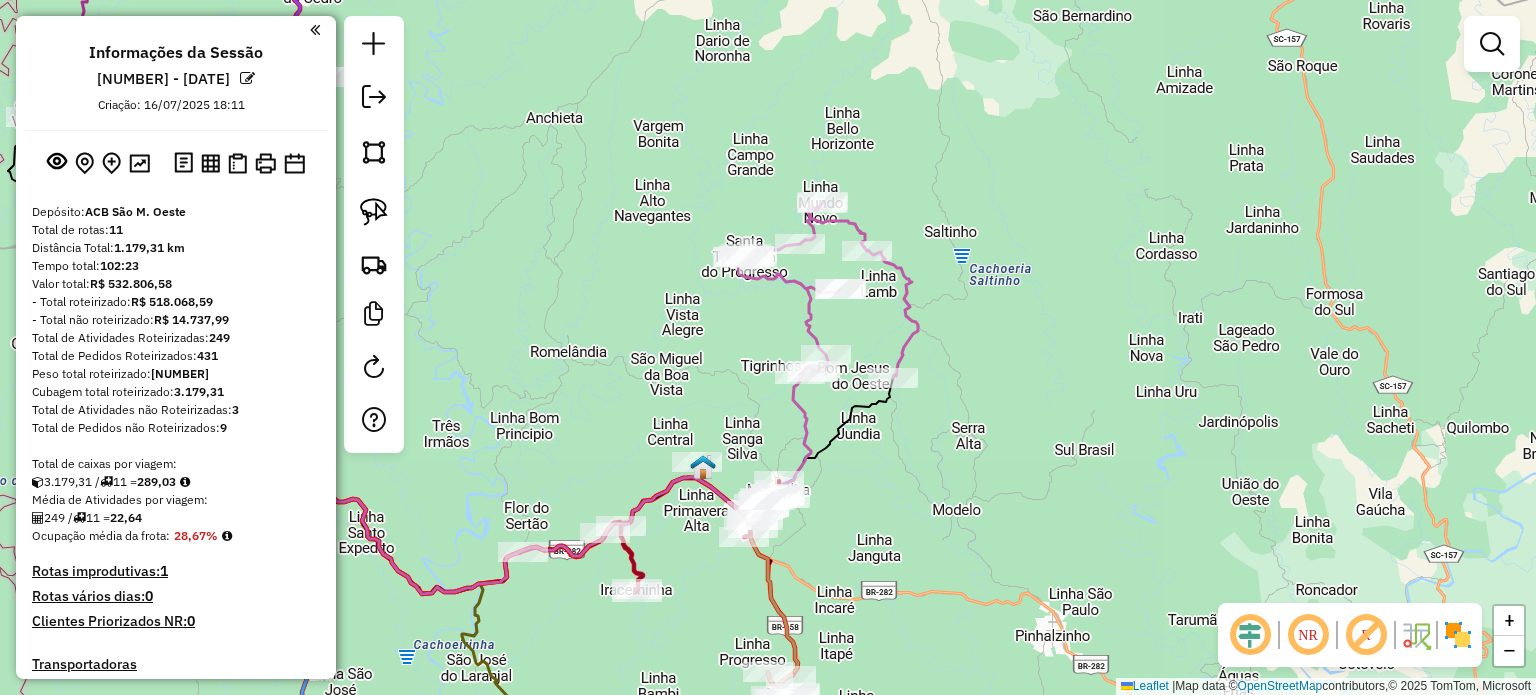 click on "Janela de atendimento Grade de atendimento Capacidade Transportadoras Veículos Cliente Pedidos  Rotas Selecione os dias de semana para filtrar as janelas de atendimento  Seg   Ter   Qua   Qui   Sex   Sáb   Dom  Informe o período da janela de atendimento: De: Até:  Filtrar exatamente a janela do cliente  Considerar janela de atendimento padrão  Selecione os dias de semana para filtrar as grades de atendimento  Seg   Ter   Qua   Qui   Sex   Sáb   Dom   Considerar clientes sem dia de atendimento cadastrado  Clientes fora do dia de atendimento selecionado Filtrar as atividades entre os valores definidos abaixo:  Peso mínimo:   Peso máximo:   Cubagem mínima:   Cubagem máxima:   De:   Até:  Filtrar as atividades entre o tempo de atendimento definido abaixo:  De:   Até:   Considerar capacidade total dos clientes não roteirizados Transportadora: Selecione um ou mais itens Tipo de veículo: Selecione um ou mais itens Veículo: Selecione um ou mais itens Motorista: Selecione um ou mais itens Nome: Rótulo:" 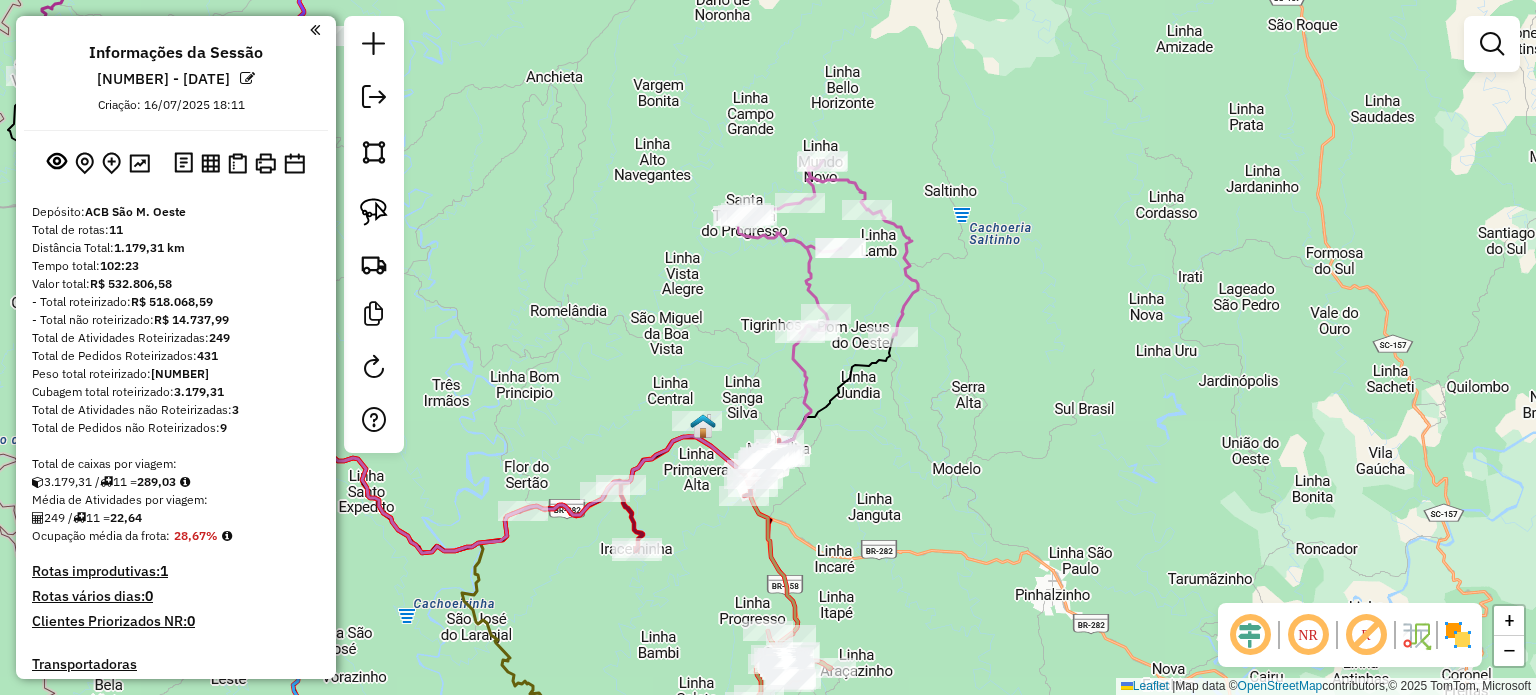 click on "Janela de atendimento Grade de atendimento Capacidade Transportadoras Veículos Cliente Pedidos  Rotas Selecione os dias de semana para filtrar as janelas de atendimento  Seg   Ter   Qua   Qui   Sex   Sáb   Dom  Informe o período da janela de atendimento: De: Até:  Filtrar exatamente a janela do cliente  Considerar janela de atendimento padrão  Selecione os dias de semana para filtrar as grades de atendimento  Seg   Ter   Qua   Qui   Sex   Sáb   Dom   Considerar clientes sem dia de atendimento cadastrado  Clientes fora do dia de atendimento selecionado Filtrar as atividades entre os valores definidos abaixo:  Peso mínimo:   Peso máximo:   Cubagem mínima:   Cubagem máxima:   De:   Até:  Filtrar as atividades entre o tempo de atendimento definido abaixo:  De:   Até:   Considerar capacidade total dos clientes não roteirizados Transportadora: Selecione um ou mais itens Tipo de veículo: Selecione um ou mais itens Veículo: Selecione um ou mais itens Motorista: Selecione um ou mais itens Nome: Rótulo:" 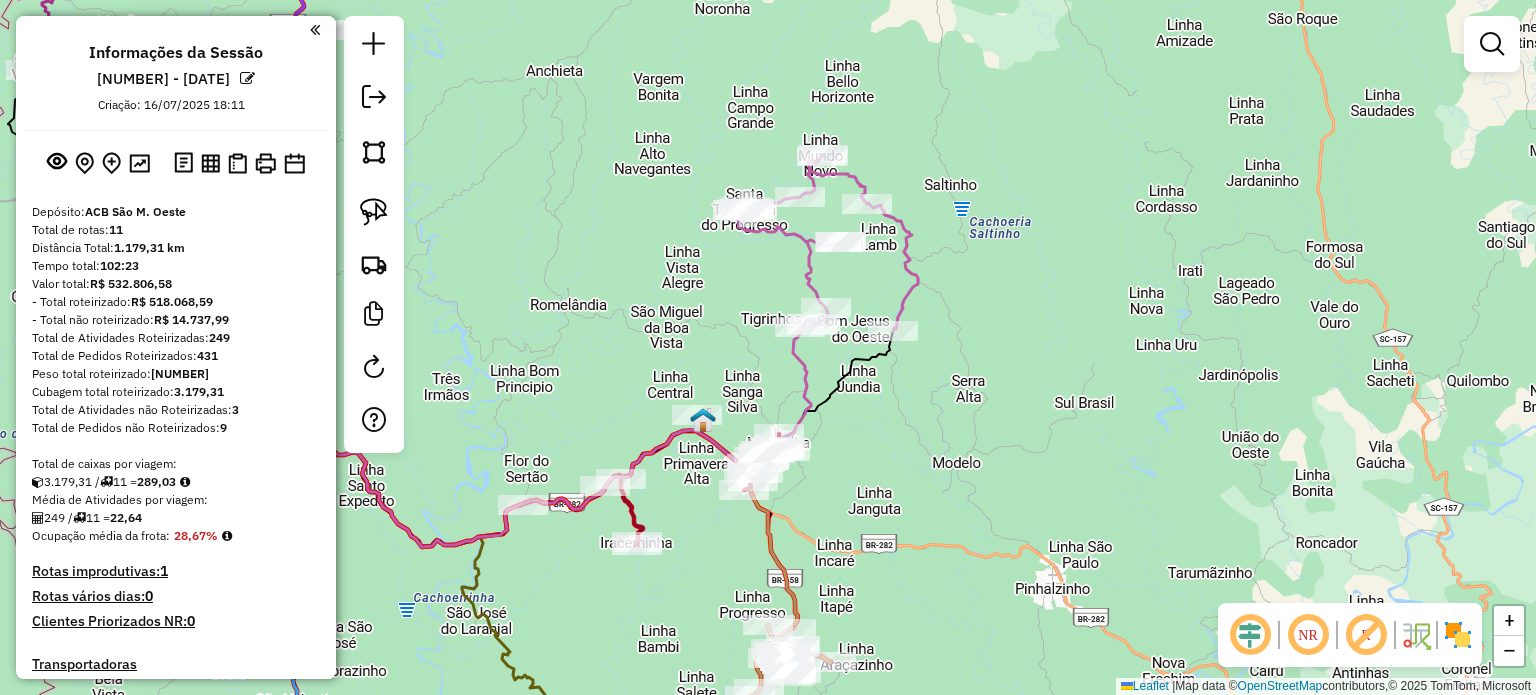 drag, startPoint x: 967, startPoint y: 279, endPoint x: 969, endPoint y: 252, distance: 27.073973 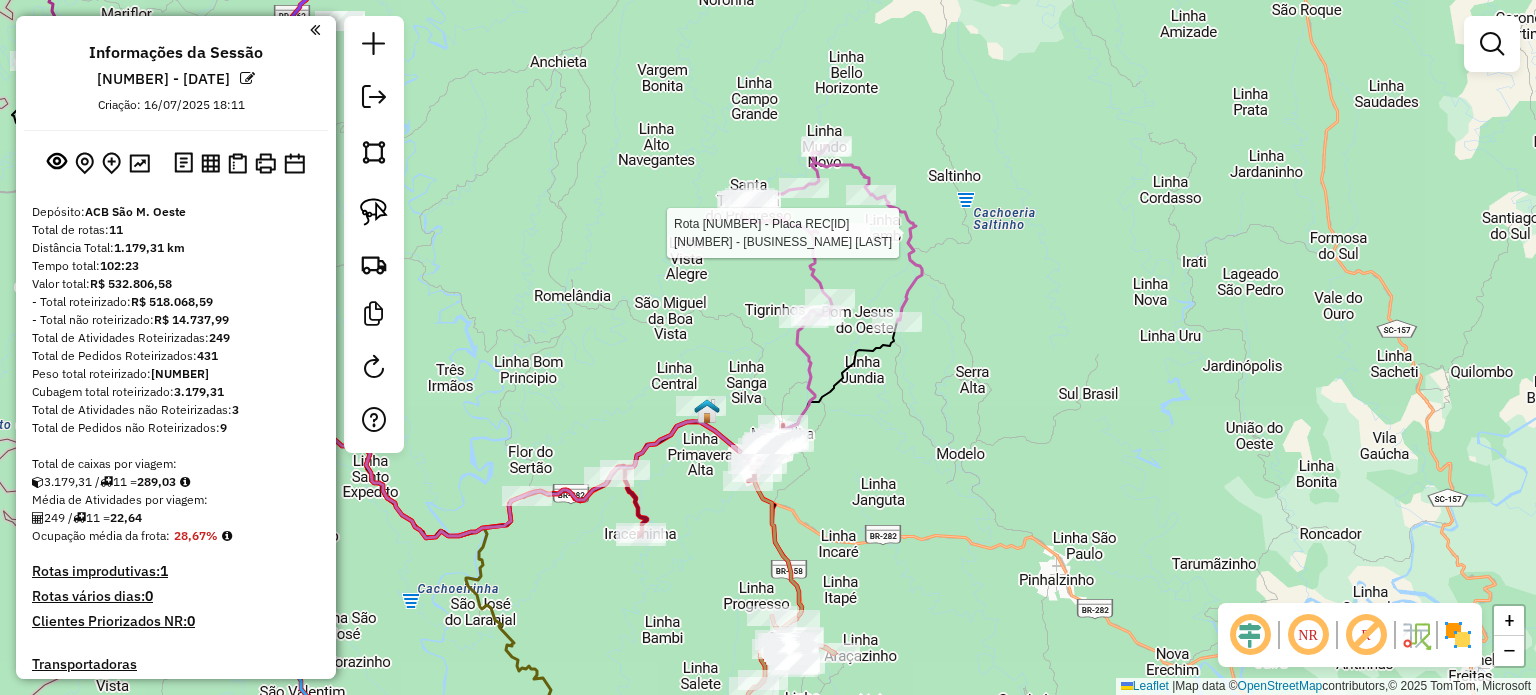select on "**********" 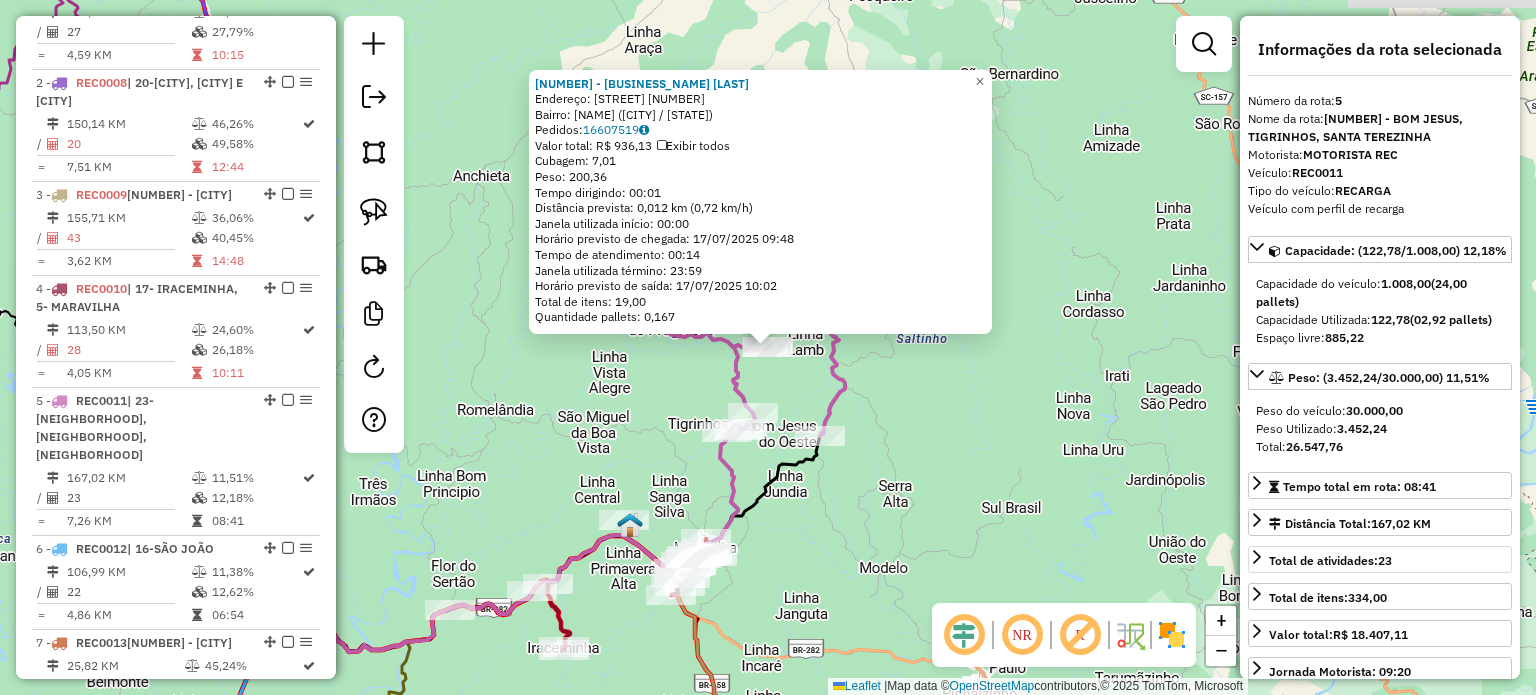 scroll, scrollTop: 1228, scrollLeft: 0, axis: vertical 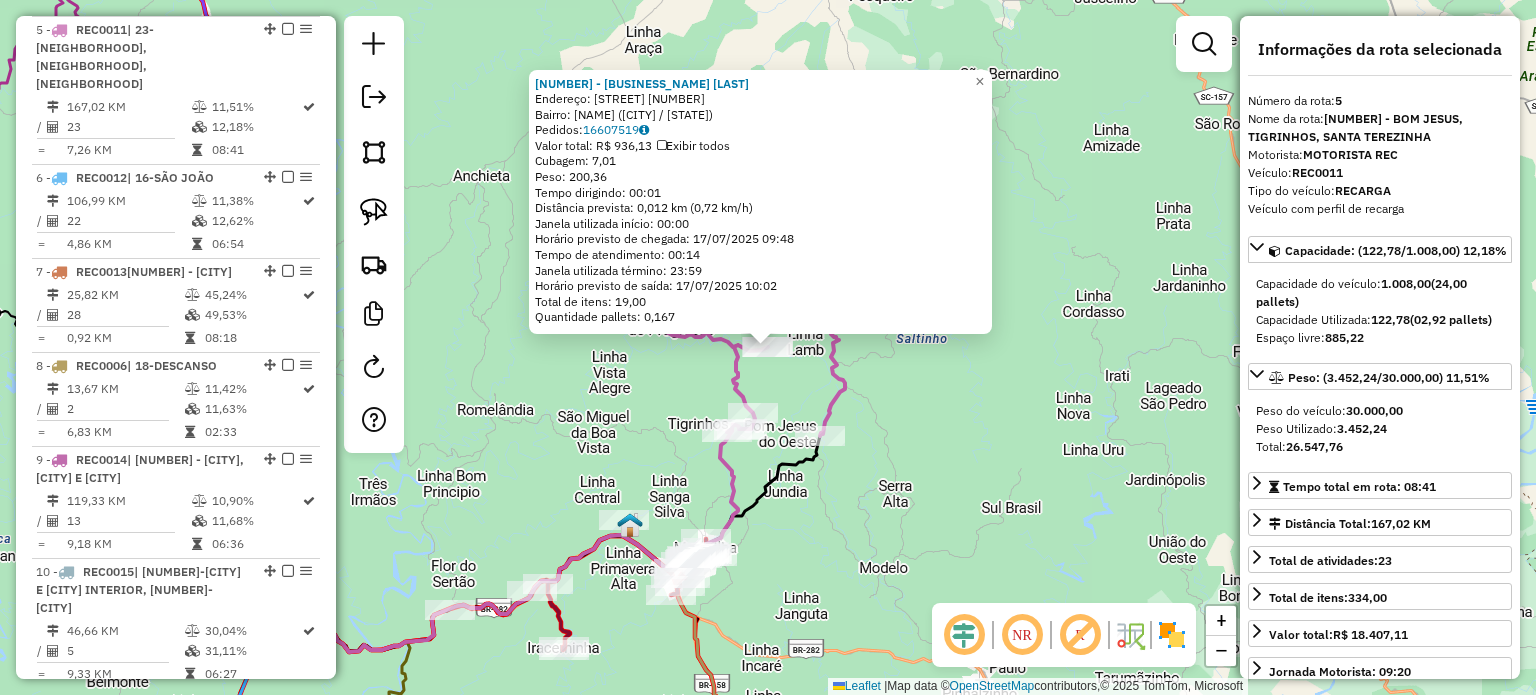 click on "2229 - BERENICE ANTUNES  Endereço:  Linha Rainha Da Serra SN   Bairro: INTERIOR (SANTA TEREZINHA DO PROGRESSO / SC)   Pedidos:  16607519   Valor total: R$ 936,13   Exibir todos   Cubagem: 7,01  Peso: 200,36  Tempo dirigindo: 00:01   Distância prevista: 0,012 km (0,72 km/h)   Janela utilizada início: 00:00   Horário previsto de chegada: 17/07/2025 09:48   Tempo de atendimento: 00:14   Janela utilizada término: 23:59   Horário previsto de saída: 17/07/2025 10:02   Total de itens: 19,00   Quantidade pallets: 0,167  × Janela de atendimento Grade de atendimento Capacidade Transportadoras Veículos Cliente Pedidos  Rotas Selecione os dias de semana para filtrar as janelas de atendimento  Seg   Ter   Qua   Qui   Sex   Sáb   Dom  Informe o período da janela de atendimento: De: Até:  Filtrar exatamente a janela do cliente  Considerar janela de atendimento padrão  Selecione os dias de semana para filtrar as grades de atendimento  Seg   Ter   Qua   Qui   Sex   Sáb   Dom   Peso mínimo:   Peso máximo:  De:" 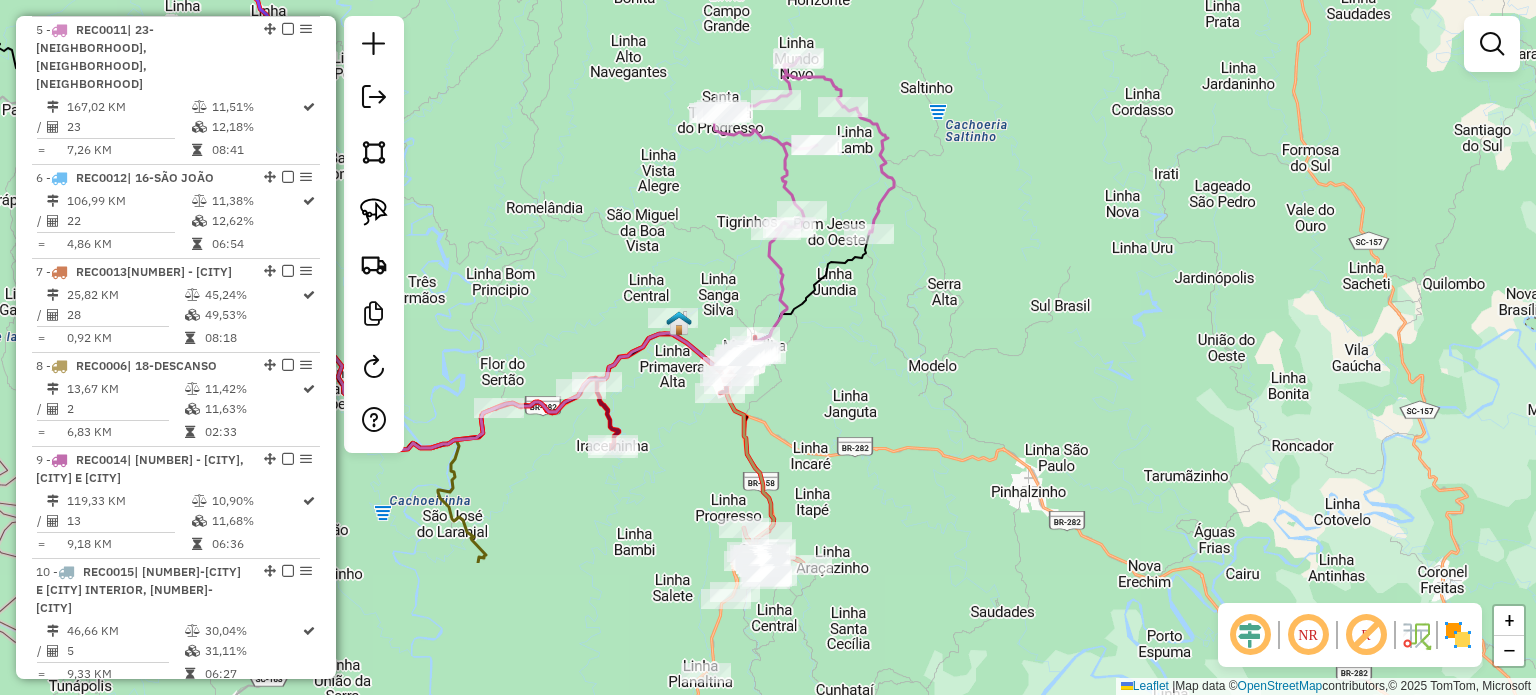 drag, startPoint x: 898, startPoint y: 507, endPoint x: 948, endPoint y: 293, distance: 219.7635 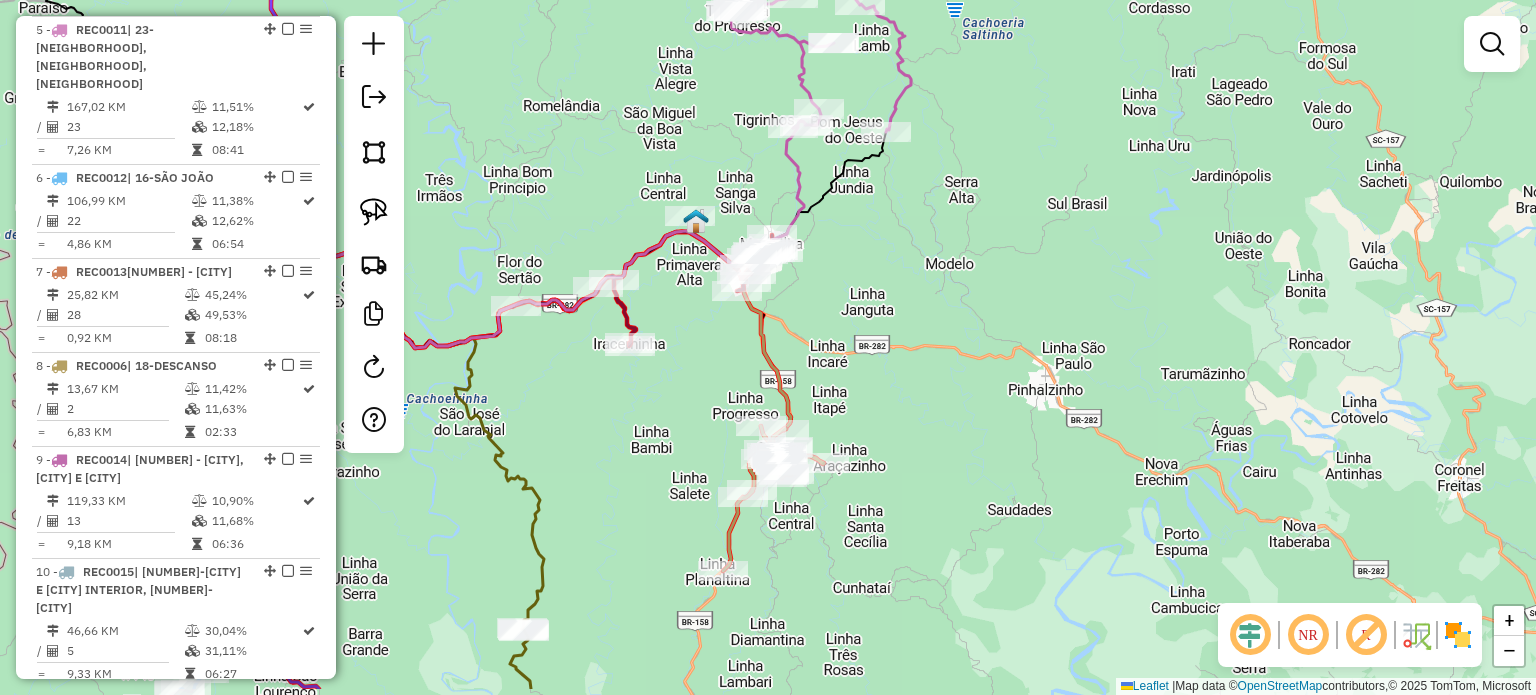 drag, startPoint x: 950, startPoint y: 375, endPoint x: 959, endPoint y: 307, distance: 68.593 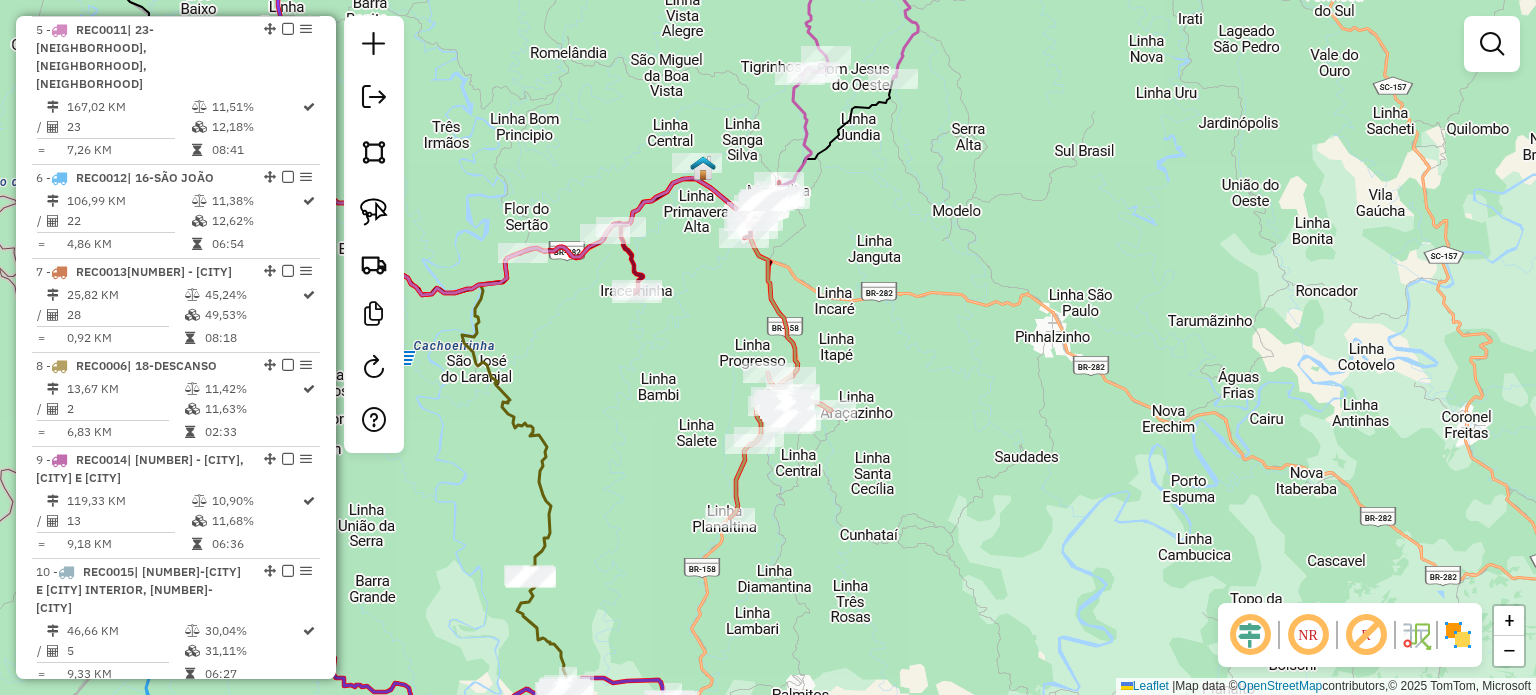 drag, startPoint x: 953, startPoint y: 283, endPoint x: 969, endPoint y: 434, distance: 151.84532 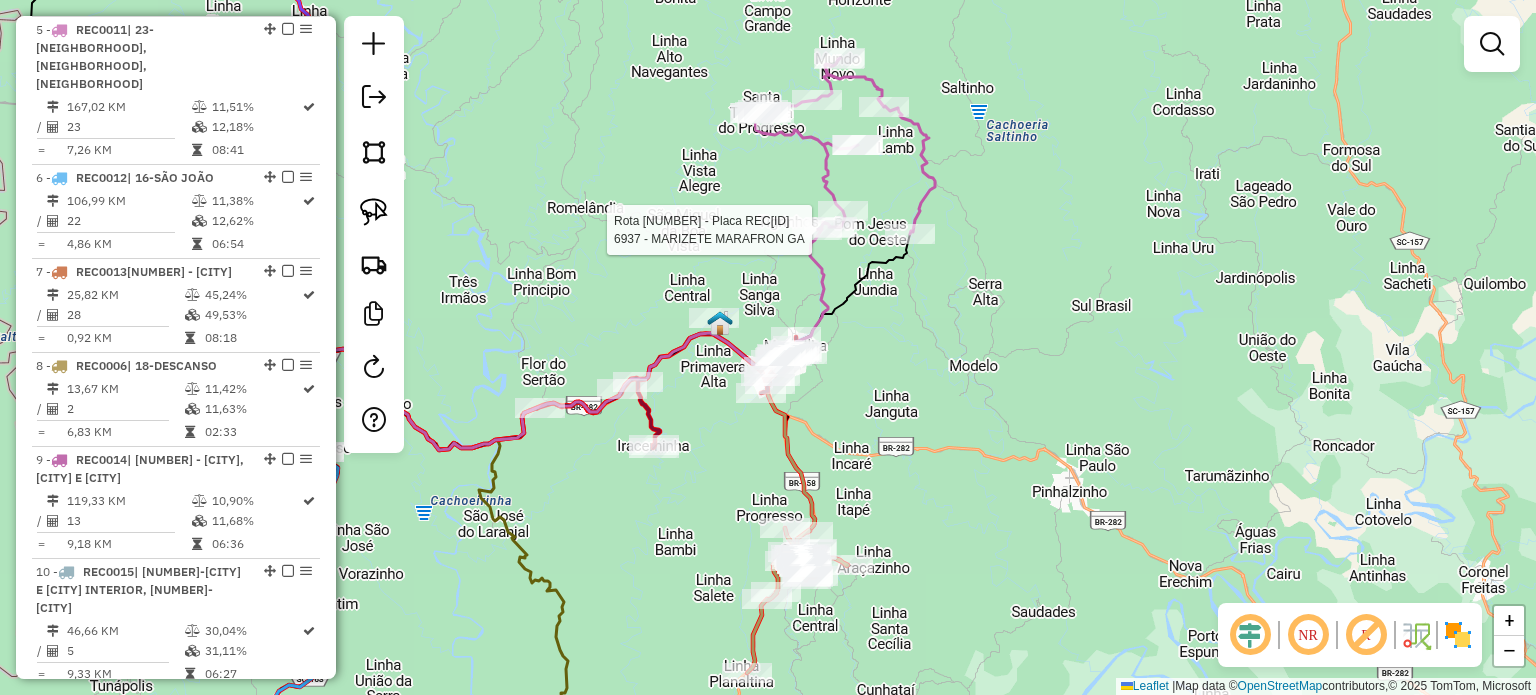 select on "**********" 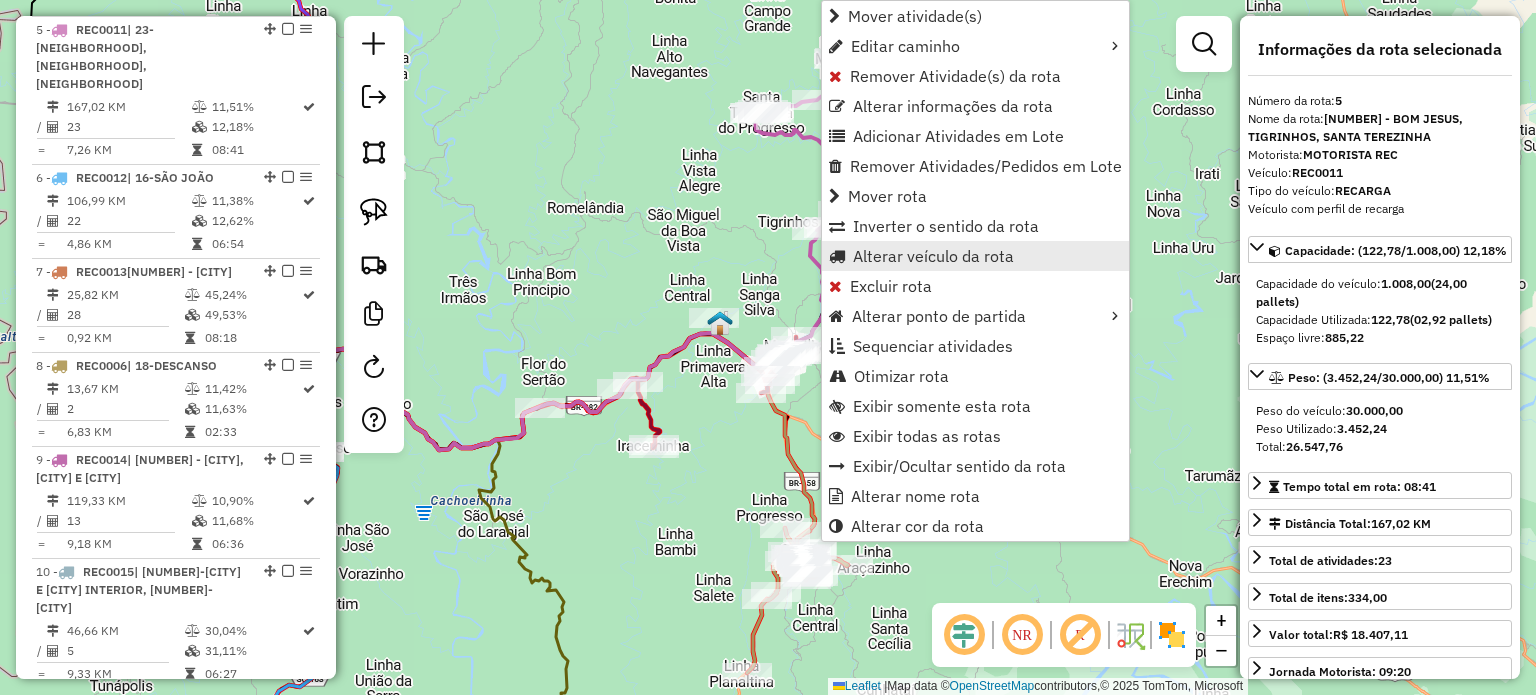 click on "Alterar veículo da rota" at bounding box center (933, 256) 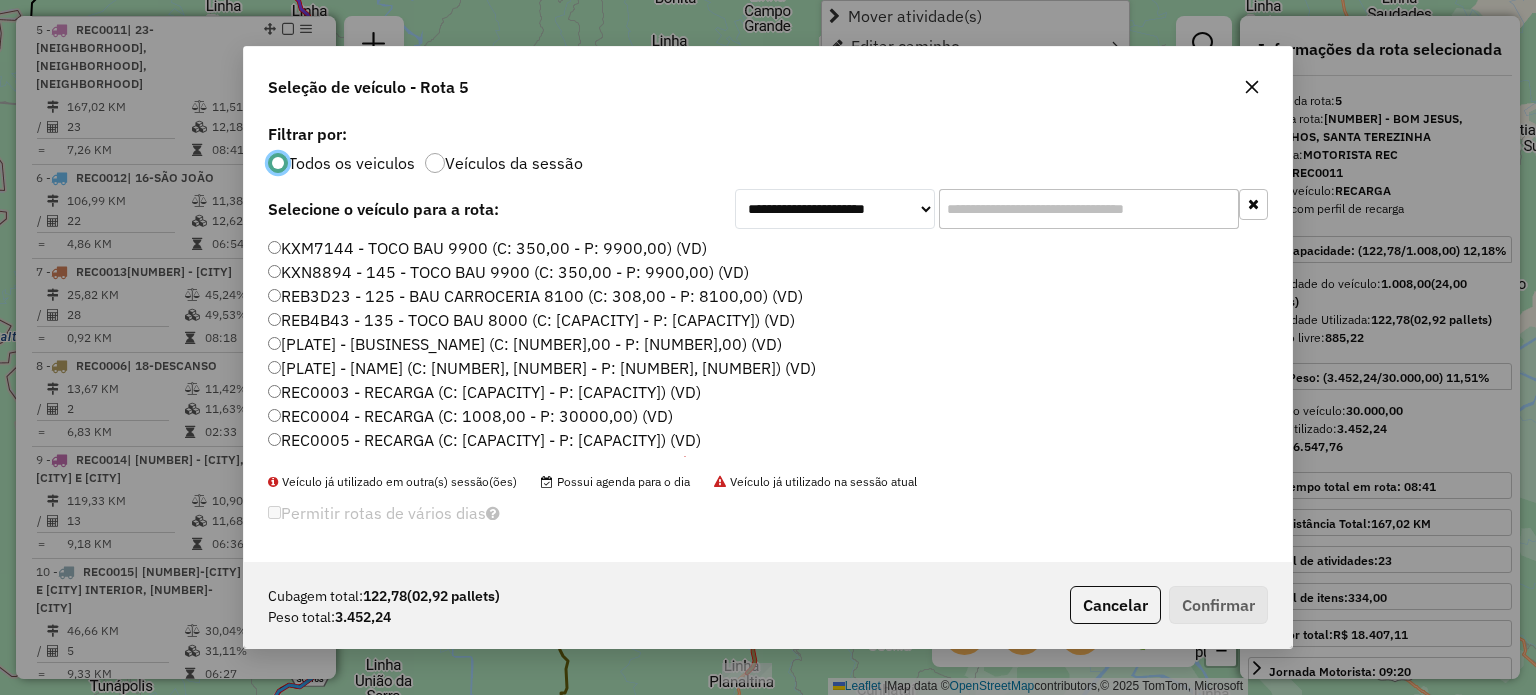 scroll, scrollTop: 10, scrollLeft: 6, axis: both 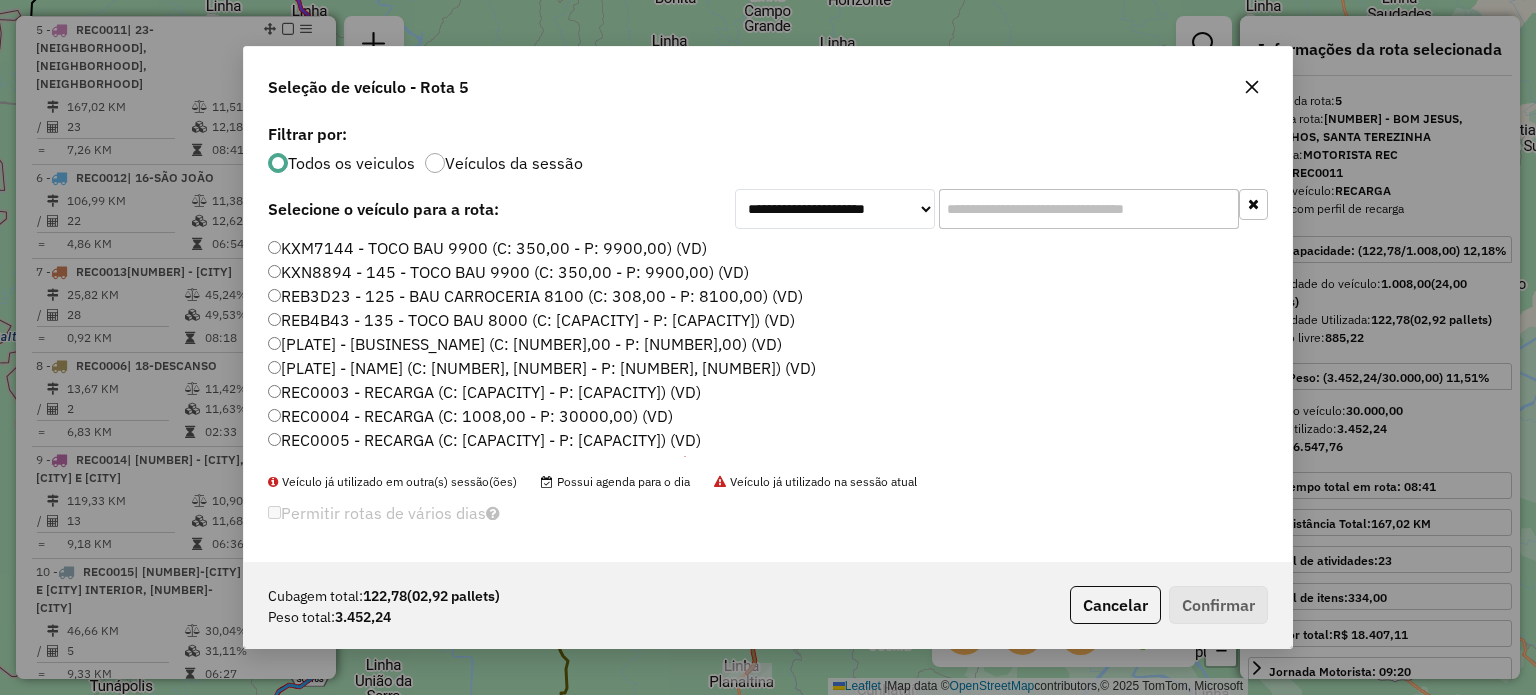 click 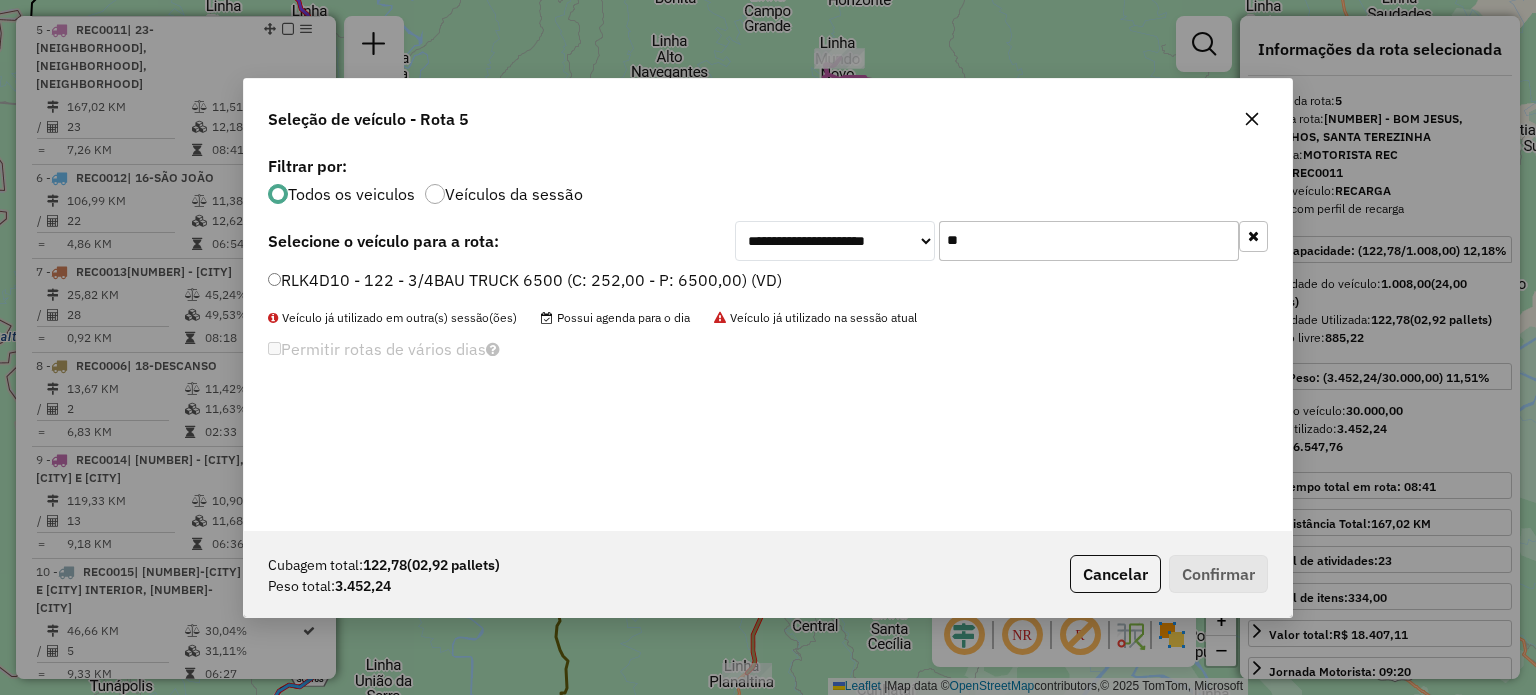type on "**" 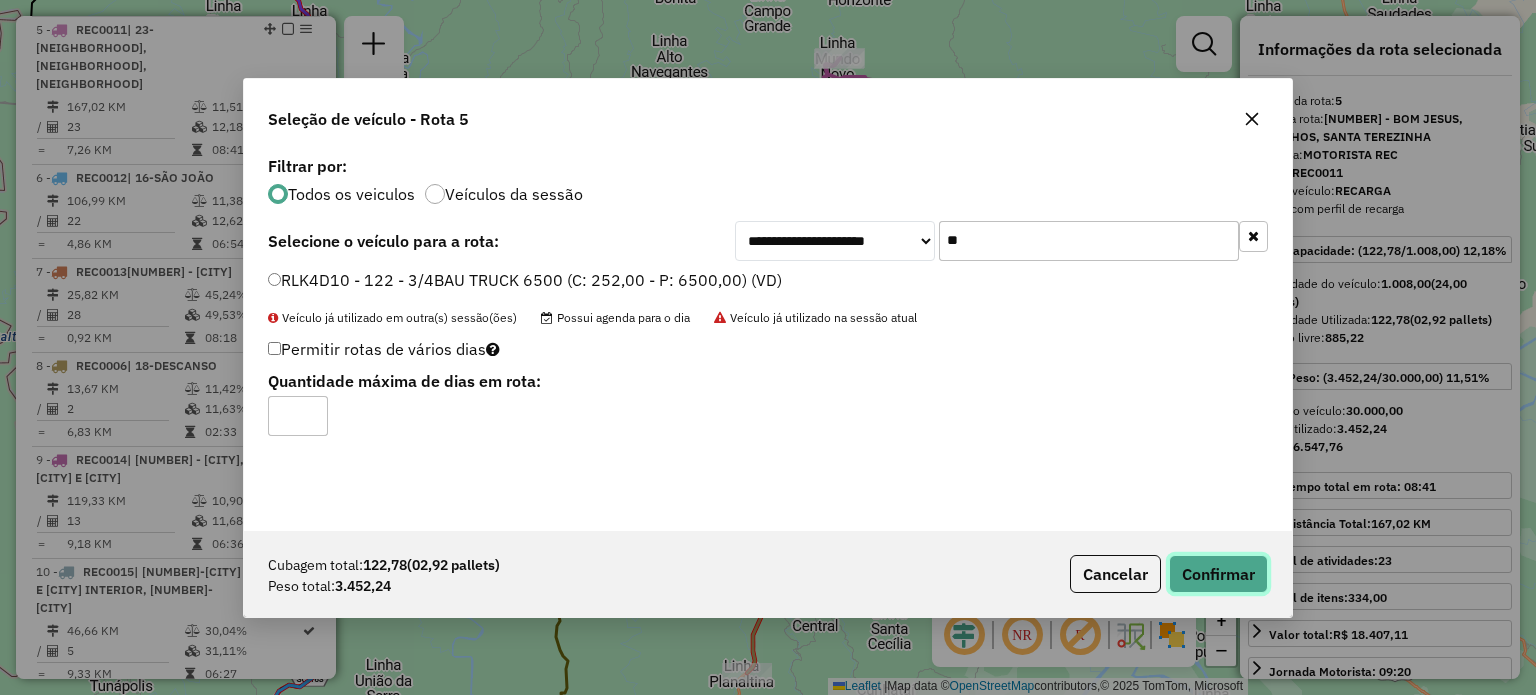click on "Confirmar" 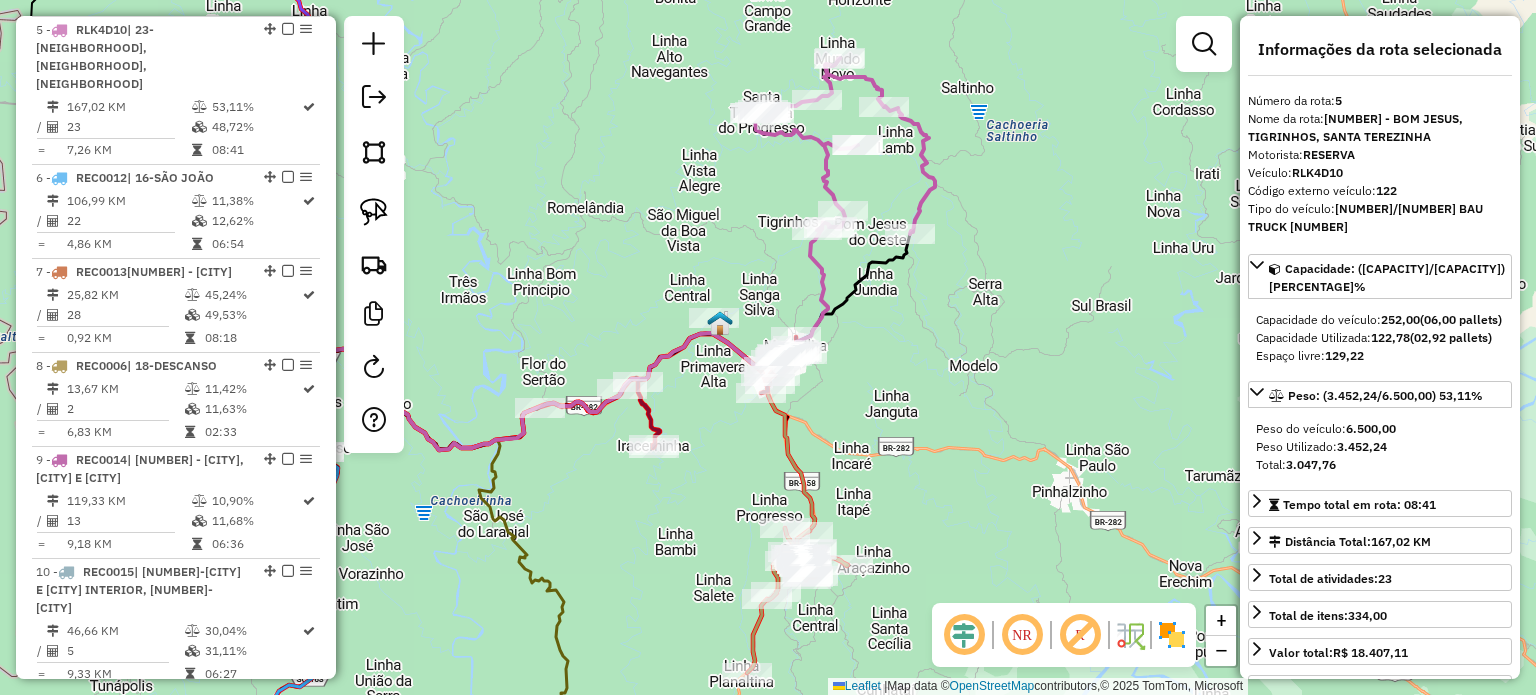 drag, startPoint x: 861, startPoint y: 455, endPoint x: 856, endPoint y: 379, distance: 76.1643 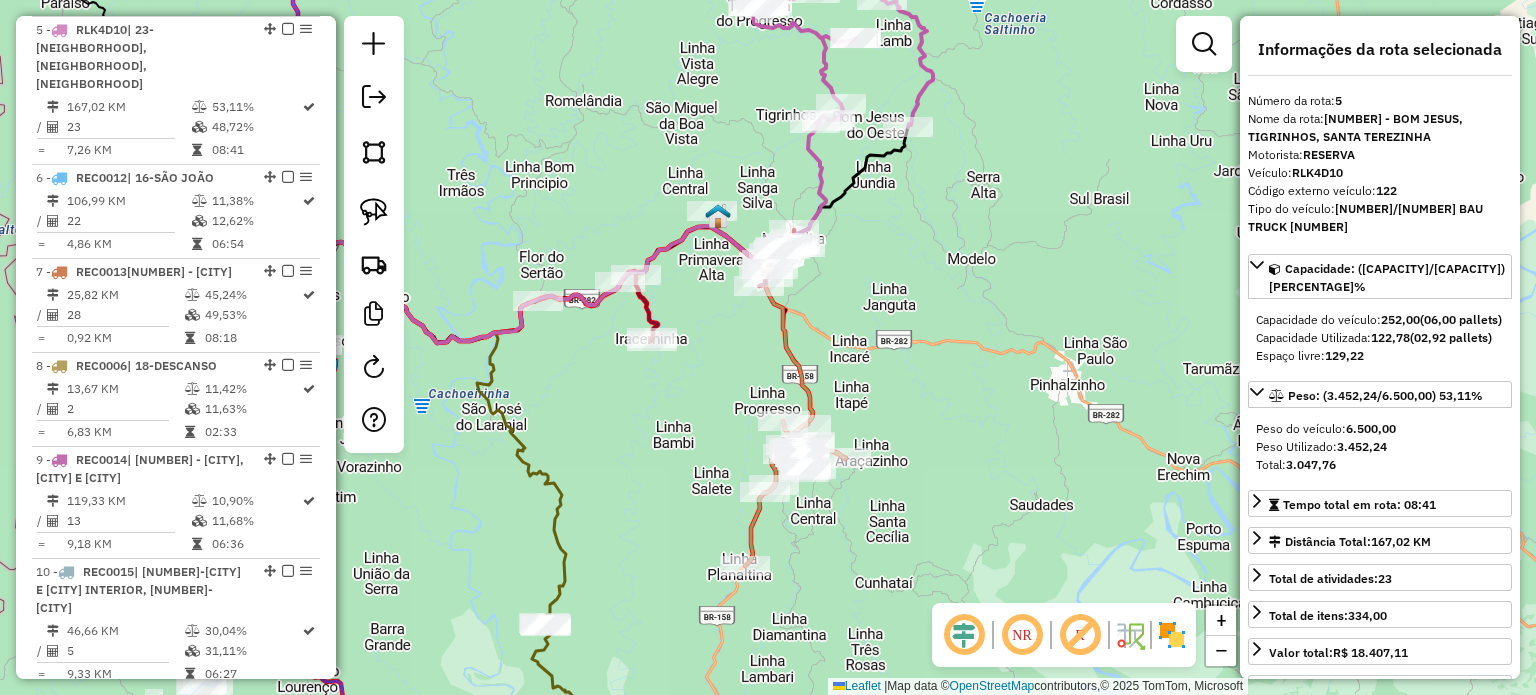 drag, startPoint x: 877, startPoint y: 411, endPoint x: 877, endPoint y: 383, distance: 28 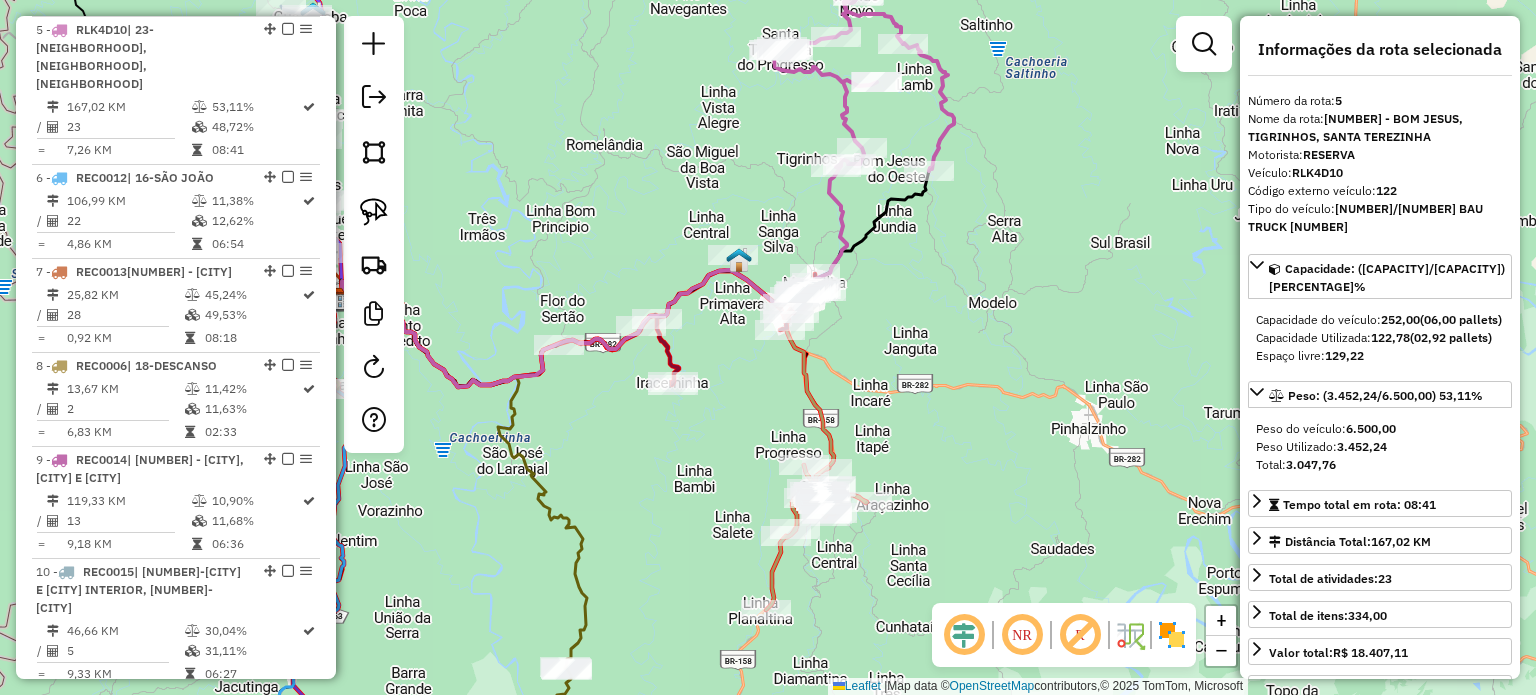 drag, startPoint x: 843, startPoint y: 310, endPoint x: 864, endPoint y: 366, distance: 59.808025 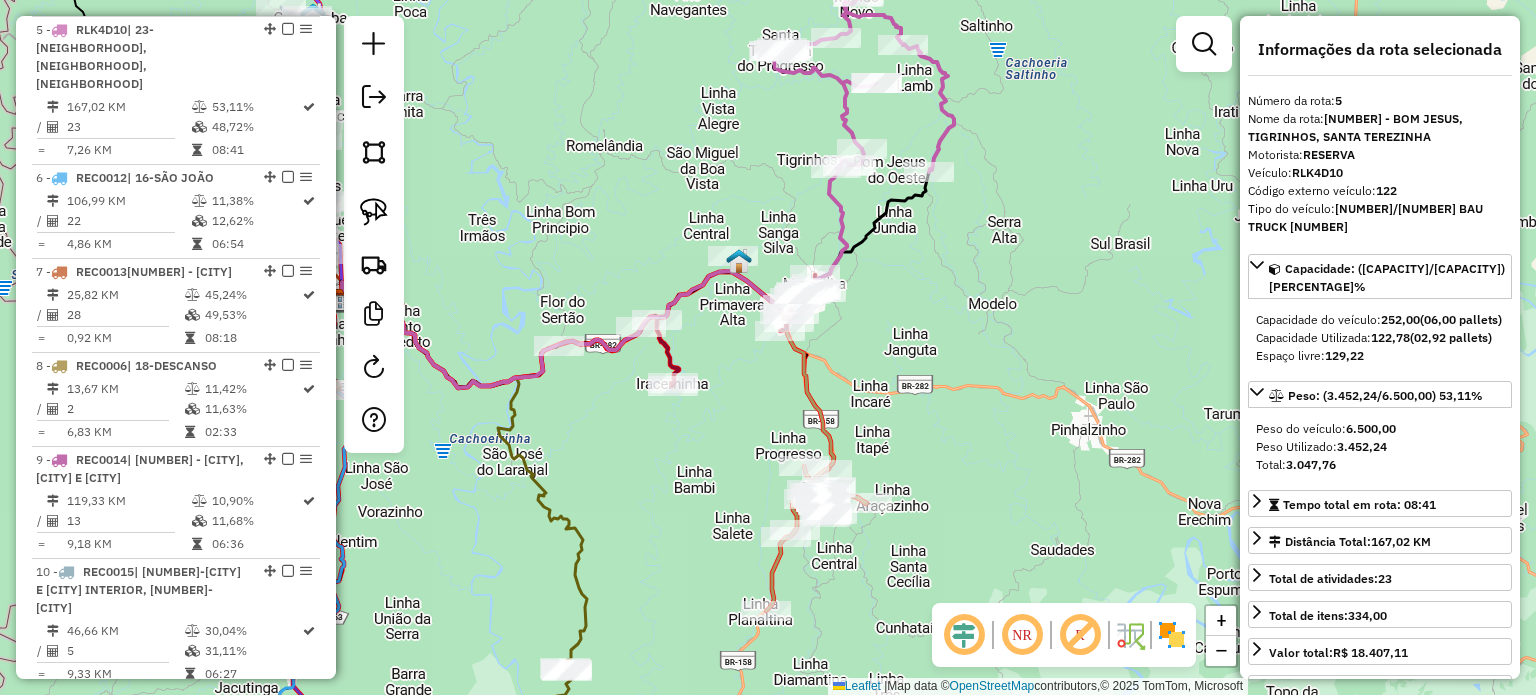 drag, startPoint x: 886, startPoint y: 406, endPoint x: 888, endPoint y: 313, distance: 93.0215 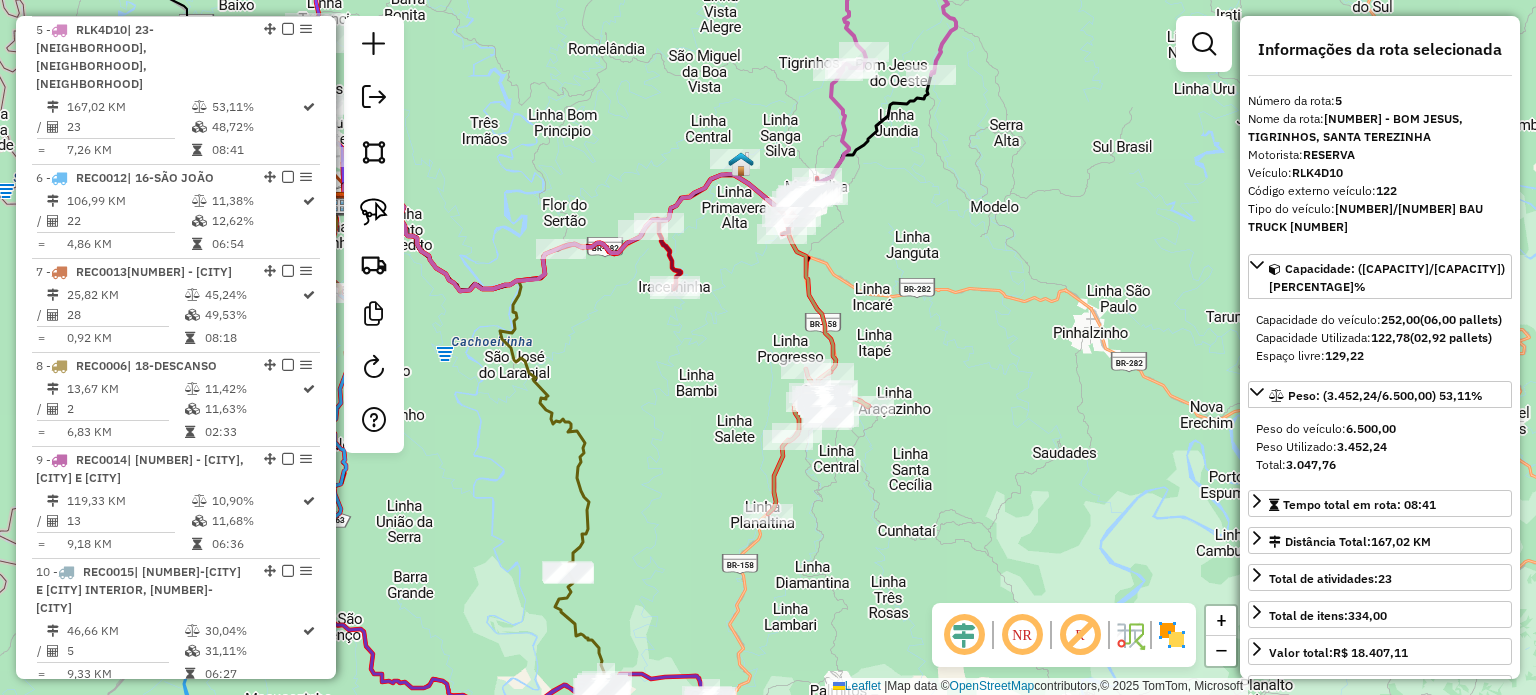 drag, startPoint x: 929, startPoint y: 309, endPoint x: 924, endPoint y: 287, distance: 22.561028 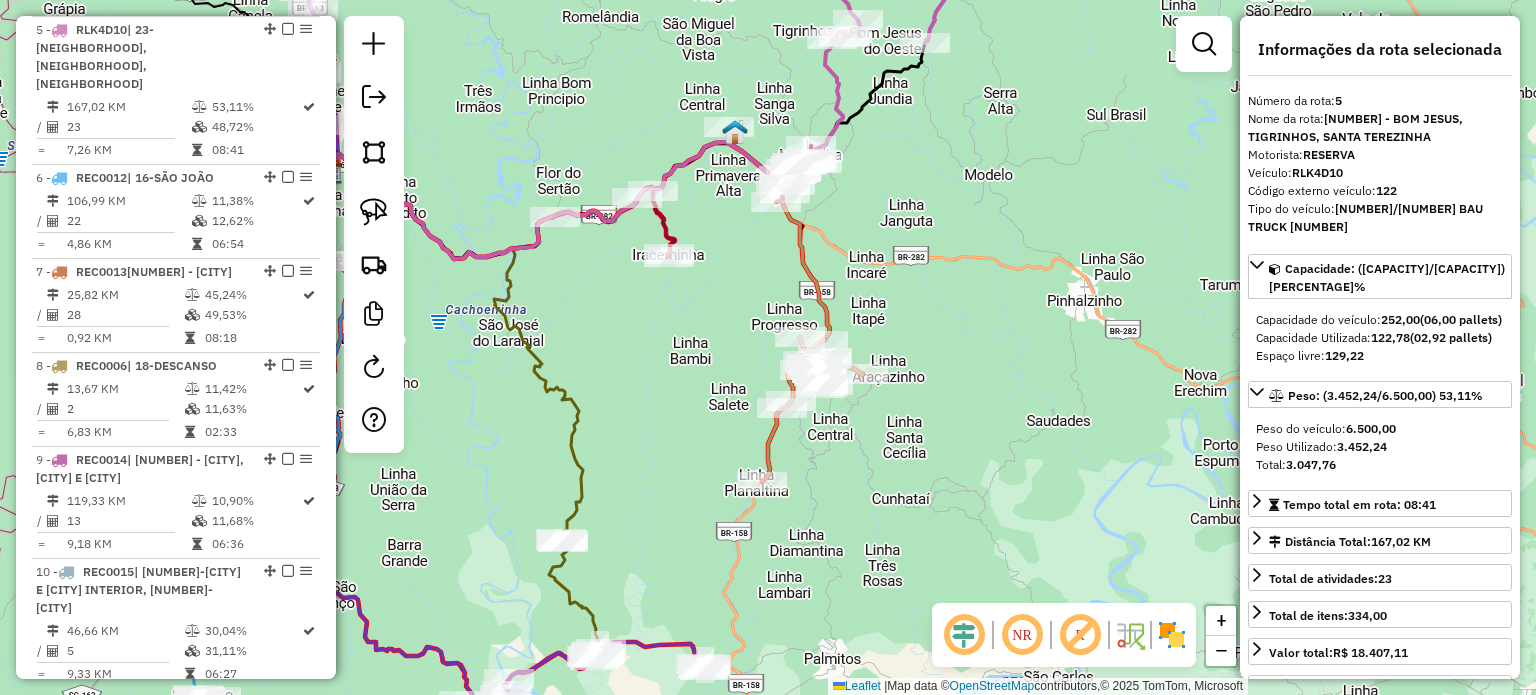 click on "Janela de atendimento Grade de atendimento Capacidade Transportadoras Veículos Cliente Pedidos  Rotas Selecione os dias de semana para filtrar as janelas de atendimento  Seg   Ter   Qua   Qui   Sex   Sáb   Dom  Informe o período da janela de atendimento: De: Até:  Filtrar exatamente a janela do cliente  Considerar janela de atendimento padrão  Selecione os dias de semana para filtrar as grades de atendimento  Seg   Ter   Qua   Qui   Sex   Sáb   Dom   Considerar clientes sem dia de atendimento cadastrado  Clientes fora do dia de atendimento selecionado Filtrar as atividades entre os valores definidos abaixo:  Peso mínimo:   Peso máximo:   Cubagem mínima:   Cubagem máxima:   De:   Até:  Filtrar as atividades entre o tempo de atendimento definido abaixo:  De:   Até:   Considerar capacidade total dos clientes não roteirizados Transportadora: Selecione um ou mais itens Tipo de veículo: Selecione um ou mais itens Veículo: Selecione um ou mais itens Motorista: Selecione um ou mais itens Nome: Rótulo:" 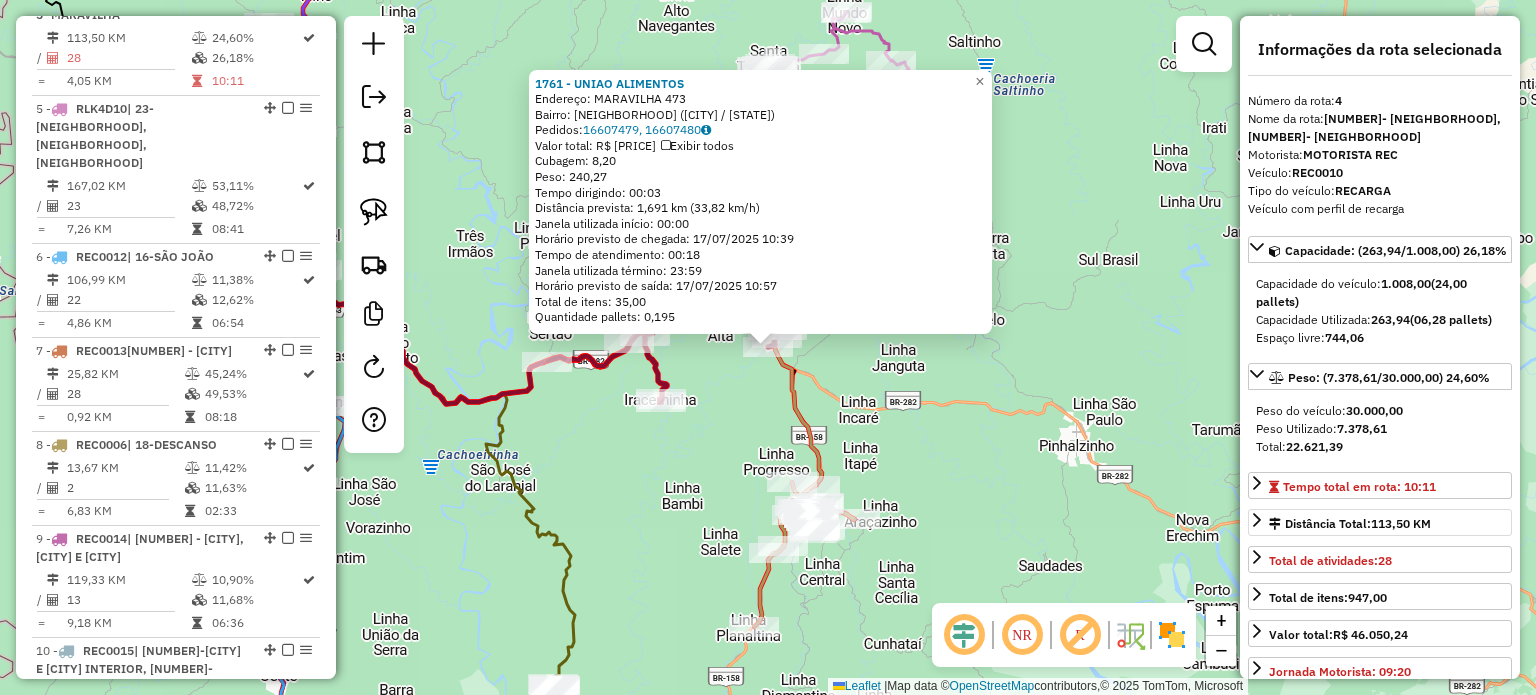 scroll, scrollTop: 1116, scrollLeft: 0, axis: vertical 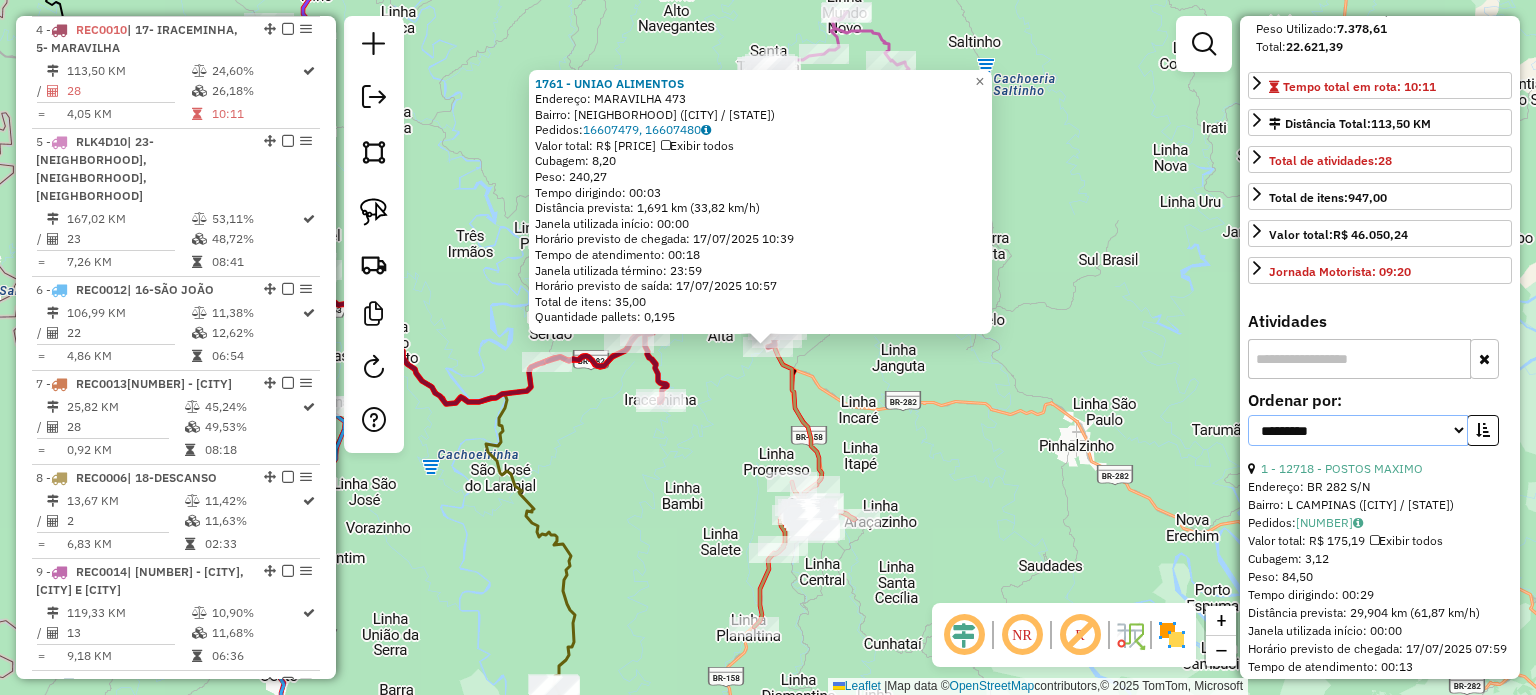 drag, startPoint x: 1450, startPoint y: 463, endPoint x: 1393, endPoint y: 471, distance: 57.558666 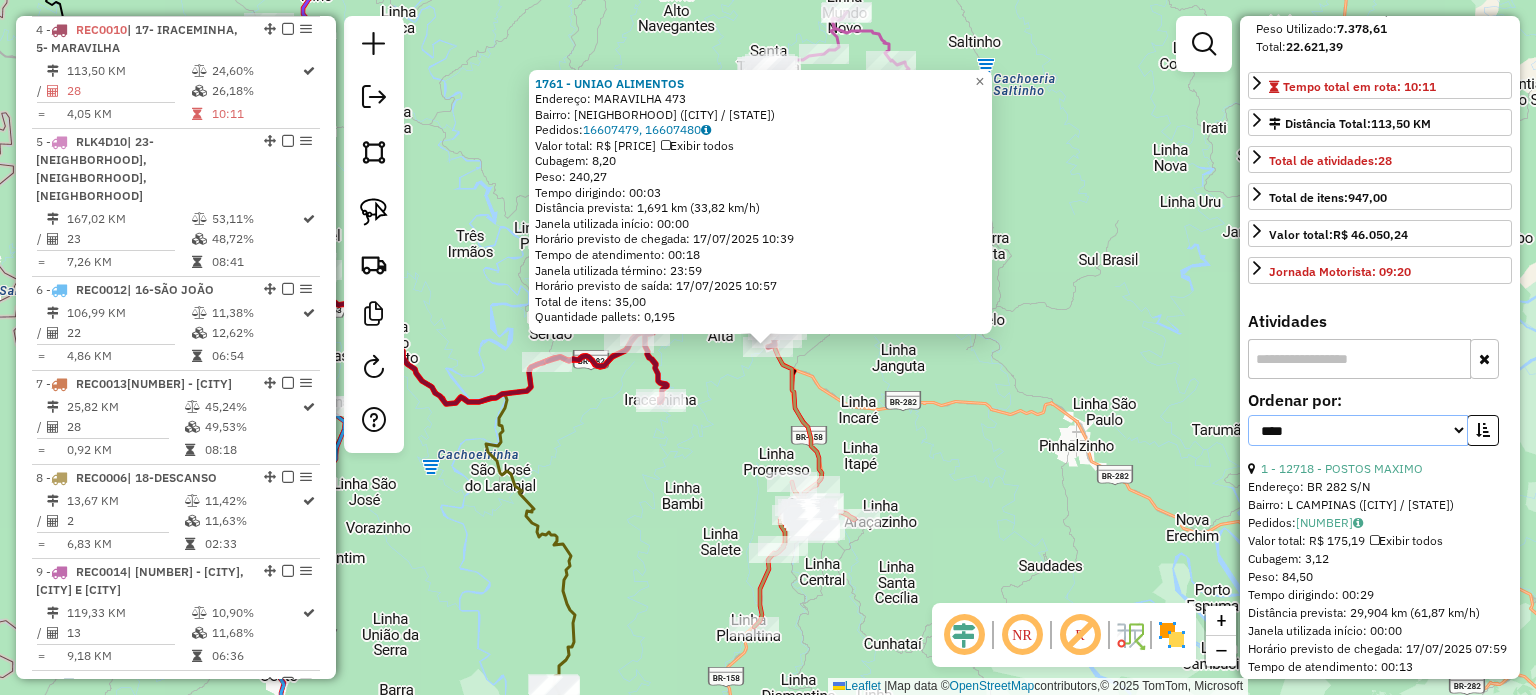 click on "**********" at bounding box center [1358, 430] 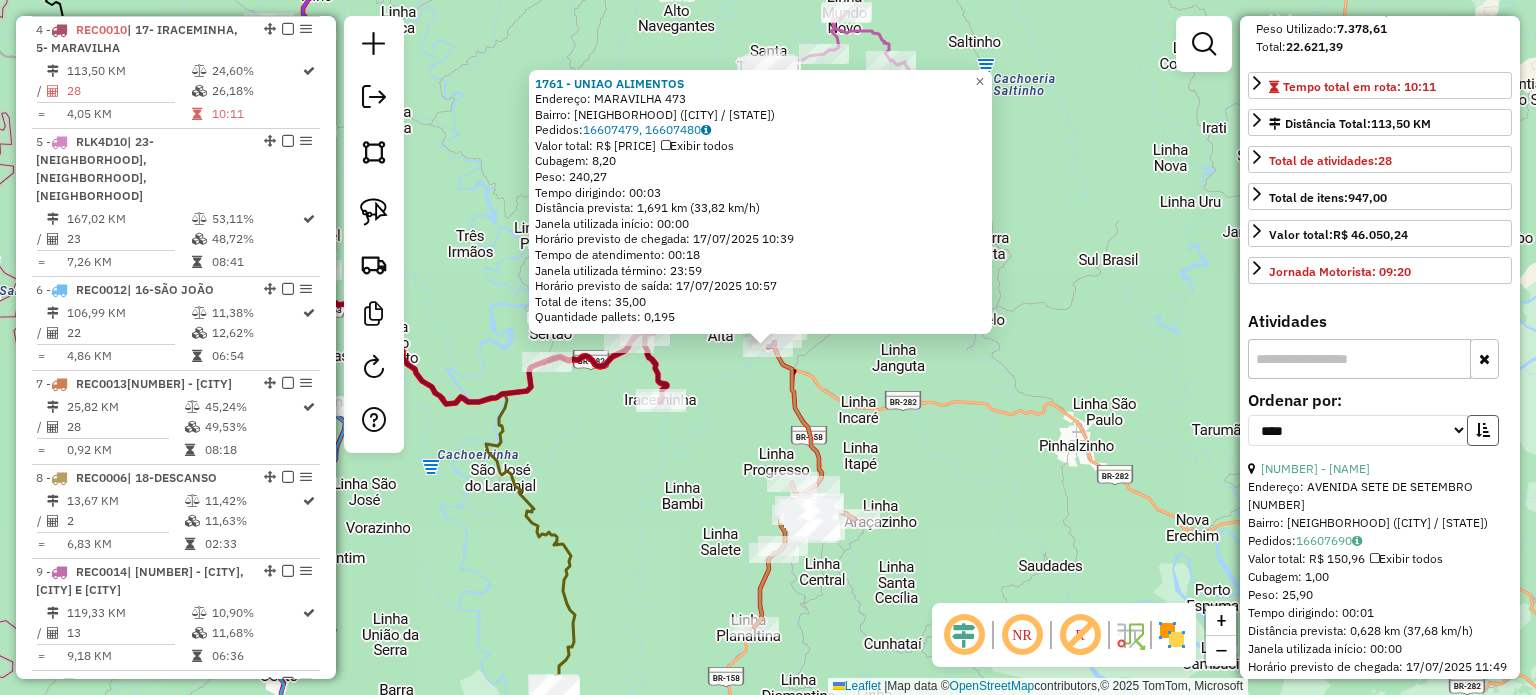 click at bounding box center (1483, 430) 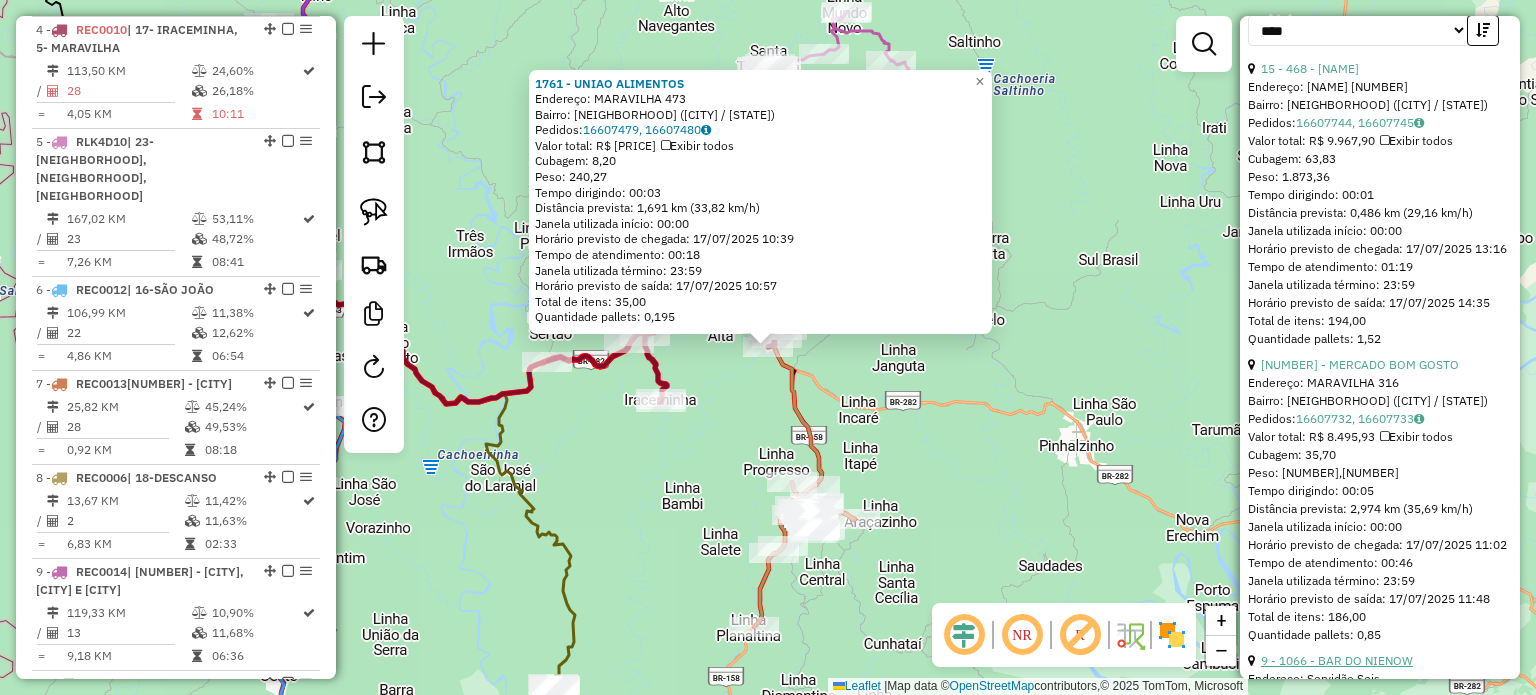 scroll, scrollTop: 700, scrollLeft: 0, axis: vertical 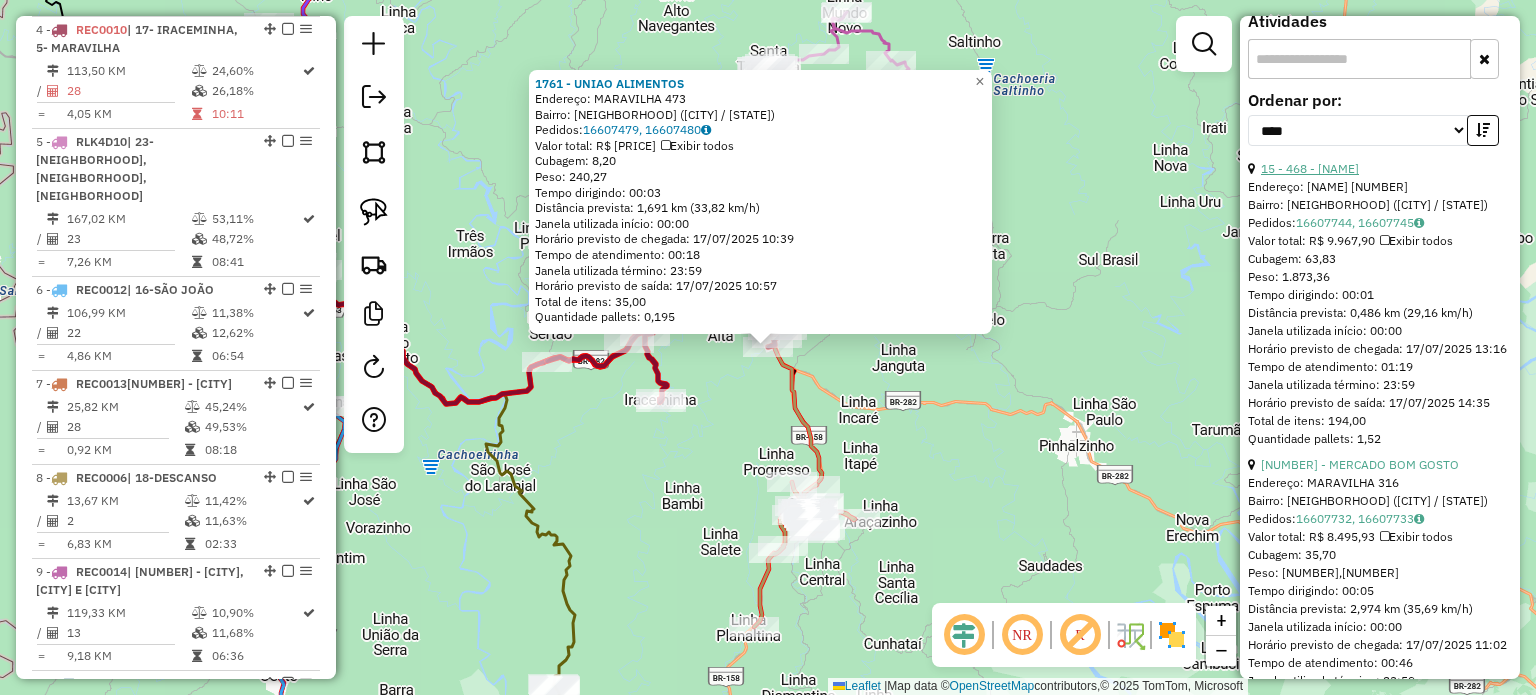 click on "15 - 468 - MANAROV BEBIDAS" at bounding box center (1310, 168) 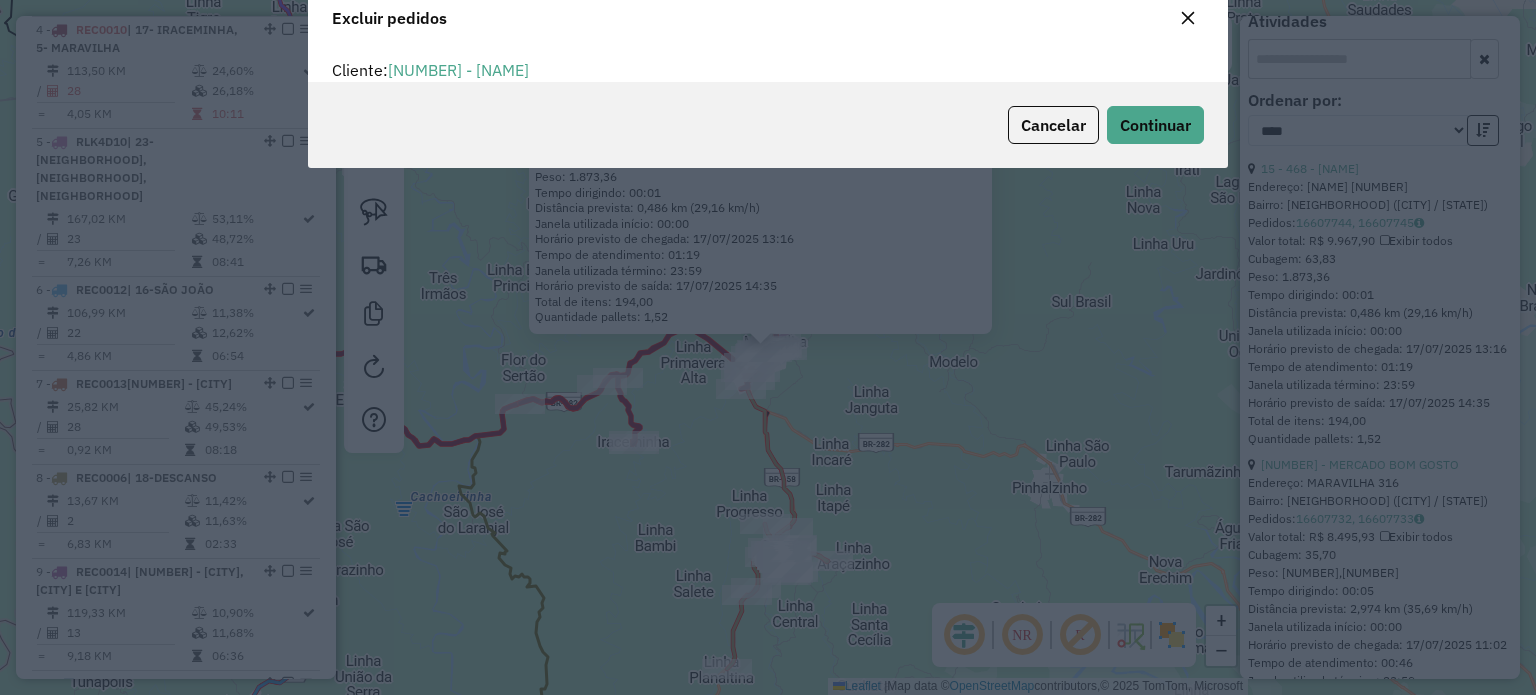 scroll, scrollTop: 69, scrollLeft: 0, axis: vertical 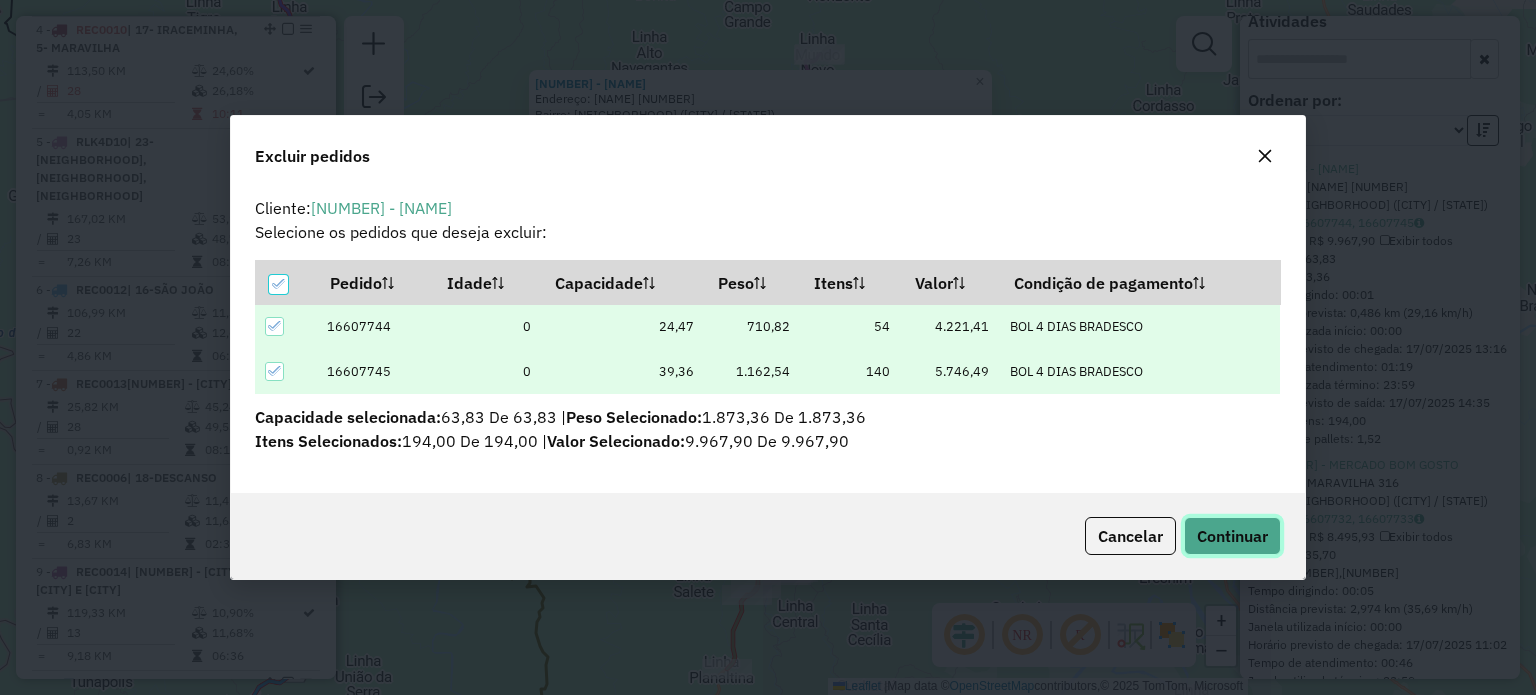 click on "Continuar" 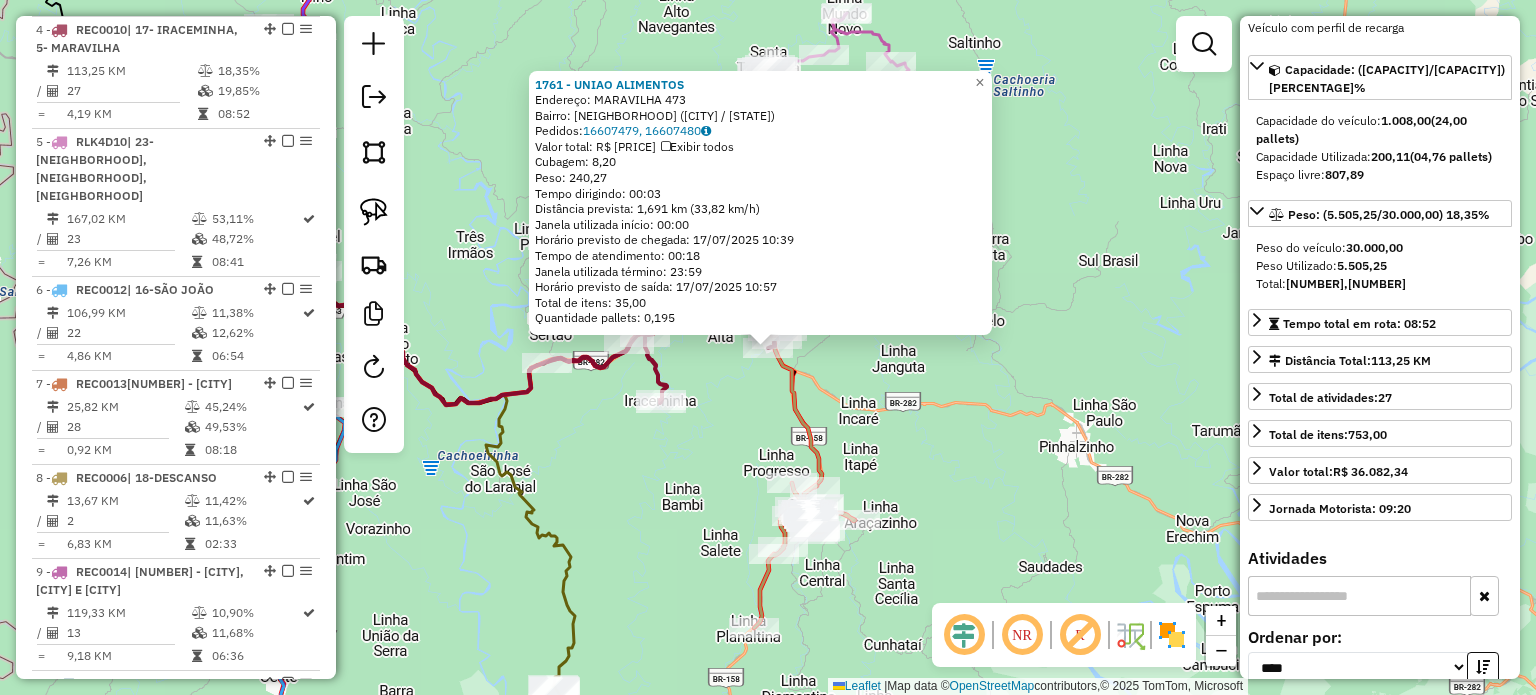 scroll, scrollTop: 0, scrollLeft: 0, axis: both 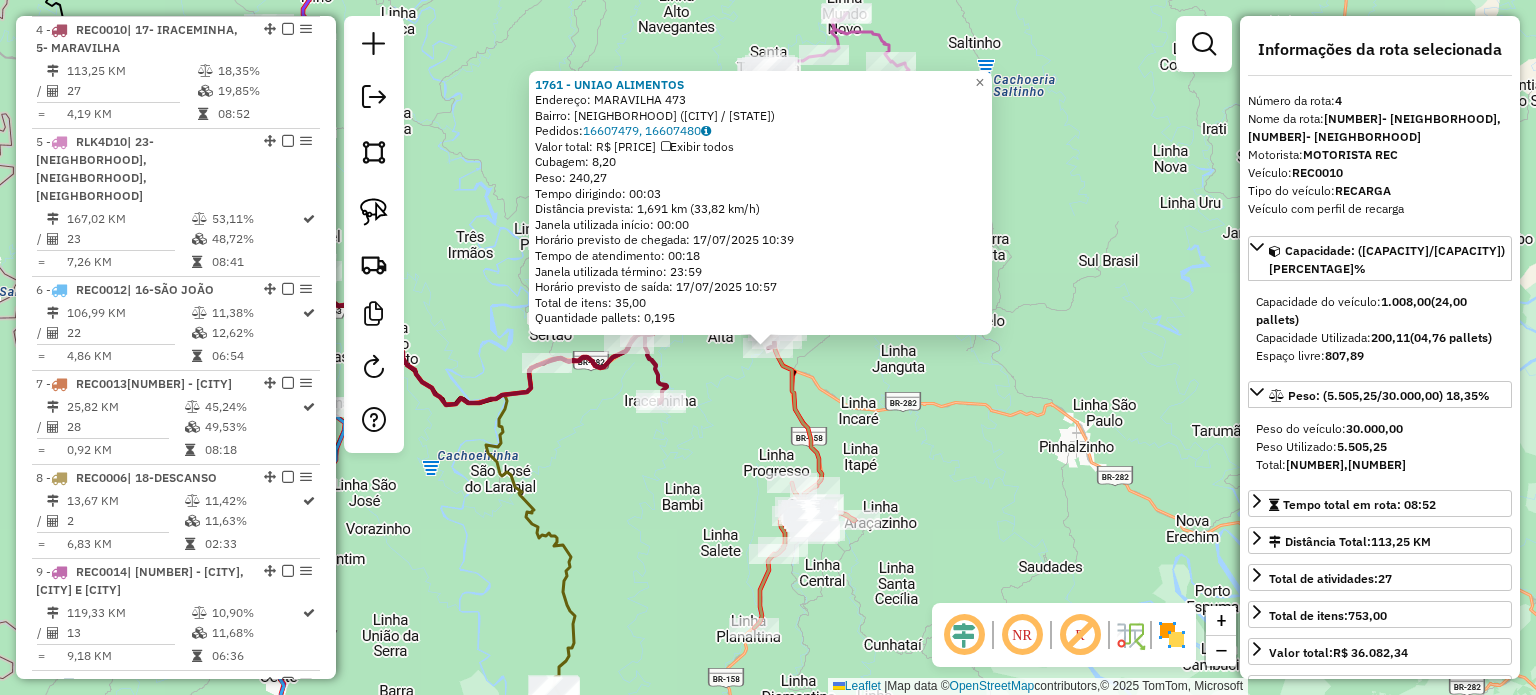 click on "1761 - UNIAO ALIMENTOS  Endereço:  MARAVILHA 473   Bairro: CENTRO (MARAVILHA / SC)   Pedidos:  16607479, 16607480   Valor total: R$ 1.730,21   Exibir todos   Cubagem: 8,20  Peso: 240,27  Tempo dirigindo: 00:03   Distância prevista: 1,691 km (33,82 km/h)   Janela utilizada início: 00:00   Horário previsto de chegada: 17/07/2025 10:39   Tempo de atendimento: 00:18   Janela utilizada término: 23:59   Horário previsto de saída: 17/07/2025 10:57   Total de itens: 35,00   Quantidade pallets: 0,195  × Janela de atendimento Grade de atendimento Capacidade Transportadoras Veículos Cliente Pedidos  Rotas Selecione os dias de semana para filtrar as janelas de atendimento  Seg   Ter   Qua   Qui   Sex   Sáb   Dom  Informe o período da janela de atendimento: De: Até:  Filtrar exatamente a janela do cliente  Considerar janela de atendimento padrão  Selecione os dias de semana para filtrar as grades de atendimento  Seg   Ter   Qua   Qui   Sex   Sáb   Dom   Considerar clientes sem dia de atendimento cadastrado +" 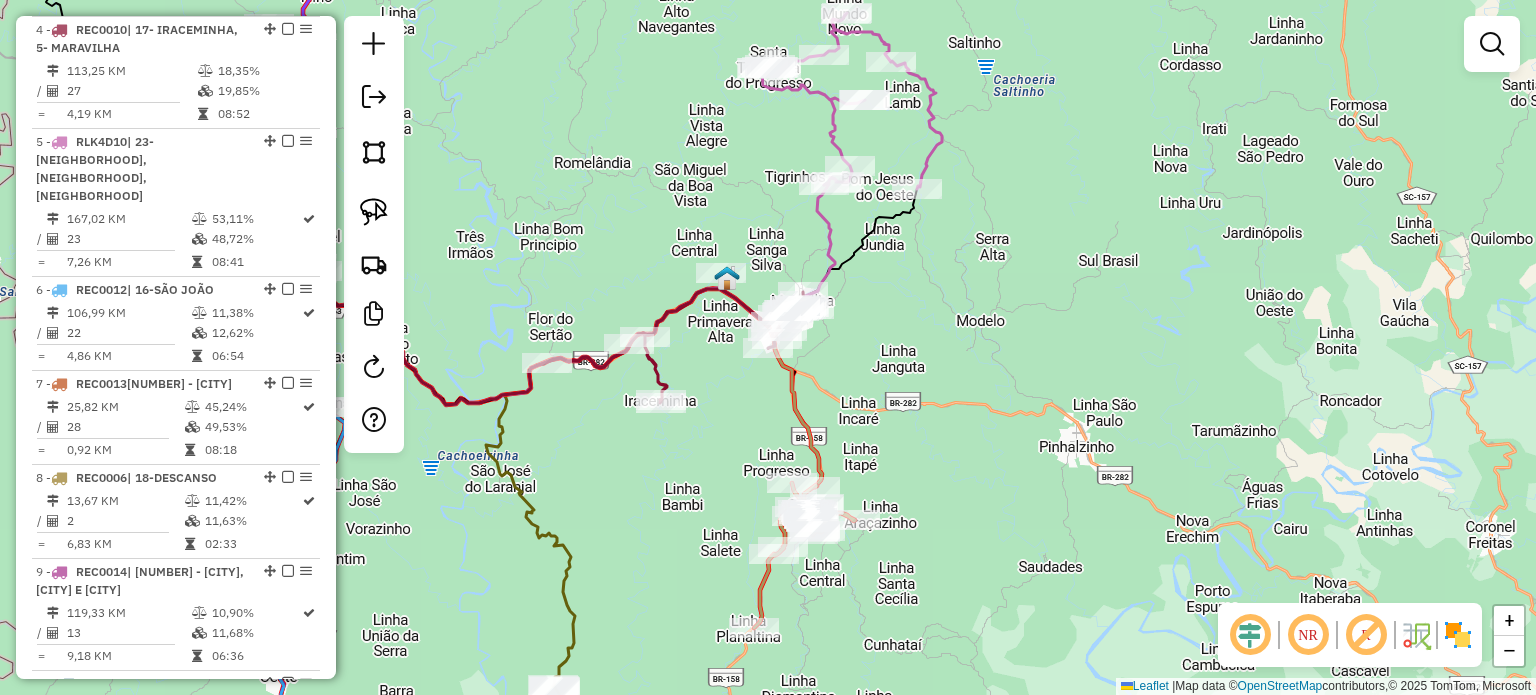 drag, startPoint x: 784, startPoint y: 401, endPoint x: 926, endPoint y: 407, distance: 142.12671 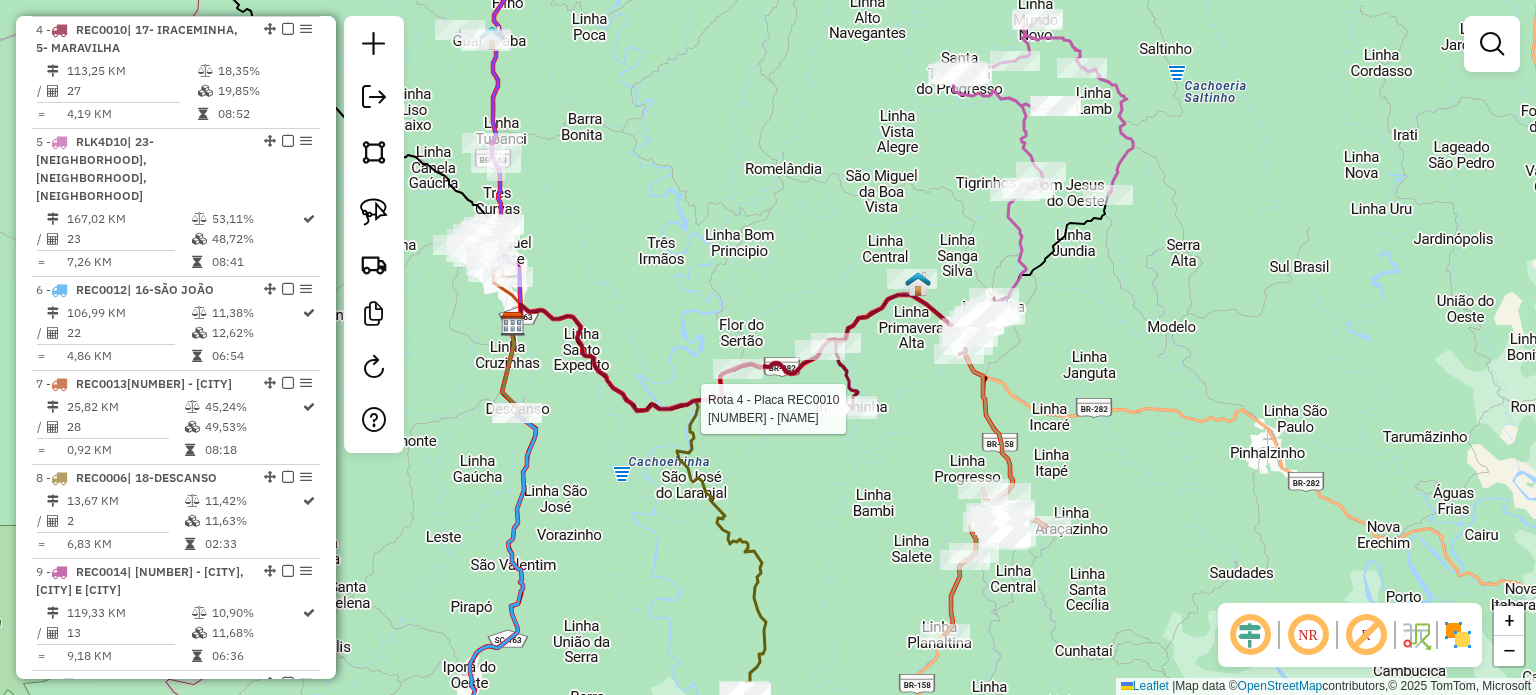 select on "*********" 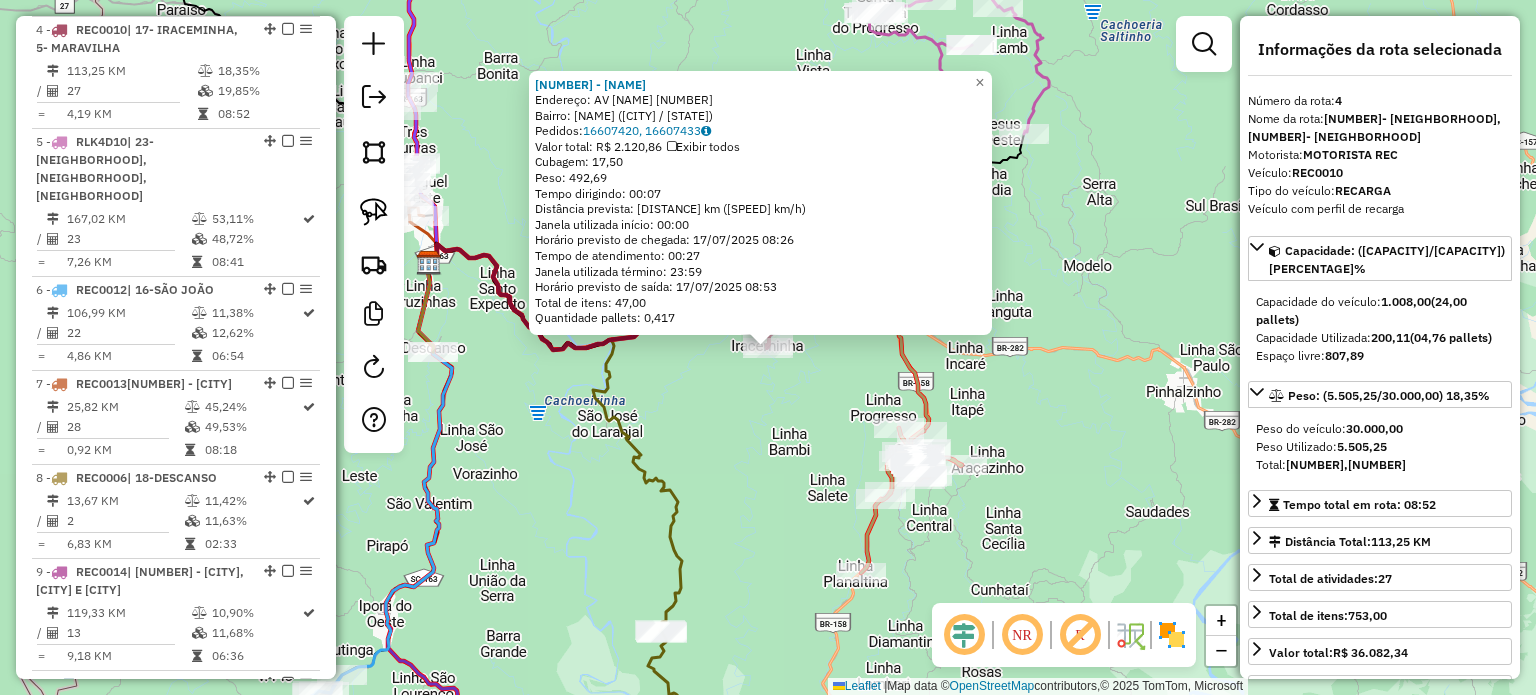 click on "2500 - Magia Alimentos  Endereço:  Av. IRINEU BORNHAUSEN 729   Bairro: CENTRO (IRACEMINHA / SC)   Pedidos:  16607420, 16607433   Valor total: R$ 2.120,86   Exibir todos   Cubagem: 17,50  Peso: 492,69  Tempo dirigindo: 00:07   Distância prevista: 5,486 km (47,02 km/h)   Janela utilizada início: 00:00   Horário previsto de chegada: 17/07/2025 08:26   Tempo de atendimento: 00:27   Janela utilizada término: 23:59   Horário previsto de saída: 17/07/2025 08:53   Total de itens: 47,00   Quantidade pallets: 0,417  × Janela de atendimento Grade de atendimento Capacidade Transportadoras Veículos Cliente Pedidos  Rotas Selecione os dias de semana para filtrar as janelas de atendimento  Seg   Ter   Qua   Qui   Sex   Sáb   Dom  Informe o período da janela de atendimento: De: Até:  Filtrar exatamente a janela do cliente  Considerar janela de atendimento padrão  Selecione os dias de semana para filtrar as grades de atendimento  Seg   Ter   Qua   Qui   Sex   Sáb   Dom   Peso mínimo:   Peso máximo:   De:  De:" 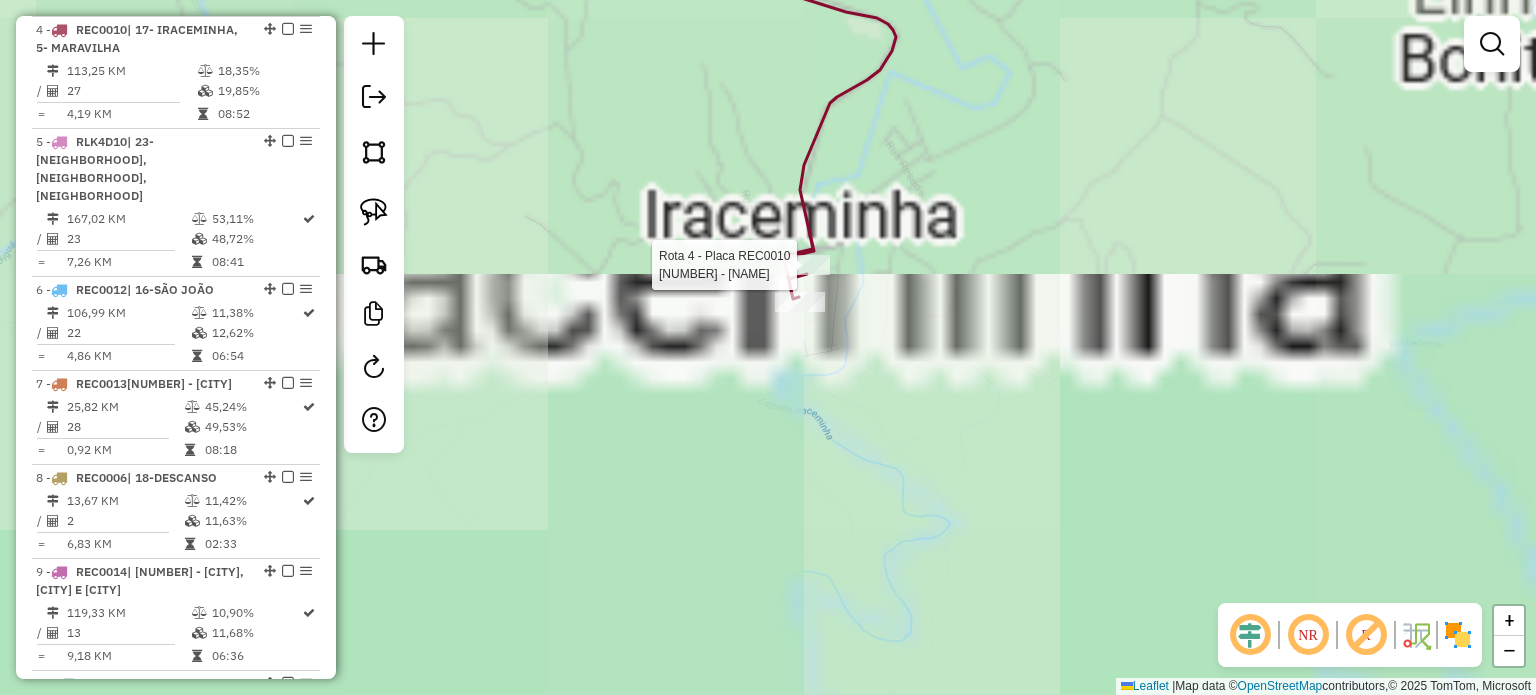select on "*********" 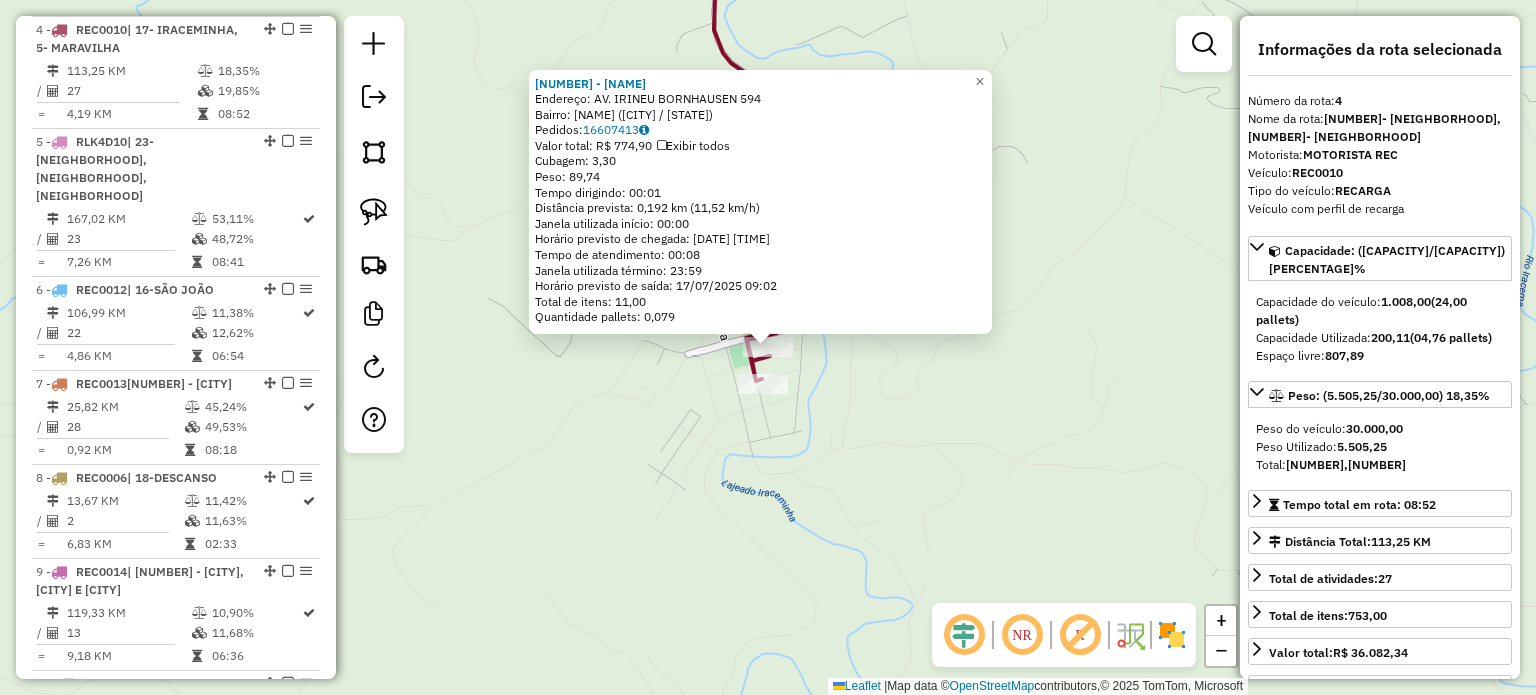 click on "689 - POSTO IPIRANGA  Endereço:  AV. IRINEU BORNHAUSEN 594   Bairro: CENTRO (IRACEMINHA / SC)   Pedidos:  16607413   Valor total: R$ 774,90   Exibir todos   Cubagem: 3,30  Peso: 89,74  Tempo dirigindo: 00:01   Distância prevista: 0,192 km (11,52 km/h)   Janela utilizada início: 00:00   Horário previsto de chegada: 17/07/2025 08:54   Tempo de atendimento: 00:08   Janela utilizada término: 23:59   Horário previsto de saída: 17/07/2025 09:02   Total de itens: 11,00   Quantidade pallets: 0,079  × Janela de atendimento Grade de atendimento Capacidade Transportadoras Veículos Cliente Pedidos  Rotas Selecione os dias de semana para filtrar as janelas de atendimento  Seg   Ter   Qua   Qui   Sex   Sáb   Dom  Informe o período da janela de atendimento: De: Até:  Filtrar exatamente a janela do cliente  Considerar janela de atendimento padrão  Selecione os dias de semana para filtrar as grades de atendimento  Seg   Ter   Qua   Qui   Sex   Sáb   Dom   Considerar clientes sem dia de atendimento cadastrado De:" 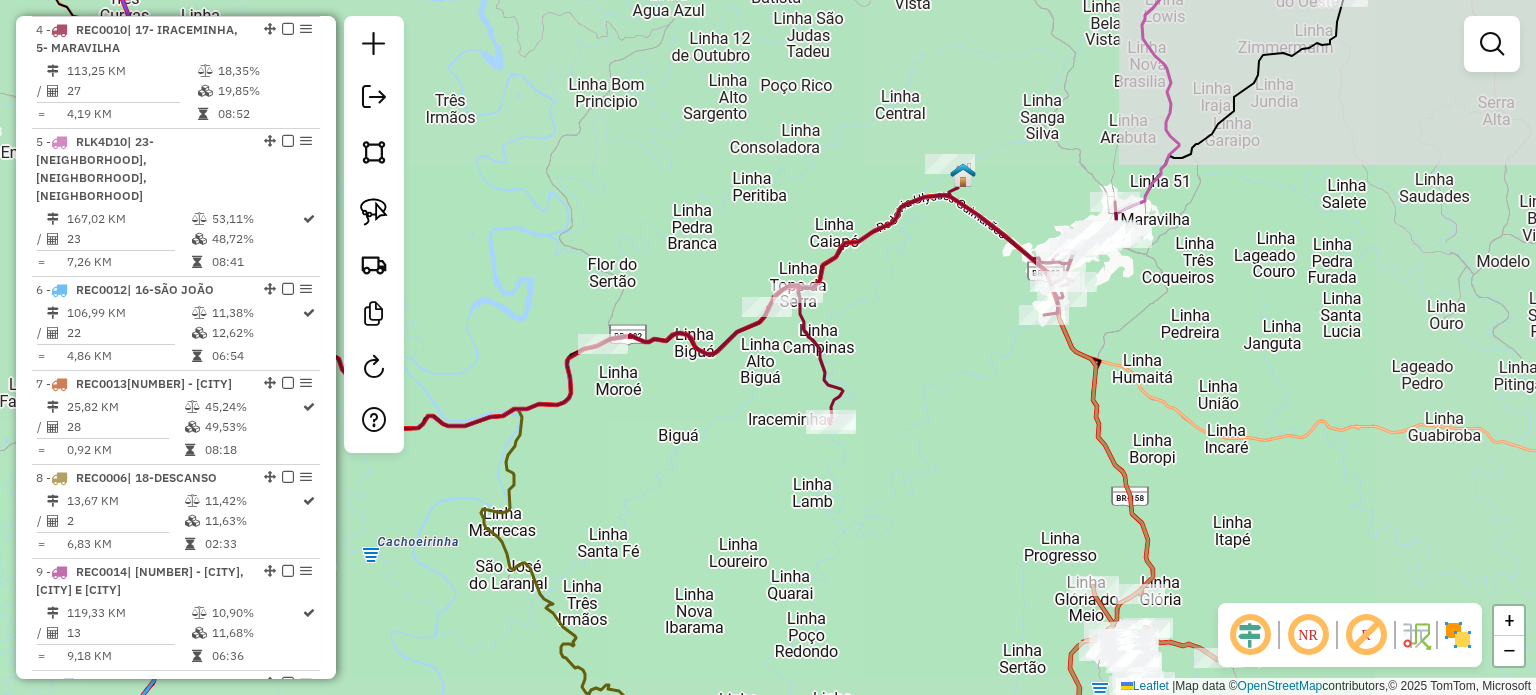 drag, startPoint x: 767, startPoint y: 352, endPoint x: 808, endPoint y: 397, distance: 60.876926 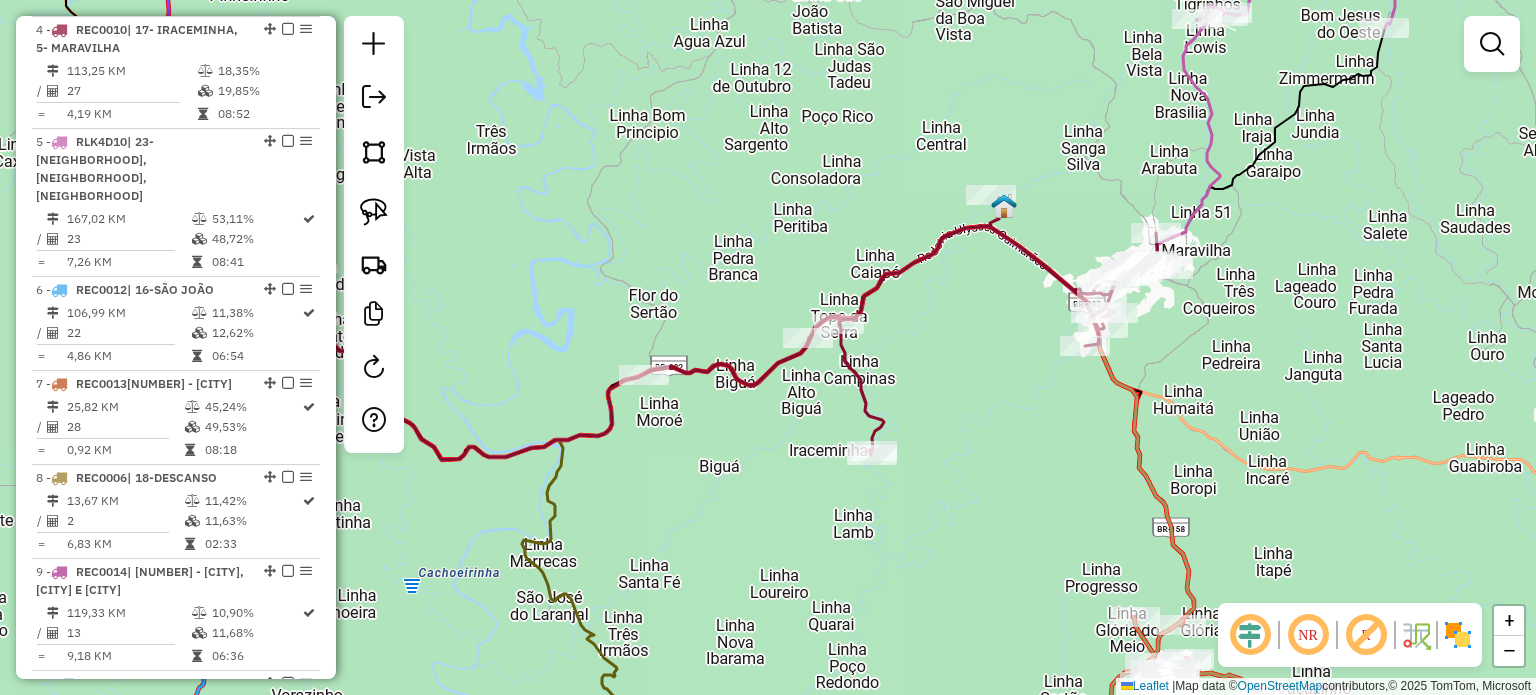 drag, startPoint x: 816, startPoint y: 399, endPoint x: 848, endPoint y: 408, distance: 33.24154 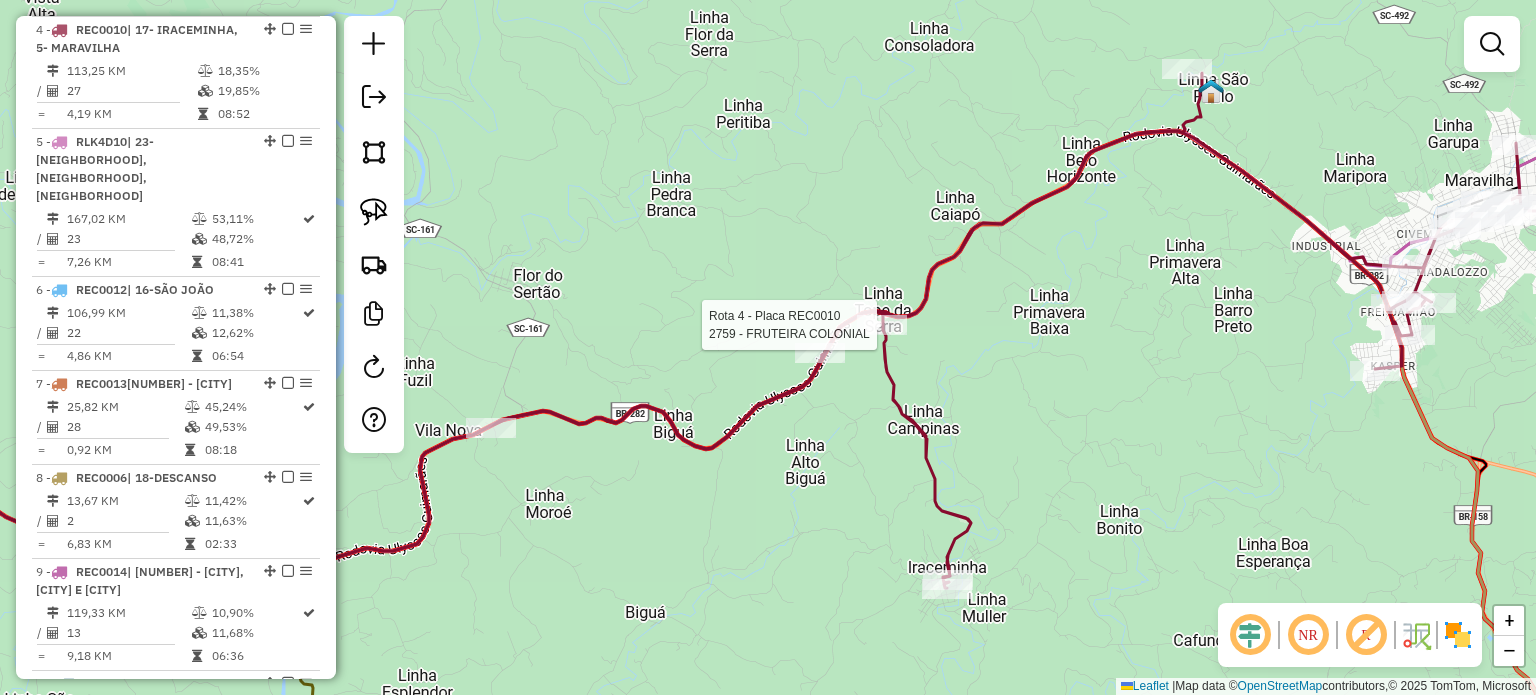 select on "*********" 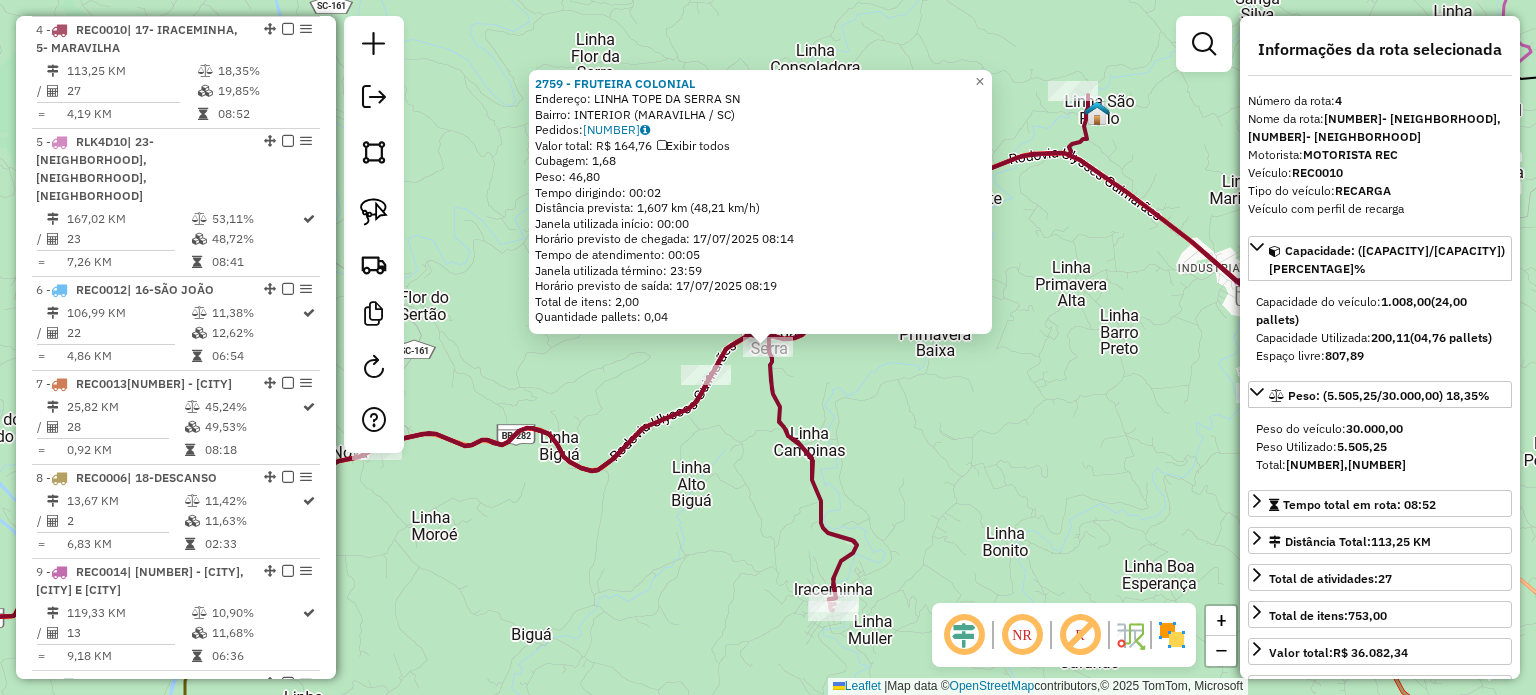 click on "2759 - FRUTEIRA COLONIAL  Endereço:  LINHA TOPE DA SERRA SN   Bairro: INTERIOR (MARAVILHA / SC)   Pedidos:  16607716   Valor total: R$ 164,76   Exibir todos   Cubagem: 1,68  Peso: 46,80  Tempo dirigindo: 00:02   Distância prevista: 1,607 km (48,21 km/h)   Janela utilizada início: 00:00   Horário previsto de chegada: 17/07/2025 08:14   Tempo de atendimento: 00:05   Janela utilizada término: 23:59   Horário previsto de saída: 17/07/2025 08:19   Total de itens: 2,00   Quantidade pallets: 0,04  × Janela de atendimento Grade de atendimento Capacidade Transportadoras Veículos Cliente Pedidos  Rotas Selecione os dias de semana para filtrar as janelas de atendimento  Seg   Ter   Qua   Qui   Sex   Sáb   Dom  Informe o período da janela de atendimento: De: Até:  Filtrar exatamente a janela do cliente  Considerar janela de atendimento padrão  Selecione os dias de semana para filtrar as grades de atendimento  Seg   Ter   Qua   Qui   Sex   Sáb   Dom   Considerar clientes sem dia de atendimento cadastrado De:" 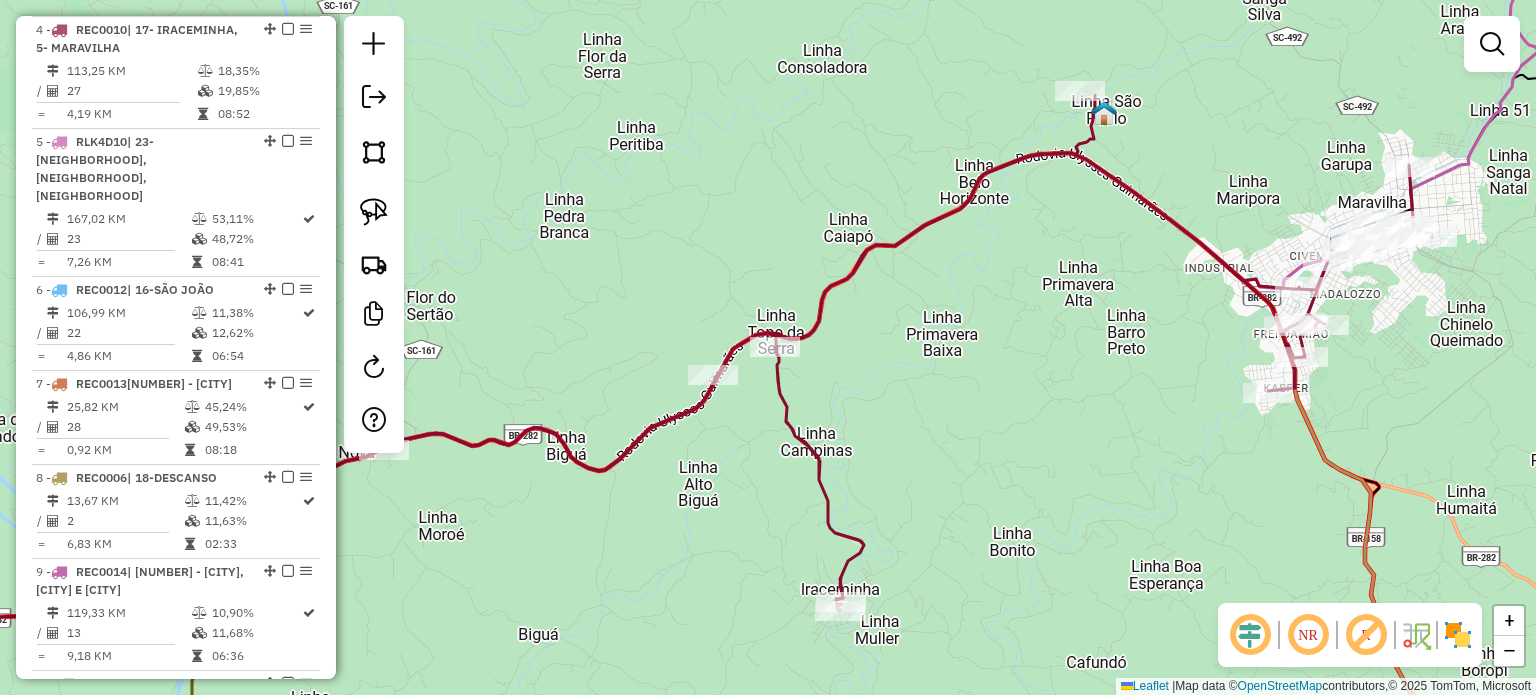 drag, startPoint x: 707, startPoint y: 424, endPoint x: 896, endPoint y: 407, distance: 189.76302 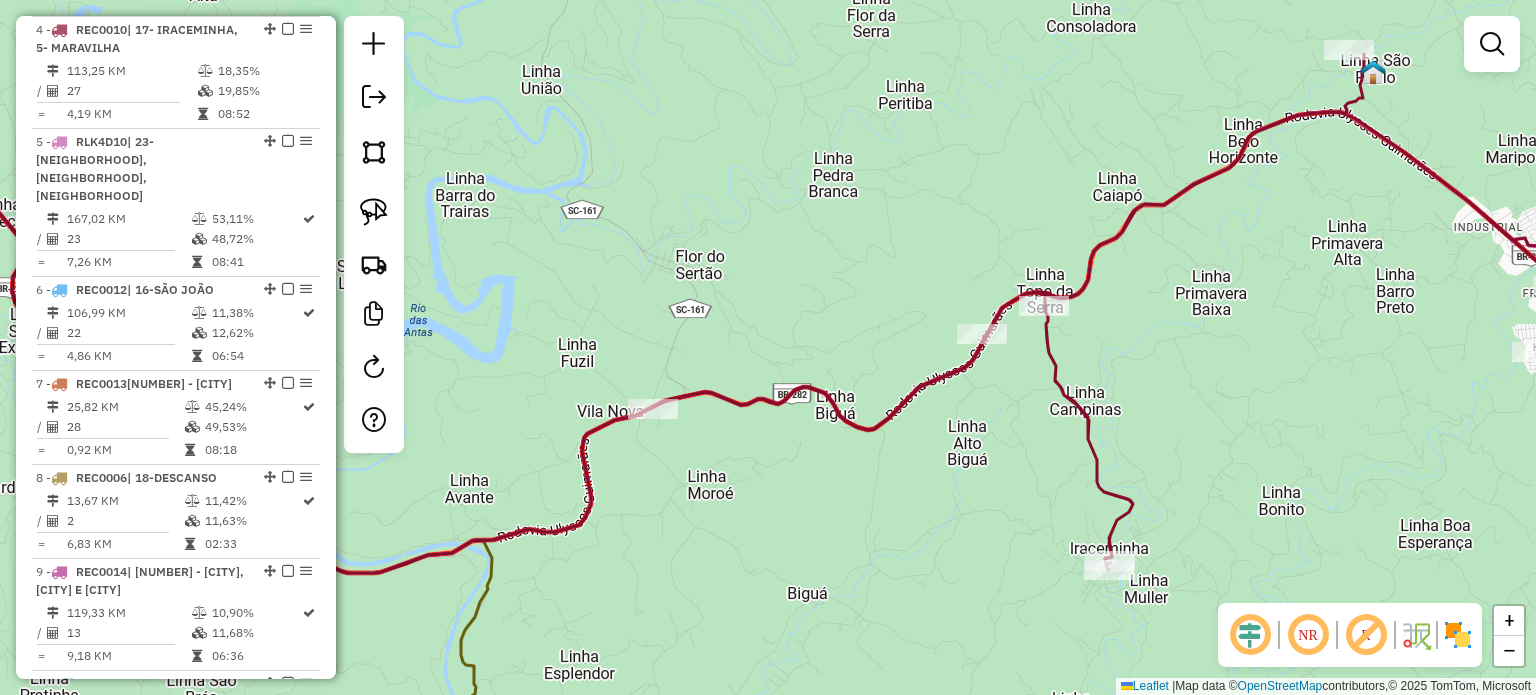 drag, startPoint x: 924, startPoint y: 431, endPoint x: 844, endPoint y: 431, distance: 80 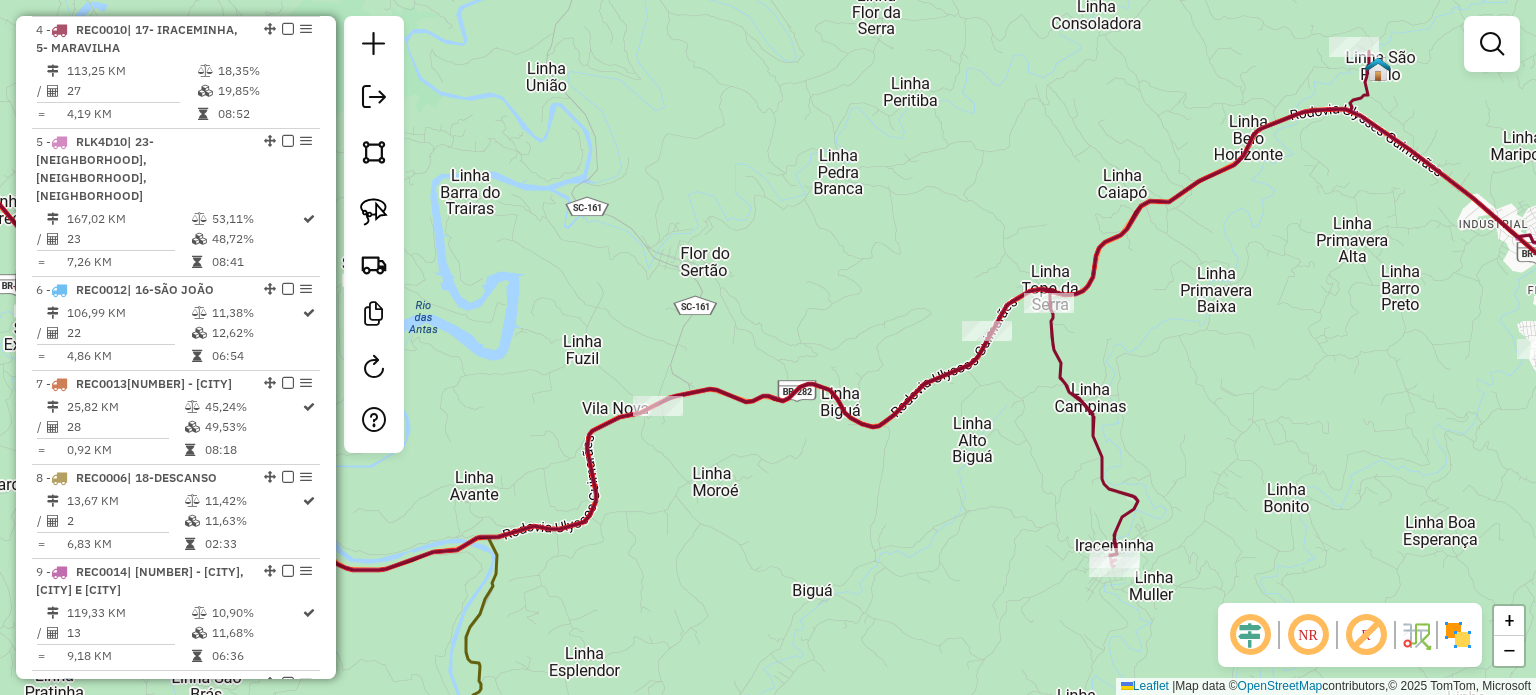 drag, startPoint x: 965, startPoint y: 429, endPoint x: 866, endPoint y: 393, distance: 105.3423 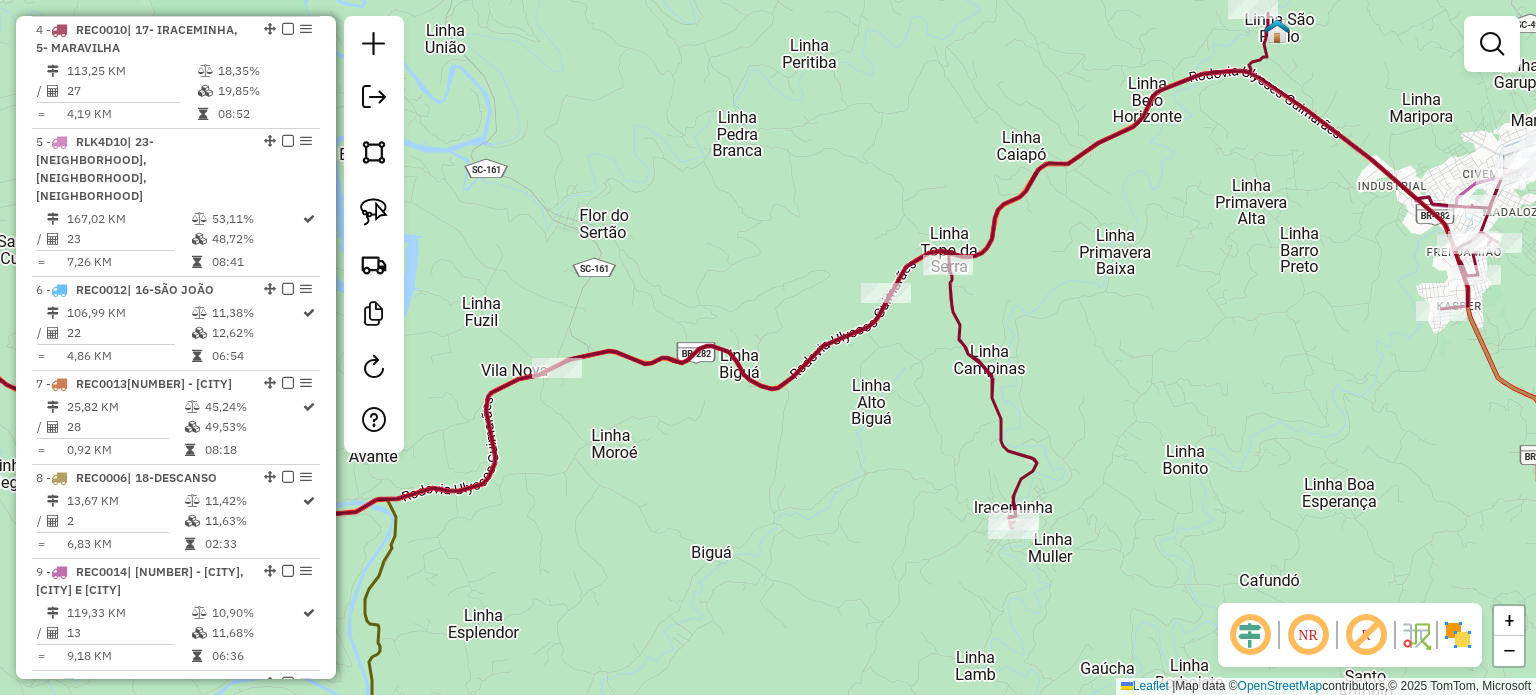 drag, startPoint x: 982, startPoint y: 398, endPoint x: 896, endPoint y: 418, distance: 88.29496 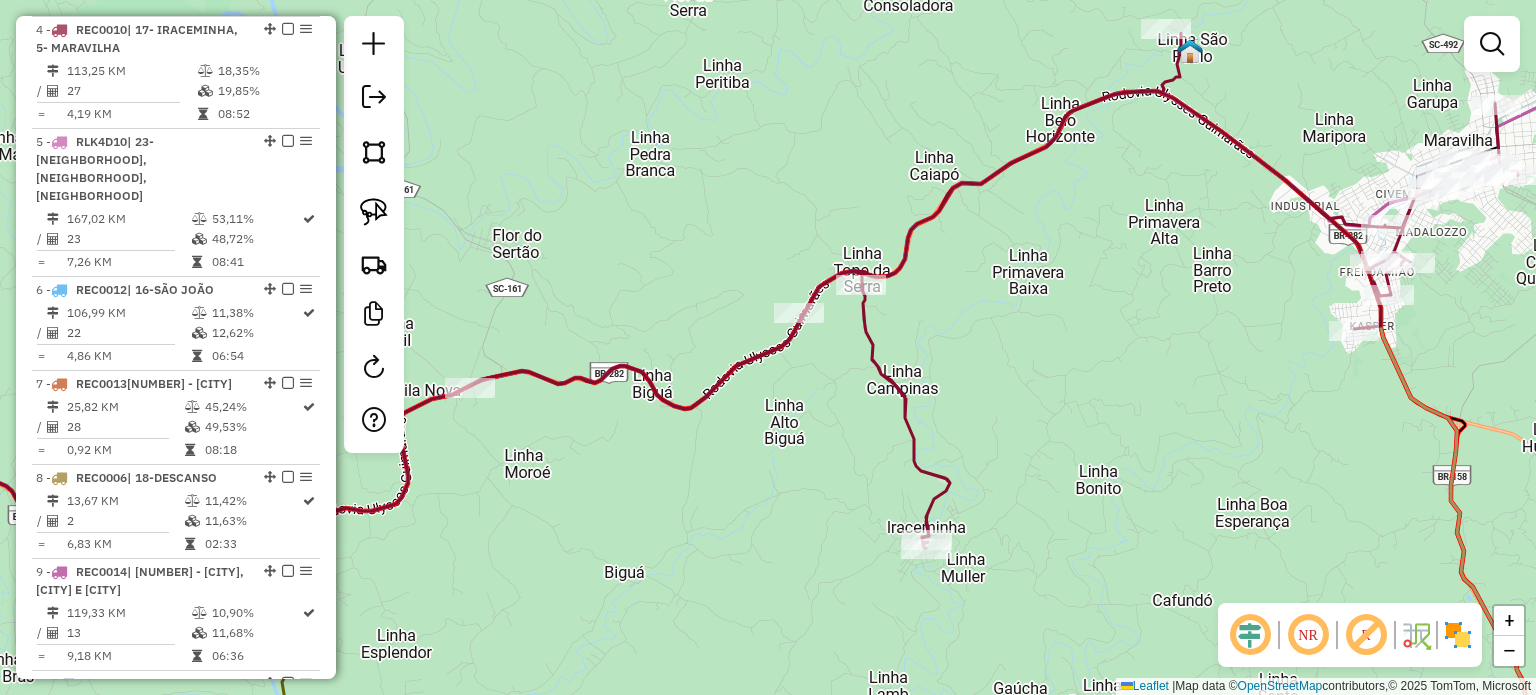 click on "Janela de atendimento Grade de atendimento Capacidade Transportadoras Veículos Cliente Pedidos  Rotas Selecione os dias de semana para filtrar as janelas de atendimento  Seg   Ter   Qua   Qui   Sex   Sáb   Dom  Informe o período da janela de atendimento: De: Até:  Filtrar exatamente a janela do cliente  Considerar janela de atendimento padrão  Selecione os dias de semana para filtrar as grades de atendimento  Seg   Ter   Qua   Qui   Sex   Sáb   Dom   Considerar clientes sem dia de atendimento cadastrado  Clientes fora do dia de atendimento selecionado Filtrar as atividades entre os valores definidos abaixo:  Peso mínimo:   Peso máximo:   Cubagem mínima:   Cubagem máxima:   De:   Até:  Filtrar as atividades entre o tempo de atendimento definido abaixo:  De:   Até:   Considerar capacidade total dos clientes não roteirizados Transportadora: Selecione um ou mais itens Tipo de veículo: Selecione um ou mais itens Veículo: Selecione um ou mais itens Motorista: Selecione um ou mais itens Nome: Rótulo:" 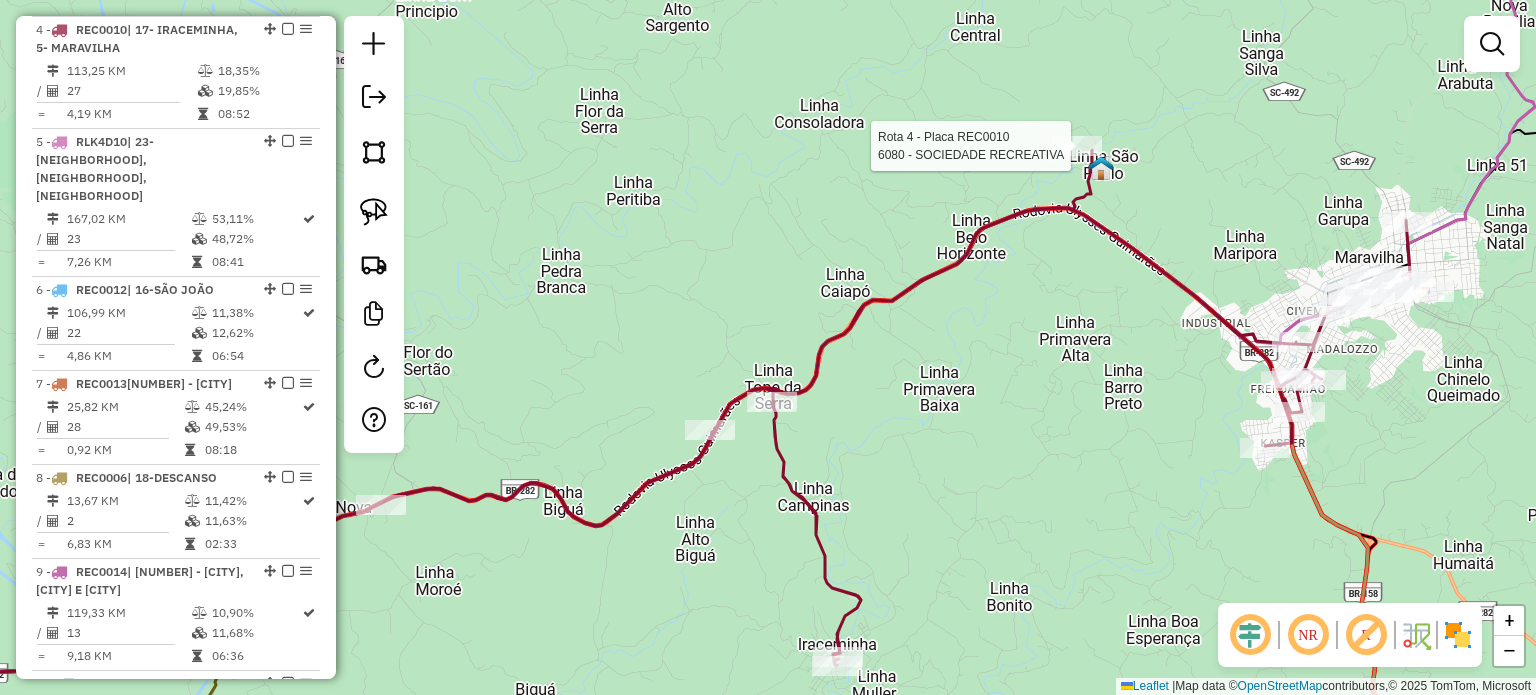 select on "*********" 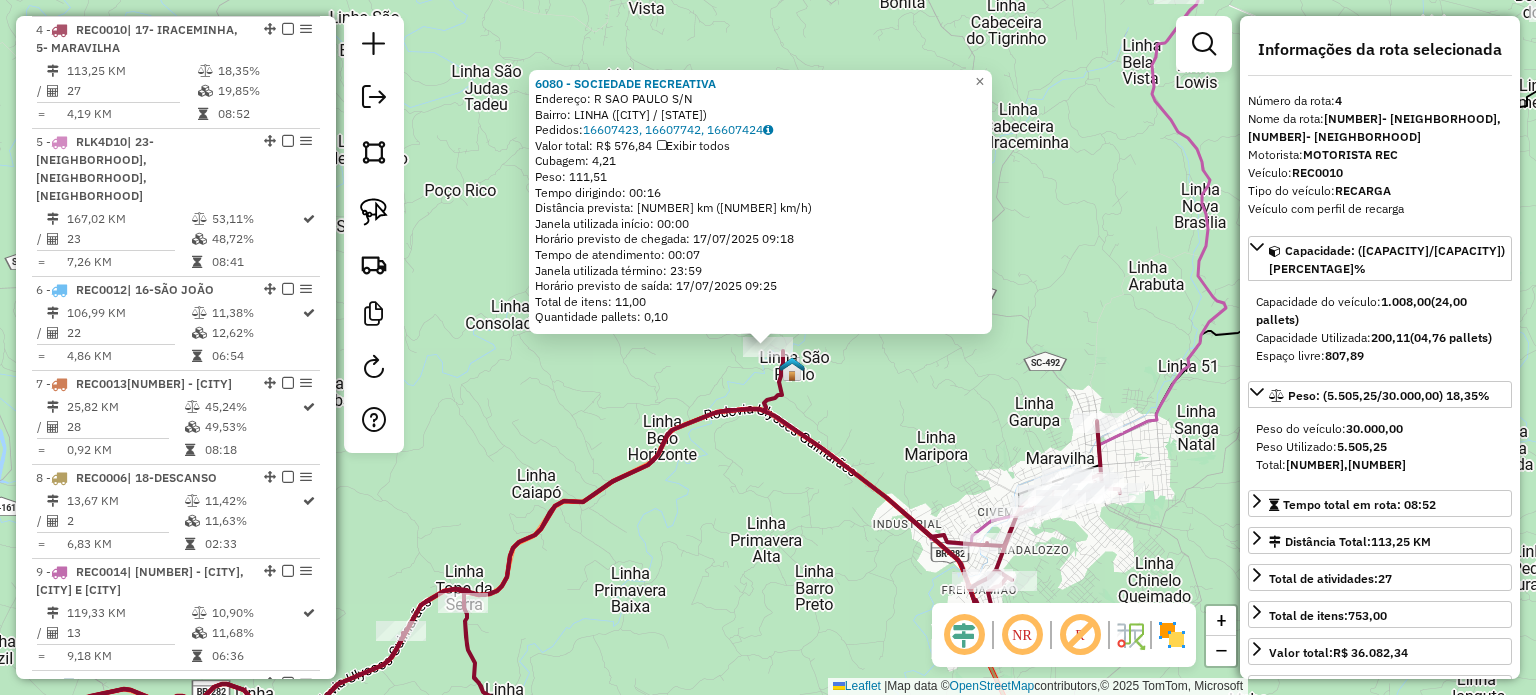 drag, startPoint x: 888, startPoint y: 411, endPoint x: 900, endPoint y: 416, distance: 13 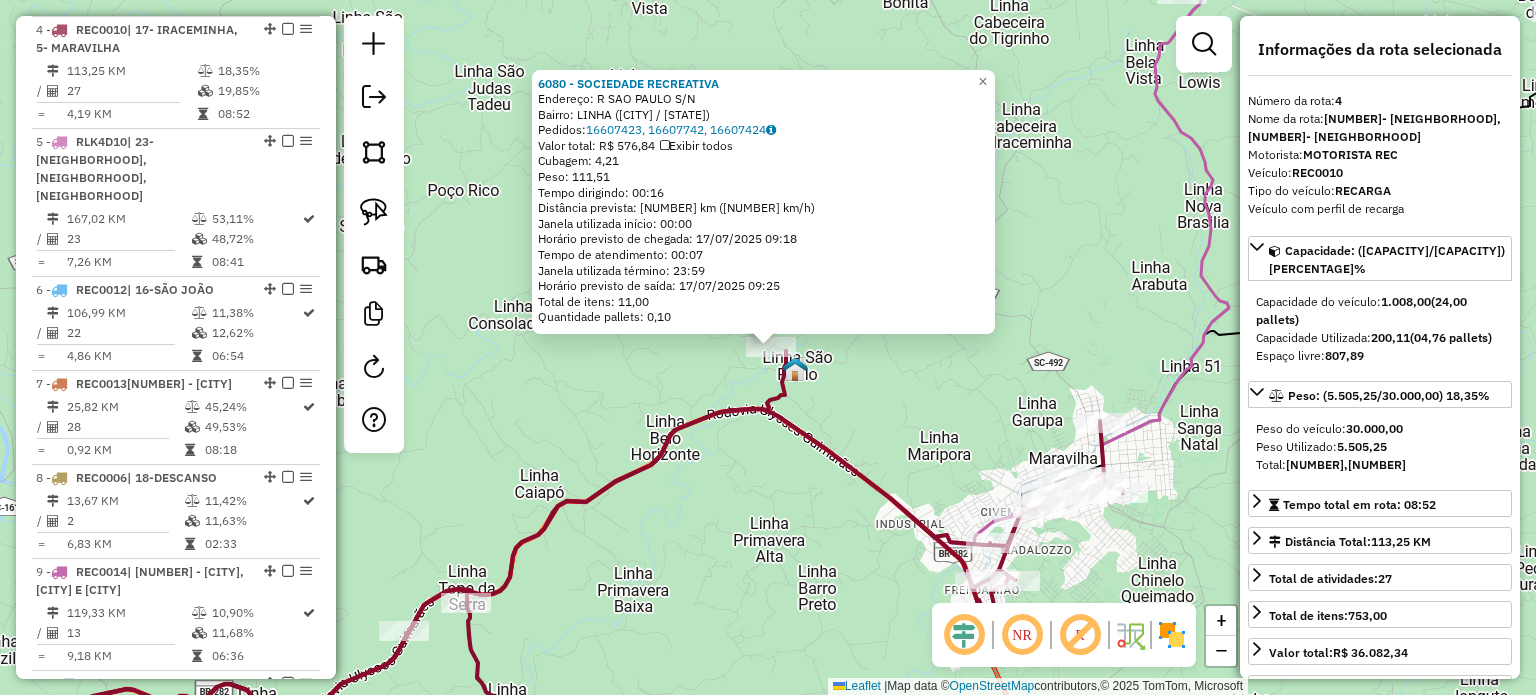 drag, startPoint x: 968, startPoint y: 415, endPoint x: 936, endPoint y: 275, distance: 143.61058 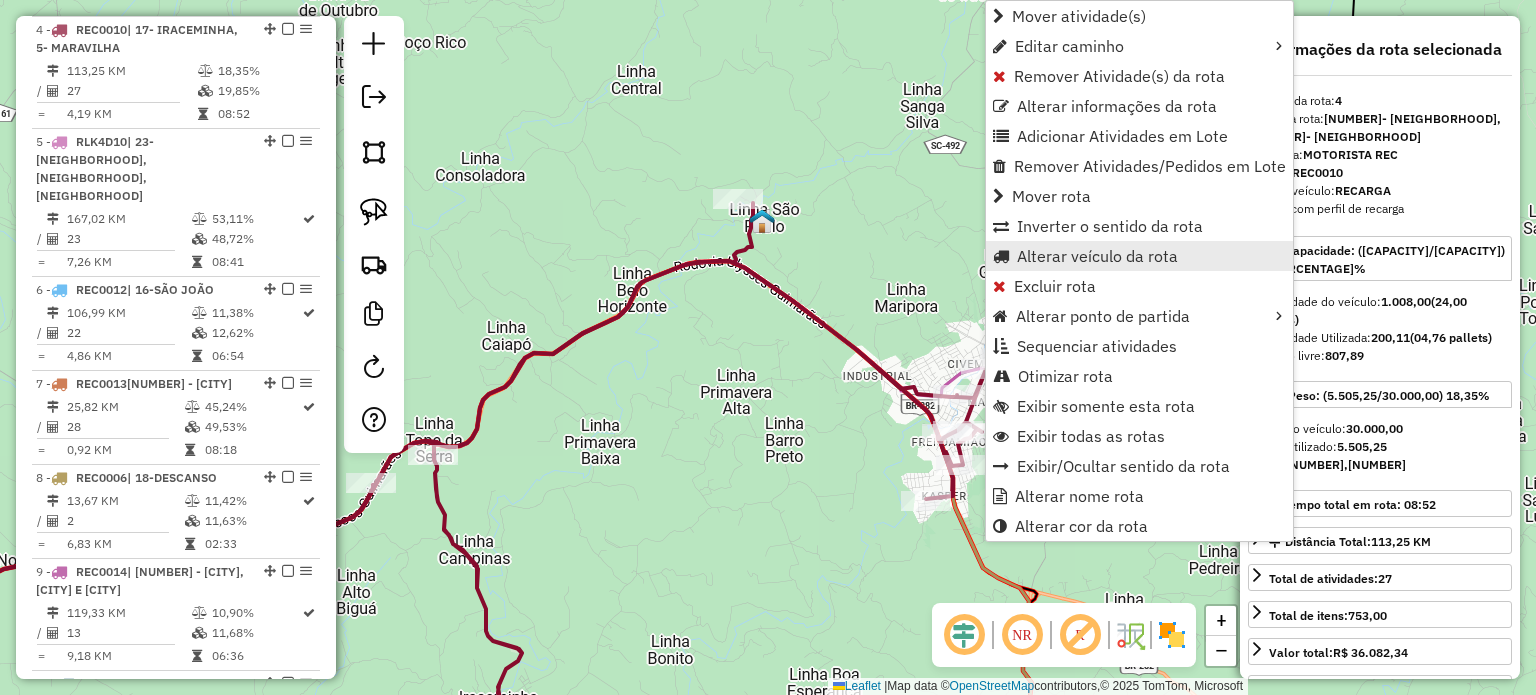 click on "Alterar veículo da rota" at bounding box center (1097, 256) 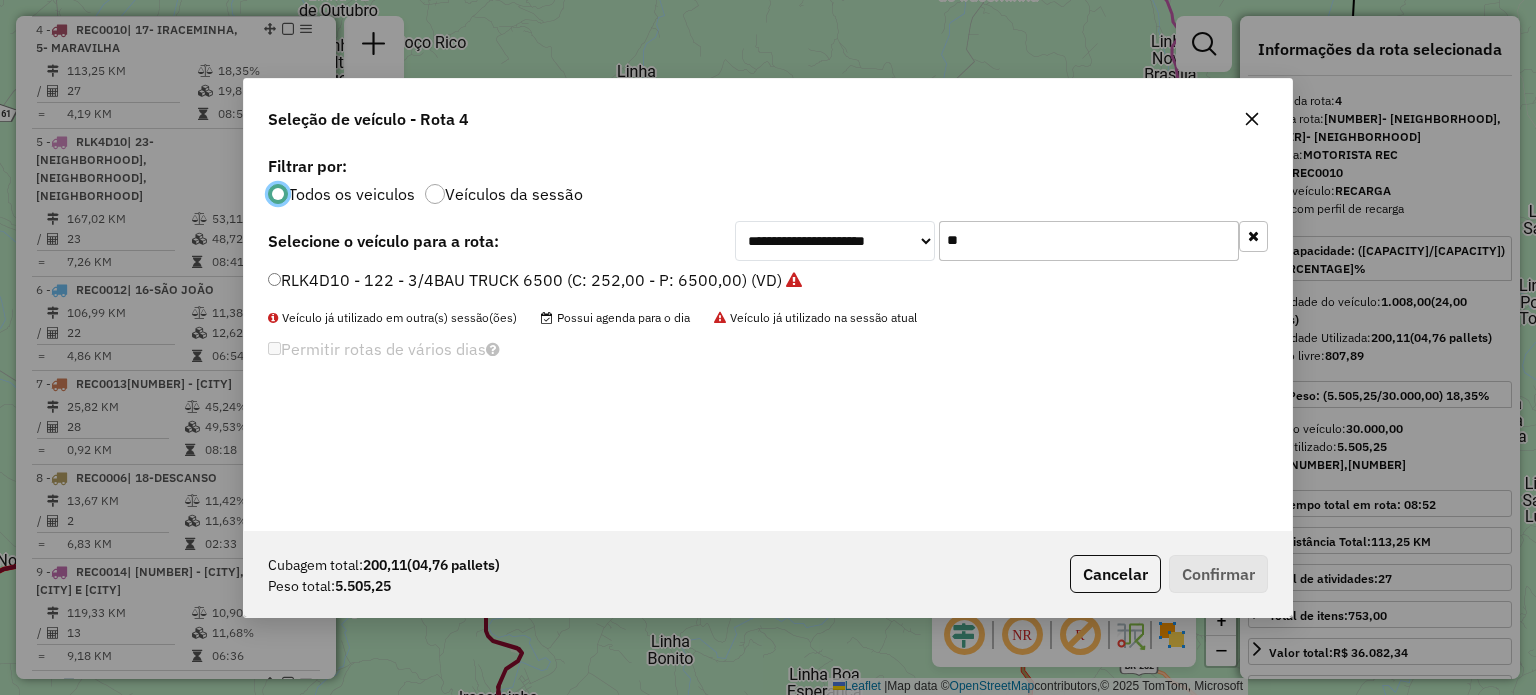 scroll, scrollTop: 10, scrollLeft: 6, axis: both 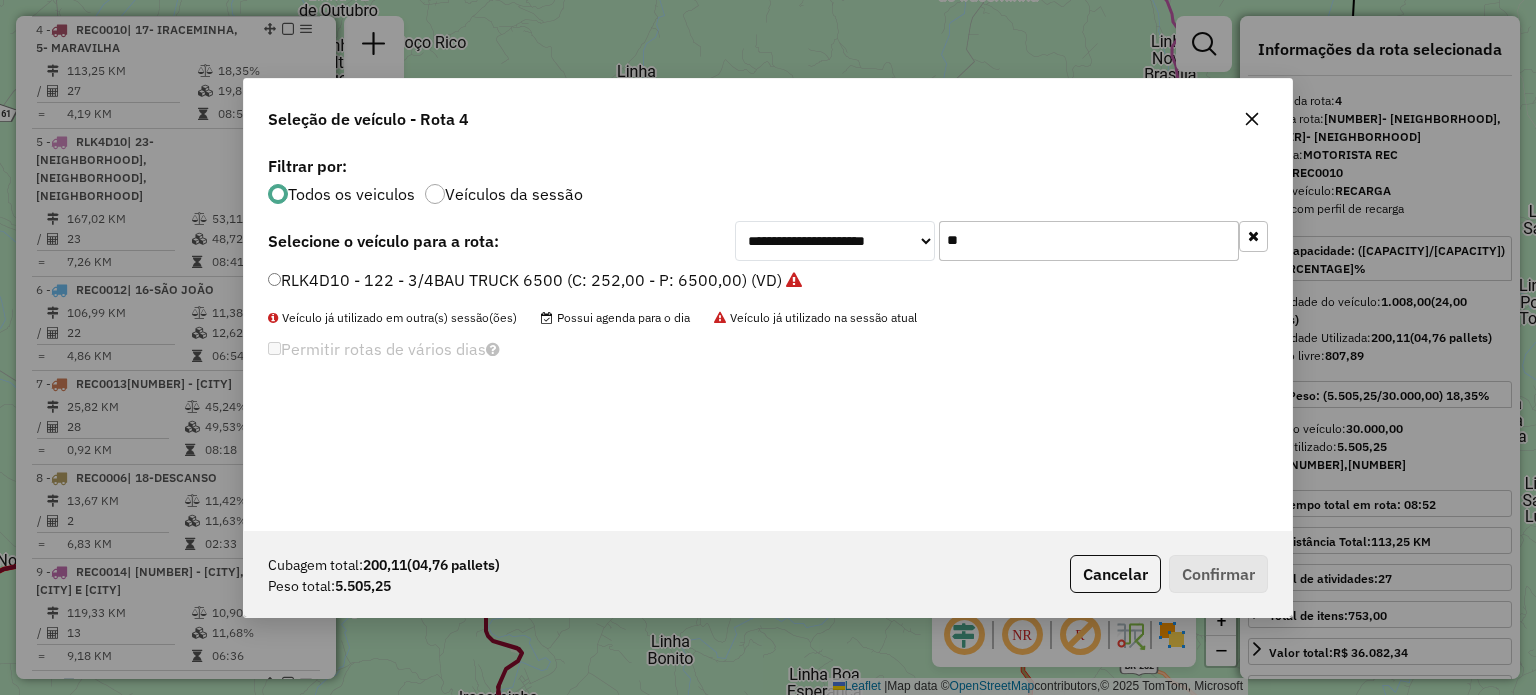 drag, startPoint x: 1022, startPoint y: 253, endPoint x: 893, endPoint y: 238, distance: 129.86917 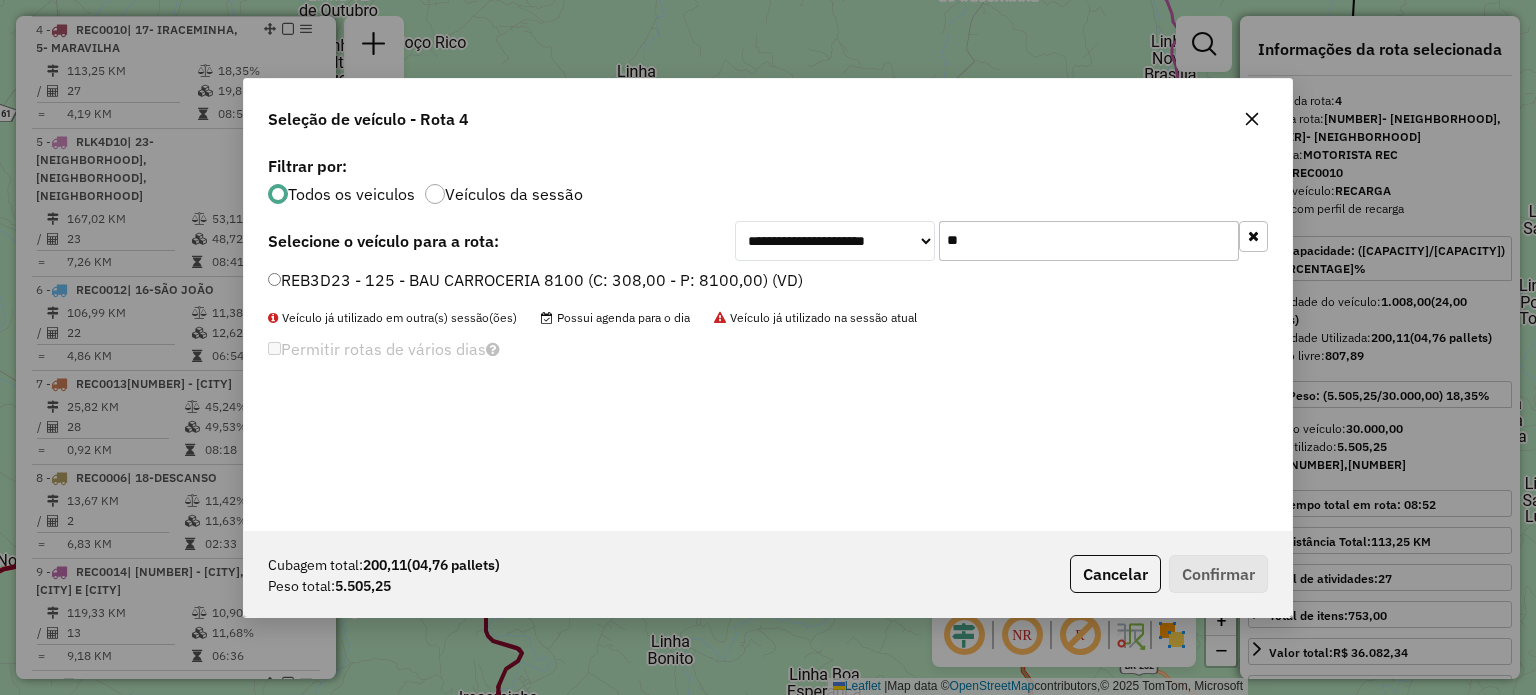 type on "**" 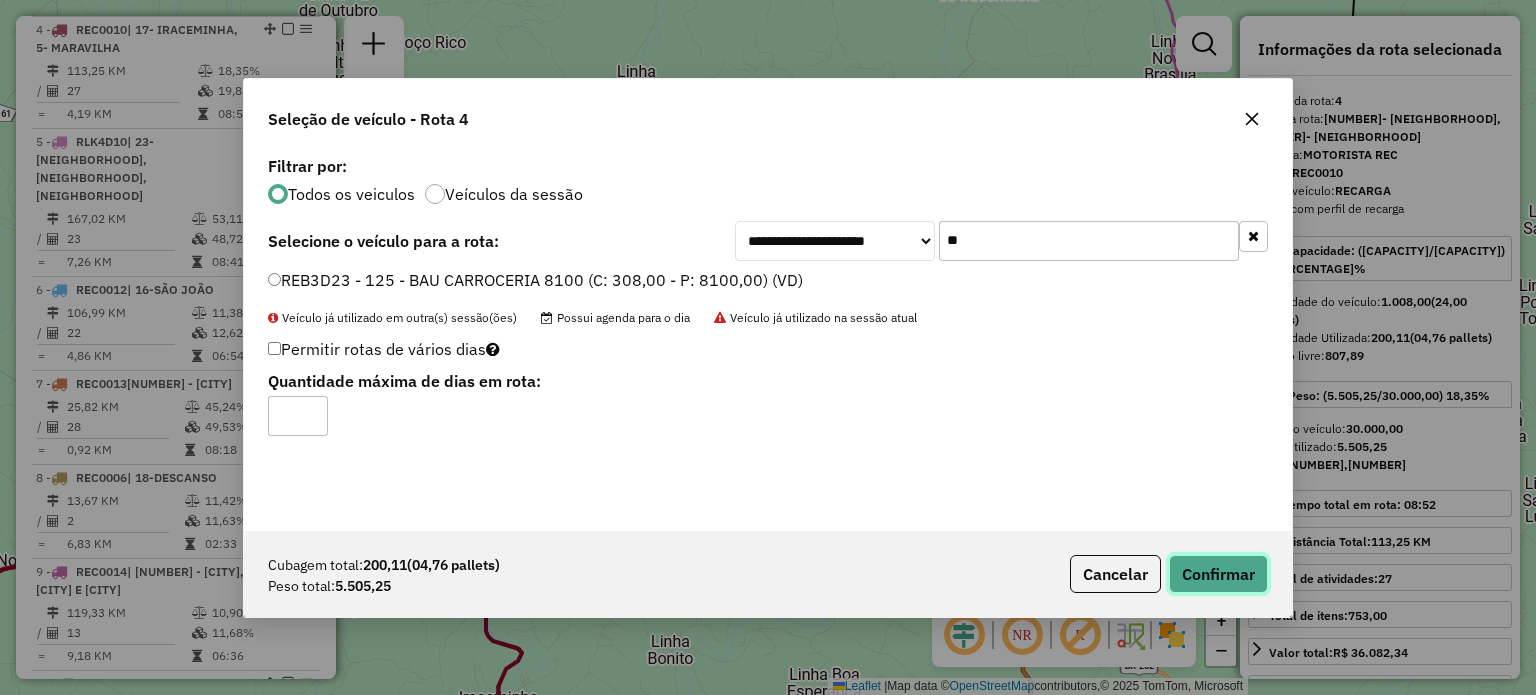 click on "Confirmar" 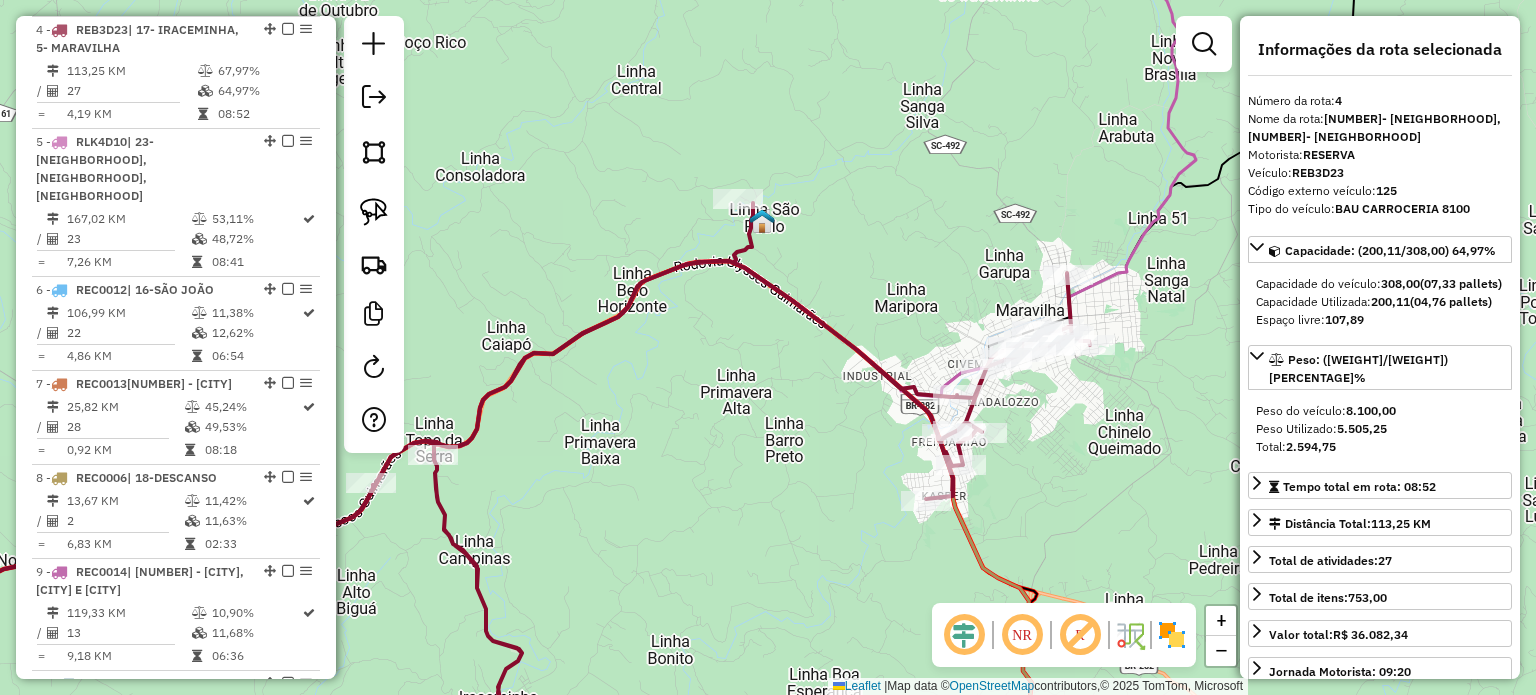 drag, startPoint x: 796, startPoint y: 326, endPoint x: 779, endPoint y: 261, distance: 67.18631 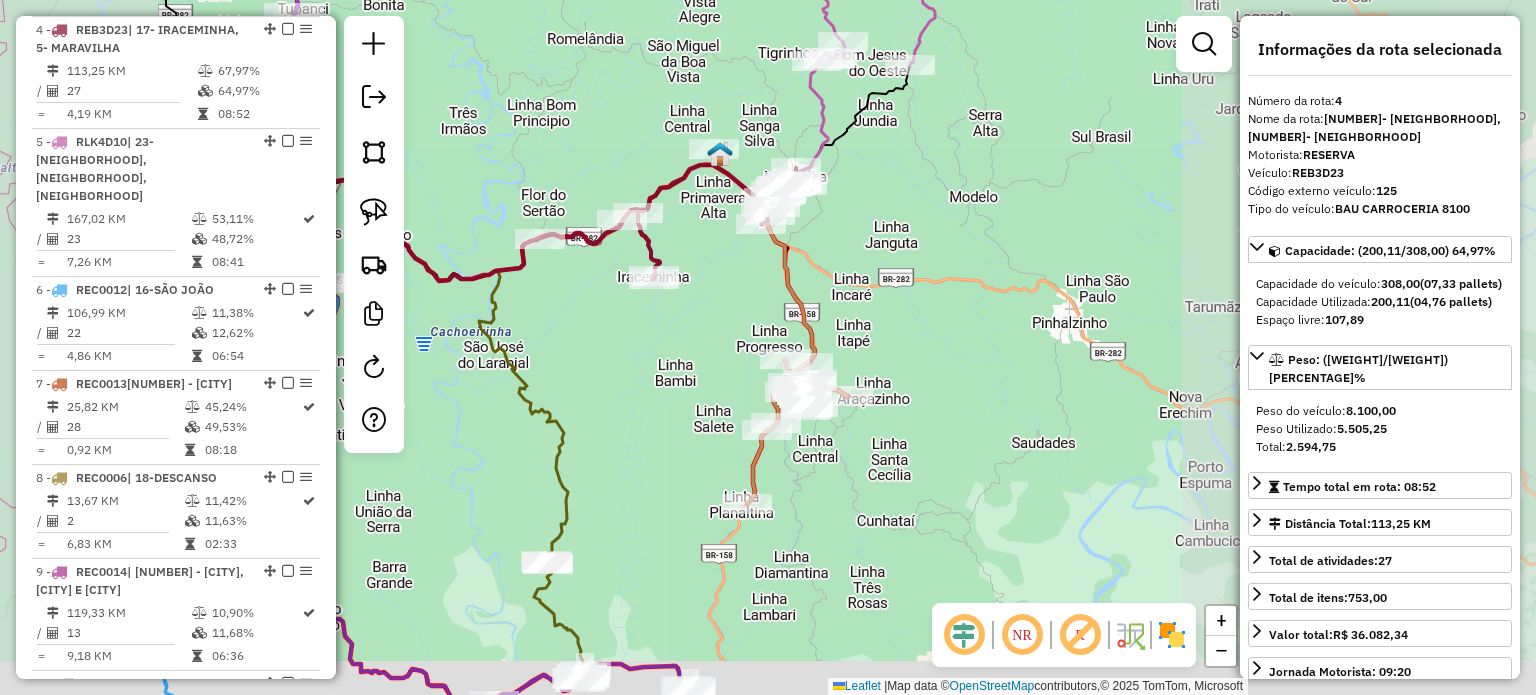 drag, startPoint x: 952, startPoint y: 394, endPoint x: 908, endPoint y: 313, distance: 92.17918 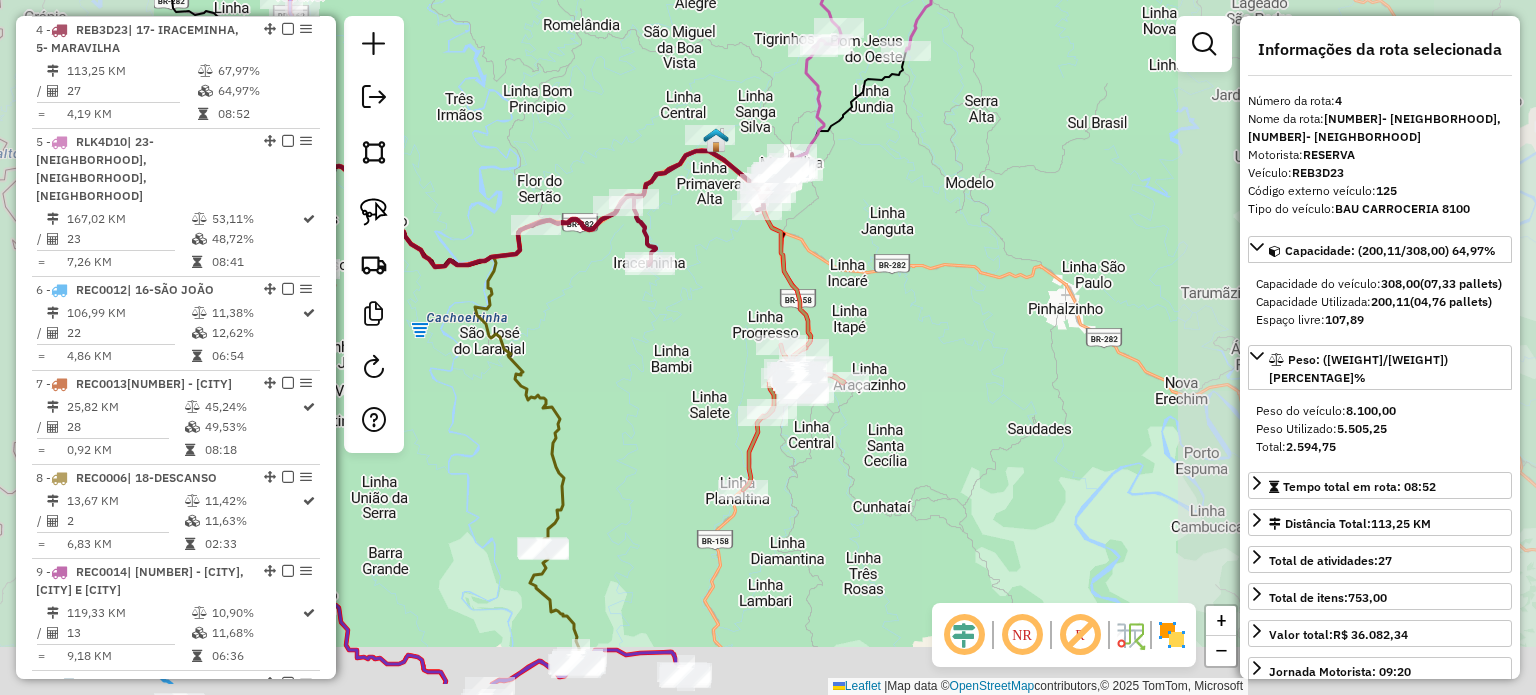 click on "Janela de atendimento Grade de atendimento Capacidade Transportadoras Veículos Cliente Pedidos  Rotas Selecione os dias de semana para filtrar as janelas de atendimento  Seg   Ter   Qua   Qui   Sex   Sáb   Dom  Informe o período da janela de atendimento: De: Até:  Filtrar exatamente a janela do cliente  Considerar janela de atendimento padrão  Selecione os dias de semana para filtrar as grades de atendimento  Seg   Ter   Qua   Qui   Sex   Sáb   Dom   Considerar clientes sem dia de atendimento cadastrado  Clientes fora do dia de atendimento selecionado Filtrar as atividades entre os valores definidos abaixo:  Peso mínimo:   Peso máximo:   Cubagem mínima:   Cubagem máxima:   De:   Até:  Filtrar as atividades entre o tempo de atendimento definido abaixo:  De:   Até:   Considerar capacidade total dos clientes não roteirizados Transportadora: Selecione um ou mais itens Tipo de veículo: Selecione um ou mais itens Veículo: Selecione um ou mais itens Motorista: Selecione um ou mais itens Nome: Rótulo:" 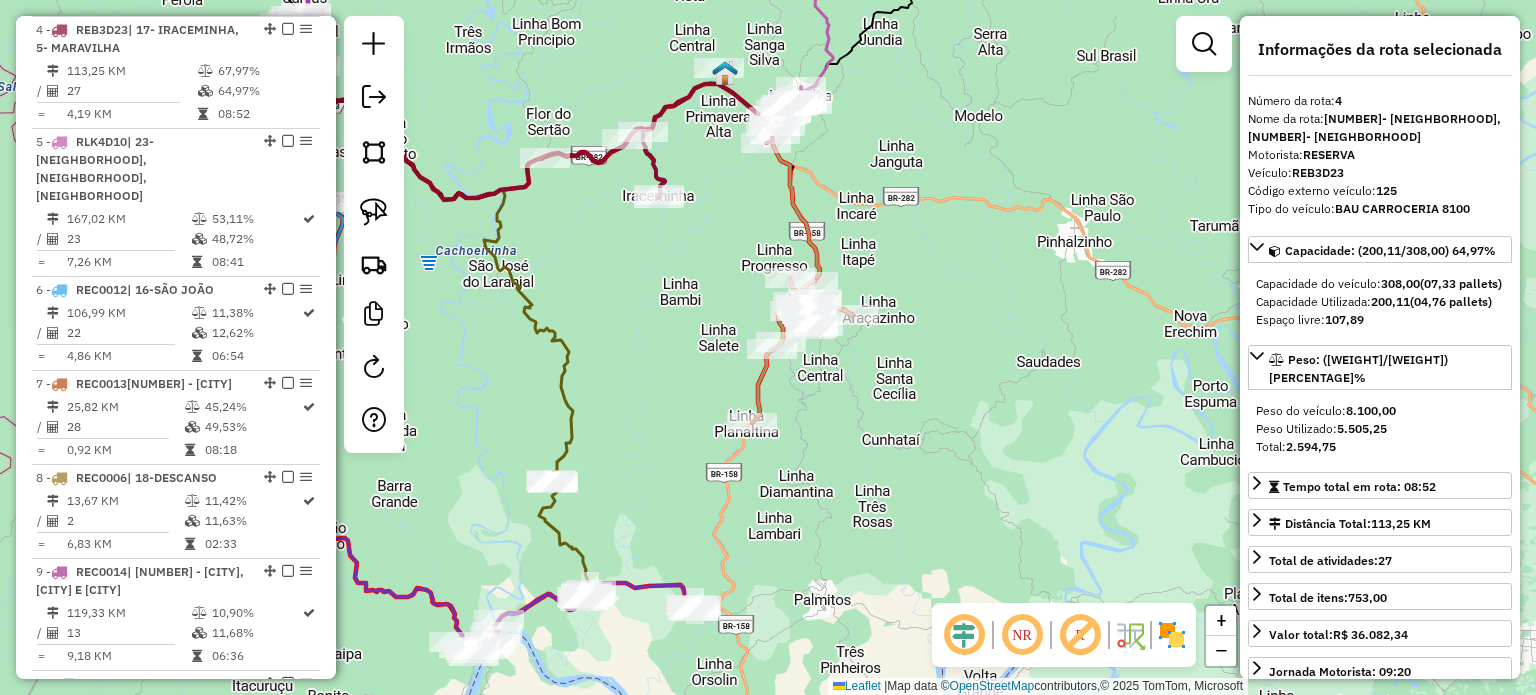 drag, startPoint x: 921, startPoint y: 429, endPoint x: 946, endPoint y: 387, distance: 48.8774 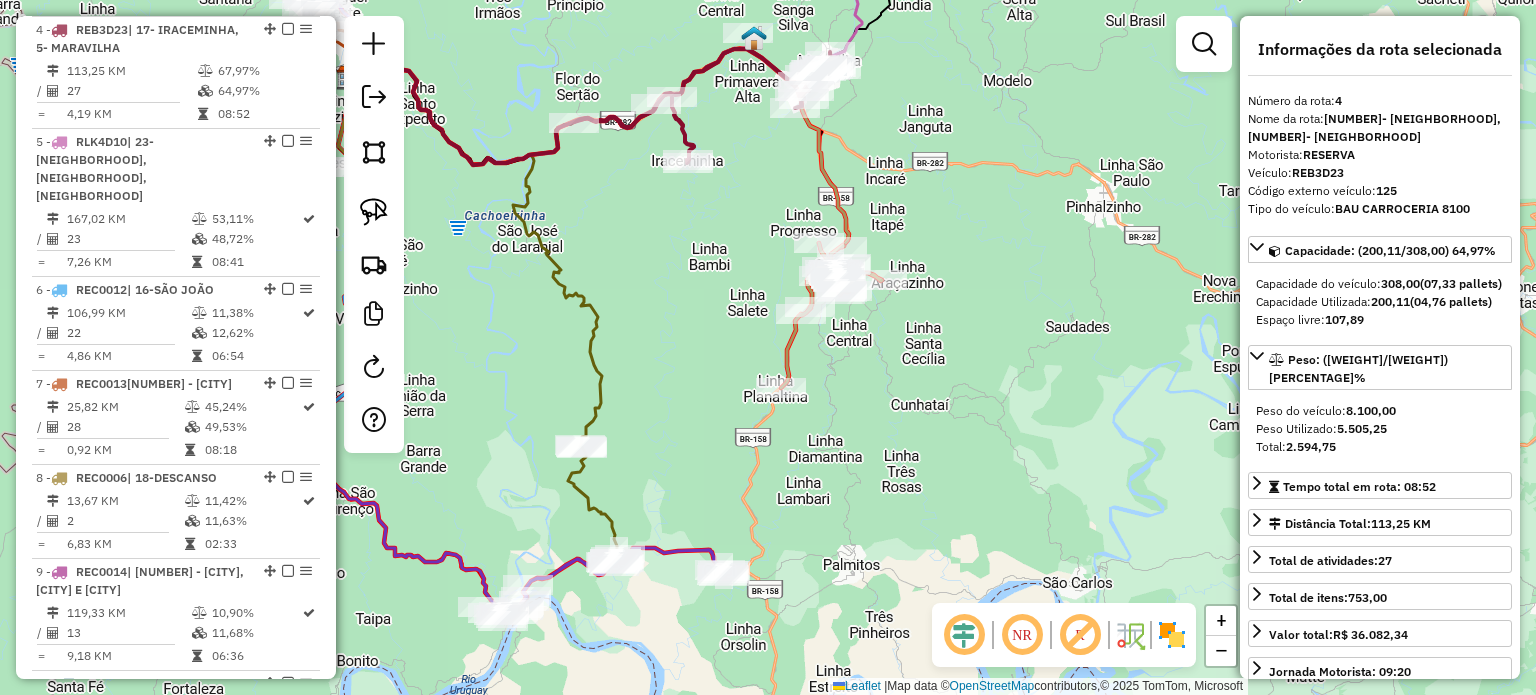 drag, startPoint x: 751, startPoint y: 219, endPoint x: 748, endPoint y: 191, distance: 28.160255 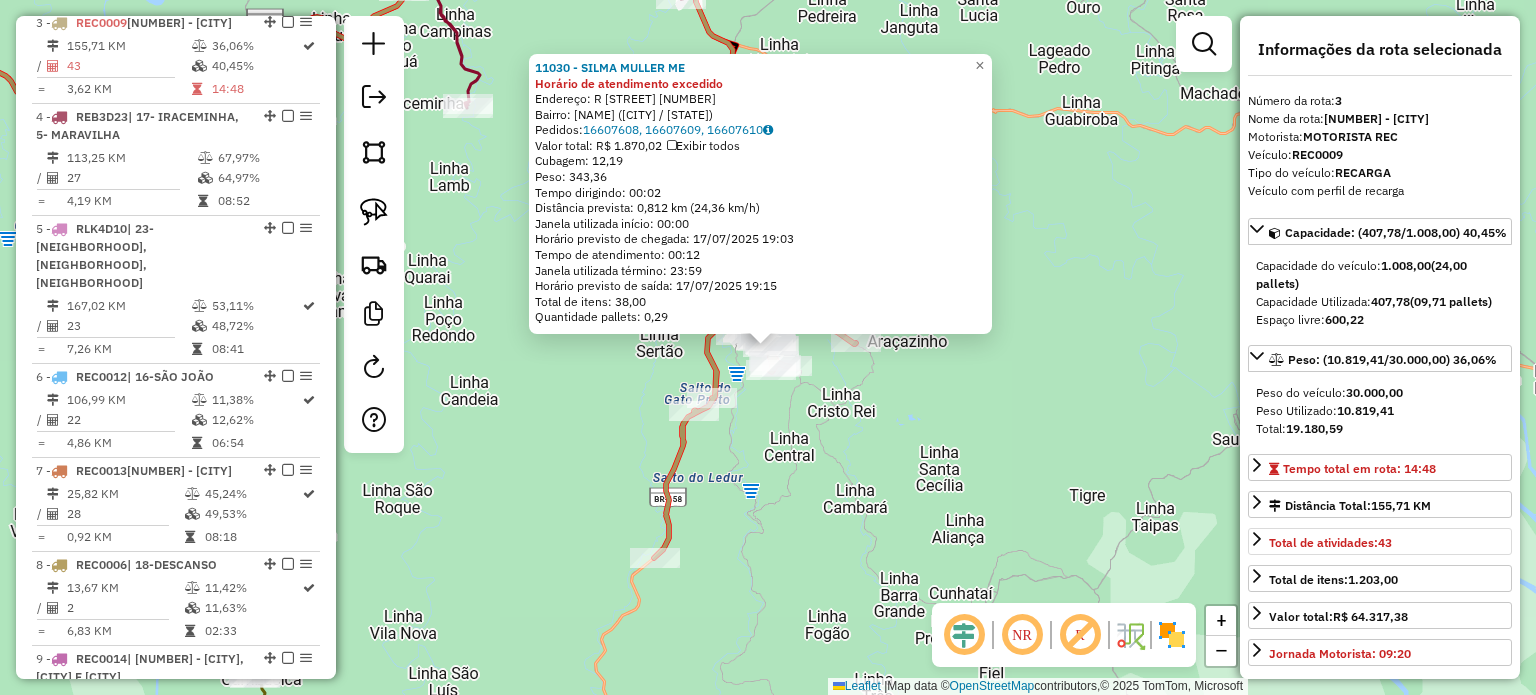 scroll, scrollTop: 1021, scrollLeft: 0, axis: vertical 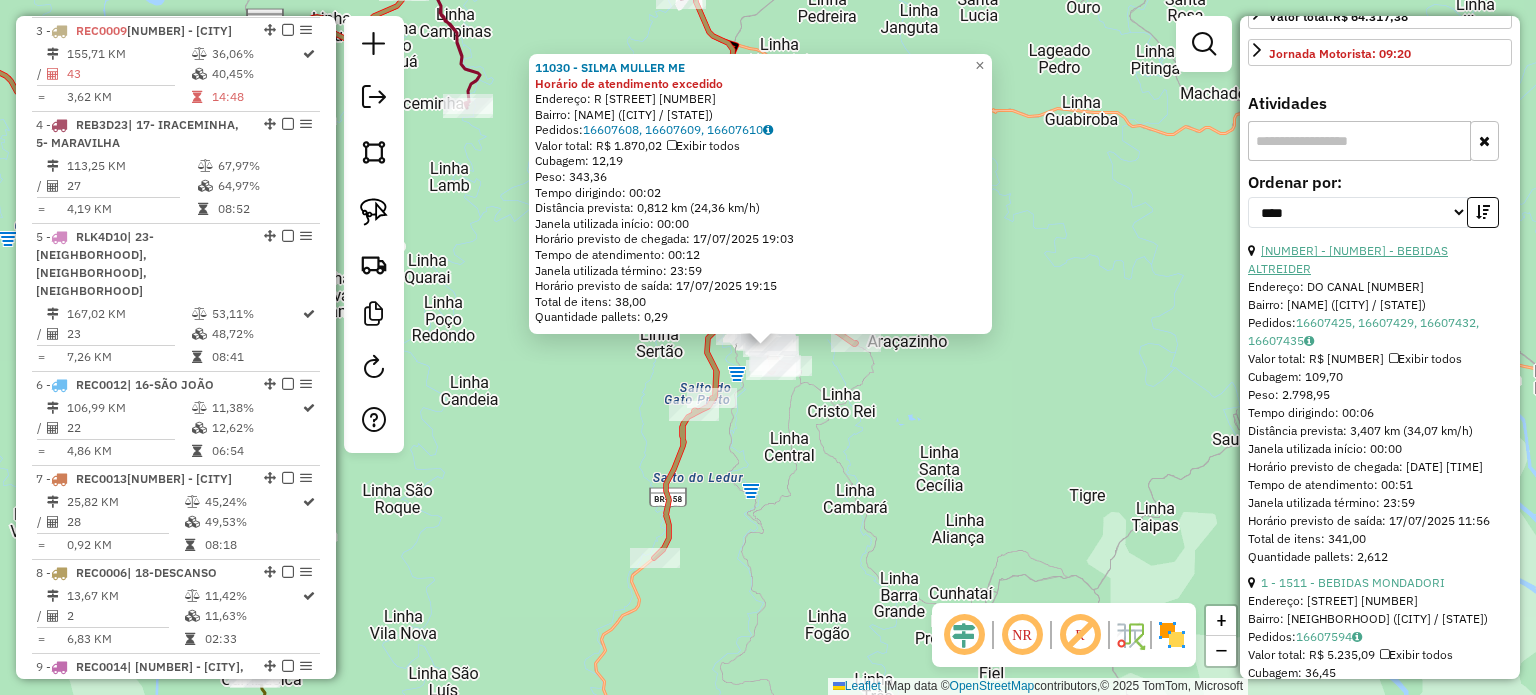 click on "12 - 146 - BEBIDAS ALTREIDER" at bounding box center (1348, 259) 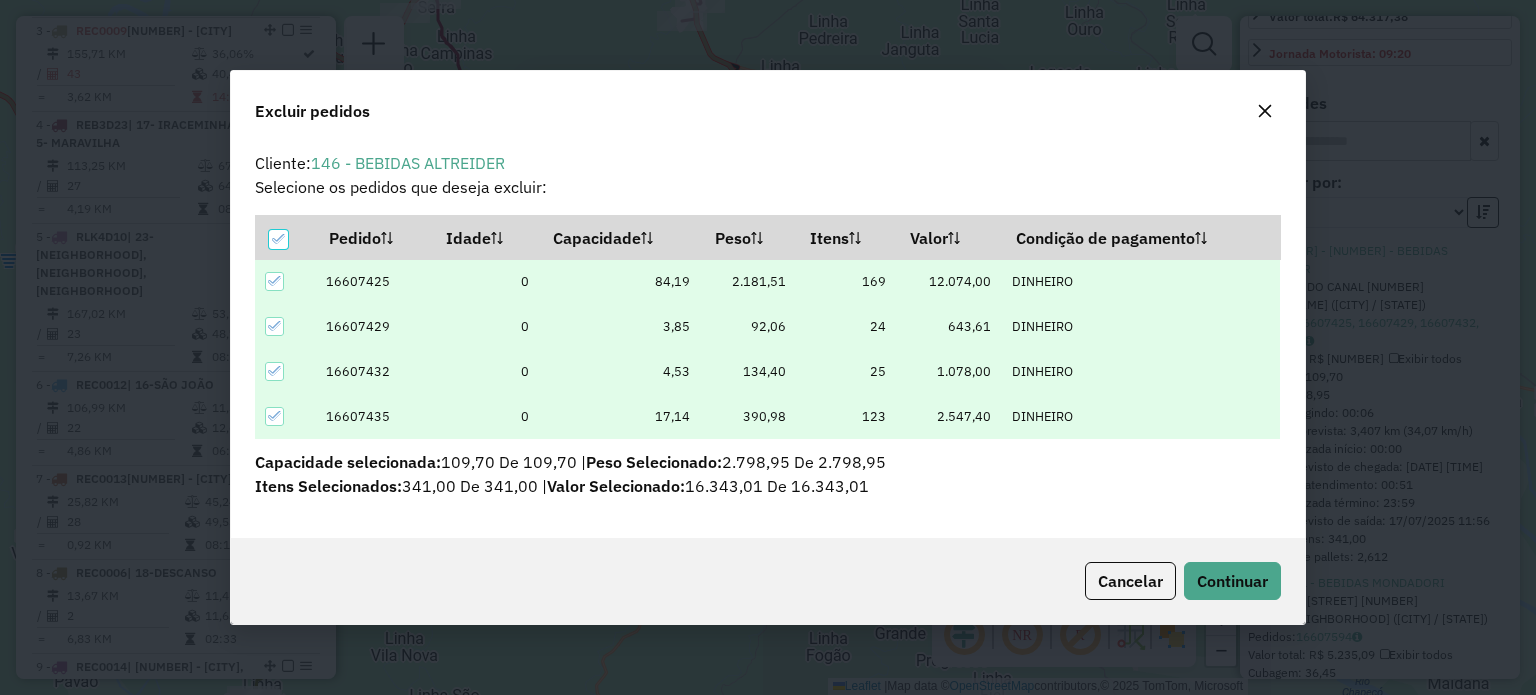 scroll, scrollTop: 0, scrollLeft: 0, axis: both 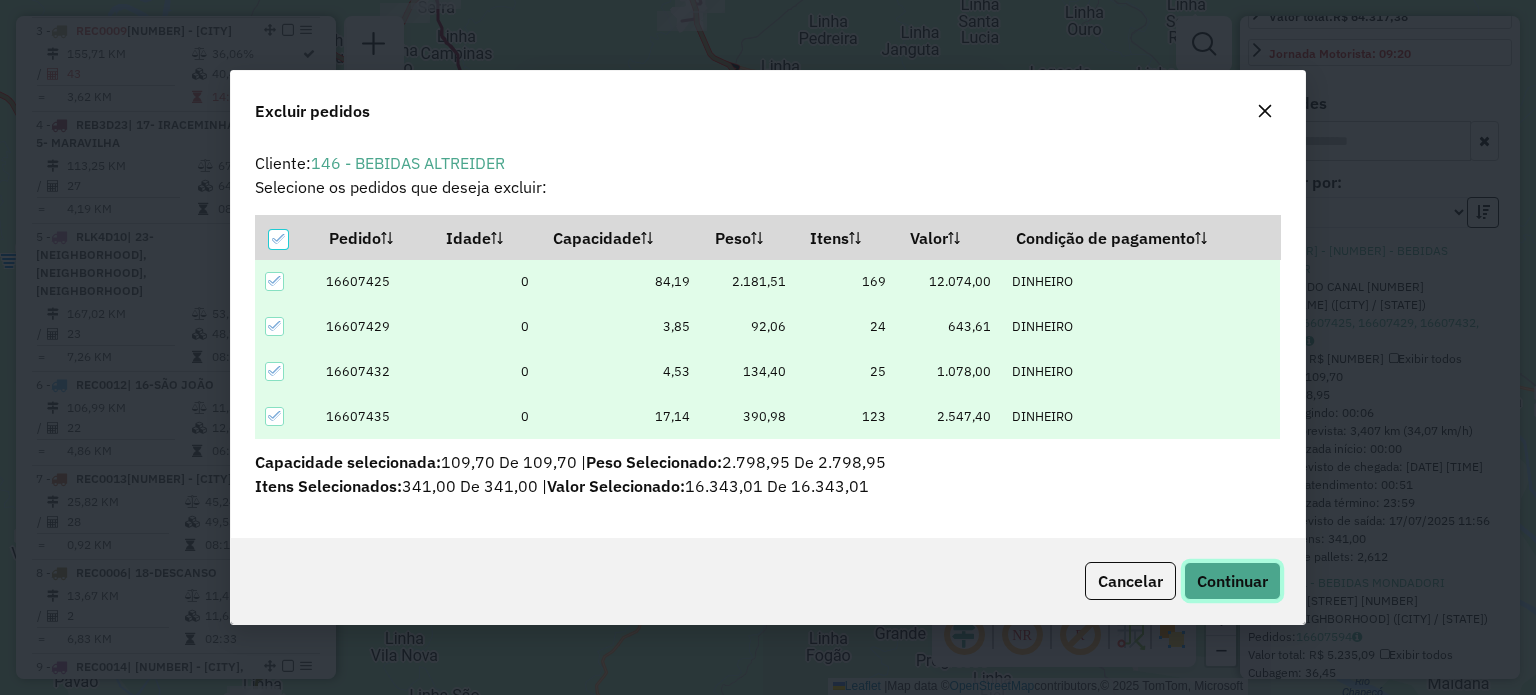 click on "Continuar" 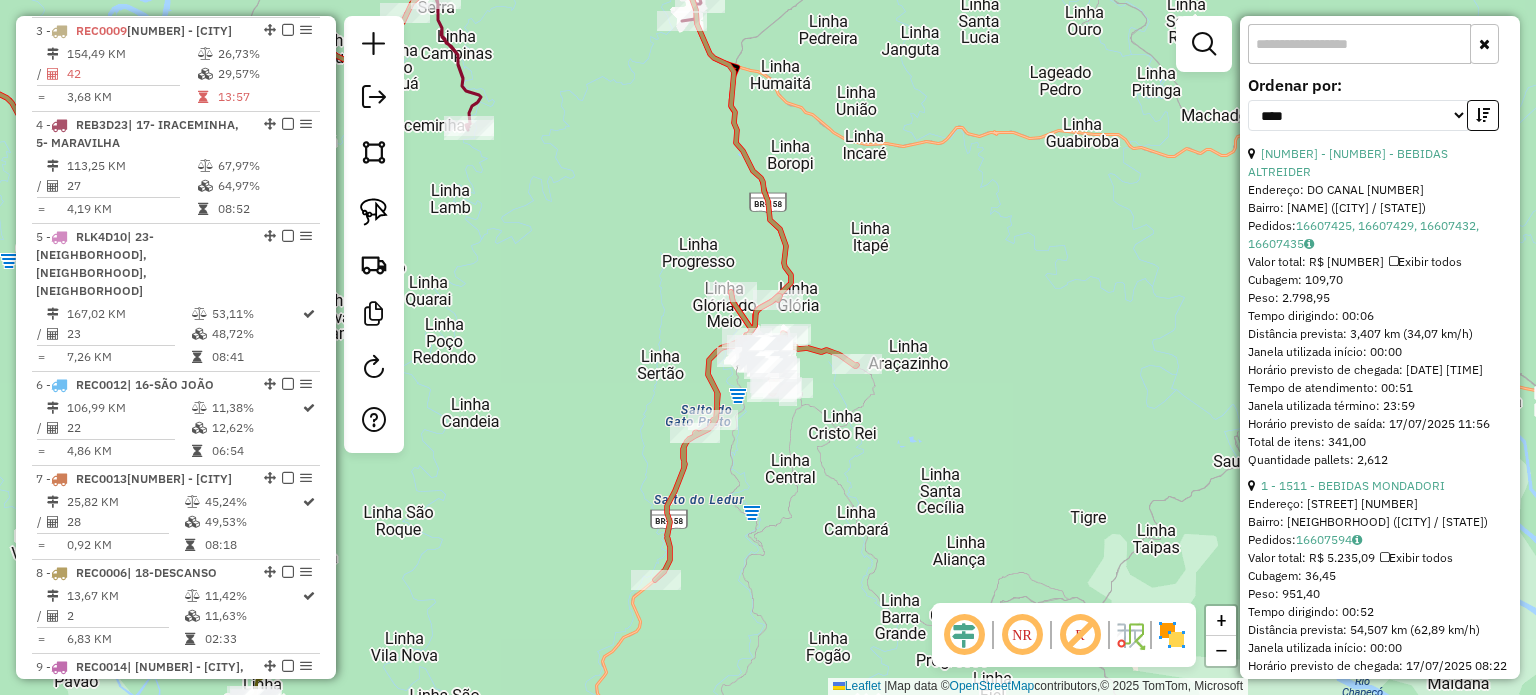 scroll, scrollTop: 800, scrollLeft: 0, axis: vertical 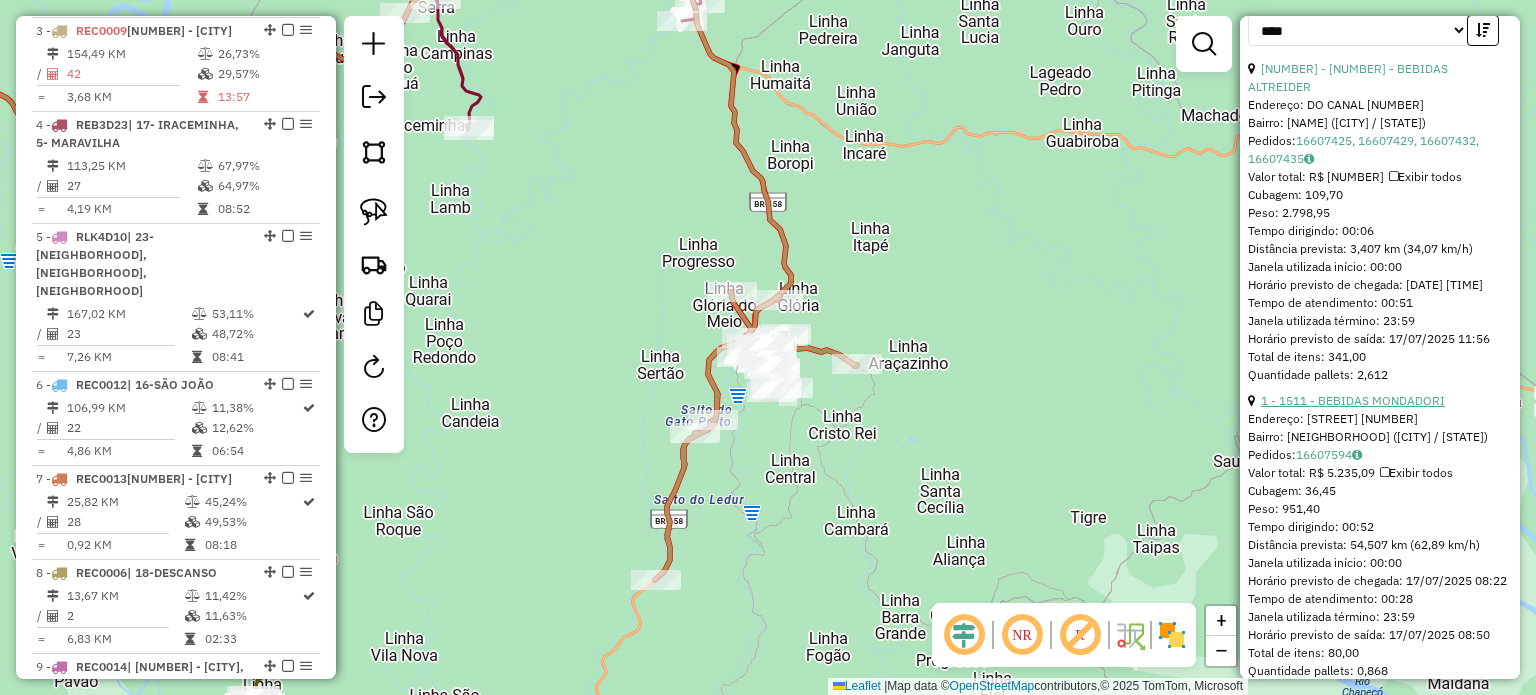 click on "1 - 1511 - BEBIDAS MONDADORI" at bounding box center [1353, 400] 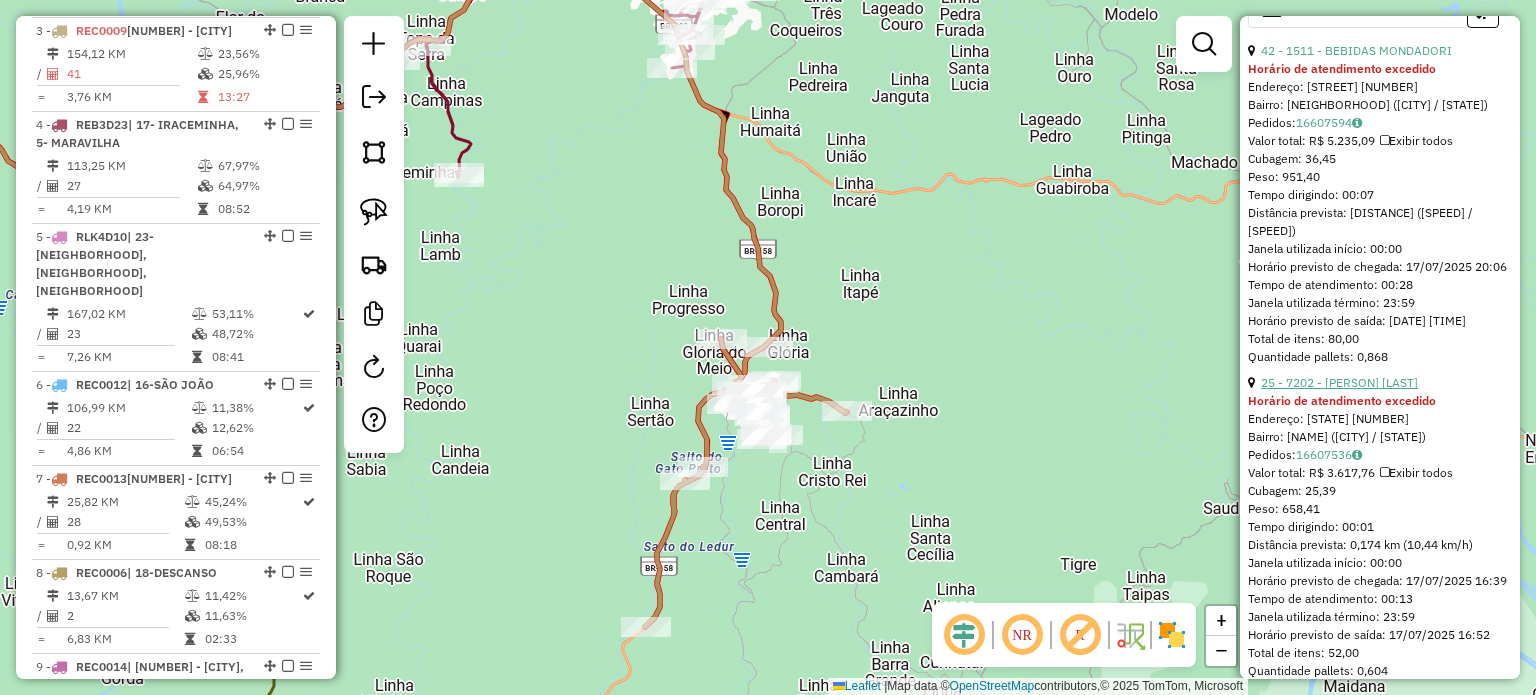 scroll, scrollTop: 700, scrollLeft: 0, axis: vertical 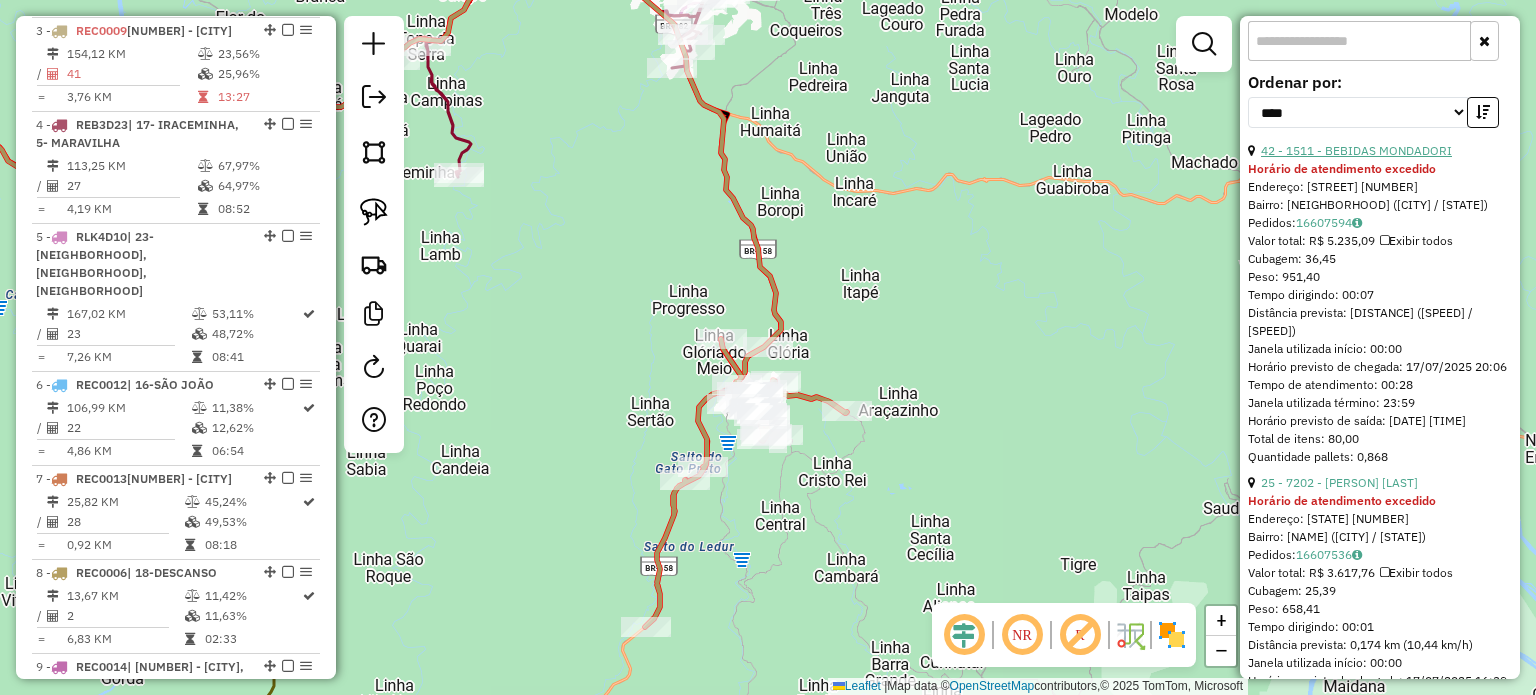 click on "42 - 1511 - BEBIDAS MONDADORI" at bounding box center [1356, 150] 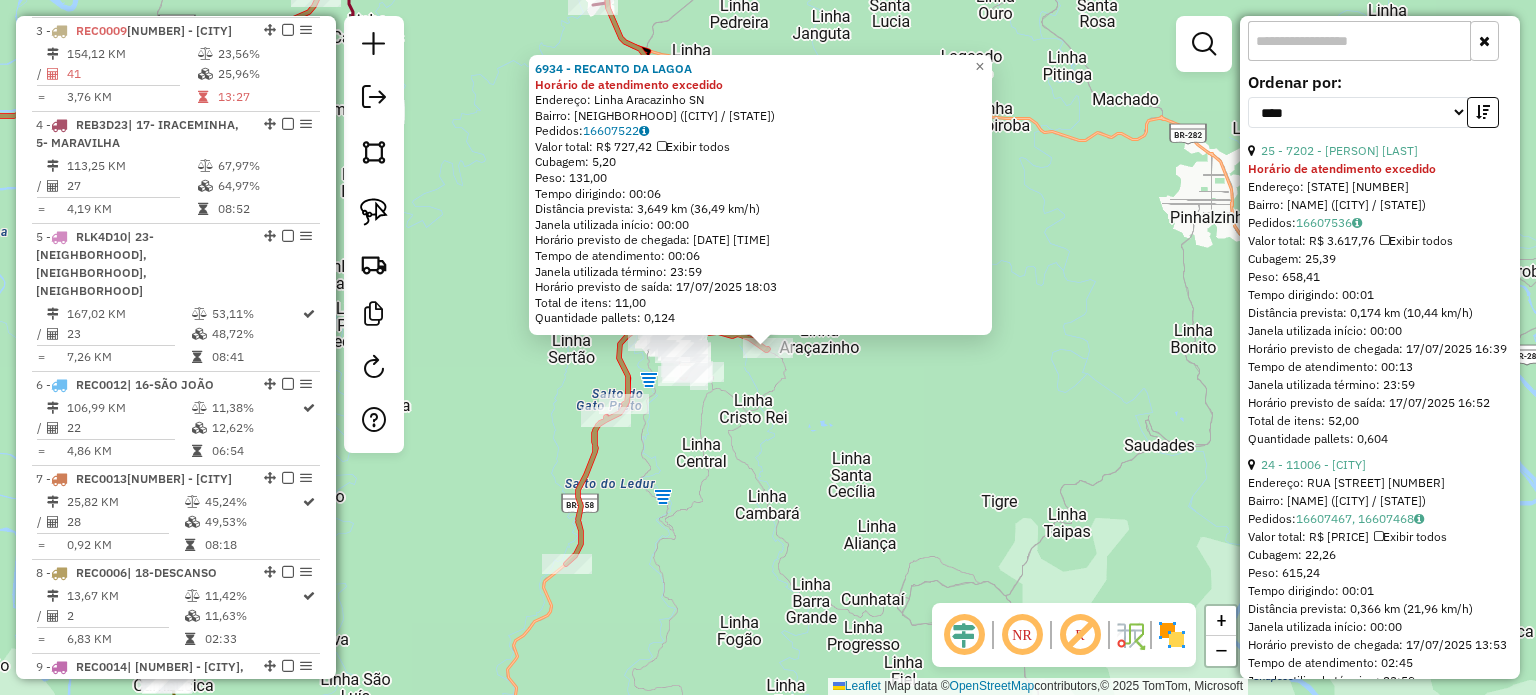 scroll, scrollTop: 800, scrollLeft: 0, axis: vertical 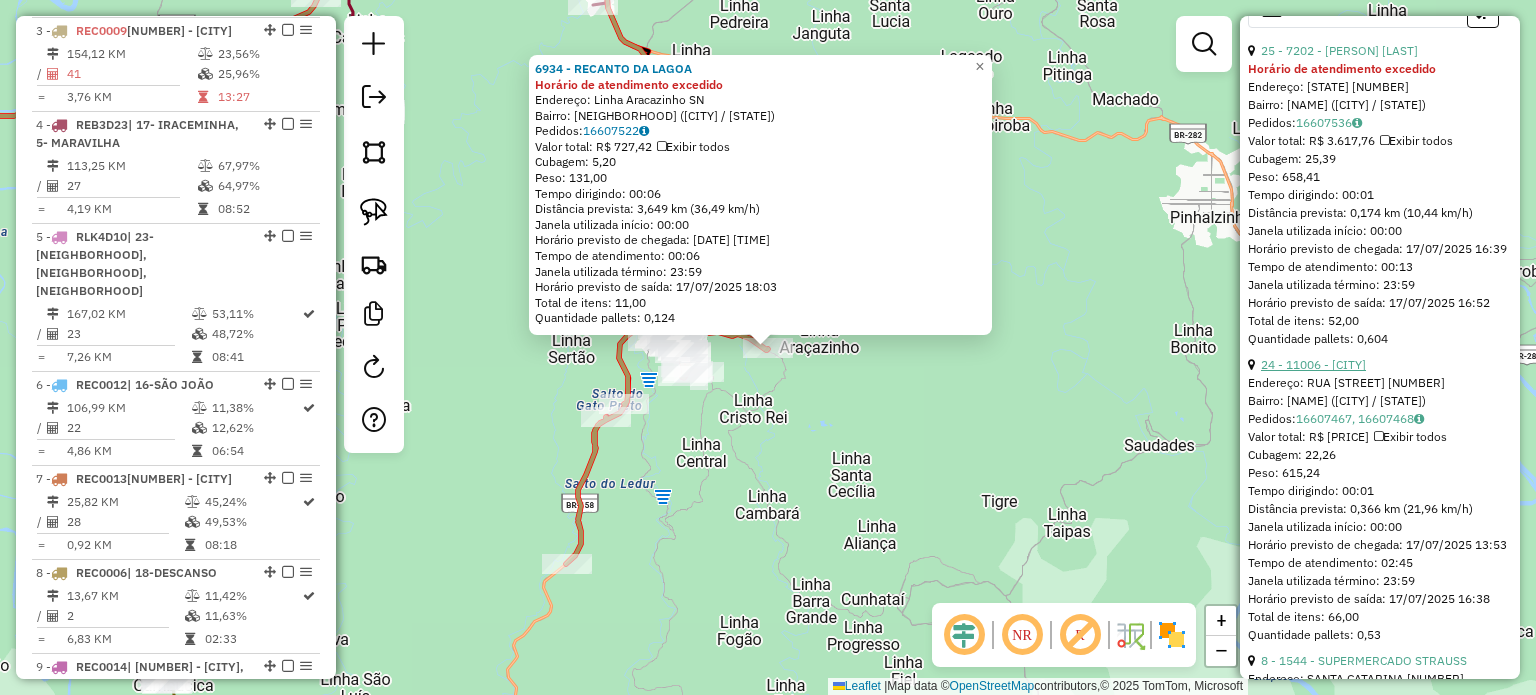 click on "24 - 11006 - SUPERMERCADO GIRASOL" at bounding box center (1313, 364) 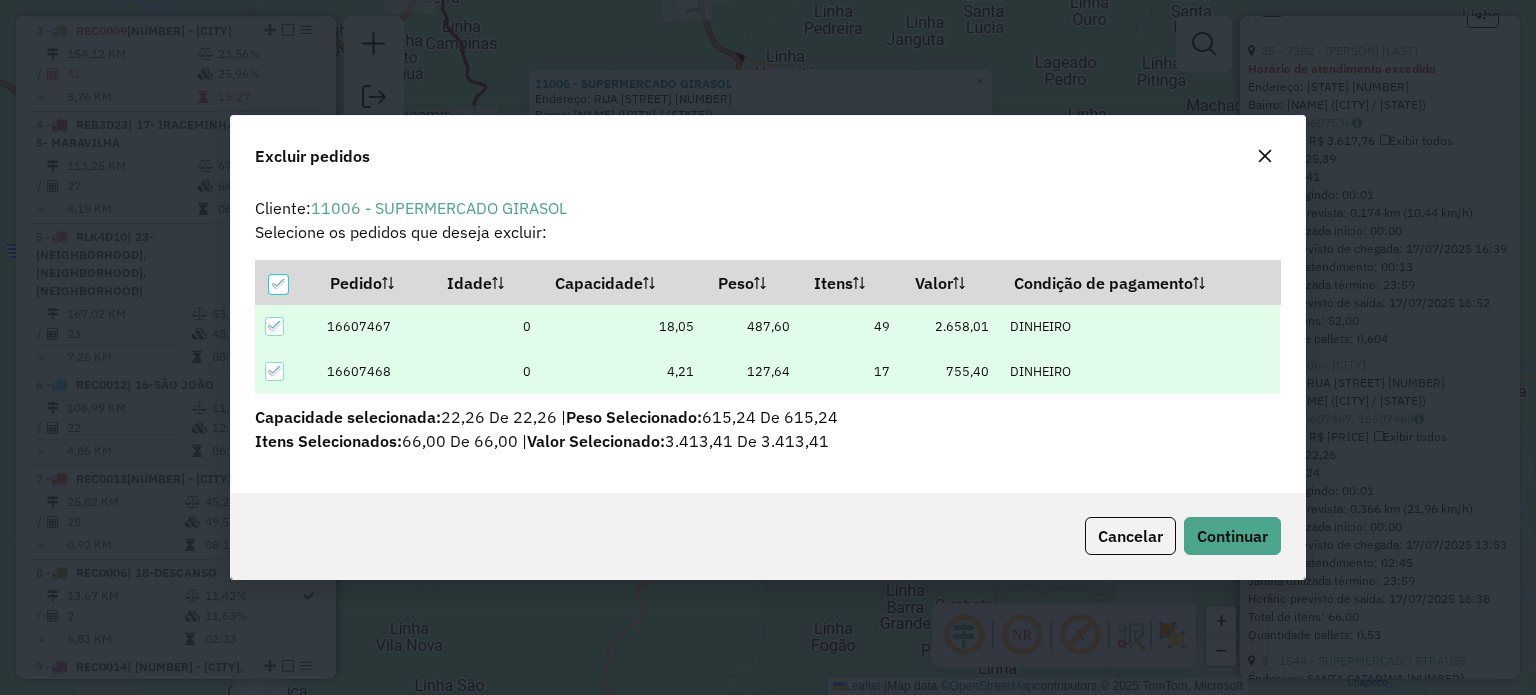 scroll, scrollTop: 0, scrollLeft: 0, axis: both 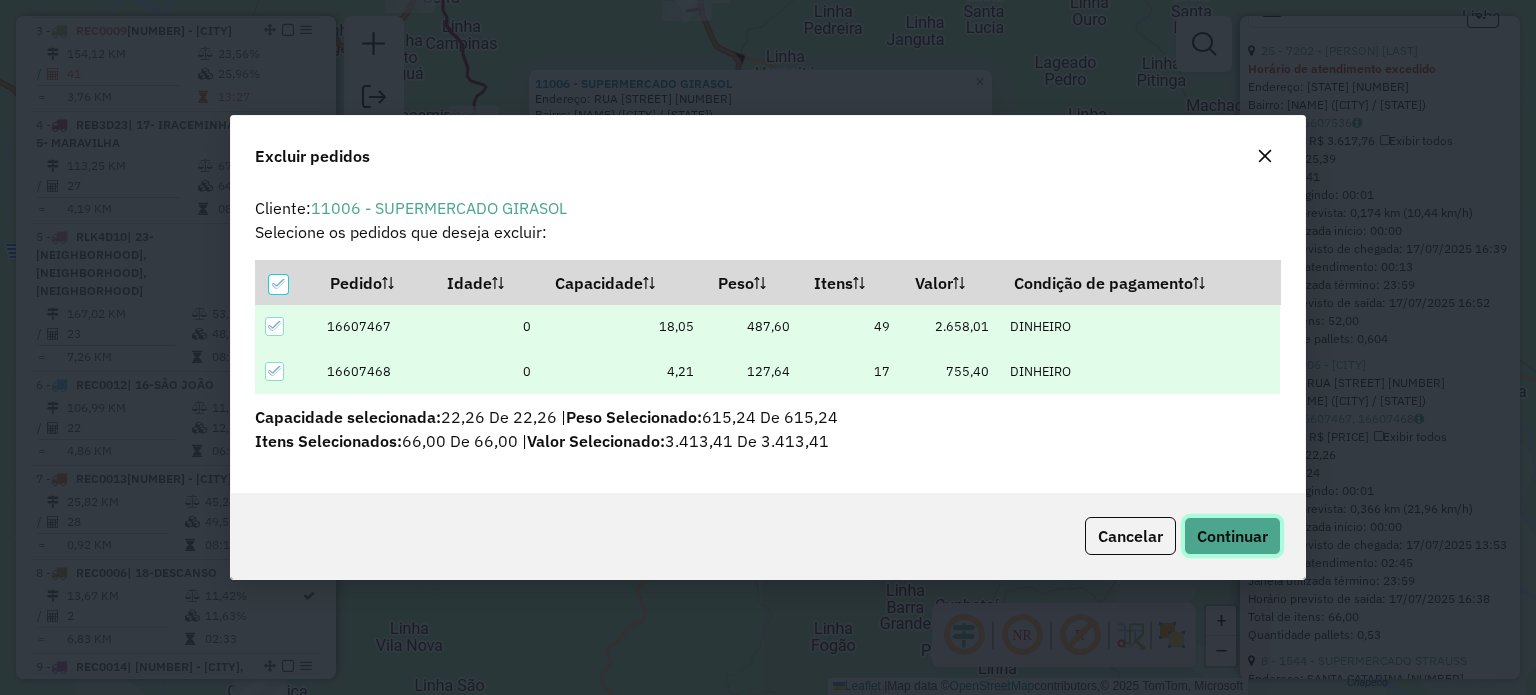 click on "Continuar" 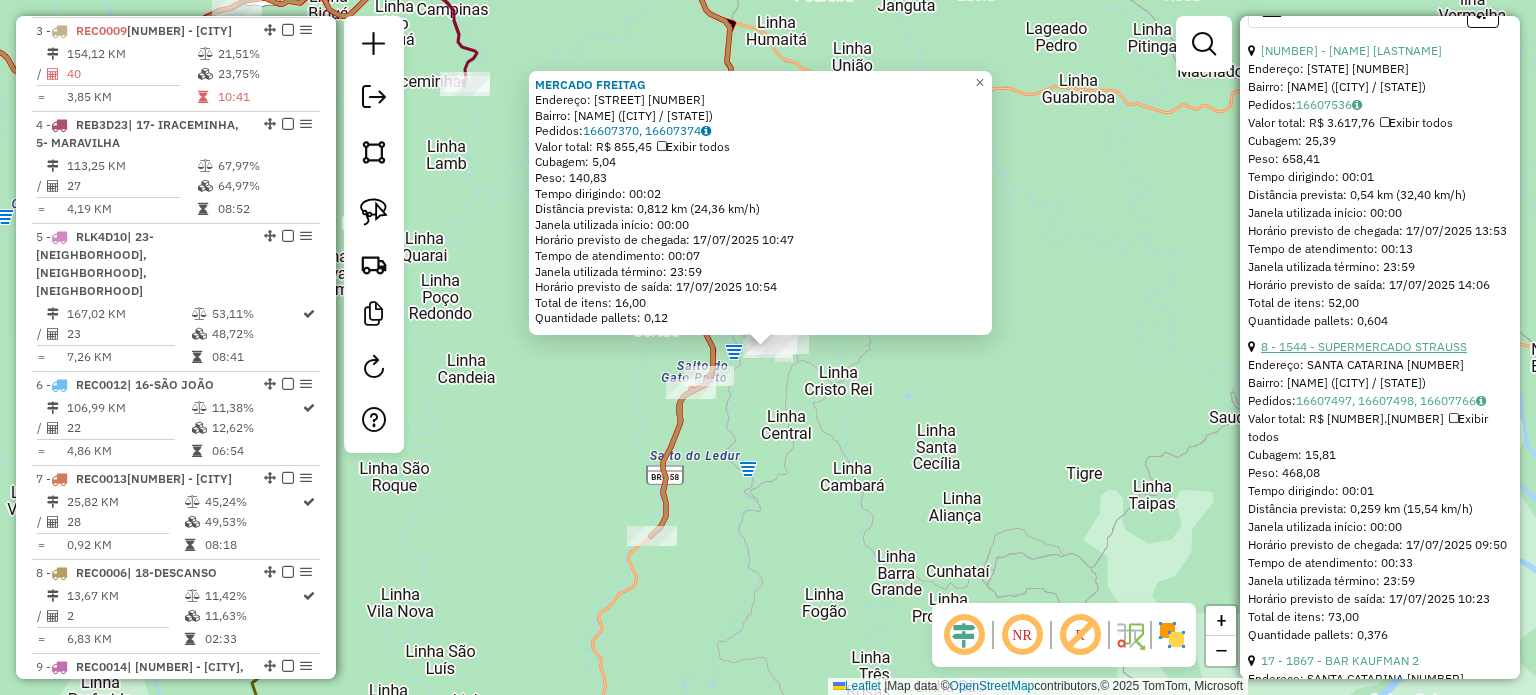 click on "8 - 1544 - SUPERMERCADO STRAUSS" at bounding box center (1364, 346) 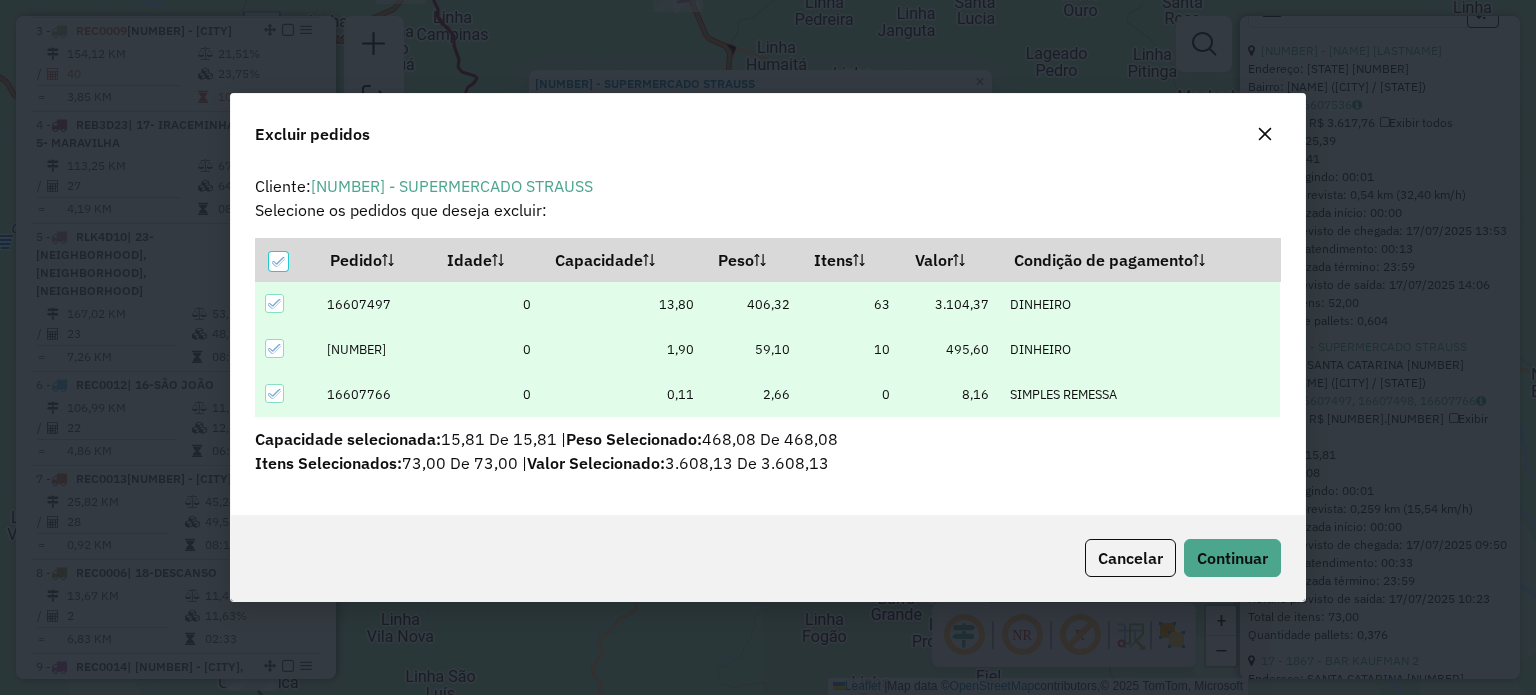 scroll, scrollTop: 69, scrollLeft: 0, axis: vertical 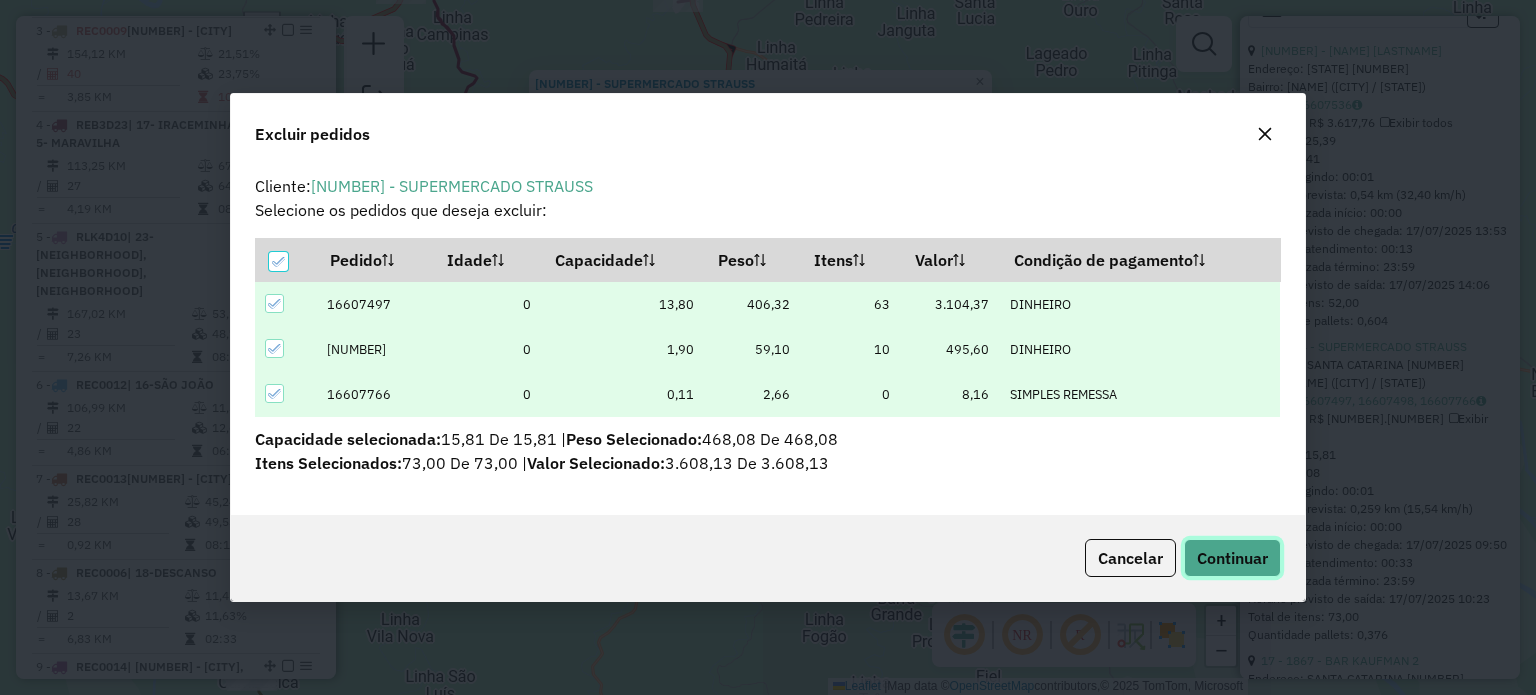 click on "Continuar" 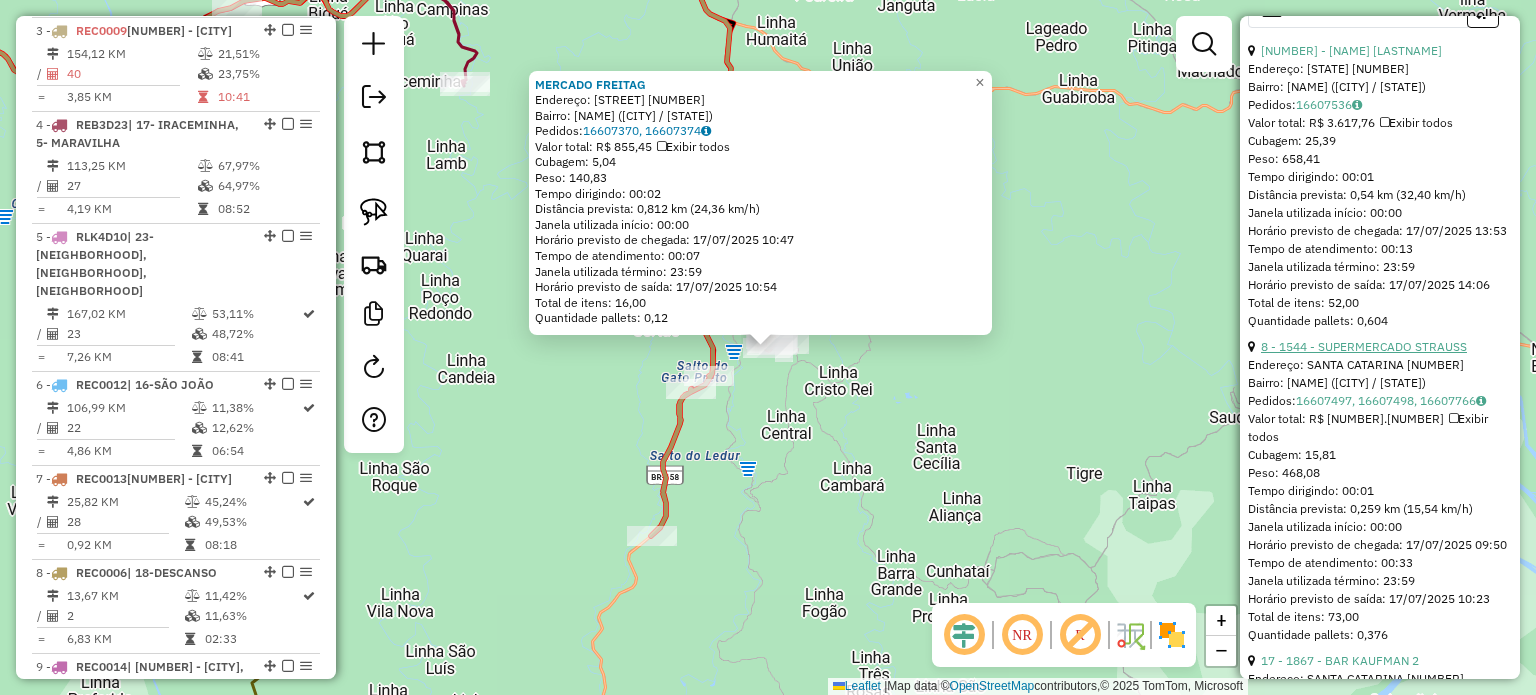 click on "8 - 1544 - SUPERMERCADO STRAUSS" at bounding box center [1364, 346] 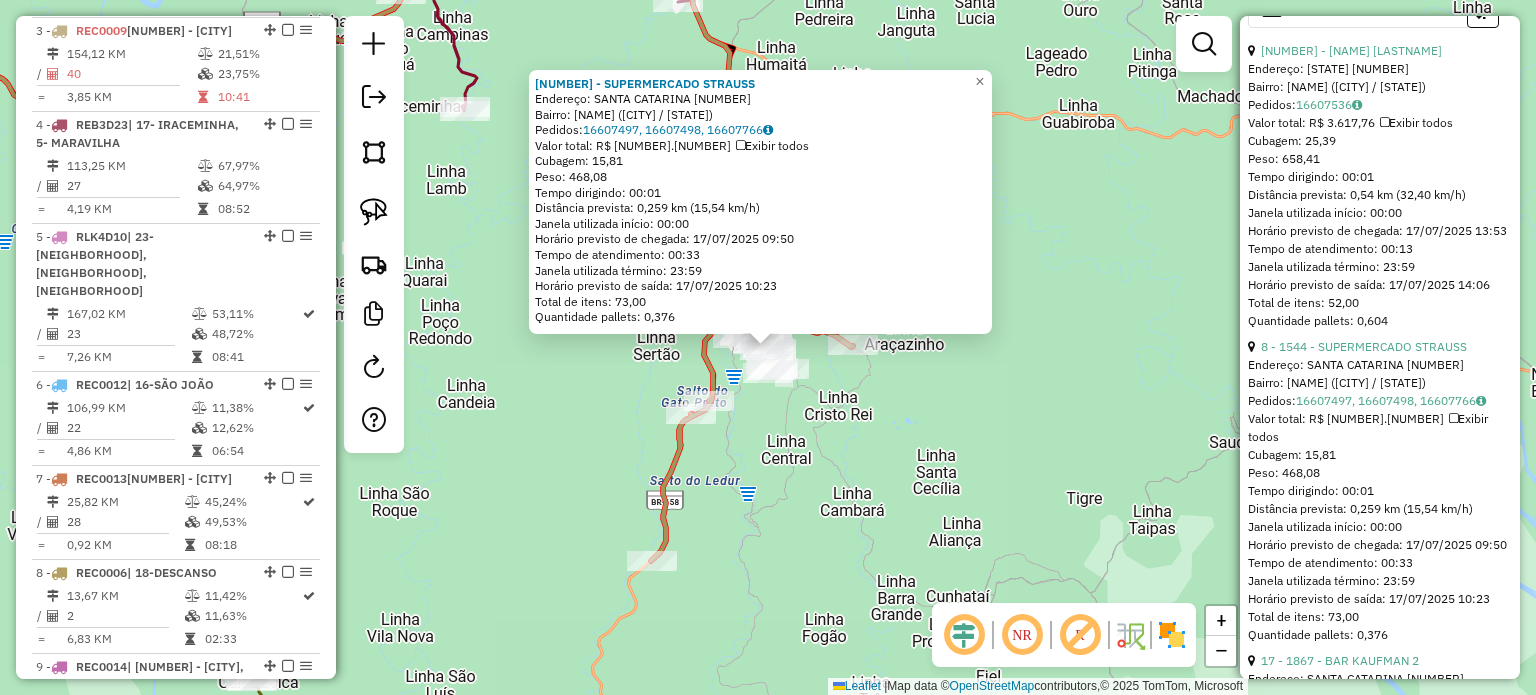 click on "1544 - SUPERMERCADO STRAUSS  Endereço:  SANTA CATARINA 1784   Bairro: CENTRO (CUNHA PORA / SC)   Pedidos:  16607497, 16607498, 16607766   Valor total: R$ 3.608,13   Exibir todos   Cubagem: 15,81  Peso: 468,08  Tempo dirigindo: 00:01   Distância prevista: 0,259 km (15,54 km/h)   Janela utilizada início: 00:00   Horário previsto de chegada: 17/07/2025 09:50   Tempo de atendimento: 00:33   Janela utilizada término: 23:59   Horário previsto de saída: 17/07/2025 10:23   Total de itens: 73,00   Quantidade pallets: 0,376  × Janela de atendimento Grade de atendimento Capacidade Transportadoras Veículos Cliente Pedidos  Rotas Selecione os dias de semana para filtrar as janelas de atendimento  Seg   Ter   Qua   Qui   Sex   Sáb   Dom  Informe o período da janela de atendimento: De: Até:  Filtrar exatamente a janela do cliente  Considerar janela de atendimento padrão  Selecione os dias de semana para filtrar as grades de atendimento  Seg   Ter   Qua   Qui   Sex   Sáb   Dom   Peso mínimo:   Peso máximo:  +" 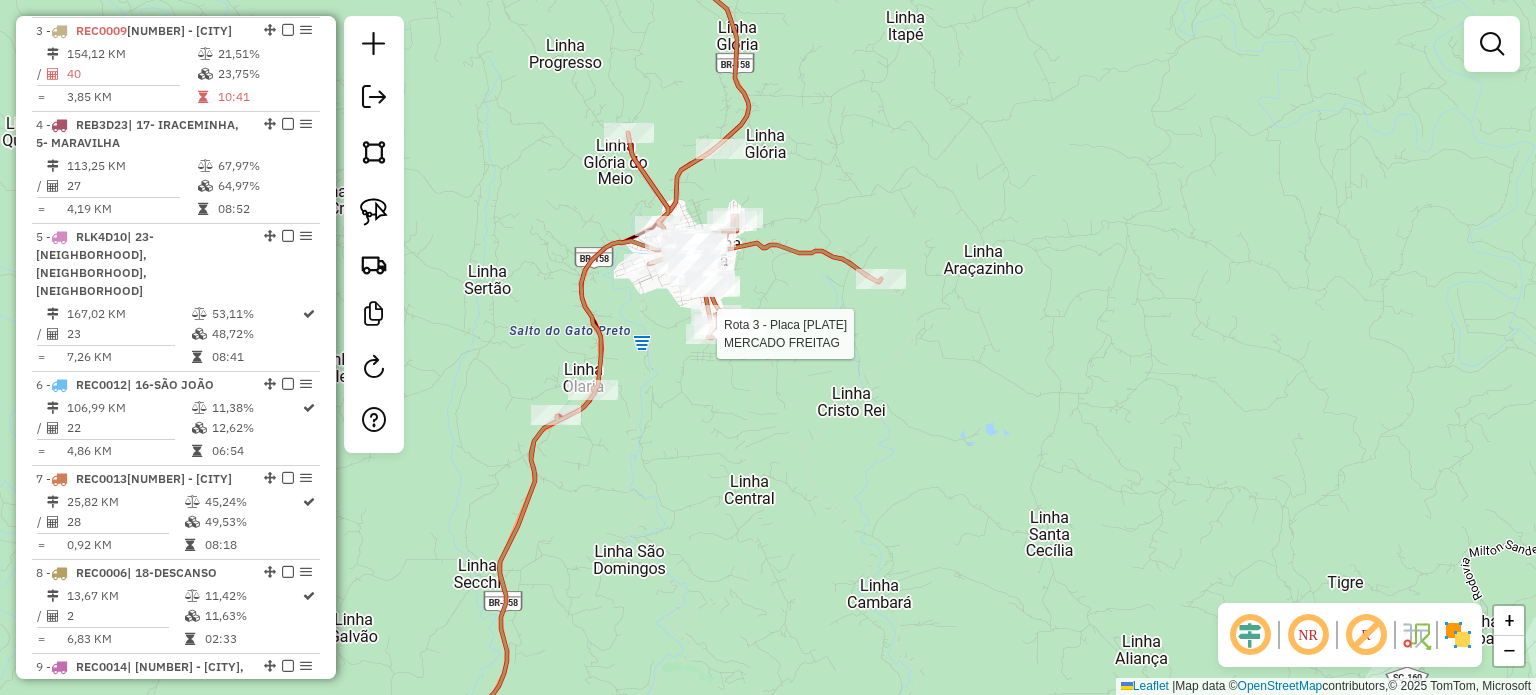 select on "*********" 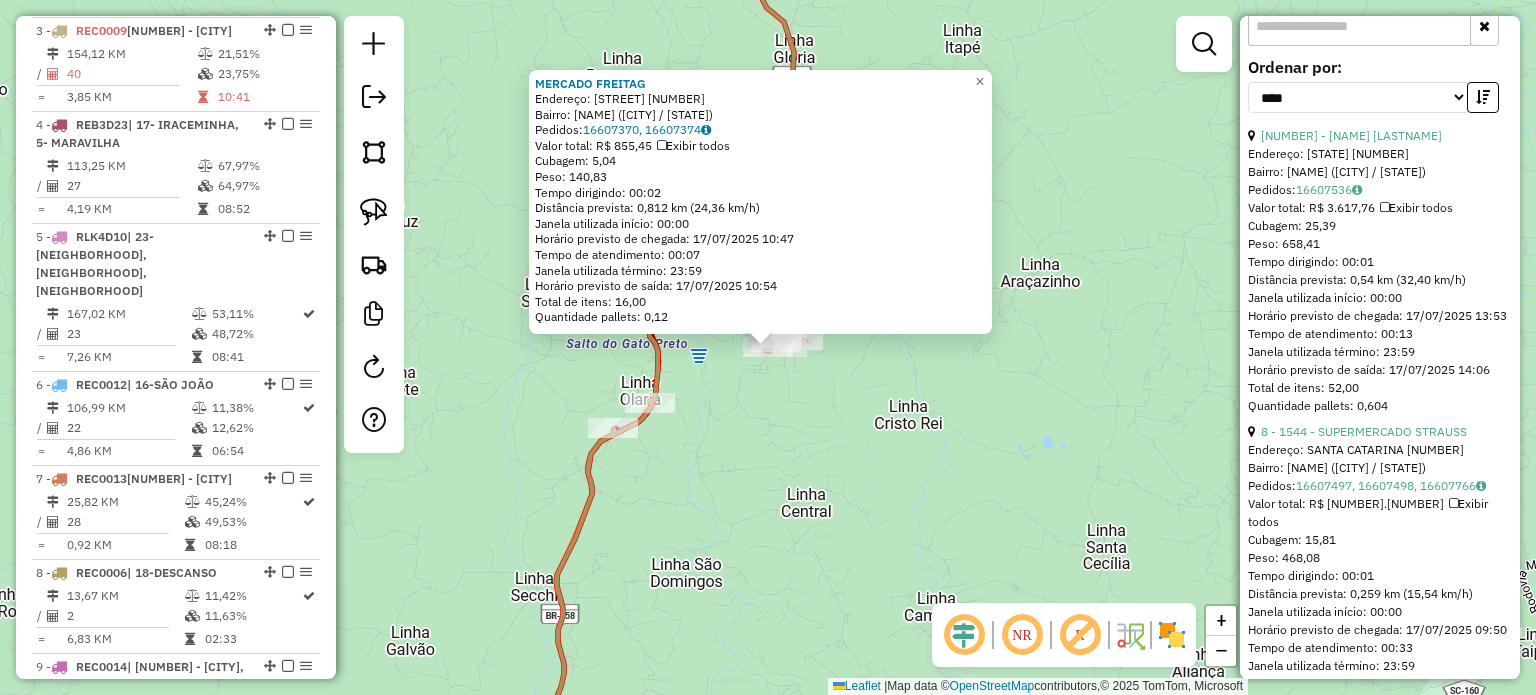 scroll, scrollTop: 800, scrollLeft: 0, axis: vertical 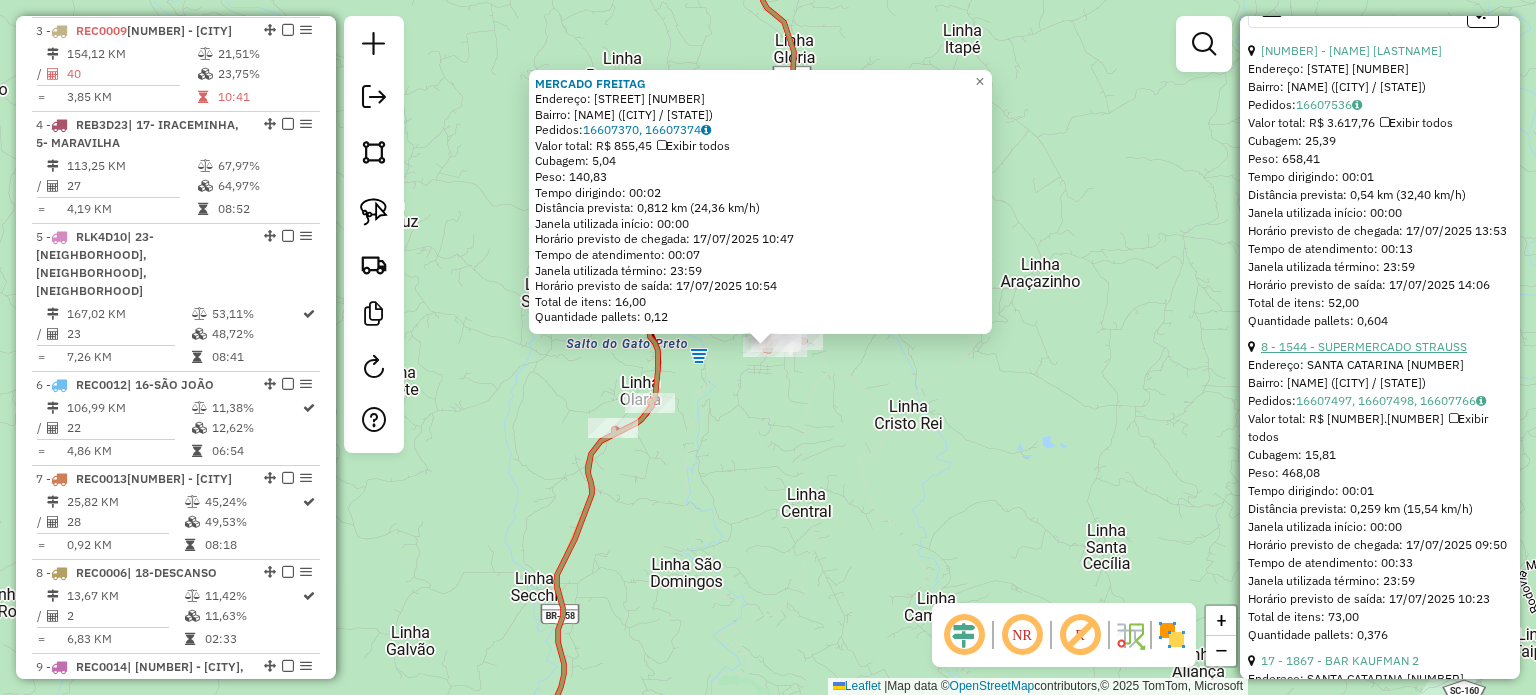click on "8 - 1544 - SUPERMERCADO STRAUSS" at bounding box center [1364, 346] 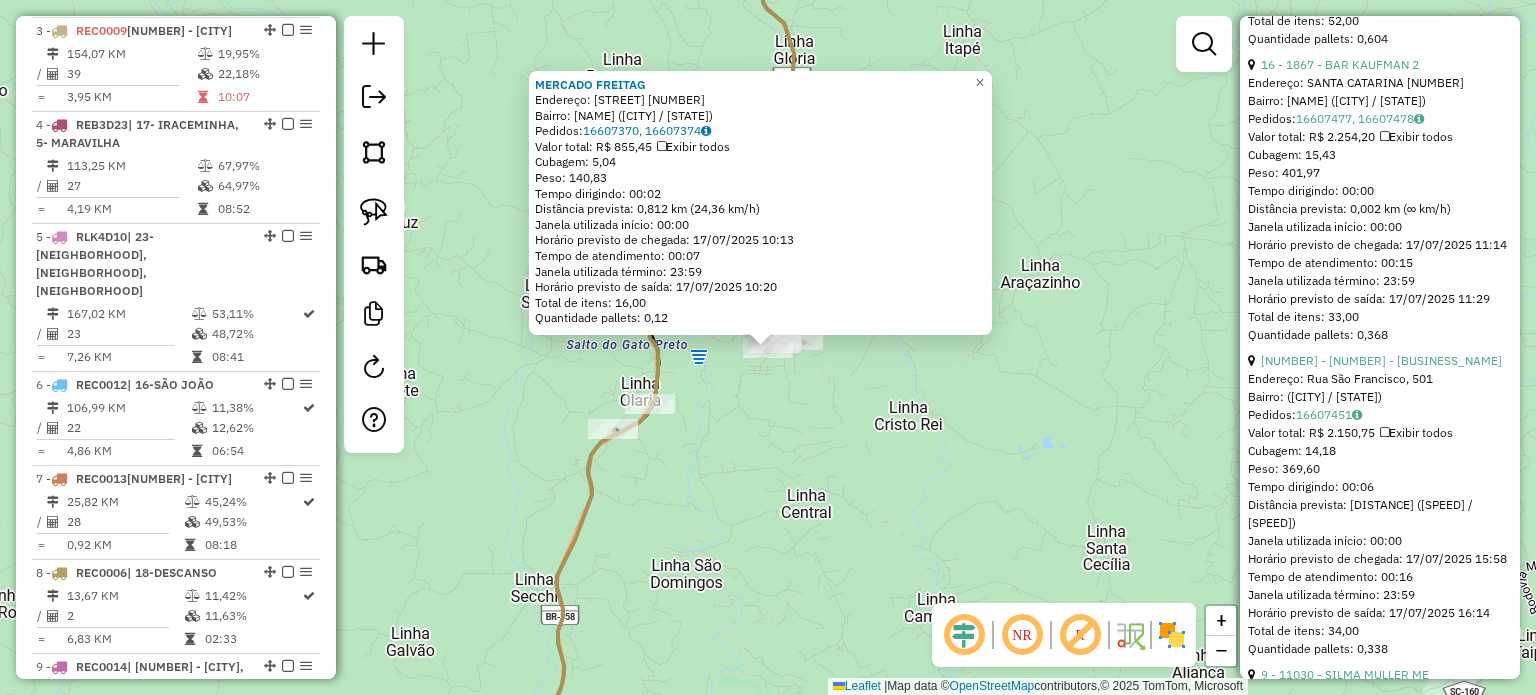 scroll, scrollTop: 1200, scrollLeft: 0, axis: vertical 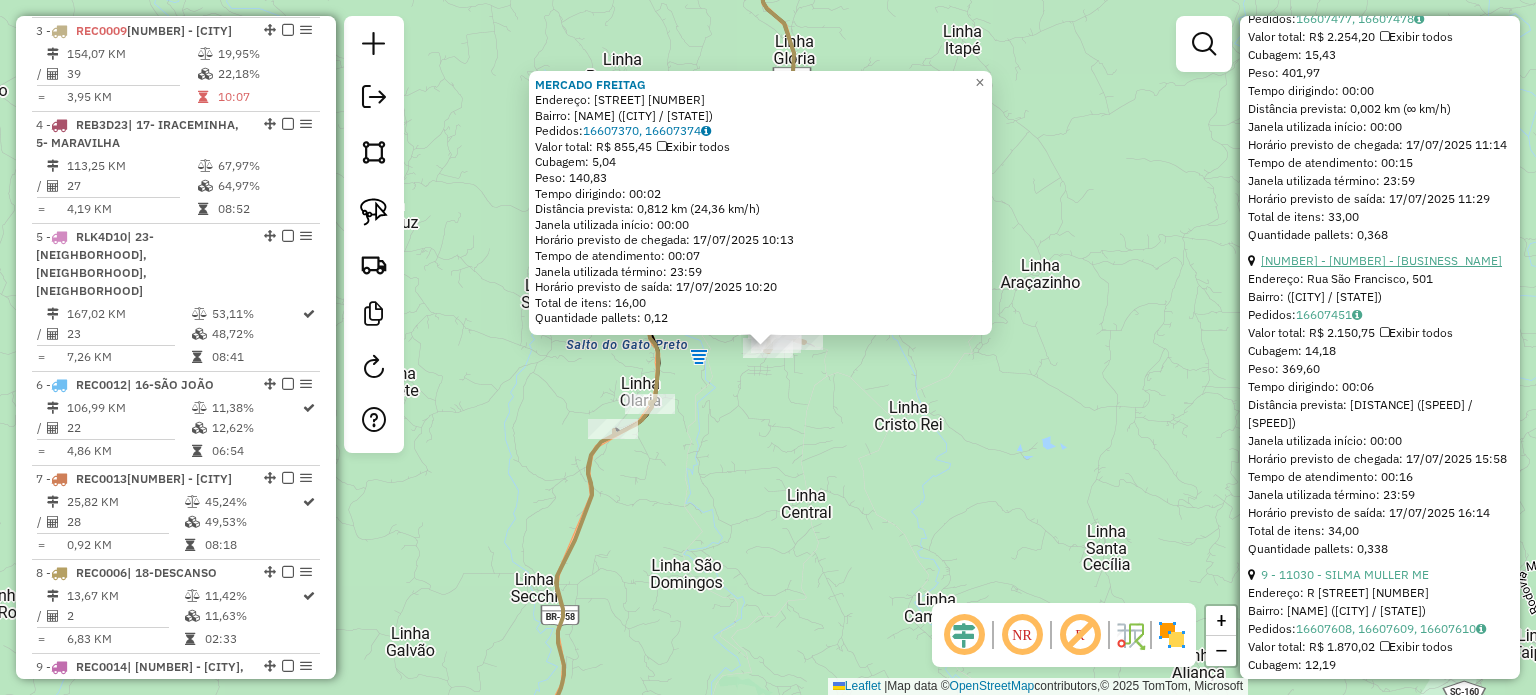 click on "38 - 2096 - MERCADO GASCAR" at bounding box center (1381, 260) 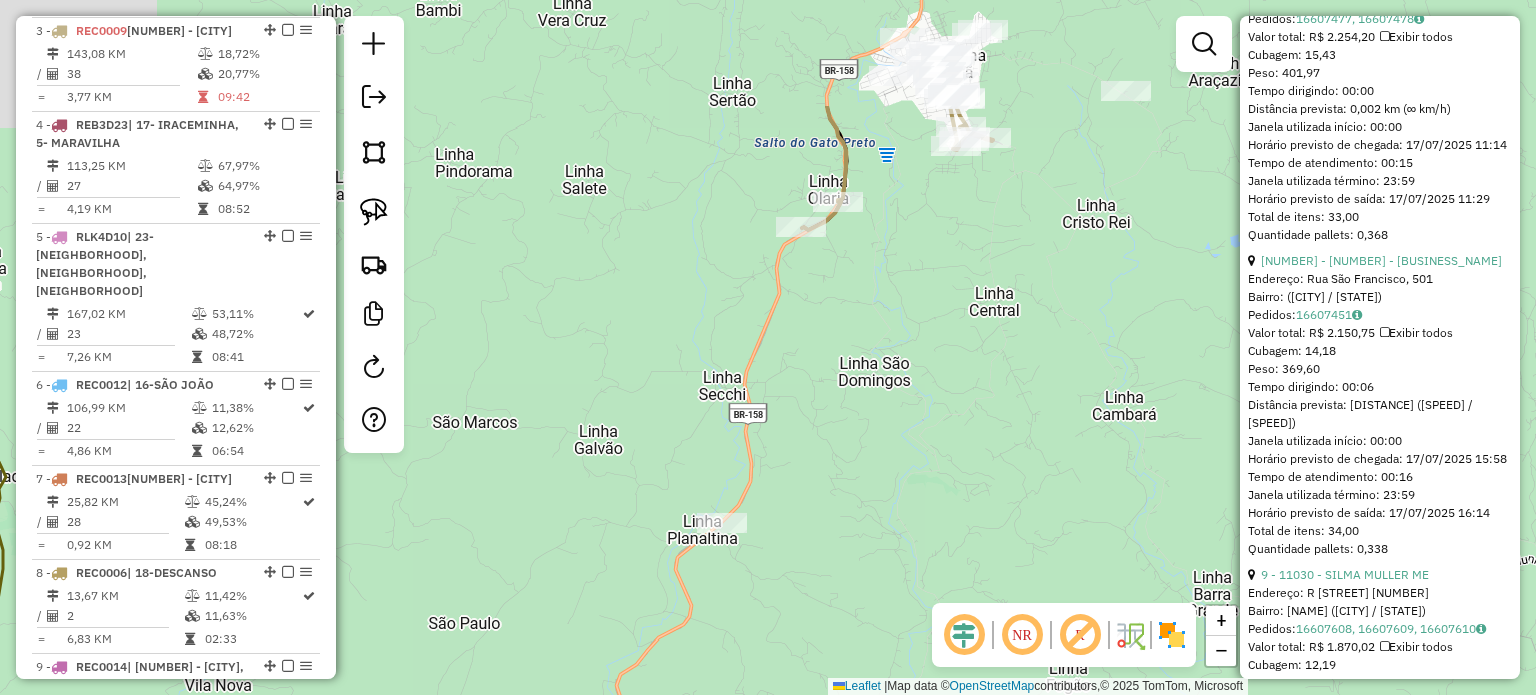 drag, startPoint x: 872, startPoint y: 131, endPoint x: 826, endPoint y: 306, distance: 180.94475 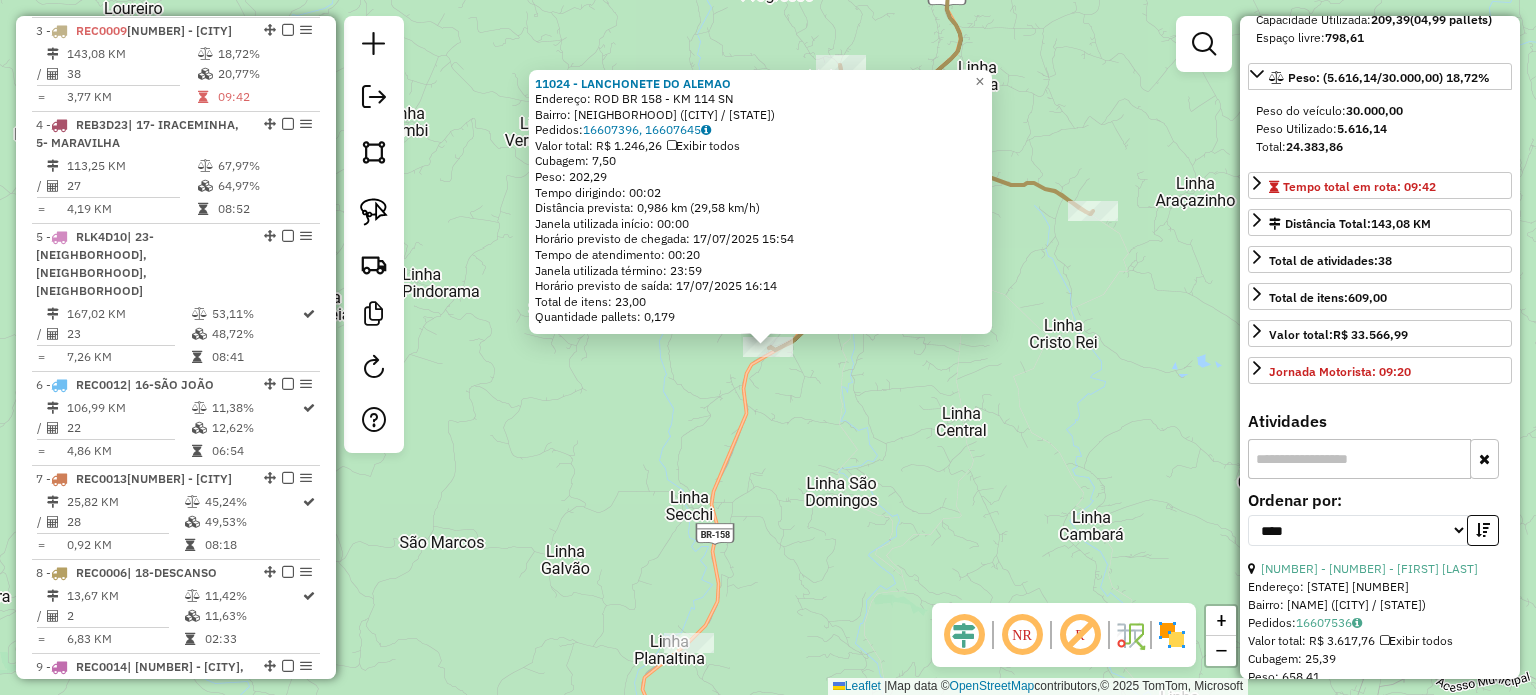 scroll, scrollTop: 200, scrollLeft: 0, axis: vertical 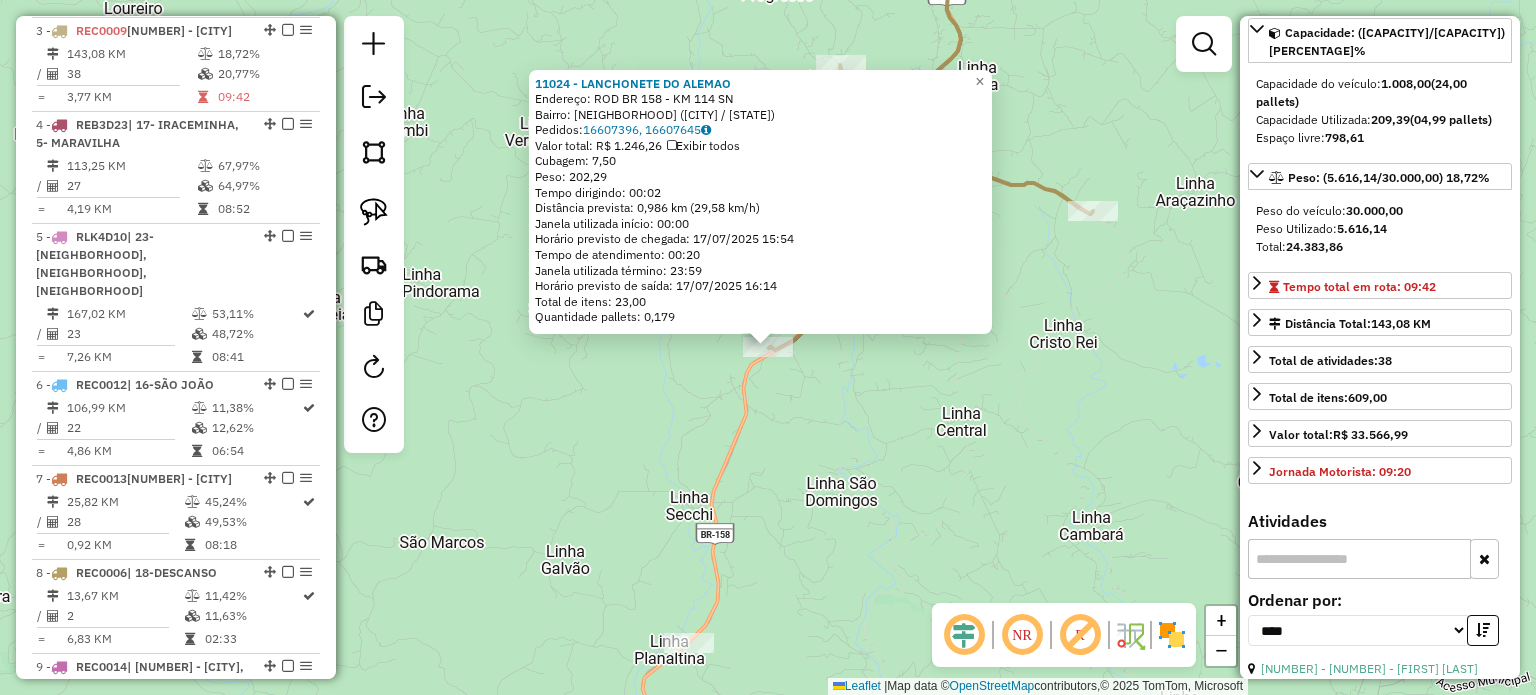click on "11024 - LANCHONETE DO ALEMAO  Endereço:  ROD BR 158 - KM 114 SN   Bairro: LINHA (CUNHA PORA / SC)   Pedidos:  16607396, 16607645   Valor total: R$ 1.246,26   Exibir todos   Cubagem: 7,50  Peso: 202,29  Tempo dirigindo: 00:02   Distância prevista: 0,986 km (29,58 km/h)   Janela utilizada início: 00:00   Horário previsto de chegada: 17/07/2025 15:54   Tempo de atendimento: 00:20   Janela utilizada término: 23:59   Horário previsto de saída: 17/07/2025 16:14   Total de itens: 23,00   Quantidade pallets: 0,179  × Janela de atendimento Grade de atendimento Capacidade Transportadoras Veículos Cliente Pedidos  Rotas Selecione os dias de semana para filtrar as janelas de atendimento  Seg   Ter   Qua   Qui   Sex   Sáb   Dom  Informe o período da janela de atendimento: De: Até:  Filtrar exatamente a janela do cliente  Considerar janela de atendimento padrão  Selecione os dias de semana para filtrar as grades de atendimento  Seg   Ter   Qua   Qui   Sex   Sáb   Dom   Peso mínimo:   Peso máximo:   De:  De:" 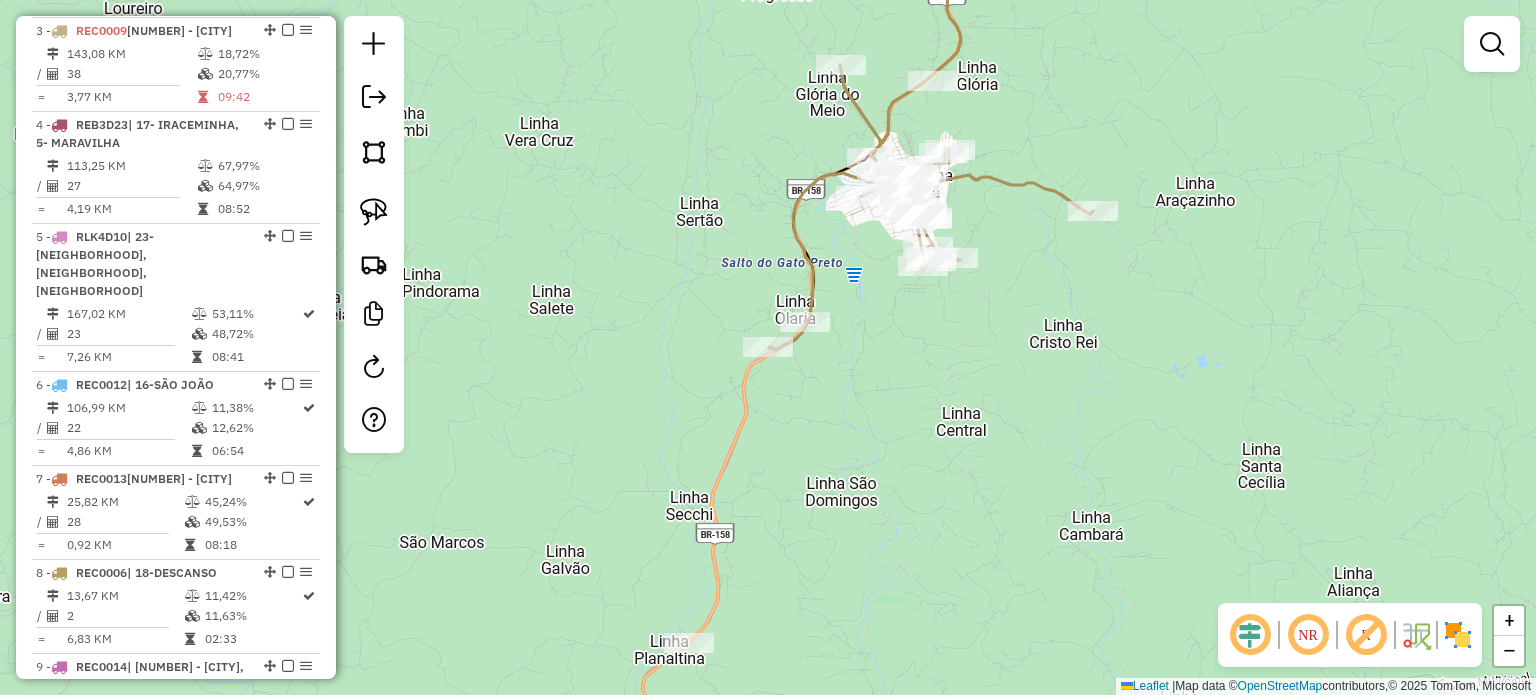 drag, startPoint x: 840, startPoint y: 383, endPoint x: 850, endPoint y: 515, distance: 132.37825 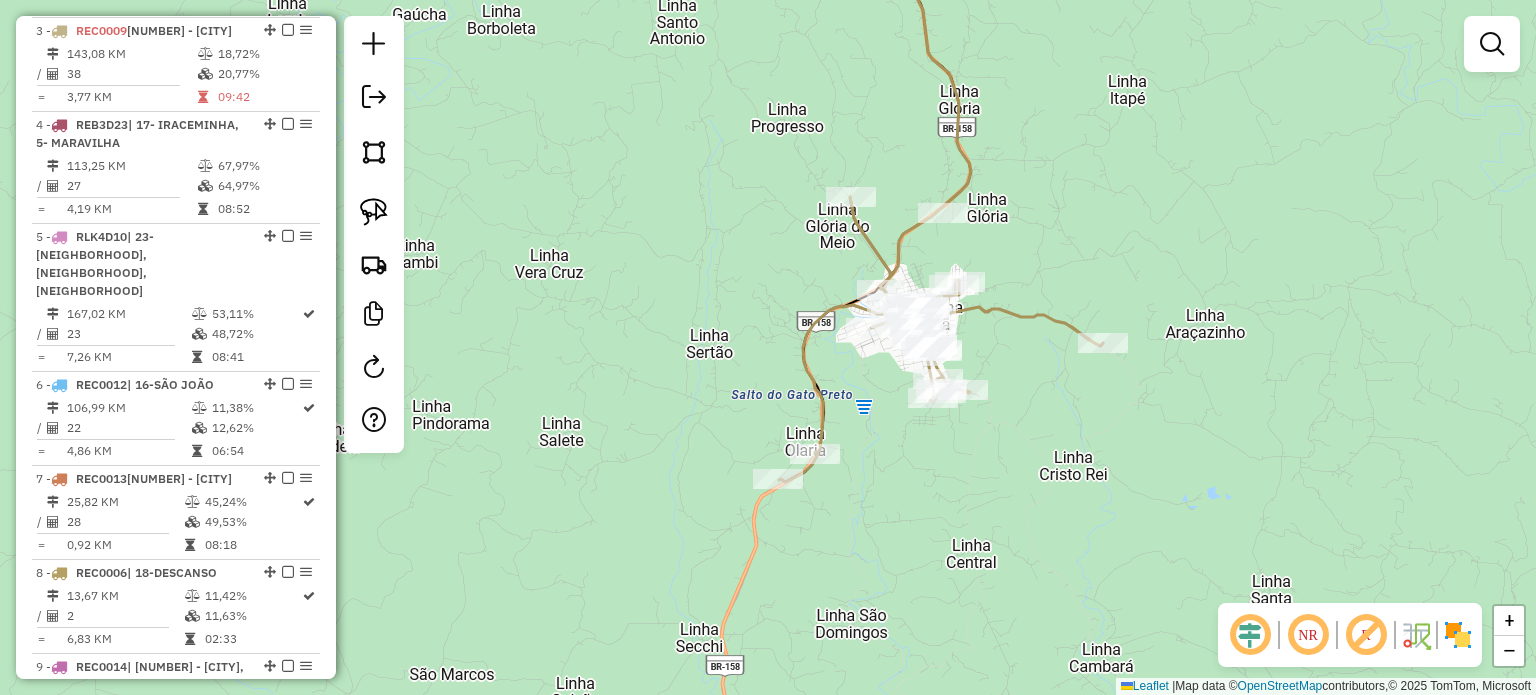 drag, startPoint x: 910, startPoint y: 399, endPoint x: 908, endPoint y: 386, distance: 13.152946 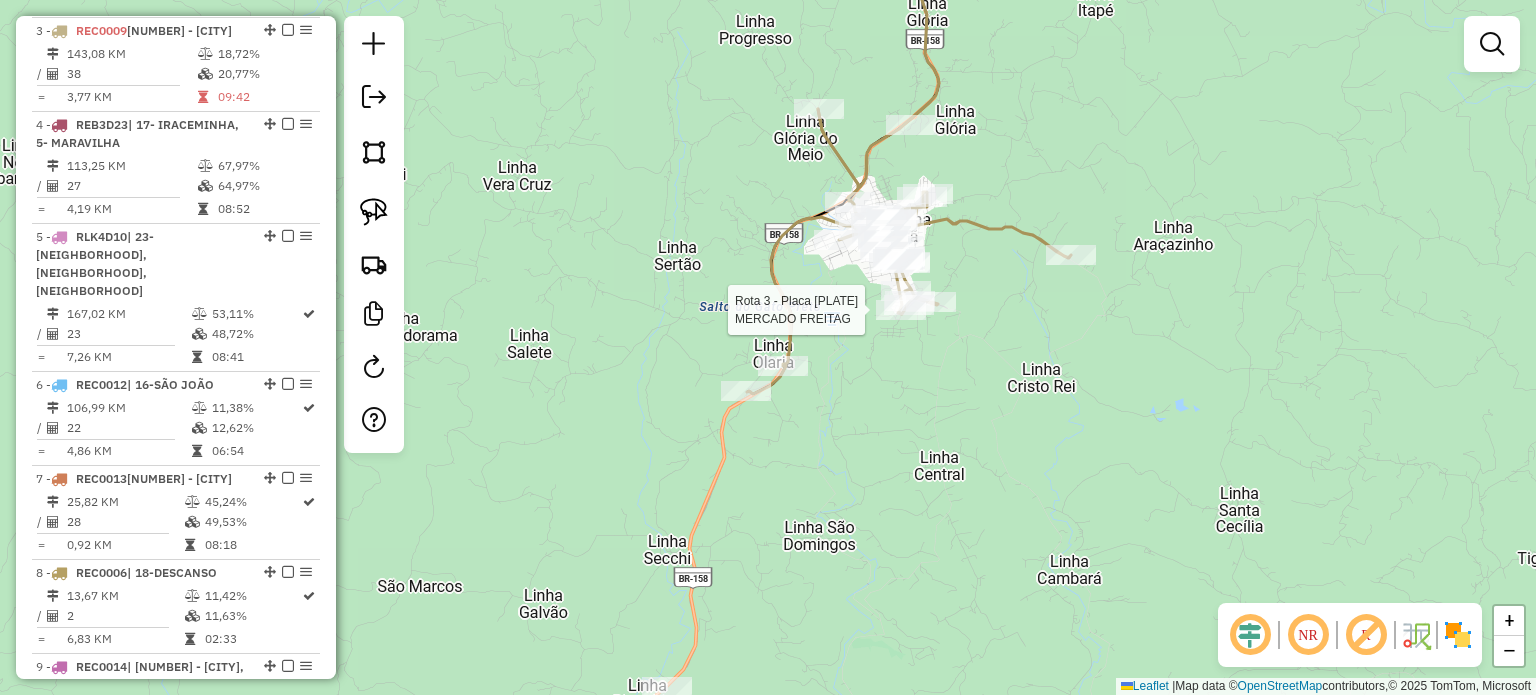 select on "*********" 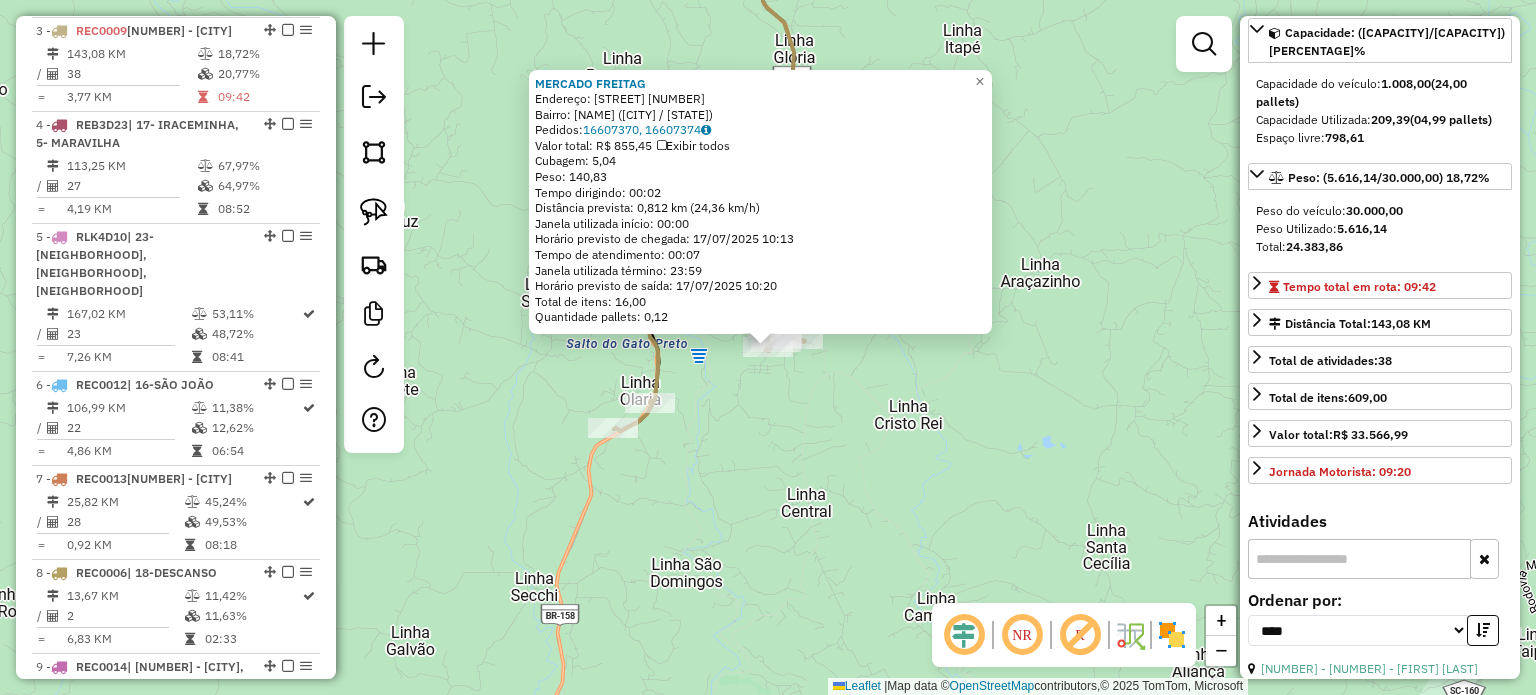 scroll, scrollTop: 400, scrollLeft: 0, axis: vertical 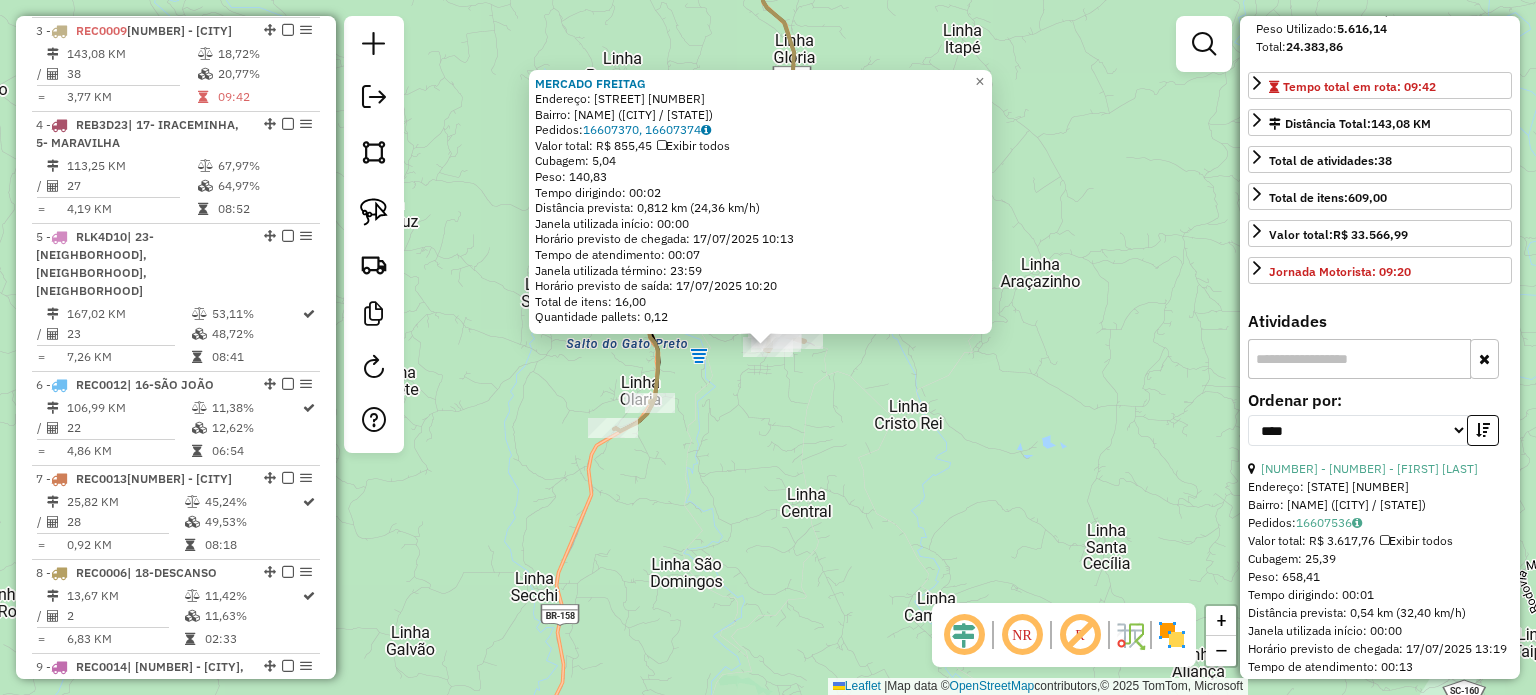 click on "2069 - MERCADO FREITAG  Endereço:  SANTA CATARINA 54   Bairro: CENTRO (CUNHA PORA / SC)   Pedidos:  16607370, 16607374   Valor total: R$ 855,45   Exibir todos   Cubagem: 5,04  Peso: 140,83  Tempo dirigindo: 00:02   Distância prevista: 0,812 km (24,36 km/h)   Janela utilizada início: 00:00   Horário previsto de chegada: 17/07/2025 10:13   Tempo de atendimento: 00:07   Janela utilizada término: 23:59   Horário previsto de saída: 17/07/2025 10:20   Total de itens: 16,00   Quantidade pallets: 0,12  × Janela de atendimento Grade de atendimento Capacidade Transportadoras Veículos Cliente Pedidos  Rotas Selecione os dias de semana para filtrar as janelas de atendimento  Seg   Ter   Qua   Qui   Sex   Sáb   Dom  Informe o período da janela de atendimento: De: Até:  Filtrar exatamente a janela do cliente  Considerar janela de atendimento padrão  Selecione os dias de semana para filtrar as grades de atendimento  Seg   Ter   Qua   Qui   Sex   Sáb   Dom   Considerar clientes sem dia de atendimento cadastrado" 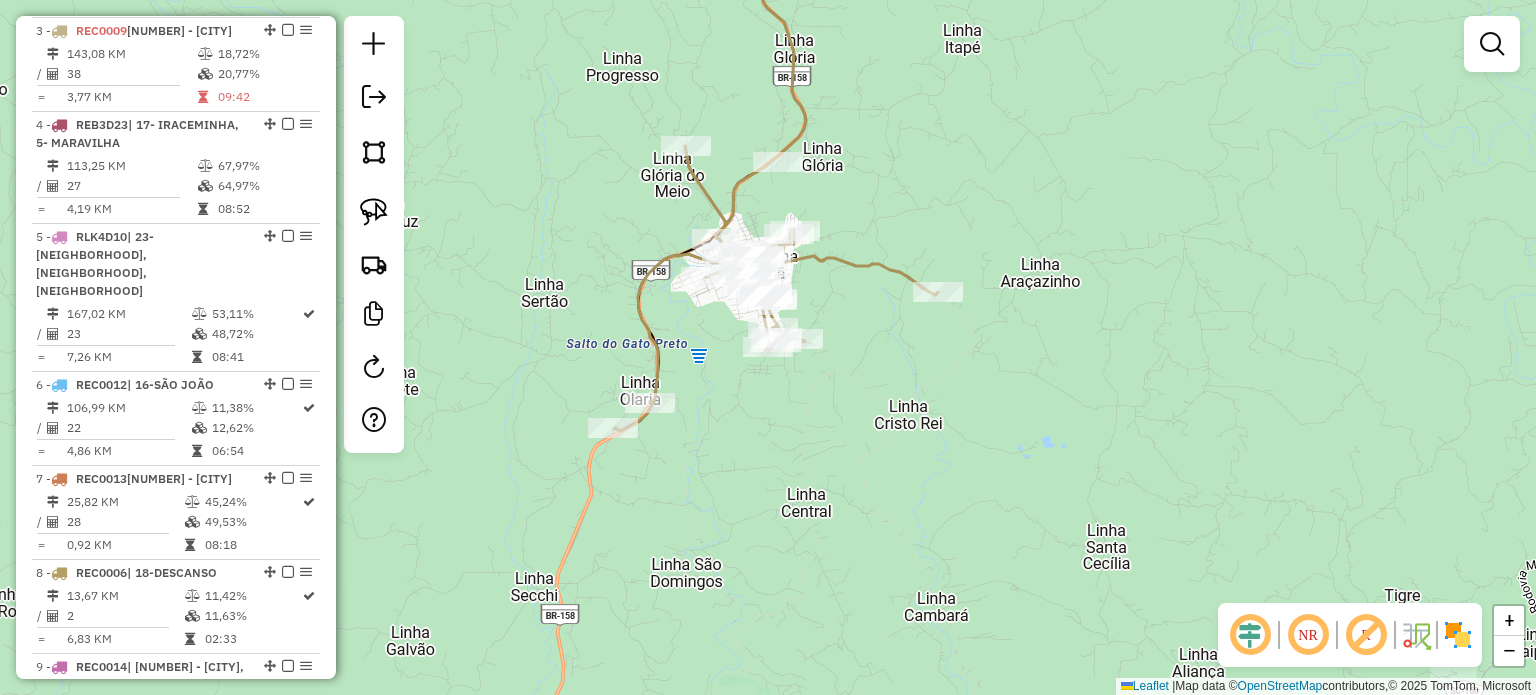 drag, startPoint x: 788, startPoint y: 413, endPoint x: 800, endPoint y: 462, distance: 50.447994 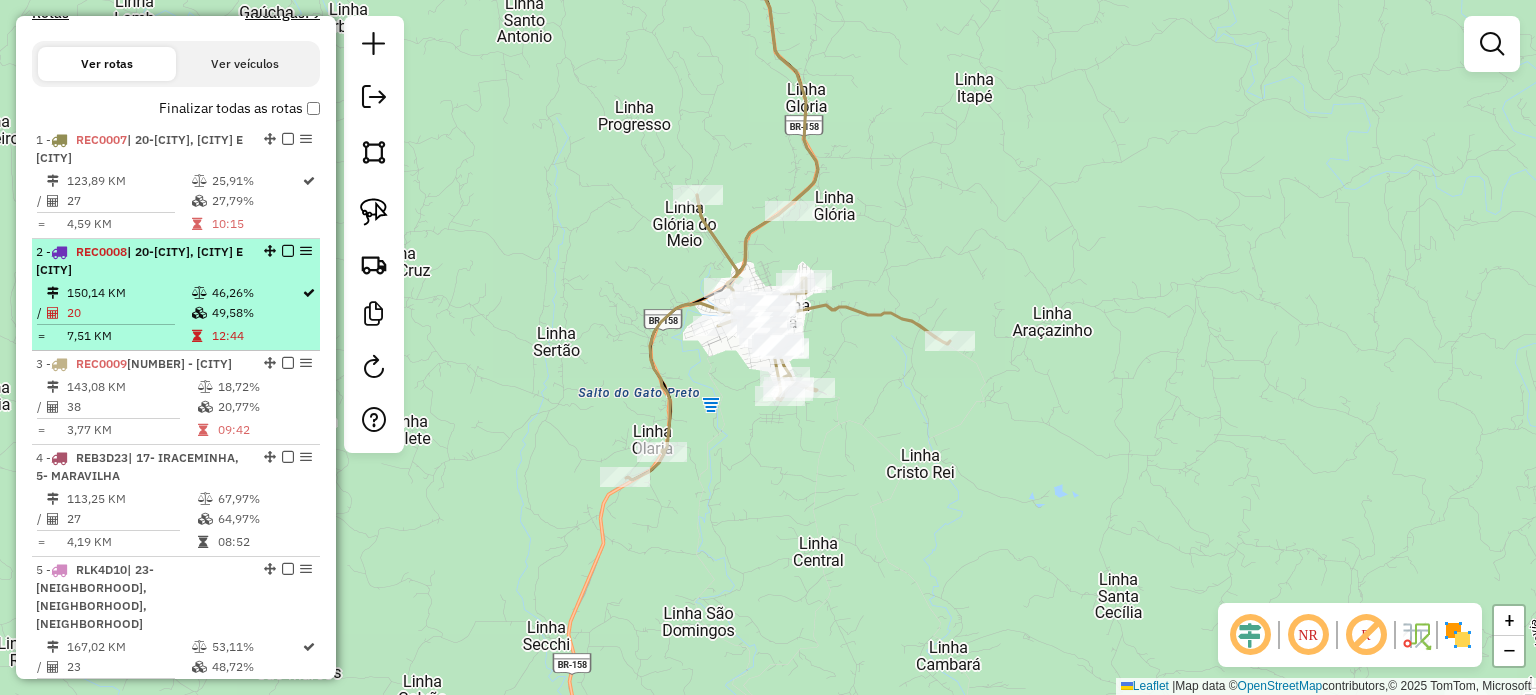 scroll, scrollTop: 721, scrollLeft: 0, axis: vertical 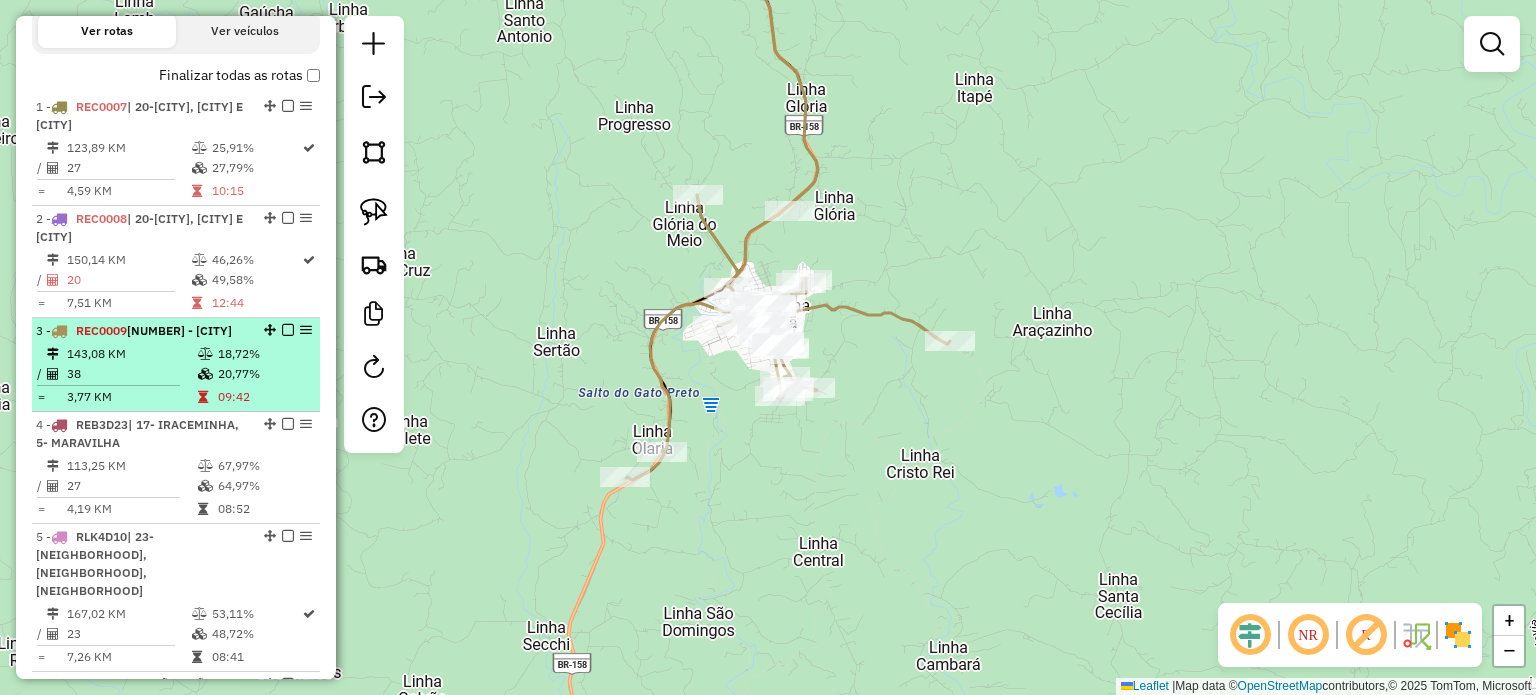 click at bounding box center [288, 330] 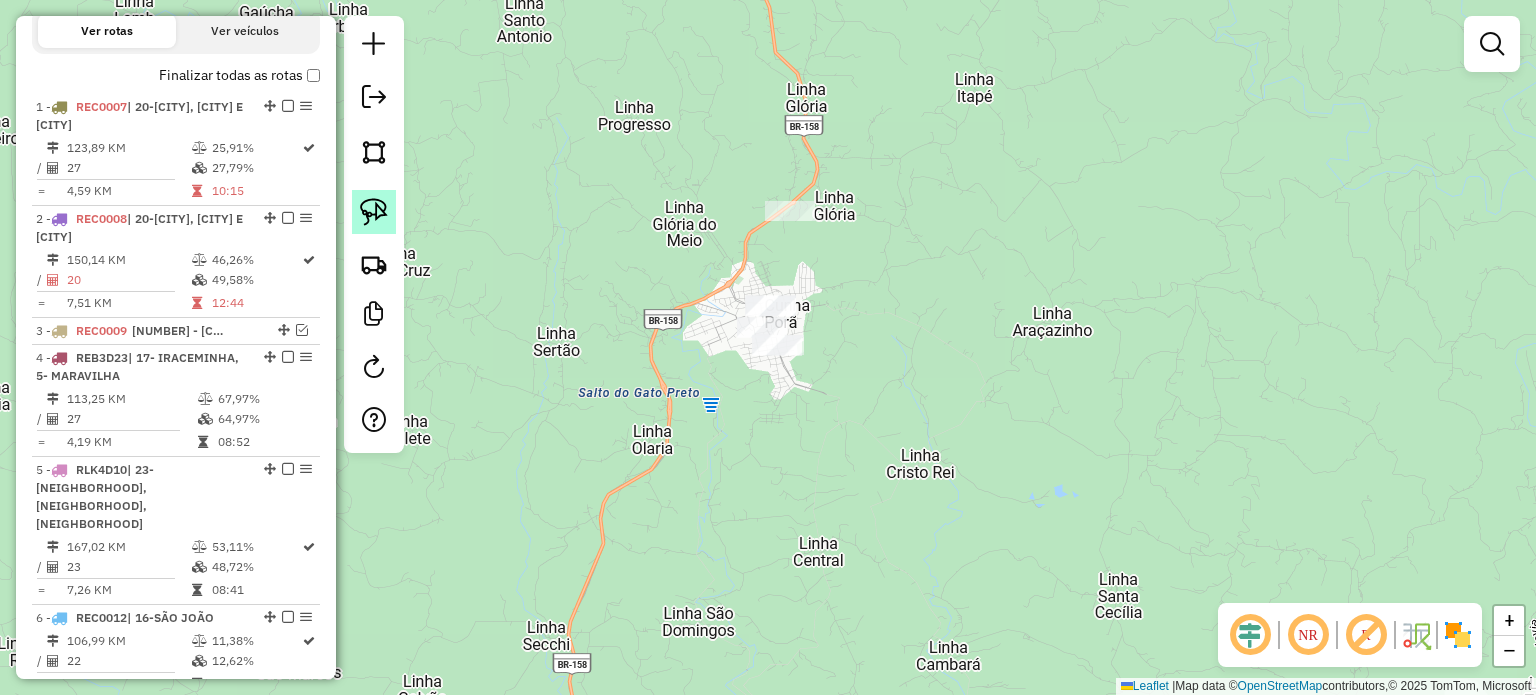 click 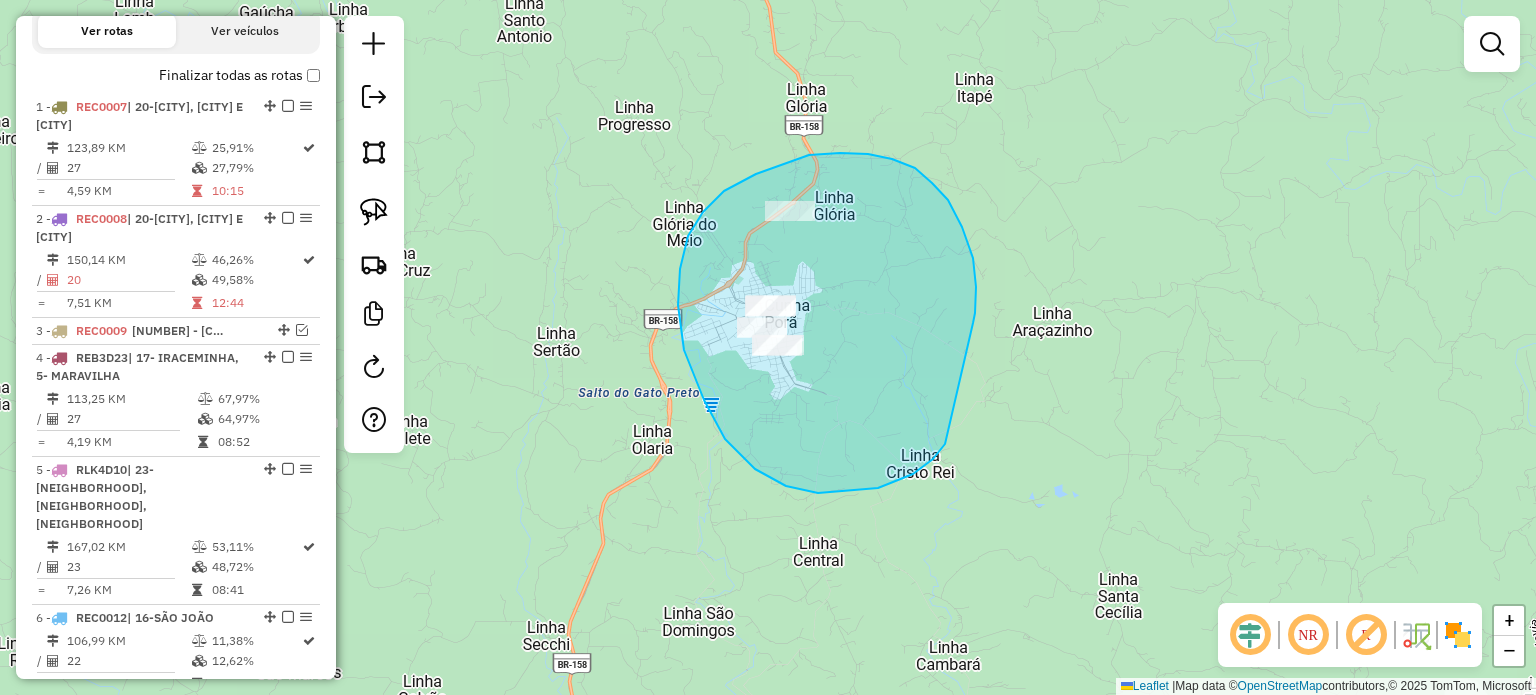 drag, startPoint x: 868, startPoint y: 154, endPoint x: 950, endPoint y: 437, distance: 294.64047 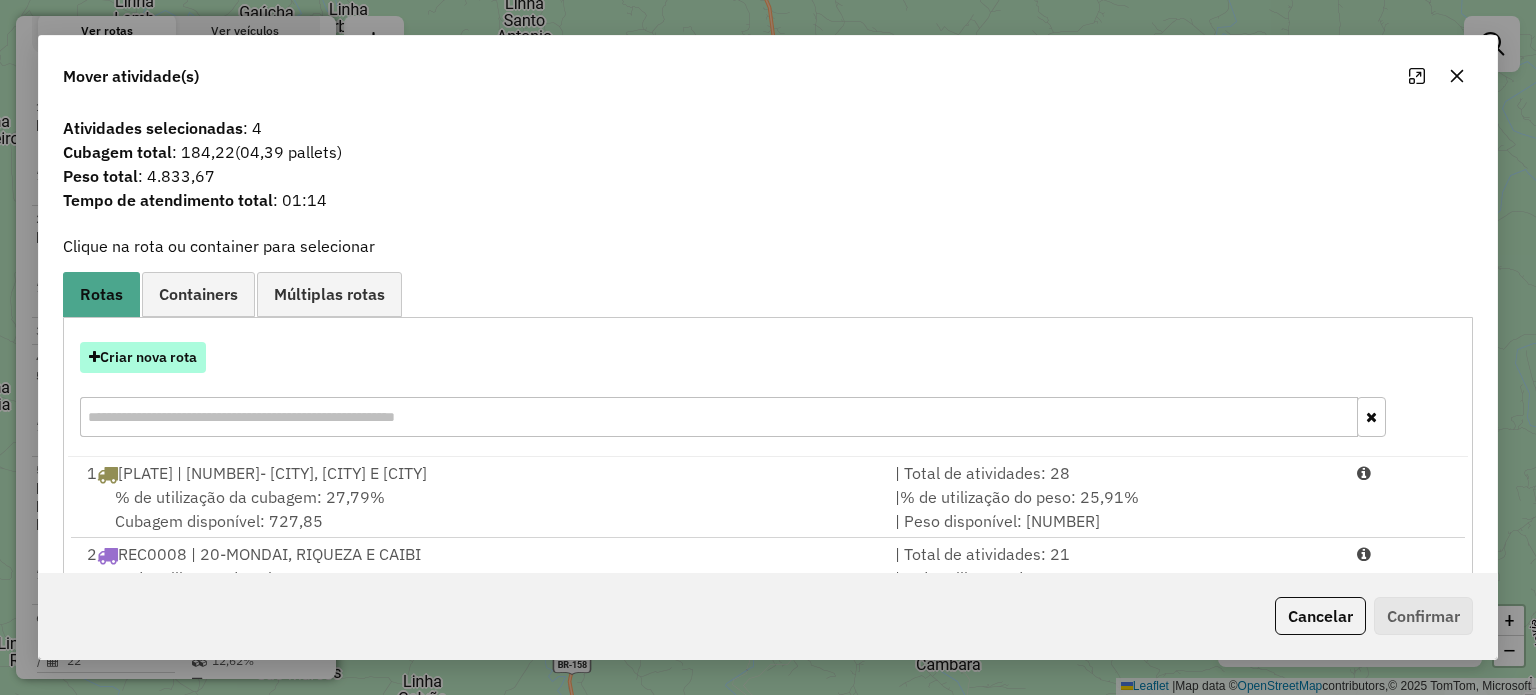click on "Criar nova rota" at bounding box center (143, 357) 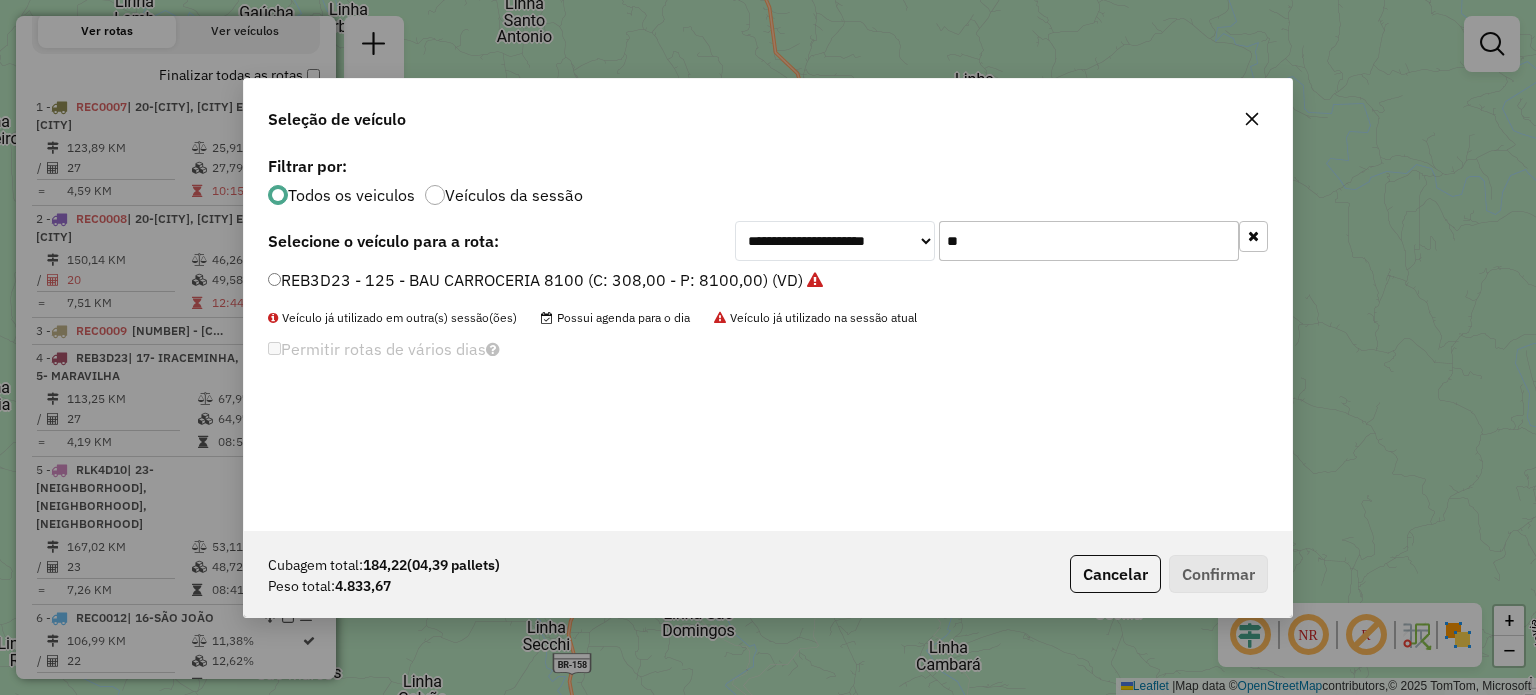 scroll, scrollTop: 10, scrollLeft: 6, axis: both 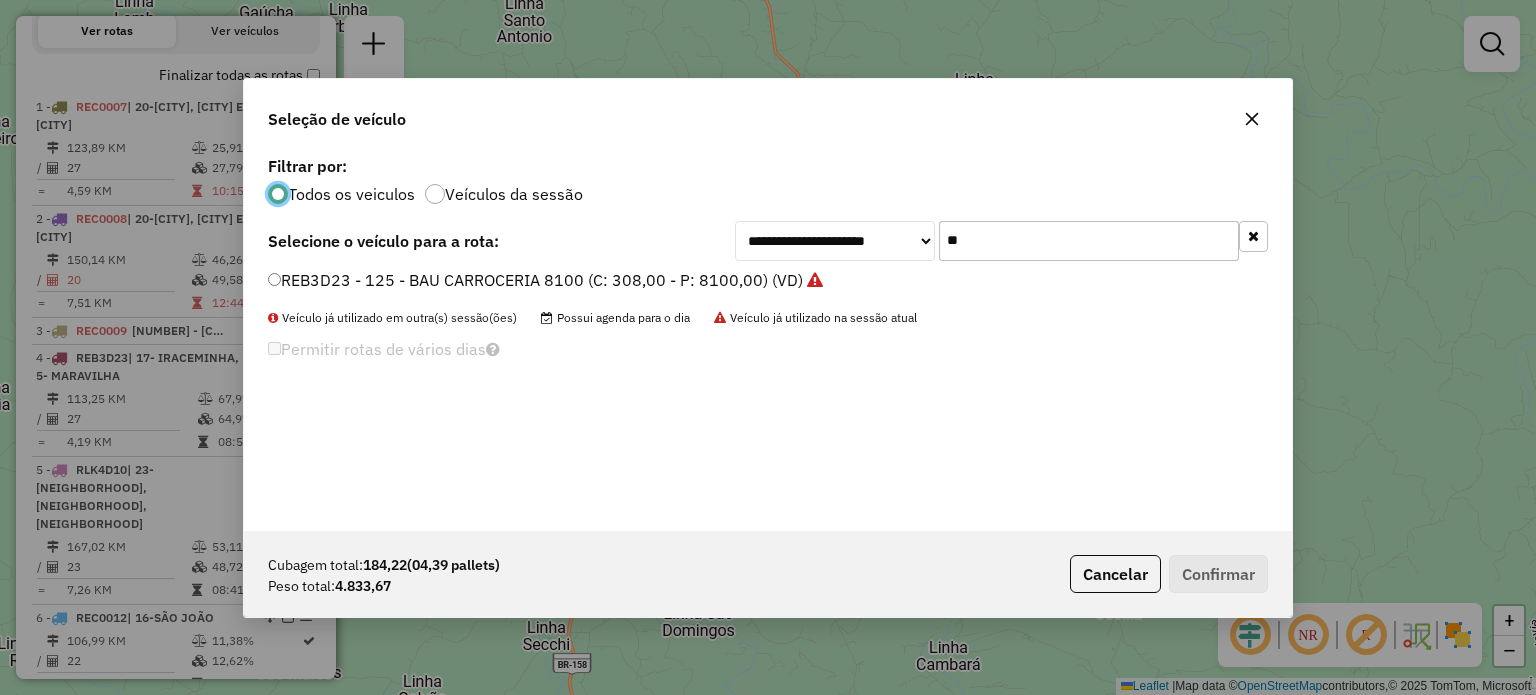 drag, startPoint x: 1016, startPoint y: 247, endPoint x: 701, endPoint y: 251, distance: 315.0254 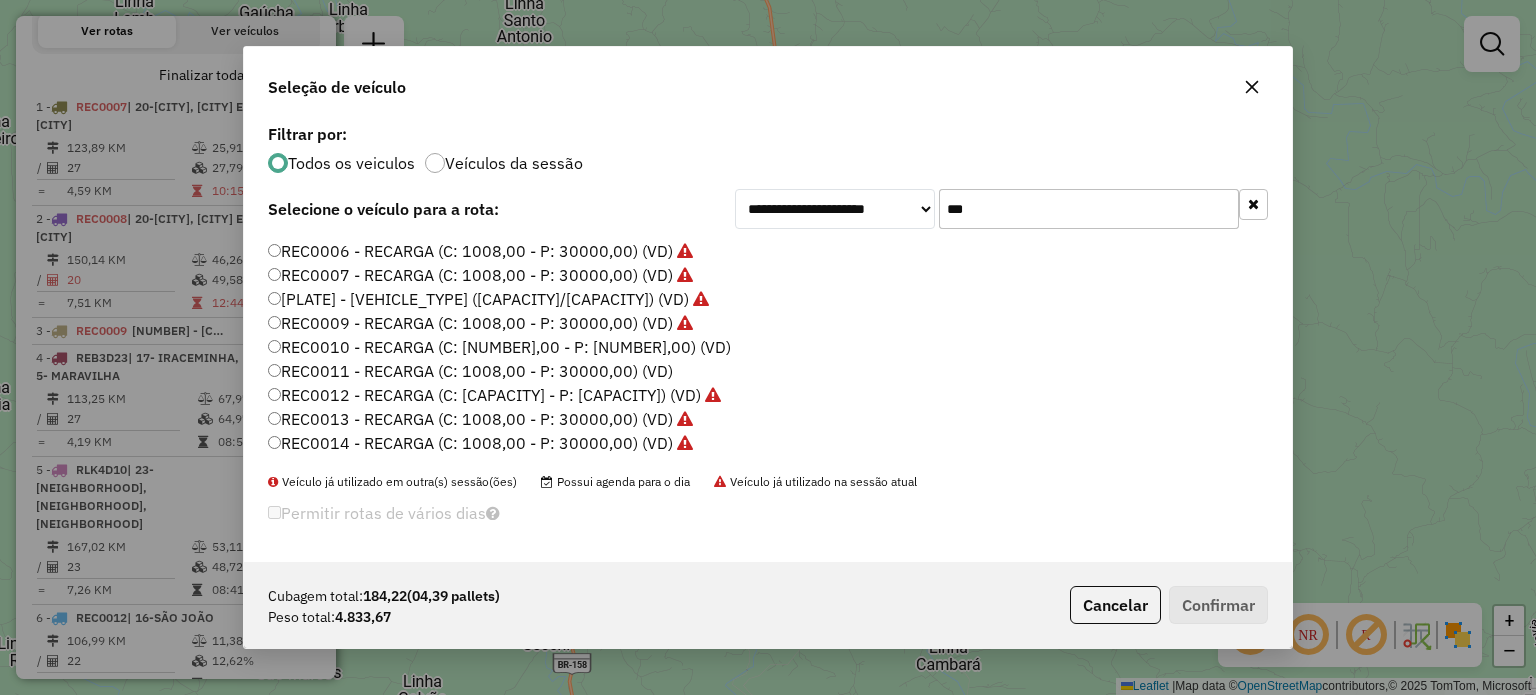 scroll, scrollTop: 100, scrollLeft: 0, axis: vertical 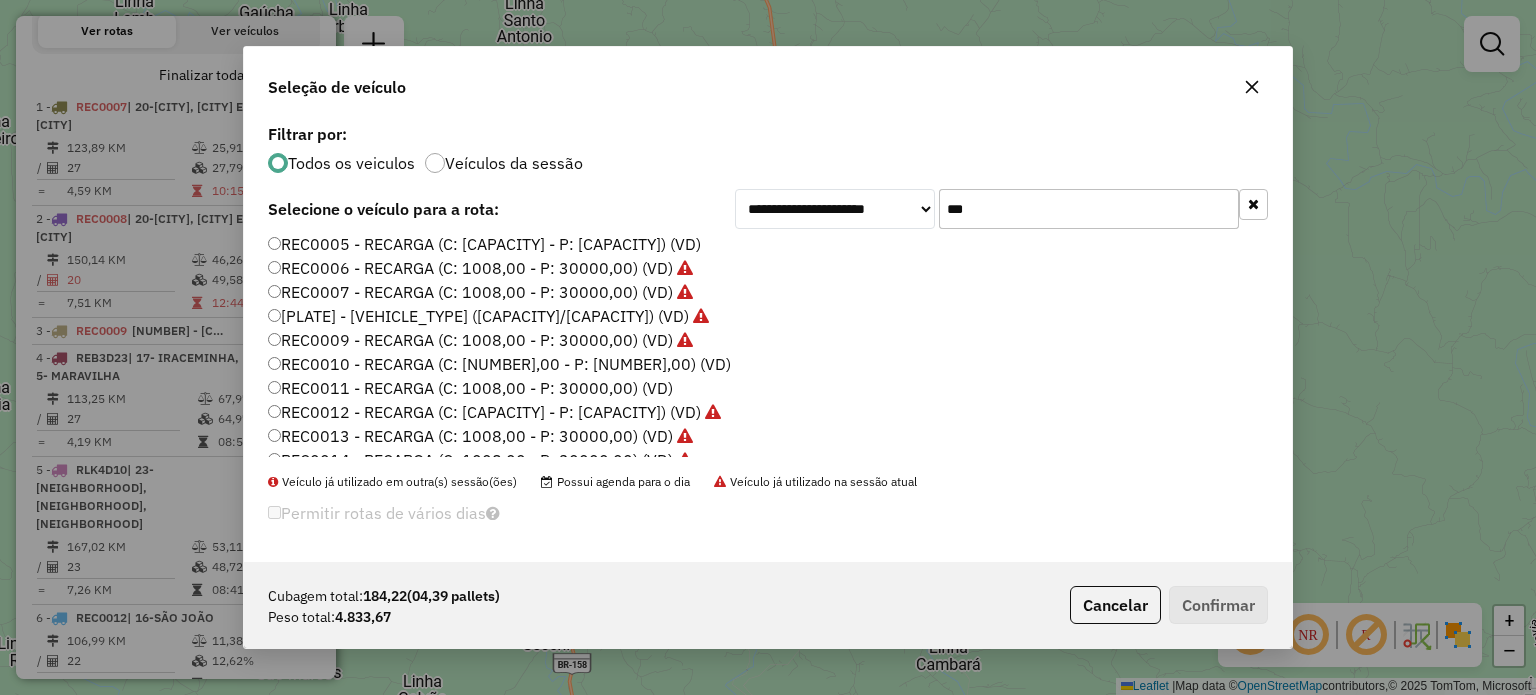 type on "***" 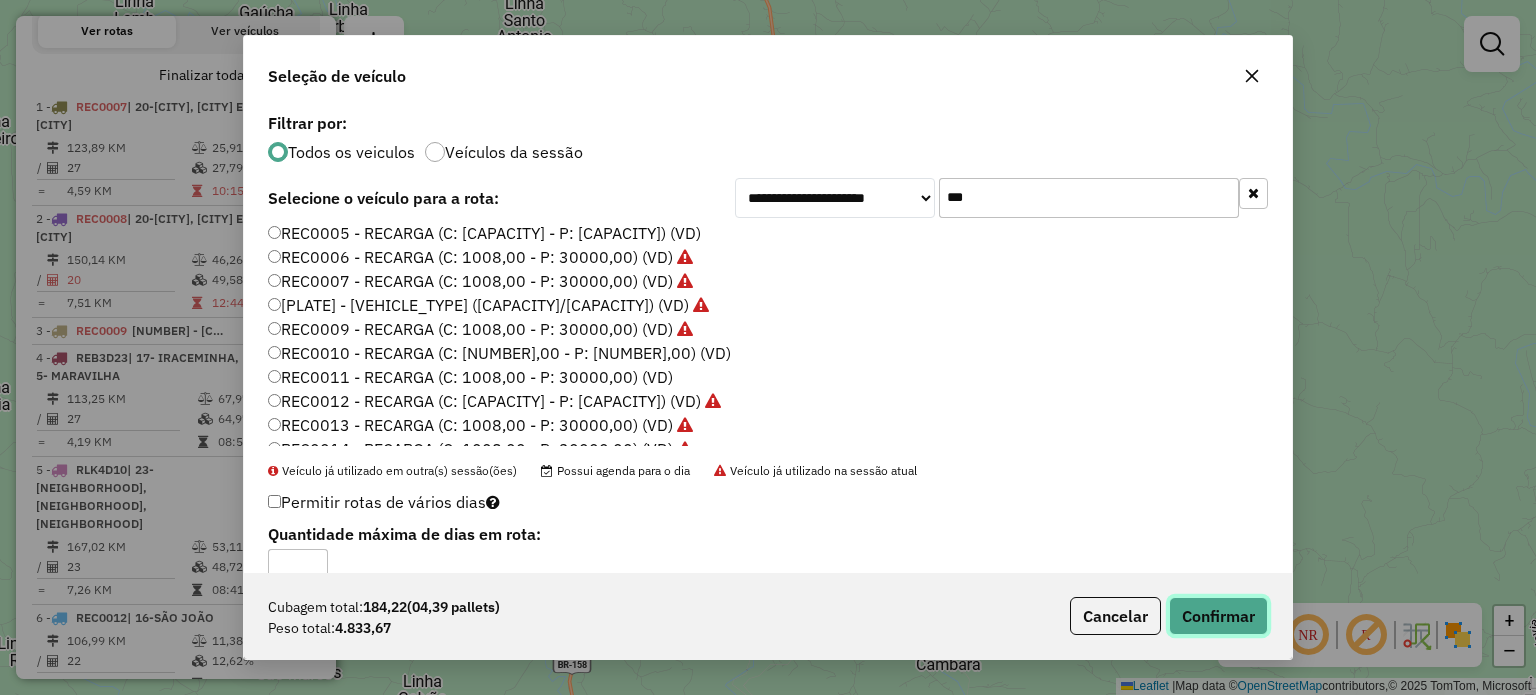 click on "Confirmar" 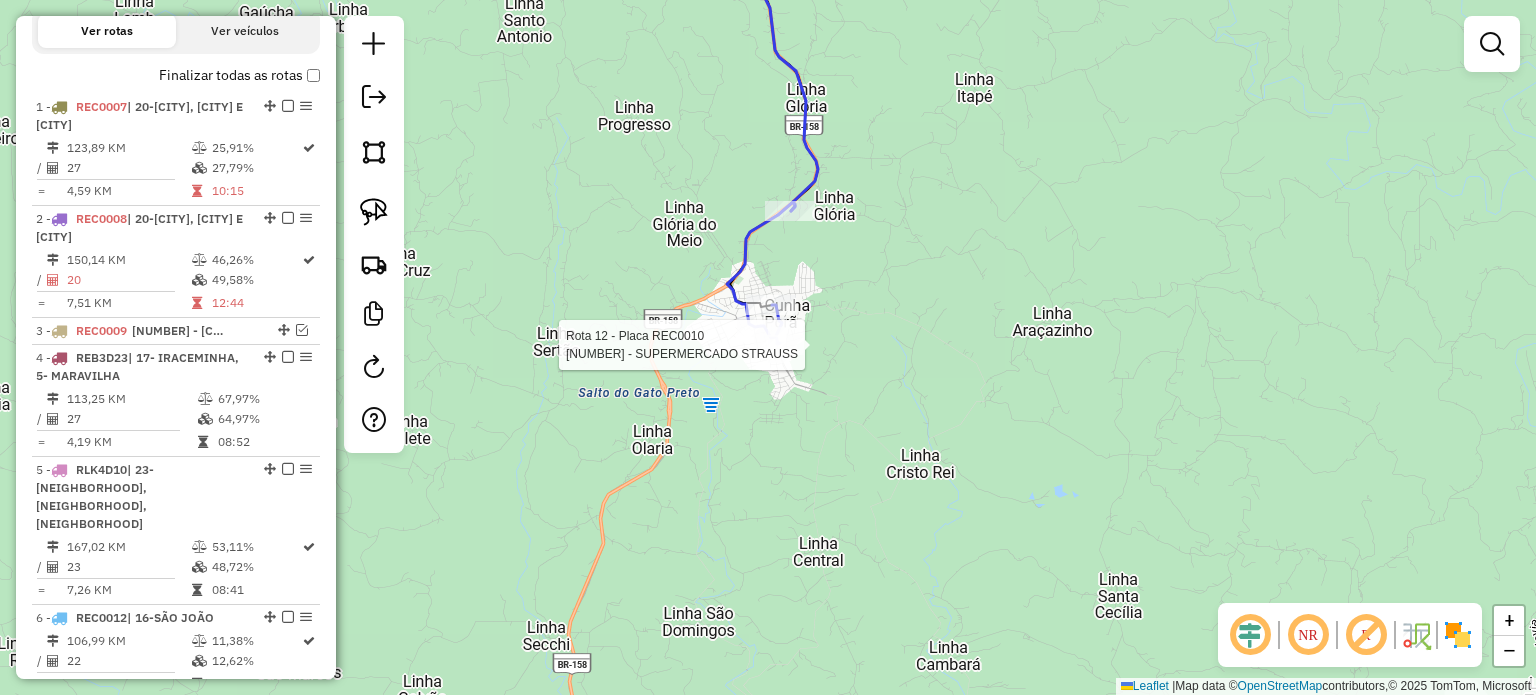 select on "*********" 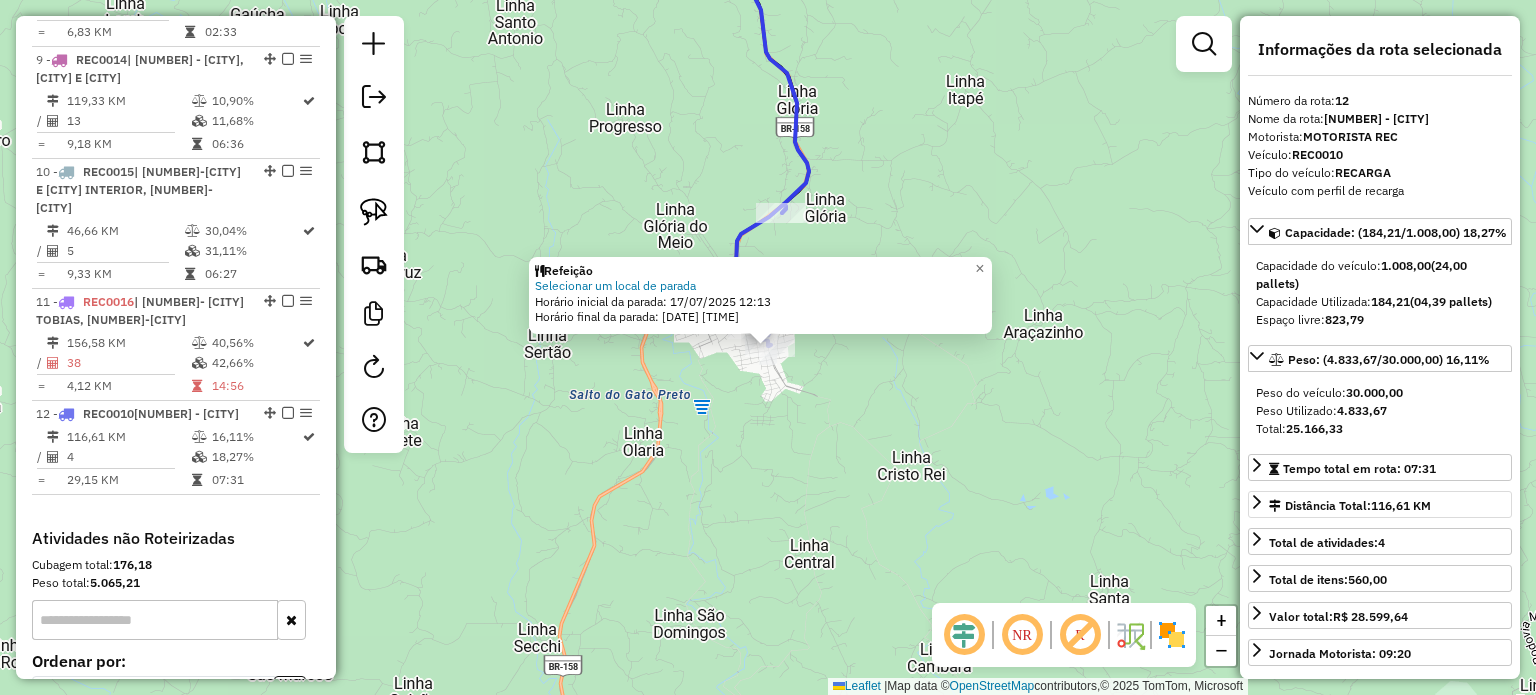 scroll, scrollTop: 1748, scrollLeft: 0, axis: vertical 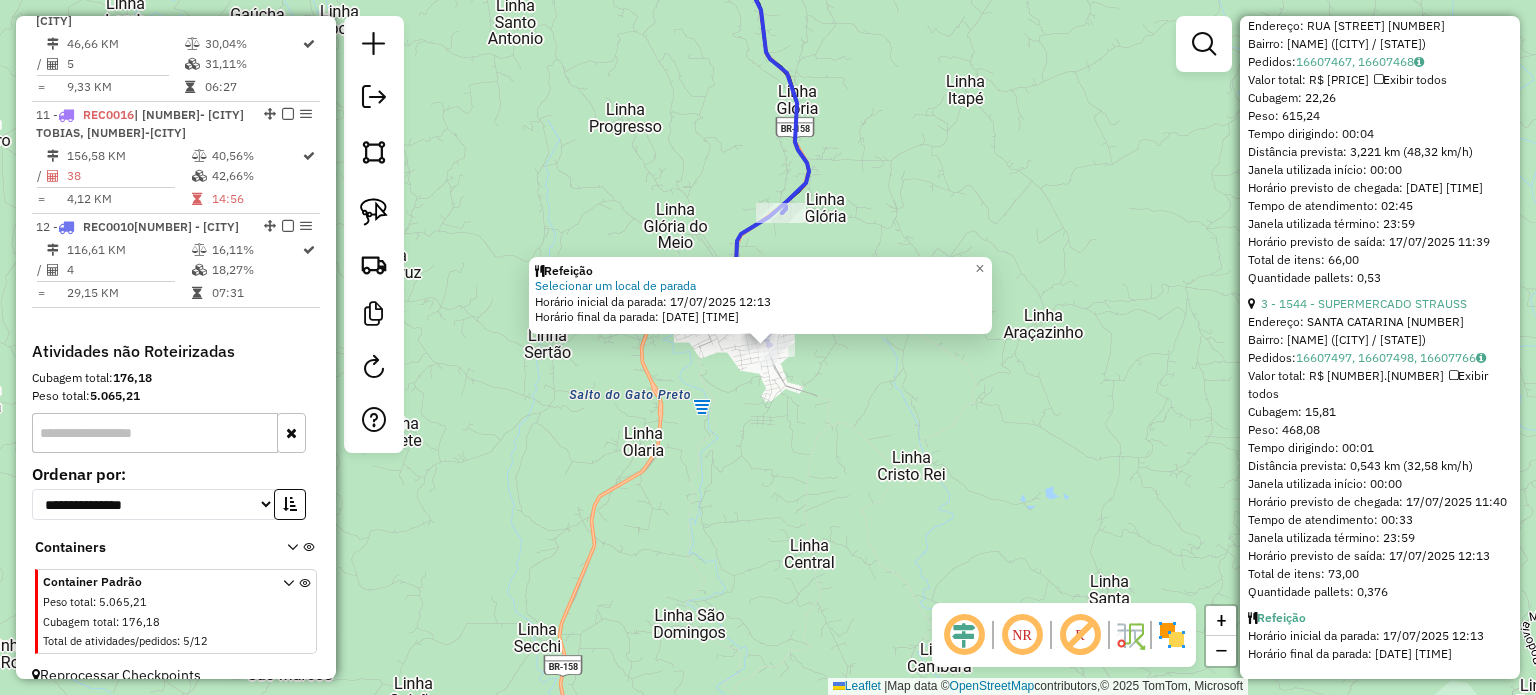 click on "Refeição Selecionar um local de parada  Horário inicial da parada: 17/07/2025 12:13   Horário final da parada: 17/07/2025 13:13  × Janela de atendimento Grade de atendimento Capacidade Transportadoras Veículos Cliente Pedidos  Rotas Selecione os dias de semana para filtrar as janelas de atendimento  Seg   Ter   Qua   Qui   Sex   Sáb   Dom  Informe o período da janela de atendimento: De: Até:  Filtrar exatamente a janela do cliente  Considerar janela de atendimento padrão  Selecione os dias de semana para filtrar as grades de atendimento  Seg   Ter   Qua   Qui   Sex   Sáb   Dom   Considerar clientes sem dia de atendimento cadastrado  Clientes fora do dia de atendimento selecionado Filtrar as atividades entre os valores definidos abaixo:  Peso mínimo:   Peso máximo:   Cubagem mínima:   Cubagem máxima:   De:   Até:  Filtrar as atividades entre o tempo de atendimento definido abaixo:  De:   Até:   Considerar capacidade total dos clientes não roteirizados Transportadora: Tipo de veículo: Nome:" 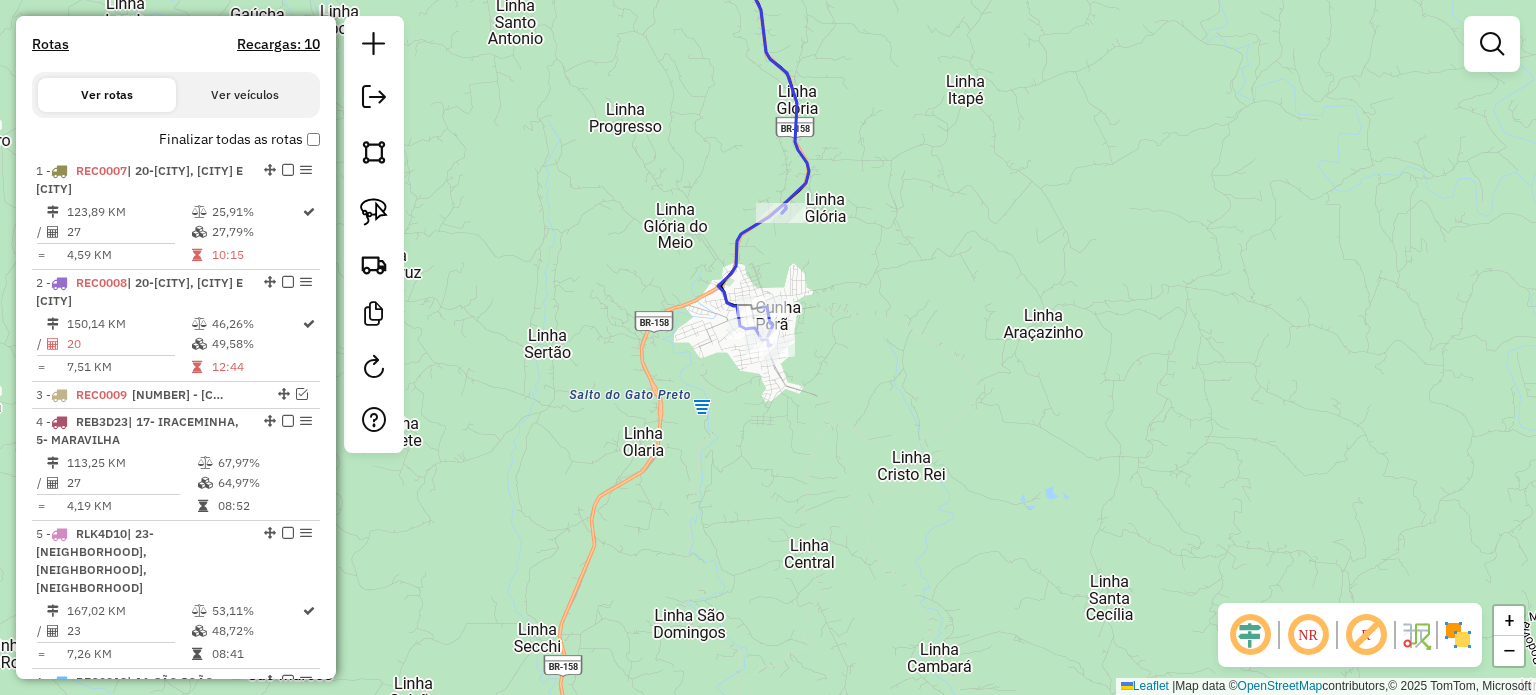 scroll, scrollTop: 648, scrollLeft: 0, axis: vertical 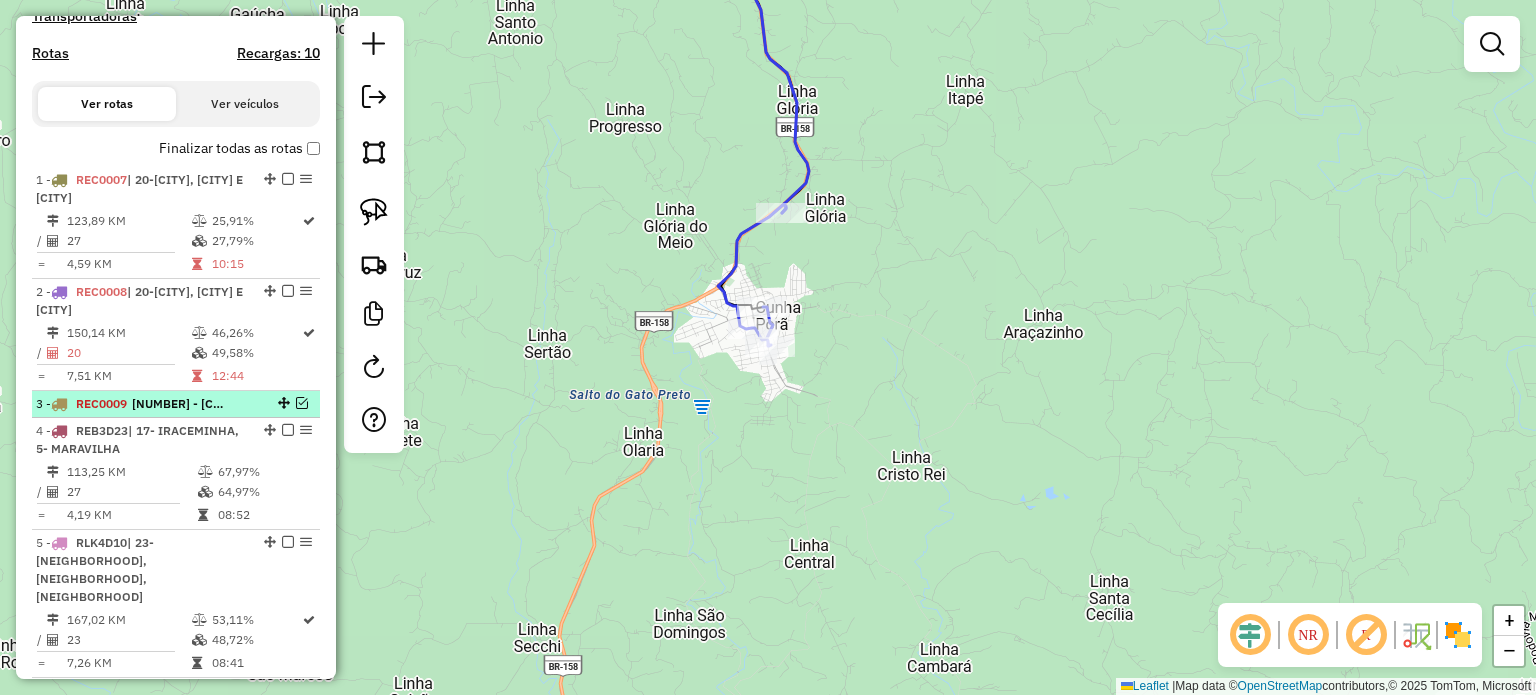 click at bounding box center (302, 403) 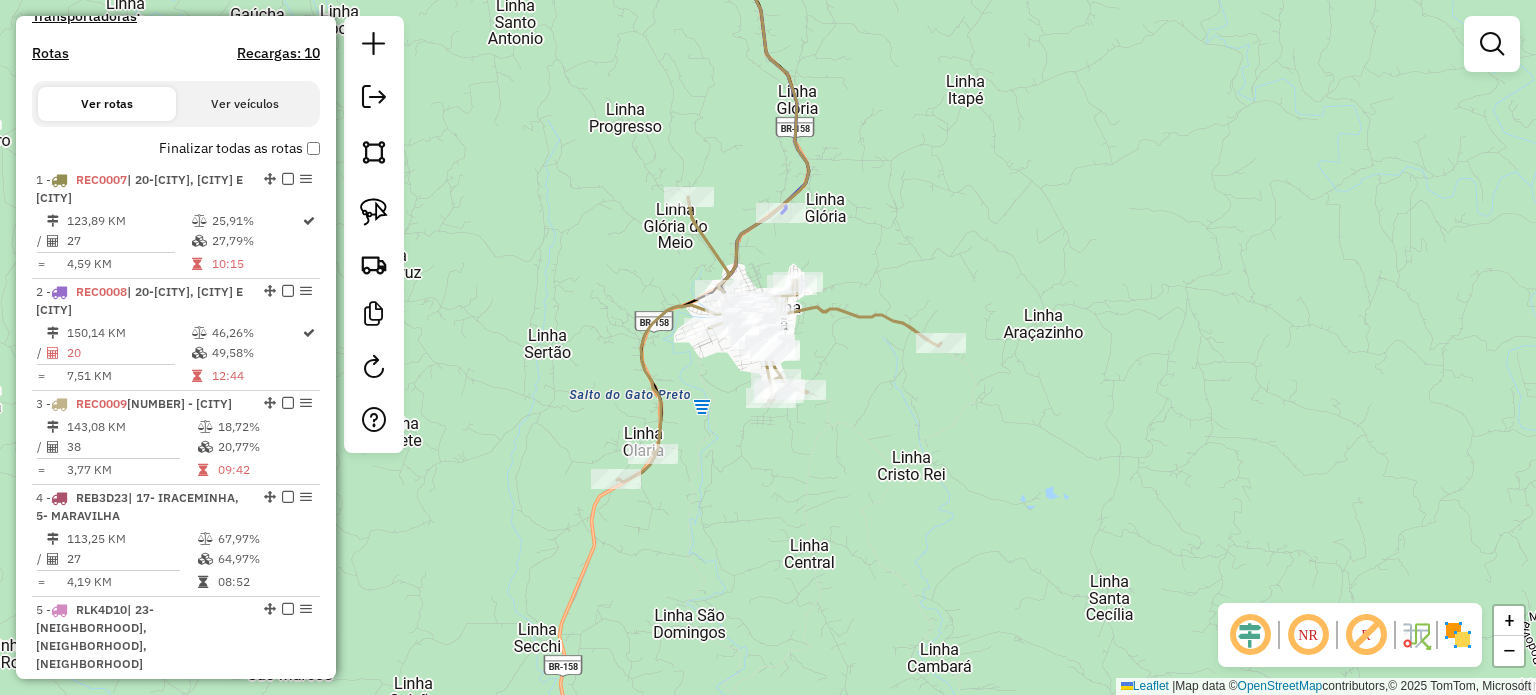 drag, startPoint x: 939, startPoint y: 475, endPoint x: 917, endPoint y: 444, distance: 38.013157 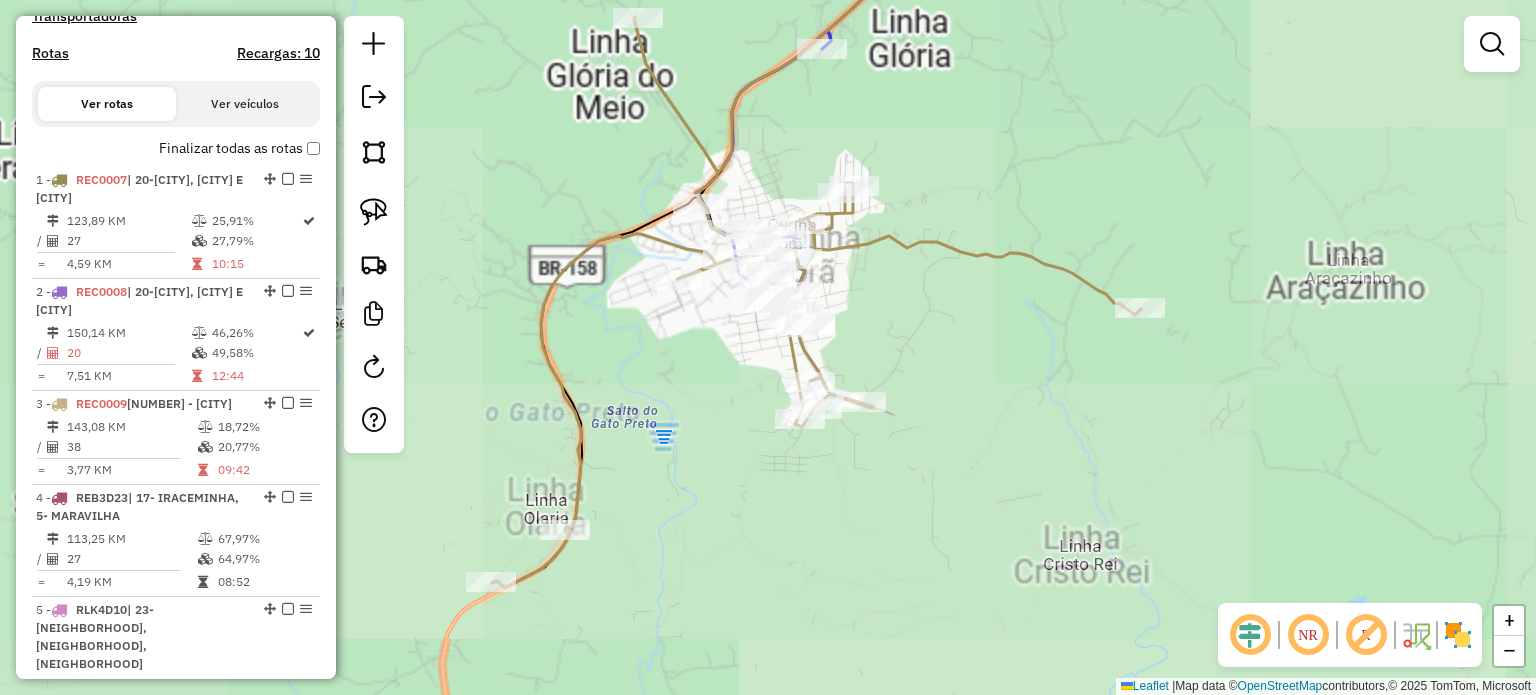 drag, startPoint x: 852, startPoint y: 347, endPoint x: 960, endPoint y: 335, distance: 108.66462 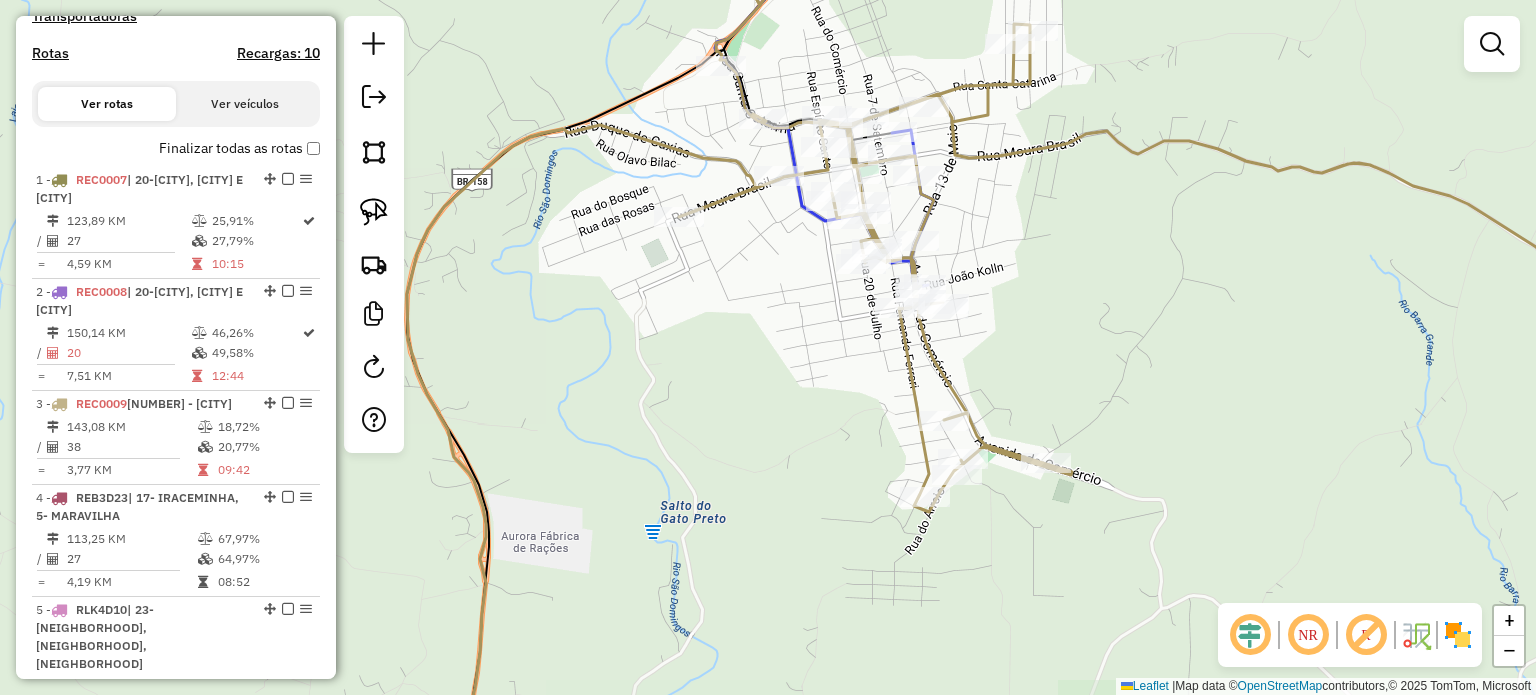 drag, startPoint x: 1132, startPoint y: 354, endPoint x: 1028, endPoint y: 353, distance: 104.00481 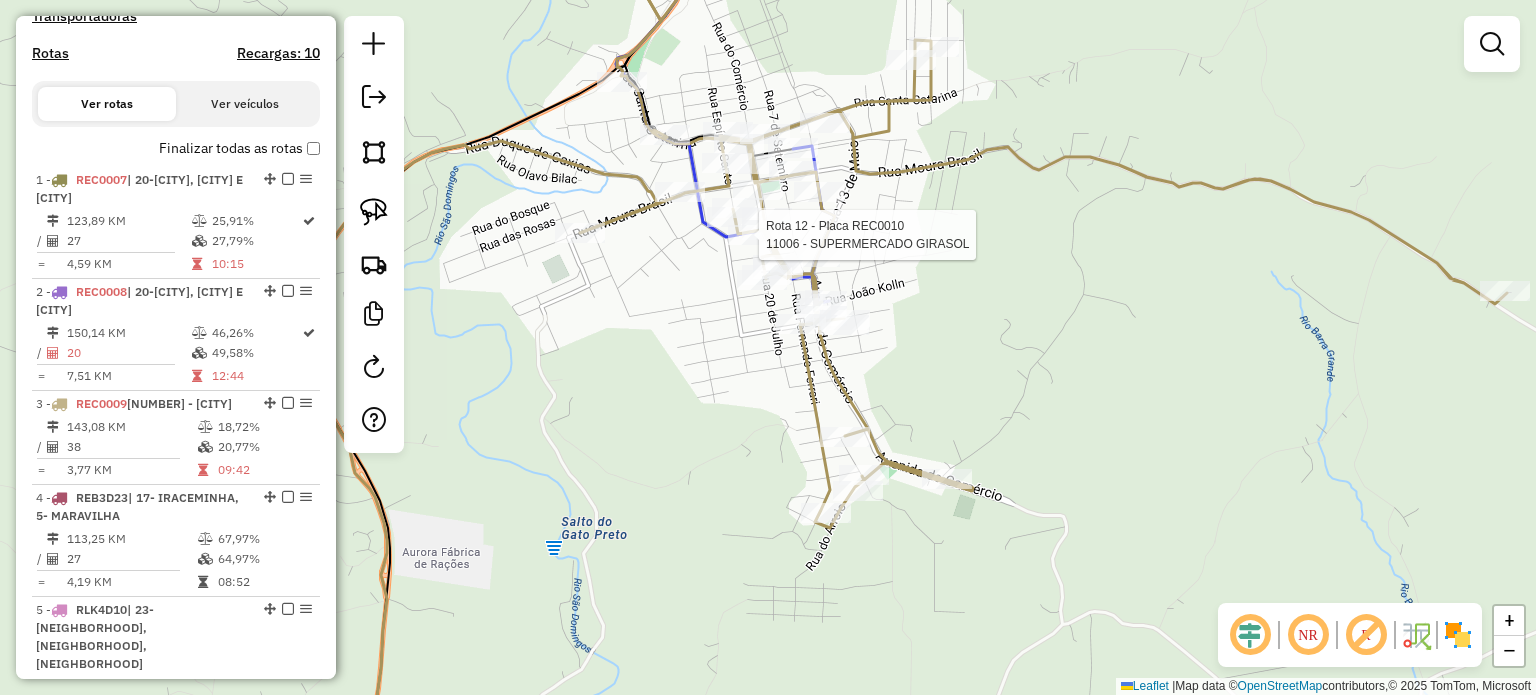 select on "*********" 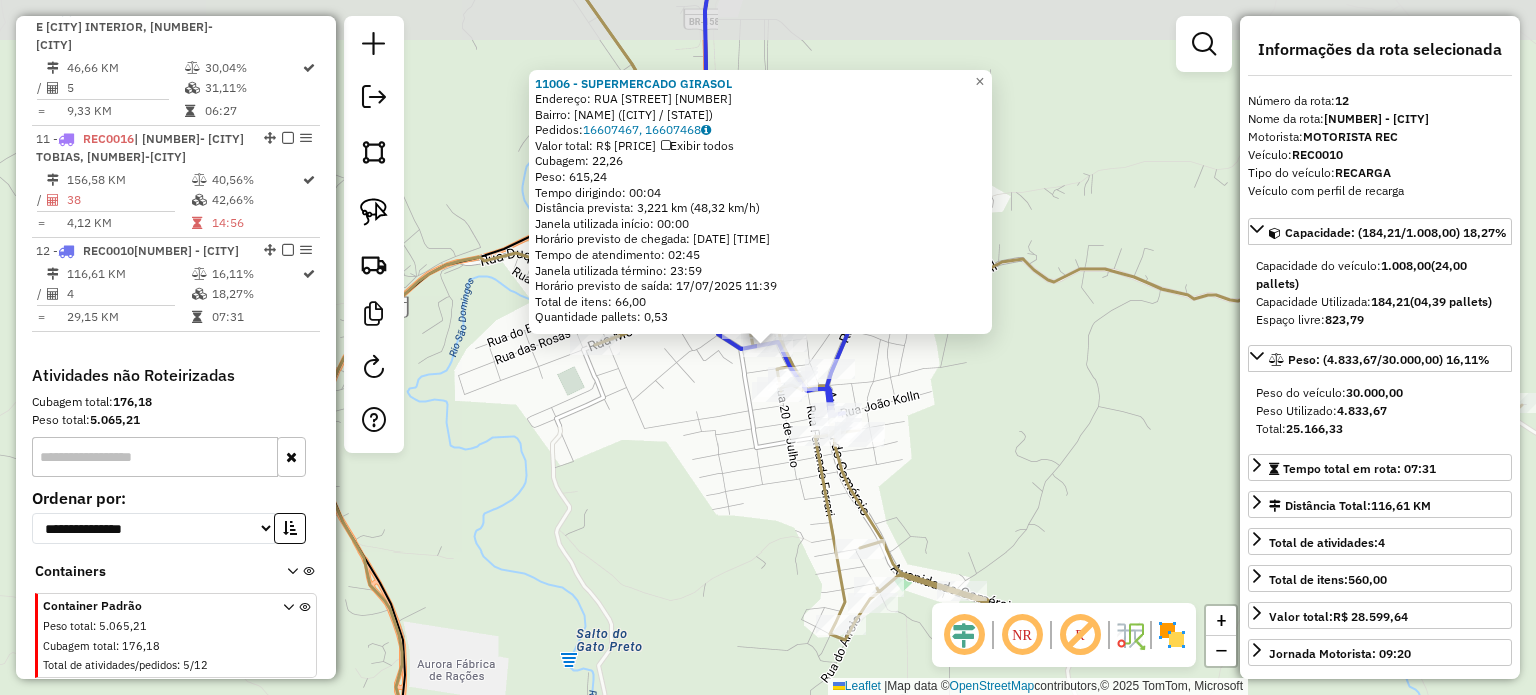 scroll, scrollTop: 1816, scrollLeft: 0, axis: vertical 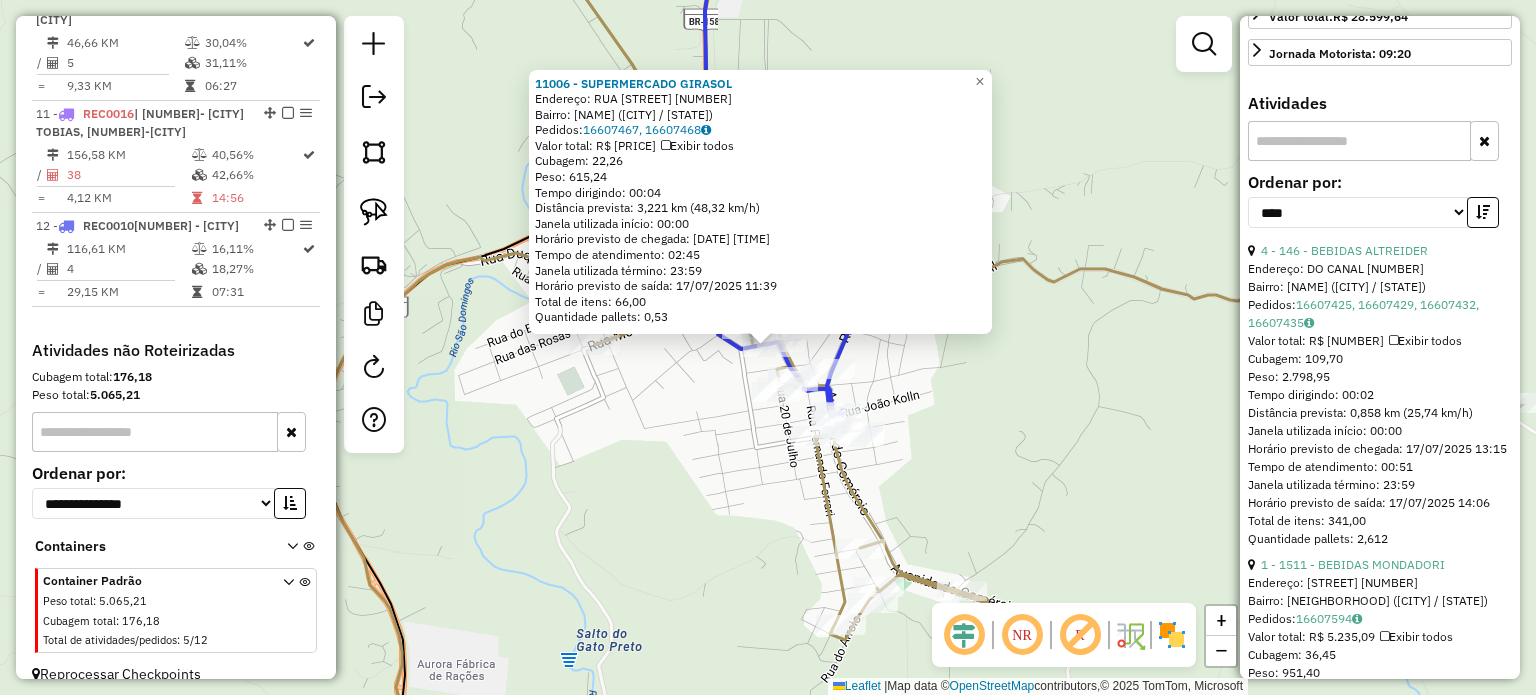 click on "11006 - SUPERMERCADO GIRASOL  Endereço:  RUA RUI BARBOSA 101   Bairro: CENTRO (CUNHA PORA / SC)   Pedidos:  16607467, 16607468   Valor total: R$ 3.413,41   Exibir todos   Cubagem: 22,26  Peso: 615,24  Tempo dirigindo: 00:04   Distância prevista: 3,221 km (48,32 km/h)   Janela utilizada início: 00:00   Horário previsto de chegada: 17/07/2025 08:54   Tempo de atendimento: 02:45   Janela utilizada término: 23:59   Horário previsto de saída: 17/07/2025 11:39   Total de itens: 66,00   Quantidade pallets: 0,53  × Janela de atendimento Grade de atendimento Capacidade Transportadoras Veículos Cliente Pedidos  Rotas Selecione os dias de semana para filtrar as janelas de atendimento  Seg   Ter   Qua   Qui   Sex   Sáb   Dom  Informe o período da janela de atendimento: De: Até:  Filtrar exatamente a janela do cliente  Considerar janela de atendimento padrão  Selecione os dias de semana para filtrar as grades de atendimento  Seg   Ter   Qua   Qui   Sex   Sáb   Dom   Peso mínimo:   Peso máximo:   De:   De:" 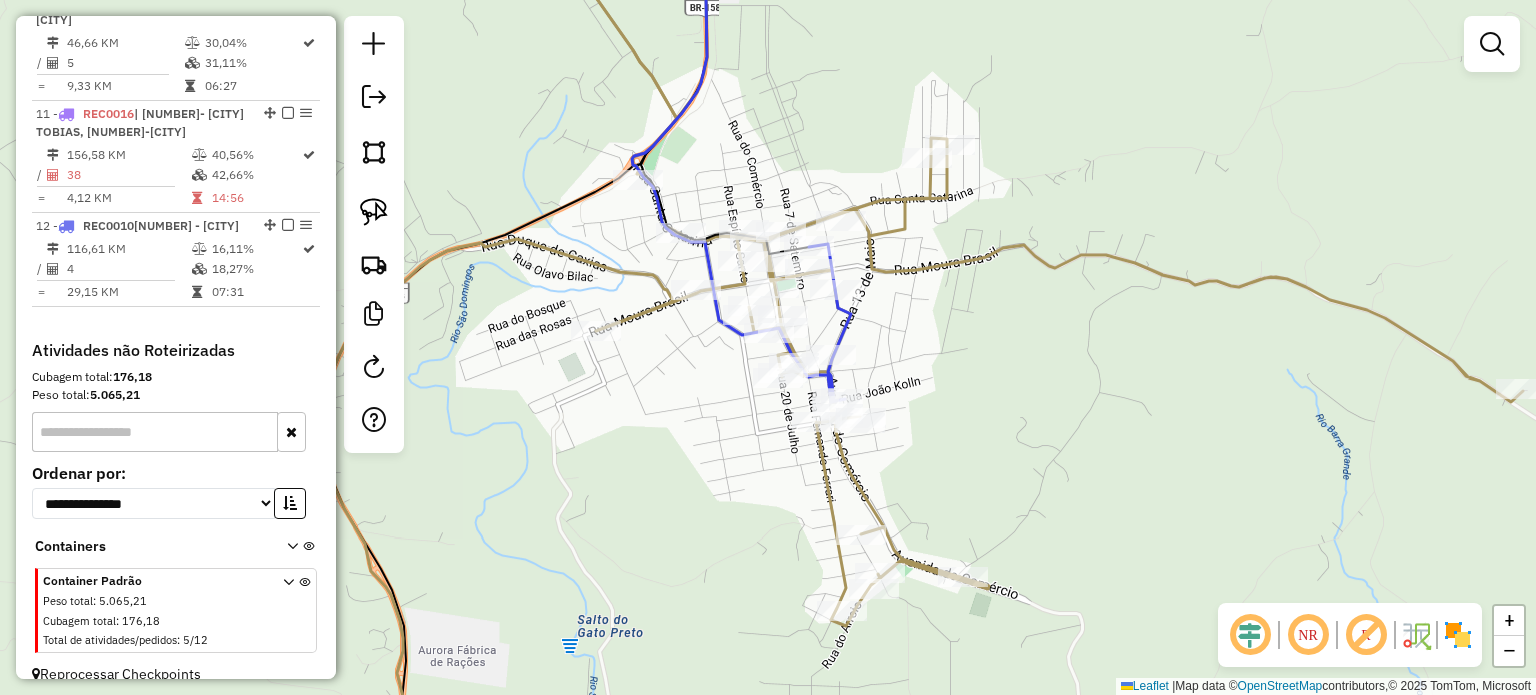 click on "Janela de atendimento Grade de atendimento Capacidade Transportadoras Veículos Cliente Pedidos  Rotas Selecione os dias de semana para filtrar as janelas de atendimento  Seg   Ter   Qua   Qui   Sex   Sáb   Dom  Informe o período da janela de atendimento: De: Até:  Filtrar exatamente a janela do cliente  Considerar janela de atendimento padrão  Selecione os dias de semana para filtrar as grades de atendimento  Seg   Ter   Qua   Qui   Sex   Sáb   Dom   Considerar clientes sem dia de atendimento cadastrado  Clientes fora do dia de atendimento selecionado Filtrar as atividades entre os valores definidos abaixo:  Peso mínimo:   Peso máximo:   Cubagem mínima:   Cubagem máxima:   De:   Até:  Filtrar as atividades entre o tempo de atendimento definido abaixo:  De:   Até:   Considerar capacidade total dos clientes não roteirizados Transportadora: Selecione um ou mais itens Tipo de veículo: Selecione um ou mais itens Veículo: Selecione um ou mais itens Motorista: Selecione um ou mais itens Nome: Rótulo:" 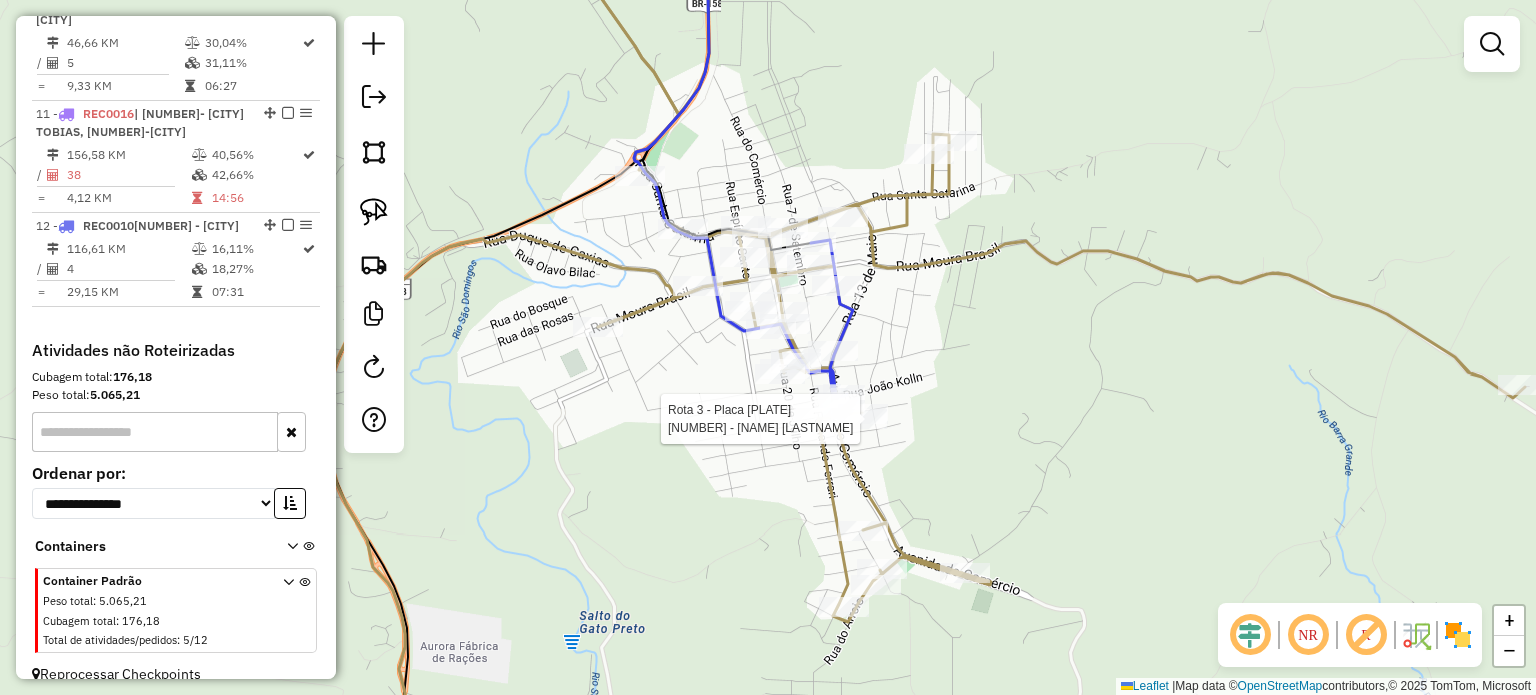 select on "*********" 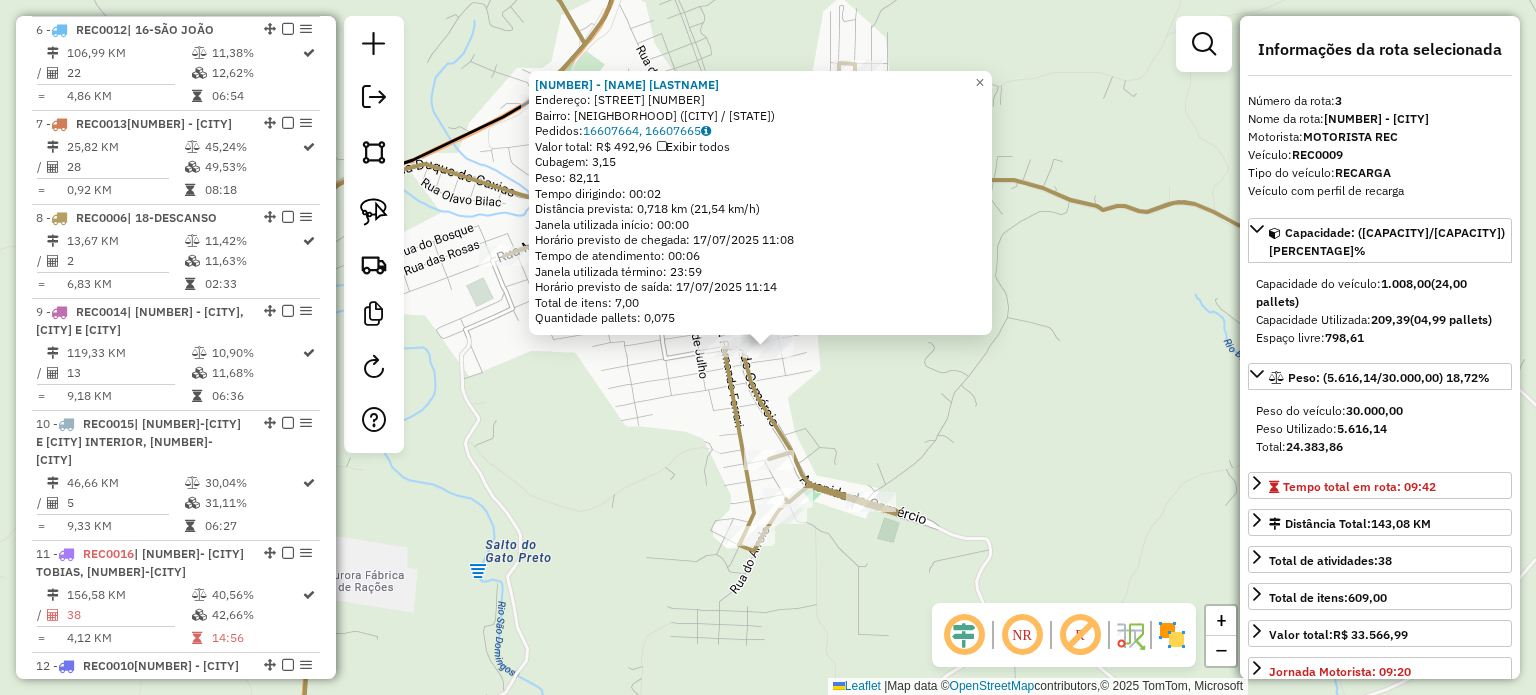 scroll, scrollTop: 1021, scrollLeft: 0, axis: vertical 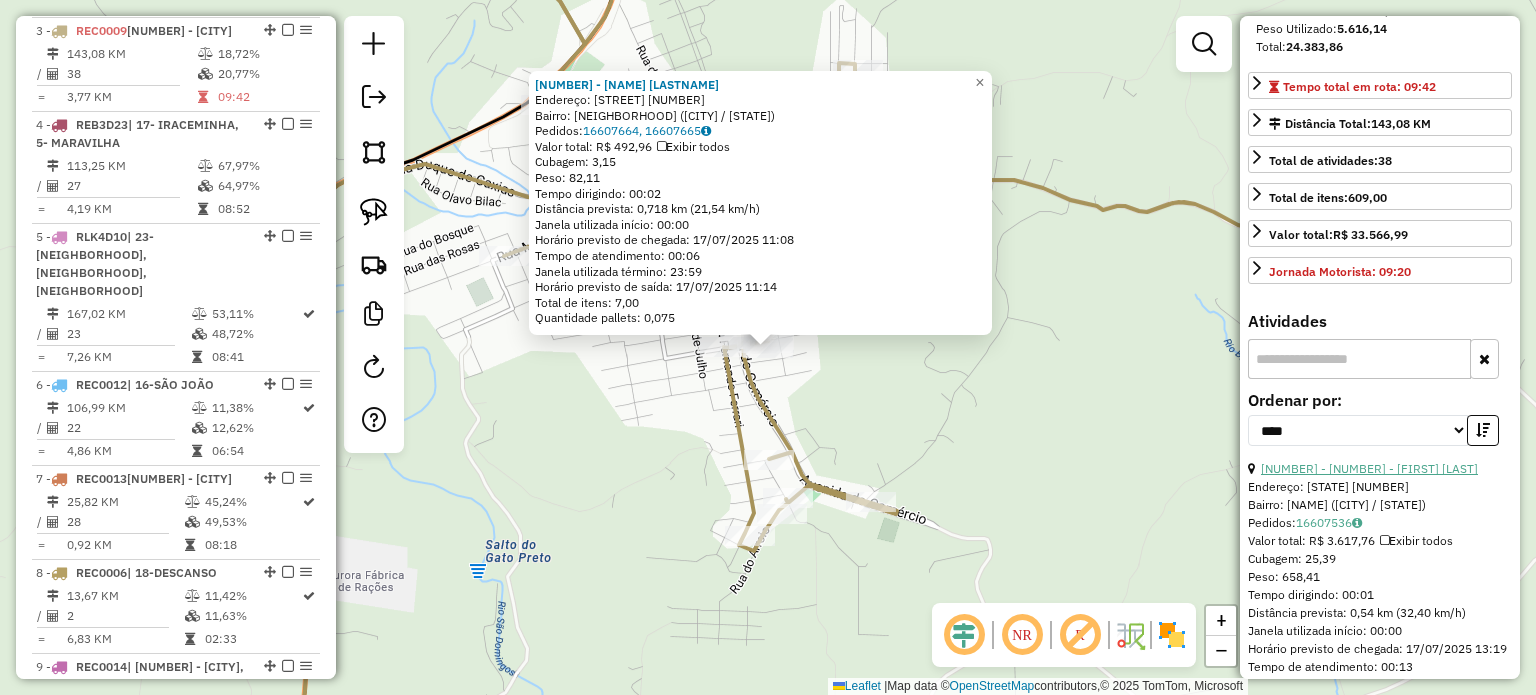 click on "23 - 7202 - DANIEL  GONCALVES" at bounding box center (1369, 468) 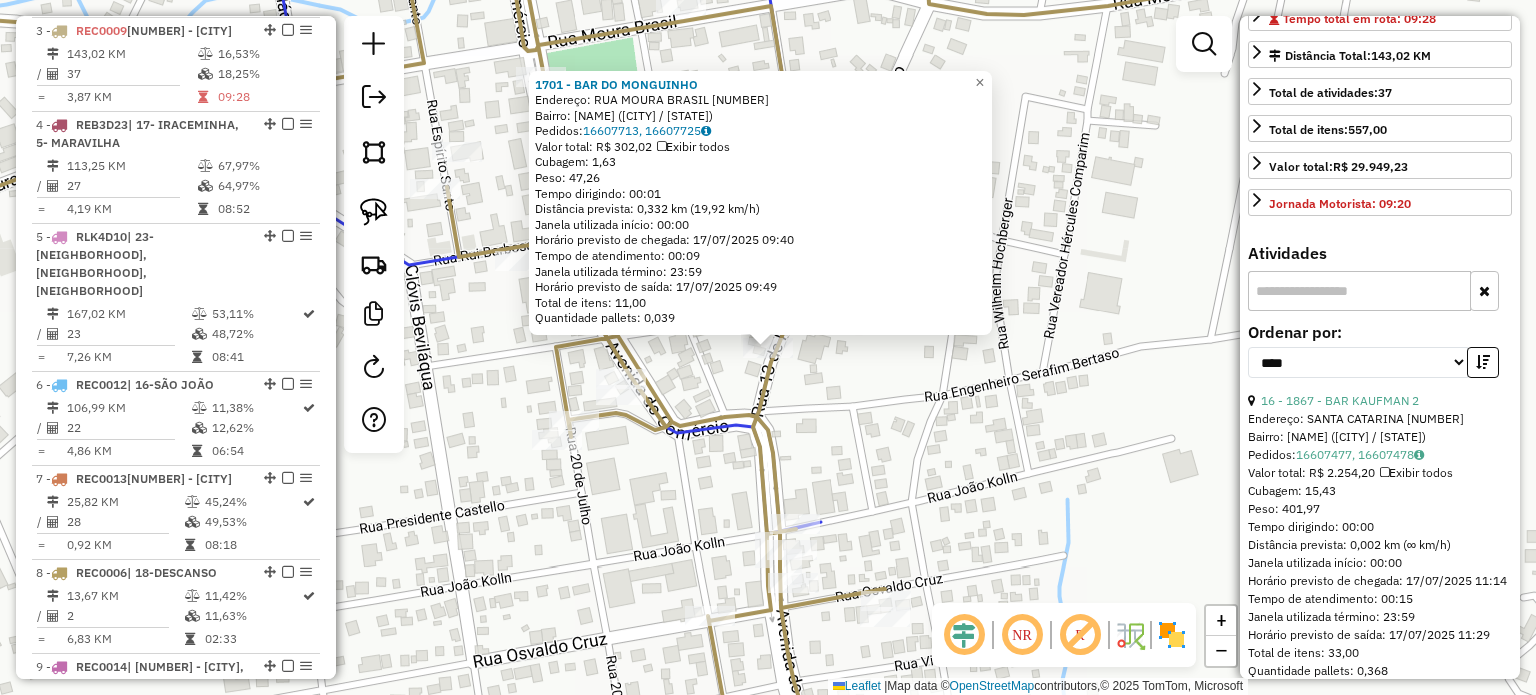 scroll, scrollTop: 500, scrollLeft: 0, axis: vertical 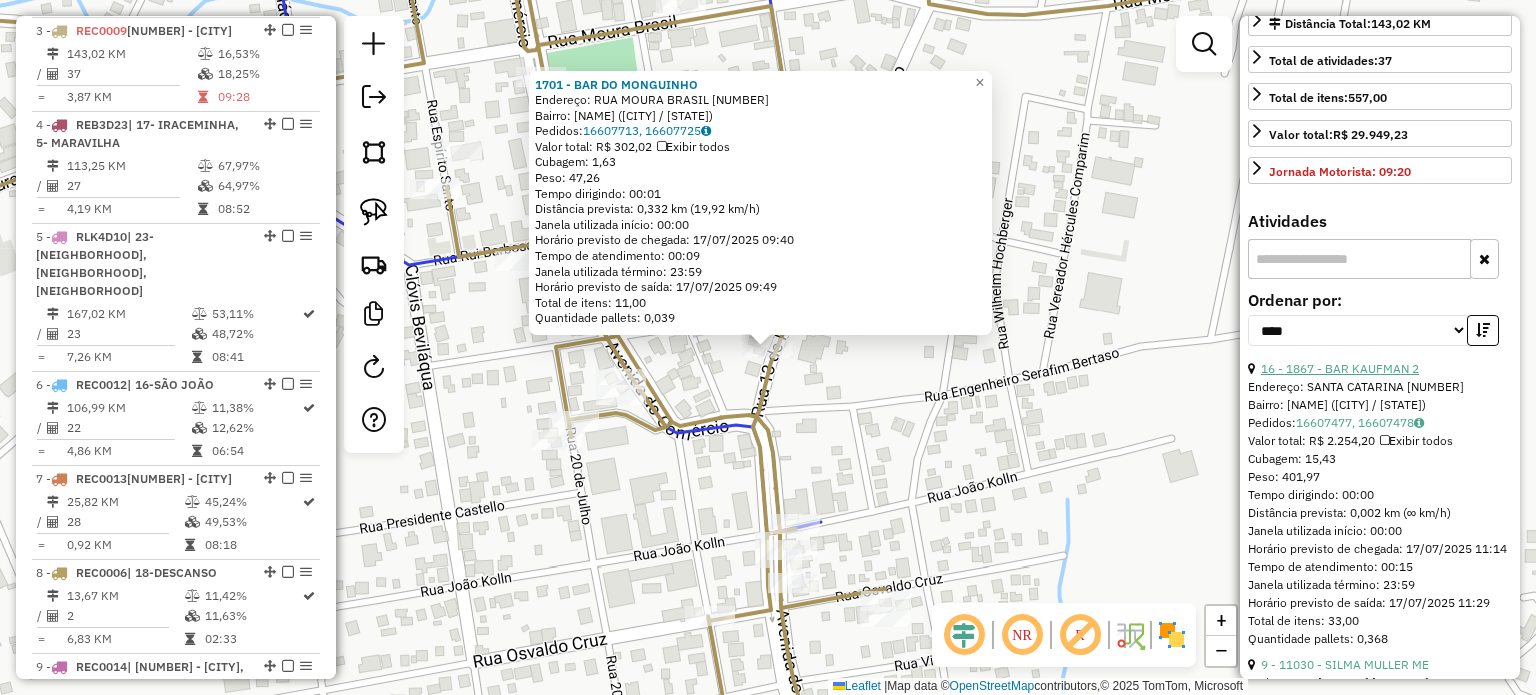click on "16 - 1867 - BAR KAUFMAN 2" at bounding box center [1340, 368] 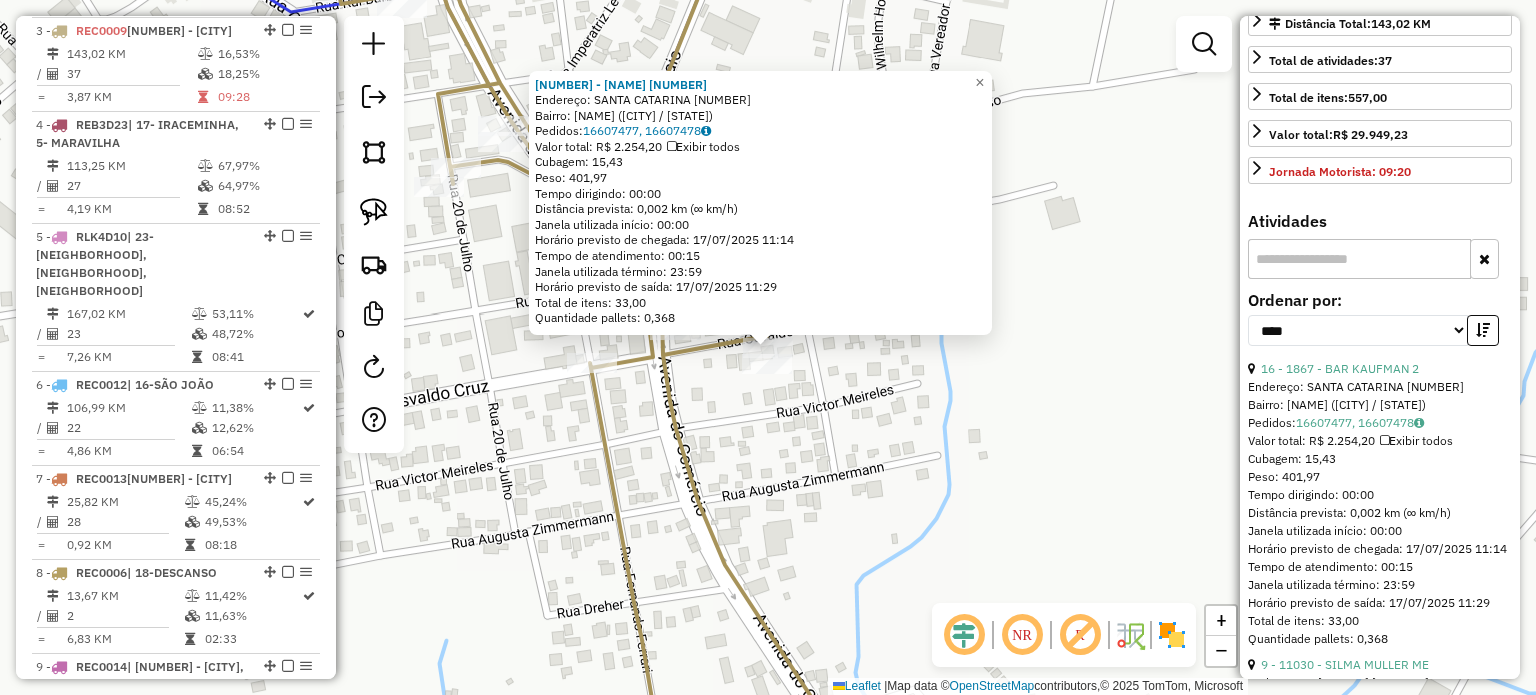 click on "1867 - BAR KAUFMAN 2  Endereço:  SANTA CATARINA 1843   Bairro: CENTRO (CUNHA PORA / SC)   Pedidos:  16607477, 16607478   Valor total: R$ 2.254,20   Exibir todos   Cubagem: 15,43  Peso: 401,97  Tempo dirigindo: 00:00   Distância prevista: 0,002 km (∞ km/h)   Janela utilizada início: 00:00   Horário previsto de chegada: 17/07/2025 11:14   Tempo de atendimento: 00:15   Janela utilizada término: 23:59   Horário previsto de saída: 17/07/2025 11:29   Total de itens: 33,00   Quantidade pallets: 0,368  × Janela de atendimento Grade de atendimento Capacidade Transportadoras Veículos Cliente Pedidos  Rotas Selecione os dias de semana para filtrar as janelas de atendimento  Seg   Ter   Qua   Qui   Sex   Sáb   Dom  Informe o período da janela de atendimento: De: Até:  Filtrar exatamente a janela do cliente  Considerar janela de atendimento padrão  Selecione os dias de semana para filtrar as grades de atendimento  Seg   Ter   Qua   Qui   Sex   Sáb   Dom   Clientes fora do dia de atendimento selecionado De:" 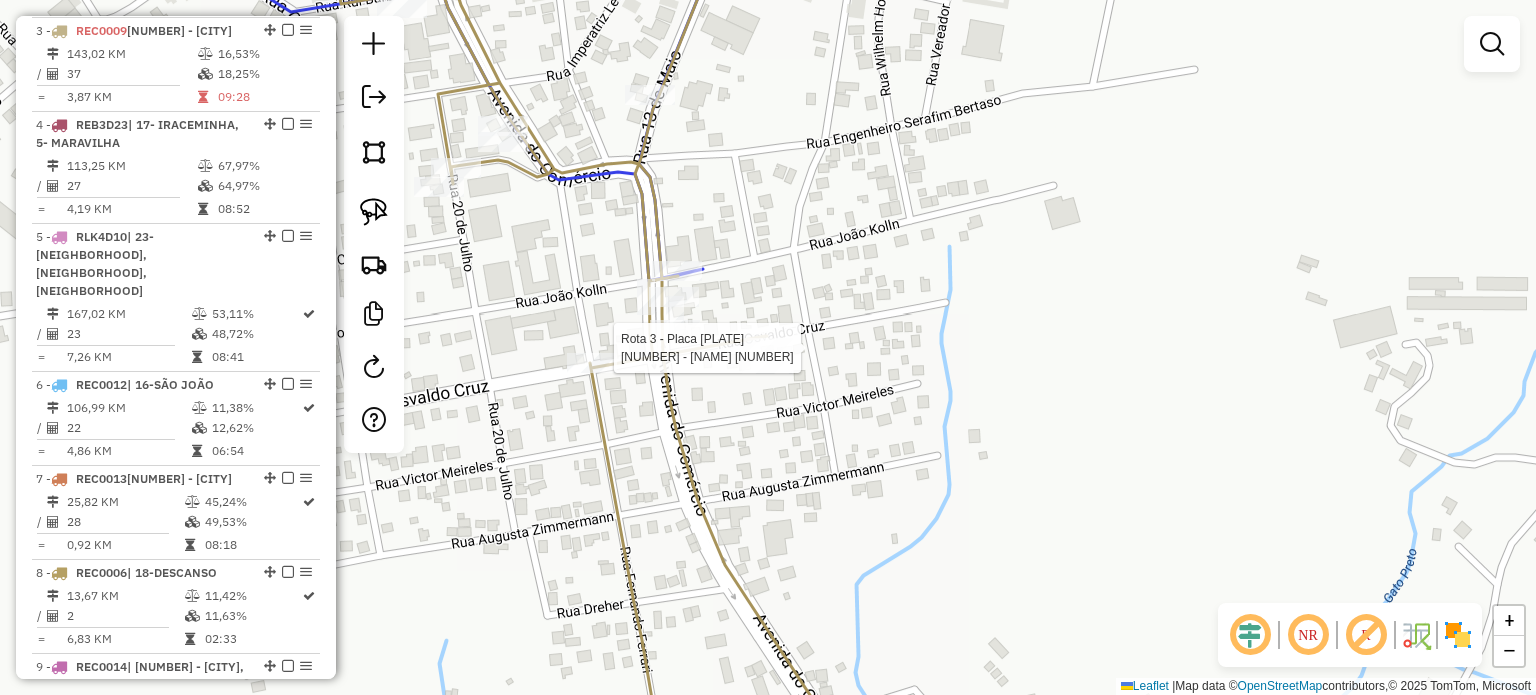 select on "*********" 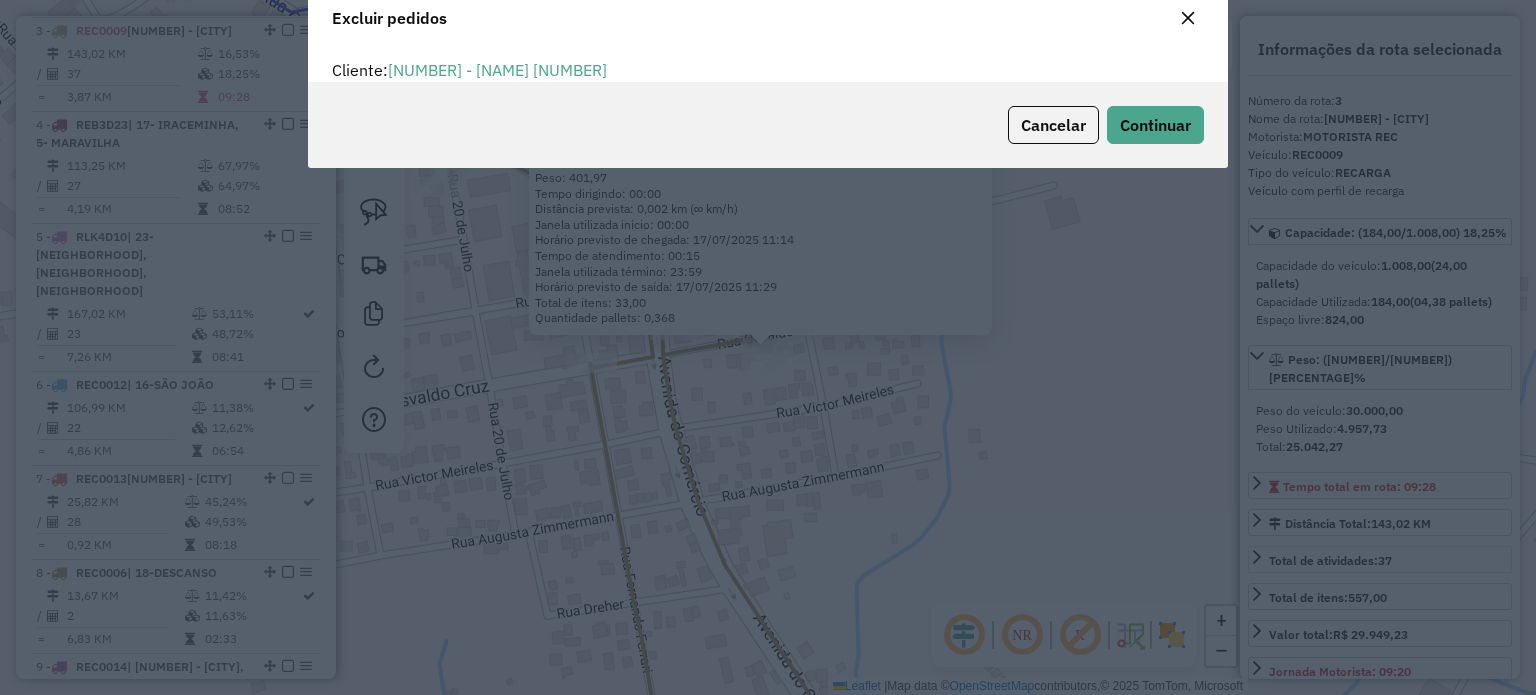 scroll, scrollTop: 69, scrollLeft: 0, axis: vertical 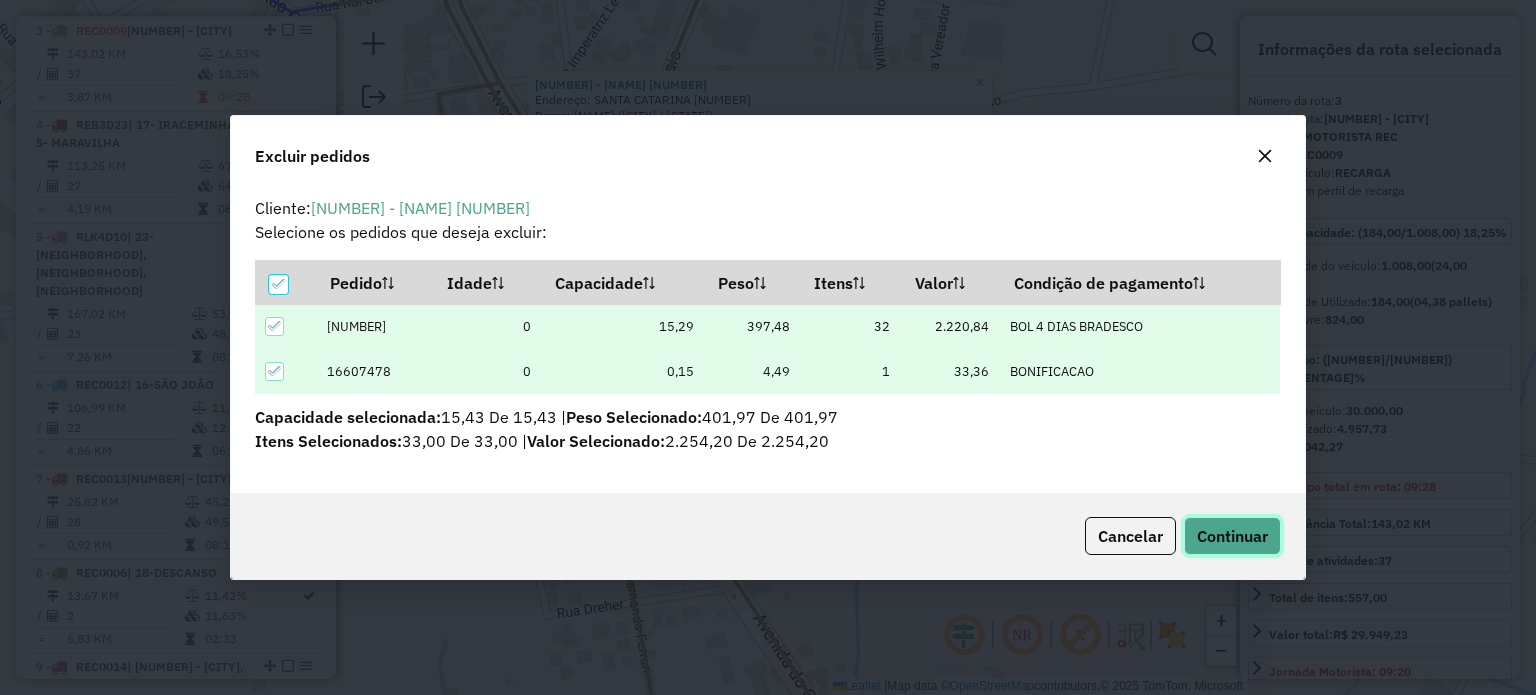 click on "Continuar" 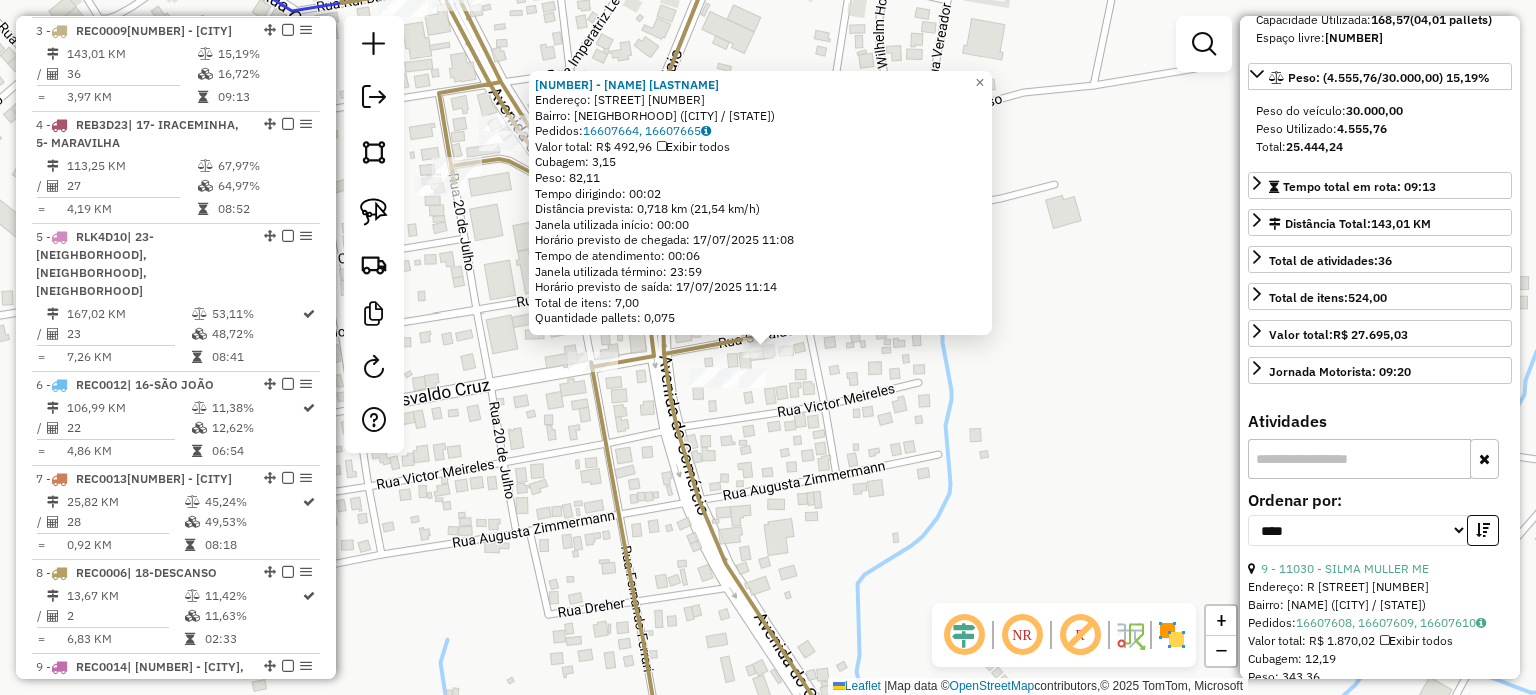 scroll, scrollTop: 500, scrollLeft: 0, axis: vertical 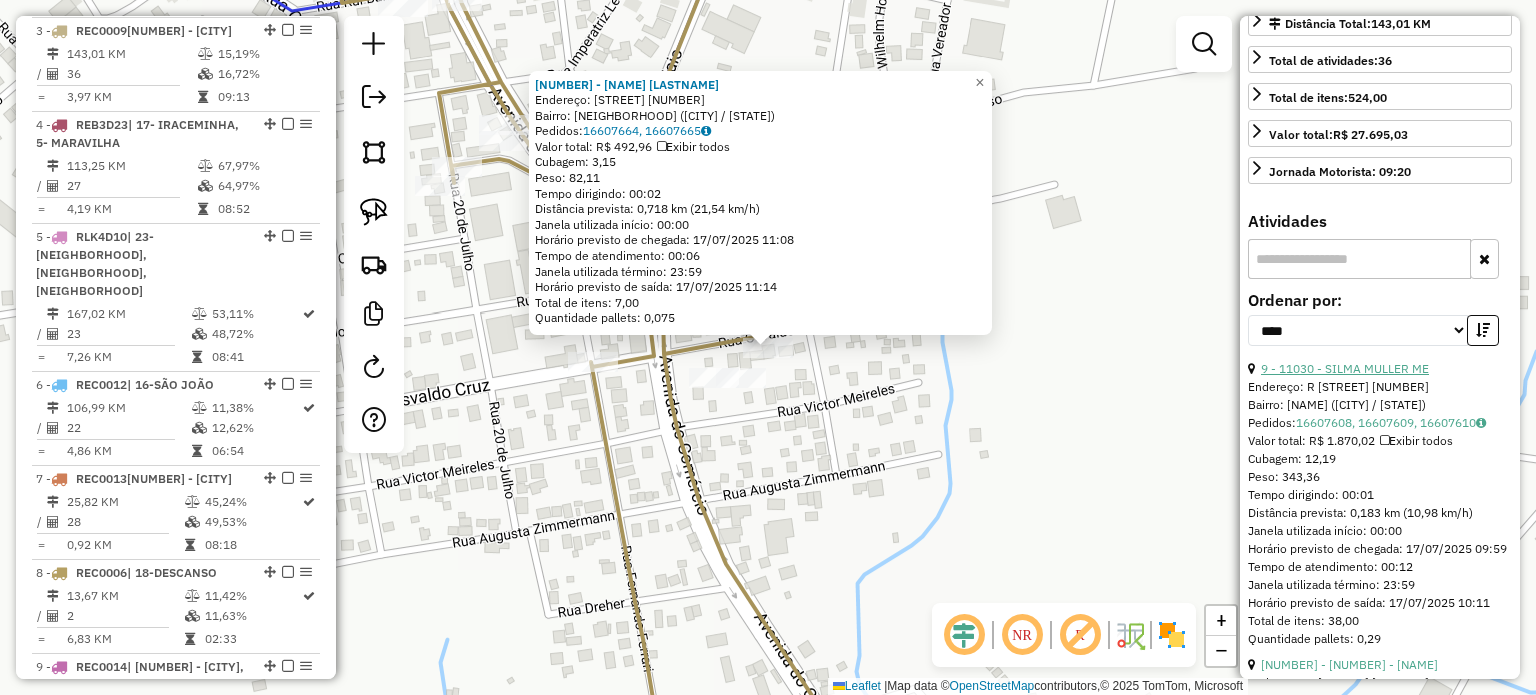 click on "9 - 11030 - SILMA MULLER ME" at bounding box center [1345, 368] 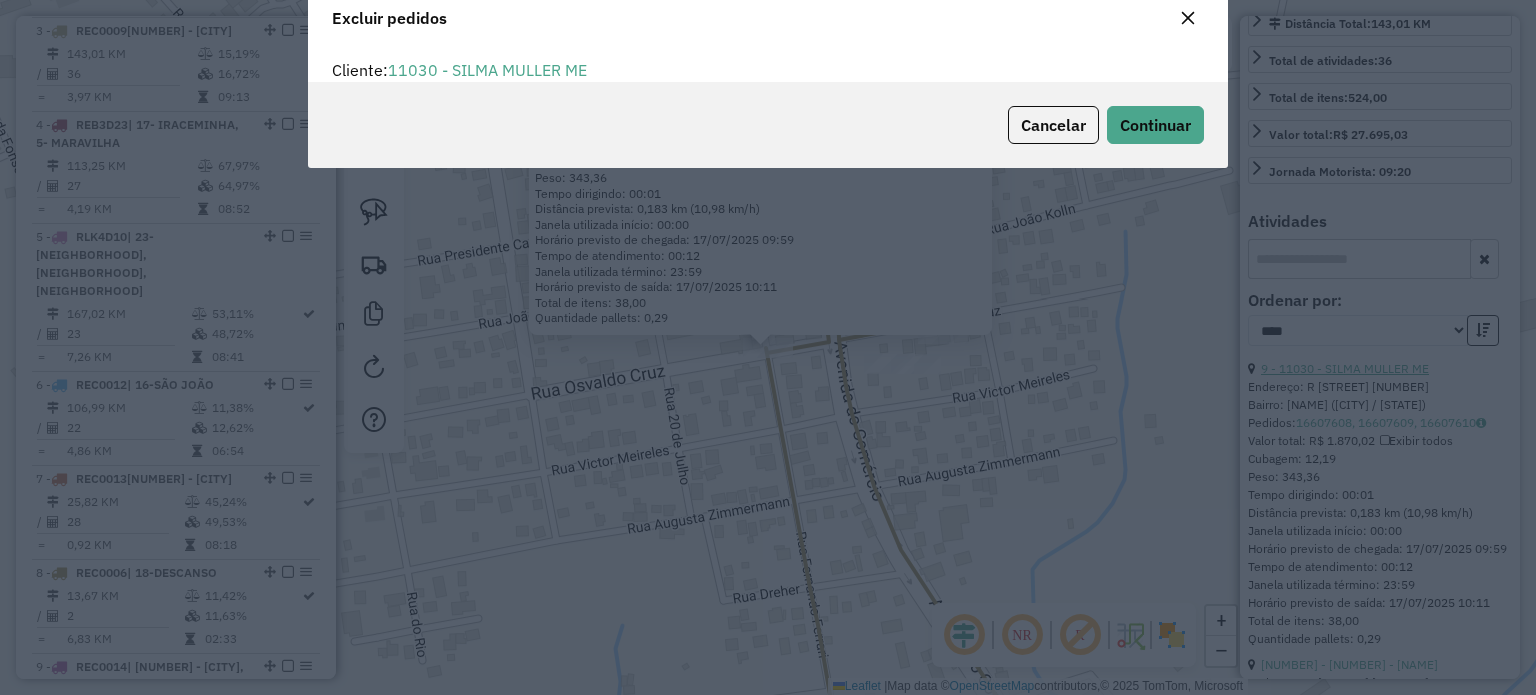 scroll, scrollTop: 69, scrollLeft: 0, axis: vertical 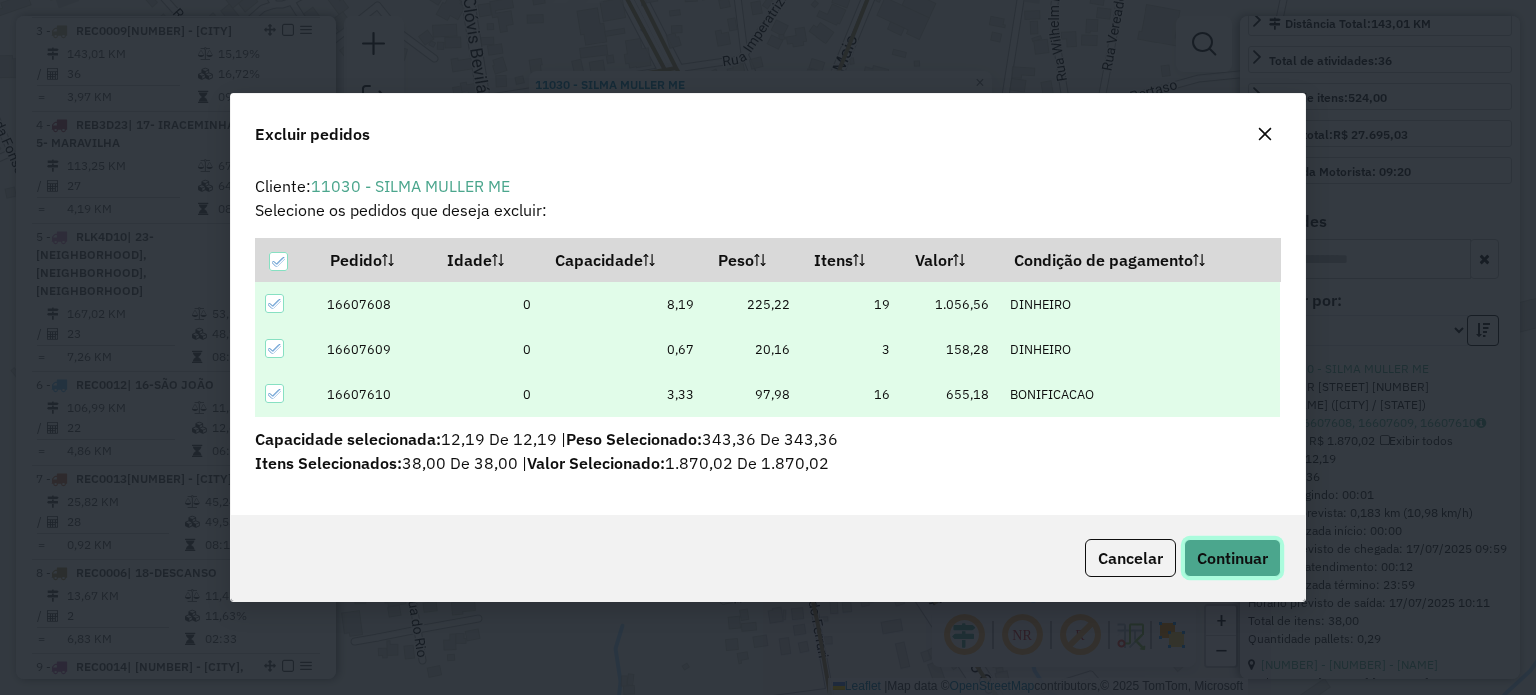 click on "Continuar" 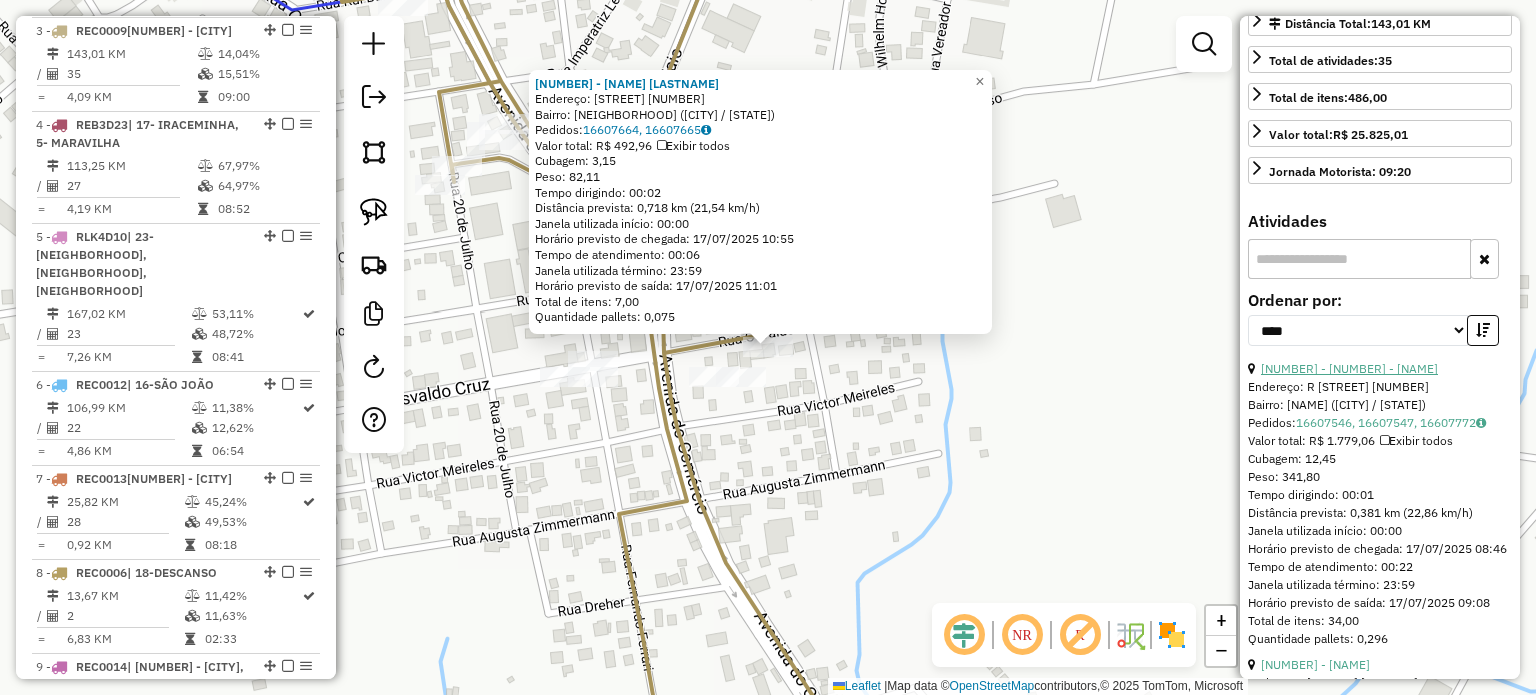 click on "3 - 5068 - MARCIO RISCOF E CIA LTDA - ME" at bounding box center (1349, 368) 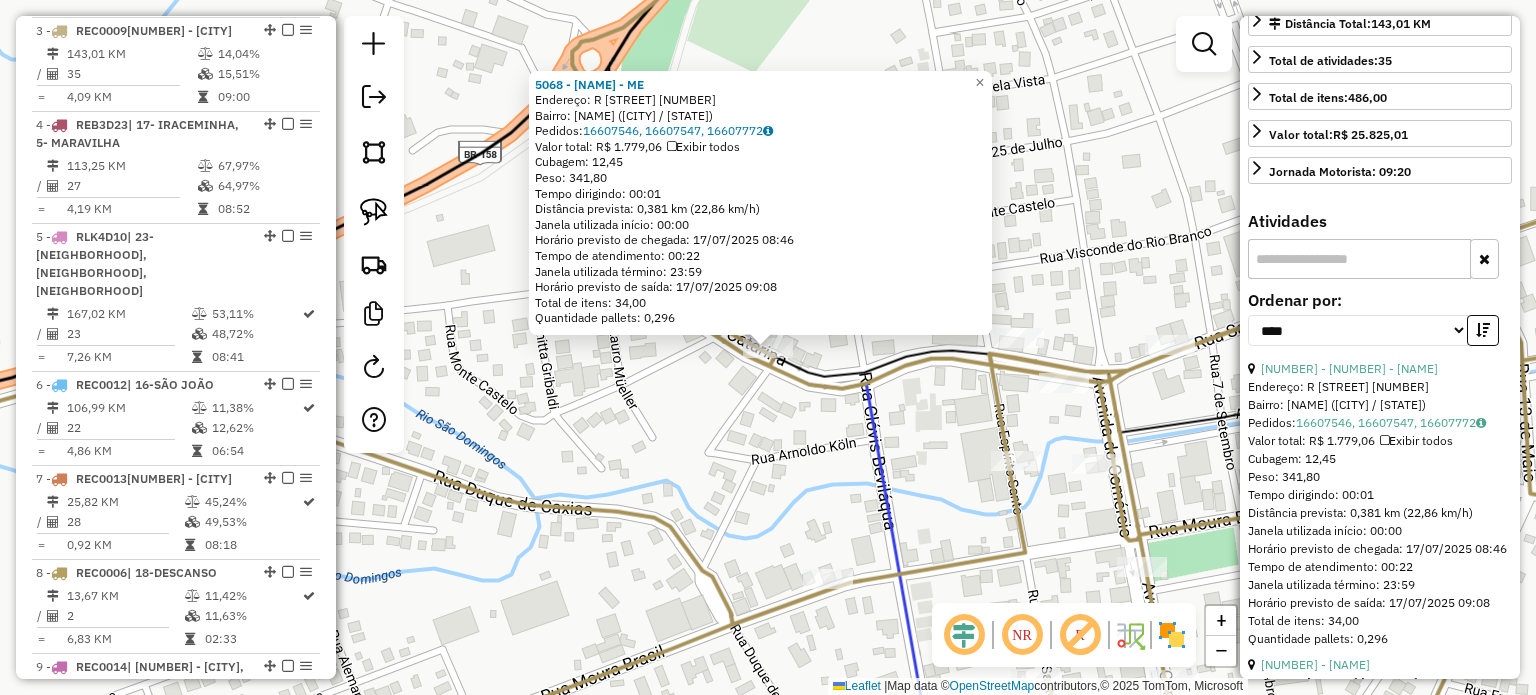 click on "5068 - MARCIO RISCOF E CIA LTDA - ME  Endereço: R   SANTA CATARINA                 374   Bairro: CENTRO (CUNHA PORA / SC)   Pedidos:  16607546, 16607547, 16607772   Valor total: R$ 1.779,06   Exibir todos   Cubagem: 12,45  Peso: 341,80  Tempo dirigindo: 00:01   Distância prevista: 0,381 km (22,86 km/h)   Janela utilizada início: 00:00   Horário previsto de chegada: 17/07/2025 08:46   Tempo de atendimento: 00:22   Janela utilizada término: 23:59   Horário previsto de saída: 17/07/2025 09:08   Total de itens: 34,00   Quantidade pallets: 0,296  × Janela de atendimento Grade de atendimento Capacidade Transportadoras Veículos Cliente Pedidos  Rotas Selecione os dias de semana para filtrar as janelas de atendimento  Seg   Ter   Qua   Qui   Sex   Sáb   Dom  Informe o período da janela de atendimento: De: Até:  Filtrar exatamente a janela do cliente  Considerar janela de atendimento padrão  Selecione os dias de semana para filtrar as grades de atendimento  Seg   Ter   Qua   Qui   Sex   Sáb   Dom   De:" 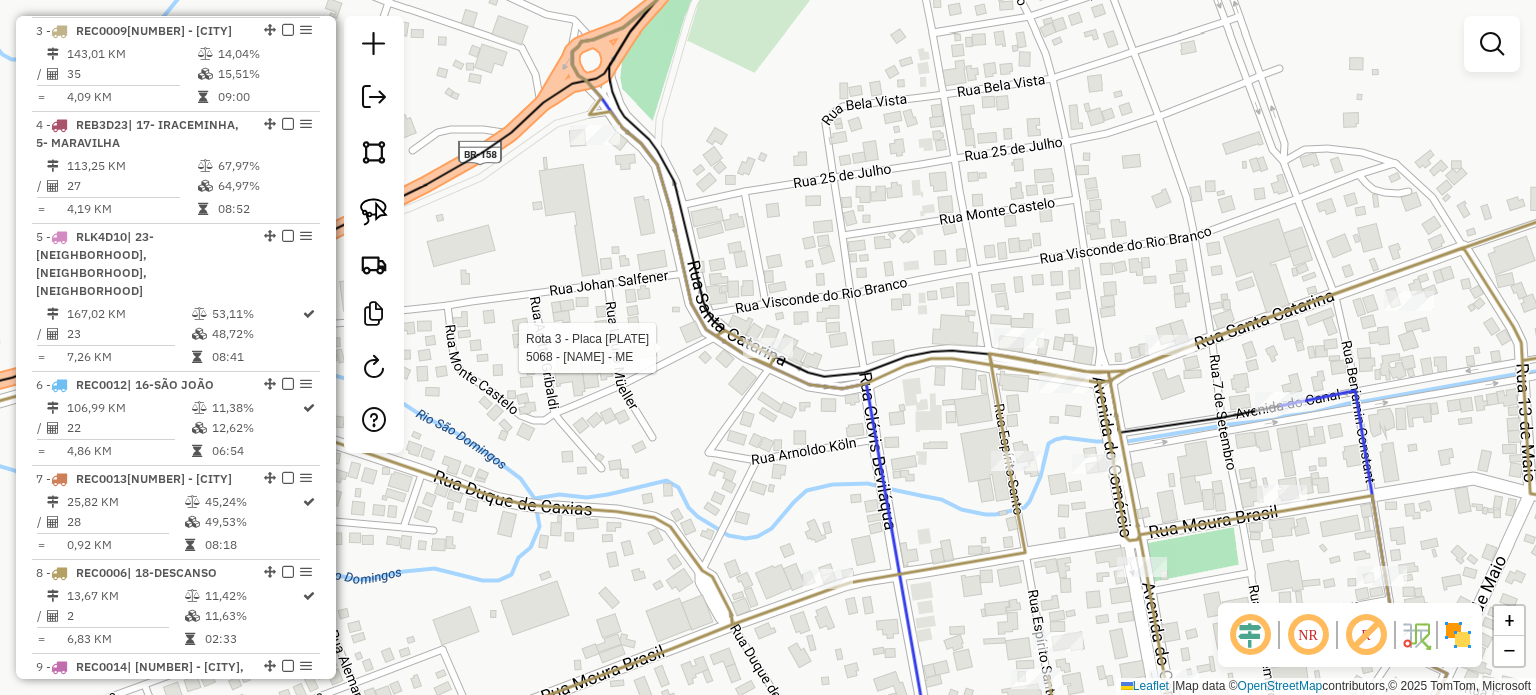 select on "*********" 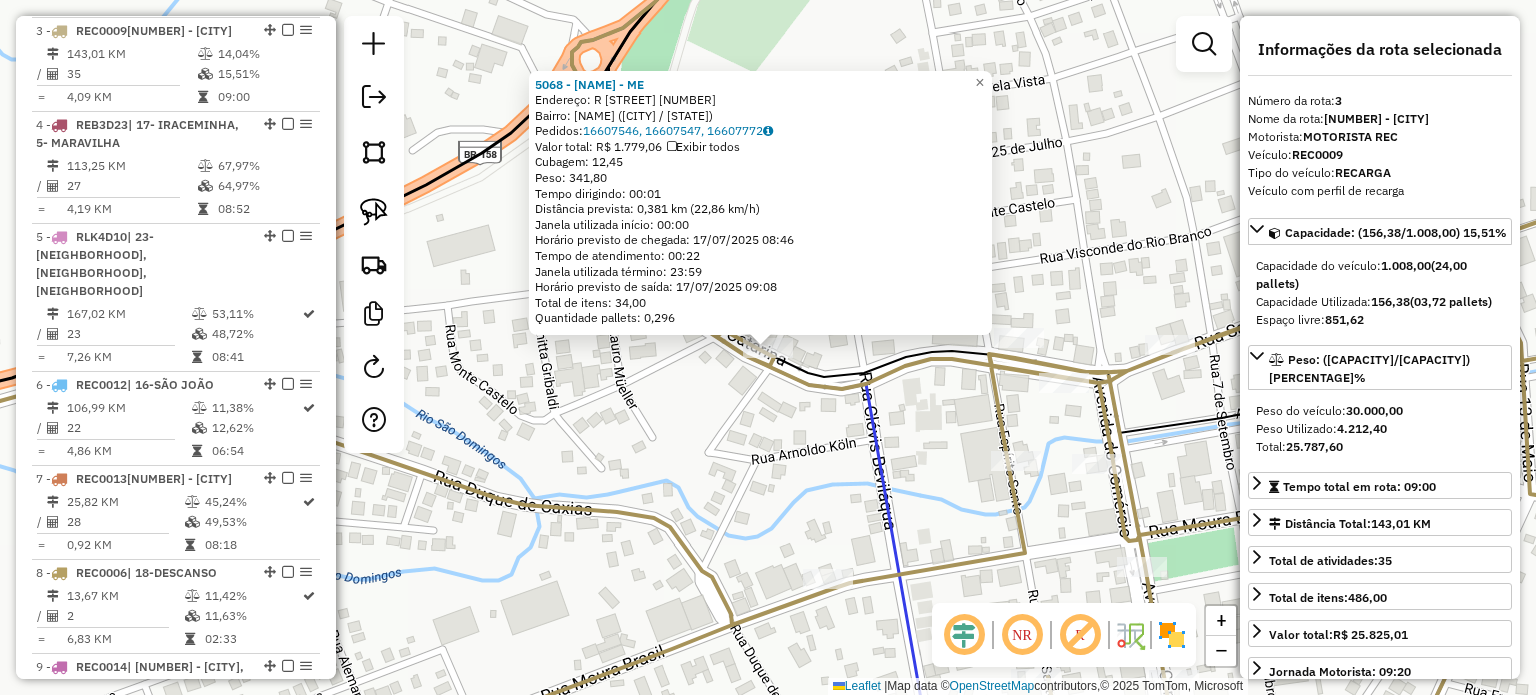 click on "5068 - MARCIO RISCOF E CIA LTDA - ME  Endereço: R   SANTA CATARINA                 374   Bairro: CENTRO (CUNHA PORA / SC)   Pedidos:  16607546, 16607547, 16607772   Valor total: R$ 1.779,06   Exibir todos   Cubagem: 12,45  Peso: 341,80  Tempo dirigindo: 00:01   Distância prevista: 0,381 km (22,86 km/h)   Janela utilizada início: 00:00   Horário previsto de chegada: 17/07/2025 08:46   Tempo de atendimento: 00:22   Janela utilizada término: 23:59   Horário previsto de saída: 17/07/2025 09:08   Total de itens: 34,00   Quantidade pallets: 0,296  × Janela de atendimento Grade de atendimento Capacidade Transportadoras Veículos Cliente Pedidos  Rotas Selecione os dias de semana para filtrar as janelas de atendimento  Seg   Ter   Qua   Qui   Sex   Sáb   Dom  Informe o período da janela de atendimento: De: Até:  Filtrar exatamente a janela do cliente  Considerar janela de atendimento padrão  Selecione os dias de semana para filtrar as grades de atendimento  Seg   Ter   Qua   Qui   Sex   Sáb   Dom   De:" 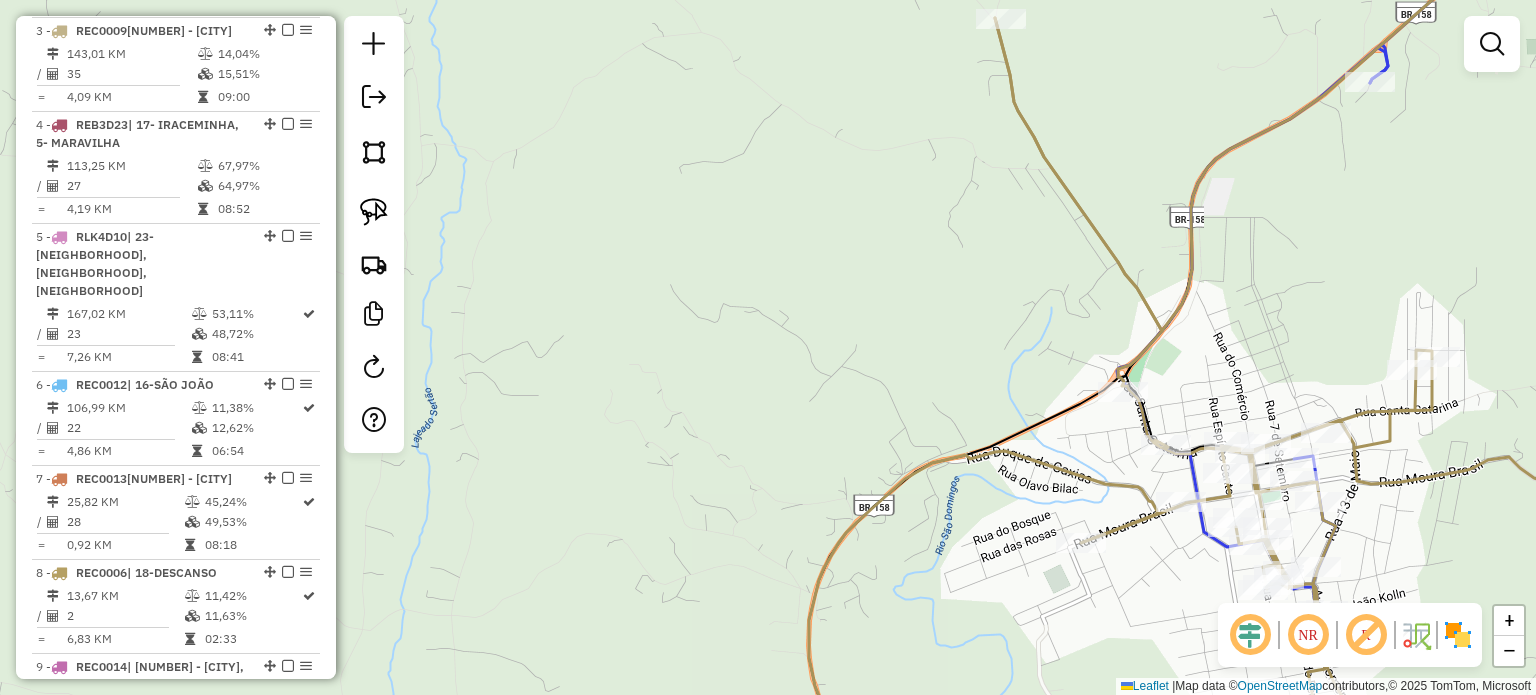 drag, startPoint x: 1154, startPoint y: 537, endPoint x: 1049, endPoint y: 465, distance: 127.31457 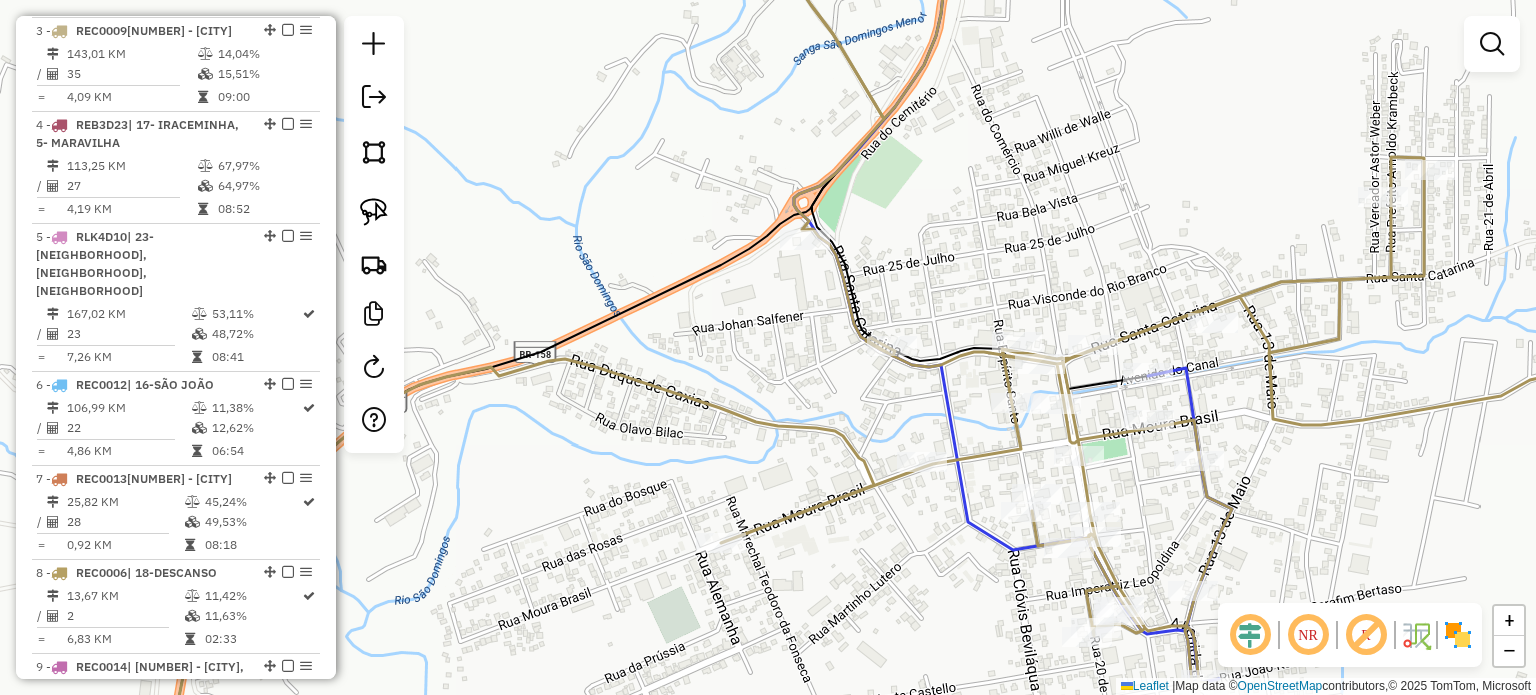 drag, startPoint x: 1164, startPoint y: 555, endPoint x: 1082, endPoint y: 441, distance: 140.42792 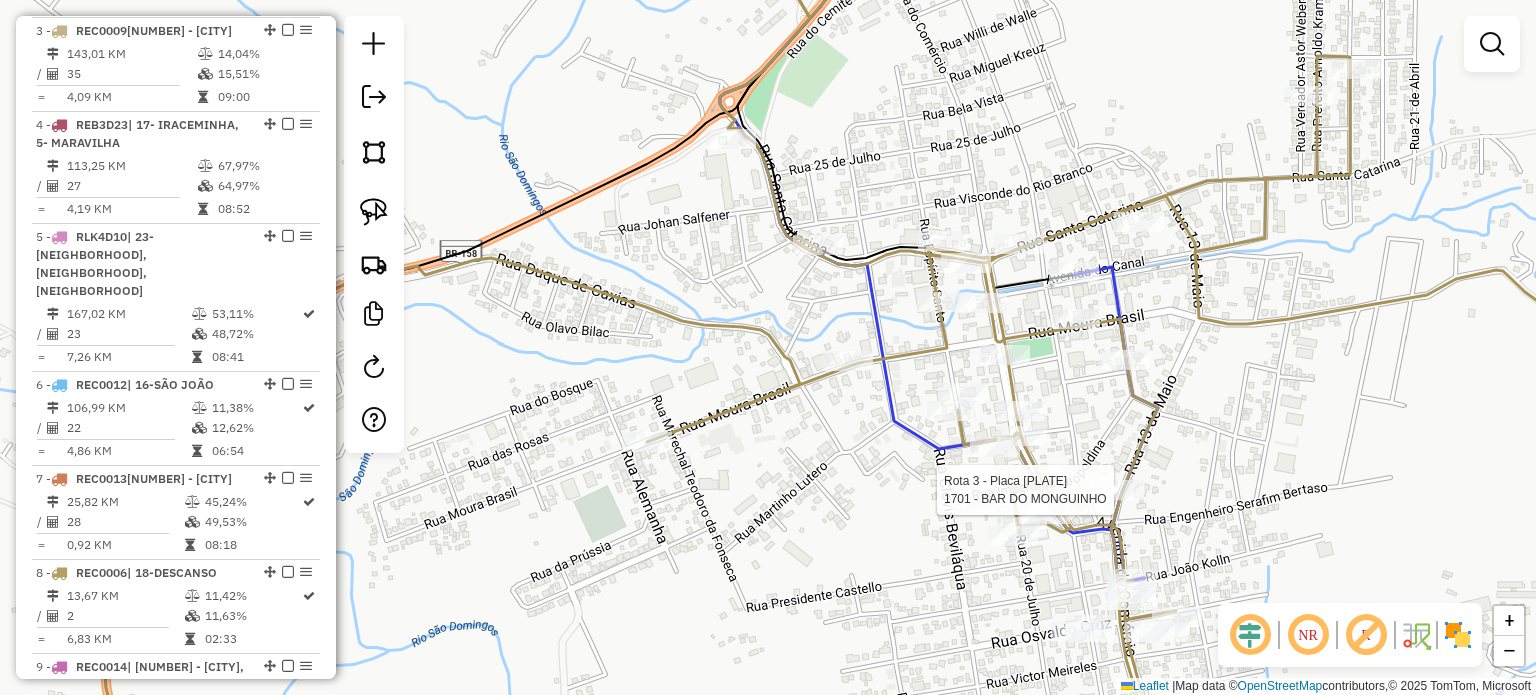 select on "*********" 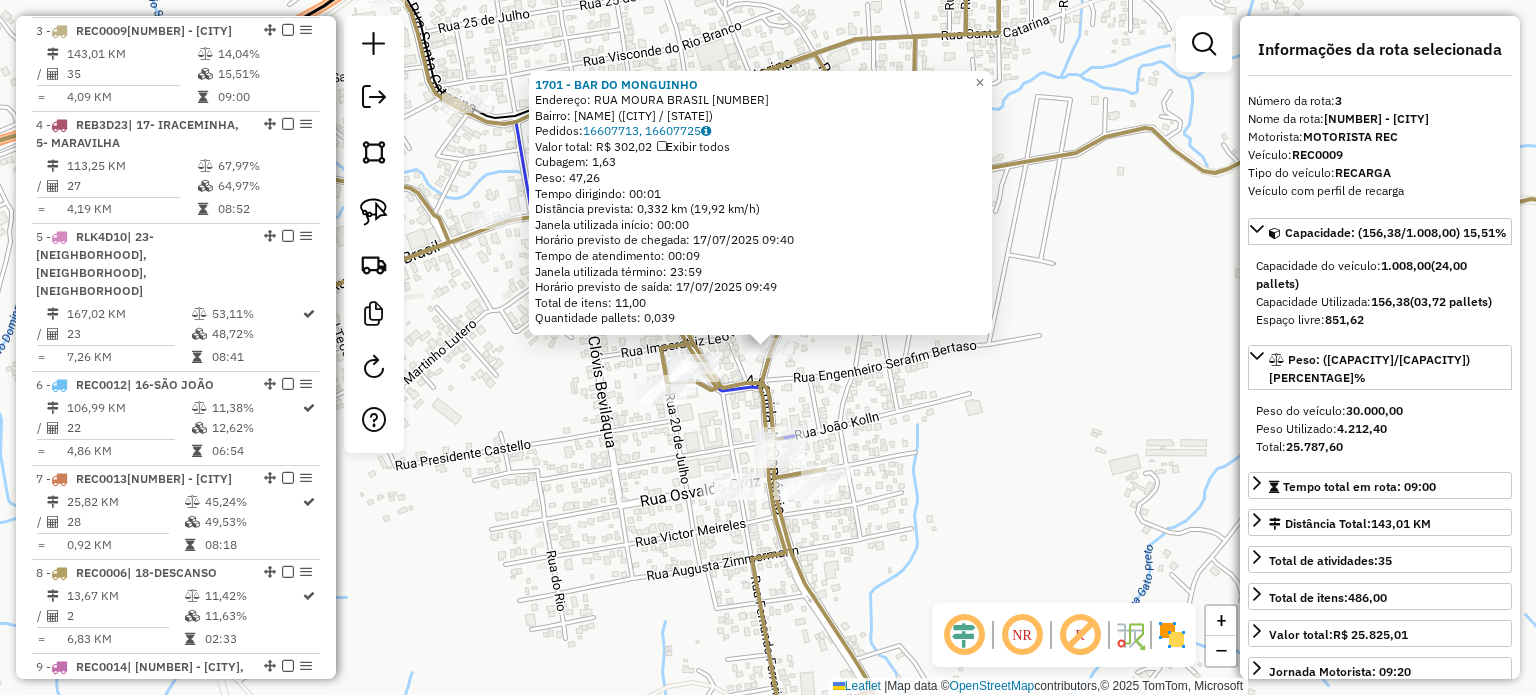 click on "1701 - BAR DO MONGUINHO  Endereço:  RUA MOURA BRASIL 475   Bairro: CENTRO (CUNHA PORA / SC)   Pedidos:  16607713, 16607725   Valor total: R$ 302,02   Exibir todos   Cubagem: 1,63  Peso: 47,26  Tempo dirigindo: 00:01   Distância prevista: 0,332 km (19,92 km/h)   Janela utilizada início: 00:00   Horário previsto de chegada: 17/07/2025 09:40   Tempo de atendimento: 00:09   Janela utilizada término: 23:59   Horário previsto de saída: 17/07/2025 09:49   Total de itens: 11,00   Quantidade pallets: 0,039  × Janela de atendimento Grade de atendimento Capacidade Transportadoras Veículos Cliente Pedidos  Rotas Selecione os dias de semana para filtrar as janelas de atendimento  Seg   Ter   Qua   Qui   Sex   Sáb   Dom  Informe o período da janela de atendimento: De: Até:  Filtrar exatamente a janela do cliente  Considerar janela de atendimento padrão  Selecione os dias de semana para filtrar as grades de atendimento  Seg   Ter   Qua   Qui   Sex   Sáb   Dom   Clientes fora do dia de atendimento selecionado +" 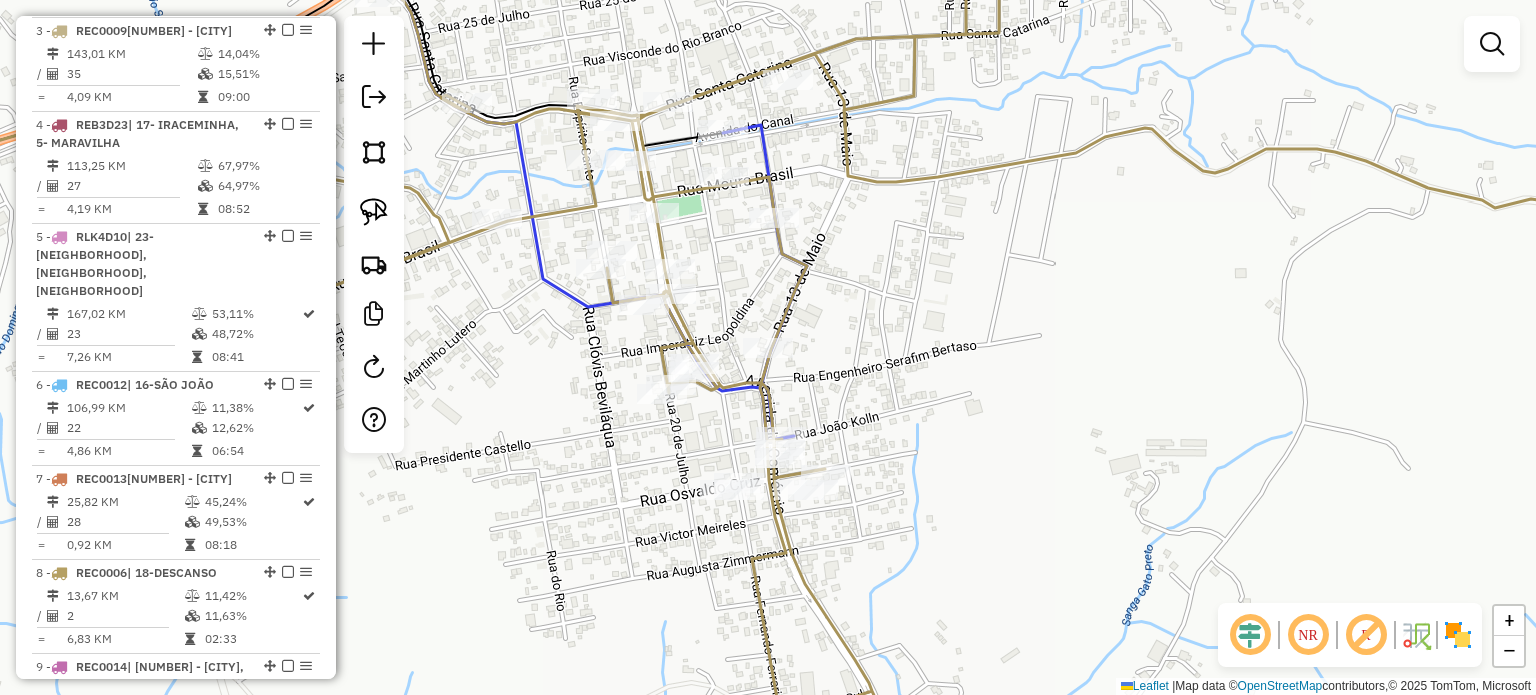 drag, startPoint x: 878, startPoint y: 393, endPoint x: 1008, endPoint y: 392, distance: 130.00385 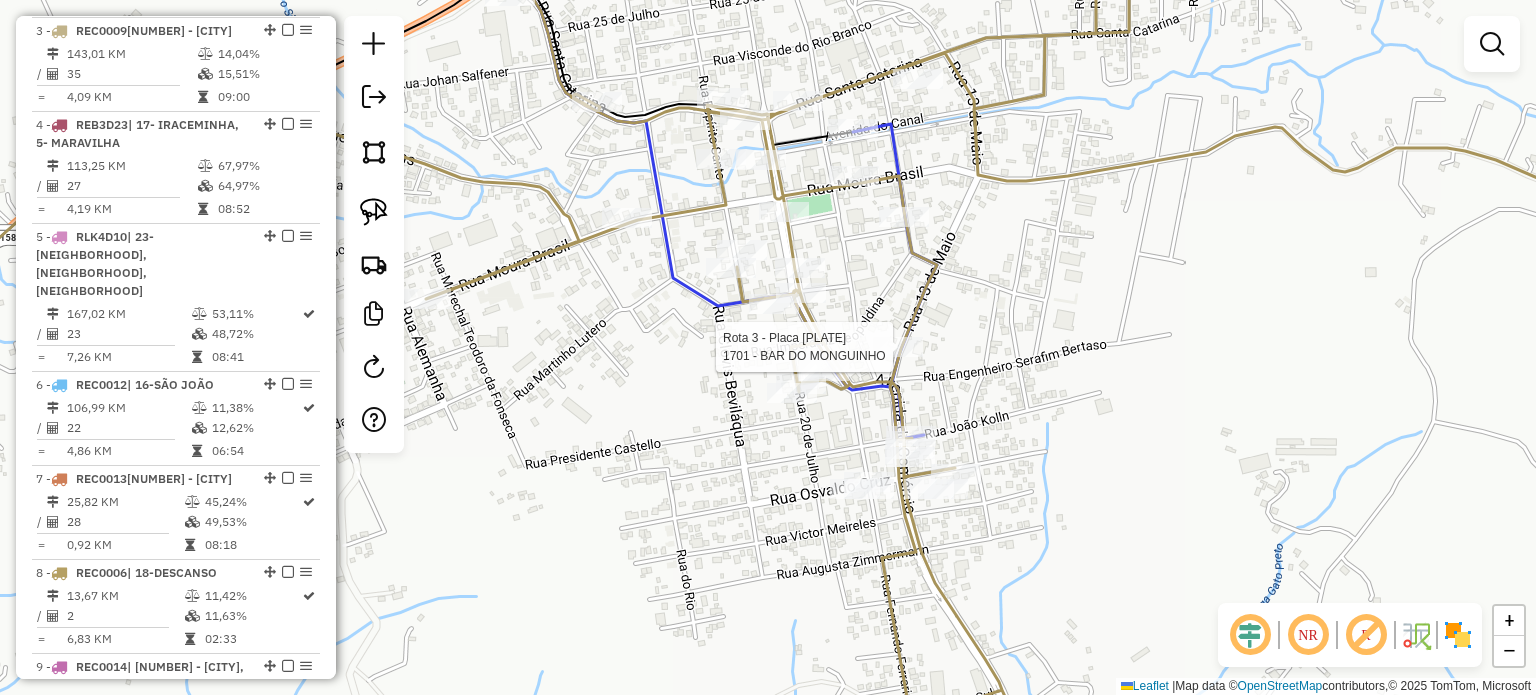 select on "*********" 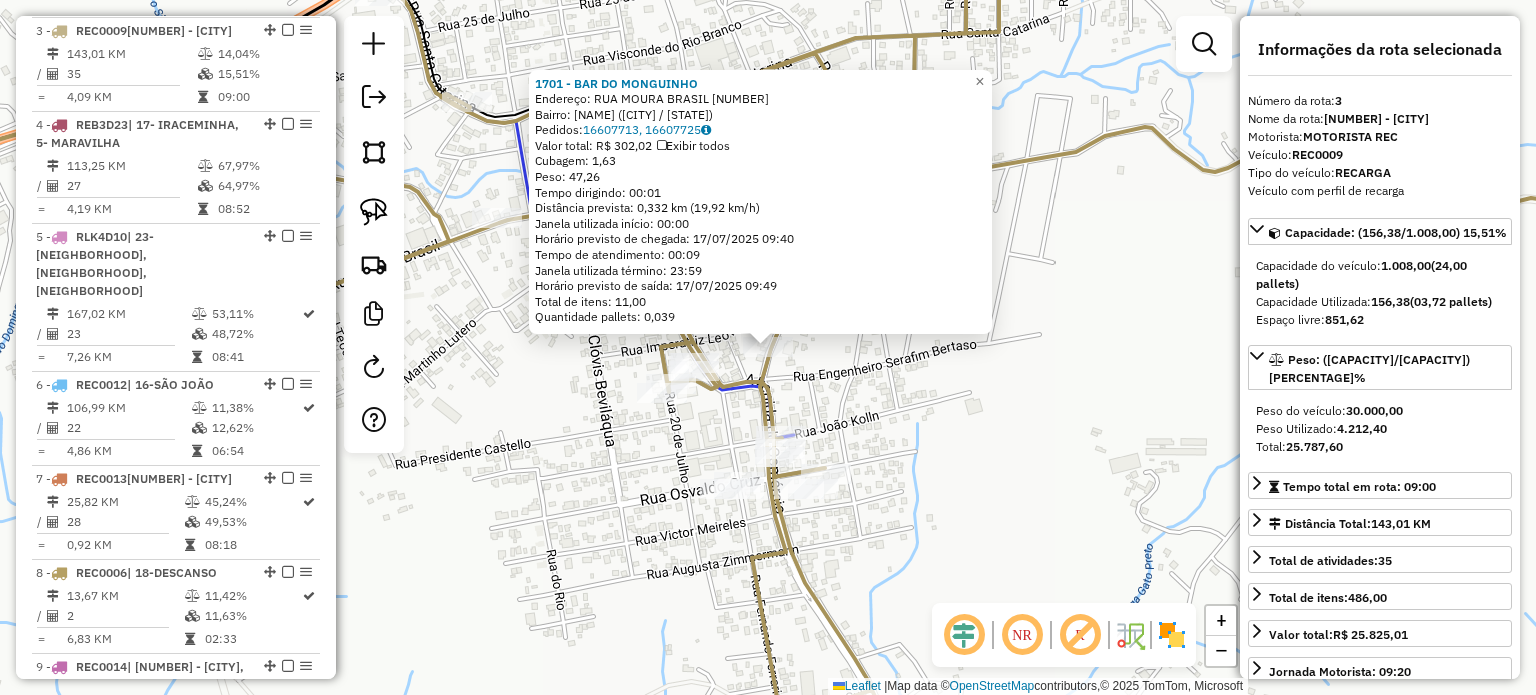 click on "1701 - BAR DO MONGUINHO  Endereço:  RUA MOURA BRASIL 475   Bairro: CENTRO (CUNHA PORA / SC)   Pedidos:  16607713, 16607725   Valor total: R$ 302,02   Exibir todos   Cubagem: 1,63  Peso: 47,26  Tempo dirigindo: 00:01   Distância prevista: 0,332 km (19,92 km/h)   Janela utilizada início: 00:00   Horário previsto de chegada: 17/07/2025 09:40   Tempo de atendimento: 00:09   Janela utilizada término: 23:59   Horário previsto de saída: 17/07/2025 09:49   Total de itens: 11,00   Quantidade pallets: 0,039  × Janela de atendimento Grade de atendimento Capacidade Transportadoras Veículos Cliente Pedidos  Rotas Selecione os dias de semana para filtrar as janelas de atendimento  Seg   Ter   Qua   Qui   Sex   Sáb   Dom  Informe o período da janela de atendimento: De: Até:  Filtrar exatamente a janela do cliente  Considerar janela de atendimento padrão  Selecione os dias de semana para filtrar as grades de atendimento  Seg   Ter   Qua   Qui   Sex   Sáb   Dom   Clientes fora do dia de atendimento selecionado +" 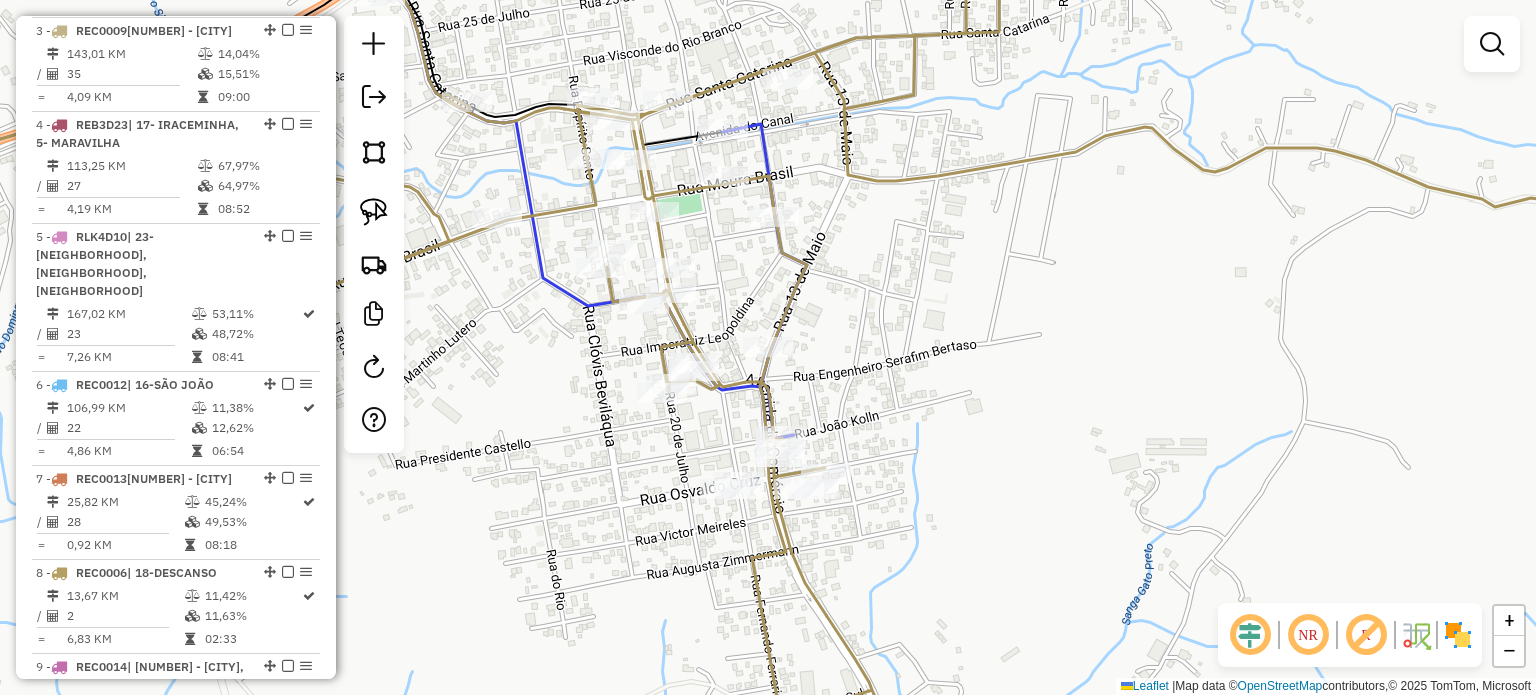 drag, startPoint x: 904, startPoint y: 473, endPoint x: 912, endPoint y: 465, distance: 11.313708 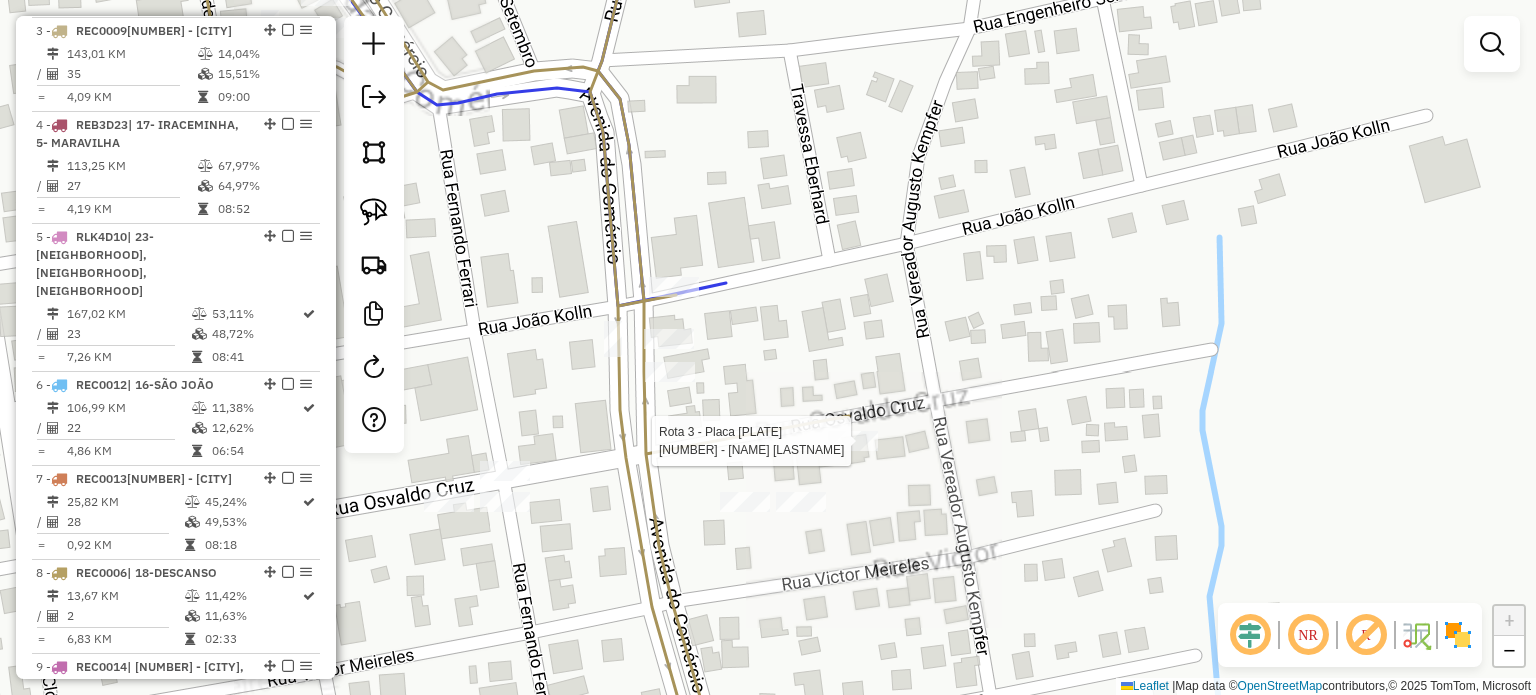 select on "*********" 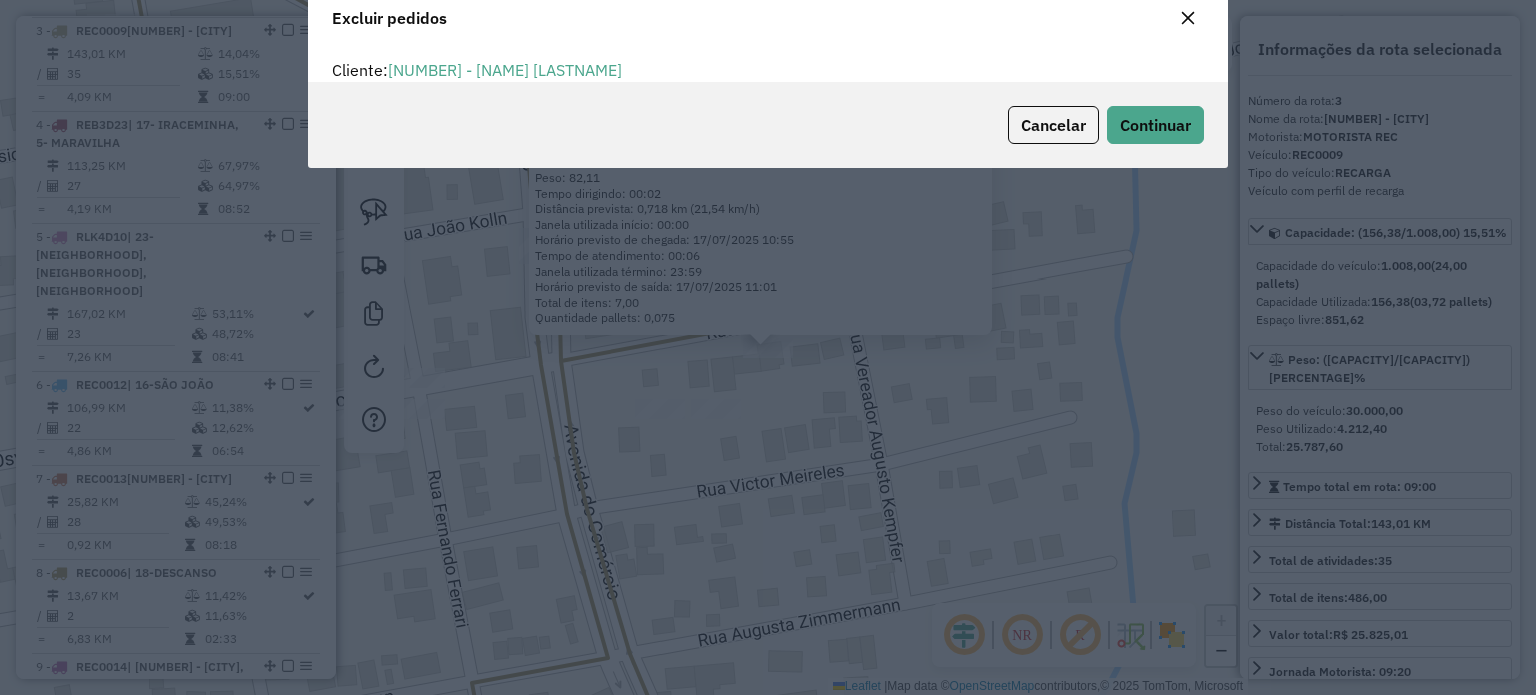 scroll, scrollTop: 69, scrollLeft: 0, axis: vertical 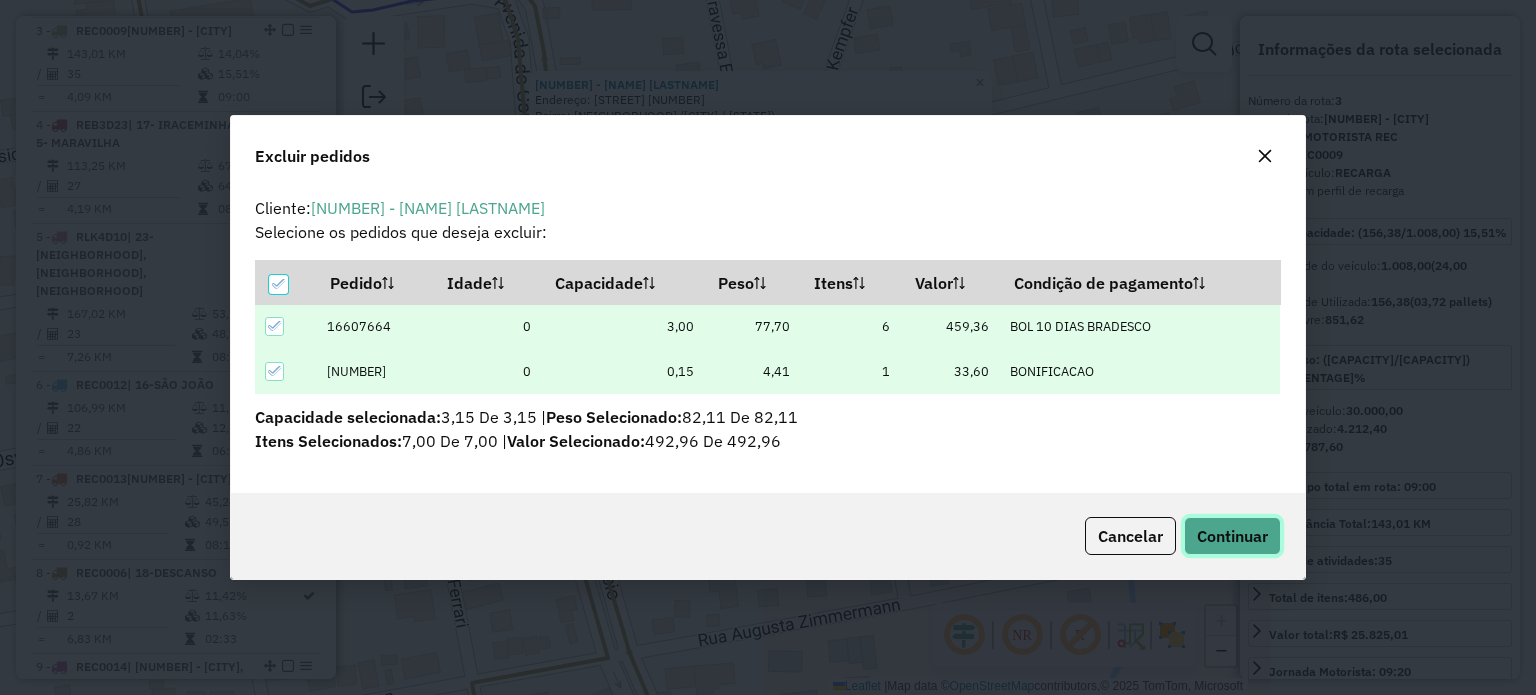 click on "Continuar" 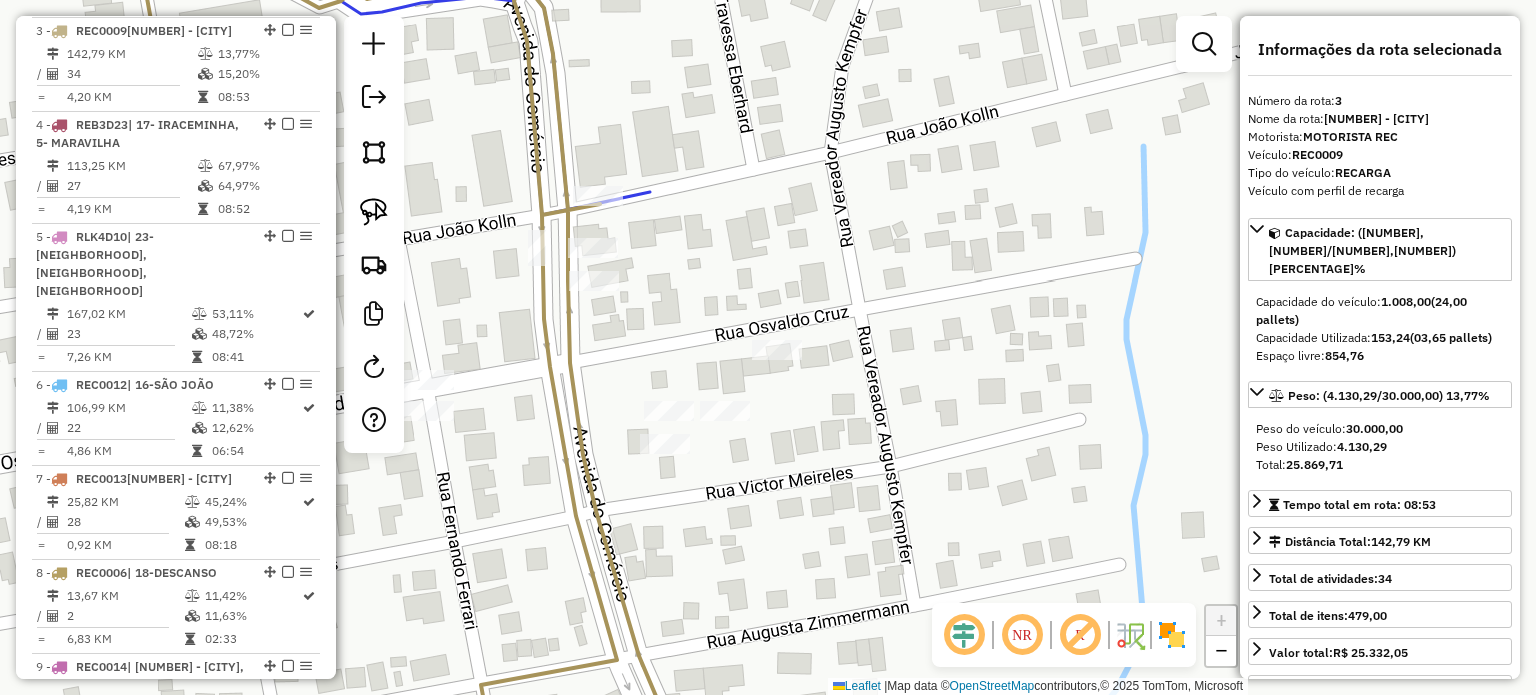 drag, startPoint x: 588, startPoint y: 385, endPoint x: 743, endPoint y: 363, distance: 156.55351 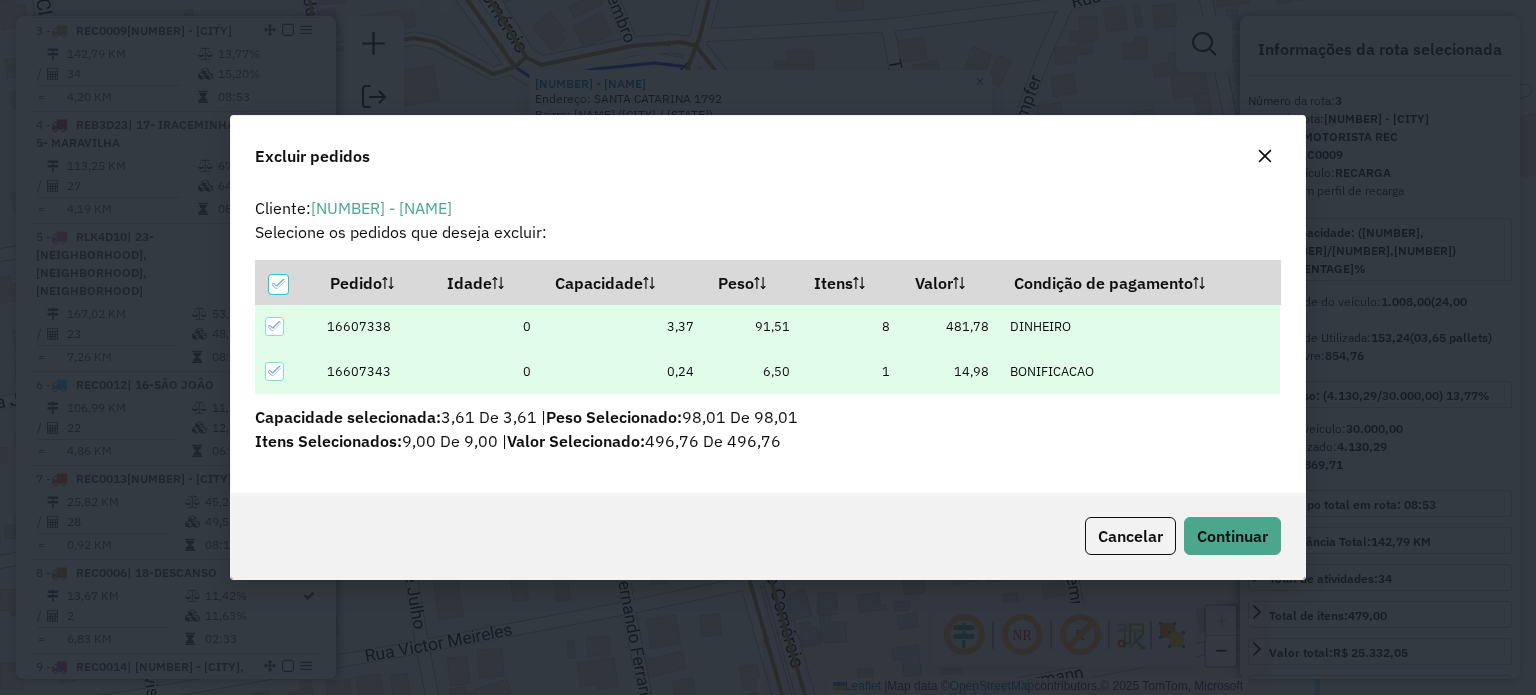 scroll, scrollTop: 0, scrollLeft: 0, axis: both 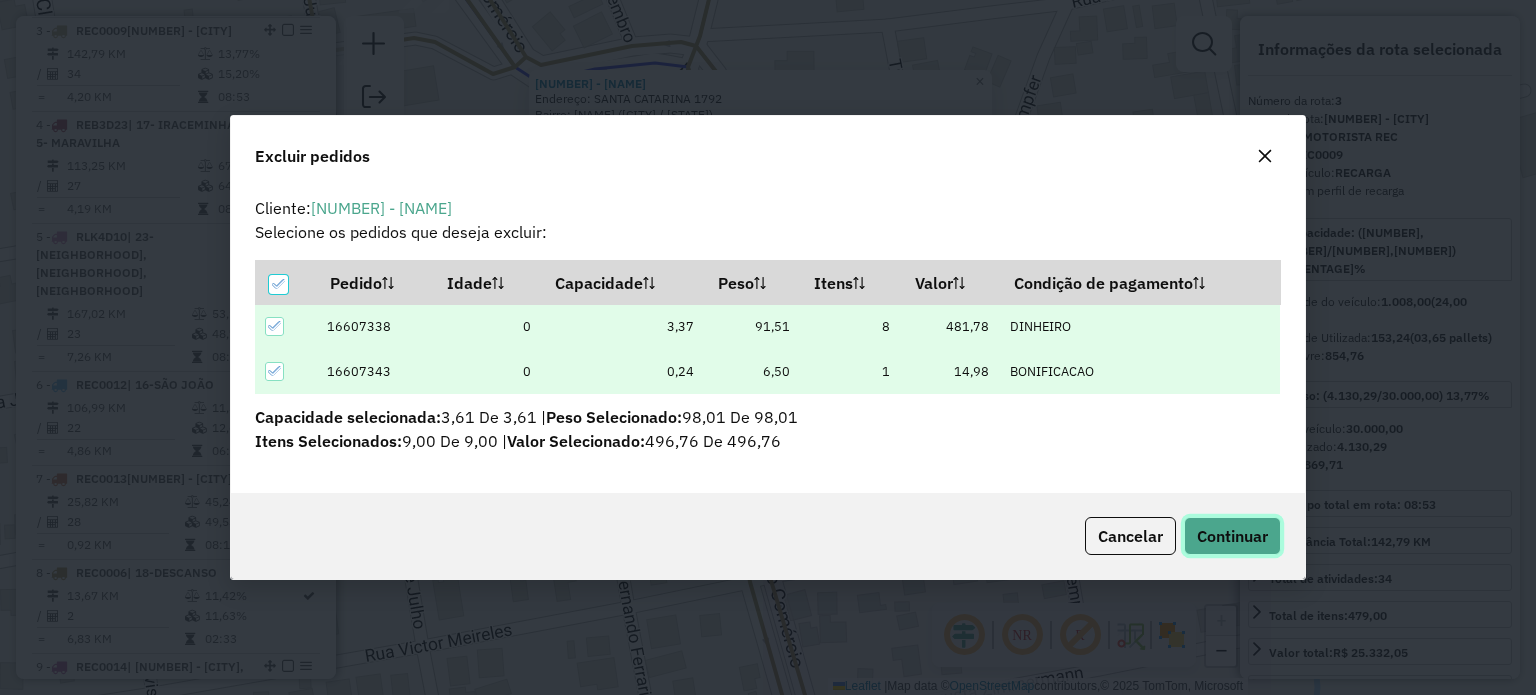 click on "Continuar" 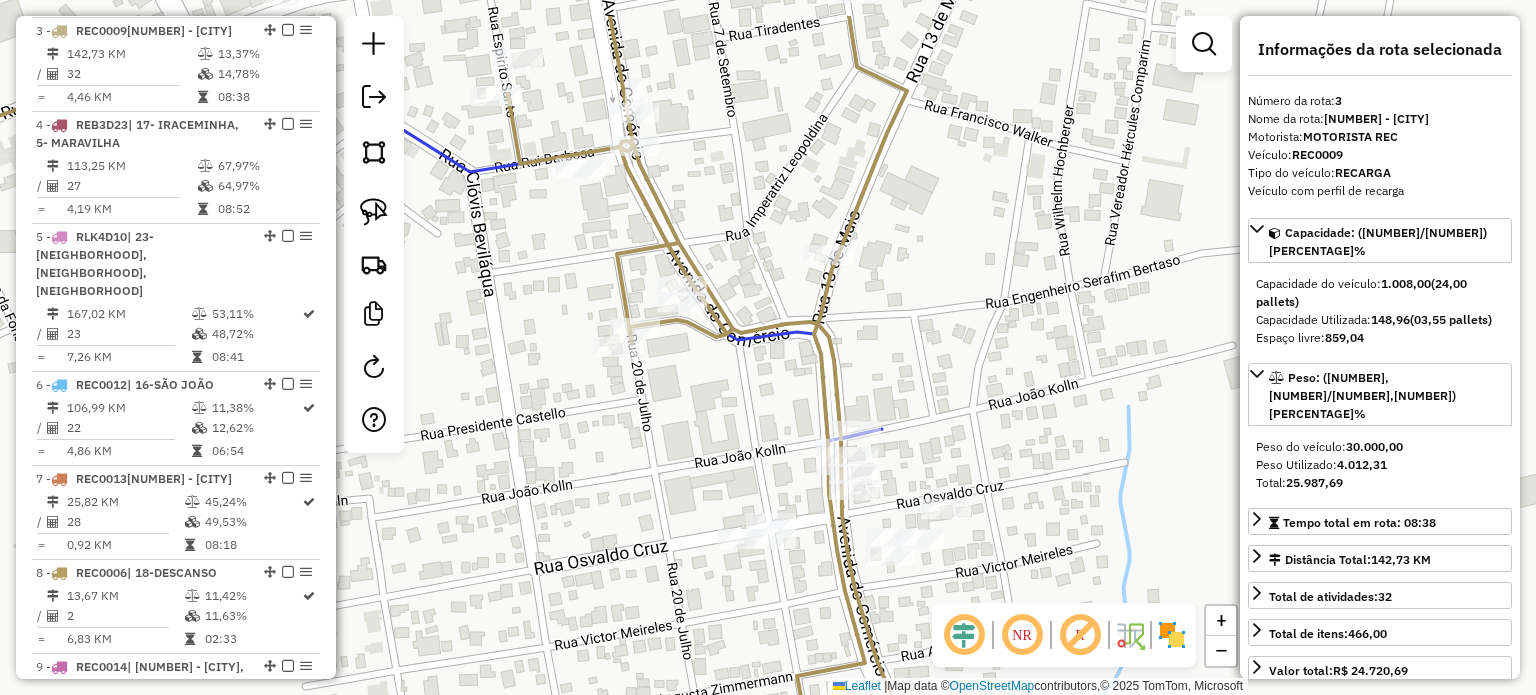 drag, startPoint x: 948, startPoint y: 403, endPoint x: 916, endPoint y: 392, distance: 33.83785 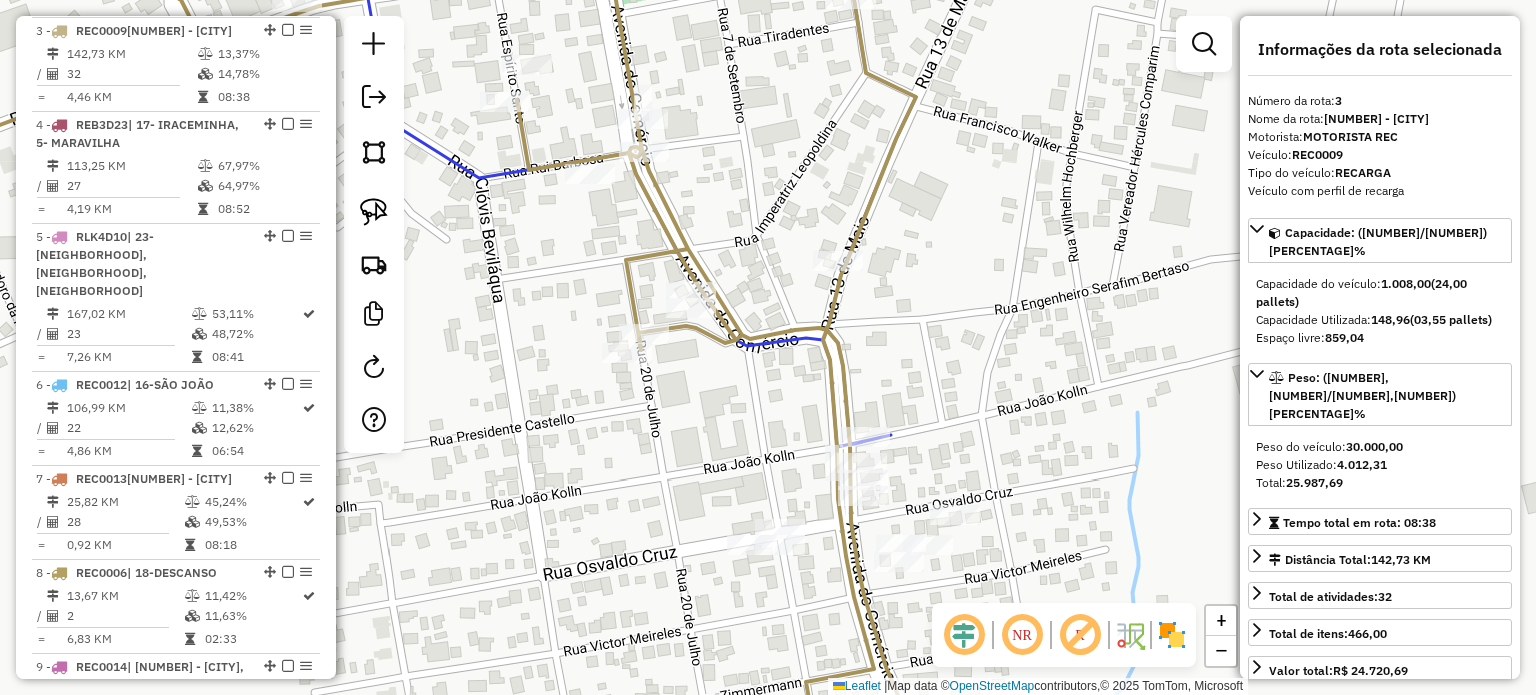 click on "Janela de atendimento Grade de atendimento Capacidade Transportadoras Veículos Cliente Pedidos  Rotas Selecione os dias de semana para filtrar as janelas de atendimento  Seg   Ter   Qua   Qui   Sex   Sáb   Dom  Informe o período da janela de atendimento: De: Até:  Filtrar exatamente a janela do cliente  Considerar janela de atendimento padrão  Selecione os dias de semana para filtrar as grades de atendimento  Seg   Ter   Qua   Qui   Sex   Sáb   Dom   Considerar clientes sem dia de atendimento cadastrado  Clientes fora do dia de atendimento selecionado Filtrar as atividades entre os valores definidos abaixo:  Peso mínimo:   Peso máximo:   Cubagem mínima:   Cubagem máxima:   De:   Até:  Filtrar as atividades entre o tempo de atendimento definido abaixo:  De:   Até:   Considerar capacidade total dos clientes não roteirizados Transportadora: Selecione um ou mais itens Tipo de veículo: Selecione um ou mais itens Veículo: Selecione um ou mais itens Motorista: Selecione um ou mais itens Nome: Rótulo:" 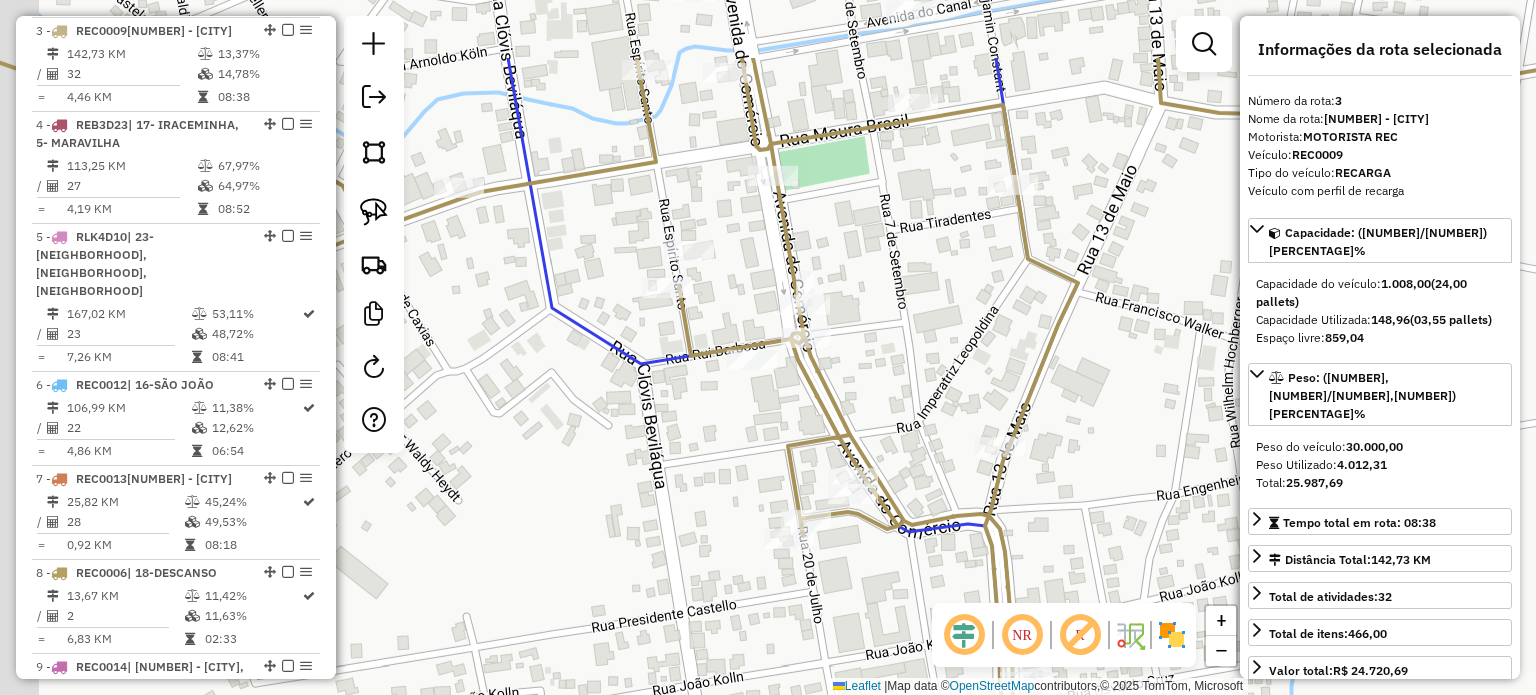drag, startPoint x: 905, startPoint y: 380, endPoint x: 903, endPoint y: 438, distance: 58.034473 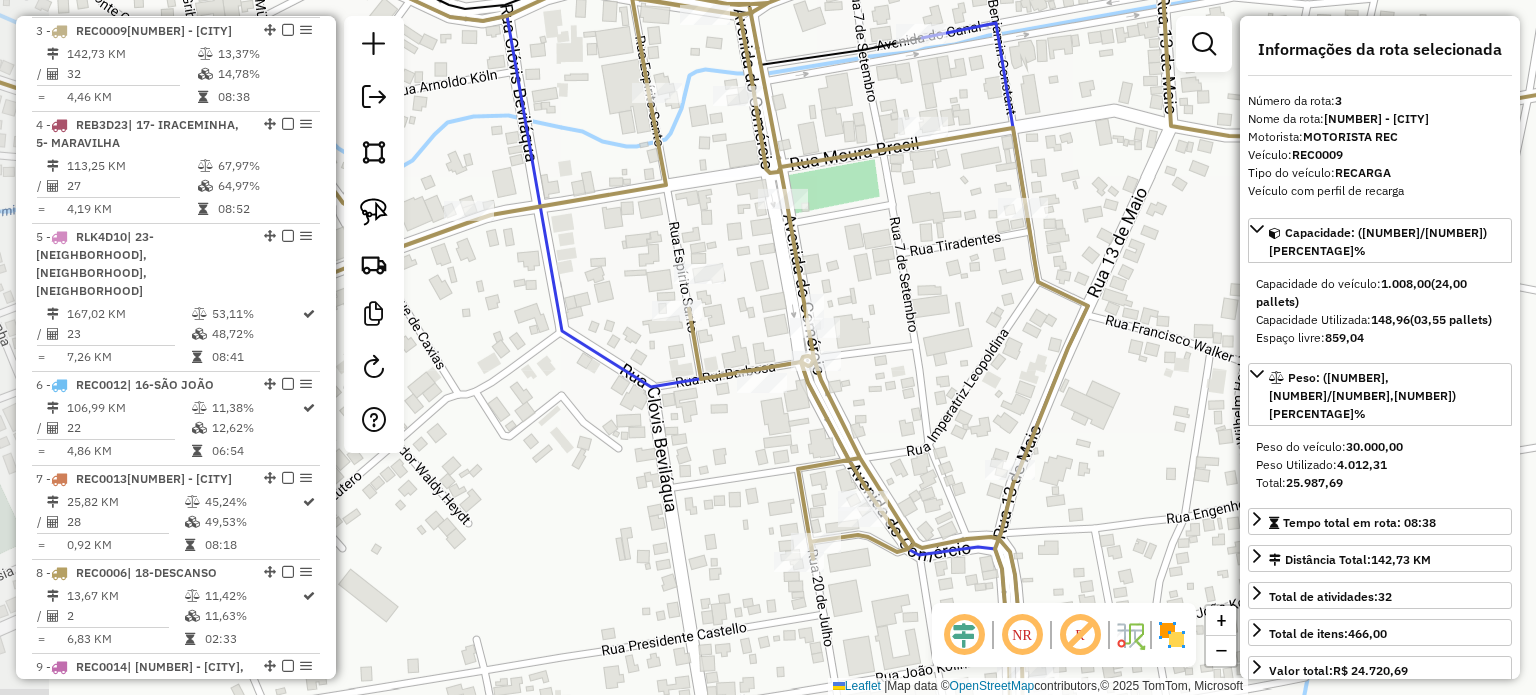 drag, startPoint x: 871, startPoint y: 411, endPoint x: 953, endPoint y: 479, distance: 106.52699 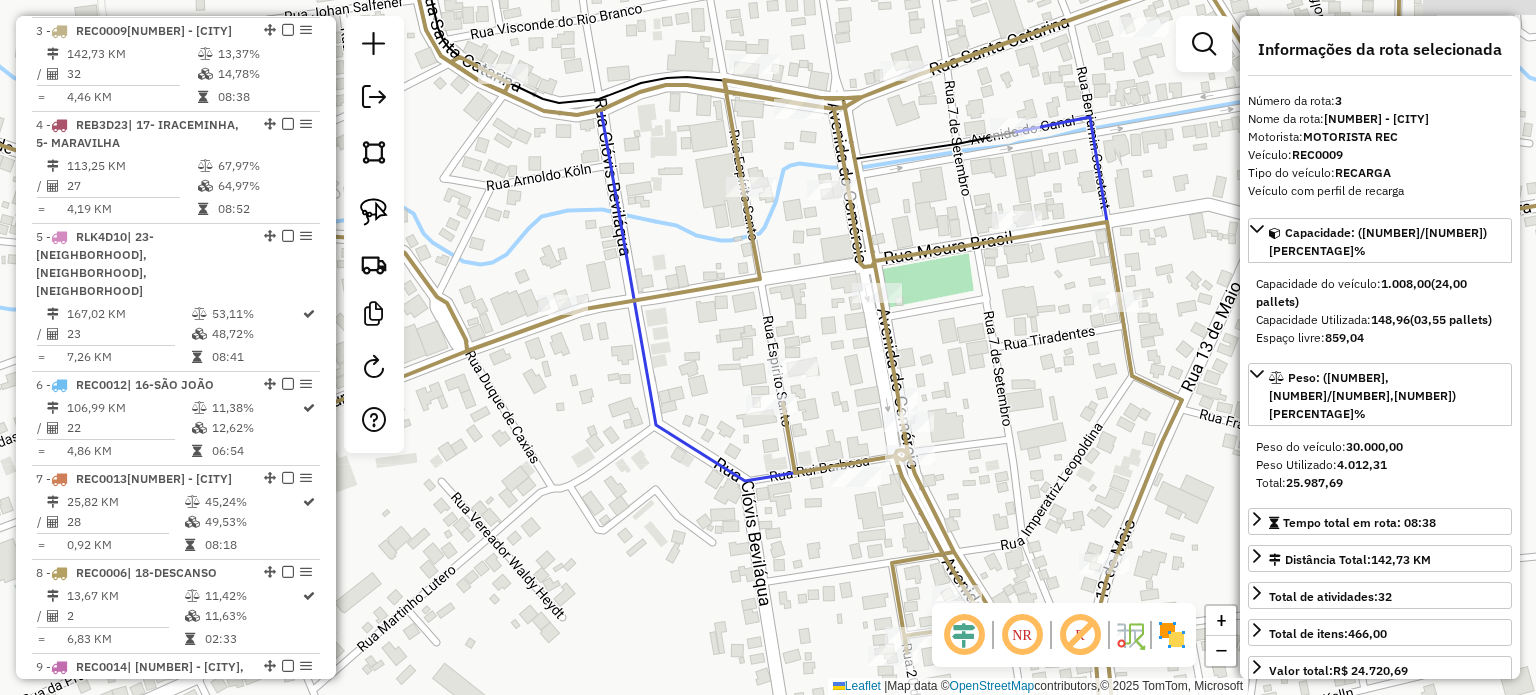 drag, startPoint x: 958, startPoint y: 358, endPoint x: 879, endPoint y: 424, distance: 102.941734 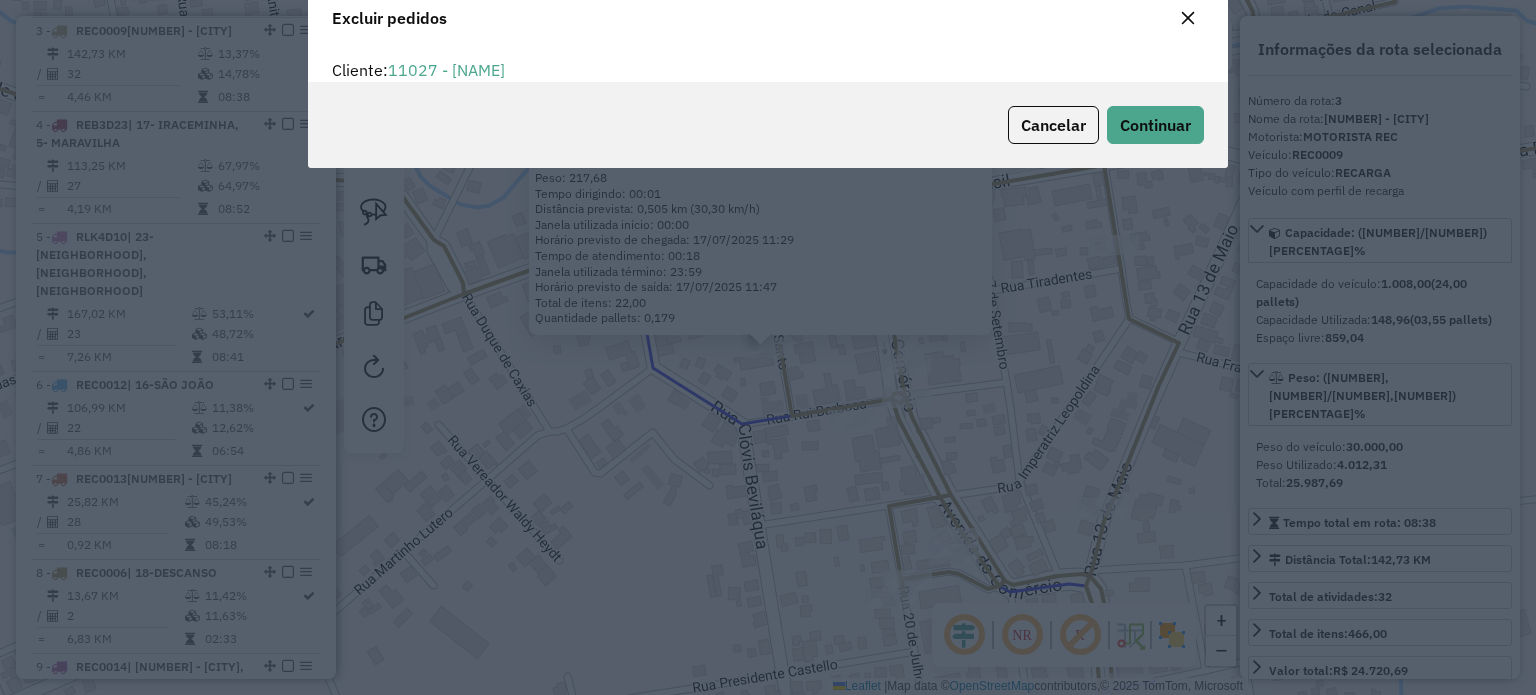 scroll, scrollTop: 69, scrollLeft: 0, axis: vertical 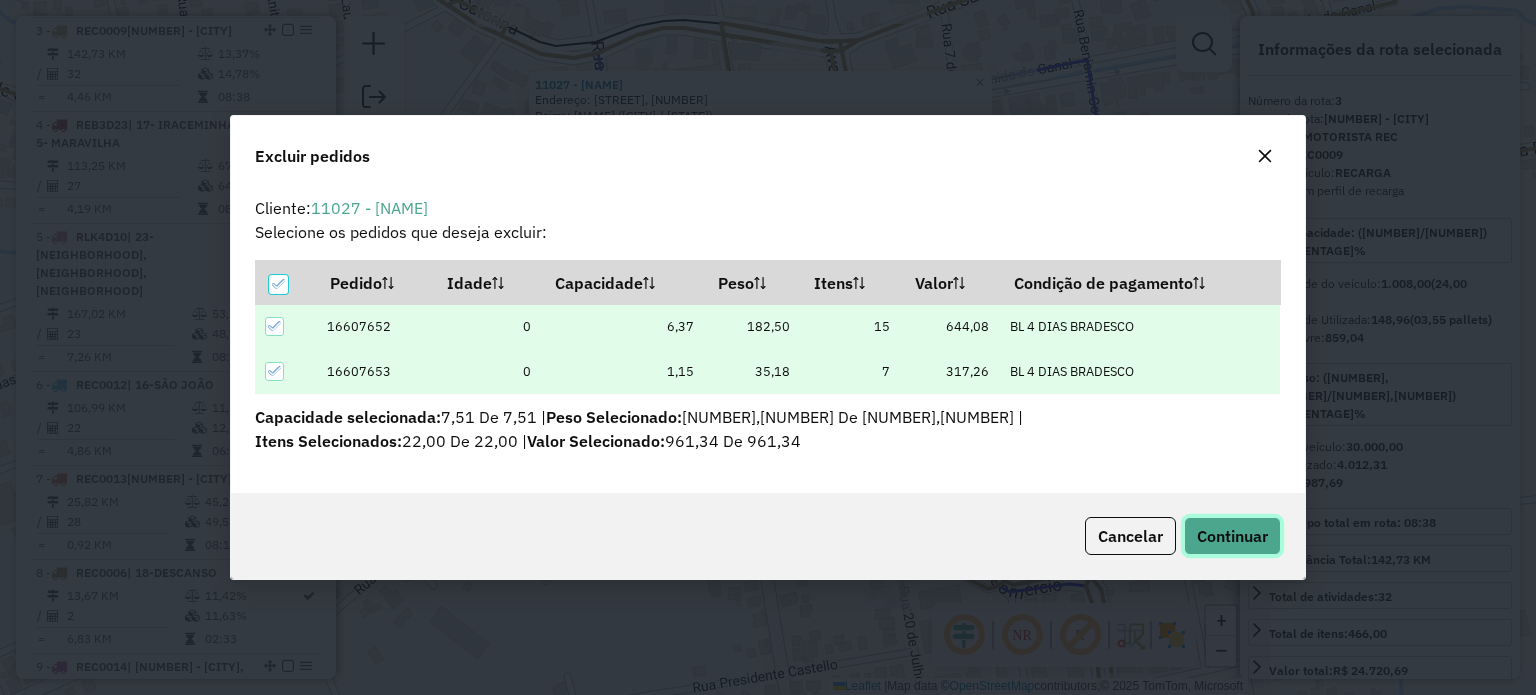 click on "Continuar" 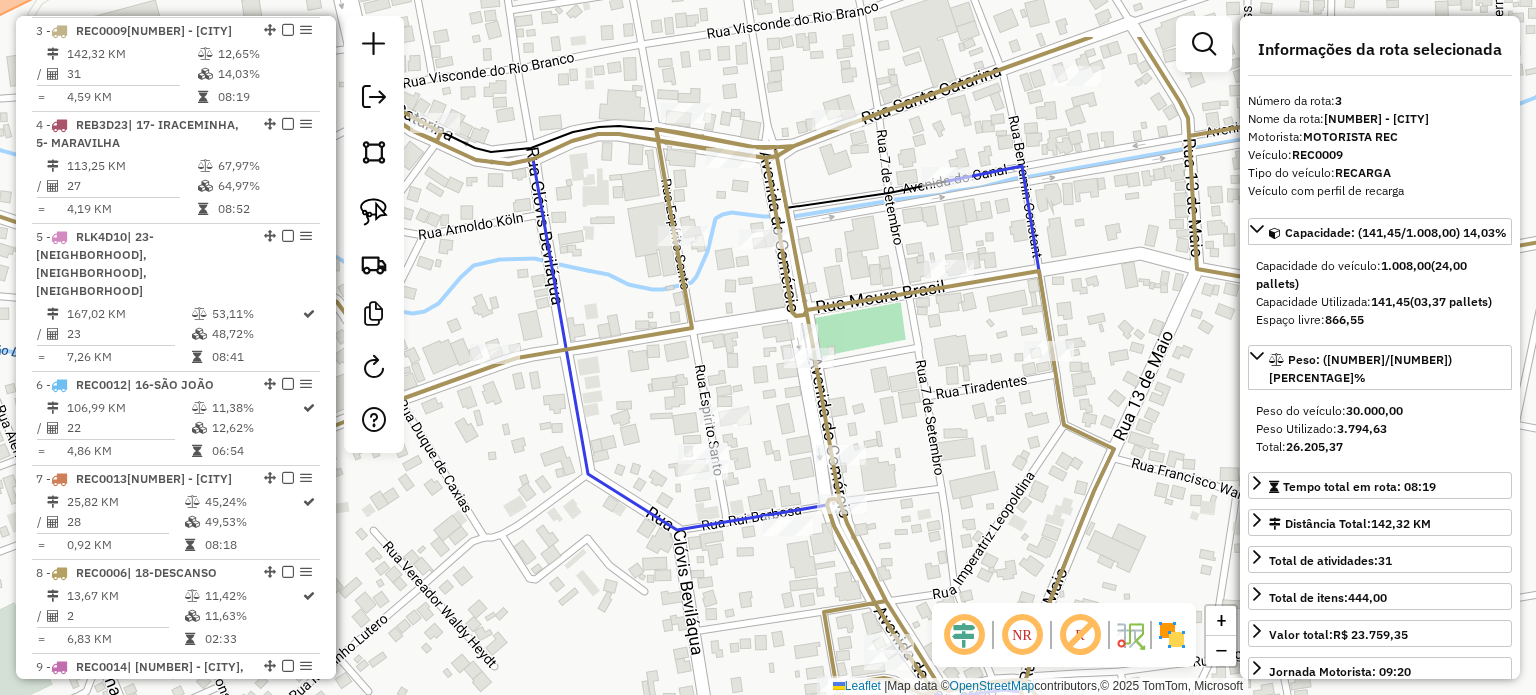 drag, startPoint x: 1012, startPoint y: 375, endPoint x: 947, endPoint y: 481, distance: 124.34227 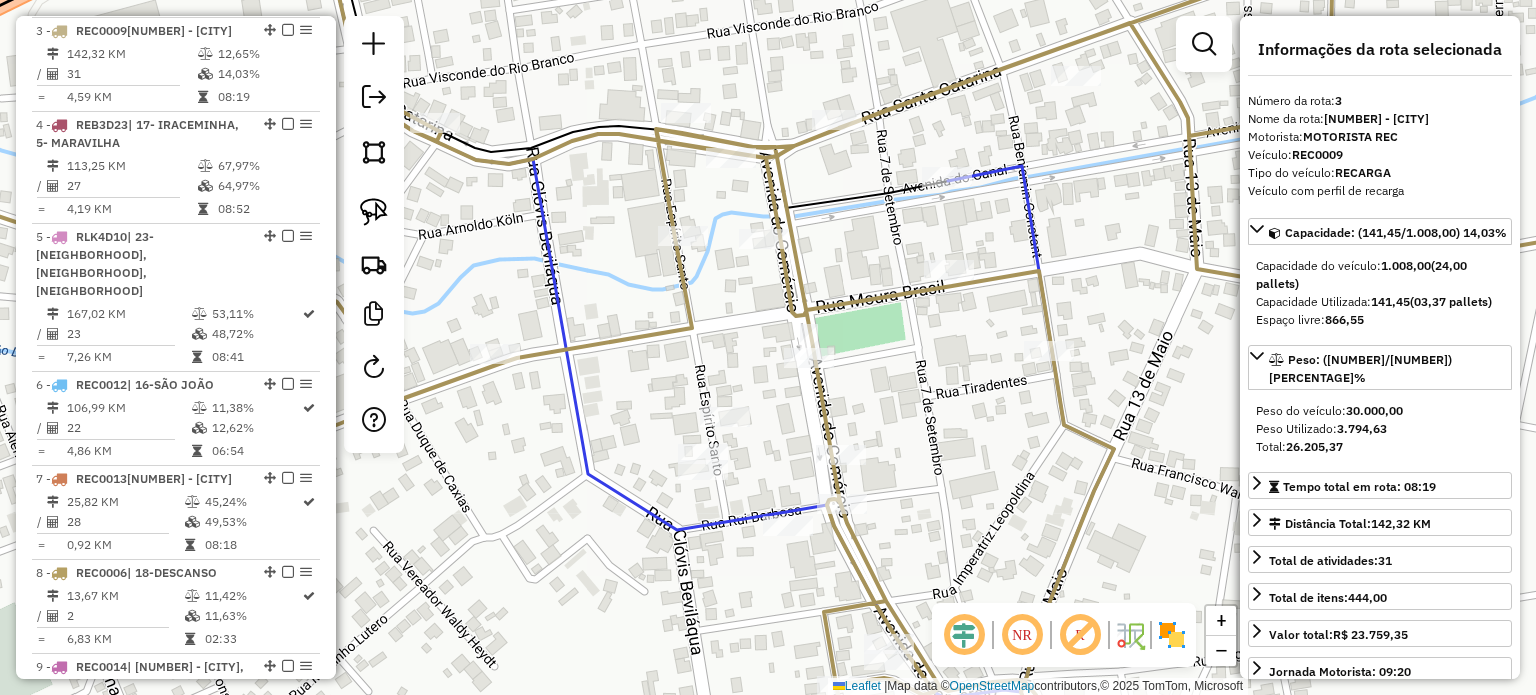 click on "Janela de atendimento Grade de atendimento Capacidade Transportadoras Veículos Cliente Pedidos  Rotas Selecione os dias de semana para filtrar as janelas de atendimento  Seg   Ter   Qua   Qui   Sex   Sáb   Dom  Informe o período da janela de atendimento: De: Até:  Filtrar exatamente a janela do cliente  Considerar janela de atendimento padrão  Selecione os dias de semana para filtrar as grades de atendimento  Seg   Ter   Qua   Qui   Sex   Sáb   Dom   Considerar clientes sem dia de atendimento cadastrado  Clientes fora do dia de atendimento selecionado Filtrar as atividades entre os valores definidos abaixo:  Peso mínimo:   Peso máximo:   Cubagem mínima:   Cubagem máxima:   De:   Até:  Filtrar as atividades entre o tempo de atendimento definido abaixo:  De:   Até:   Considerar capacidade total dos clientes não roteirizados Transportadora: Selecione um ou mais itens Tipo de veículo: Selecione um ou mais itens Veículo: Selecione um ou mais itens Motorista: Selecione um ou mais itens Nome: Rótulo:" 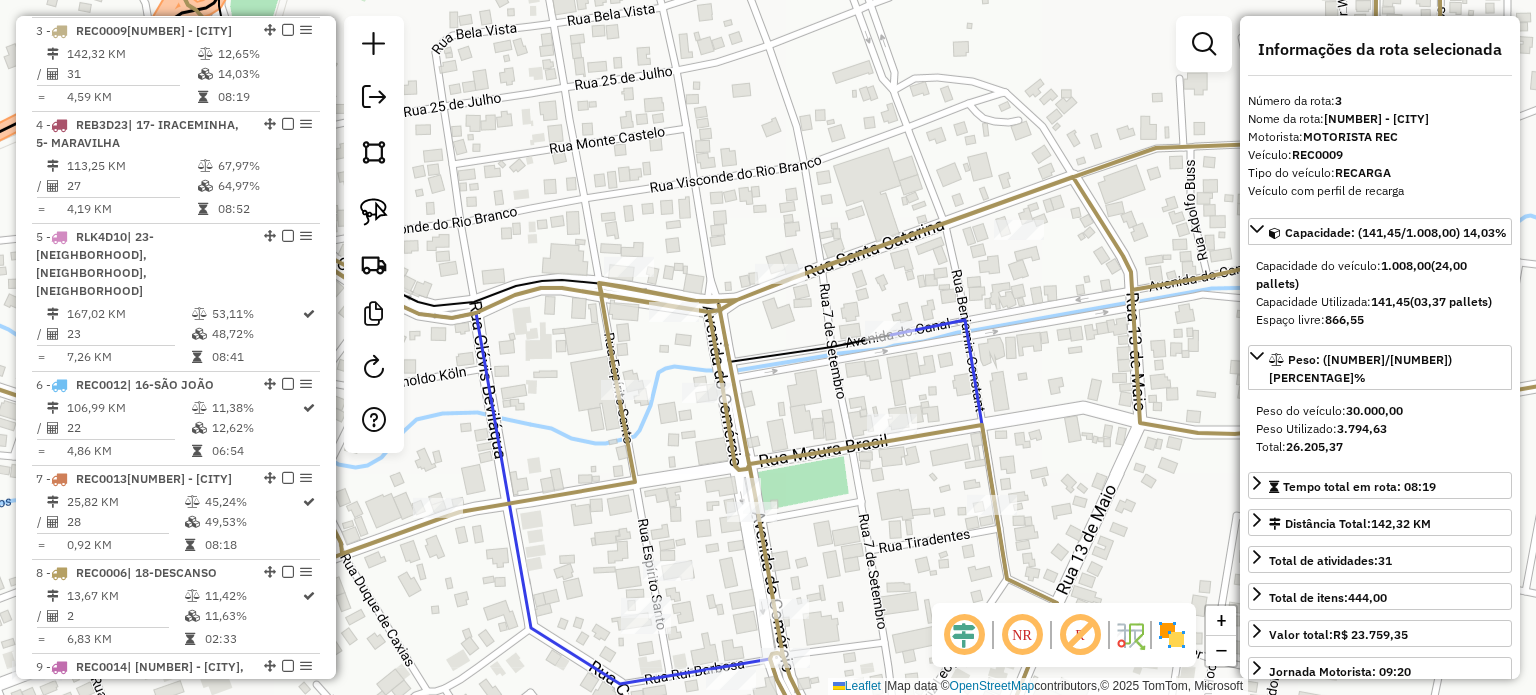drag, startPoint x: 1000, startPoint y: 340, endPoint x: 993, endPoint y: 355, distance: 16.552946 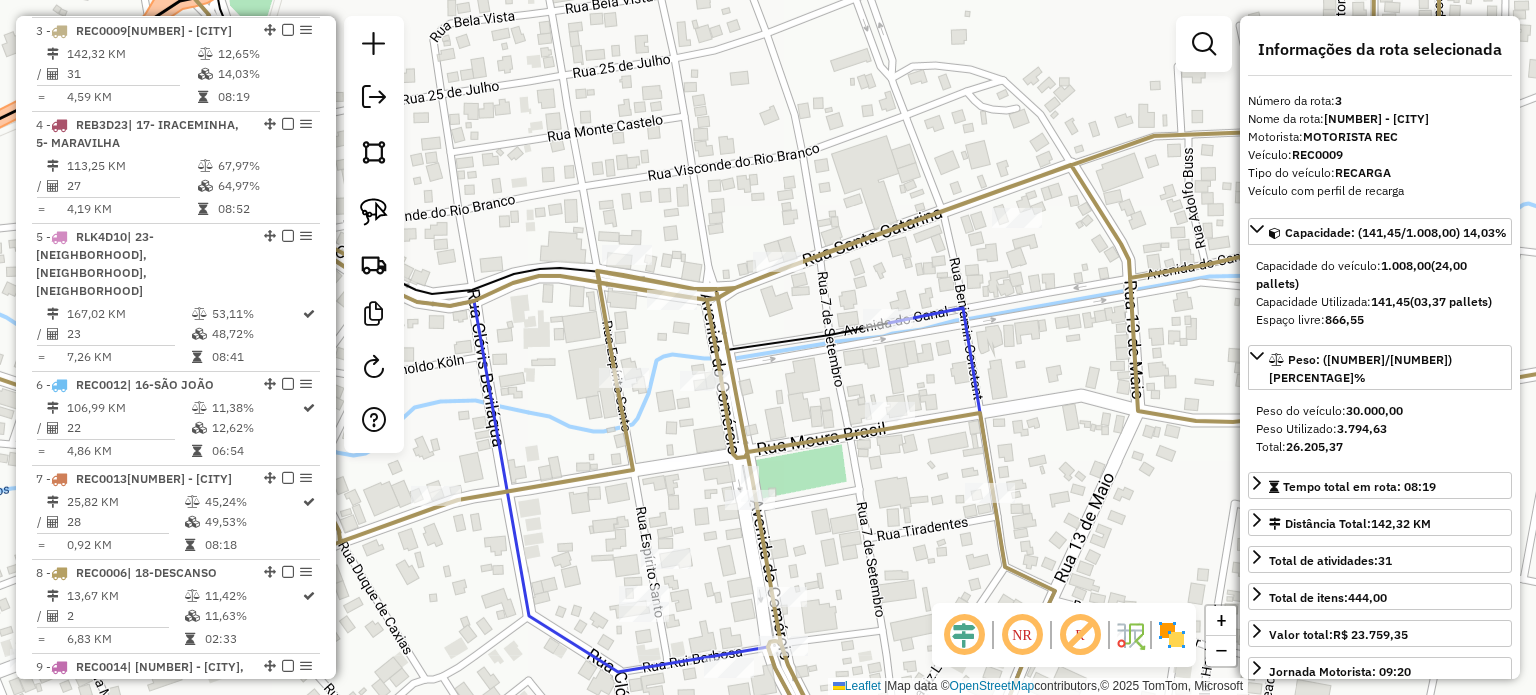 drag, startPoint x: 972, startPoint y: 423, endPoint x: 978, endPoint y: 247, distance: 176.10225 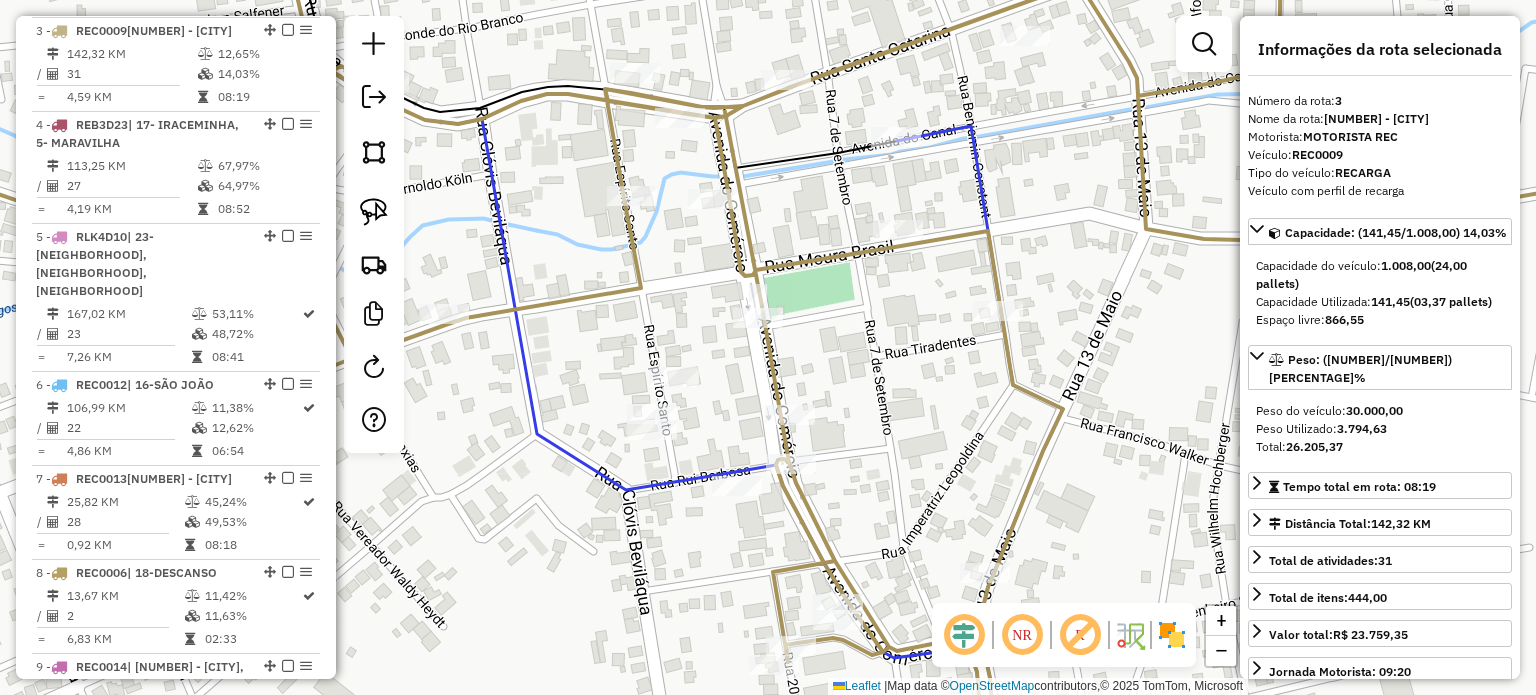 click on "Janela de atendimento Grade de atendimento Capacidade Transportadoras Veículos Cliente Pedidos  Rotas Selecione os dias de semana para filtrar as janelas de atendimento  Seg   Ter   Qua   Qui   Sex   Sáb   Dom  Informe o período da janela de atendimento: De: Até:  Filtrar exatamente a janela do cliente  Considerar janela de atendimento padrão  Selecione os dias de semana para filtrar as grades de atendimento  Seg   Ter   Qua   Qui   Sex   Sáb   Dom   Considerar clientes sem dia de atendimento cadastrado  Clientes fora do dia de atendimento selecionado Filtrar as atividades entre os valores definidos abaixo:  Peso mínimo:   Peso máximo:   Cubagem mínima:   Cubagem máxima:   De:   Até:  Filtrar as atividades entre o tempo de atendimento definido abaixo:  De:   Até:   Considerar capacidade total dos clientes não roteirizados Transportadora: Selecione um ou mais itens Tipo de veículo: Selecione um ou mais itens Veículo: Selecione um ou mais itens Motorista: Selecione um ou mais itens Nome: Rótulo:" 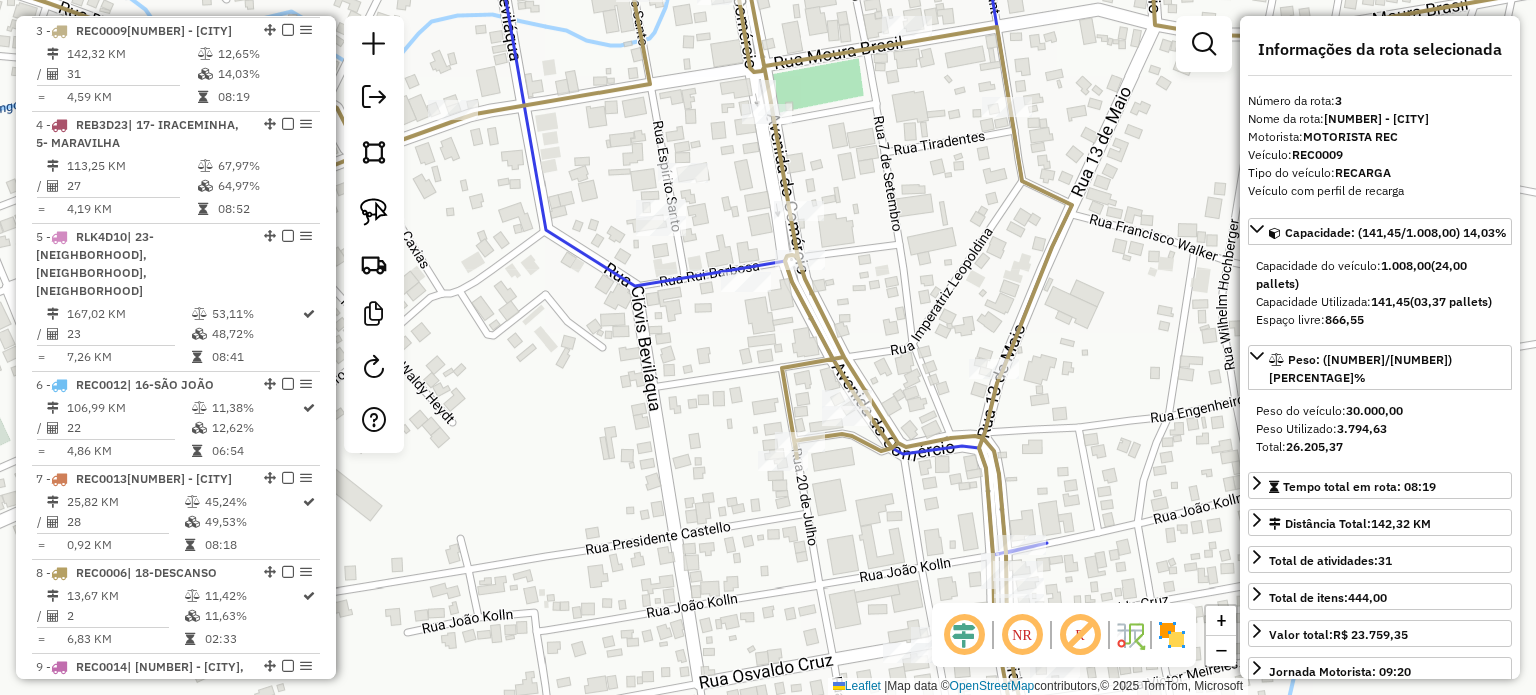 drag, startPoint x: 891, startPoint y: 359, endPoint x: 887, endPoint y: 338, distance: 21.377558 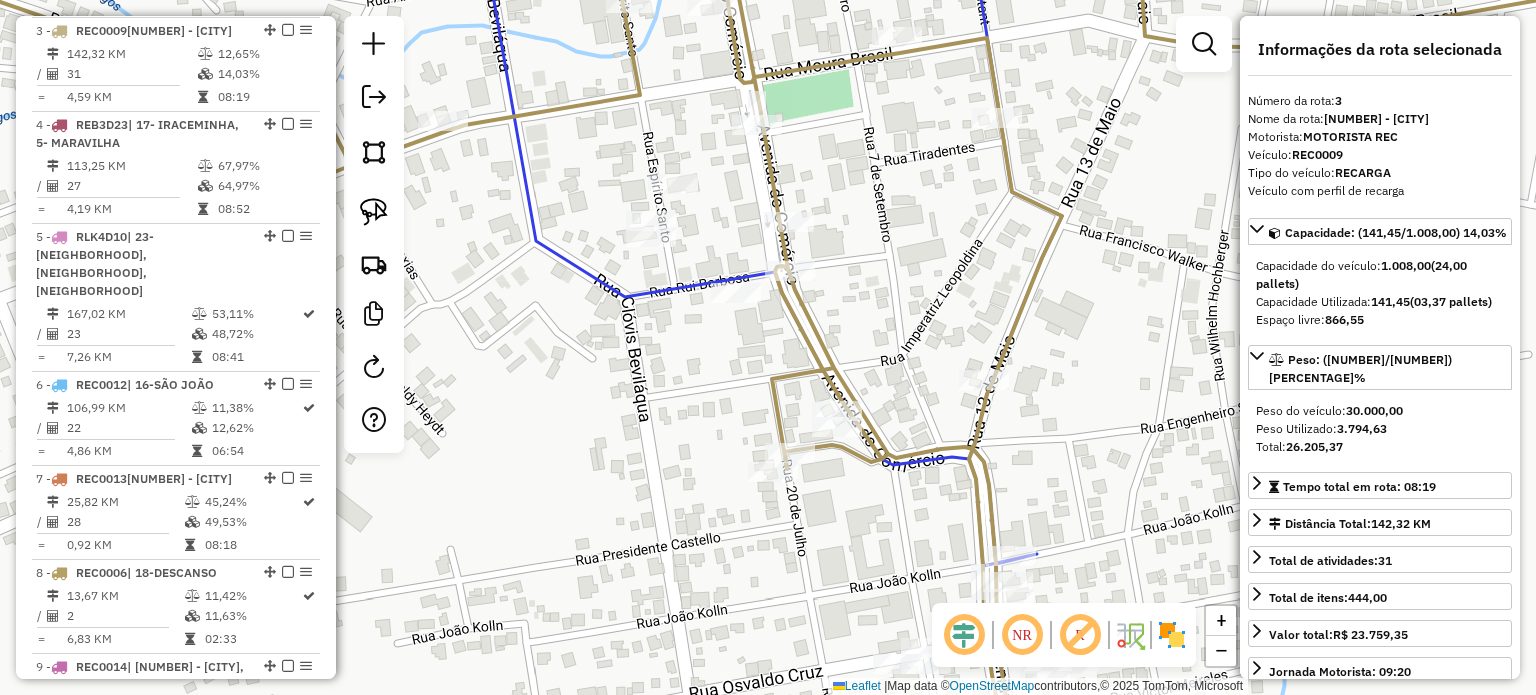 drag, startPoint x: 833, startPoint y: 324, endPoint x: 813, endPoint y: 293, distance: 36.891735 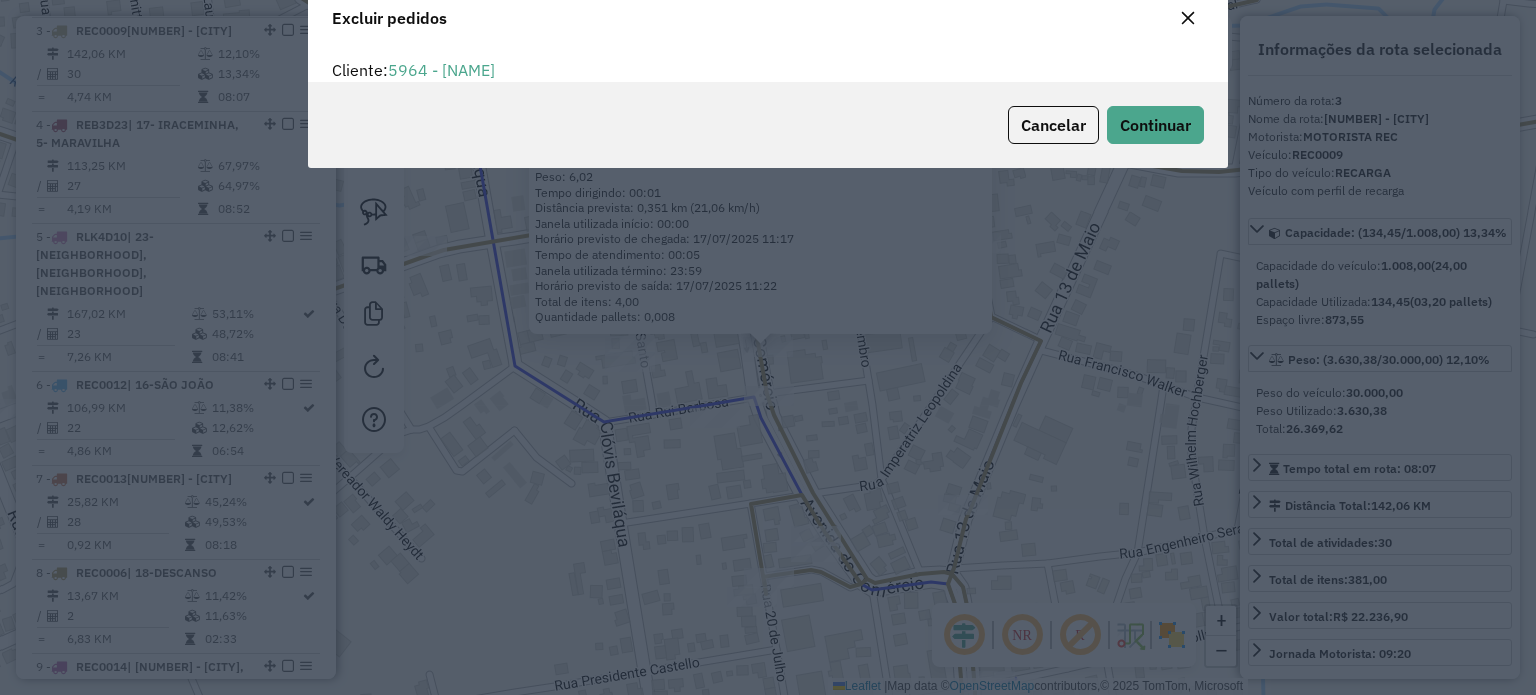 scroll, scrollTop: 69, scrollLeft: 0, axis: vertical 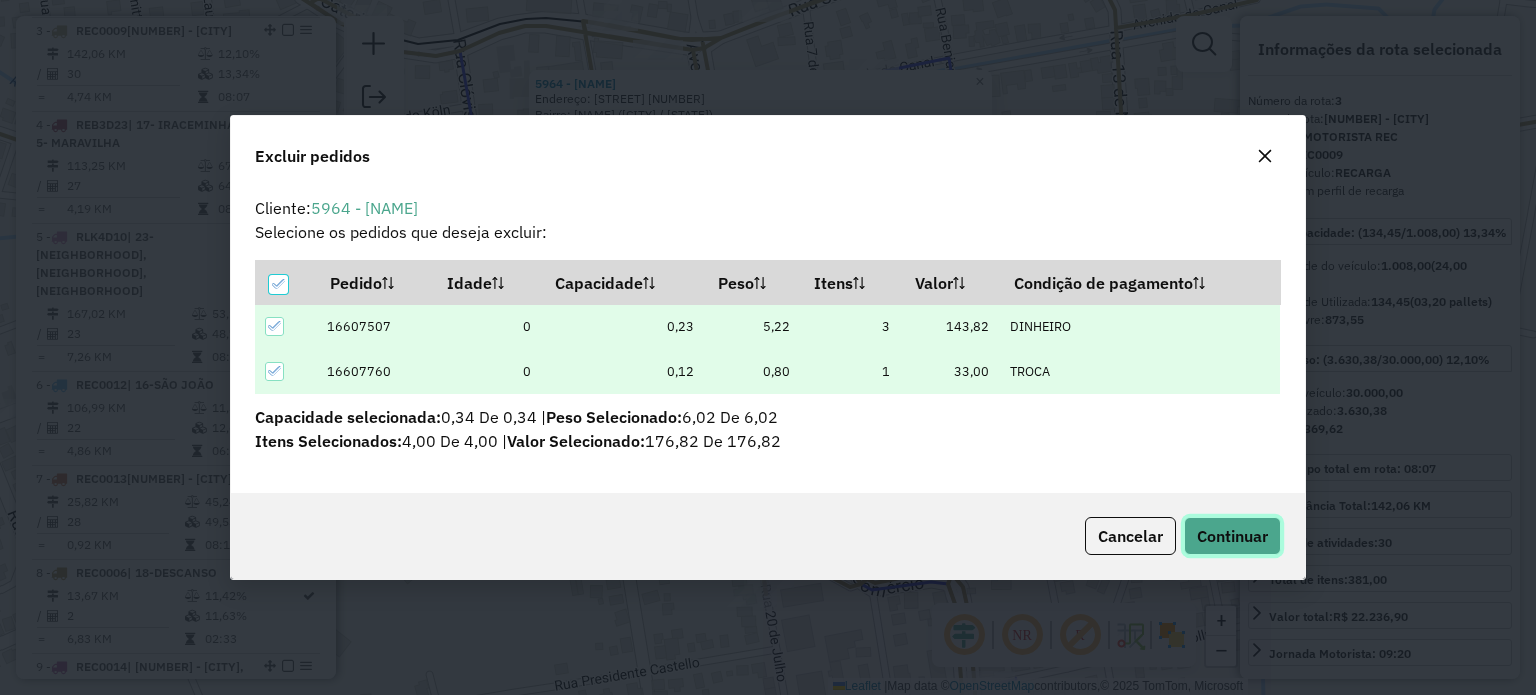 drag, startPoint x: 1256, startPoint y: 530, endPoint x: 1212, endPoint y: 526, distance: 44.181442 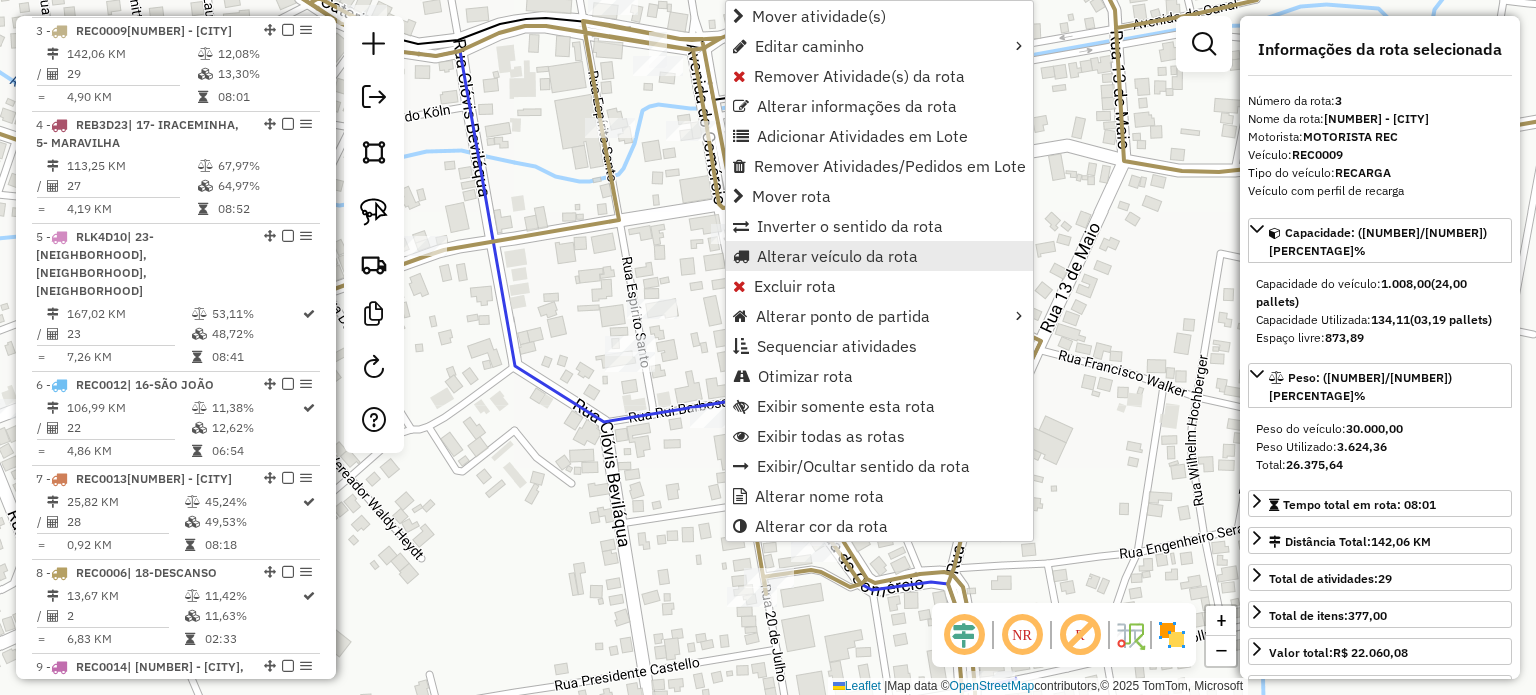 click on "Alterar veículo da rota" at bounding box center [837, 256] 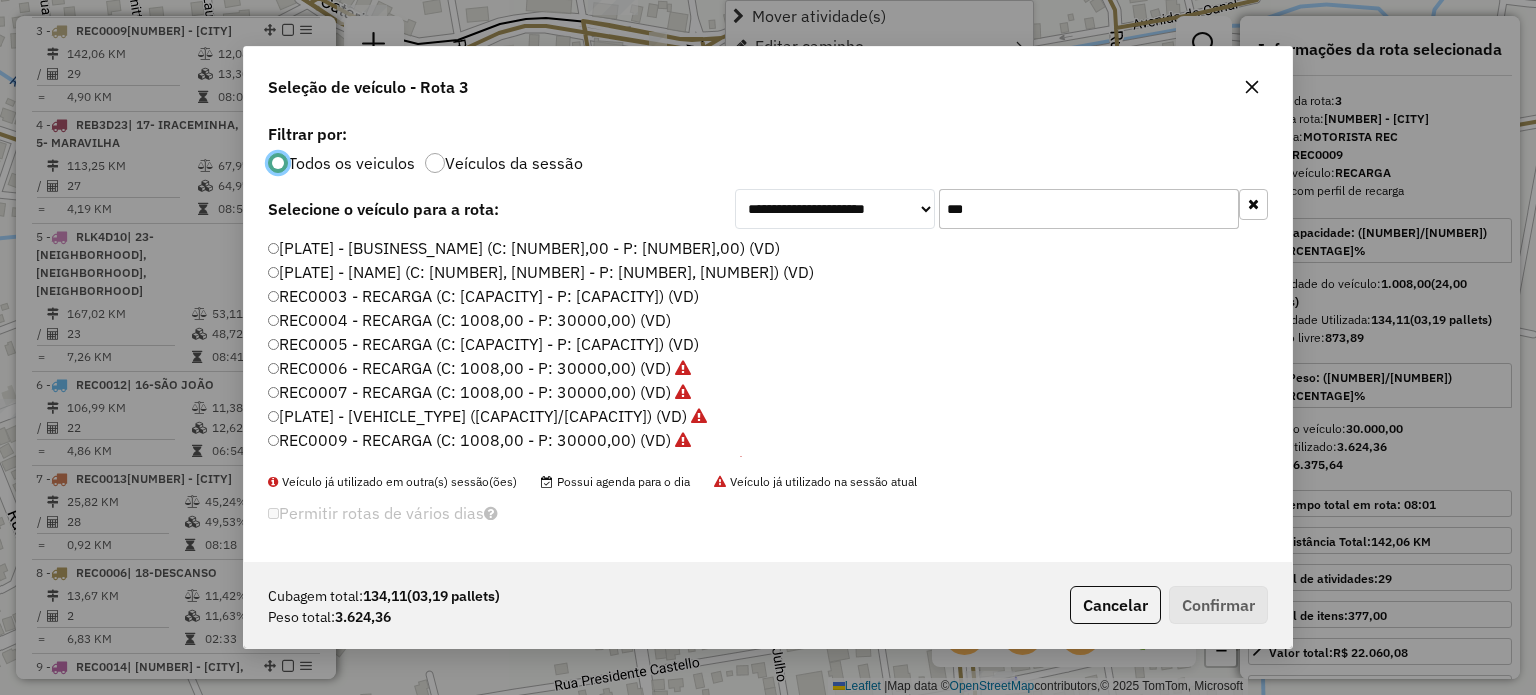 scroll, scrollTop: 10, scrollLeft: 6, axis: both 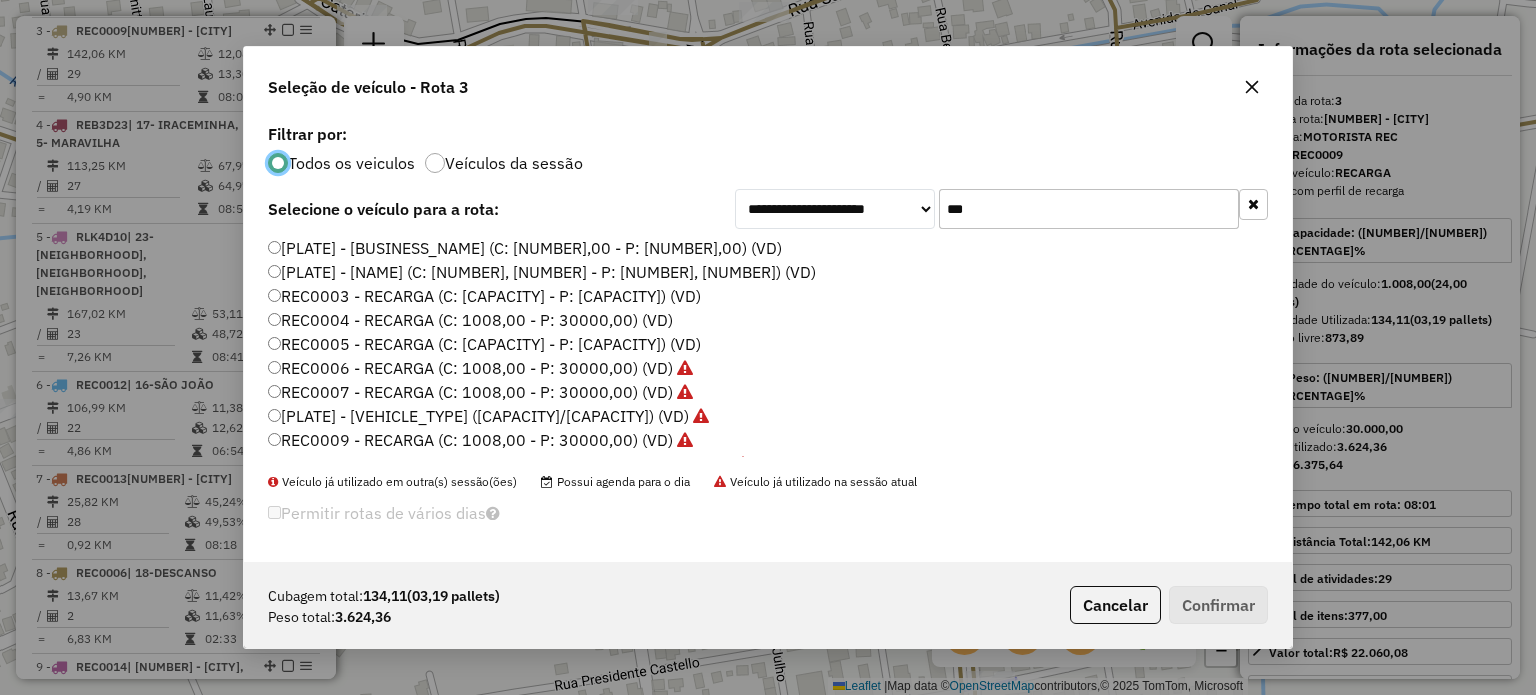 click on "**********" 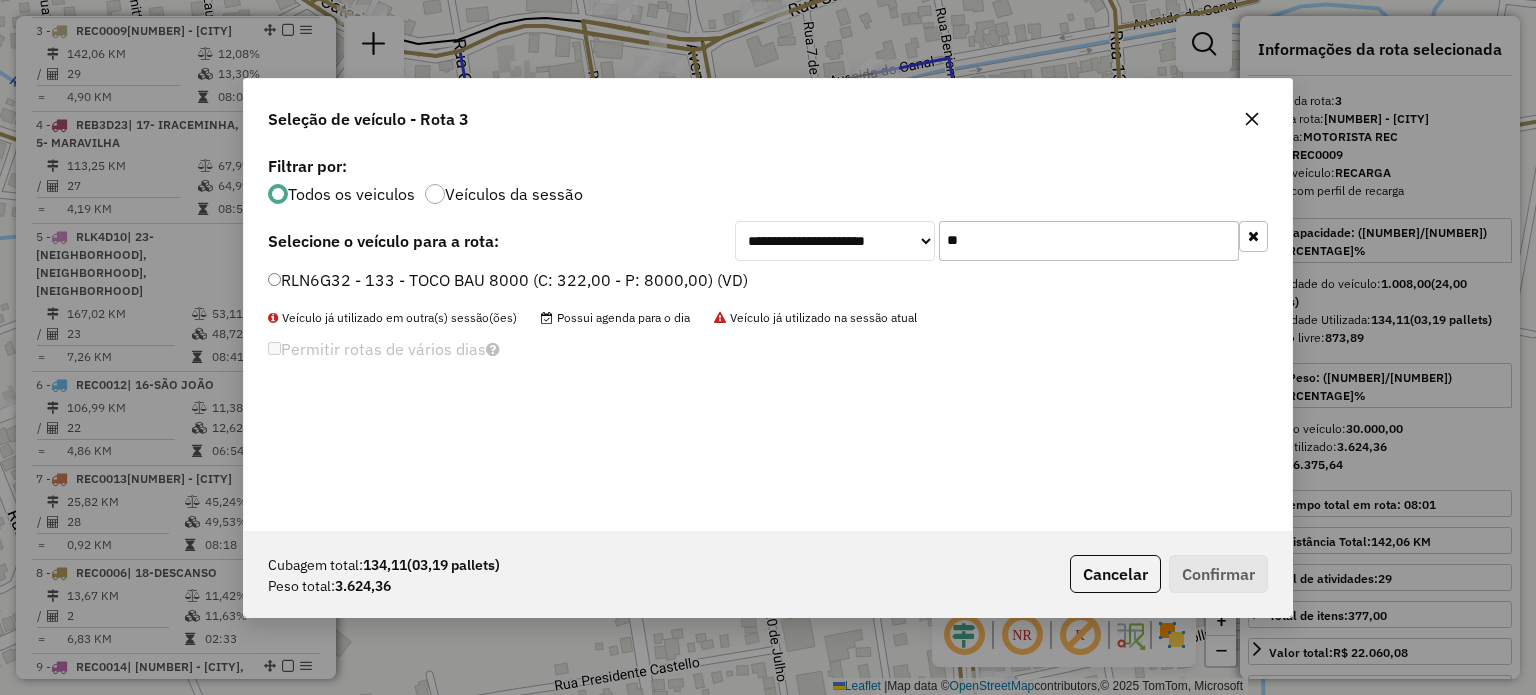 type on "**" 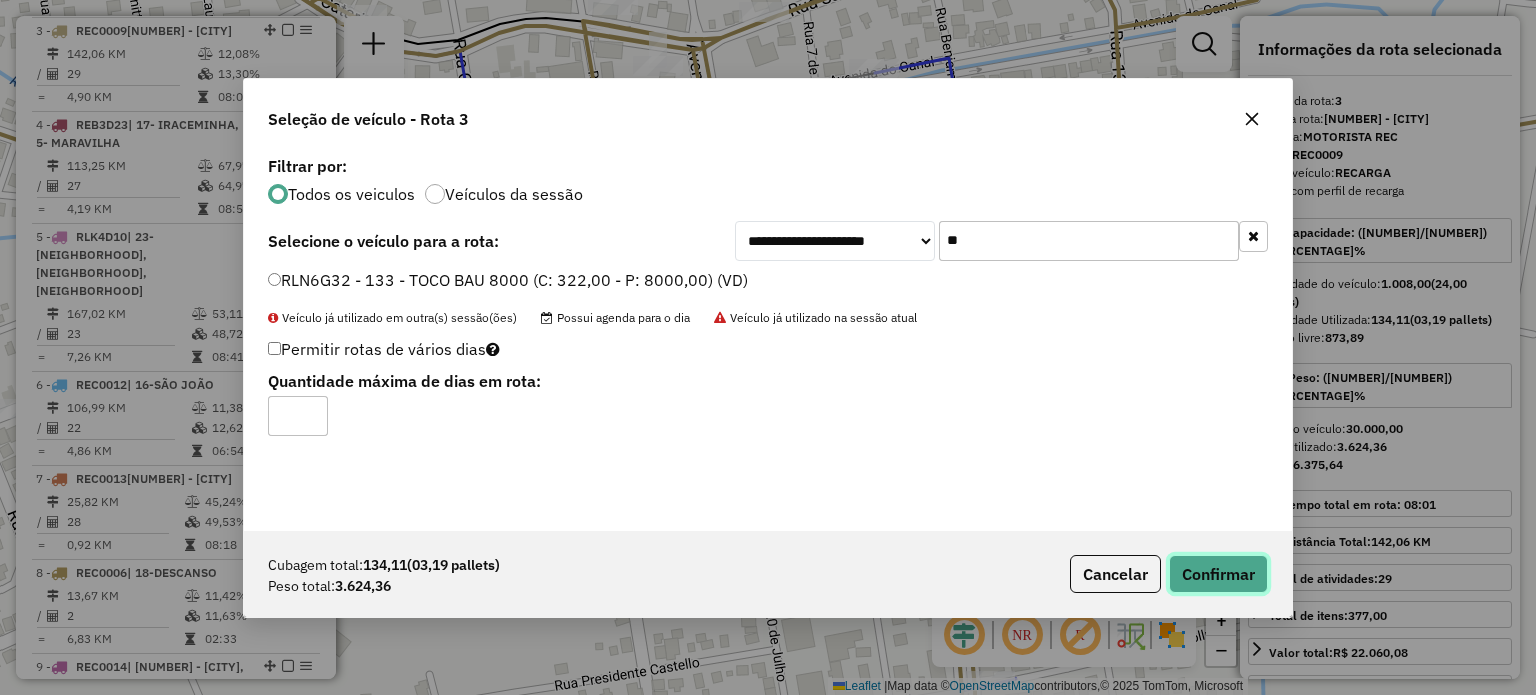 click on "Confirmar" 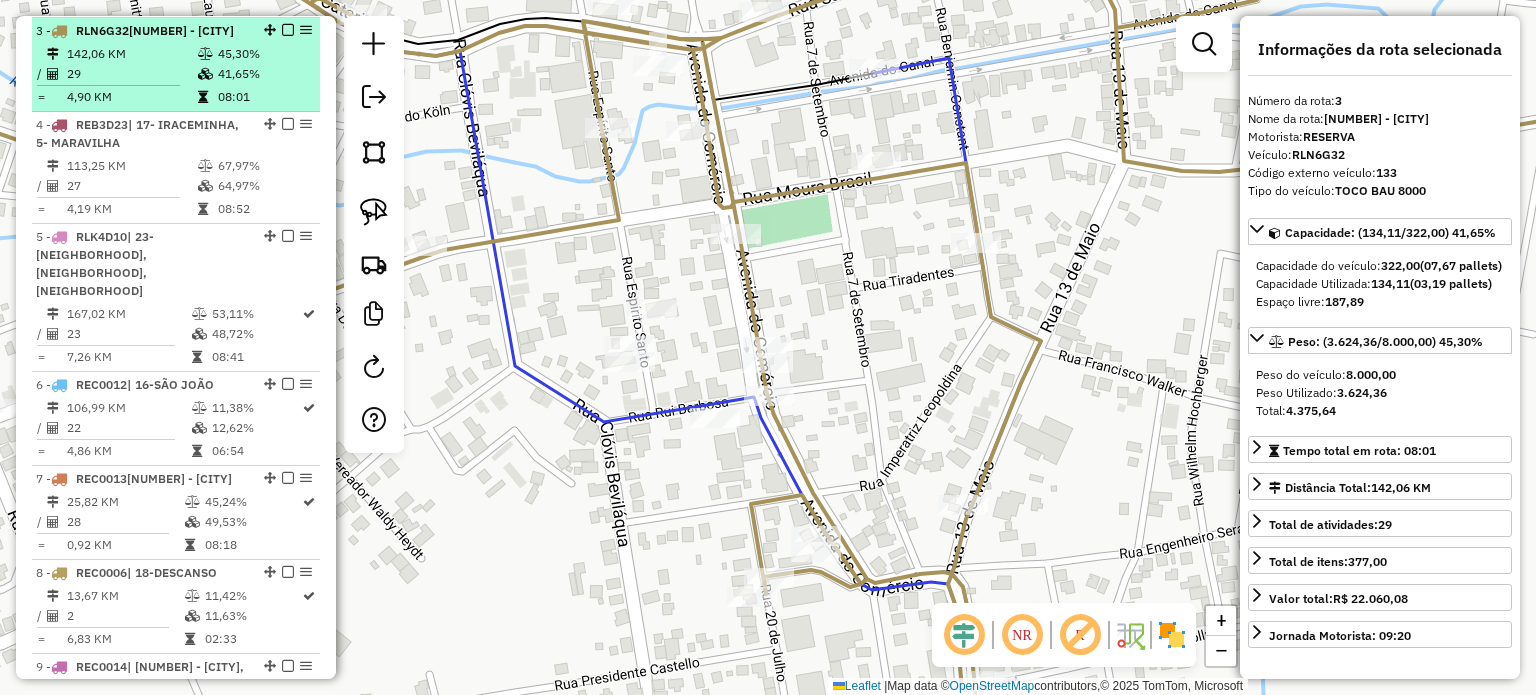 click at bounding box center (288, 30) 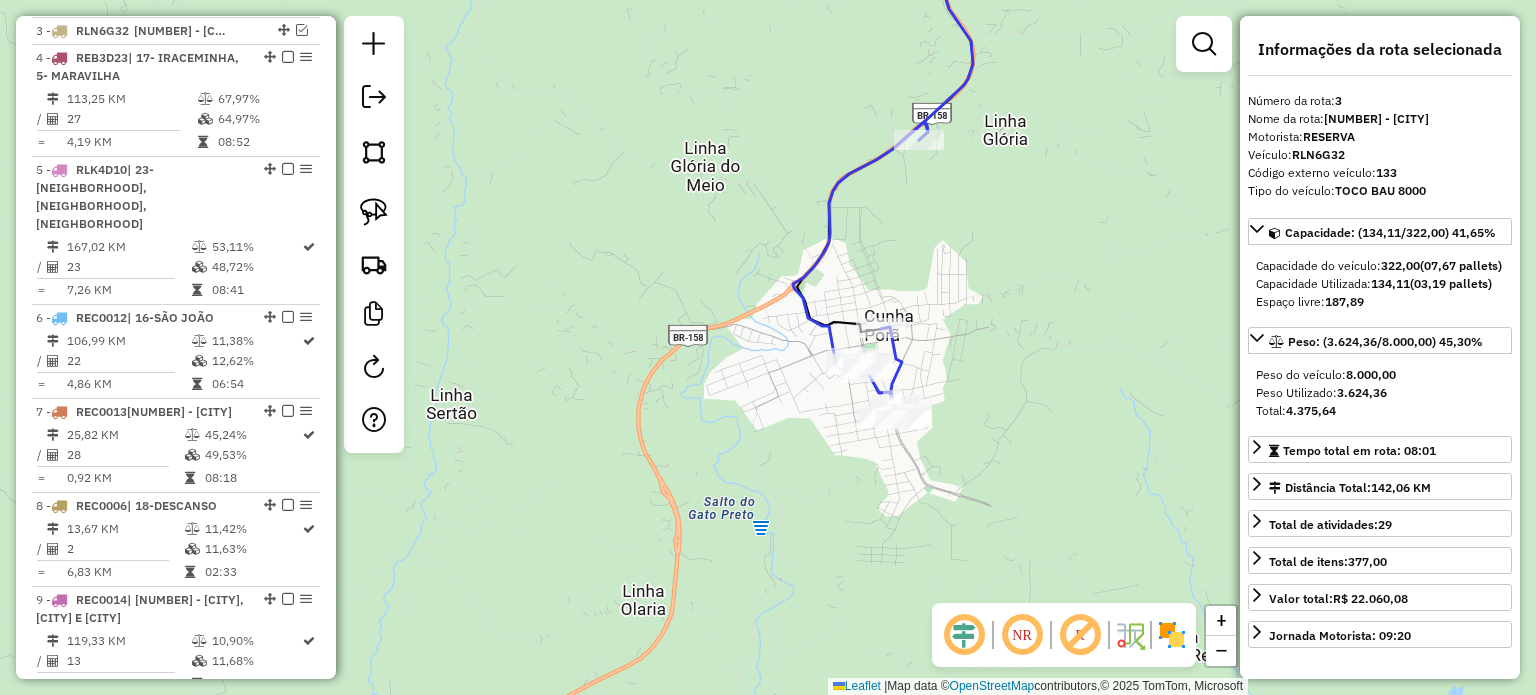drag, startPoint x: 908, startPoint y: 497, endPoint x: 852, endPoint y: 471, distance: 61.741398 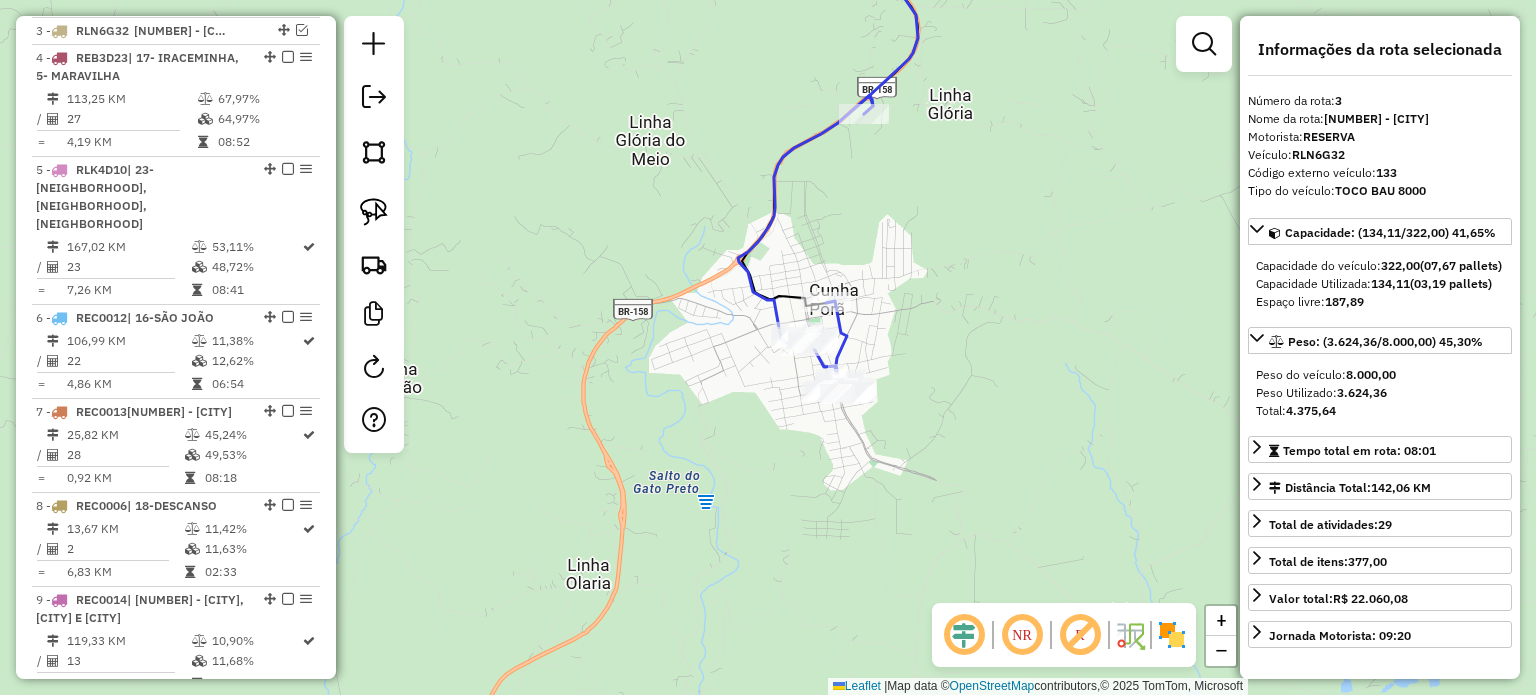 click on "Janela de atendimento Grade de atendimento Capacidade Transportadoras Veículos Cliente Pedidos  Rotas Selecione os dias de semana para filtrar as janelas de atendimento  Seg   Ter   Qua   Qui   Sex   Sáb   Dom  Informe o período da janela de atendimento: De: Até:  Filtrar exatamente a janela do cliente  Considerar janela de atendimento padrão  Selecione os dias de semana para filtrar as grades de atendimento  Seg   Ter   Qua   Qui   Sex   Sáb   Dom   Considerar clientes sem dia de atendimento cadastrado  Clientes fora do dia de atendimento selecionado Filtrar as atividades entre os valores definidos abaixo:  Peso mínimo:   Peso máximo:   Cubagem mínima:   Cubagem máxima:   De:   Até:  Filtrar as atividades entre o tempo de atendimento definido abaixo:  De:   Até:   Considerar capacidade total dos clientes não roteirizados Transportadora: Selecione um ou mais itens Tipo de veículo: Selecione um ou mais itens Veículo: Selecione um ou mais itens Motorista: Selecione um ou mais itens Nome: Rótulo:" 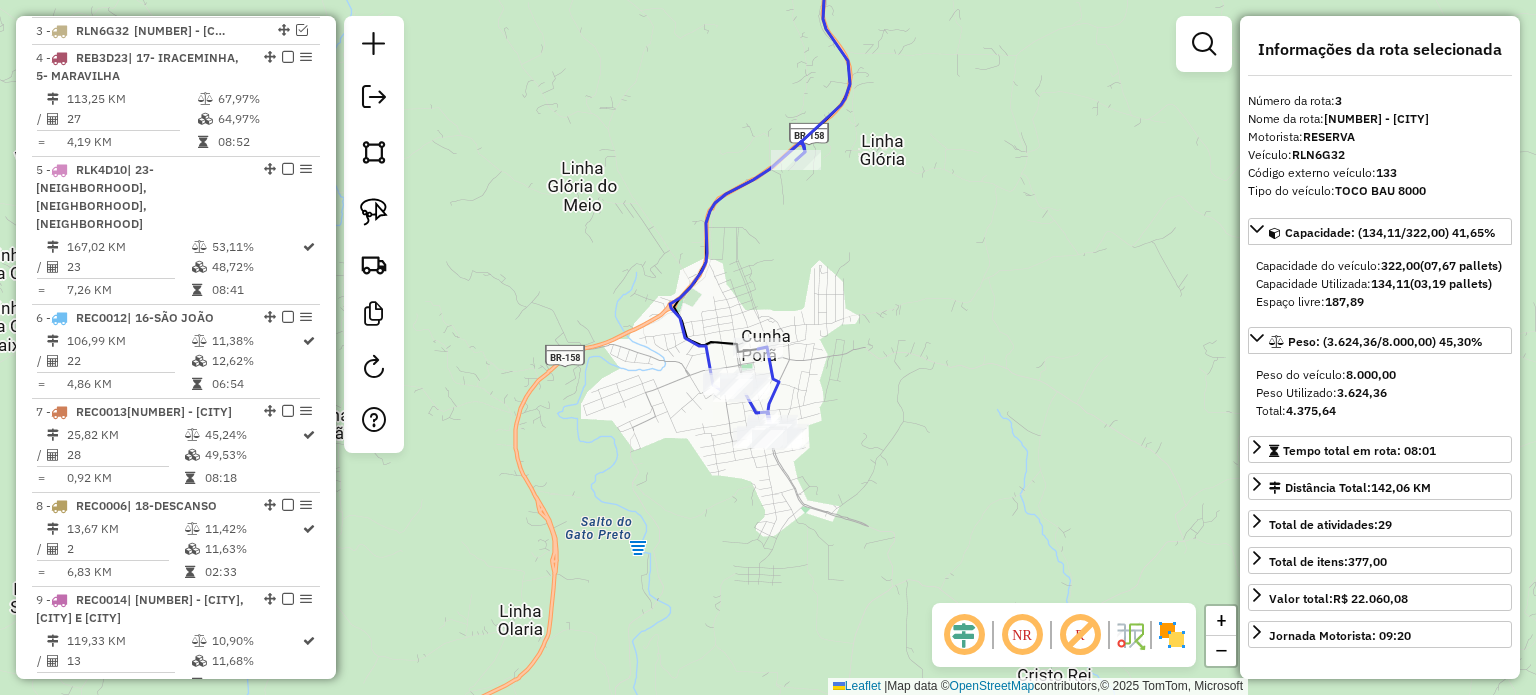 drag, startPoint x: 824, startPoint y: 302, endPoint x: 821, endPoint y: 251, distance: 51.088158 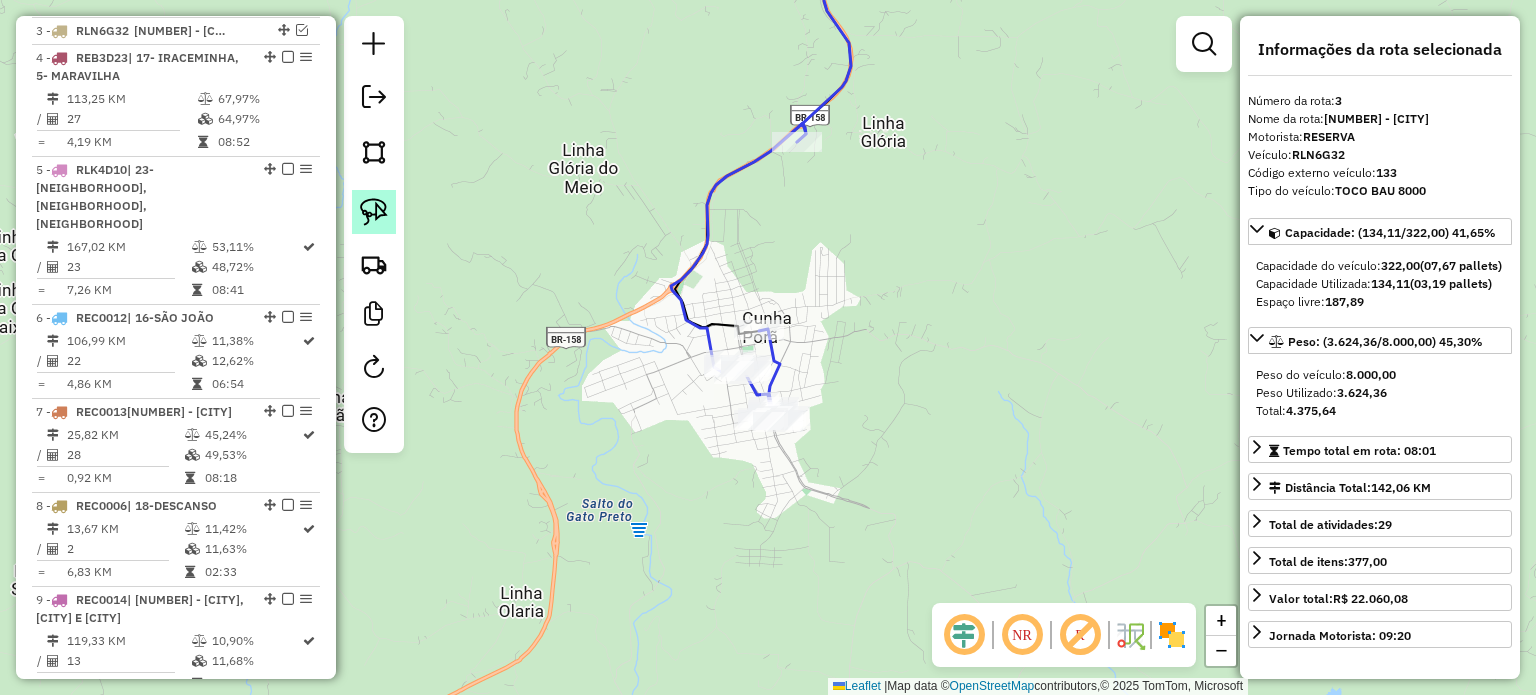 click 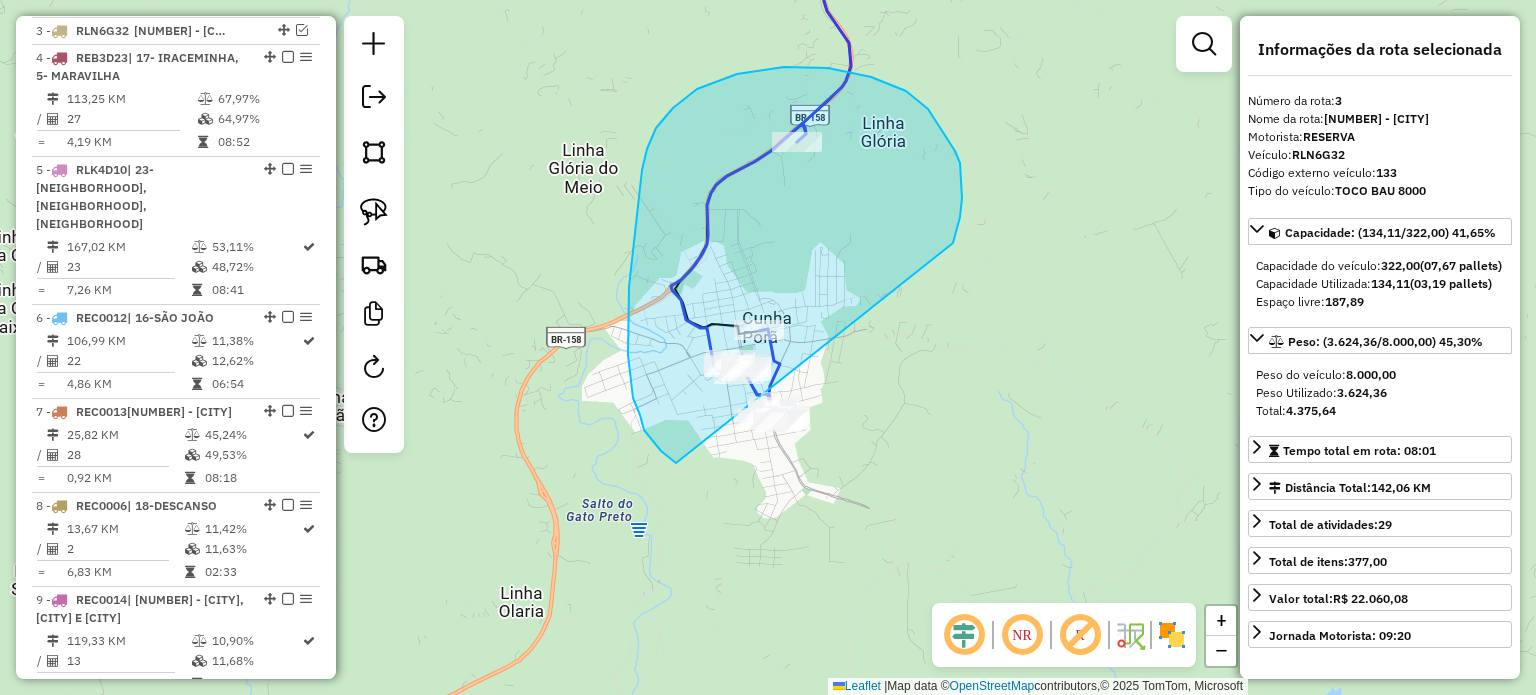 drag, startPoint x: 953, startPoint y: 241, endPoint x: 857, endPoint y: 450, distance: 229.99348 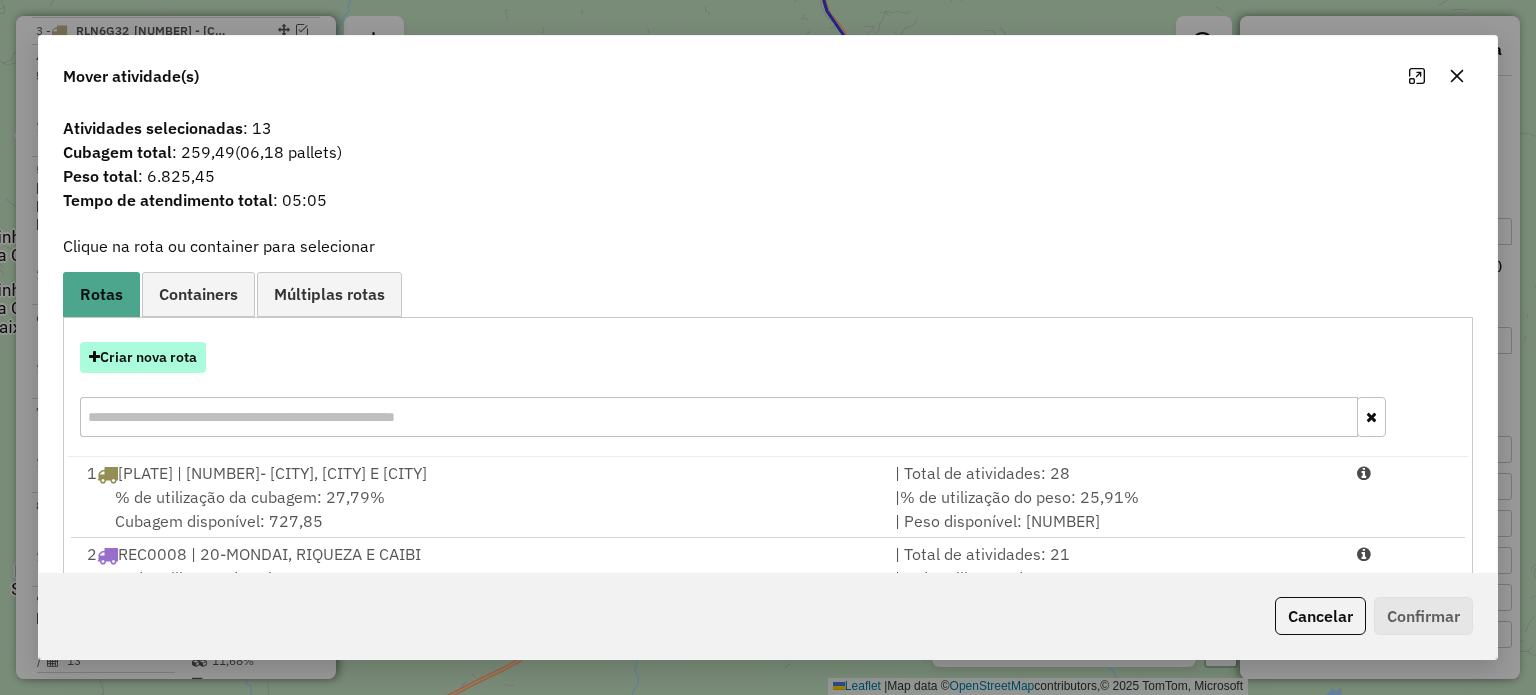click on "Criar nova rota" at bounding box center [143, 357] 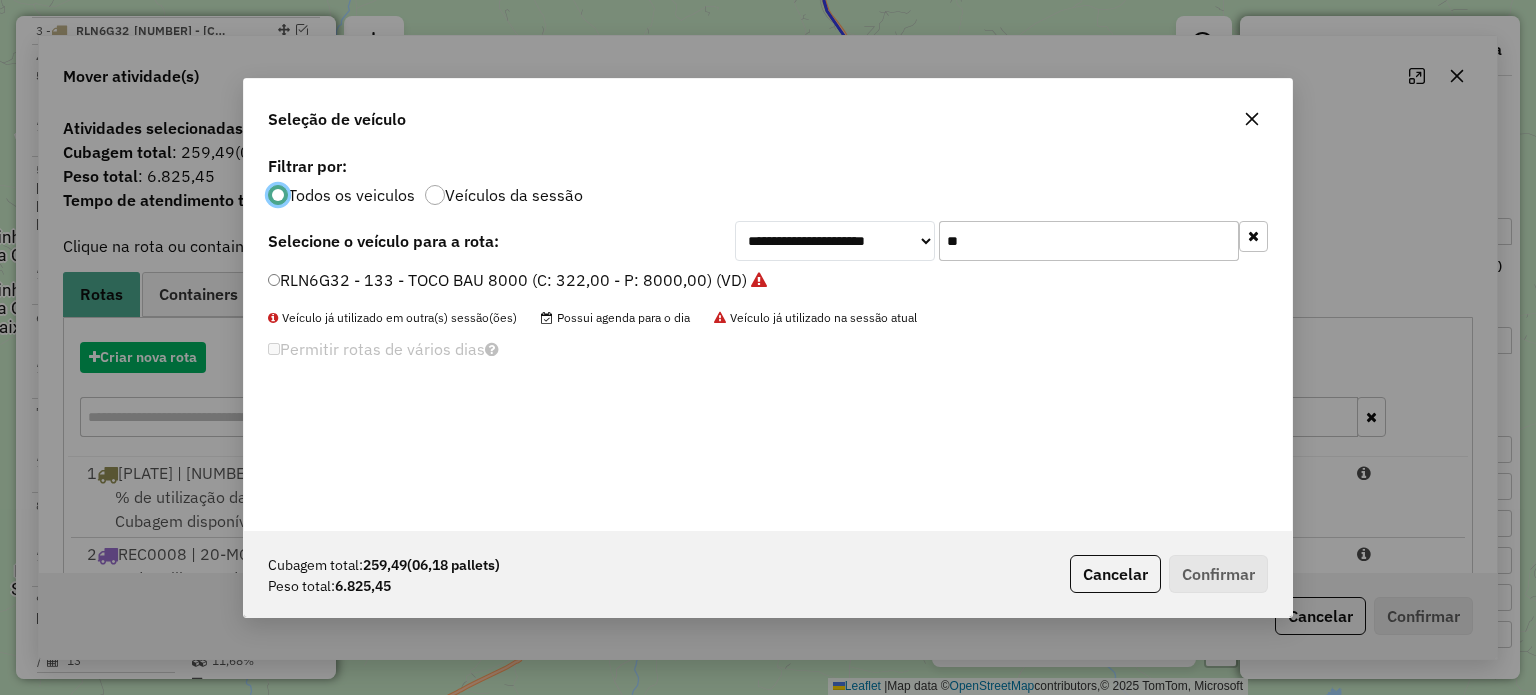 scroll, scrollTop: 10, scrollLeft: 6, axis: both 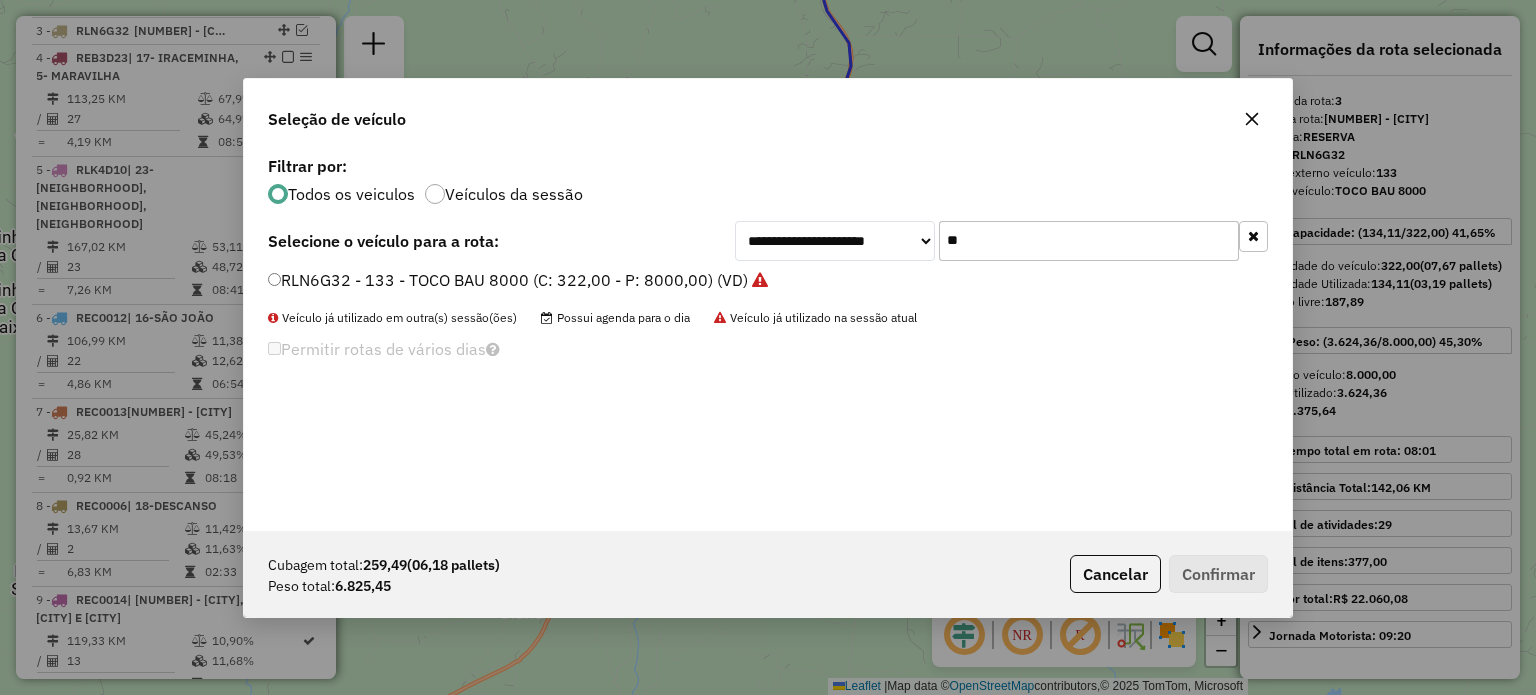 drag, startPoint x: 940, startPoint y: 263, endPoint x: 910, endPoint y: 265, distance: 30.066593 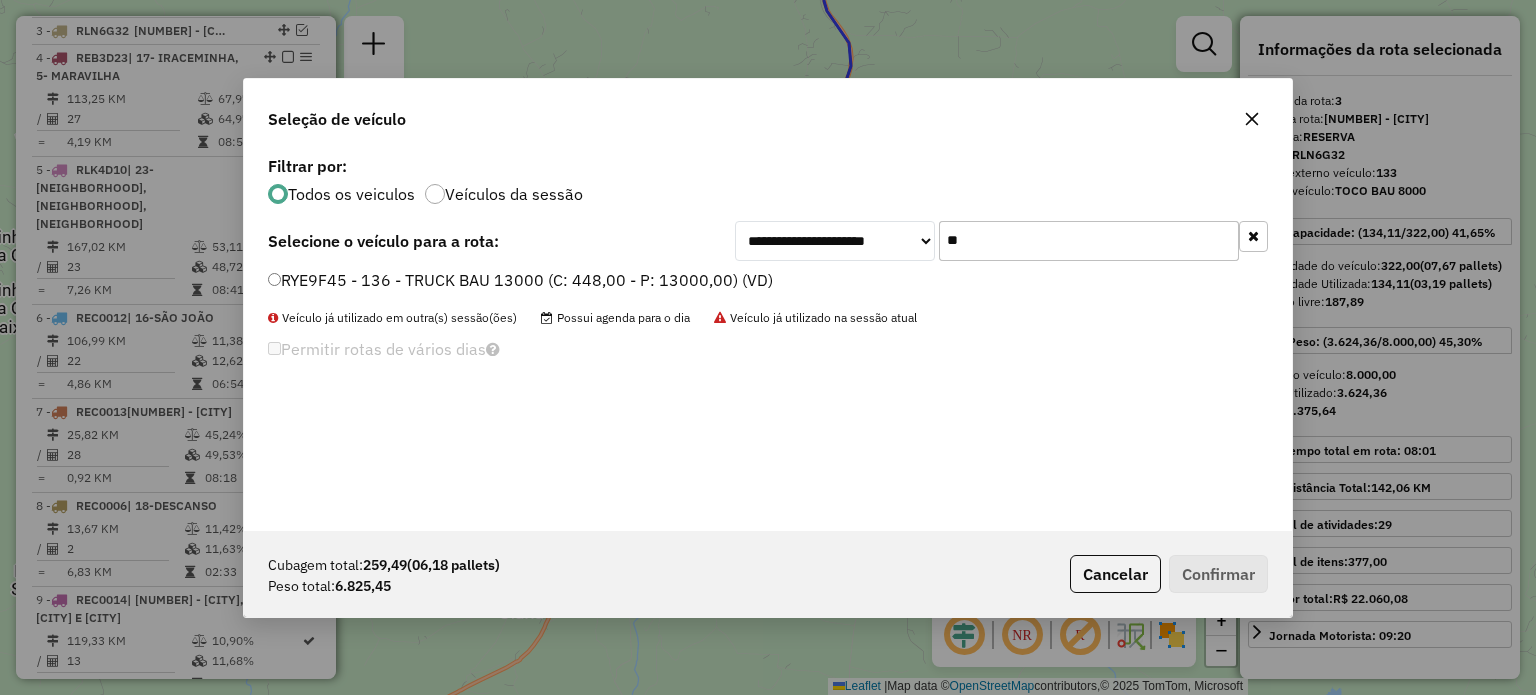 type on "**" 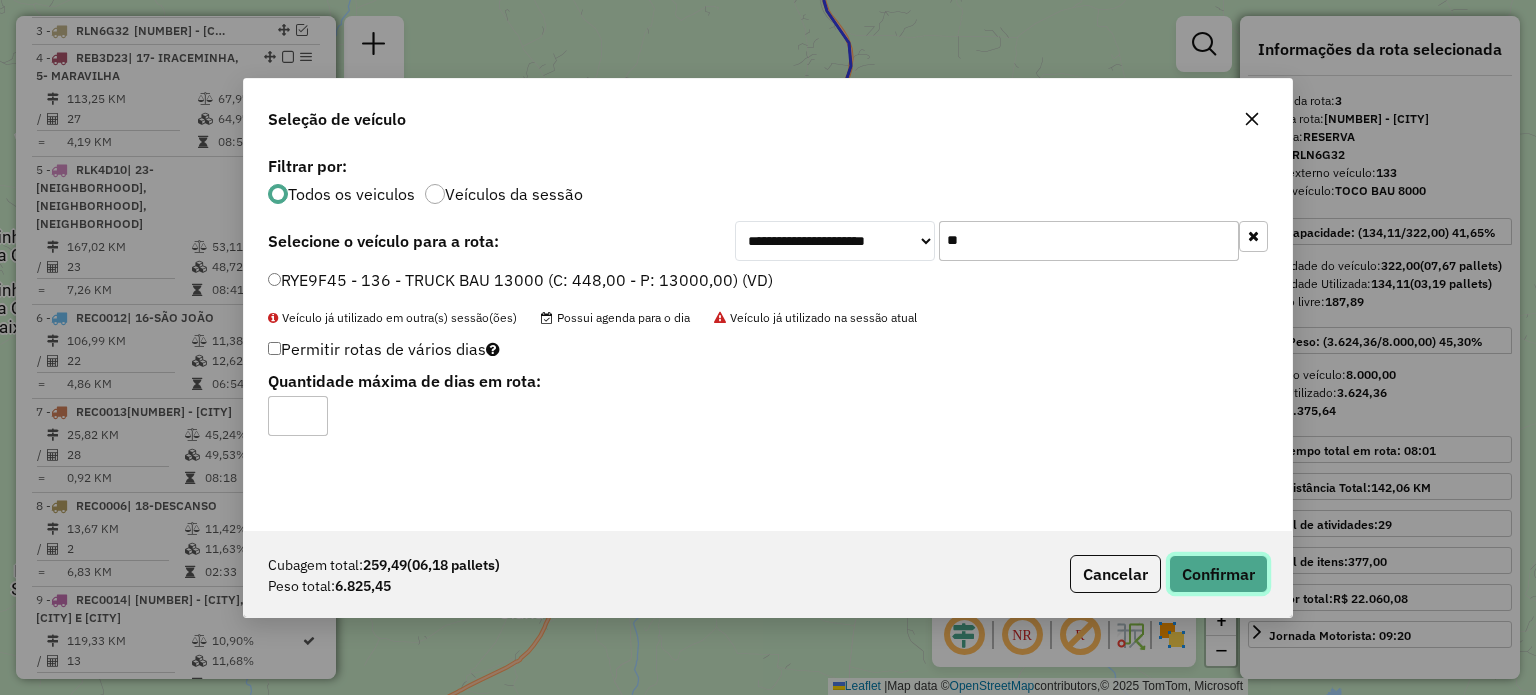 drag, startPoint x: 1222, startPoint y: 582, endPoint x: 1246, endPoint y: 583, distance: 24.020824 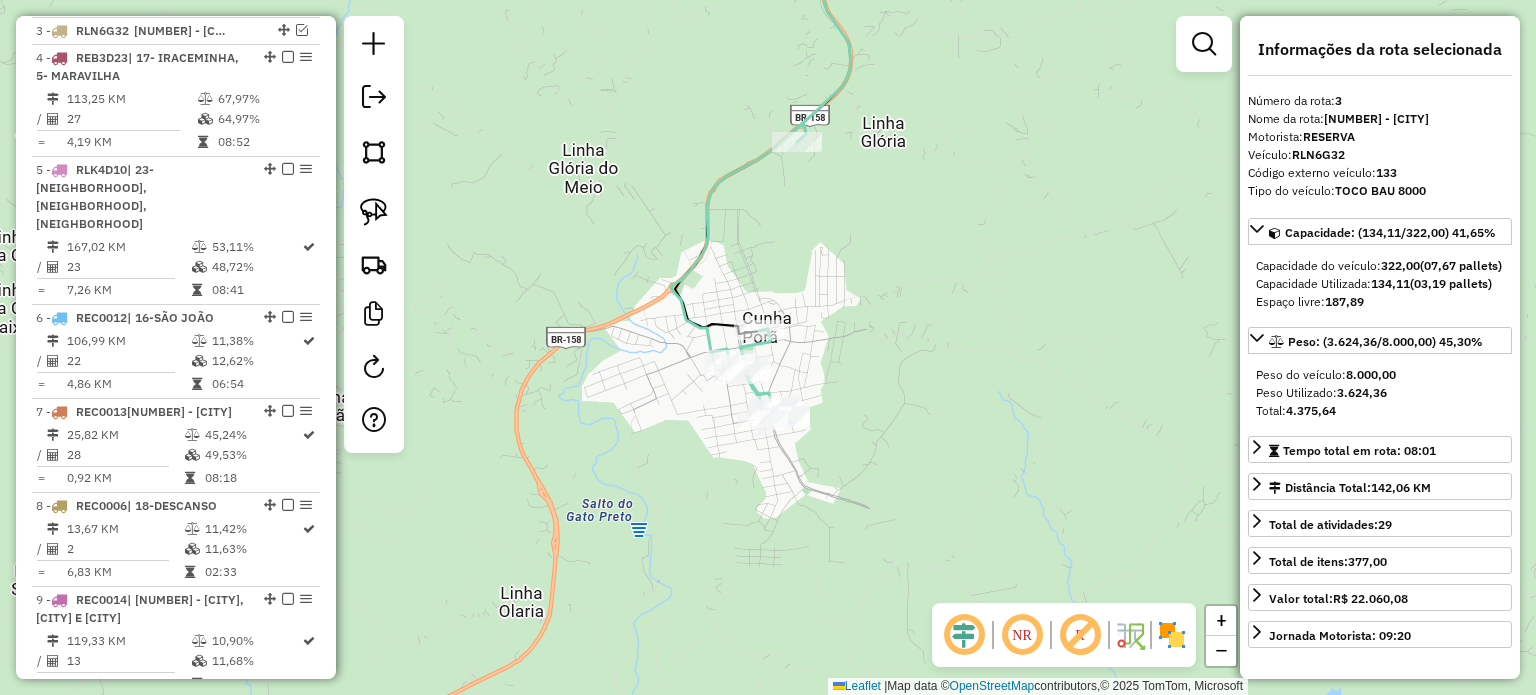 drag, startPoint x: 835, startPoint y: 485, endPoint x: 852, endPoint y: 284, distance: 201.71762 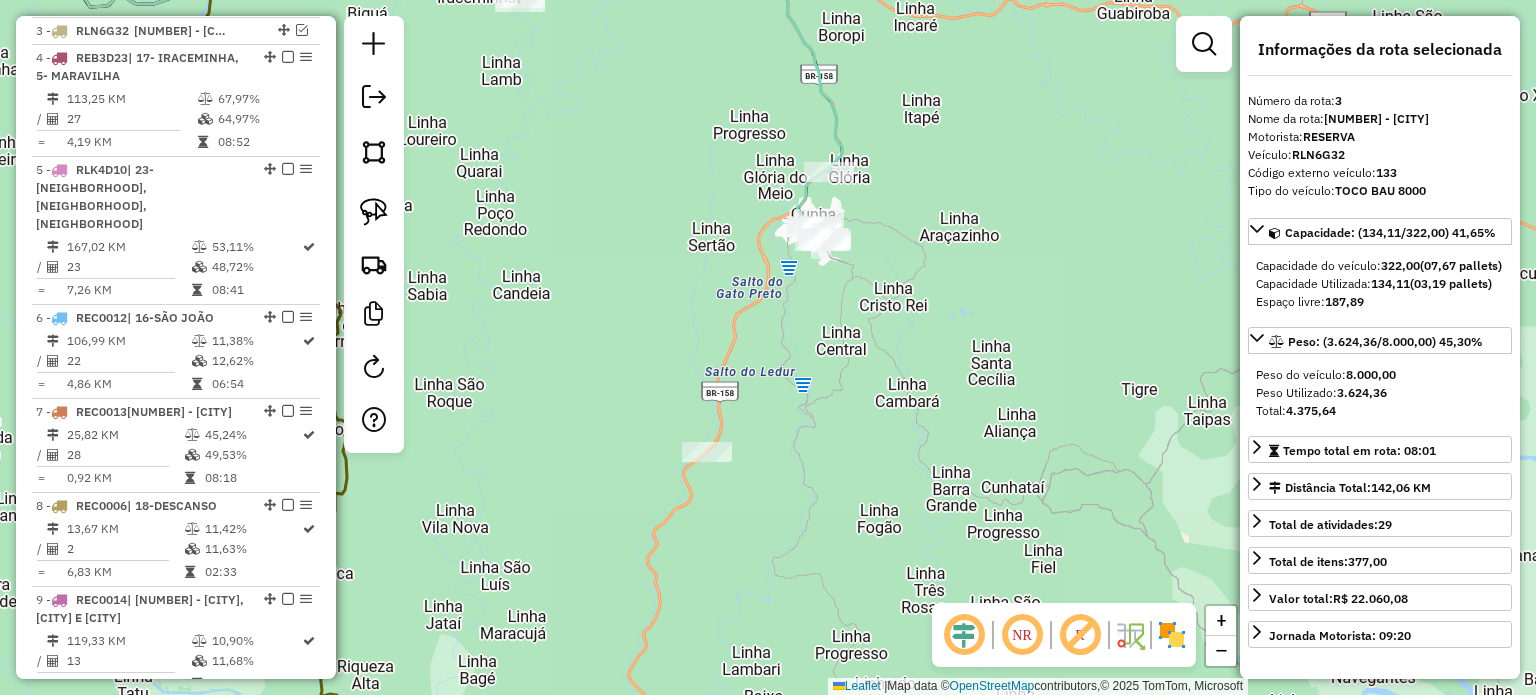 drag, startPoint x: 864, startPoint y: 384, endPoint x: 840, endPoint y: 364, distance: 31.241 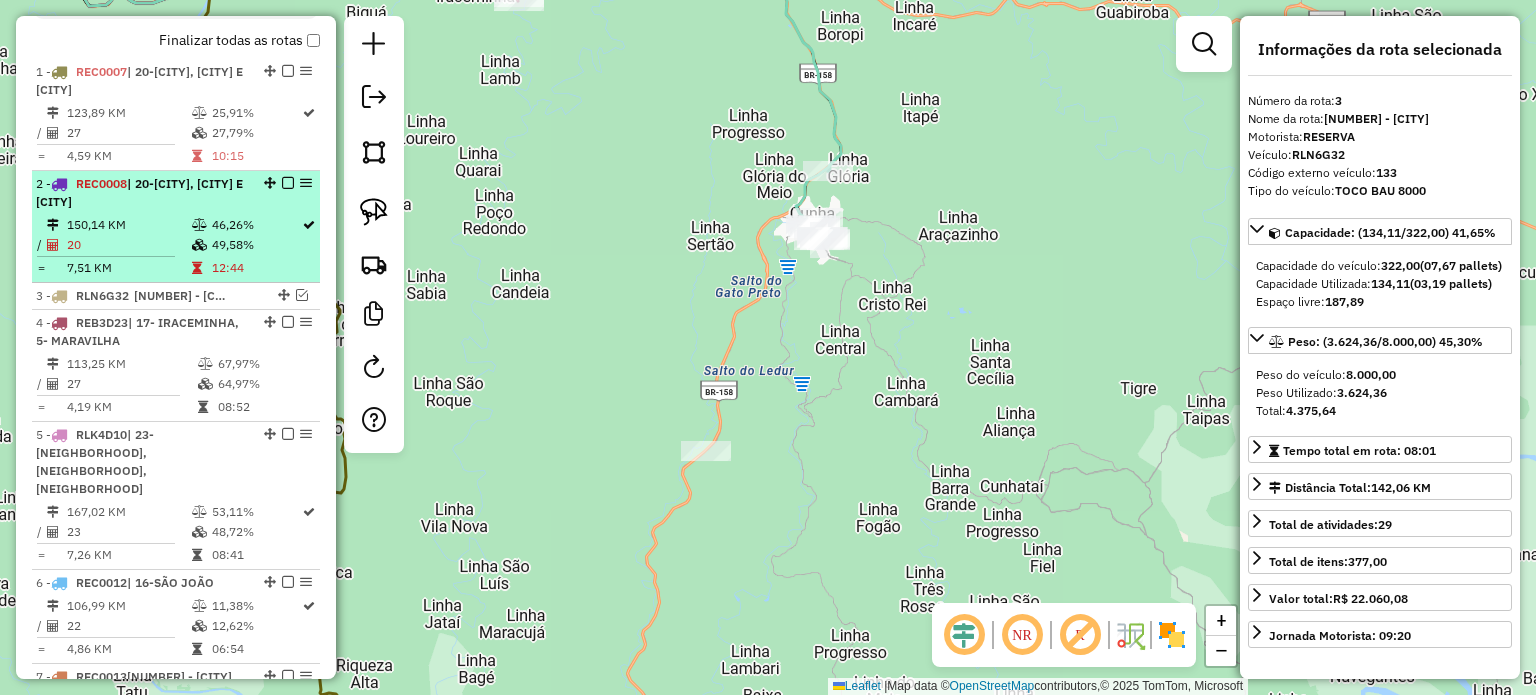 scroll, scrollTop: 721, scrollLeft: 0, axis: vertical 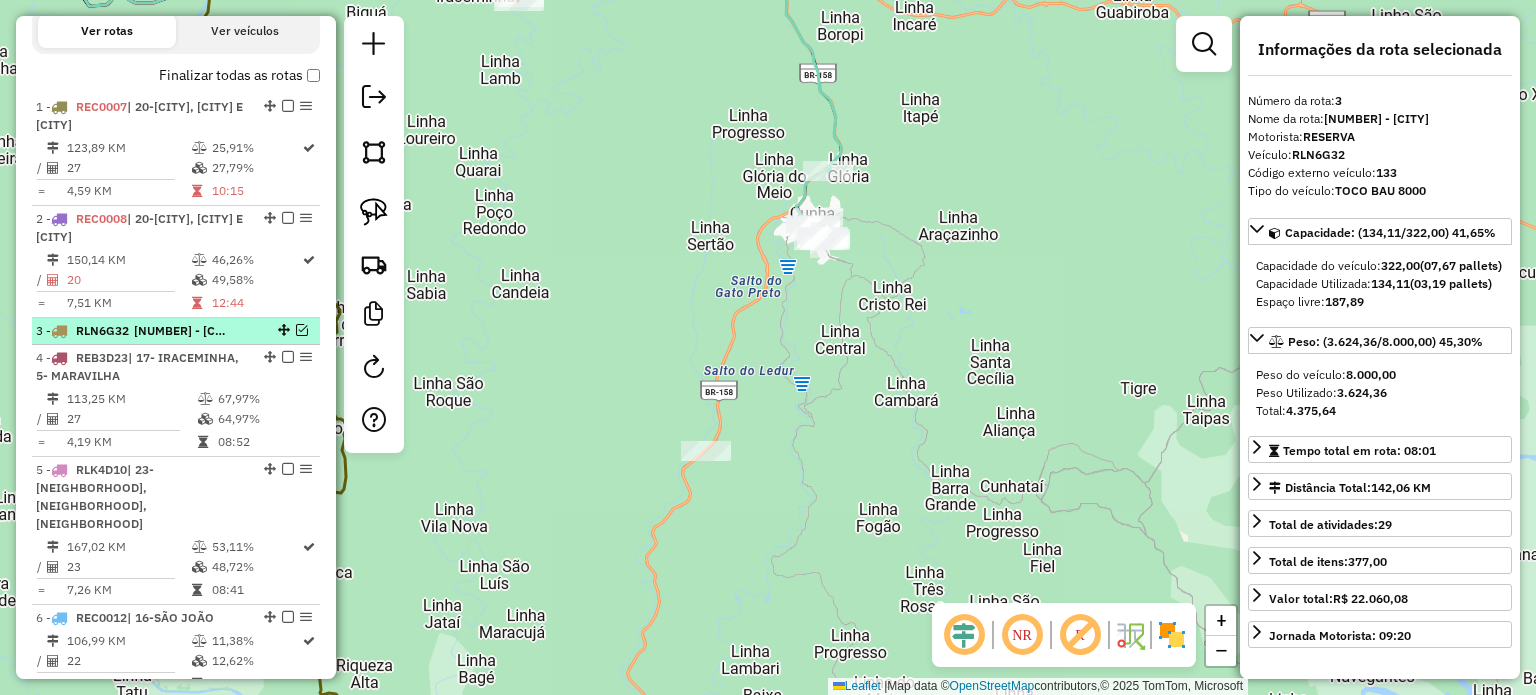 click at bounding box center [302, 330] 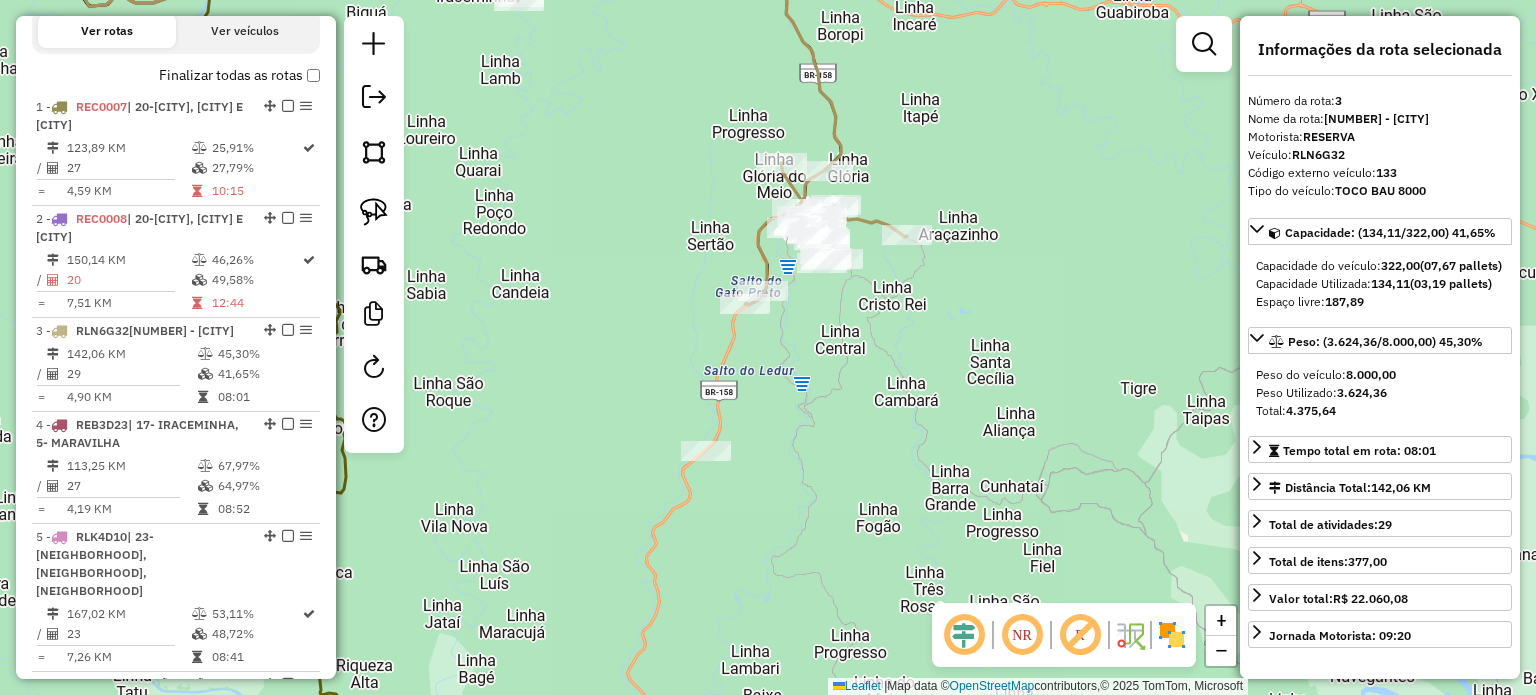 drag, startPoint x: 836, startPoint y: 339, endPoint x: 840, endPoint y: 255, distance: 84.095184 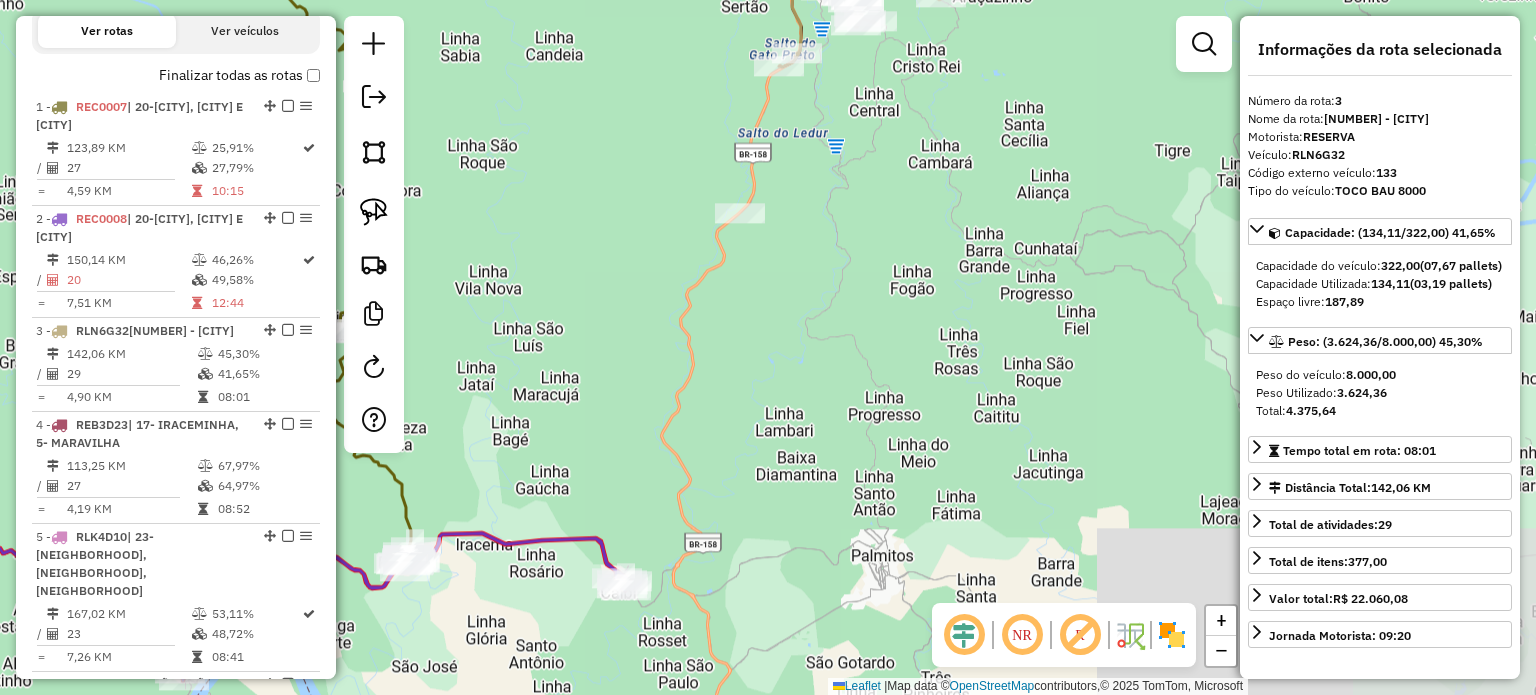 drag, startPoint x: 840, startPoint y: 343, endPoint x: 848, endPoint y: 320, distance: 24.351591 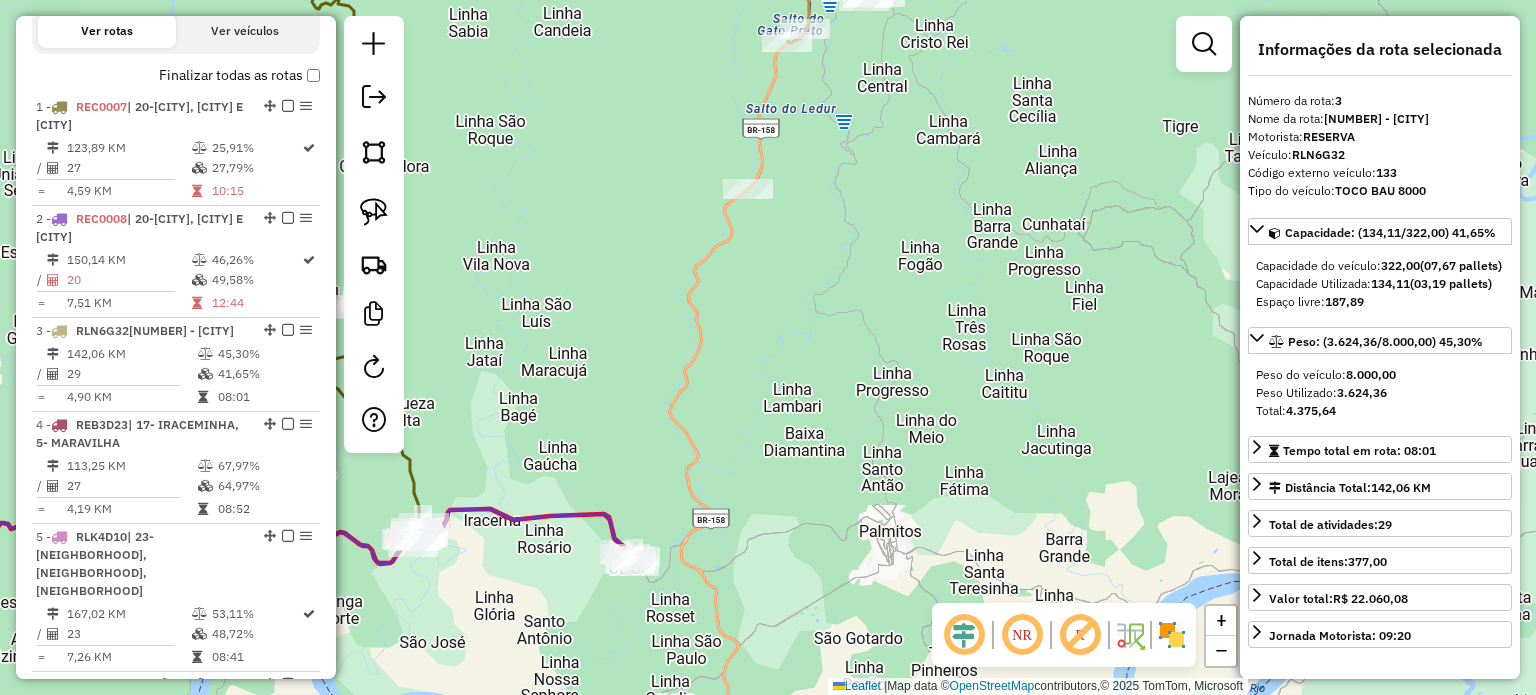 click on "Janela de atendimento Grade de atendimento Capacidade Transportadoras Veículos Cliente Pedidos  Rotas Selecione os dias de semana para filtrar as janelas de atendimento  Seg   Ter   Qua   Qui   Sex   Sáb   Dom  Informe o período da janela de atendimento: De: Até:  Filtrar exatamente a janela do cliente  Considerar janela de atendimento padrão  Selecione os dias de semana para filtrar as grades de atendimento  Seg   Ter   Qua   Qui   Sex   Sáb   Dom   Considerar clientes sem dia de atendimento cadastrado  Clientes fora do dia de atendimento selecionado Filtrar as atividades entre os valores definidos abaixo:  Peso mínimo:   Peso máximo:   Cubagem mínima:   Cubagem máxima:   De:   Até:  Filtrar as atividades entre o tempo de atendimento definido abaixo:  De:   Até:   Considerar capacidade total dos clientes não roteirizados Transportadora: Selecione um ou mais itens Tipo de veículo: Selecione um ou mais itens Veículo: Selecione um ou mais itens Motorista: Selecione um ou mais itens Nome: Rótulo:" 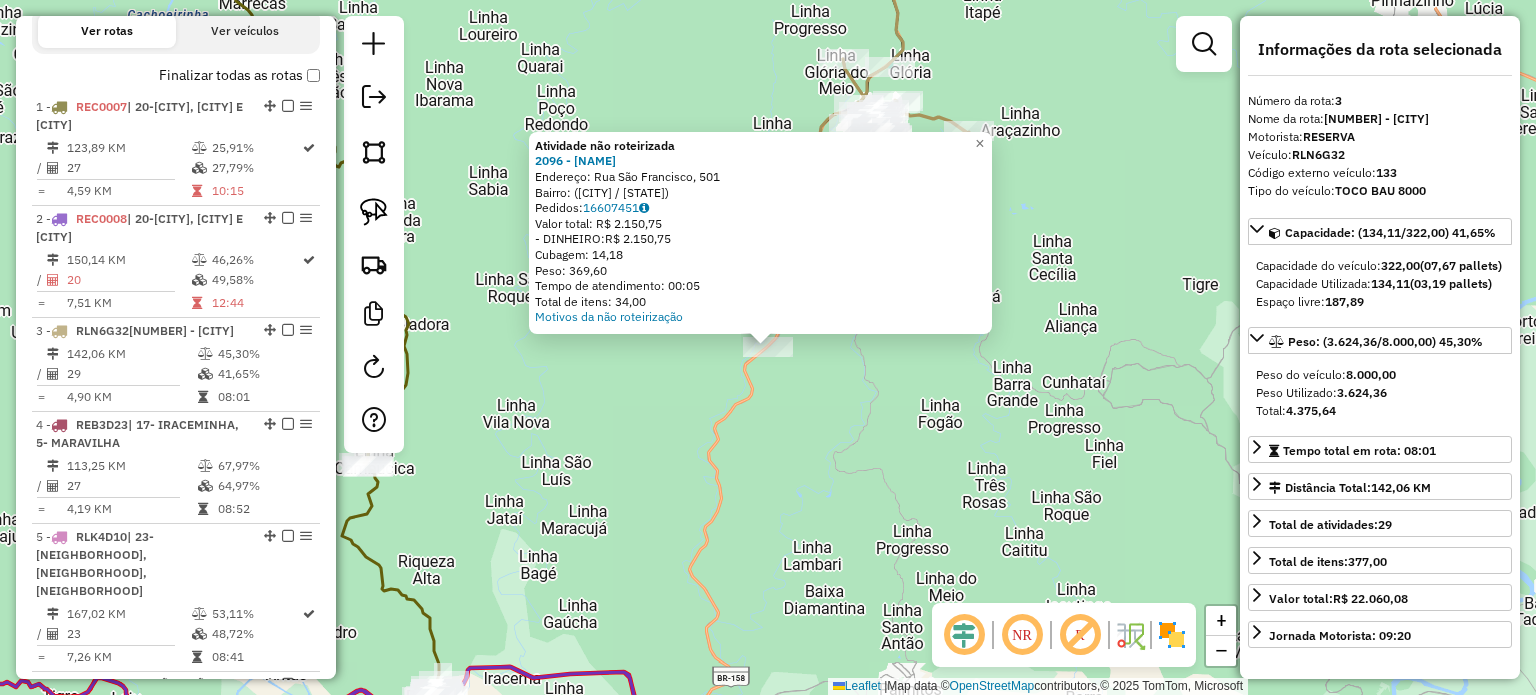 click on "Atividade não roteirizada 2096 - MERCADO GASCAR  Endereço: Rua São Francisco, 501   Bairro:  (Caibi / SC)   Pedidos:  16607451   Valor total: R$ 2.150,75   - DINHEIRO:  R$ 2.150,75   Cubagem: 14,18   Peso: 369,60   Tempo de atendimento: 00:05   Total de itens: 34,00  Motivos da não roteirização × Janela de atendimento Grade de atendimento Capacidade Transportadoras Veículos Cliente Pedidos  Rotas Selecione os dias de semana para filtrar as janelas de atendimento  Seg   Ter   Qua   Qui   Sex   Sáb   Dom  Informe o período da janela de atendimento: De: Até:  Filtrar exatamente a janela do cliente  Considerar janela de atendimento padrão  Selecione os dias de semana para filtrar as grades de atendimento  Seg   Ter   Qua   Qui   Sex   Sáb   Dom   Considerar clientes sem dia de atendimento cadastrado  Clientes fora do dia de atendimento selecionado Filtrar as atividades entre os valores definidos abaixo:  Peso mínimo:   Peso máximo:   Cubagem mínima:   Cubagem máxima:   De:   Até:   De:   Até:" 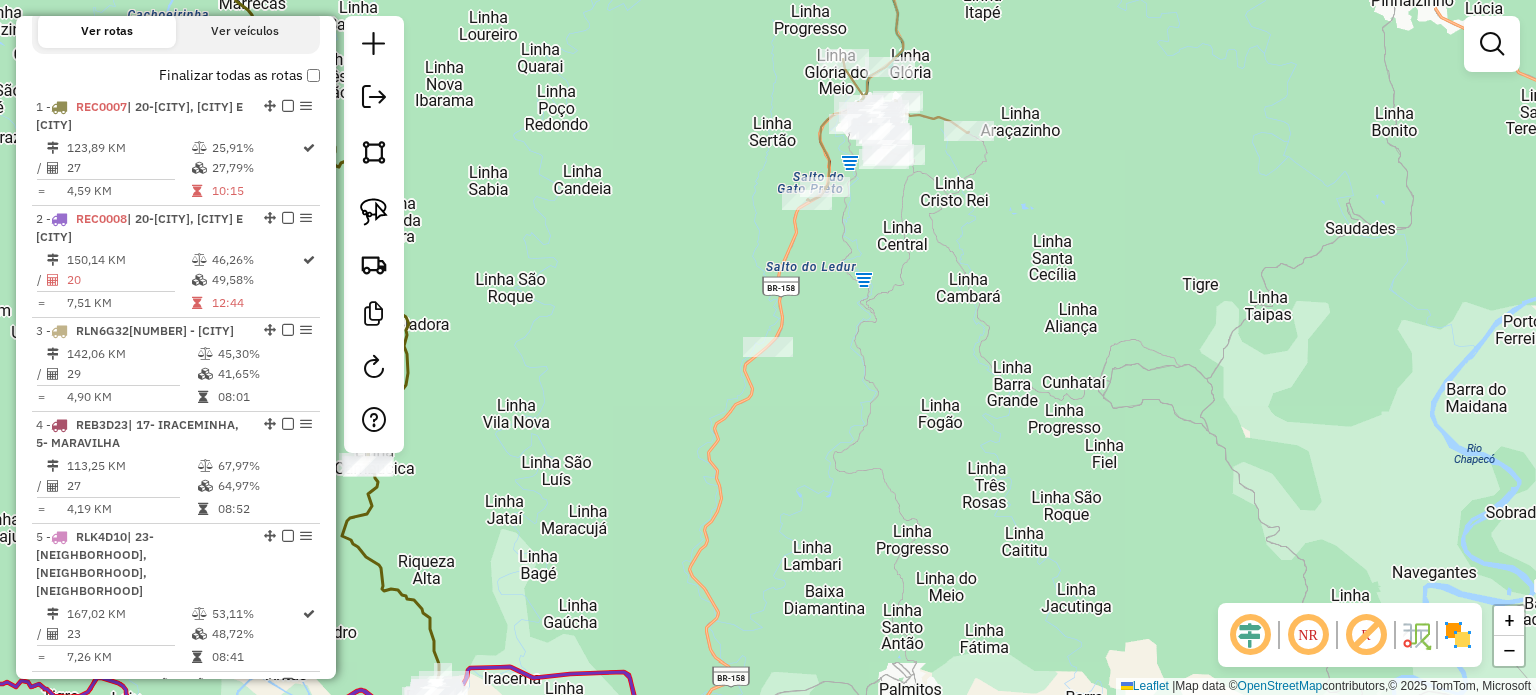 click on "Atividade não roteirizada 2096 - MERCADO GASCAR  Endereço: Rua São Francisco, 501   Bairro:  (Caibi / SC)   Pedidos:  16607451   Valor total: R$ 2.150,75   - DINHEIRO:  R$ 2.150,75   Cubagem: 14,18   Peso: 369,60   Tempo de atendimento: 00:05   Total de itens: 34,00  Motivos da não roteirização × Janela de atendimento Grade de atendimento Capacidade Transportadoras Veículos Cliente Pedidos  Rotas Selecione os dias de semana para filtrar as janelas de atendimento  Seg   Ter   Qua   Qui   Sex   Sáb   Dom  Informe o período da janela de atendimento: De: Até:  Filtrar exatamente a janela do cliente  Considerar janela de atendimento padrão  Selecione os dias de semana para filtrar as grades de atendimento  Seg   Ter   Qua   Qui   Sex   Sáb   Dom   Considerar clientes sem dia de atendimento cadastrado  Clientes fora do dia de atendimento selecionado Filtrar as atividades entre os valores definidos abaixo:  Peso mínimo:   Peso máximo:   Cubagem mínima:   Cubagem máxima:   De:   Até:   De:   Até:" 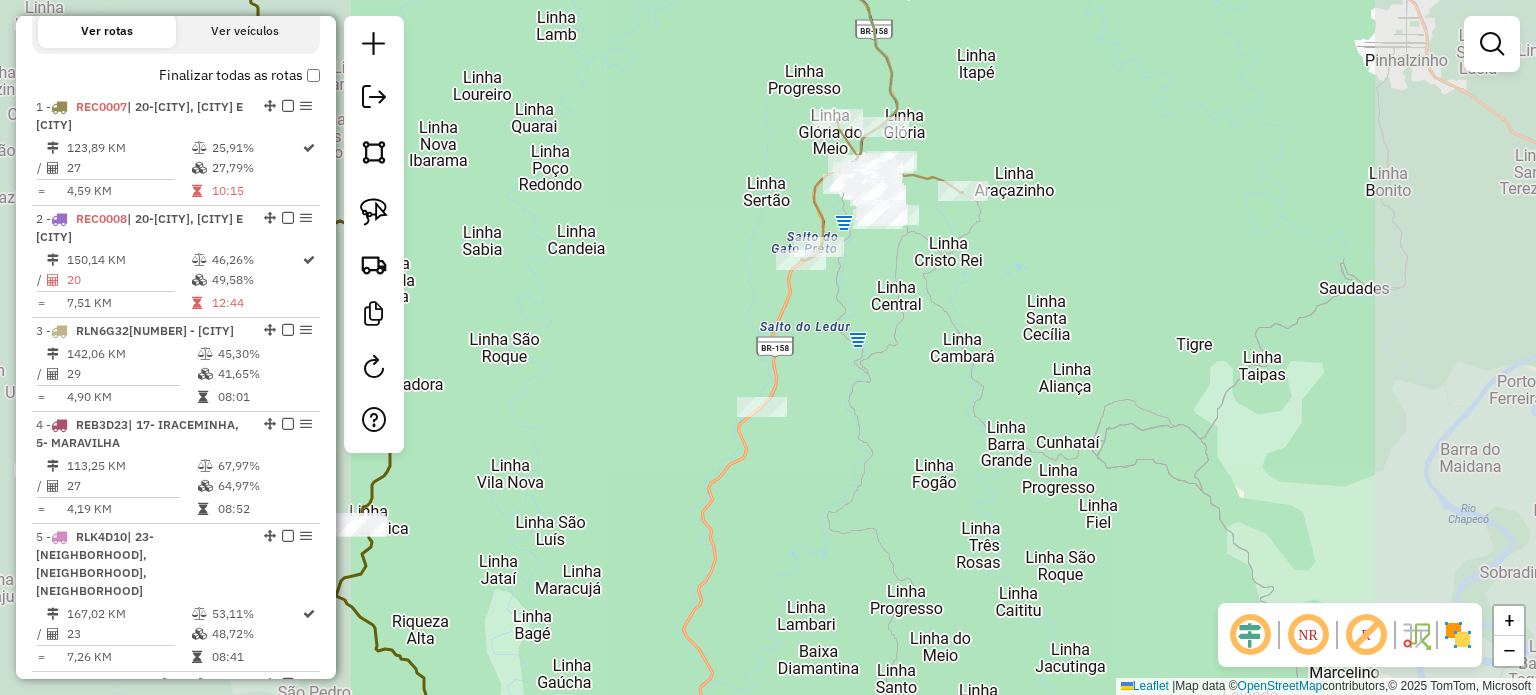 drag, startPoint x: 866, startPoint y: 340, endPoint x: 876, endPoint y: 383, distance: 44.14748 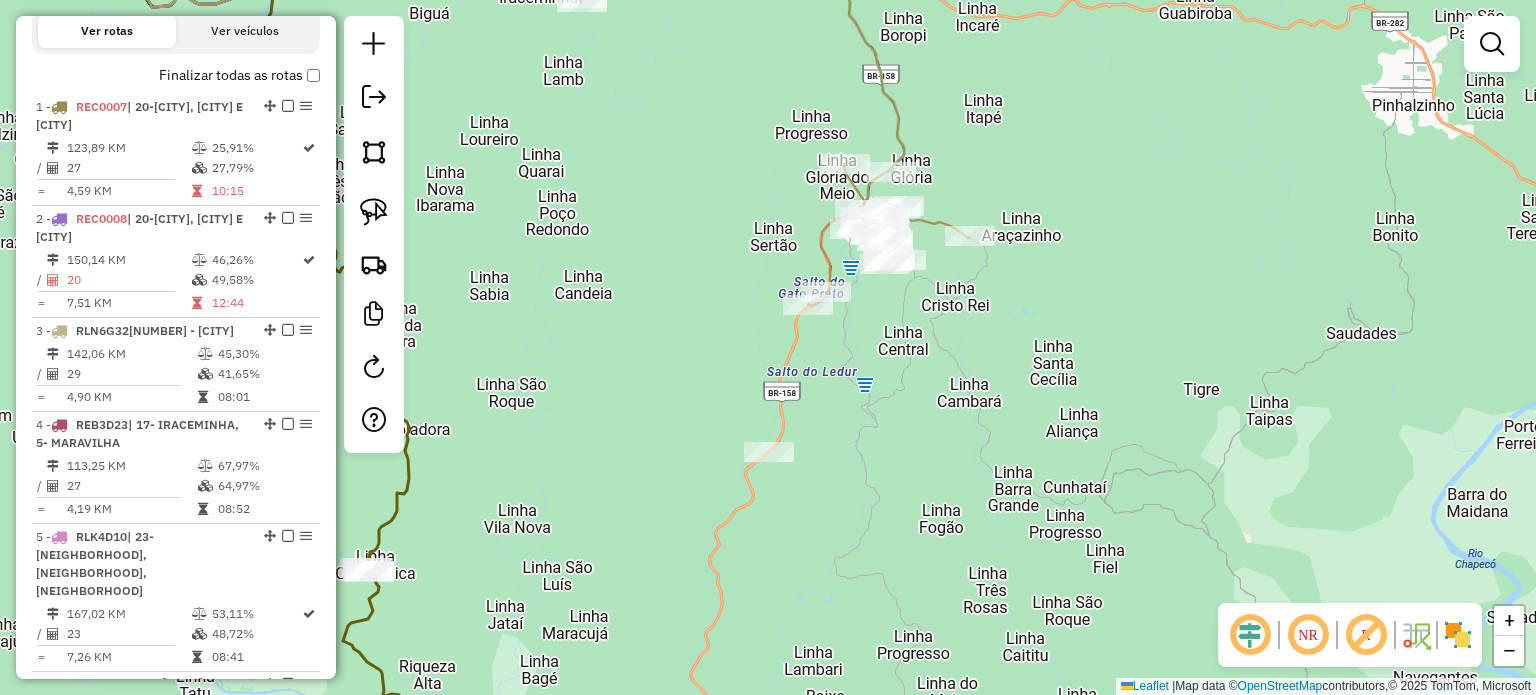 click on "Janela de atendimento Grade de atendimento Capacidade Transportadoras Veículos Cliente Pedidos  Rotas Selecione os dias de semana para filtrar as janelas de atendimento  Seg   Ter   Qua   Qui   Sex   Sáb   Dom  Informe o período da janela de atendimento: De: Até:  Filtrar exatamente a janela do cliente  Considerar janela de atendimento padrão  Selecione os dias de semana para filtrar as grades de atendimento  Seg   Ter   Qua   Qui   Sex   Sáb   Dom   Considerar clientes sem dia de atendimento cadastrado  Clientes fora do dia de atendimento selecionado Filtrar as atividades entre os valores definidos abaixo:  Peso mínimo:   Peso máximo:   Cubagem mínima:   Cubagem máxima:   De:   Até:  Filtrar as atividades entre o tempo de atendimento definido abaixo:  De:   Até:   Considerar capacidade total dos clientes não roteirizados Transportadora: Selecione um ou mais itens Tipo de veículo: Selecione um ou mais itens Veículo: Selecione um ou mais itens Motorista: Selecione um ou mais itens Nome: Rótulo:" 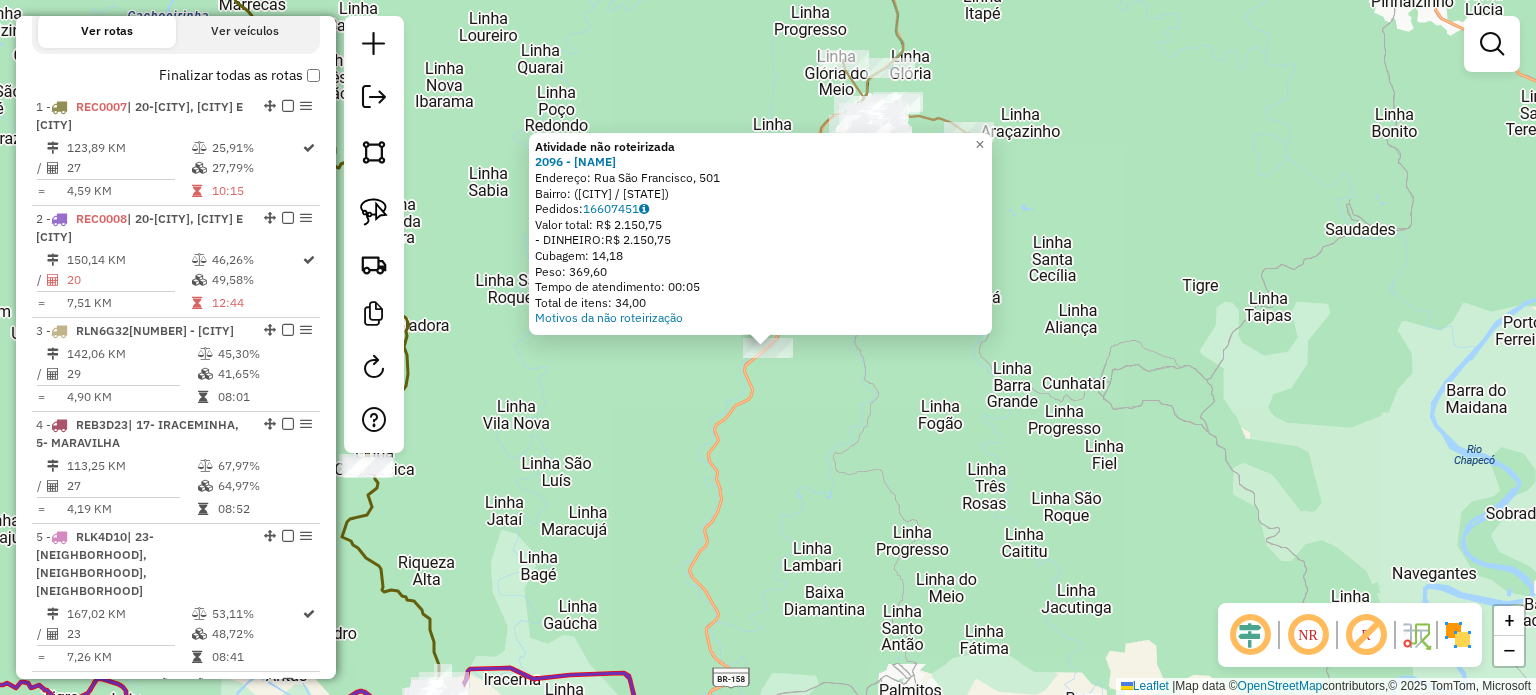 click on "Atividade não roteirizada 2096 - MERCADO GASCAR  Endereço: Rua São Francisco, 501   Bairro:  (Caibi / SC)   Pedidos:  16607451   Valor total: R$ 2.150,75   - DINHEIRO:  R$ 2.150,75   Cubagem: 14,18   Peso: 369,60   Tempo de atendimento: 00:05   Total de itens: 34,00  Motivos da não roteirização × Janela de atendimento Grade de atendimento Capacidade Transportadoras Veículos Cliente Pedidos  Rotas Selecione os dias de semana para filtrar as janelas de atendimento  Seg   Ter   Qua   Qui   Sex   Sáb   Dom  Informe o período da janela de atendimento: De: Até:  Filtrar exatamente a janela do cliente  Considerar janela de atendimento padrão  Selecione os dias de semana para filtrar as grades de atendimento  Seg   Ter   Qua   Qui   Sex   Sáb   Dom   Considerar clientes sem dia de atendimento cadastrado  Clientes fora do dia de atendimento selecionado Filtrar as atividades entre os valores definidos abaixo:  Peso mínimo:   Peso máximo:   Cubagem mínima:   Cubagem máxima:   De:   Até:   De:   Até:" 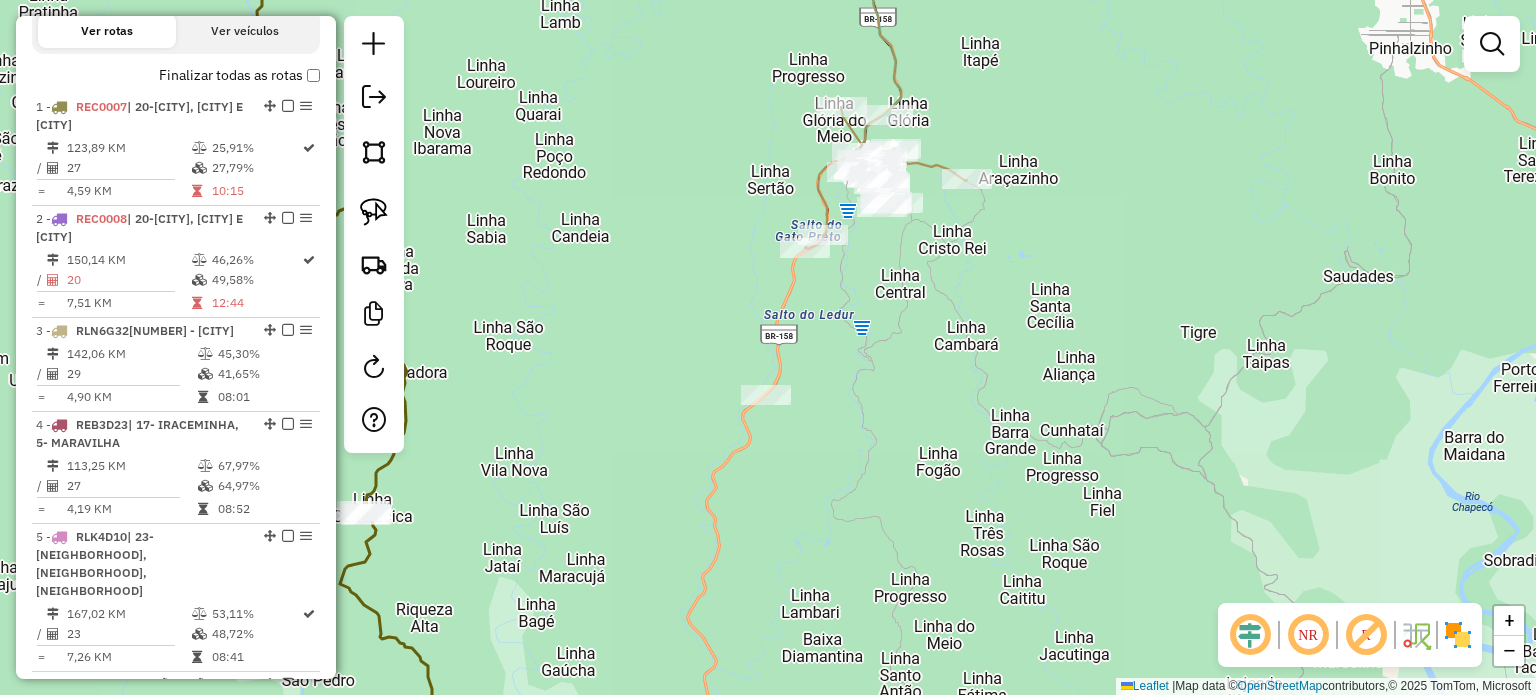 drag, startPoint x: 886, startPoint y: 367, endPoint x: 884, endPoint y: 418, distance: 51.0392 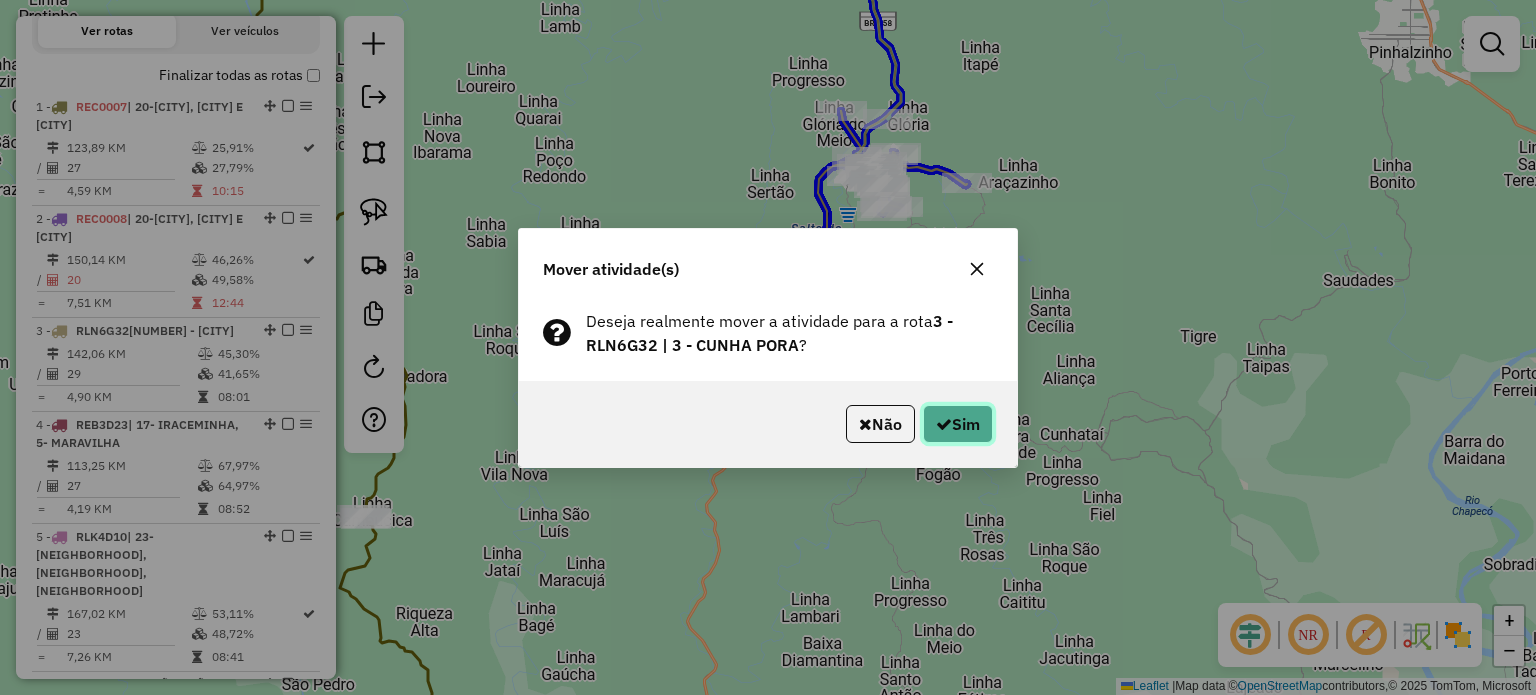 click on "Sim" 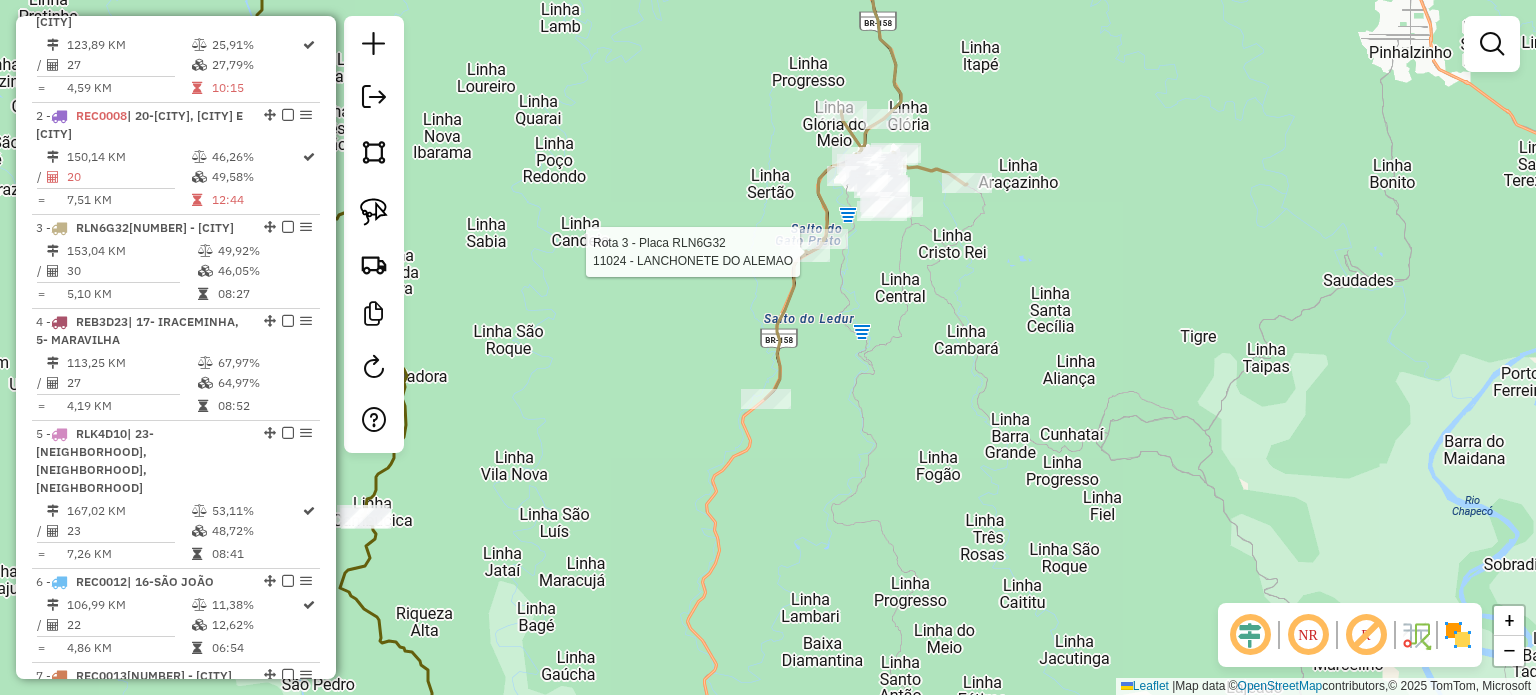 select on "*********" 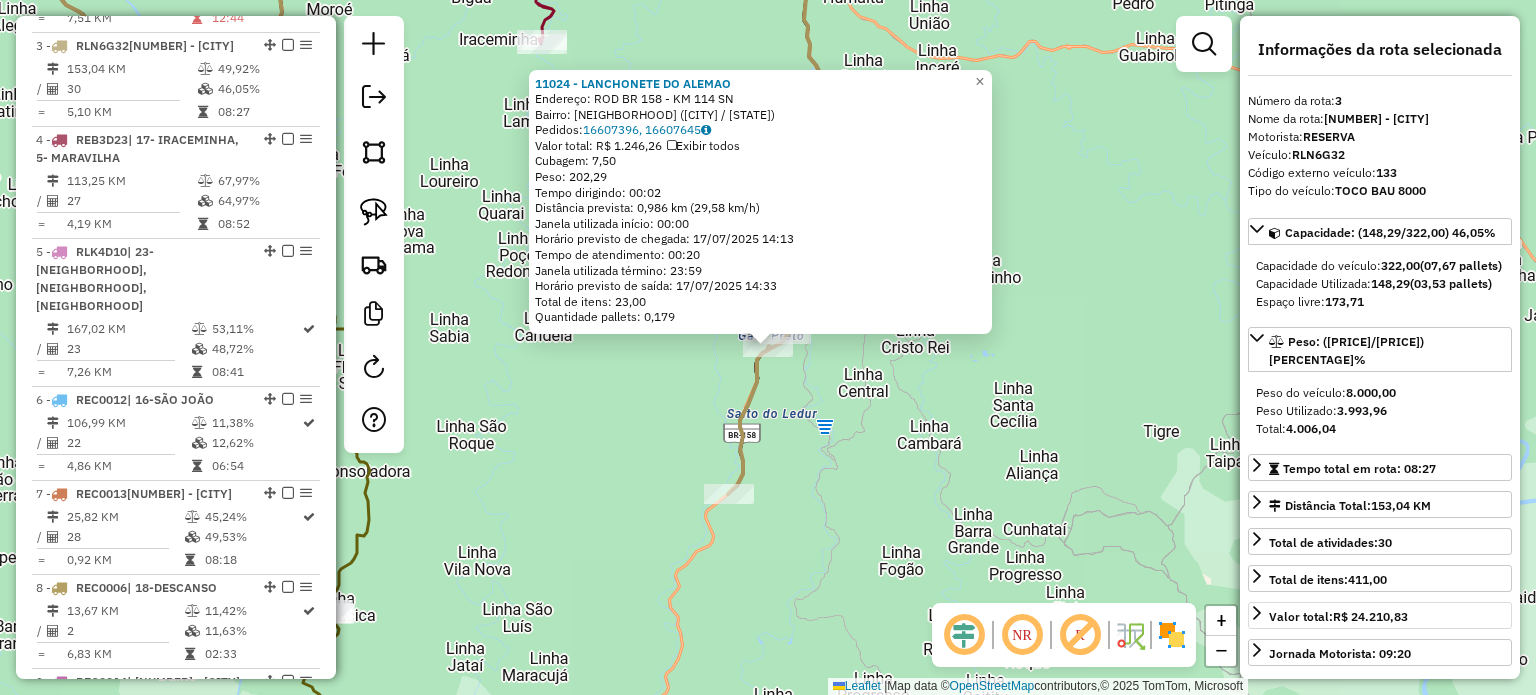 scroll, scrollTop: 1021, scrollLeft: 0, axis: vertical 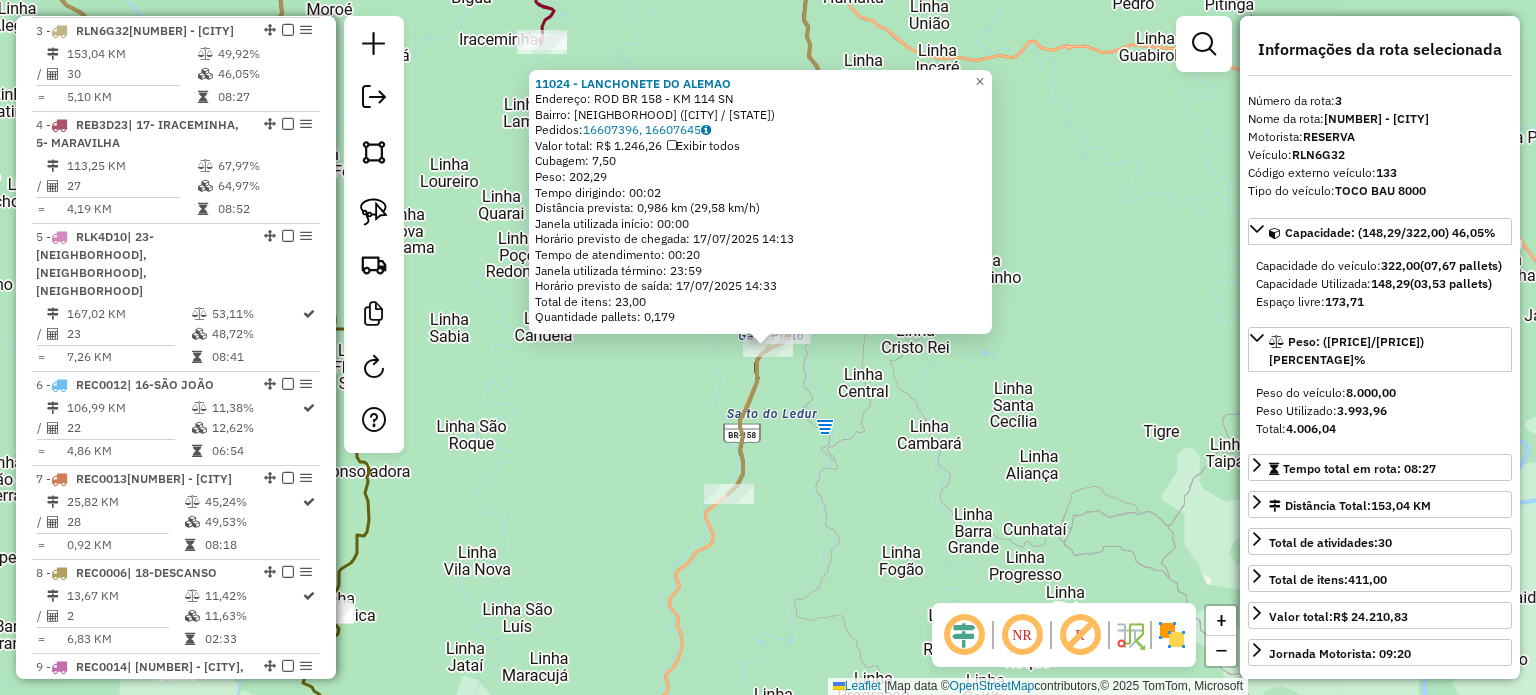 click on "11024 - LANCHONETE DO ALEMAO  Endereço:  ROD BR 158 - KM 114 SN   Bairro: LINHA (CUNHA PORA / SC)   Pedidos:  16607396, 16607645   Valor total: R$ 1.246,26   Exibir todos   Cubagem: 7,50  Peso: 202,29  Tempo dirigindo: 00:02   Distância prevista: 0,986 km (29,58 km/h)   Janela utilizada início: 00:00   Horário previsto de chegada: 17/07/2025 14:13   Tempo de atendimento: 00:20   Janela utilizada término: 23:59   Horário previsto de saída: 17/07/2025 14:33   Total de itens: 23,00   Quantidade pallets: 0,179  × Janela de atendimento Grade de atendimento Capacidade Transportadoras Veículos Cliente Pedidos  Rotas Selecione os dias de semana para filtrar as janelas de atendimento  Seg   Ter   Qua   Qui   Sex   Sáb   Dom  Informe o período da janela de atendimento: De: Até:  Filtrar exatamente a janela do cliente  Considerar janela de atendimento padrão  Selecione os dias de semana para filtrar as grades de atendimento  Seg   Ter   Qua   Qui   Sex   Sáb   Dom   Peso mínimo:   Peso máximo:   De:  De:" 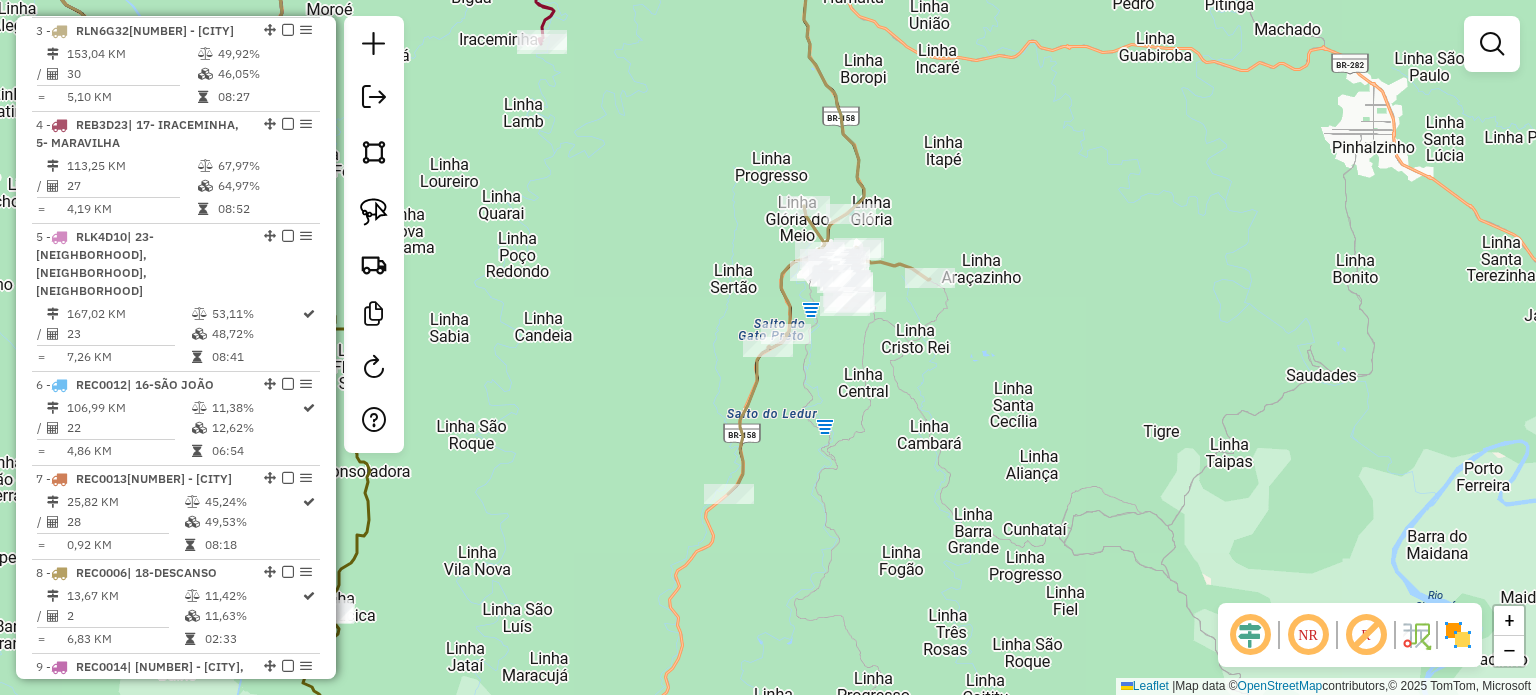 drag, startPoint x: 885, startPoint y: 399, endPoint x: 899, endPoint y: 356, distance: 45.221676 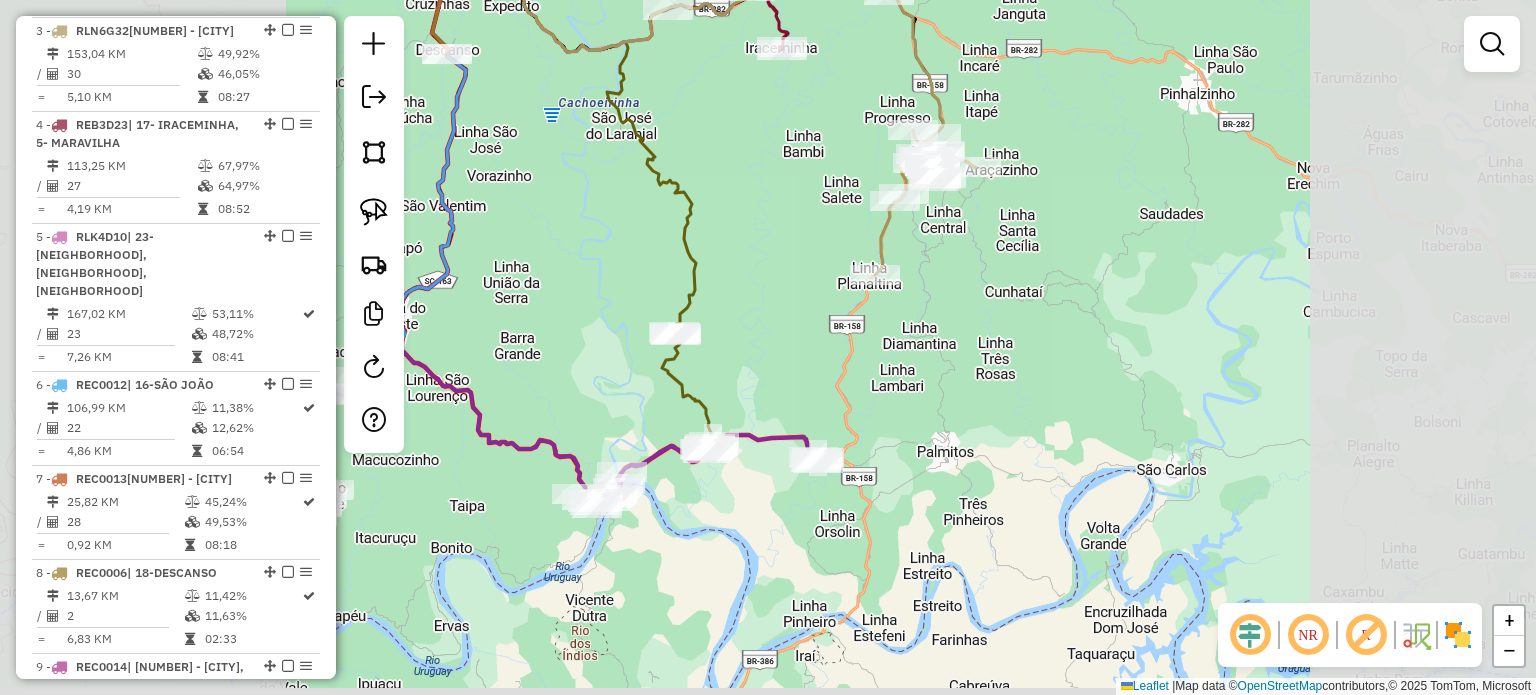 drag, startPoint x: 919, startPoint y: 423, endPoint x: 923, endPoint y: 399, distance: 24.33105 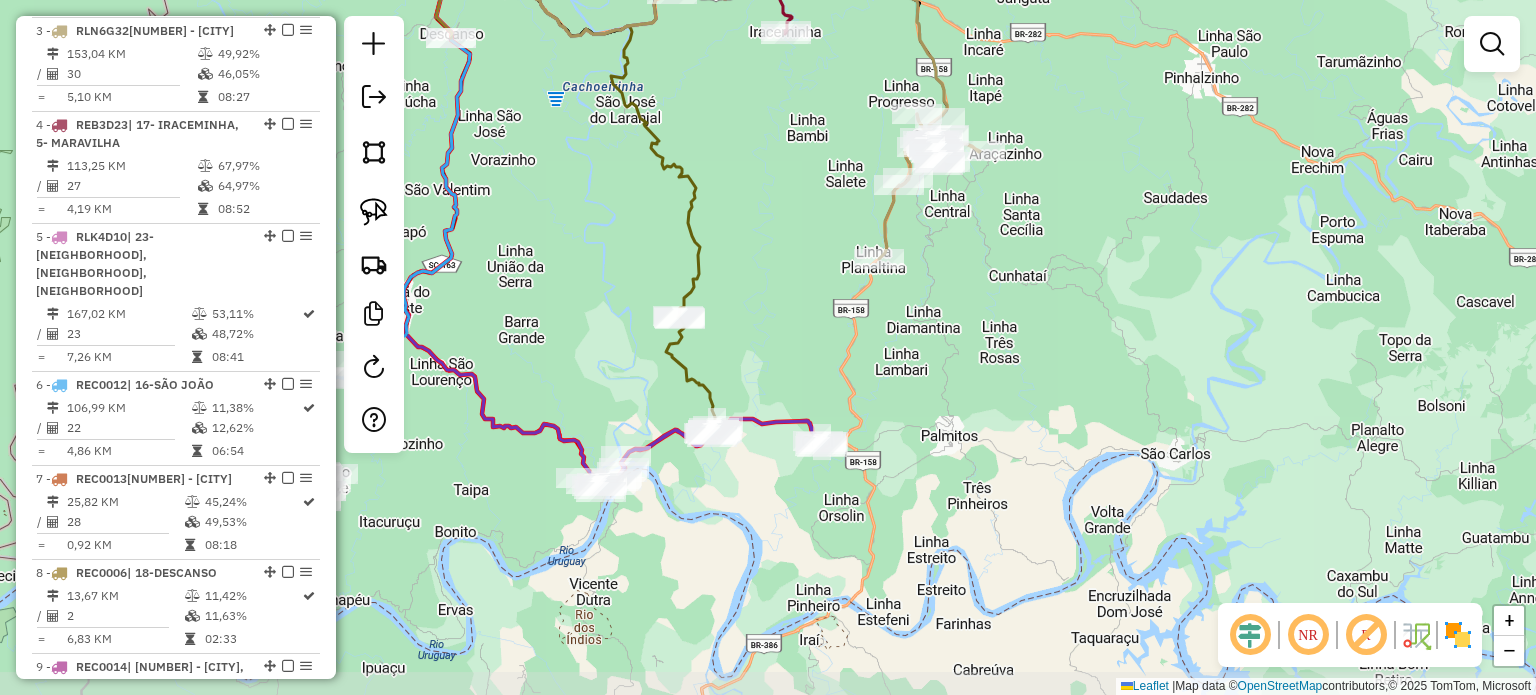 drag, startPoint x: 932, startPoint y: 419, endPoint x: 948, endPoint y: 429, distance: 18.867962 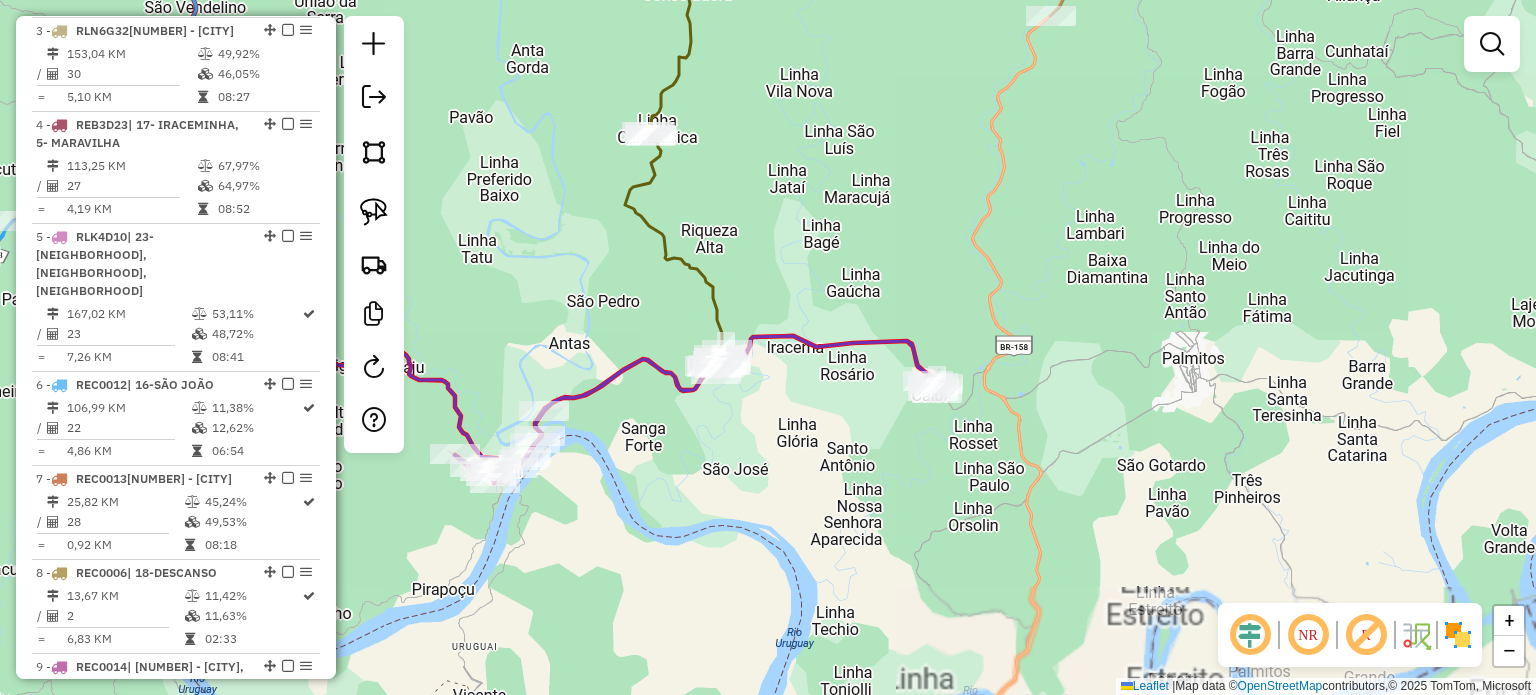 drag, startPoint x: 839, startPoint y: 519, endPoint x: 860, endPoint y: 501, distance: 27.658634 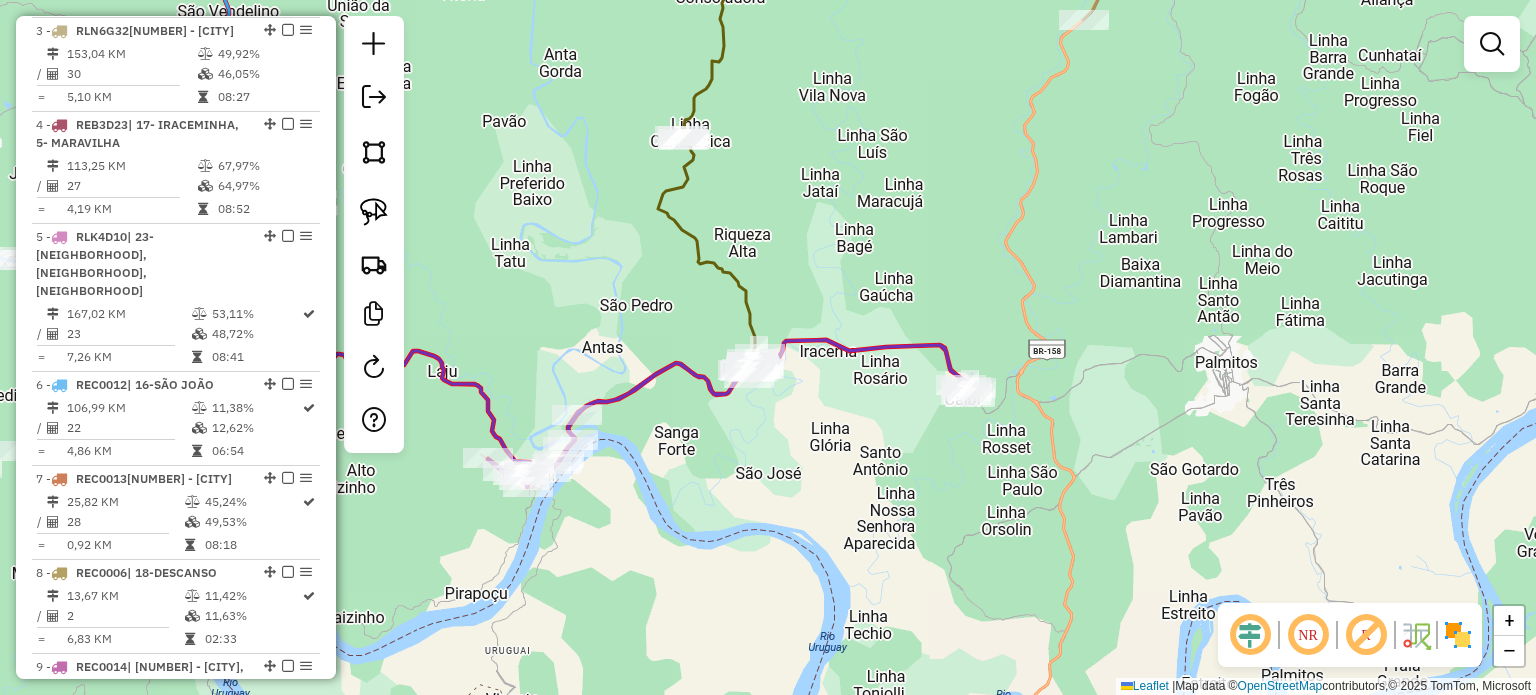 drag, startPoint x: 824, startPoint y: 472, endPoint x: 815, endPoint y: 459, distance: 15.811388 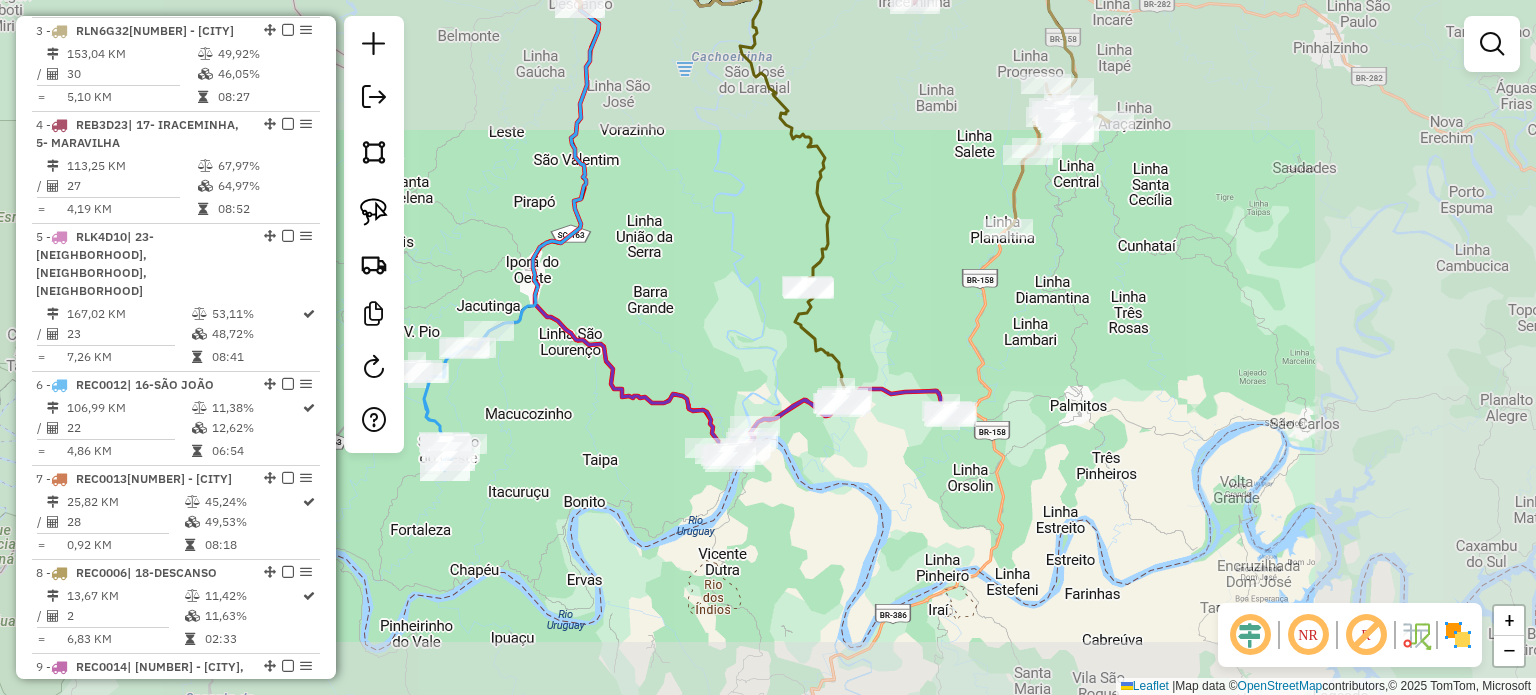drag, startPoint x: 1158, startPoint y: 263, endPoint x: 1013, endPoint y: 344, distance: 166.09033 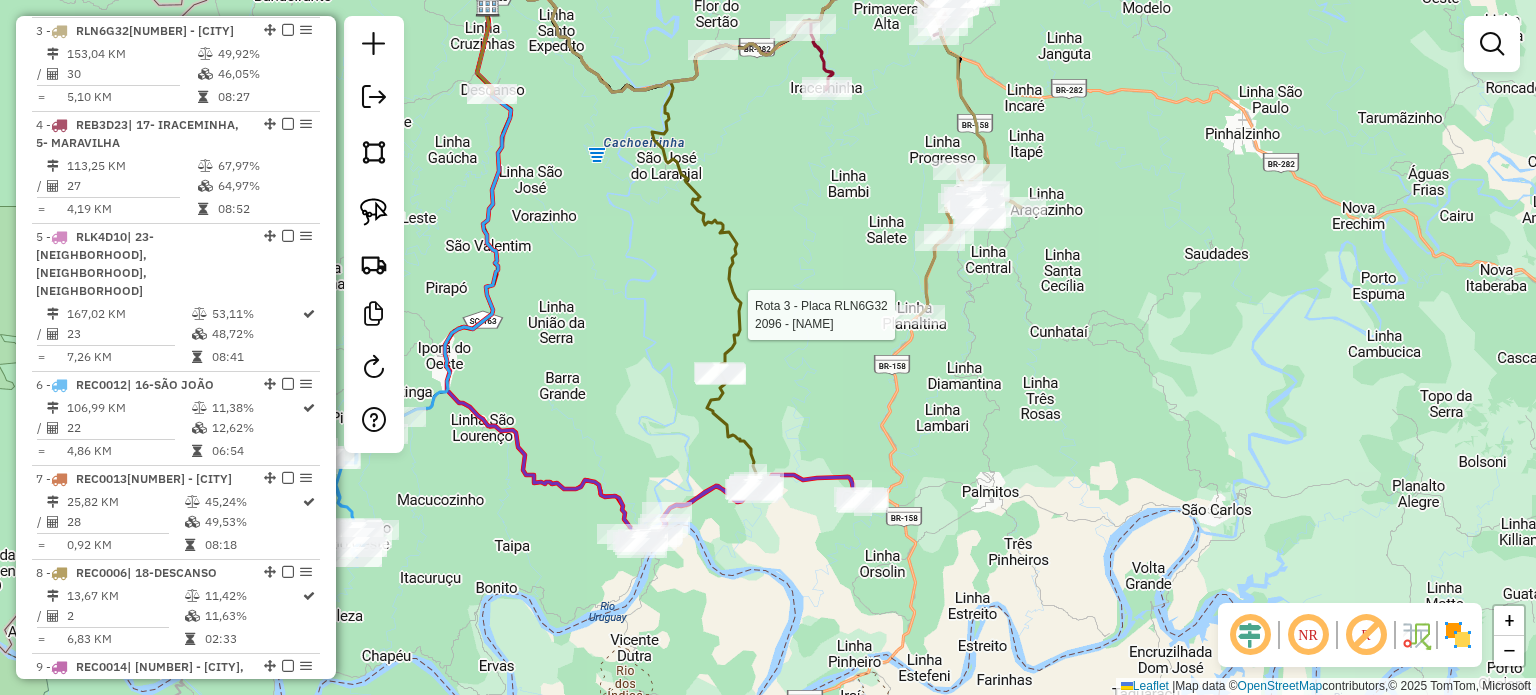 select on "*********" 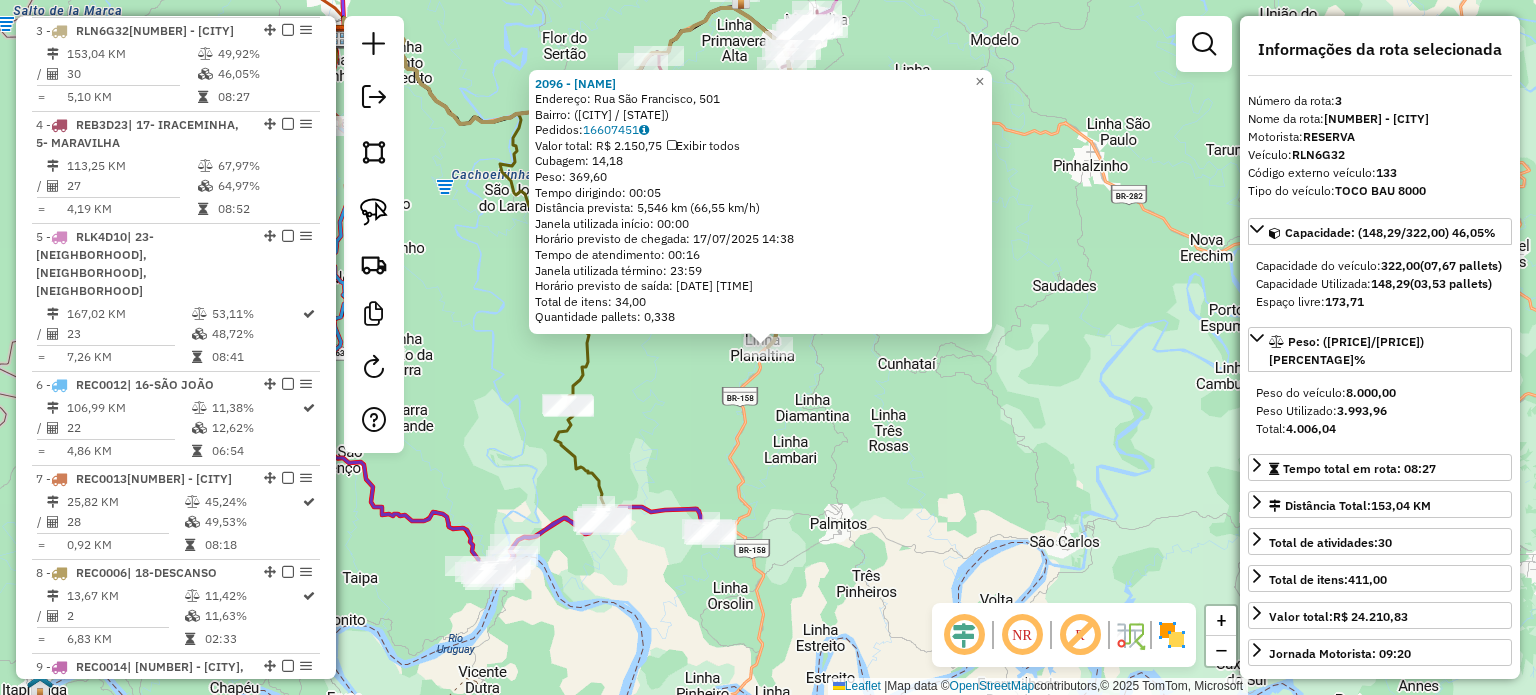click on "2096 - MERCADO GASCAR  Endereço: Rua São Francisco, 501   Bairro:  (Caibi / SC)   Pedidos:  16607451   Valor total: R$ 2.150,75   Exibir todos   Cubagem: 14,18  Peso: 369,60  Tempo dirigindo: 00:05   Distância prevista: 5,546 km (66,55 km/h)   Janela utilizada início: 00:00   Horário previsto de chegada: 17/07/2025 14:38   Tempo de atendimento: 00:16   Janela utilizada término: 23:59   Horário previsto de saída: 17/07/2025 14:54   Total de itens: 34,00   Quantidade pallets: 0,338  × Janela de atendimento Grade de atendimento Capacidade Transportadoras Veículos Cliente Pedidos  Rotas Selecione os dias de semana para filtrar as janelas de atendimento  Seg   Ter   Qua   Qui   Sex   Sáb   Dom  Informe o período da janela de atendimento: De: Até:  Filtrar exatamente a janela do cliente  Considerar janela de atendimento padrão  Selecione os dias de semana para filtrar as grades de atendimento  Seg   Ter   Qua   Qui   Sex   Sáb   Dom   Considerar clientes sem dia de atendimento cadastrado  De:   De:" 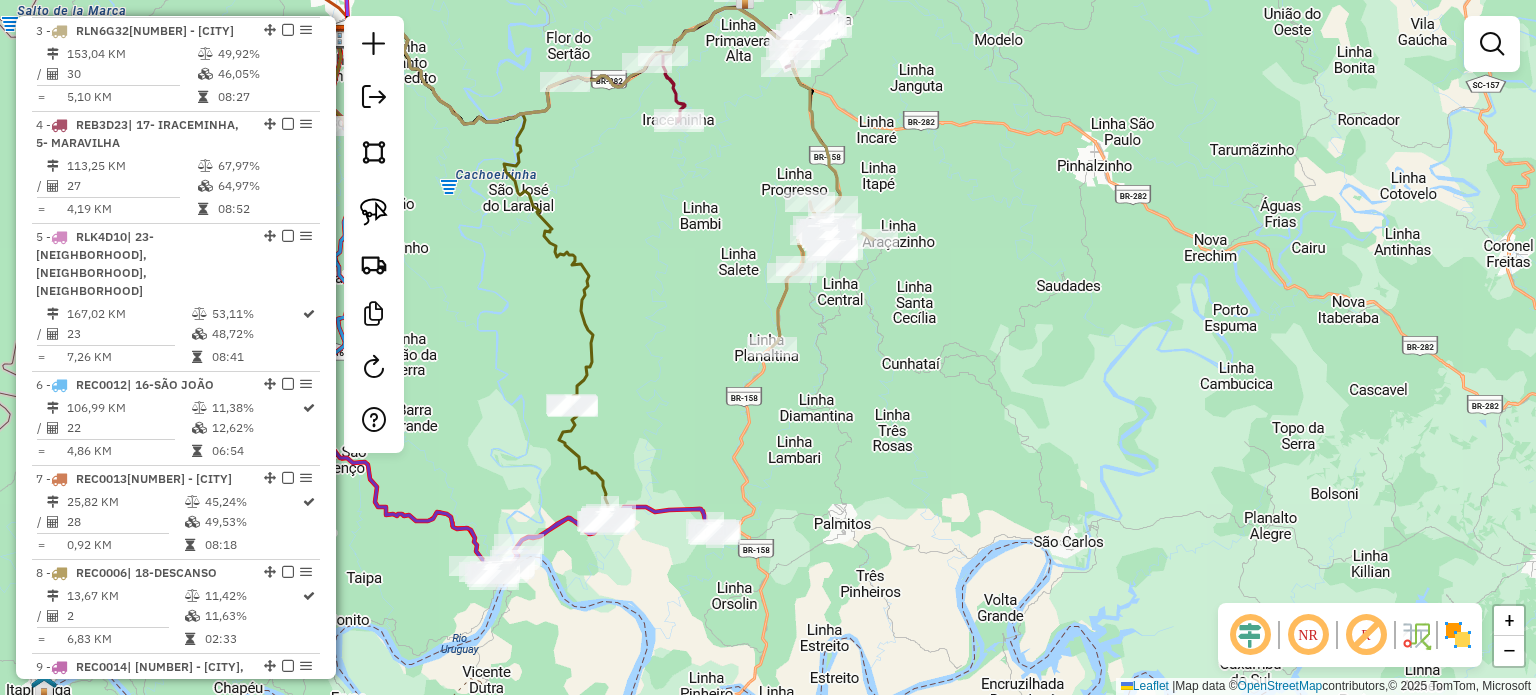 drag, startPoint x: 851, startPoint y: 447, endPoint x: 1020, endPoint y: 392, distance: 177.7245 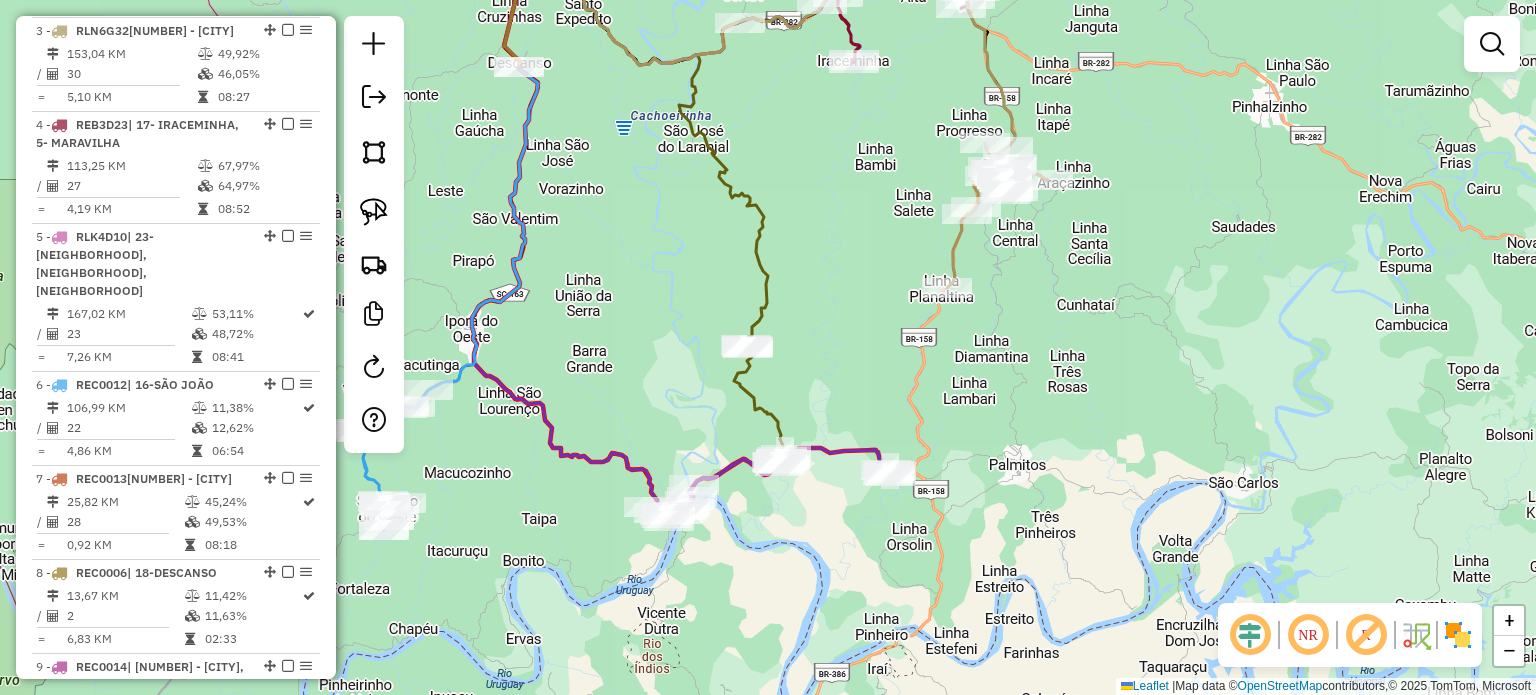 click on "Janela de atendimento Grade de atendimento Capacidade Transportadoras Veículos Cliente Pedidos  Rotas Selecione os dias de semana para filtrar as janelas de atendimento  Seg   Ter   Qua   Qui   Sex   Sáb   Dom  Informe o período da janela de atendimento: De: Até:  Filtrar exatamente a janela do cliente  Considerar janela de atendimento padrão  Selecione os dias de semana para filtrar as grades de atendimento  Seg   Ter   Qua   Qui   Sex   Sáb   Dom   Considerar clientes sem dia de atendimento cadastrado  Clientes fora do dia de atendimento selecionado Filtrar as atividades entre os valores definidos abaixo:  Peso mínimo:   Peso máximo:   Cubagem mínima:   Cubagem máxima:   De:   Até:  Filtrar as atividades entre o tempo de atendimento definido abaixo:  De:   Até:   Considerar capacidade total dos clientes não roteirizados Transportadora: Selecione um ou mais itens Tipo de veículo: Selecione um ou mais itens Veículo: Selecione um ou mais itens Motorista: Selecione um ou mais itens Nome: Rótulo:" 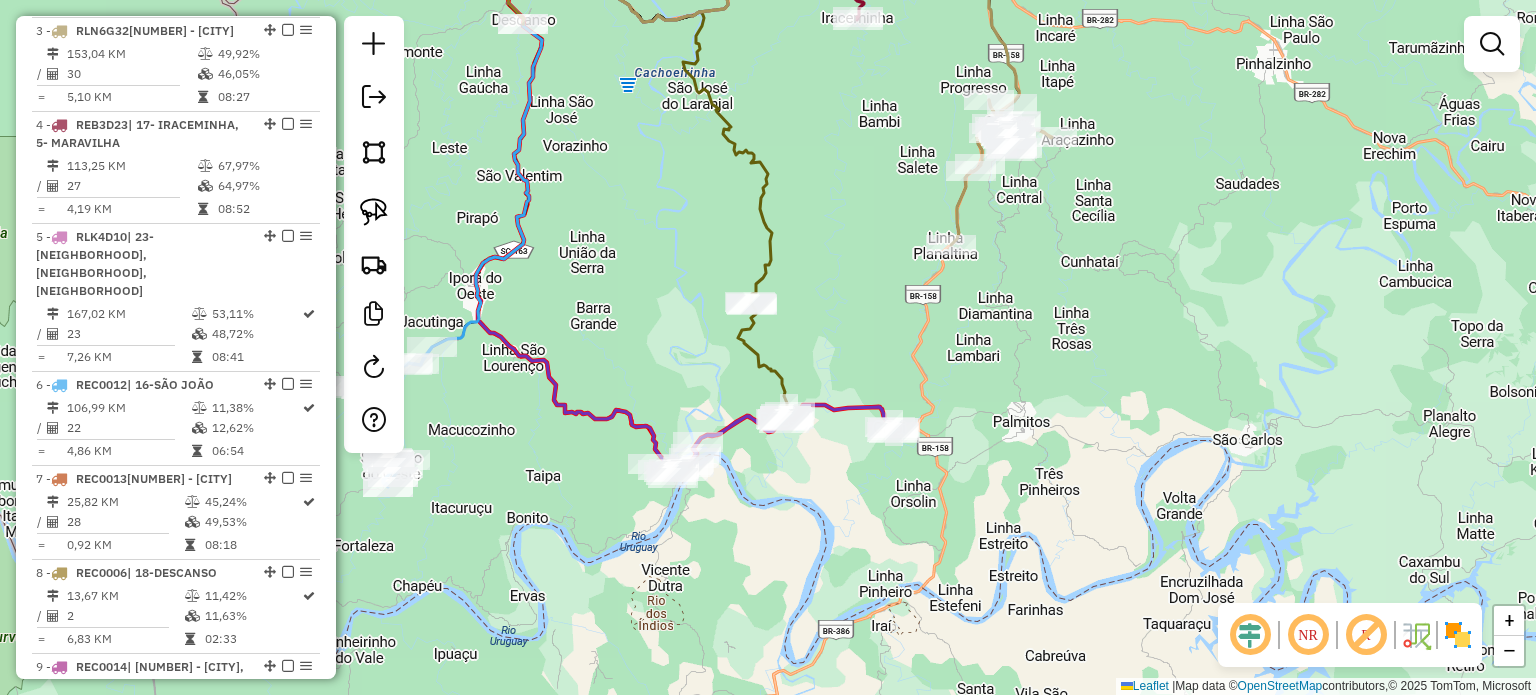 drag, startPoint x: 854, startPoint y: 502, endPoint x: 878, endPoint y: 510, distance: 25.298222 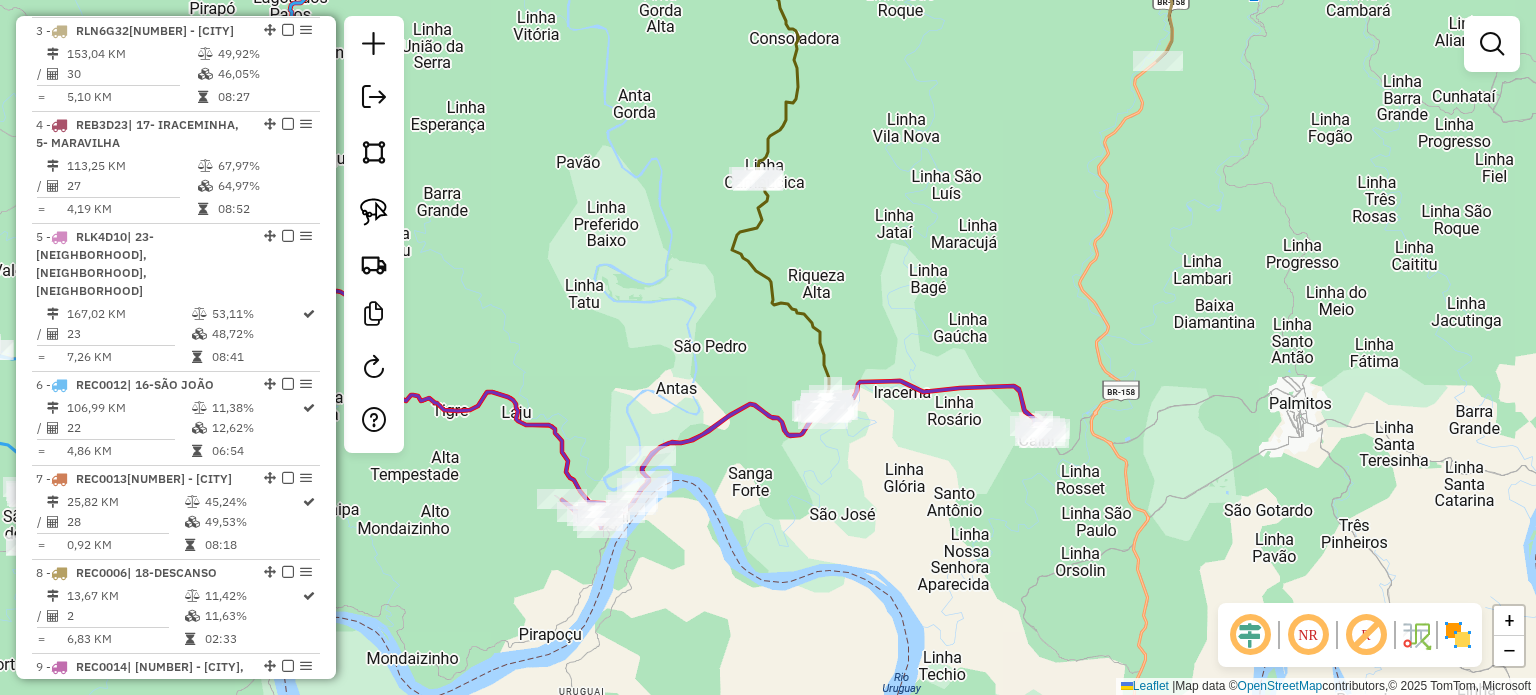 drag, startPoint x: 844, startPoint y: 516, endPoint x: 856, endPoint y: 499, distance: 20.808653 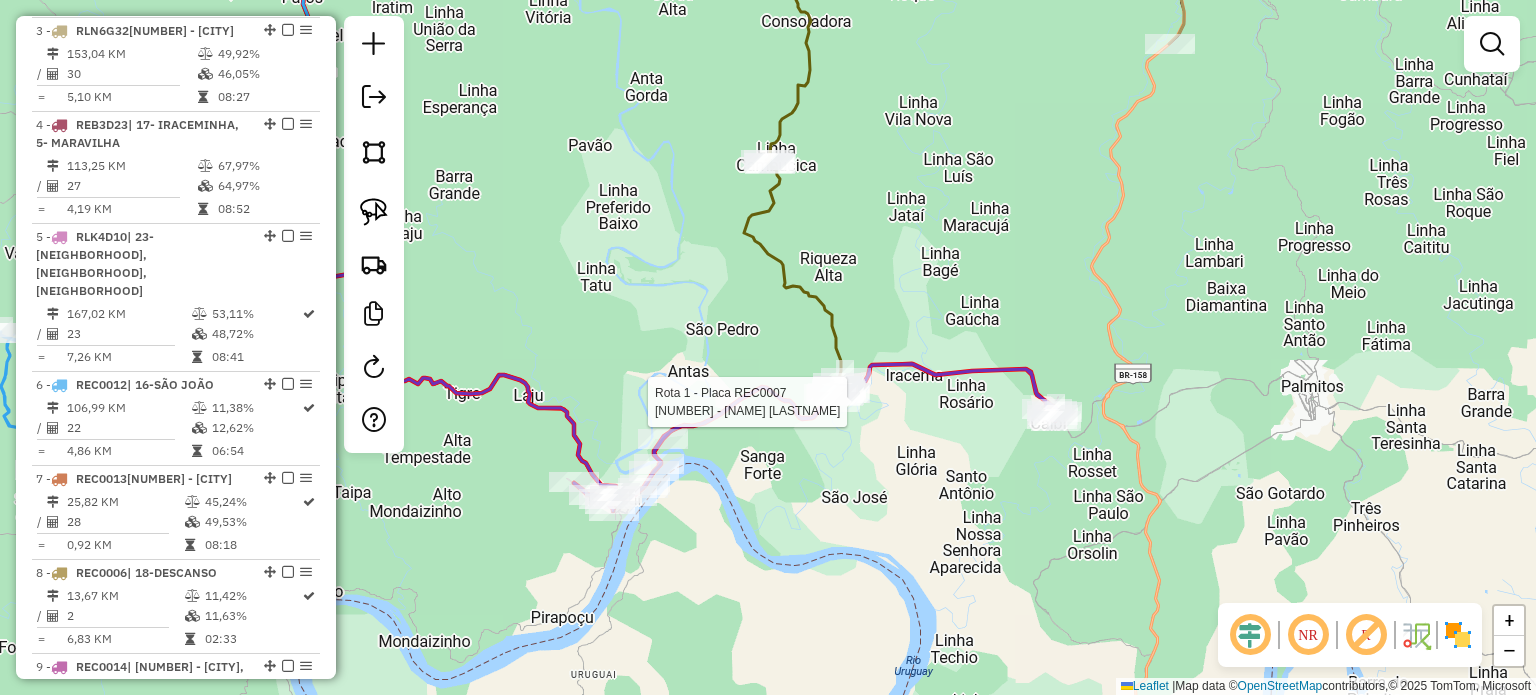 select on "*********" 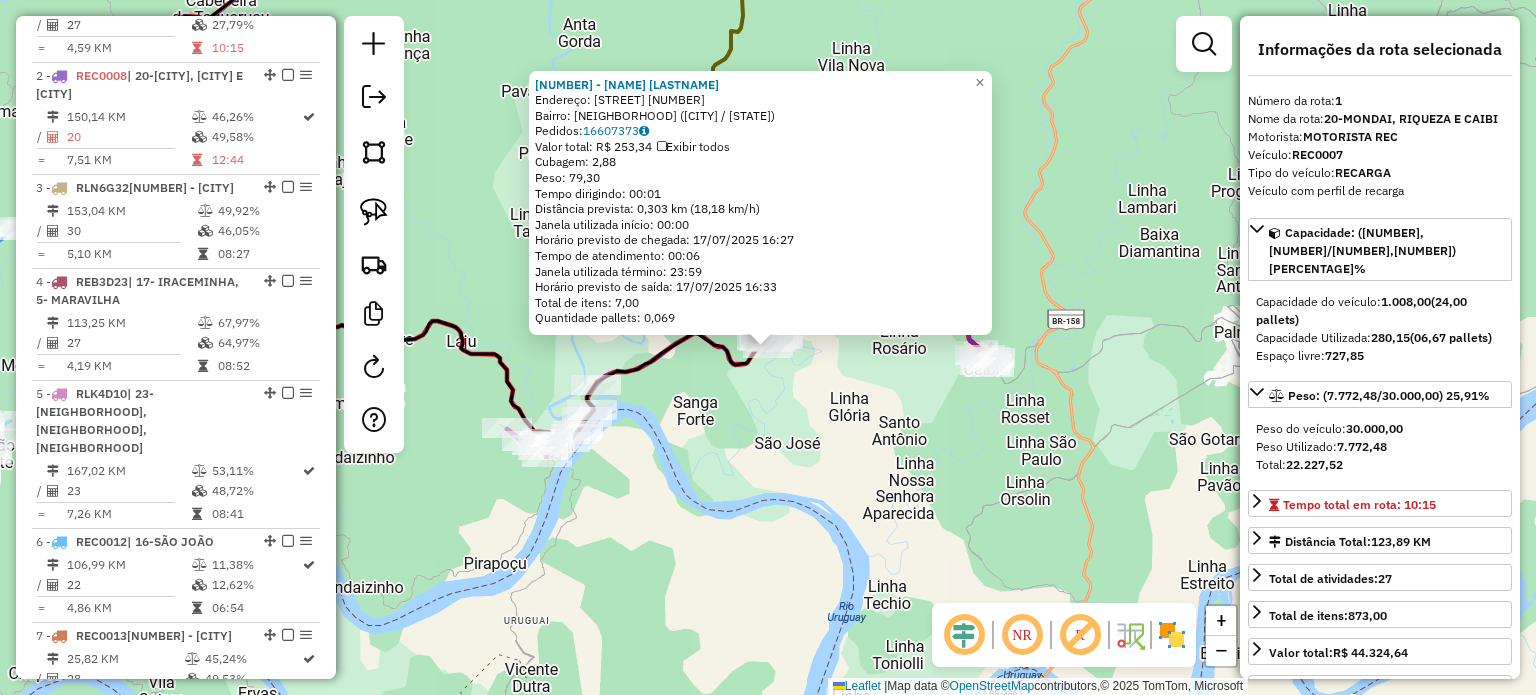 scroll, scrollTop: 798, scrollLeft: 0, axis: vertical 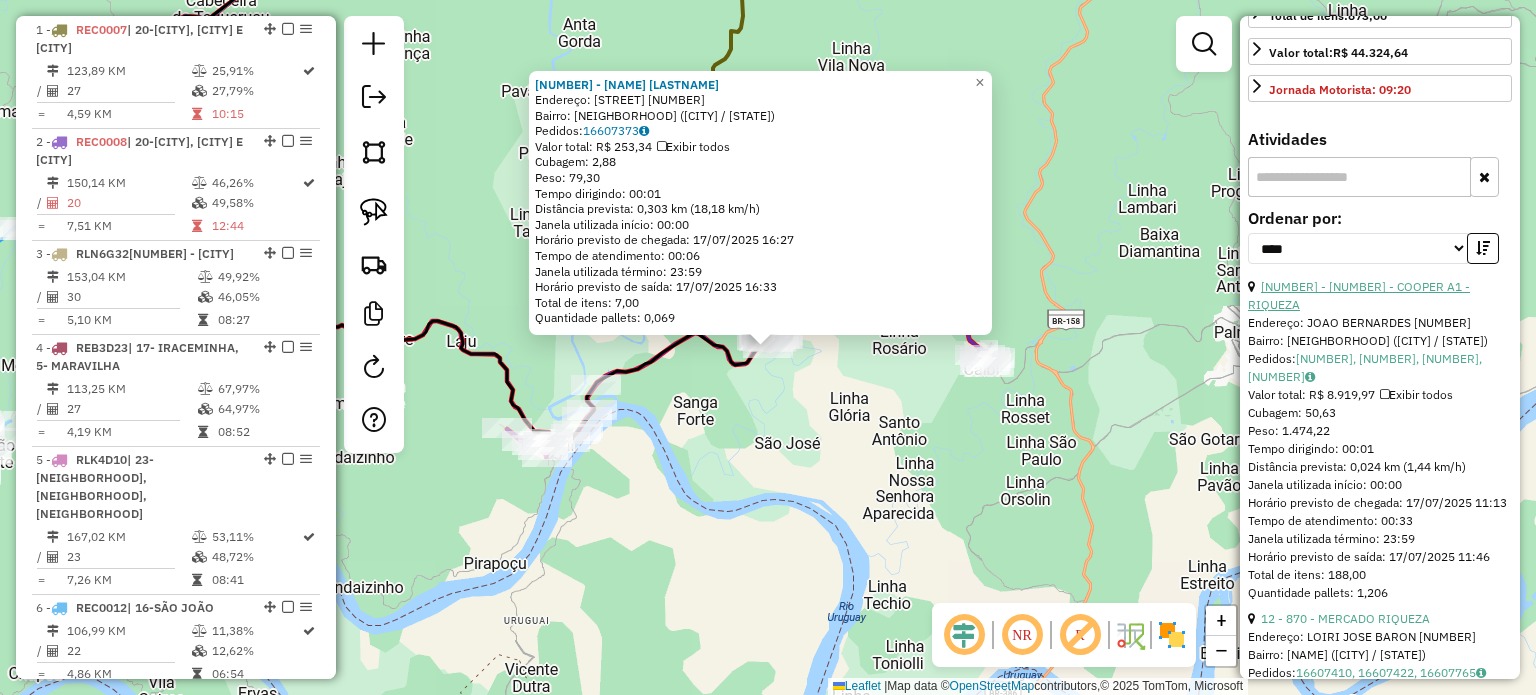 click on "11 - 6645 - COOPER A1 - RIQUEZA" at bounding box center (1359, 295) 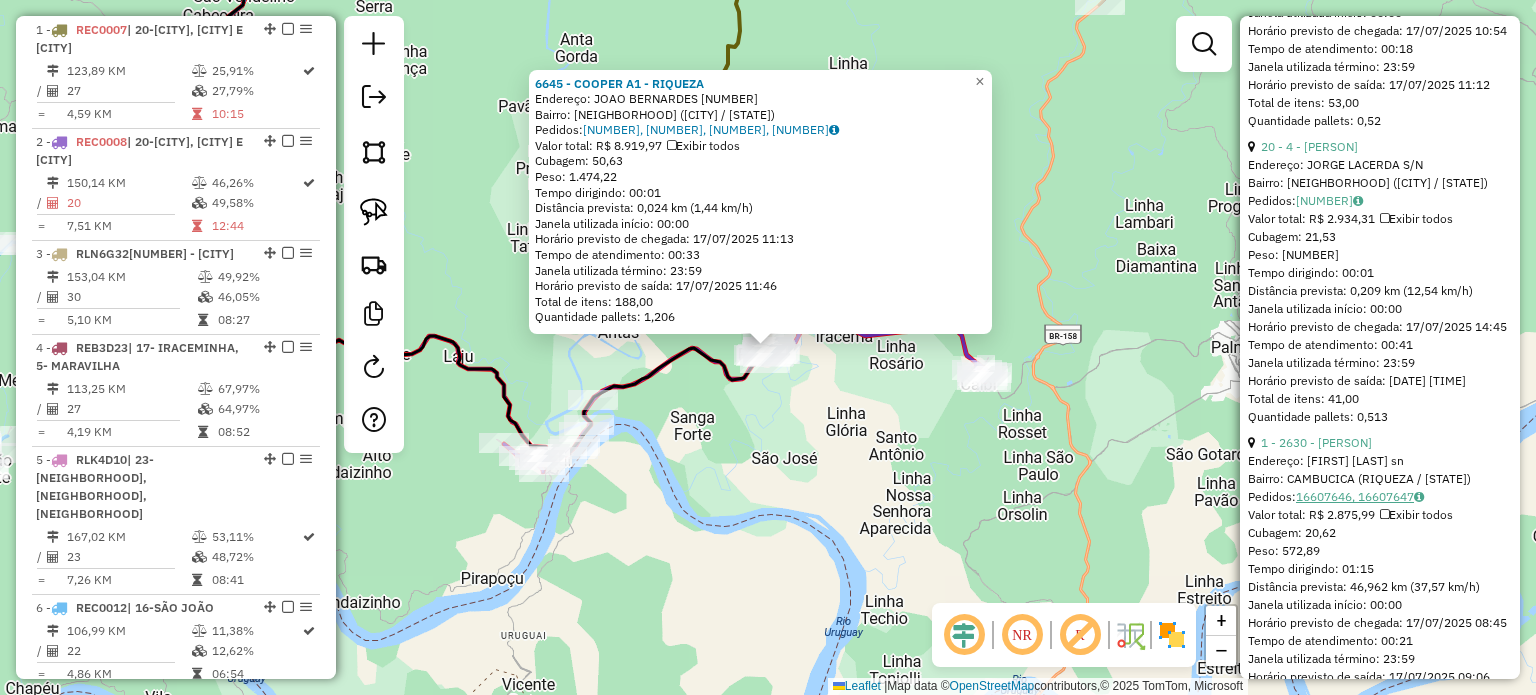scroll, scrollTop: 1600, scrollLeft: 0, axis: vertical 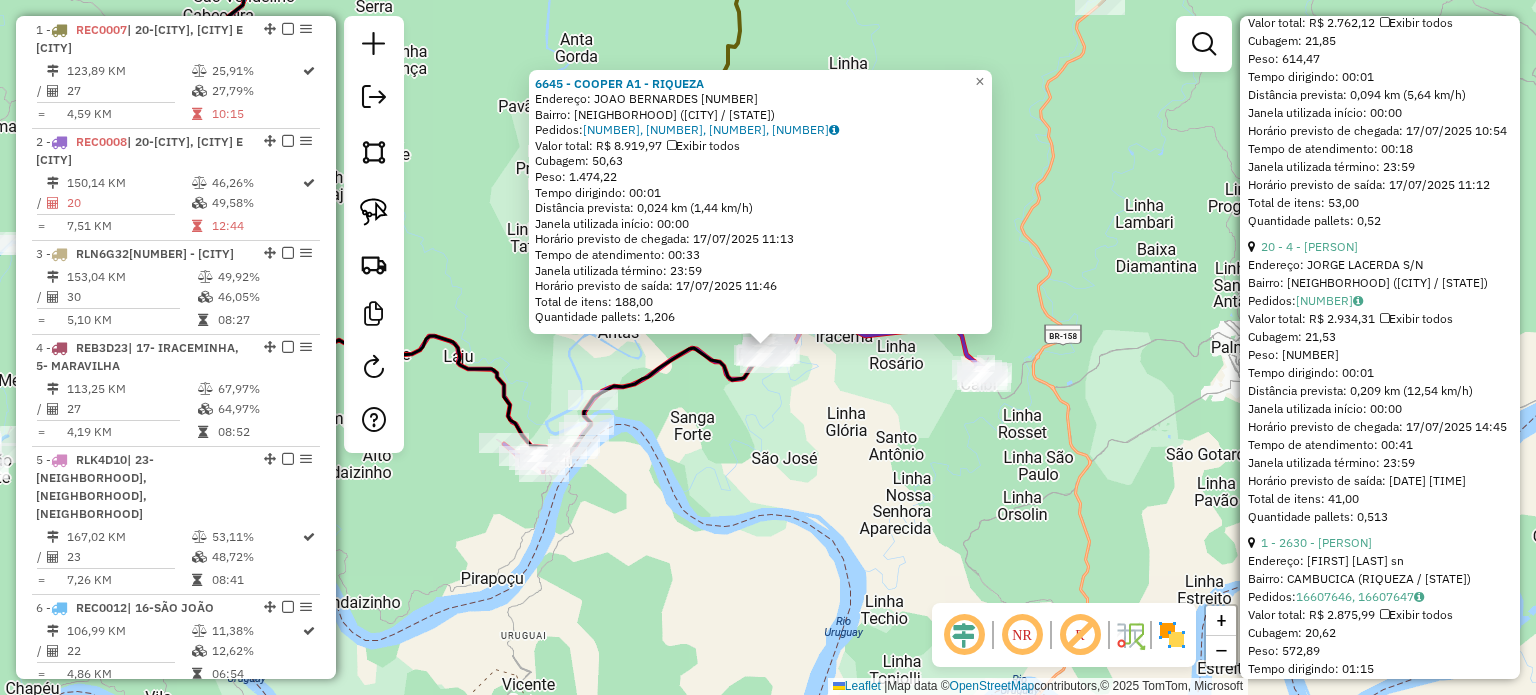 click on "6645 - COOPER A1 - RIQUEZA  Endereço:  JOAO BERNARDES 179   Bairro: CENTRO (RIQUEZA / SC)   Pedidos:  16607445, 16607569, 16607570, 16607571   Valor total: R$ 8.919,97   Exibir todos   Cubagem: 50,63  Peso: 1.474,22  Tempo dirigindo: 00:01   Distância prevista: 0,024 km (1,44 km/h)   Janela utilizada início: 00:00   Horário previsto de chegada: 17/07/2025 11:13   Tempo de atendimento: 00:33   Janela utilizada término: 23:59   Horário previsto de saída: 17/07/2025 11:46   Total de itens: 188,00   Quantidade pallets: 1,206  × Janela de atendimento Grade de atendimento Capacidade Transportadoras Veículos Cliente Pedidos  Rotas Selecione os dias de semana para filtrar as janelas de atendimento  Seg   Ter   Qua   Qui   Sex   Sáb   Dom  Informe o período da janela de atendimento: De: Até:  Filtrar exatamente a janela do cliente  Considerar janela de atendimento padrão  Selecione os dias de semana para filtrar as grades de atendimento  Seg   Ter   Qua   Qui   Sex   Sáb   Dom   Peso mínimo:   De:  De:" 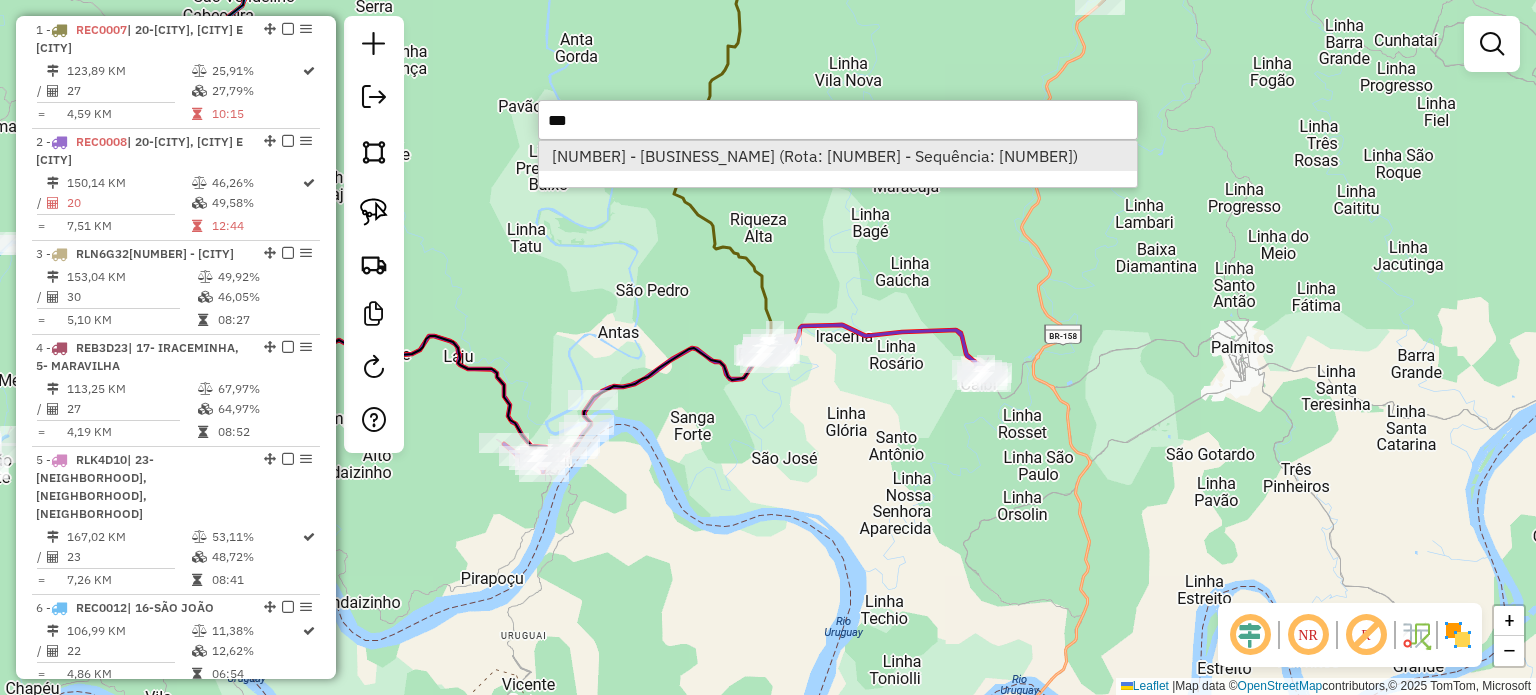 type on "***" 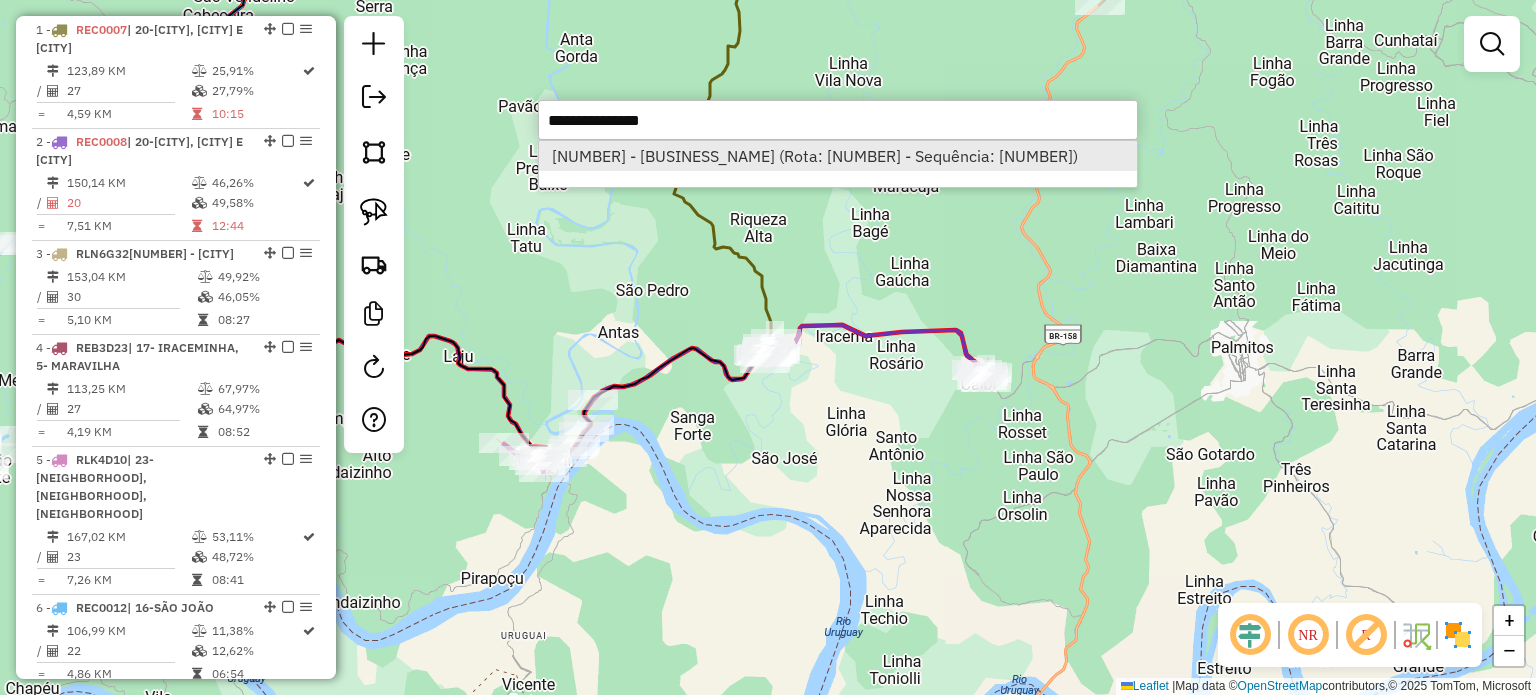 select on "*********" 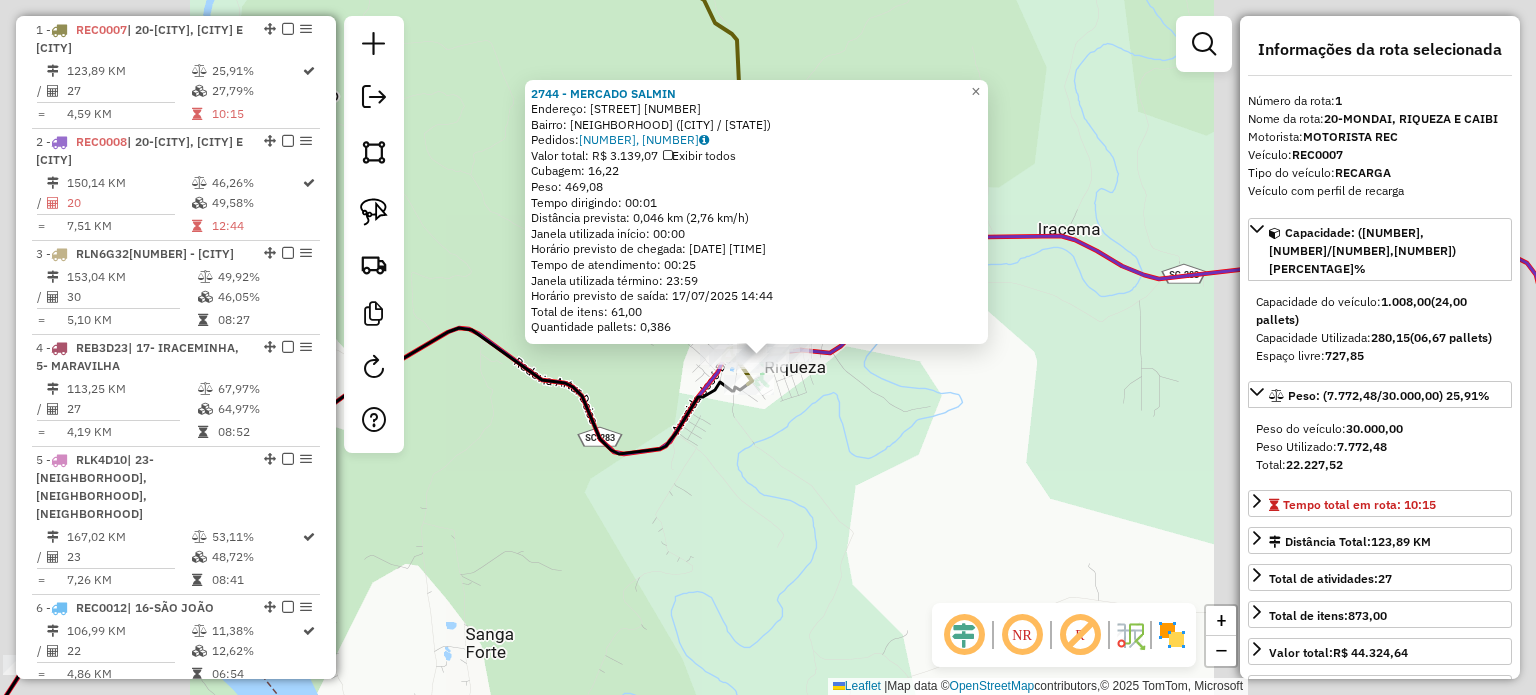click on "2744 - MERCADO SALMIN  Endereço:  Avenida Jose Bressan 1918   Bairro: CENTRO (RIQUEZA / SC)   Pedidos:  16607600, 16607771   Valor total: R$ 3.139,07   Exibir todos   Cubagem: 16,22  Peso: 469,08  Tempo dirigindo: 00:01   Distância prevista: 0,046 km (2,76 km/h)   Janela utilizada início: 00:00   Horário previsto de chegada: 17/07/2025 14:19   Tempo de atendimento: 00:25   Janela utilizada término: 23:59   Horário previsto de saída: 17/07/2025 14:44   Total de itens: 61,00   Quantidade pallets: 0,386  × Janela de atendimento Grade de atendimento Capacidade Transportadoras Veículos Cliente Pedidos  Rotas Selecione os dias de semana para filtrar as janelas de atendimento  Seg   Ter   Qua   Qui   Sex   Sáb   Dom  Informe o período da janela de atendimento: De: Até:  Filtrar exatamente a janela do cliente  Considerar janela de atendimento padrão  Selecione os dias de semana para filtrar as grades de atendimento  Seg   Ter   Qua   Qui   Sex   Sáb   Dom   Peso mínimo:   Peso máximo:   De:   Até:  +" 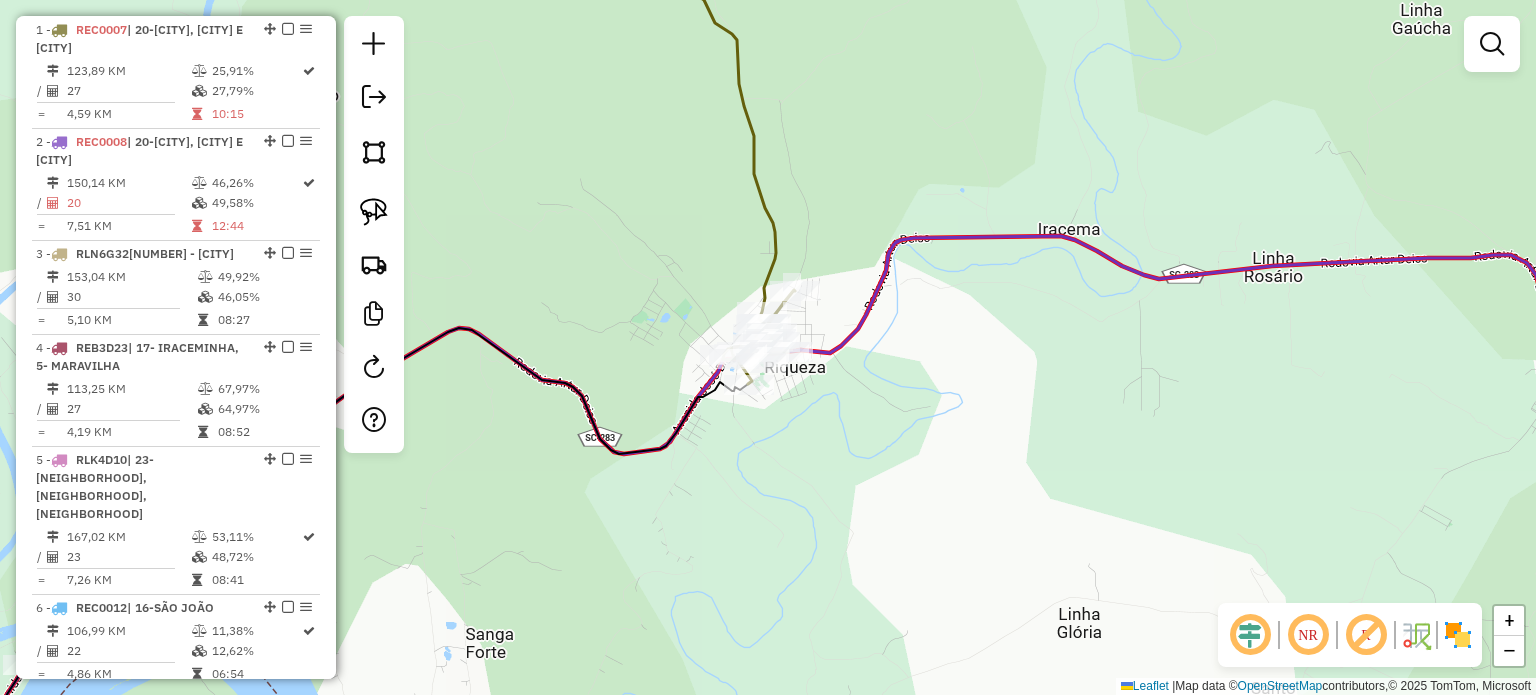 drag, startPoint x: 800, startPoint y: 486, endPoint x: 1027, endPoint y: 244, distance: 331.80264 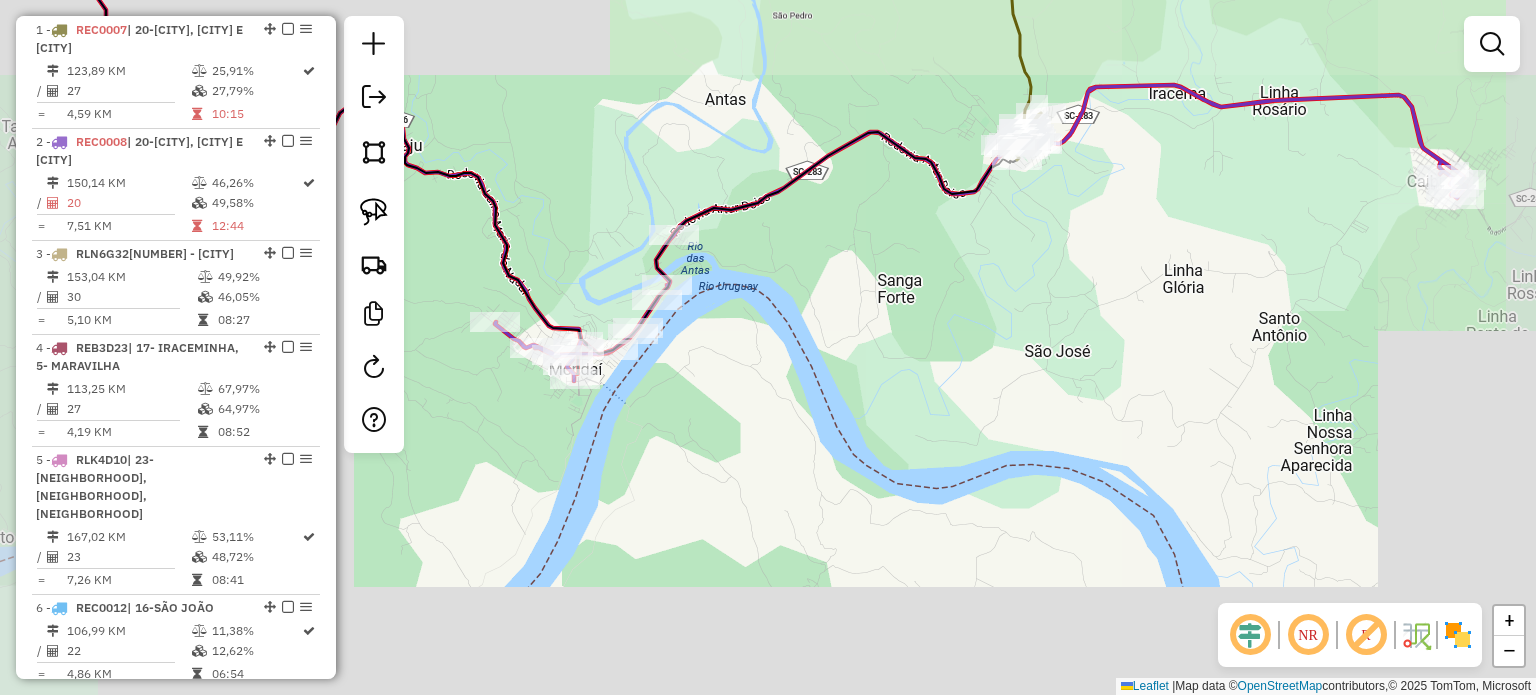 drag, startPoint x: 946, startPoint y: 399, endPoint x: 980, endPoint y: 349, distance: 60.464867 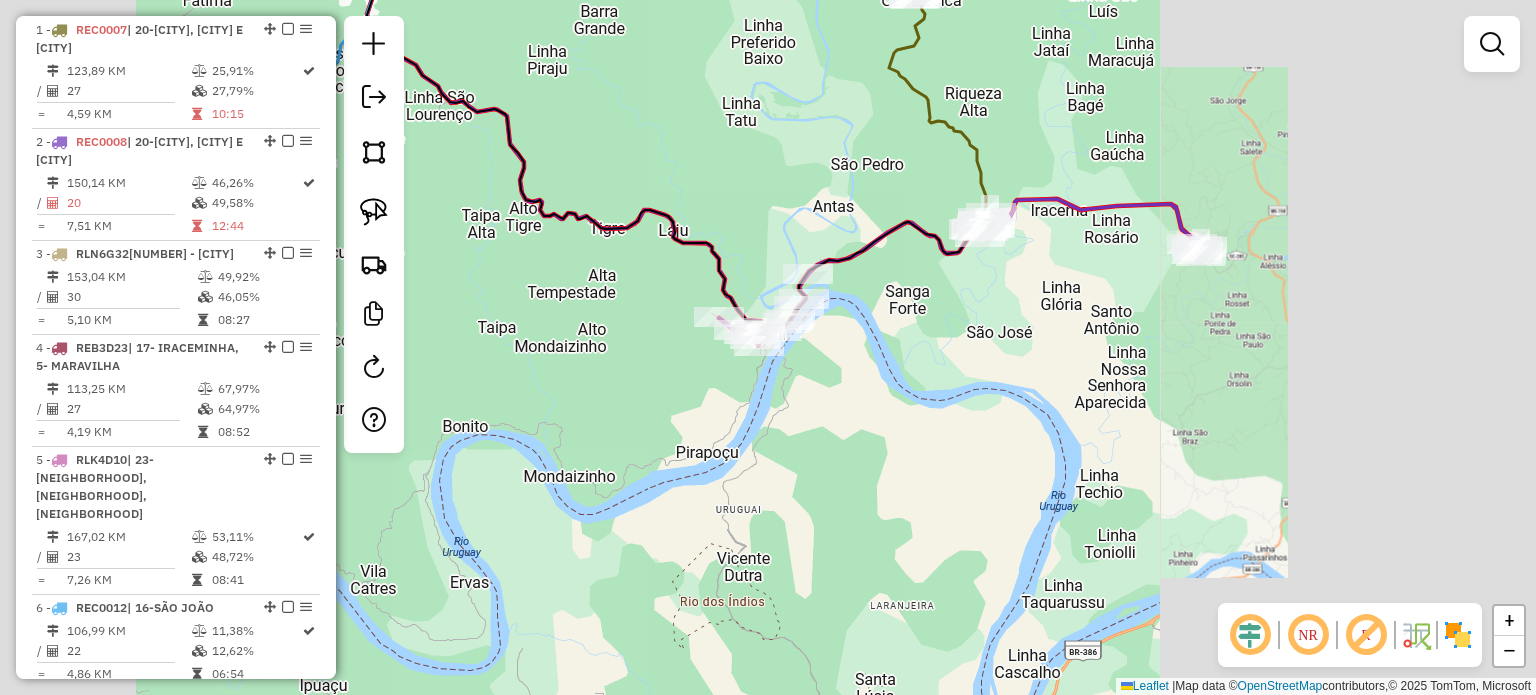 click on "Janela de atendimento Grade de atendimento Capacidade Transportadoras Veículos Cliente Pedidos  Rotas Selecione os dias de semana para filtrar as janelas de atendimento  Seg   Ter   Qua   Qui   Sex   Sáb   Dom  Informe o período da janela de atendimento: De: Até:  Filtrar exatamente a janela do cliente  Considerar janela de atendimento padrão  Selecione os dias de semana para filtrar as grades de atendimento  Seg   Ter   Qua   Qui   Sex   Sáb   Dom   Considerar clientes sem dia de atendimento cadastrado  Clientes fora do dia de atendimento selecionado Filtrar as atividades entre os valores definidos abaixo:  Peso mínimo:   Peso máximo:   Cubagem mínima:   Cubagem máxima:   De:   Até:  Filtrar as atividades entre o tempo de atendimento definido abaixo:  De:   Até:   Considerar capacidade total dos clientes não roteirizados Transportadora: Selecione um ou mais itens Tipo de veículo: Selecione um ou mais itens Veículo: Selecione um ou mais itens Motorista: Selecione um ou mais itens Nome: Rótulo:" 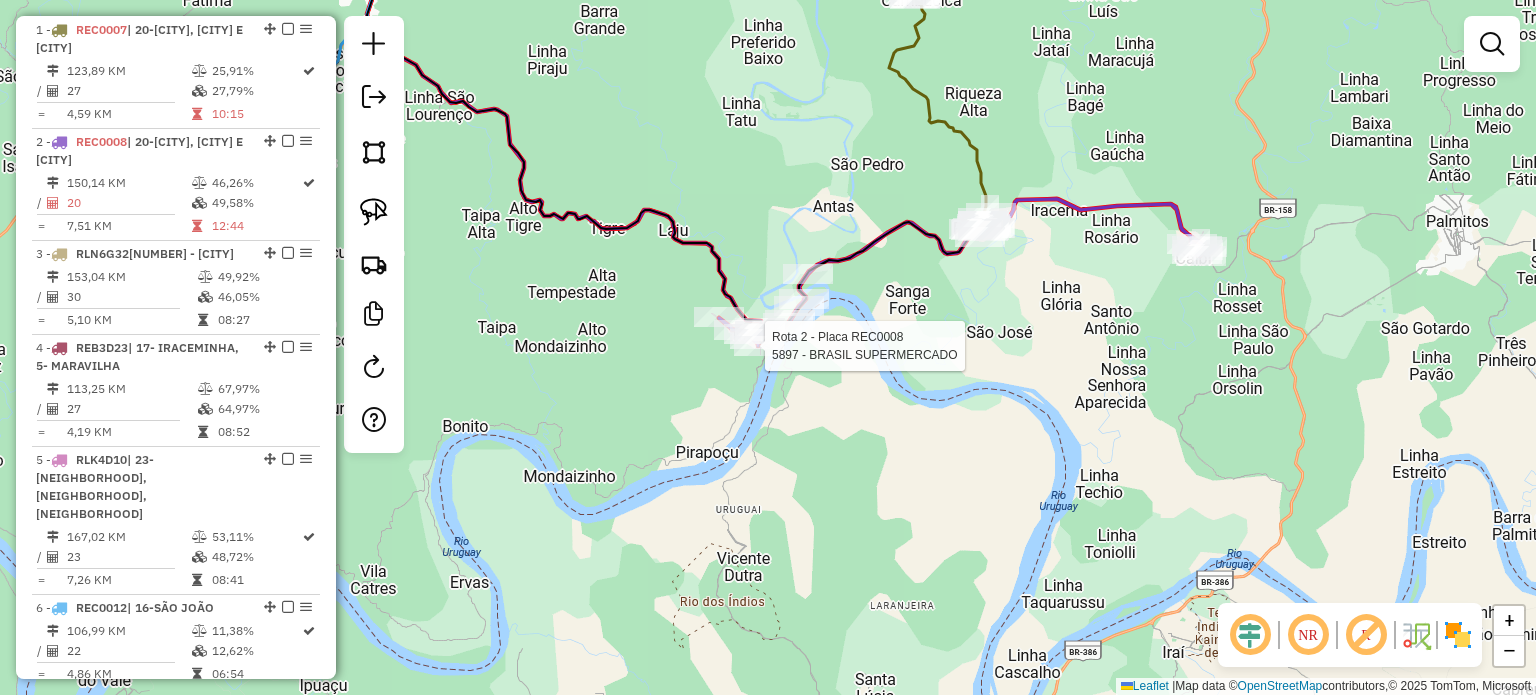 select on "*********" 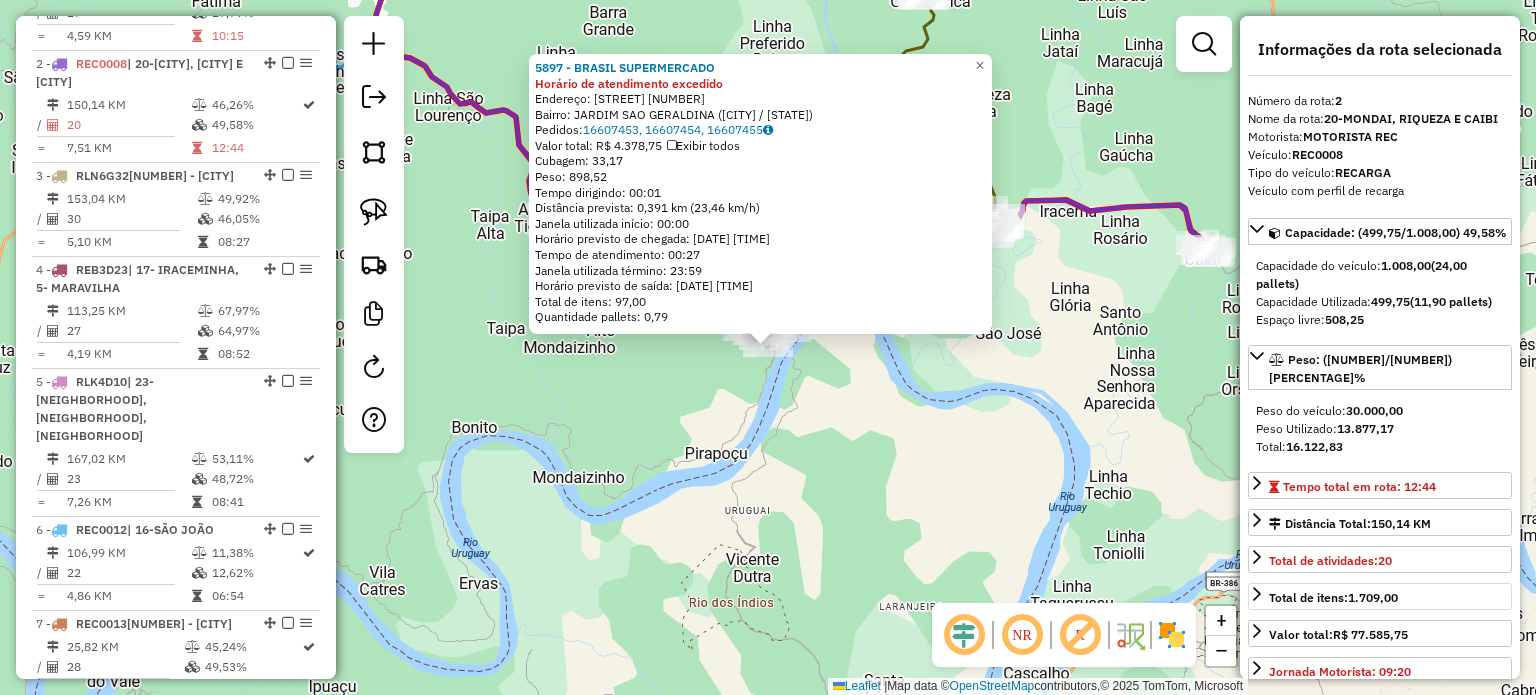 scroll, scrollTop: 910, scrollLeft: 0, axis: vertical 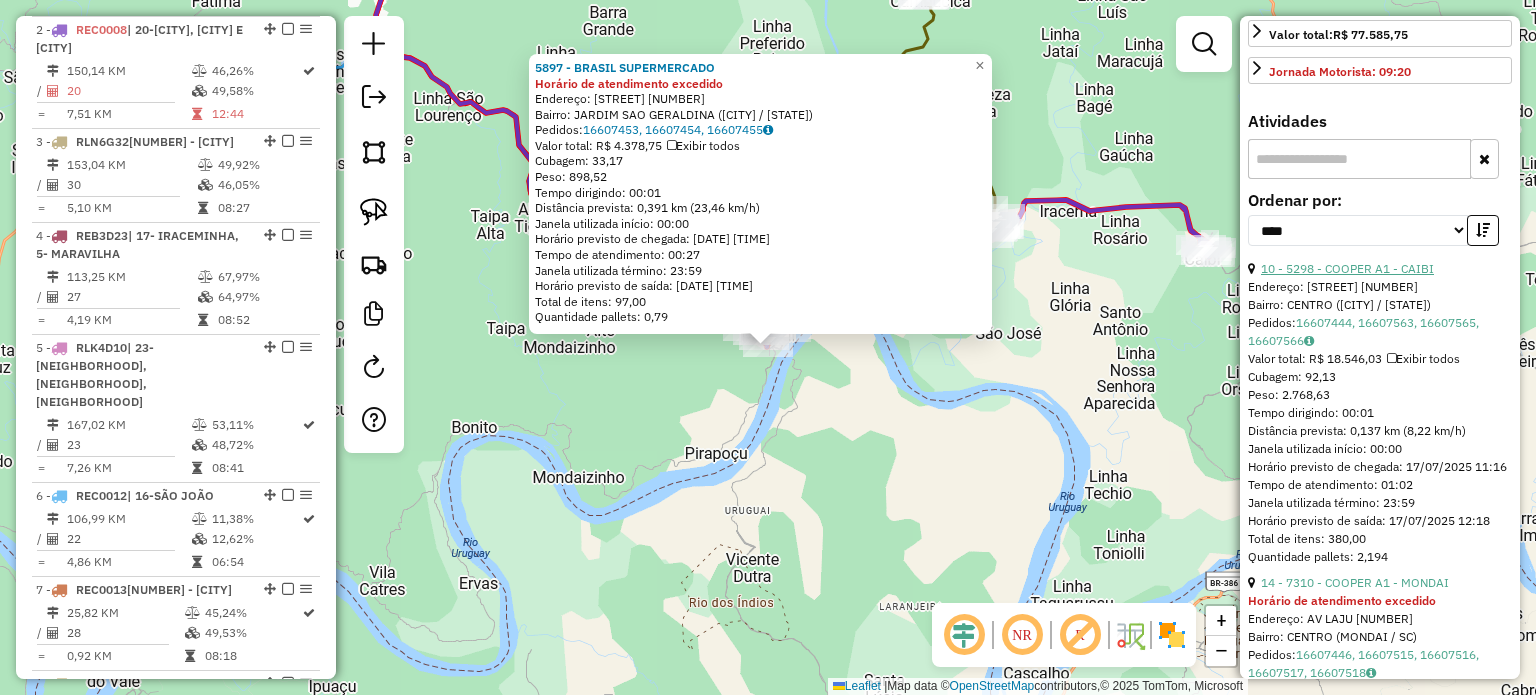 click on "10 - 5298 - COOPER A1 - CAIBI" at bounding box center (1347, 268) 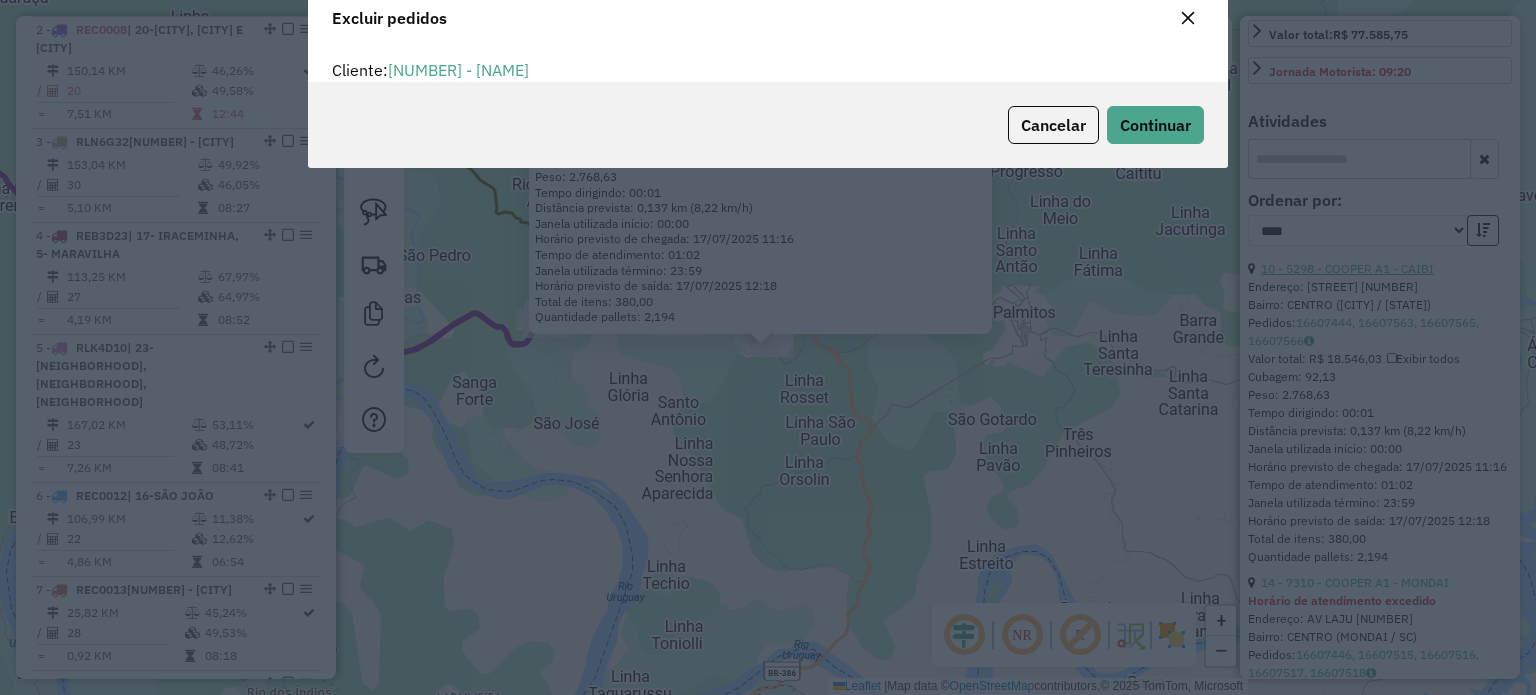 scroll, scrollTop: 69, scrollLeft: 0, axis: vertical 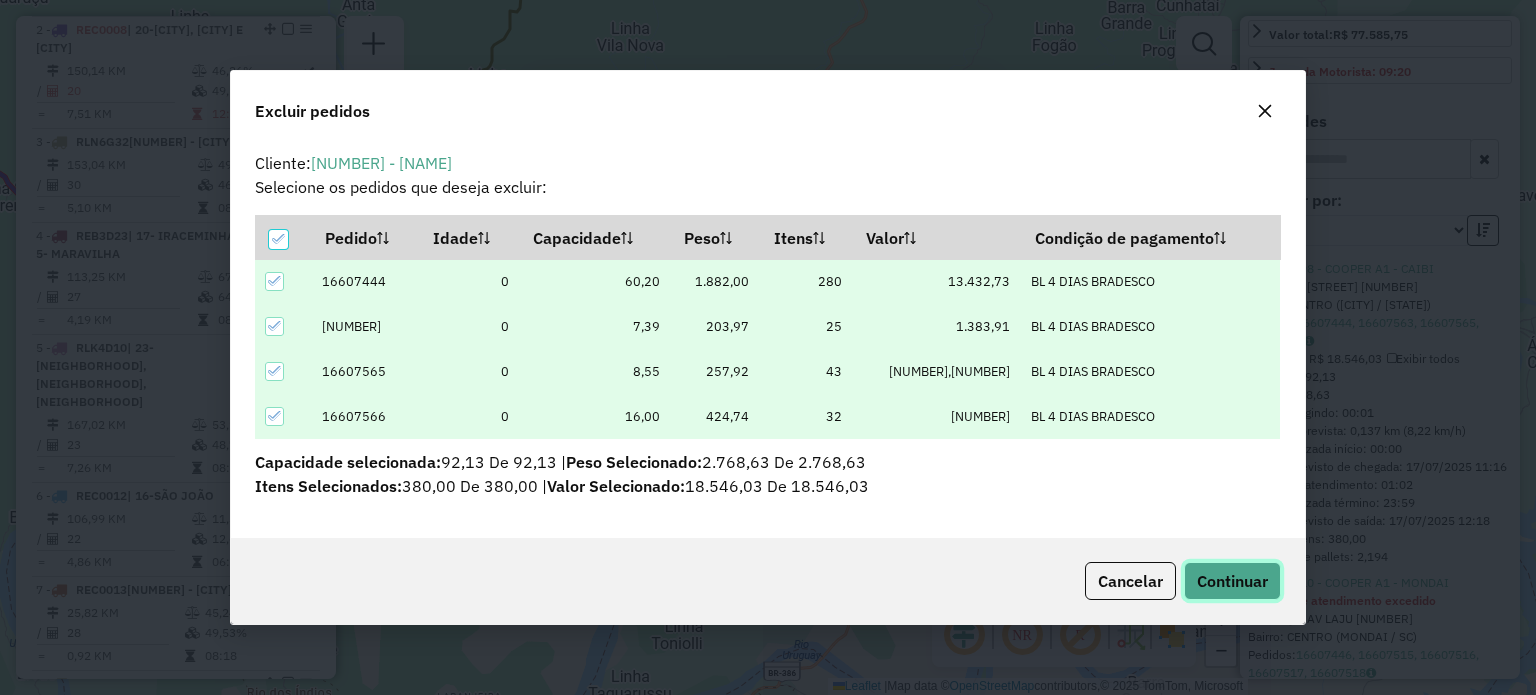 click on "Continuar" 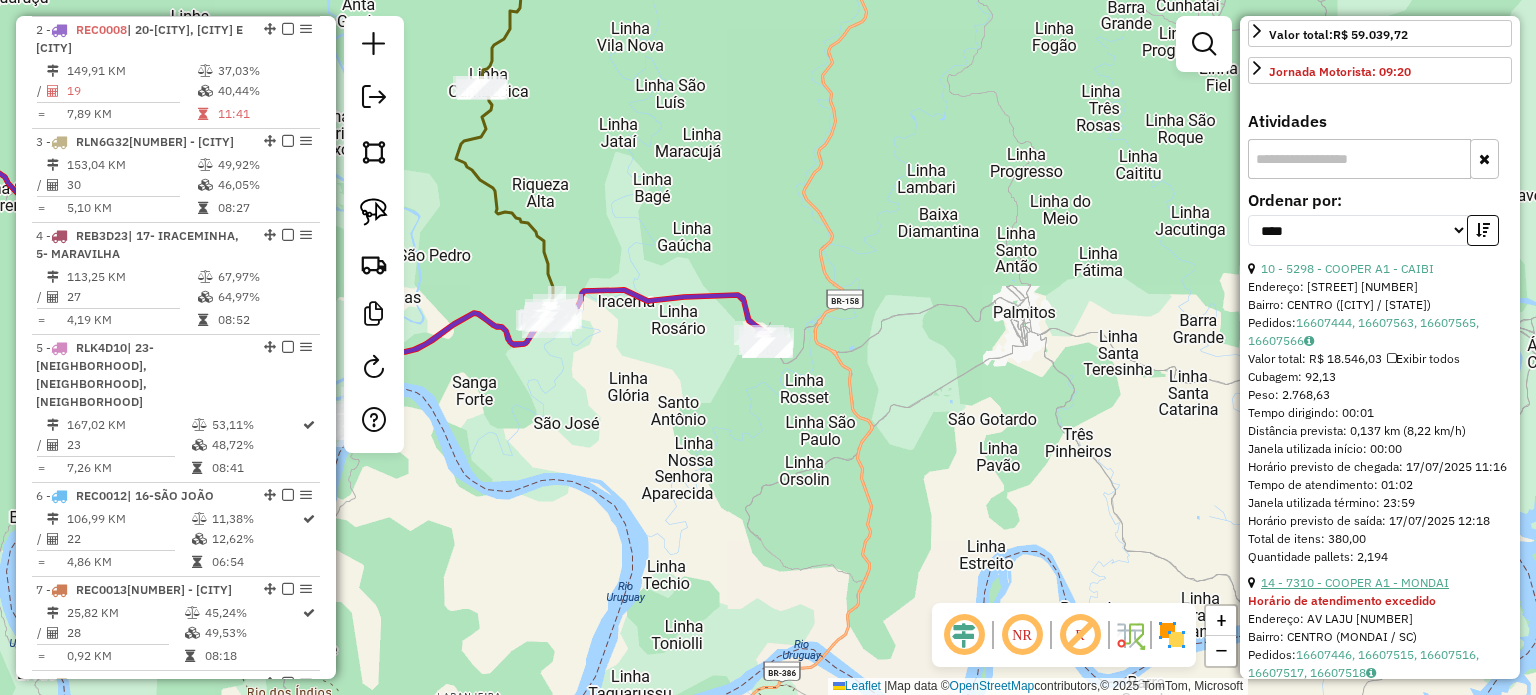click on "14 - 7310 - COOPER A1 - MONDAI" at bounding box center (1355, 582) 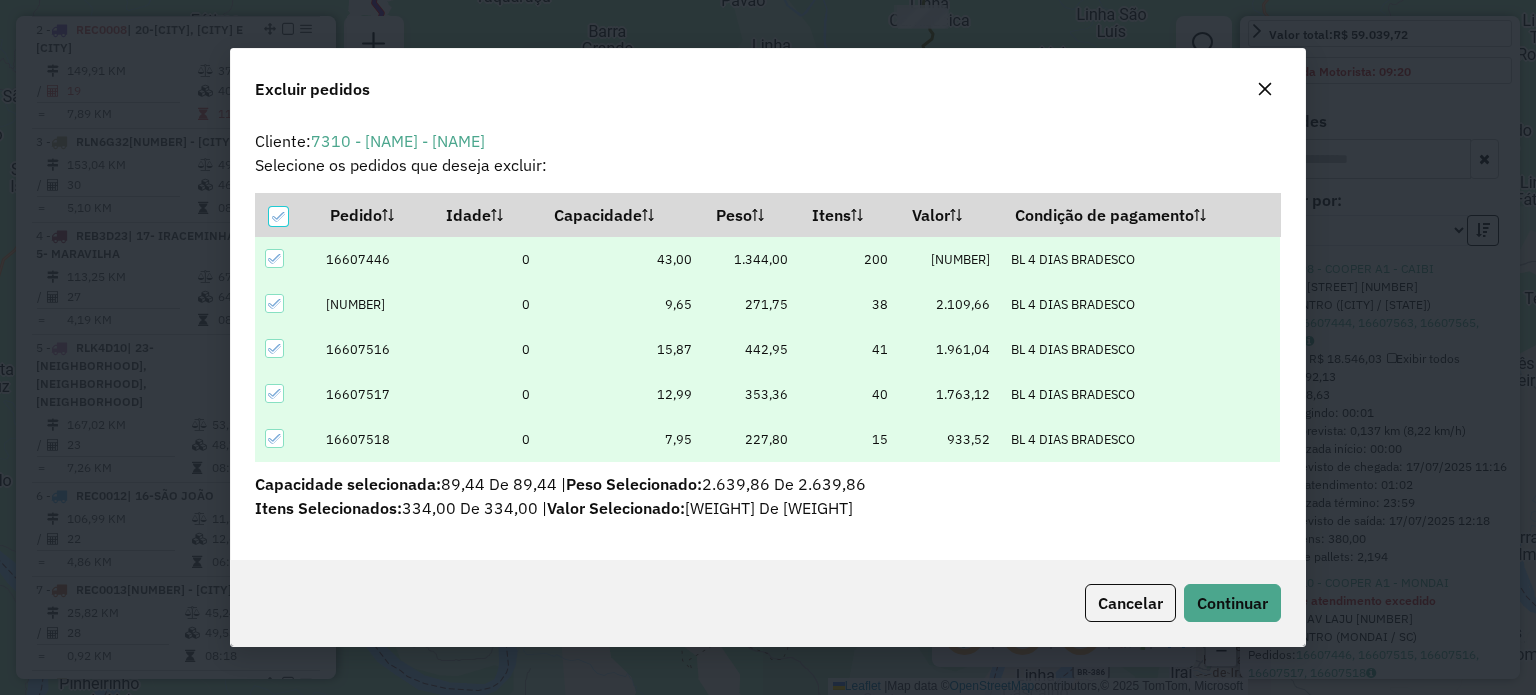 scroll, scrollTop: 69, scrollLeft: 0, axis: vertical 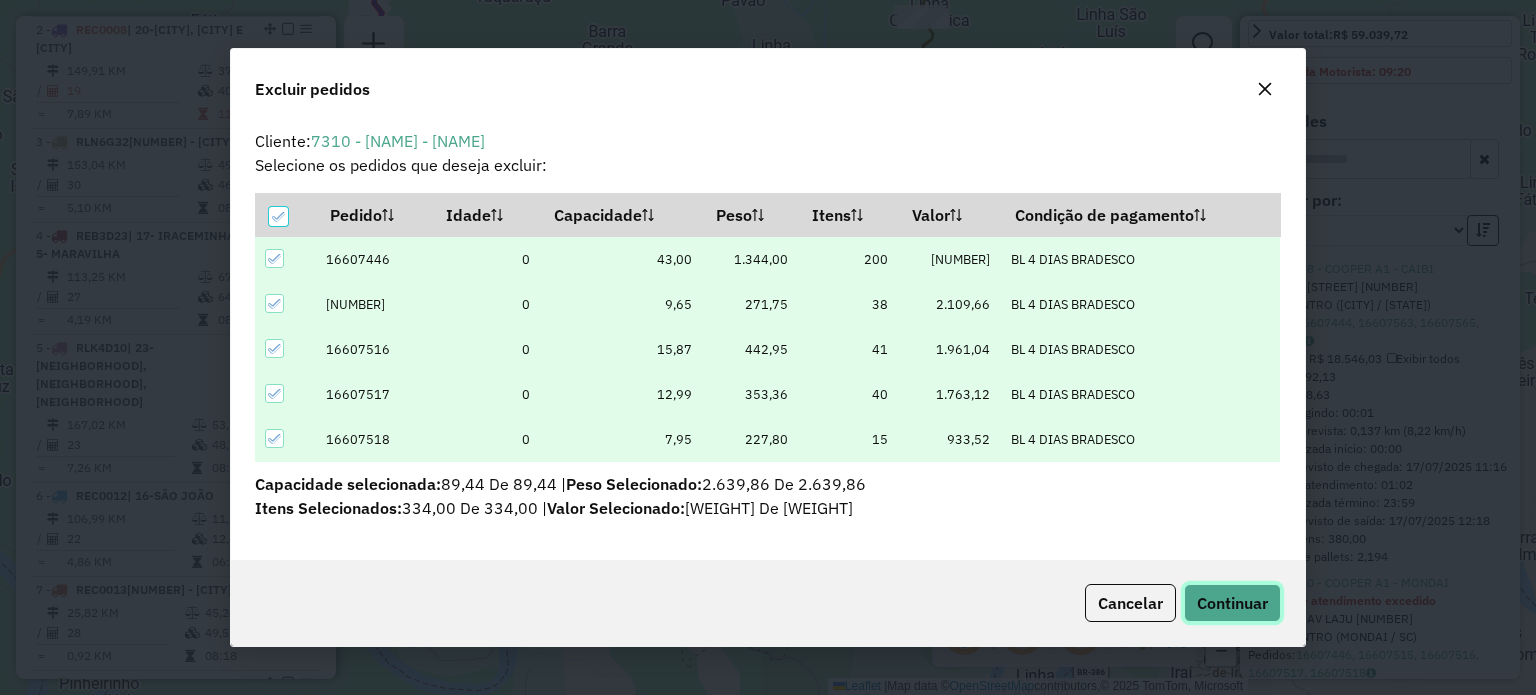 click on "Continuar" 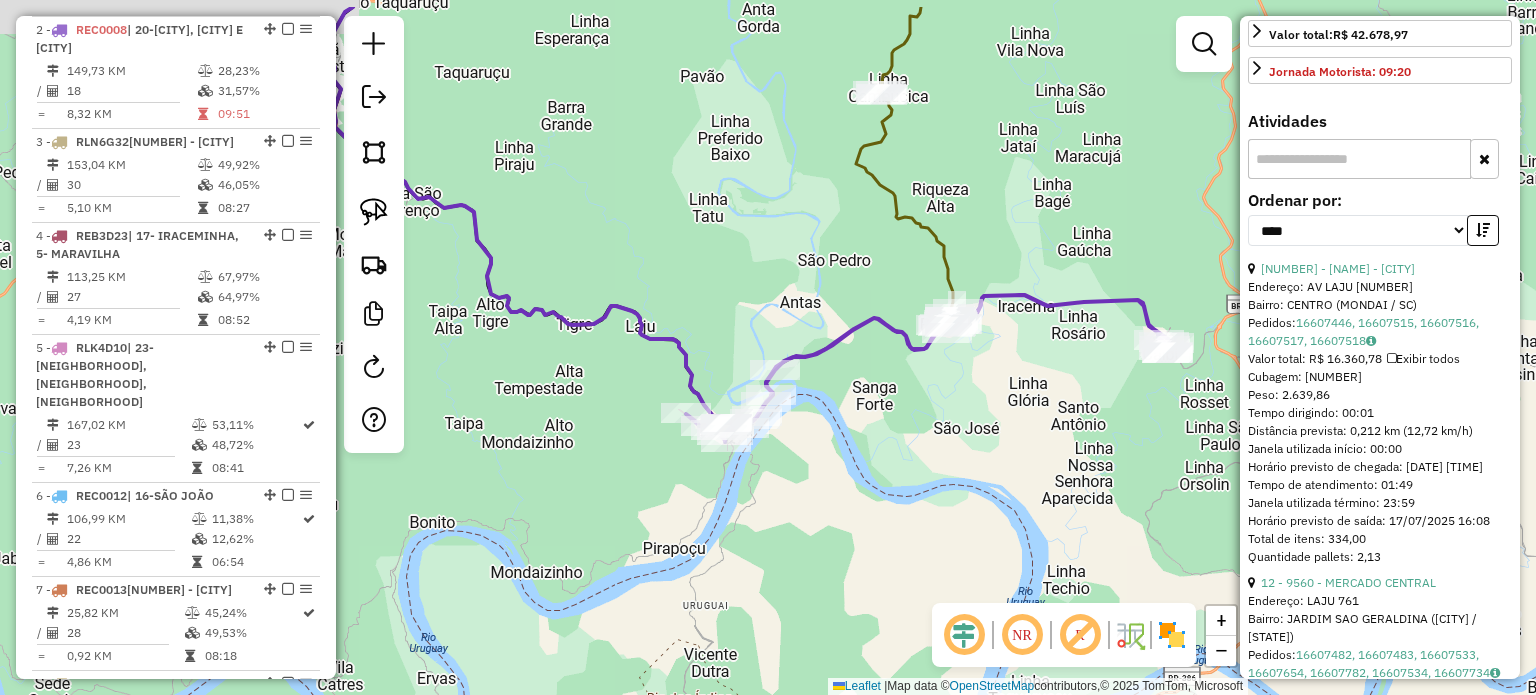 drag, startPoint x: 1081, startPoint y: 298, endPoint x: 1032, endPoint y: 380, distance: 95.524864 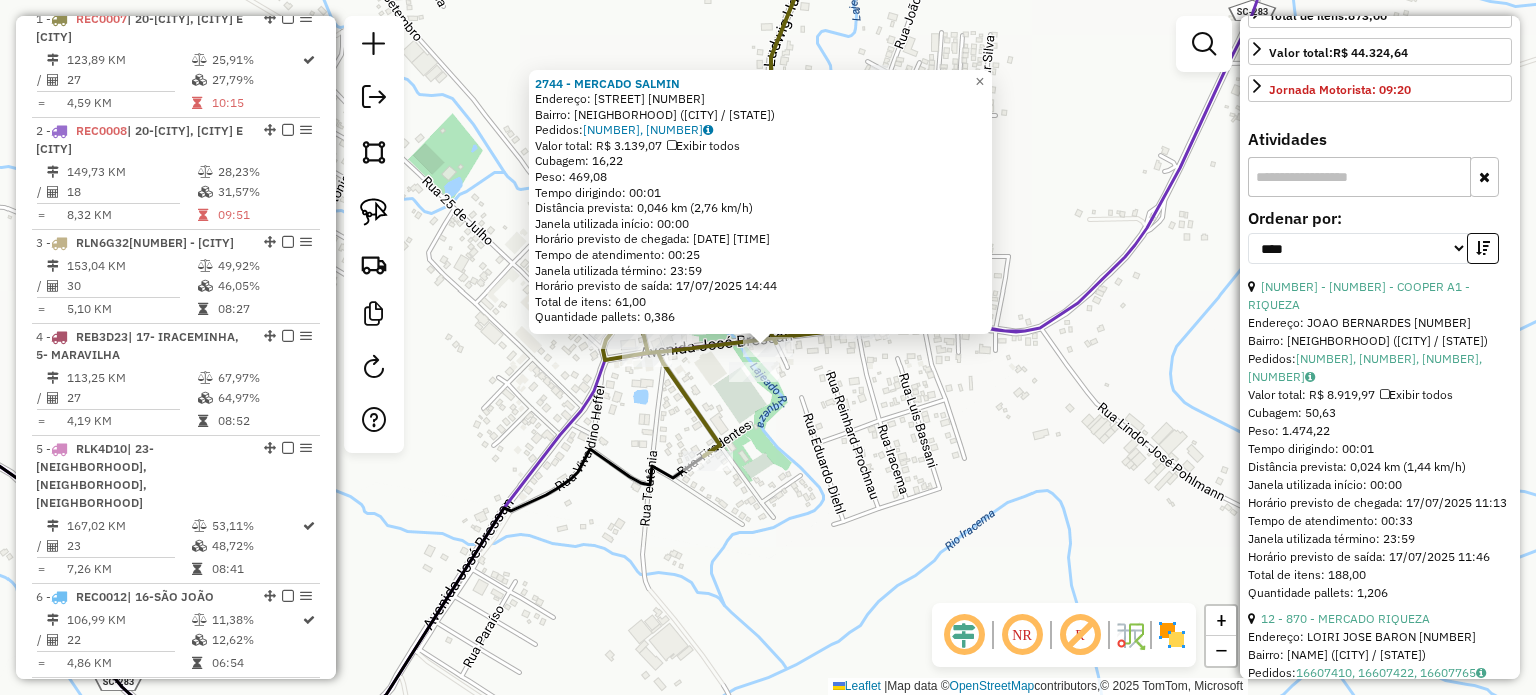 scroll, scrollTop: 798, scrollLeft: 0, axis: vertical 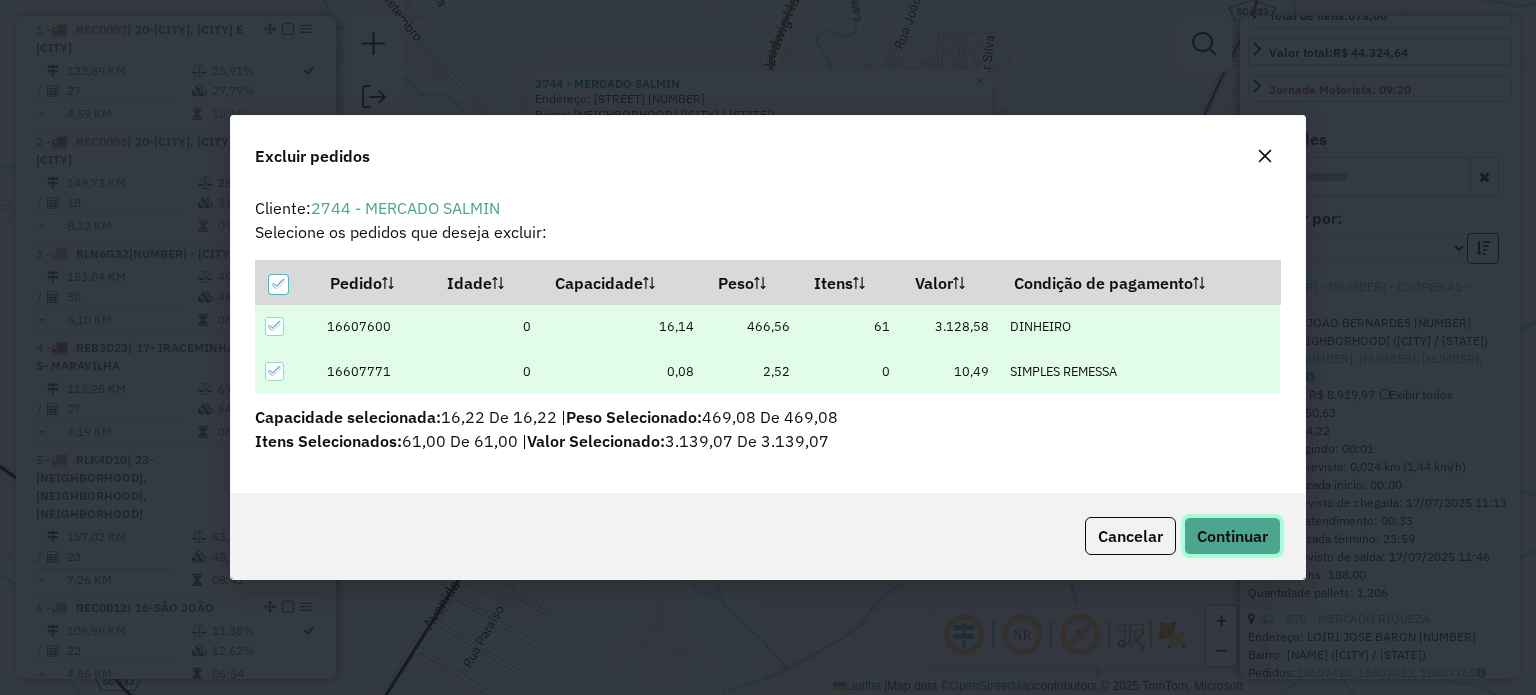 click on "Continuar" 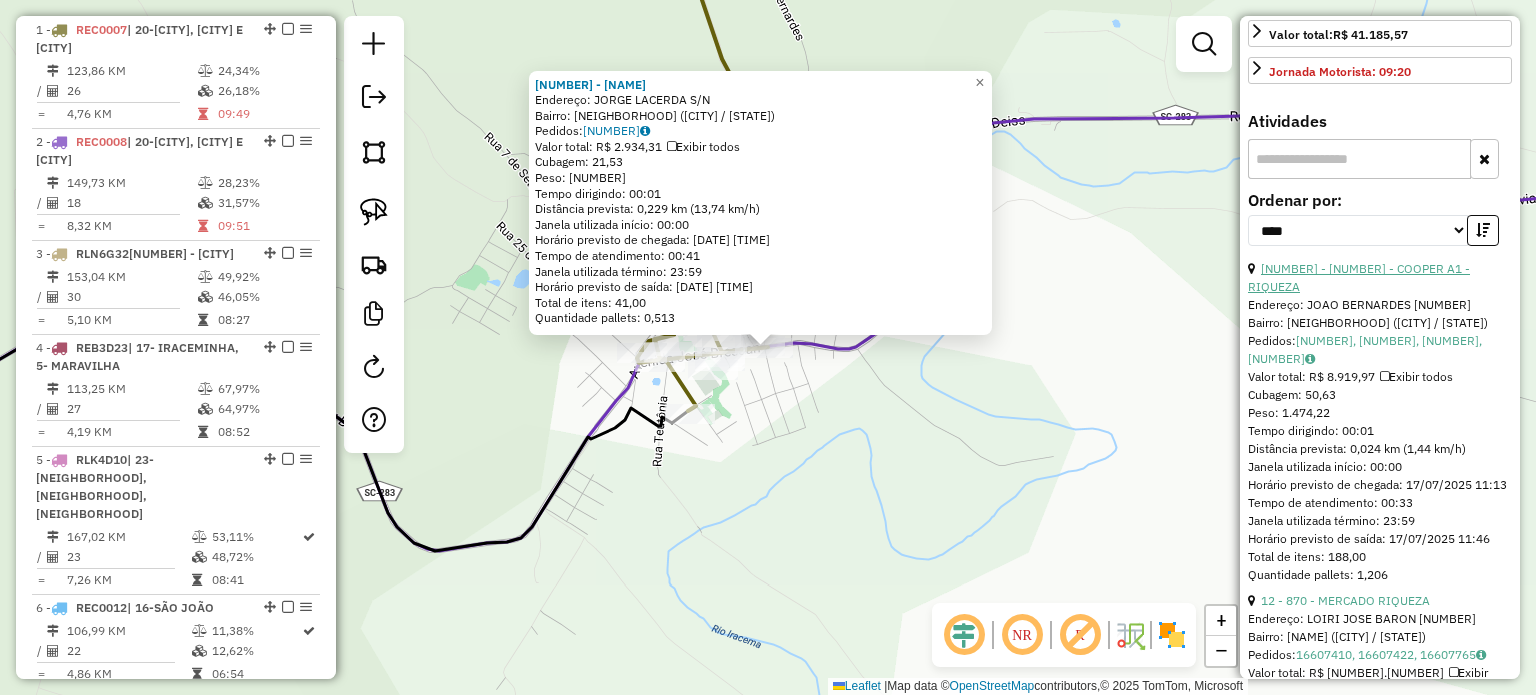 click on "11 - 6645 - COOPER A1 - RIQUEZA" at bounding box center (1359, 277) 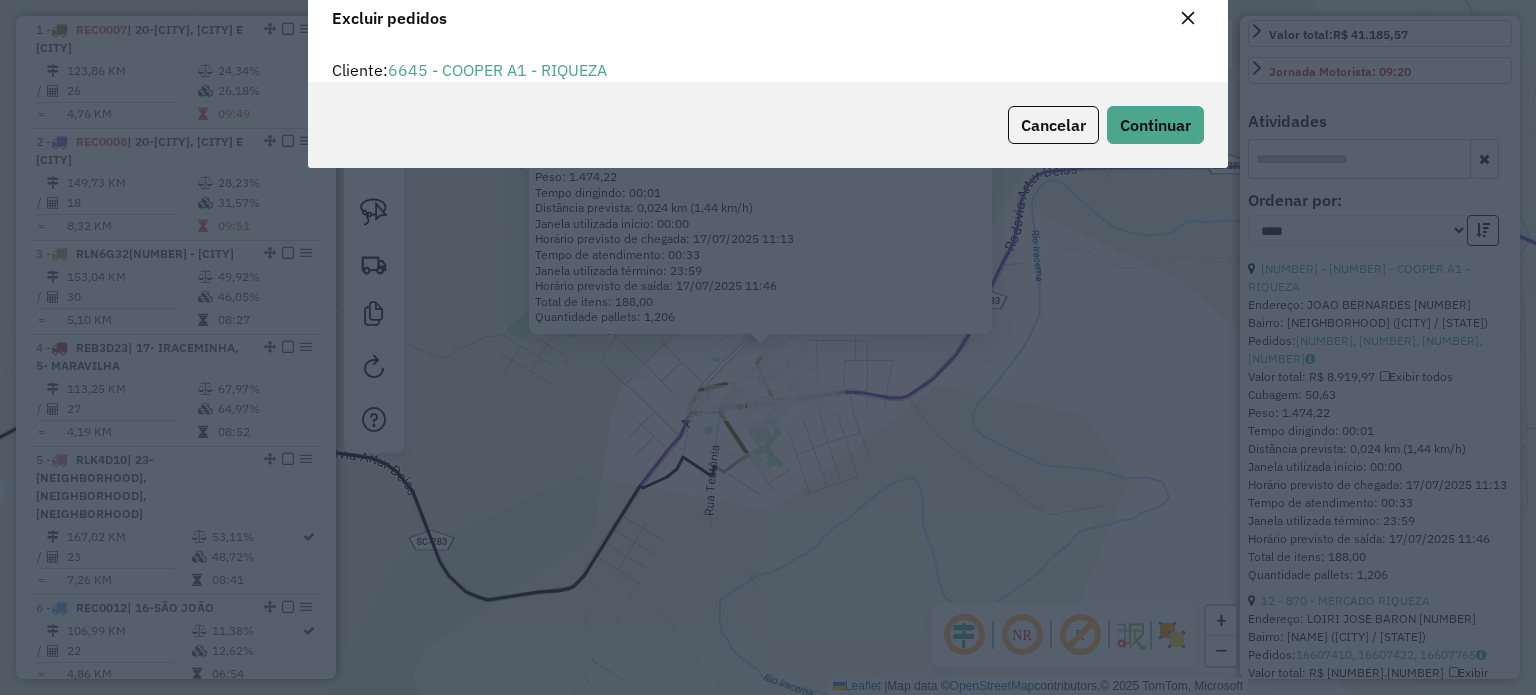 scroll, scrollTop: 69, scrollLeft: 0, axis: vertical 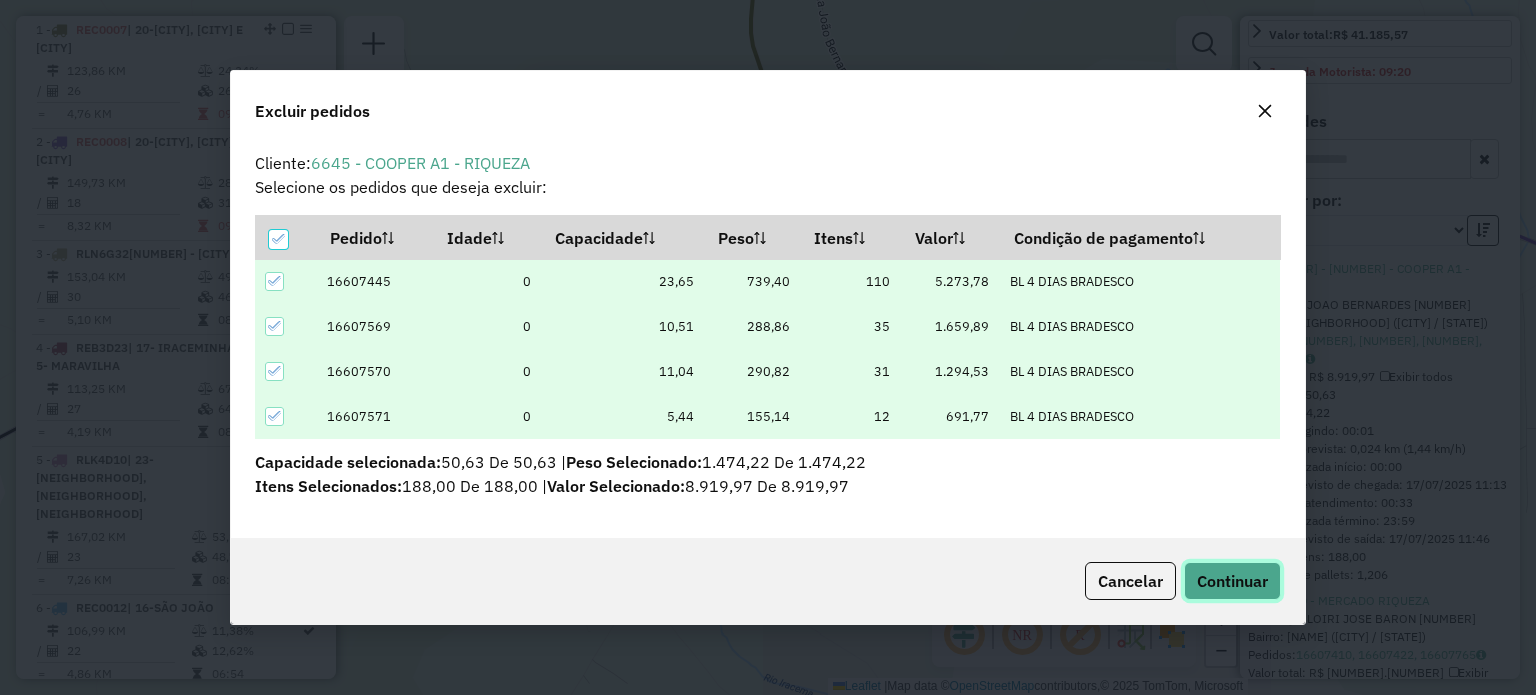 click on "Continuar" 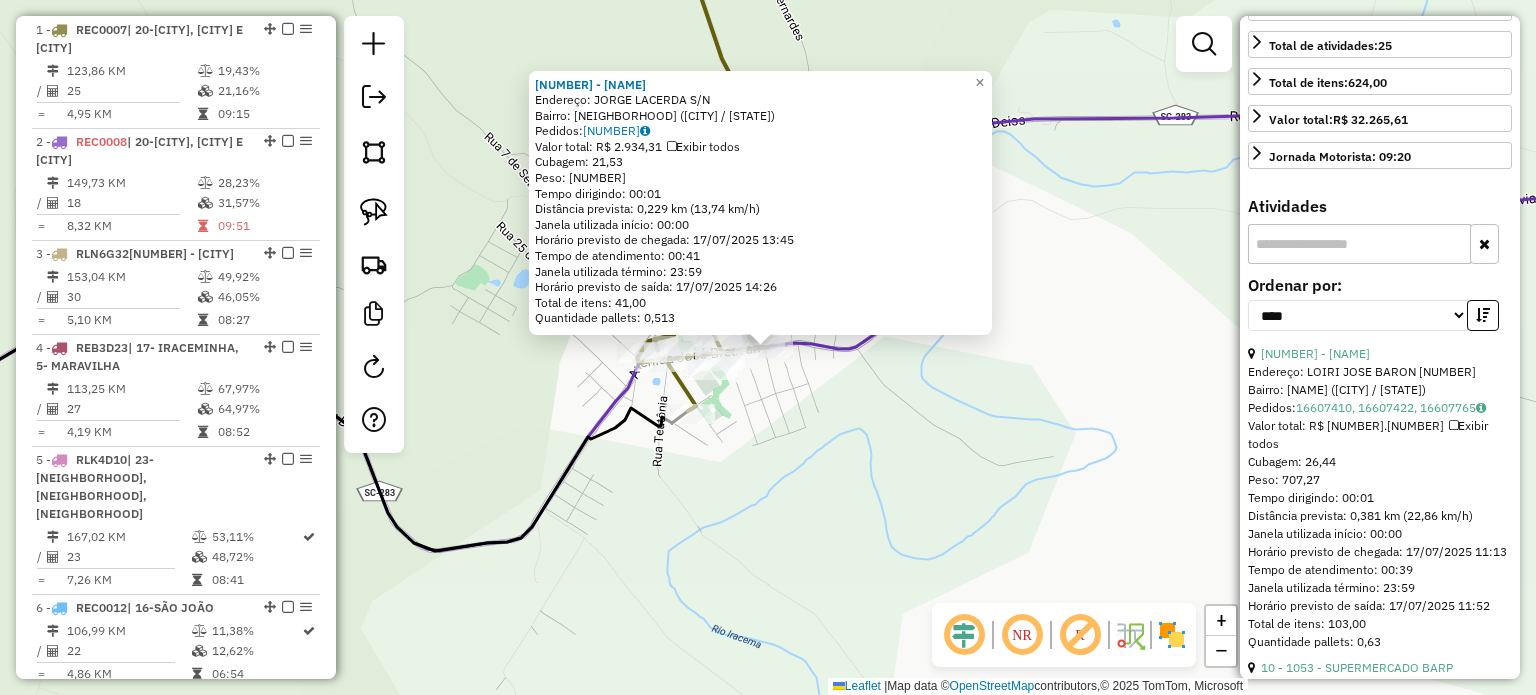 scroll, scrollTop: 500, scrollLeft: 0, axis: vertical 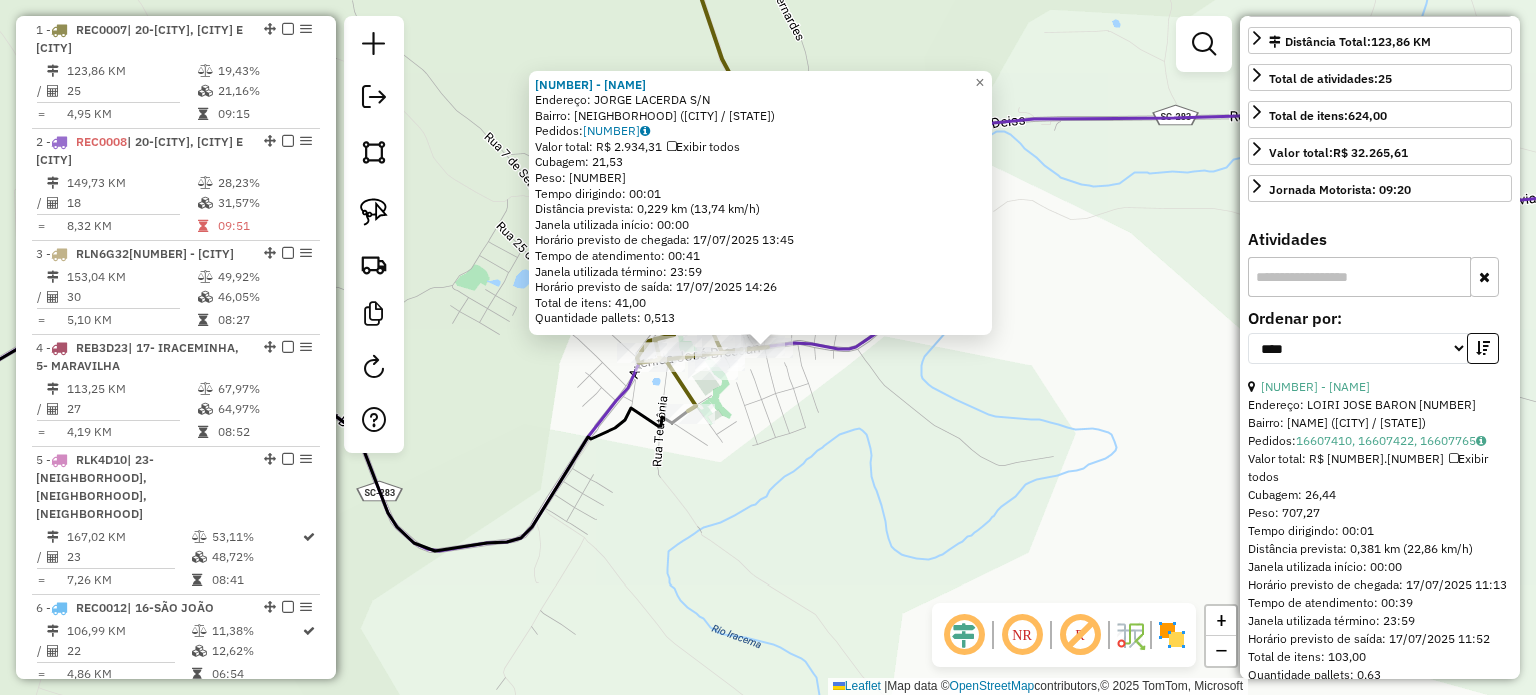 click on "4 - CAPOANI  Endereço:  JORGE LACERDA S/N   Bairro: CENTRO (RIQUEZA / SC)   Pedidos:  16607604   Valor total: R$ 2.934,31   Exibir todos   Cubagem: 21,53  Peso: 575,25  Tempo dirigindo: 00:01   Distância prevista: 0,229 km (13,74 km/h)   Janela utilizada início: 00:00   Horário previsto de chegada: 17/07/2025 13:45   Tempo de atendimento: 00:41   Janela utilizada término: 23:59   Horário previsto de saída: 17/07/2025 14:26   Total de itens: 41,00   Quantidade pallets: 0,513  × Janela de atendimento Grade de atendimento Capacidade Transportadoras Veículos Cliente Pedidos  Rotas Selecione os dias de semana para filtrar as janelas de atendimento  Seg   Ter   Qua   Qui   Sex   Sáb   Dom  Informe o período da janela de atendimento: De: Até:  Filtrar exatamente a janela do cliente  Considerar janela de atendimento padrão  Selecione os dias de semana para filtrar as grades de atendimento  Seg   Ter   Qua   Qui   Sex   Sáb   Dom   Considerar clientes sem dia de atendimento cadastrado  Peso mínimo:  De:" 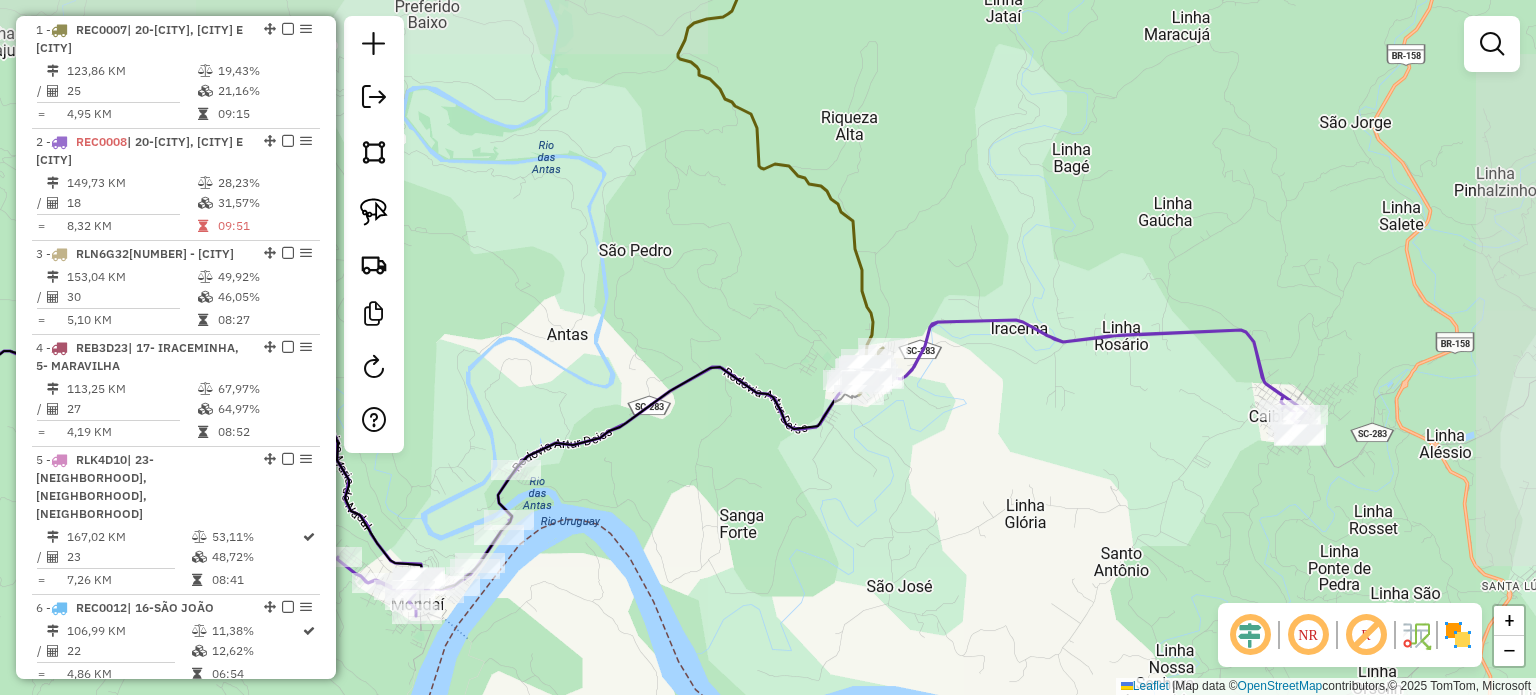 drag, startPoint x: 916, startPoint y: 511, endPoint x: 942, endPoint y: 442, distance: 73.736015 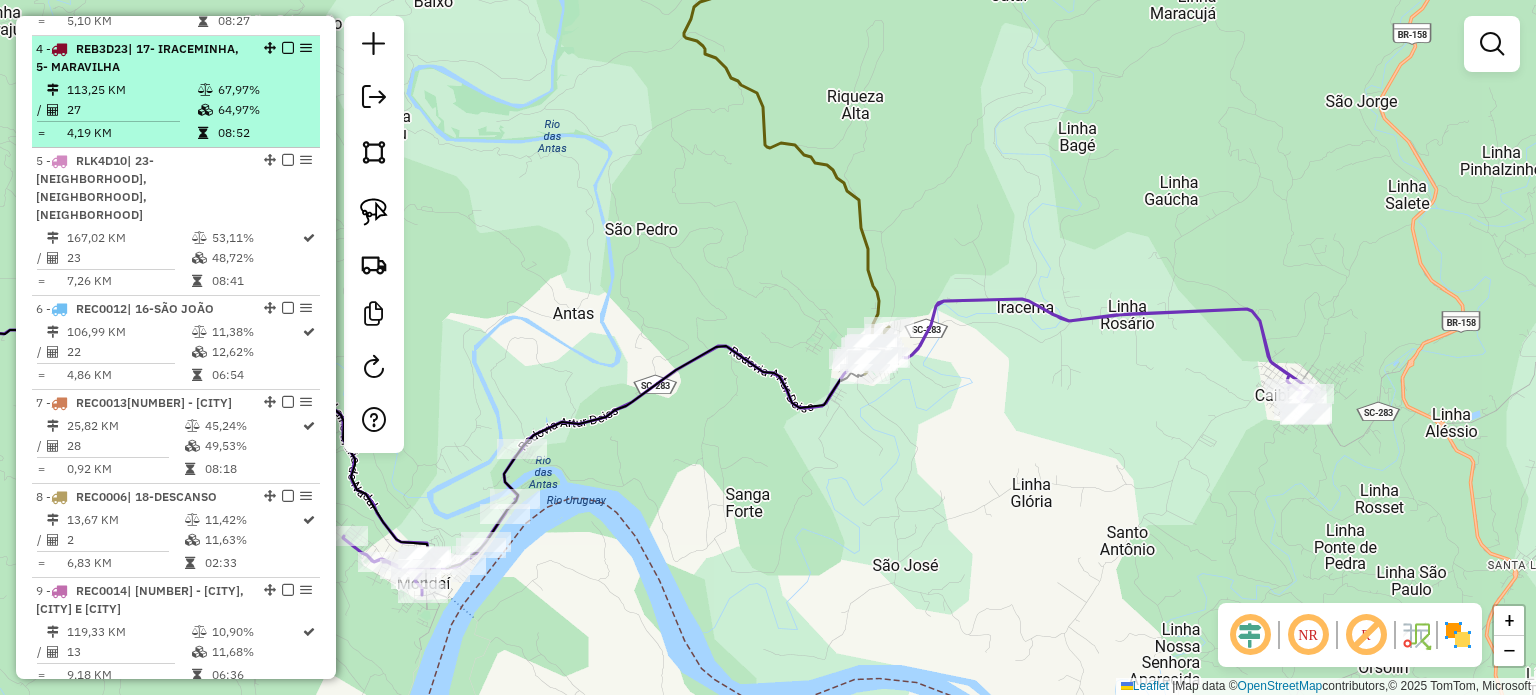 scroll, scrollTop: 1098, scrollLeft: 0, axis: vertical 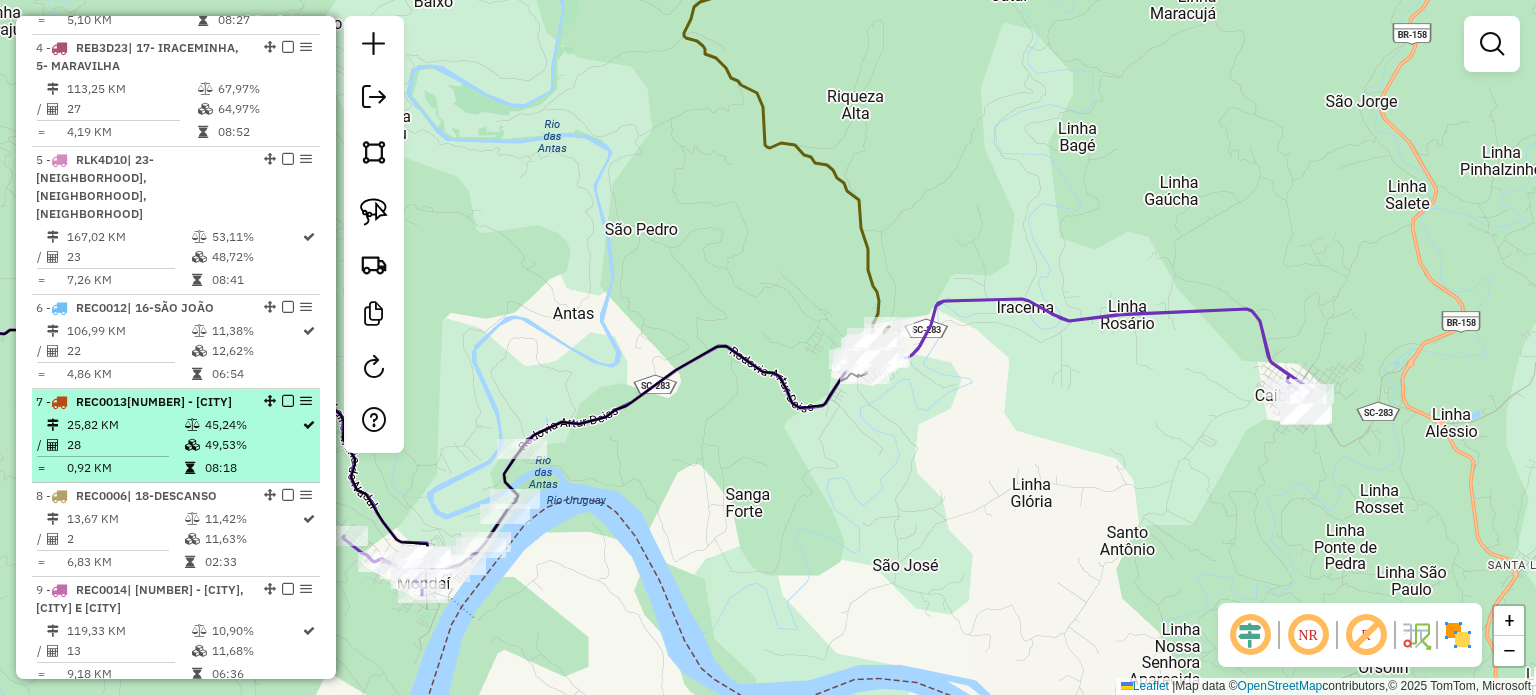 click at bounding box center (288, 401) 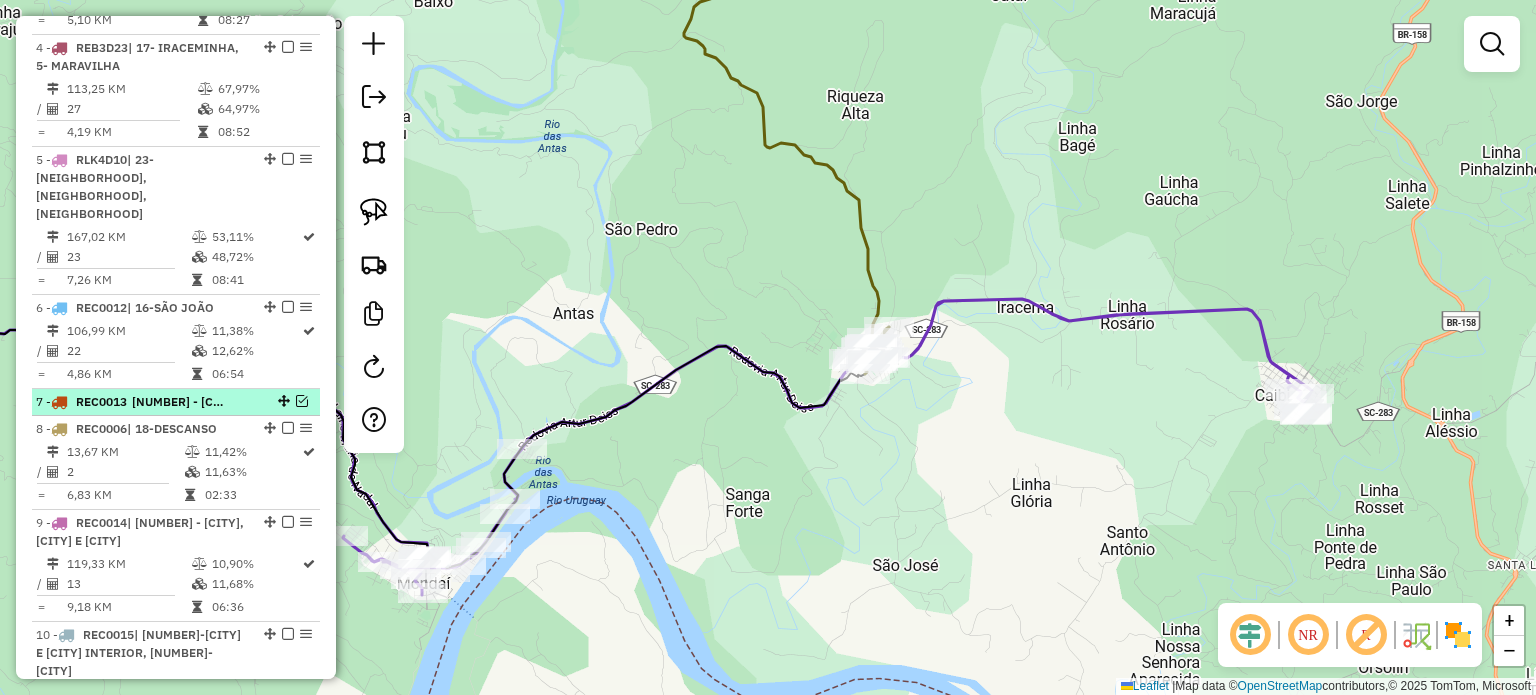 click at bounding box center [302, 401] 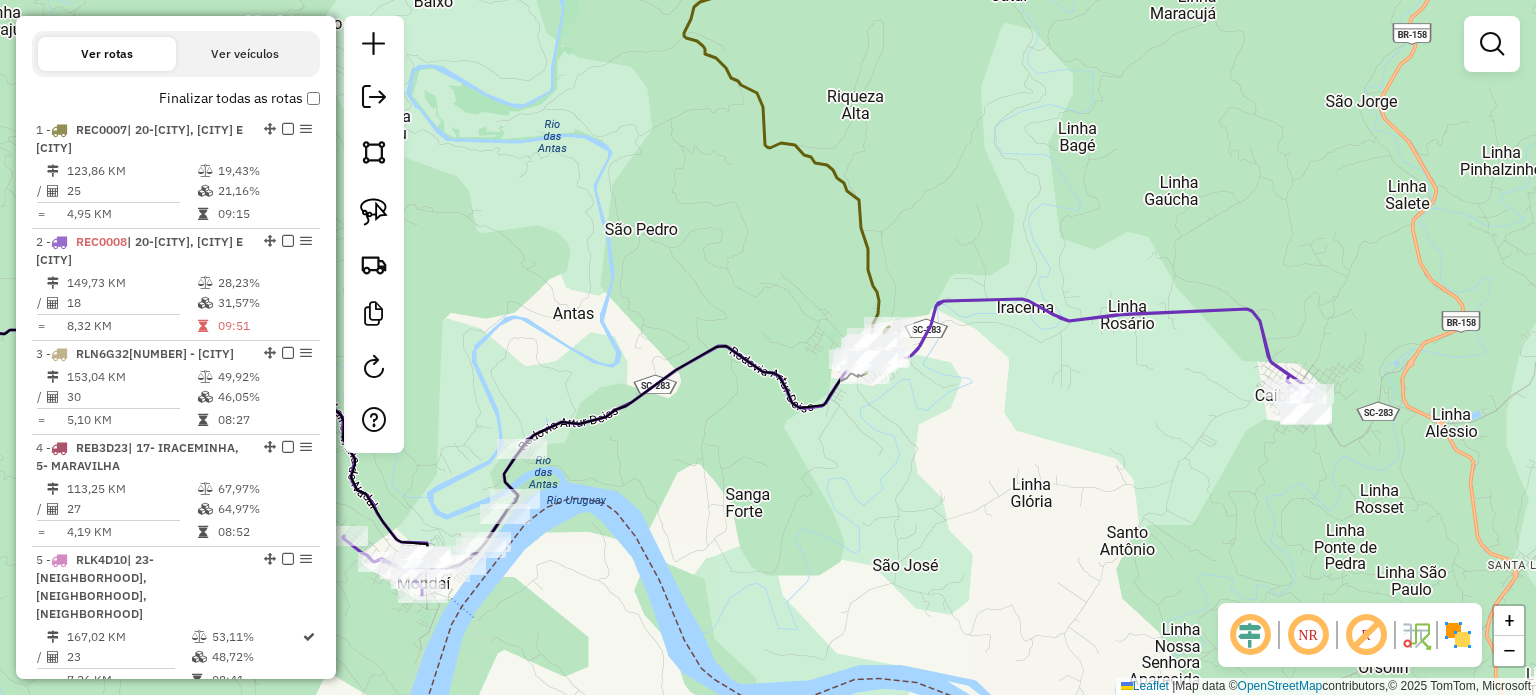 scroll, scrollTop: 598, scrollLeft: 0, axis: vertical 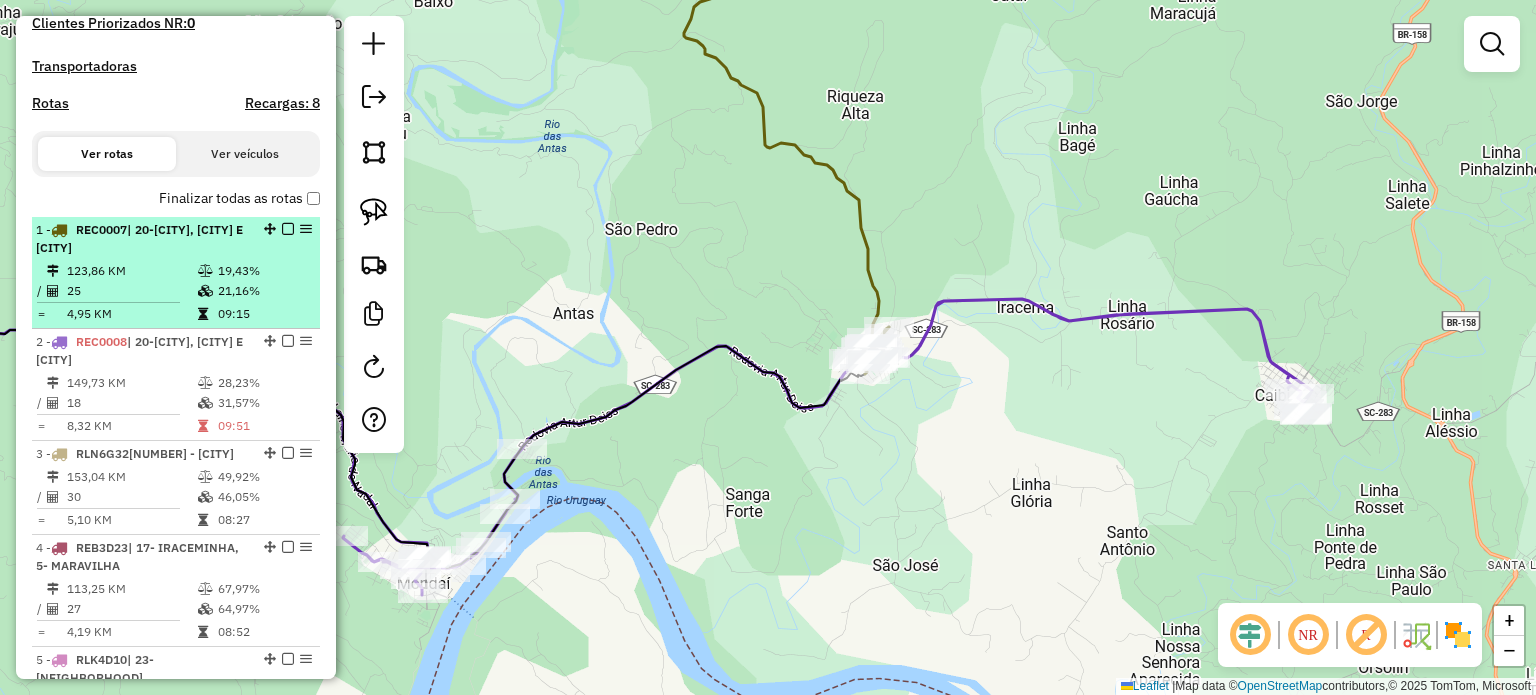 click at bounding box center [288, 229] 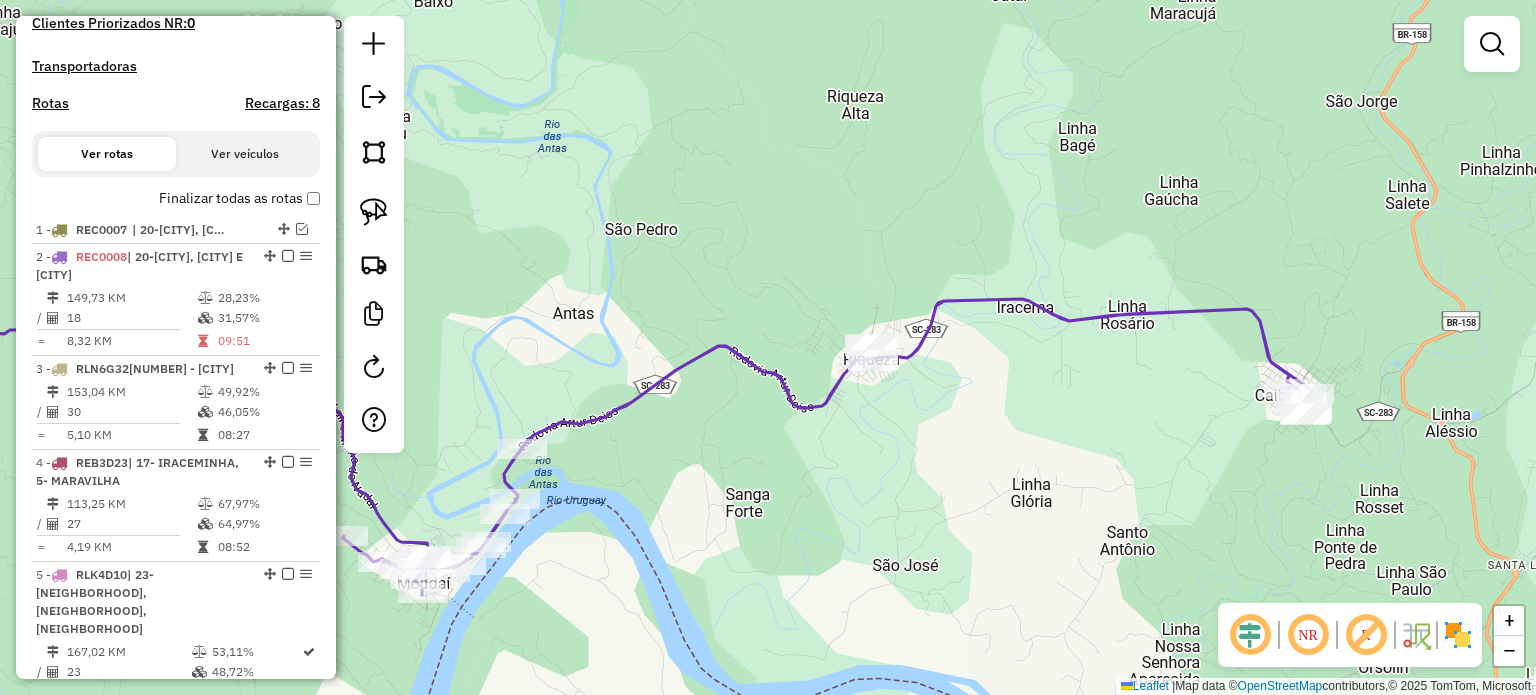drag, startPoint x: 931, startPoint y: 479, endPoint x: 888, endPoint y: 371, distance: 116.24543 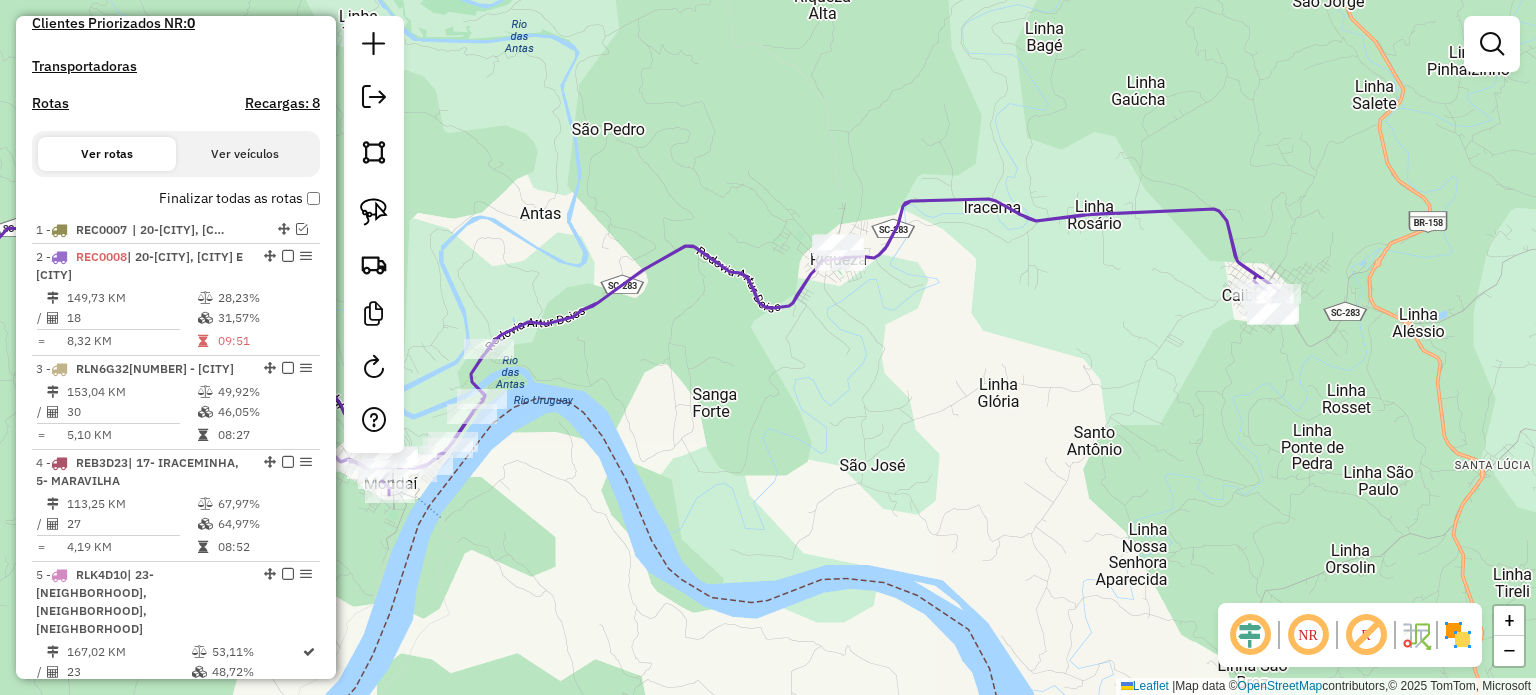 drag, startPoint x: 912, startPoint y: 387, endPoint x: 1001, endPoint y: 337, distance: 102.0833 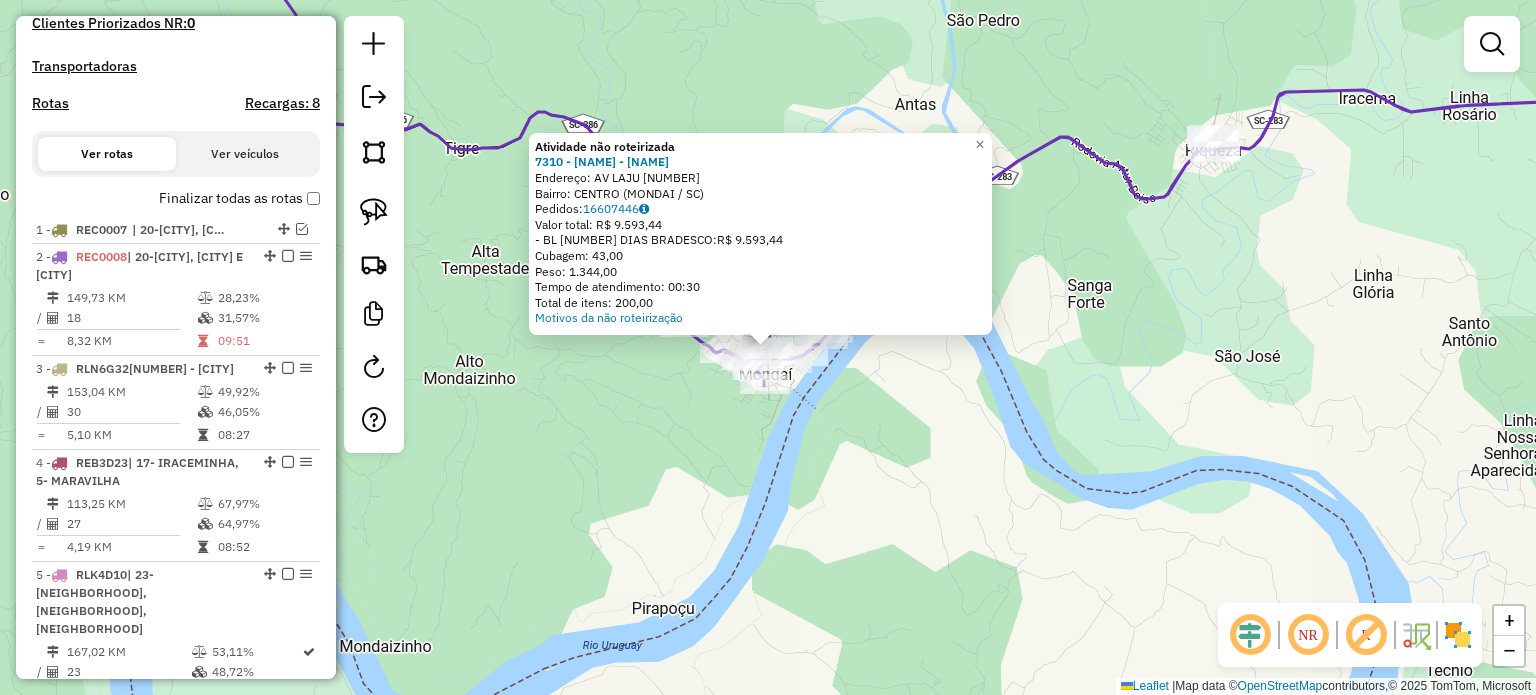 click on "Atividade não roteirizada 7310 - COOPER A1 - MONDAI  Endereço:  AV LAJU 000874   Bairro: CENTRO (MONDAI / SC)   Pedidos:  16607446   Valor total: R$ 9.593,44   - BL 4 DIAS  BRADESCO:  R$ 9.593,44   Cubagem: 43,00   Peso: 1.344,00   Tempo de atendimento: 00:30   Total de itens: 200,00  Motivos da não roteirização × Janela de atendimento Grade de atendimento Capacidade Transportadoras Veículos Cliente Pedidos  Rotas Selecione os dias de semana para filtrar as janelas de atendimento  Seg   Ter   Qua   Qui   Sex   Sáb   Dom  Informe o período da janela de atendimento: De: Até:  Filtrar exatamente a janela do cliente  Considerar janela de atendimento padrão  Selecione os dias de semana para filtrar as grades de atendimento  Seg   Ter   Qua   Qui   Sex   Sáb   Dom   Considerar clientes sem dia de atendimento cadastrado  Clientes fora do dia de atendimento selecionado Filtrar as atividades entre os valores definidos abaixo:  Peso mínimo:   Peso máximo:   Cubagem mínima:   Cubagem máxima:   De:   De:" 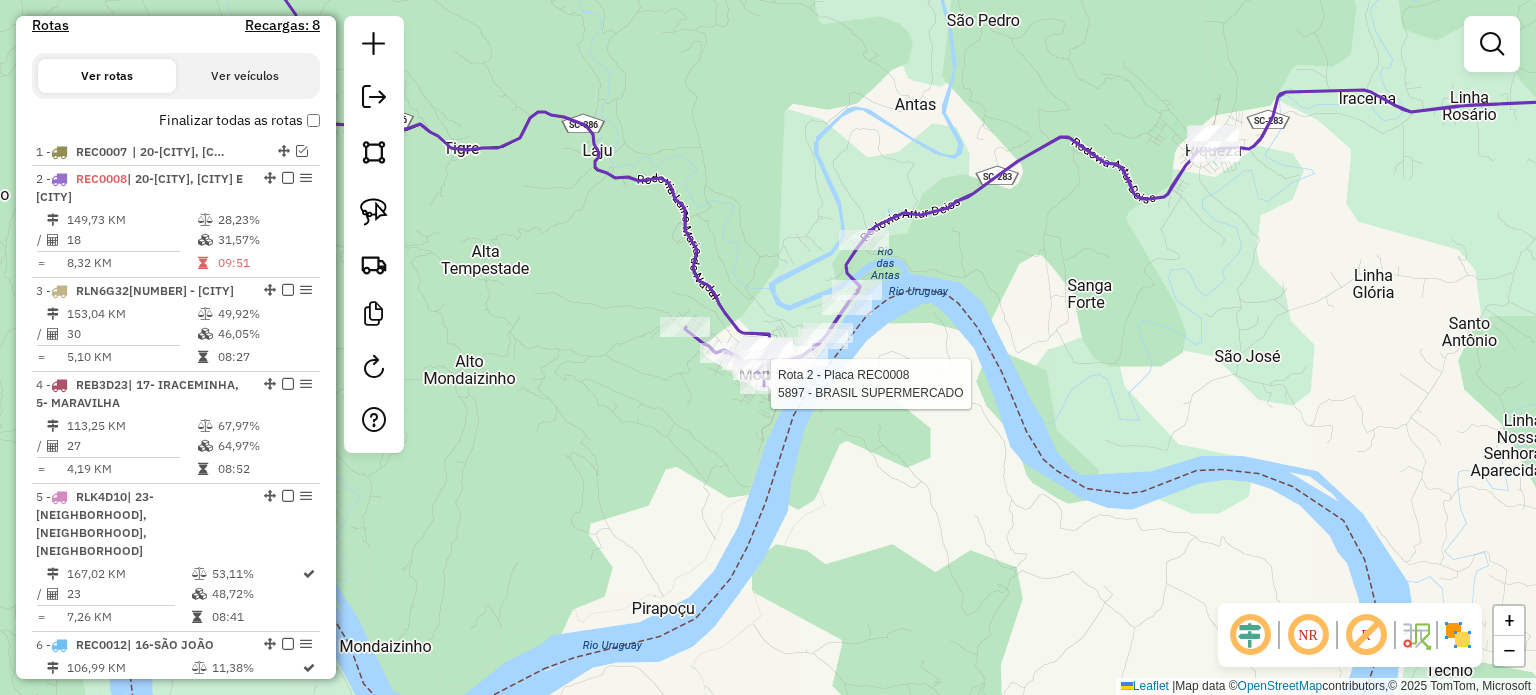 select on "*********" 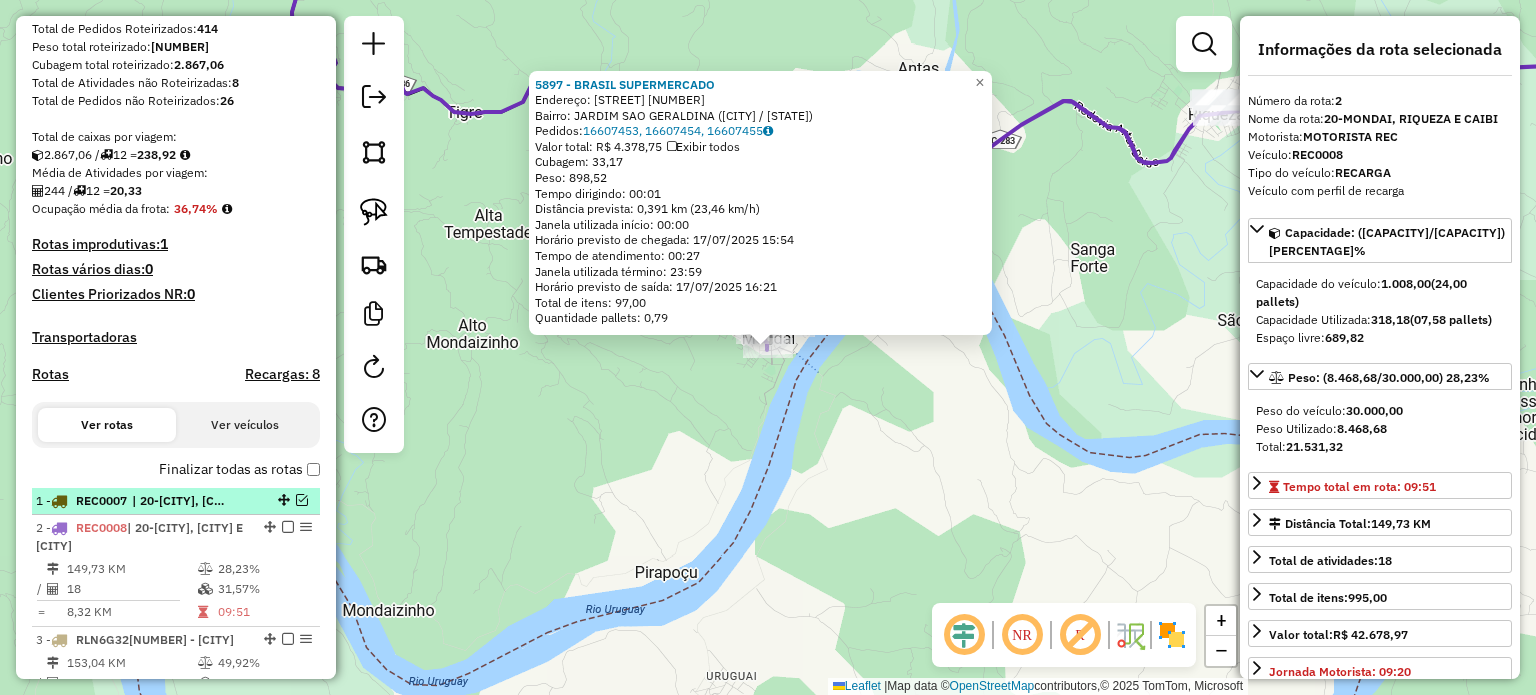 scroll, scrollTop: 525, scrollLeft: 0, axis: vertical 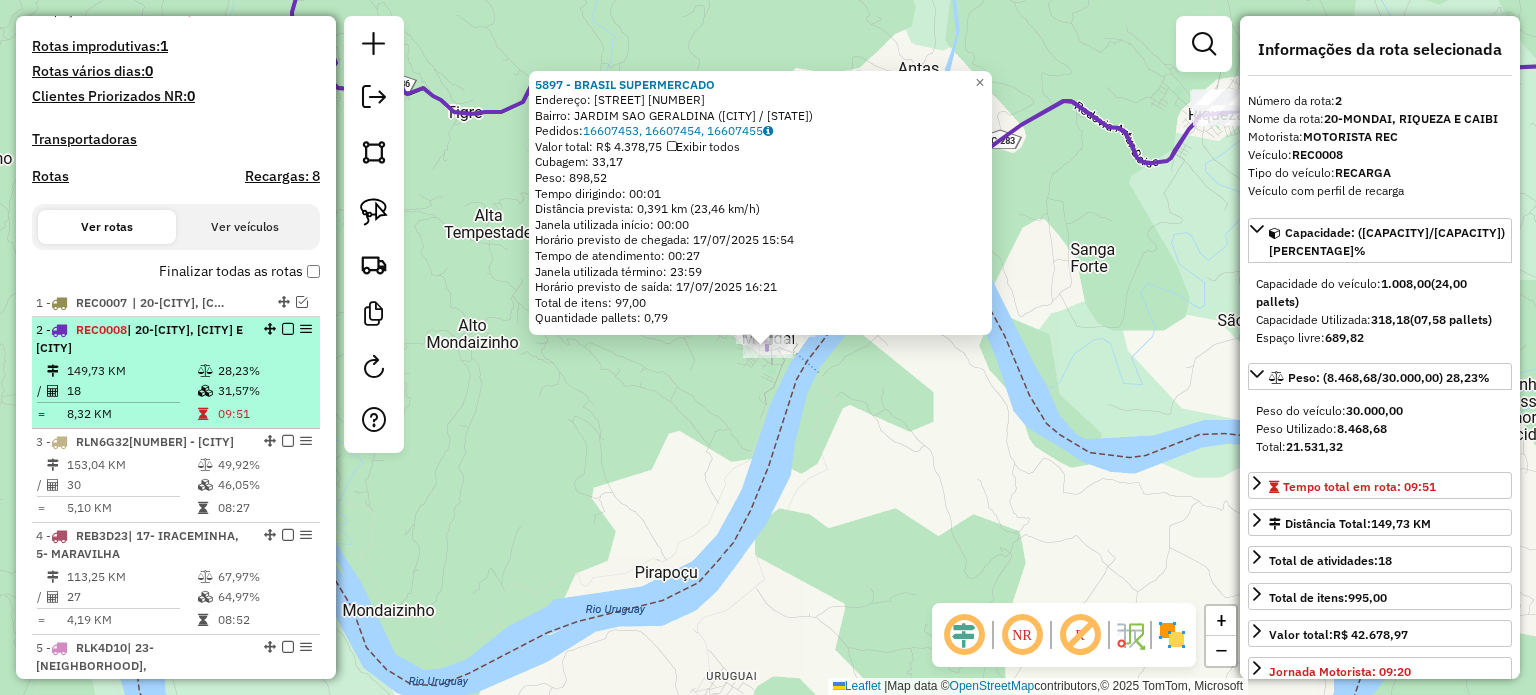 click at bounding box center (288, 329) 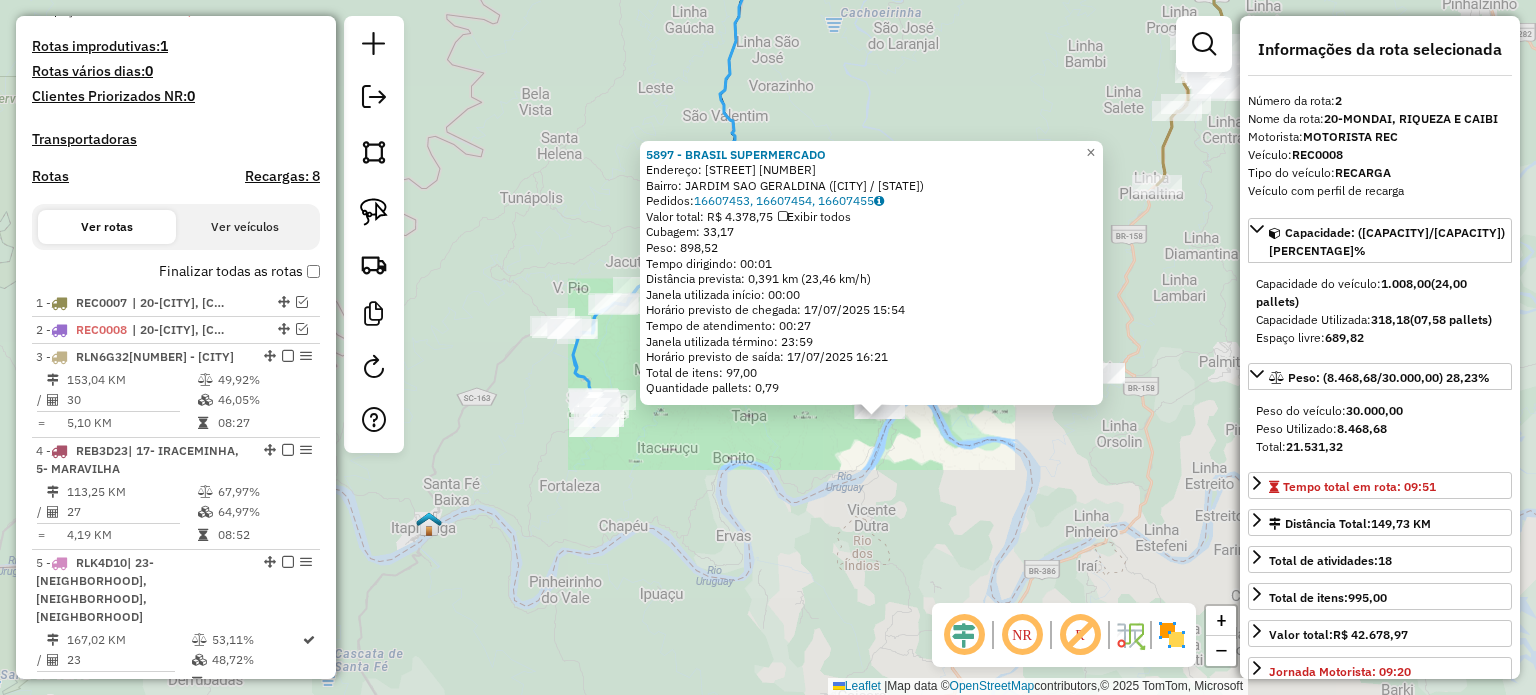 drag, startPoint x: 1014, startPoint y: 484, endPoint x: 1004, endPoint y: 481, distance: 10.440307 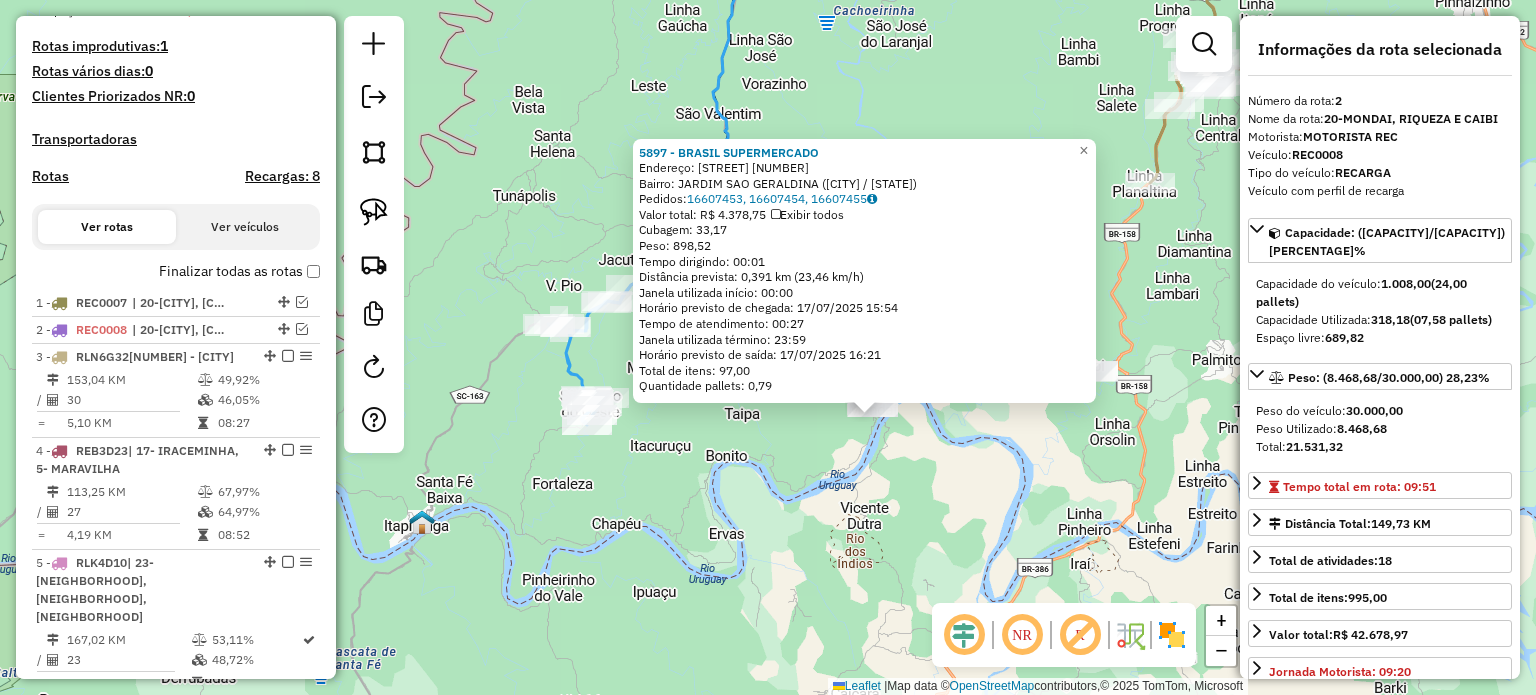 drag, startPoint x: 972, startPoint y: 467, endPoint x: 913, endPoint y: 467, distance: 59 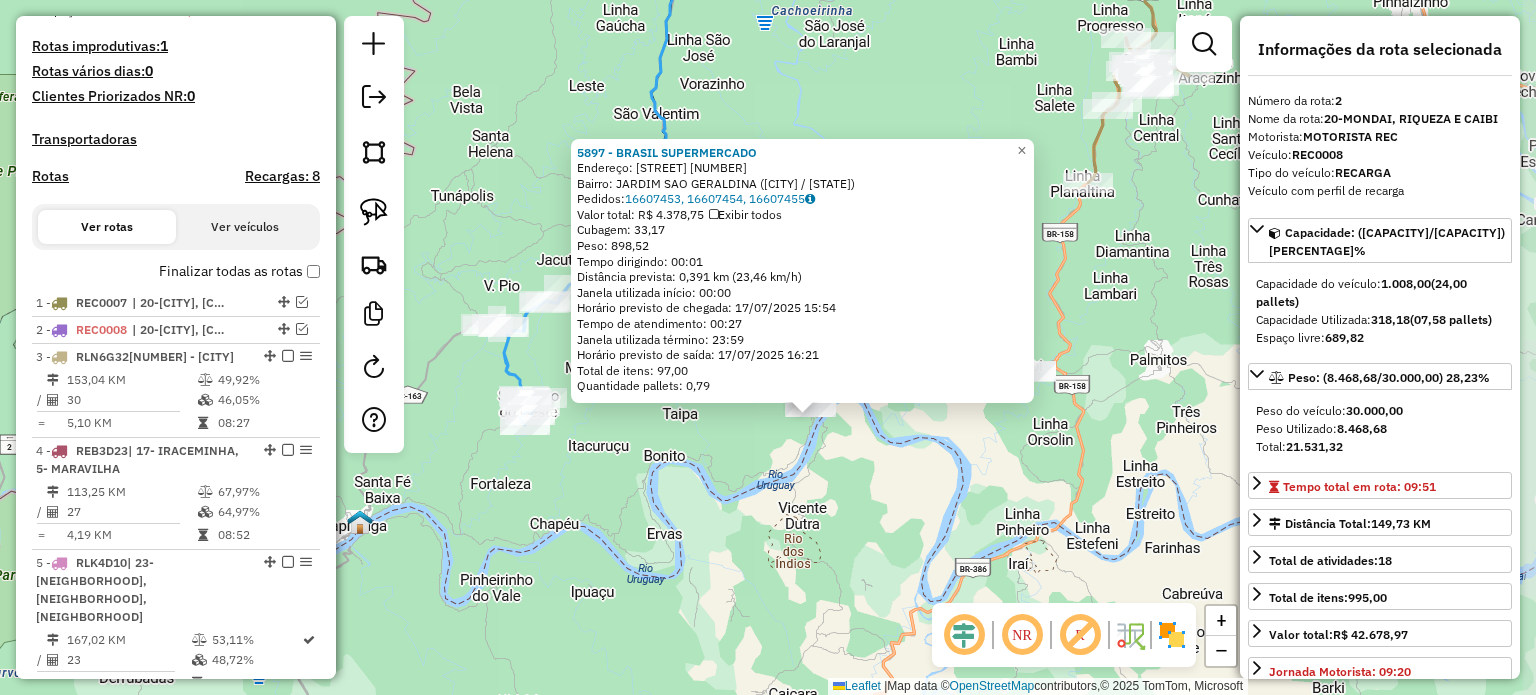 click on "5897 - BRASIL SUPERMERCADO  Endereço:  LAJU 410   Bairro: JARDIM SAO GERALDINA (MONDAI / SC)   Pedidos:  16607453, 16607454, 16607455   Valor total: R$ 4.378,75   Exibir todos   Cubagem: 33,17  Peso: 898,52  Tempo dirigindo: 00:01   Distância prevista: 0,391 km (23,46 km/h)   Janela utilizada início: 00:00   Horário previsto de chegada: 17/07/2025 15:54   Tempo de atendimento: 00:27   Janela utilizada término: 23:59   Horário previsto de saída: 17/07/2025 16:21   Total de itens: 97,00   Quantidade pallets: 0,79  × Janela de atendimento Grade de atendimento Capacidade Transportadoras Veículos Cliente Pedidos  Rotas Selecione os dias de semana para filtrar as janelas de atendimento  Seg   Ter   Qua   Qui   Sex   Sáb   Dom  Informe o período da janela de atendimento: De: Até:  Filtrar exatamente a janela do cliente  Considerar janela de atendimento padrão  Selecione os dias de semana para filtrar as grades de atendimento  Seg   Ter   Qua   Qui   Sex   Sáb   Dom   Peso mínimo:   Peso máximo:  De:" 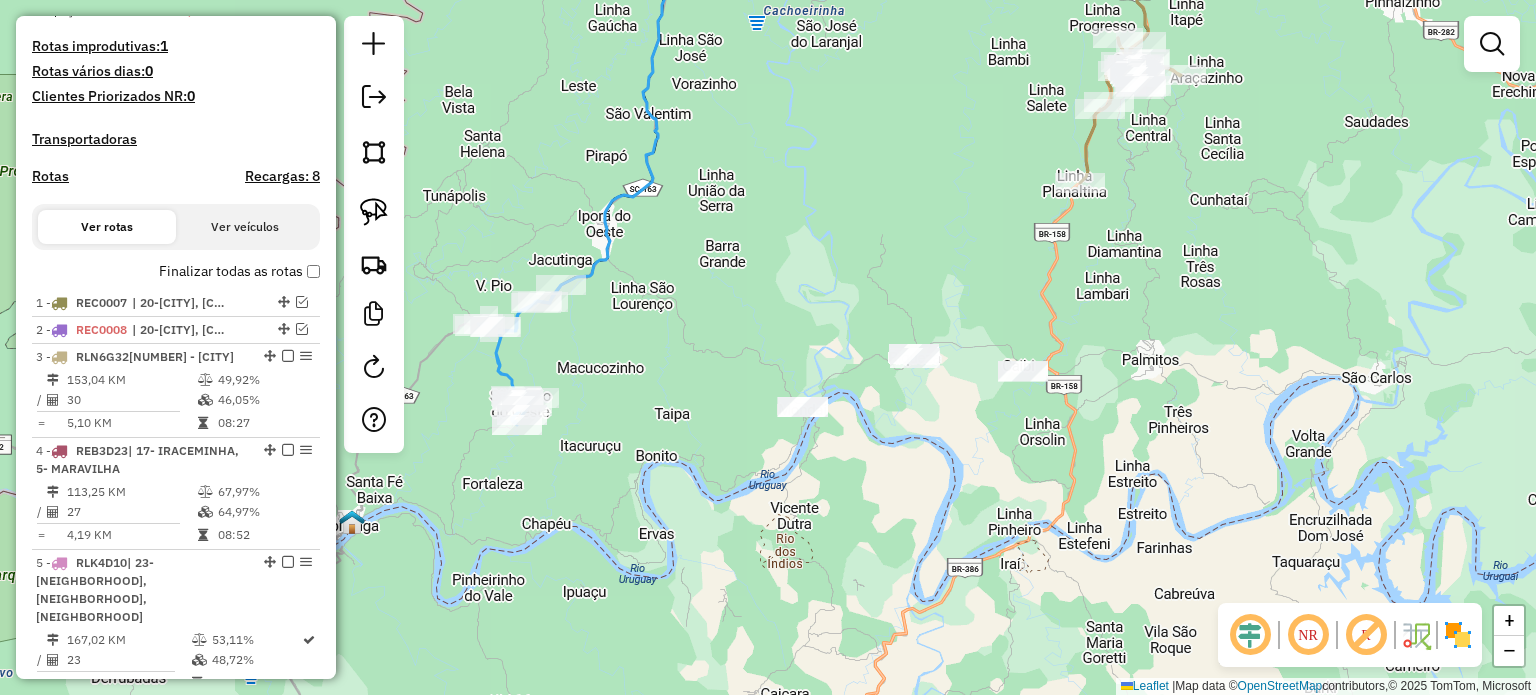 drag, startPoint x: 918, startPoint y: 451, endPoint x: 858, endPoint y: 423, distance: 66.211784 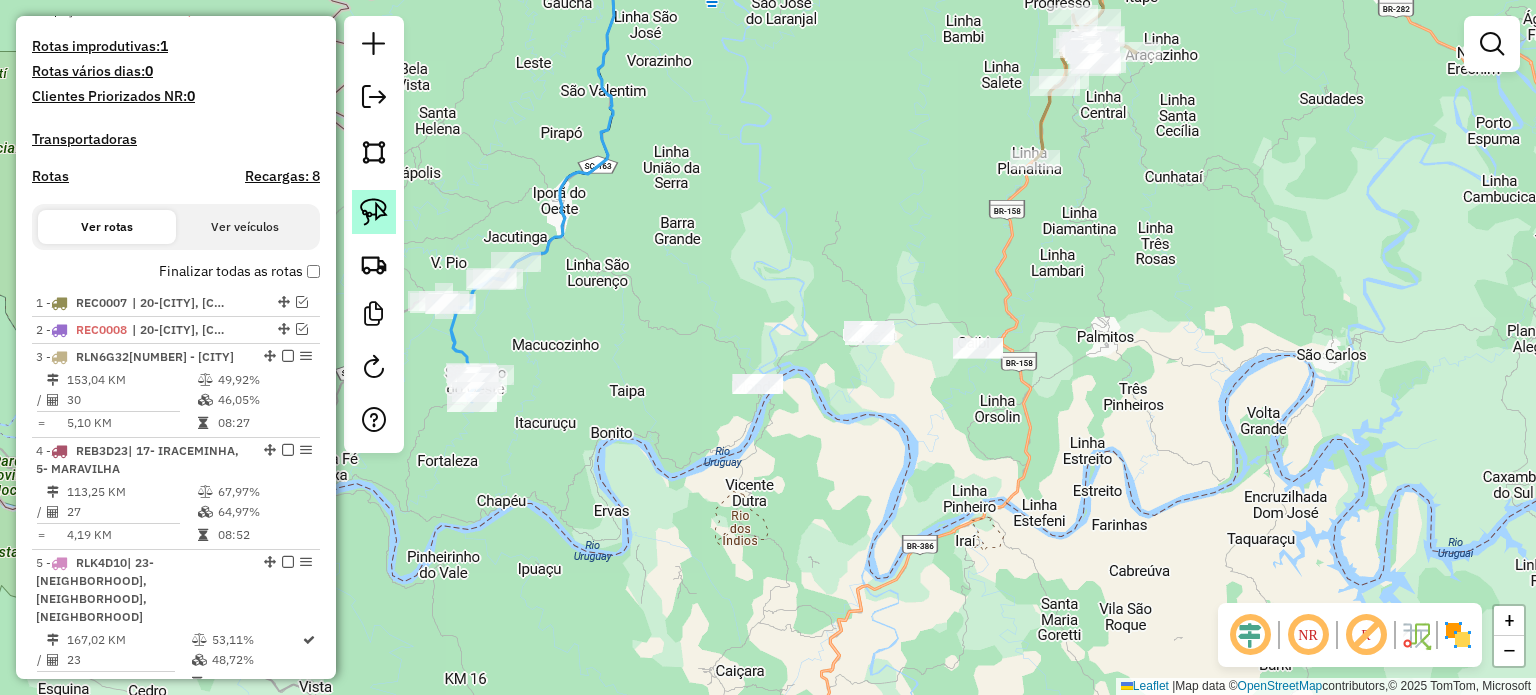 click 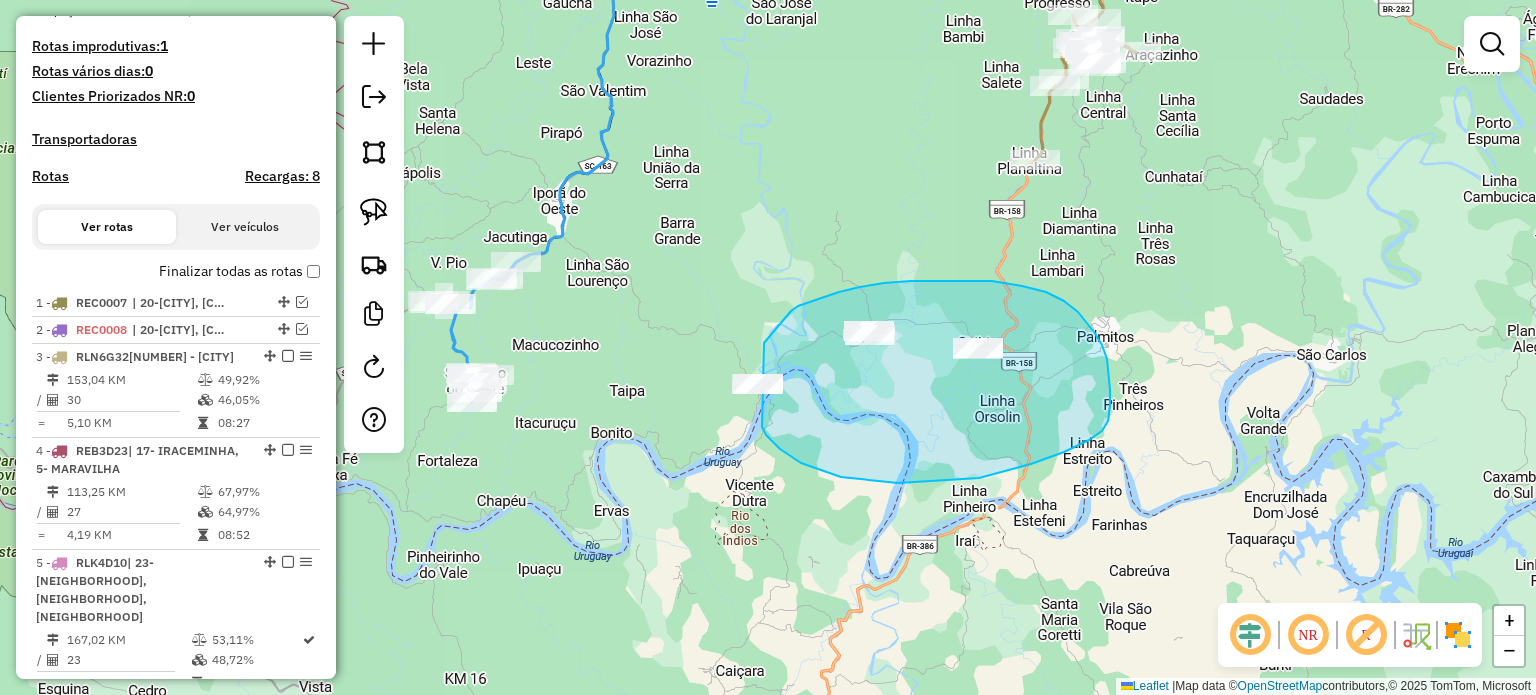 drag, startPoint x: 762, startPoint y: 427, endPoint x: 680, endPoint y: 363, distance: 104.019226 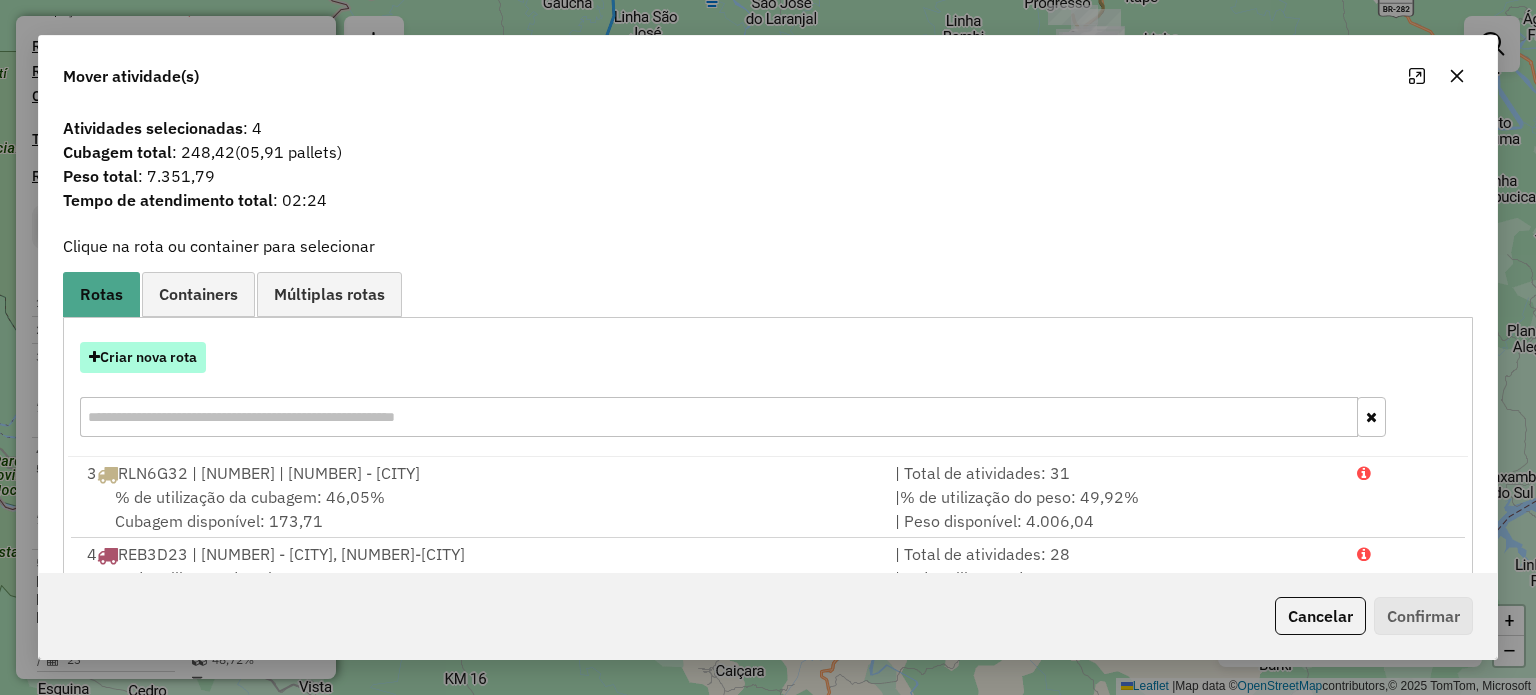 click on "Criar nova rota" at bounding box center (143, 357) 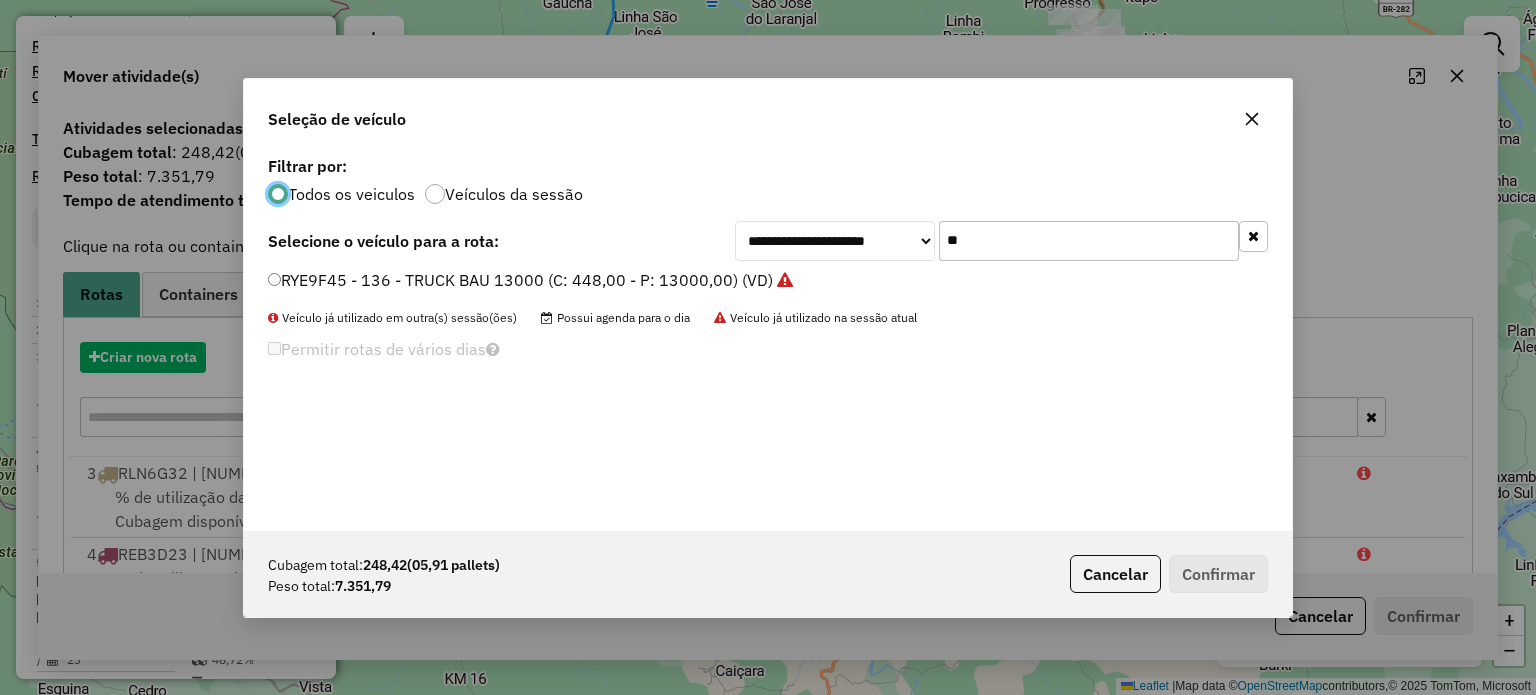 scroll, scrollTop: 10, scrollLeft: 6, axis: both 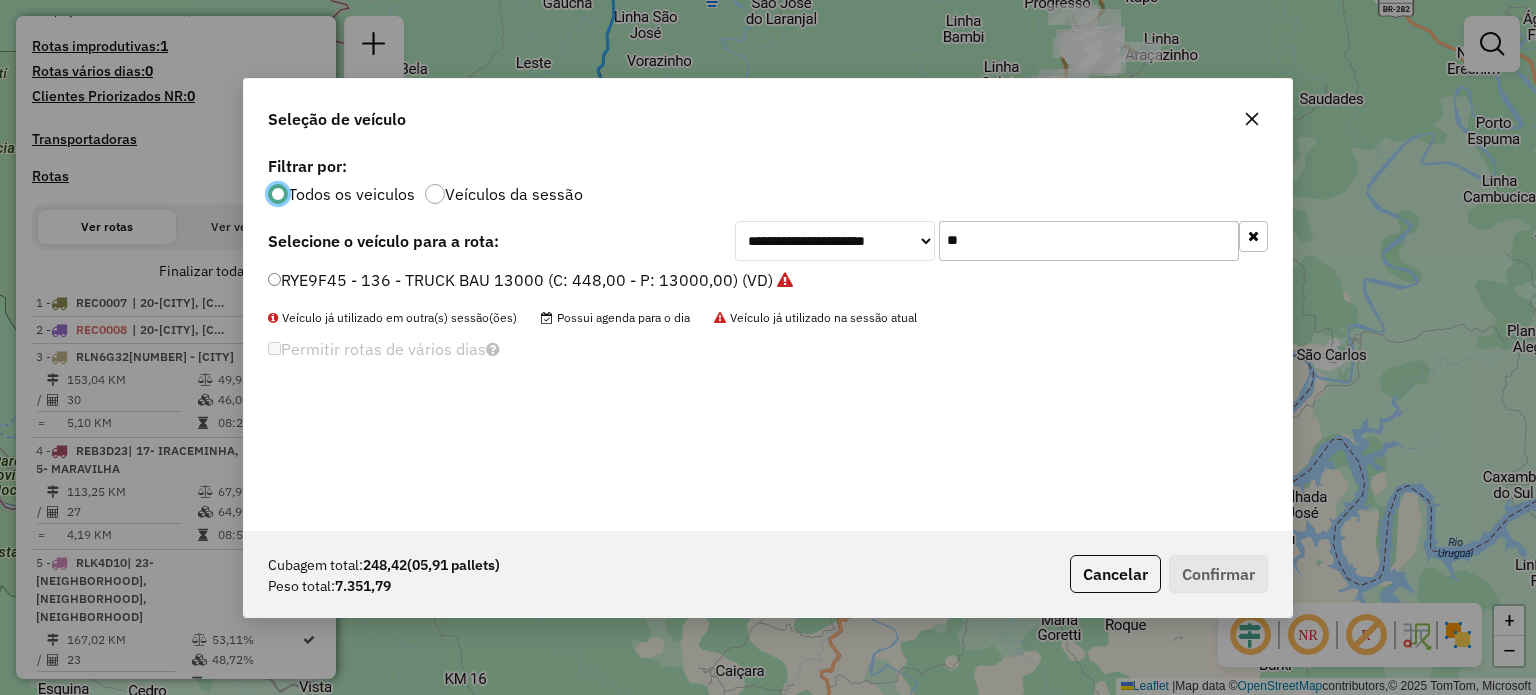 drag, startPoint x: 992, startPoint y: 247, endPoint x: 874, endPoint y: 251, distance: 118.06778 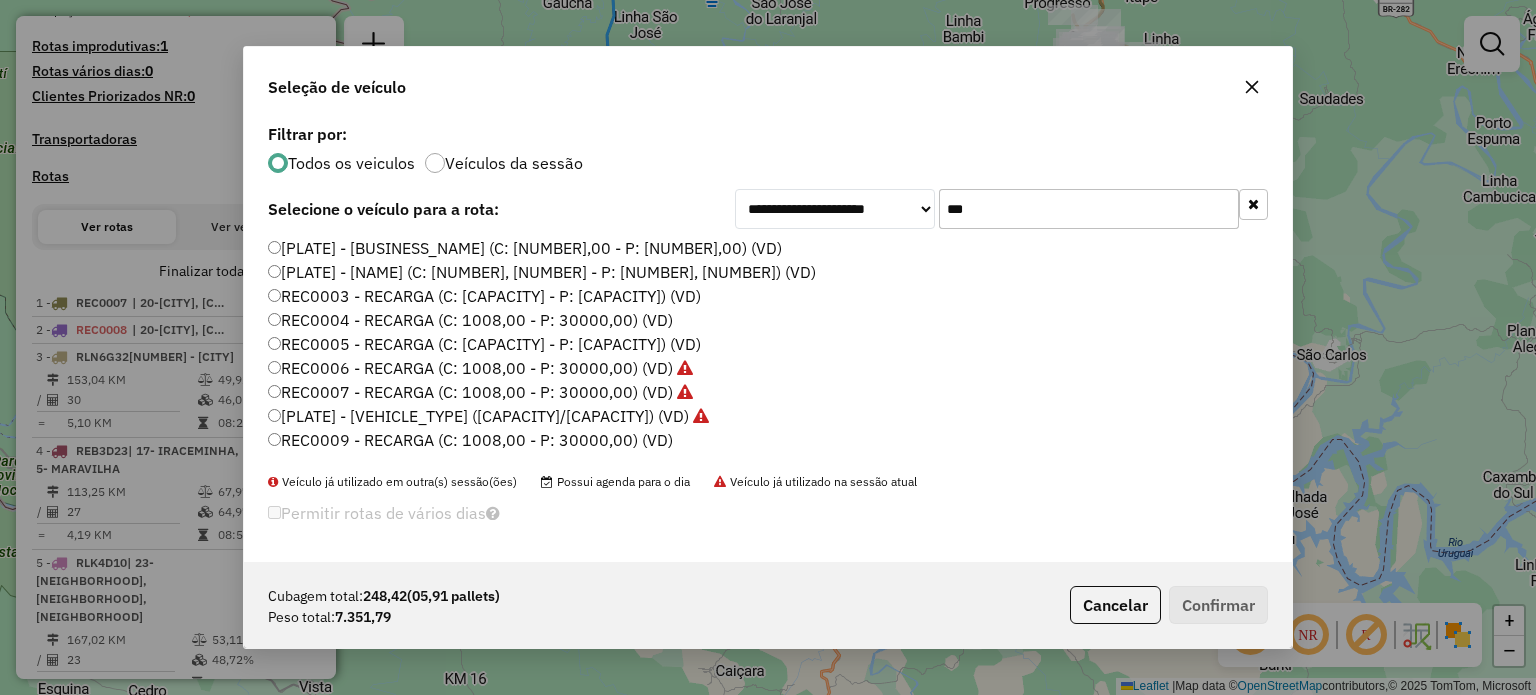 type on "***" 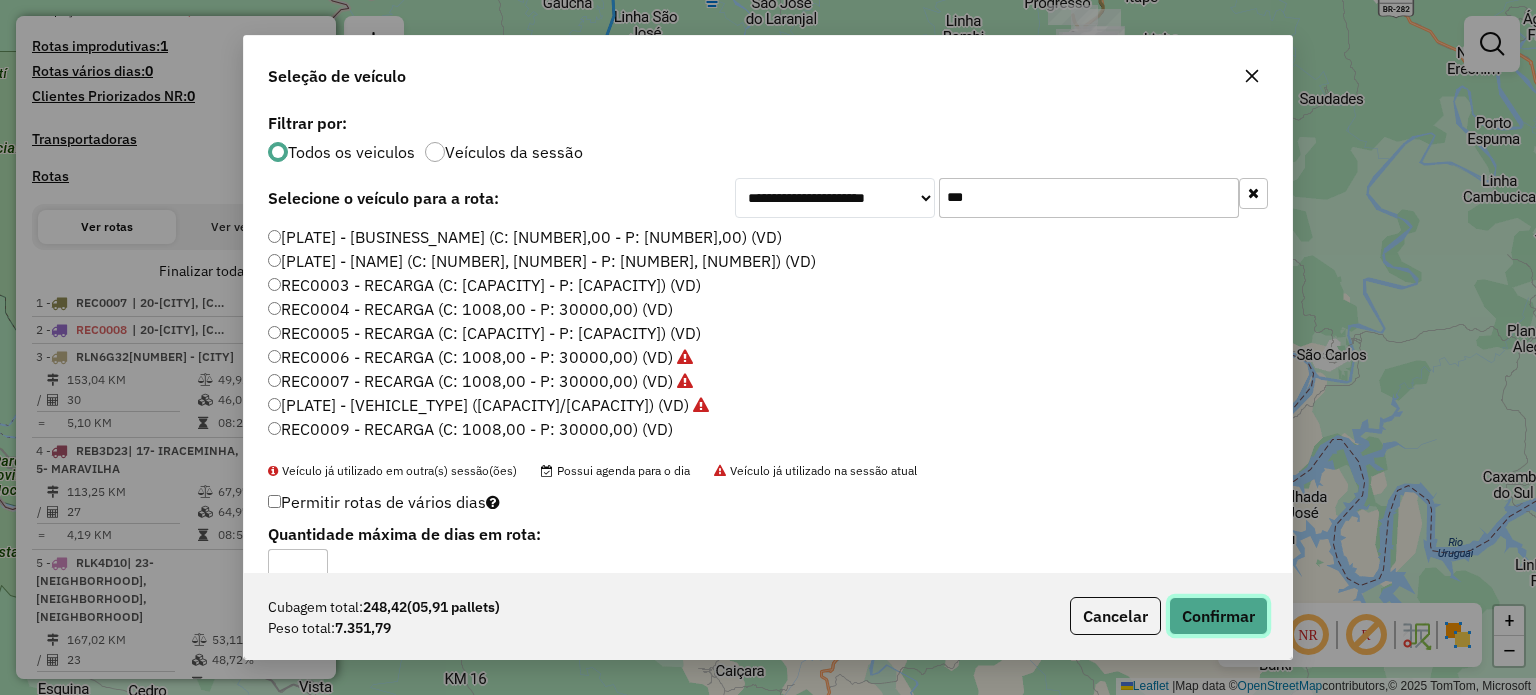 click on "Confirmar" 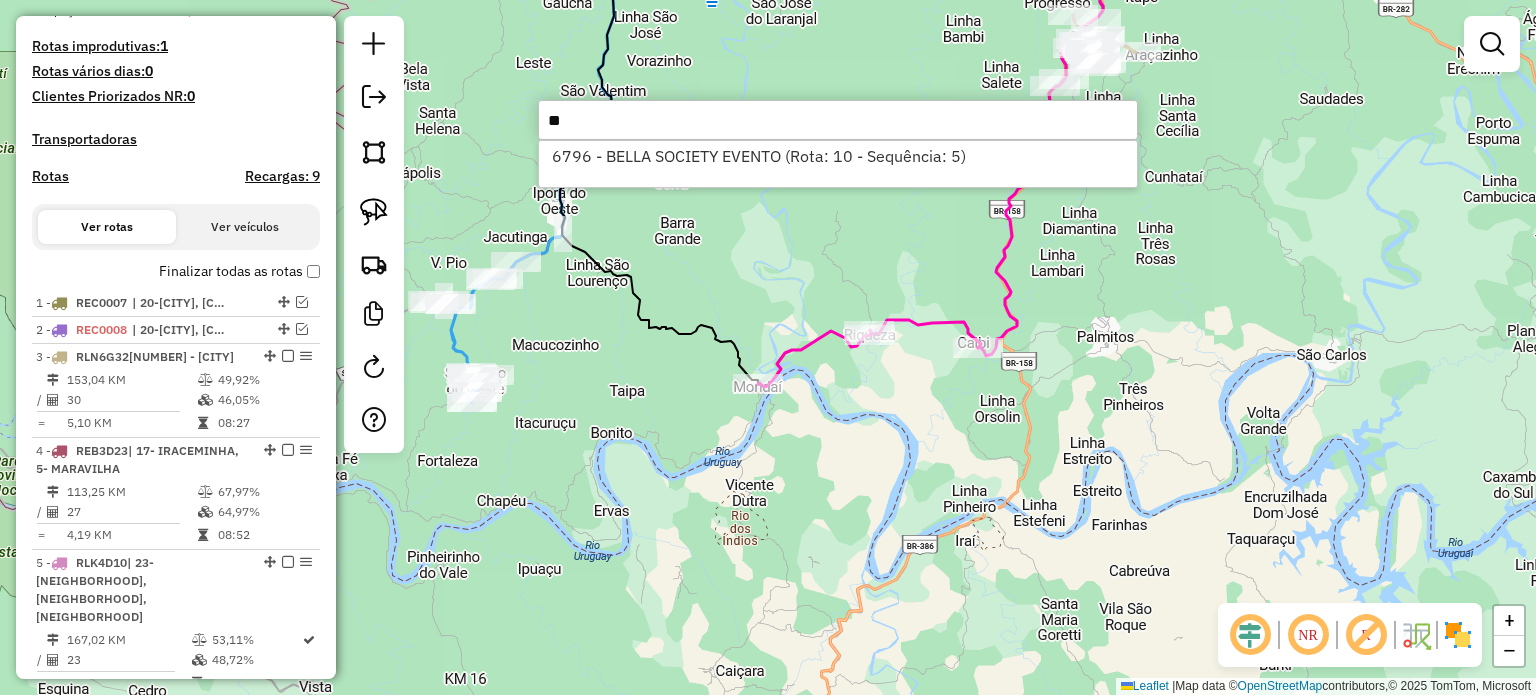 type on "*" 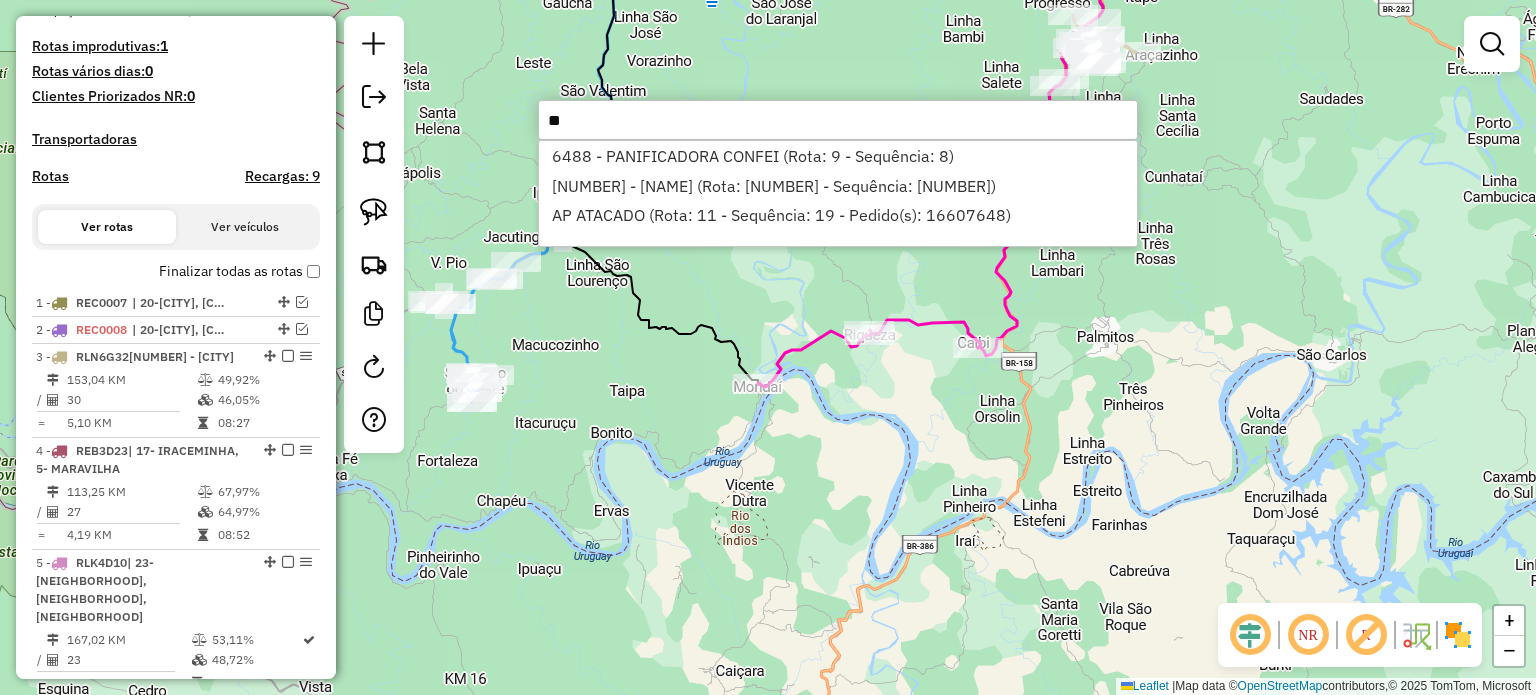 type on "*" 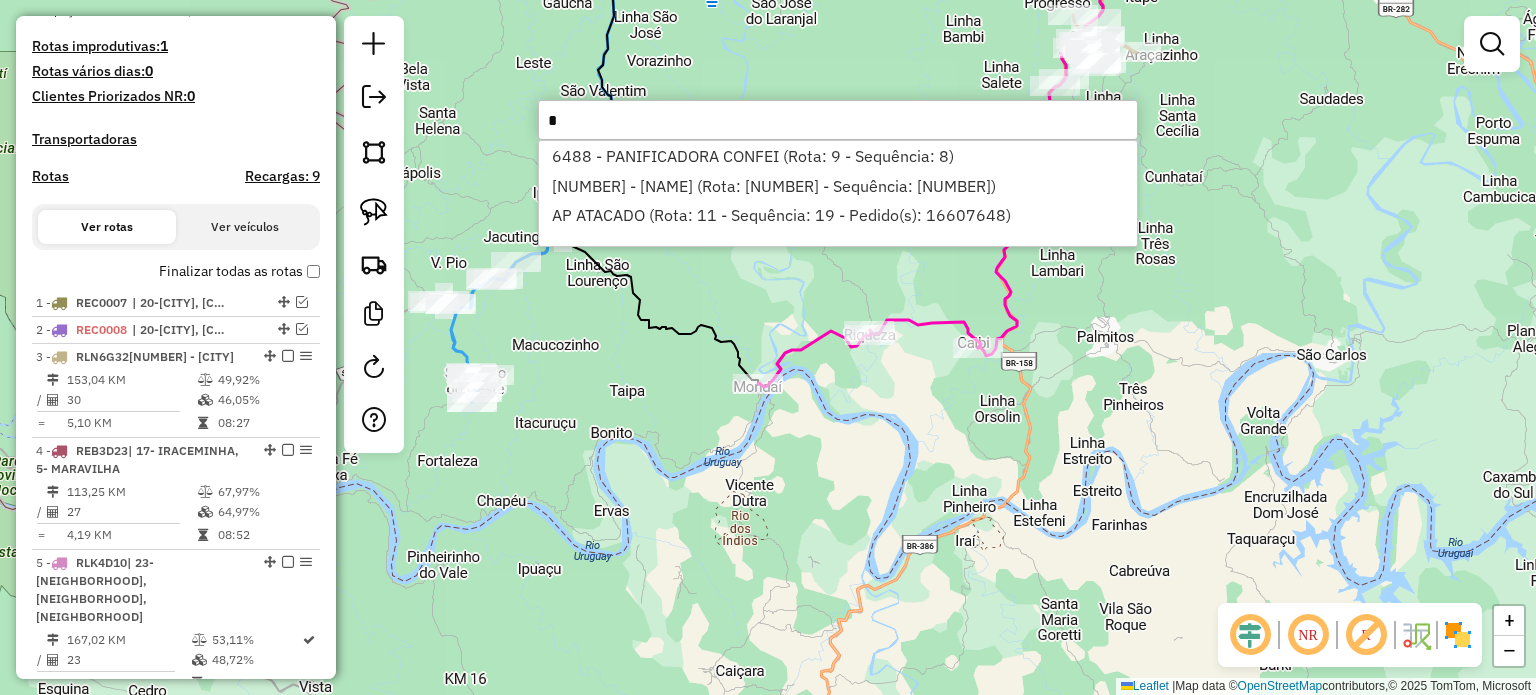 type 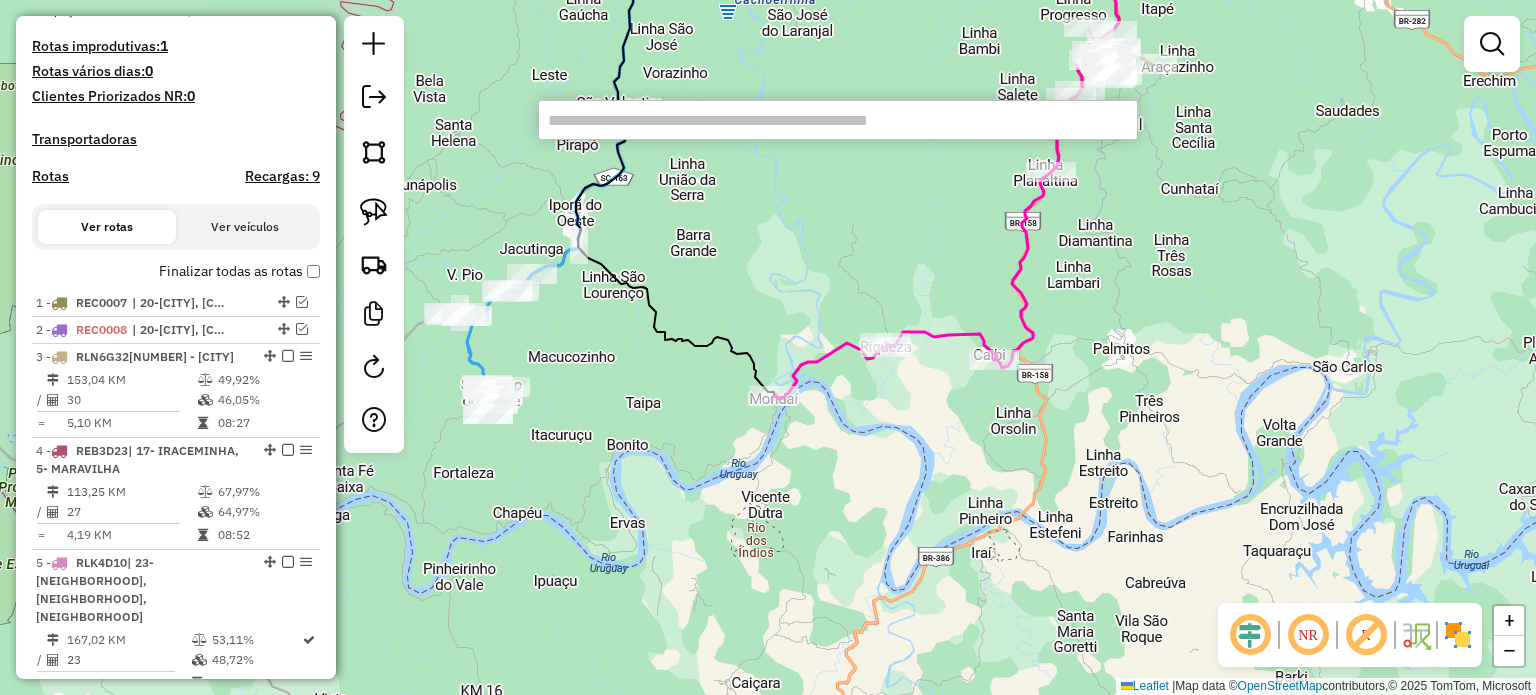 drag, startPoint x: 859, startPoint y: 435, endPoint x: 869, endPoint y: 427, distance: 12.806249 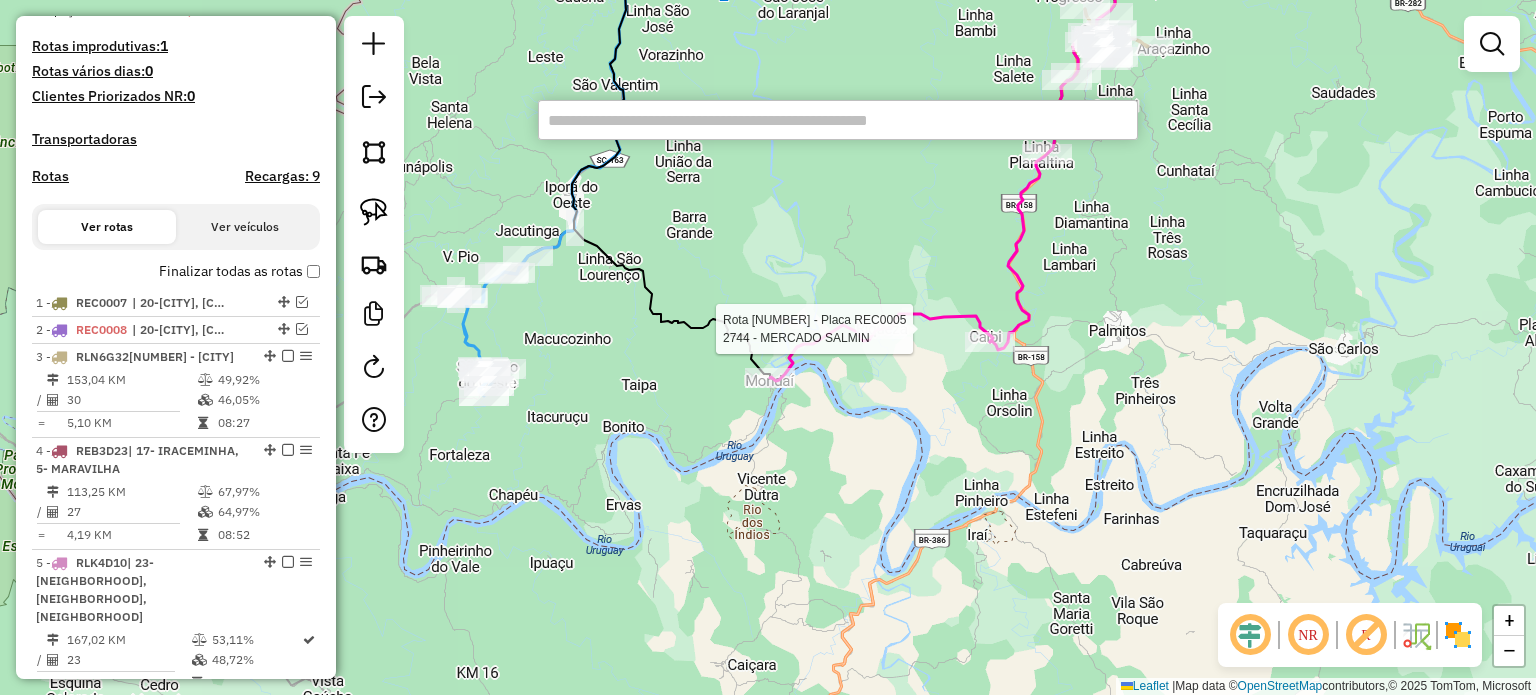 select on "*********" 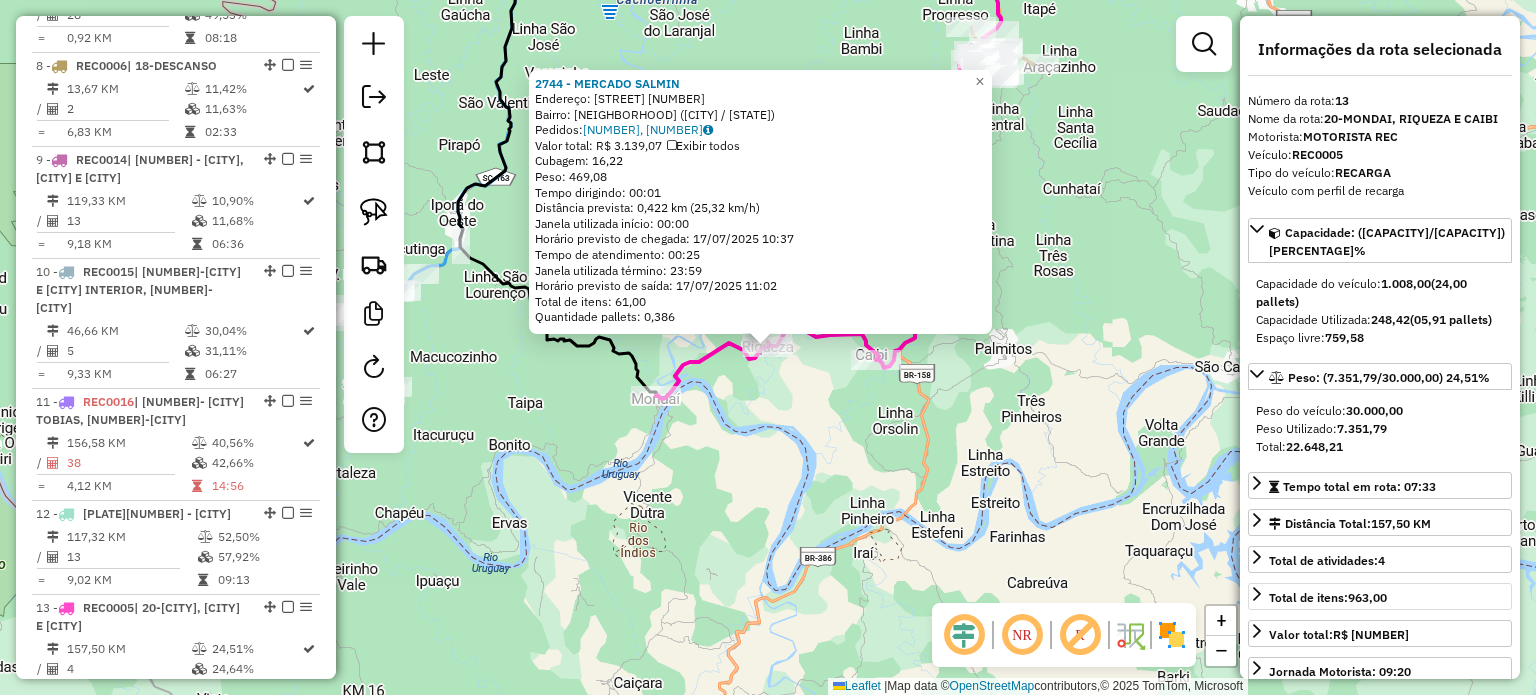 scroll, scrollTop: 1757, scrollLeft: 0, axis: vertical 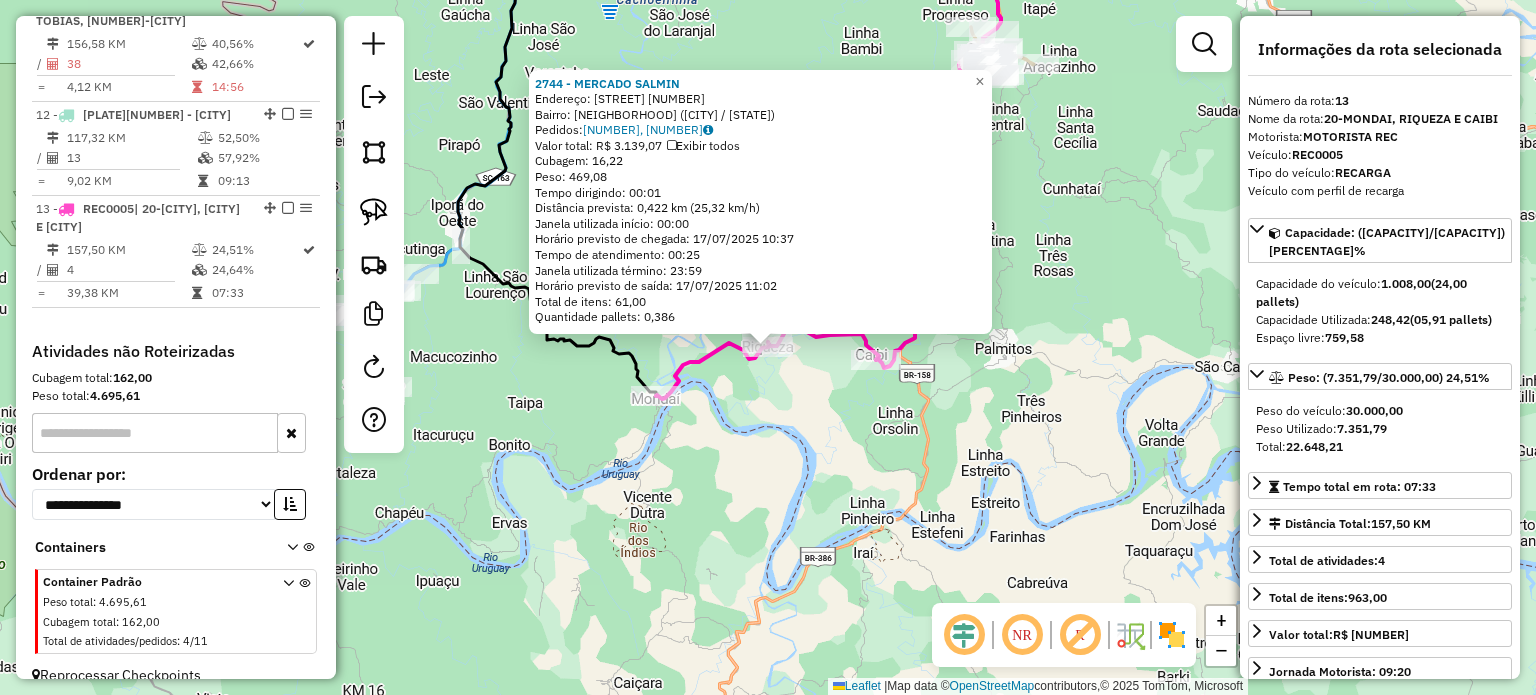 click on "2744 - MERCADO SALMIN  Endereço:  Avenida Jose Bressan 1918   Bairro: CENTRO (RIQUEZA / SC)   Pedidos:  16607600, 16607771   Valor total: R$ 3.139,07   Exibir todos   Cubagem: 16,22  Peso: 469,08  Tempo dirigindo: 00:01   Distância prevista: 0,422 km (25,32 km/h)   Janela utilizada início: 00:00   Horário previsto de chegada: 17/07/2025 10:37   Tempo de atendimento: 00:25   Janela utilizada término: 23:59   Horário previsto de saída: 17/07/2025 11:02   Total de itens: 61,00   Quantidade pallets: 0,386  × Janela de atendimento Grade de atendimento Capacidade Transportadoras Veículos Cliente Pedidos  Rotas Selecione os dias de semana para filtrar as janelas de atendimento  Seg   Ter   Qua   Qui   Sex   Sáb   Dom  Informe o período da janela de atendimento: De: Até:  Filtrar exatamente a janela do cliente  Considerar janela de atendimento padrão  Selecione os dias de semana para filtrar as grades de atendimento  Seg   Ter   Qua   Qui   Sex   Sáb   Dom   Peso mínimo:   Peso máximo:   De:   Até:" 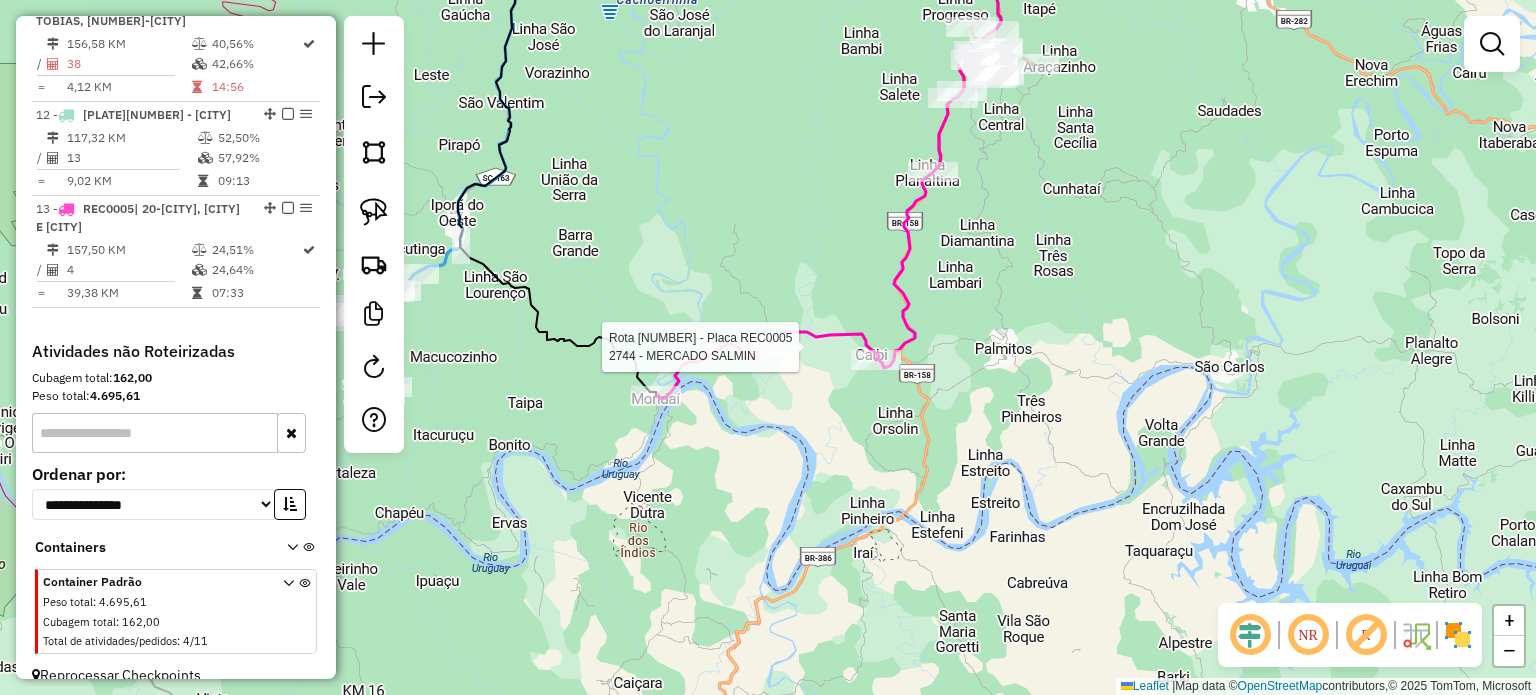 select on "*********" 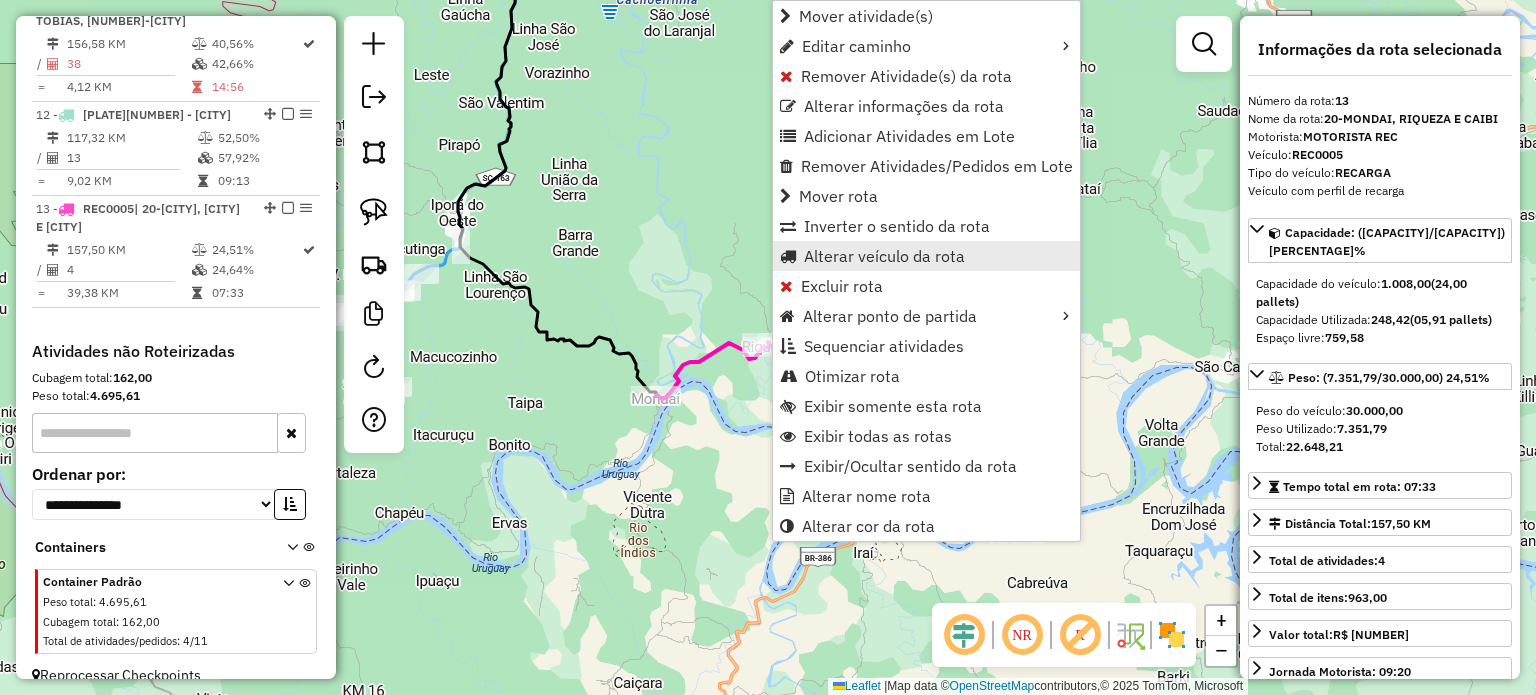 click on "Alterar veículo da rota" at bounding box center [884, 256] 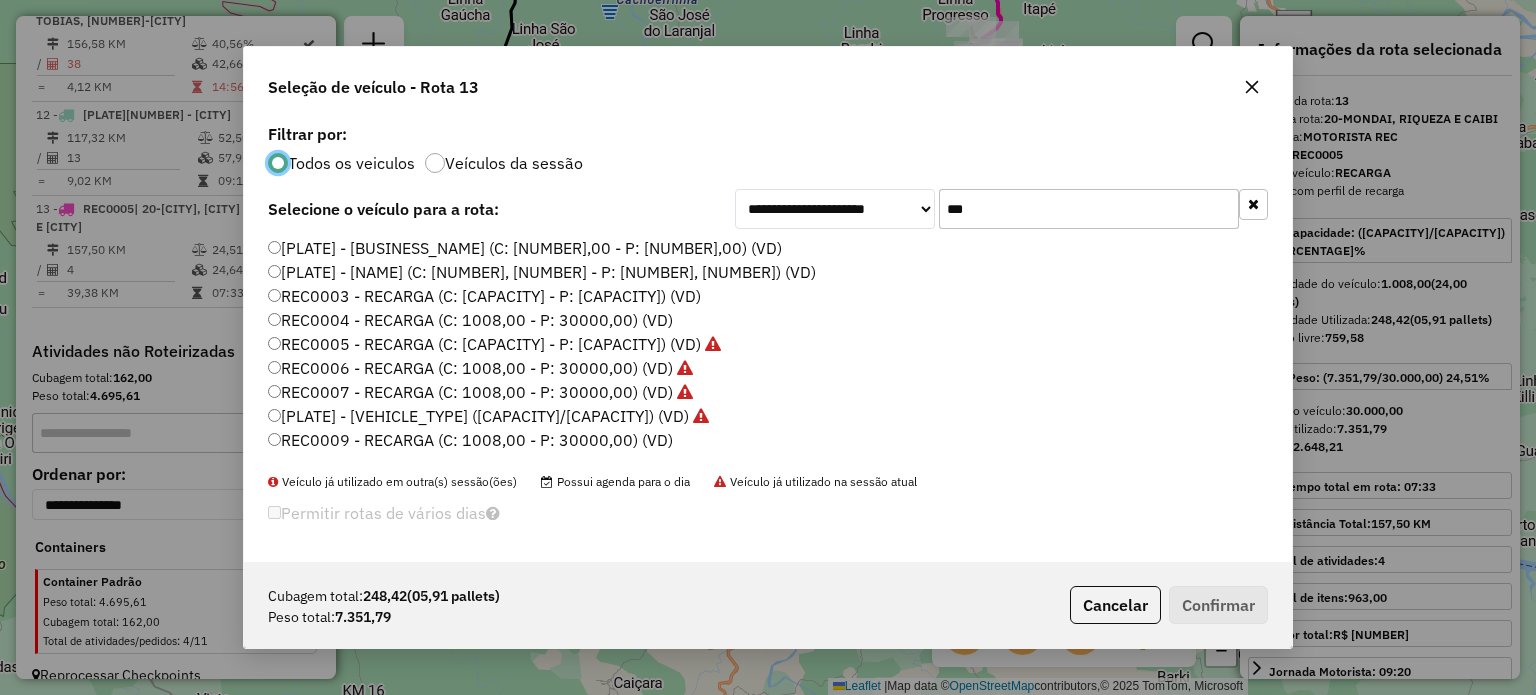 scroll, scrollTop: 10, scrollLeft: 6, axis: both 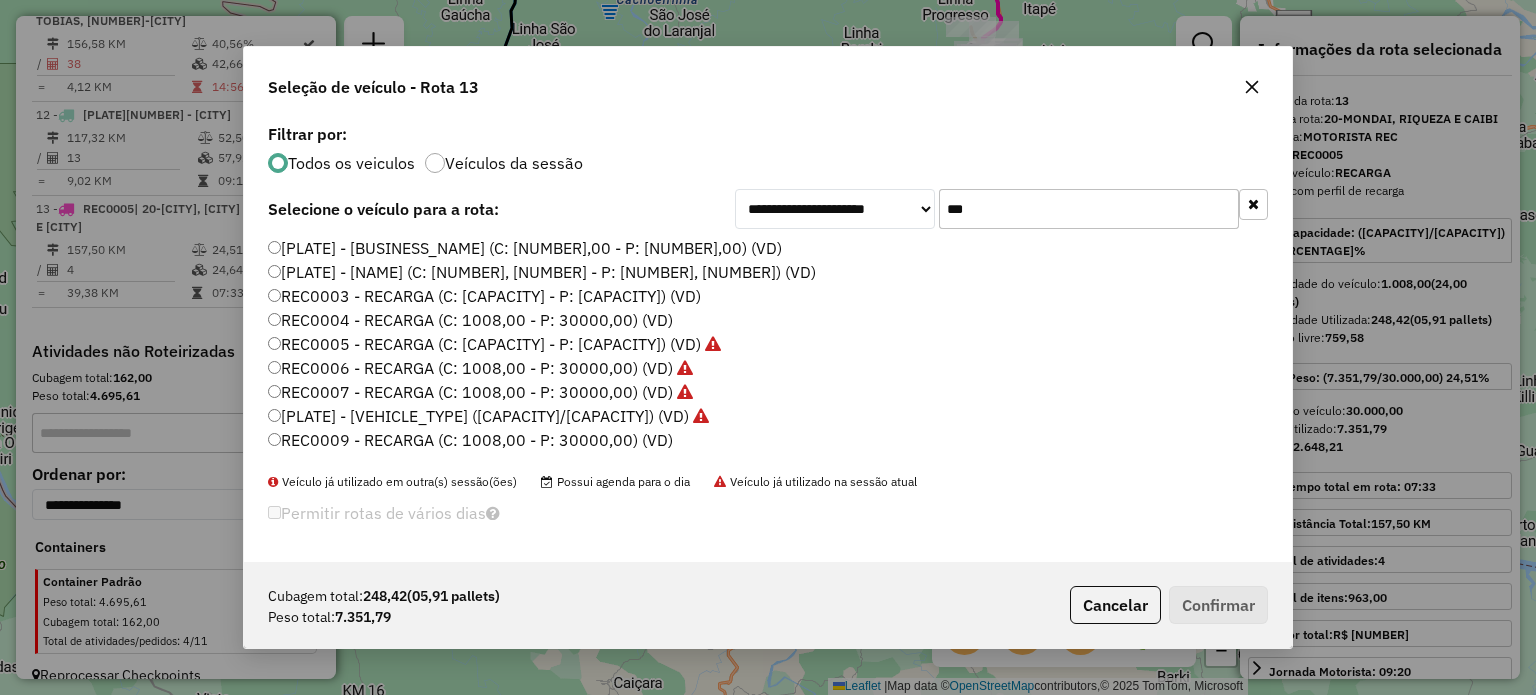 drag, startPoint x: 1001, startPoint y: 211, endPoint x: 876, endPoint y: 222, distance: 125.48307 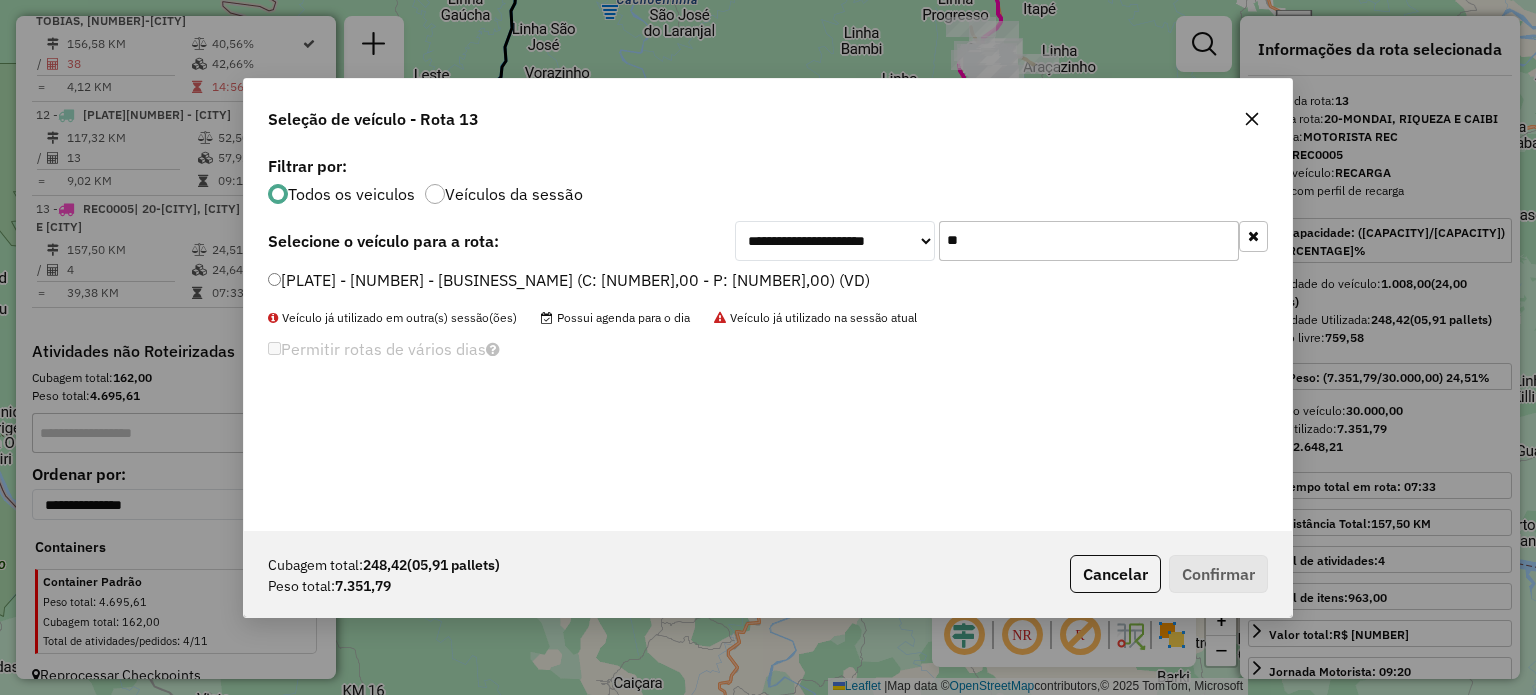 type on "**" 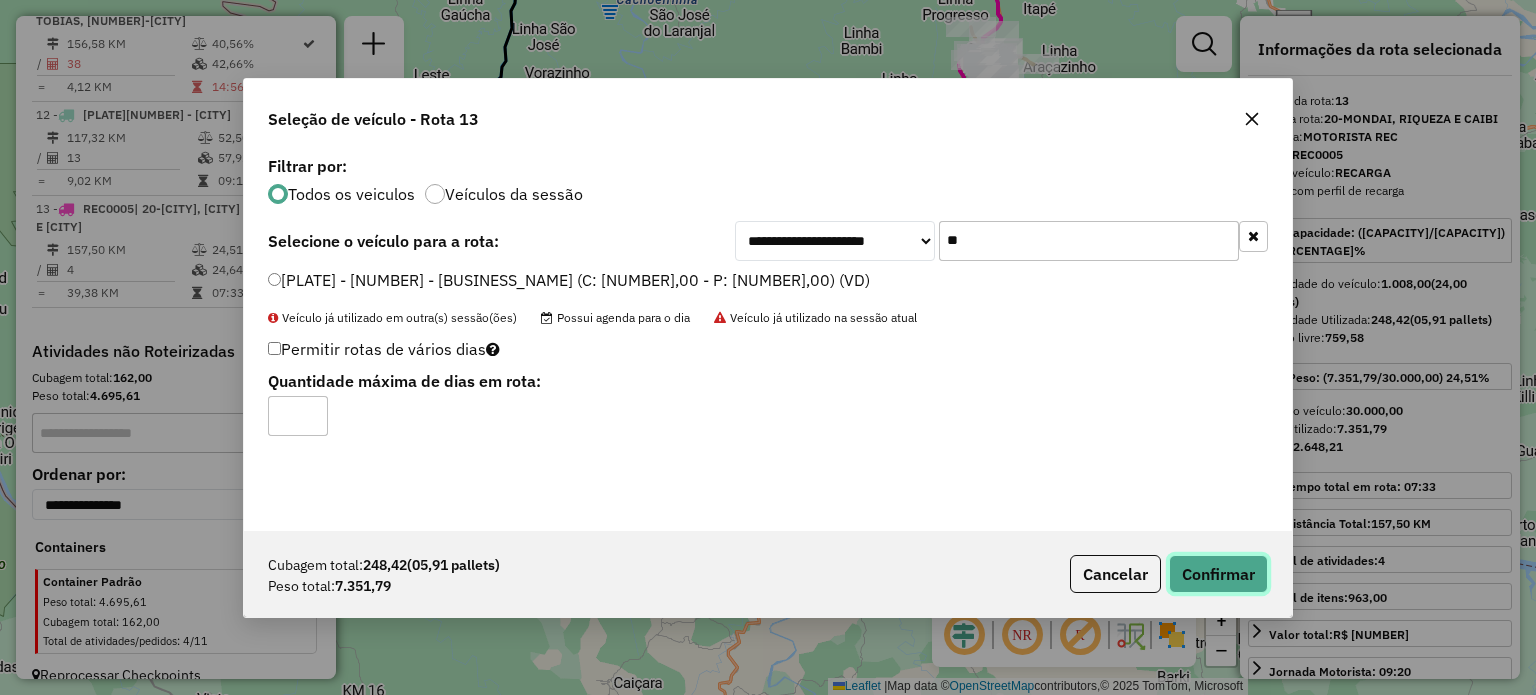 click on "Confirmar" 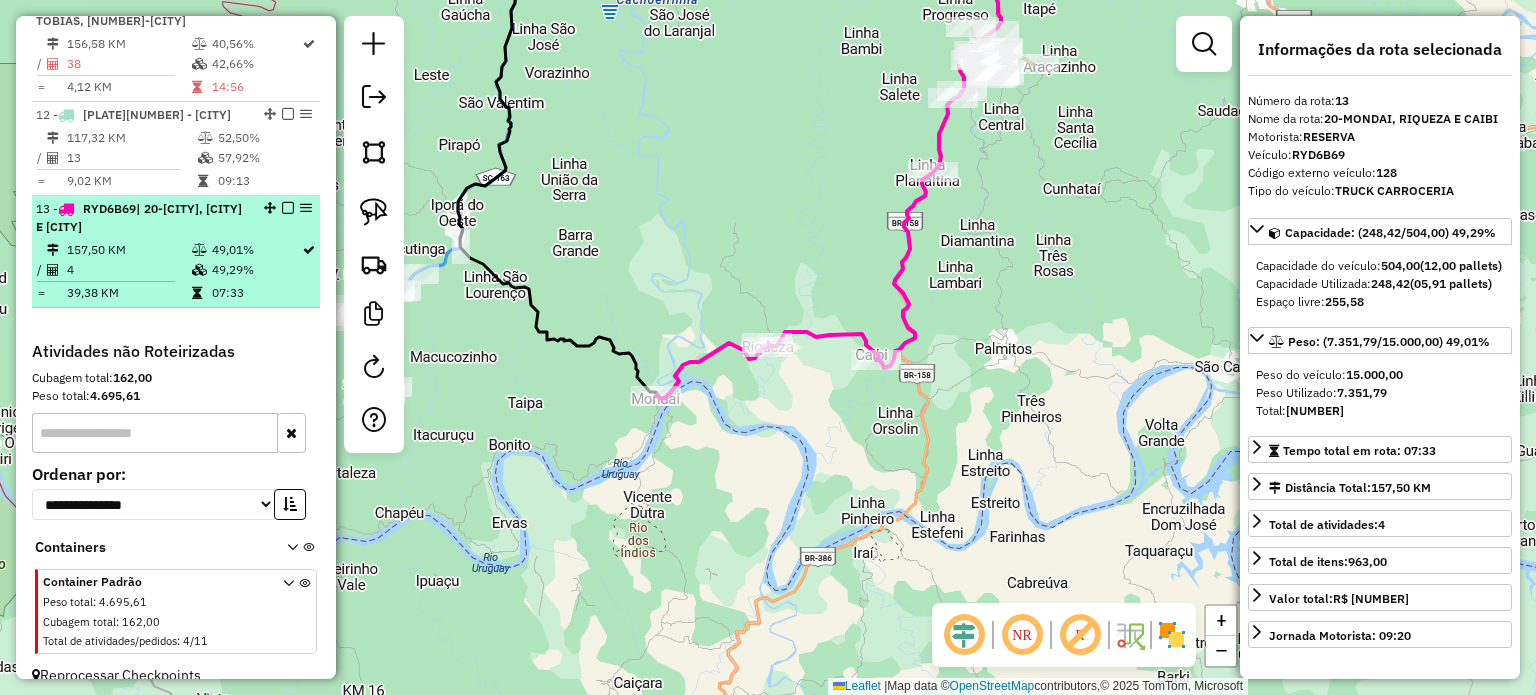 click at bounding box center (288, 208) 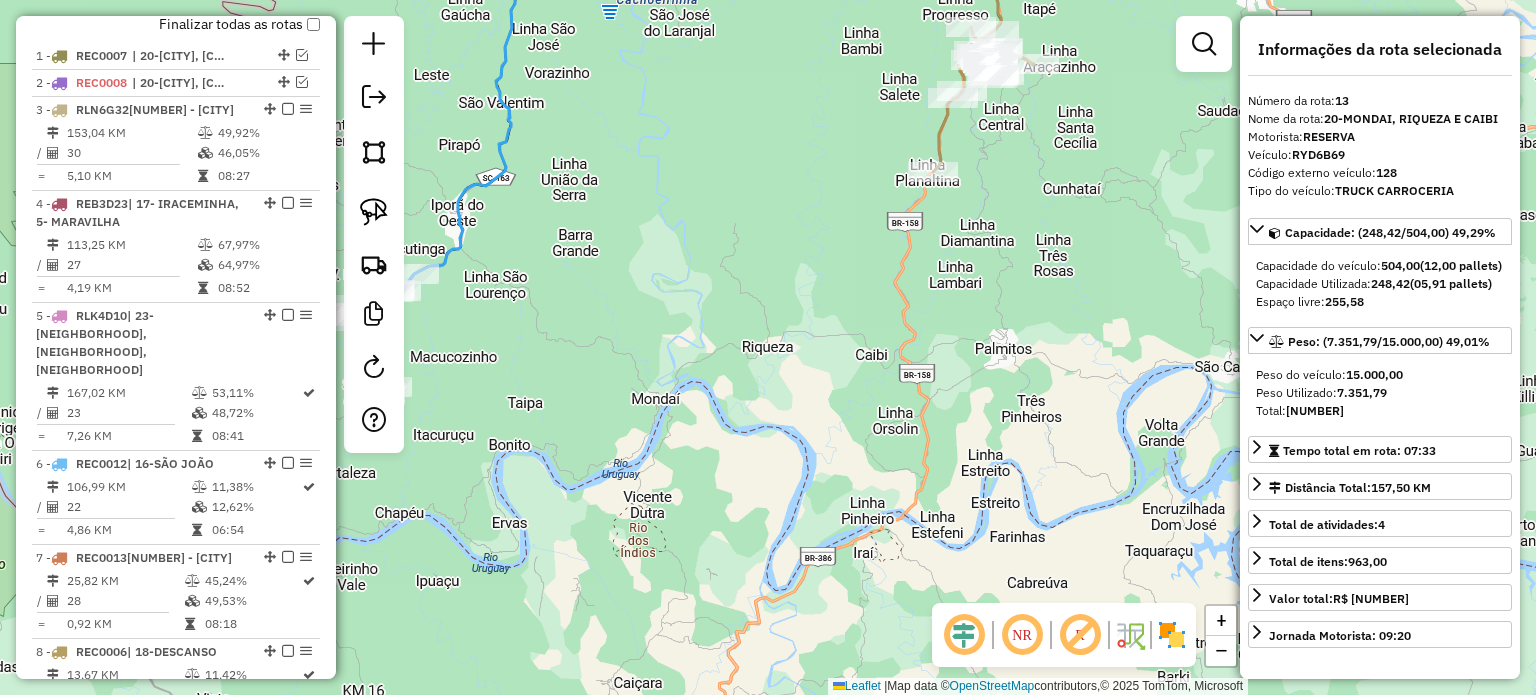 scroll, scrollTop: 572, scrollLeft: 0, axis: vertical 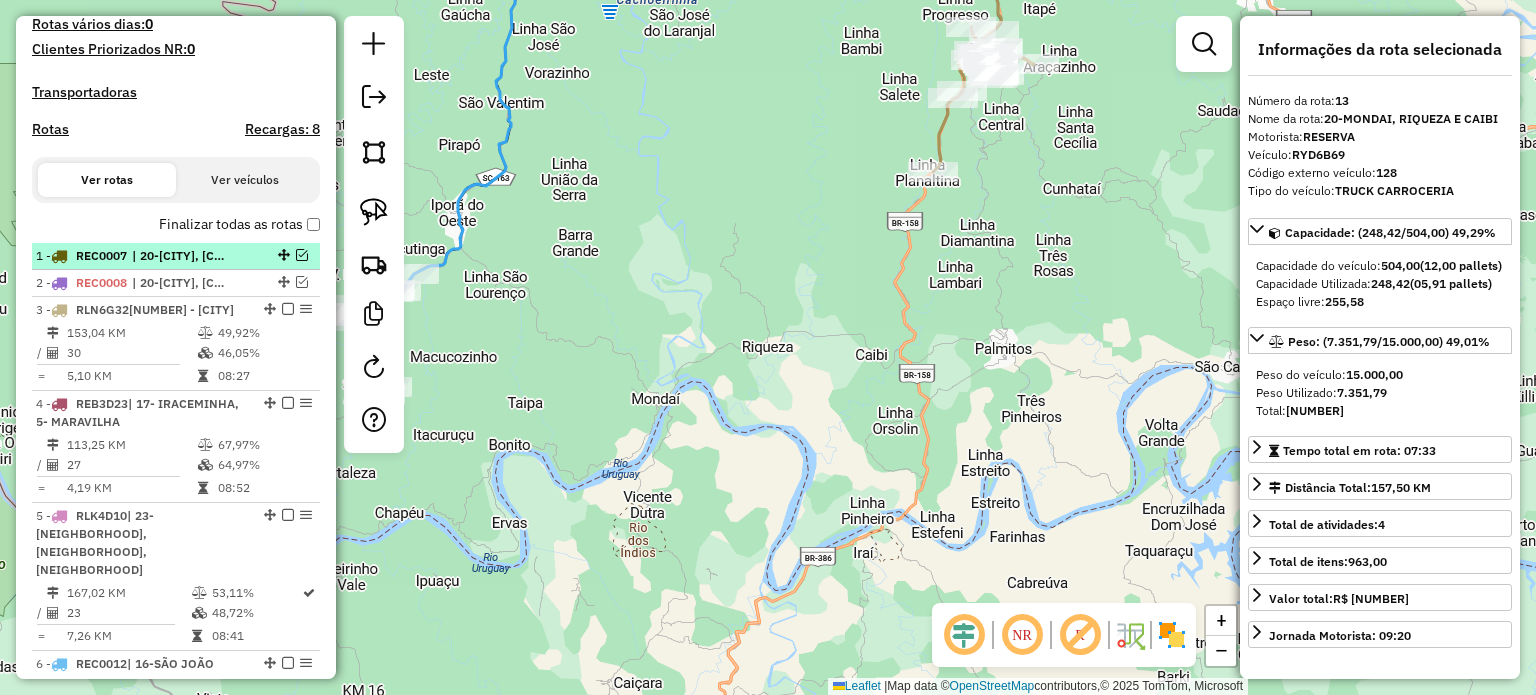 click at bounding box center (302, 255) 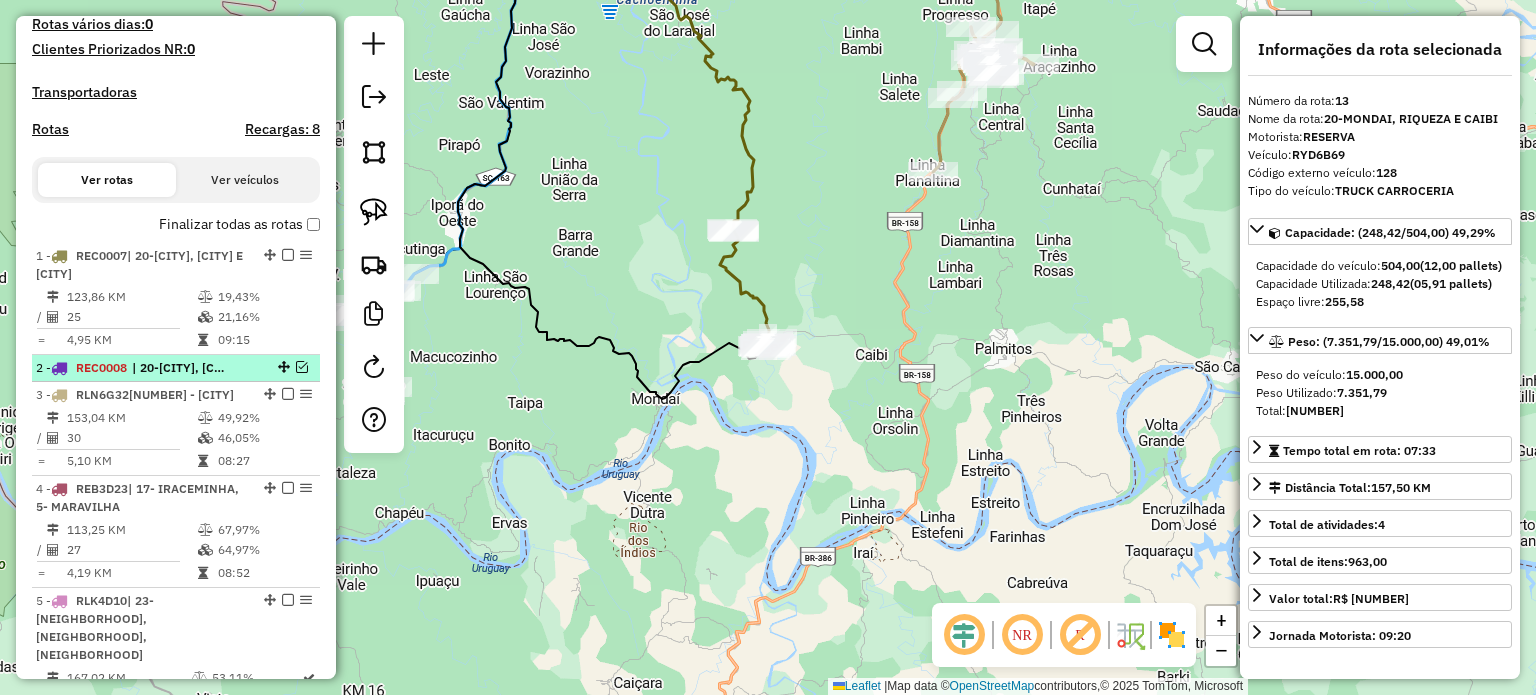 click at bounding box center (302, 367) 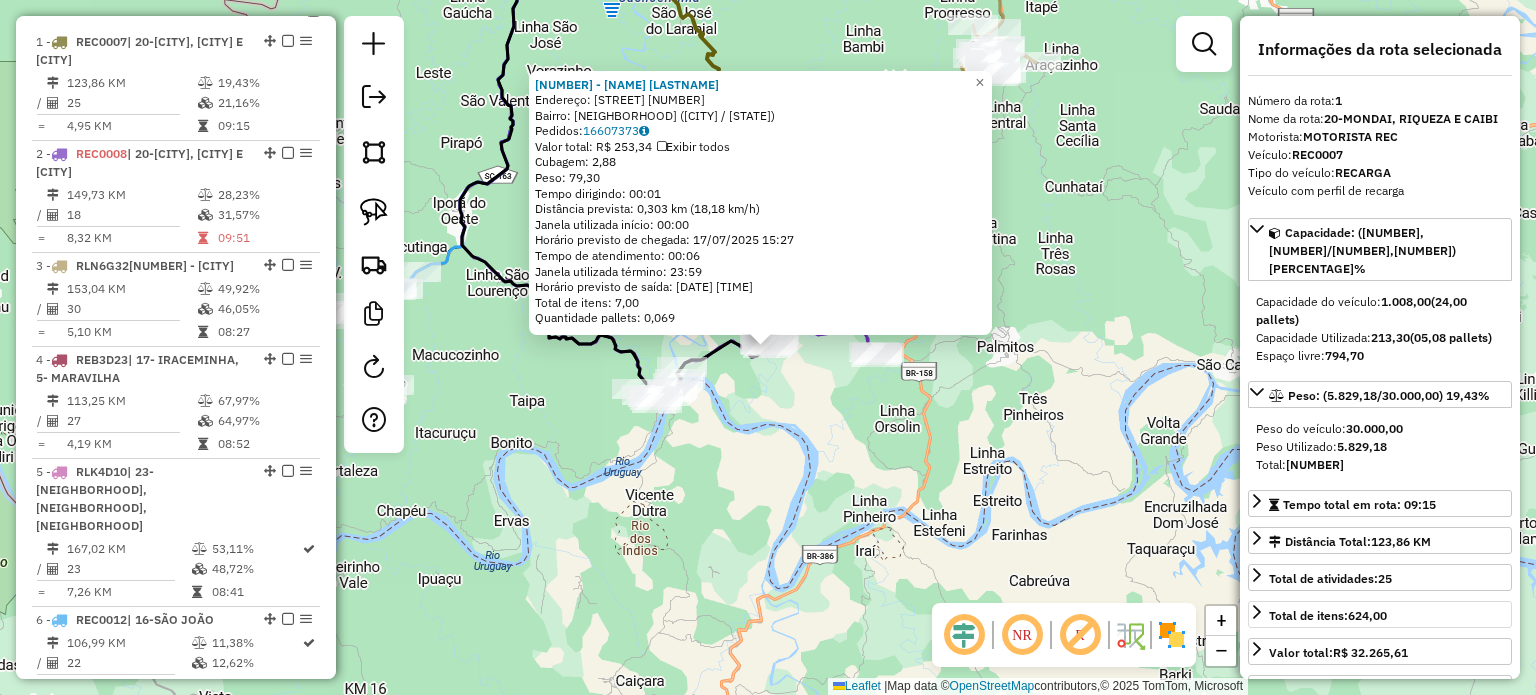 scroll, scrollTop: 798, scrollLeft: 0, axis: vertical 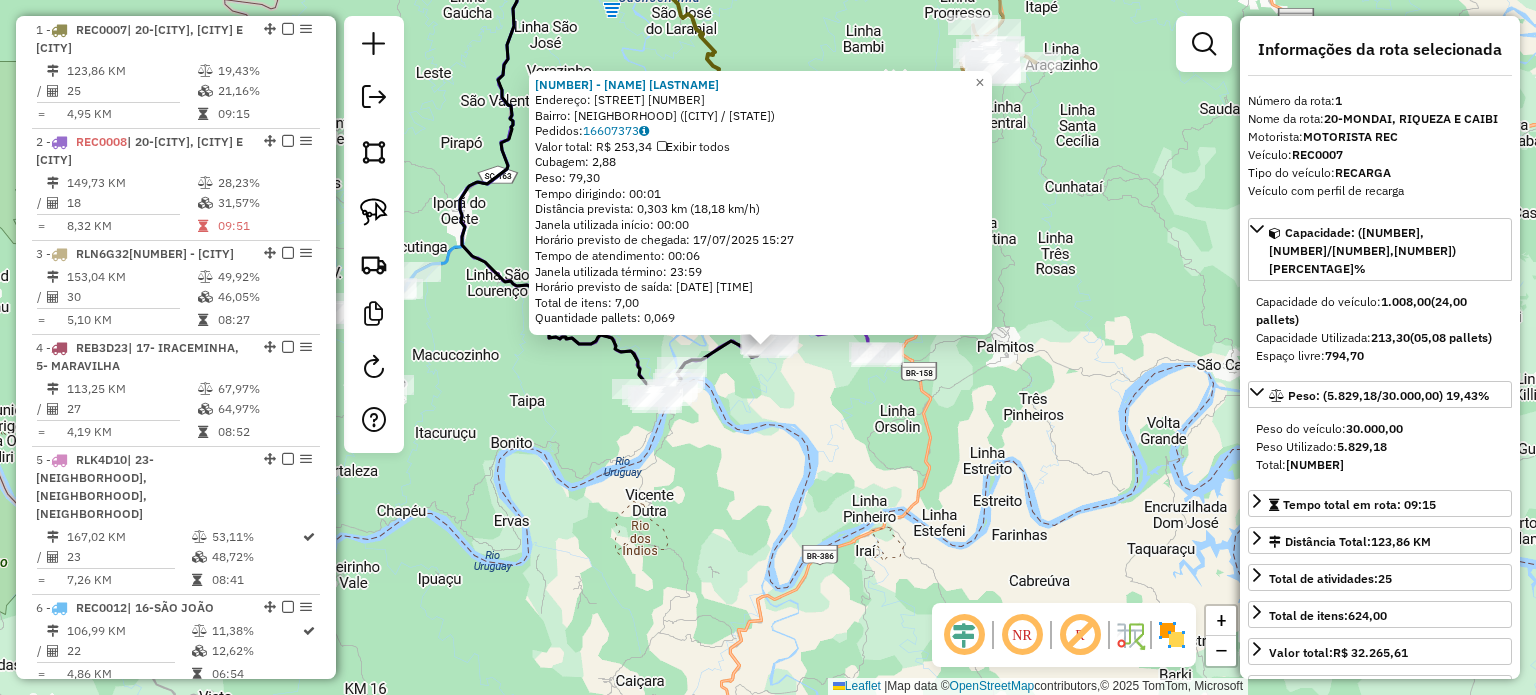click on "6947 - VALMI SELMA  FRIEDRI  Endereço:  Rua Tiradentes 147   Bairro: CENTRO (RIQUEZA / SC)   Pedidos:  16607373   Valor total: R$ 253,34   Exibir todos   Cubagem: 2,88  Peso: 79,30  Tempo dirigindo: 00:01   Distância prevista: 0,303 km (18,18 km/h)   Janela utilizada início: 00:00   Horário previsto de chegada: 17/07/2025 15:27   Tempo de atendimento: 00:06   Janela utilizada término: 23:59   Horário previsto de saída: 17/07/2025 15:33   Total de itens: 7,00   Quantidade pallets: 0,069  × Janela de atendimento Grade de atendimento Capacidade Transportadoras Veículos Cliente Pedidos  Rotas Selecione os dias de semana para filtrar as janelas de atendimento  Seg   Ter   Qua   Qui   Sex   Sáb   Dom  Informe o período da janela de atendimento: De: Até:  Filtrar exatamente a janela do cliente  Considerar janela de atendimento padrão  Selecione os dias de semana para filtrar as grades de atendimento  Seg   Ter   Qua   Qui   Sex   Sáb   Dom   Considerar clientes sem dia de atendimento cadastrado  De:  +" 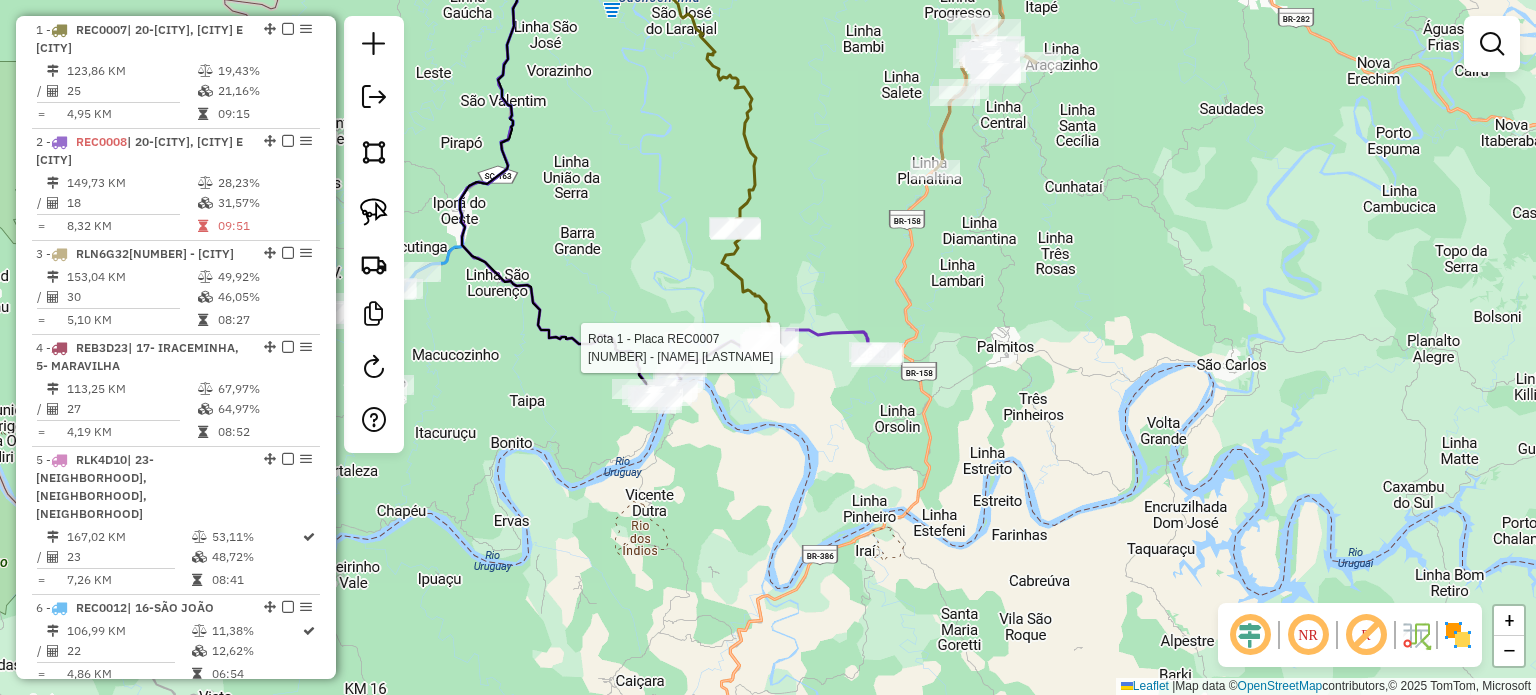 select on "*********" 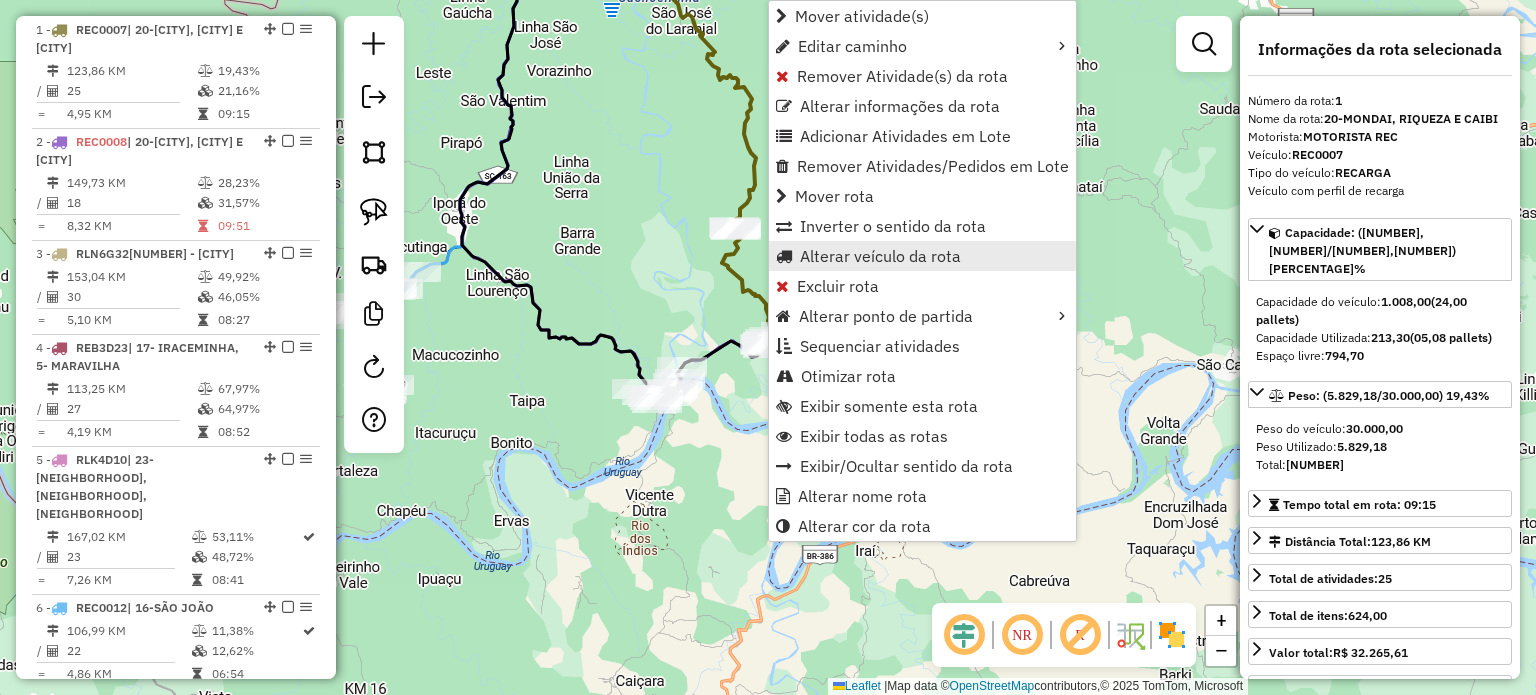 click on "Alterar veículo da rota" at bounding box center (880, 256) 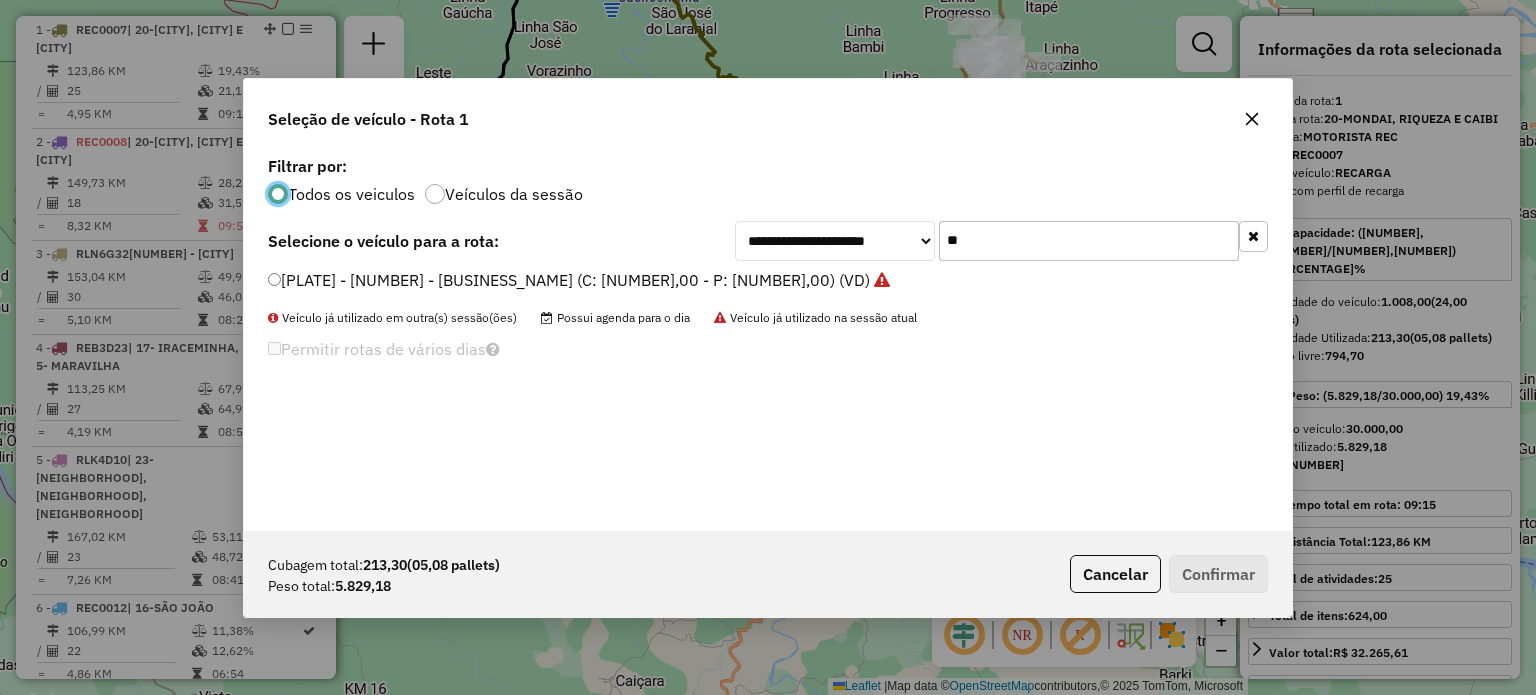 scroll, scrollTop: 10, scrollLeft: 6, axis: both 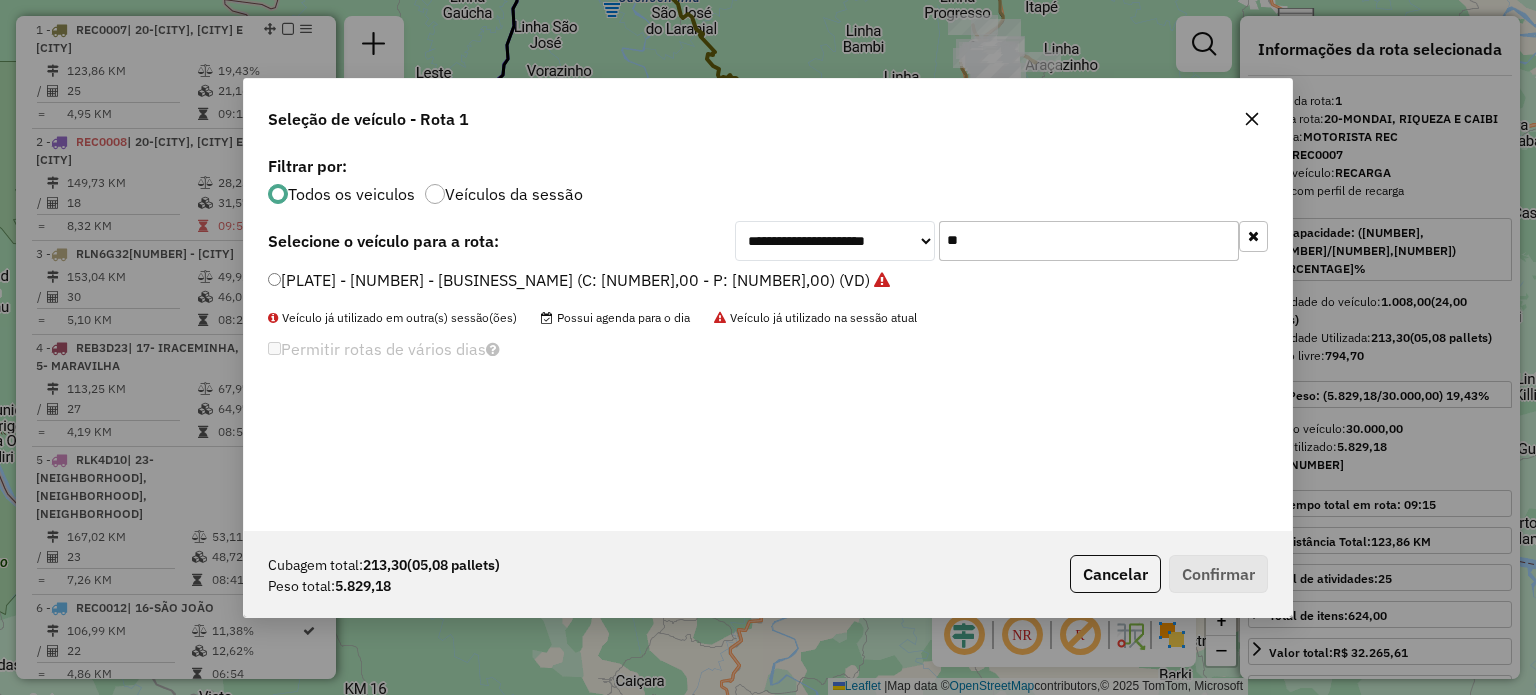 drag, startPoint x: 916, startPoint y: 251, endPoint x: 865, endPoint y: 239, distance: 52.392746 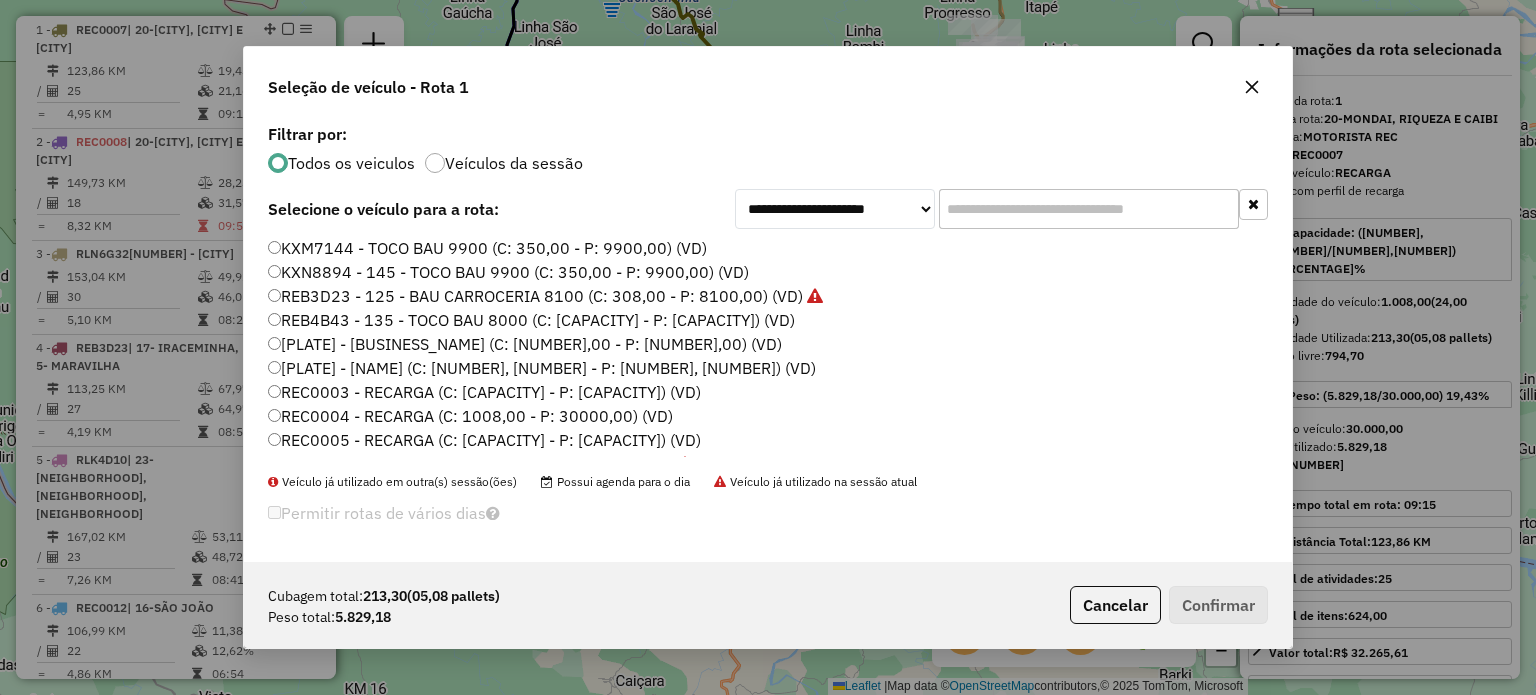 type 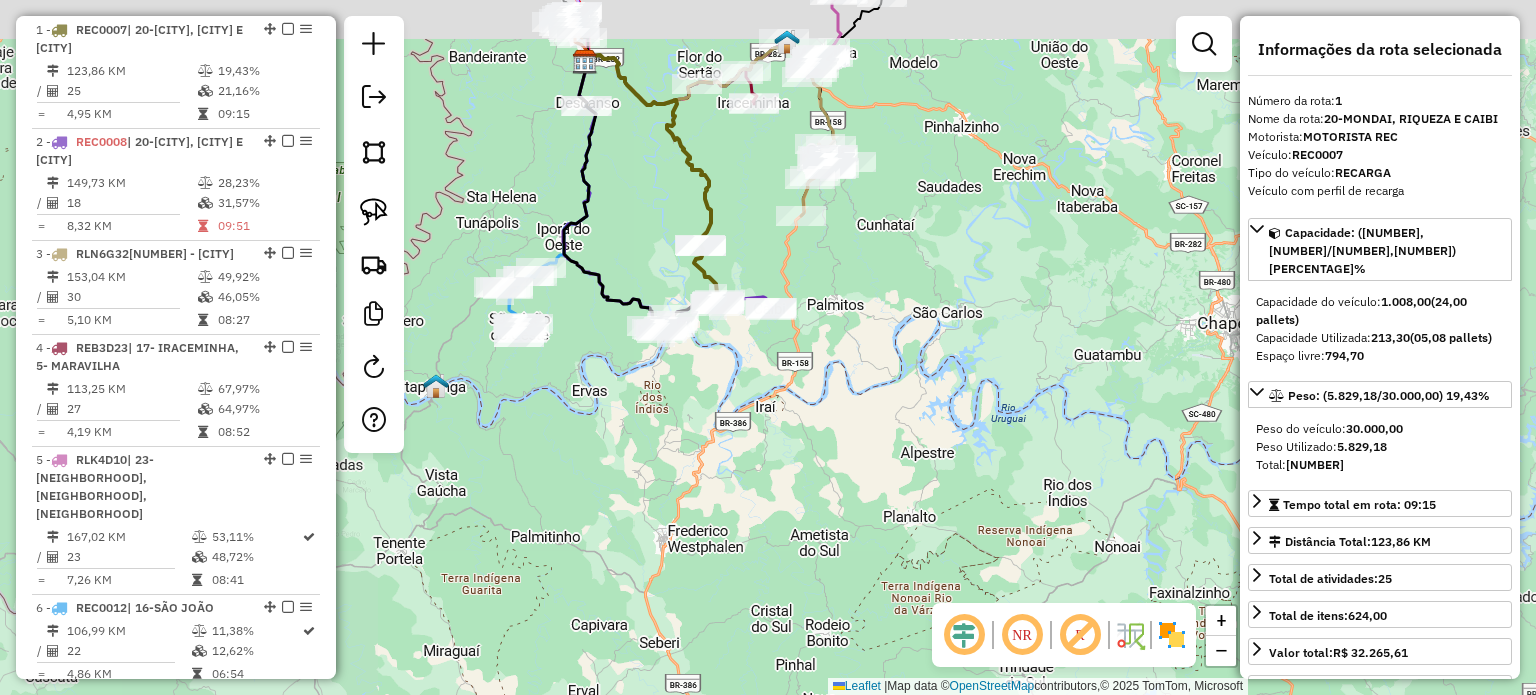 drag, startPoint x: 600, startPoint y: 168, endPoint x: 664, endPoint y: 271, distance: 121.264175 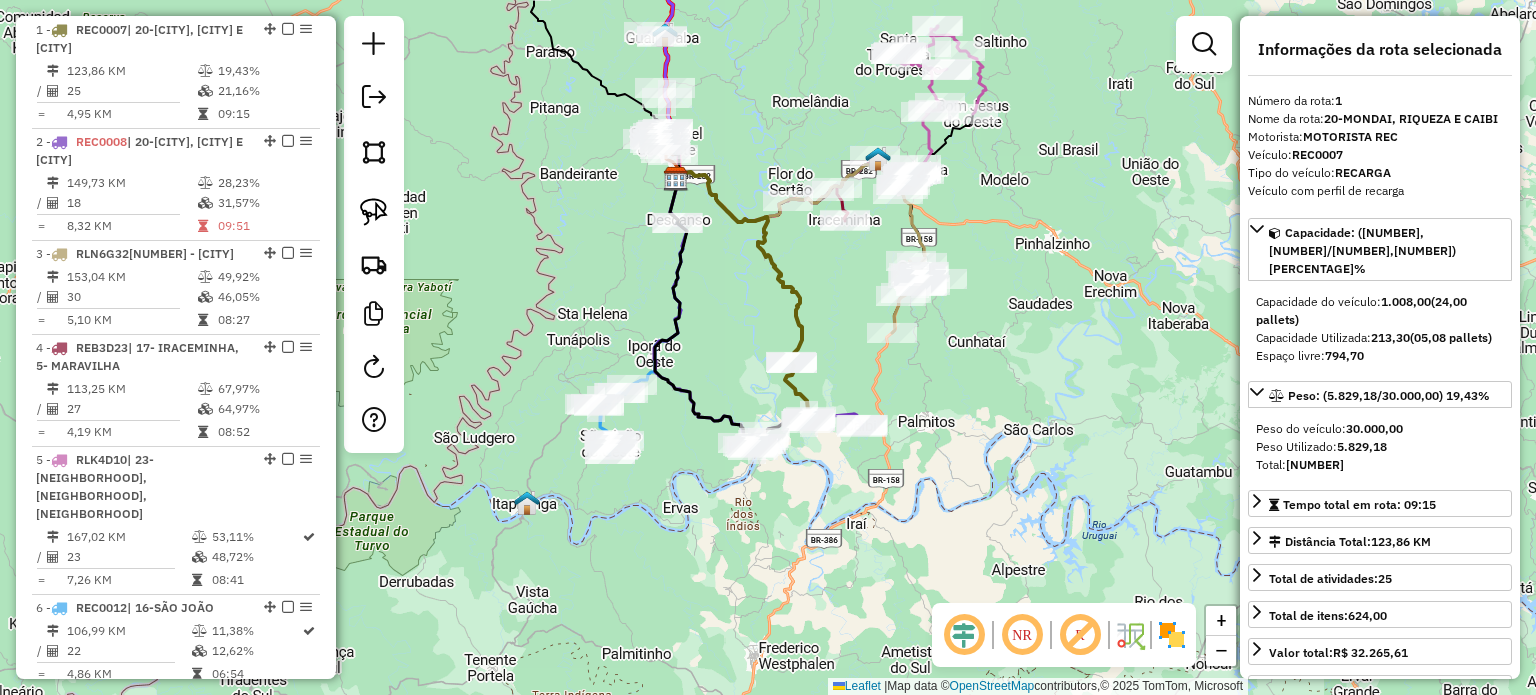 drag, startPoint x: 604, startPoint y: 229, endPoint x: 682, endPoint y: 316, distance: 116.846054 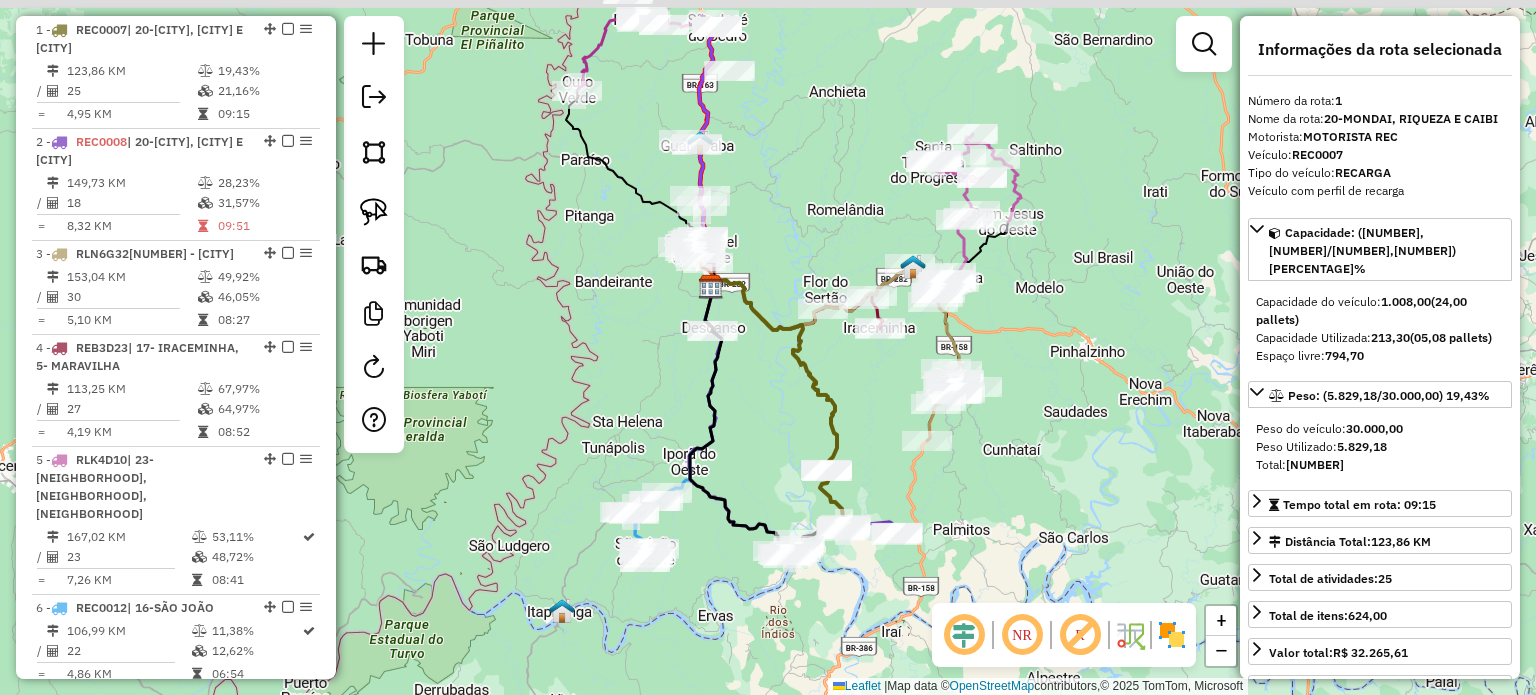 drag, startPoint x: 613, startPoint y: 280, endPoint x: 621, endPoint y: 323, distance: 43.737854 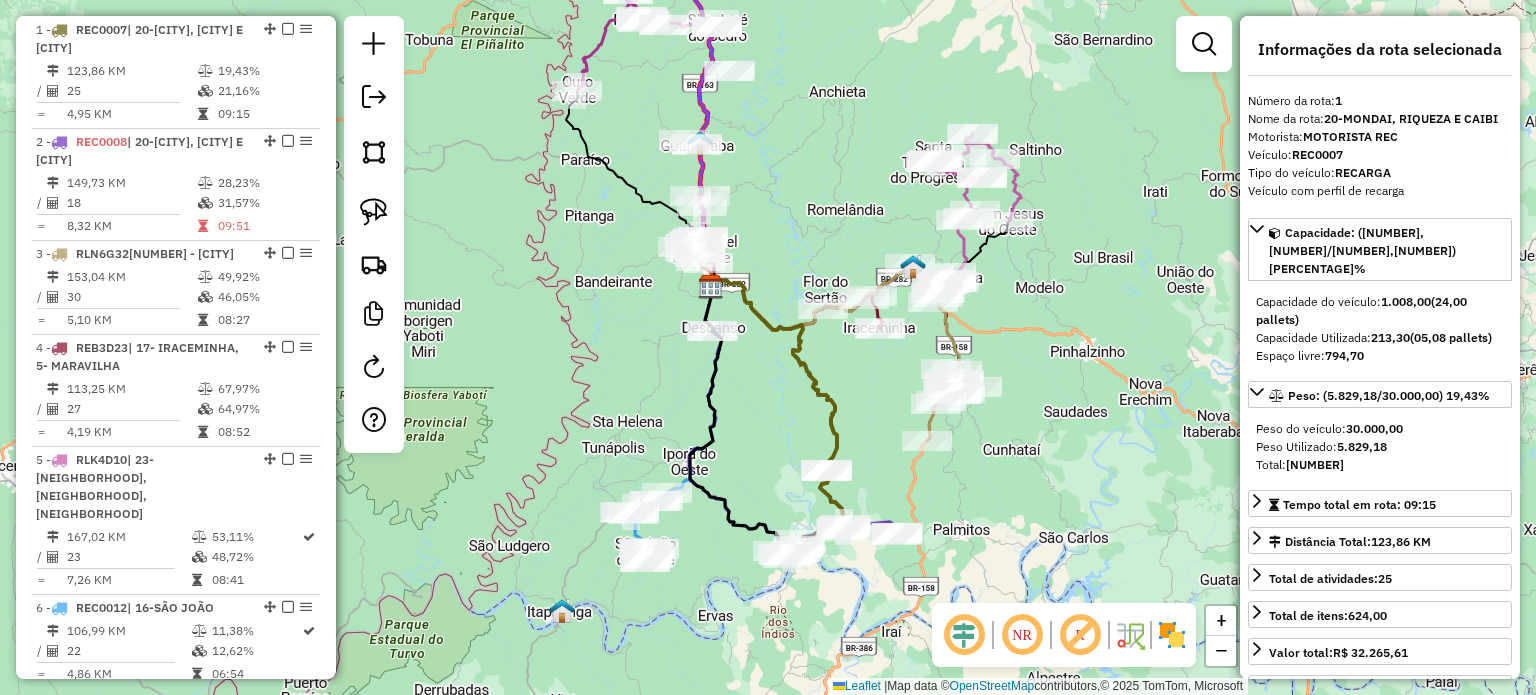 drag, startPoint x: 604, startPoint y: 269, endPoint x: 604, endPoint y: 285, distance: 16 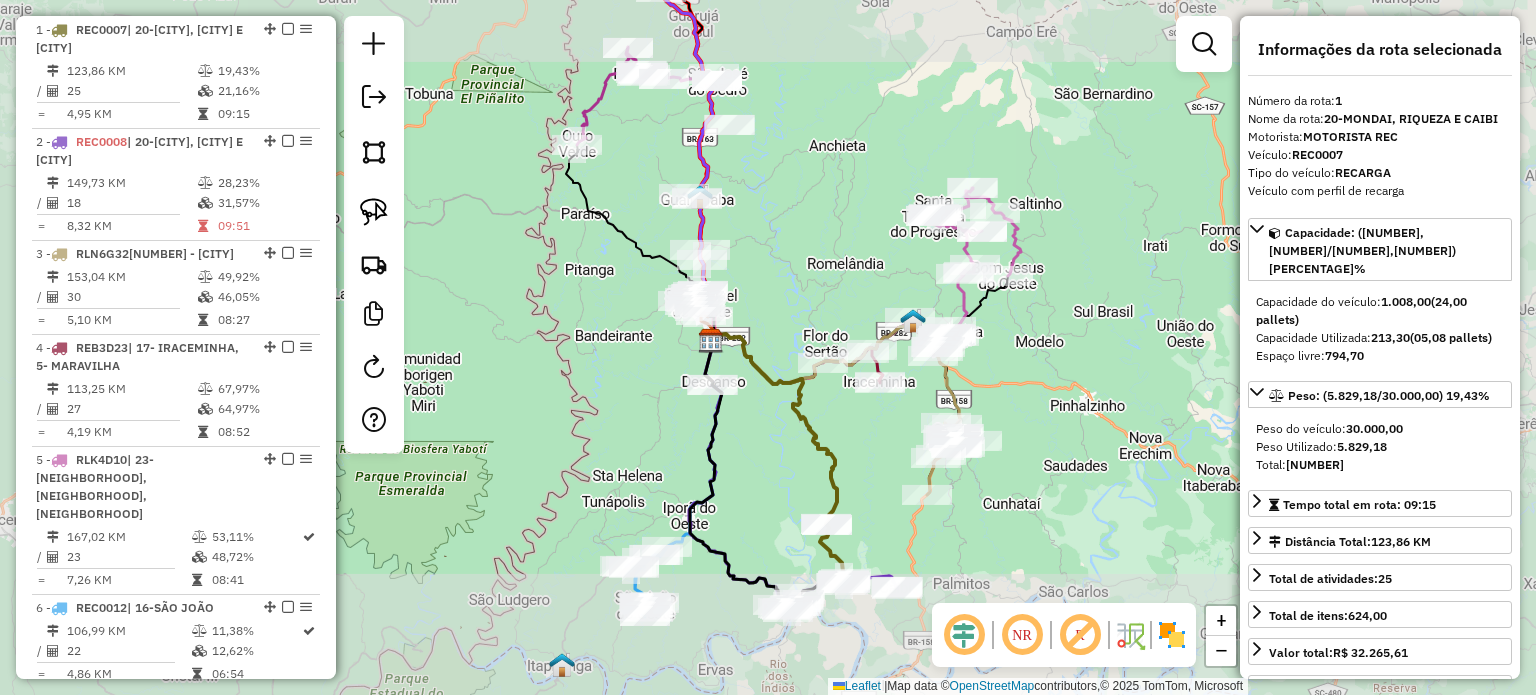 drag, startPoint x: 596, startPoint y: 356, endPoint x: 440, endPoint y: 159, distance: 251.28668 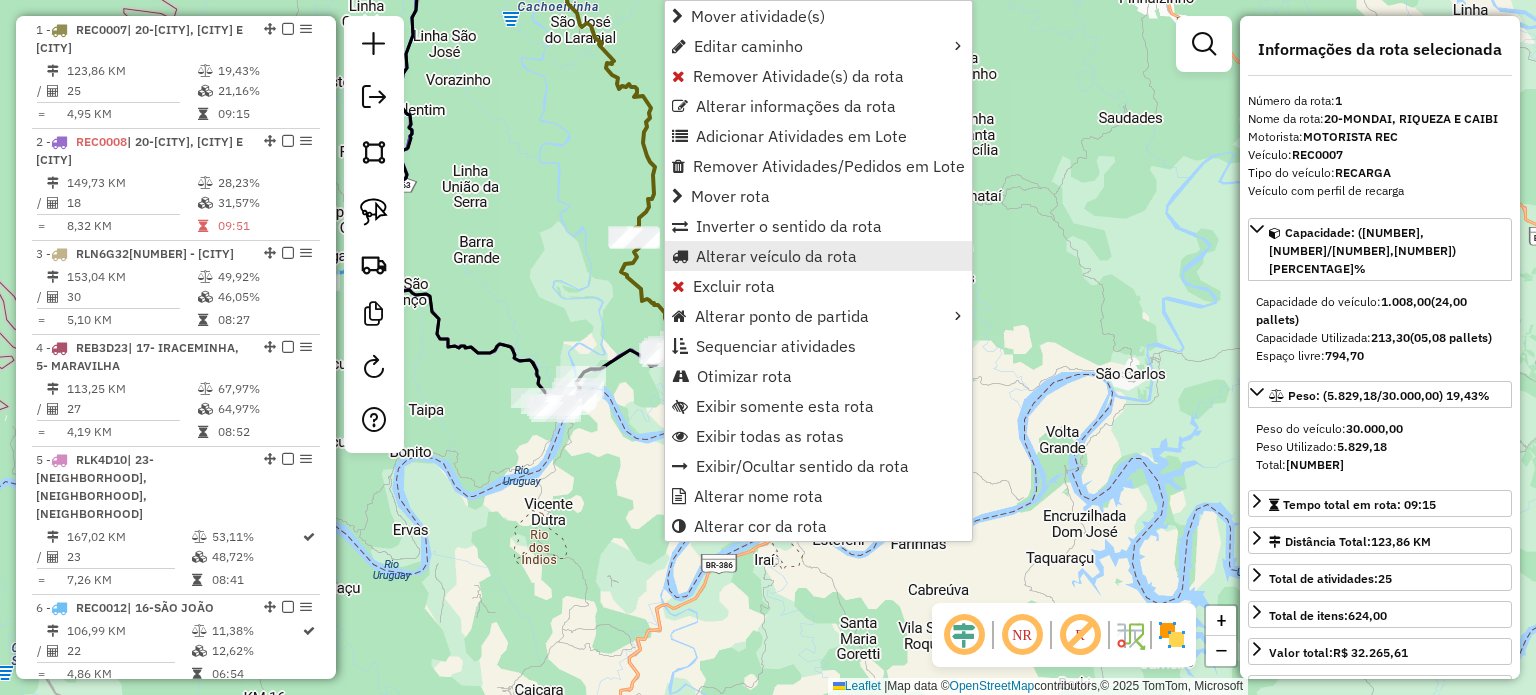 click on "Alterar veículo da rota" at bounding box center (776, 256) 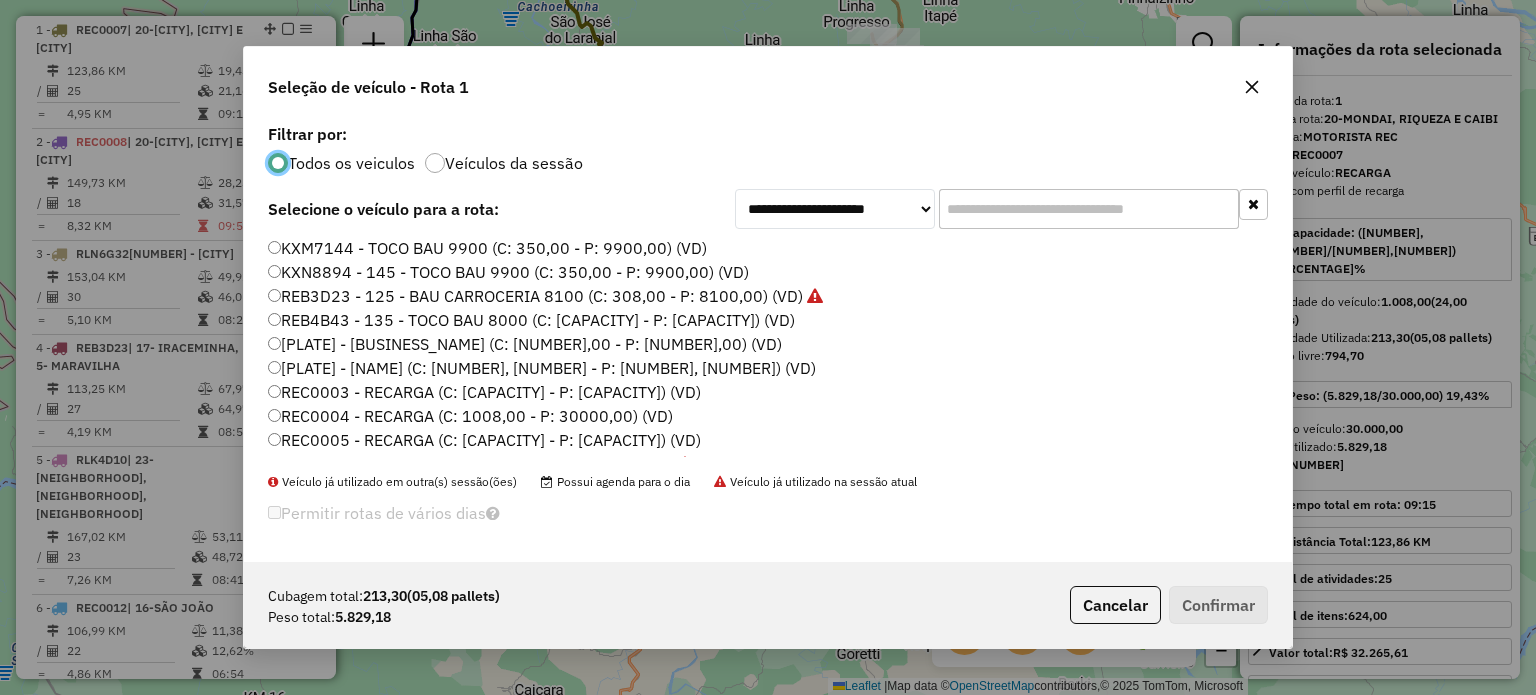scroll, scrollTop: 10, scrollLeft: 6, axis: both 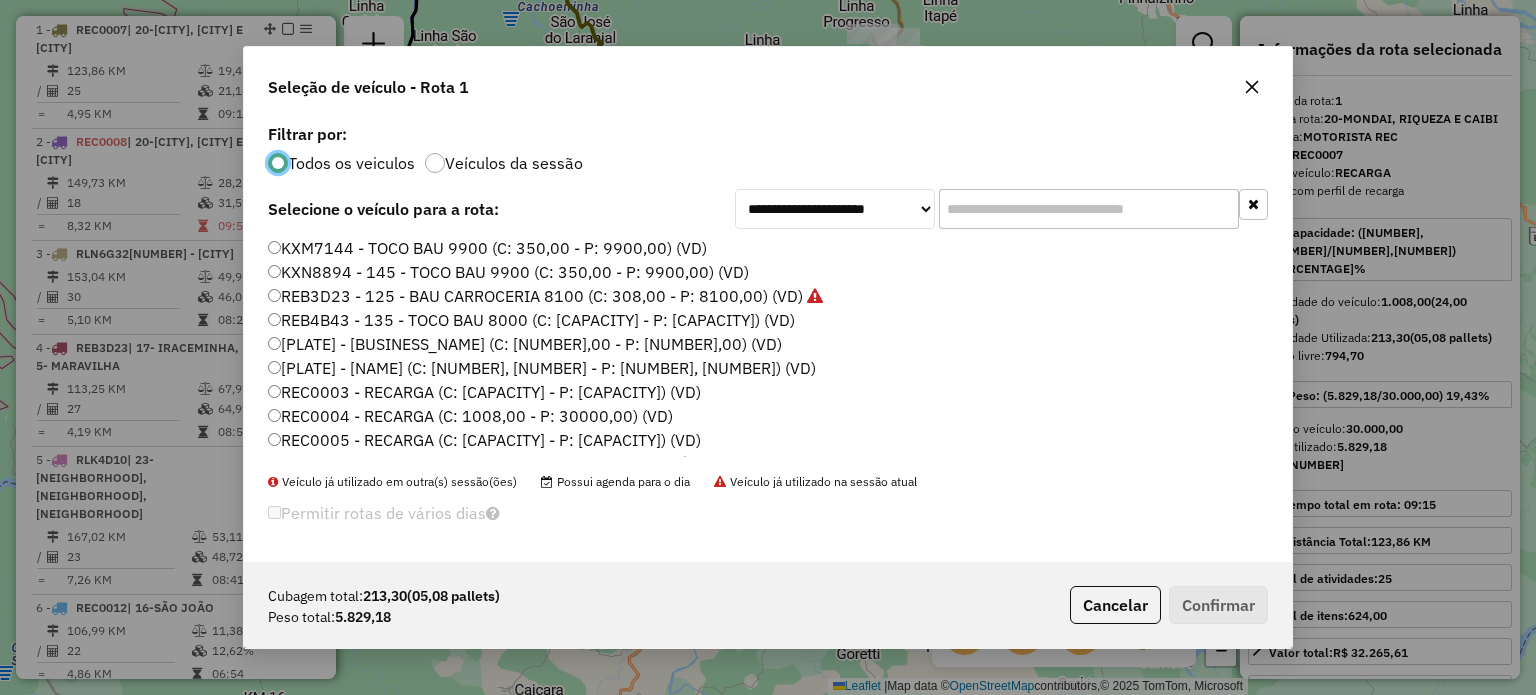 click 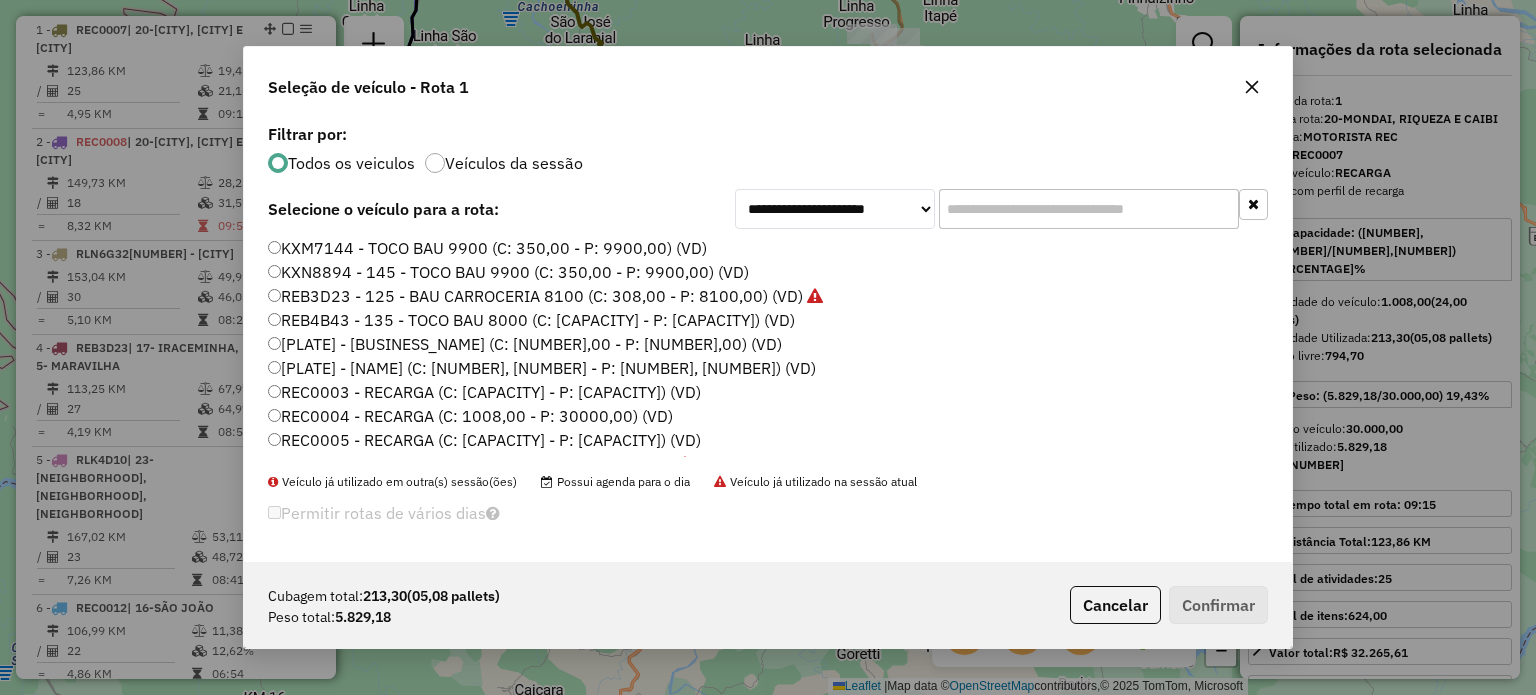 click 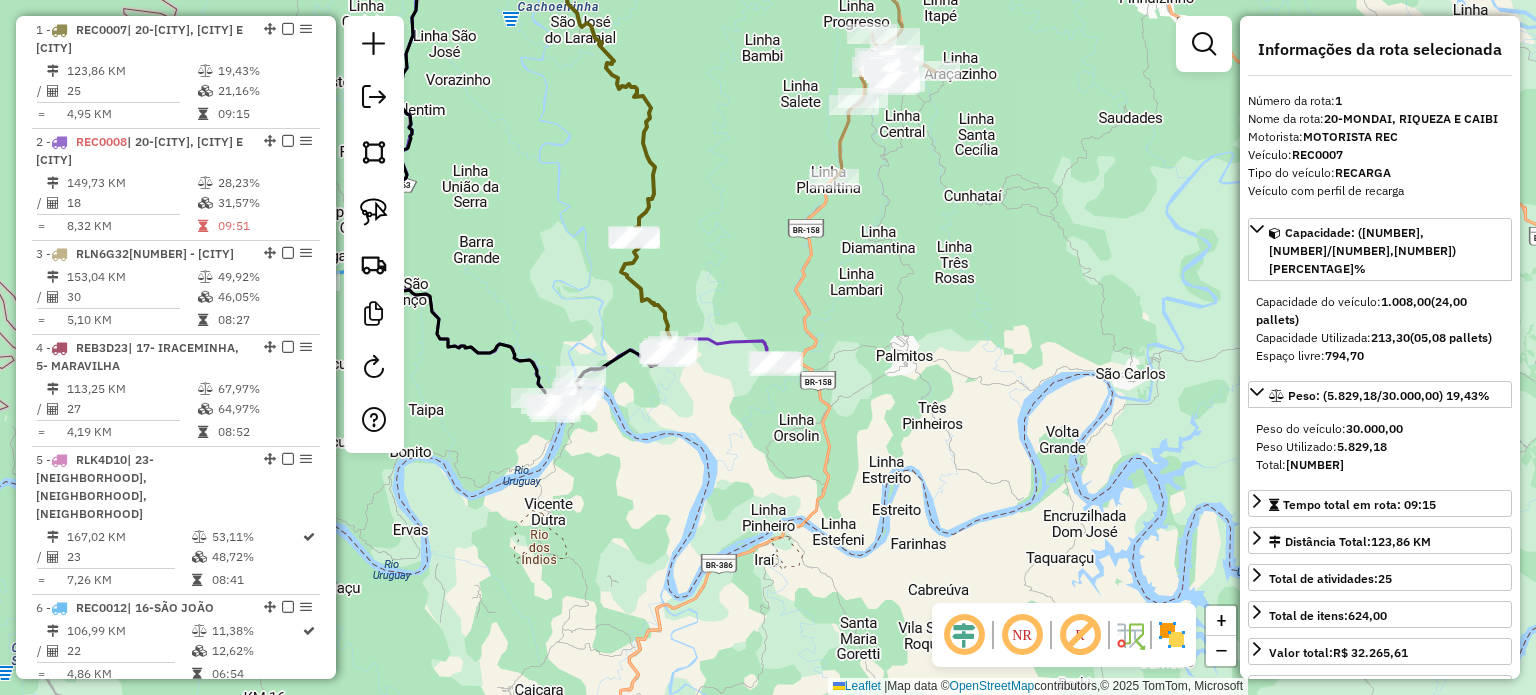 drag, startPoint x: 710, startPoint y: 181, endPoint x: 825, endPoint y: 309, distance: 172.07266 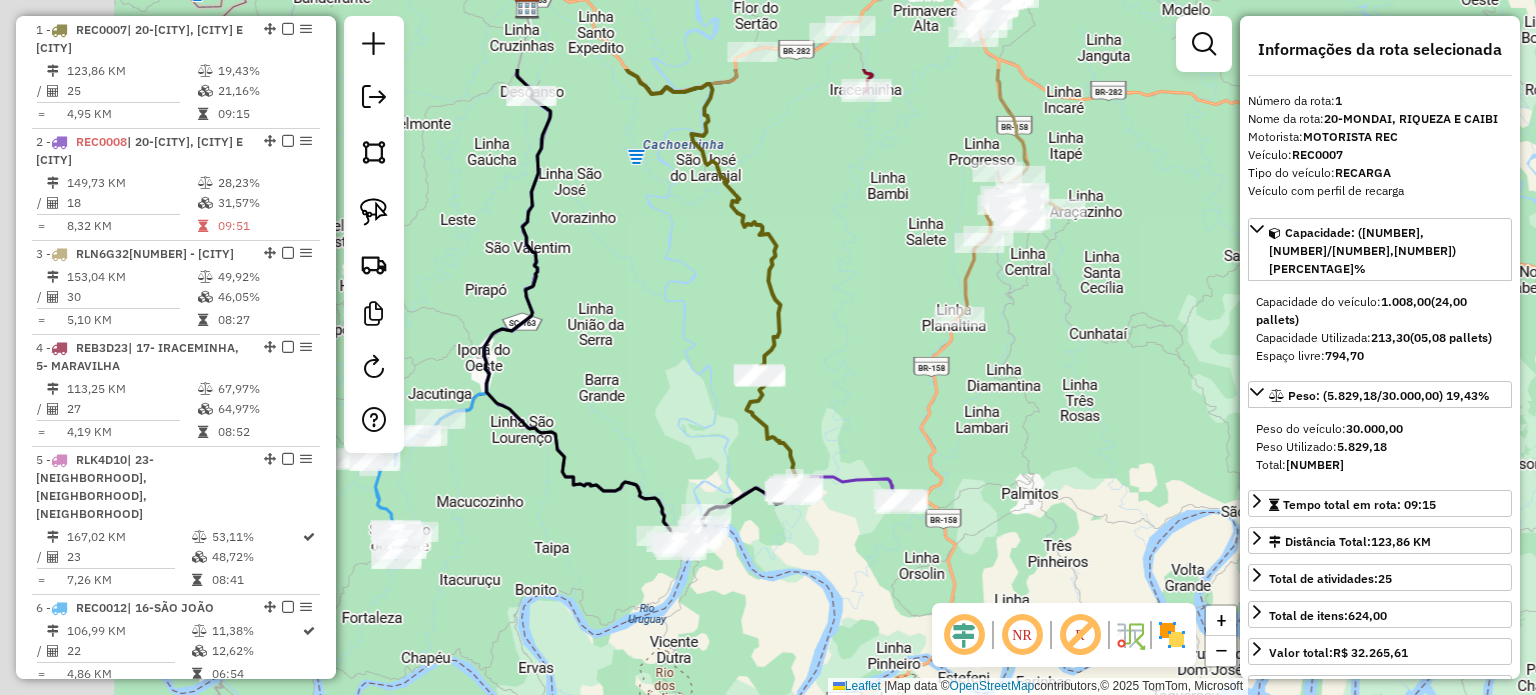 click 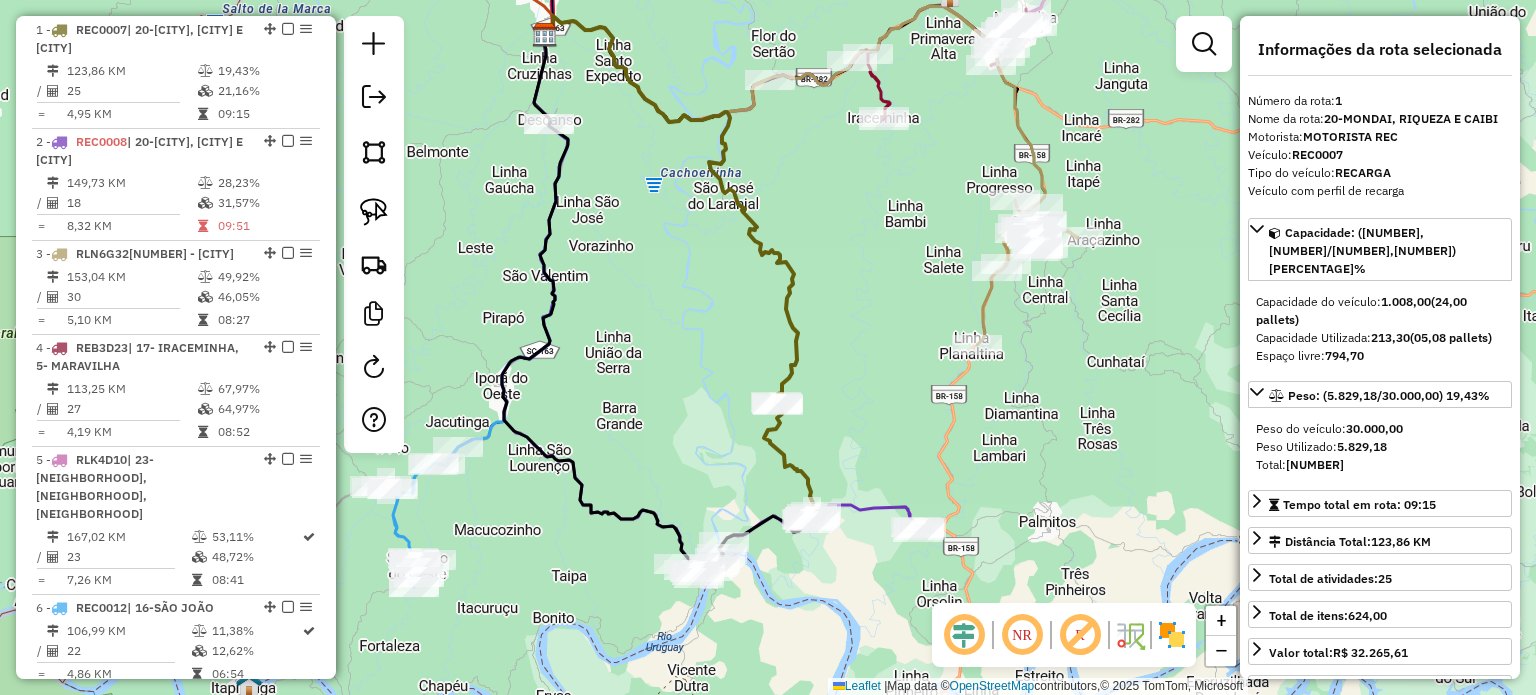 drag, startPoint x: 768, startPoint y: 281, endPoint x: 755, endPoint y: 188, distance: 93.904205 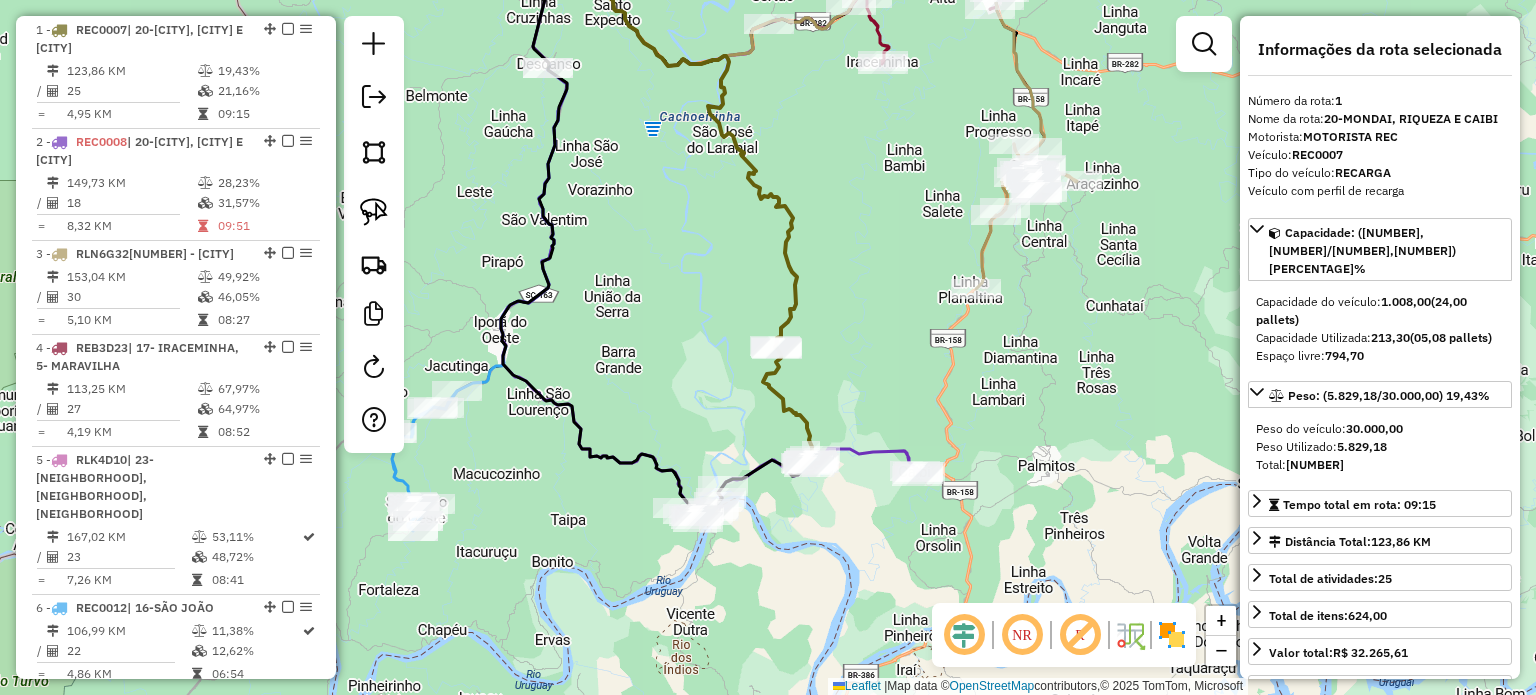 click on "Janela de atendimento Grade de atendimento Capacidade Transportadoras Veículos Cliente Pedidos  Rotas Selecione os dias de semana para filtrar as janelas de atendimento  Seg   Ter   Qua   Qui   Sex   Sáb   Dom  Informe o período da janela de atendimento: De: Até:  Filtrar exatamente a janela do cliente  Considerar janela de atendimento padrão  Selecione os dias de semana para filtrar as grades de atendimento  Seg   Ter   Qua   Qui   Sex   Sáb   Dom   Considerar clientes sem dia de atendimento cadastrado  Clientes fora do dia de atendimento selecionado Filtrar as atividades entre os valores definidos abaixo:  Peso mínimo:   Peso máximo:   Cubagem mínima:   Cubagem máxima:   De:   Até:  Filtrar as atividades entre o tempo de atendimento definido abaixo:  De:   Até:   Considerar capacidade total dos clientes não roteirizados Transportadora: Selecione um ou mais itens Tipo de veículo: Selecione um ou mais itens Veículo: Selecione um ou mais itens Motorista: Selecione um ou mais itens Nome: Rótulo:" 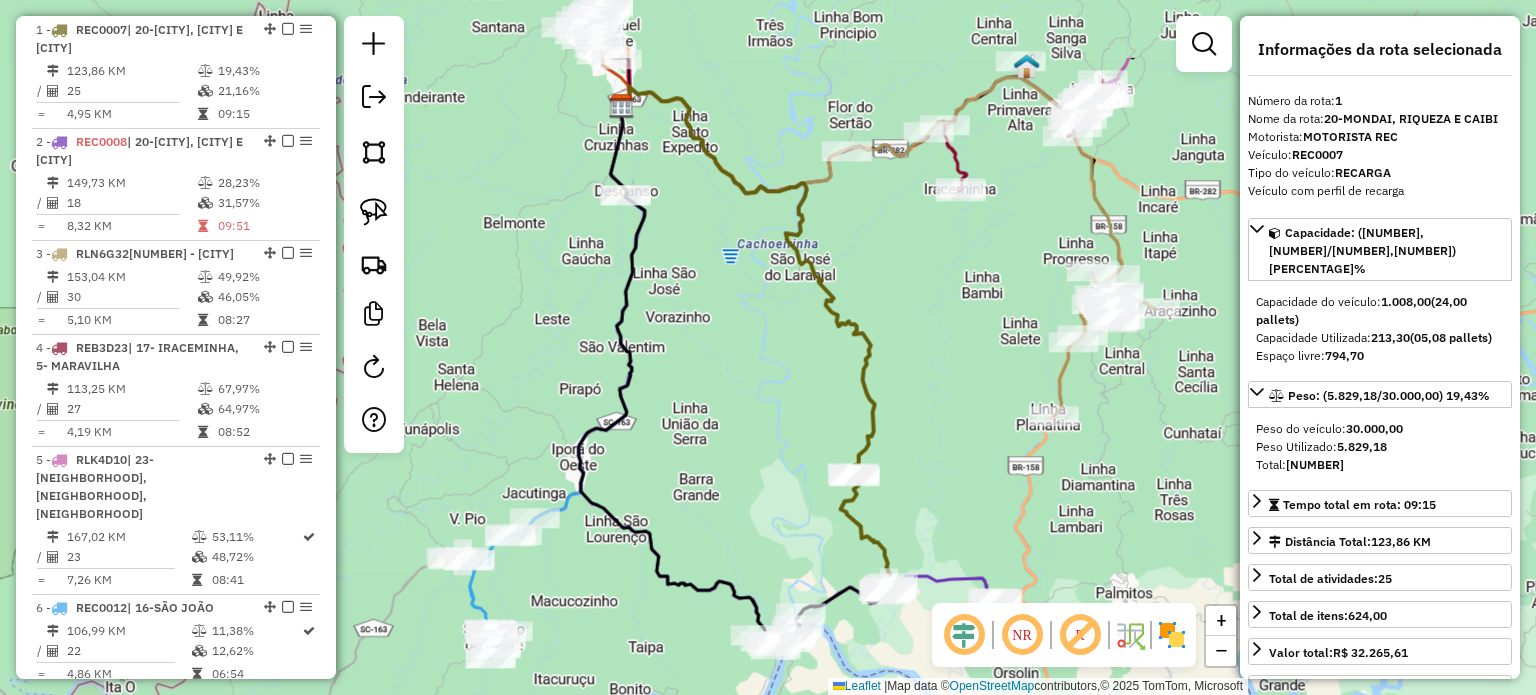 drag, startPoint x: 764, startPoint y: 330, endPoint x: 772, endPoint y: 354, distance: 25.298222 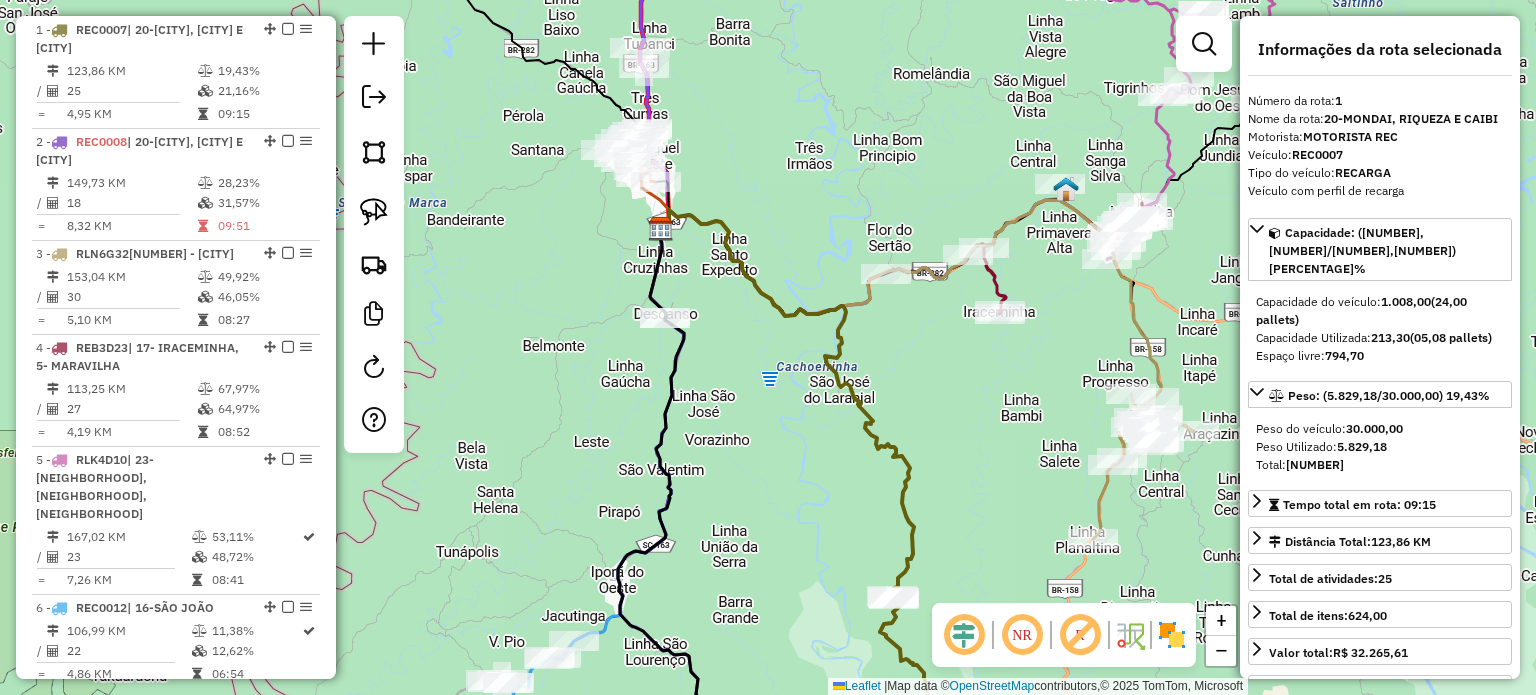 click 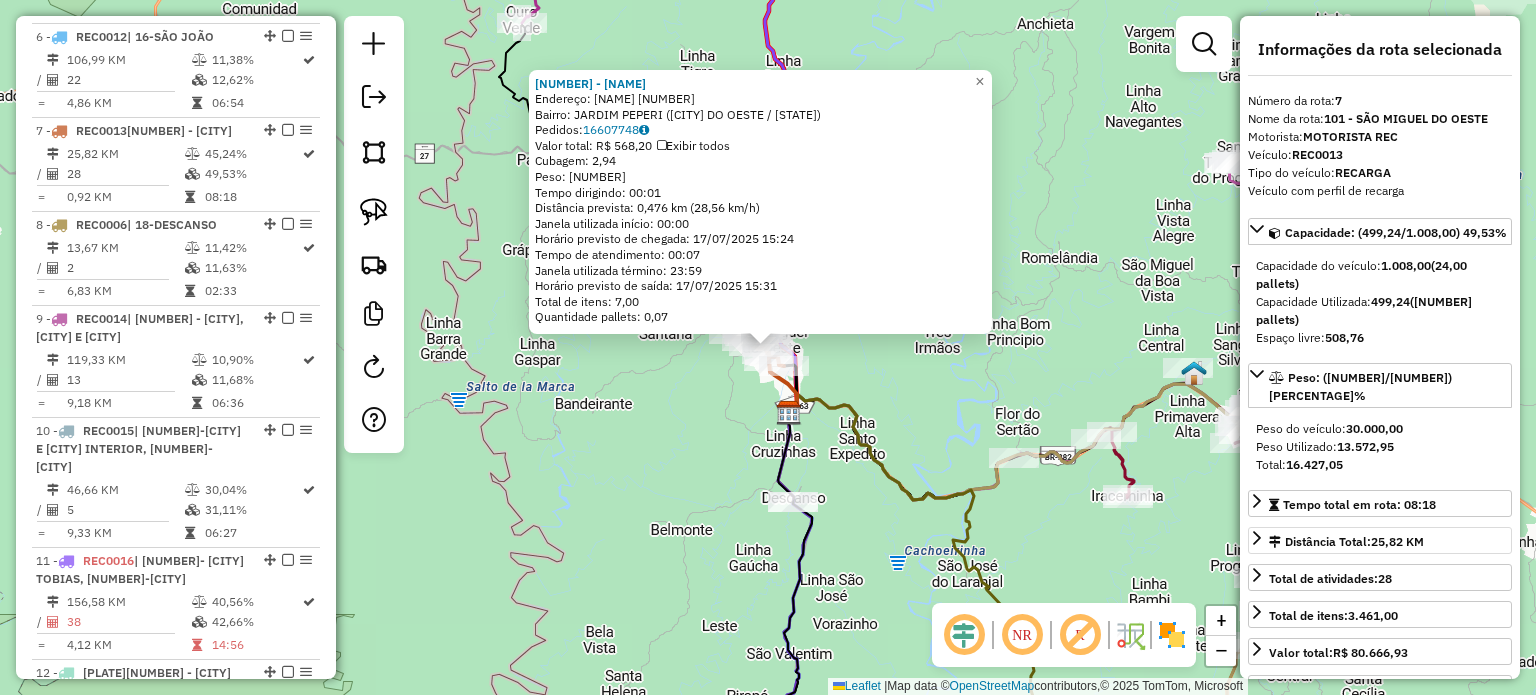 scroll, scrollTop: 1433, scrollLeft: 0, axis: vertical 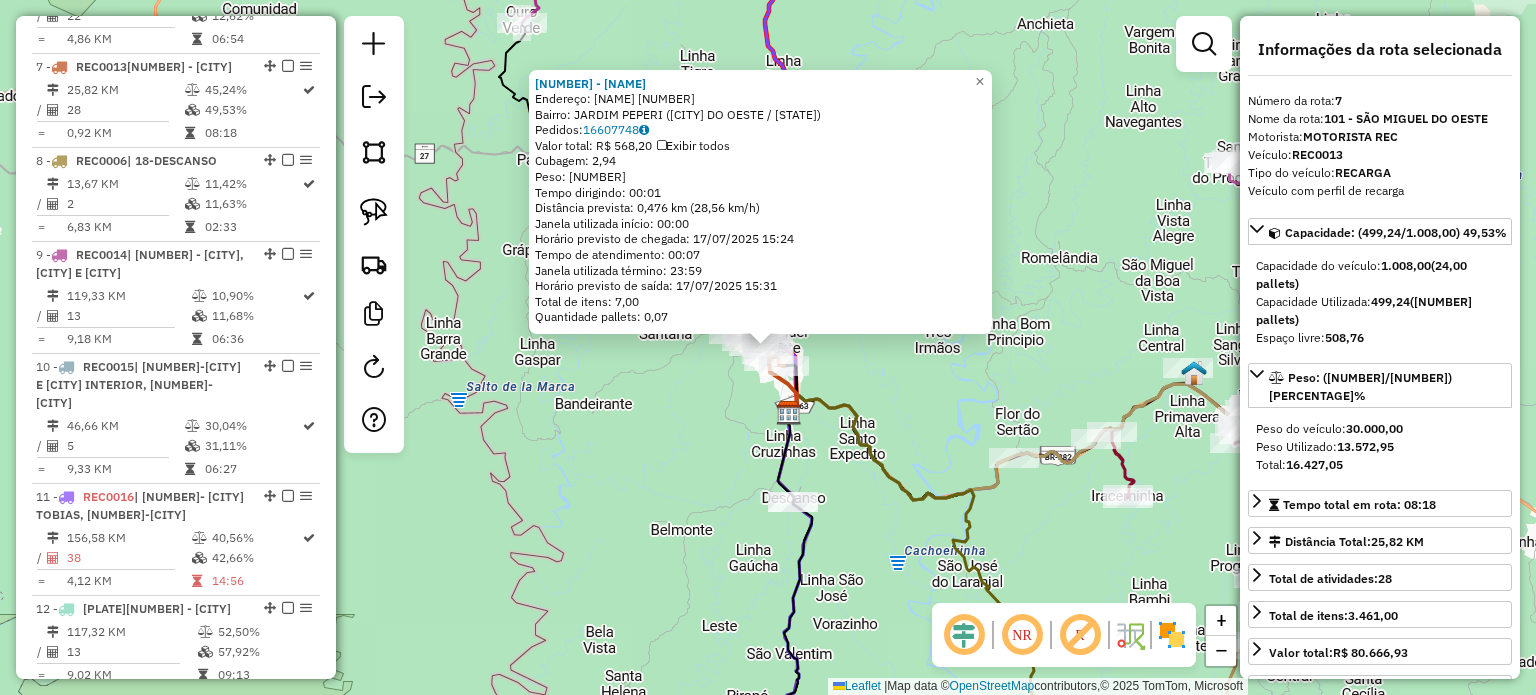 click on "Rota 4 - Placa REB3D23  2759 - FRUTEIRA COLONIAL 1816 - FB  LANCHES  Endereço:  ADOLFO KONDER 71   Bairro: JARDIN PEPERI (SAO MIGUEL DO OESTE / SC)   Pedidos:  16607748   Valor total: R$ 568,20   Exibir todos   Cubagem: 2,94  Peso: 77,37  Tempo dirigindo: 00:01   Distância prevista: 0,476 km (28,56 km/h)   Janela utilizada início: 00:00   Horário previsto de chegada: 17/07/2025 15:24   Tempo de atendimento: 00:07   Janela utilizada término: 23:59   Horário previsto de saída: 17/07/2025 15:31   Total de itens: 7,00   Quantidade pallets: 0,07  × Janela de atendimento Grade de atendimento Capacidade Transportadoras Veículos Cliente Pedidos  Rotas Selecione os dias de semana para filtrar as janelas de atendimento  Seg   Ter   Qua   Qui   Sex   Sáb   Dom  Informe o período da janela de atendimento: De: Até:  Filtrar exatamente a janela do cliente  Considerar janela de atendimento padrão  Selecione os dias de semana para filtrar as grades de atendimento  Seg   Ter   Qua   Qui   Sex   Sáb   Dom   De:" 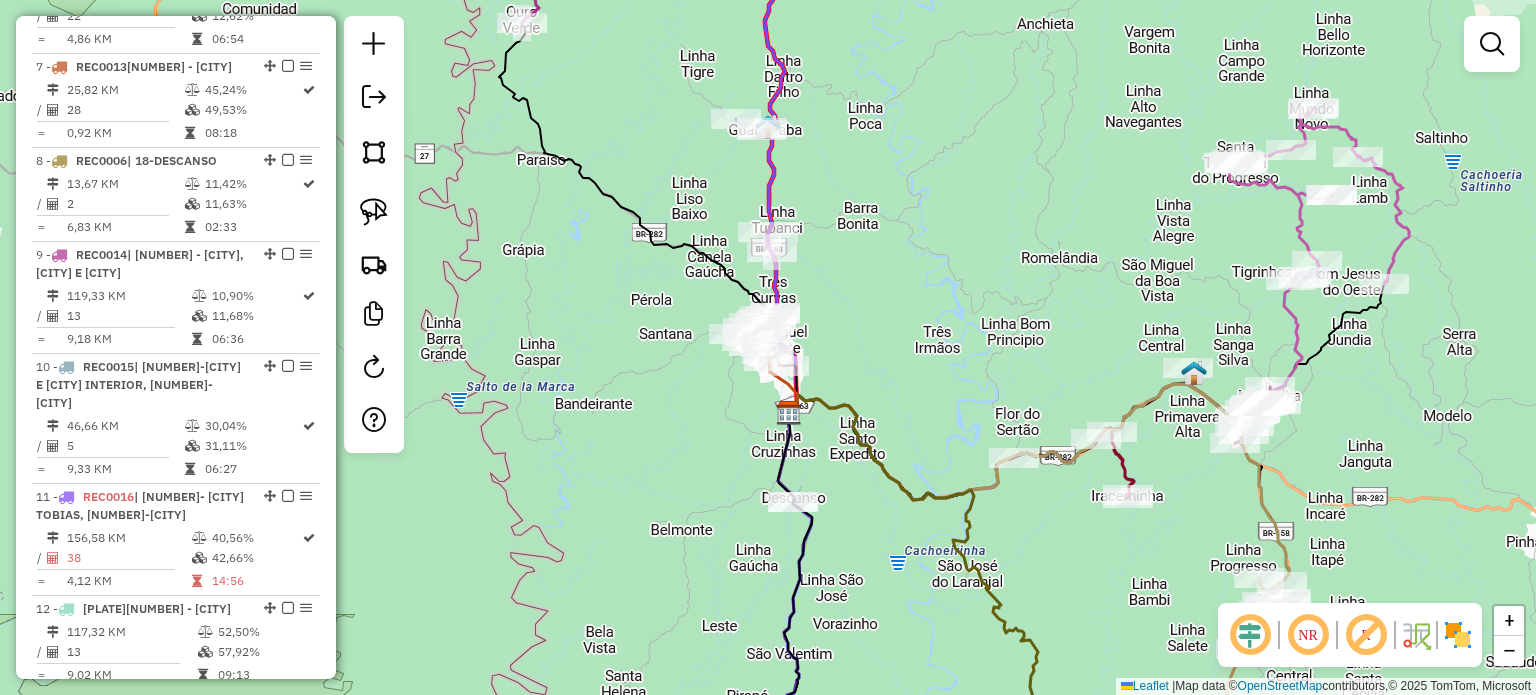 drag, startPoint x: 896, startPoint y: 312, endPoint x: 909, endPoint y: 394, distance: 83.02409 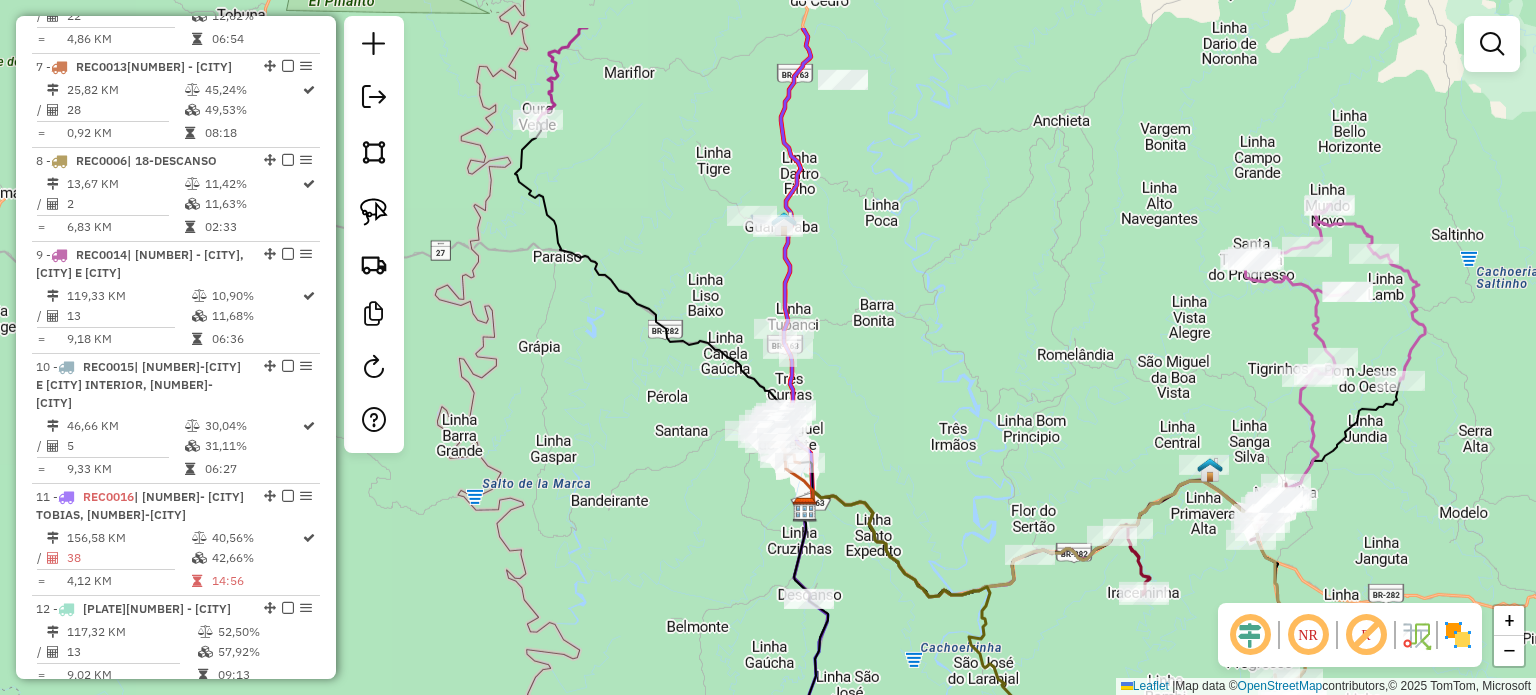 drag, startPoint x: 898, startPoint y: 327, endPoint x: 864, endPoint y: 317, distance: 35.44009 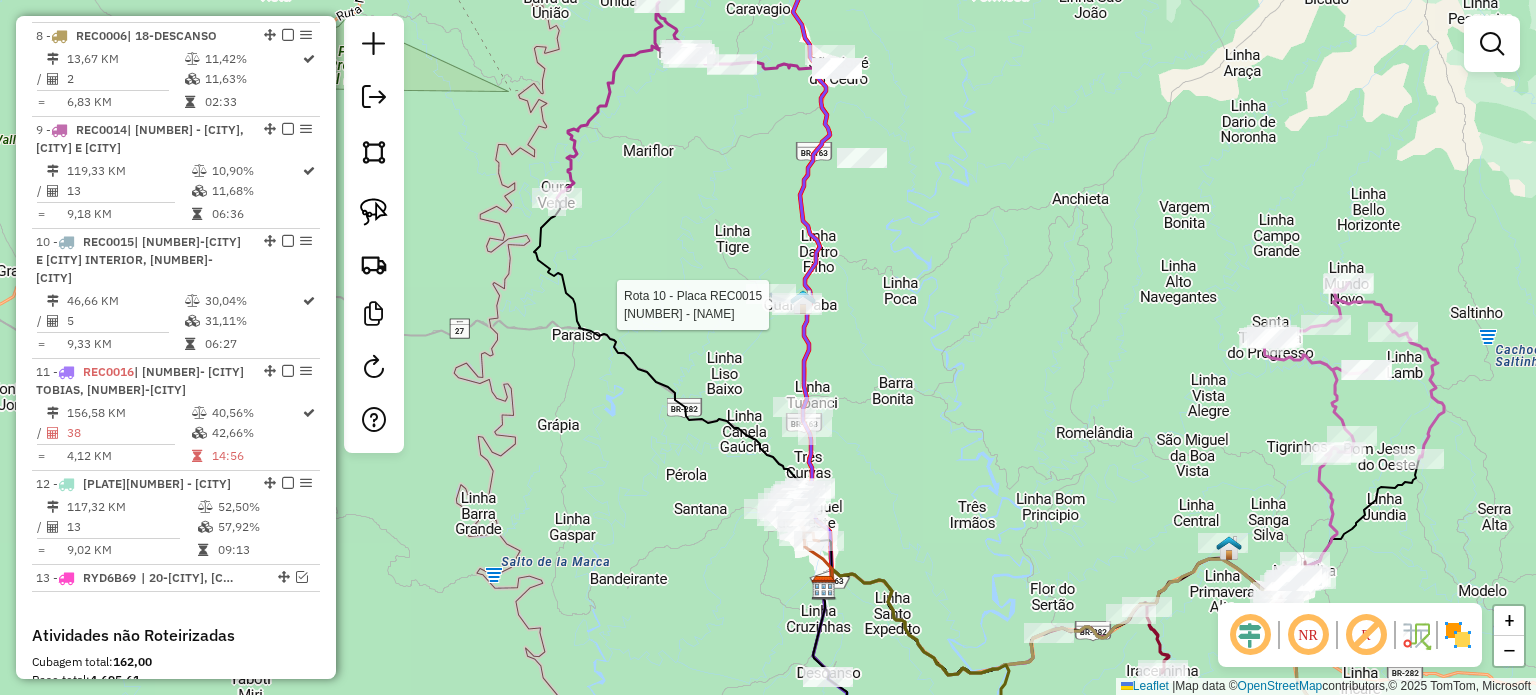 select on "*********" 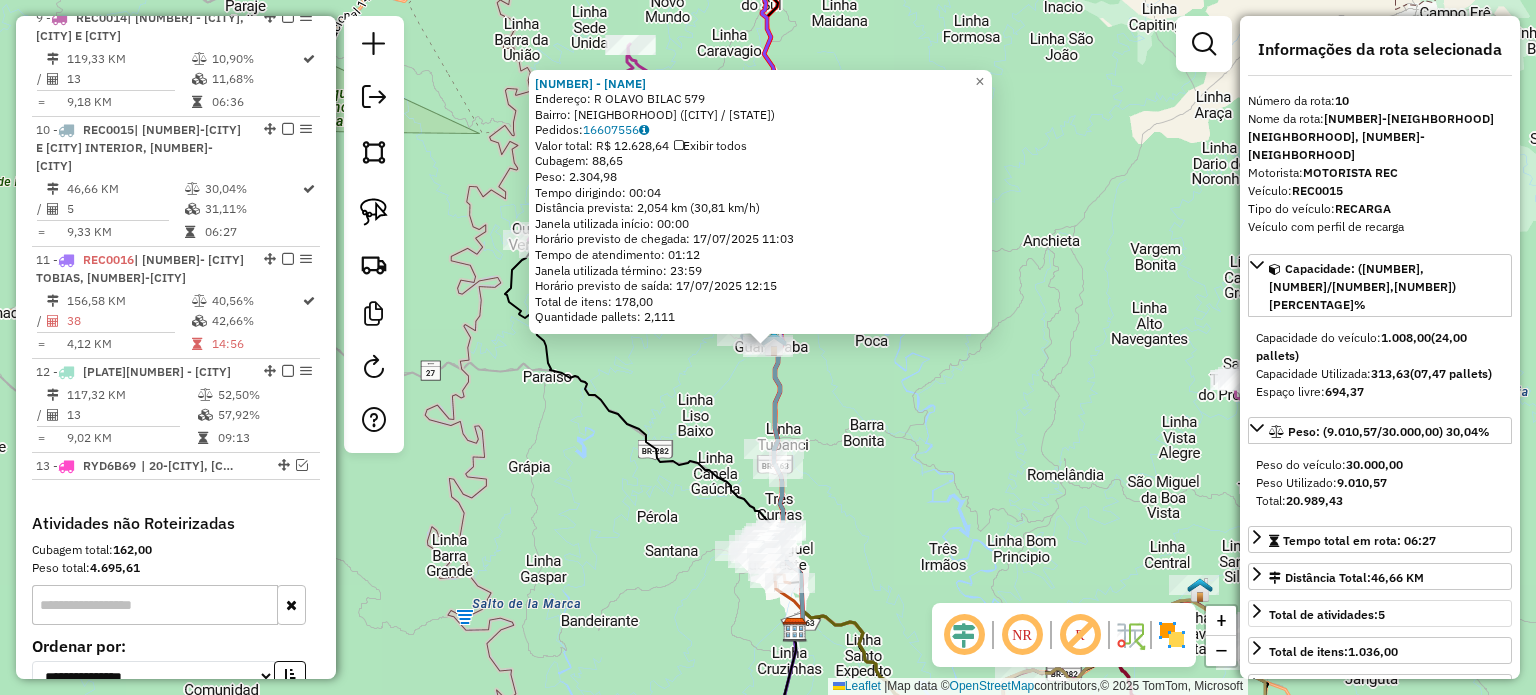 scroll, scrollTop: 1750, scrollLeft: 0, axis: vertical 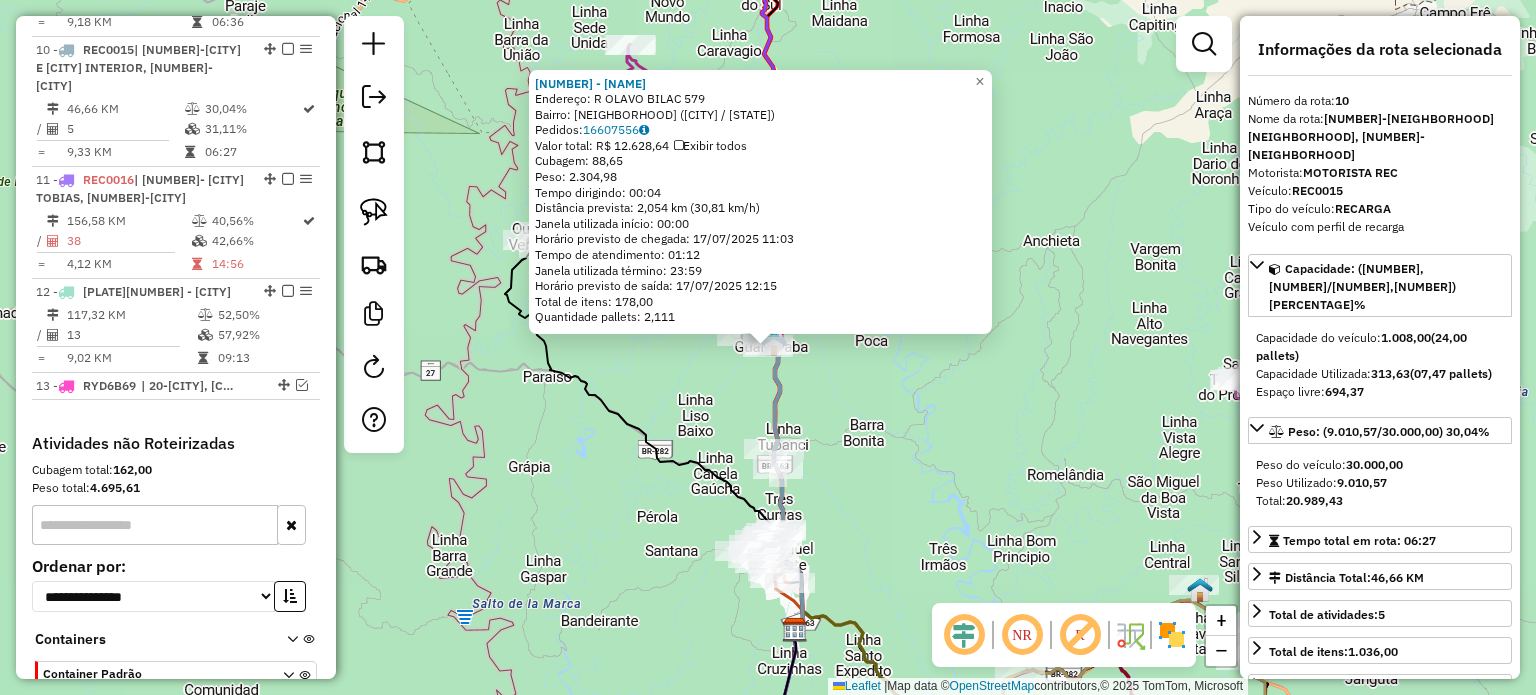 click on "2557 - CONVENIENCIA  DUKI  Endereço:  R OLAVO BILAC 579   Bairro: CENTRO (GUARACIABA / SC)   Pedidos:  16607556   Valor total: R$ 12.628,64   Exibir todos   Cubagem: 88,65  Peso: 2.304,98  Tempo dirigindo: 00:04   Distância prevista: 2,054 km (30,81 km/h)   Janela utilizada início: 00:00   Horário previsto de chegada: 17/07/2025 11:03   Tempo de atendimento: 01:12   Janela utilizada término: 23:59   Horário previsto de saída: 17/07/2025 12:15   Total de itens: 178,00   Quantidade pallets: 2,111  × Janela de atendimento Grade de atendimento Capacidade Transportadoras Veículos Cliente Pedidos  Rotas Selecione os dias de semana para filtrar as janelas de atendimento  Seg   Ter   Qua   Qui   Sex   Sáb   Dom  Informe o período da janela de atendimento: De: Até:  Filtrar exatamente a janela do cliente  Considerar janela de atendimento padrão  Selecione os dias de semana para filtrar as grades de atendimento  Seg   Ter   Qua   Qui   Sex   Sáb   Dom   Clientes fora do dia de atendimento selecionado De:" 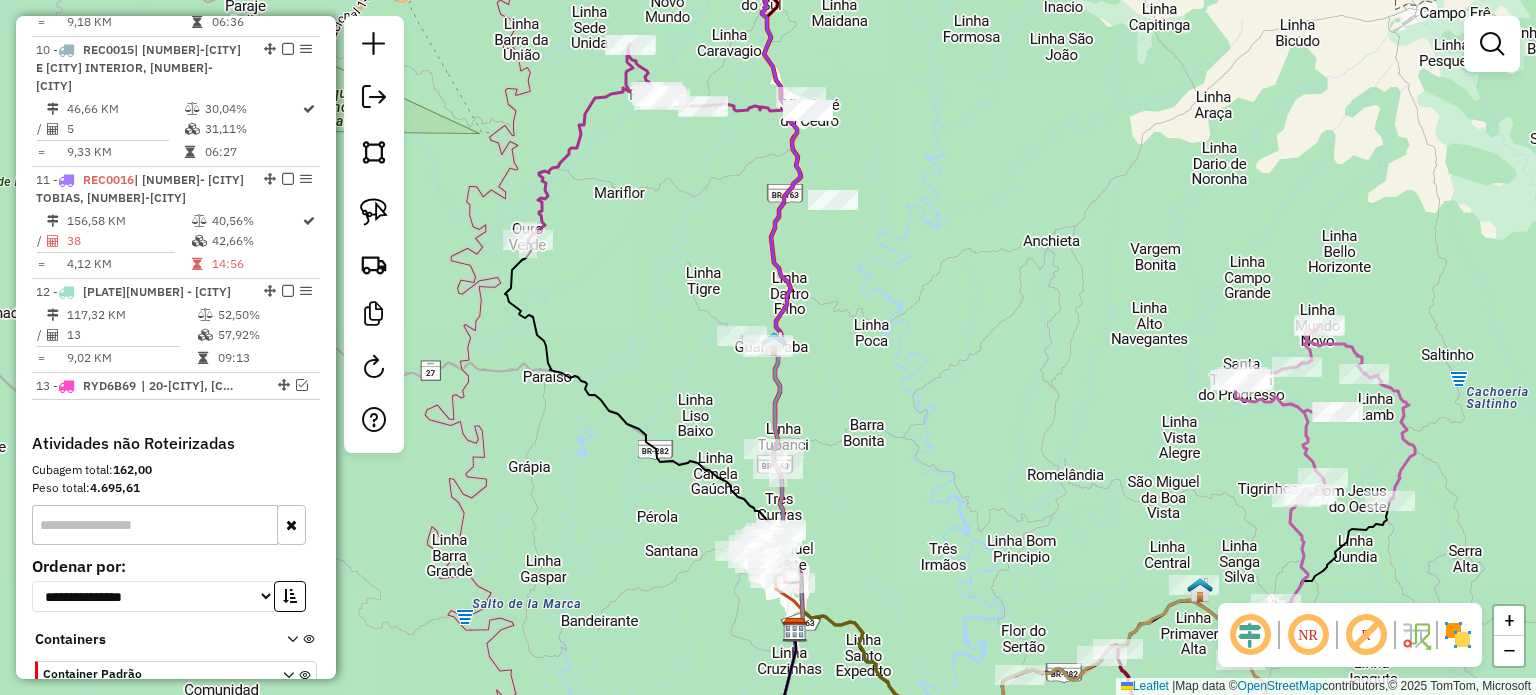 drag, startPoint x: 880, startPoint y: 266, endPoint x: 563, endPoint y: 168, distance: 331.80264 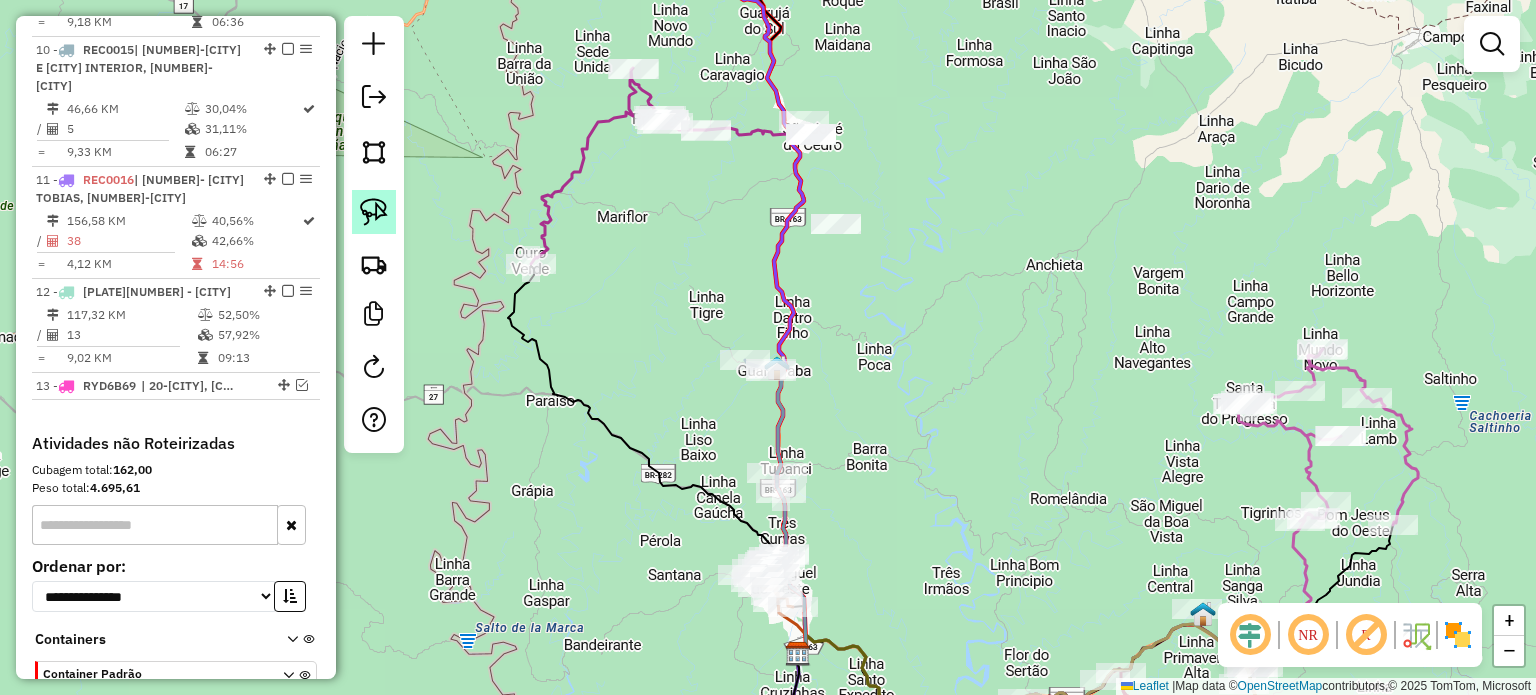 click 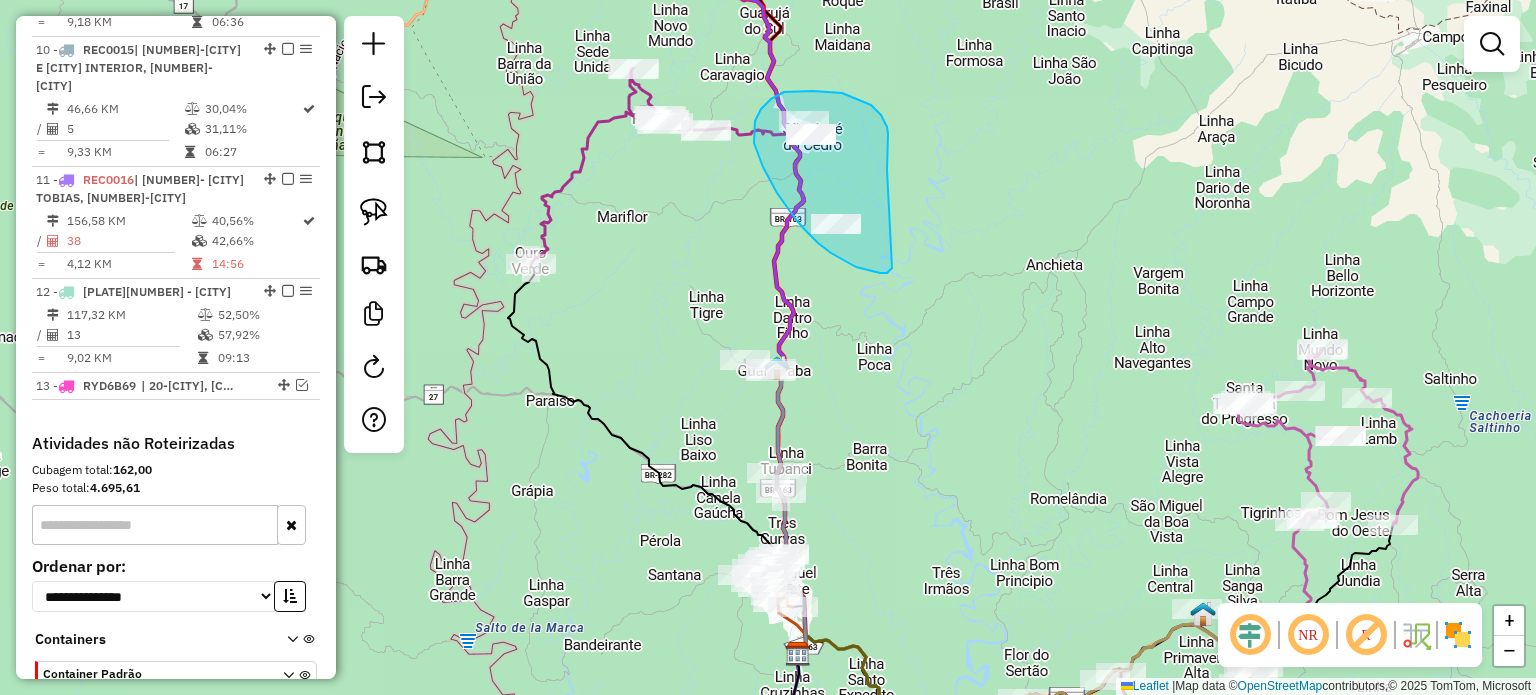 drag, startPoint x: 876, startPoint y: 110, endPoint x: 902, endPoint y: 258, distance: 150.26643 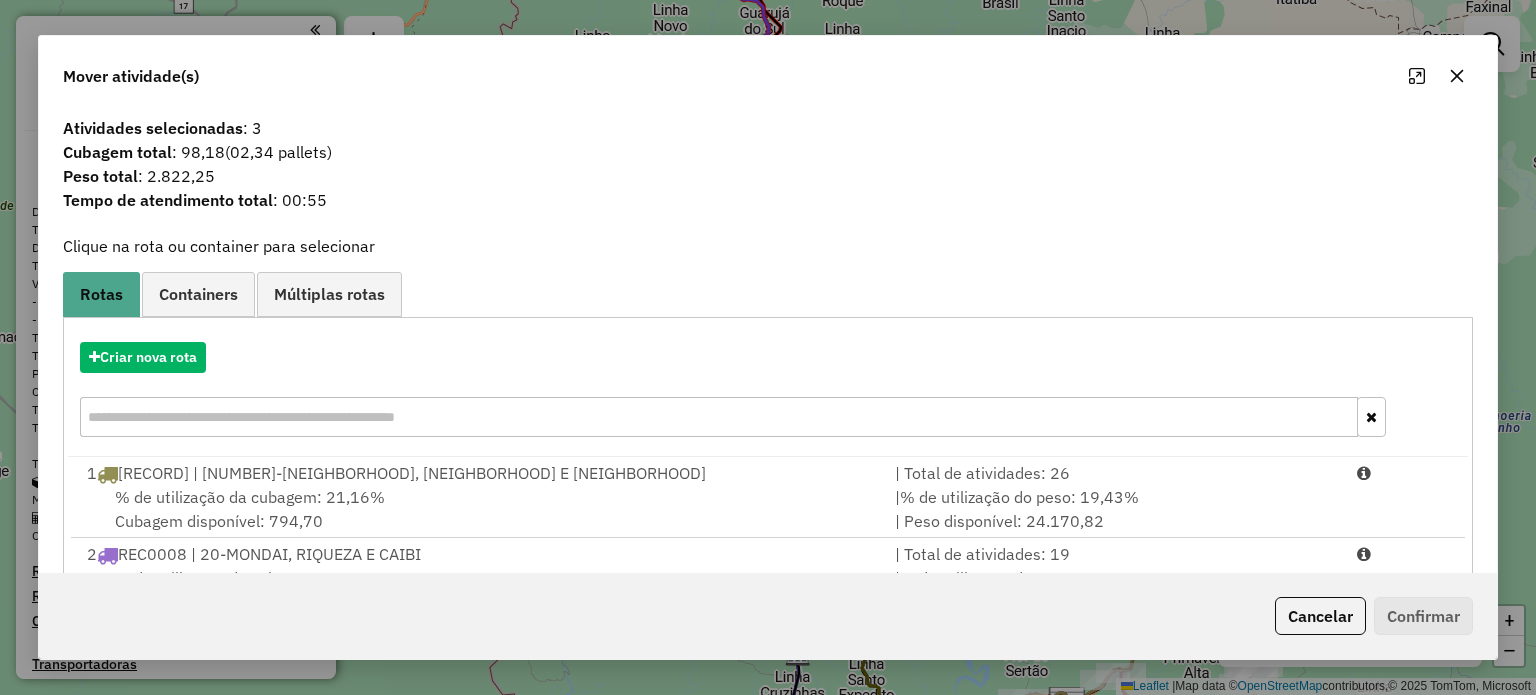 scroll, scrollTop: 0, scrollLeft: 0, axis: both 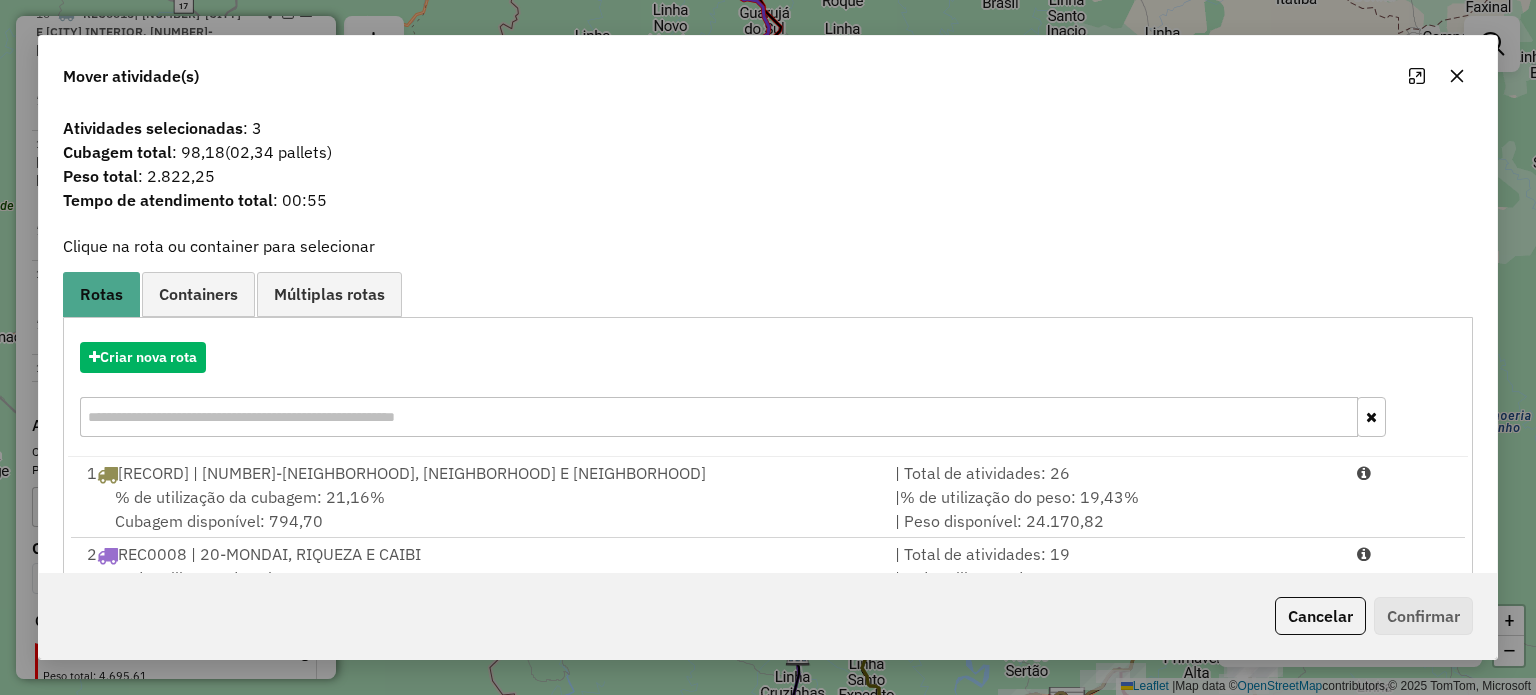 click 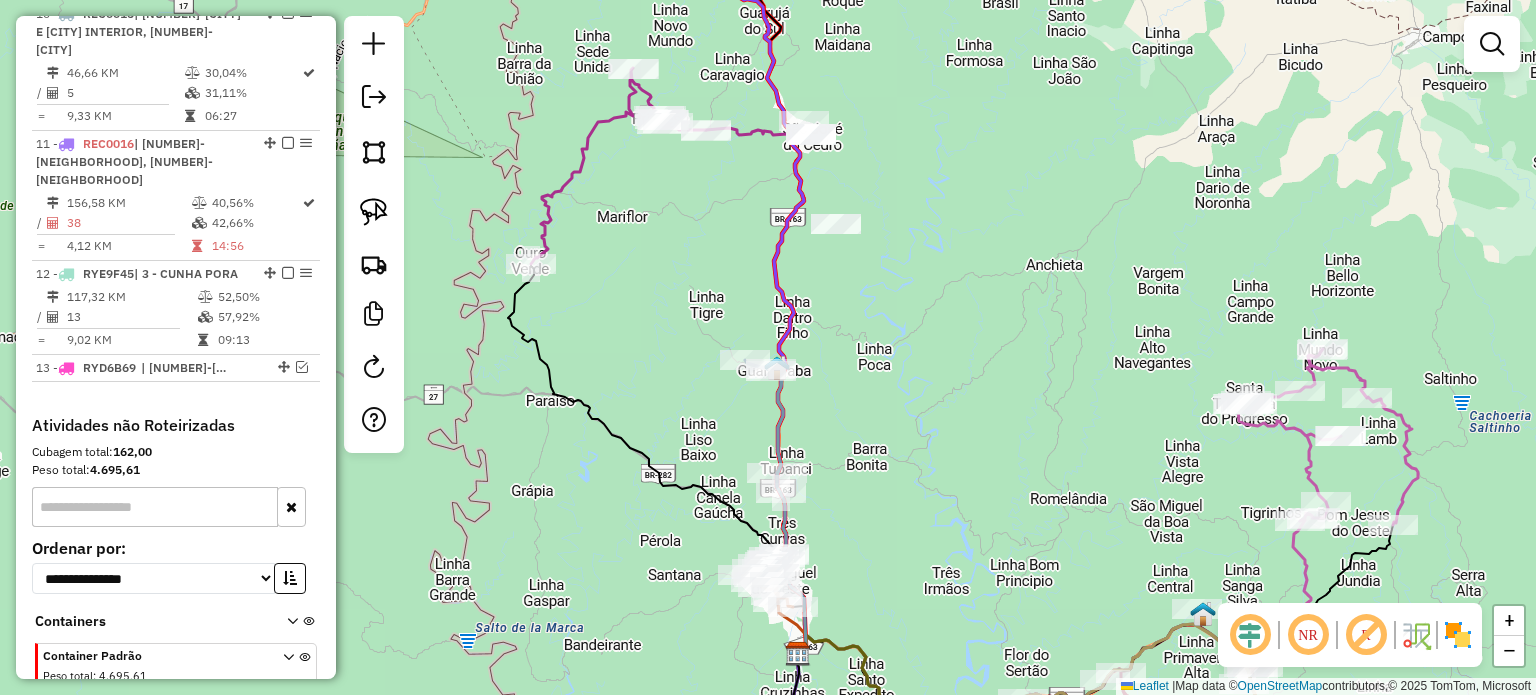 drag, startPoint x: 817, startPoint y: 335, endPoint x: 774, endPoint y: 241, distance: 103.36827 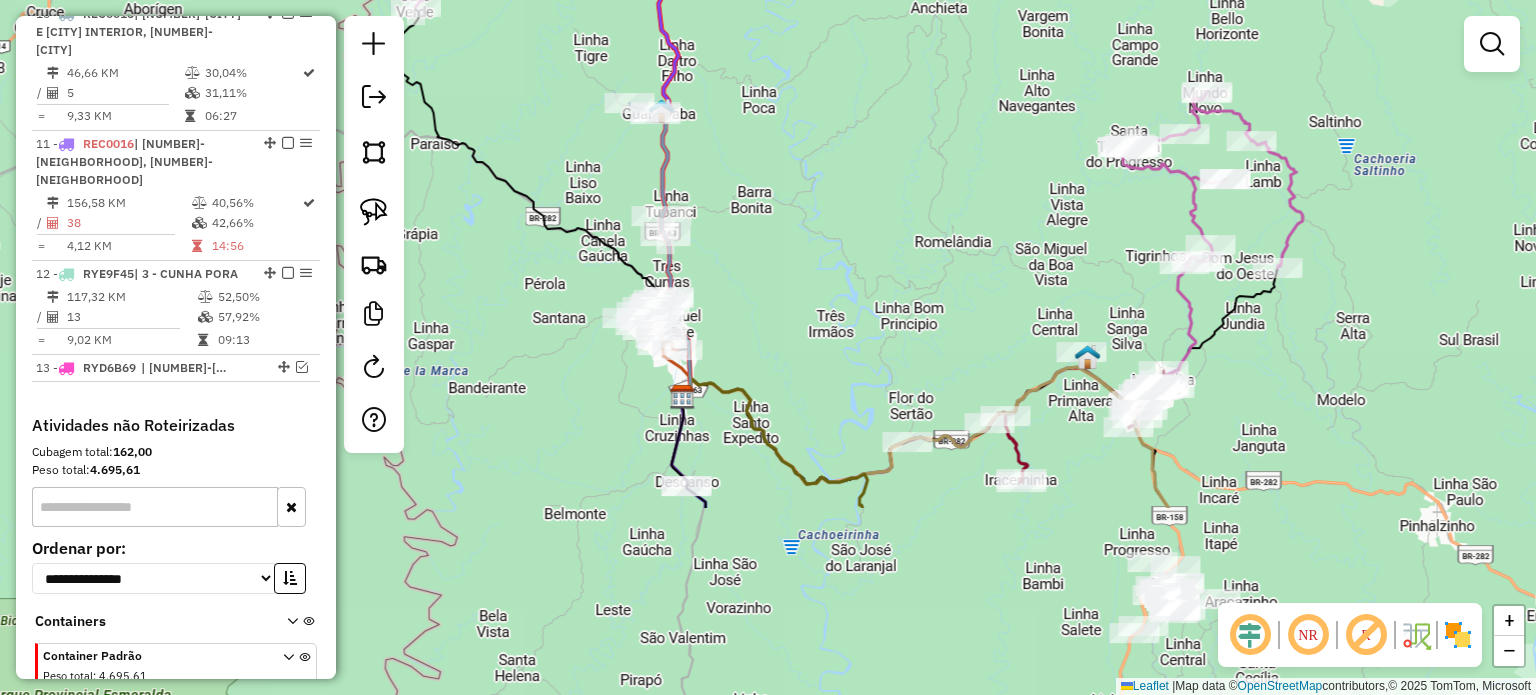 click on "Janela de atendimento Grade de atendimento Capacidade Transportadoras Veículos Cliente Pedidos  Rotas Selecione os dias de semana para filtrar as janelas de atendimento  Seg   Ter   Qua   Qui   Sex   Sáb   Dom  Informe o período da janela de atendimento: De: Até:  Filtrar exatamente a janela do cliente  Considerar janela de atendimento padrão  Selecione os dias de semana para filtrar as grades de atendimento  Seg   Ter   Qua   Qui   Sex   Sáb   Dom   Considerar clientes sem dia de atendimento cadastrado  Clientes fora do dia de atendimento selecionado Filtrar as atividades entre os valores definidos abaixo:  Peso mínimo:   Peso máximo:   Cubagem mínima:   Cubagem máxima:   De:   Até:  Filtrar as atividades entre o tempo de atendimento definido abaixo:  De:   Até:   Considerar capacidade total dos clientes não roteirizados Transportadora: Selecione um ou mais itens Tipo de veículo: Selecione um ou mais itens Veículo: Selecione um ou mais itens Motorista: Selecione um ou mais itens Nome: Rótulo:" 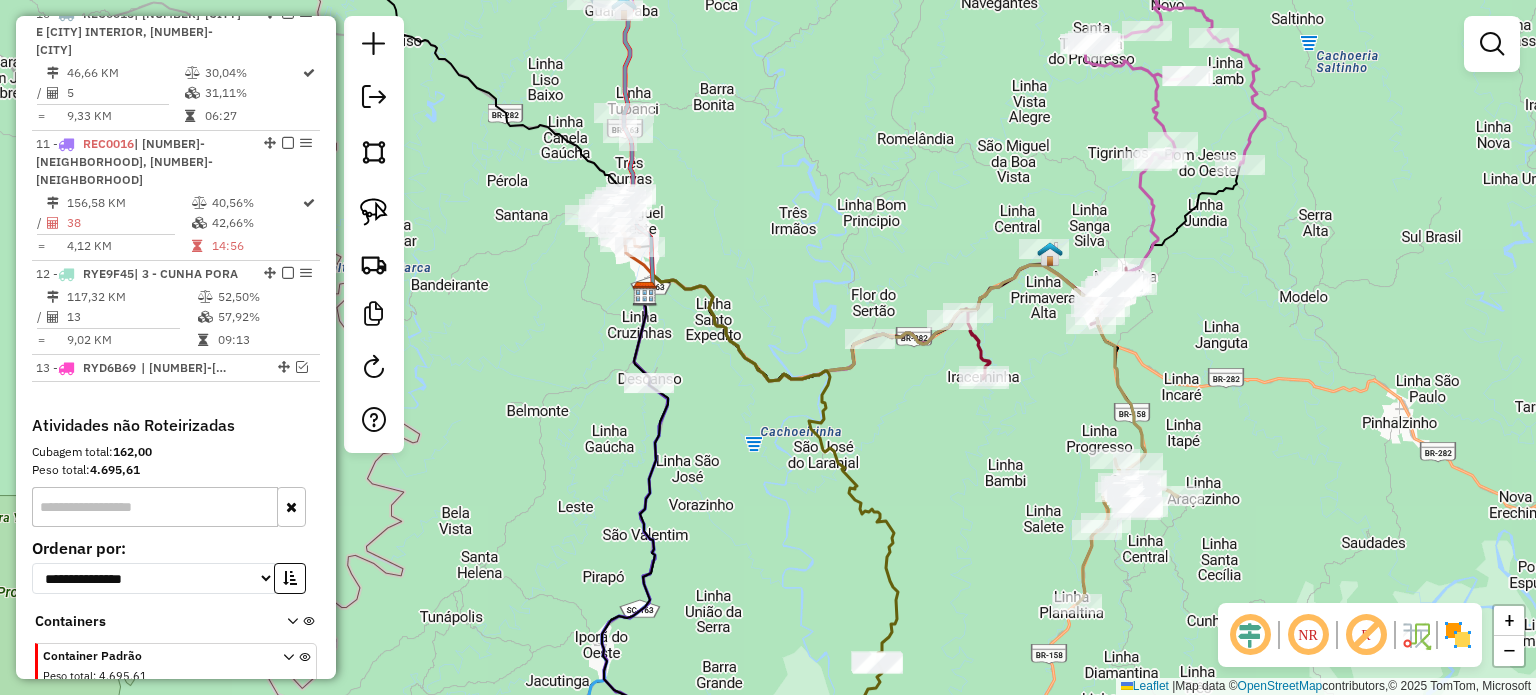 drag, startPoint x: 819, startPoint y: 402, endPoint x: 791, endPoint y: 329, distance: 78.18568 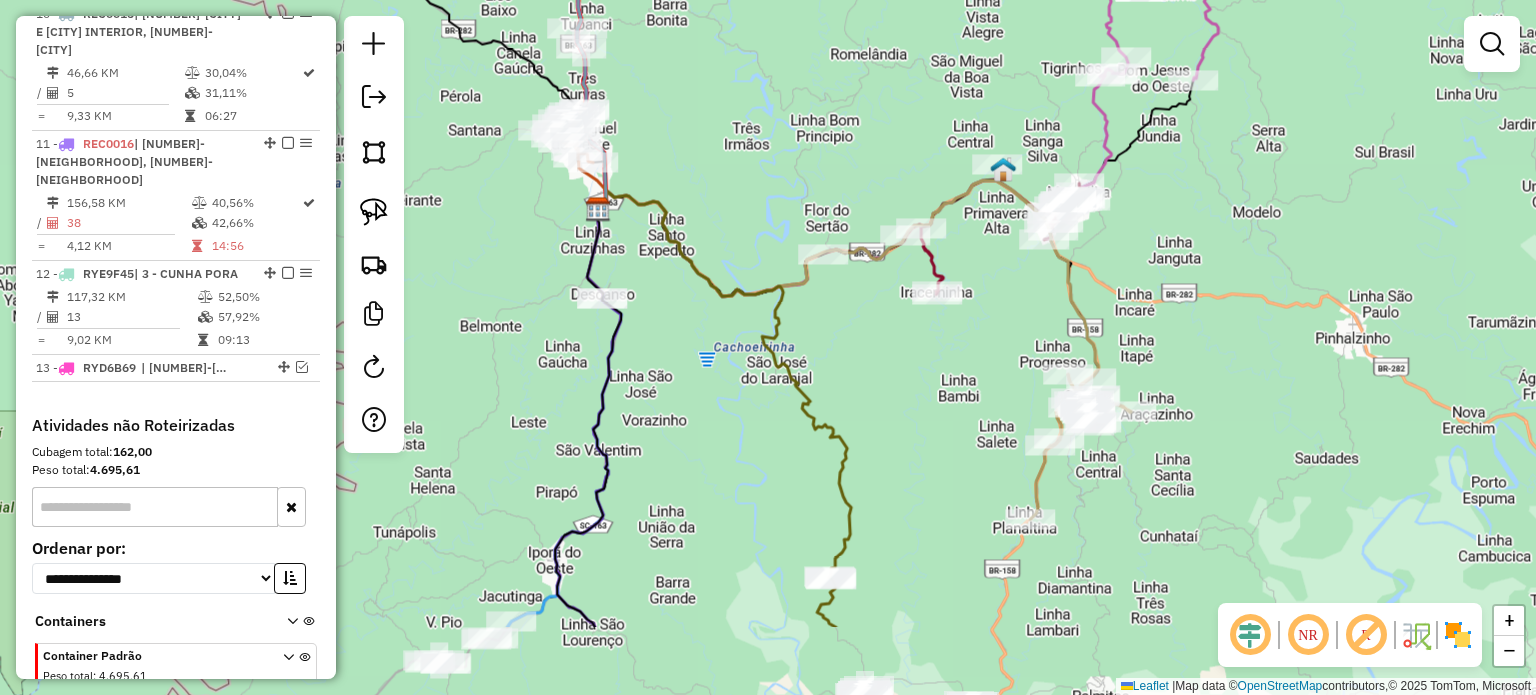 drag, startPoint x: 872, startPoint y: 431, endPoint x: 807, endPoint y: 323, distance: 126.051575 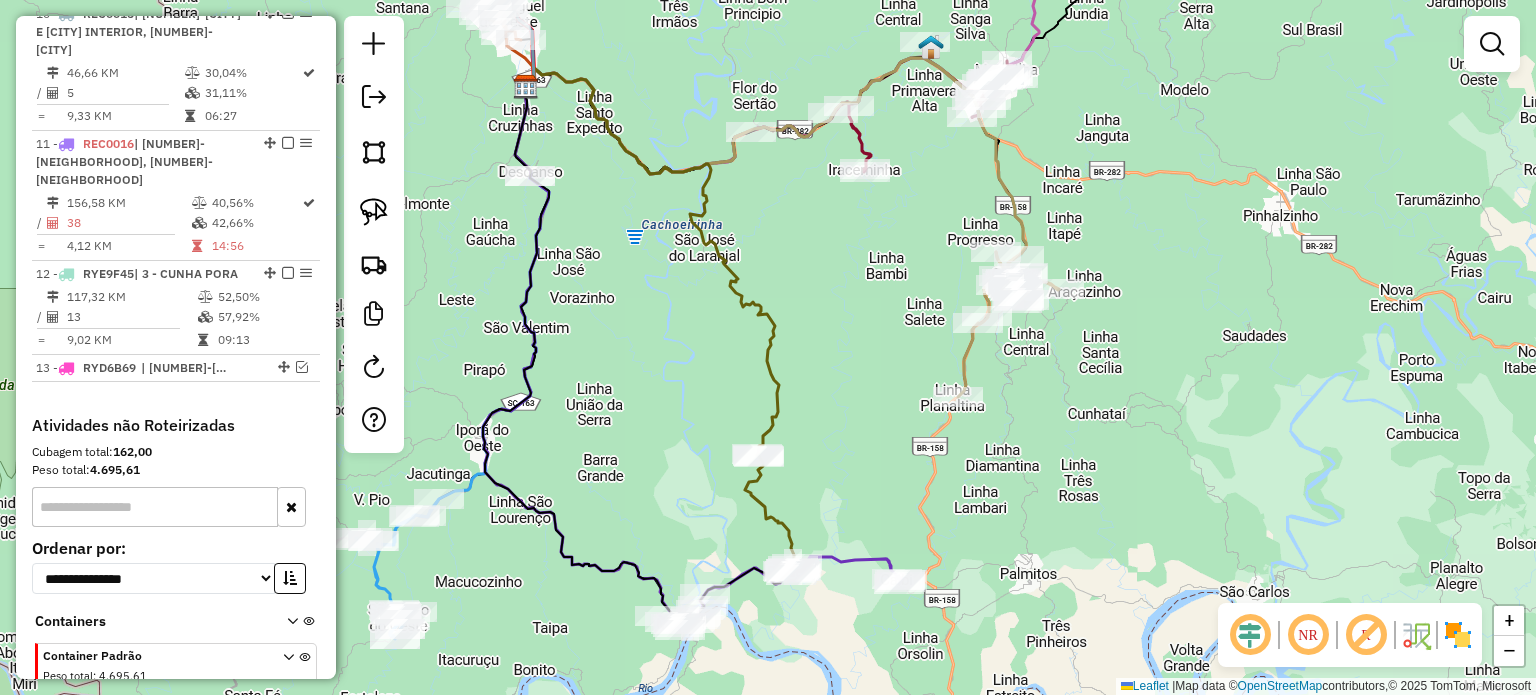 drag, startPoint x: 849, startPoint y: 423, endPoint x: 852, endPoint y: 379, distance: 44.102154 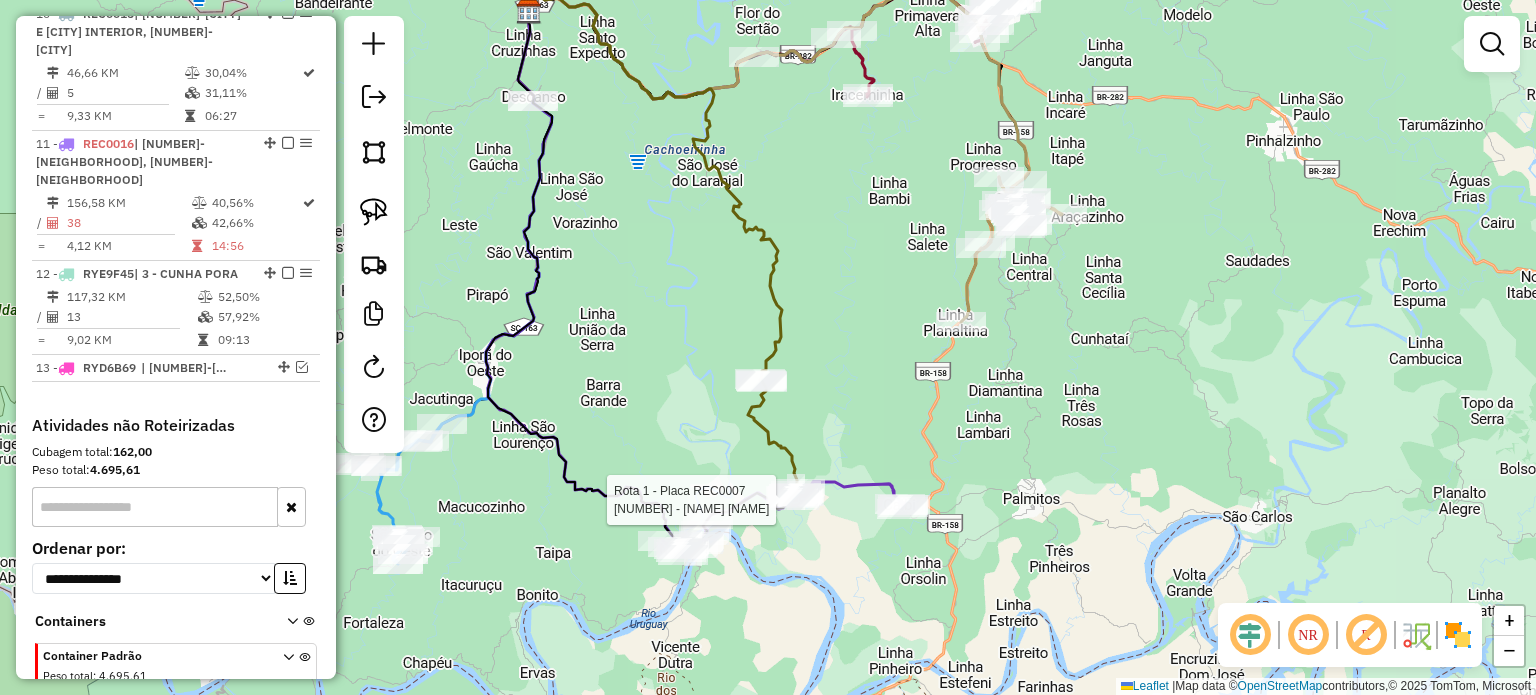 select on "*********" 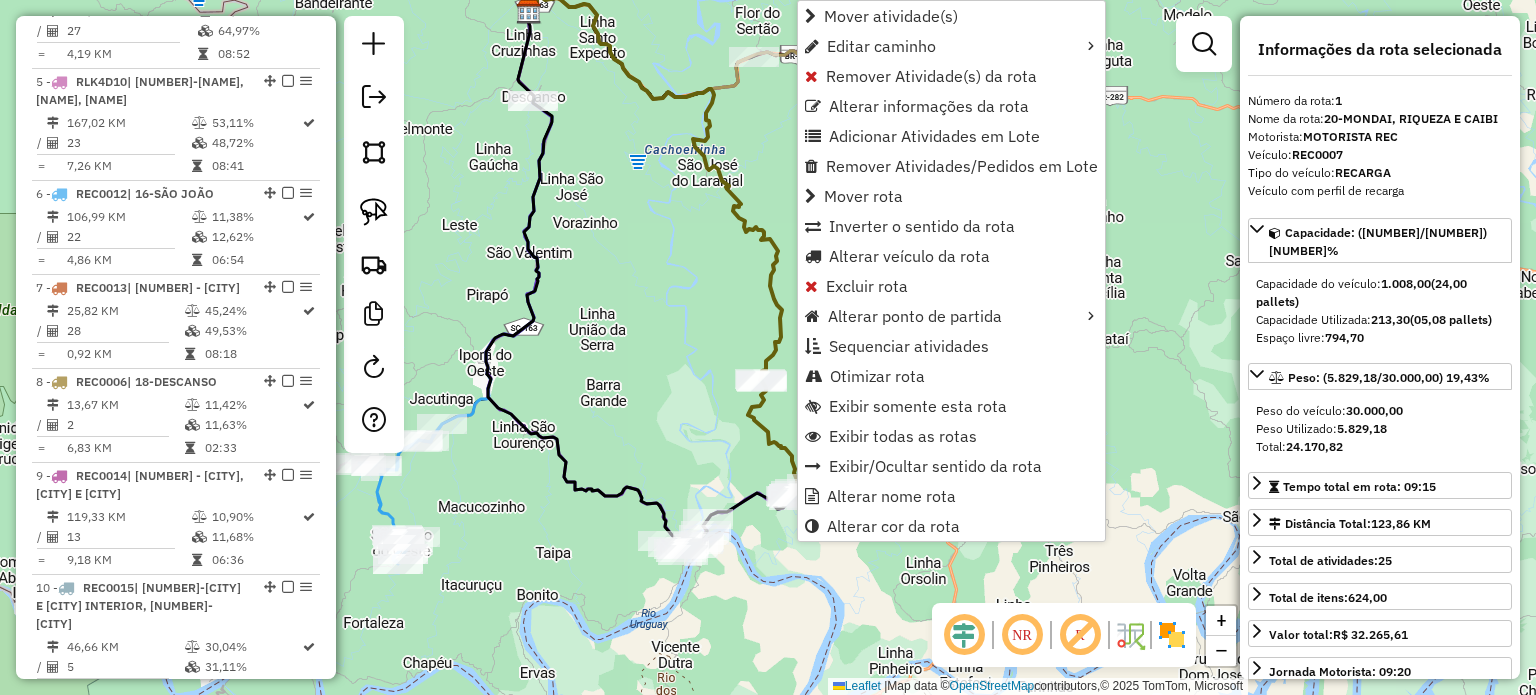 scroll, scrollTop: 798, scrollLeft: 0, axis: vertical 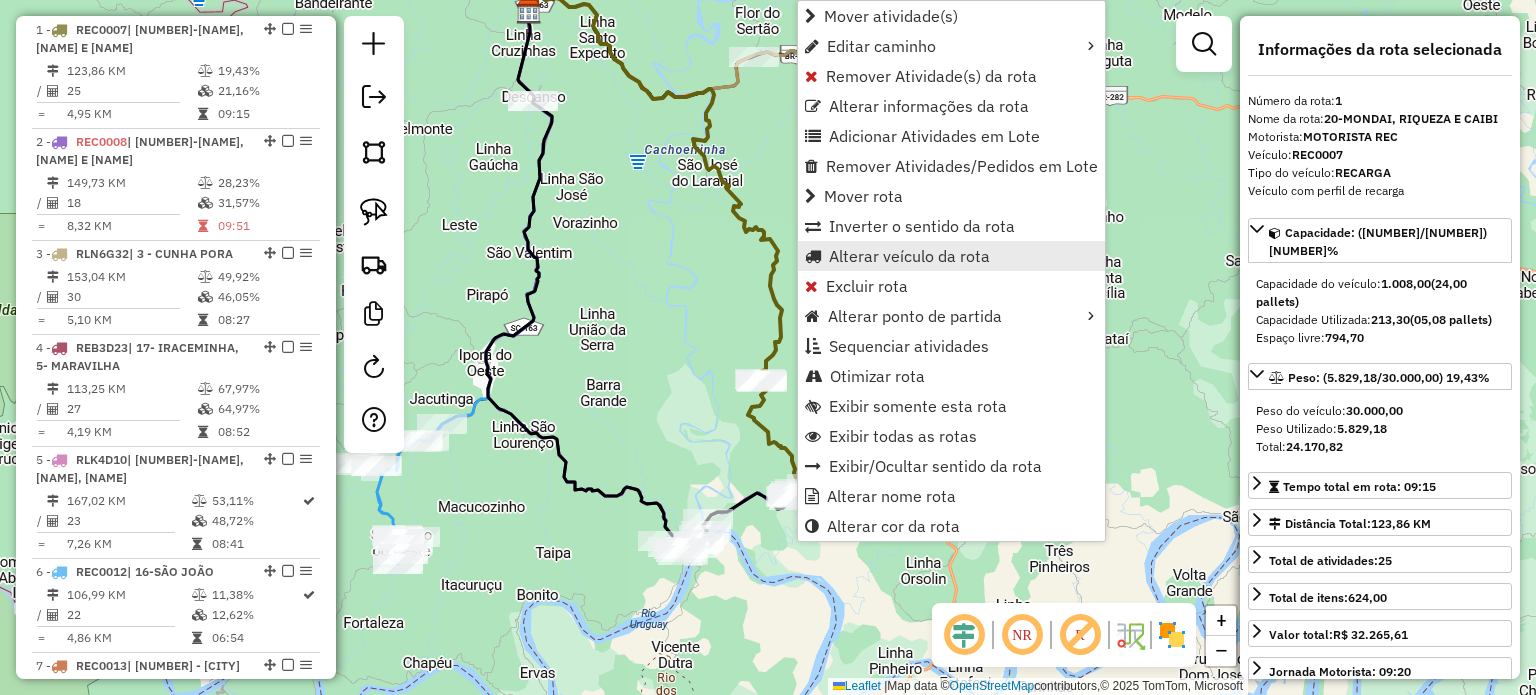 click on "Alterar veículo da rota" at bounding box center [909, 256] 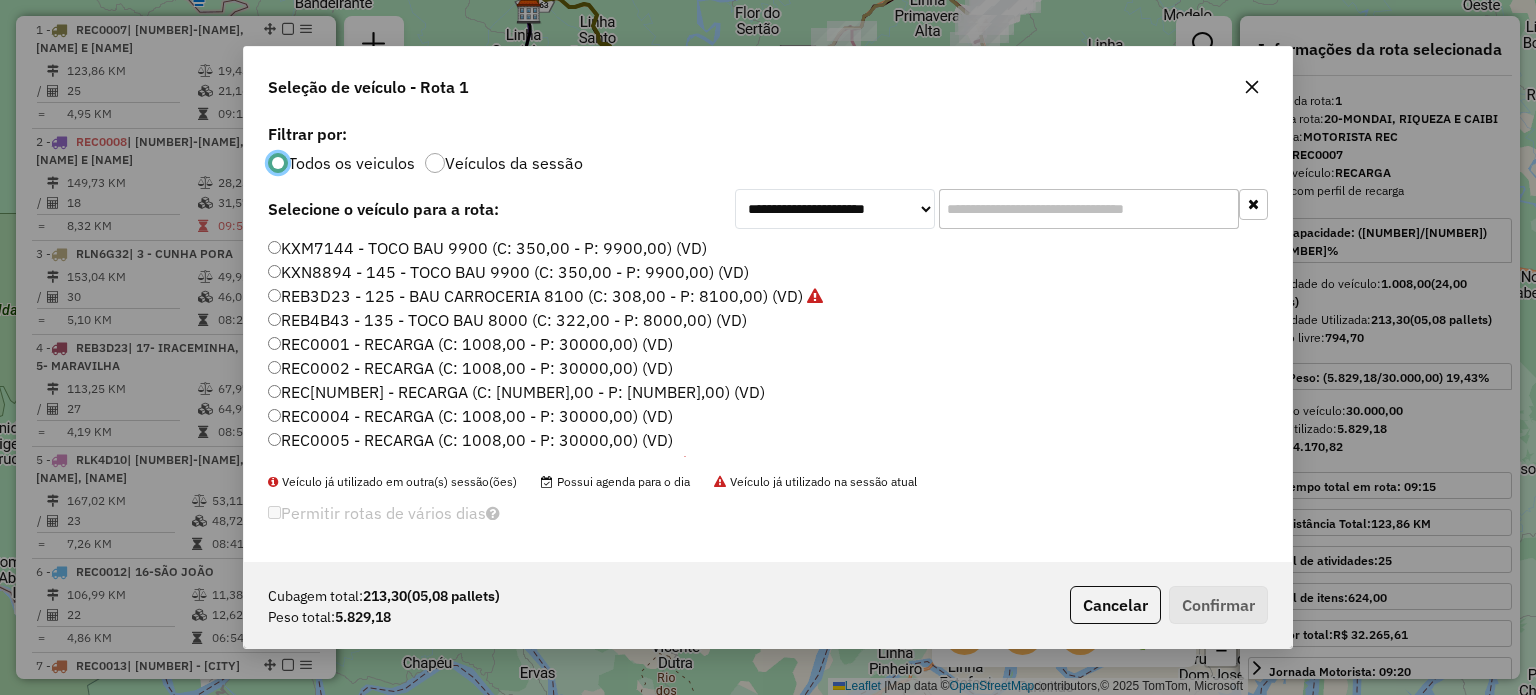 scroll, scrollTop: 10, scrollLeft: 6, axis: both 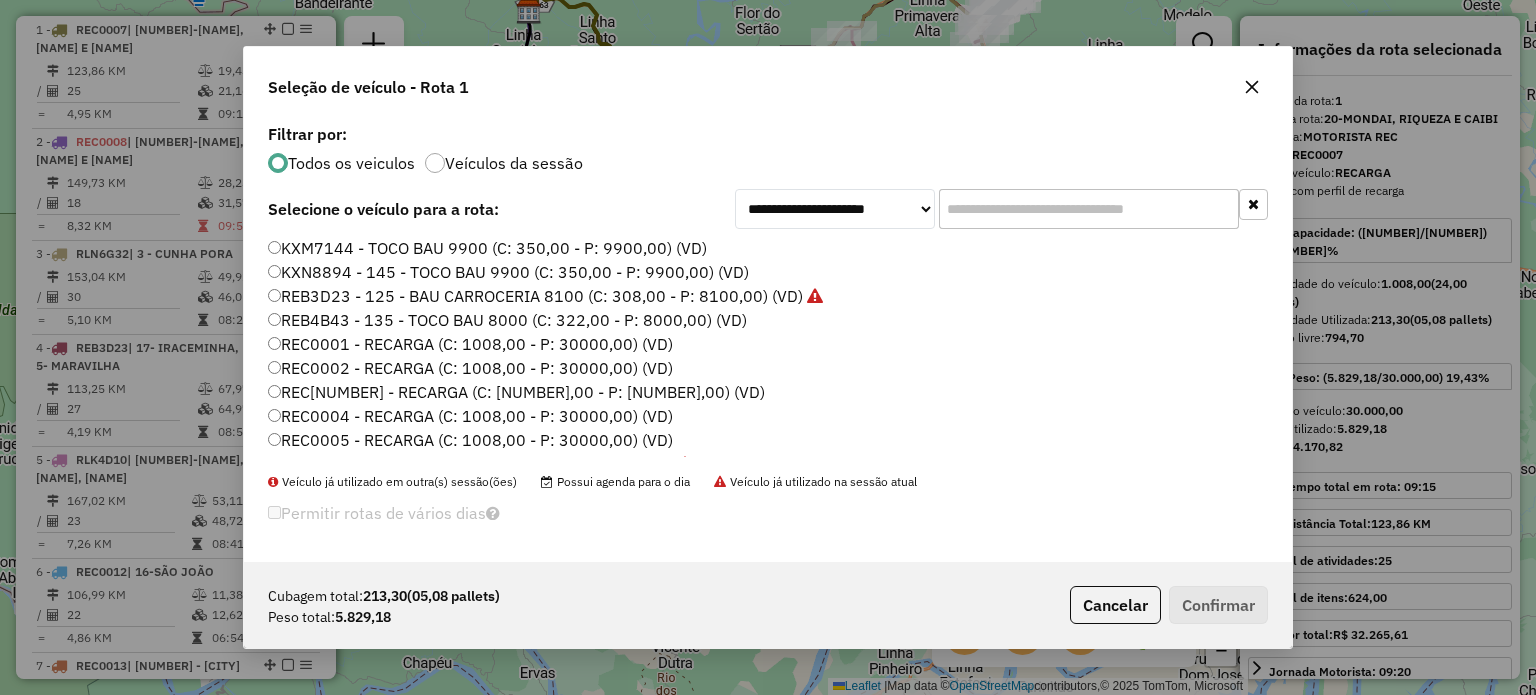 drag, startPoint x: 1020, startPoint y: 208, endPoint x: 1015, endPoint y: 196, distance: 13 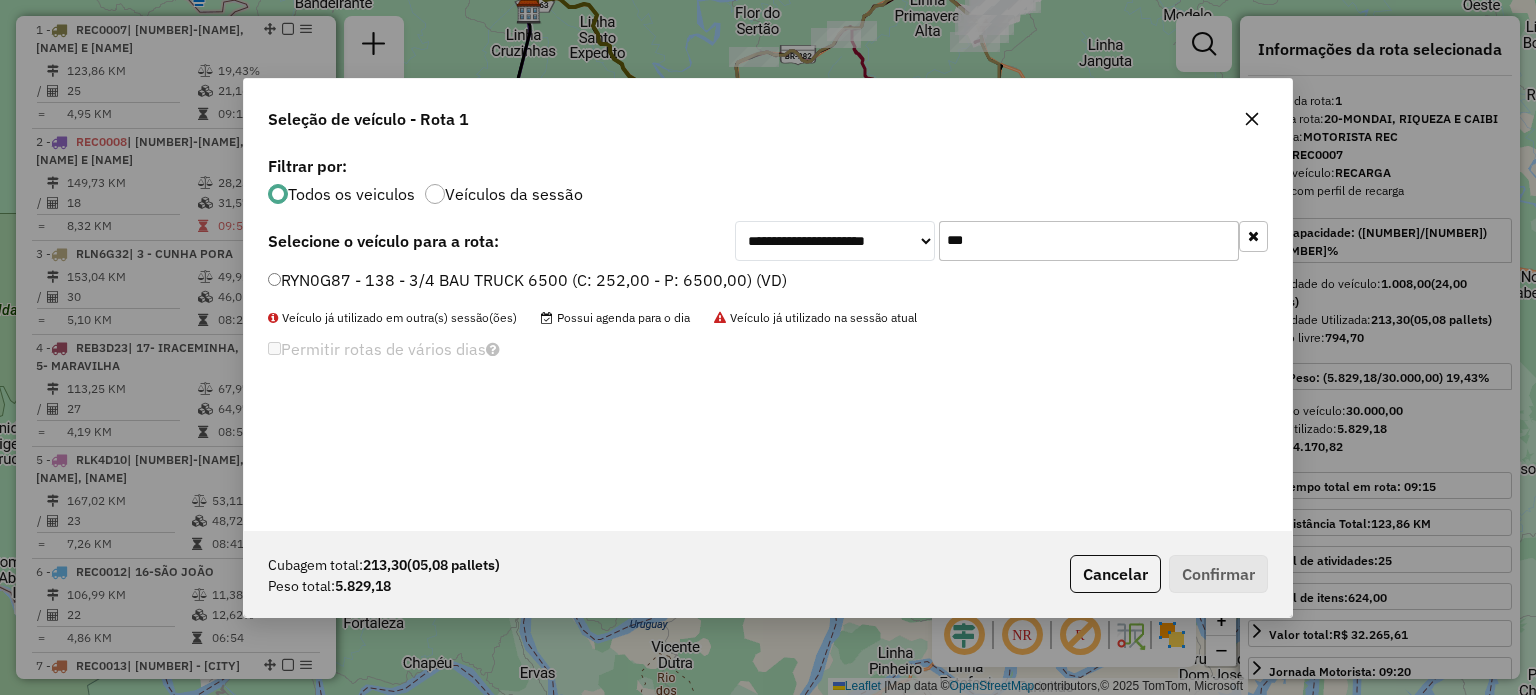 type on "***" 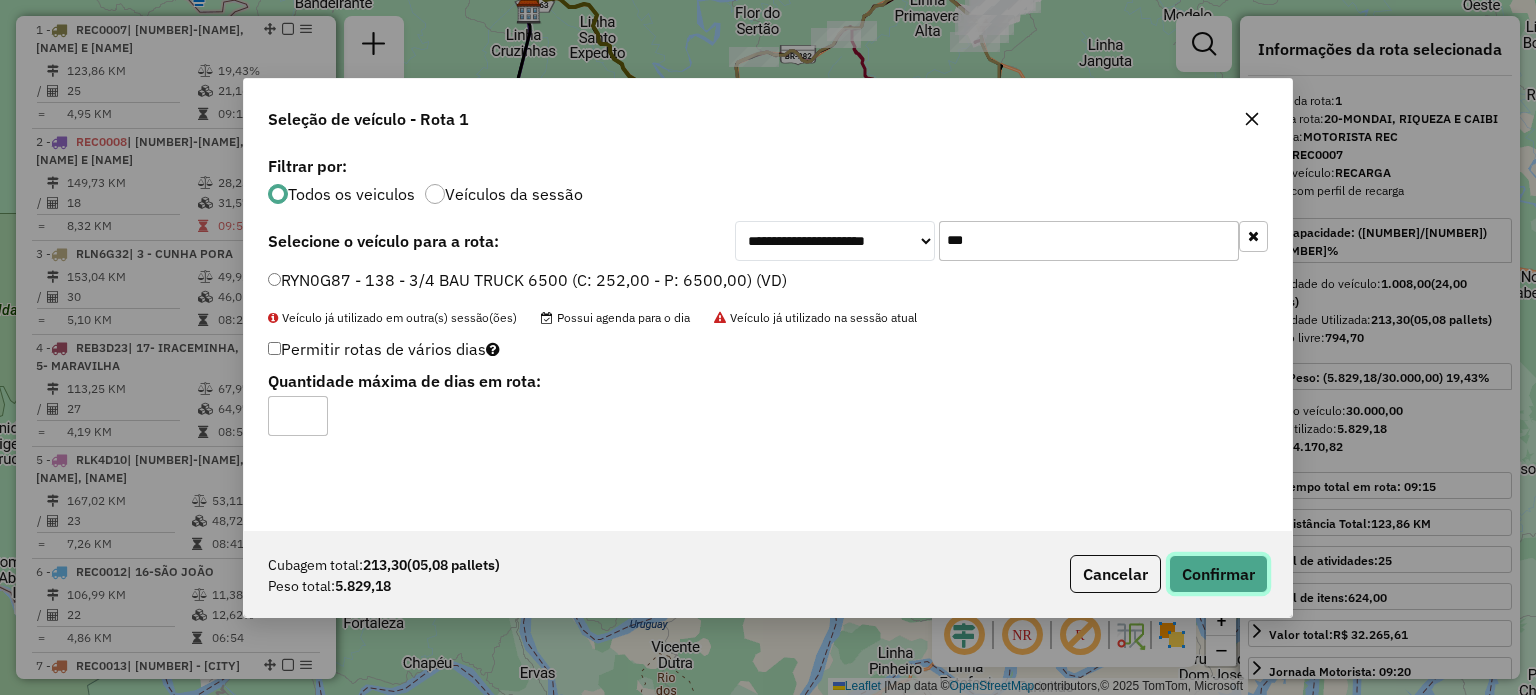 click on "Confirmar" 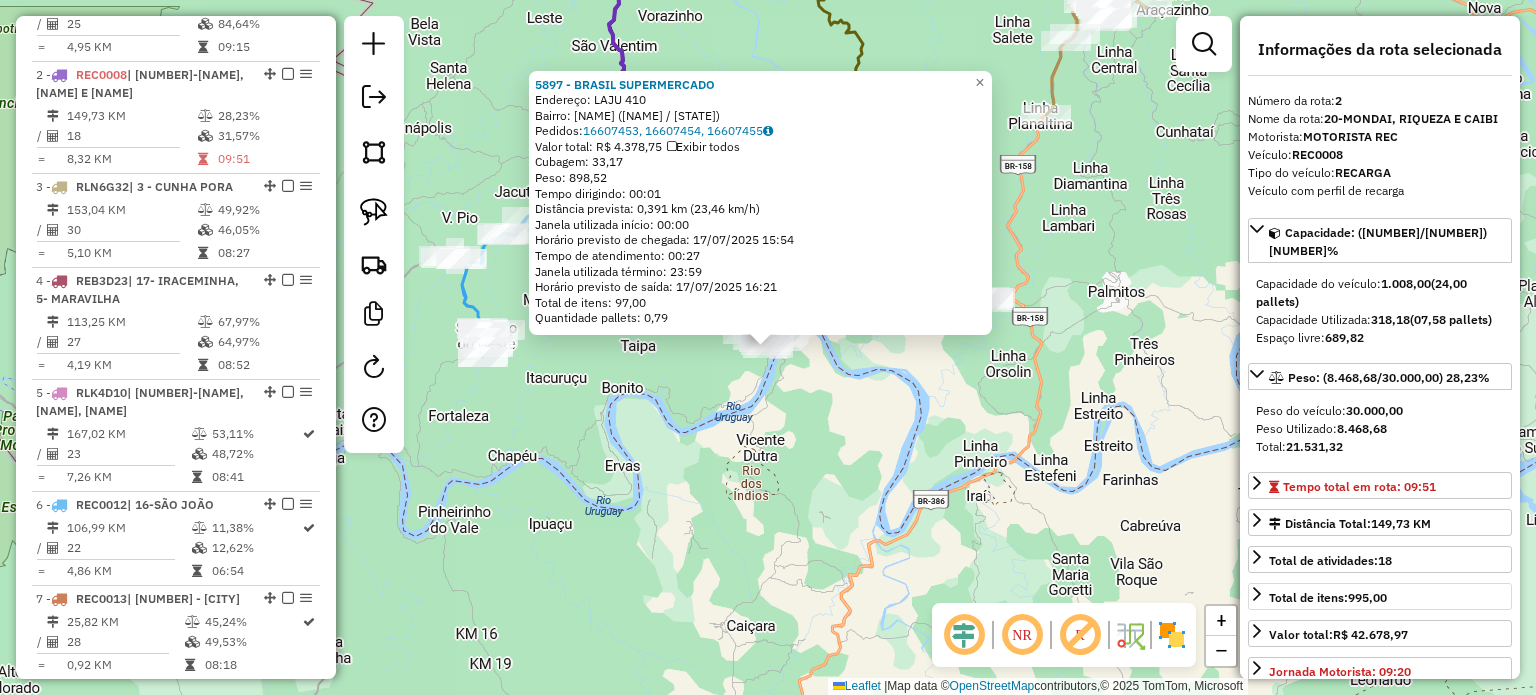 scroll, scrollTop: 910, scrollLeft: 0, axis: vertical 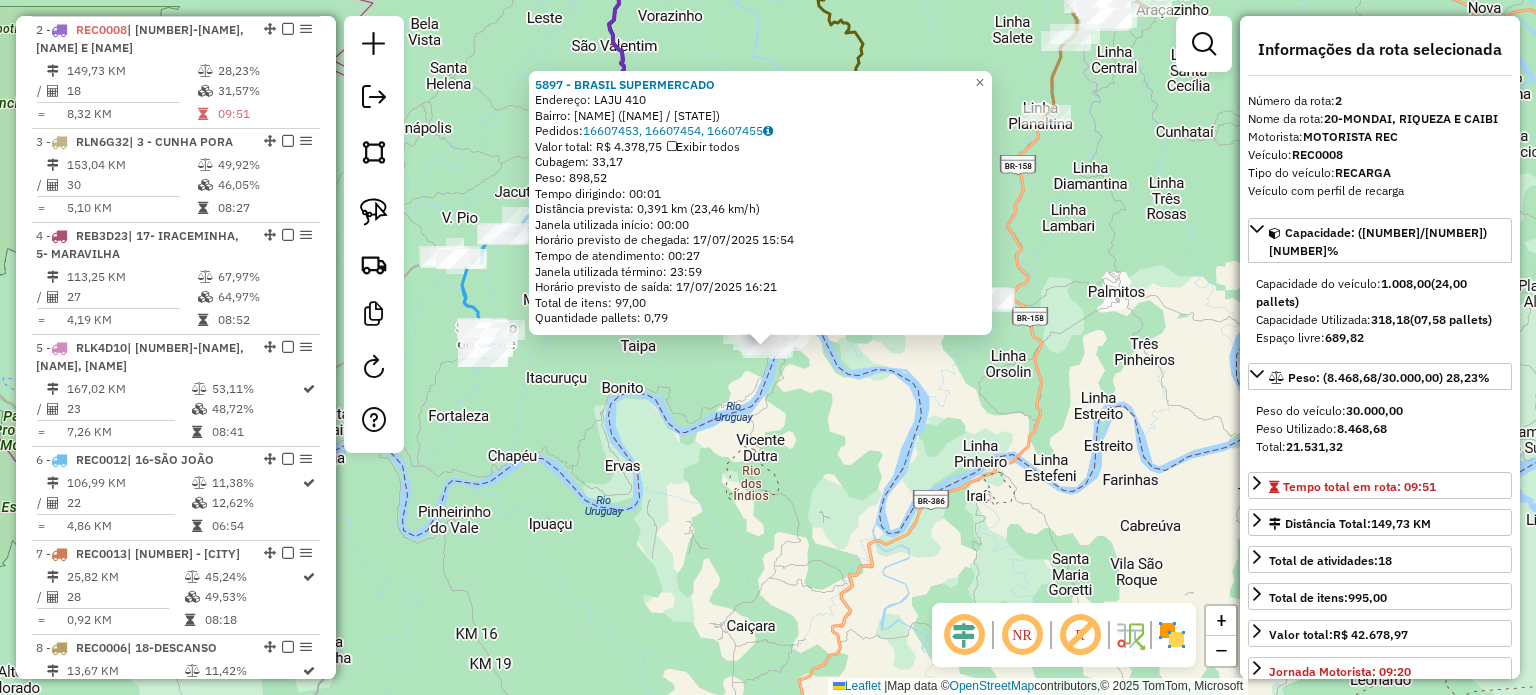 click on "[NUMBER] - BRASIL SUPERMERCADO  Endereço:  LAJU [NUMBER]   Bairro: JARDIM SAO GERALDINA ([CITY] / [STATE])   Pedidos:  [NUMBER], [NUMBER], [NUMBER]   Valor total: R$ [PRICE]   Exibir todos   Cubagem: [NUMBER]  Peso: [NUMBER]  Tempo dirigindo: [TIME]   Distância prevista: [NUMBER] km ([NUMBER] km/h)   Janela utilizada início: [TIME]   Horário previsto de chegada: [DATE] [TIME]   Tempo de atendimento: [TIME]   Janela utilizada término: [TIME]   Horário previsto de saída: [DATE] [TIME]   Total de itens: [NUMBER]   Quantidade pallets: [NUMBER]  × Janela de atendimento Grade de atendimento Capacidade Transportadoras Veículos Cliente Pedidos  Rotas Selecione os dias de semana para filtrar as janelas de atendimento  Seg   Ter   Qua   Qui   Sex   Sáb   Dom  Informe o período da janela de atendimento: De: Até:  Filtrar exatamente a janela do cliente  Considerar janela de atendimento padrão  Selecione os dias de semana para filtrar as grades de atendimento  Seg   Ter   Qua   Qui   Sex   Sáb   Dom   Peso mínimo:   Peso máximo:  De:" 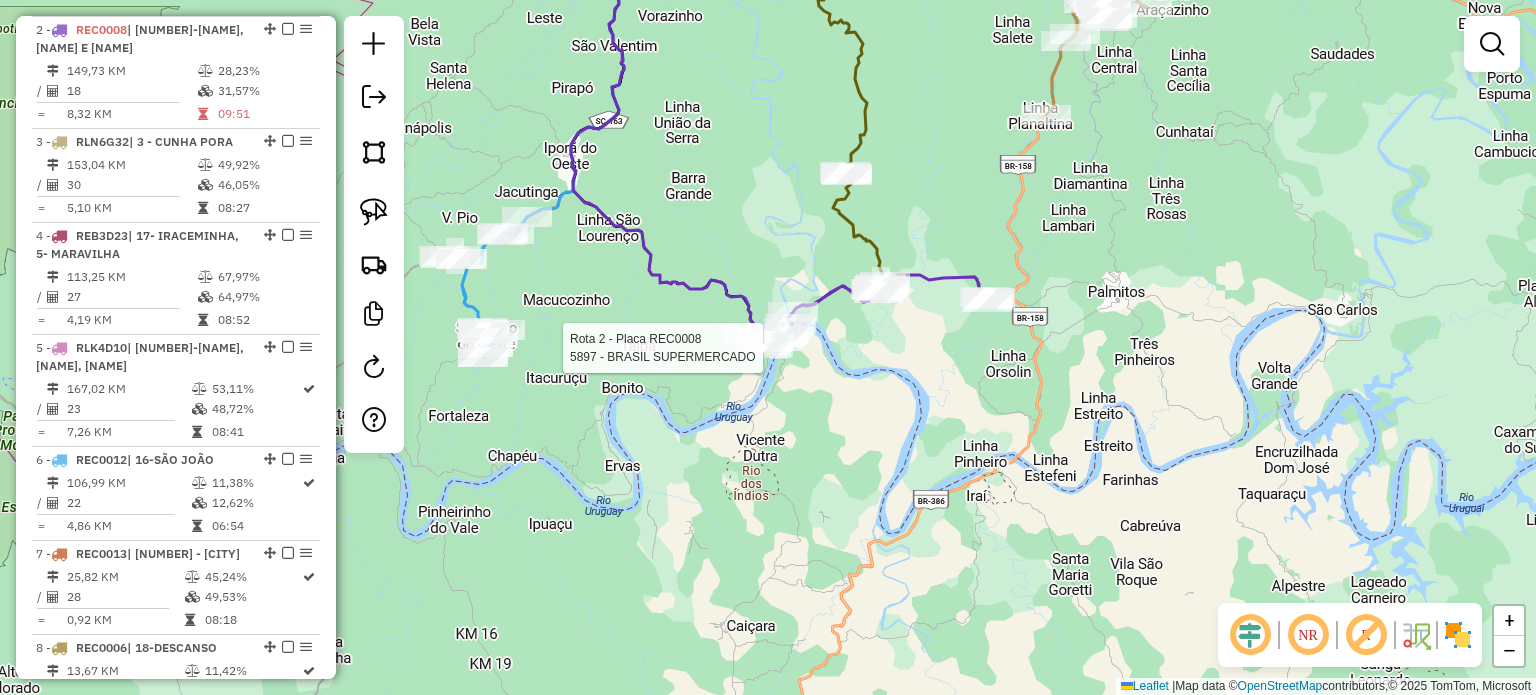 select on "*********" 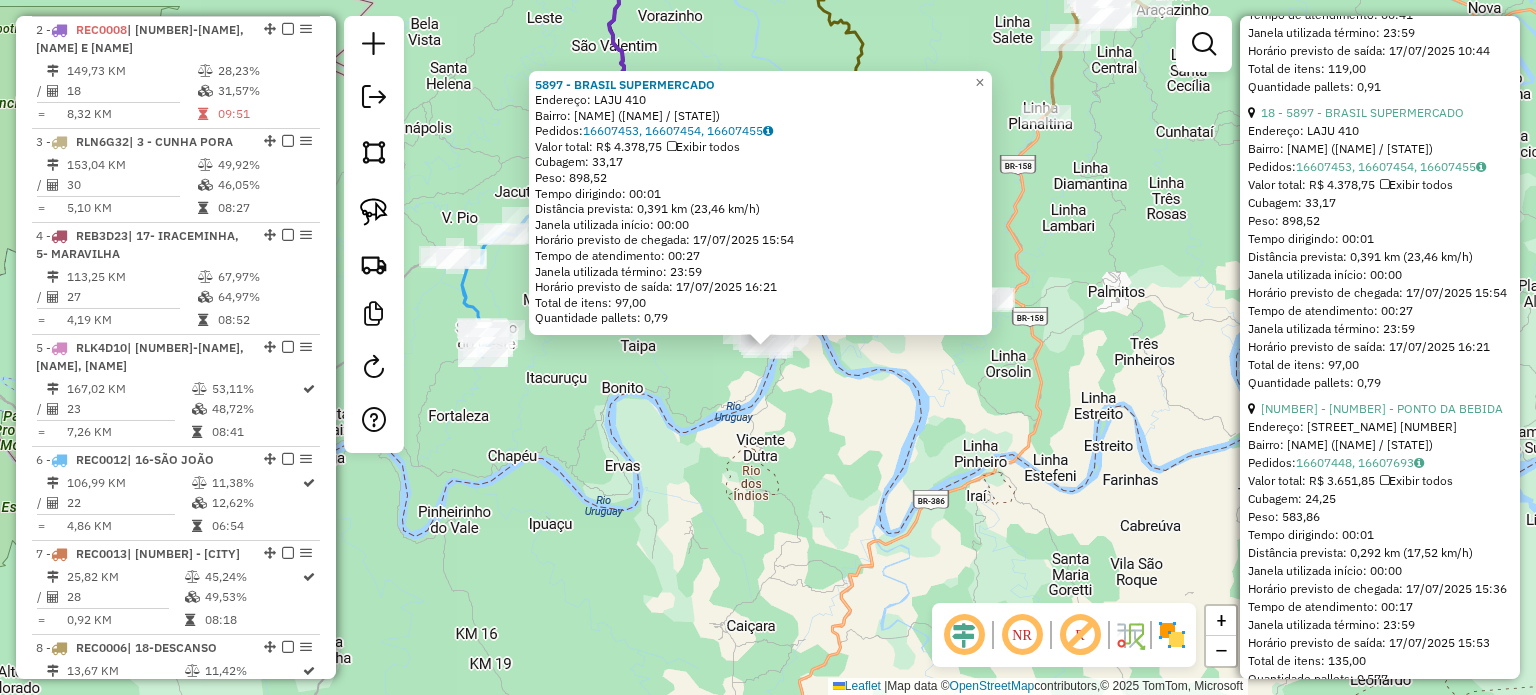 scroll, scrollTop: 1900, scrollLeft: 0, axis: vertical 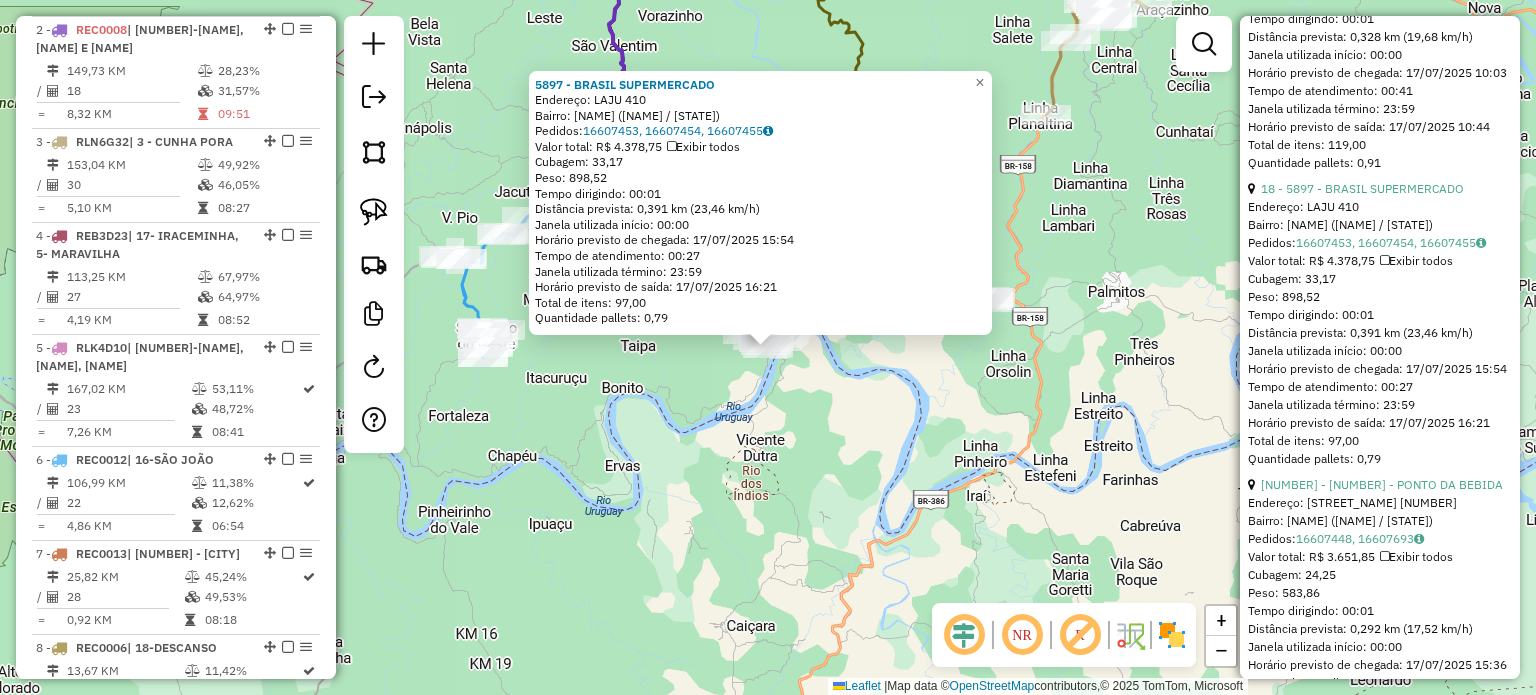 click on "[NUMBER] - BRASIL SUPERMERCADO  Endereço:  LAJU [NUMBER]   Bairro: JARDIM SAO GERALDINA ([CITY] / [STATE])   Pedidos:  [NUMBER], [NUMBER], [NUMBER]   Valor total: R$ [PRICE]   Exibir todos   Cubagem: [NUMBER]  Peso: [NUMBER]  Tempo dirigindo: [TIME]   Distância prevista: [NUMBER] km ([NUMBER] km/h)   Janela utilizada início: [TIME]   Horário previsto de chegada: [DATE] [TIME]   Tempo de atendimento: [TIME]   Janela utilizada término: [TIME]   Horário previsto de saída: [DATE] [TIME]   Total de itens: [NUMBER]   Quantidade pallets: [NUMBER]  × Janela de atendimento Grade de atendimento Capacidade Transportadoras Veículos Cliente Pedidos  Rotas Selecione os dias de semana para filtrar as janelas de atendimento  Seg   Ter   Qua   Qui   Sex   Sáb   Dom  Informe o período da janela de atendimento: De: Até:  Filtrar exatamente a janela do cliente  Considerar janela de atendimento padrão  Selecione os dias de semana para filtrar as grades de atendimento  Seg   Ter   Qua   Qui   Sex   Sáb   Dom   Peso mínimo:   Peso máximo:  De:" 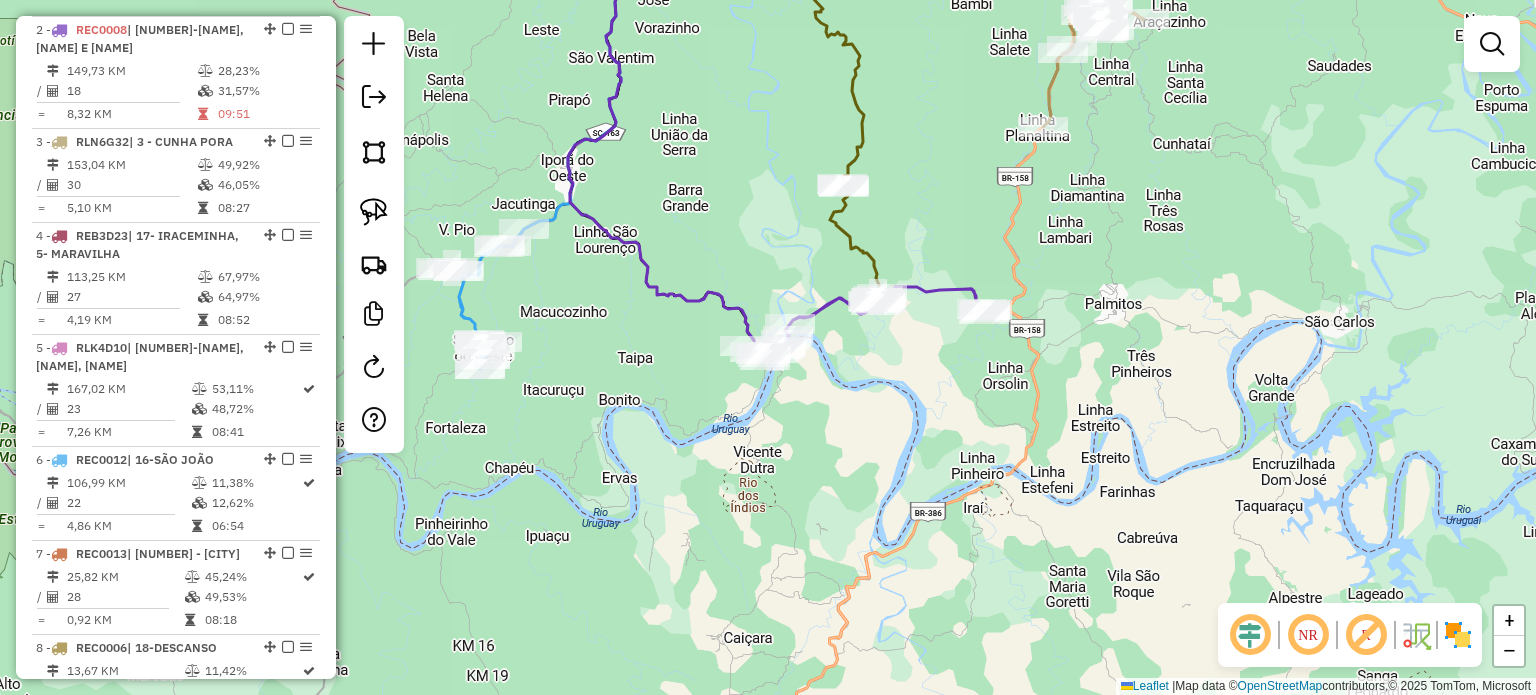 drag, startPoint x: 1000, startPoint y: 371, endPoint x: 968, endPoint y: 493, distance: 126.12692 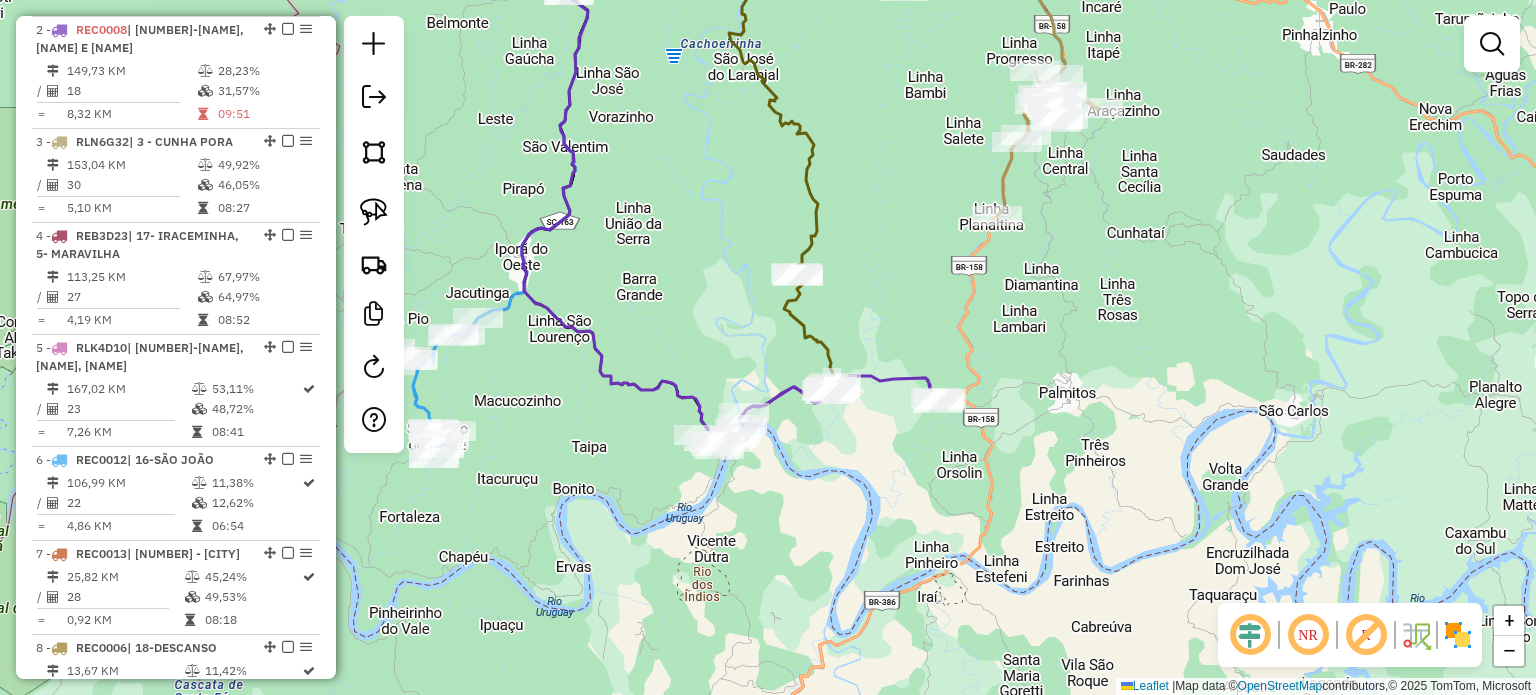 drag, startPoint x: 862, startPoint y: 479, endPoint x: 827, endPoint y: 515, distance: 50.20956 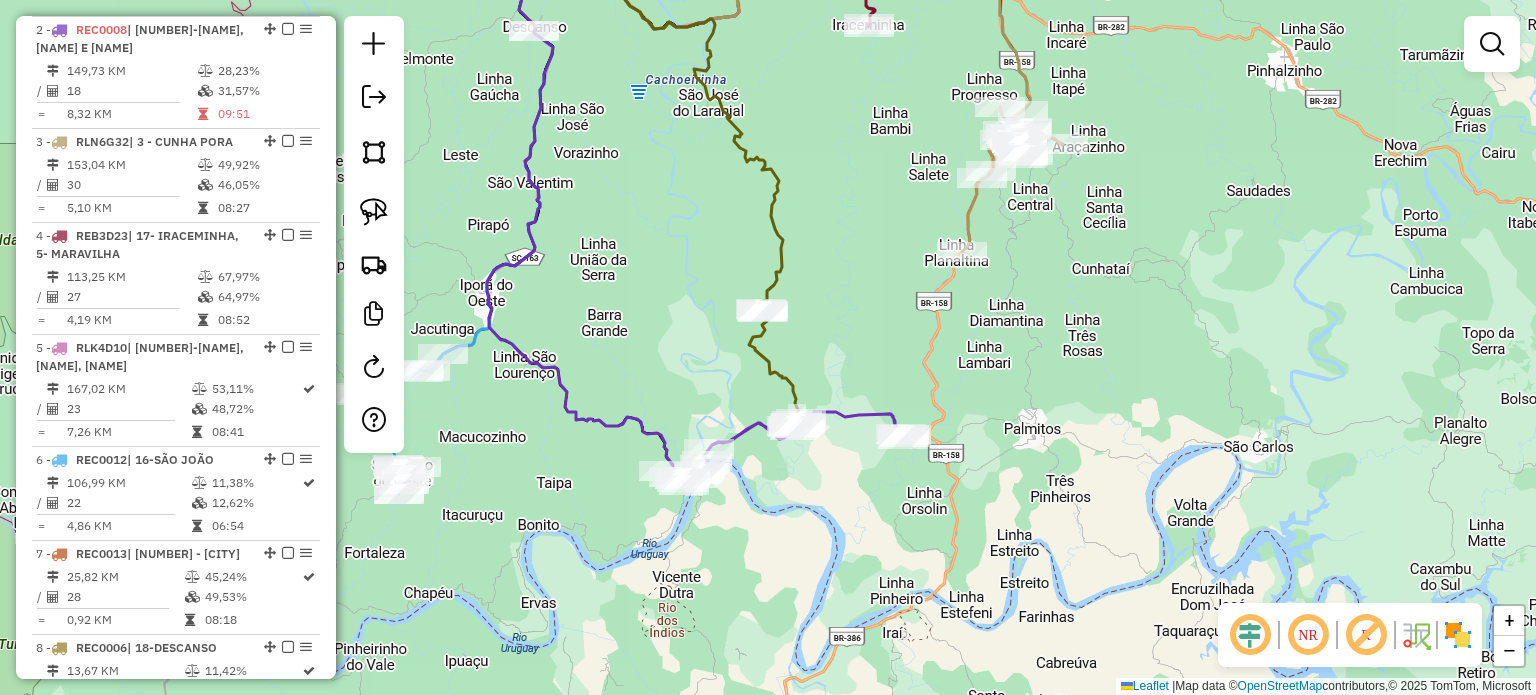 drag, startPoint x: 831, startPoint y: 511, endPoint x: 855, endPoint y: 532, distance: 31.890438 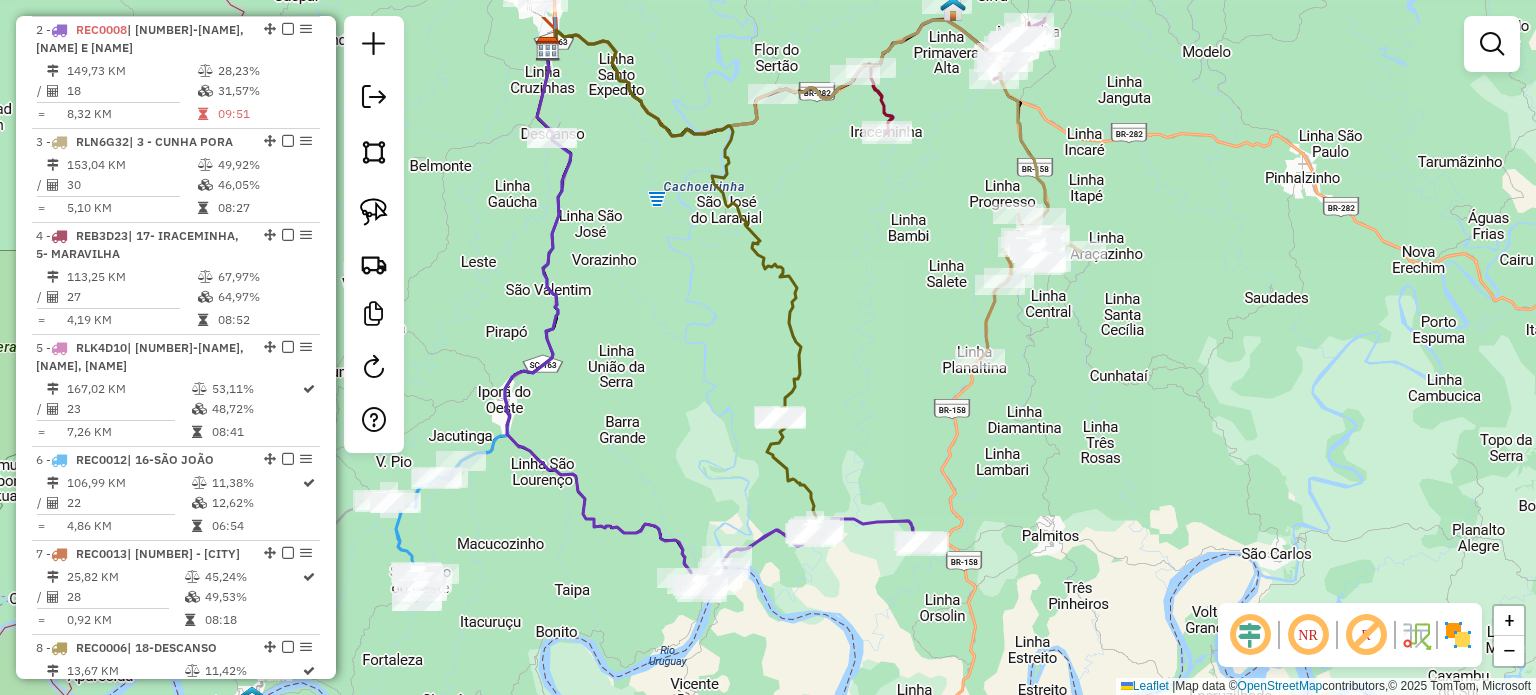 drag, startPoint x: 1107, startPoint y: 270, endPoint x: 1101, endPoint y: 359, distance: 89.20202 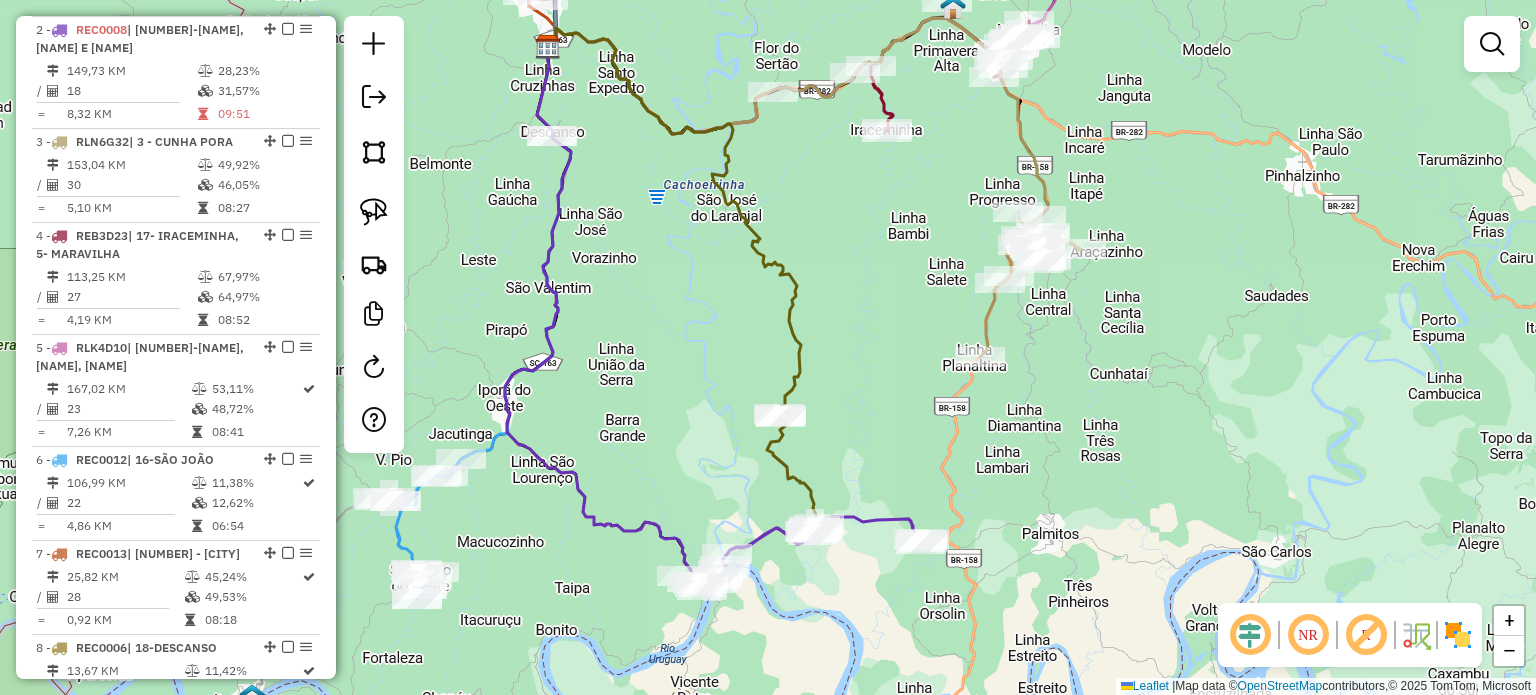 drag, startPoint x: 1036, startPoint y: 483, endPoint x: 1048, endPoint y: 370, distance: 113.63538 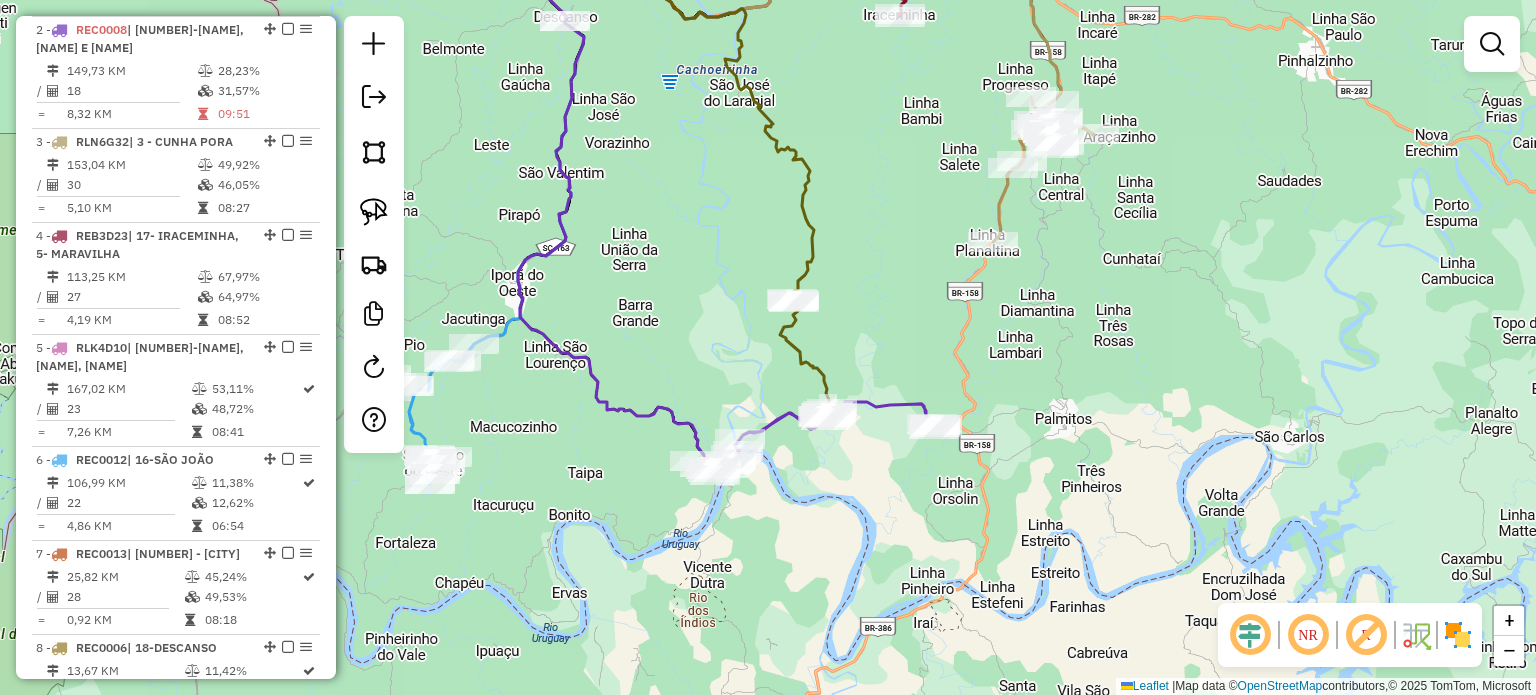 drag, startPoint x: 899, startPoint y: 351, endPoint x: 944, endPoint y: 331, distance: 49.24429 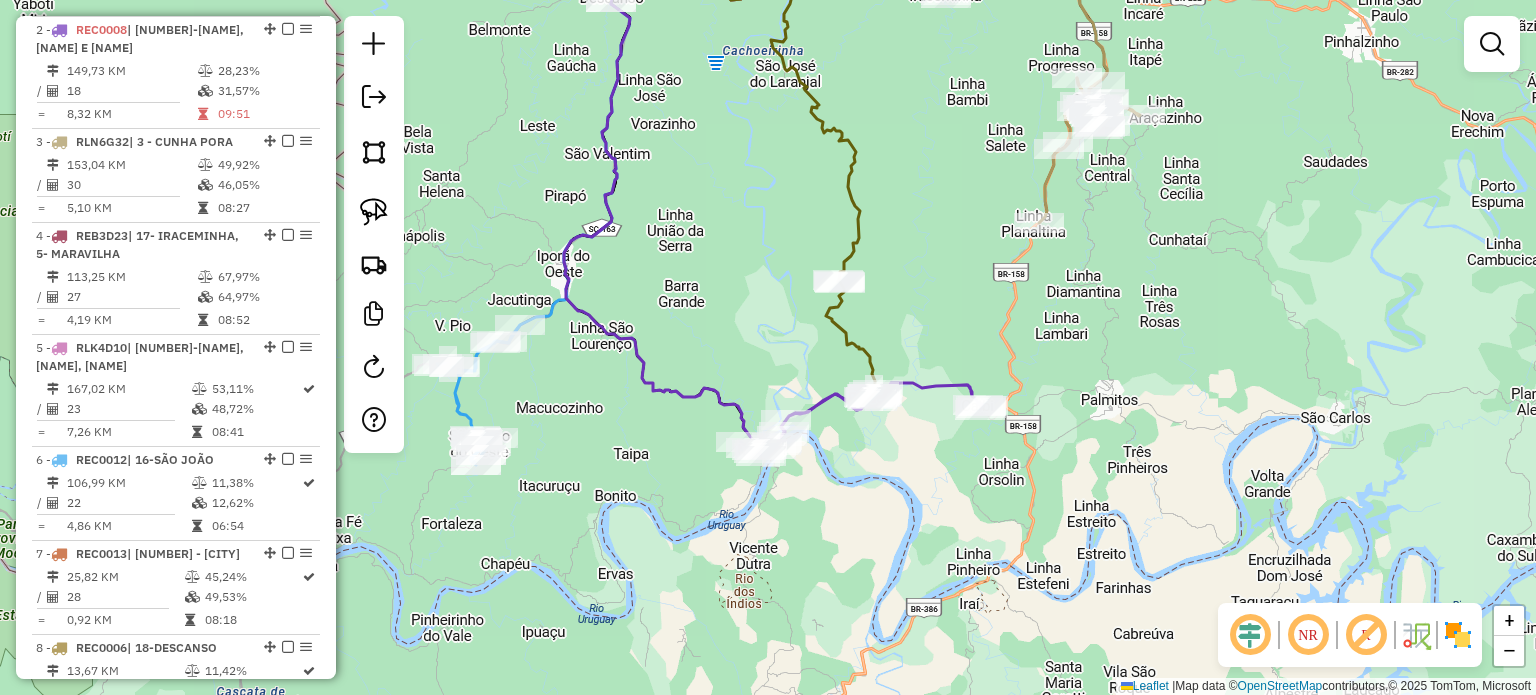 drag, startPoint x: 886, startPoint y: 467, endPoint x: 904, endPoint y: 478, distance: 21.095022 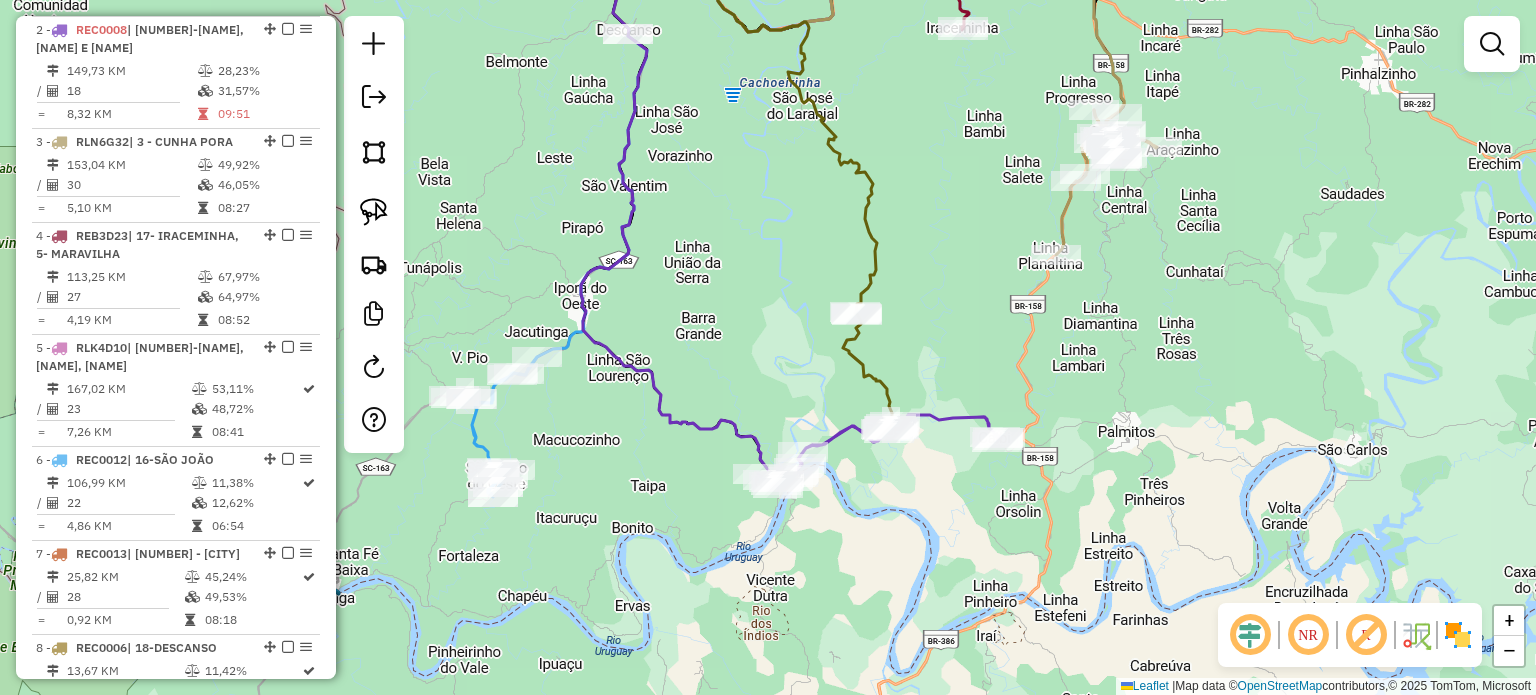 drag, startPoint x: 915, startPoint y: 479, endPoint x: 915, endPoint y: 501, distance: 22 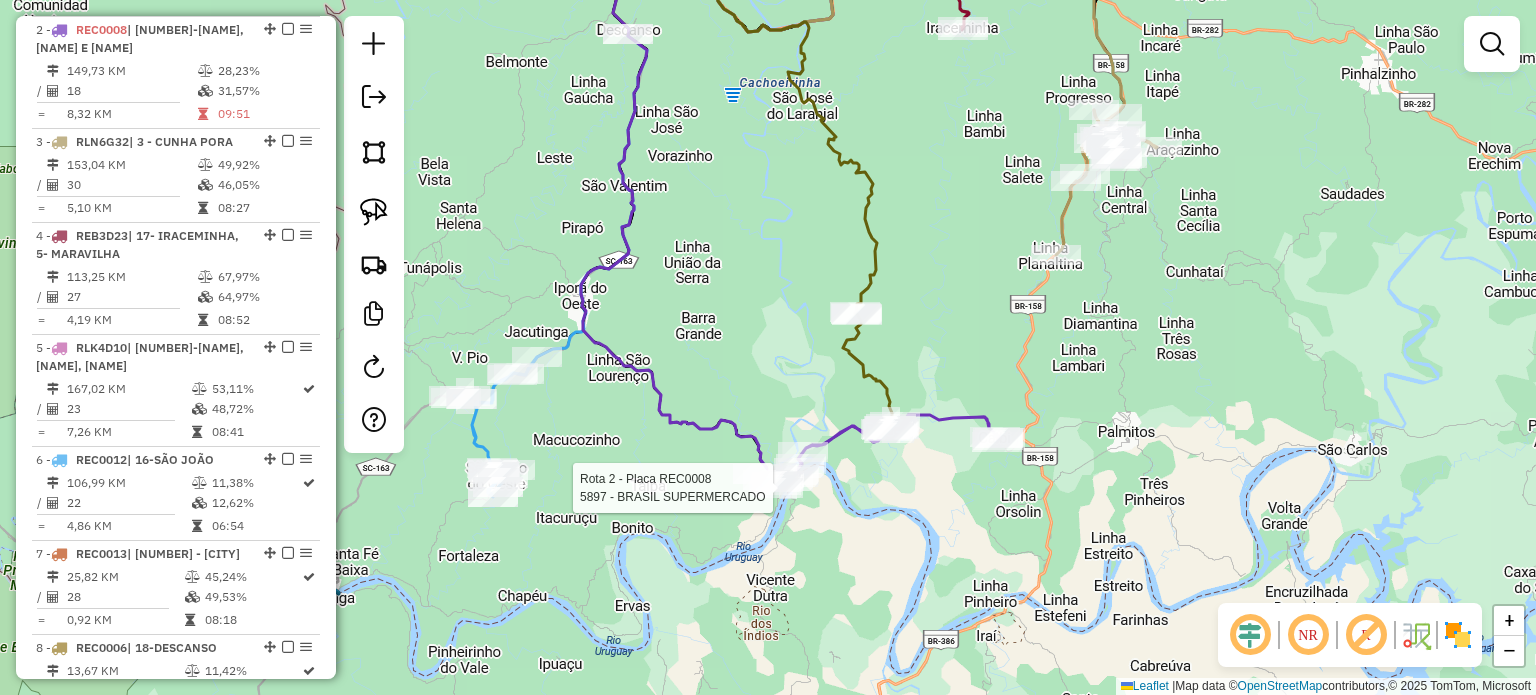 select on "*********" 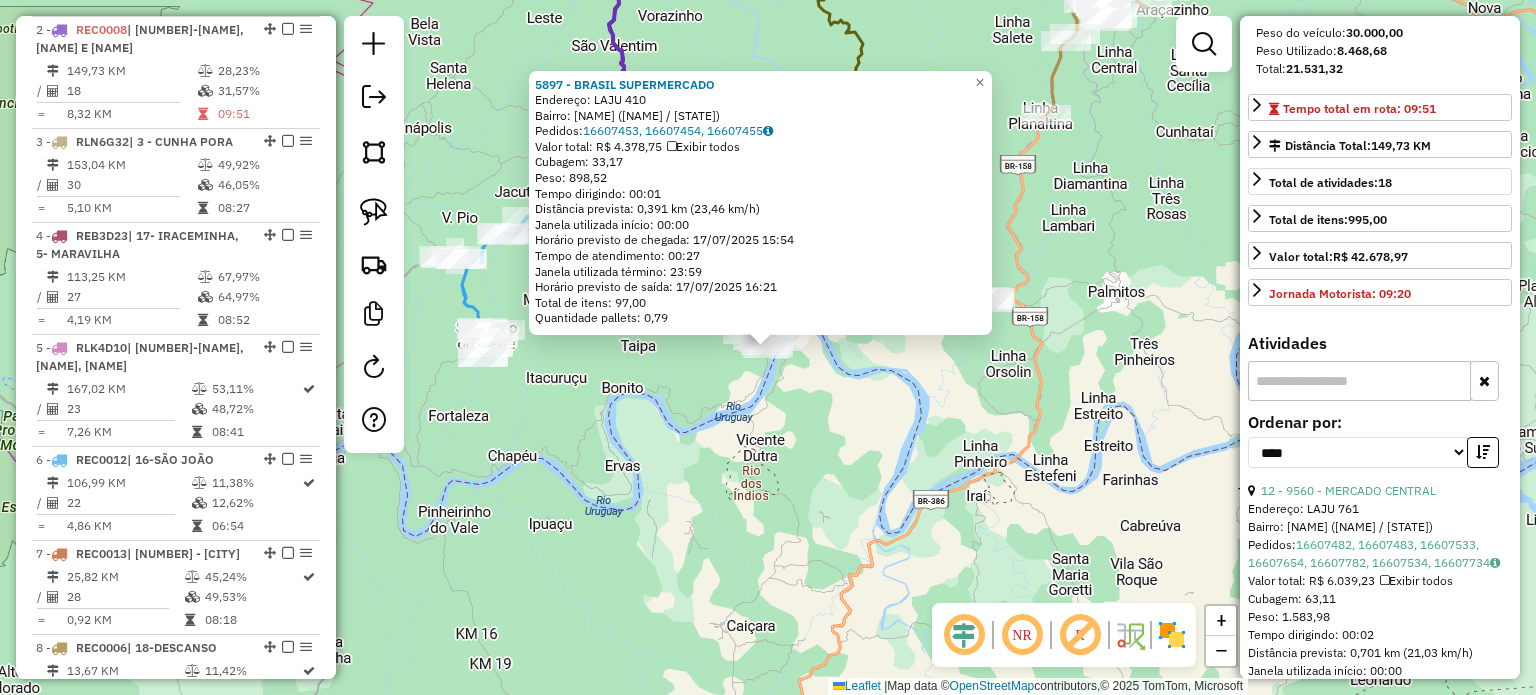 scroll, scrollTop: 400, scrollLeft: 0, axis: vertical 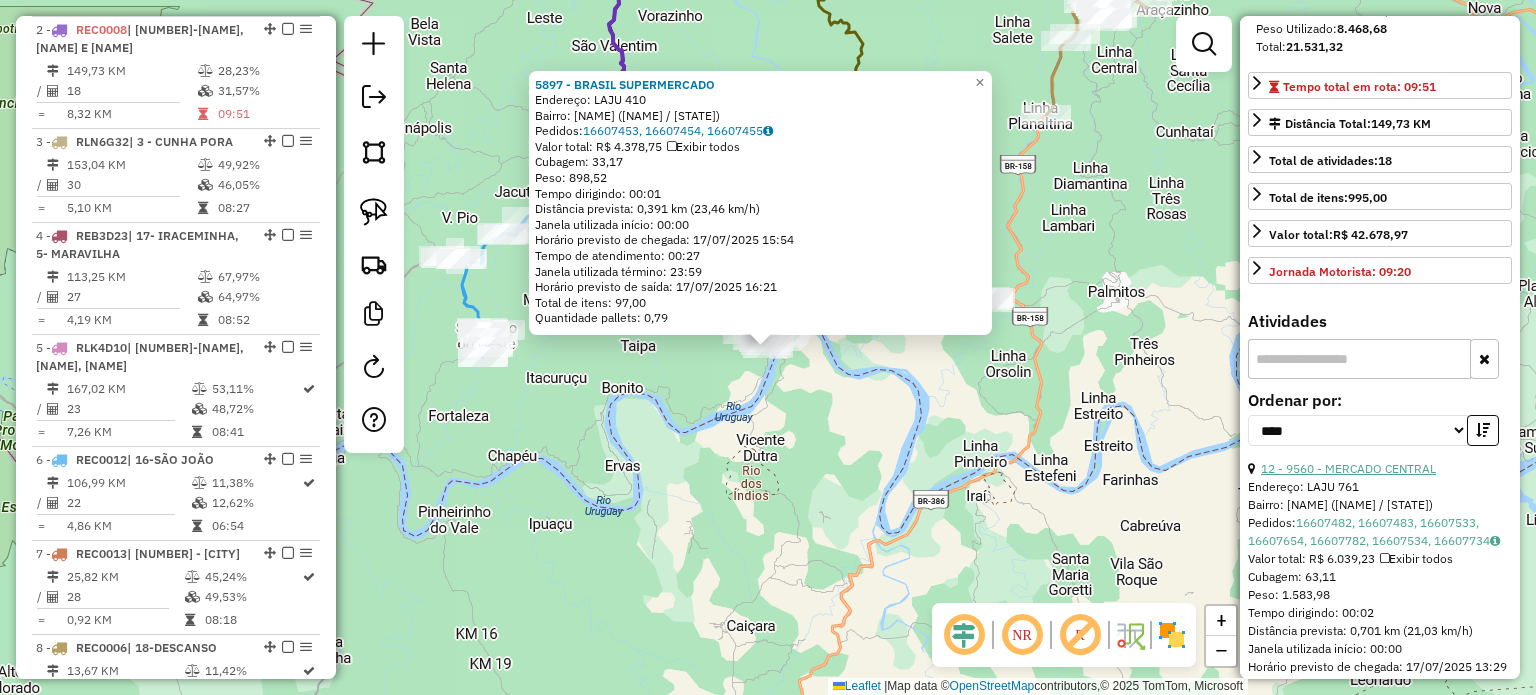 click on "12 - 9560 - MERCADO CENTRAL" at bounding box center [1348, 468] 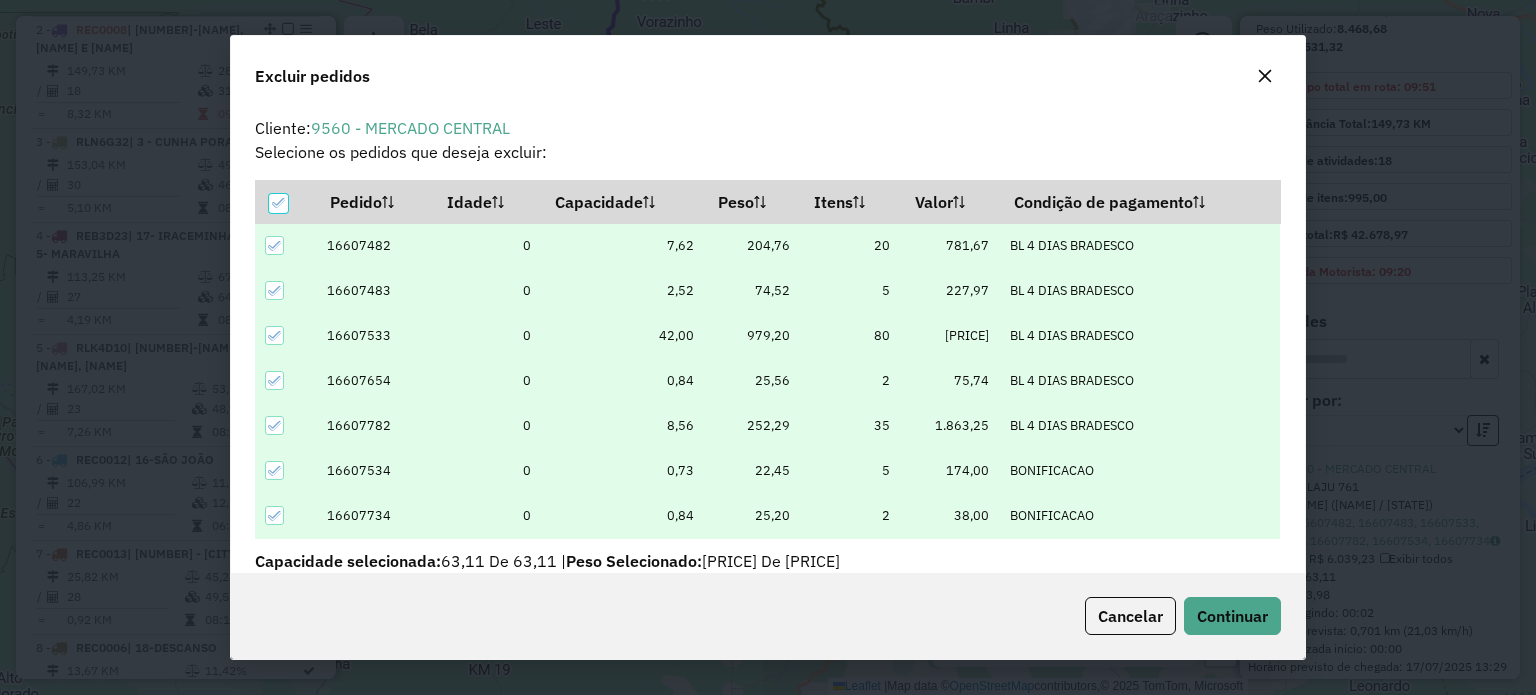 scroll, scrollTop: 69, scrollLeft: 0, axis: vertical 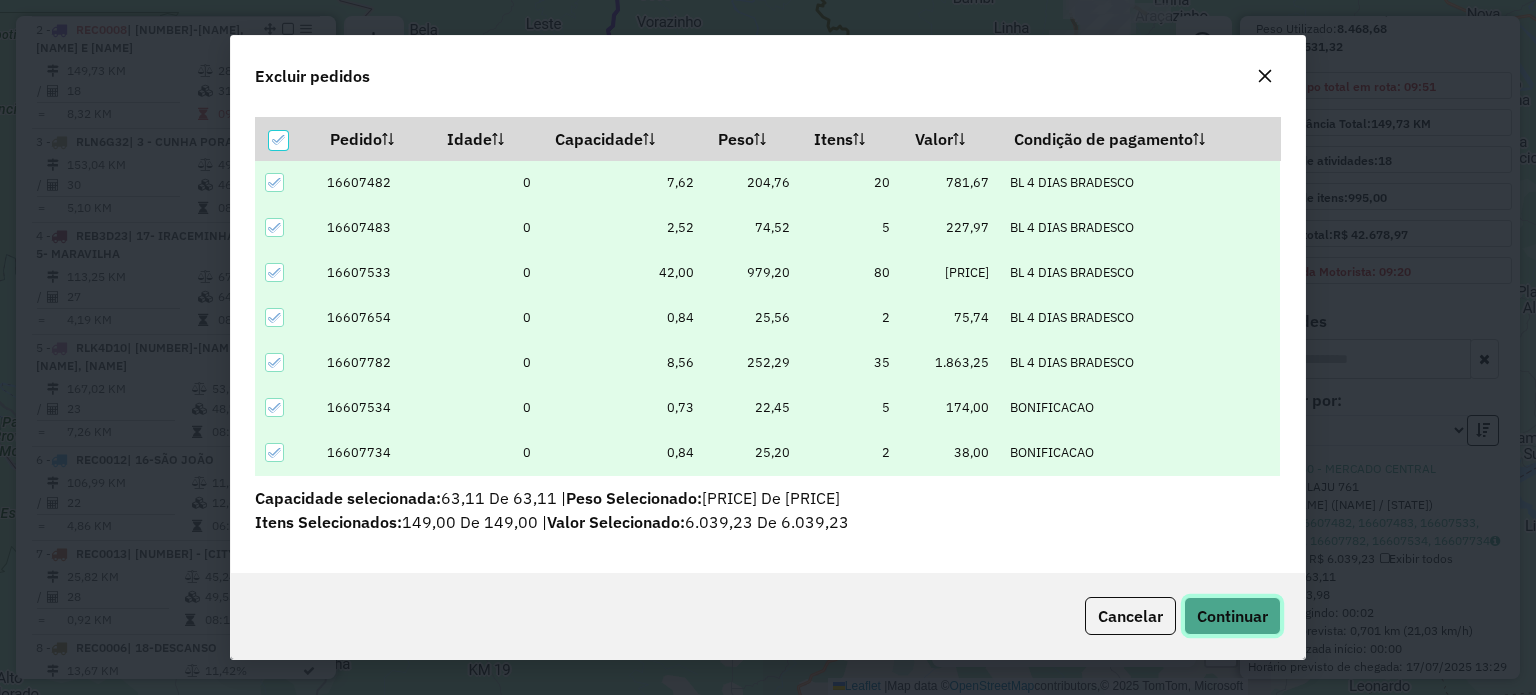 click on "Continuar" 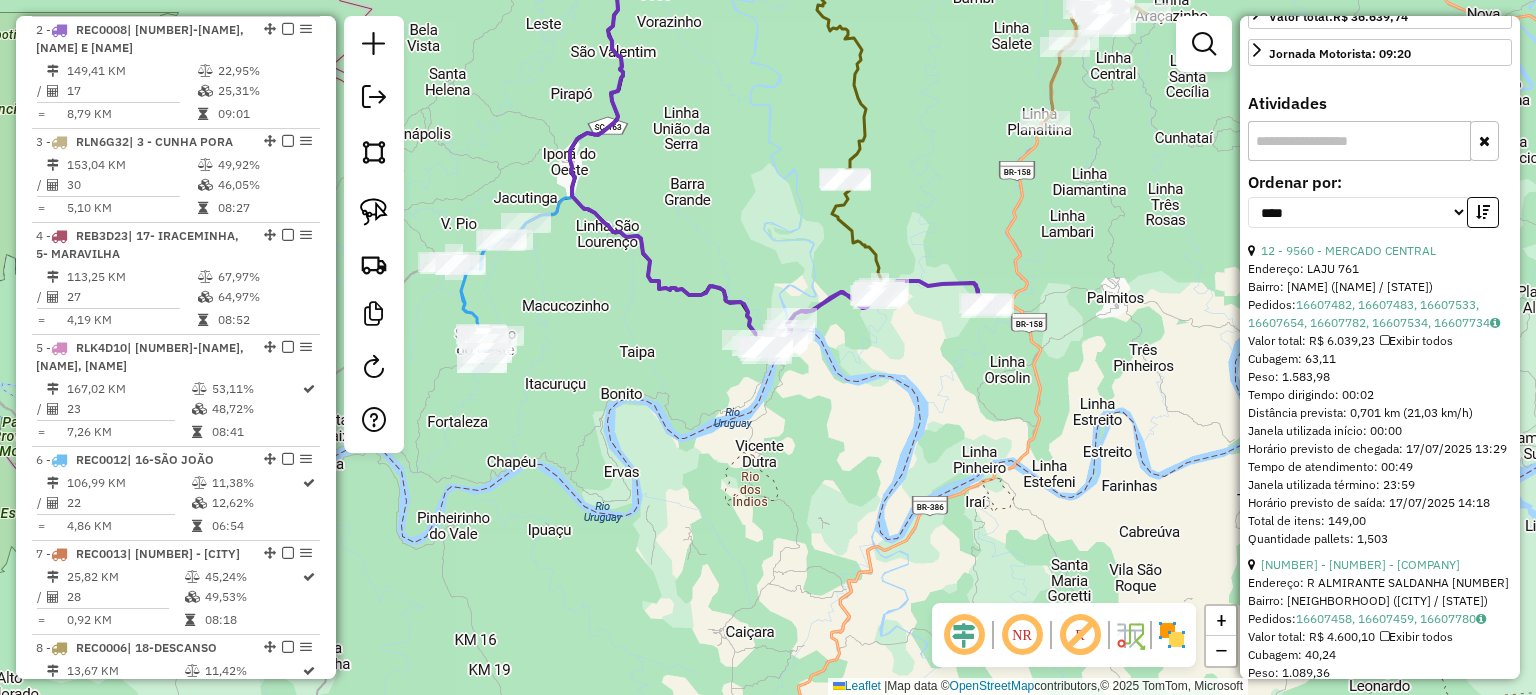 scroll, scrollTop: 700, scrollLeft: 0, axis: vertical 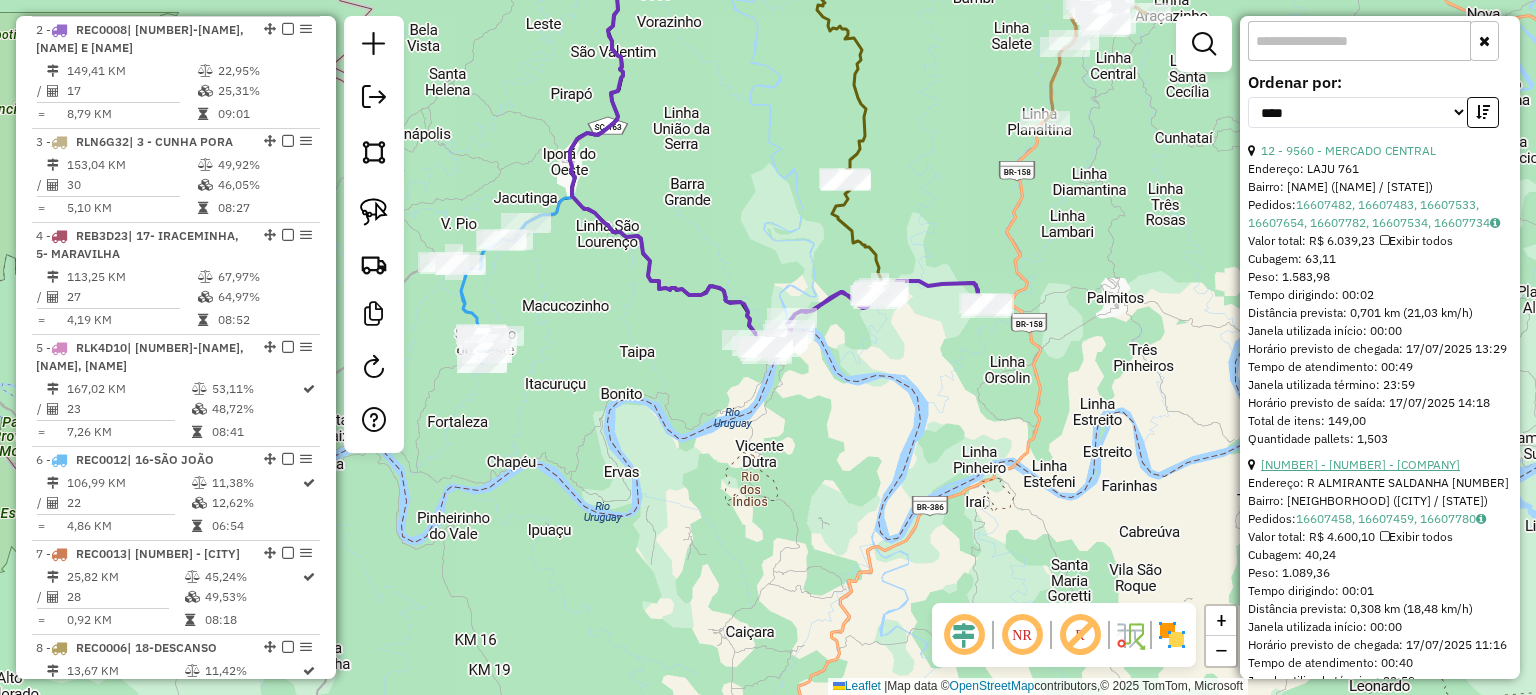 click on "[NUMBER] - [NUMBER] - [COMPANY]" at bounding box center (1360, 464) 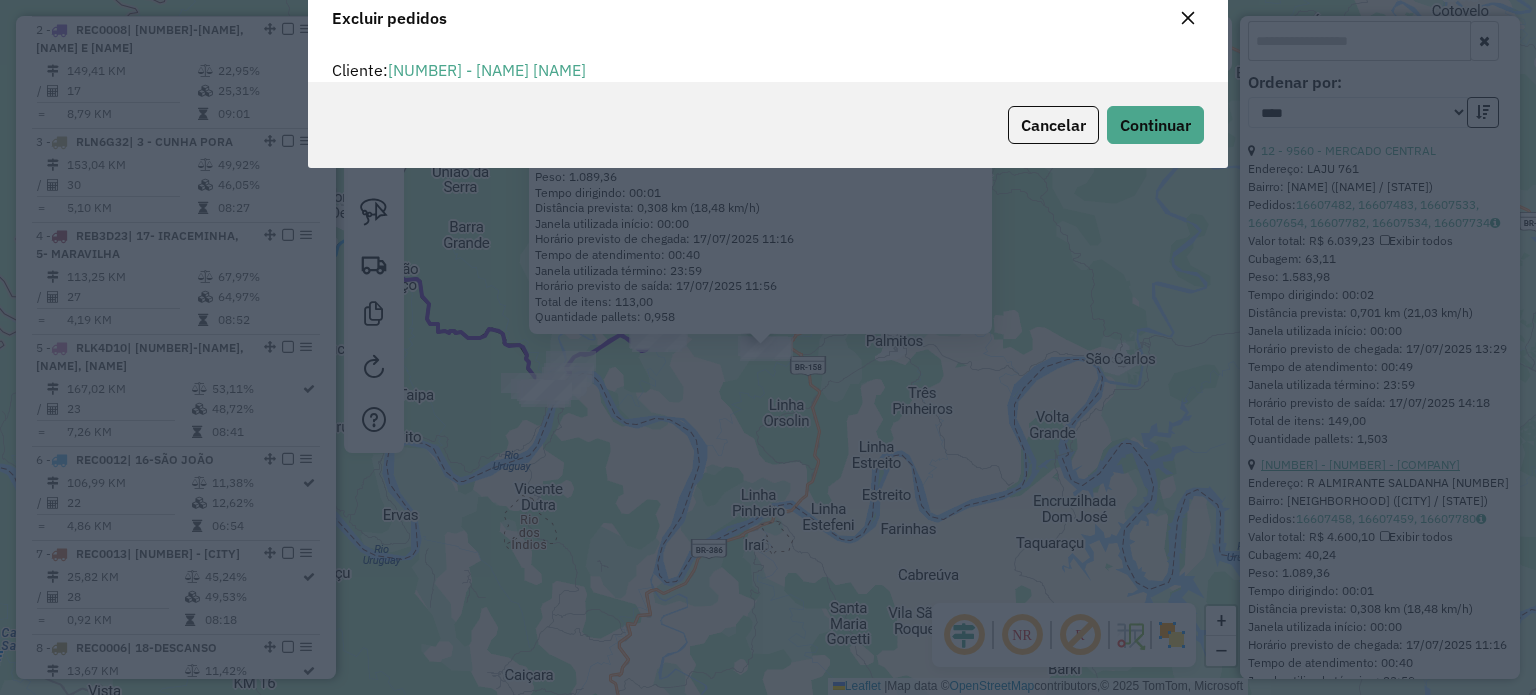 scroll, scrollTop: 69, scrollLeft: 0, axis: vertical 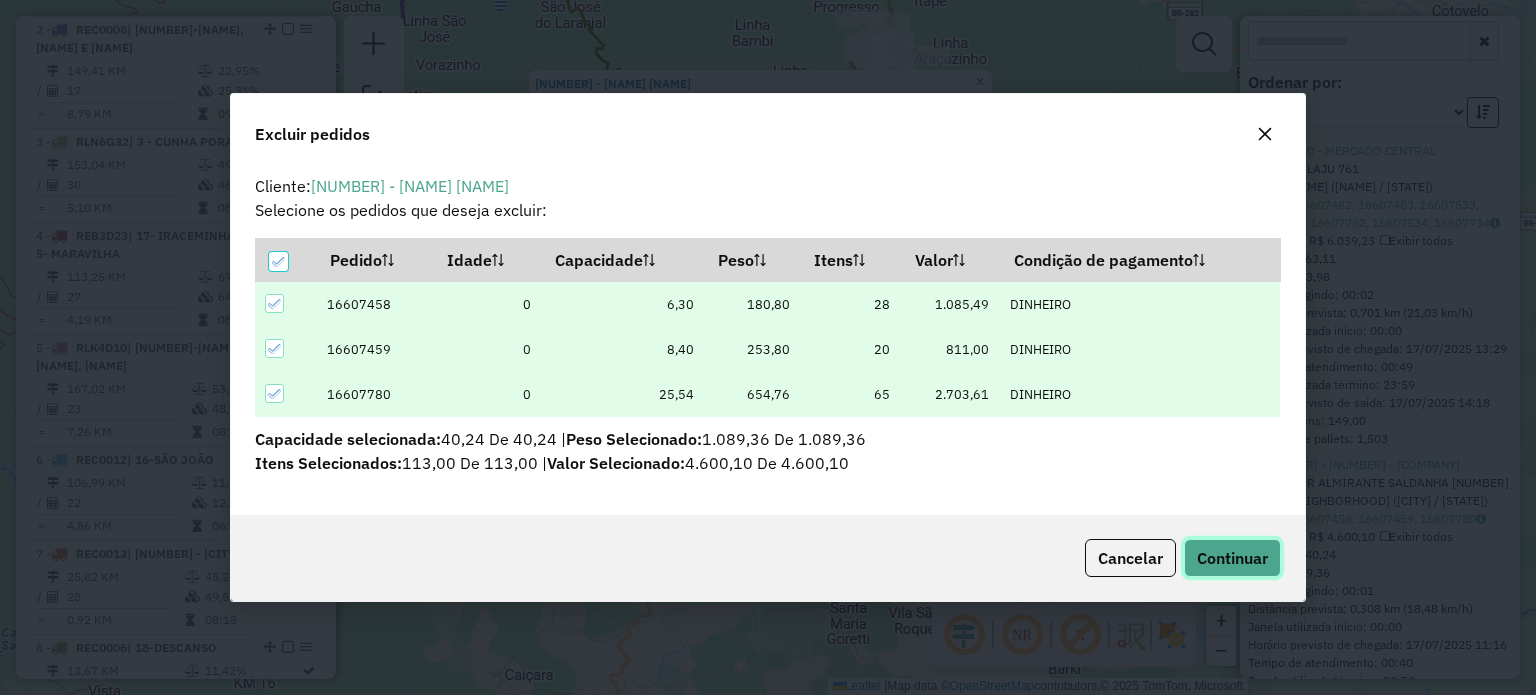 click on "Continuar" 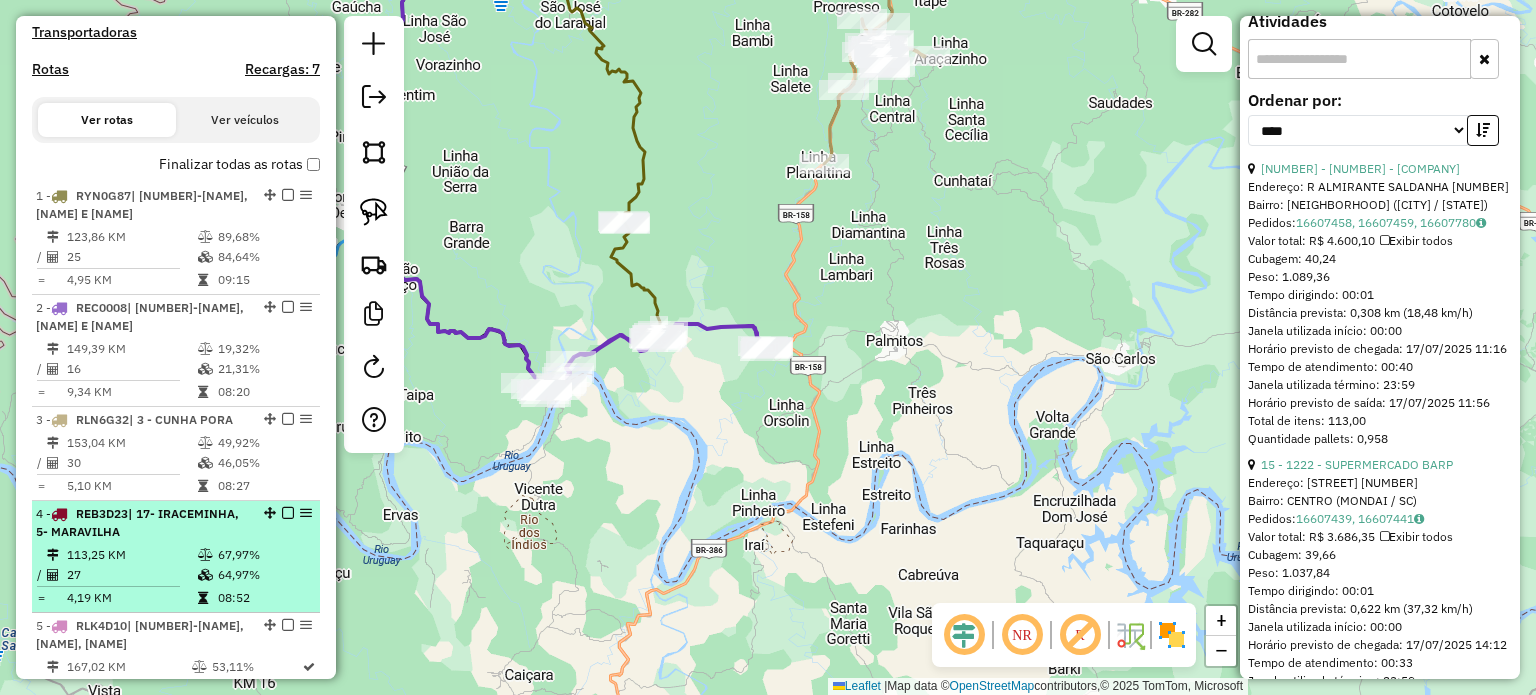 scroll, scrollTop: 610, scrollLeft: 0, axis: vertical 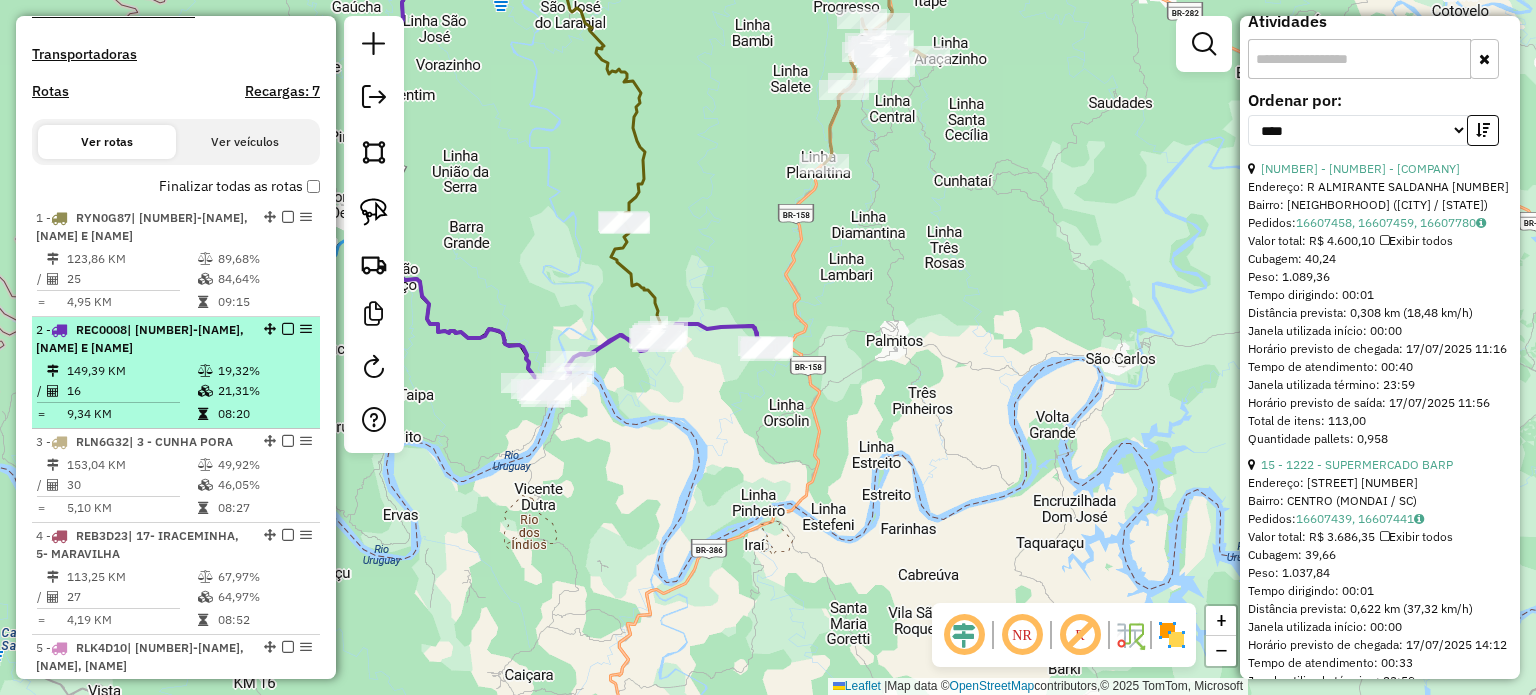 click at bounding box center (288, 329) 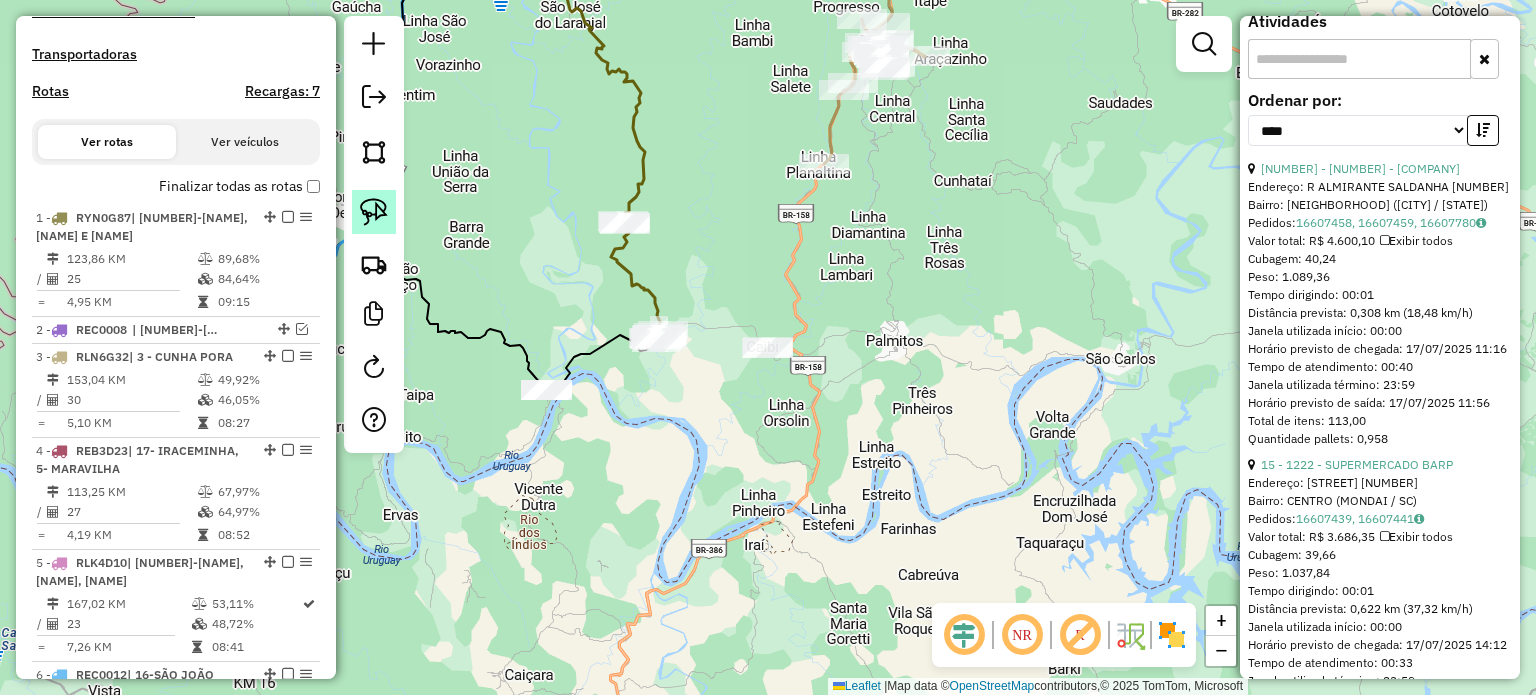 click 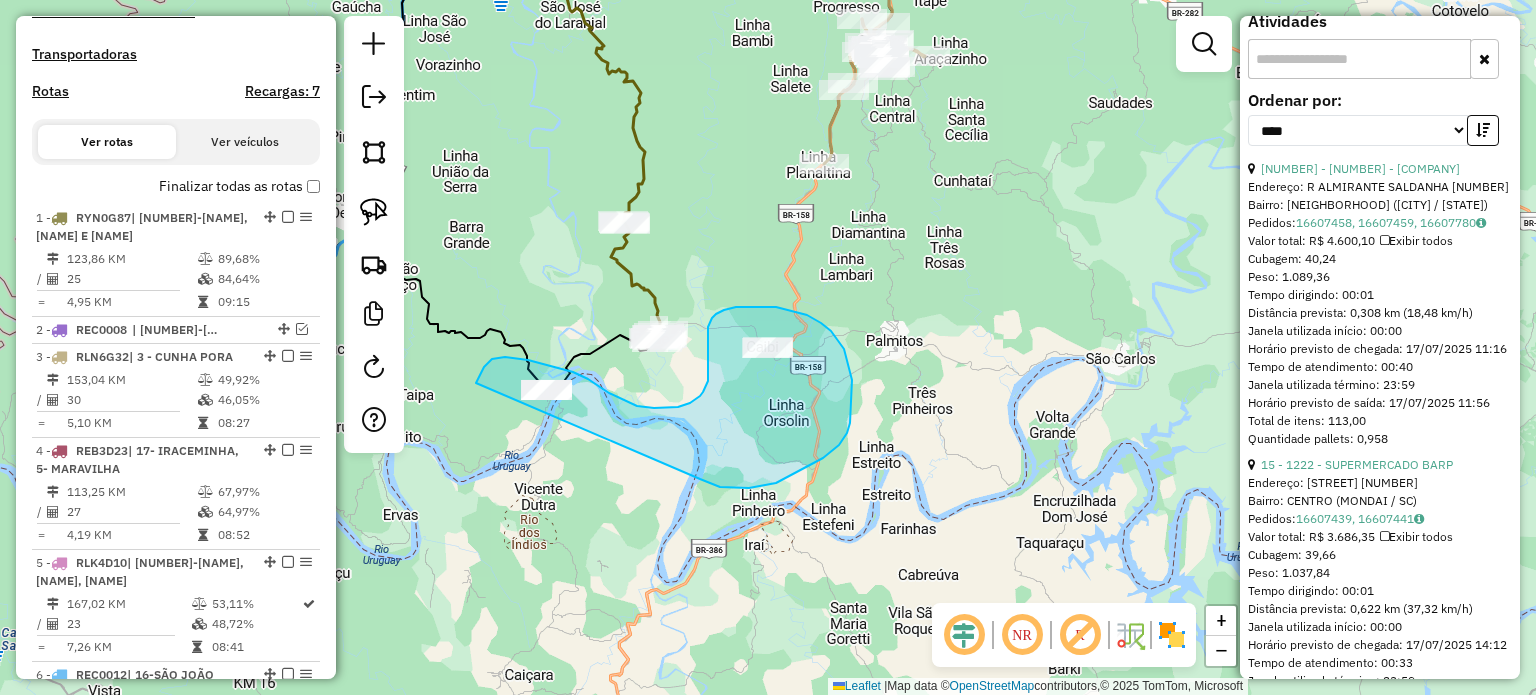 drag, startPoint x: 700, startPoint y: 479, endPoint x: 521, endPoint y: 469, distance: 179.27911 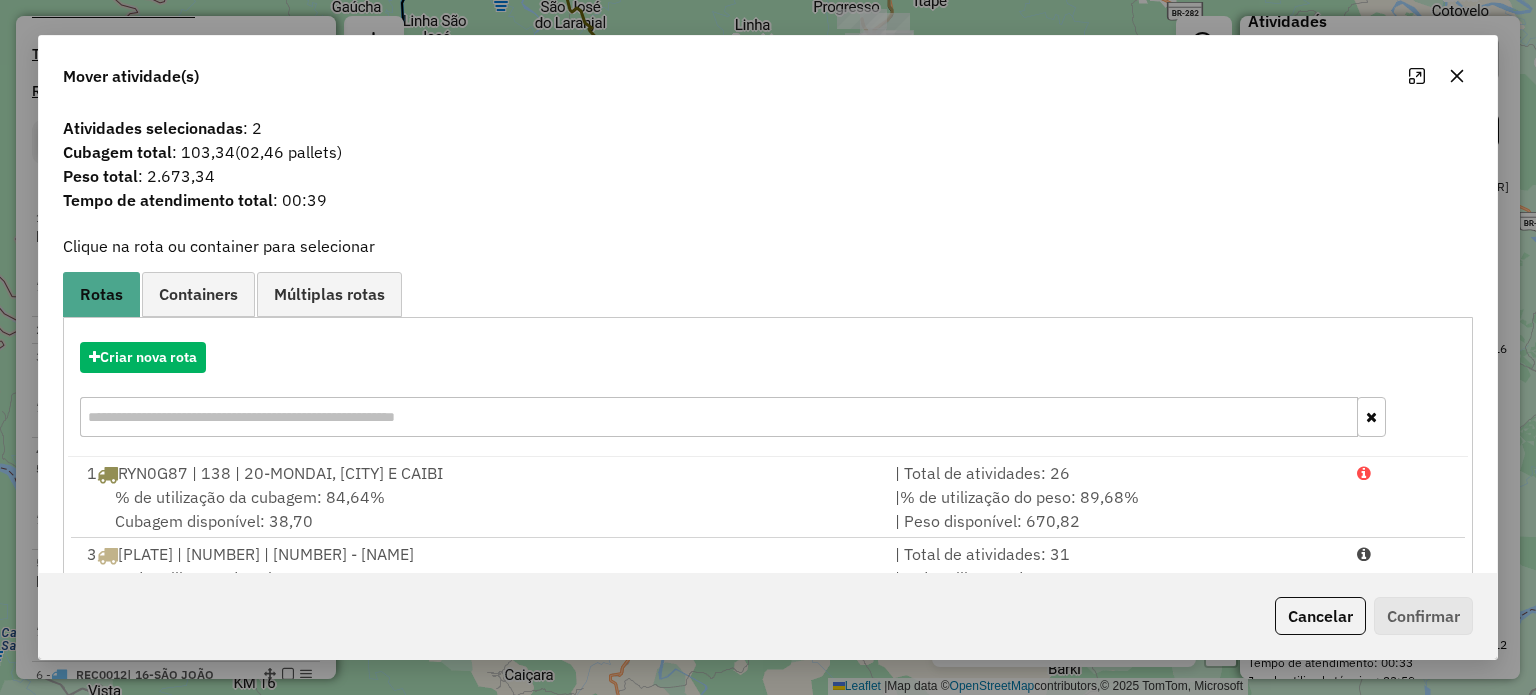 click at bounding box center [718, 417] 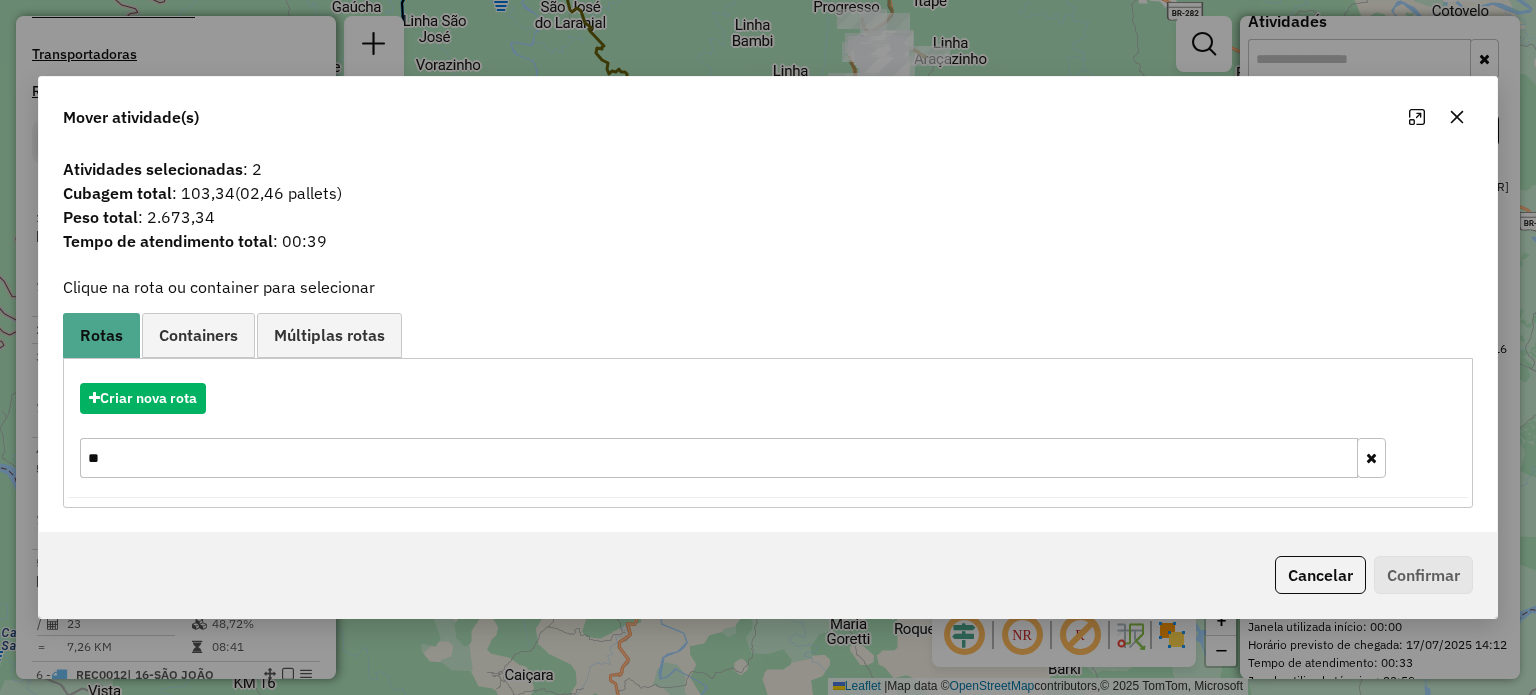 type on "*" 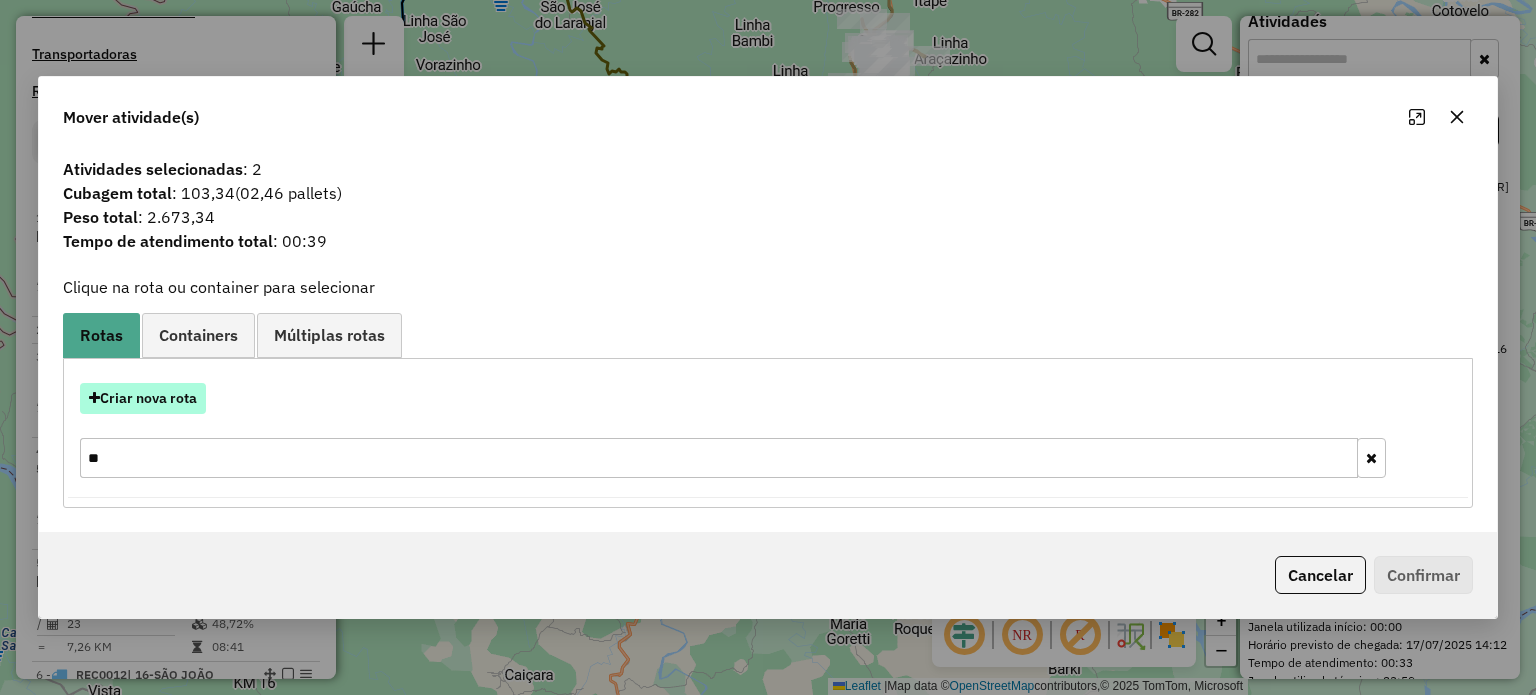type on "**" 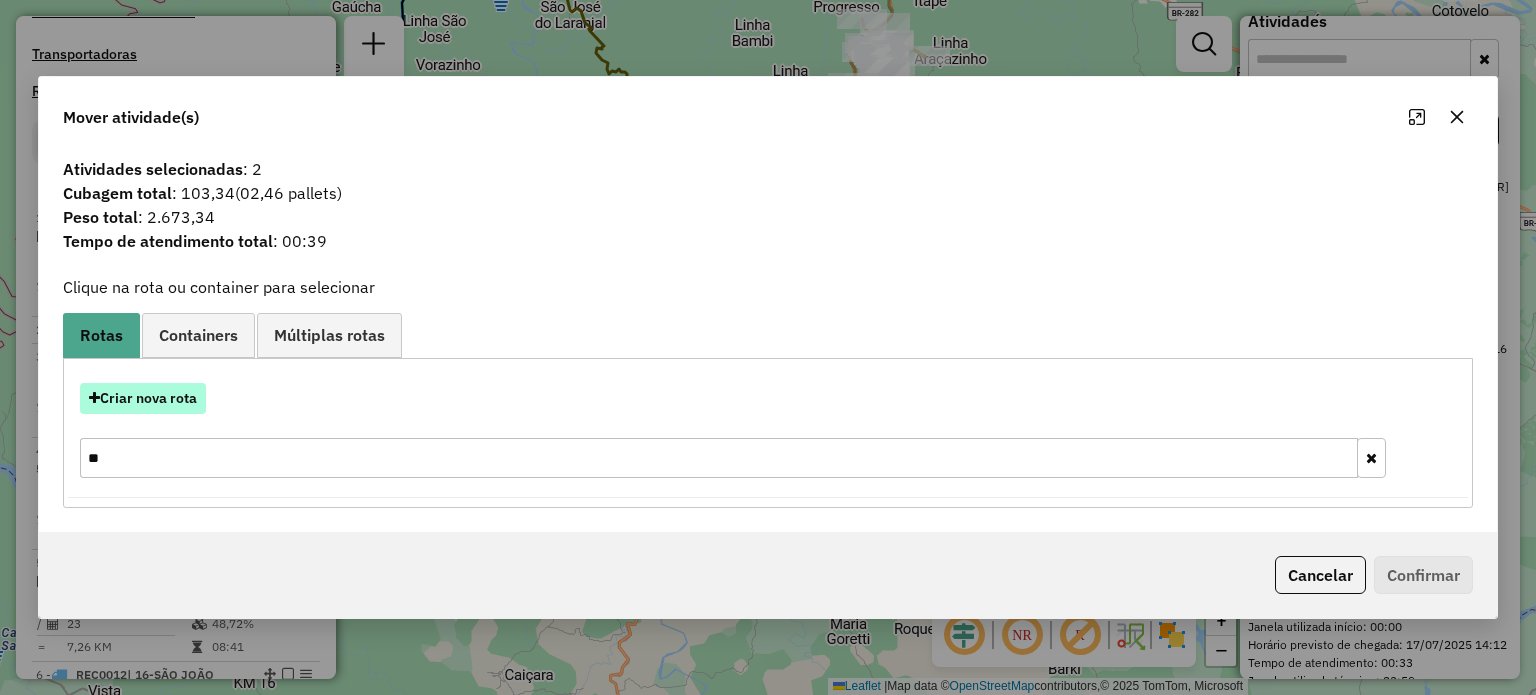 click on "Criar nova rota" at bounding box center (143, 398) 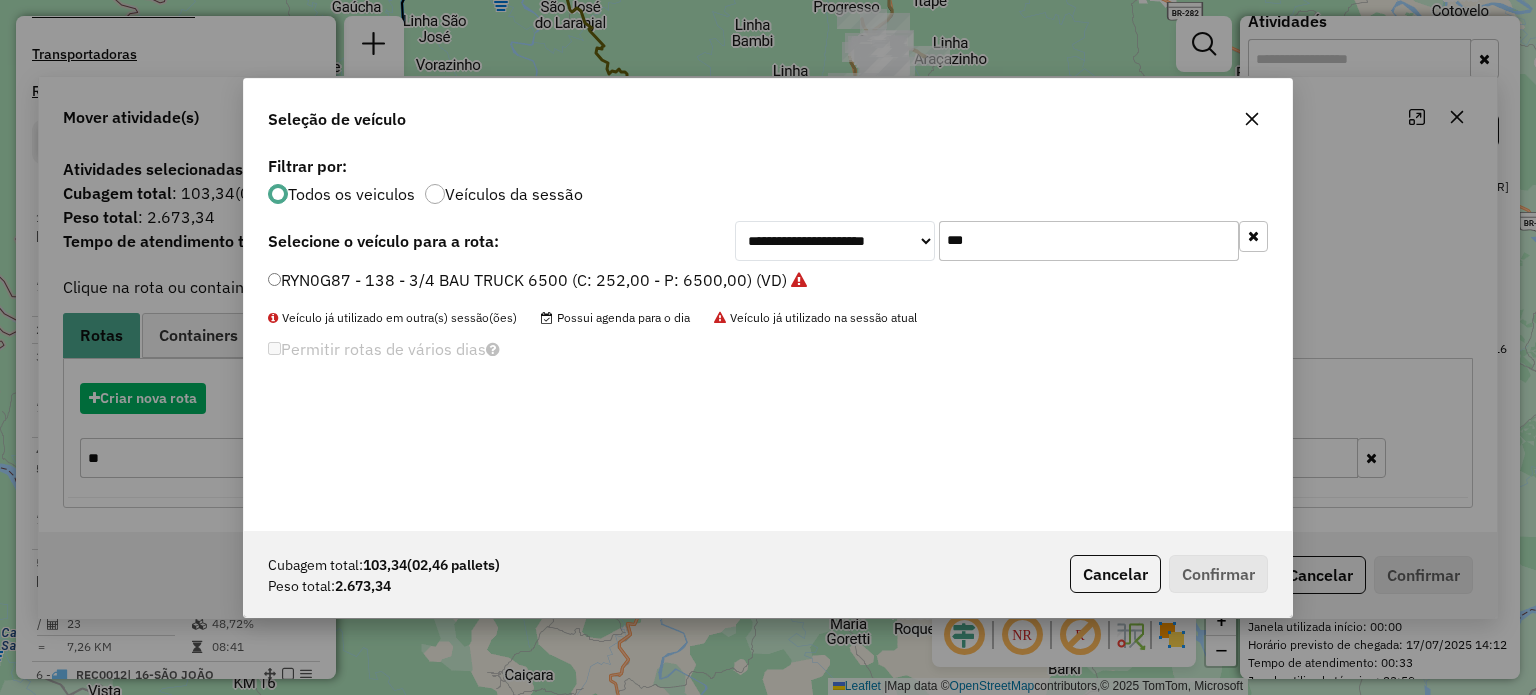 scroll, scrollTop: 10, scrollLeft: 6, axis: both 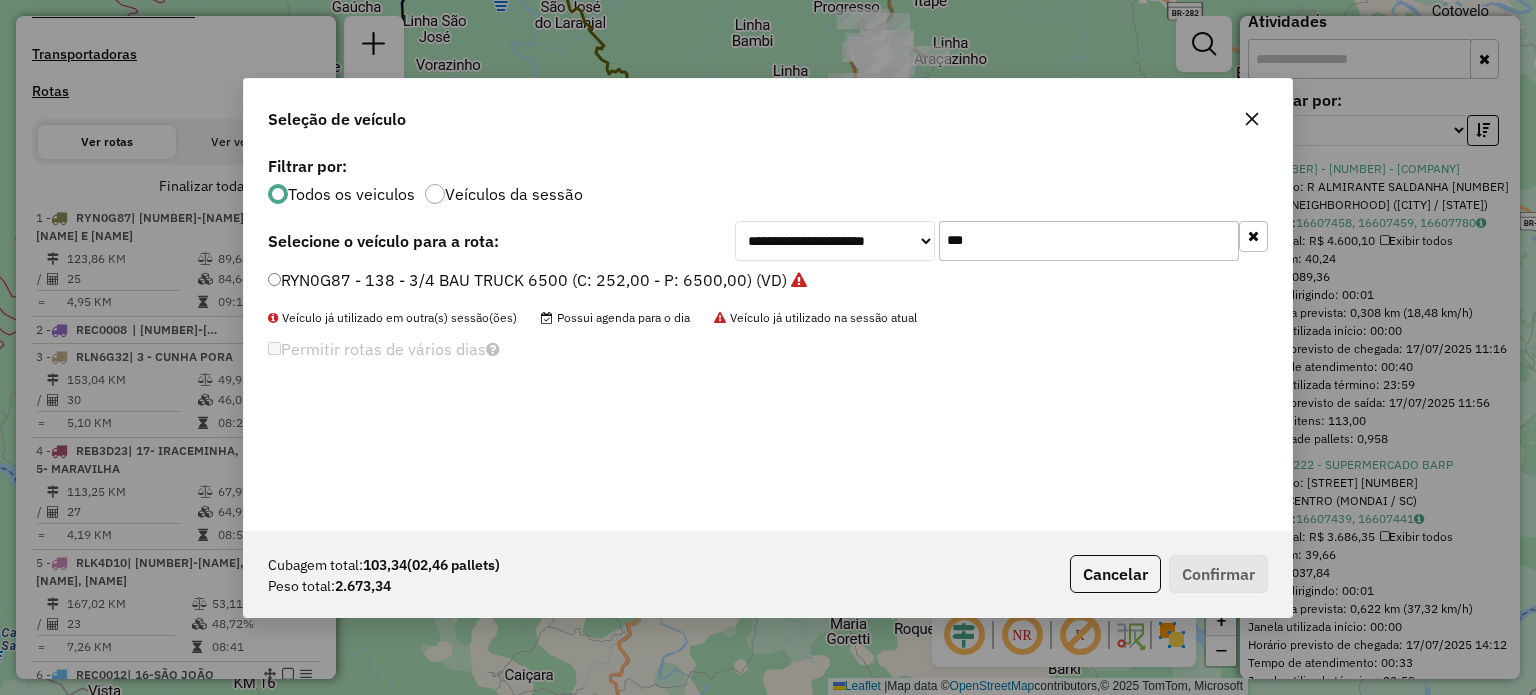 drag, startPoint x: 1009, startPoint y: 237, endPoint x: 831, endPoint y: 238, distance: 178.0028 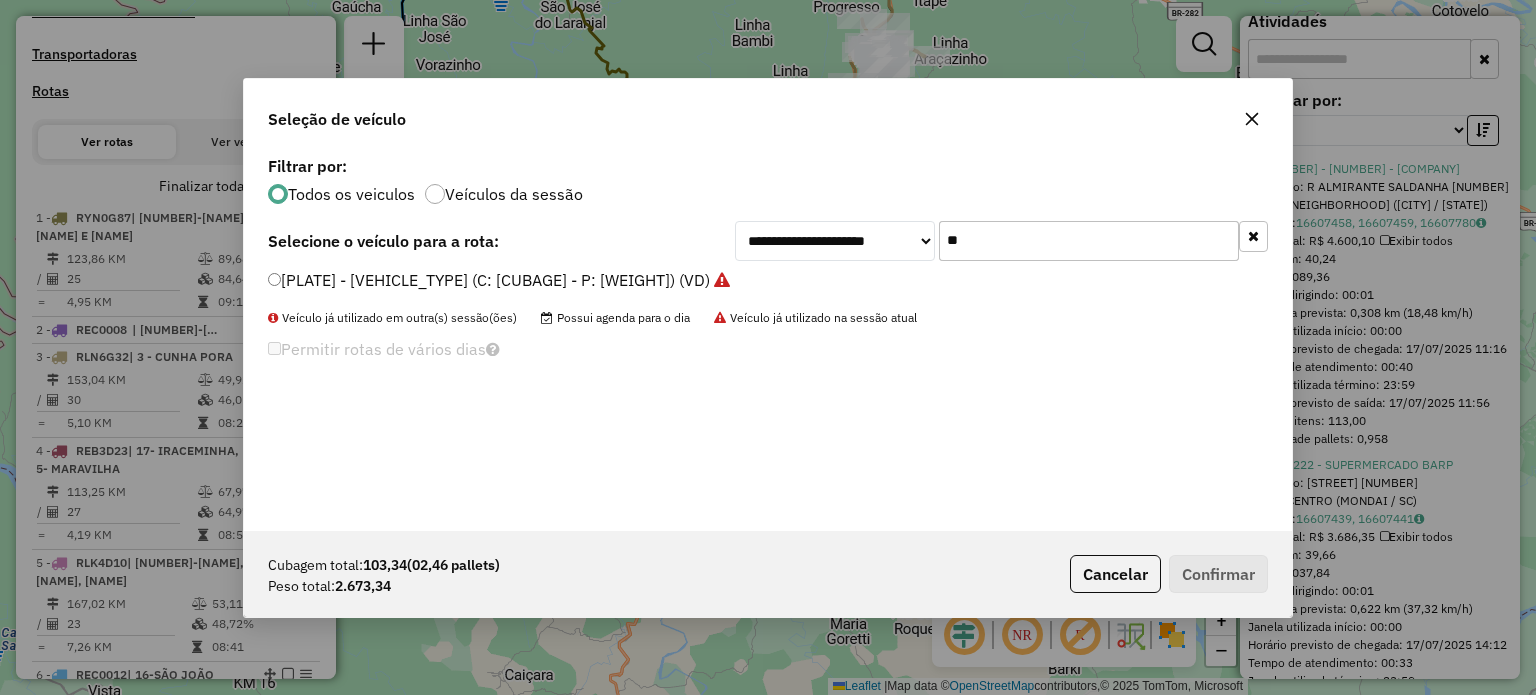 click on "**" 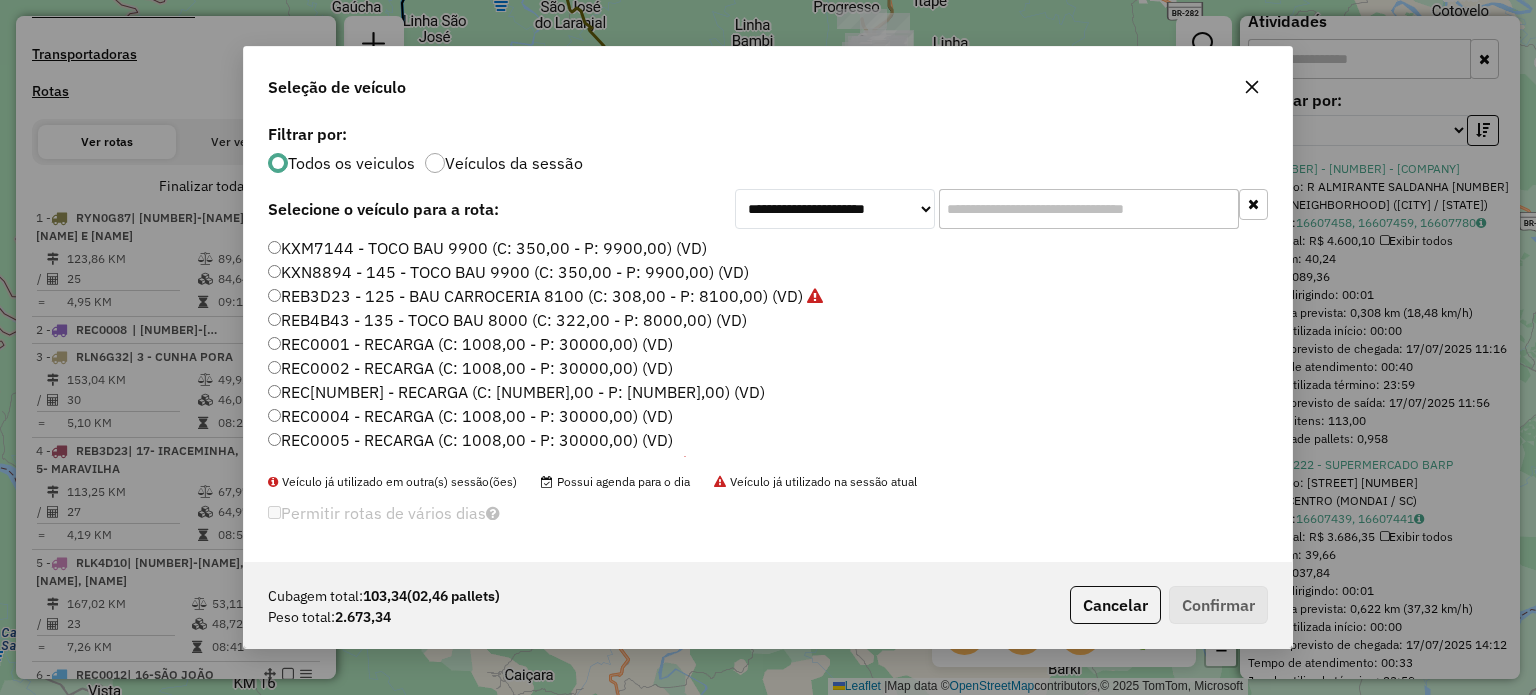 type 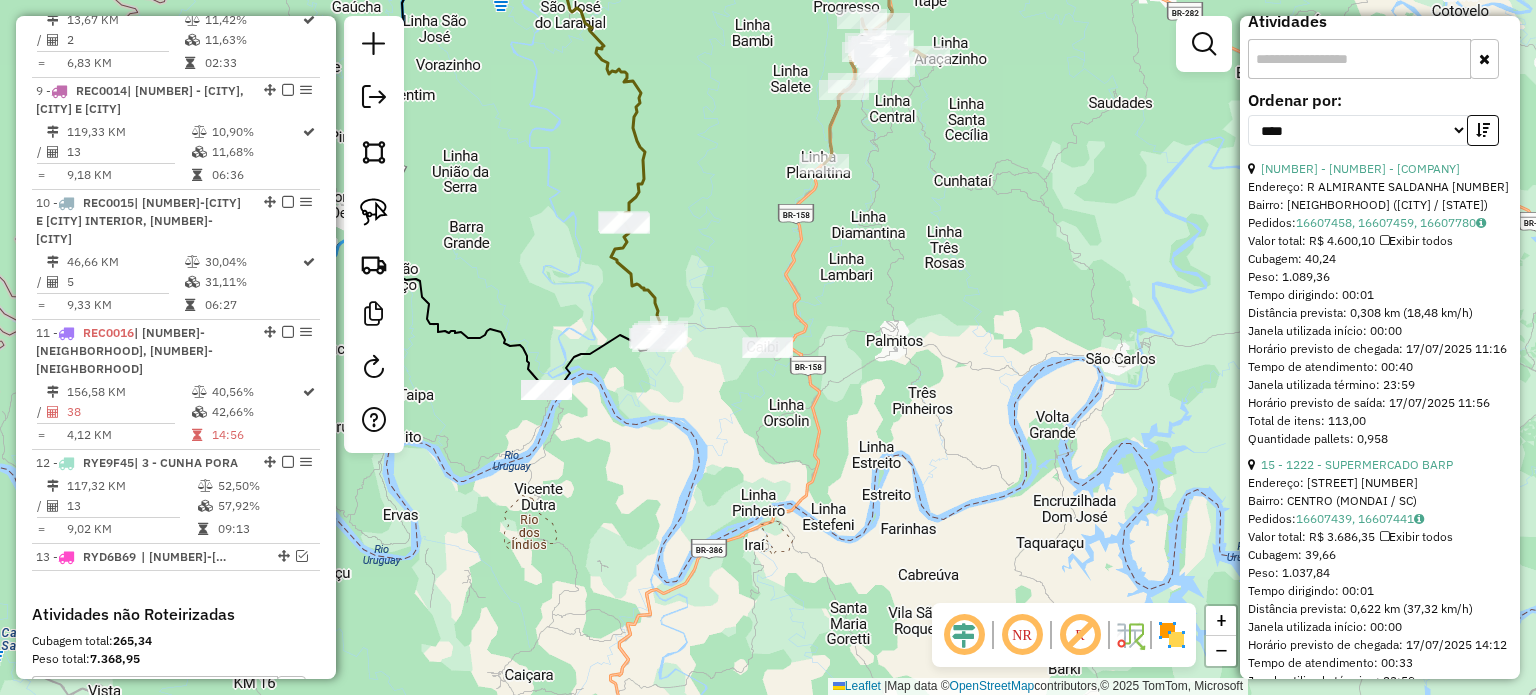 scroll, scrollTop: 1510, scrollLeft: 0, axis: vertical 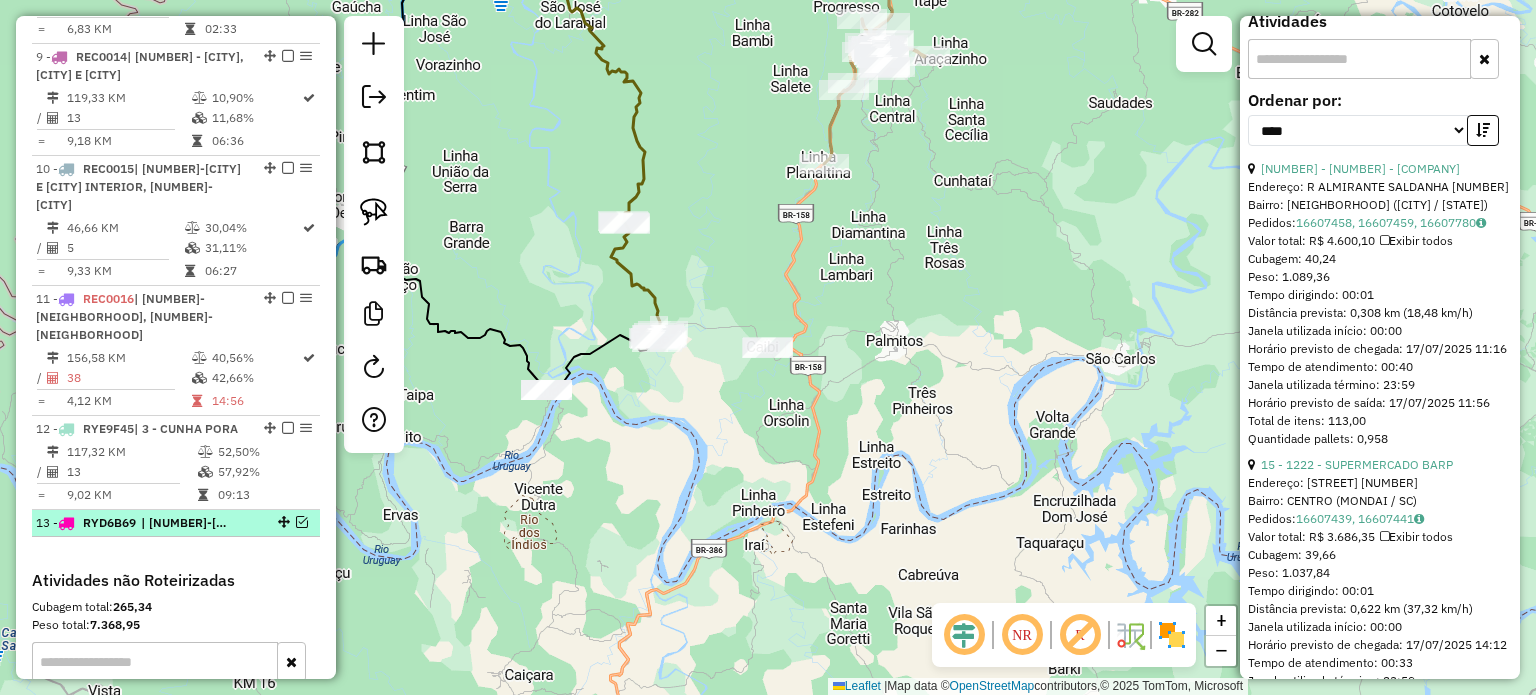 click at bounding box center [302, 522] 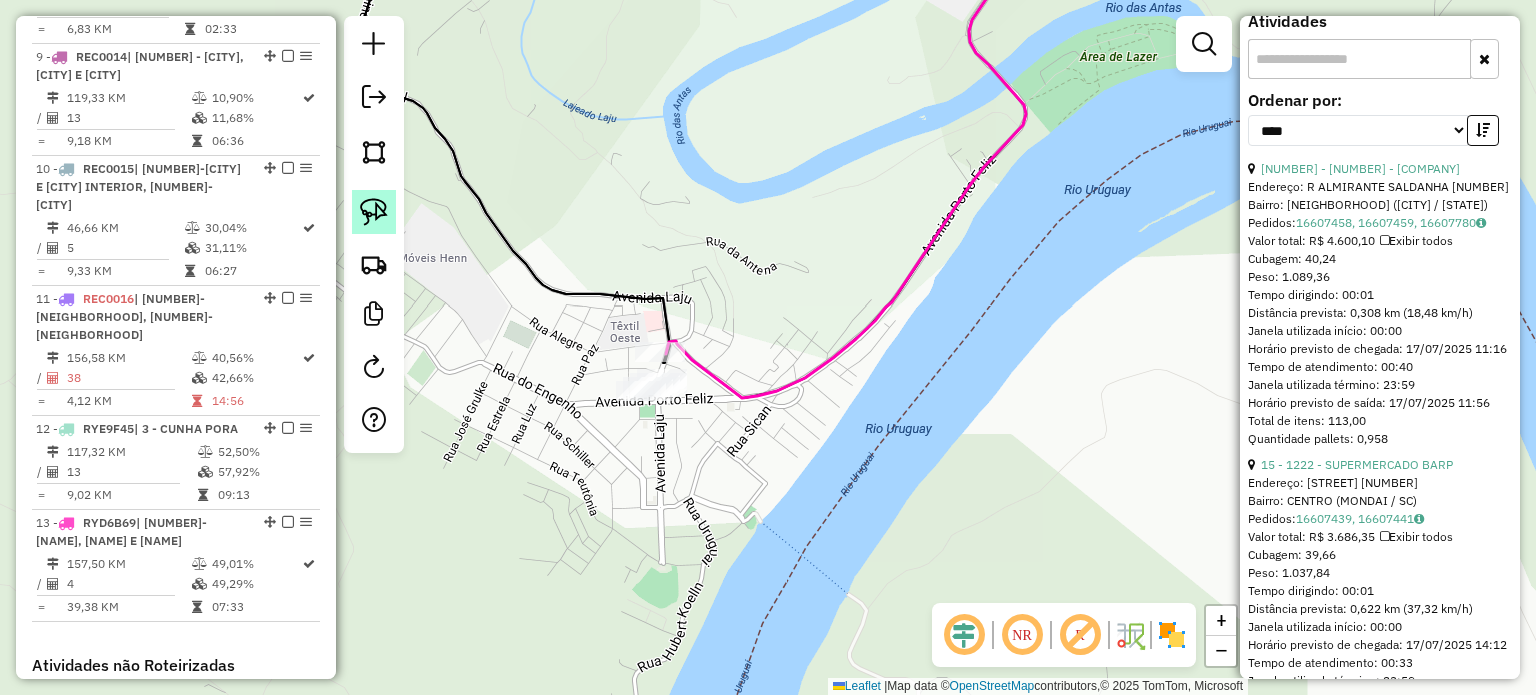 click 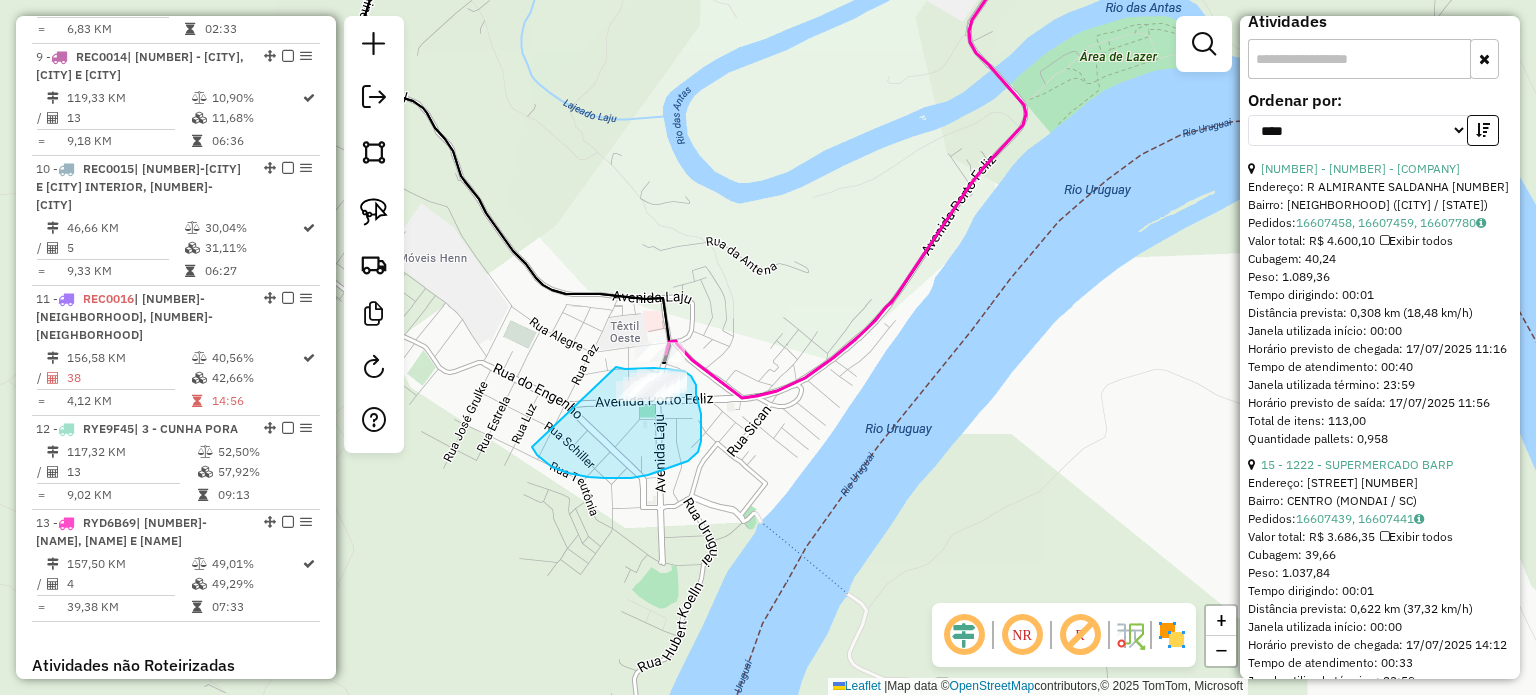 drag, startPoint x: 604, startPoint y: 478, endPoint x: 732, endPoint y: 491, distance: 128.65846 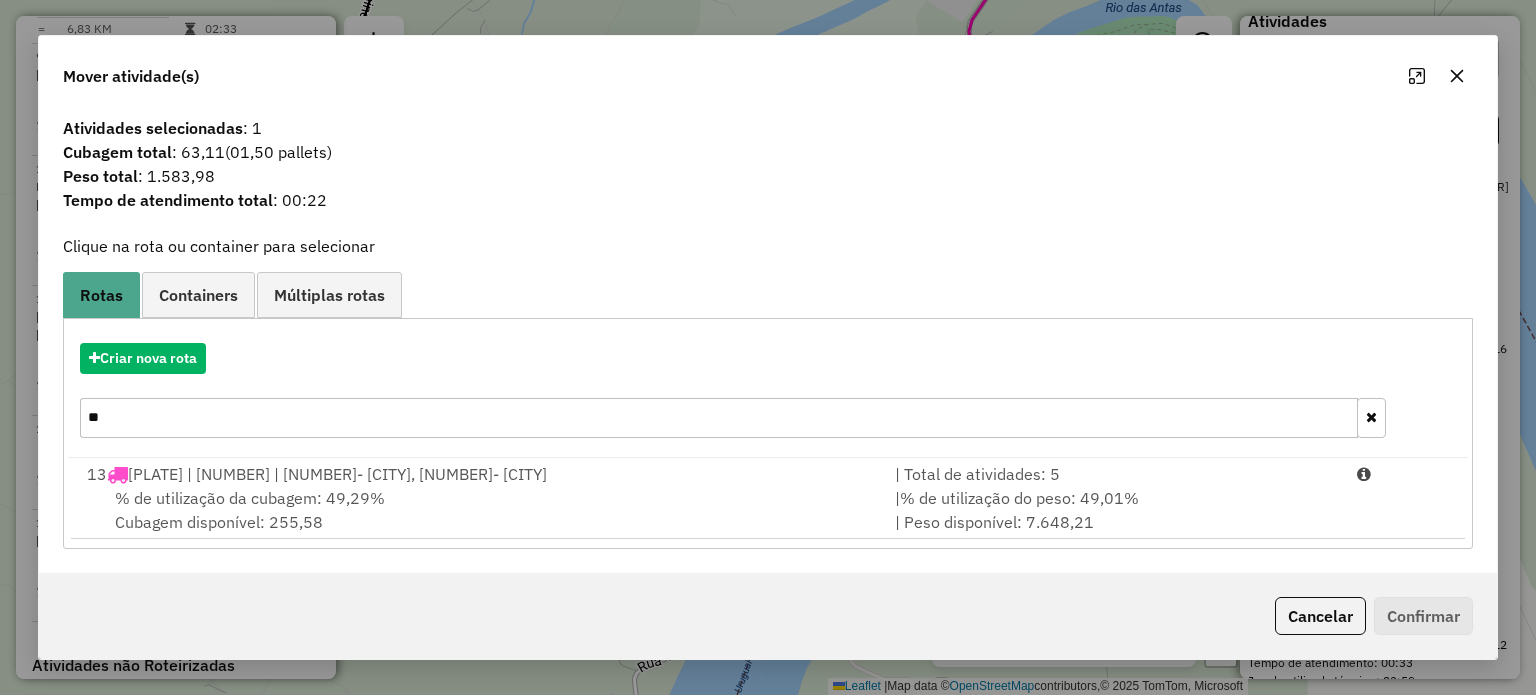 click on "[PLATE] | [NUMBER] | [NUMBER]- [CITY], [NUMBER]- [CITY]" at bounding box center (337, 474) 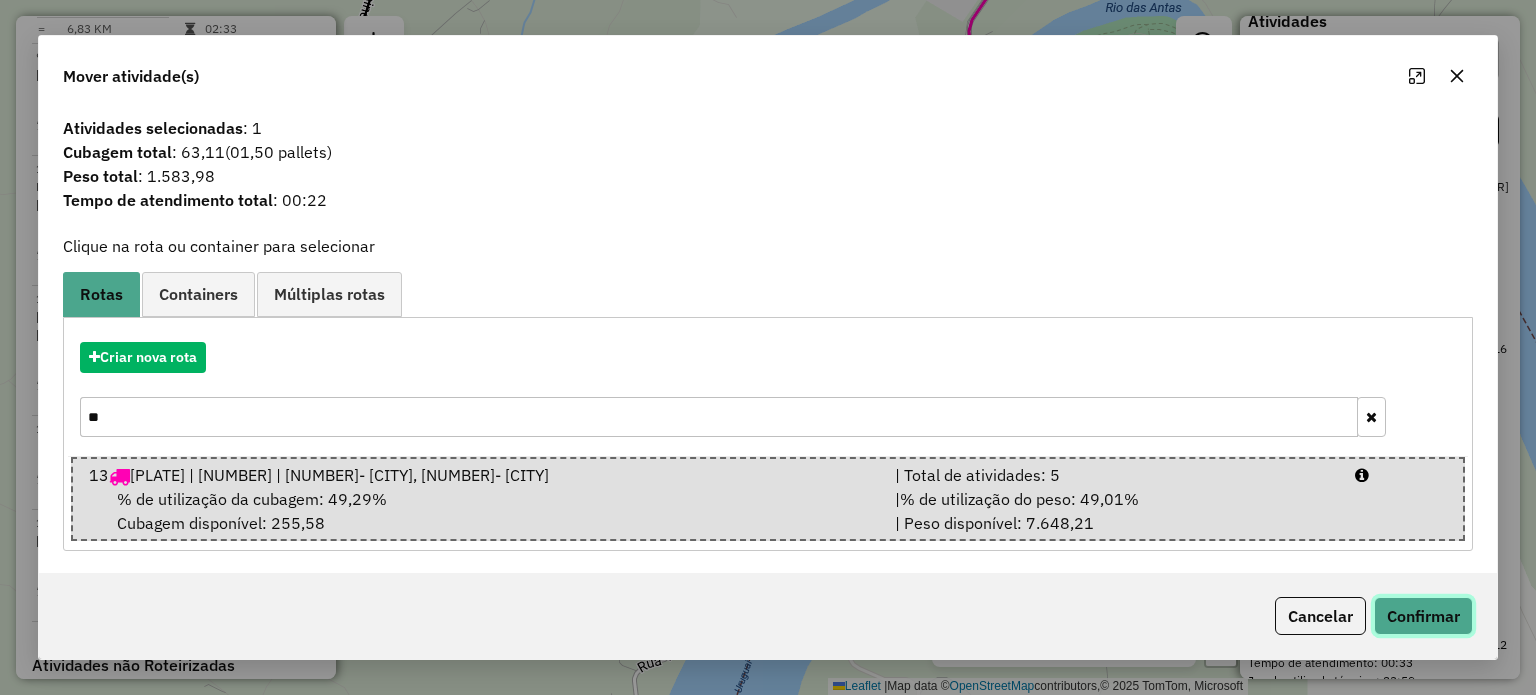 click on "Confirmar" 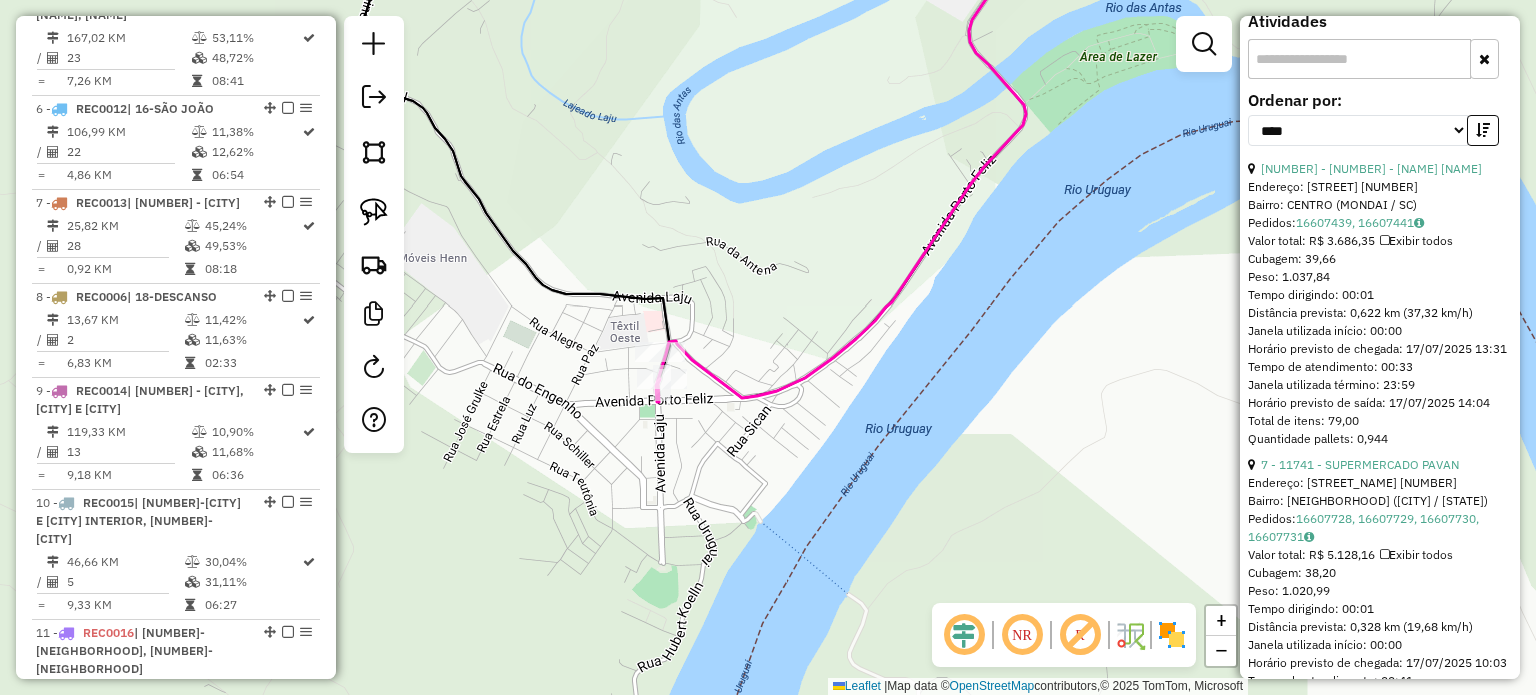 scroll, scrollTop: 910, scrollLeft: 0, axis: vertical 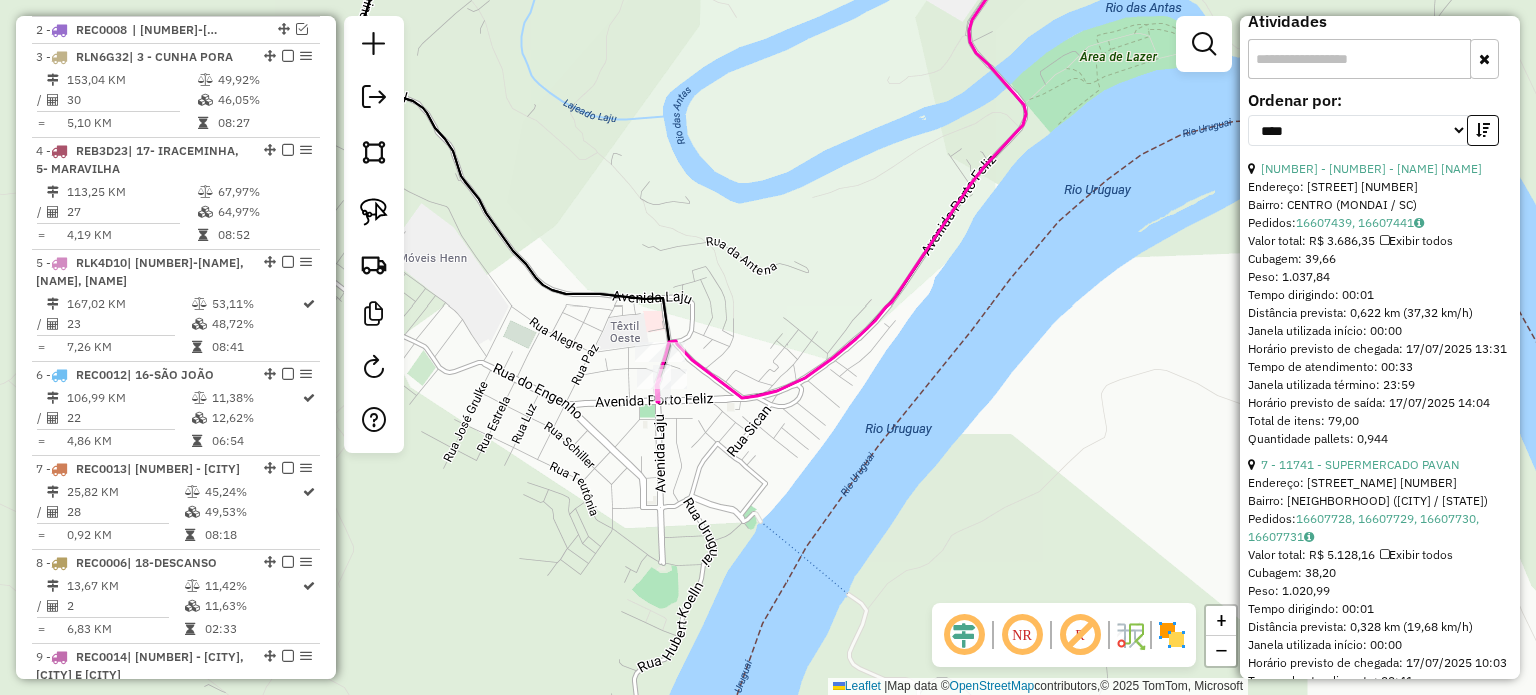 drag, startPoint x: 951, startPoint y: 447, endPoint x: 690, endPoint y: 440, distance: 261.09384 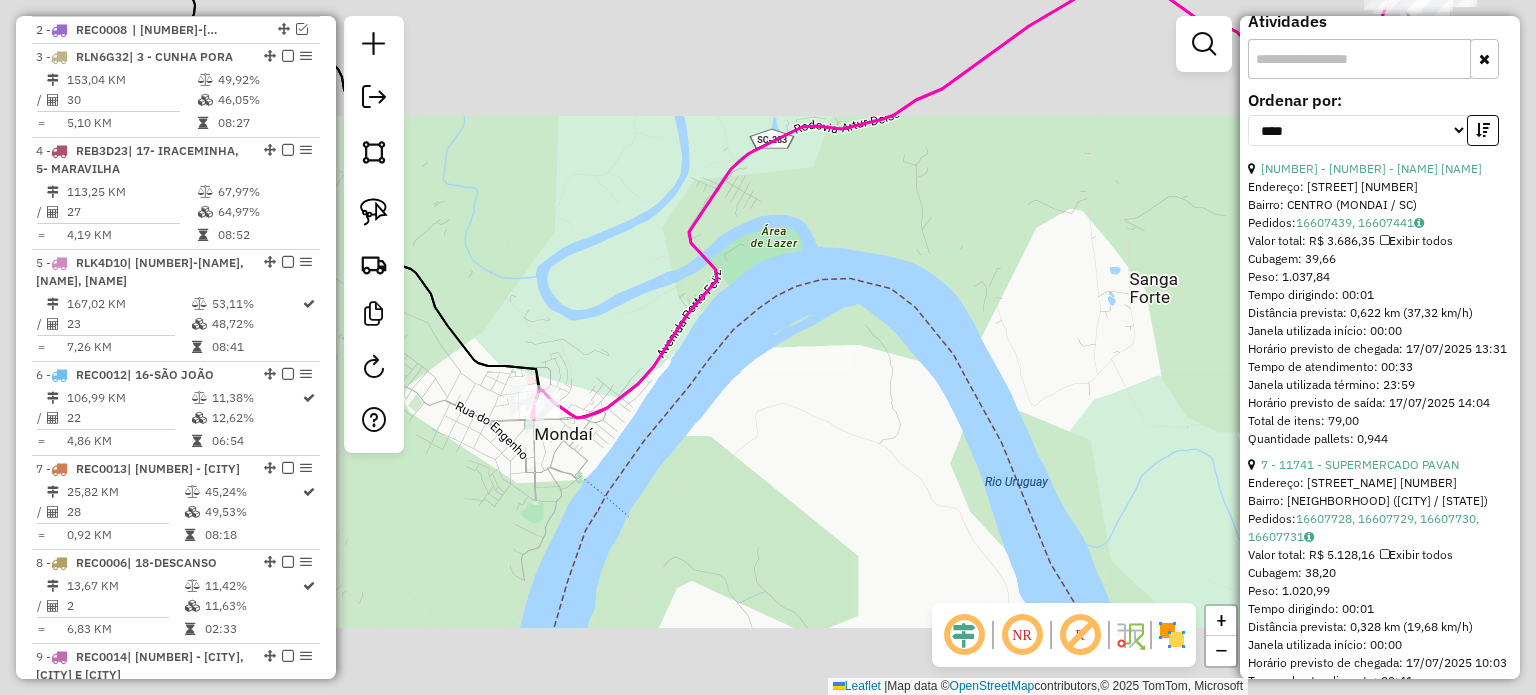 click on "Janela de atendimento Grade de atendimento Capacidade Transportadoras Veículos Cliente Pedidos  Rotas Selecione os dias de semana para filtrar as janelas de atendimento  Seg   Ter   Qua   Qui   Sex   Sáb   Dom  Informe o período da janela de atendimento: De: Até:  Filtrar exatamente a janela do cliente  Considerar janela de atendimento padrão  Selecione os dias de semana para filtrar as grades de atendimento  Seg   Ter   Qua   Qui   Sex   Sáb   Dom   Considerar clientes sem dia de atendimento cadastrado  Clientes fora do dia de atendimento selecionado Filtrar as atividades entre os valores definidos abaixo:  Peso mínimo:   Peso máximo:   Cubagem mínima:   Cubagem máxima:   De:   Até:  Filtrar as atividades entre o tempo de atendimento definido abaixo:  De:   Até:   Considerar capacidade total dos clientes não roteirizados Transportadora: Selecione um ou mais itens Tipo de veículo: Selecione um ou mais itens Veículo: Selecione um ou mais itens Motorista: Selecione um ou mais itens Nome: Rótulo:" 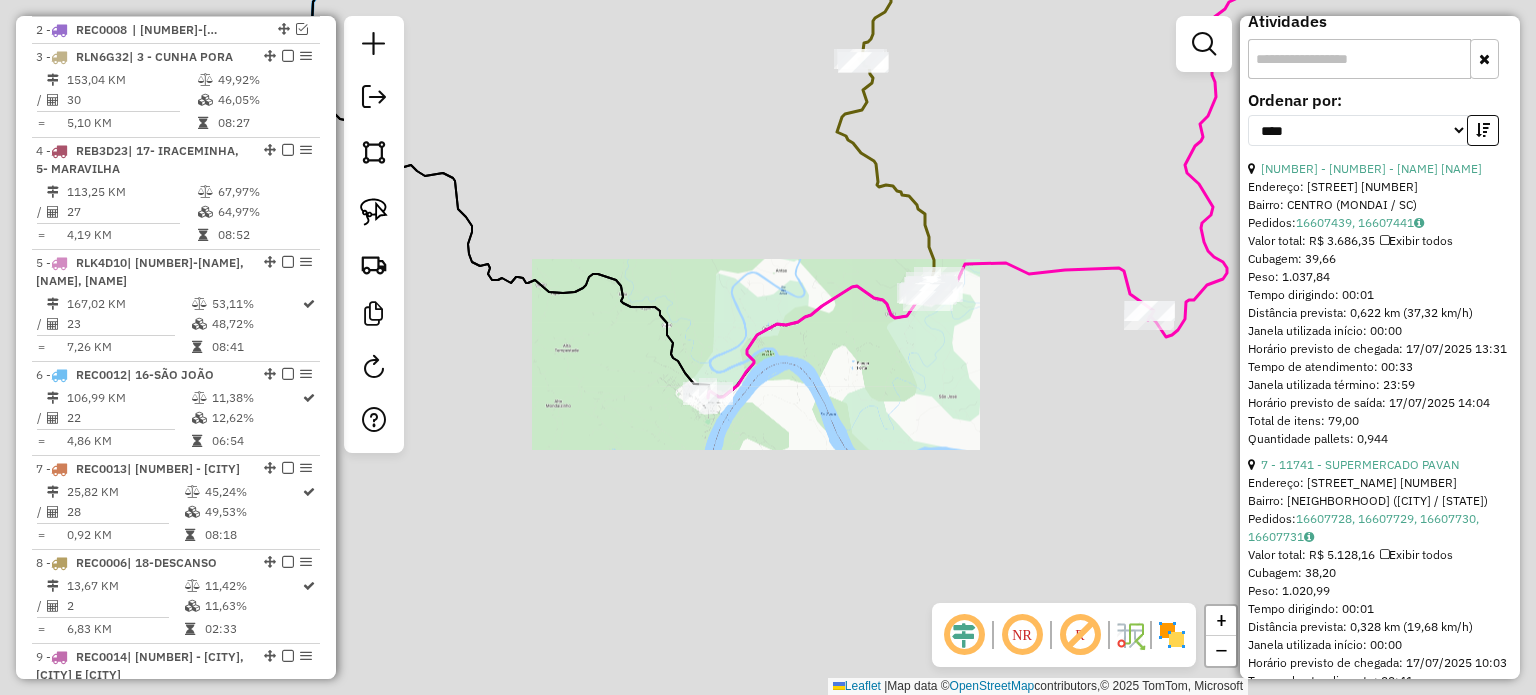 click on "Janela de atendimento Grade de atendimento Capacidade Transportadoras Veículos Cliente Pedidos  Rotas Selecione os dias de semana para filtrar as janelas de atendimento  Seg   Ter   Qua   Qui   Sex   Sáb   Dom  Informe o período da janela de atendimento: De: Até:  Filtrar exatamente a janela do cliente  Considerar janela de atendimento padrão  Selecione os dias de semana para filtrar as grades de atendimento  Seg   Ter   Qua   Qui   Sex   Sáb   Dom   Considerar clientes sem dia de atendimento cadastrado  Clientes fora do dia de atendimento selecionado Filtrar as atividades entre os valores definidos abaixo:  Peso mínimo:   Peso máximo:   Cubagem mínima:   Cubagem máxima:   De:   Até:  Filtrar as atividades entre o tempo de atendimento definido abaixo:  De:   Até:   Considerar capacidade total dos clientes não roteirizados Transportadora: Selecione um ou mais itens Tipo de veículo: Selecione um ou mais itens Veículo: Selecione um ou mais itens Motorista: Selecione um ou mais itens Nome: Rótulo:" 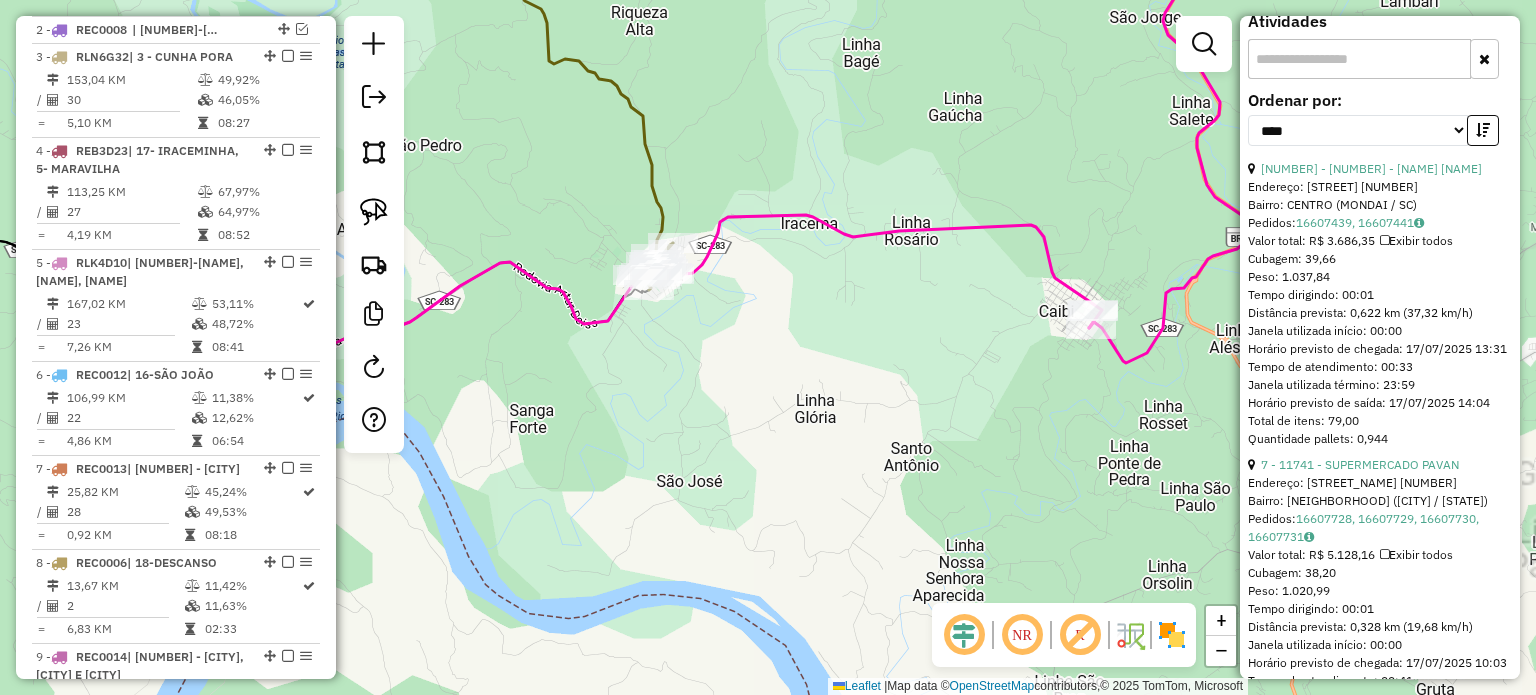 drag, startPoint x: 884, startPoint y: 487, endPoint x: 839, endPoint y: 498, distance: 46.32494 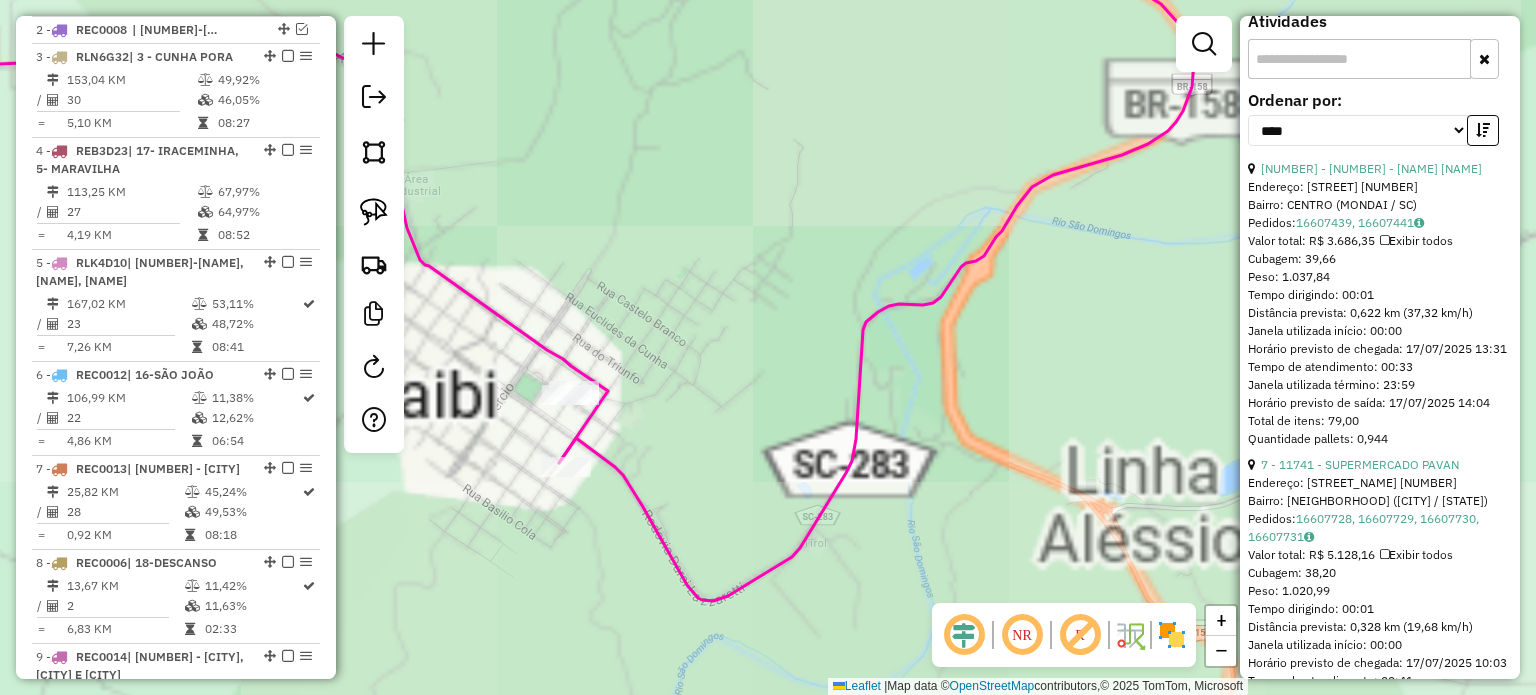 drag, startPoint x: 734, startPoint y: 405, endPoint x: 764, endPoint y: 439, distance: 45.343136 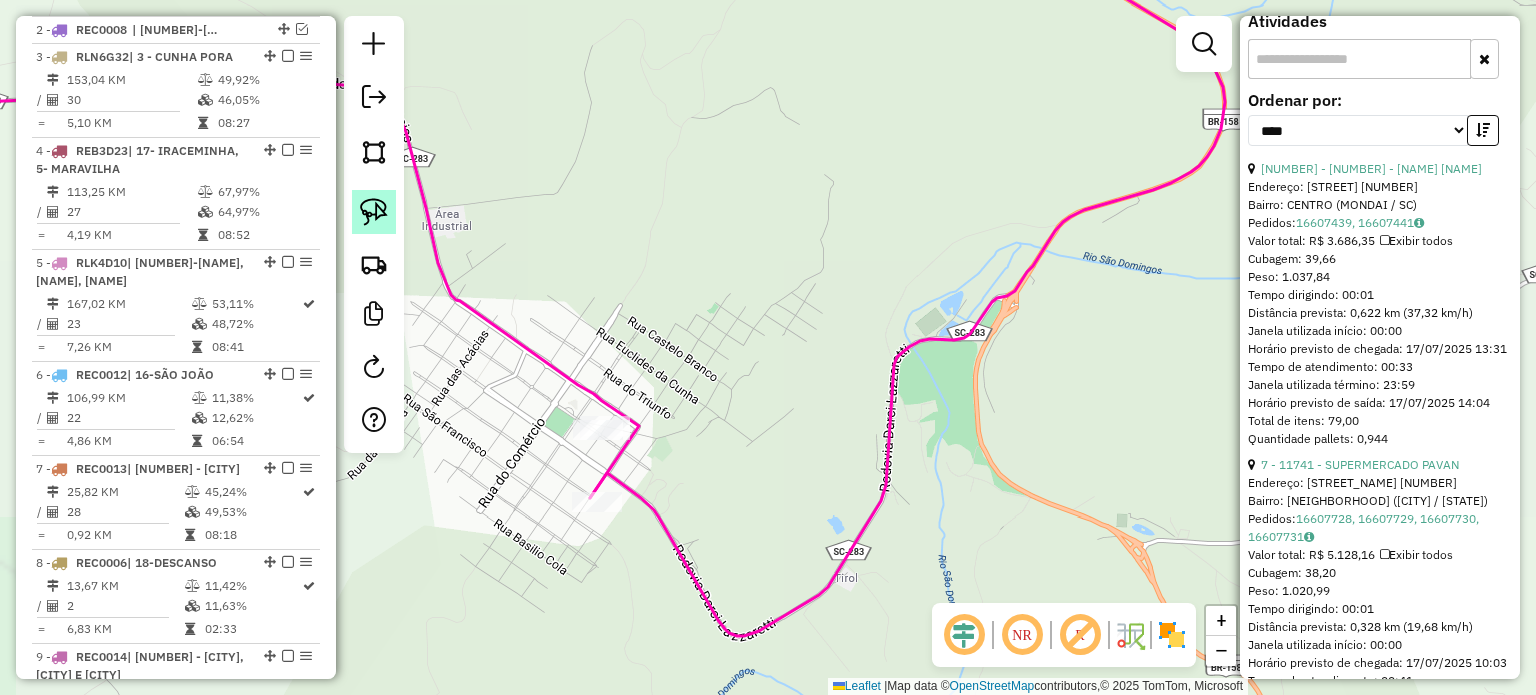 click 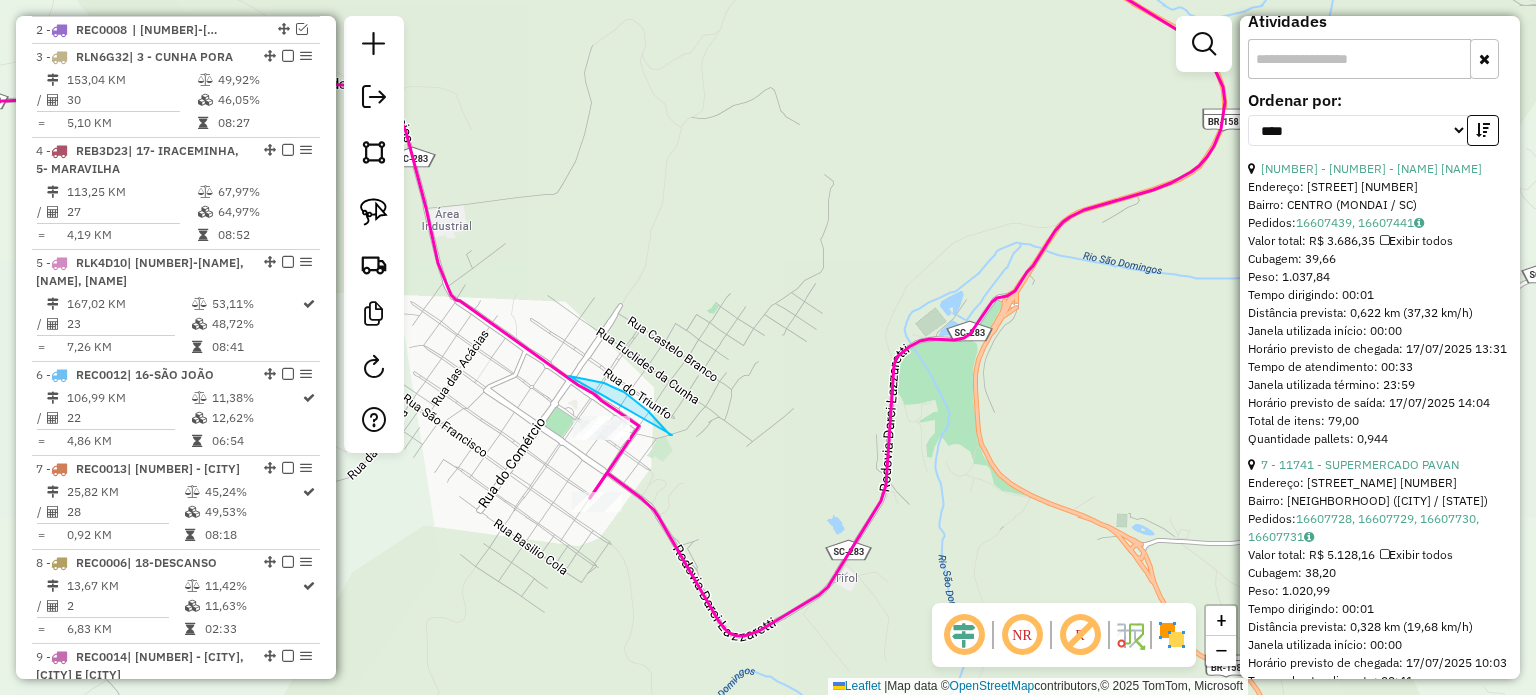drag, startPoint x: 660, startPoint y: 424, endPoint x: 690, endPoint y: 441, distance: 34.48188 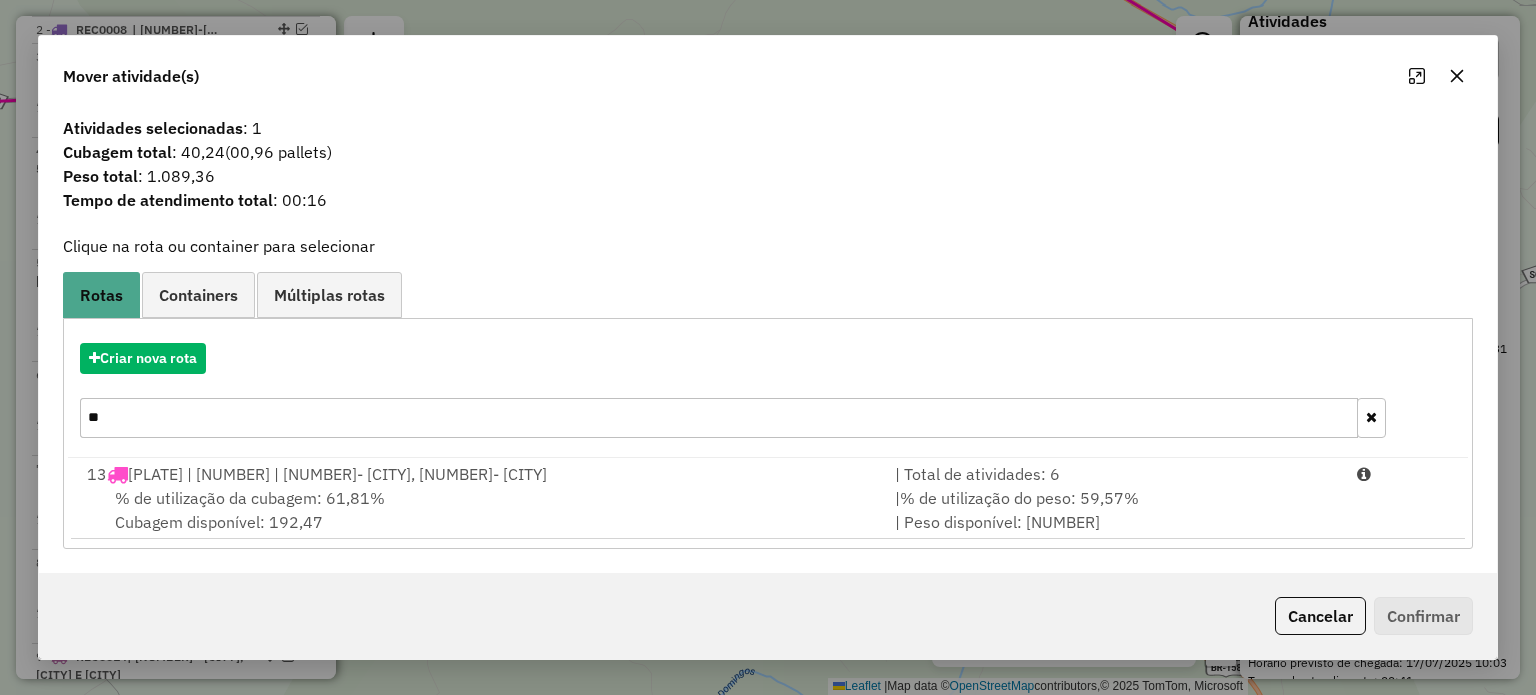 click on "% de utilização da cubagem: 61,81%" at bounding box center [250, 498] 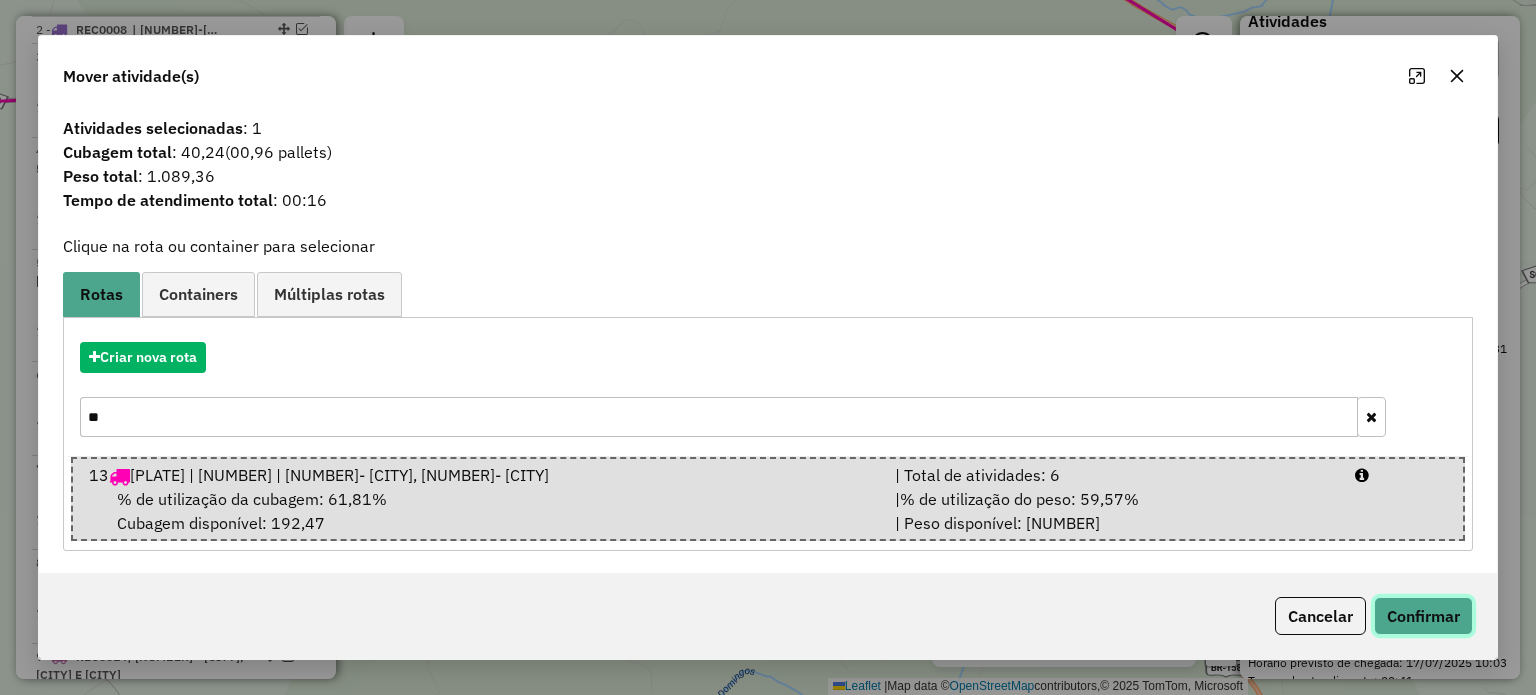 click on "Confirmar" 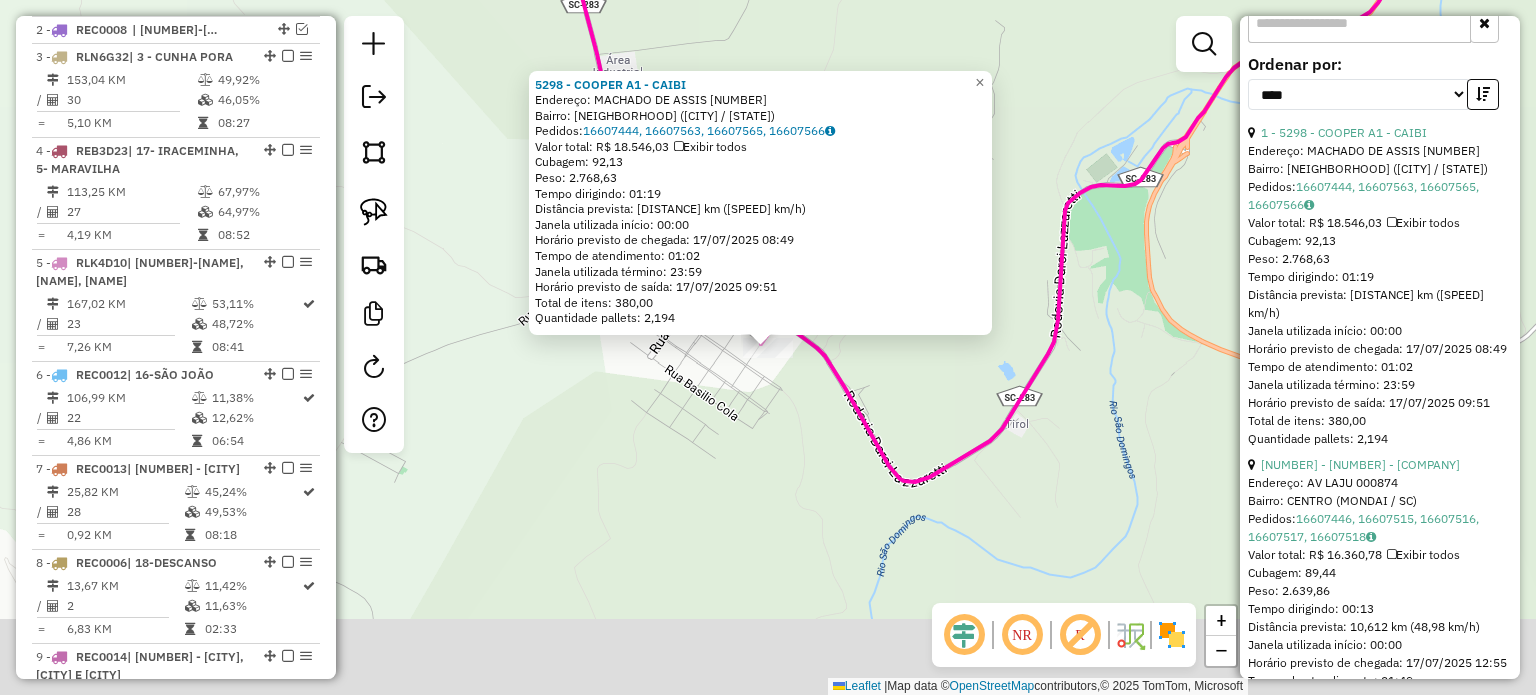scroll, scrollTop: 681, scrollLeft: 0, axis: vertical 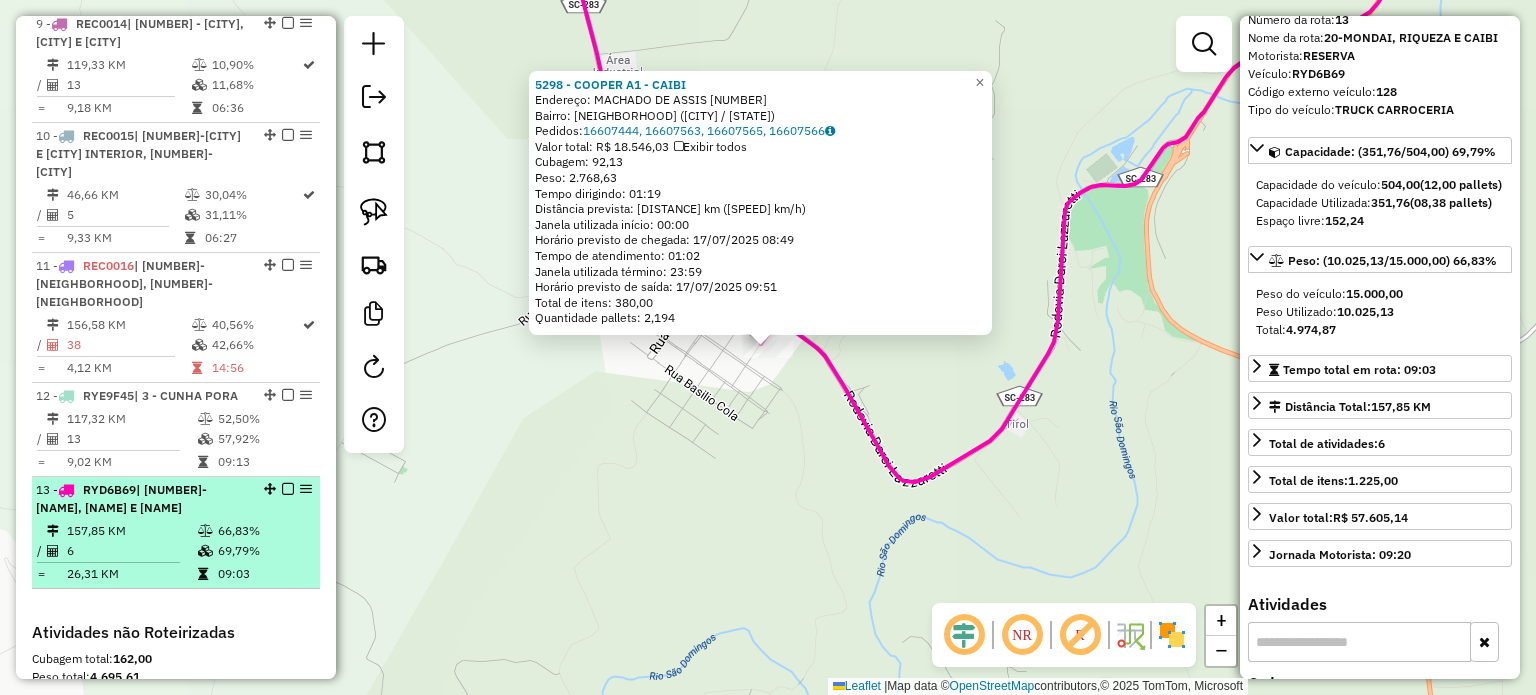 click at bounding box center (288, 489) 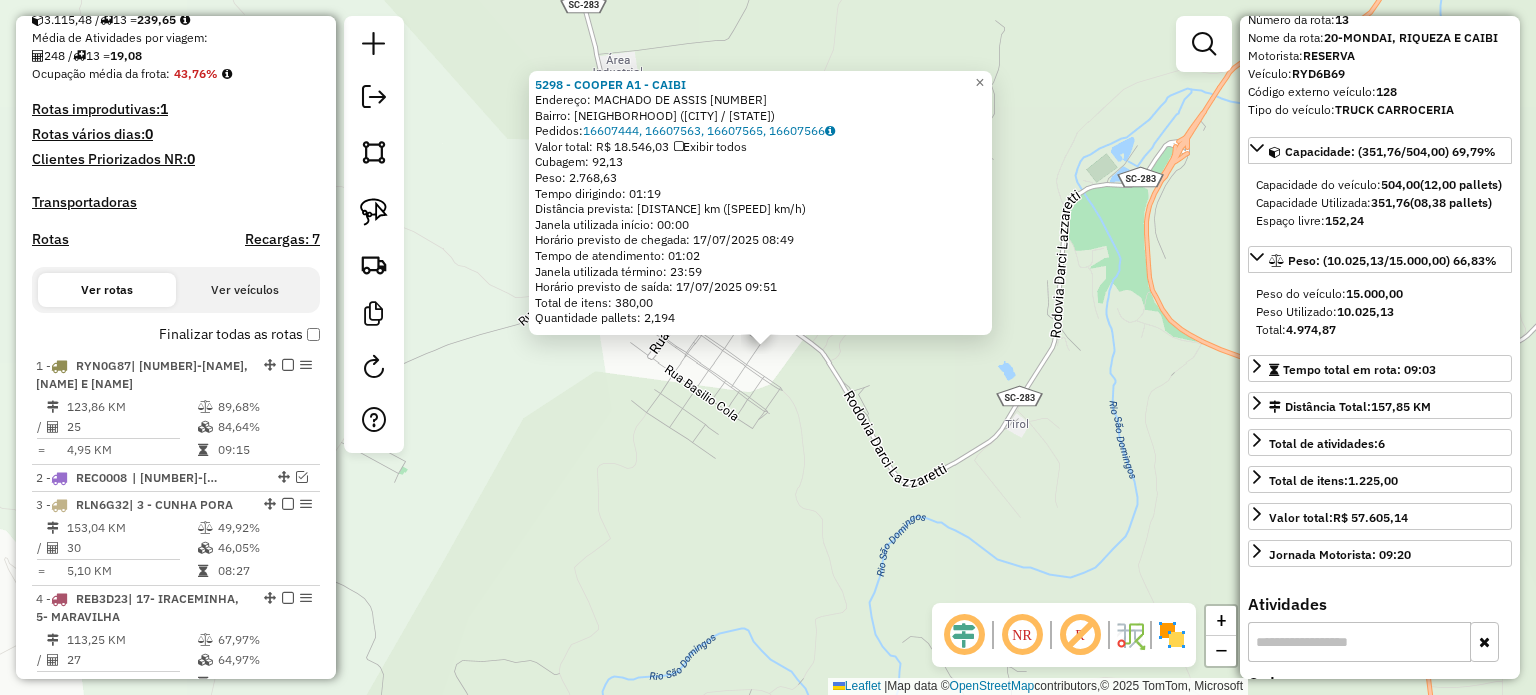 scroll, scrollTop: 443, scrollLeft: 0, axis: vertical 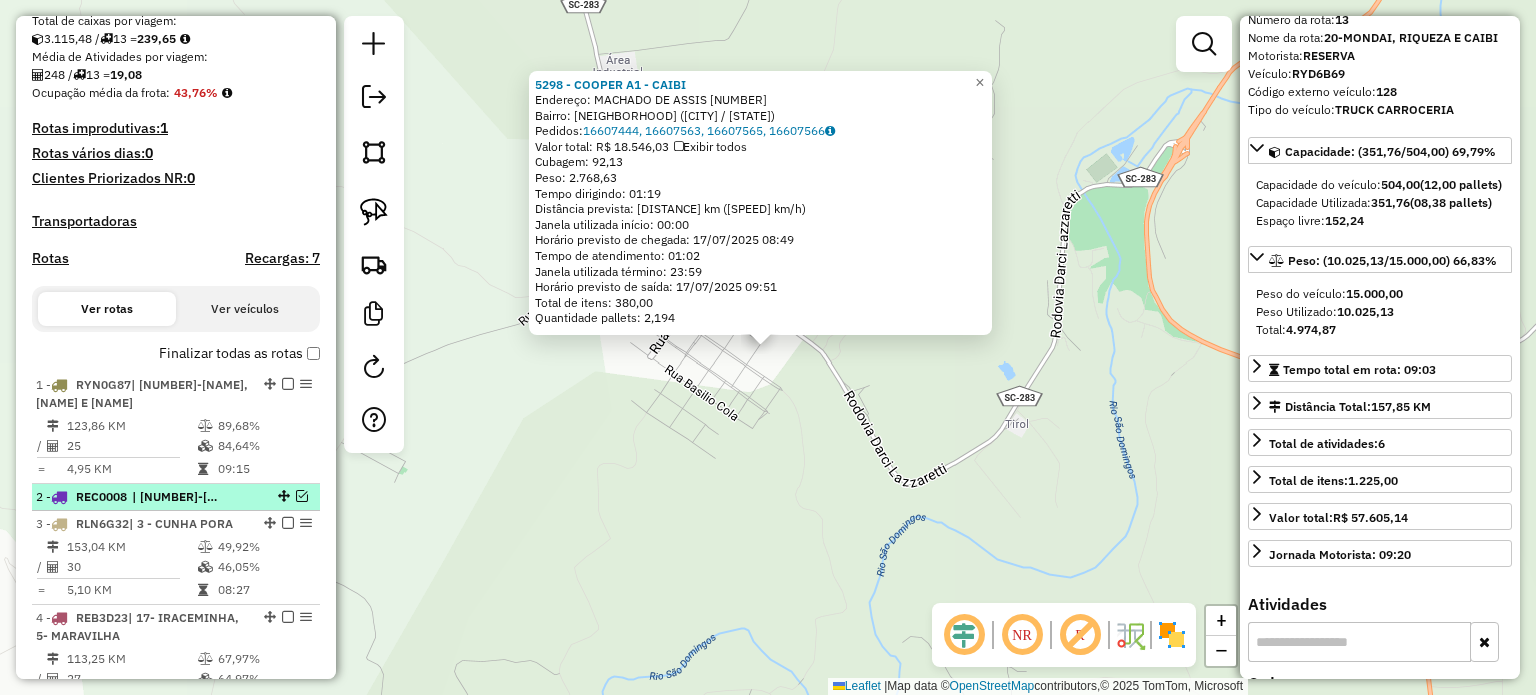 click at bounding box center (302, 496) 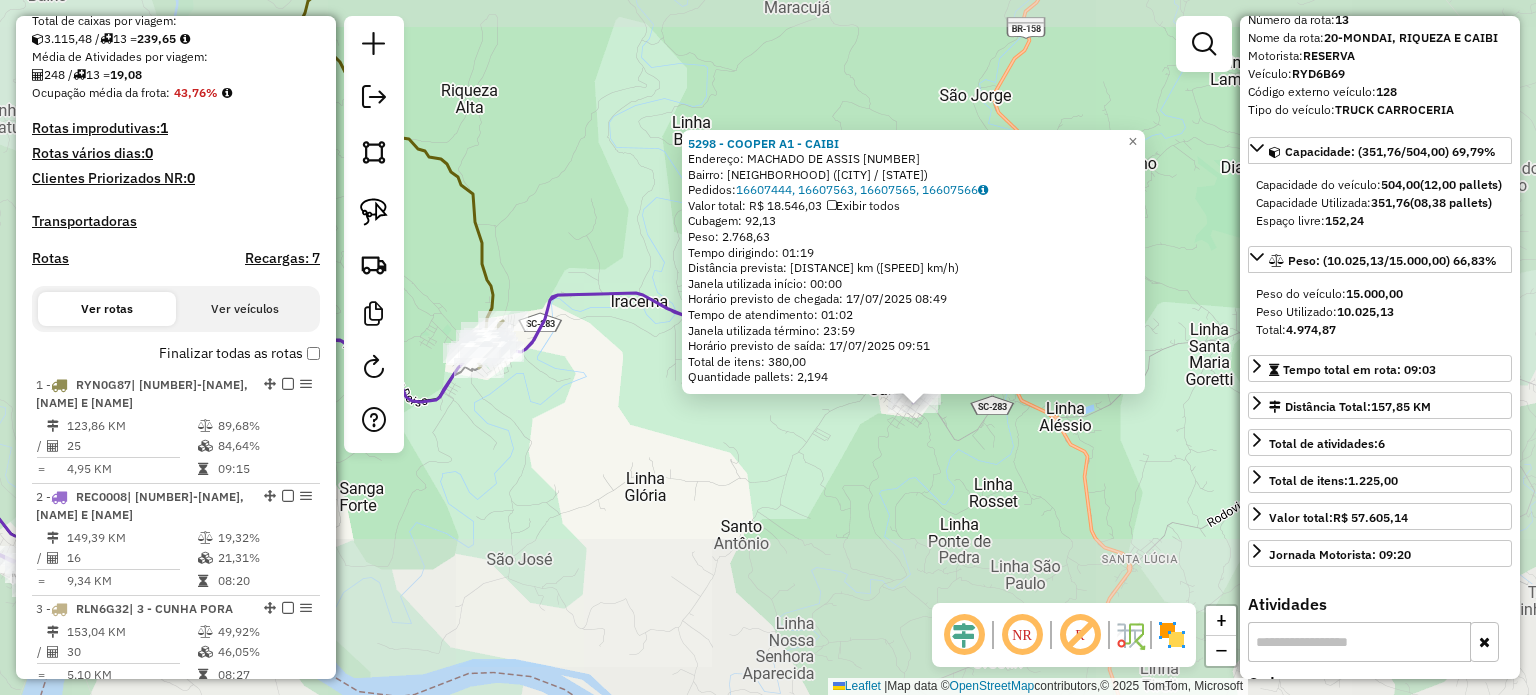 click on "5298 - COOPER A1 - CAIBI  Endereço:  MACHADO DE ASSIS 000500   Bairro: CENTRO ([CITY] / [SC])   Pedidos:  16607444, 16607563, 16607565, 16607566   Valor total: R$ 18.546,03   Exibir todos   Cubagem: 92,13  Peso: 2.768,63  Tempo dirigindo: 01:19   Distância prevista: 84,279 km (64,01 km/h)   Janela utilizada início: 00:00   Horário previsto de chegada: 17/07/2025 08:49   Tempo de atendimento: 01:02   Janela utilizada término: 23:59   Horário previsto de saída: 17/07/2025 09:51   Total de itens: 380,00   Quantidade pallets: 2,194  × Janela de atendimento Grade de atendimento Capacidade Transportadoras Veículos Cliente Pedidos  Rotas Selecione os dias de semana para filtrar as janelas de atendimento  Seg   Ter   Qua   Qui   Sex   Sáb   Dom  Informe o período da janela de atendimento: De: Até:  Filtrar exatamente a janela do cliente  Considerar janela de atendimento padrão  Selecione os dias de semana para filtrar as grades de atendimento  Seg   Ter   Qua   Qui   Sex   Sáb   Dom   Peso mínimo:   De:" 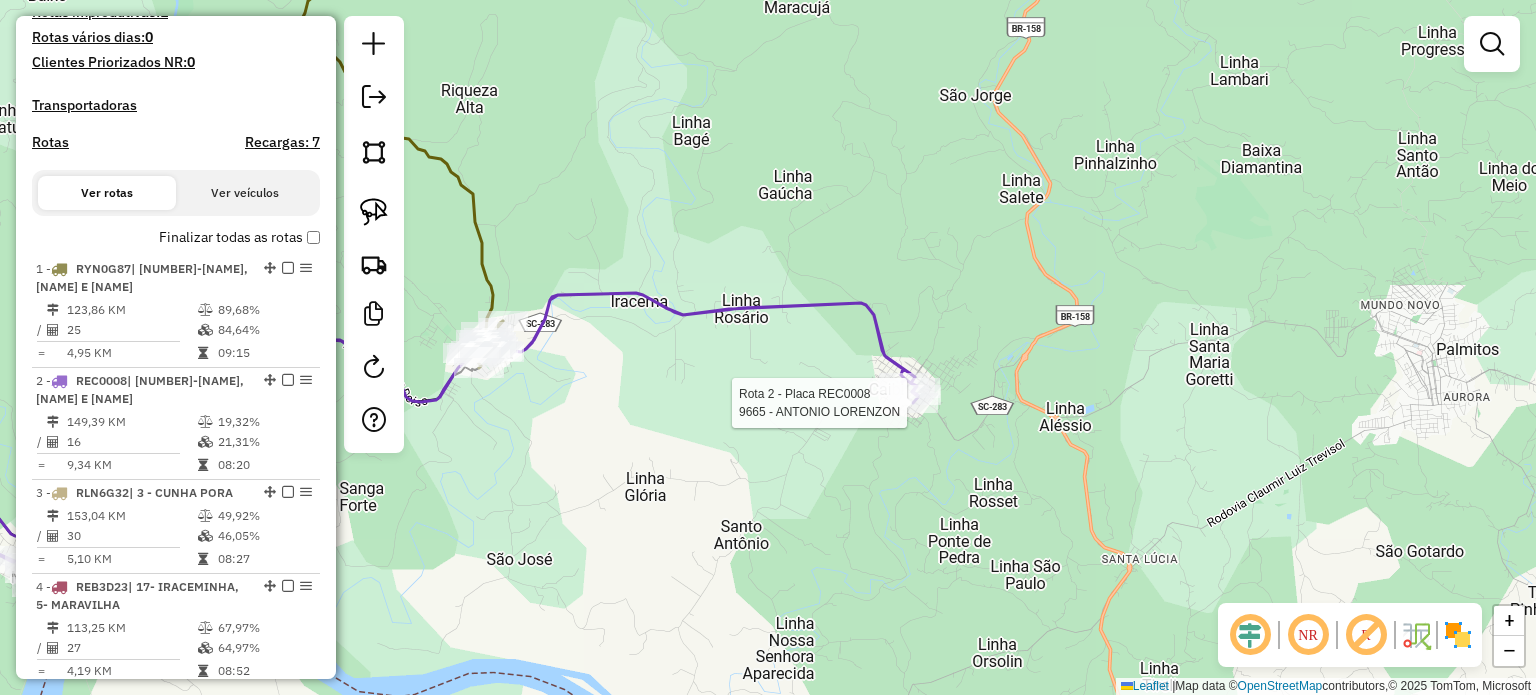 select on "*********" 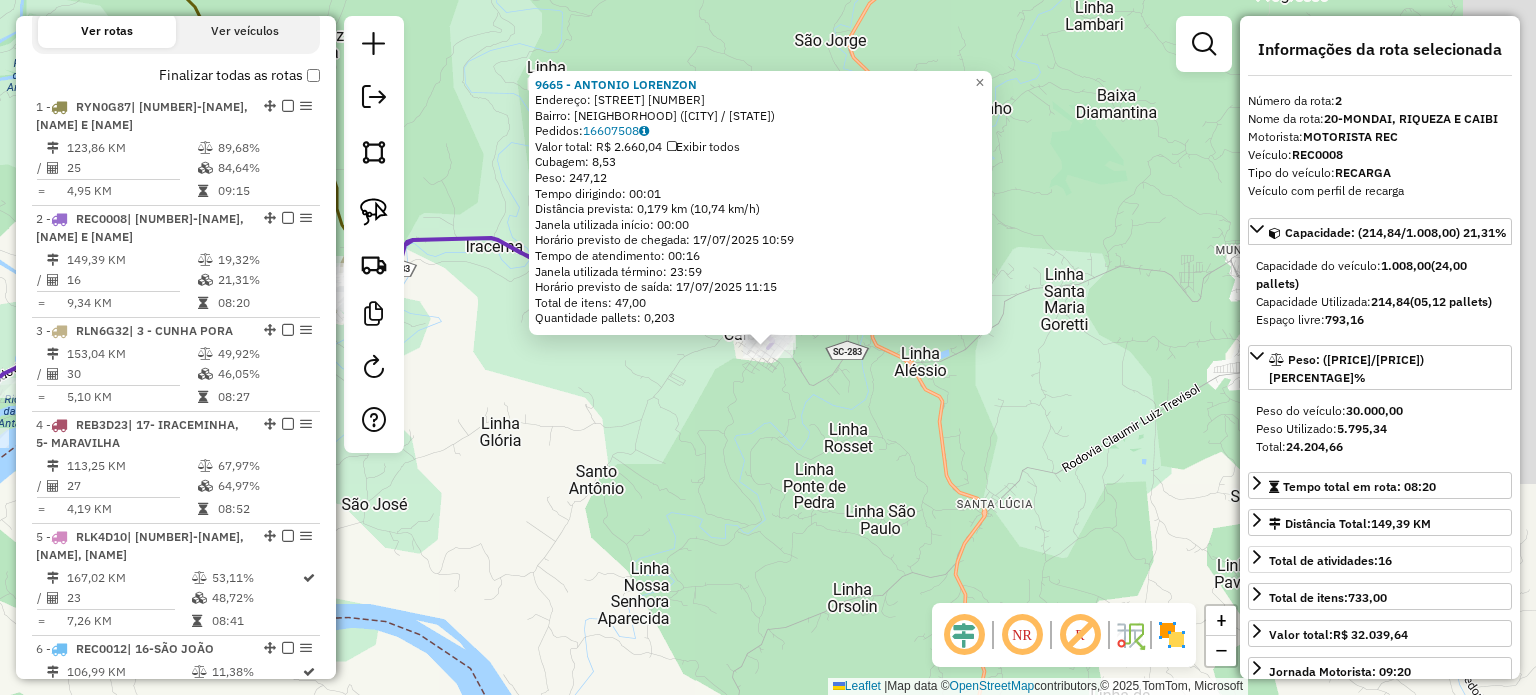 scroll, scrollTop: 910, scrollLeft: 0, axis: vertical 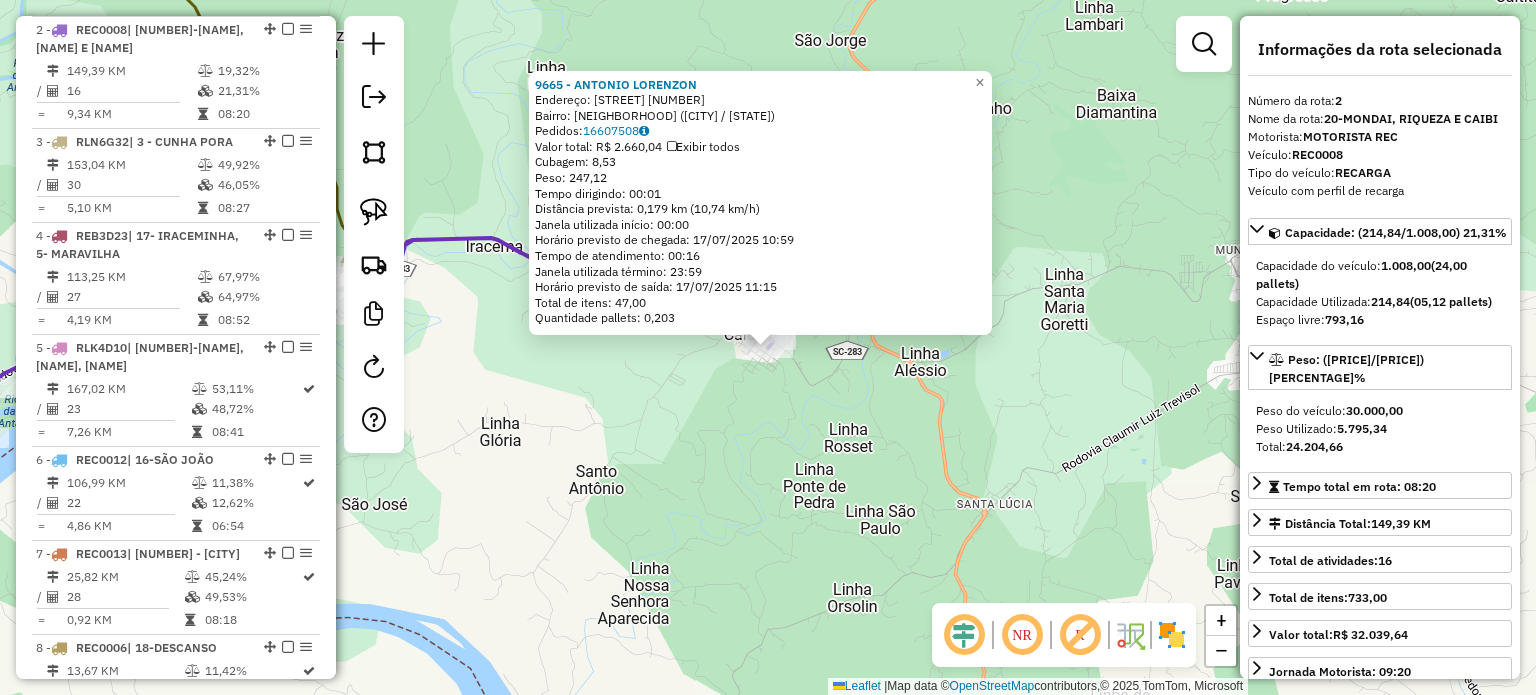 drag, startPoint x: 676, startPoint y: 468, endPoint x: 687, endPoint y: 467, distance: 11.045361 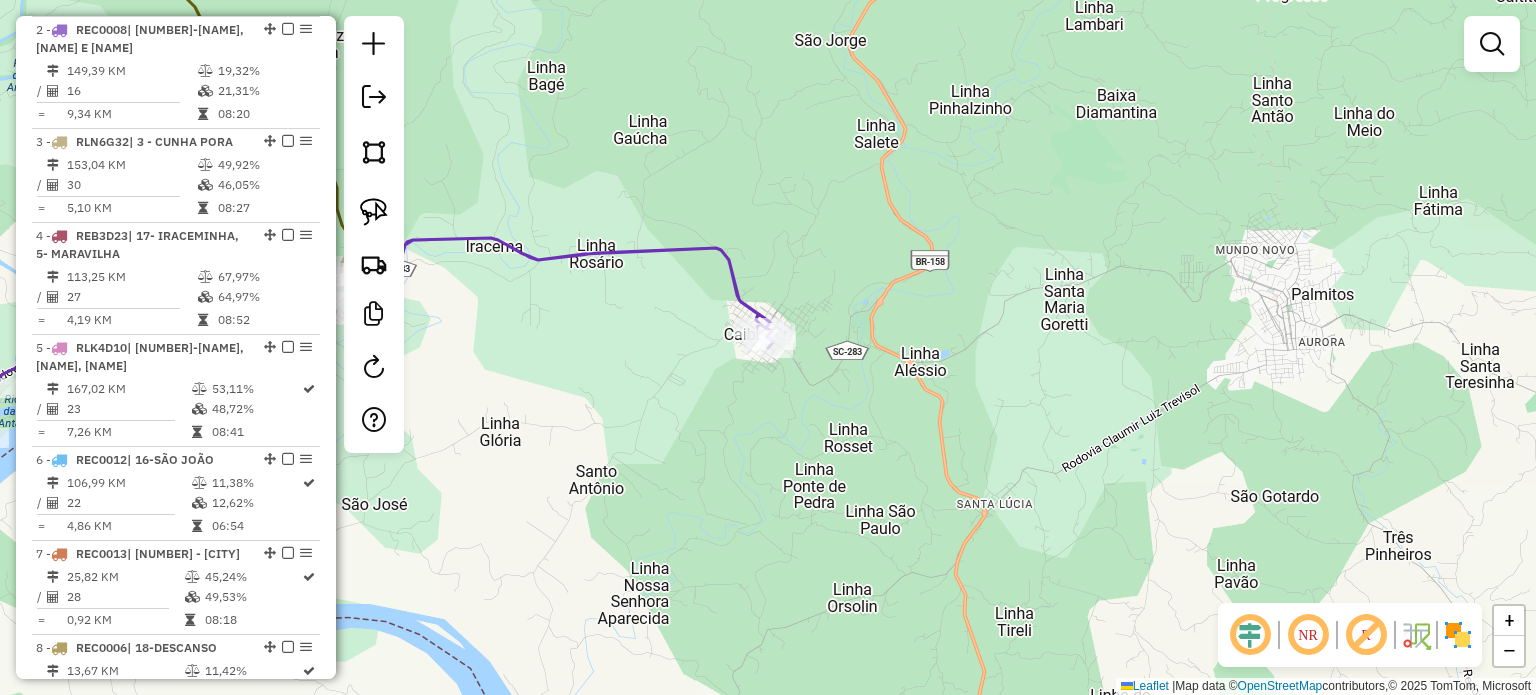 drag, startPoint x: 711, startPoint y: 464, endPoint x: 926, endPoint y: 519, distance: 221.92342 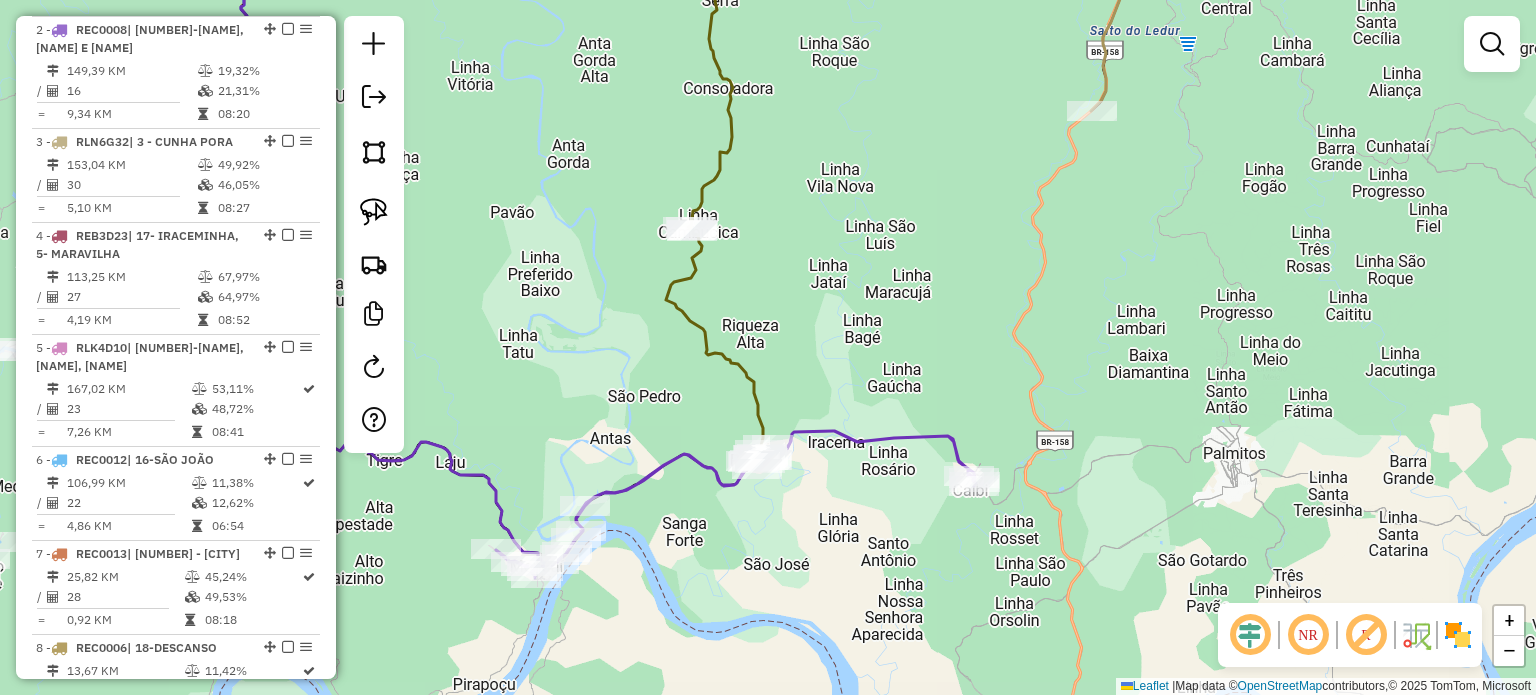 drag, startPoint x: 892, startPoint y: 503, endPoint x: 852, endPoint y: 485, distance: 43.863426 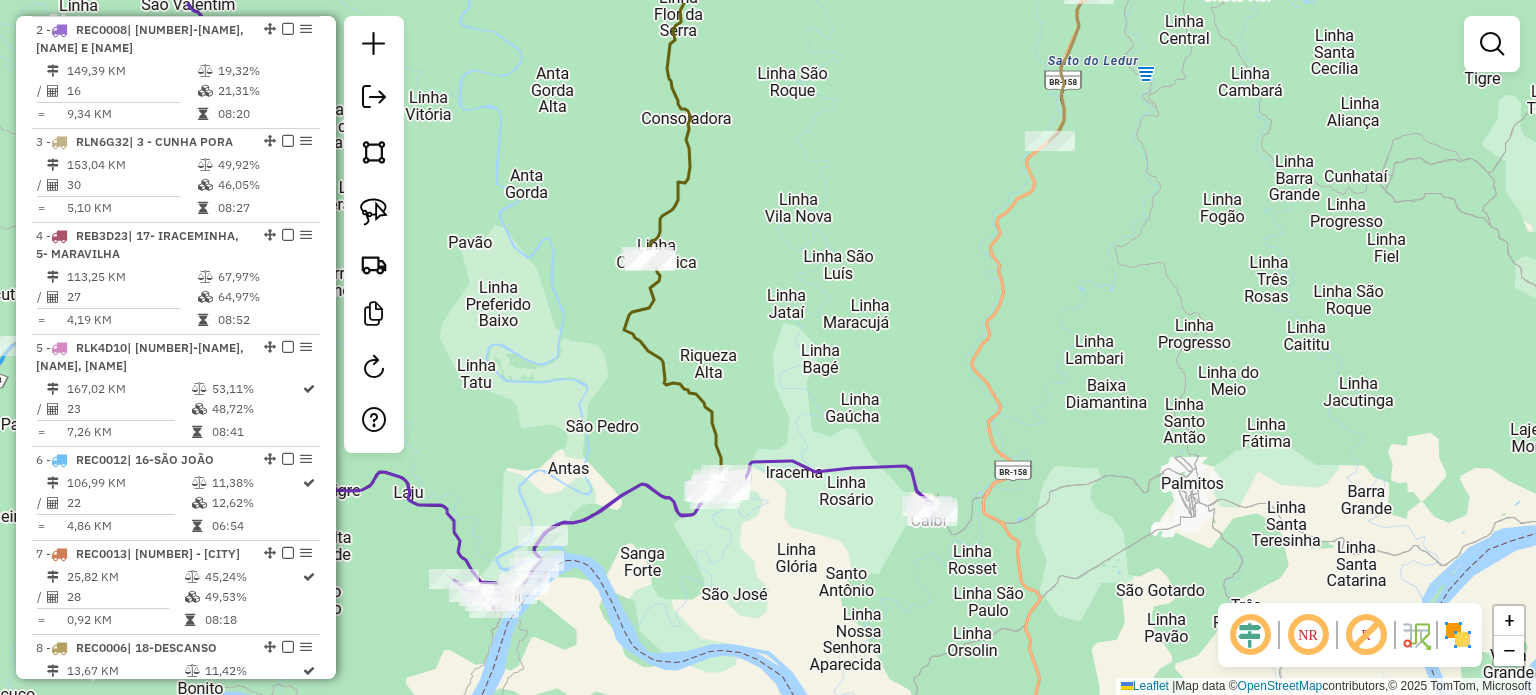 drag, startPoint x: 1114, startPoint y: 262, endPoint x: 1064, endPoint y: 414, distance: 160.0125 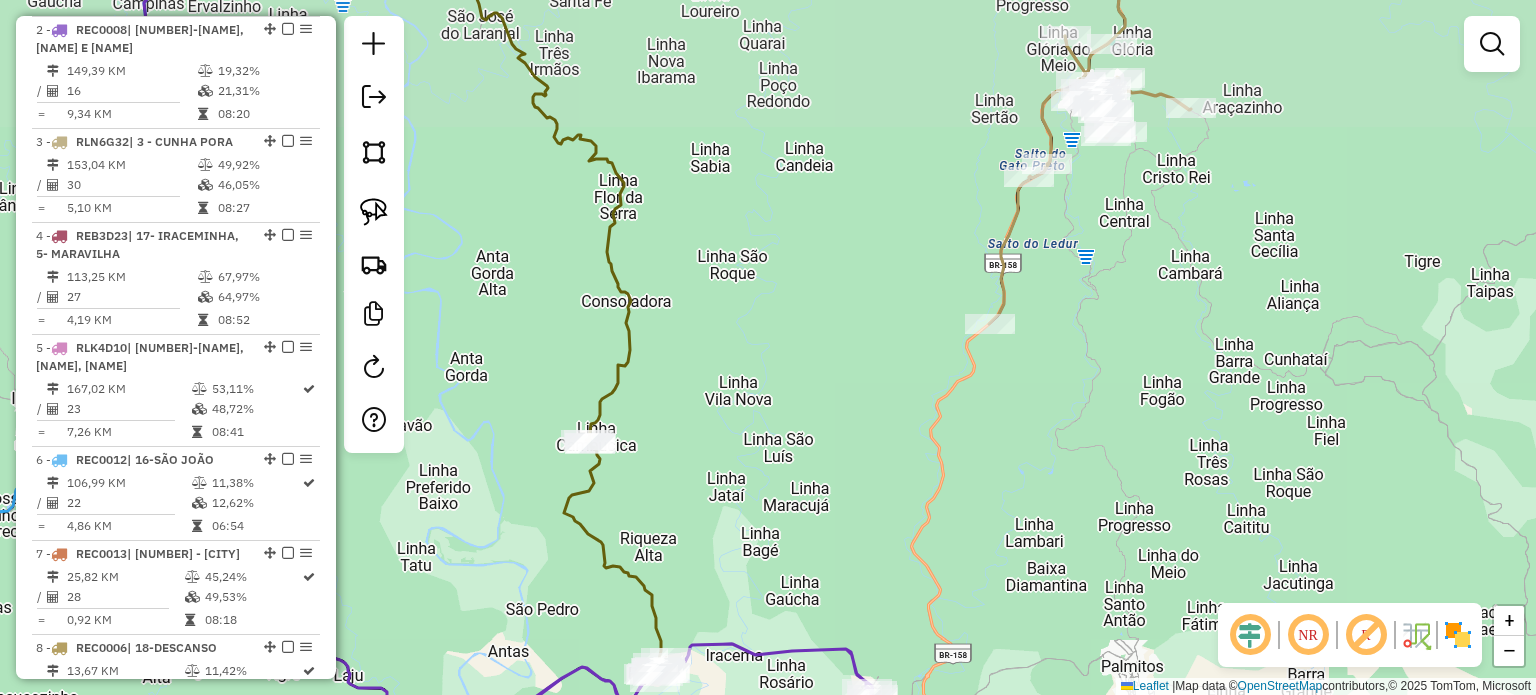 drag, startPoint x: 1081, startPoint y: 389, endPoint x: 1080, endPoint y: 375, distance: 14.035668 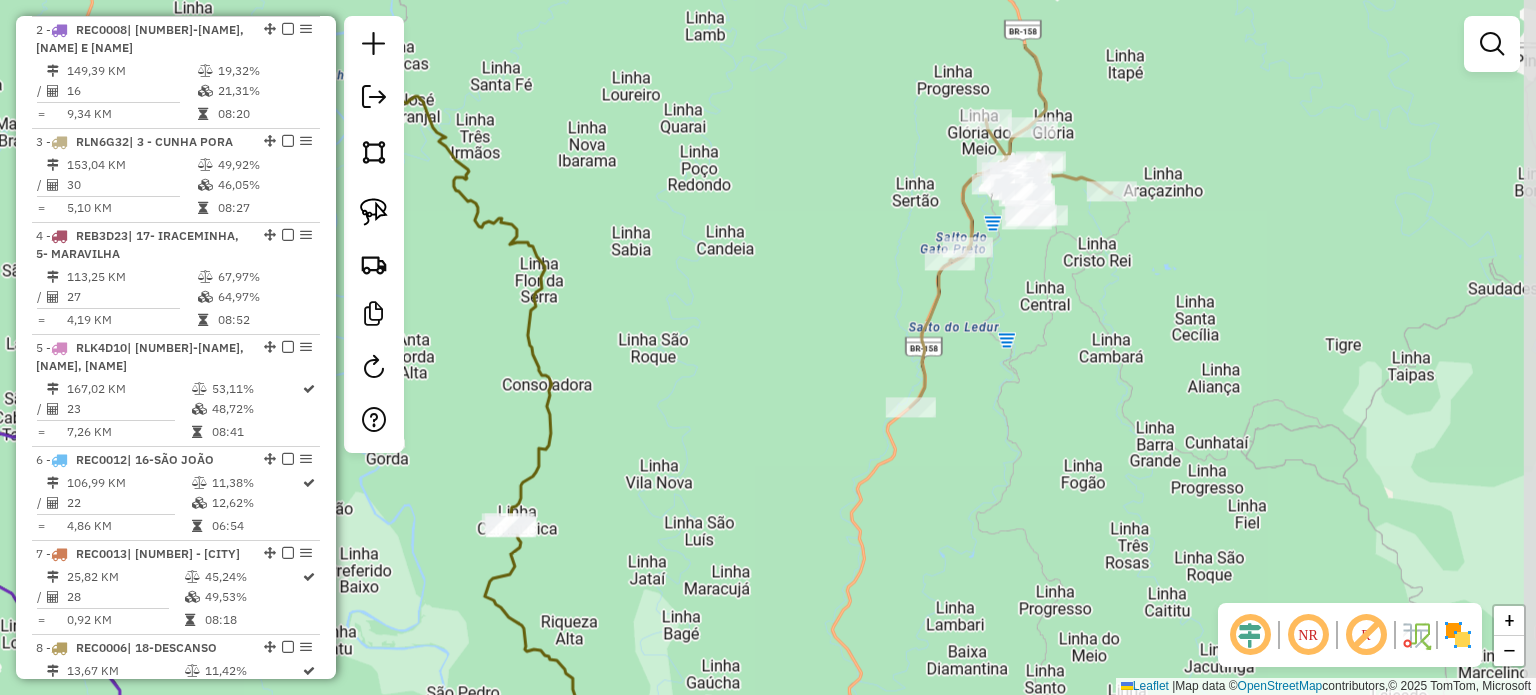 drag, startPoint x: 1147, startPoint y: 329, endPoint x: 1095, endPoint y: 424, distance: 108.30051 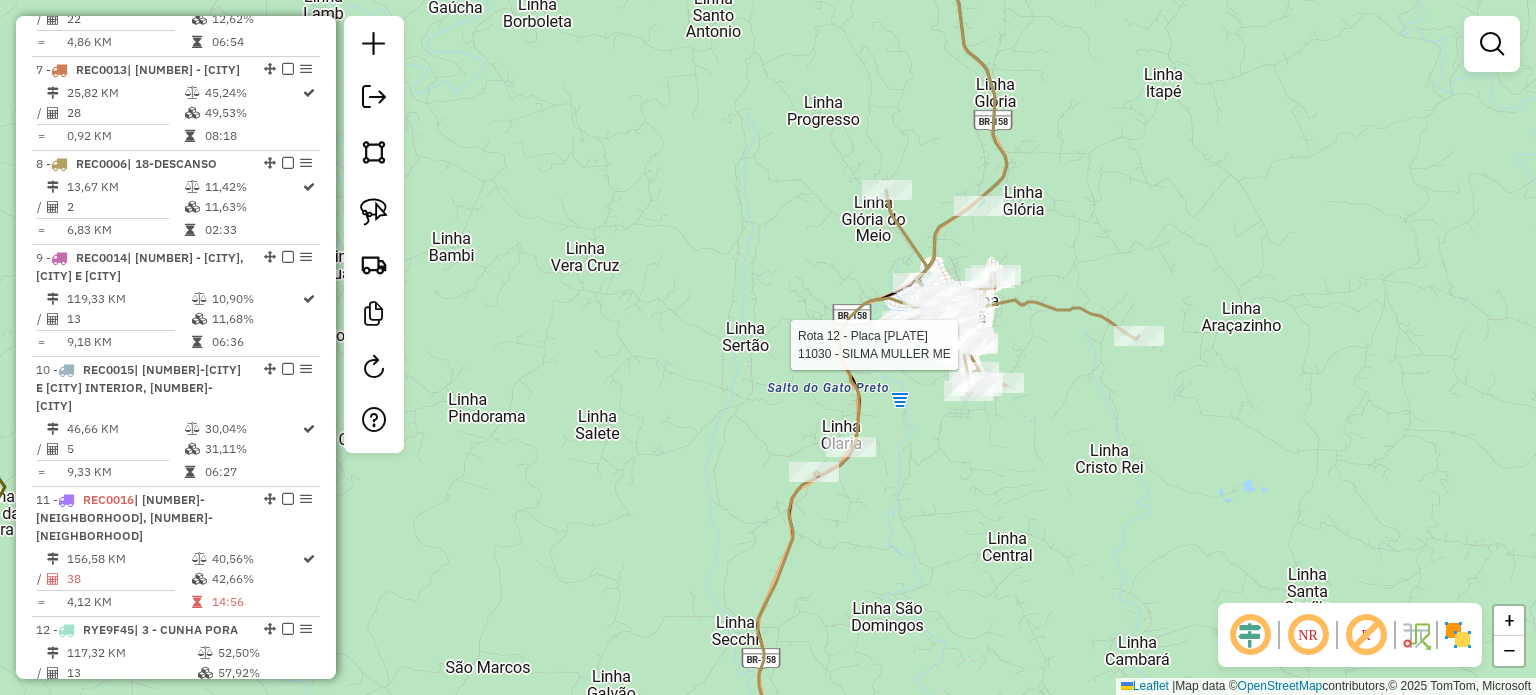 select on "*********" 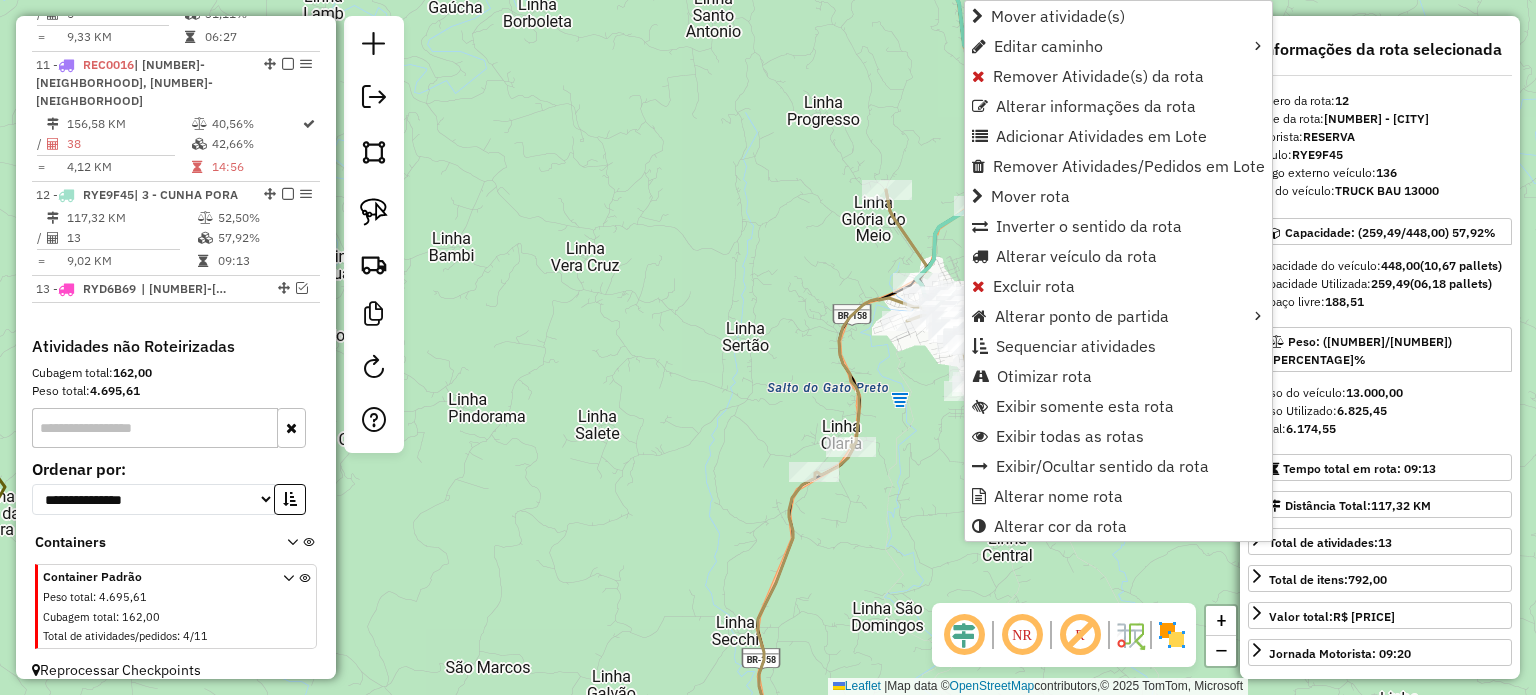 scroll, scrollTop: 1843, scrollLeft: 0, axis: vertical 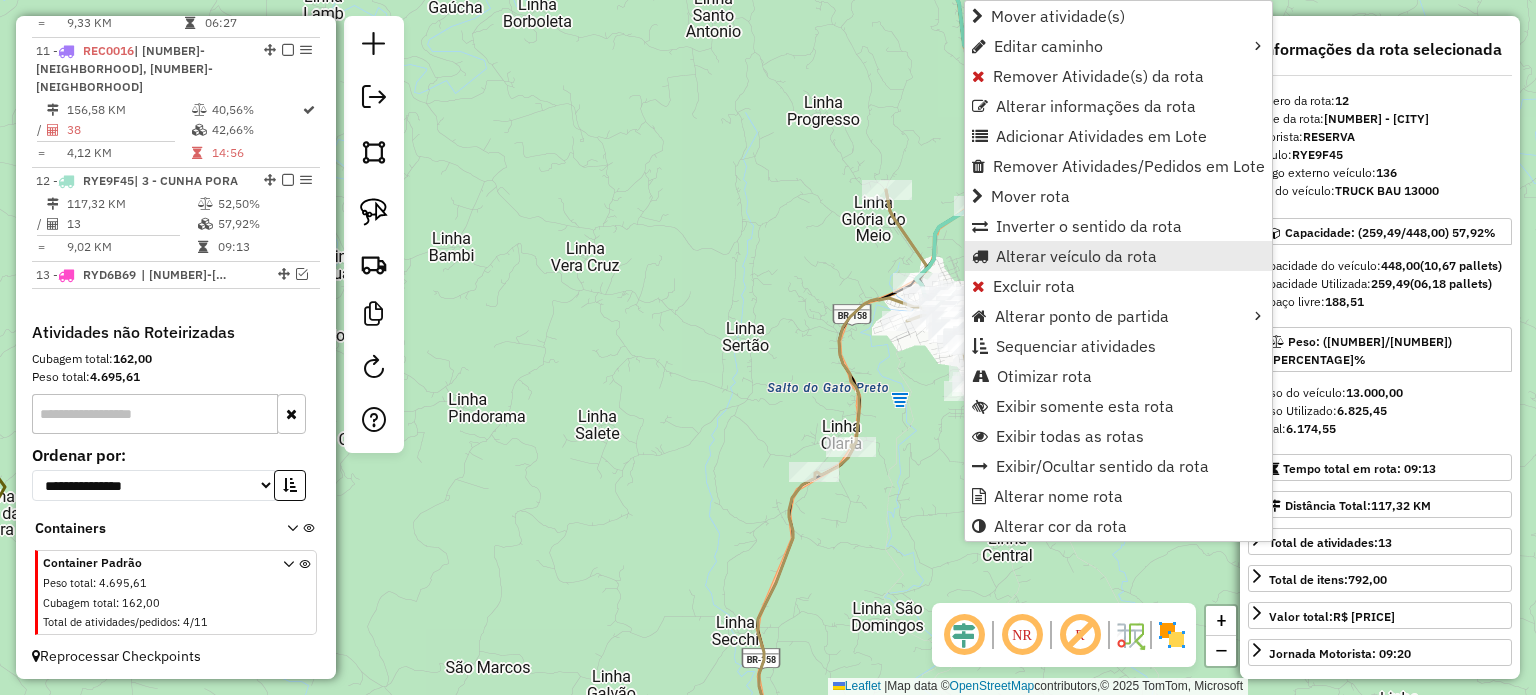 click on "Alterar veículo da rota" at bounding box center [1076, 256] 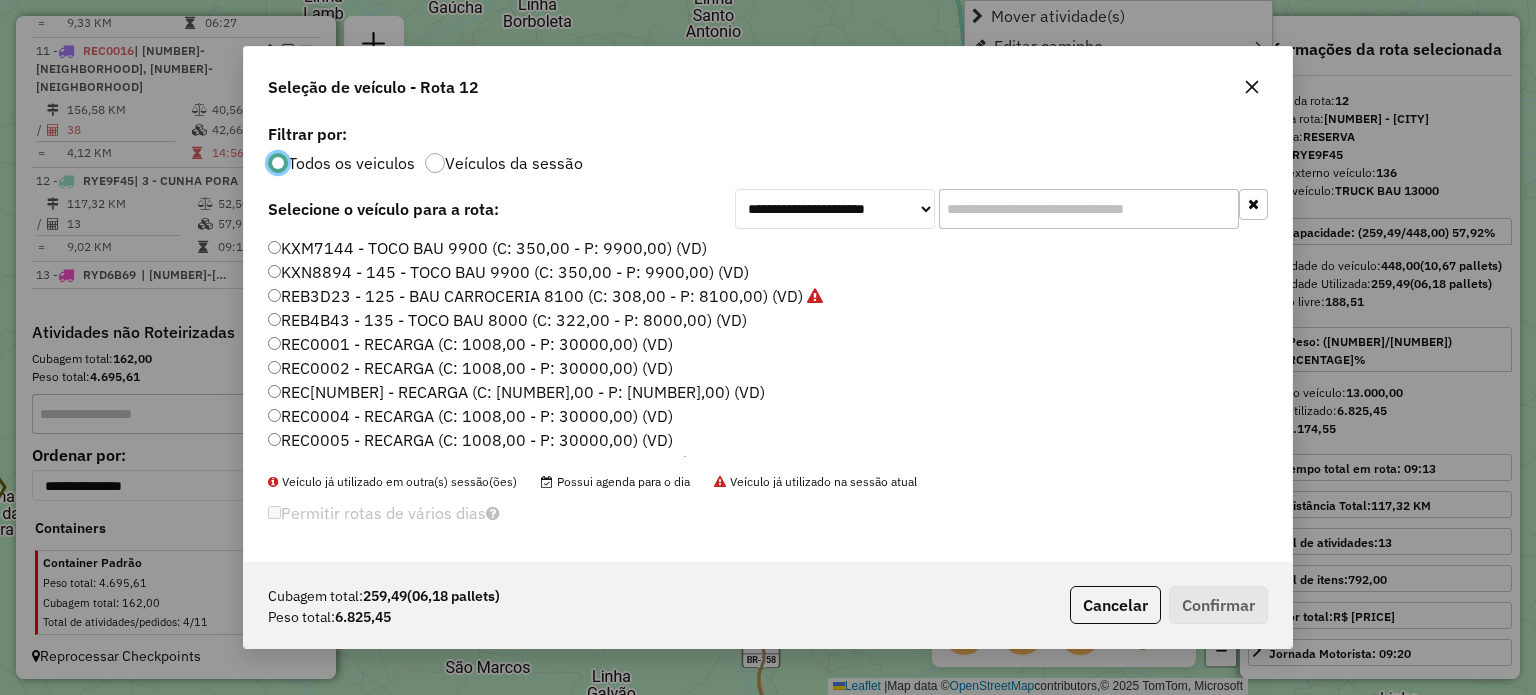 scroll, scrollTop: 10, scrollLeft: 6, axis: both 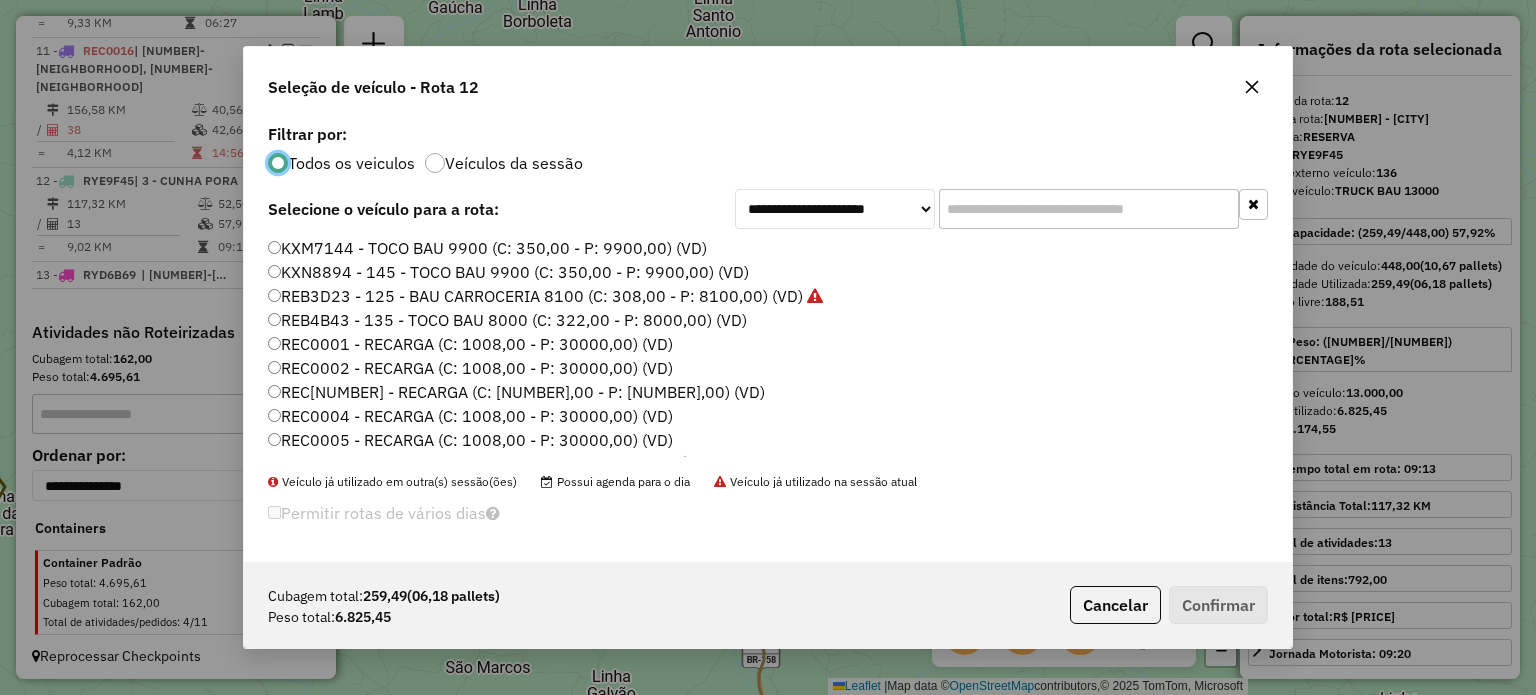 click 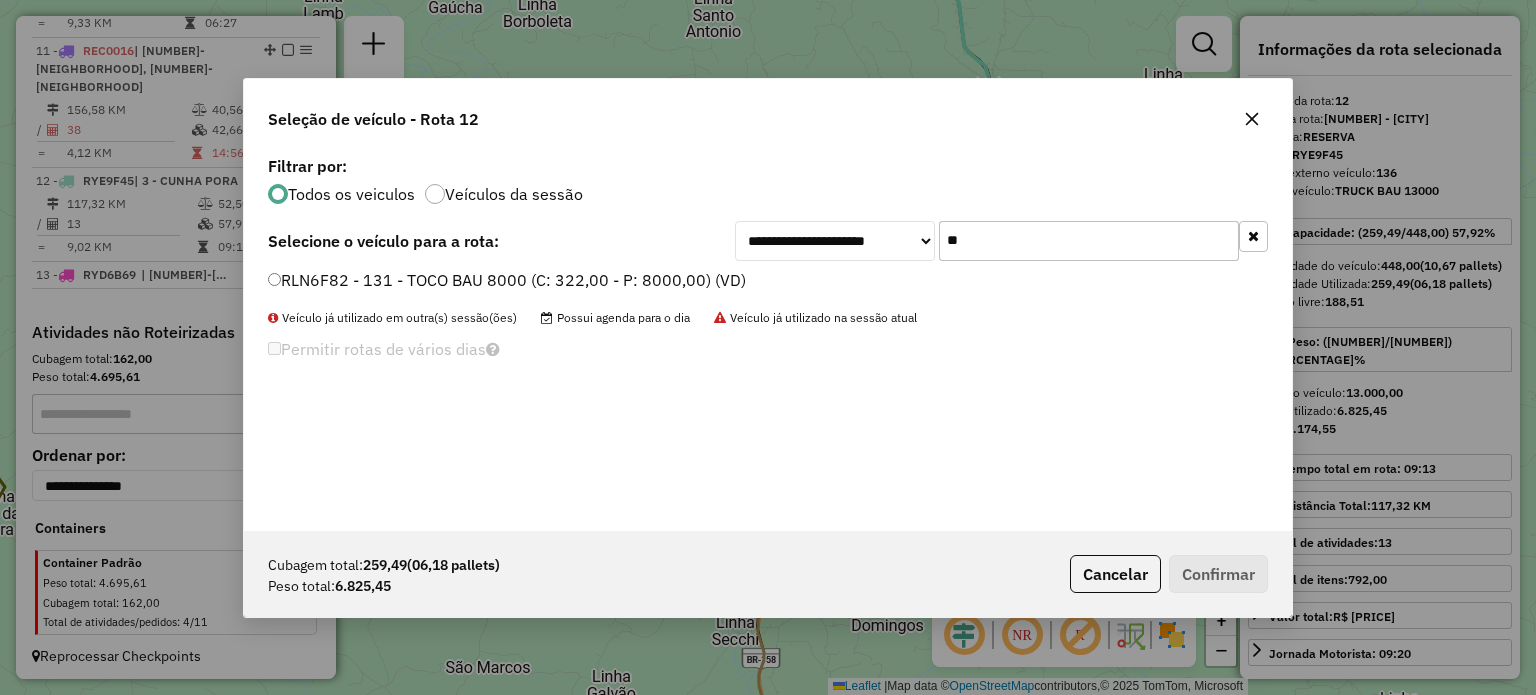 type on "**" 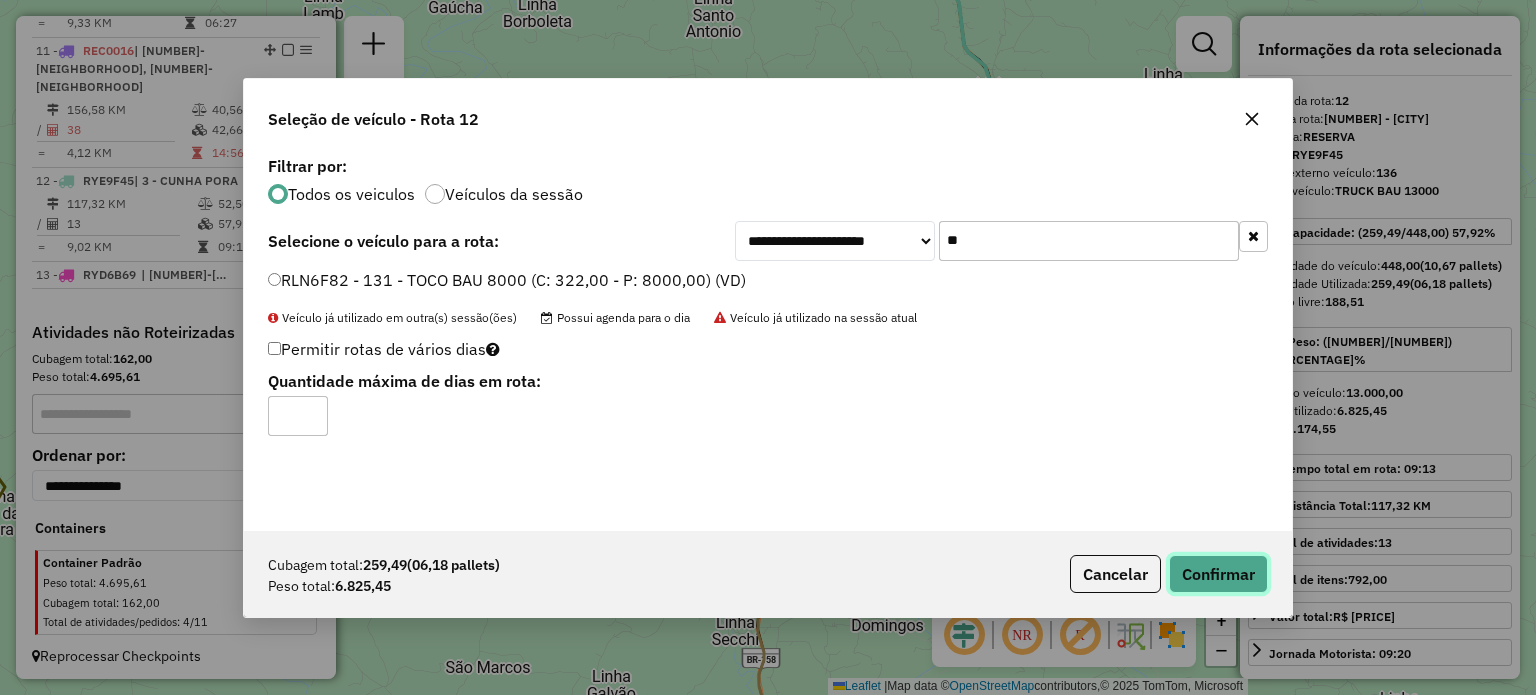click on "Confirmar" 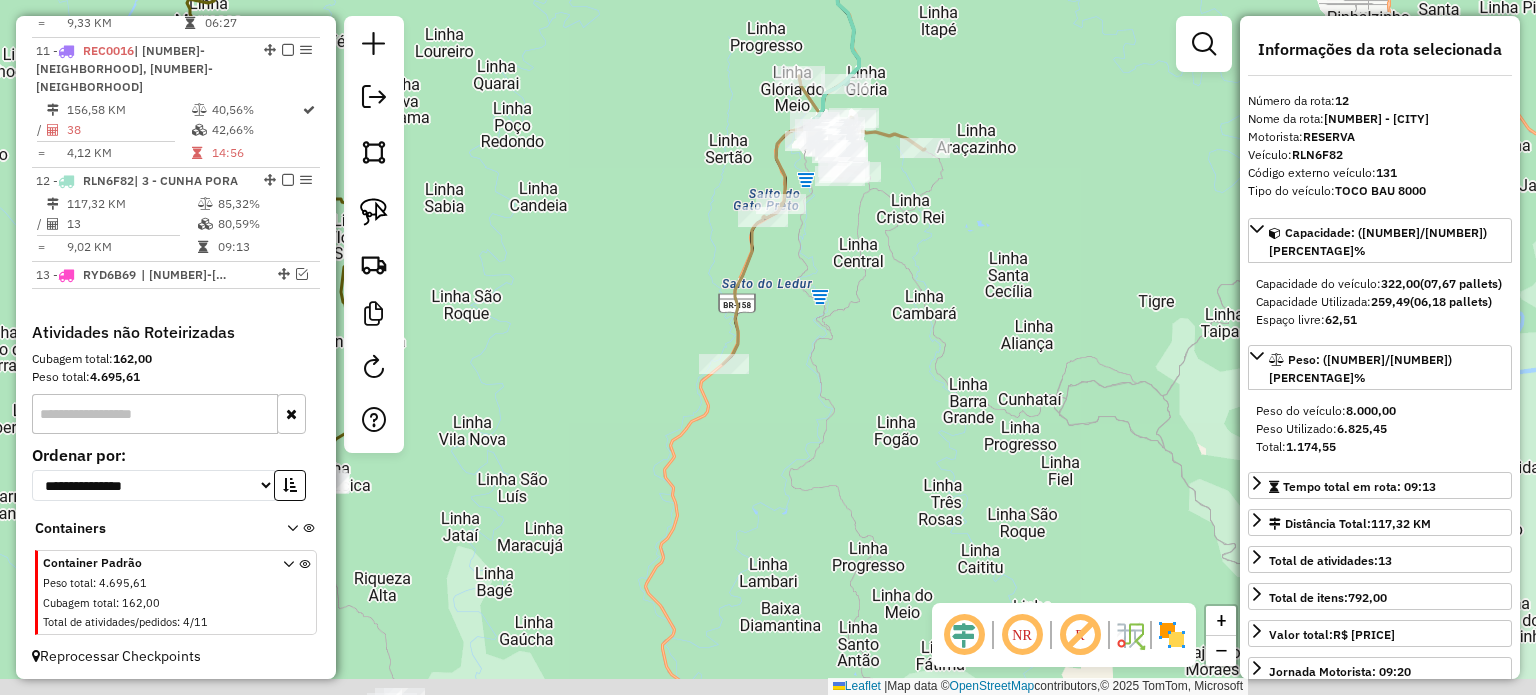 drag, startPoint x: 827, startPoint y: 379, endPoint x: 799, endPoint y: 302, distance: 81.9329 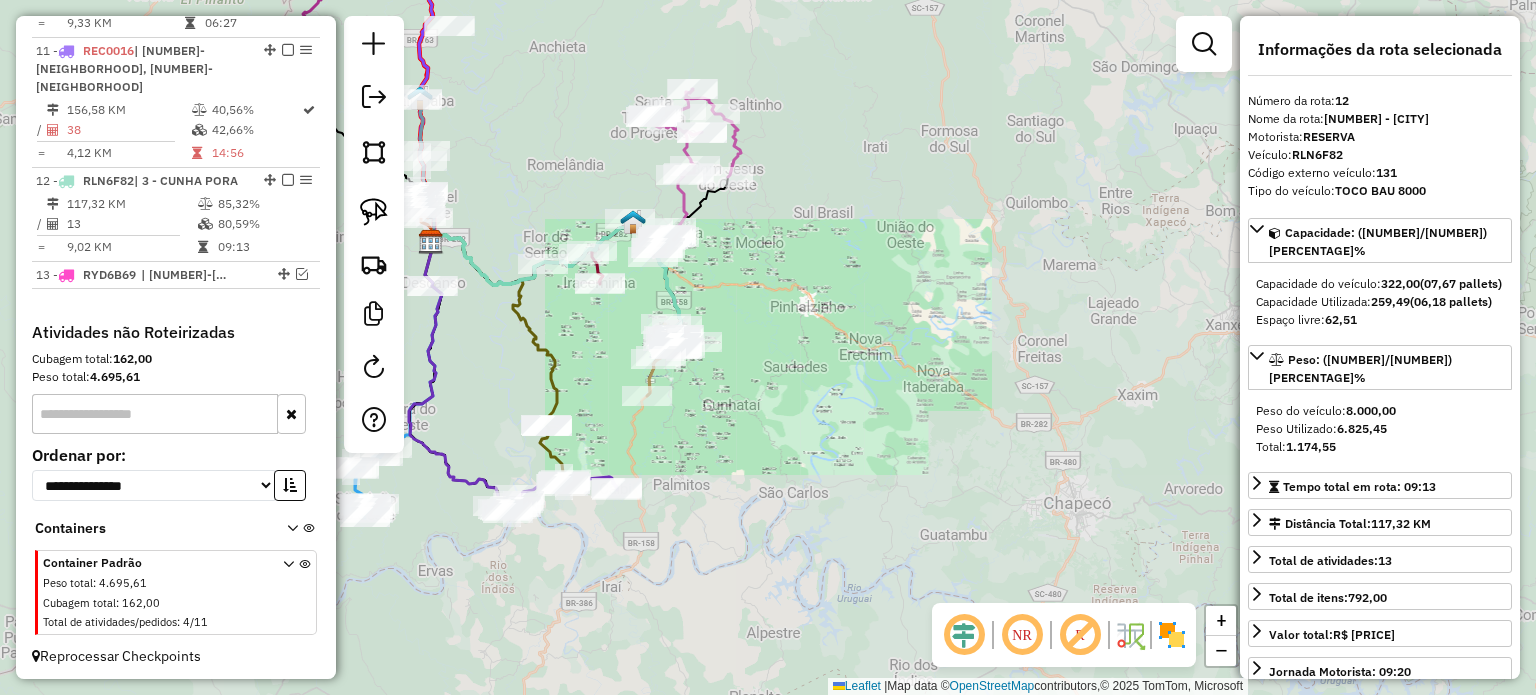 drag, startPoint x: 663, startPoint y: 496, endPoint x: 828, endPoint y: 504, distance: 165.19383 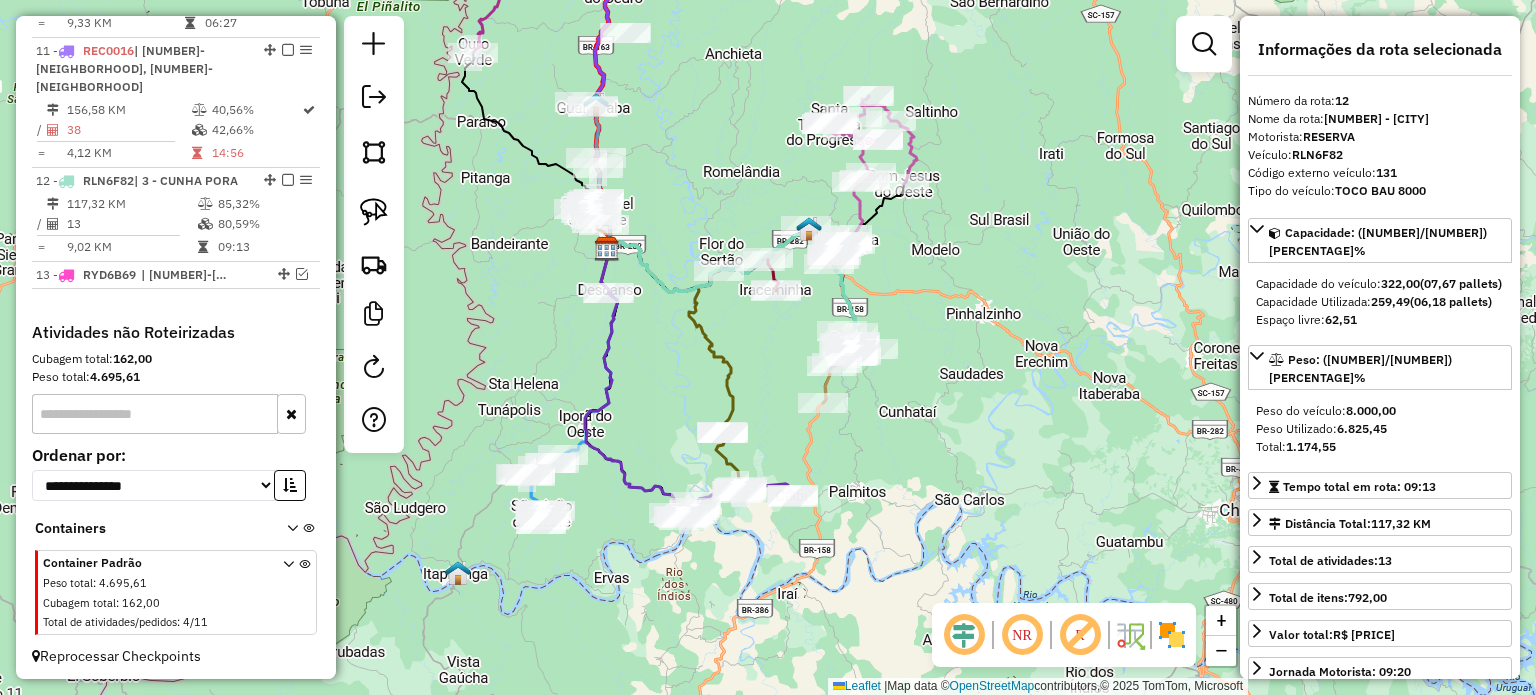 drag, startPoint x: 649, startPoint y: 311, endPoint x: 692, endPoint y: 367, distance: 70.60453 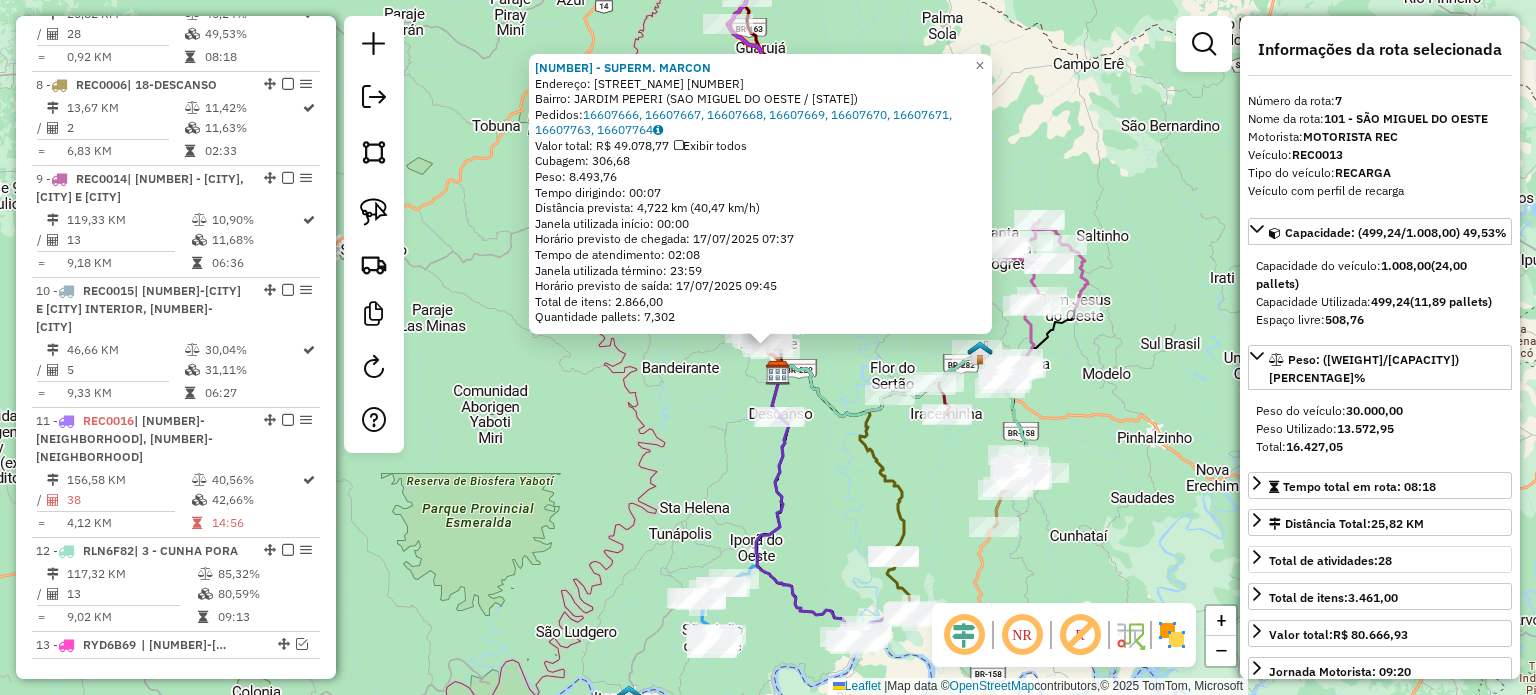 scroll, scrollTop: 1433, scrollLeft: 0, axis: vertical 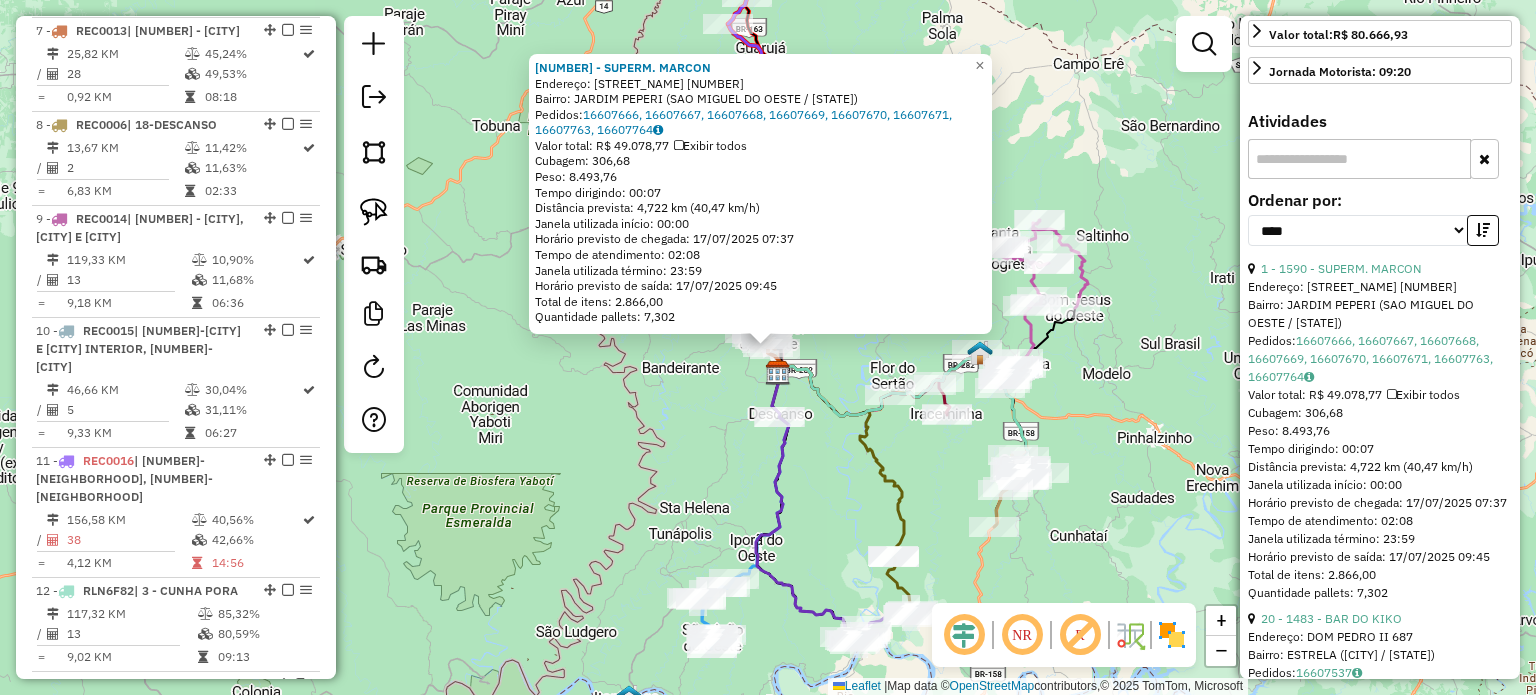 click on "Endereço: ITABERABA [NUMBER] Bairro: JARDIM PEPERI (SAO MIGUEL DO OESTE / [STATE]) Pedidos: [NUMBER], [NUMBER], [NUMBER], [NUMBER], [NUMBER], [NUMBER], [NUMBER], [NUMBER] Valor total: R$ [PRICE] Exibir todos Cubagem: [NUMBER] Peso: [NUMBER] Tempo dirigindo: [TIME] Distância prevista: [NUMBER] km ([NUMBER] km/h) Janela utilizada início: [TIME] Horário previsto de chegada: [DATE] [TIME] Tempo de atendimento: [TIME] Janela utilizada término: [TIME] Horário previsto de saída: [DATE] [TIME] Total de itens: [NUMBER] Quantidade pallets: [NUMBER] × Janela de atendimento Grade de atendimento Capacidade Transportadoras Veículos Cliente Pedidos Rotas Selecione os dias de semana para filtrar as janelas de atendimento Seg Ter Qua Qui Sex Sáb Dom Informe o período da janela de atendimento: De: Até: Filtrar exatamente a janela do cliente Considerar janela de atendimento padrão Selecione os dias de semana para filtrar as grades de atendimento Seg Ter" 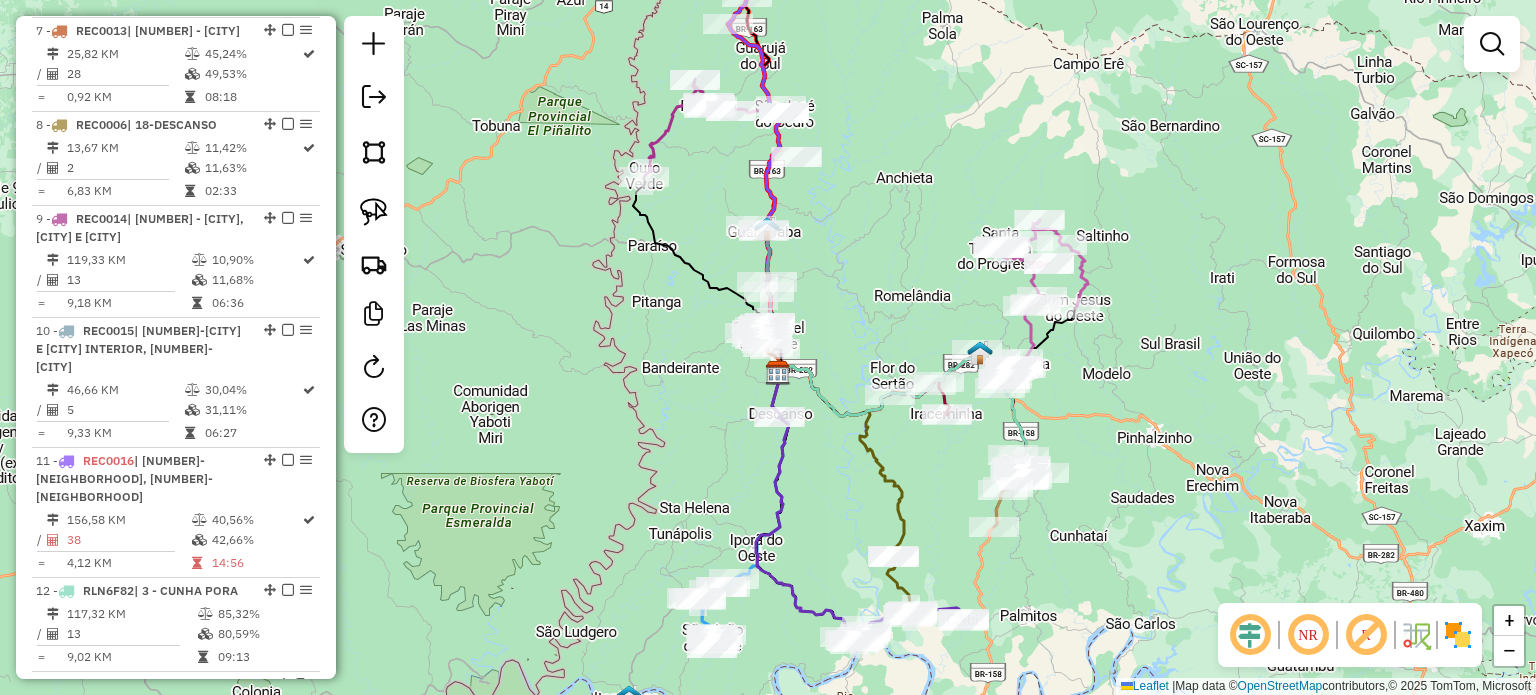 drag, startPoint x: 884, startPoint y: 475, endPoint x: 836, endPoint y: 403, distance: 86.53323 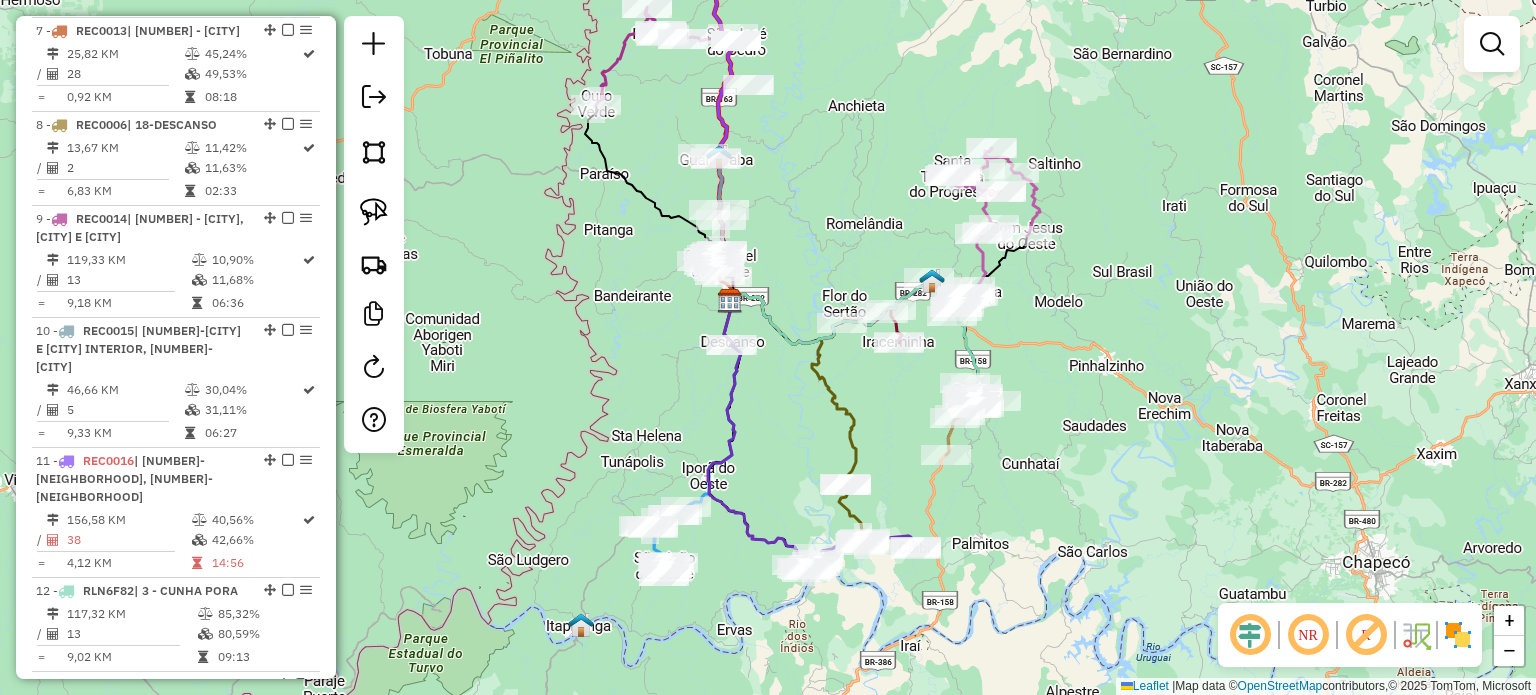 click 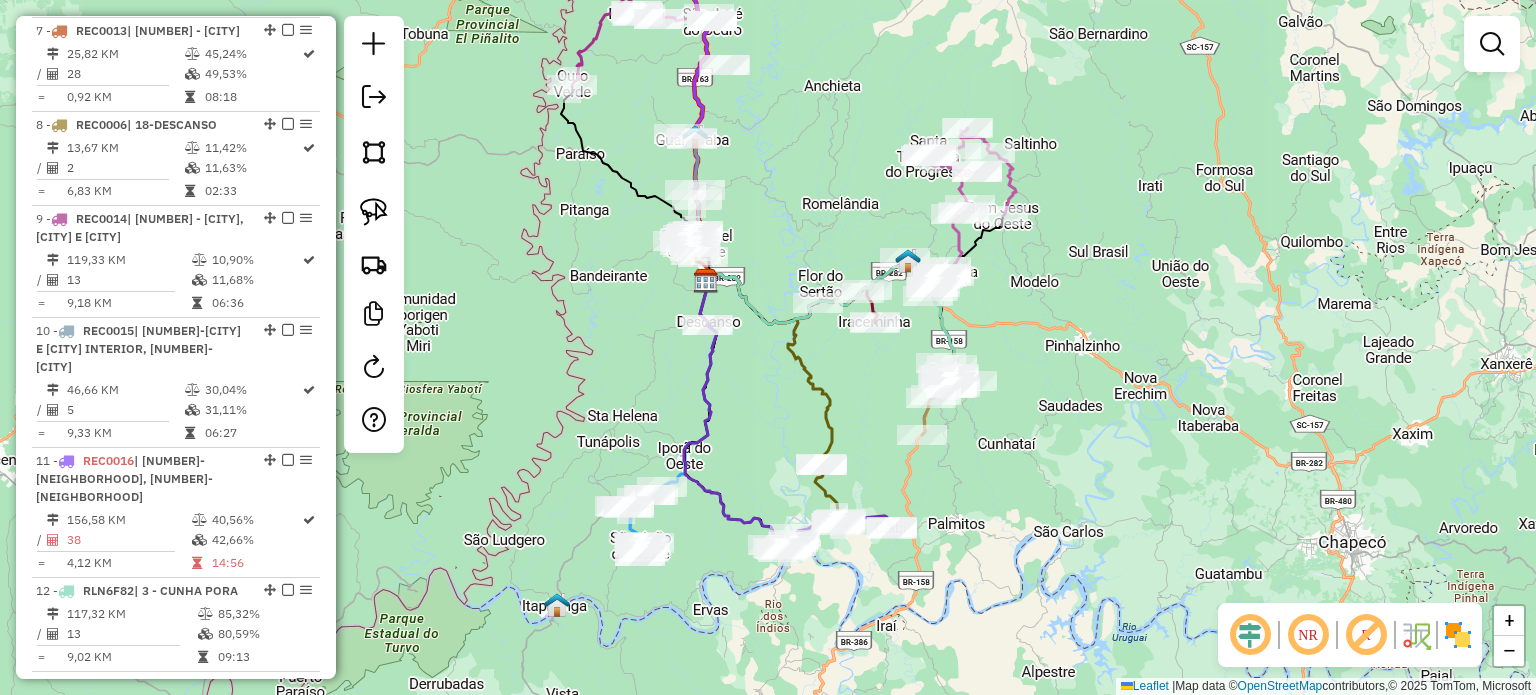 drag, startPoint x: 827, startPoint y: 387, endPoint x: 802, endPoint y: 356, distance: 39.824615 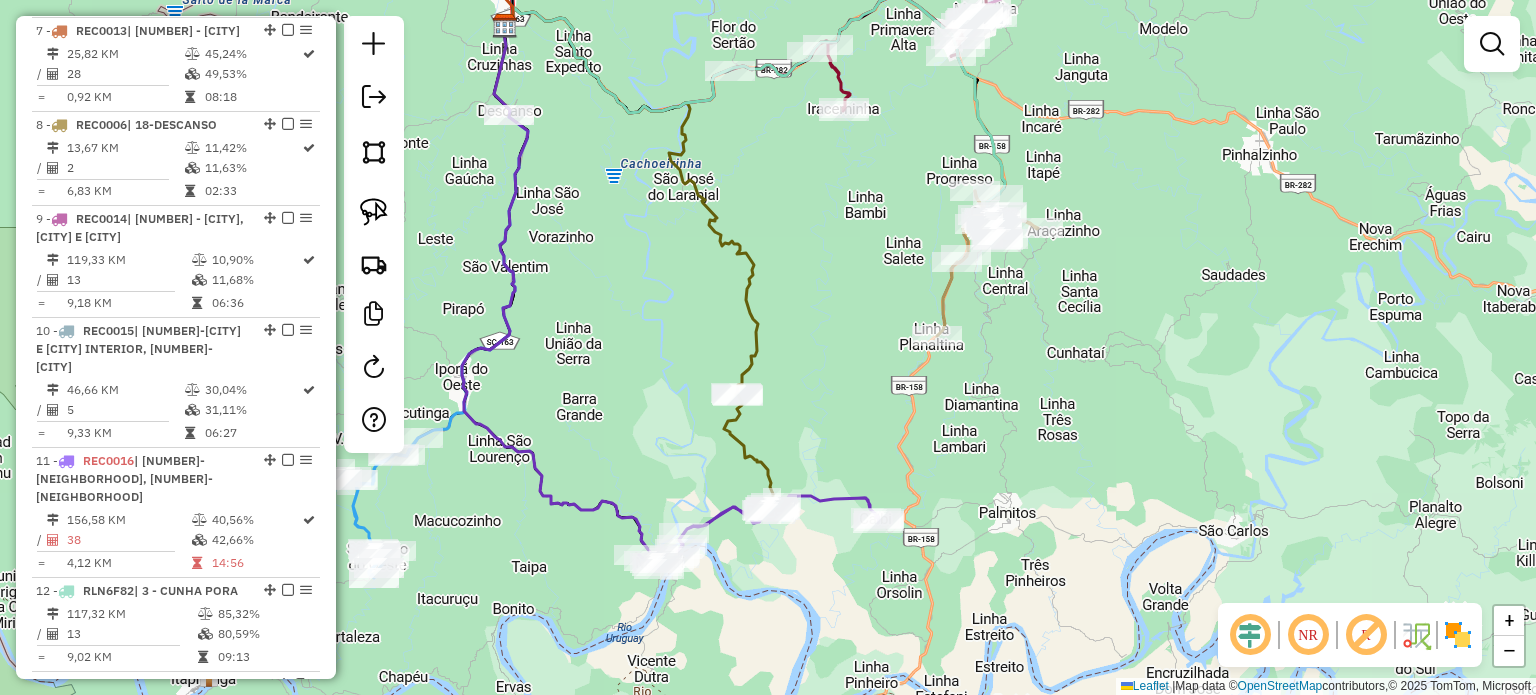 click on "Janela de atendimento Grade de atendimento Capacidade Transportadoras Veículos Cliente Pedidos  Rotas Selecione os dias de semana para filtrar as janelas de atendimento  Seg   Ter   Qua   Qui   Sex   Sáb   Dom  Informe o período da janela de atendimento: De: Até:  Filtrar exatamente a janela do cliente  Considerar janela de atendimento padrão  Selecione os dias de semana para filtrar as grades de atendimento  Seg   Ter   Qua   Qui   Sex   Sáb   Dom   Considerar clientes sem dia de atendimento cadastrado  Clientes fora do dia de atendimento selecionado Filtrar as atividades entre os valores definidos abaixo:  Peso mínimo:   Peso máximo:   Cubagem mínima:   Cubagem máxima:   De:   Até:  Filtrar as atividades entre o tempo de atendimento definido abaixo:  De:   Até:   Considerar capacidade total dos clientes não roteirizados Transportadora: Selecione um ou mais itens Tipo de veículo: Selecione um ou mais itens Veículo: Selecione um ou mais itens Motorista: Selecione um ou mais itens Nome: Rótulo:" 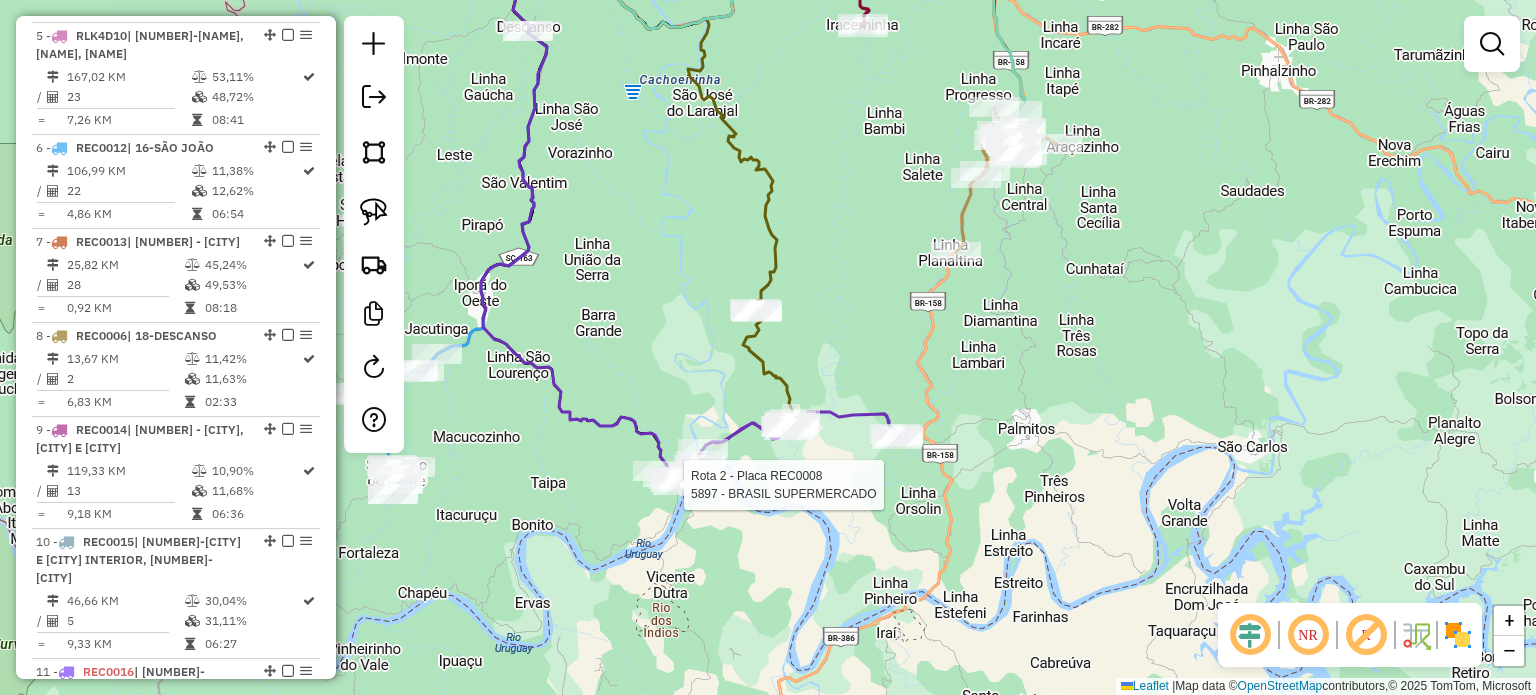 select on "*********" 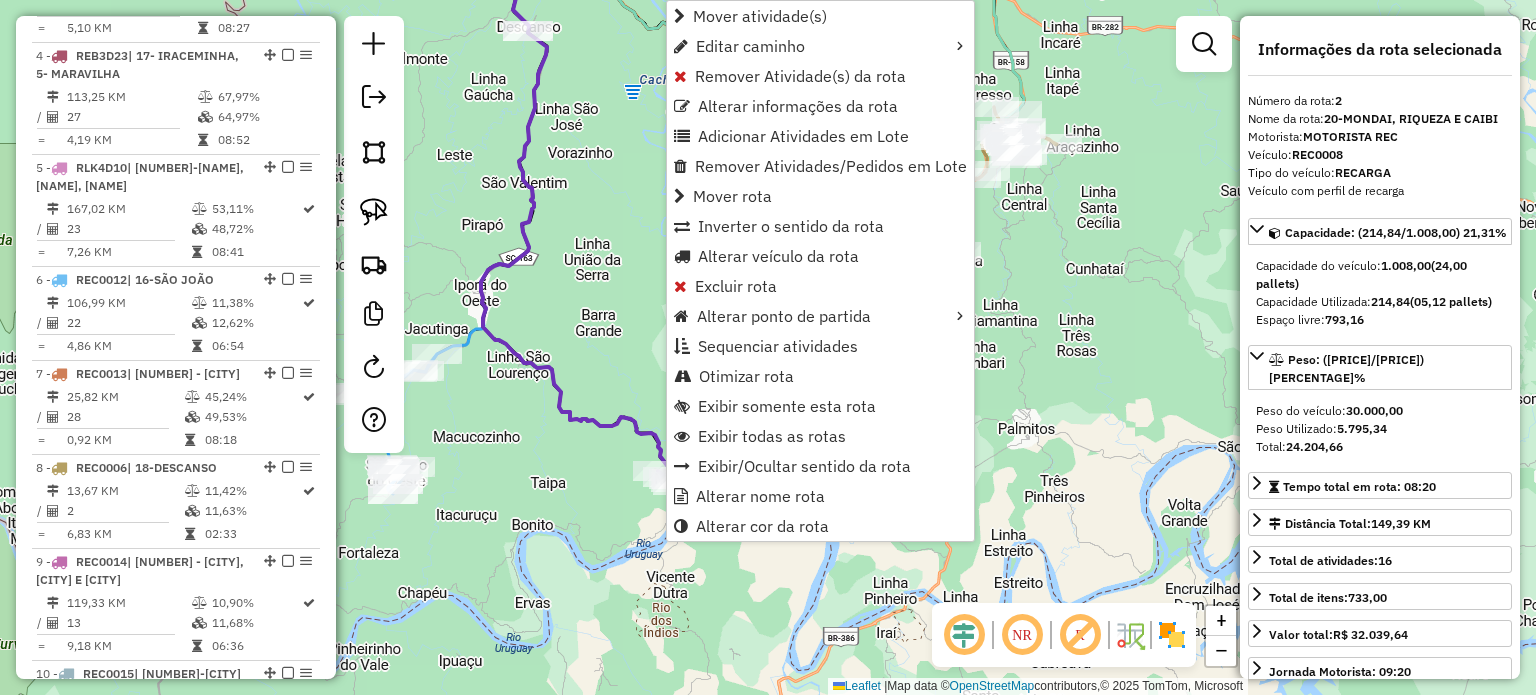 scroll, scrollTop: 910, scrollLeft: 0, axis: vertical 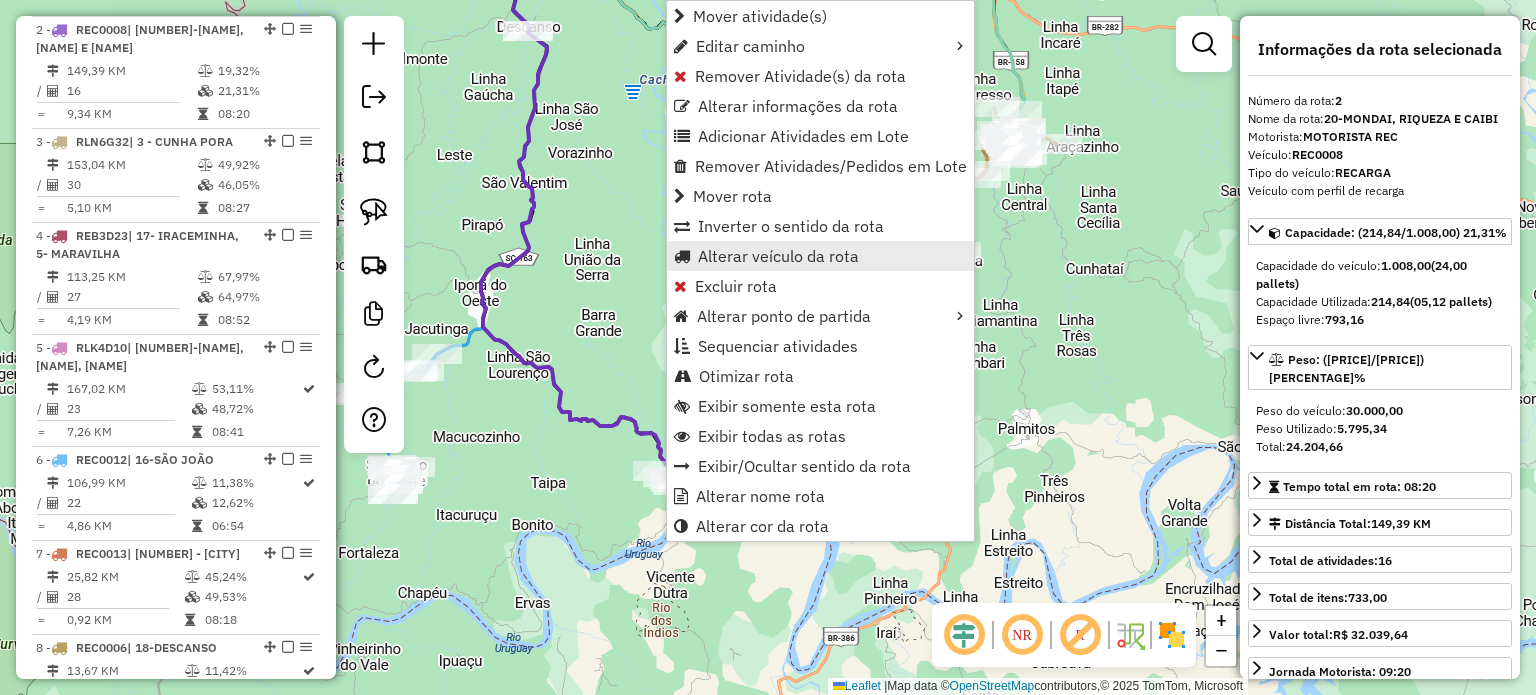 click on "Alterar veículo da rota" at bounding box center (778, 256) 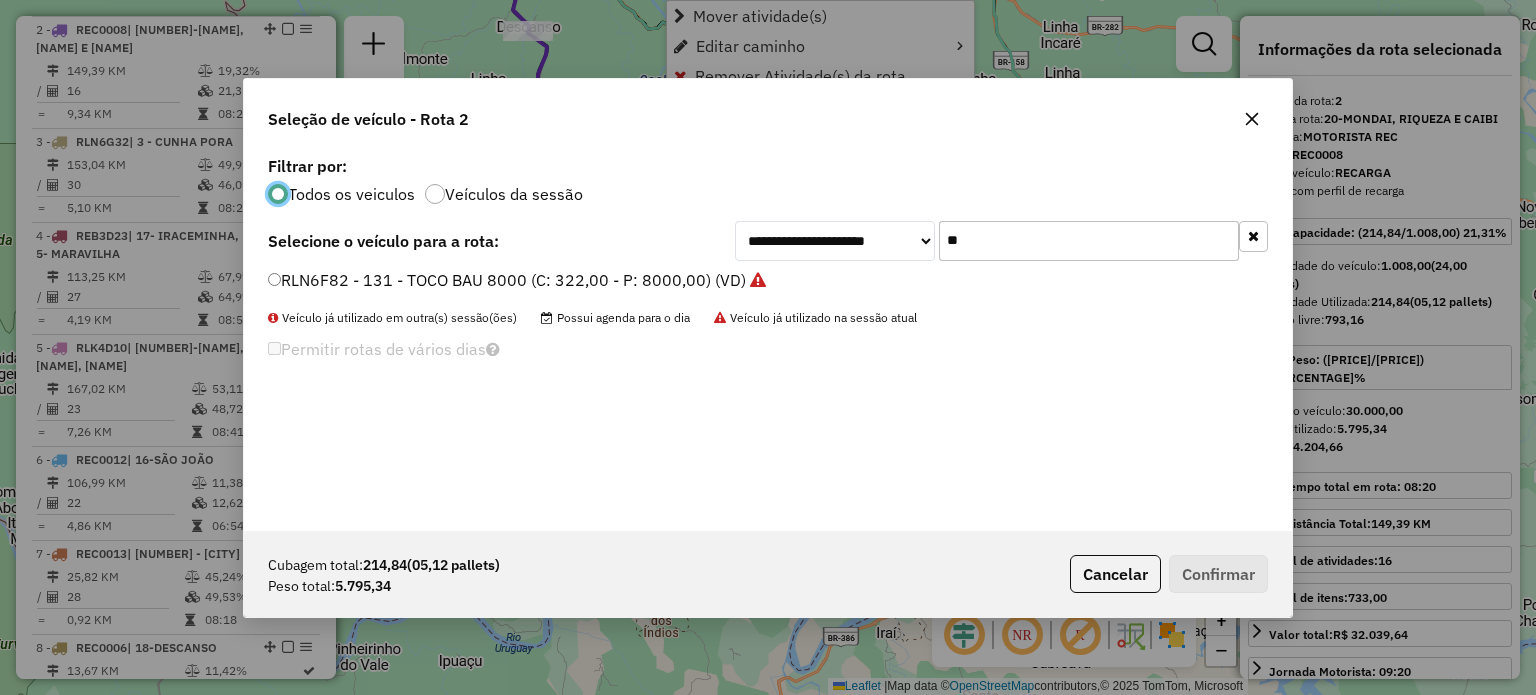 scroll, scrollTop: 10, scrollLeft: 6, axis: both 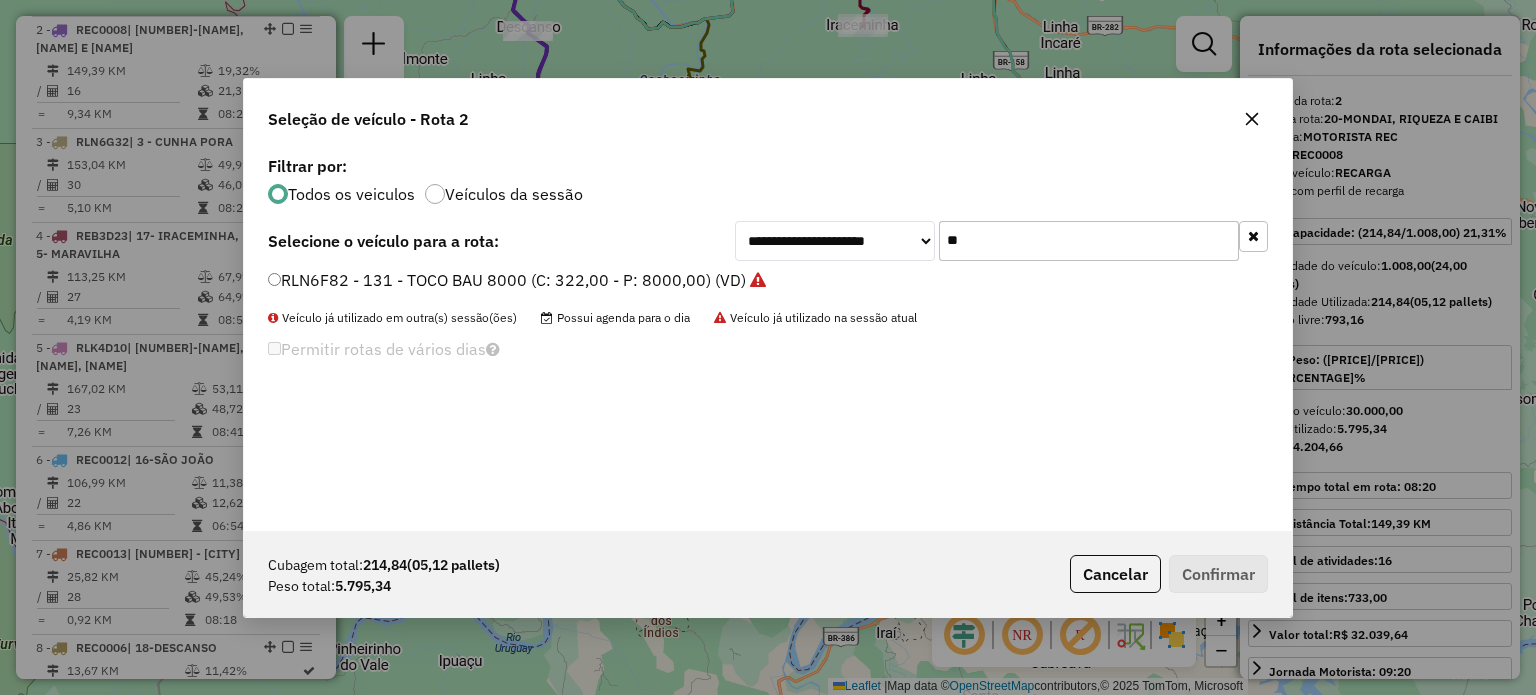 drag, startPoint x: 979, startPoint y: 243, endPoint x: 865, endPoint y: 251, distance: 114.28036 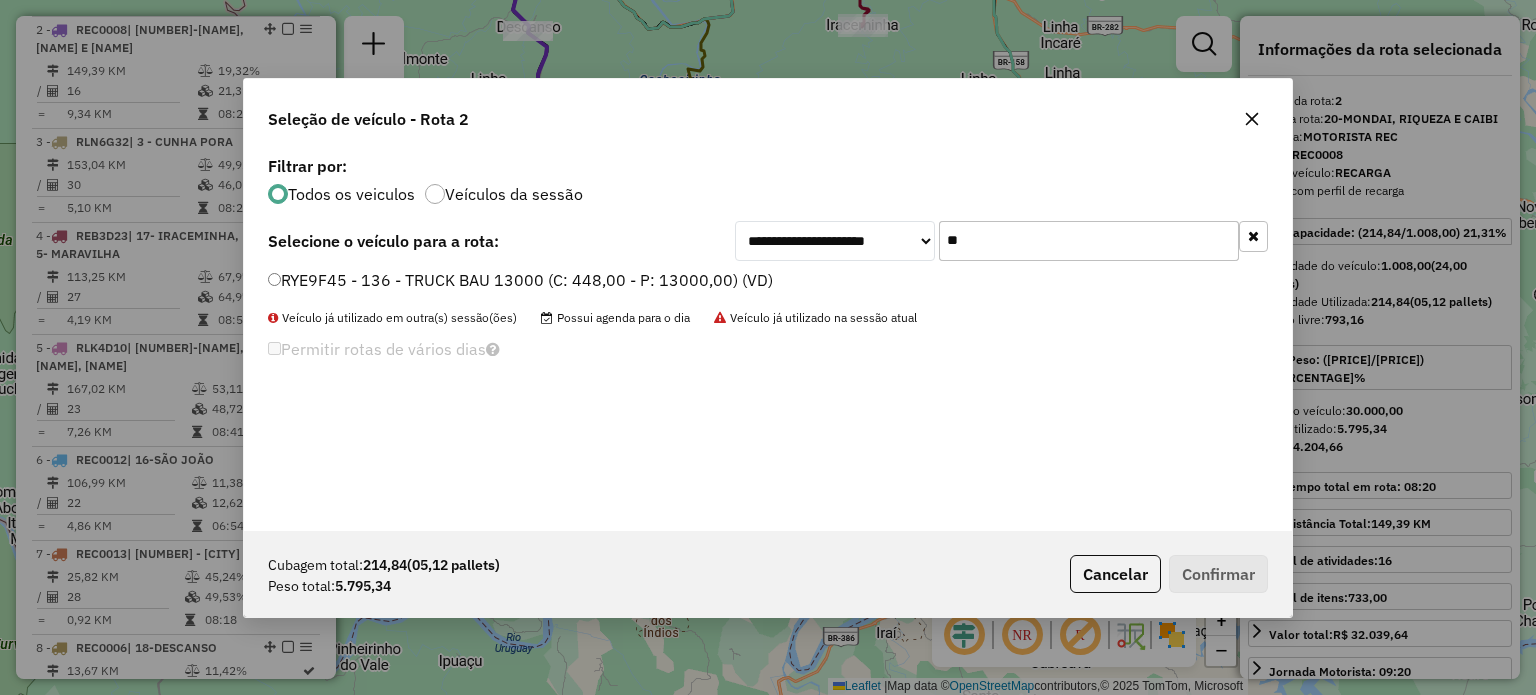click on "**" 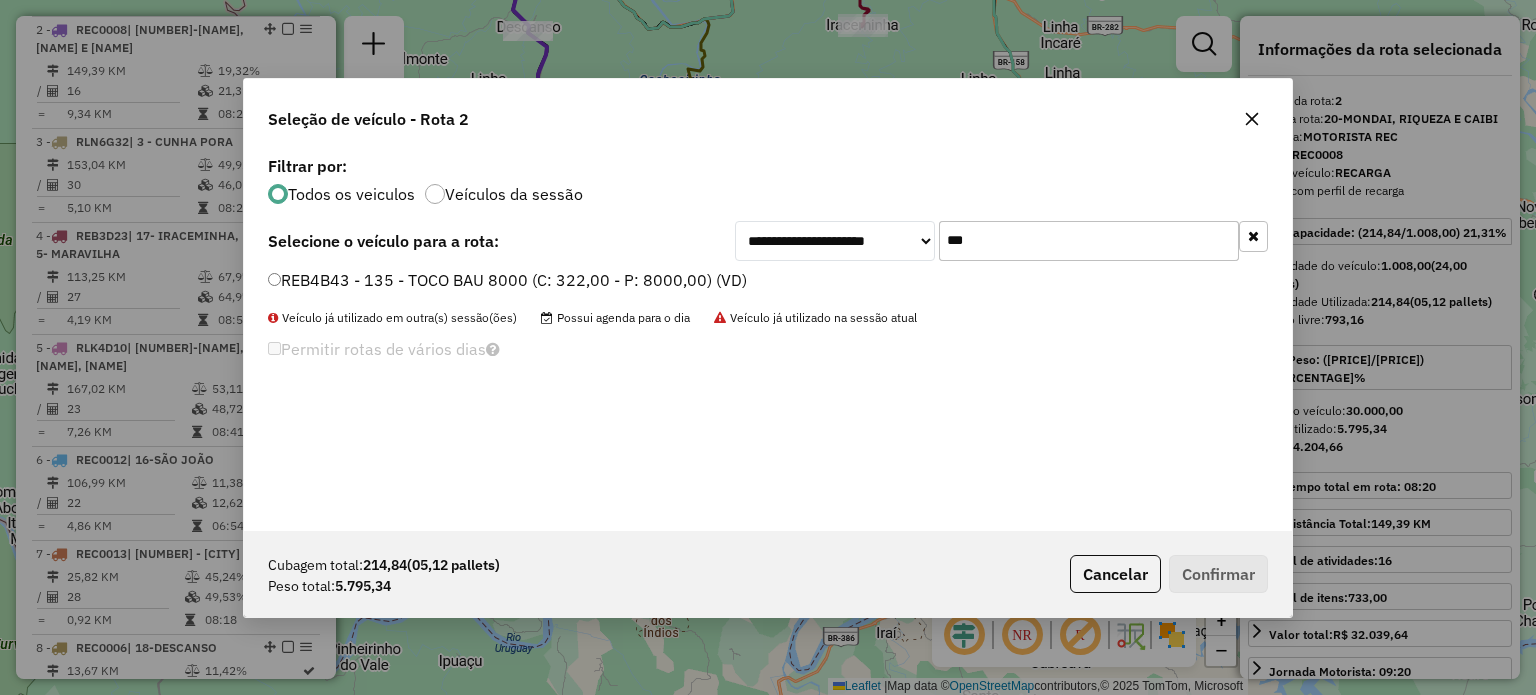 type on "***" 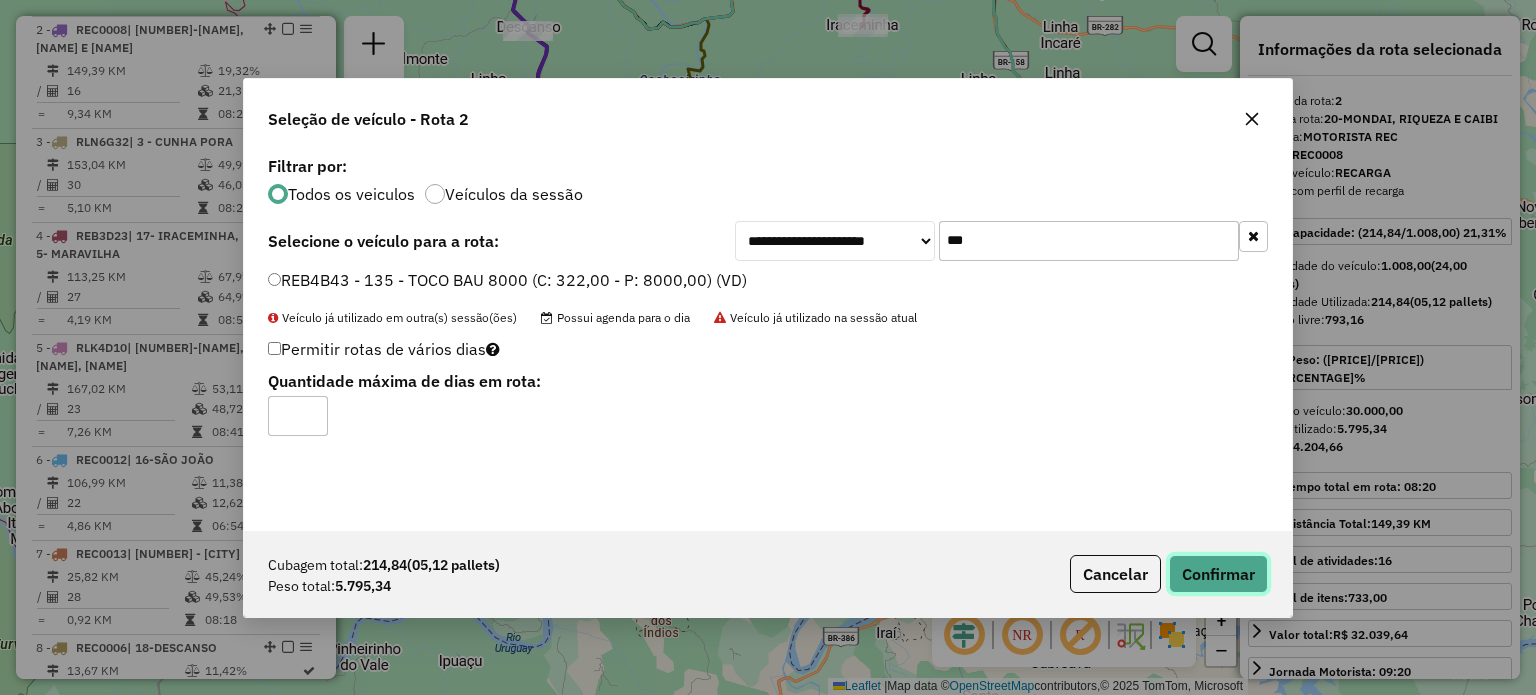 click on "Confirmar" 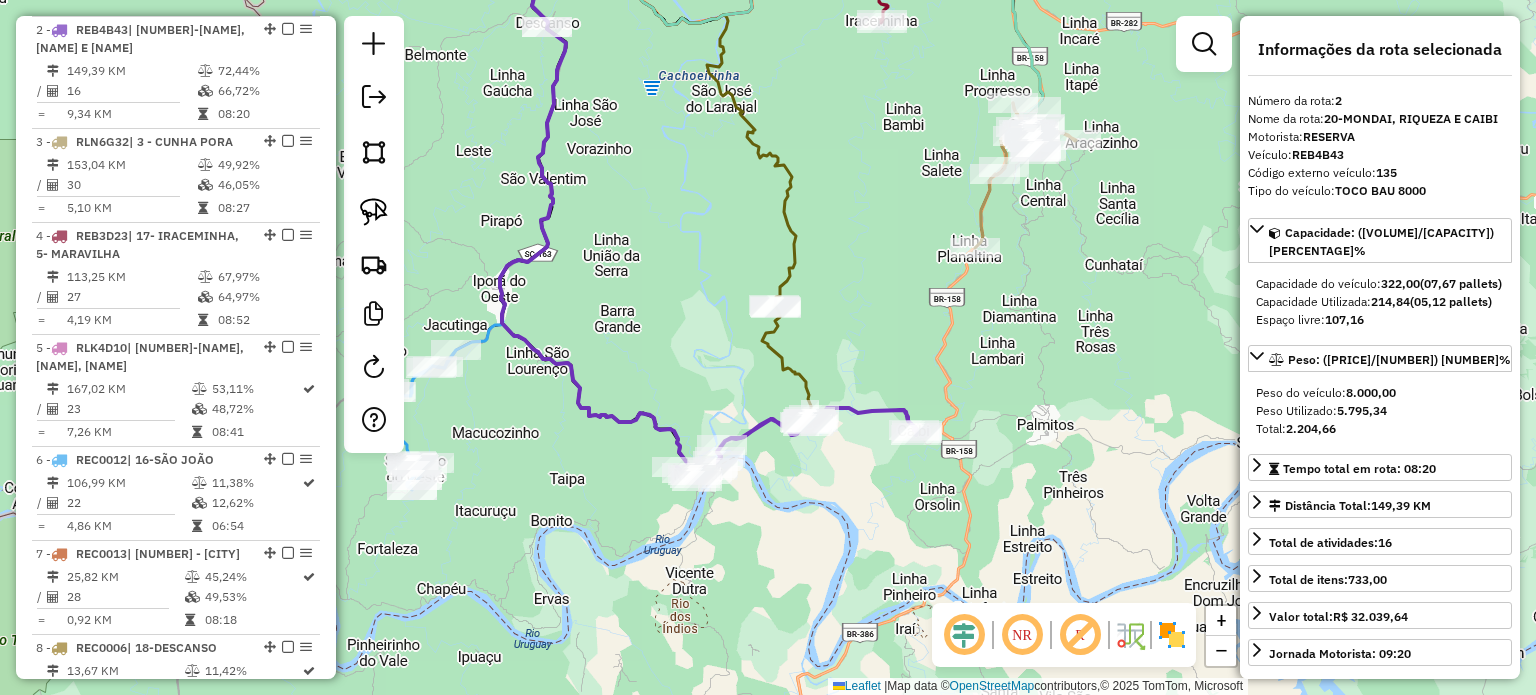 drag, startPoint x: 620, startPoint y: 355, endPoint x: 755, endPoint y: 316, distance: 140.52046 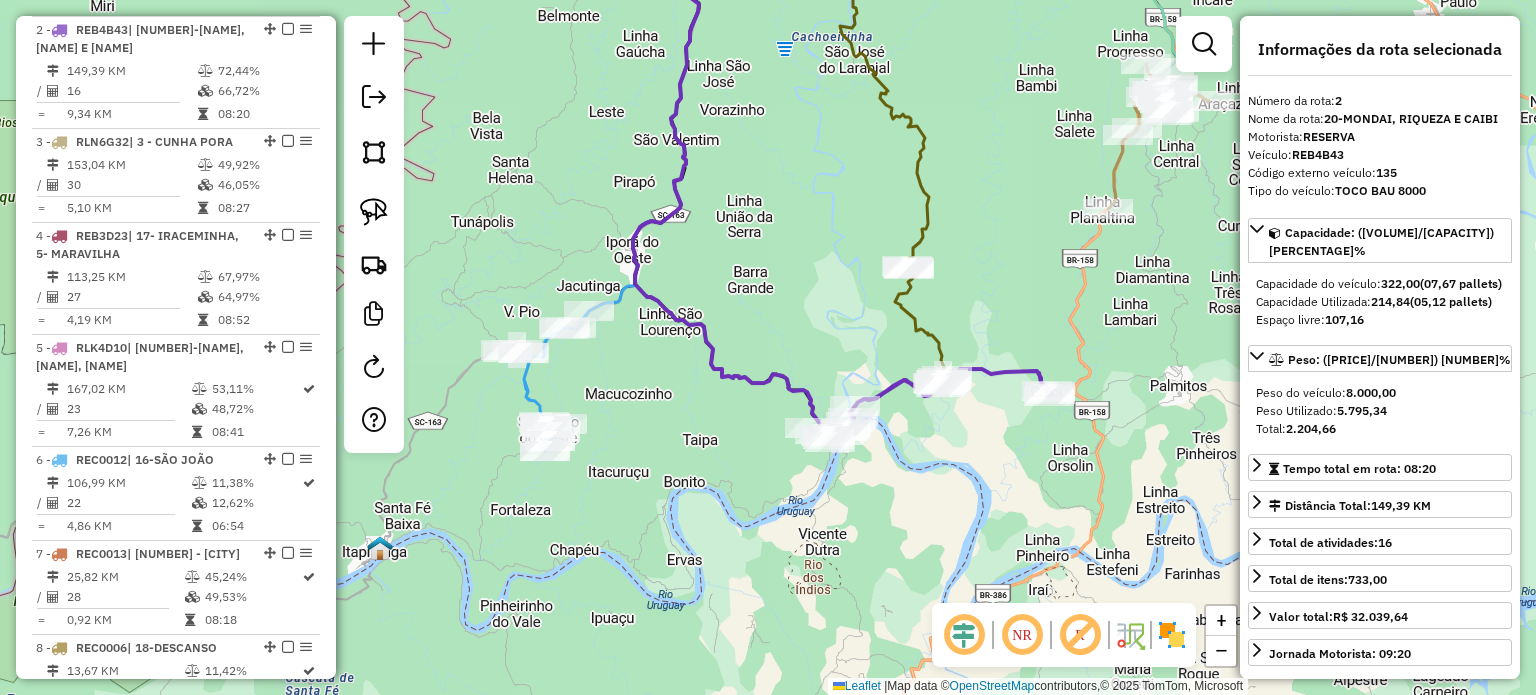 click on "Janela de atendimento Grade de atendimento Capacidade Transportadoras Veículos Cliente Pedidos  Rotas Selecione os dias de semana para filtrar as janelas de atendimento  Seg   Ter   Qua   Qui   Sex   Sáb   Dom  Informe o período da janela de atendimento: De: Até:  Filtrar exatamente a janela do cliente  Considerar janela de atendimento padrão  Selecione os dias de semana para filtrar as grades de atendimento  Seg   Ter   Qua   Qui   Sex   Sáb   Dom   Considerar clientes sem dia de atendimento cadastrado  Clientes fora do dia de atendimento selecionado Filtrar as atividades entre os valores definidos abaixo:  Peso mínimo:   Peso máximo:   Cubagem mínima:   Cubagem máxima:   De:   Até:  Filtrar as atividades entre o tempo de atendimento definido abaixo:  De:   Até:   Considerar capacidade total dos clientes não roteirizados Transportadora: Selecione um ou mais itens Tipo de veículo: Selecione um ou mais itens Veículo: Selecione um ou mais itens Motorista: Selecione um ou mais itens Nome: Rótulo:" 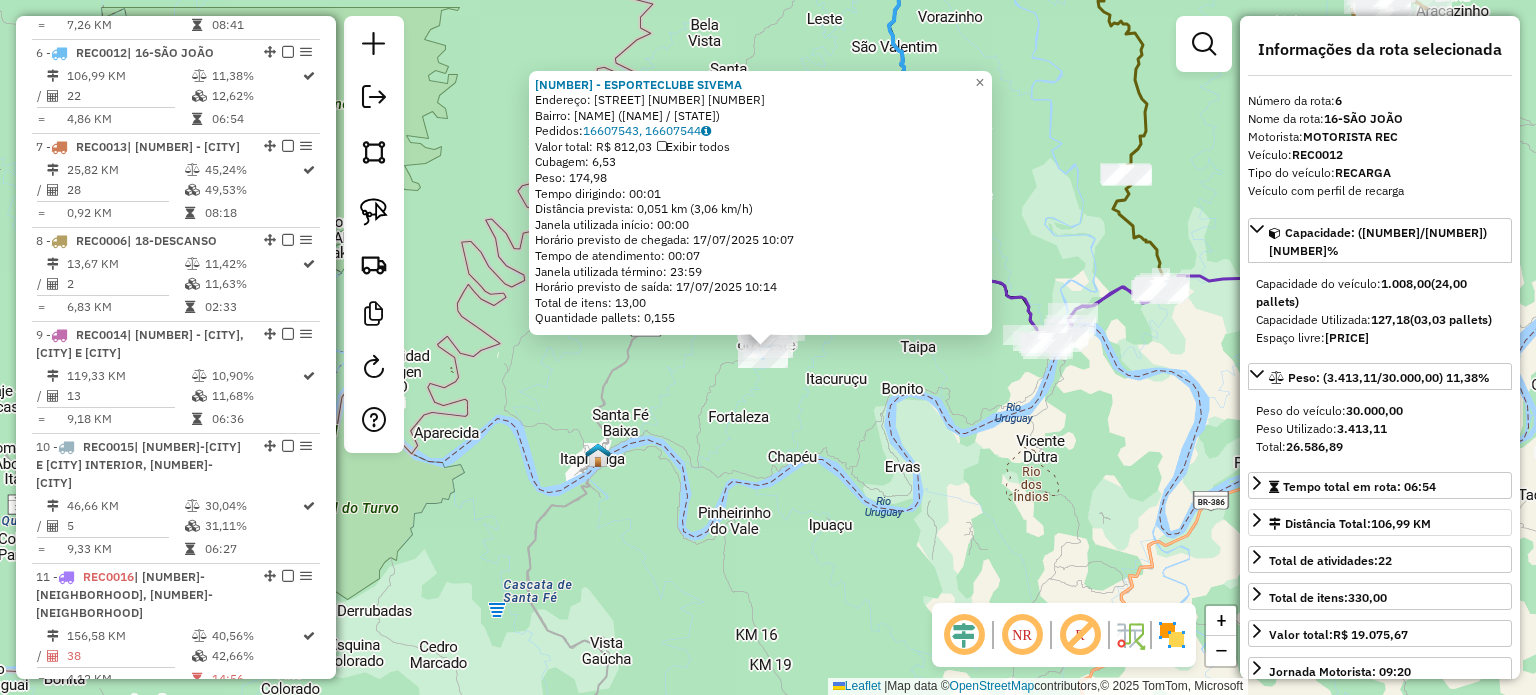 scroll, scrollTop: 1340, scrollLeft: 0, axis: vertical 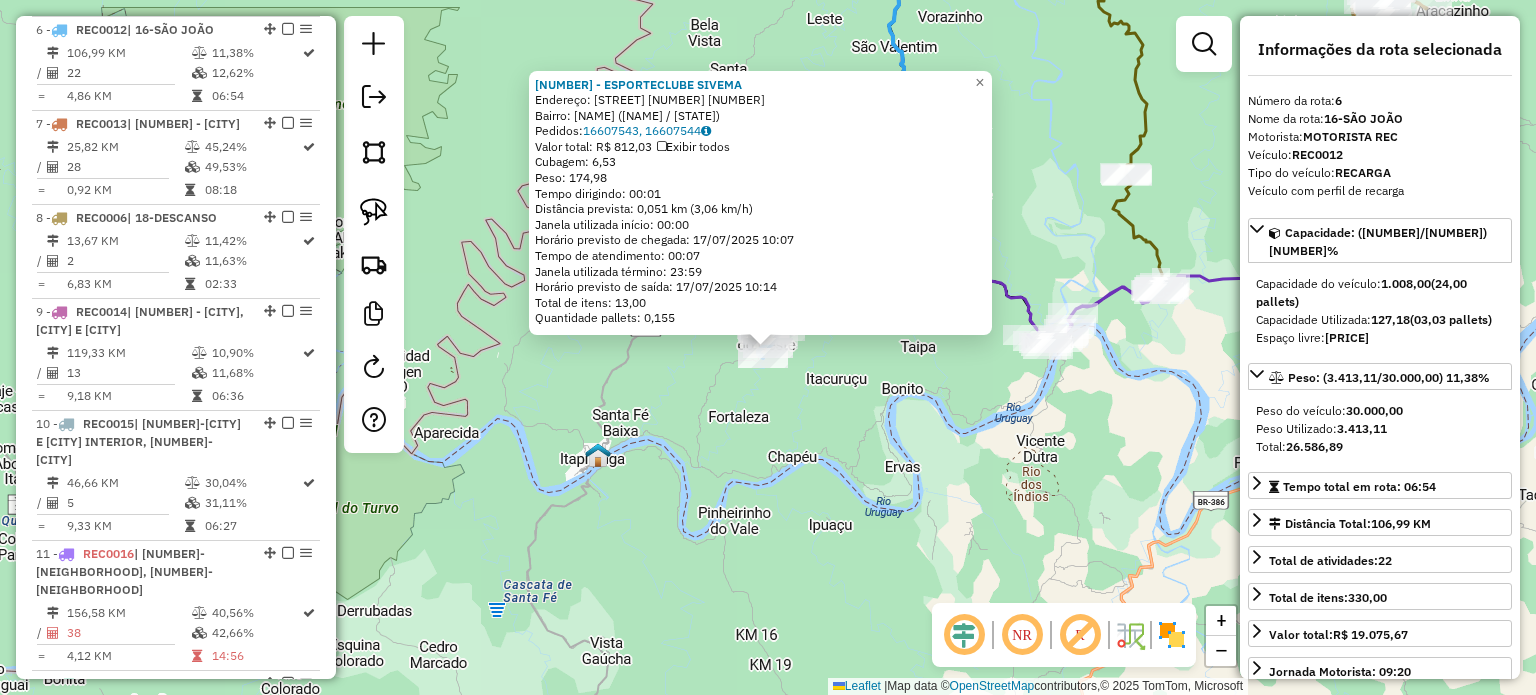 click on "9658 - ESPORTECLUBE SIVEMA  Endereço:  EST GERAL LINHA FORTALEZA S/N   Bairro: INTERIOR (SAO JOAO DO OESTE / SC)   Pedidos:  16607543, 16607544   Valor total: R$ 812,03   Exibir todos   Cubagem: 6,53  Peso: 174,98  Tempo dirigindo: 00:01   Distância prevista: 0,051 km (3,06 km/h)   Janela utilizada início: 00:00   Horário previsto de chegada: 17/07/2025 10:07   Tempo de atendimento: 00:07   Janela utilizada término: 23:59   Horário previsto de saída: 17/07/2025 10:14   Total de itens: 13,00   Quantidade pallets: 0,155  × Janela de atendimento Grade de atendimento Capacidade Transportadoras Veículos Cliente Pedidos  Rotas Selecione os dias de semana para filtrar as janelas de atendimento  Seg   Ter   Qua   Qui   Sex   Sáb   Dom  Informe o período da janela de atendimento: De: Até:  Filtrar exatamente a janela do cliente  Considerar janela de atendimento padrão  Selecione os dias de semana para filtrar as grades de atendimento  Seg   Ter   Qua   Qui   Sex   Sáb   Dom   Peso mínimo:   De:   Até:" 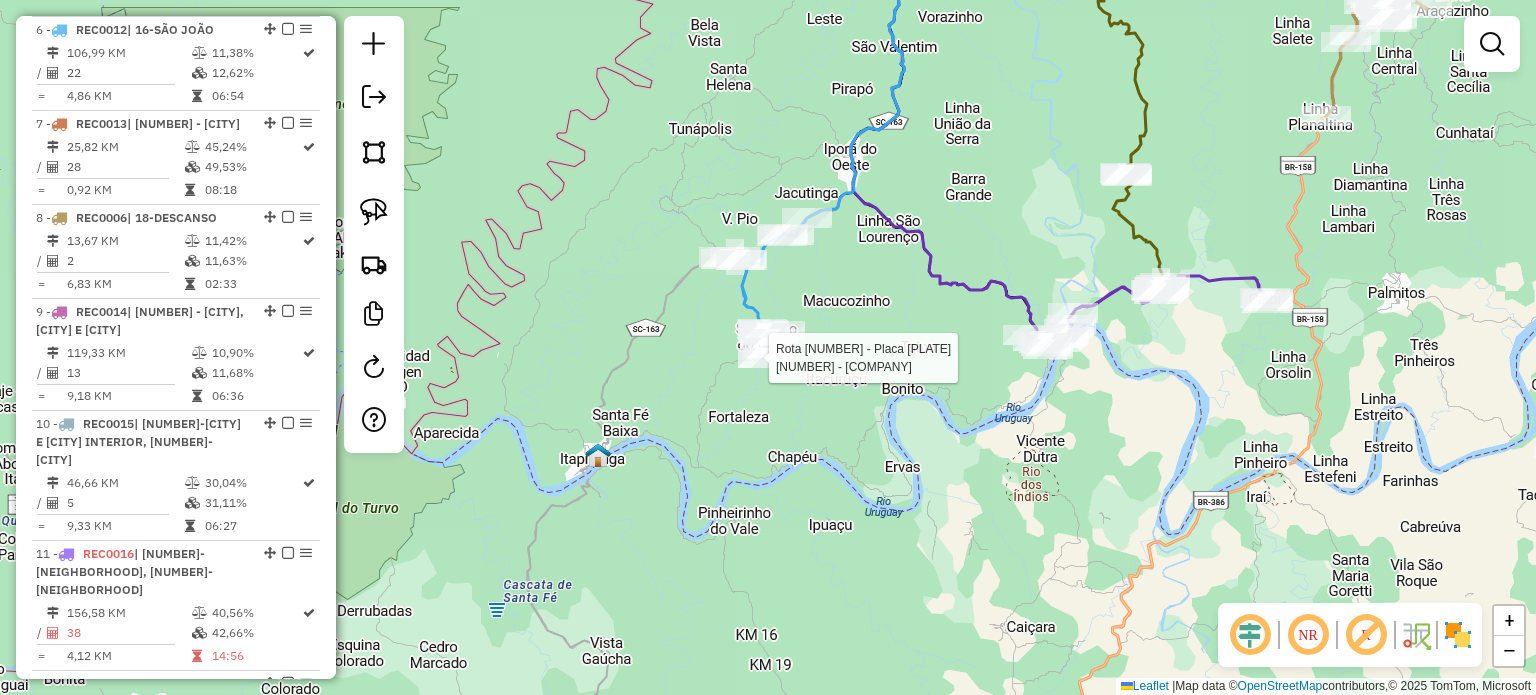 select on "*********" 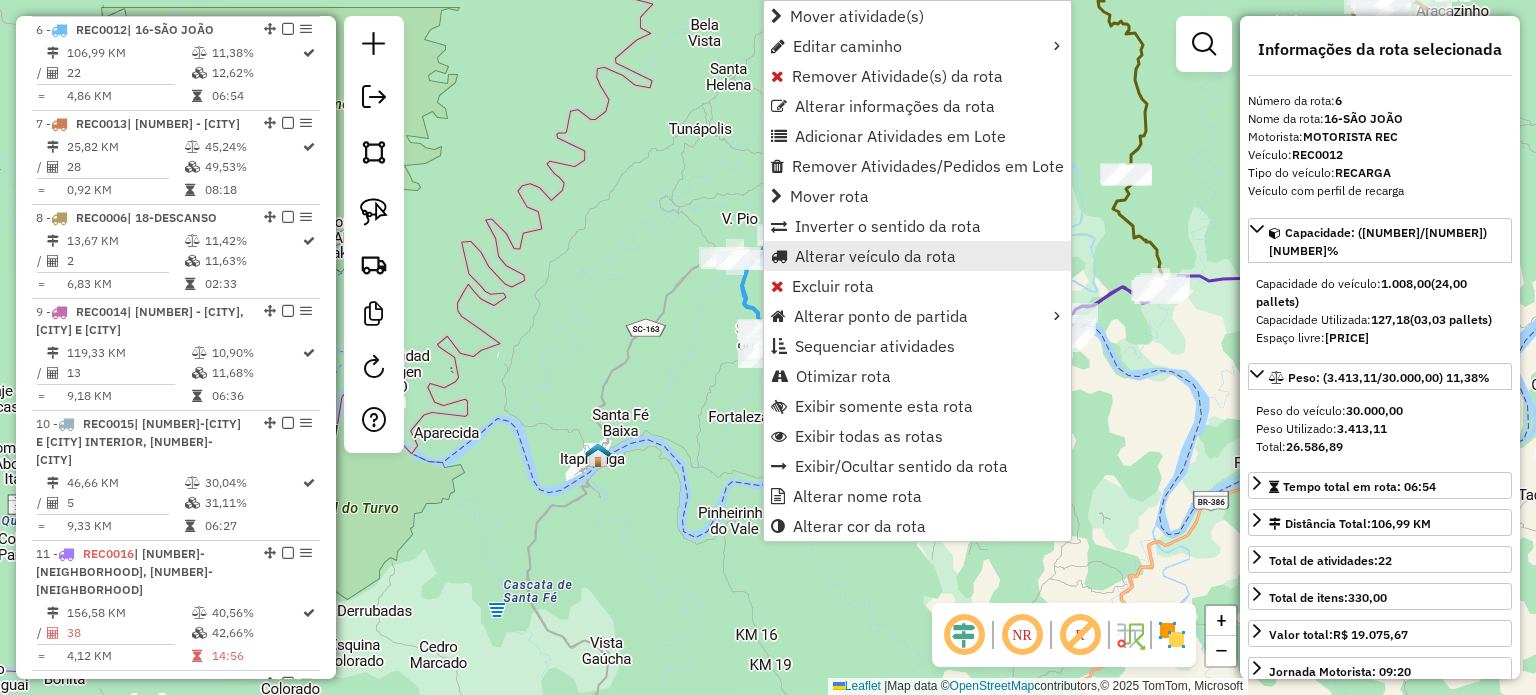 click on "Alterar veículo da rota" at bounding box center [875, 256] 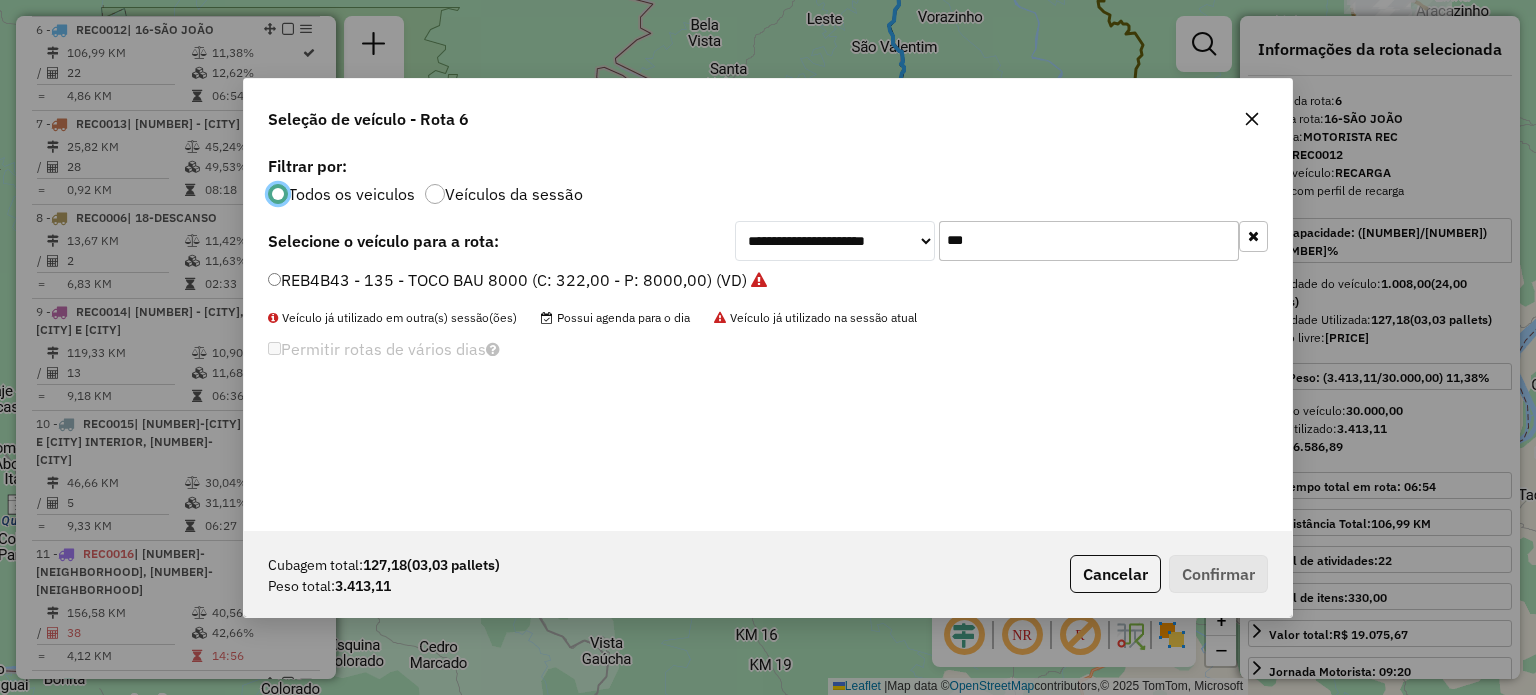scroll, scrollTop: 10, scrollLeft: 6, axis: both 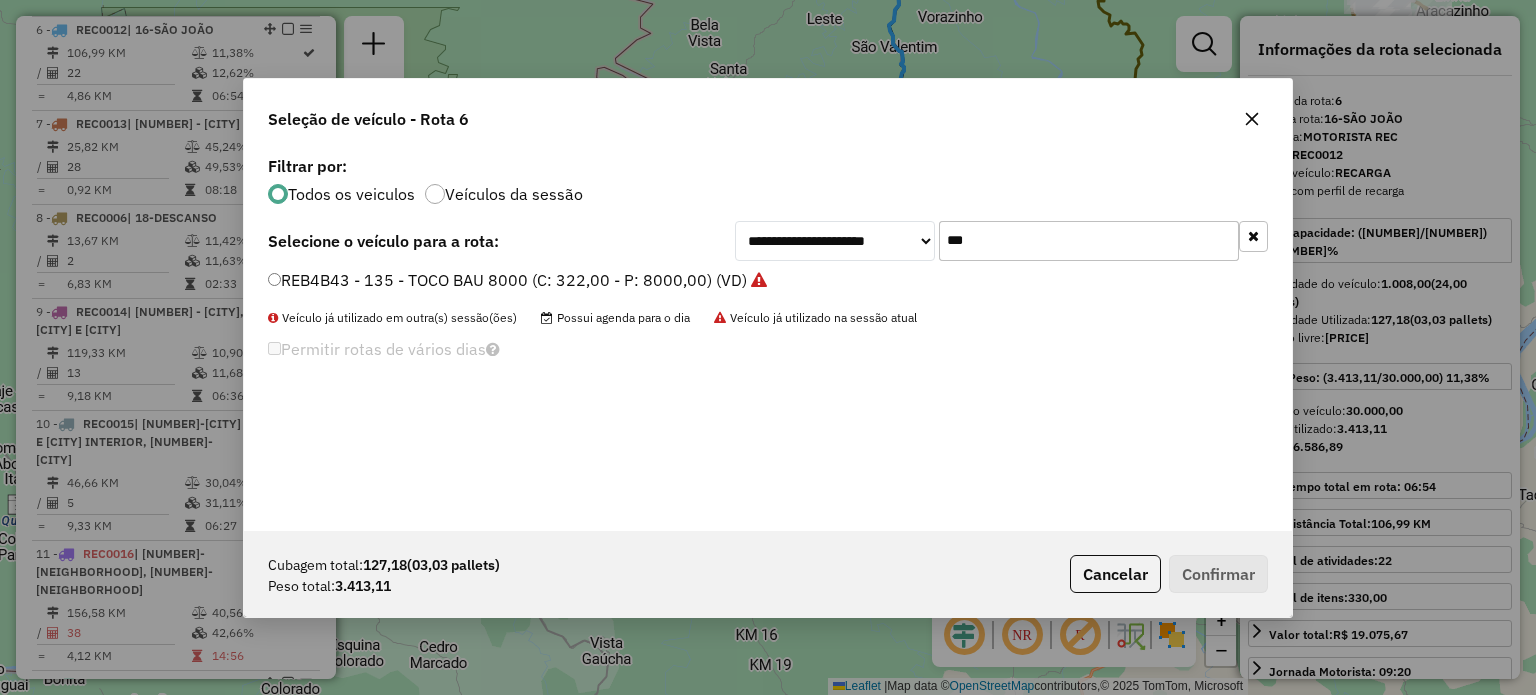 drag, startPoint x: 994, startPoint y: 243, endPoint x: 852, endPoint y: 257, distance: 142.68848 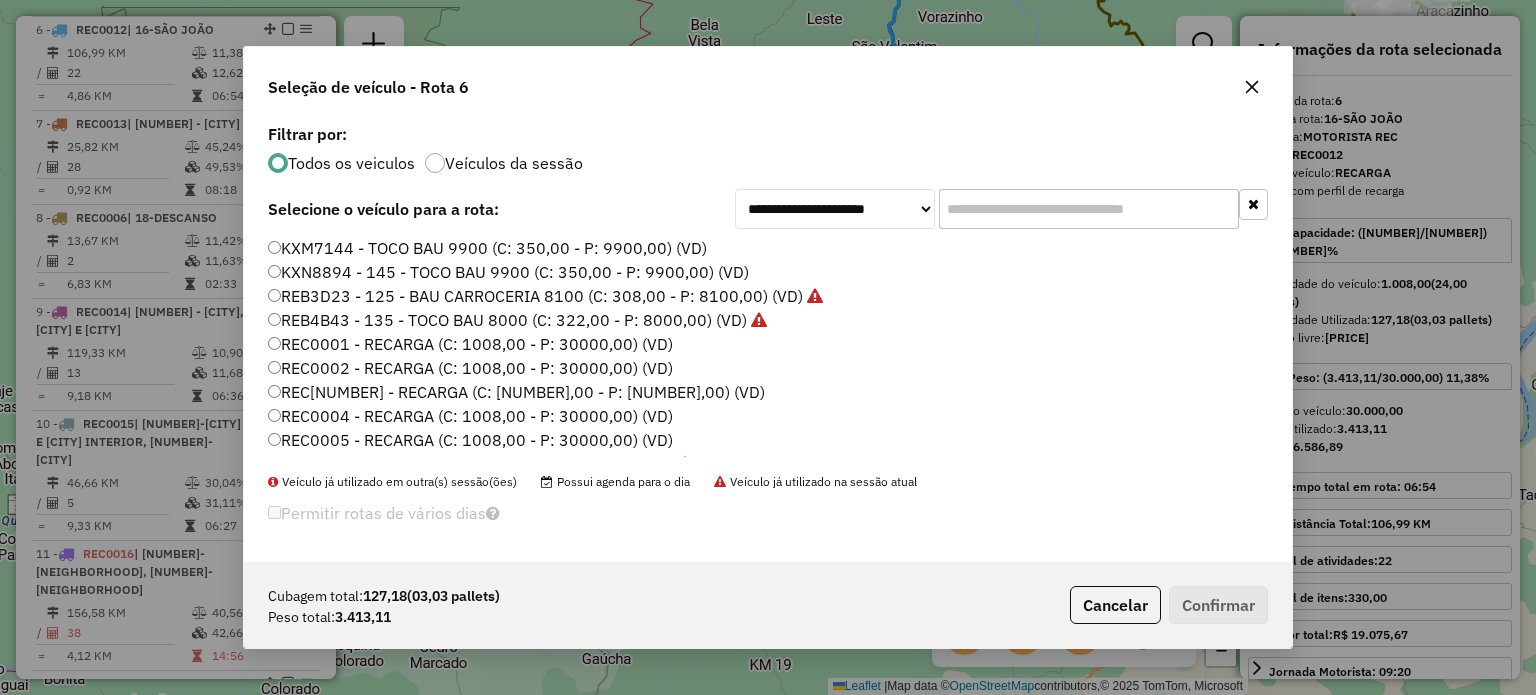 type 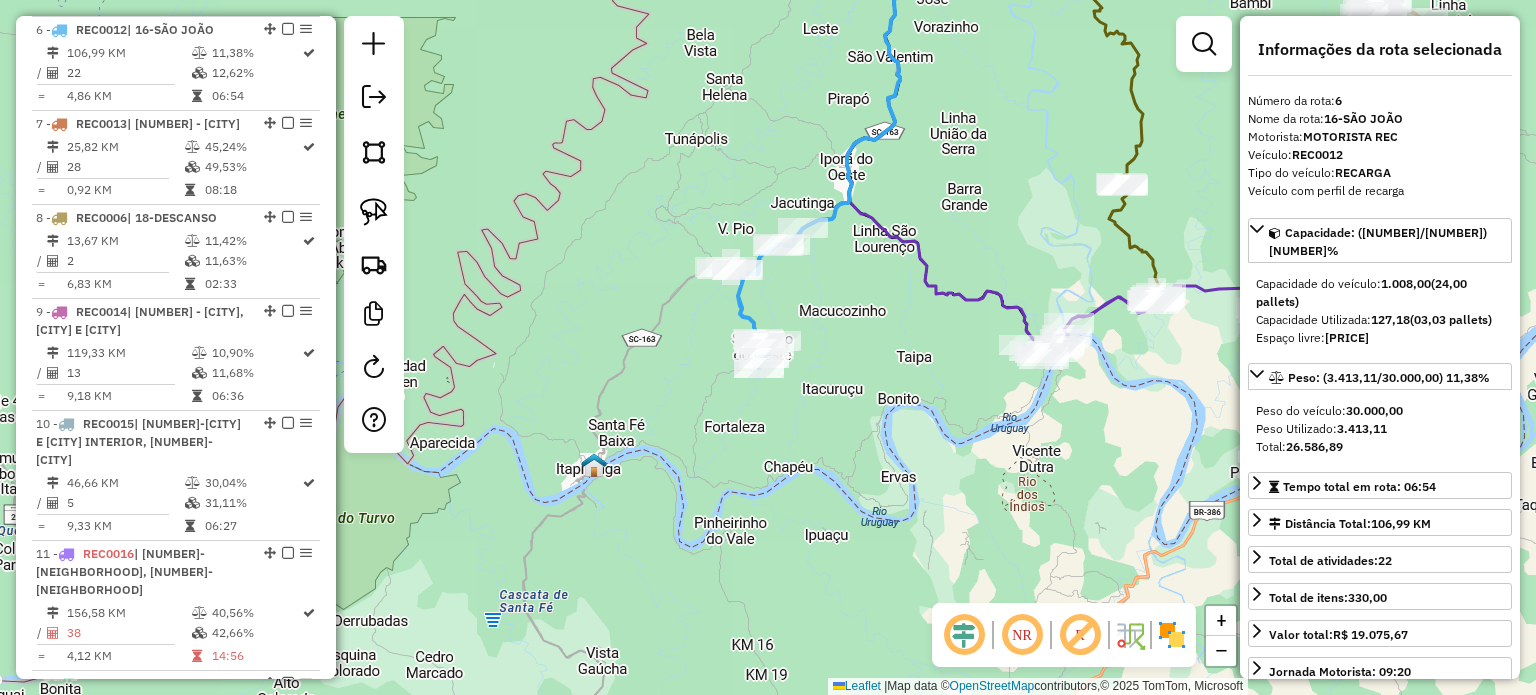 drag, startPoint x: 916, startPoint y: 257, endPoint x: 885, endPoint y: 375, distance: 122.0041 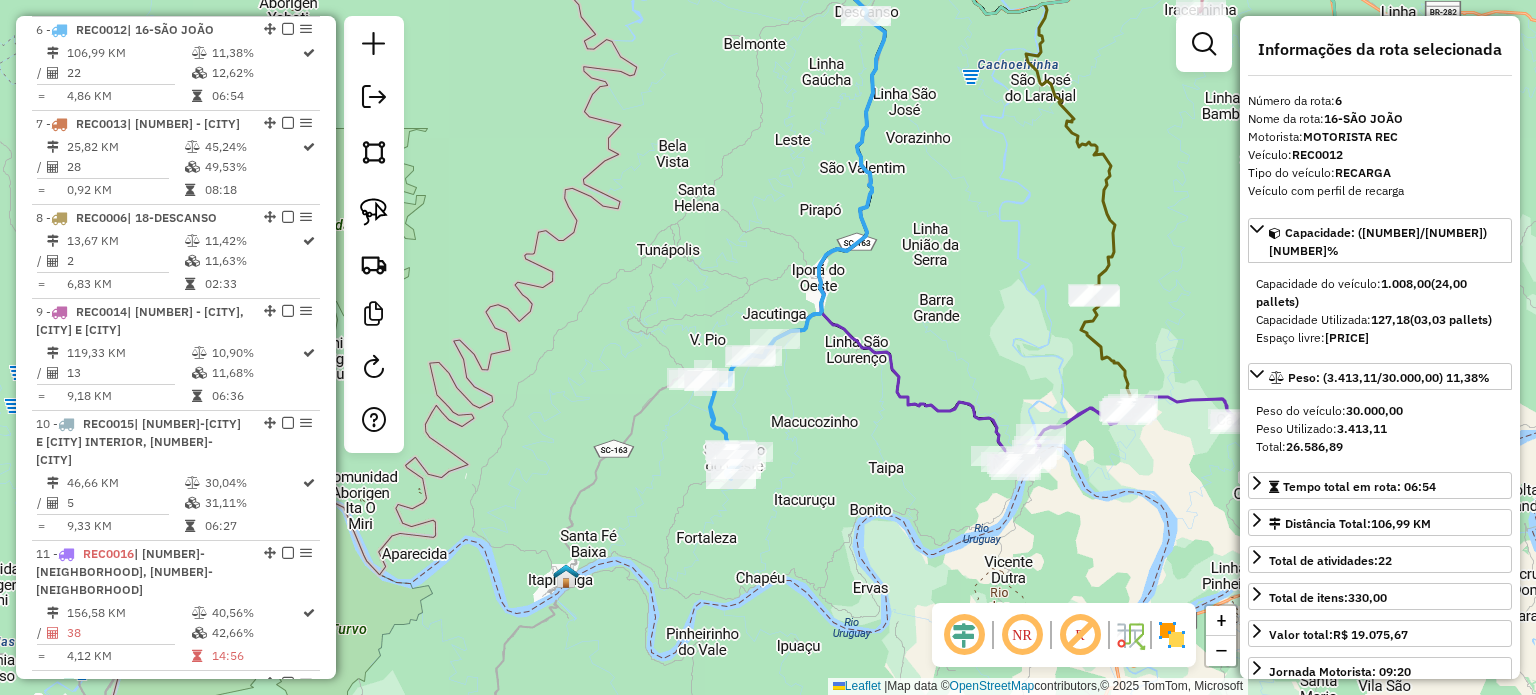 click on "Janela de atendimento Grade de atendimento Capacidade Transportadoras Veículos Cliente Pedidos  Rotas Selecione os dias de semana para filtrar as janelas de atendimento  Seg   Ter   Qua   Qui   Sex   Sáb   Dom  Informe o período da janela de atendimento: De: Até:  Filtrar exatamente a janela do cliente  Considerar janela de atendimento padrão  Selecione os dias de semana para filtrar as grades de atendimento  Seg   Ter   Qua   Qui   Sex   Sáb   Dom   Considerar clientes sem dia de atendimento cadastrado  Clientes fora do dia de atendimento selecionado Filtrar as atividades entre os valores definidos abaixo:  Peso mínimo:   Peso máximo:   Cubagem mínima:   Cubagem máxima:   De:   Até:  Filtrar as atividades entre o tempo de atendimento definido abaixo:  De:   Até:   Considerar capacidade total dos clientes não roteirizados Transportadora: Selecione um ou mais itens Tipo de veículo: Selecione um ou mais itens Veículo: Selecione um ou mais itens Motorista: Selecione um ou mais itens Nome: Rótulo:" 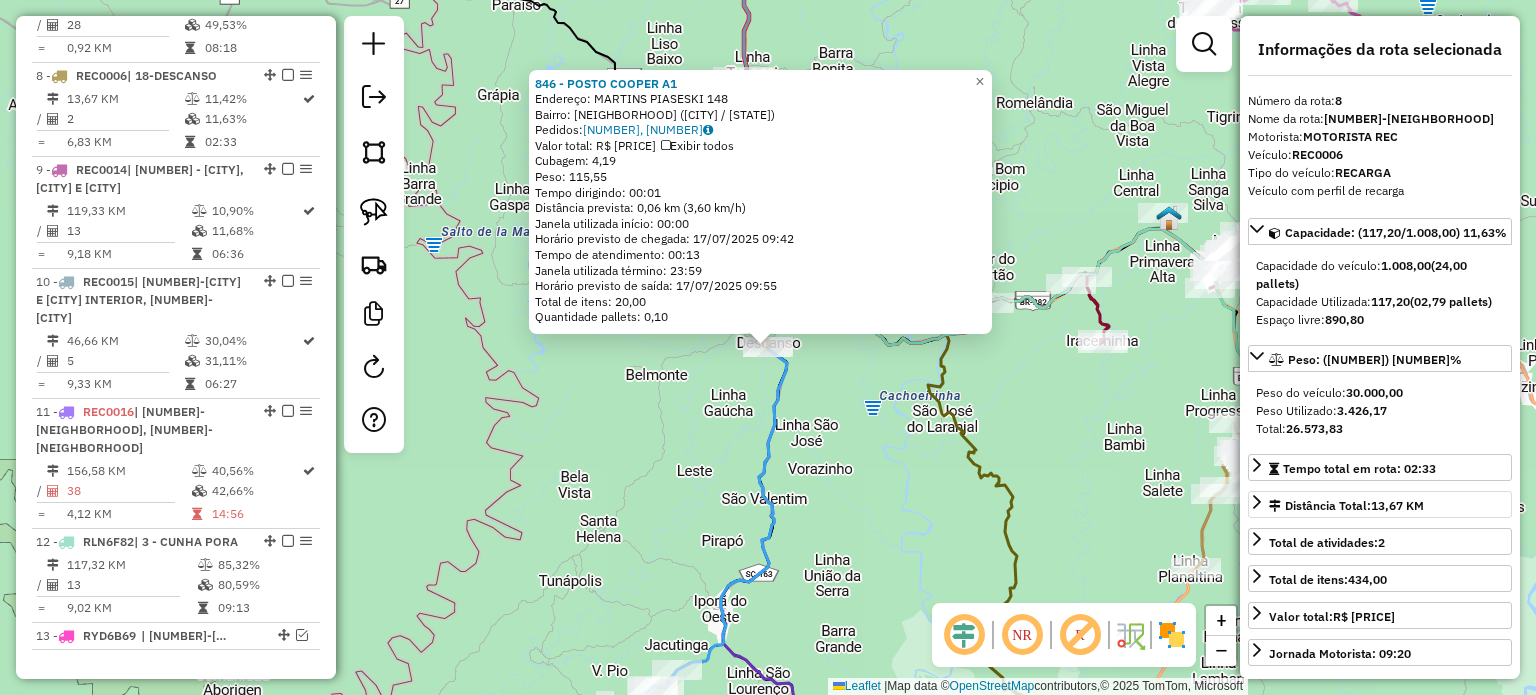 scroll, scrollTop: 1544, scrollLeft: 0, axis: vertical 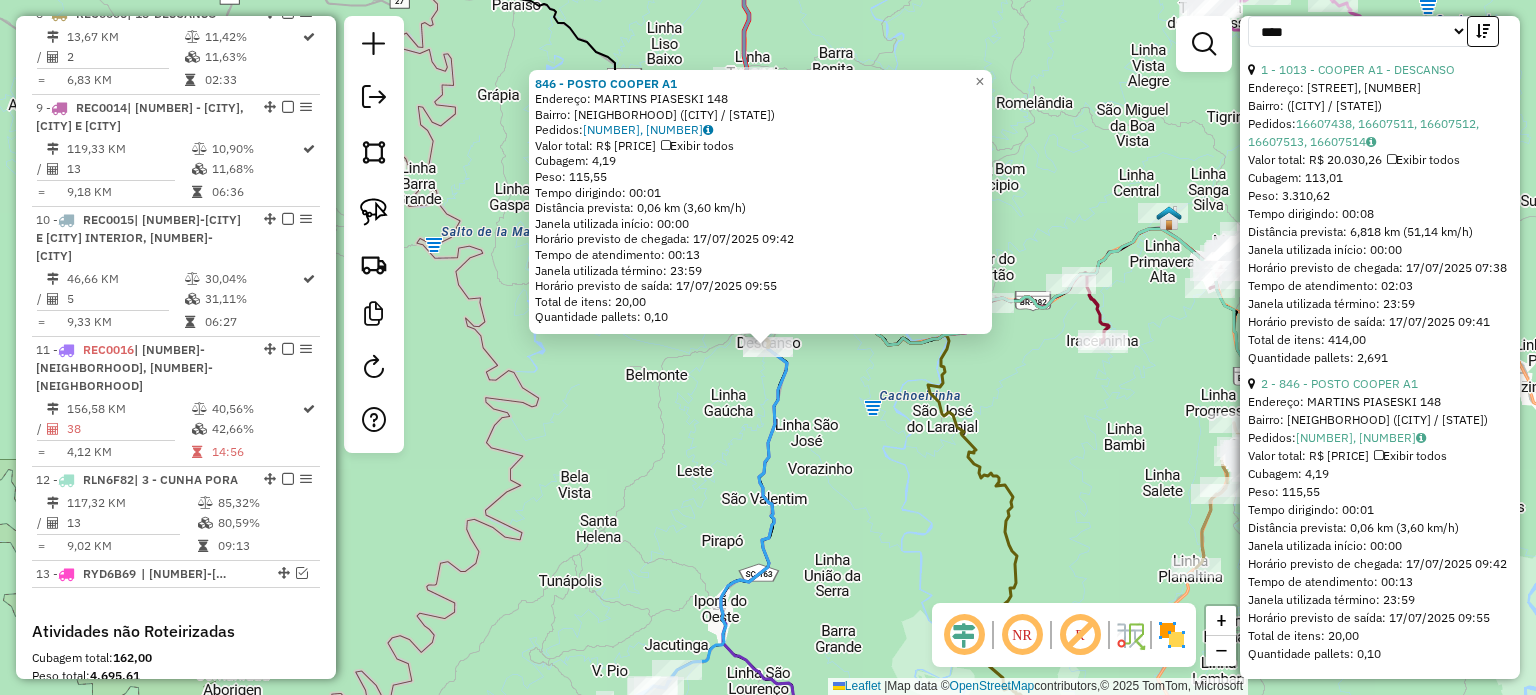 click on "846 - POSTO COOPER A1  Endereço:  MARTINS PIASESKI 148   Bairro: CENTRO (DESCANSO / SC)   Pedidos:  16607584, 16607585   Valor total: R$ 978,27   Exibir todos   Cubagem: 4,19  Peso: 115,55  Tempo dirigindo: 00:01   Distância prevista: 0,06 km (3,60 km/h)   Janela utilizada início: 00:00   Horário previsto de chegada: 17/07/2025 09:42   Tempo de atendimento: 00:13   Janela utilizada término: 23:59   Horário previsto de saída: 17/07/2025 09:55   Total de itens: 20,00   Quantidade pallets: 0,10  × Janela de atendimento Grade de atendimento Capacidade Transportadoras Veículos Cliente Pedidos  Rotas Selecione os dias de semana para filtrar as janelas de atendimento  Seg   Ter   Qua   Qui   Sex   Sáb   Dom  Informe o período da janela de atendimento: De: Até:  Filtrar exatamente a janela do cliente  Considerar janela de atendimento padrão  Selecione os dias de semana para filtrar as grades de atendimento  Seg   Ter   Qua   Qui   Sex   Sáb   Dom   Considerar clientes sem dia de atendimento cadastrado +" 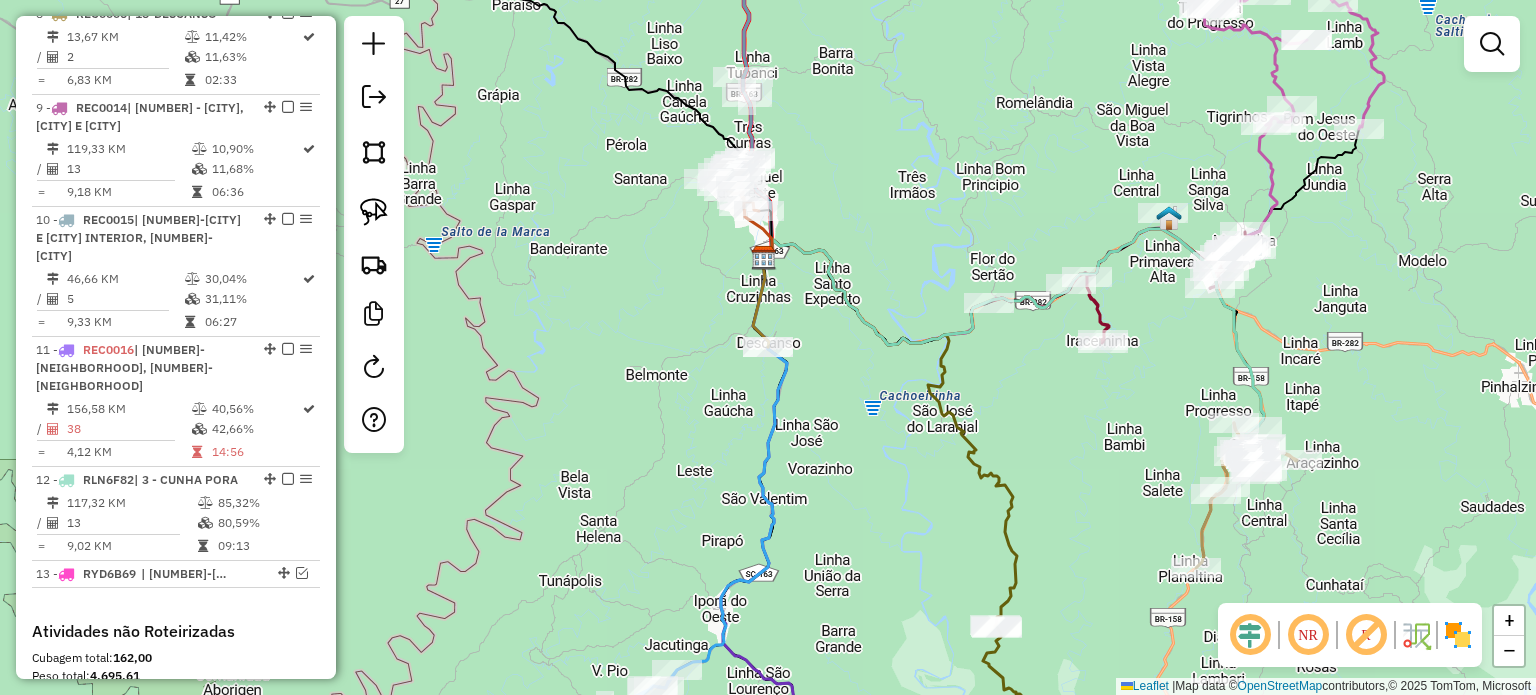 drag, startPoint x: 833, startPoint y: 509, endPoint x: 866, endPoint y: 398, distance: 115.80155 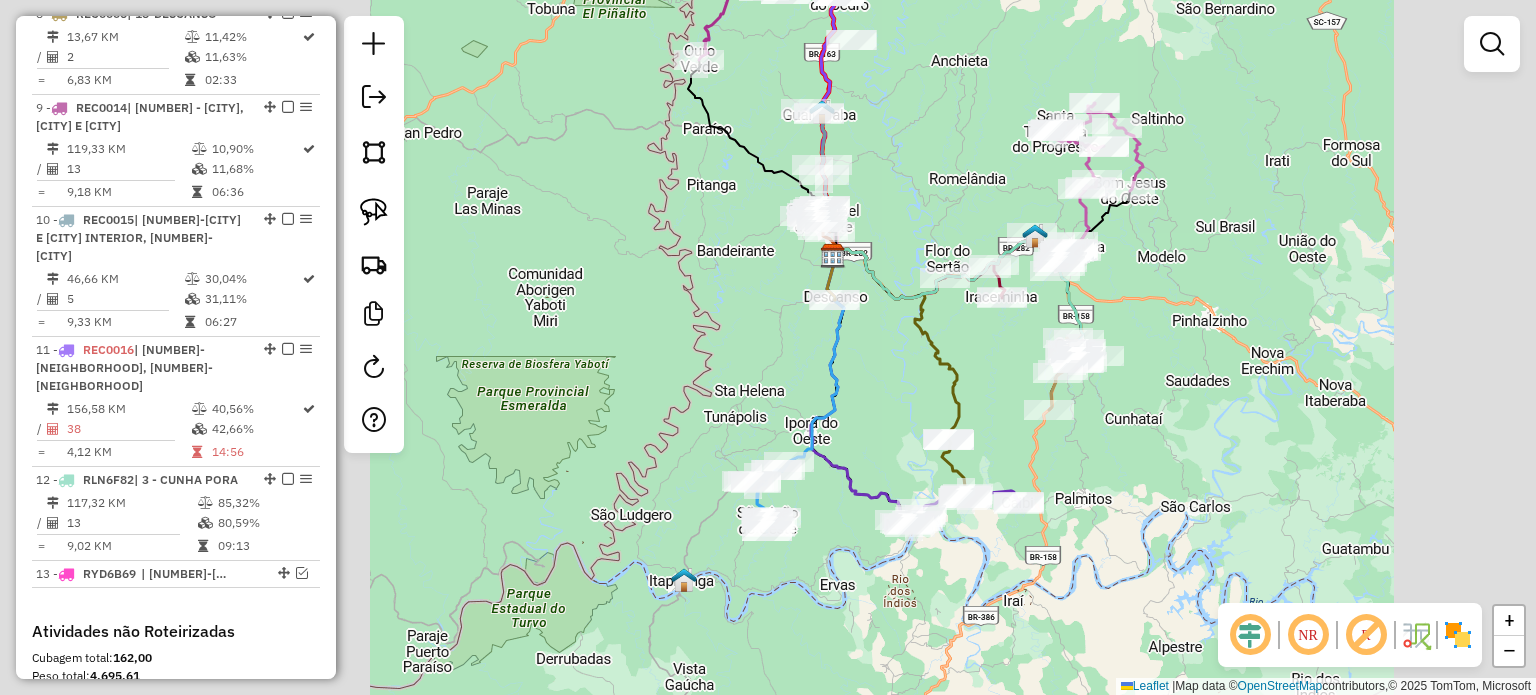 drag, startPoint x: 866, startPoint y: 413, endPoint x: 867, endPoint y: 366, distance: 47.010635 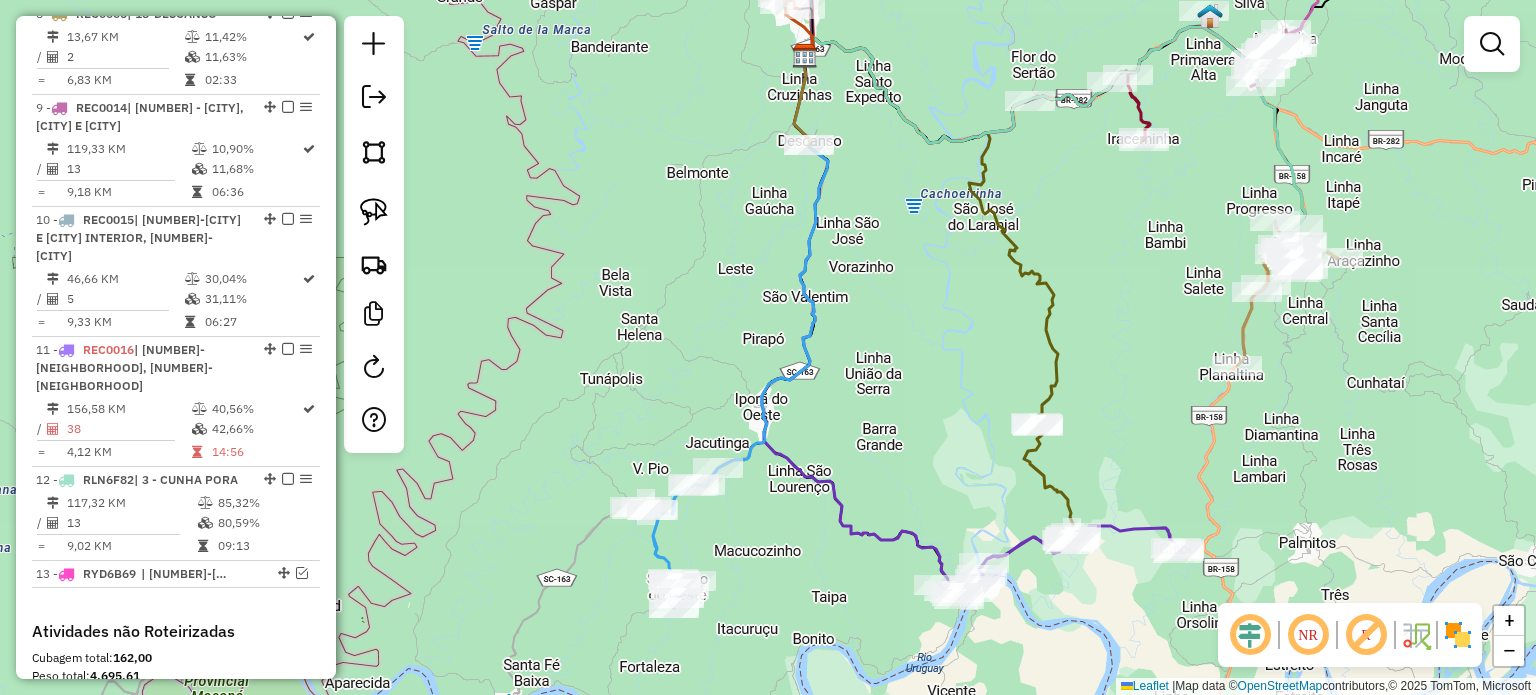 click on "Janela de atendimento Grade de atendimento Capacidade Transportadoras Veículos Cliente Pedidos  Rotas Selecione os dias de semana para filtrar as janelas de atendimento  Seg   Ter   Qua   Qui   Sex   Sáb   Dom  Informe o período da janela de atendimento: De: Até:  Filtrar exatamente a janela do cliente  Considerar janela de atendimento padrão  Selecione os dias de semana para filtrar as grades de atendimento  Seg   Ter   Qua   Qui   Sex   Sáb   Dom   Considerar clientes sem dia de atendimento cadastrado  Clientes fora do dia de atendimento selecionado Filtrar as atividades entre os valores definidos abaixo:  Peso mínimo:   Peso máximo:   Cubagem mínima:   Cubagem máxima:   De:   Até:  Filtrar as atividades entre o tempo de atendimento definido abaixo:  De:   Até:   Considerar capacidade total dos clientes não roteirizados Transportadora: Selecione um ou mais itens Tipo de veículo: Selecione um ou mais itens Veículo: Selecione um ou mais itens Motorista: Selecione um ou mais itens Nome: Rótulo:" 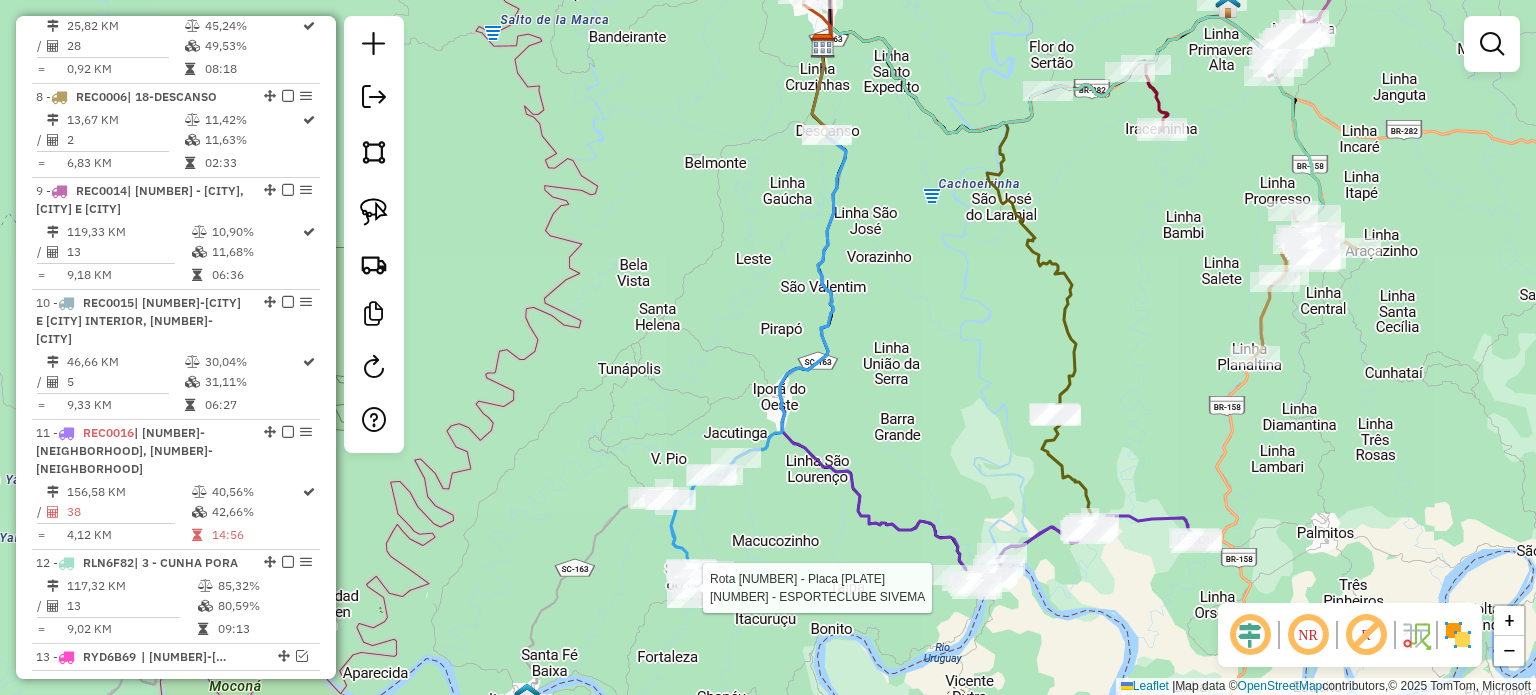 select on "*********" 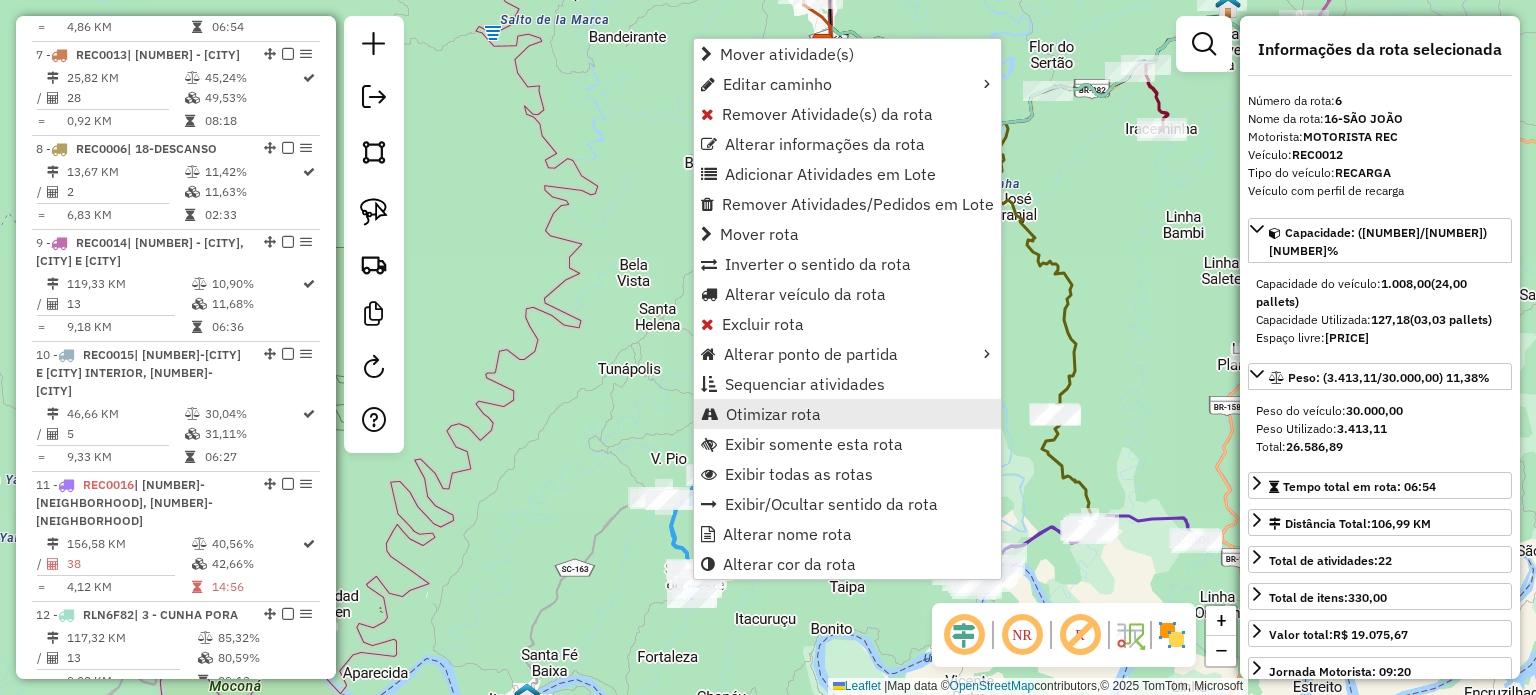 scroll, scrollTop: 1340, scrollLeft: 0, axis: vertical 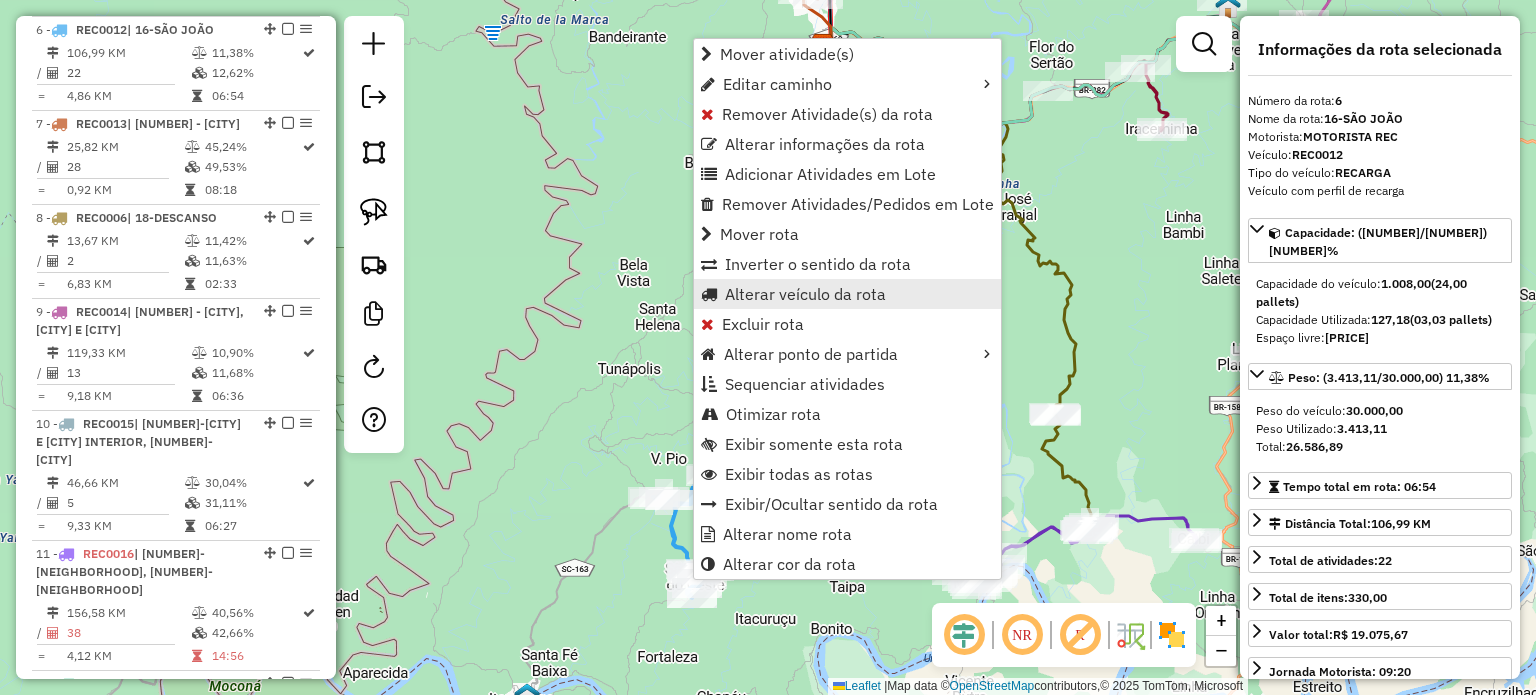 click on "Alterar veículo da rota" at bounding box center [805, 294] 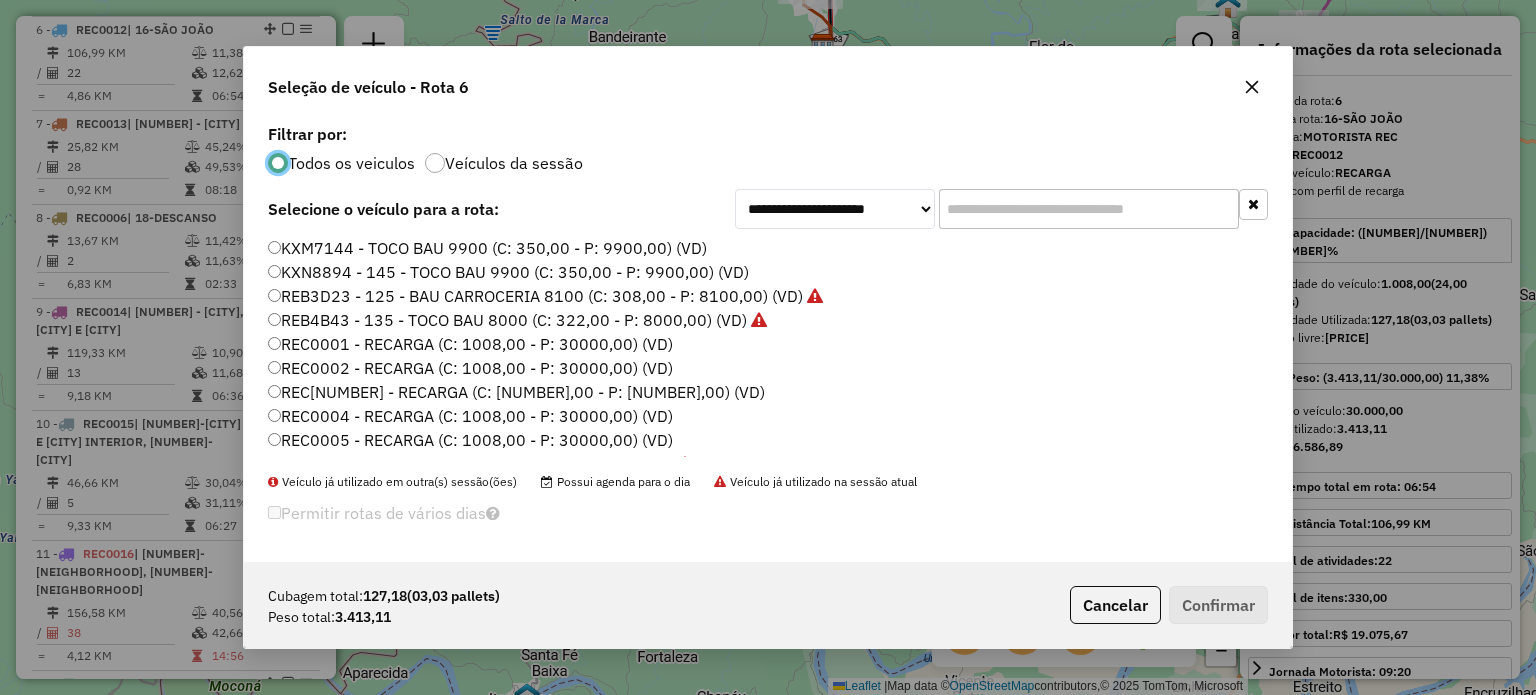 scroll, scrollTop: 10, scrollLeft: 6, axis: both 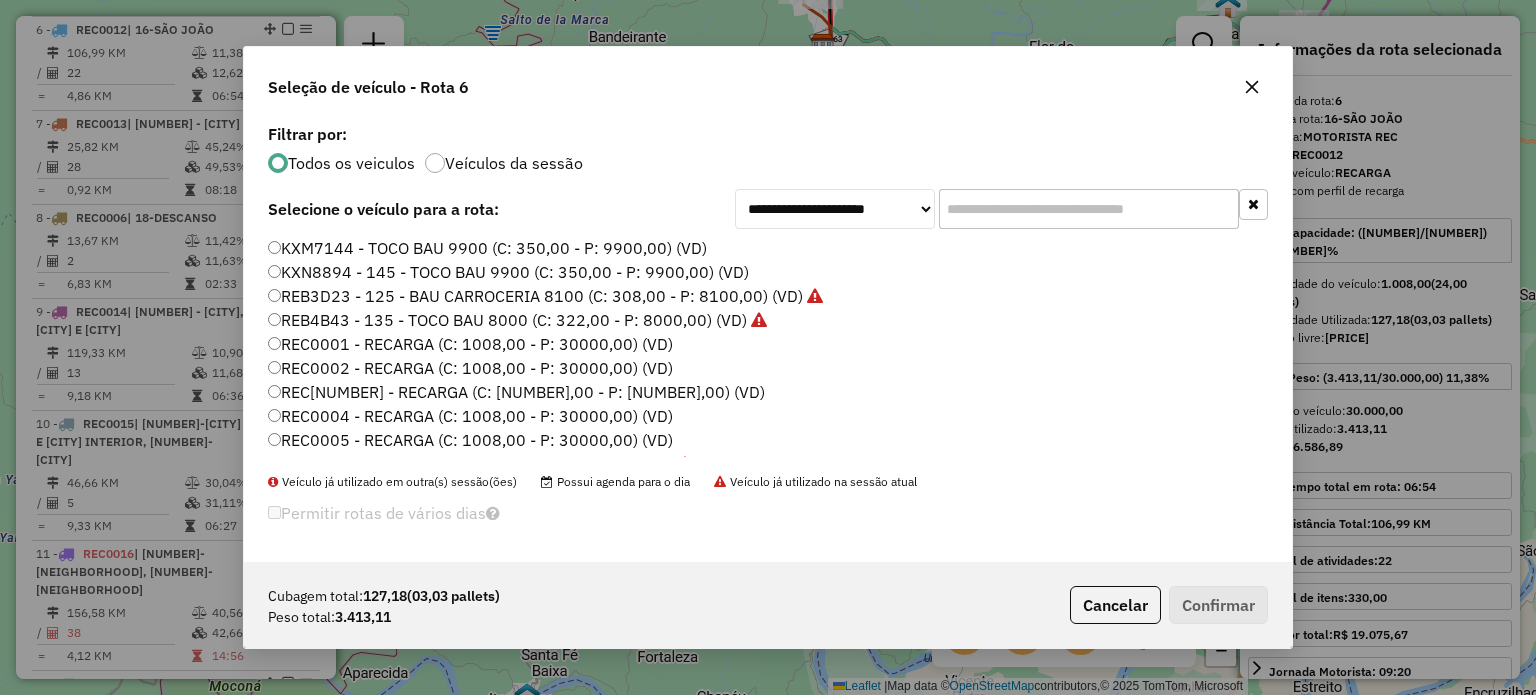 click 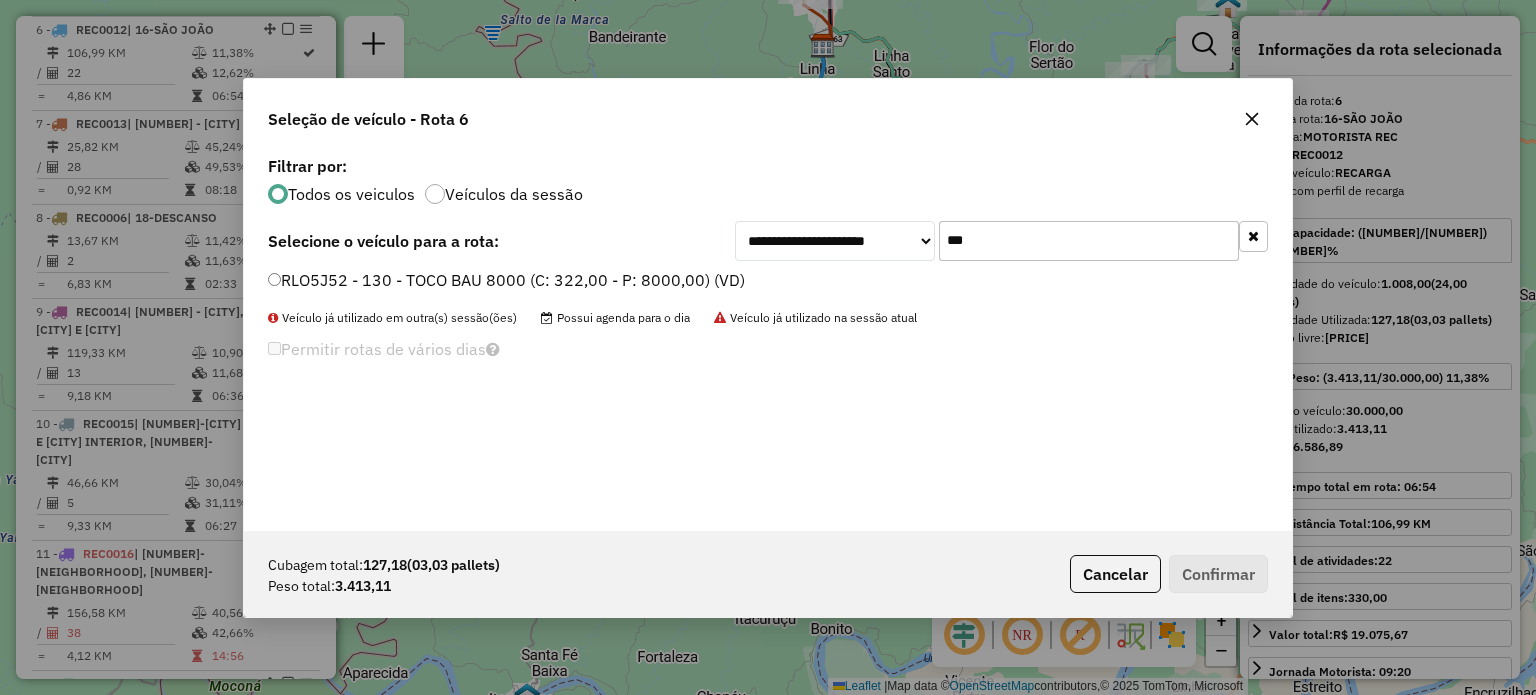 type on "***" 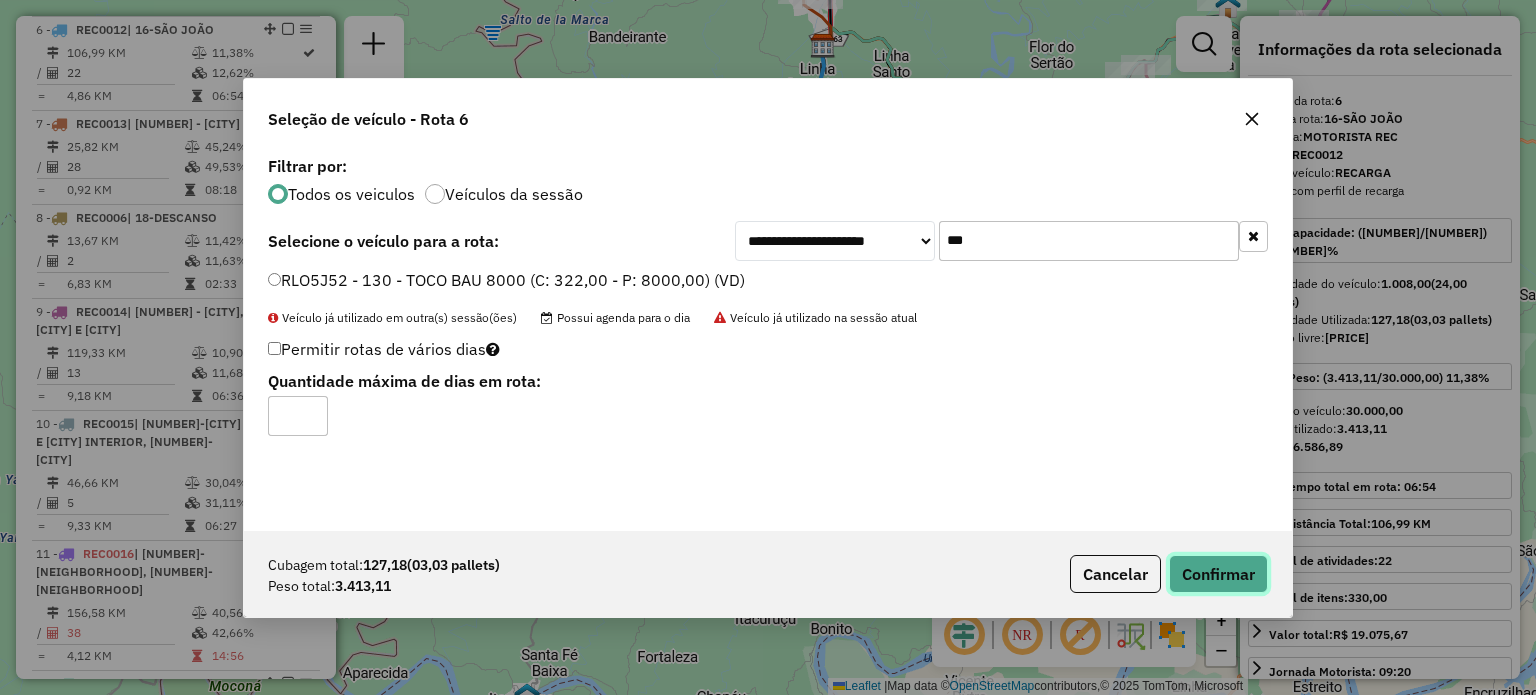 click on "Confirmar" 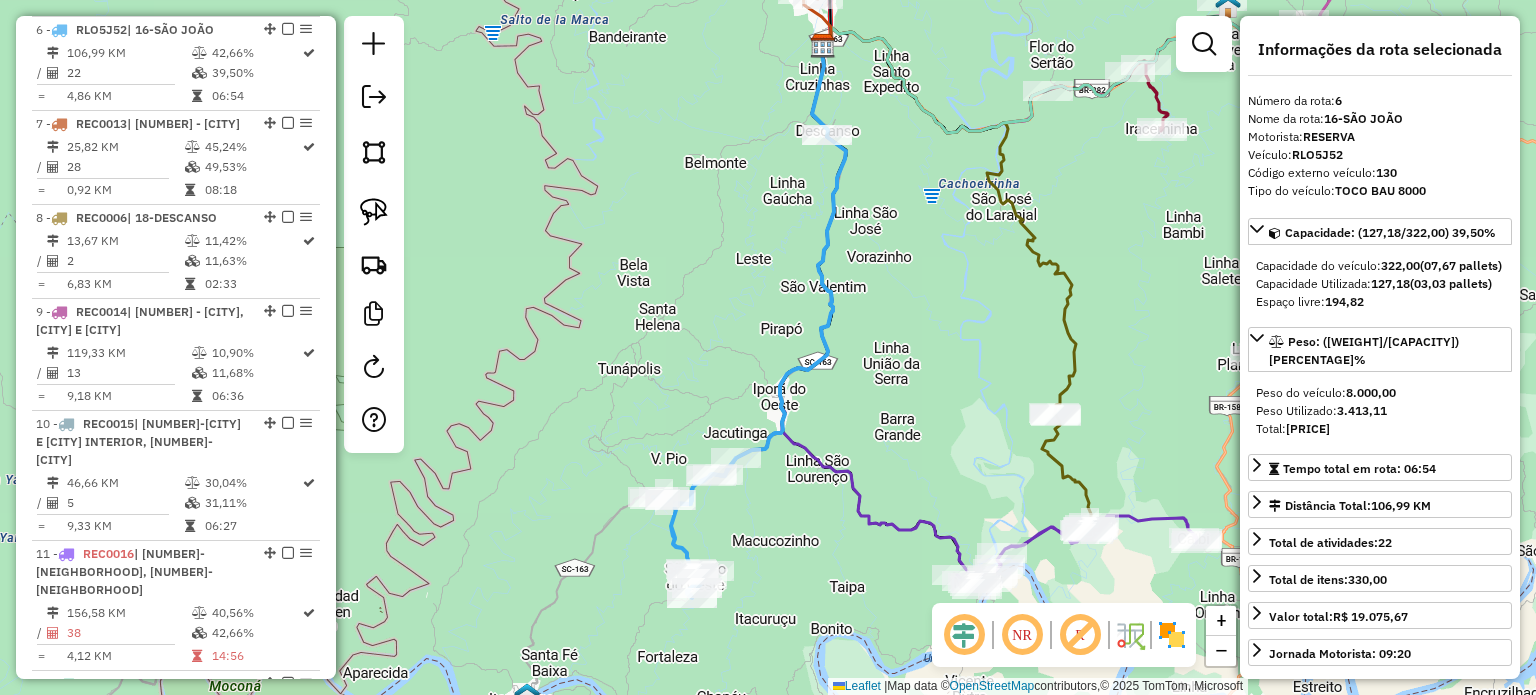 drag, startPoint x: 884, startPoint y: 289, endPoint x: 809, endPoint y: 410, distance: 142.3587 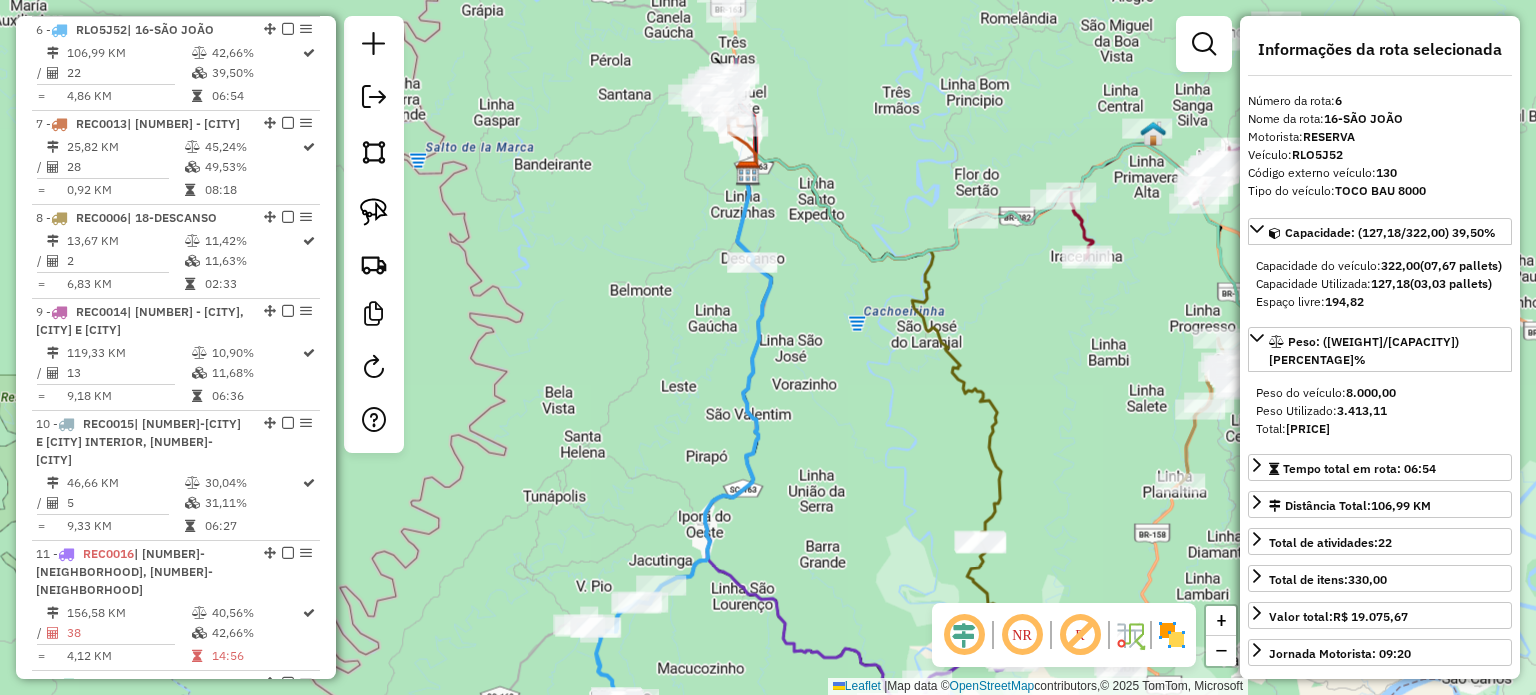 drag, startPoint x: 805, startPoint y: 371, endPoint x: 801, endPoint y: 414, distance: 43.185646 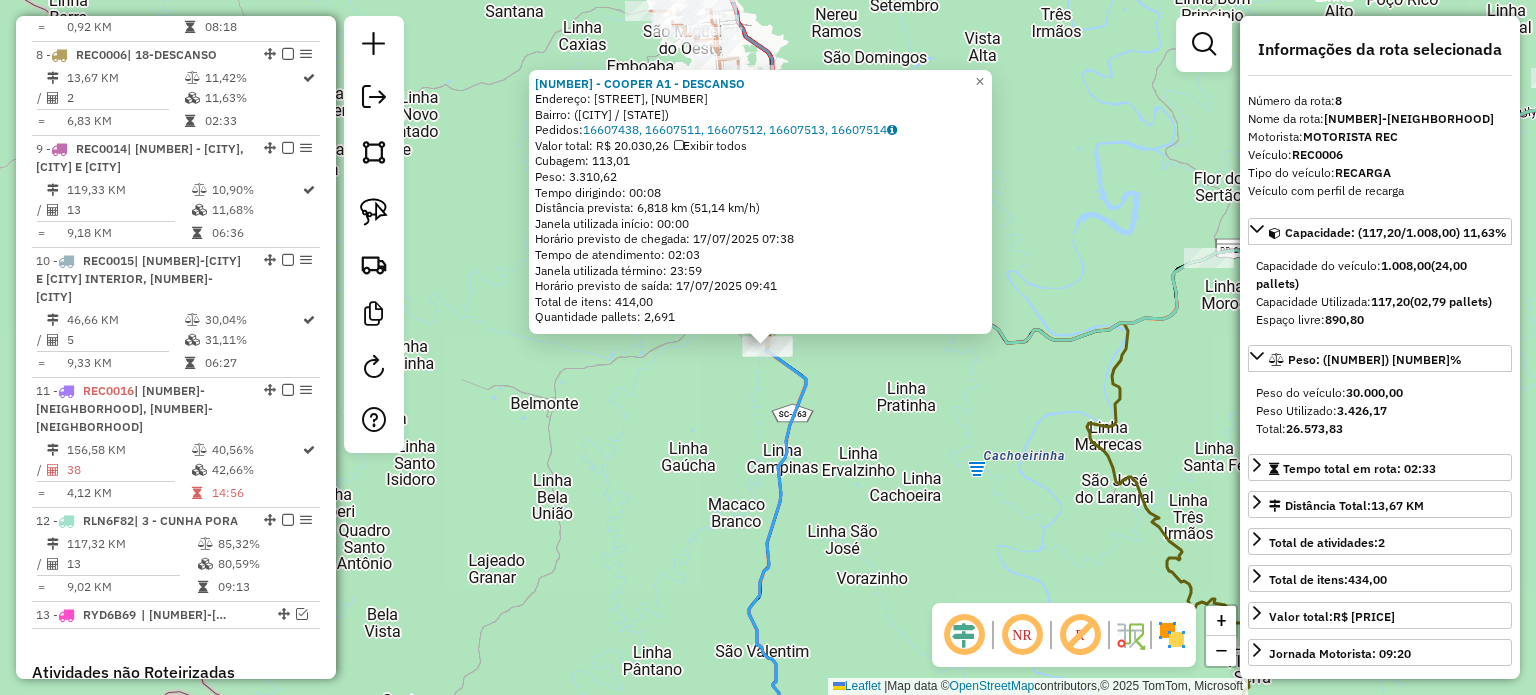 scroll, scrollTop: 1544, scrollLeft: 0, axis: vertical 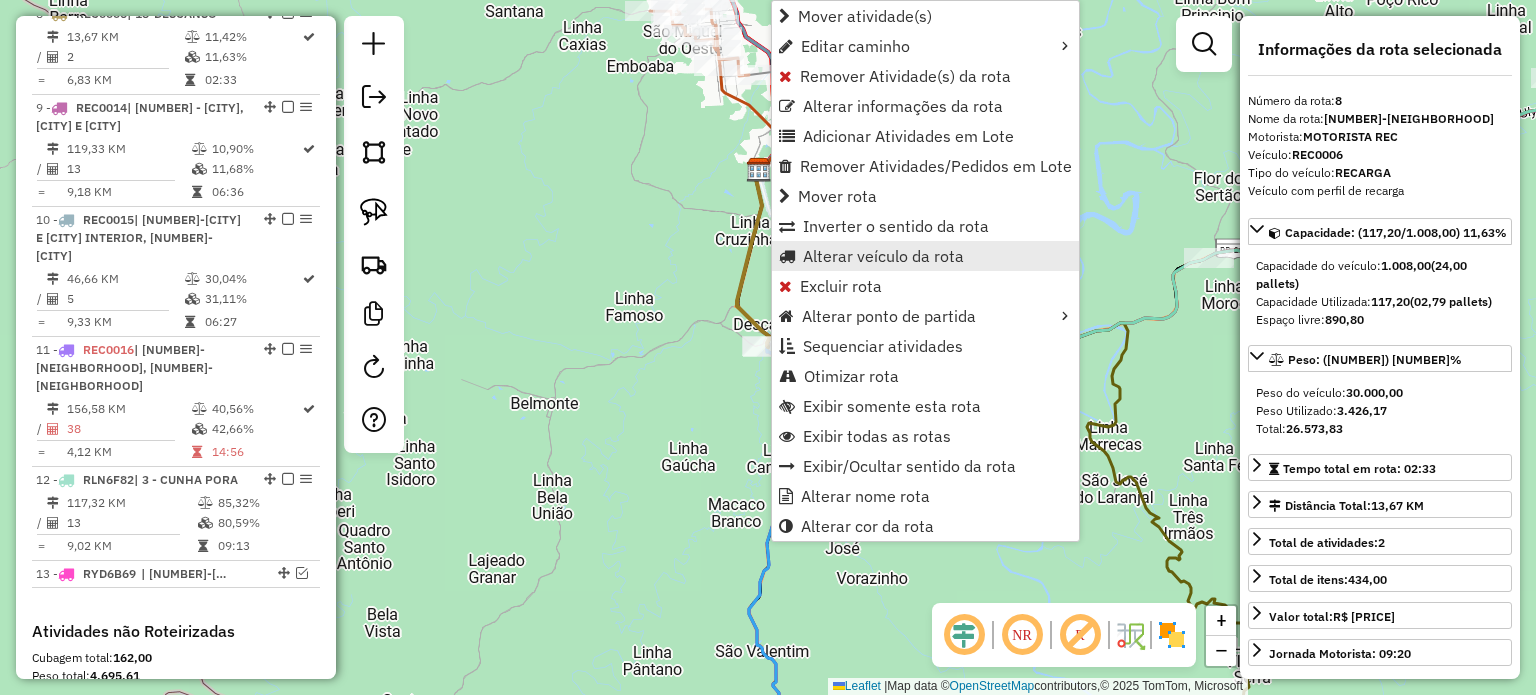 click on "Alterar veículo da rota" at bounding box center (883, 256) 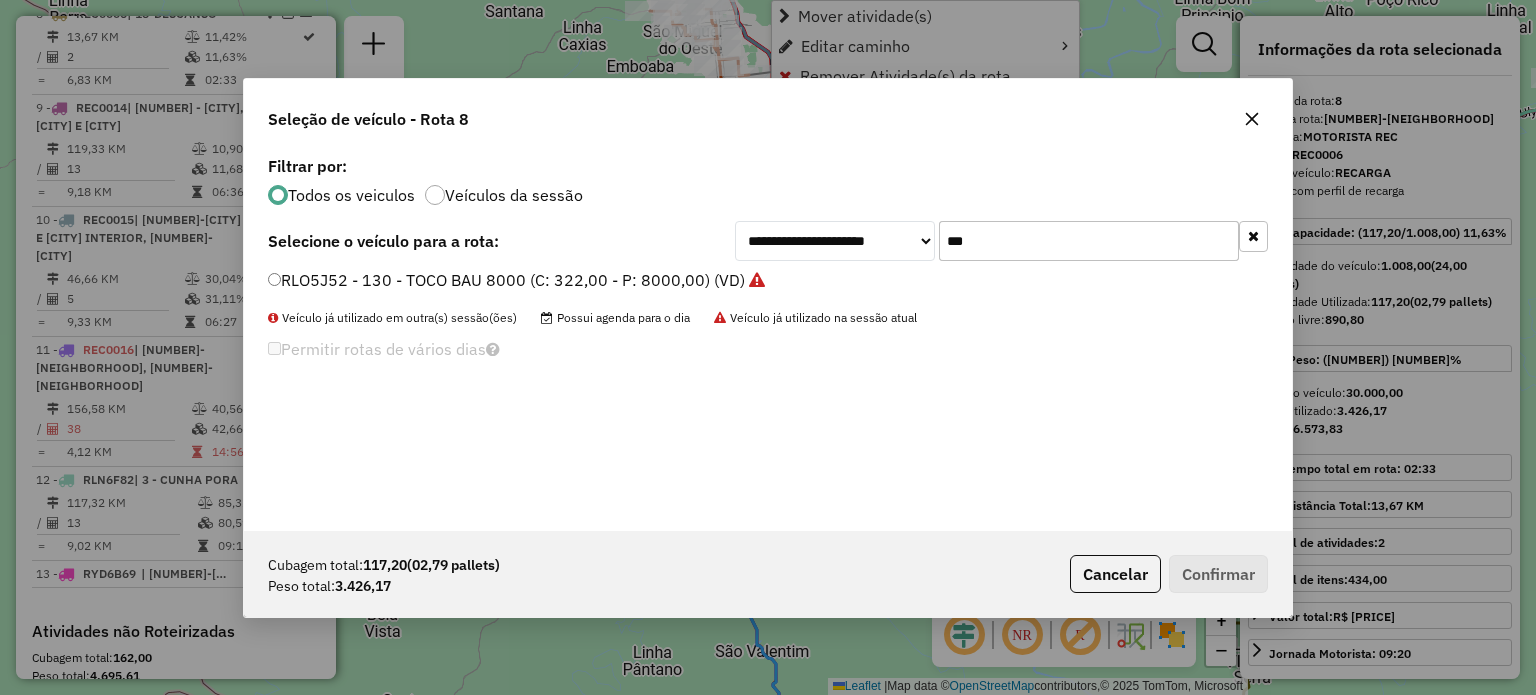 scroll, scrollTop: 10, scrollLeft: 6, axis: both 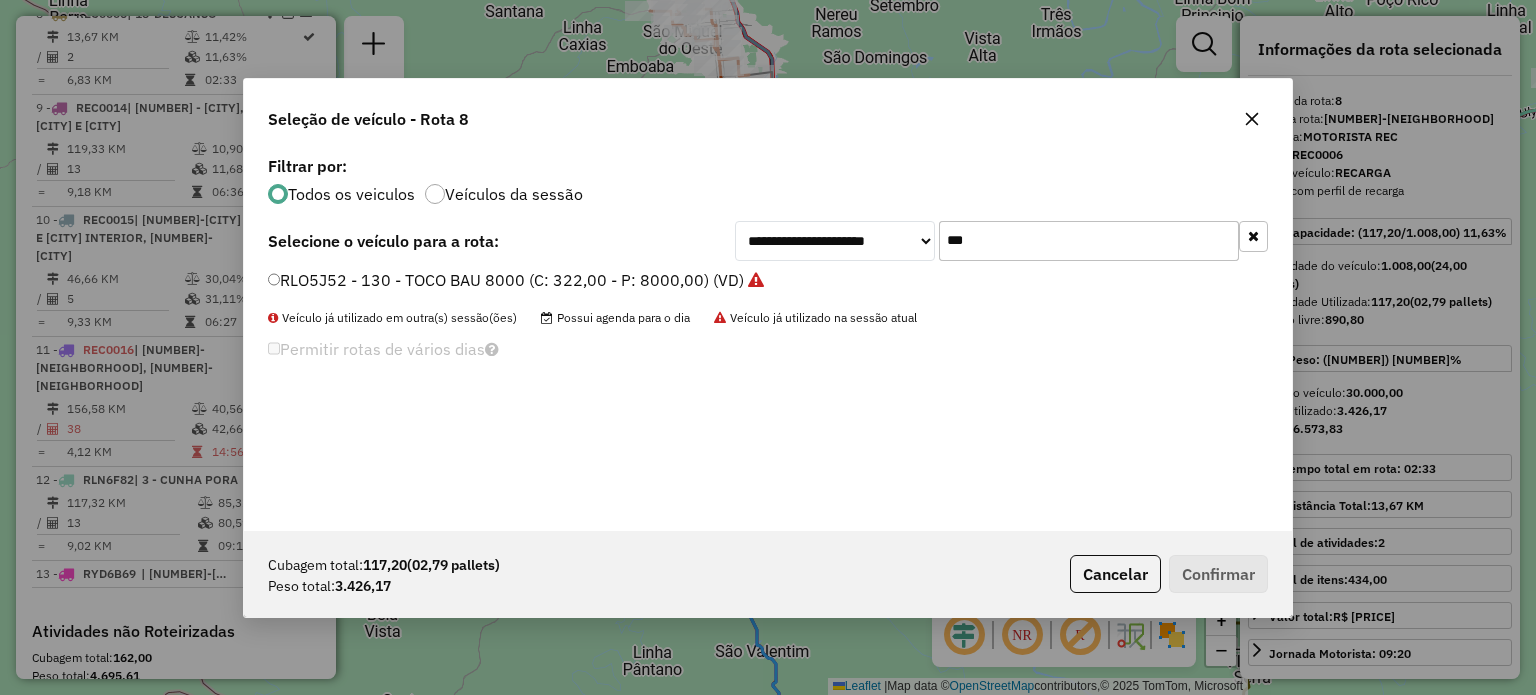 drag, startPoint x: 872, startPoint y: 264, endPoint x: 837, endPoint y: 259, distance: 35.35534 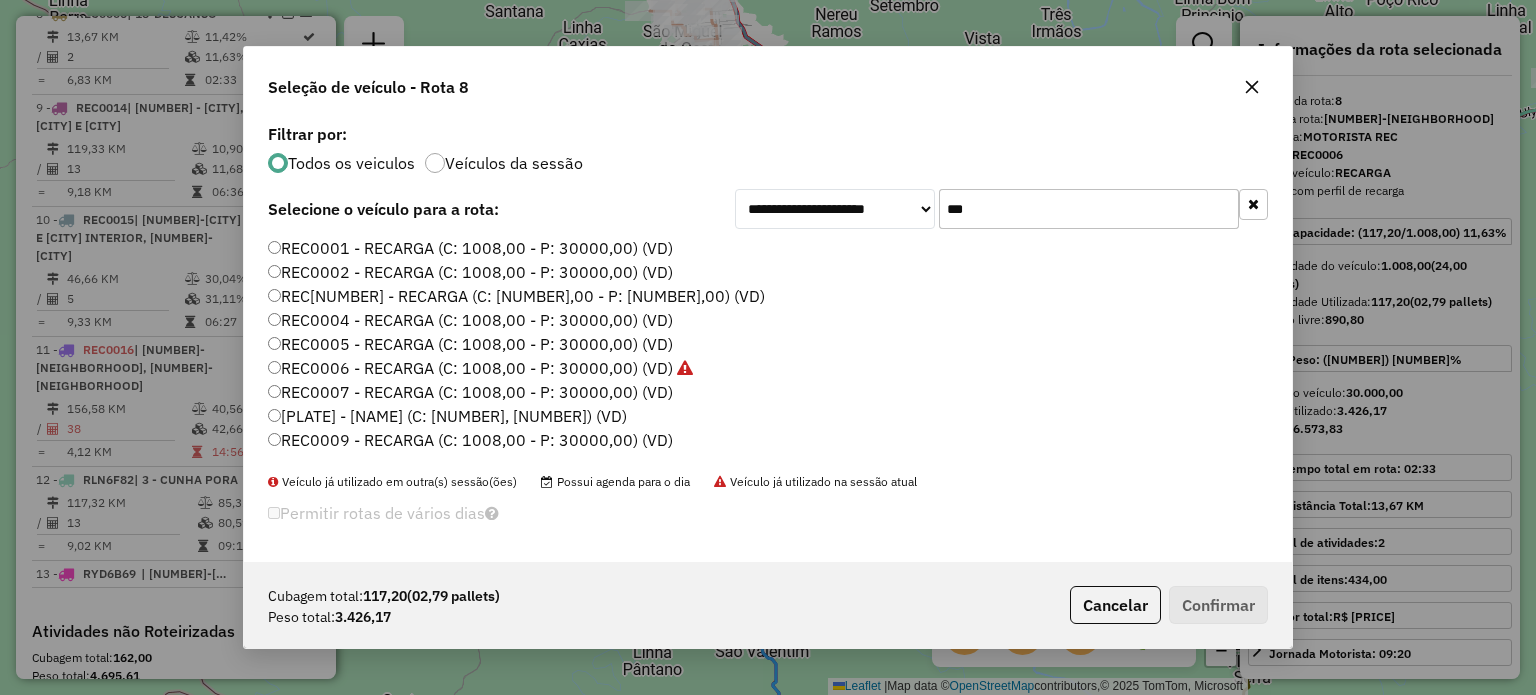 type on "***" 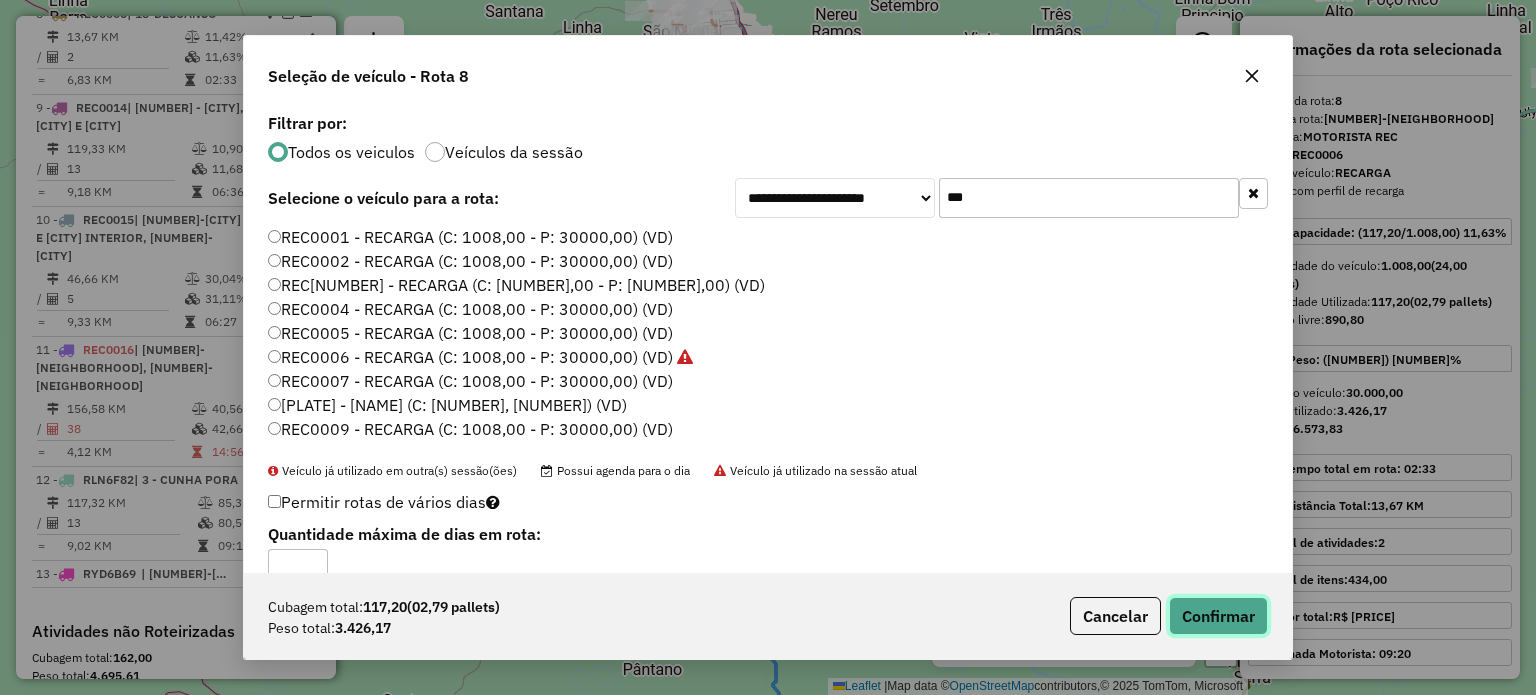click on "Confirmar" 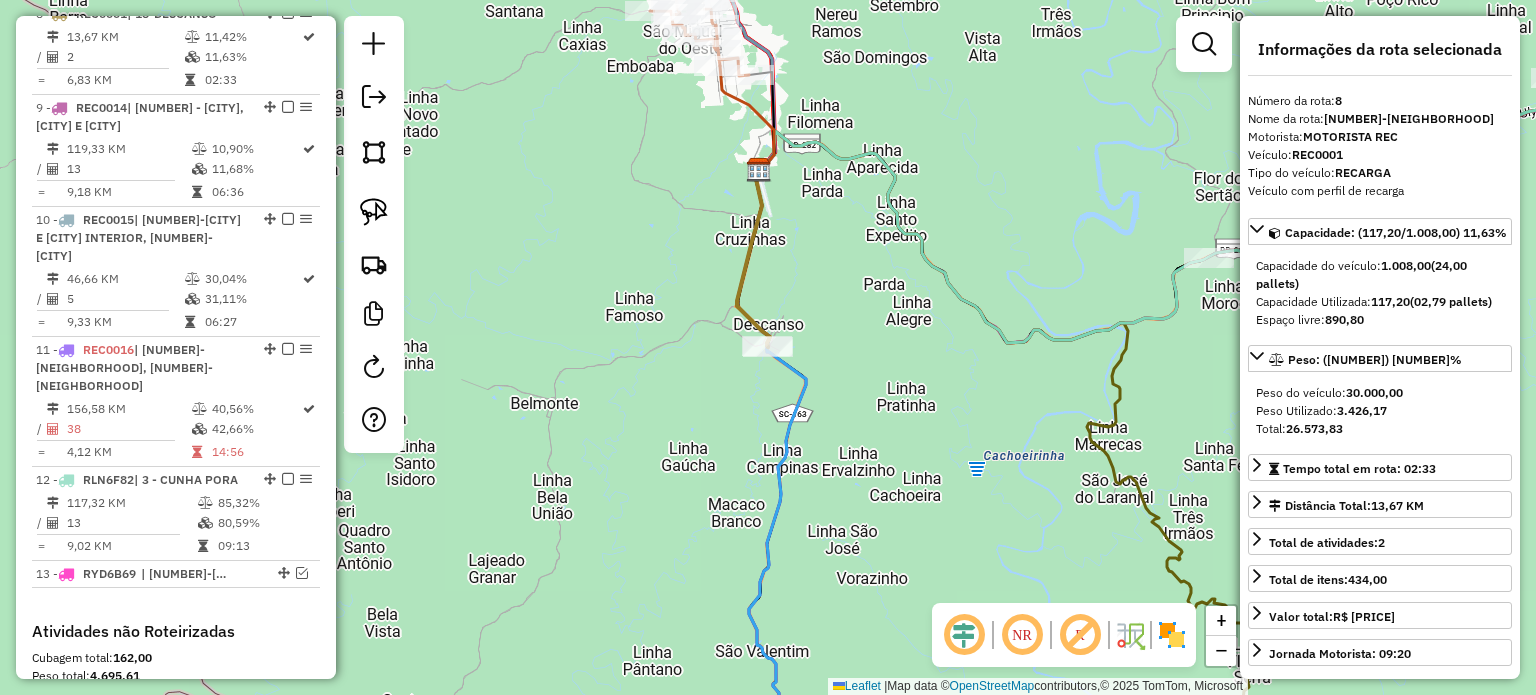 drag, startPoint x: 823, startPoint y: 240, endPoint x: 807, endPoint y: 367, distance: 128.0039 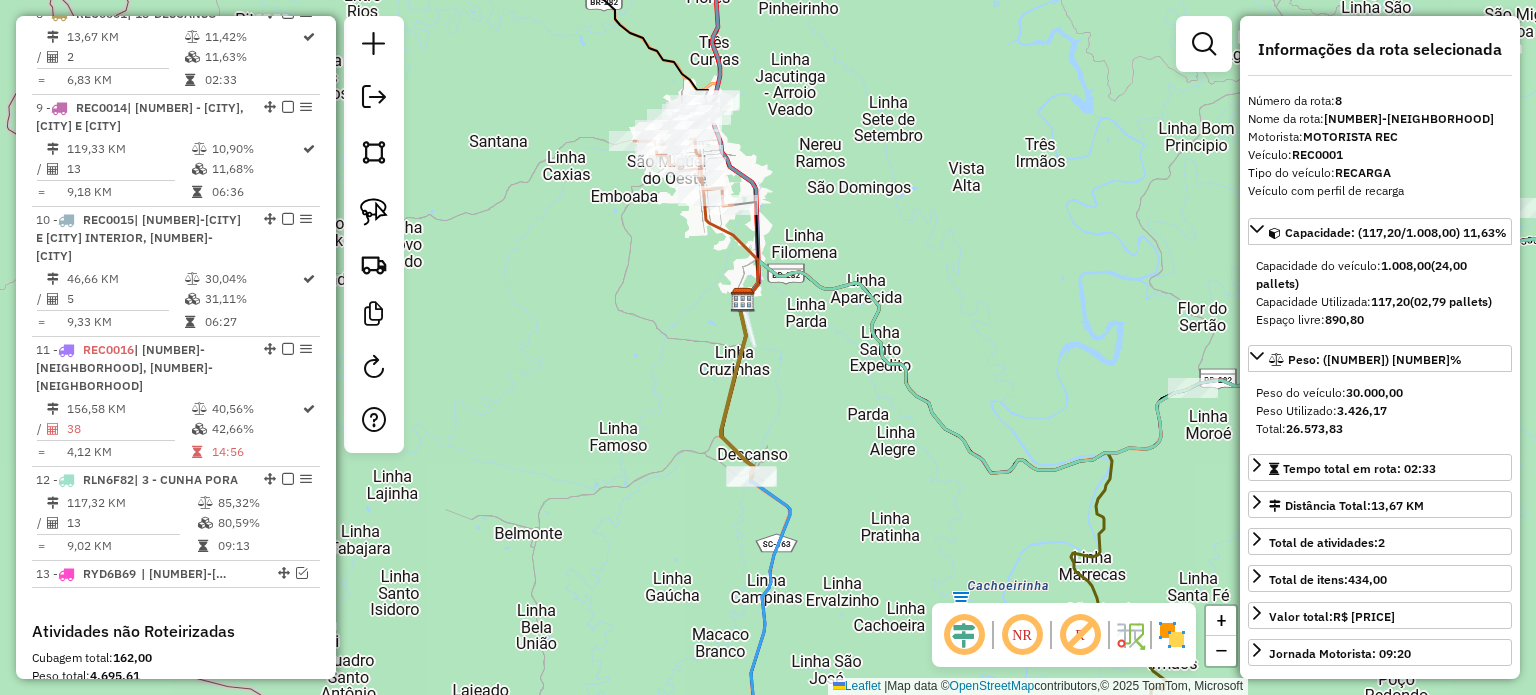 drag, startPoint x: 825, startPoint y: 325, endPoint x: 839, endPoint y: 396, distance: 72.36712 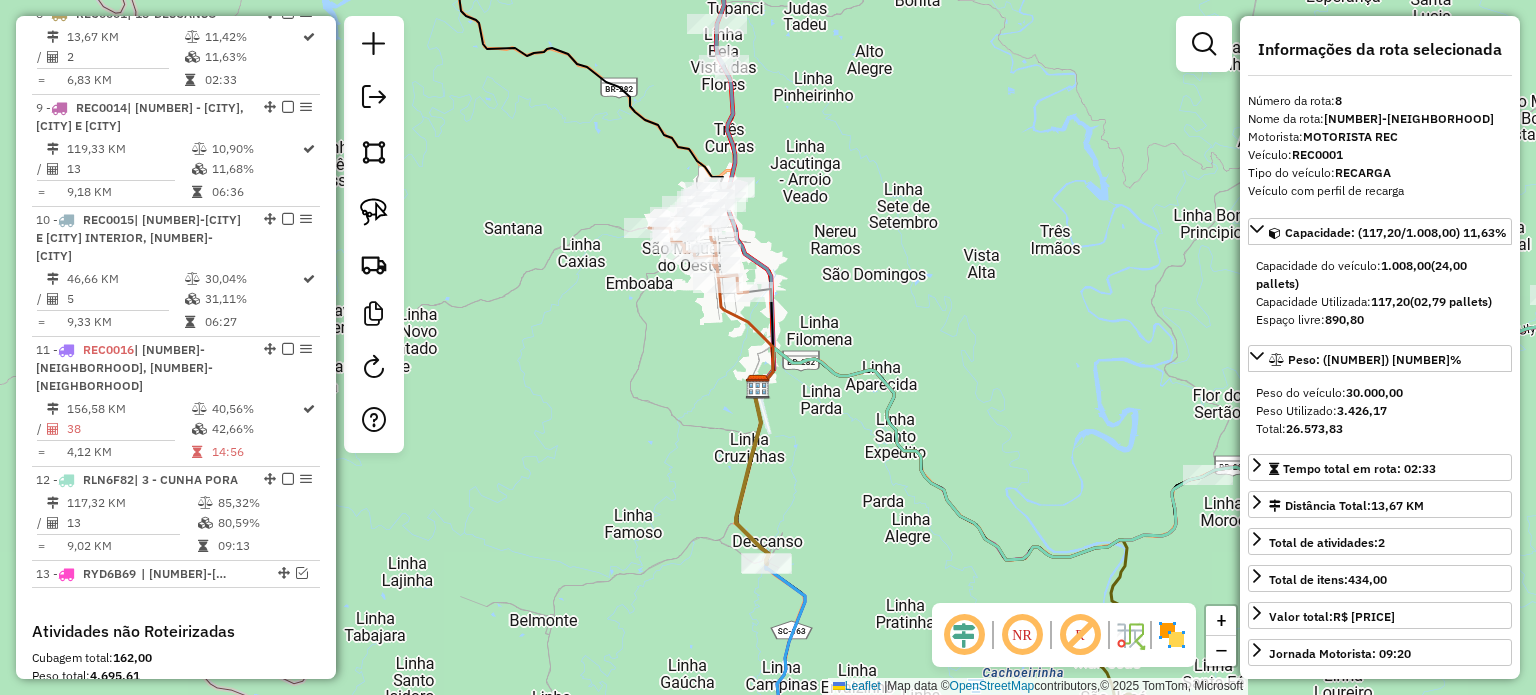 drag, startPoint x: 689, startPoint y: 403, endPoint x: 692, endPoint y: 463, distance: 60.074955 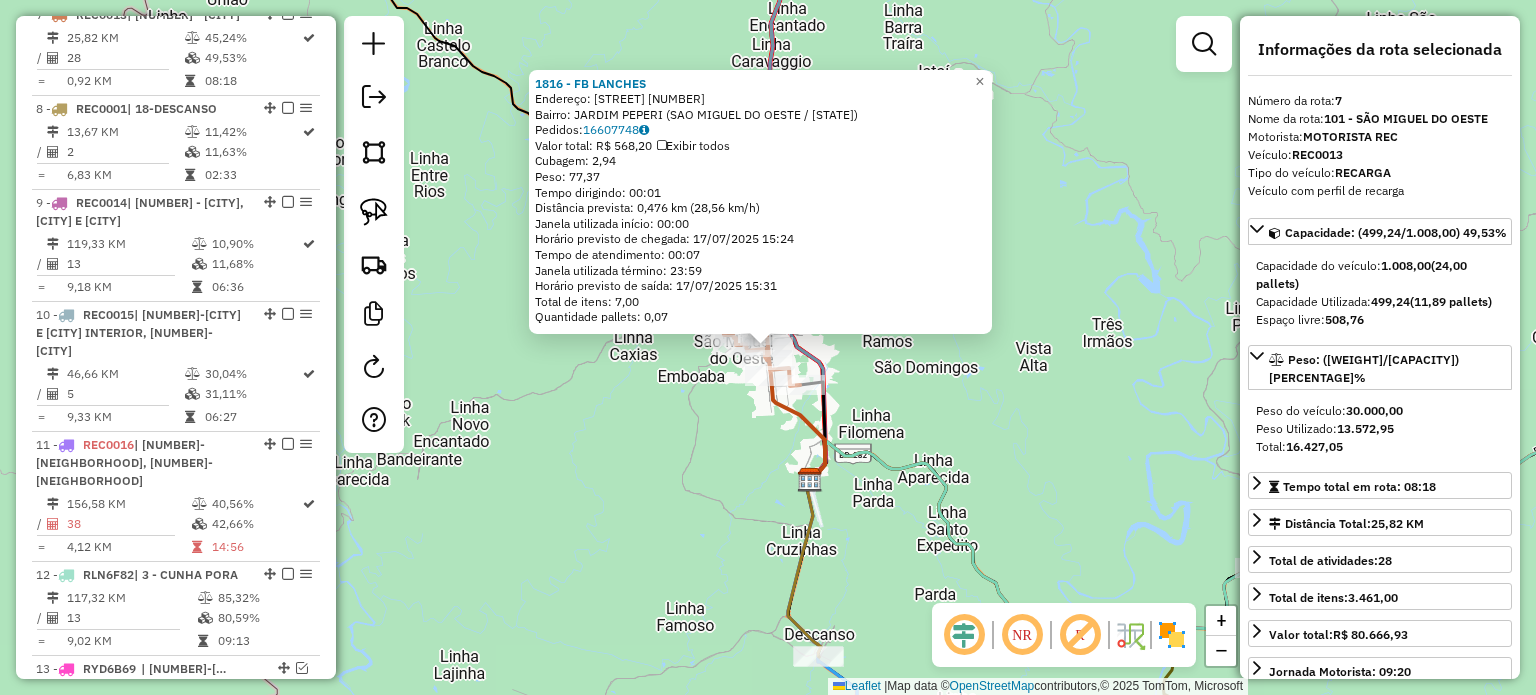 scroll, scrollTop: 1433, scrollLeft: 0, axis: vertical 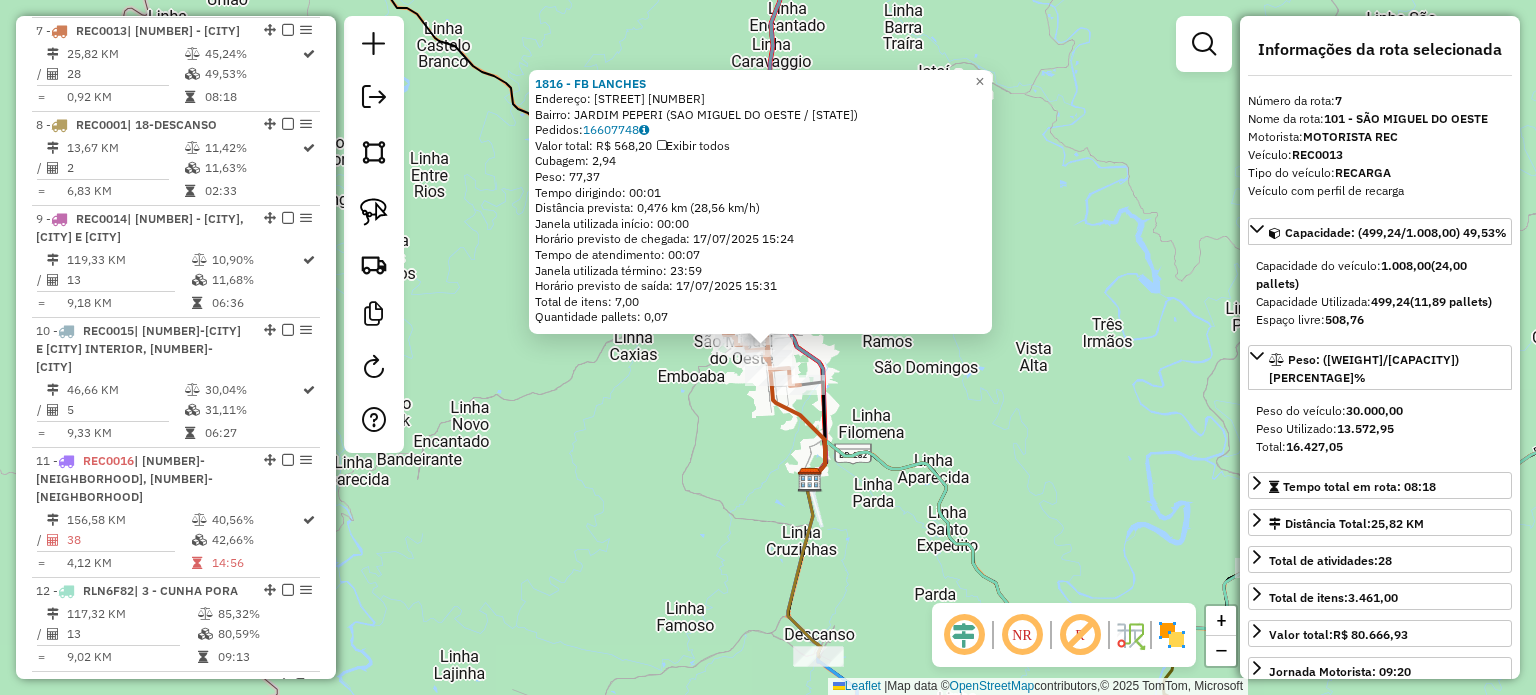 click on "1816 - FB  LANCHES  Endereço:  ADOLFO KONDER 71   Bairro: JARDIN PEPERI (SAO MIGUEL DO OESTE / SC)   Pedidos:  16607748   Valor total: R$ 568,20   Exibir todos   Cubagem: 2,94  Peso: 77,37  Tempo dirigindo: 00:01   Distância prevista: 0,476 km (28,56 km/h)   Janela utilizada início: 00:00   Horário previsto de chegada: 17/07/2025 15:24   Tempo de atendimento: 00:07   Janela utilizada término: 23:59   Horário previsto de saída: 17/07/2025 15:31   Total de itens: 7,00   Quantidade pallets: 0,07  × Janela de atendimento Grade de atendimento Capacidade Transportadoras Veículos Cliente Pedidos  Rotas Selecione os dias de semana para filtrar as janelas de atendimento  Seg   Ter   Qua   Qui   Sex   Sáb   Dom  Informe o período da janela de atendimento: De: Até:  Filtrar exatamente a janela do cliente  Considerar janela de atendimento padrão  Selecione os dias de semana para filtrar as grades de atendimento  Seg   Ter   Qua   Qui   Sex   Sáb   Dom   Considerar clientes sem dia de atendimento cadastrado" 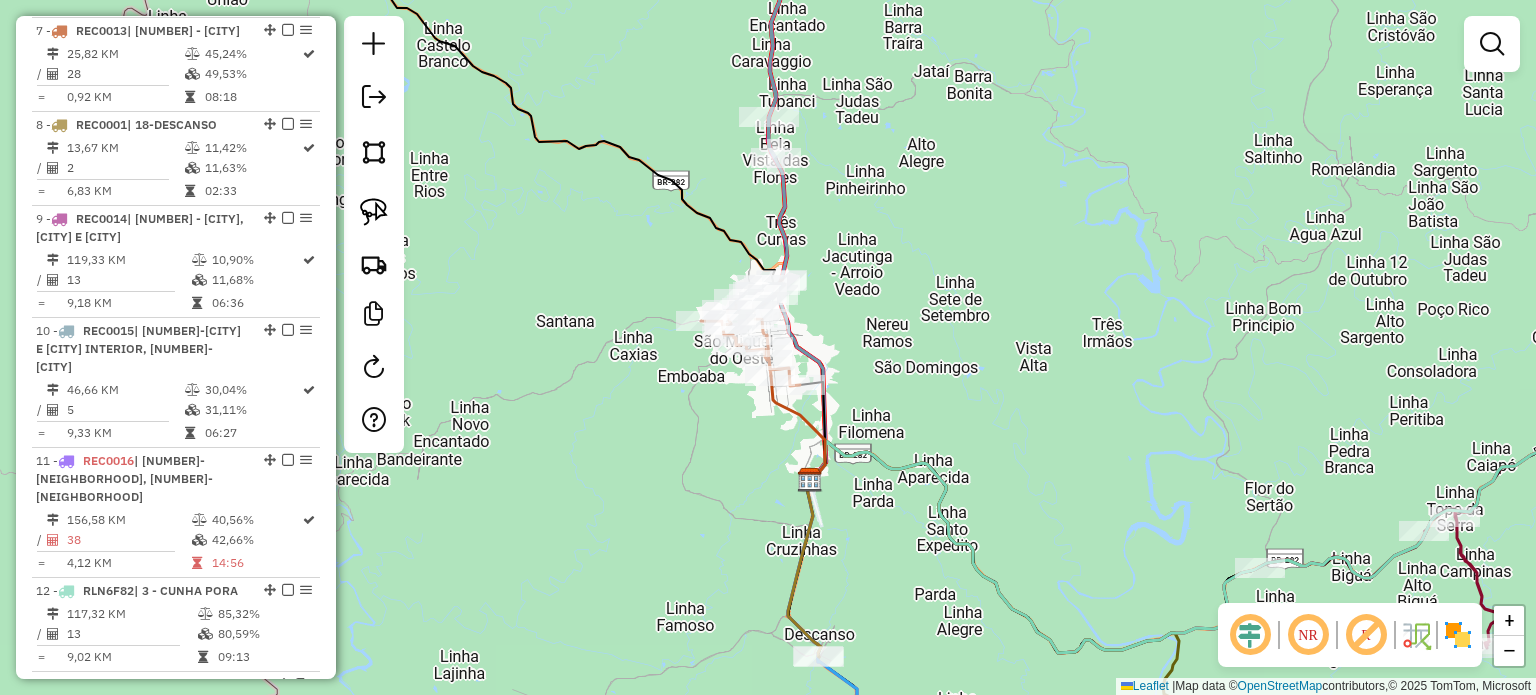 drag, startPoint x: 940, startPoint y: 389, endPoint x: 1031, endPoint y: 421, distance: 96.462425 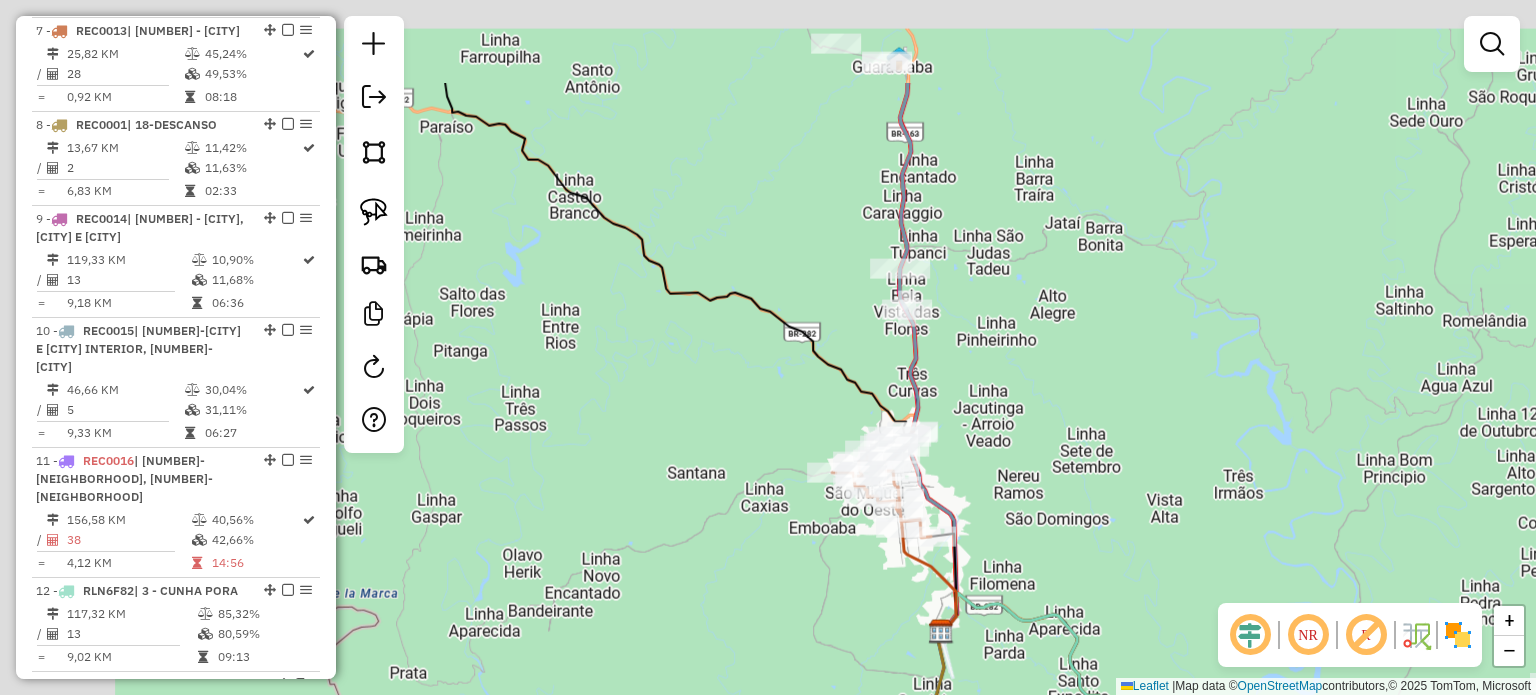 drag, startPoint x: 1064, startPoint y: 447, endPoint x: 1087, endPoint y: 495, distance: 53.225933 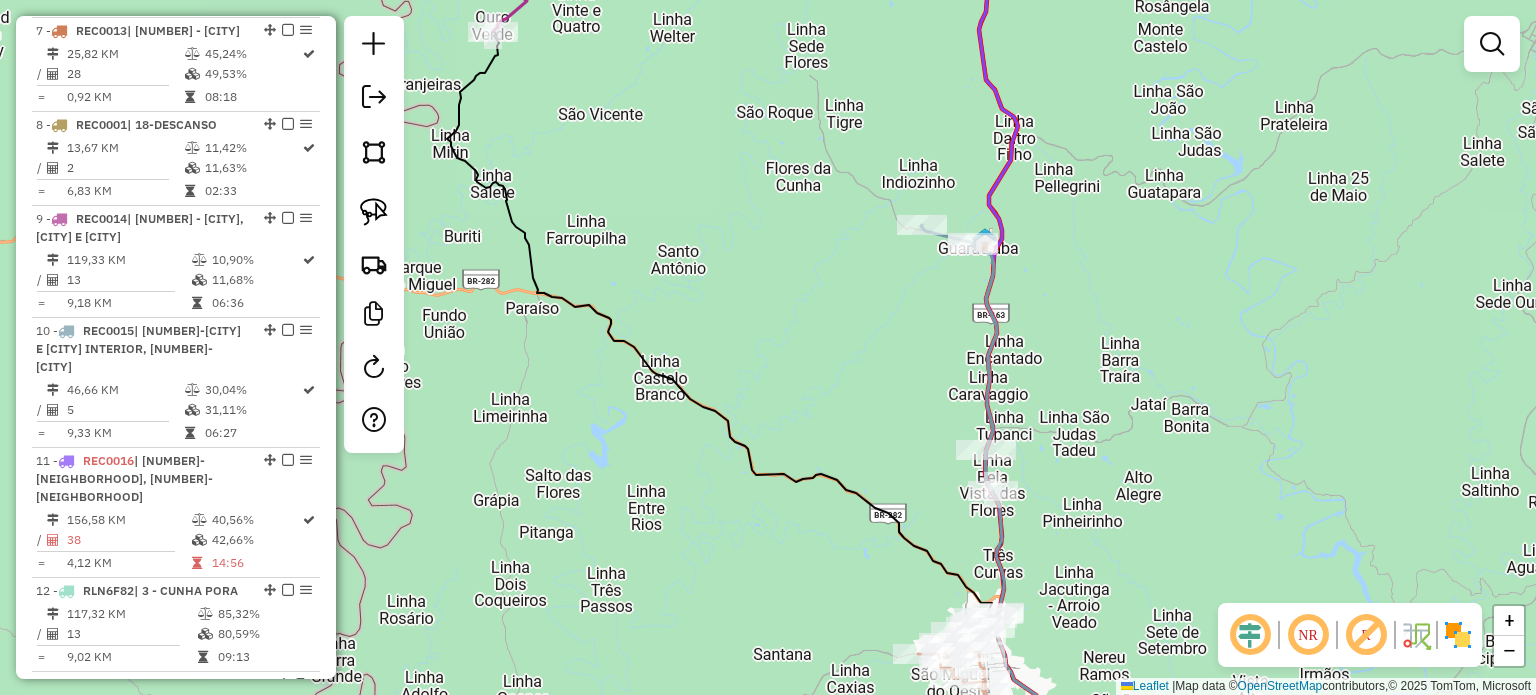 drag, startPoint x: 894, startPoint y: 330, endPoint x: 942, endPoint y: 432, distance: 112.72977 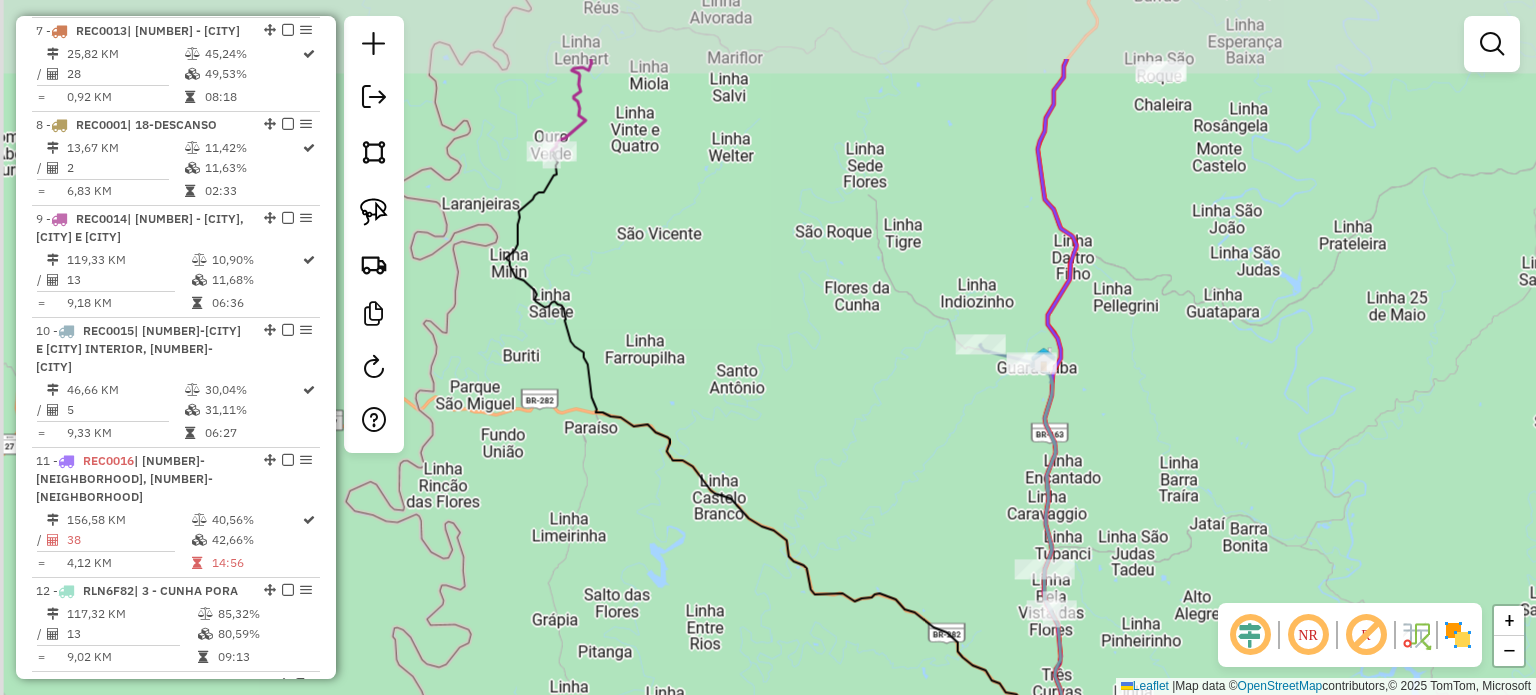 click on "Janela de atendimento Grade de atendimento Capacidade Transportadoras Veículos Cliente Pedidos  Rotas Selecione os dias de semana para filtrar as janelas de atendimento  Seg   Ter   Qua   Qui   Sex   Sáb   Dom  Informe o período da janela de atendimento: De: Até:  Filtrar exatamente a janela do cliente  Considerar janela de atendimento padrão  Selecione os dias de semana para filtrar as grades de atendimento  Seg   Ter   Qua   Qui   Sex   Sáb   Dom   Considerar clientes sem dia de atendimento cadastrado  Clientes fora do dia de atendimento selecionado Filtrar as atividades entre os valores definidos abaixo:  Peso mínimo:   Peso máximo:   Cubagem mínima:   Cubagem máxima:   De:   Até:  Filtrar as atividades entre o tempo de atendimento definido abaixo:  De:   Até:   Considerar capacidade total dos clientes não roteirizados Transportadora: Selecione um ou mais itens Tipo de veículo: Selecione um ou mais itens Veículo: Selecione um ou mais itens Motorista: Selecione um ou mais itens Nome: Rótulo:" 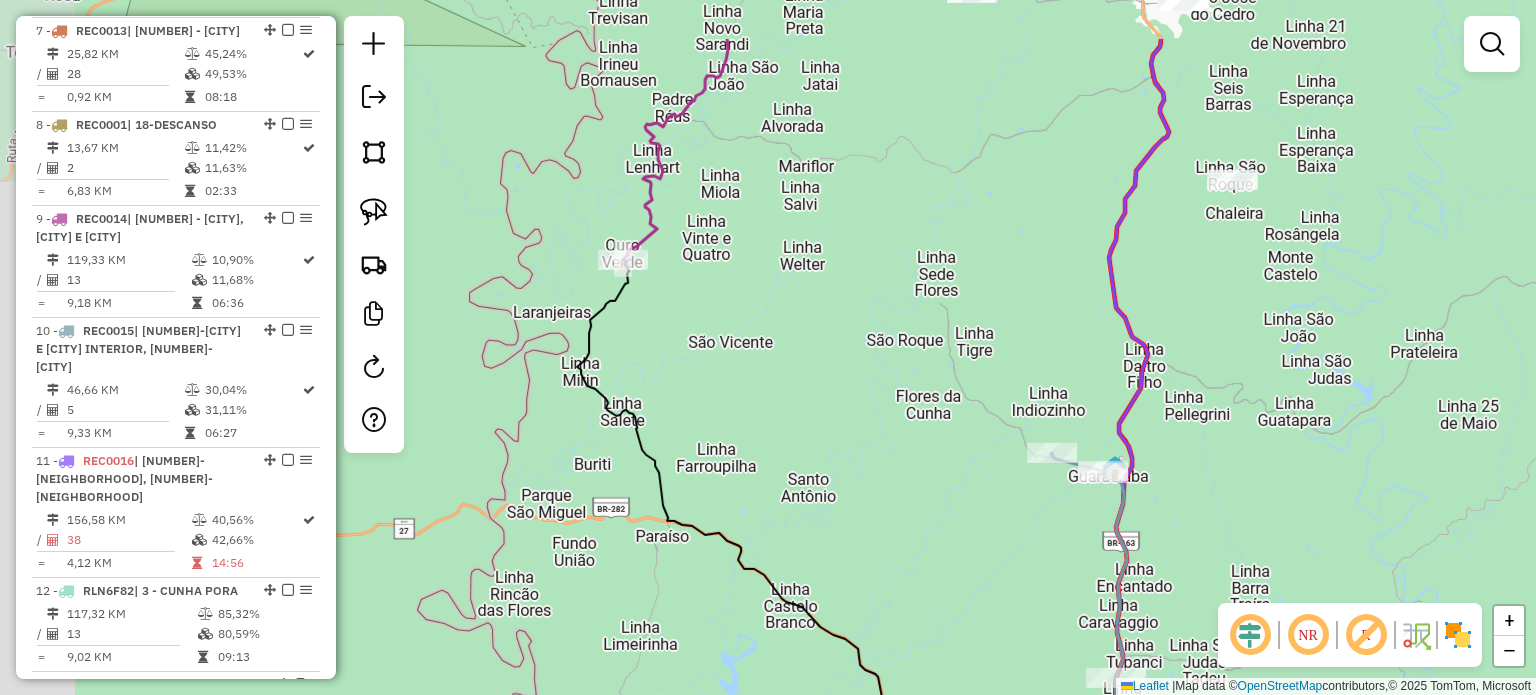 drag, startPoint x: 836, startPoint y: 325, endPoint x: 888, endPoint y: 390, distance: 83.240616 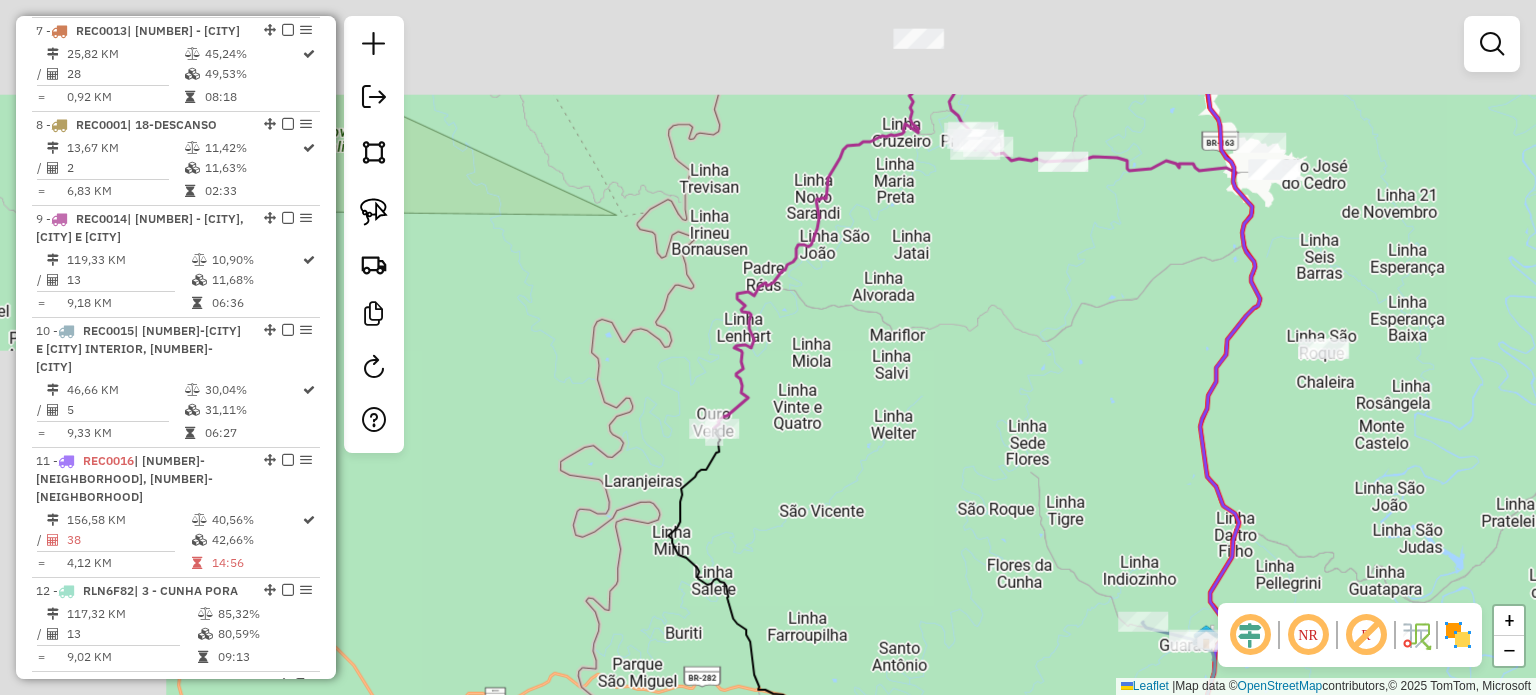 click on "Janela de atendimento Grade de atendimento Capacidade Transportadoras Veículos Cliente Pedidos  Rotas Selecione os dias de semana para filtrar as janelas de atendimento  Seg   Ter   Qua   Qui   Sex   Sáb   Dom  Informe o período da janela de atendimento: De: Até:  Filtrar exatamente a janela do cliente  Considerar janela de atendimento padrão  Selecione os dias de semana para filtrar as grades de atendimento  Seg   Ter   Qua   Qui   Sex   Sáb   Dom   Considerar clientes sem dia de atendimento cadastrado  Clientes fora do dia de atendimento selecionado Filtrar as atividades entre os valores definidos abaixo:  Peso mínimo:   Peso máximo:   Cubagem mínima:   Cubagem máxima:   De:   Até:  Filtrar as atividades entre o tempo de atendimento definido abaixo:  De:   Até:   Considerar capacidade total dos clientes não roteirizados Transportadora: Selecione um ou mais itens Tipo de veículo: Selecione um ou mais itens Veículo: Selecione um ou mais itens Motorista: Selecione um ou mais itens Nome: Rótulo:" 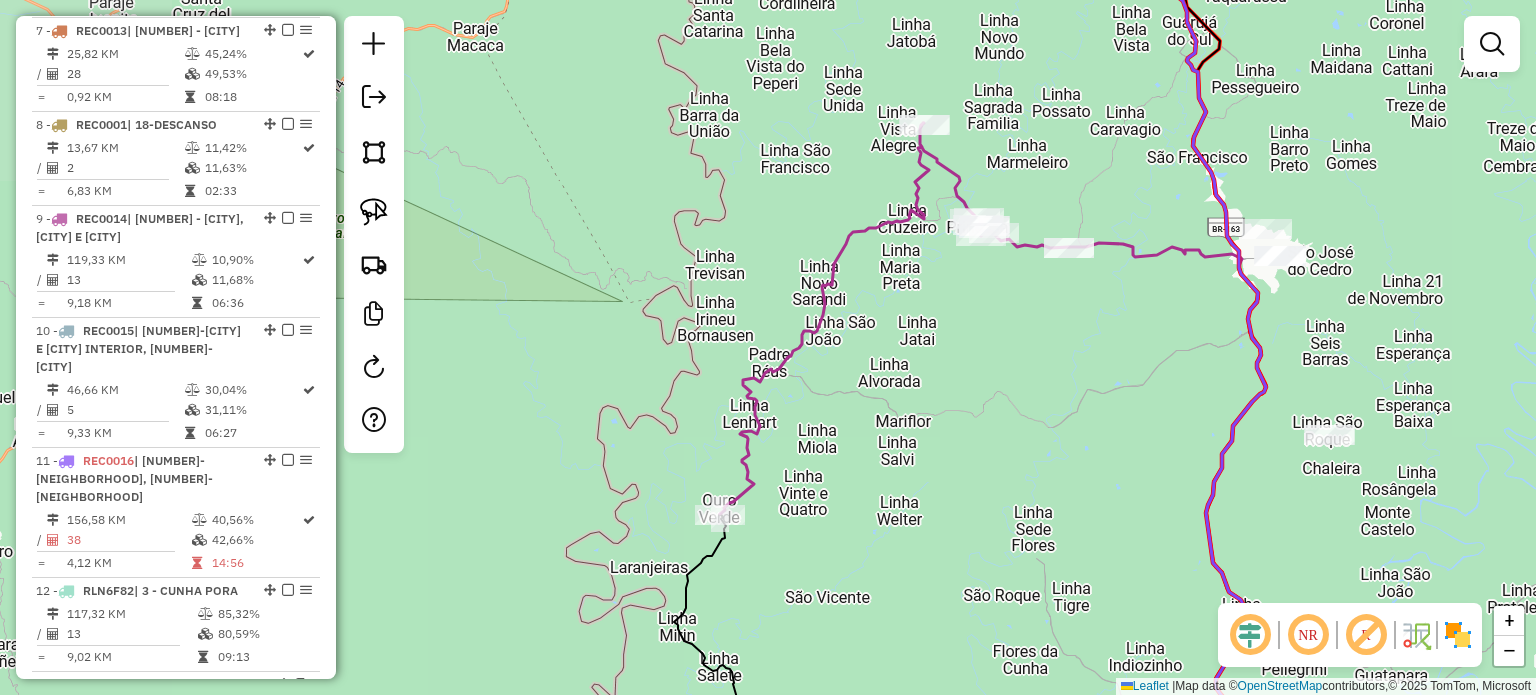 drag, startPoint x: 908, startPoint y: 396, endPoint x: 908, endPoint y: 413, distance: 17 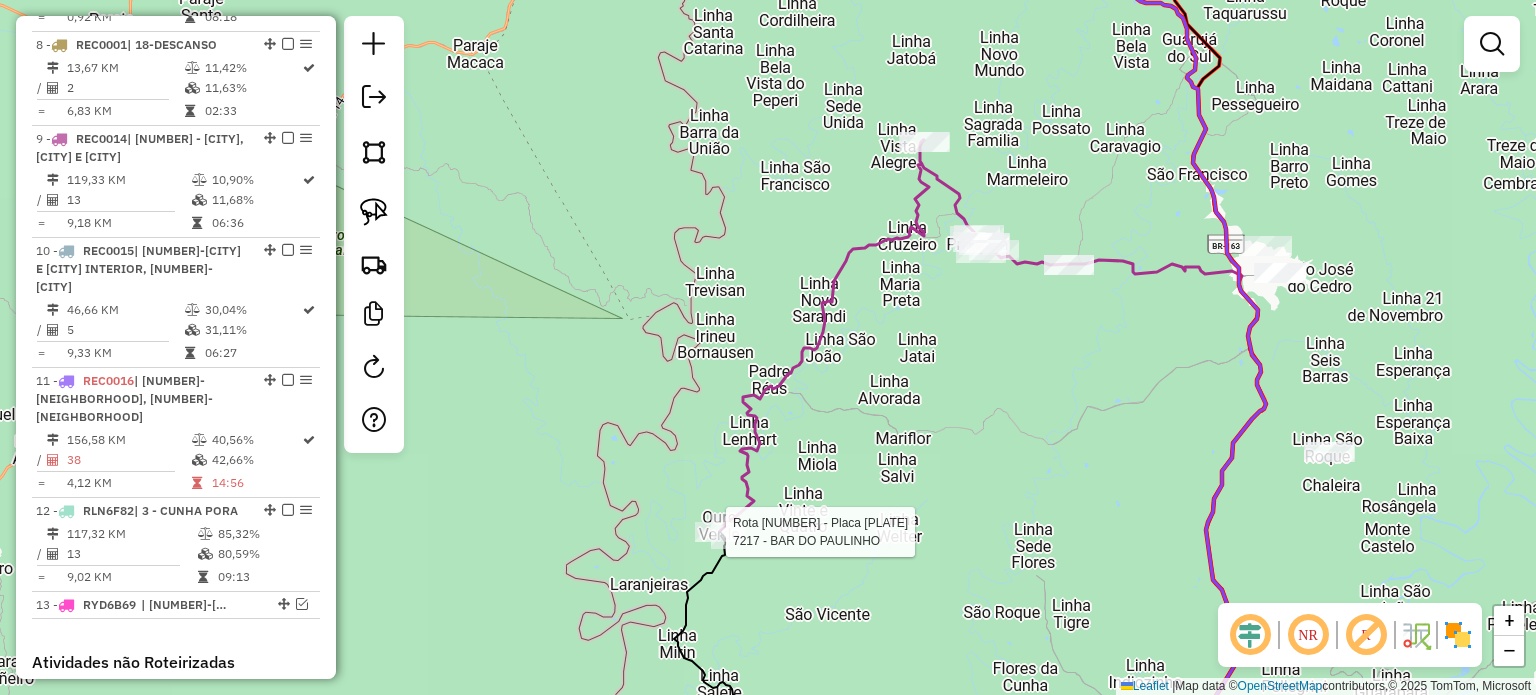 select on "*********" 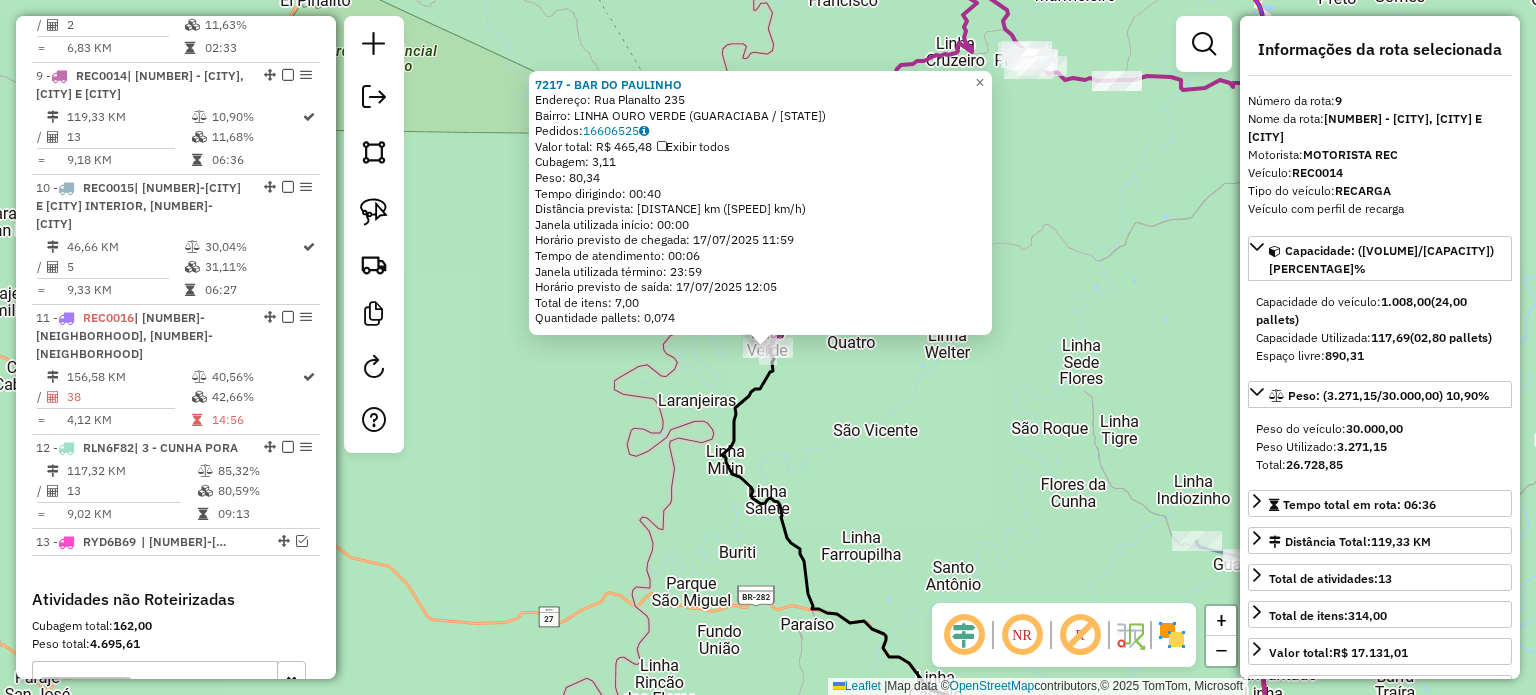 scroll, scrollTop: 1638, scrollLeft: 0, axis: vertical 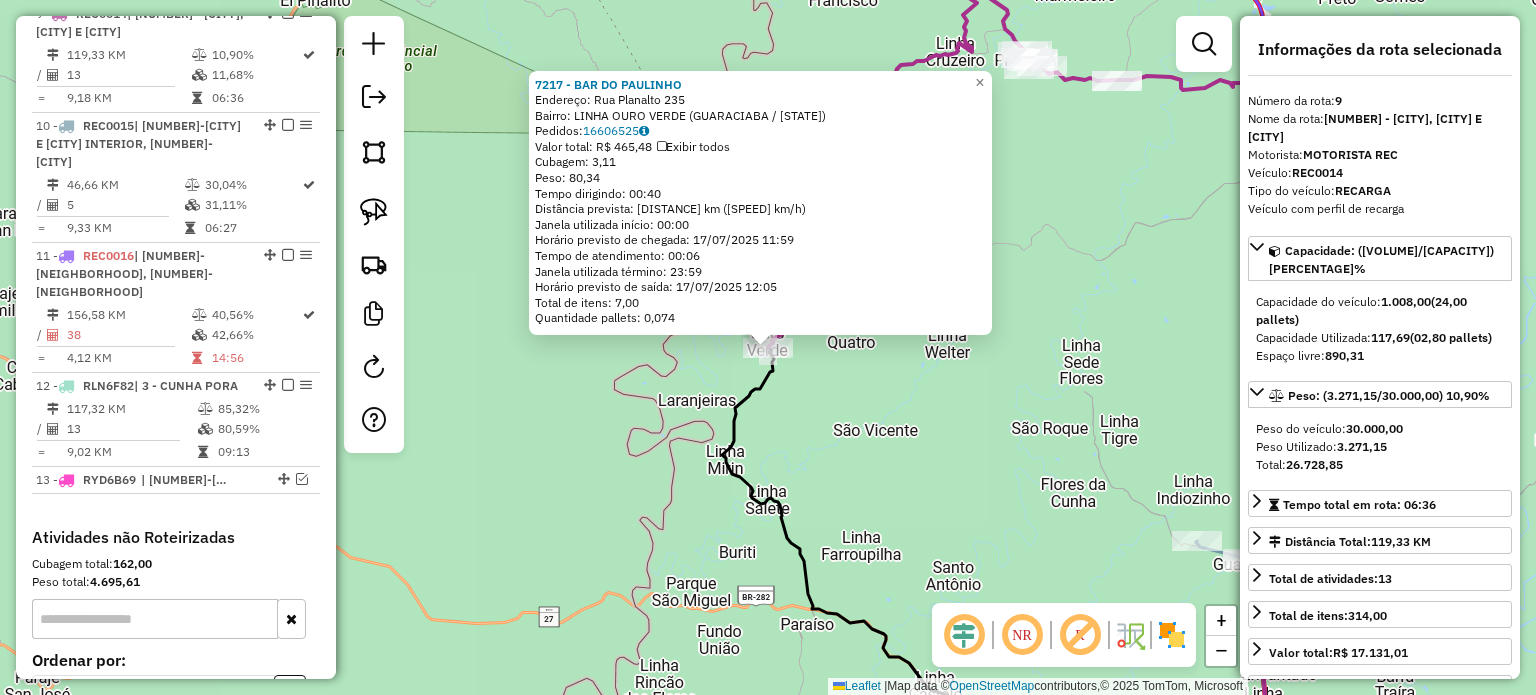 click on "7217 - BAR DO PAULINHO  Endereço:  Rua Planalto 235   Bairro: LINHA OURO VERDE (GUARACIABA / SC)   Pedidos:  16606525   Valor total: R$ 465,48   Exibir todos   Cubagem: 3,11  Peso: 80,34  Tempo dirigindo: 00:40   Distância prevista: 21,772 km (32,66 km/h)   Janela utilizada início: 00:00   Horário previsto de chegada: 17/07/2025 11:59   Tempo de atendimento: 00:06   Janela utilizada término: 23:59   Horário previsto de saída: 17/07/2025 12:05   Total de itens: 7,00   Quantidade pallets: 0,074  × Janela de atendimento Grade de atendimento Capacidade Transportadoras Veículos Cliente Pedidos  Rotas Selecione os dias de semana para filtrar as janelas de atendimento  Seg   Ter   Qua   Qui   Sex   Sáb   Dom  Informe o período da janela de atendimento: De: Até:  Filtrar exatamente a janela do cliente  Considerar janela de atendimento padrão  Selecione os dias de semana para filtrar as grades de atendimento  Seg   Ter   Qua   Qui   Sex   Sáb   Dom   Considerar clientes sem dia de atendimento cadastrado" 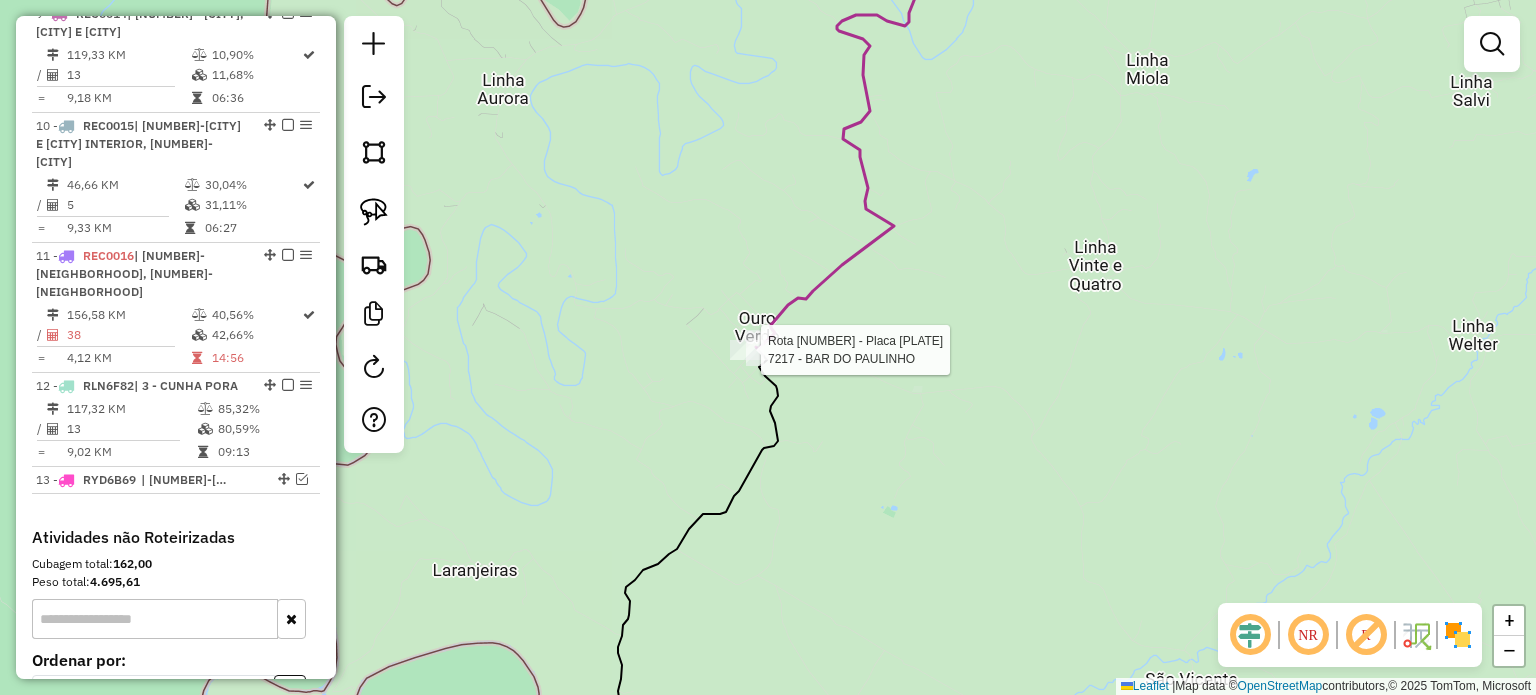 select on "*********" 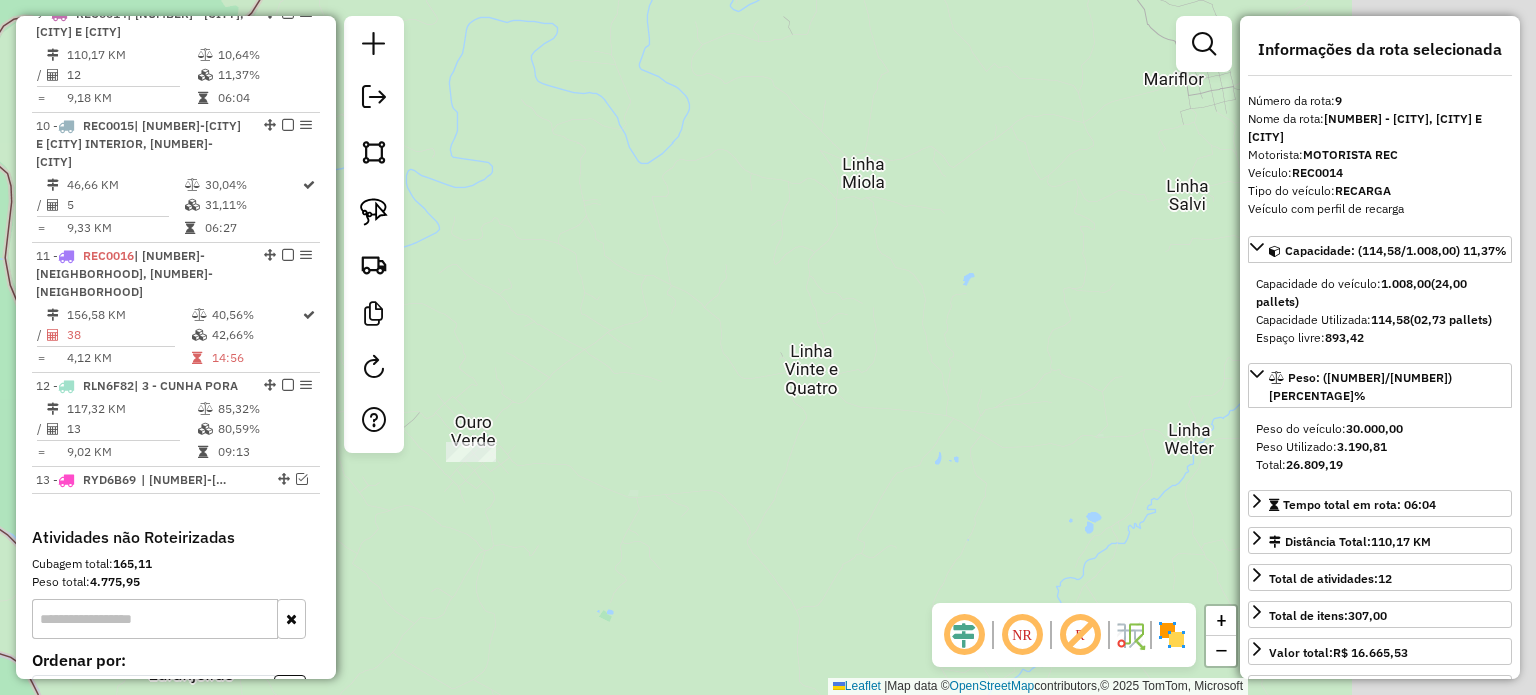 drag, startPoint x: 868, startPoint y: 420, endPoint x: 576, endPoint y: 431, distance: 292.20712 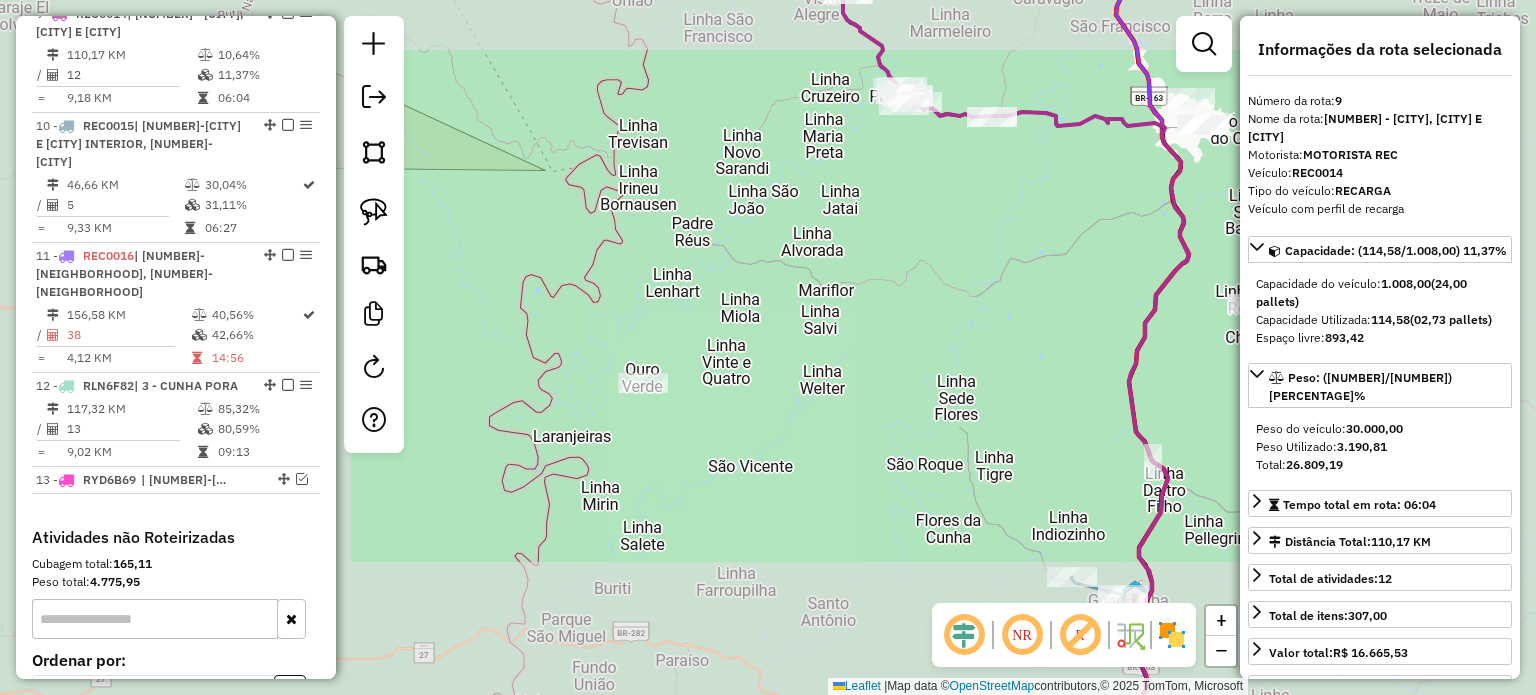 drag, startPoint x: 899, startPoint y: 330, endPoint x: 764, endPoint y: 471, distance: 195.20758 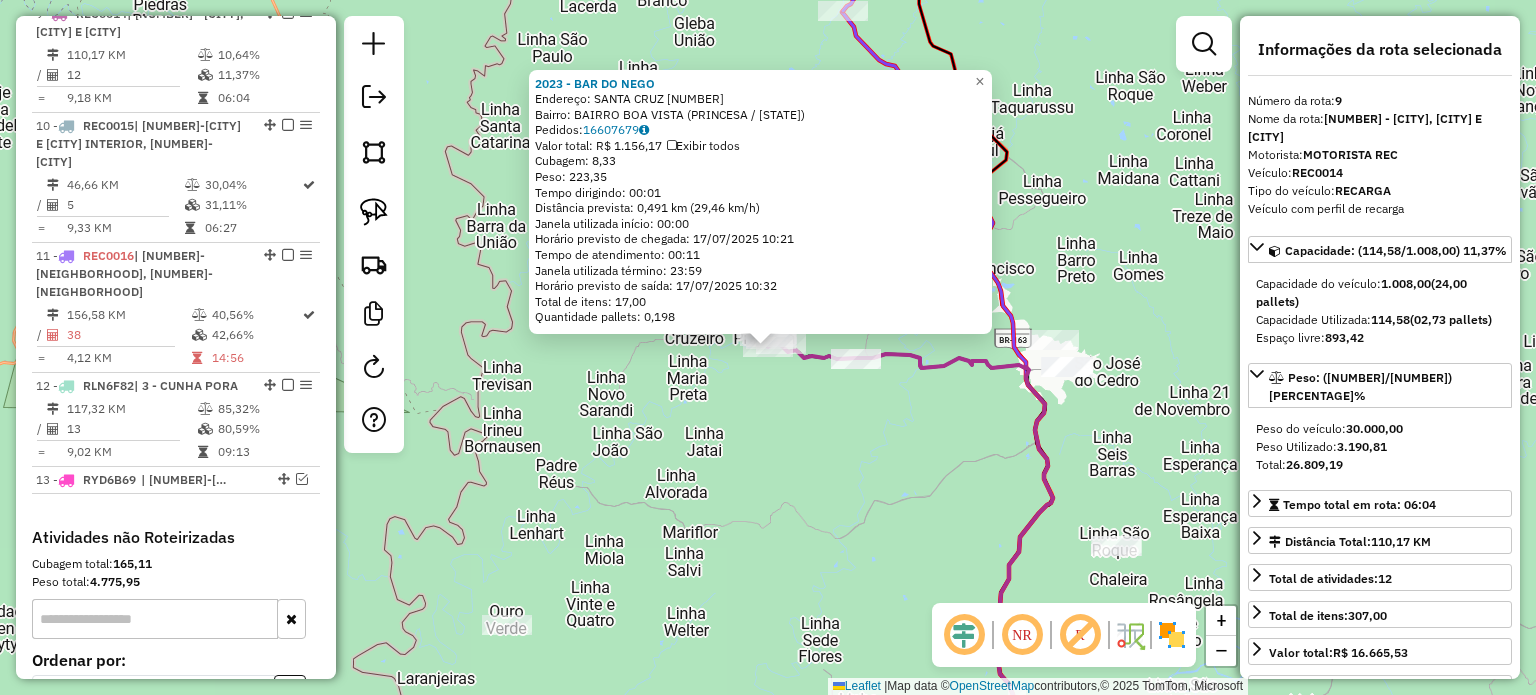 click on "2023 - BAR DO NEGO  Endereço:  SANTA CRUZ 566   Bairro: BAIRRO BOA VISTA (PRINCESA / SC)   Pedidos:  16607679   Valor total: R$ 1.156,17   Exibir todos   Cubagem: 8,33  Peso: 223,35  Tempo dirigindo: 00:01   Distância prevista: 0,491 km (29,46 km/h)   Janela utilizada início: 00:00   Horário previsto de chegada: 17/07/2025 10:21   Tempo de atendimento: 00:11   Janela utilizada término: 23:59   Horário previsto de saída: 17/07/2025 10:32   Total de itens: 17,00   Quantidade pallets: 0,198  × Janela de atendimento Grade de atendimento Capacidade Transportadoras Veículos Cliente Pedidos  Rotas Selecione os dias de semana para filtrar as janelas de atendimento  Seg   Ter   Qua   Qui   Sex   Sáb   Dom  Informe o período da janela de atendimento: De: Até:  Filtrar exatamente a janela do cliente  Considerar janela de atendimento padrão  Selecione os dias de semana para filtrar as grades de atendimento  Seg   Ter   Qua   Qui   Sex   Sáb   Dom   Considerar clientes sem dia de atendimento cadastrado  De:" 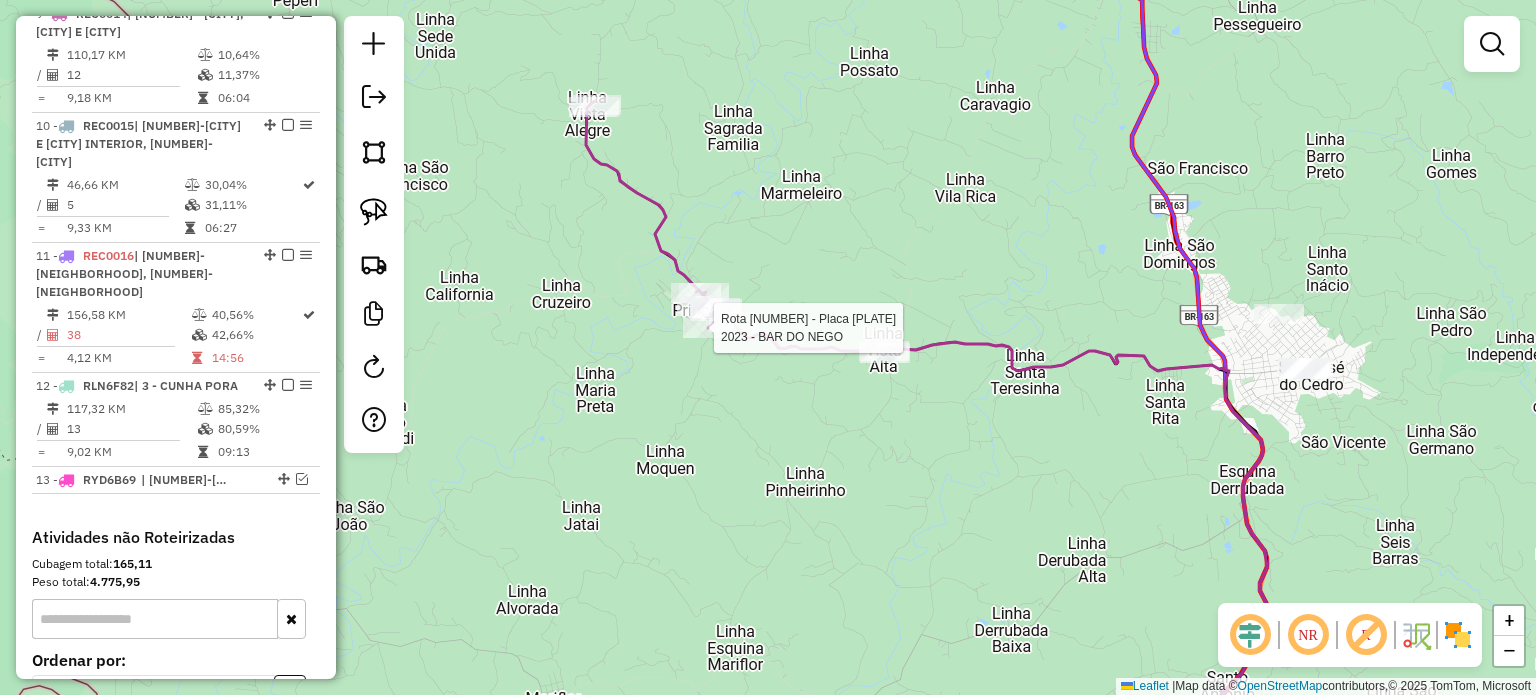 select on "*********" 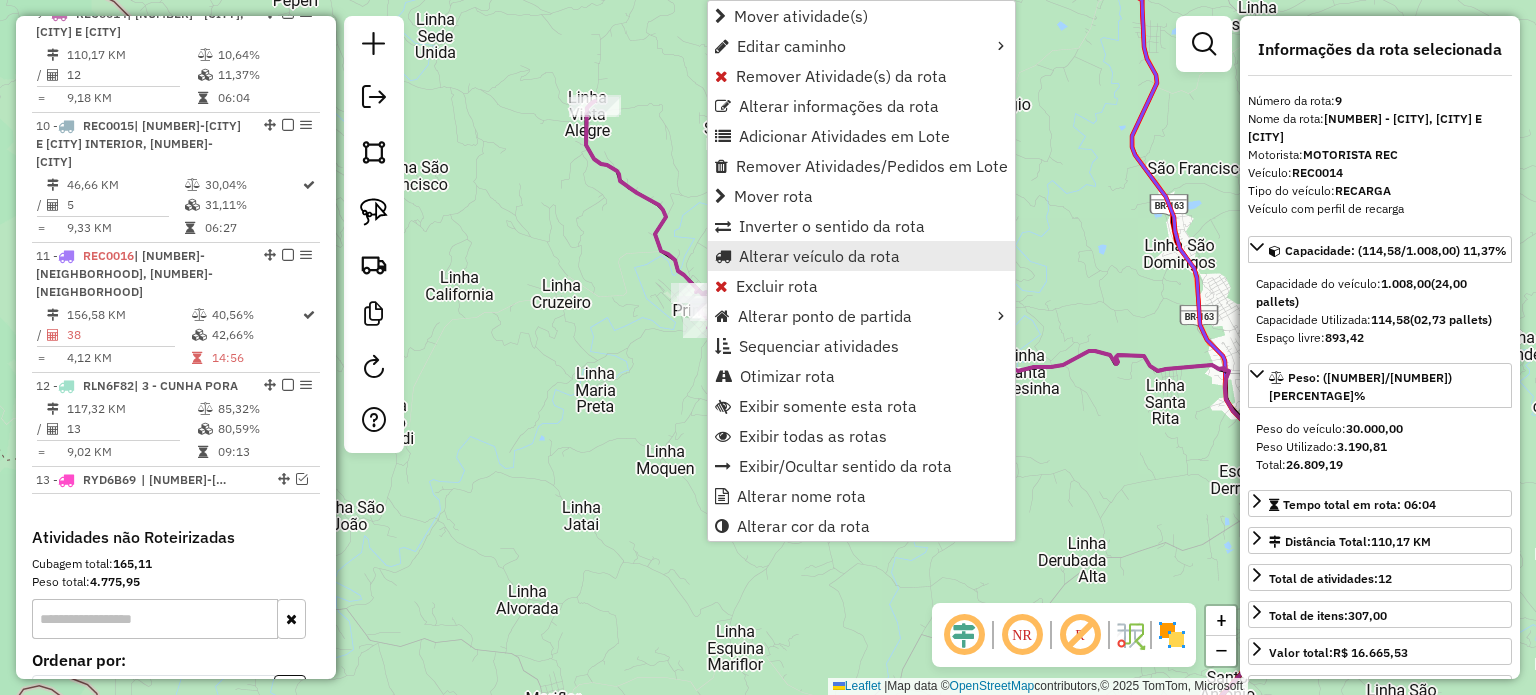 click on "Alterar veículo da rota" at bounding box center (819, 256) 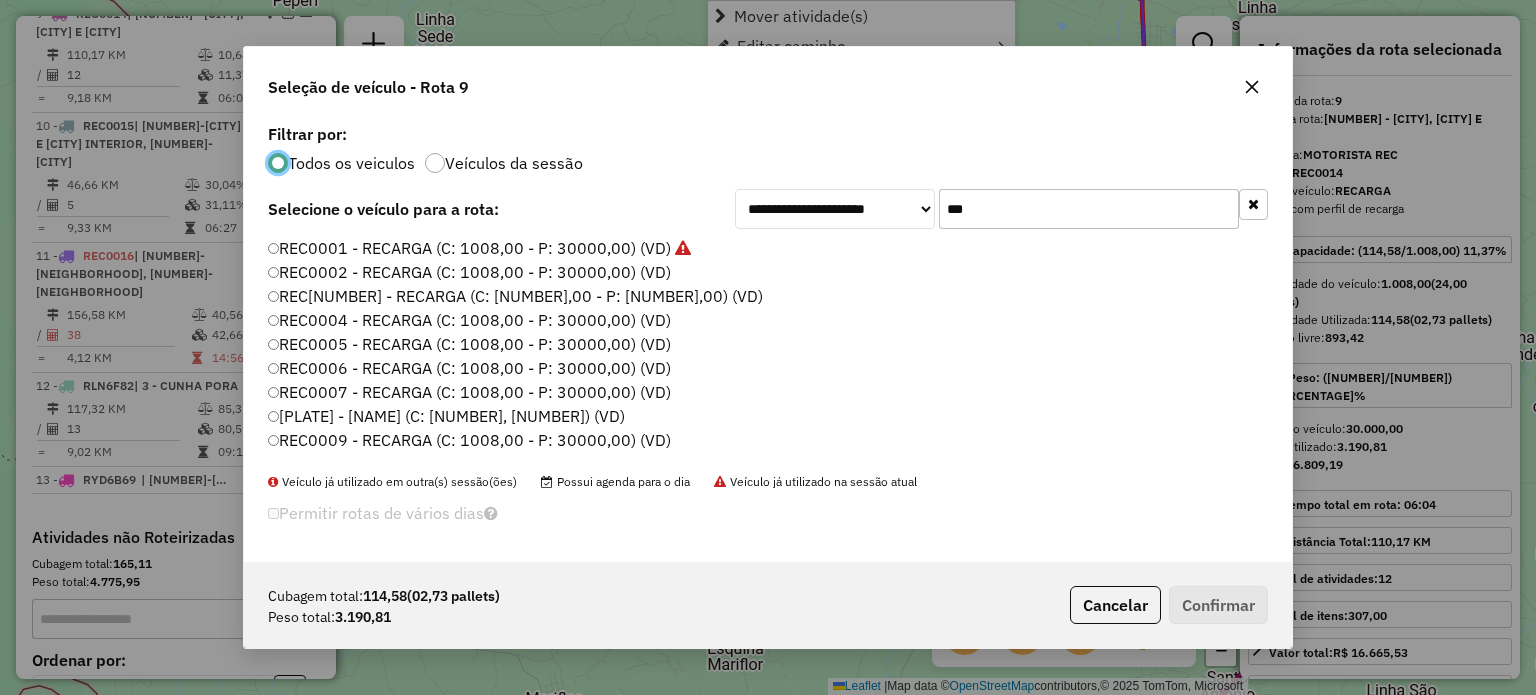 scroll, scrollTop: 10, scrollLeft: 6, axis: both 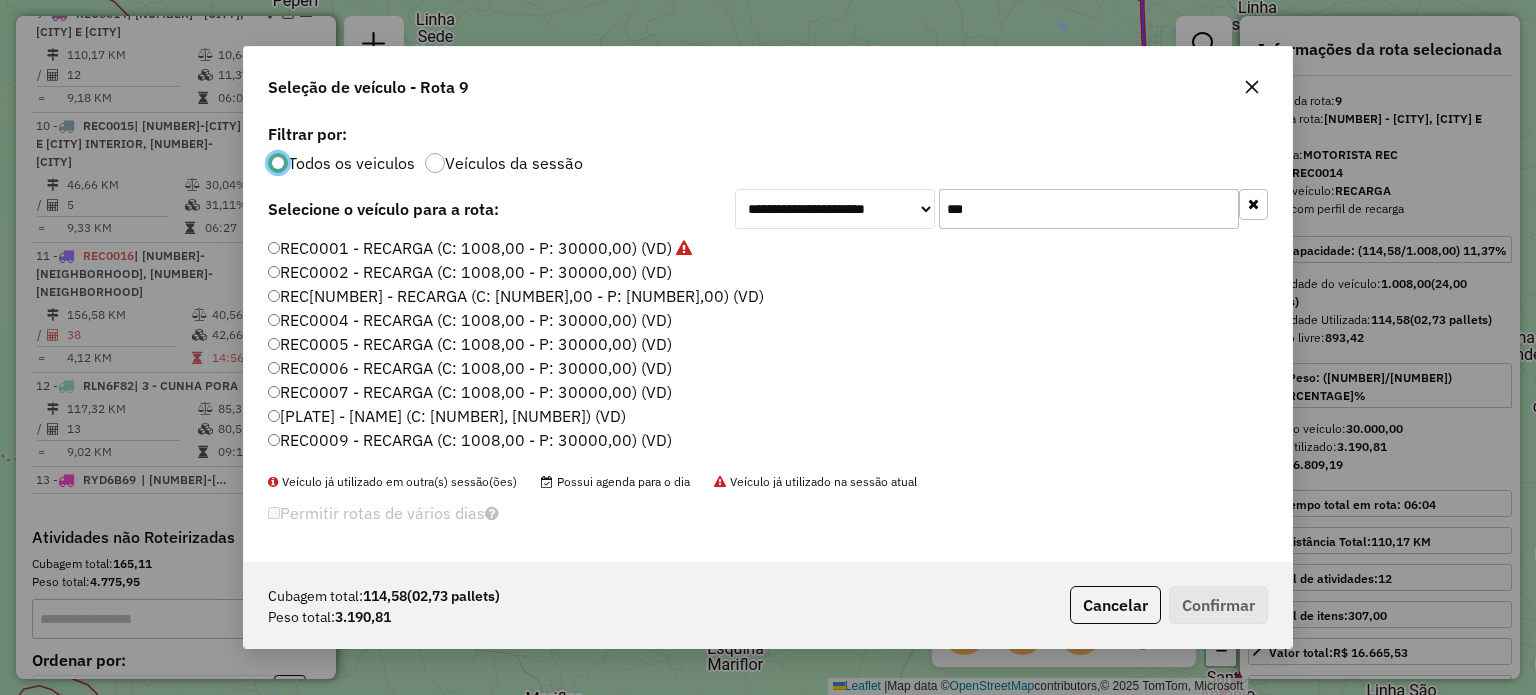 drag, startPoint x: 894, startPoint y: 226, endPoint x: 848, endPoint y: 246, distance: 50.159744 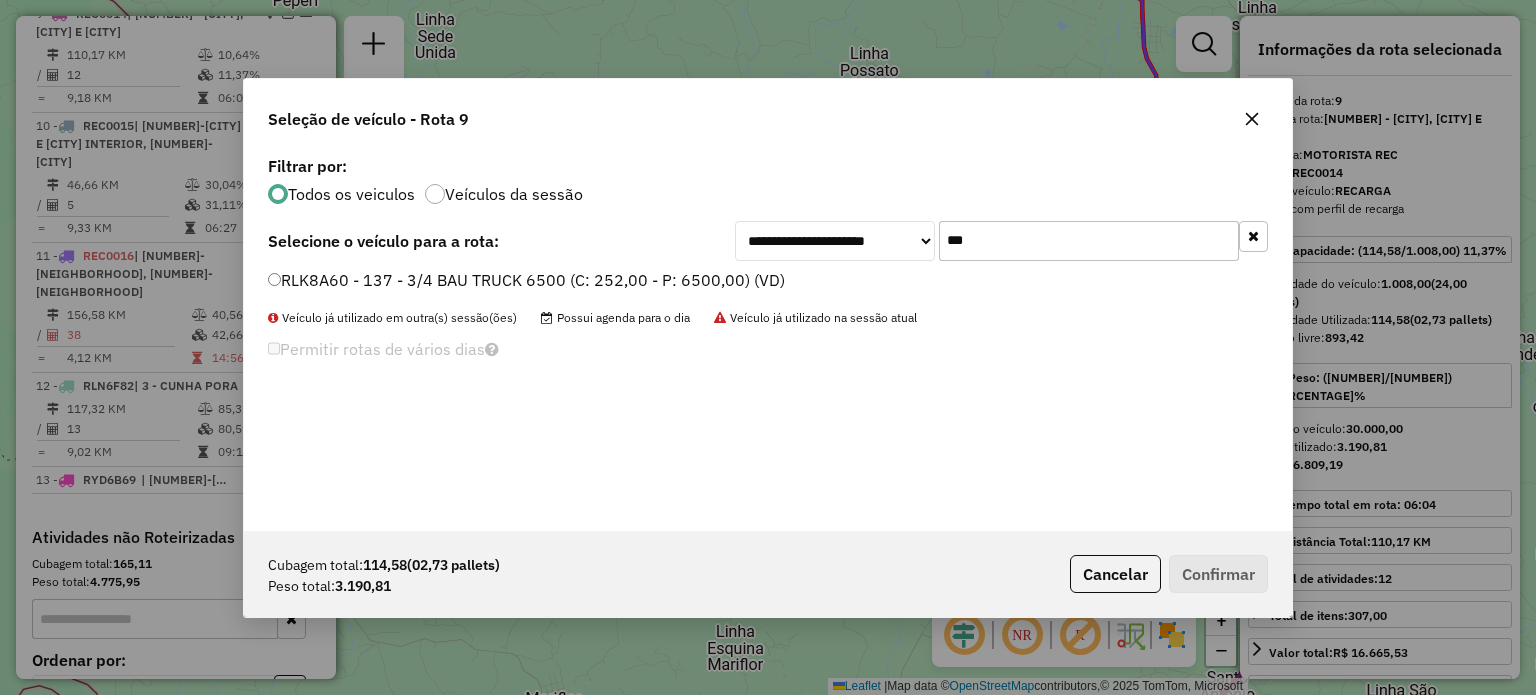 type on "***" 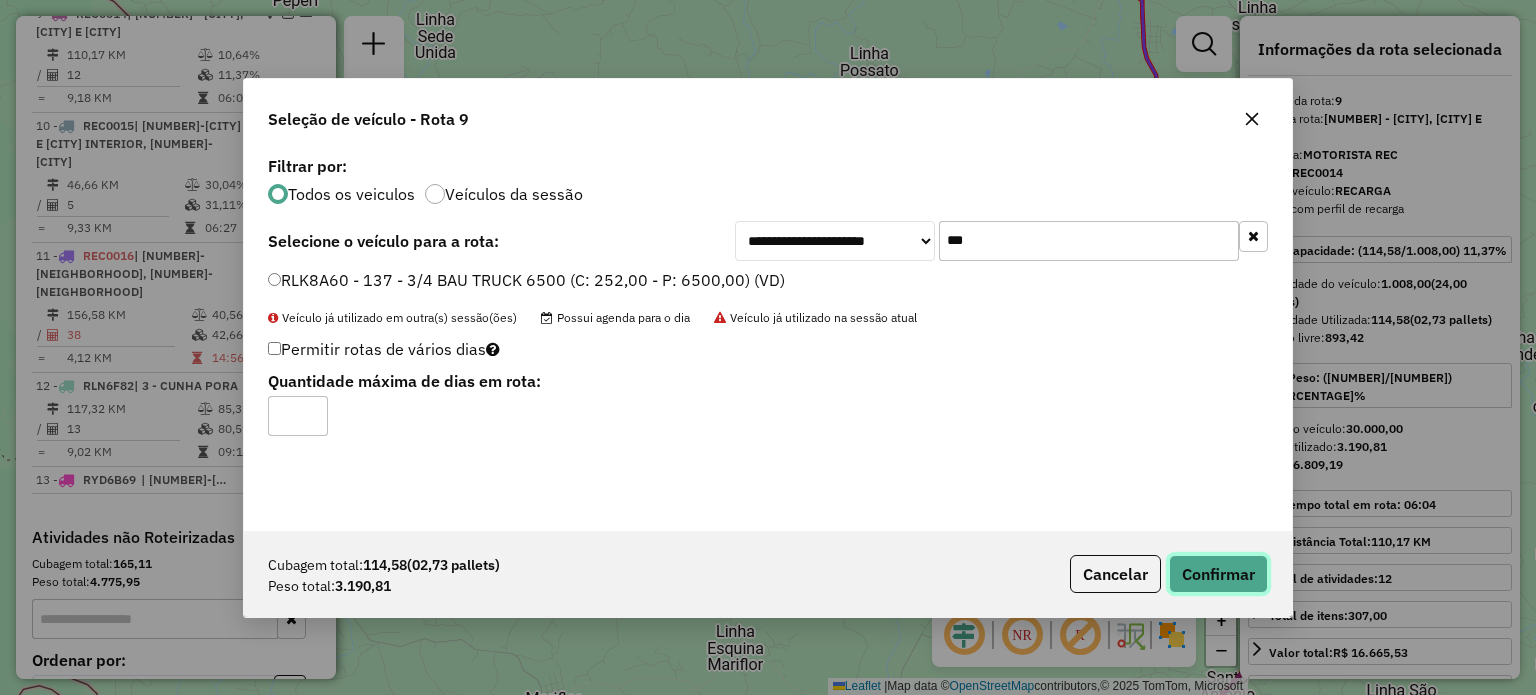 click on "Confirmar" 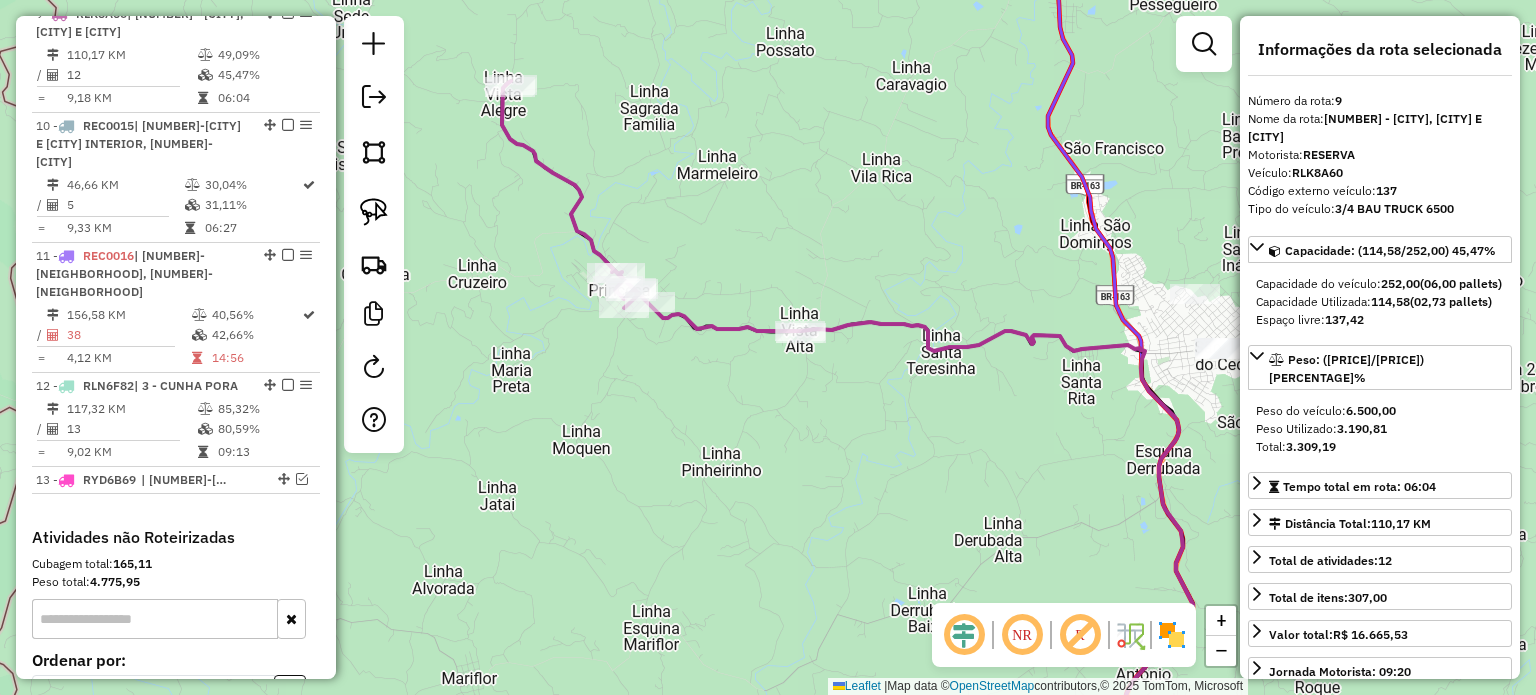 drag, startPoint x: 1072, startPoint y: 435, endPoint x: 790, endPoint y: 371, distance: 289.17123 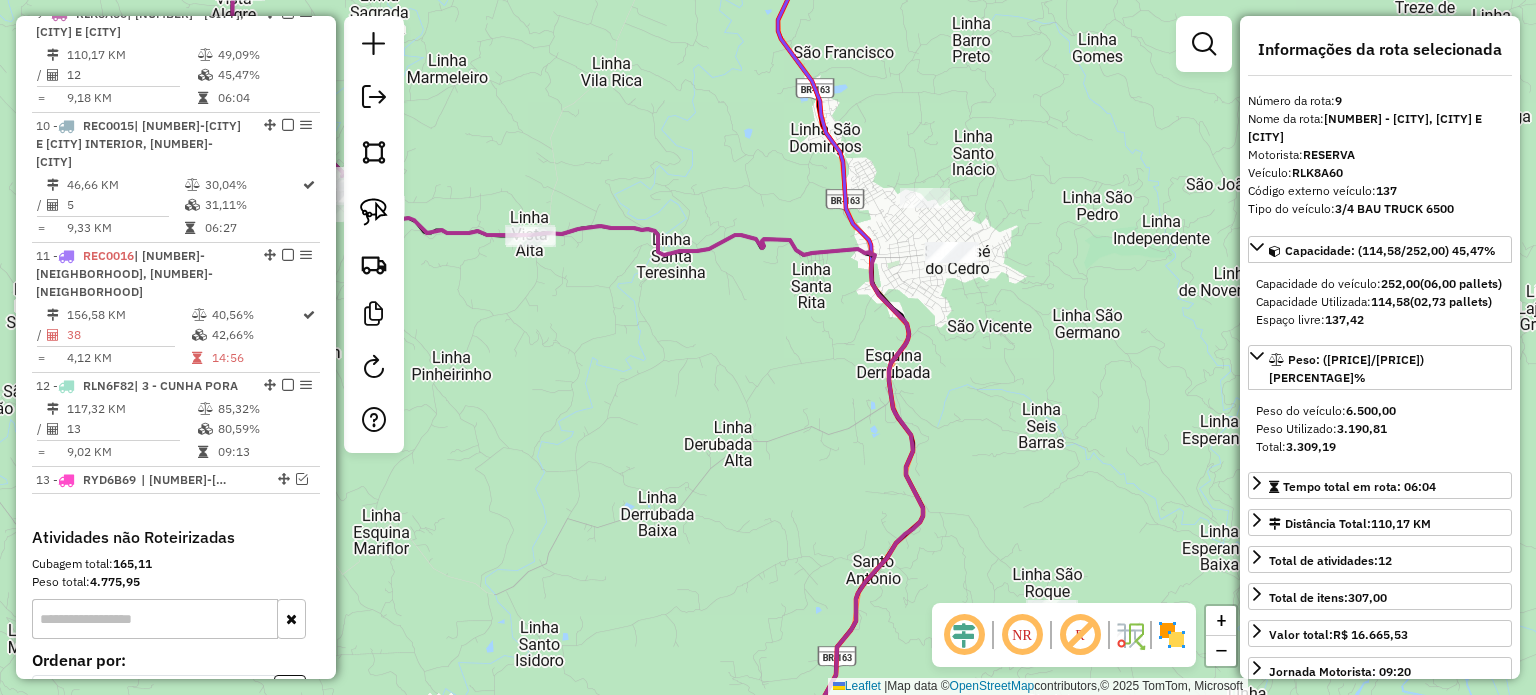 drag, startPoint x: 862, startPoint y: 434, endPoint x: 711, endPoint y: 372, distance: 163.23296 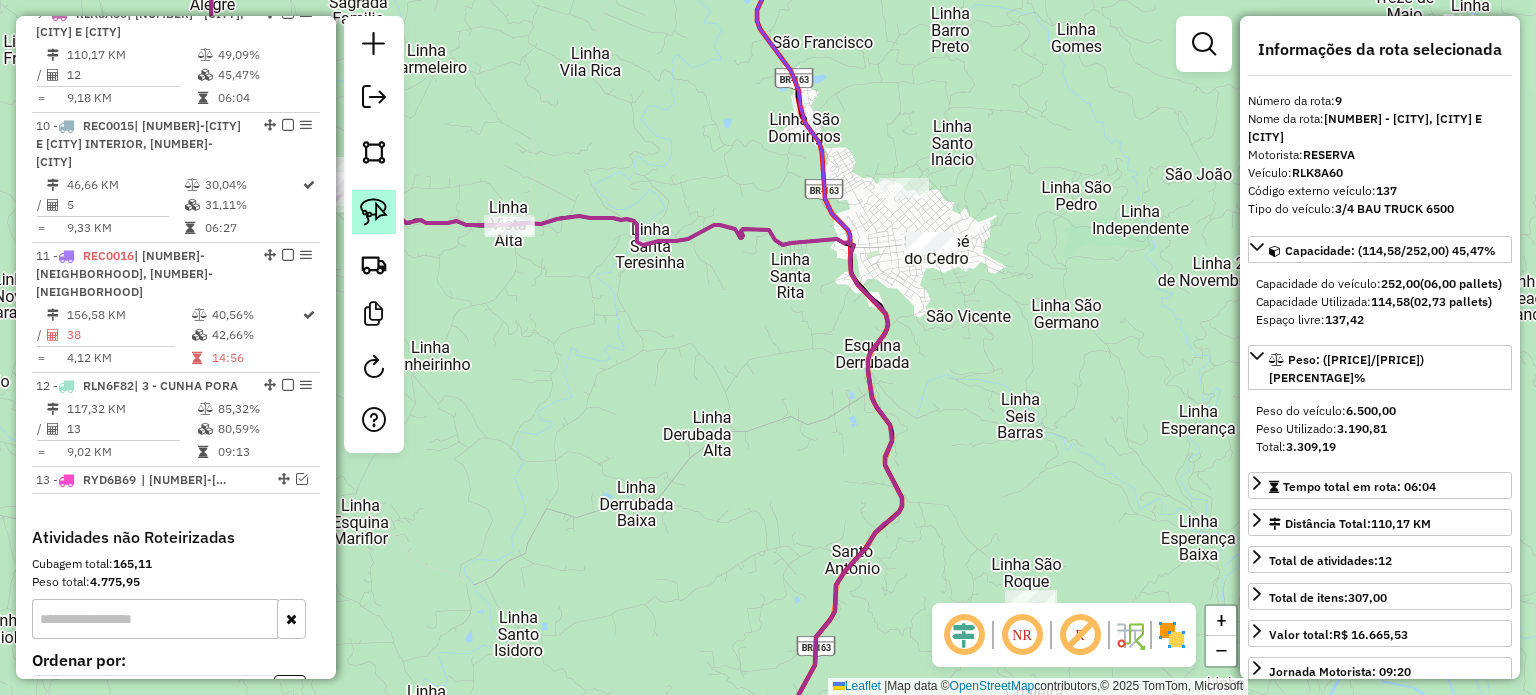 click 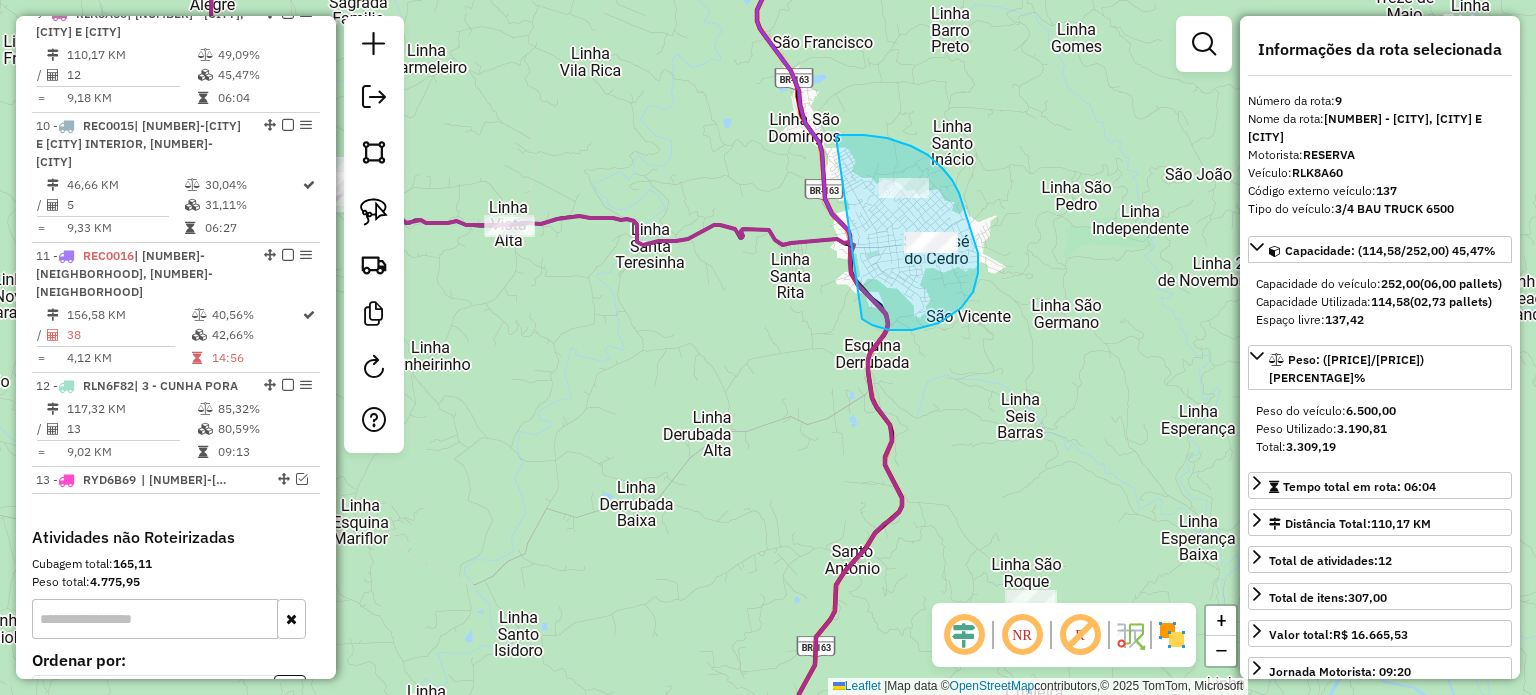 drag, startPoint x: 889, startPoint y: 330, endPoint x: 836, endPoint y: 137, distance: 200.14494 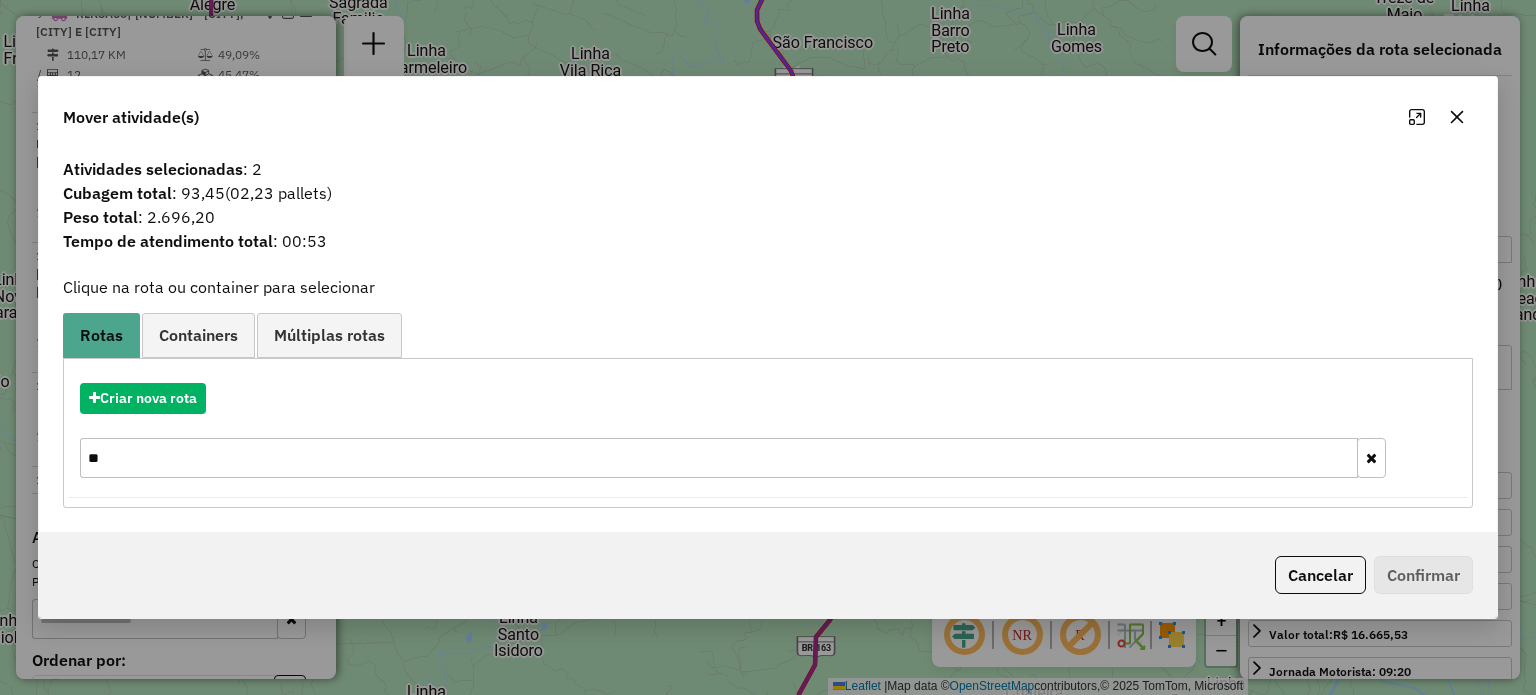 click 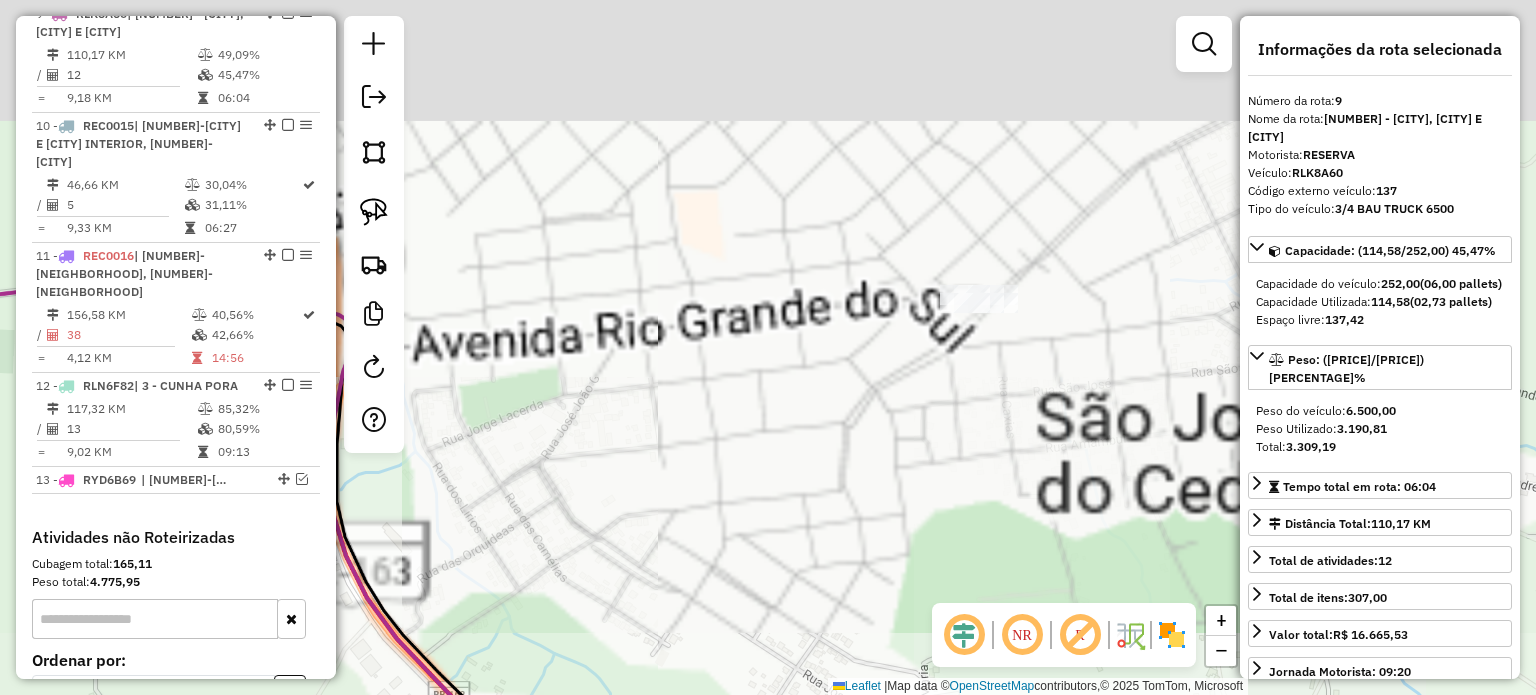 drag, startPoint x: 1048, startPoint y: 302, endPoint x: 1003, endPoint y: 492, distance: 195.25624 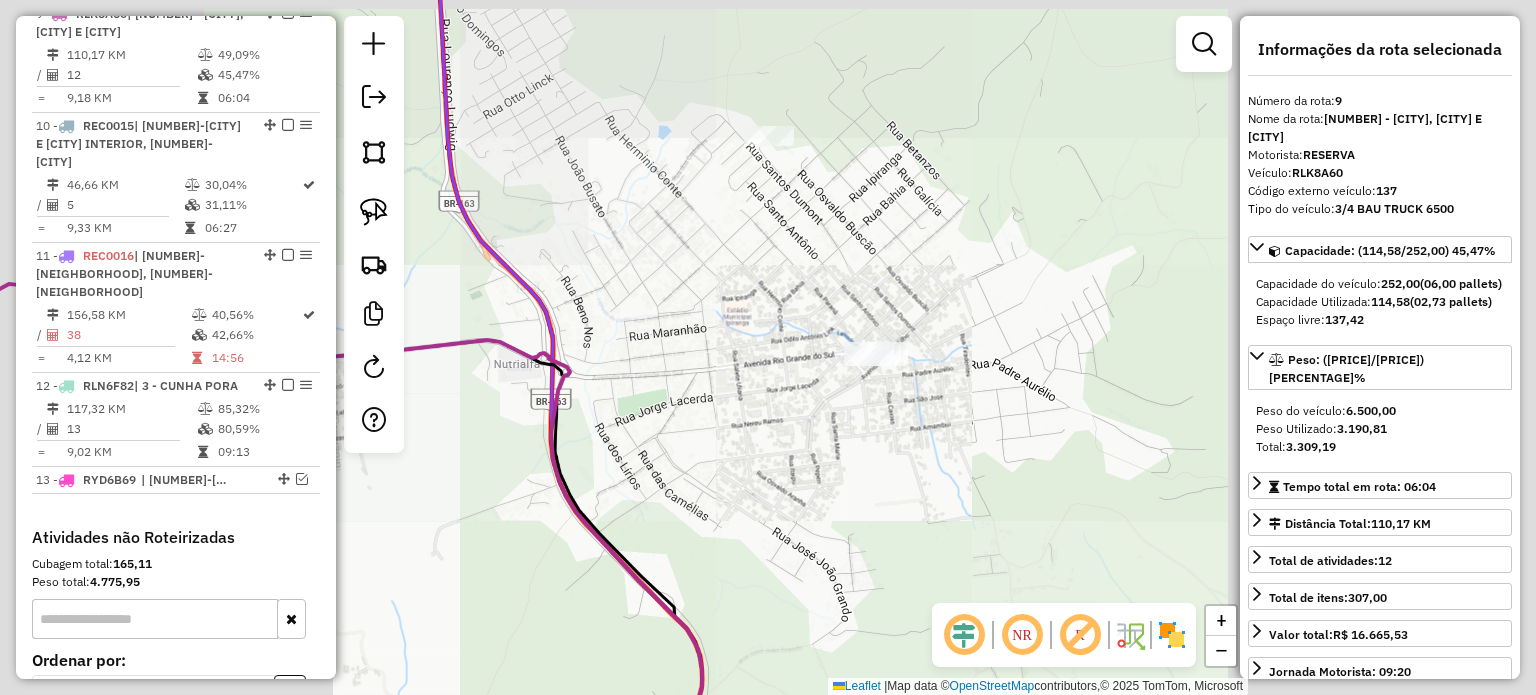 drag, startPoint x: 767, startPoint y: 364, endPoint x: 812, endPoint y: 413, distance: 66.52819 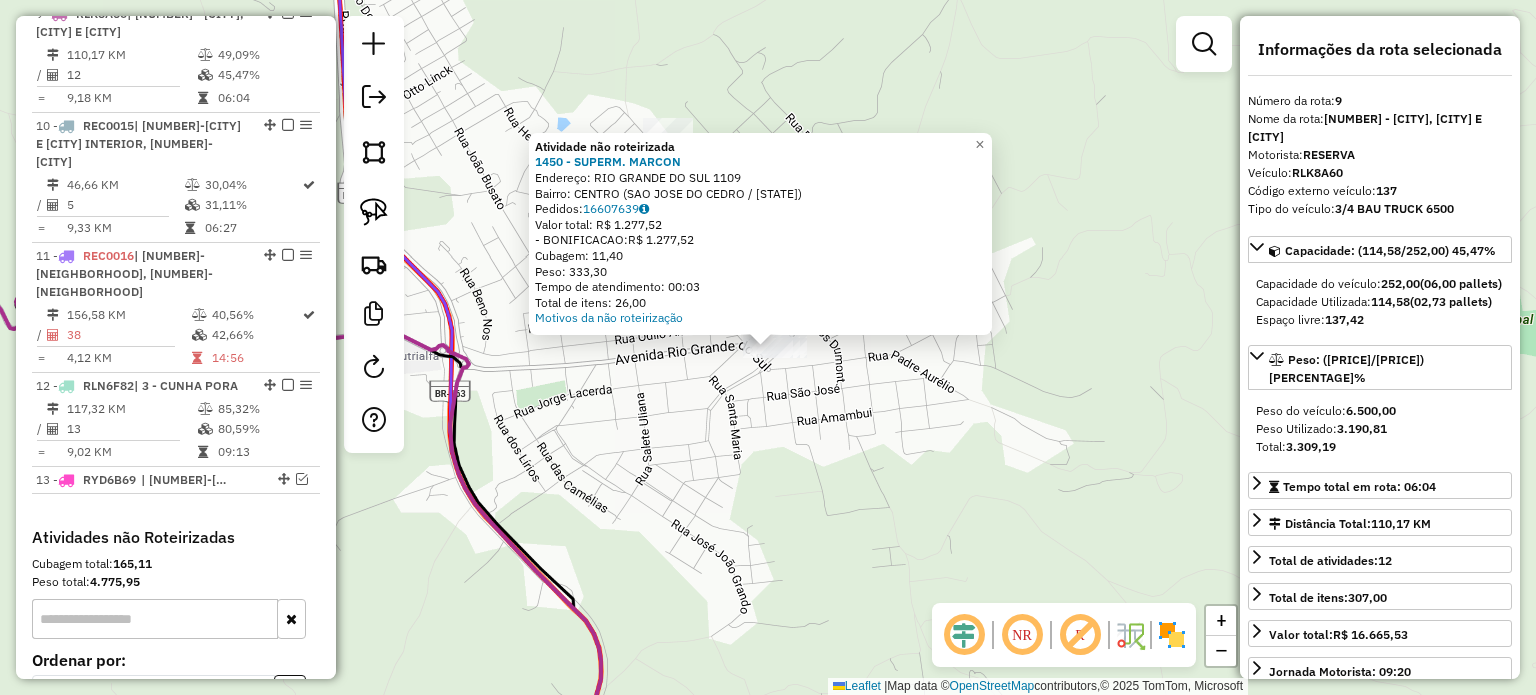 click on "Atividade não roteirizada 1450 - SUPERM. MARCON  Endereço:  RIO GRANDE DO SUL 1109   Bairro: CENTRO (SAO JOSE DO CEDRO / SC)   Pedidos:  16607639   Valor total: R$ 1.277,52   - BONIFICACAO:  R$ 1.277,52   Cubagem: 11,40   Peso: 333,30   Tempo de atendimento: 00:03   Total de itens: 26,00  Motivos da não roteirização × Janela de atendimento Grade de atendimento Capacidade Transportadoras Veículos Cliente Pedidos  Rotas Selecione os dias de semana para filtrar as janelas de atendimento  Seg   Ter   Qua   Qui   Sex   Sáb   Dom  Informe o período da janela de atendimento: De: Até:  Filtrar exatamente a janela do cliente  Considerar janela de atendimento padrão  Selecione os dias de semana para filtrar as grades de atendimento  Seg   Ter   Qua   Qui   Sex   Sáb   Dom   Considerar clientes sem dia de atendimento cadastrado  Clientes fora do dia de atendimento selecionado Filtrar as atividades entre os valores definidos abaixo:  Peso mínimo:   Peso máximo:   Cubagem mínima:   Cubagem máxima:   De:  +" 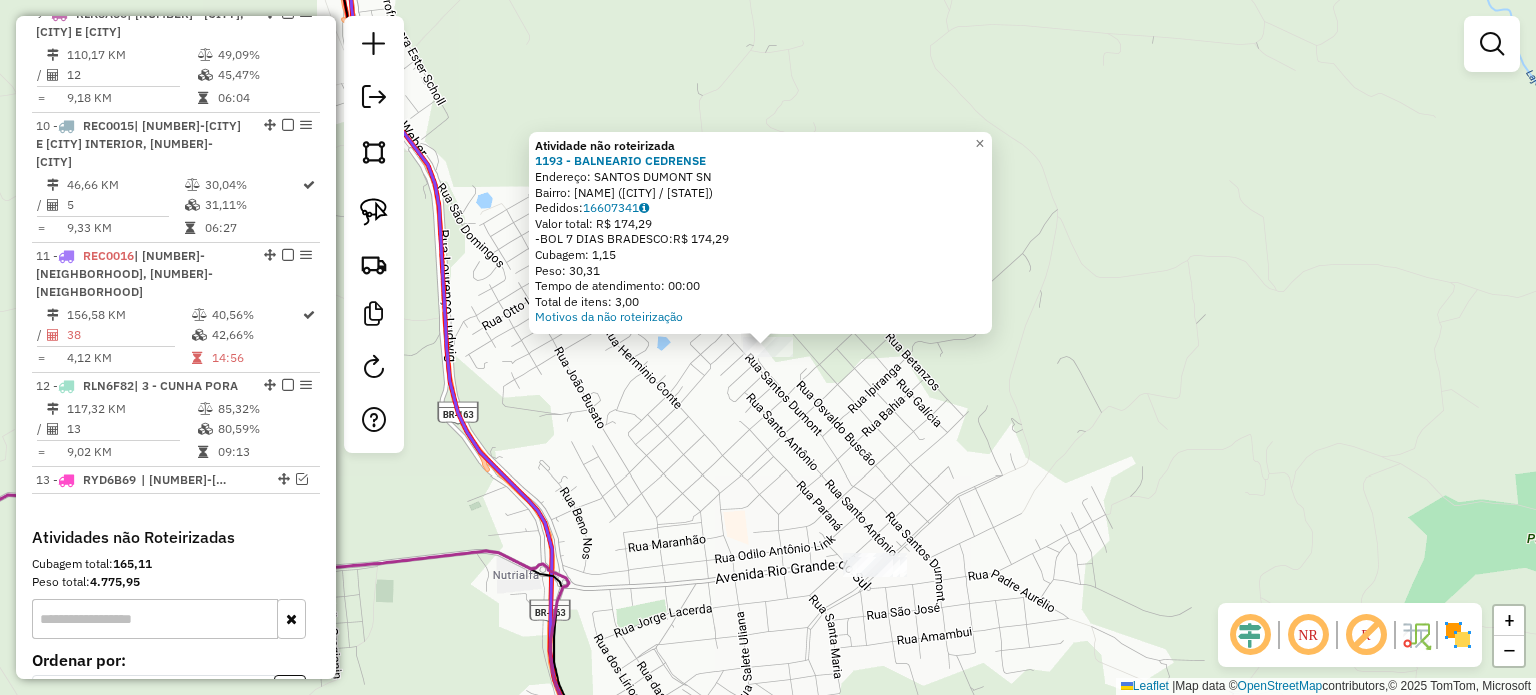 click on "Atividade não roteirizada 1193 - BALNEARIO CEDRENSE  Endereço:  SANTOS DUMONT SN   Bairro: GENEBRA (SAO JOSE DO CEDRO / SC)   Pedidos:  16607341   Valor total: R$ 174,29   - BOL 7 DIAS BRADESCO:  R$ 174,29   Cubagem: 1,15   Peso: 30,31   Tempo de atendimento: 00:00   Total de itens: 3,00  Motivos da não roteirização × Janela de atendimento Grade de atendimento Capacidade Transportadoras Veículos Cliente Pedidos  Rotas Selecione os dias de semana para filtrar as janelas de atendimento  Seg   Ter   Qua   Qui   Sex   Sáb   Dom  Informe o período da janela de atendimento: De: Até:  Filtrar exatamente a janela do cliente  Considerar janela de atendimento padrão  Selecione os dias de semana para filtrar as grades de atendimento  Seg   Ter   Qua   Qui   Sex   Sáb   Dom   Considerar clientes sem dia de atendimento cadastrado  Clientes fora do dia de atendimento selecionado Filtrar as atividades entre os valores definidos abaixo:  Peso mínimo:   Peso máximo:   Cubagem mínima:   Cubagem máxima:   De:  +" 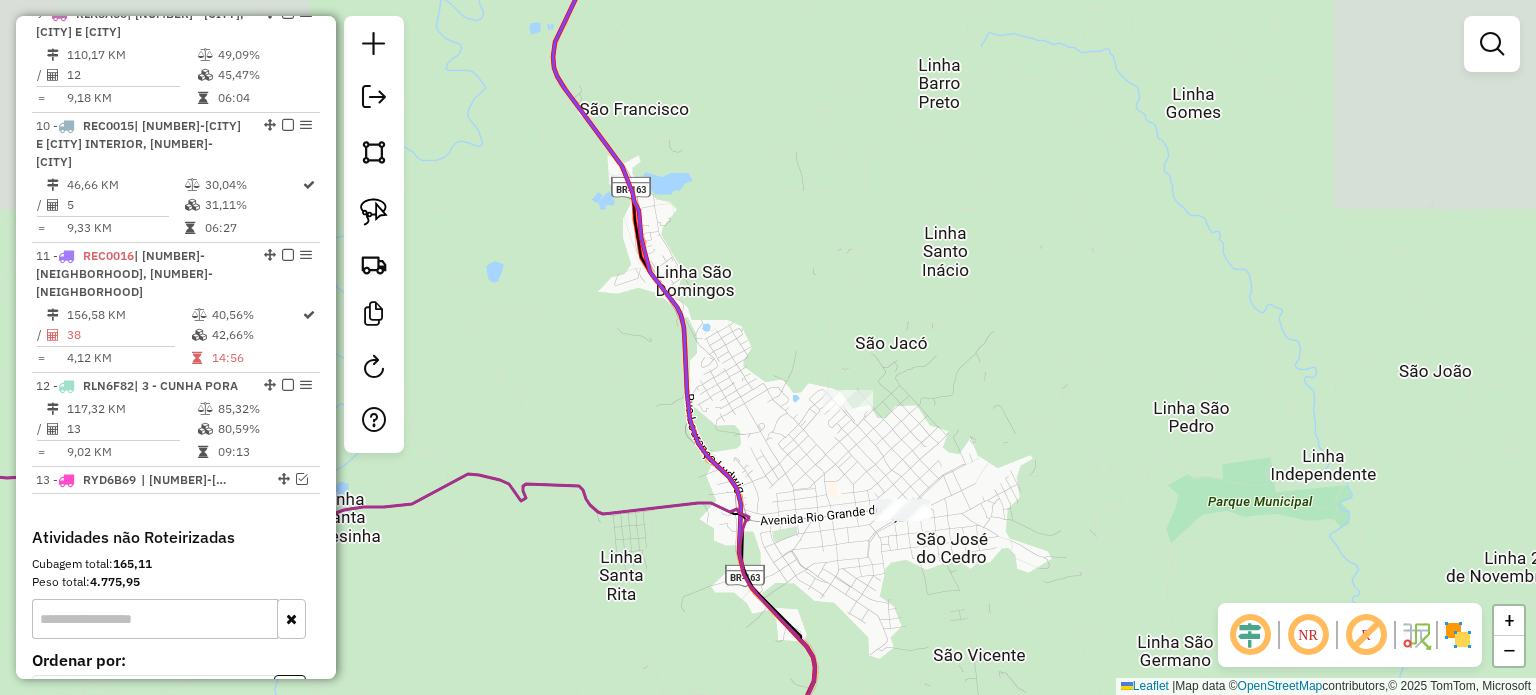 drag, startPoint x: 995, startPoint y: 512, endPoint x: 967, endPoint y: 341, distance: 173.27724 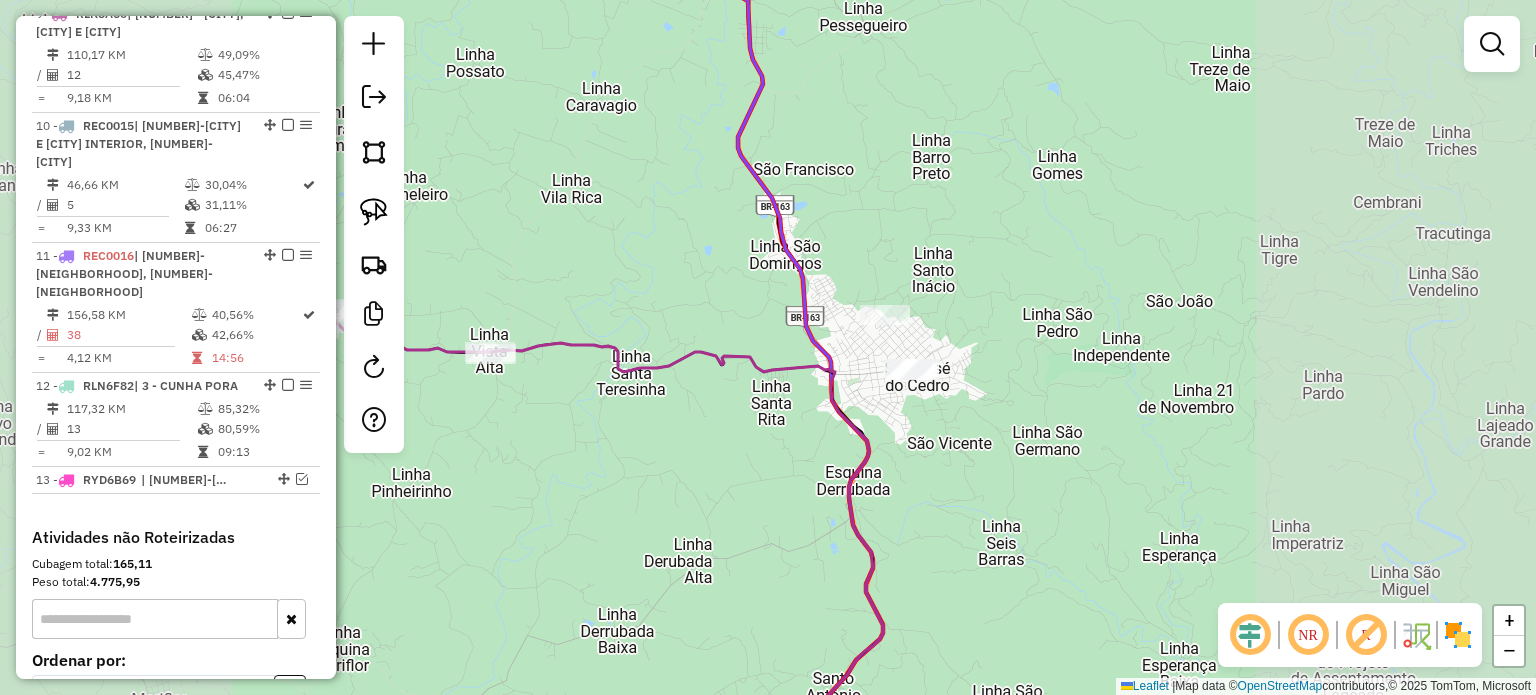 drag, startPoint x: 972, startPoint y: 509, endPoint x: 950, endPoint y: 391, distance: 120.033325 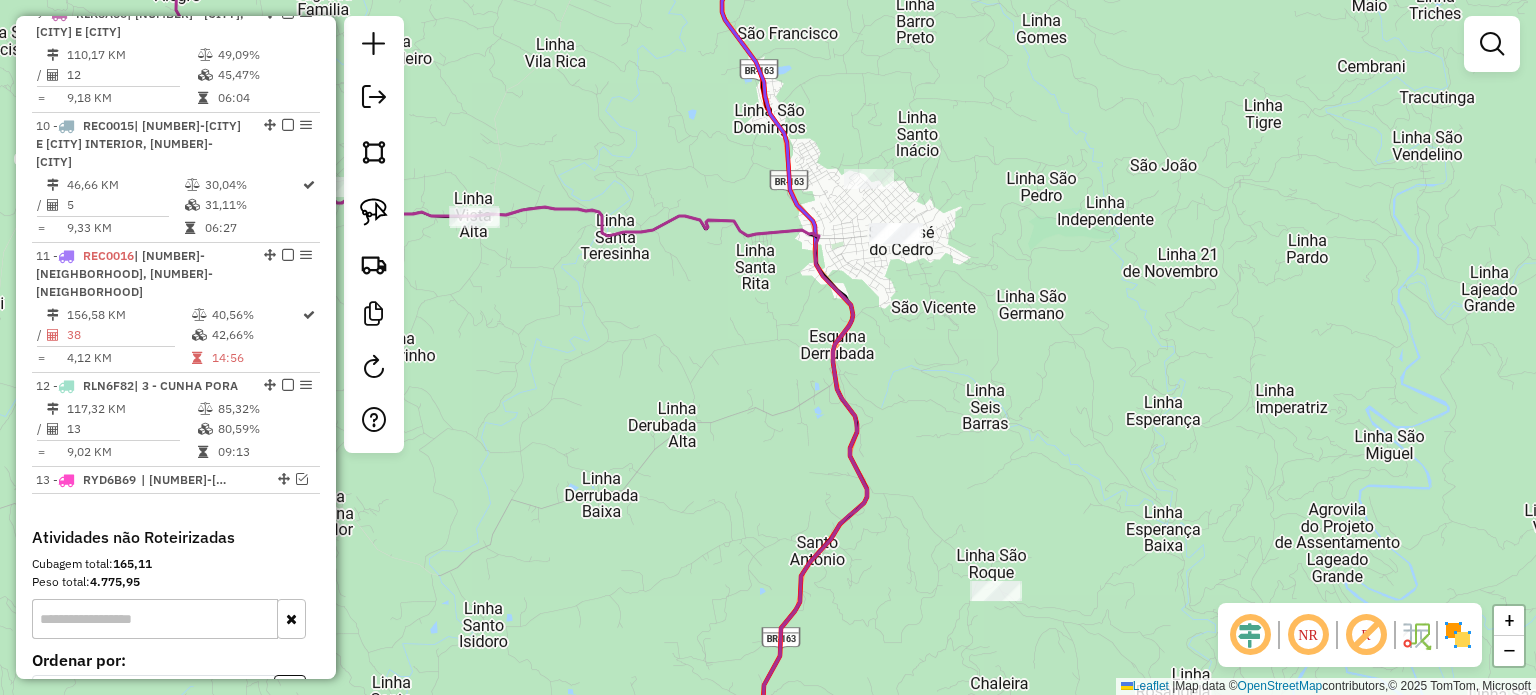 drag, startPoint x: 936, startPoint y: 397, endPoint x: 949, endPoint y: 327, distance: 71.19691 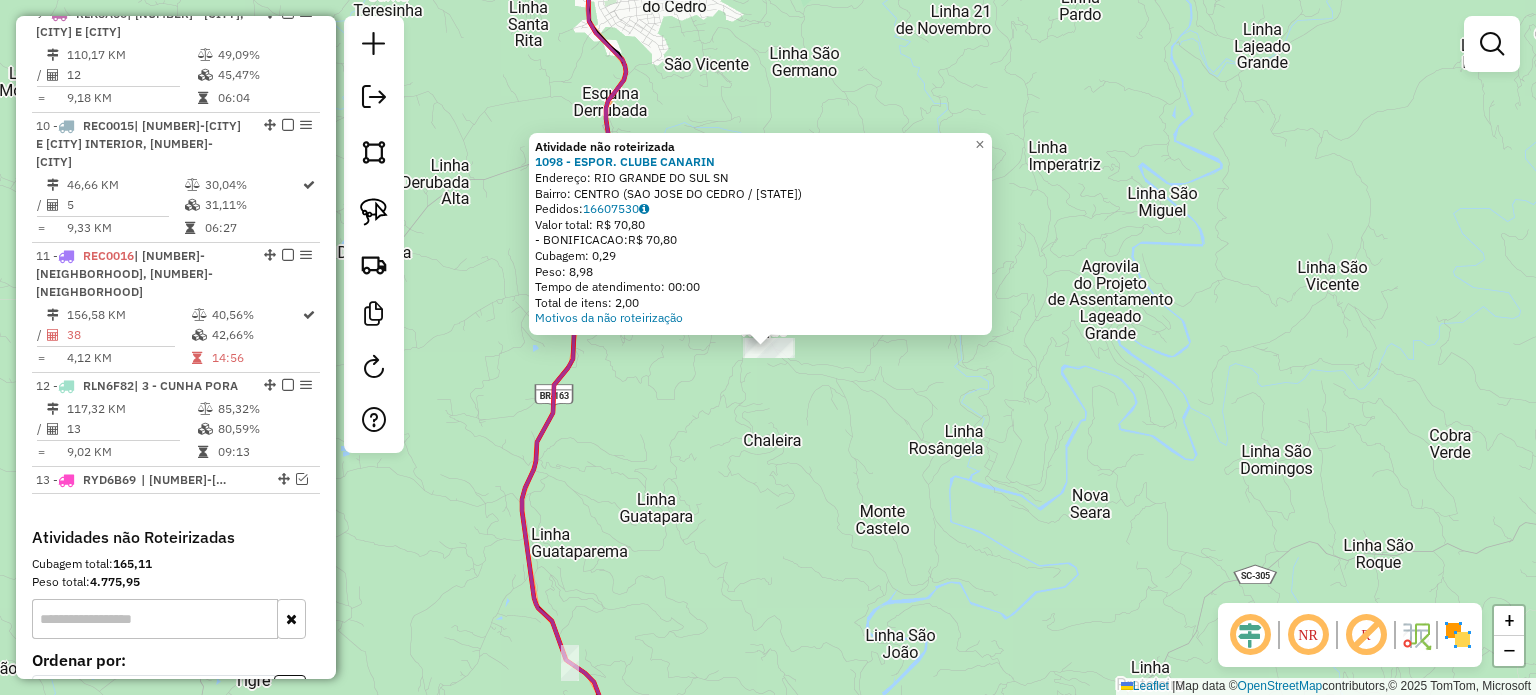 click on "Atividade não roteirizada 1098 - ESPOR. CLUBE CANARIN  Endereço:  RIO GRANDE DO SUL SN   Bairro: CENTRO (SAO JOSE DO CEDRO / SC)   Pedidos:  16607530   Valor total: R$ 70,80   - BONIFICACAO:  R$ 70,80   Cubagem: 0,29   Peso: 8,98   Tempo de atendimento: 00:00   Total de itens: 2,00  Motivos da não roteirização × Janela de atendimento Grade de atendimento Capacidade Transportadoras Veículos Cliente Pedidos  Rotas Selecione os dias de semana para filtrar as janelas de atendimento  Seg   Ter   Qua   Qui   Sex   Sáb   Dom  Informe o período da janela de atendimento: De: Até:  Filtrar exatamente a janela do cliente  Considerar janela de atendimento padrão  Selecione os dias de semana para filtrar as grades de atendimento  Seg   Ter   Qua   Qui   Sex   Sáb   Dom   Considerar clientes sem dia de atendimento cadastrado  Clientes fora do dia de atendimento selecionado Filtrar as atividades entre os valores definidos abaixo:  Peso mínimo:   Peso máximo:   Cubagem mínima:   Cubagem máxima:   De:   Até:" 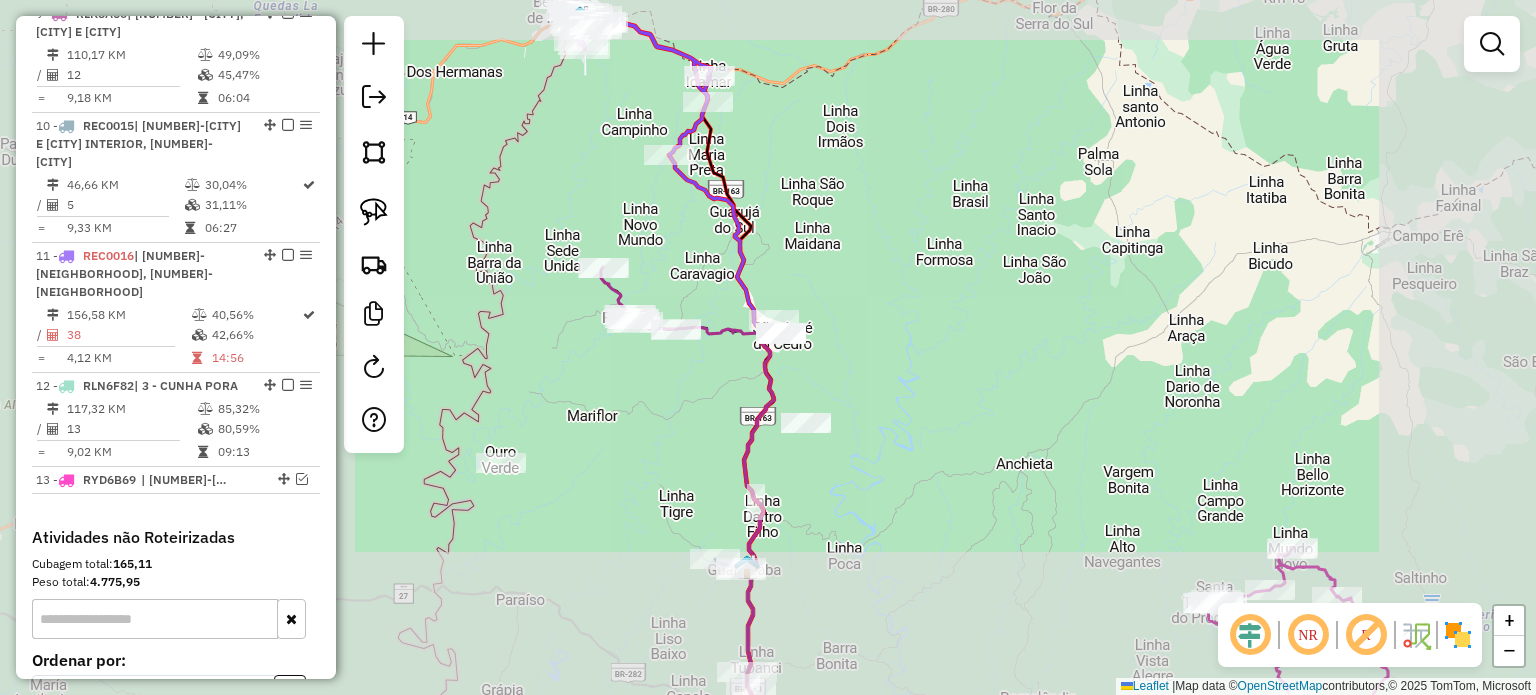drag, startPoint x: 847, startPoint y: 519, endPoint x: 796, endPoint y: 442, distance: 92.358 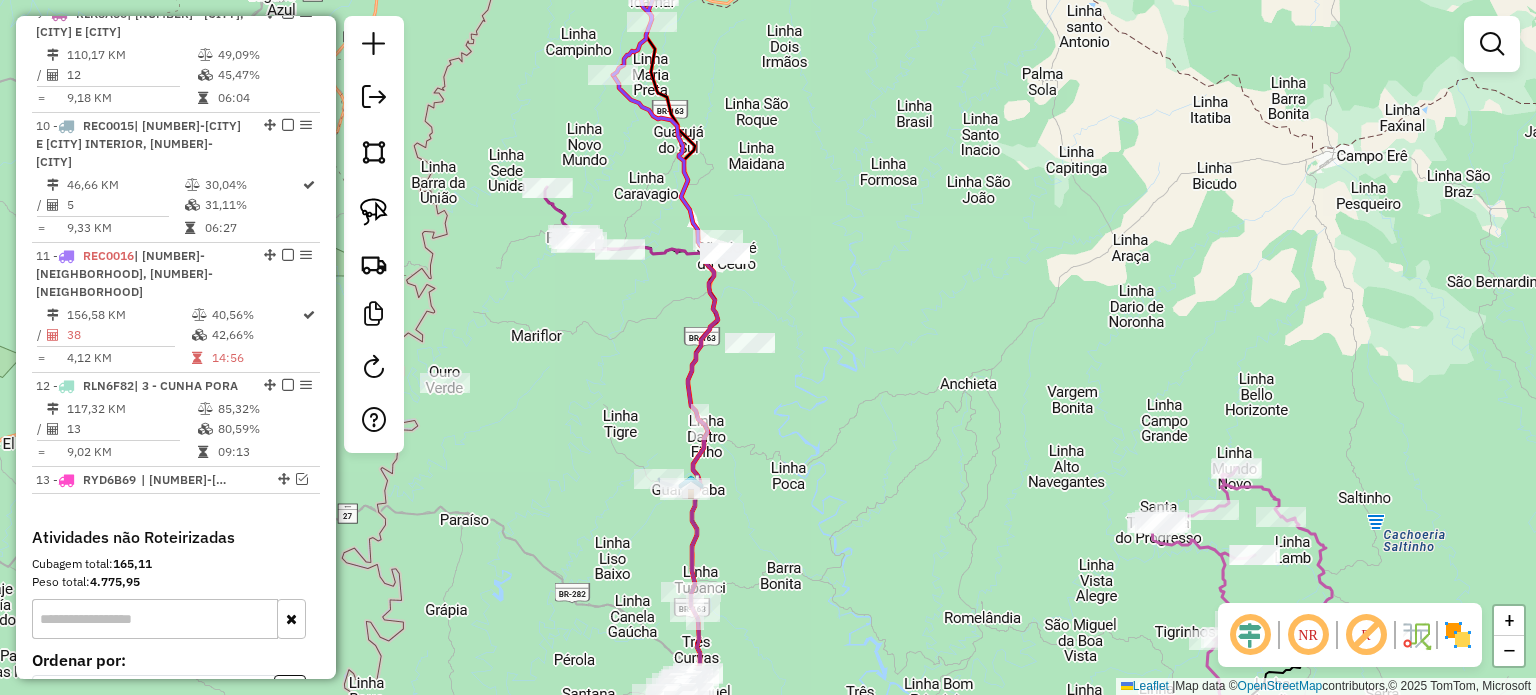 click on "Janela de atendimento Grade de atendimento Capacidade Transportadoras Veículos Cliente Pedidos  Rotas Selecione os dias de semana para filtrar as janelas de atendimento  Seg   Ter   Qua   Qui   Sex   Sáb   Dom  Informe o período da janela de atendimento: De: Até:  Filtrar exatamente a janela do cliente  Considerar janela de atendimento padrão  Selecione os dias de semana para filtrar as grades de atendimento  Seg   Ter   Qua   Qui   Sex   Sáb   Dom   Considerar clientes sem dia de atendimento cadastrado  Clientes fora do dia de atendimento selecionado Filtrar as atividades entre os valores definidos abaixo:  Peso mínimo:   Peso máximo:   Cubagem mínima:   Cubagem máxima:   De:   Até:  Filtrar as atividades entre o tempo de atendimento definido abaixo:  De:   Até:   Considerar capacidade total dos clientes não roteirizados Transportadora: Selecione um ou mais itens Tipo de veículo: Selecione um ou mais itens Veículo: Selecione um ou mais itens Motorista: Selecione um ou mais itens Nome: Rótulo:" 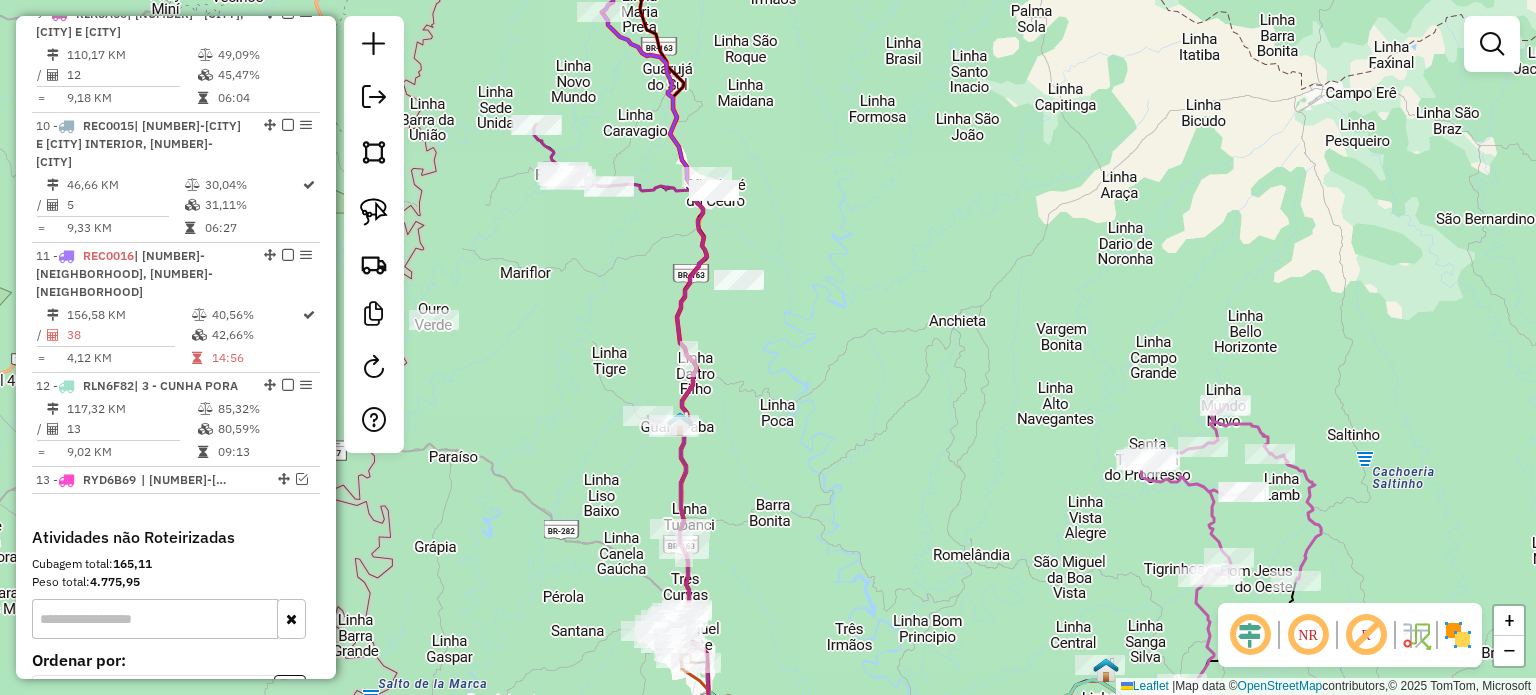 click on "Janela de atendimento Grade de atendimento Capacidade Transportadoras Veículos Cliente Pedidos  Rotas Selecione os dias de semana para filtrar as janelas de atendimento  Seg   Ter   Qua   Qui   Sex   Sáb   Dom  Informe o período da janela de atendimento: De: Até:  Filtrar exatamente a janela do cliente  Considerar janela de atendimento padrão  Selecione os dias de semana para filtrar as grades de atendimento  Seg   Ter   Qua   Qui   Sex   Sáb   Dom   Considerar clientes sem dia de atendimento cadastrado  Clientes fora do dia de atendimento selecionado Filtrar as atividades entre os valores definidos abaixo:  Peso mínimo:   Peso máximo:   Cubagem mínima:   Cubagem máxima:   De:   Até:  Filtrar as atividades entre o tempo de atendimento definido abaixo:  De:   Até:   Considerar capacidade total dos clientes não roteirizados Transportadora: Selecione um ou mais itens Tipo de veículo: Selecione um ou mais itens Veículo: Selecione um ou mais itens Motorista: Selecione um ou mais itens Nome: Rótulo:" 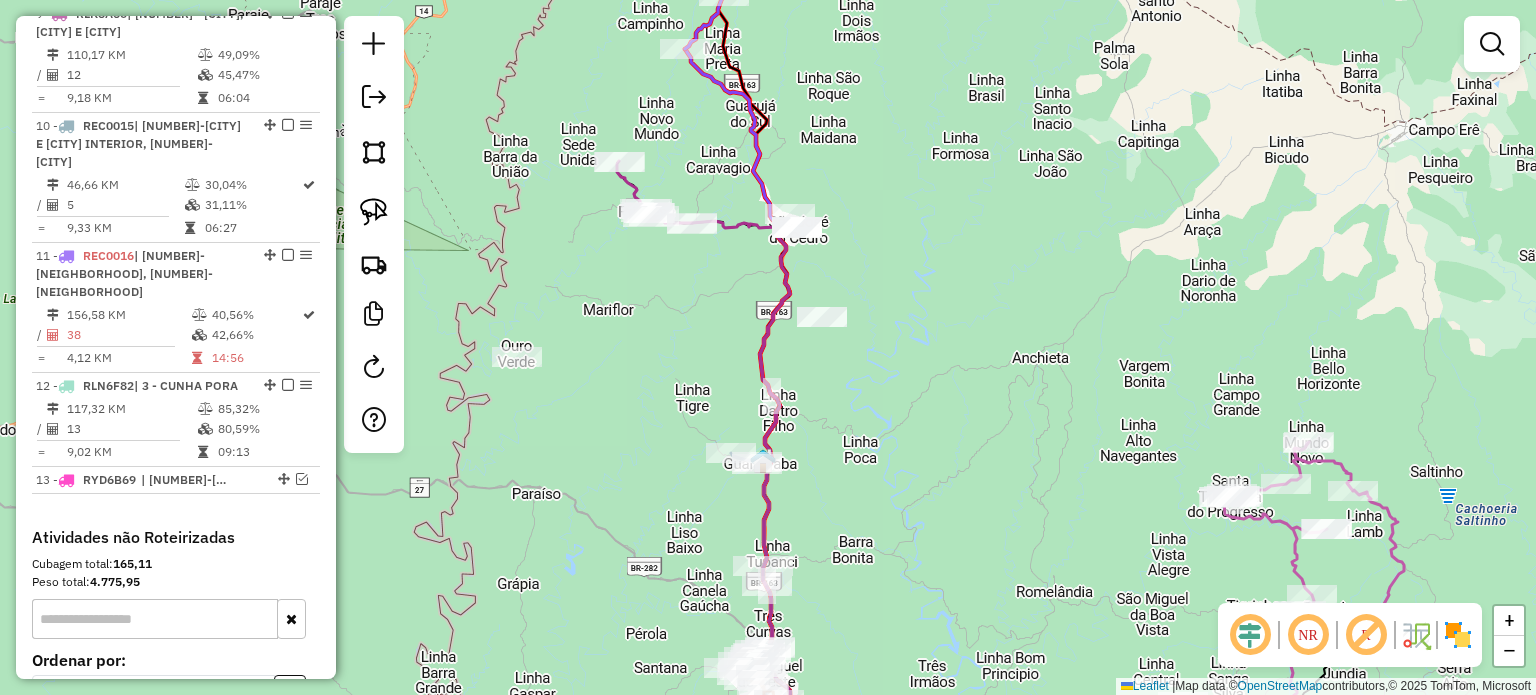 drag, startPoint x: 837, startPoint y: 432, endPoint x: 840, endPoint y: 393, distance: 39.115215 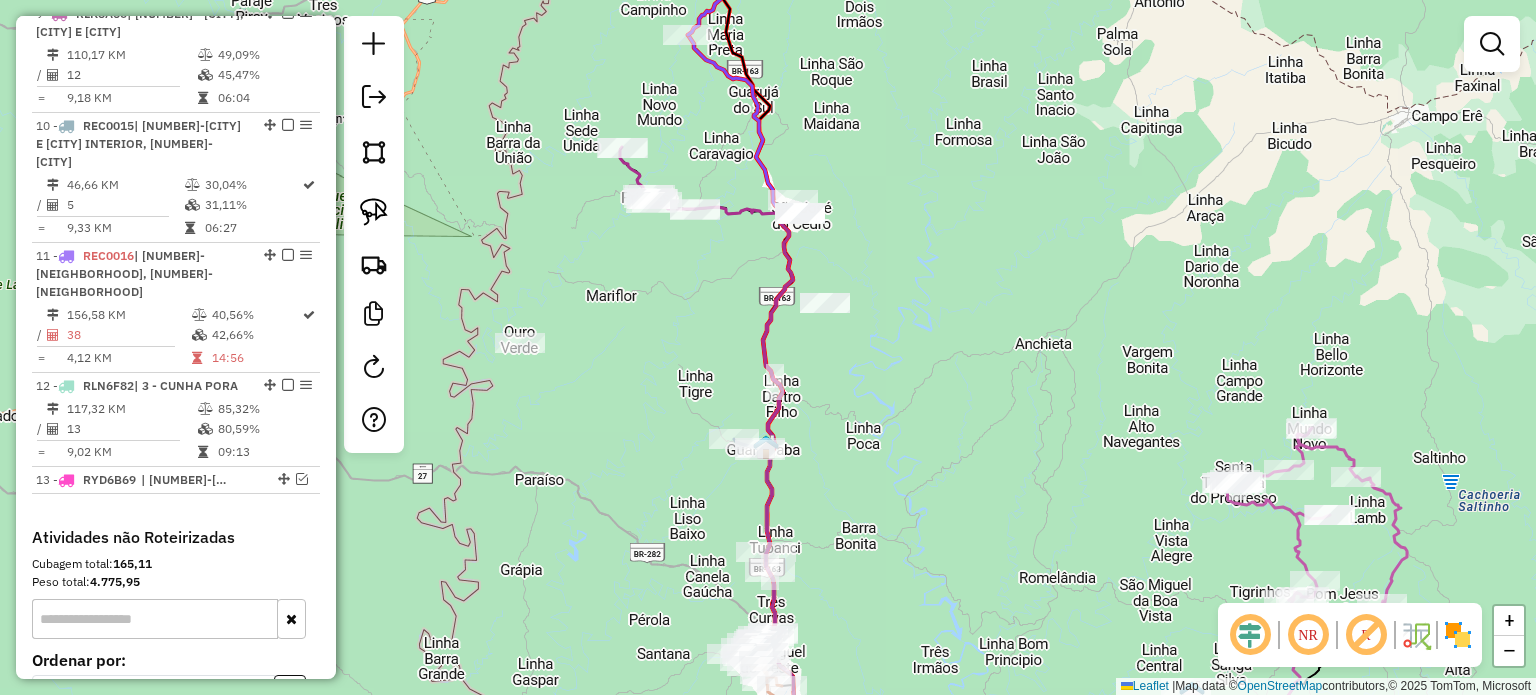 drag, startPoint x: 808, startPoint y: 312, endPoint x: 808, endPoint y: 354, distance: 42 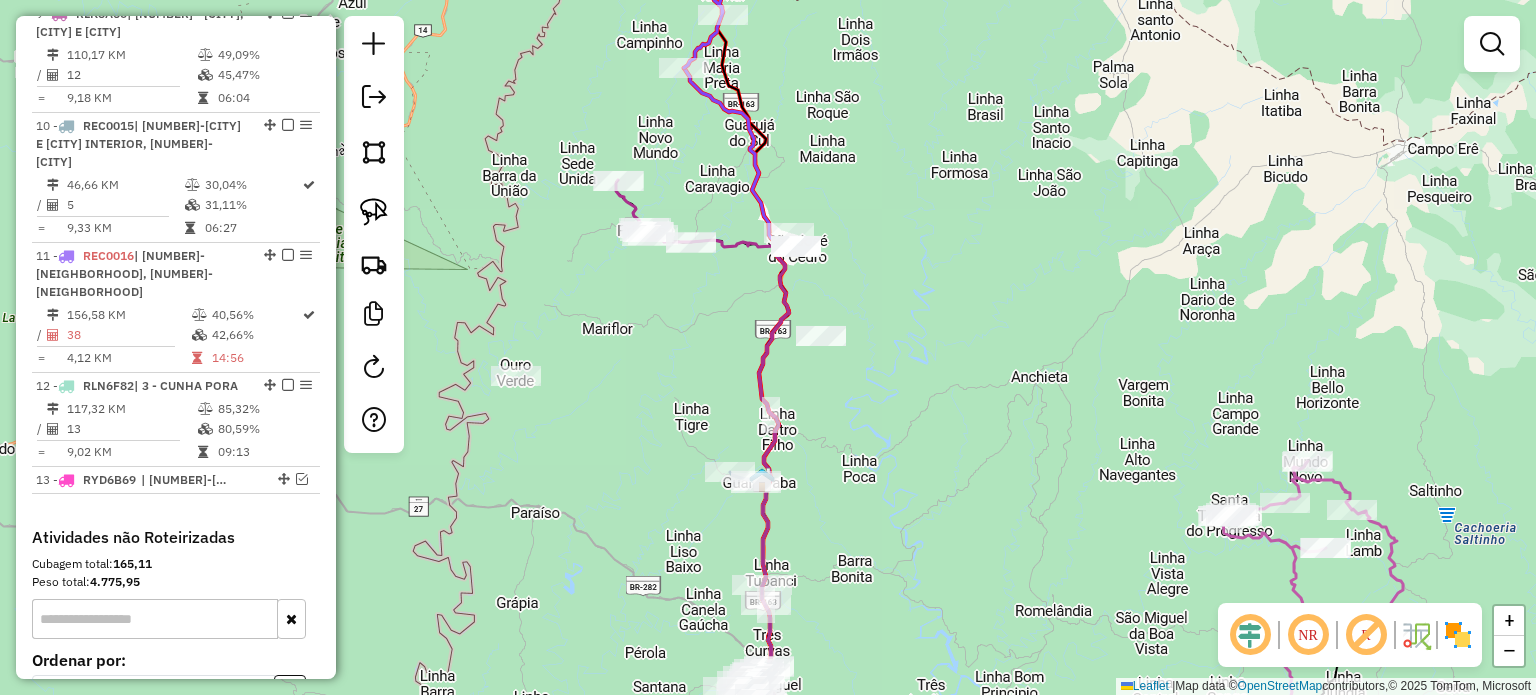 drag, startPoint x: 807, startPoint y: 357, endPoint x: 802, endPoint y: 387, distance: 30.413813 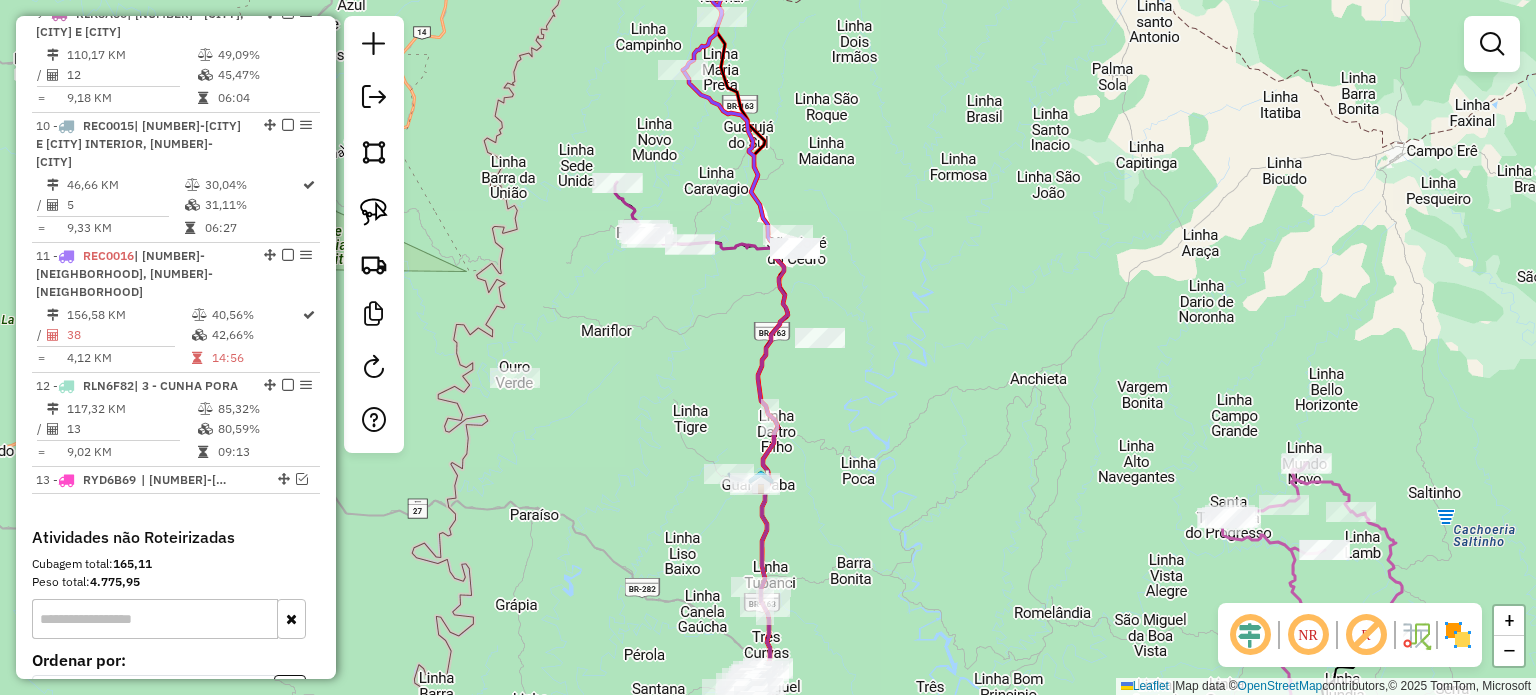 click on "Janela de atendimento Grade de atendimento Capacidade Transportadoras Veículos Cliente Pedidos  Rotas Selecione os dias de semana para filtrar as janelas de atendimento  Seg   Ter   Qua   Qui   Sex   Sáb   Dom  Informe o período da janela de atendimento: De: Até:  Filtrar exatamente a janela do cliente  Considerar janela de atendimento padrão  Selecione os dias de semana para filtrar as grades de atendimento  Seg   Ter   Qua   Qui   Sex   Sáb   Dom   Considerar clientes sem dia de atendimento cadastrado  Clientes fora do dia de atendimento selecionado Filtrar as atividades entre os valores definidos abaixo:  Peso mínimo:   Peso máximo:   Cubagem mínima:   Cubagem máxima:   De:   Até:  Filtrar as atividades entre o tempo de atendimento definido abaixo:  De:   Até:   Considerar capacidade total dos clientes não roteirizados Transportadora: Selecione um ou mais itens Tipo de veículo: Selecione um ou mais itens Veículo: Selecione um ou mais itens Motorista: Selecione um ou mais itens Nome: Rótulo:" 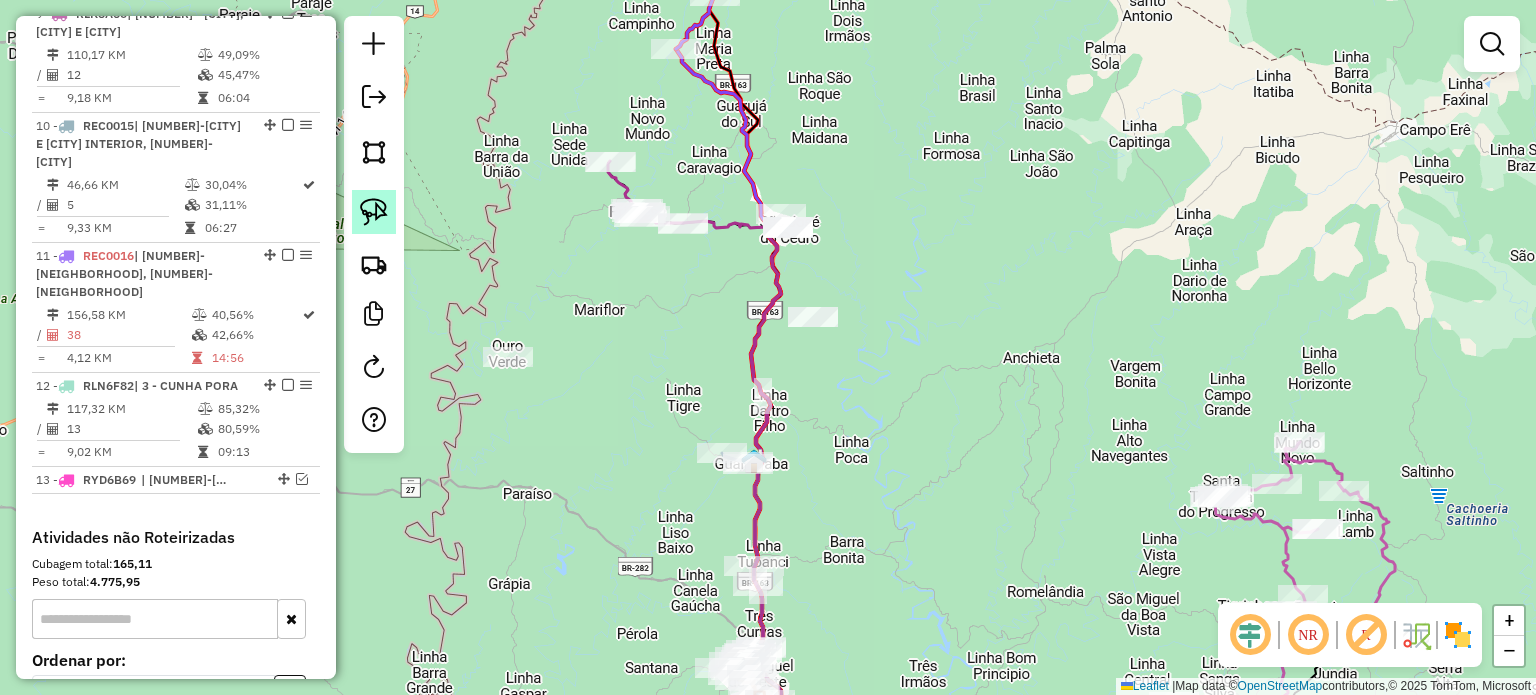 click 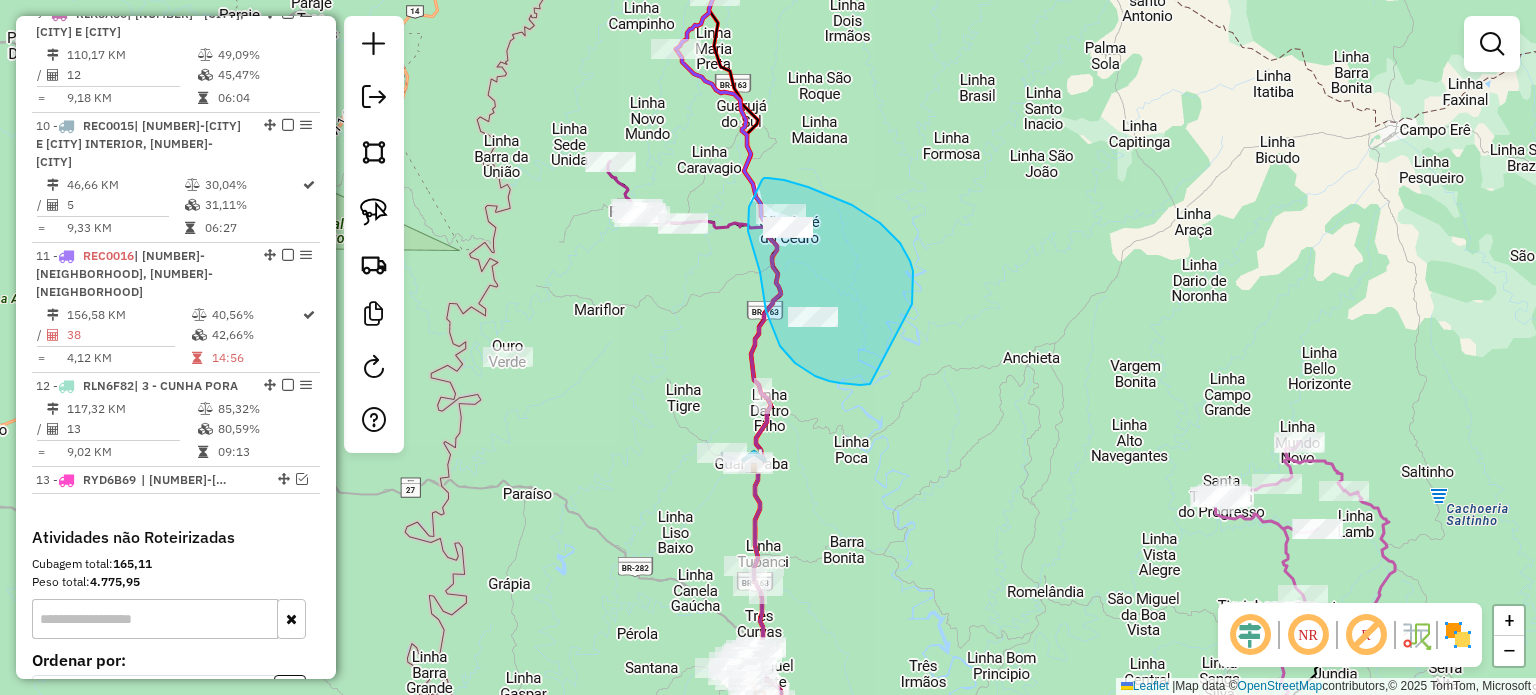 drag, startPoint x: 913, startPoint y: 279, endPoint x: 907, endPoint y: 354, distance: 75.23962 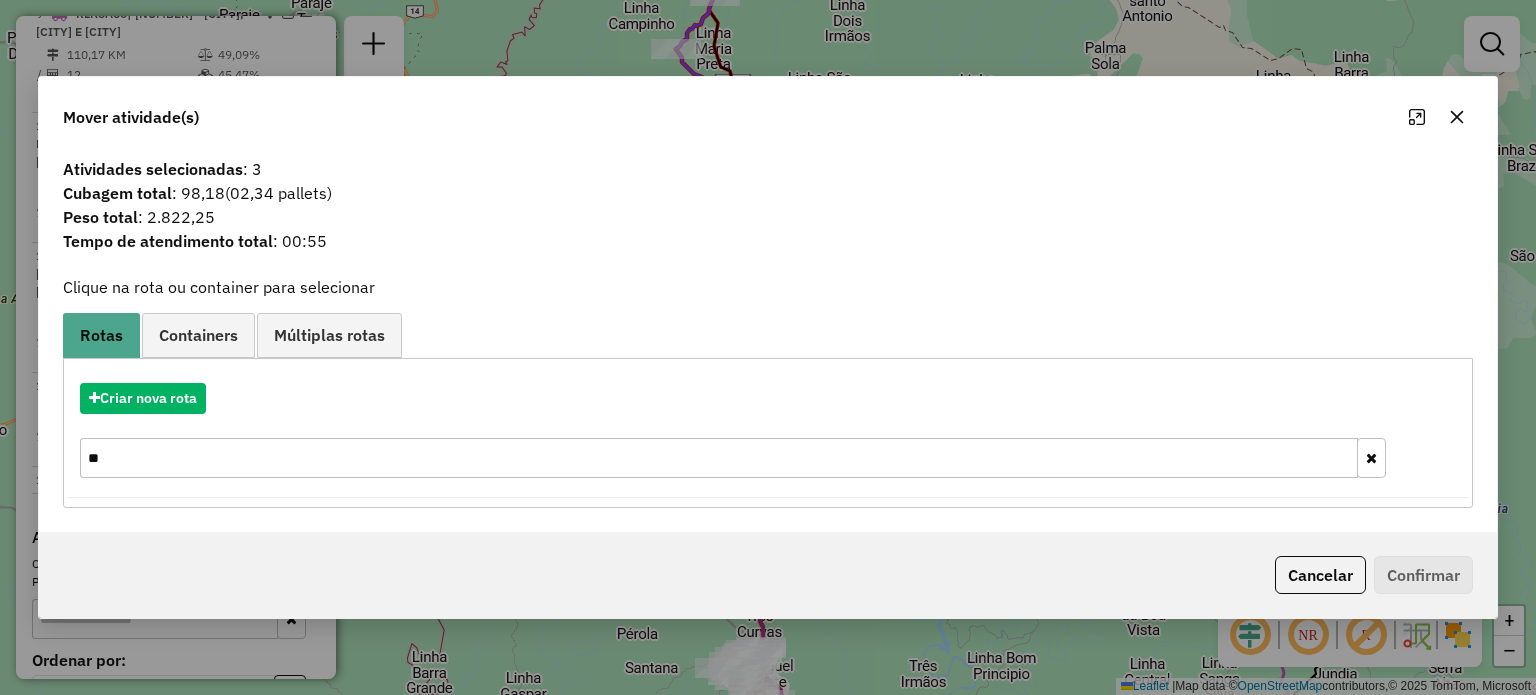 click on "**" at bounding box center [718, 458] 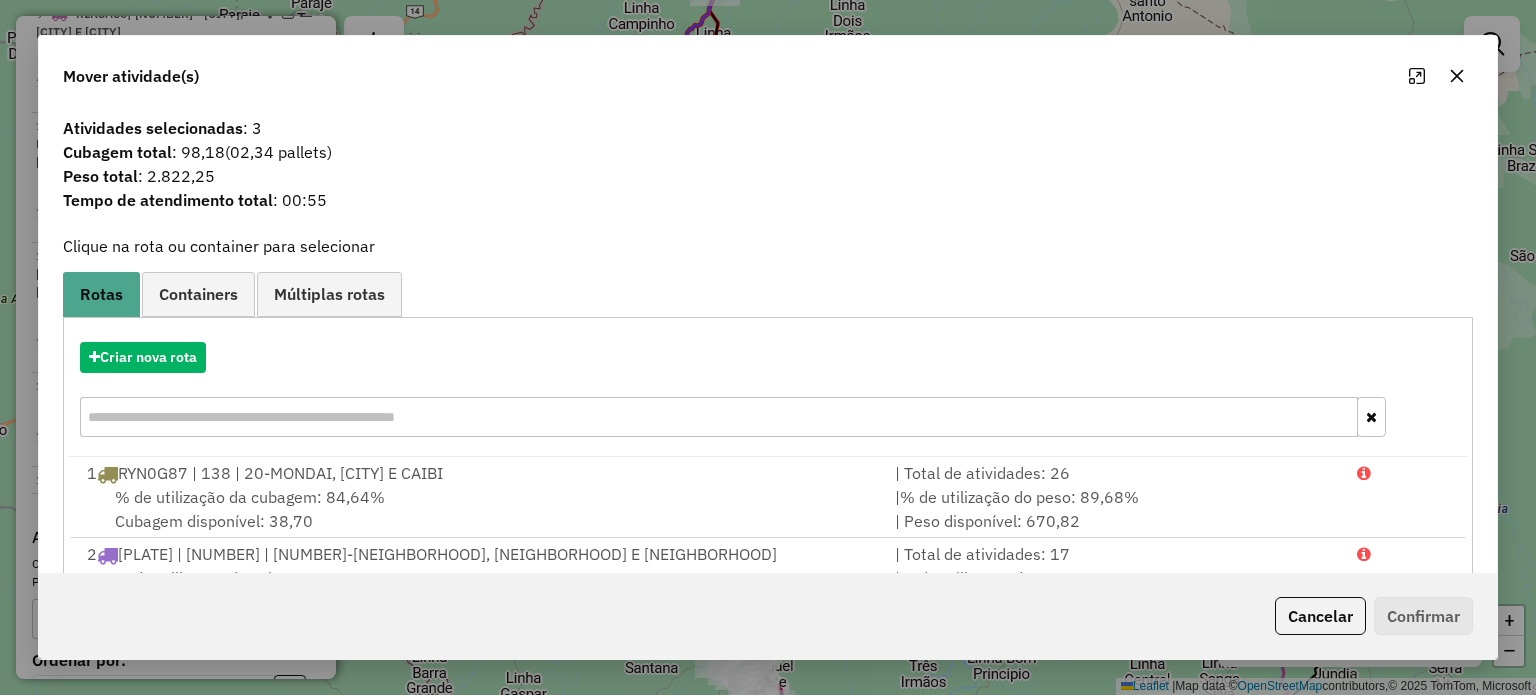 type 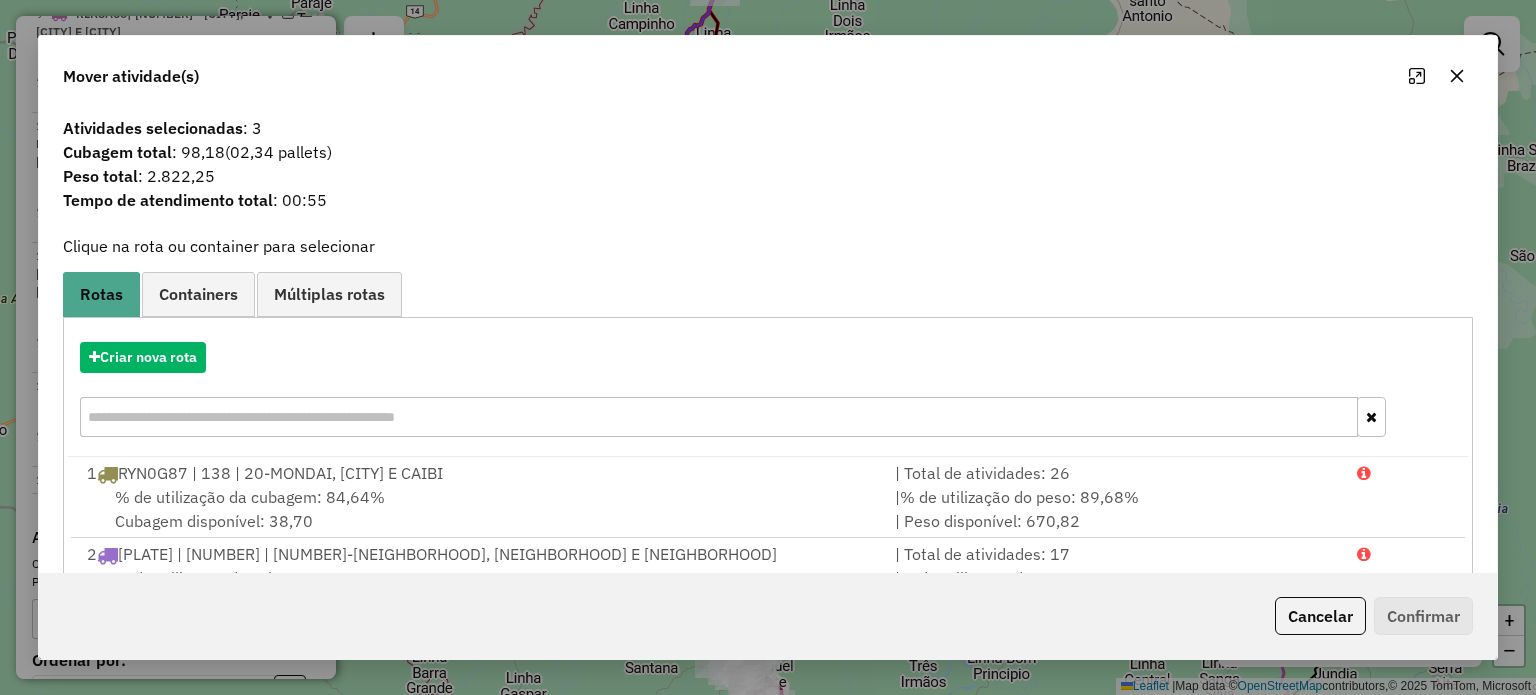 click 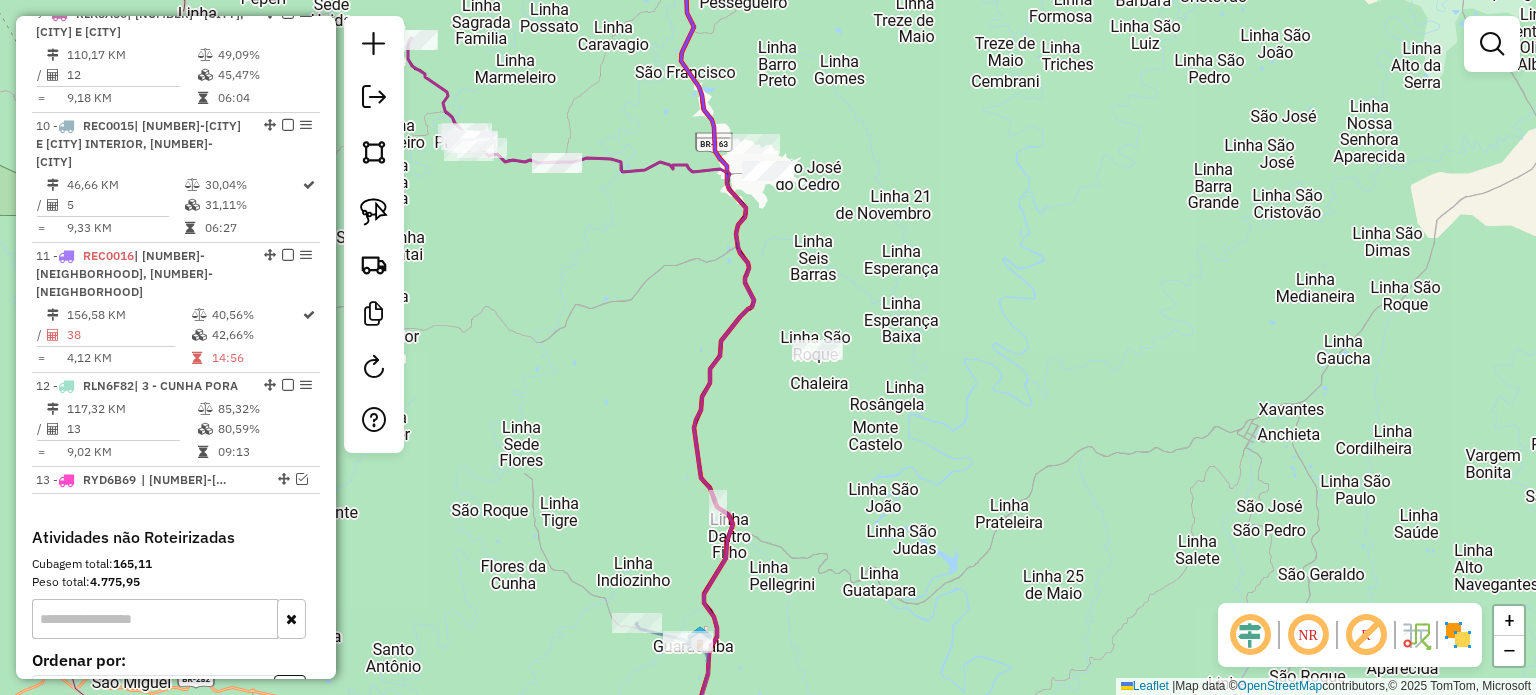 click on "Janela de atendimento Grade de atendimento Capacidade Transportadoras Veículos Cliente Pedidos  Rotas Selecione os dias de semana para filtrar as janelas de atendimento  Seg   Ter   Qua   Qui   Sex   Sáb   Dom  Informe o período da janela de atendimento: De: Até:  Filtrar exatamente a janela do cliente  Considerar janela de atendimento padrão  Selecione os dias de semana para filtrar as grades de atendimento  Seg   Ter   Qua   Qui   Sex   Sáb   Dom   Considerar clientes sem dia de atendimento cadastrado  Clientes fora do dia de atendimento selecionado Filtrar as atividades entre os valores definidos abaixo:  Peso mínimo:   Peso máximo:   Cubagem mínima:   Cubagem máxima:   De:   Até:  Filtrar as atividades entre o tempo de atendimento definido abaixo:  De:   Até:   Considerar capacidade total dos clientes não roteirizados Transportadora: Selecione um ou mais itens Tipo de veículo: Selecione um ou mais itens Veículo: Selecione um ou mais itens Motorista: Selecione um ou mais itens Nome: Rótulo:" 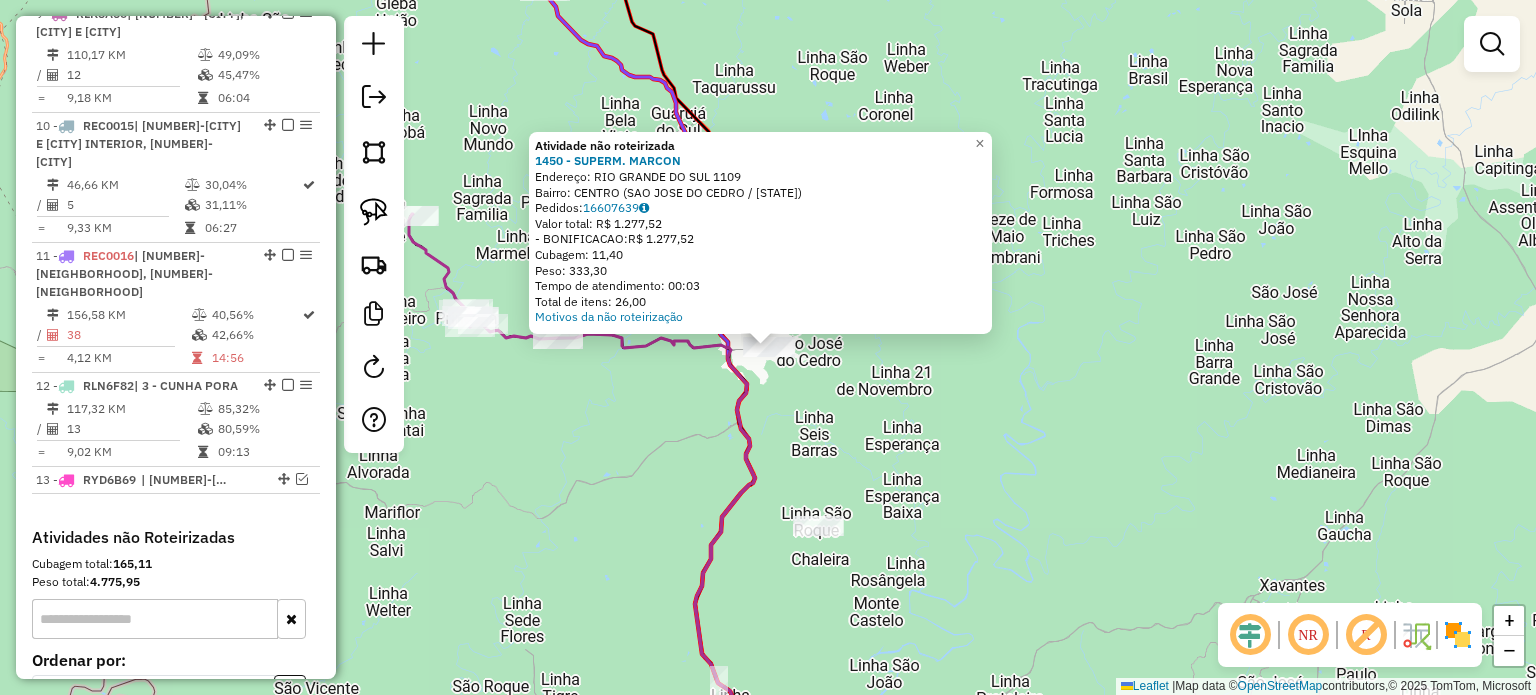 click on "Atividade não roteirizada 1450 - SUPERM. MARCON  Endereço:  RIO GRANDE DO SUL 1109   Bairro: CENTRO (SAO JOSE DO CEDRO / SC)   Pedidos:  16607639   Valor total: R$ 1.277,52   - BONIFICACAO:  R$ 1.277,52   Cubagem: 11,40   Peso: 333,30   Tempo de atendimento: 00:03   Total de itens: 26,00  Motivos da não roteirização × Janela de atendimento Grade de atendimento Capacidade Transportadoras Veículos Cliente Pedidos  Rotas Selecione os dias de semana para filtrar as janelas de atendimento  Seg   Ter   Qua   Qui   Sex   Sáb   Dom  Informe o período da janela de atendimento: De: Até:  Filtrar exatamente a janela do cliente  Considerar janela de atendimento padrão  Selecione os dias de semana para filtrar as grades de atendimento  Seg   Ter   Qua   Qui   Sex   Sáb   Dom   Considerar clientes sem dia de atendimento cadastrado  Clientes fora do dia de atendimento selecionado Filtrar as atividades entre os valores definidos abaixo:  Peso mínimo:   Peso máximo:   Cubagem mínima:   Cubagem máxima:   De:  +" 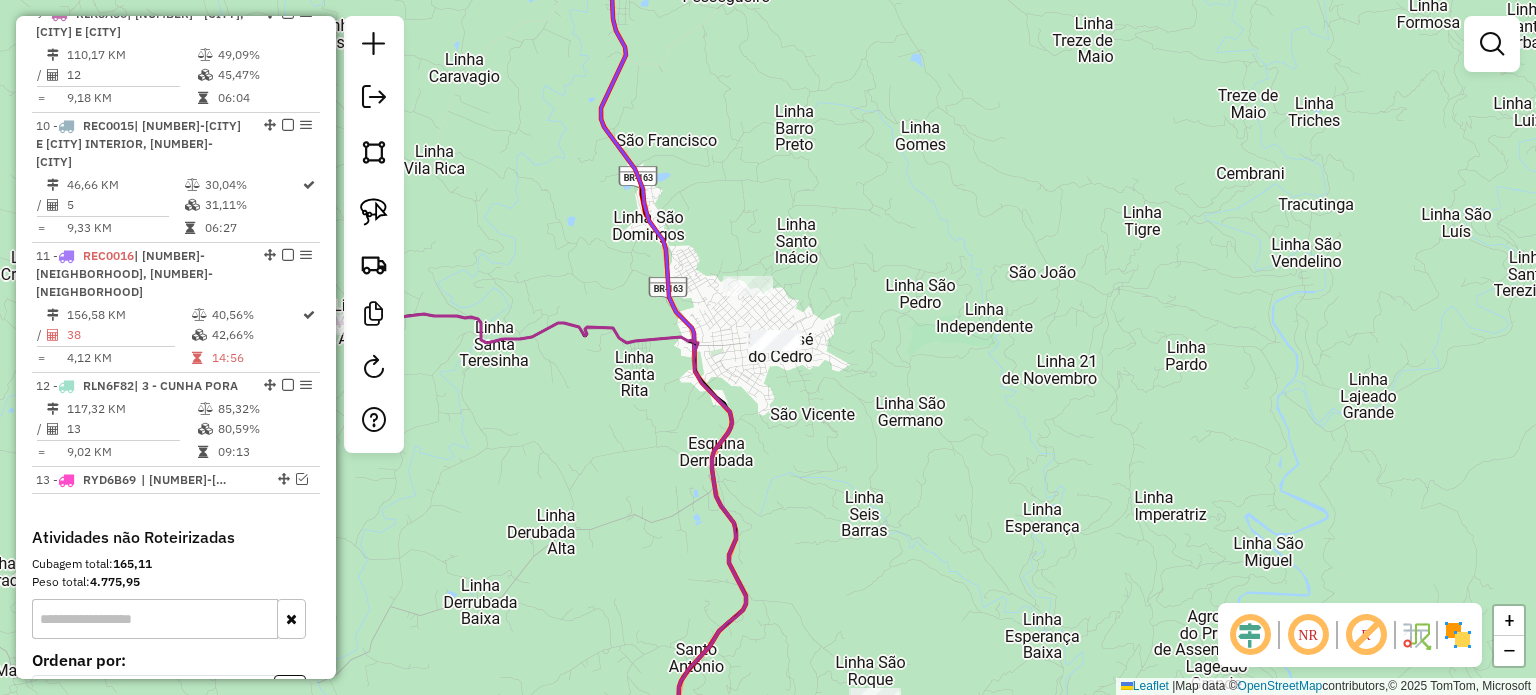 drag, startPoint x: 960, startPoint y: 351, endPoint x: 974, endPoint y: 333, distance: 22.803509 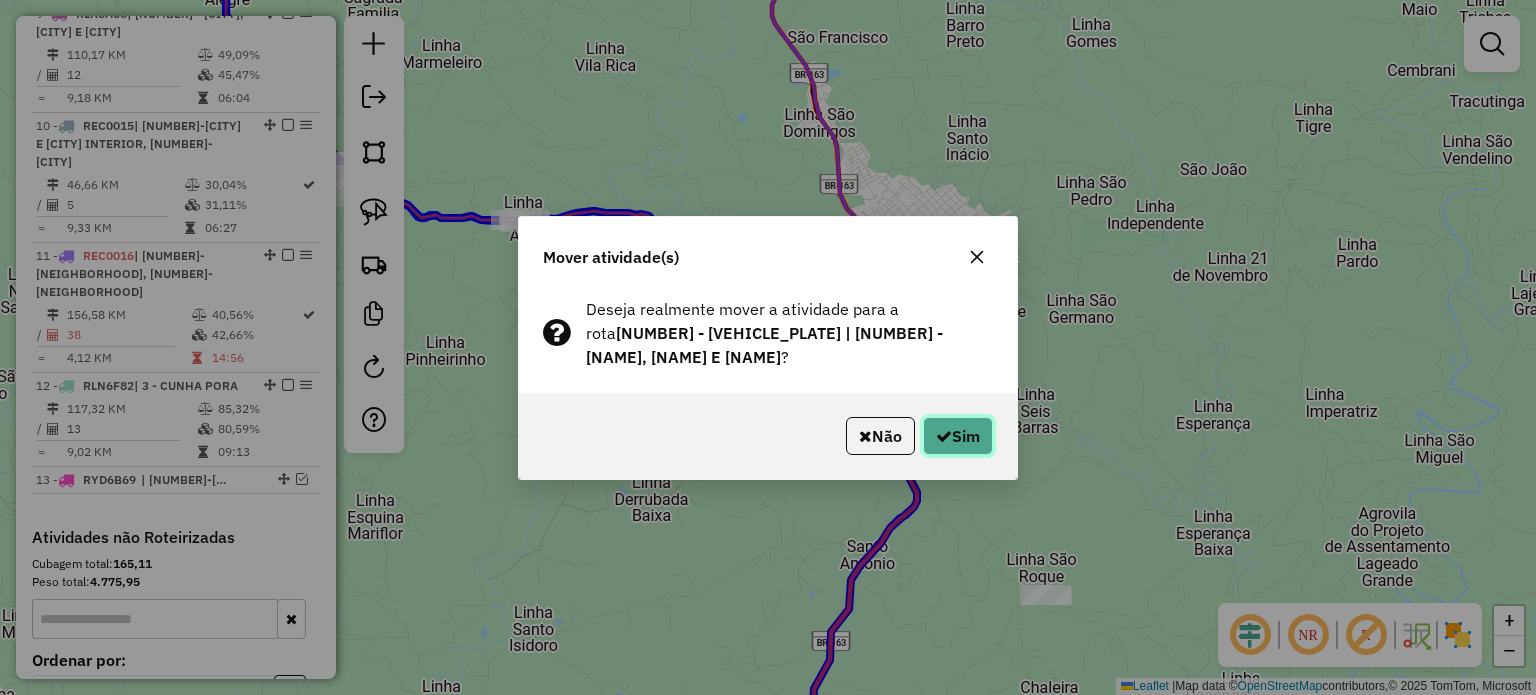 click on "Sim" 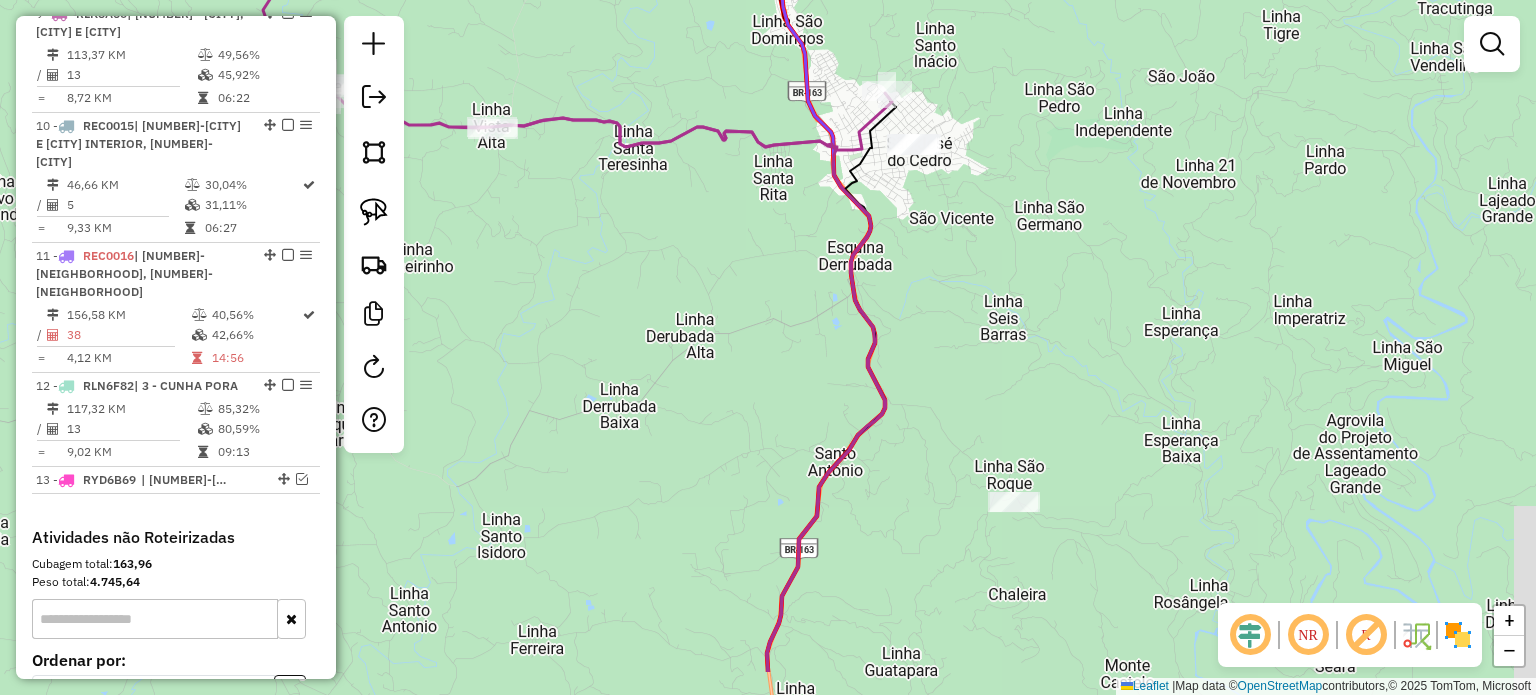 drag, startPoint x: 1020, startPoint y: 407, endPoint x: 904, endPoint y: 234, distance: 208.29066 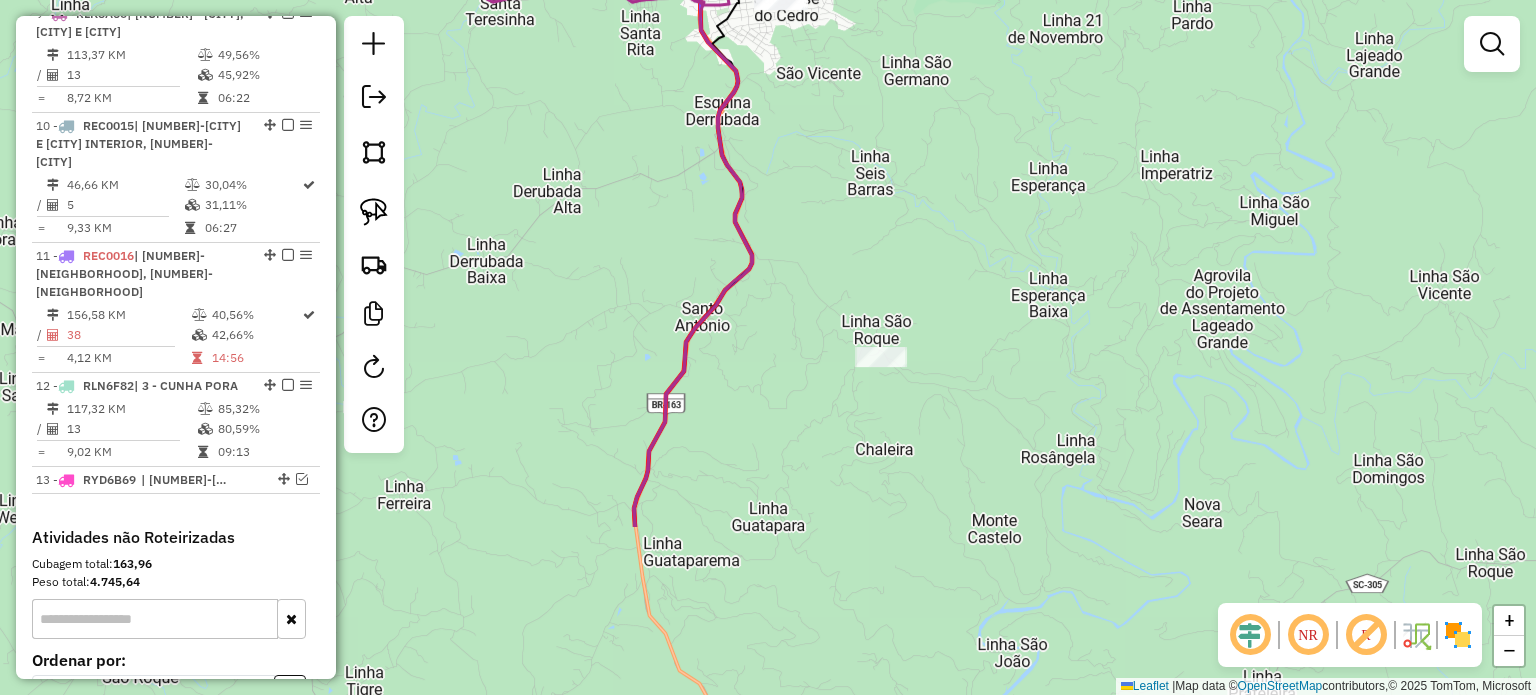 drag, startPoint x: 908, startPoint y: 199, endPoint x: 824, endPoint y: 206, distance: 84.29116 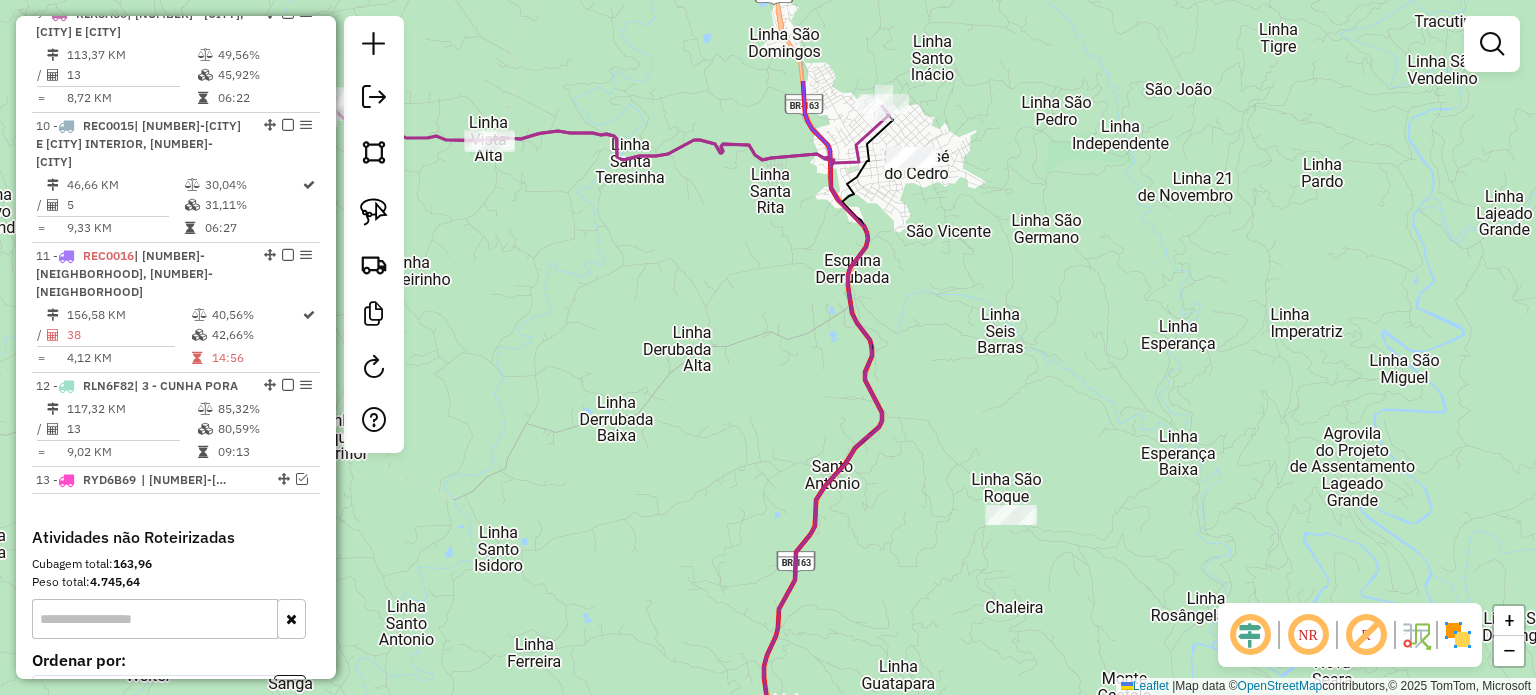drag, startPoint x: 844, startPoint y: 229, endPoint x: 1088, endPoint y: 527, distance: 385.14932 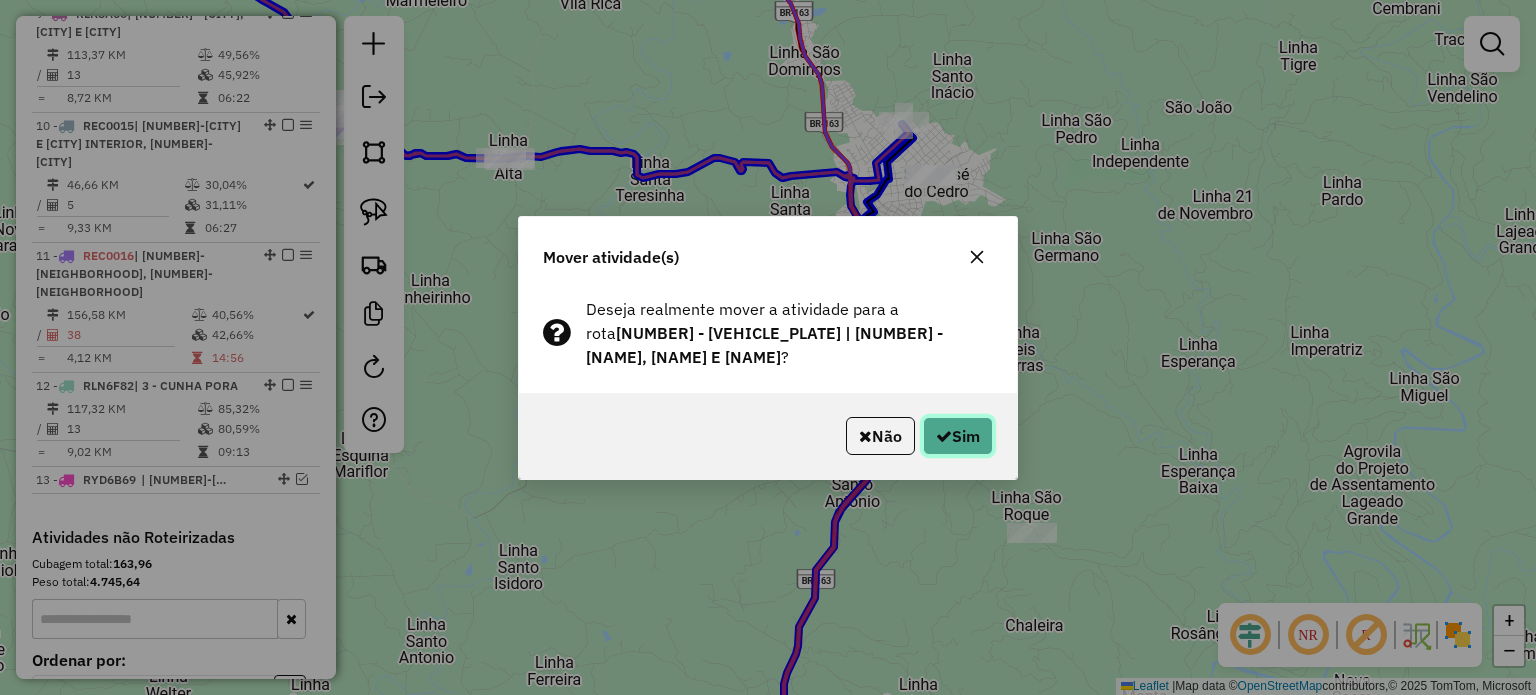 click on "Sim" 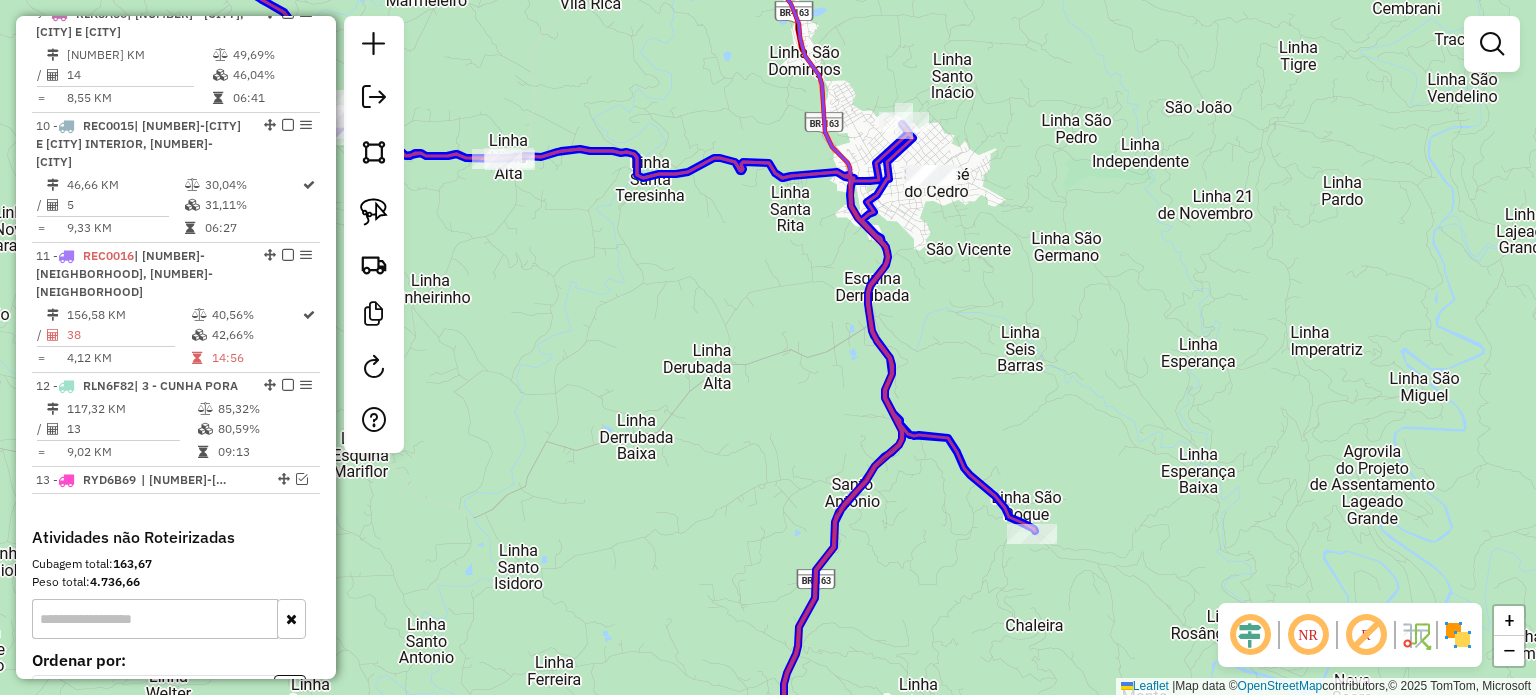 click 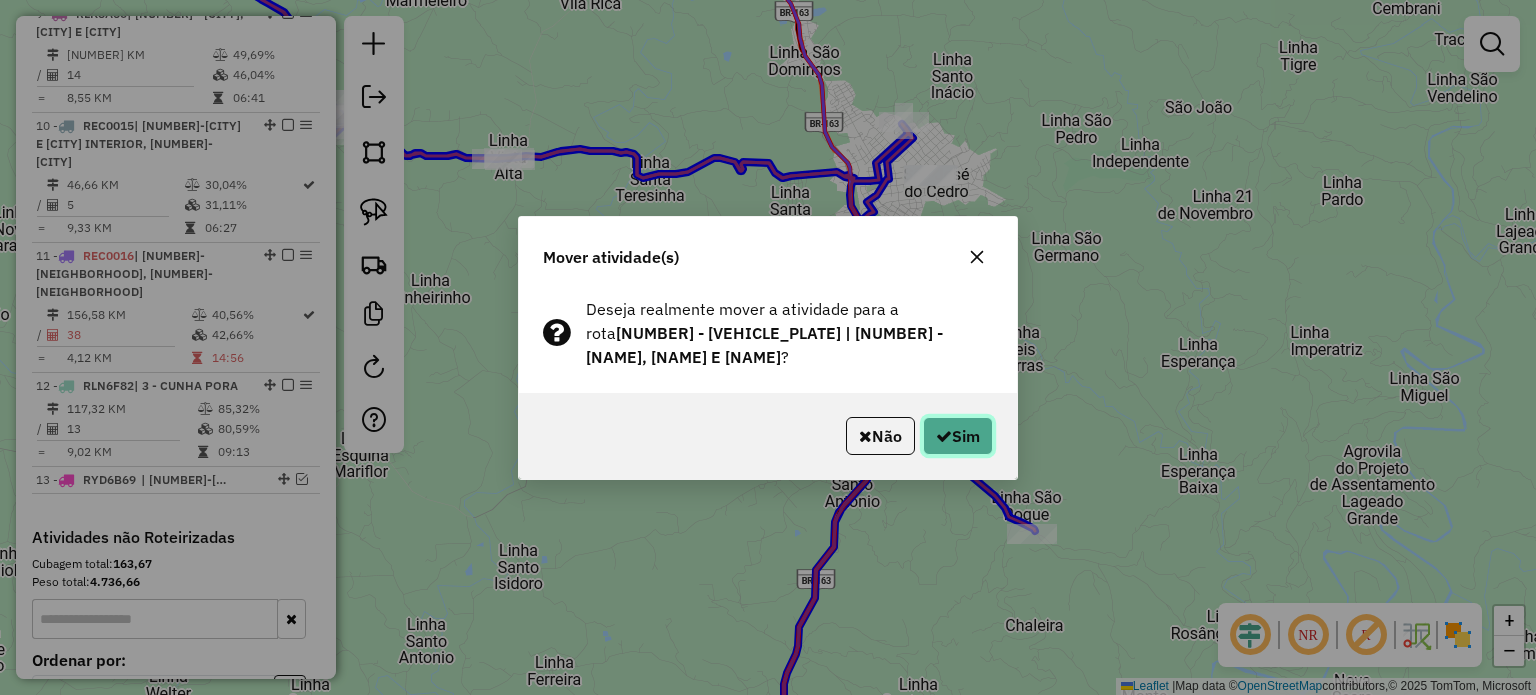 click on "Sim" 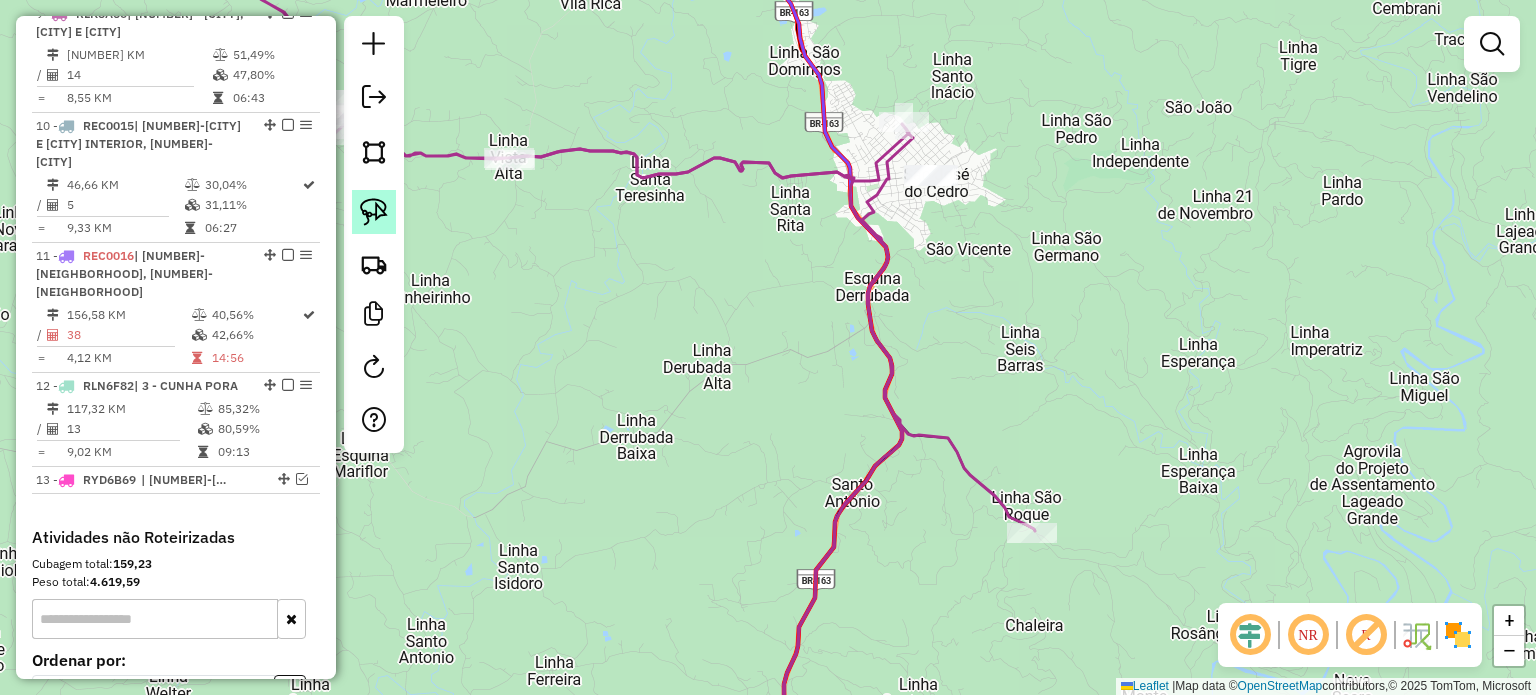 click 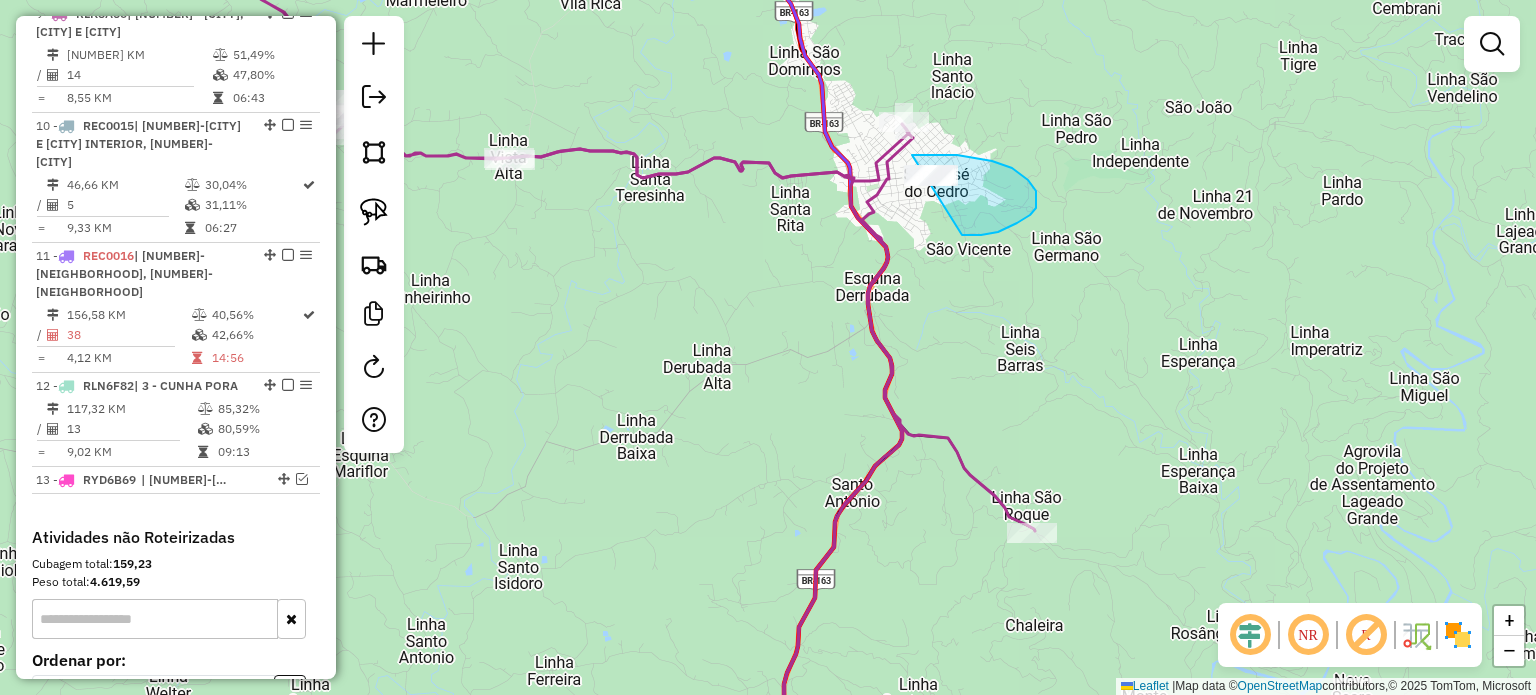 drag, startPoint x: 962, startPoint y: 235, endPoint x: 895, endPoint y: 201, distance: 75.13322 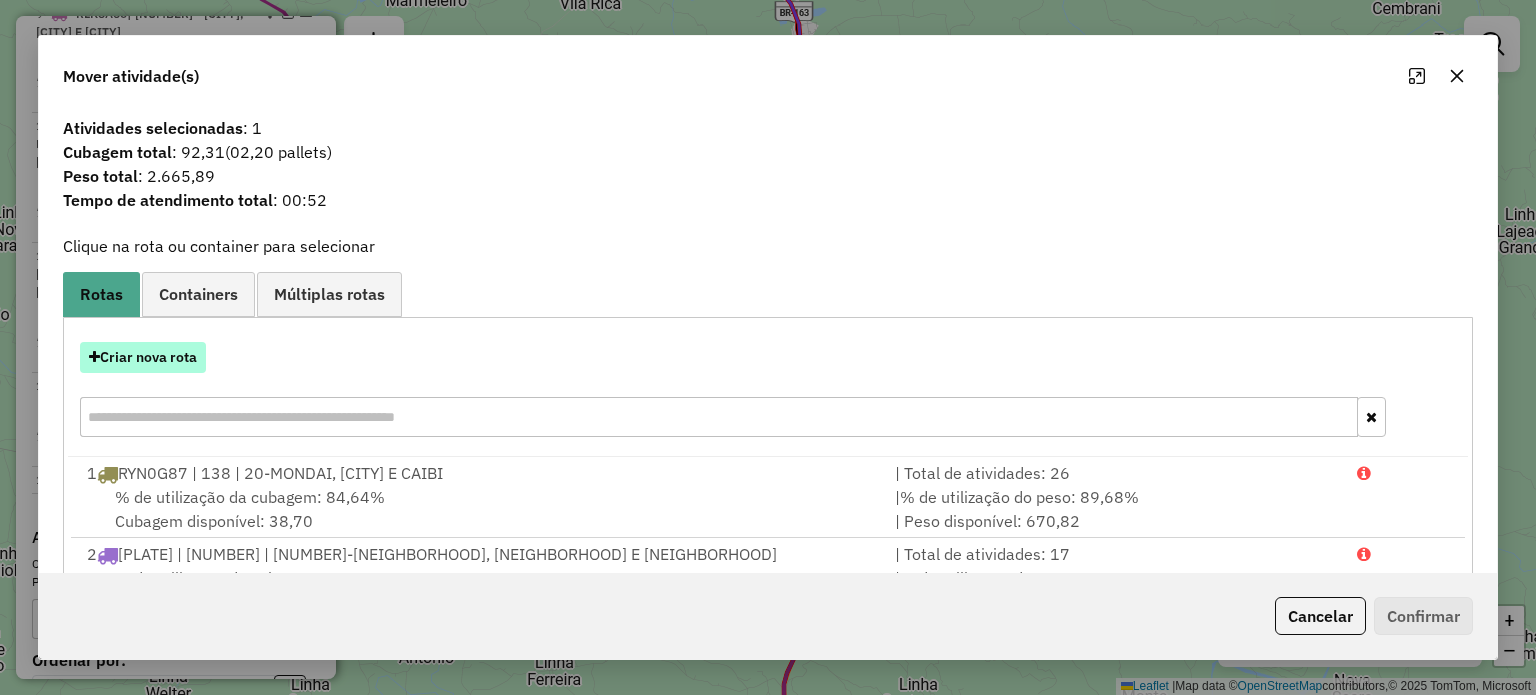 click on "Criar nova rota" at bounding box center [143, 357] 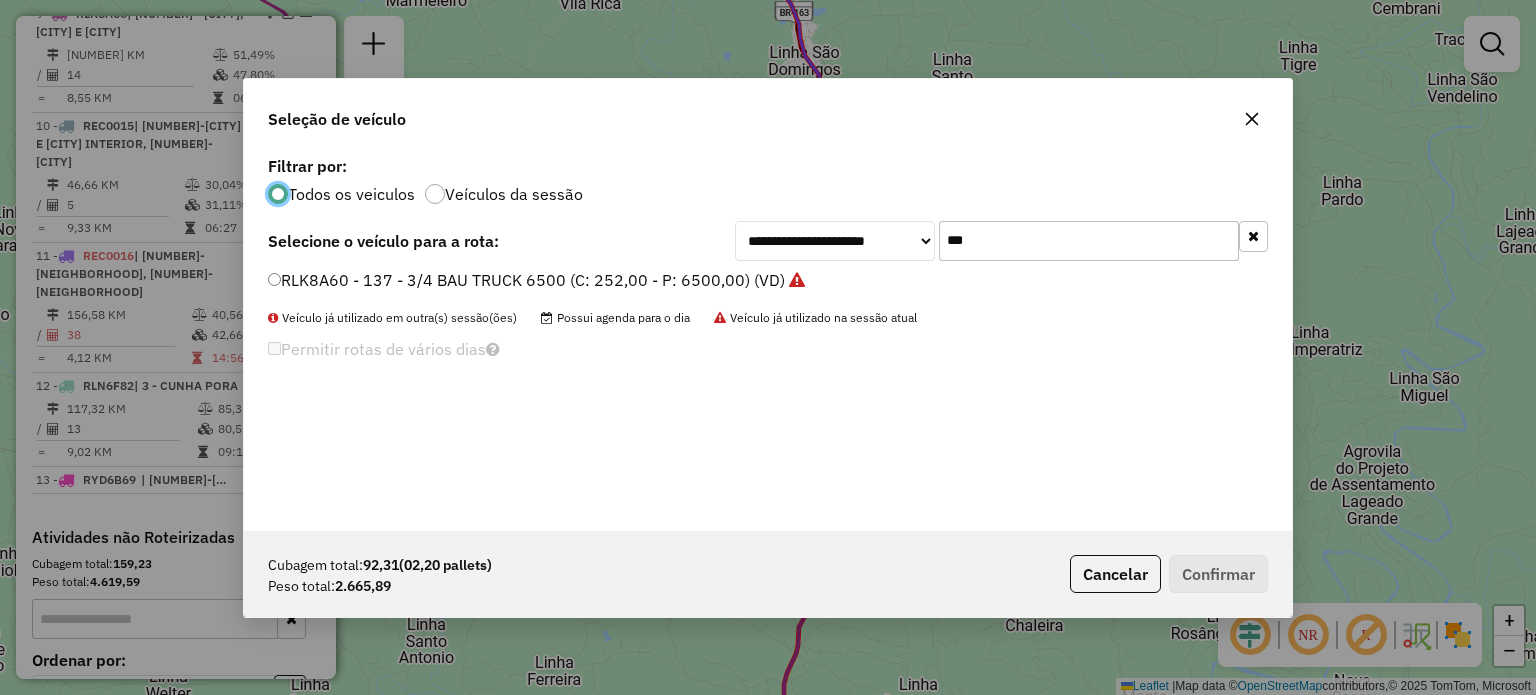 scroll, scrollTop: 10, scrollLeft: 6, axis: both 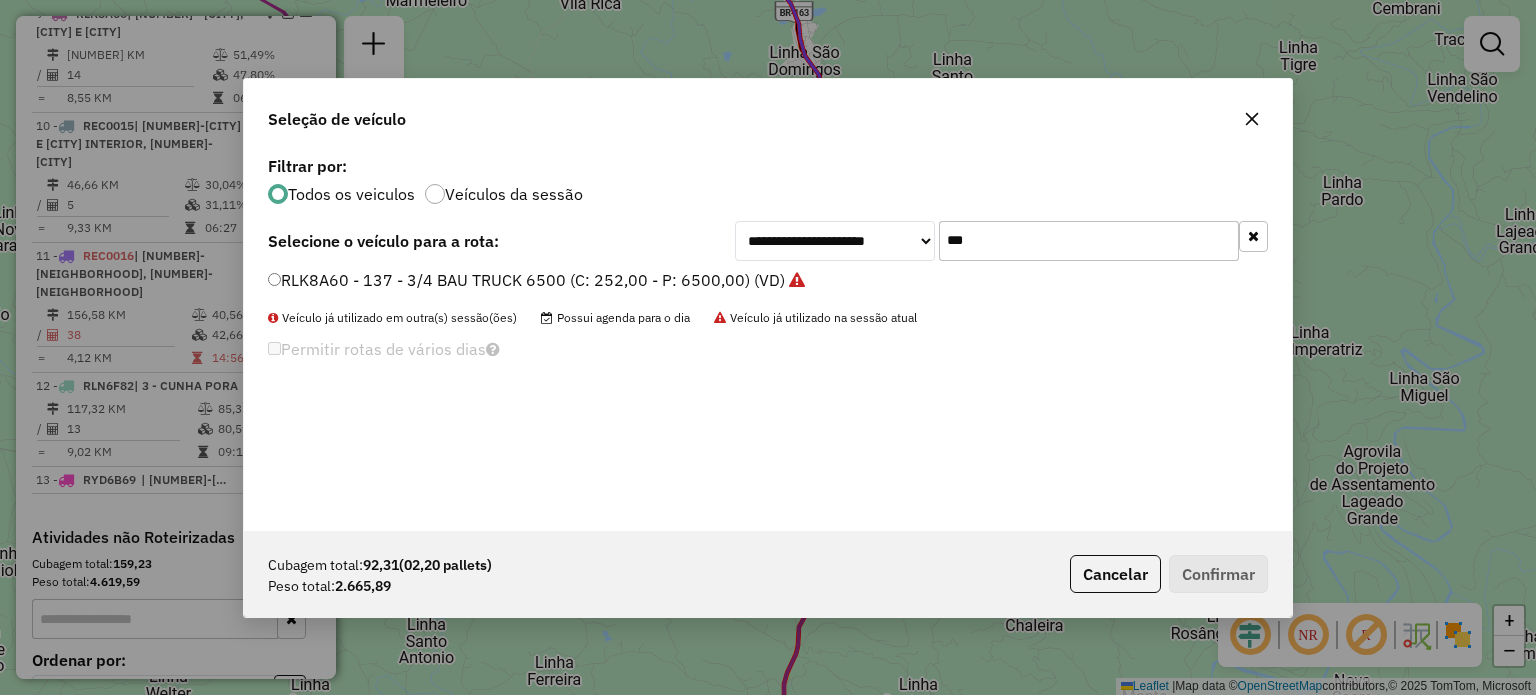 drag, startPoint x: 1016, startPoint y: 247, endPoint x: 790, endPoint y: 236, distance: 226.26755 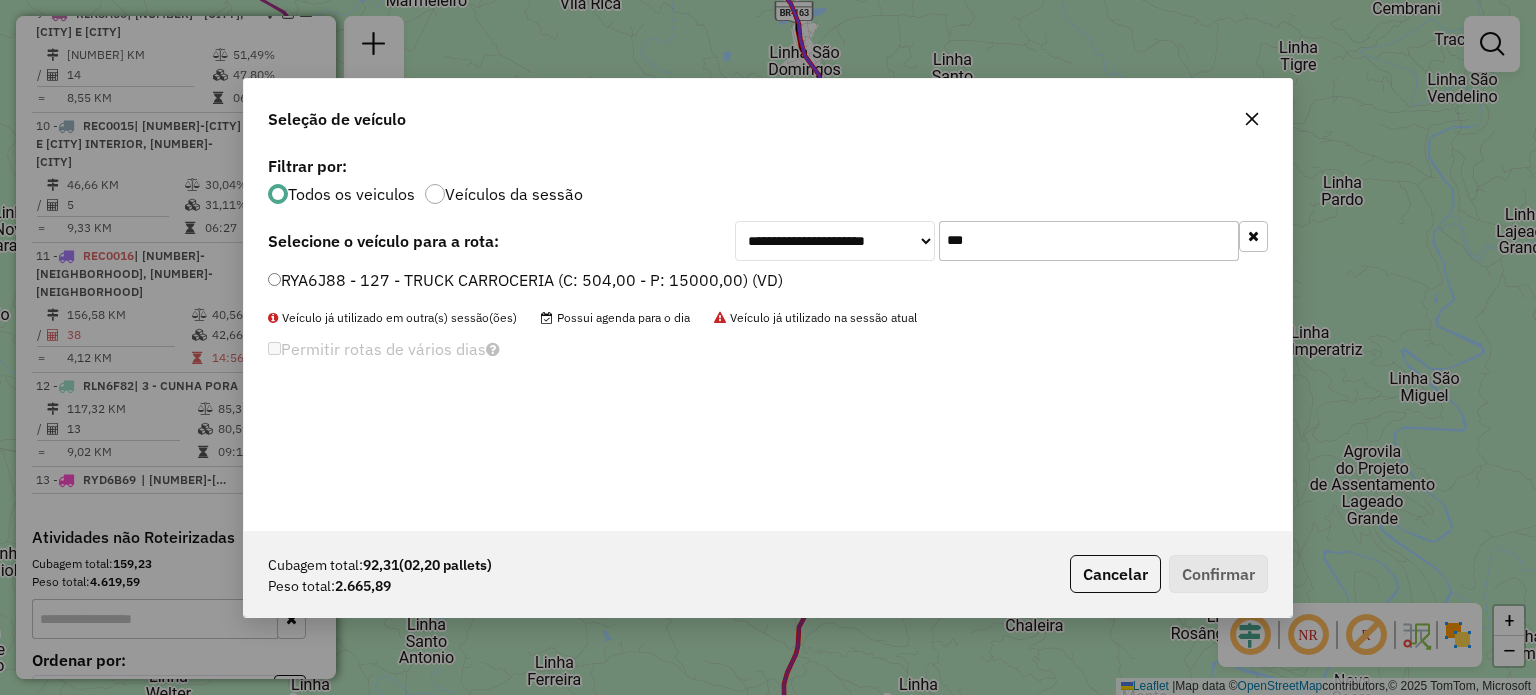 type on "***" 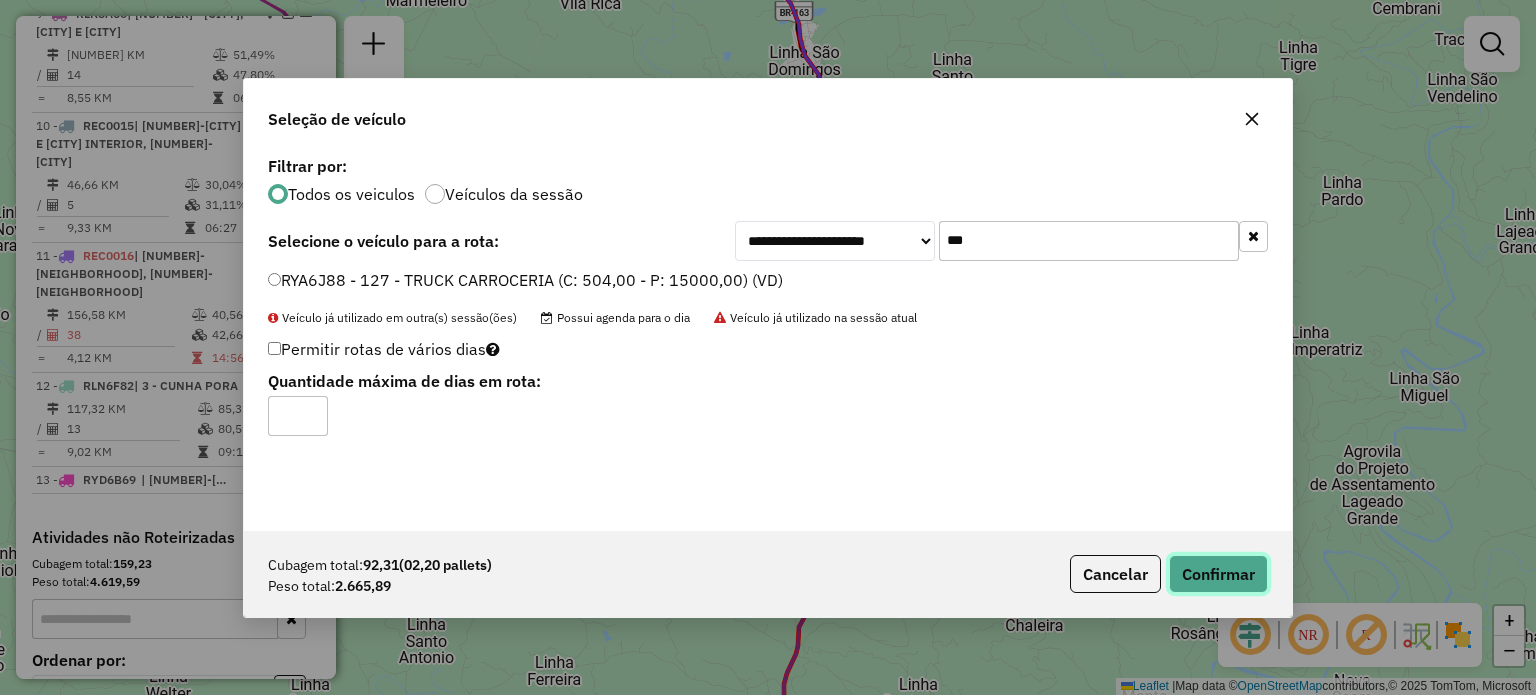click on "Confirmar" 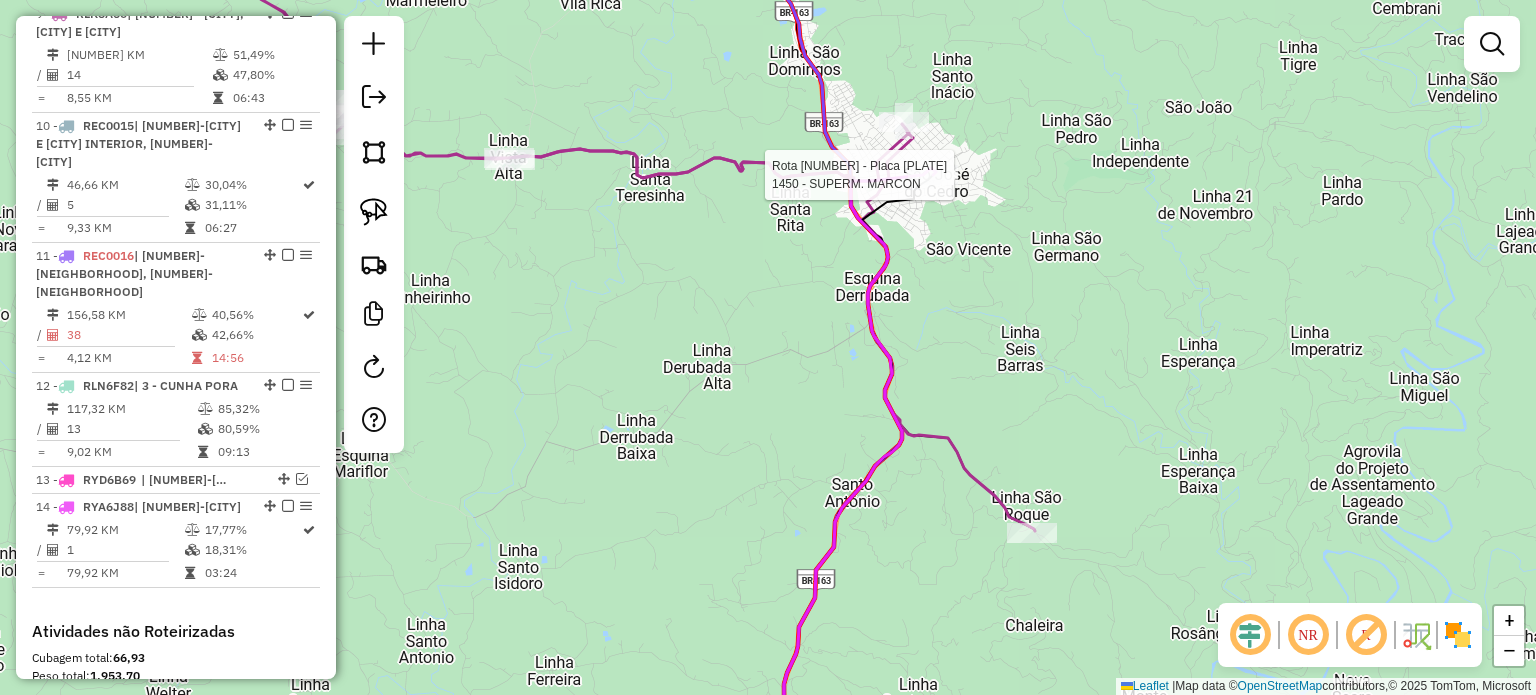 select on "*********" 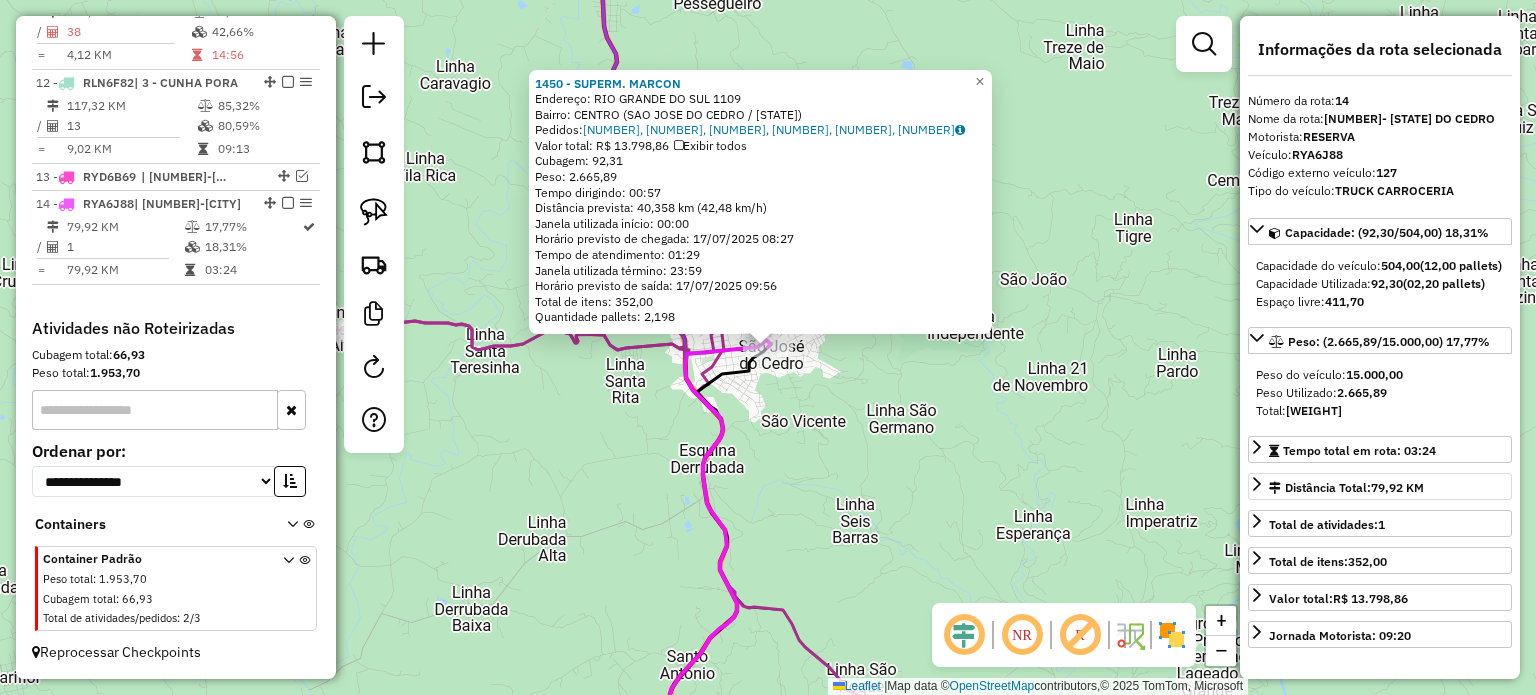 scroll, scrollTop: 1954, scrollLeft: 0, axis: vertical 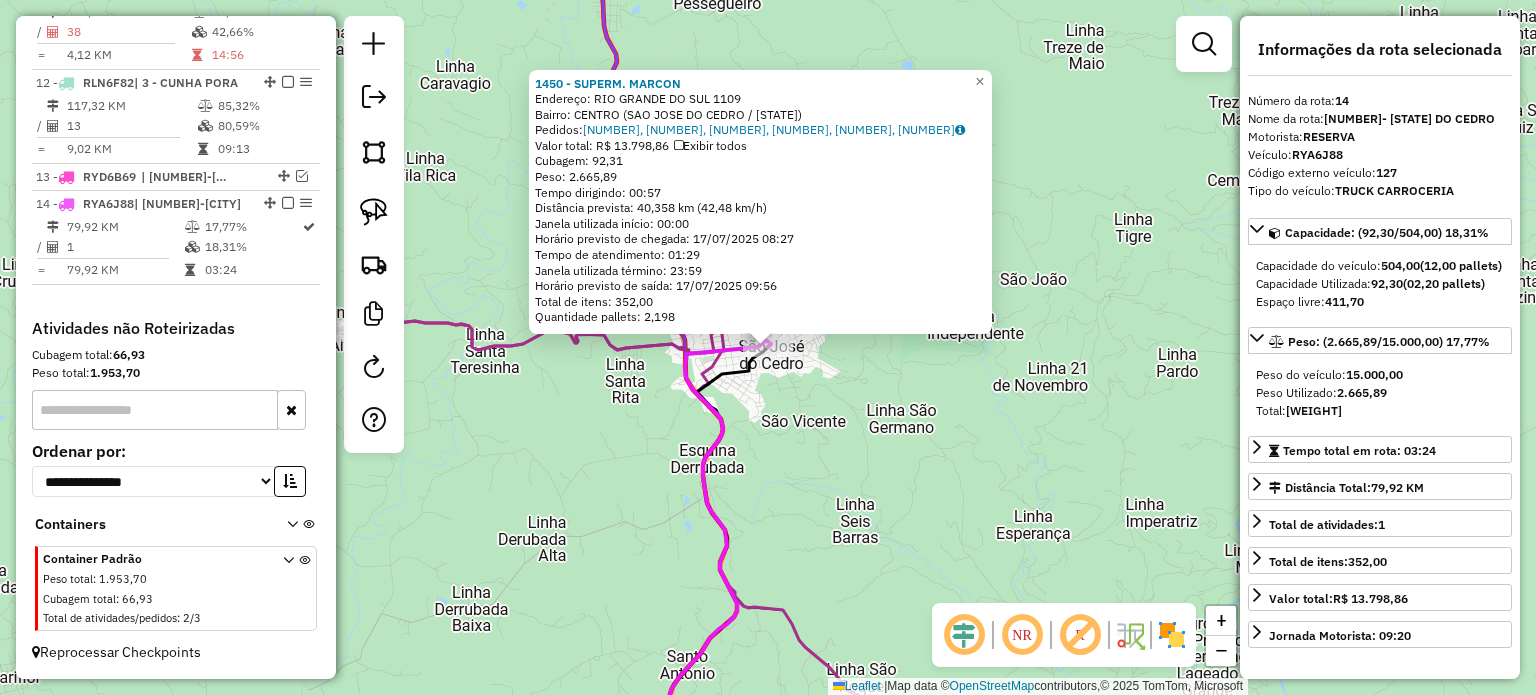 click on "1450 - SUPERM. MARCON  Endereço:  RIO GRANDE DO SUL 1109   Bairro: CENTRO (SAO JOSE DO CEDRO / SC)   Pedidos:  16607635, 16607636, 16607637, 16607638, 16607687, 16607639   Valor total: R$ 13.798,86   Exibir todos   Cubagem: 92,31  Peso: 2.665,89  Tempo dirigindo: 00:57   Distância prevista: 40,358 km (42,48 km/h)   Janela utilizada início: 00:00   Horário previsto de chegada: 17/07/2025 08:27   Tempo de atendimento: 01:29   Janela utilizada término: 23:59   Horário previsto de saída: 17/07/2025 09:56   Total de itens: 352,00   Quantidade pallets: 2,198  × Janela de atendimento Grade de atendimento Capacidade Transportadoras Veículos Cliente Pedidos  Rotas Selecione os dias de semana para filtrar as janelas de atendimento  Seg   Ter   Qua   Qui   Sex   Sáb   Dom  Informe o período da janela de atendimento: De: Até:  Filtrar exatamente a janela do cliente  Considerar janela de atendimento padrão  Selecione os dias de semana para filtrar as grades de atendimento  Seg   Ter   Qua   Qui   Sex   Sáb" 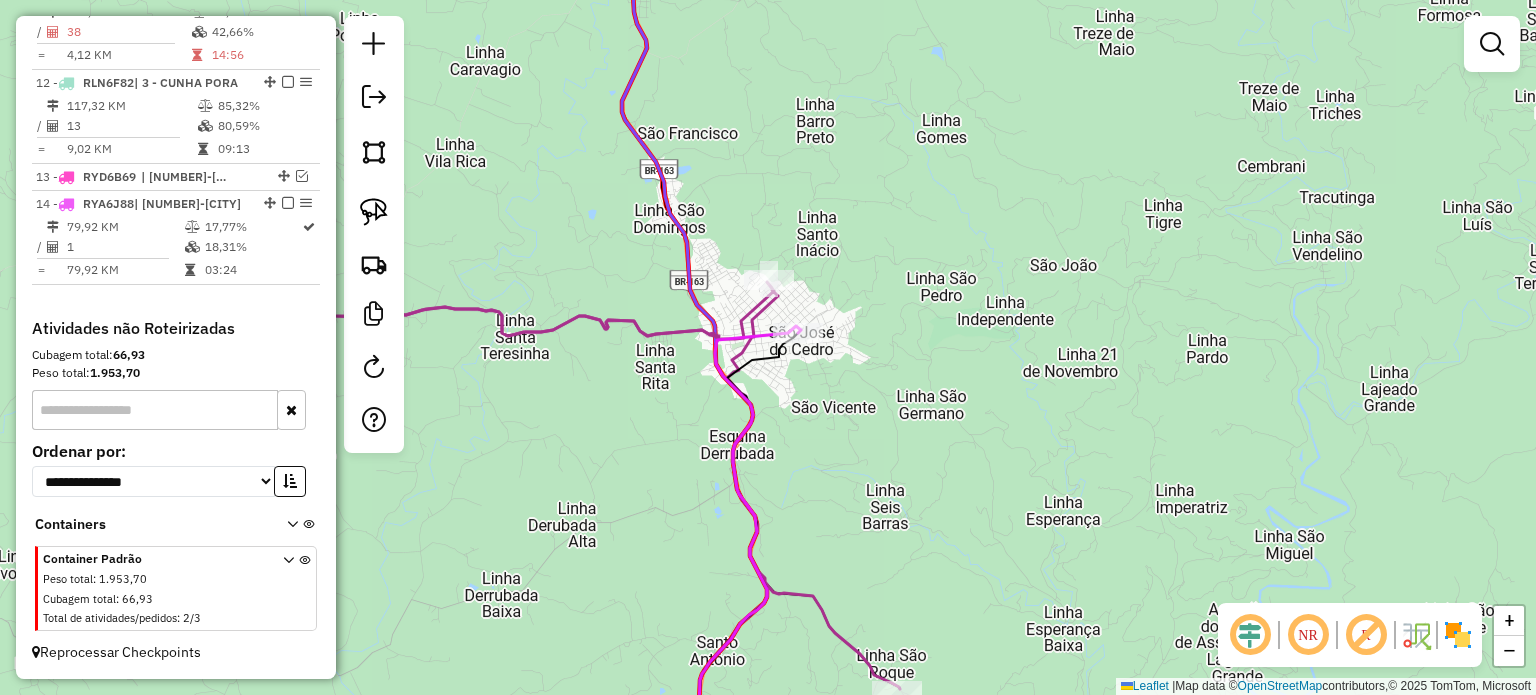 drag, startPoint x: 840, startPoint y: 438, endPoint x: 931, endPoint y: 395, distance: 100.6479 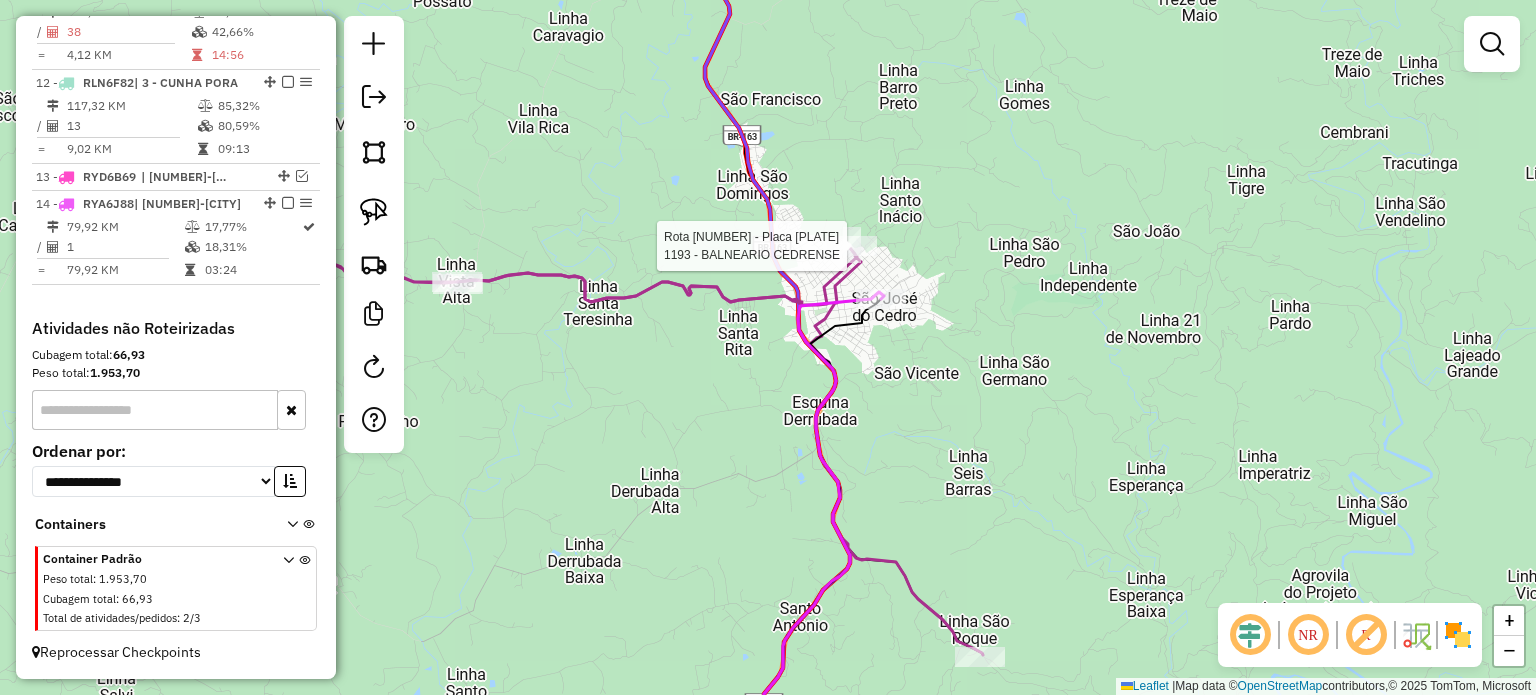 select on "*********" 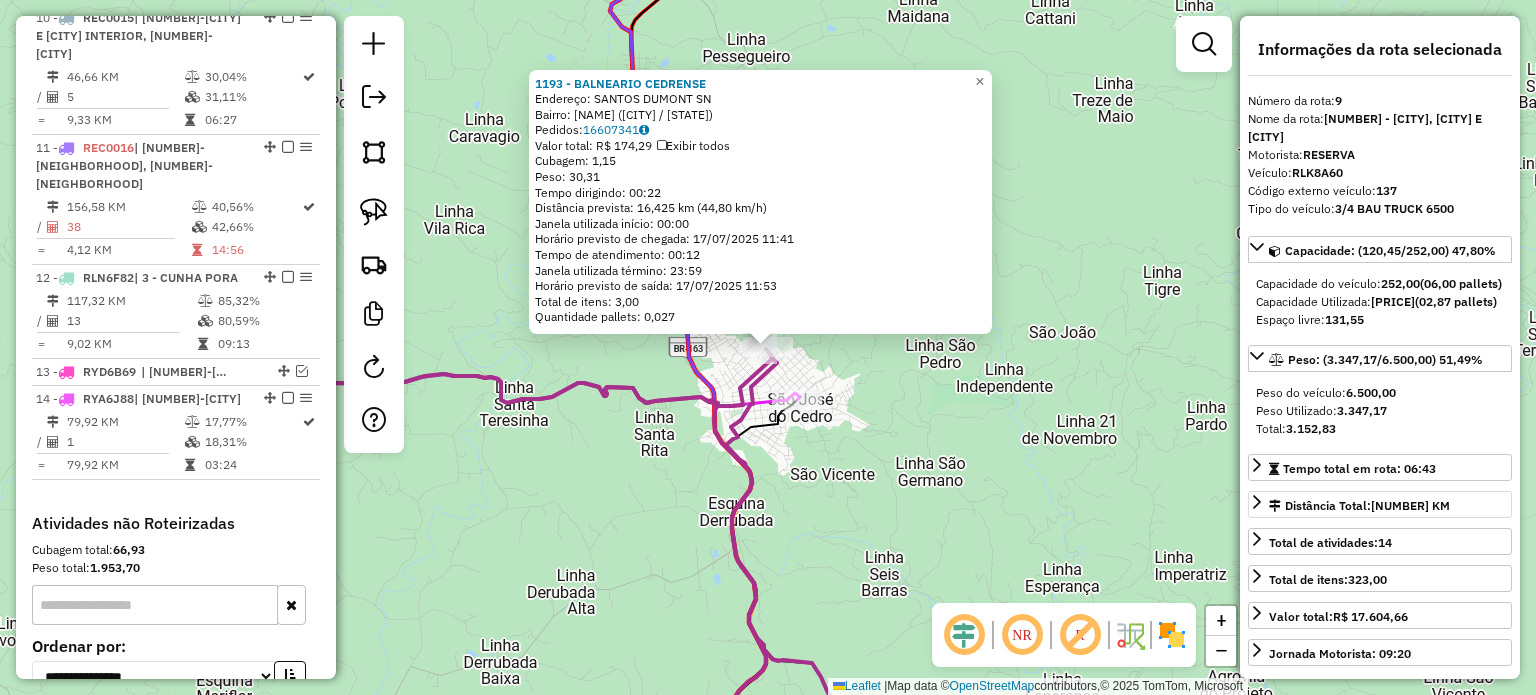 scroll, scrollTop: 1638, scrollLeft: 0, axis: vertical 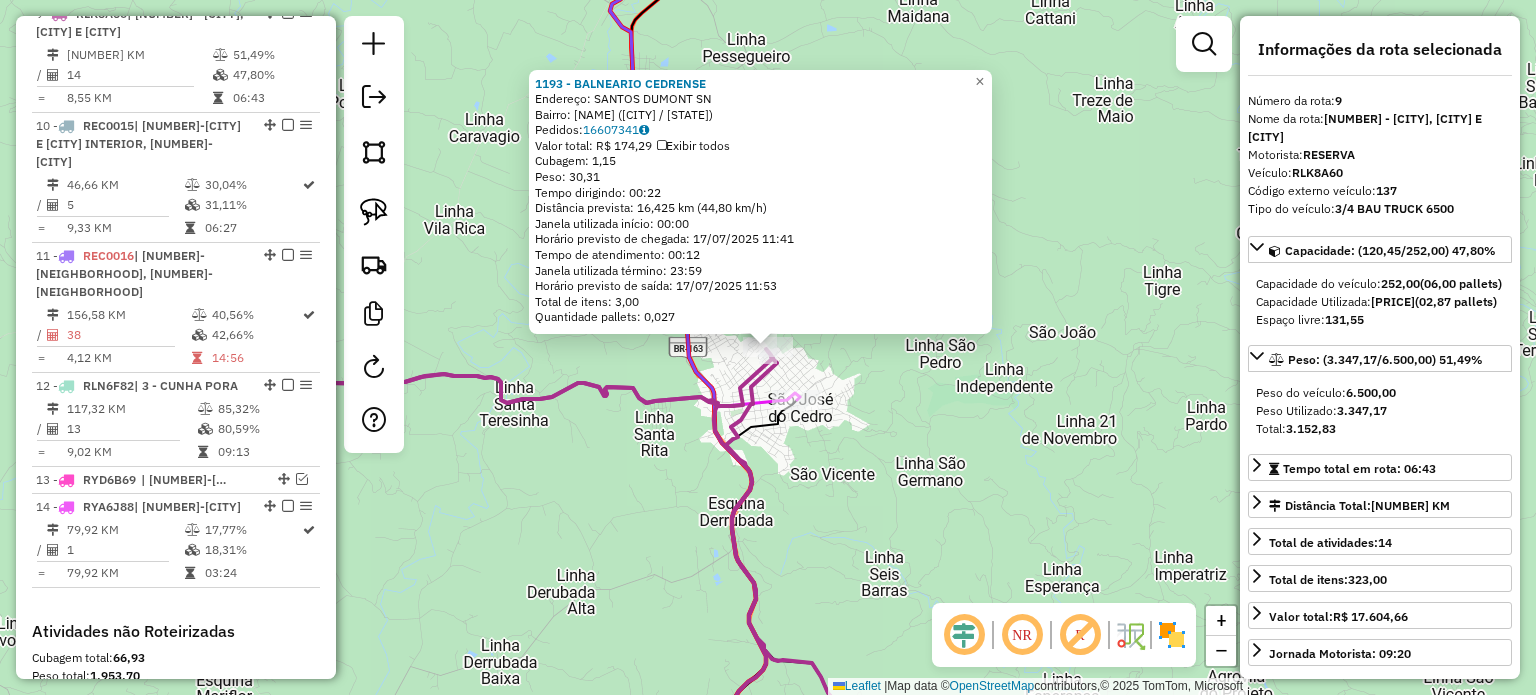 click on "1193 - BALNEARIO CEDRENSE  Endereço:  SANTOS DUMONT SN   Bairro: GENEBRA (SAO JOSE DO CEDRO / SC)   Pedidos:  16607341   Valor total: R$ 174,29   Exibir todos   Cubagem: 1,15  Peso: 30,31  Tempo dirigindo: 00:22   Distância prevista: 16,425 km (44,80 km/h)   Janela utilizada início: 00:00   Horário previsto de chegada: 17/07/2025 11:41   Tempo de atendimento: 00:12   Janela utilizada término: 23:59   Horário previsto de saída: 17/07/2025 11:53   Total de itens: 3,00   Quantidade pallets: 0,027  × Janela de atendimento Grade de atendimento Capacidade Transportadoras Veículos Cliente Pedidos  Rotas Selecione os dias de semana para filtrar as janelas de atendimento  Seg   Ter   Qua   Qui   Sex   Sáb   Dom  Informe o período da janela de atendimento: De: Até:  Filtrar exatamente a janela do cliente  Considerar janela de atendimento padrão  Selecione os dias de semana para filtrar as grades de atendimento  Seg   Ter   Qua   Qui   Sex   Sáb   Dom   Considerar clientes sem dia de atendimento cadastrado" 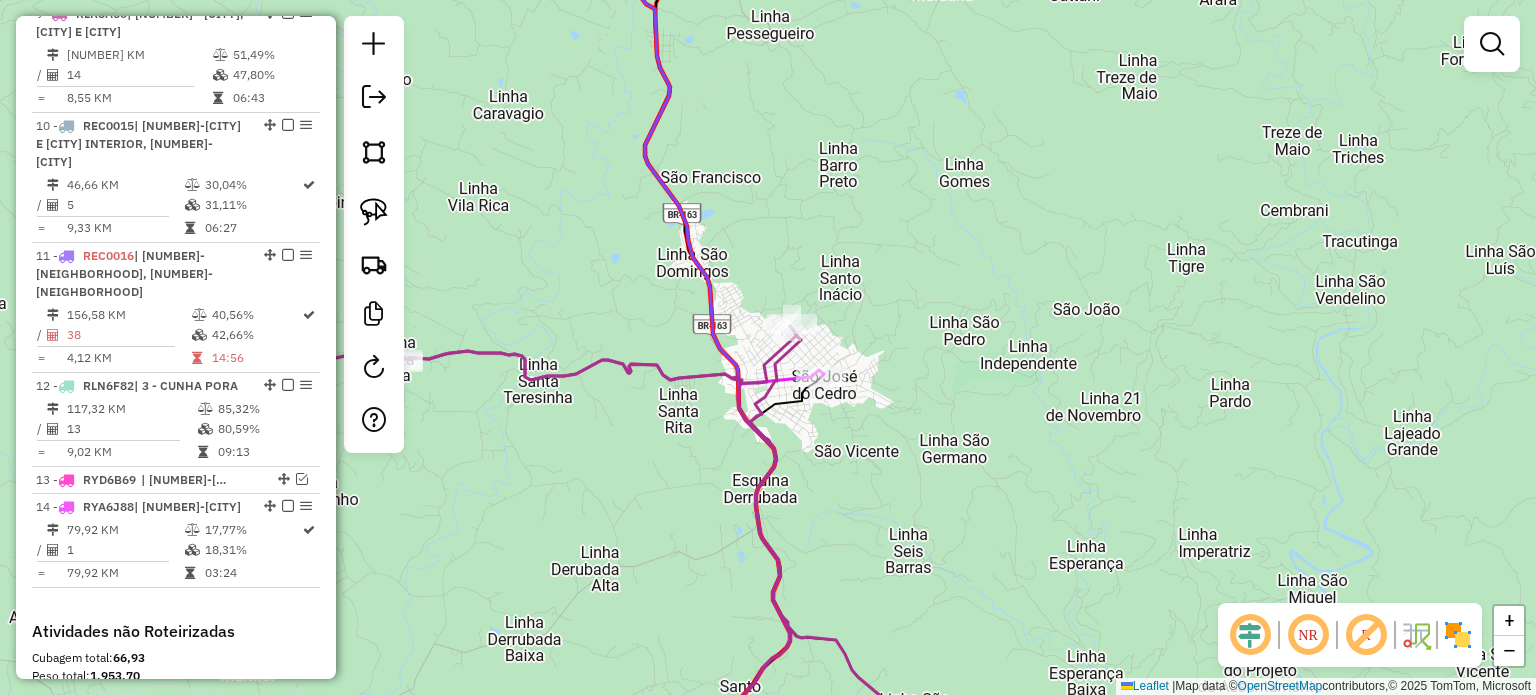 drag, startPoint x: 876, startPoint y: 377, endPoint x: 943, endPoint y: 311, distance: 94.04786 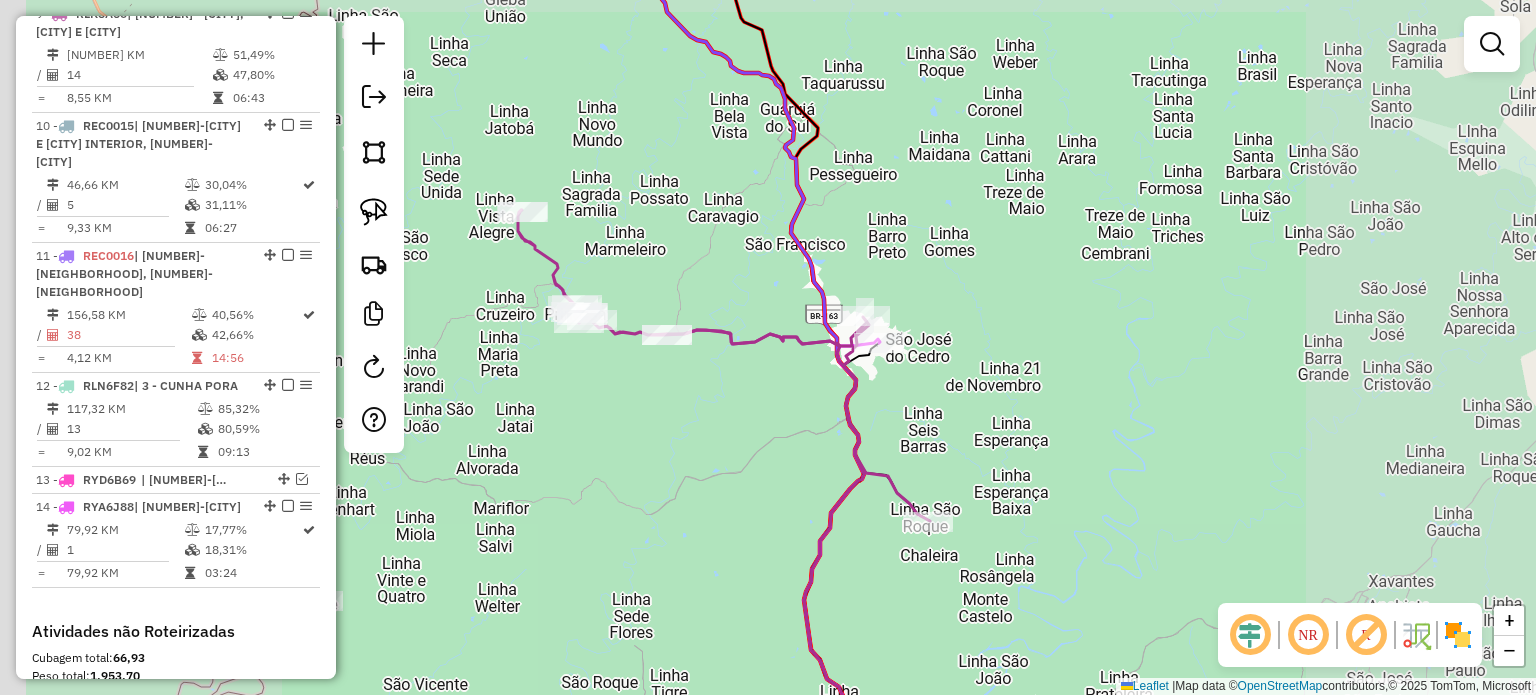 drag, startPoint x: 600, startPoint y: 443, endPoint x: 844, endPoint y: 436, distance: 244.10039 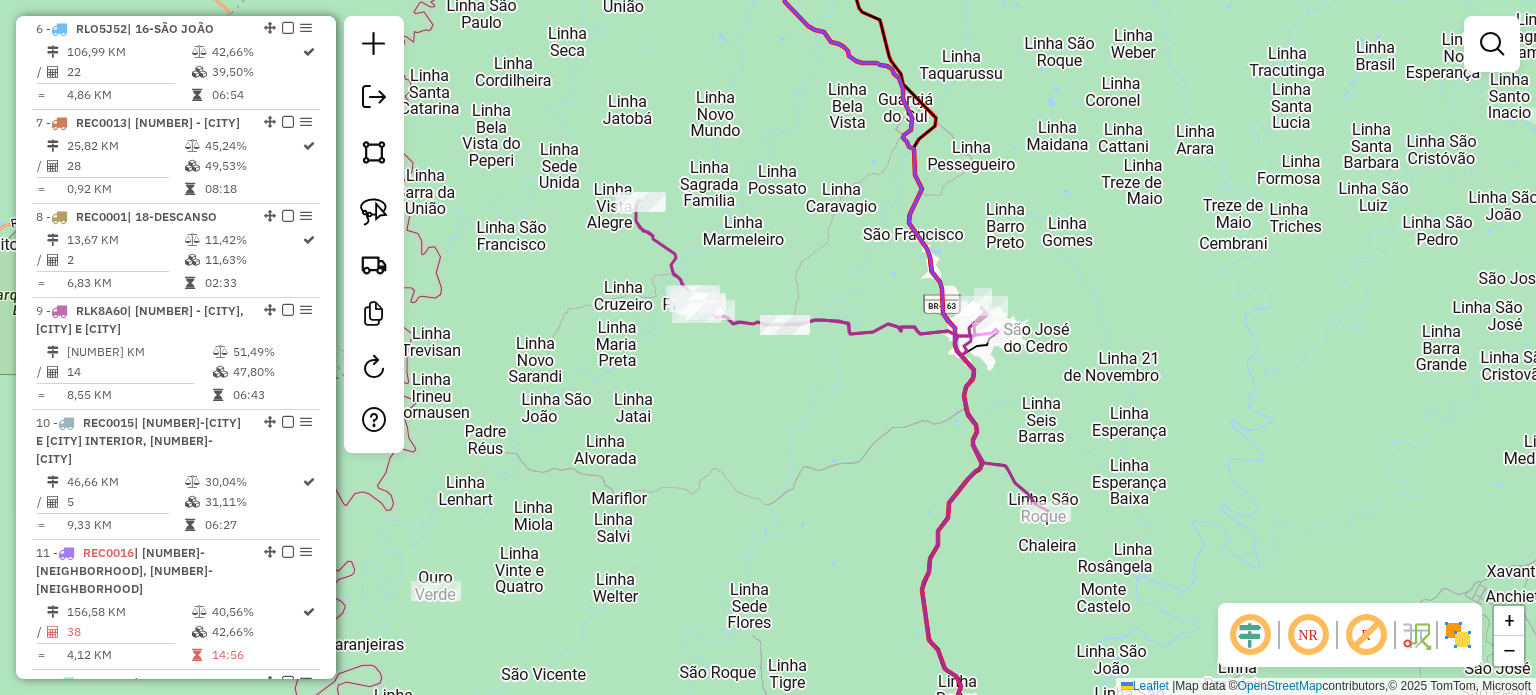 scroll, scrollTop: 1338, scrollLeft: 0, axis: vertical 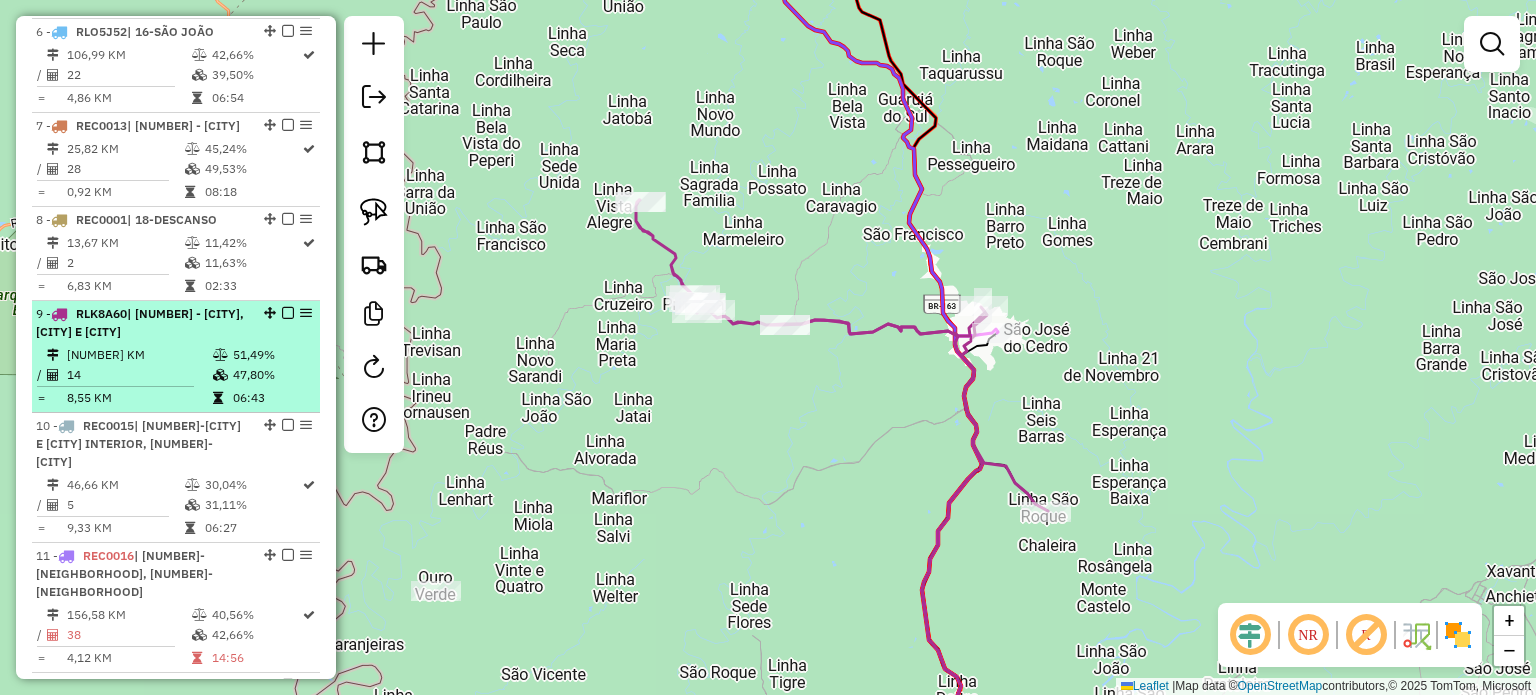 click at bounding box center [288, 313] 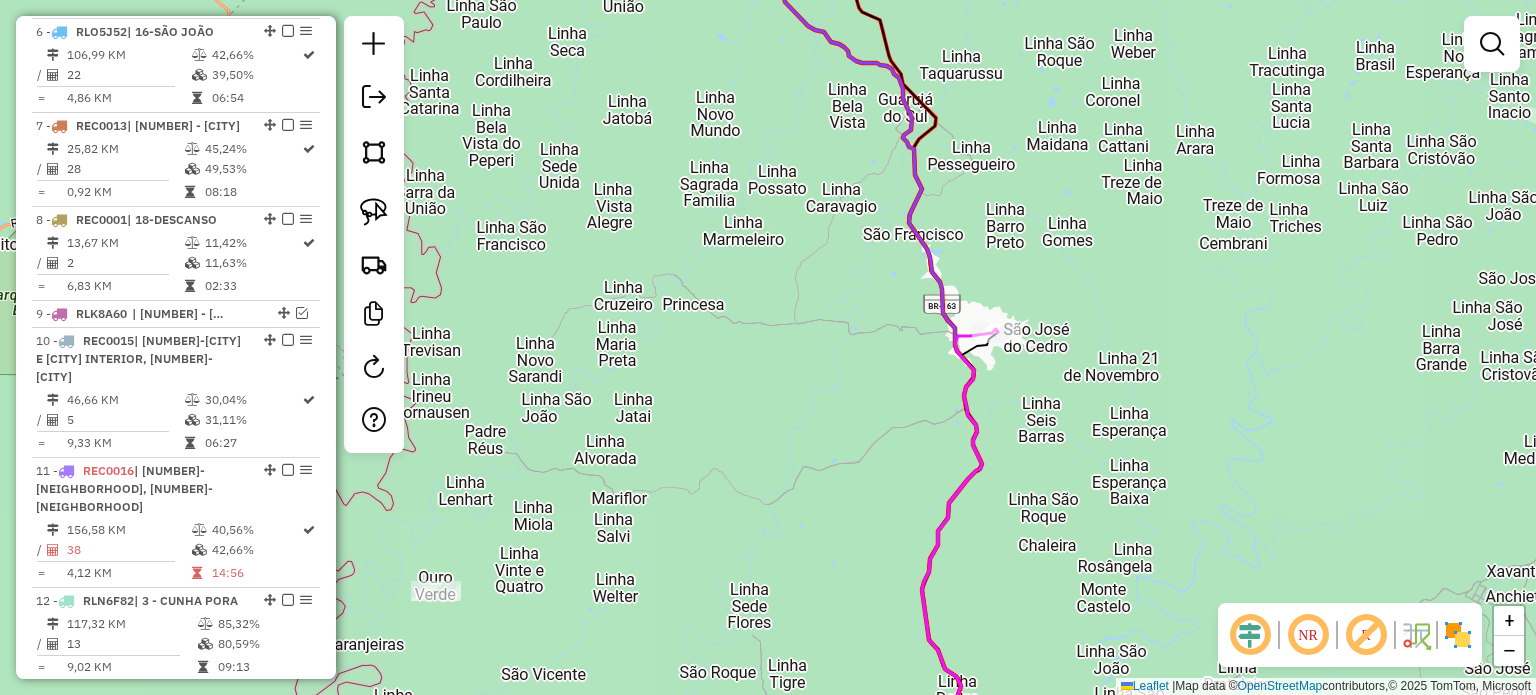 drag, startPoint x: 798, startPoint y: 423, endPoint x: 706, endPoint y: 404, distance: 93.941475 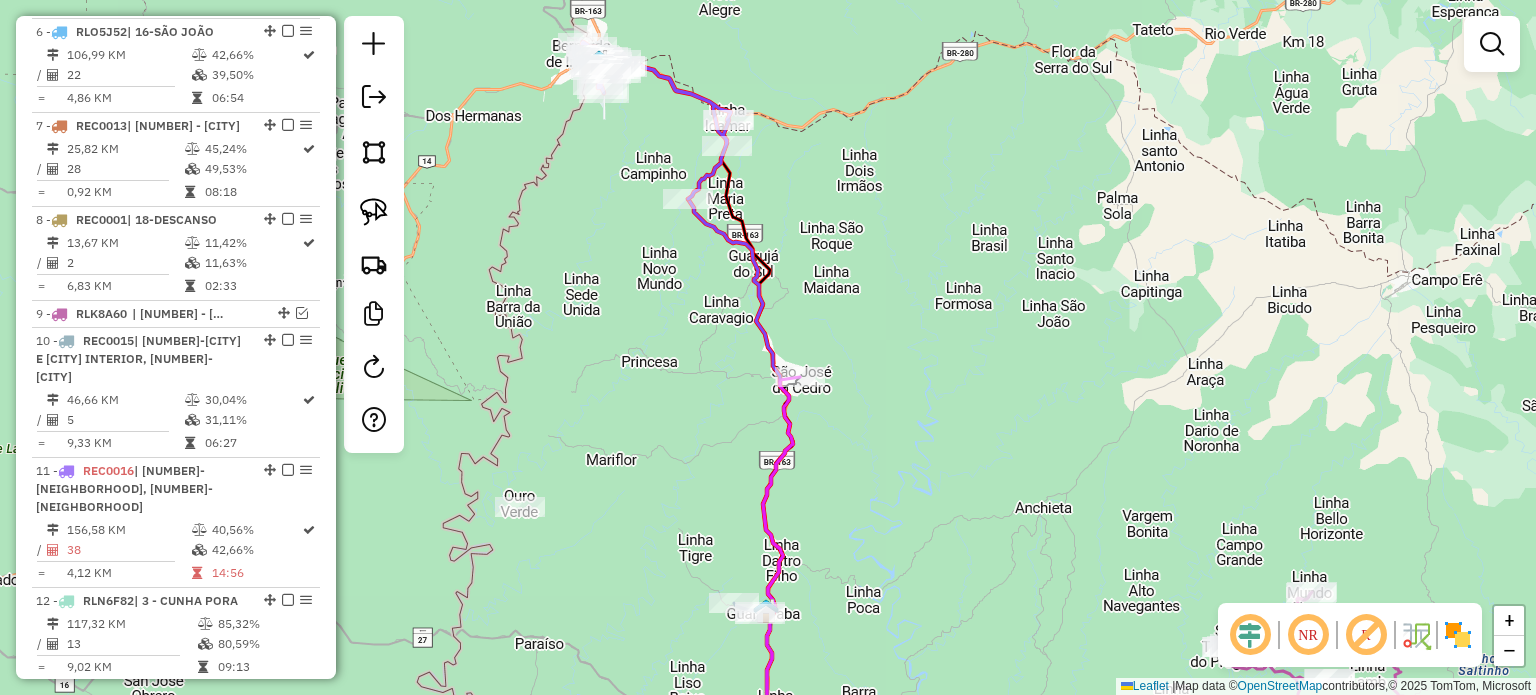 drag, startPoint x: 890, startPoint y: 435, endPoint x: 893, endPoint y: 475, distance: 40.112343 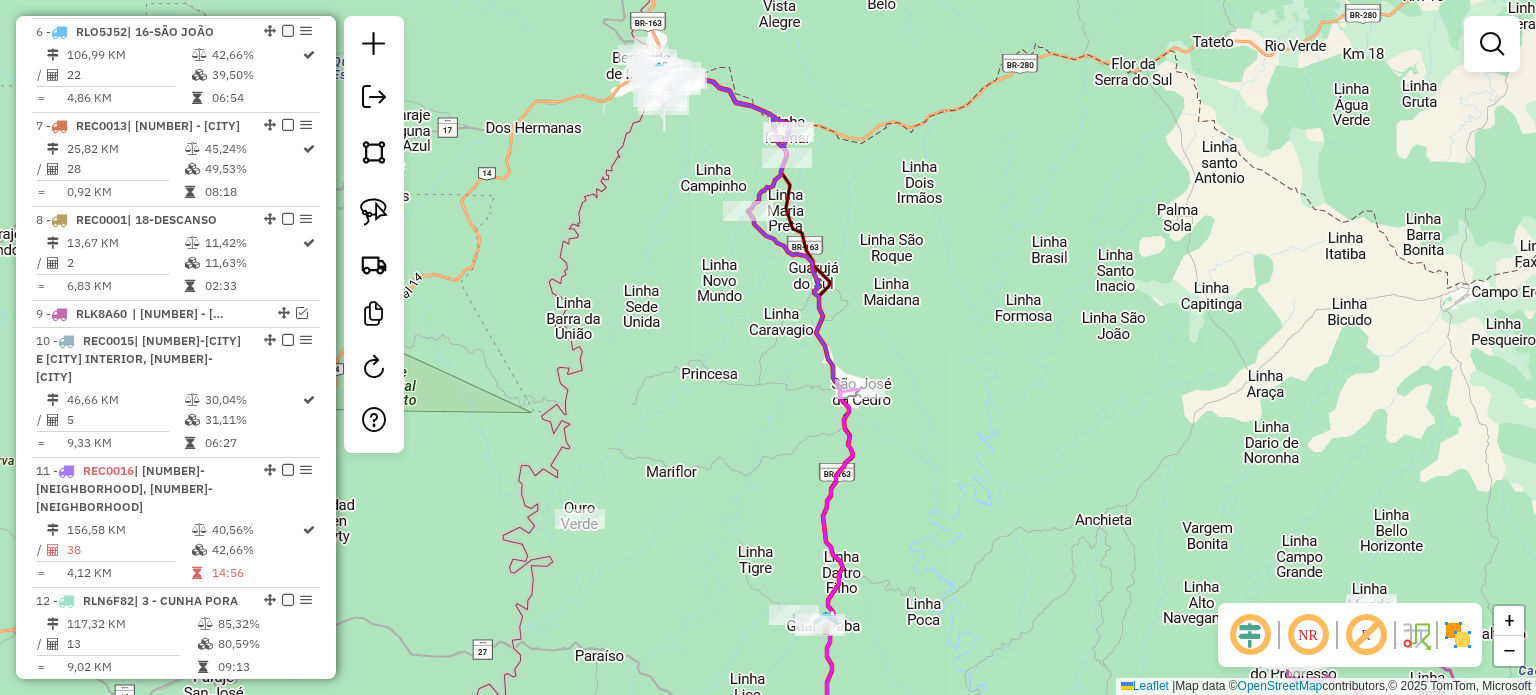 drag, startPoint x: 767, startPoint y: 498, endPoint x: 784, endPoint y: 499, distance: 17.029387 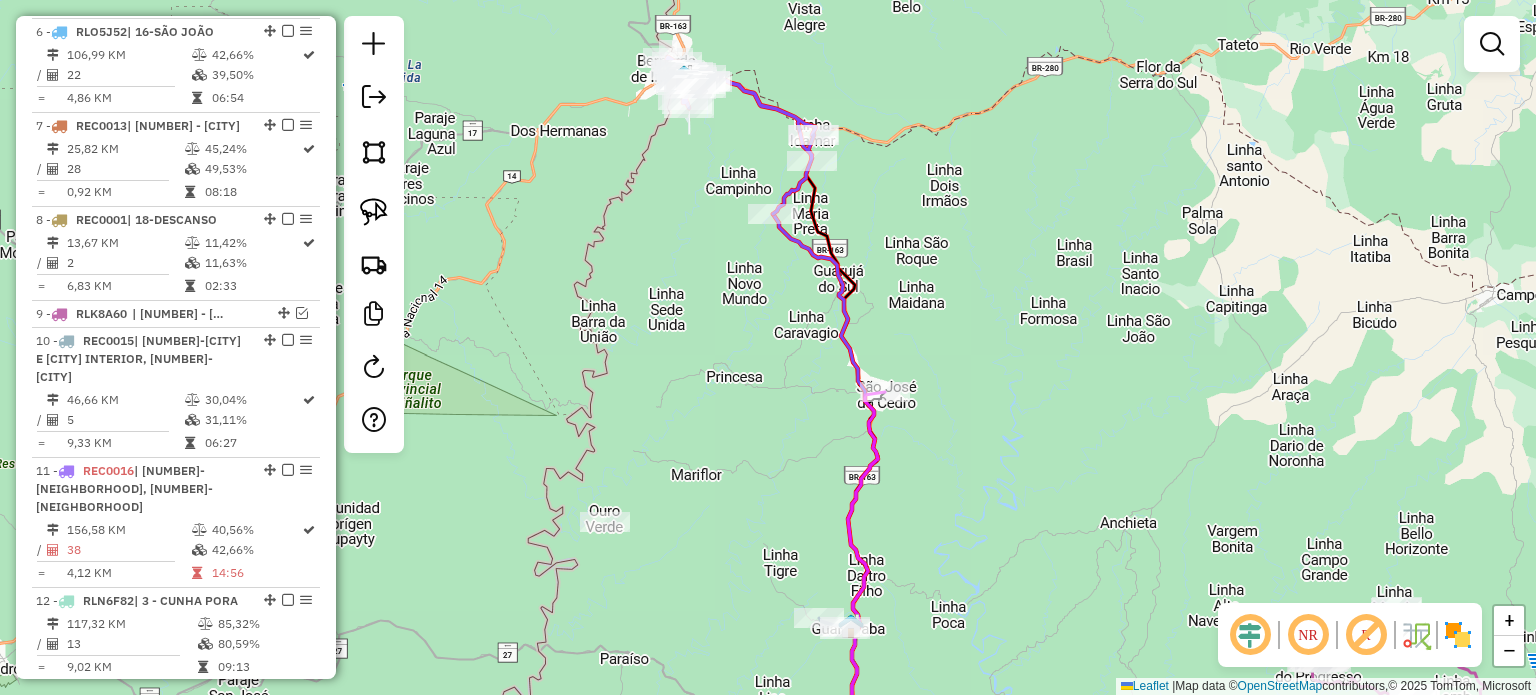 drag, startPoint x: 767, startPoint y: 397, endPoint x: 774, endPoint y: 434, distance: 37.65634 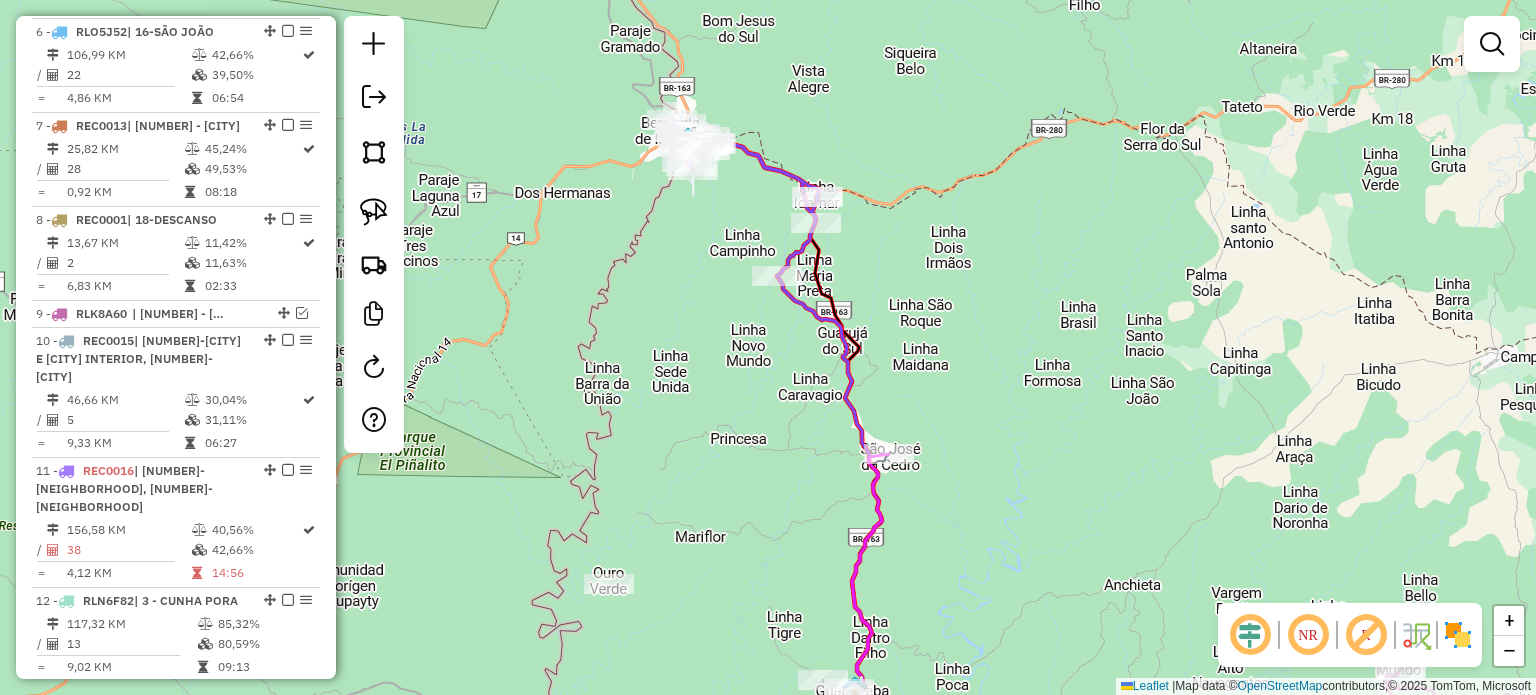 drag, startPoint x: 751, startPoint y: 449, endPoint x: 783, endPoint y: 469, distance: 37.735924 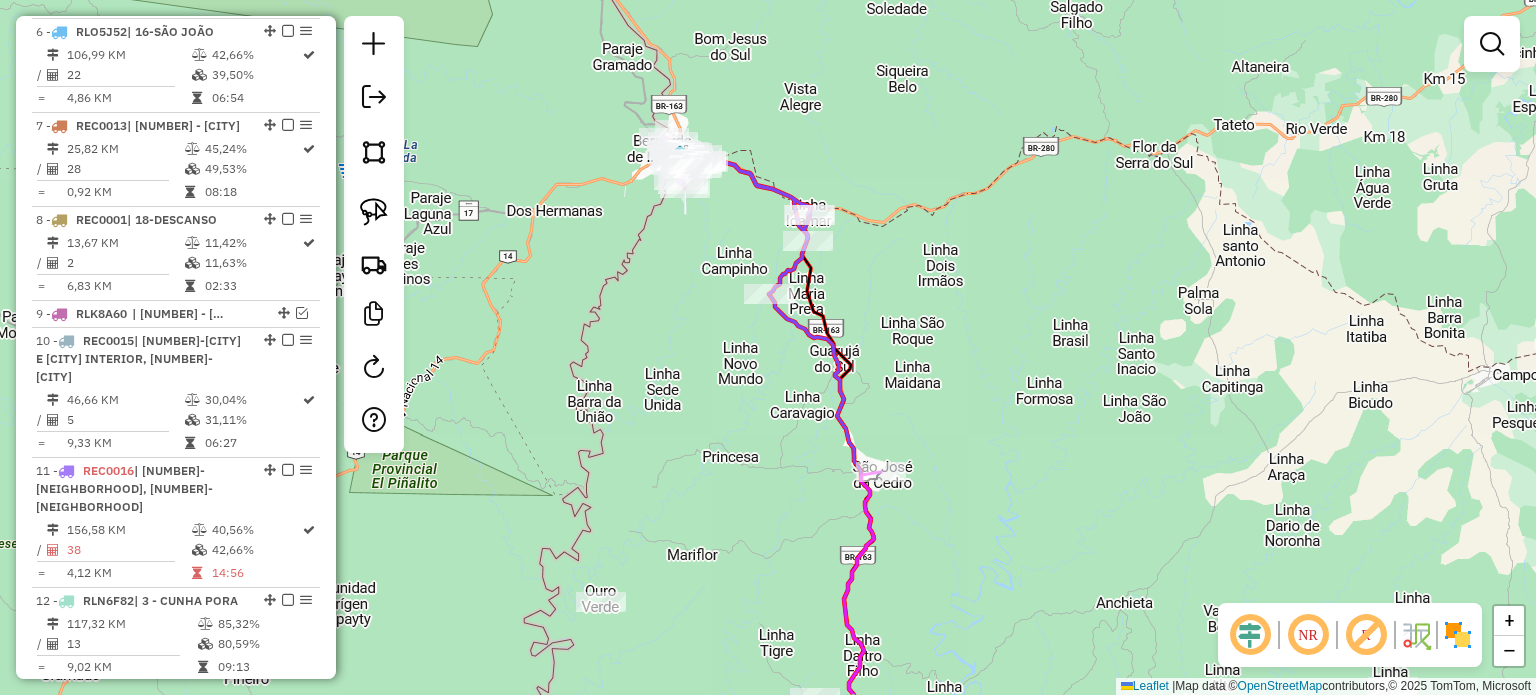 click 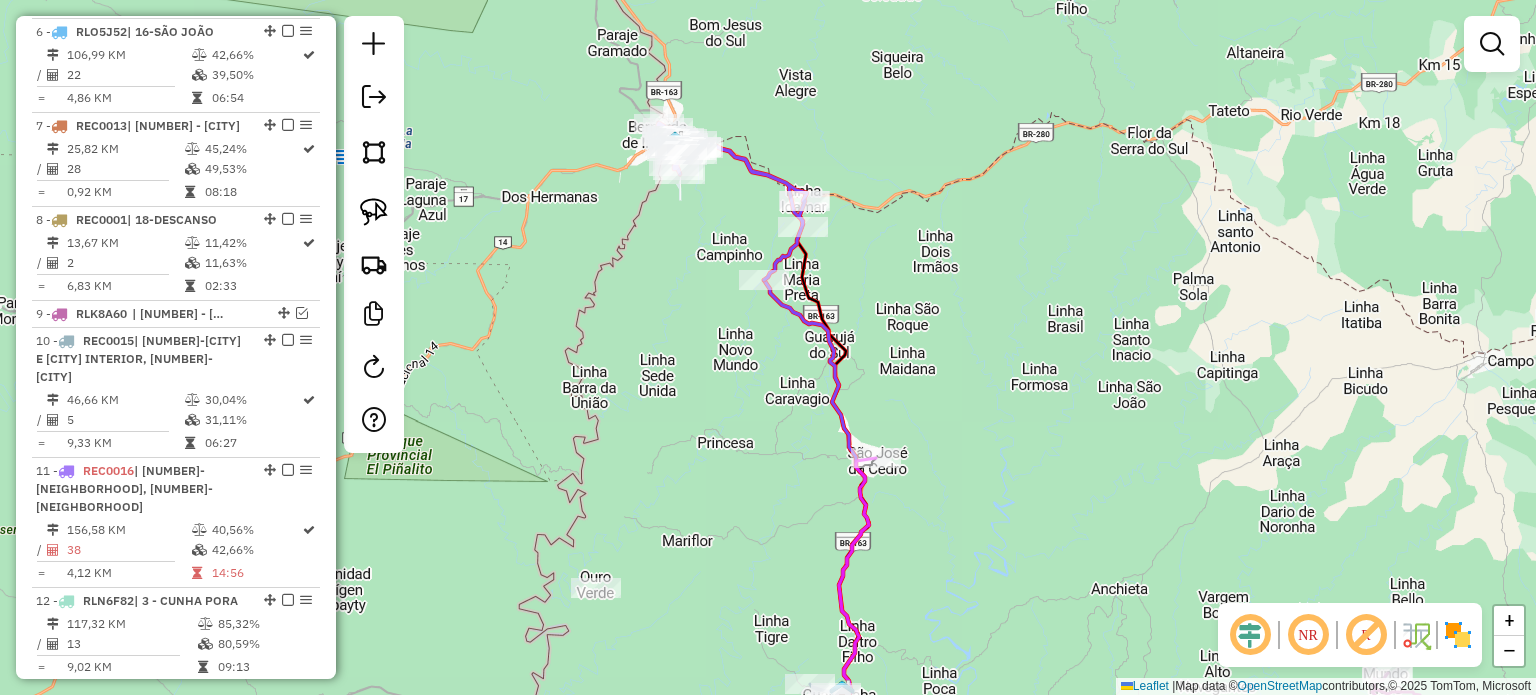 drag, startPoint x: 928, startPoint y: 427, endPoint x: 904, endPoint y: 374, distance: 58.18075 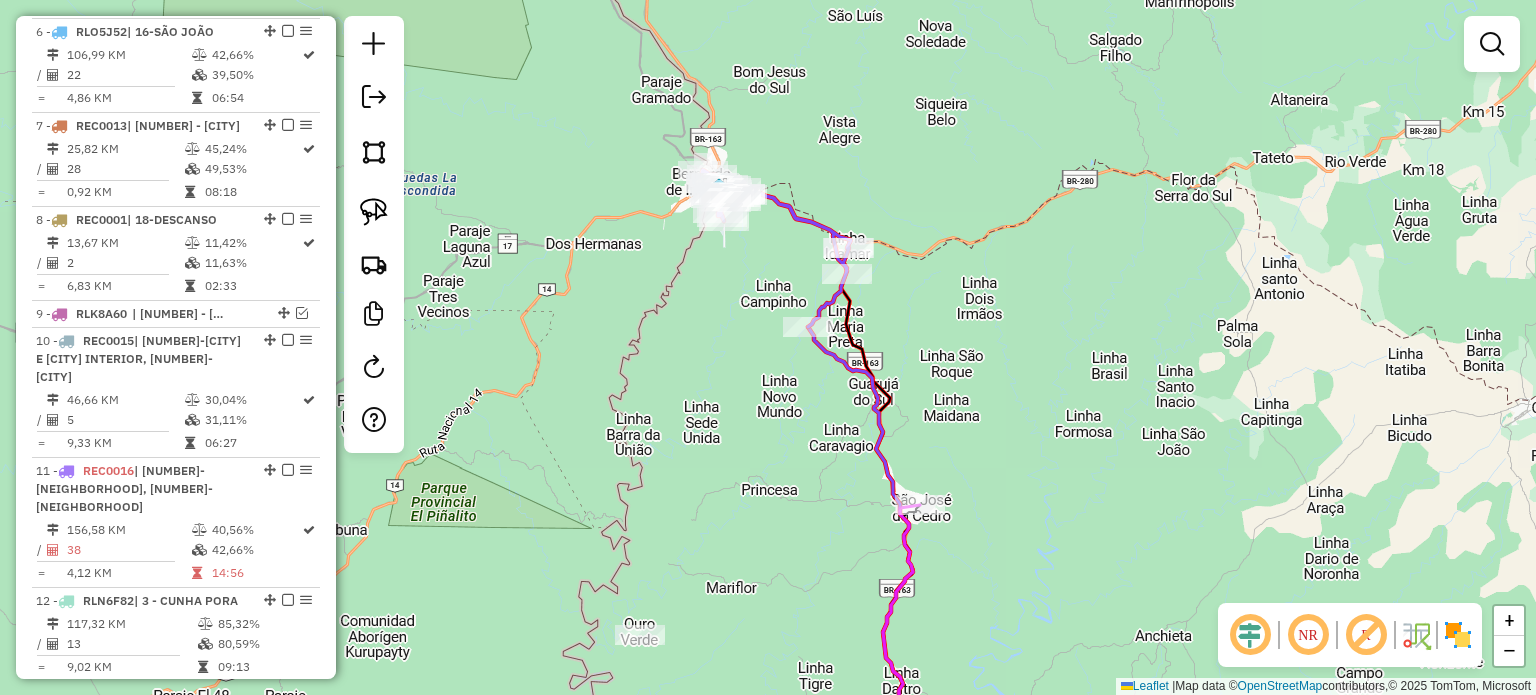 drag, startPoint x: 896, startPoint y: 359, endPoint x: 947, endPoint y: 419, distance: 78.74643 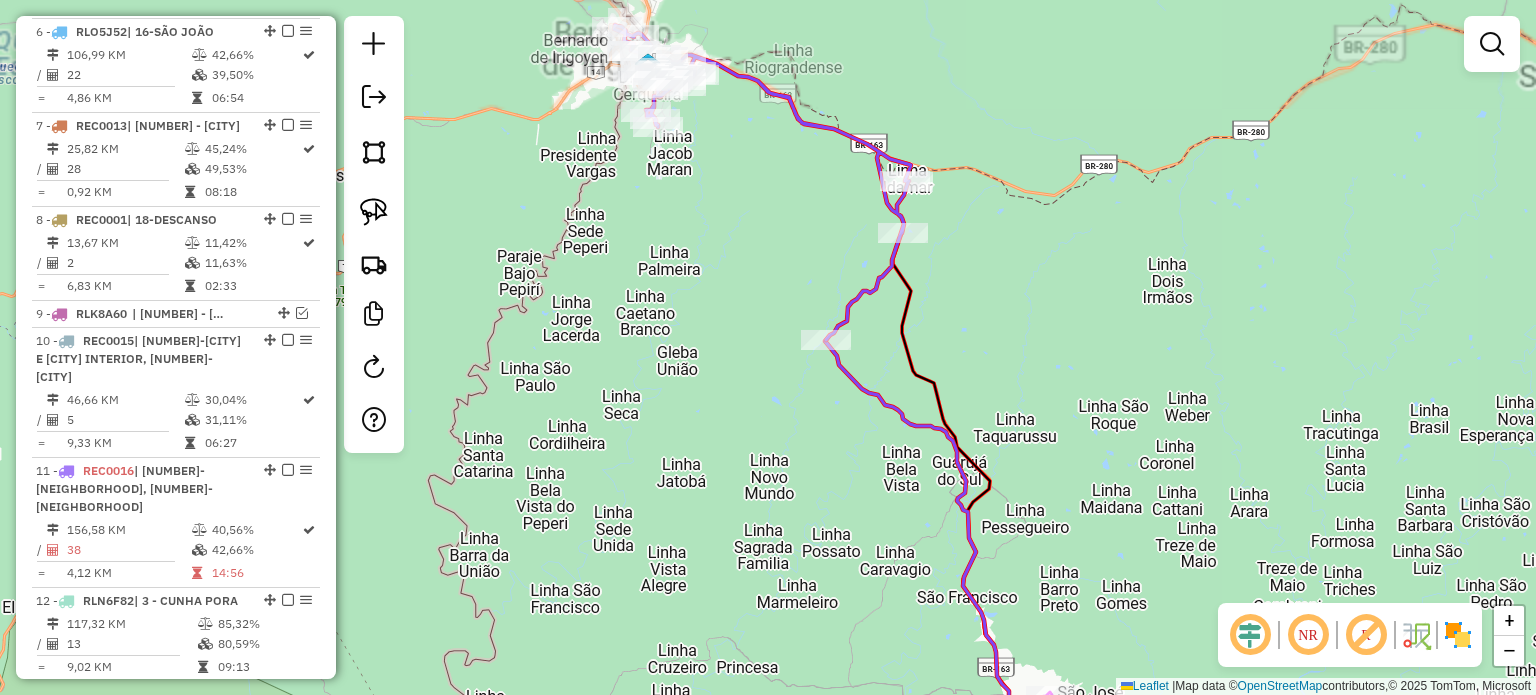 drag, startPoint x: 902, startPoint y: 375, endPoint x: 932, endPoint y: 420, distance: 54.08327 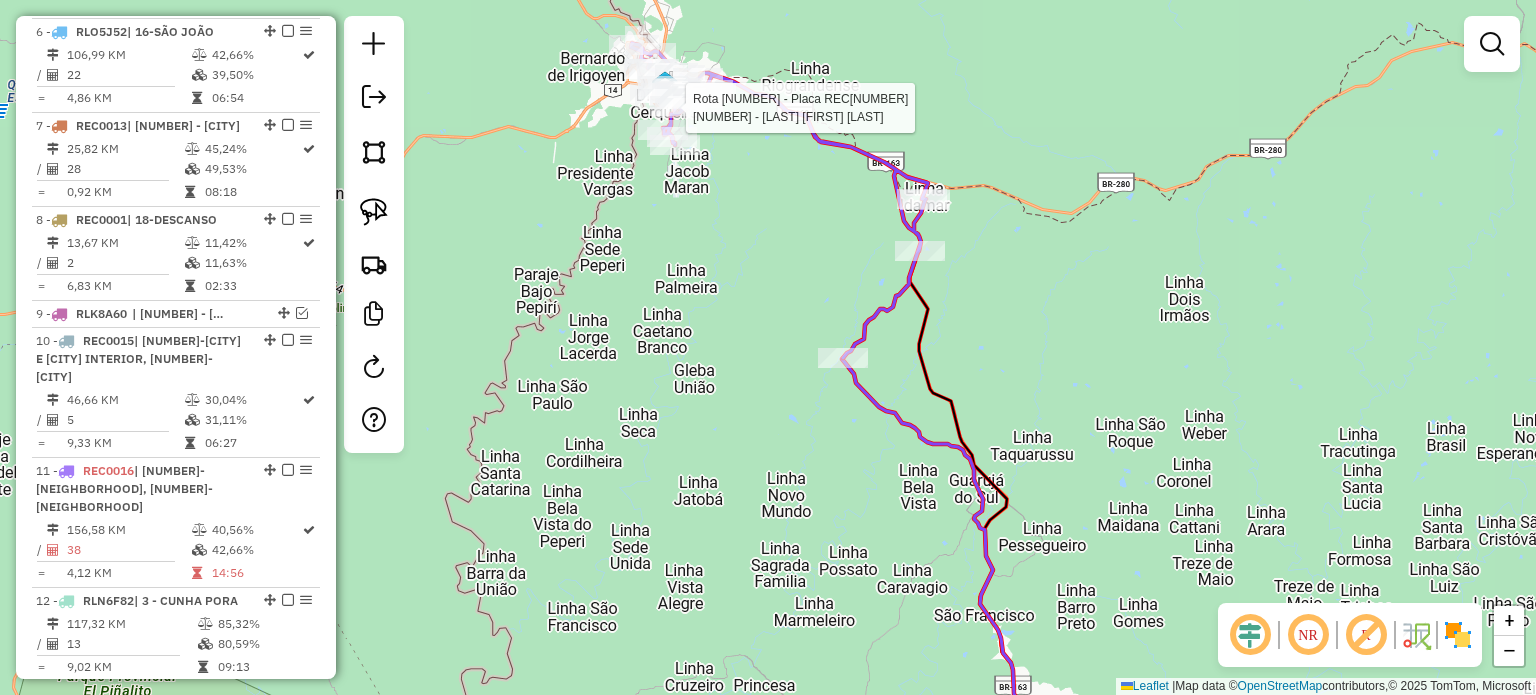 select on "*********" 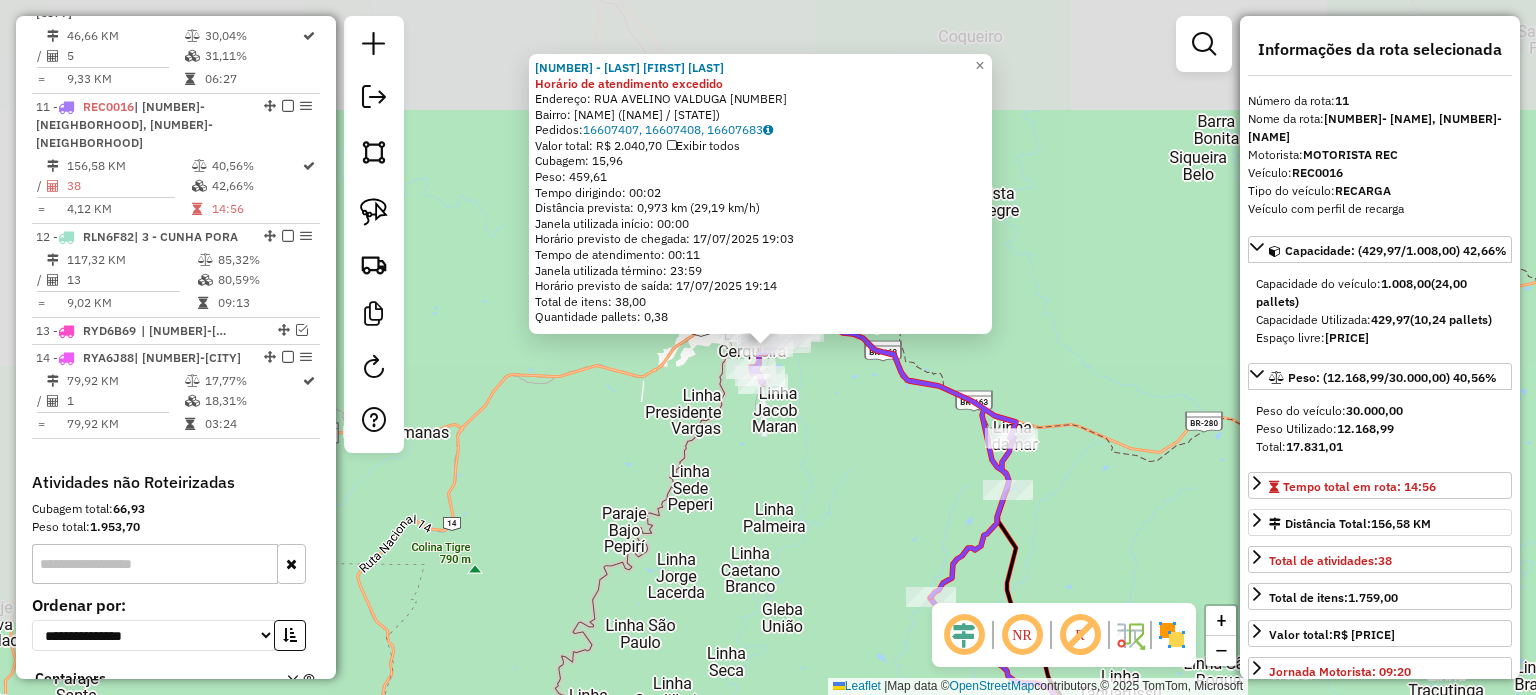 scroll, scrollTop: 1796, scrollLeft: 0, axis: vertical 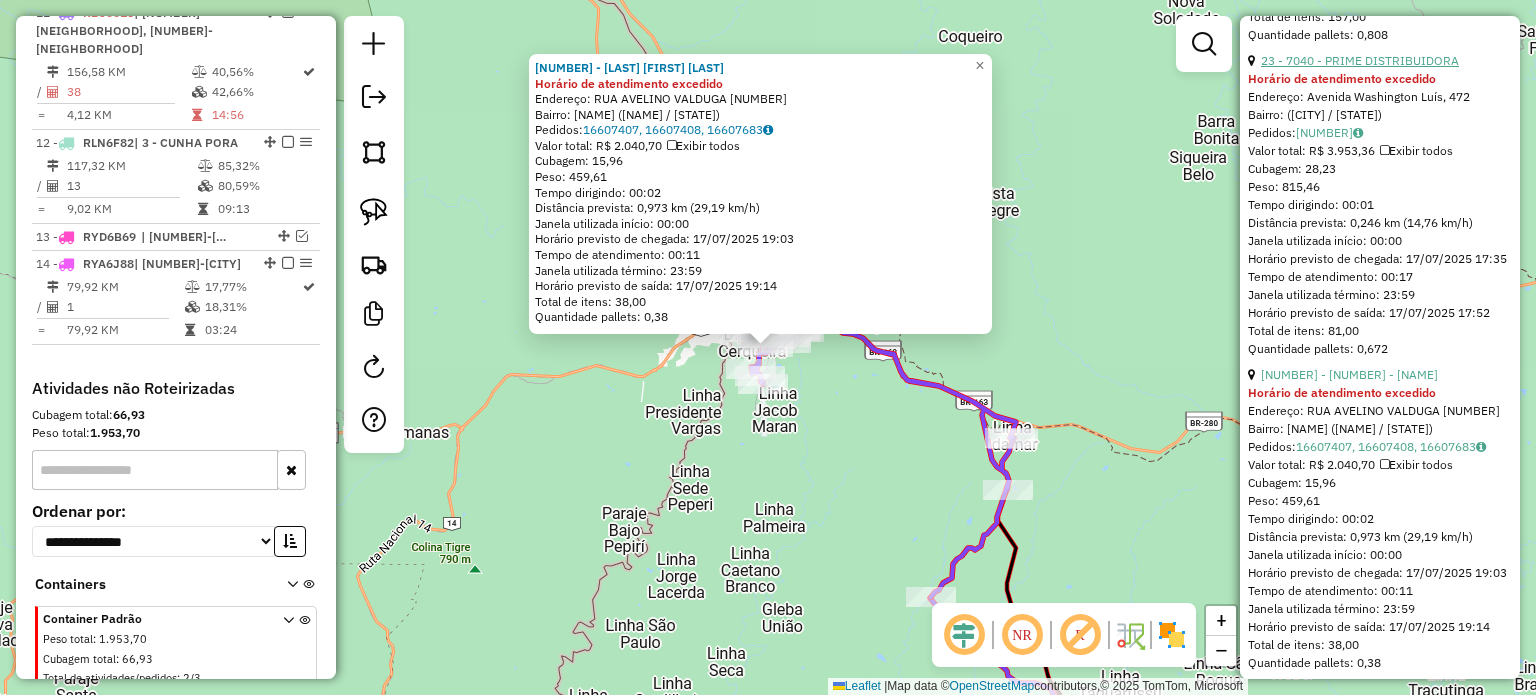 click on "23 - 7040 - PRIME DISTRIBUIDORA" at bounding box center (1360, 60) 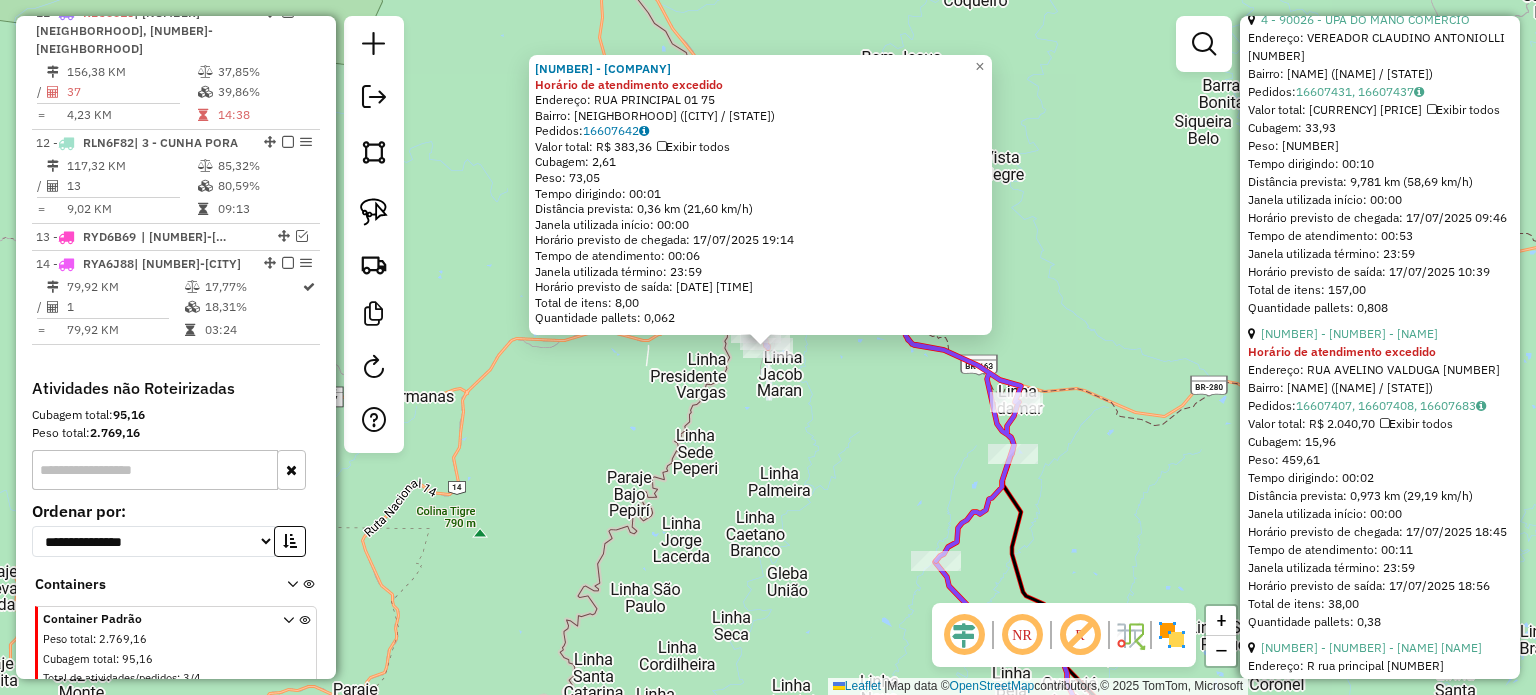 scroll, scrollTop: 1700, scrollLeft: 0, axis: vertical 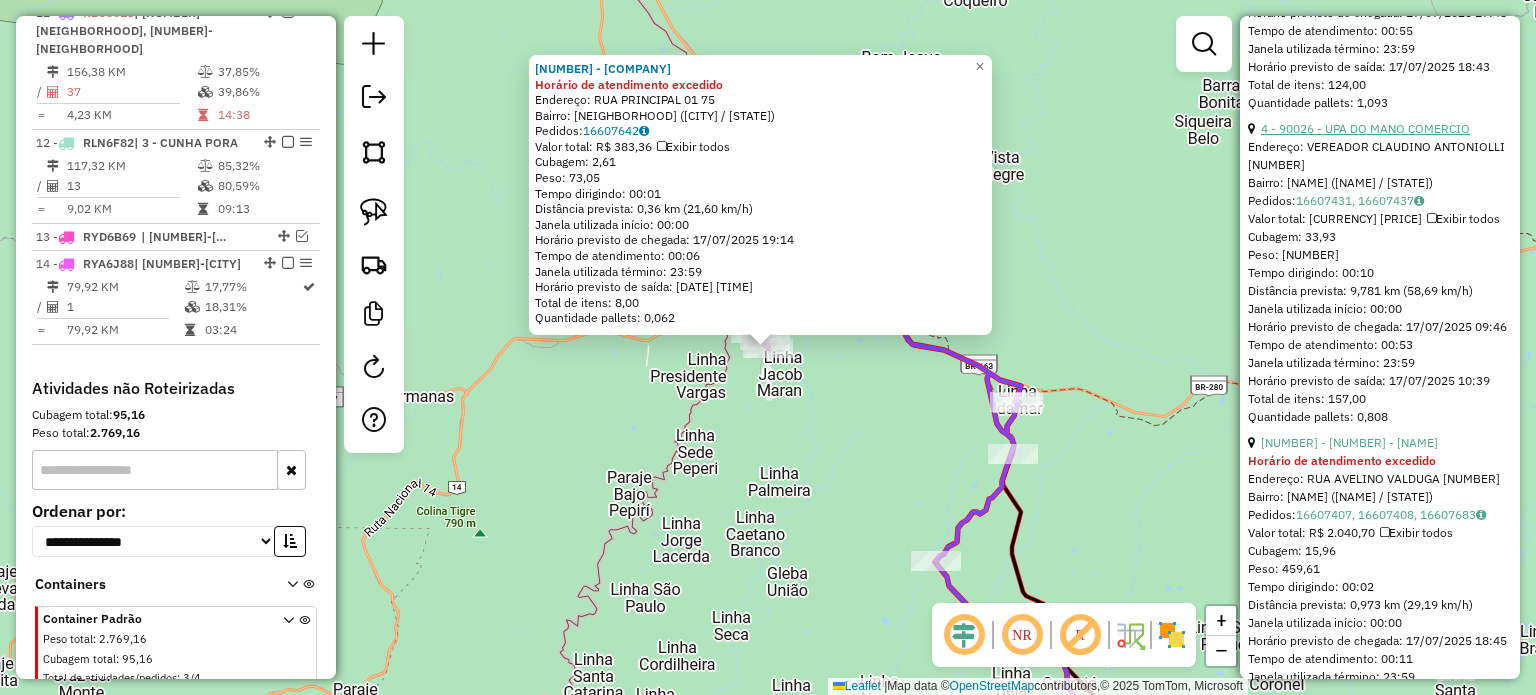 click on "4 - 90026 - UPA DO MANO COMERCIO" at bounding box center (1365, 128) 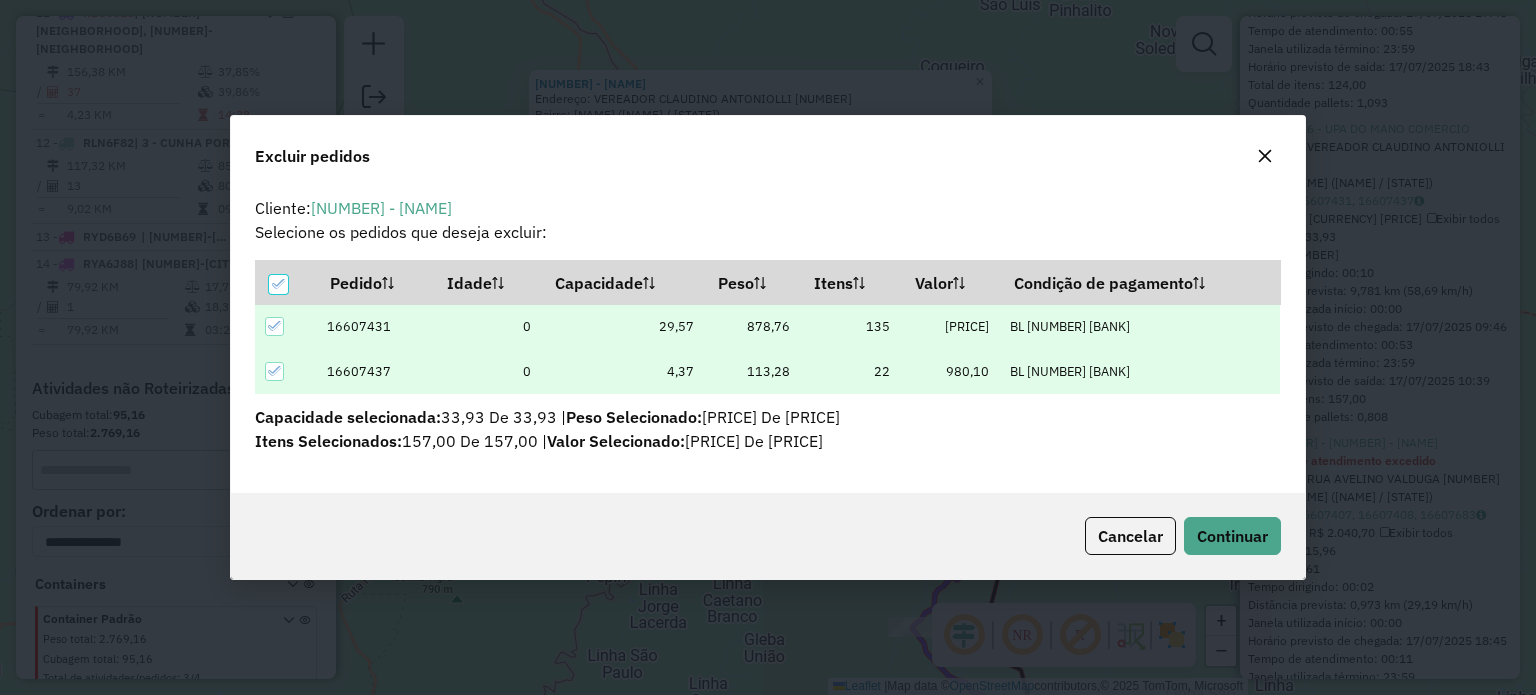 scroll, scrollTop: 0, scrollLeft: 0, axis: both 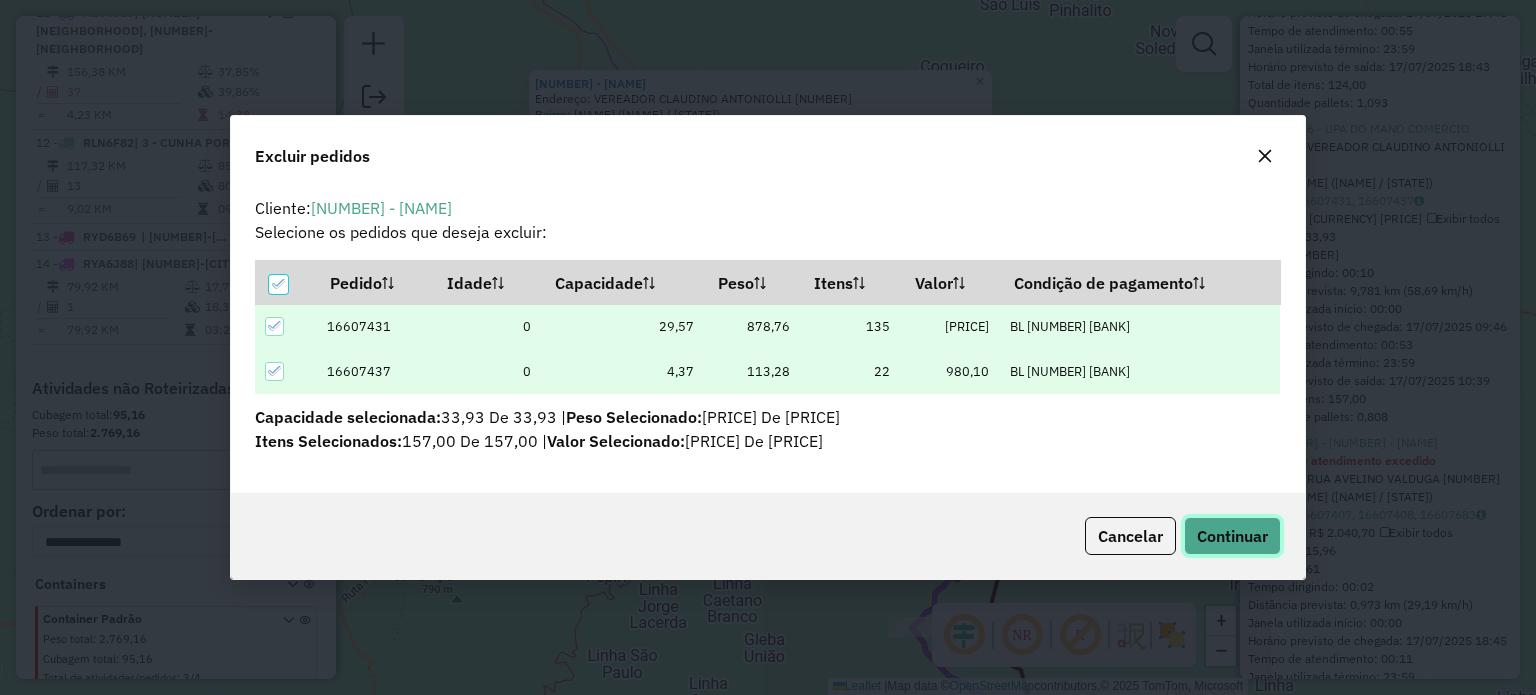 click on "Continuar" 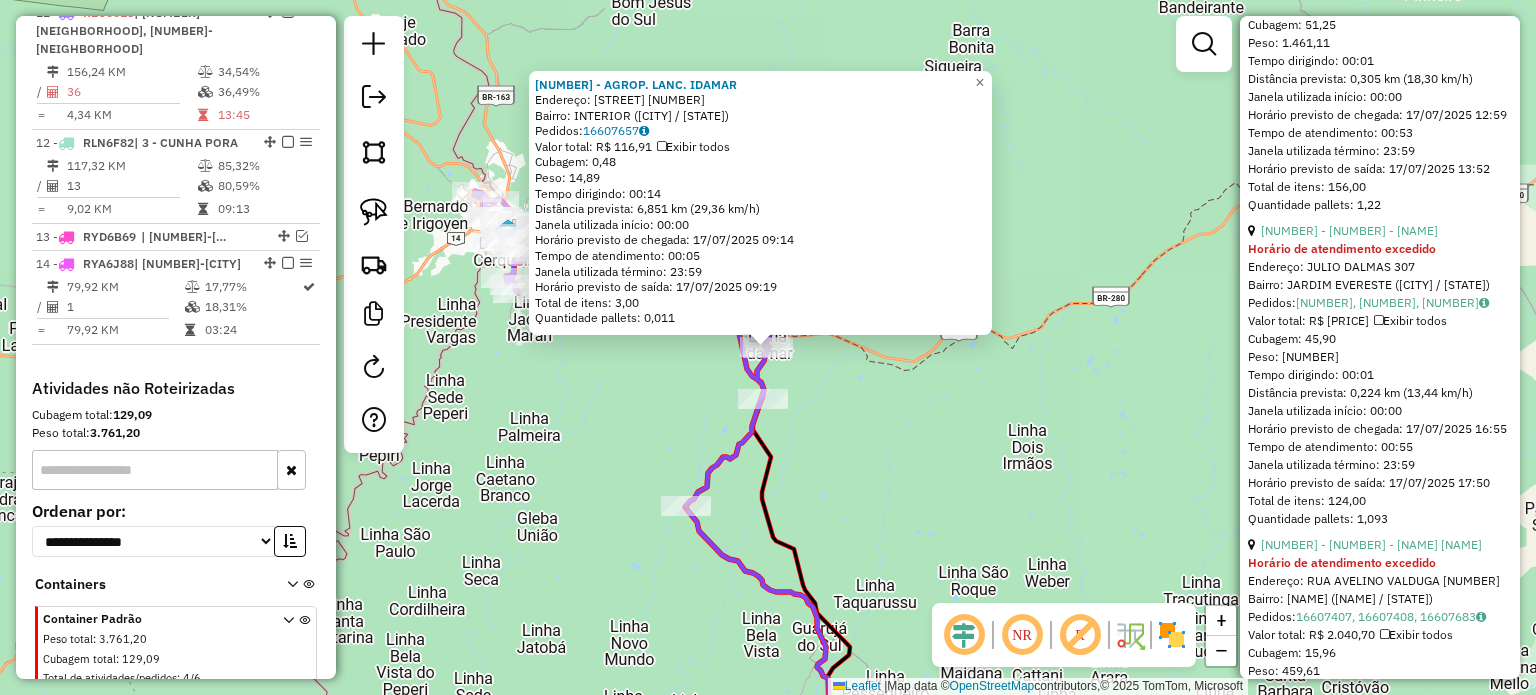 scroll, scrollTop: 1300, scrollLeft: 0, axis: vertical 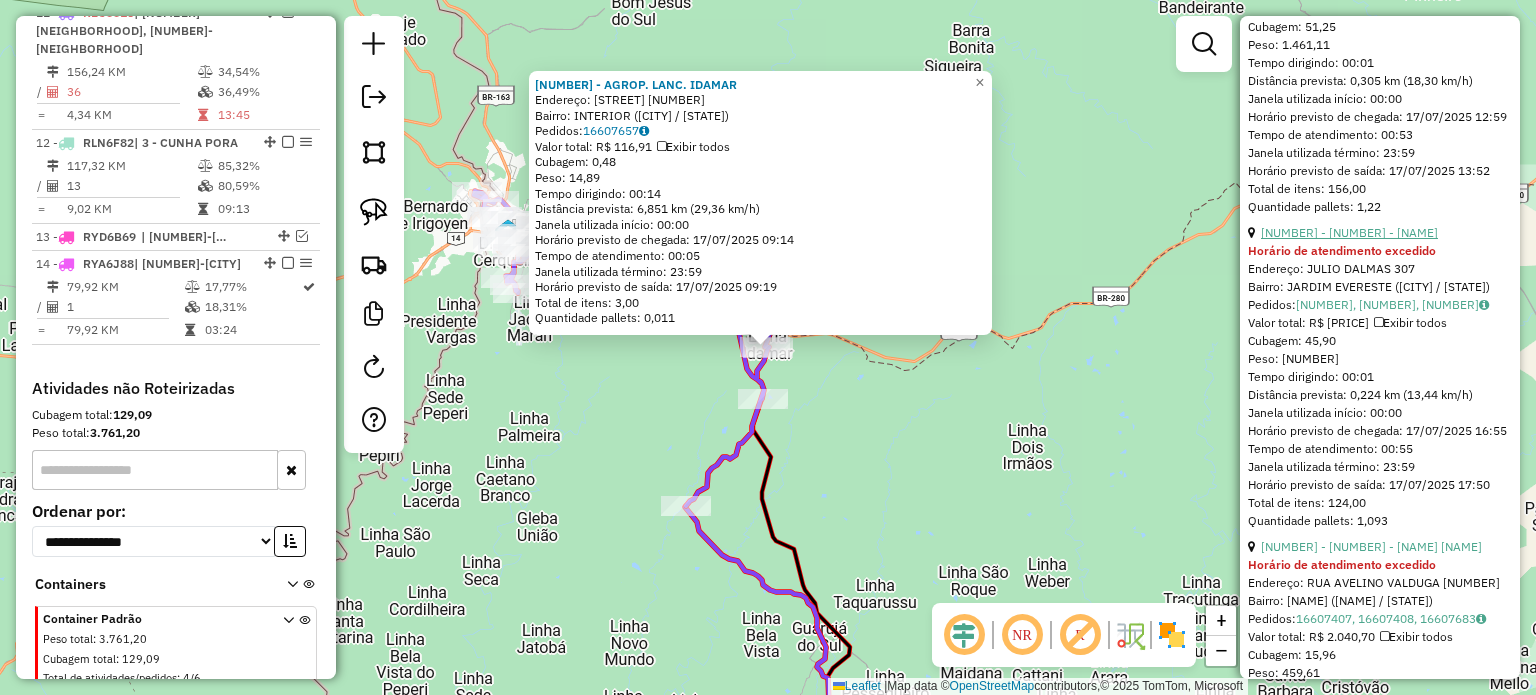 click on "24 - 2008 - SUPERMERCADO COMETA" at bounding box center [1349, 232] 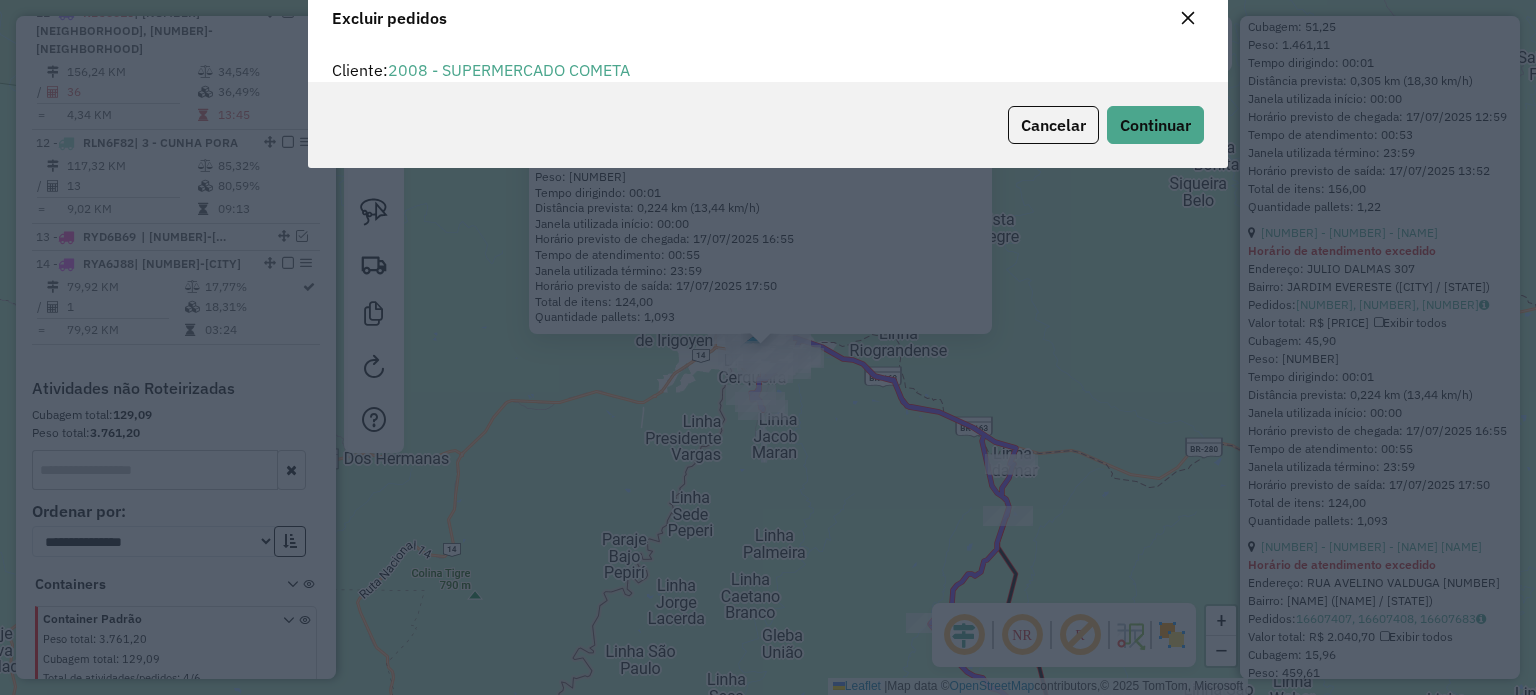 scroll, scrollTop: 69, scrollLeft: 0, axis: vertical 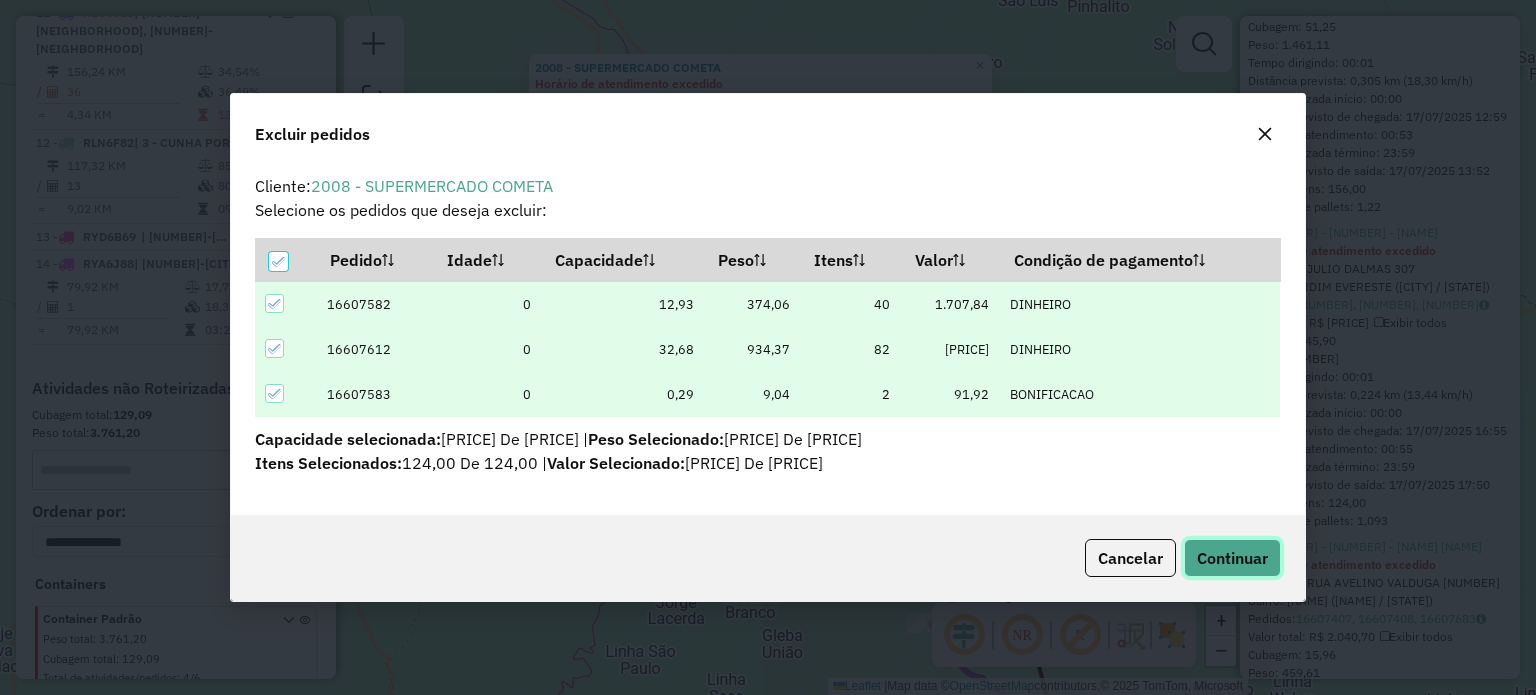 click on "Continuar" 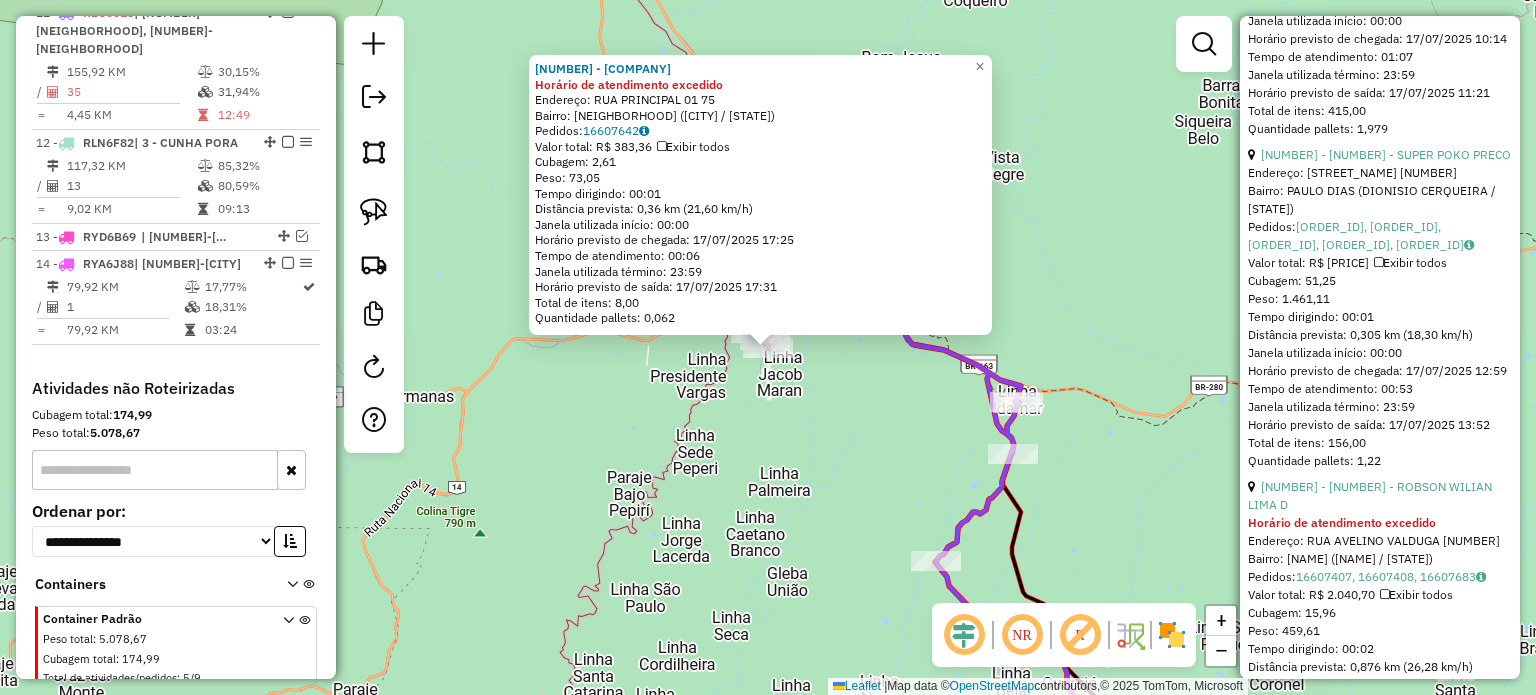 scroll, scrollTop: 1000, scrollLeft: 0, axis: vertical 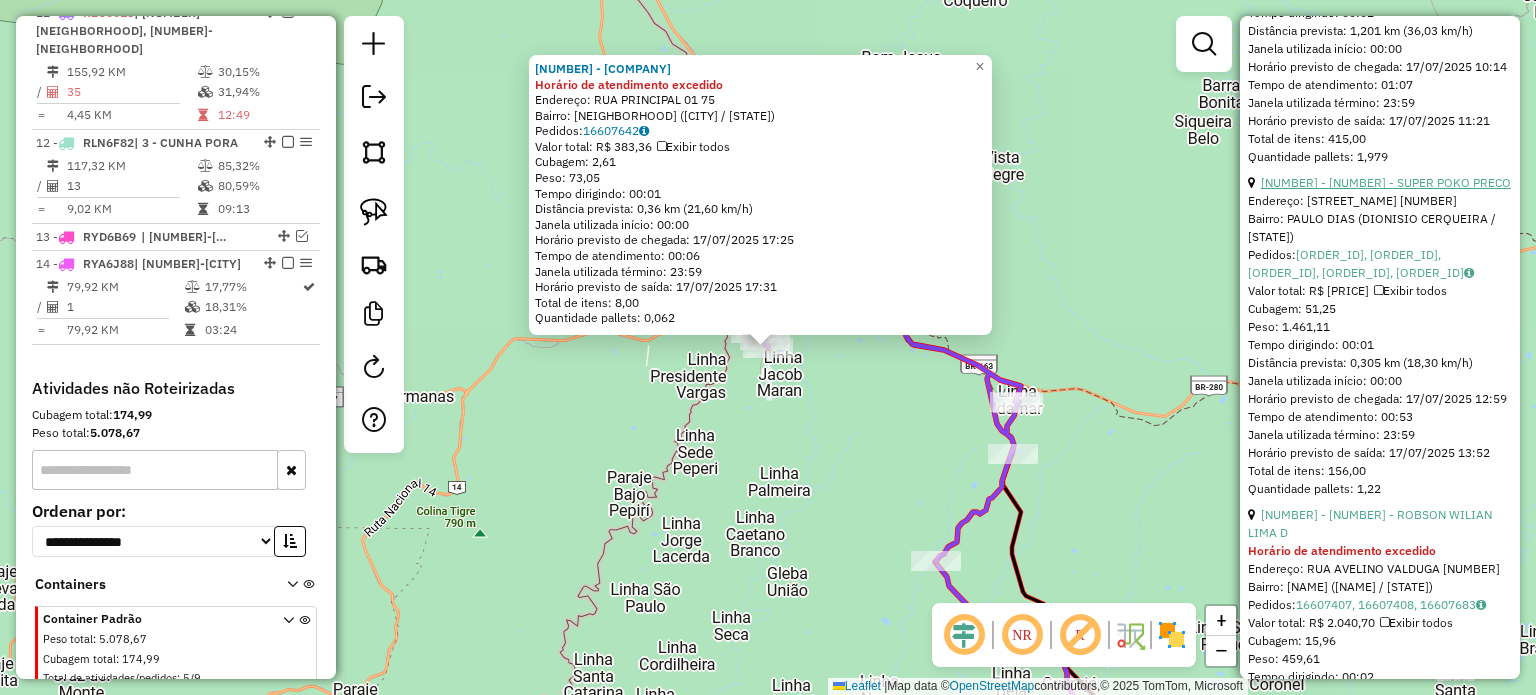 click on "11 - 1416 - SUPER POKO PRECO" at bounding box center [1386, 182] 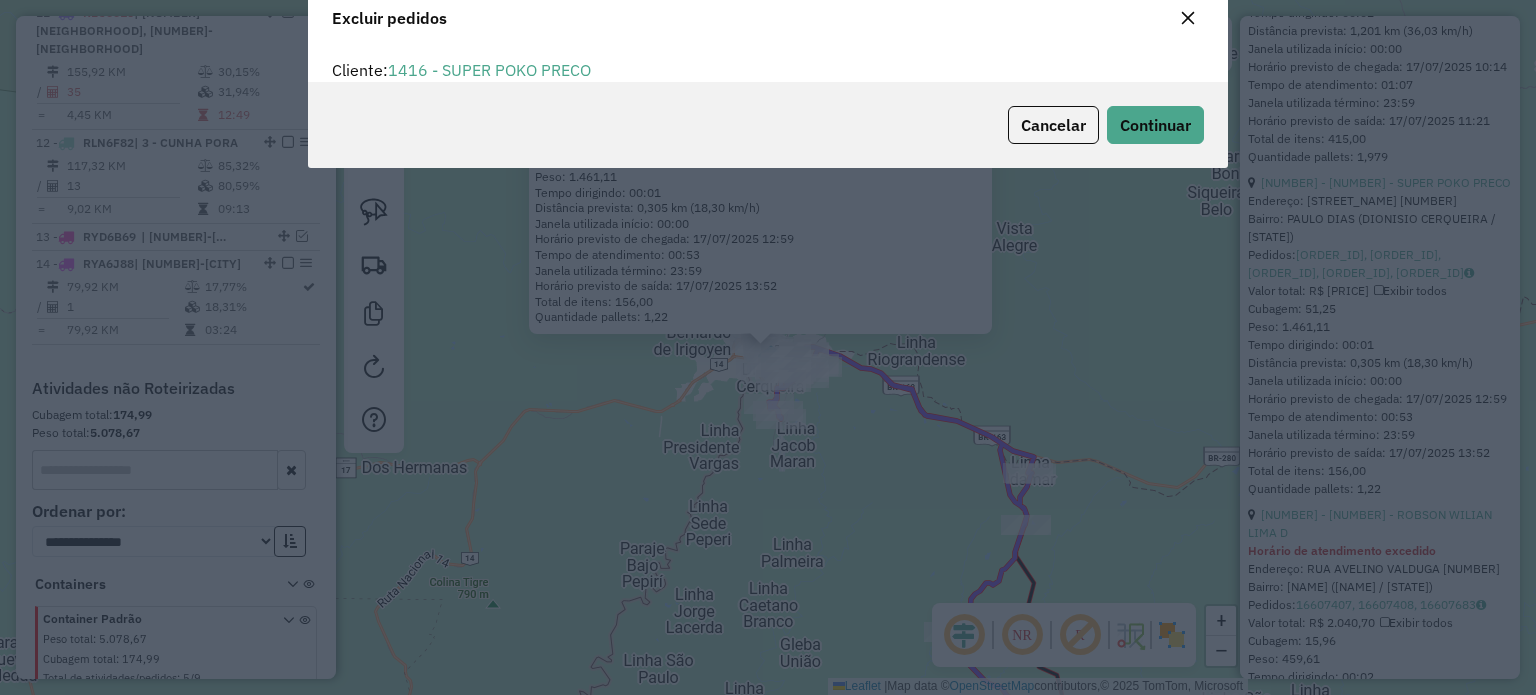 scroll, scrollTop: 69, scrollLeft: 0, axis: vertical 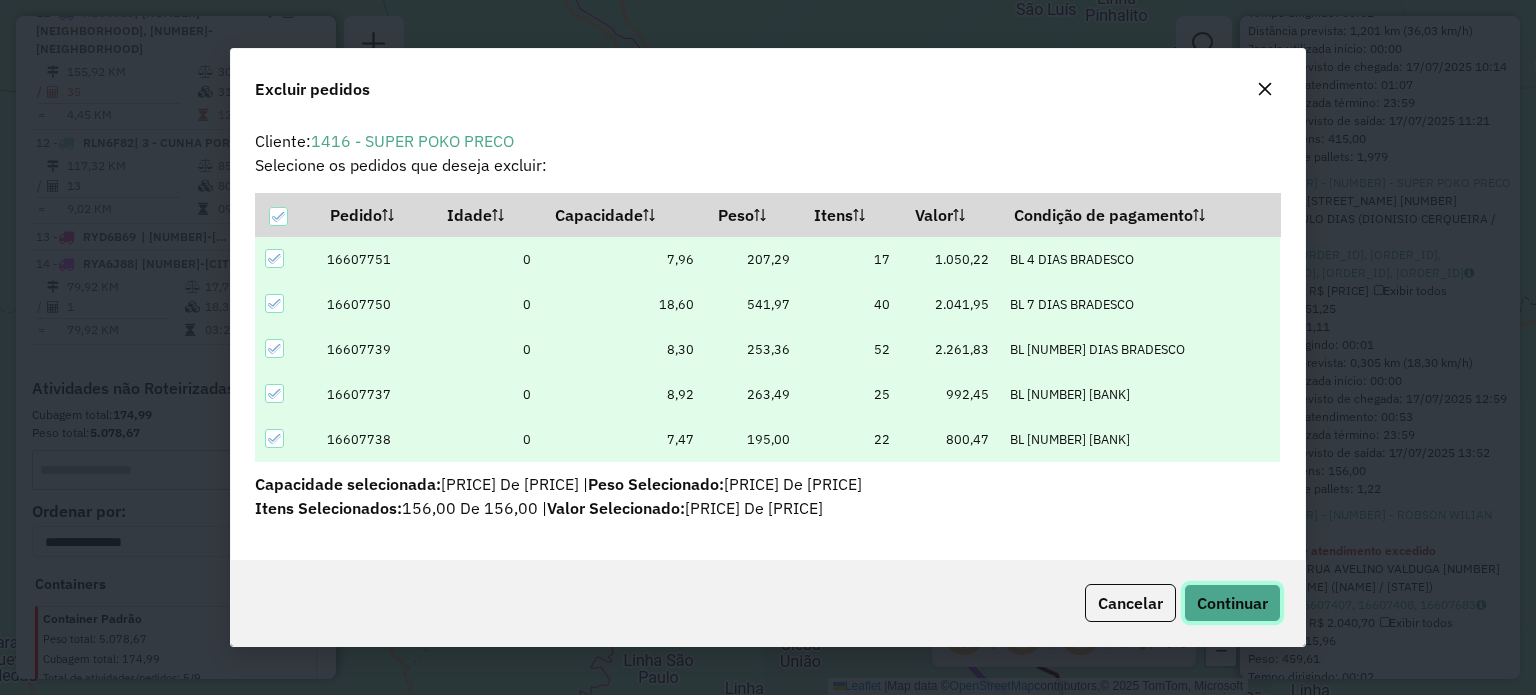 drag, startPoint x: 1237, startPoint y: 599, endPoint x: 1297, endPoint y: 595, distance: 60.133186 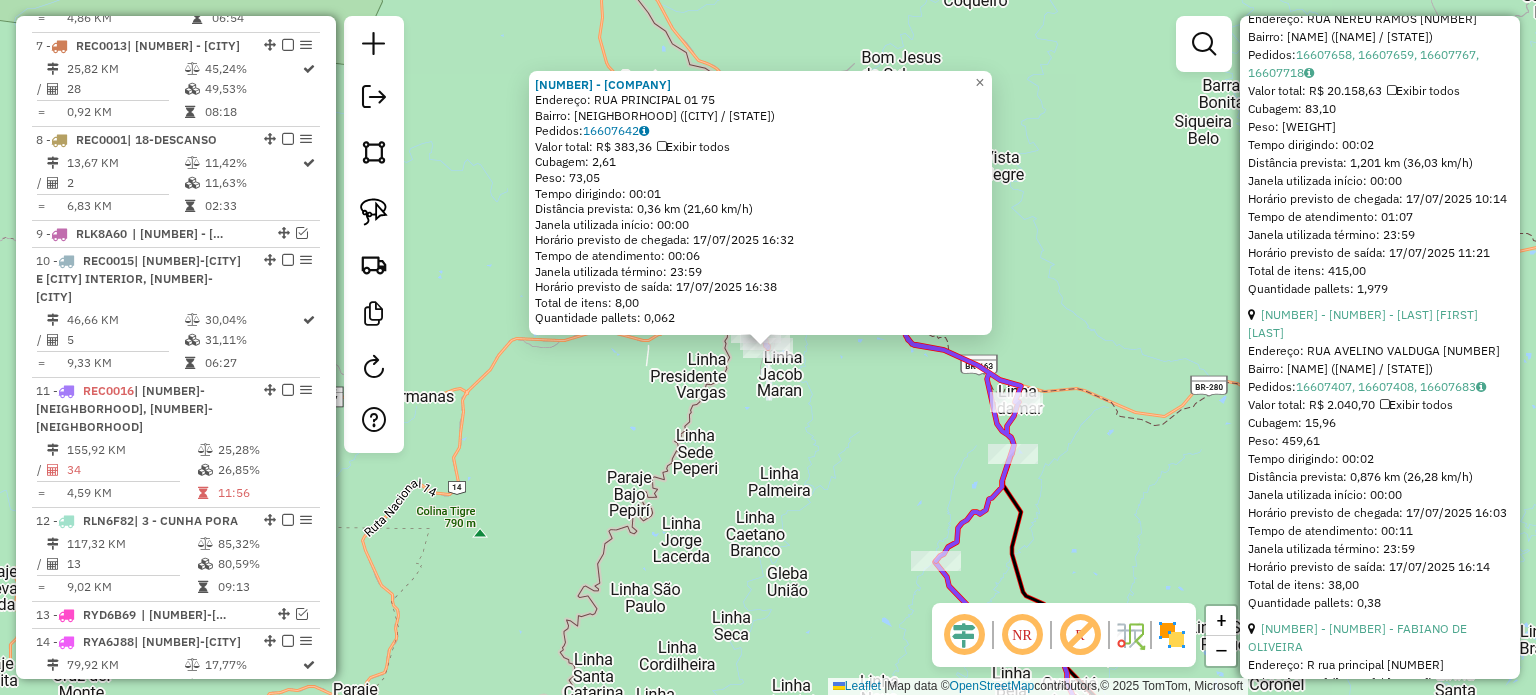 scroll, scrollTop: 700, scrollLeft: 0, axis: vertical 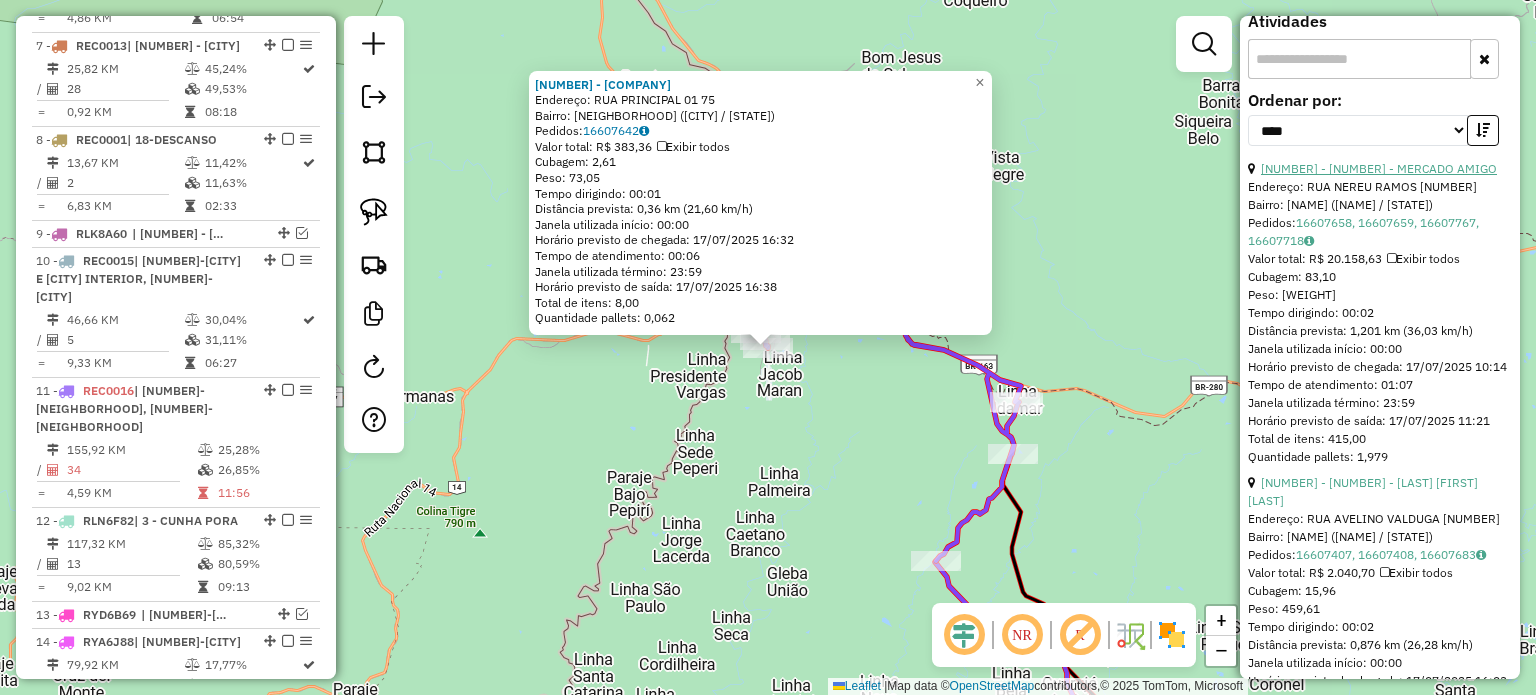 click on "6 - 1755 - MERCADO AMIGO" at bounding box center [1379, 168] 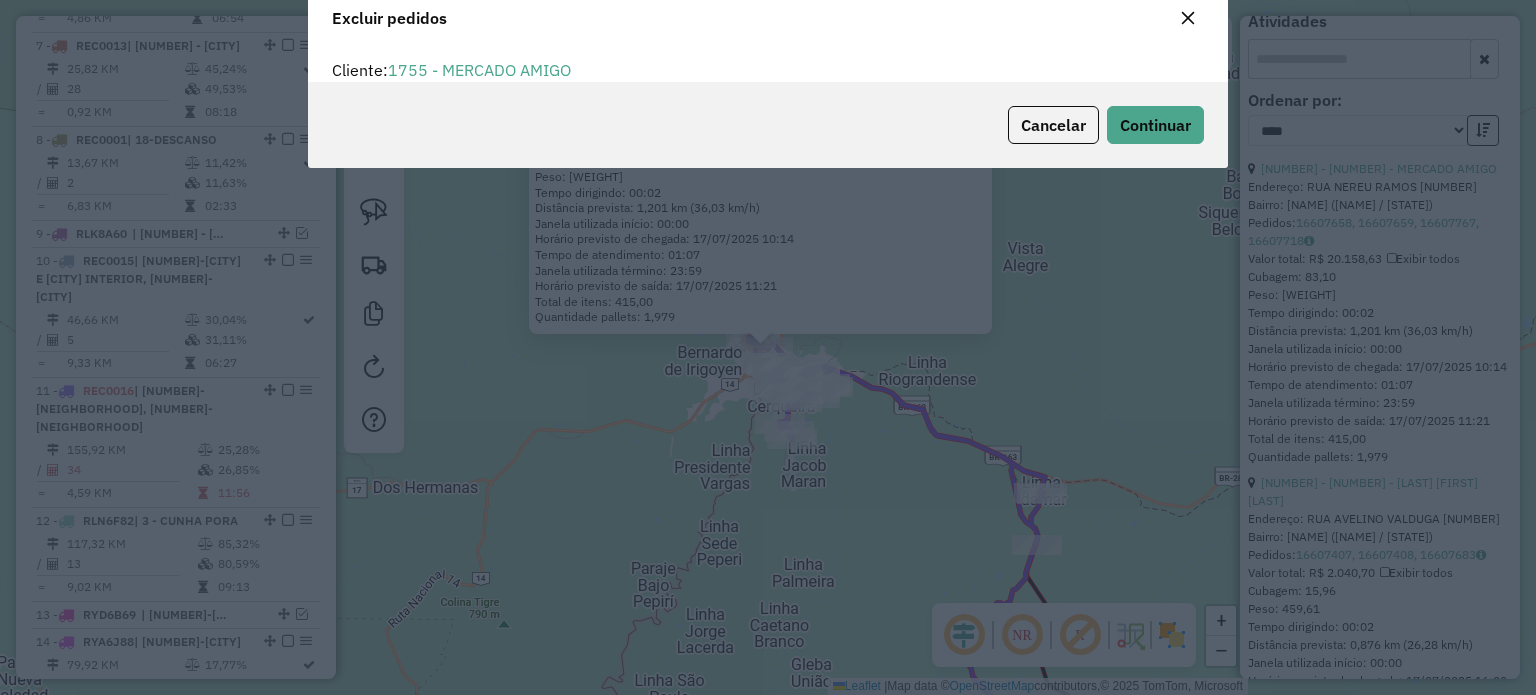 scroll, scrollTop: 69, scrollLeft: 0, axis: vertical 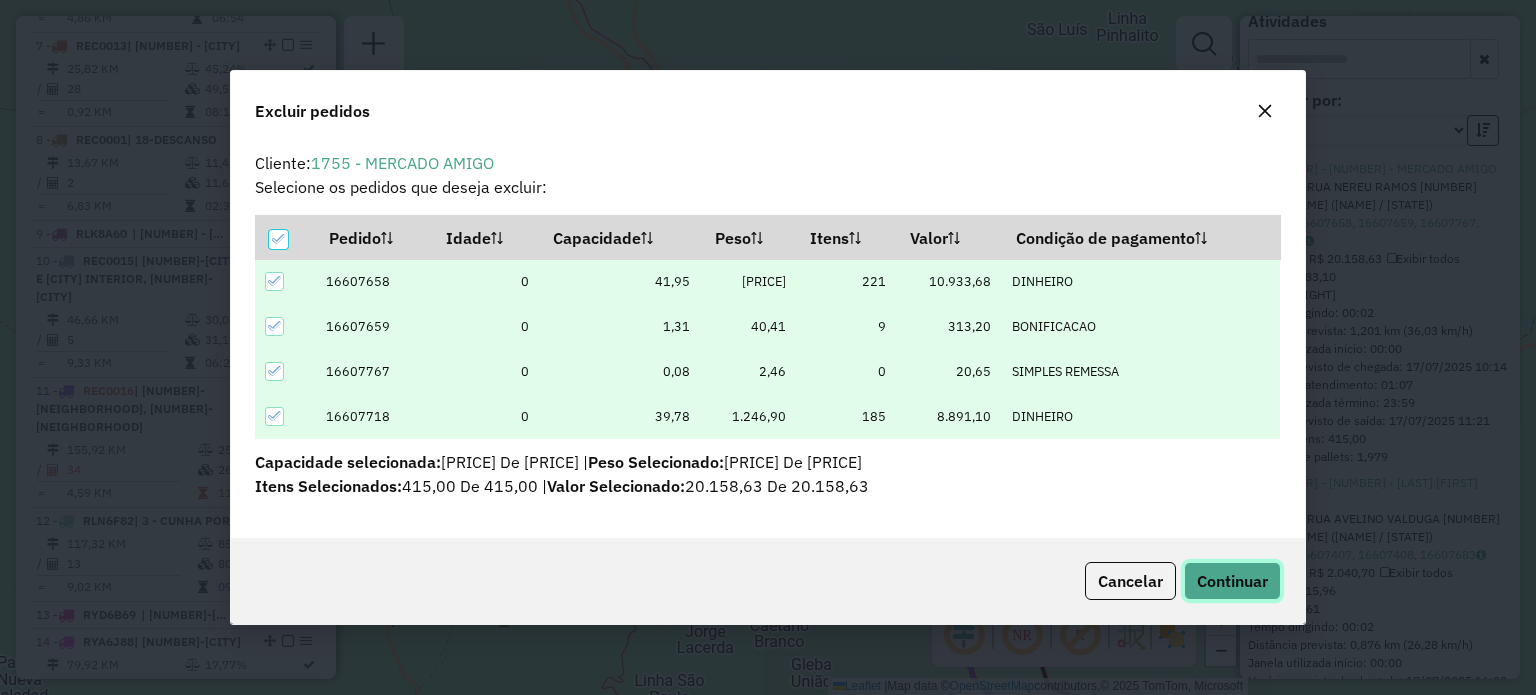 click on "Continuar" 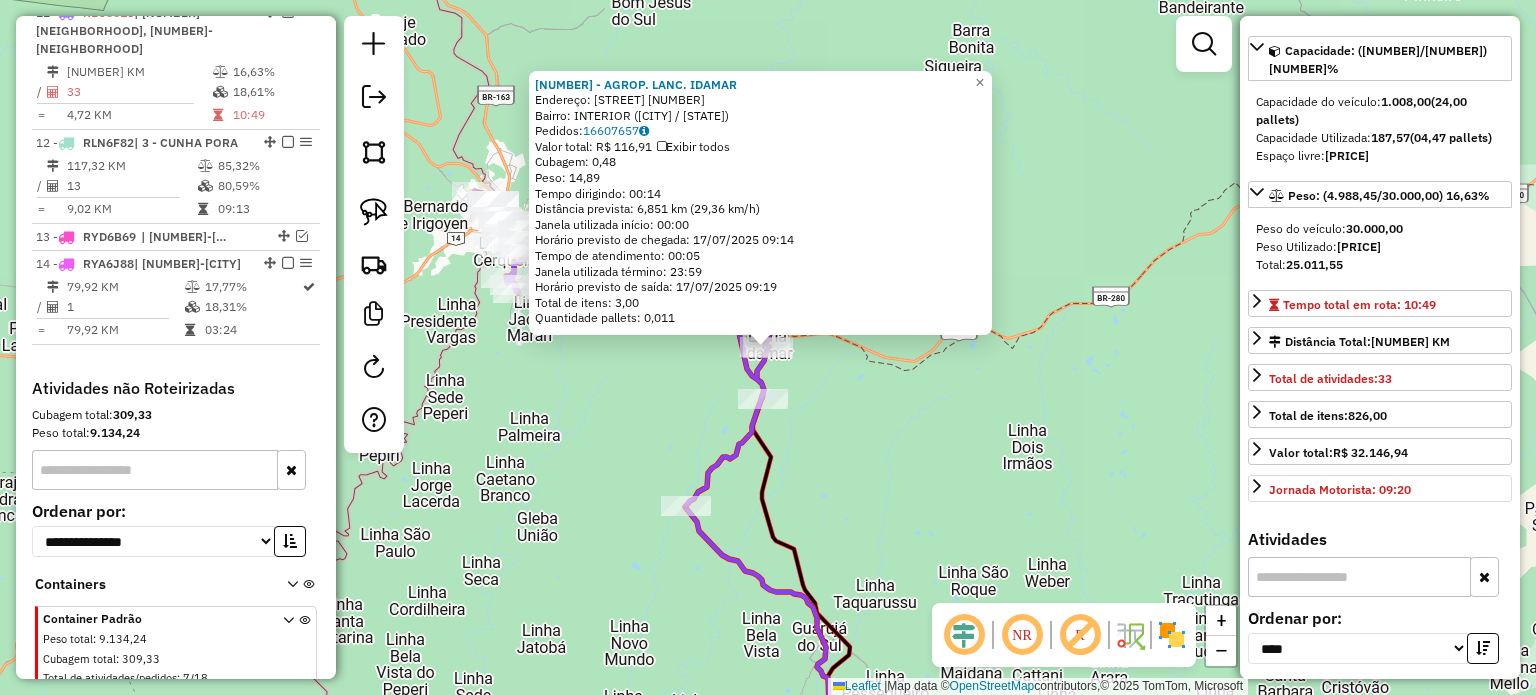 scroll, scrollTop: 500, scrollLeft: 0, axis: vertical 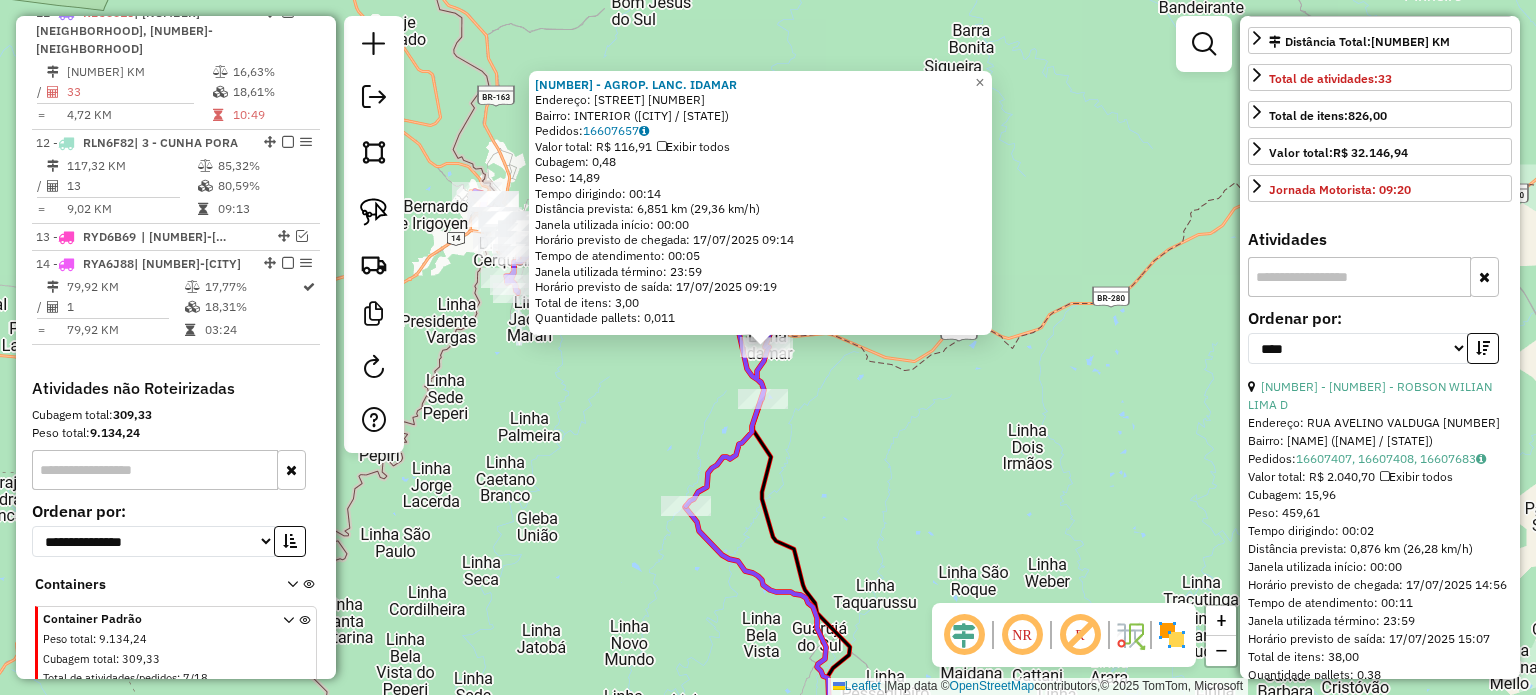 click on "910 - AGROP. LANC. IDAMAR  Endereço:  IDAMAR S/N   Bairro: INTERIOR (DIONISIO CERQUEIRA / SC)   Pedidos:  16607657   Valor total: R$ 116,91   Exibir todos   Cubagem: 0,48  Peso: 14,89  Tempo dirigindo: 00:14   Distância prevista: 6,851 km (29,36 km/h)   Janela utilizada início: 00:00   Horário previsto de chegada: 17/07/2025 09:14   Tempo de atendimento: 00:05   Janela utilizada término: 23:59   Horário previsto de saída: 17/07/2025 09:19   Total de itens: 3,00   Quantidade pallets: 0,011  × Janela de atendimento Grade de atendimento Capacidade Transportadoras Veículos Cliente Pedidos  Rotas Selecione os dias de semana para filtrar as janelas de atendimento  Seg   Ter   Qua   Qui   Sex   Sáb   Dom  Informe o período da janela de atendimento: De: Até:  Filtrar exatamente a janela do cliente  Considerar janela de atendimento padrão  Selecione os dias de semana para filtrar as grades de atendimento  Seg   Ter   Qua   Qui   Sex   Sáb   Dom   Considerar clientes sem dia de atendimento cadastrado De:" 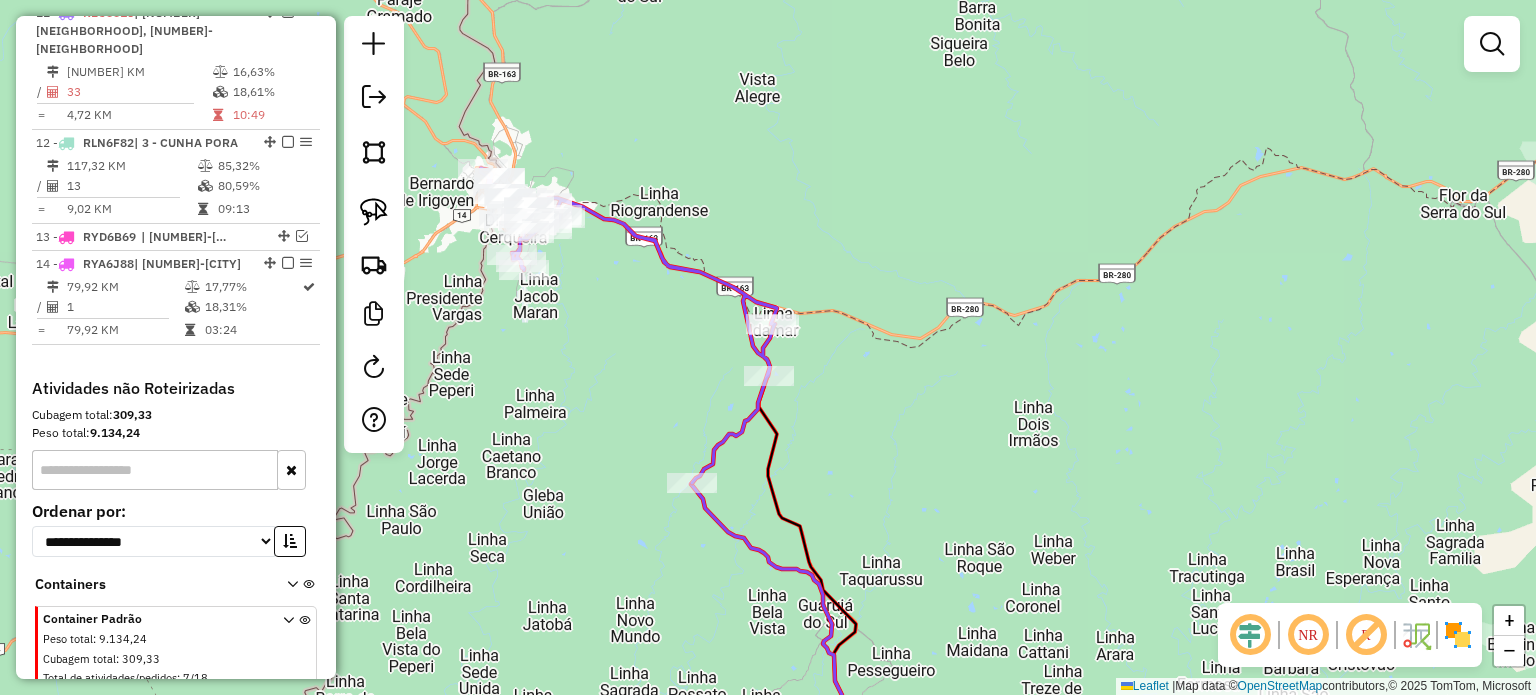 drag, startPoint x: 936, startPoint y: 436, endPoint x: 954, endPoint y: 335, distance: 102.59142 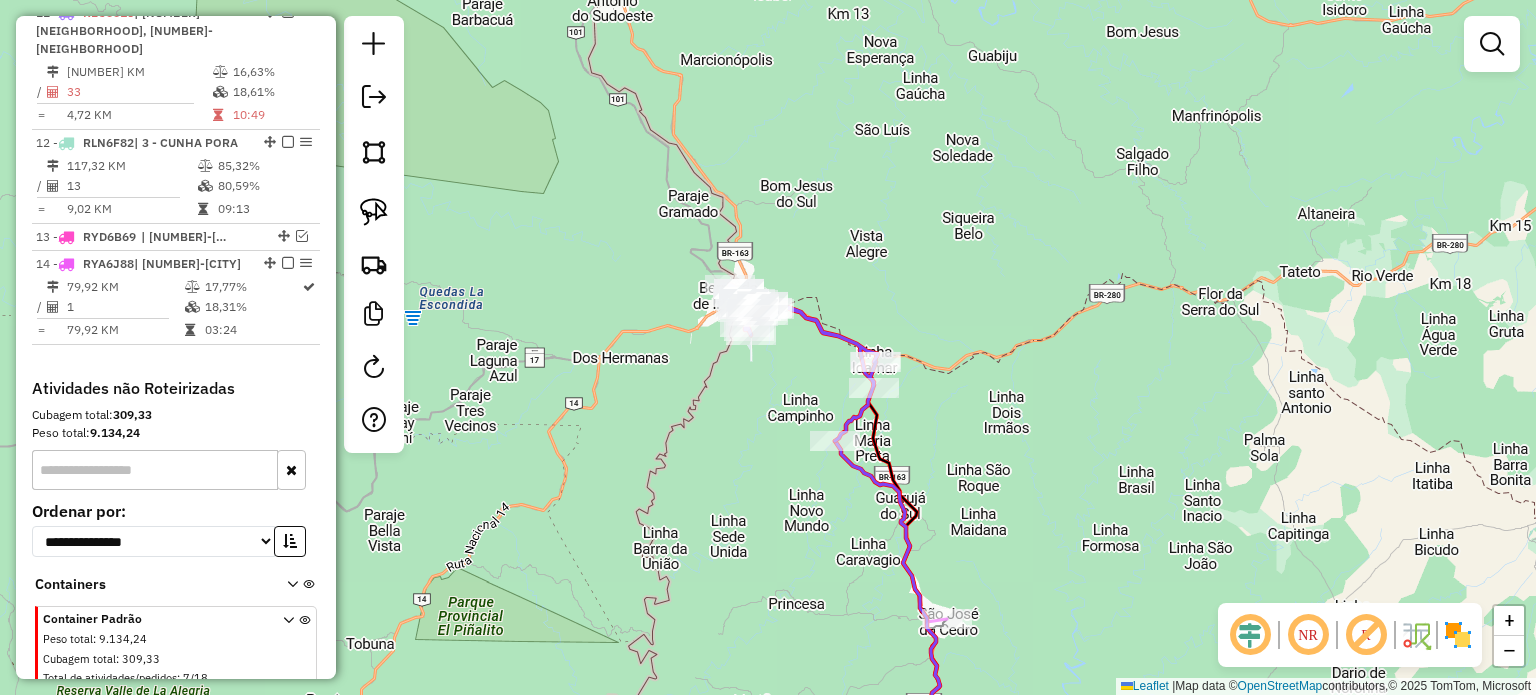 drag, startPoint x: 961, startPoint y: 415, endPoint x: 964, endPoint y: 469, distance: 54.08327 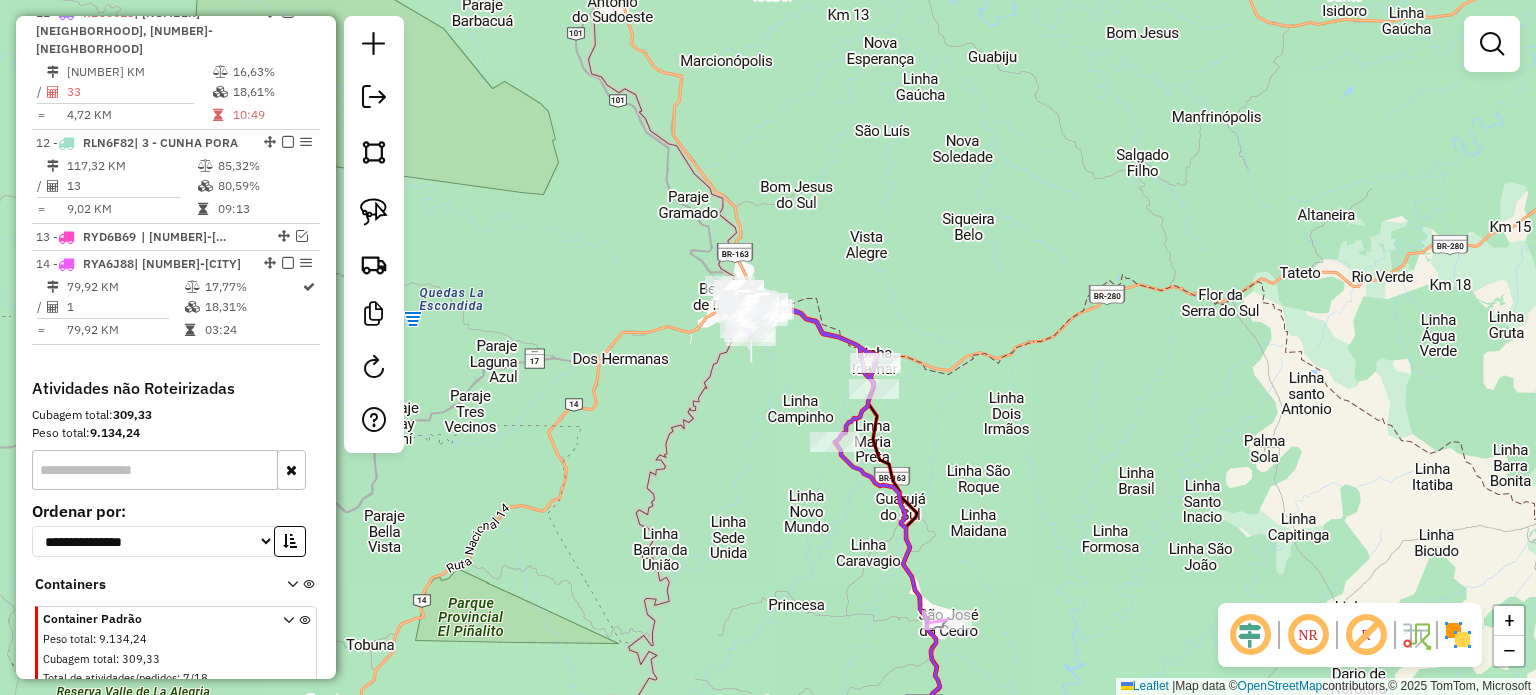 drag, startPoint x: 764, startPoint y: 375, endPoint x: 770, endPoint y: 395, distance: 20.880613 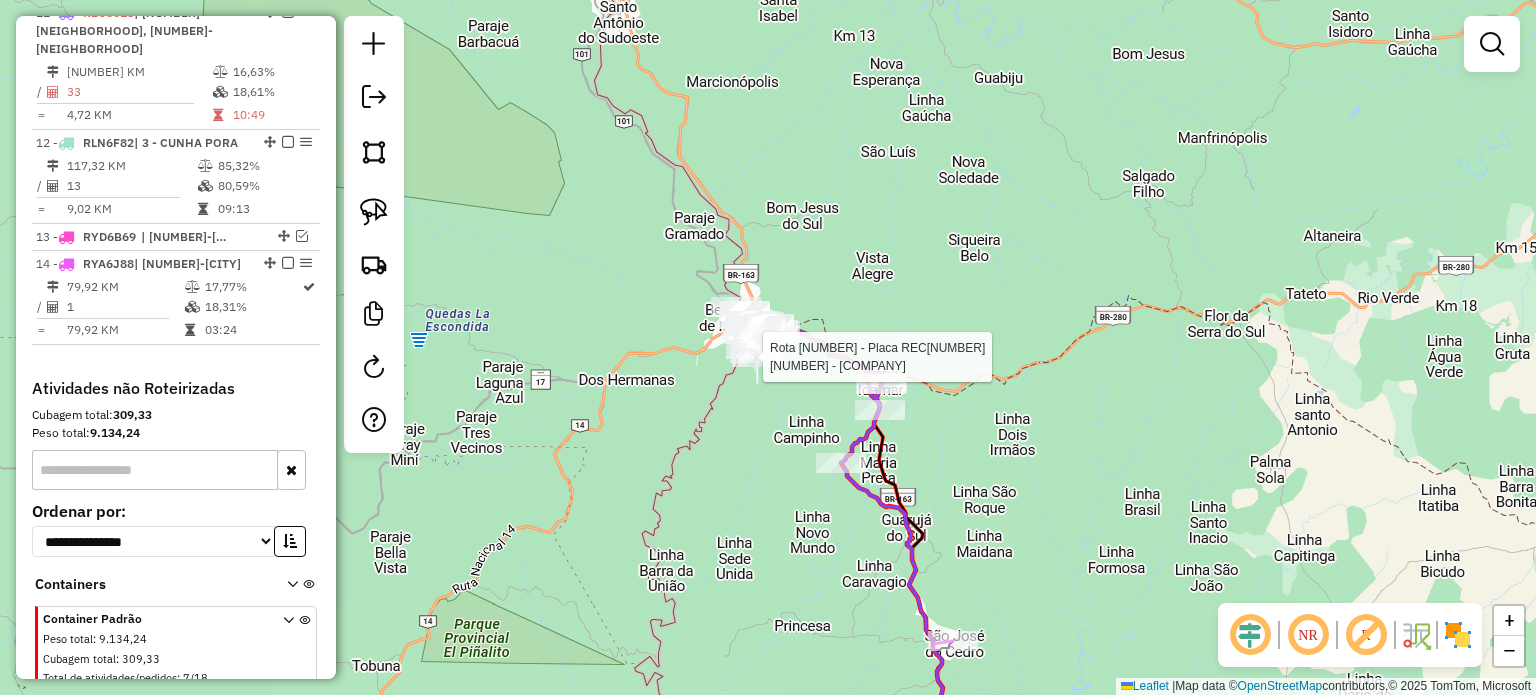 select on "*********" 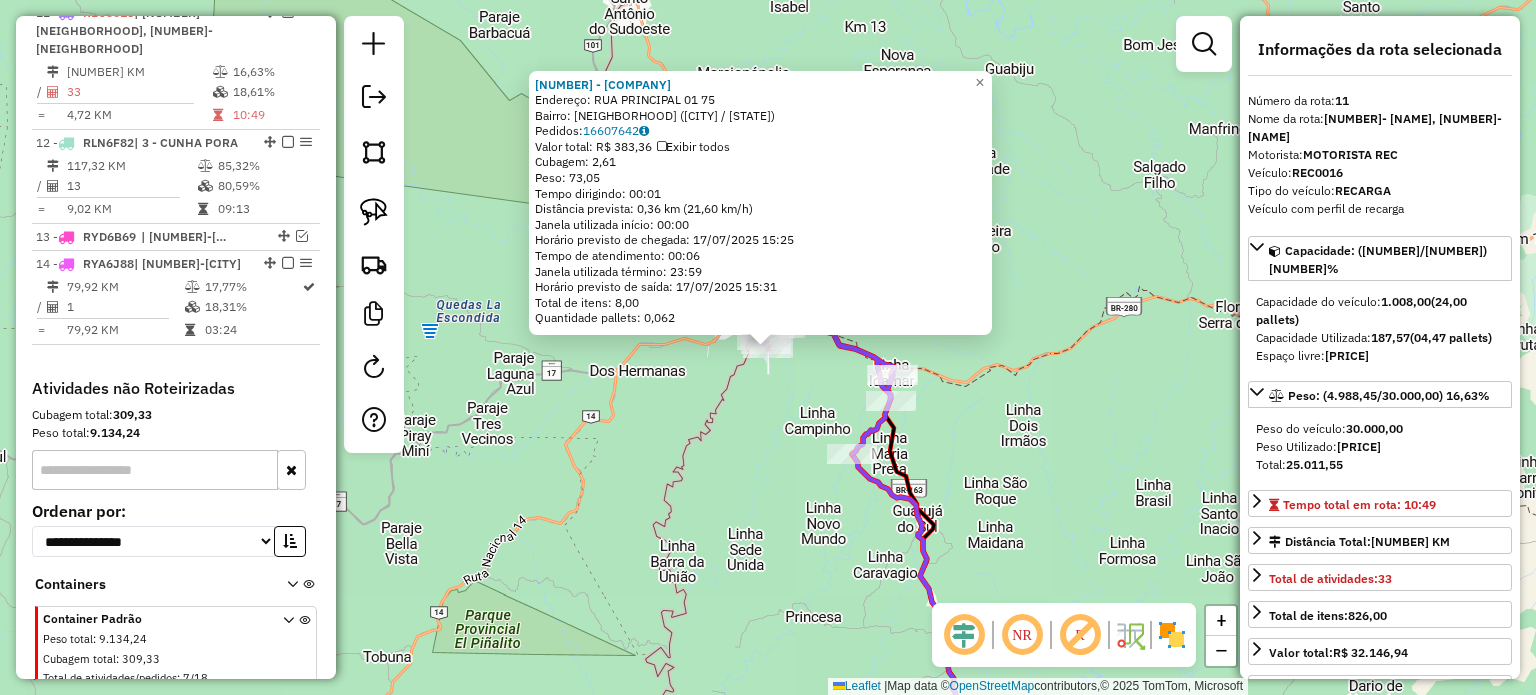 click on "5293 - BAR E MERCADO PONTO  Endereço:  RUA PRINCIPAL 01 75   Bairro: UNIAO (DIONISIO CERQUEIRA / SC)   Pedidos:  16607642   Valor total: R$ 383,36   Exibir todos   Cubagem: 2,61  Peso: 73,05  Tempo dirigindo: 00:01   Distância prevista: 0,36 km (21,60 km/h)   Janela utilizada início: 00:00   Horário previsto de chegada: 17/07/2025 15:25   Tempo de atendimento: 00:06   Janela utilizada término: 23:59   Horário previsto de saída: 17/07/2025 15:31   Total de itens: 8,00   Quantidade pallets: 0,062  × Janela de atendimento Grade de atendimento Capacidade Transportadoras Veículos Cliente Pedidos  Rotas Selecione os dias de semana para filtrar as janelas de atendimento  Seg   Ter   Qua   Qui   Sex   Sáb   Dom  Informe o período da janela de atendimento: De: Até:  Filtrar exatamente a janela do cliente  Considerar janela de atendimento padrão  Selecione os dias de semana para filtrar as grades de atendimento  Seg   Ter   Qua   Qui   Sex   Sáb   Dom   Clientes fora do dia de atendimento selecionado De:" 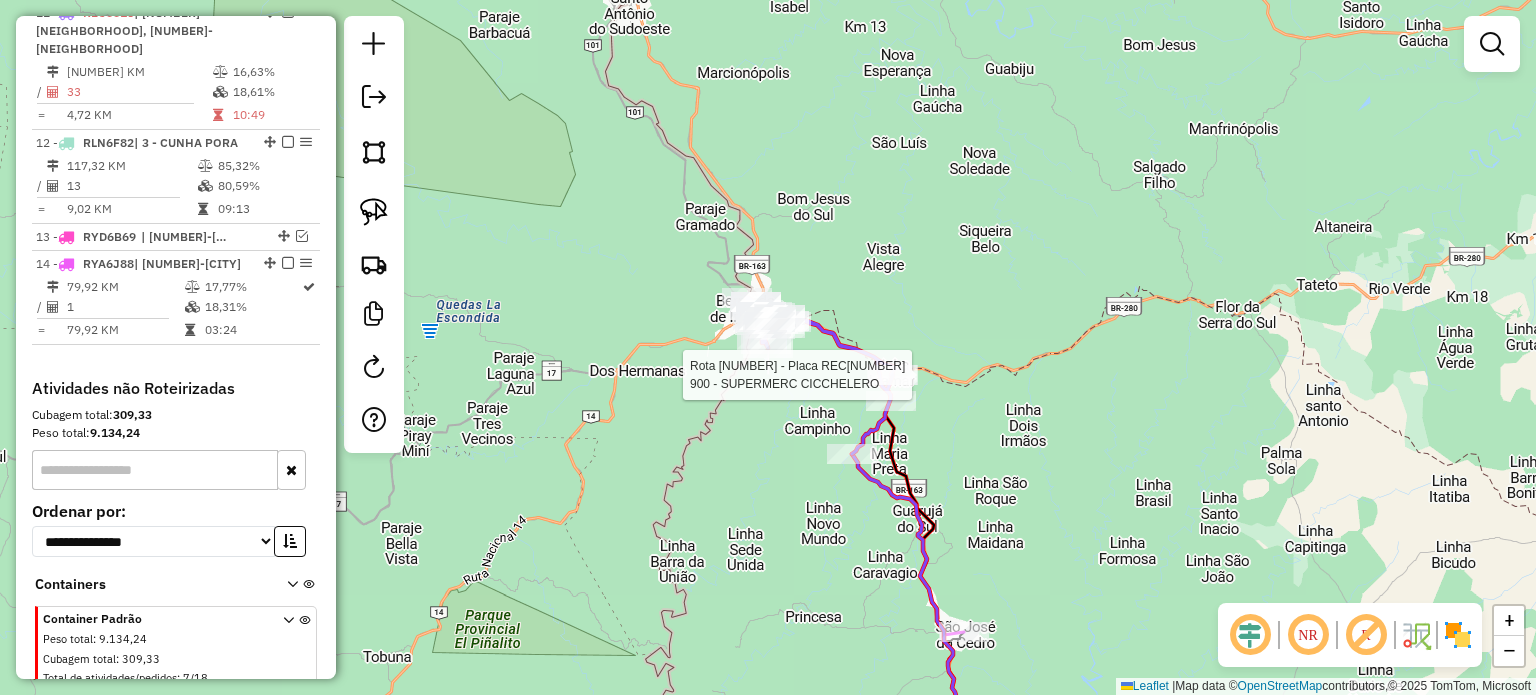 select on "*********" 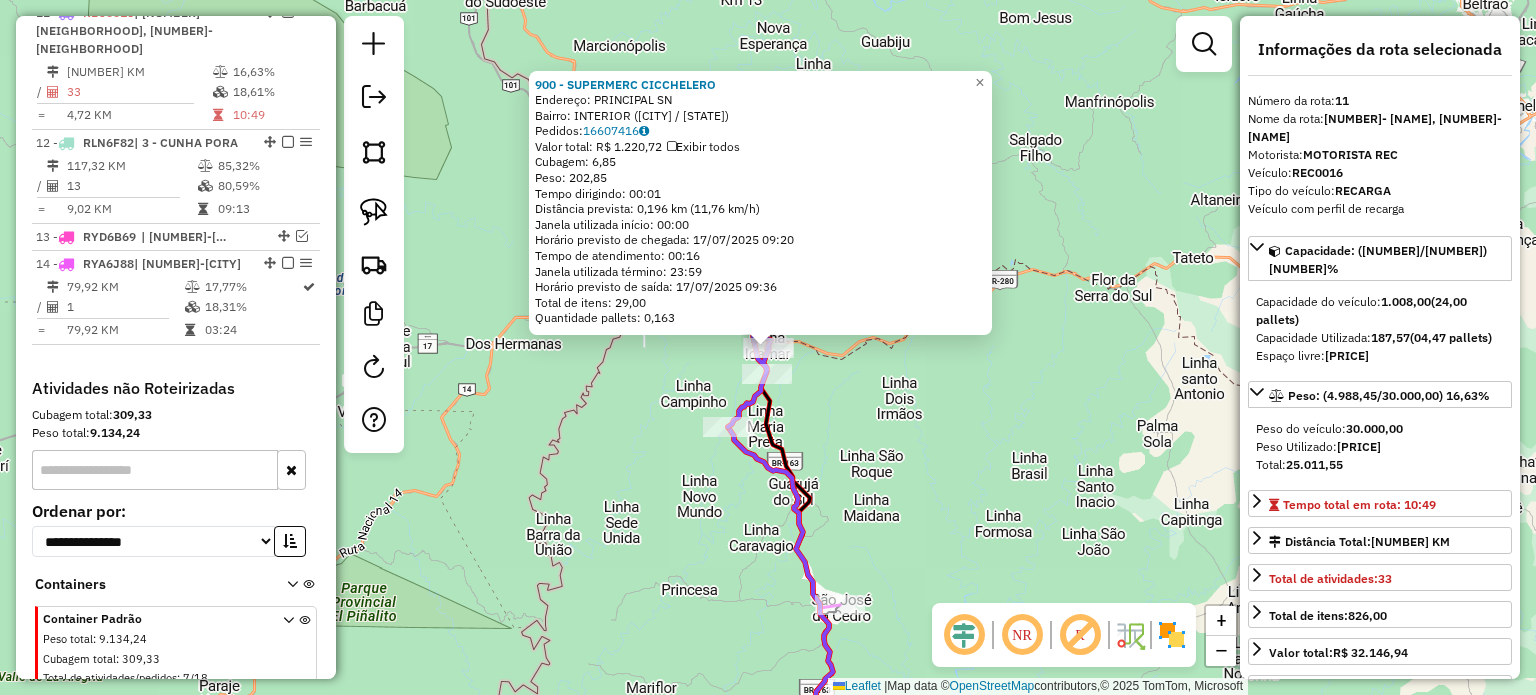 drag, startPoint x: 703, startPoint y: 382, endPoint x: 686, endPoint y: 378, distance: 17.464249 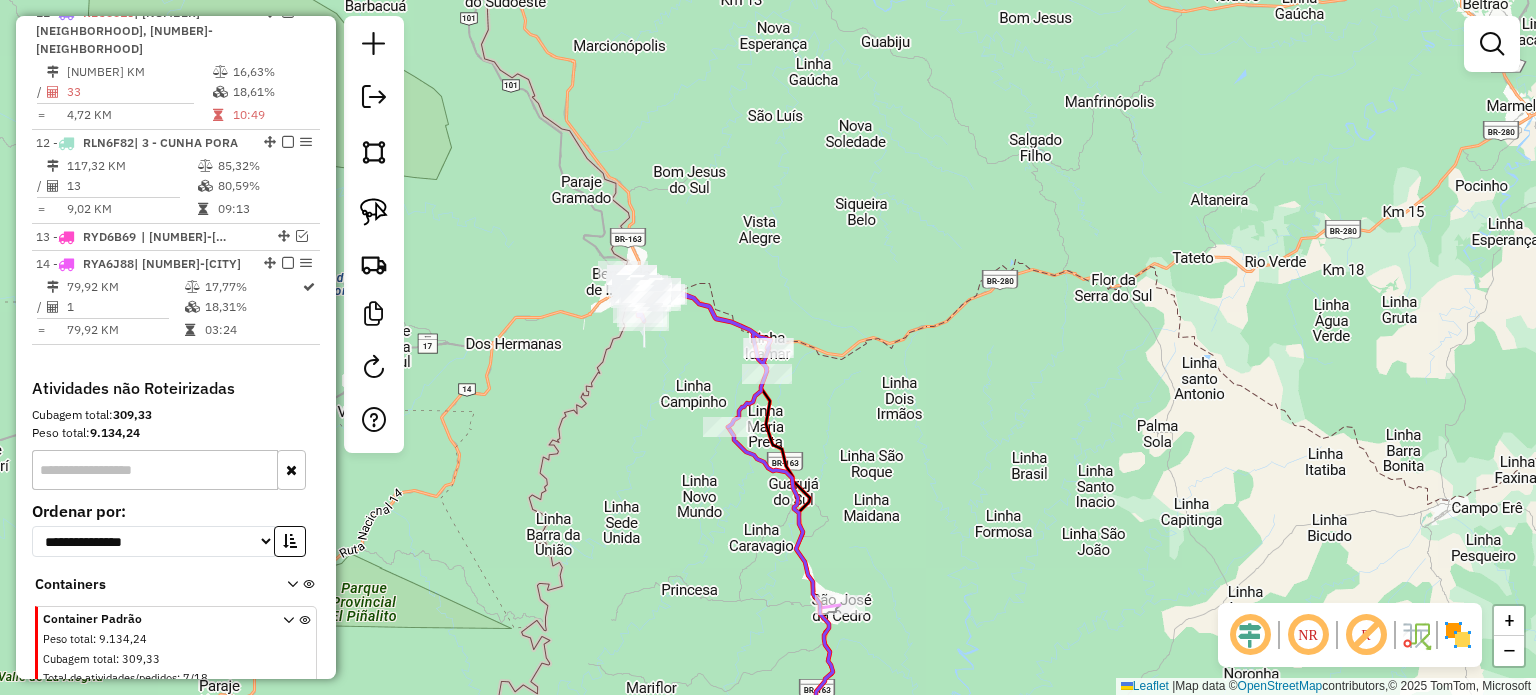 drag, startPoint x: 672, startPoint y: 363, endPoint x: 739, endPoint y: 446, distance: 106.66771 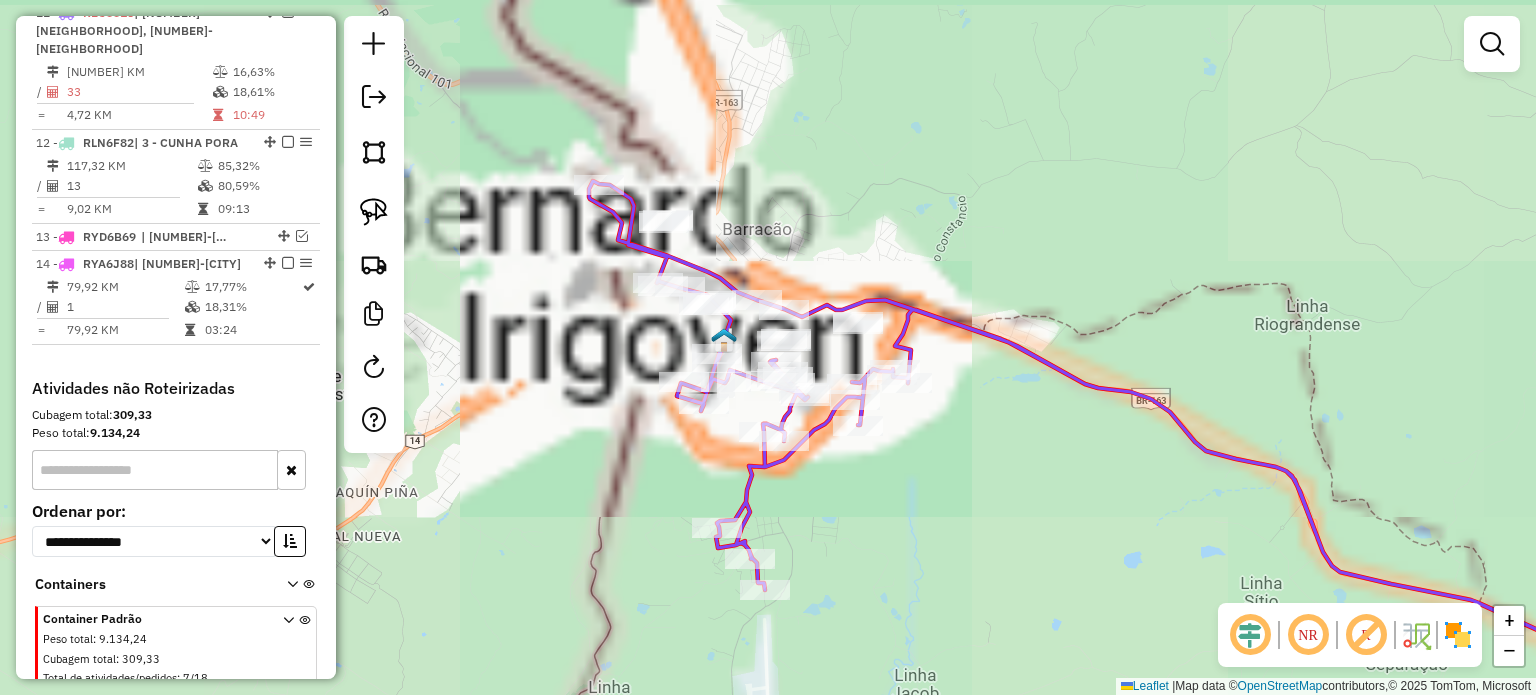 drag, startPoint x: 820, startPoint y: 452, endPoint x: 839, endPoint y: 495, distance: 47.010635 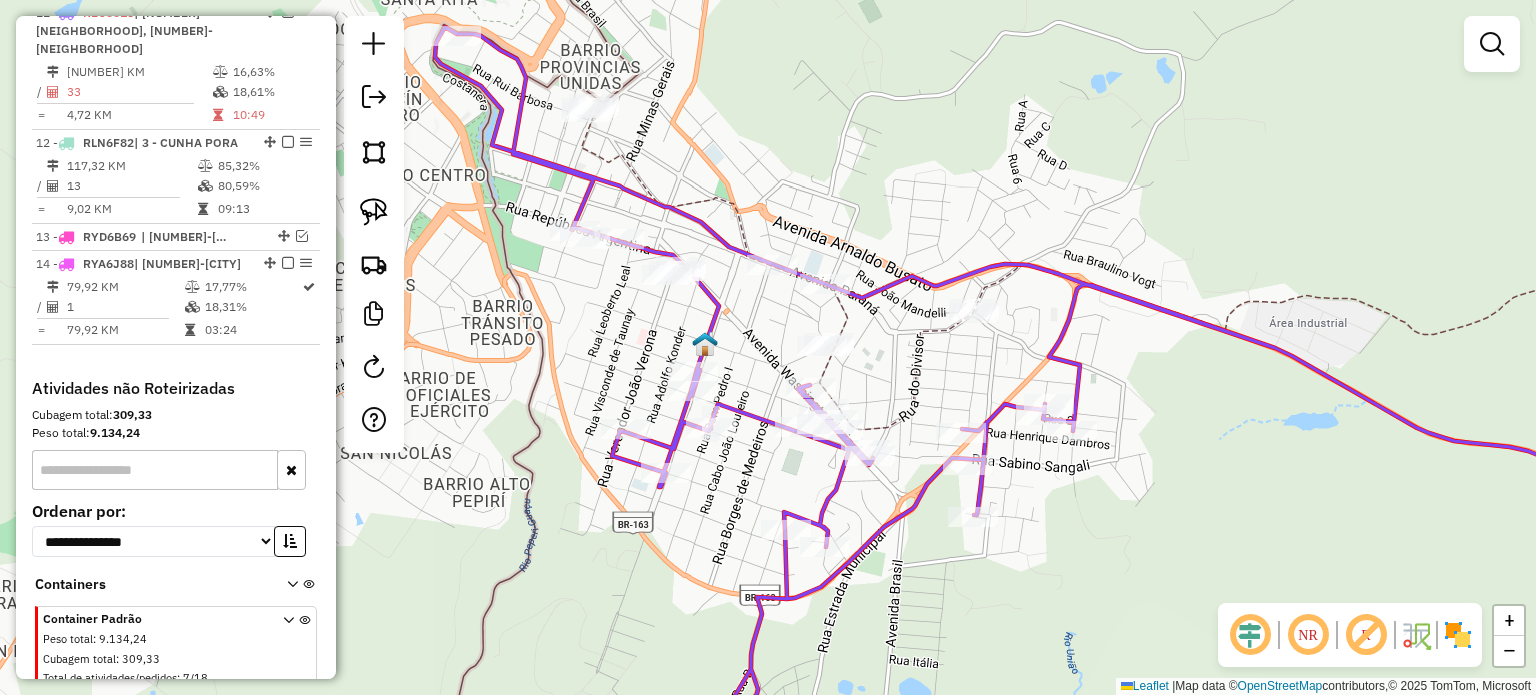 click on "Janela de atendimento Grade de atendimento Capacidade Transportadoras Veículos Cliente Pedidos  Rotas Selecione os dias de semana para filtrar as janelas de atendimento  Seg   Ter   Qua   Qui   Sex   Sáb   Dom  Informe o período da janela de atendimento: De: Até:  Filtrar exatamente a janela do cliente  Considerar janela de atendimento padrão  Selecione os dias de semana para filtrar as grades de atendimento  Seg   Ter   Qua   Qui   Sex   Sáb   Dom   Considerar clientes sem dia de atendimento cadastrado  Clientes fora do dia de atendimento selecionado Filtrar as atividades entre os valores definidos abaixo:  Peso mínimo:   Peso máximo:   Cubagem mínima:   Cubagem máxima:   De:   Até:  Filtrar as atividades entre o tempo de atendimento definido abaixo:  De:   Até:   Considerar capacidade total dos clientes não roteirizados Transportadora: Selecione um ou mais itens Tipo de veículo: Selecione um ou mais itens Veículo: Selecione um ou mais itens Motorista: Selecione um ou mais itens Nome: Rótulo:" 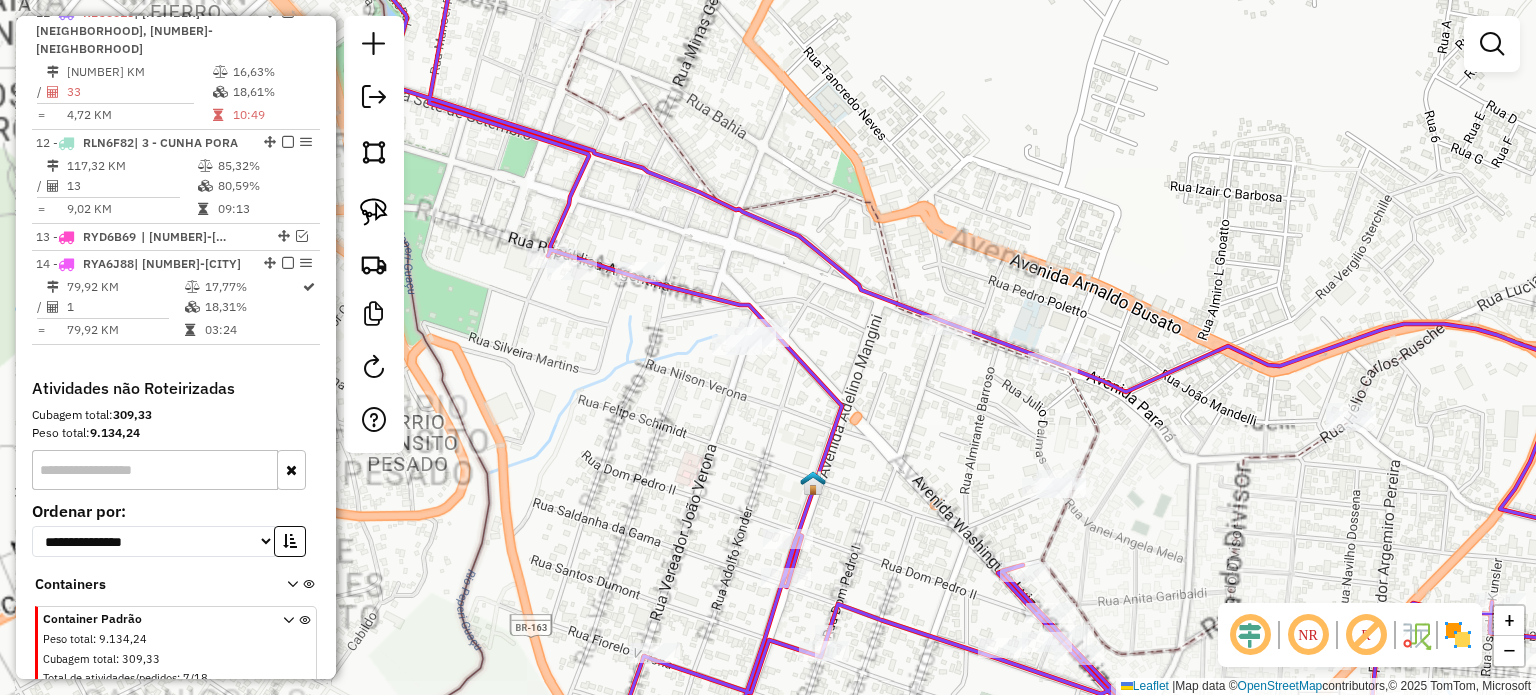 drag, startPoint x: 850, startPoint y: 412, endPoint x: 998, endPoint y: 431, distance: 149.21461 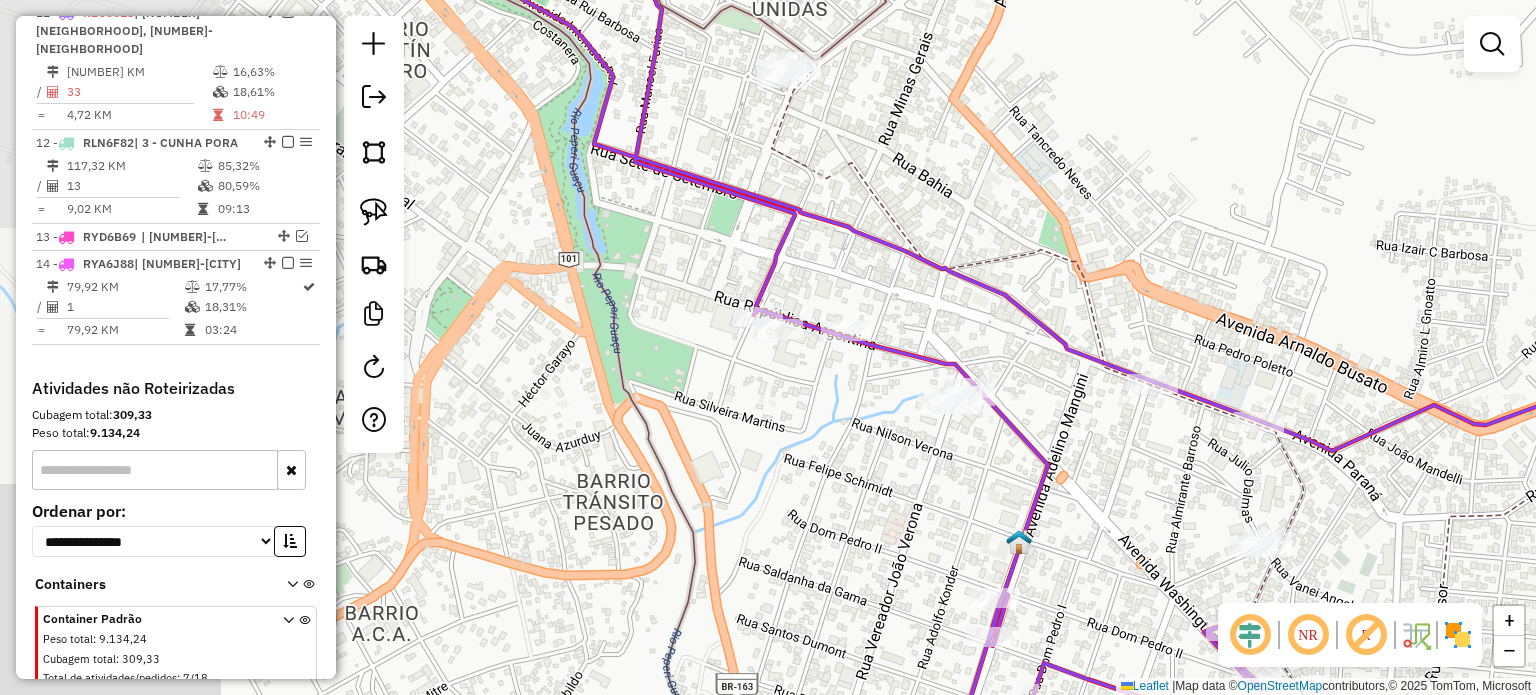 drag, startPoint x: 808, startPoint y: 430, endPoint x: 820, endPoint y: 441, distance: 16.27882 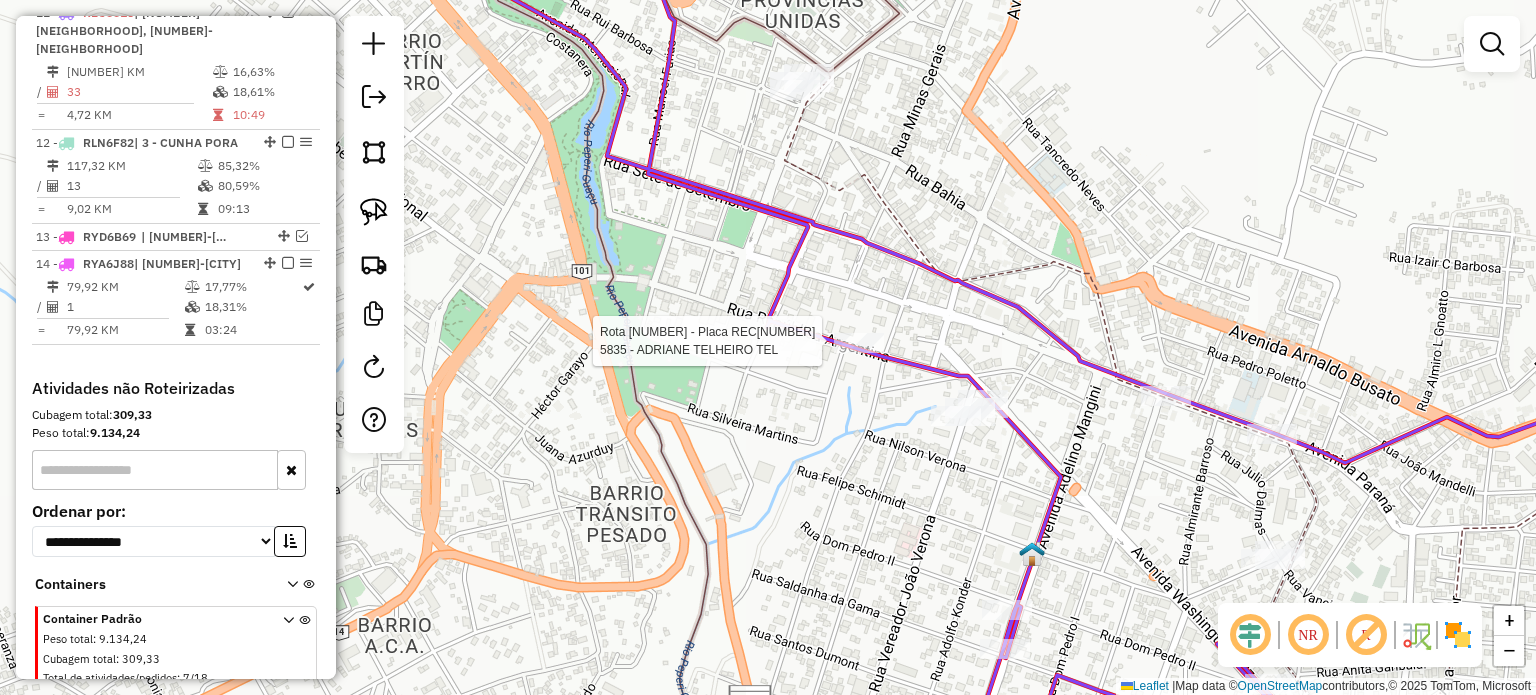 select on "*********" 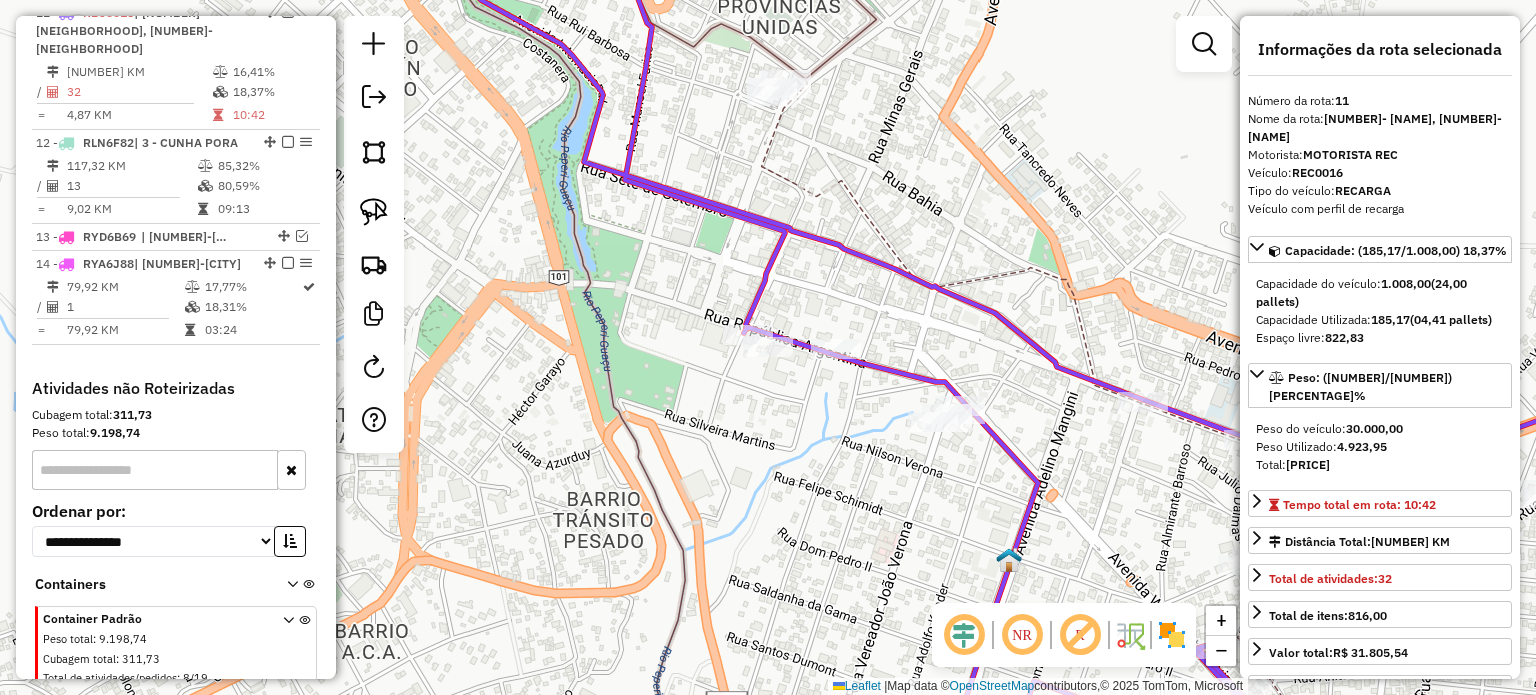 drag, startPoint x: 878, startPoint y: 451, endPoint x: 837, endPoint y: 375, distance: 86.35392 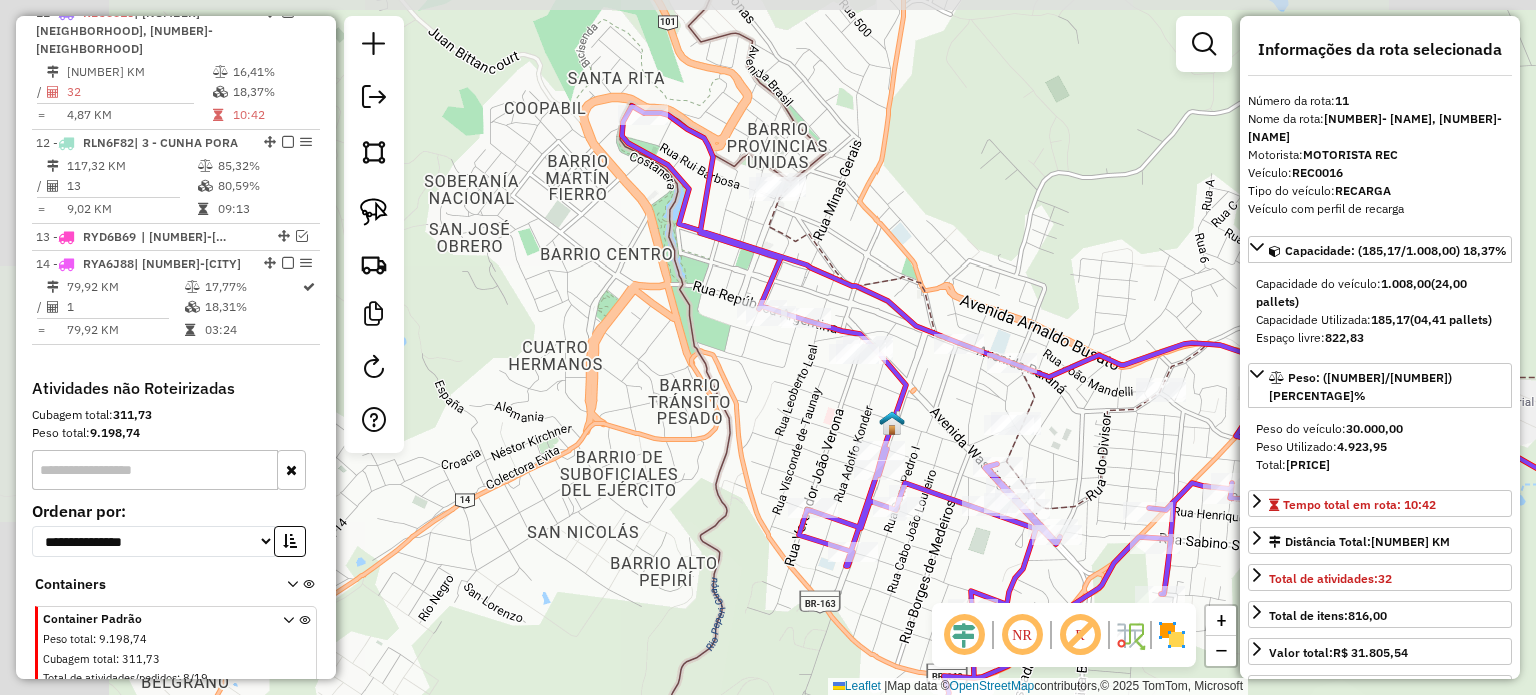 drag, startPoint x: 953, startPoint y: 471, endPoint x: 896, endPoint y: 339, distance: 143.78108 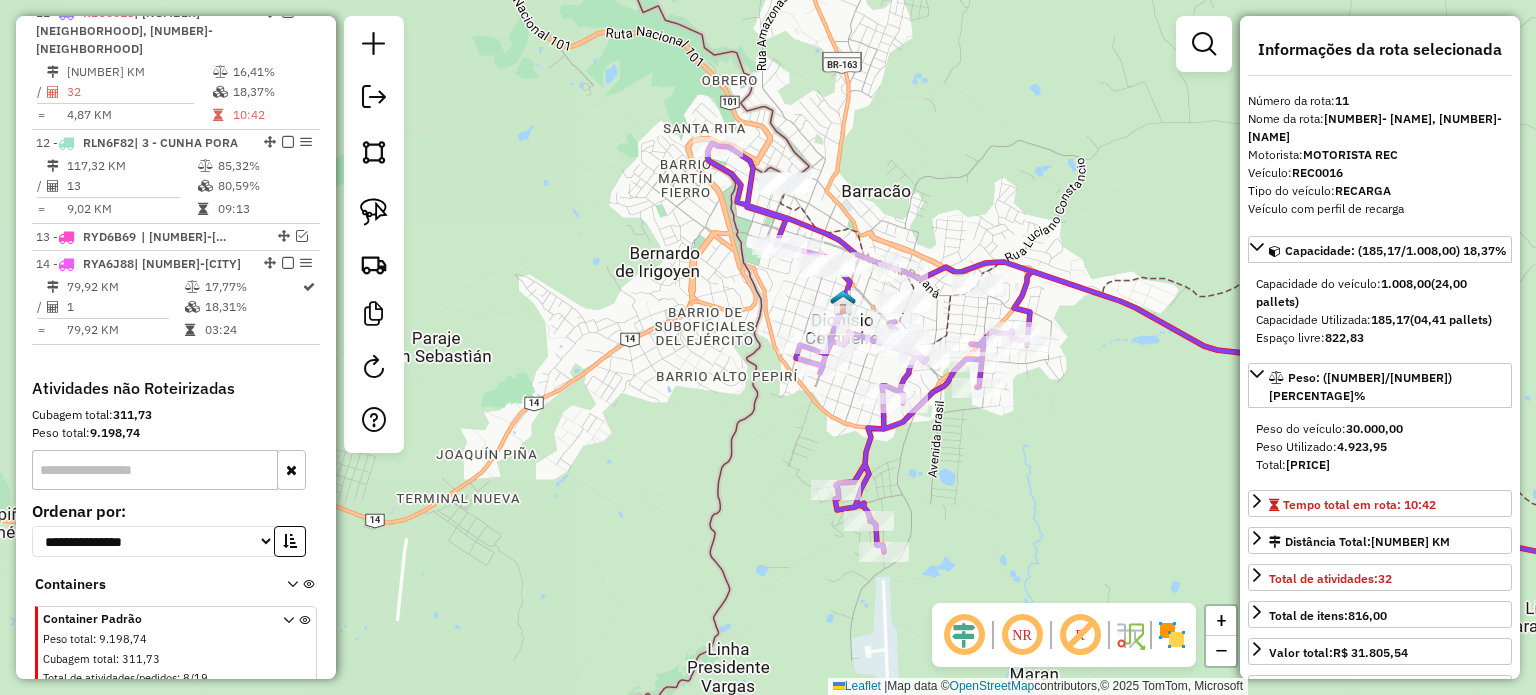 drag, startPoint x: 989, startPoint y: 467, endPoint x: 947, endPoint y: 396, distance: 82.492424 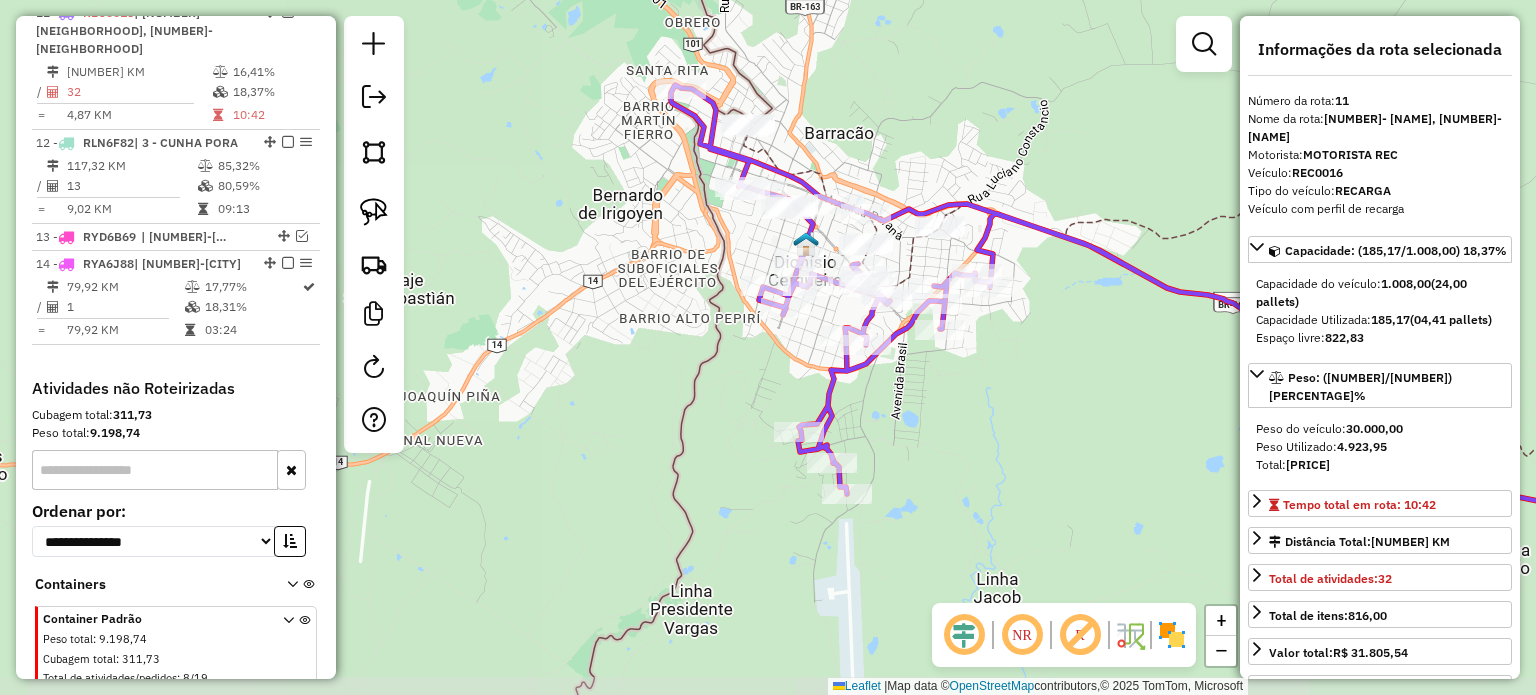 drag, startPoint x: 1014, startPoint y: 451, endPoint x: 933, endPoint y: 347, distance: 131.82185 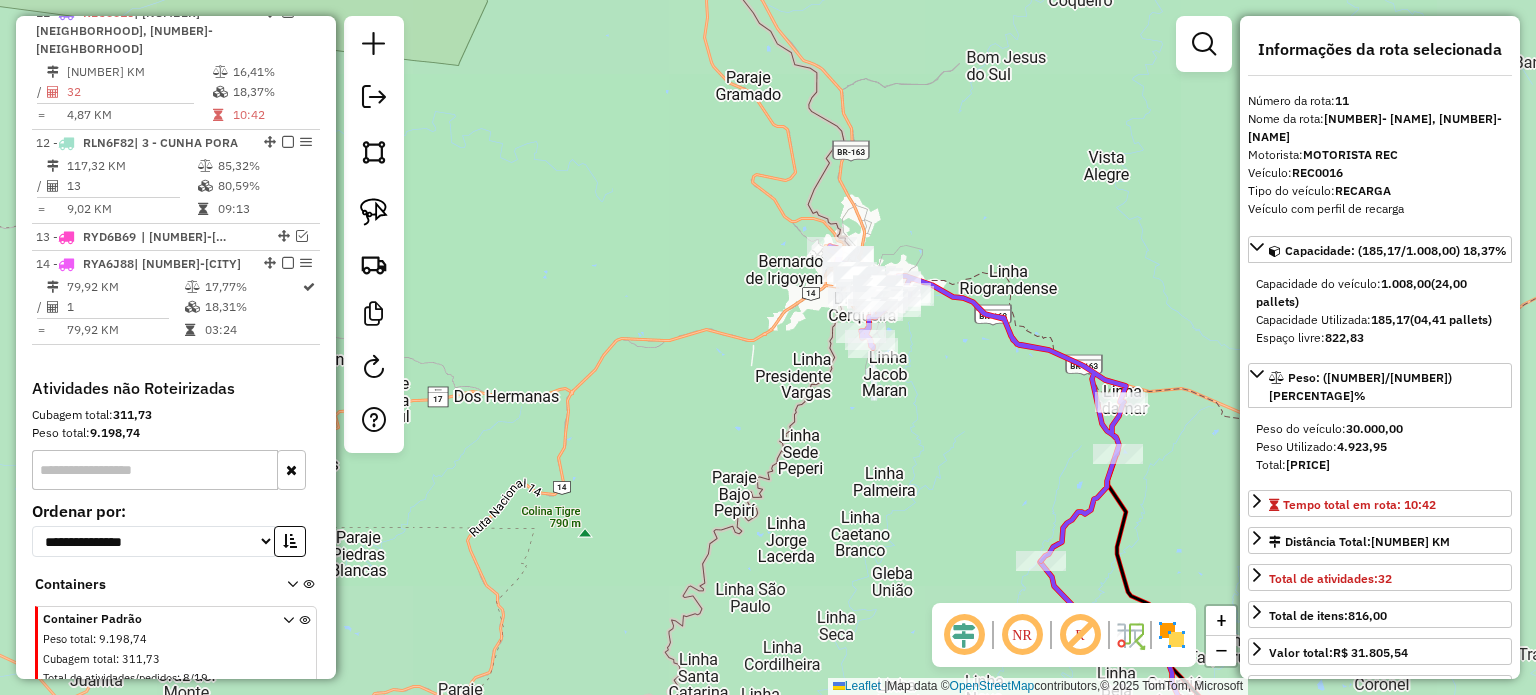 drag, startPoint x: 1013, startPoint y: 440, endPoint x: 919, endPoint y: 353, distance: 128.082 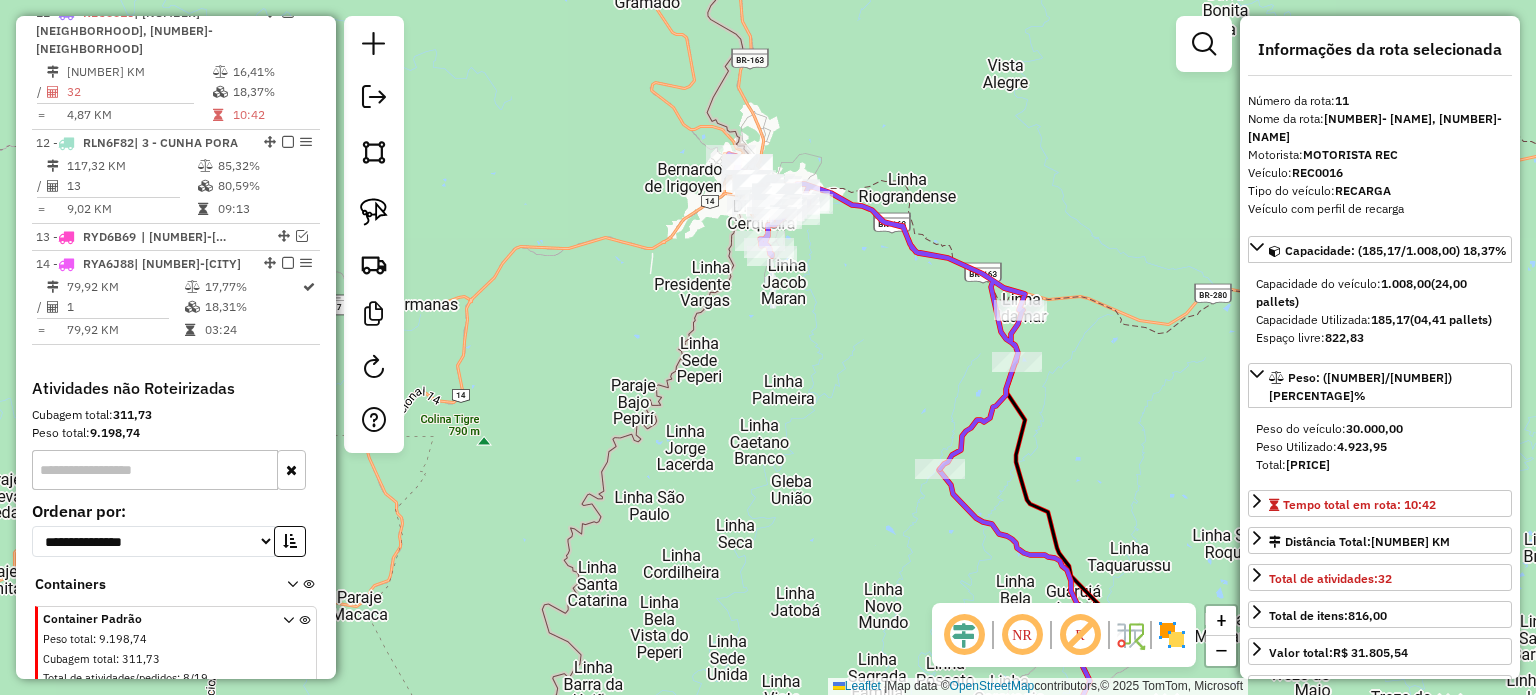 click on "Janela de atendimento Grade de atendimento Capacidade Transportadoras Veículos Cliente Pedidos  Rotas Selecione os dias de semana para filtrar as janelas de atendimento  Seg   Ter   Qua   Qui   Sex   Sáb   Dom  Informe o período da janela de atendimento: De: Até:  Filtrar exatamente a janela do cliente  Considerar janela de atendimento padrão  Selecione os dias de semana para filtrar as grades de atendimento  Seg   Ter   Qua   Qui   Sex   Sáb   Dom   Considerar clientes sem dia de atendimento cadastrado  Clientes fora do dia de atendimento selecionado Filtrar as atividades entre os valores definidos abaixo:  Peso mínimo:   Peso máximo:   Cubagem mínima:   Cubagem máxima:   De:   Até:  Filtrar as atividades entre o tempo de atendimento definido abaixo:  De:   Até:   Considerar capacidade total dos clientes não roteirizados Transportadora: Selecione um ou mais itens Tipo de veículo: Selecione um ou mais itens Veículo: Selecione um ou mais itens Motorista: Selecione um ou mais itens Nome: Rótulo:" 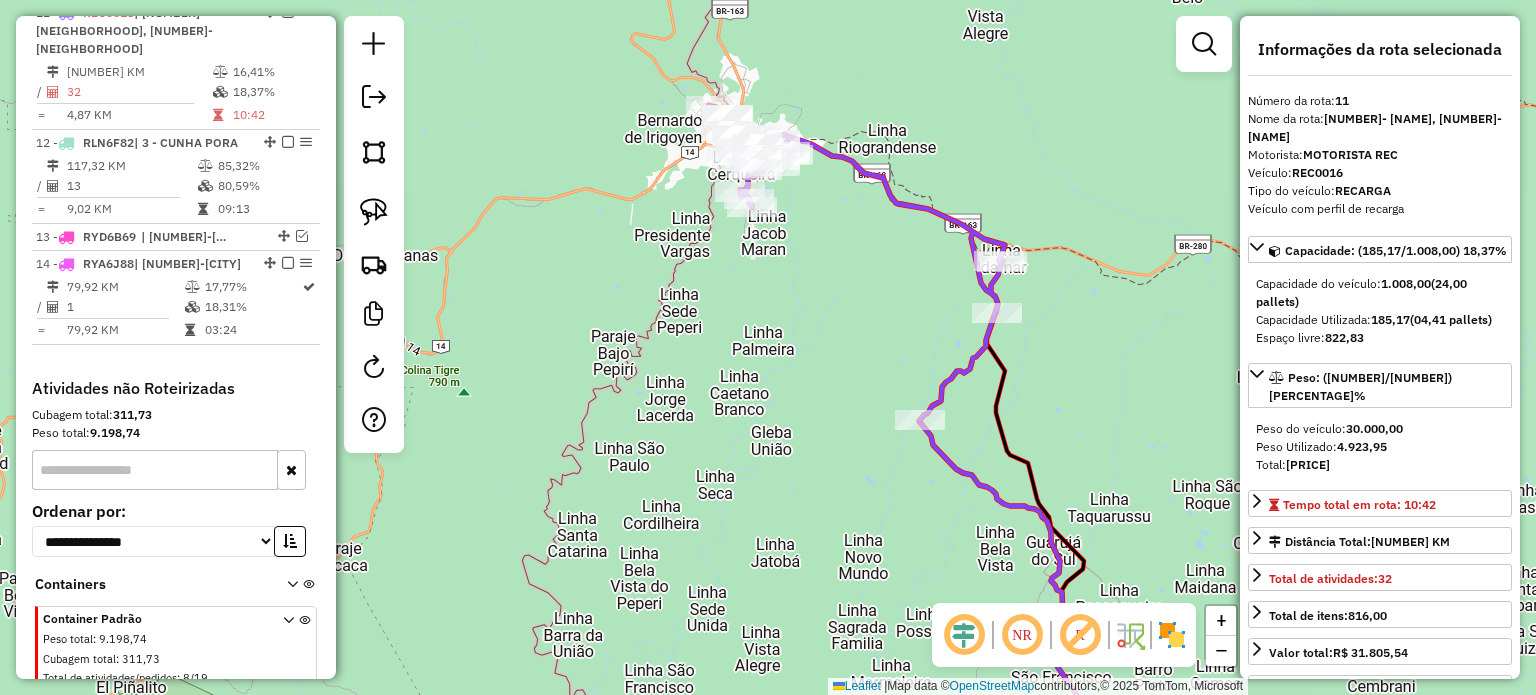 click on "Janela de atendimento Grade de atendimento Capacidade Transportadoras Veículos Cliente Pedidos  Rotas Selecione os dias de semana para filtrar as janelas de atendimento  Seg   Ter   Qua   Qui   Sex   Sáb   Dom  Informe o período da janela de atendimento: De: Até:  Filtrar exatamente a janela do cliente  Considerar janela de atendimento padrão  Selecione os dias de semana para filtrar as grades de atendimento  Seg   Ter   Qua   Qui   Sex   Sáb   Dom   Considerar clientes sem dia de atendimento cadastrado  Clientes fora do dia de atendimento selecionado Filtrar as atividades entre os valores definidos abaixo:  Peso mínimo:   Peso máximo:   Cubagem mínima:   Cubagem máxima:   De:   Até:  Filtrar as atividades entre o tempo de atendimento definido abaixo:  De:   Até:   Considerar capacidade total dos clientes não roteirizados Transportadora: Selecione um ou mais itens Tipo de veículo: Selecione um ou mais itens Veículo: Selecione um ou mais itens Motorista: Selecione um ou mais itens Nome: Rótulo:" 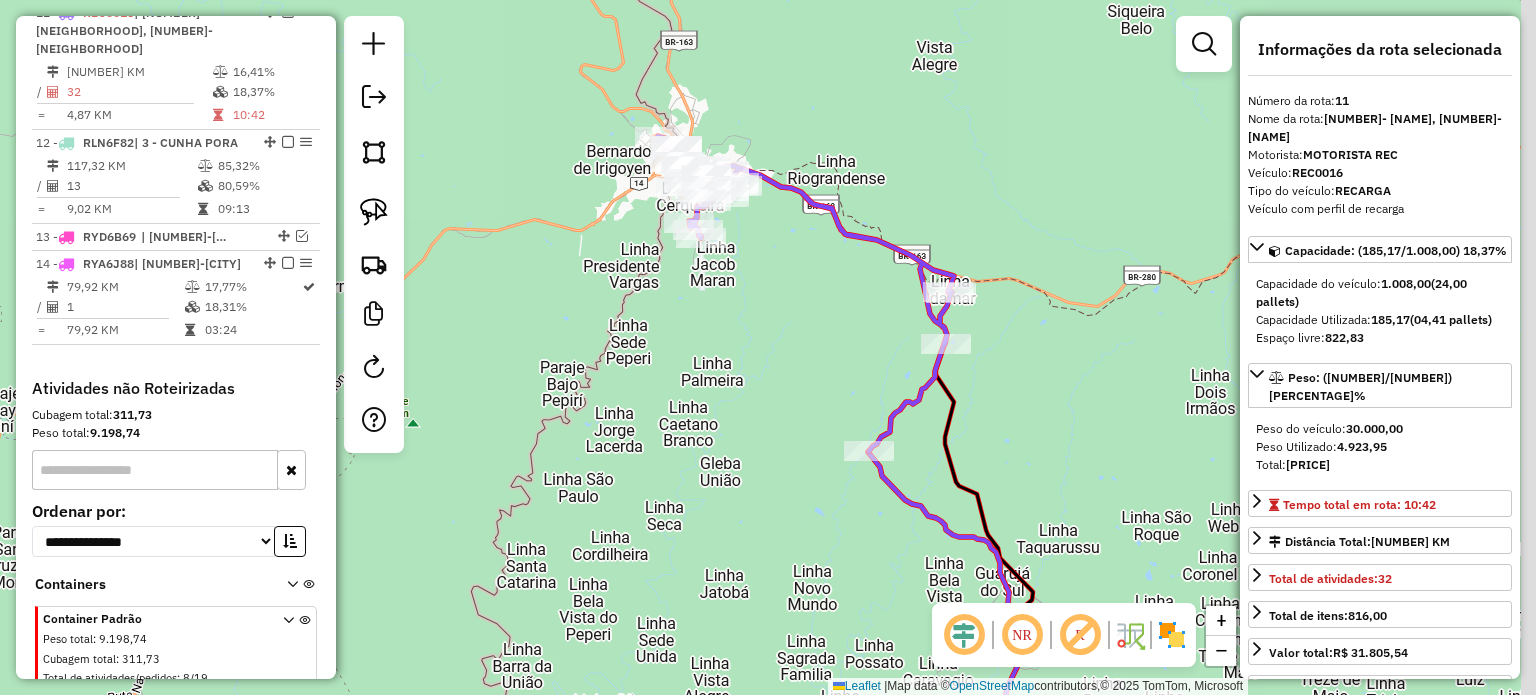 drag, startPoint x: 837, startPoint y: 291, endPoint x: 781, endPoint y: 343, distance: 76.41989 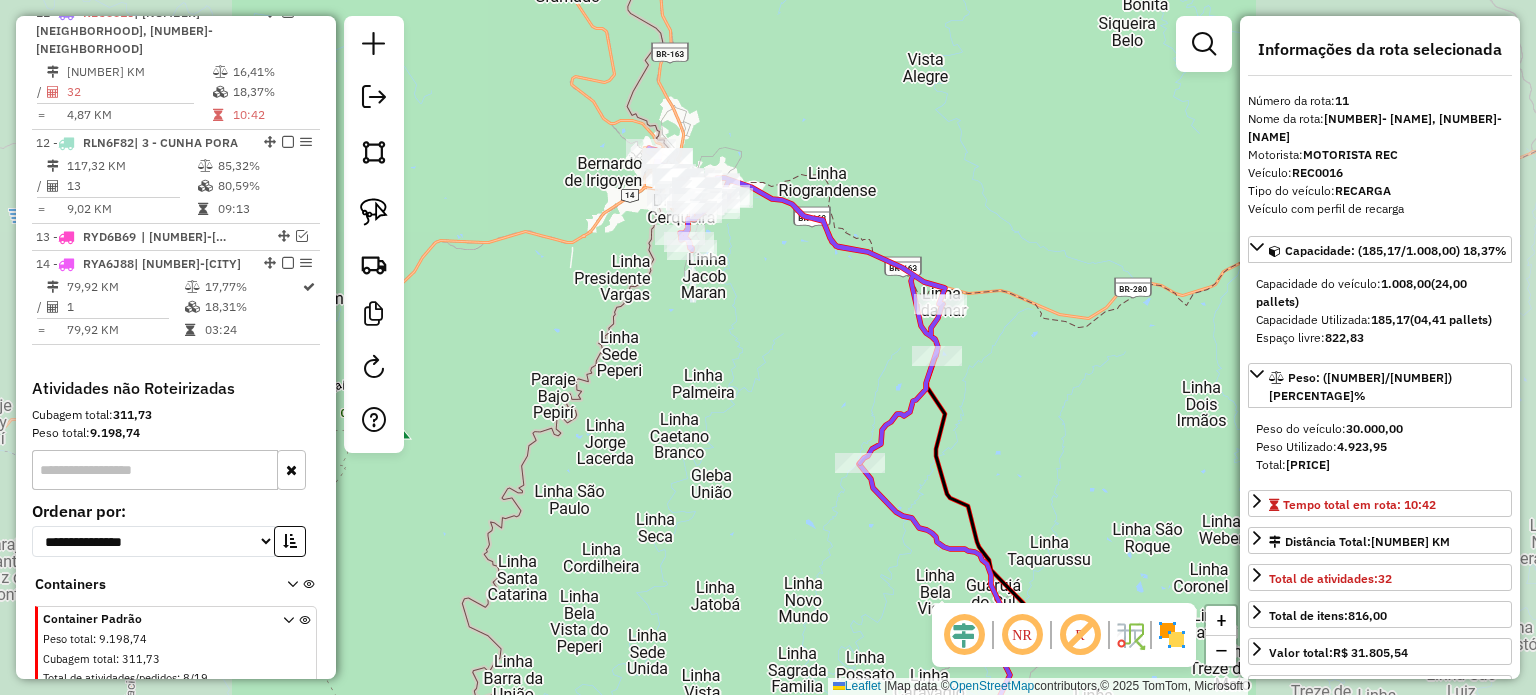 click on "Janela de atendimento Grade de atendimento Capacidade Transportadoras Veículos Cliente Pedidos  Rotas Selecione os dias de semana para filtrar as janelas de atendimento  Seg   Ter   Qua   Qui   Sex   Sáb   Dom  Informe o período da janela de atendimento: De: Até:  Filtrar exatamente a janela do cliente  Considerar janela de atendimento padrão  Selecione os dias de semana para filtrar as grades de atendimento  Seg   Ter   Qua   Qui   Sex   Sáb   Dom   Considerar clientes sem dia de atendimento cadastrado  Clientes fora do dia de atendimento selecionado Filtrar as atividades entre os valores definidos abaixo:  Peso mínimo:   Peso máximo:   Cubagem mínima:   Cubagem máxima:   De:   Até:  Filtrar as atividades entre o tempo de atendimento definido abaixo:  De:   Até:   Considerar capacidade total dos clientes não roteirizados Transportadora: Selecione um ou mais itens Tipo de veículo: Selecione um ou mais itens Veículo: Selecione um ou mais itens Motorista: Selecione um ou mais itens Nome: Rótulo:" 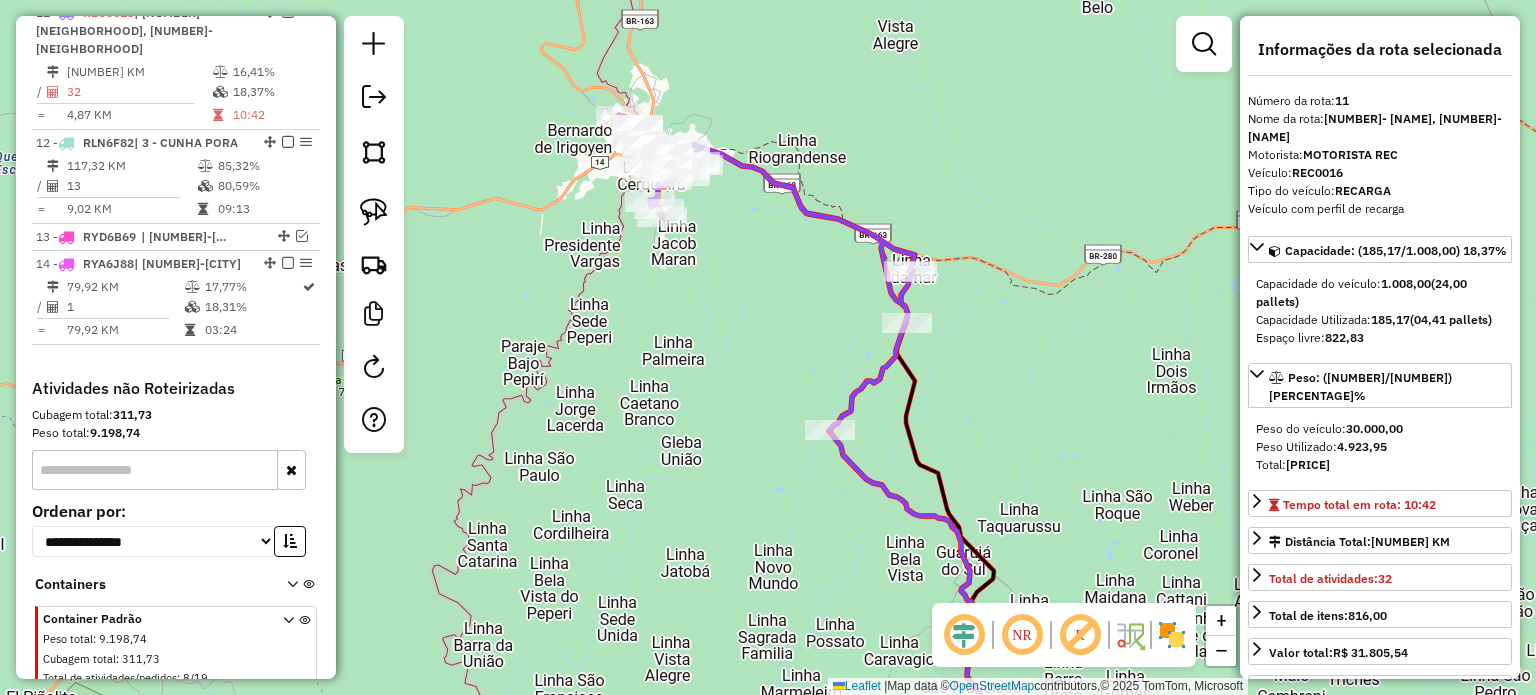 drag, startPoint x: 812, startPoint y: 288, endPoint x: 820, endPoint y: 311, distance: 24.351591 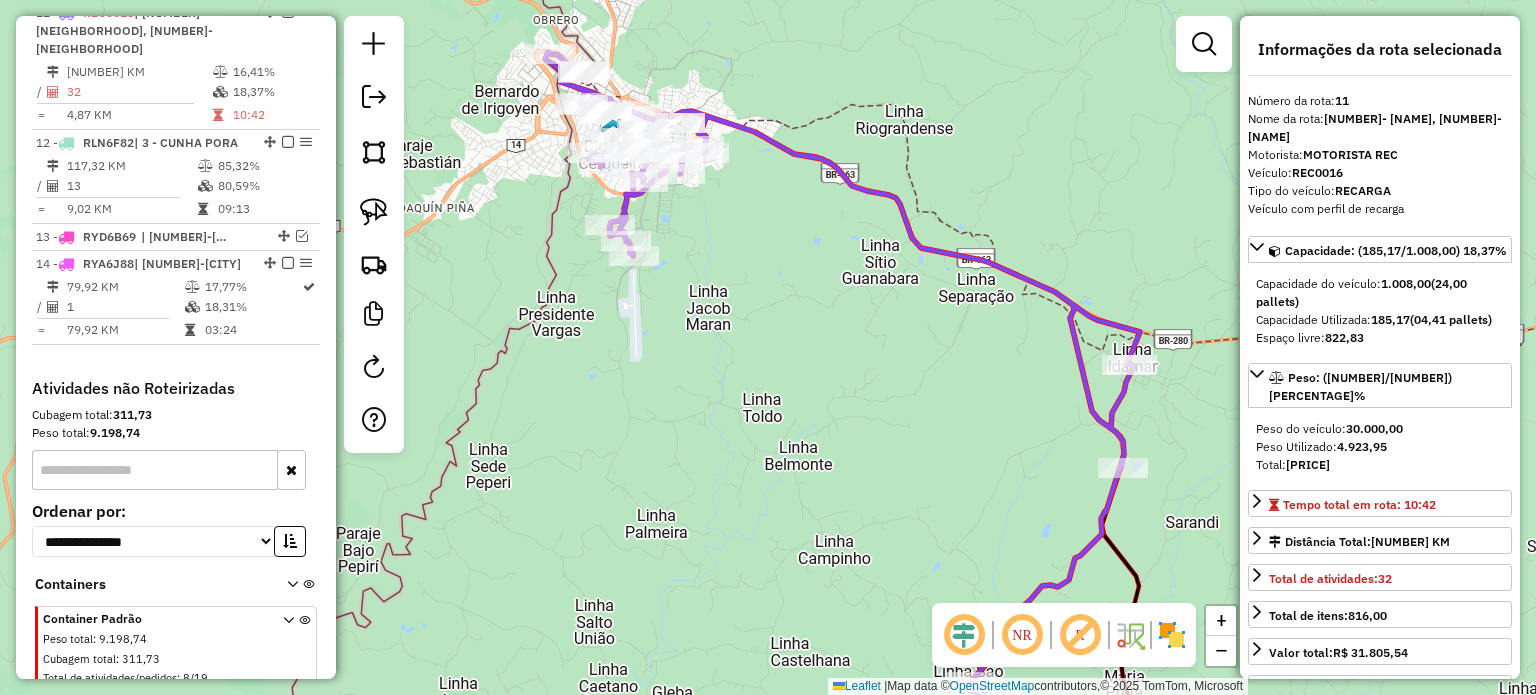 click on "Janela de atendimento Grade de atendimento Capacidade Transportadoras Veículos Cliente Pedidos  Rotas Selecione os dias de semana para filtrar as janelas de atendimento  Seg   Ter   Qua   Qui   Sex   Sáb   Dom  Informe o período da janela de atendimento: De: Até:  Filtrar exatamente a janela do cliente  Considerar janela de atendimento padrão  Selecione os dias de semana para filtrar as grades de atendimento  Seg   Ter   Qua   Qui   Sex   Sáb   Dom   Considerar clientes sem dia de atendimento cadastrado  Clientes fora do dia de atendimento selecionado Filtrar as atividades entre os valores definidos abaixo:  Peso mínimo:   Peso máximo:   Cubagem mínima:   Cubagem máxima:   De:   Até:  Filtrar as atividades entre o tempo de atendimento definido abaixo:  De:   Até:   Considerar capacidade total dos clientes não roteirizados Transportadora: Selecione um ou mais itens Tipo de veículo: Selecione um ou mais itens Veículo: Selecione um ou mais itens Motorista: Selecione um ou mais itens Nome: Rótulo:" 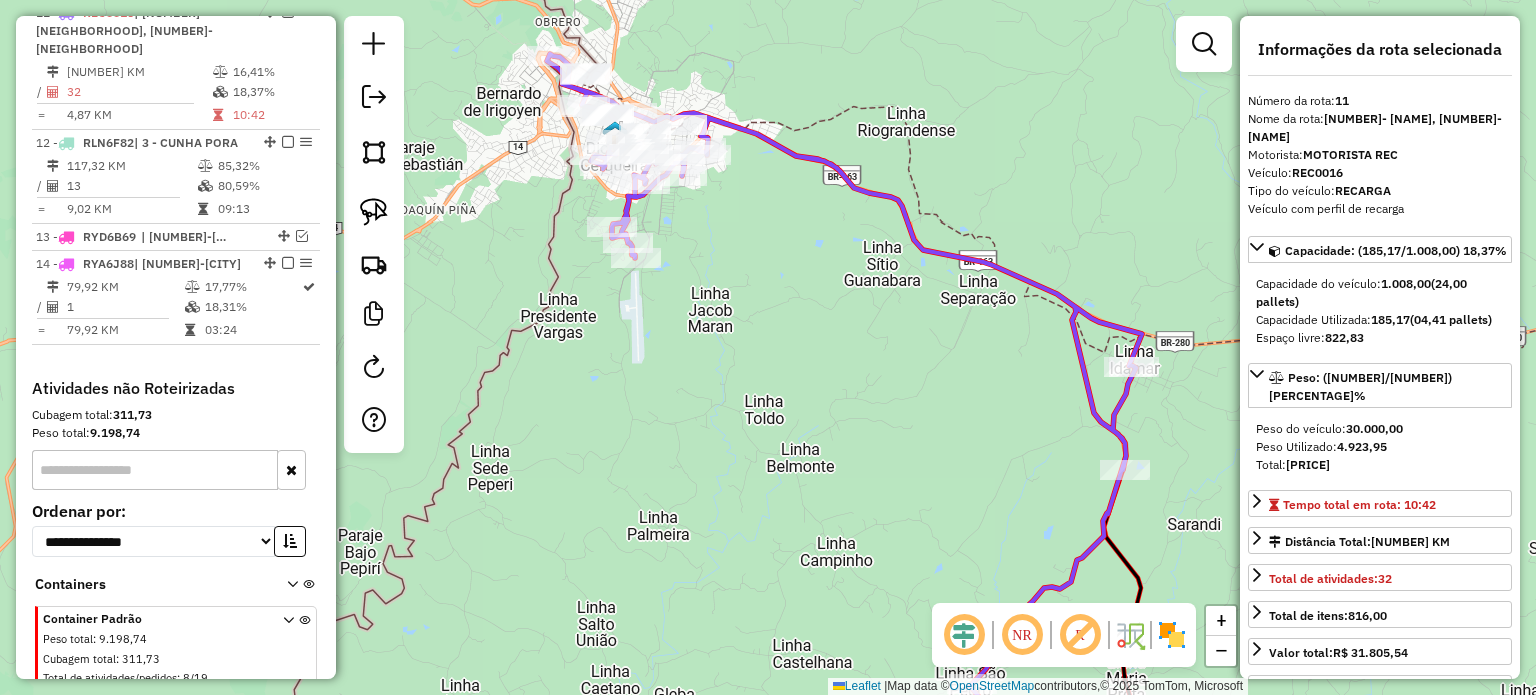 click on "Janela de atendimento Grade de atendimento Capacidade Transportadoras Veículos Cliente Pedidos  Rotas Selecione os dias de semana para filtrar as janelas de atendimento  Seg   Ter   Qua   Qui   Sex   Sáb   Dom  Informe o período da janela de atendimento: De: Até:  Filtrar exatamente a janela do cliente  Considerar janela de atendimento padrão  Selecione os dias de semana para filtrar as grades de atendimento  Seg   Ter   Qua   Qui   Sex   Sáb   Dom   Considerar clientes sem dia de atendimento cadastrado  Clientes fora do dia de atendimento selecionado Filtrar as atividades entre os valores definidos abaixo:  Peso mínimo:   Peso máximo:   Cubagem mínima:   Cubagem máxima:   De:   Até:  Filtrar as atividades entre o tempo de atendimento definido abaixo:  De:   Até:   Considerar capacidade total dos clientes não roteirizados Transportadora: Selecione um ou mais itens Tipo de veículo: Selecione um ou mais itens Veículo: Selecione um ou mais itens Motorista: Selecione um ou mais itens Nome: Rótulo:" 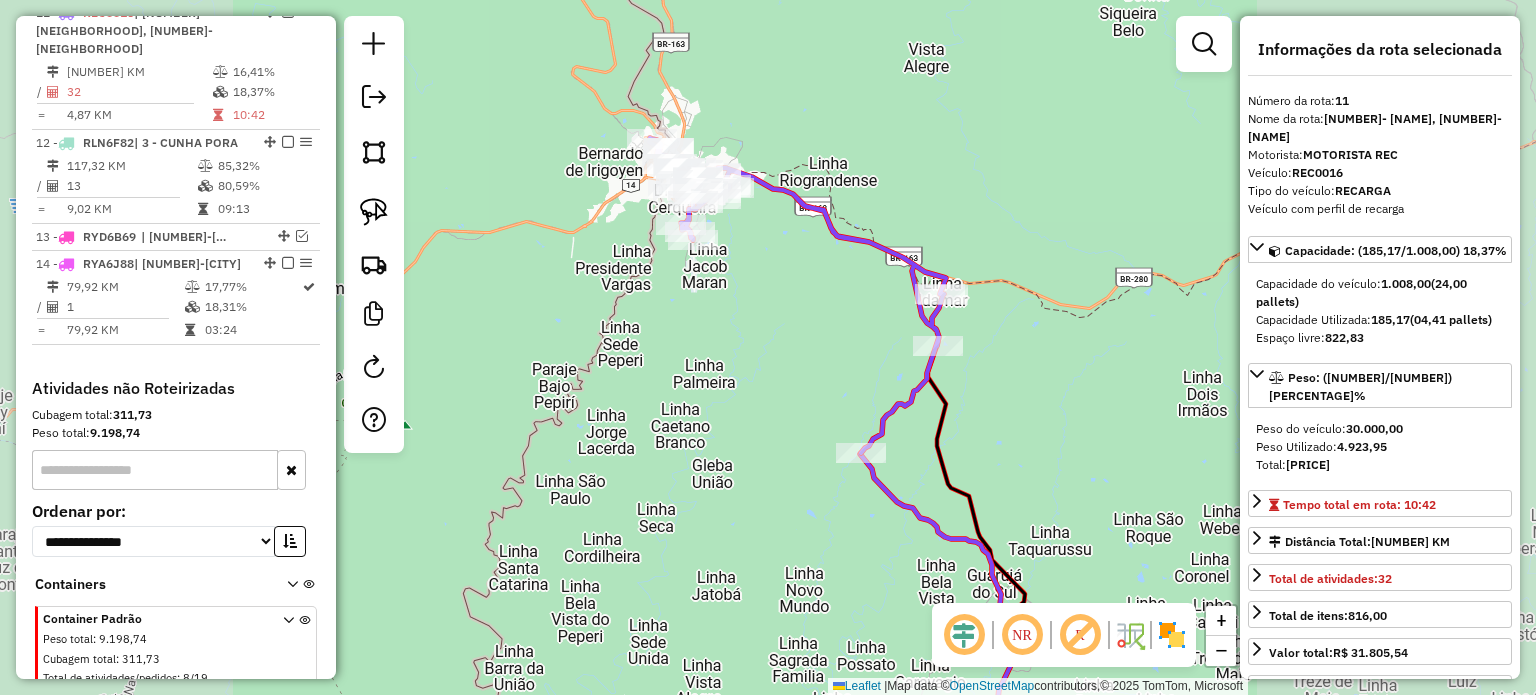 click on "Janela de atendimento Grade de atendimento Capacidade Transportadoras Veículos Cliente Pedidos  Rotas Selecione os dias de semana para filtrar as janelas de atendimento  Seg   Ter   Qua   Qui   Sex   Sáb   Dom  Informe o período da janela de atendimento: De: Até:  Filtrar exatamente a janela do cliente  Considerar janela de atendimento padrão  Selecione os dias de semana para filtrar as grades de atendimento  Seg   Ter   Qua   Qui   Sex   Sáb   Dom   Considerar clientes sem dia de atendimento cadastrado  Clientes fora do dia de atendimento selecionado Filtrar as atividades entre os valores definidos abaixo:  Peso mínimo:   Peso máximo:   Cubagem mínima:   Cubagem máxima:   De:   Até:  Filtrar as atividades entre o tempo de atendimento definido abaixo:  De:   Até:   Considerar capacidade total dos clientes não roteirizados Transportadora: Selecione um ou mais itens Tipo de veículo: Selecione um ou mais itens Veículo: Selecione um ou mais itens Motorista: Selecione um ou mais itens Nome: Rótulo:" 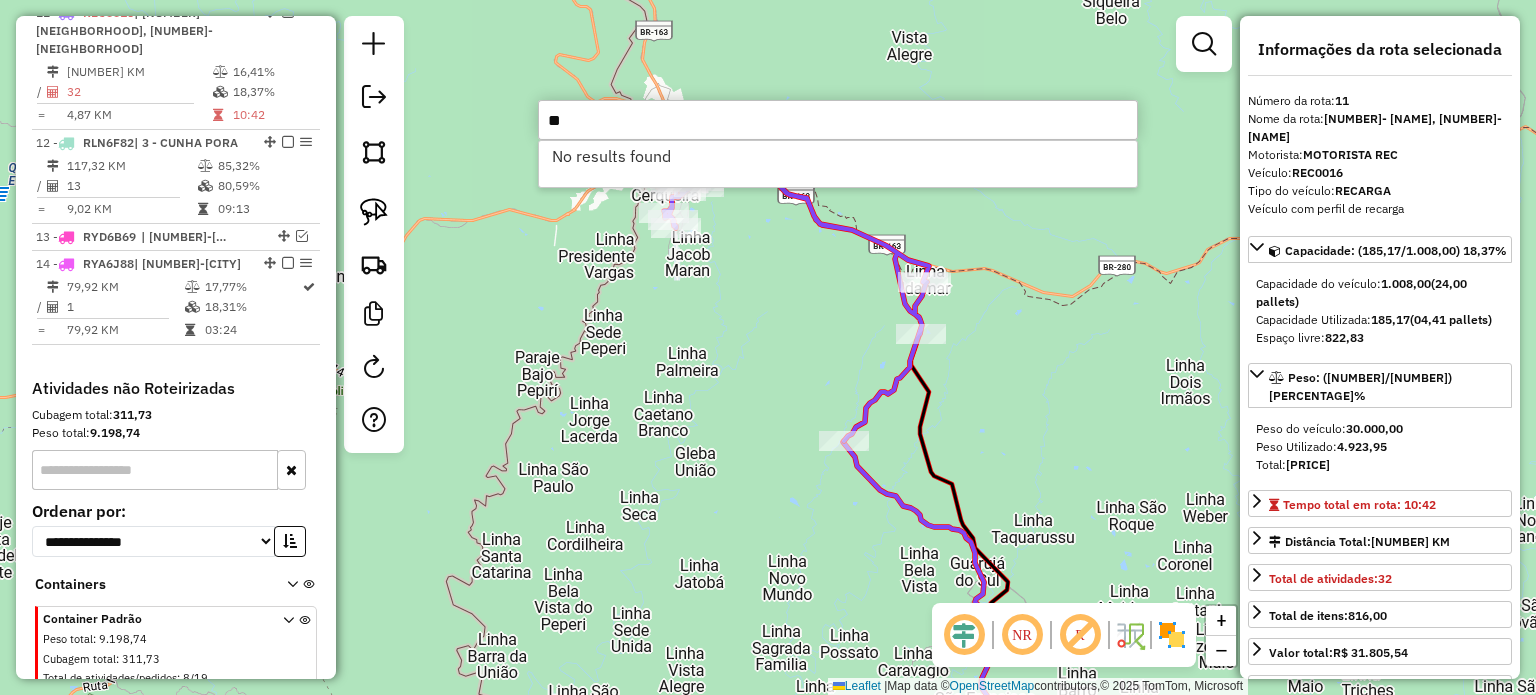 type on "*" 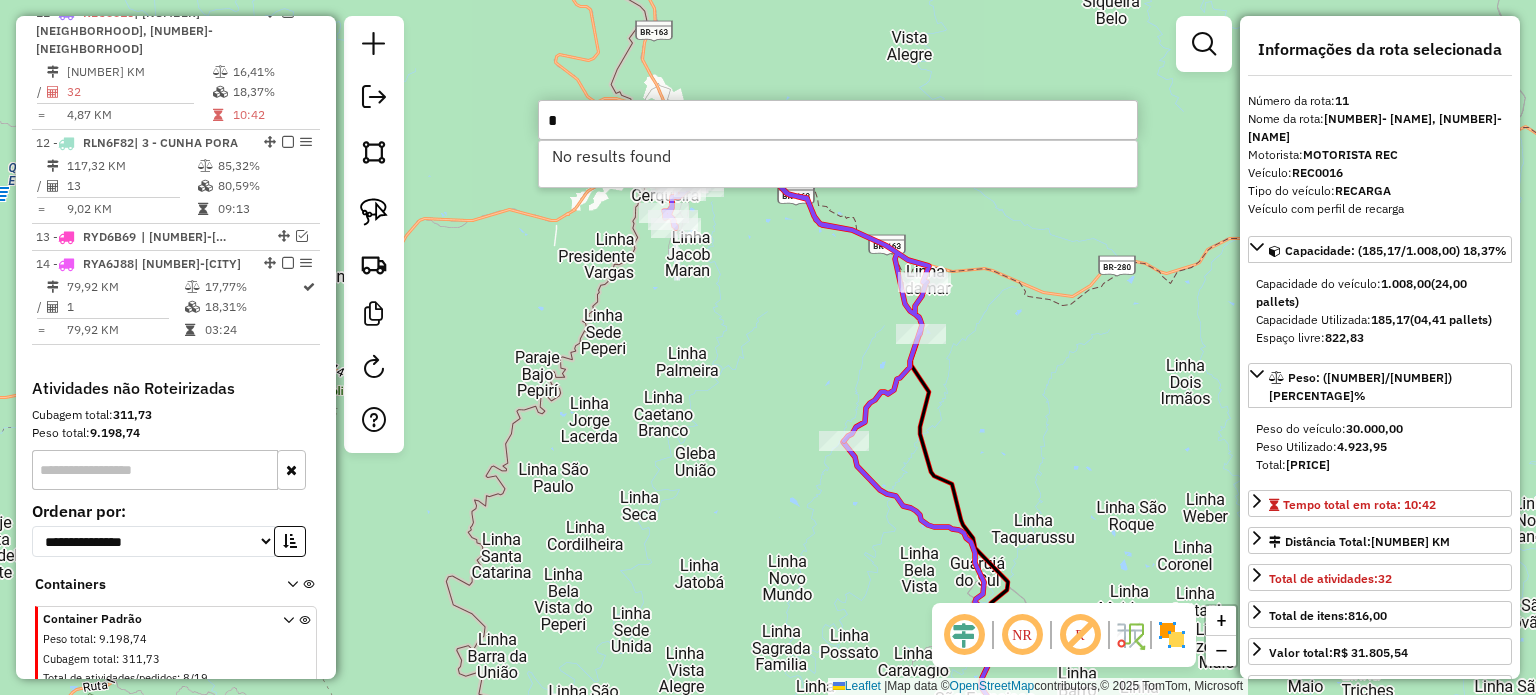 type 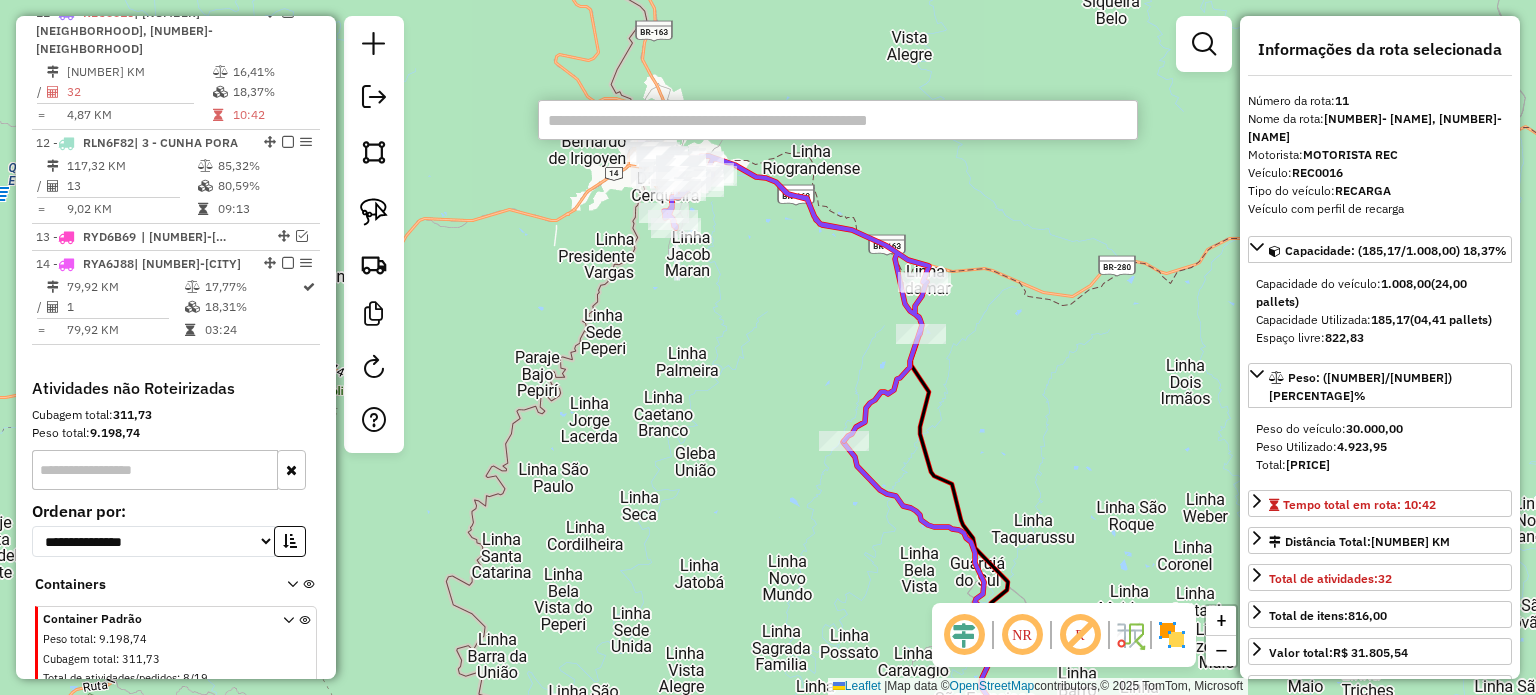 click on "Rota 11 - Placa REC0016  90054 - ROBSON WILIAN LIMA D Rota 11 - Placa REC0016  5293 - BAR E MERCADO PONTO Janela de atendimento Grade de atendimento Capacidade Transportadoras Veículos Cliente Pedidos  Rotas Selecione os dias de semana para filtrar as janelas de atendimento  Seg   Ter   Qua   Qui   Sex   Sáb   Dom  Informe o período da janela de atendimento: De: Até:  Filtrar exatamente a janela do cliente  Considerar janela de atendimento padrão  Selecione os dias de semana para filtrar as grades de atendimento  Seg   Ter   Qua   Qui   Sex   Sáb   Dom   Considerar clientes sem dia de atendimento cadastrado  Clientes fora do dia de atendimento selecionado Filtrar as atividades entre os valores definidos abaixo:  Peso mínimo:   Peso máximo:   Cubagem mínima:   Cubagem máxima:   De:   Até:  Filtrar as atividades entre o tempo de atendimento definido abaixo:  De:   Até:   Considerar capacidade total dos clientes não roteirizados Transportadora: Selecione um ou mais itens Tipo de veículo: Veículo:" 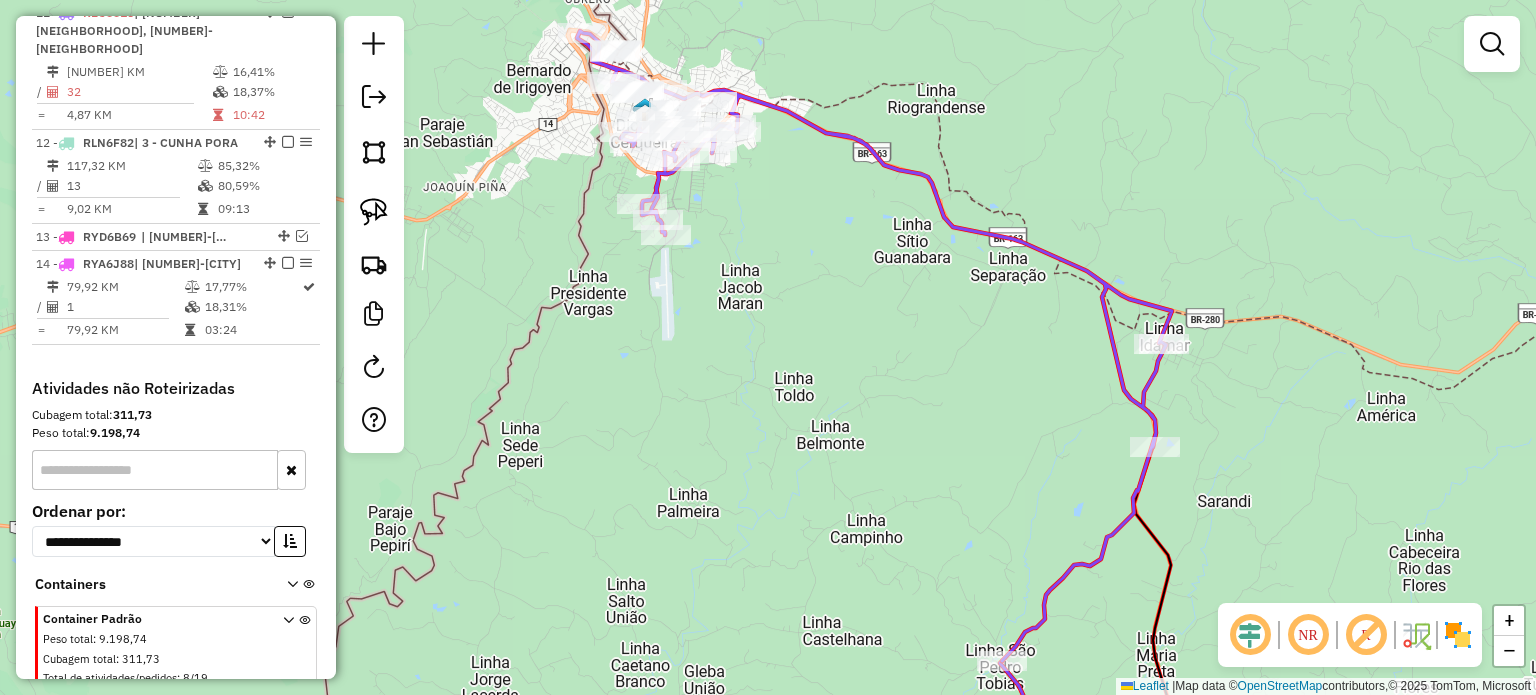 drag, startPoint x: 840, startPoint y: 289, endPoint x: 825, endPoint y: 219, distance: 71.5891 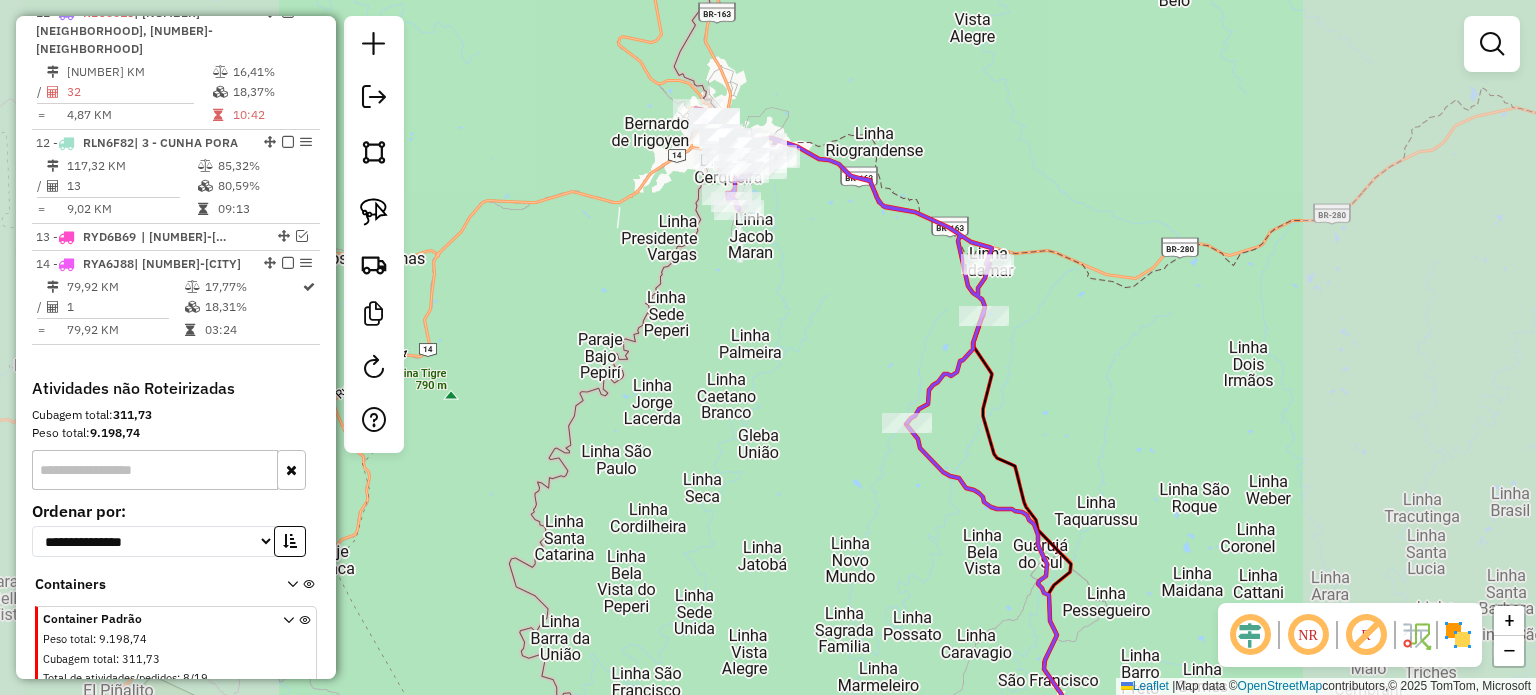 drag, startPoint x: 871, startPoint y: 331, endPoint x: 851, endPoint y: 331, distance: 20 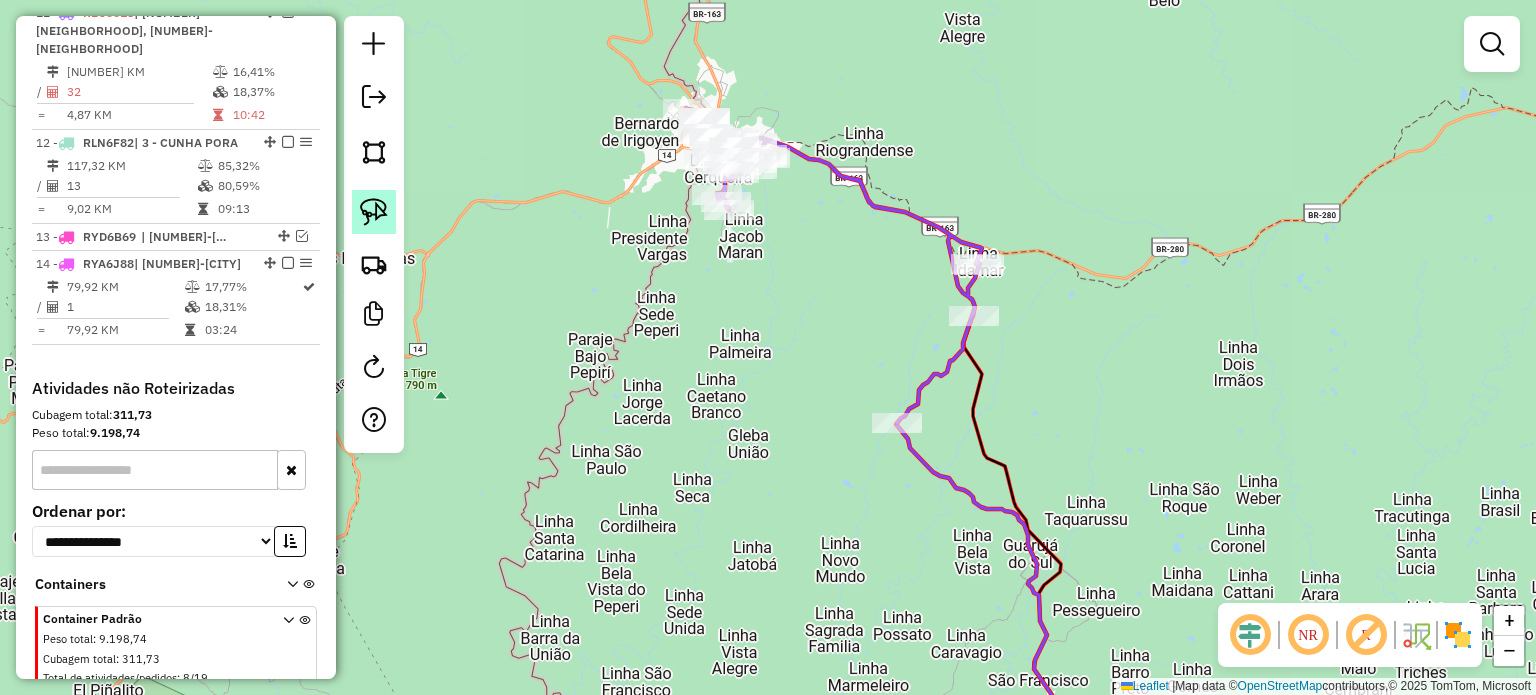 click 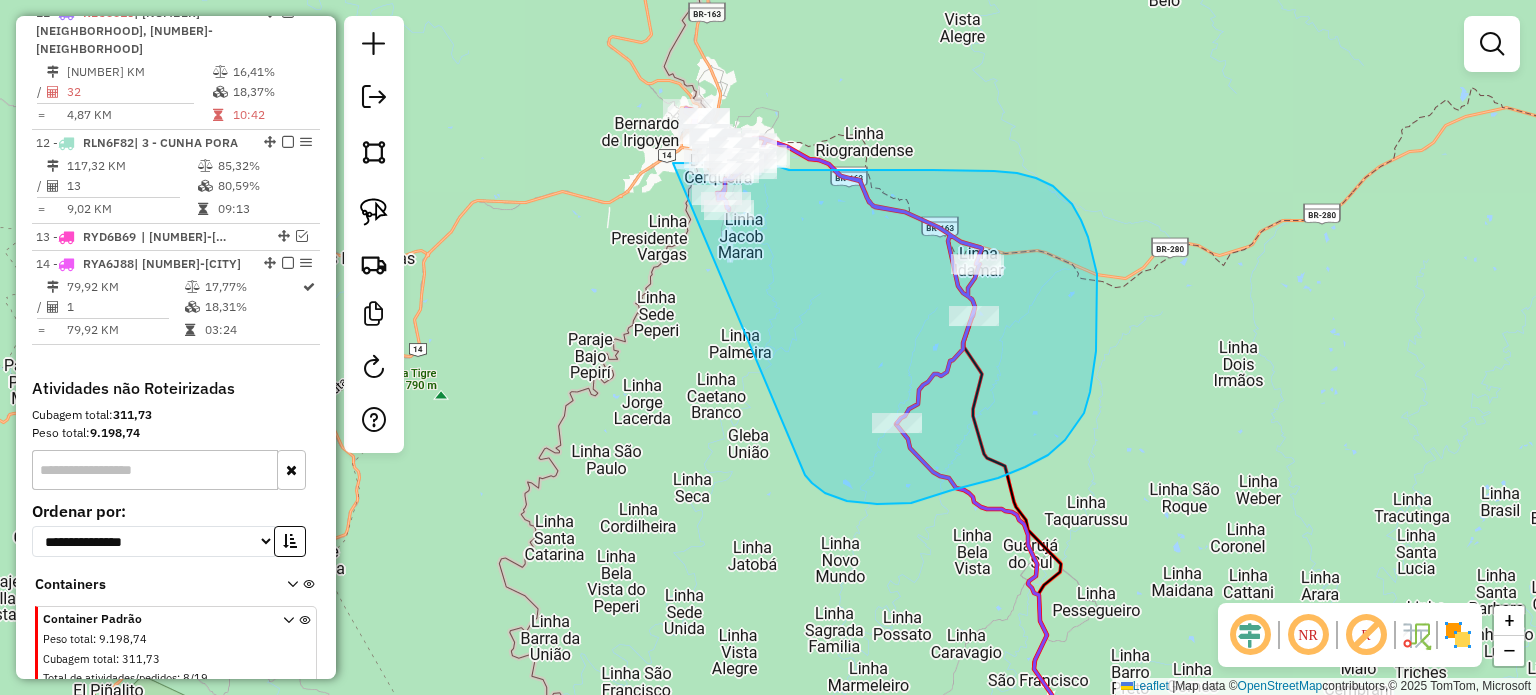 drag, startPoint x: 812, startPoint y: 483, endPoint x: 667, endPoint y: 164, distance: 350.40833 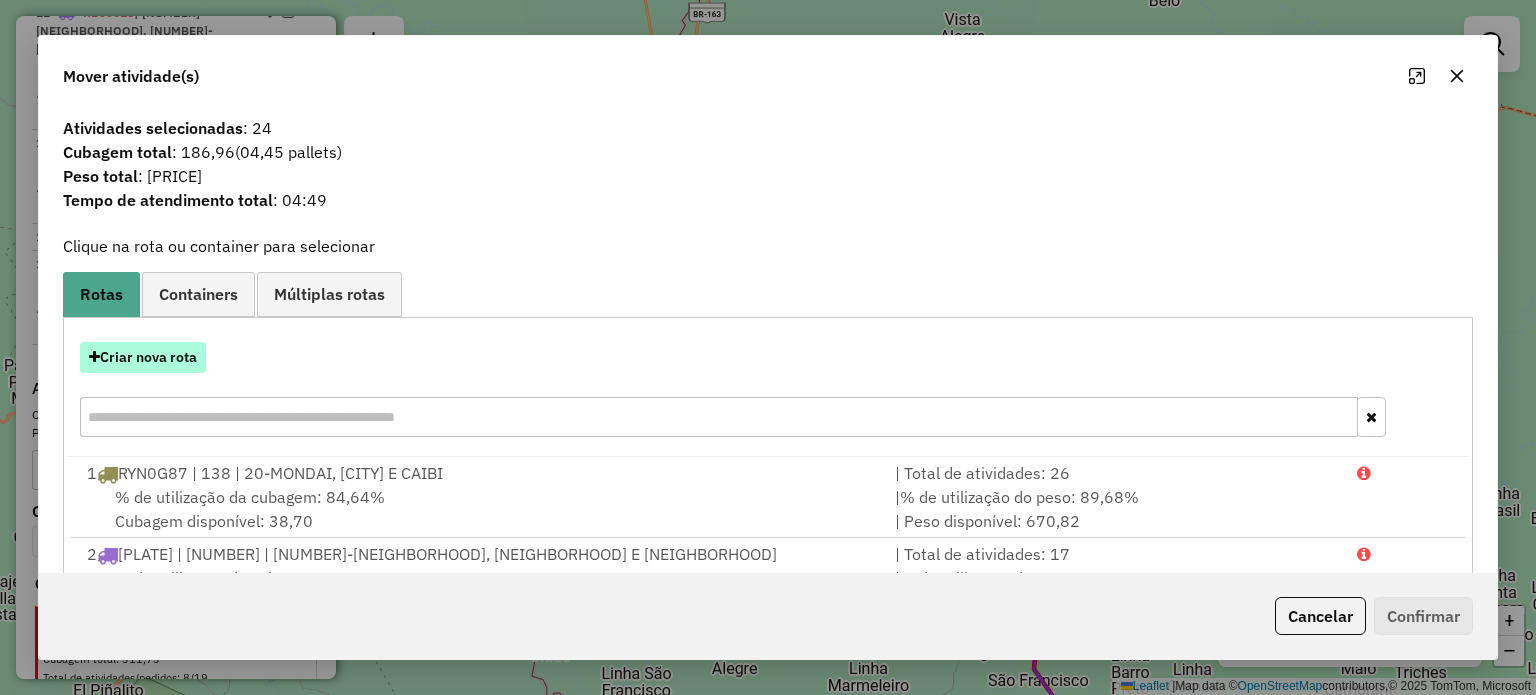click on "Criar nova rota" at bounding box center [143, 357] 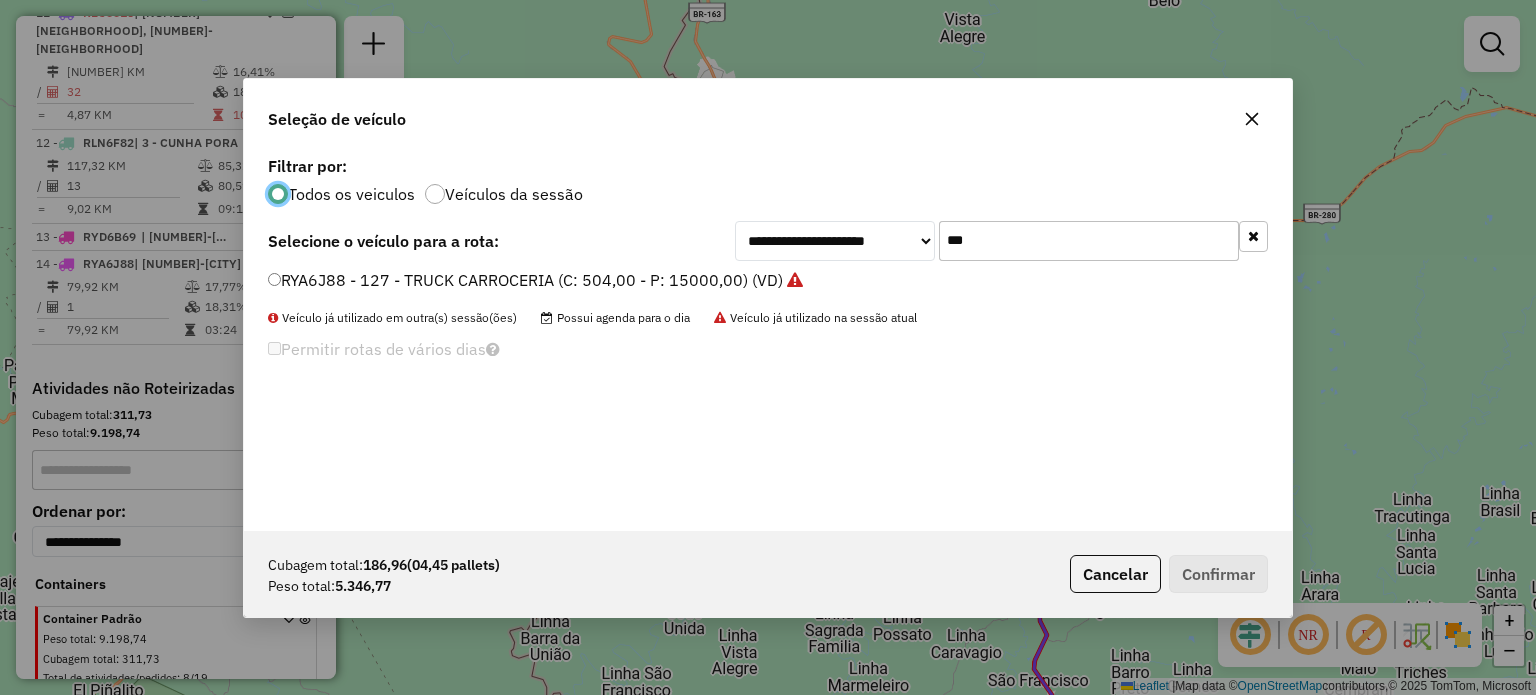 scroll, scrollTop: 10, scrollLeft: 6, axis: both 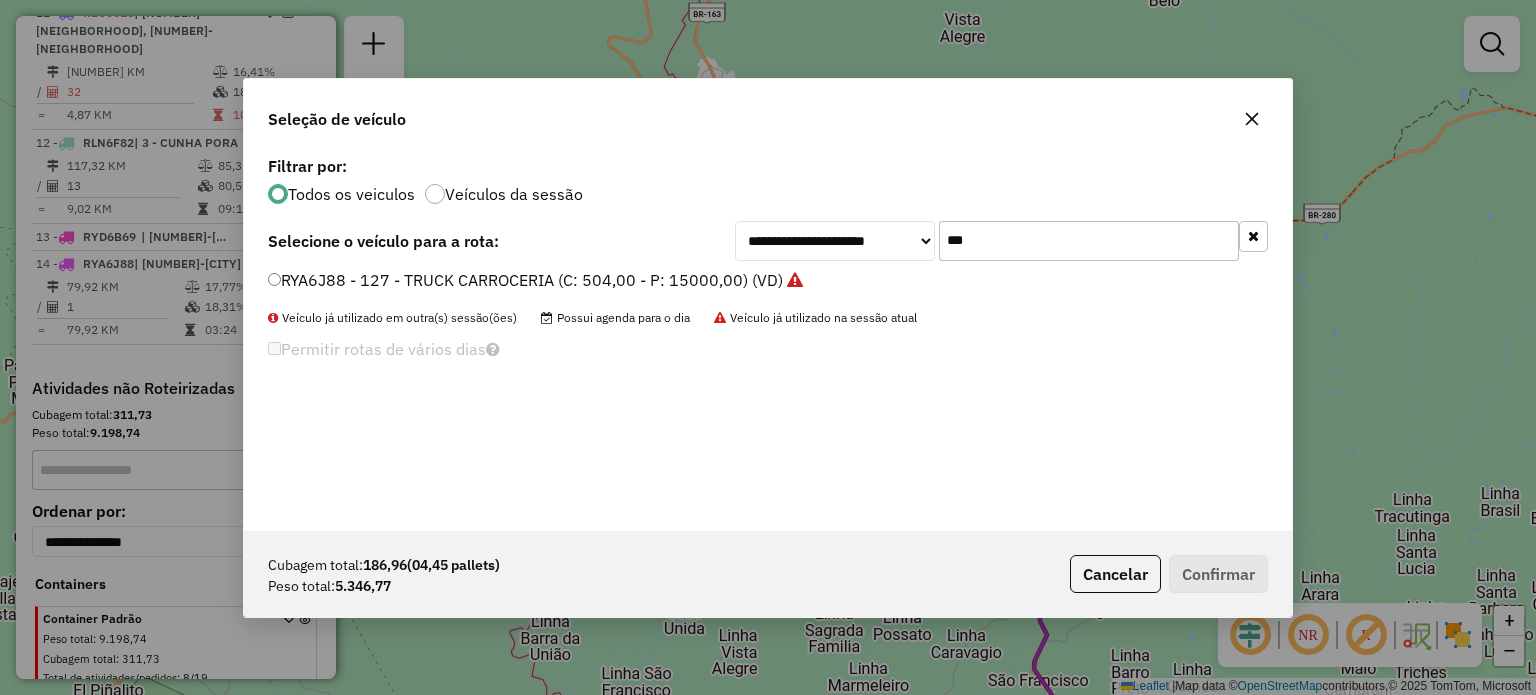 drag, startPoint x: 986, startPoint y: 239, endPoint x: 844, endPoint y: 240, distance: 142.00352 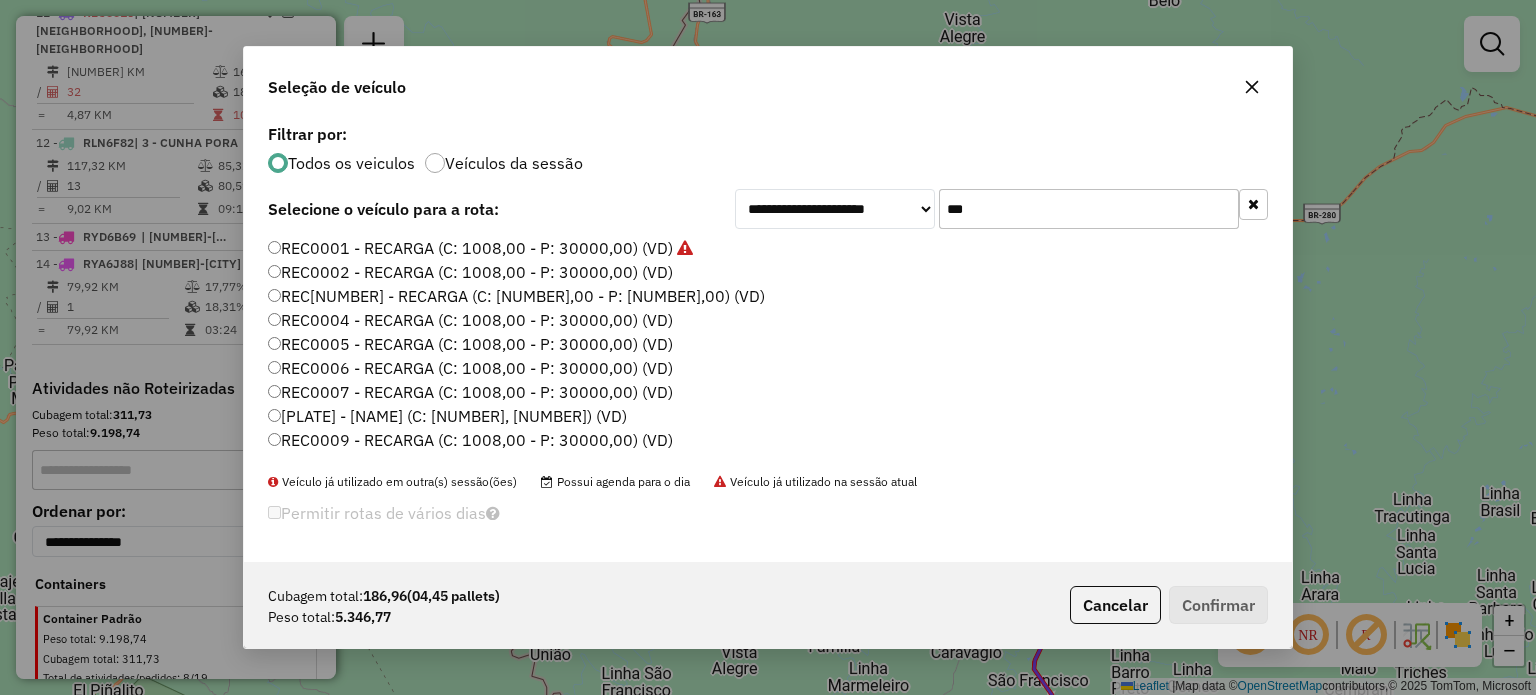 type on "***" 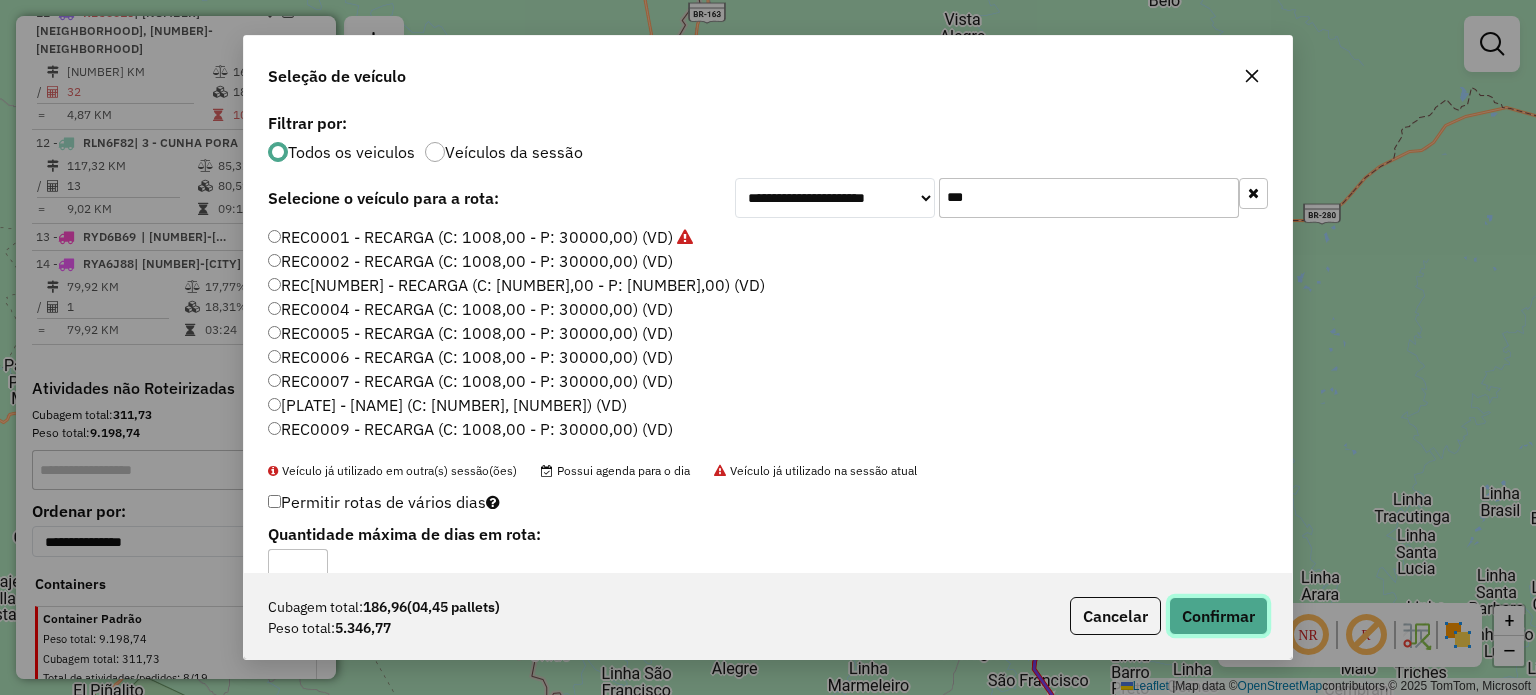 drag, startPoint x: 1188, startPoint y: 613, endPoint x: 1199, endPoint y: 616, distance: 11.401754 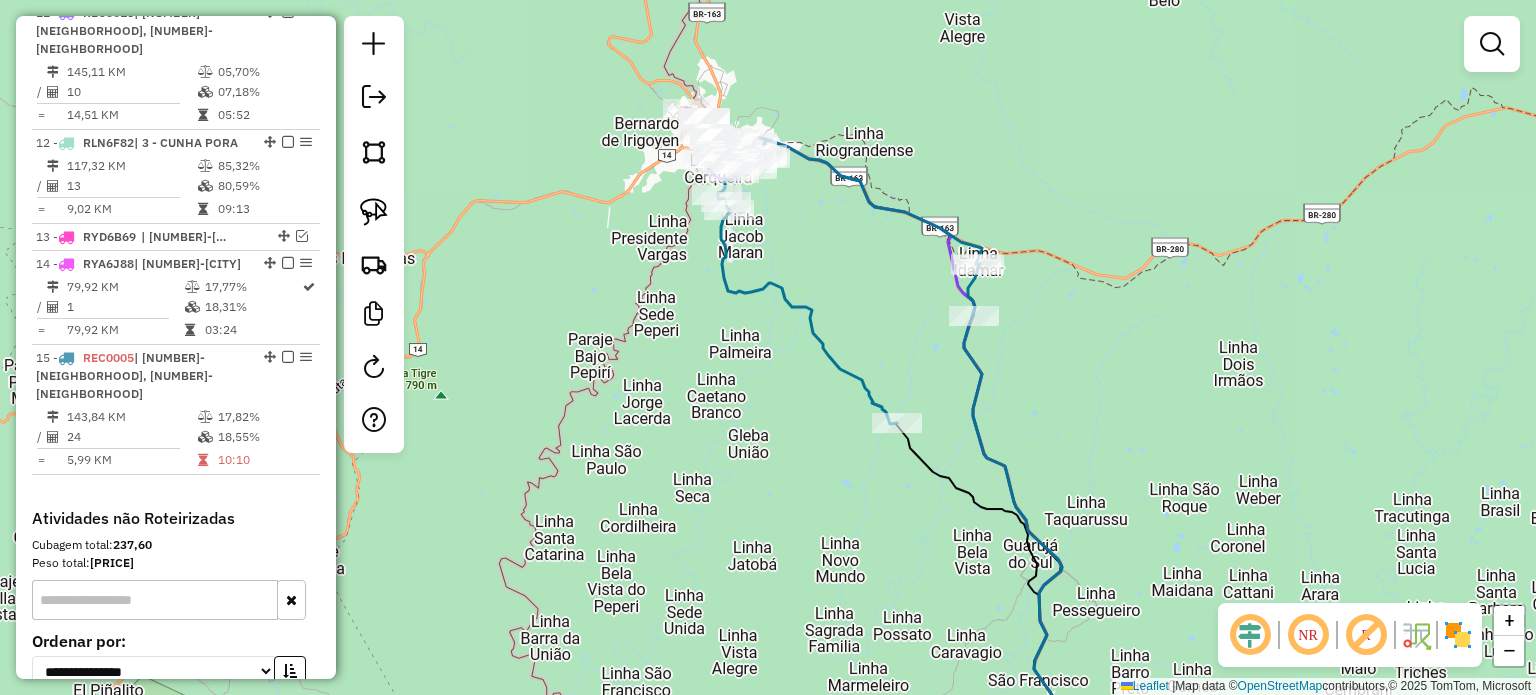 click on "Janela de atendimento Grade de atendimento Capacidade Transportadoras Veículos Cliente Pedidos  Rotas Selecione os dias de semana para filtrar as janelas de atendimento  Seg   Ter   Qua   Qui   Sex   Sáb   Dom  Informe o período da janela de atendimento: De: Até:  Filtrar exatamente a janela do cliente  Considerar janela de atendimento padrão  Selecione os dias de semana para filtrar as grades de atendimento  Seg   Ter   Qua   Qui   Sex   Sáb   Dom   Considerar clientes sem dia de atendimento cadastrado  Clientes fora do dia de atendimento selecionado Filtrar as atividades entre os valores definidos abaixo:  Peso mínimo:   Peso máximo:   Cubagem mínima:   Cubagem máxima:   De:   Até:  Filtrar as atividades entre o tempo de atendimento definido abaixo:  De:   Até:   Considerar capacidade total dos clientes não roteirizados Transportadora: Selecione um ou mais itens Tipo de veículo: Selecione um ou mais itens Veículo: Selecione um ou mais itens Motorista: Selecione um ou mais itens Nome: Rótulo:" 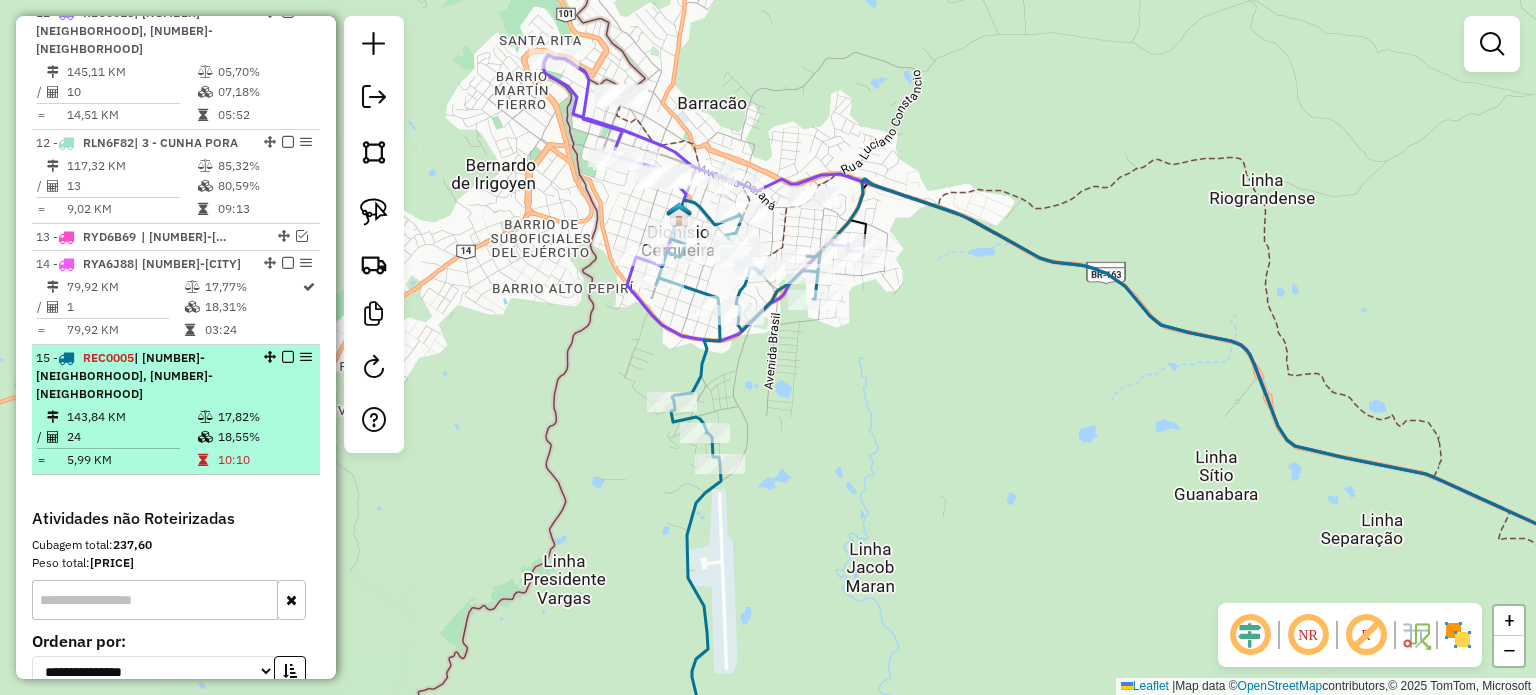 click at bounding box center [288, 357] 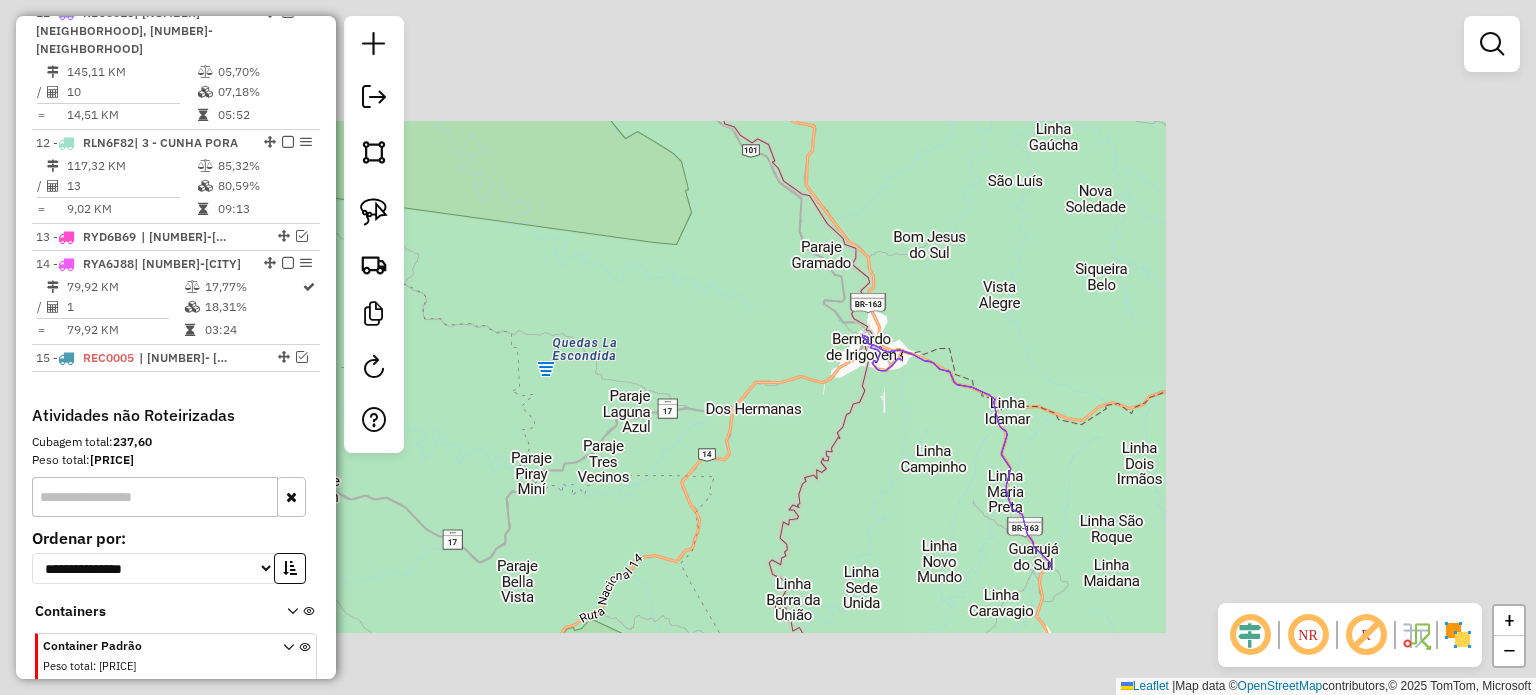 drag, startPoint x: 899, startPoint y: 456, endPoint x: 862, endPoint y: 431, distance: 44.65423 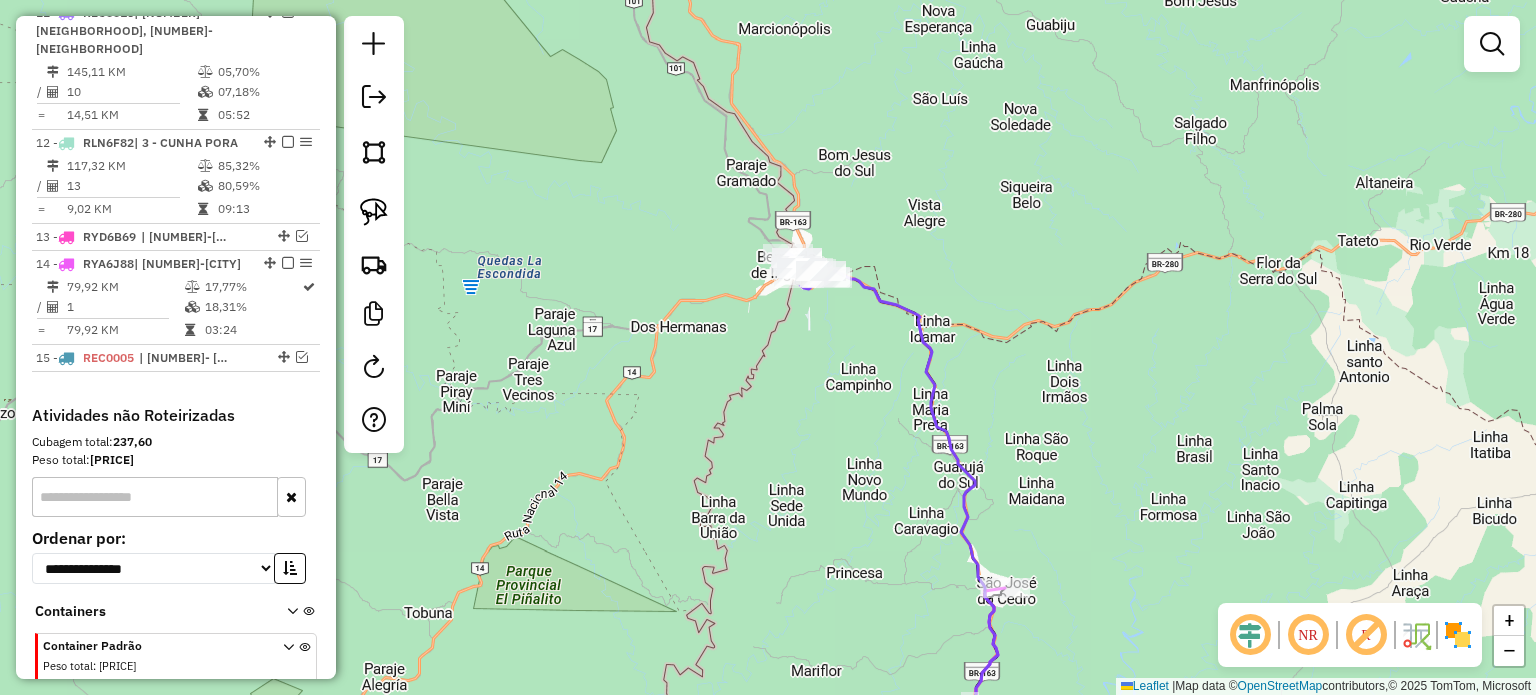 drag, startPoint x: 818, startPoint y: 494, endPoint x: 764, endPoint y: 377, distance: 128.86038 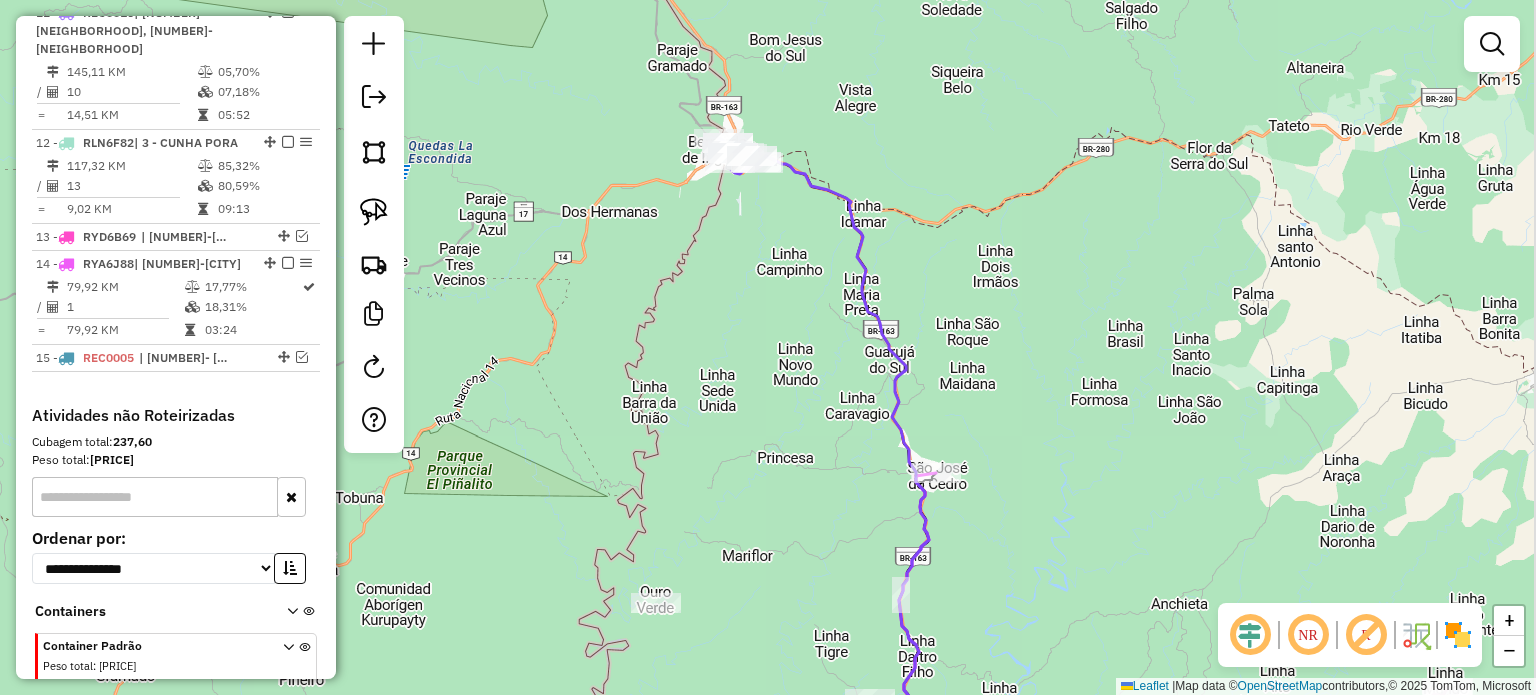 drag, startPoint x: 787, startPoint y: 394, endPoint x: 756, endPoint y: 324, distance: 76.55717 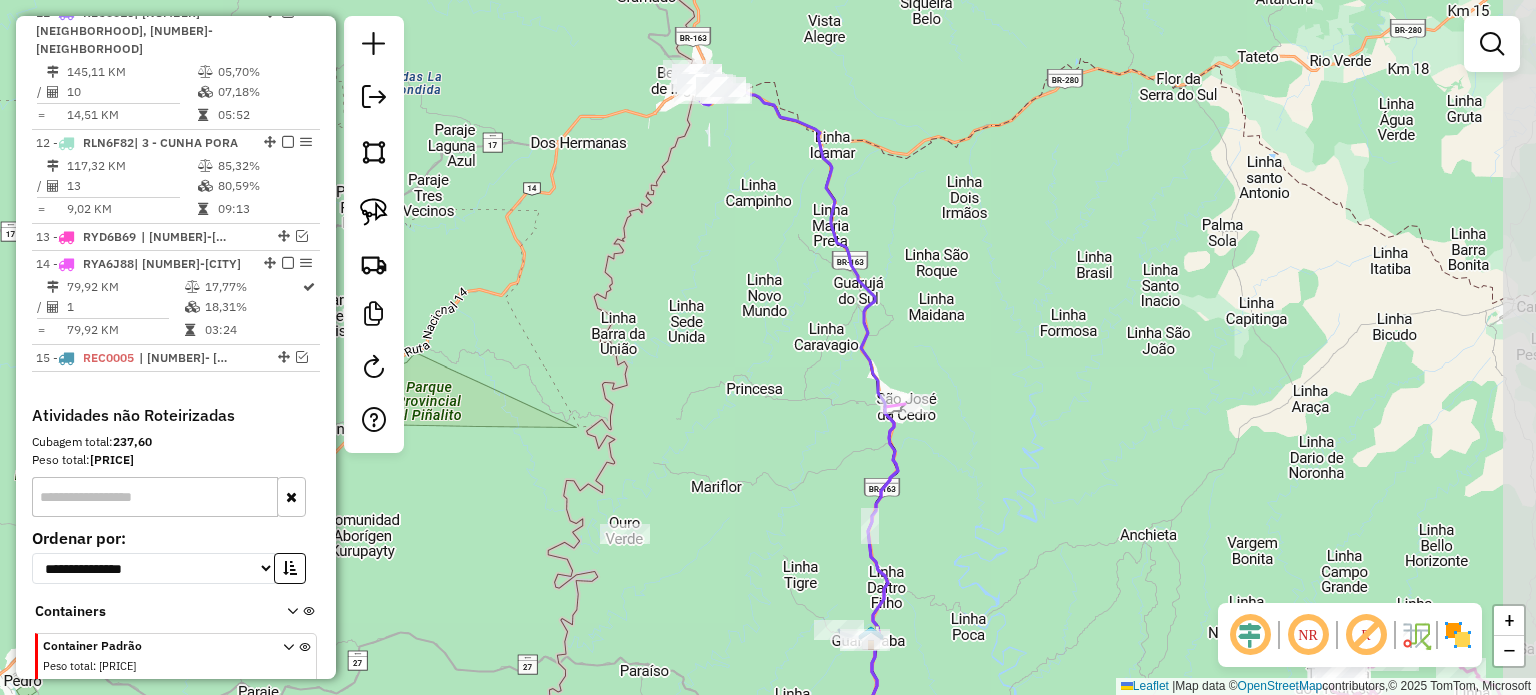 click on "Janela de atendimento Grade de atendimento Capacidade Transportadoras Veículos Cliente Pedidos  Rotas Selecione os dias de semana para filtrar as janelas de atendimento  Seg   Ter   Qua   Qui   Sex   Sáb   Dom  Informe o período da janela de atendimento: De: Até:  Filtrar exatamente a janela do cliente  Considerar janela de atendimento padrão  Selecione os dias de semana para filtrar as grades de atendimento  Seg   Ter   Qua   Qui   Sex   Sáb   Dom   Considerar clientes sem dia de atendimento cadastrado  Clientes fora do dia de atendimento selecionado Filtrar as atividades entre os valores definidos abaixo:  Peso mínimo:   Peso máximo:   Cubagem mínima:   Cubagem máxima:   De:   Até:  Filtrar as atividades entre o tempo de atendimento definido abaixo:  De:   Até:   Considerar capacidade total dos clientes não roteirizados Transportadora: Selecione um ou mais itens Tipo de veículo: Selecione um ou mais itens Veículo: Selecione um ou mais itens Motorista: Selecione um ou mais itens Nome: Rótulo:" 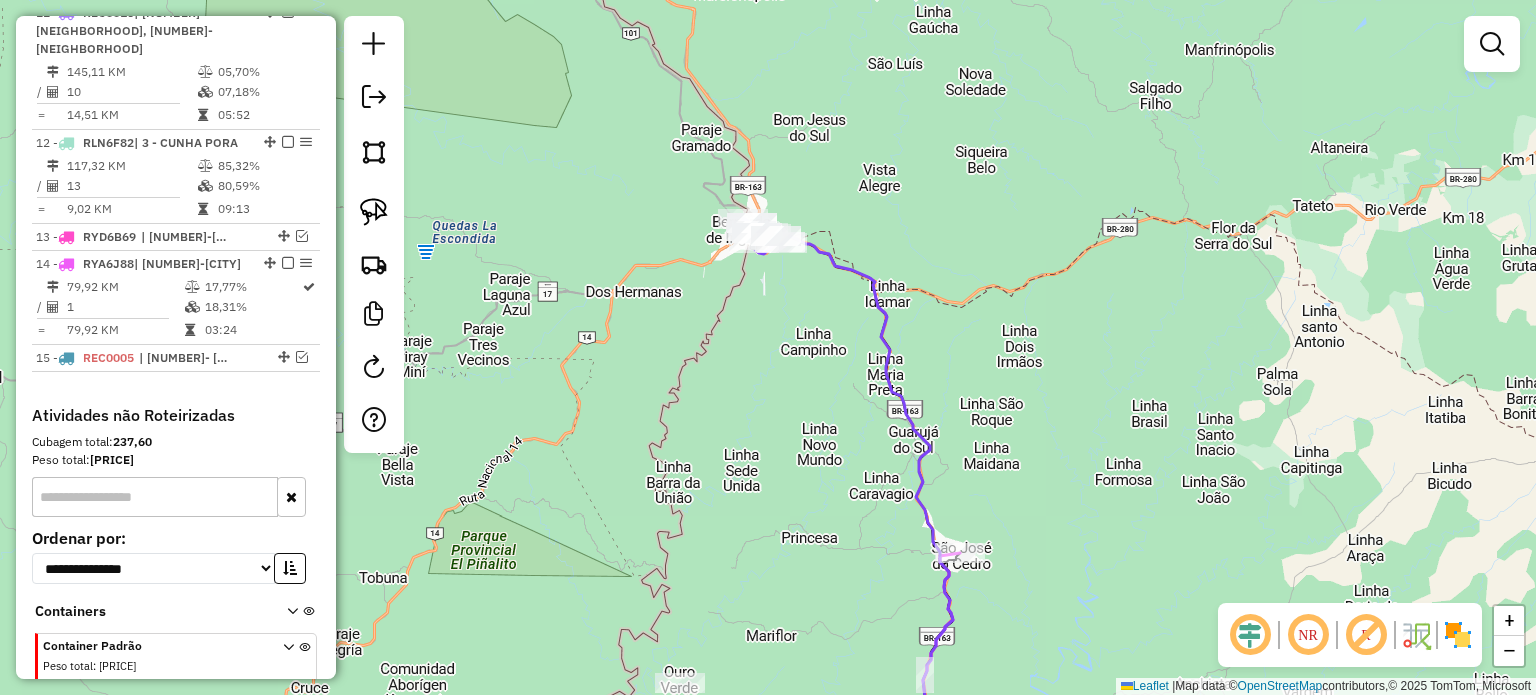 drag, startPoint x: 379, startPoint y: 212, endPoint x: 483, endPoint y: 259, distance: 114.12712 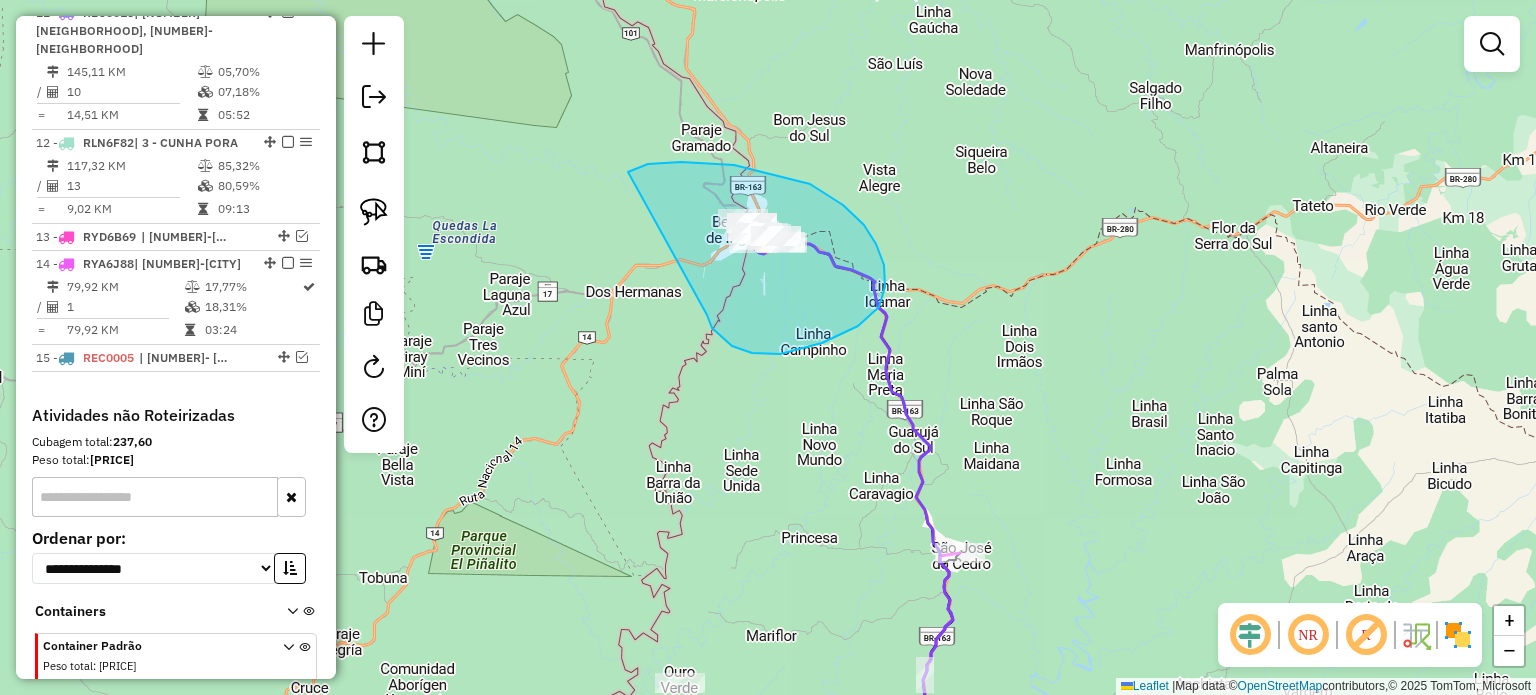 drag, startPoint x: 732, startPoint y: 346, endPoint x: 628, endPoint y: 172, distance: 202.71162 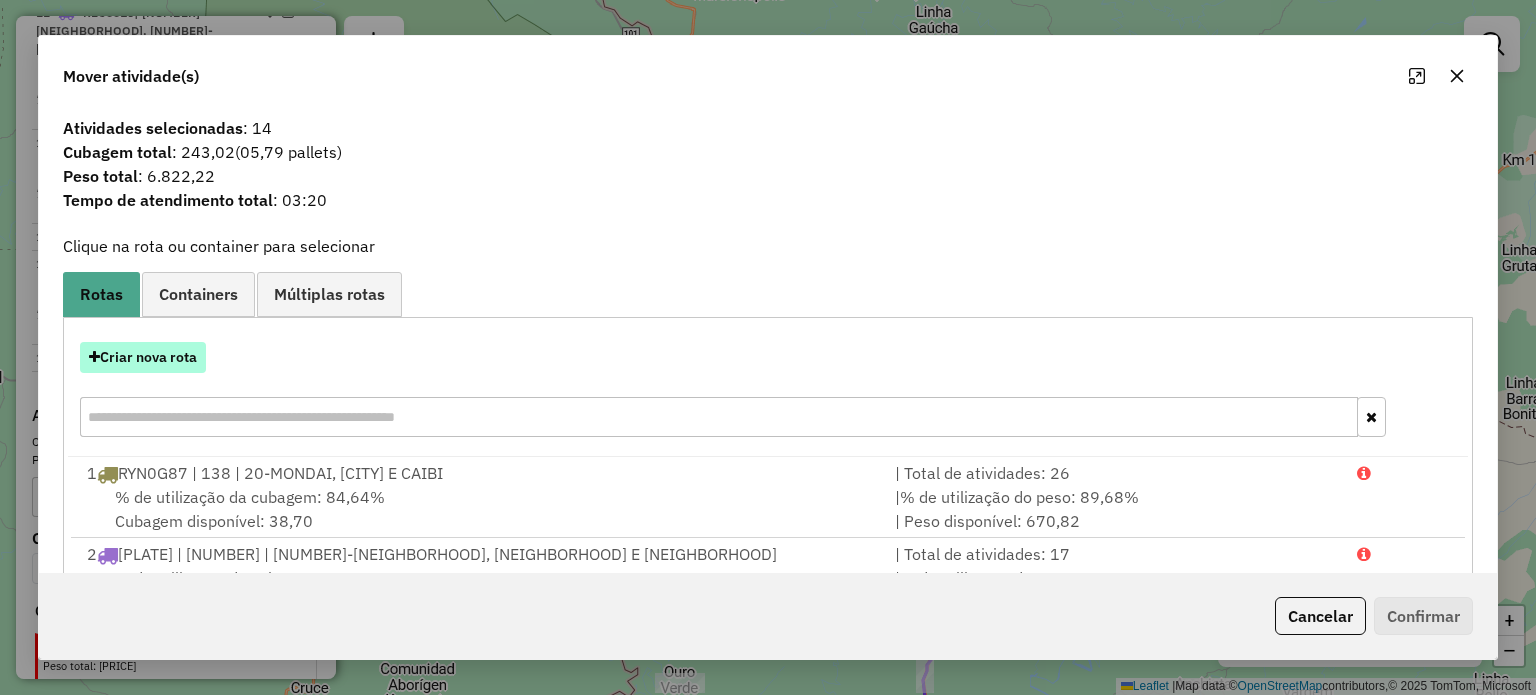 click on "Criar nova rota" at bounding box center [143, 357] 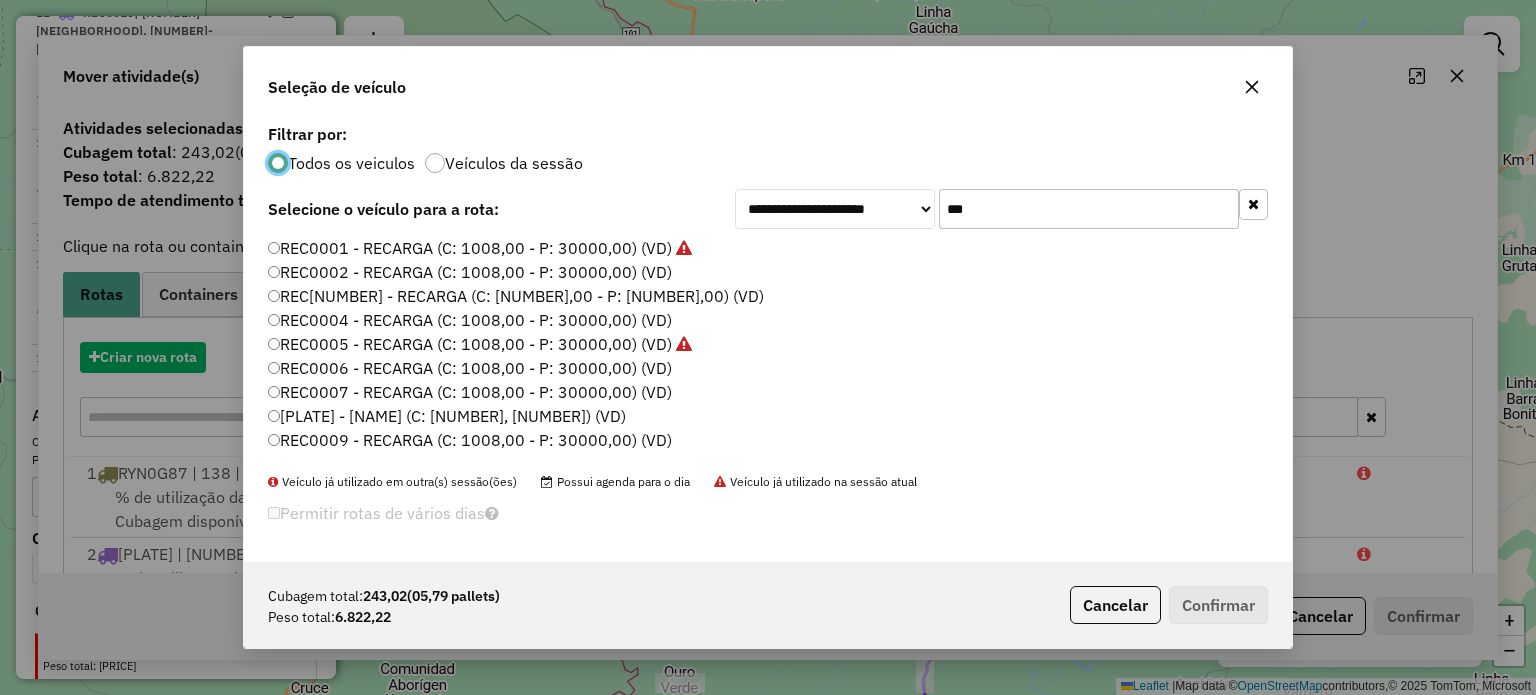 scroll, scrollTop: 10, scrollLeft: 6, axis: both 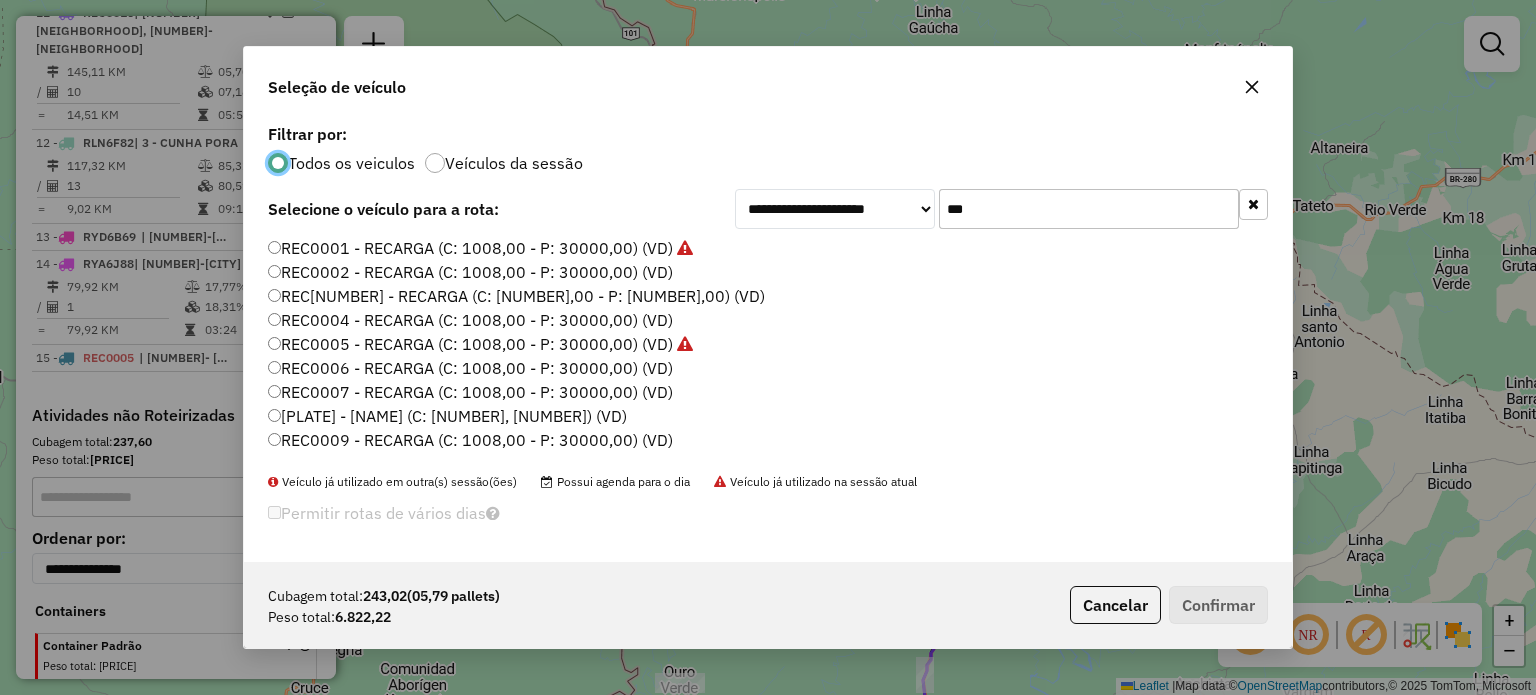 click on "REC0007 - RECARGA (C: 1008,00 - P: 30000,00) (VD)" 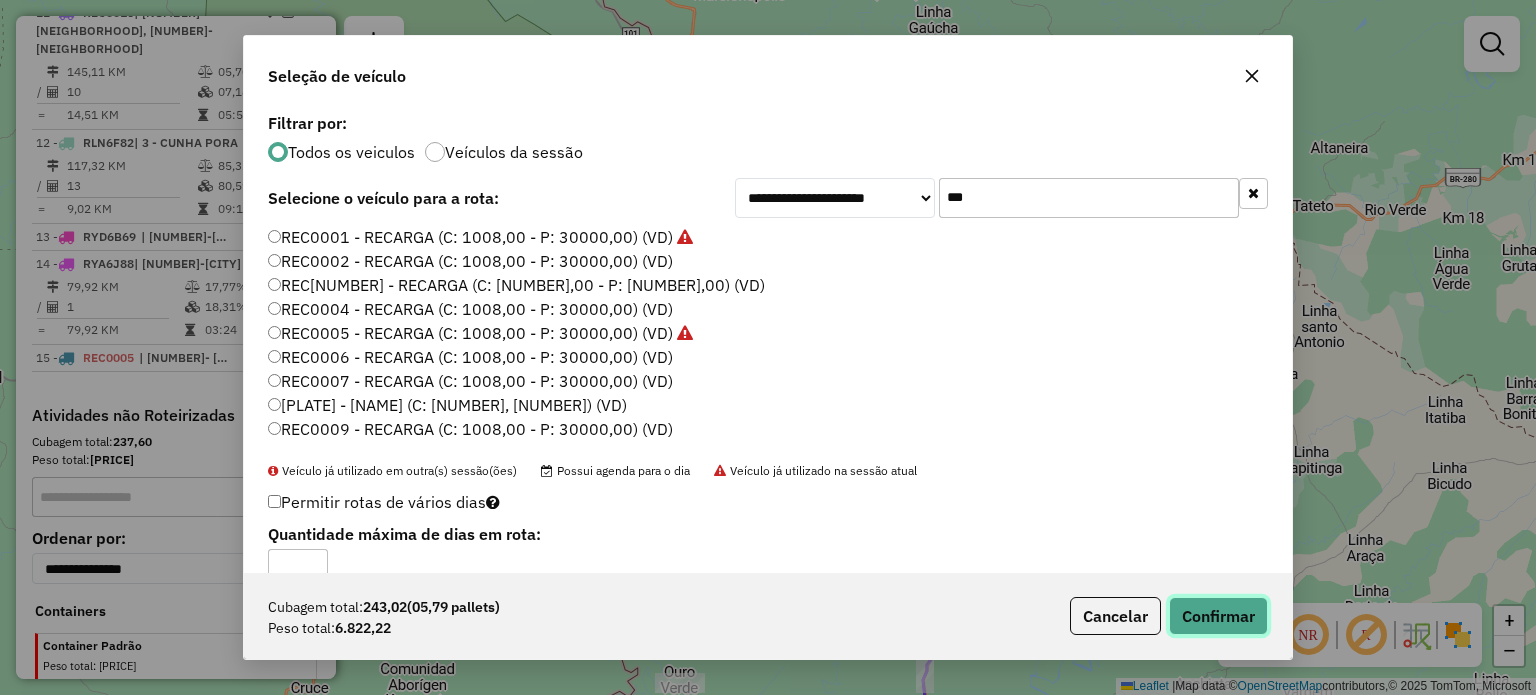 click on "Confirmar" 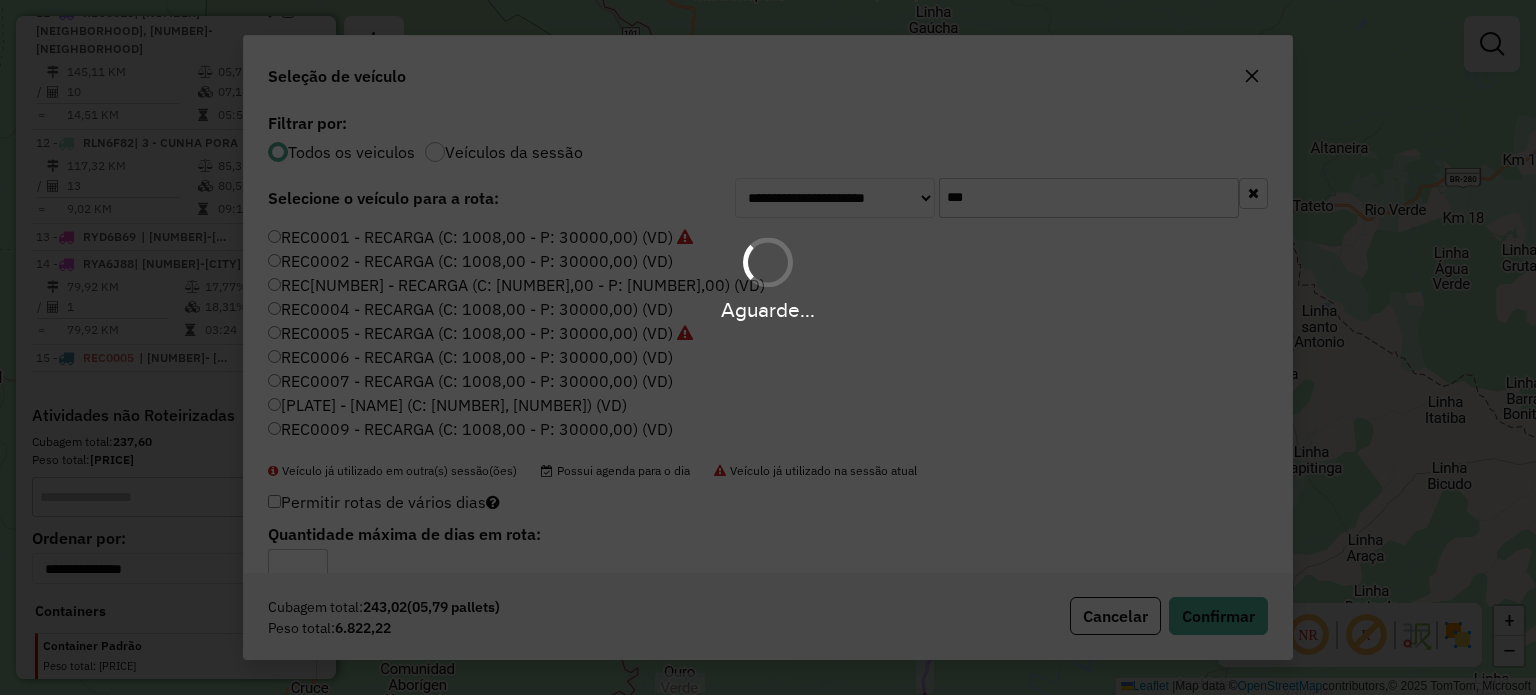 scroll, scrollTop: 1684, scrollLeft: 0, axis: vertical 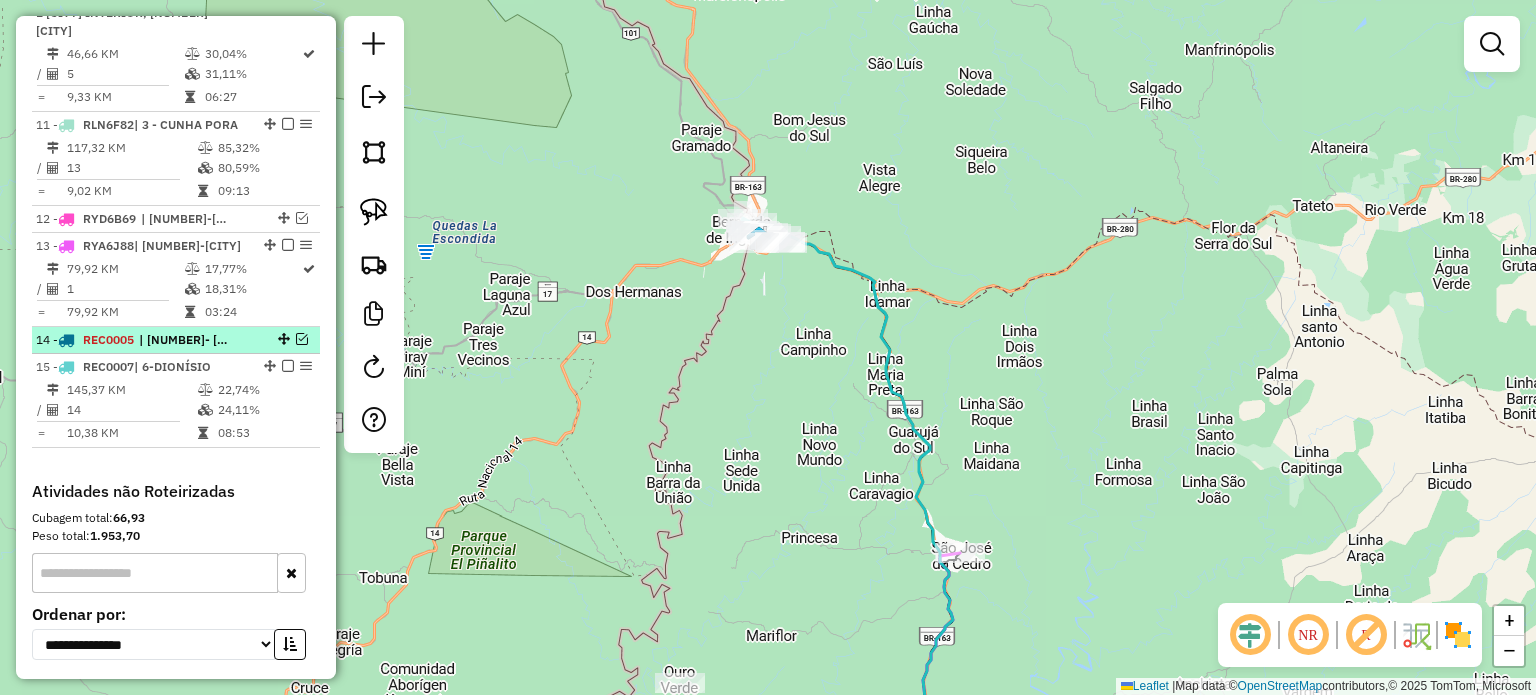 click at bounding box center (302, 339) 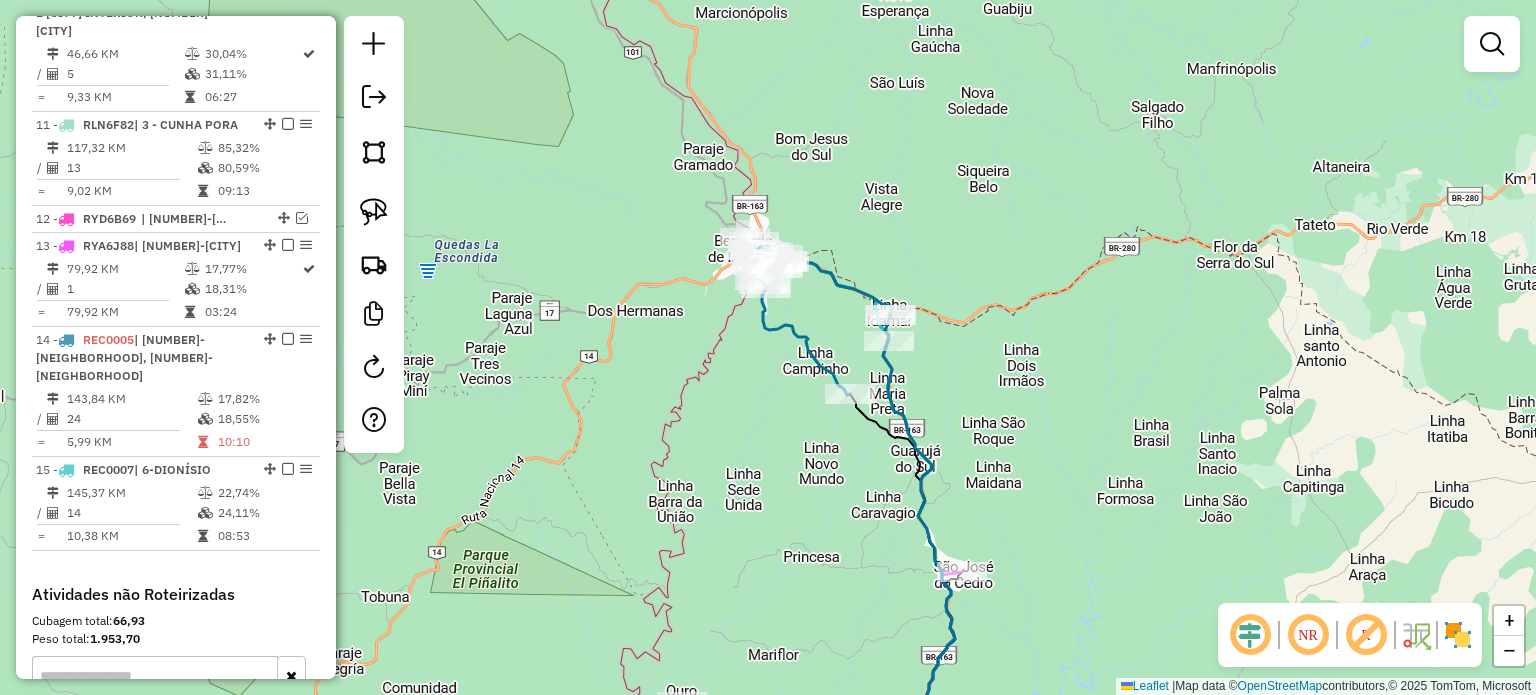 drag, startPoint x: 763, startPoint y: 369, endPoint x: 767, endPoint y: 394, distance: 25.317978 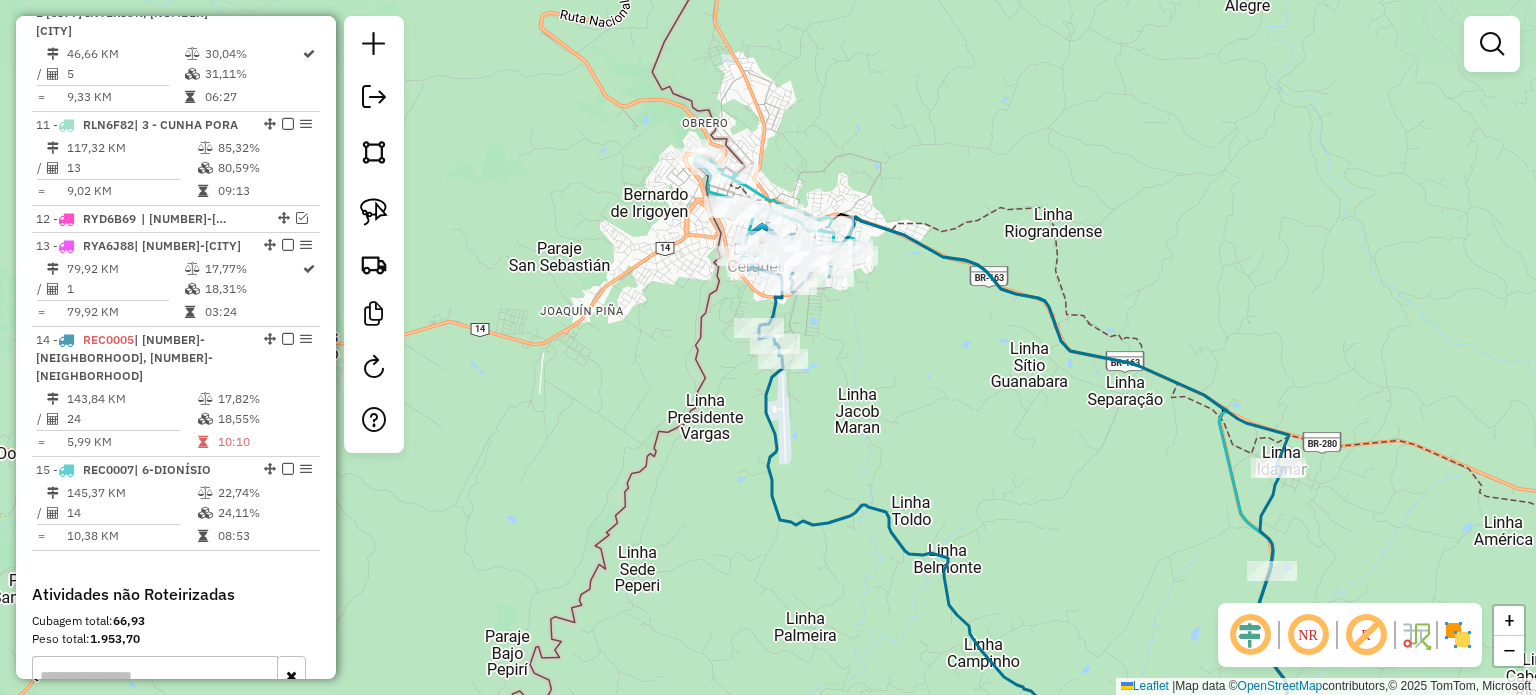 drag, startPoint x: 857, startPoint y: 342, endPoint x: 877, endPoint y: 386, distance: 48.332184 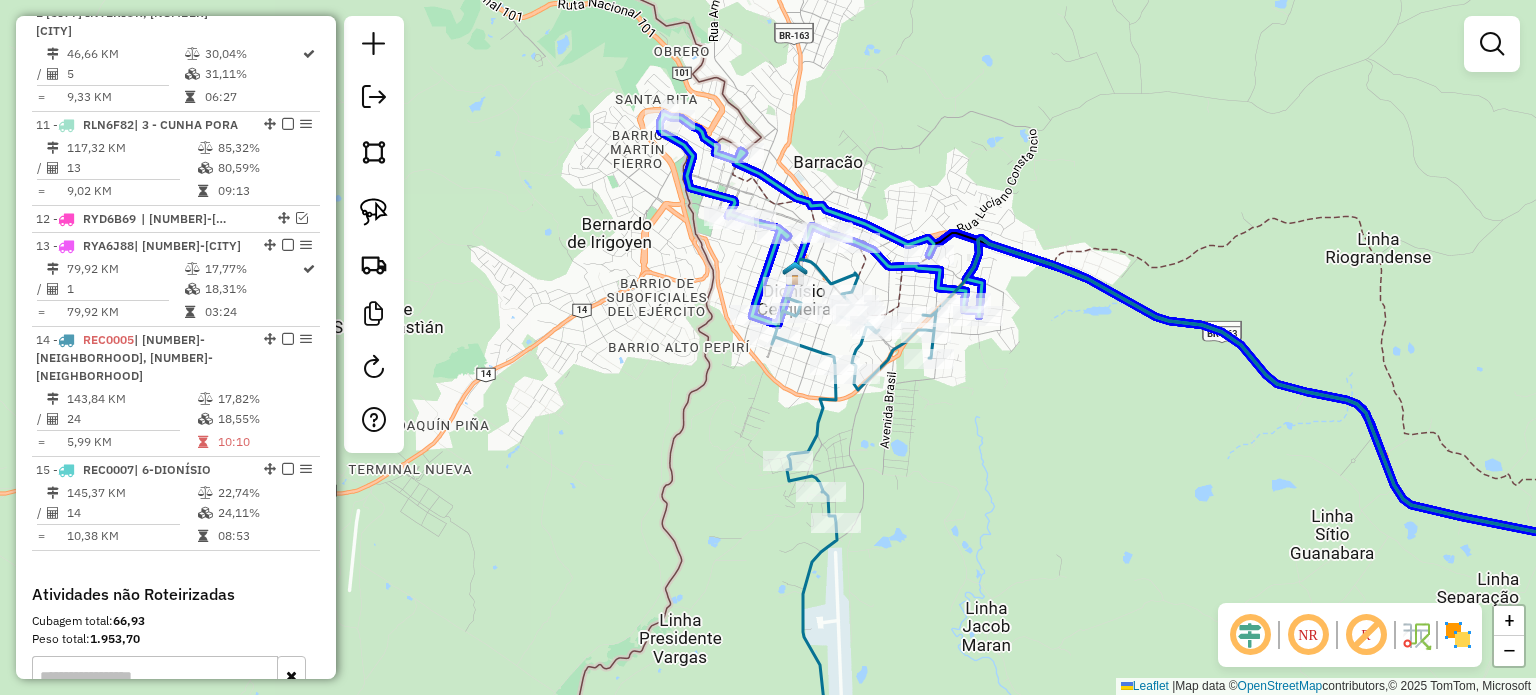 click 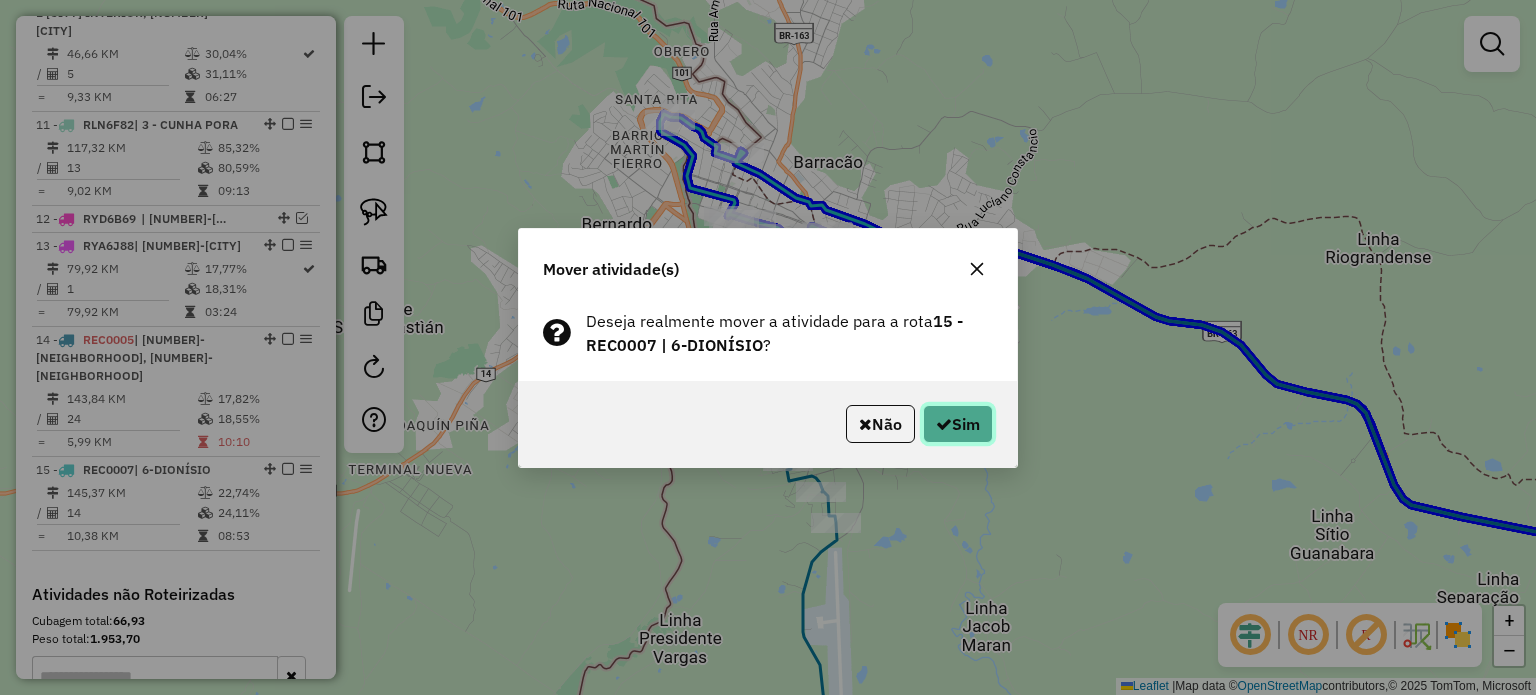 click on "Sim" 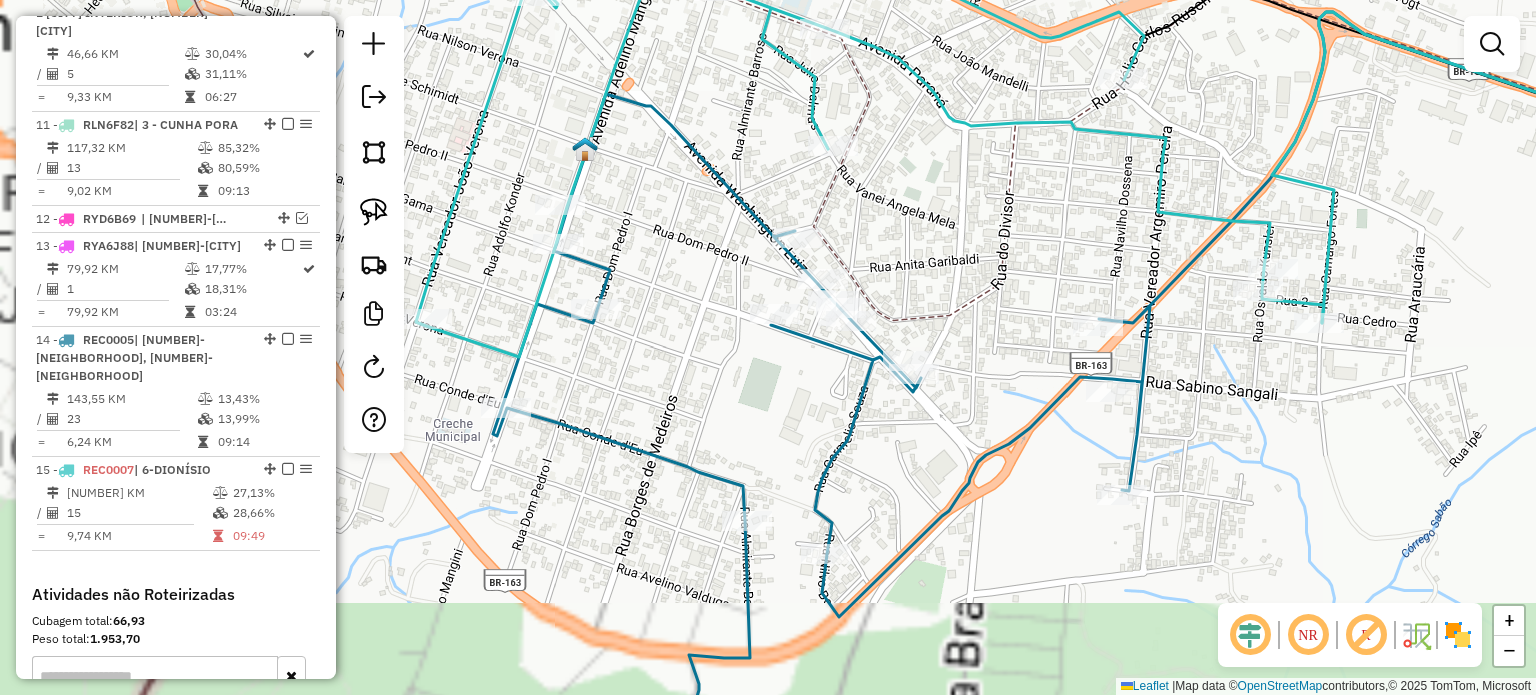 drag, startPoint x: 905, startPoint y: 275, endPoint x: 970, endPoint y: 289, distance: 66.4906 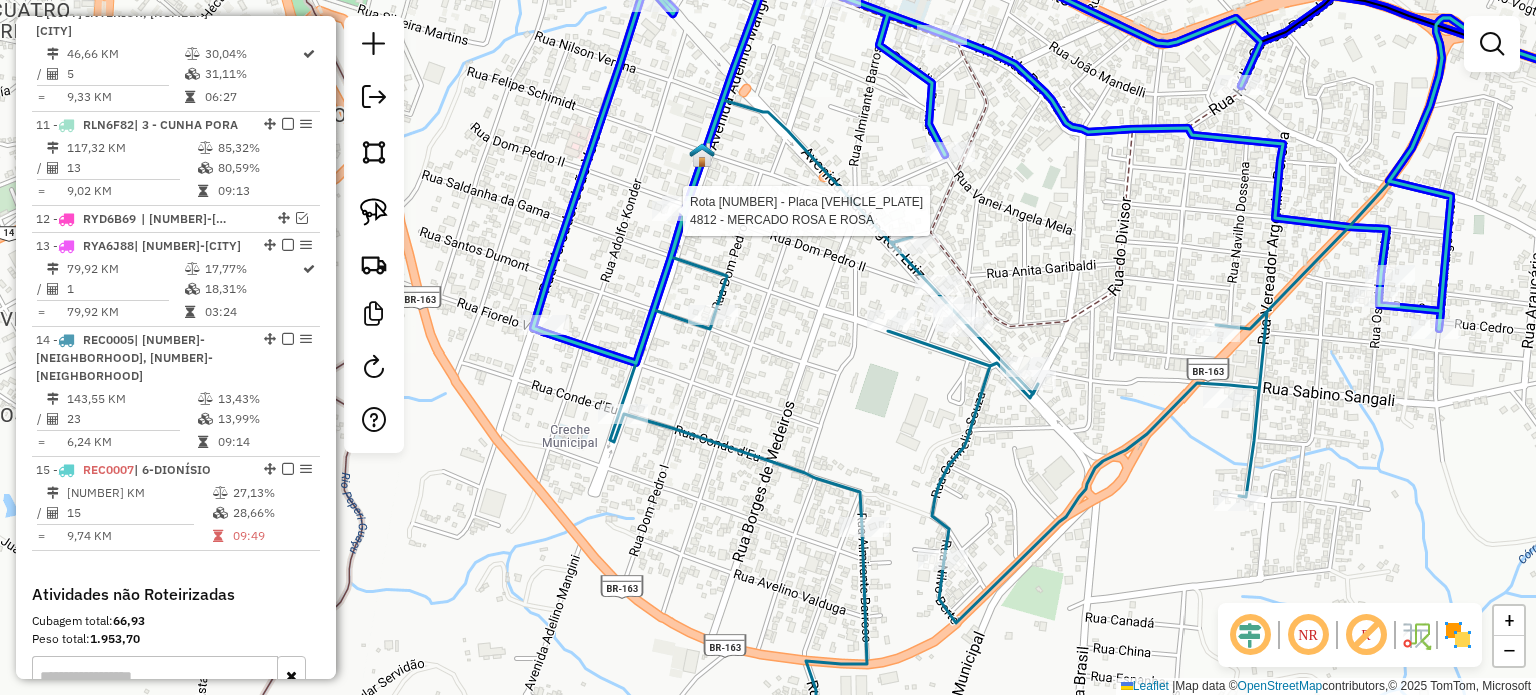 click 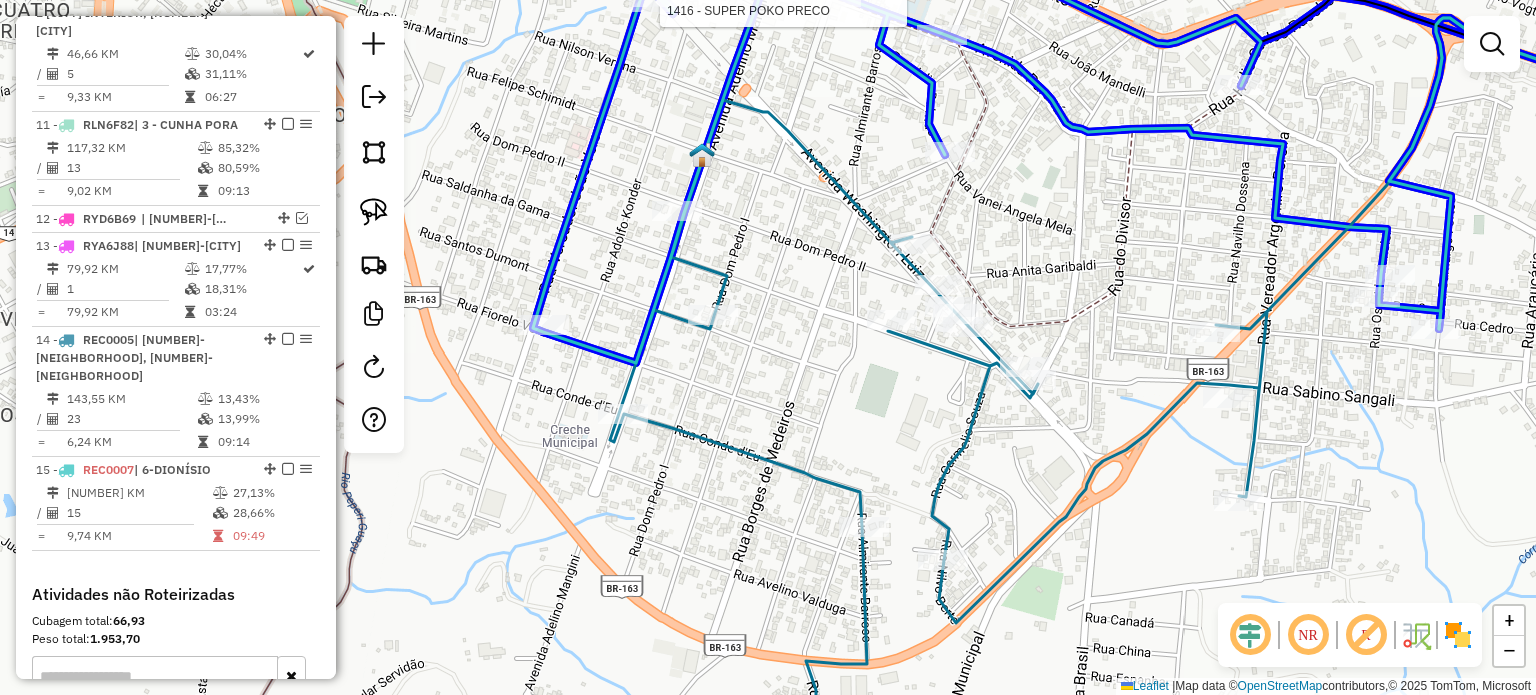 click 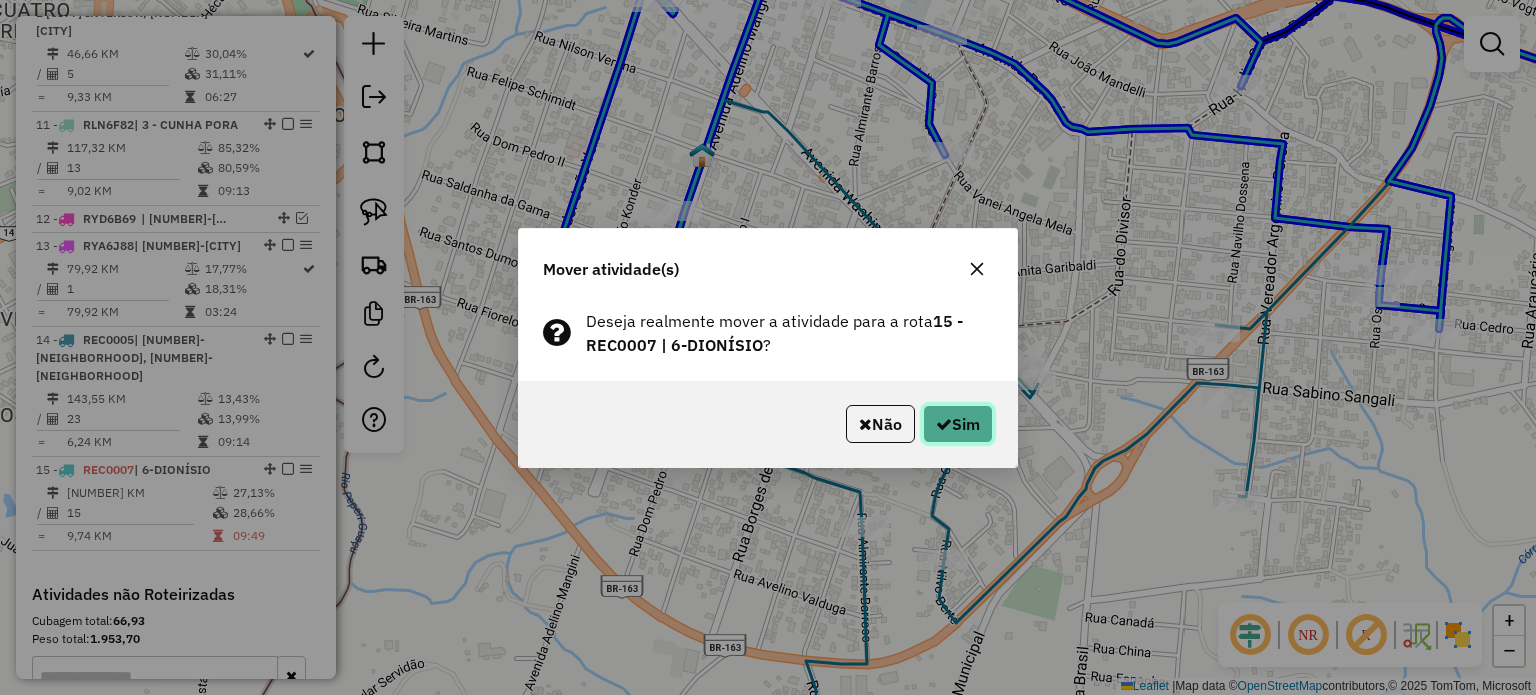 drag, startPoint x: 962, startPoint y: 413, endPoint x: 1043, endPoint y: 327, distance: 118.13975 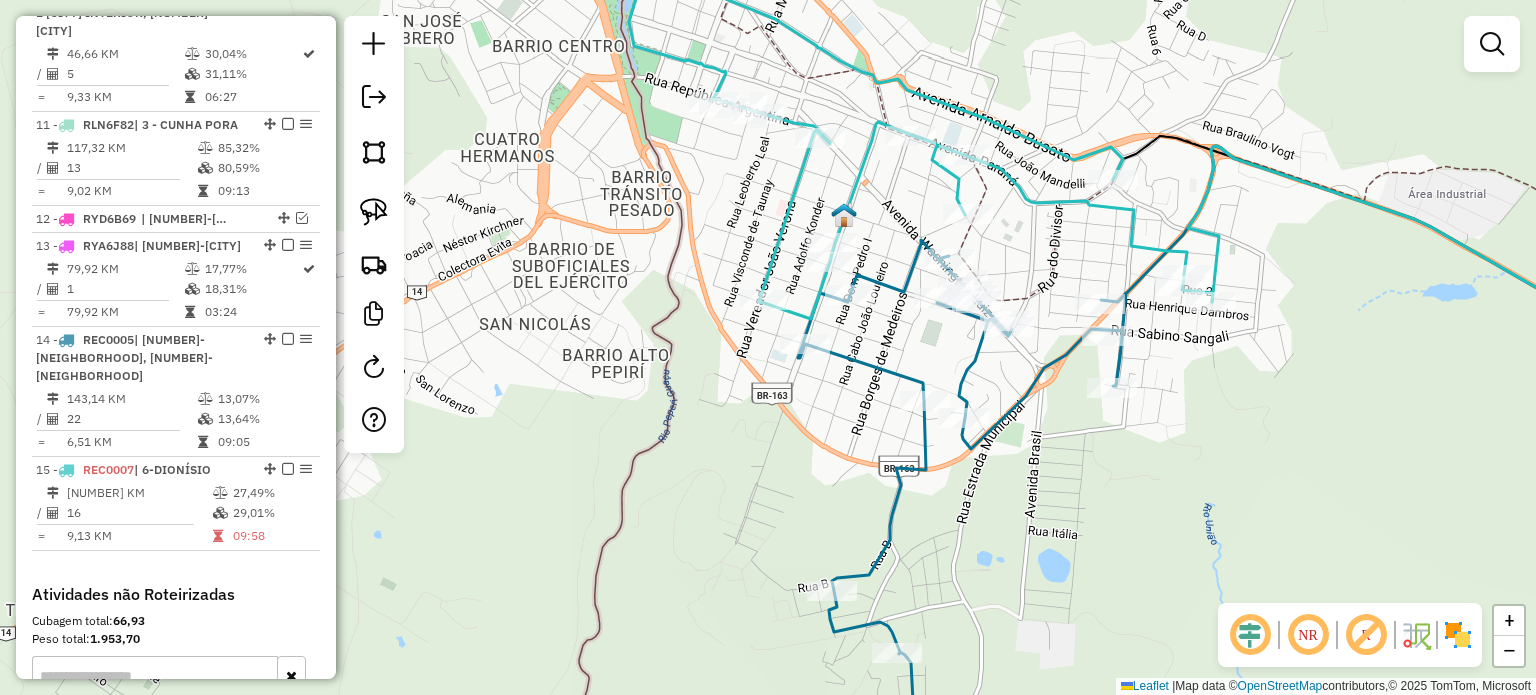 drag, startPoint x: 1025, startPoint y: 289, endPoint x: 991, endPoint y: 257, distance: 46.69047 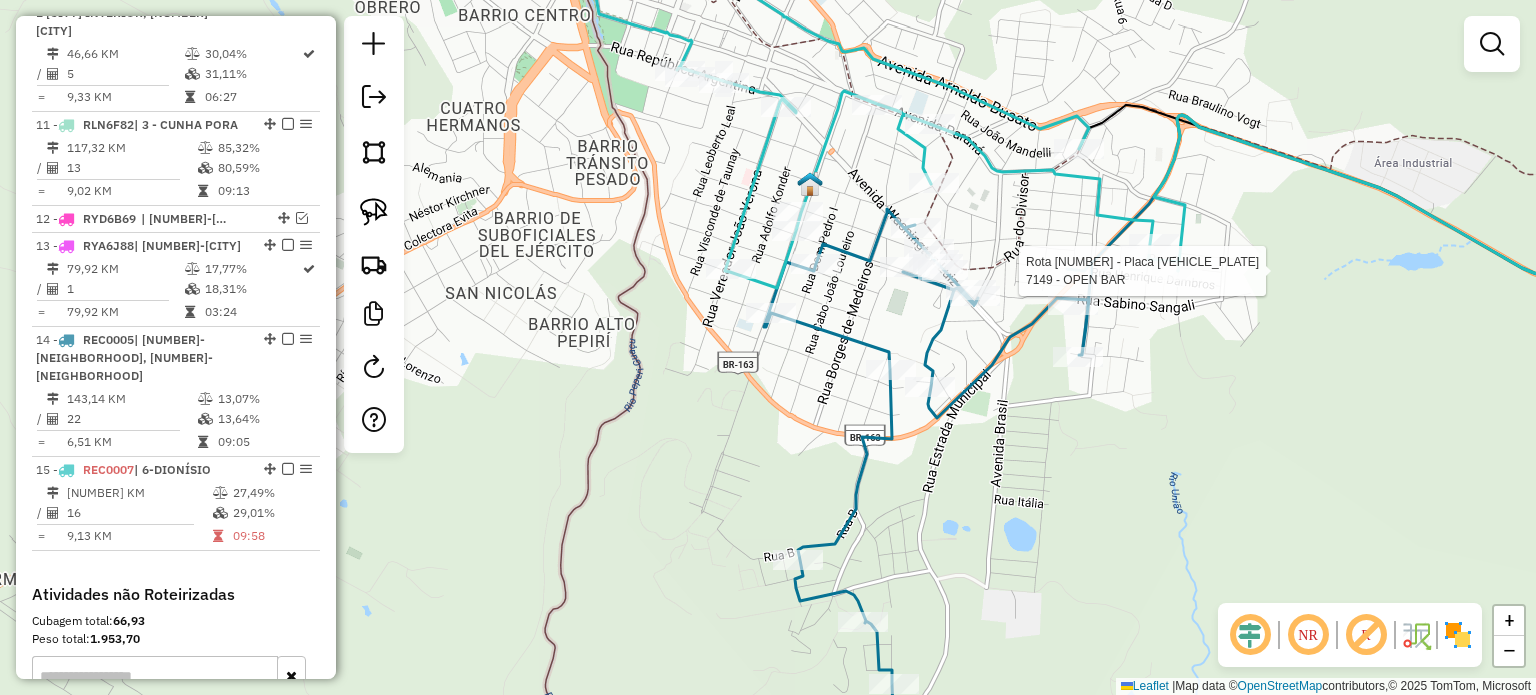 select on "*********" 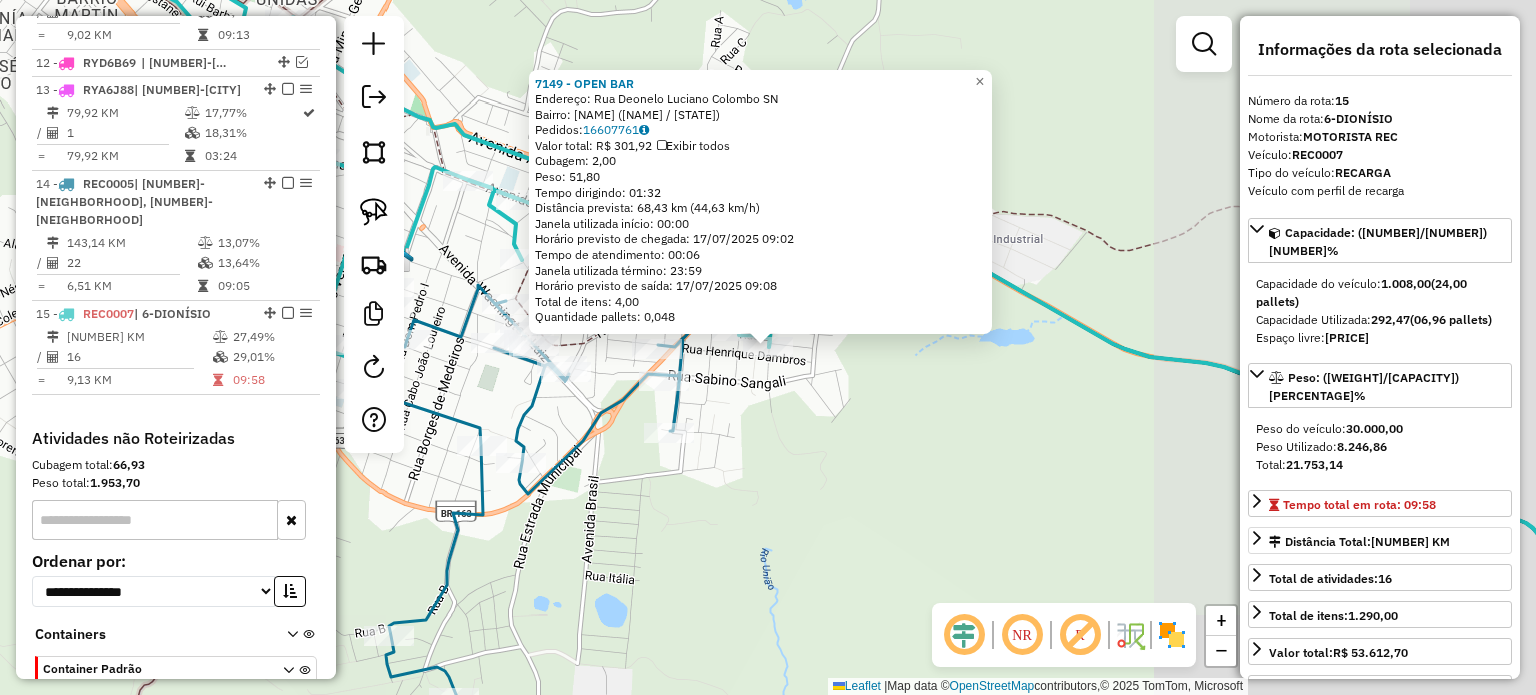 scroll, scrollTop: 1963, scrollLeft: 0, axis: vertical 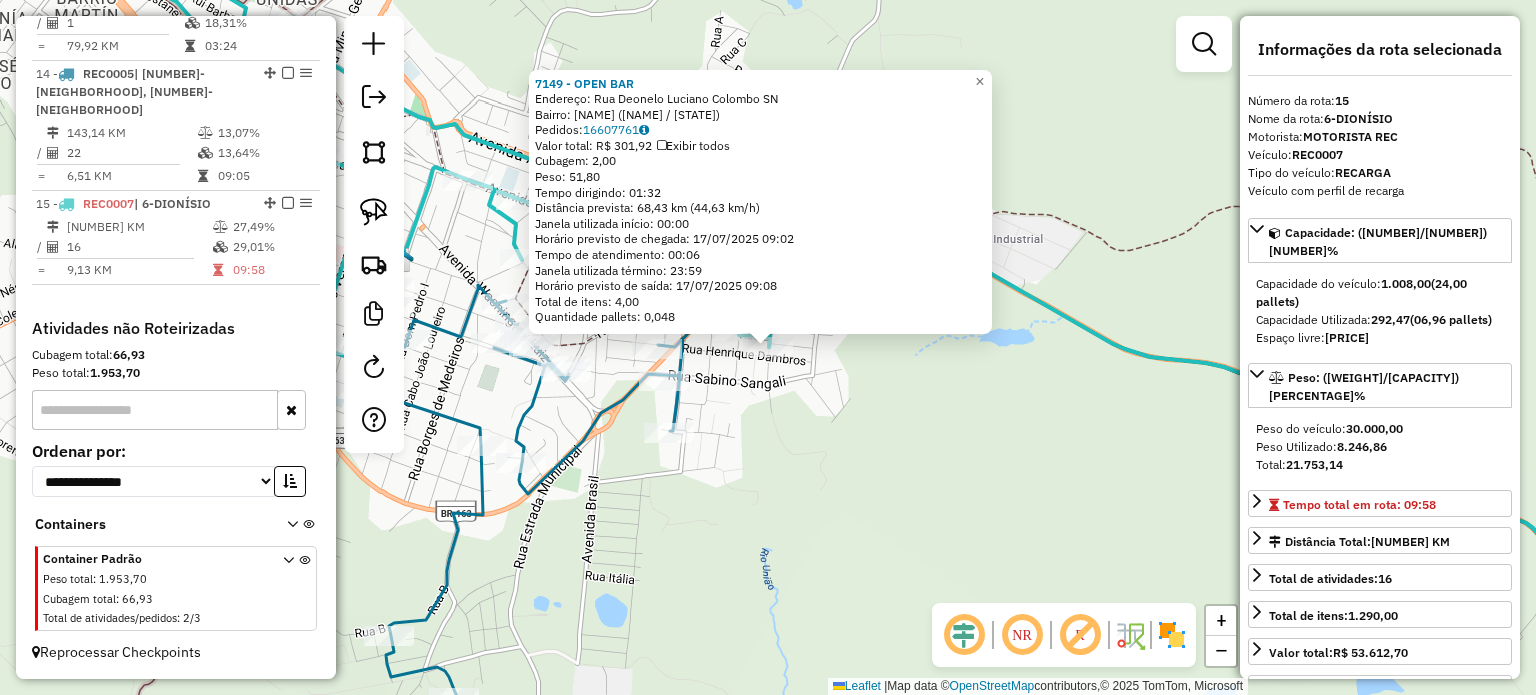 click on "7149 - OPEN BAR  Endereço:  Rua Deonelo Luciano Colombo SN   Bairro: CENTRO (DIONISIO CERQUEIRA / SC)   Pedidos:  16607761   Valor total: R$ 301,92   Exibir todos   Cubagem: 2,00  Peso: 51,80  Tempo dirigindo: 01:32   Distância prevista: 68,43 km (44,63 km/h)   Janela utilizada início: 00:00   Horário previsto de chegada: 17/07/2025 09:02   Tempo de atendimento: 00:06   Janela utilizada término: 23:59   Horário previsto de saída: 17/07/2025 09:08   Total de itens: 4,00   Quantidade pallets: 0,048  × Janela de atendimento Grade de atendimento Capacidade Transportadoras Veículos Cliente Pedidos  Rotas Selecione os dias de semana para filtrar as janelas de atendimento  Seg   Ter   Qua   Qui   Sex   Sáb   Dom  Informe o período da janela de atendimento: De: Até:  Filtrar exatamente a janela do cliente  Considerar janela de atendimento padrão  Selecione os dias de semana para filtrar as grades de atendimento  Seg   Ter   Qua   Qui   Sex   Sáb   Dom   Clientes fora do dia de atendimento selecionado +" 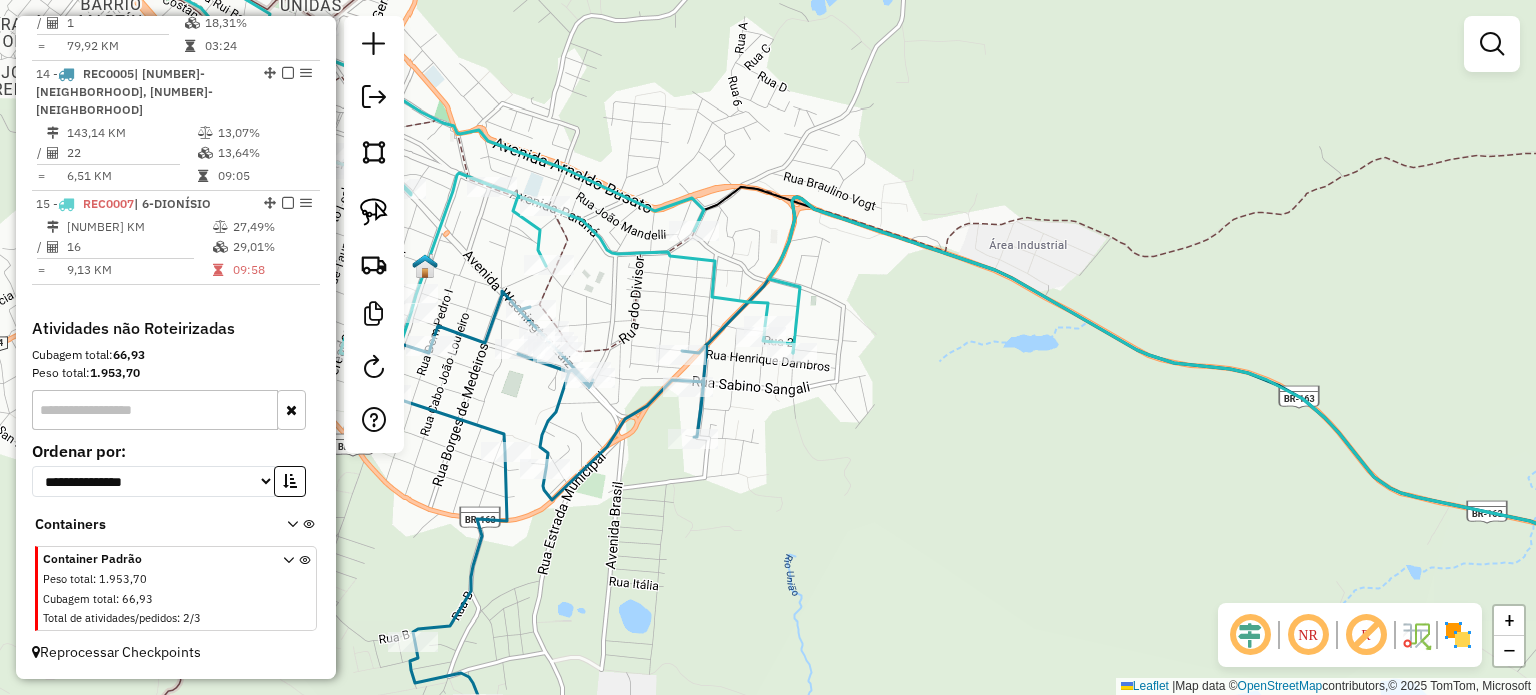 drag, startPoint x: 780, startPoint y: 425, endPoint x: 984, endPoint y: 455, distance: 206.19408 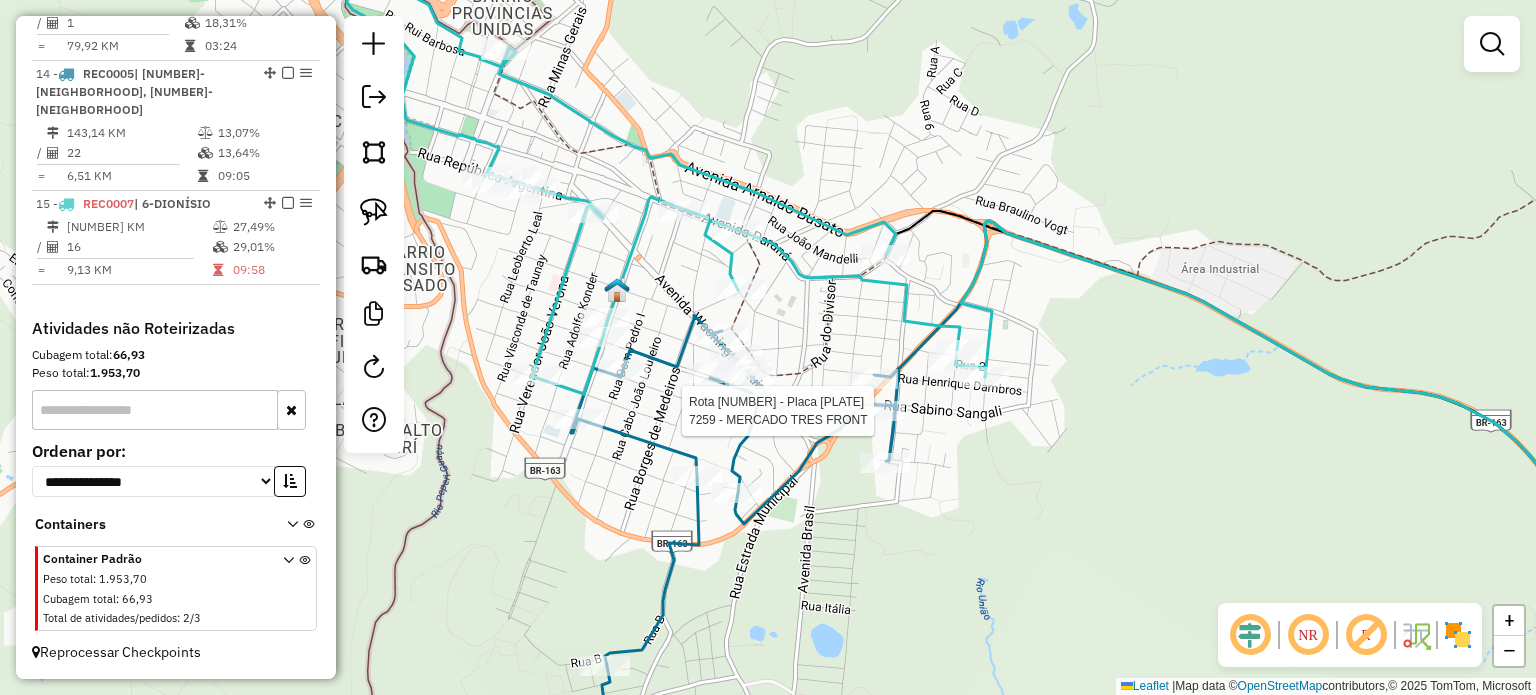 select on "*********" 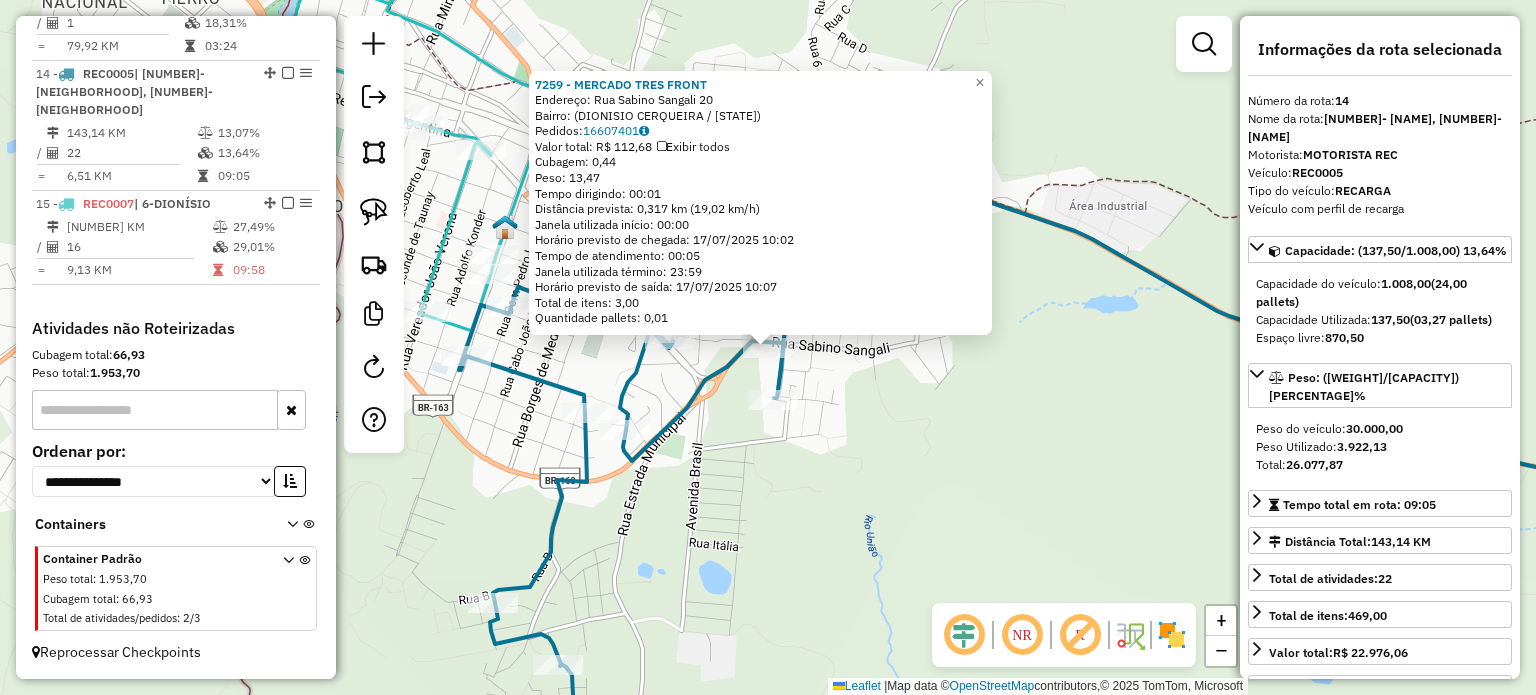 click on "7259 - MERCADO   TRES FRONT  Endereço:  Rua Sabino Sangali 20   Bairro:  (DIONISIO CERQUEIRA / SC)   Pedidos:  16607401   Valor total: R$ 112,68   Exibir todos   Cubagem: 0,44  Peso: 13,47  Tempo dirigindo: 00:01   Distância prevista: 0,317 km (19,02 km/h)   Janela utilizada início: 00:00   Horário previsto de chegada: 17/07/2025 10:02   Tempo de atendimento: 00:05   Janela utilizada término: 23:59   Horário previsto de saída: 17/07/2025 10:07   Total de itens: 3,00   Quantidade pallets: 0,01  × Janela de atendimento Grade de atendimento Capacidade Transportadoras Veículos Cliente Pedidos  Rotas Selecione os dias de semana para filtrar as janelas de atendimento  Seg   Ter   Qua   Qui   Sex   Sáb   Dom  Informe o período da janela de atendimento: De: Até:  Filtrar exatamente a janela do cliente  Considerar janela de atendimento padrão  Selecione os dias de semana para filtrar as grades de atendimento  Seg   Ter   Qua   Qui   Sex   Sáb   Dom   Considerar clientes sem dia de atendimento cadastrado" 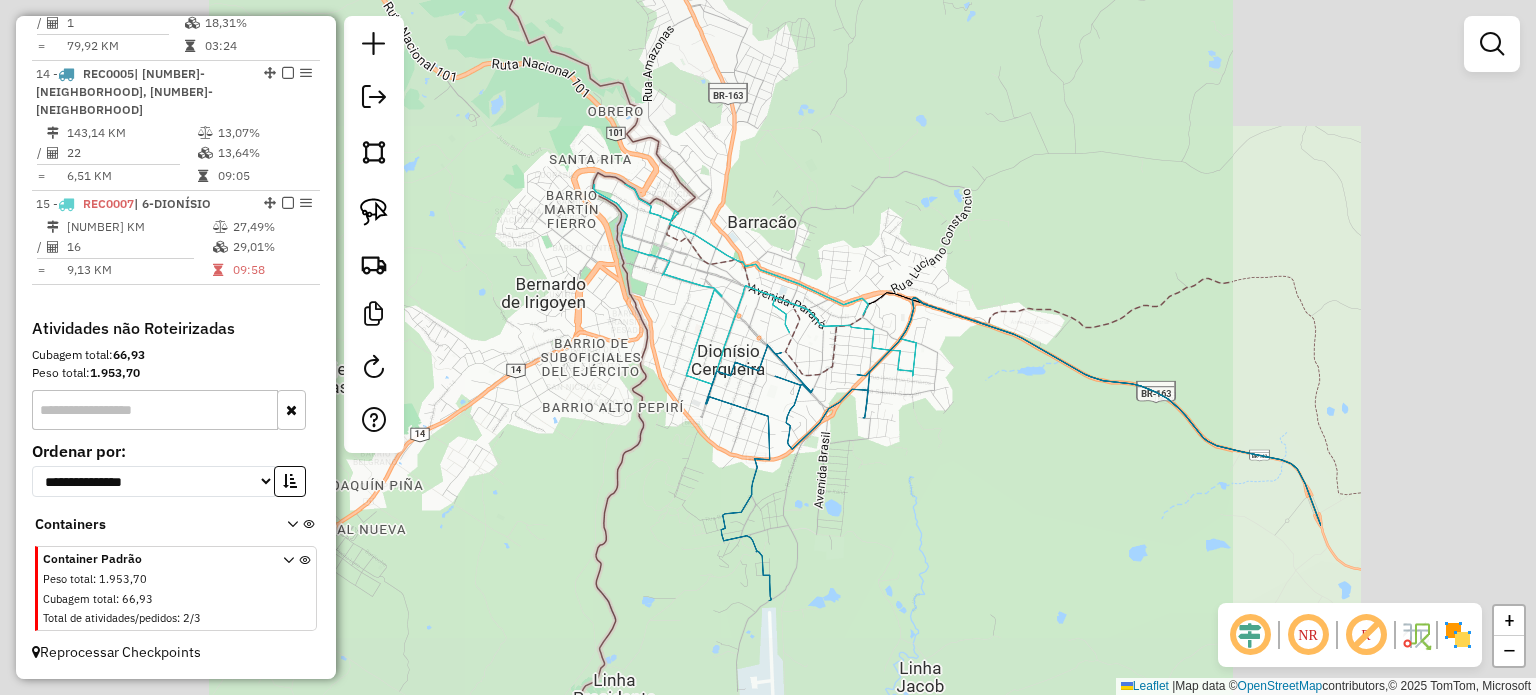 click on "Janela de atendimento Grade de atendimento Capacidade Transportadoras Veículos Cliente Pedidos  Rotas Selecione os dias de semana para filtrar as janelas de atendimento  Seg   Ter   Qua   Qui   Sex   Sáb   Dom  Informe o período da janela de atendimento: De: Até:  Filtrar exatamente a janela do cliente  Considerar janela de atendimento padrão  Selecione os dias de semana para filtrar as grades de atendimento  Seg   Ter   Qua   Qui   Sex   Sáb   Dom   Considerar clientes sem dia de atendimento cadastrado  Clientes fora do dia de atendimento selecionado Filtrar as atividades entre os valores definidos abaixo:  Peso mínimo:   Peso máximo:   Cubagem mínima:   Cubagem máxima:   De:   Até:  Filtrar as atividades entre o tempo de atendimento definido abaixo:  De:   Até:   Considerar capacidade total dos clientes não roteirizados Transportadora: Selecione um ou mais itens Tipo de veículo: Selecione um ou mais itens Veículo: Selecione um ou mais itens Motorista: Selecione um ou mais itens Nome: Rótulo:" 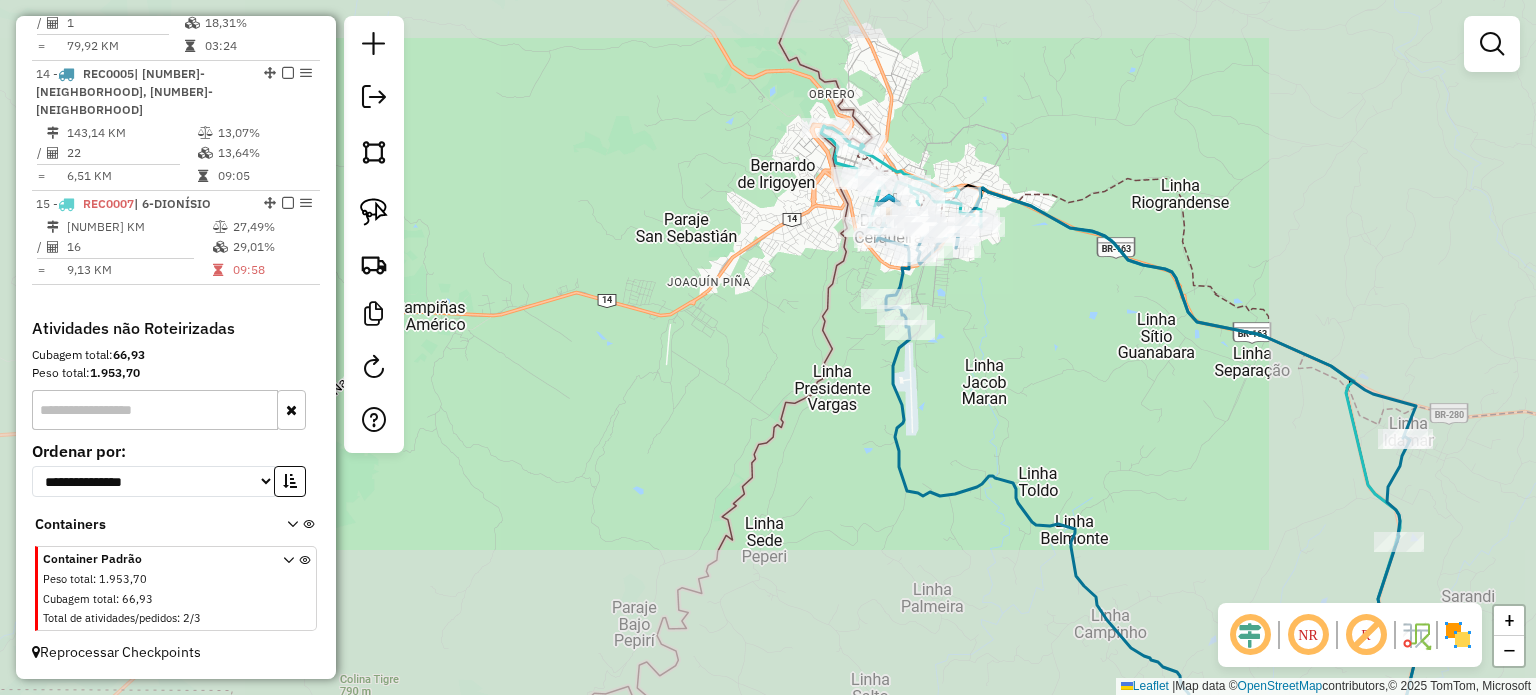 drag, startPoint x: 1171, startPoint y: 419, endPoint x: 1090, endPoint y: 480, distance: 101.4002 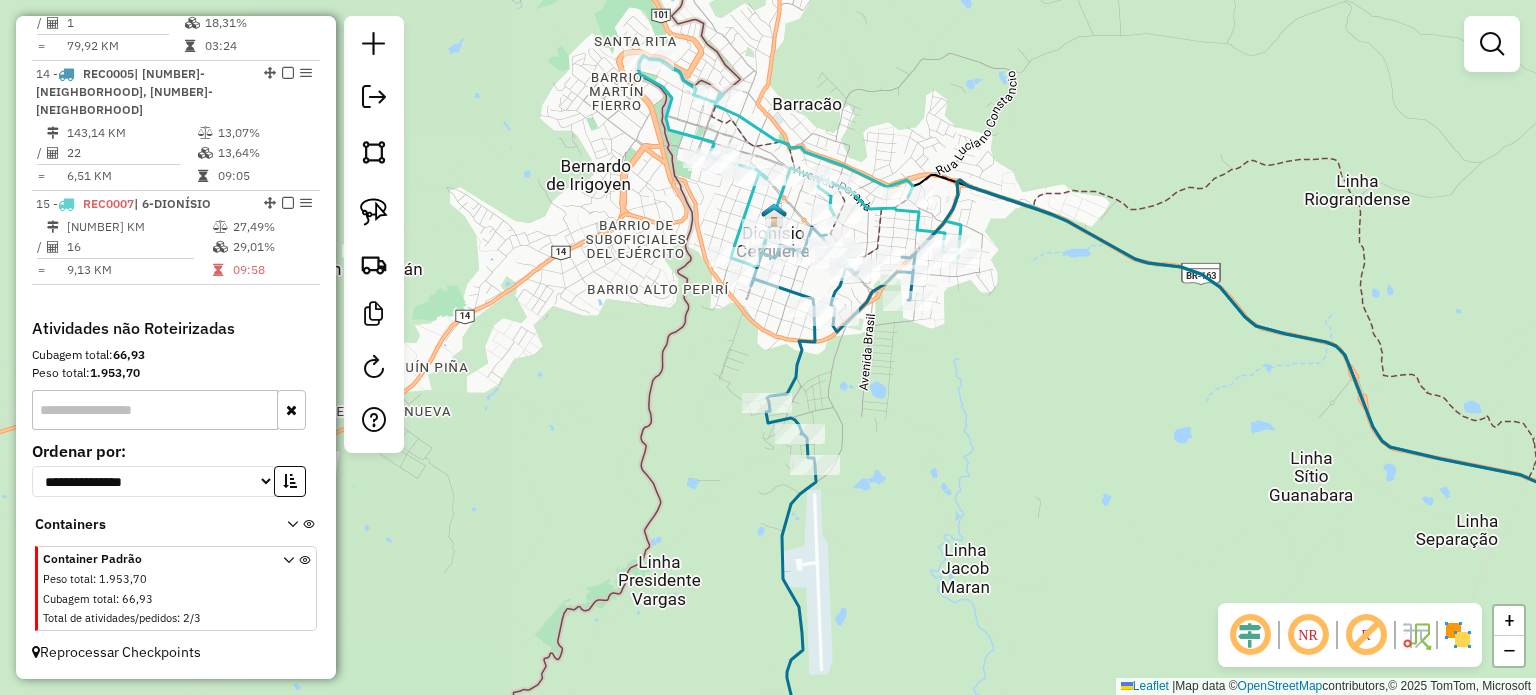 drag, startPoint x: 970, startPoint y: 398, endPoint x: 960, endPoint y: 326, distance: 72.691124 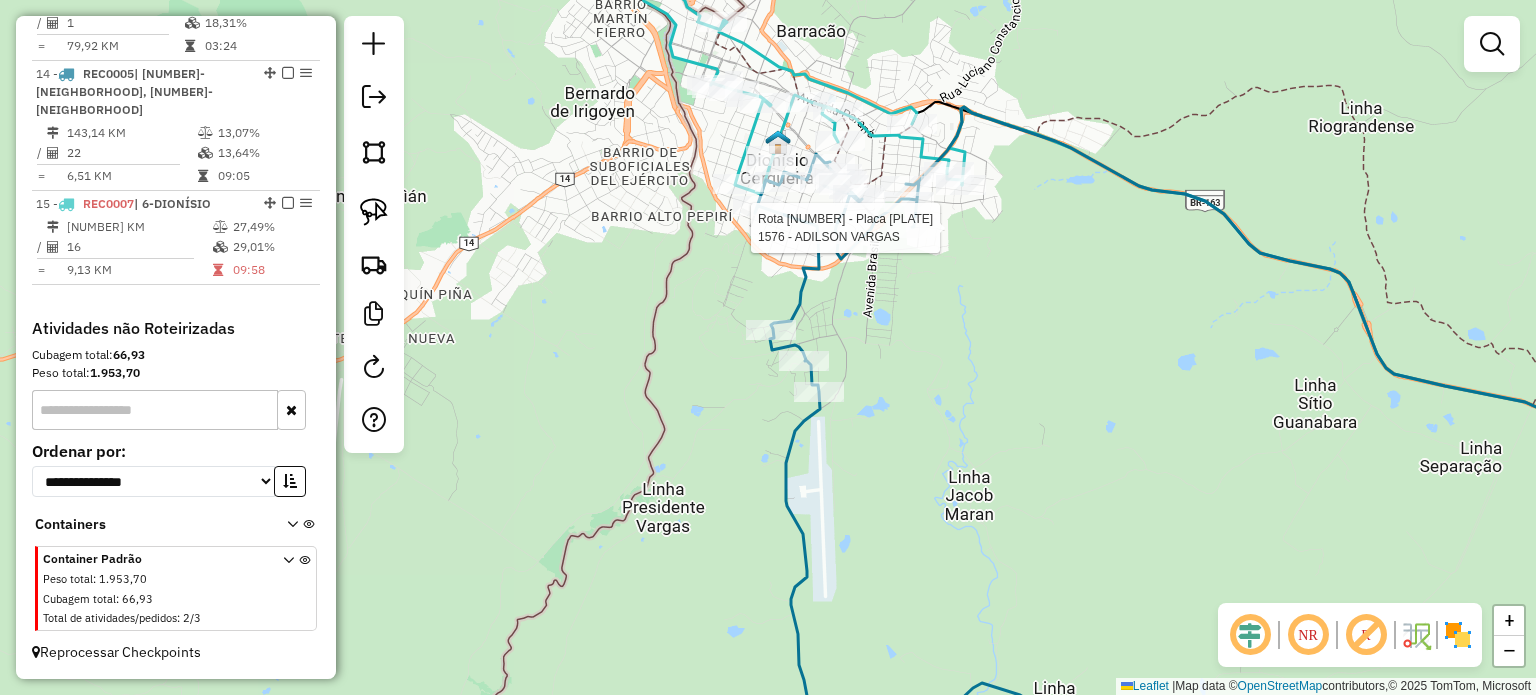 select on "*********" 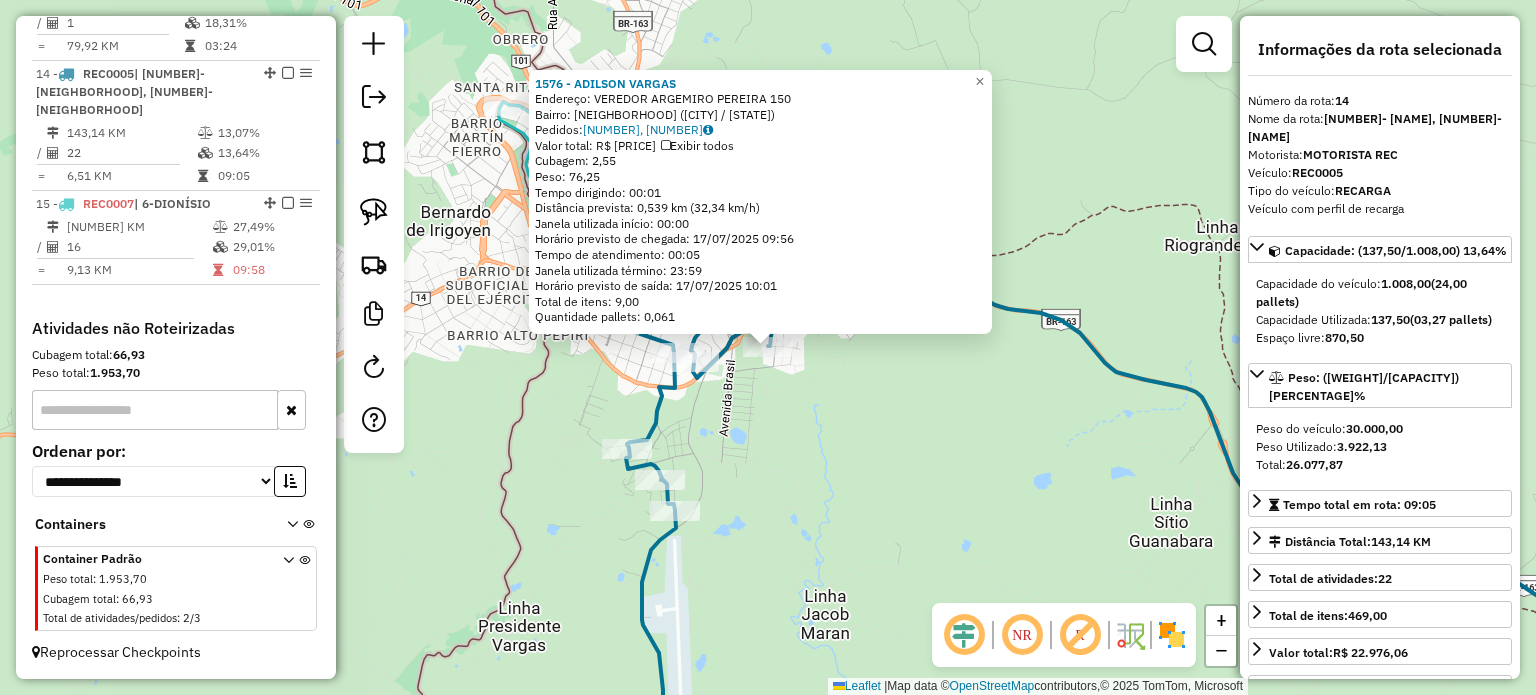 click on "1576 - ADILSON VARGAS  Endereço:  VEREDOR ARGEMIRO PEREIRA 150   Bairro: TRES FRONTEIRAS (DIONISIO CERQUEIRA / SC)   Pedidos:  16607345, 16607352   Valor total: R$ 336,69   Exibir todos   Cubagem: 2,55  Peso: 76,25  Tempo dirigindo: 00:01   Distância prevista: 0,539 km (32,34 km/h)   Janela utilizada início: 00:00   Horário previsto de chegada: 17/07/2025 09:56   Tempo de atendimento: 00:05   Janela utilizada término: 23:59   Horário previsto de saída: 17/07/2025 10:01   Total de itens: 9,00   Quantidade pallets: 0,061  × Janela de atendimento Grade de atendimento Capacidade Transportadoras Veículos Cliente Pedidos  Rotas Selecione os dias de semana para filtrar as janelas de atendimento  Seg   Ter   Qua   Qui   Sex   Sáb   Dom  Informe o período da janela de atendimento: De: Até:  Filtrar exatamente a janela do cliente  Considerar janela de atendimento padrão  Selecione os dias de semana para filtrar as grades de atendimento  Seg   Ter   Qua   Qui   Sex   Sáb   Dom   Peso mínimo:   De:   De:" 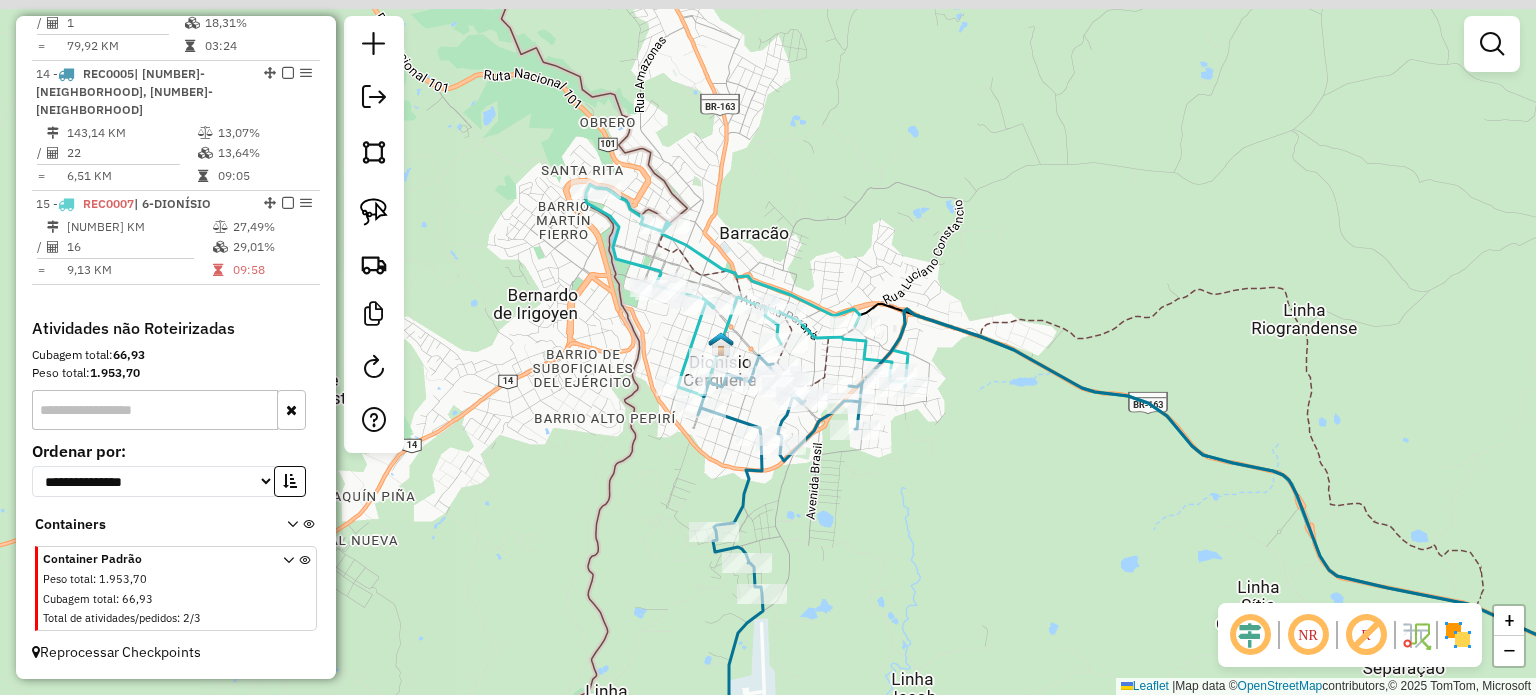drag, startPoint x: 840, startPoint y: 433, endPoint x: 928, endPoint y: 517, distance: 121.65525 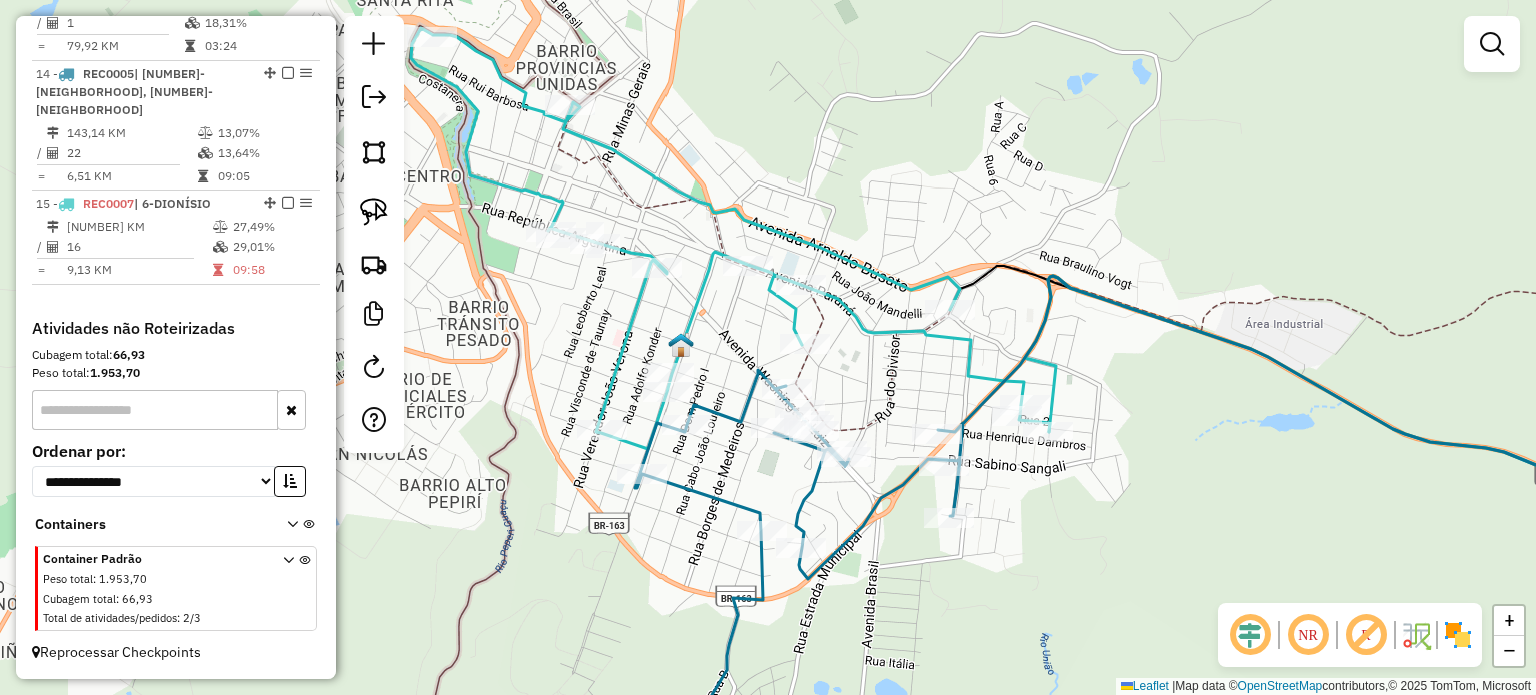 drag, startPoint x: 863, startPoint y: 405, endPoint x: 952, endPoint y: 407, distance: 89.02247 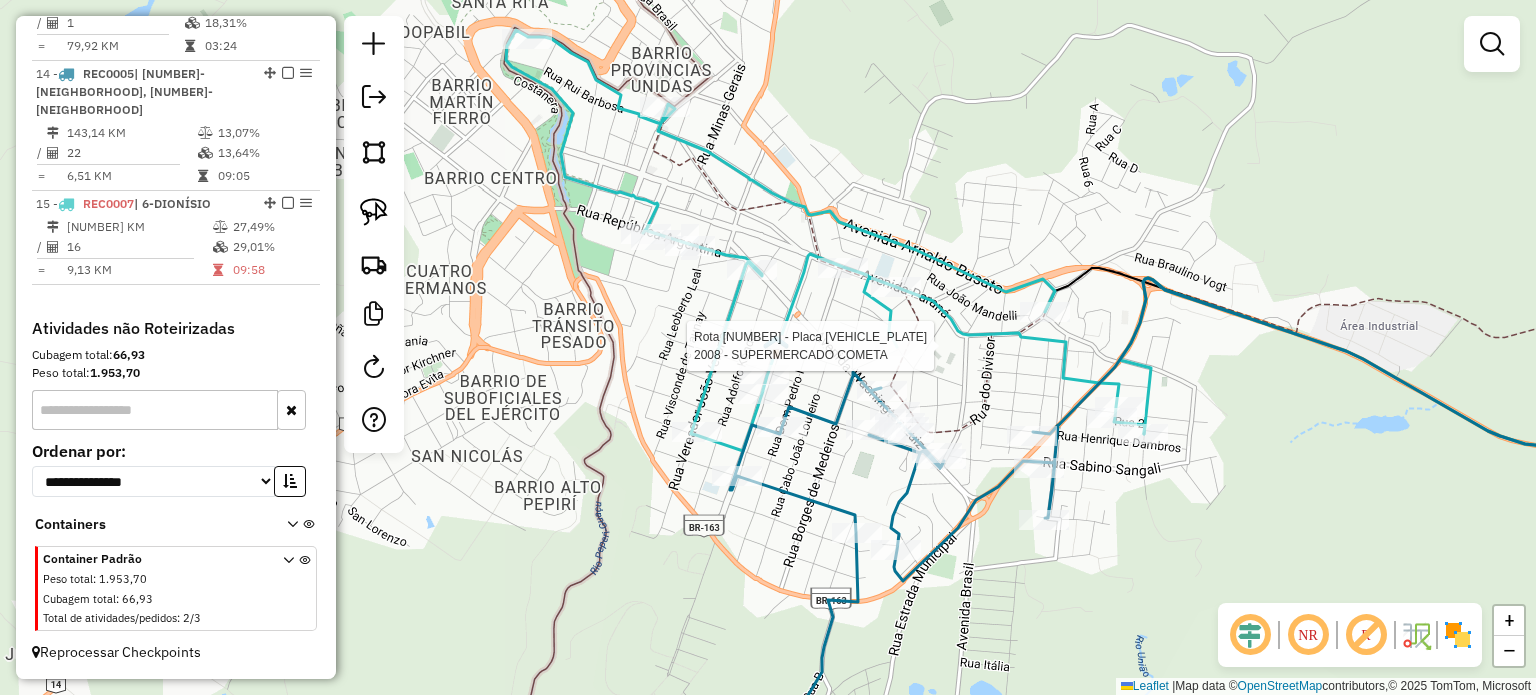 select on "*********" 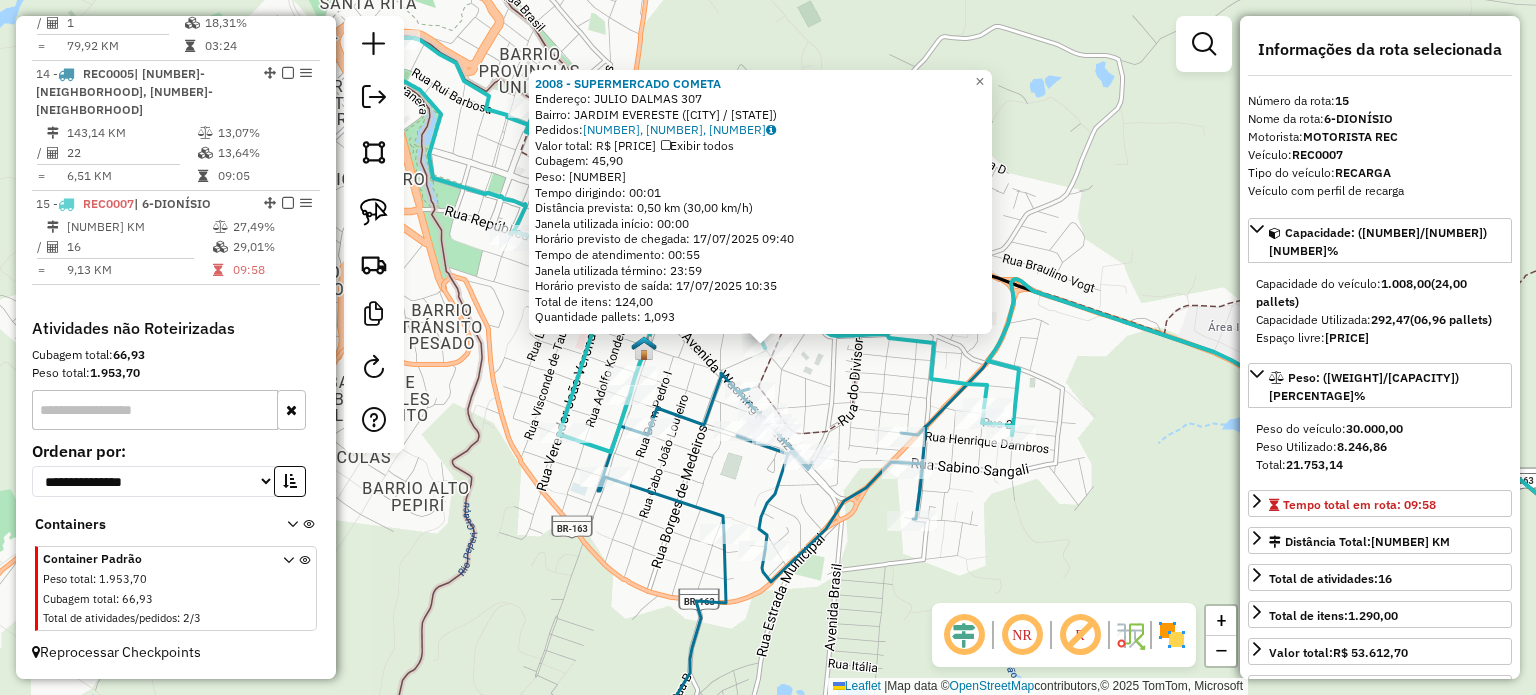 click on "2008 - SUPERMERCADO COMETA  Endereço:  JULIO DALMAS 307   Bairro: JARDIM EVERESTE (DIONISIO CERQUEIRA / SC)   Pedidos:  16607582, 16607612, 16607583   Valor total: R$ 5.654,36   Exibir todos   Cubagem: 45,90  Peso: 1.317,47  Tempo dirigindo: 00:01   Distância prevista: 0,50 km (30,00 km/h)   Janela utilizada início: 00:00   Horário previsto de chegada: 17/07/2025 09:40   Tempo de atendimento: 00:55   Janela utilizada término: 23:59   Horário previsto de saída: 17/07/2025 10:35   Total de itens: 124,00   Quantidade pallets: 1,093  × Janela de atendimento Grade de atendimento Capacidade Transportadoras Veículos Cliente Pedidos  Rotas Selecione os dias de semana para filtrar as janelas de atendimento  Seg   Ter   Qua   Qui   Sex   Sáb   Dom  Informe o período da janela de atendimento: De: Até:  Filtrar exatamente a janela do cliente  Considerar janela de atendimento padrão  Selecione os dias de semana para filtrar as grades de atendimento  Seg   Ter   Qua   Qui   Sex   Sáb   Dom   Peso mínimo:  +" 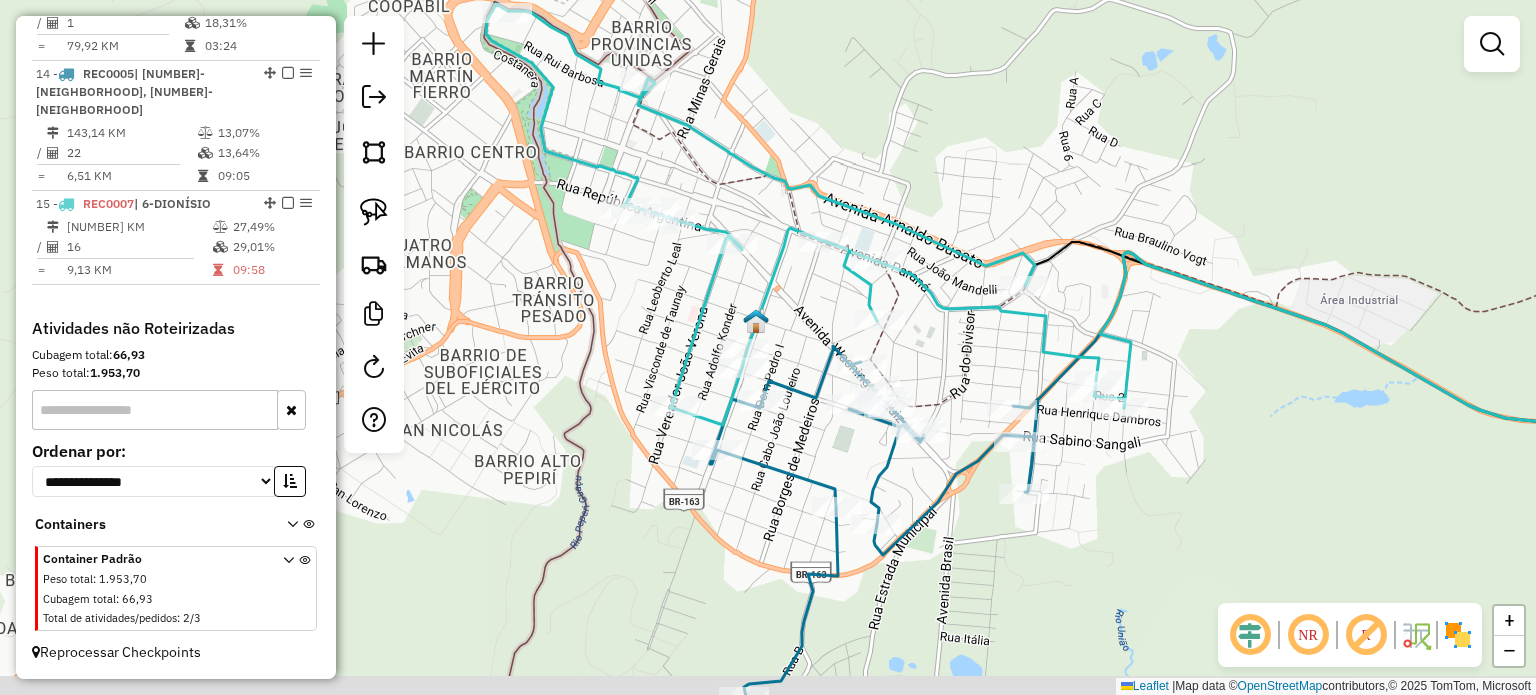 click on "Janela de atendimento Grade de atendimento Capacidade Transportadoras Veículos Cliente Pedidos  Rotas Selecione os dias de semana para filtrar as janelas de atendimento  Seg   Ter   Qua   Qui   Sex   Sáb   Dom  Informe o período da janela de atendimento: De: Até:  Filtrar exatamente a janela do cliente  Considerar janela de atendimento padrão  Selecione os dias de semana para filtrar as grades de atendimento  Seg   Ter   Qua   Qui   Sex   Sáb   Dom   Considerar clientes sem dia de atendimento cadastrado  Clientes fora do dia de atendimento selecionado Filtrar as atividades entre os valores definidos abaixo:  Peso mínimo:   Peso máximo:   Cubagem mínima:   Cubagem máxima:   De:   Até:  Filtrar as atividades entre o tempo de atendimento definido abaixo:  De:   Até:   Considerar capacidade total dos clientes não roteirizados Transportadora: Selecione um ou mais itens Tipo de veículo: Selecione um ou mais itens Veículo: Selecione um ou mais itens Motorista: Selecione um ou mais itens Nome: Rótulo:" 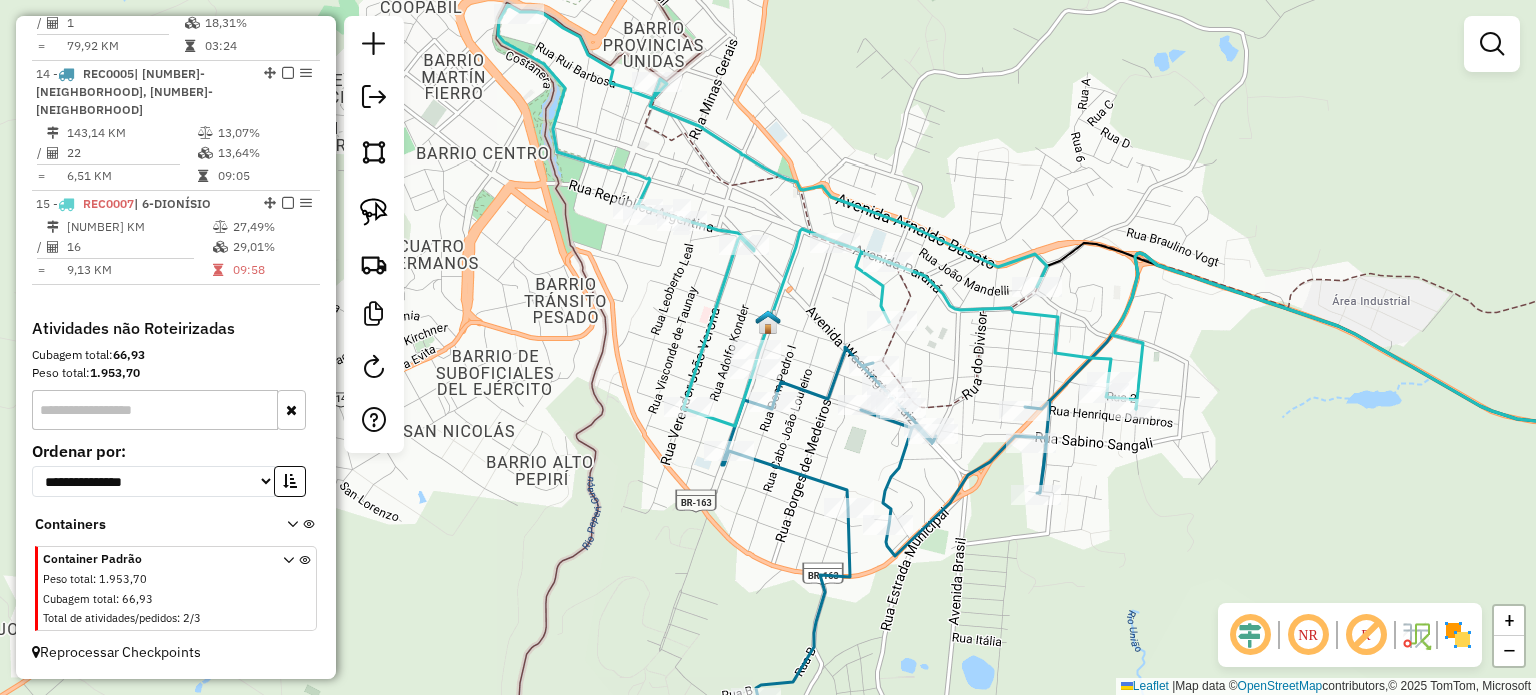drag, startPoint x: 953, startPoint y: 358, endPoint x: 983, endPoint y: 361, distance: 30.149628 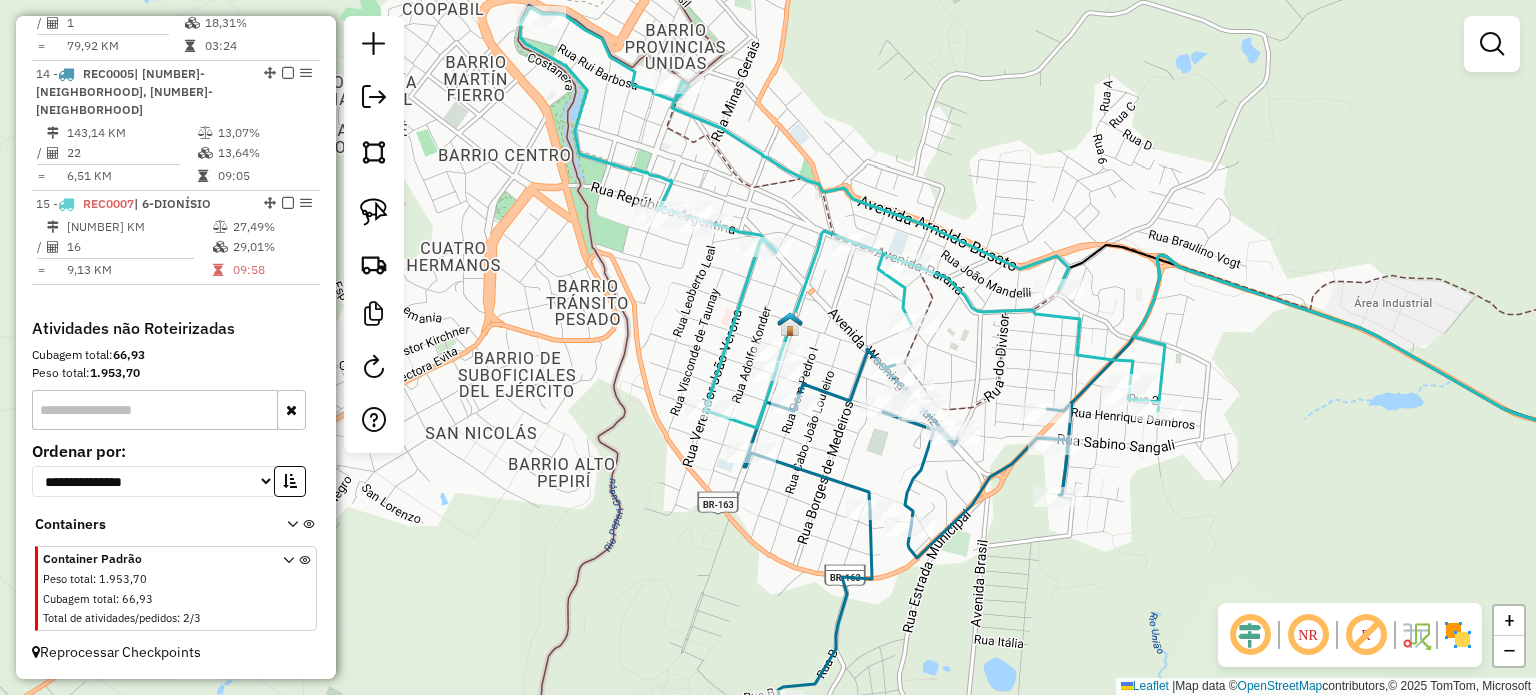 drag, startPoint x: 981, startPoint y: 366, endPoint x: 974, endPoint y: 352, distance: 15.652476 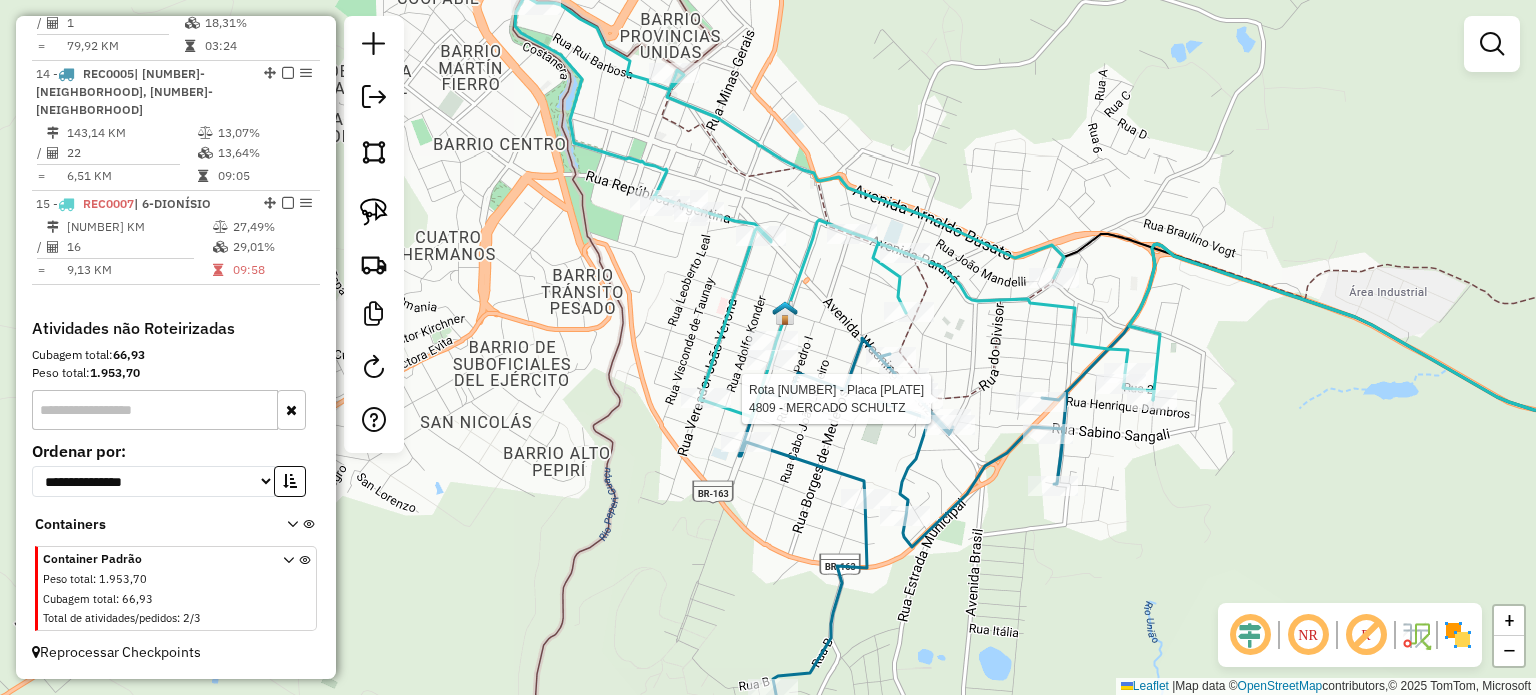 select on "*********" 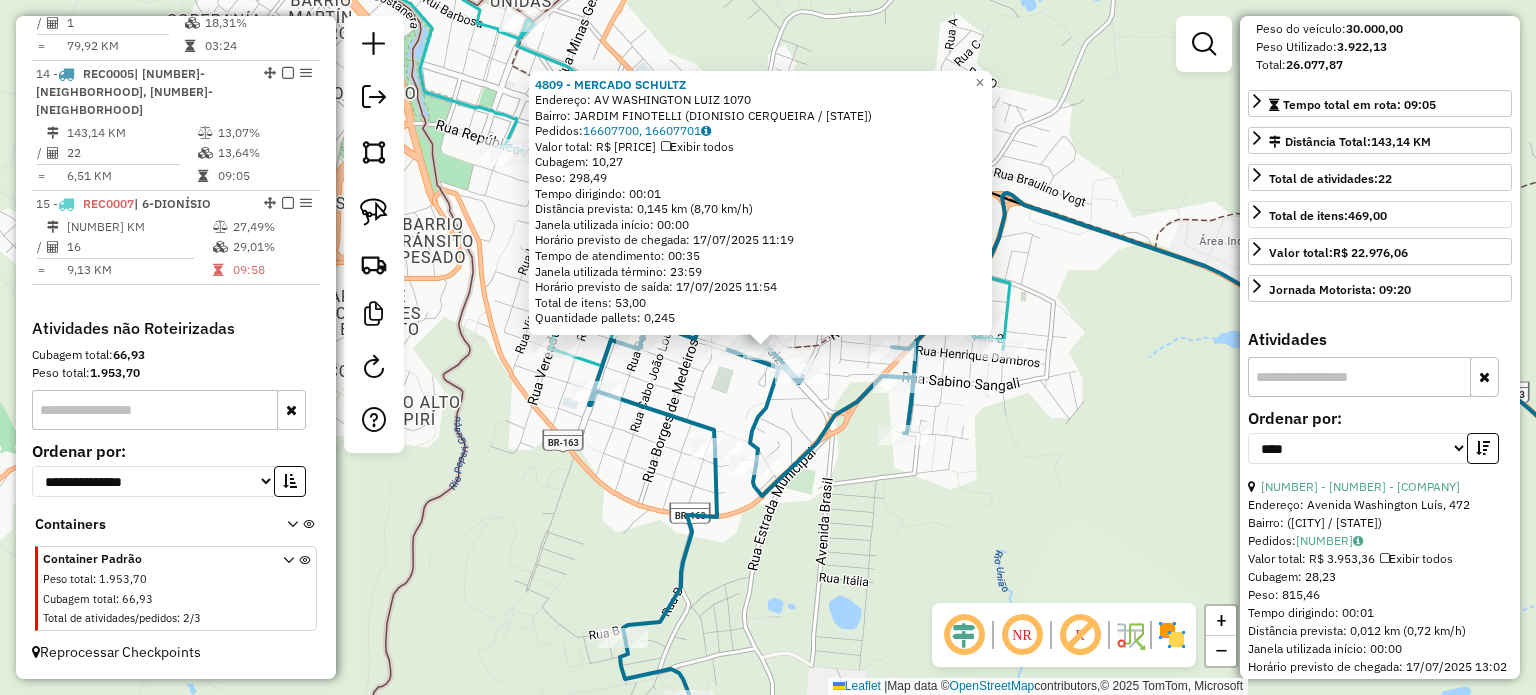scroll, scrollTop: 500, scrollLeft: 0, axis: vertical 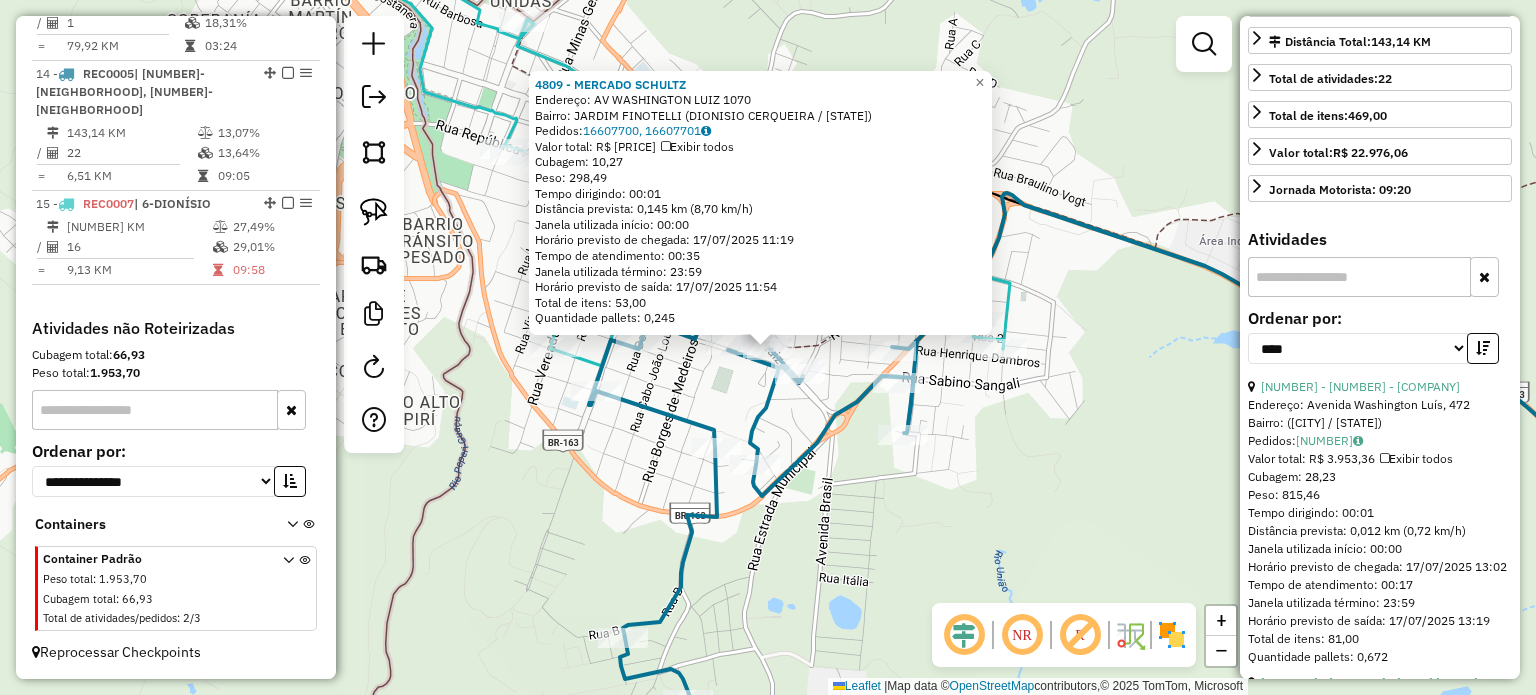 click on "4809 - MERCADO SCHULTZ  Endereço:  AV WASHINGTON LUIZ 1070   Bairro: JARDIM FINOTELLI (DIONISIO CERQUEIRA / SC)   Pedidos:  16607700, 16607701   Valor total: R$ 2.046,22   Exibir todos   Cubagem: 10,27  Peso: 298,49  Tempo dirigindo: 00:01   Distância prevista: 0,145 km (8,70 km/h)   Janela utilizada início: 00:00   Horário previsto de chegada: 17/07/2025 11:19   Tempo de atendimento: 00:35   Janela utilizada término: 23:59   Horário previsto de saída: 17/07/2025 11:54   Total de itens: 53,00   Quantidade pallets: 0,245  × Janela de atendimento Grade de atendimento Capacidade Transportadoras Veículos Cliente Pedidos  Rotas Selecione os dias de semana para filtrar as janelas de atendimento  Seg   Ter   Qua   Qui   Sex   Sáb   Dom  Informe o período da janela de atendimento: De: Até:  Filtrar exatamente a janela do cliente  Considerar janela de atendimento padrão  Selecione os dias de semana para filtrar as grades de atendimento  Seg   Ter   Qua   Qui   Sex   Sáb   Dom   Peso mínimo:   De:   De:" 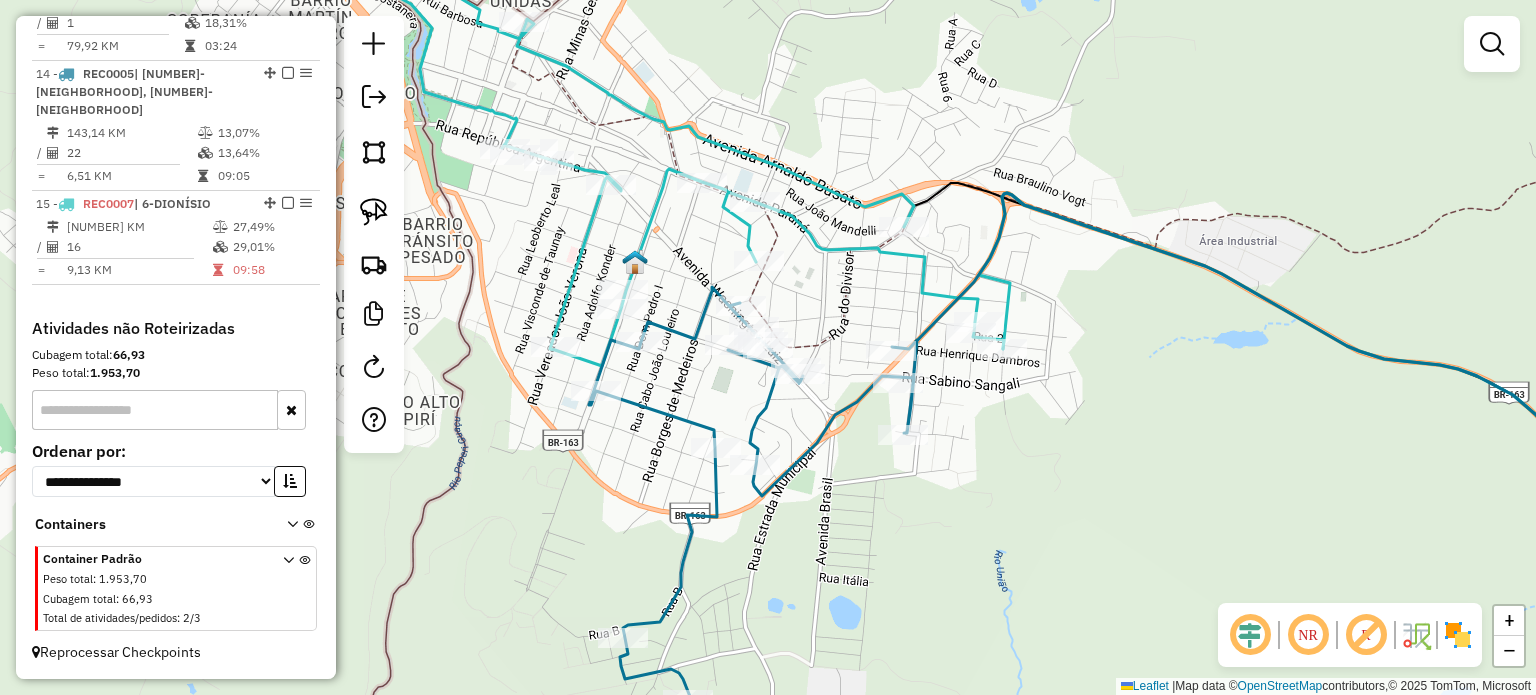 click on "4809 - MERCADO SCHULTZ  Endereço:  AV WASHINGTON LUIZ 1070   Bairro: JARDIM FINOTELLI (DIONISIO CERQUEIRA / SC)   Pedidos:  16607700, 16607701   Valor total: R$ 2.046,22   Exibir todos   Cubagem: 10,27  Peso: 298,49  Tempo dirigindo: 00:01   Distância prevista: 0,145 km (8,70 km/h)   Janela utilizada início: 00:00   Horário previsto de chegada: 17/07/2025 11:19   Tempo de atendimento: 00:35   Janela utilizada término: 23:59   Horário previsto de saída: 17/07/2025 11:54   Total de itens: 53,00   Quantidade pallets: 0,245  × Janela de atendimento Grade de atendimento Capacidade Transportadoras Veículos Cliente Pedidos  Rotas Selecione os dias de semana para filtrar as janelas de atendimento  Seg   Ter   Qua   Qui   Sex   Sáb   Dom  Informe o período da janela de atendimento: De: Até:  Filtrar exatamente a janela do cliente  Considerar janela de atendimento padrão  Selecione os dias de semana para filtrar as grades de atendimento  Seg   Ter   Qua   Qui   Sex   Sáb   Dom   Peso mínimo:   De:   De:" 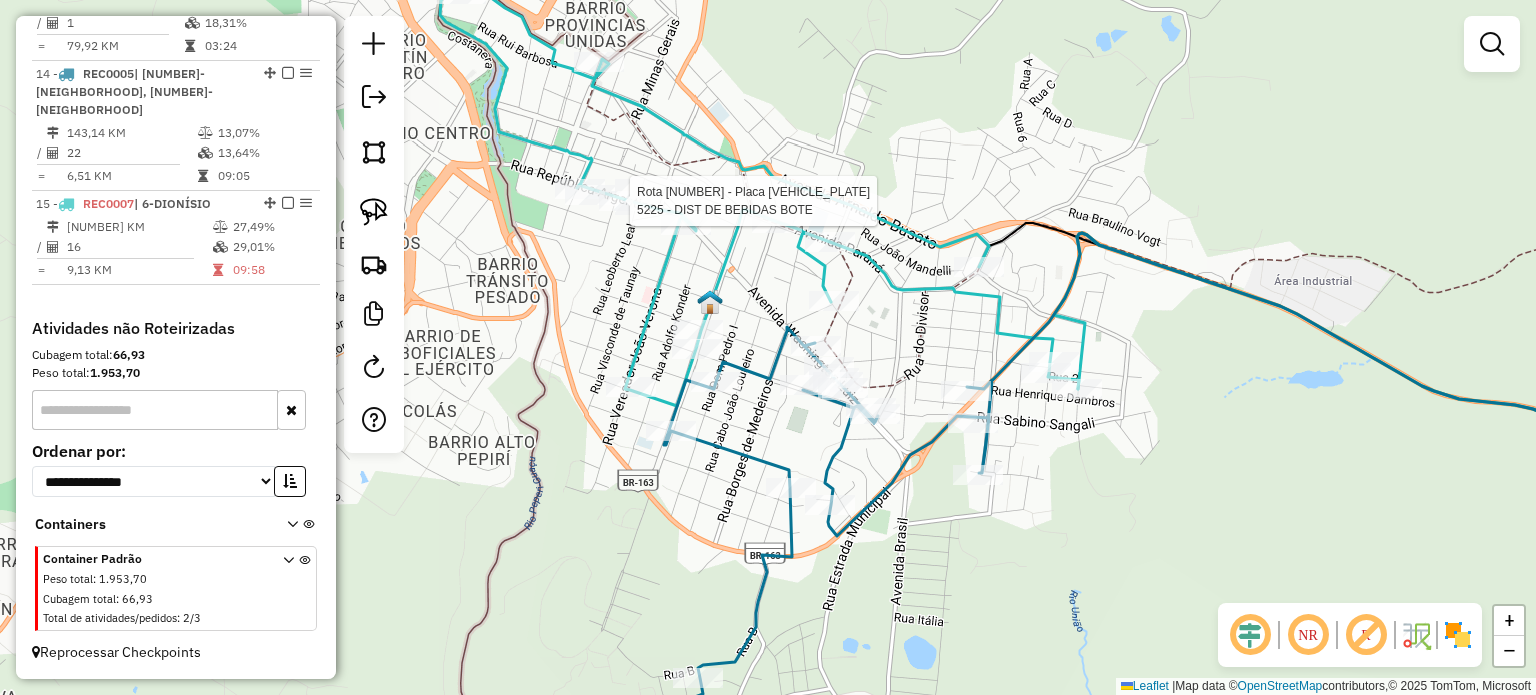 select on "*********" 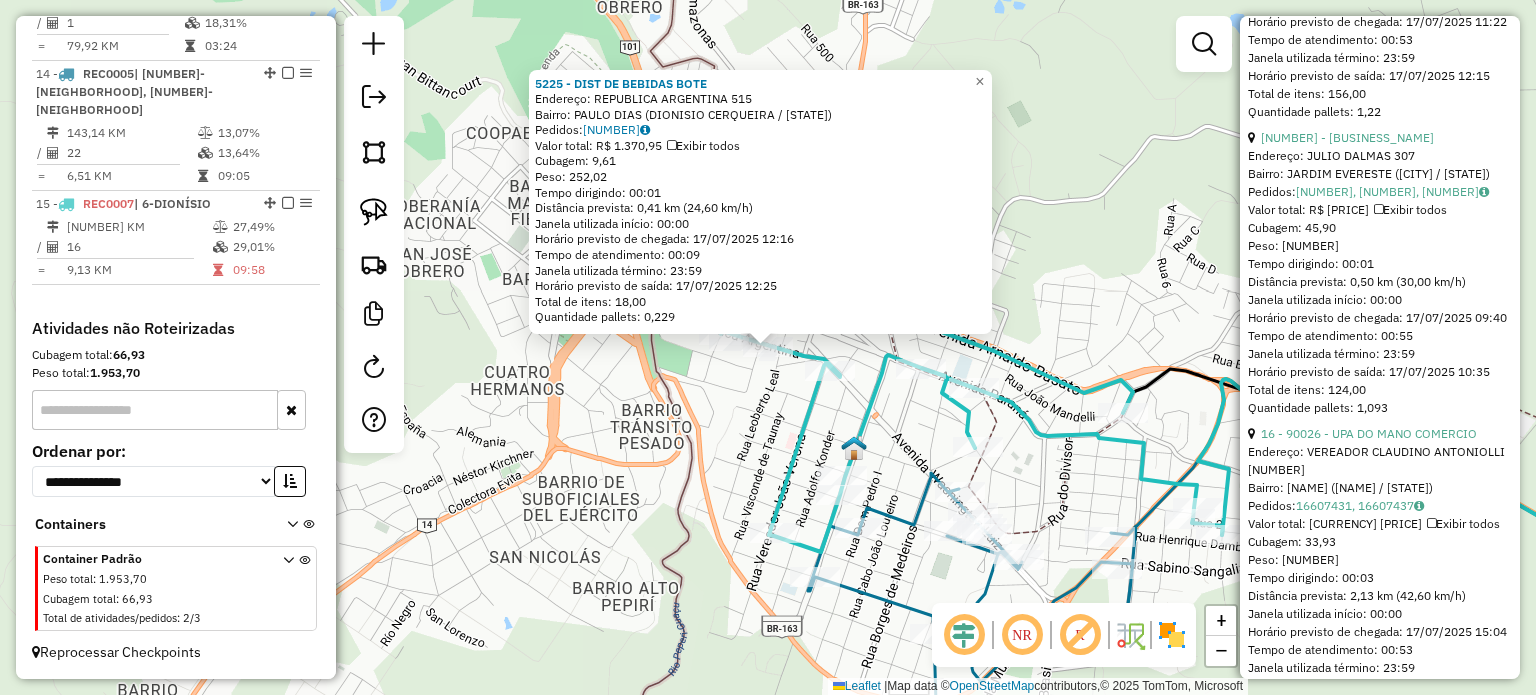 scroll, scrollTop: 1500, scrollLeft: 0, axis: vertical 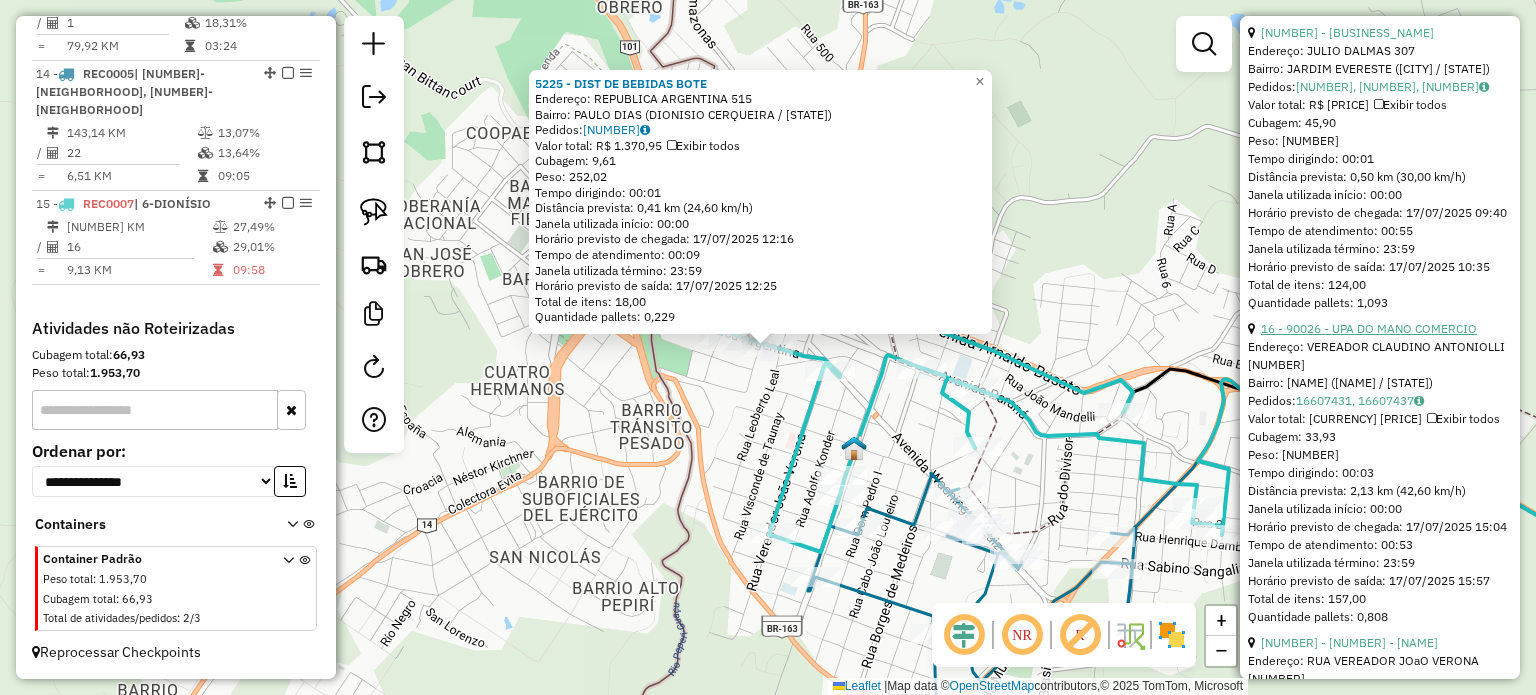 click on "16 - 90026 - UPA DO MANO COMERCIO" at bounding box center [1369, 328] 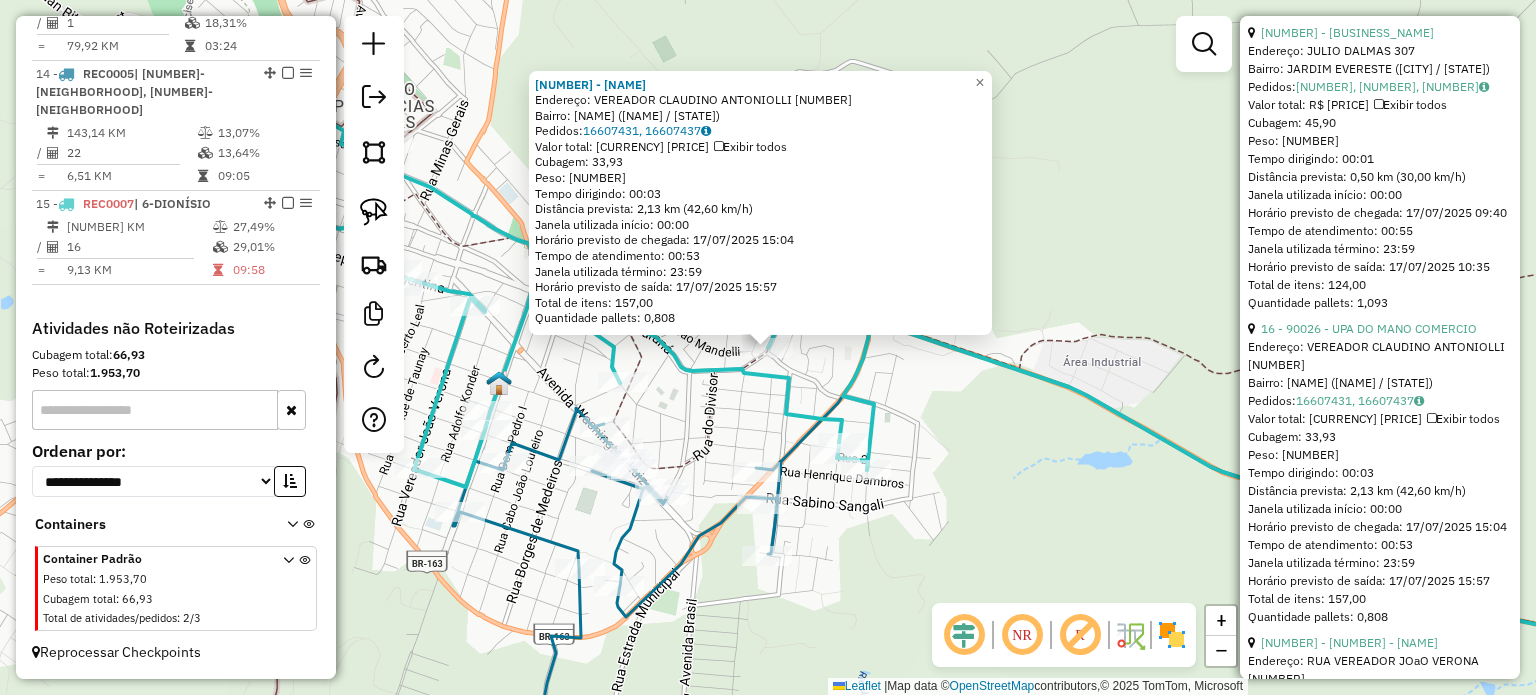 click on "90026 - UPA DO MANO COMERCIO  Endereço:  VEREADOR CLAUDINO ANTONIOLLI 430   Bairro: CENTRO (DIONISIO CERQUEIRA / SC)   Pedidos:  16607431, 16607437   Valor total: R$ 7.528,55   Exibir todos   Cubagem: 33,93  Peso: 992,04  Tempo dirigindo: 00:03   Distância prevista: 2,13 km (42,60 km/h)   Janela utilizada início: 00:00   Horário previsto de chegada: 17/07/2025 15:04   Tempo de atendimento: 00:53   Janela utilizada término: 23:59   Horário previsto de saída: 17/07/2025 15:57   Total de itens: 157,00   Quantidade pallets: 0,808  × Janela de atendimento Grade de atendimento Capacidade Transportadoras Veículos Cliente Pedidos  Rotas Selecione os dias de semana para filtrar as janelas de atendimento  Seg   Ter   Qua   Qui   Sex   Sáb   Dom  Informe o período da janela de atendimento: De: Até:  Filtrar exatamente a janela do cliente  Considerar janela de atendimento padrão  Selecione os dias de semana para filtrar as grades de atendimento  Seg   Ter   Qua   Qui   Sex   Sáb   Dom   Peso mínimo:   De:" 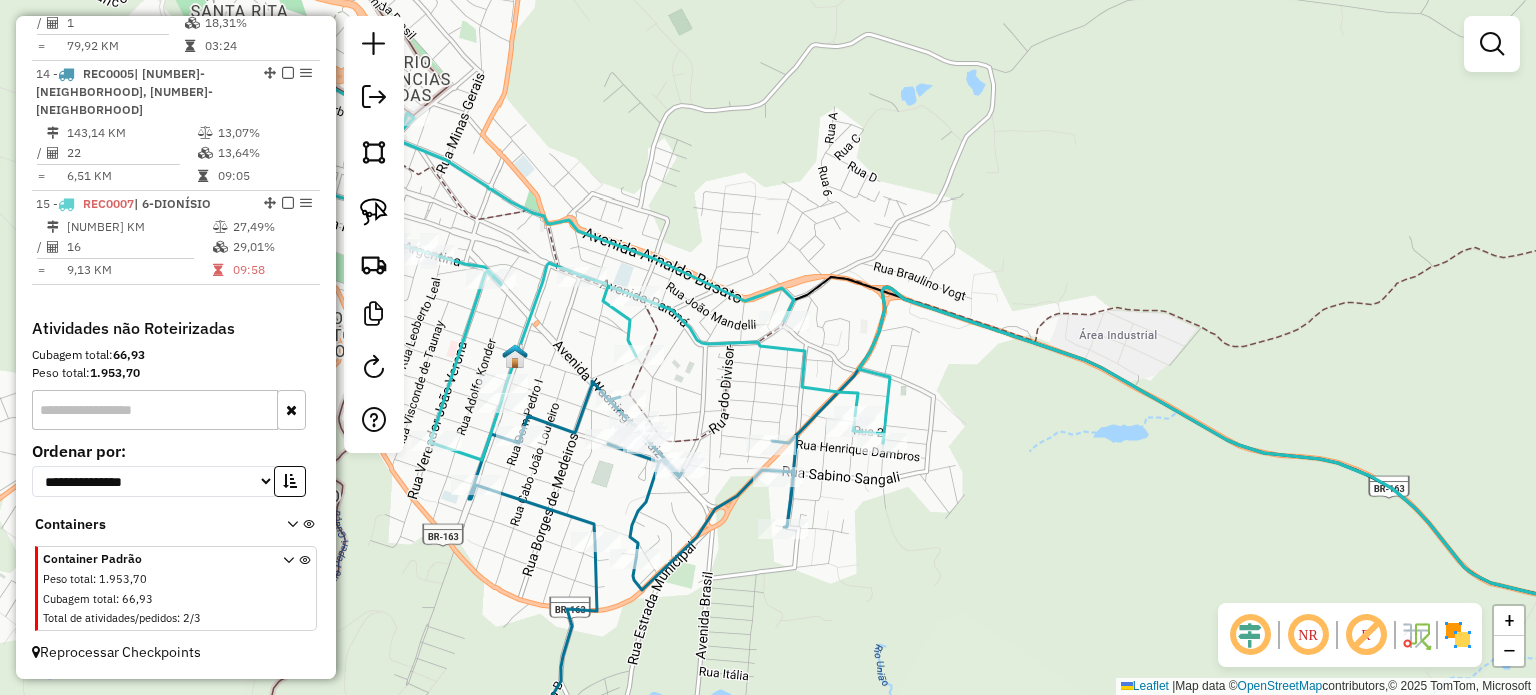 drag, startPoint x: 952, startPoint y: 417, endPoint x: 990, endPoint y: 363, distance: 66.0303 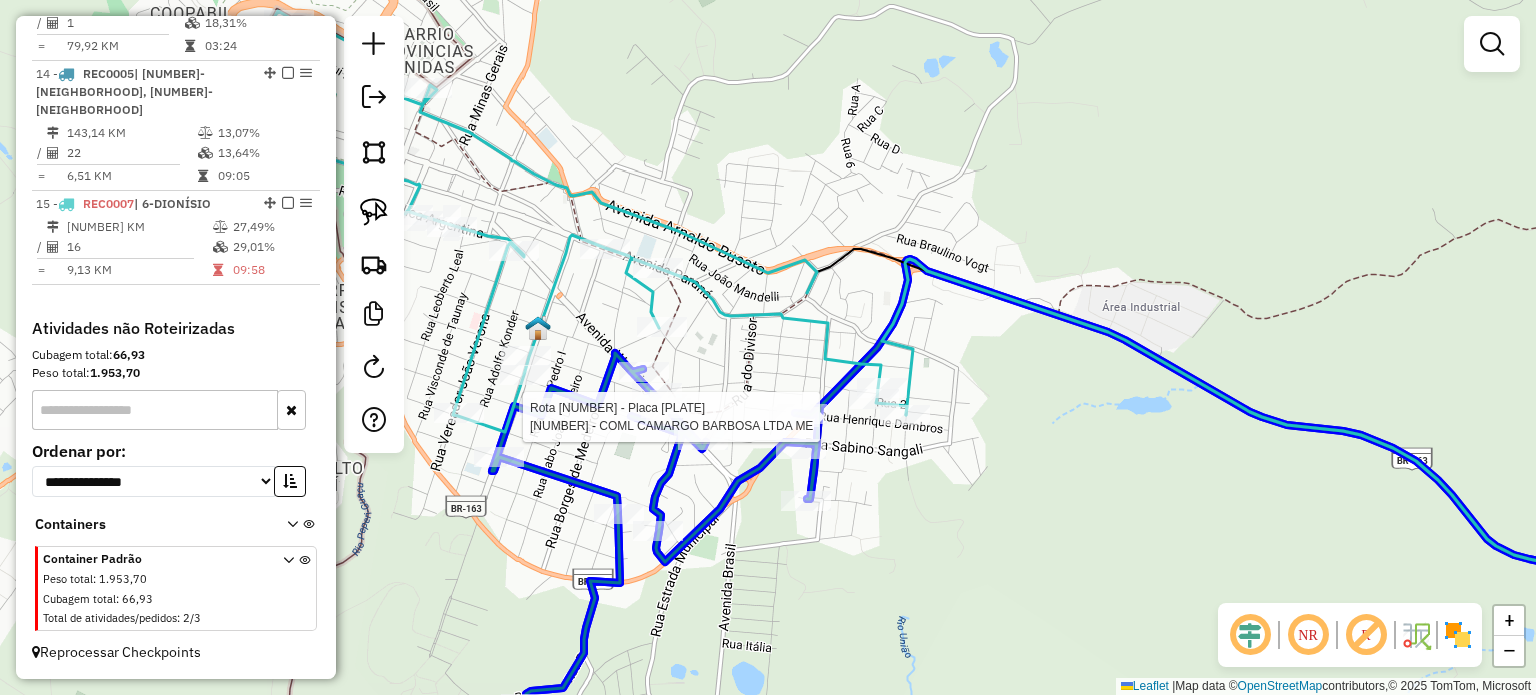click 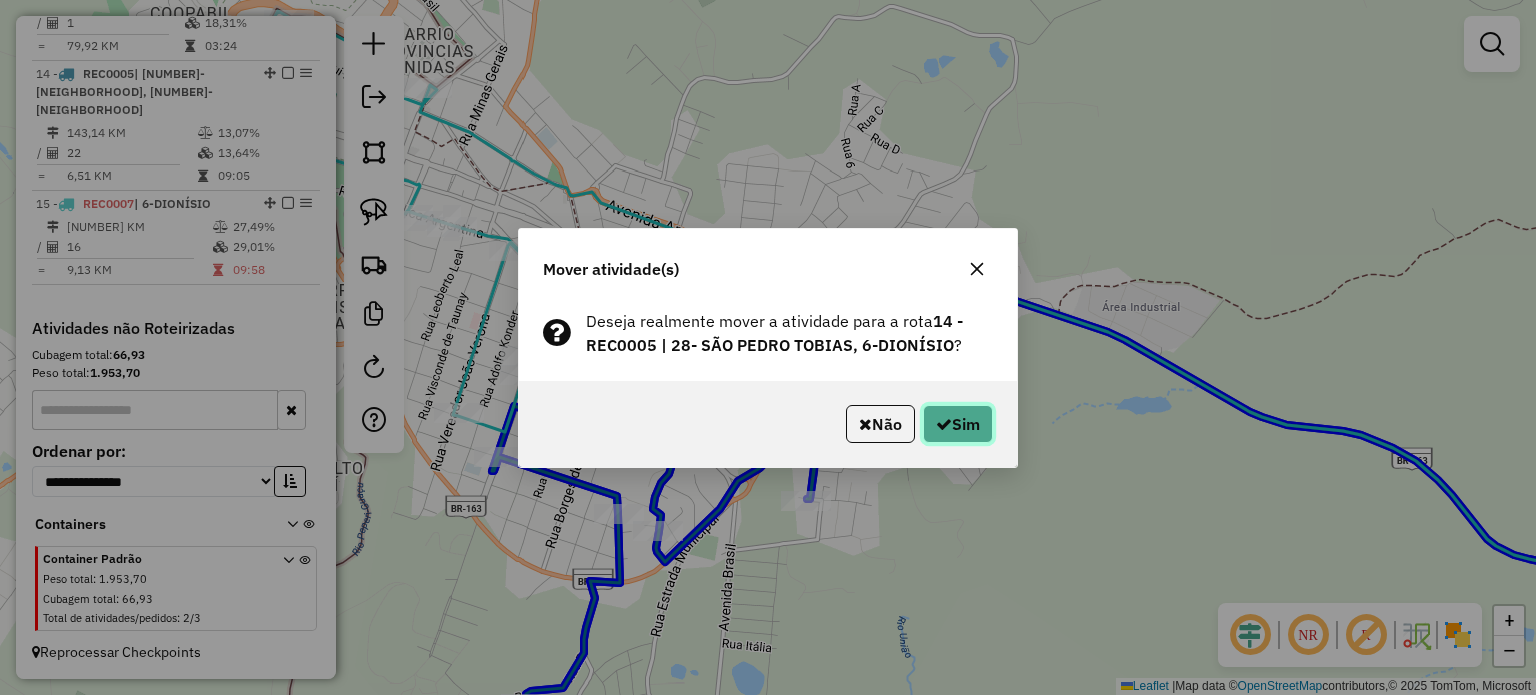click on "Sim" 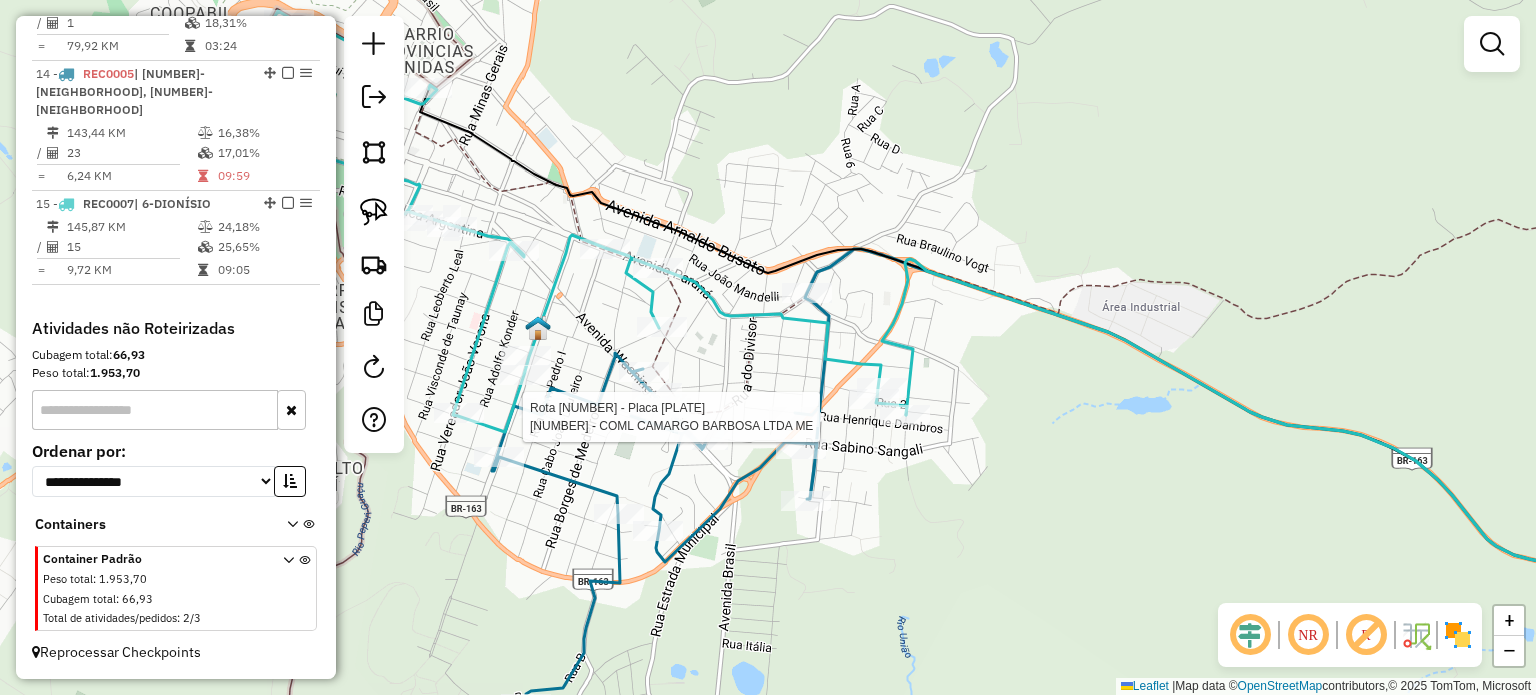 select on "*********" 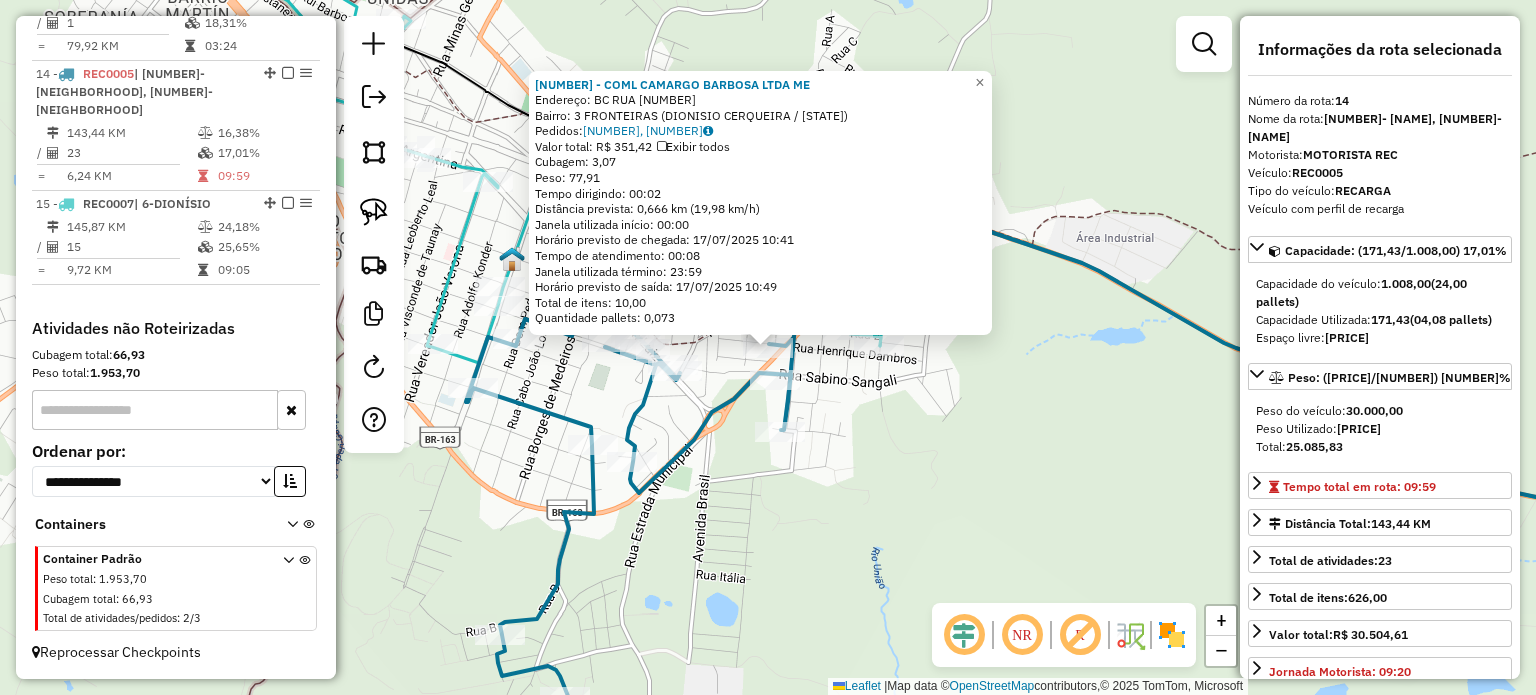 click on "9563 - COML CAMARGO BARBOSA LTDA ME  Endereço: BC  RUA                            000163   Bairro: 3 FRONTEIRAS (DIONISIO CERQUEIRA / SC)   Pedidos:  16607402, 16607403   Valor total: R$ 351,42   Exibir todos   Cubagem: 3,07  Peso: 77,91  Tempo dirigindo: 00:02   Distância prevista: 0,666 km (19,98 km/h)   Janela utilizada início: 00:00   Horário previsto de chegada: 17/07/2025 10:41   Tempo de atendimento: 00:08   Janela utilizada término: 23:59   Horário previsto de saída: 17/07/2025 10:49   Total de itens: 10,00   Quantidade pallets: 0,073  × Janela de atendimento Grade de atendimento Capacidade Transportadoras Veículos Cliente Pedidos  Rotas Selecione os dias de semana para filtrar as janelas de atendimento  Seg   Ter   Qua   Qui   Sex   Sáb   Dom  Informe o período da janela de atendimento: De: Até:  Filtrar exatamente a janela do cliente  Considerar janela de atendimento padrão  Selecione os dias de semana para filtrar as grades de atendimento  Seg   Ter   Qua   Qui   Sex   Sáb   Dom  De:" 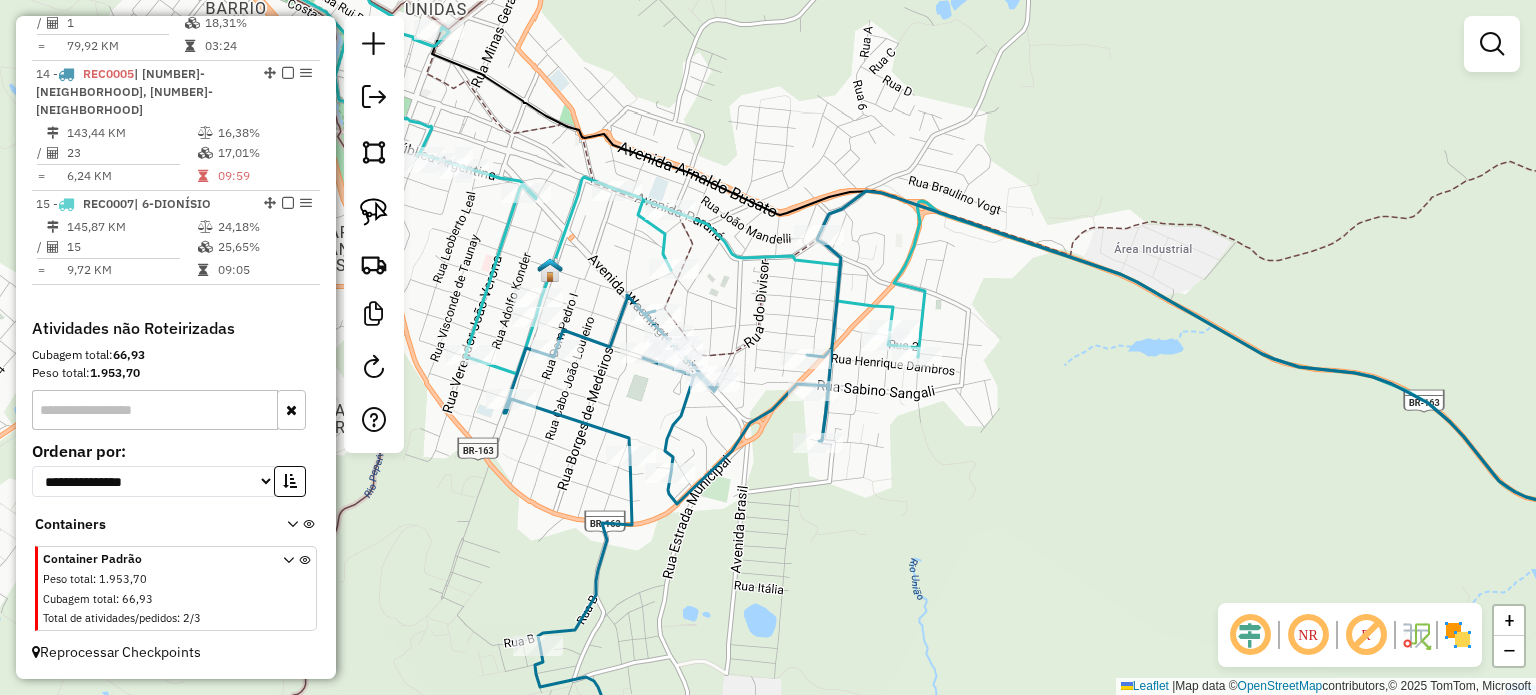 drag, startPoint x: 930, startPoint y: 435, endPoint x: 1058, endPoint y: 450, distance: 128.87592 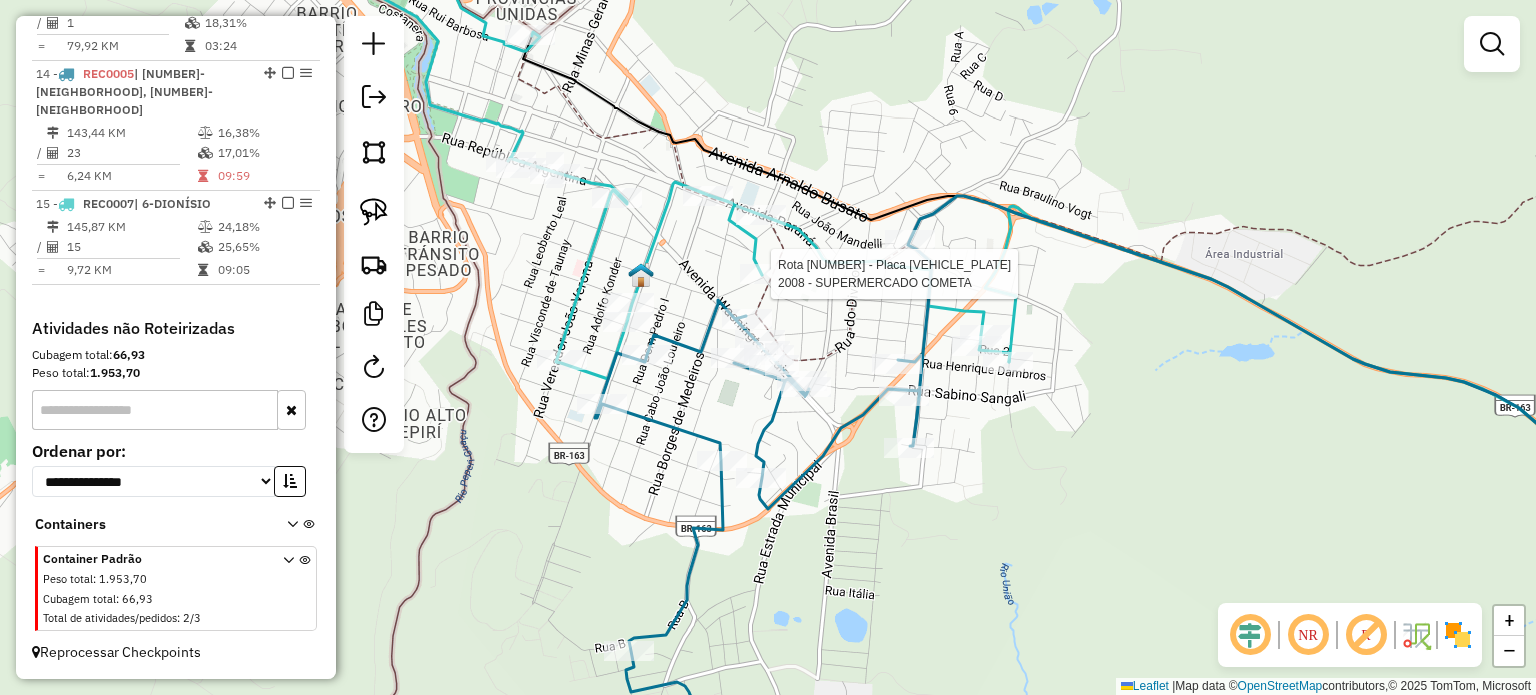 select on "*********" 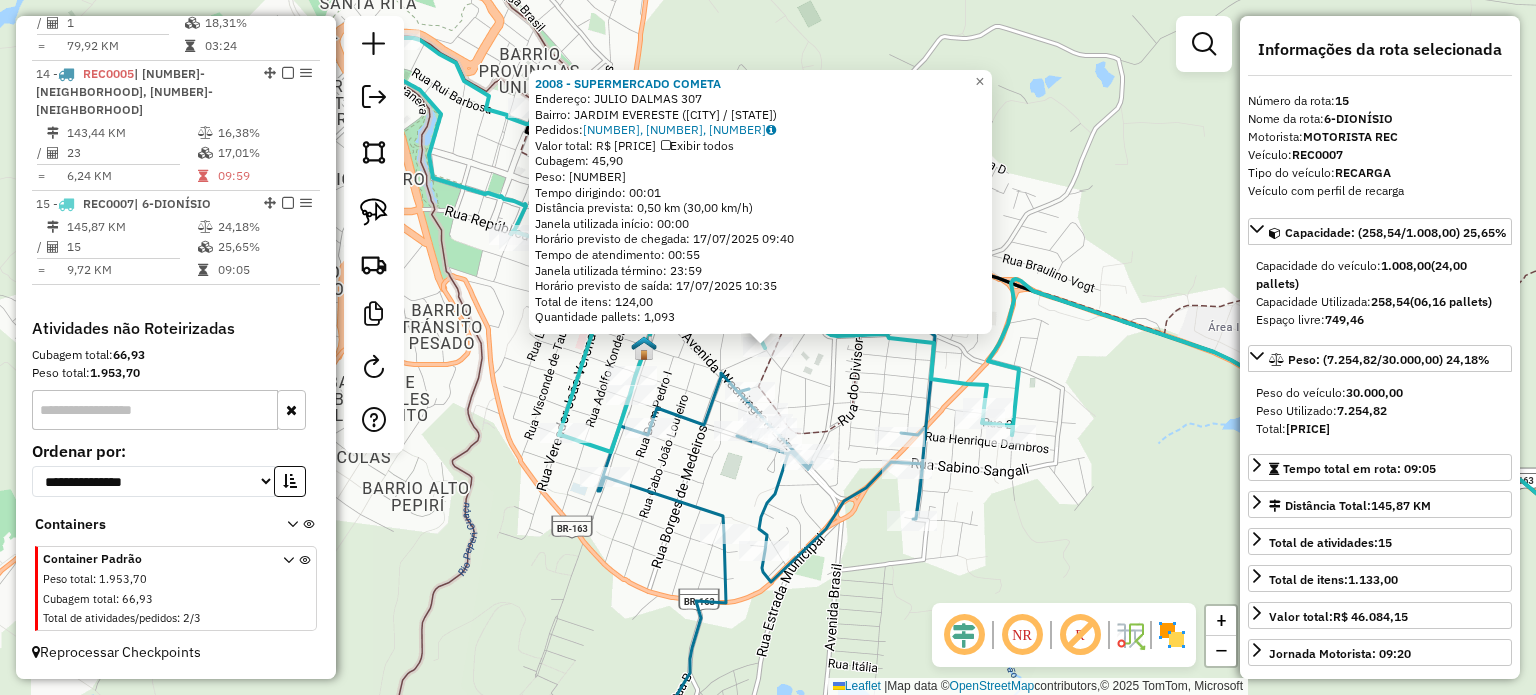 click on "2008 - SUPERMERCADO COMETA  Endereço:  JULIO DALMAS 307   Bairro: JARDIM EVERESTE (DIONISIO CERQUEIRA / SC)   Pedidos:  16607582, 16607612, 16607583   Valor total: R$ 5.654,36   Exibir todos   Cubagem: 45,90  Peso: 1.317,47  Tempo dirigindo: 00:01   Distância prevista: 0,50 km (30,00 km/h)   Janela utilizada início: 00:00   Horário previsto de chegada: 17/07/2025 09:40   Tempo de atendimento: 00:55   Janela utilizada término: 23:59   Horário previsto de saída: 17/07/2025 10:35   Total de itens: 124,00   Quantidade pallets: 1,093  × Janela de atendimento Grade de atendimento Capacidade Transportadoras Veículos Cliente Pedidos  Rotas Selecione os dias de semana para filtrar as janelas de atendimento  Seg   Ter   Qua   Qui   Sex   Sáb   Dom  Informe o período da janela de atendimento: De: Até:  Filtrar exatamente a janela do cliente  Considerar janela de atendimento padrão  Selecione os dias de semana para filtrar as grades de atendimento  Seg   Ter   Qua   Qui   Sex   Sáb   Dom   Peso mínimo:  +" 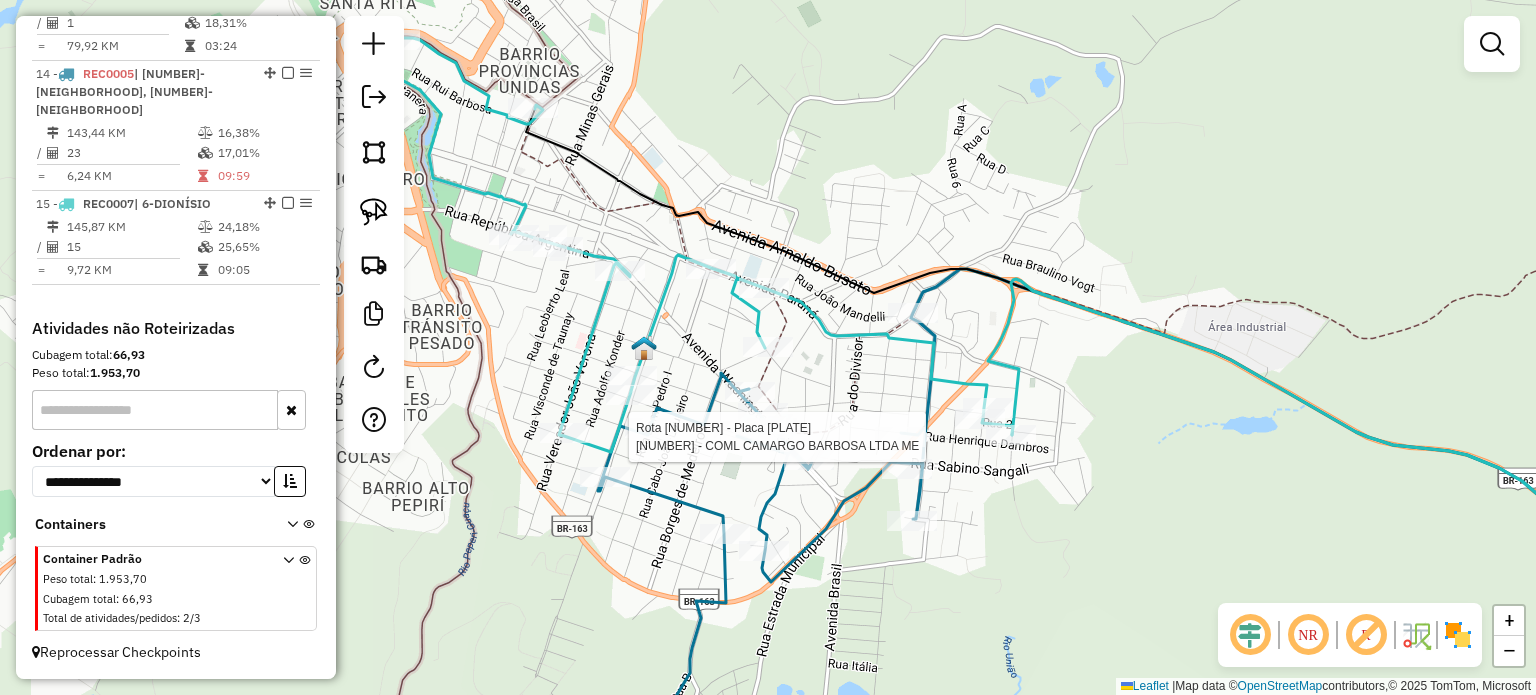 select on "*********" 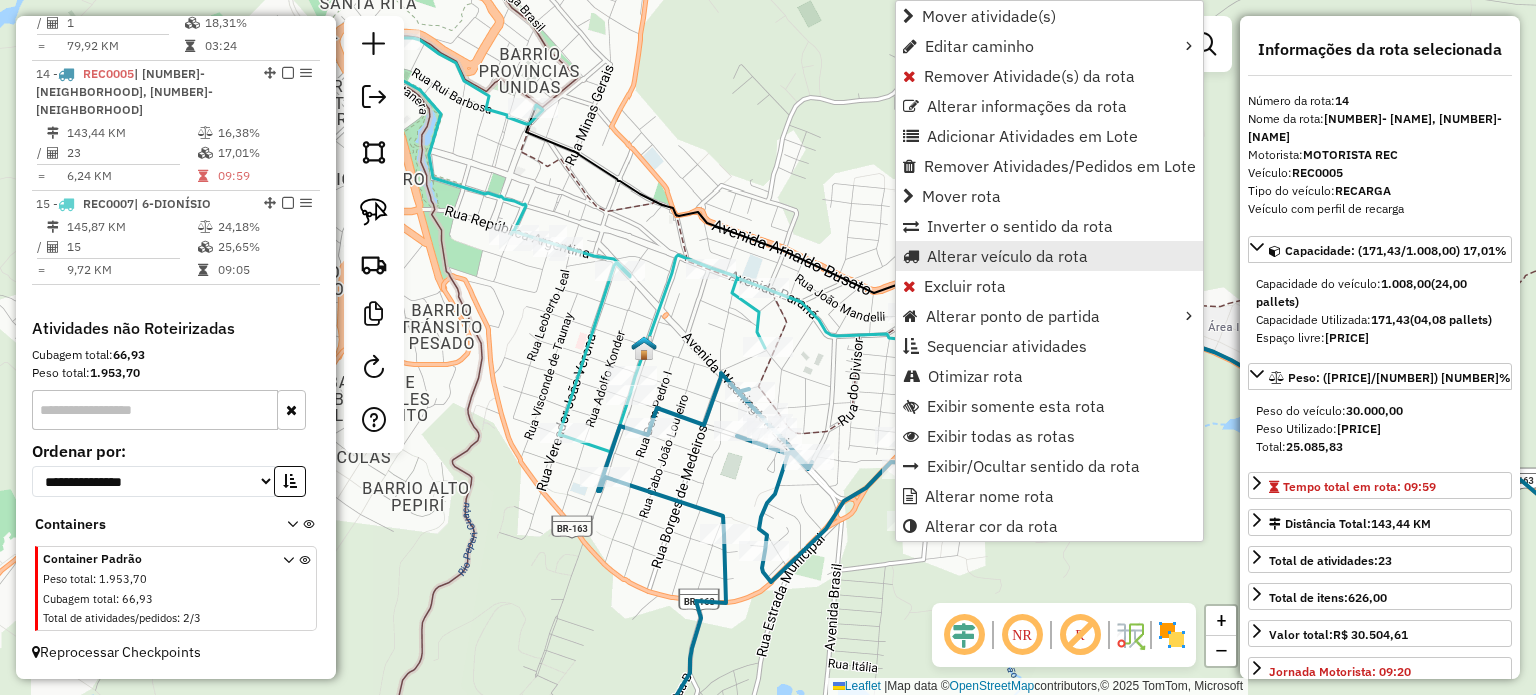click on "Alterar veículo da rota" at bounding box center (1007, 256) 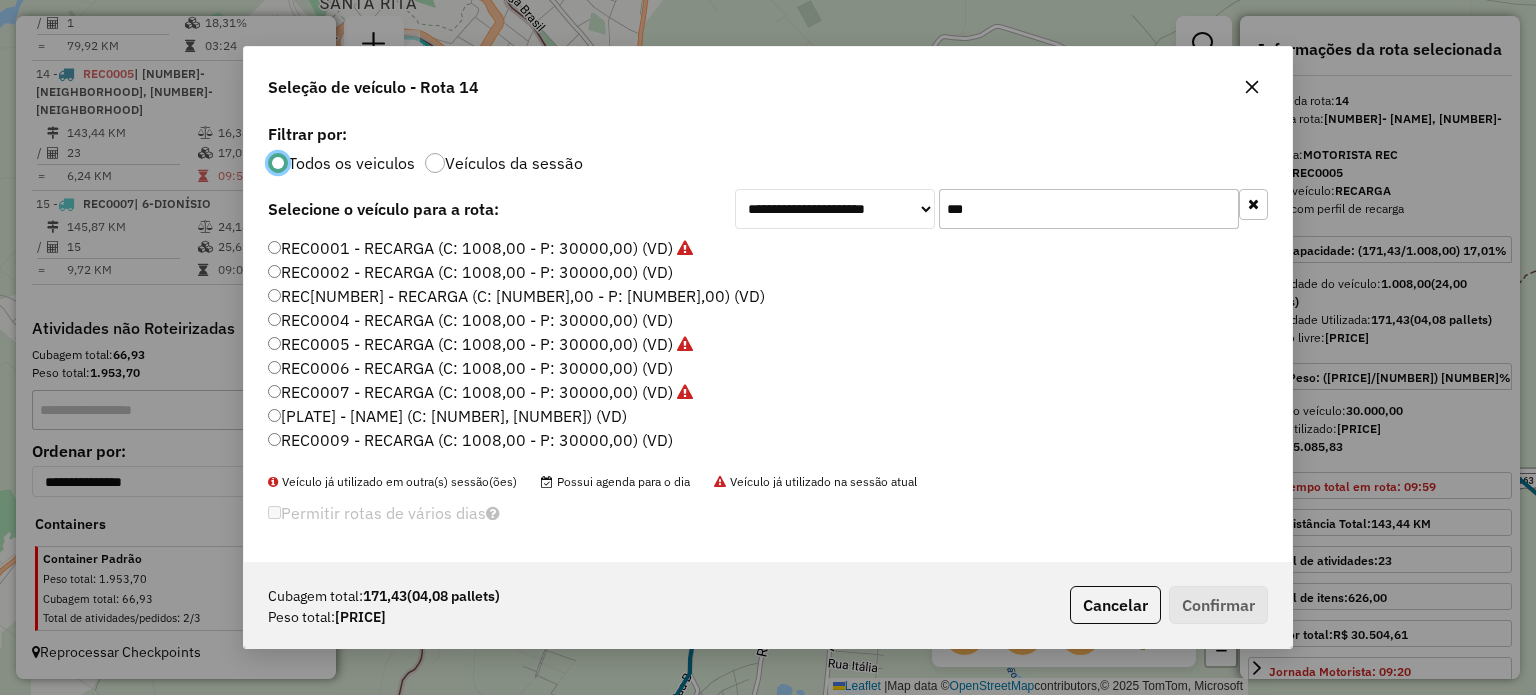 scroll, scrollTop: 10, scrollLeft: 6, axis: both 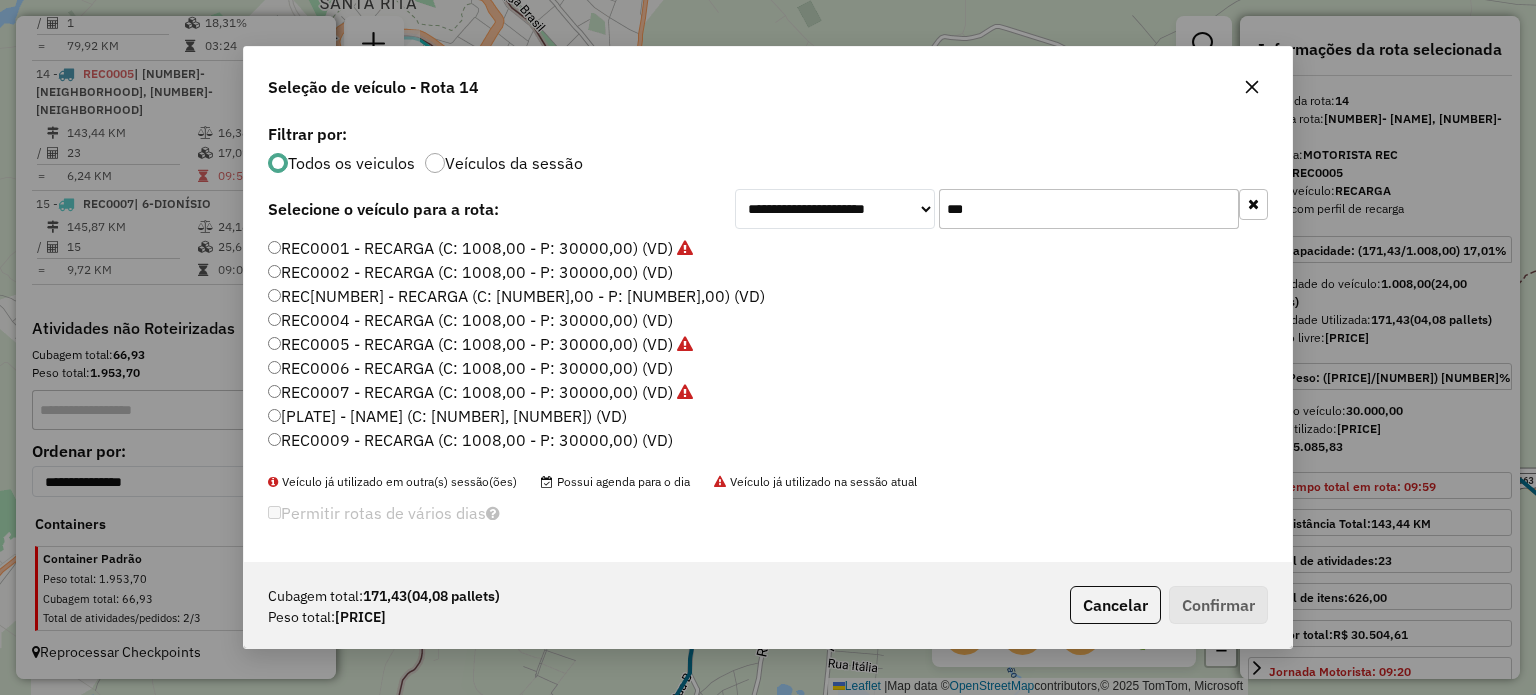 drag, startPoint x: 984, startPoint y: 213, endPoint x: 848, endPoint y: 200, distance: 136.6199 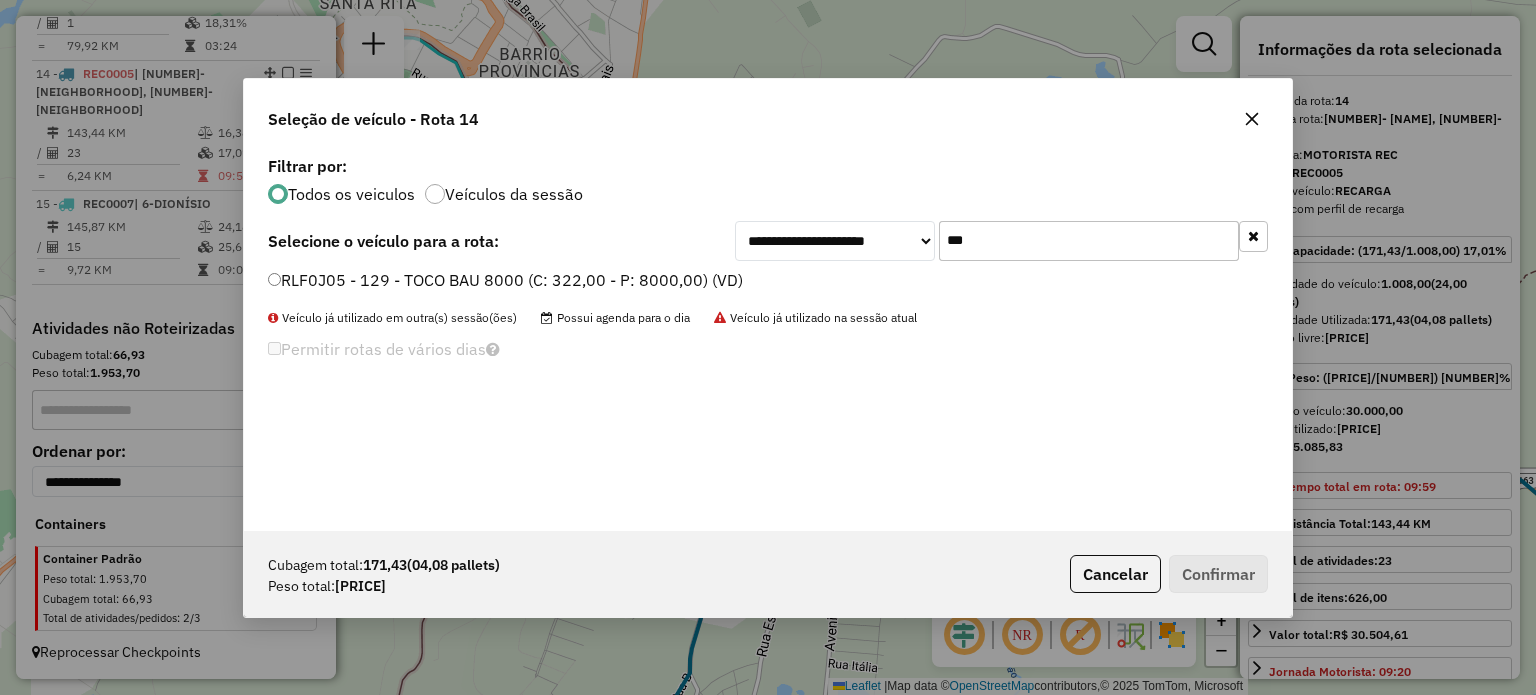 type on "***" 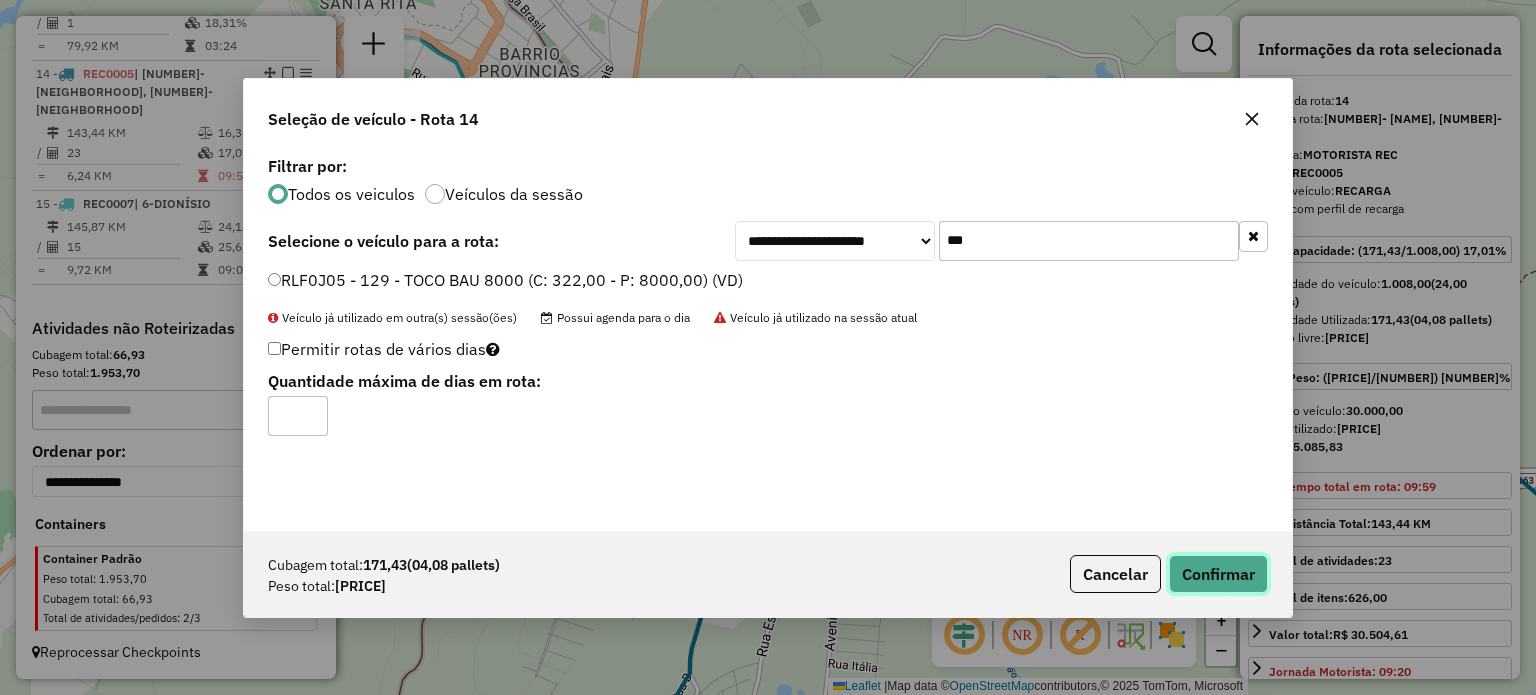 click on "Confirmar" 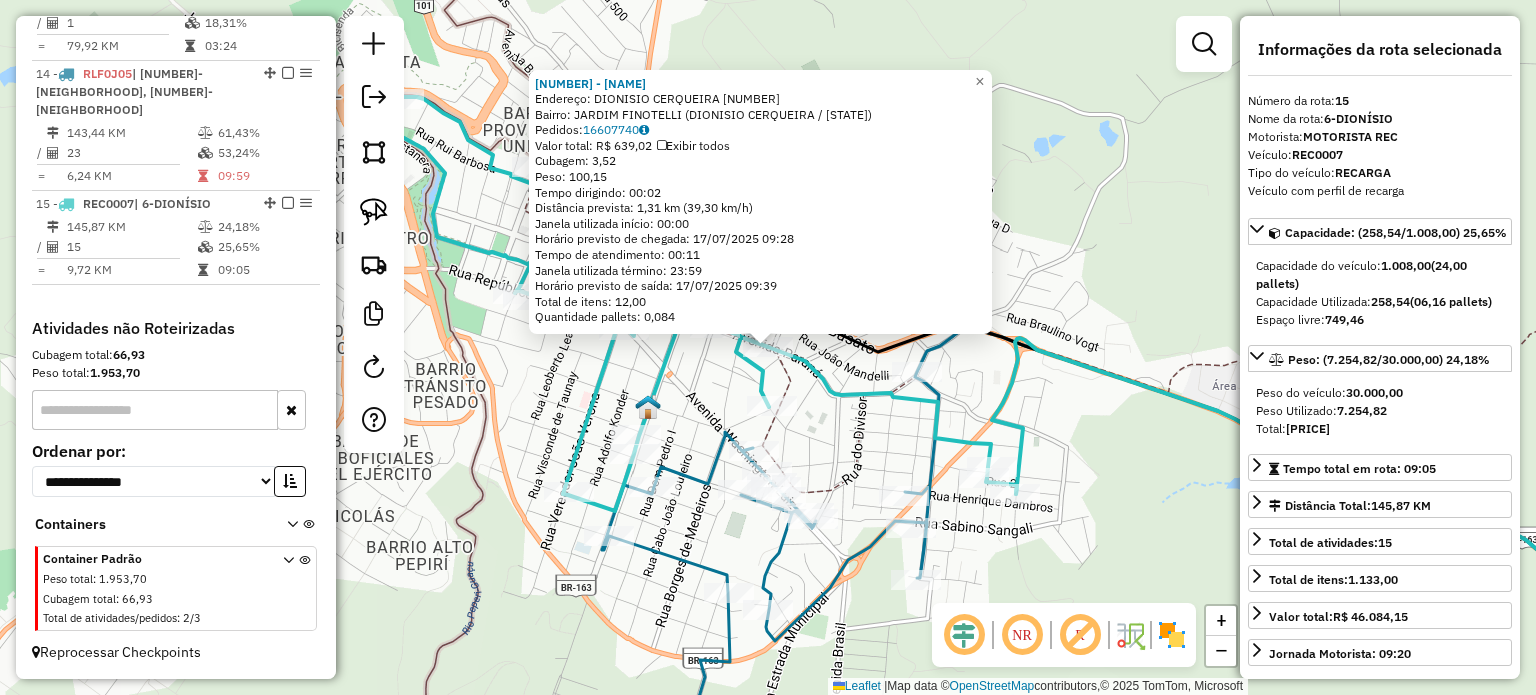 click on "1781 - MERCADO MATIELO  Endereço:  DIONISIO CERQUEIRA 139   Bairro: JARDIM FINOTELLI (DIONISIO CERQUEIRA / SC)   Pedidos:  16607740   Valor total: R$ 639,02   Exibir todos   Cubagem: 3,52  Peso: 100,15  Tempo dirigindo: 00:02   Distância prevista: 1,31 km (39,30 km/h)   Janela utilizada início: 00:00   Horário previsto de chegada: 17/07/2025 09:28   Tempo de atendimento: 00:11   Janela utilizada término: 23:59   Horário previsto de saída: 17/07/2025 09:39   Total de itens: 12,00   Quantidade pallets: 0,084  × Janela de atendimento Grade de atendimento Capacidade Transportadoras Veículos Cliente Pedidos  Rotas Selecione os dias de semana para filtrar as janelas de atendimento  Seg   Ter   Qua   Qui   Sex   Sáb   Dom  Informe o período da janela de atendimento: De: Até:  Filtrar exatamente a janela do cliente  Considerar janela de atendimento padrão  Selecione os dias de semana para filtrar as grades de atendimento  Seg   Ter   Qua   Qui   Sex   Sáb   Dom   Peso mínimo:   Peso máximo:   De:  De:" 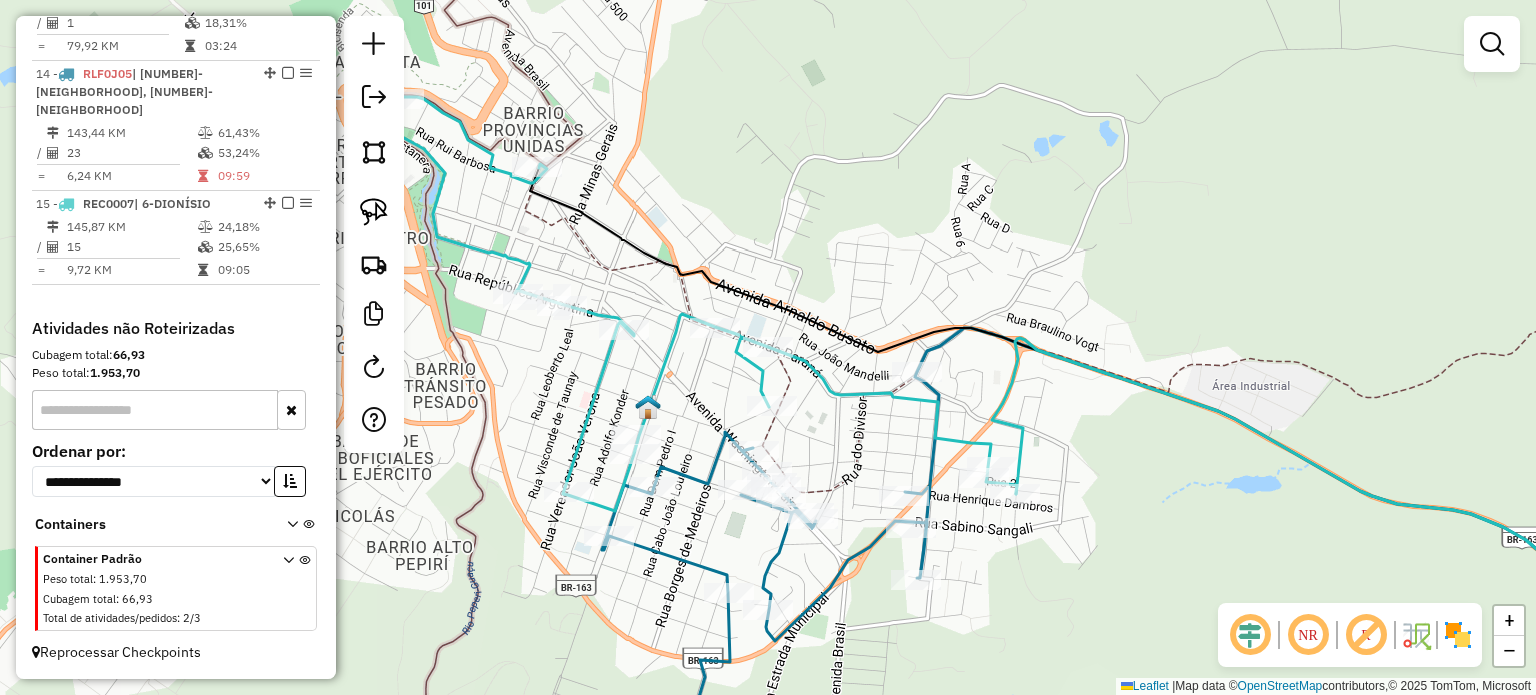 drag, startPoint x: 924, startPoint y: 432, endPoint x: 1010, endPoint y: 427, distance: 86.145226 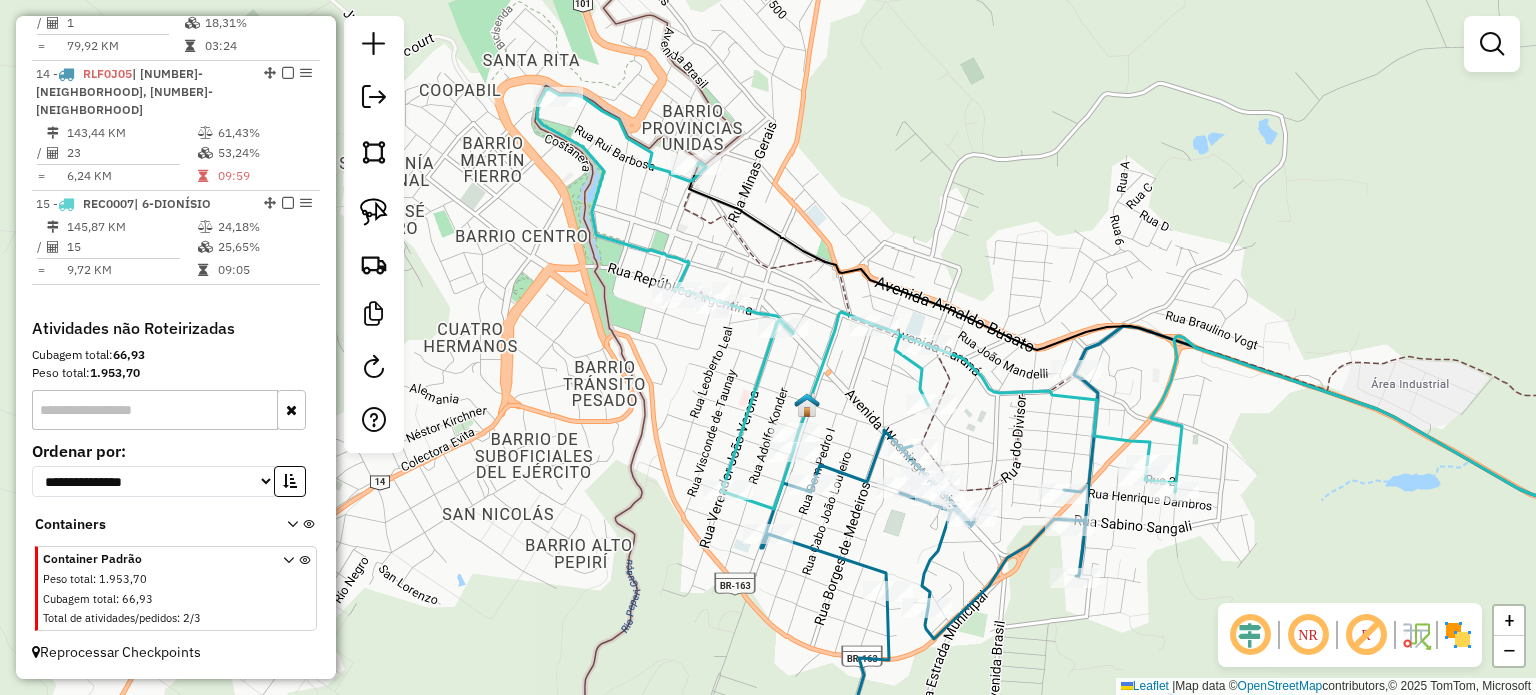 drag, startPoint x: 851, startPoint y: 378, endPoint x: 843, endPoint y: 357, distance: 22.472204 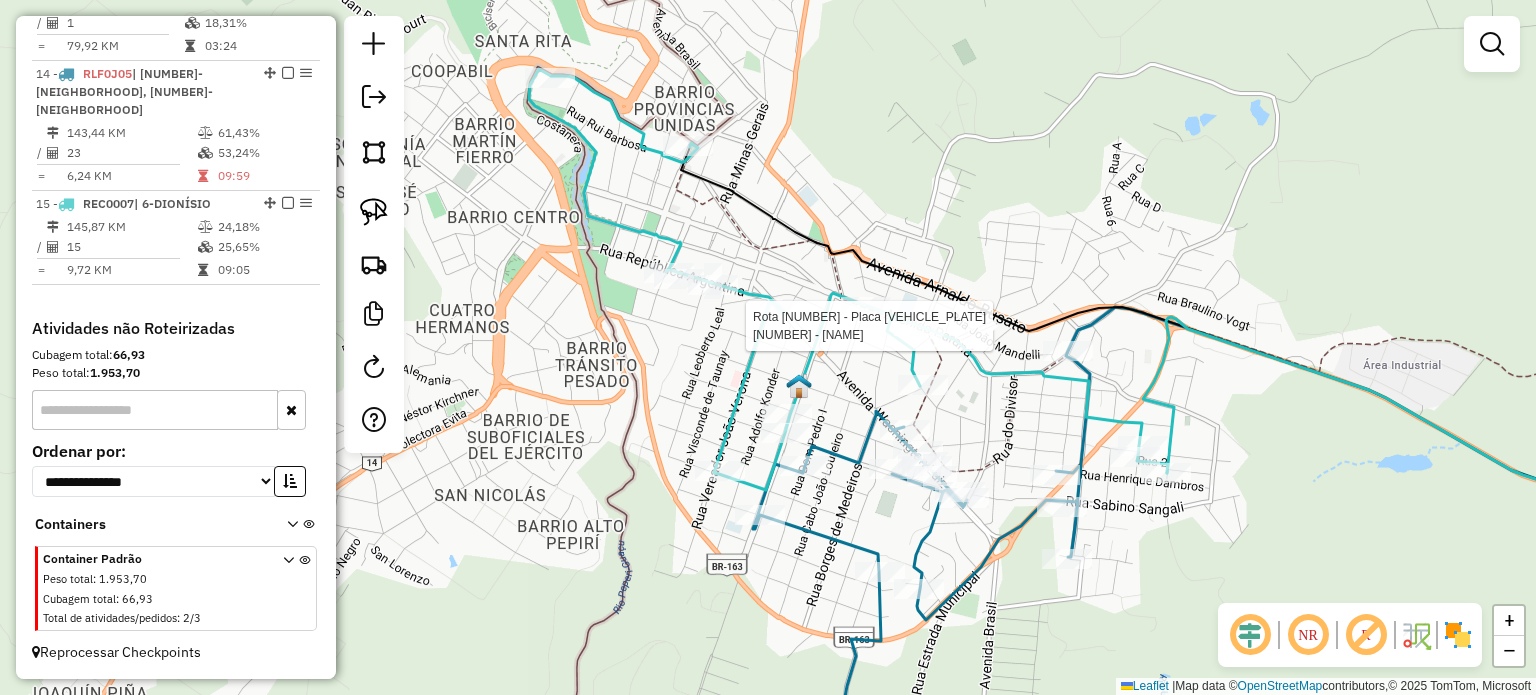 select on "*********" 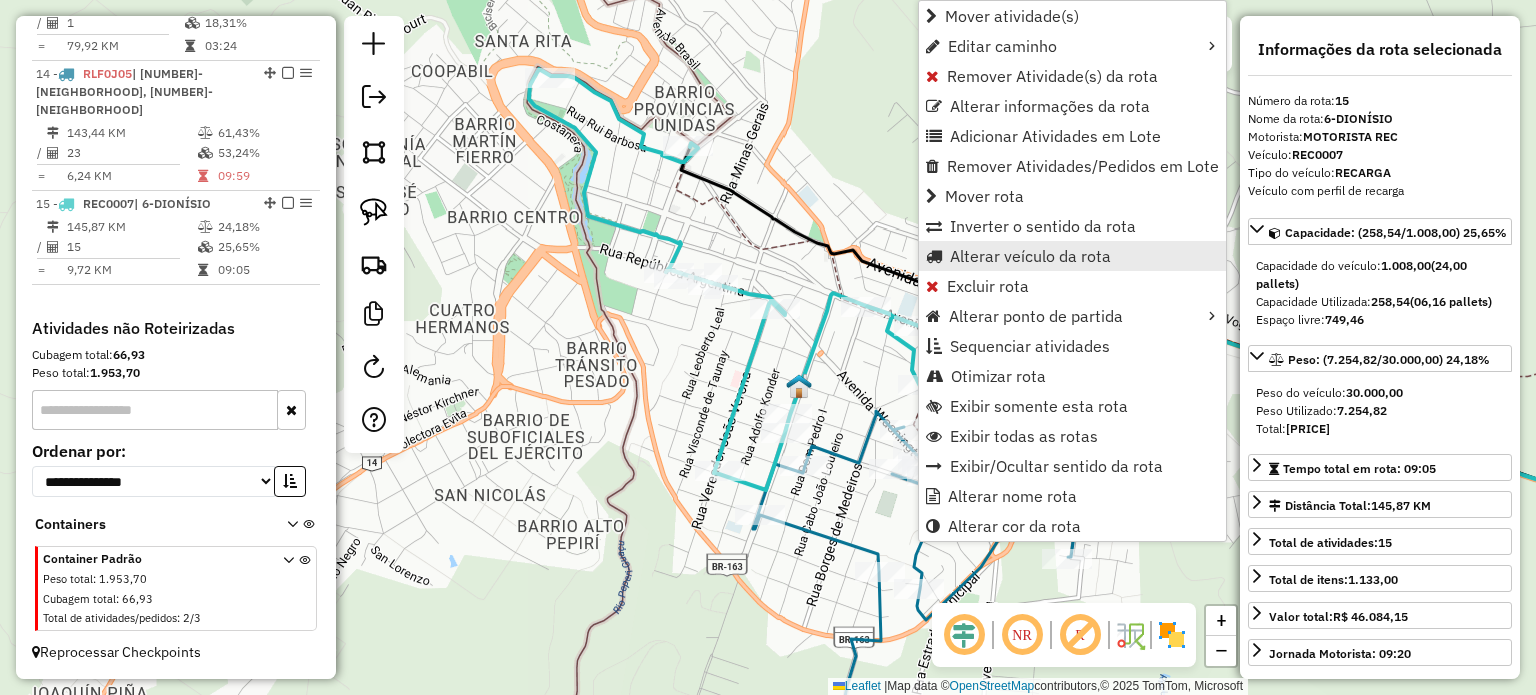 click on "Alterar veículo da rota" at bounding box center [1030, 256] 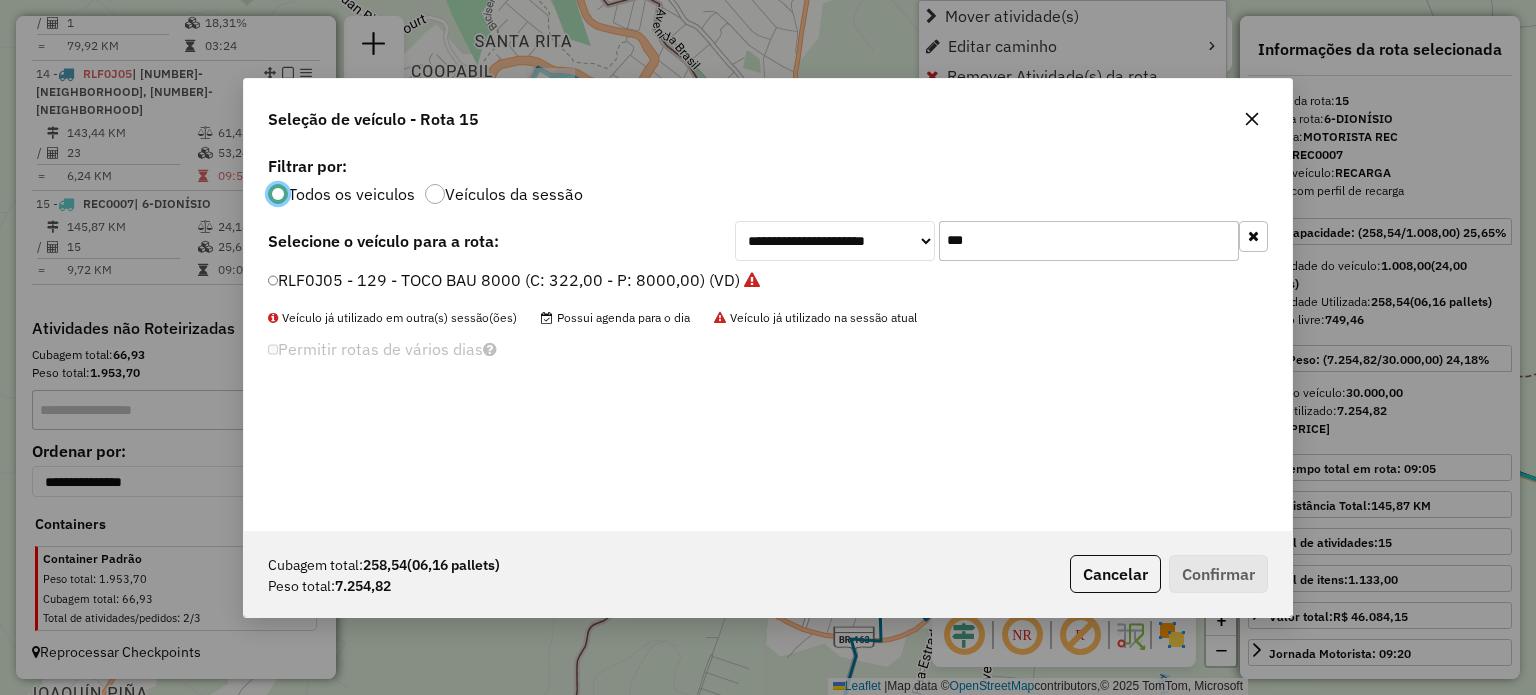 scroll, scrollTop: 10, scrollLeft: 6, axis: both 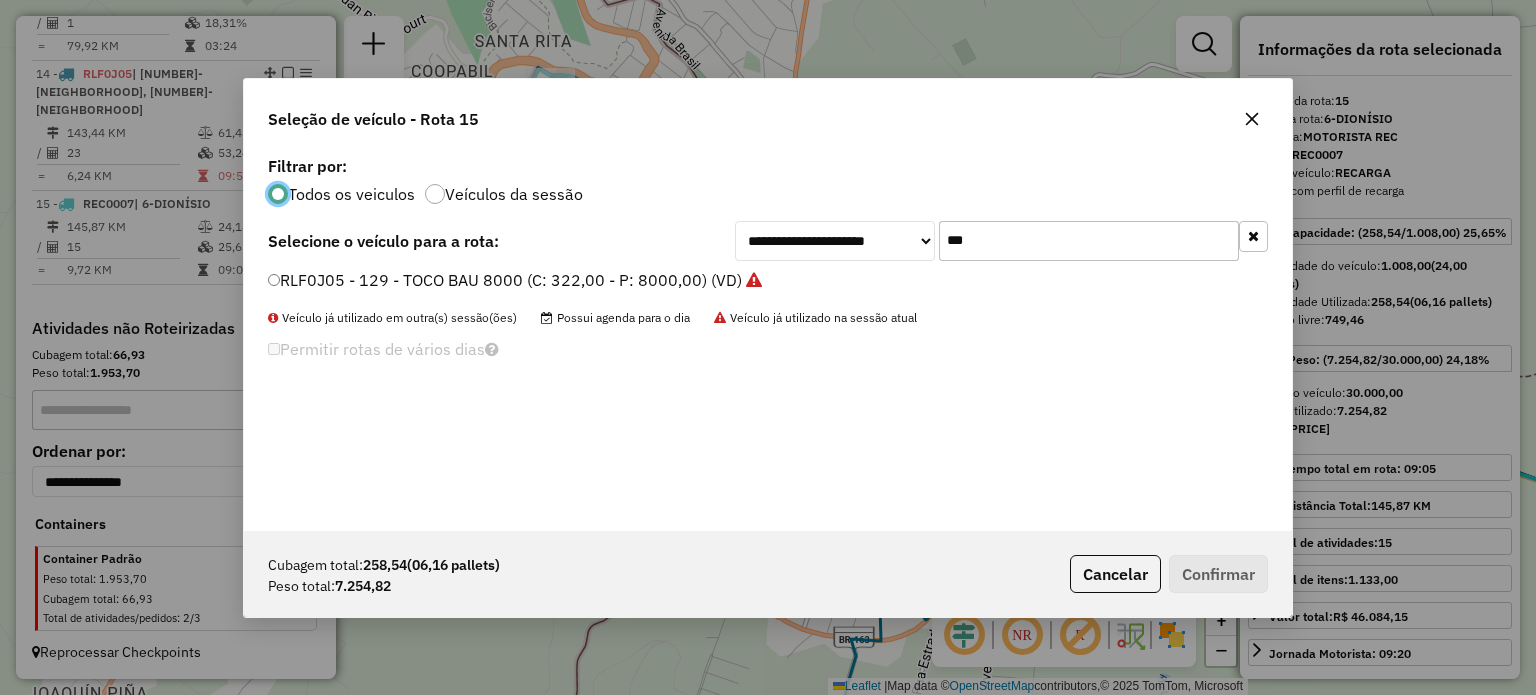 drag, startPoint x: 1069, startPoint y: 247, endPoint x: 767, endPoint y: 243, distance: 302.0265 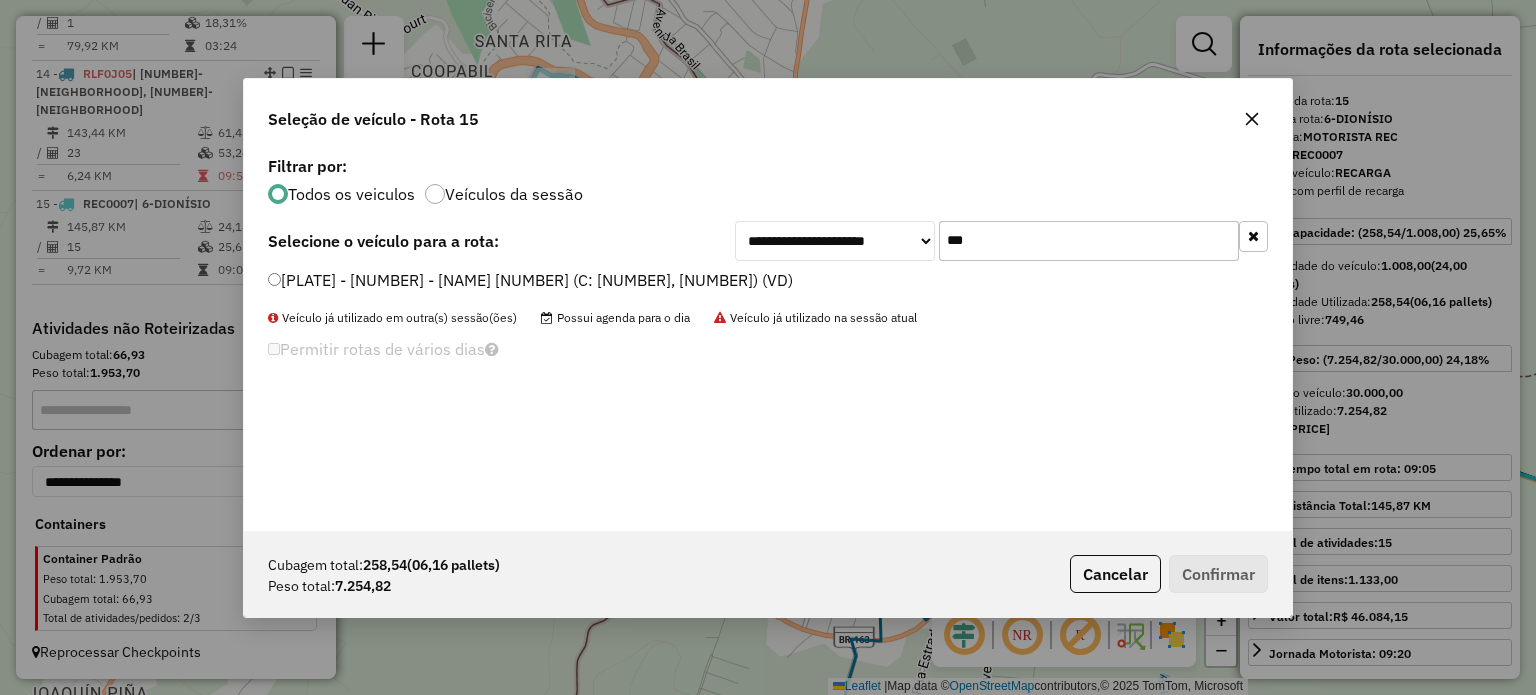 type on "***" 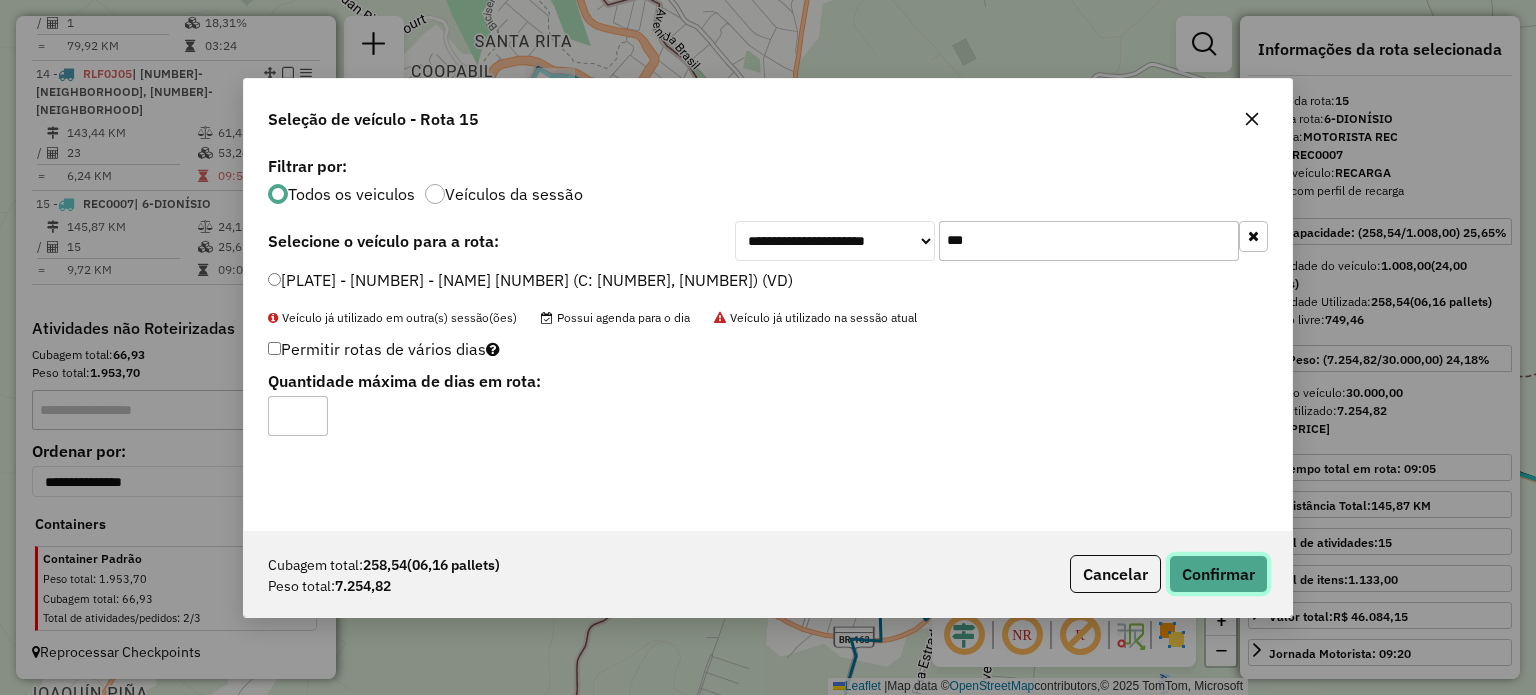 click on "Confirmar" 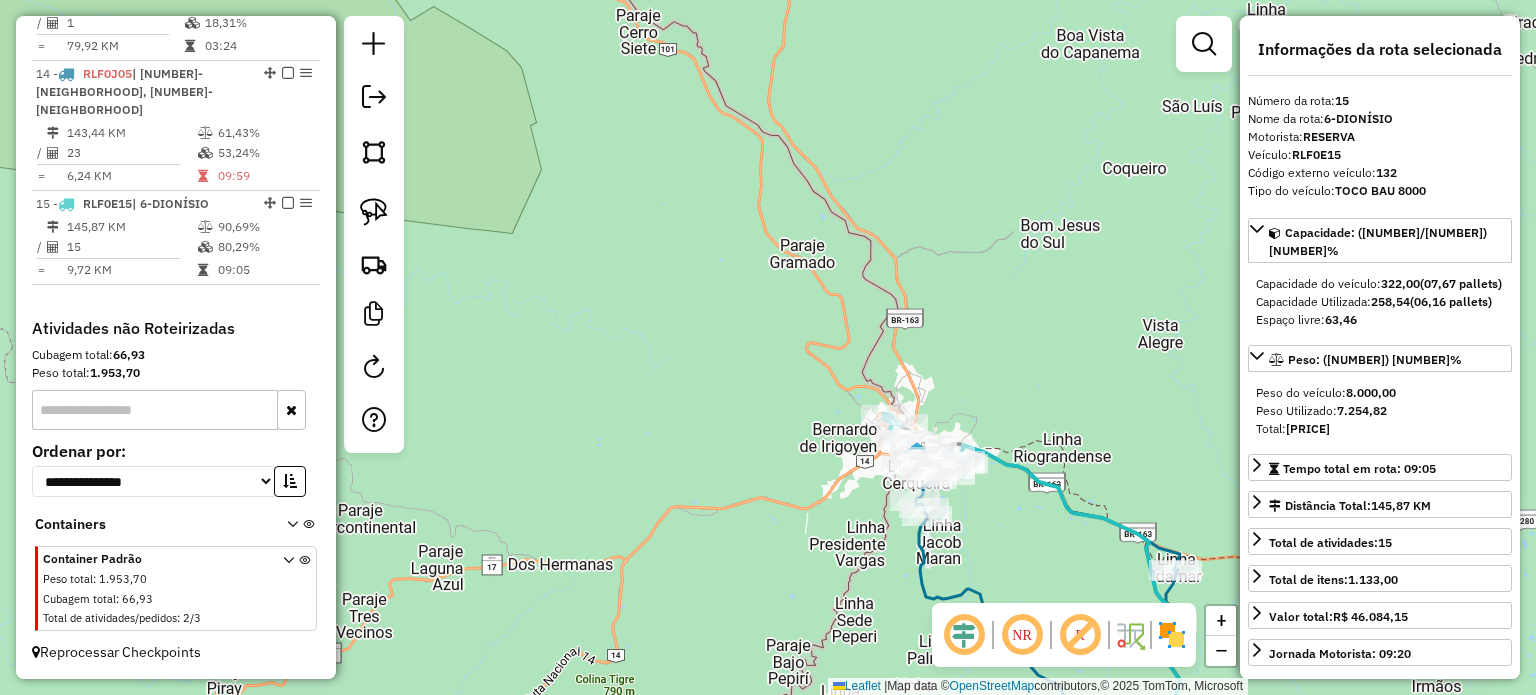 drag, startPoint x: 1036, startPoint y: 549, endPoint x: 914, endPoint y: 291, distance: 285.39096 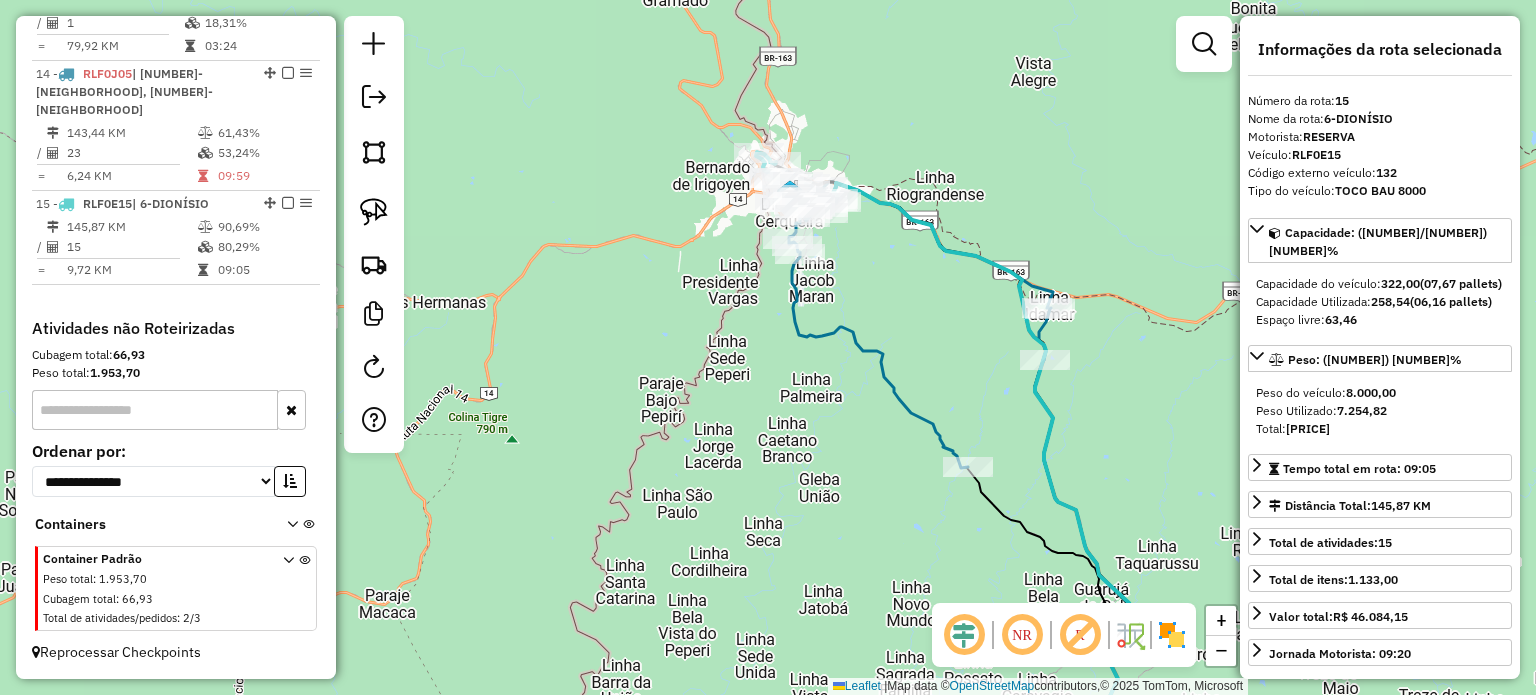 drag, startPoint x: 1033, startPoint y: 515, endPoint x: 904, endPoint y: 335, distance: 221.45203 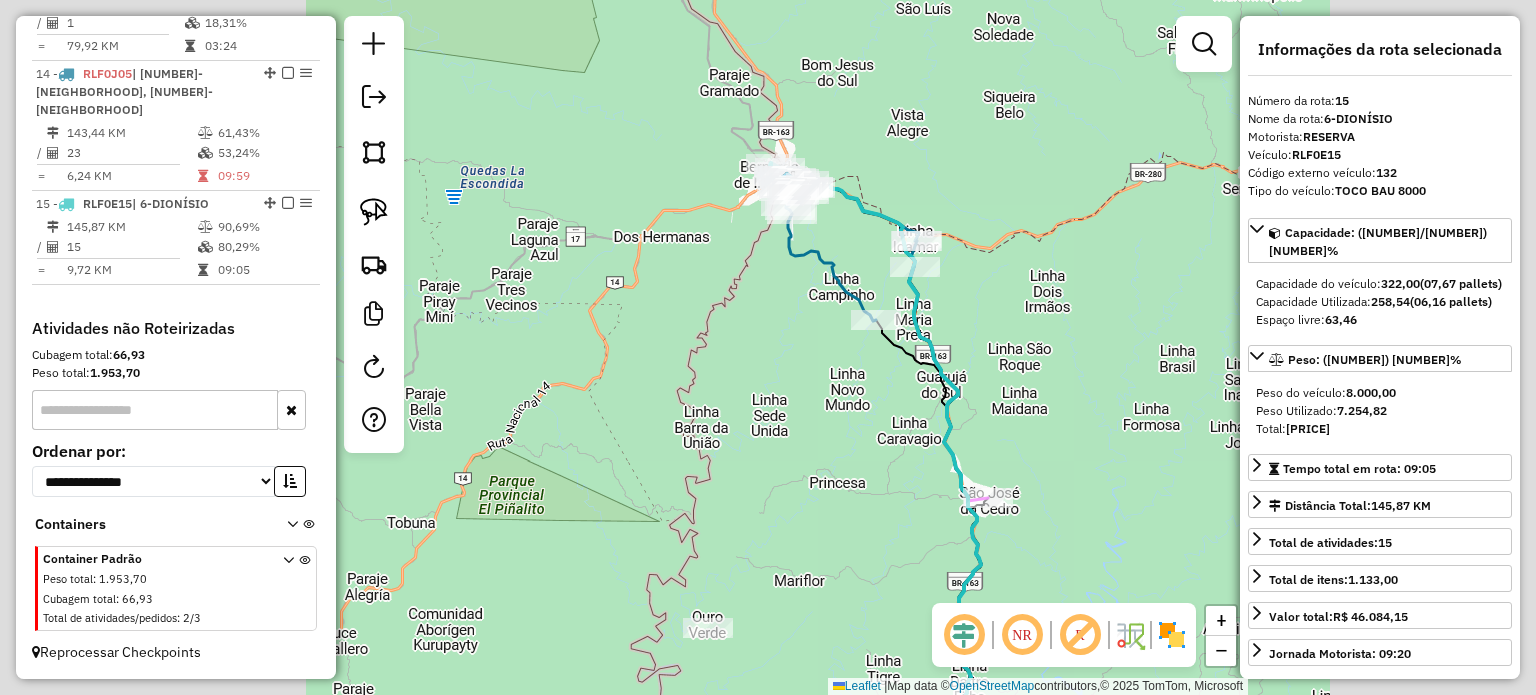 drag, startPoint x: 1006, startPoint y: 478, endPoint x: 899, endPoint y: 287, distance: 218.92921 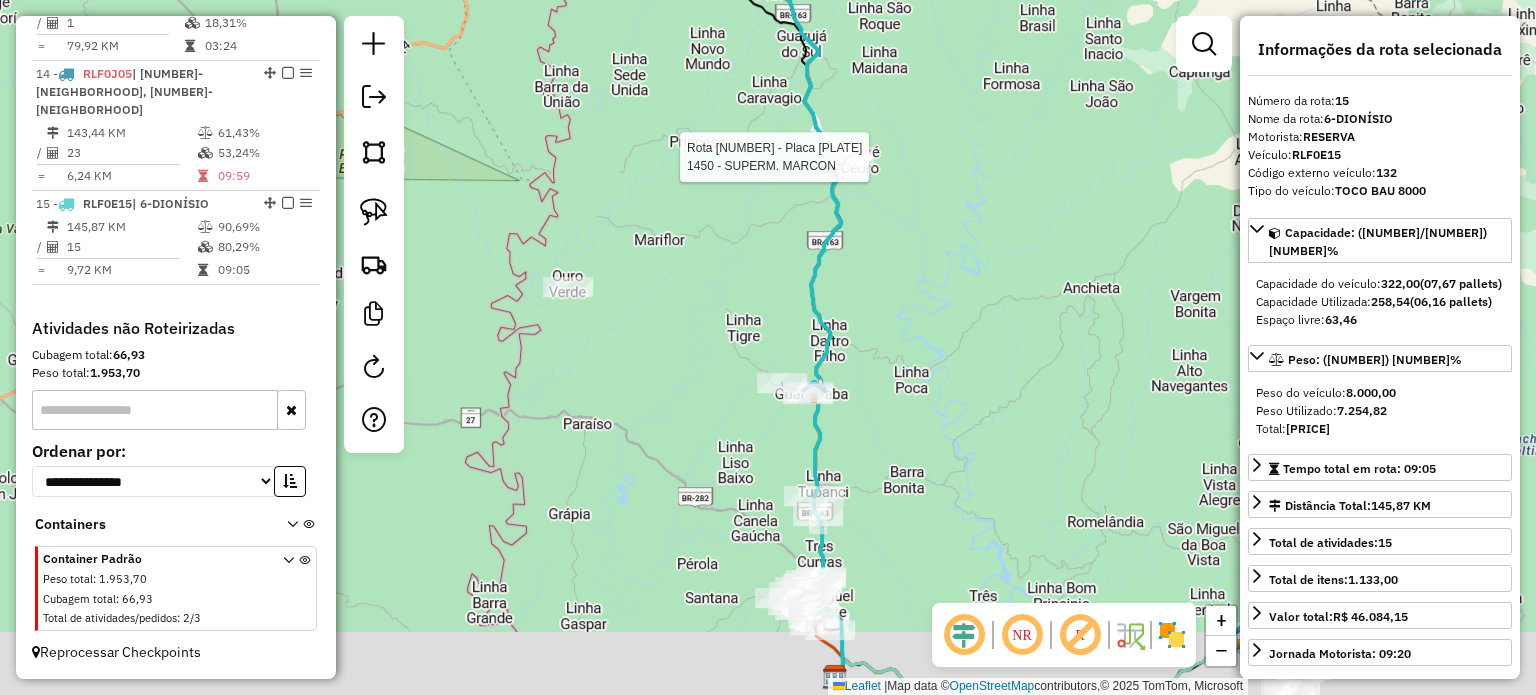 drag, startPoint x: 918, startPoint y: 383, endPoint x: 936, endPoint y: 284, distance: 100.62306 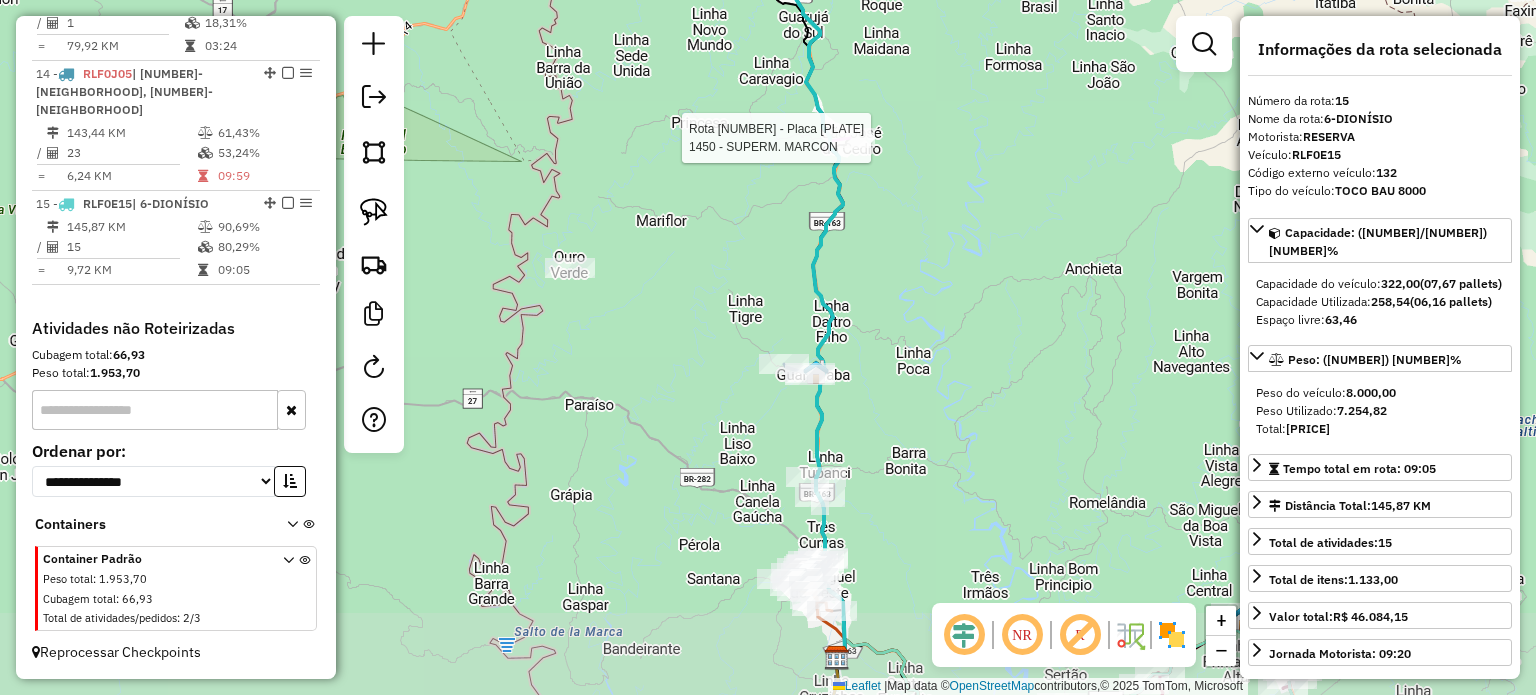 drag, startPoint x: 771, startPoint y: 281, endPoint x: 778, endPoint y: 191, distance: 90.27181 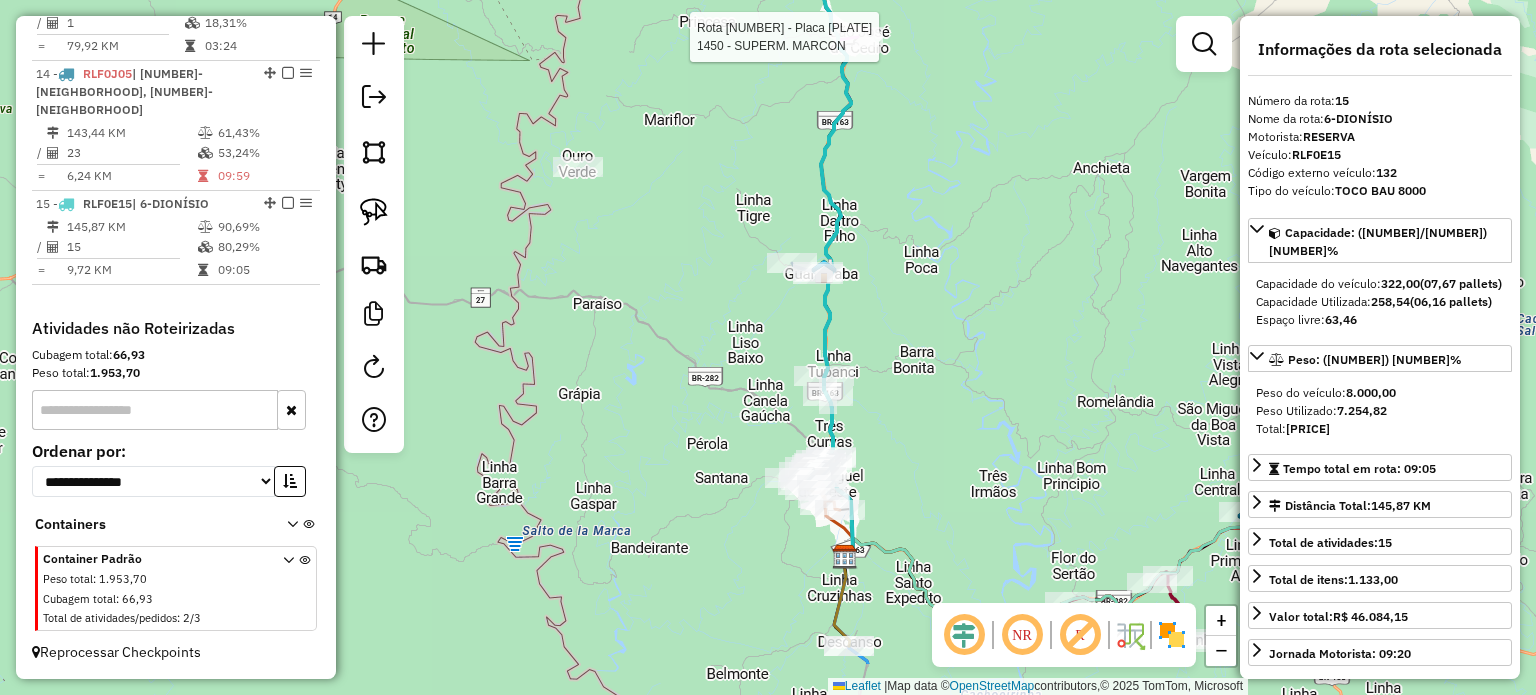 drag, startPoint x: 1012, startPoint y: 379, endPoint x: 934, endPoint y: 271, distance: 133.22162 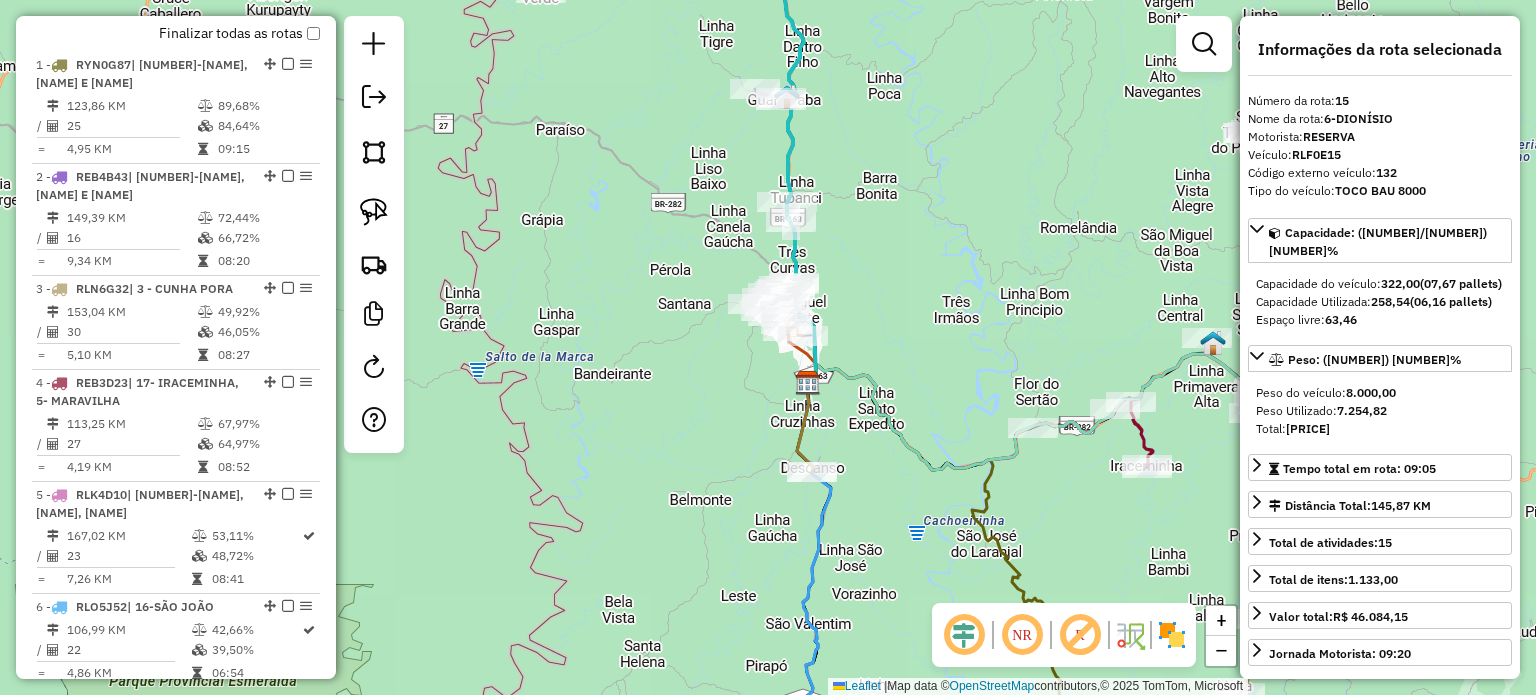 scroll, scrollTop: 963, scrollLeft: 0, axis: vertical 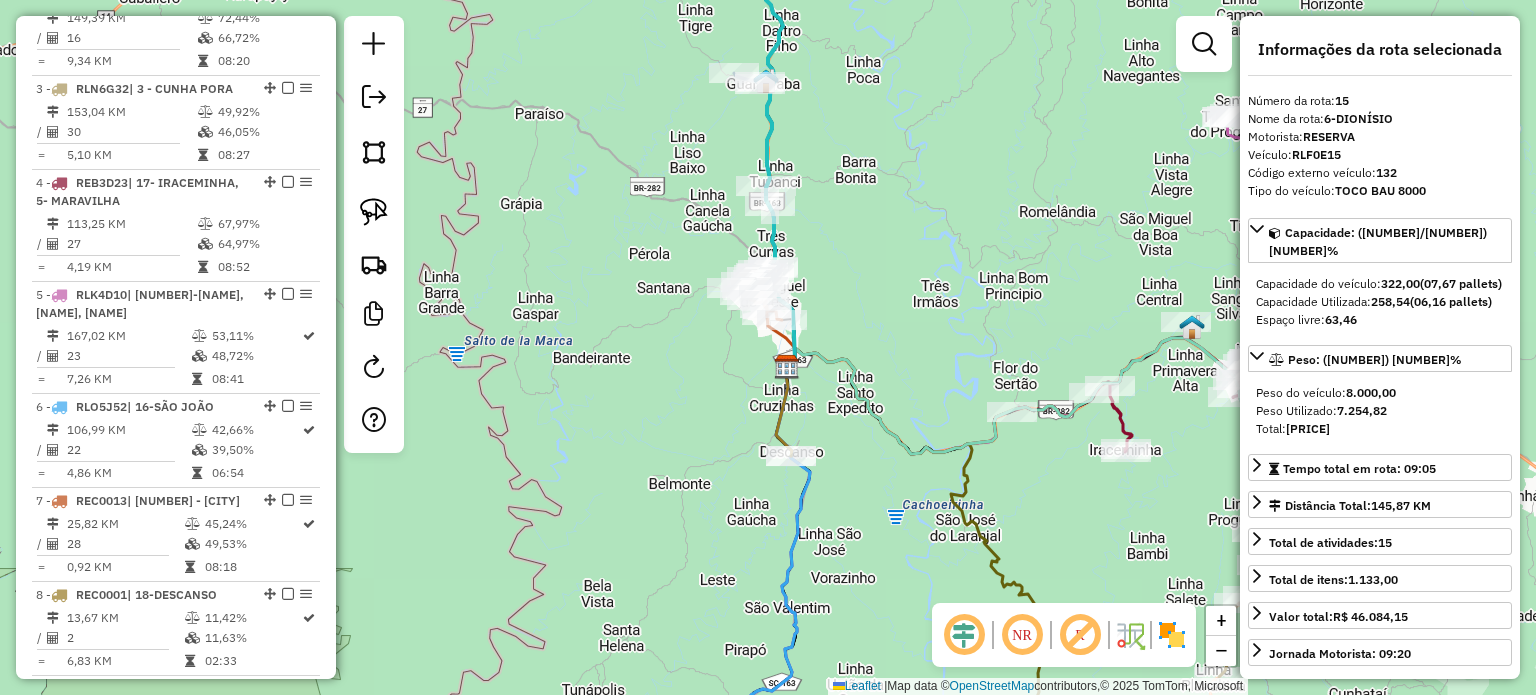 drag, startPoint x: 937, startPoint y: 465, endPoint x: 838, endPoint y: 363, distance: 142.14429 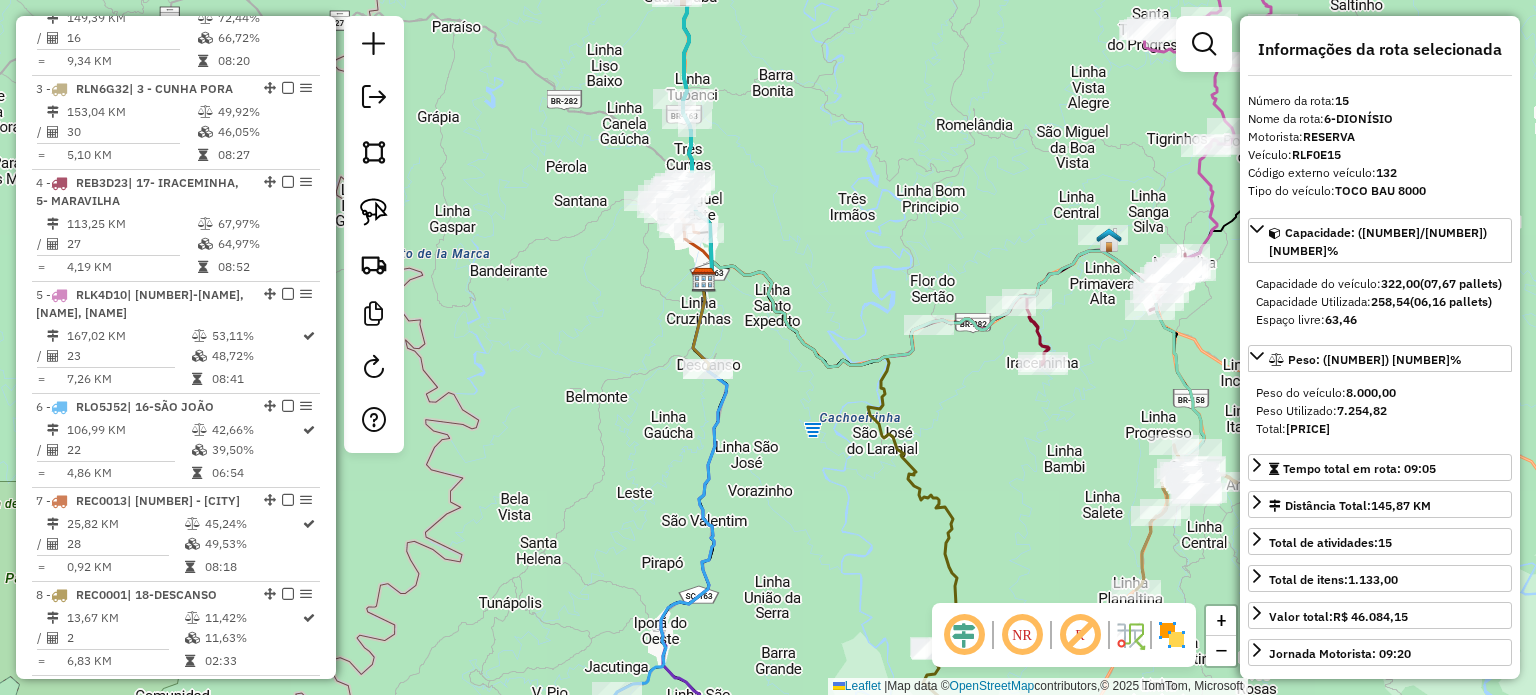 drag, startPoint x: 798, startPoint y: 347, endPoint x: 778, endPoint y: 339, distance: 21.540659 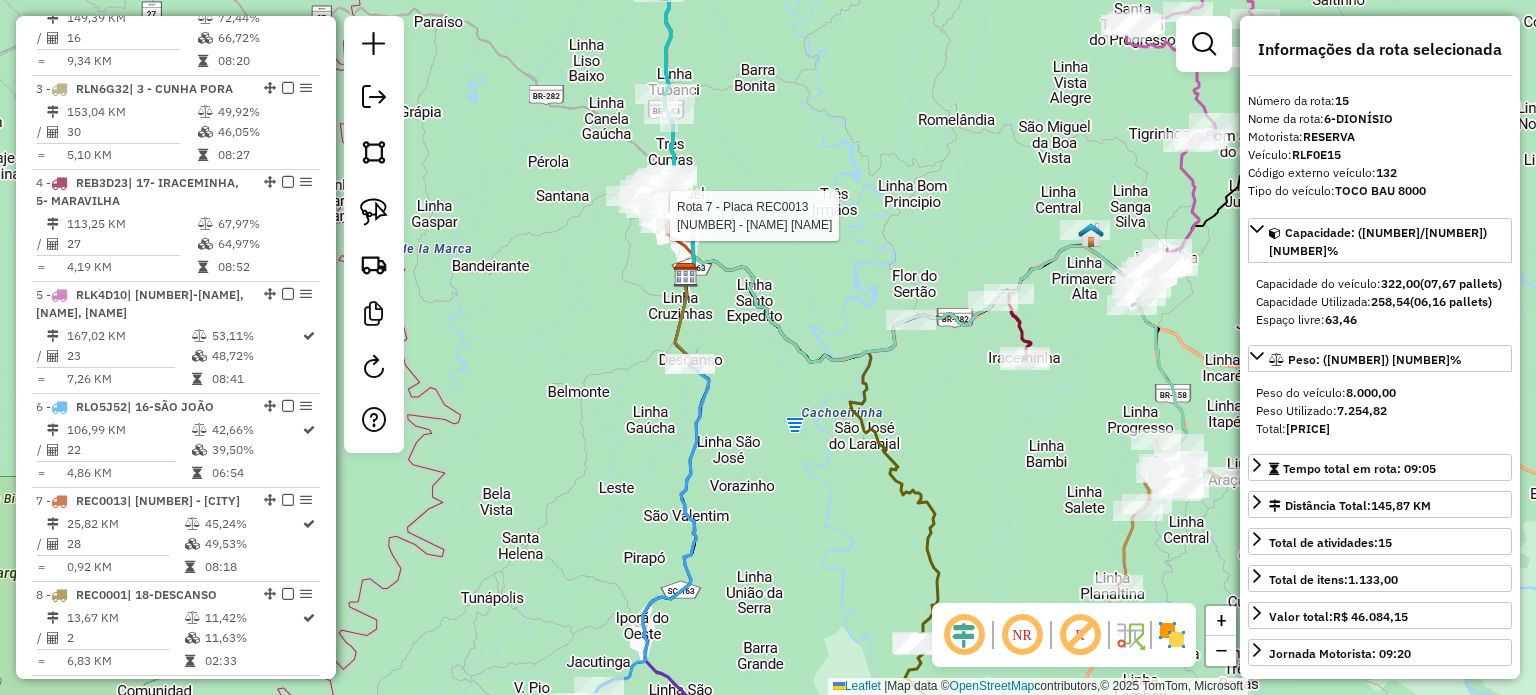 drag, startPoint x: 769, startPoint y: 207, endPoint x: 827, endPoint y: 295, distance: 105.3945 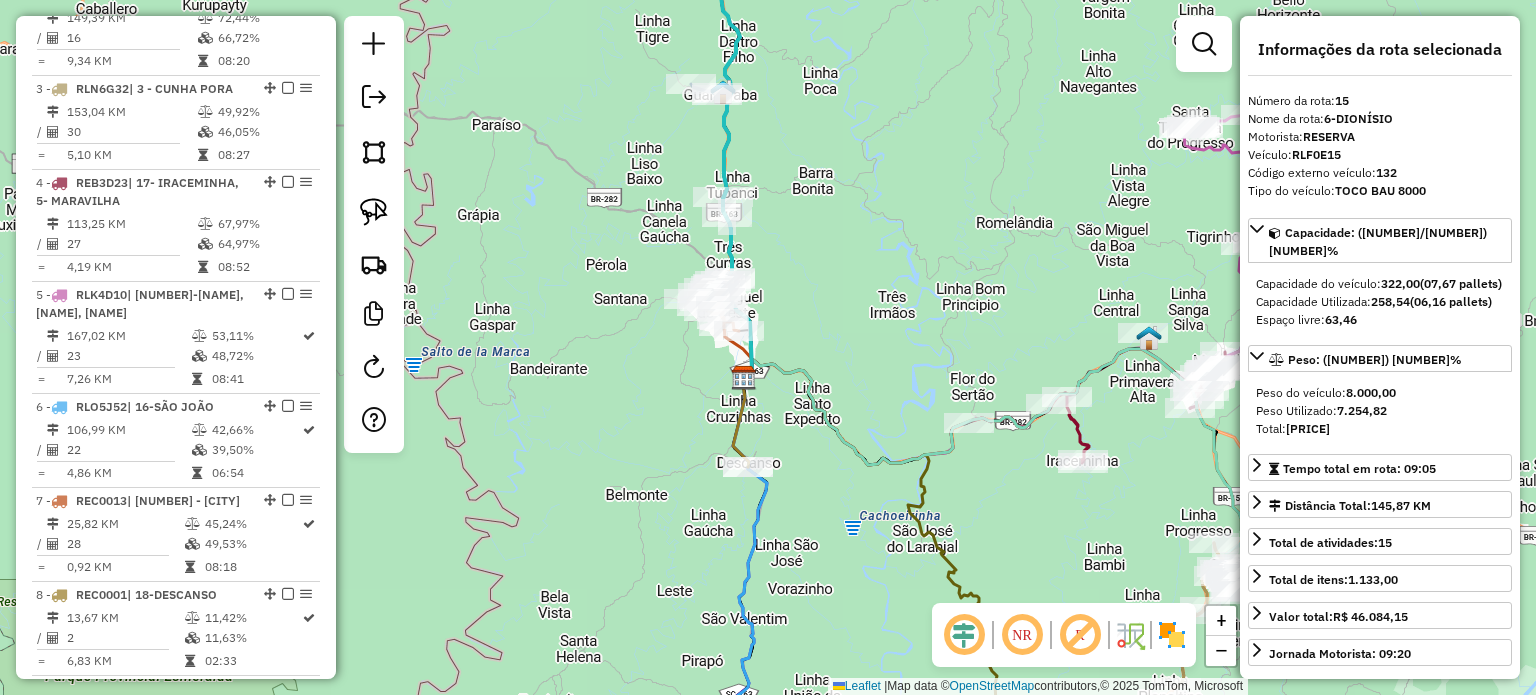 drag, startPoint x: 979, startPoint y: 256, endPoint x: 797, endPoint y: 363, distance: 211.12318 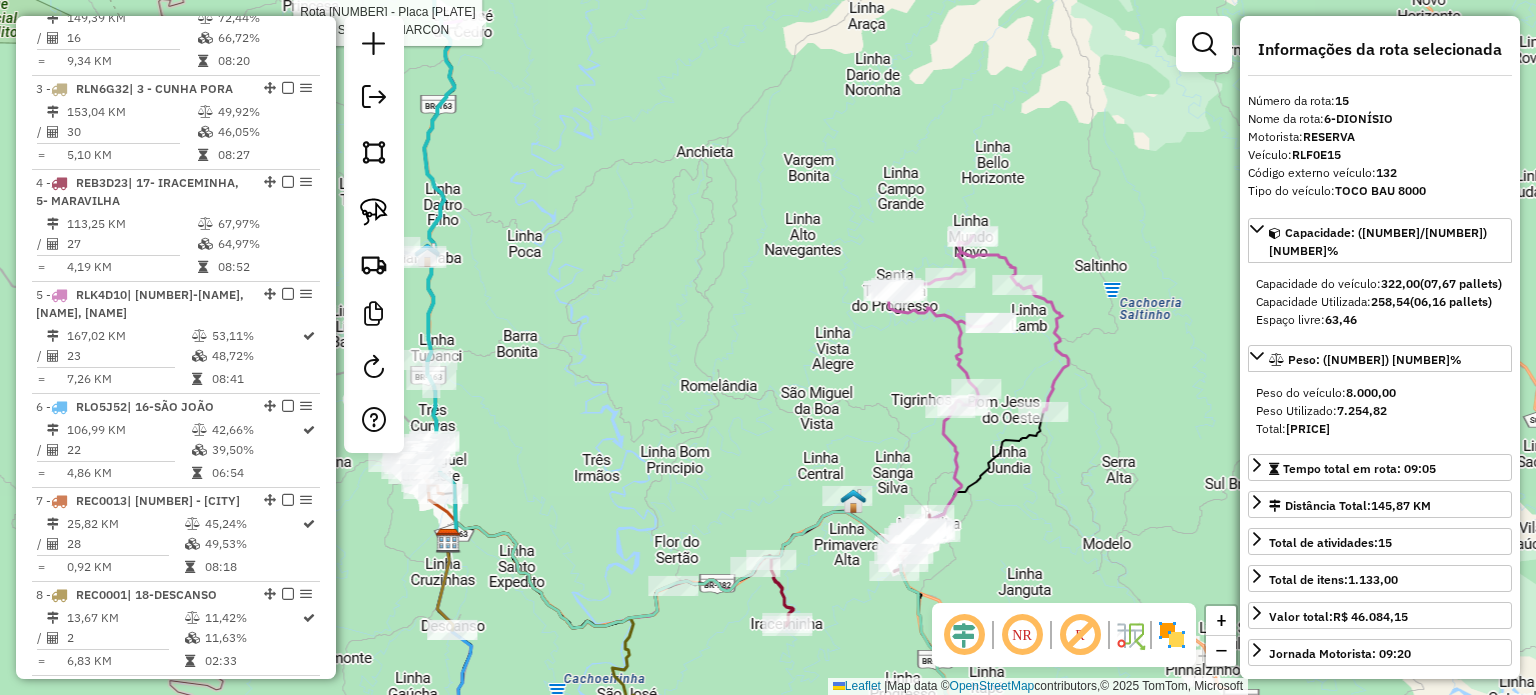 drag, startPoint x: 816, startPoint y: 361, endPoint x: 779, endPoint y: 379, distance: 41.14608 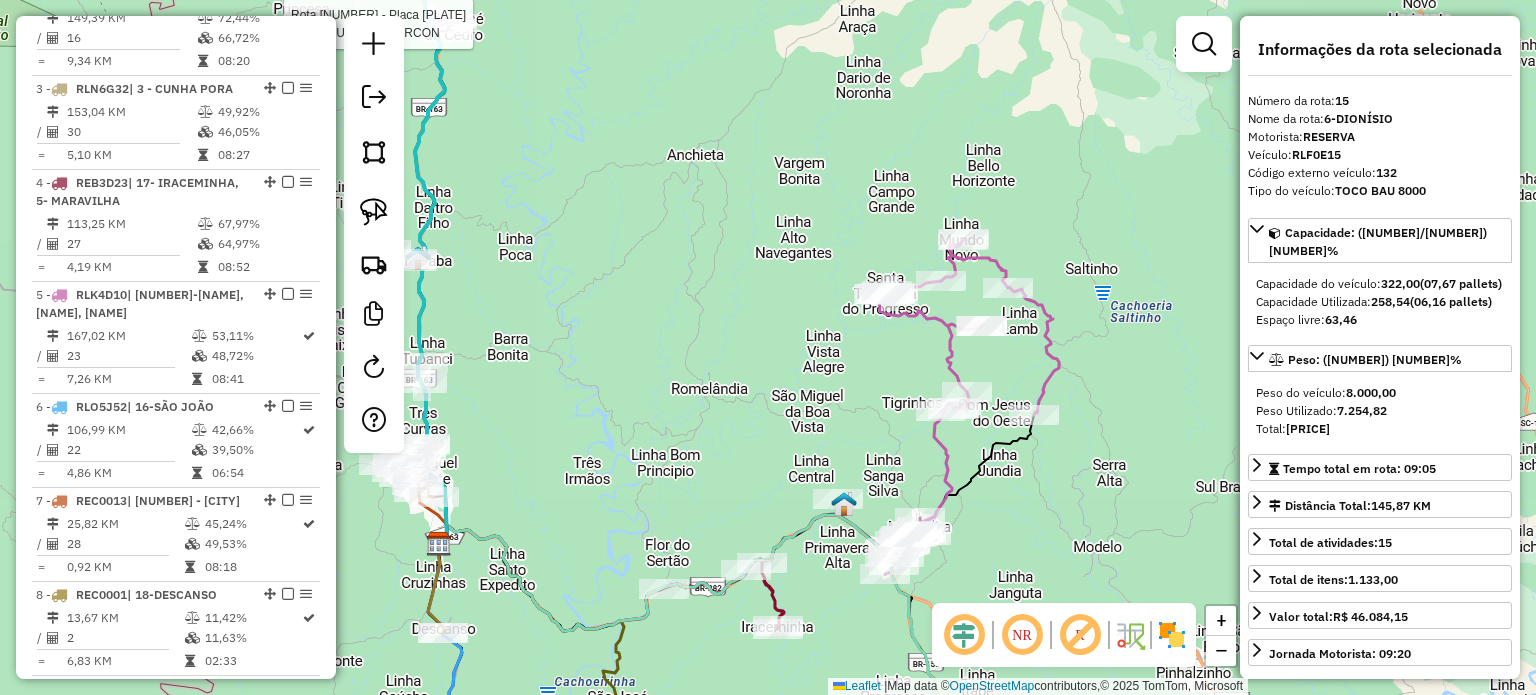 drag, startPoint x: 797, startPoint y: 395, endPoint x: 819, endPoint y: 477, distance: 84.89994 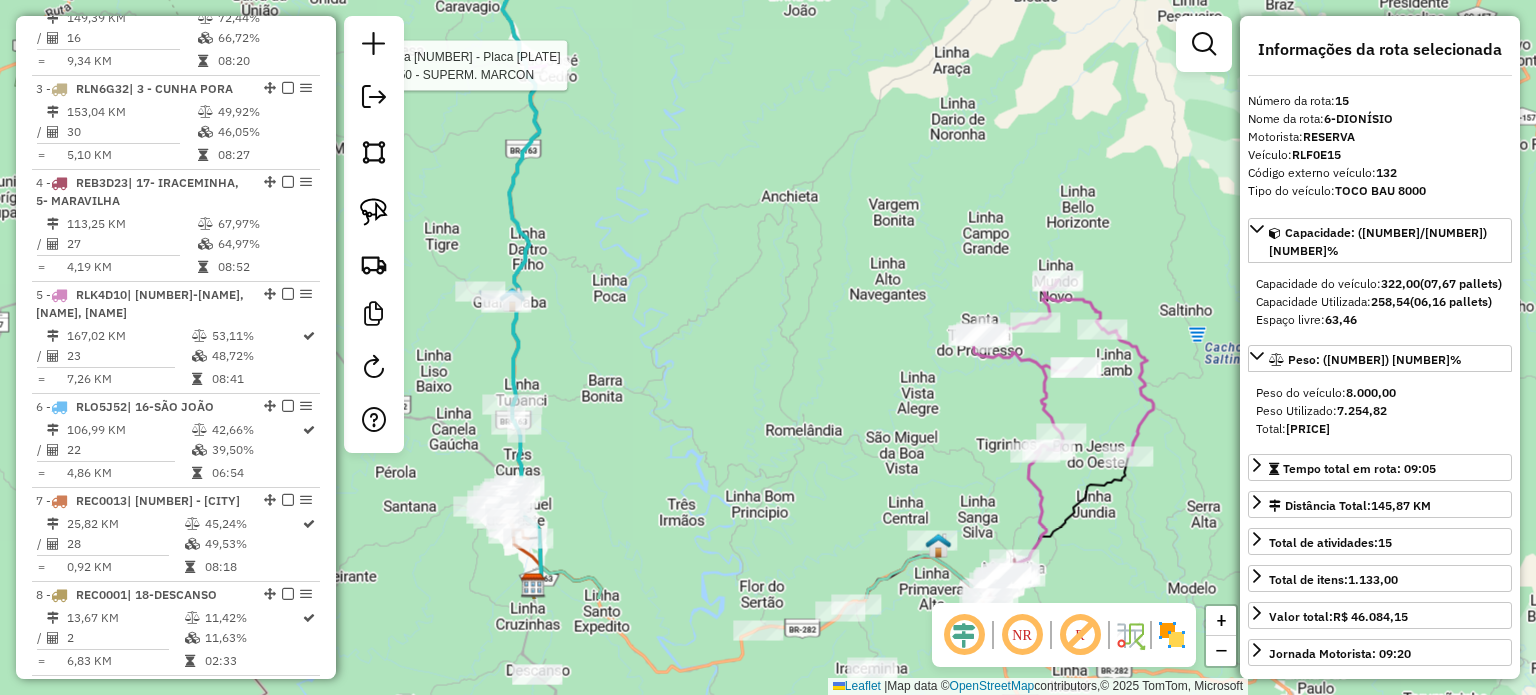 drag, startPoint x: 806, startPoint y: 315, endPoint x: 832, endPoint y: 126, distance: 190.77998 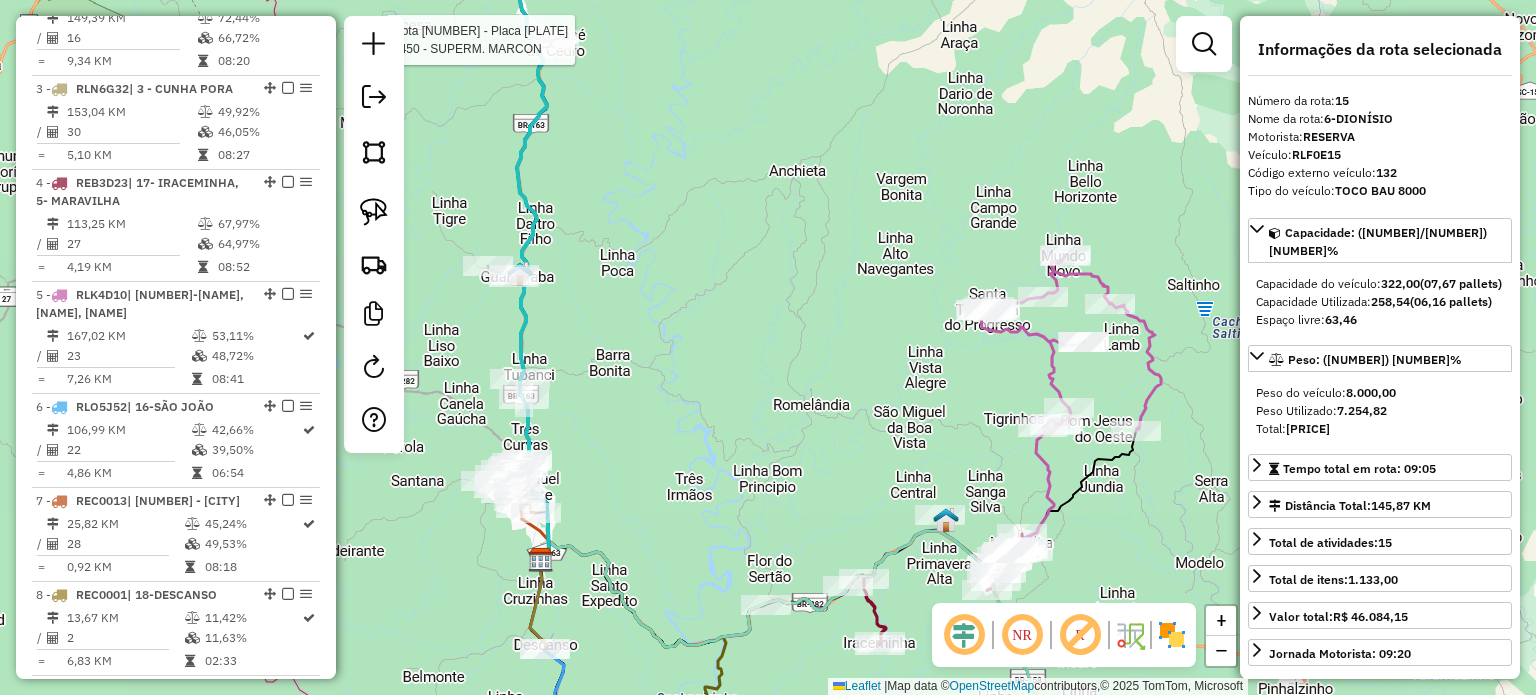 drag, startPoint x: 768, startPoint y: 311, endPoint x: 876, endPoint y: 220, distance: 141.22676 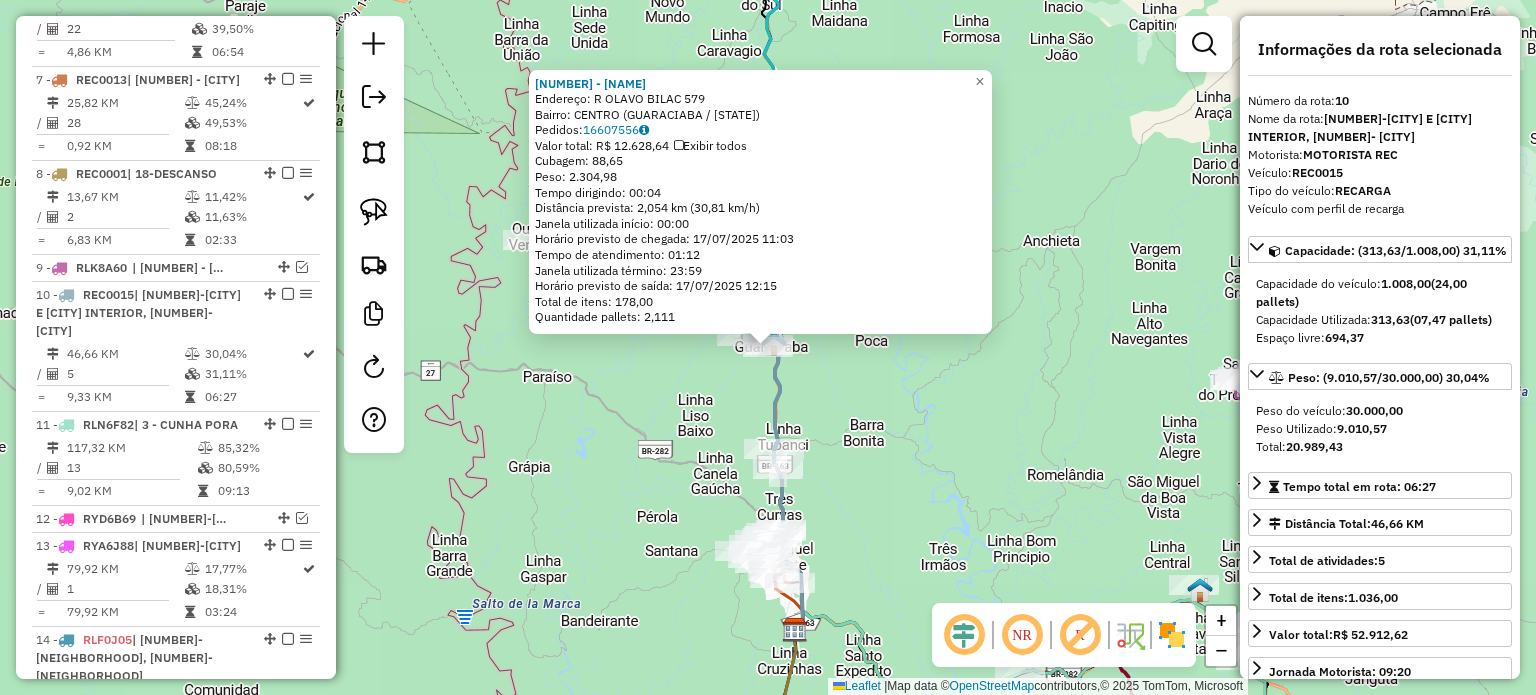 scroll, scrollTop: 1665, scrollLeft: 0, axis: vertical 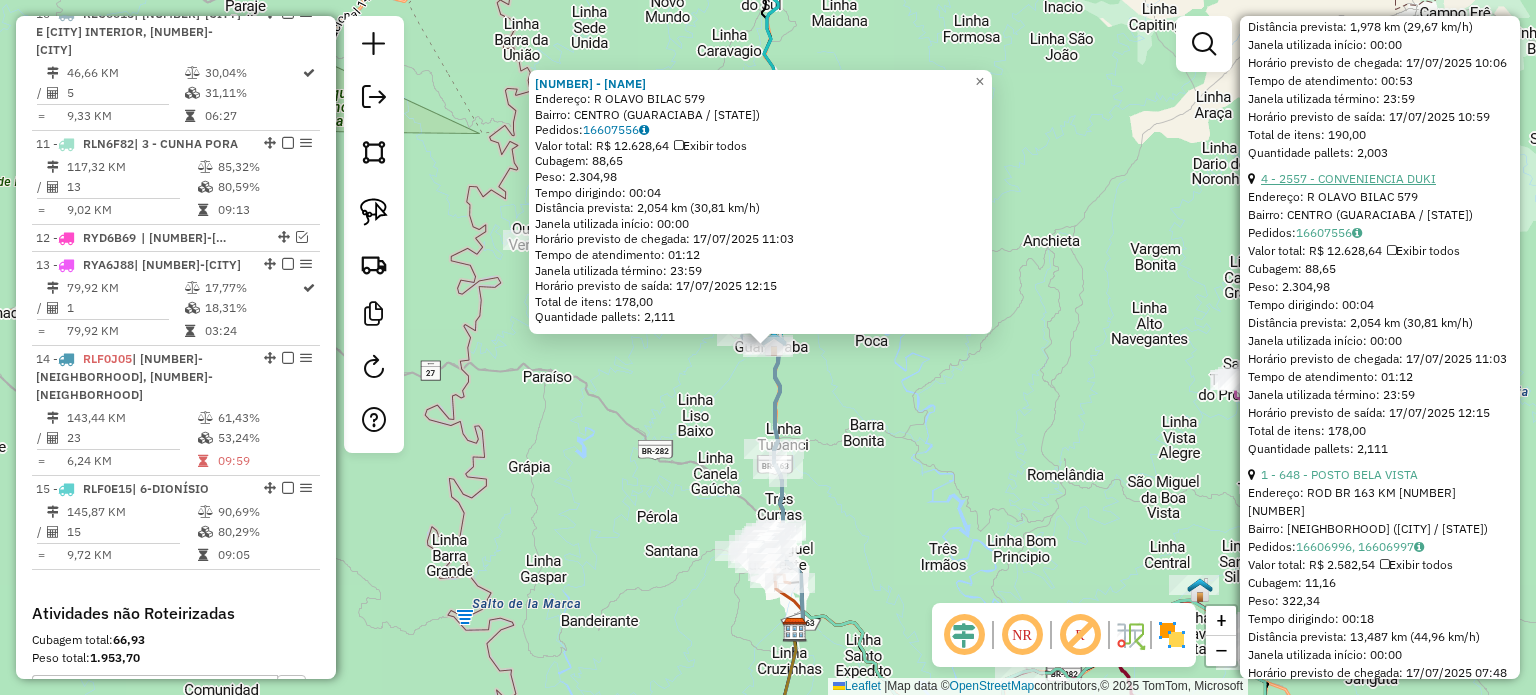 click on "4 - 2557 - CONVENIENCIA  DUKI" at bounding box center (1348, 178) 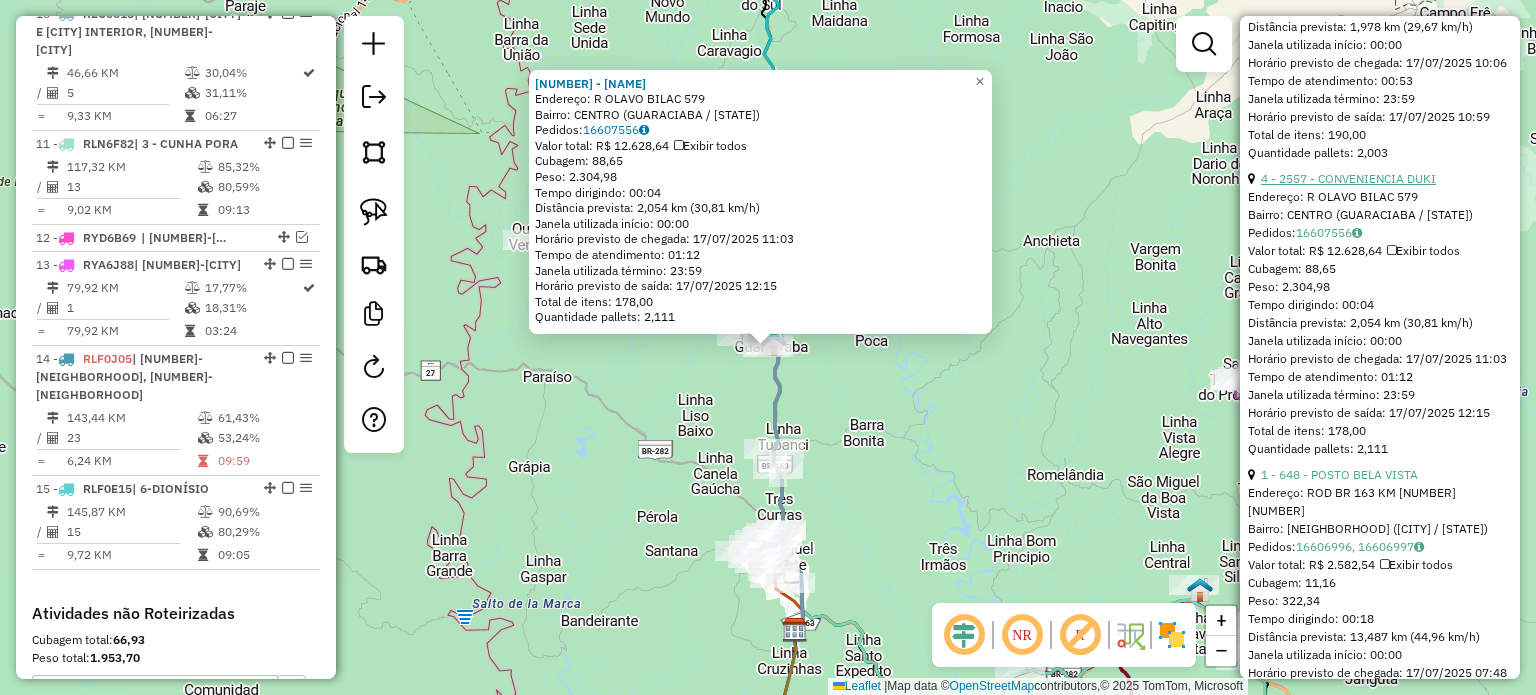 click on "4 - 2557 - CONVENIENCIA  DUKI" at bounding box center [1348, 178] 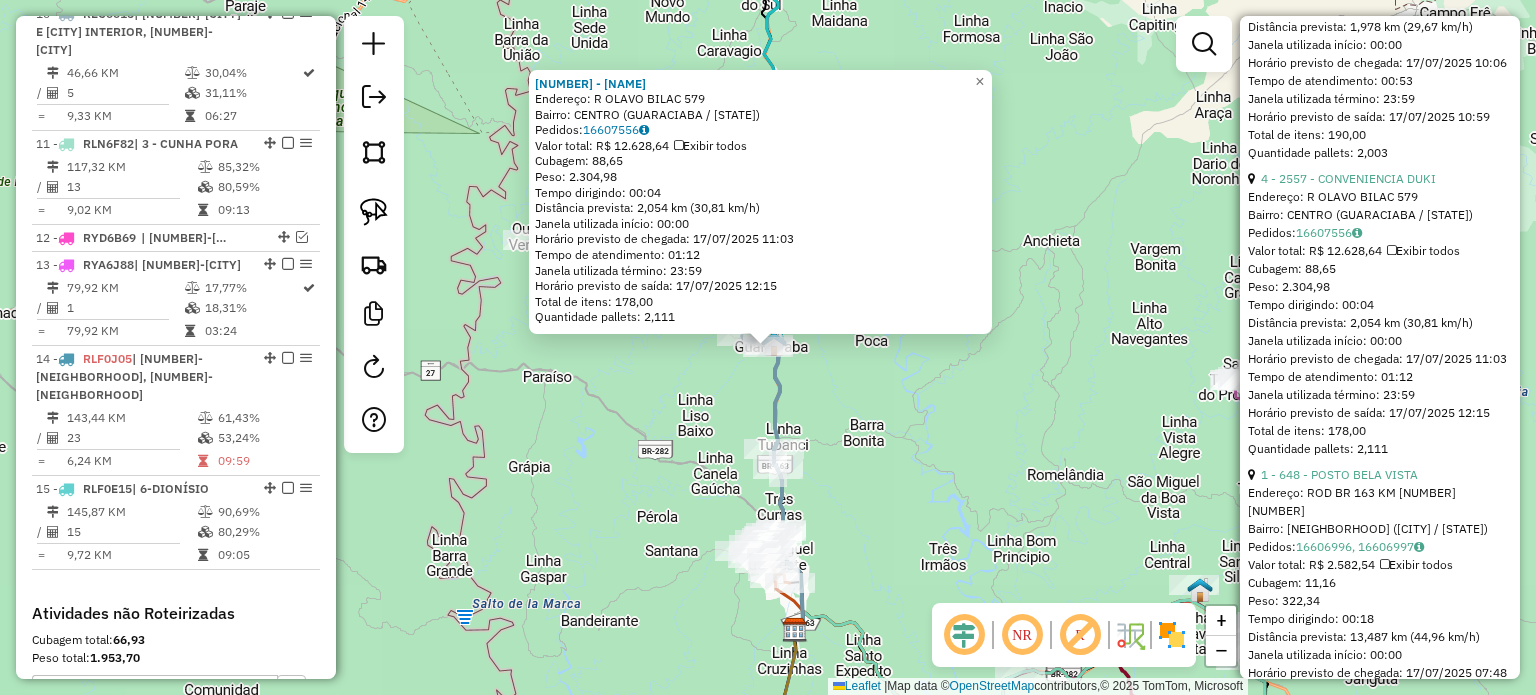 click on "2557 - CONVENIENCIA  DUKI  Endereço:  R OLAVO BILAC 579   Bairro: CENTRO (GUARACIABA / SC)   Pedidos:  16607556   Valor total: R$ 12.628,64   Exibir todos   Cubagem: 88,65  Peso: 2.304,98  Tempo dirigindo: 00:04   Distância prevista: 2,054 km (30,81 km/h)   Janela utilizada início: 00:00   Horário previsto de chegada: 17/07/2025 11:03   Tempo de atendimento: 01:12   Janela utilizada término: 23:59   Horário previsto de saída: 17/07/2025 12:15   Total de itens: 178,00   Quantidade pallets: 2,111  × Janela de atendimento Grade de atendimento Capacidade Transportadoras Veículos Cliente Pedidos  Rotas Selecione os dias de semana para filtrar as janelas de atendimento  Seg   Ter   Qua   Qui   Sex   Sáb   Dom  Informe o período da janela de atendimento: De: Até:  Filtrar exatamente a janela do cliente  Considerar janela de atendimento padrão  Selecione os dias de semana para filtrar as grades de atendimento  Seg   Ter   Qua   Qui   Sex   Sáb   Dom   Clientes fora do dia de atendimento selecionado De:" 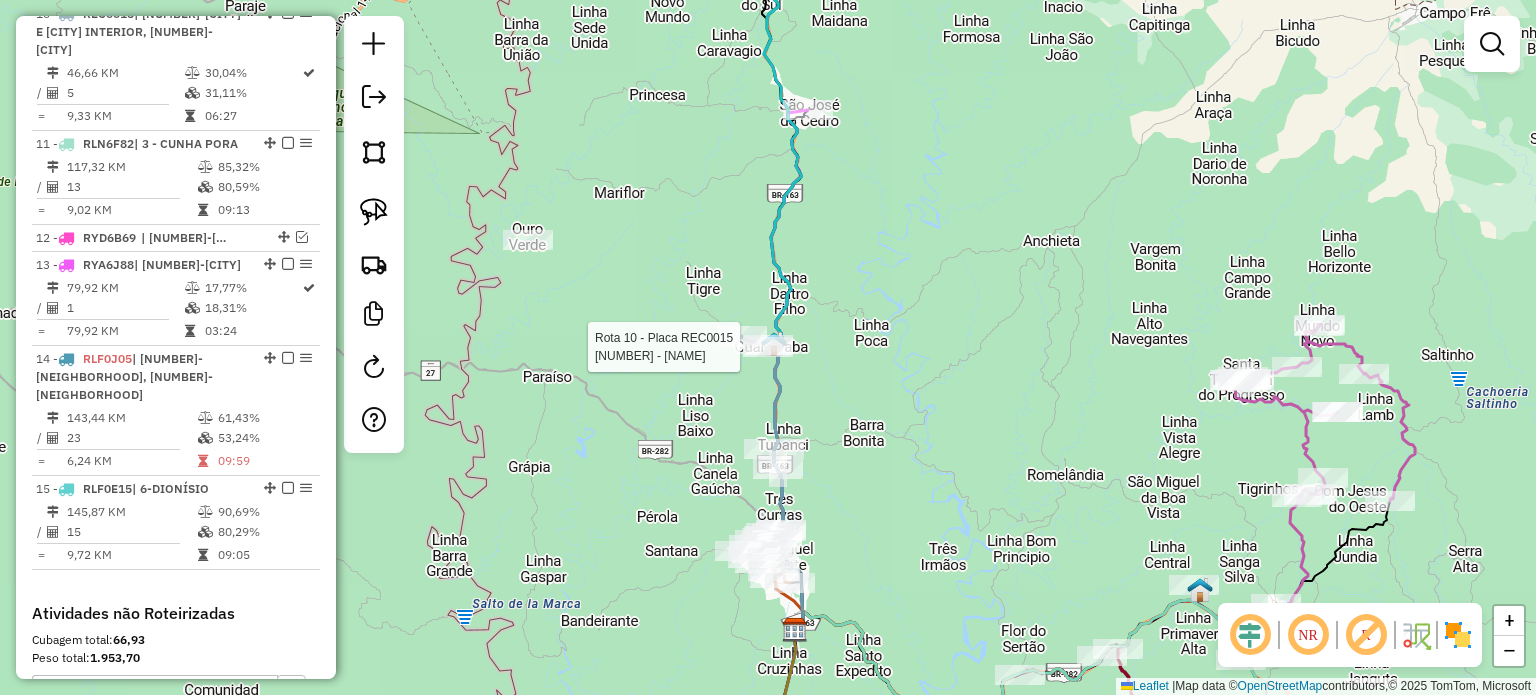 select on "*********" 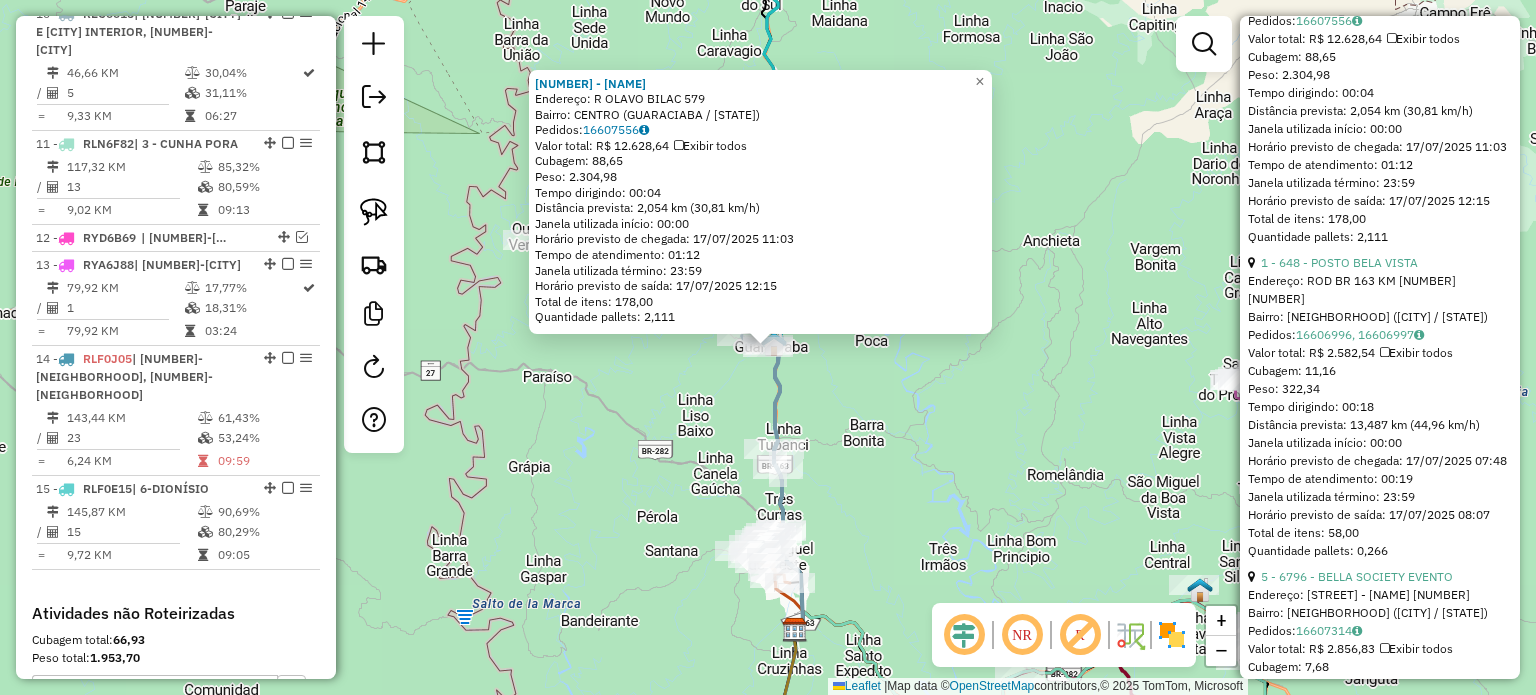 scroll, scrollTop: 1508, scrollLeft: 0, axis: vertical 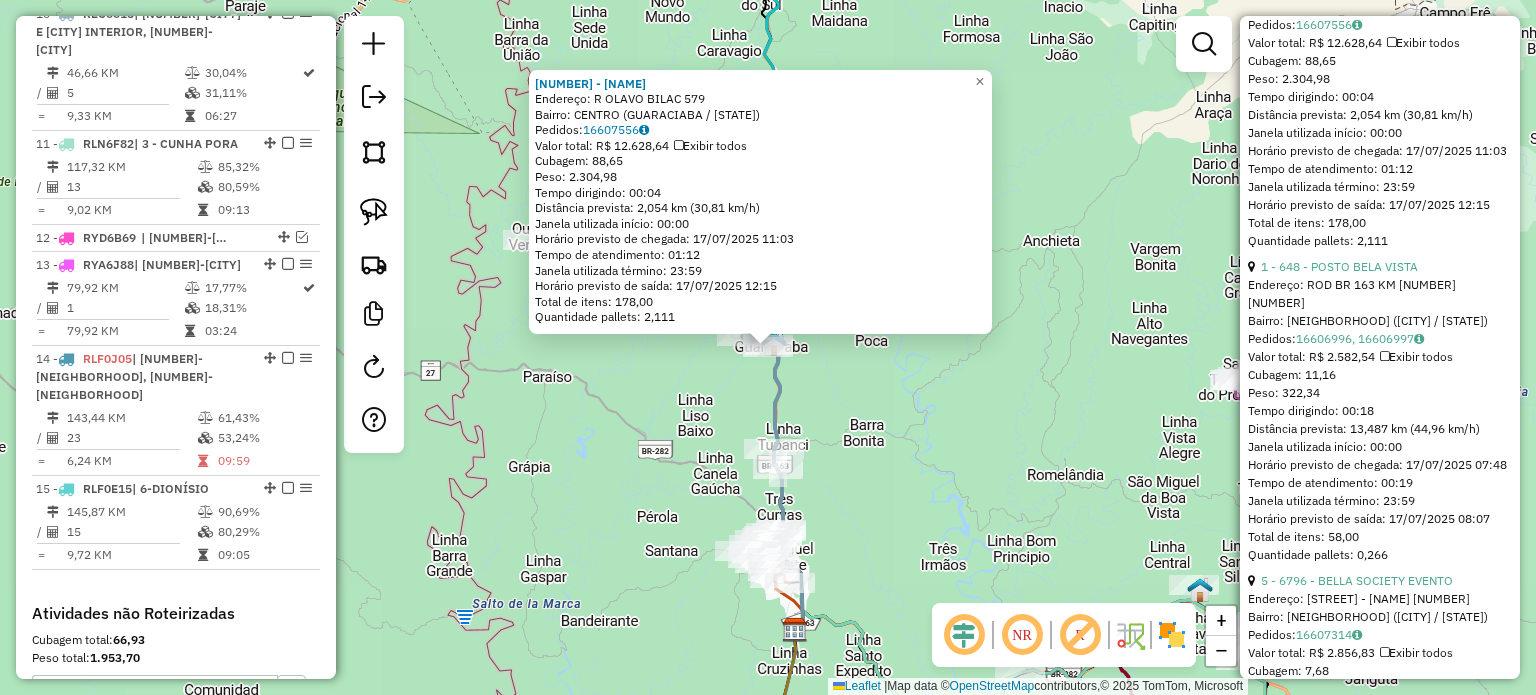 click on "2557 - CONVENIENCIA  DUKI  Endereço:  R OLAVO BILAC 579   Bairro: CENTRO (GUARACIABA / SC)   Pedidos:  16607556   Valor total: R$ 12.628,64   Exibir todos   Cubagem: 88,65  Peso: 2.304,98  Tempo dirigindo: 00:04   Distância prevista: 2,054 km (30,81 km/h)   Janela utilizada início: 00:00   Horário previsto de chegada: 17/07/2025 11:03   Tempo de atendimento: 01:12   Janela utilizada término: 23:59   Horário previsto de saída: 17/07/2025 12:15   Total de itens: 178,00   Quantidade pallets: 2,111  × Janela de atendimento Grade de atendimento Capacidade Transportadoras Veículos Cliente Pedidos  Rotas Selecione os dias de semana para filtrar as janelas de atendimento  Seg   Ter   Qua   Qui   Sex   Sáb   Dom  Informe o período da janela de atendimento: De: Até:  Filtrar exatamente a janela do cliente  Considerar janela de atendimento padrão  Selecione os dias de semana para filtrar as grades de atendimento  Seg   Ter   Qua   Qui   Sex   Sáb   Dom   Clientes fora do dia de atendimento selecionado De:" 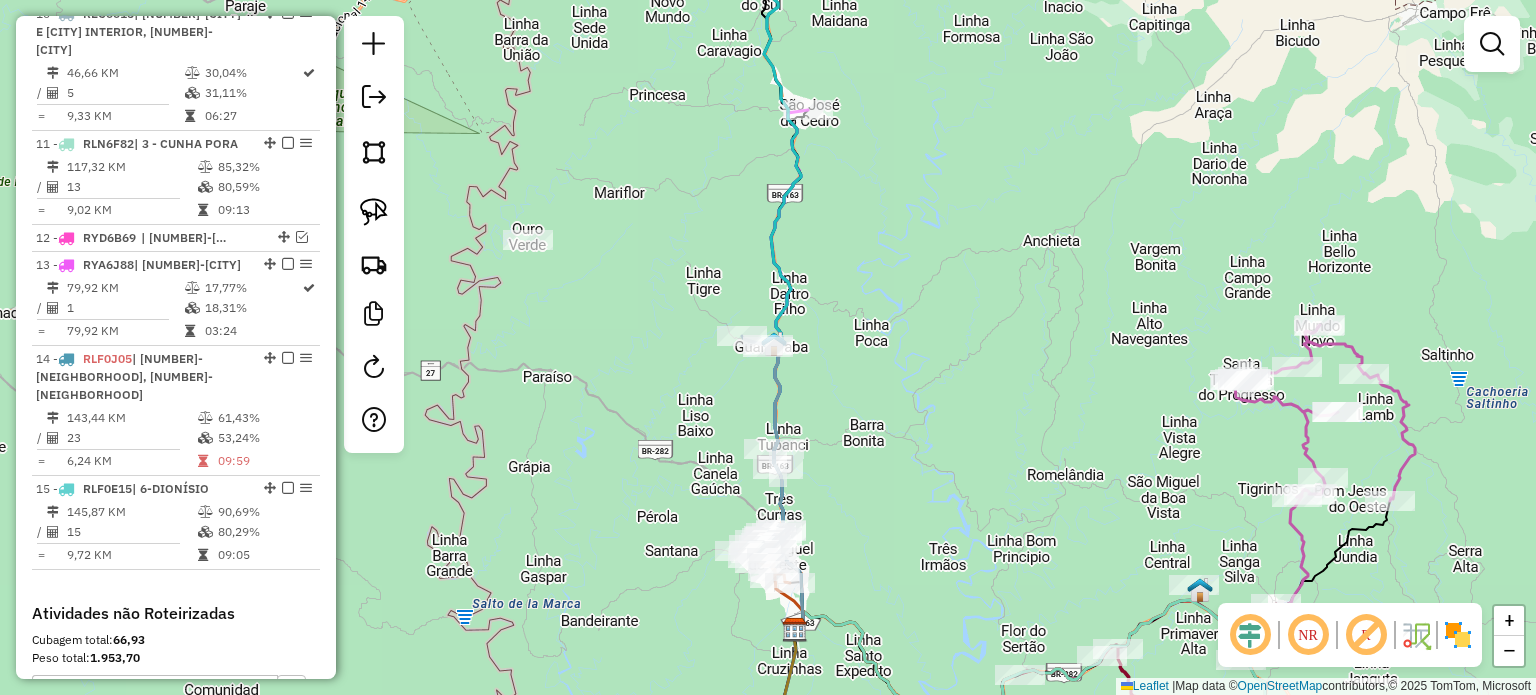 drag, startPoint x: 838, startPoint y: 398, endPoint x: 870, endPoint y: 399, distance: 32.01562 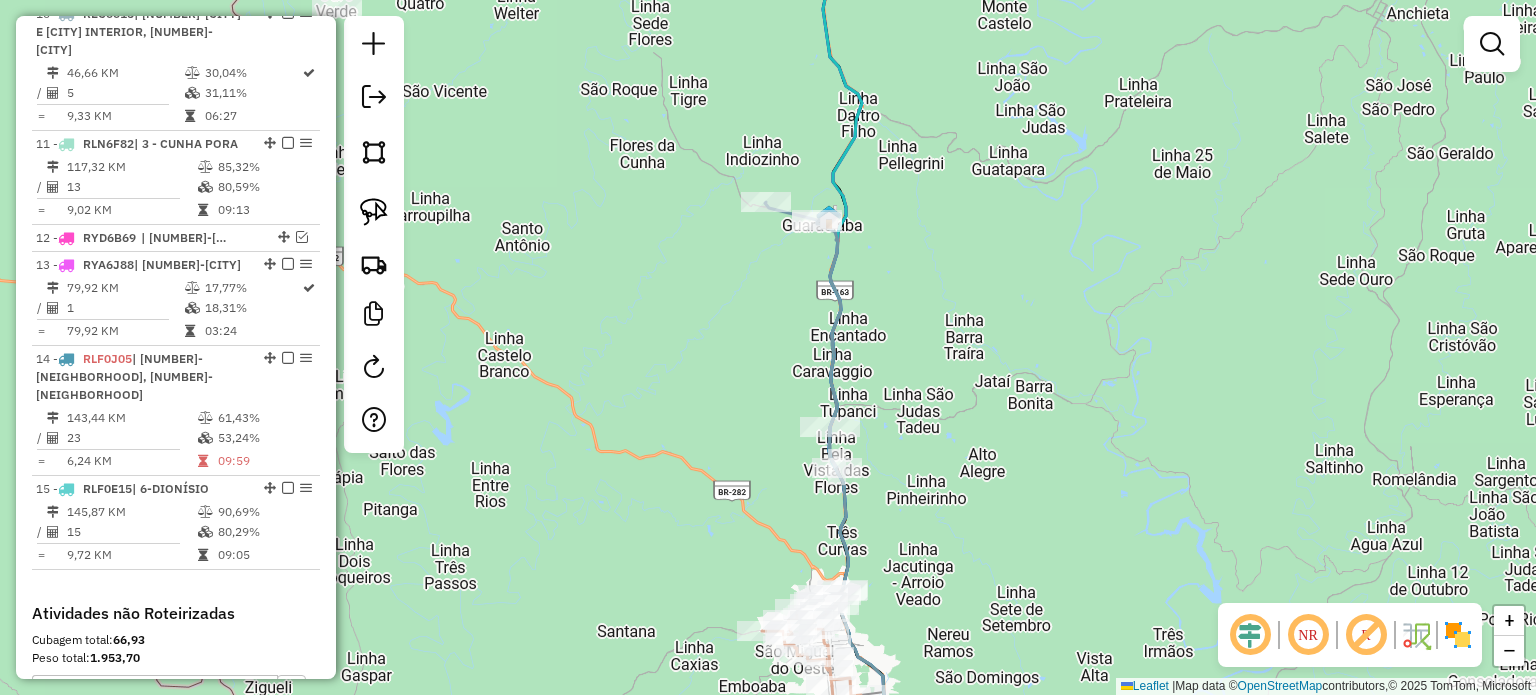 drag, startPoint x: 983, startPoint y: 508, endPoint x: 1007, endPoint y: 462, distance: 51.884487 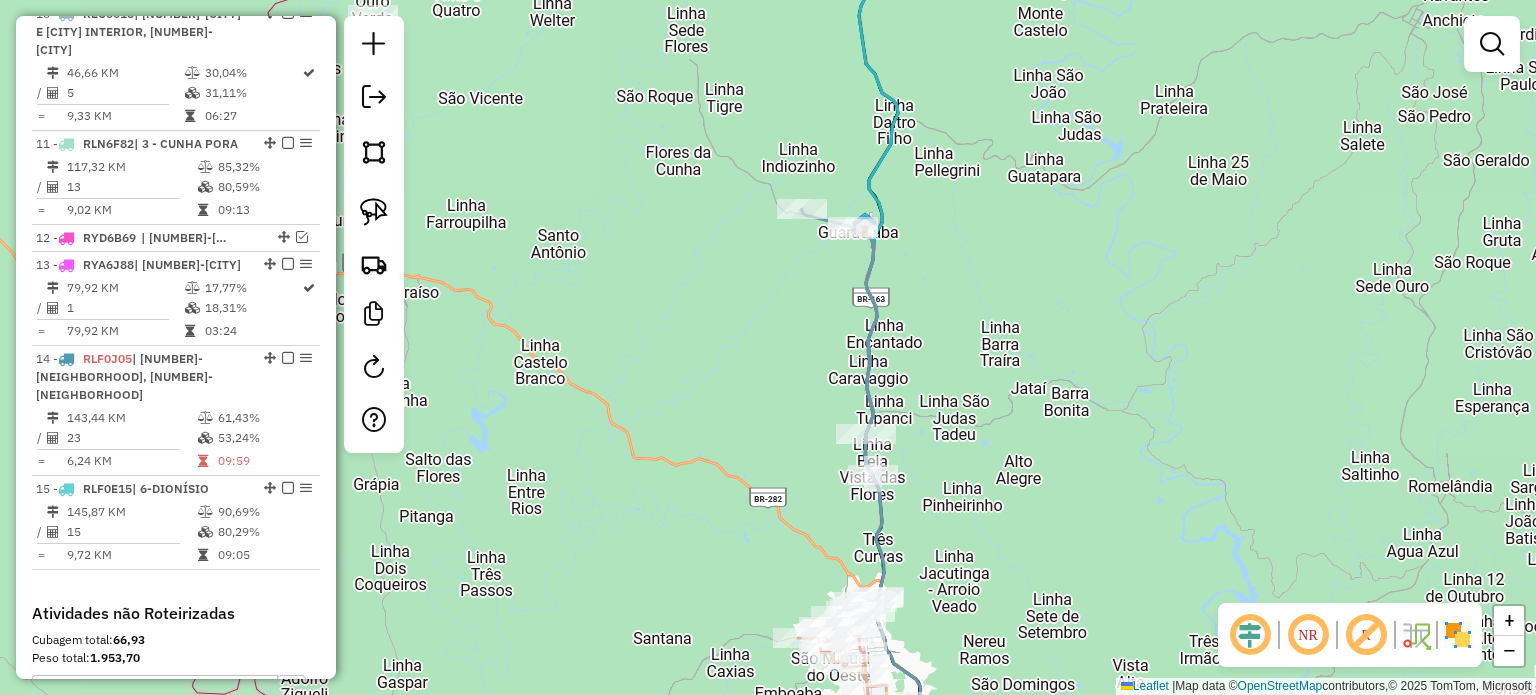 drag, startPoint x: 684, startPoint y: 269, endPoint x: 707, endPoint y: 279, distance: 25.079872 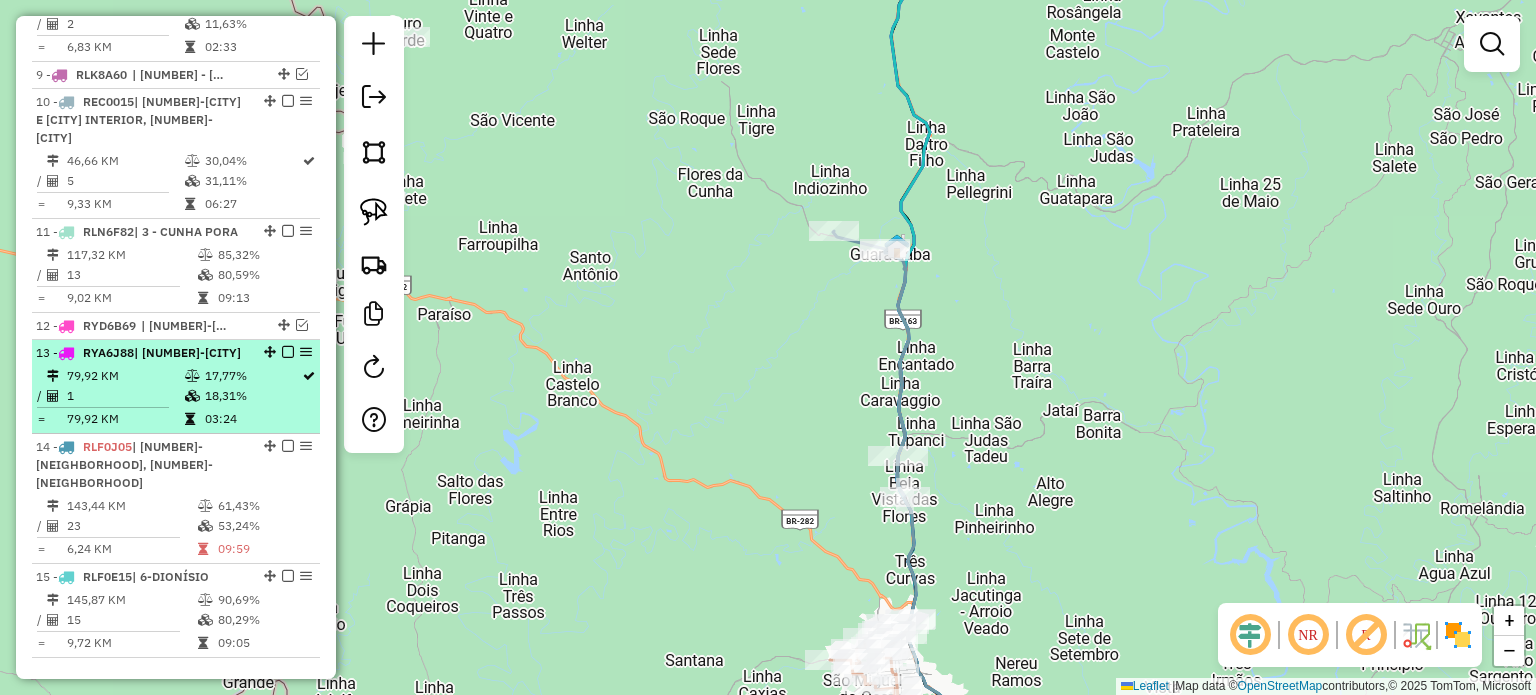 scroll, scrollTop: 1465, scrollLeft: 0, axis: vertical 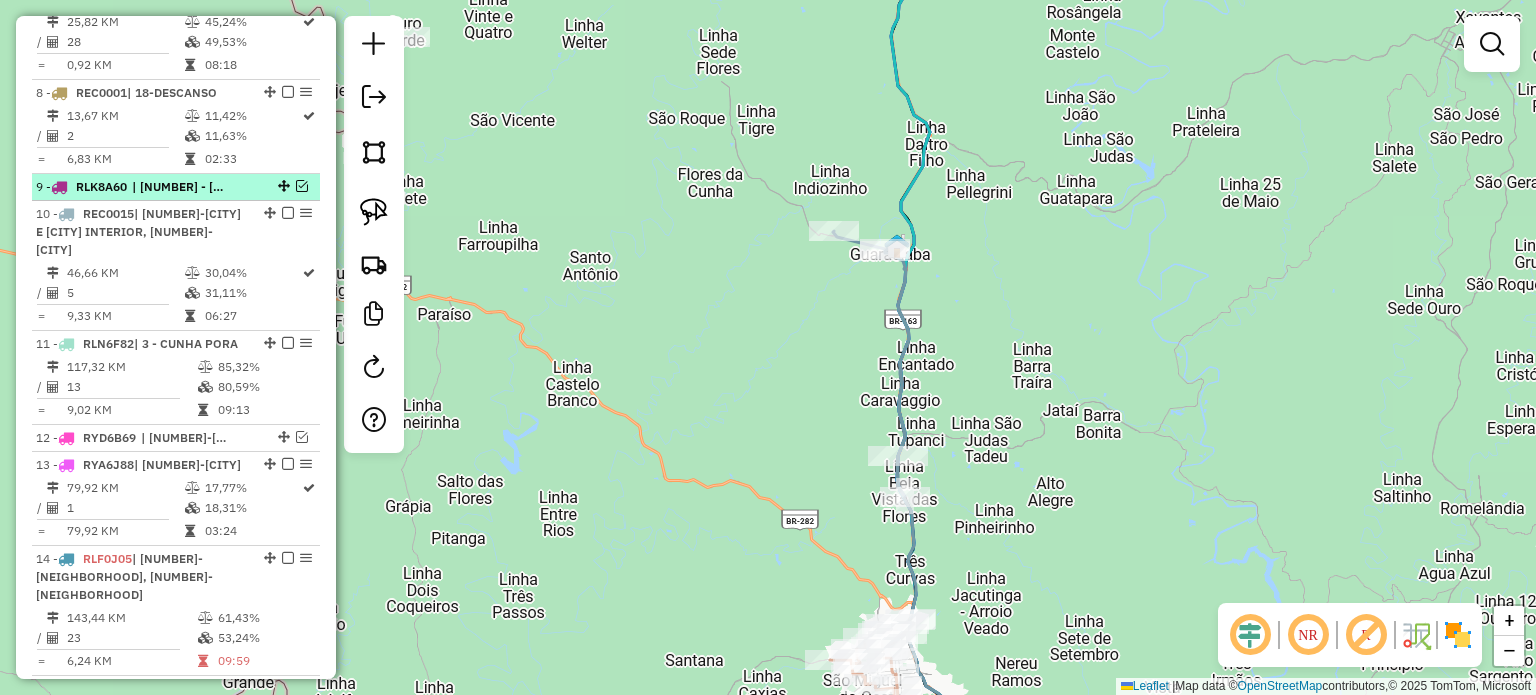 click at bounding box center (302, 186) 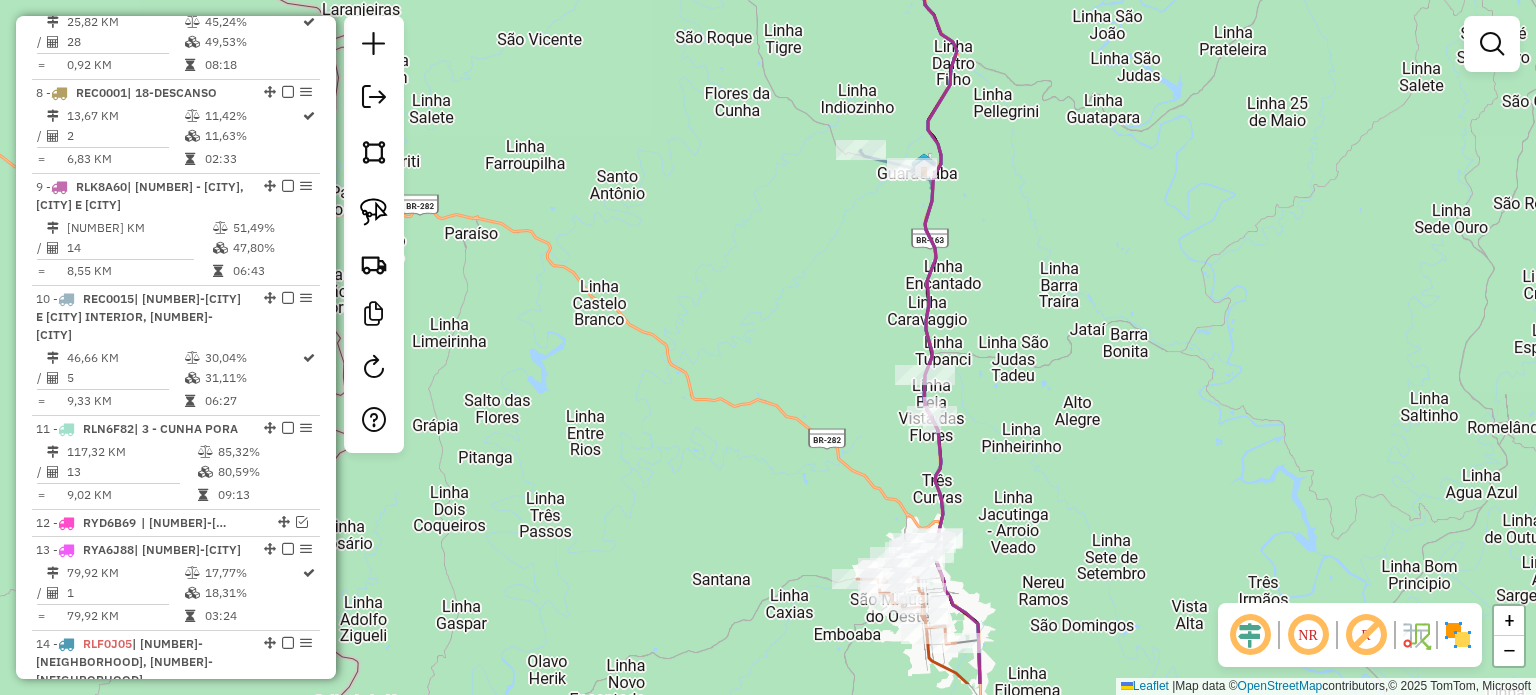drag, startPoint x: 1078, startPoint y: 468, endPoint x: 992, endPoint y: 335, distance: 158.38245 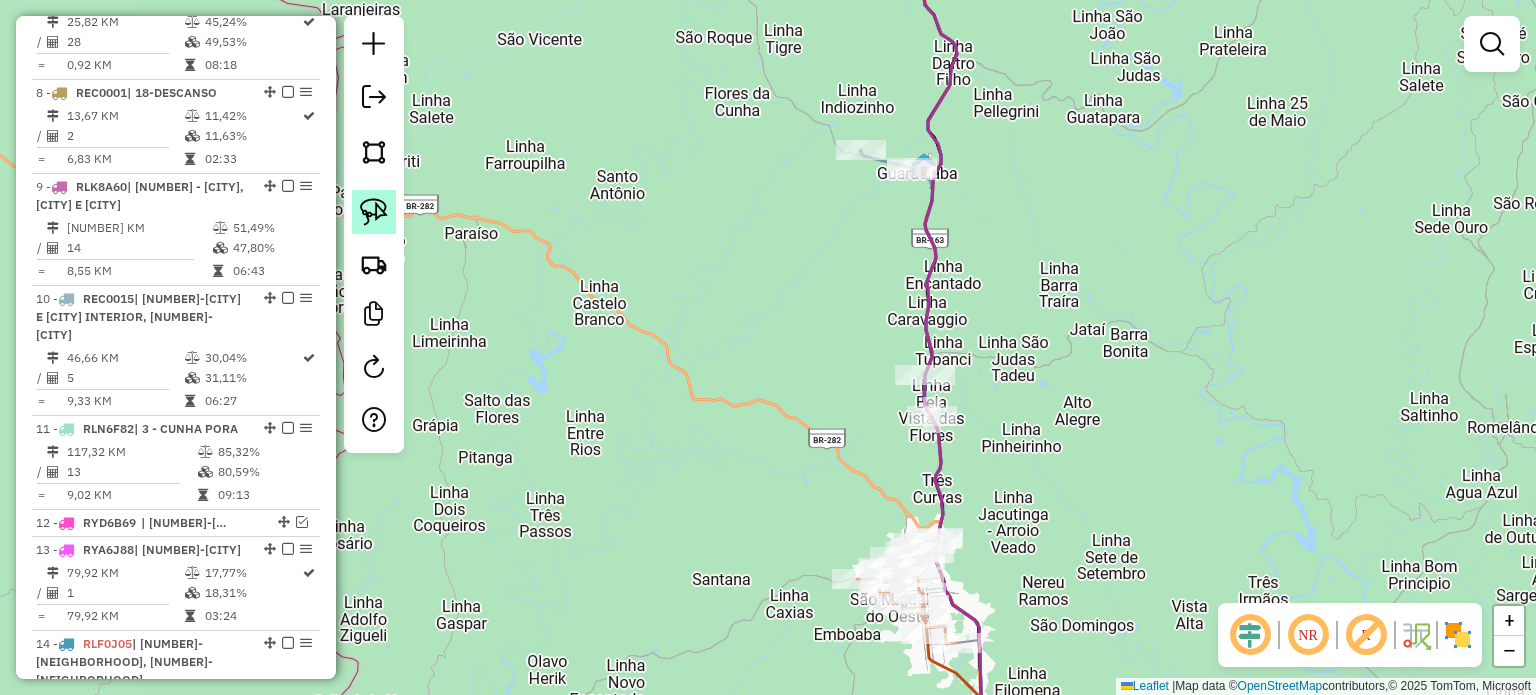 click 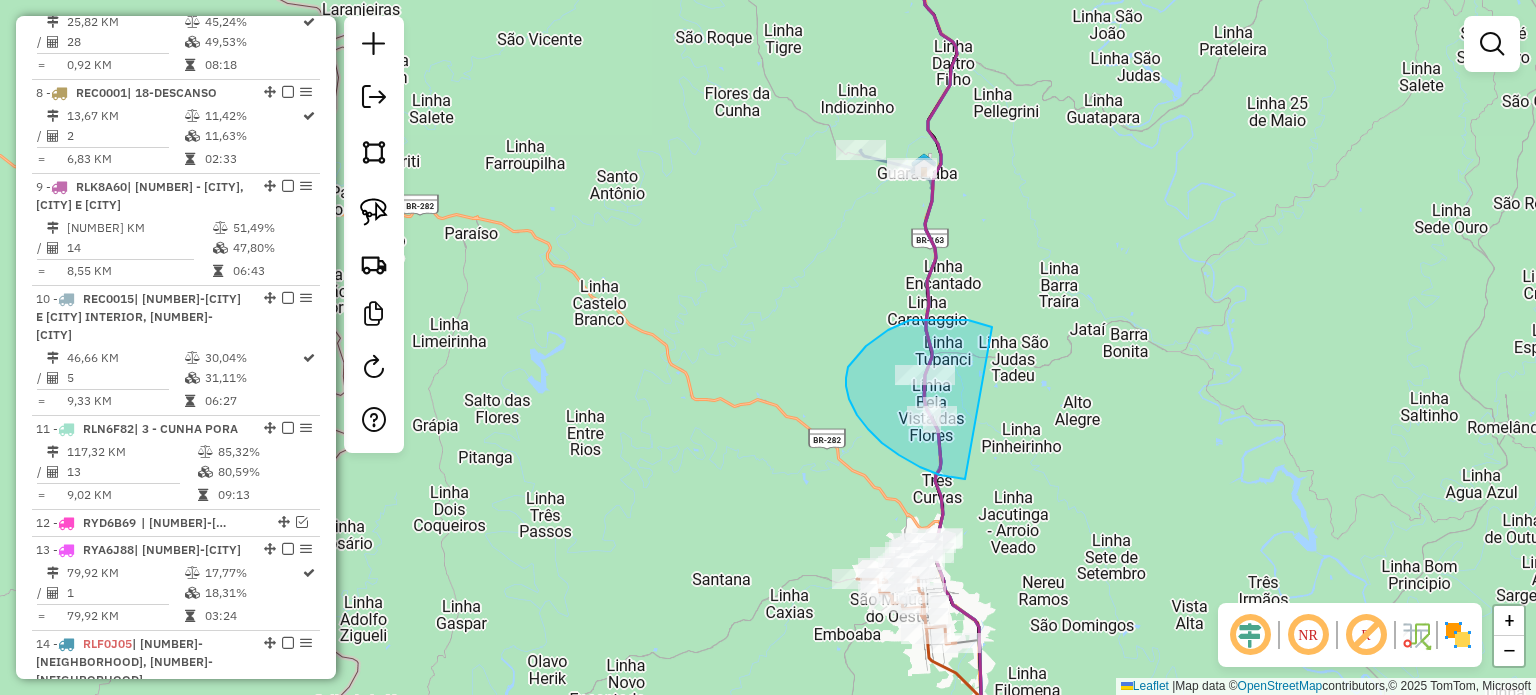 drag, startPoint x: 976, startPoint y: 322, endPoint x: 1096, endPoint y: 436, distance: 165.51736 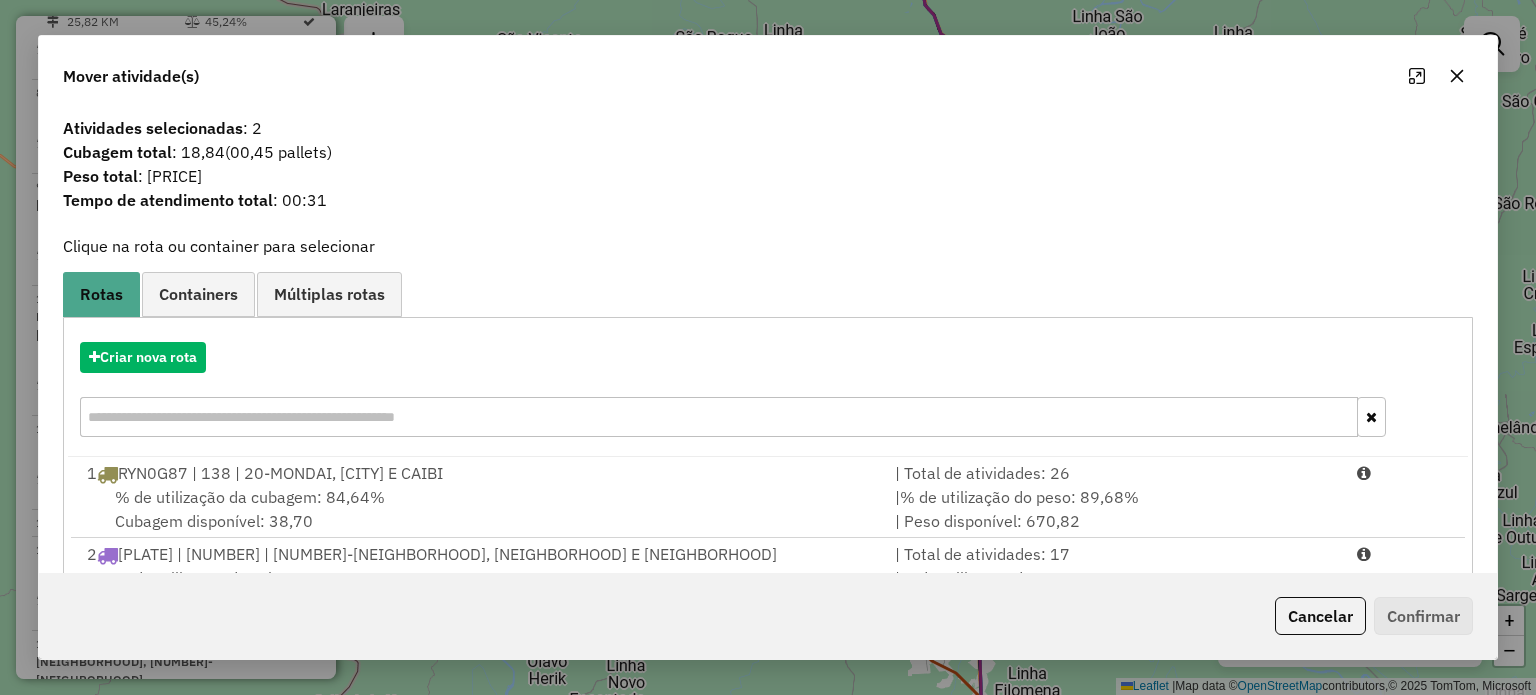 click at bounding box center [718, 417] 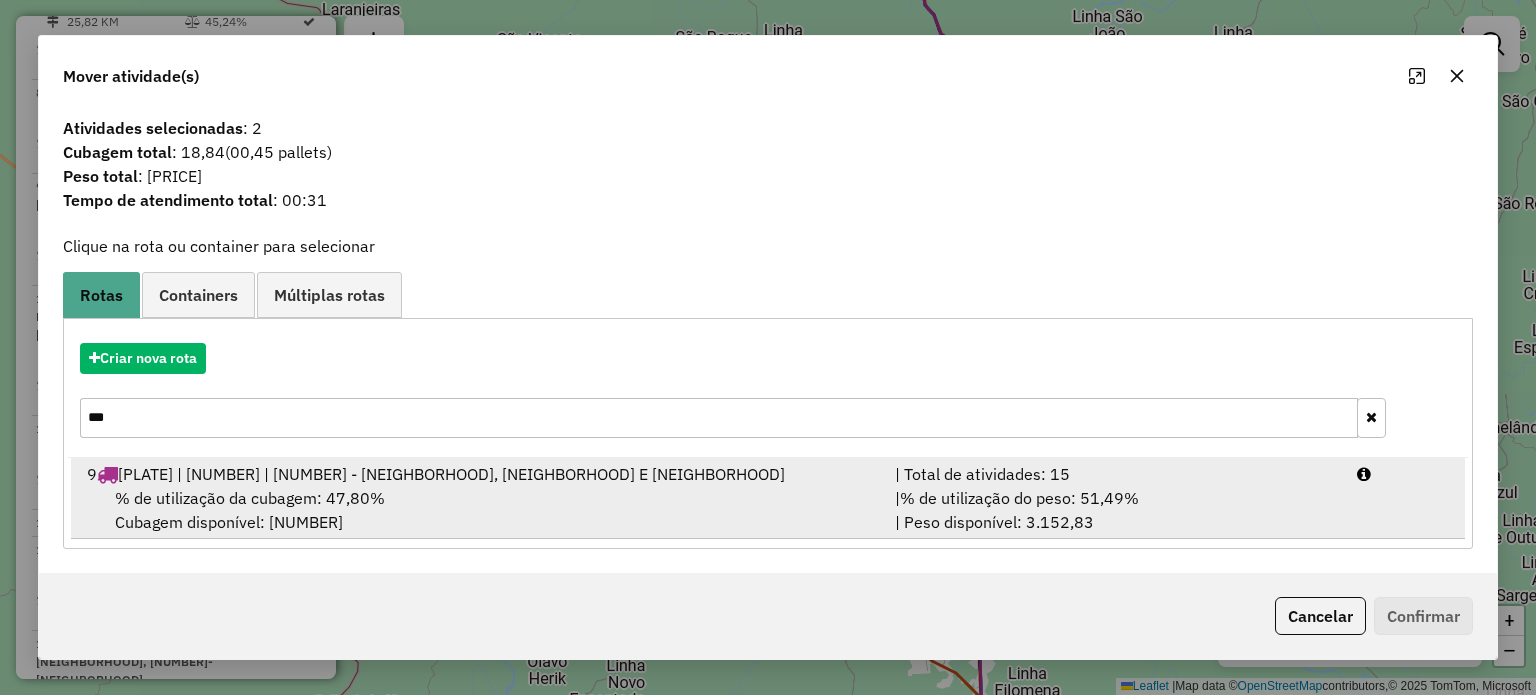 type on "***" 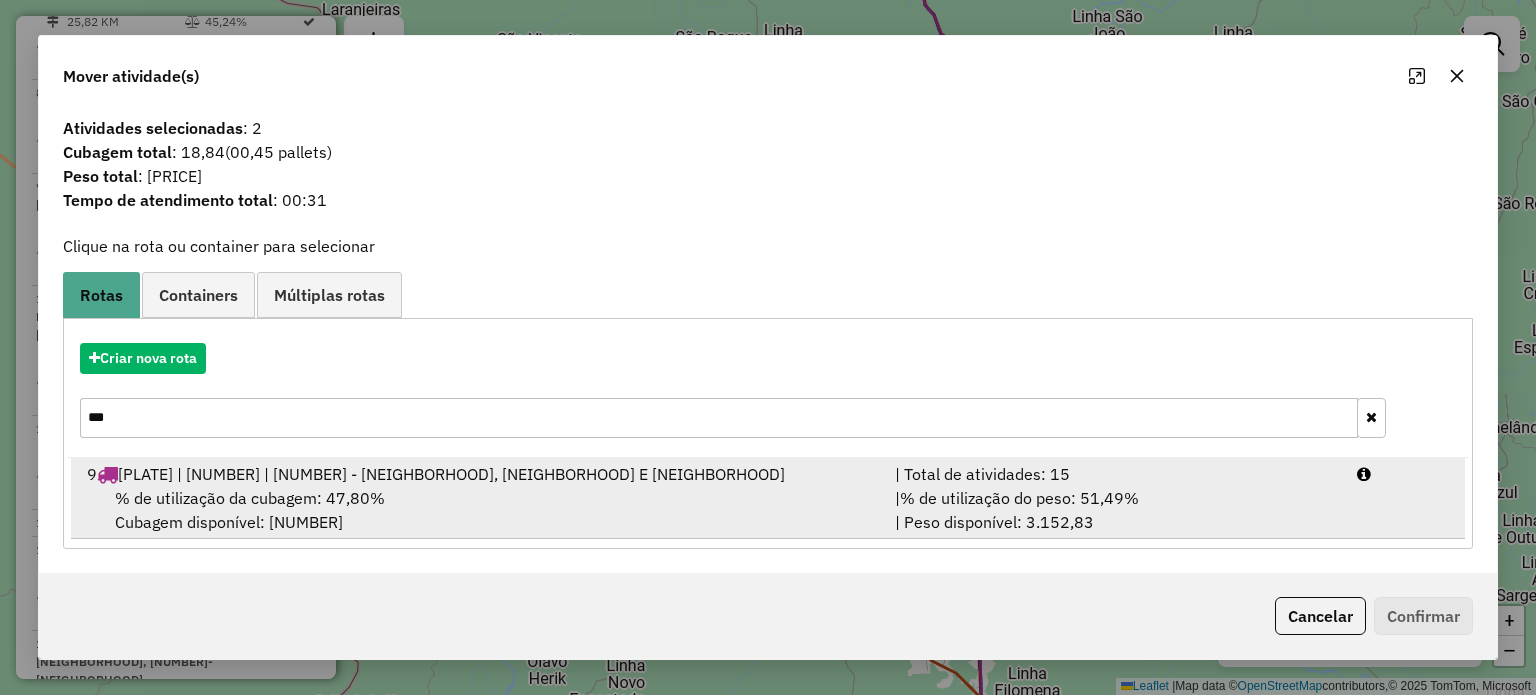 click on "% de utilização da cubagem: 47,80%  Cubagem disponível: 131,55" at bounding box center (479, 510) 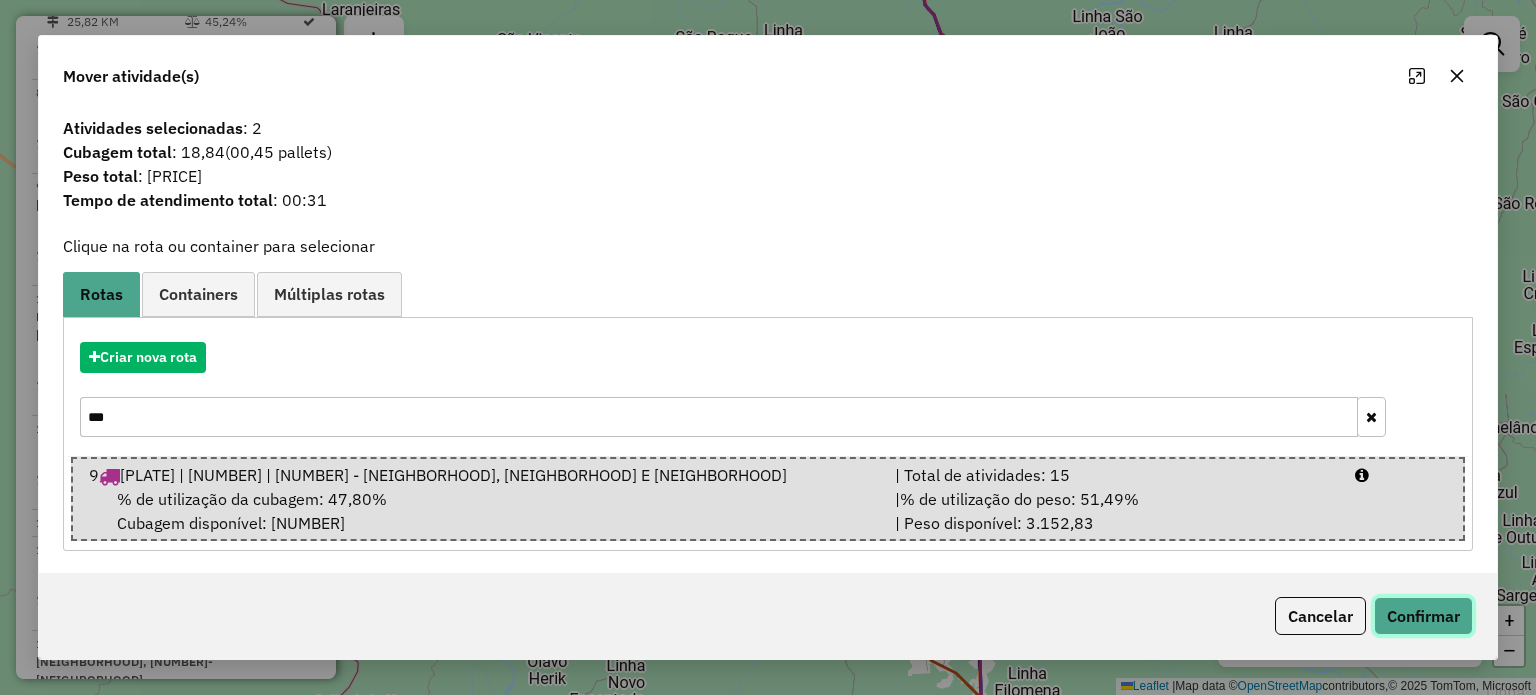 click on "Confirmar" 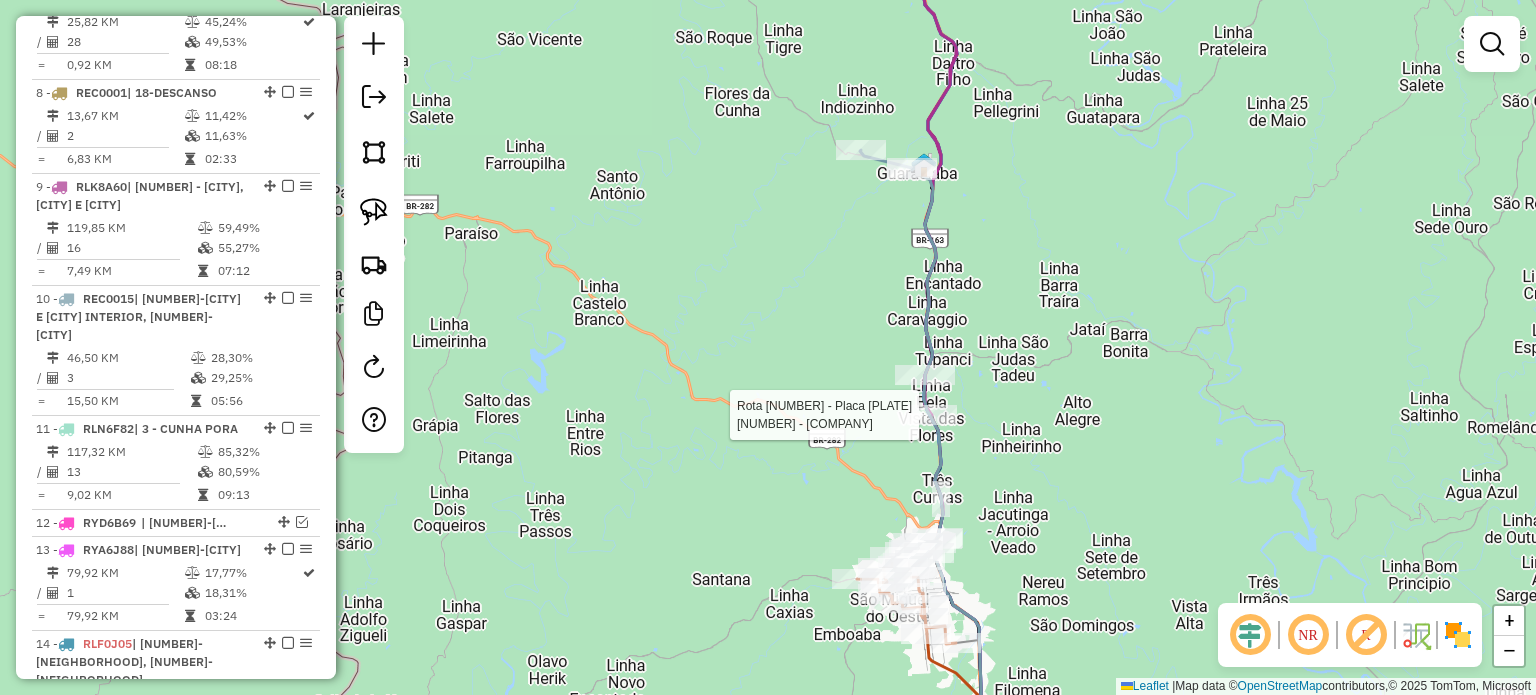 select on "*********" 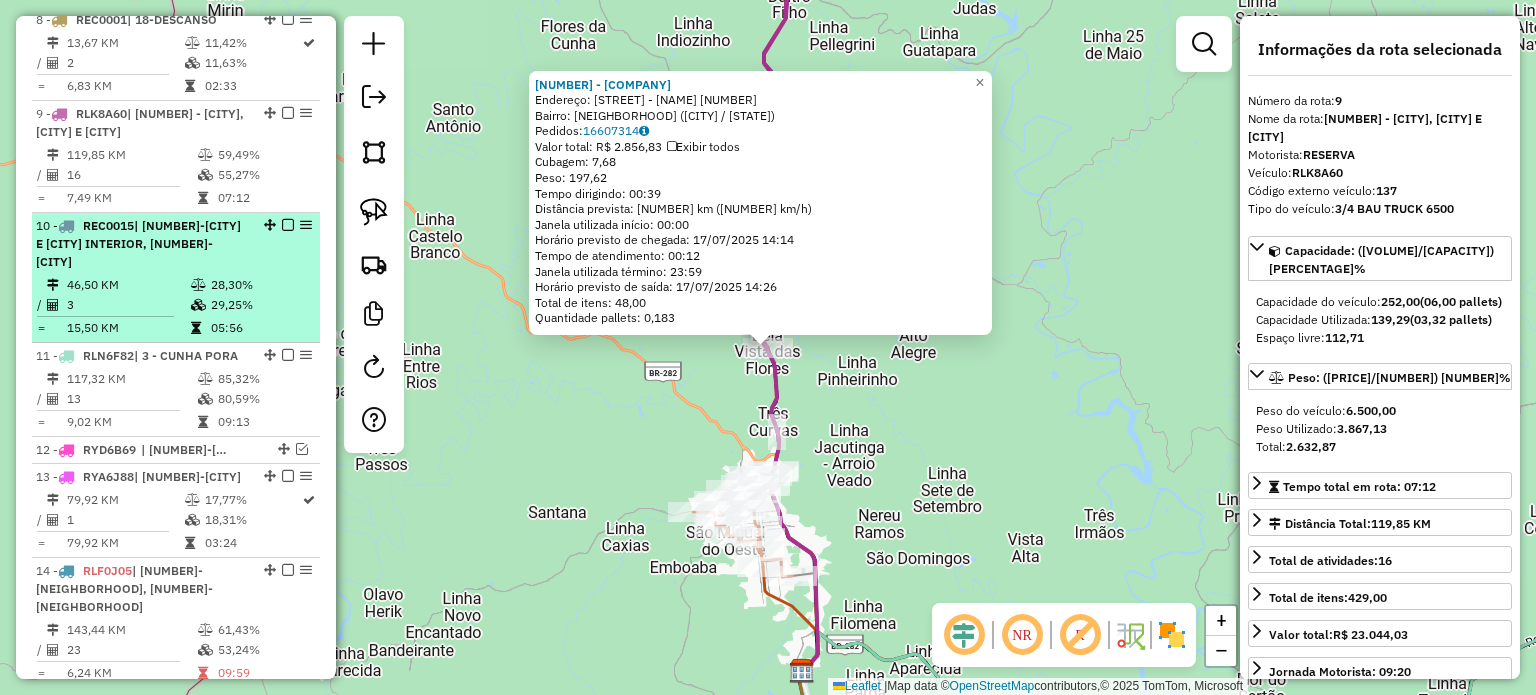 scroll, scrollTop: 1438, scrollLeft: 0, axis: vertical 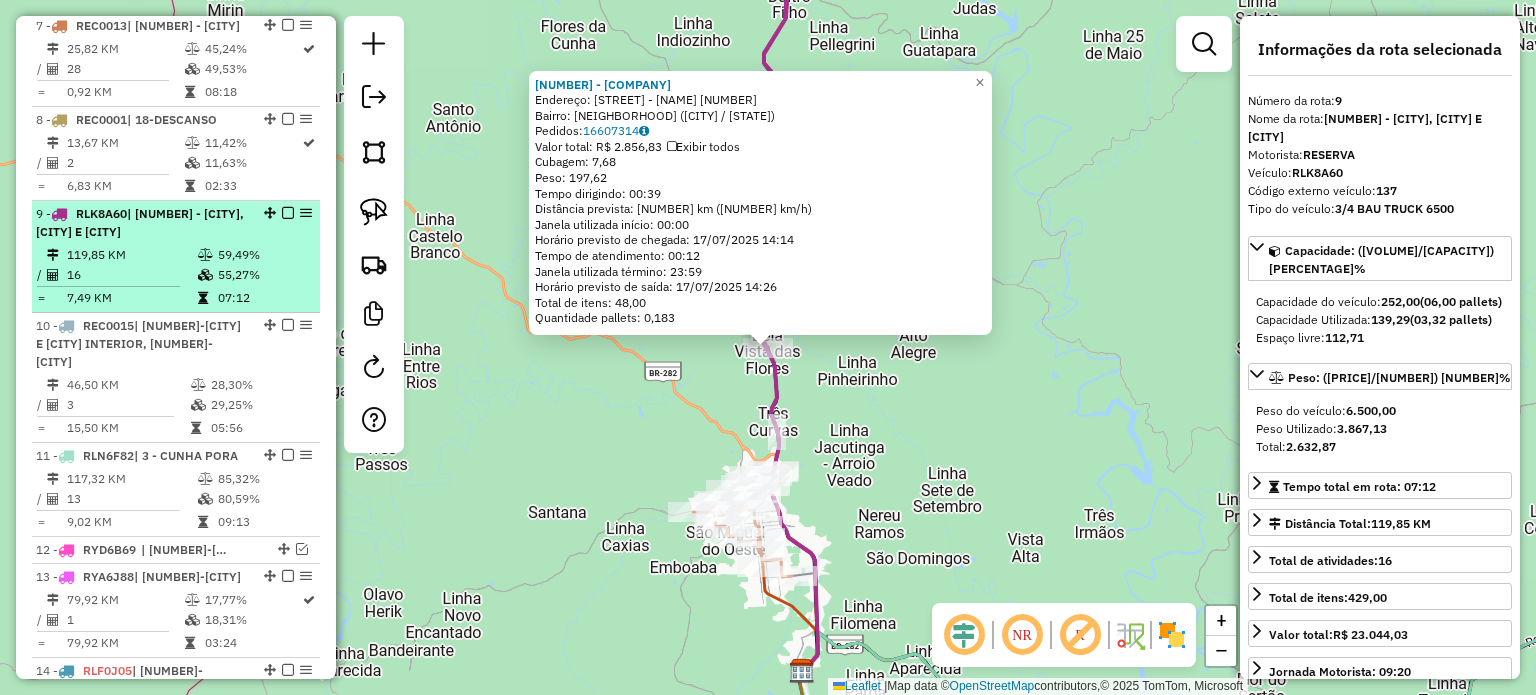 click at bounding box center [288, 213] 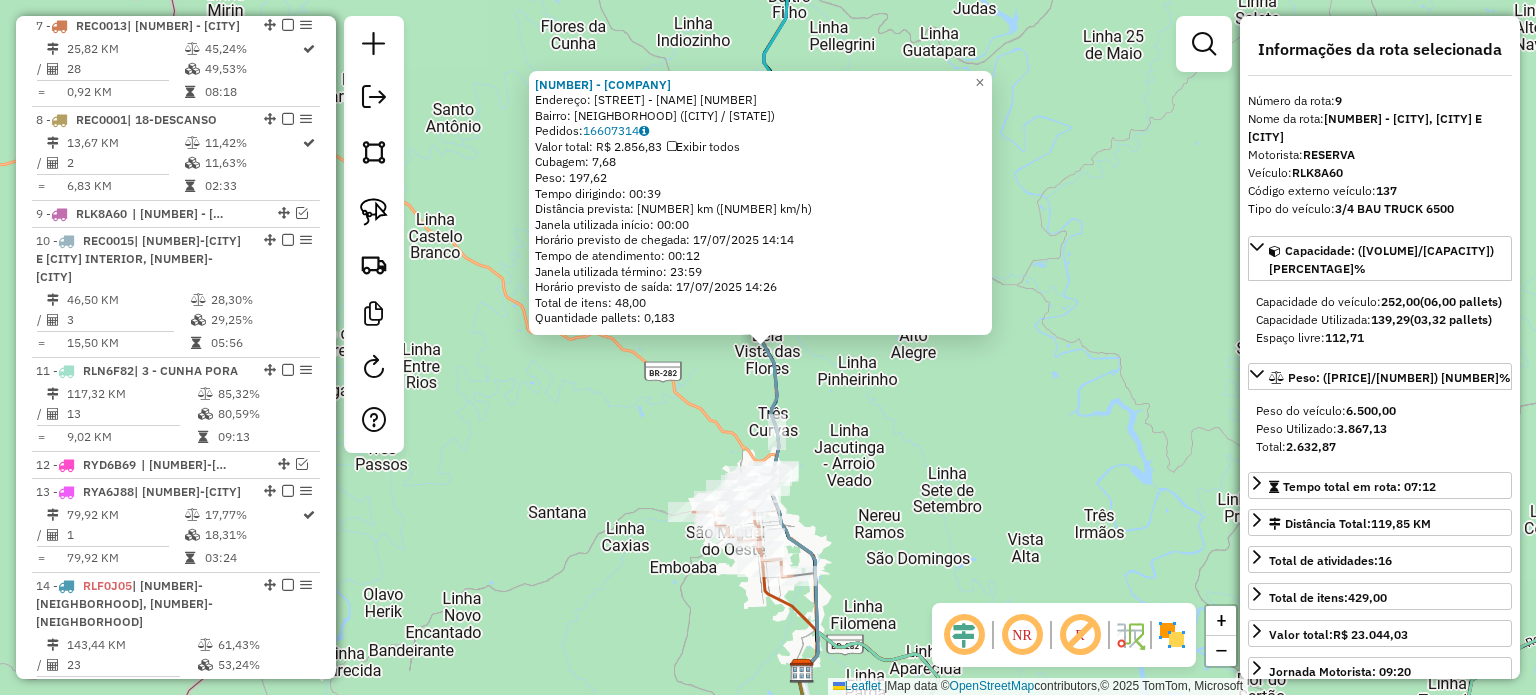 click on "6796 - BELLA SOCIETY EVENTO  Endereço:  Rodovia BR 163 - Linha bela vi 3792   Bairro: INTERIOR (SAO MIGUEL DO OESTE / SC)   Pedidos:  16607314   Valor total: R$ 2.856,83   Exibir todos   Cubagem: 7,68  Peso: 197,62  Tempo dirigindo: 00:39   Distância prevista: 25,232 km (38,82 km/h)   Janela utilizada início: 00:00   Horário previsto de chegada: 17/07/2025 14:14   Tempo de atendimento: 00:12   Janela utilizada término: 23:59   Horário previsto de saída: 17/07/2025 14:26   Total de itens: 48,00   Quantidade pallets: 0,183  × Janela de atendimento Grade de atendimento Capacidade Transportadoras Veículos Cliente Pedidos  Rotas Selecione os dias de semana para filtrar as janelas de atendimento  Seg   Ter   Qua   Qui   Sex   Sáb   Dom  Informe o período da janela de atendimento: De: Até:  Filtrar exatamente a janela do cliente  Considerar janela de atendimento padrão  Selecione os dias de semana para filtrar as grades de atendimento  Seg   Ter   Qua   Qui   Sex   Sáb   Dom   Peso mínimo:   De:  De:" 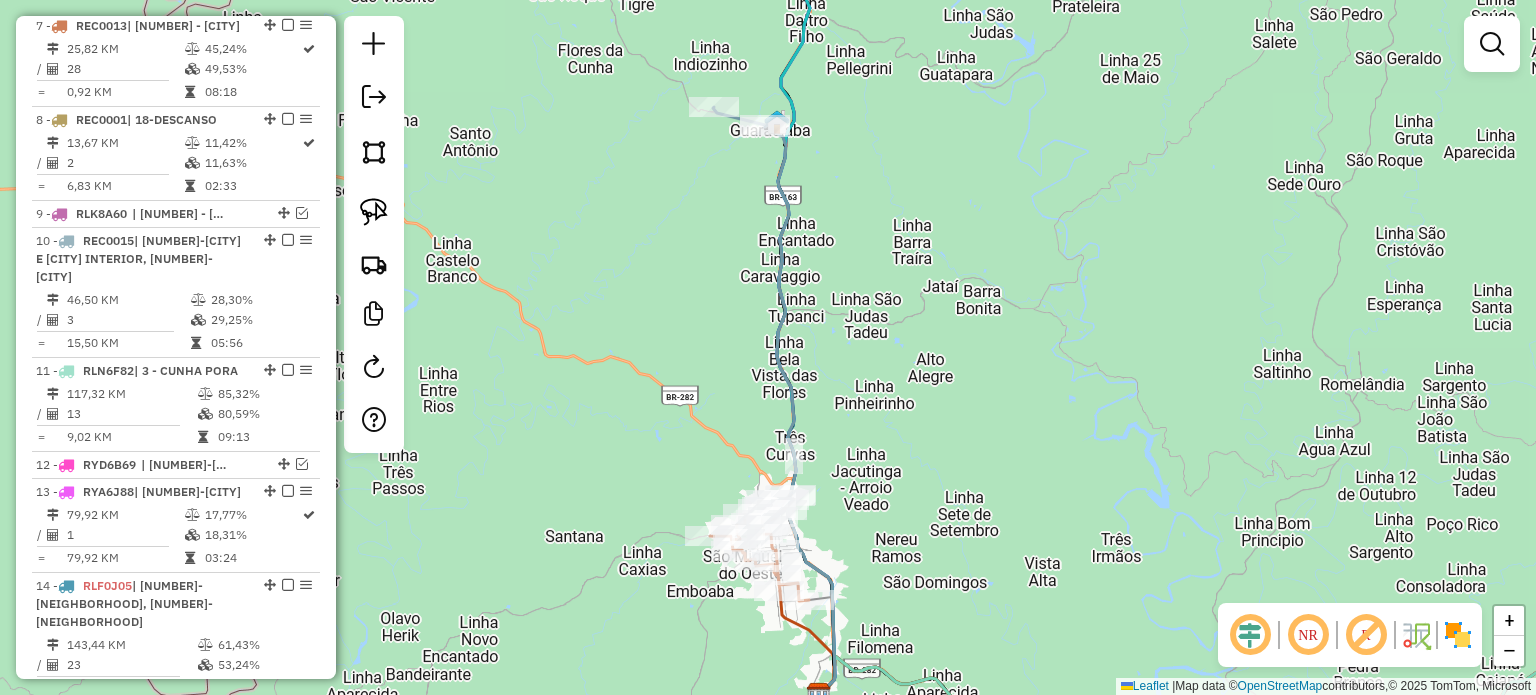 drag, startPoint x: 873, startPoint y: 359, endPoint x: 864, endPoint y: 351, distance: 12.0415945 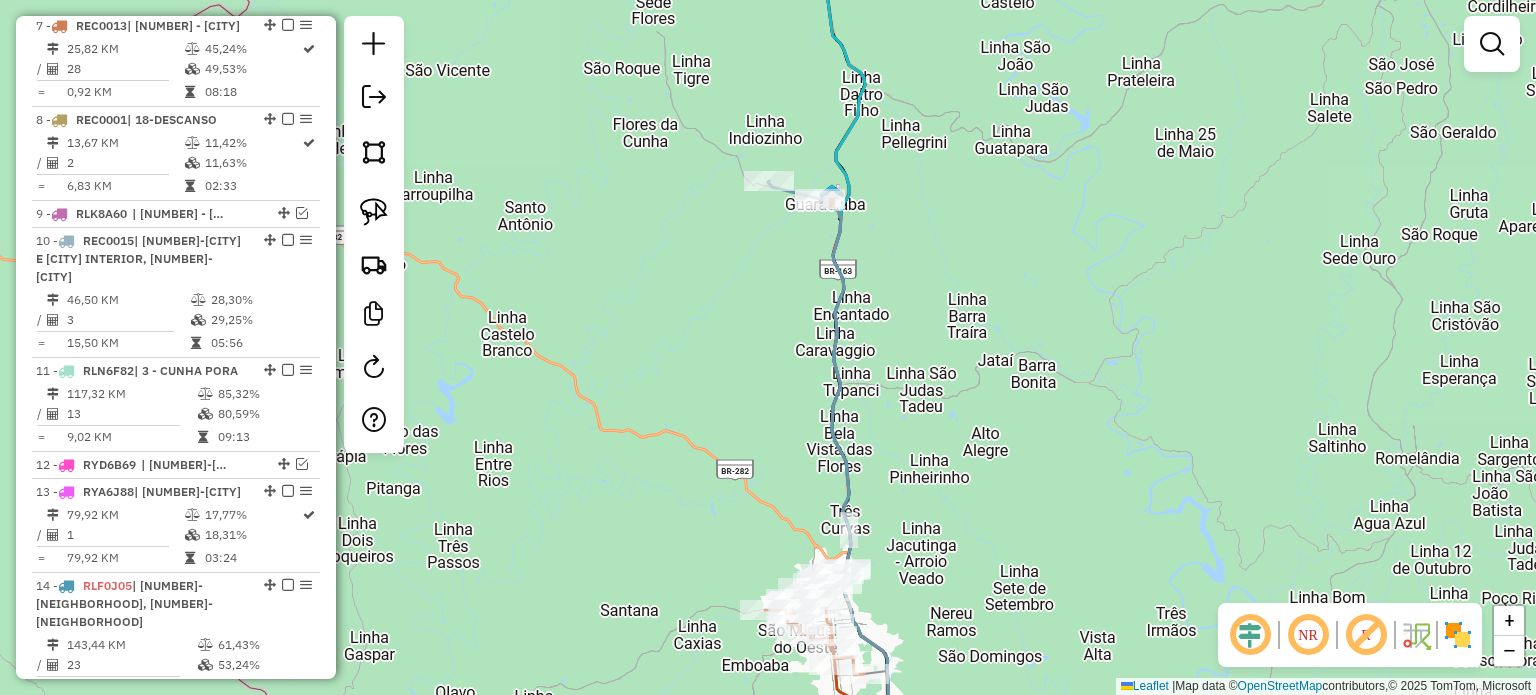 drag, startPoint x: 815, startPoint y: 251, endPoint x: 844, endPoint y: 357, distance: 109.89541 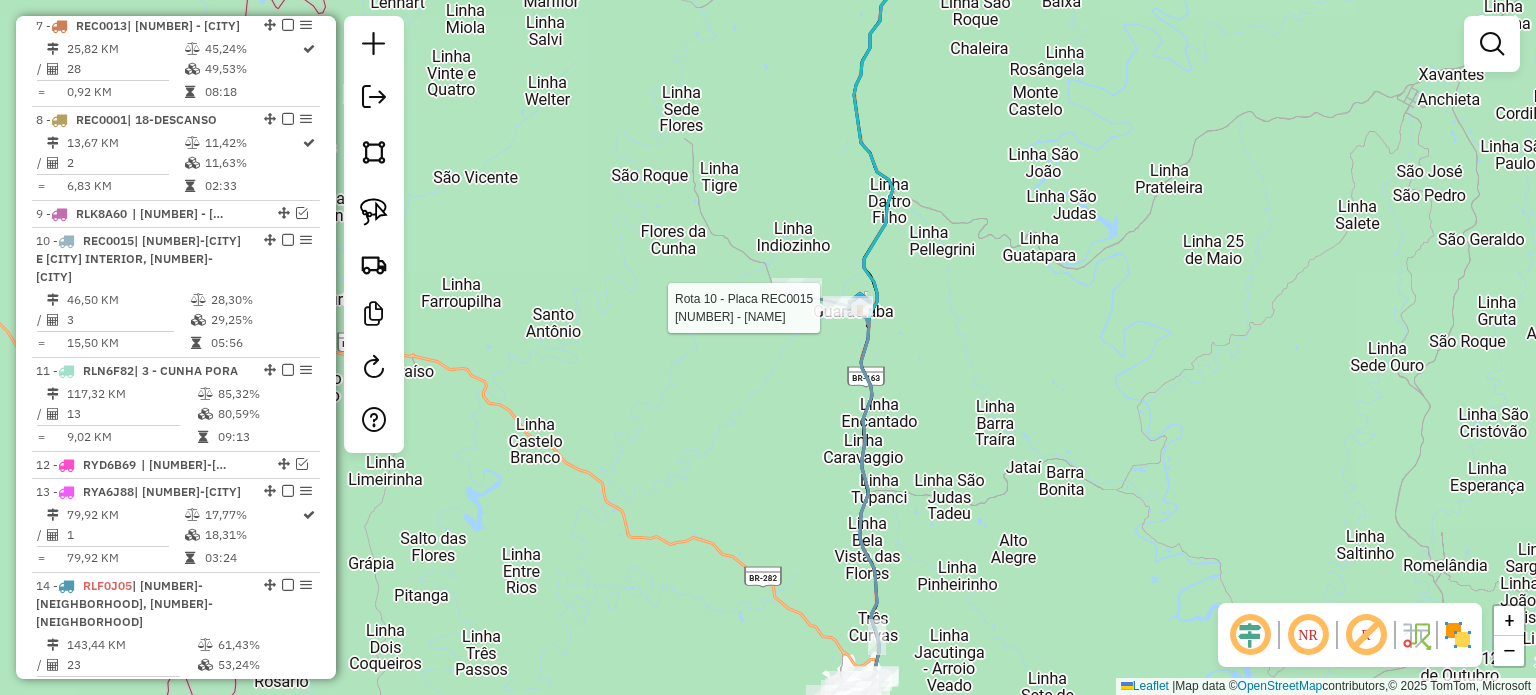 select on "*********" 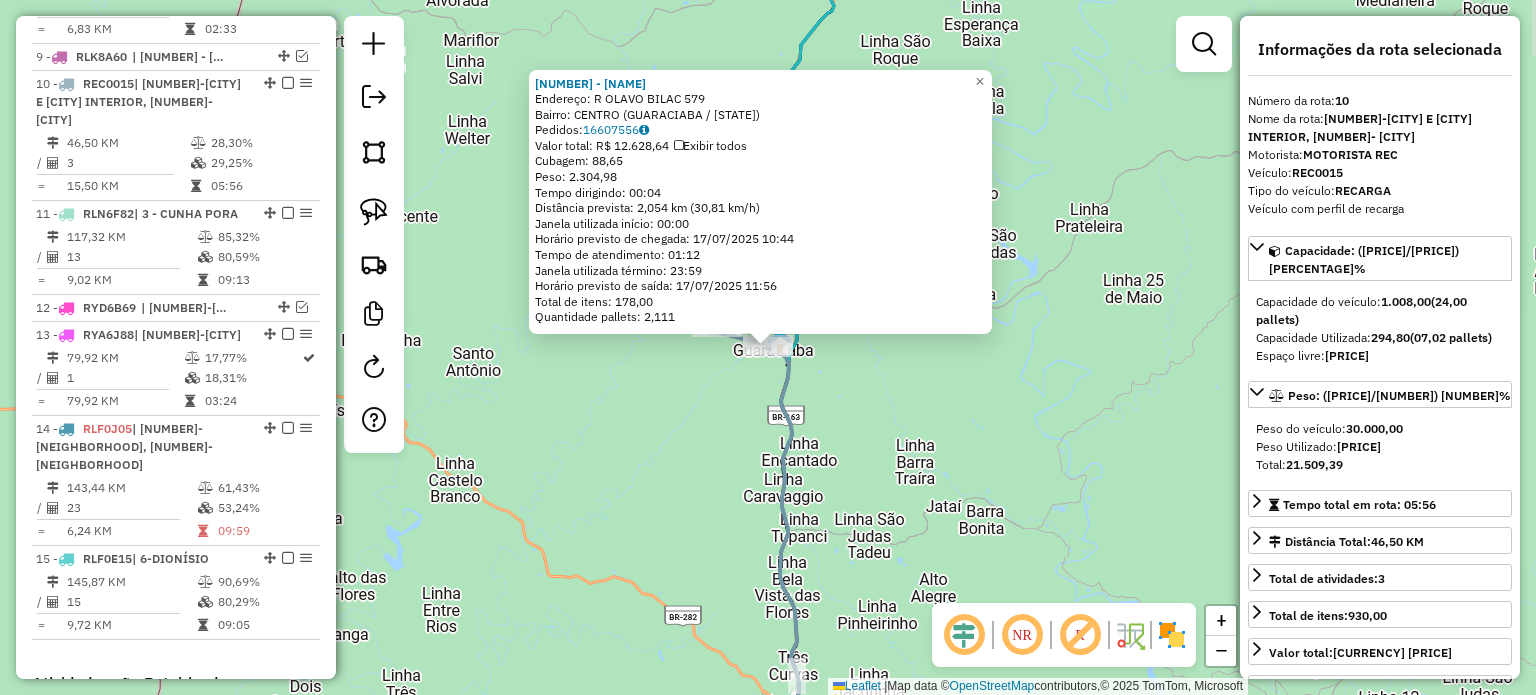 scroll, scrollTop: 1665, scrollLeft: 0, axis: vertical 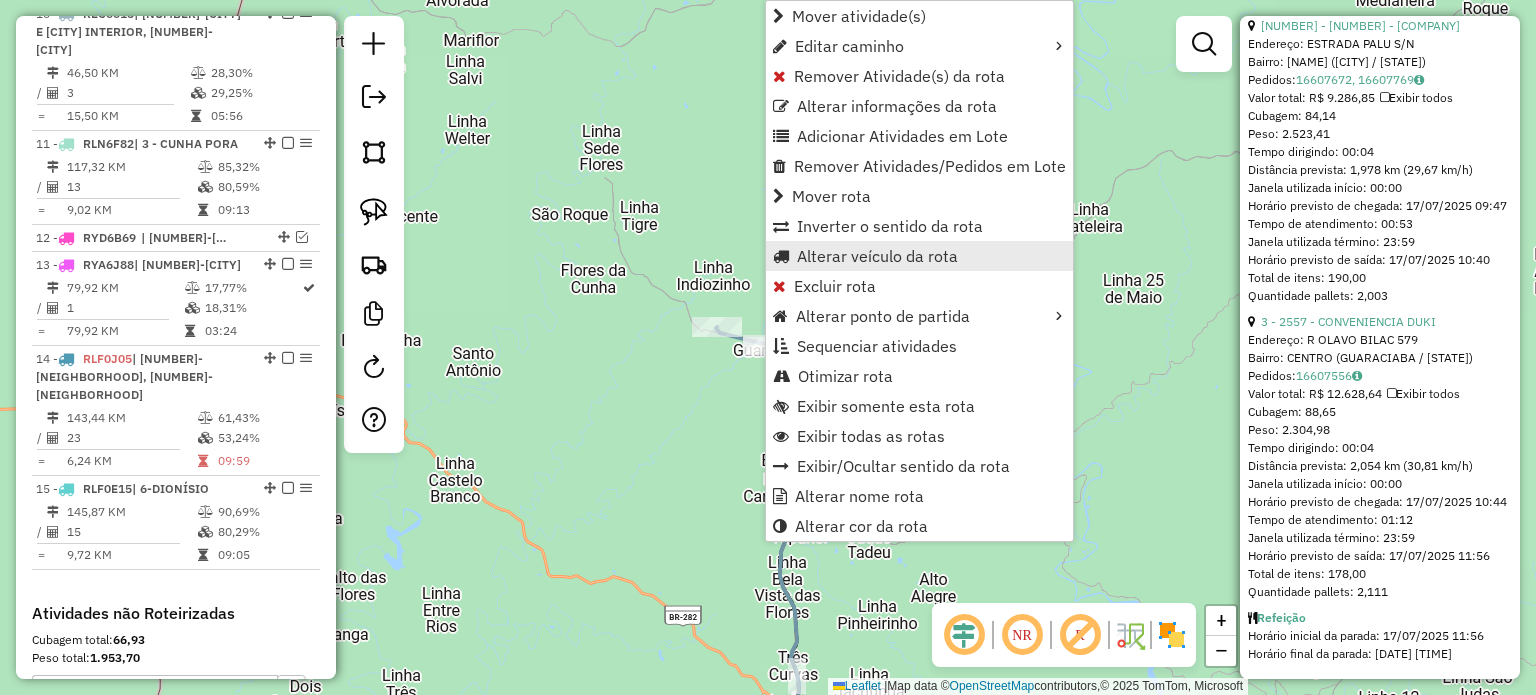 click on "Alterar veículo da rota" at bounding box center (877, 256) 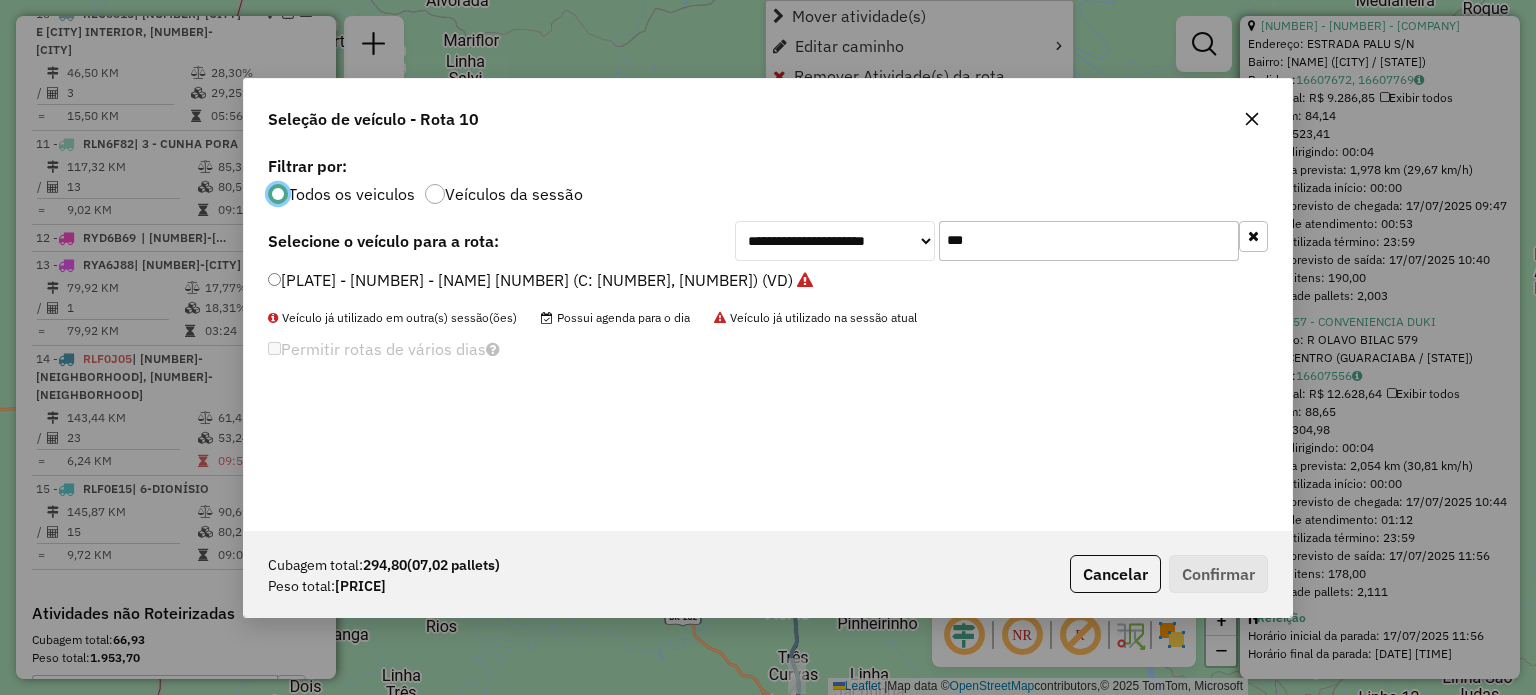 scroll, scrollTop: 10, scrollLeft: 6, axis: both 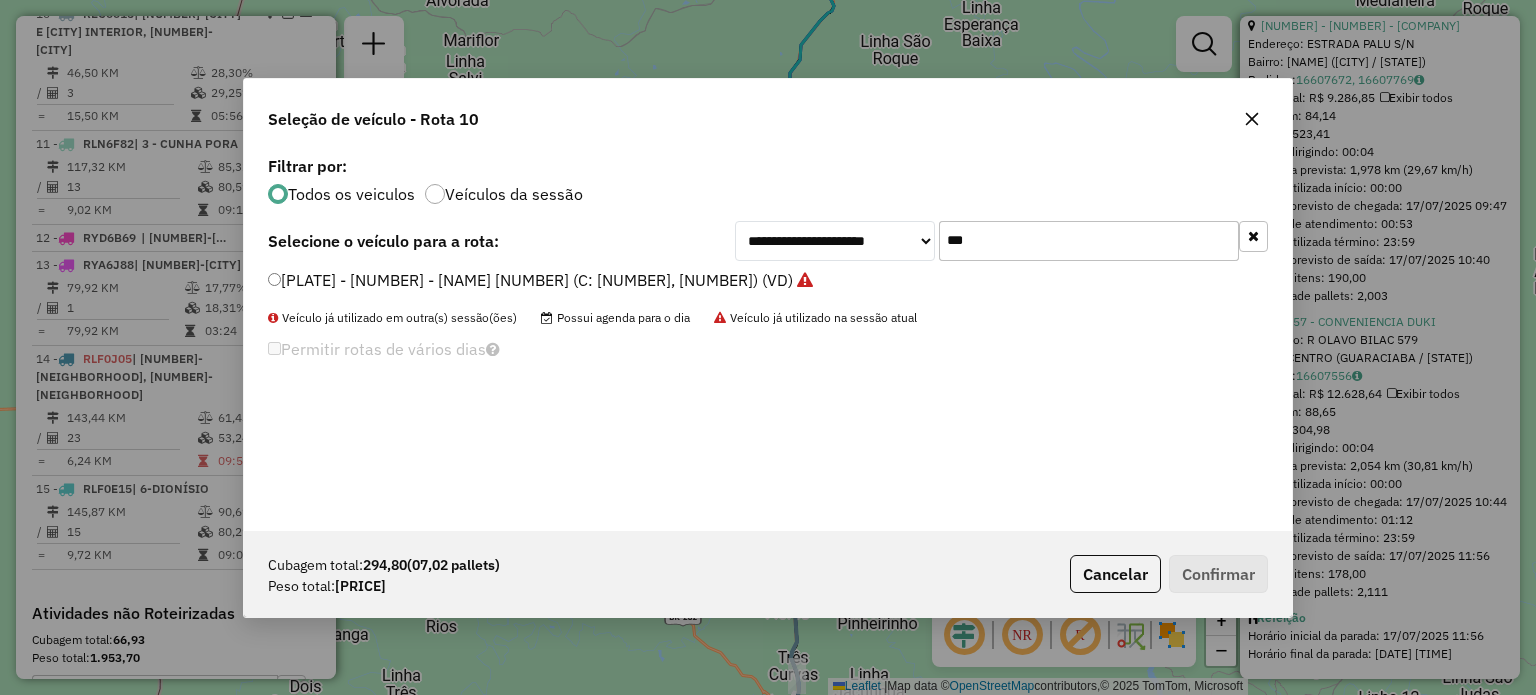 drag, startPoint x: 983, startPoint y: 242, endPoint x: 799, endPoint y: 213, distance: 186.2713 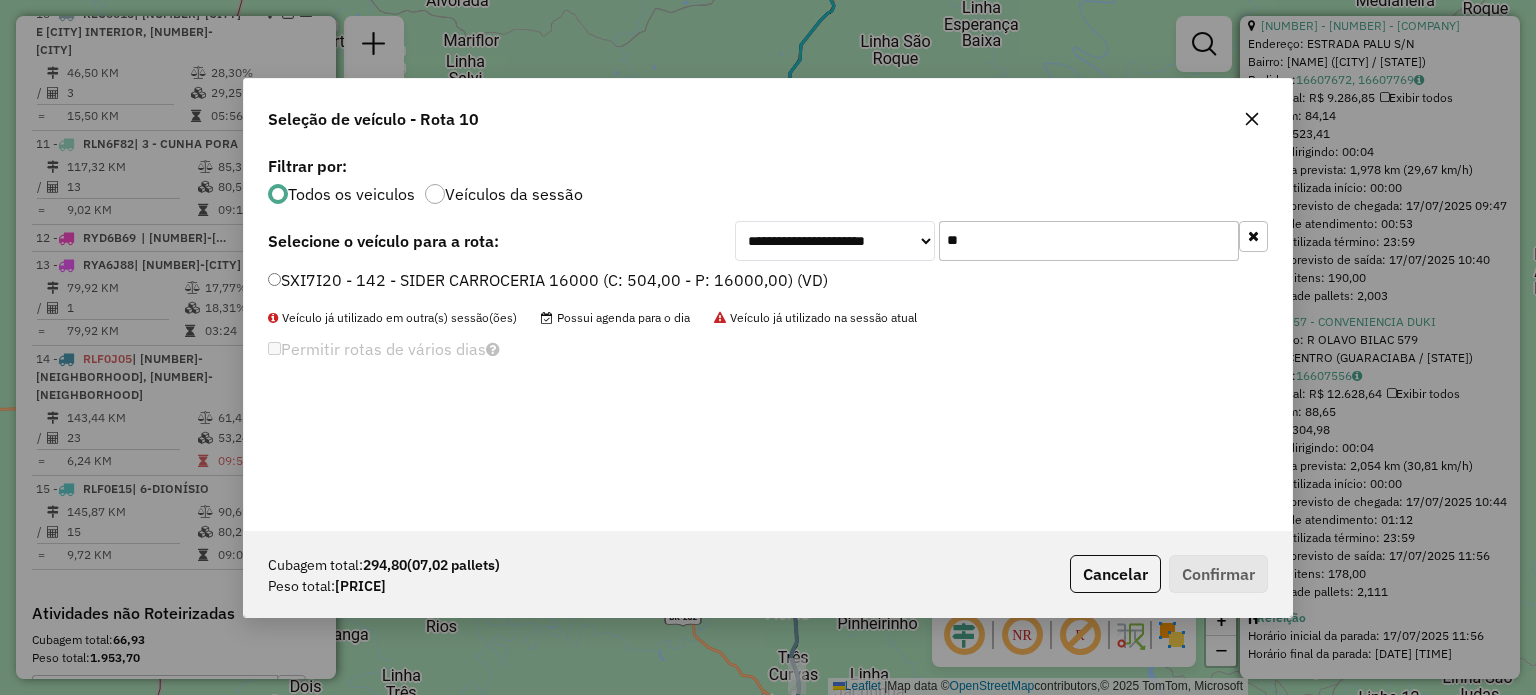 type on "**" 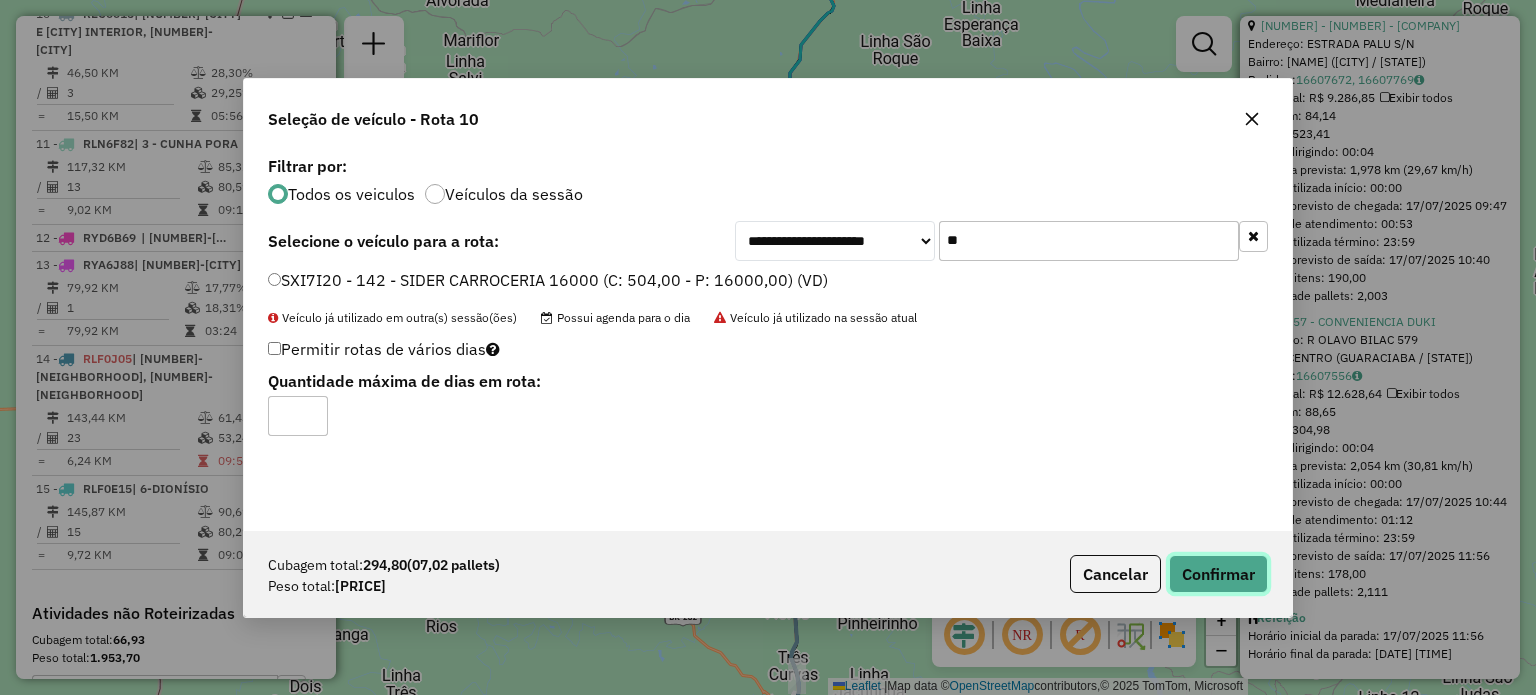 click on "Confirmar" 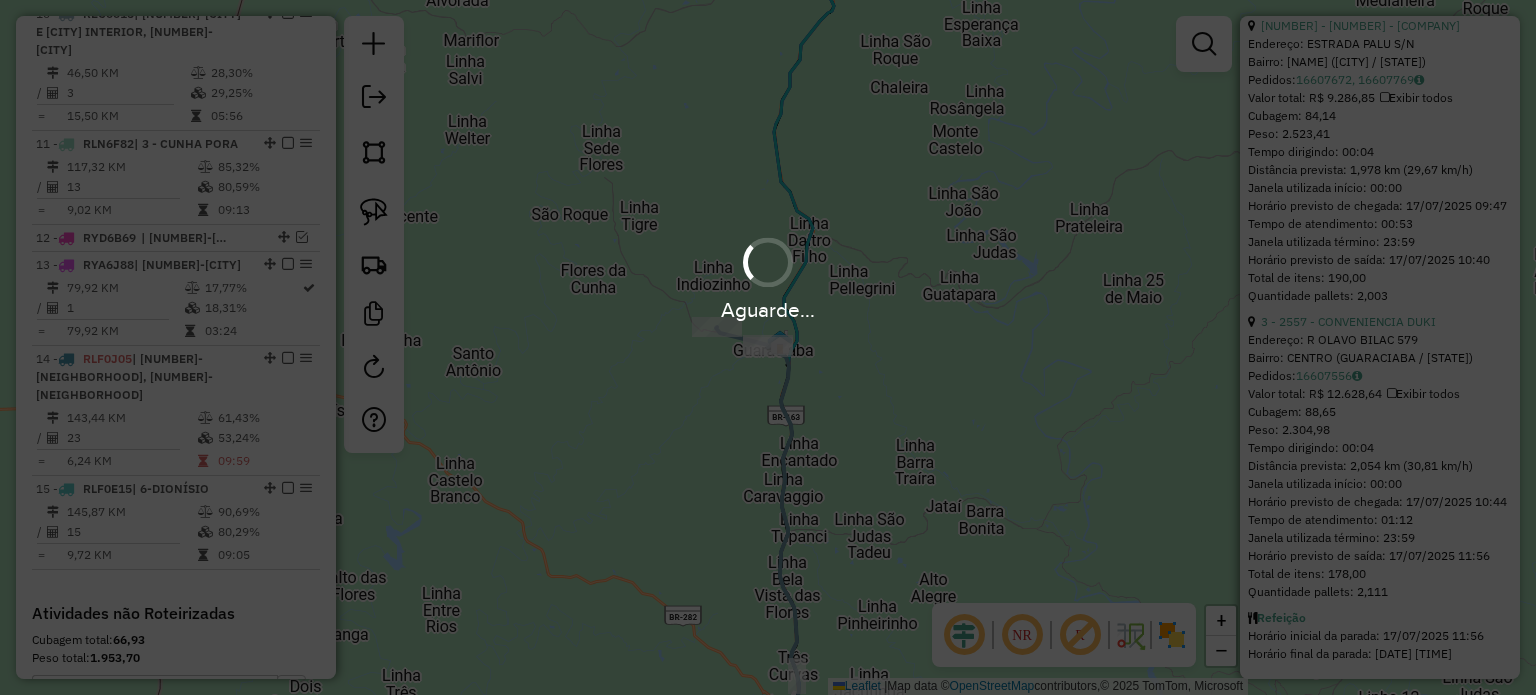scroll, scrollTop: 1181, scrollLeft: 0, axis: vertical 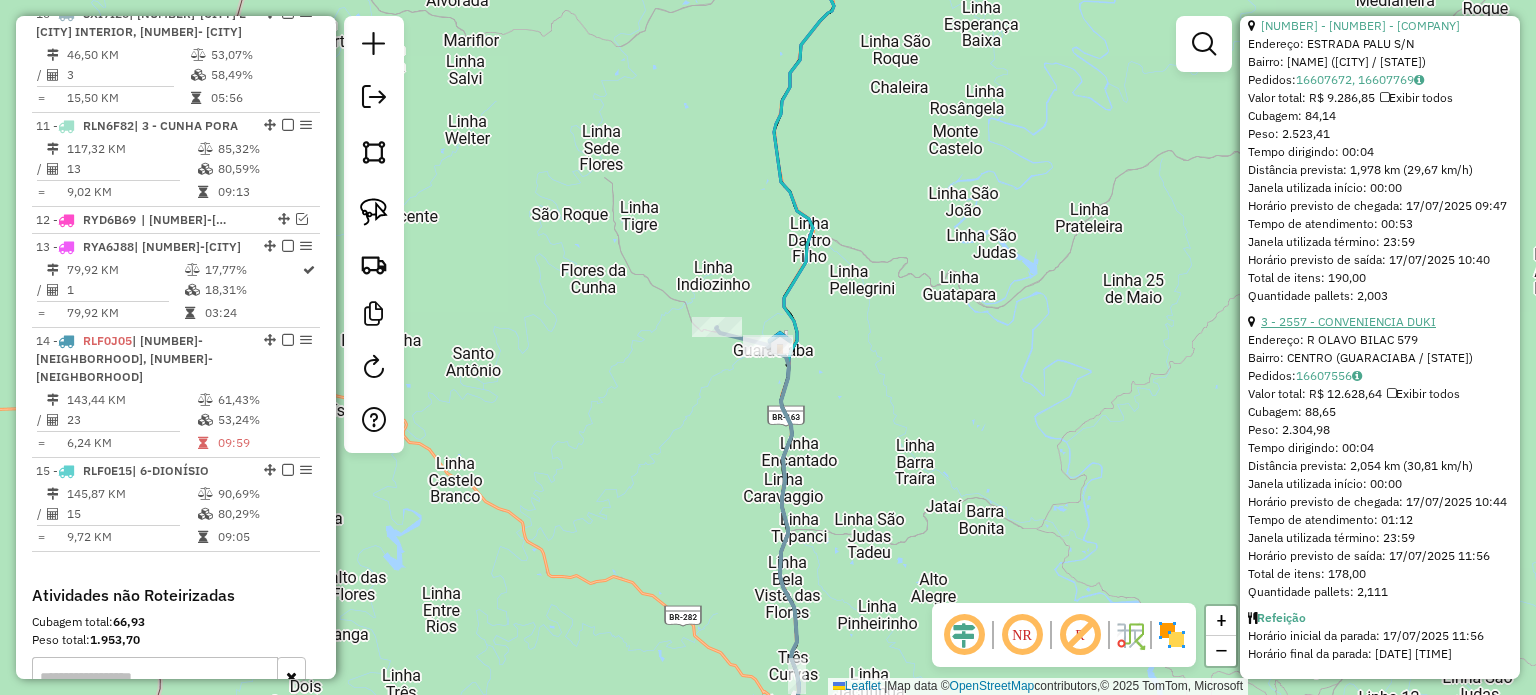 click on "3 - 2557 - CONVENIENCIA  DUKI" at bounding box center (1348, 321) 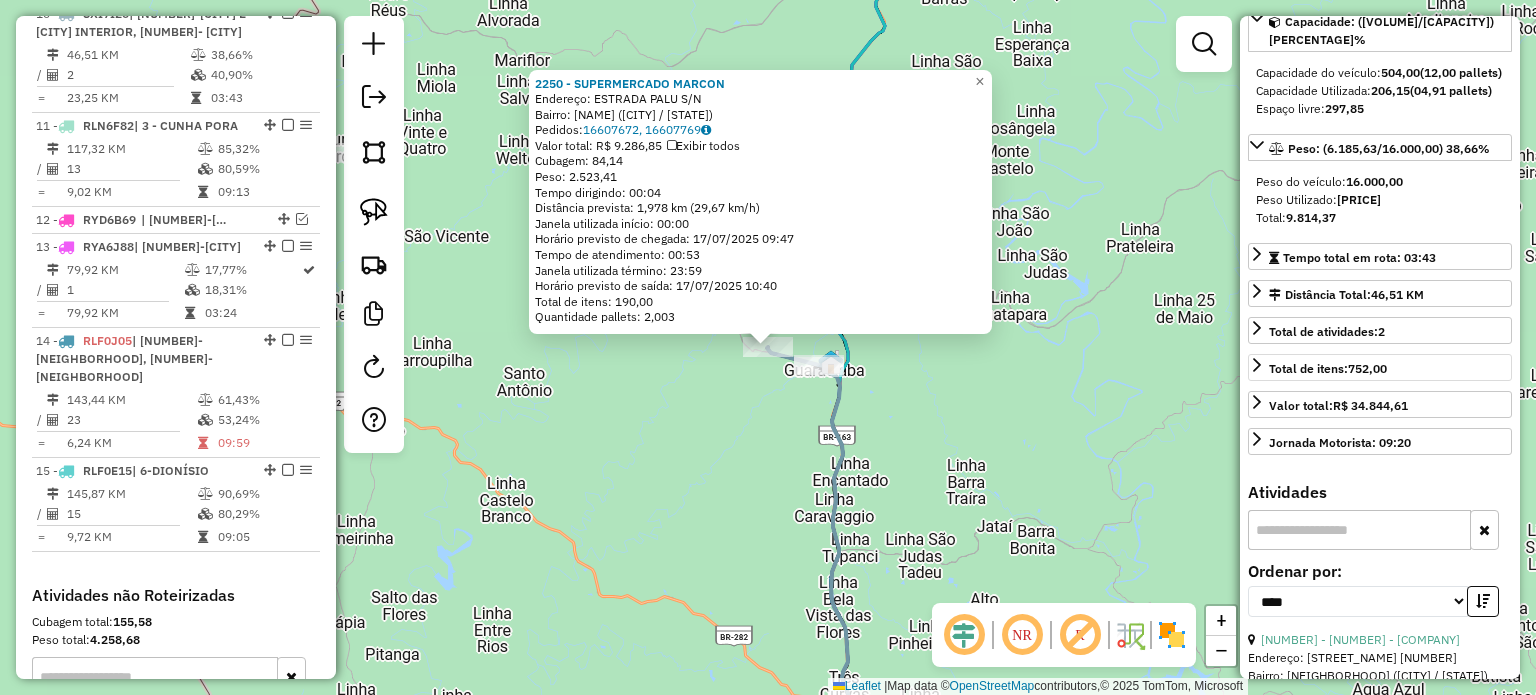 scroll, scrollTop: 51, scrollLeft: 0, axis: vertical 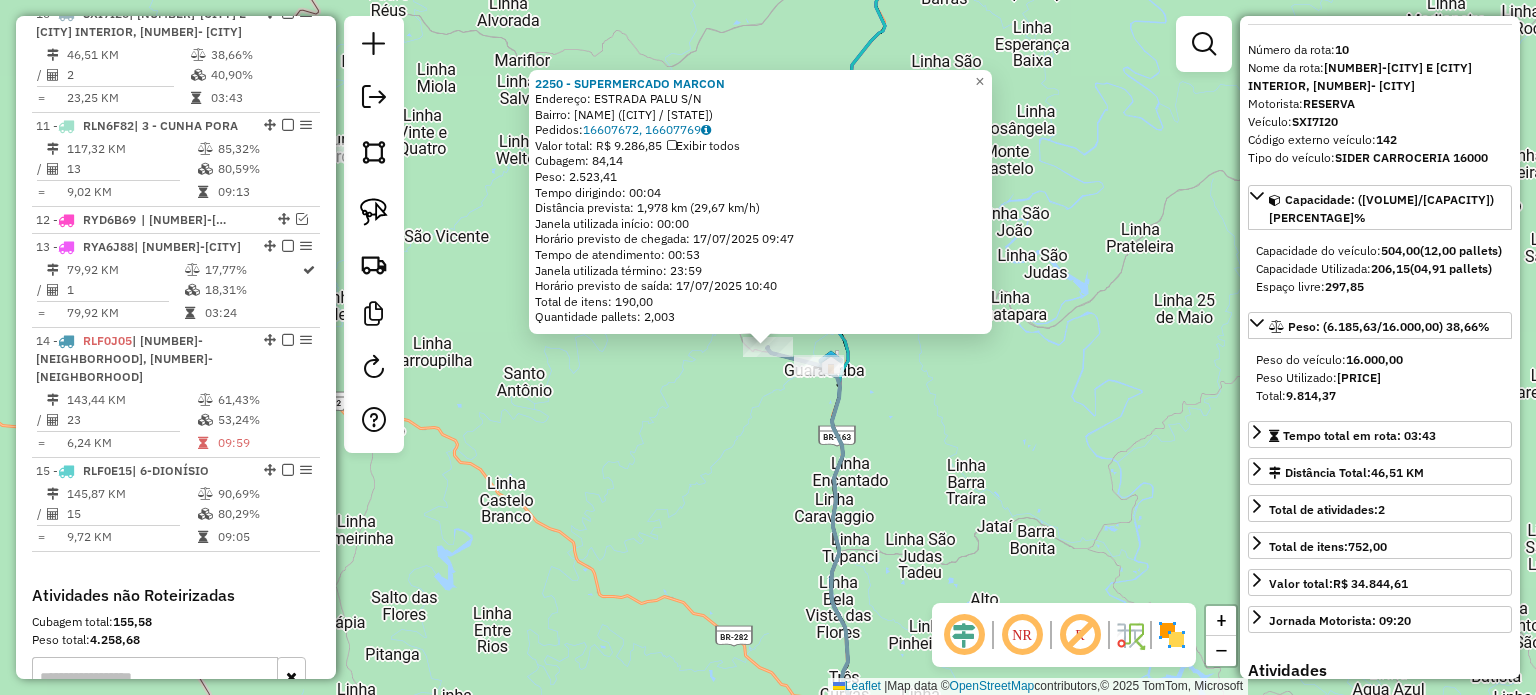 click on "2250 - SUPERMERCADO MARCON  Endereço:  ESTRADA PALU S/N   Bairro: INTERIOR (GUARACIABA / SC)   Pedidos:  16607672, 16607769   Valor total: R$ 9.286,85   Exibir todos   Cubagem: 84,14  Peso: 2.523,41  Tempo dirigindo: 00:04   Distância prevista: 1,978 km (29,67 km/h)   Janela utilizada início: 00:00   Horário previsto de chegada: 17/07/2025 09:47   Tempo de atendimento: 00:53   Janela utilizada término: 23:59   Horário previsto de saída: 17/07/2025 10:40   Total de itens: 190,00   Quantidade pallets: 2,003  × Janela de atendimento Grade de atendimento Capacidade Transportadoras Veículos Cliente Pedidos  Rotas Selecione os dias de semana para filtrar as janelas de atendimento  Seg   Ter   Qua   Qui   Sex   Sáb   Dom  Informe o período da janela de atendimento: De: Até:  Filtrar exatamente a janela do cliente  Considerar janela de atendimento padrão  Selecione os dias de semana para filtrar as grades de atendimento  Seg   Ter   Qua   Qui   Sex   Sáb   Dom   Peso mínimo:   Peso máximo:   De:  De:" 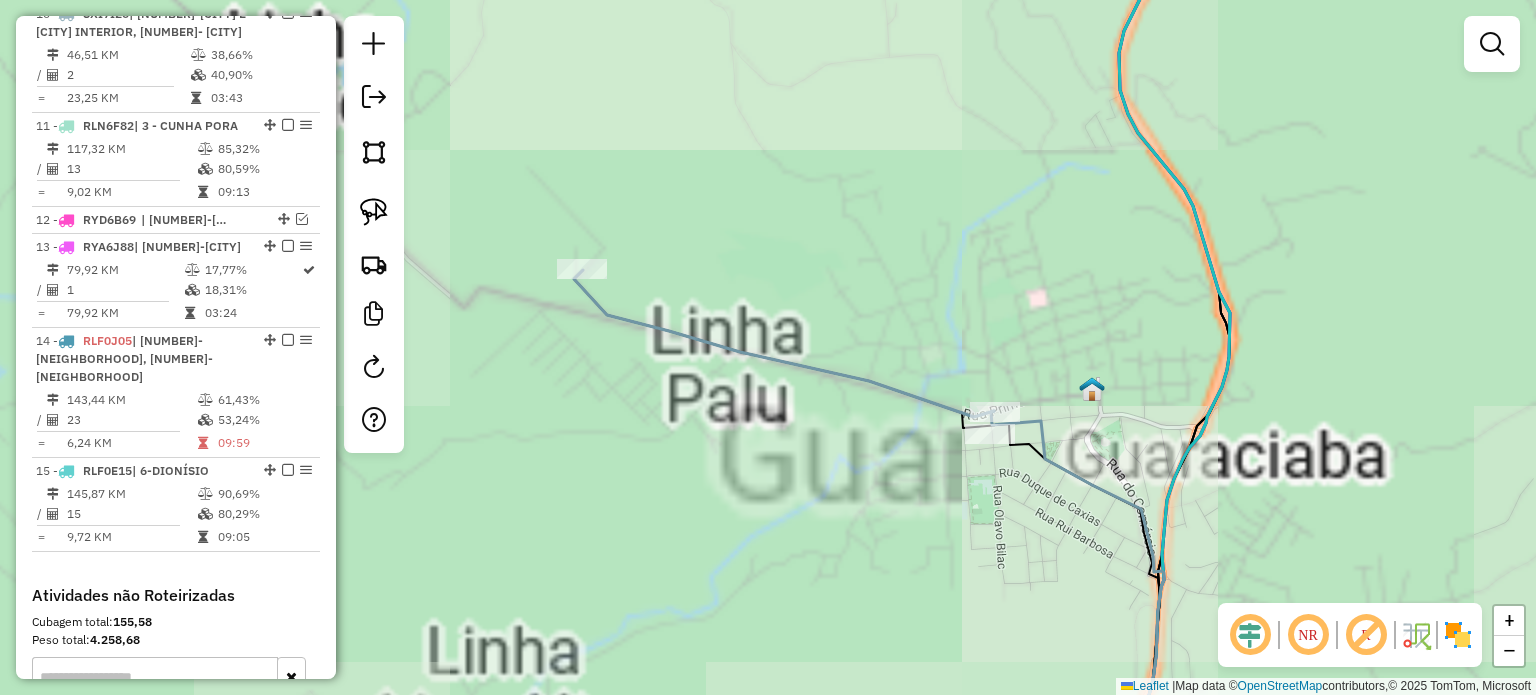 drag, startPoint x: 1000, startPoint y: 516, endPoint x: 996, endPoint y: 496, distance: 20.396078 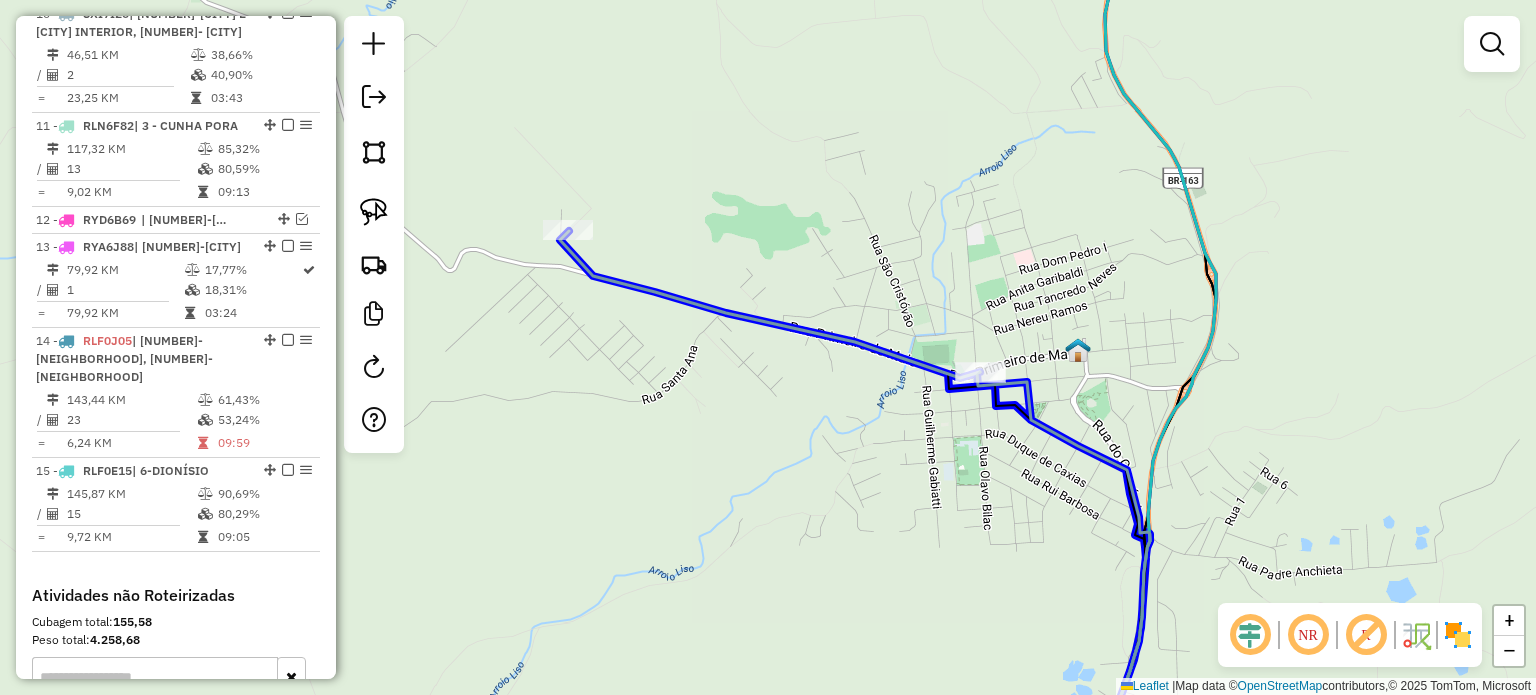click on "Janela de atendimento Grade de atendimento Capacidade Transportadoras Veículos Cliente Pedidos  Rotas Selecione os dias de semana para filtrar as janelas de atendimento  Seg   Ter   Qua   Qui   Sex   Sáb   Dom  Informe o período da janela de atendimento: De: Até:  Filtrar exatamente a janela do cliente  Considerar janela de atendimento padrão  Selecione os dias de semana para filtrar as grades de atendimento  Seg   Ter   Qua   Qui   Sex   Sáb   Dom   Considerar clientes sem dia de atendimento cadastrado  Clientes fora do dia de atendimento selecionado Filtrar as atividades entre os valores definidos abaixo:  Peso mínimo:   Peso máximo:   Cubagem mínima:   Cubagem máxima:   De:   Até:  Filtrar as atividades entre o tempo de atendimento definido abaixo:  De:   Até:   Considerar capacidade total dos clientes não roteirizados Transportadora: Selecione um ou mais itens Tipo de veículo: Selecione um ou mais itens Veículo: Selecione um ou mais itens Motorista: Selecione um ou mais itens Nome: Rótulo:" 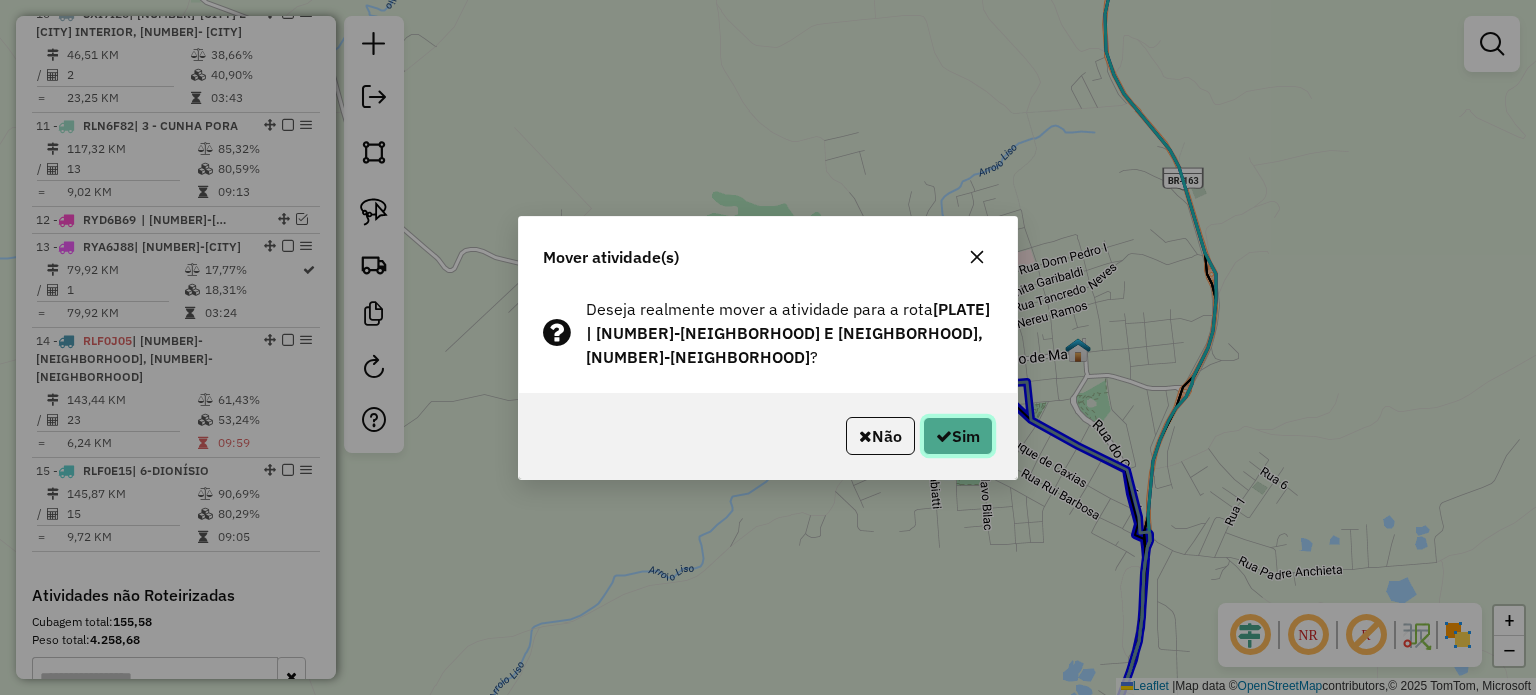 click on "Sim" 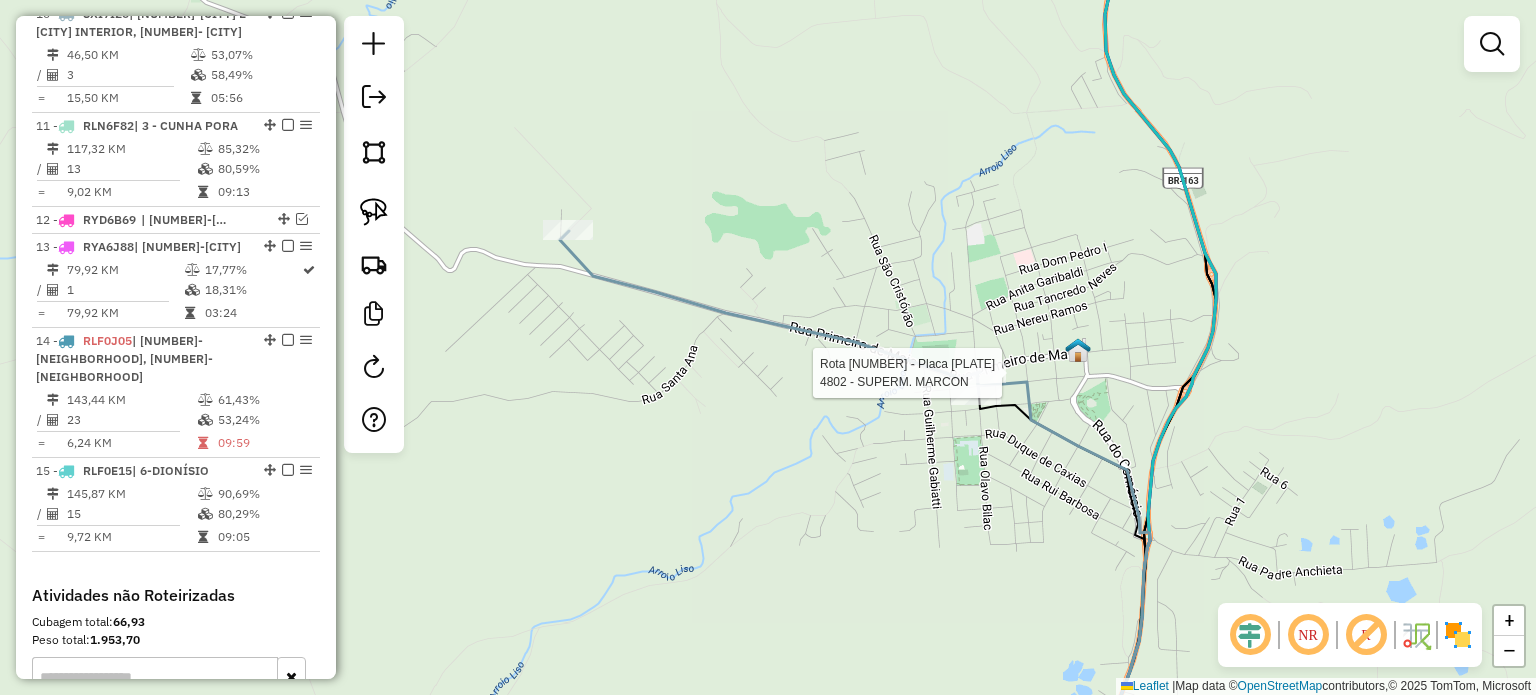 select on "*********" 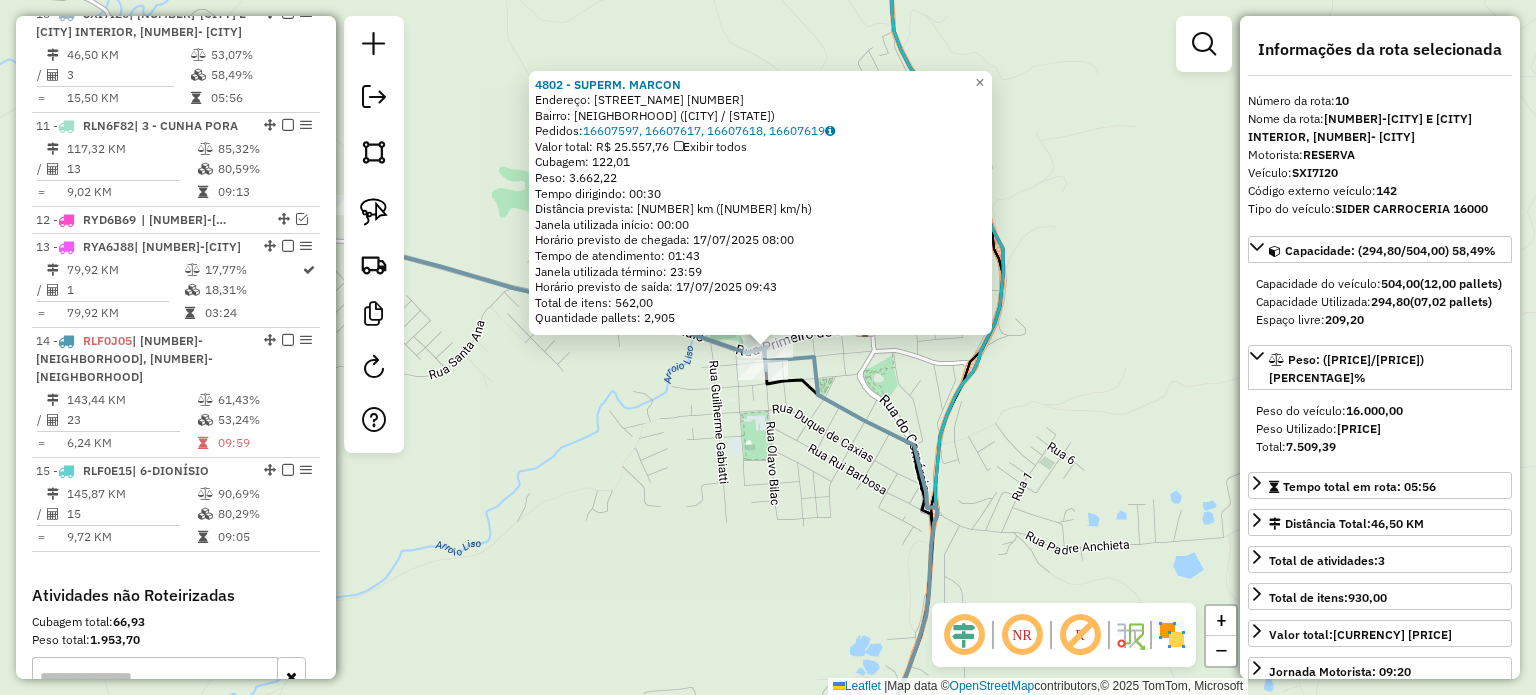 click on "4802 - SUPERM. MARCON  Endereço:  1 DE MAIO 906   Bairro: JUCU (GUARACIABA / SC)   Pedidos:  16607597, 16607617, 16607618, 16607619   Valor total: R$ 25.557,76   Exibir todos   Cubagem: 122,01  Peso: 3.662,22  Tempo dirigindo: 00:30   Distância prevista: 21,34 km (42,68 km/h)   Janela utilizada início: 00:00   Horário previsto de chegada: 17/07/2025 08:00   Tempo de atendimento: 01:43   Janela utilizada término: 23:59   Horário previsto de saída: 17/07/2025 09:43   Total de itens: 562,00   Quantidade pallets: 2,905  × Janela de atendimento Grade de atendimento Capacidade Transportadoras Veículos Cliente Pedidos  Rotas Selecione os dias de semana para filtrar as janelas de atendimento  Seg   Ter   Qua   Qui   Sex   Sáb   Dom  Informe o período da janela de atendimento: De: Até:  Filtrar exatamente a janela do cliente  Considerar janela de atendimento padrão  Selecione os dias de semana para filtrar as grades de atendimento  Seg   Ter   Qua   Qui   Sex   Sáb   Dom   Peso mínimo:   Peso máximo:" 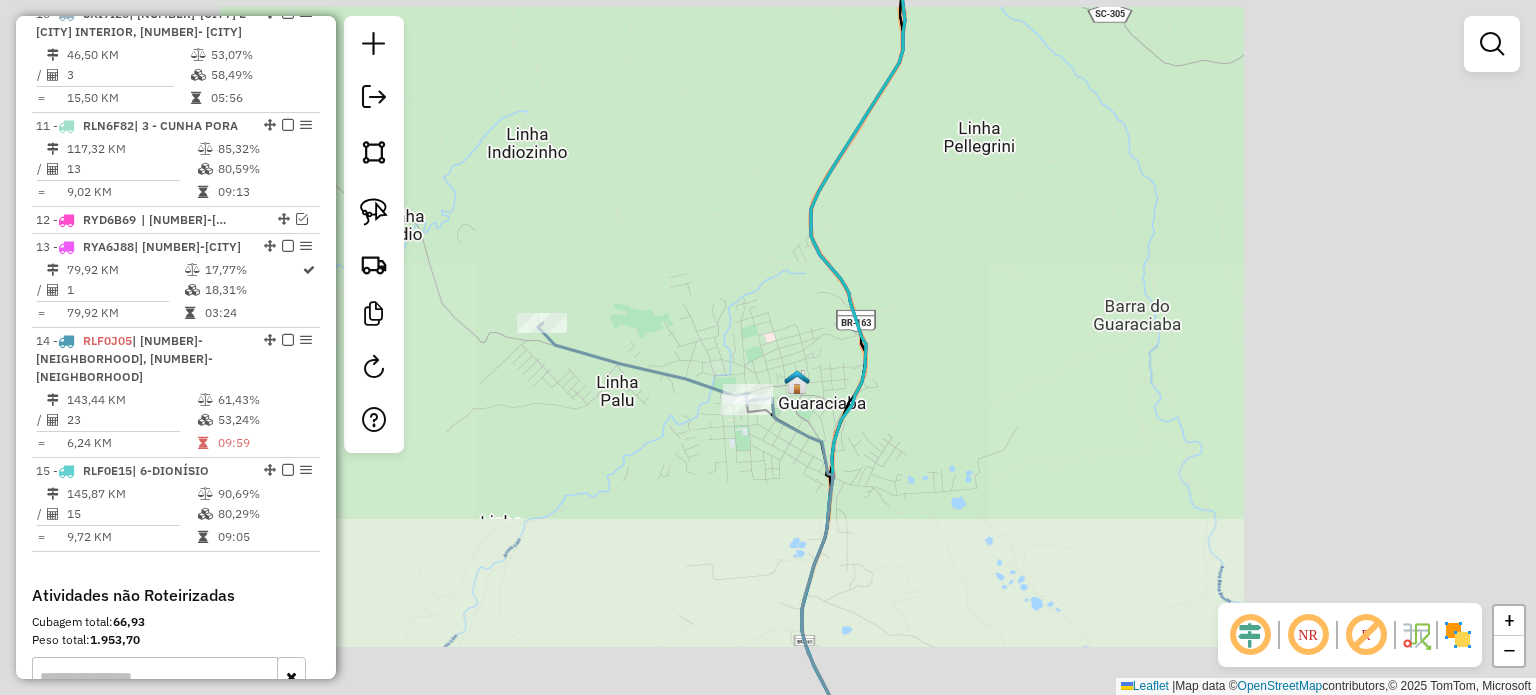 drag, startPoint x: 767, startPoint y: 527, endPoint x: 820, endPoint y: 379, distance: 157.20369 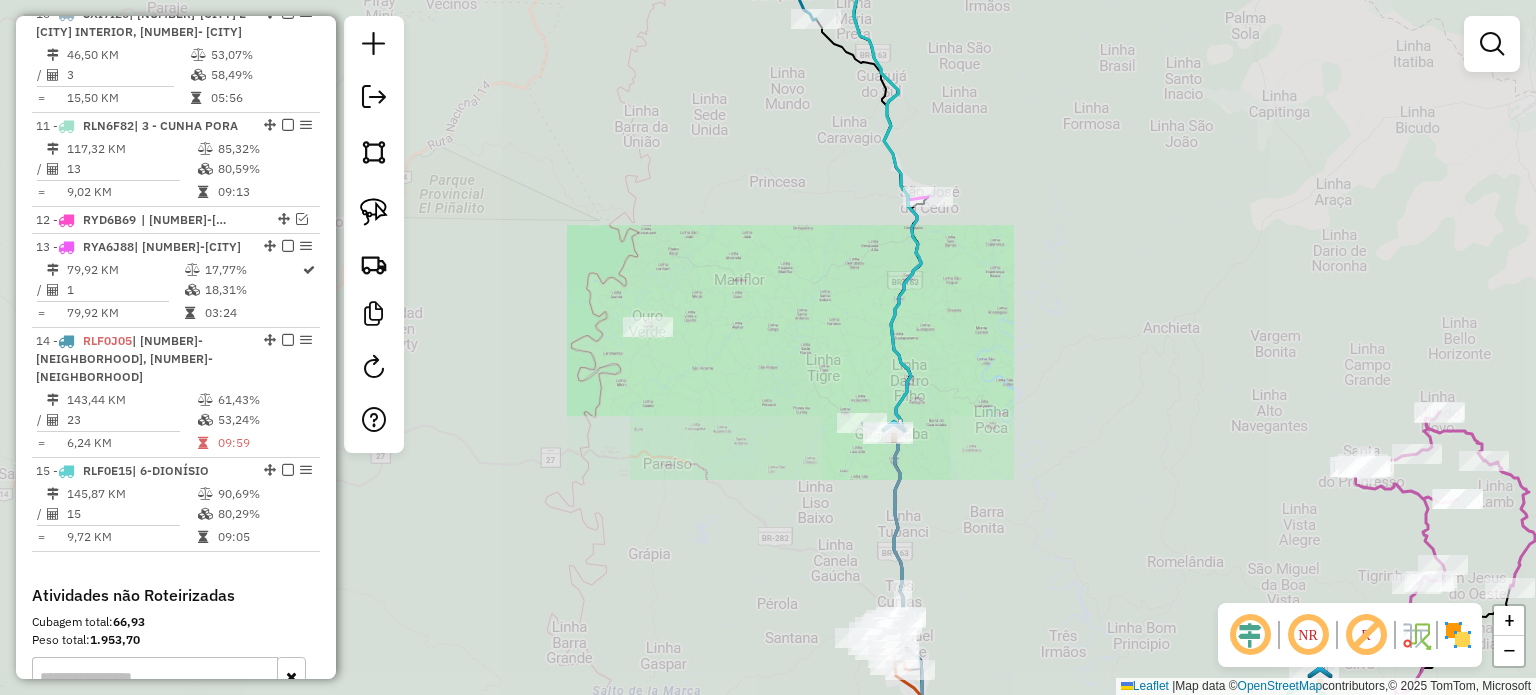 drag, startPoint x: 1036, startPoint y: 515, endPoint x: 993, endPoint y: 345, distance: 175.35393 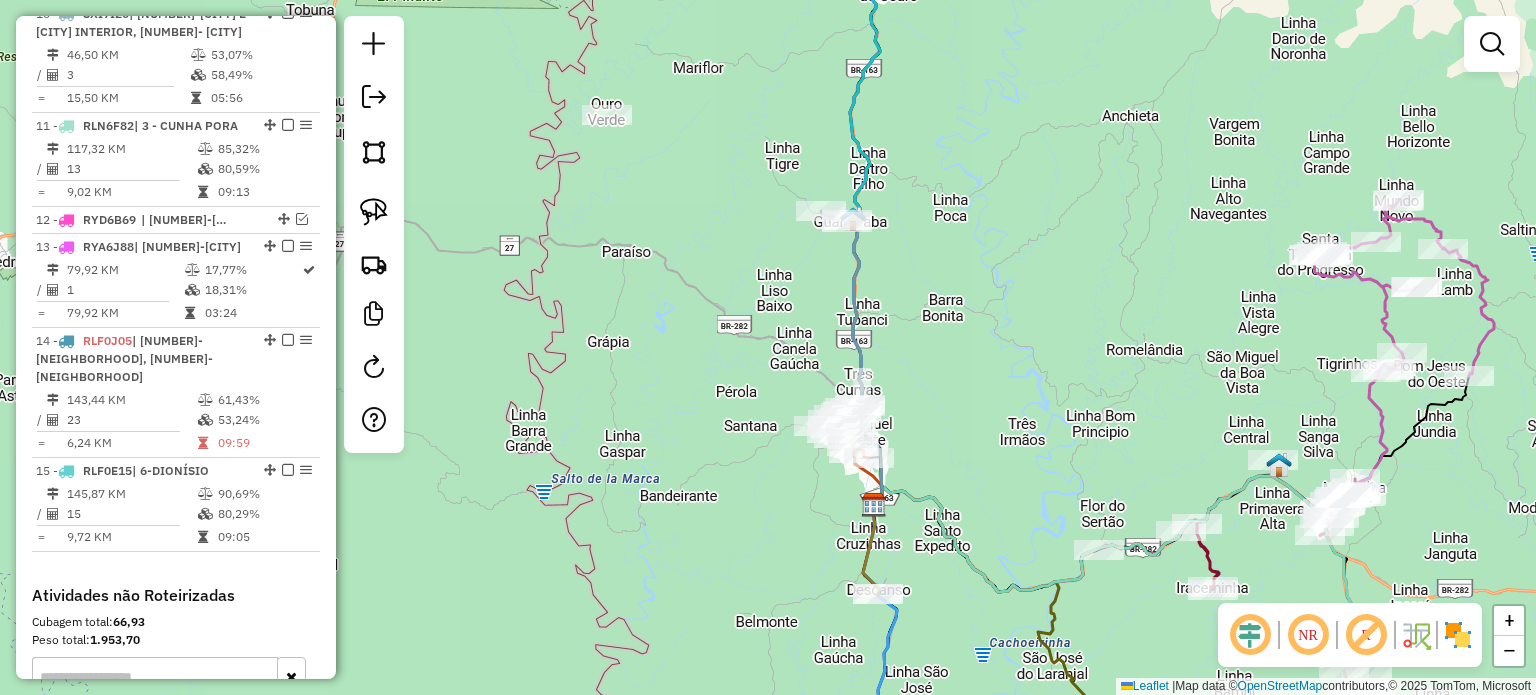 click on "Janela de atendimento Grade de atendimento Capacidade Transportadoras Veículos Cliente Pedidos  Rotas Selecione os dias de semana para filtrar as janelas de atendimento  Seg   Ter   Qua   Qui   Sex   Sáb   Dom  Informe o período da janela de atendimento: De: Até:  Filtrar exatamente a janela do cliente  Considerar janela de atendimento padrão  Selecione os dias de semana para filtrar as grades de atendimento  Seg   Ter   Qua   Qui   Sex   Sáb   Dom   Considerar clientes sem dia de atendimento cadastrado  Clientes fora do dia de atendimento selecionado Filtrar as atividades entre os valores definidos abaixo:  Peso mínimo:   Peso máximo:   Cubagem mínima:   Cubagem máxima:   De:   Até:  Filtrar as atividades entre o tempo de atendimento definido abaixo:  De:   Até:   Considerar capacidade total dos clientes não roteirizados Transportadora: Selecione um ou mais itens Tipo de veículo: Selecione um ou mais itens Veículo: Selecione um ou mais itens Motorista: Selecione um ou mais itens Nome: Rótulo:" 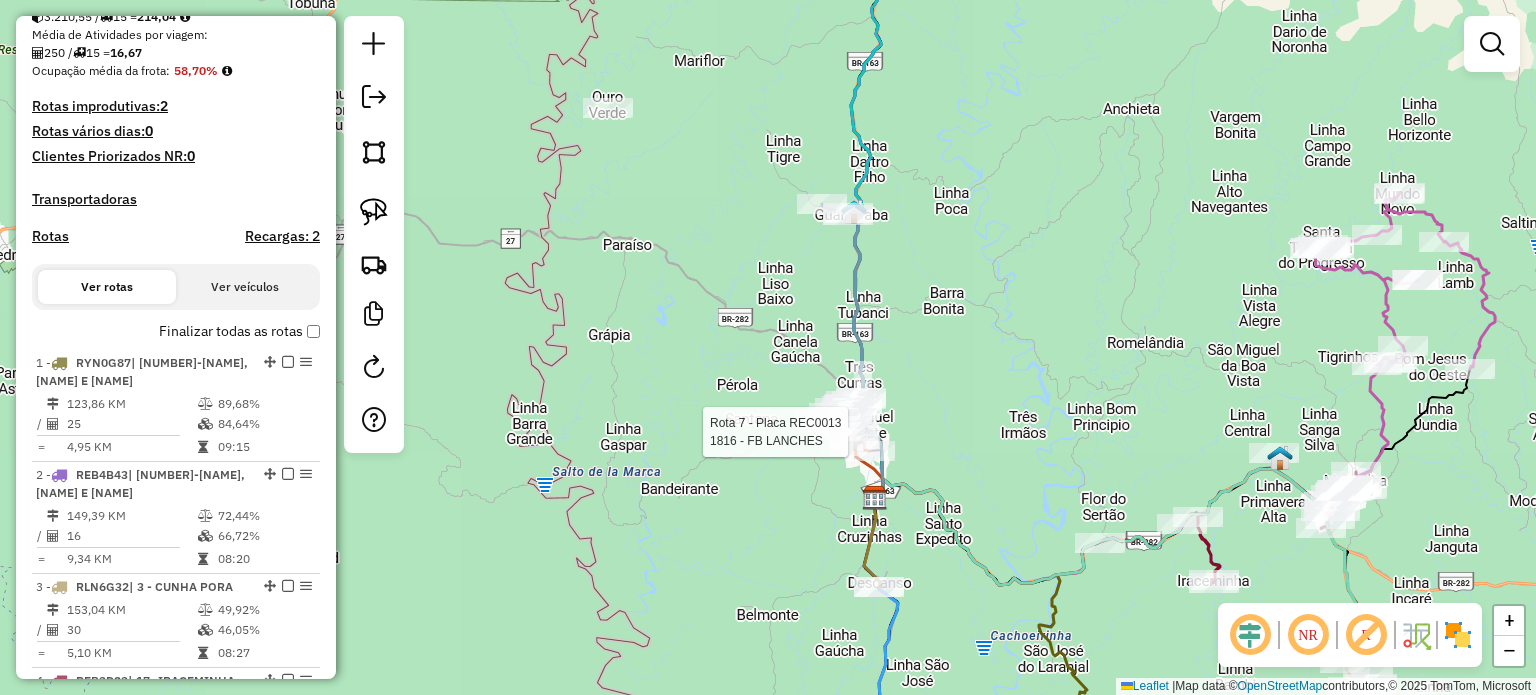 select on "*********" 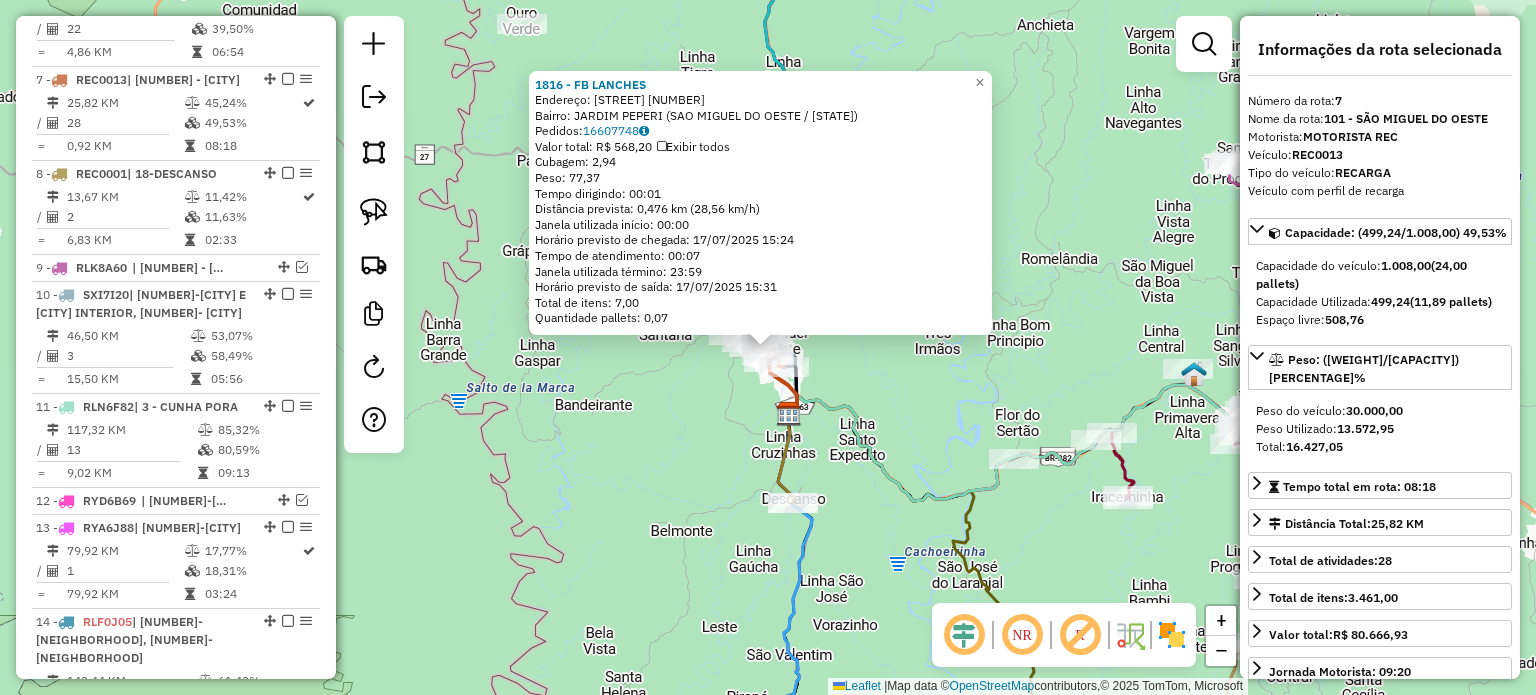scroll, scrollTop: 1433, scrollLeft: 0, axis: vertical 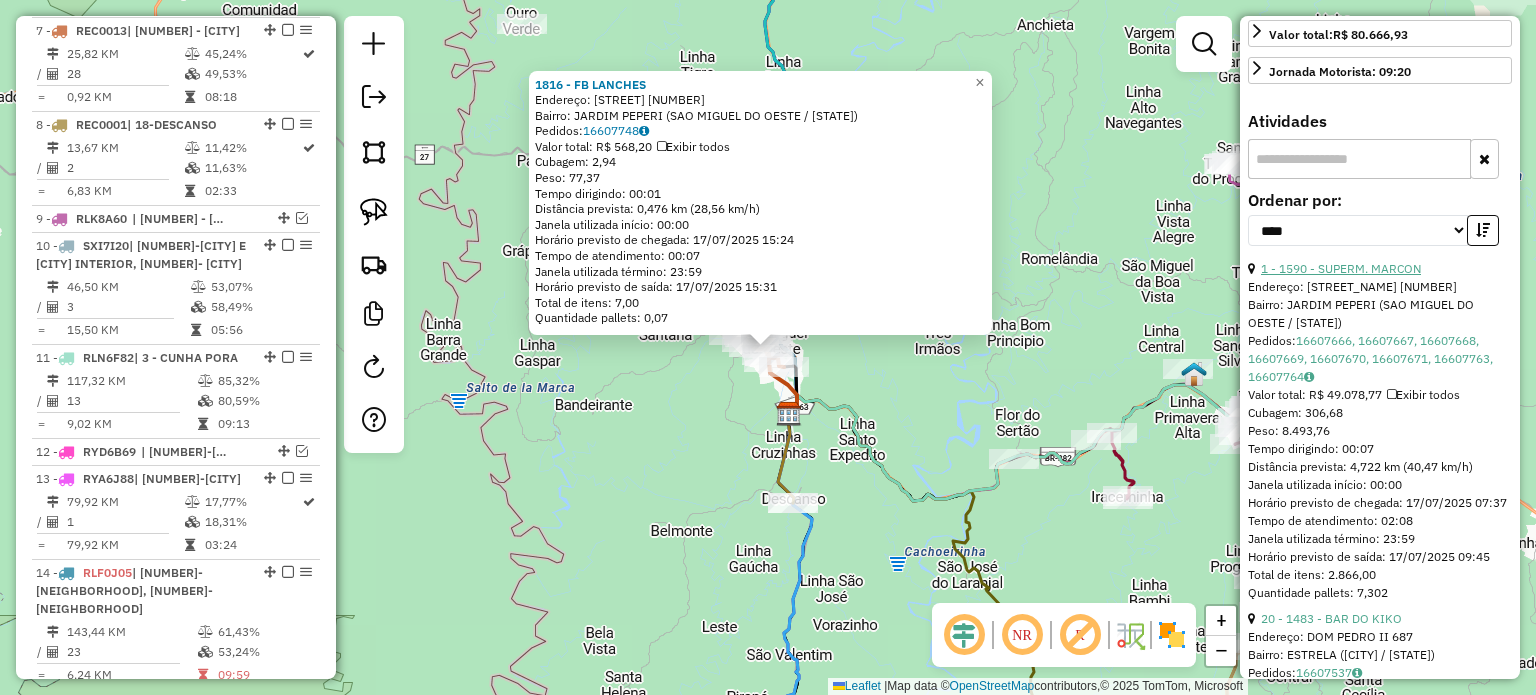 click on "1 - 1590 - SUPERM. MARCON" at bounding box center (1341, 268) 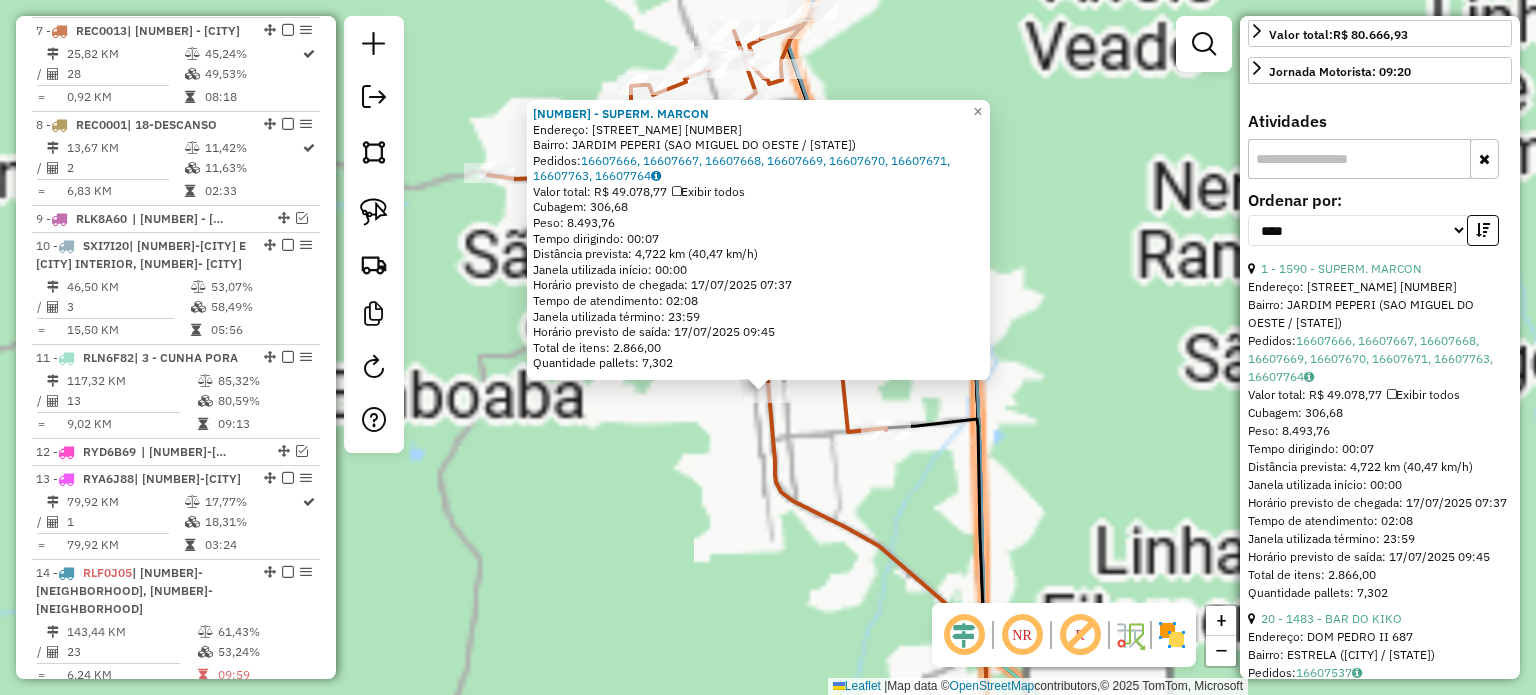 drag, startPoint x: 733, startPoint y: 389, endPoint x: 768, endPoint y: 432, distance: 55.443665 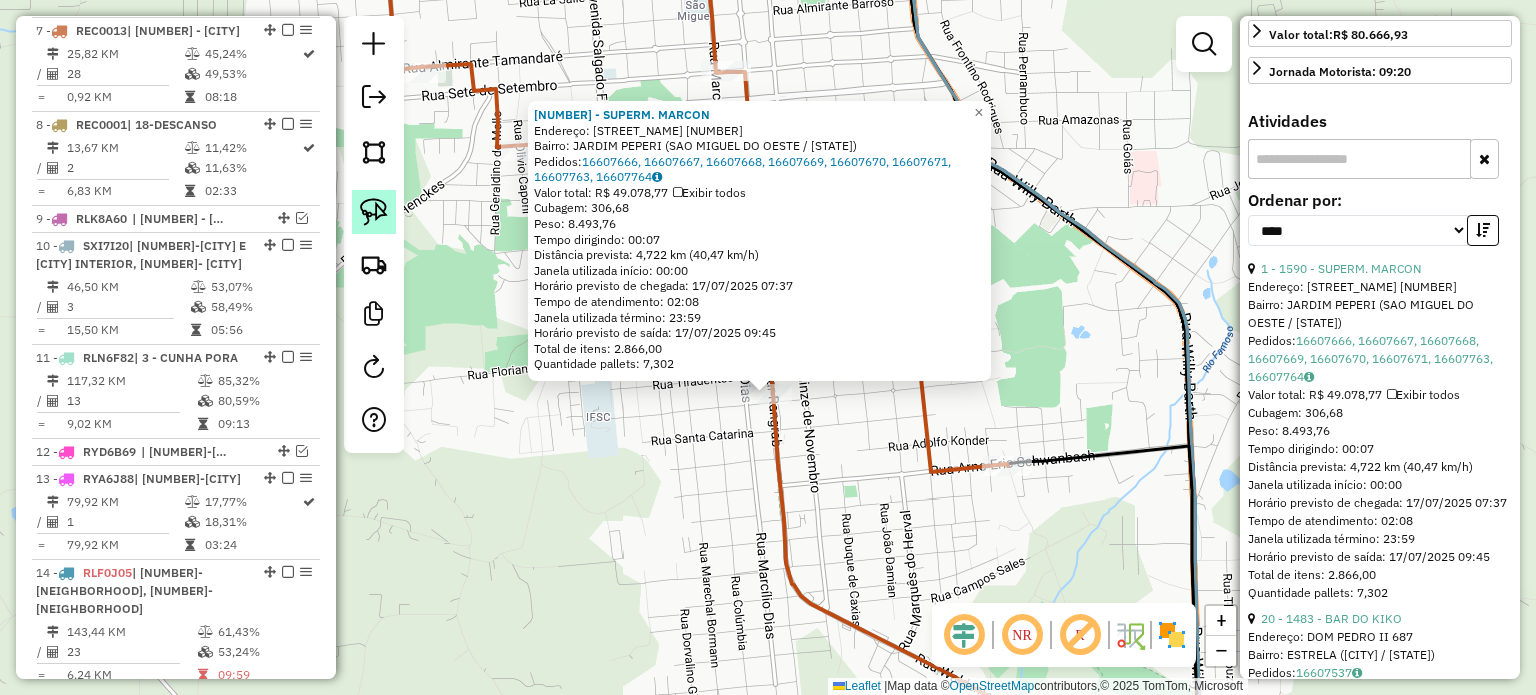 click 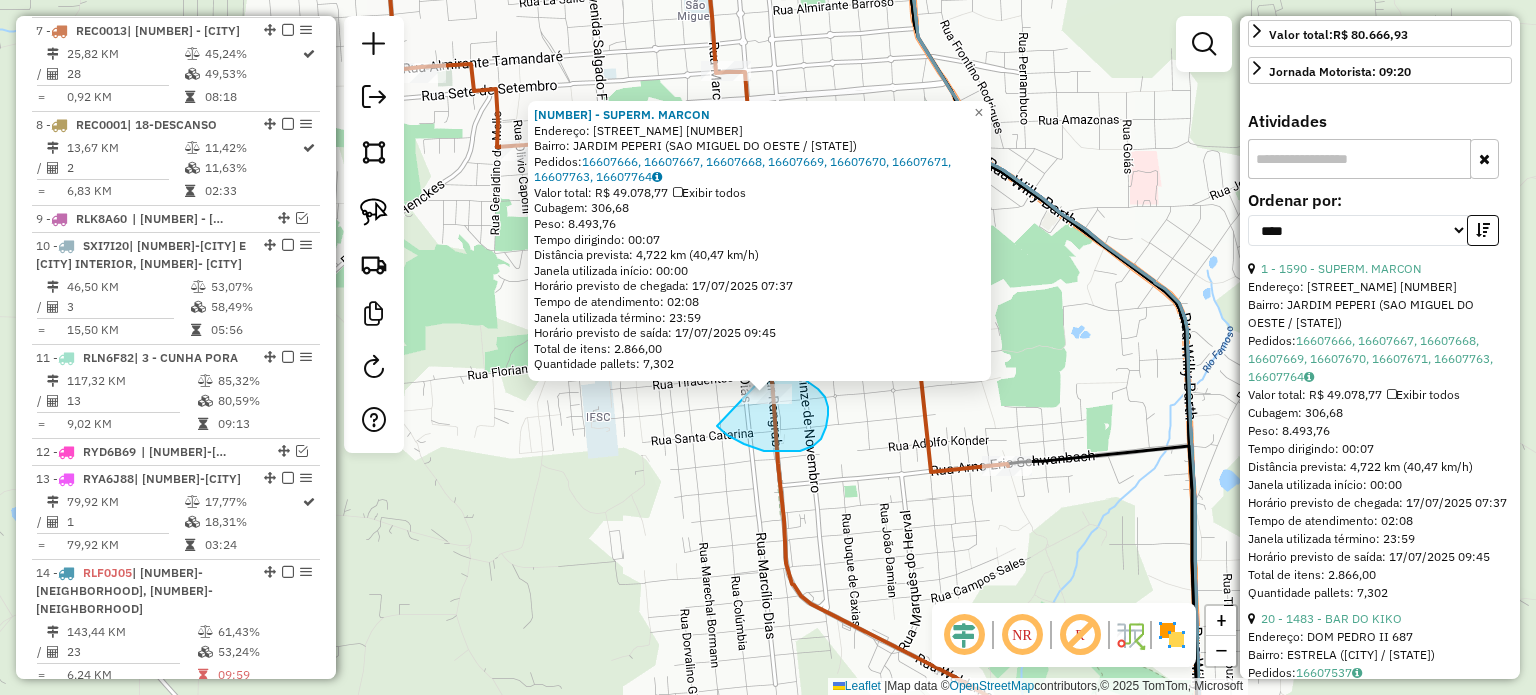 drag, startPoint x: 800, startPoint y: 451, endPoint x: 742, endPoint y: 368, distance: 101.257095 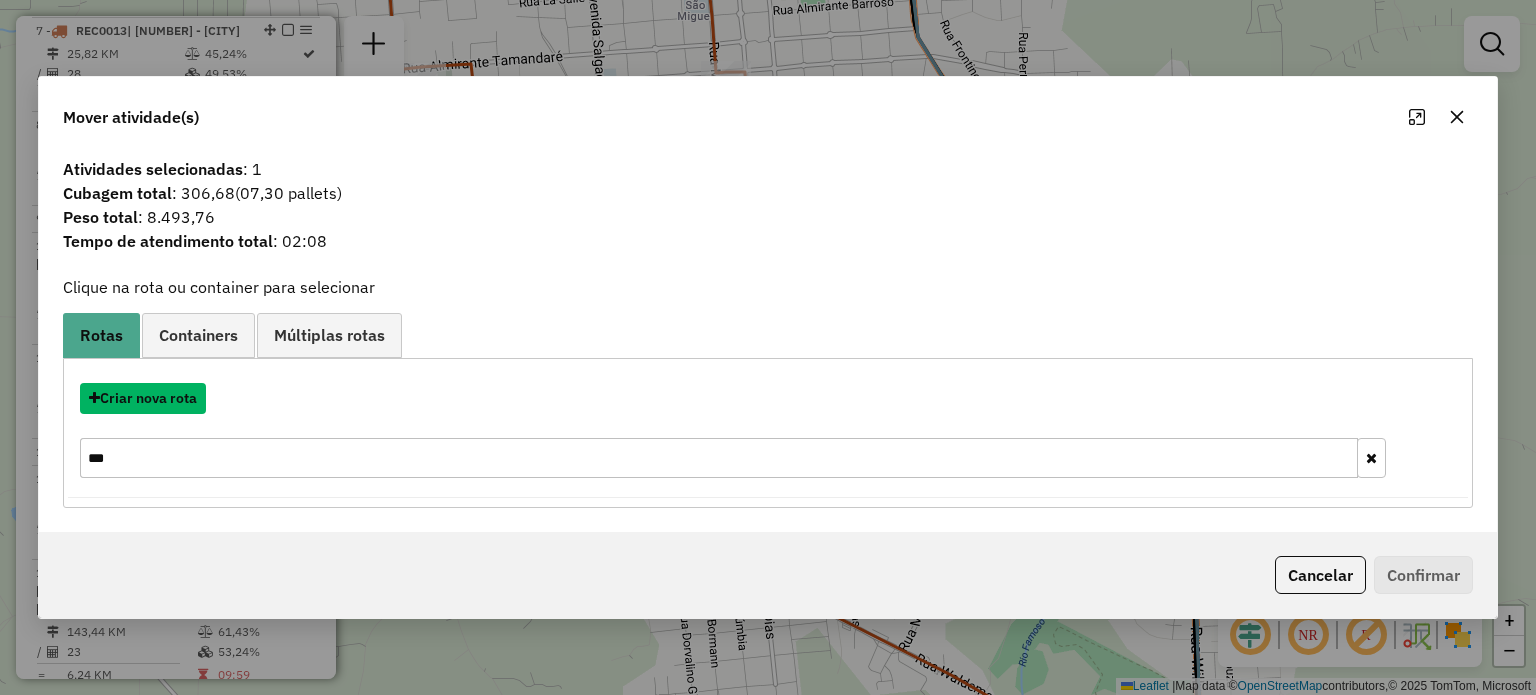 click on "Criar nova rota" at bounding box center (143, 398) 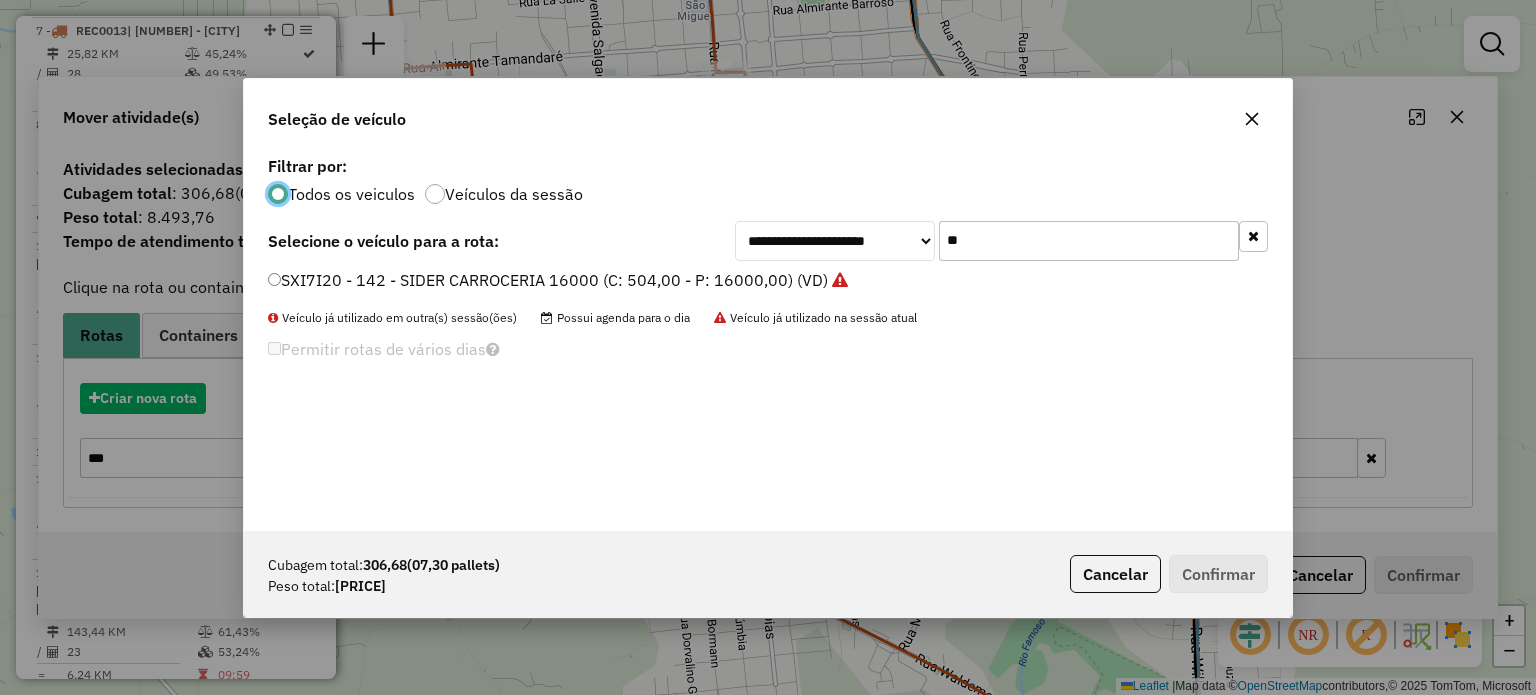 scroll, scrollTop: 10, scrollLeft: 6, axis: both 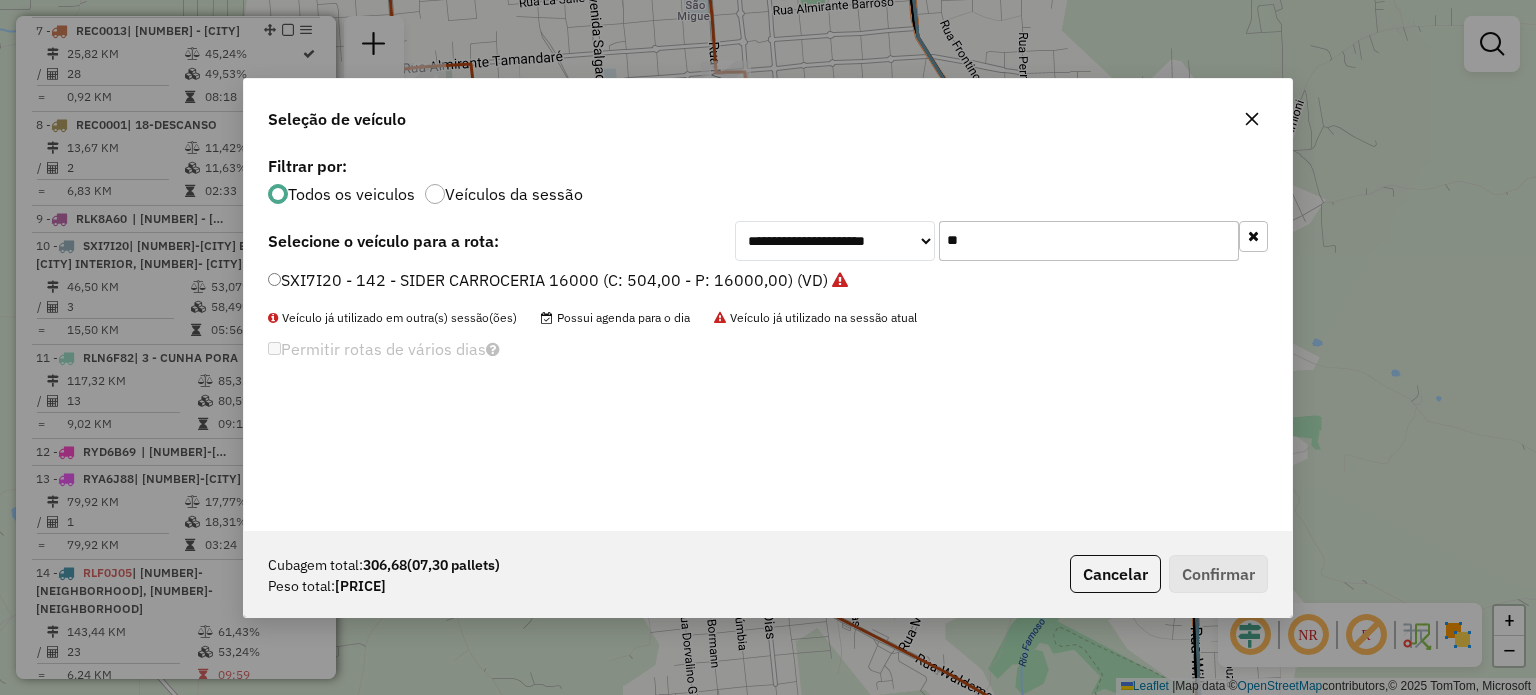 drag, startPoint x: 965, startPoint y: 241, endPoint x: 668, endPoint y: 229, distance: 297.24234 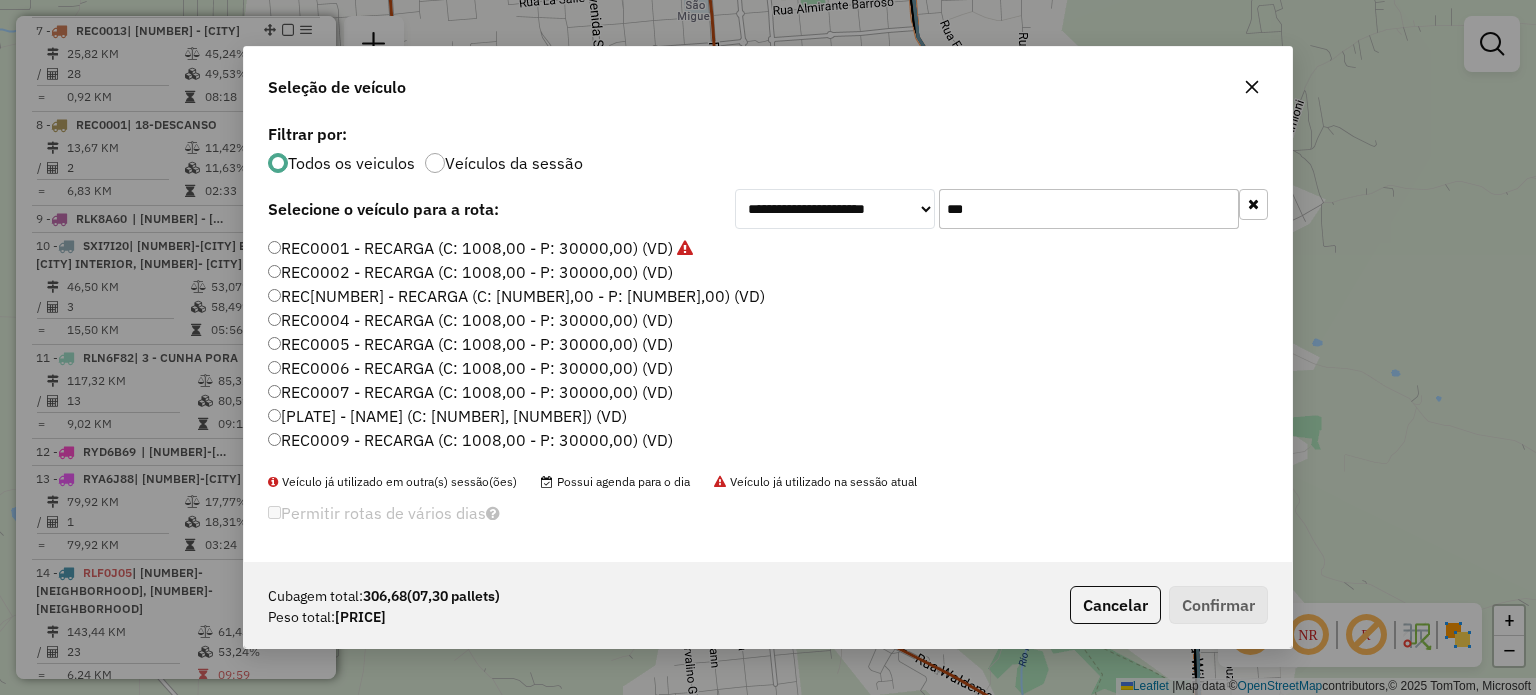 type on "***" 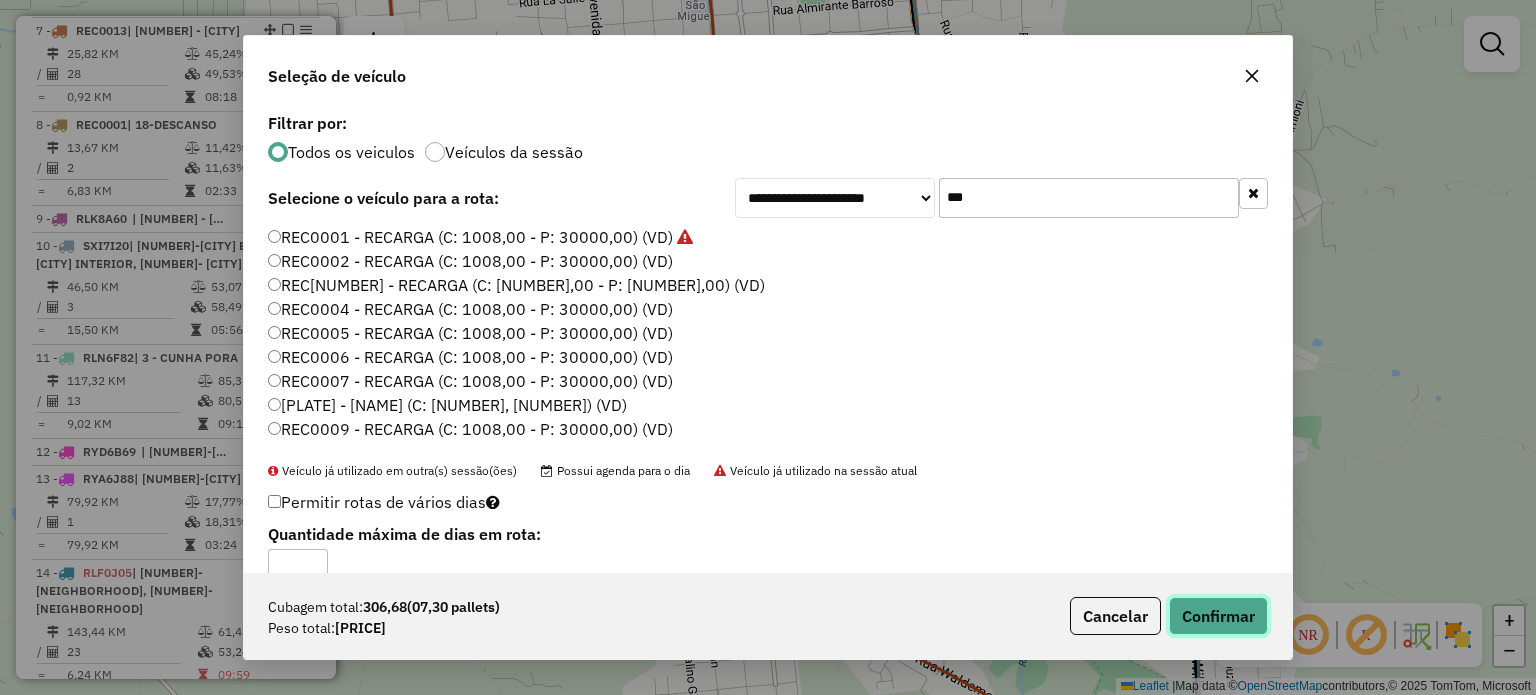 click on "Confirmar" 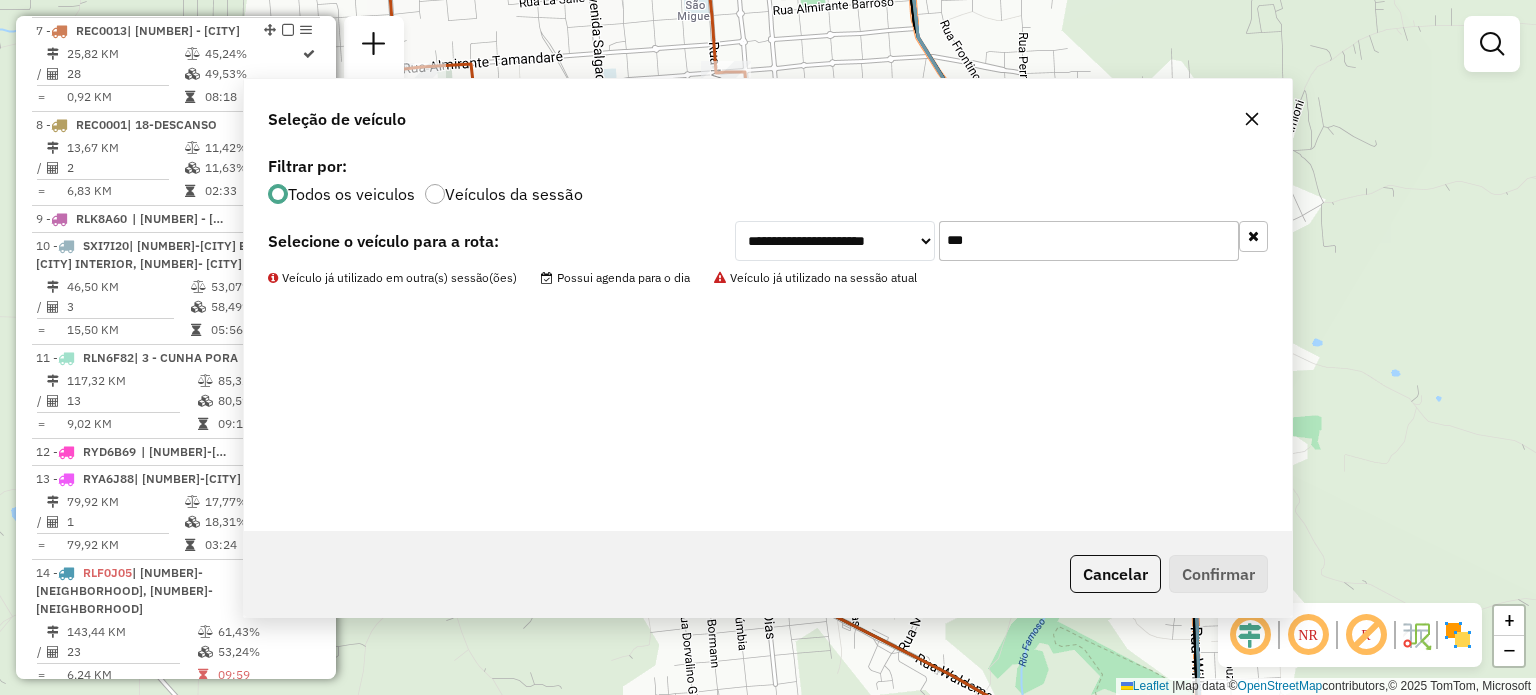 scroll, scrollTop: 1321, scrollLeft: 0, axis: vertical 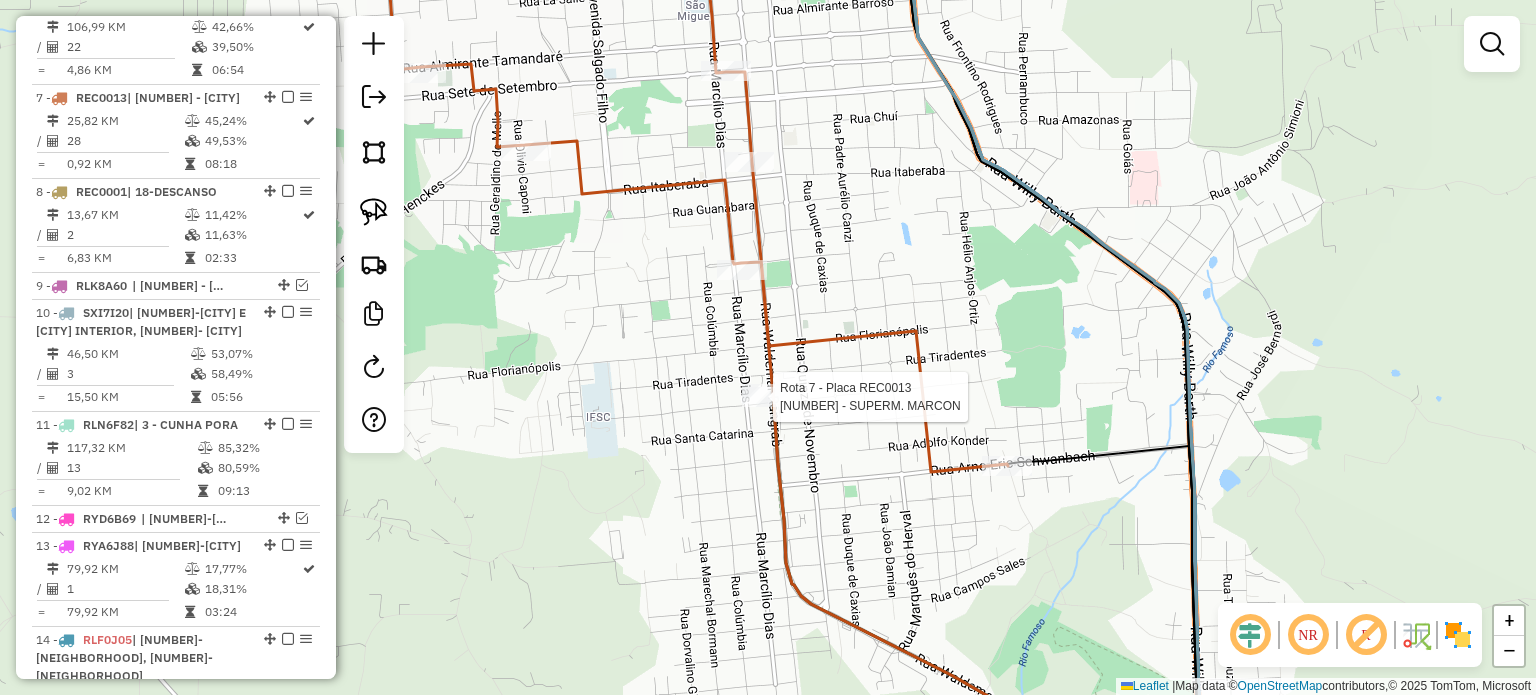 select on "*********" 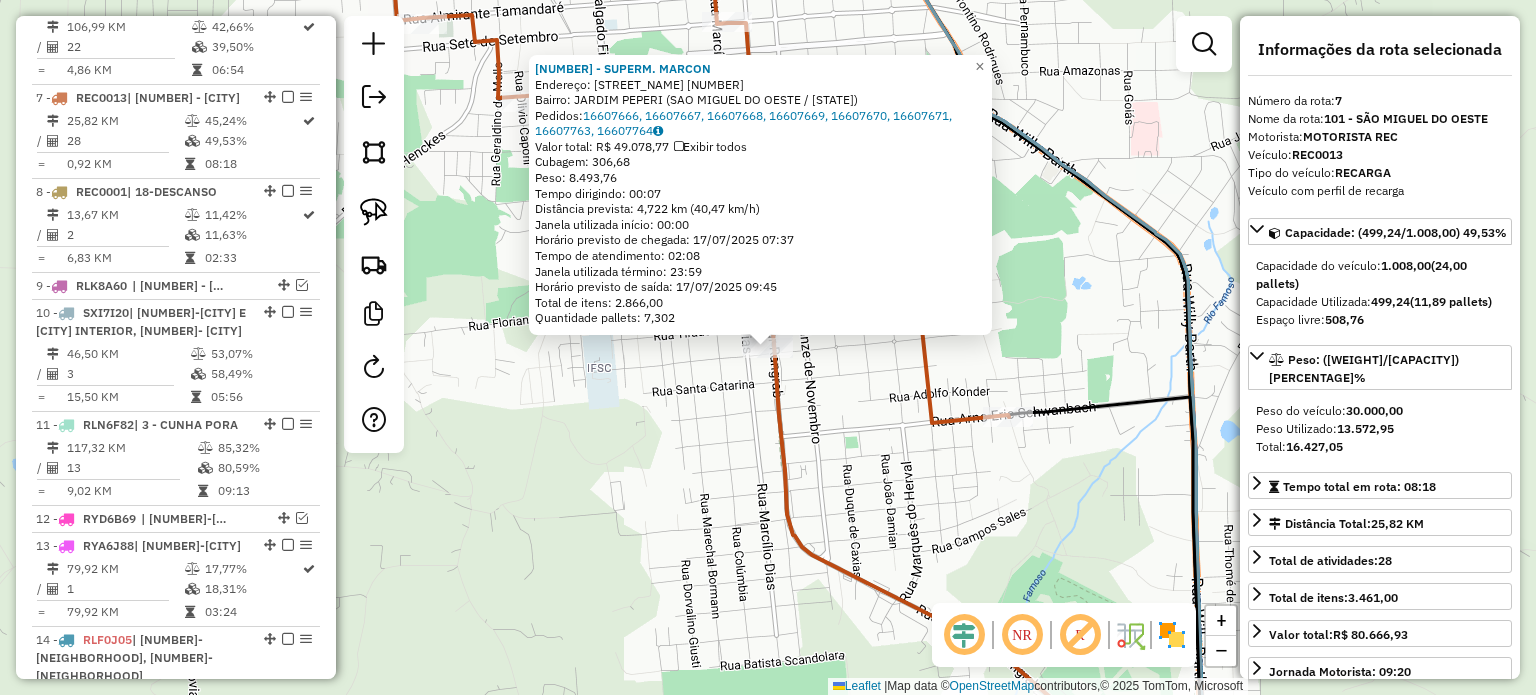 scroll, scrollTop: 1433, scrollLeft: 0, axis: vertical 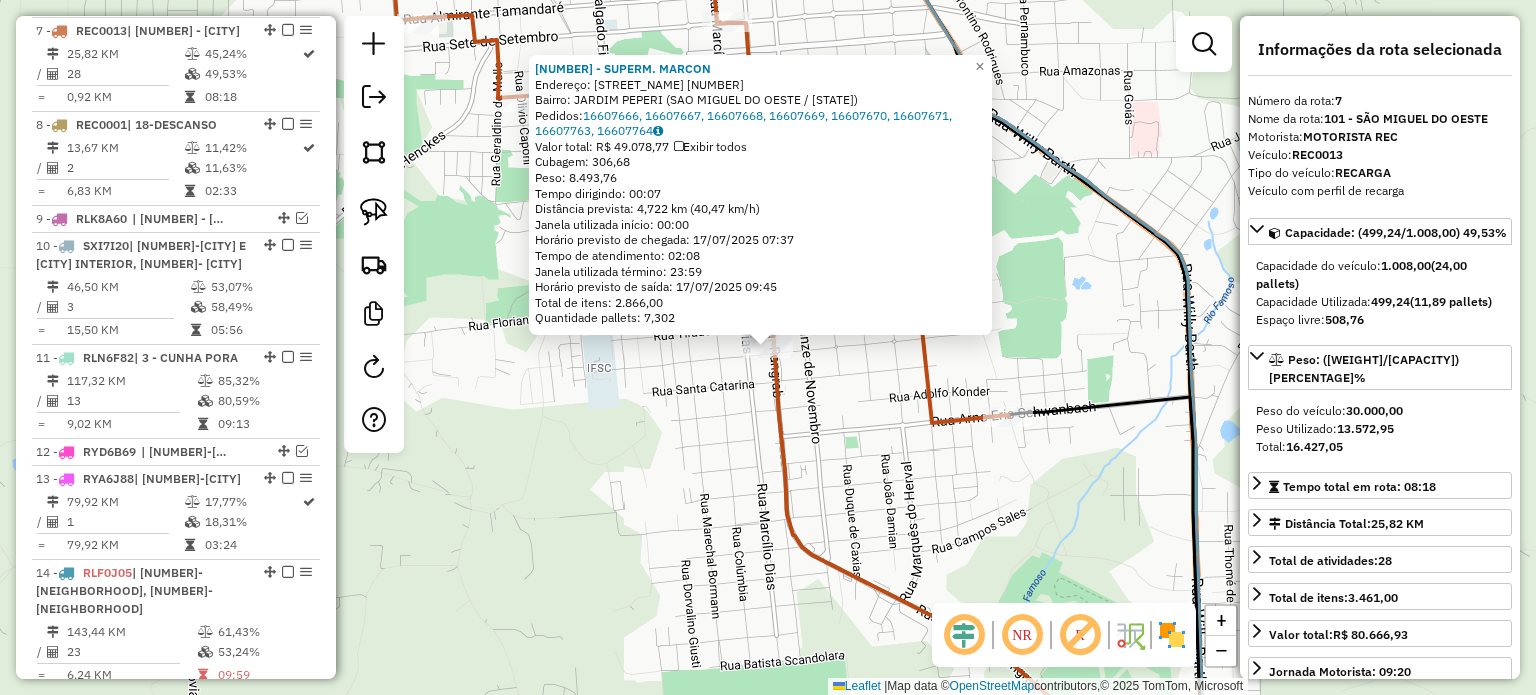 click on "[NUMBER] - [BUSINESS_NAME] Endereço: [STREET] [NUMBER] Bairro: [NEIGHBORHOOD] ([CITY] / [STATE]) Pedidos: [ORDER_ID], [ORDER_ID], [ORDER_ID], [ORDER_ID], [ORDER_ID], [ORDER_ID], [ORDER_ID], [ORDER_ID] Valor total: R$ [PRICE] Exibir todos Cubagem: [CUBAGE] Peso: [WEIGHT] Tempo dirigindo: [TIME] Distância prevista: [DISTANCE] km ([SPEED]) Janela utilizada início: [TIME] Horário previsto de chegada: [DATE] [TIME] Tempo de atendimento: [TIME] Janela utilizada término: [TIME] Horário previsto de saída: [DATE] [TIME] Total de itens: [ITEMS] Quantidade pallets: [PALLETS] × Janela de atendimento Grade de atendimento Capacidade Transportadoras Veículos Cliente Pedidos Rotas Selecione os dias de semana para filtrar as janelas de atendimento Seg Ter Qua Qui Sex Sáb Dom Informe o período da janela de atendimento: De: Até: Filtrar exatamente a janela do cliente Considerar janela de atendimento padrão Selecione os dias de semana para filtrar as grades de atendimento Seg Ter +" 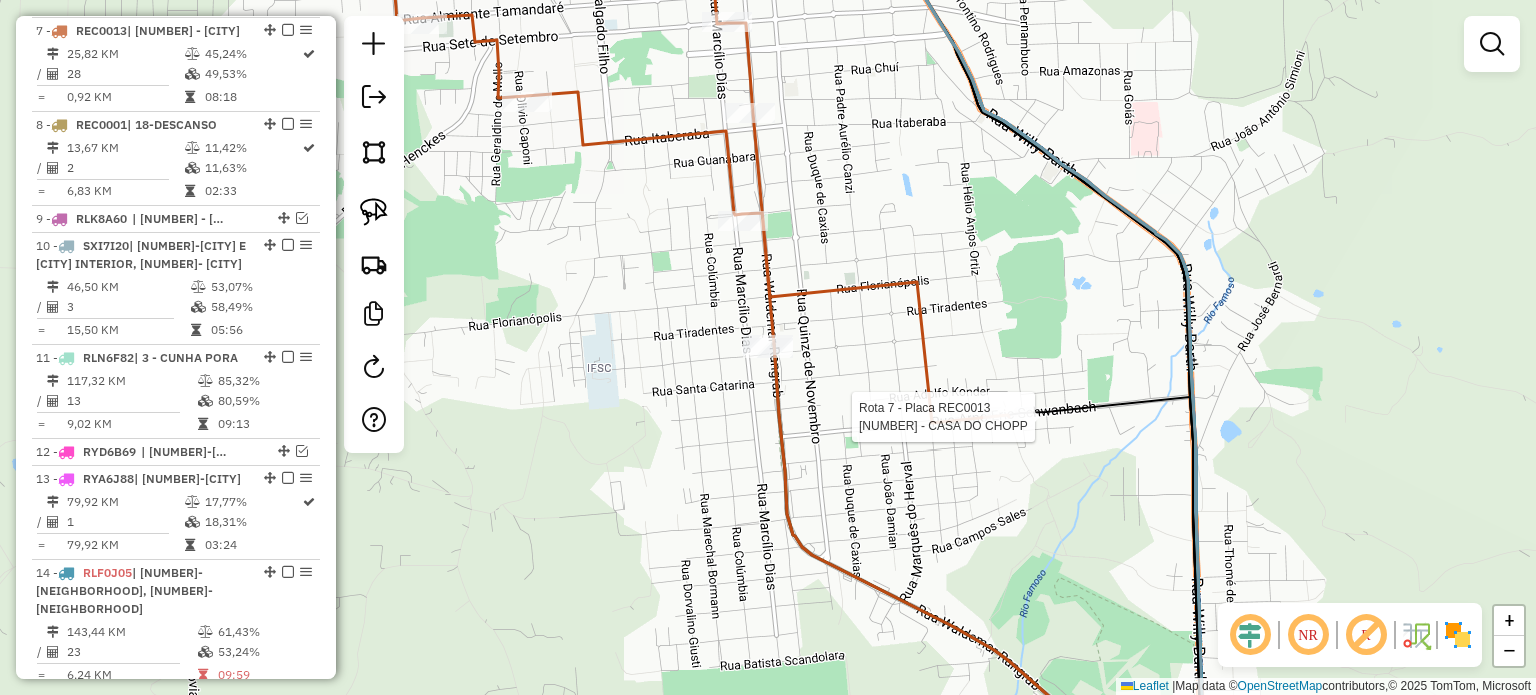 select on "*********" 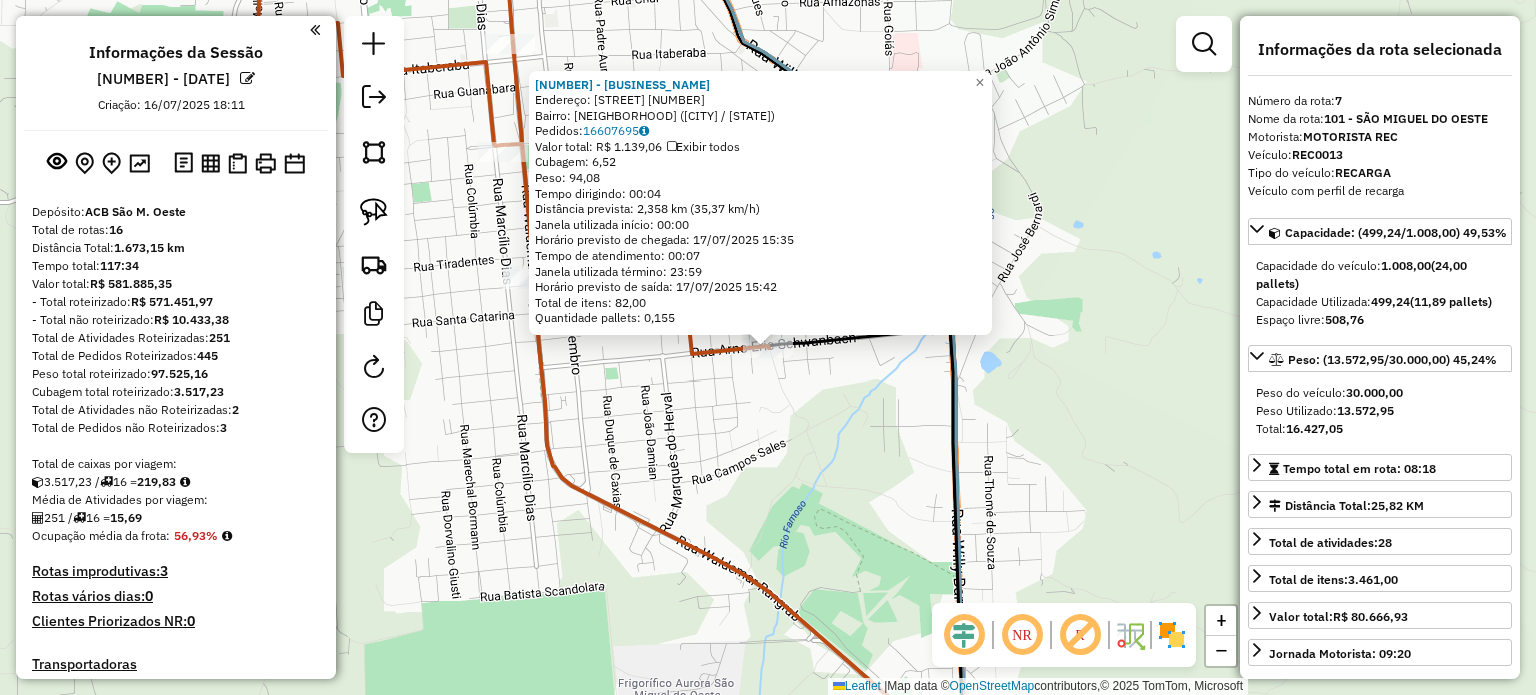 select on "*********" 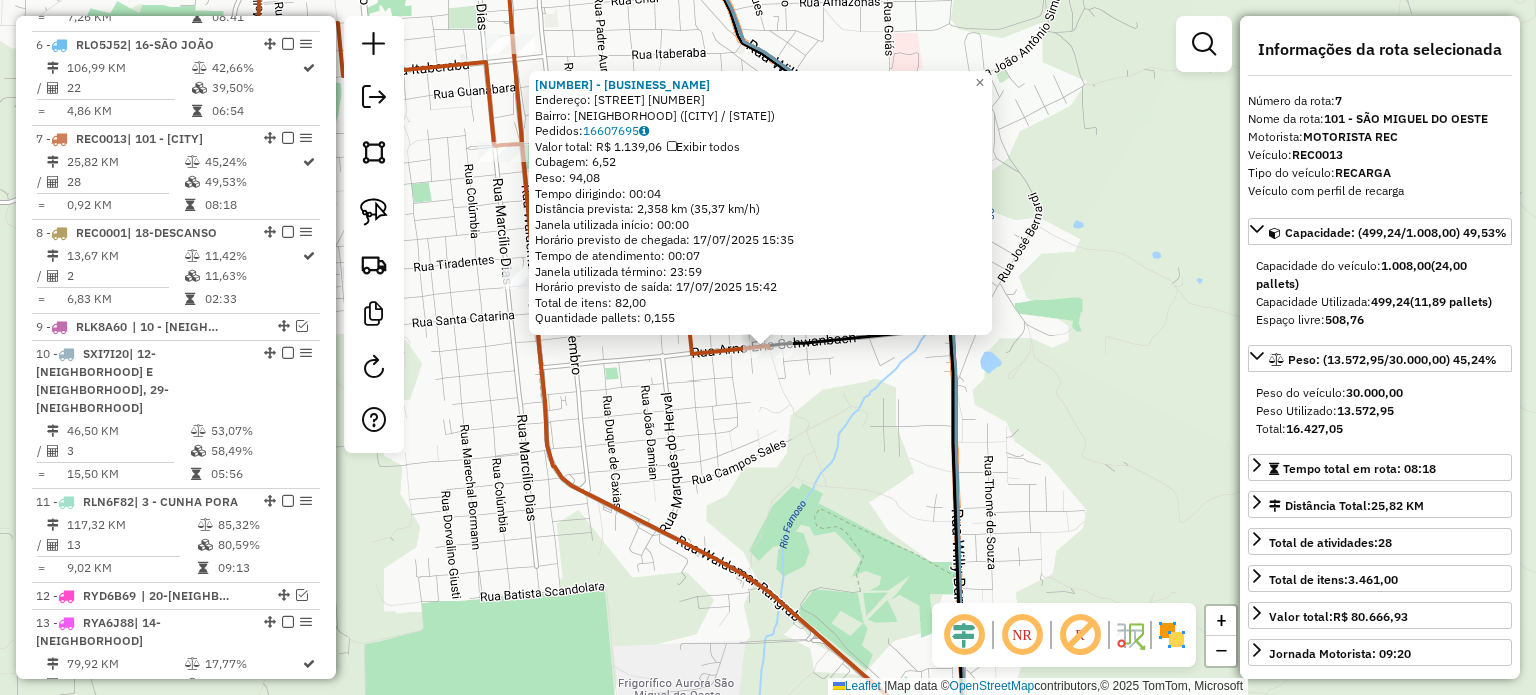 click on "[NUMBER] - [BUSINESS_NAME] Endereço: [STREET] [NUMBER] Bairro: [NEIGHBORHOOD] ([CITY] / [STATE]) Pedidos: [ORDER_ID] Valor total: R$ [PRICE] Exibir todos Cubagem: [CUBAGE] Peso: [WEIGHT] Tempo dirigindo: [TIME] Distância prevista: [DISTANCE] km ([SPEED]) Janela utilizada início: [TIME] Horário previsto de chegada: [DATE] [TIME] Tempo de atendimento: [TIME] Janela utilizada término: [TIME] Horário previsto de saída: [DATE] [TIME] Total de itens: [ITEMS] Quantidade pallets: [PALLETS] × Janela de atendimento Grade de atendimento Capacidade Transportadoras Veículos Cliente Pedidos Rotas Selecione os dias de semana para filtrar as janelas de atendimento Seg Ter Qua Qui Sex Sáb Dom Informe o período da janela de atendimento: De: Até: Filtrar exatamente a janela do cliente Considerar janela de atendimento padrão Selecione os dias de semana para filtrar as grades de atendimento Seg Ter Qua Qui Sex Sáb Dom Peso mínimo: Peso máximo: De: De:" 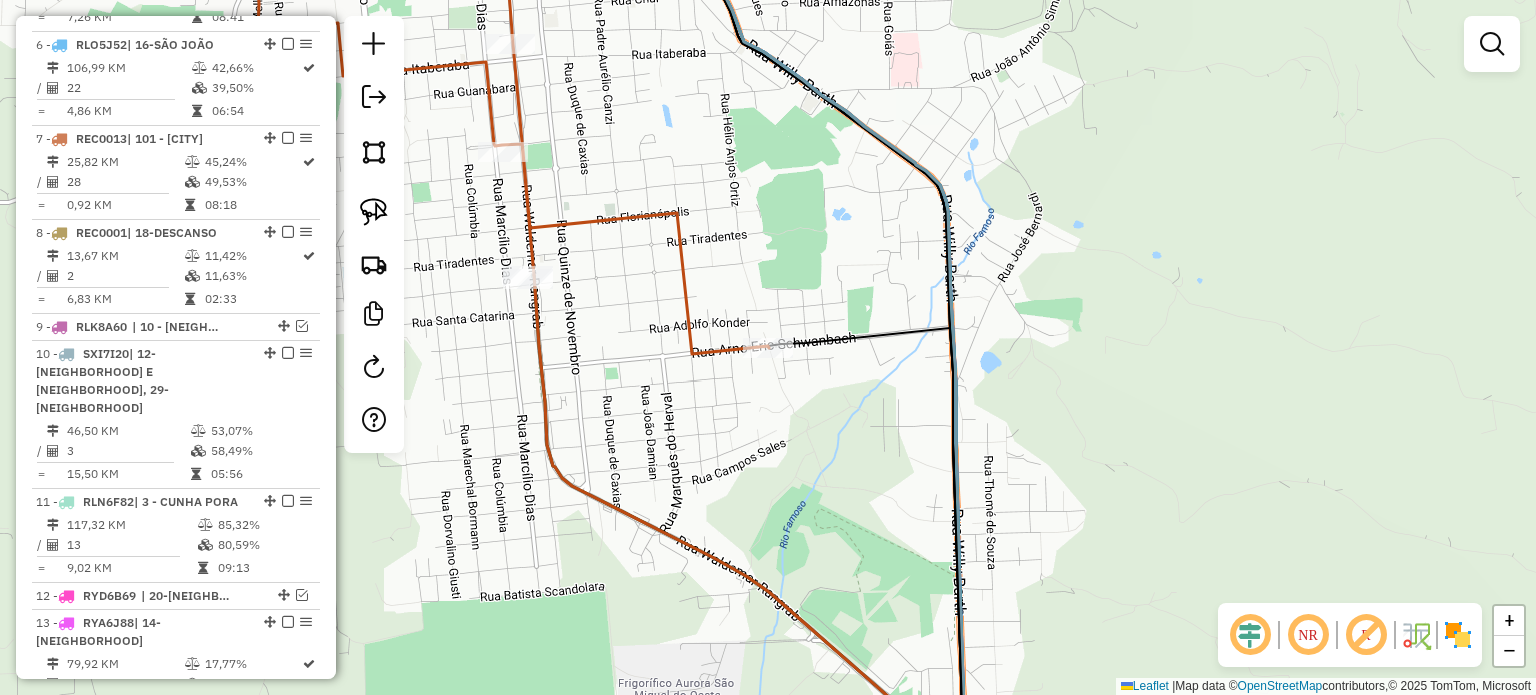 drag, startPoint x: 645, startPoint y: 374, endPoint x: 730, endPoint y: 449, distance: 113.35784 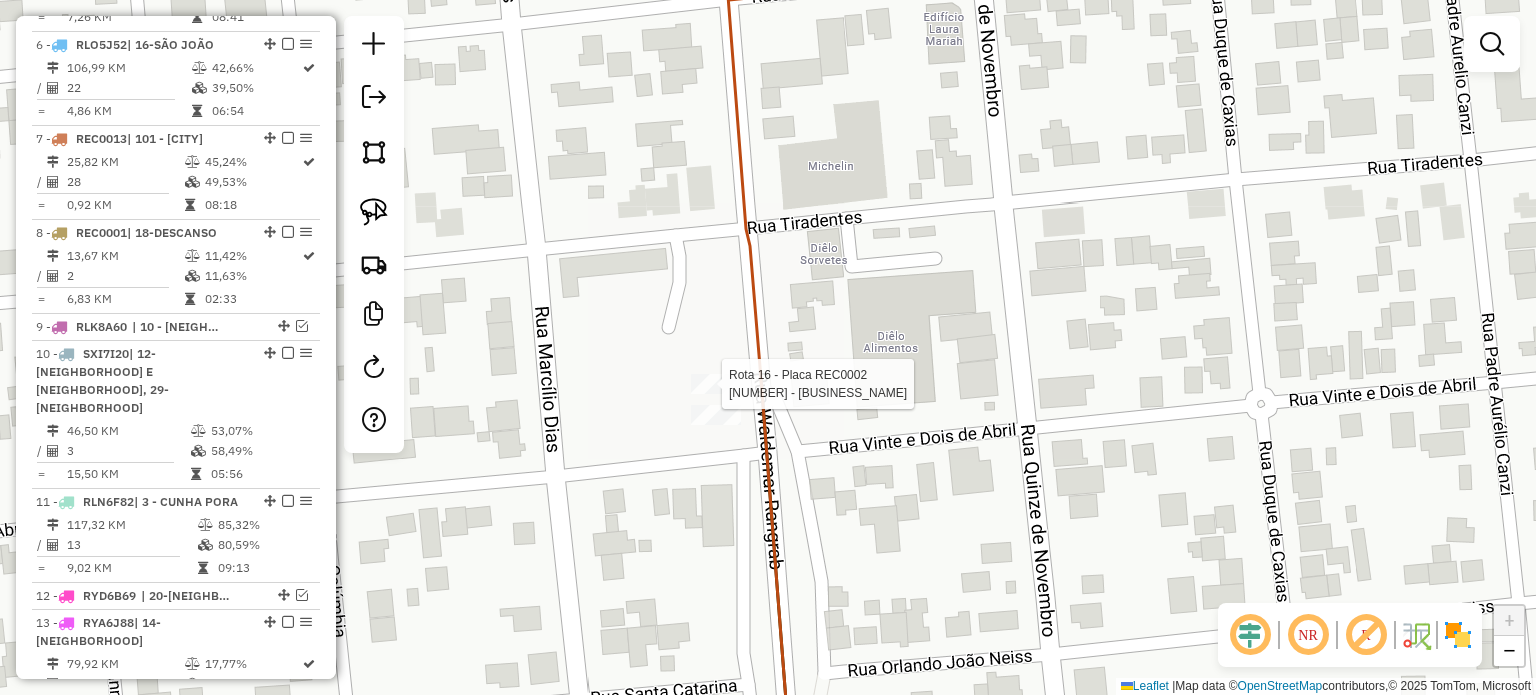 select on "*********" 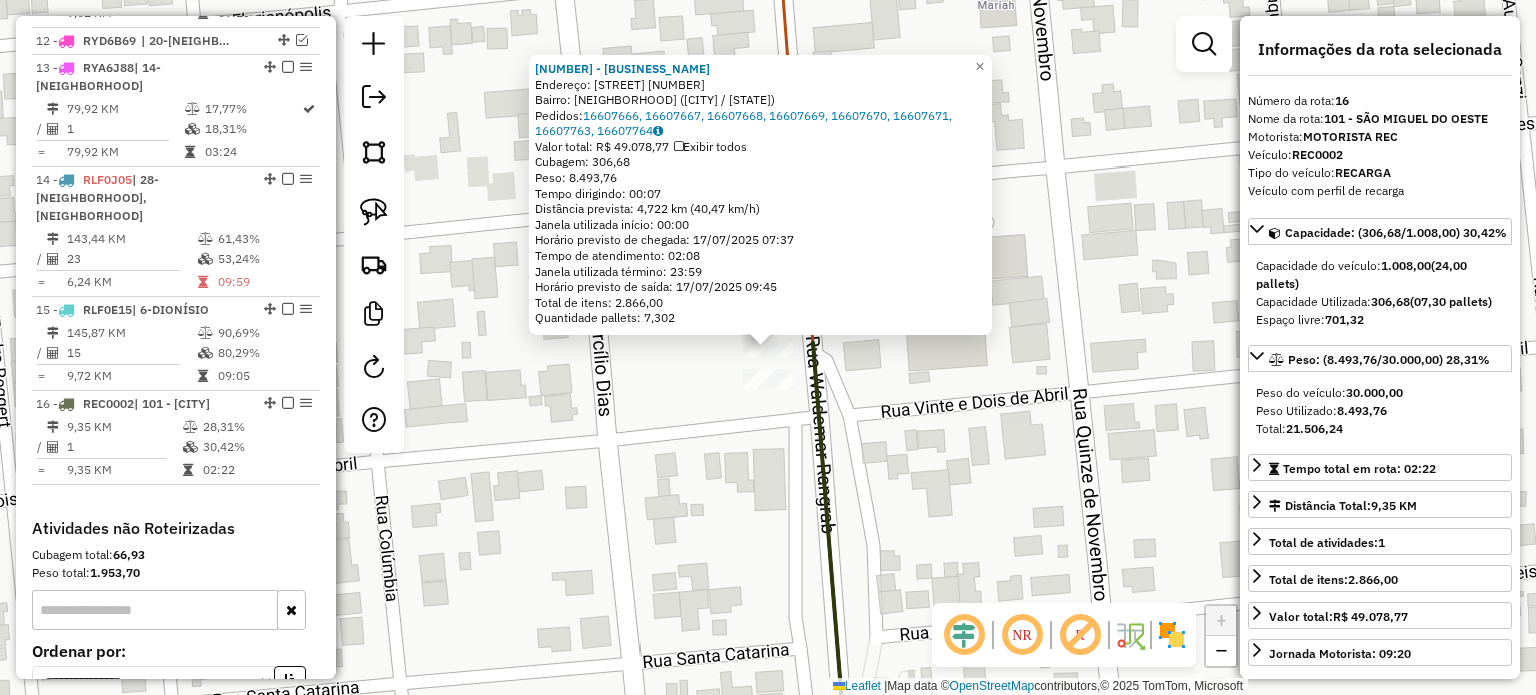 scroll, scrollTop: 1875, scrollLeft: 0, axis: vertical 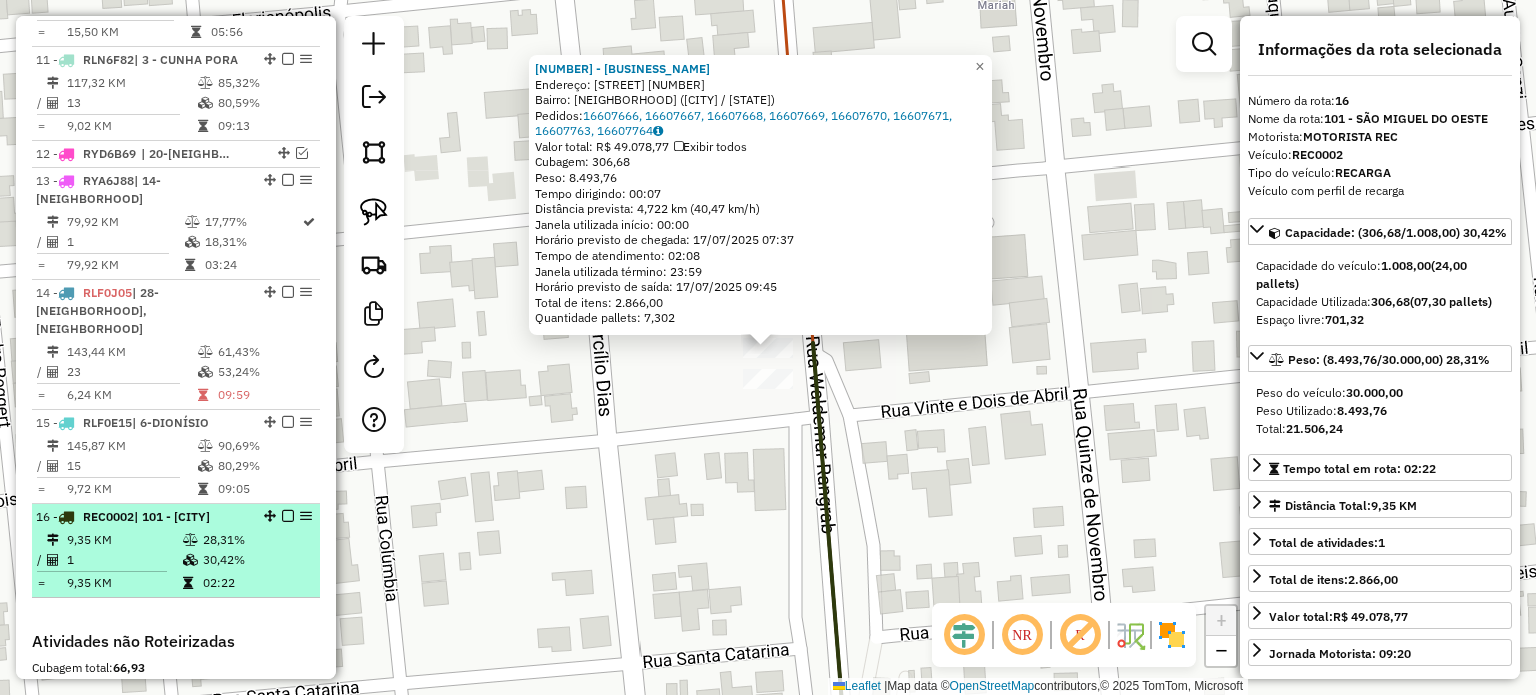 click at bounding box center [288, 516] 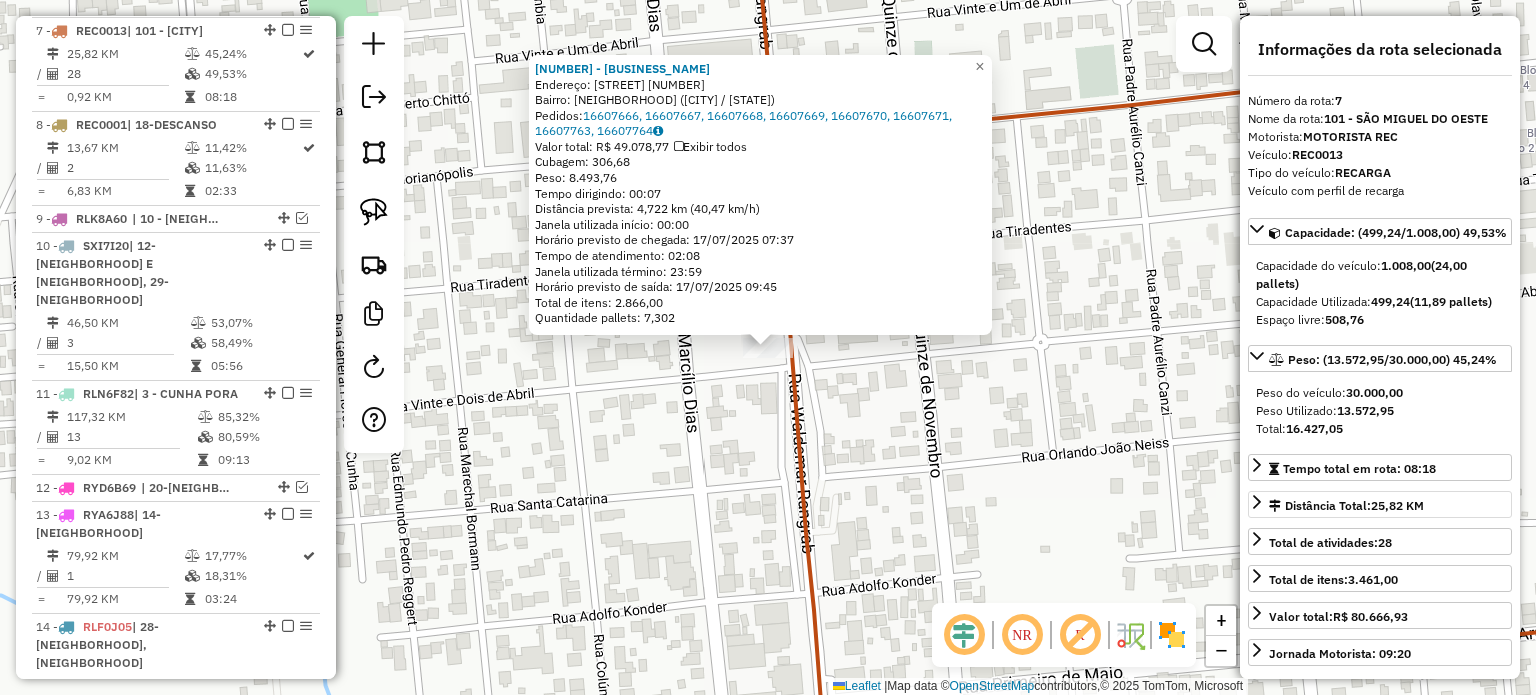 scroll, scrollTop: 1433, scrollLeft: 0, axis: vertical 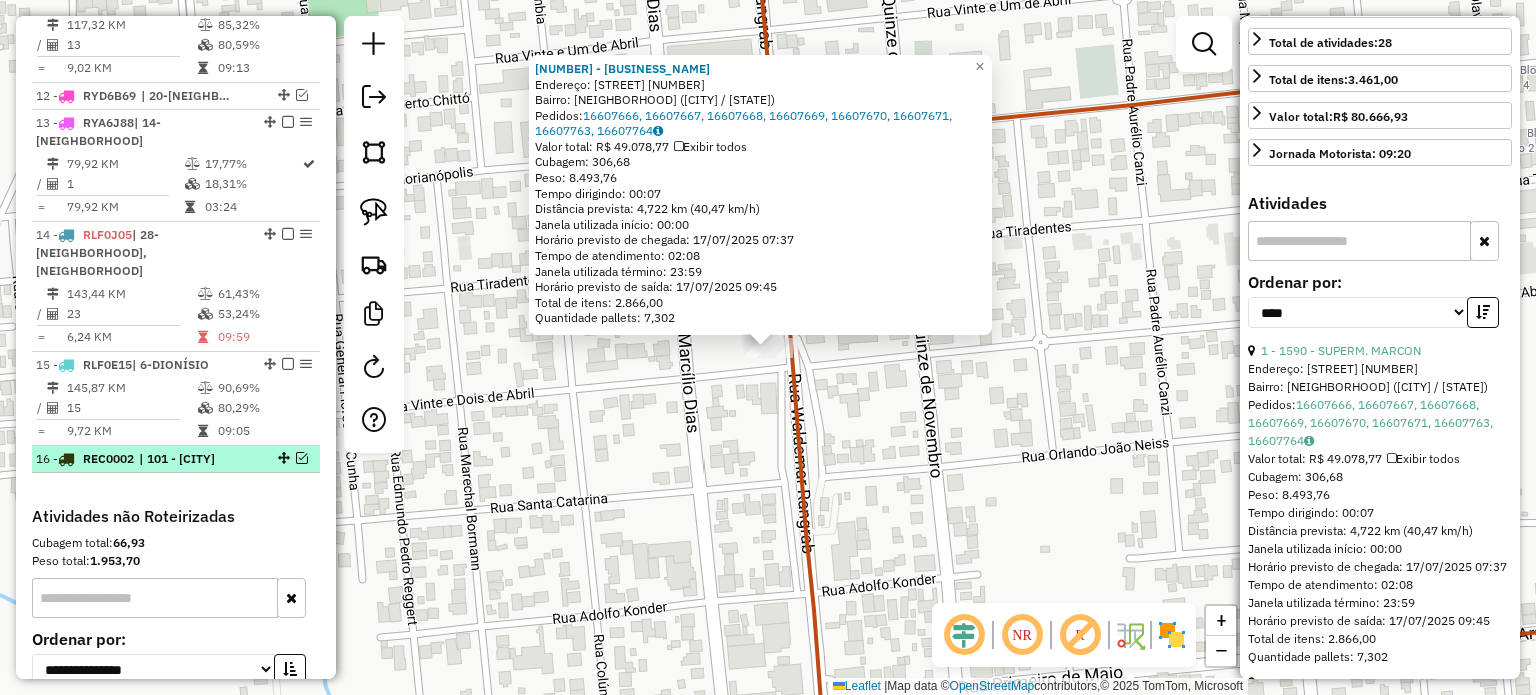click at bounding box center (302, 458) 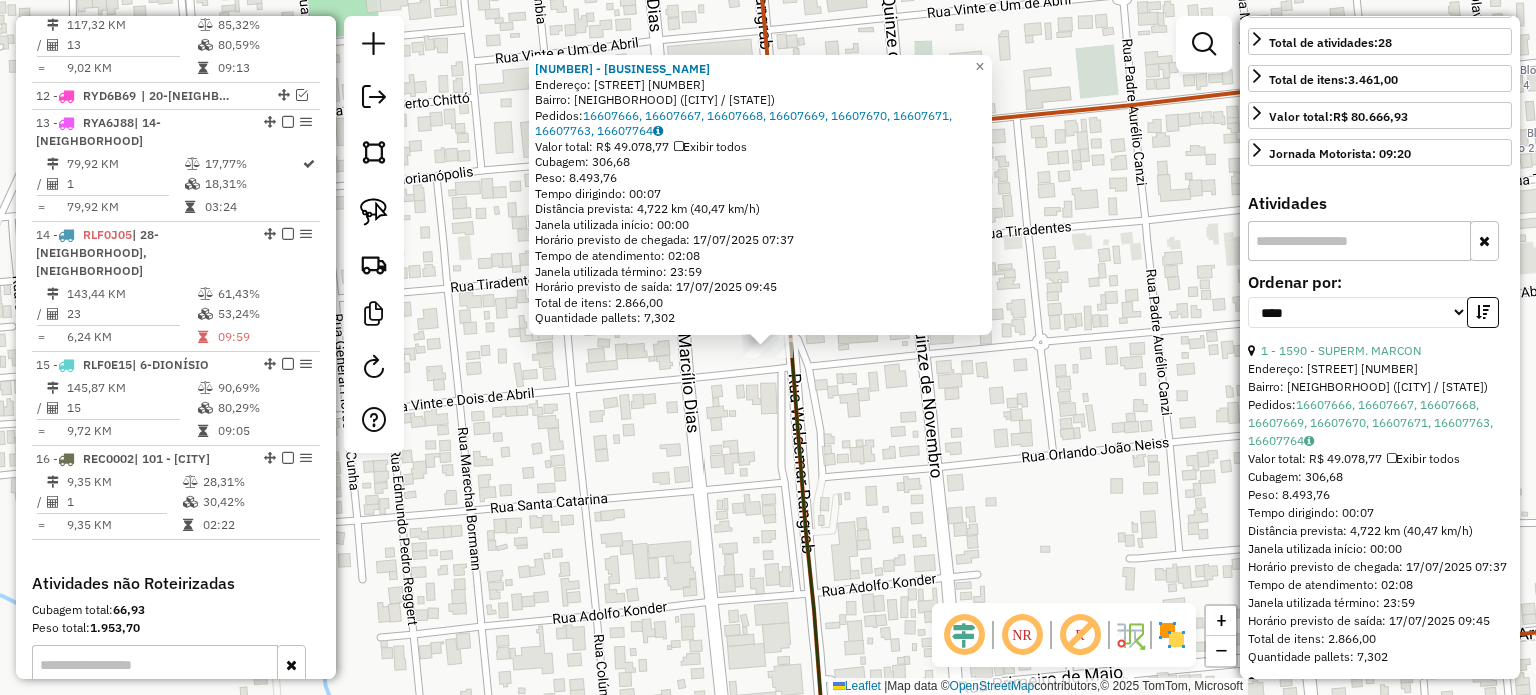 drag, startPoint x: 860, startPoint y: 482, endPoint x: 848, endPoint y: 484, distance: 12.165525 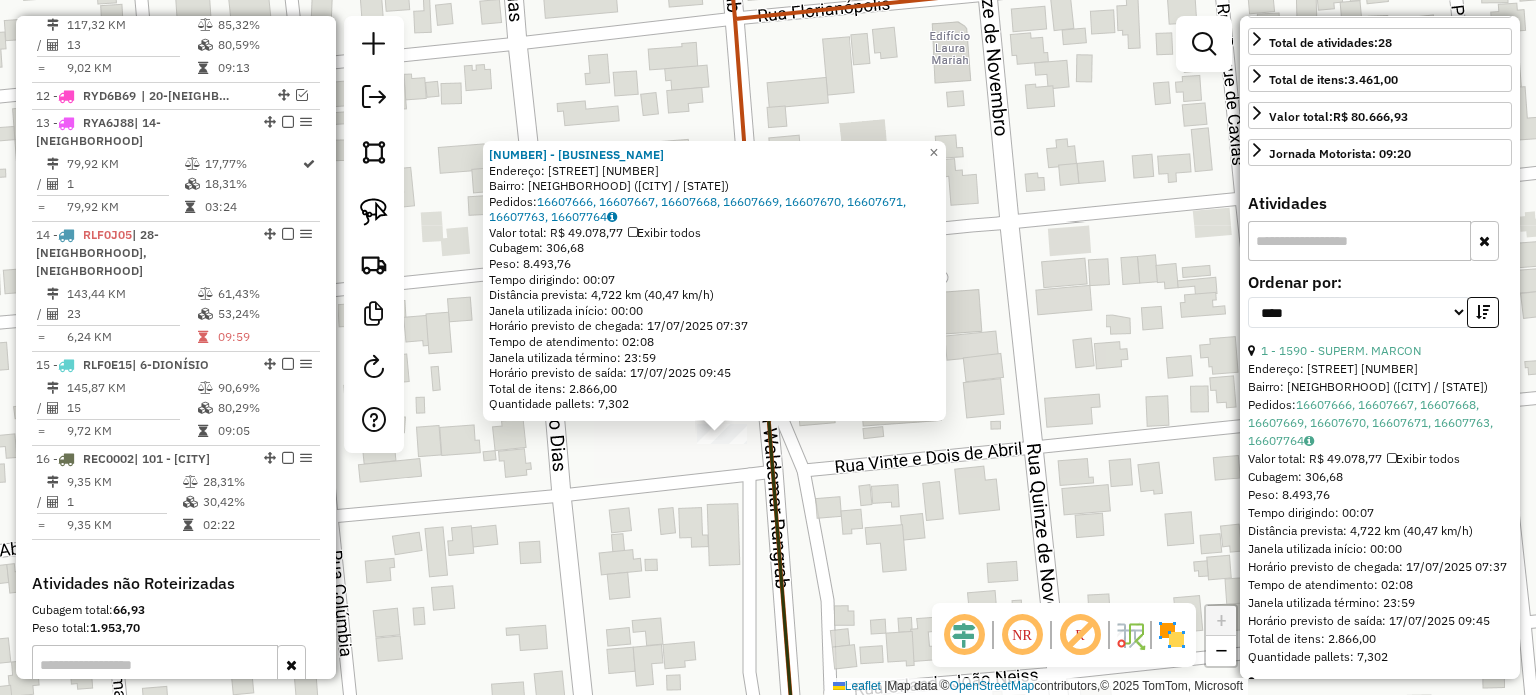 click 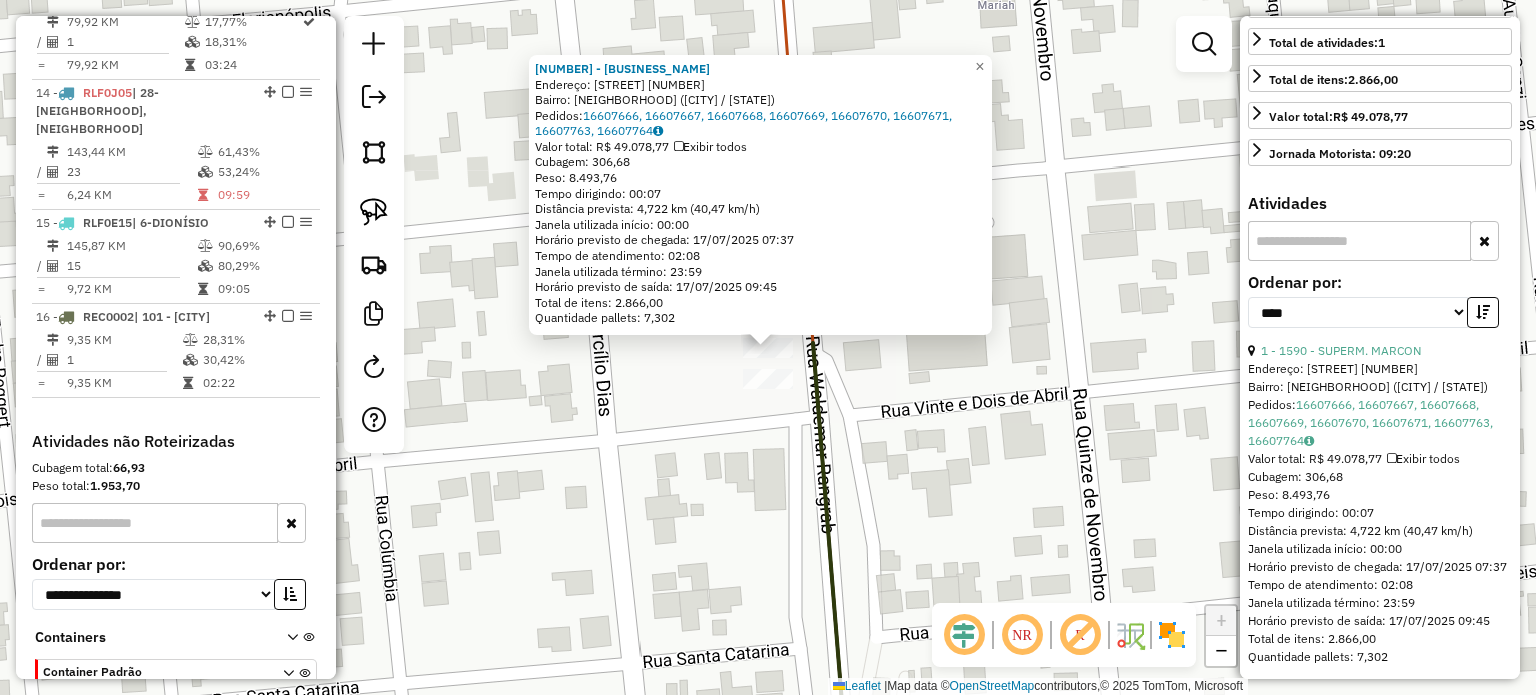 click on "[NUMBER] - [BUSINESS_NAME] Endereço: [STREET] [NUMBER] Bairro: [NEIGHBORHOOD] ([CITY] / [STATE]) Pedidos: [ORDER_ID], [ORDER_ID], [ORDER_ID], [ORDER_ID], [ORDER_ID], [ORDER_ID], [ORDER_ID], [ORDER_ID] Valor total: R$ [PRICE] Exibir todos Cubagem: [CUBAGE] Peso: [WEIGHT] Tempo dirigindo: [TIME] Distância prevista: [DISTANCE] km ([SPEED]) Janela utilizada início: [TIME] Horário previsto de chegada: [DATE] [TIME] Tempo de atendimento: [TIME] Janela utilizada término: [TIME] Horário previsto de saída: [DATE] [TIME] Total de itens: [ITEMS] Quantidade pallets: [PALLETS] × Janela de atendimento Grade de atendimento Capacidade Transportadoras Veículos Cliente Pedidos Rotas Selecione os dias de semana para filtrar as janelas de atendimento Seg Ter Qua Qui Sex Sáb Dom Informe o período da janela de atendimento: De: Até: Filtrar exatamente a janela do cliente Considerar janela de atendimento padrão Selecione os dias de semana para filtrar as grades de atendimento Seg Ter +" 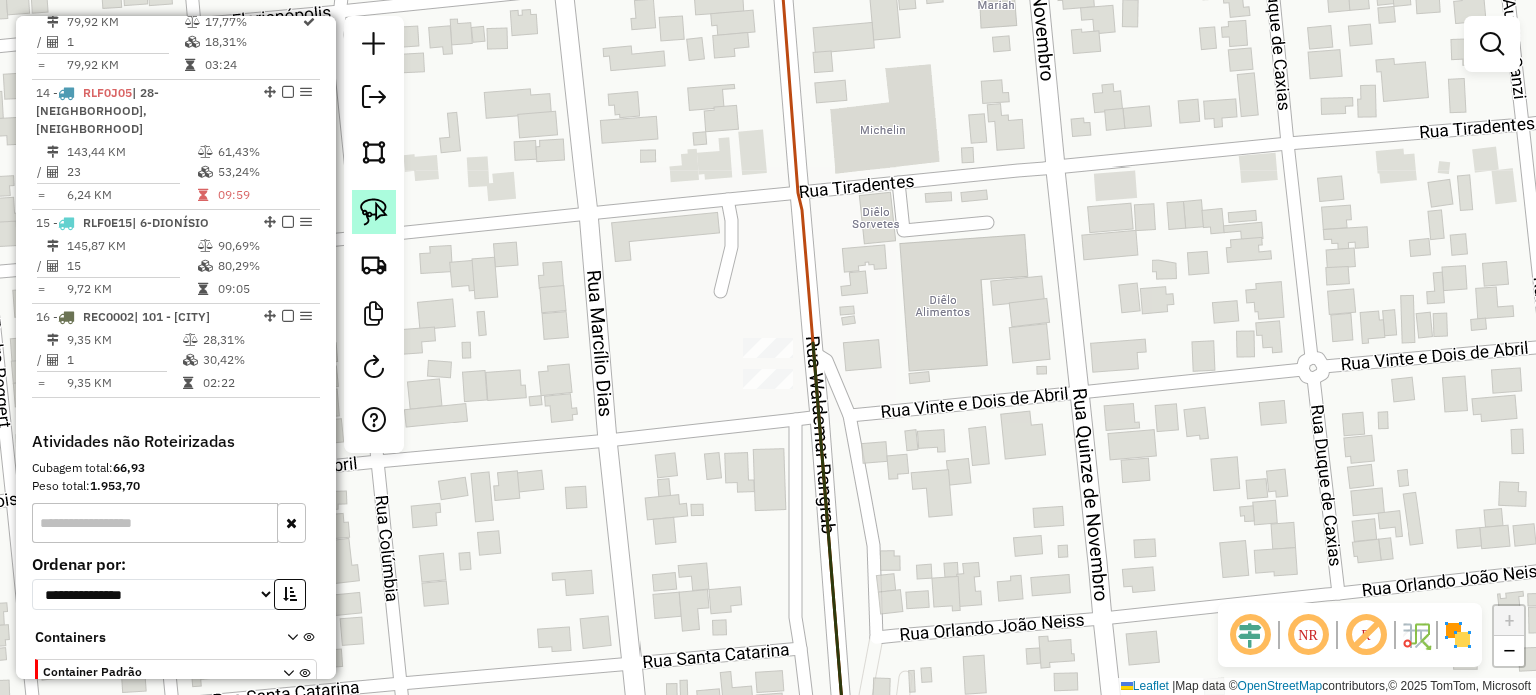 click 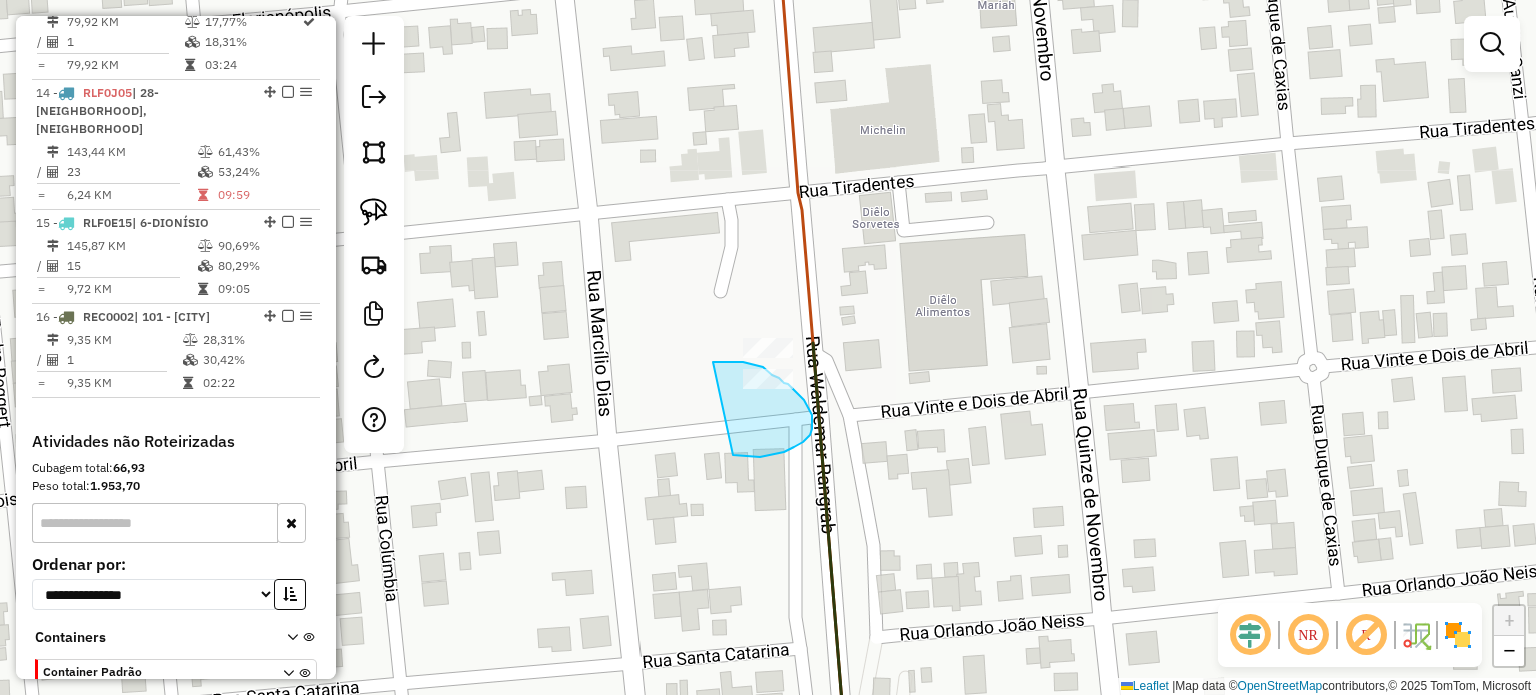 drag, startPoint x: 760, startPoint y: 457, endPoint x: 699, endPoint y: 396, distance: 86.26703 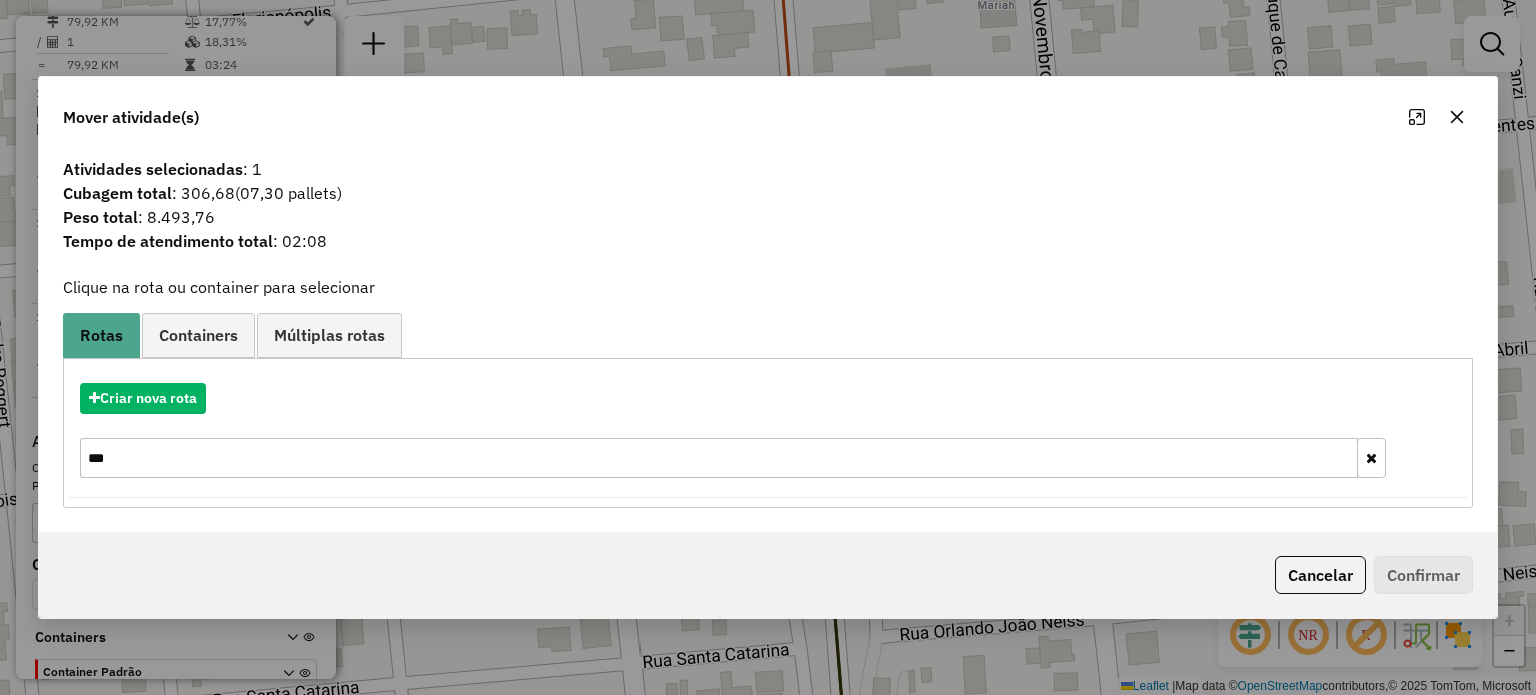 click on "***" at bounding box center [718, 458] 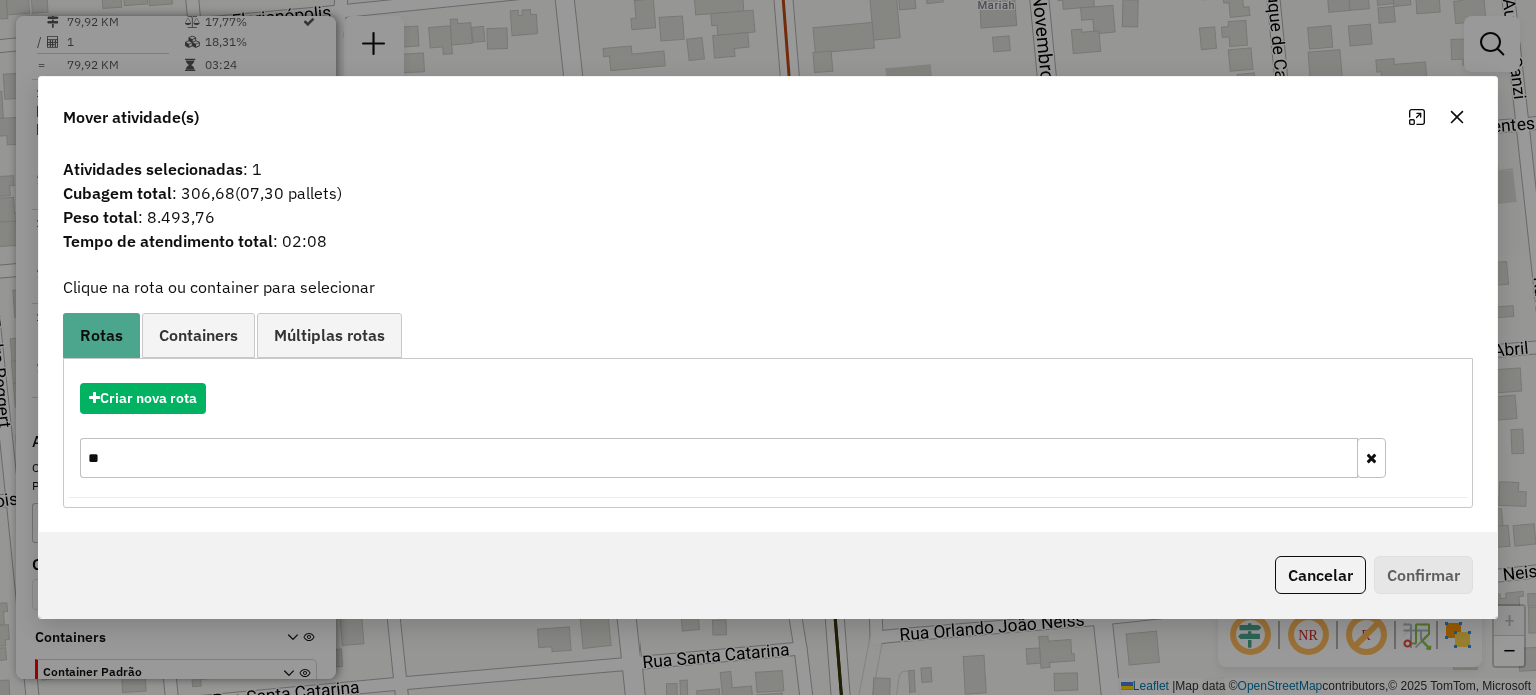 type on "*" 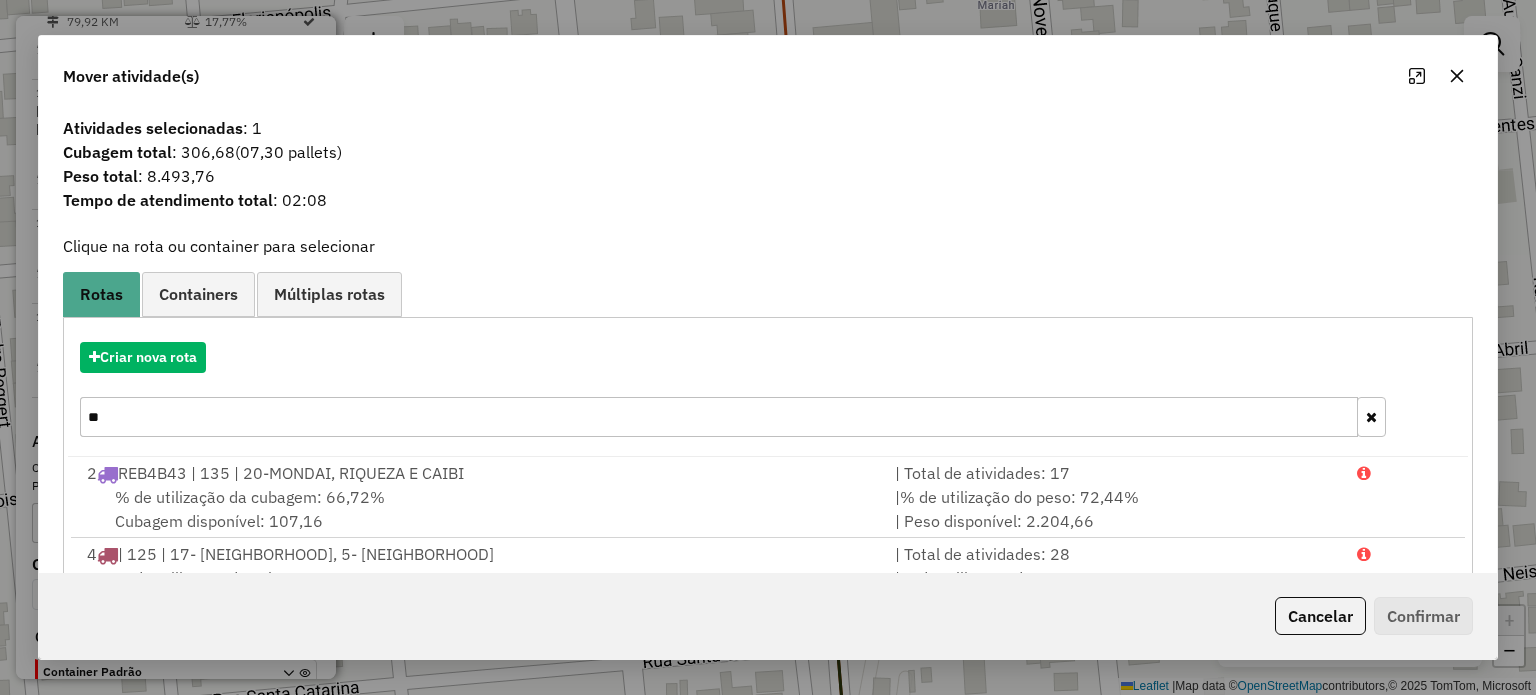 type on "*" 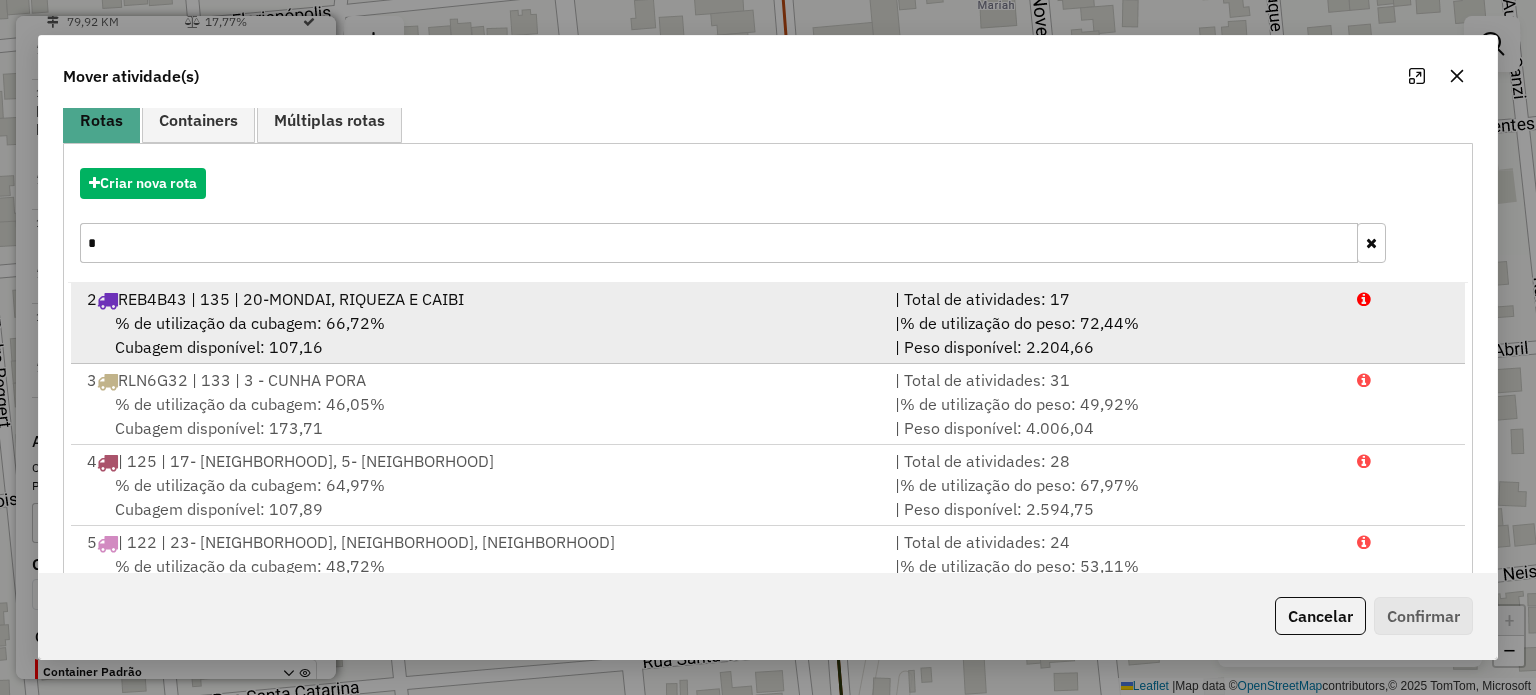 scroll, scrollTop: 300, scrollLeft: 0, axis: vertical 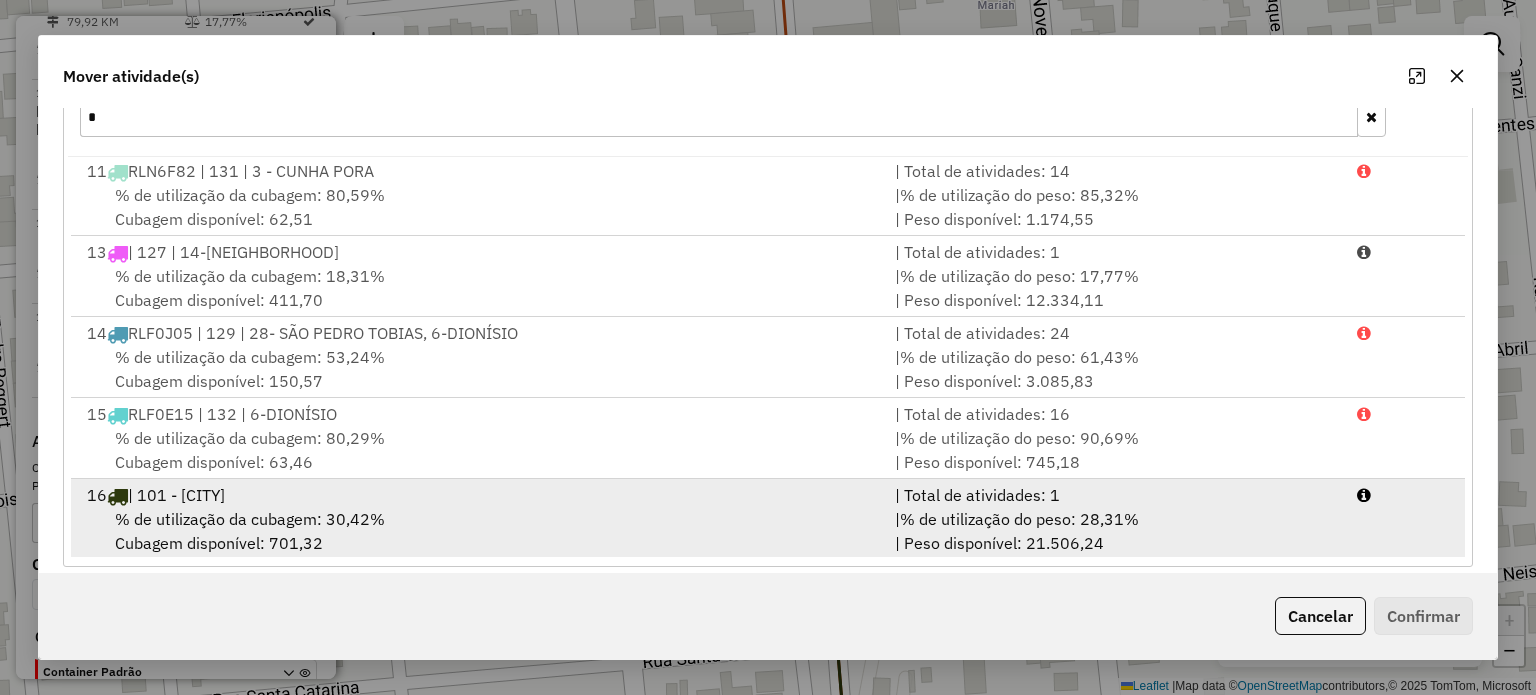 type on "*" 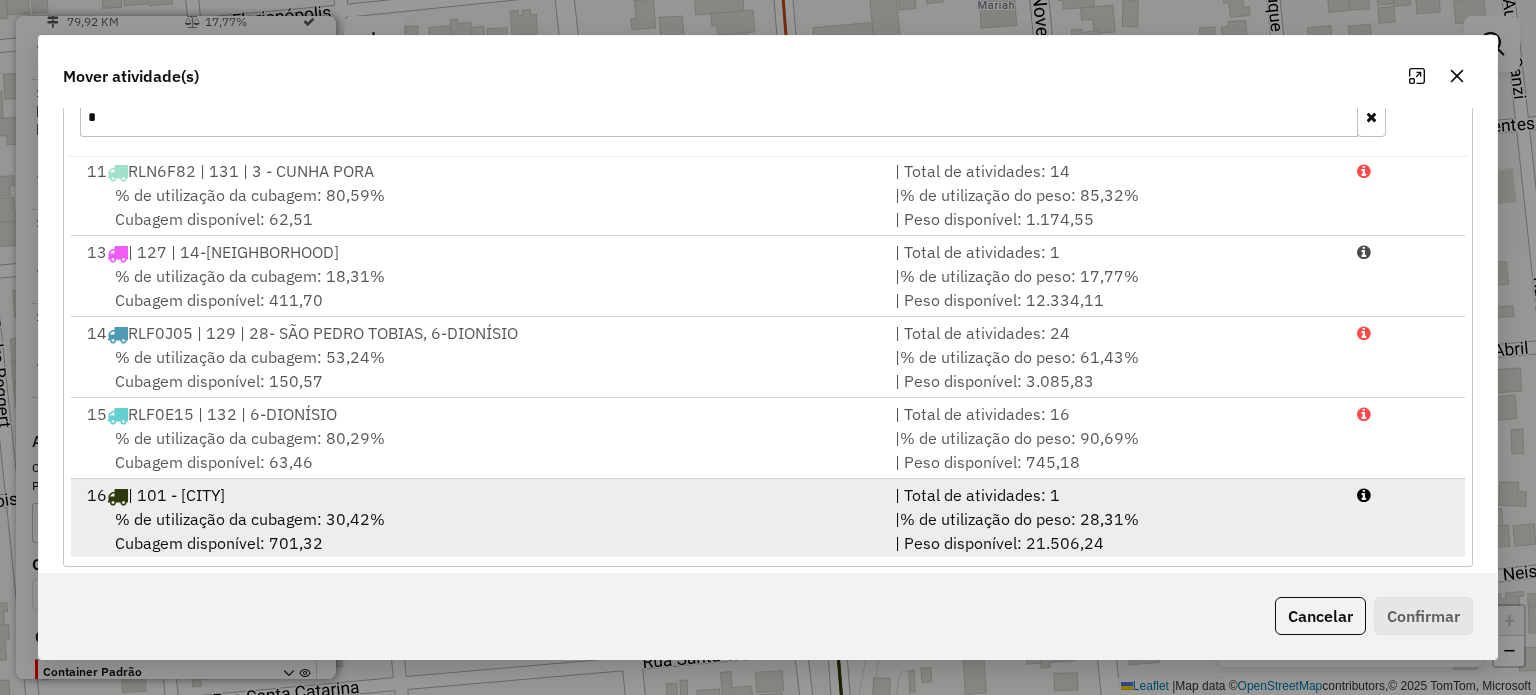 click on "| 101 - [CITY]" at bounding box center [479, 495] 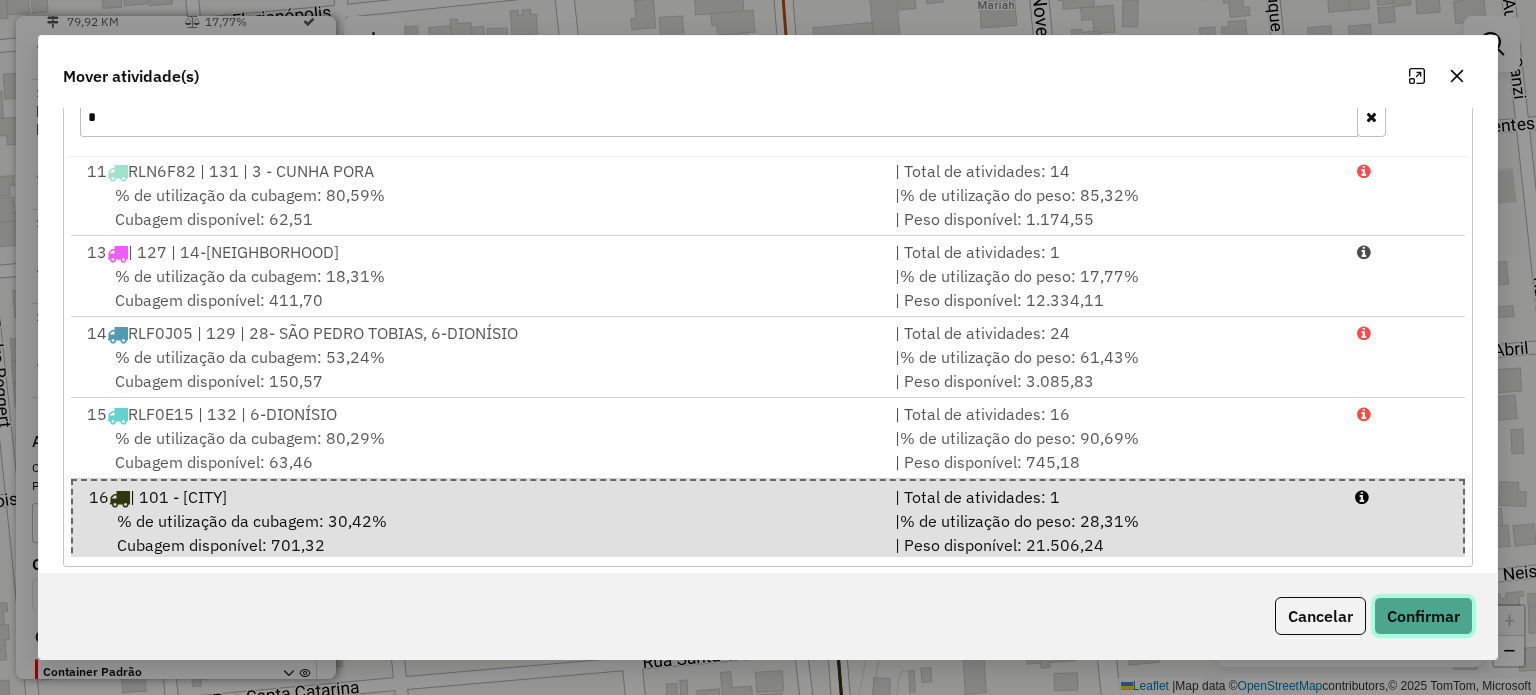 click on "Confirmar" 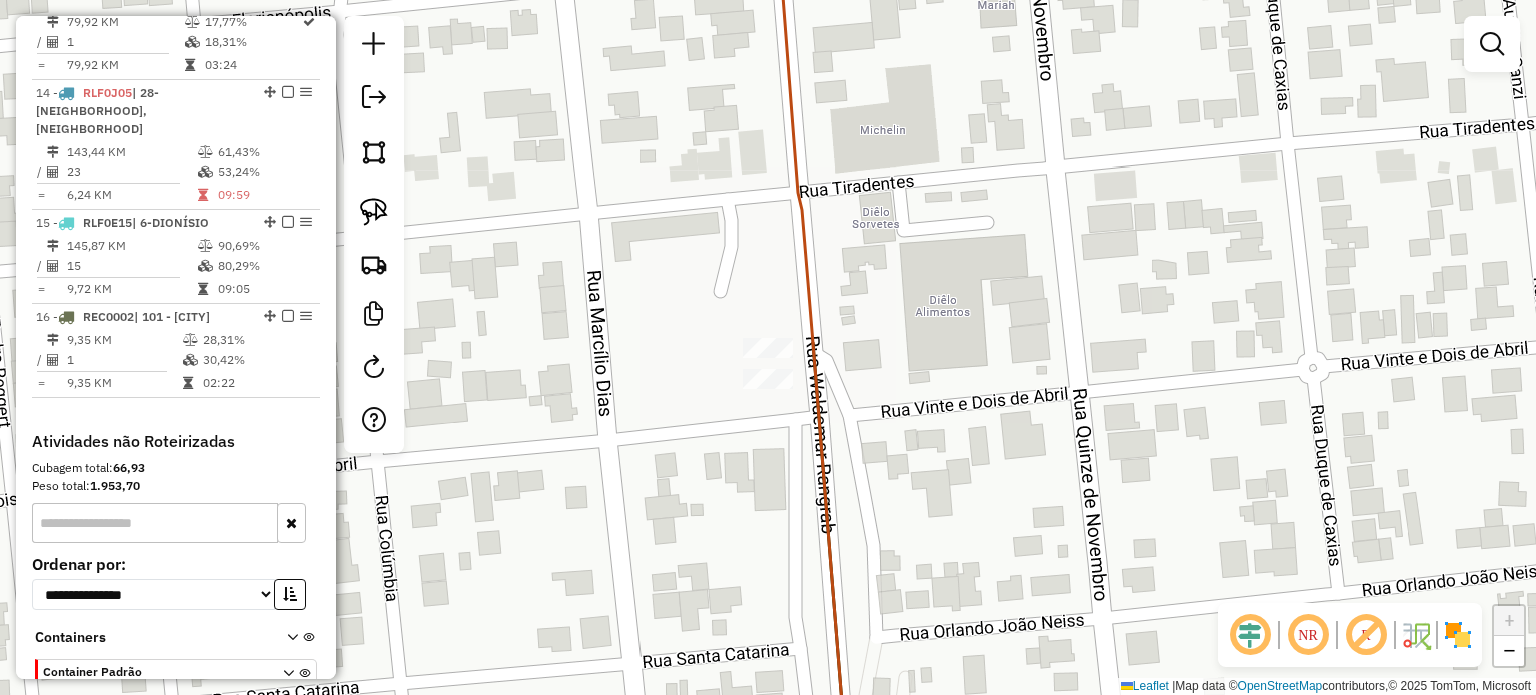 scroll, scrollTop: 0, scrollLeft: 0, axis: both 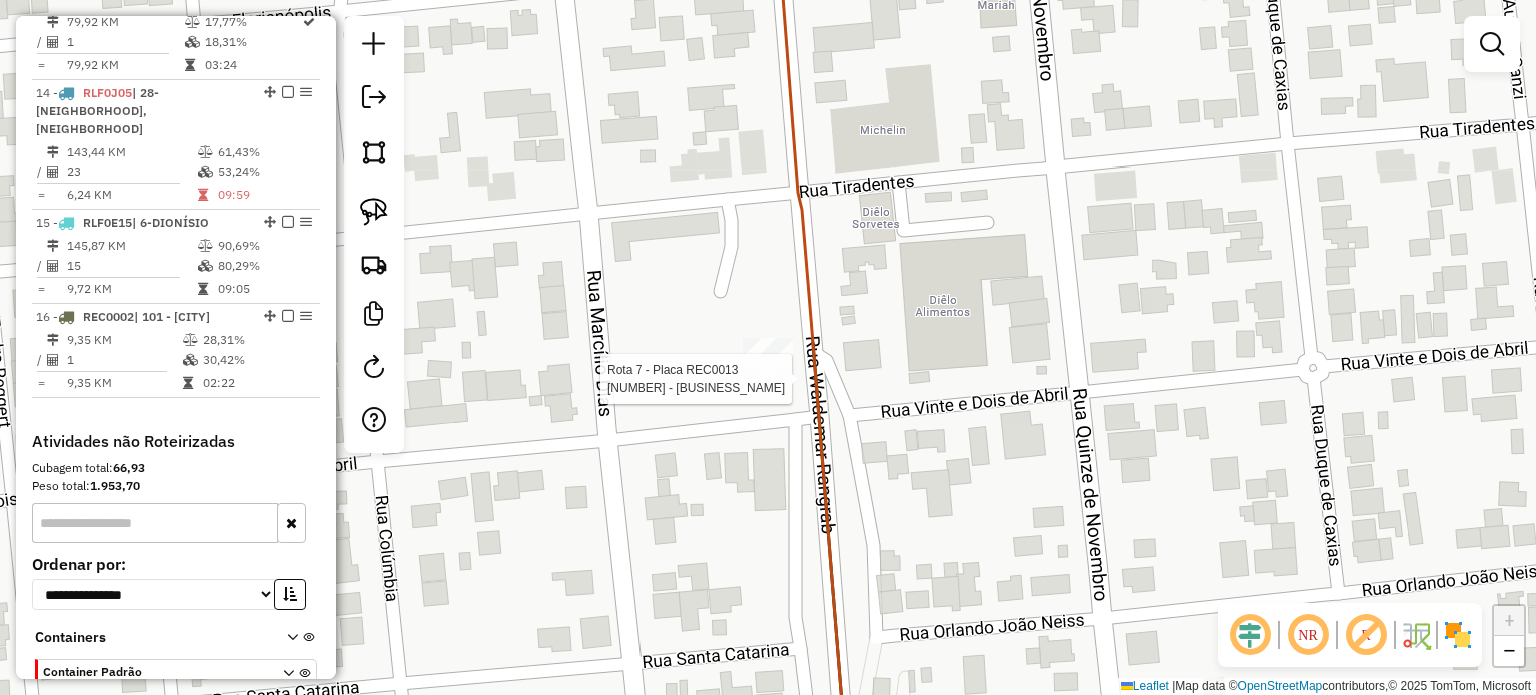 select on "*********" 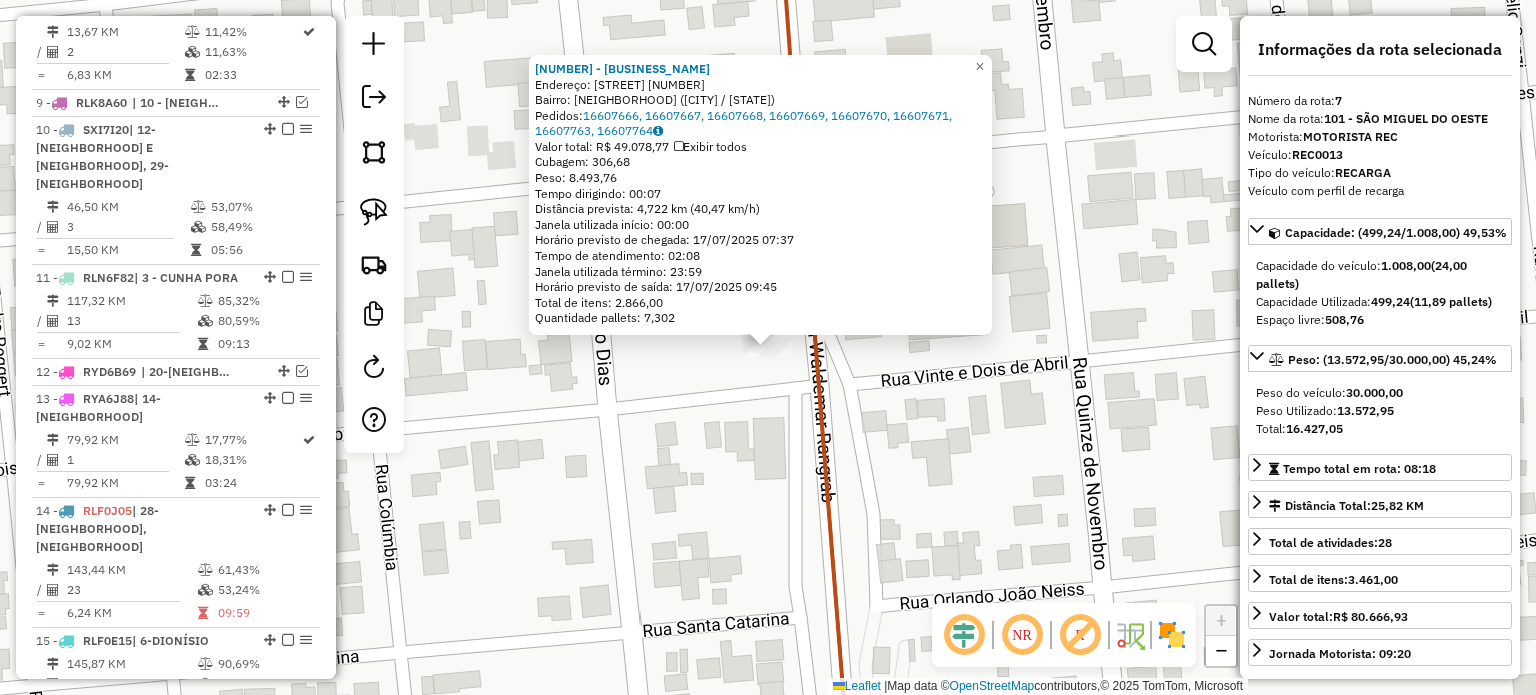 scroll, scrollTop: 1433, scrollLeft: 0, axis: vertical 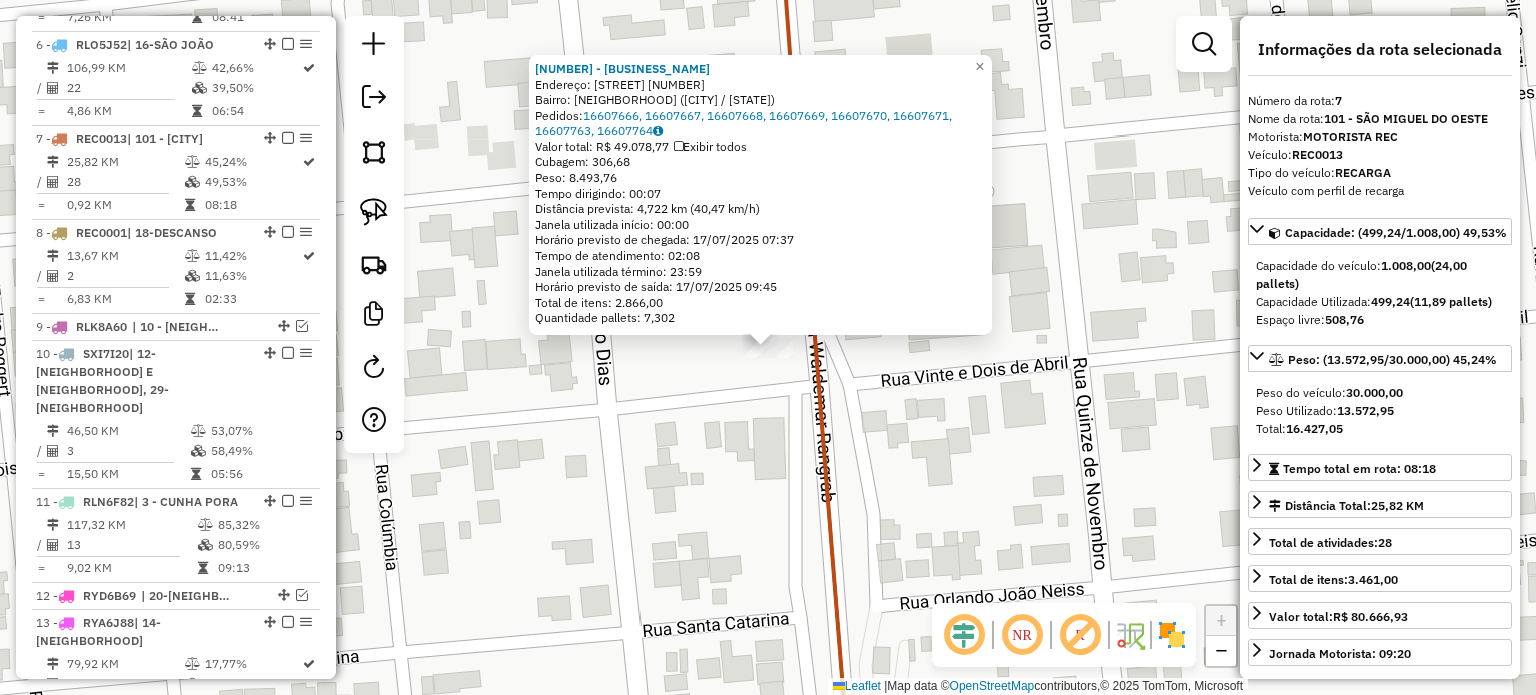 click on "[NUMBER] - [BUSINESS_NAME] Endereço: [STREET] [NUMBER] Bairro: [NEIGHBORHOOD] ([CITY] / [STATE]) Pedidos: [ORDER_ID], [ORDER_ID], [ORDER_ID], [ORDER_ID], [ORDER_ID], [ORDER_ID], [ORDER_ID], [ORDER_ID] Valor total: R$ [PRICE] Exibir todos Cubagem: [CUBAGE] Peso: [WEIGHT] Tempo dirigindo: [TIME] Distância prevista: [DISTANCE] km ([SPEED]) Janela utilizada início: [TIME] Horário previsto de chegada: [DATE] [TIME] Tempo de atendimento: [TIME] Janela utilizada término: [TIME] Horário previsto de saída: [DATE] [TIME] Total de itens: [ITEMS] Quantidade pallets: [PALLETS] × Janela de atendimento Grade de atendimento Capacidade Transportadoras Veículos Cliente Pedidos Rotas Selecione os dias de semana para filtrar as janelas de atendimento Seg Ter Qua Qui Sex Sáb Dom Informe o período da janela de atendimento: De: Até: Filtrar exatamente a janela do cliente Considerar janela de atendimento padrão Selecione os dias de semana para filtrar as grades de atendimento Seg Ter +" 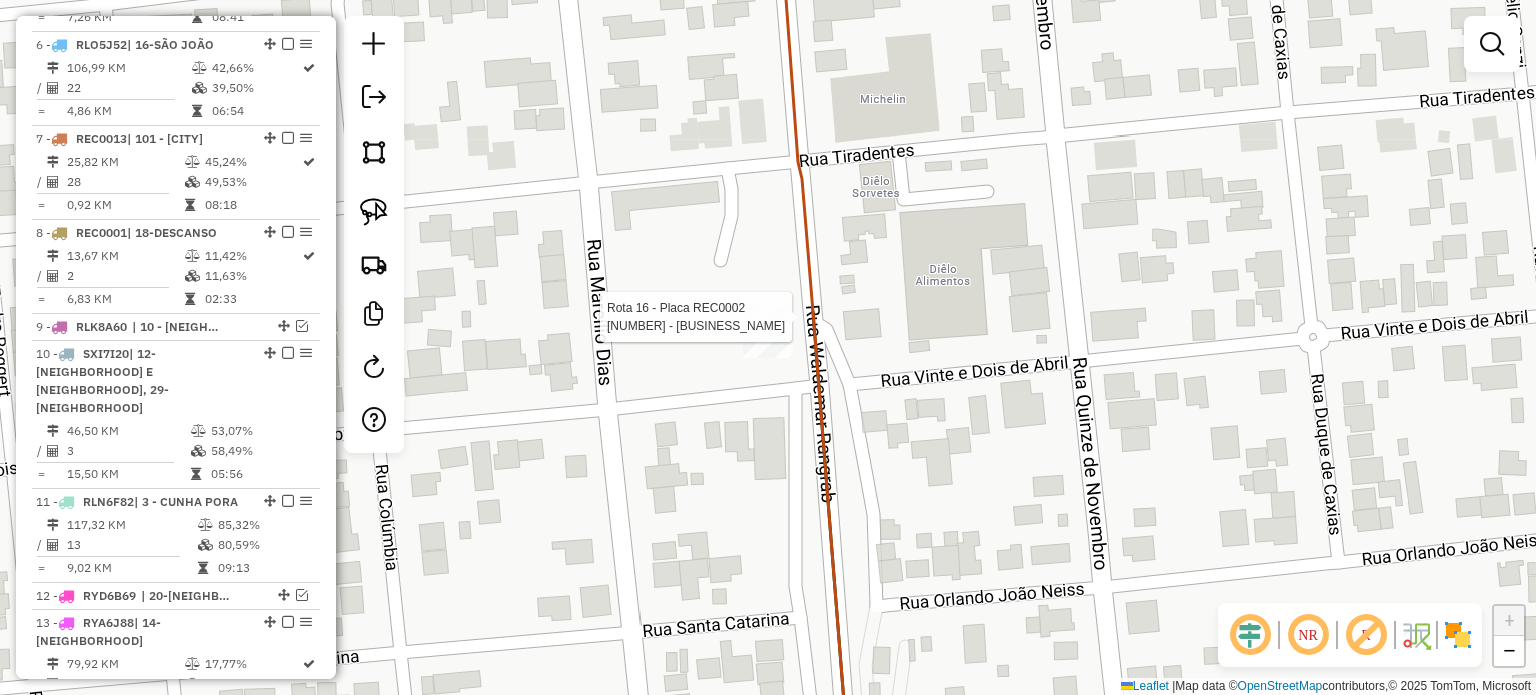 select on "*********" 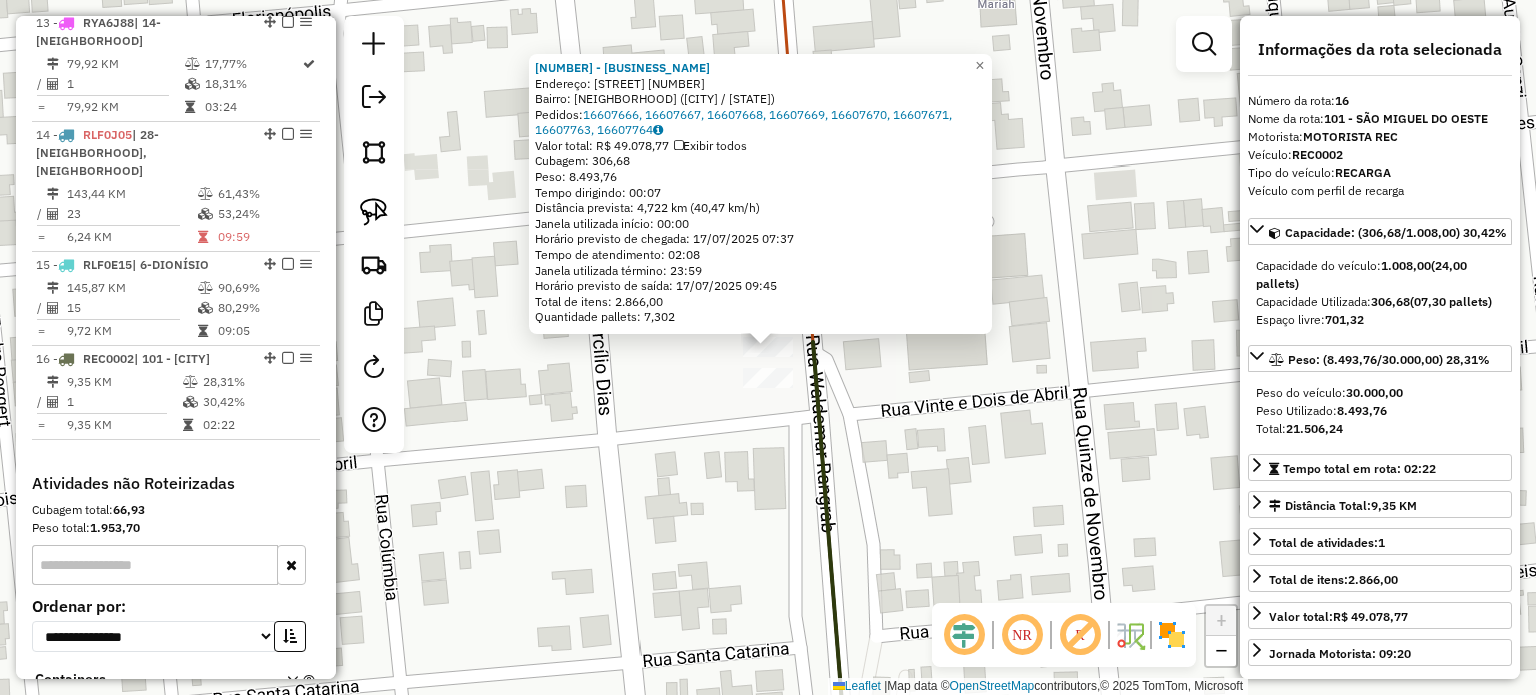 scroll, scrollTop: 2075, scrollLeft: 0, axis: vertical 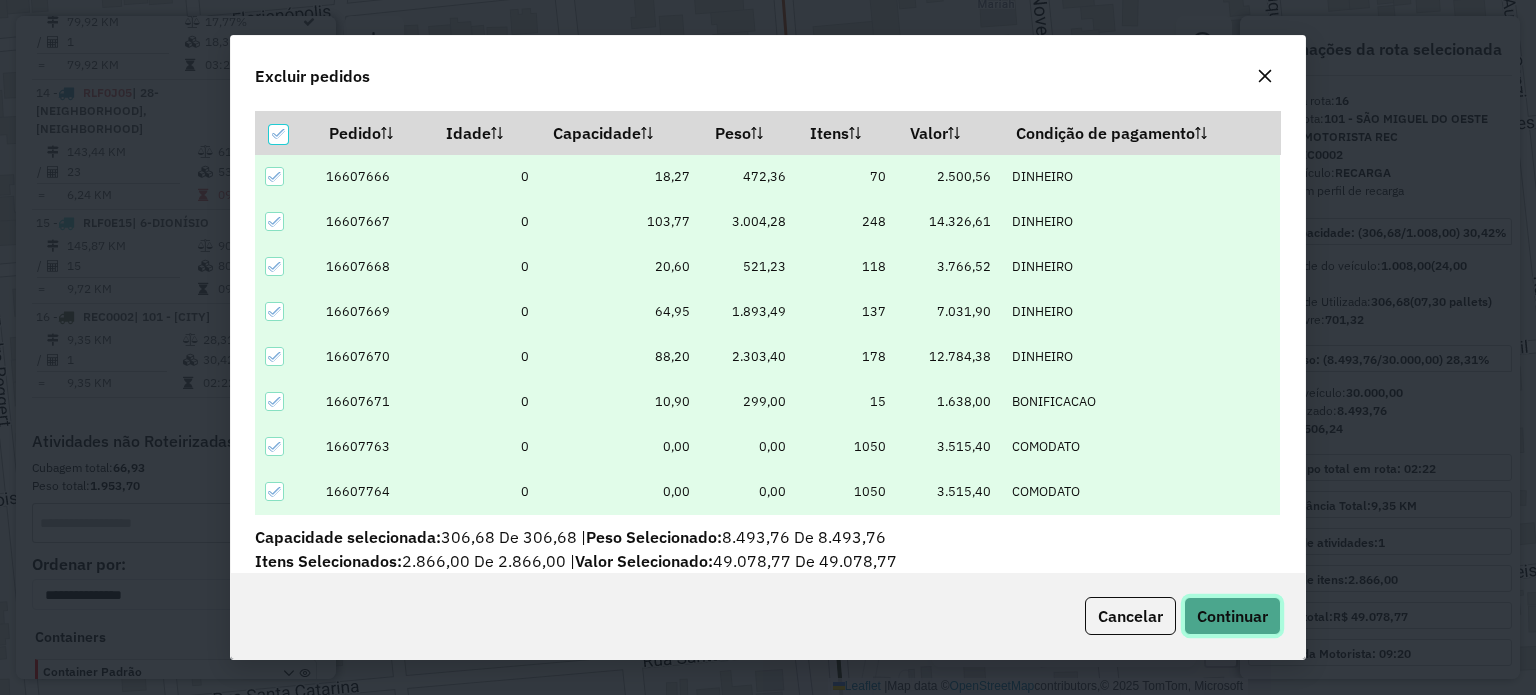click on "Continuar" 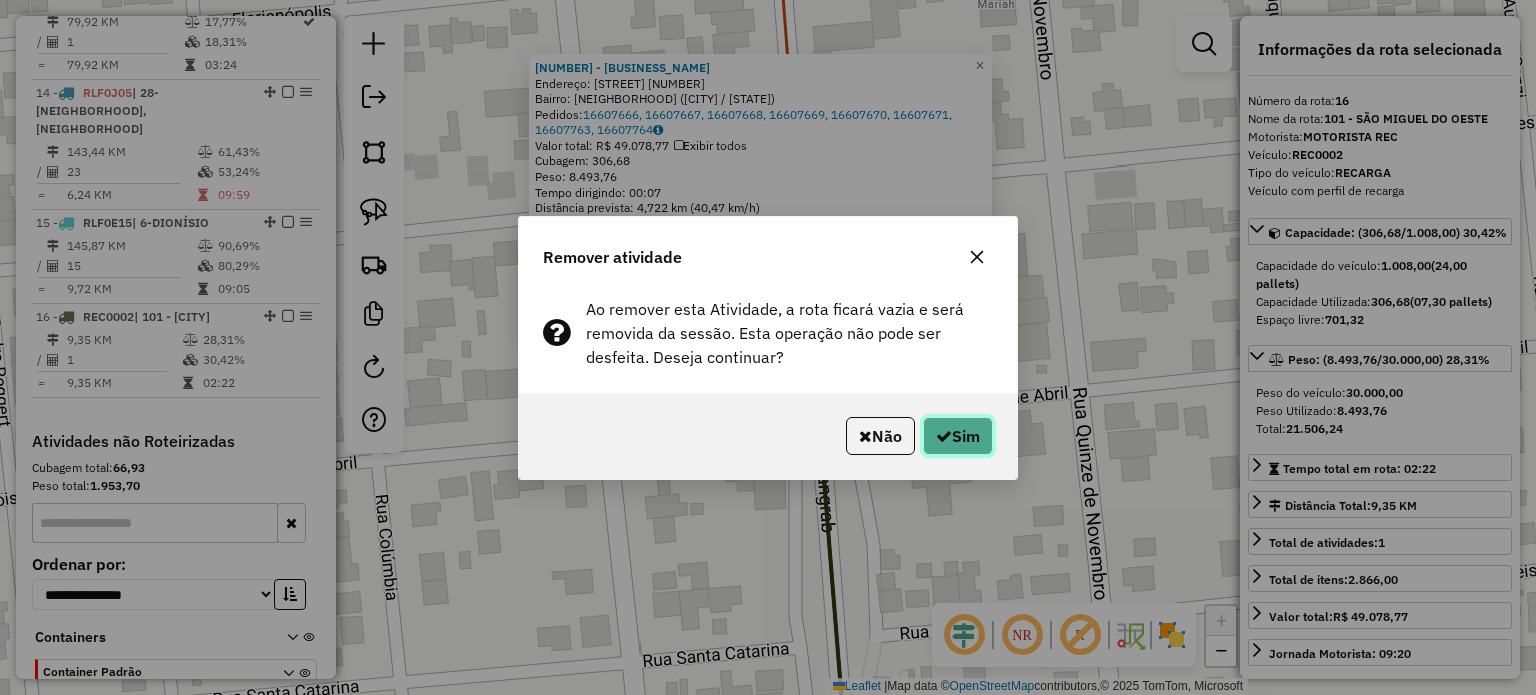 click on "Sim" 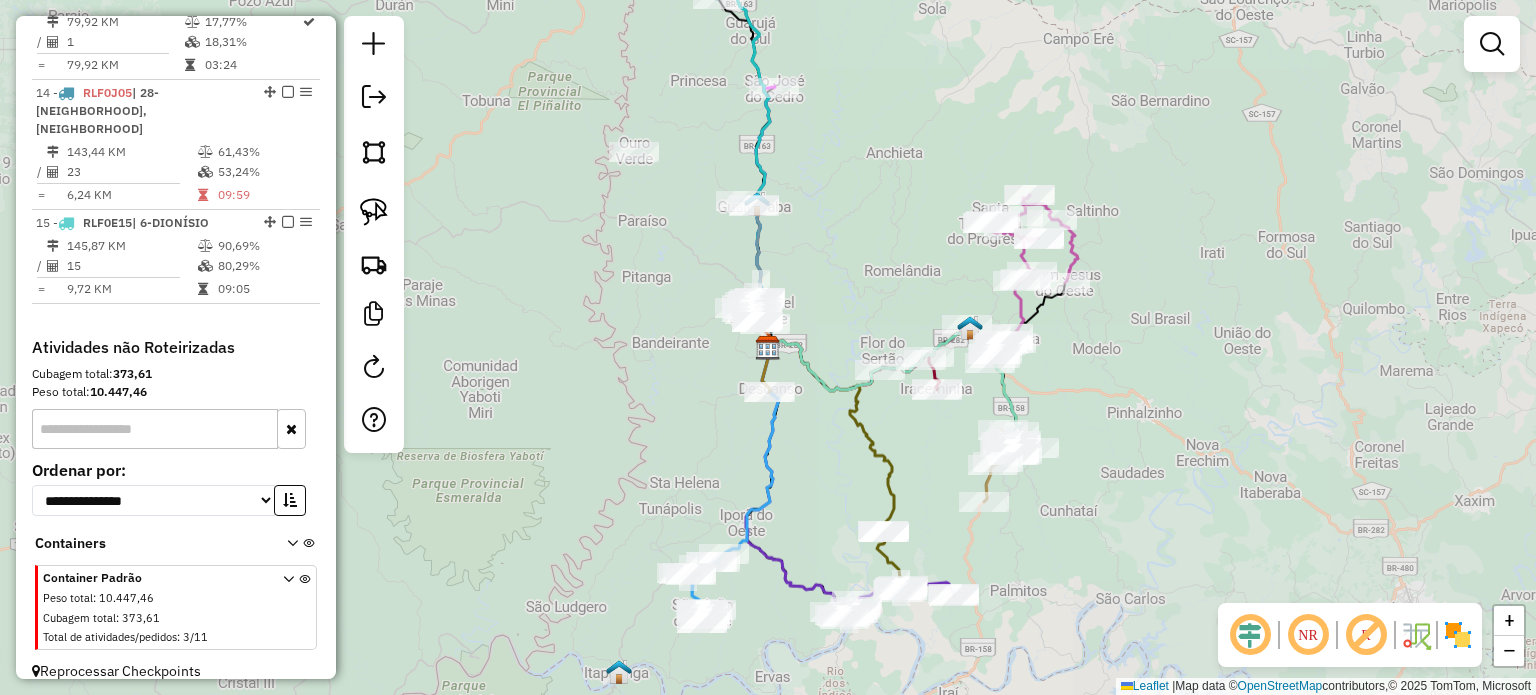 scroll, scrollTop: 1963, scrollLeft: 0, axis: vertical 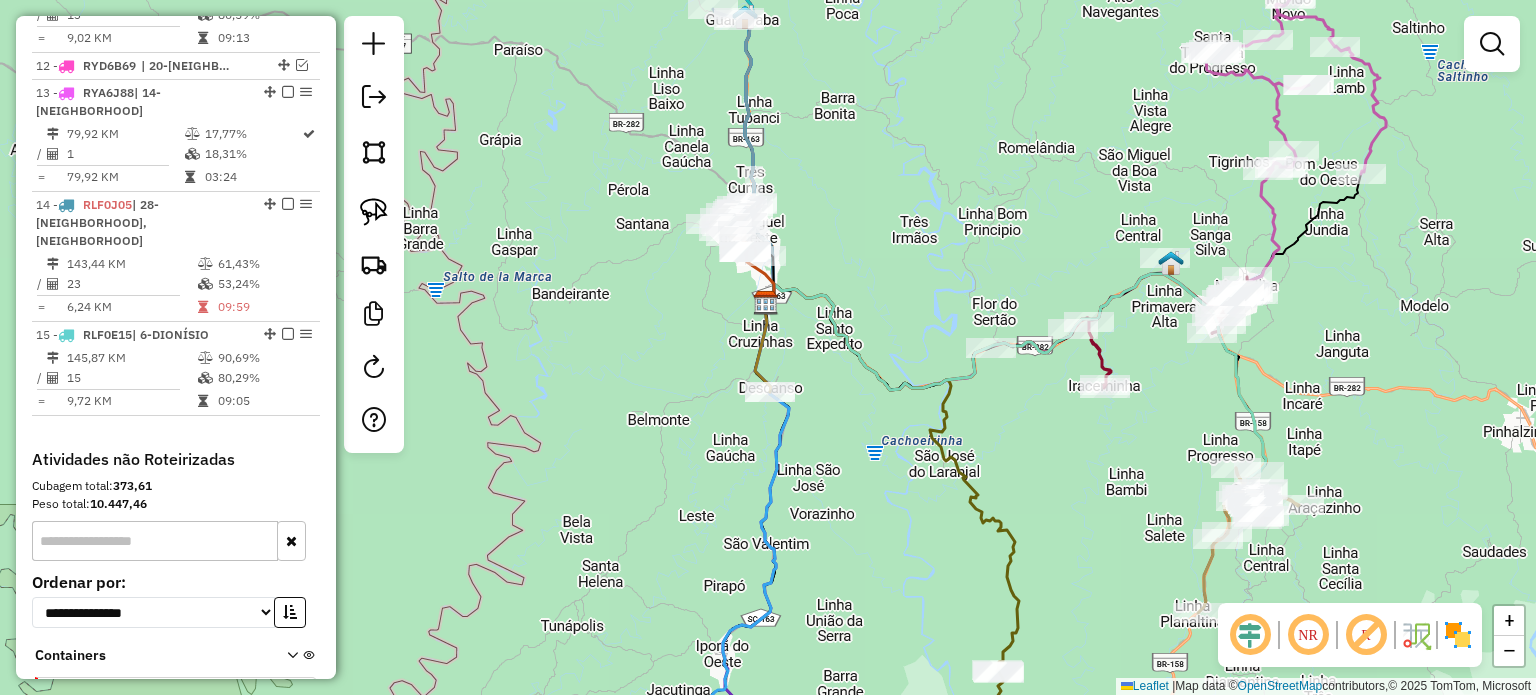 drag, startPoint x: 772, startPoint y: 316, endPoint x: 804, endPoint y: 405, distance: 94.57801 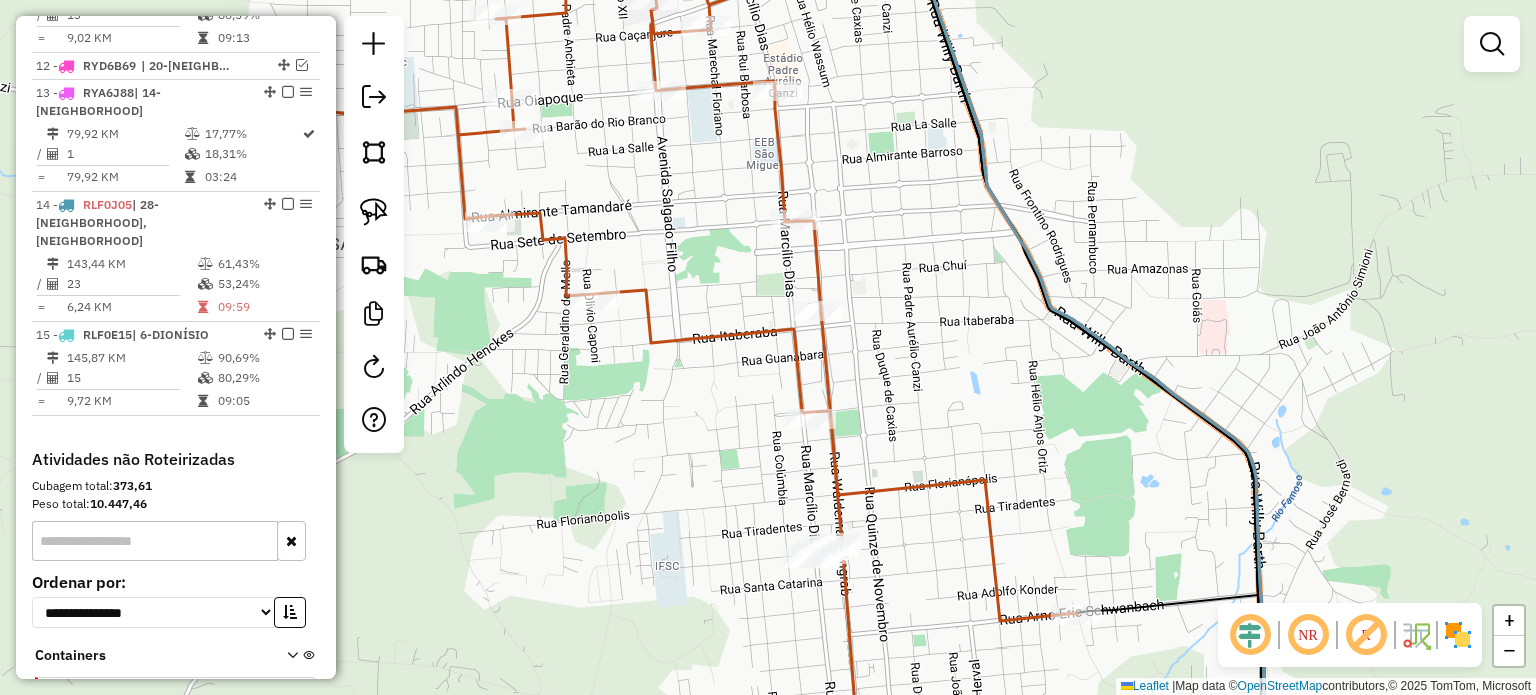 drag, startPoint x: 868, startPoint y: 590, endPoint x: 860, endPoint y: 545, distance: 45.705578 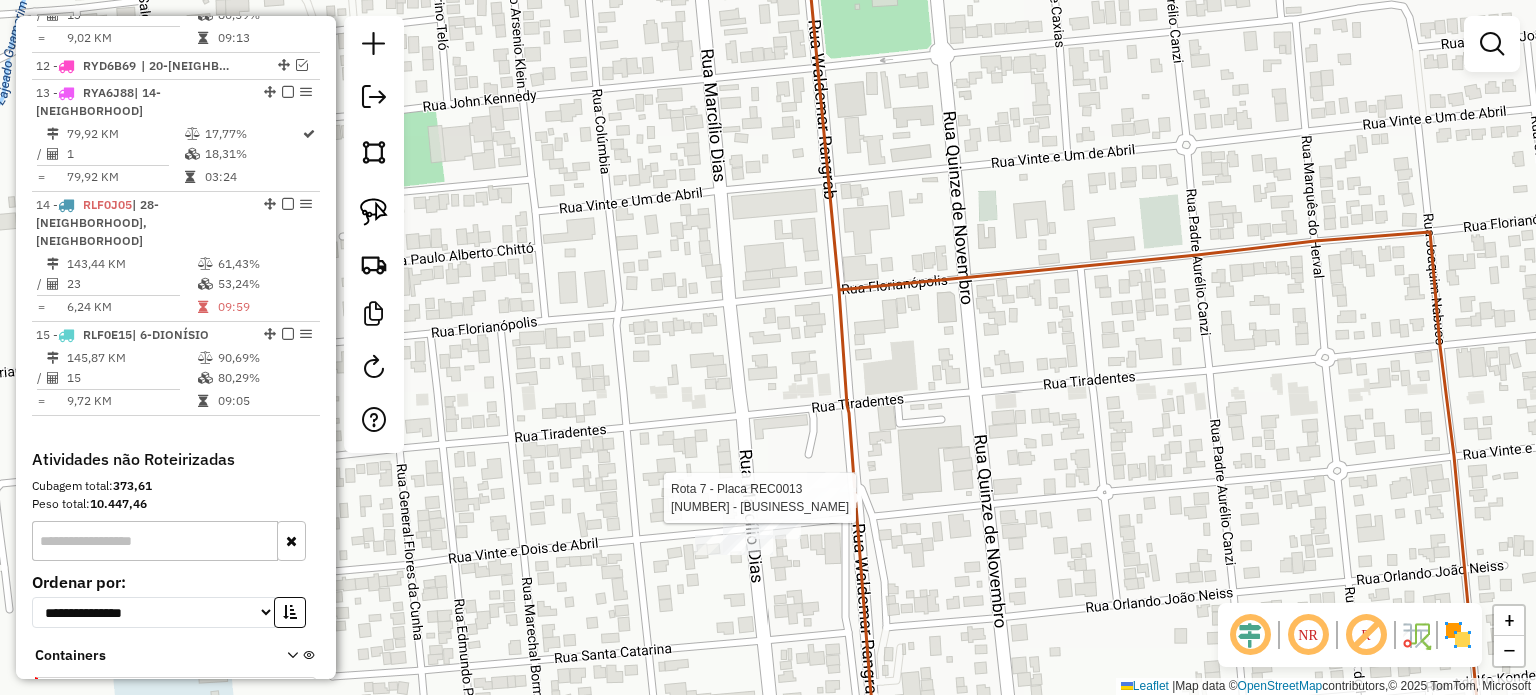 select on "*********" 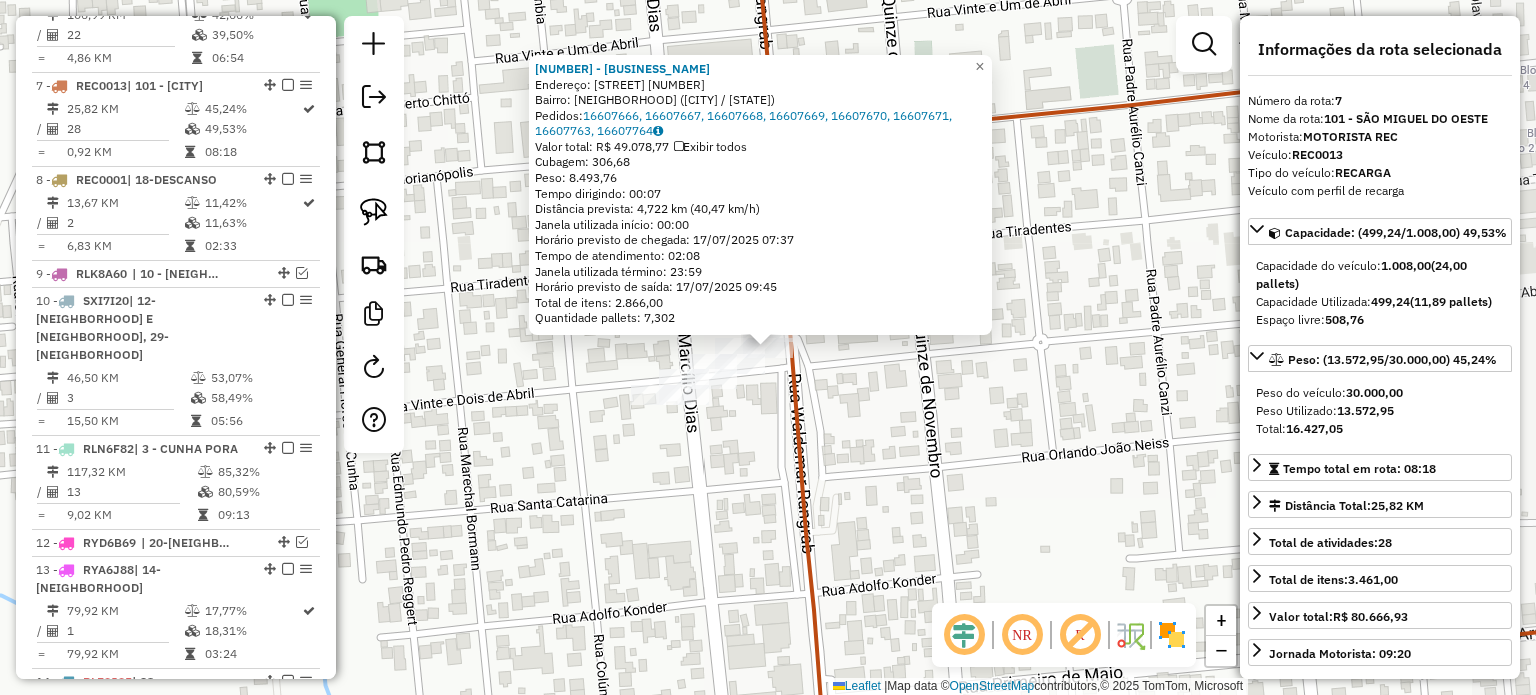 scroll, scrollTop: 1433, scrollLeft: 0, axis: vertical 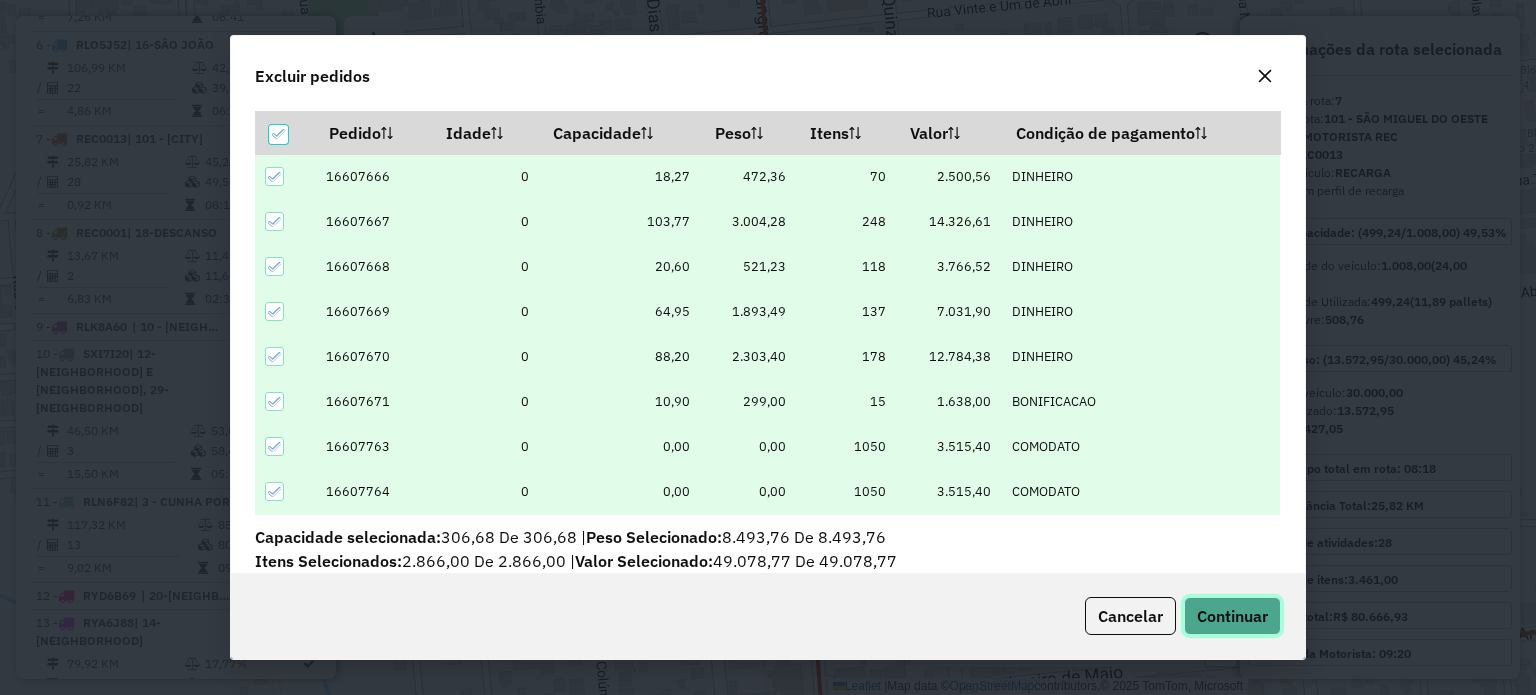 click on "Continuar" 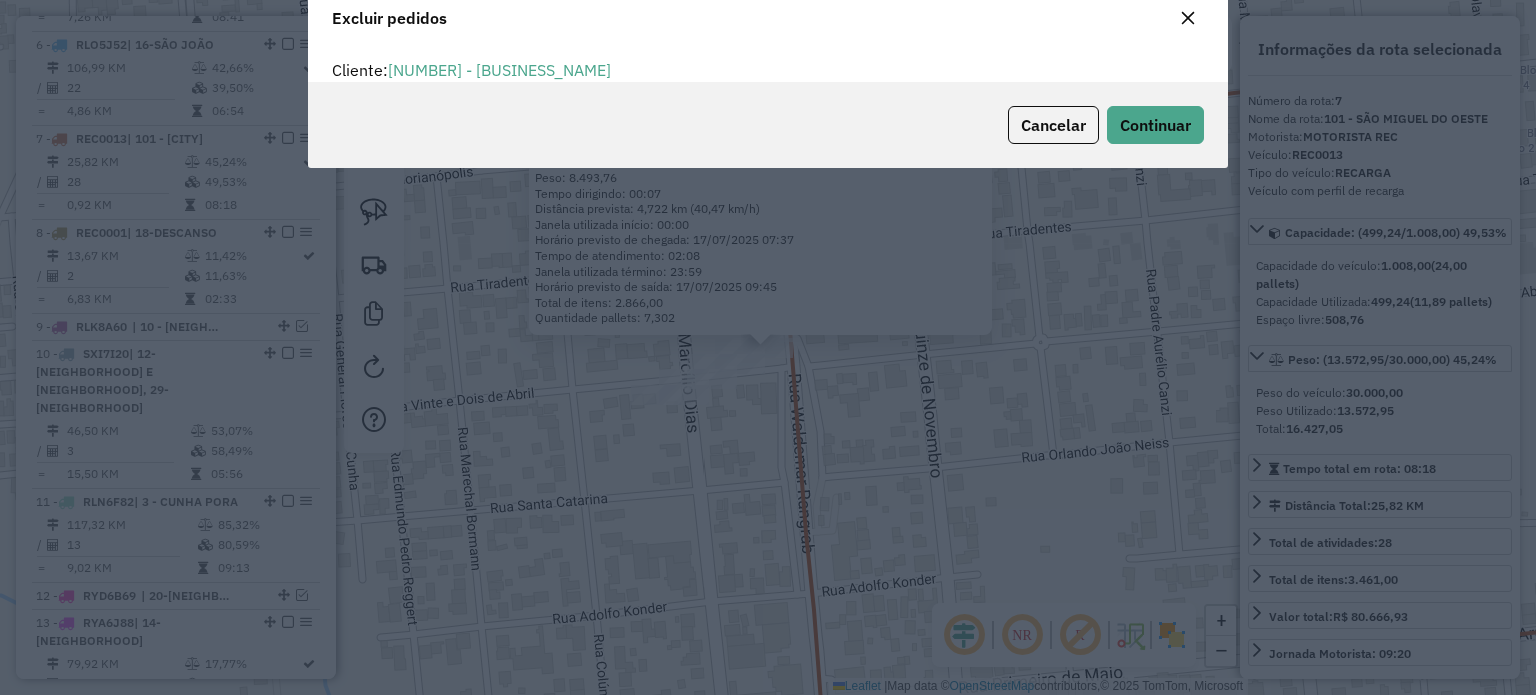 scroll, scrollTop: 69, scrollLeft: 0, axis: vertical 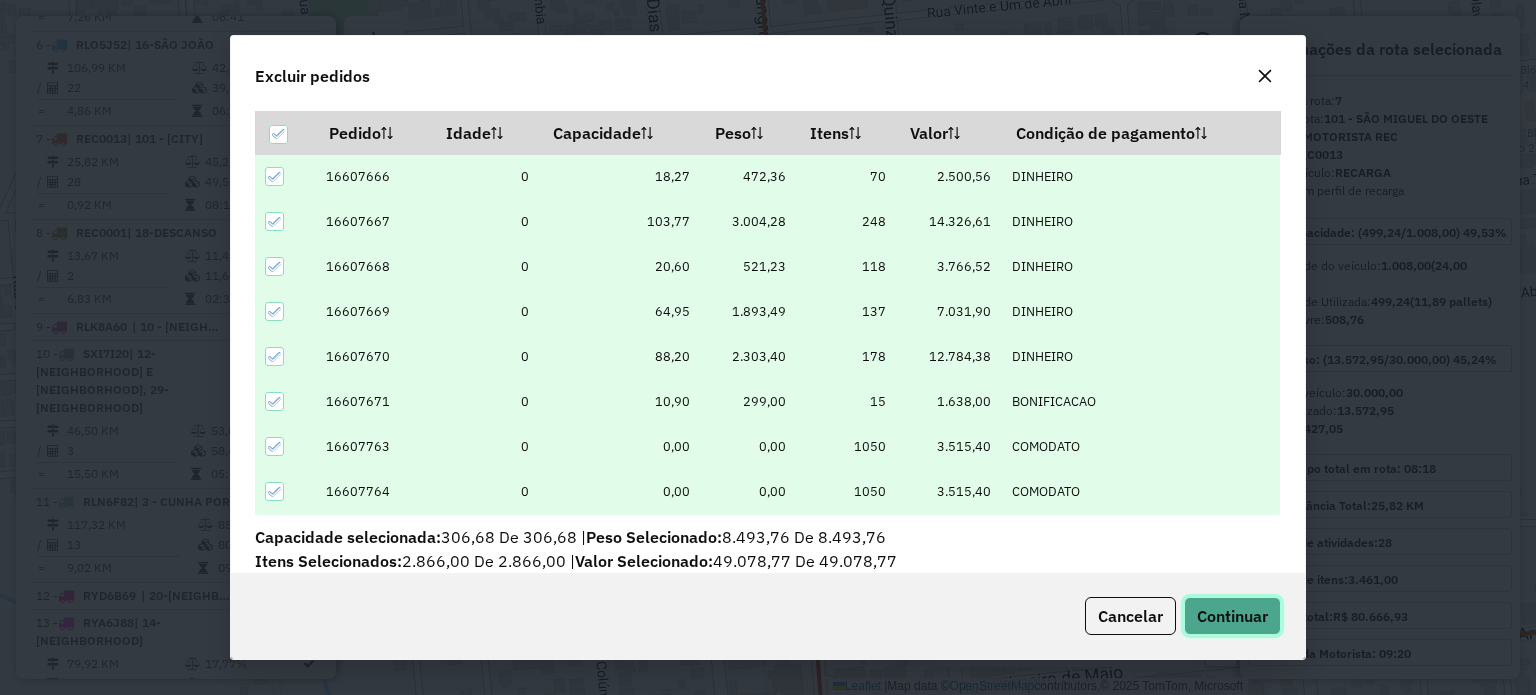 click on "Continuar" 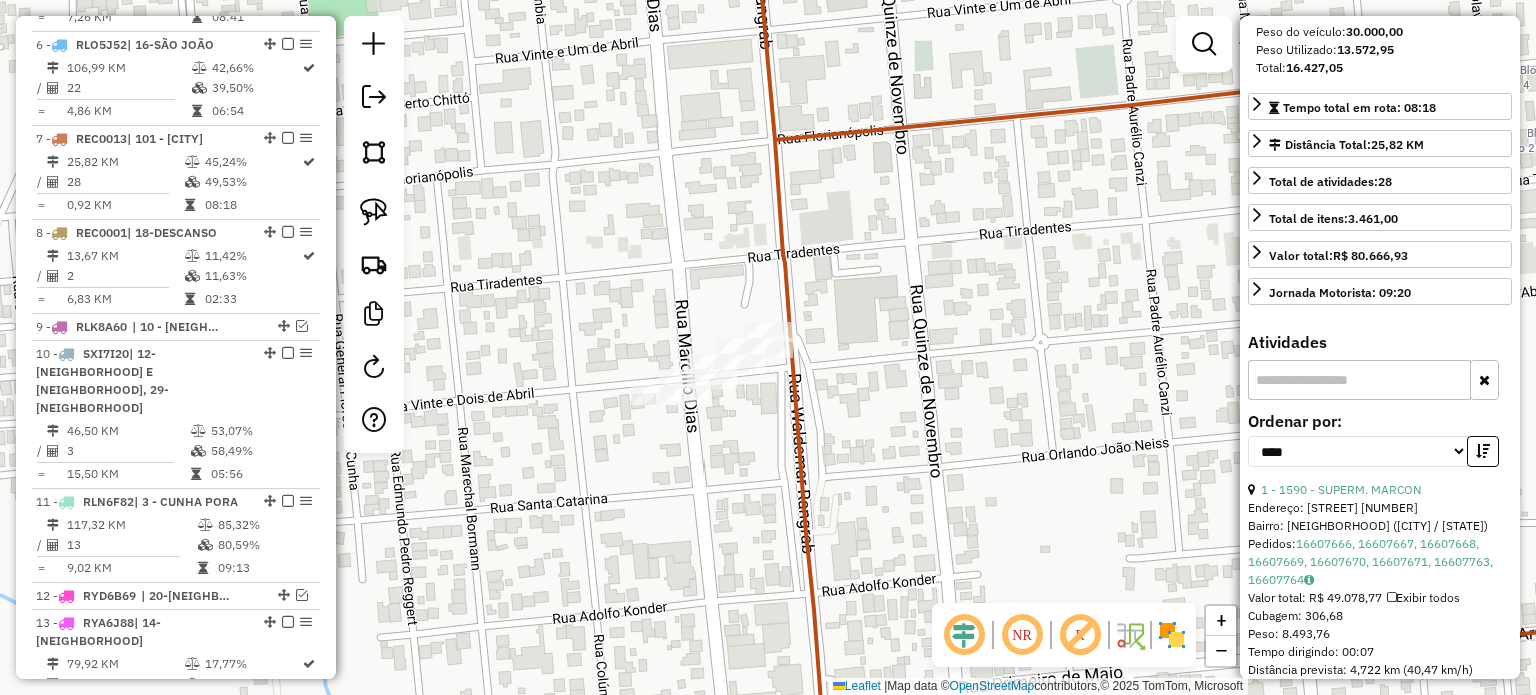 scroll, scrollTop: 400, scrollLeft: 0, axis: vertical 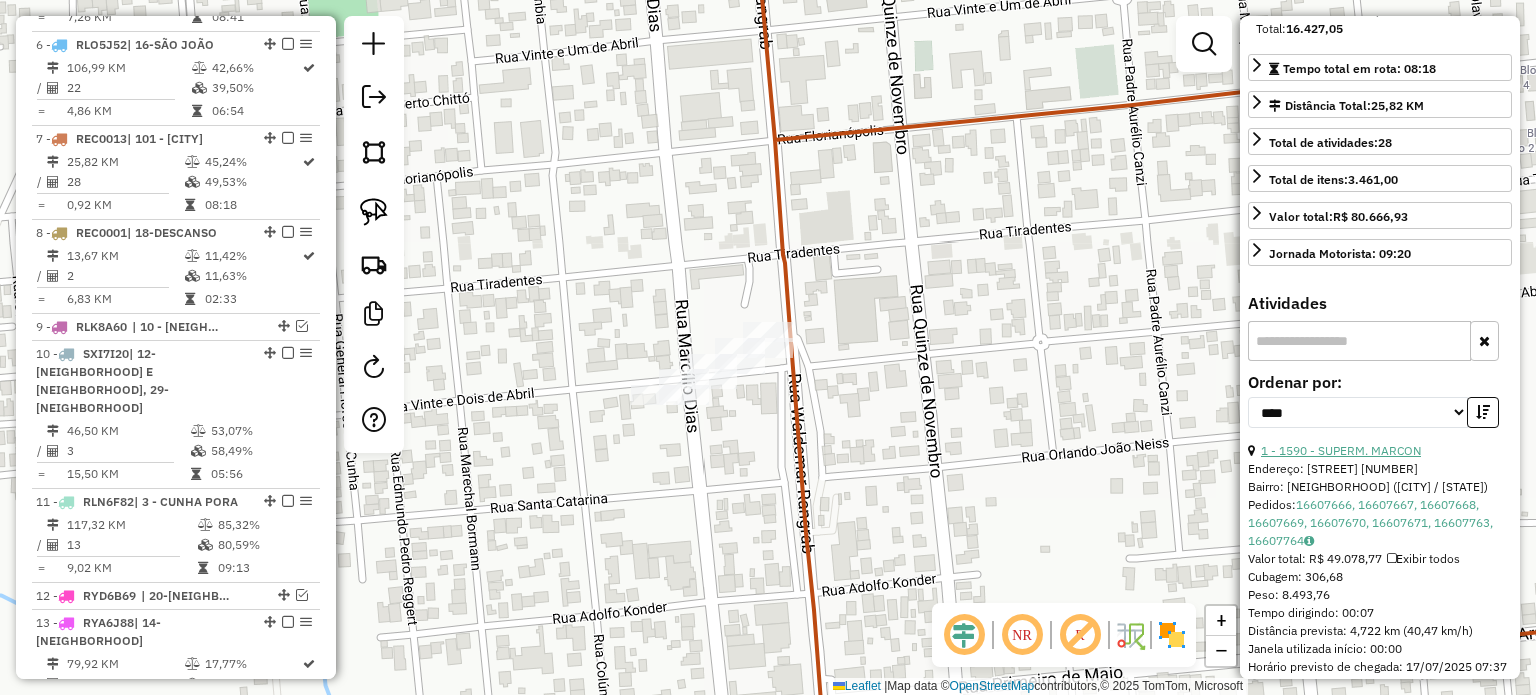 click on "1 - 1590 - SUPERM. MARCON" at bounding box center (1341, 450) 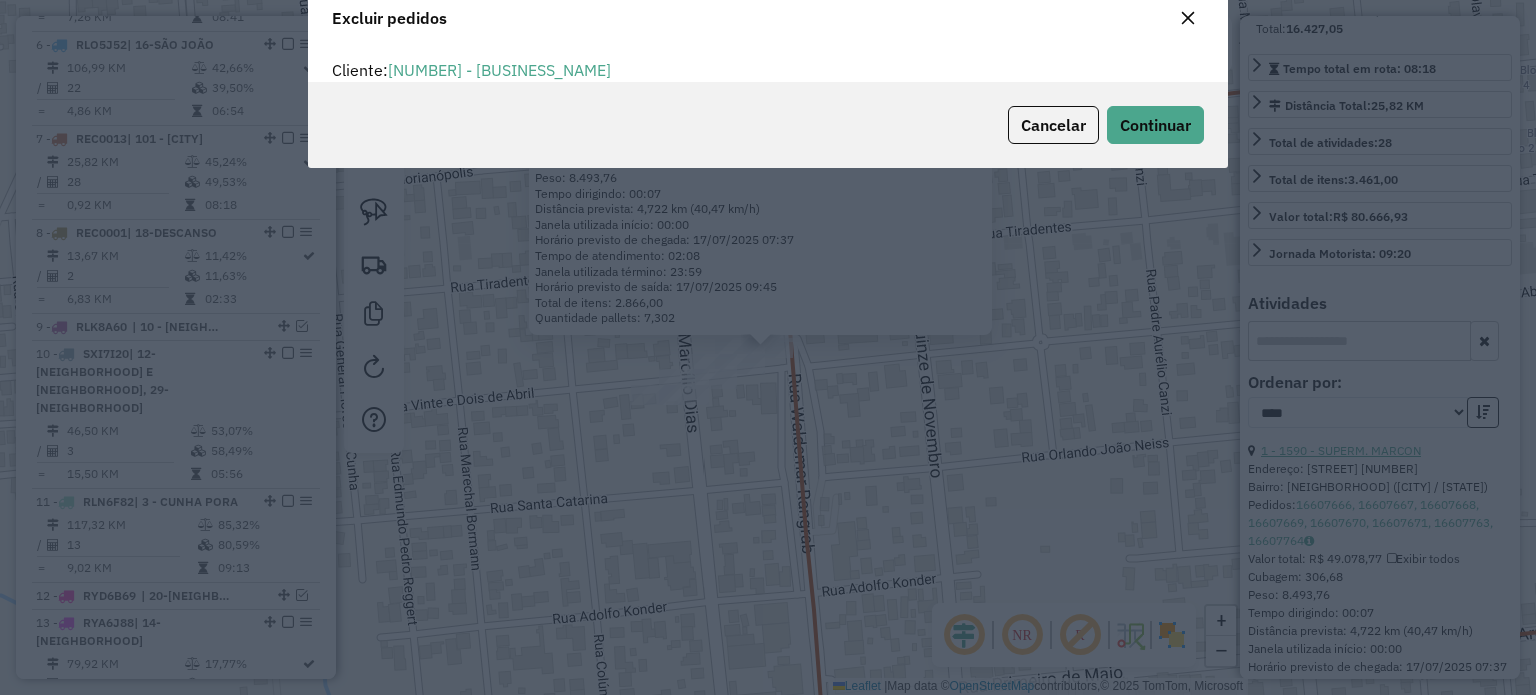 scroll, scrollTop: 69, scrollLeft: 0, axis: vertical 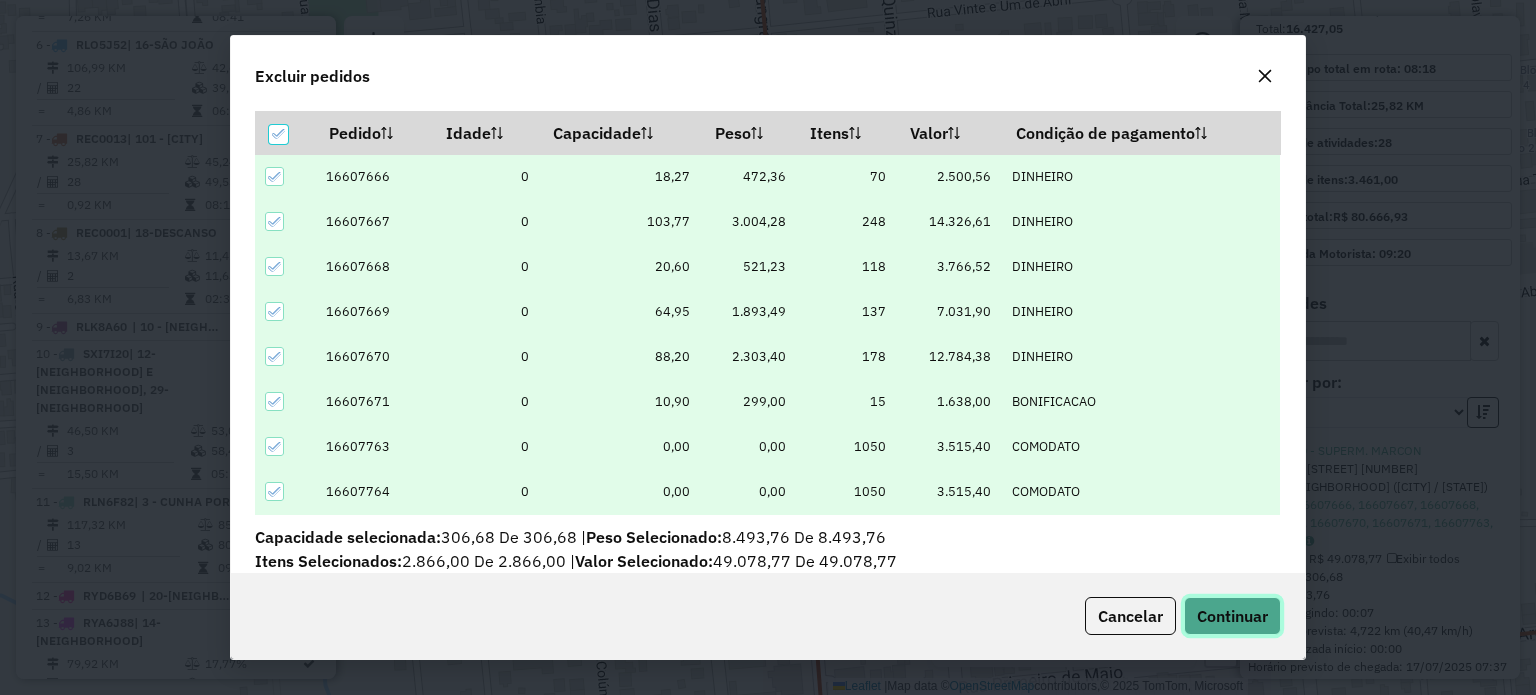 click on "Continuar" 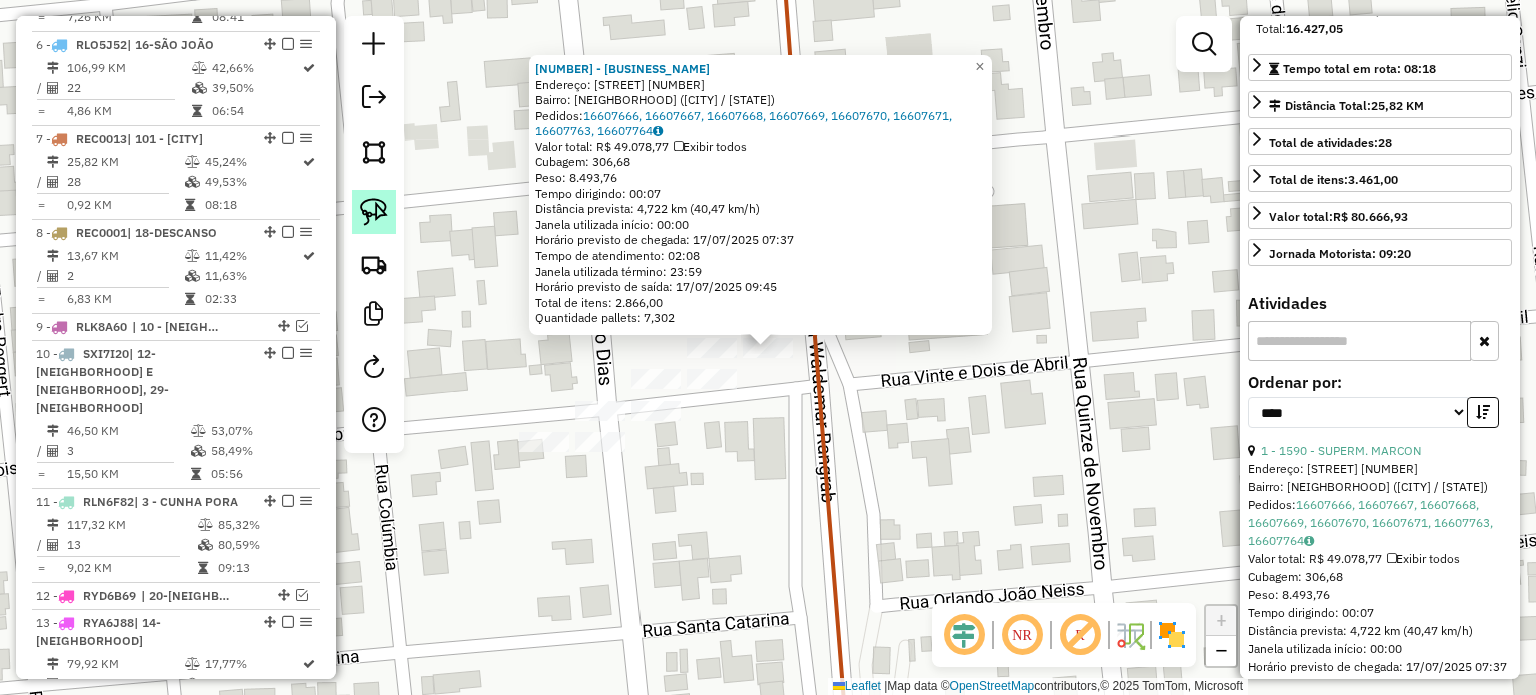 click 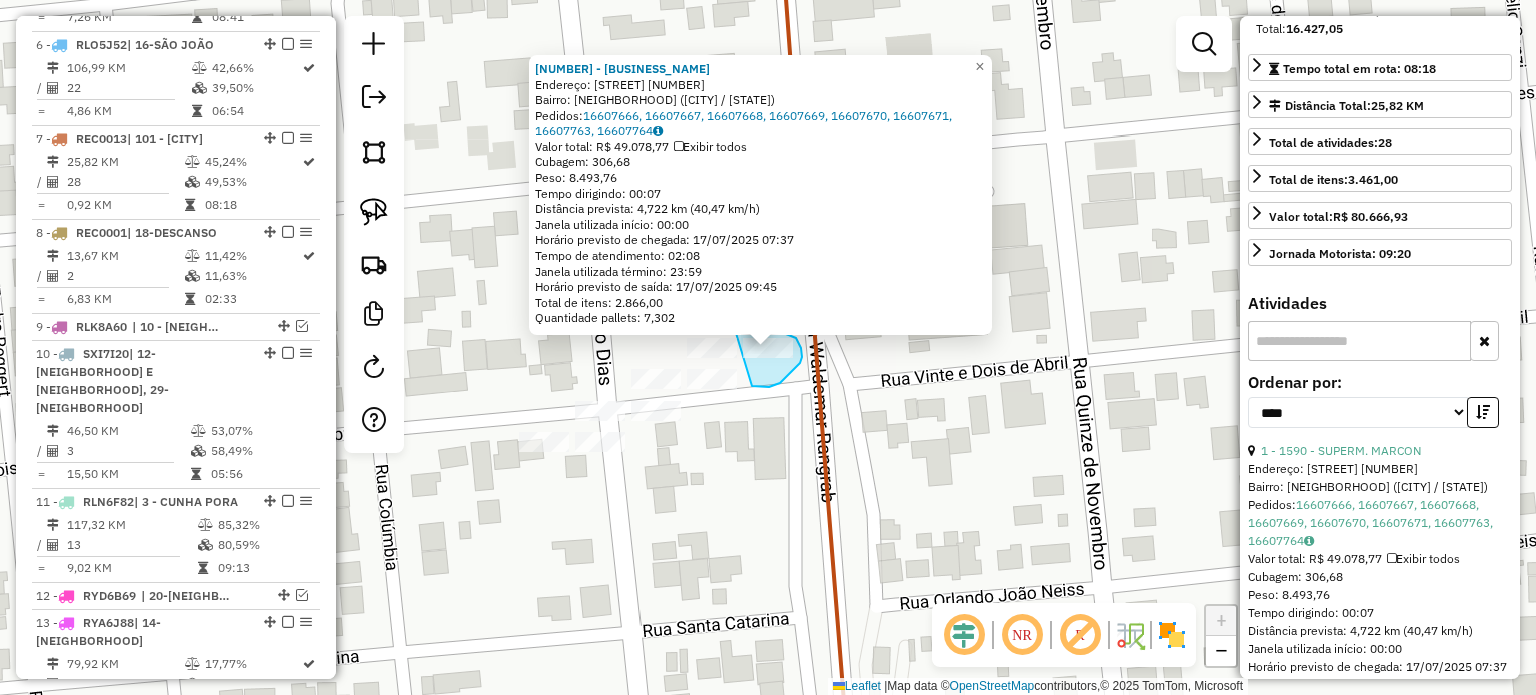 drag, startPoint x: 776, startPoint y: 384, endPoint x: 733, endPoint y: 346, distance: 57.384666 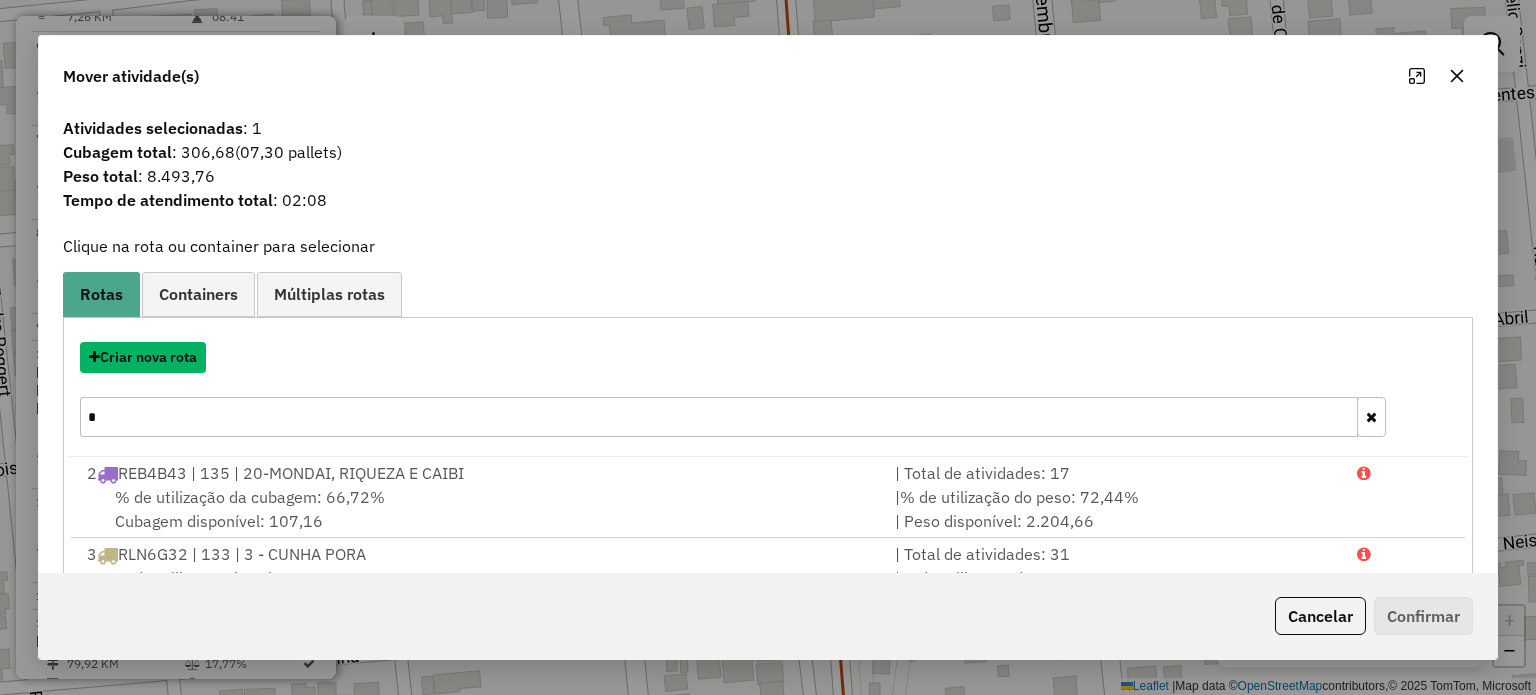click on "Criar nova rota" at bounding box center (143, 357) 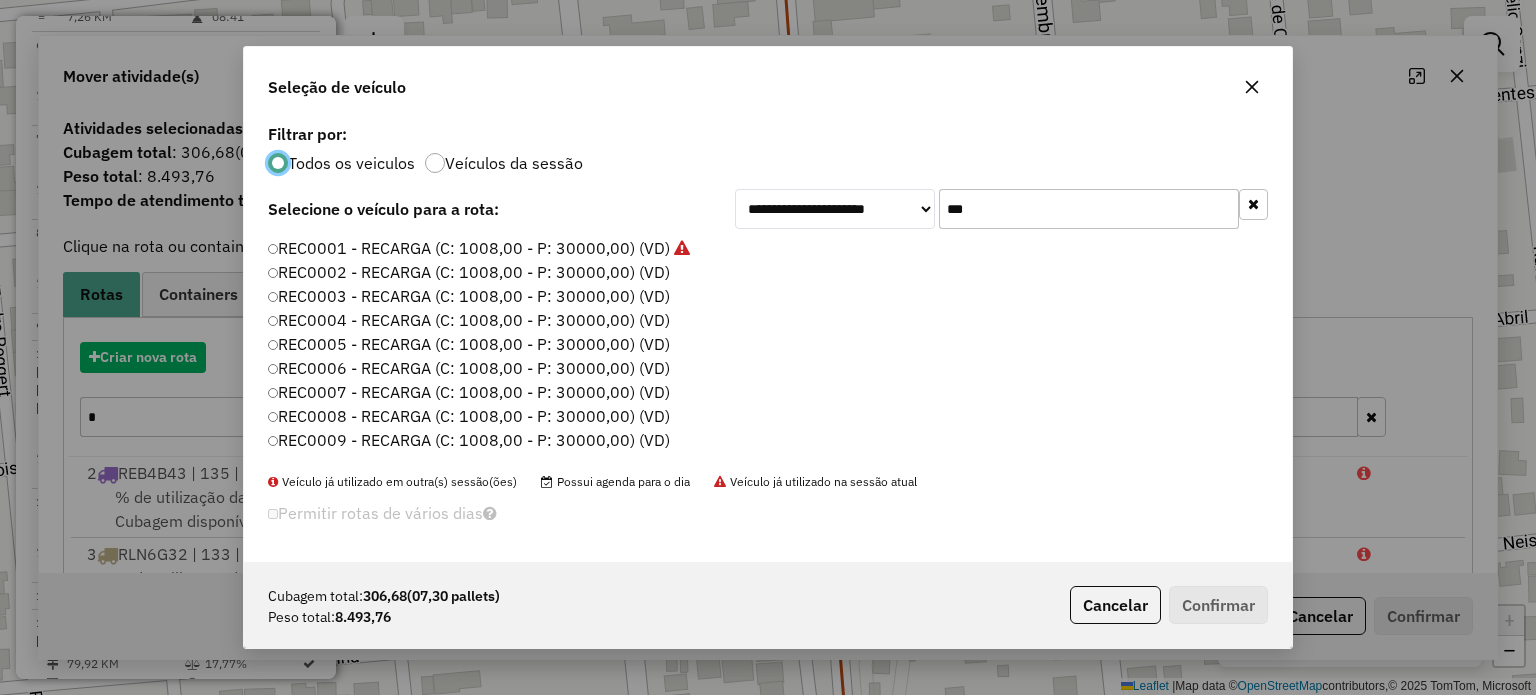 scroll, scrollTop: 10, scrollLeft: 6, axis: both 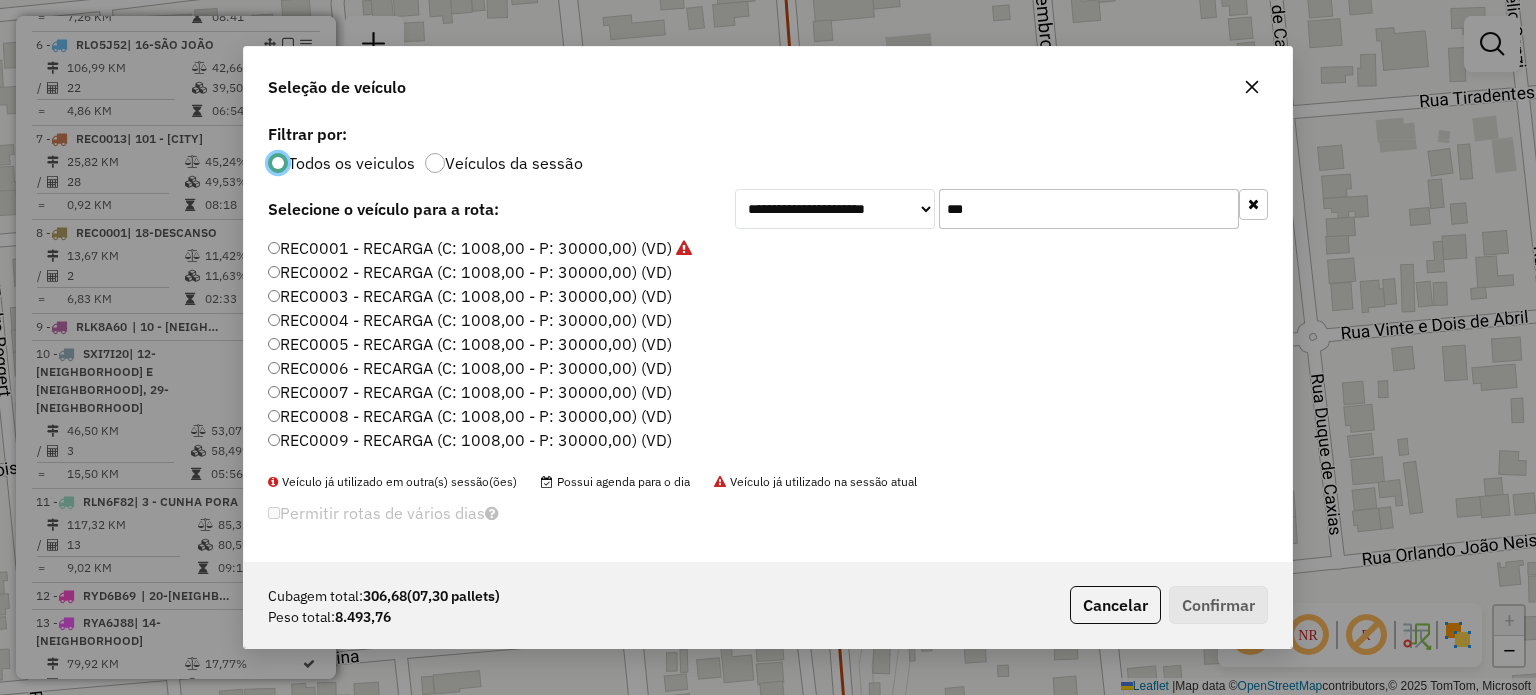 click on "REC0002 - RECARGA (C: 1008,00 - P: 30000,00) (VD)" 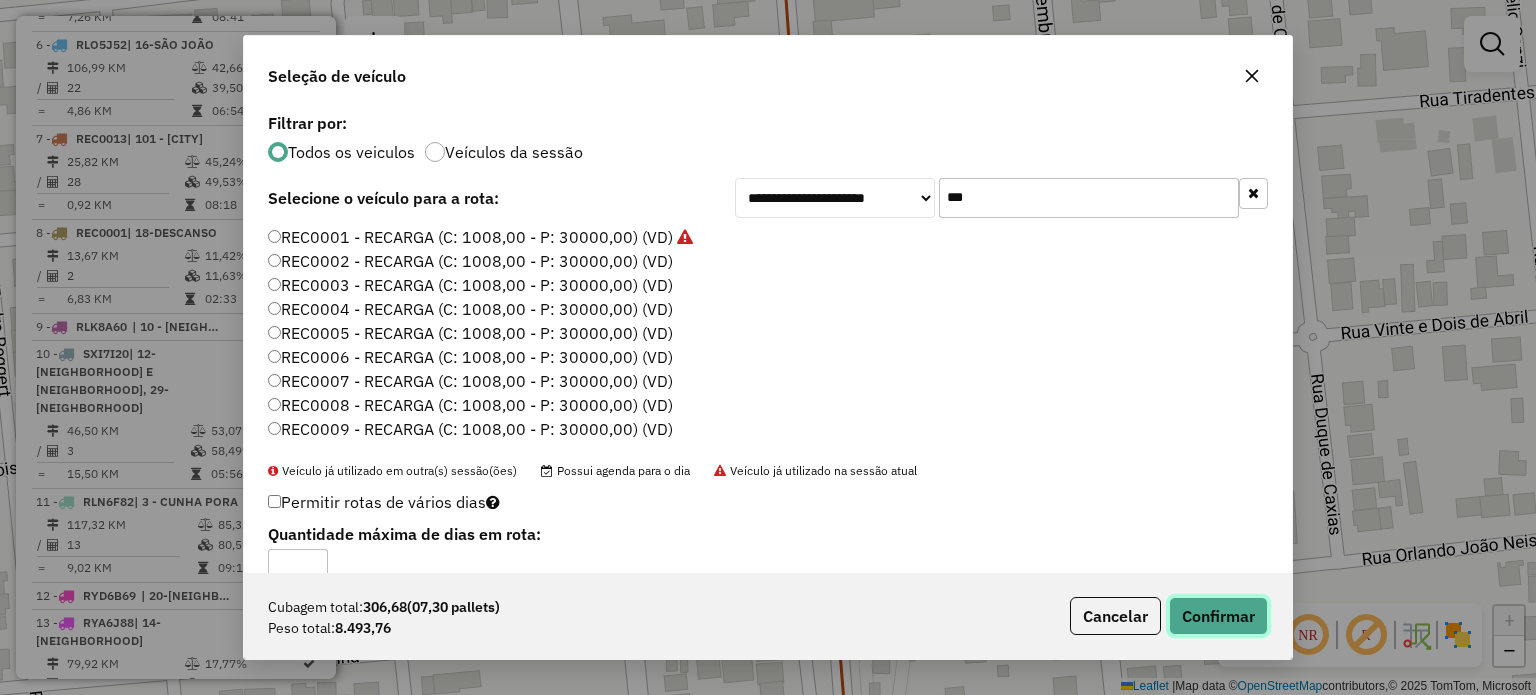 click on "Confirmar" 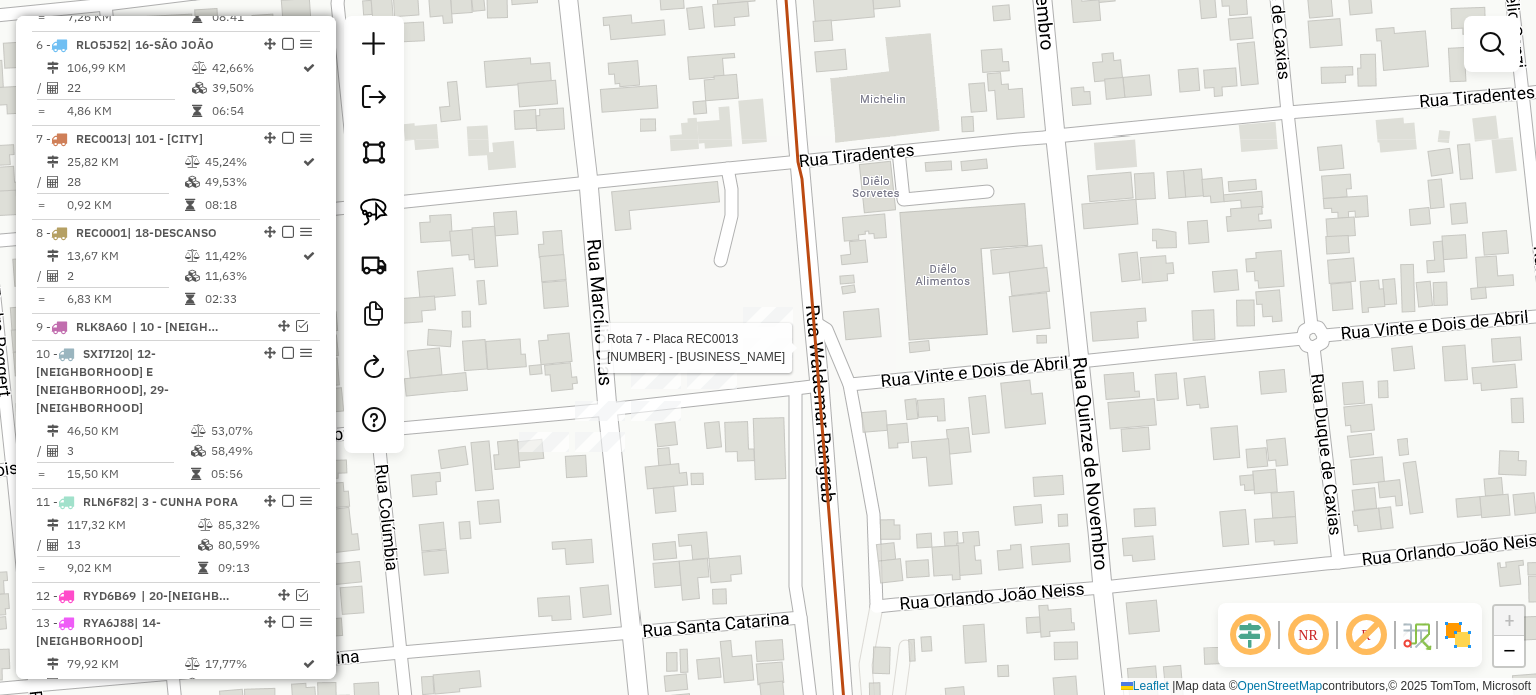 select on "*********" 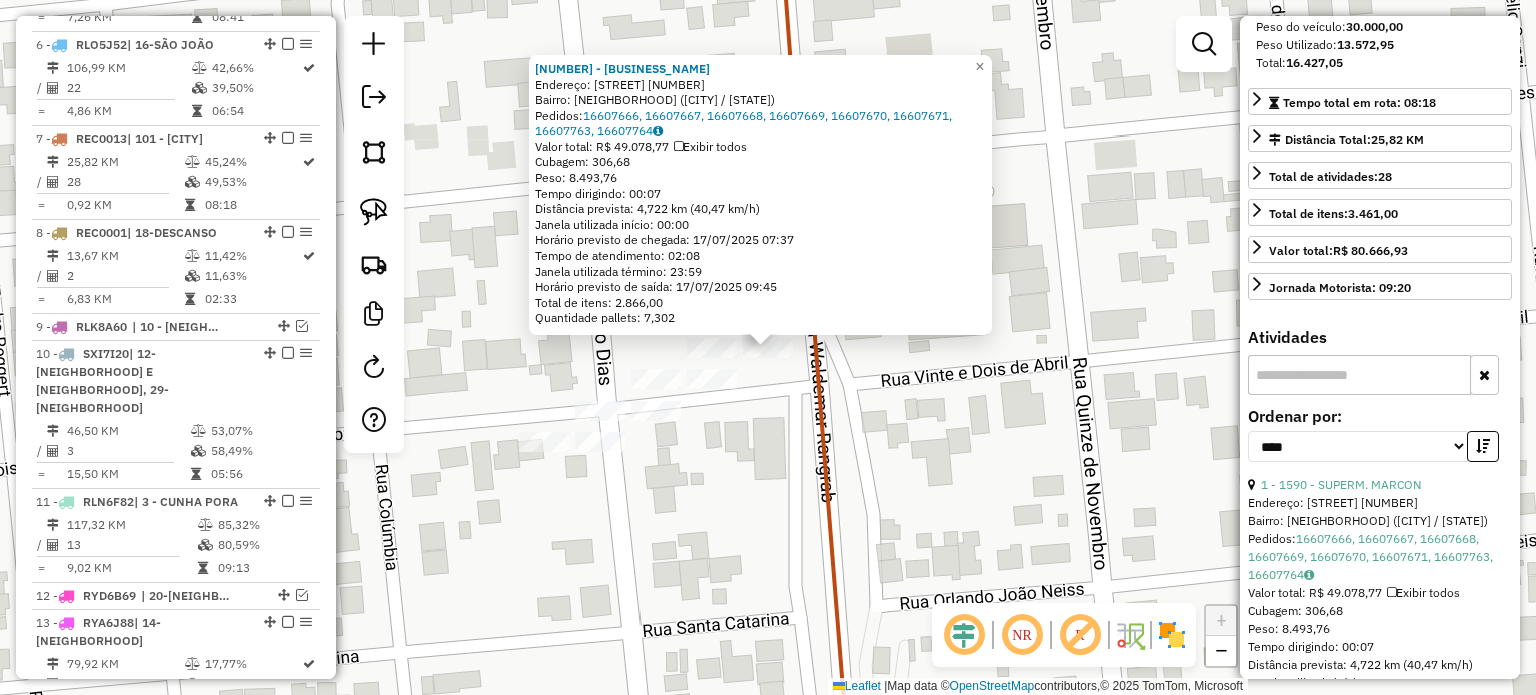 scroll, scrollTop: 400, scrollLeft: 0, axis: vertical 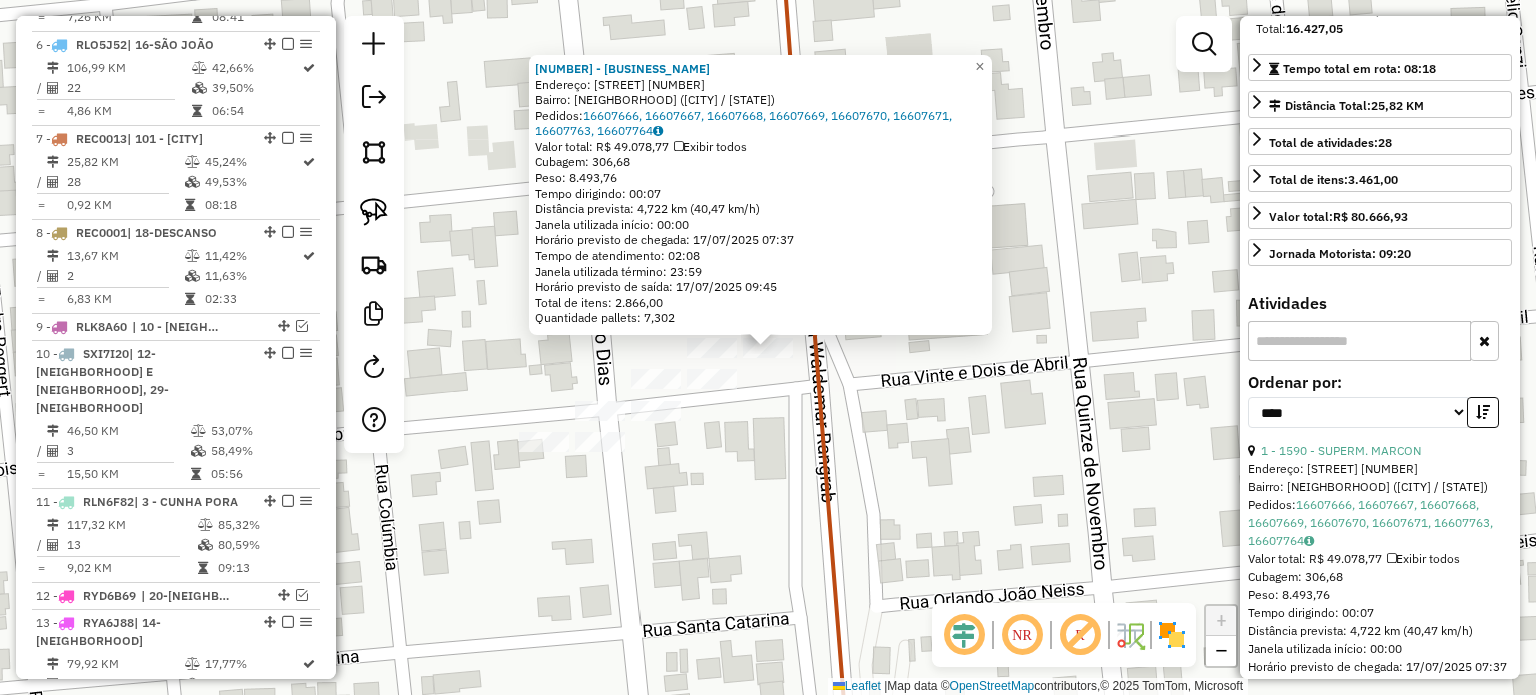 click on "[NUMBER] - [BUSINESS_NAME] Endereço: [STREET] [NUMBER] Bairro: [NEIGHBORHOOD] ([CITY] / [STATE]) Pedidos: [ORDER_ID], [ORDER_ID], [ORDER_ID], [ORDER_ID], [ORDER_ID], [ORDER_ID], [ORDER_ID], [ORDER_ID] Valor total: R$ [PRICE] Exibir todos Cubagem: [CUBAGE] Peso: [WEIGHT] Tempo dirigindo: [TIME] Distância prevista: [DISTANCE] km ([SPEED]) Janela utilizada início: [TIME] Horário previsto de chegada: [DATE] [TIME] Tempo de atendimento: [TIME] Janela utilizada término: [TIME] Horário previsto de saída: [DATE] [TIME] Total de itens: [ITEMS] Quantidade pallets: [PALLETS] × Janela de atendimento Grade de atendimento Capacidade Transportadoras Veículos Cliente Pedidos Rotas Selecione os dias de semana para filtrar as janelas de atendimento Seg Ter Qua Qui Sex Sáb Dom Informe o período da janela de atendimento: De: Até: Filtrar exatamente a janela do cliente Considerar janela de atendimento padrão Selecione os dias de semana para filtrar as grades de atendimento Seg Ter +" 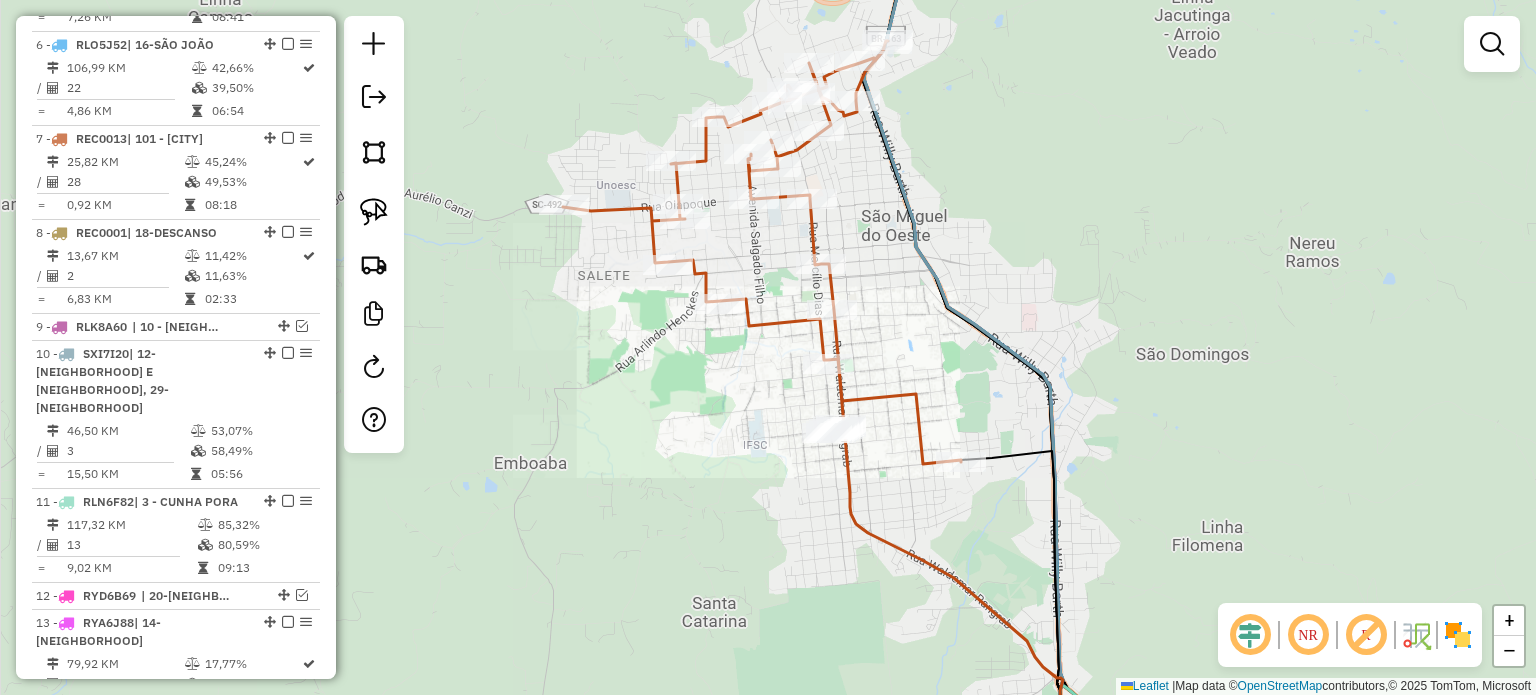drag, startPoint x: 1028, startPoint y: 439, endPoint x: 958, endPoint y: 434, distance: 70.178345 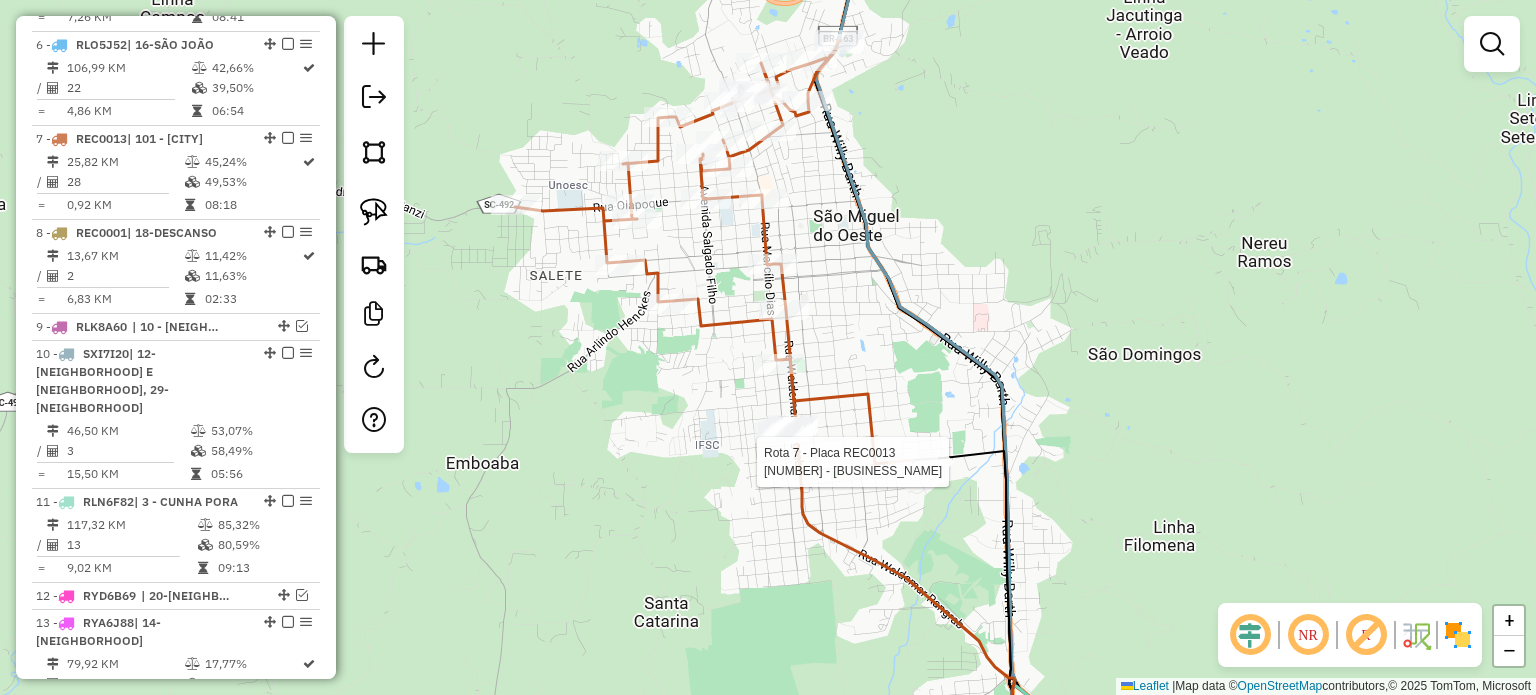 select on "*********" 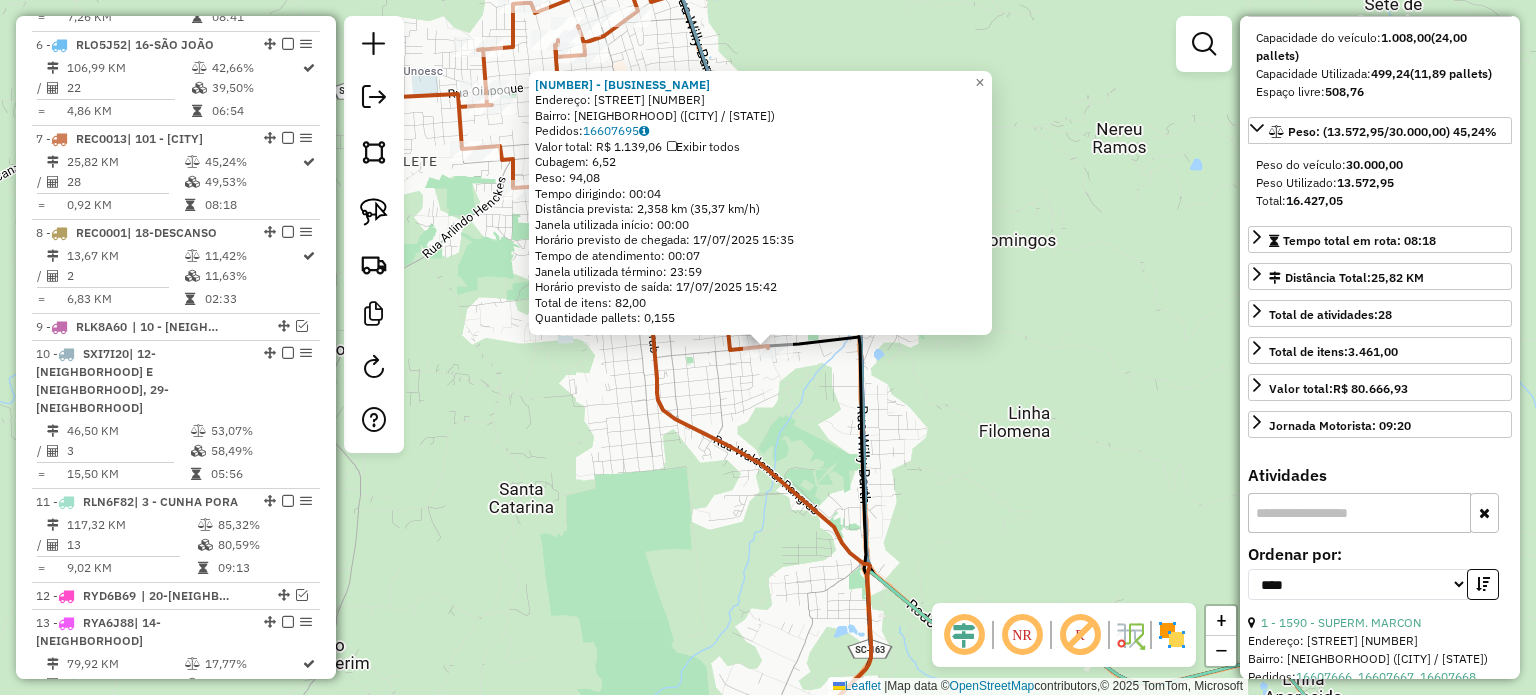 scroll, scrollTop: 400, scrollLeft: 0, axis: vertical 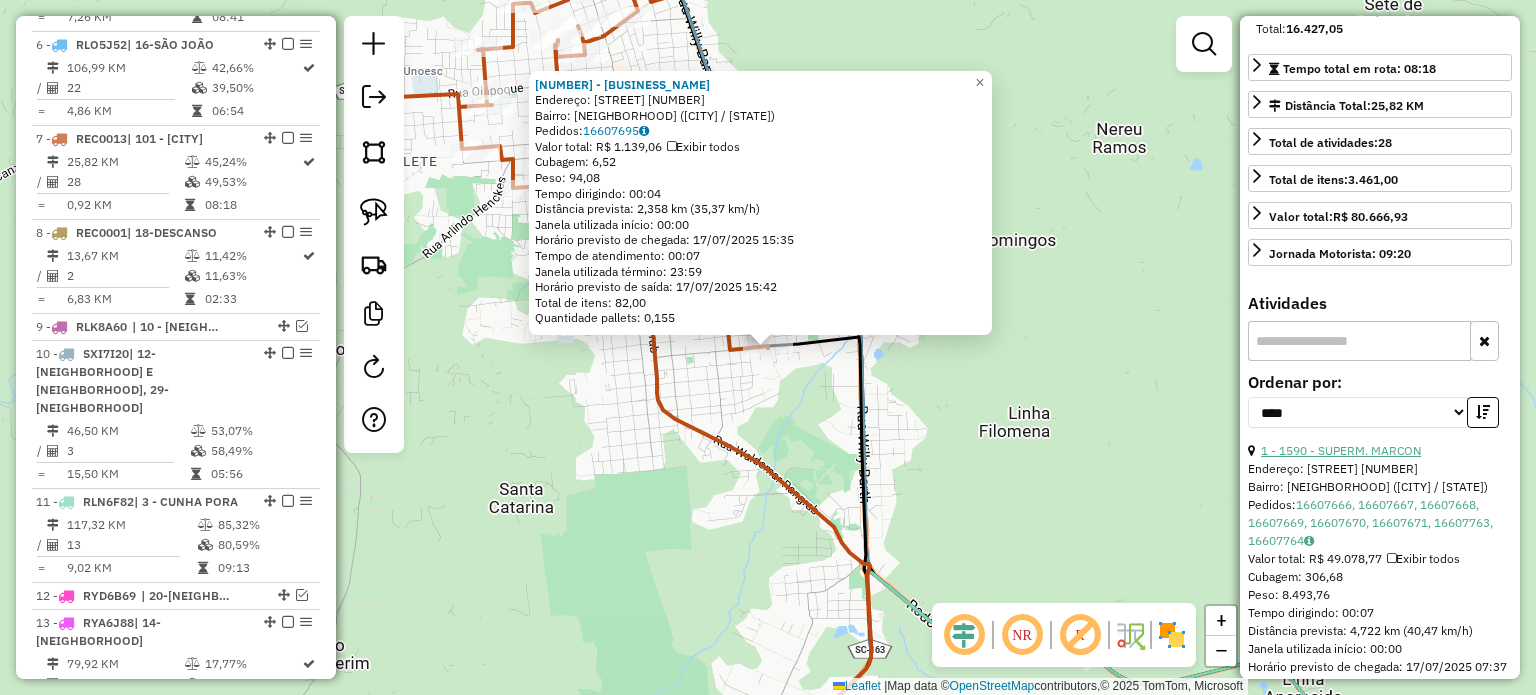 click on "1 - 1590 - SUPERM. MARCON" at bounding box center (1341, 450) 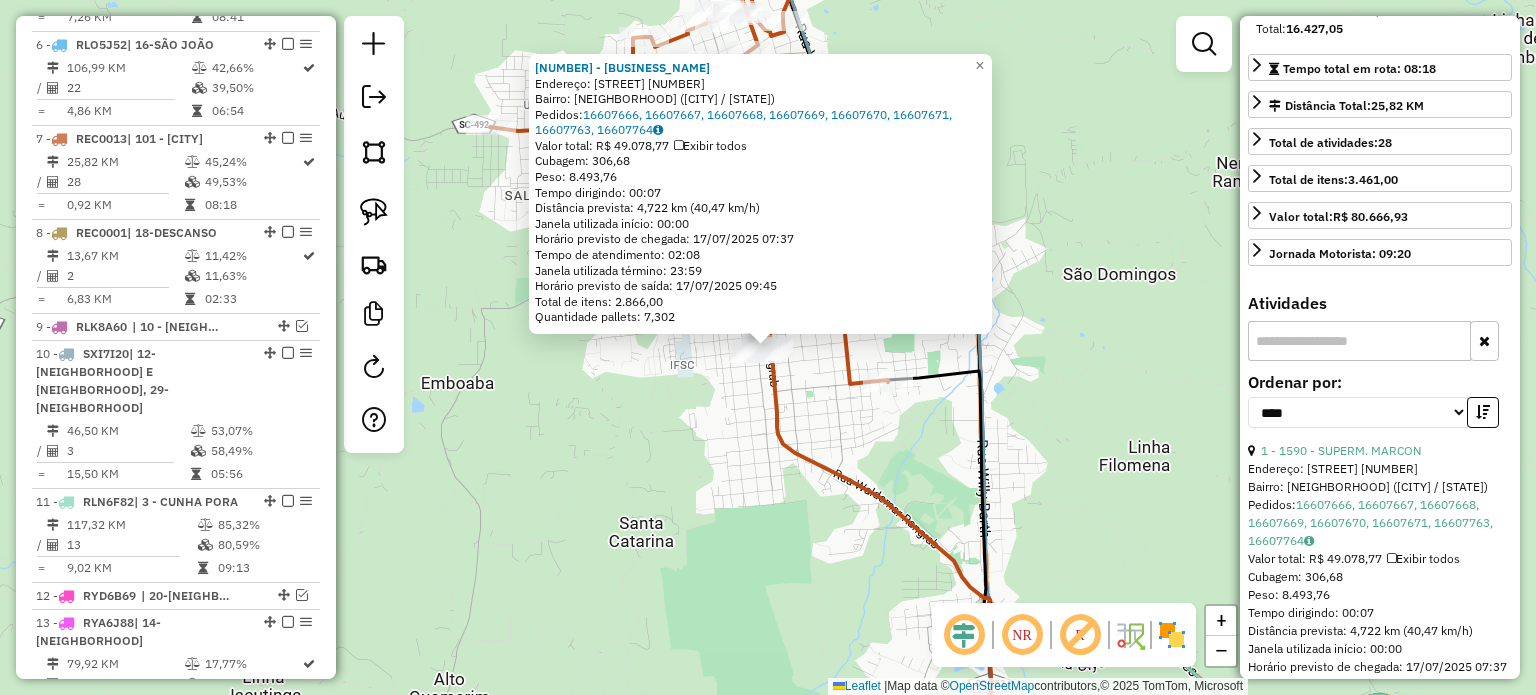 click on "[NUMBER] - [BUSINESS_NAME] Endereço: [STREET] [NUMBER] Bairro: [NEIGHBORHOOD] ([CITY] / [STATE]) Pedidos: [ORDER_ID], [ORDER_ID], [ORDER_ID], [ORDER_ID], [ORDER_ID], [ORDER_ID], [ORDER_ID], [ORDER_ID] Valor total: R$ [PRICE] Exibir todos Cubagem: [CUBAGE] Peso: [WEIGHT] Tempo dirigindo: [TIME] Distância prevista: [DISTANCE] km ([SPEED]) Janela utilizada início: [TIME] Horário previsto de chegada: [DATE] [TIME] Tempo de atendimento: [TIME] Janela utilizada término: [TIME] Horário previsto de saída: [DATE] [TIME] Total de itens: [ITEMS] Quantidade pallets: [PALLETS] × Janela de atendimento Grade de atendimento Capacidade Transportadoras Veículos Cliente Pedidos Rotas Selecione os dias de semana para filtrar as janelas de atendimento Seg Ter Qua Qui Sex Sáb Dom Informe o período da janela de atendimento: De: Até: Filtrar exatamente a janela do cliente Considerar janela de atendimento padrão Selecione os dias de semana para filtrar as grades de atendimento Seg Ter +" 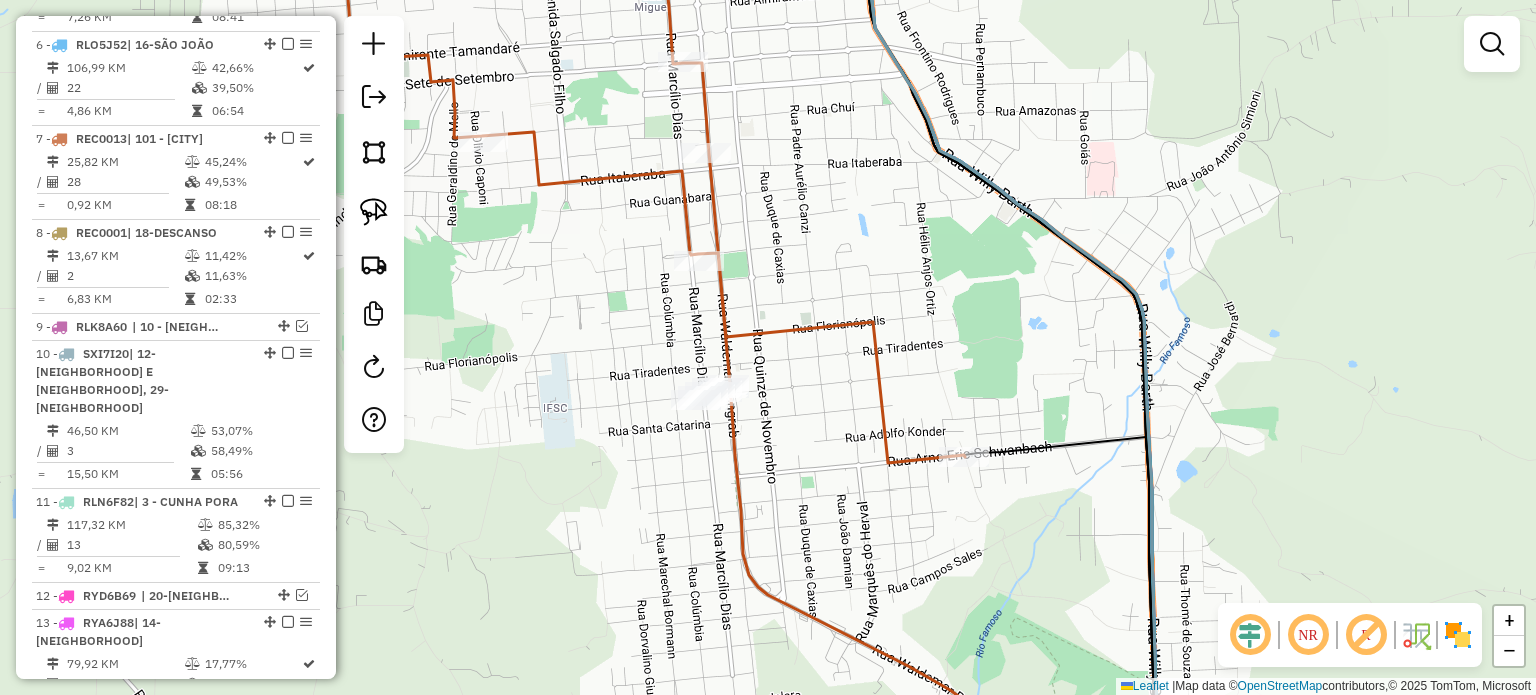 drag, startPoint x: 800, startPoint y: 293, endPoint x: 812, endPoint y: 311, distance: 21.633308 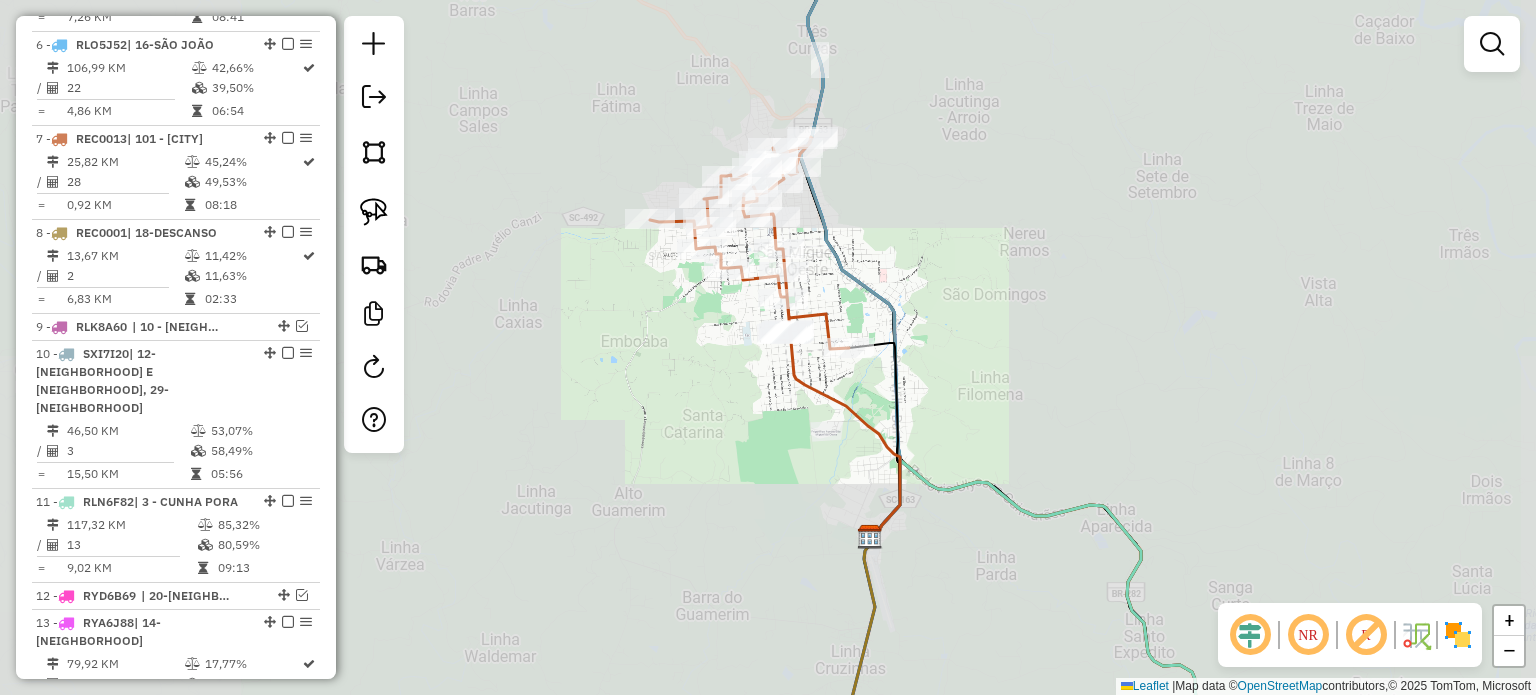 drag, startPoint x: 867, startPoint y: 268, endPoint x: 882, endPoint y: 338, distance: 71.5891 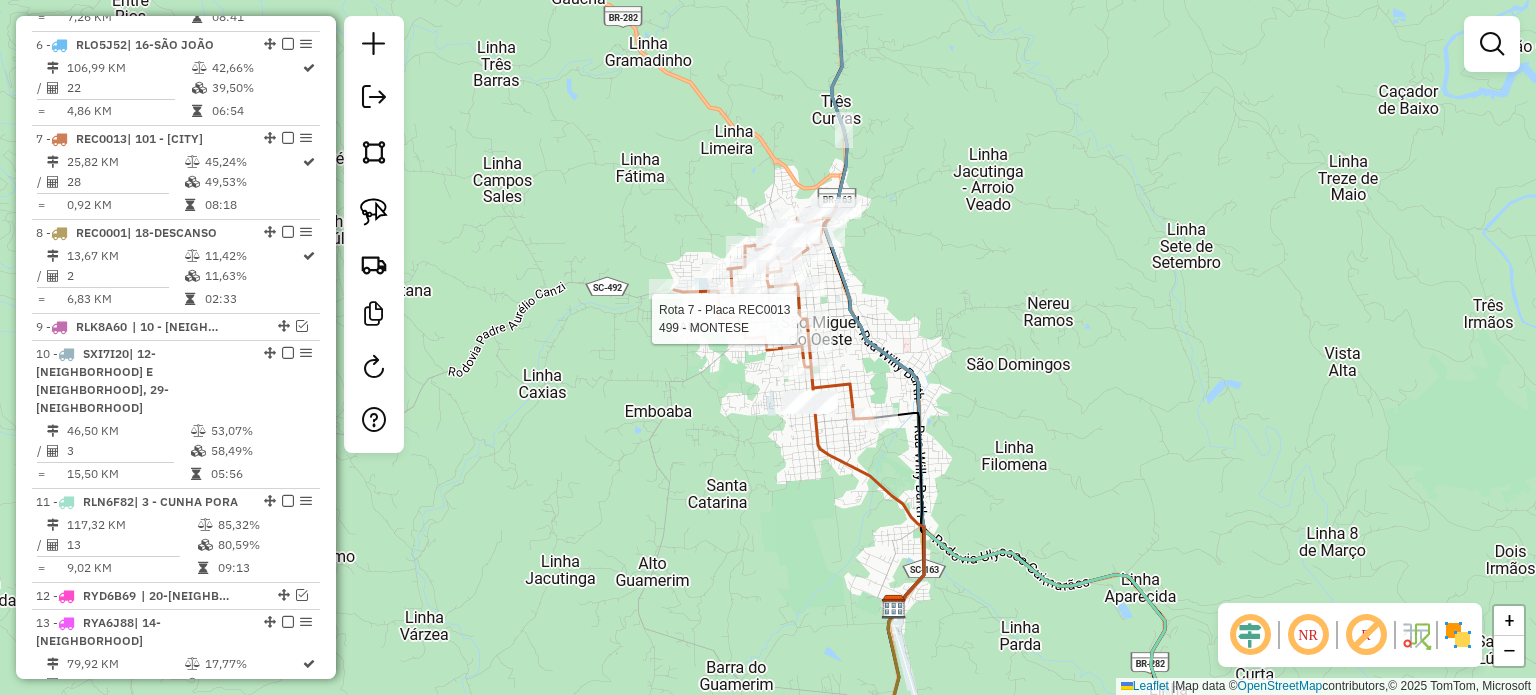 select on "*********" 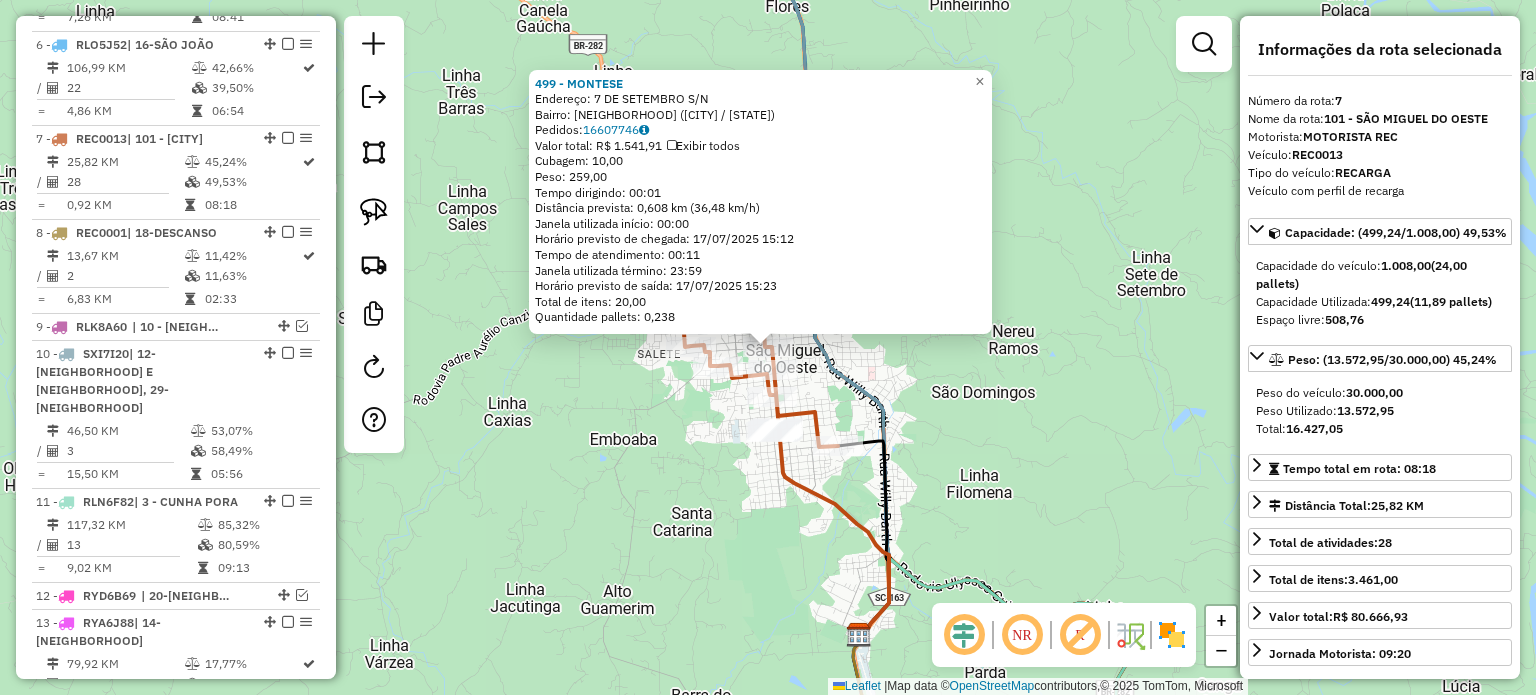 click 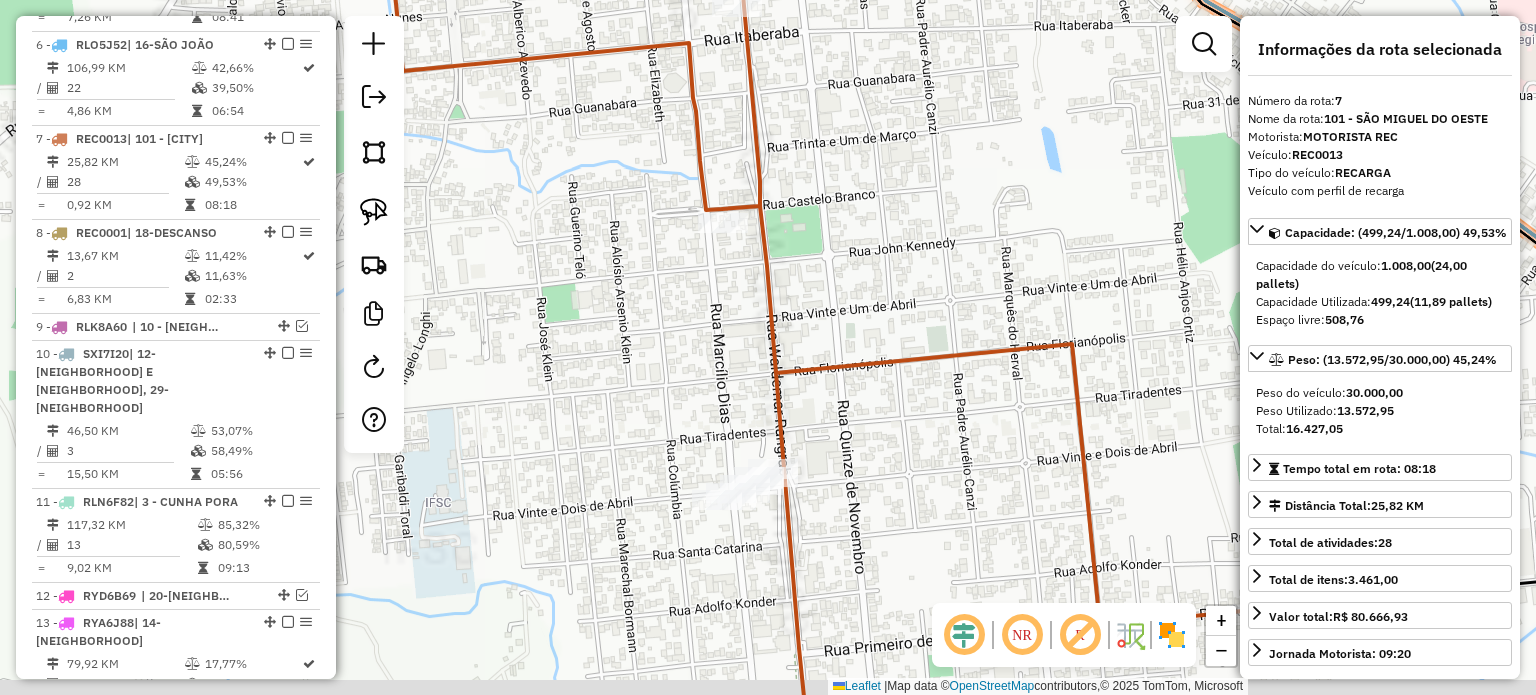 drag, startPoint x: 887, startPoint y: 518, endPoint x: 871, endPoint y: 460, distance: 60.166435 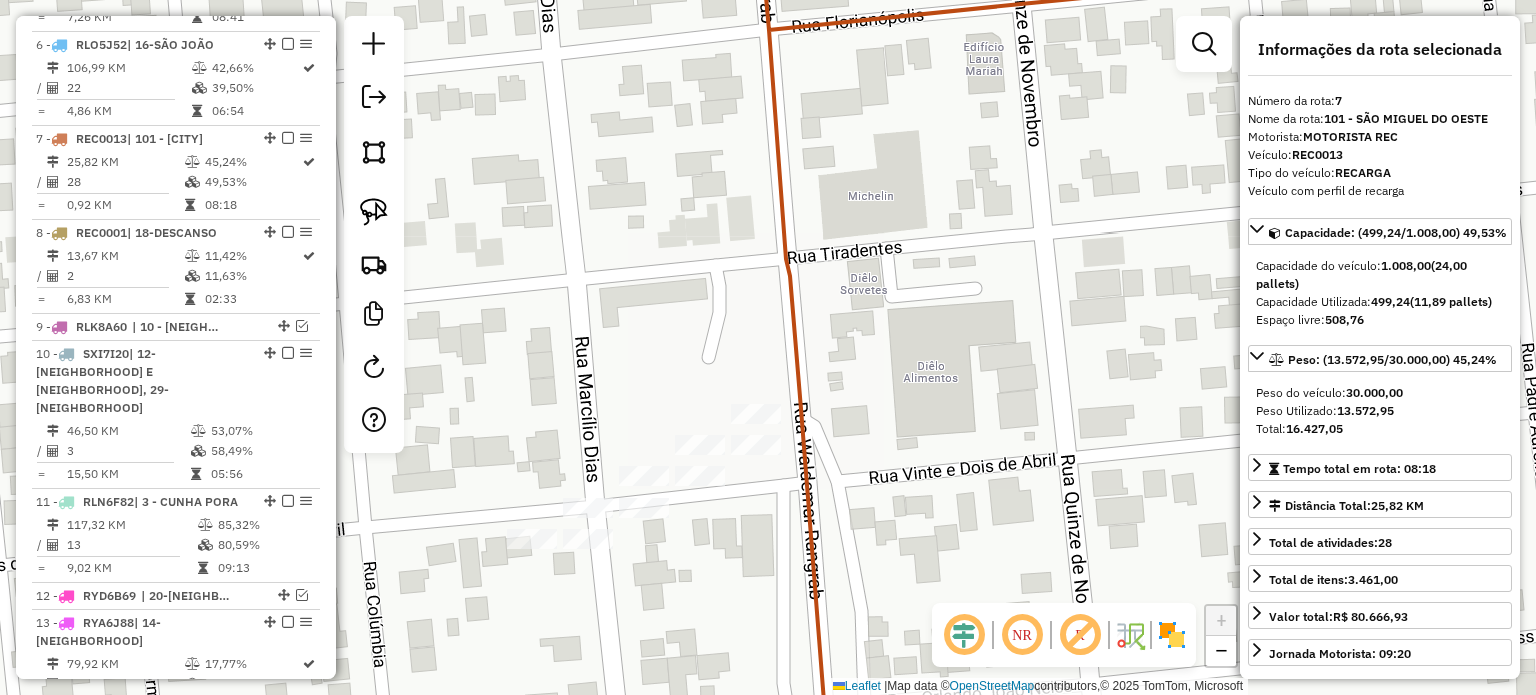 click on "Janela de atendimento Grade de atendimento Capacidade Transportadoras Veículos Cliente Pedidos  Rotas Selecione os dias de semana para filtrar as janelas de atendimento  Seg   Ter   Qua   Qui   Sex   Sáb   Dom  Informe o período da janela de atendimento: De: Até:  Filtrar exatamente a janela do cliente  Considerar janela de atendimento padrão  Selecione os dias de semana para filtrar as grades de atendimento  Seg   Ter   Qua   Qui   Sex   Sáb   Dom   Considerar clientes sem dia de atendimento cadastrado  Clientes fora do dia de atendimento selecionado Filtrar as atividades entre os valores definidos abaixo:  Peso mínimo:   Peso máximo:   Cubagem mínima:   Cubagem máxima:   De:   Até:  Filtrar as atividades entre o tempo de atendimento definido abaixo:  De:   Até:   Considerar capacidade total dos clientes não roteirizados Transportadora: Selecione um ou mais itens Tipo de veículo: Selecione um ou mais itens Veículo: Selecione um ou mais itens Motorista: Selecione um ou mais itens Nome: Rótulo:" 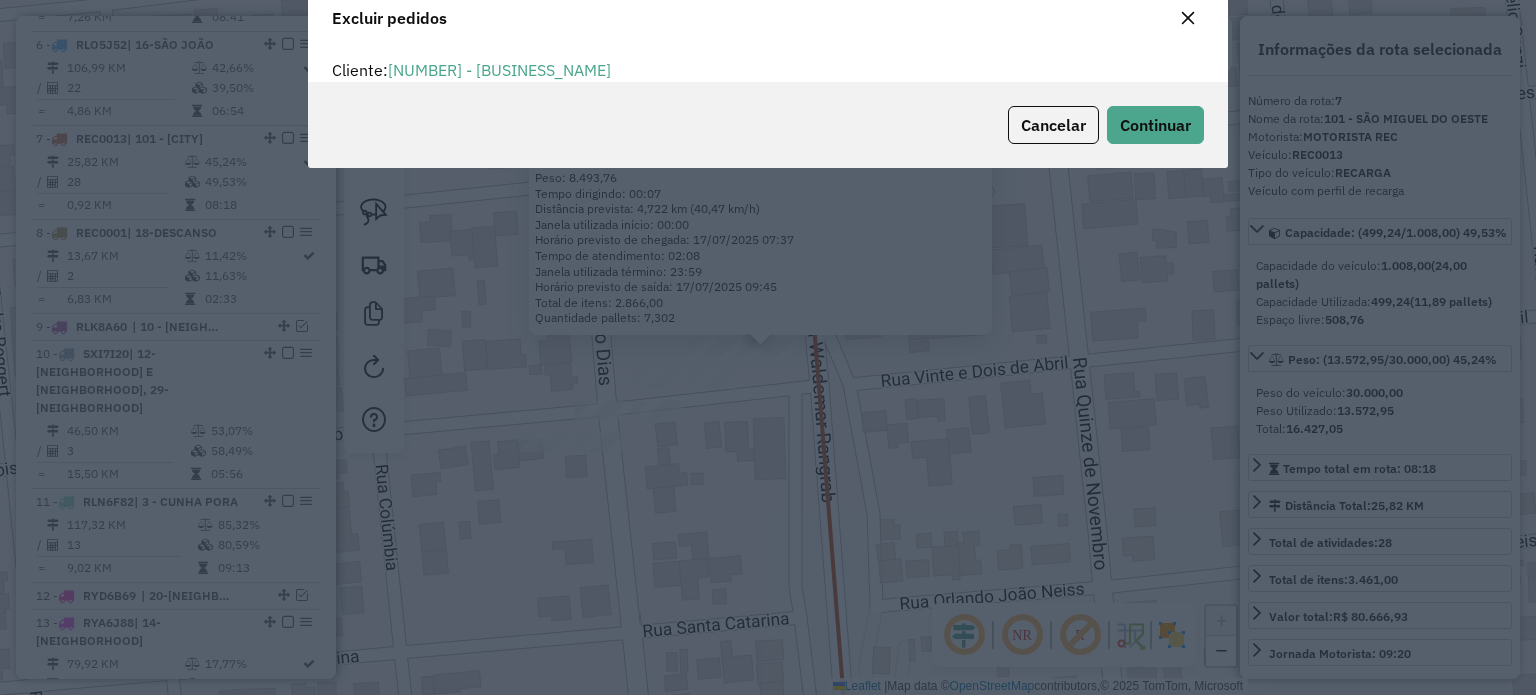 scroll, scrollTop: 69, scrollLeft: 0, axis: vertical 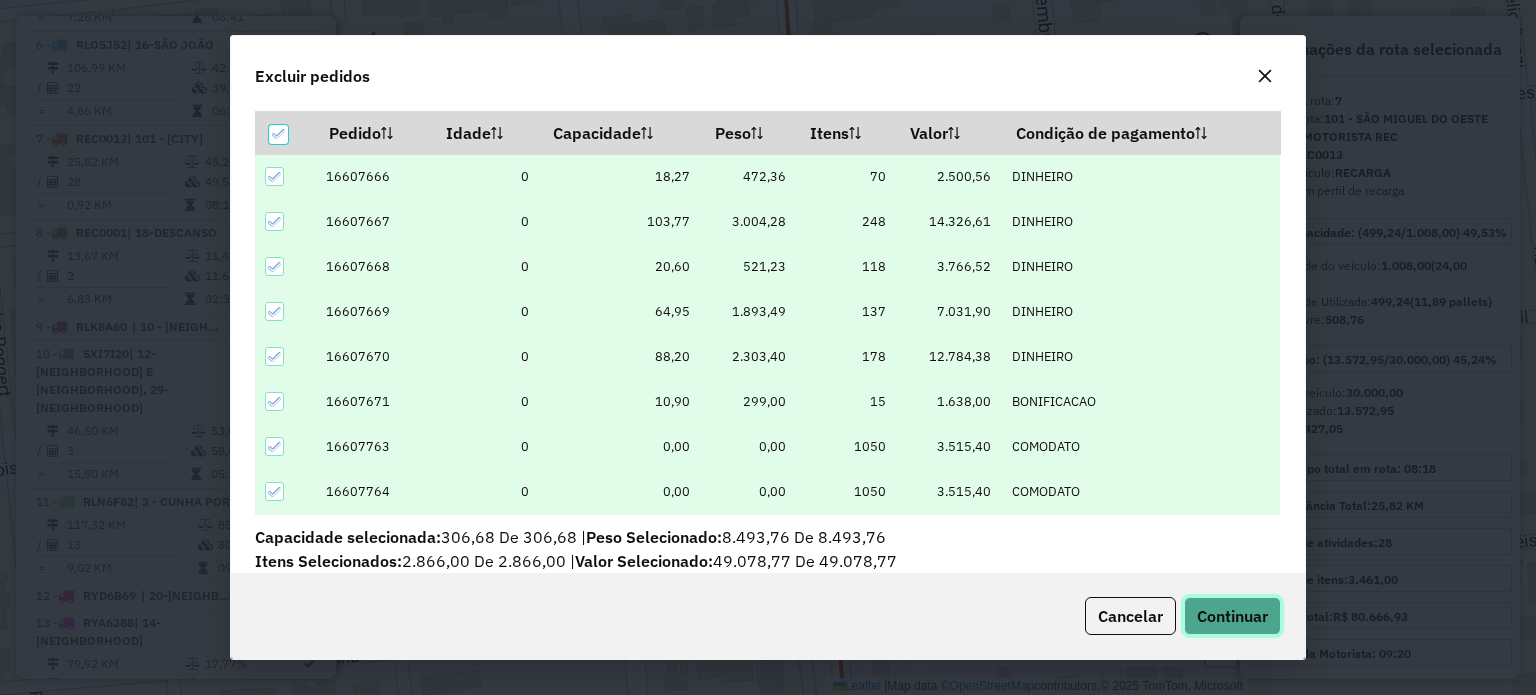 click on "Continuar" 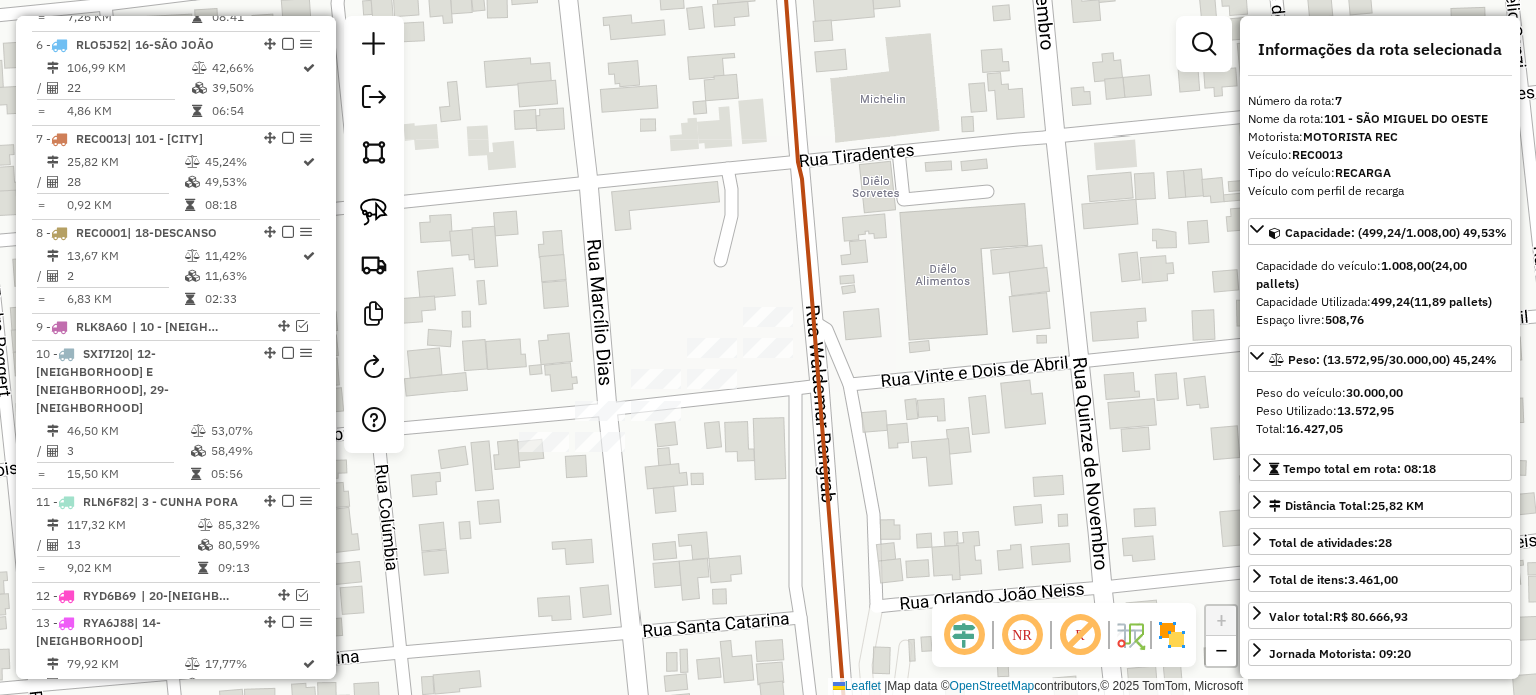 click on "Janela de atendimento Grade de atendimento Capacidade Transportadoras Veículos Cliente Pedidos  Rotas Selecione os dias de semana para filtrar as janelas de atendimento  Seg   Ter   Qua   Qui   Sex   Sáb   Dom  Informe o período da janela de atendimento: De: Até:  Filtrar exatamente a janela do cliente  Considerar janela de atendimento padrão  Selecione os dias de semana para filtrar as grades de atendimento  Seg   Ter   Qua   Qui   Sex   Sáb   Dom   Considerar clientes sem dia de atendimento cadastrado  Clientes fora do dia de atendimento selecionado Filtrar as atividades entre os valores definidos abaixo:  Peso mínimo:   Peso máximo:   Cubagem mínima:   Cubagem máxima:   De:   Até:  Filtrar as atividades entre o tempo de atendimento definido abaixo:  De:   Até:   Considerar capacidade total dos clientes não roteirizados Transportadora: Selecione um ou mais itens Tipo de veículo: Selecione um ou mais itens Veículo: Selecione um ou mais itens Motorista: Selecione um ou mais itens Nome: Rótulo:" 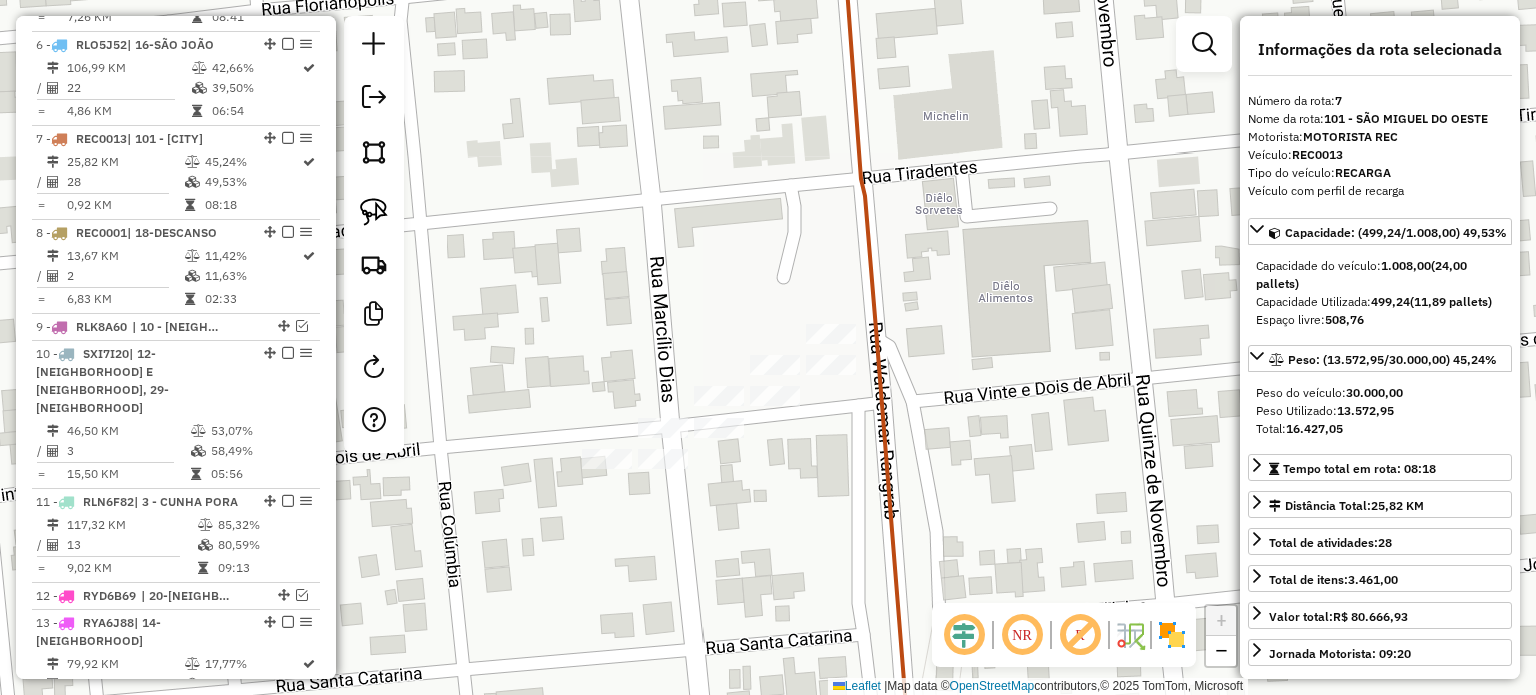 click on "Janela de atendimento Grade de atendimento Capacidade Transportadoras Veículos Cliente Pedidos  Rotas Selecione os dias de semana para filtrar as janelas de atendimento  Seg   Ter   Qua   Qui   Sex   Sáb   Dom  Informe o período da janela de atendimento: De: Até:  Filtrar exatamente a janela do cliente  Considerar janela de atendimento padrão  Selecione os dias de semana para filtrar as grades de atendimento  Seg   Ter   Qua   Qui   Sex   Sáb   Dom   Considerar clientes sem dia de atendimento cadastrado  Clientes fora do dia de atendimento selecionado Filtrar as atividades entre os valores definidos abaixo:  Peso mínimo:   Peso máximo:   Cubagem mínima:   Cubagem máxima:   De:   Até:  Filtrar as atividades entre o tempo de atendimento definido abaixo:  De:   Até:   Considerar capacidade total dos clientes não roteirizados Transportadora: Selecione um ou mais itens Tipo de veículo: Selecione um ou mais itens Veículo: Selecione um ou mais itens Motorista: Selecione um ou mais itens Nome: Rótulo:" 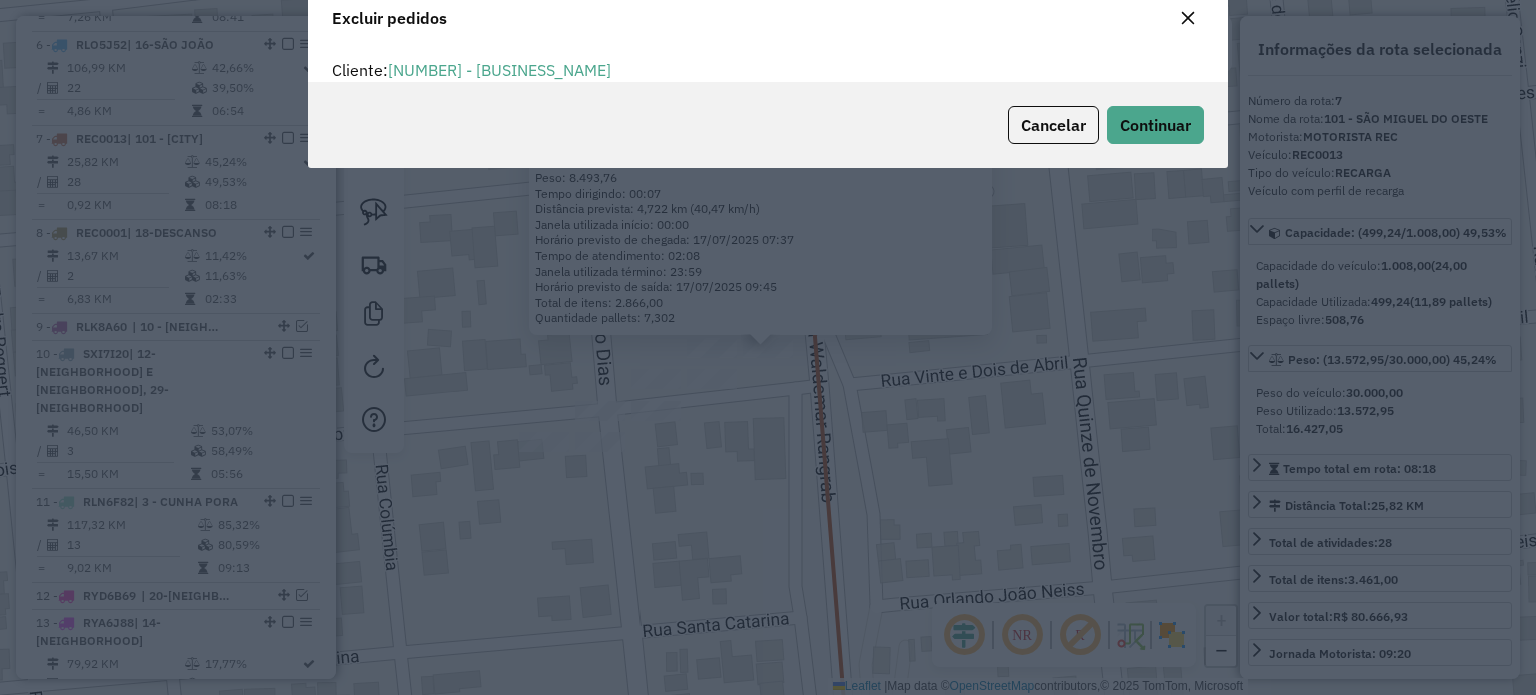 scroll, scrollTop: 69, scrollLeft: 0, axis: vertical 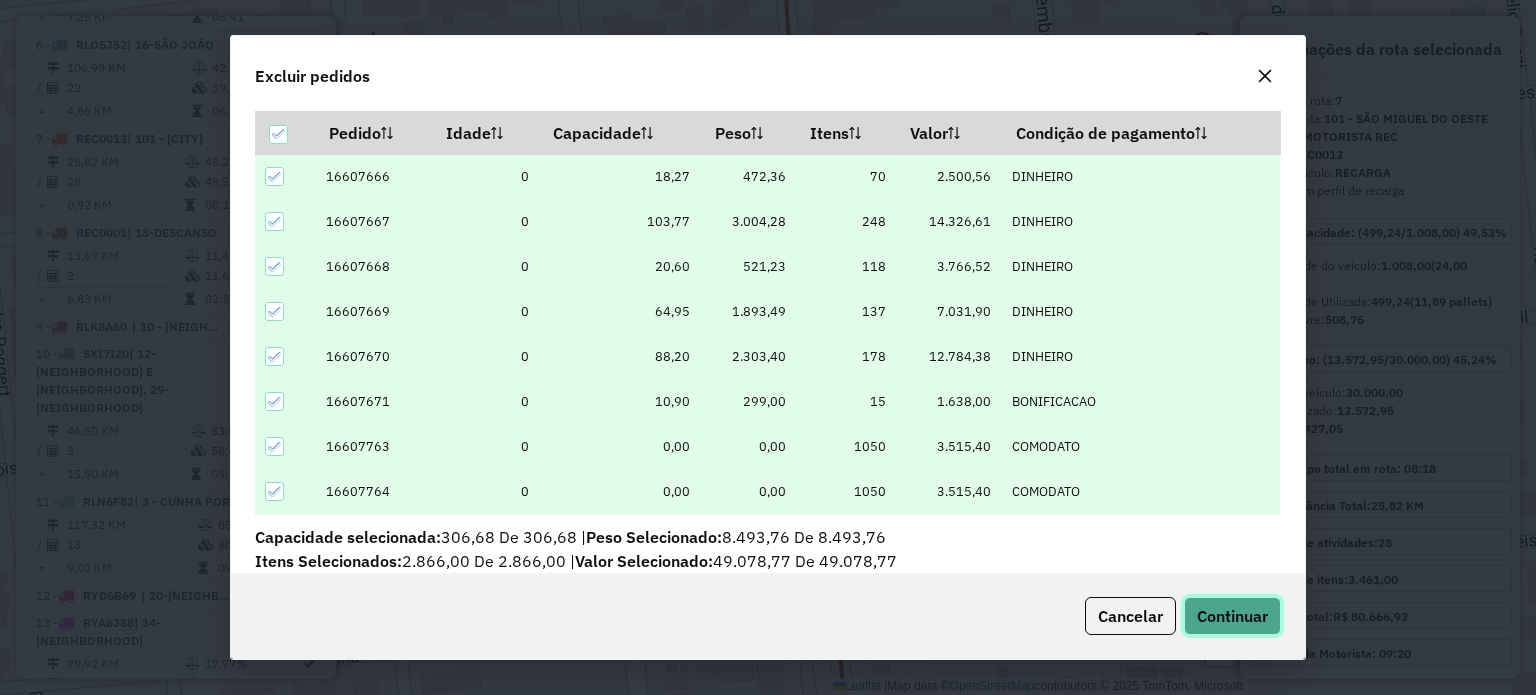 click on "Continuar" 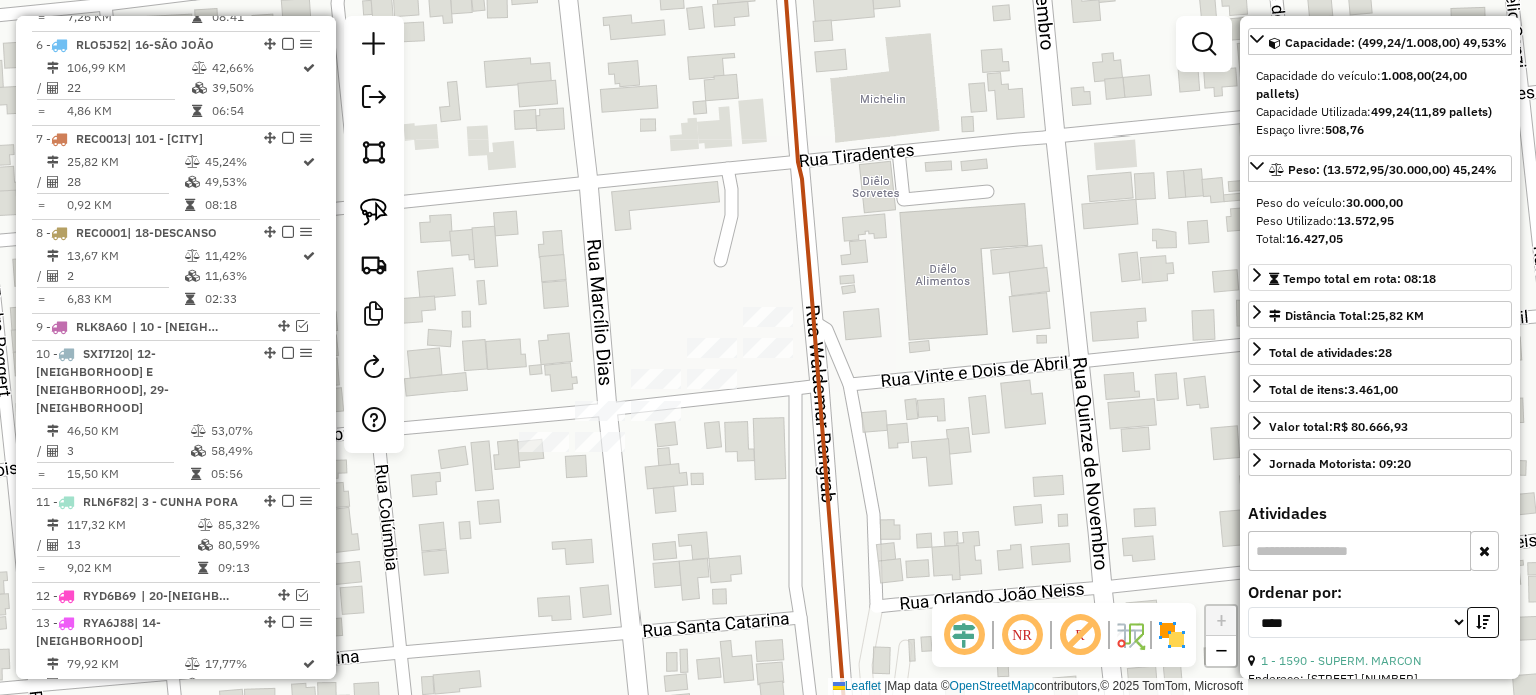 scroll, scrollTop: 300, scrollLeft: 0, axis: vertical 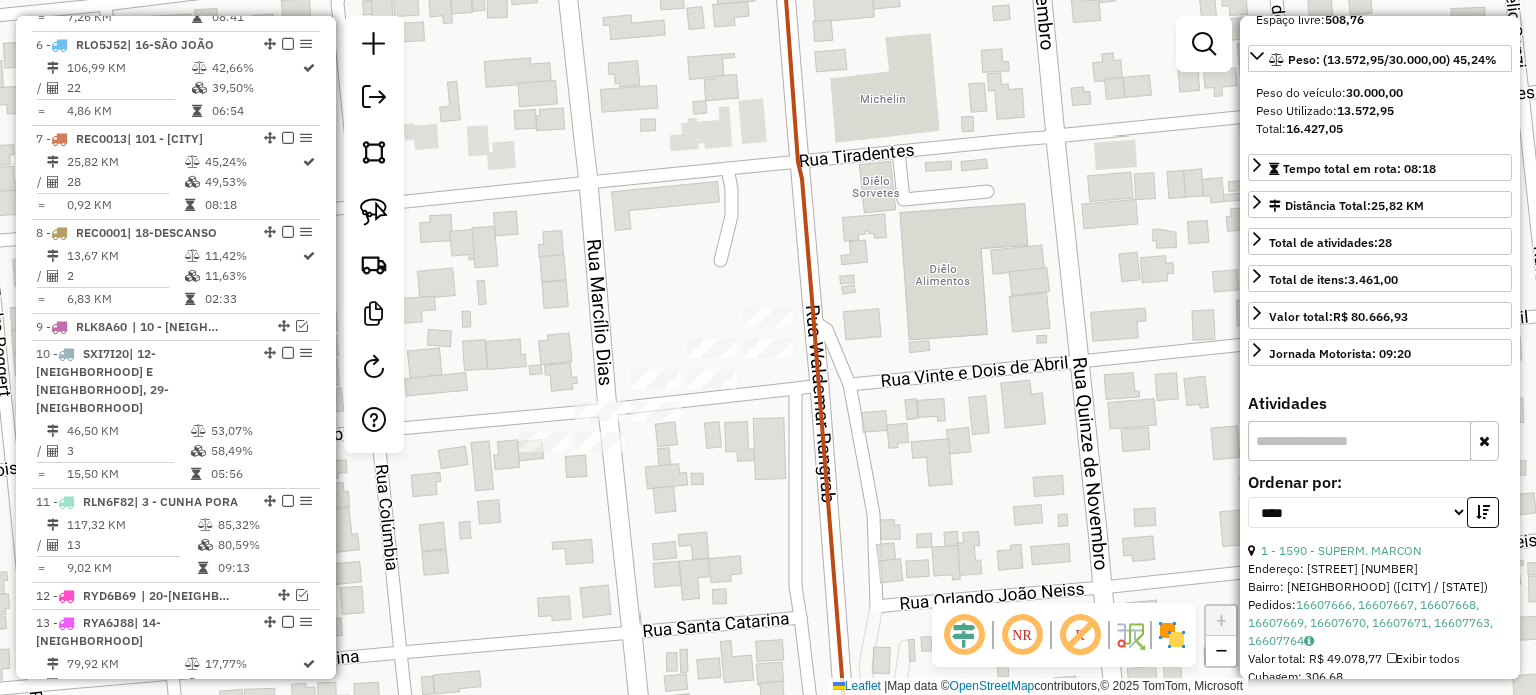 click 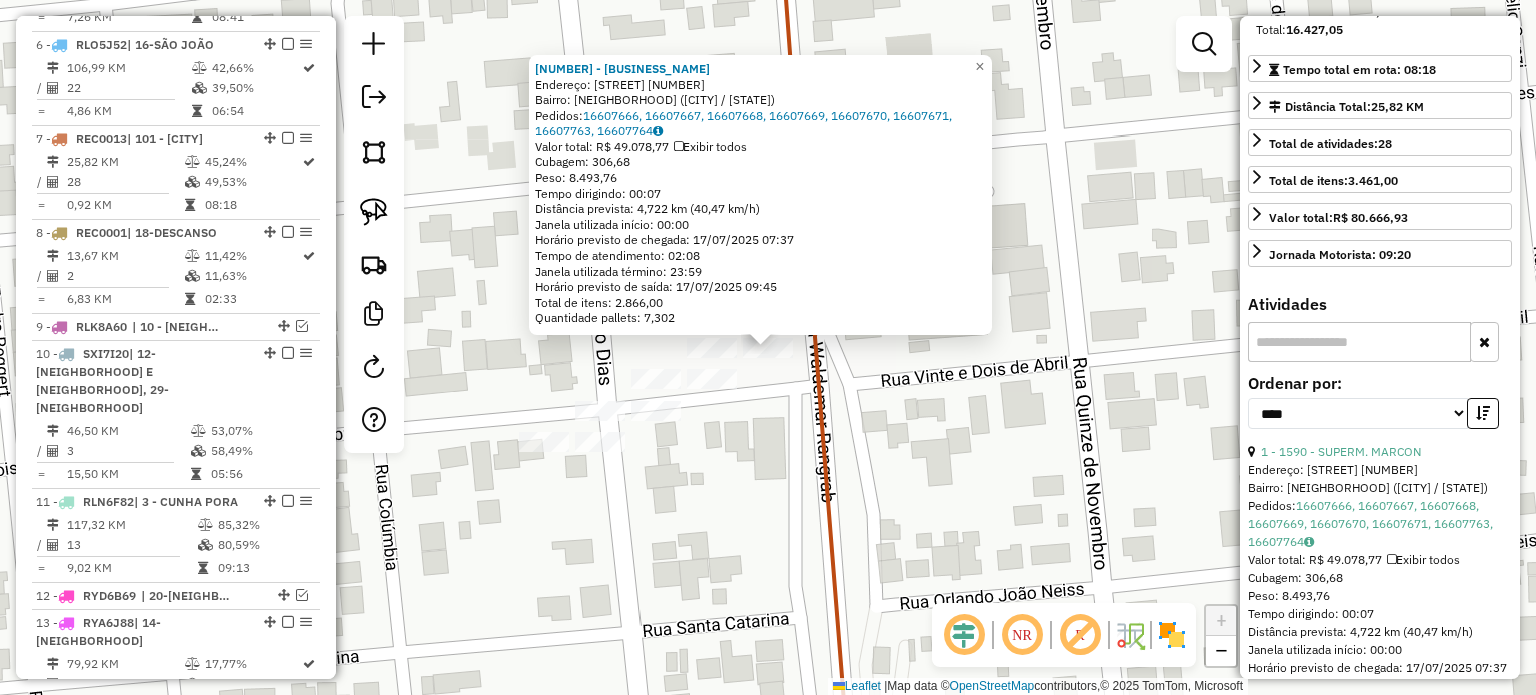 scroll, scrollTop: 500, scrollLeft: 0, axis: vertical 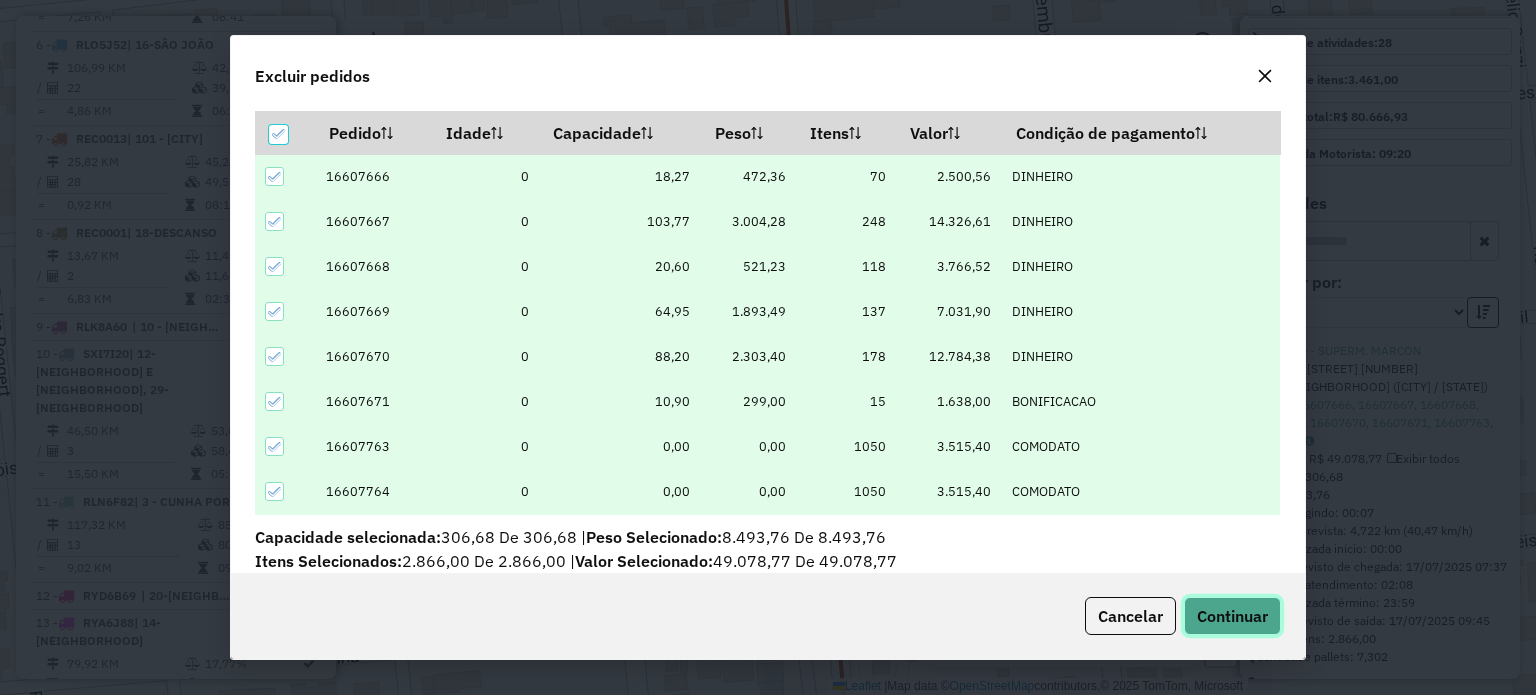 click on "Continuar" 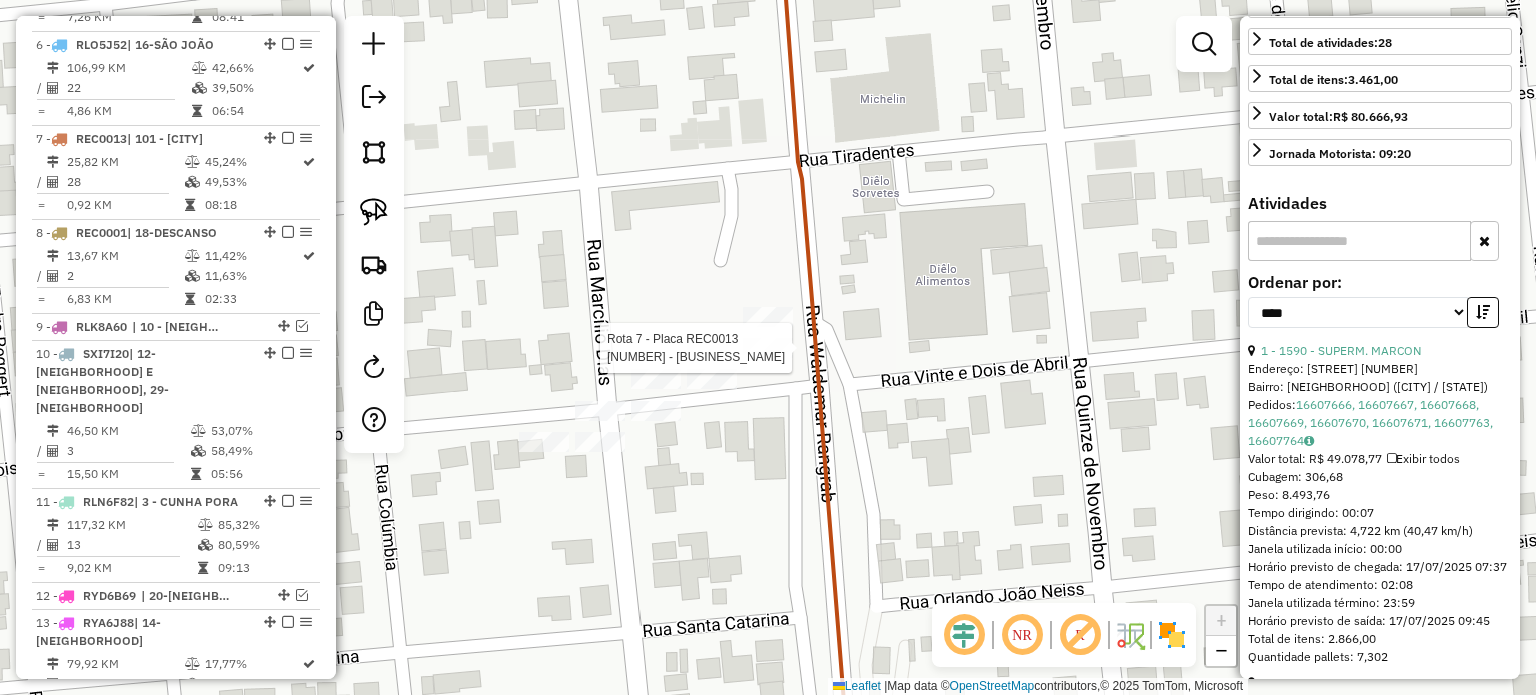 click 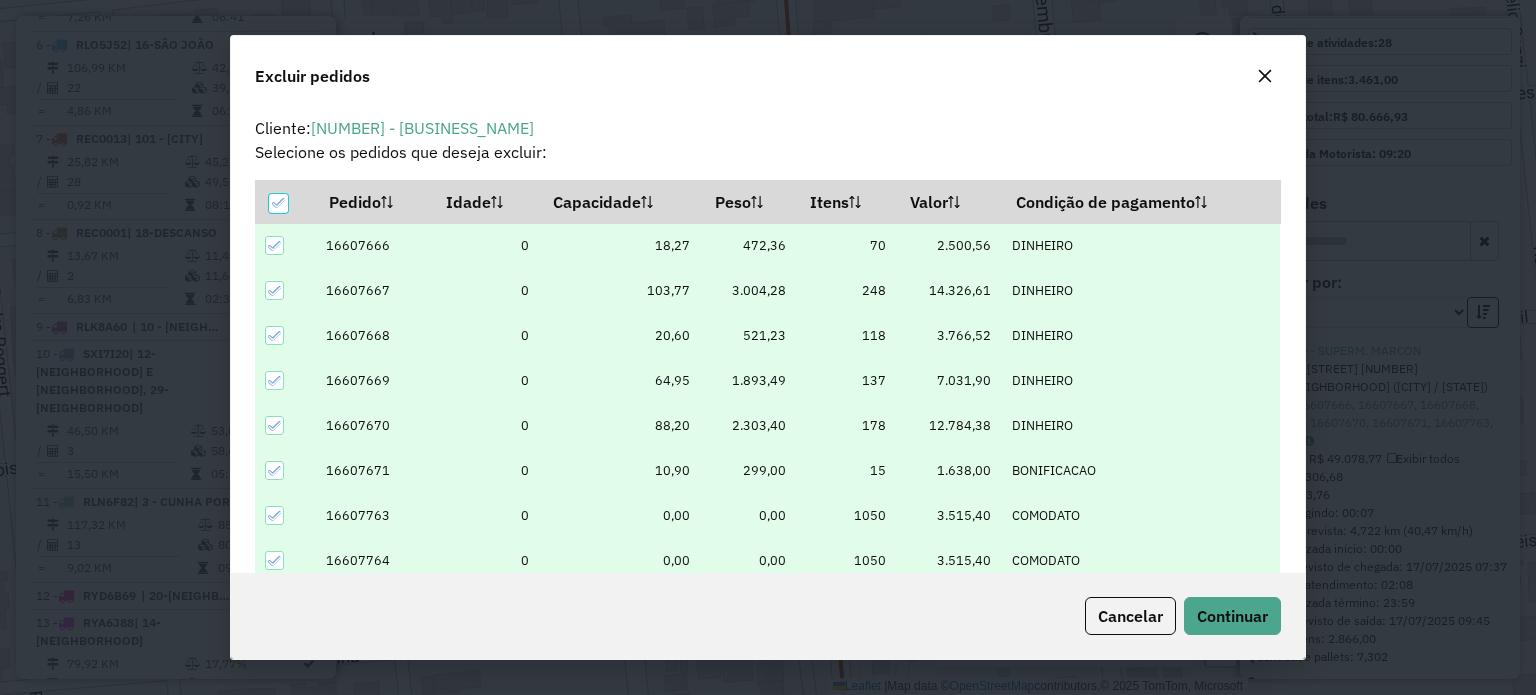 scroll, scrollTop: 69, scrollLeft: 0, axis: vertical 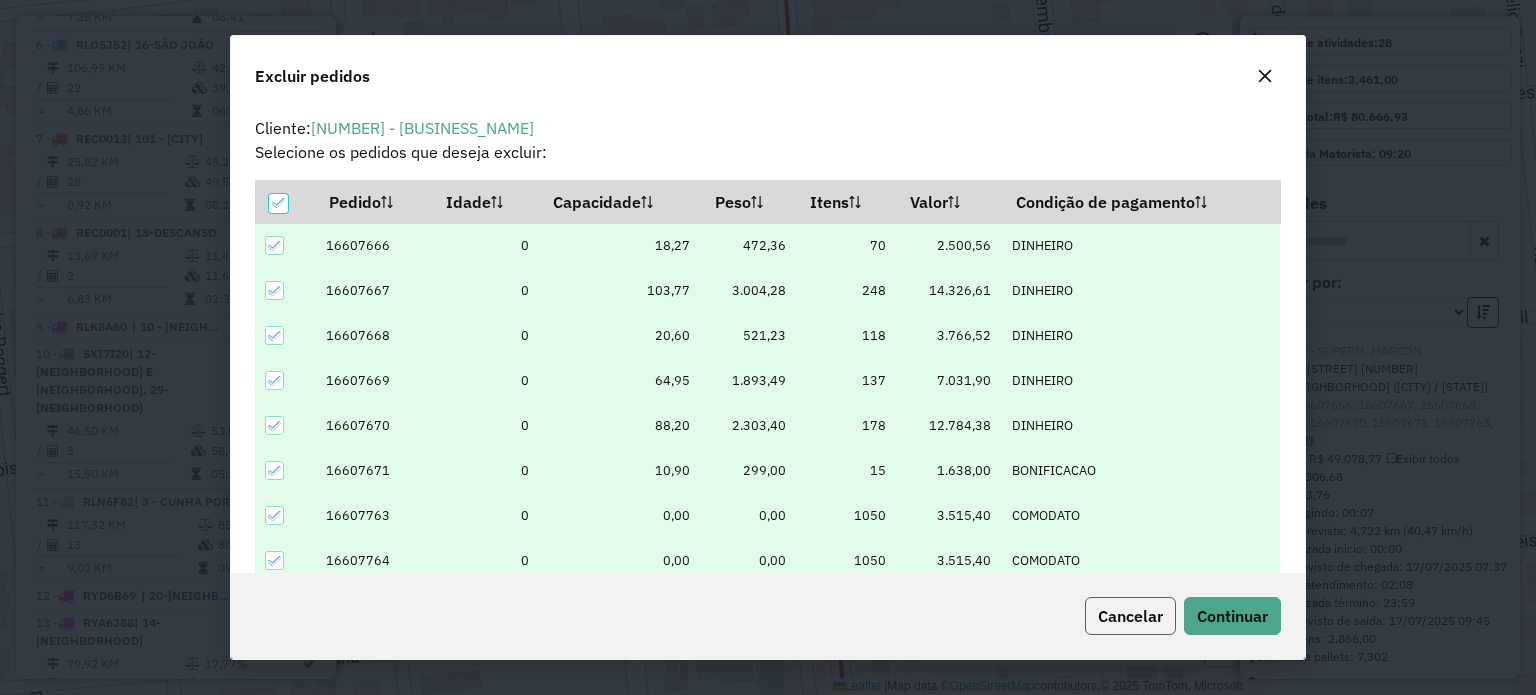 click on "Cancelar" 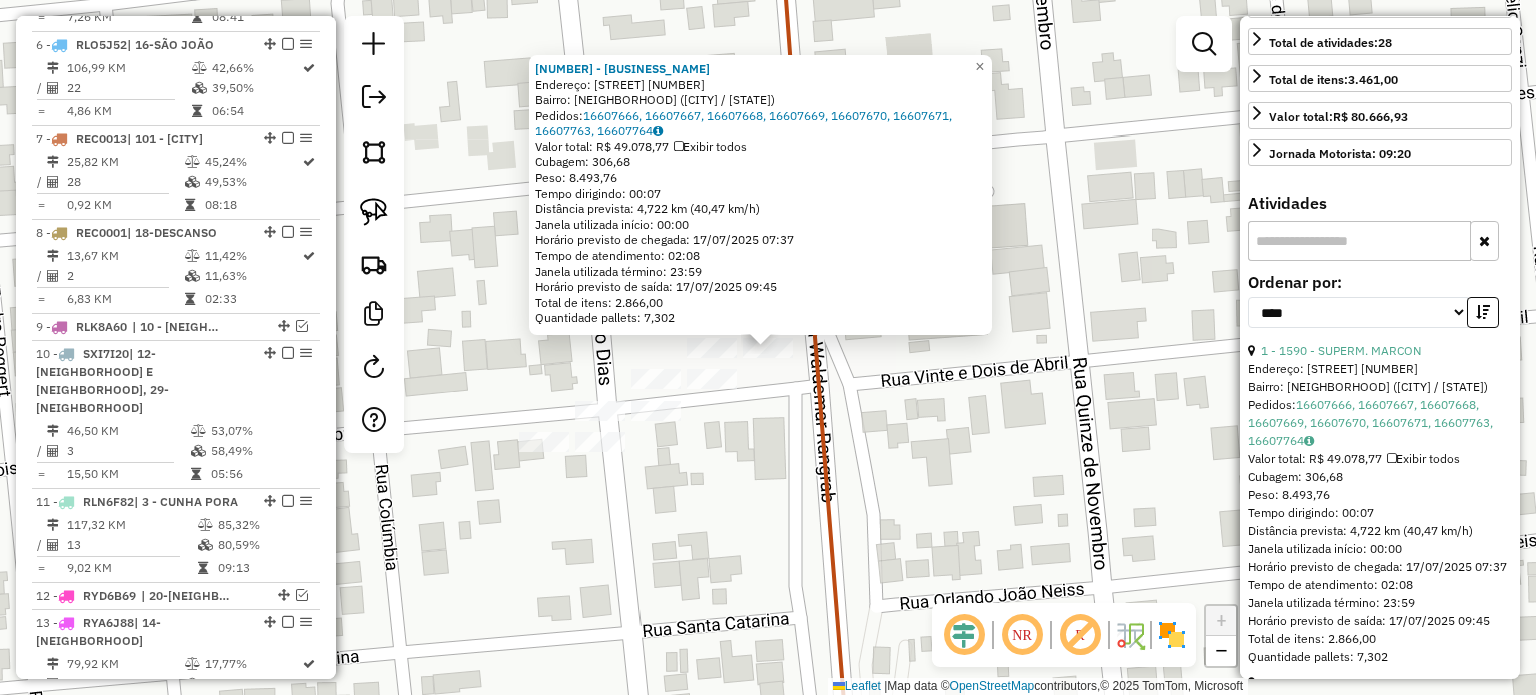 click on "Rota 7 - Placa [VEHICLE_PLATE] 1590 - [BUSINESS_NAME] 1590 - [BUSINESS_NAME] Endereço: [STREET] [NUMBER] Bairro: [NEIGHBORHOOD] ([CITY] / [STATE]) Pedidos: [ORDER_ID], [ORDER_ID], [ORDER_ID], [ORDER_ID], [ORDER_ID], [ORDER_ID], [ORDER_ID], [ORDER_ID] Valor total: R$ [PRICE] Exibir todos Cubagem: [CUBAGE] Peso: [WEIGHT] Tempo dirigindo: [TIME] Distância prevista: [DISTANCE] km ([SPEED]) Janela utilizada início: [TIME] Horário previsto de chegada: [DATE] [TIME] Tempo de atendimento: [TIME] Janela utilizada término: [TIME] Horário previsto de saída: [DATE] [TIME] Total de itens: [ITEMS] Quantidade pallets: [PALLETS] × Janela de atendimento Grade de atendimento Capacidade Transportadoras Veículos Cliente Pedidos Rotas Selecione os dias de semana para filtrar as janelas de atendimento Seg Ter Qua Qui Sex Sáb Dom Informe o período da janela de atendimento: De: Até: Filtrar exatamente a janela do cliente Considerar janela de atendimento padrão Seg Ter Qua Qui Sex De:" 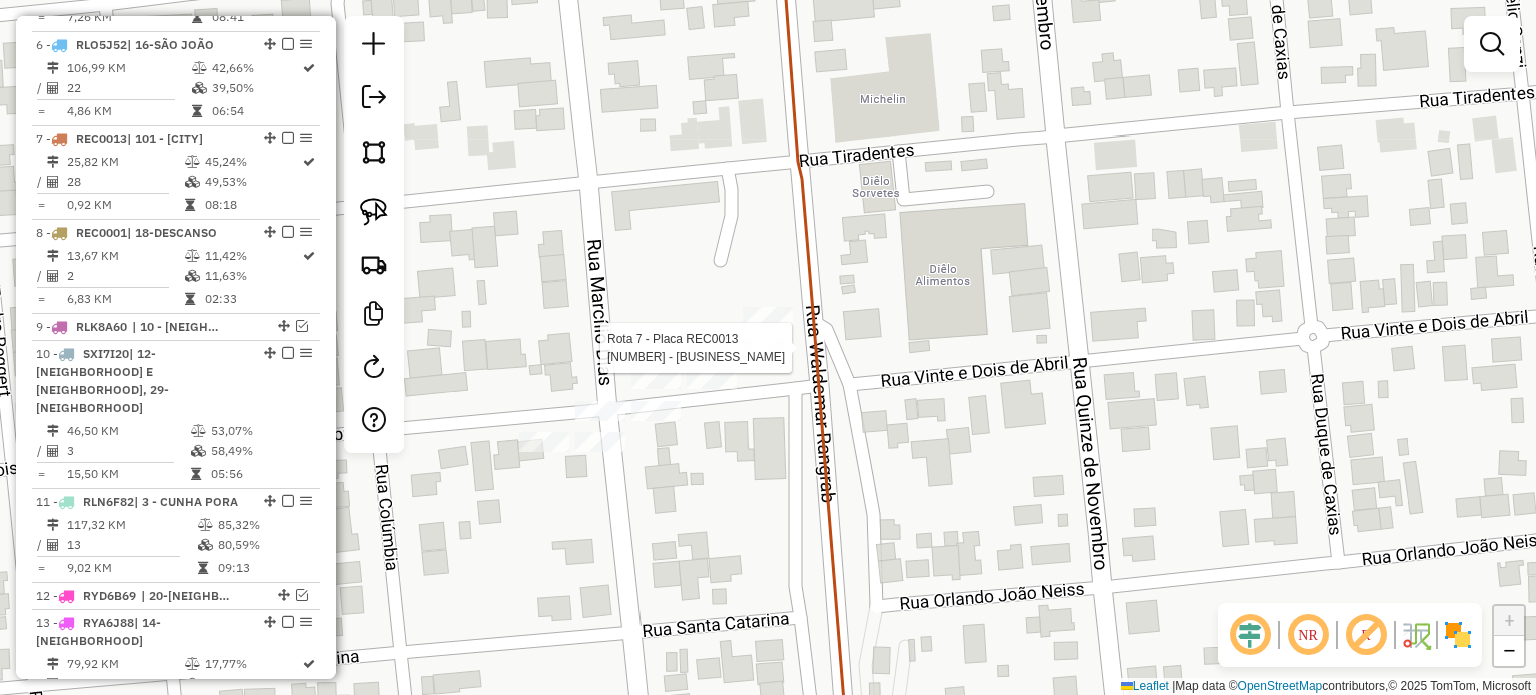 select on "*********" 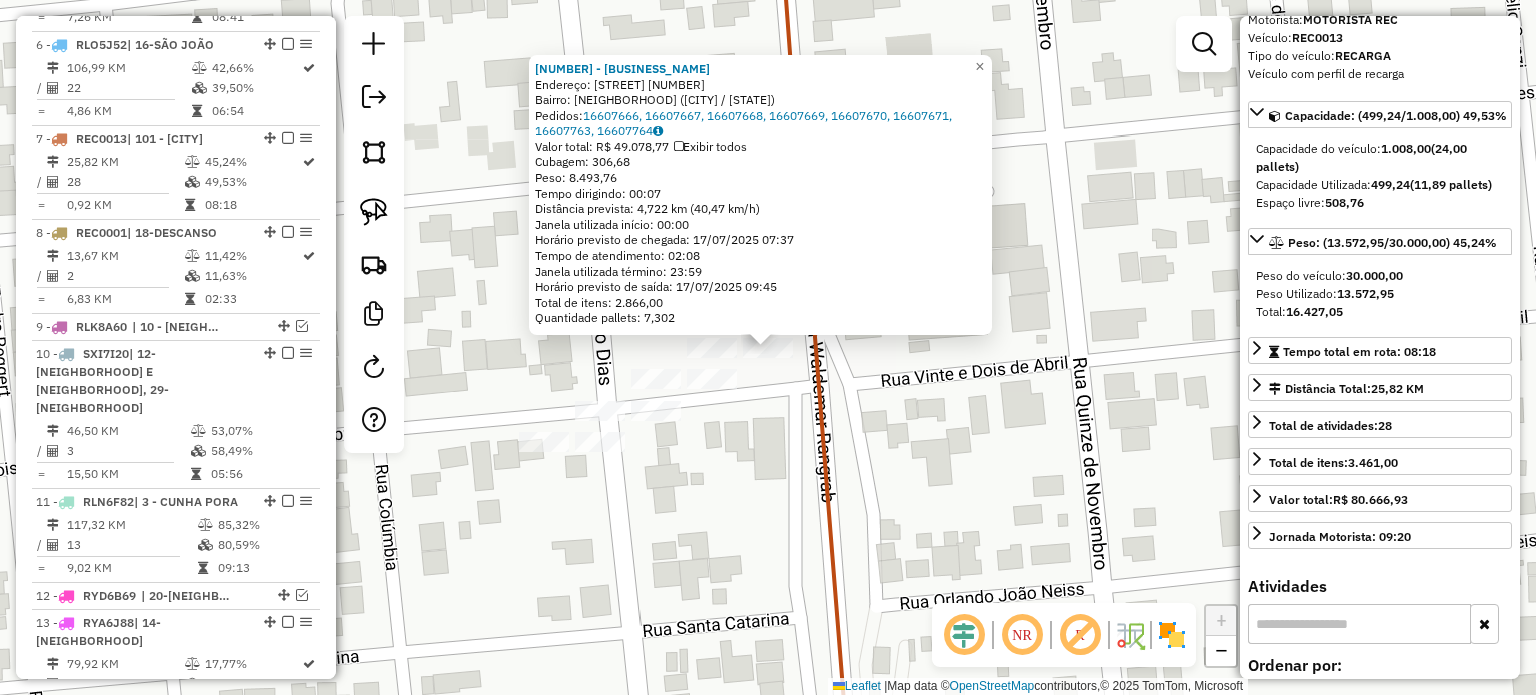 scroll, scrollTop: 200, scrollLeft: 0, axis: vertical 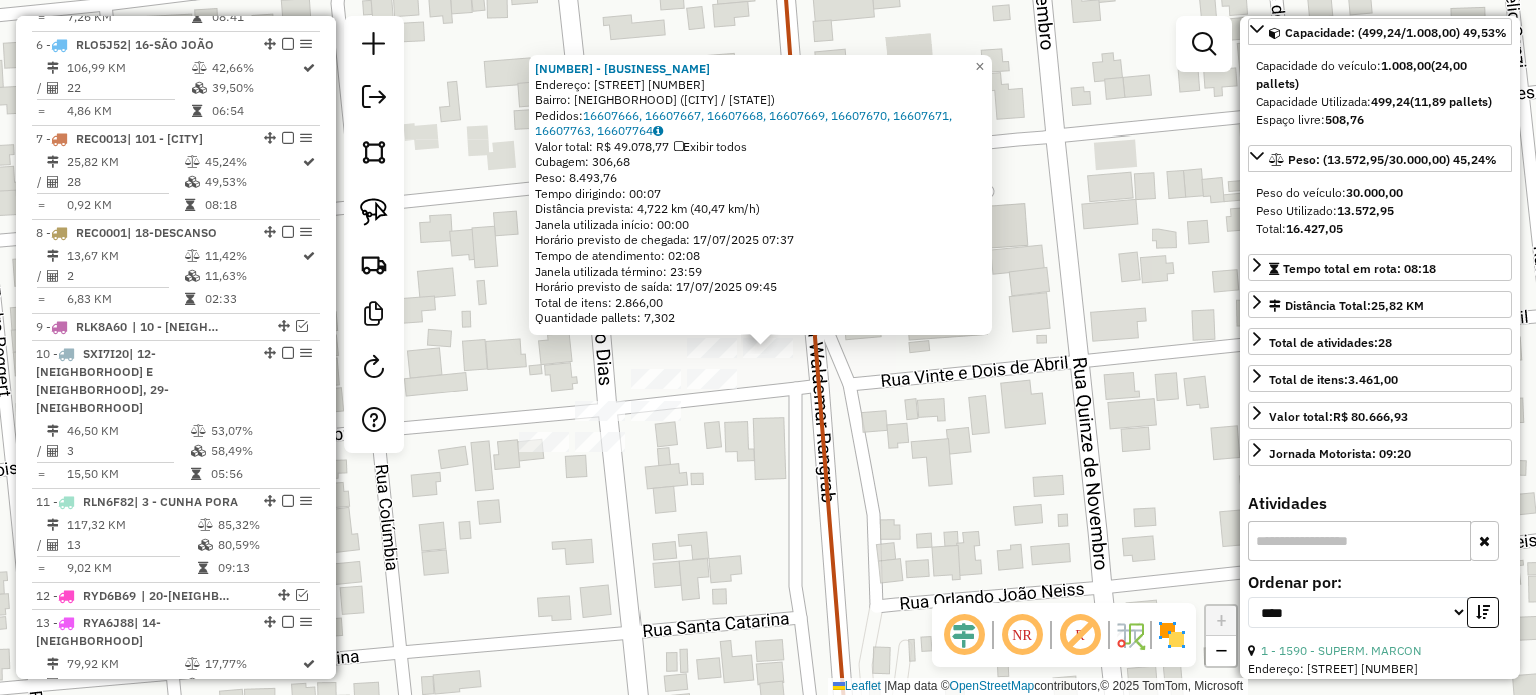 click on "[NUMBER] - [BUSINESS_NAME] Endereço: [STREET] [NUMBER] Bairro: [NEIGHBORHOOD] ([CITY] / [STATE]) Pedidos: [ORDER_ID], [ORDER_ID], [ORDER_ID], [ORDER_ID], [ORDER_ID], [ORDER_ID], [ORDER_ID], [ORDER_ID] Valor total: R$ [PRICE] Exibir todos Cubagem: [CUBAGE] Peso: [WEIGHT] Tempo dirigindo: [TIME] Distância prevista: [DISTANCE] km ([SPEED]) Janela utilizada início: [TIME] Horário previsto de chegada: [DATE] [TIME] Tempo de atendimento: [TIME] Janela utilizada término: [TIME] Horário previsto de saída: [DATE] [TIME] Total de itens: [ITEMS] Quantidade pallets: [PALLETS] × Janela de atendimento Grade de atendimento Capacidade Transportadoras Veículos Cliente Pedidos Rotas Selecione os dias de semana para filtrar as janelas de atendimento Seg Ter Qua Qui Sex Sáb Dom Informe o período da janela de atendimento: De: Até: Filtrar exatamente a janela do cliente Considerar janela de atendimento padrão Selecione os dias de semana para filtrar as grades de atendimento Seg Ter +" 